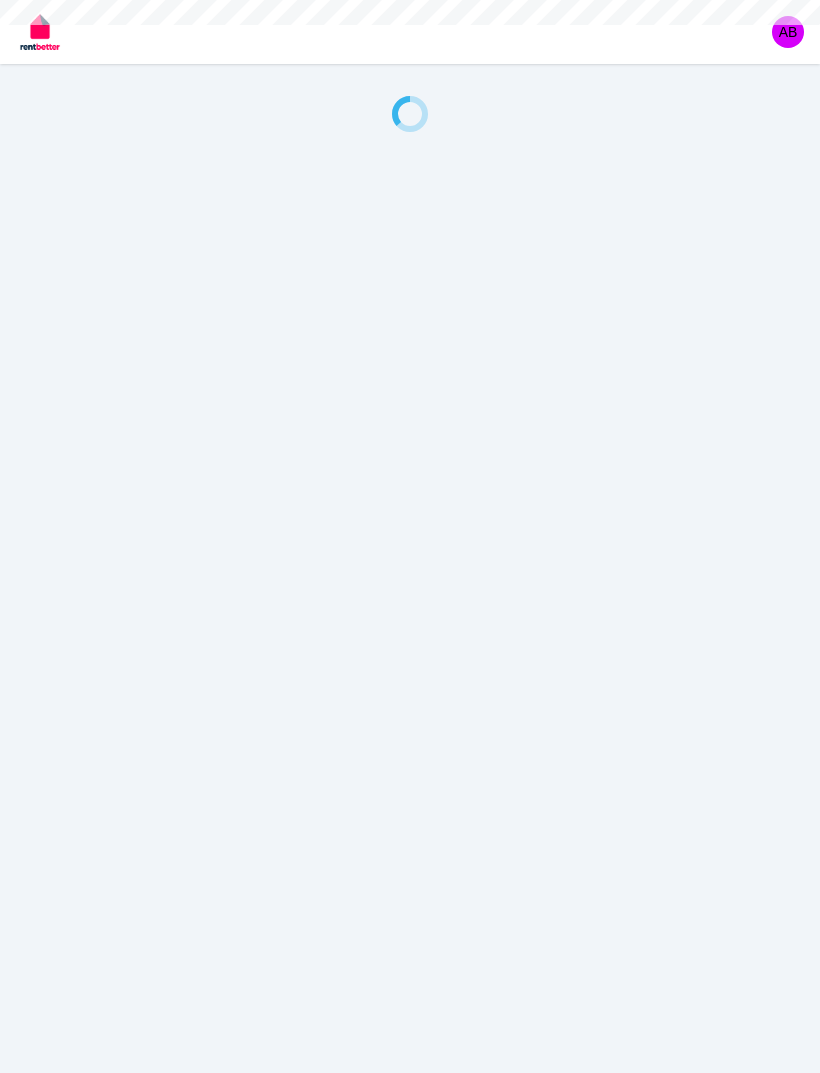scroll, scrollTop: 0, scrollLeft: 0, axis: both 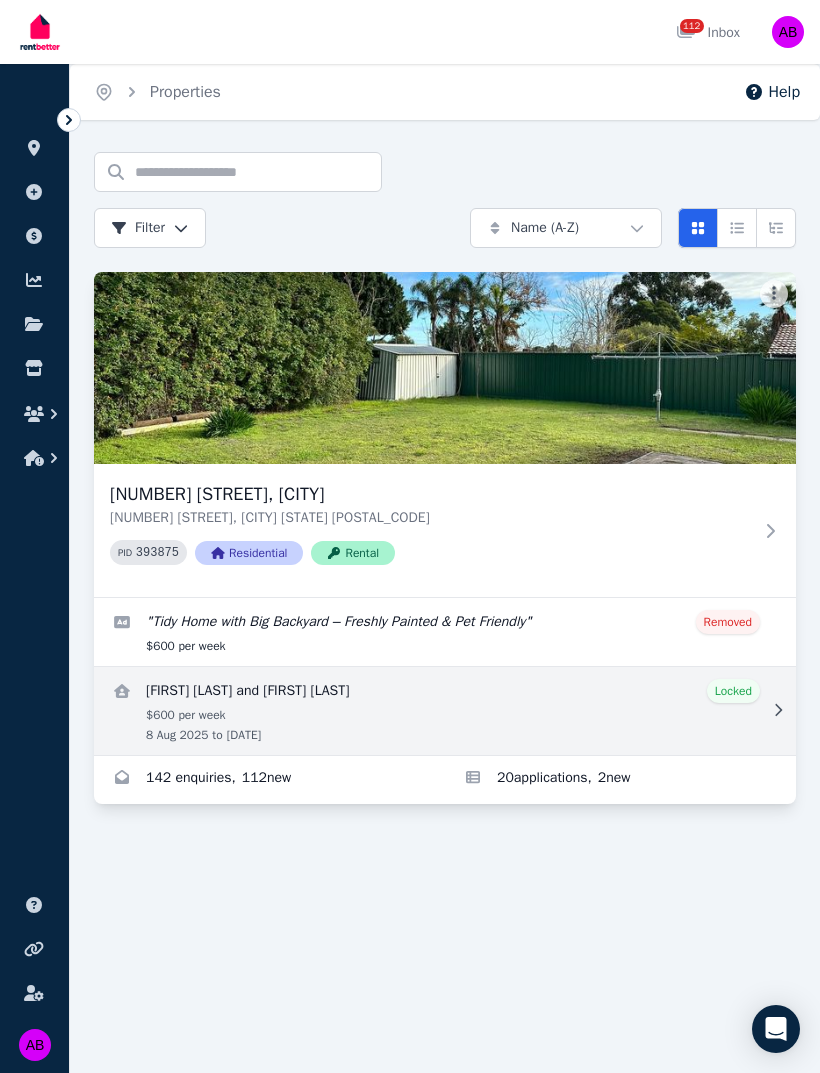 click at bounding box center [445, 711] 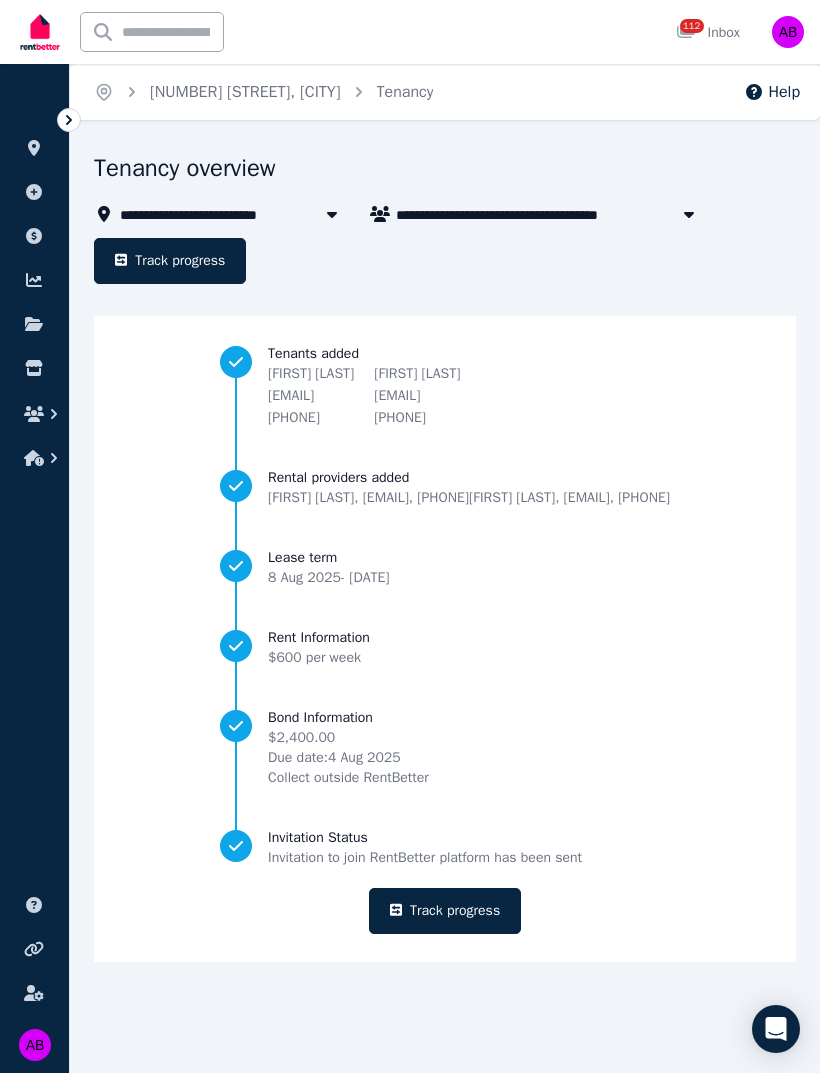 click 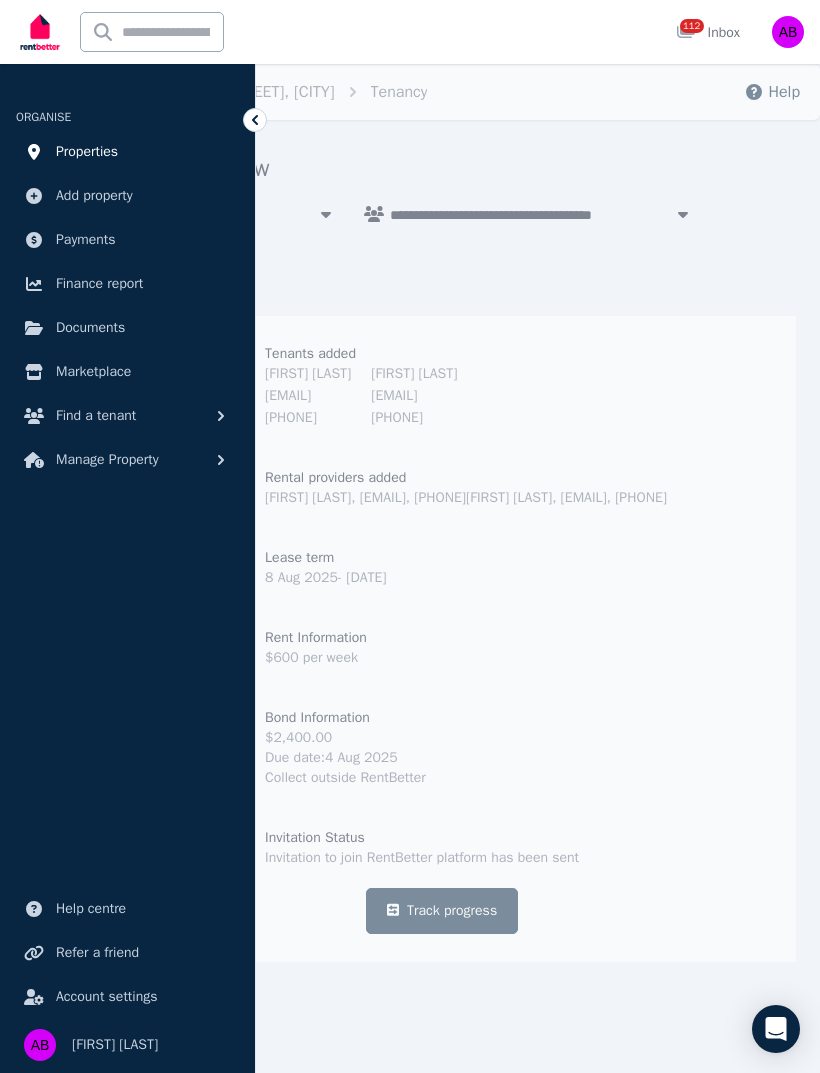 click on "Properties" at bounding box center [127, 152] 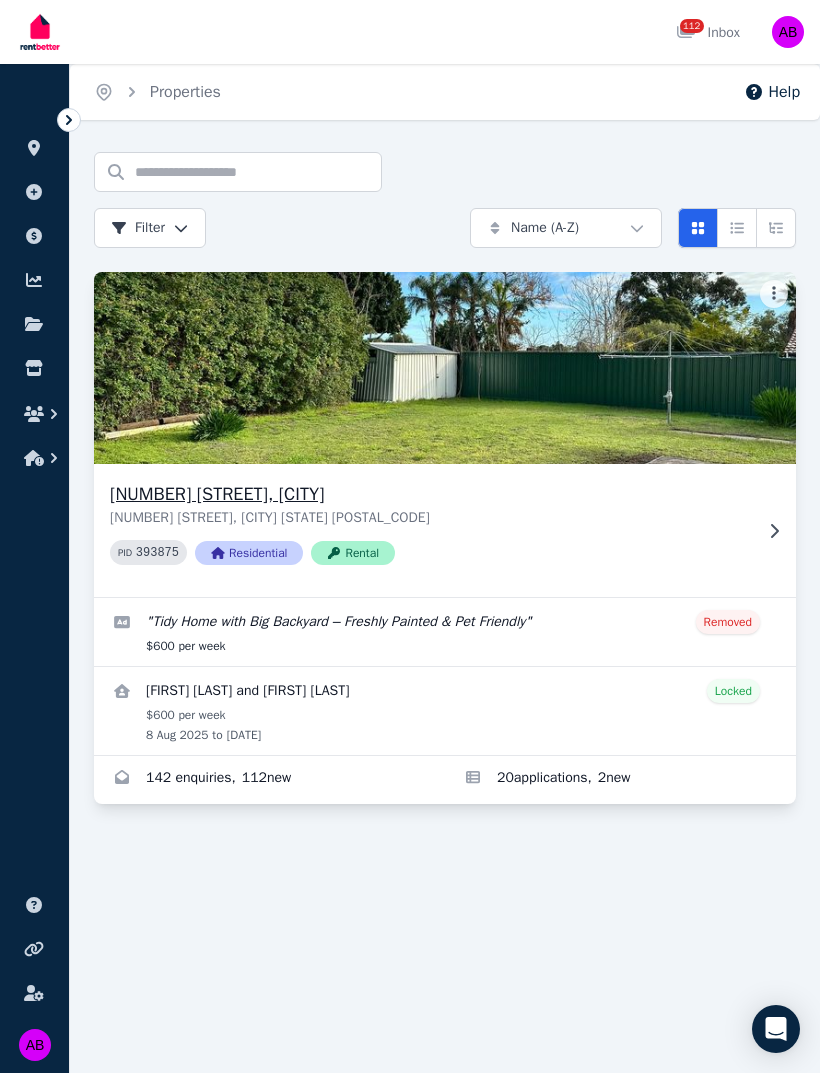 click on "[NUMBER] [STREET], [CITY]" at bounding box center [431, 494] 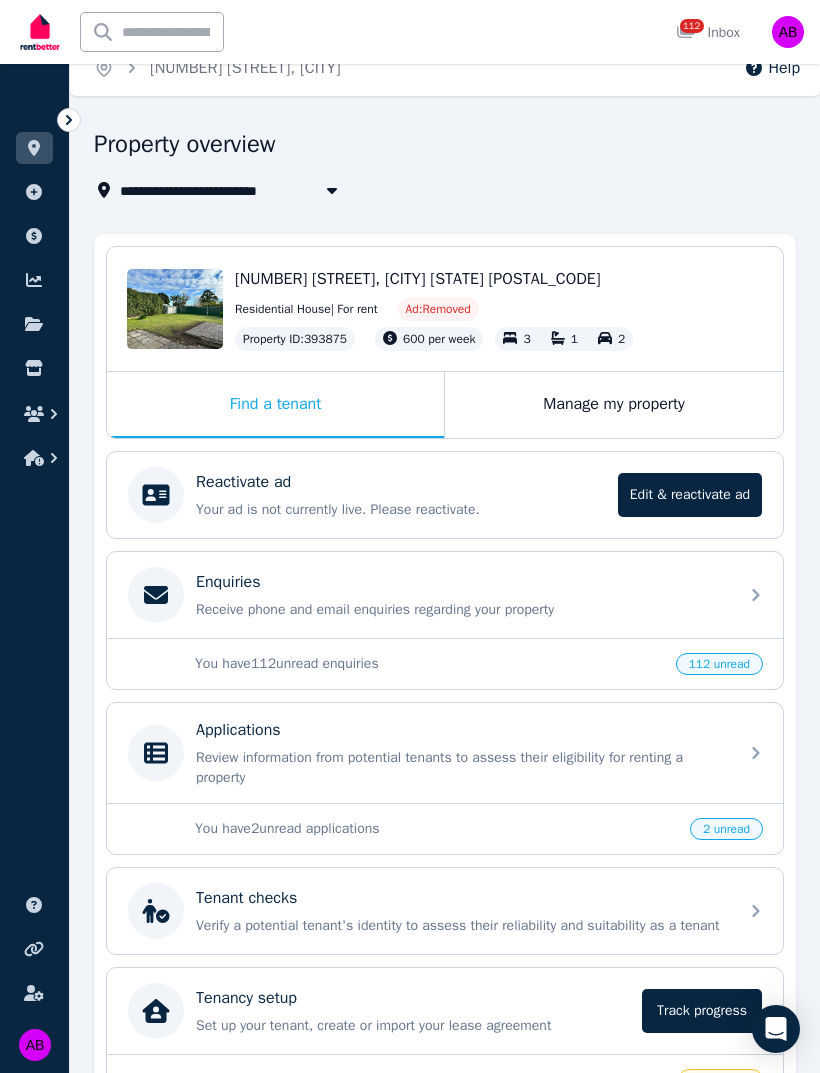 scroll, scrollTop: 95, scrollLeft: 0, axis: vertical 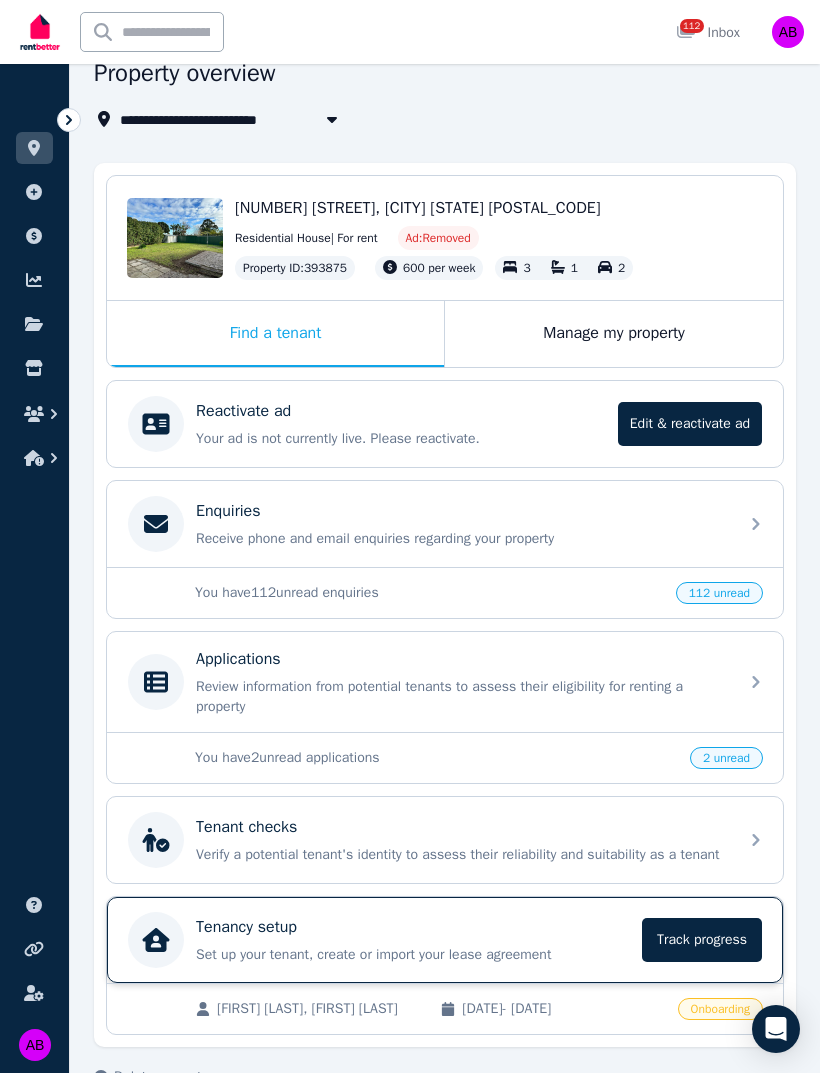 click on "Tenancy setup" at bounding box center [413, 927] 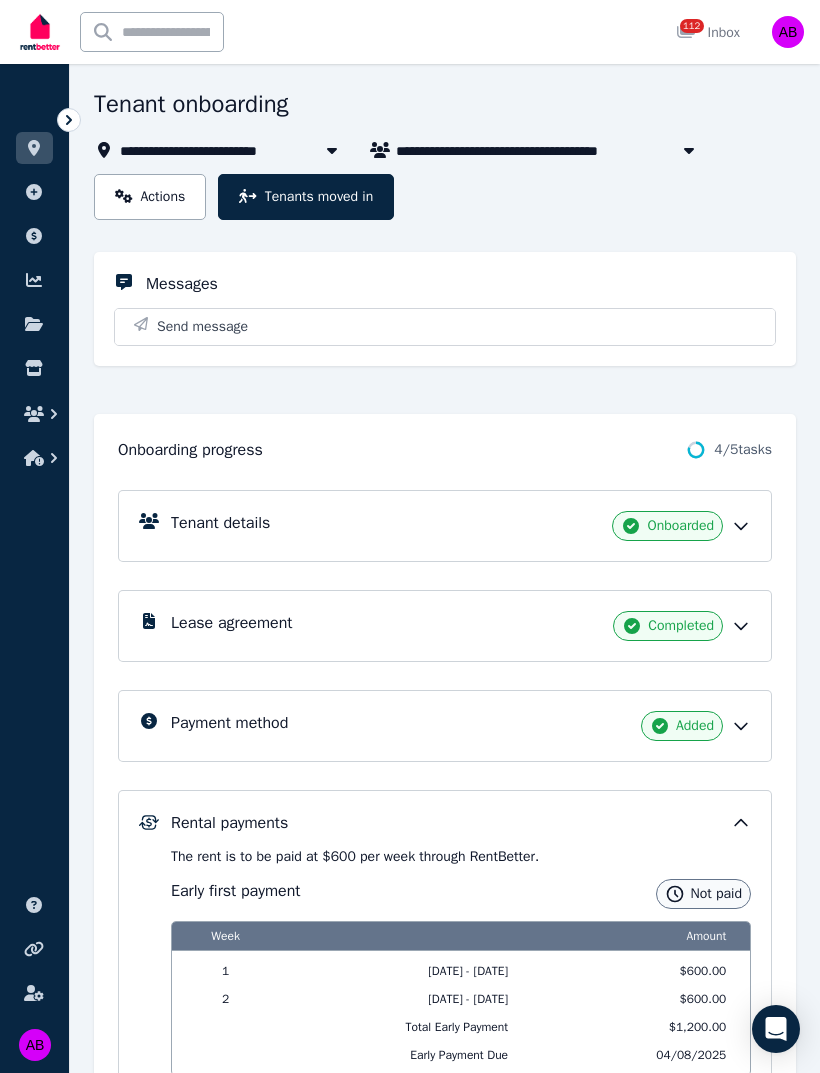 scroll, scrollTop: 0, scrollLeft: 0, axis: both 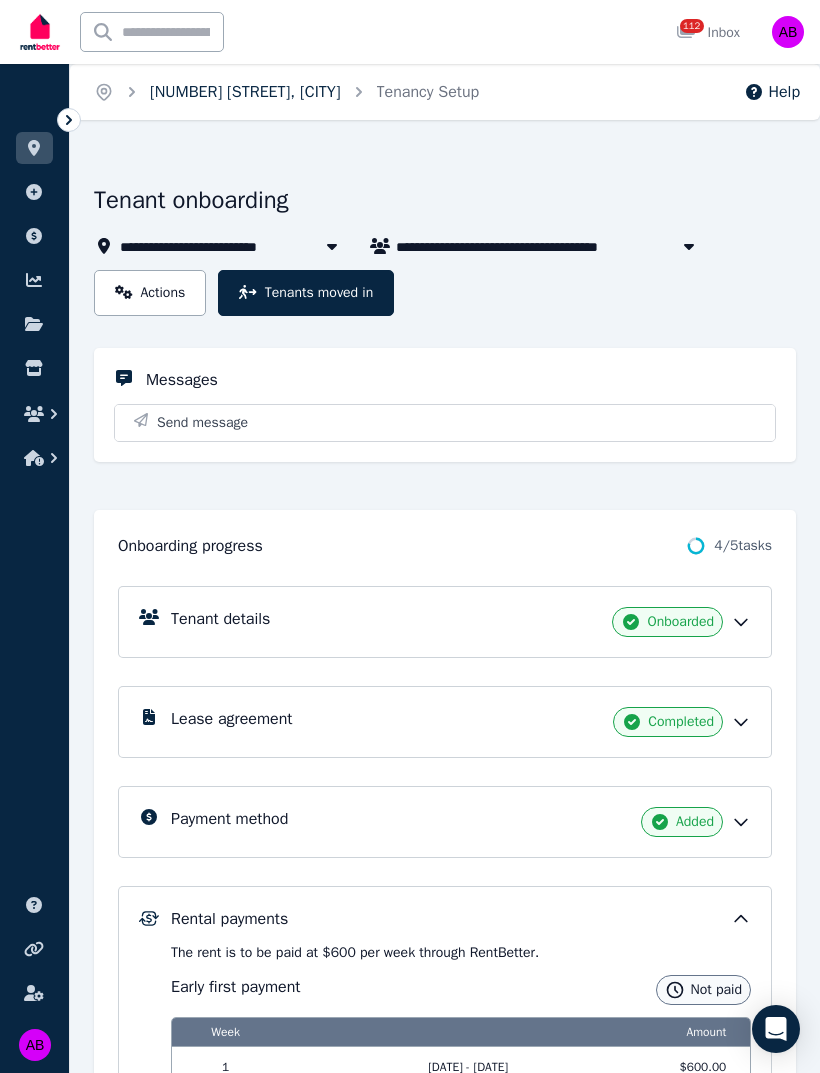 click on "[NUMBER] [STREET], [CITY]" at bounding box center (245, 92) 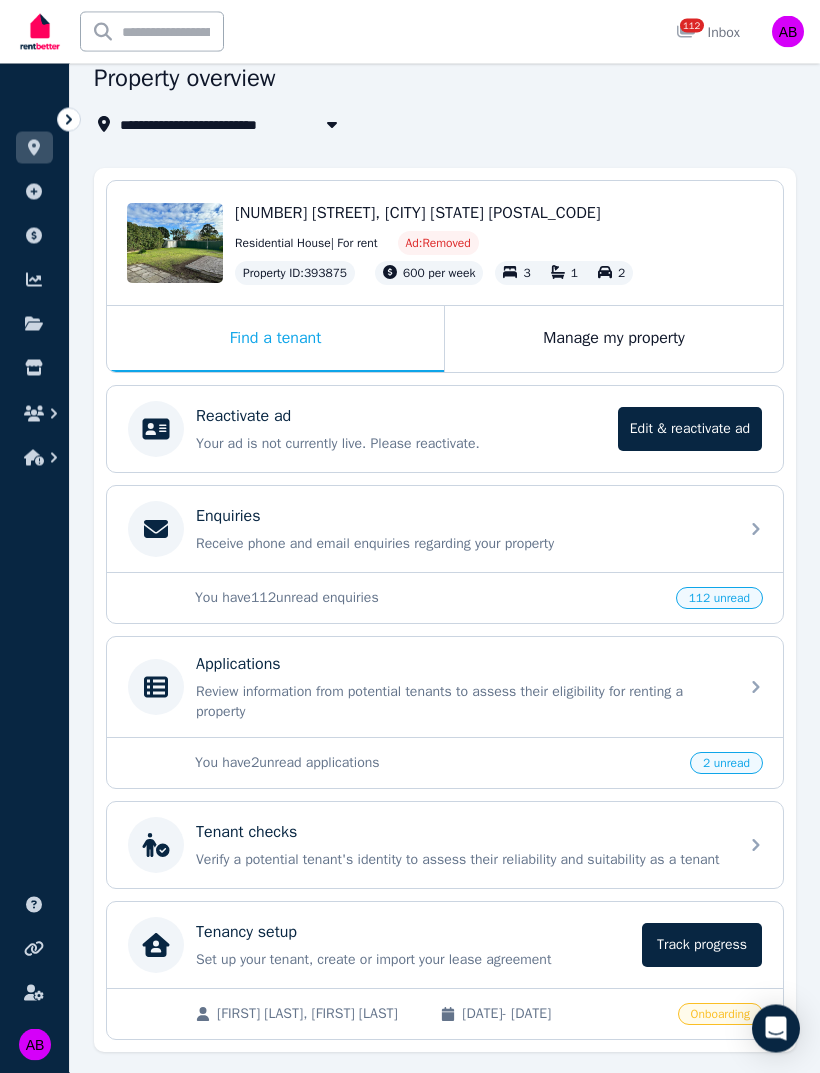 scroll, scrollTop: 95, scrollLeft: 0, axis: vertical 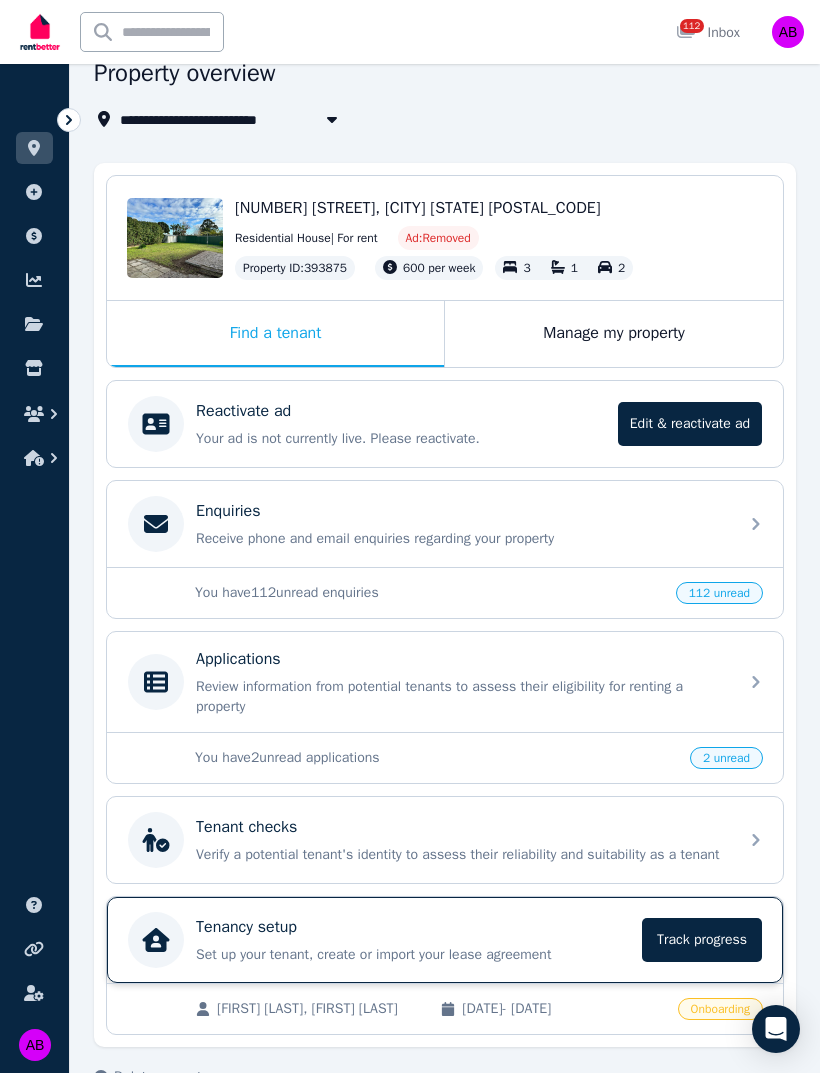 click on "Tenancy setup" at bounding box center [413, 927] 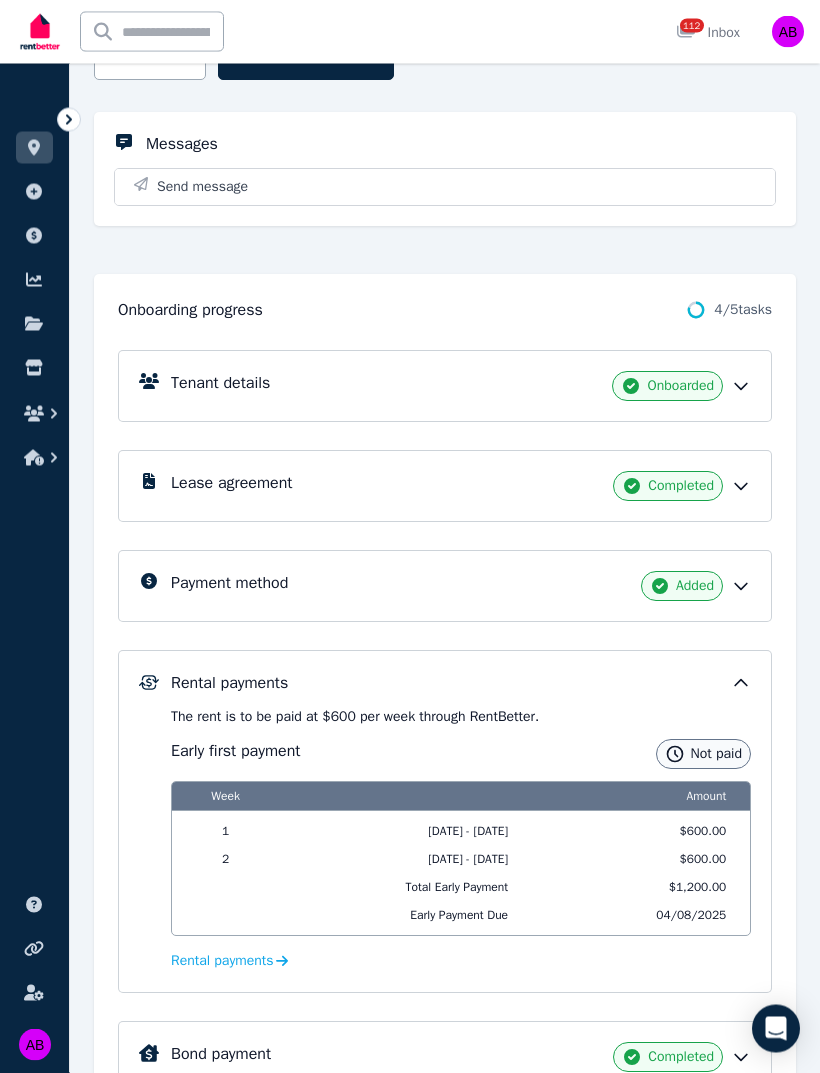 scroll, scrollTop: 284, scrollLeft: 0, axis: vertical 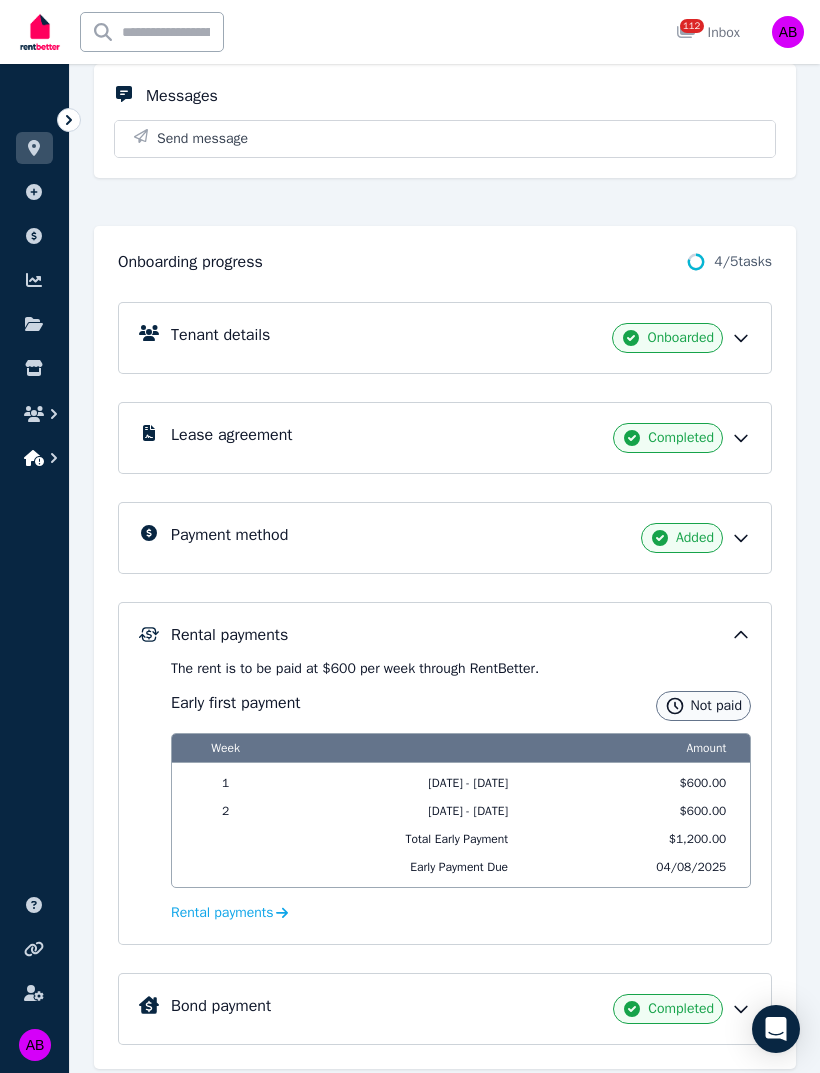 click at bounding box center [34, 458] 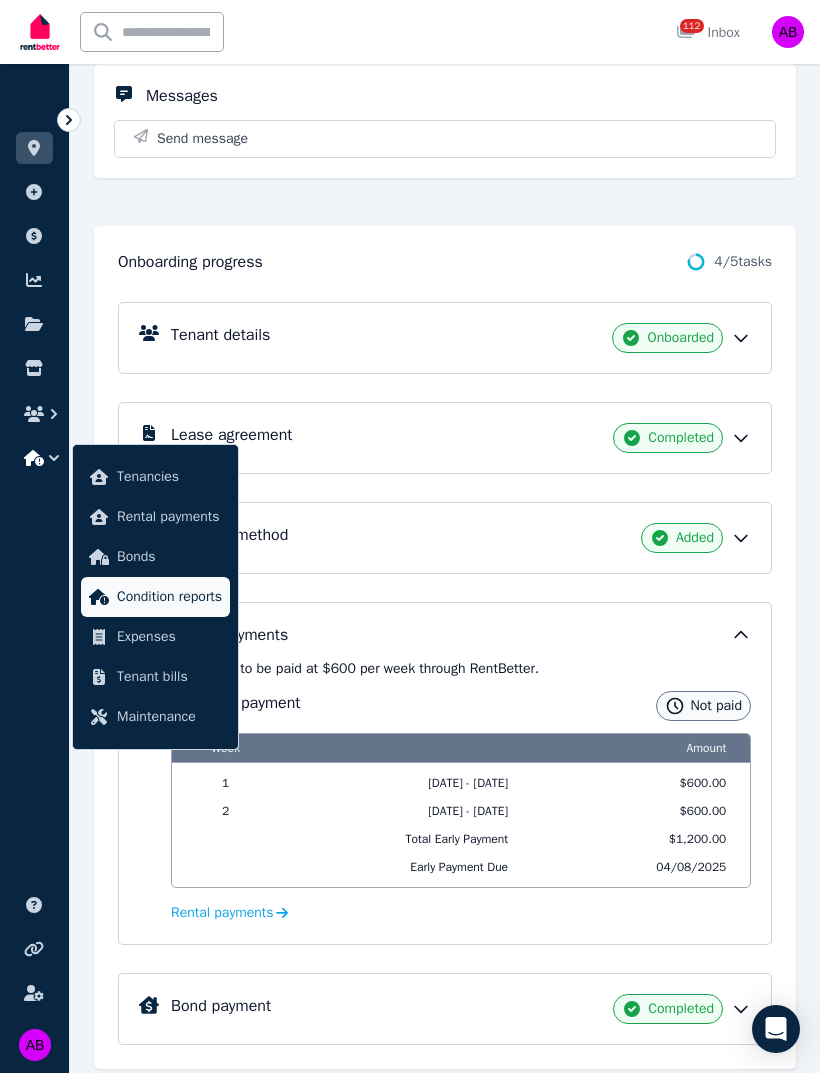 click on "Condition reports" at bounding box center [169, 597] 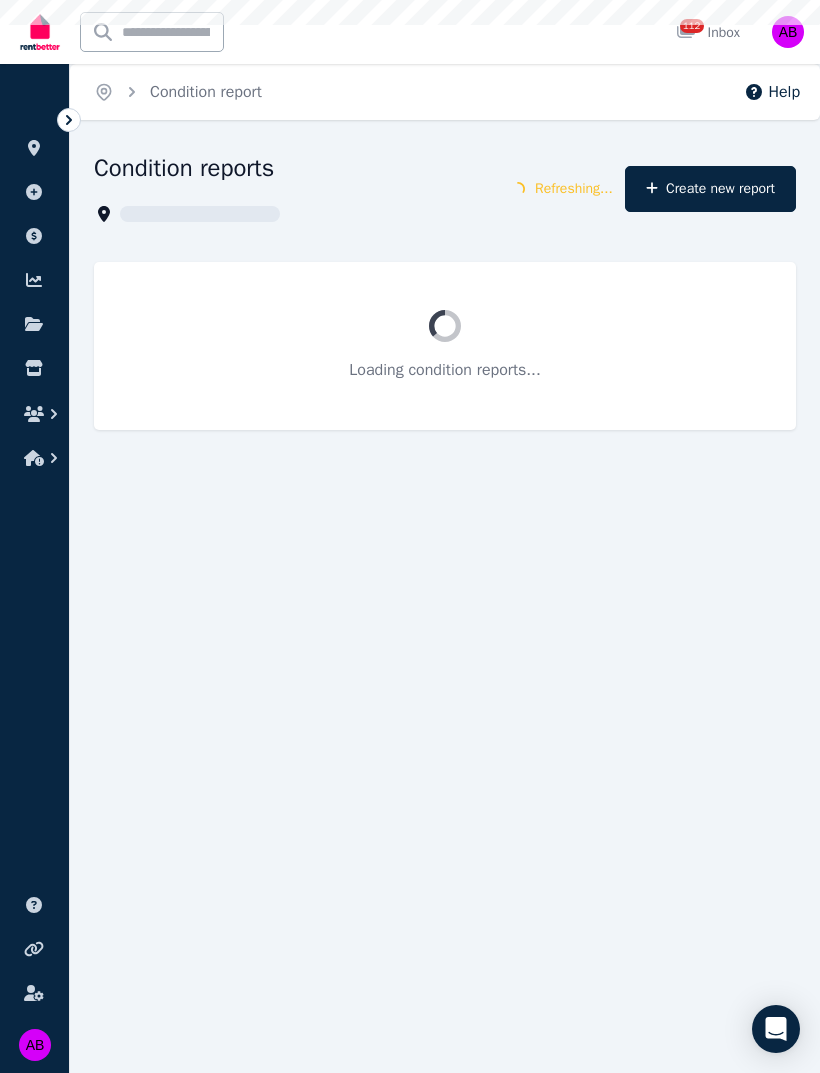 scroll, scrollTop: 0, scrollLeft: 0, axis: both 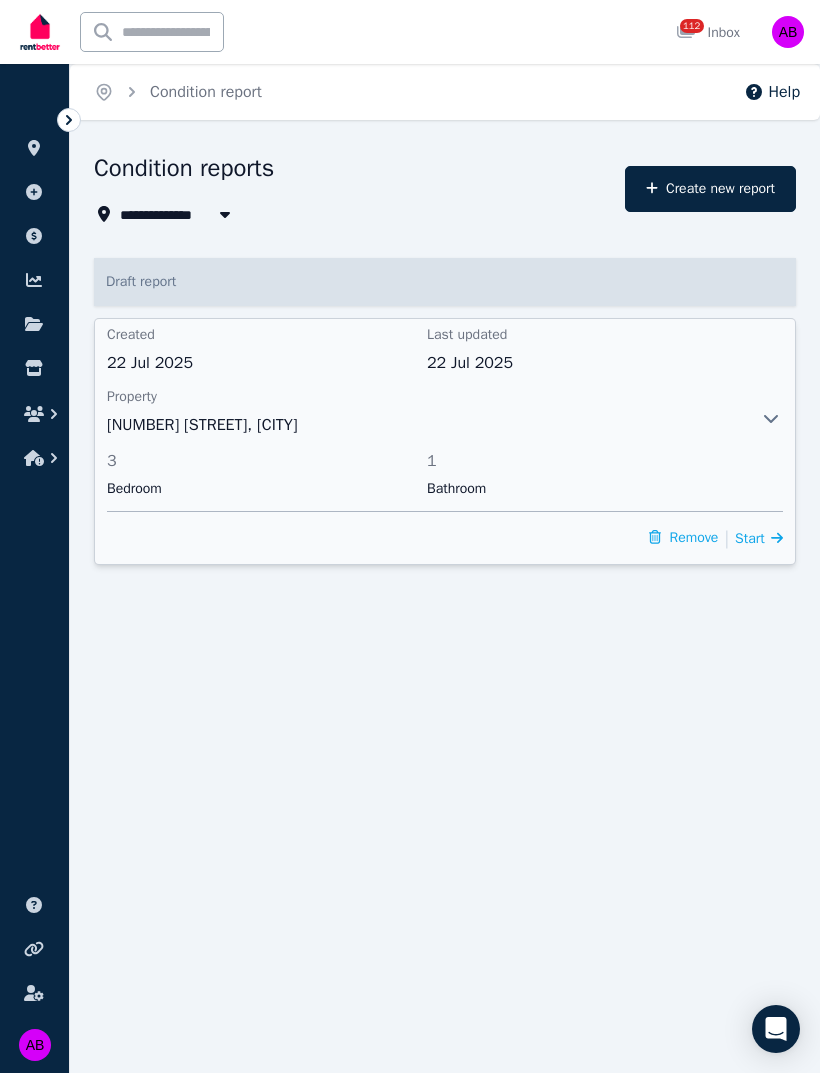 click on "[NUMBER] [STREET], [CITY]" at bounding box center (421, 425) 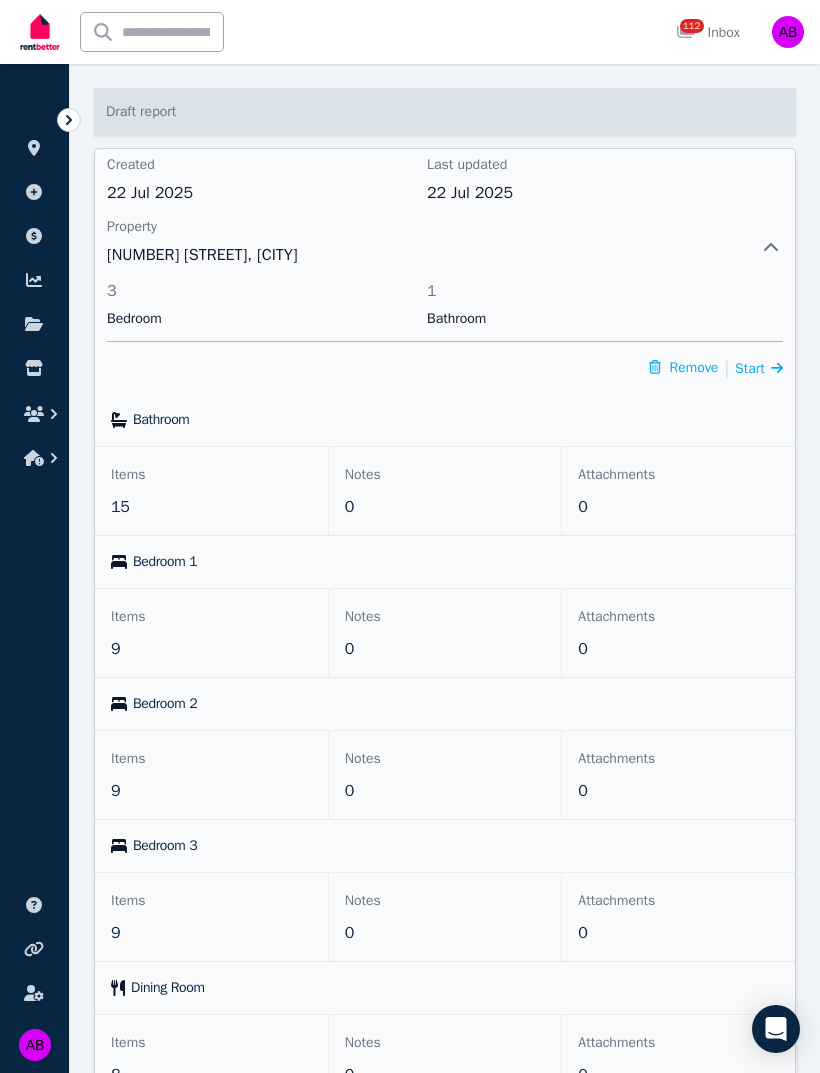 scroll, scrollTop: 172, scrollLeft: 0, axis: vertical 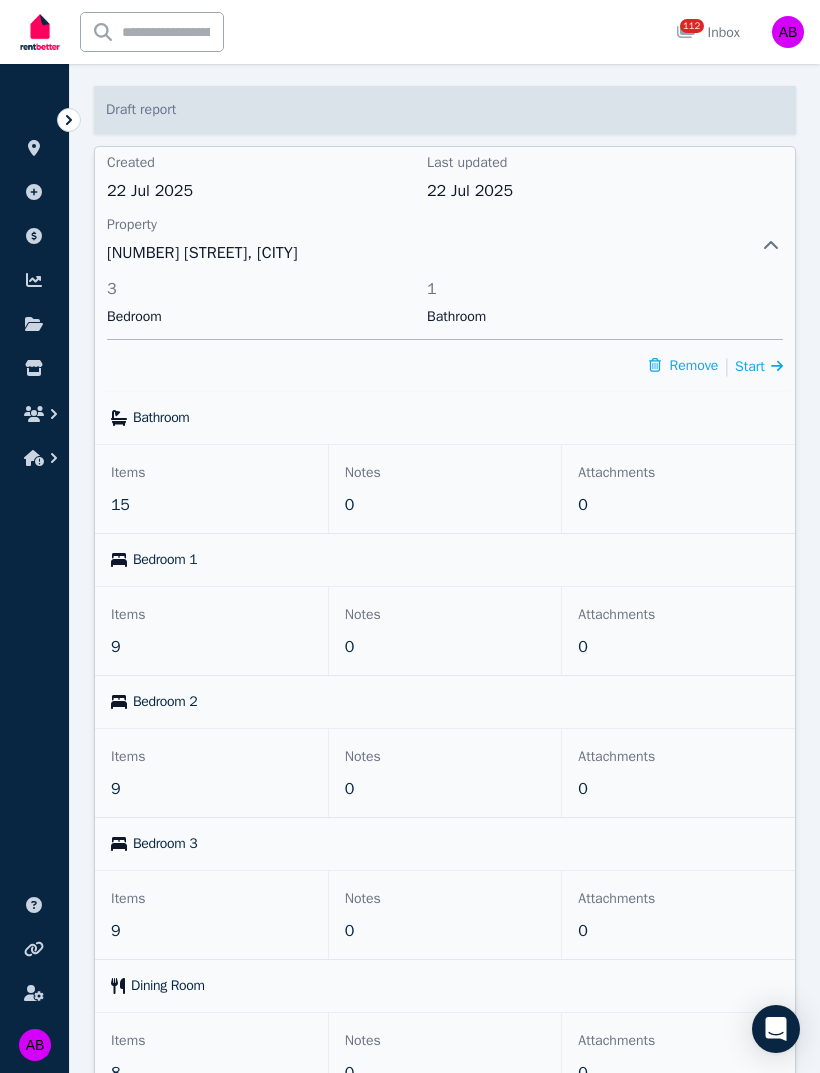 click on "Bedroom 3" at bounding box center (445, 844) 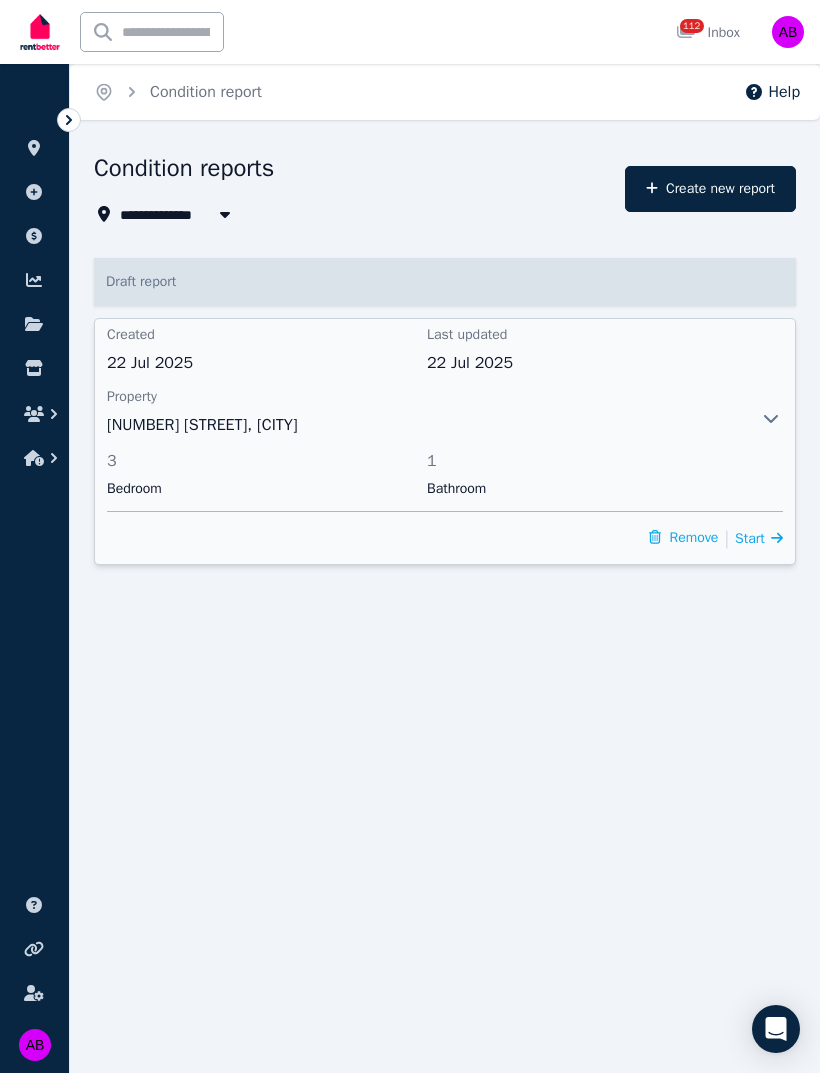 click 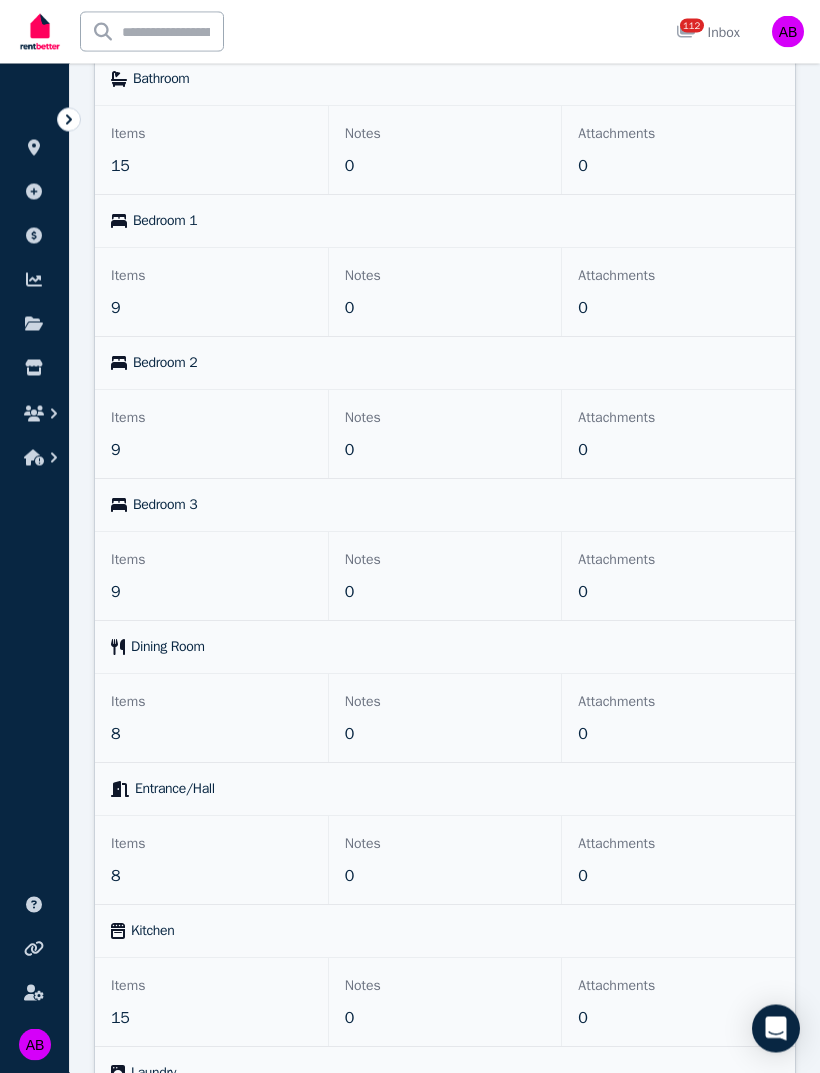 scroll, scrollTop: 519, scrollLeft: 0, axis: vertical 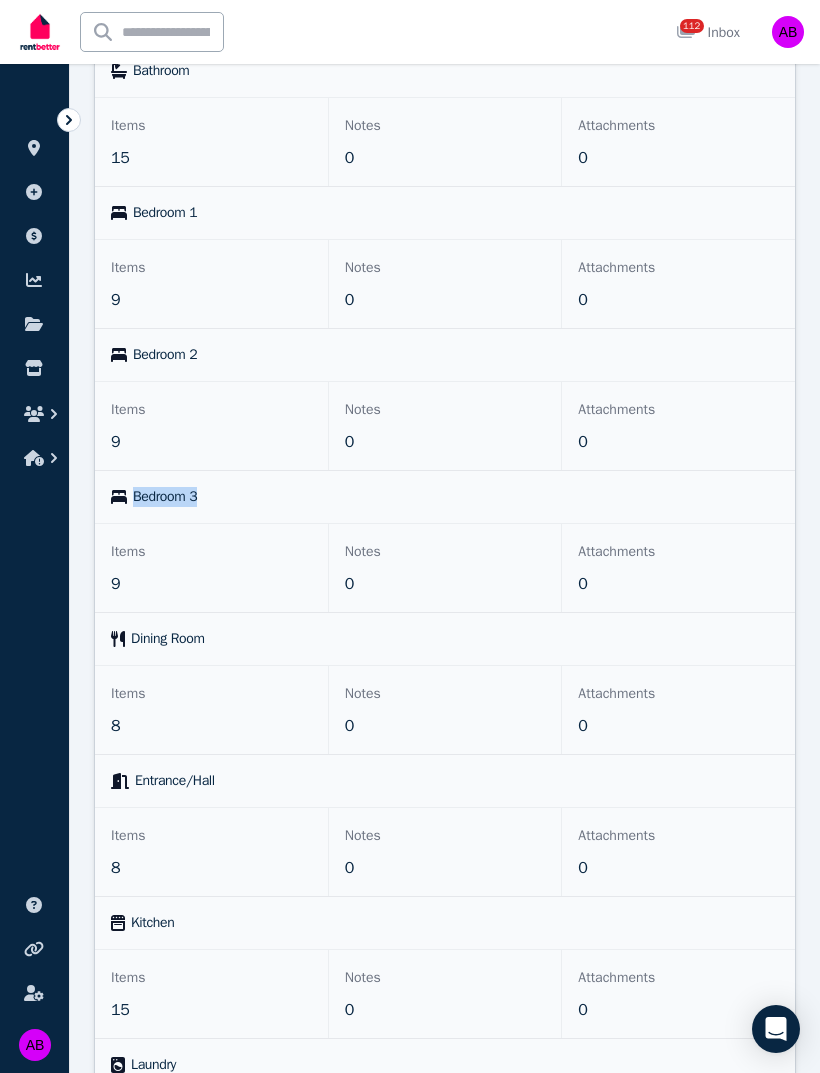 click on "9" at bounding box center [211, 584] 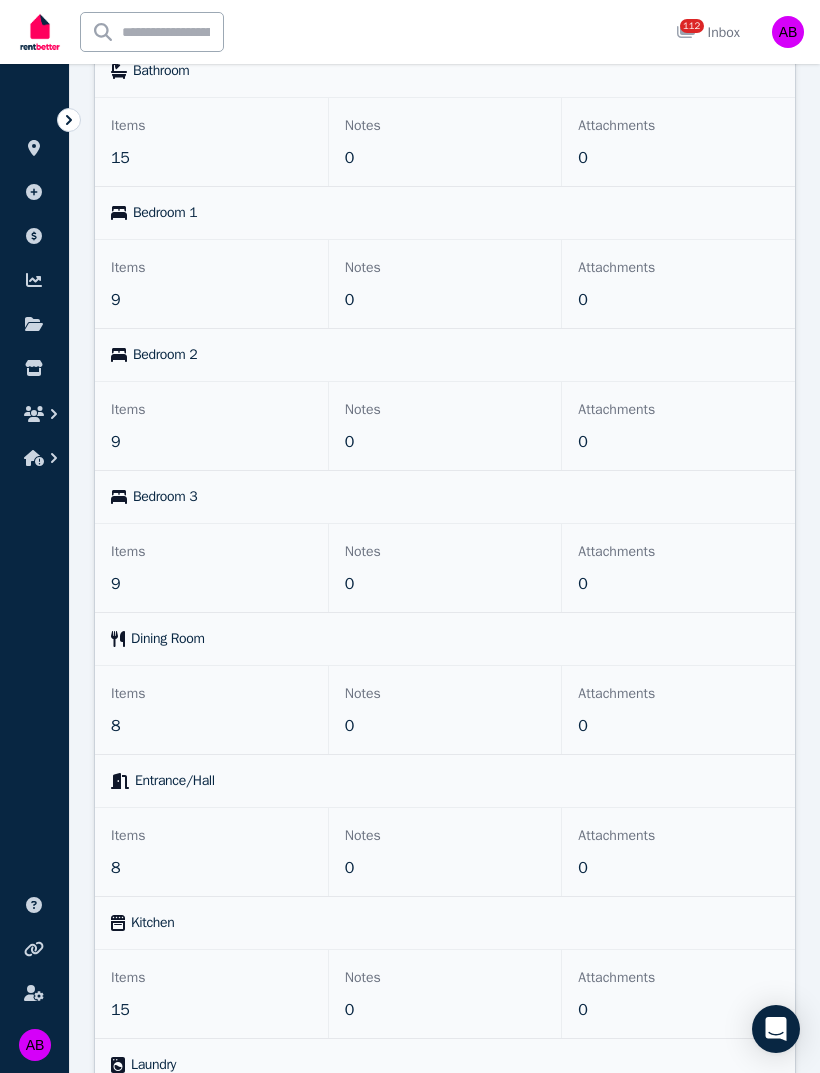 scroll, scrollTop: 0, scrollLeft: 0, axis: both 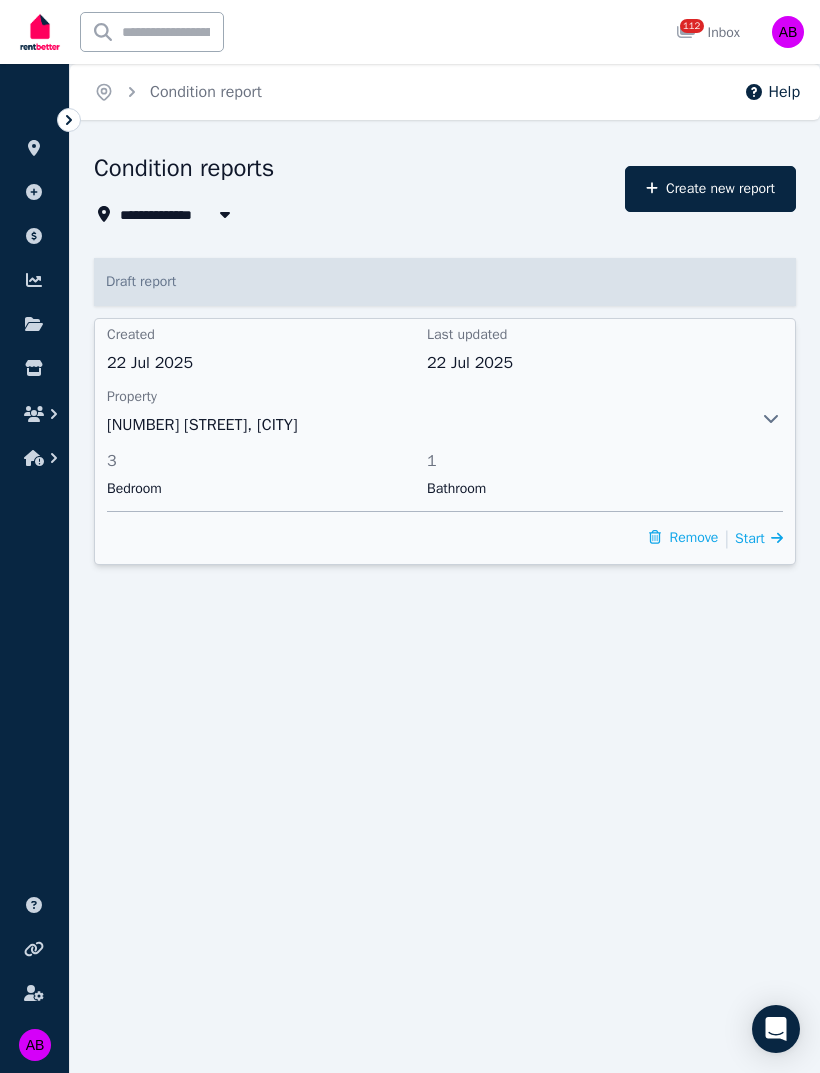 click on "[NUMBER] [STREET], [CITY]" at bounding box center [421, 425] 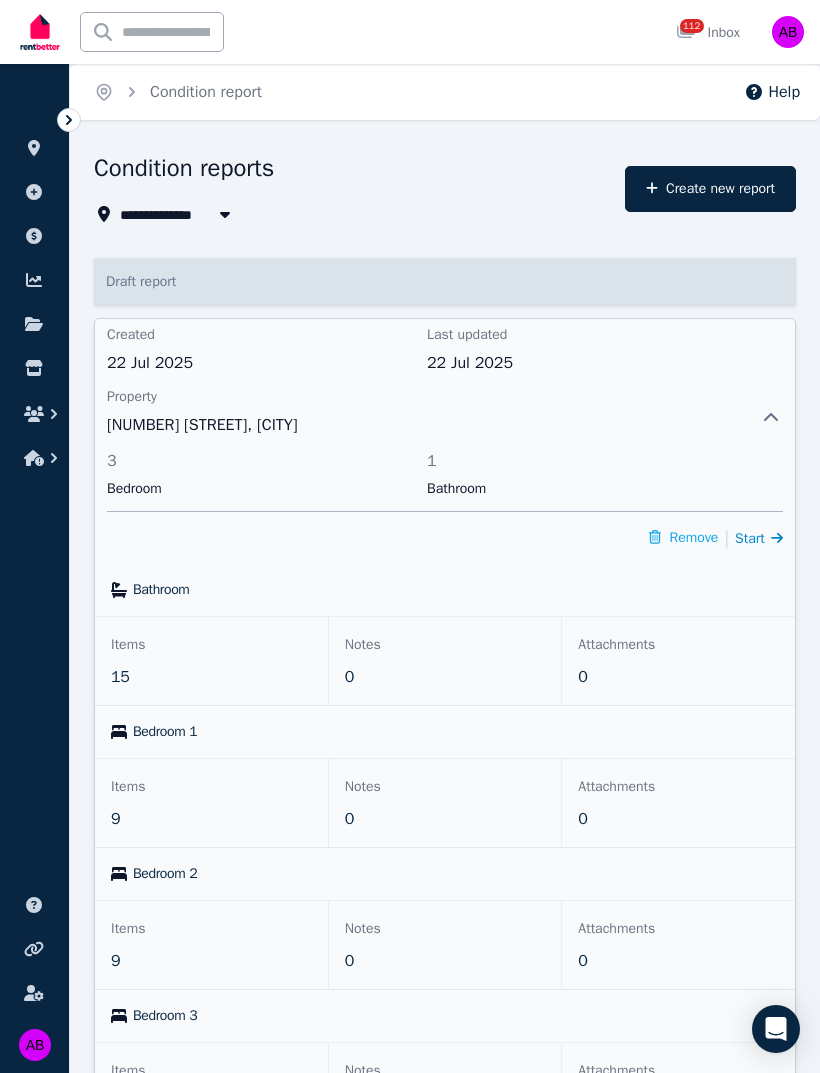click on "Start" at bounding box center [759, 538] 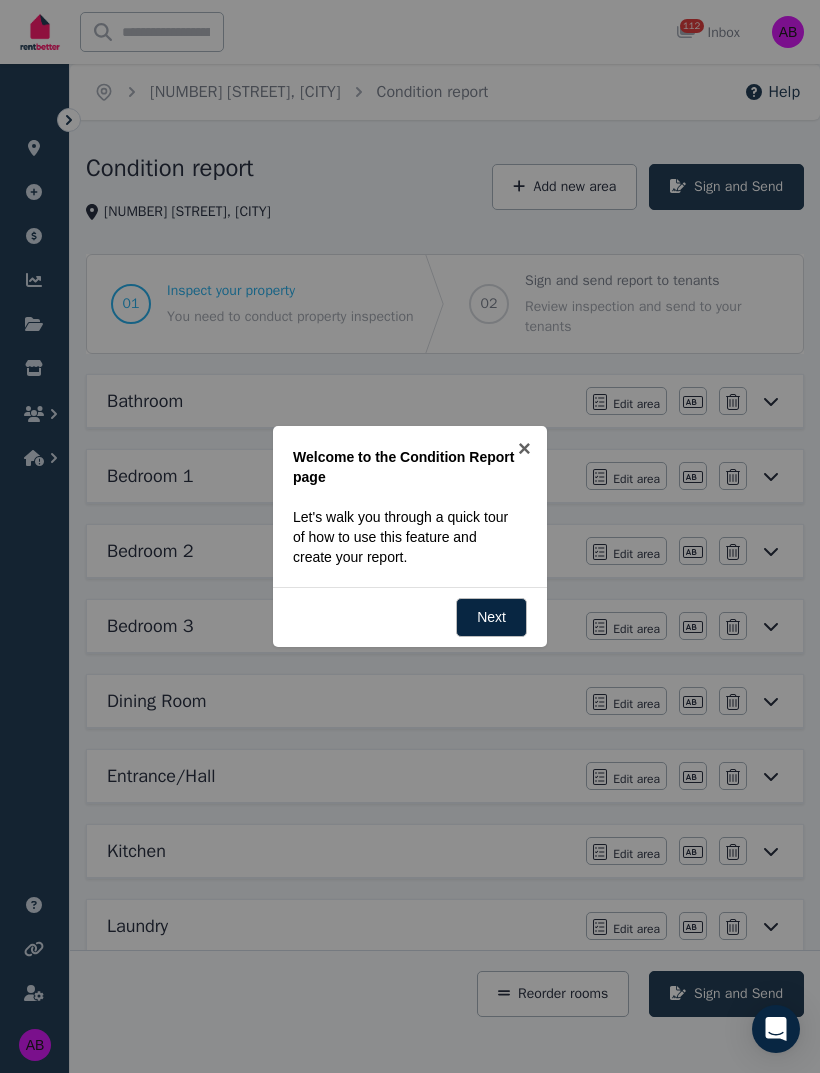 click at bounding box center (410, 536) 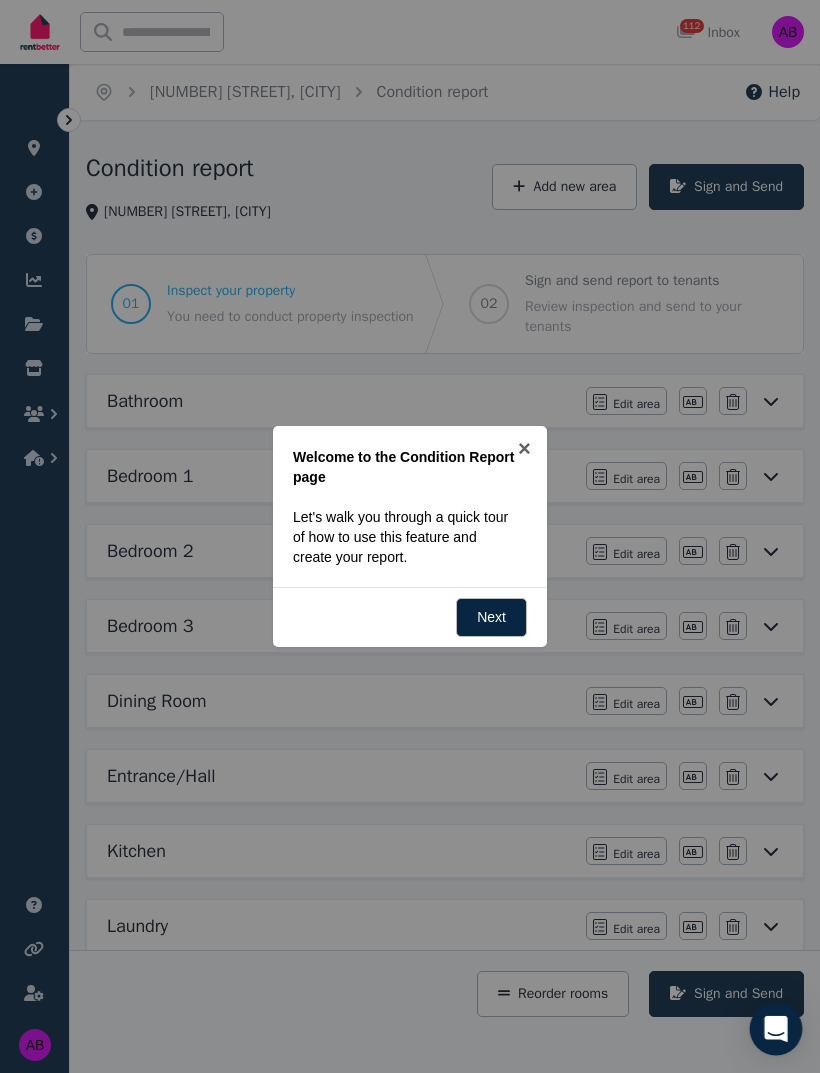 click at bounding box center (776, 1029) 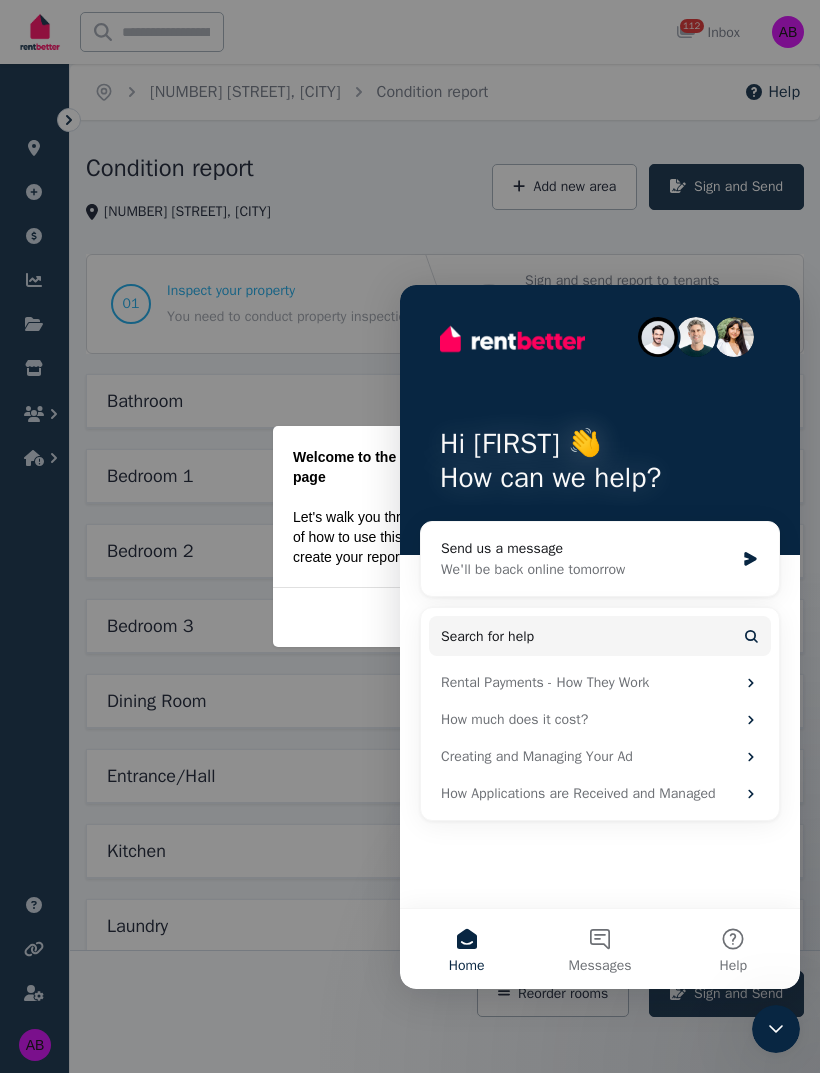 scroll, scrollTop: 0, scrollLeft: 0, axis: both 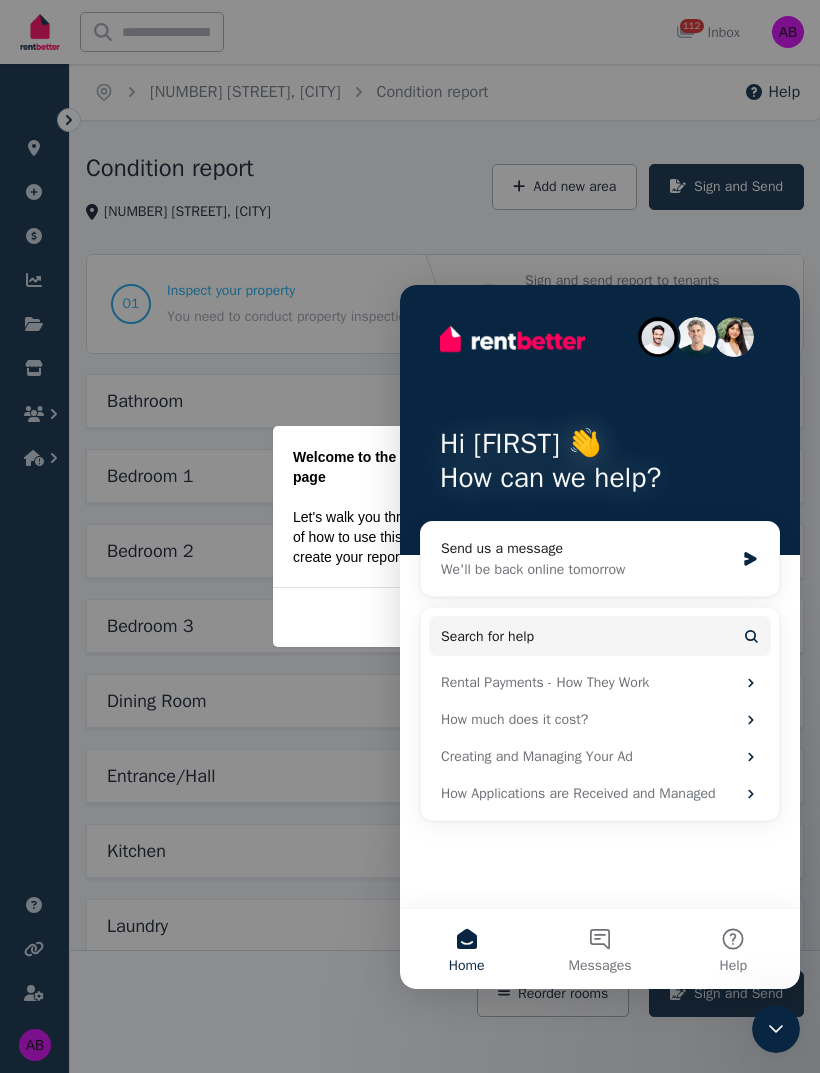 click at bounding box center [410, 536] 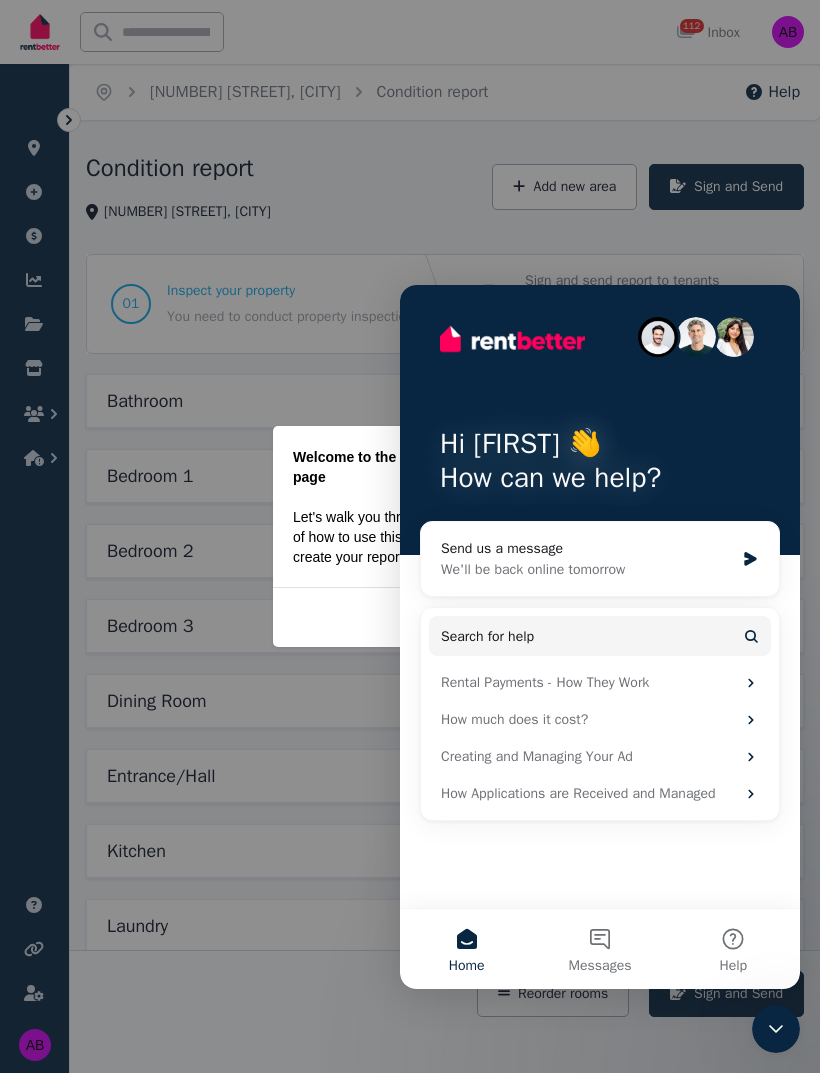 click 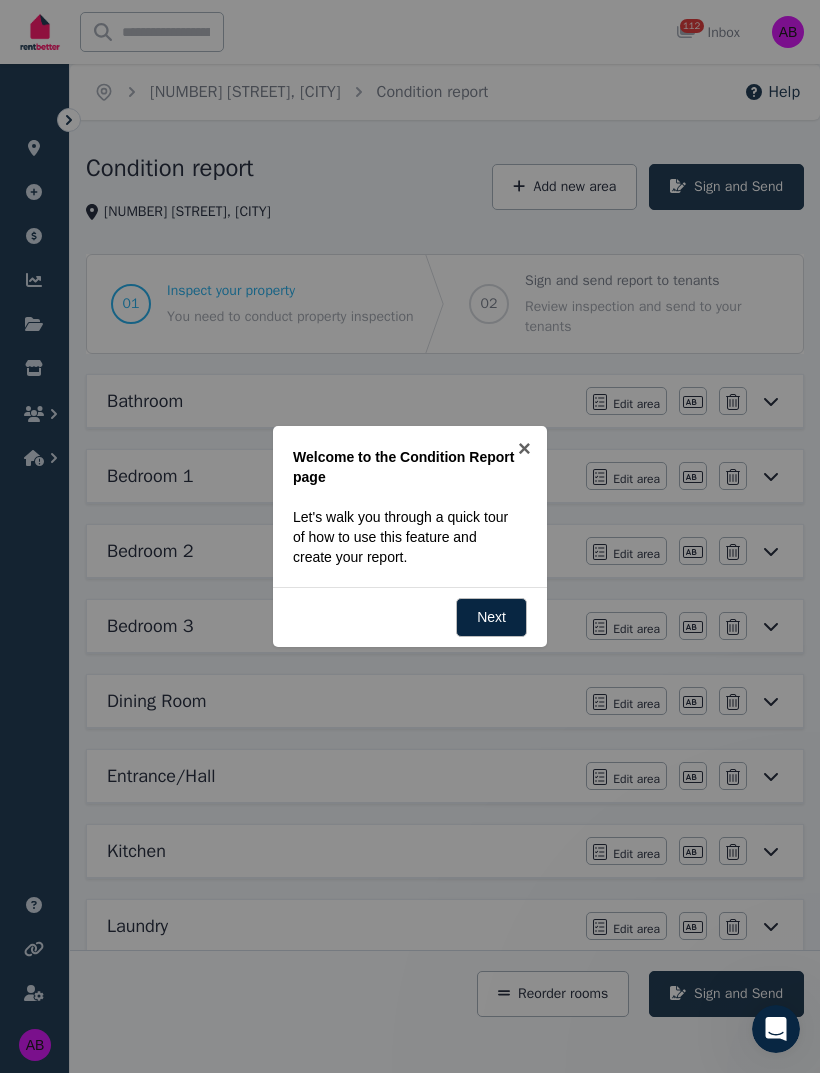 scroll, scrollTop: 0, scrollLeft: 0, axis: both 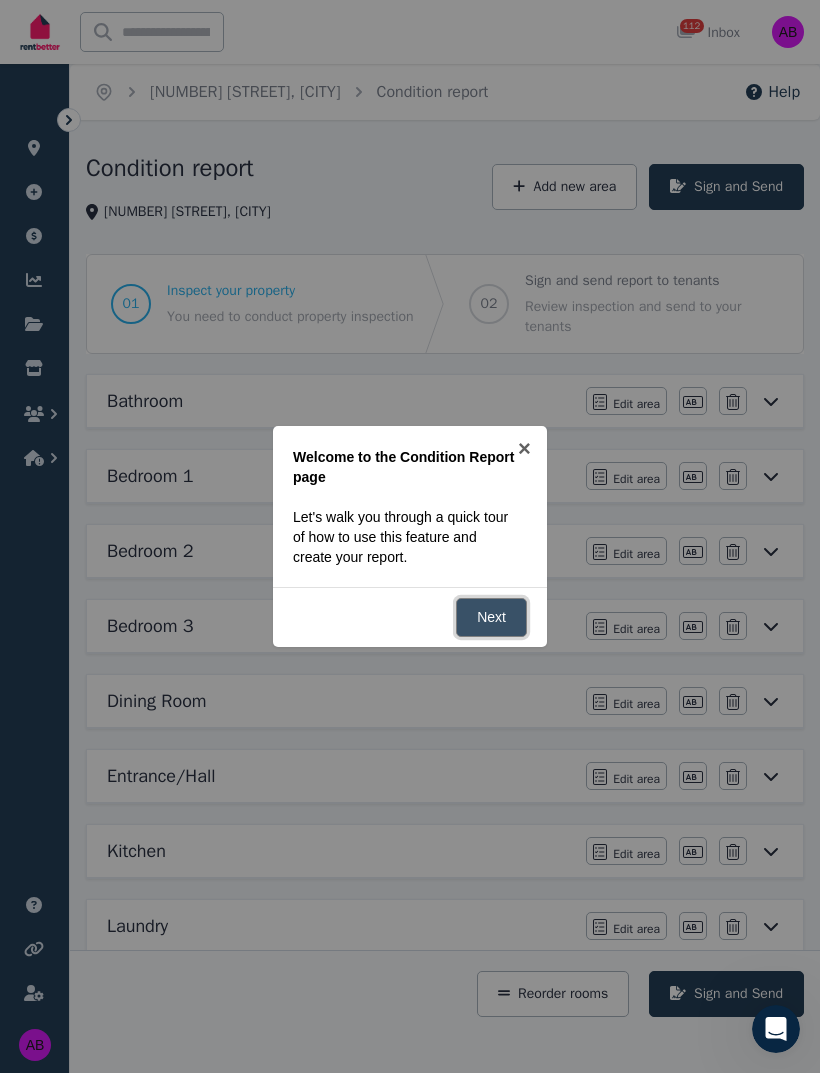 click on "Next" at bounding box center [491, 617] 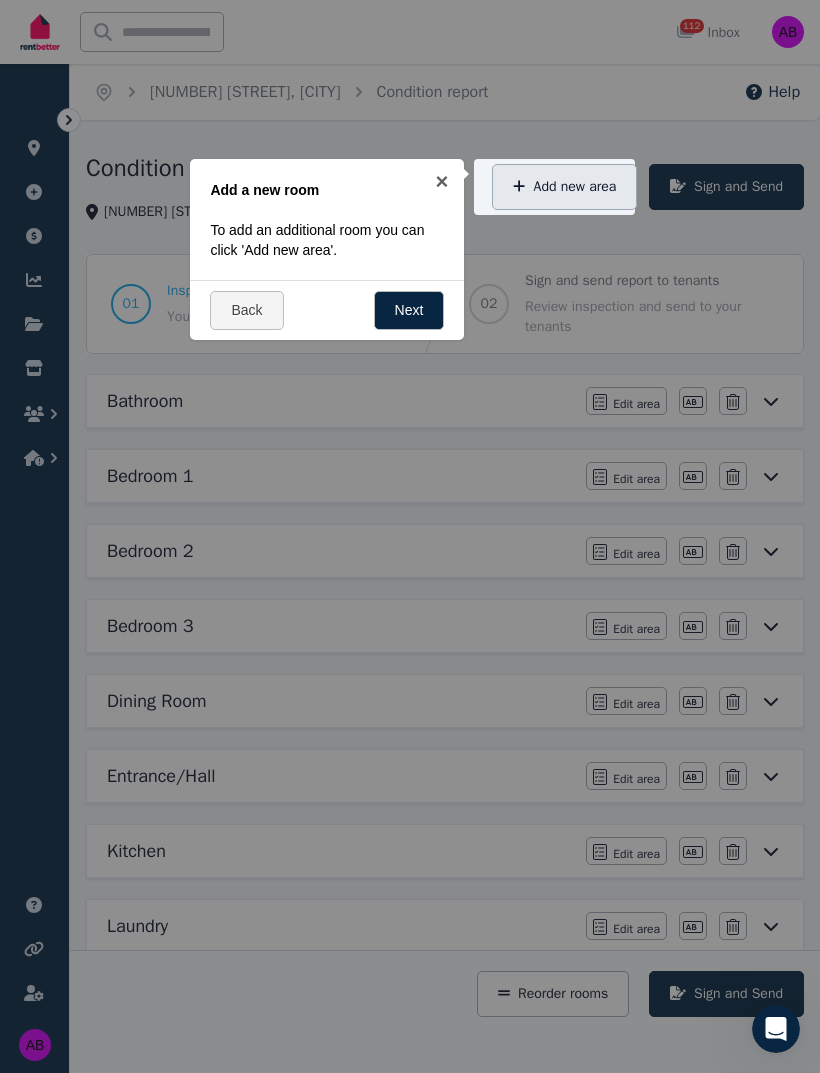 click on "Add new area" at bounding box center (564, 187) 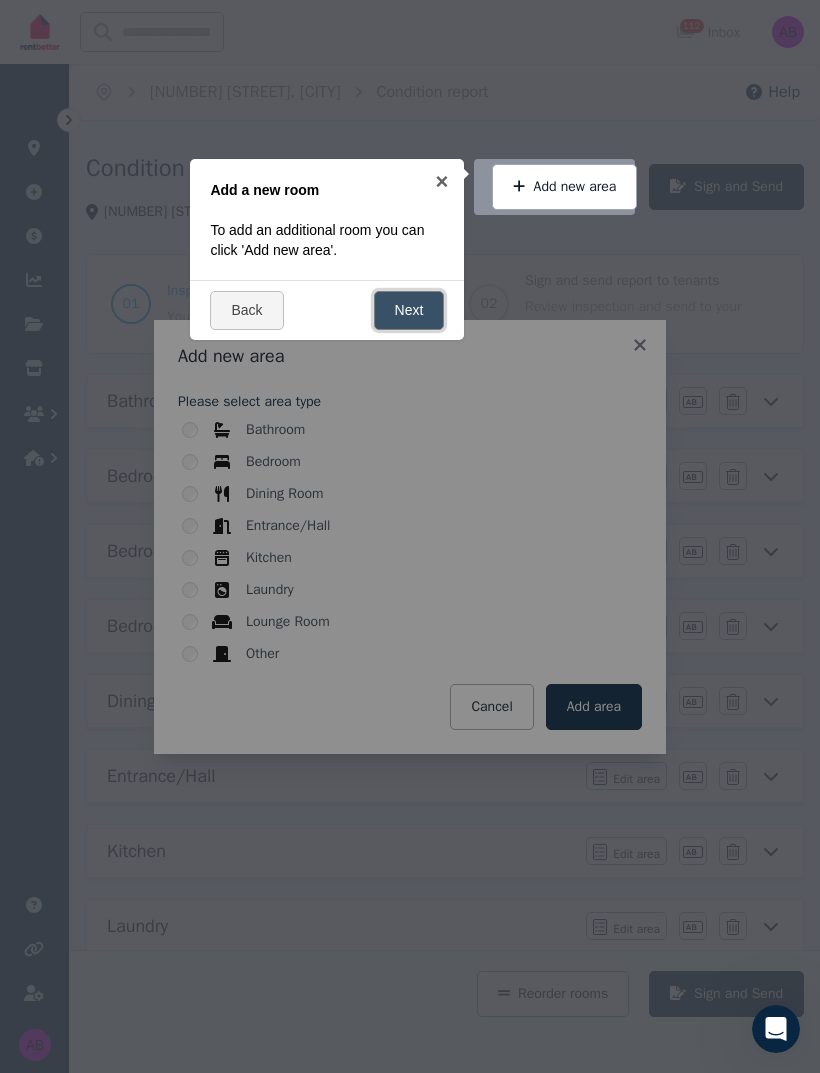 click on "Next" at bounding box center [409, 310] 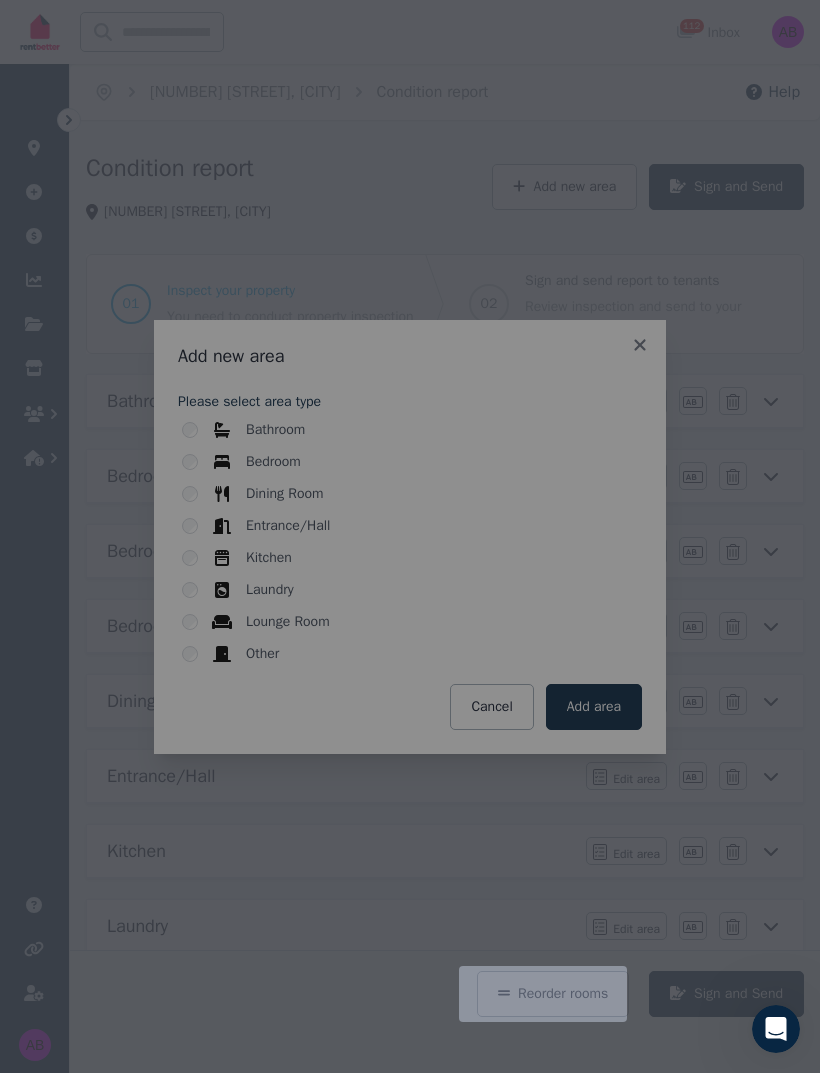 scroll, scrollTop: 488, scrollLeft: 0, axis: vertical 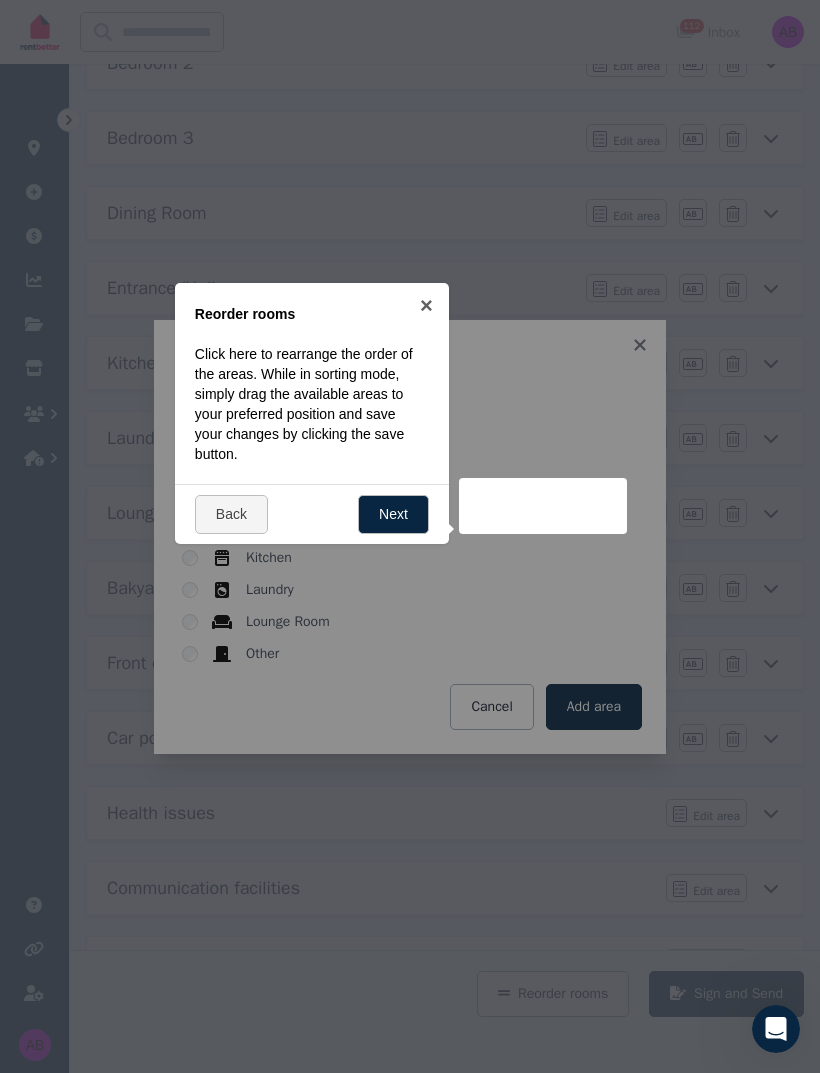 click at bounding box center (543, 506) 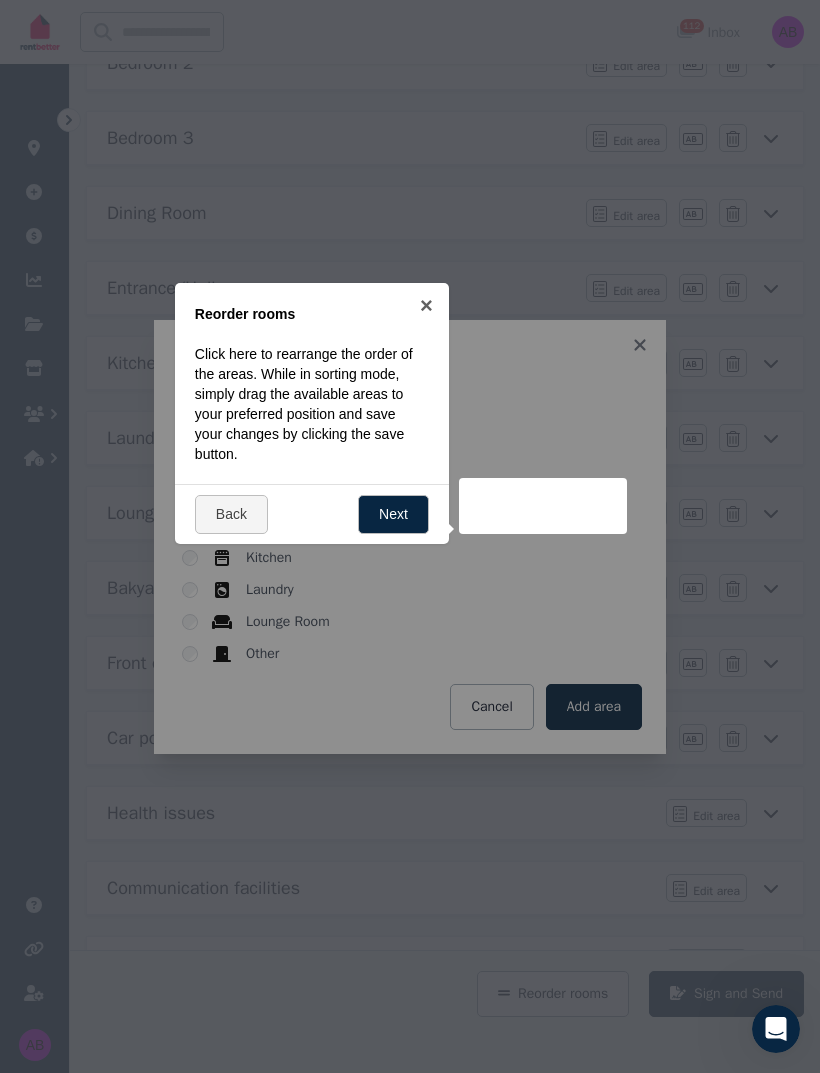 click at bounding box center [410, 536] 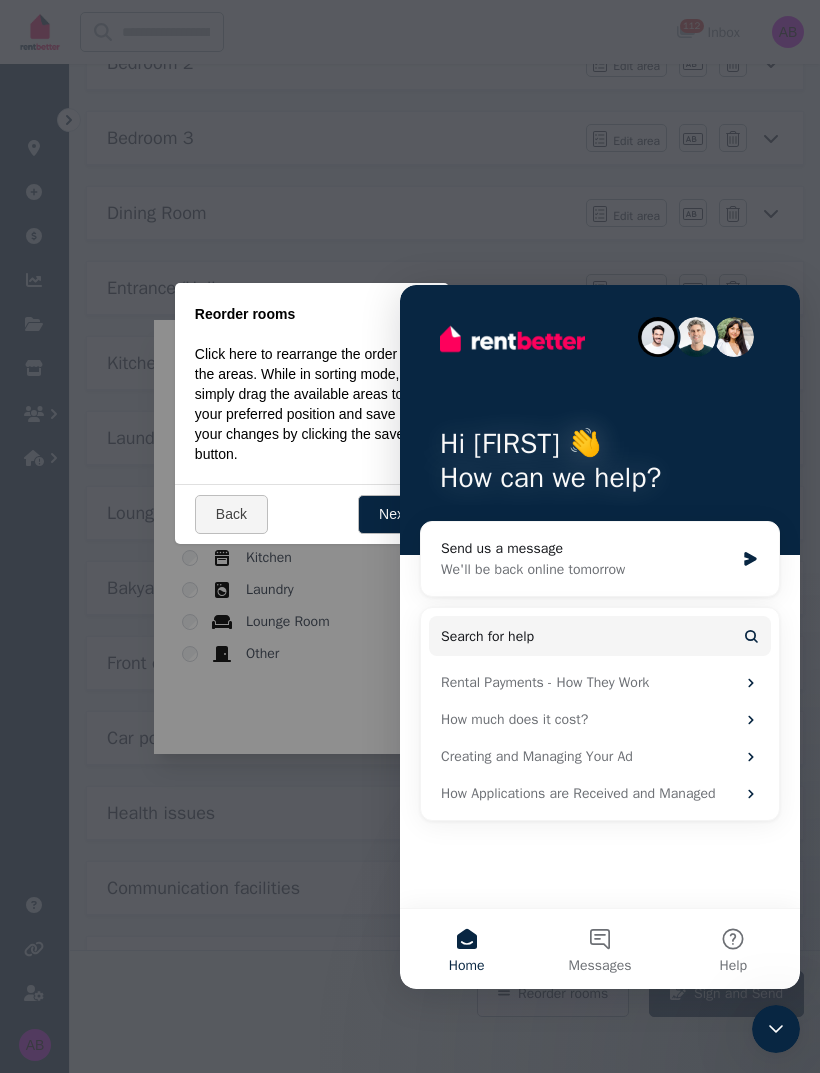 click 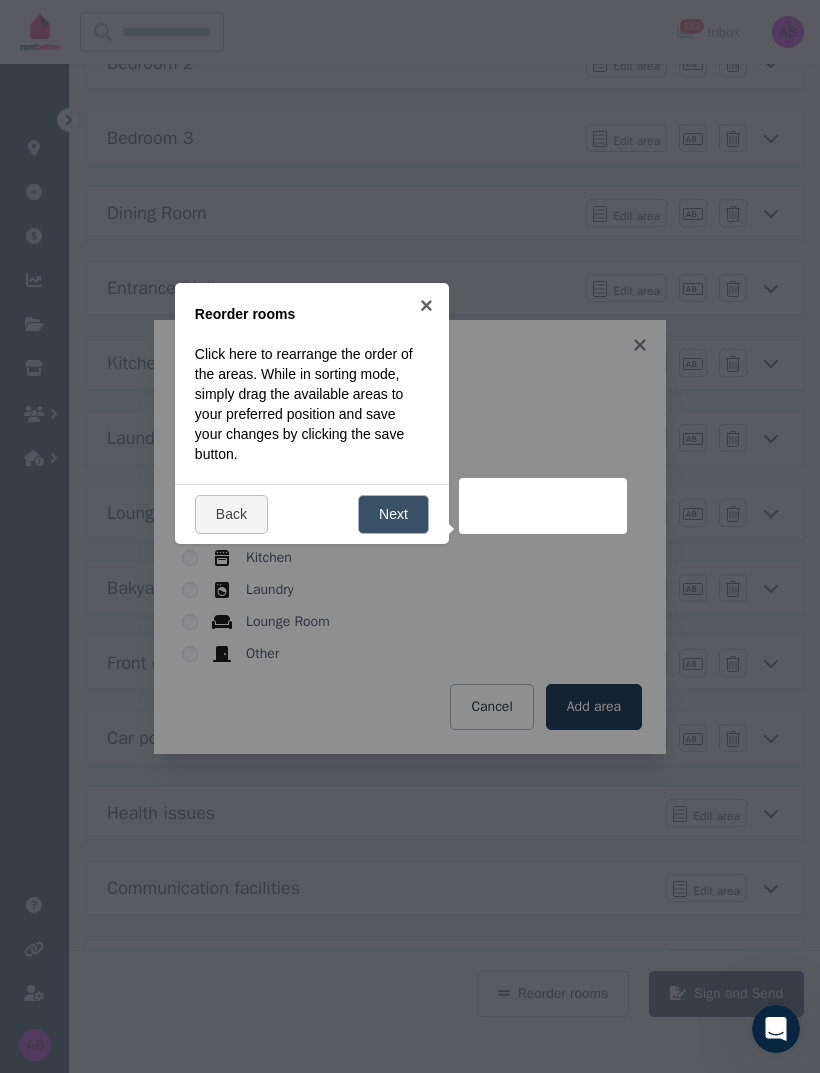 click on "Next" at bounding box center (393, 514) 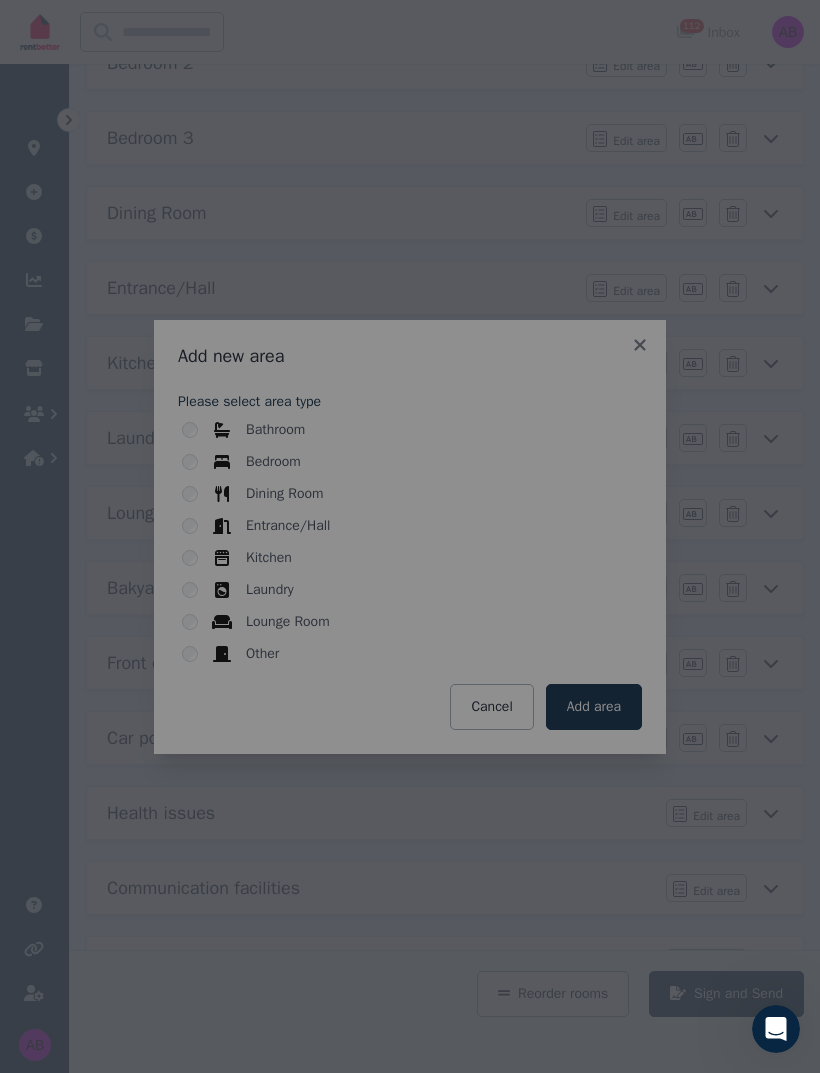 scroll, scrollTop: 0, scrollLeft: 0, axis: both 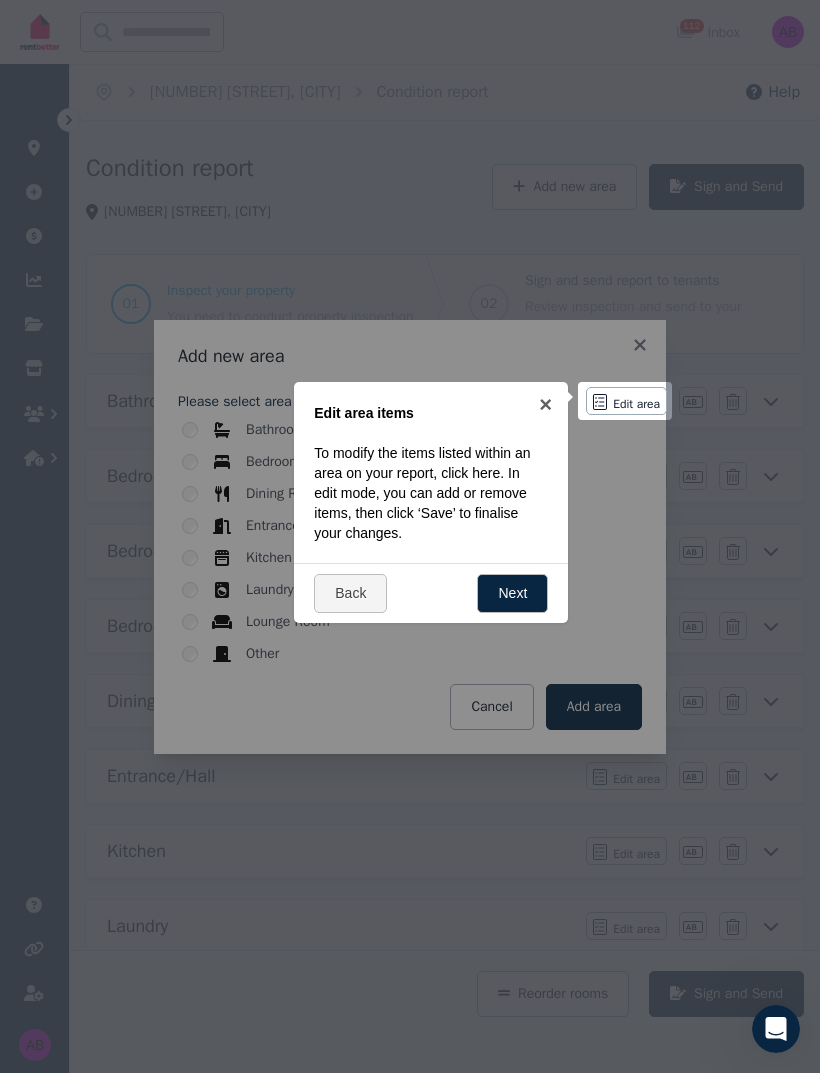 click at bounding box center (625, 401) 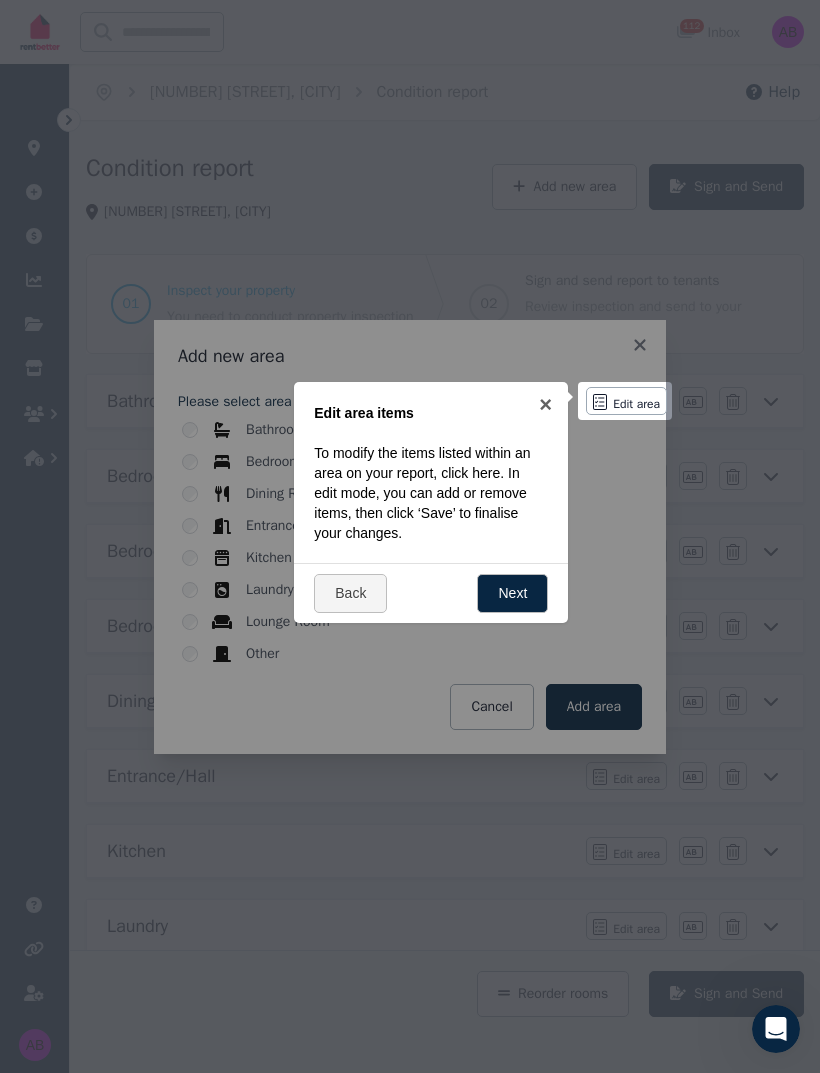click at bounding box center (625, 401) 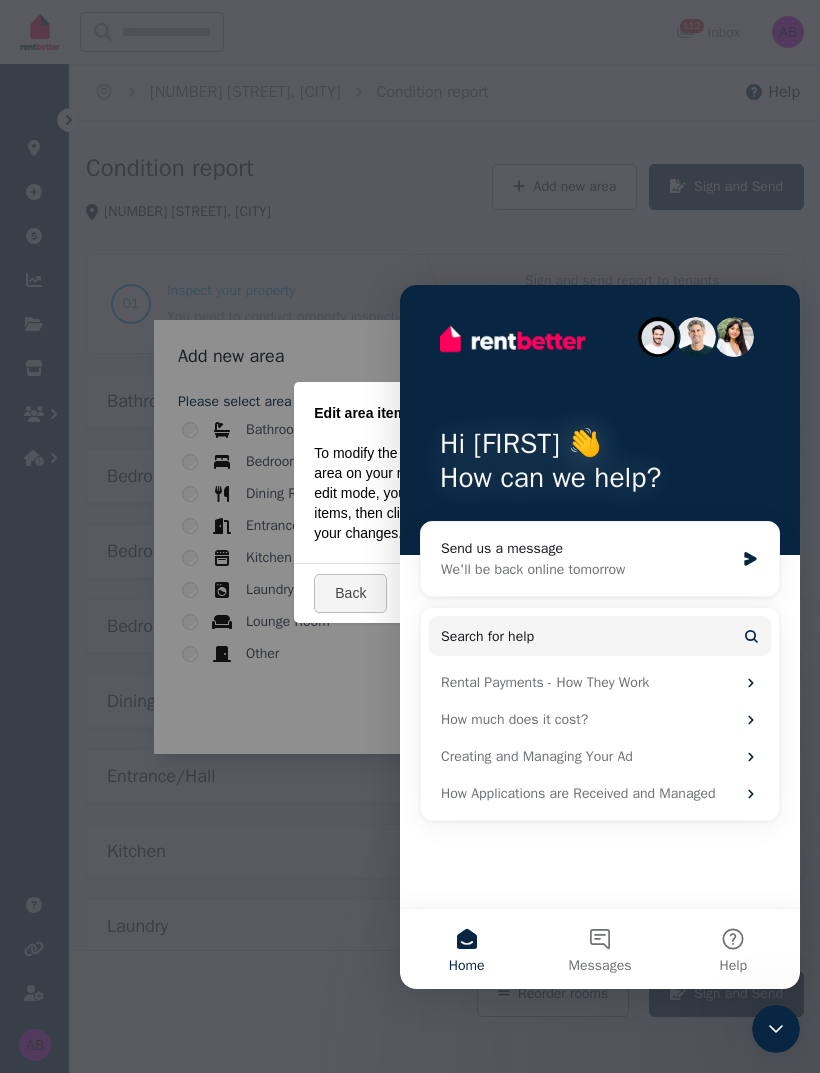 click 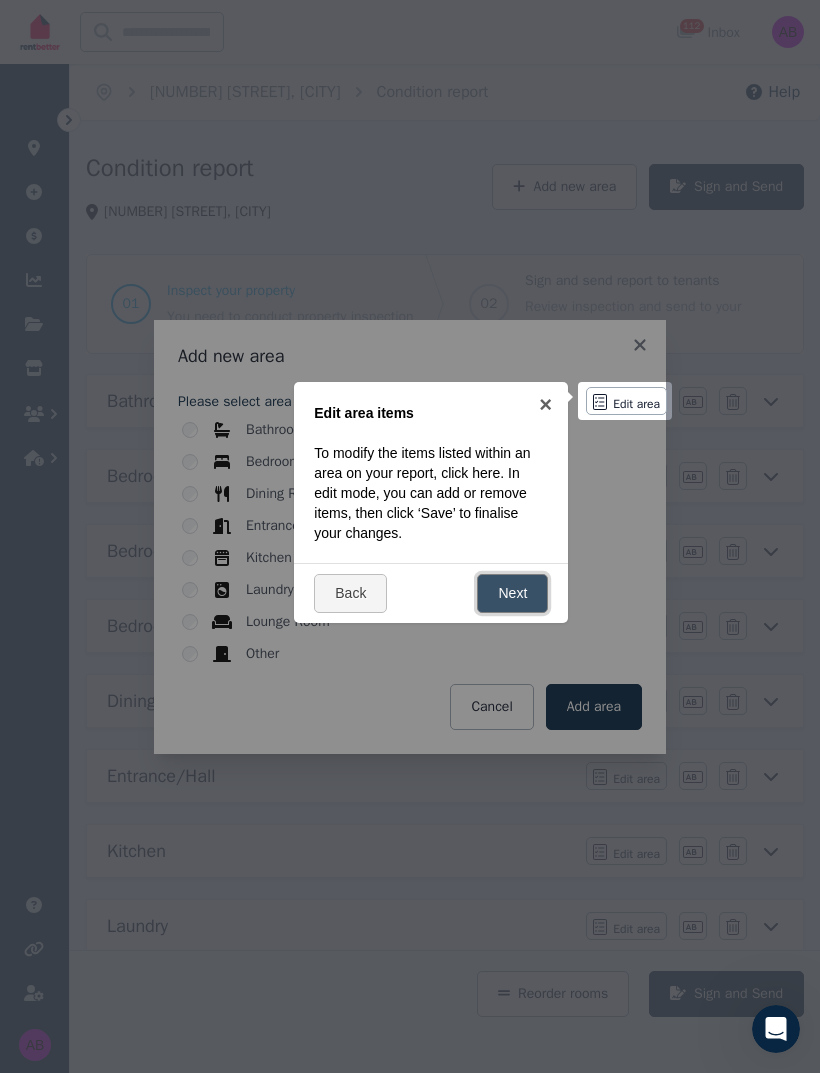 click on "Next" at bounding box center [512, 593] 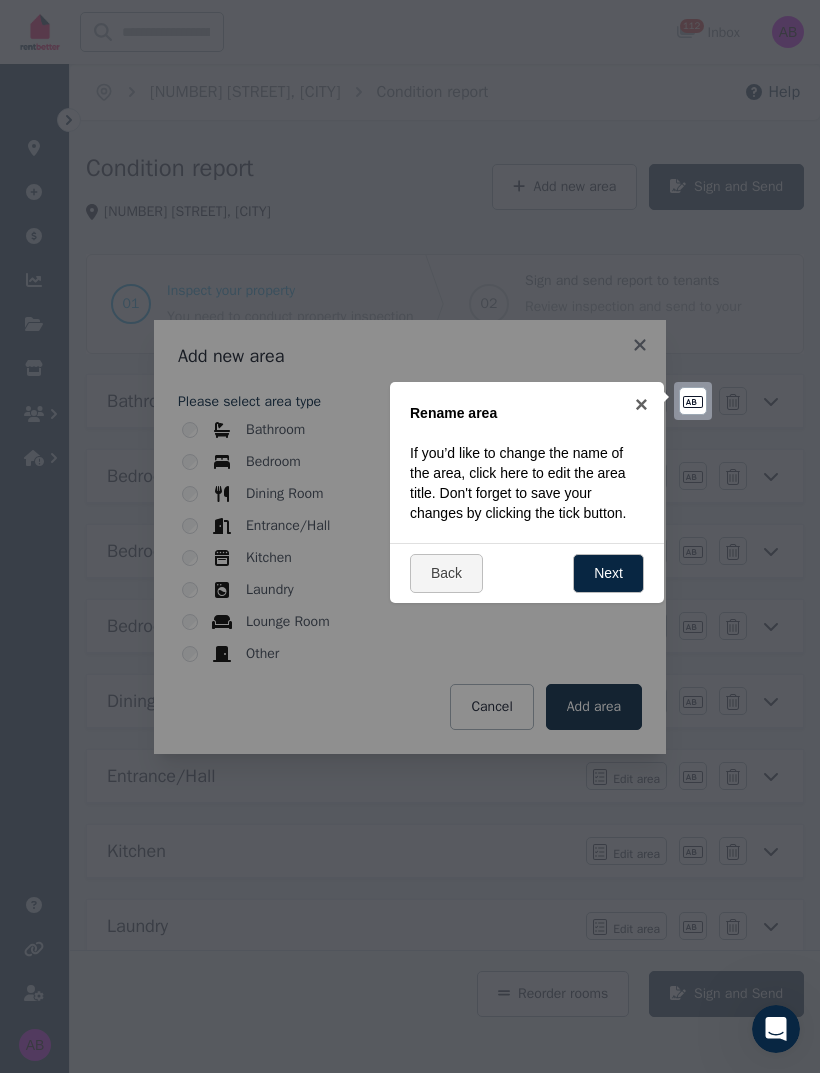 click at bounding box center (693, 401) 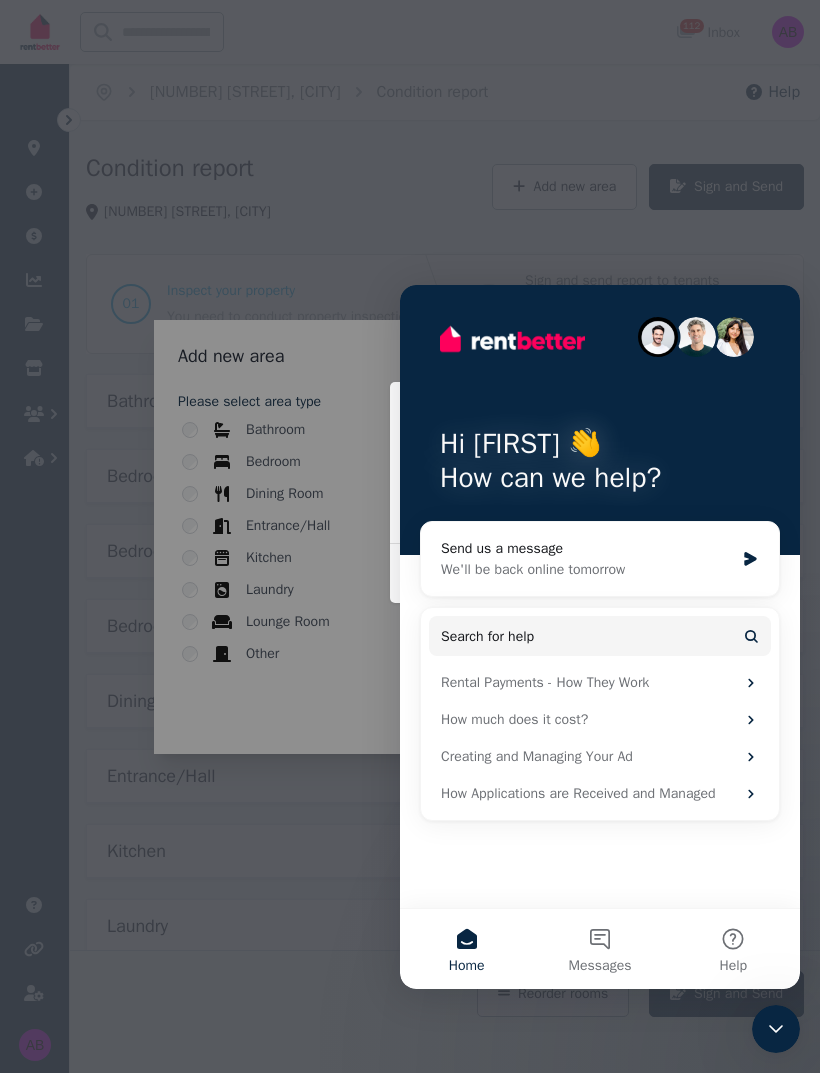 click 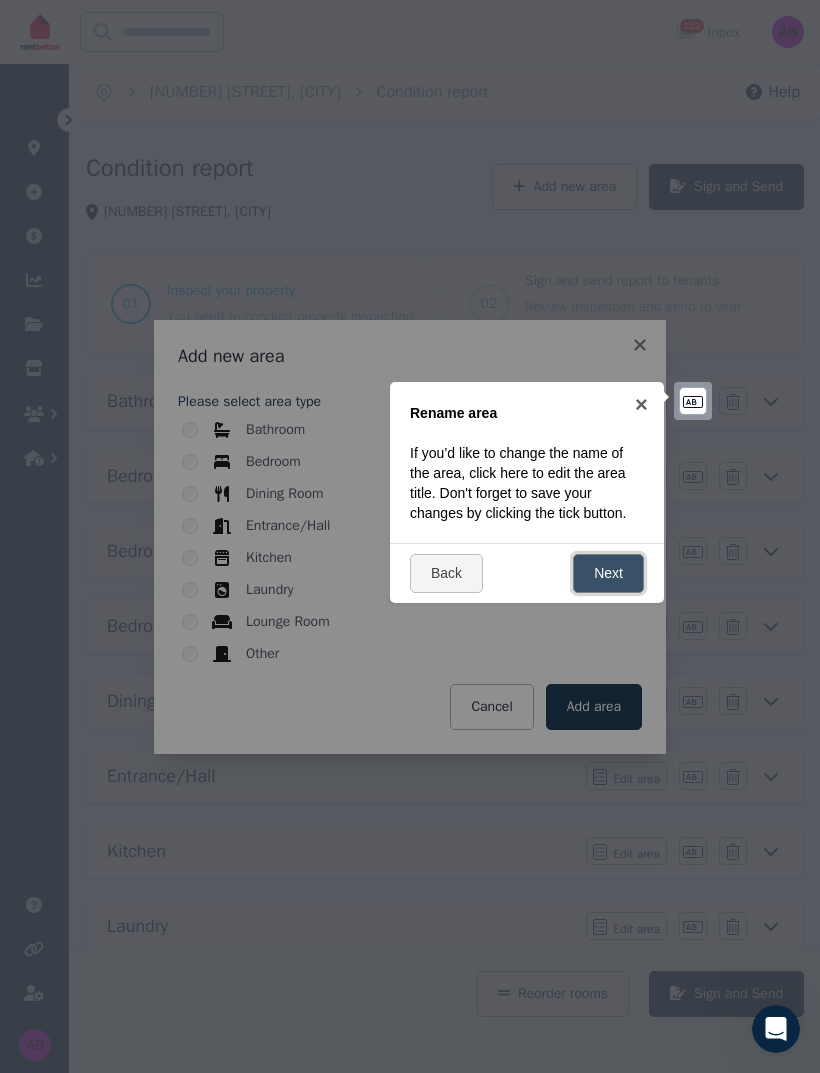 click on "Next" at bounding box center (608, 573) 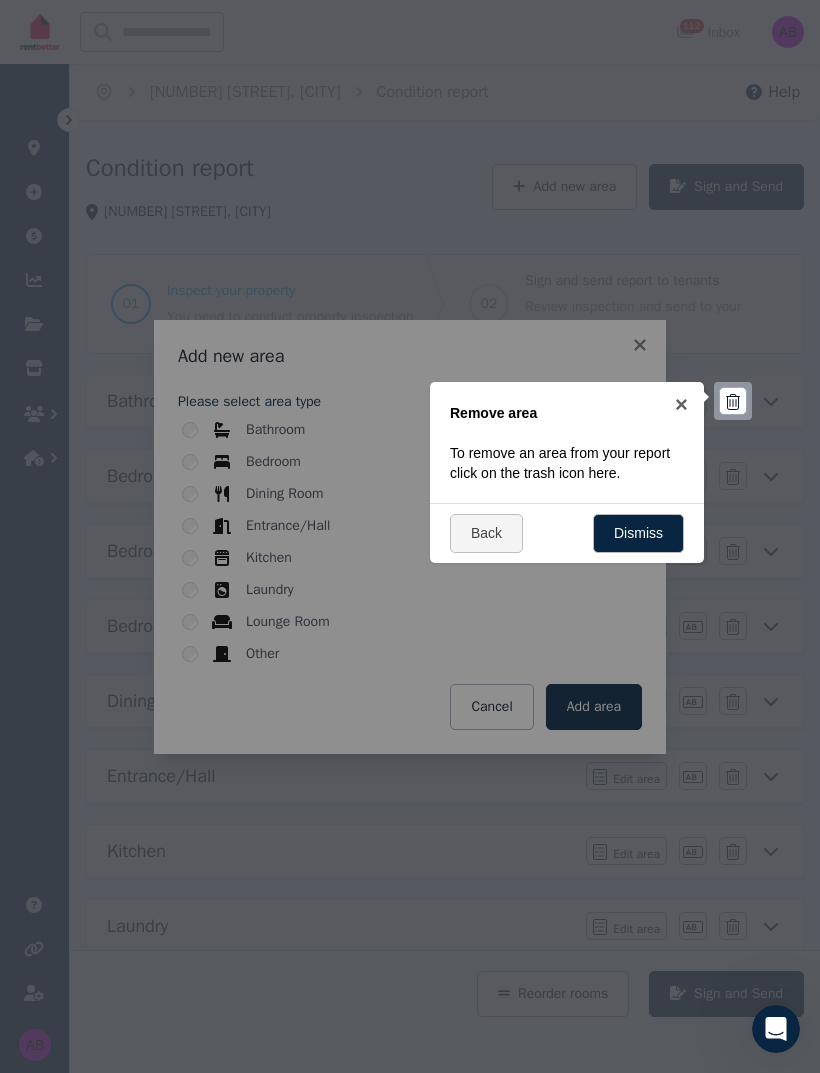 click at bounding box center (733, 401) 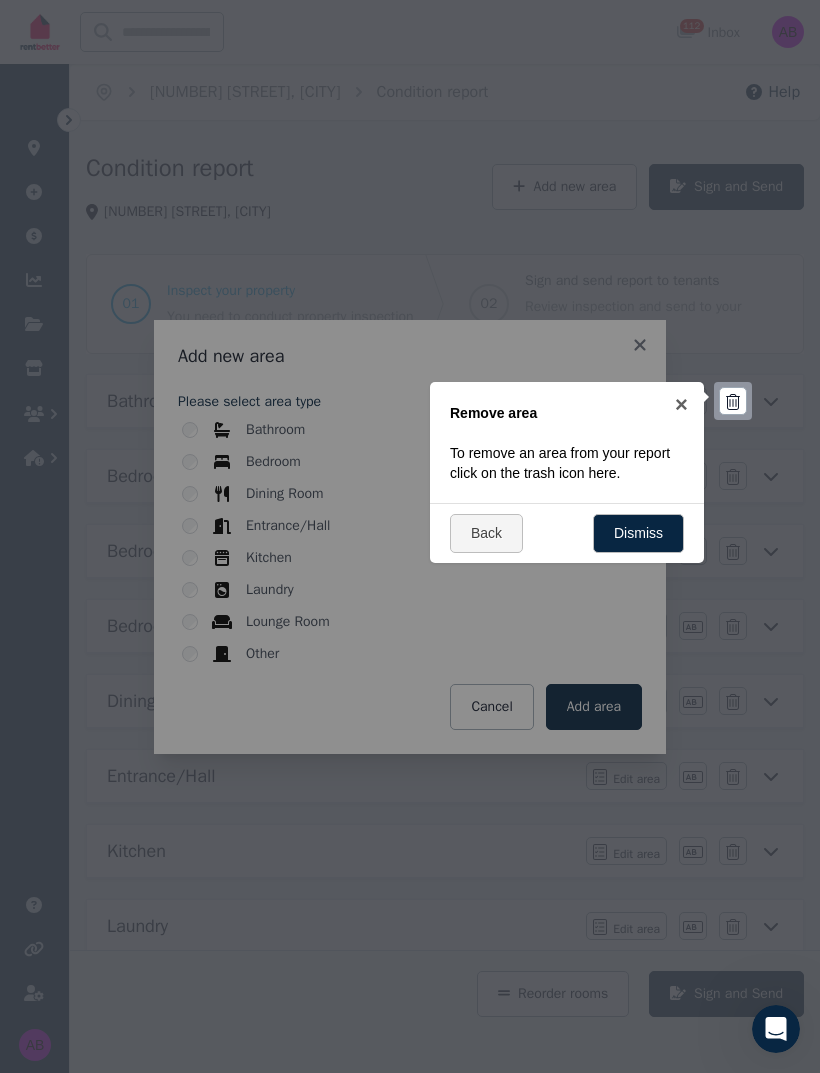 click at bounding box center (410, 536) 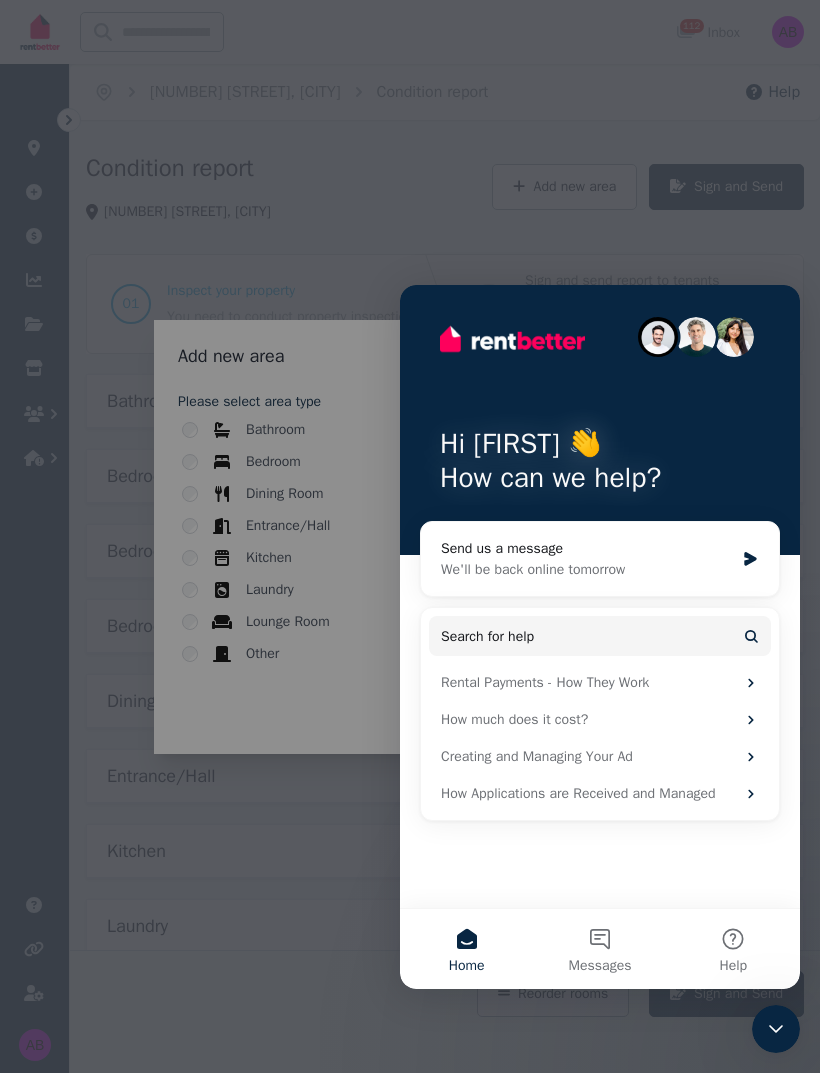 click 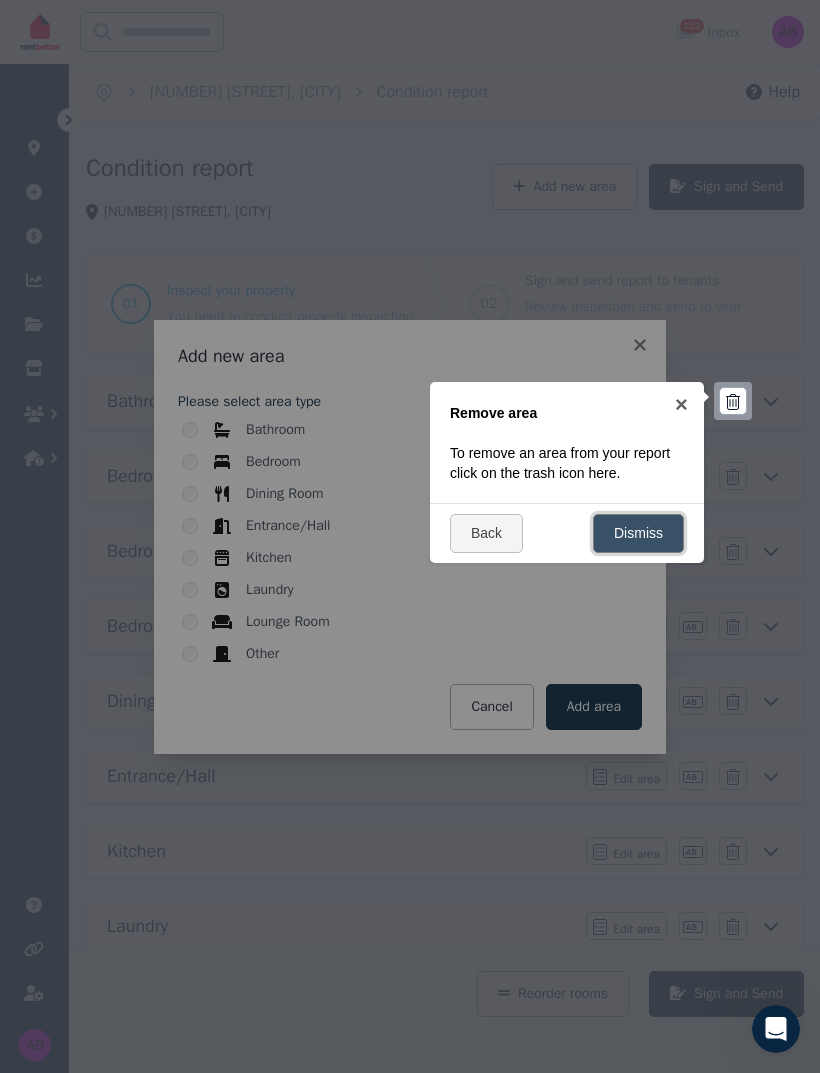 click on "Dismiss" at bounding box center [638, 533] 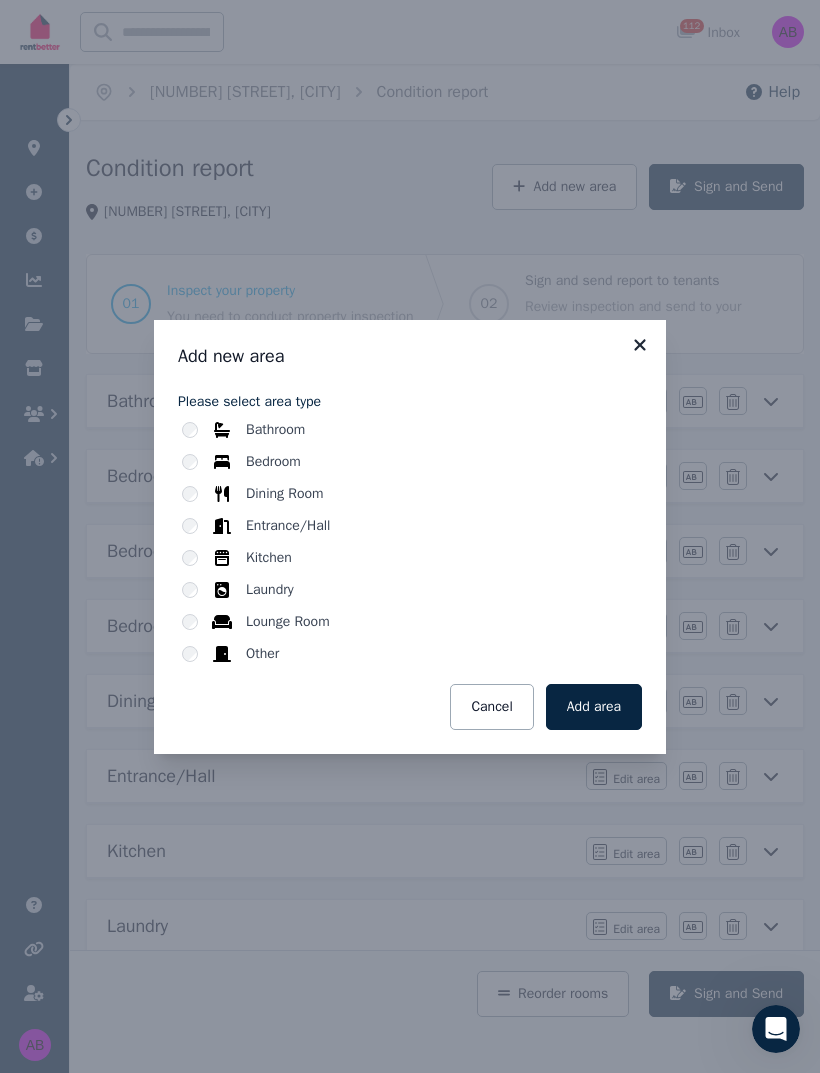 click 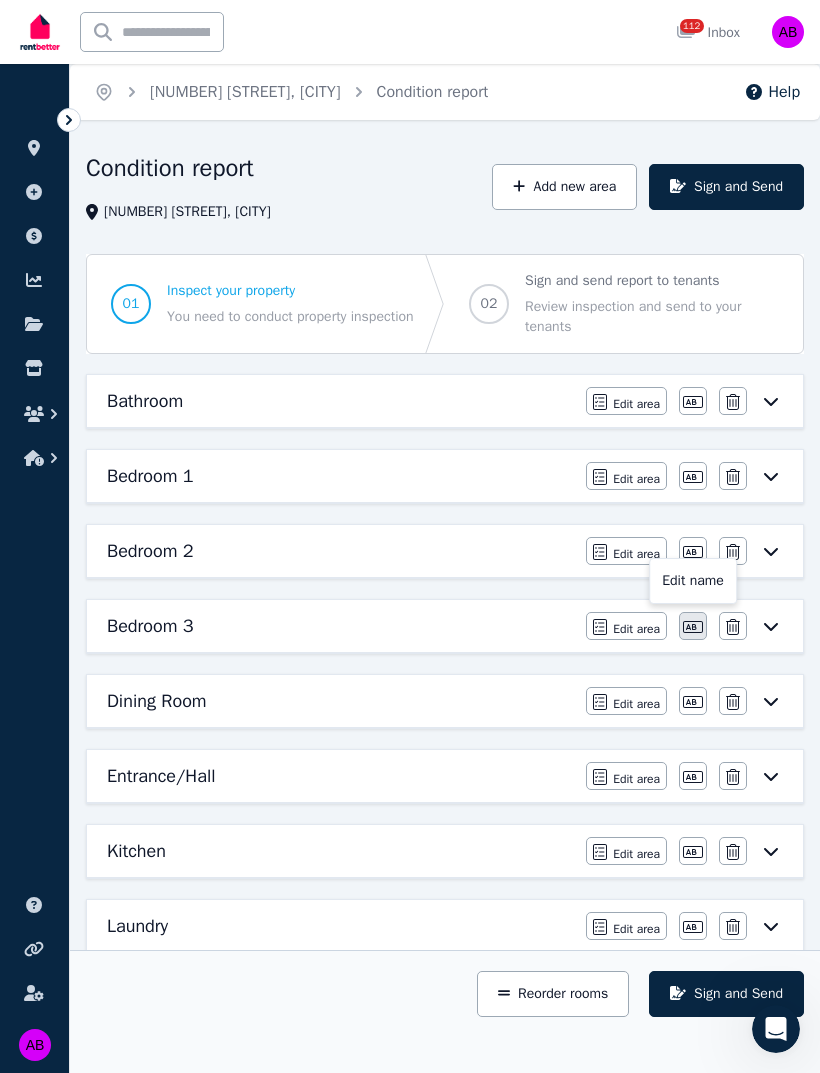 click 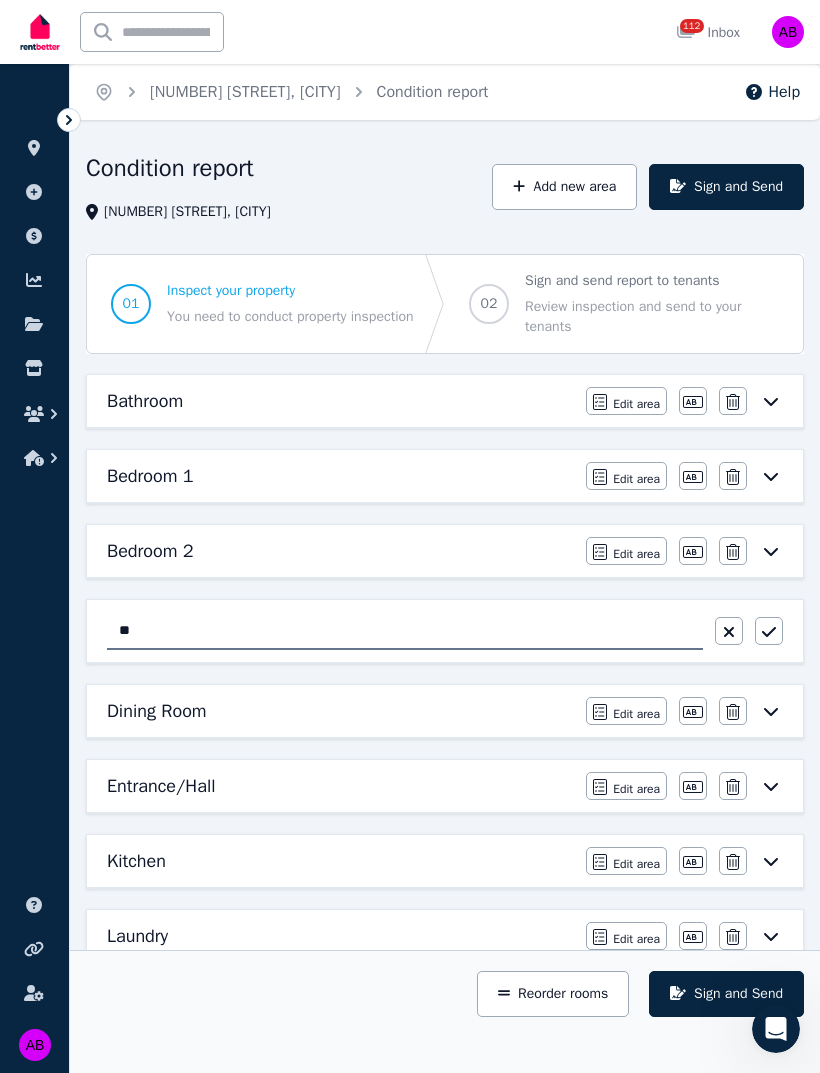 type on "*" 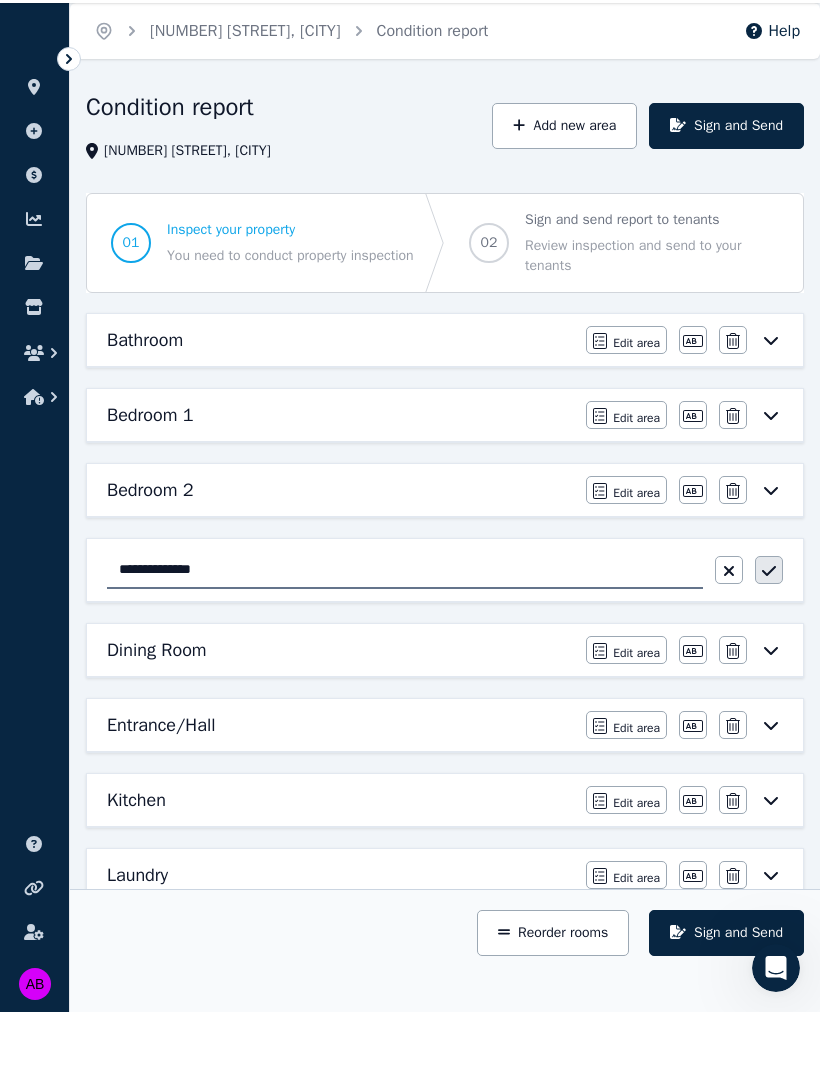 type on "**********" 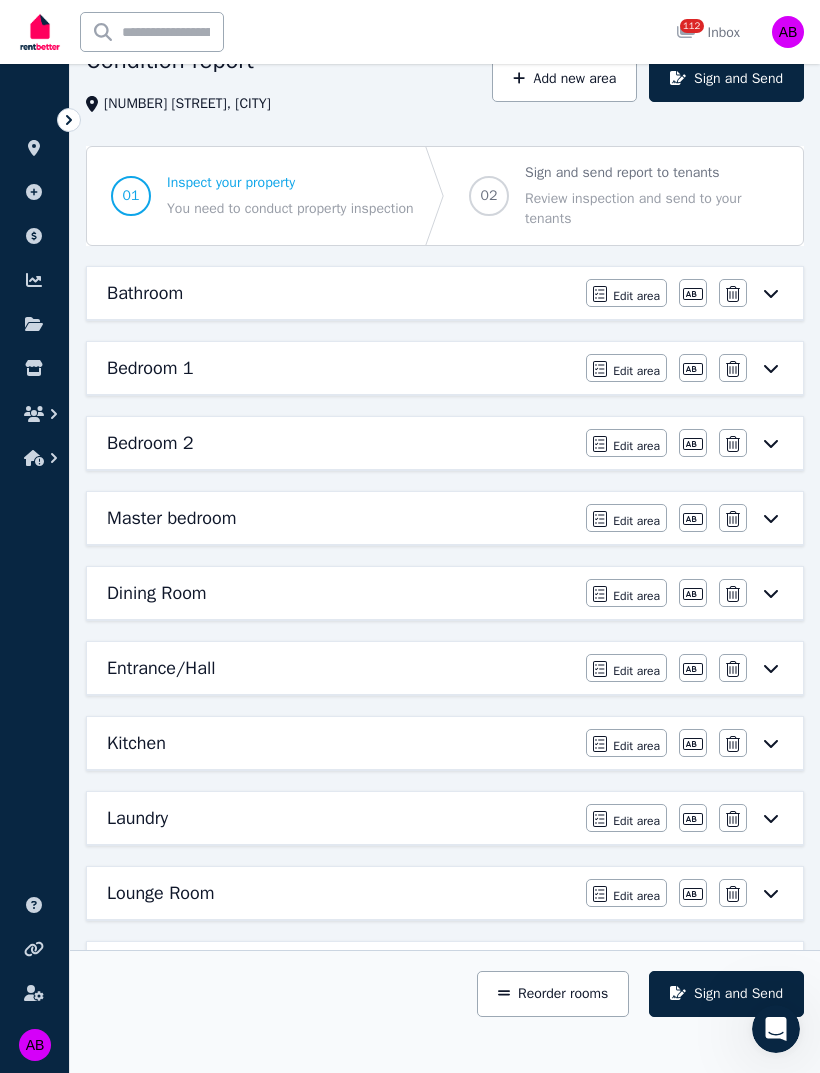 scroll, scrollTop: 0, scrollLeft: 0, axis: both 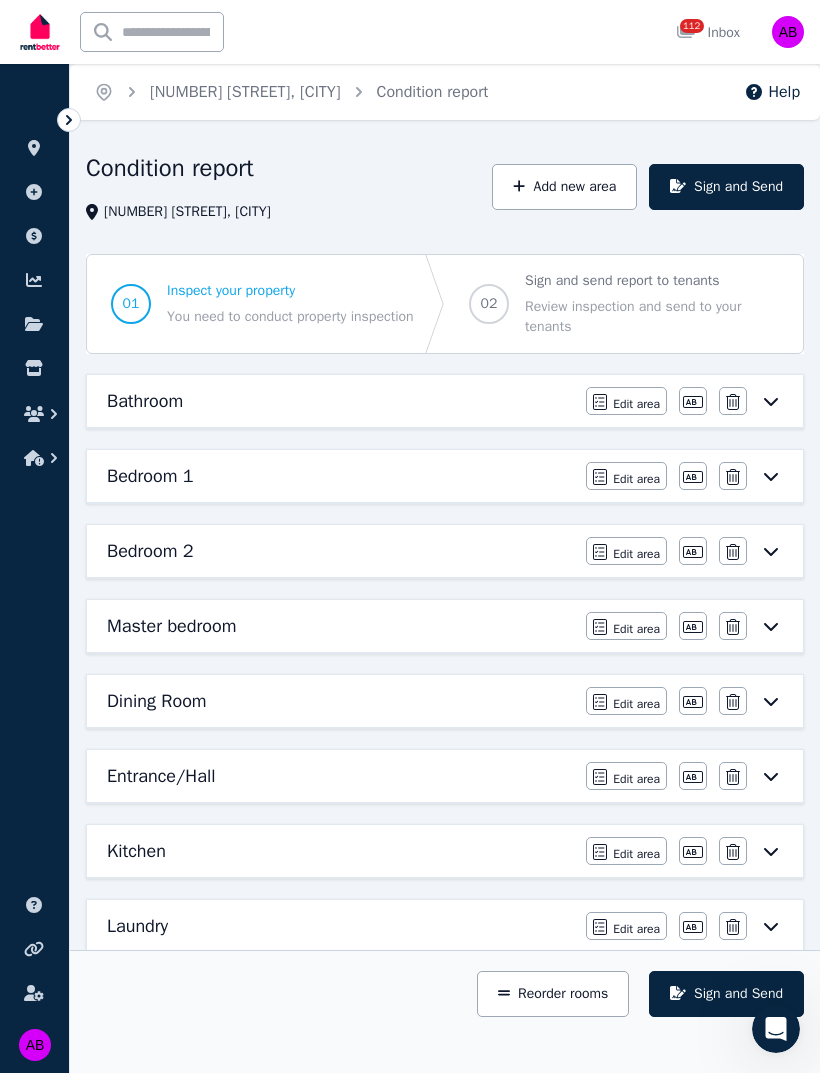 click 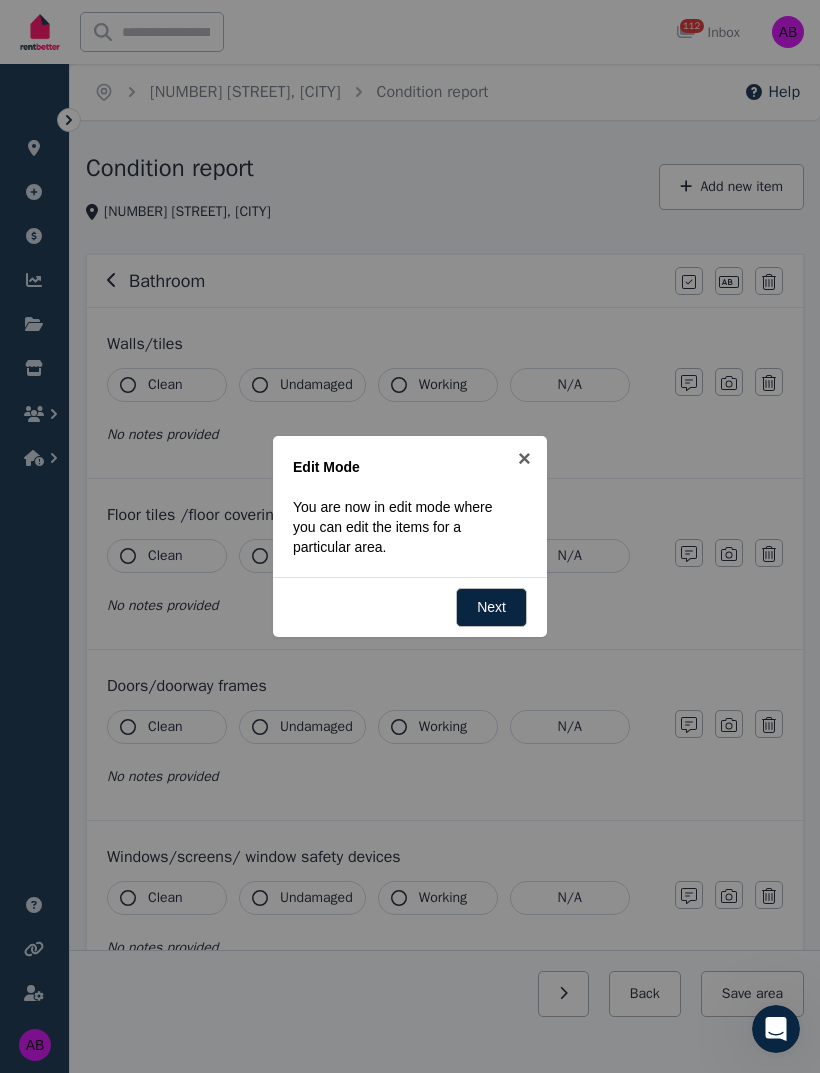 click 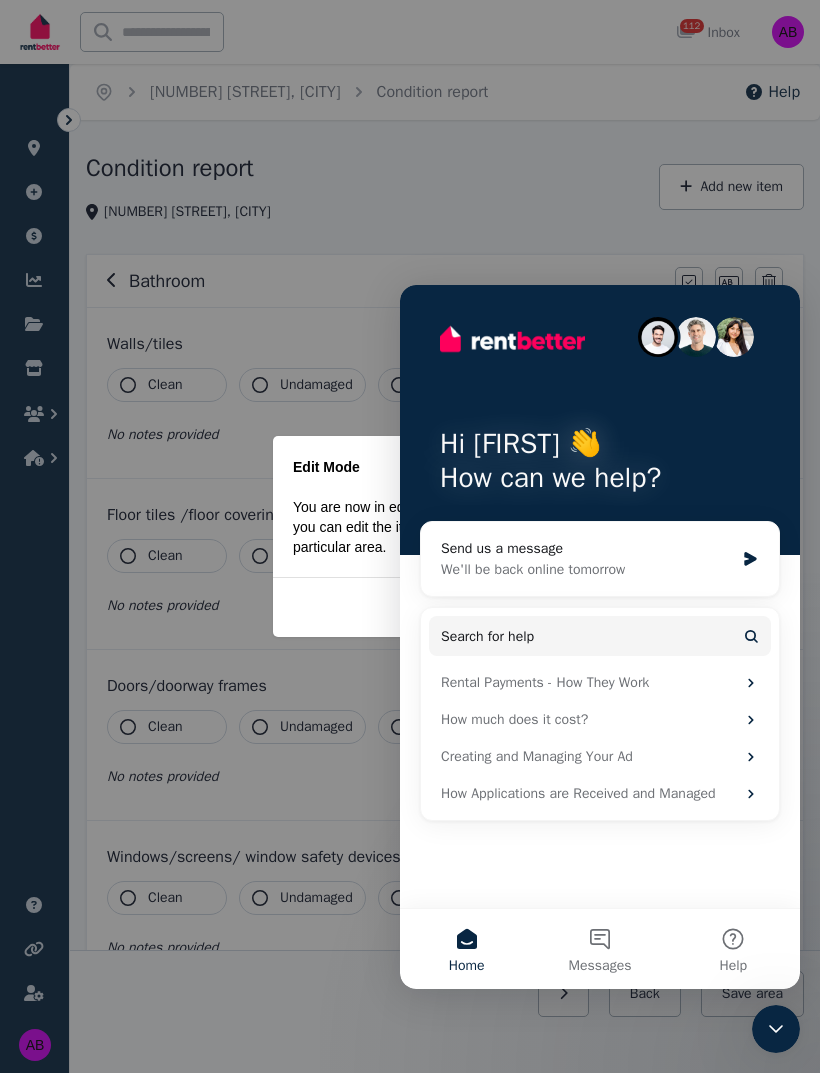 click 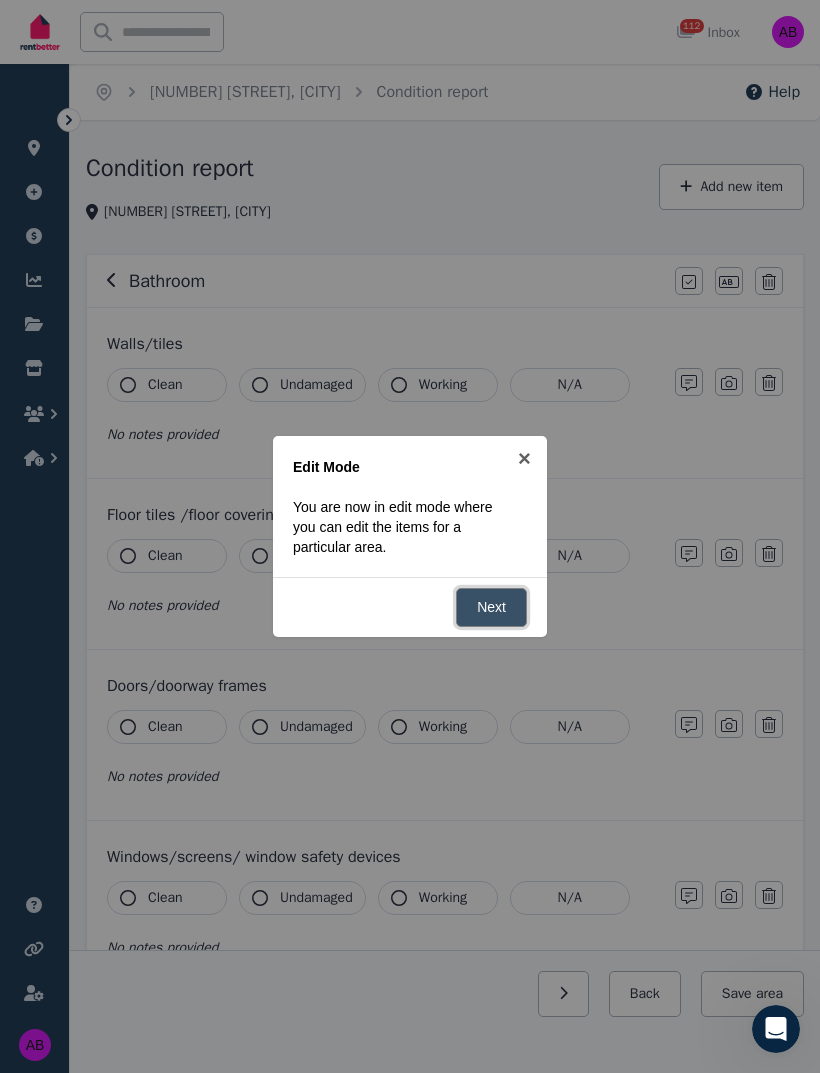 click on "Next" at bounding box center [491, 607] 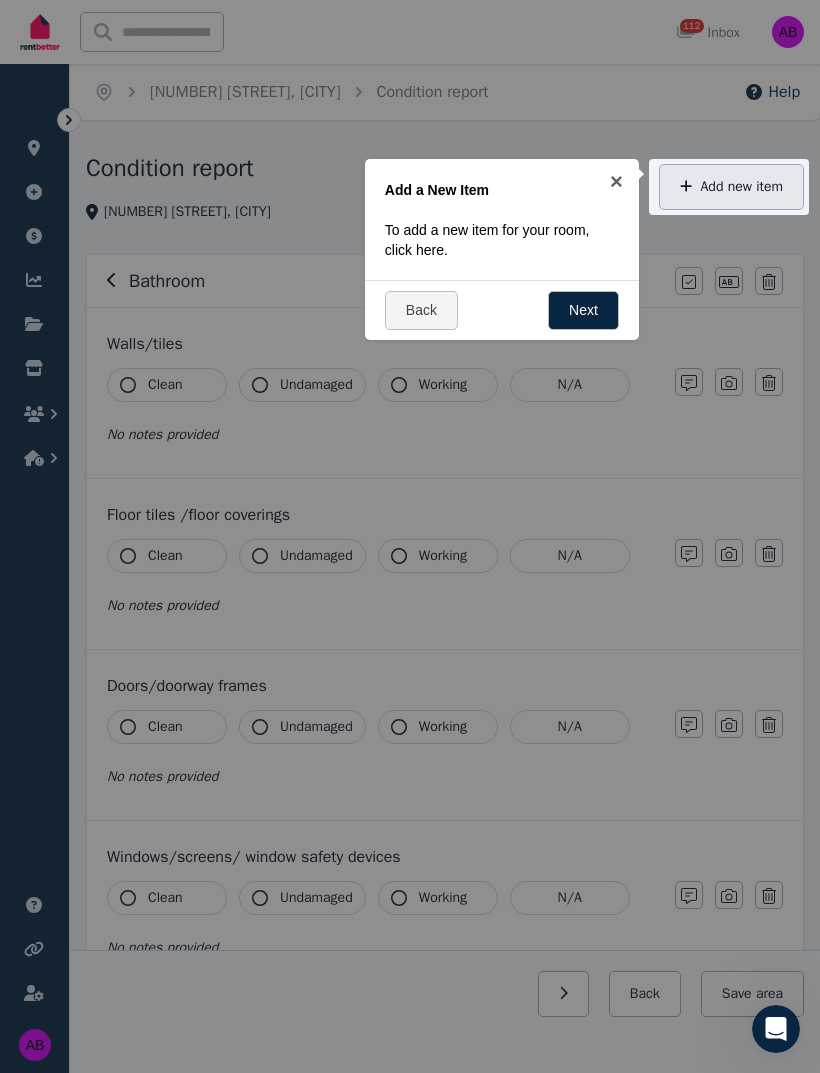 click on "Add new item" at bounding box center (731, 187) 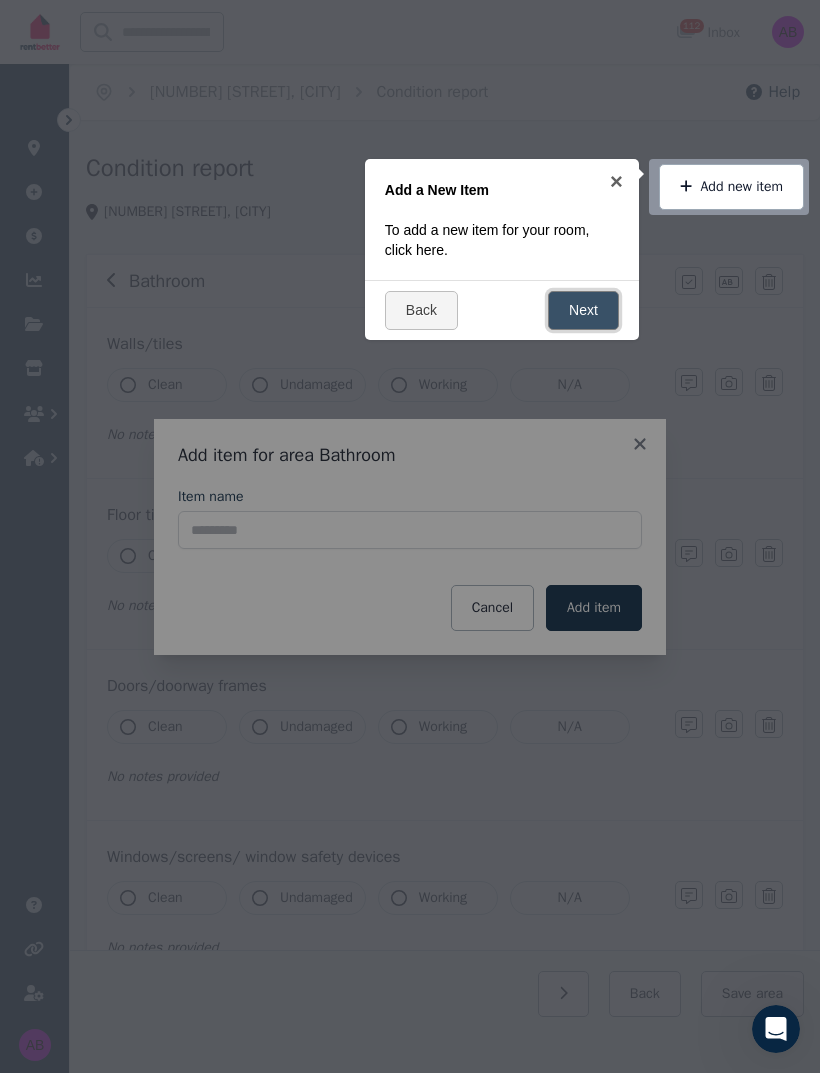 click on "Next" at bounding box center [583, 310] 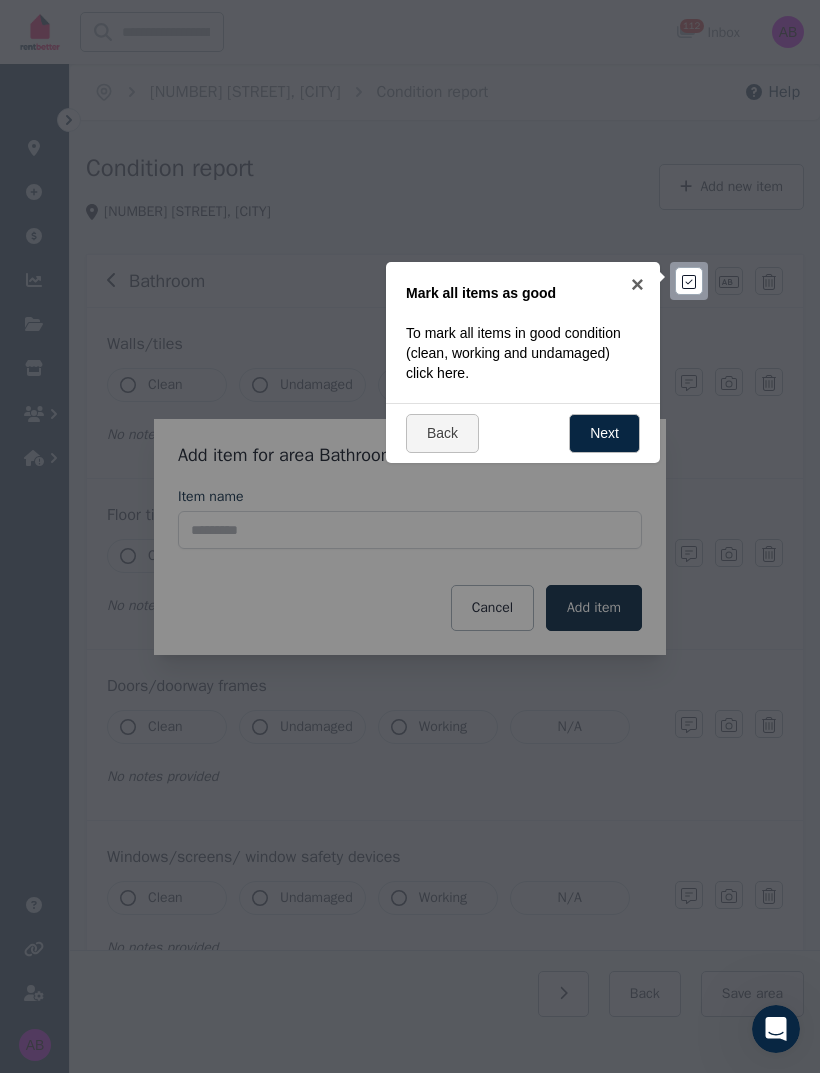 click at bounding box center (689, 281) 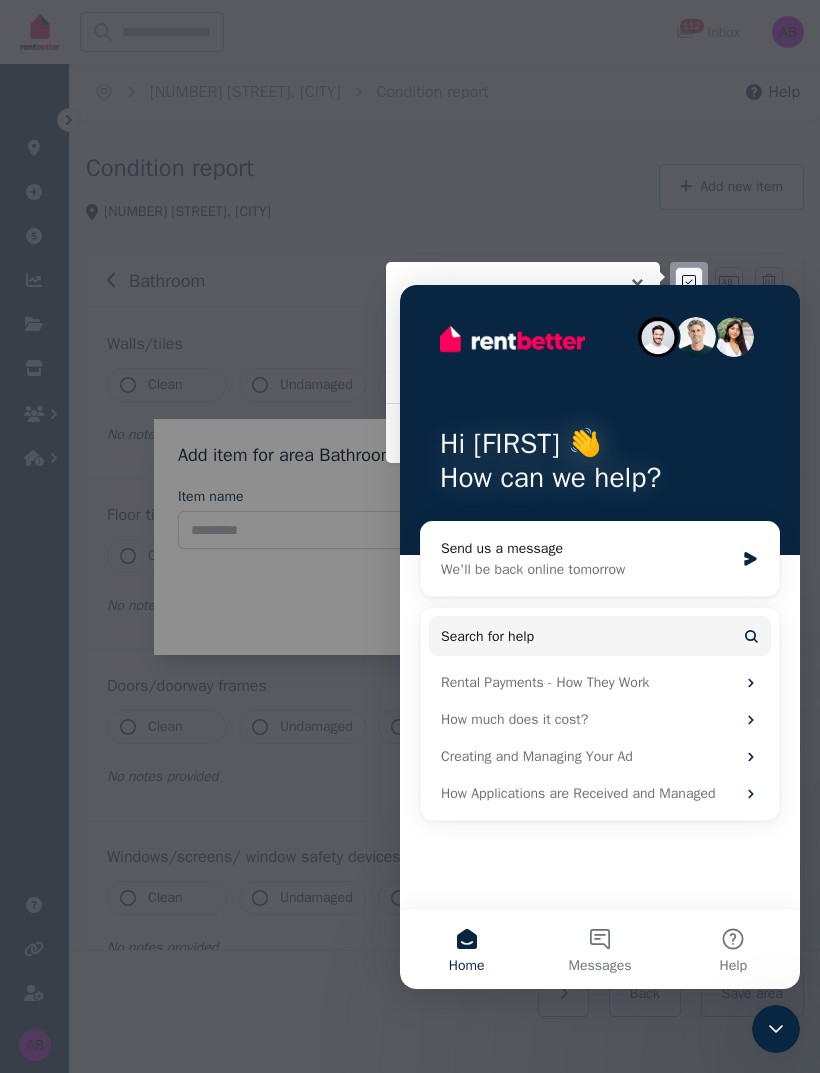 click 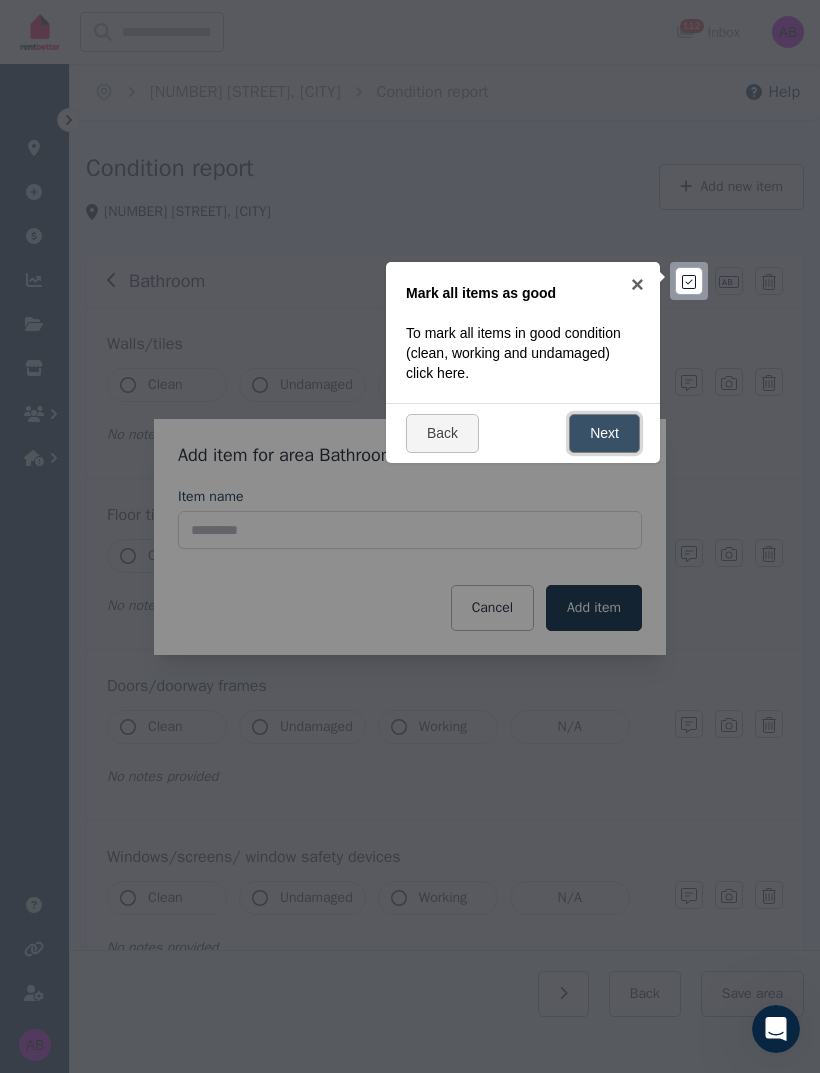 click on "Next" at bounding box center [604, 433] 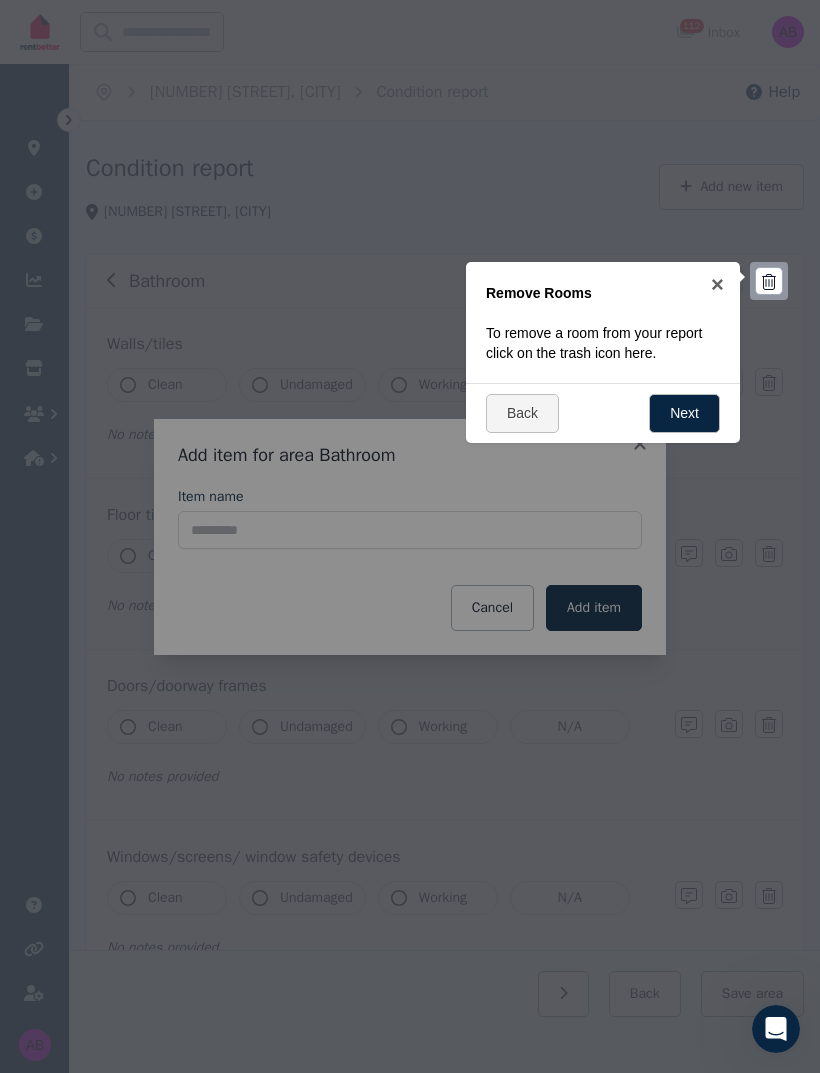 click 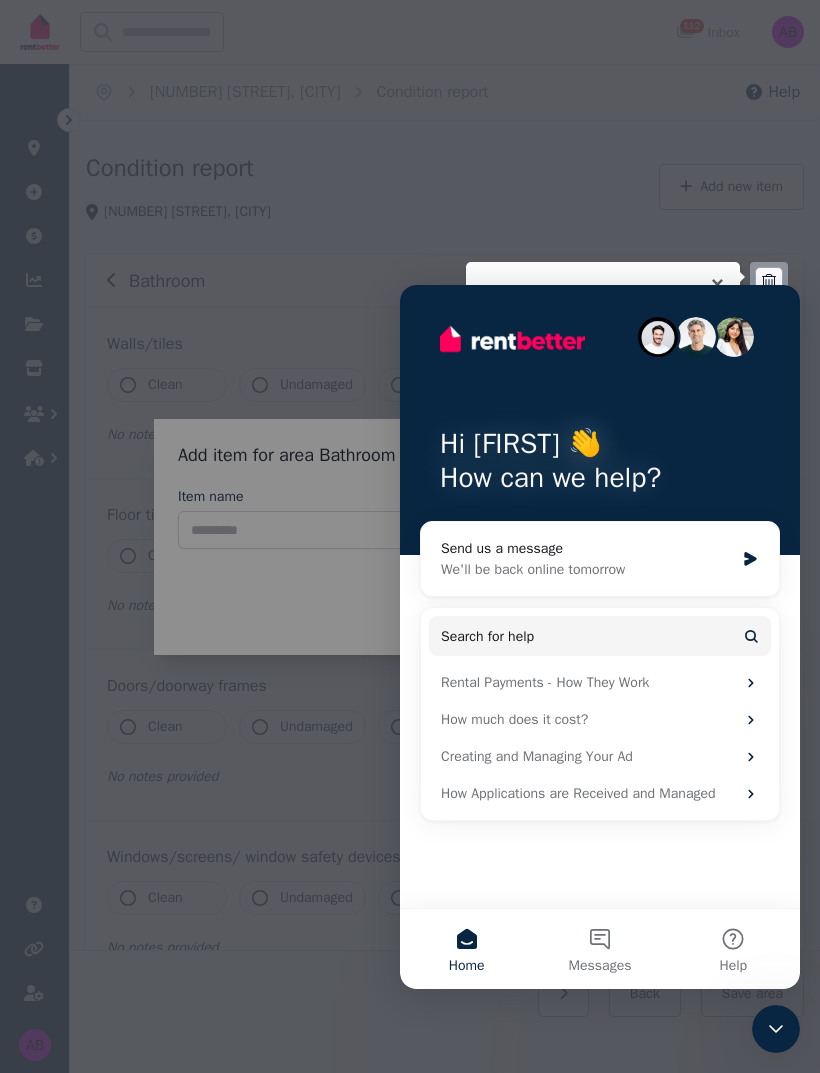 click 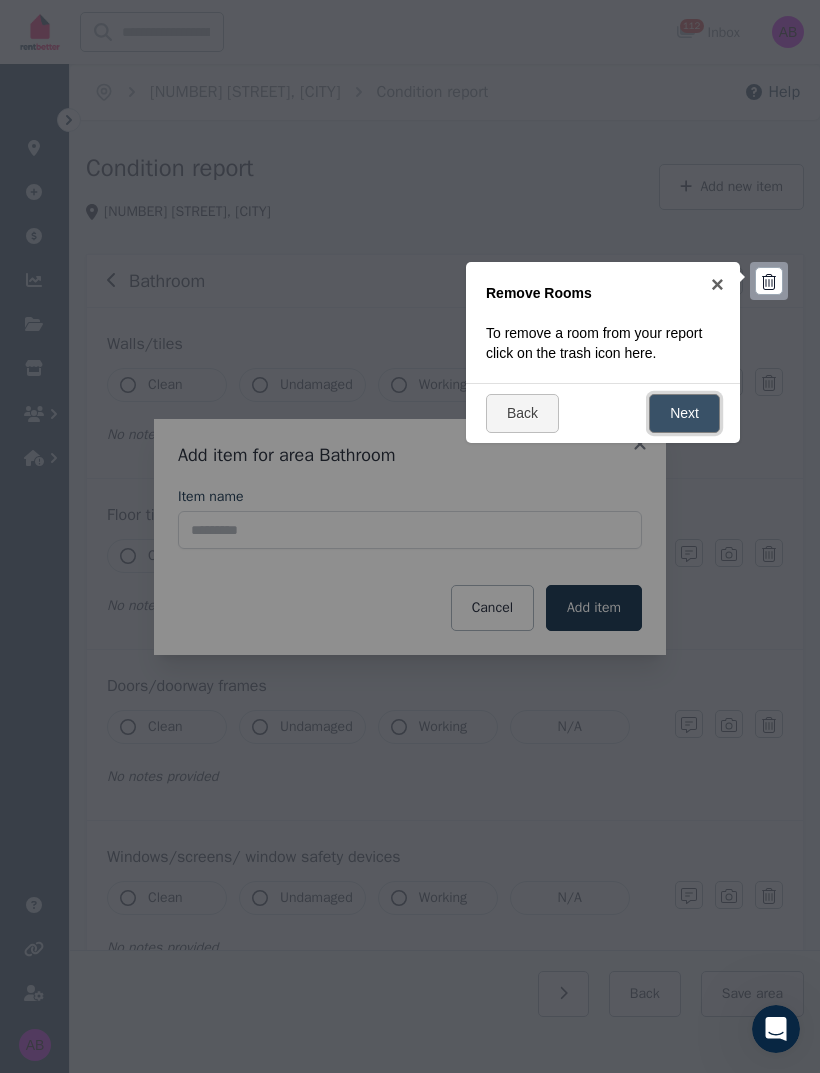 click on "Next" at bounding box center (684, 413) 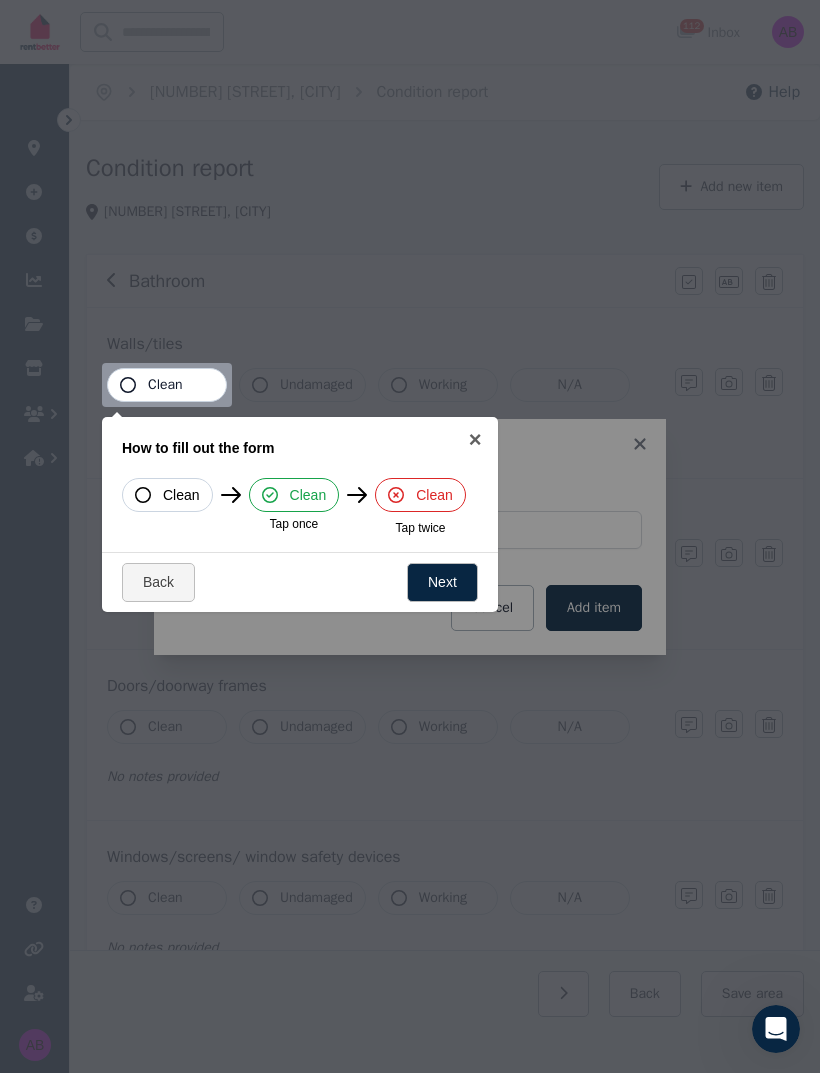 click 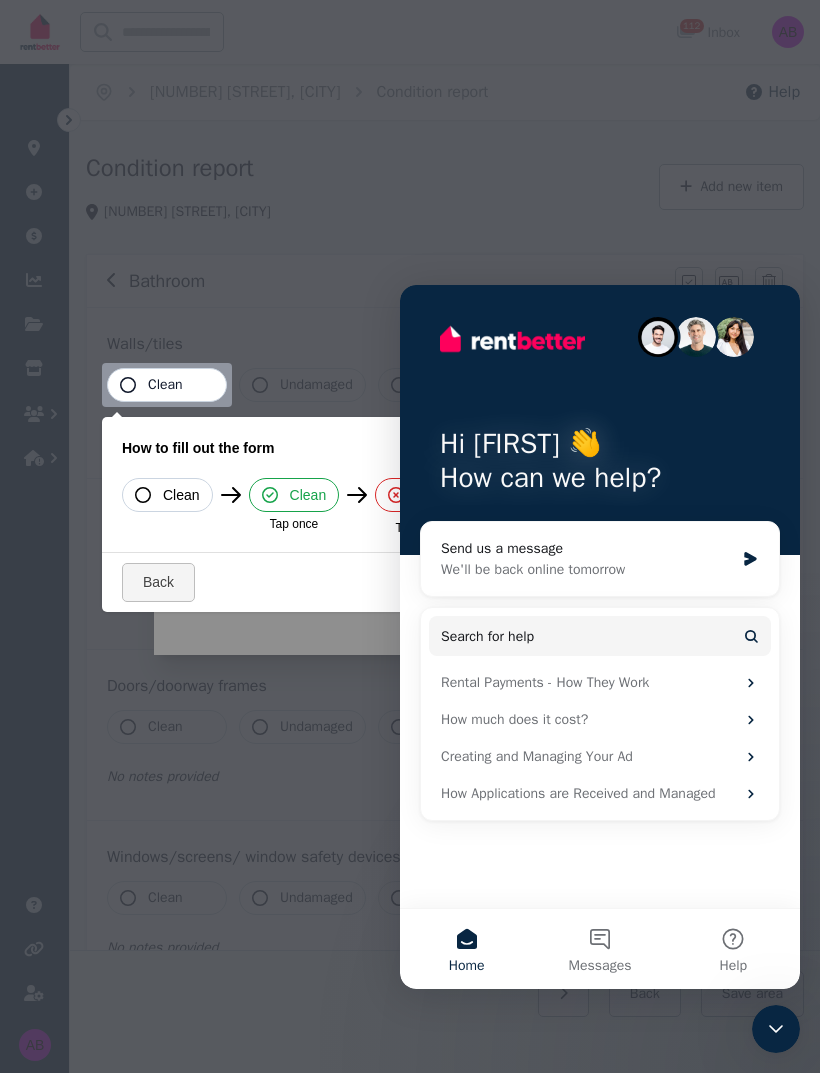 click 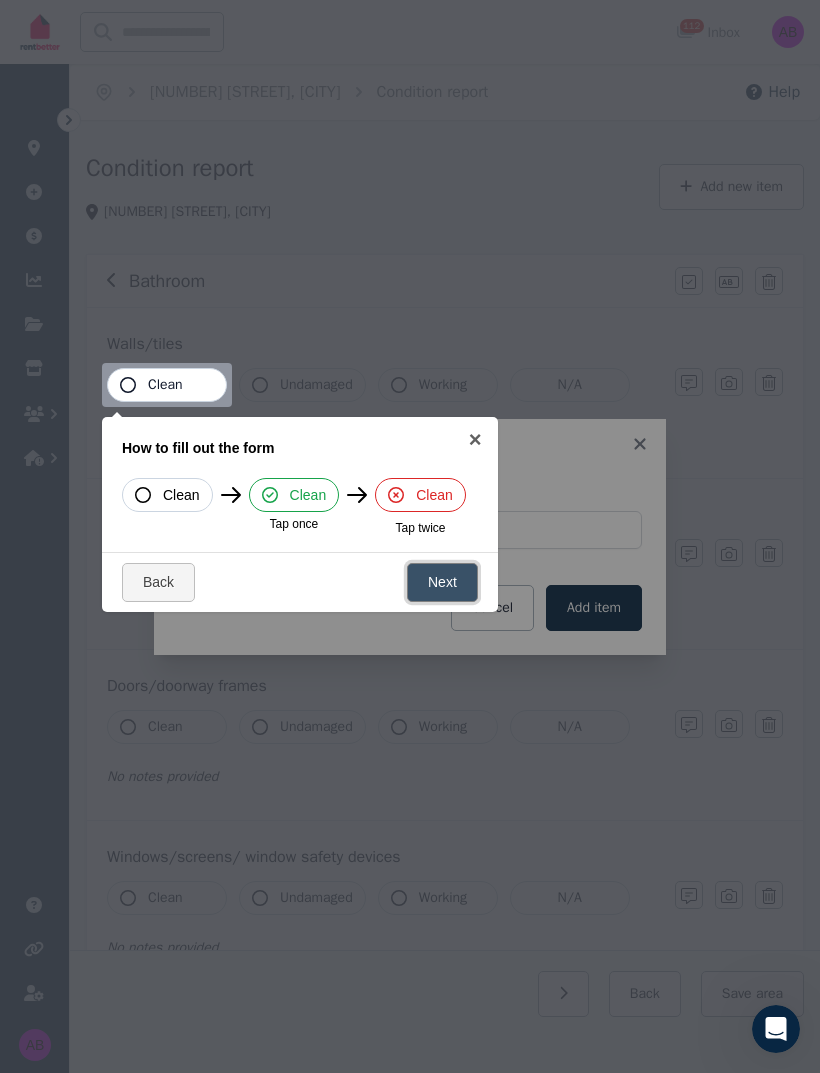 click on "Next" at bounding box center (442, 582) 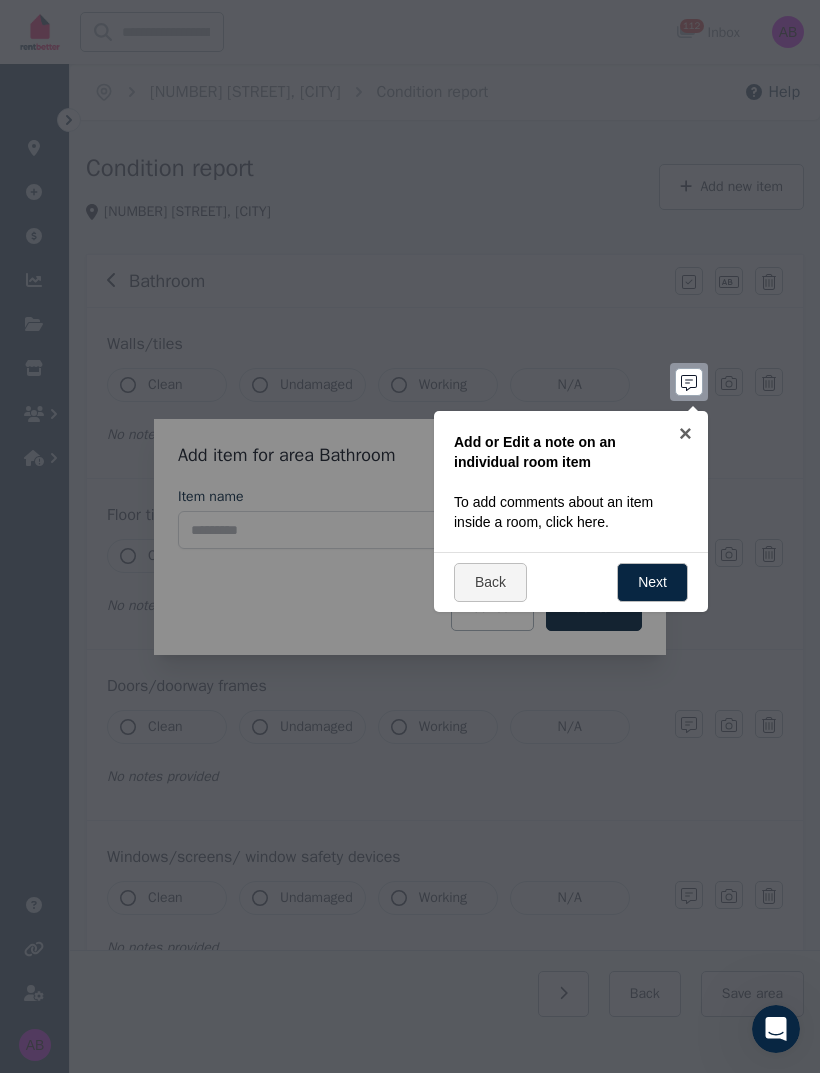 click 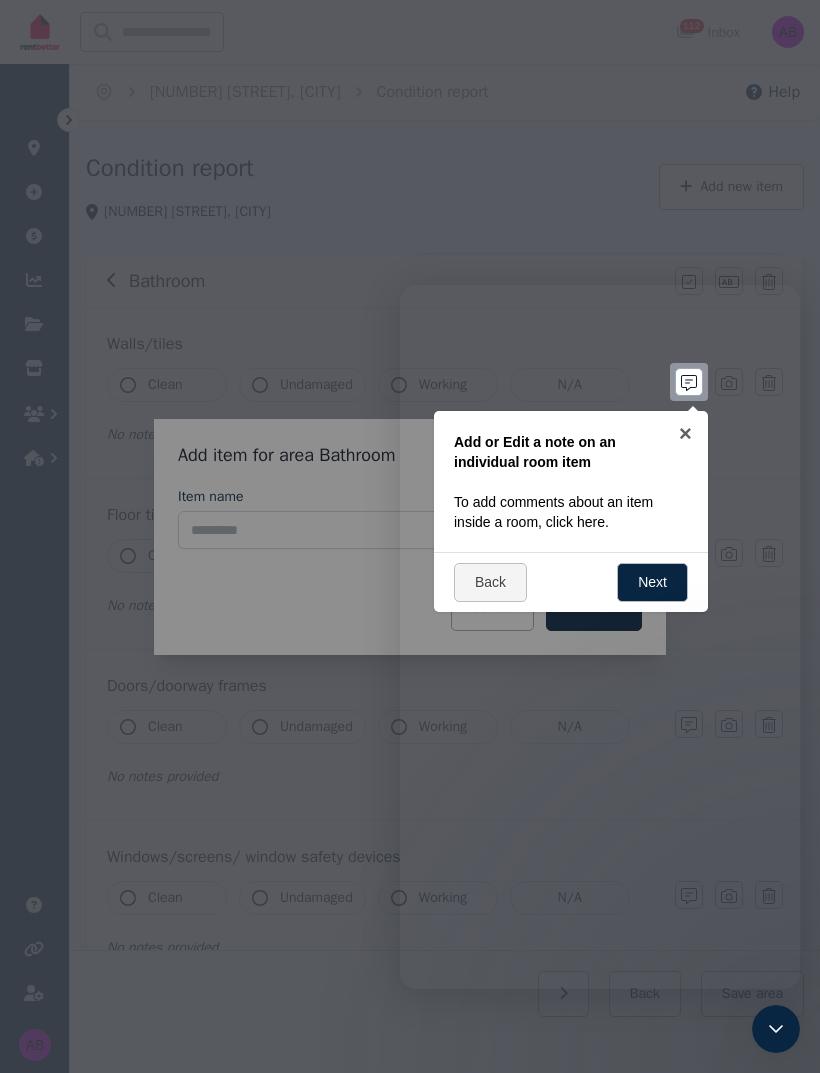 click 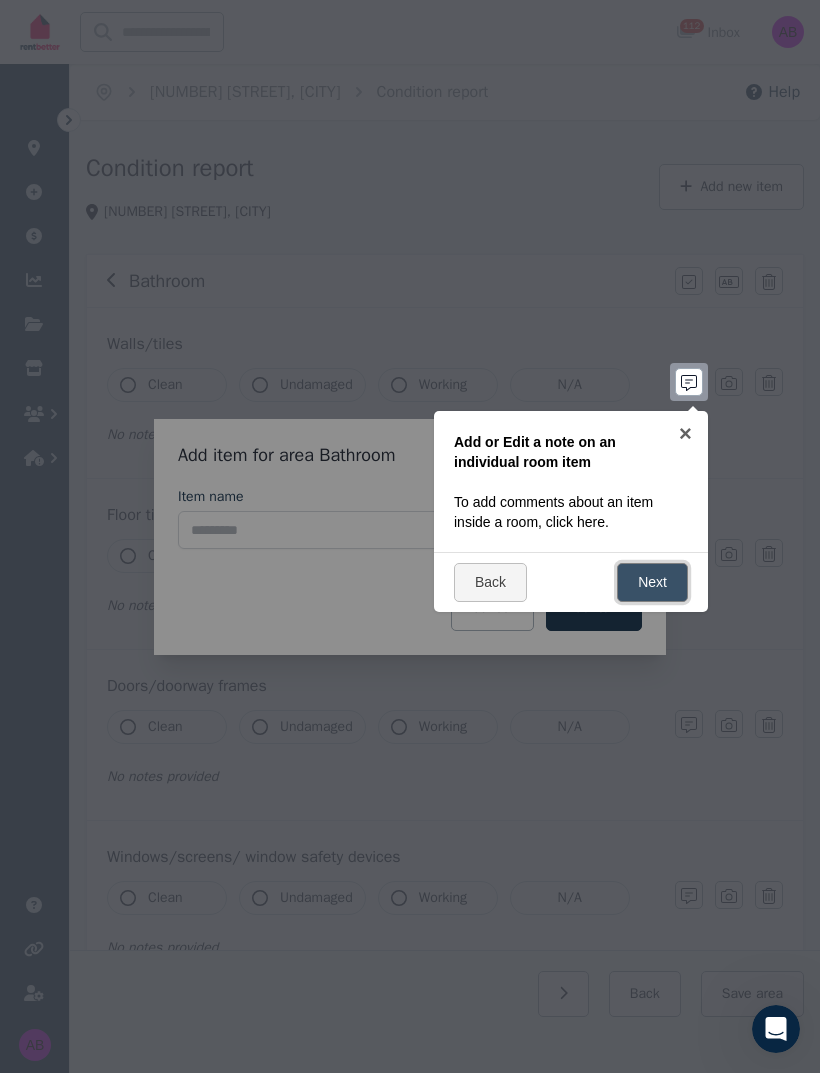 click on "Next" at bounding box center (652, 582) 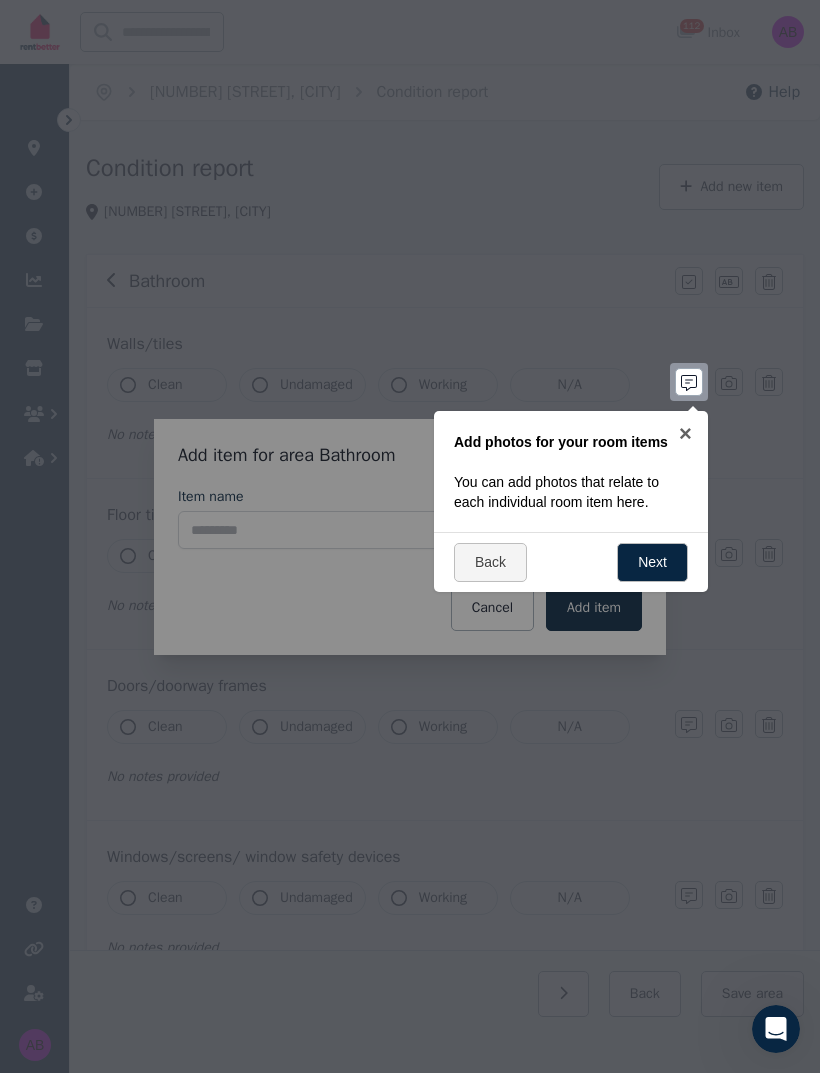 click 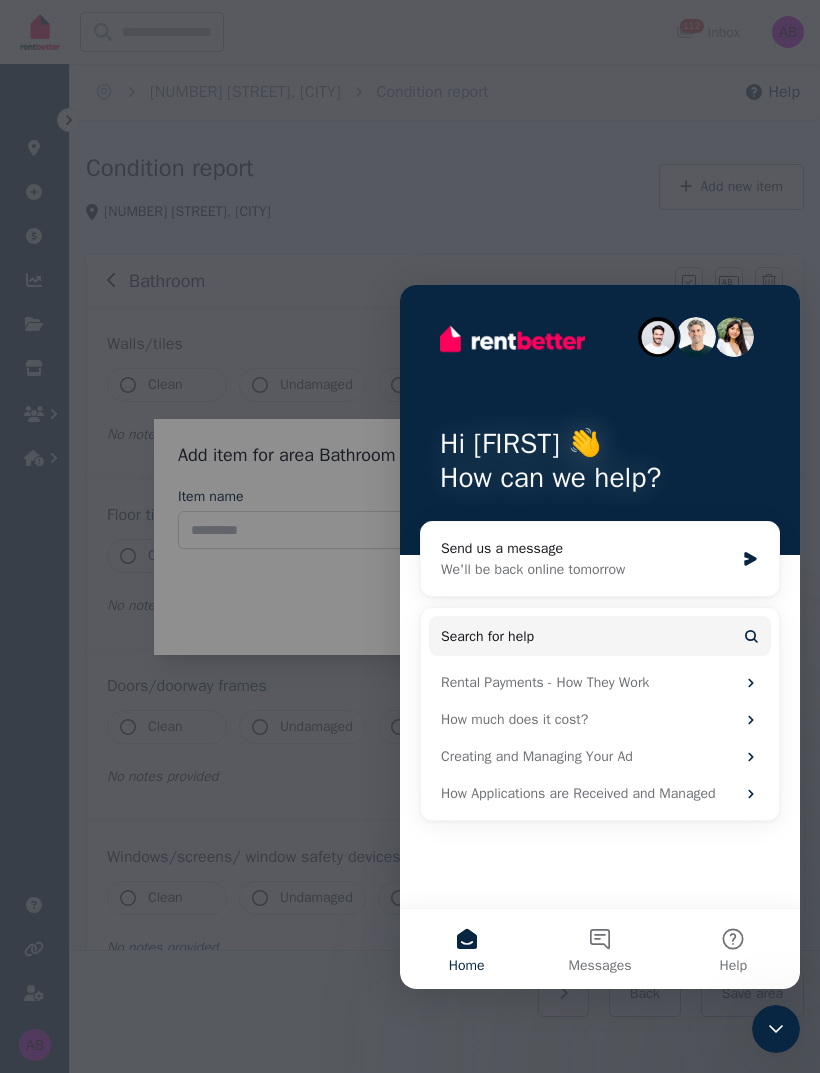 click at bounding box center (776, 1029) 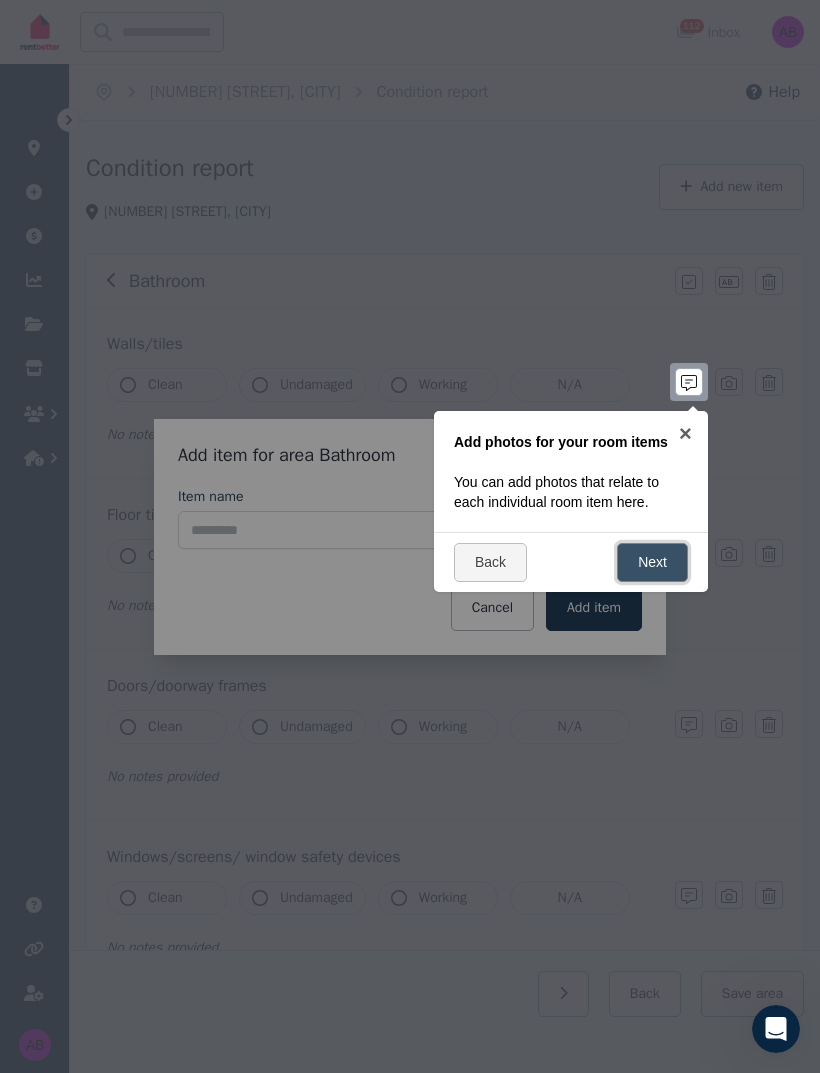click on "Next" at bounding box center (652, 562) 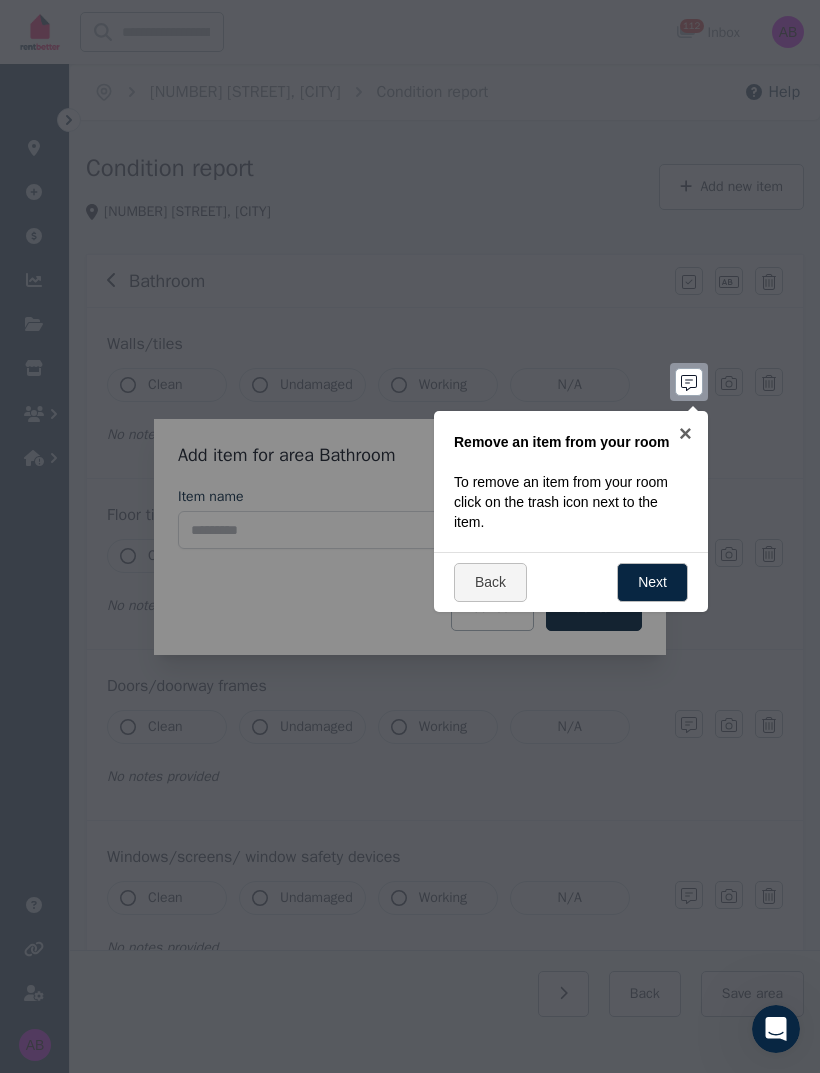 click 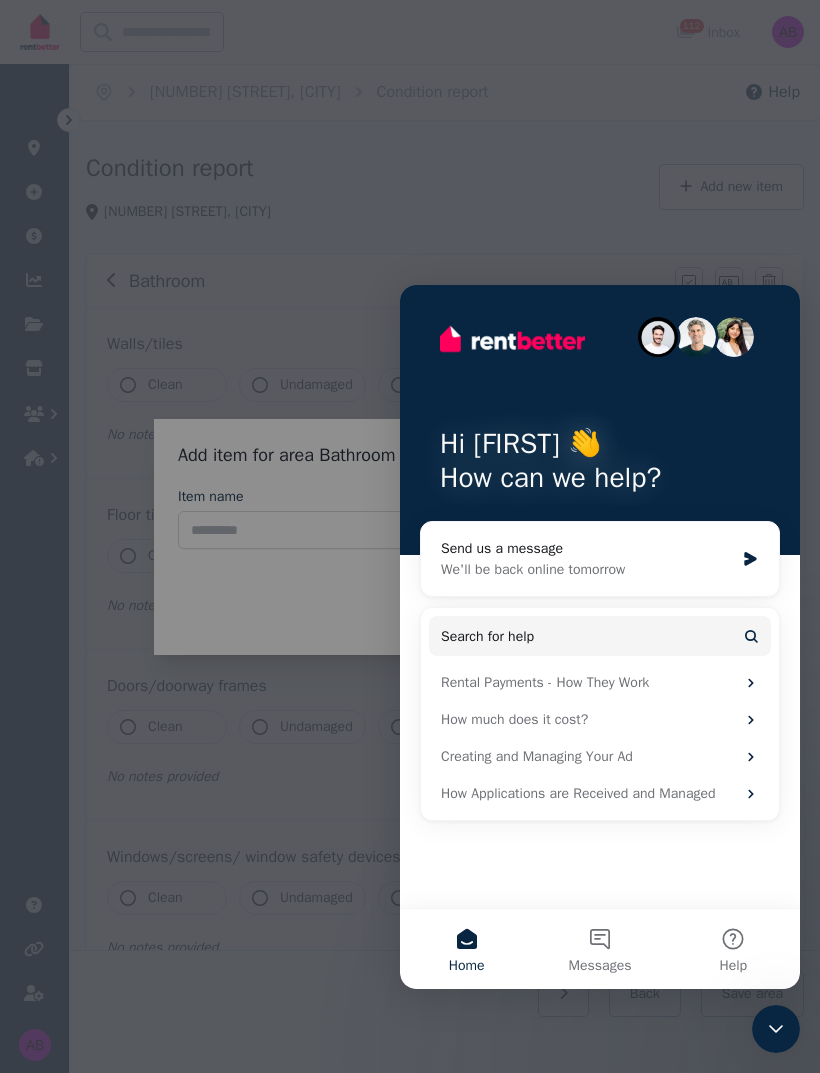 click 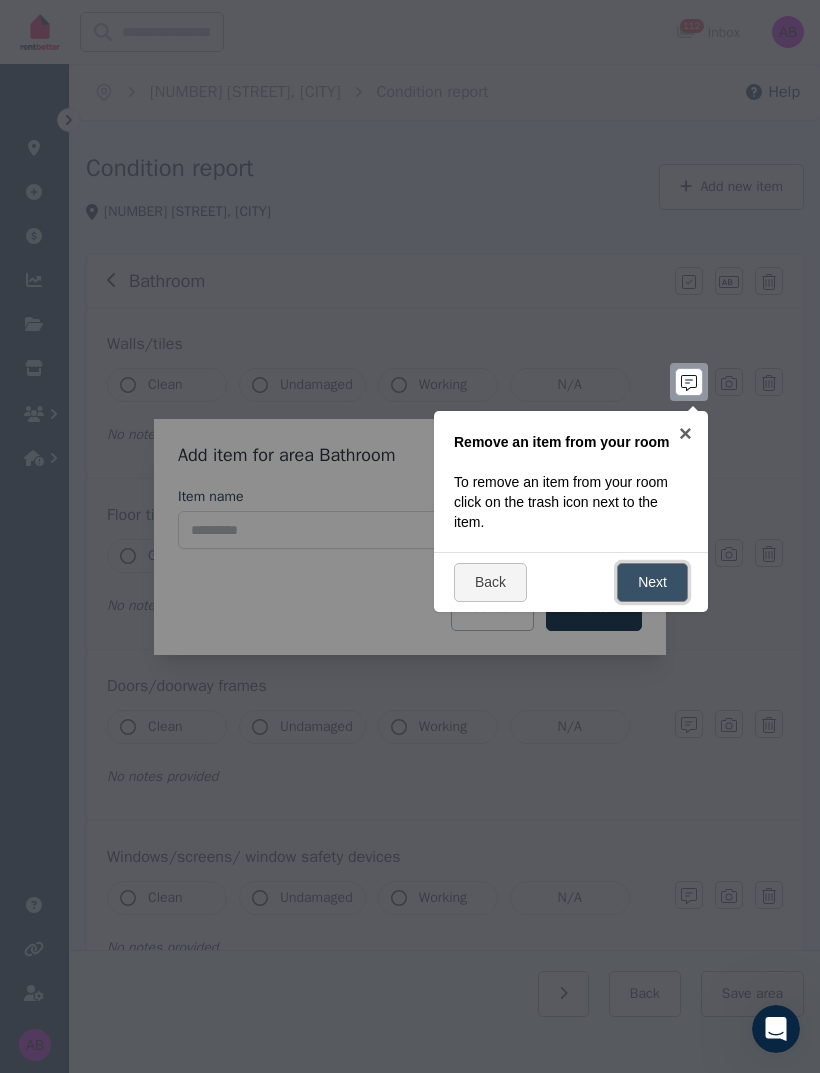 click on "Next" at bounding box center (652, 582) 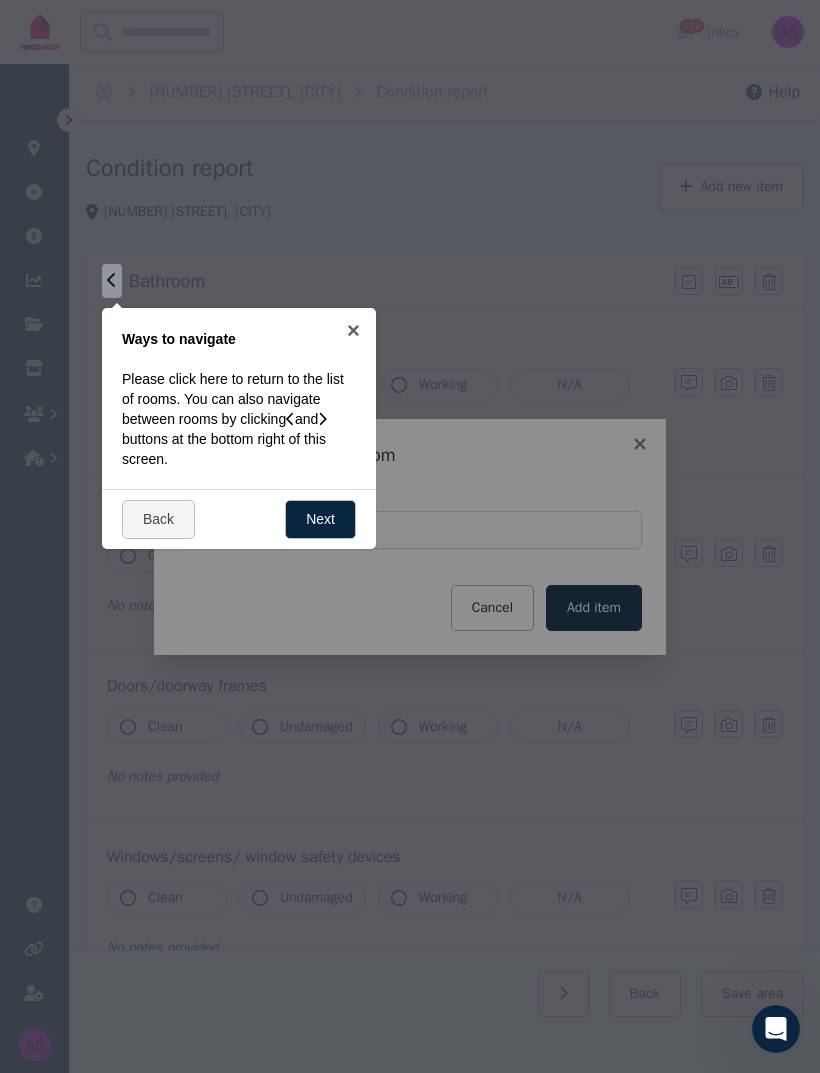 click 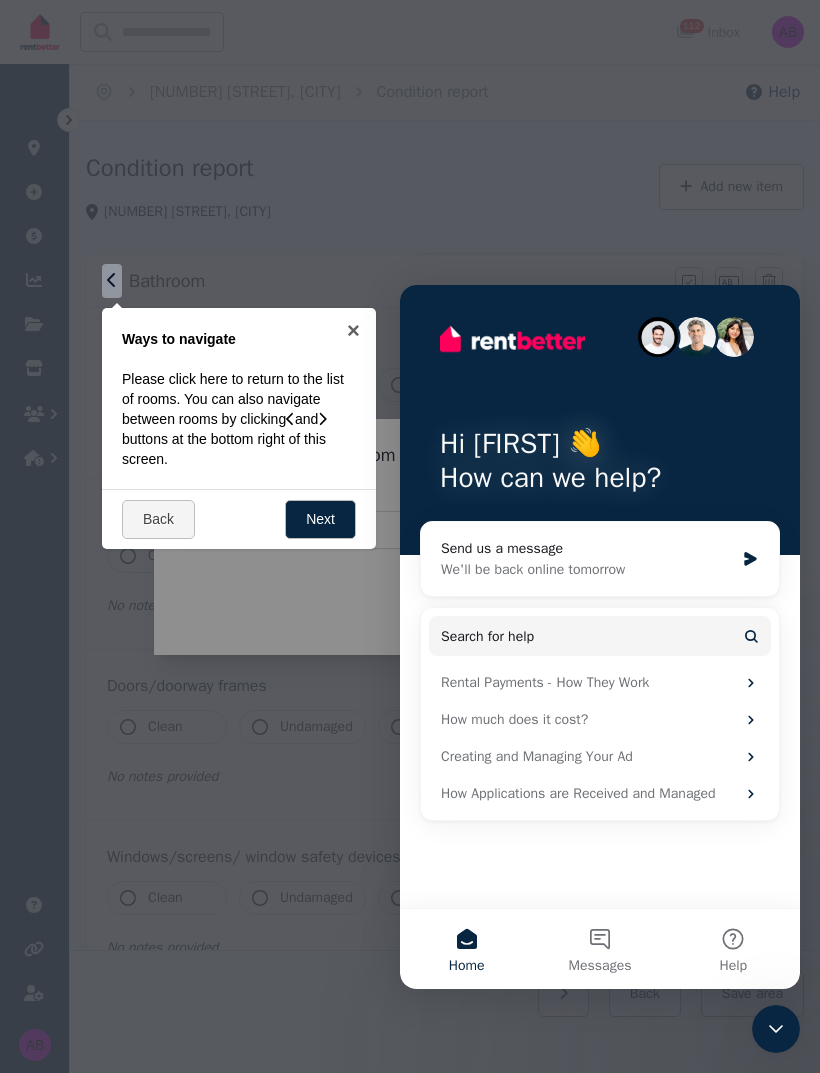 click 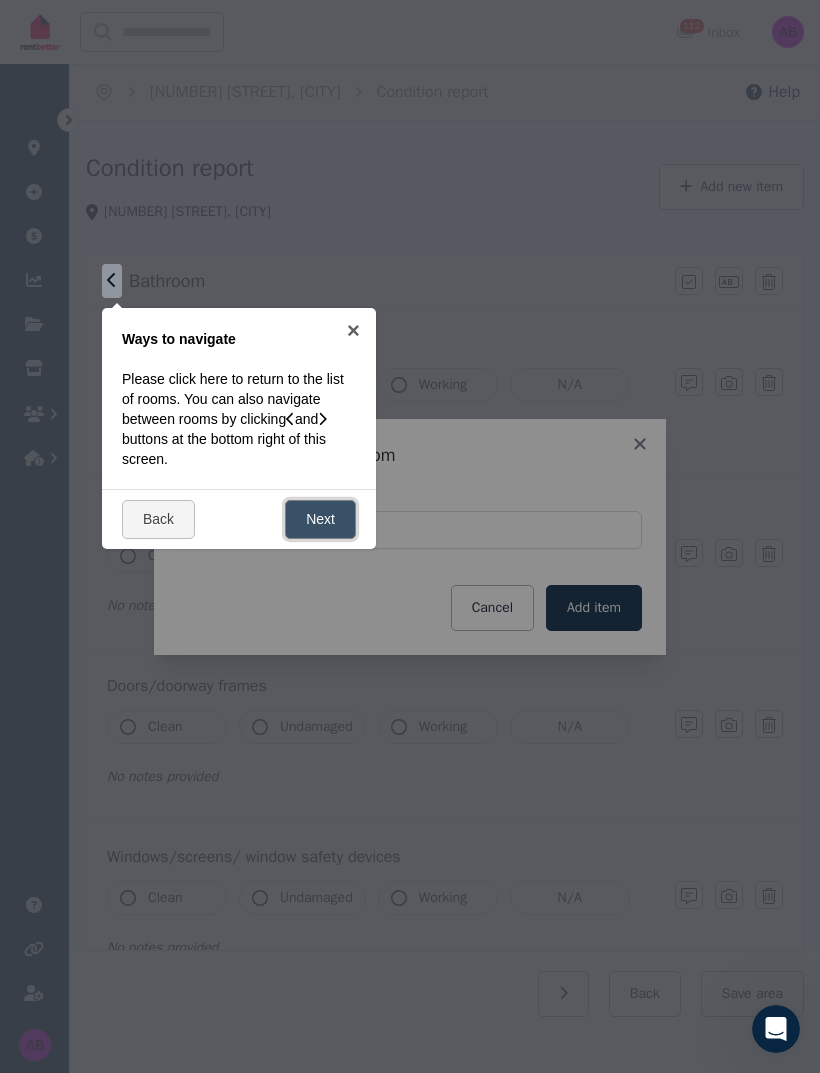 click on "Next" at bounding box center (320, 519) 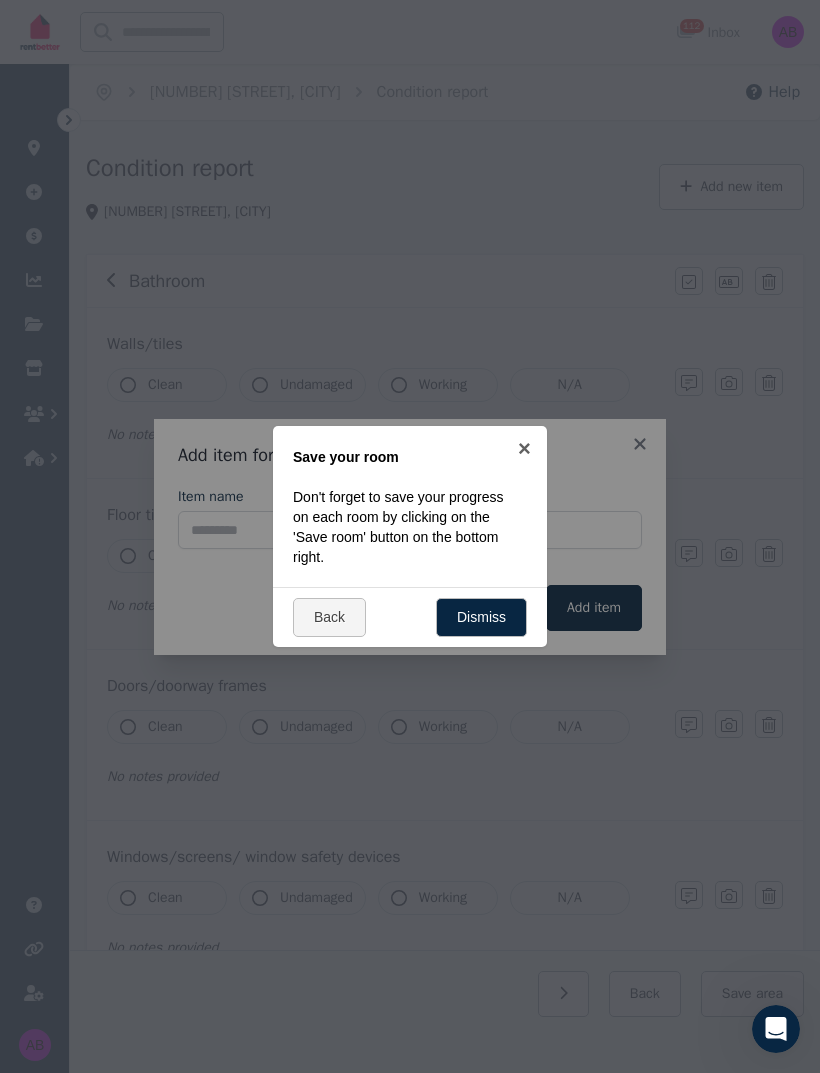 click 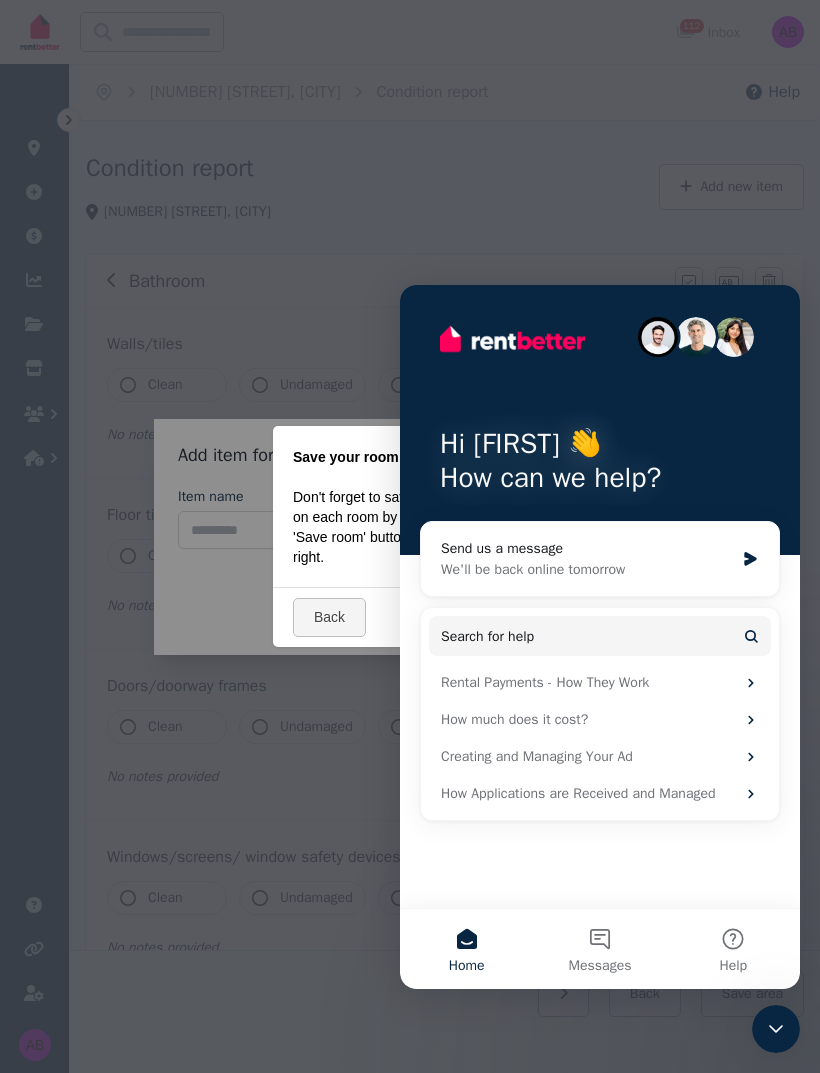 click 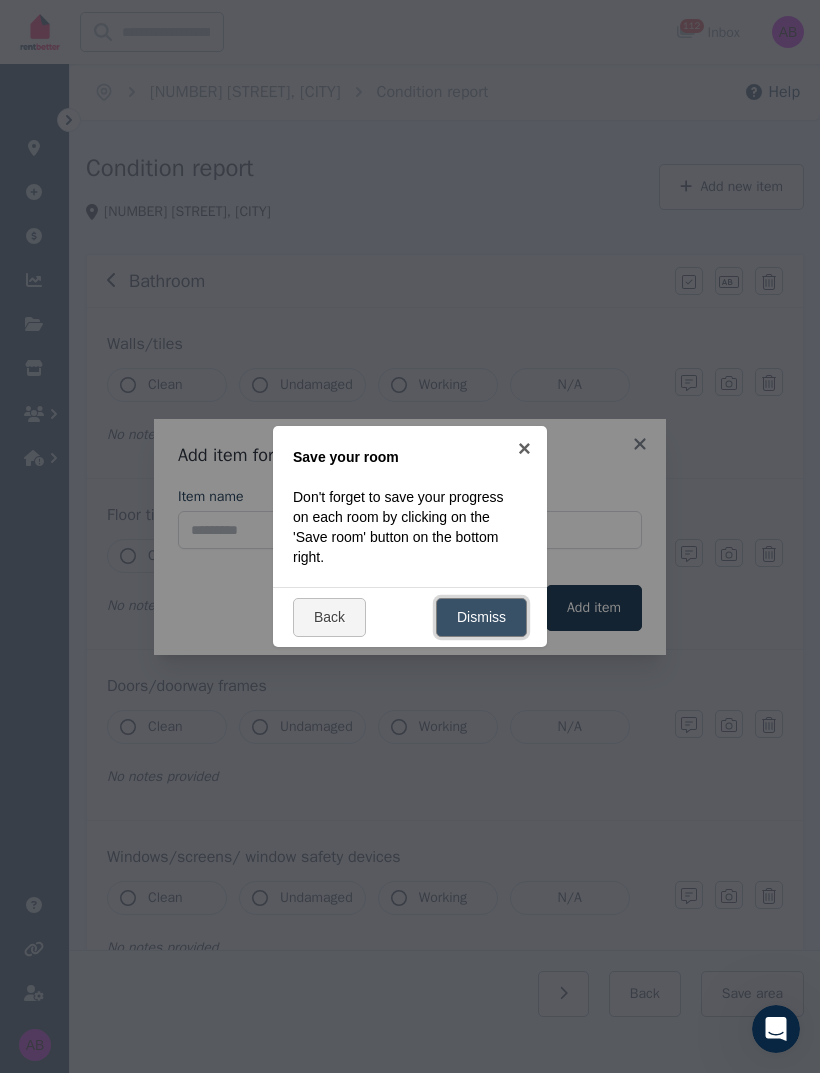 click on "Dismiss" at bounding box center [481, 617] 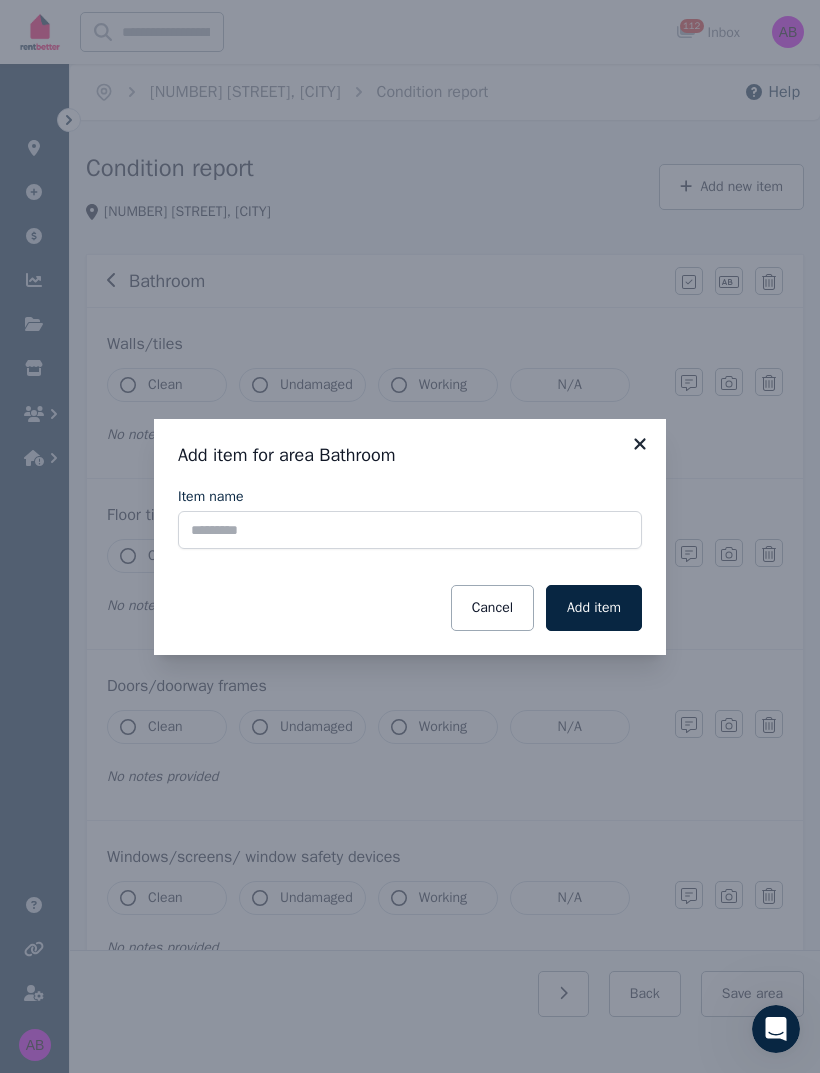 click 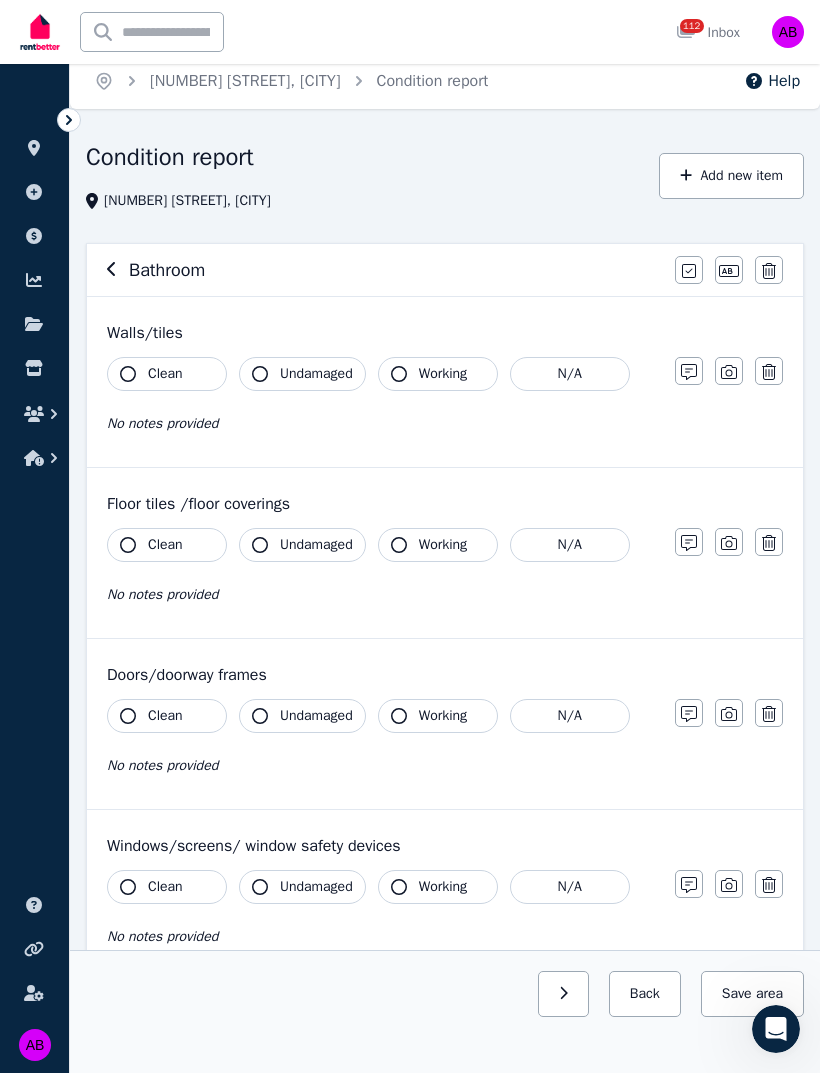 scroll, scrollTop: 5, scrollLeft: 0, axis: vertical 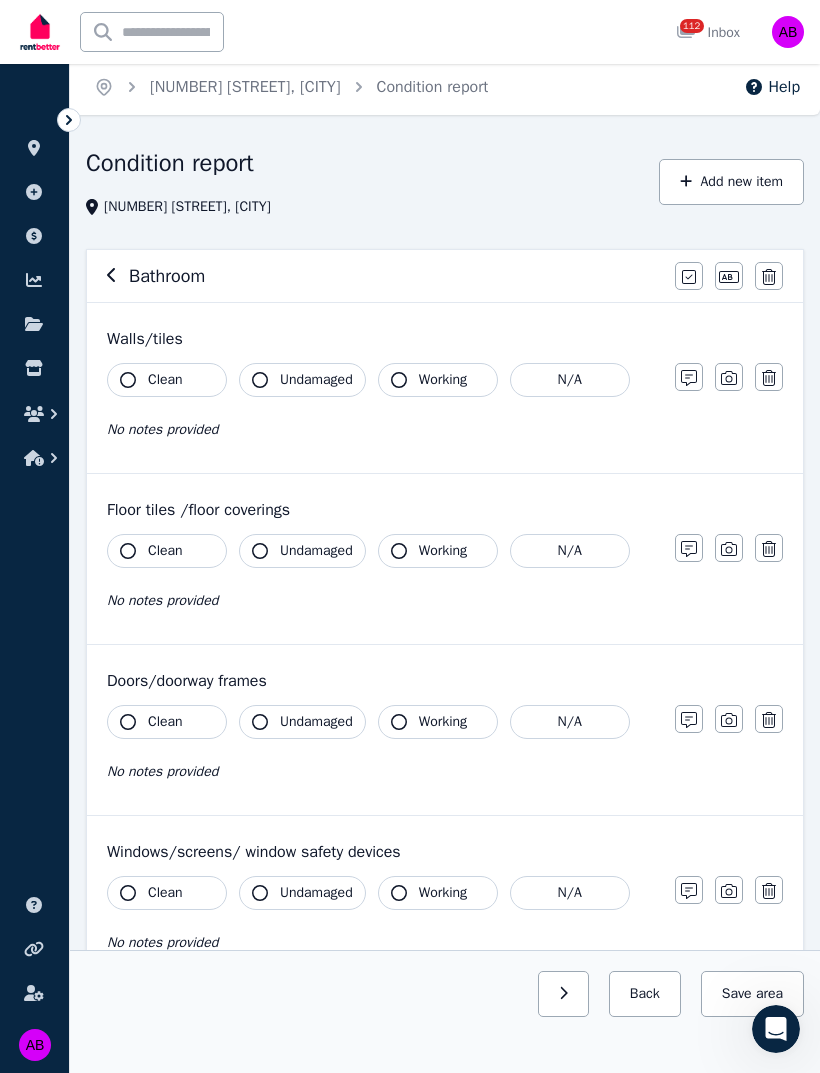 click 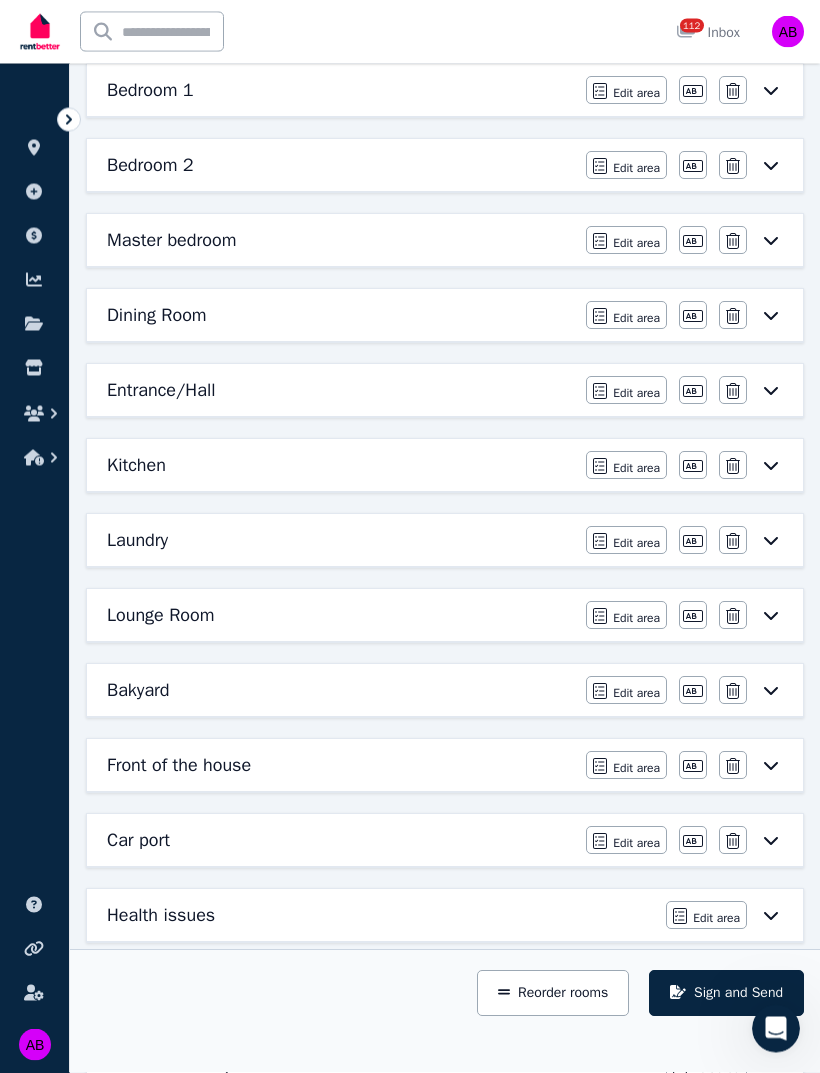 scroll, scrollTop: 576, scrollLeft: 0, axis: vertical 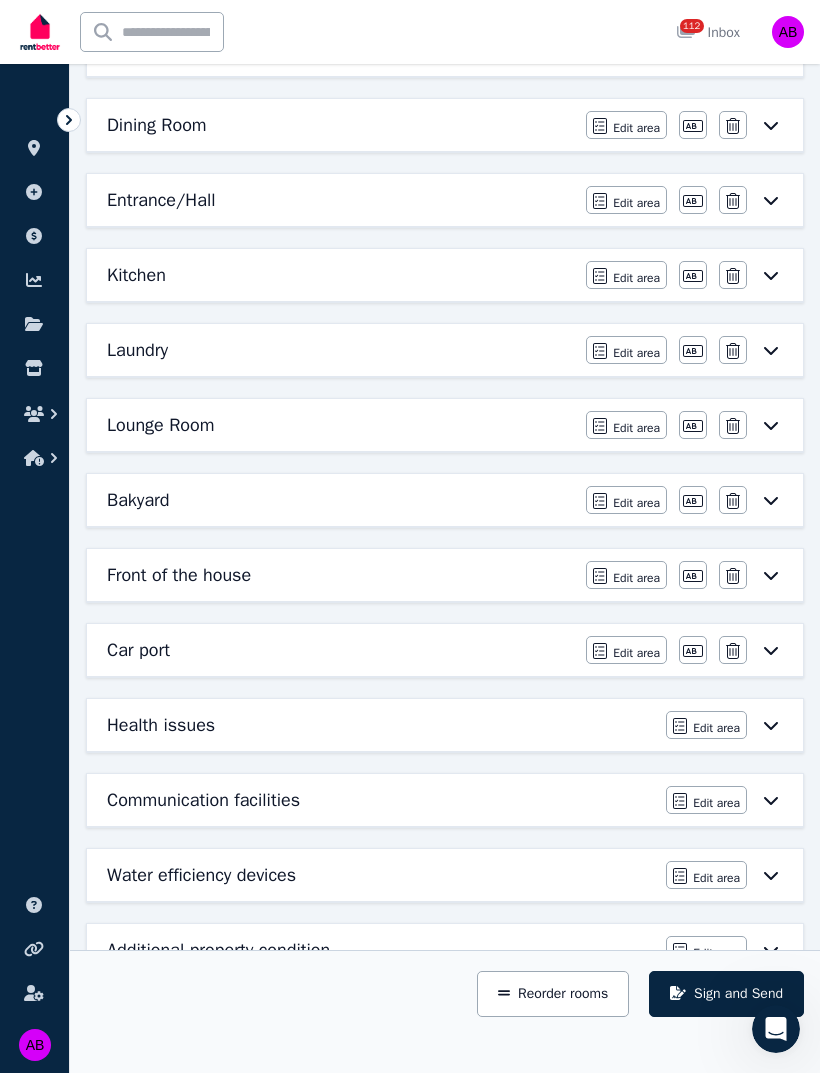 click 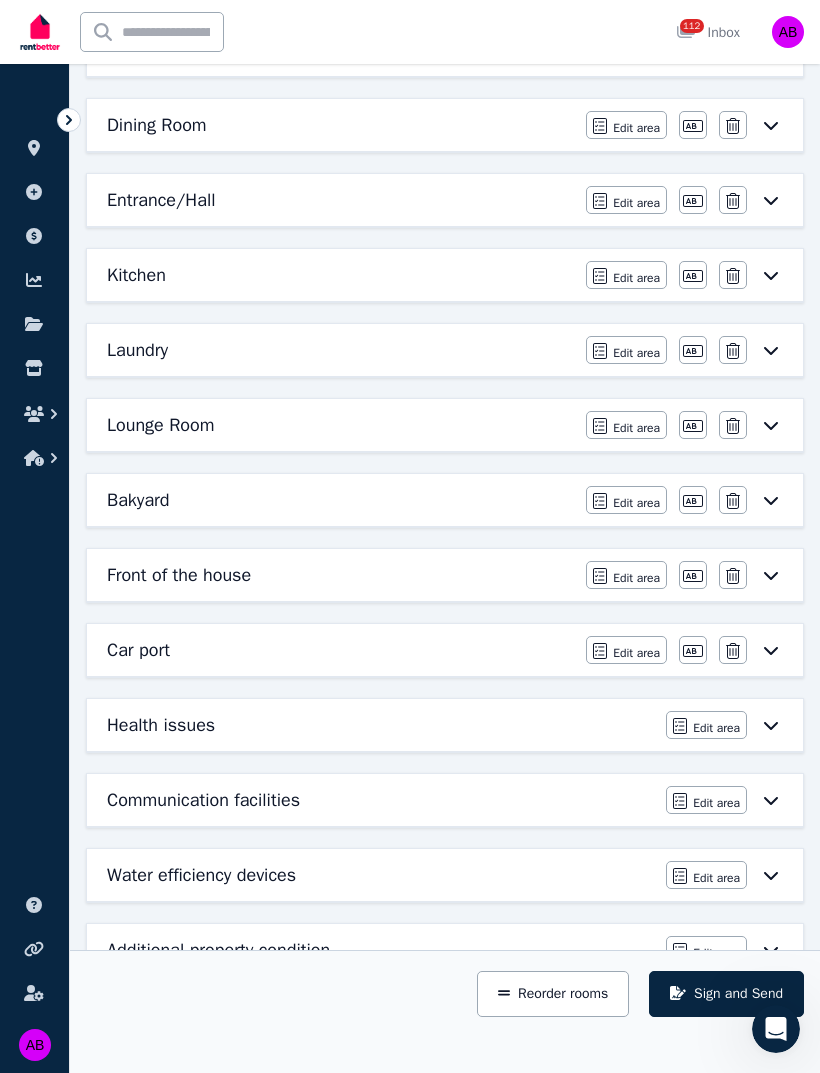 scroll, scrollTop: 0, scrollLeft: 0, axis: both 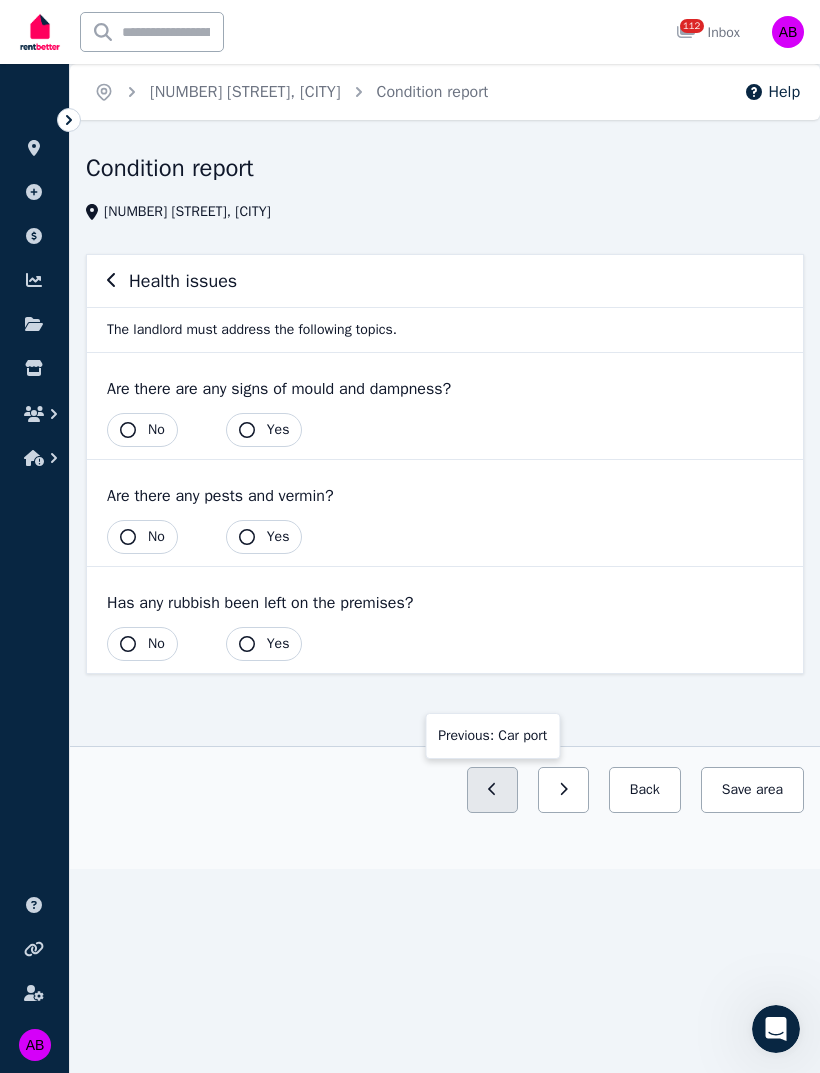 click 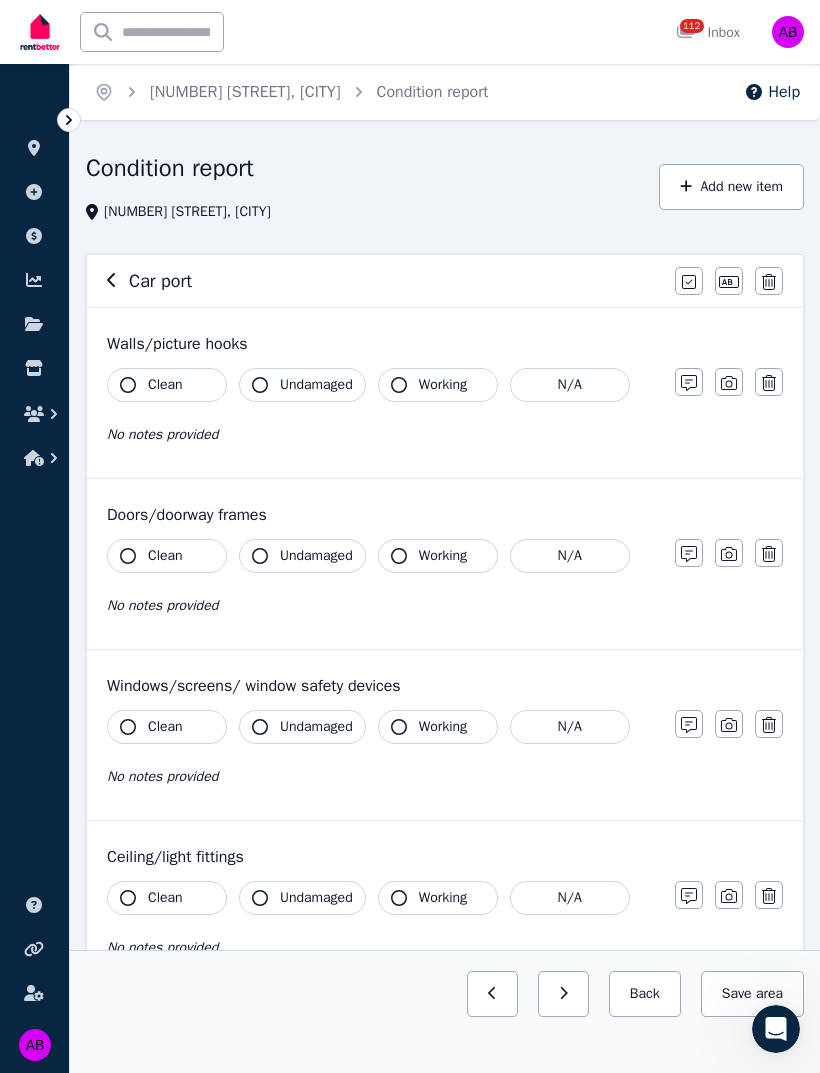 click on "Car port" at bounding box center (160, 281) 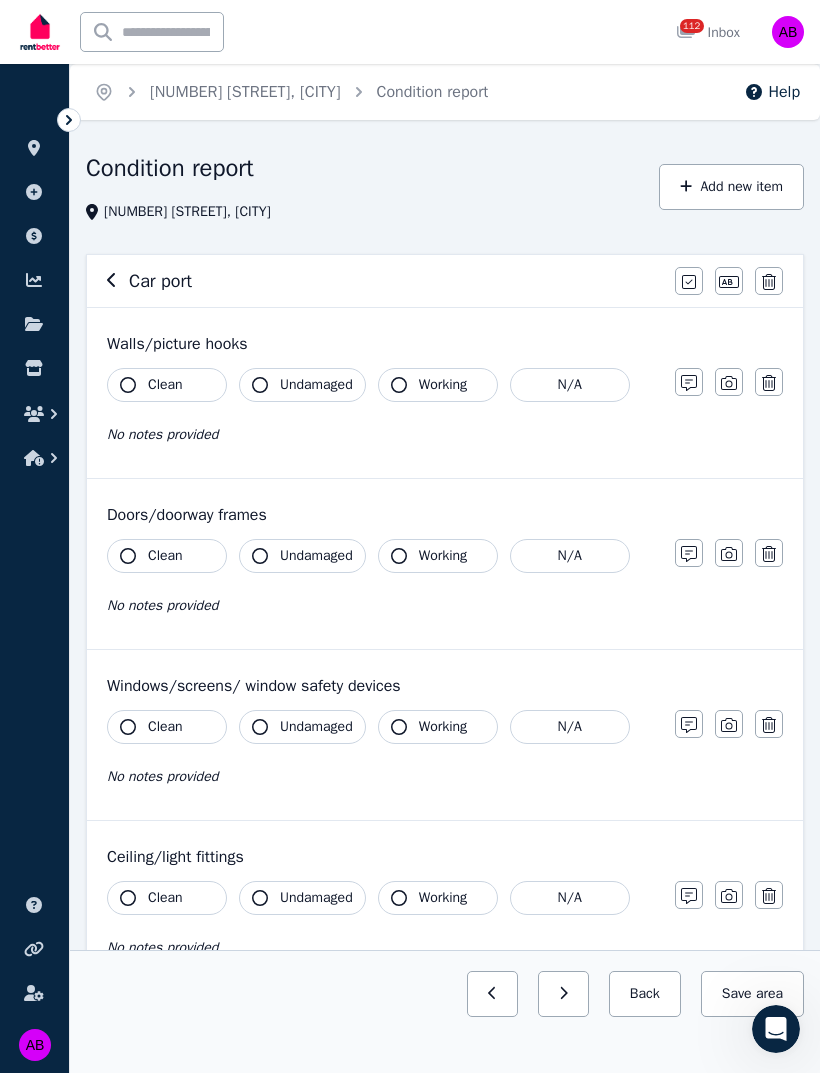click on "Car port" at bounding box center (385, 281) 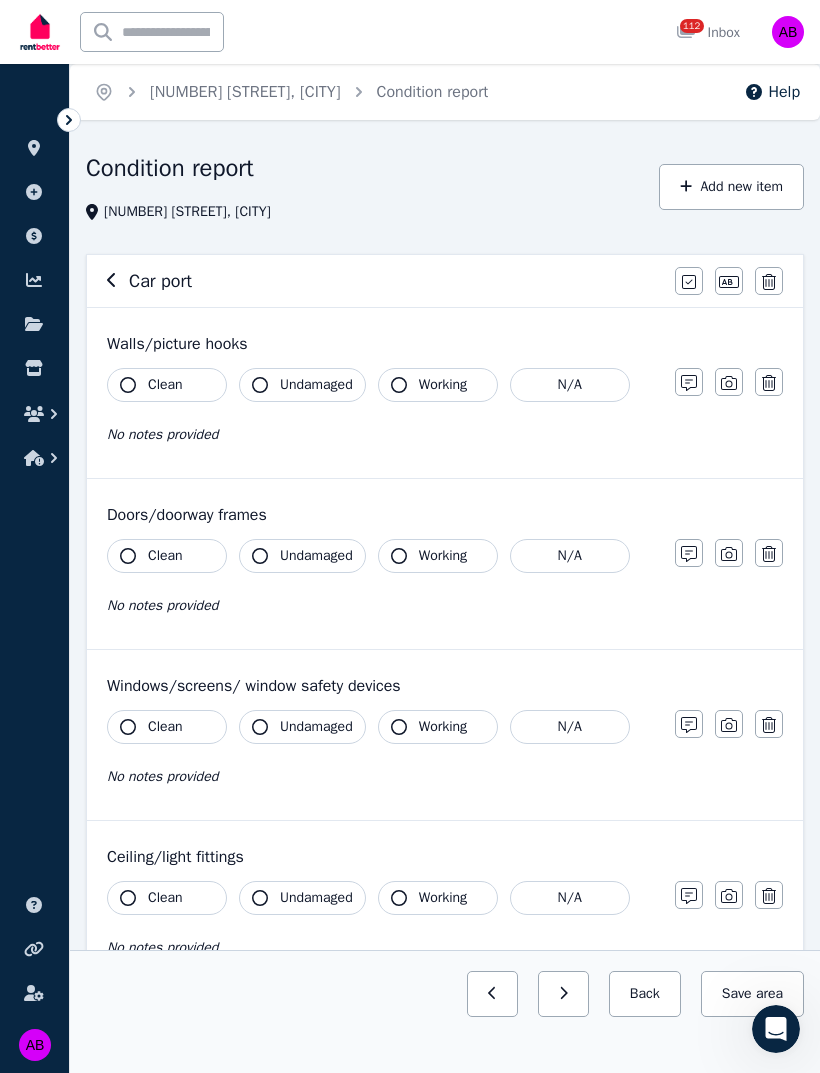 click on "Car port Mark all items as good Edit name Delete" at bounding box center (445, 281) 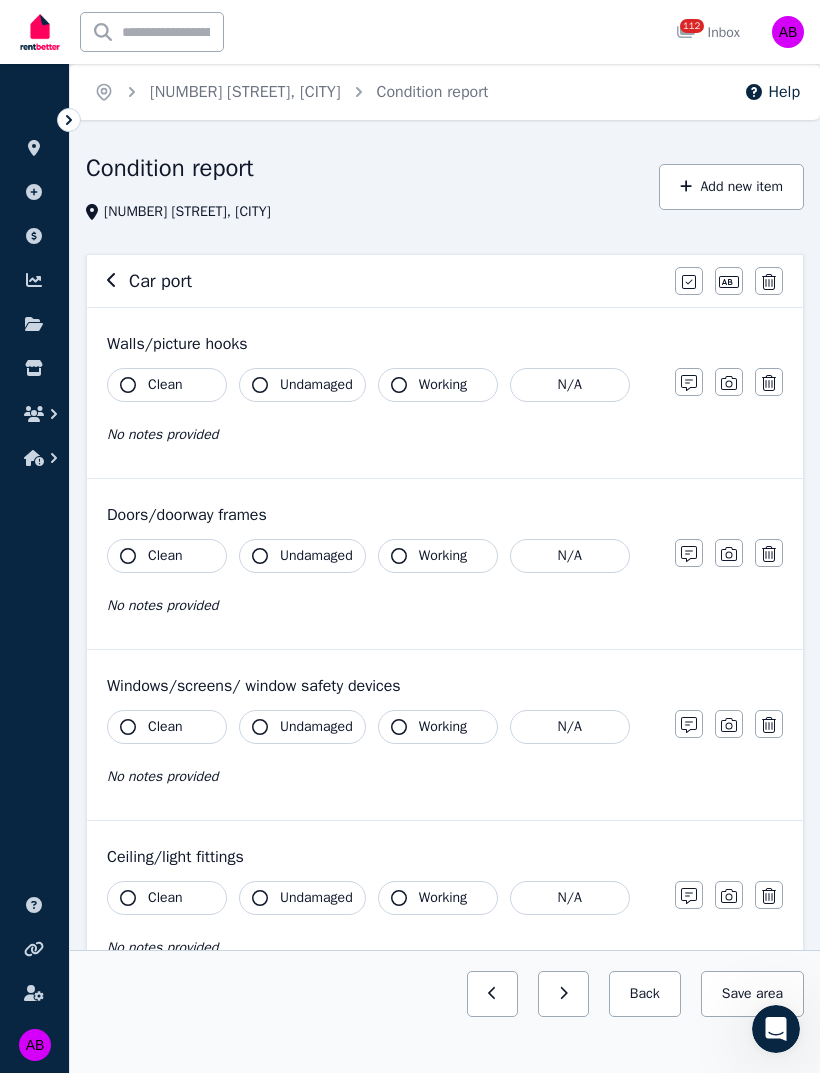 click 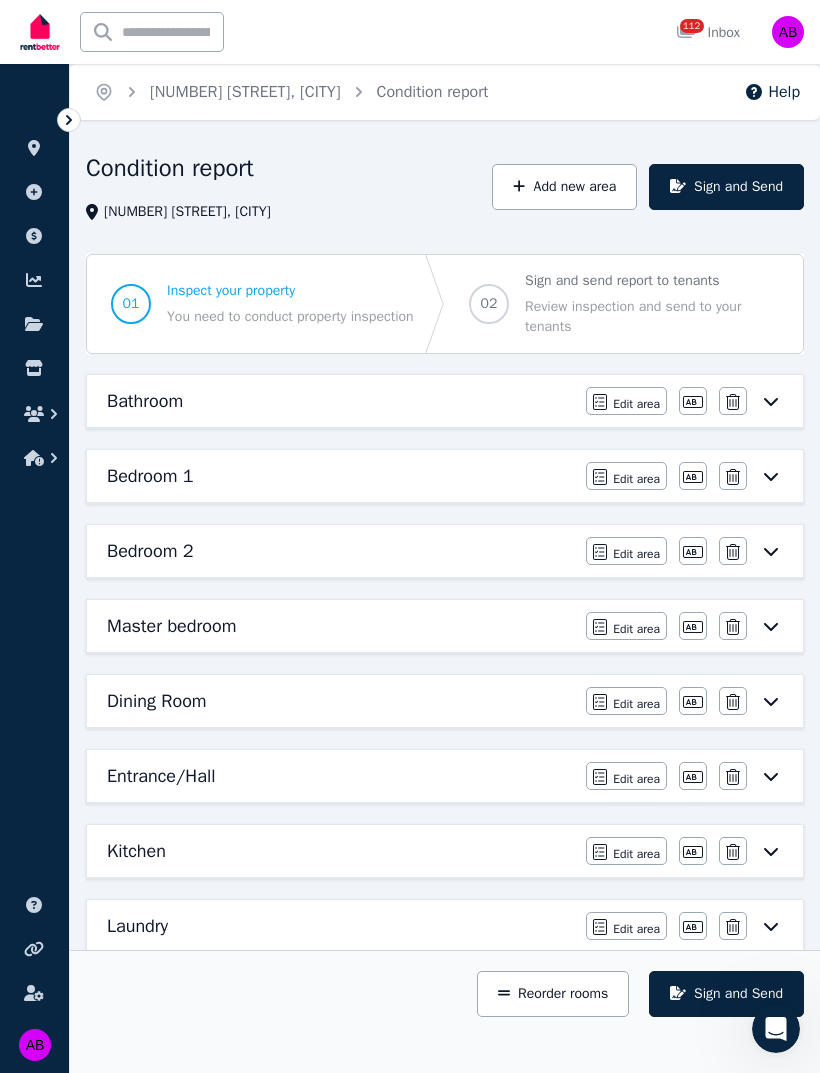 click 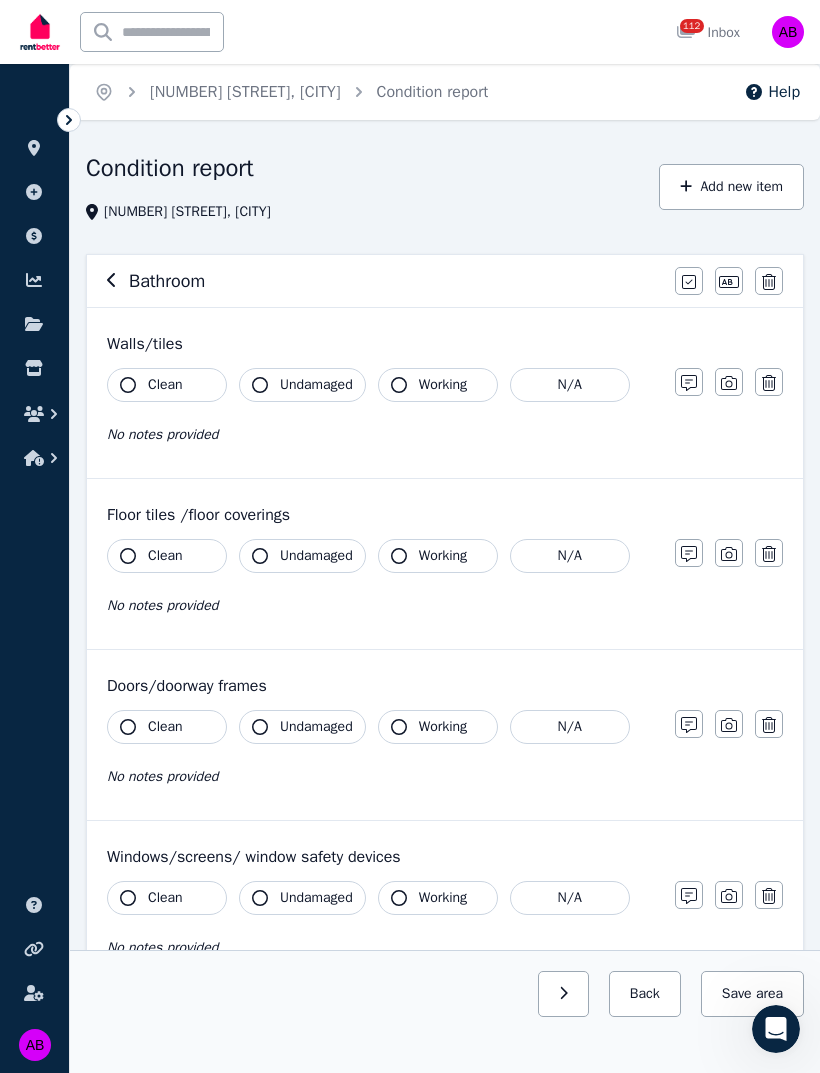 click 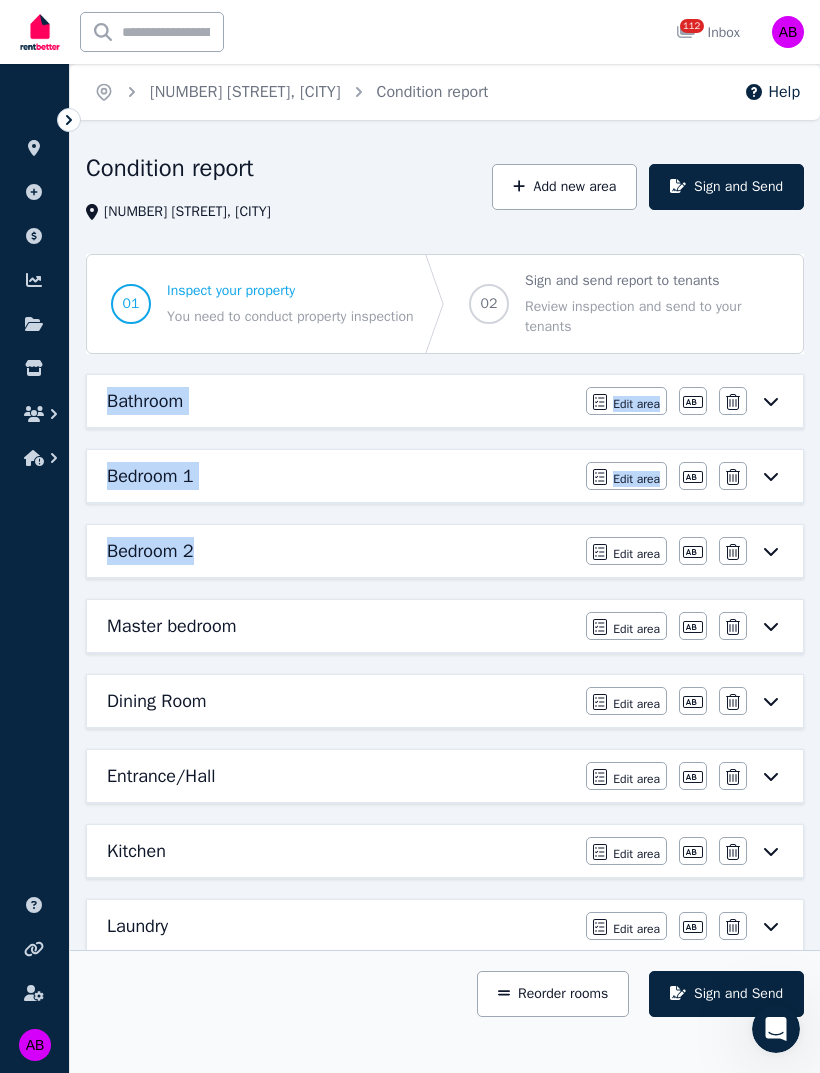 click on "Bedroom 2" at bounding box center [340, 551] 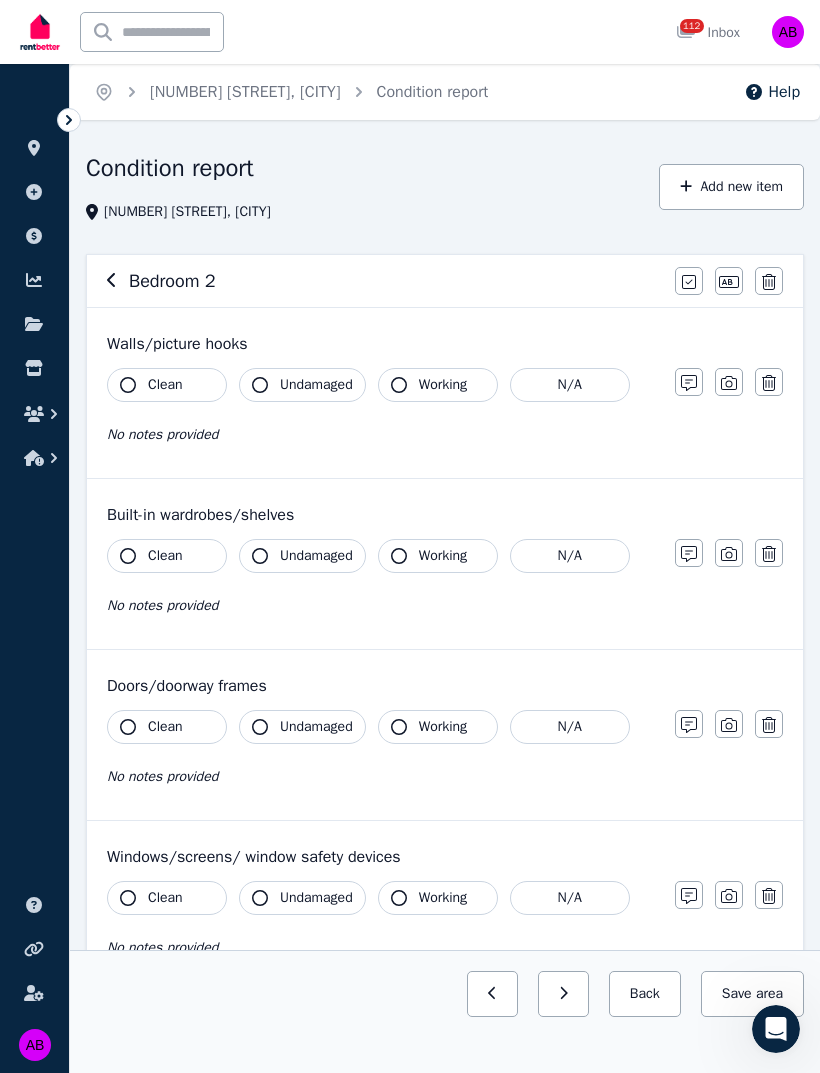 click on "Built-in wardrobes/shelves Clean Undamaged Working N/A No notes provided Notes Photo Delete" at bounding box center [445, 564] 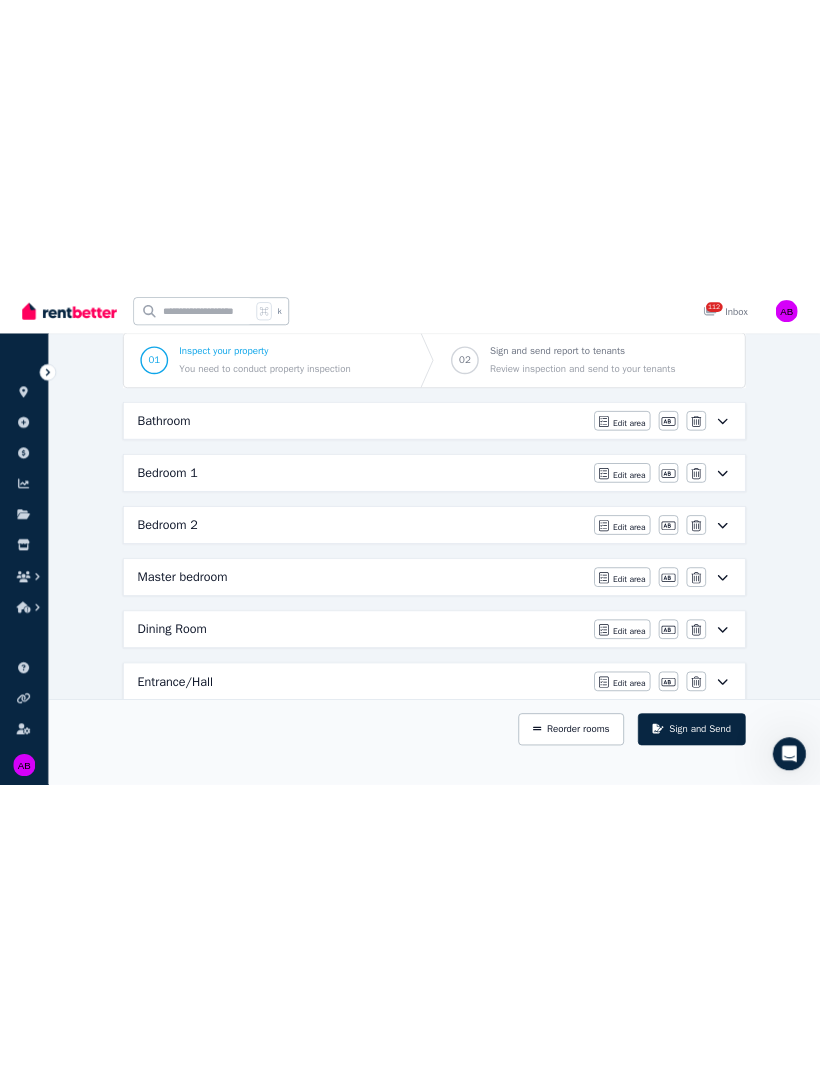scroll, scrollTop: 0, scrollLeft: 0, axis: both 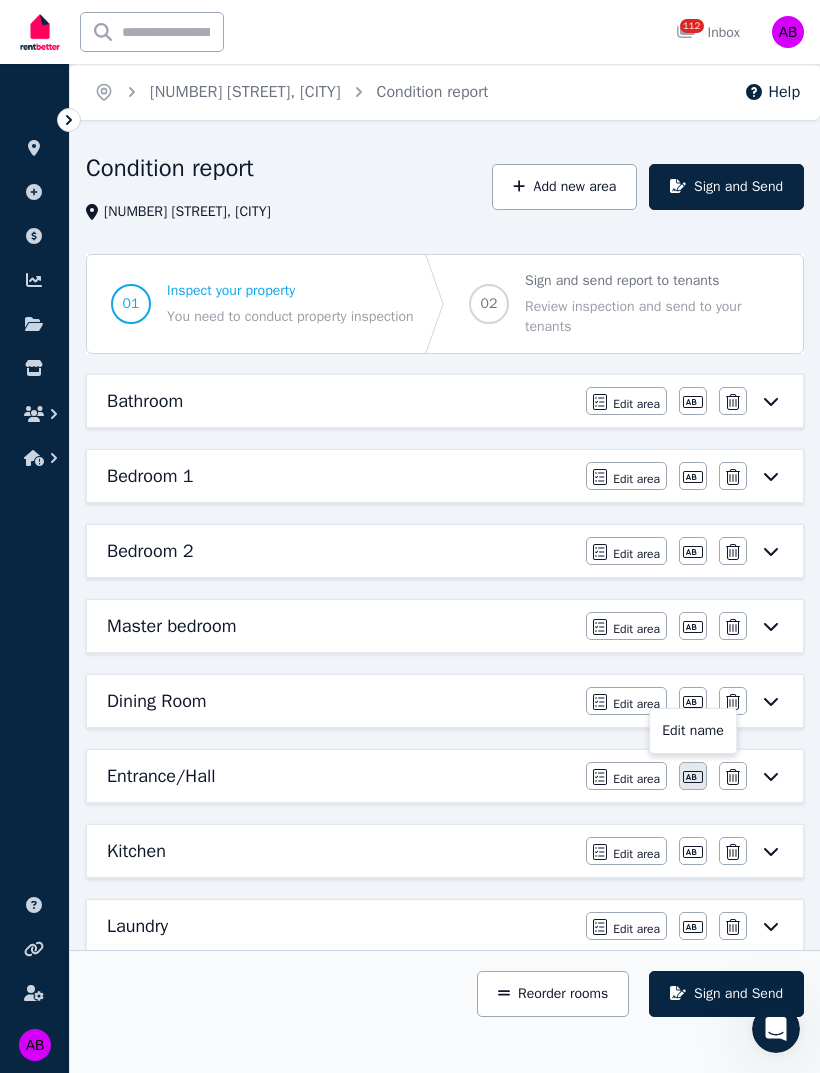 click 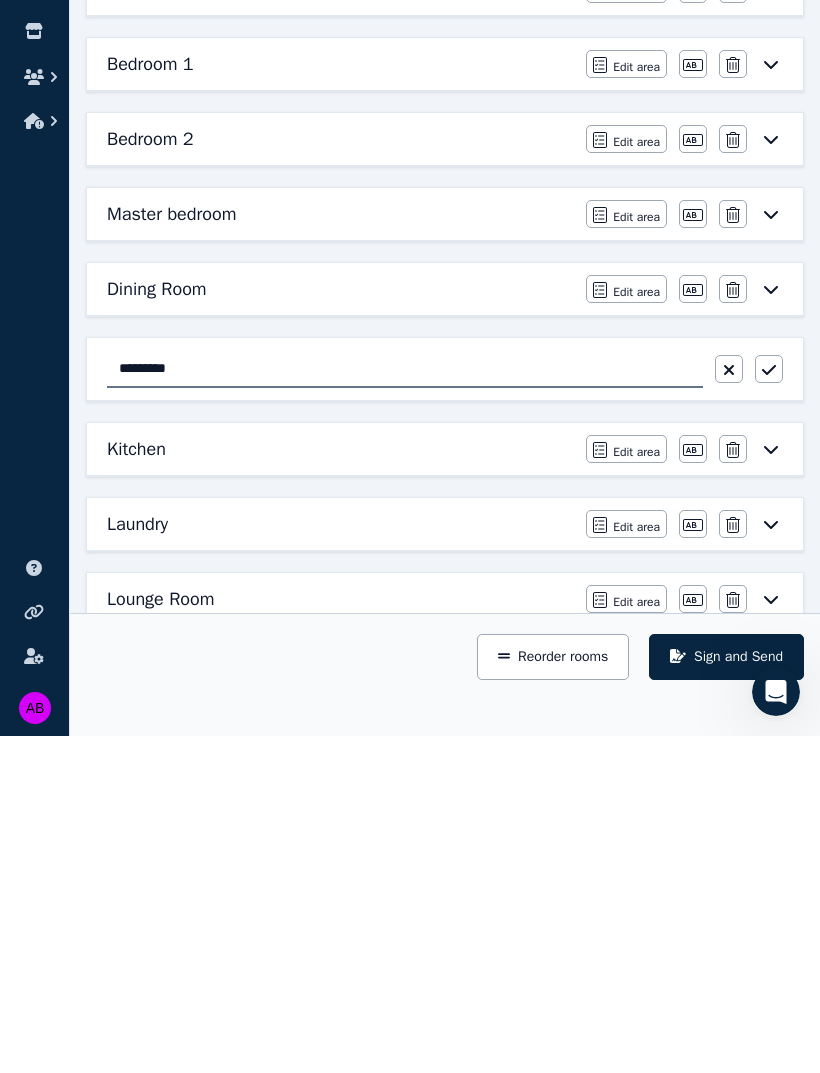 type on "********" 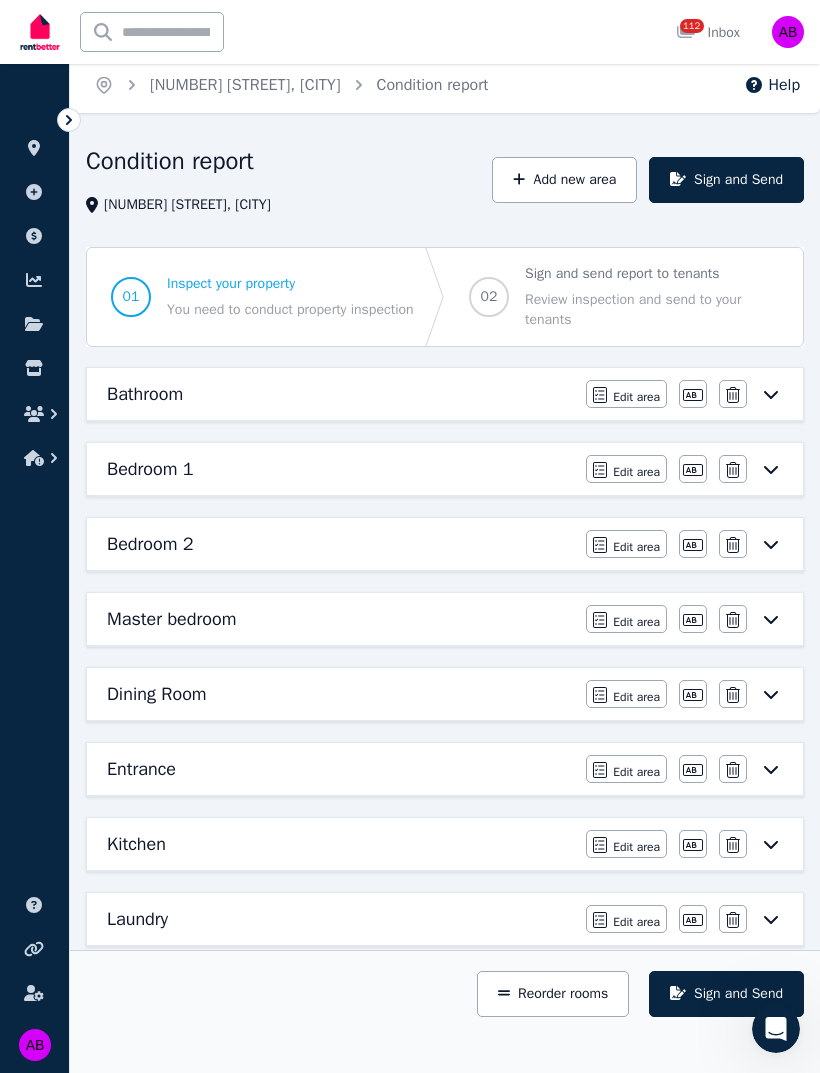 scroll, scrollTop: 0, scrollLeft: 0, axis: both 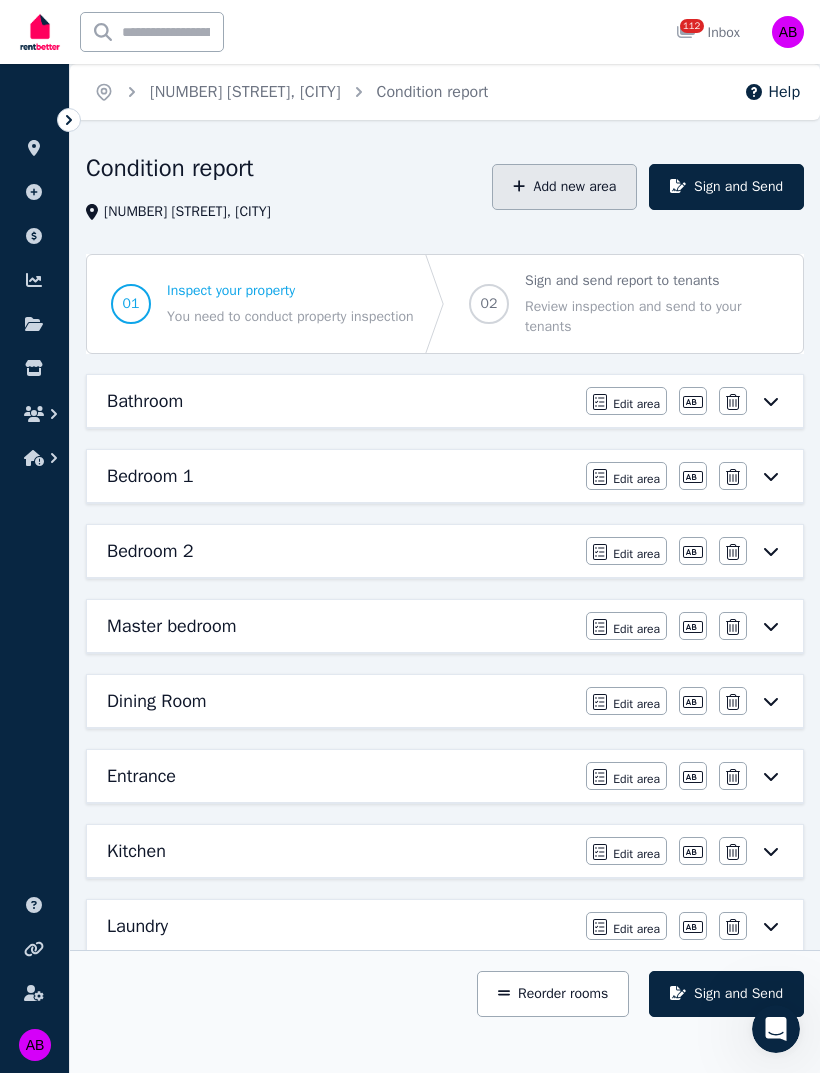 click on "Add new area" at bounding box center [564, 187] 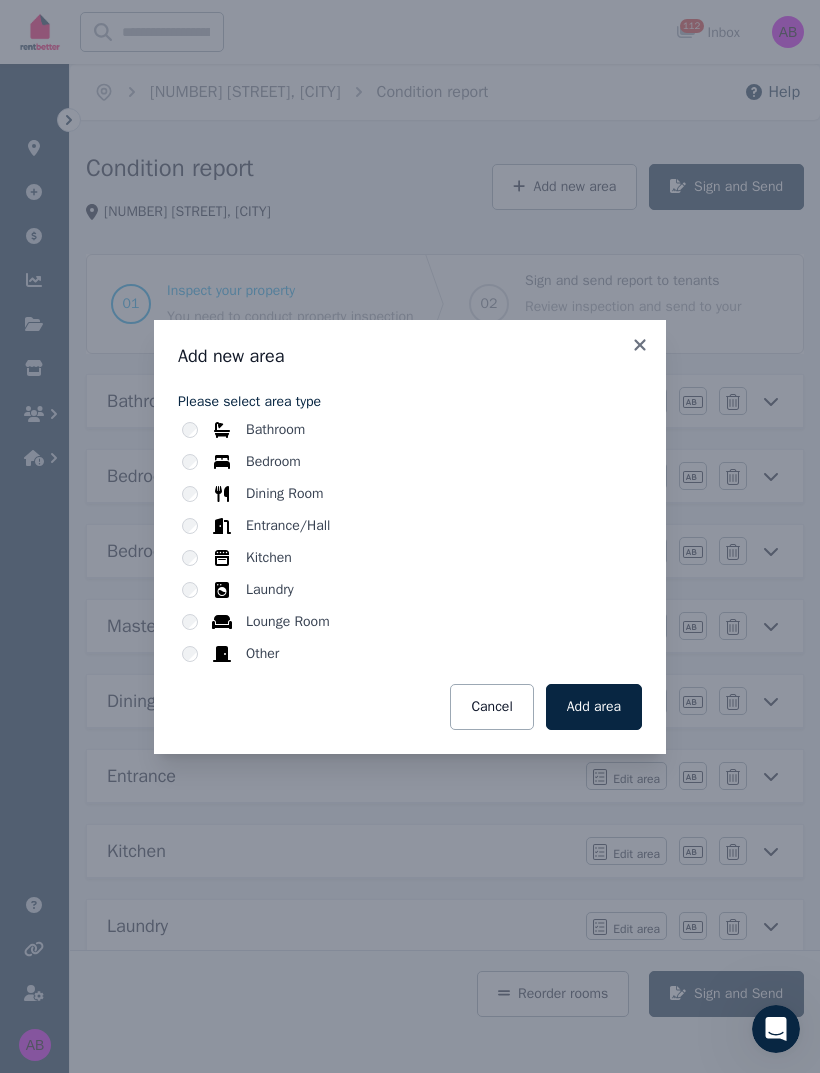 click 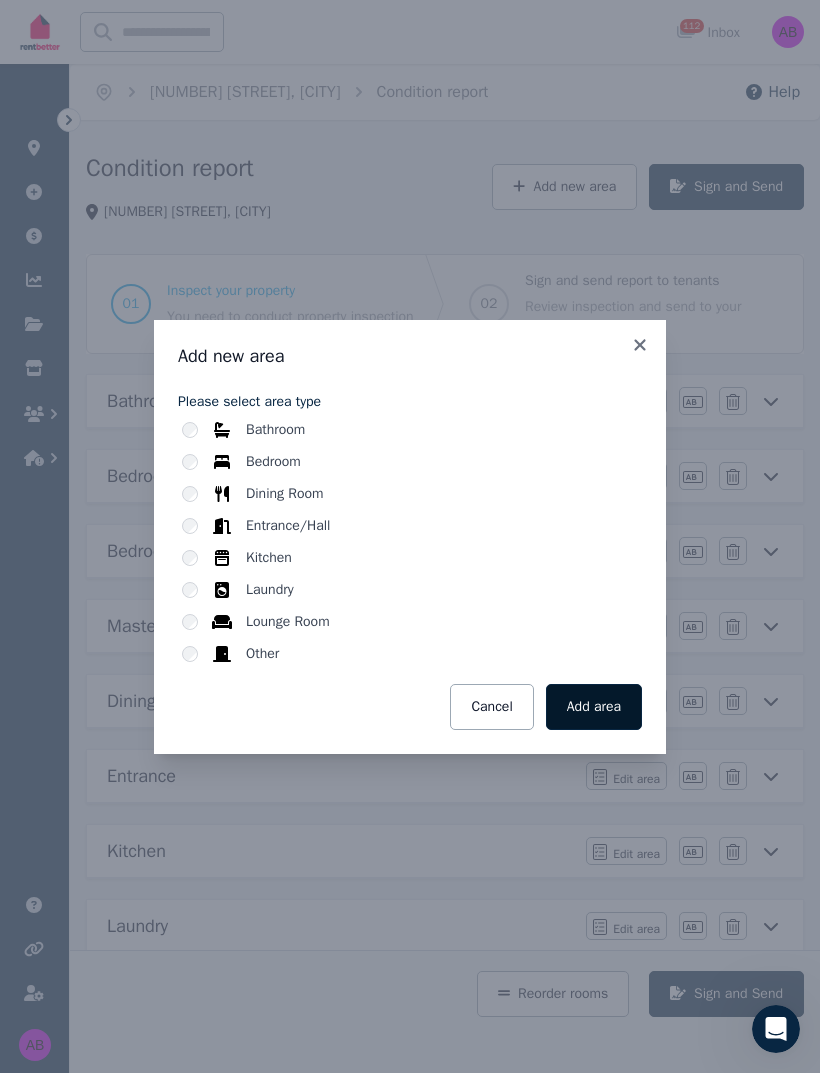 click on "Add area" at bounding box center [594, 707] 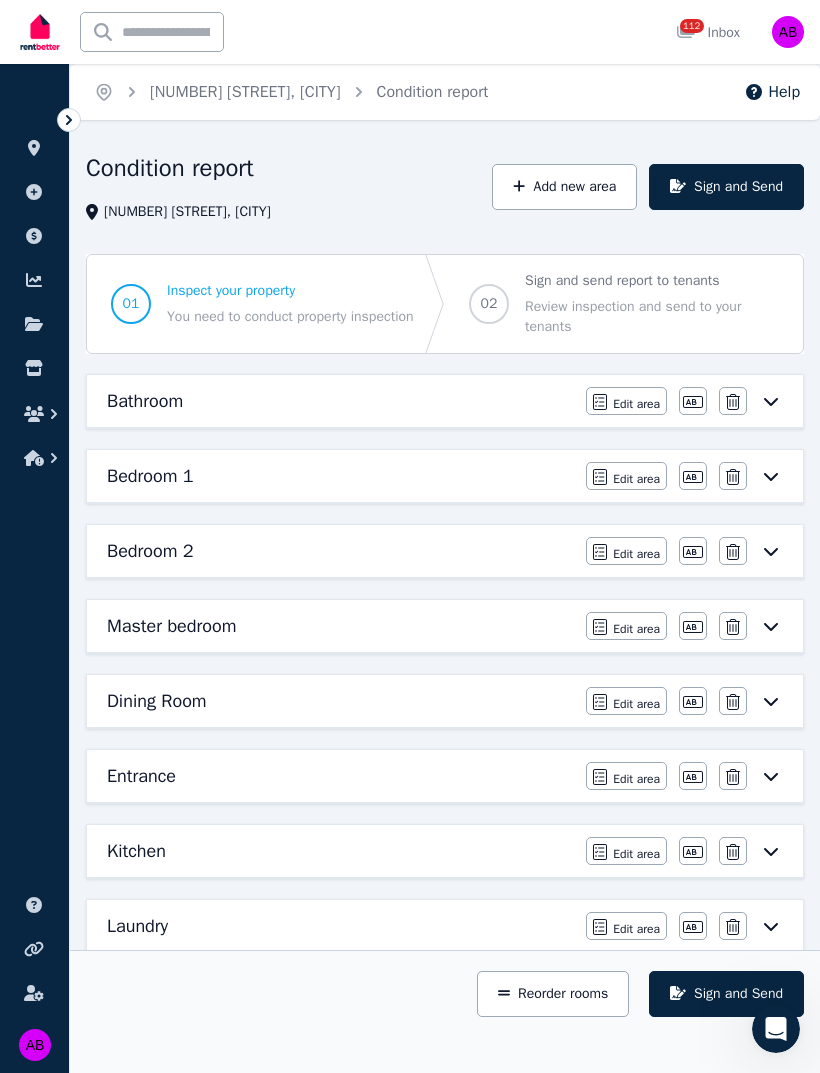 click on "Condition report 69 Amberton Ave, Girrawheen Add new area Sign and Send 01 Inspect your property You need to conduct property inspection 02 Sign and send report to tenants Review inspection and send to your tenants Bathroom Edit area Edit area Edit name Delete Bedroom 1 Edit area Edit area Edit name Delete Bedroom 2 Edit area Edit area Edit name Delete Master bedroom Edit area Edit area Edit name Delete Dining Room Edit area Edit area Edit name Delete Entrance Edit area Edit area Edit name Delete Kitchen Edit area Edit area Edit name Delete Laundry Edit area Edit area Edit name Delete Lounge Room Edit area Edit area Edit name Delete Bakyard Edit area Edit area Edit name Delete Front of the house Edit area Edit area Edit name Delete Car port Edit area Edit area Edit name Delete Entrance/Hall Edit area Edit area Edit name Delete Health issues Edit area Edit area Communication facilities Edit area Edit area Water efficiency devices Edit area Edit area Additional property condition Edit area Edit area" at bounding box center (445, 908) 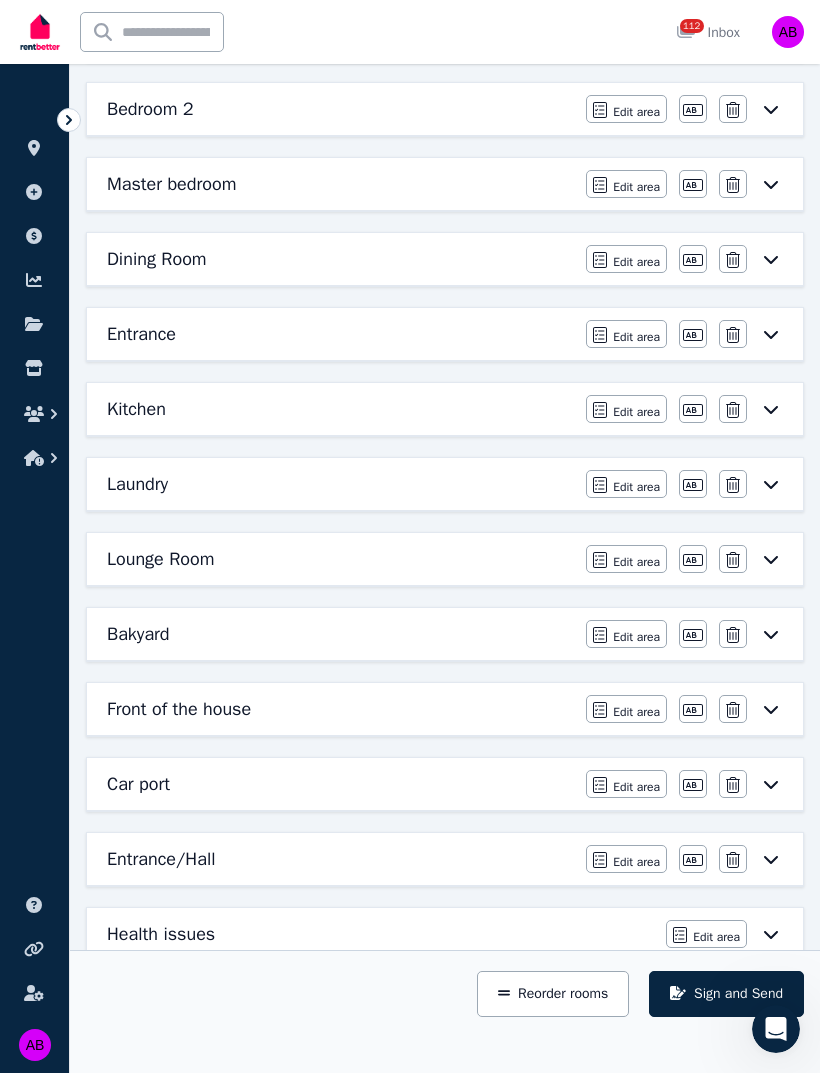 scroll, scrollTop: 446, scrollLeft: 0, axis: vertical 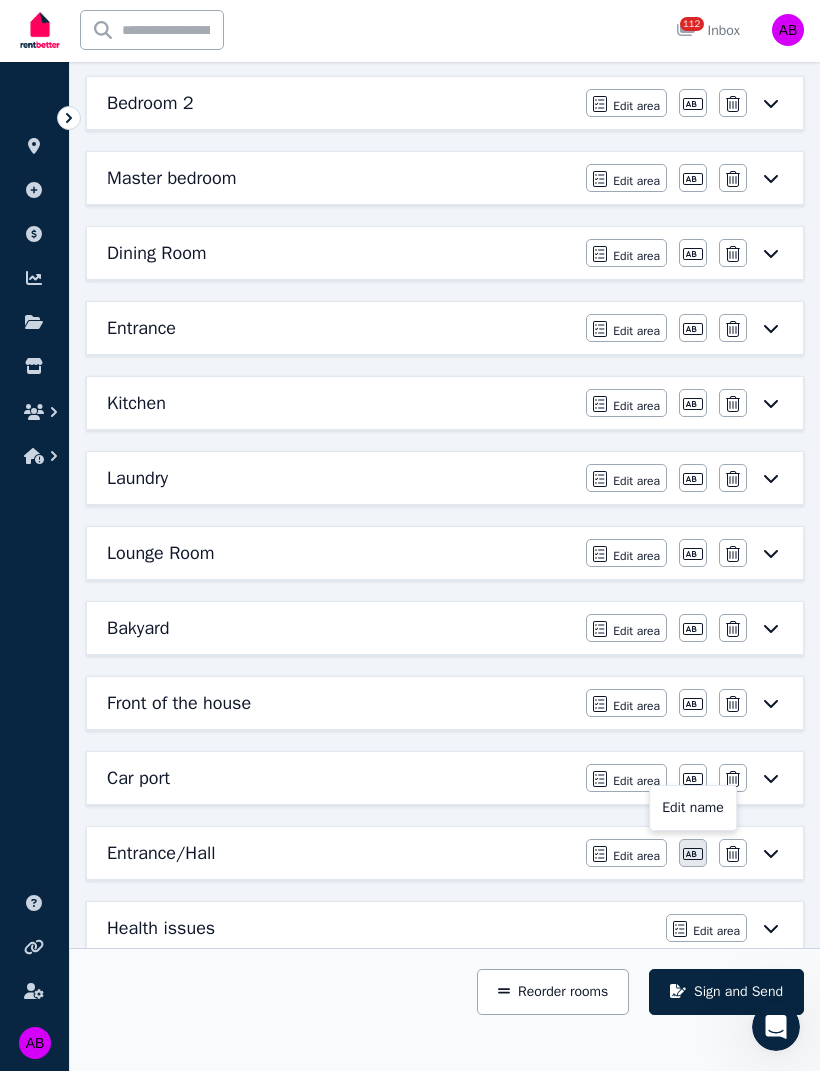 click 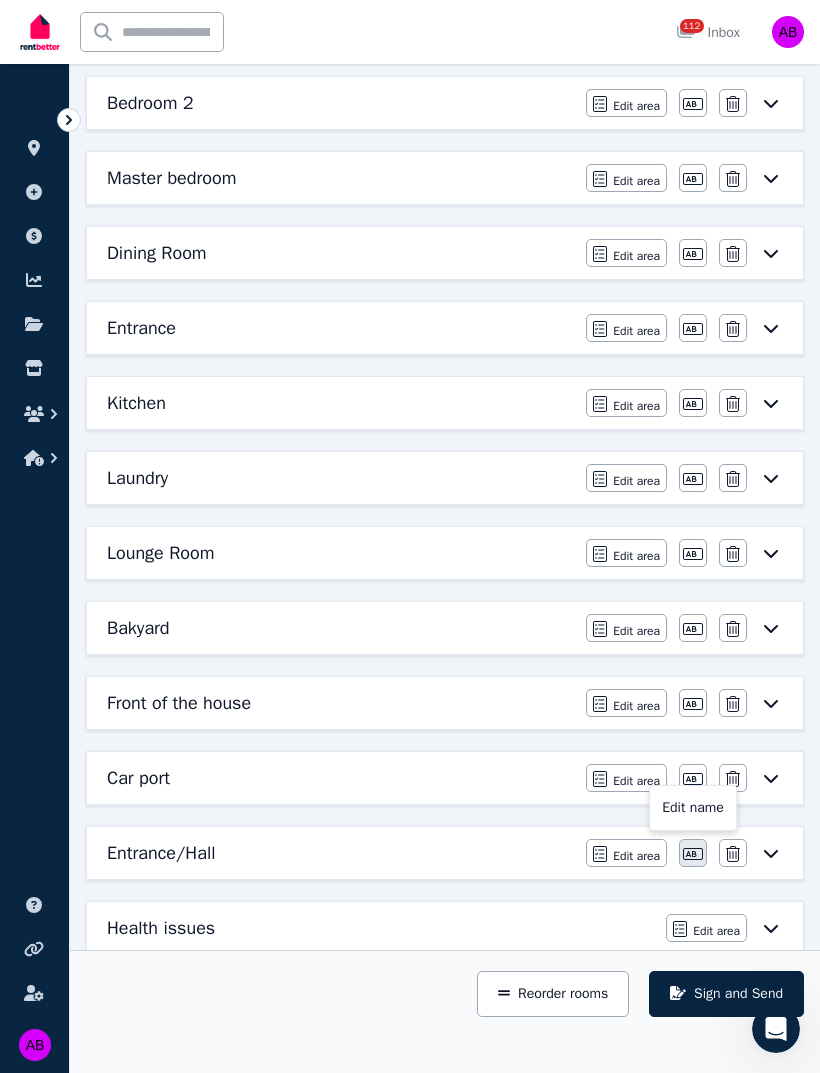 scroll, scrollTop: 632, scrollLeft: 0, axis: vertical 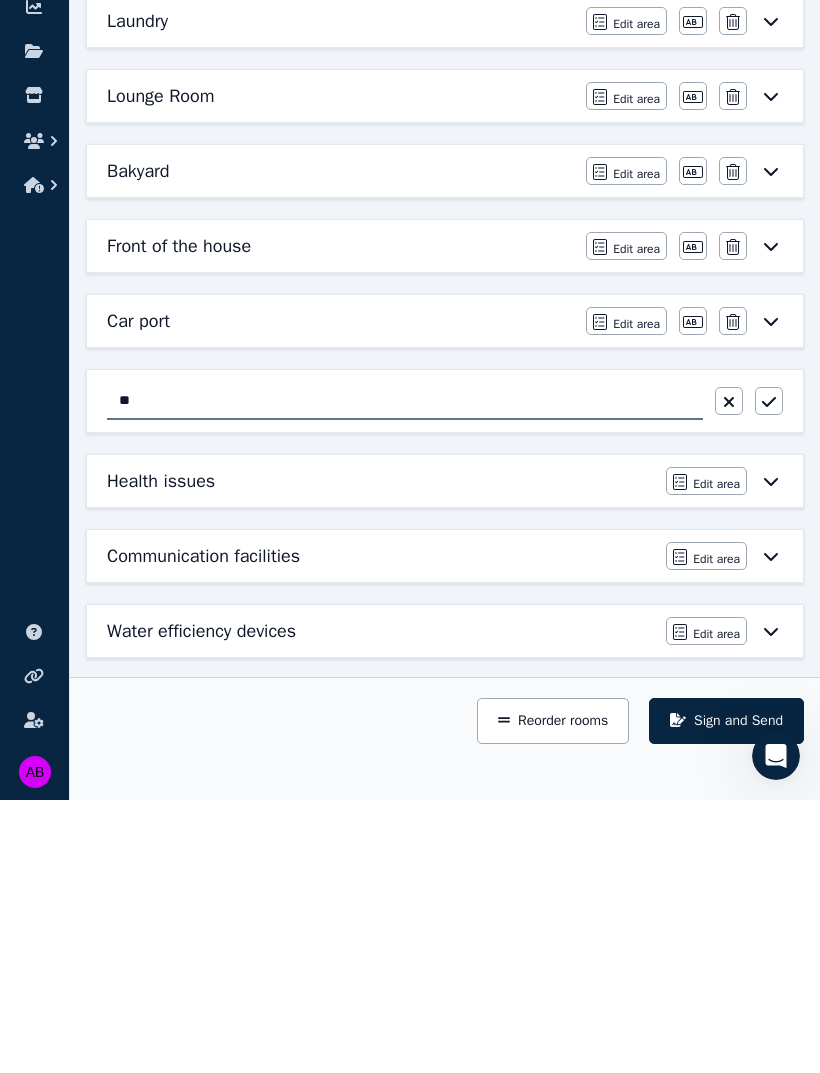 type on "*" 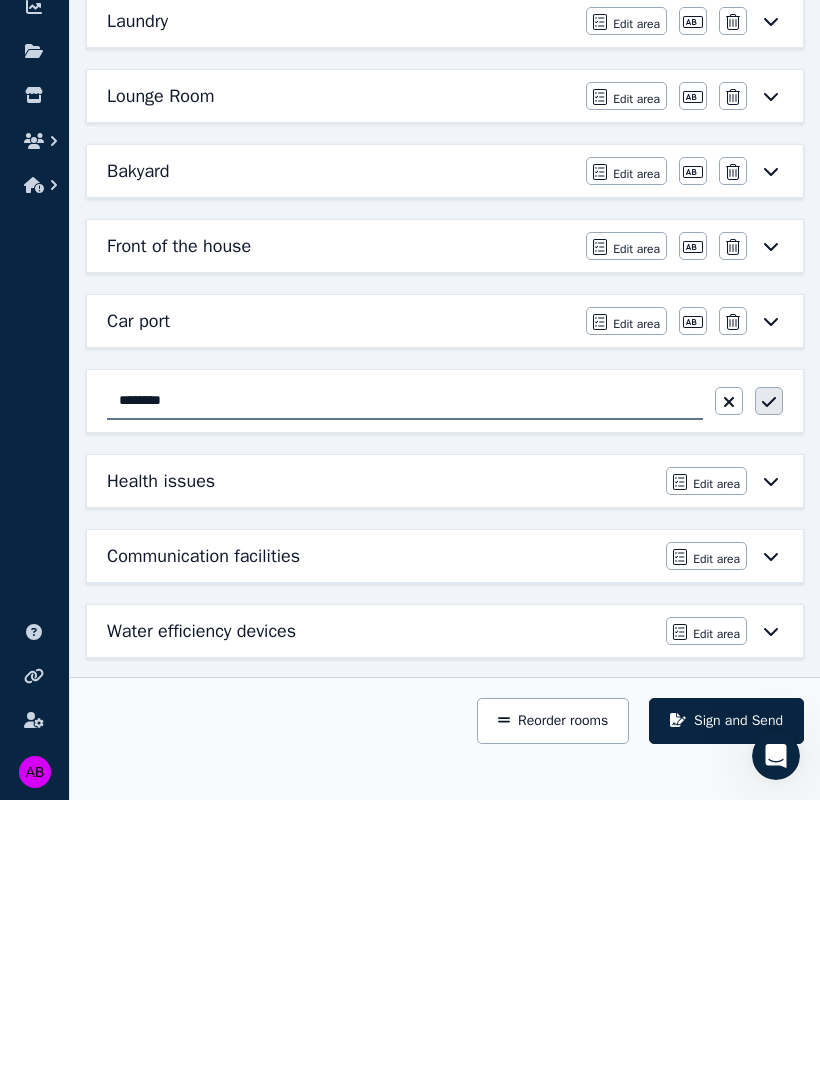 type on "*******" 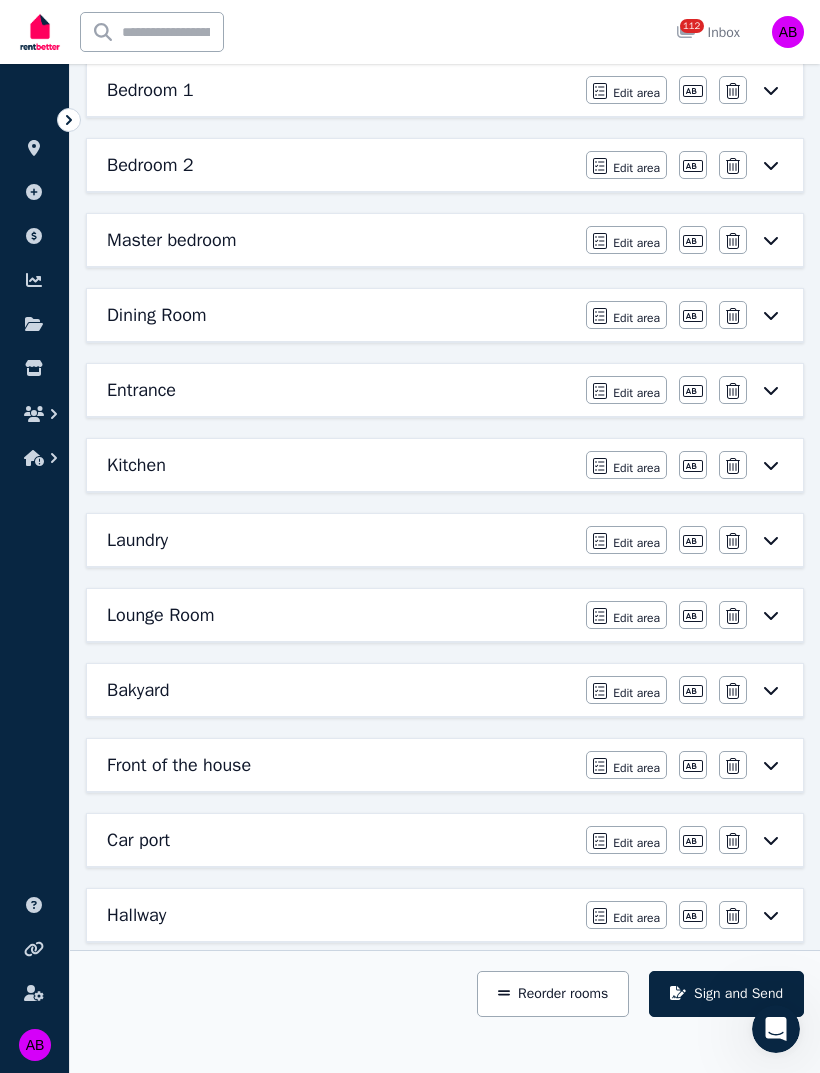 scroll, scrollTop: 385, scrollLeft: 0, axis: vertical 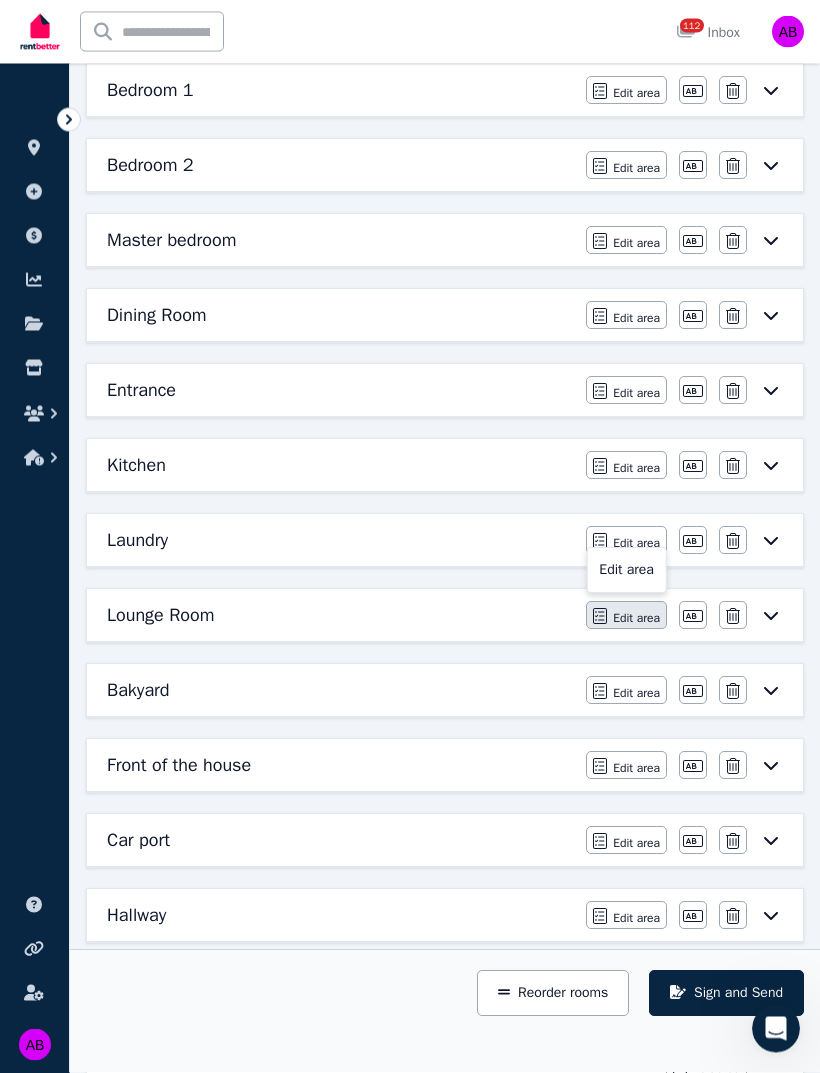 click on "Edit area" at bounding box center [636, 619] 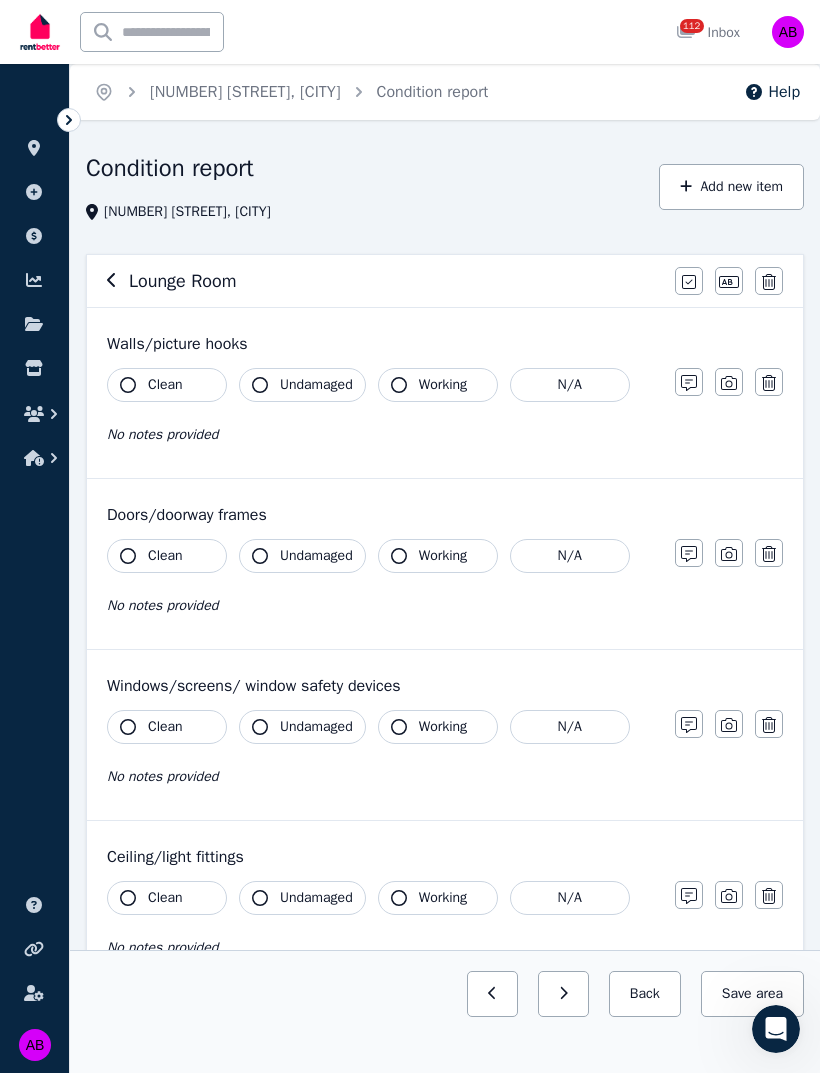 click on "Lounge Room" at bounding box center (183, 281) 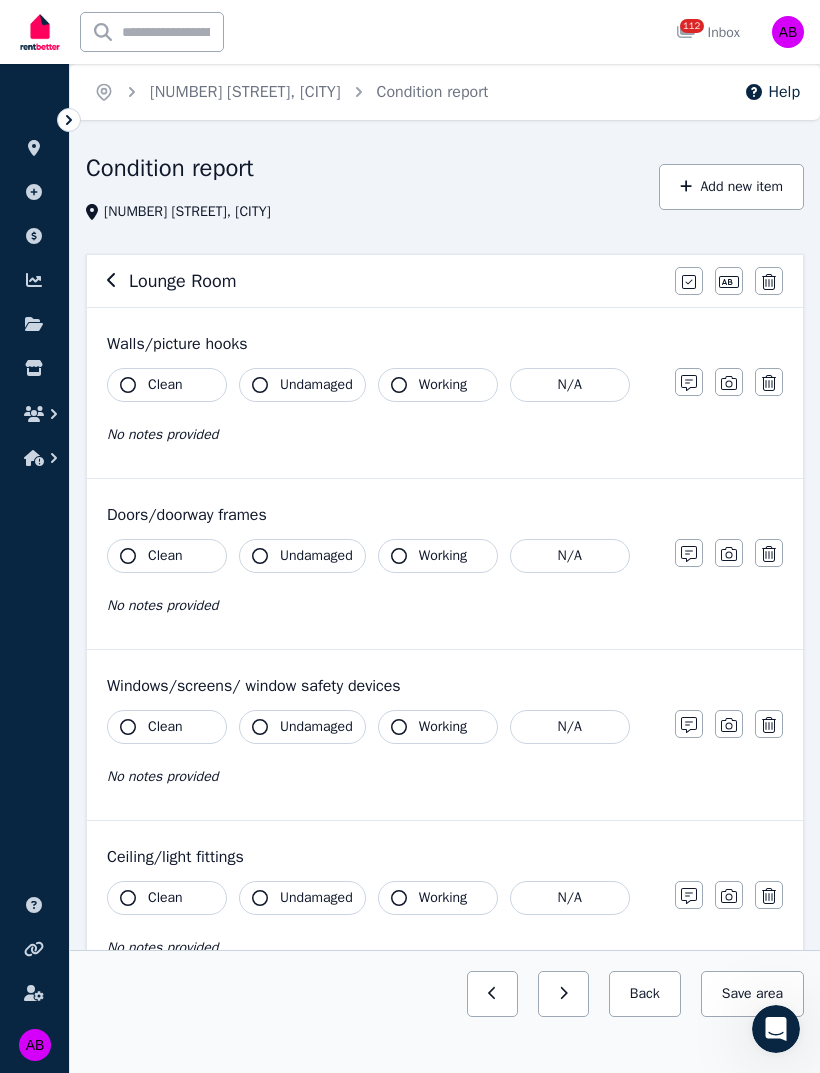 click 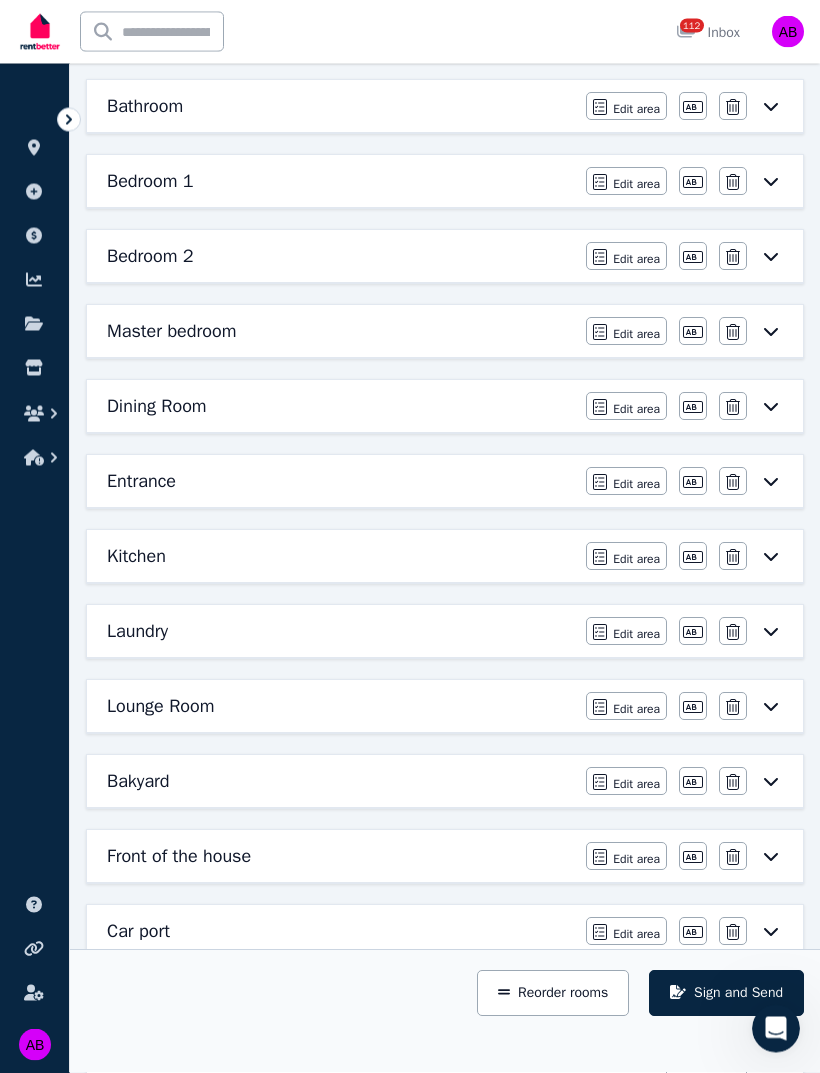 scroll, scrollTop: 295, scrollLeft: 0, axis: vertical 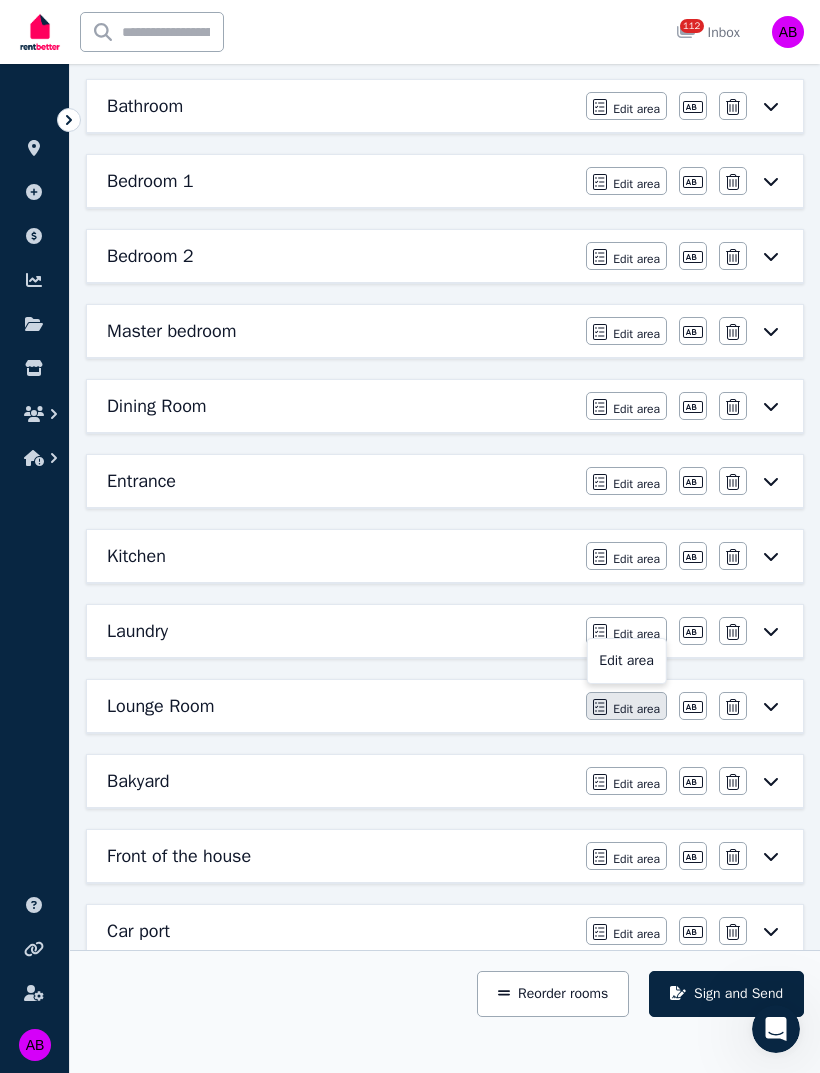 click on "Edit area" at bounding box center (636, 709) 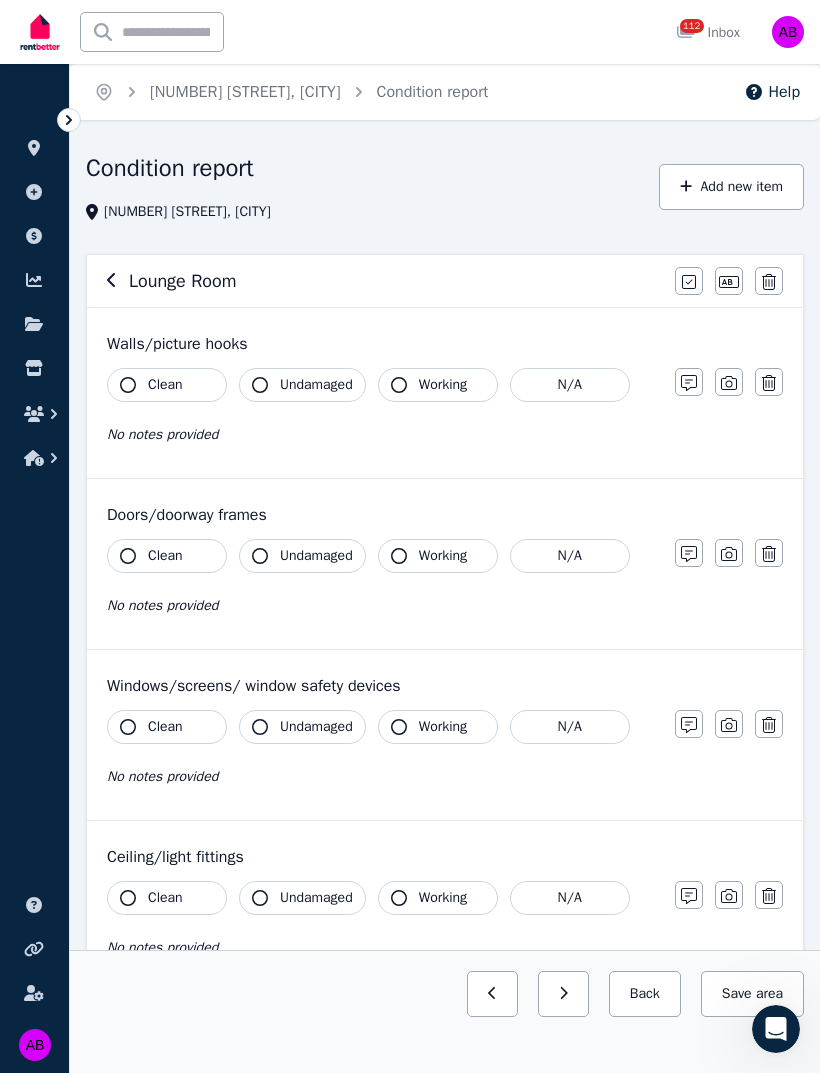 click 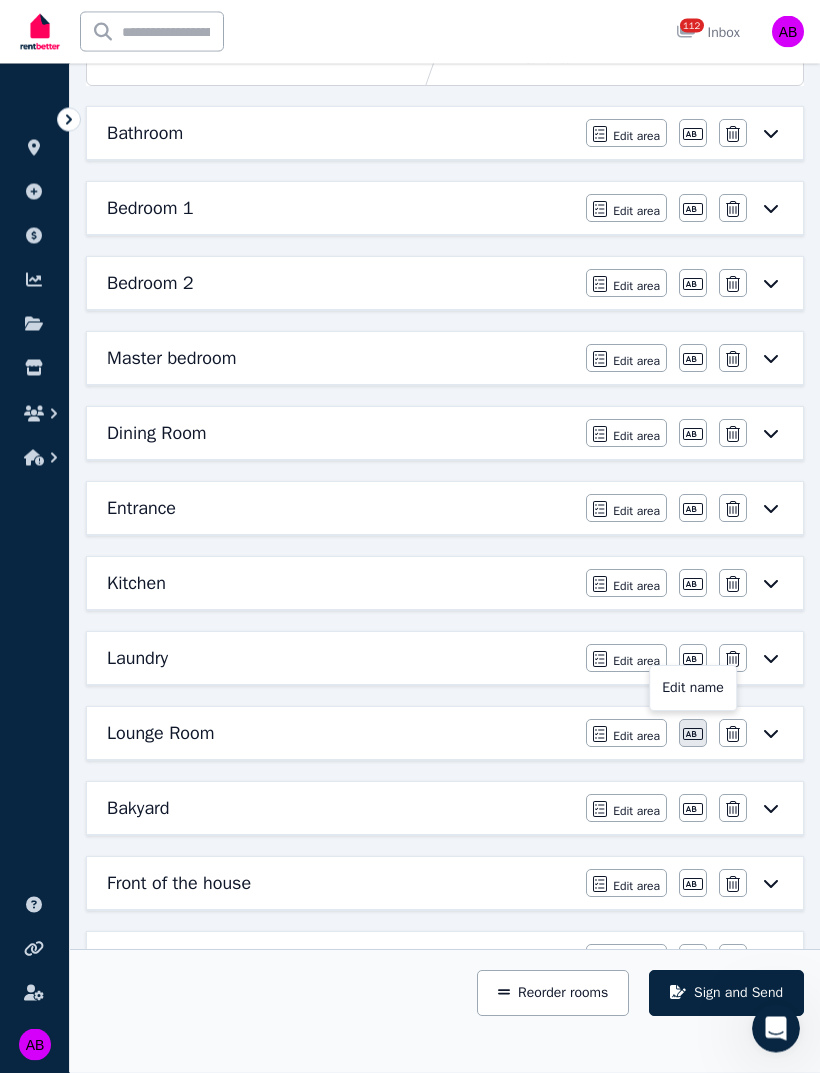 click 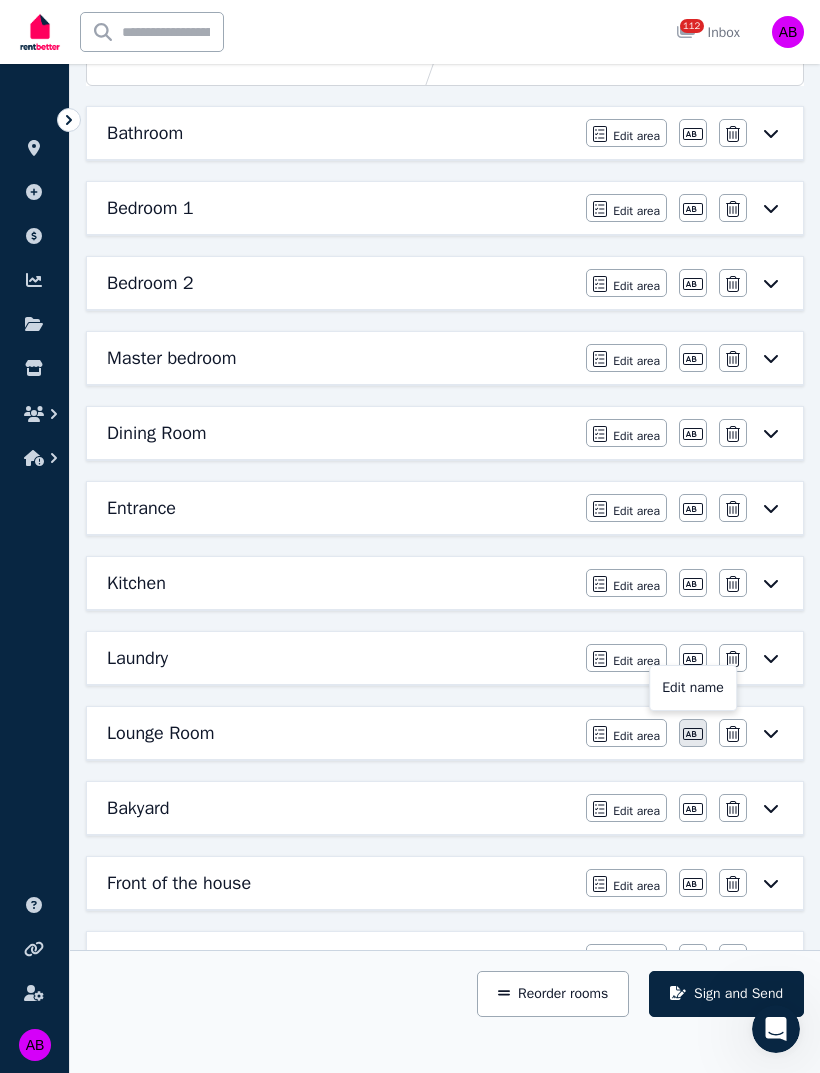 scroll, scrollTop: 267, scrollLeft: 0, axis: vertical 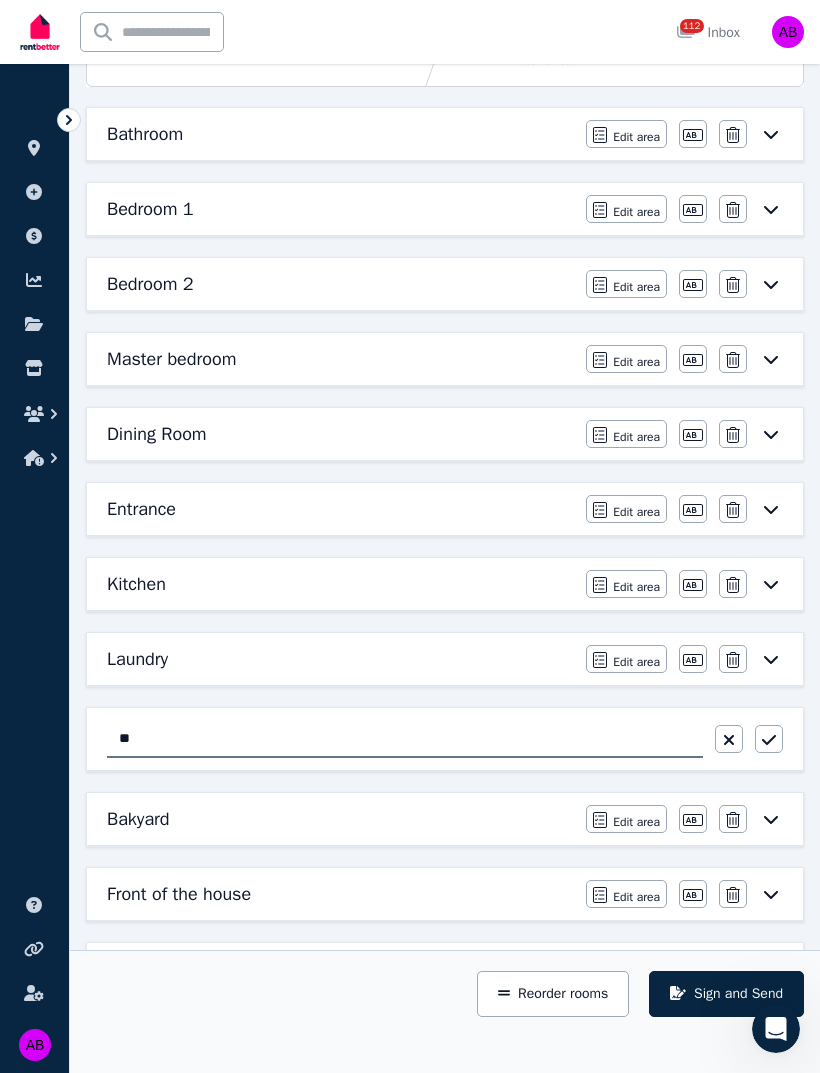 type on "*" 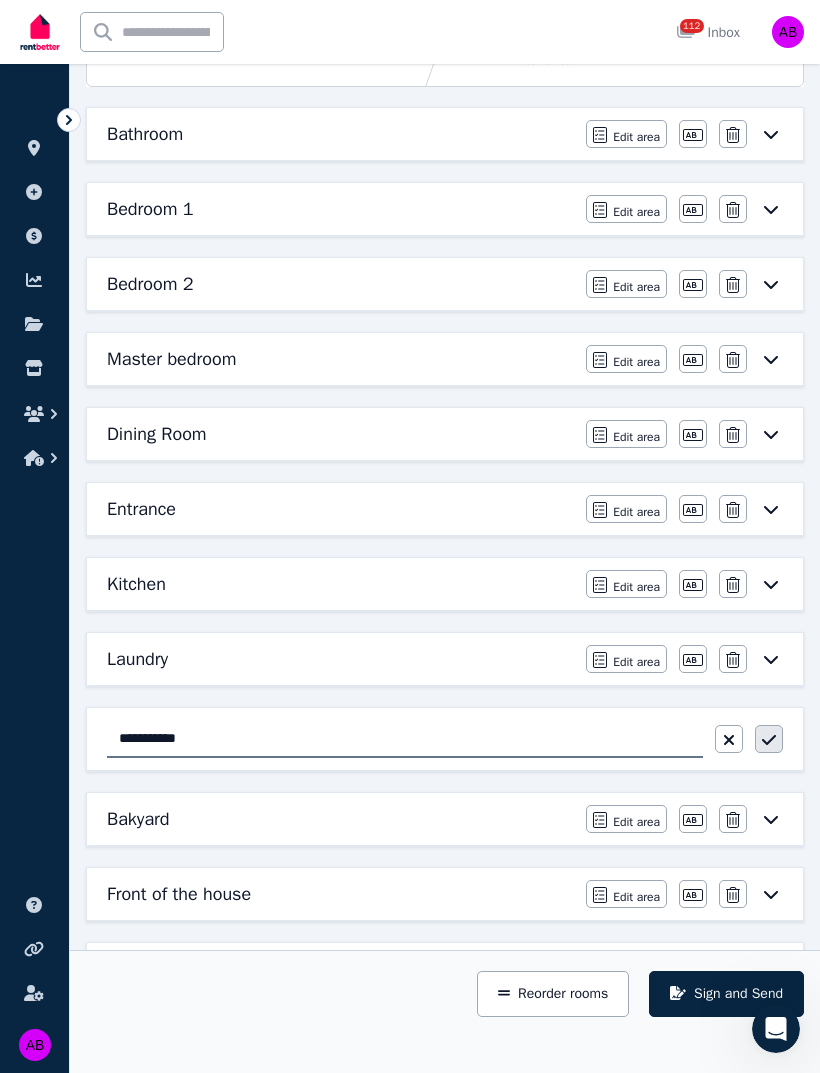 type on "**********" 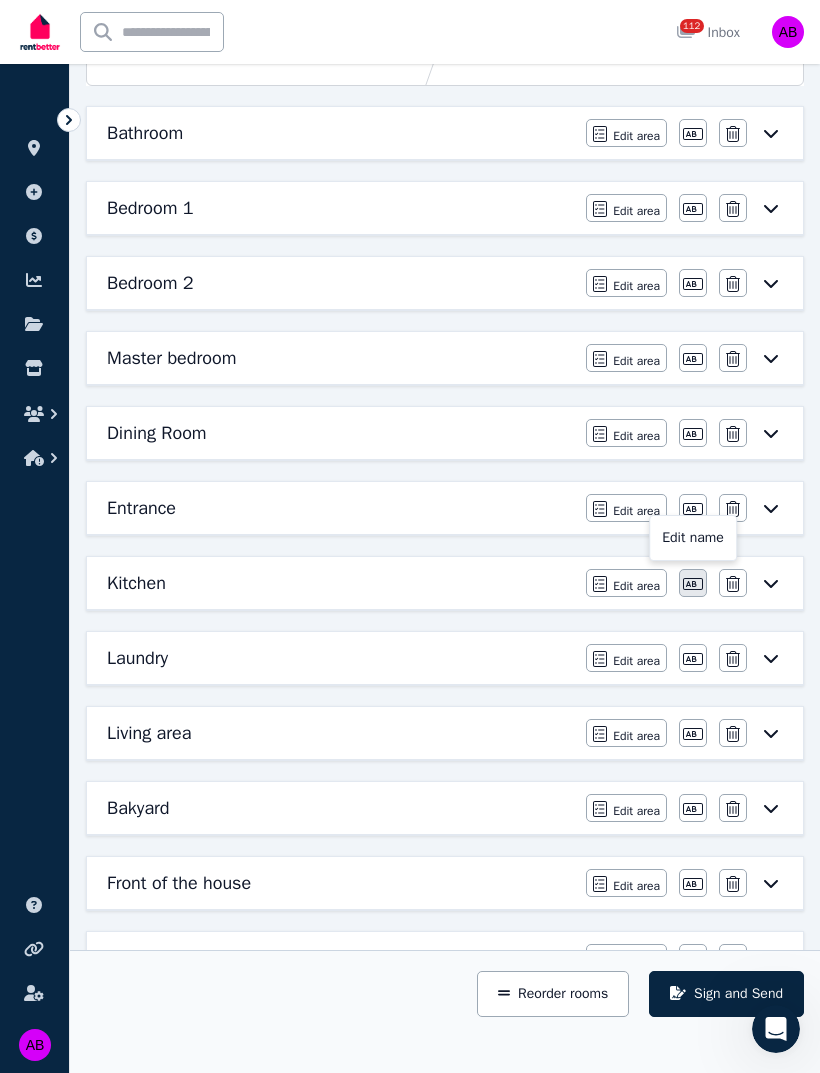 click at bounding box center (693, 583) 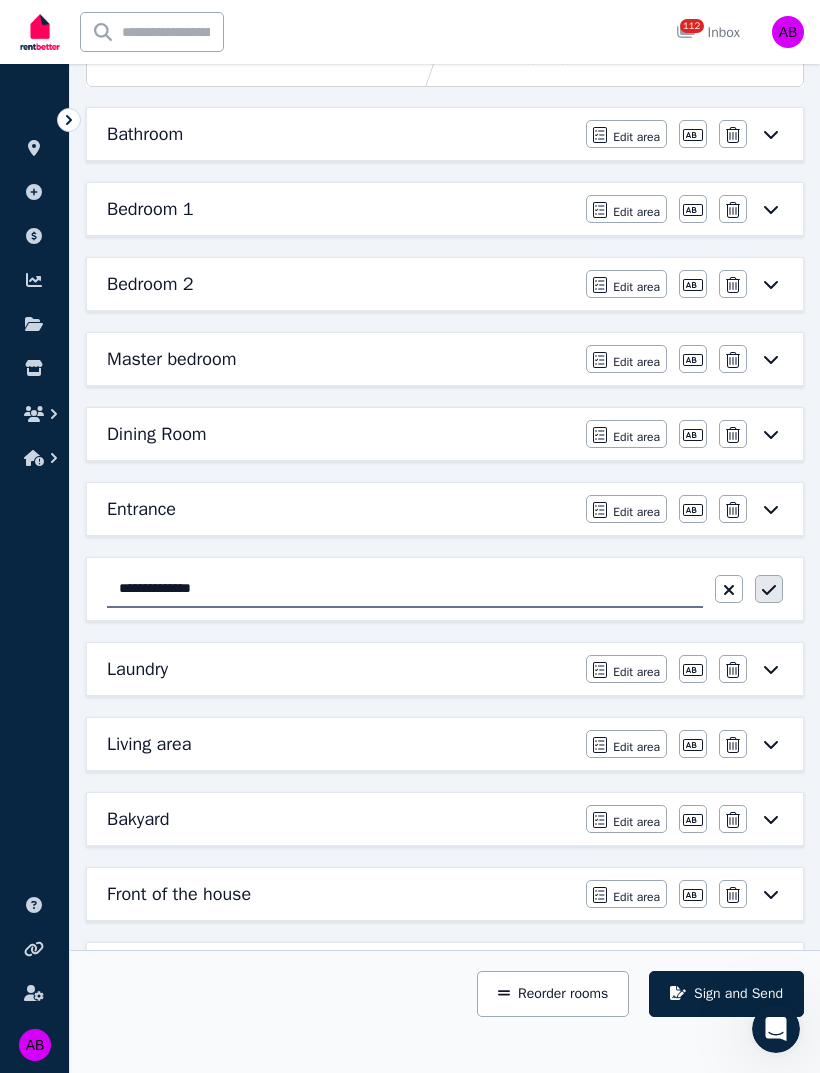 type on "**********" 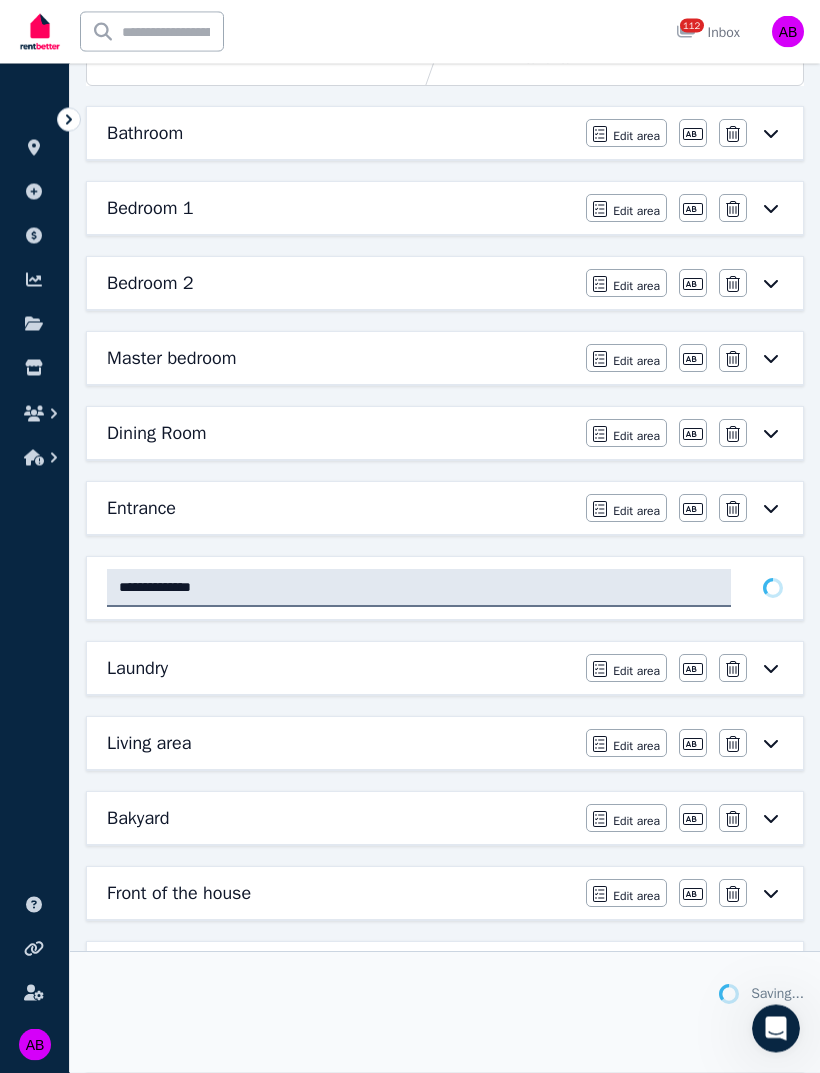 scroll, scrollTop: 268, scrollLeft: 0, axis: vertical 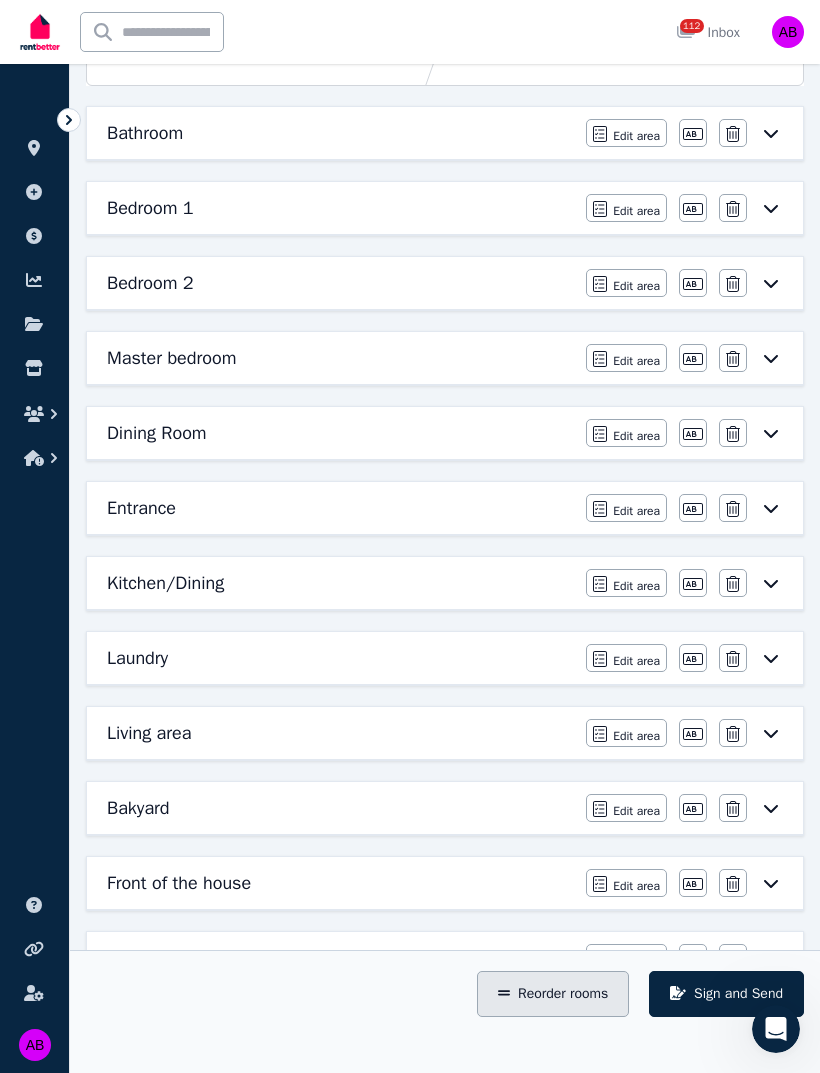 click on "Reorder rooms" at bounding box center [553, 994] 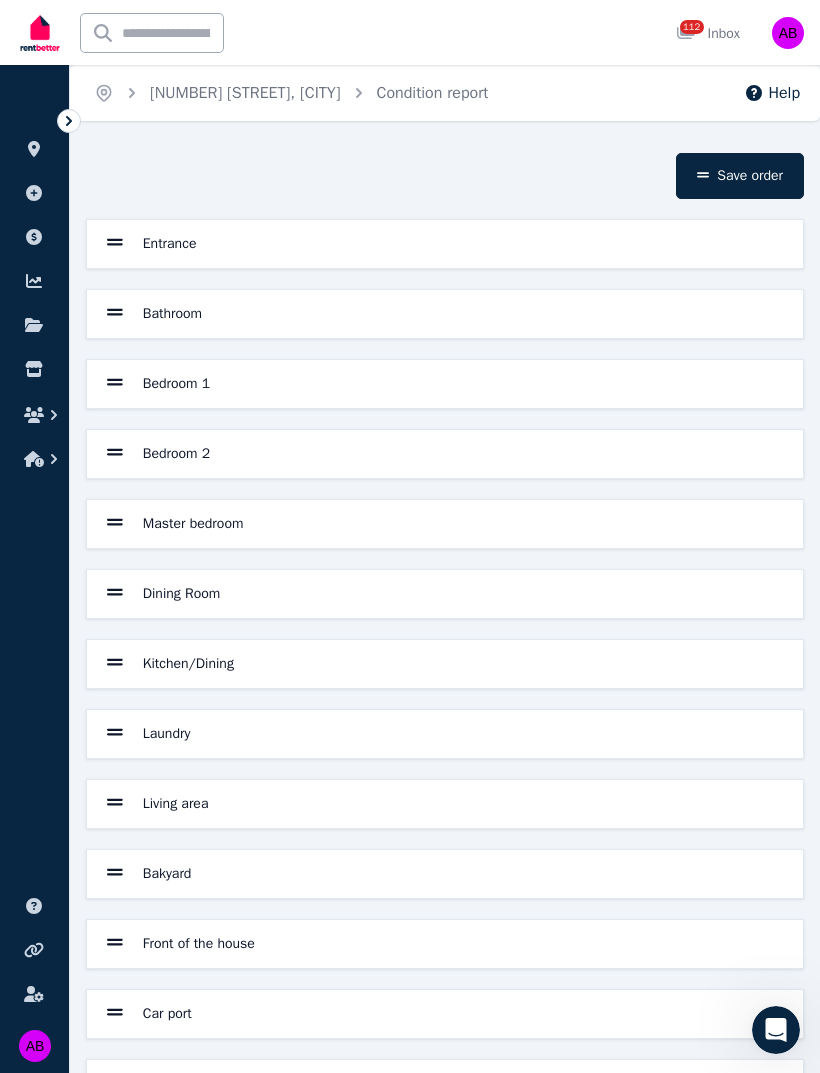 scroll, scrollTop: 7, scrollLeft: 0, axis: vertical 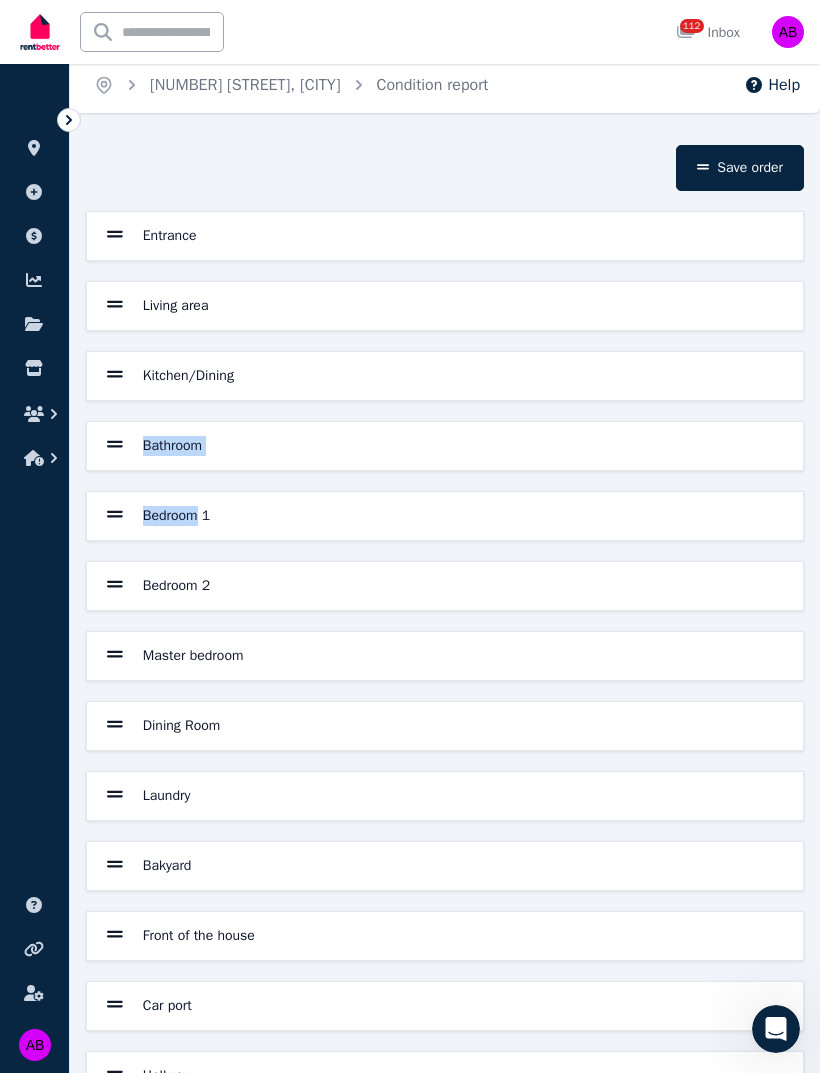 click 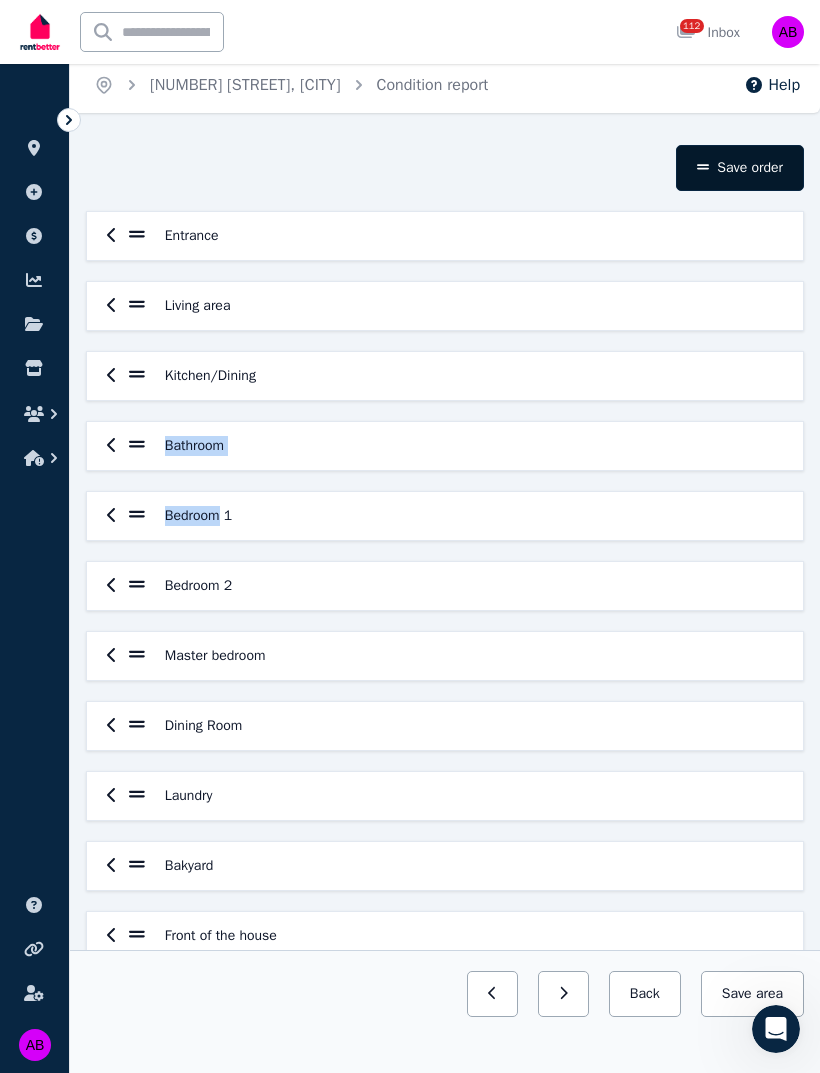 click on "Save order" at bounding box center [740, 168] 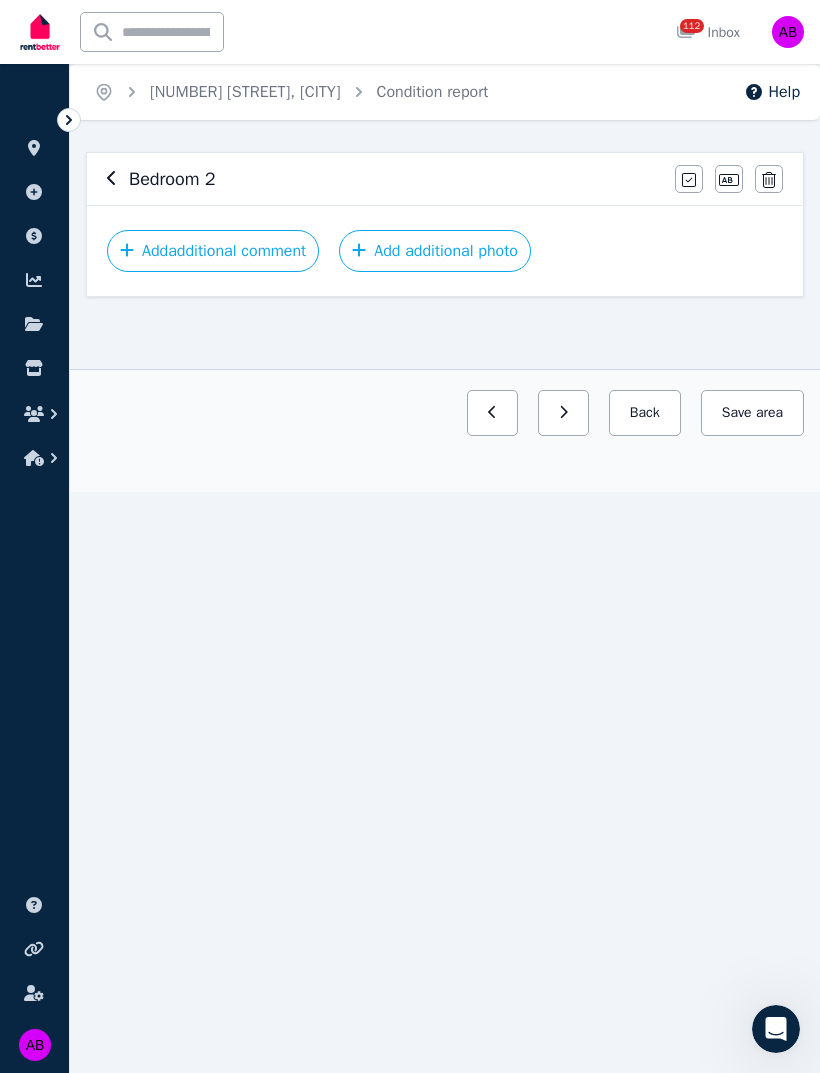 scroll, scrollTop: 0, scrollLeft: 0, axis: both 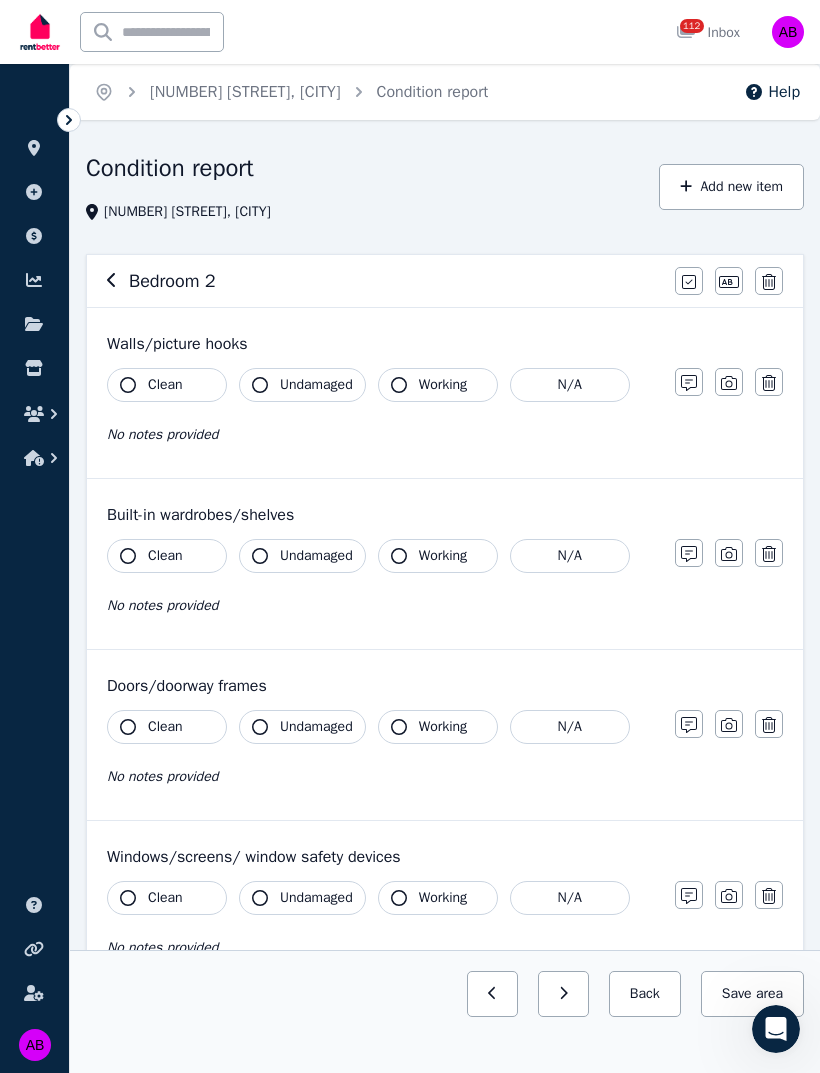 click 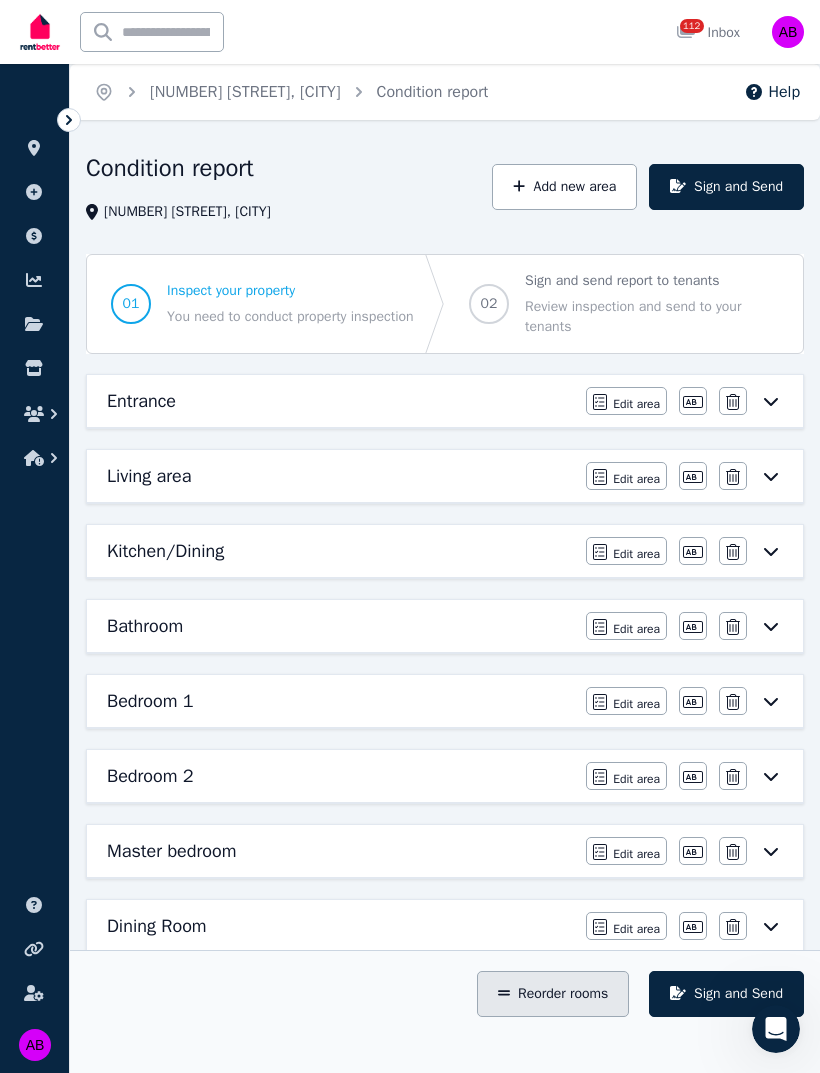 click on "Reorder rooms" at bounding box center (553, 994) 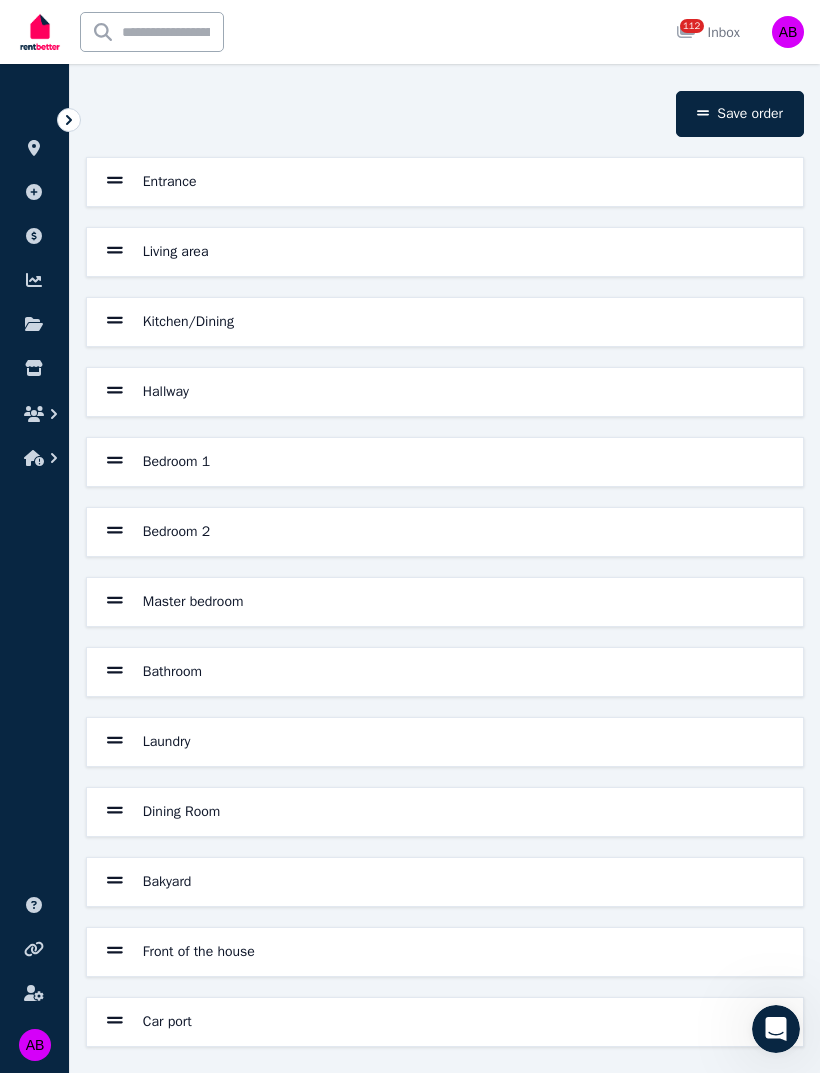 scroll, scrollTop: 57, scrollLeft: 0, axis: vertical 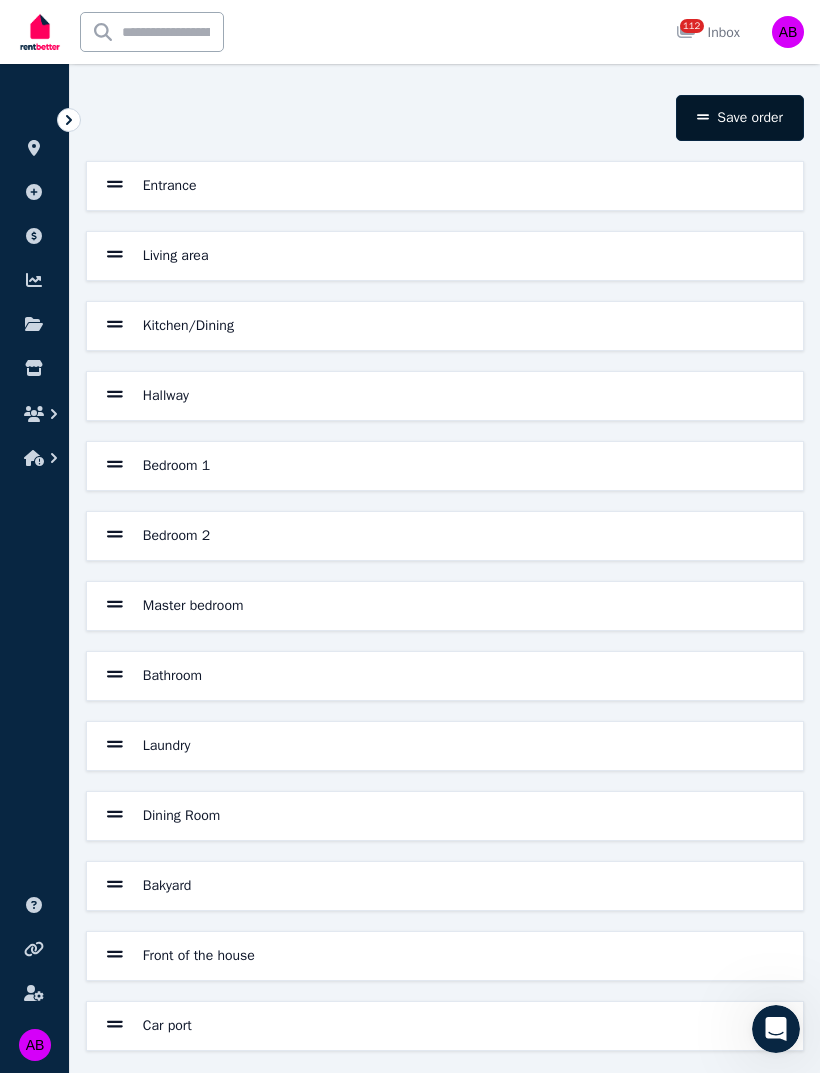 click on "Save order" at bounding box center [740, 118] 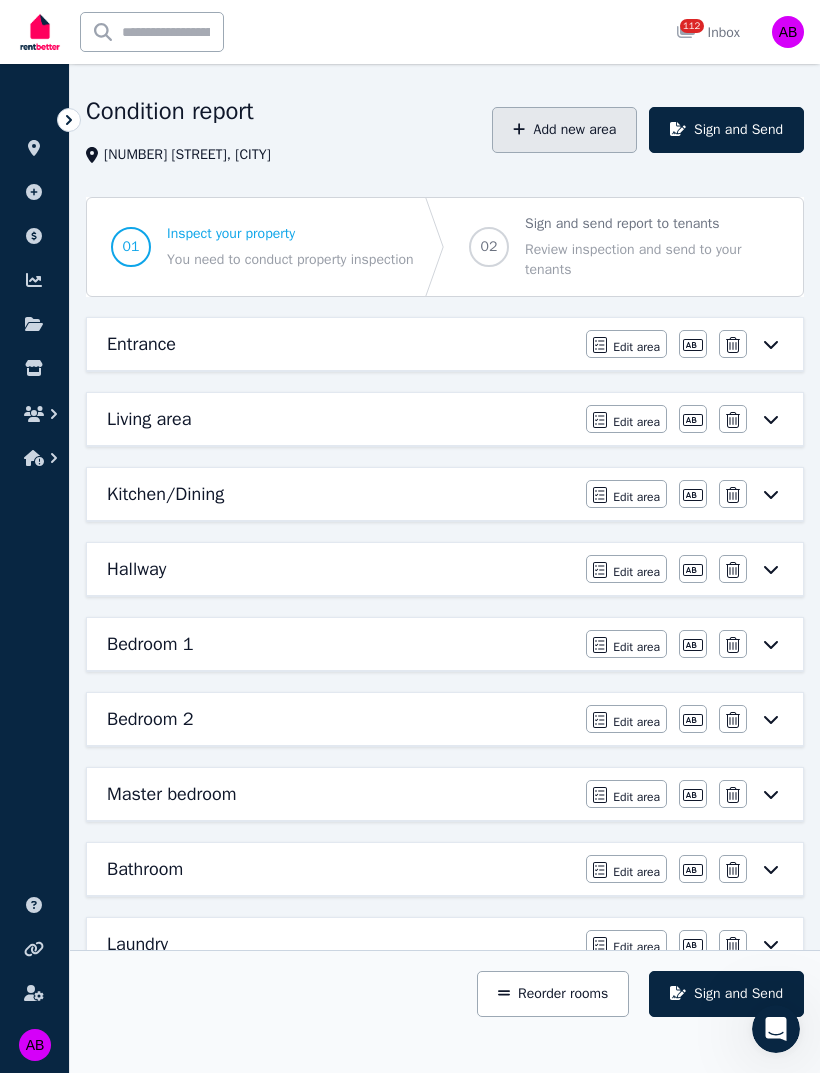 click on "Add new area" at bounding box center (564, 130) 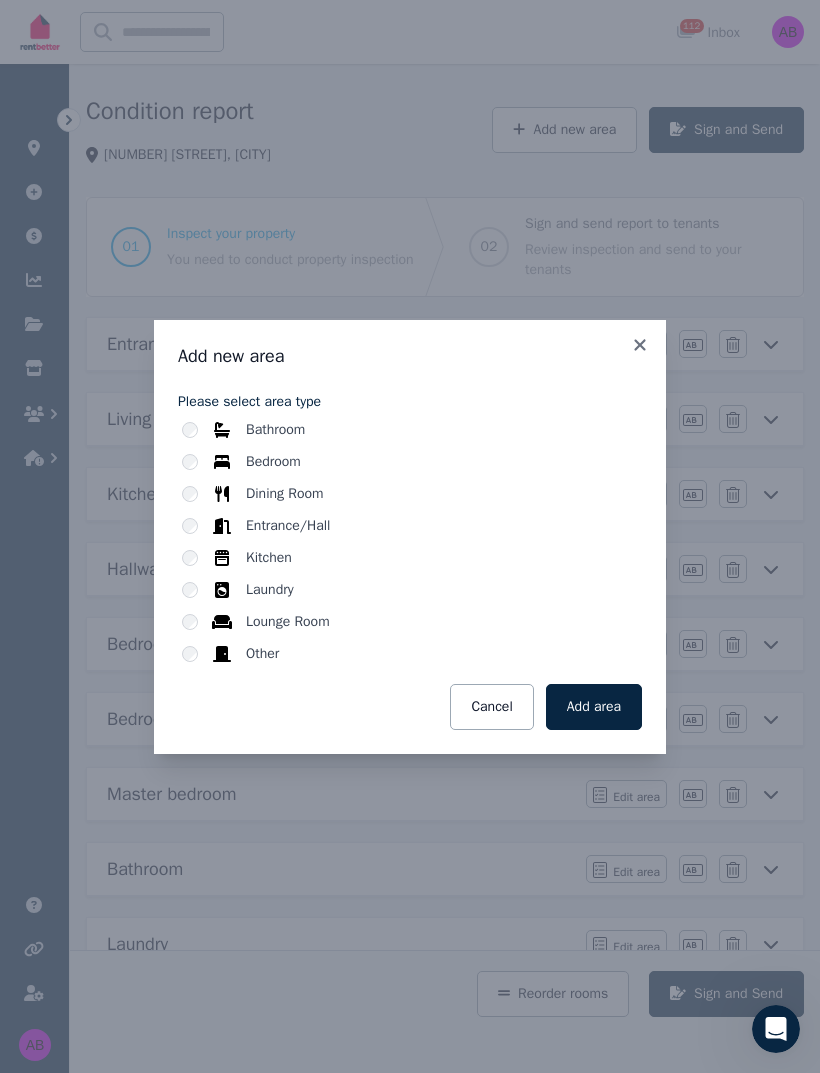 click on "Bathroom" at bounding box center [412, 430] 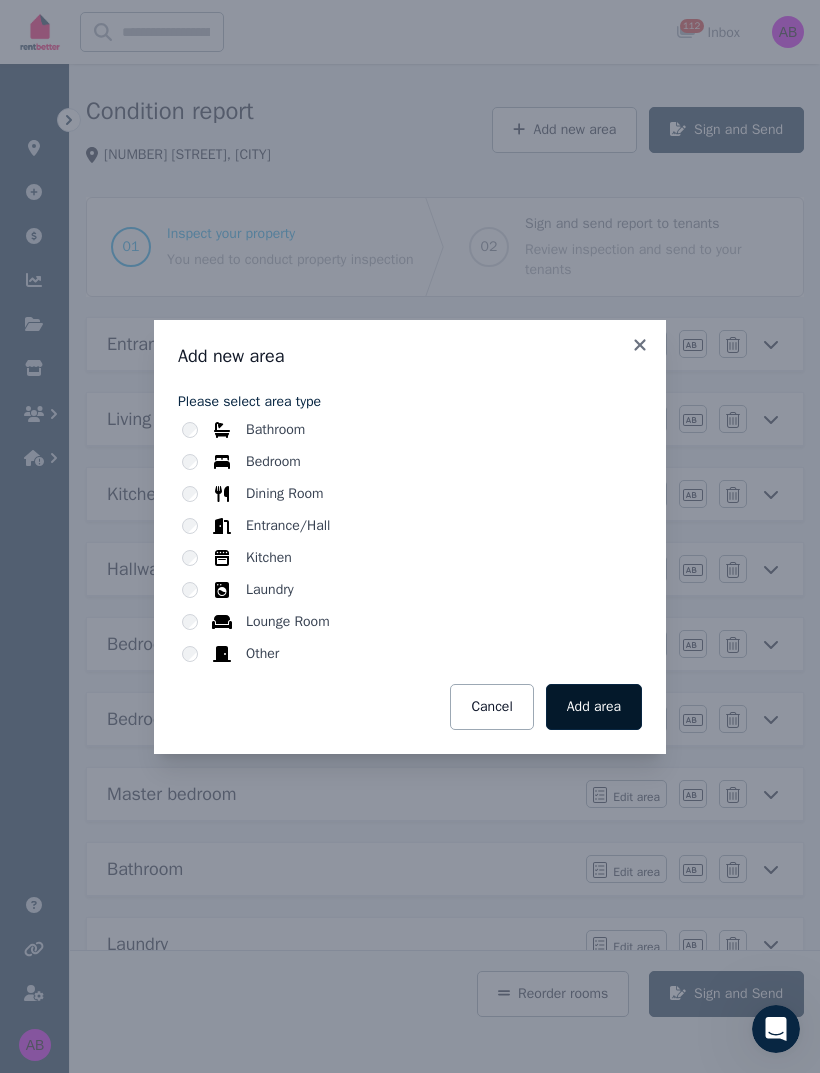 click on "Add area" at bounding box center (594, 707) 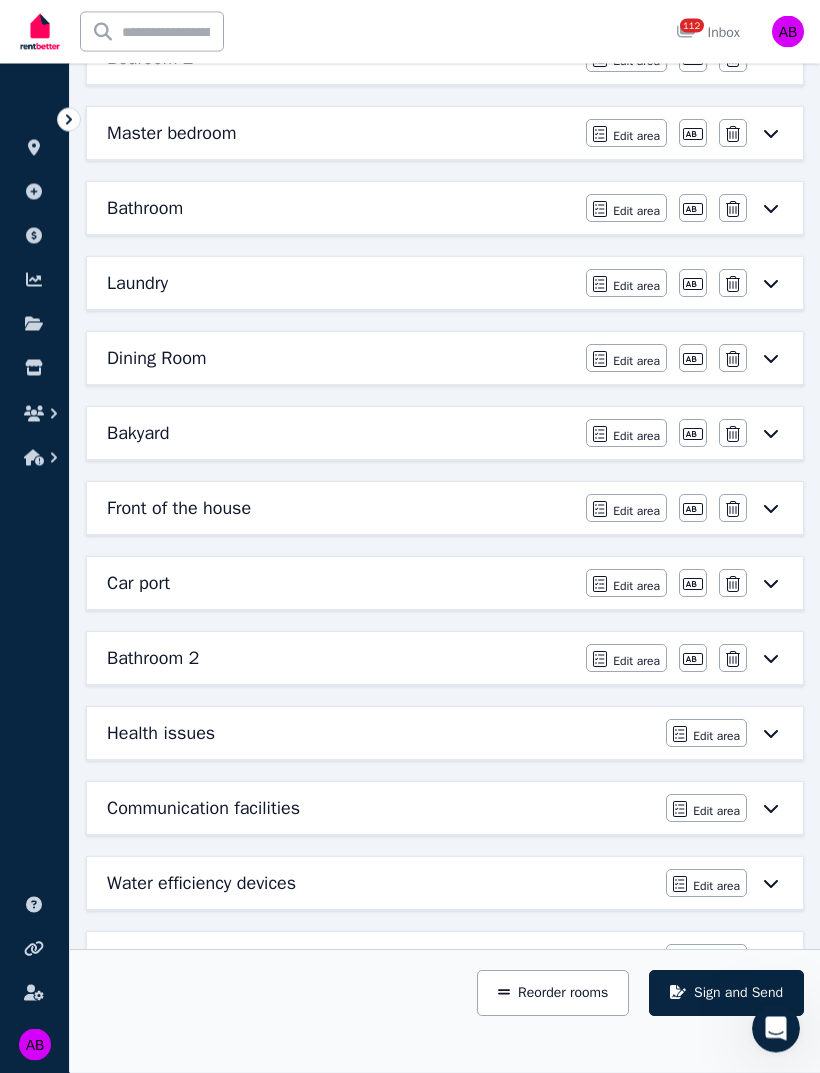 scroll, scrollTop: 696, scrollLeft: 0, axis: vertical 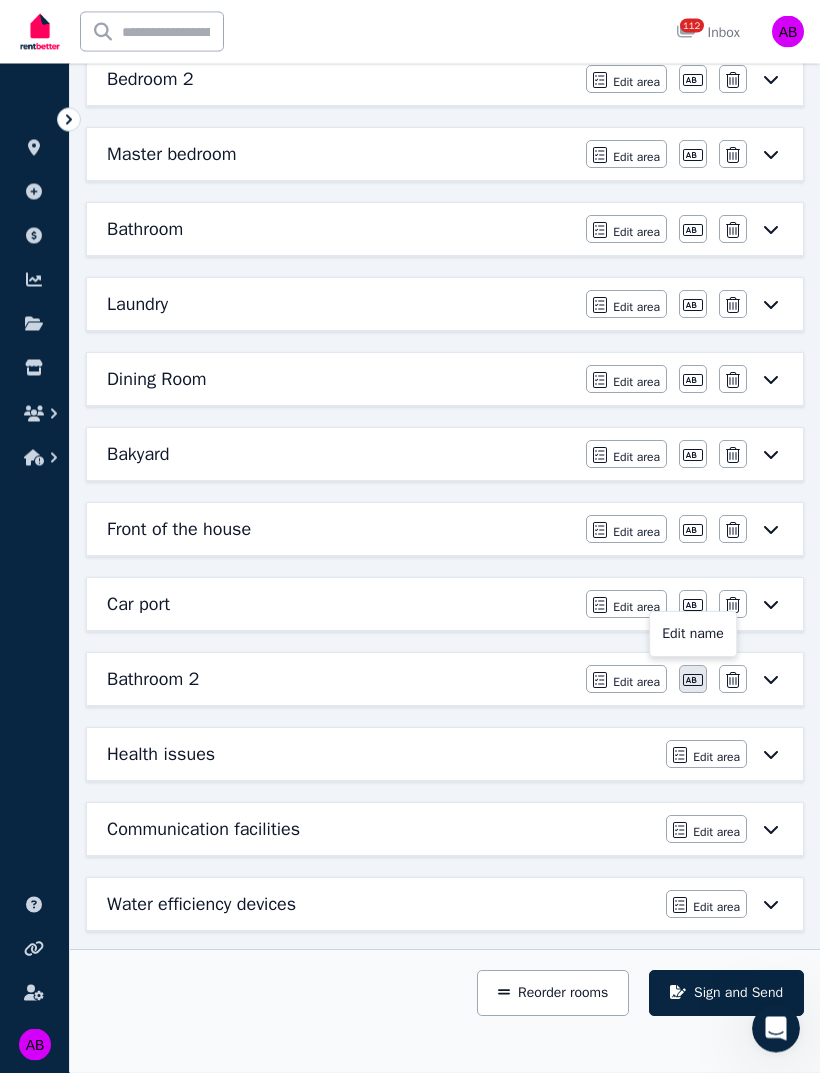 click 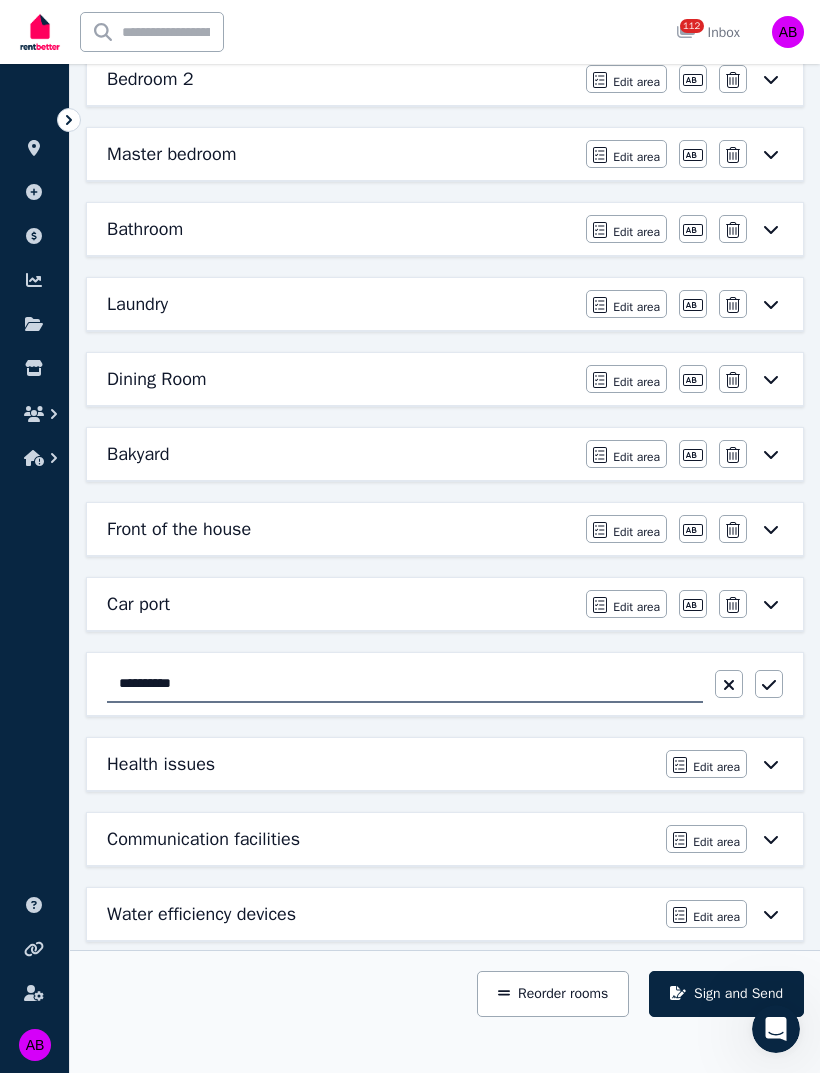 scroll, scrollTop: 696, scrollLeft: 0, axis: vertical 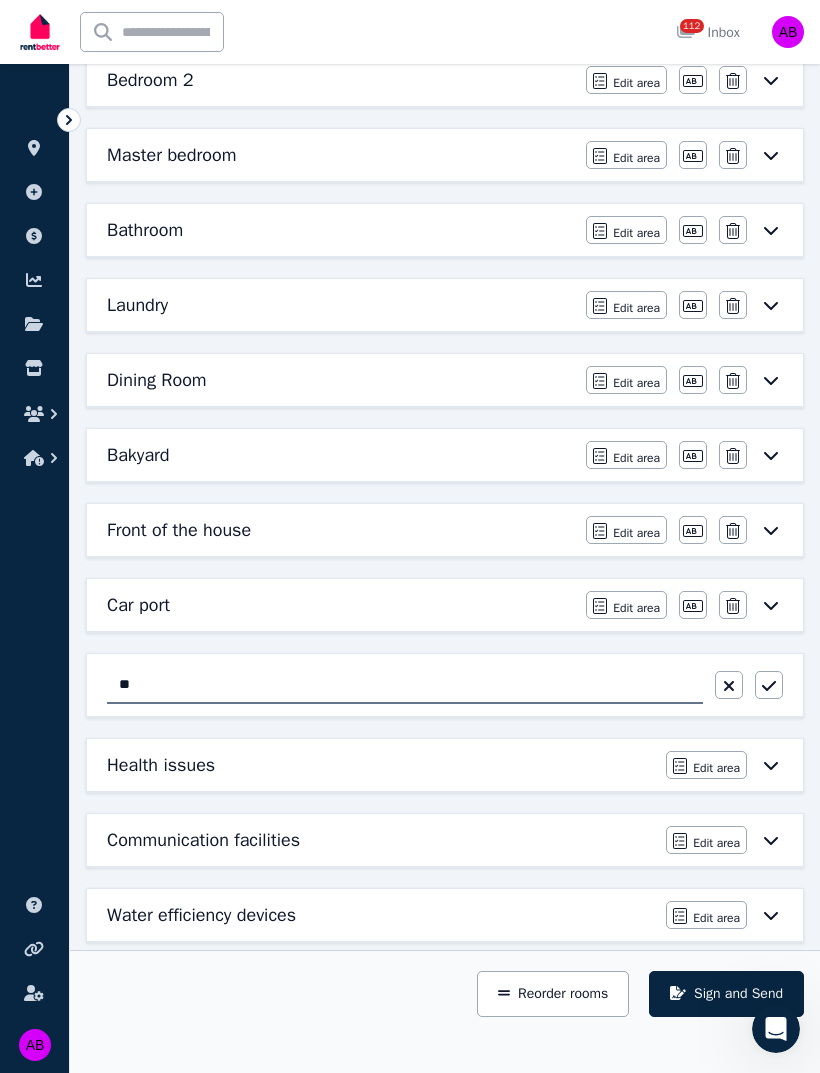 type on "*" 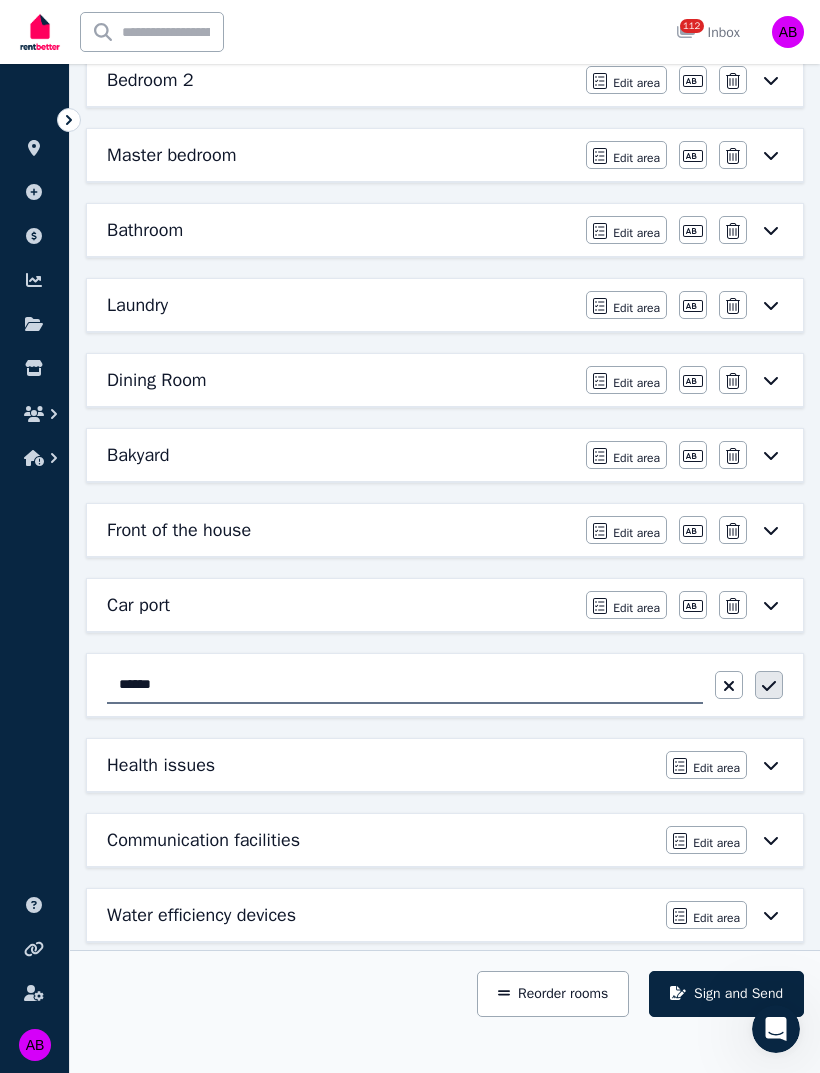 type on "******" 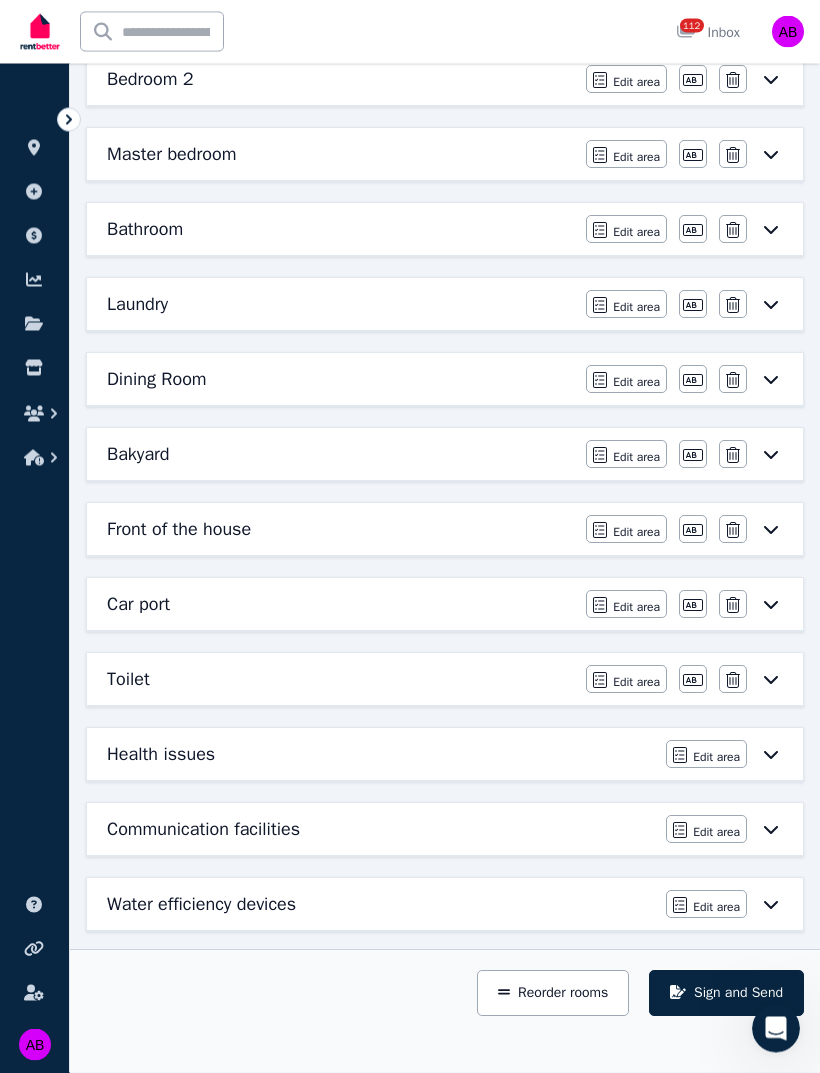 scroll, scrollTop: 697, scrollLeft: 0, axis: vertical 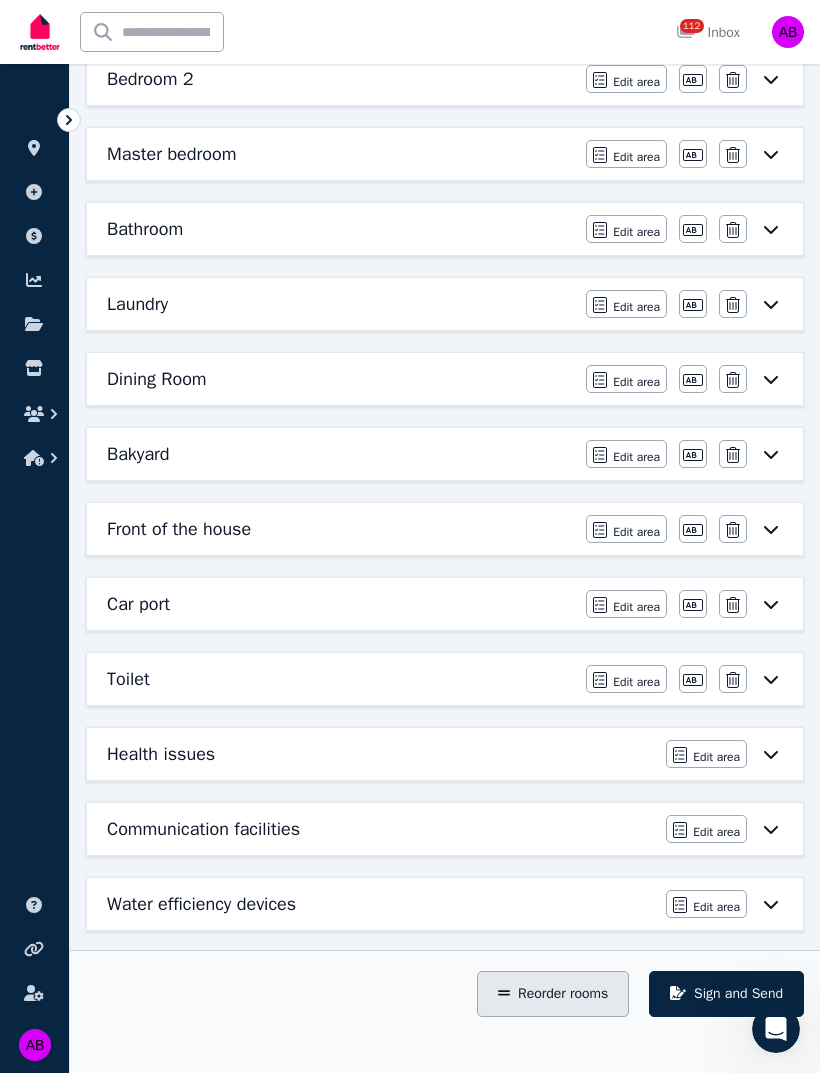 click on "Reorder rooms" at bounding box center (553, 994) 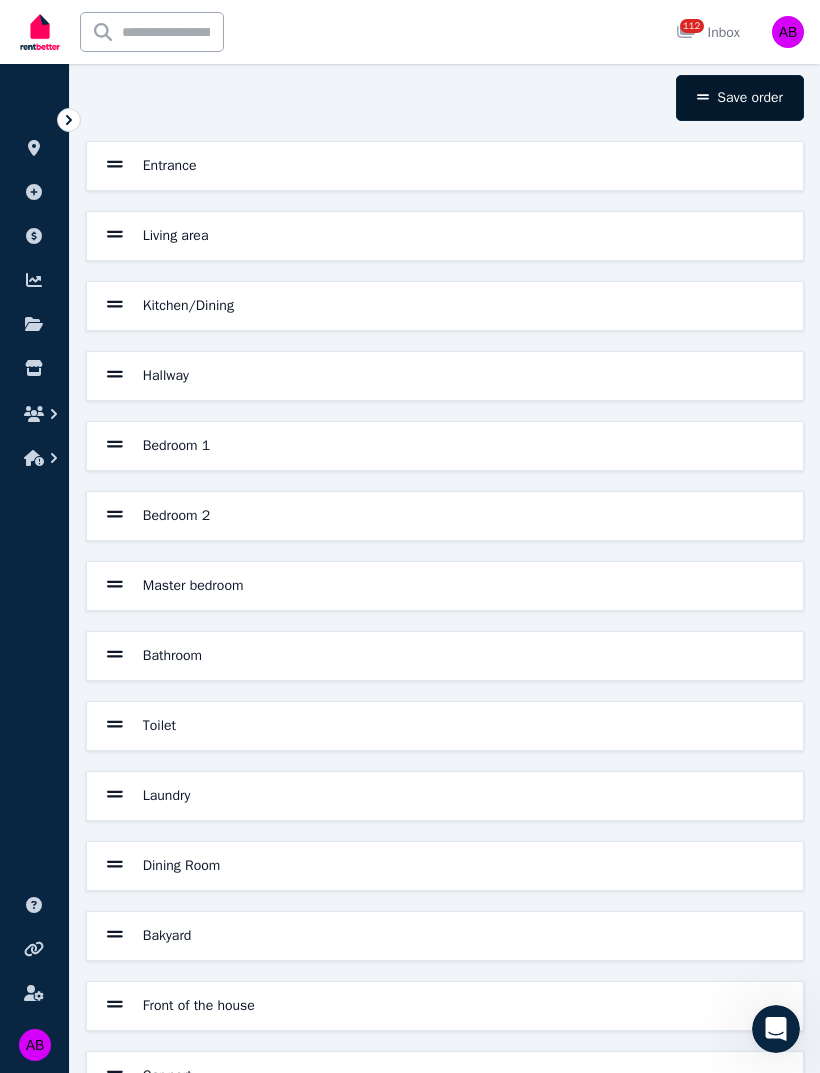 click on "Save order" at bounding box center (740, 98) 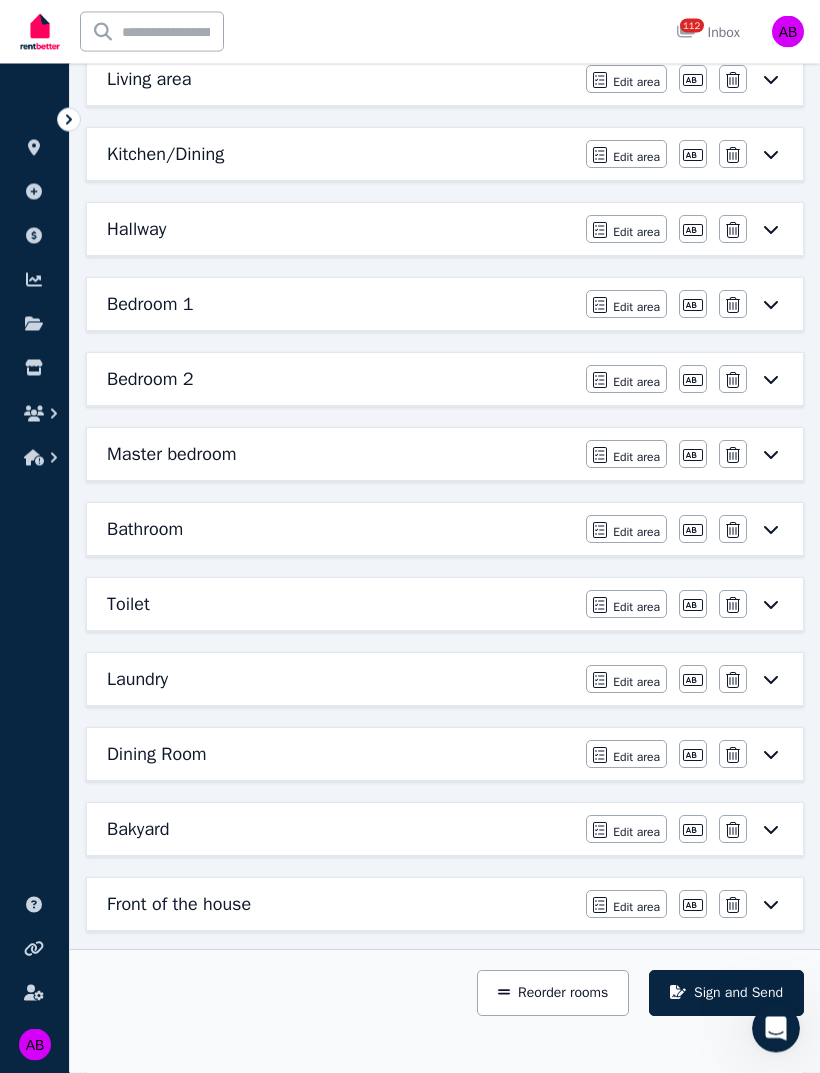 scroll, scrollTop: 395, scrollLeft: 0, axis: vertical 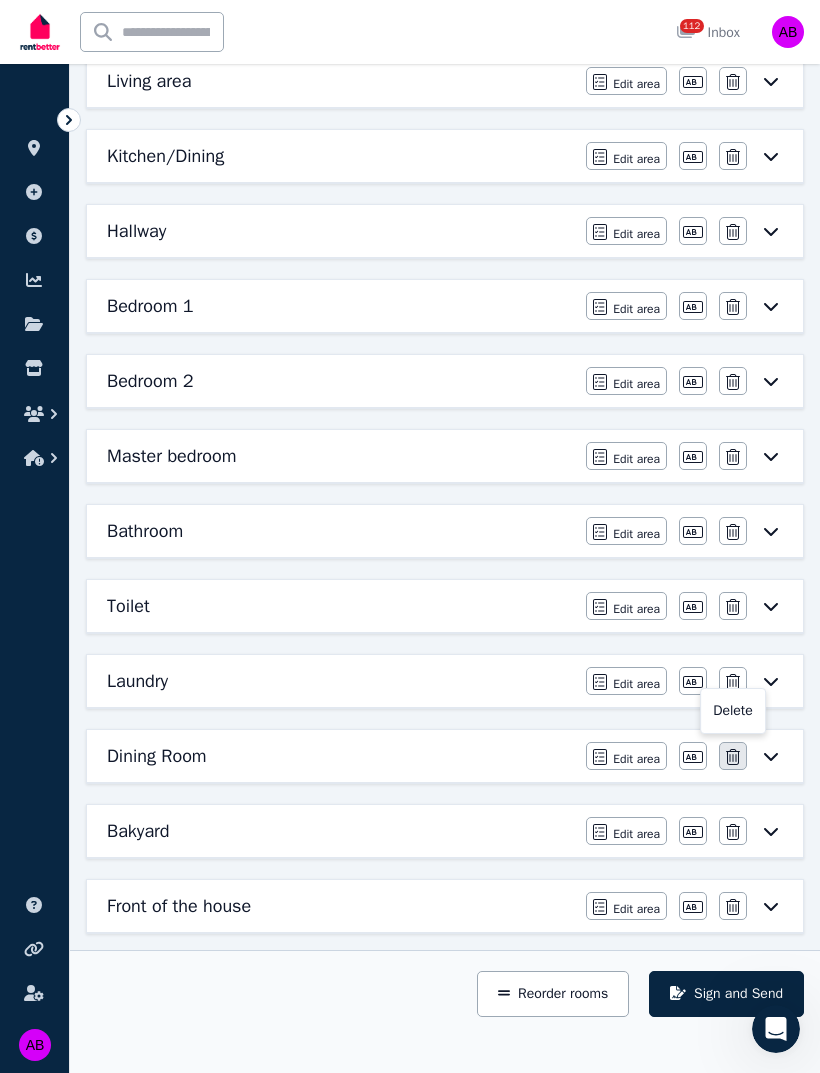 click 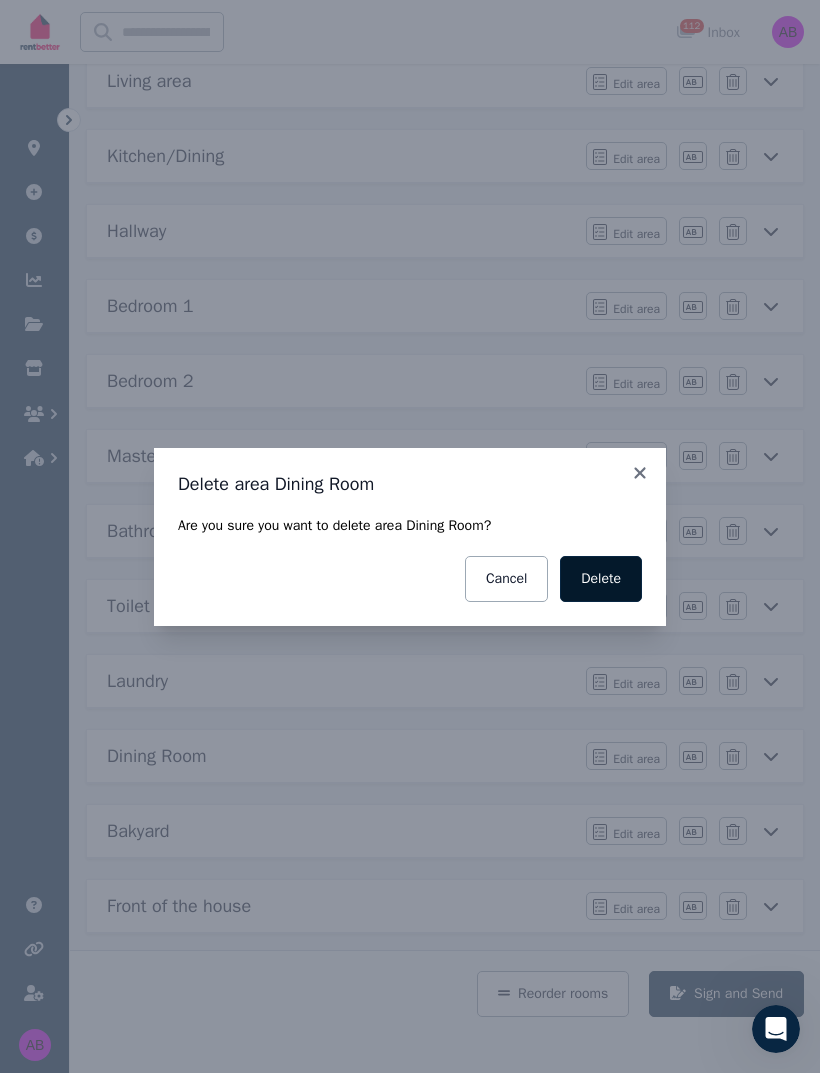 click on "Delete" at bounding box center (601, 579) 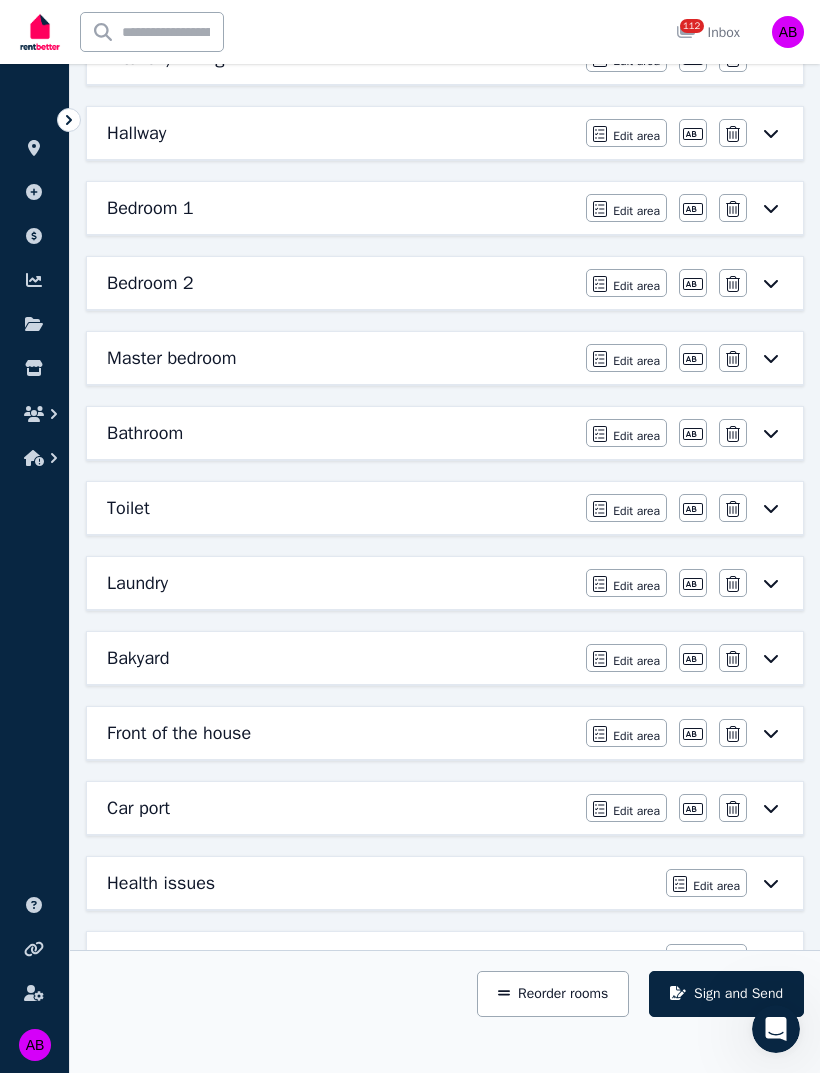 scroll, scrollTop: 492, scrollLeft: 0, axis: vertical 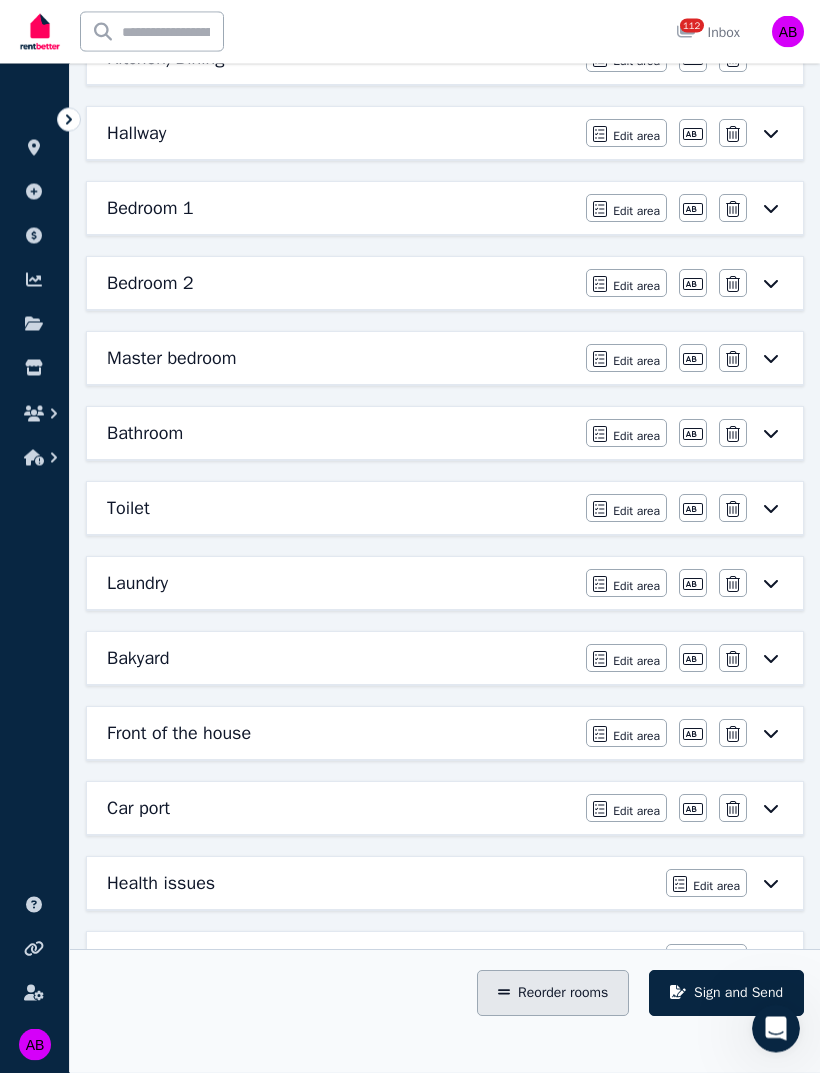 click on "Reorder rooms" at bounding box center (553, 994) 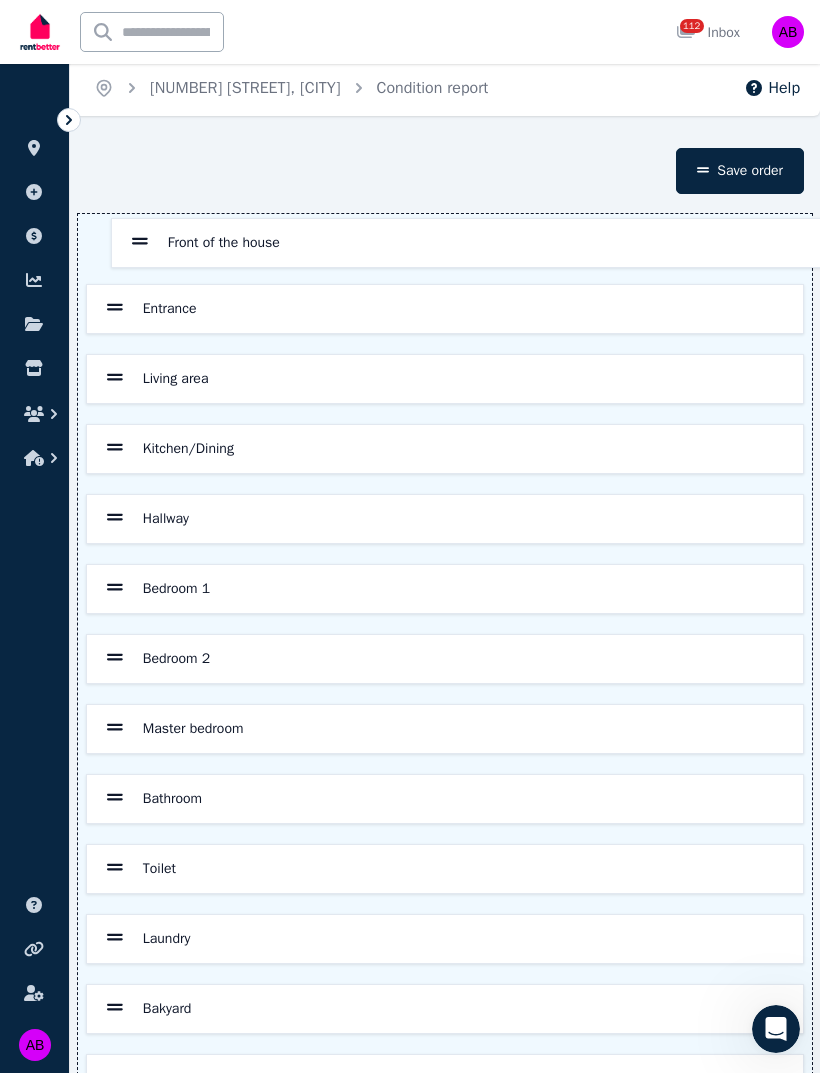 scroll, scrollTop: 0, scrollLeft: 0, axis: both 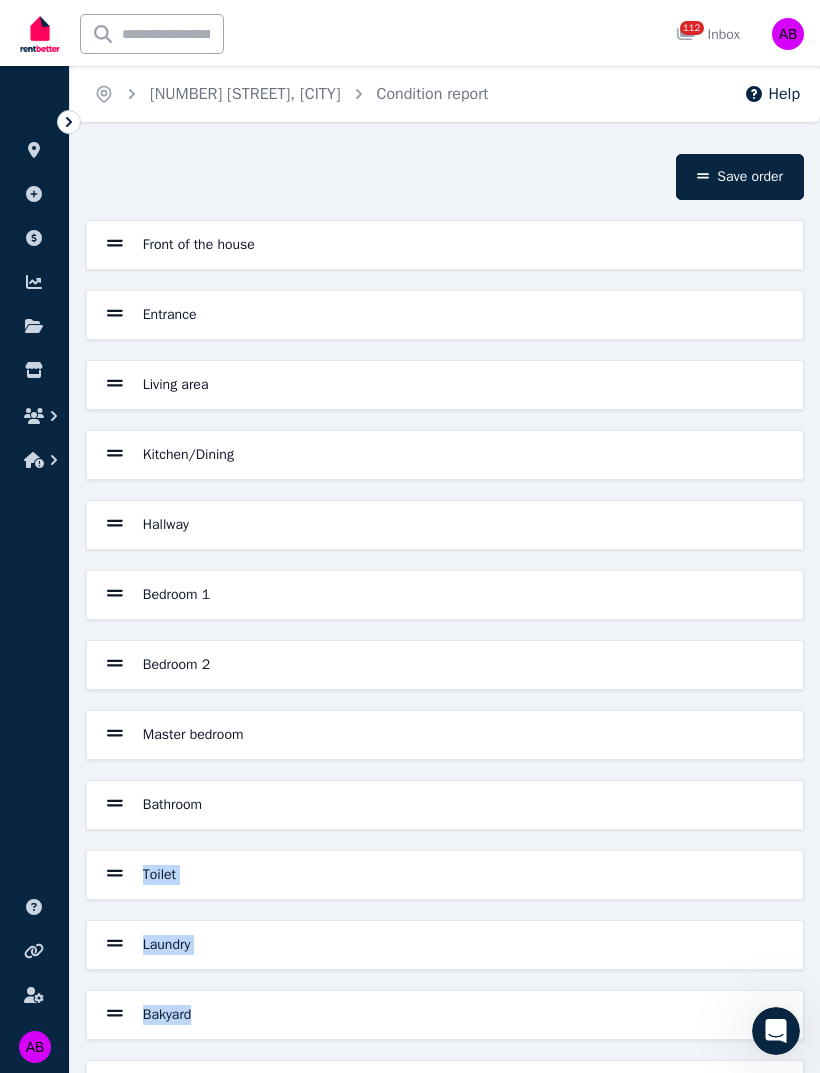 click on "Car port" at bounding box center (445, 1083) 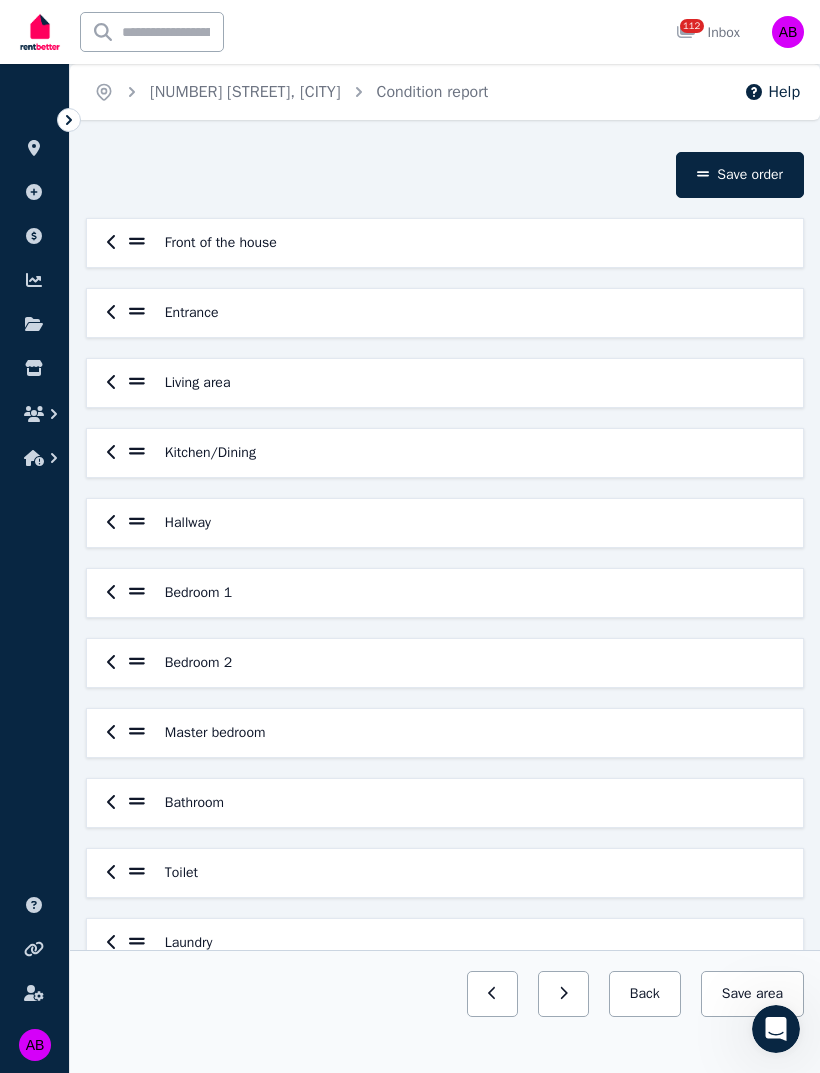click on "Front of the house" at bounding box center [445, 243] 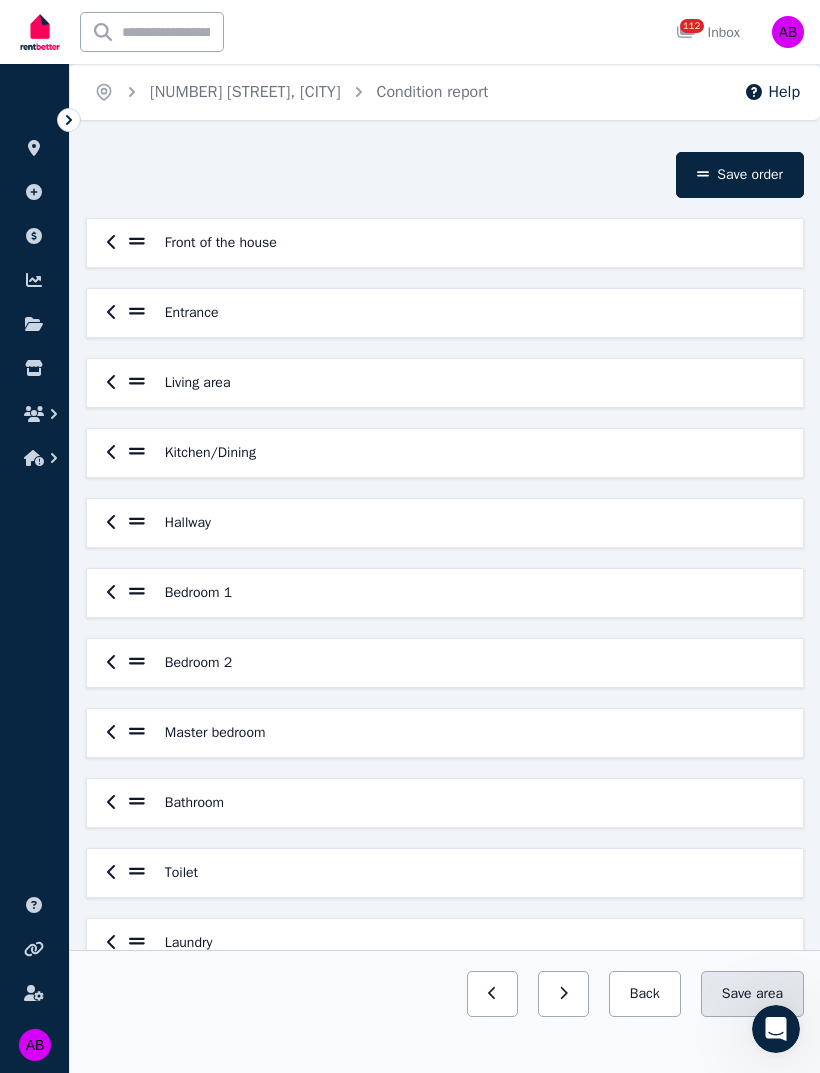click on "Save   area" at bounding box center [752, 994] 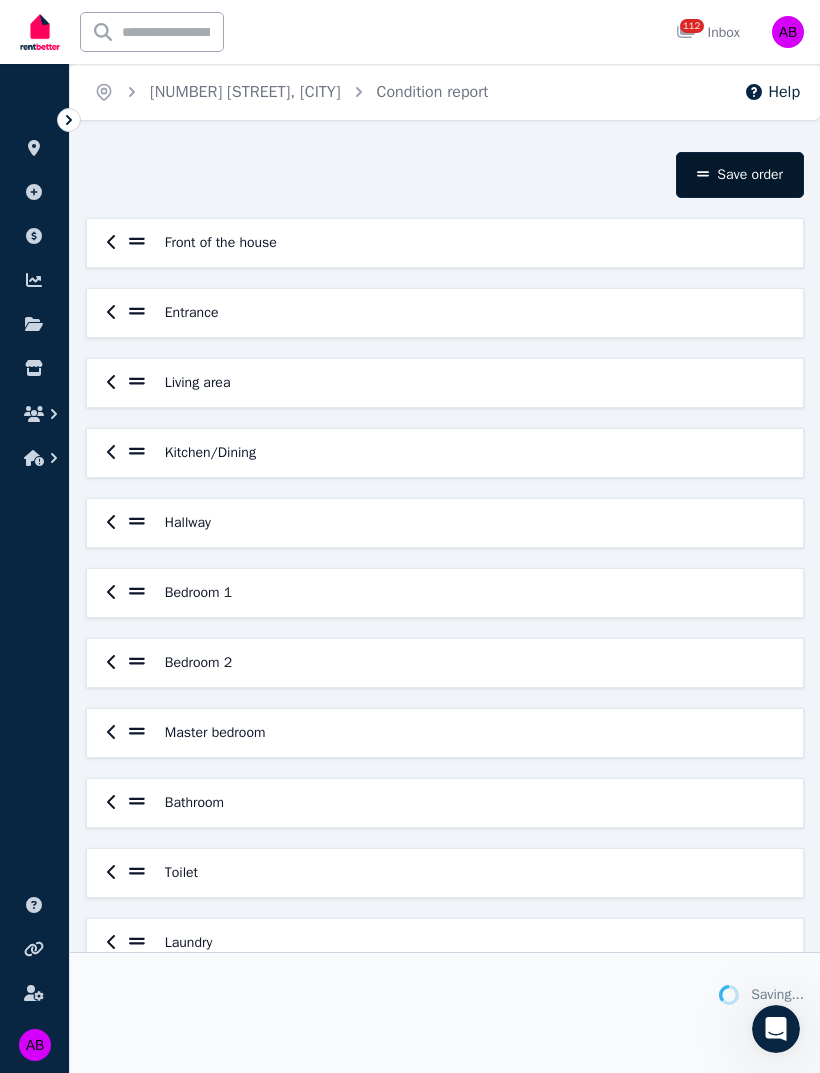 click on "Save order" at bounding box center (740, 175) 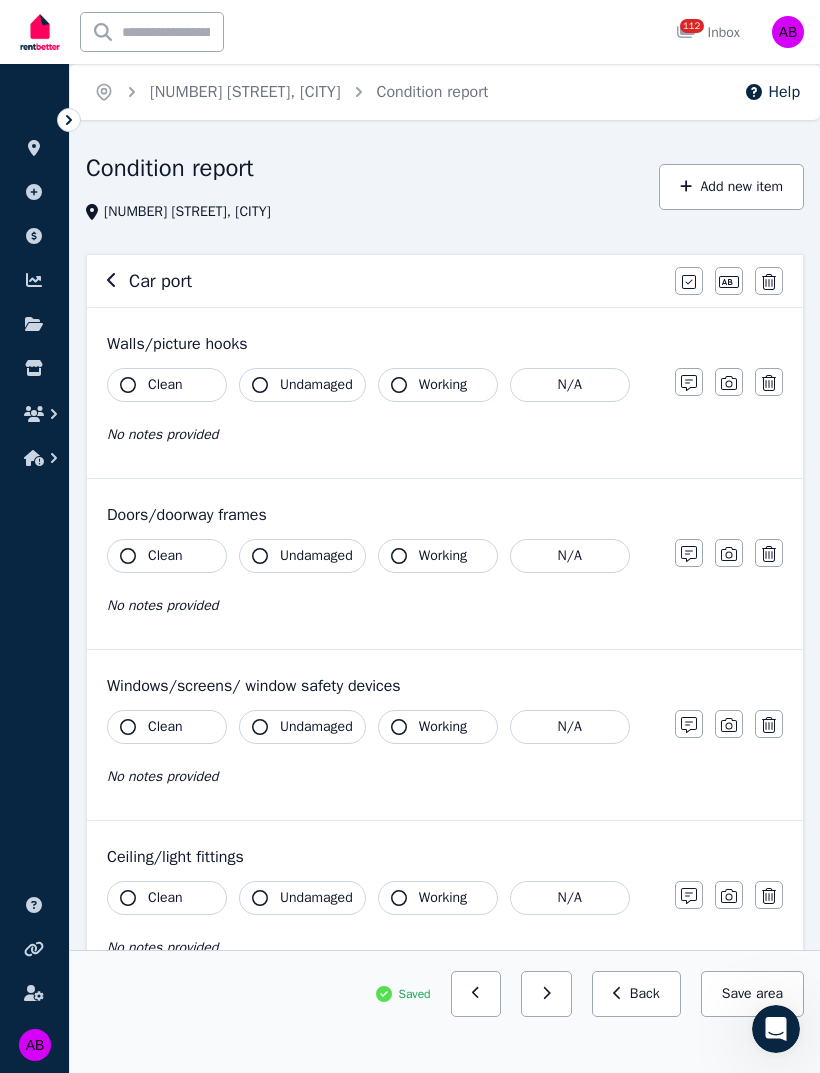 click on "Home 69 Amberton Ave, Girrawheen Condition report" at bounding box center [291, 92] 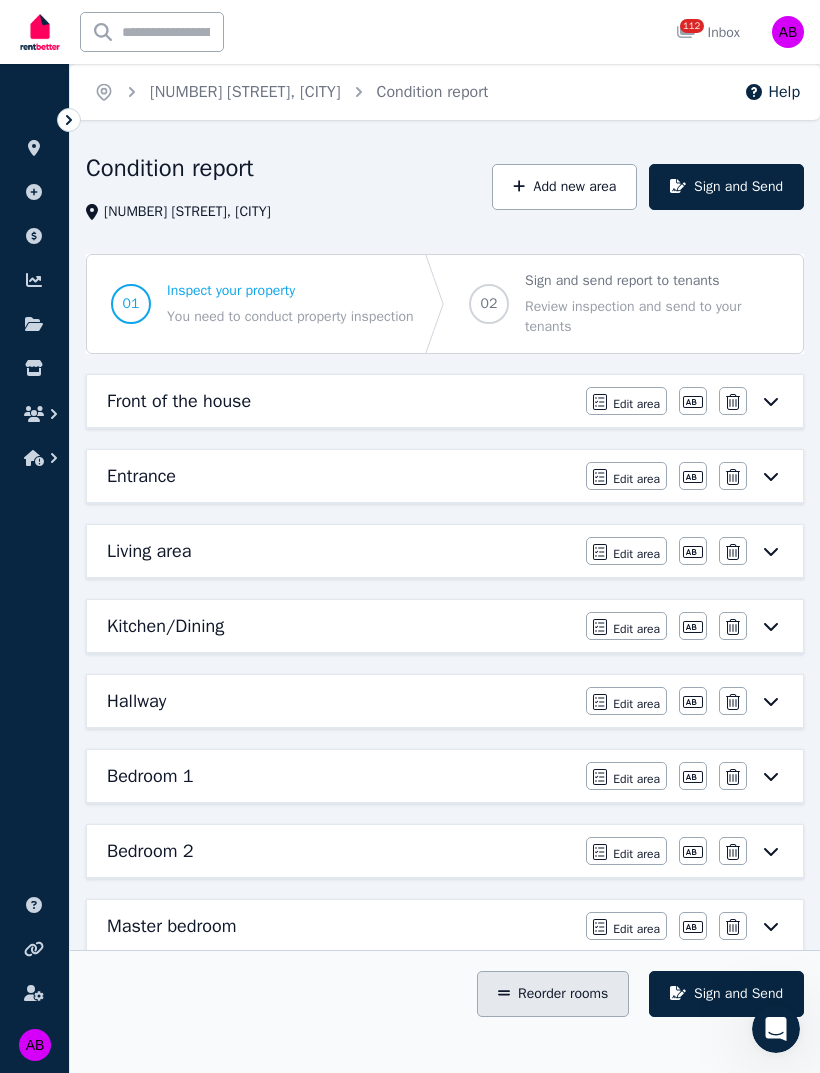 click on "Reorder rooms" at bounding box center (553, 994) 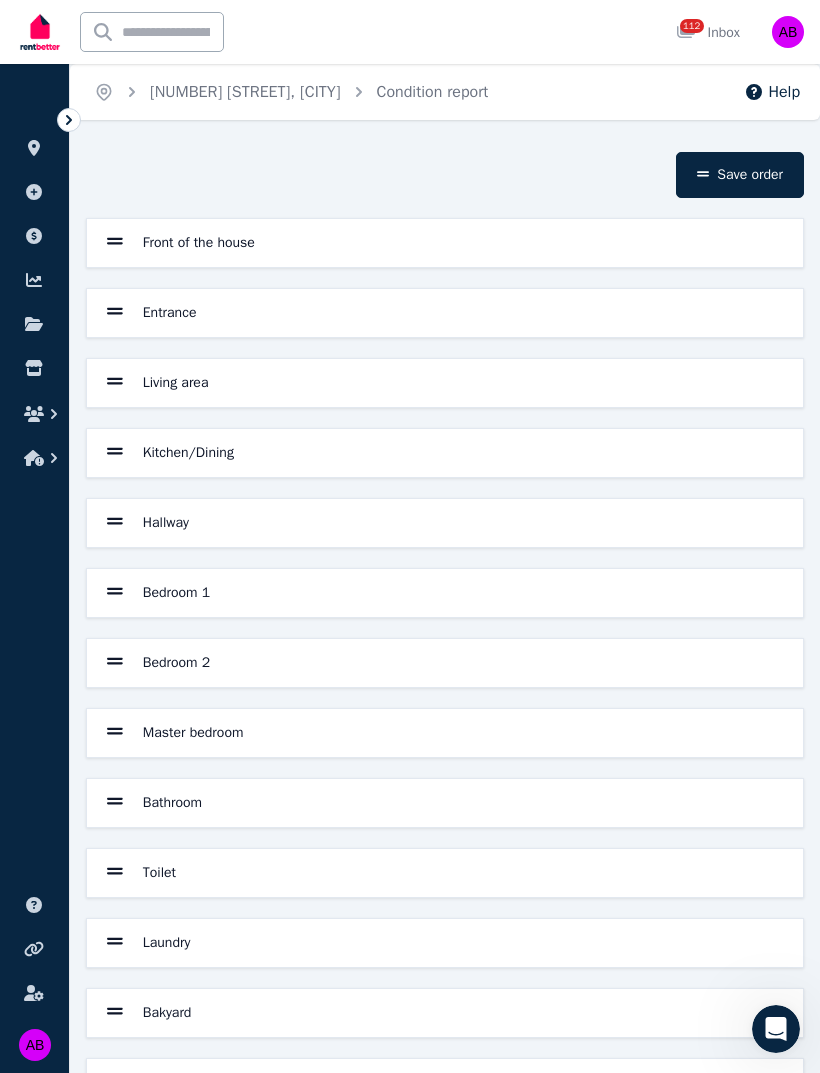 scroll, scrollTop: 7, scrollLeft: 0, axis: vertical 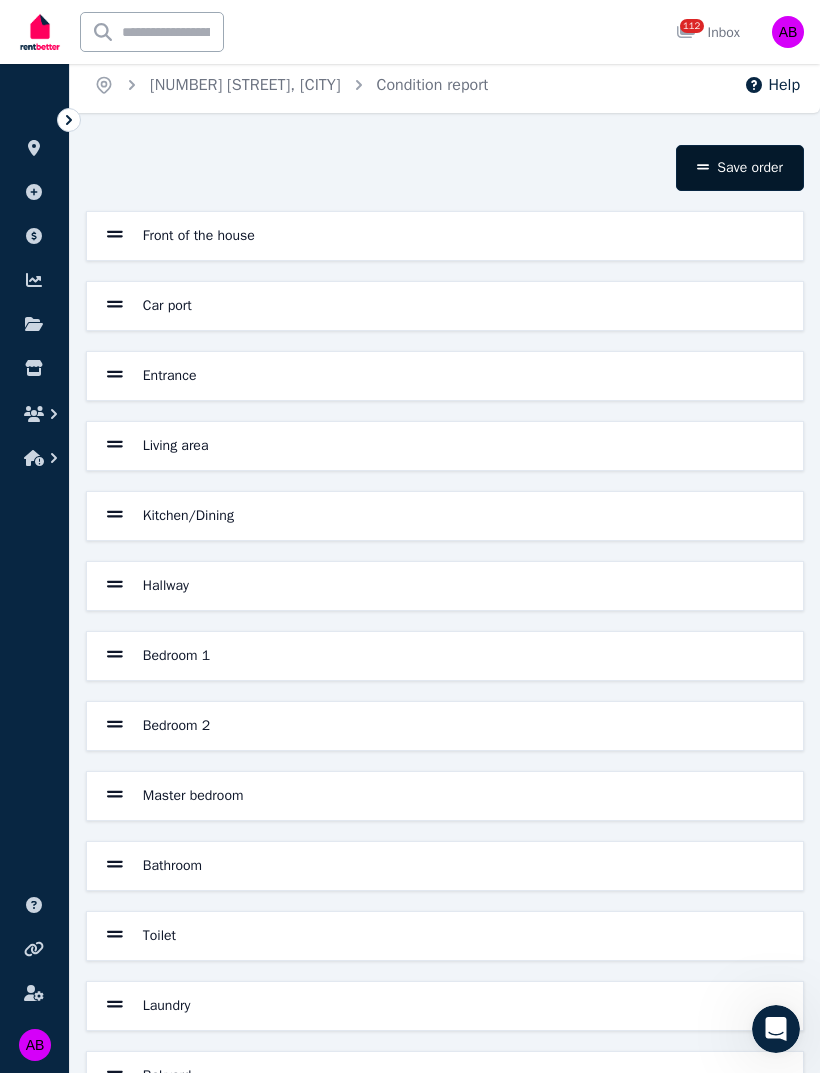 click on "Save order" at bounding box center [740, 168] 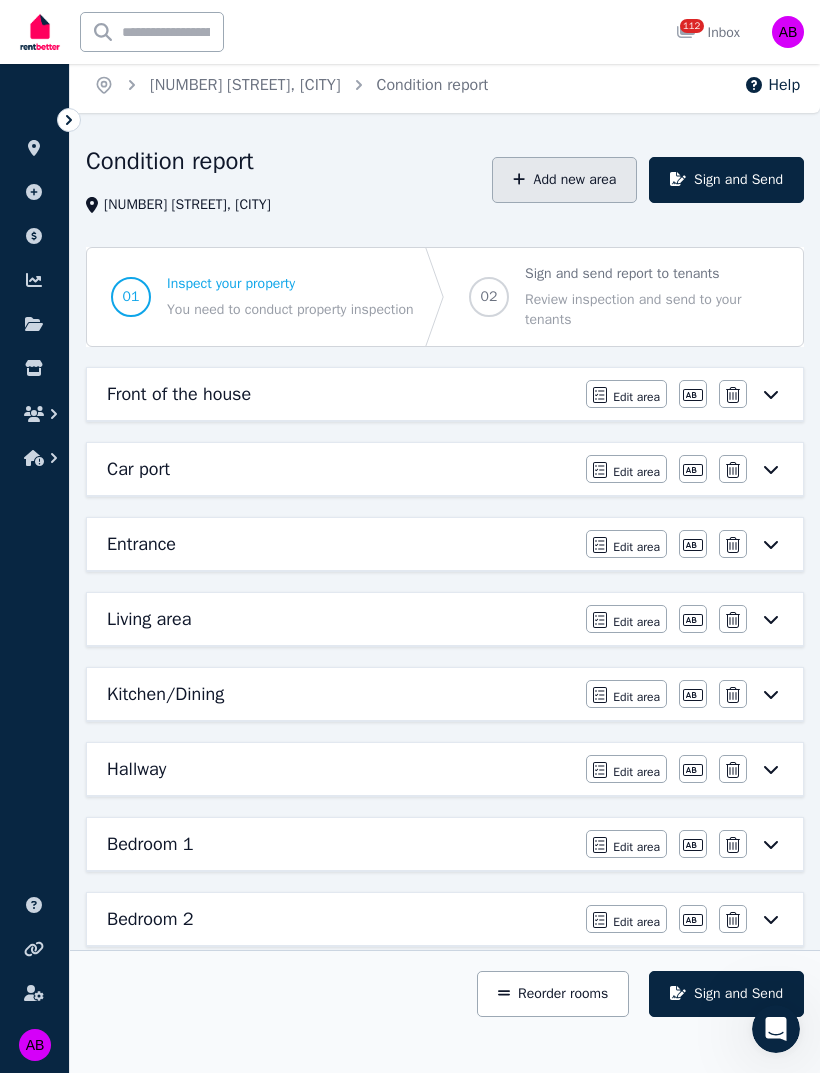 click on "Add new area" at bounding box center (564, 180) 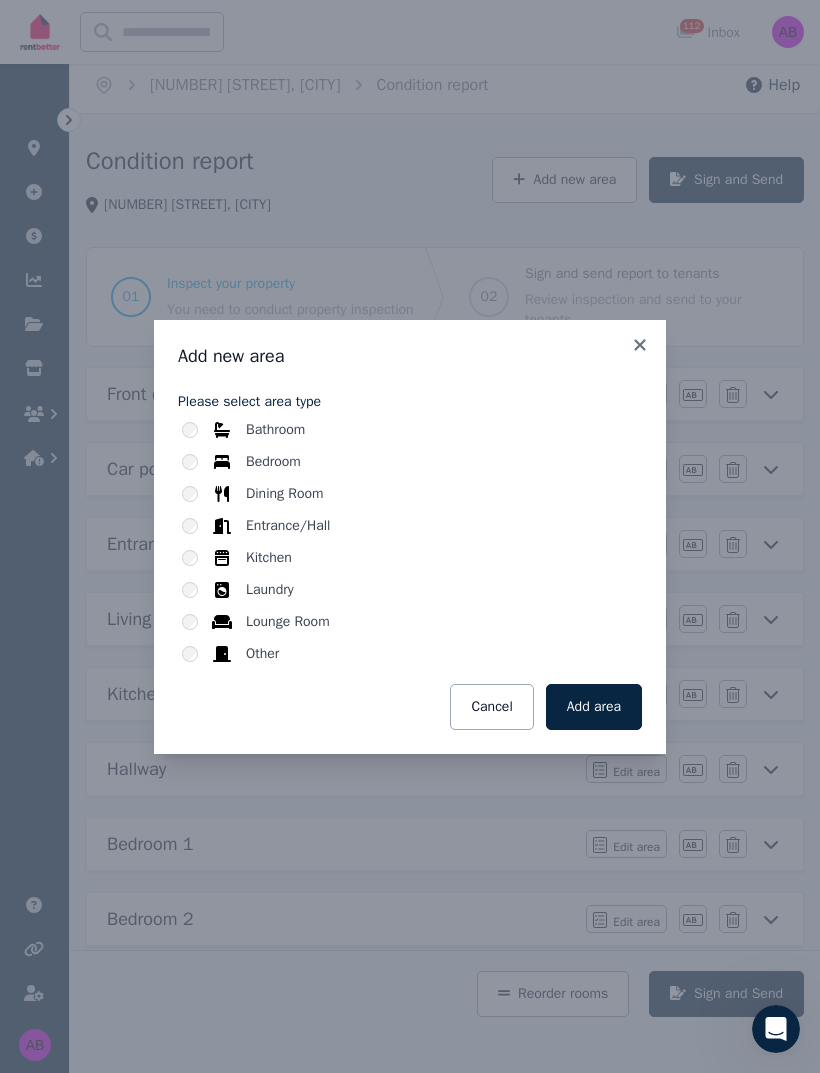 click on "Other" at bounding box center (262, 654) 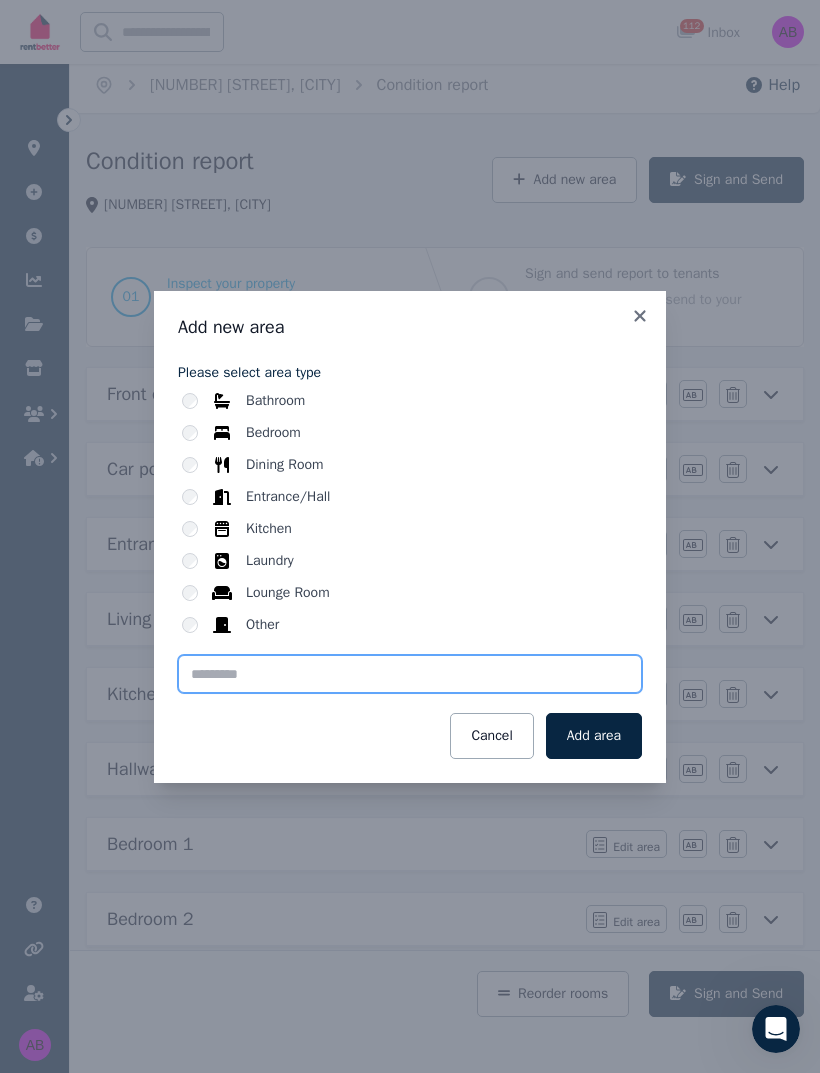 click at bounding box center (410, 674) 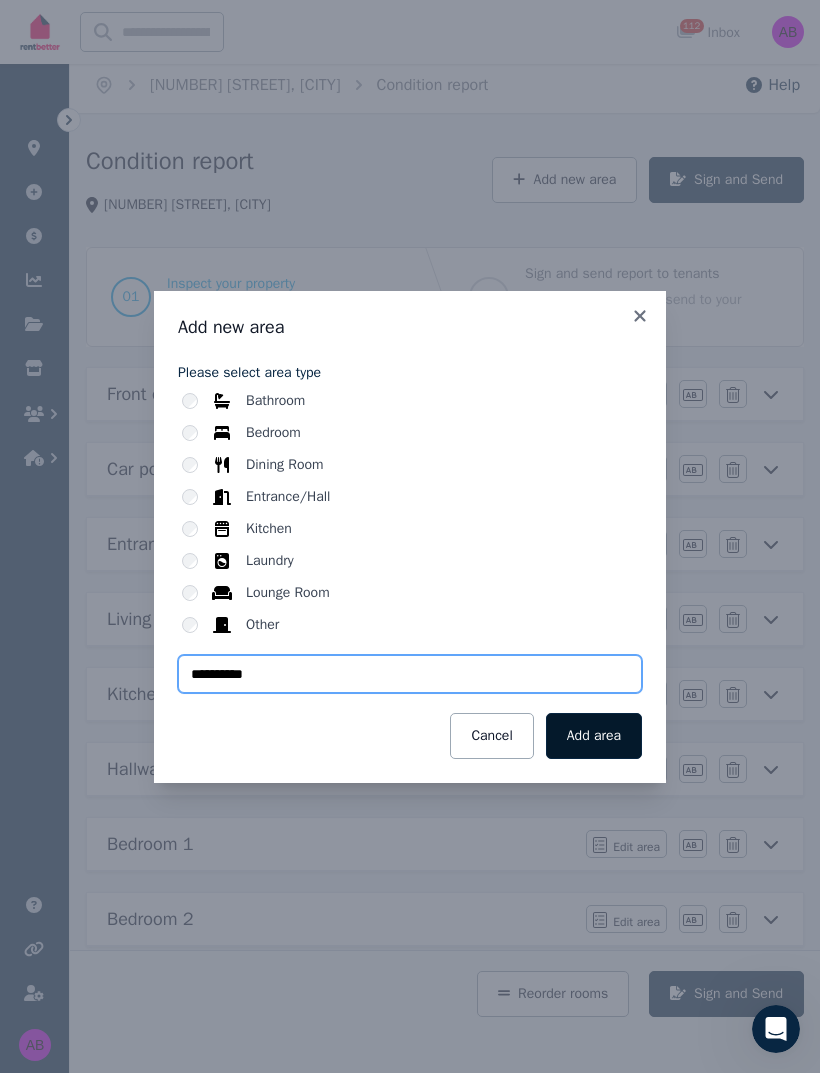 type on "**********" 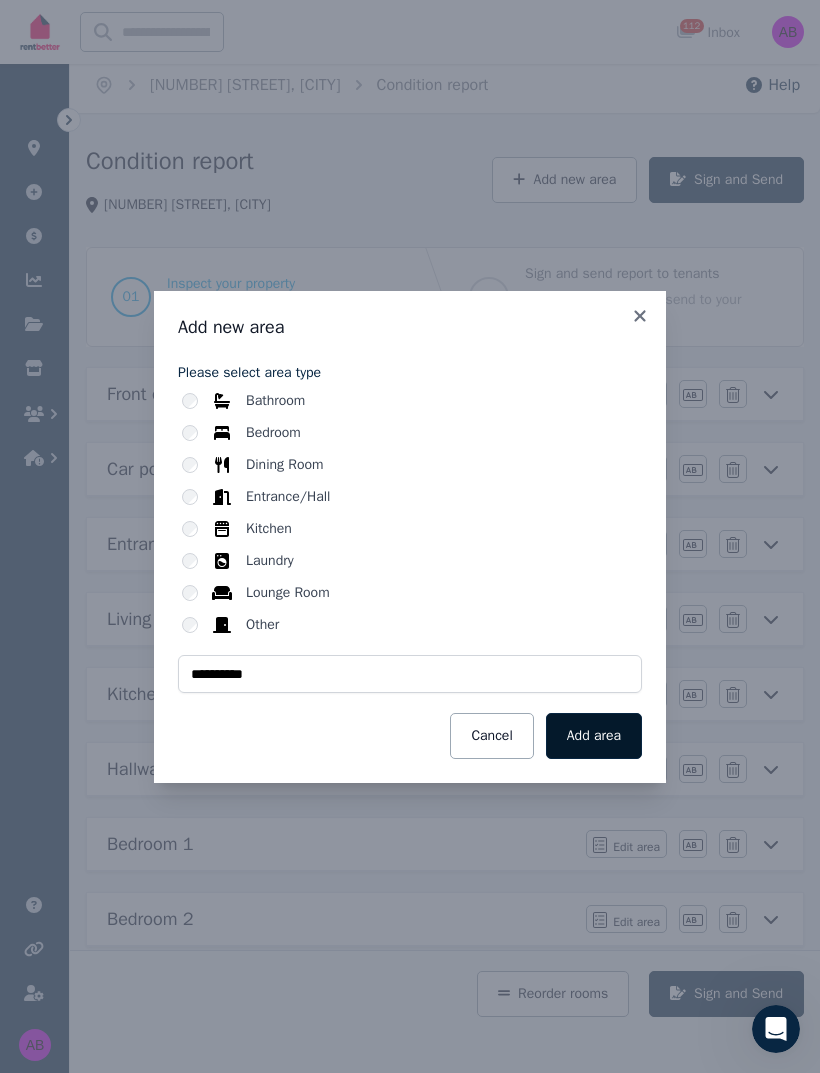 click on "Add area" at bounding box center (594, 736) 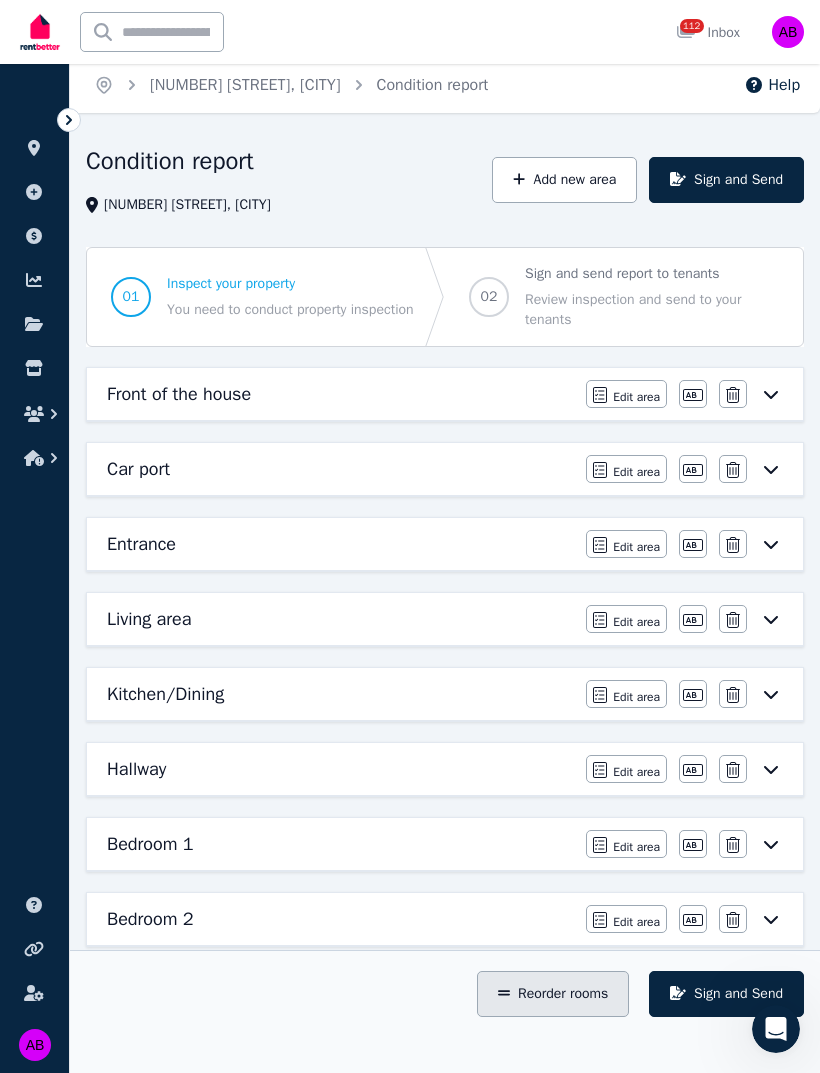 click on "Reorder rooms" at bounding box center (553, 994) 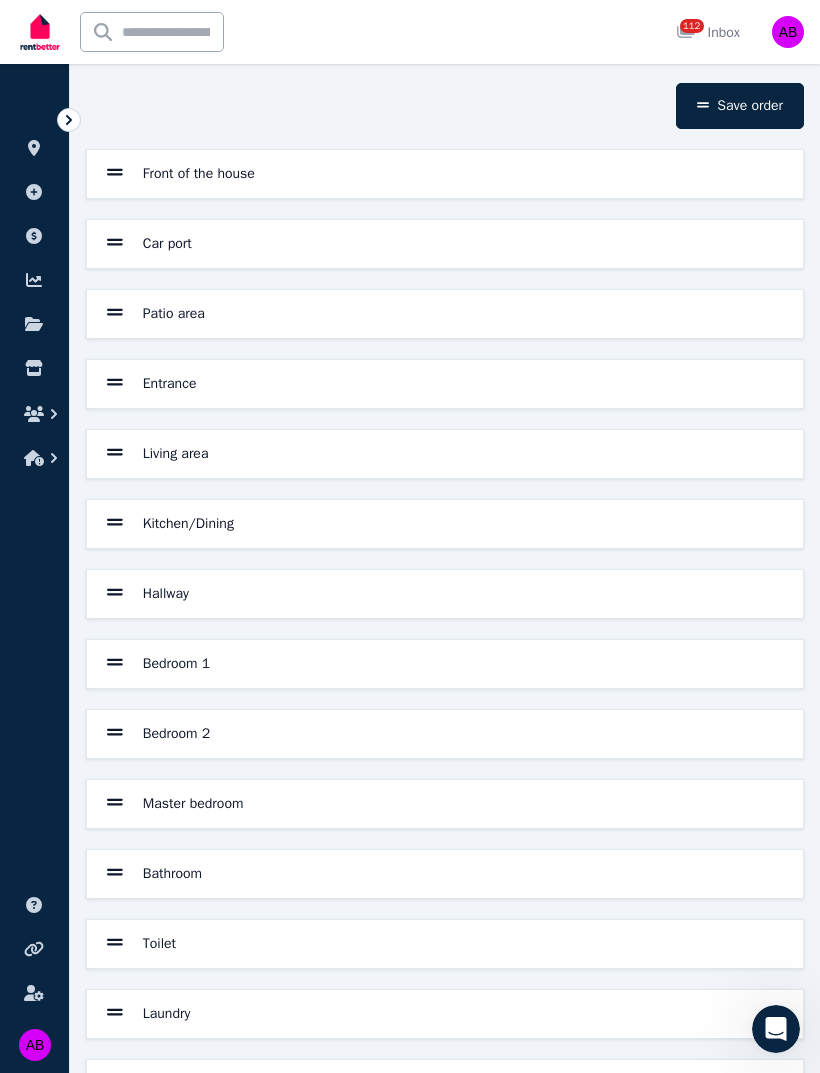 scroll, scrollTop: 77, scrollLeft: 0, axis: vertical 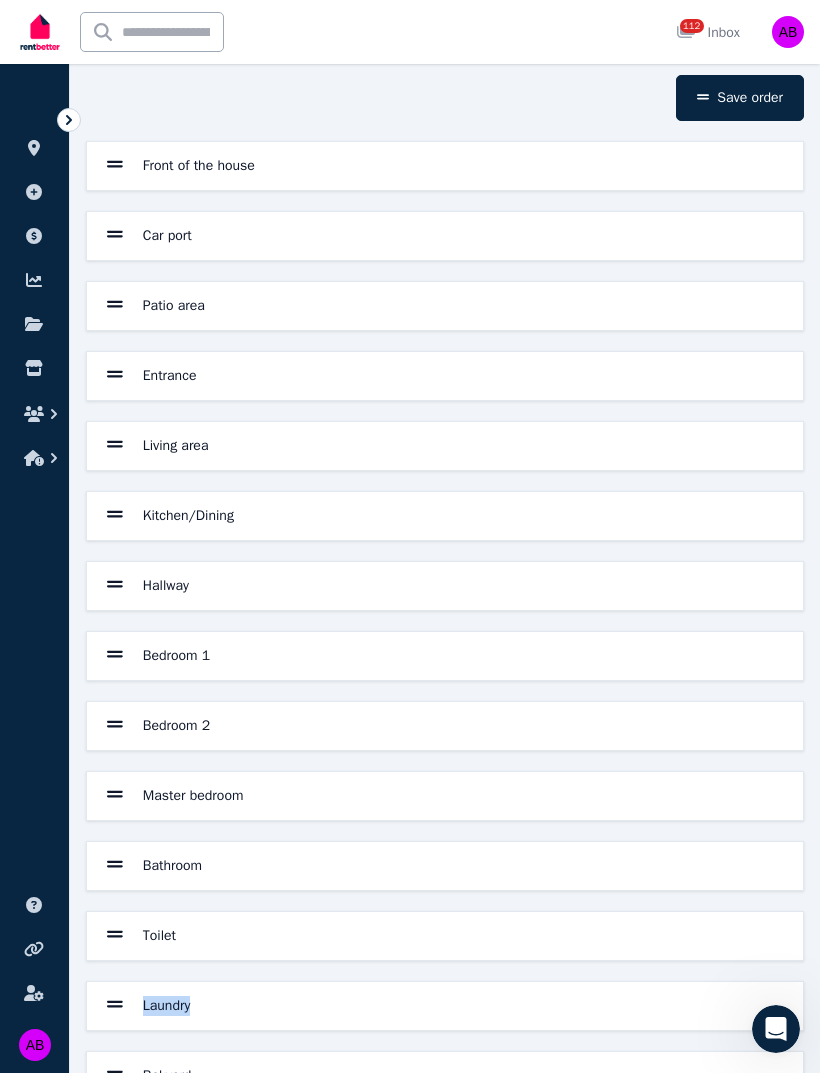 click on "Bakyard" at bounding box center (445, 1076) 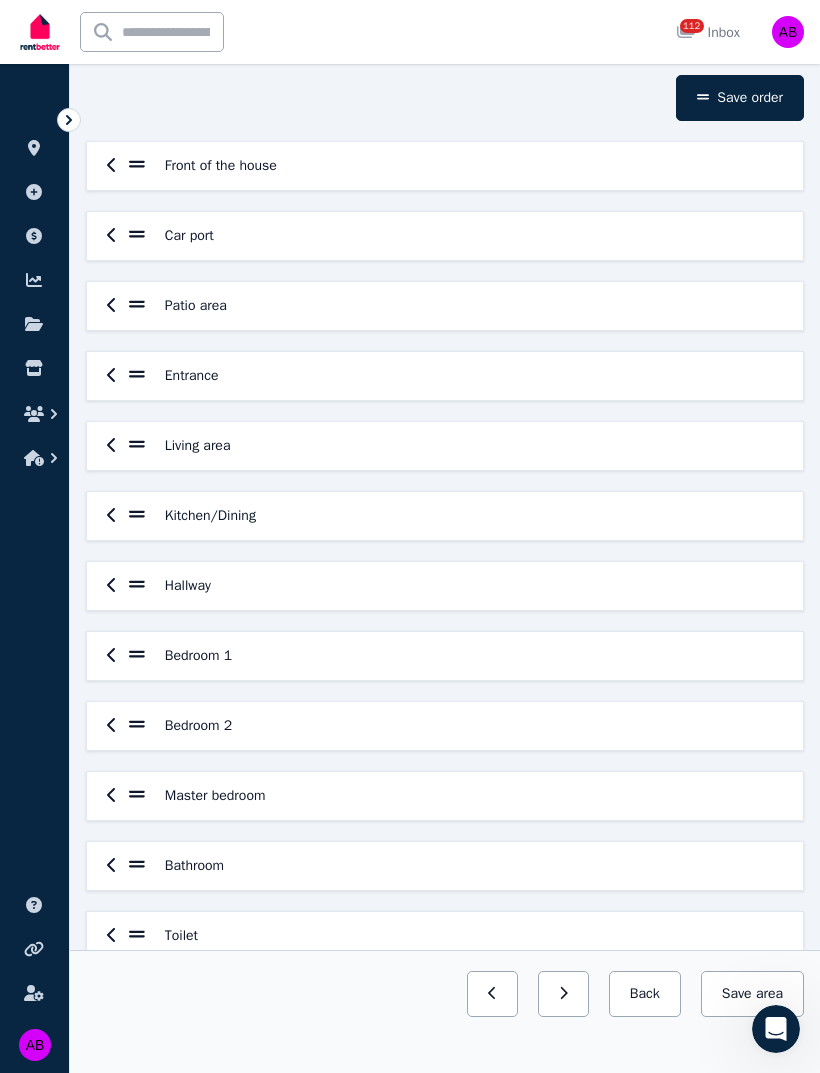 click at bounding box center (112, 166) 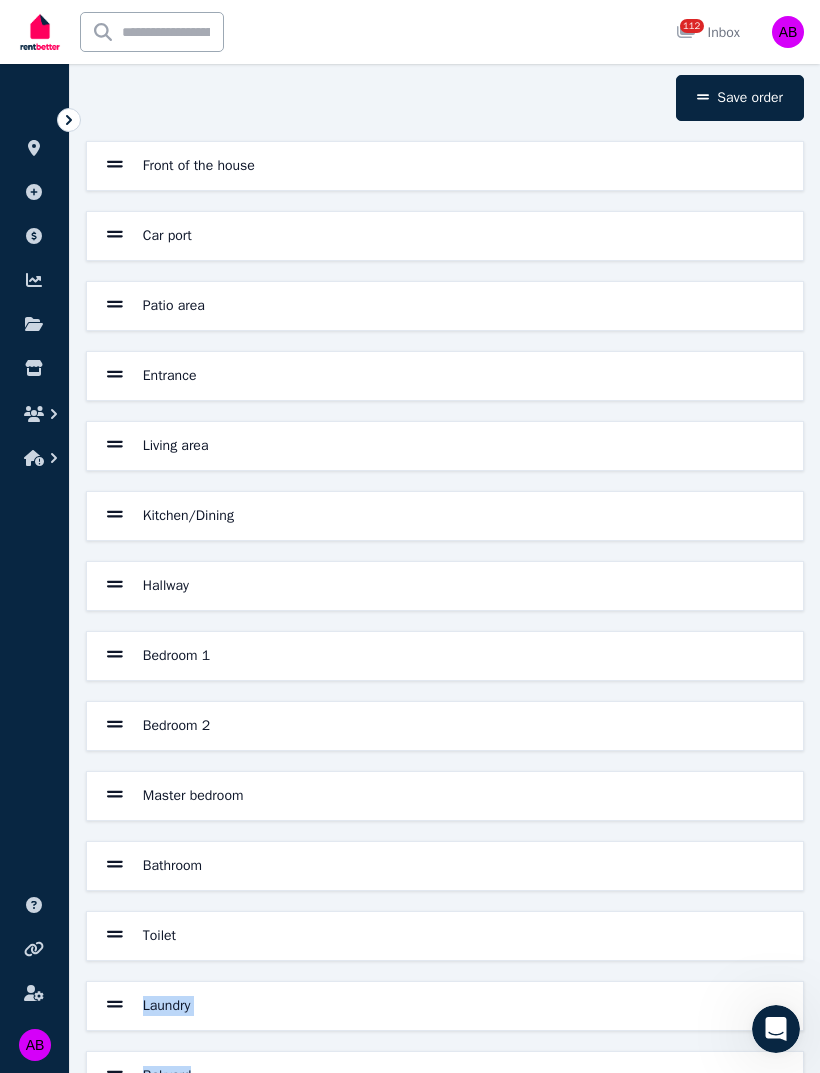 click on "Bakyard" at bounding box center (445, 1076) 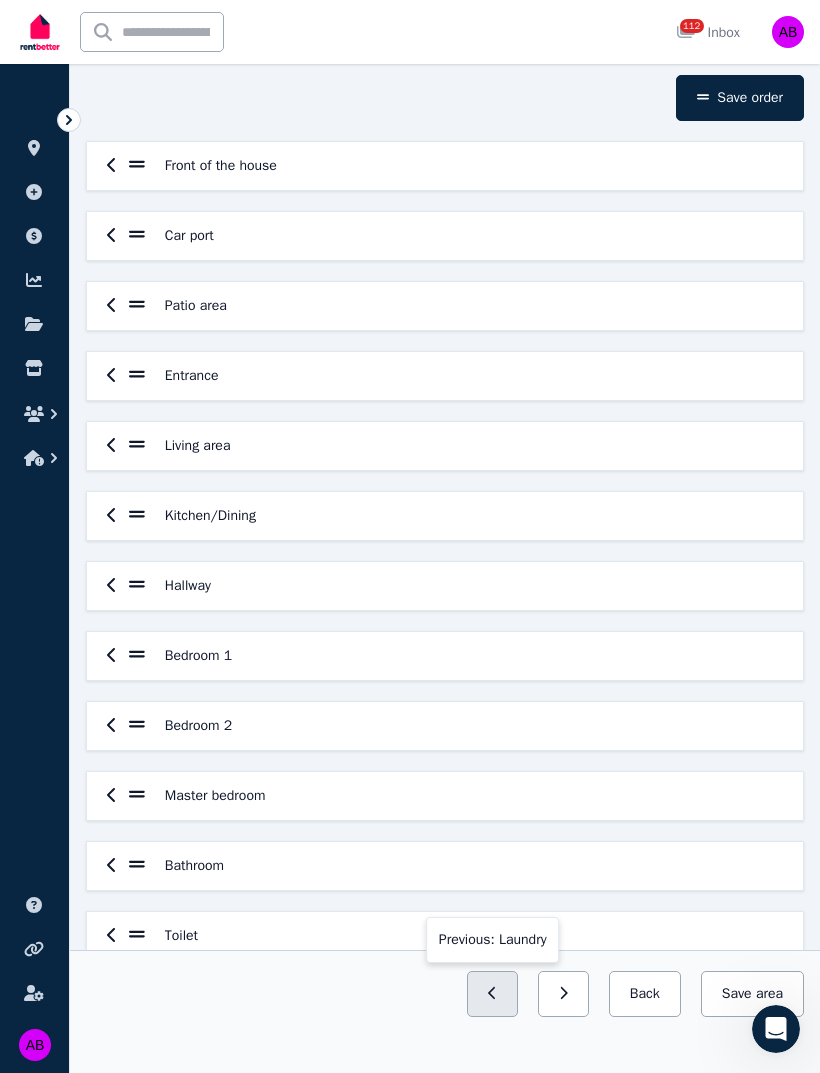 click at bounding box center [492, 994] 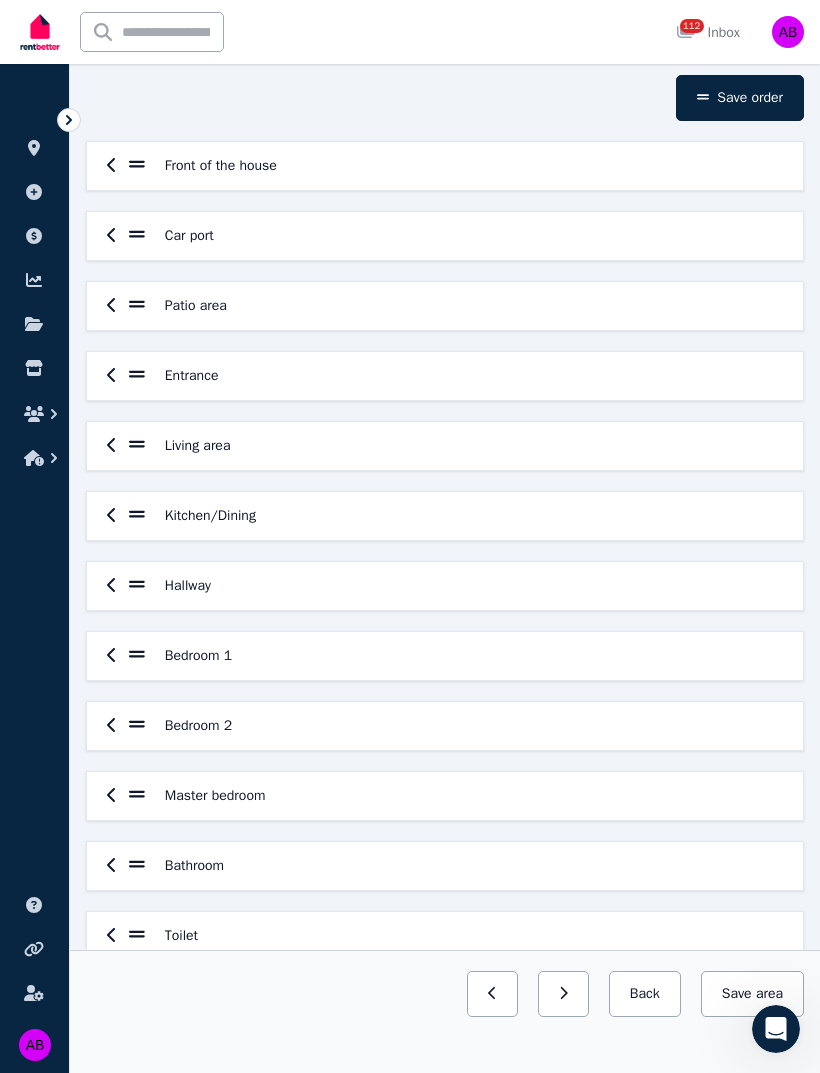 click 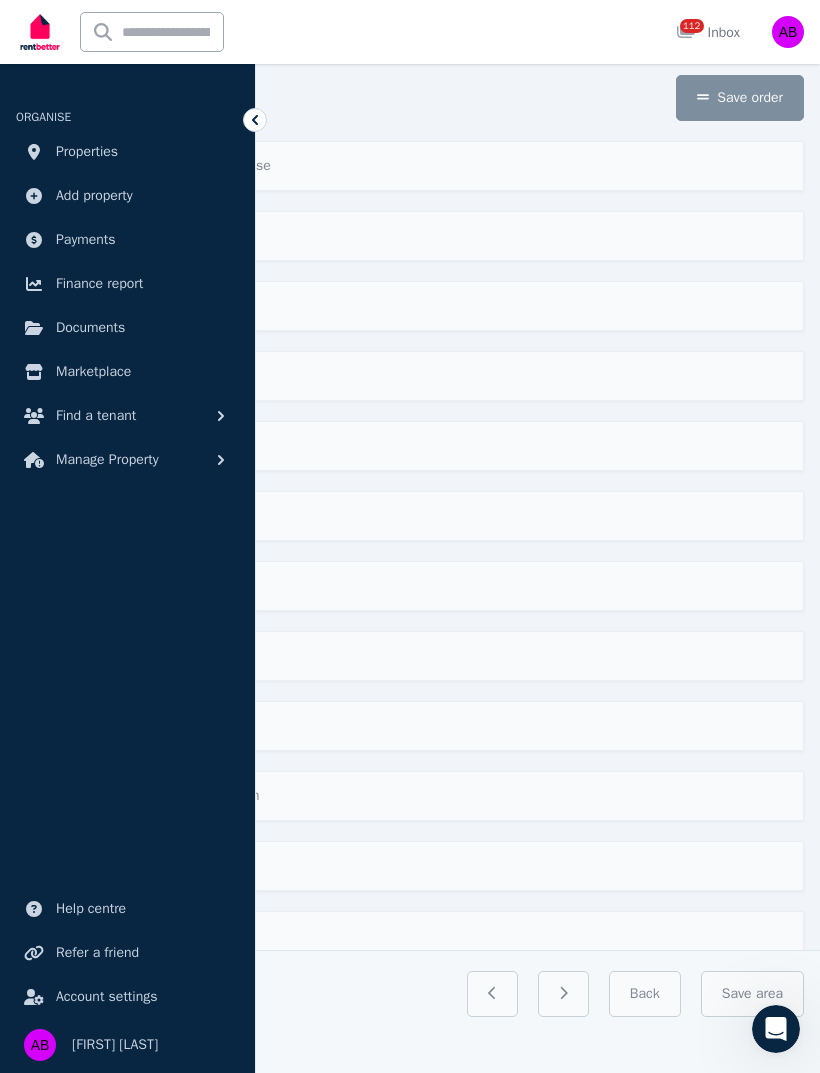 click on "Kitchen/Dining" at bounding box center (442, 516) 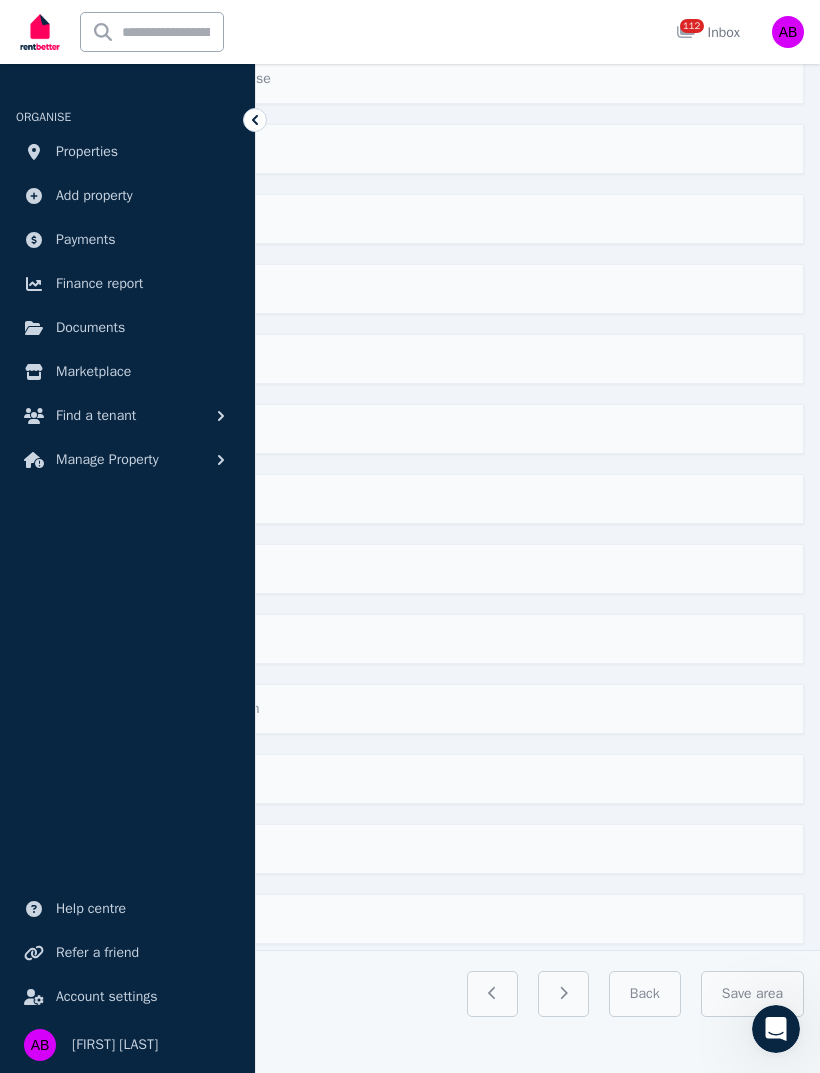 scroll, scrollTop: 165, scrollLeft: 0, axis: vertical 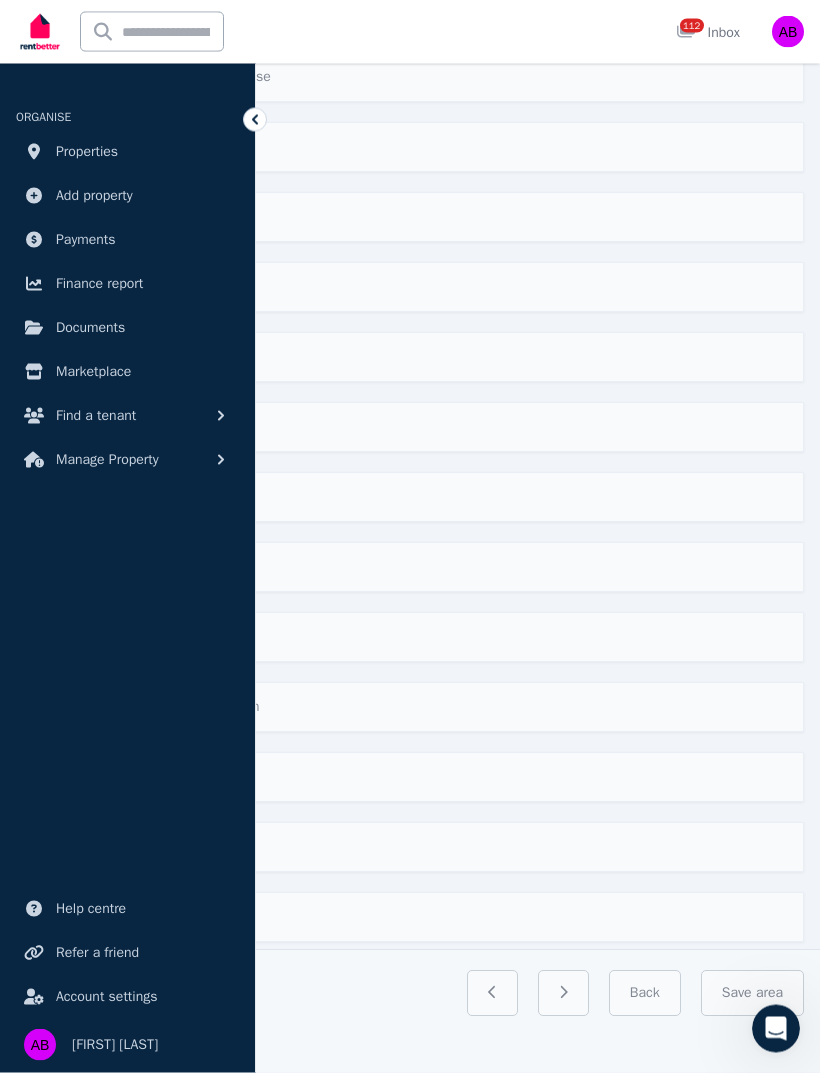 click on "Front of the house" at bounding box center [442, 78] 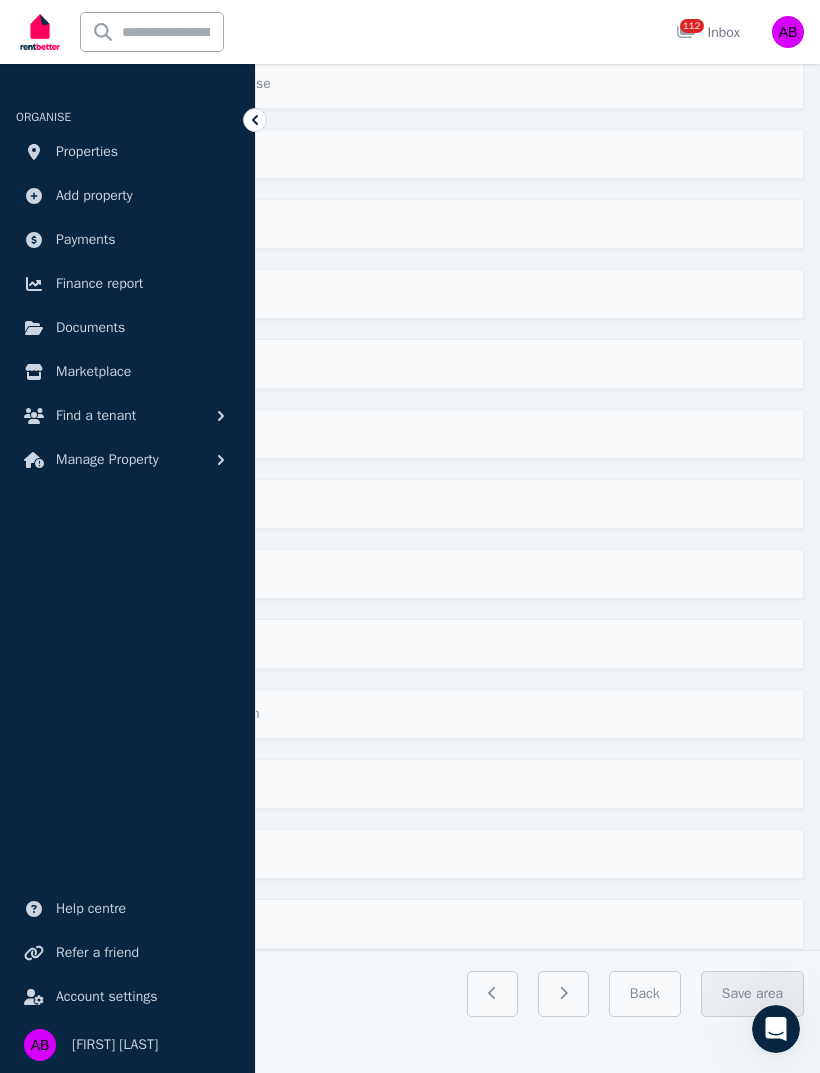 click on "Save   area" at bounding box center [752, 994] 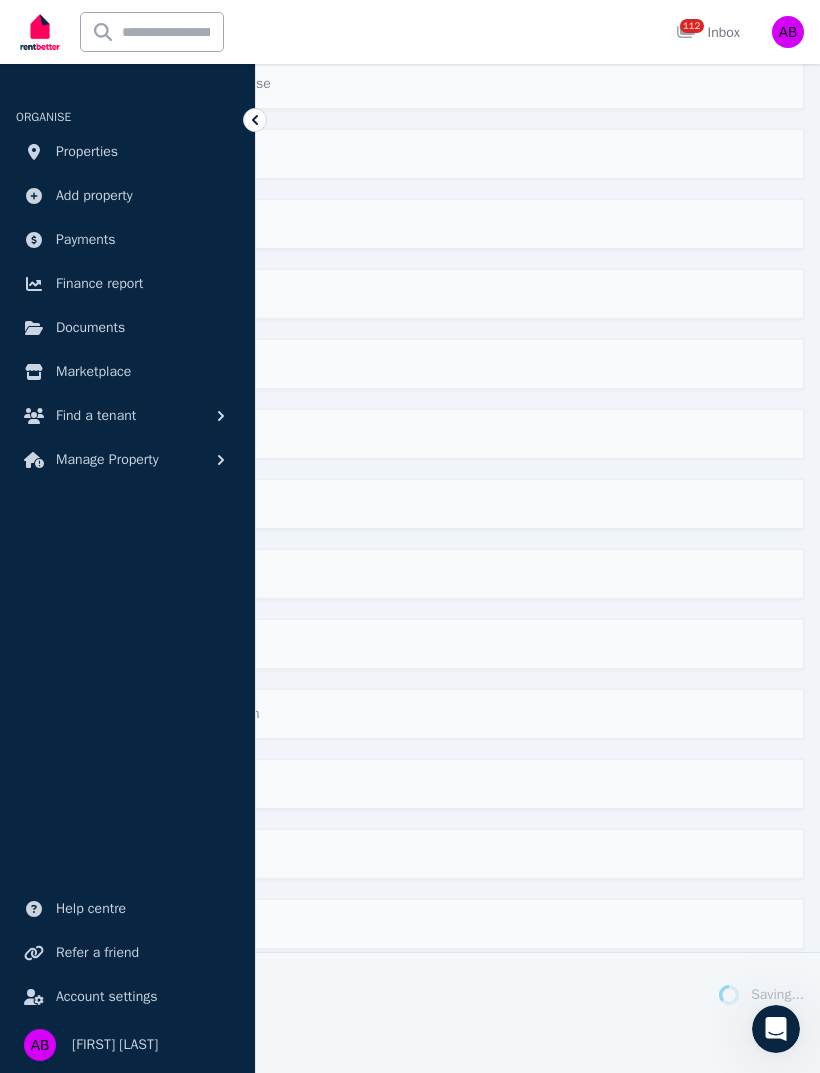 click 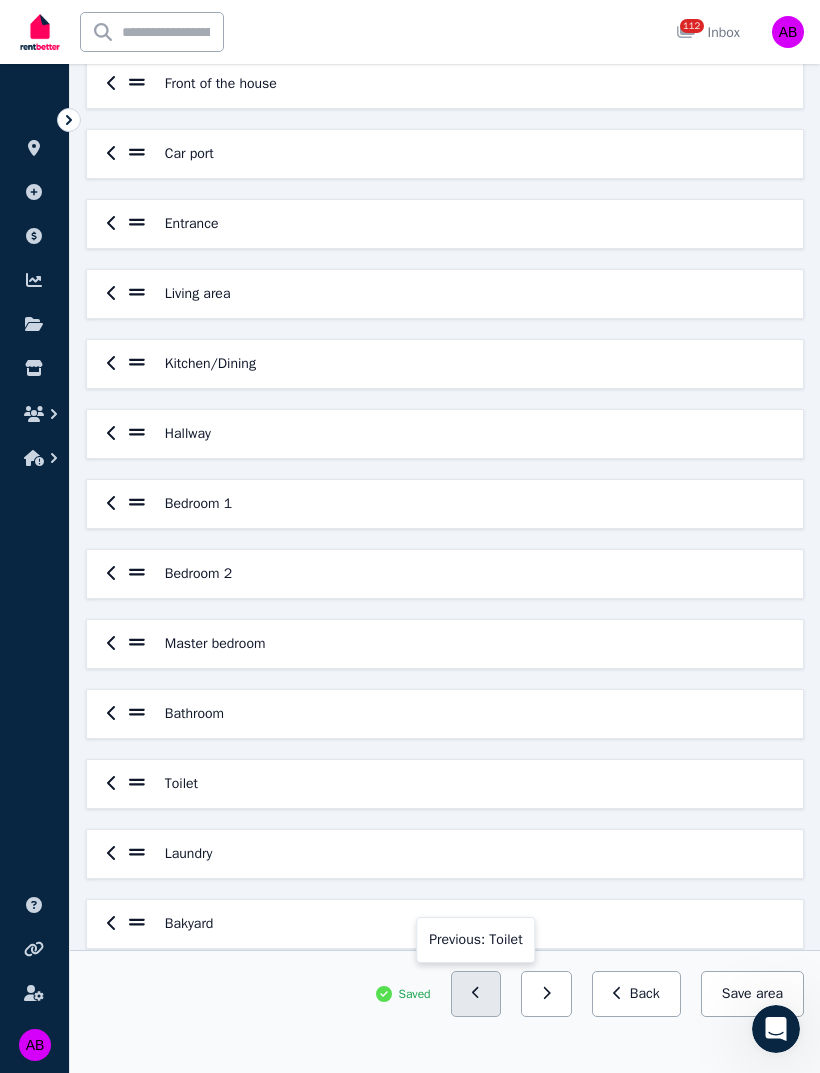 click 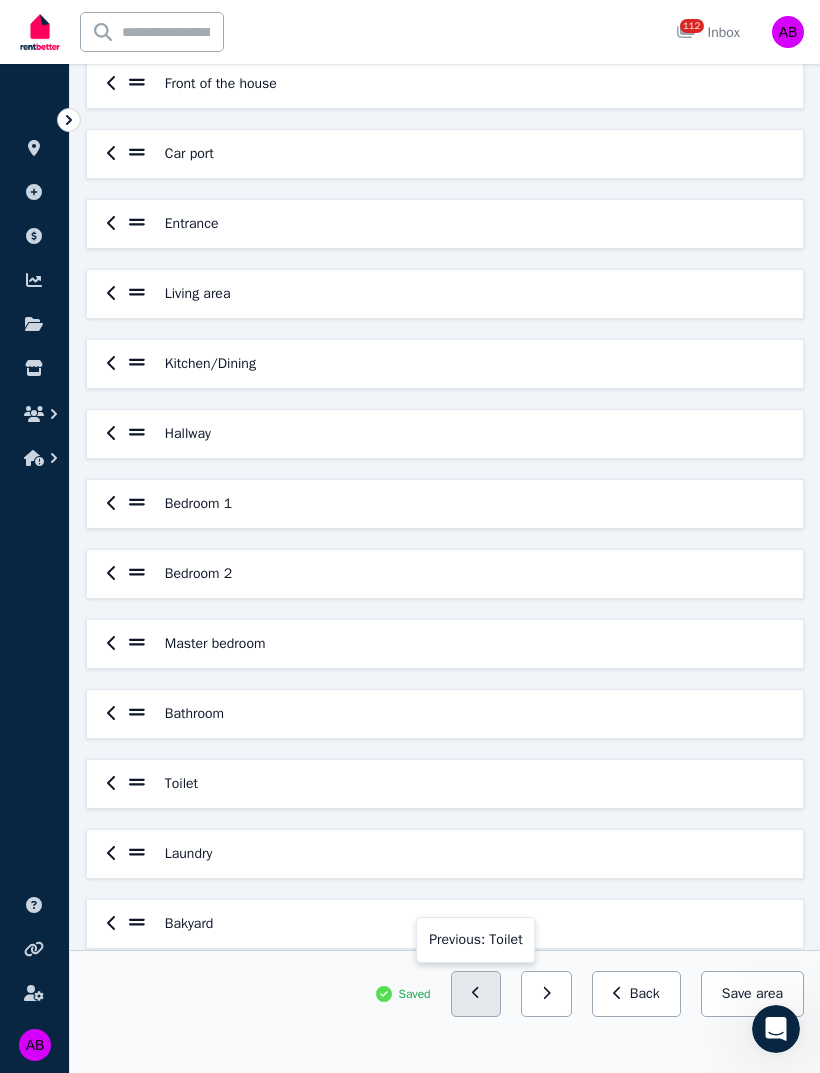 scroll, scrollTop: 77, scrollLeft: 0, axis: vertical 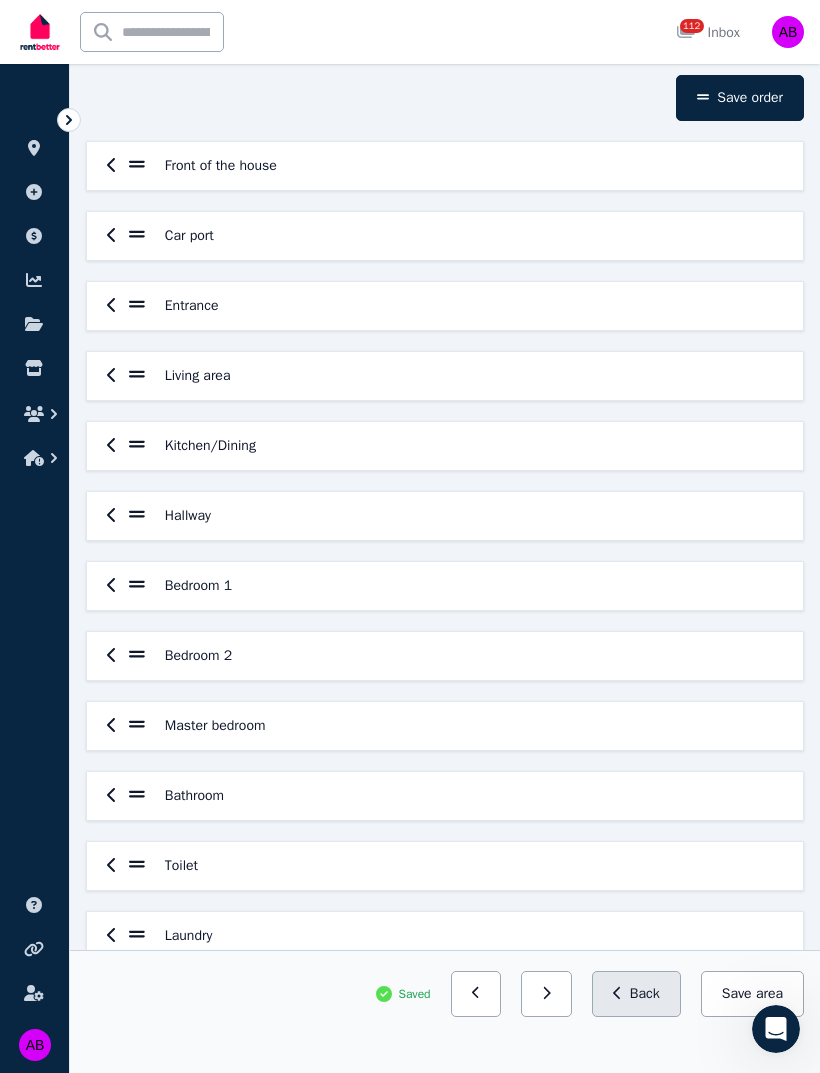 click on "Back" at bounding box center (636, 994) 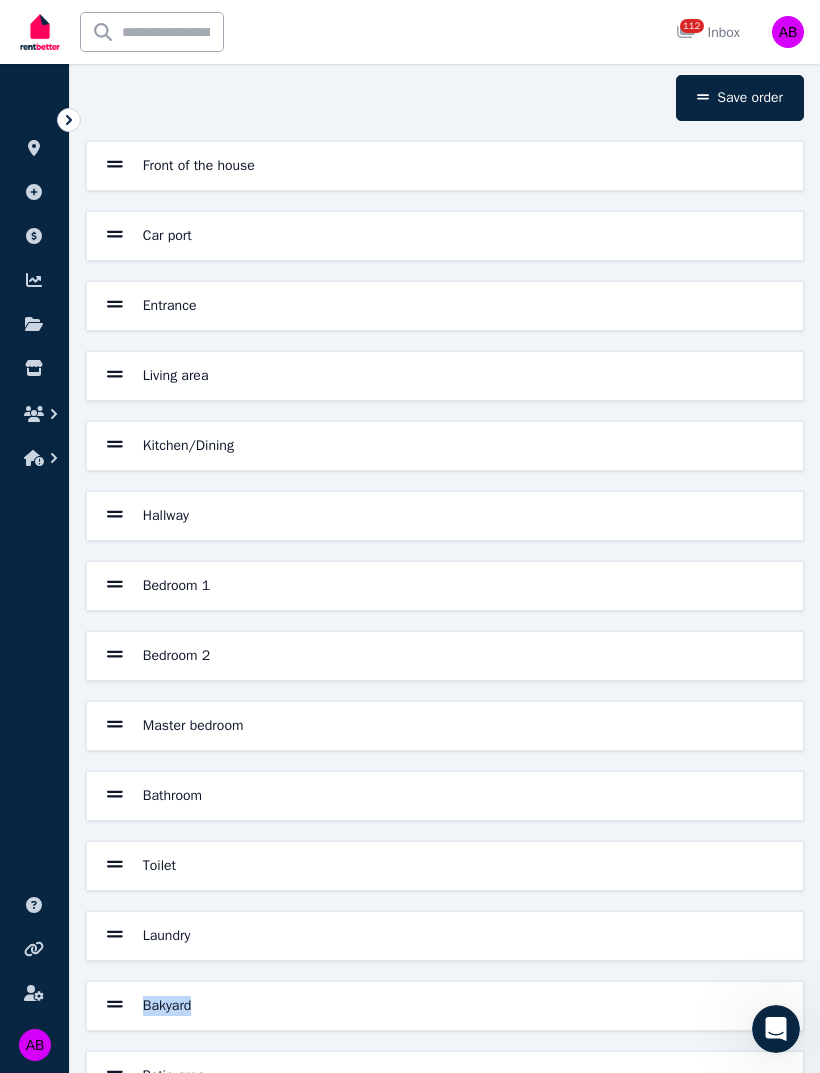 click on "Patio area" at bounding box center (445, 1076) 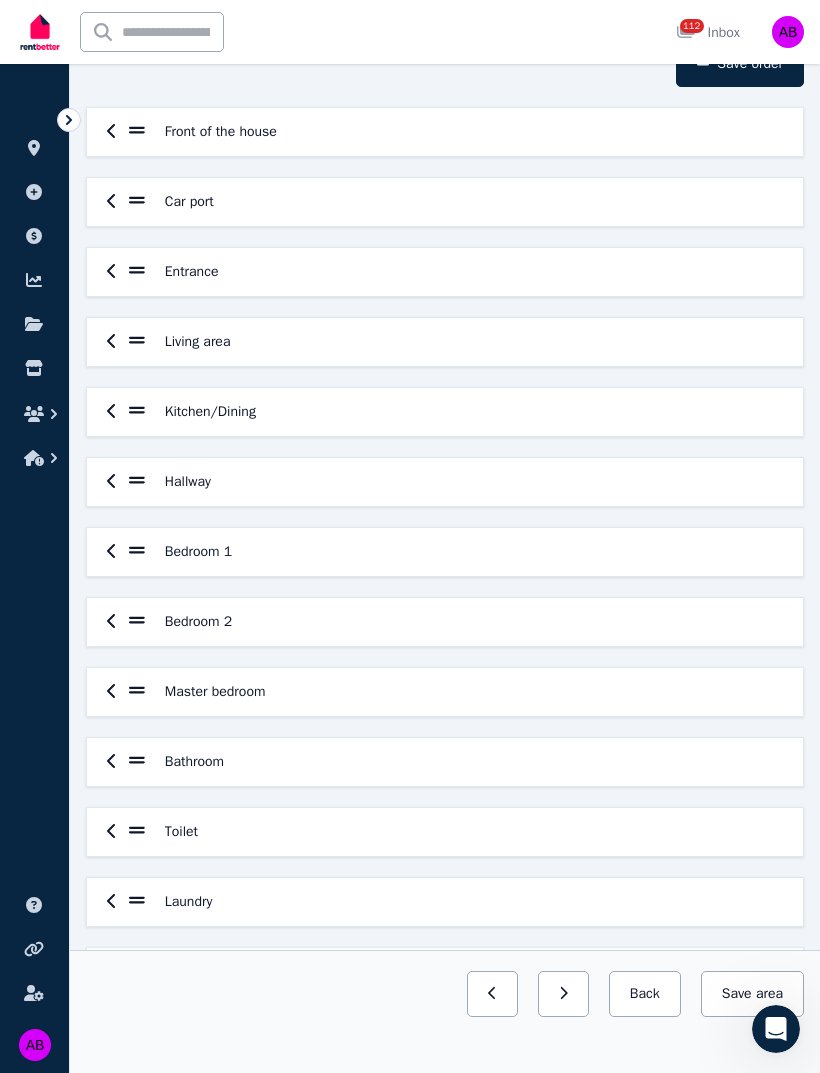 scroll, scrollTop: 200, scrollLeft: 0, axis: vertical 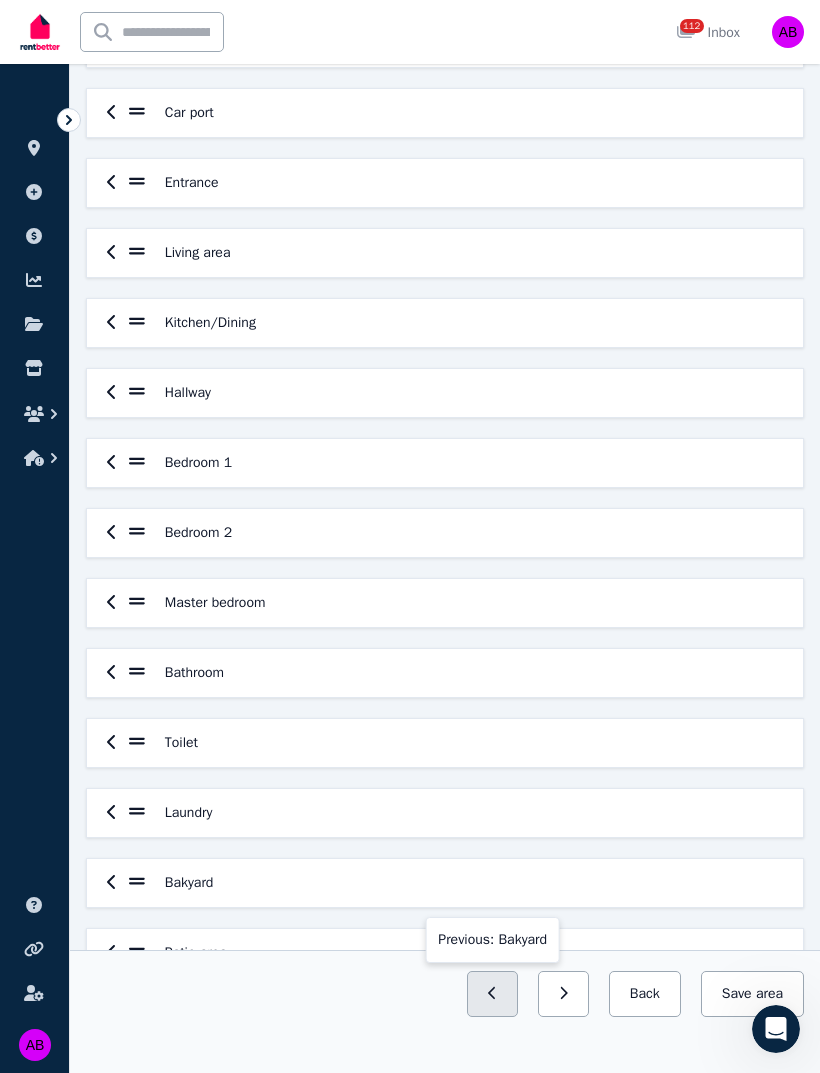click 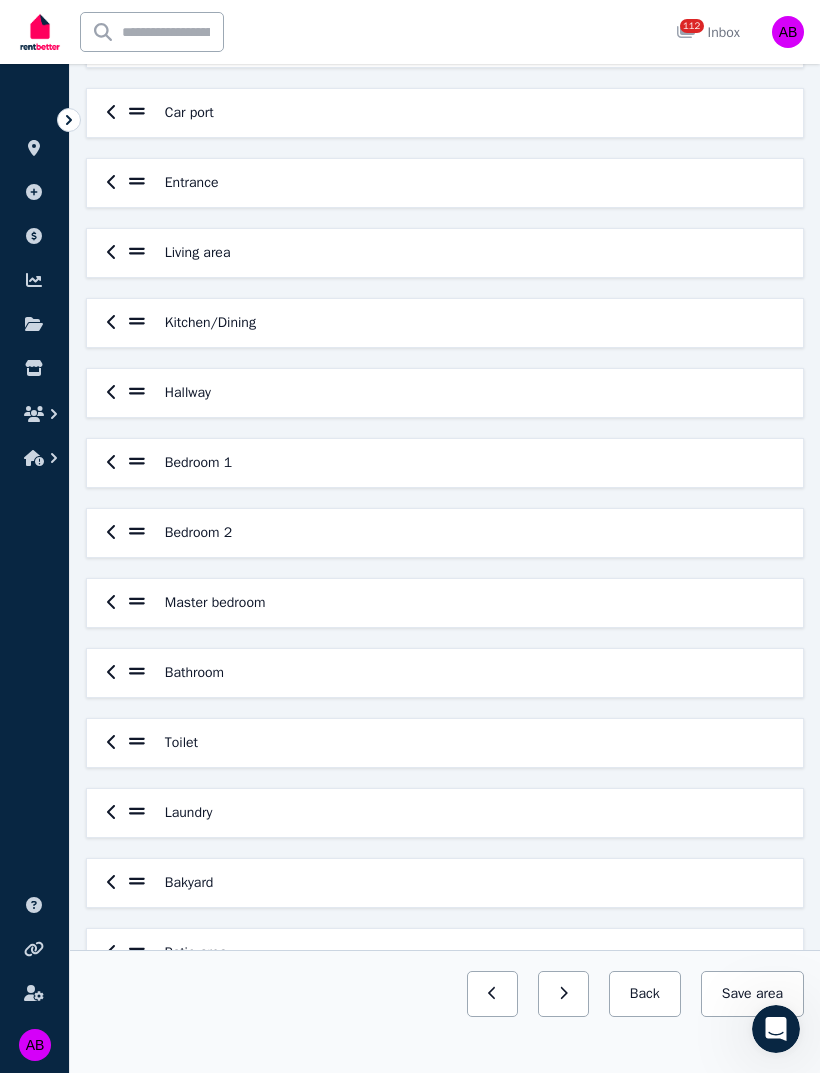 scroll, scrollTop: 77, scrollLeft: 0, axis: vertical 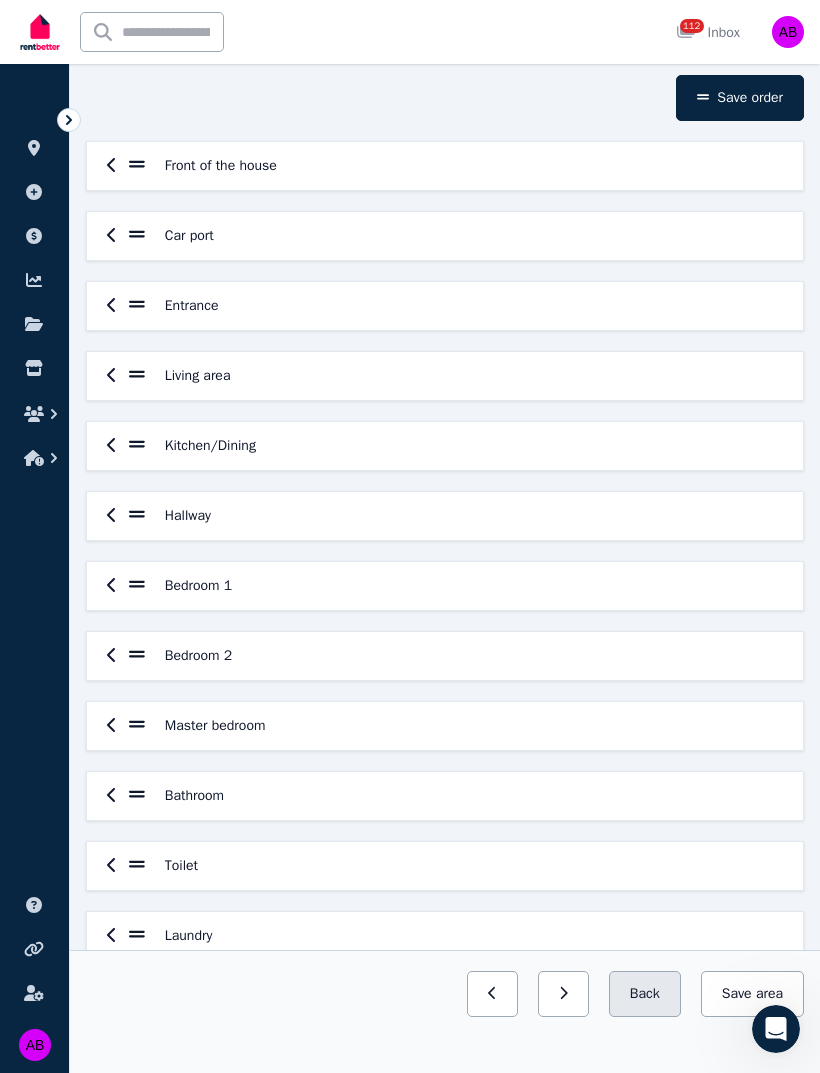 click on "Back" at bounding box center (645, 994) 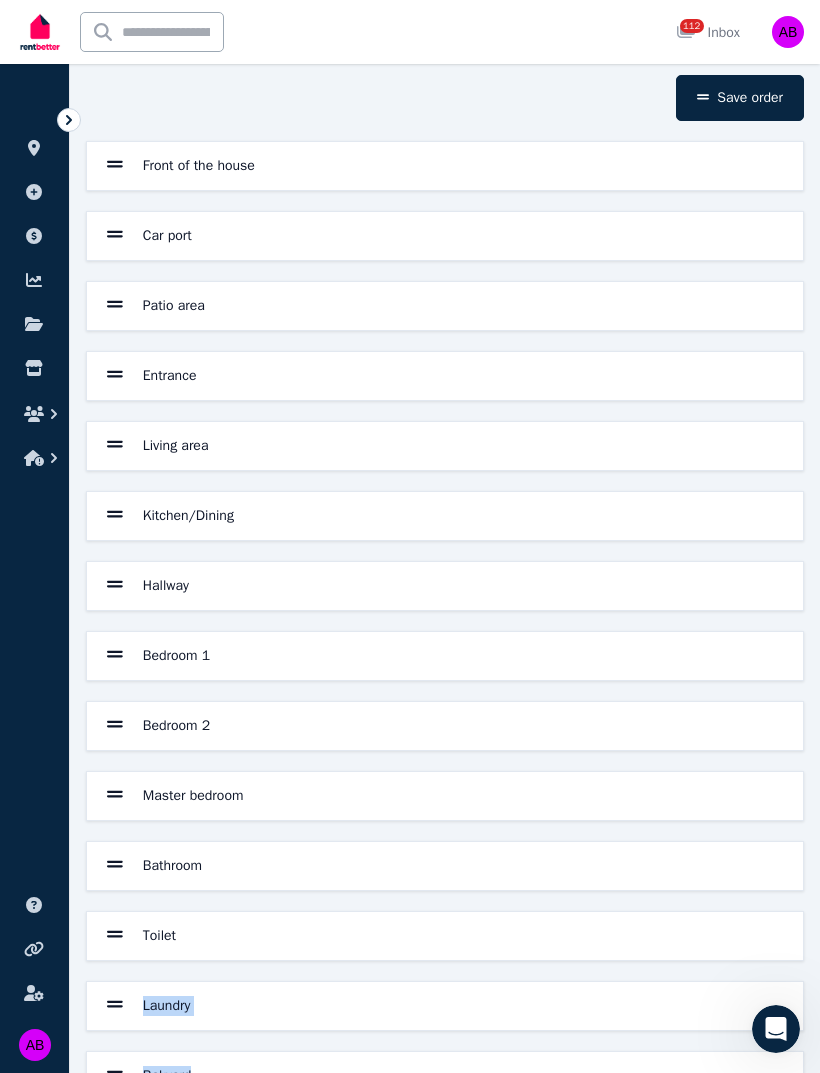 click on "Bedroom 2" at bounding box center [445, 726] 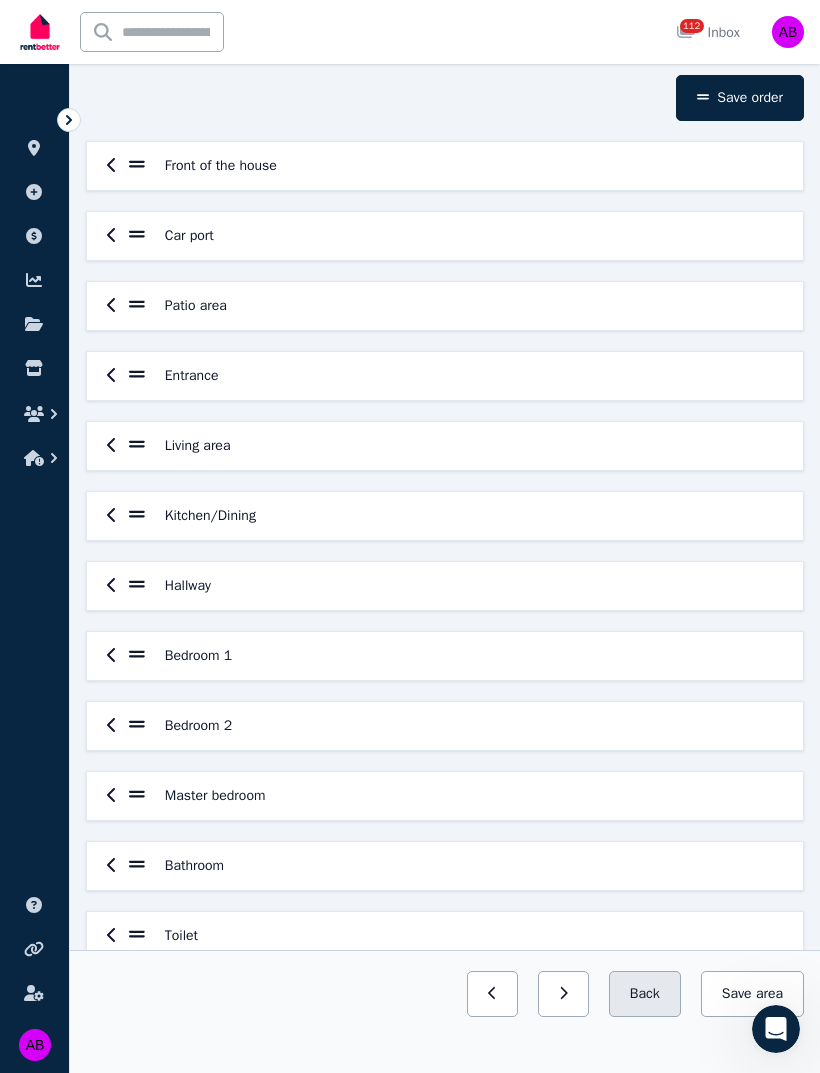 click on "Back" at bounding box center (645, 994) 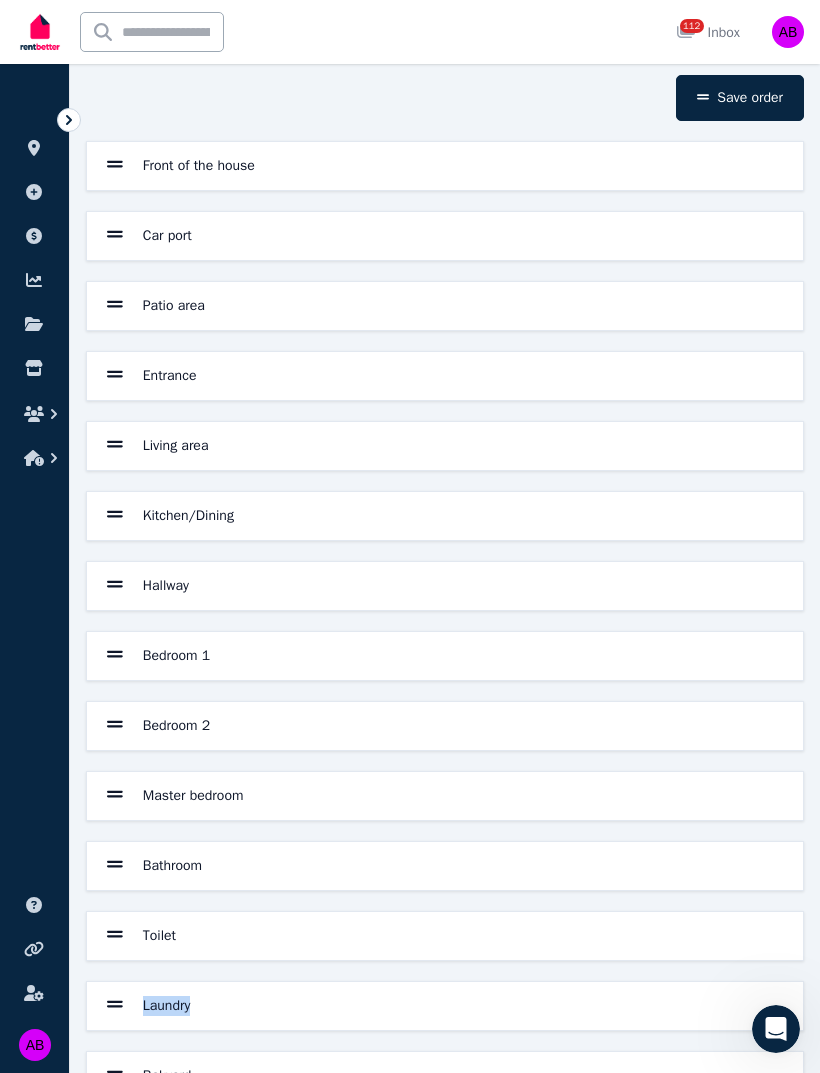 click on "Bathroom" at bounding box center [445, 866] 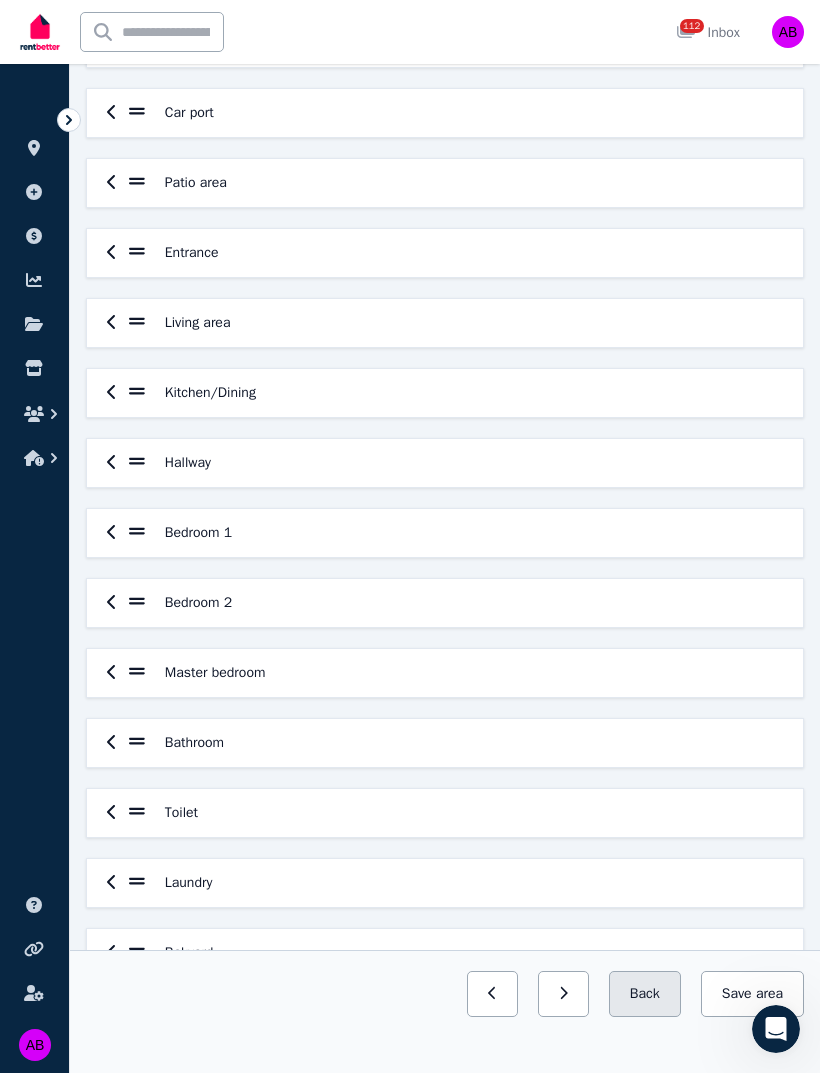 click on "Back" at bounding box center [645, 994] 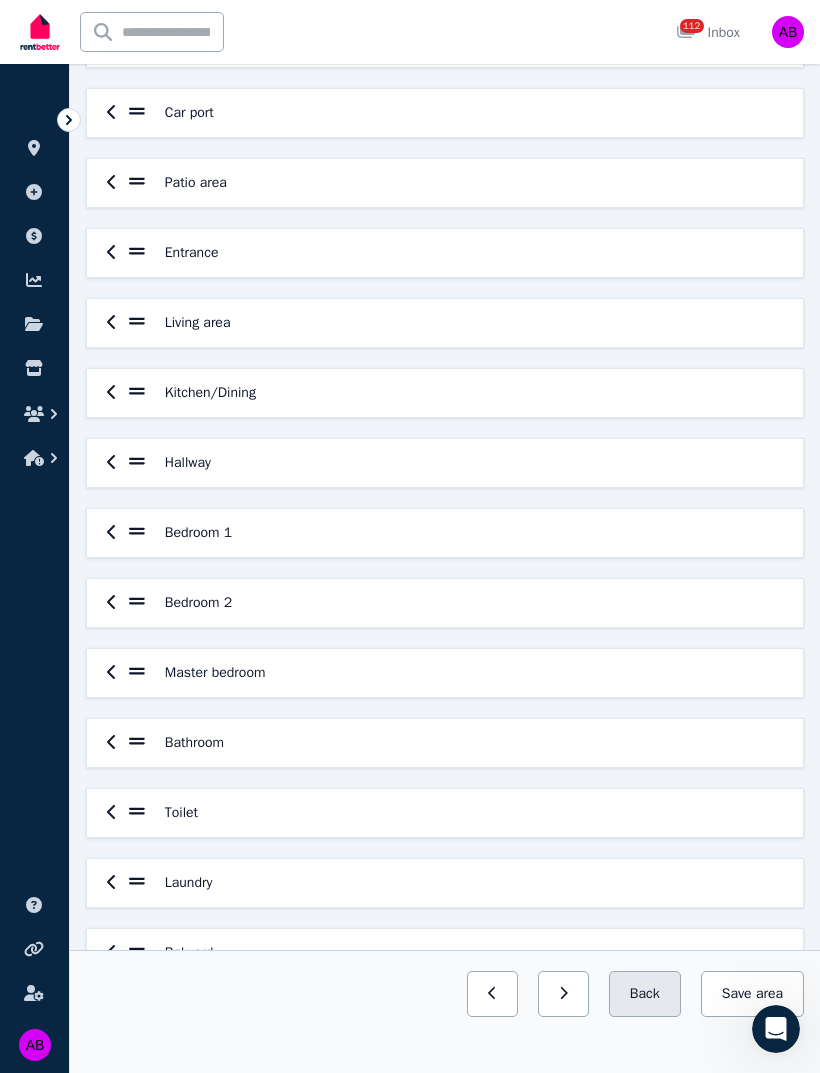 scroll, scrollTop: 77, scrollLeft: 0, axis: vertical 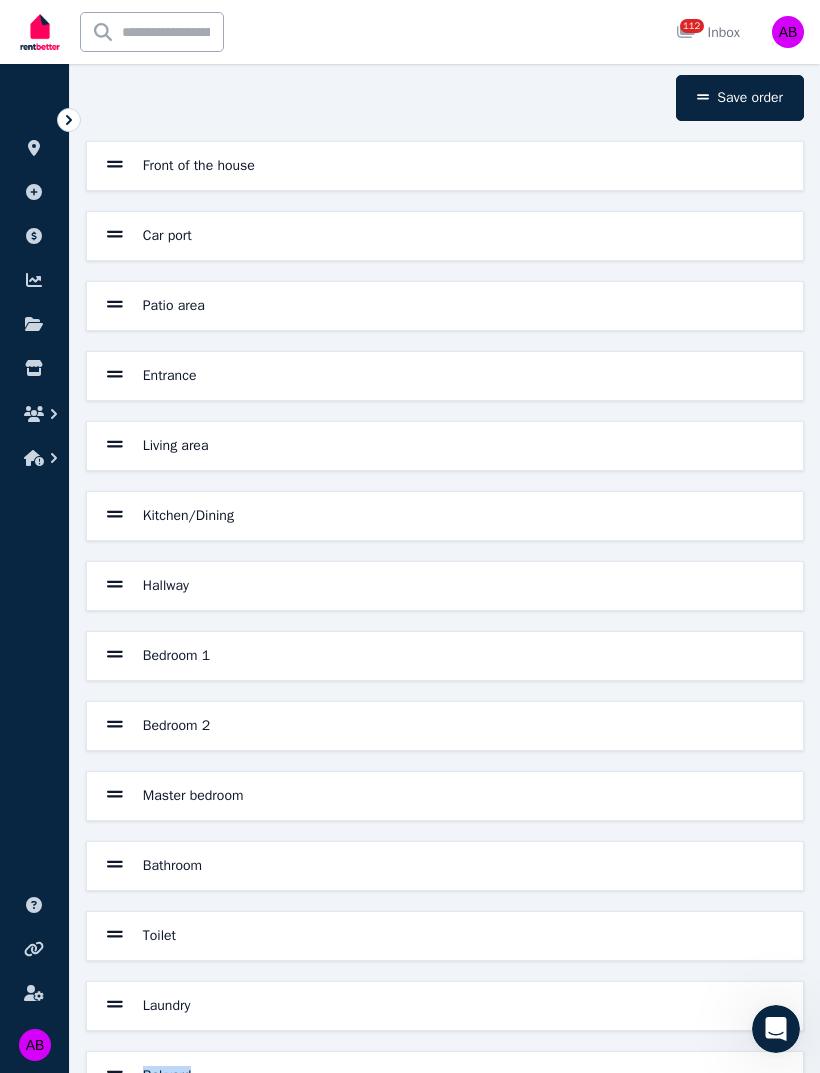 click on "Bakyard" at bounding box center (445, 1076) 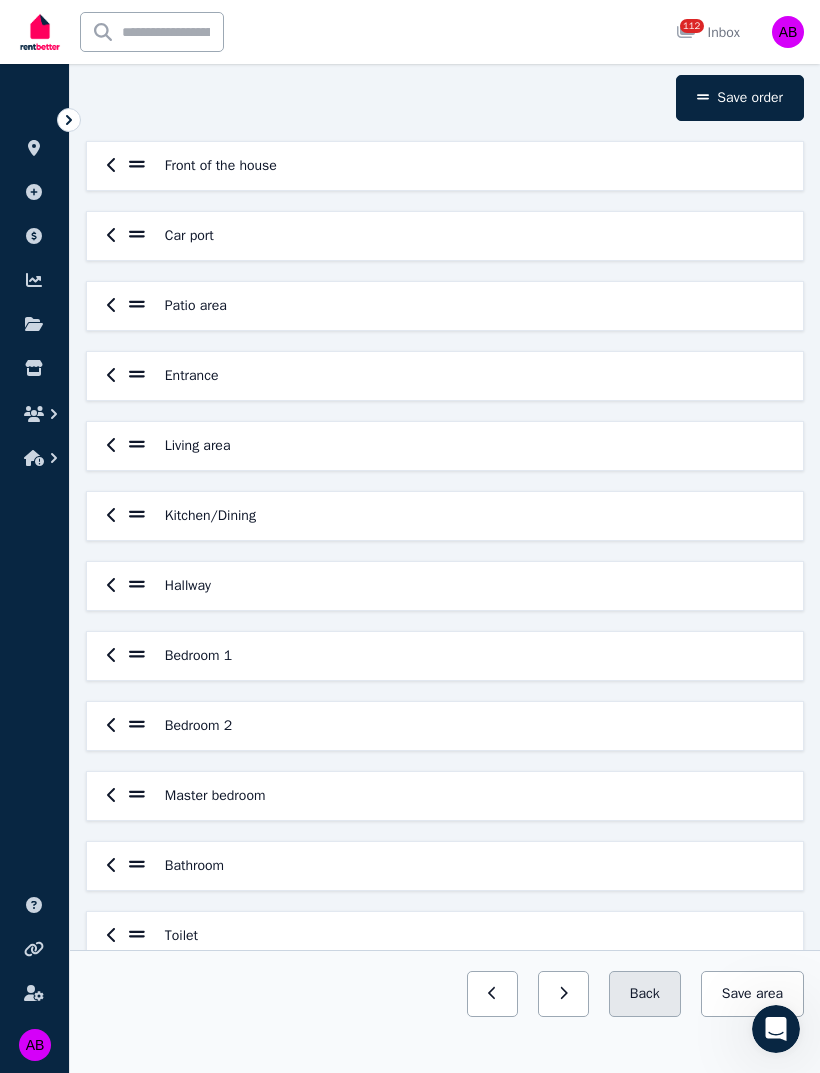 click on "Back" at bounding box center (645, 994) 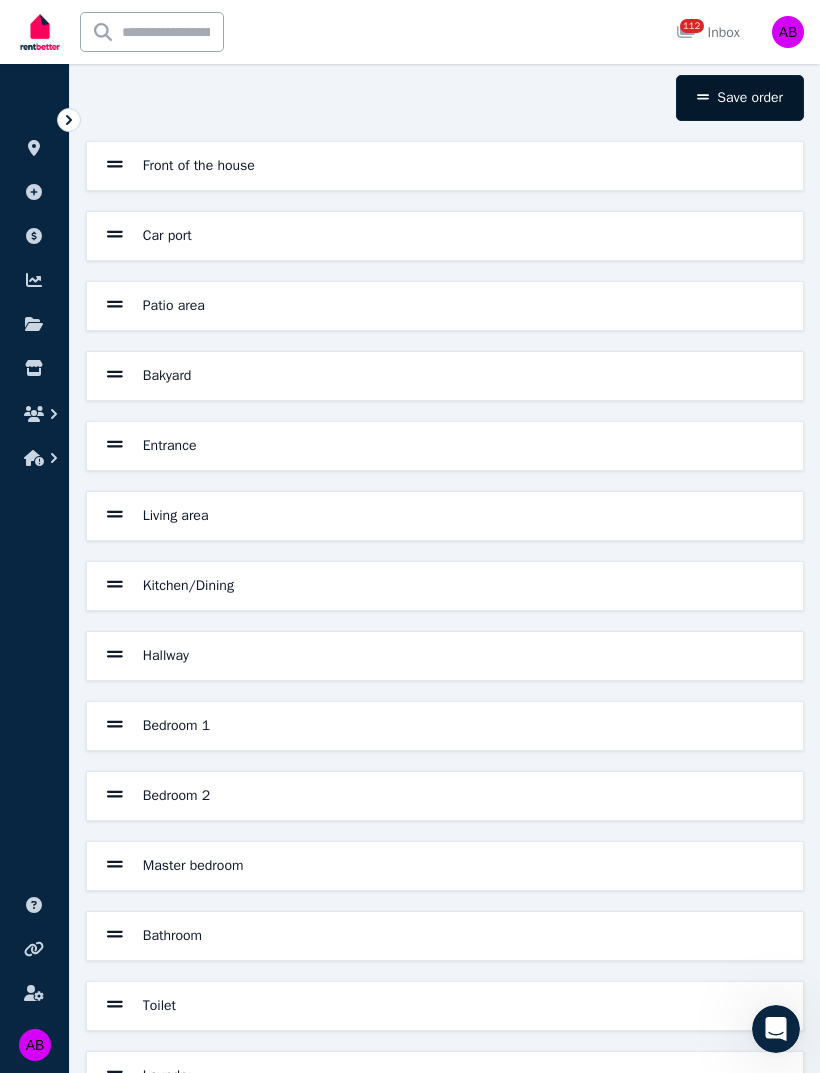 click on "Save order" at bounding box center [740, 98] 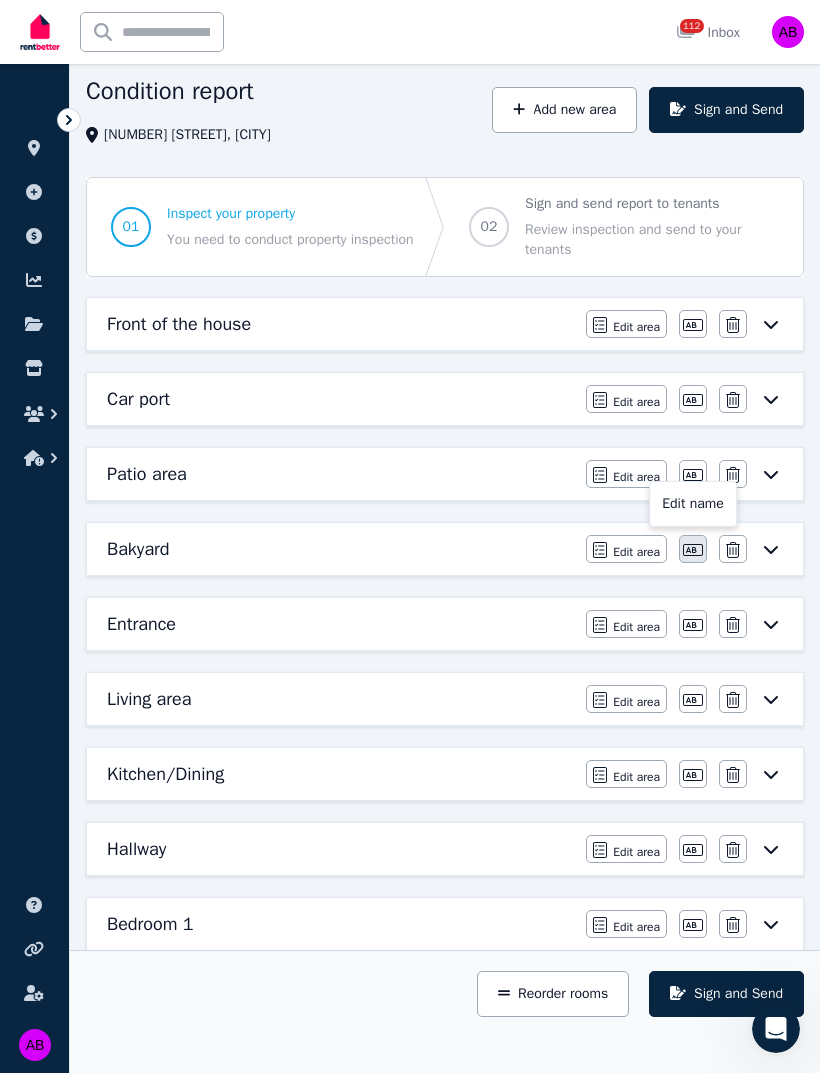 click 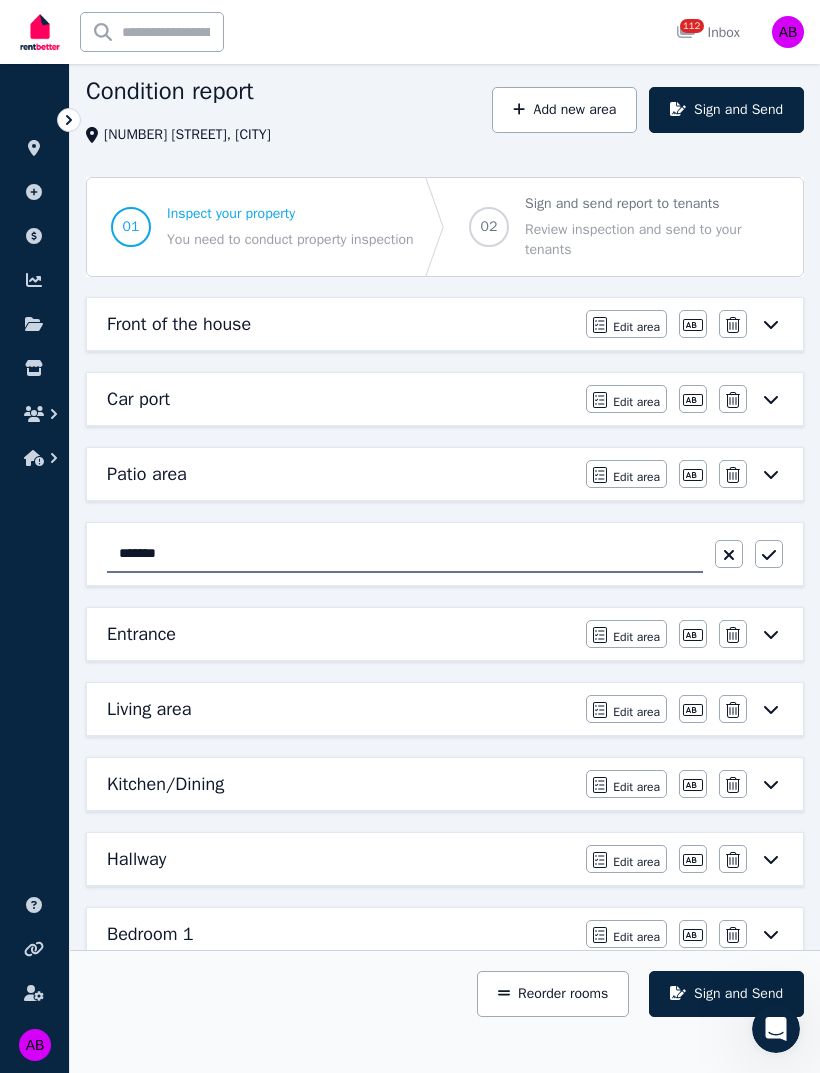type on "********" 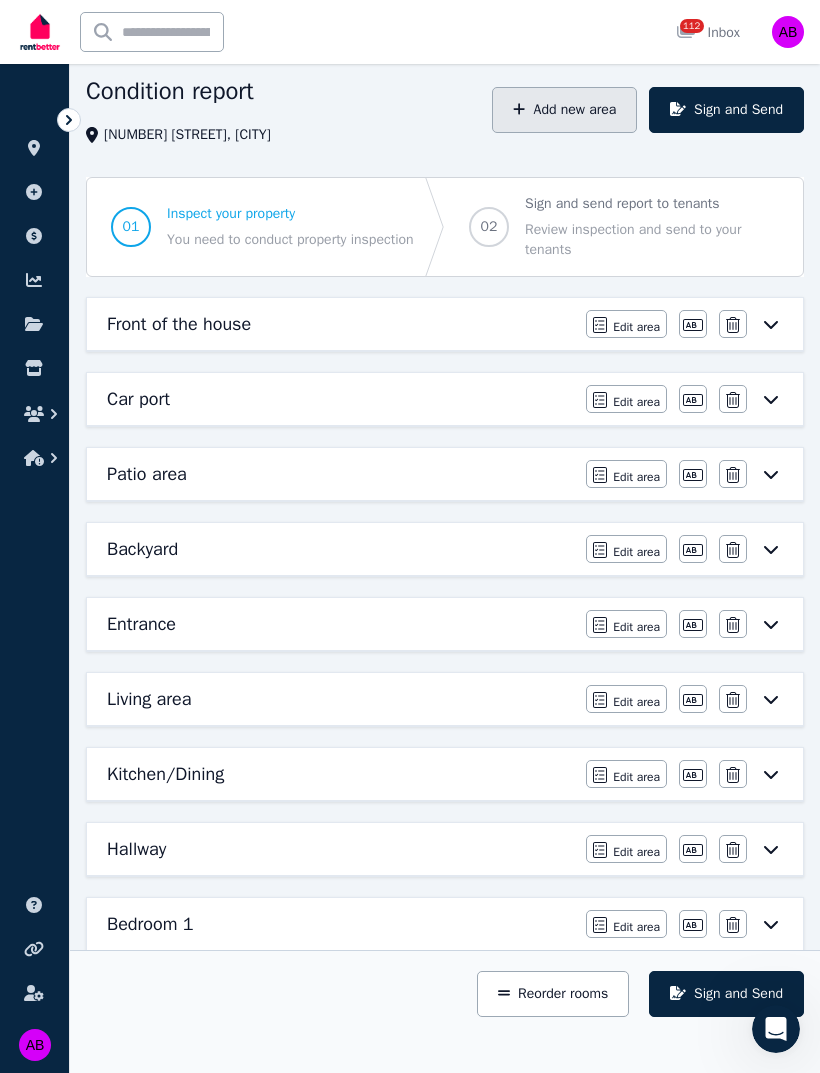 click on "Add new area" at bounding box center (564, 110) 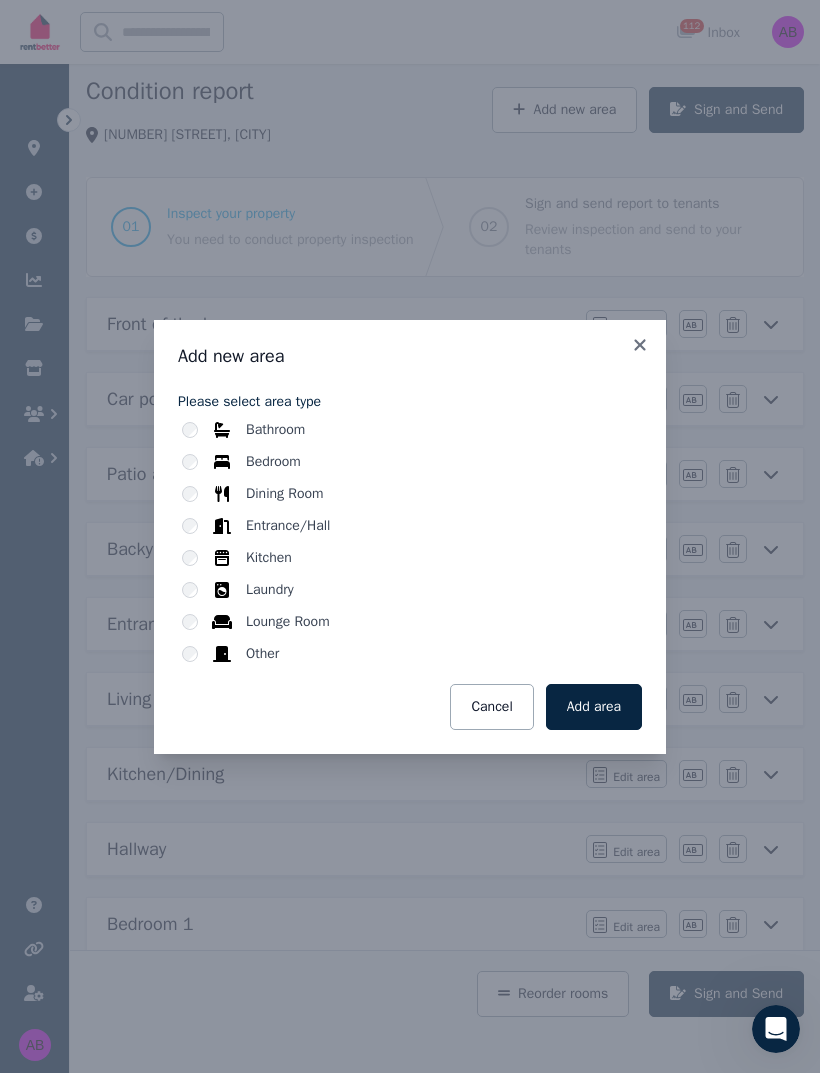 click on "Other" at bounding box center [412, 654] 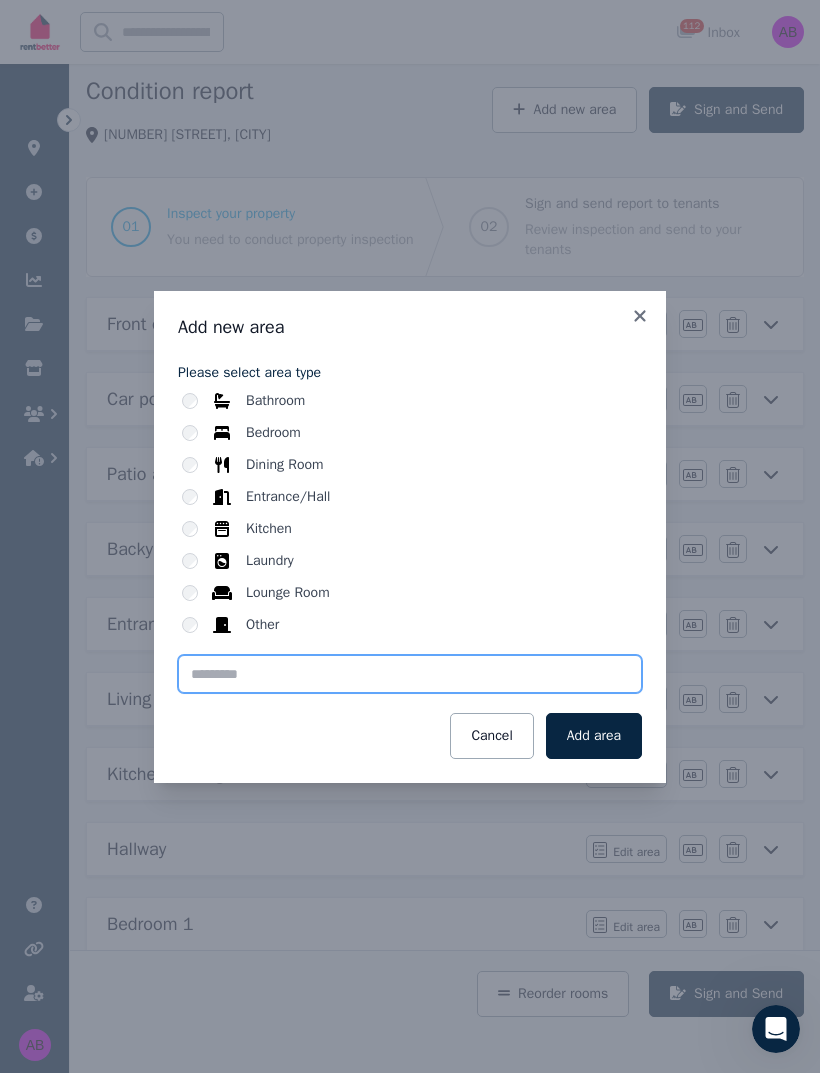 click at bounding box center (410, 674) 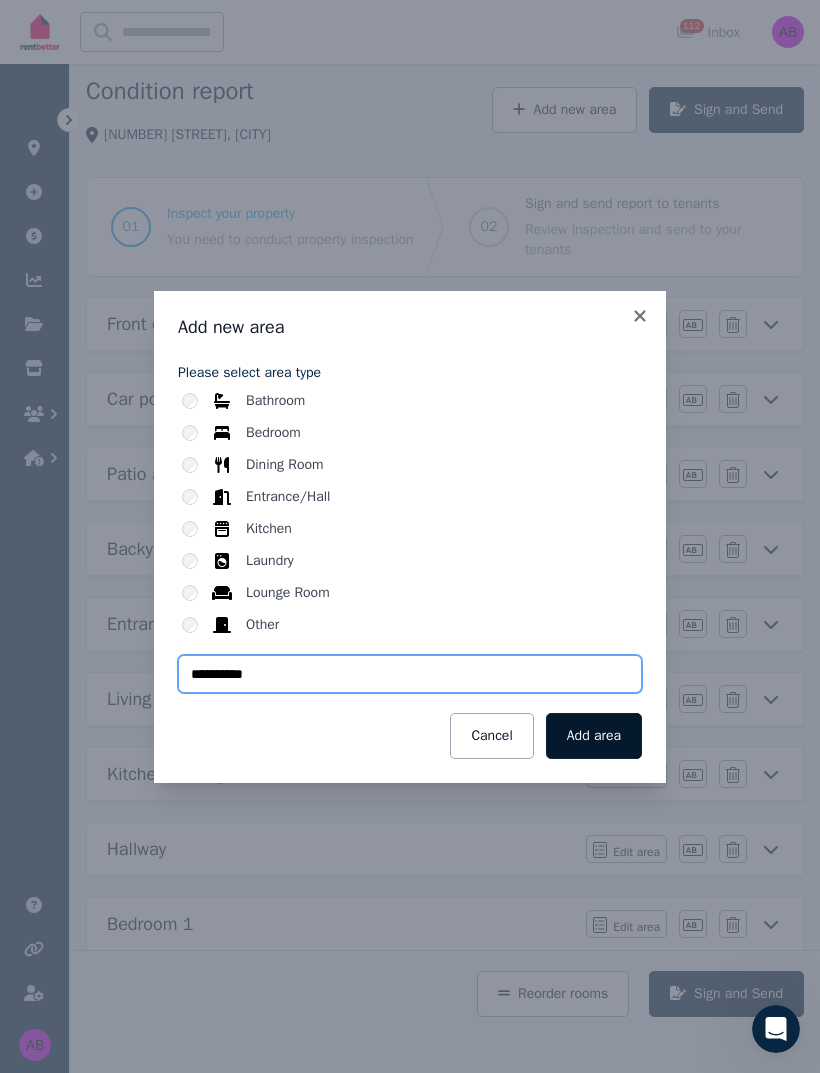 type on "**********" 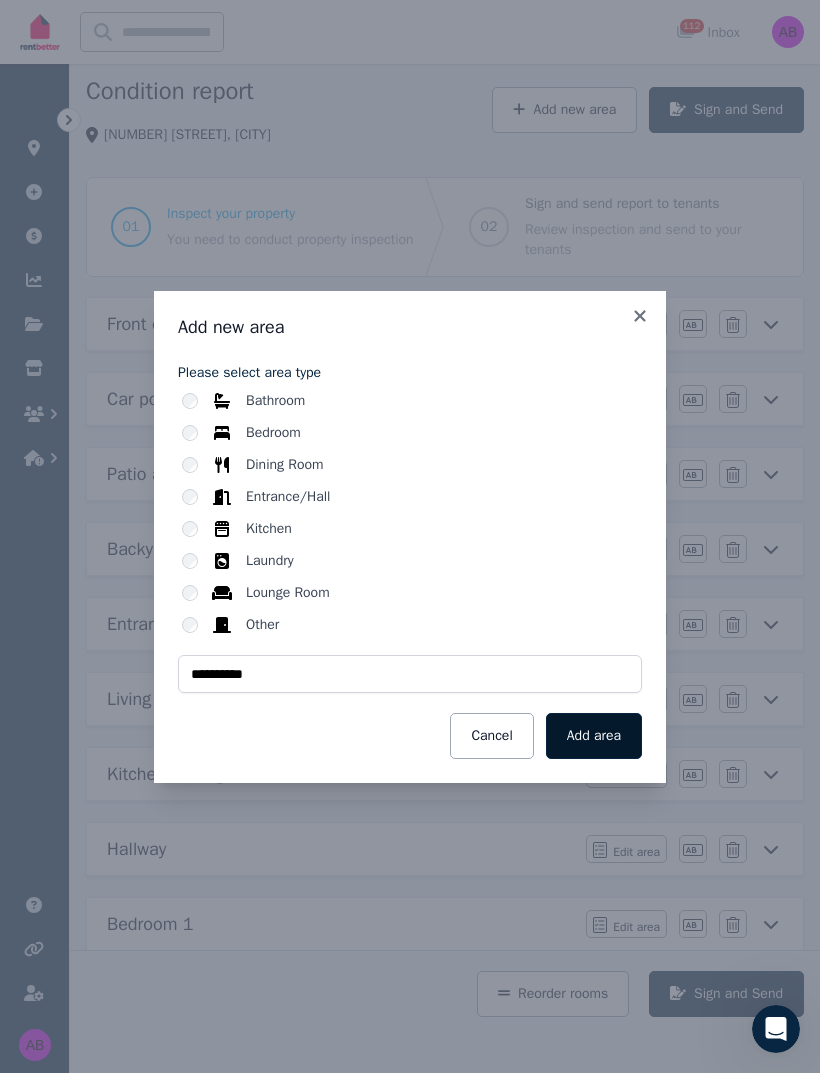 click on "Add area" at bounding box center [594, 736] 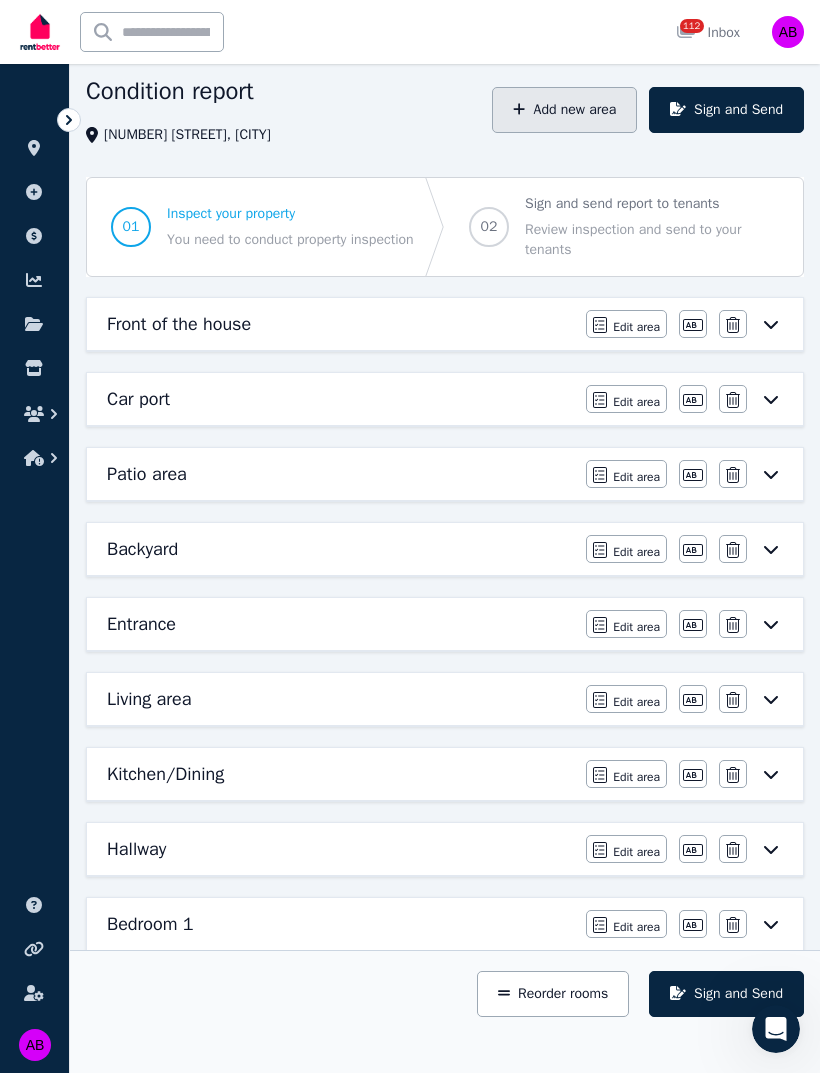 click on "Add new area" at bounding box center (564, 110) 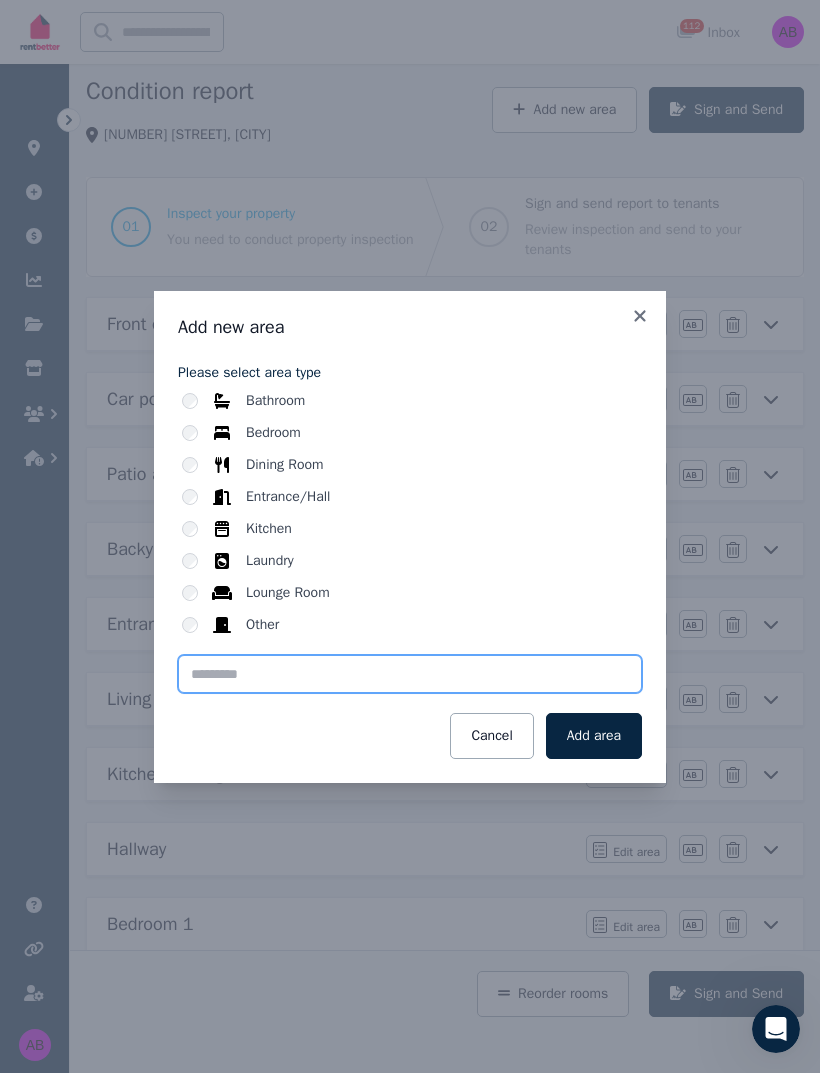 click at bounding box center (410, 674) 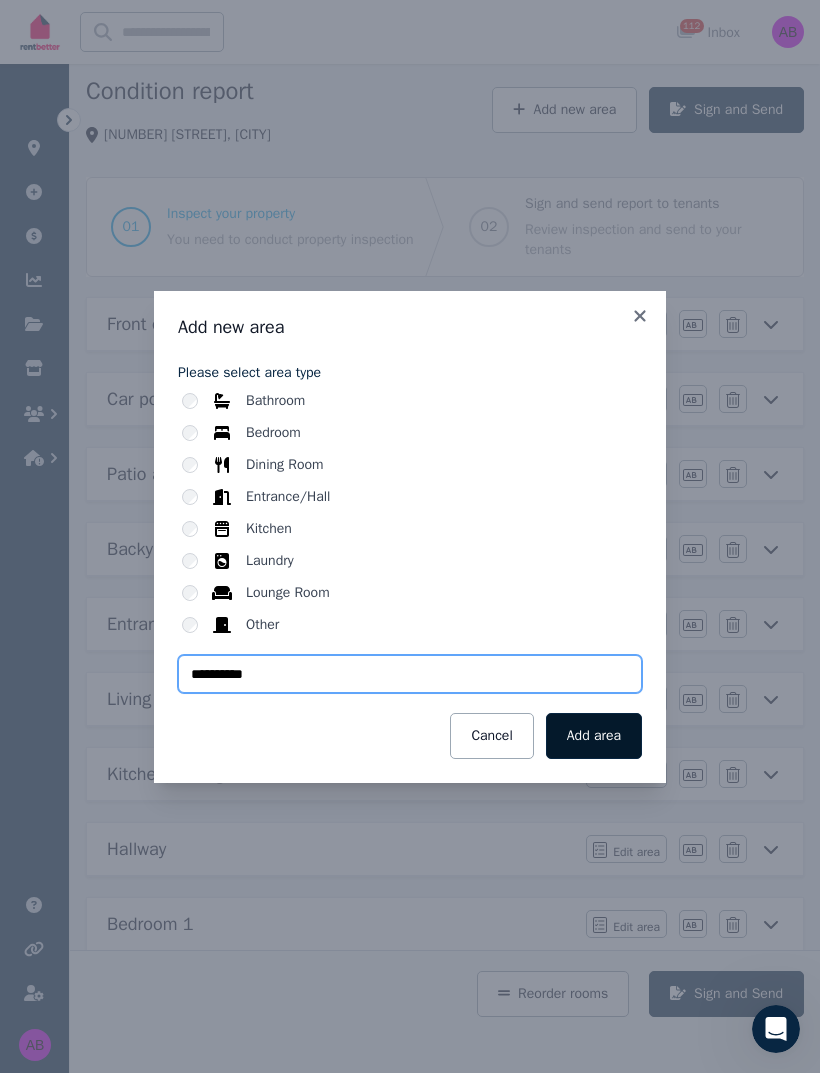 type on "**********" 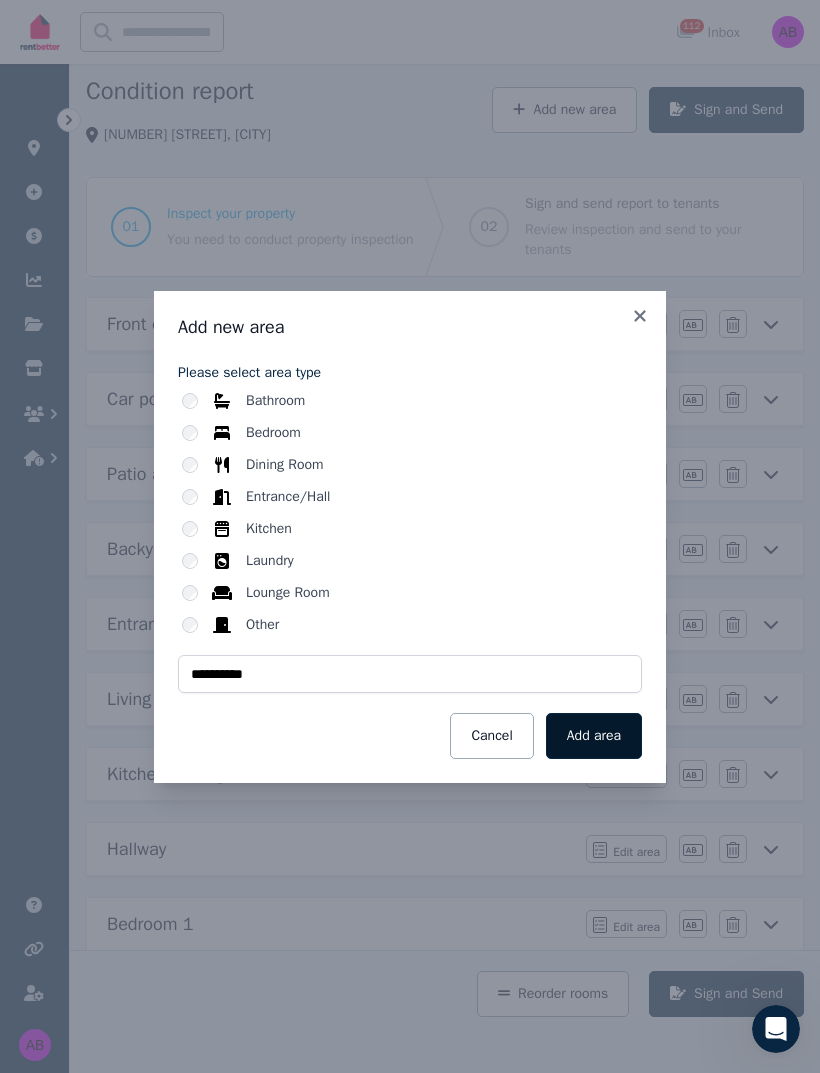 click on "Add area" at bounding box center [594, 736] 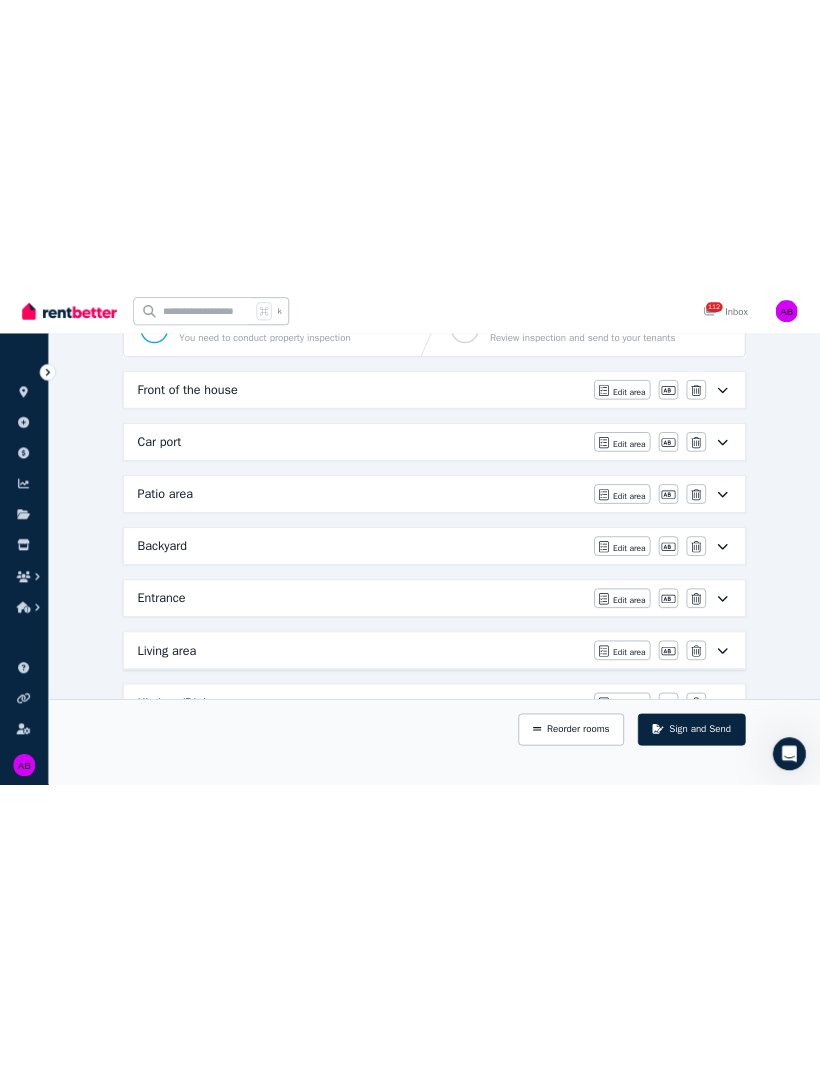 scroll, scrollTop: 0, scrollLeft: 0, axis: both 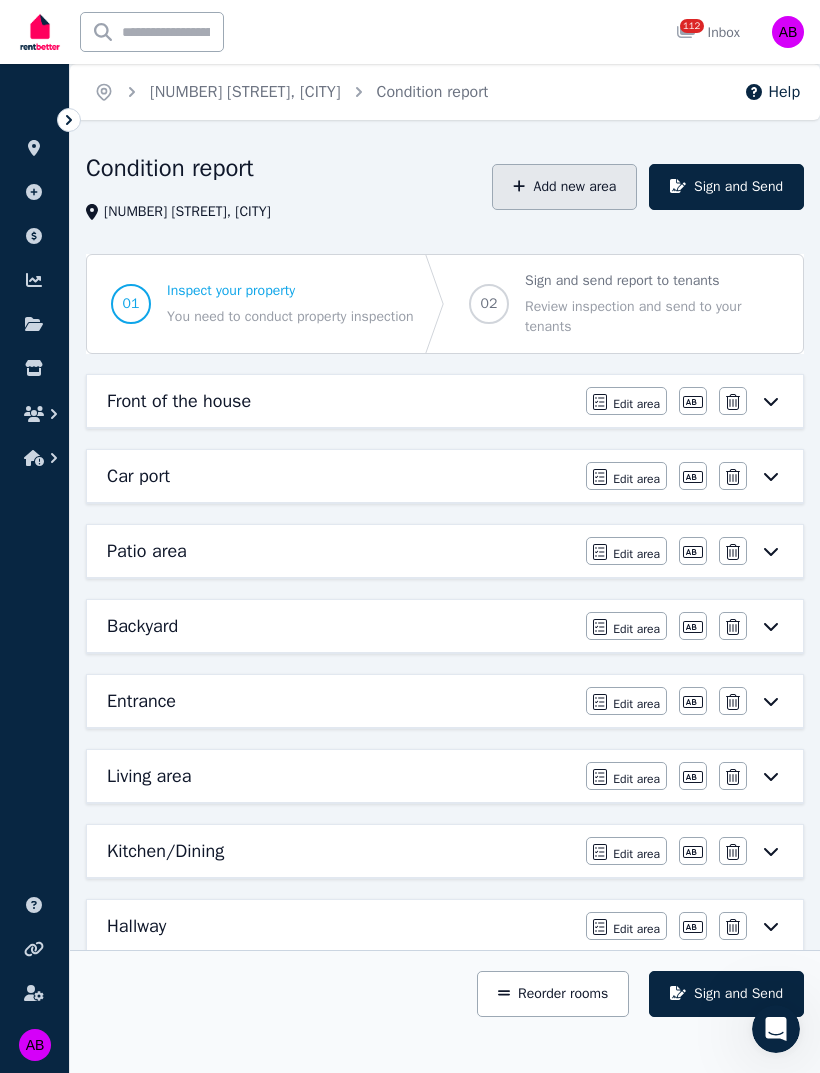 click on "Add new area" at bounding box center [564, 187] 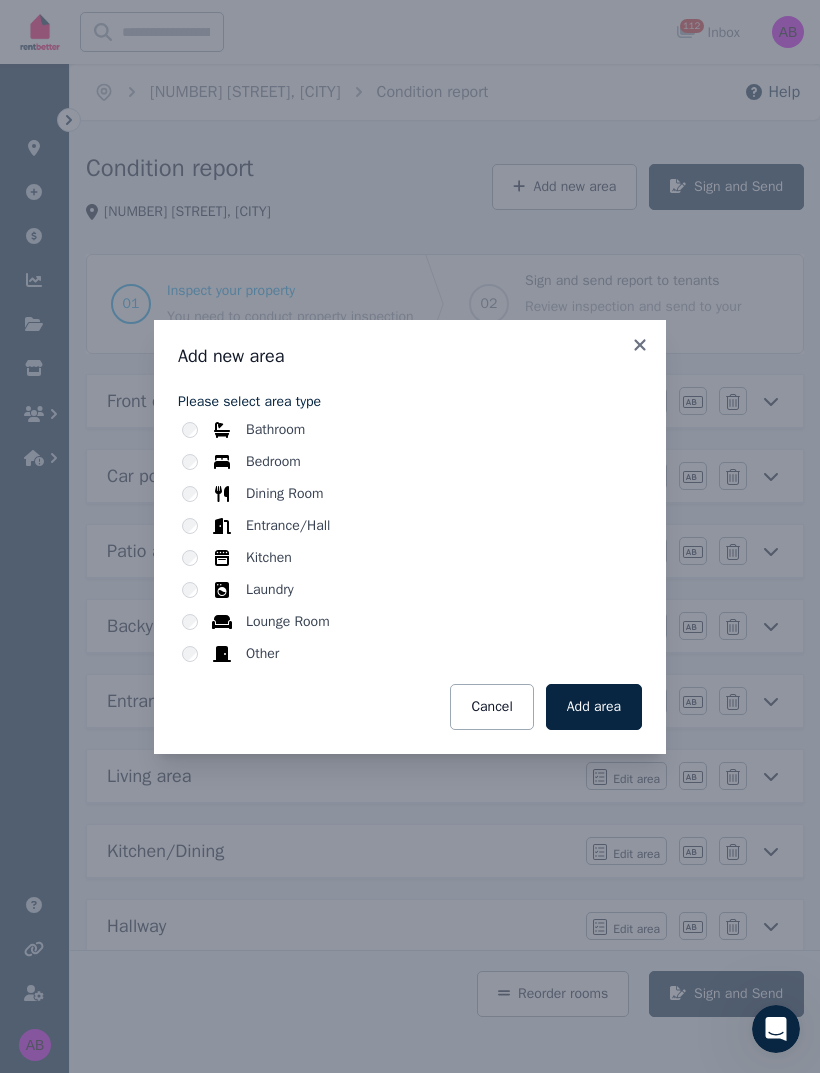 click on "Other" at bounding box center (412, 654) 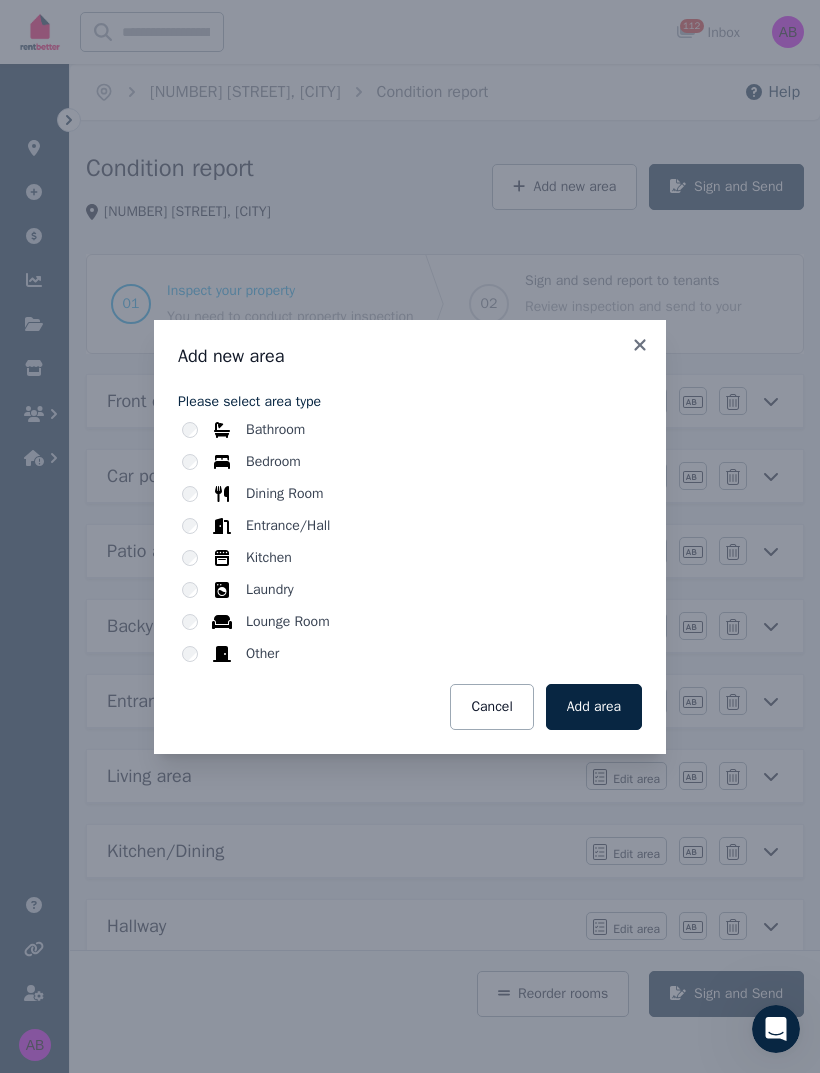 click on "Other" at bounding box center [412, 654] 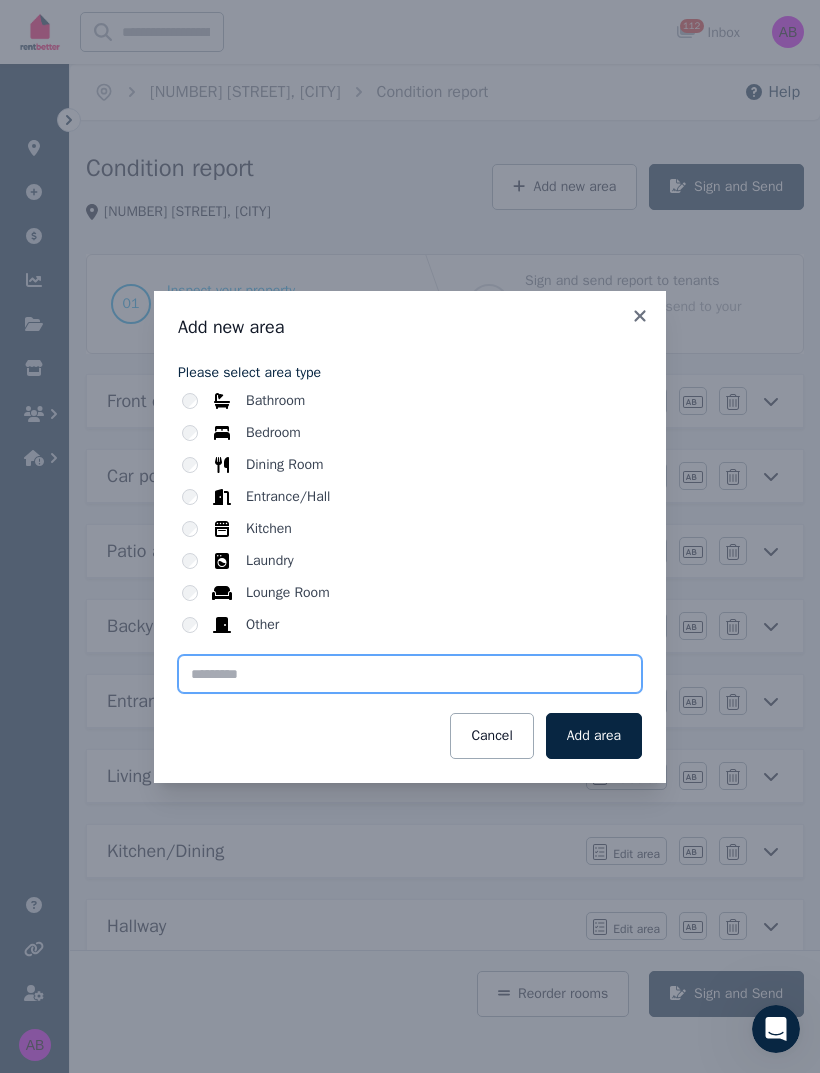 click at bounding box center [410, 674] 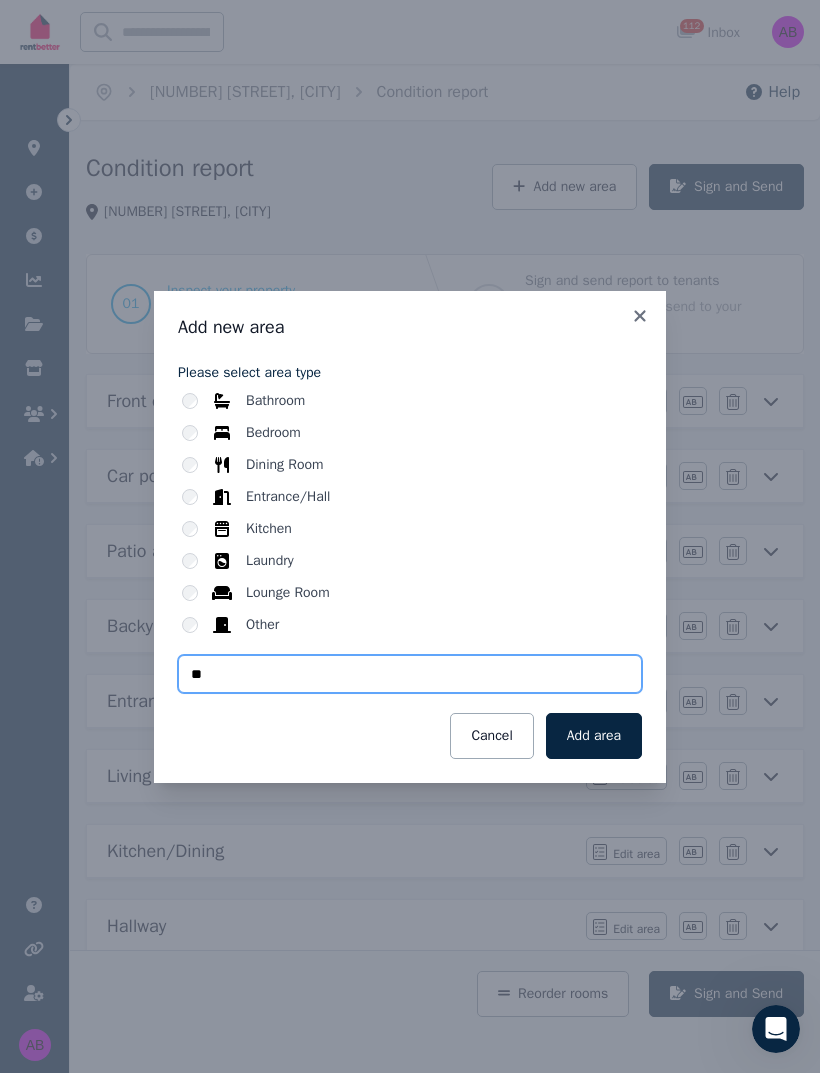type on "*" 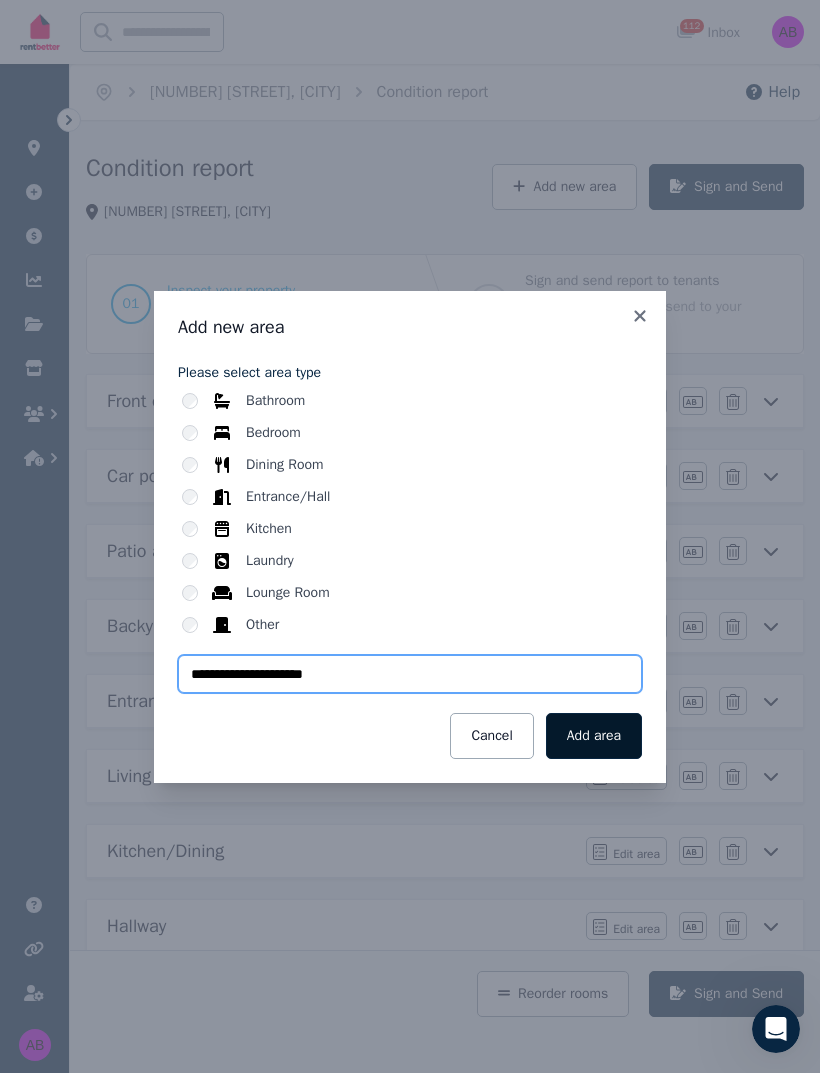 type on "**********" 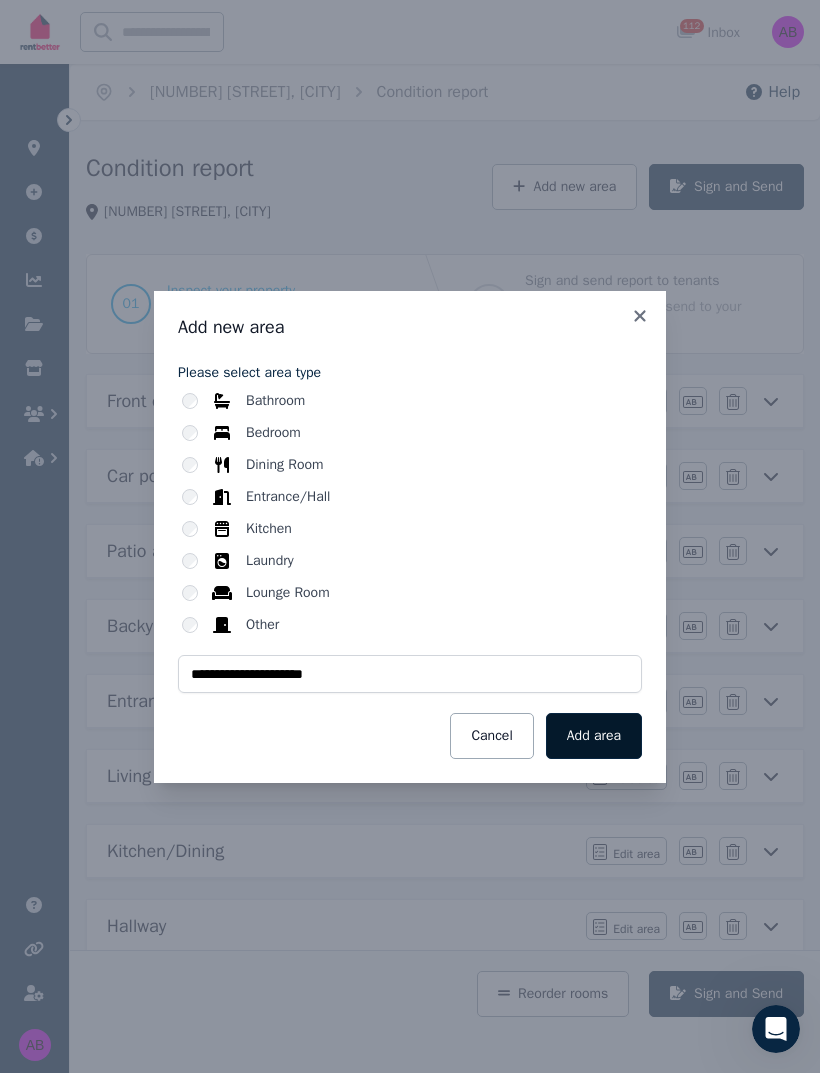 click on "Add area" at bounding box center [594, 736] 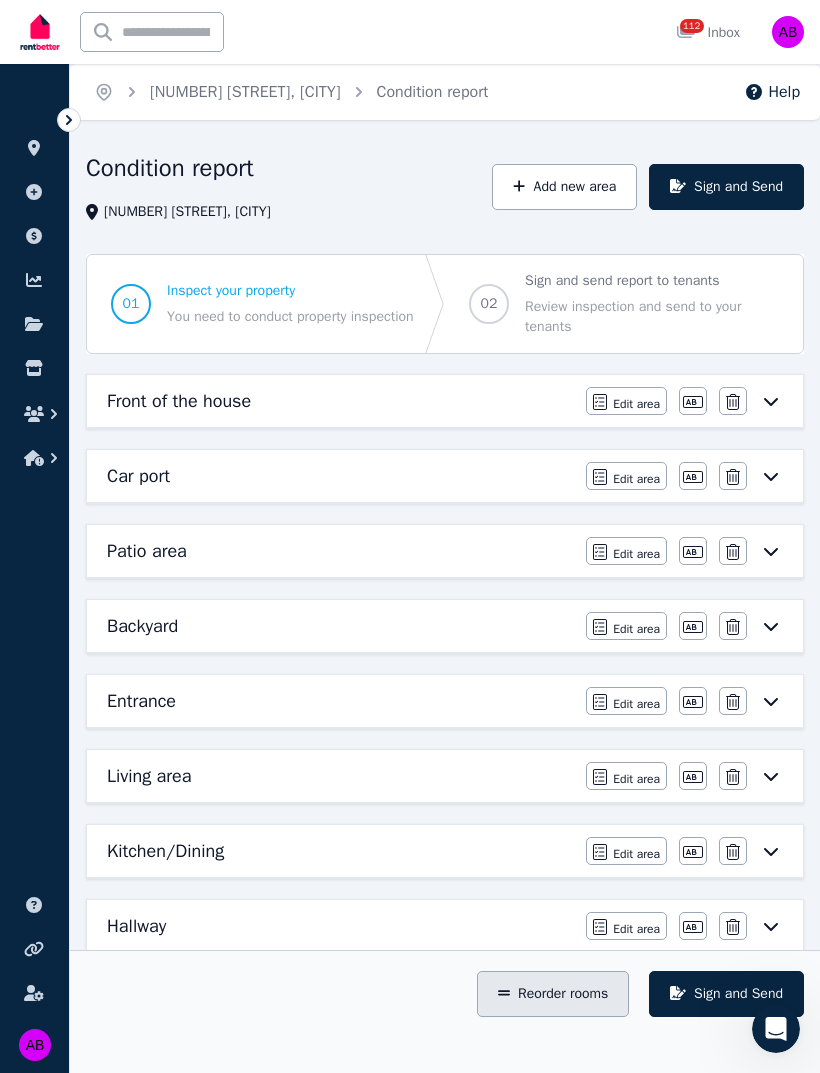 click on "Reorder rooms" at bounding box center [553, 994] 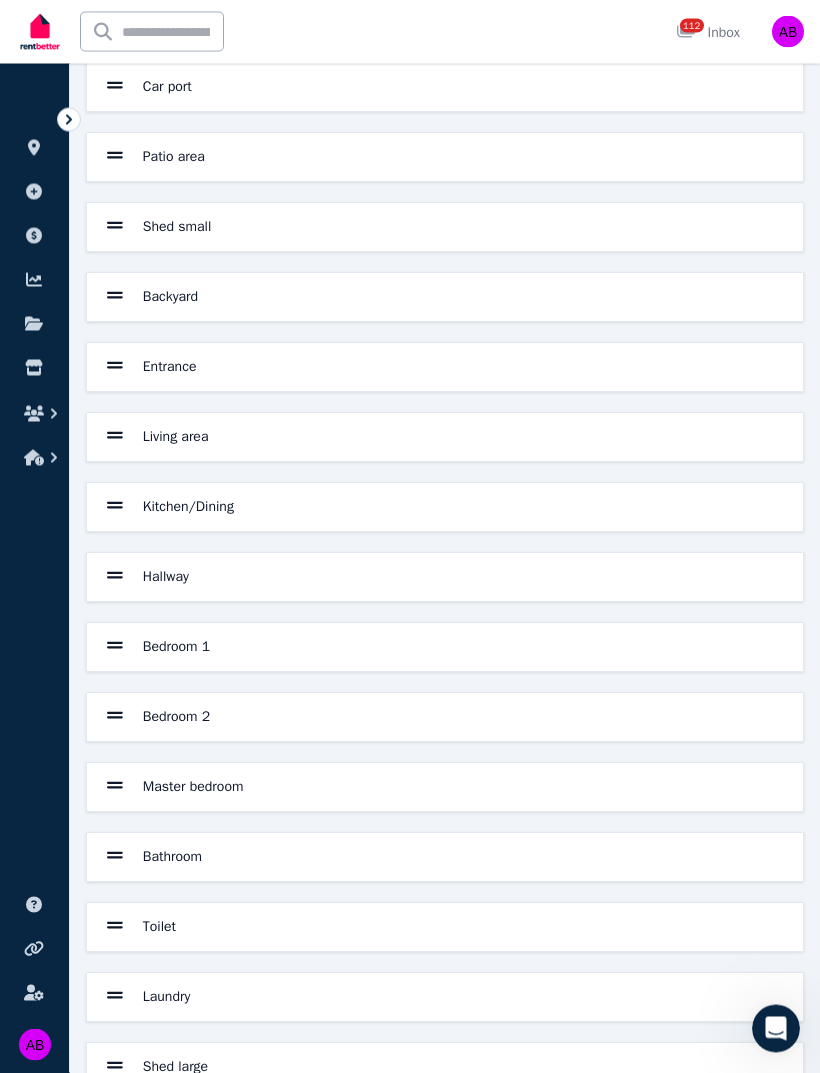 scroll, scrollTop: 287, scrollLeft: 0, axis: vertical 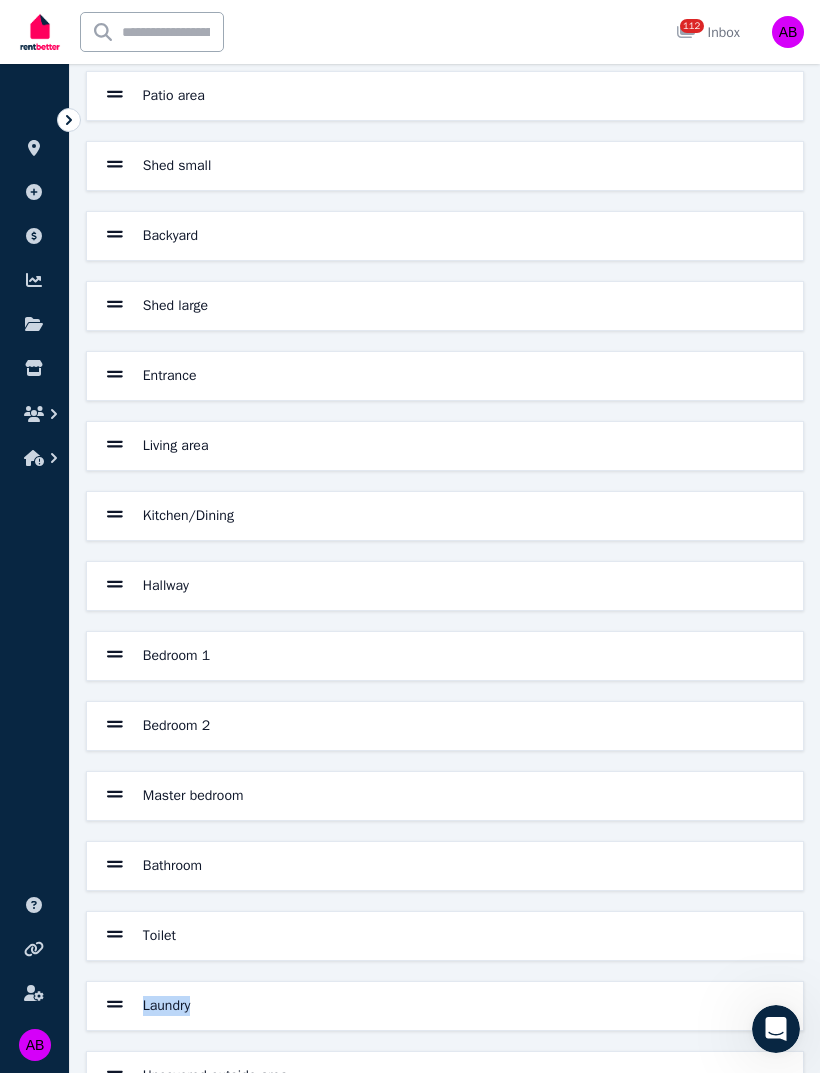 click on "Uncovered outside area" at bounding box center (445, 1076) 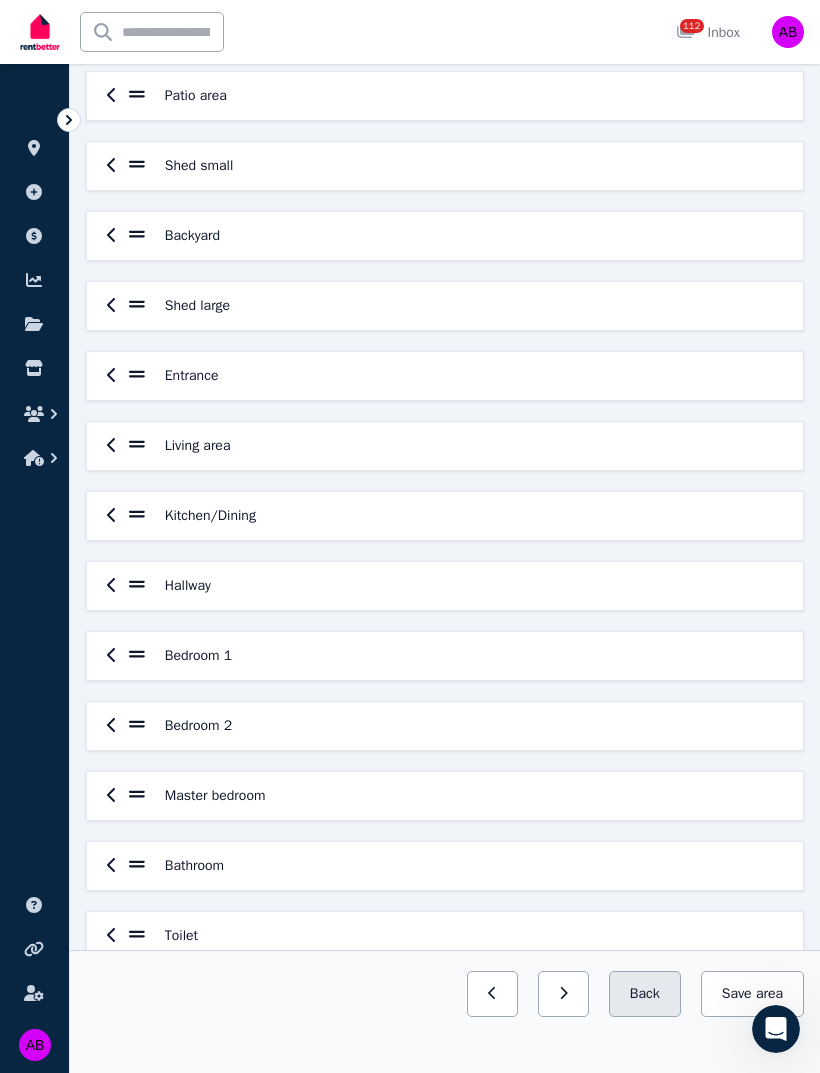 click on "Back" at bounding box center [645, 994] 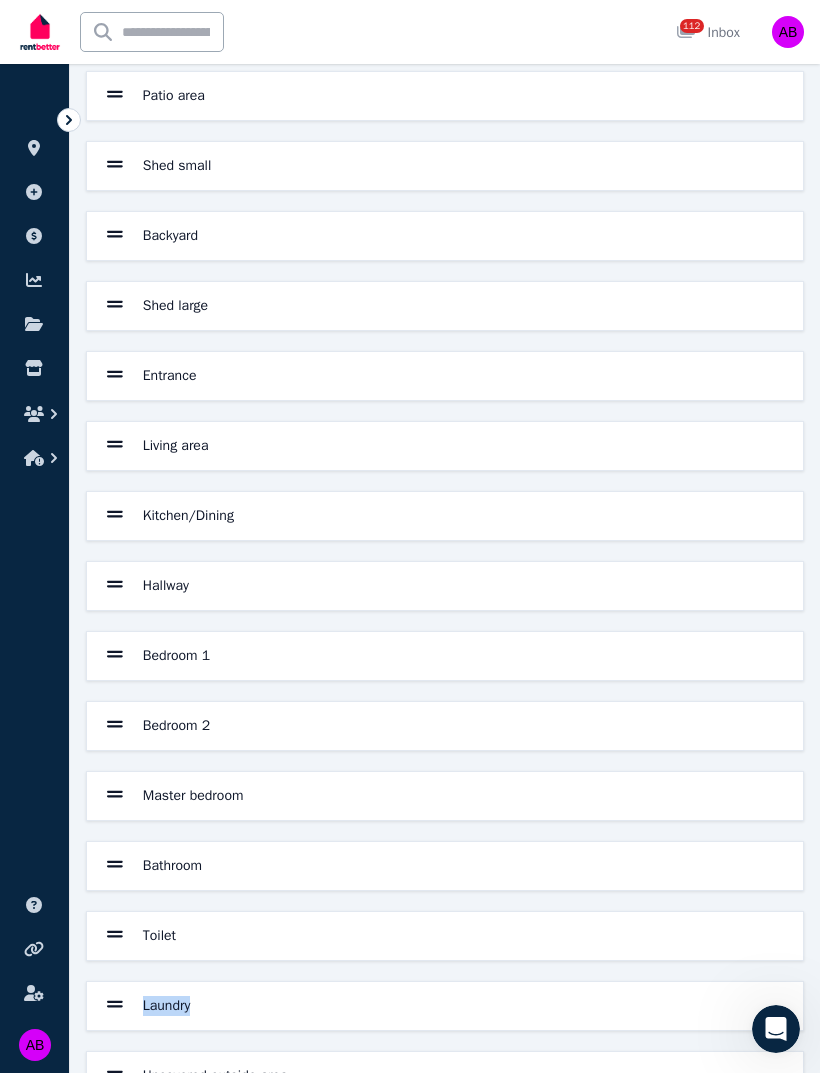 click on "Uncovered outside area" at bounding box center (445, 1076) 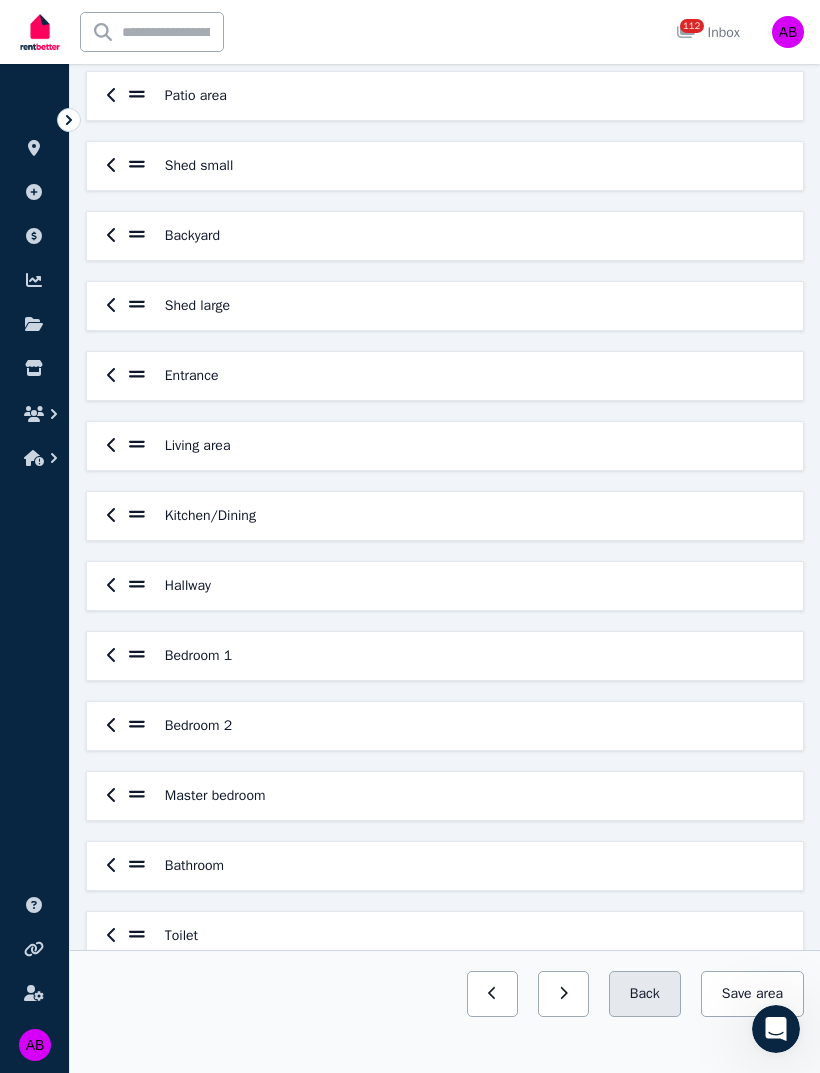 click on "Back" at bounding box center (645, 994) 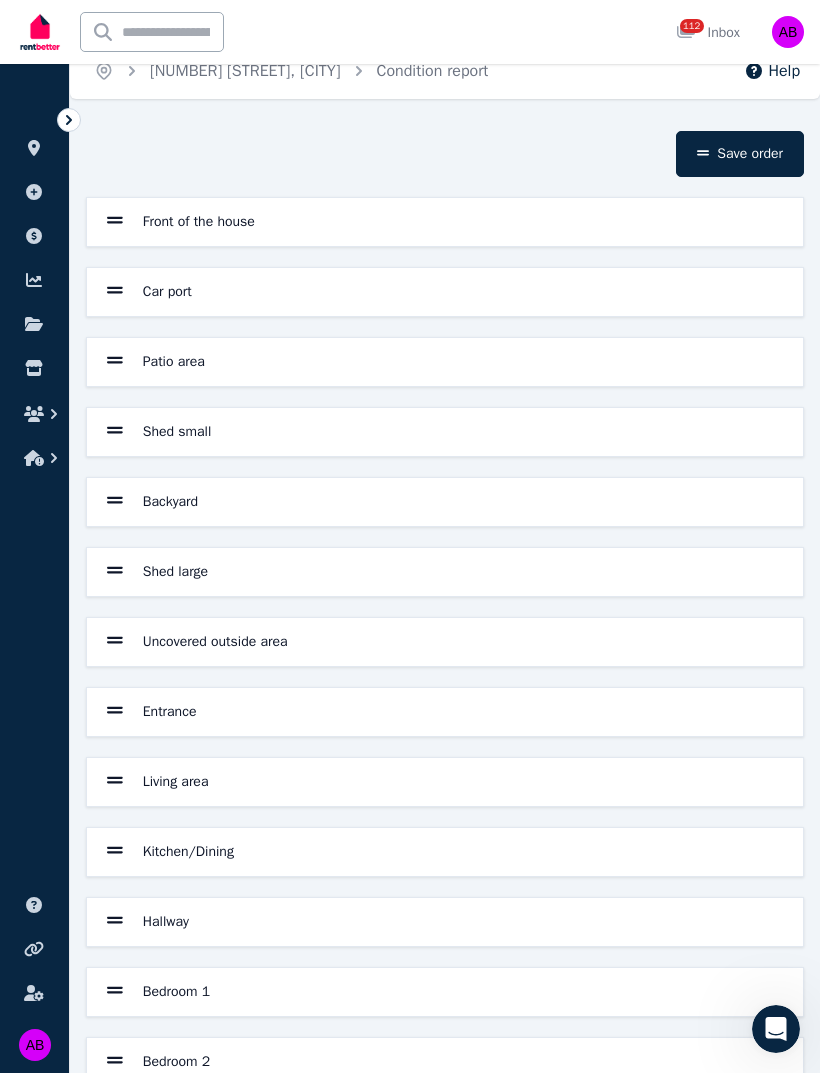 scroll, scrollTop: 0, scrollLeft: 0, axis: both 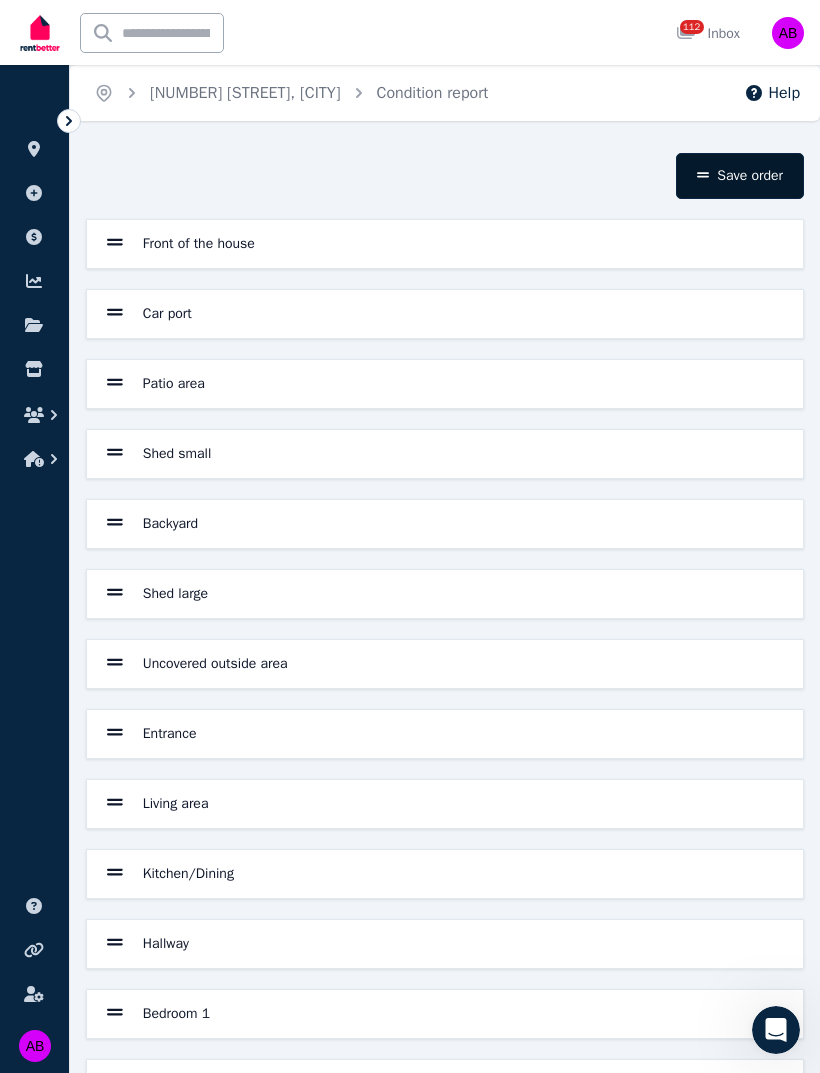 click on "Save order" at bounding box center (740, 175) 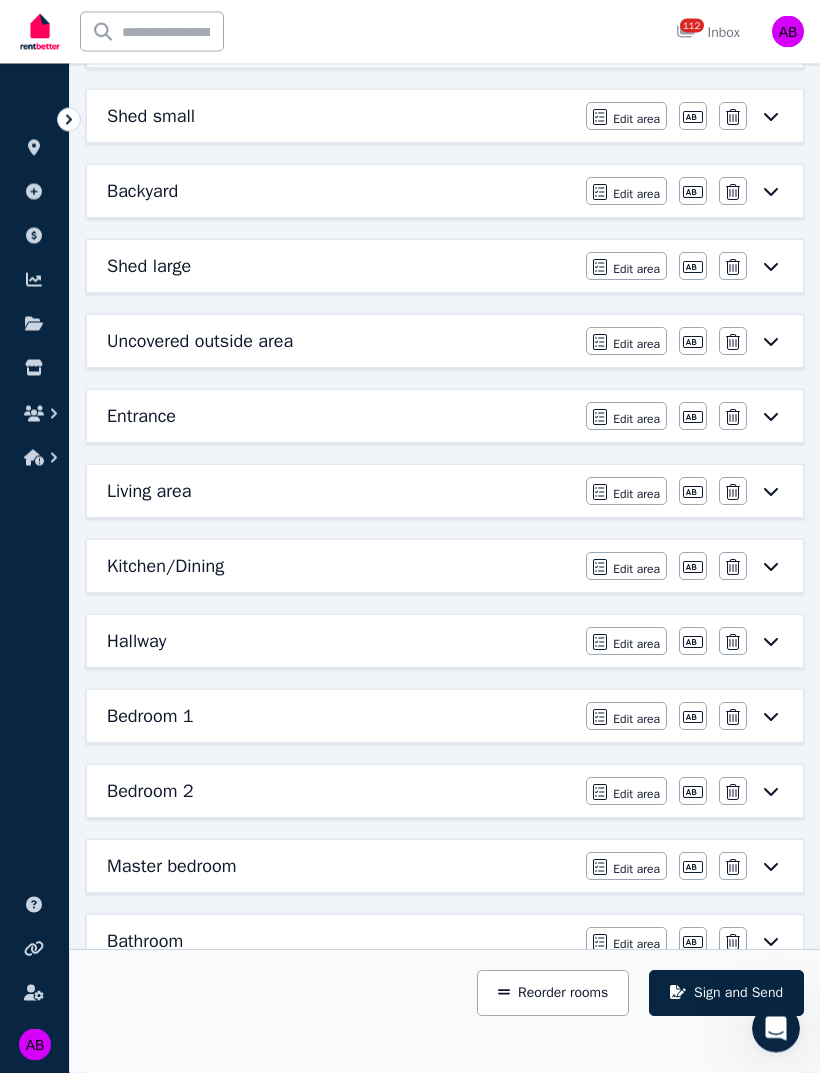 scroll, scrollTop: 511, scrollLeft: 0, axis: vertical 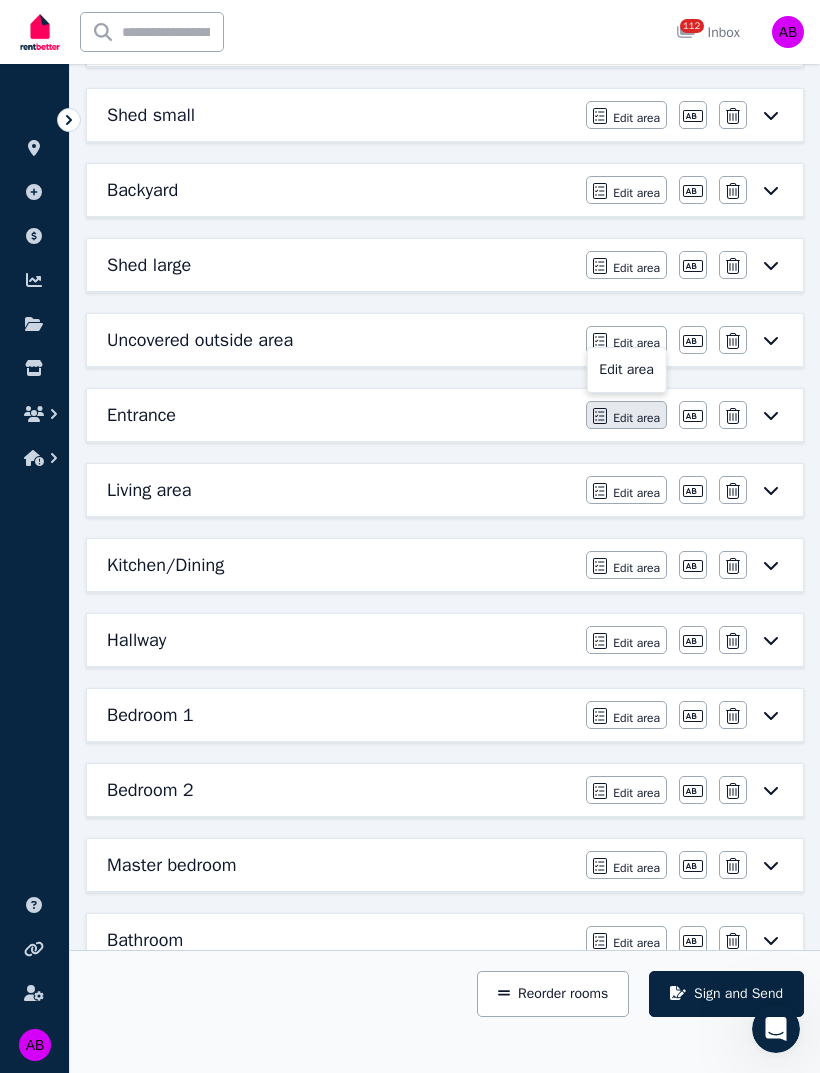 click on "Edit area" at bounding box center [636, 418] 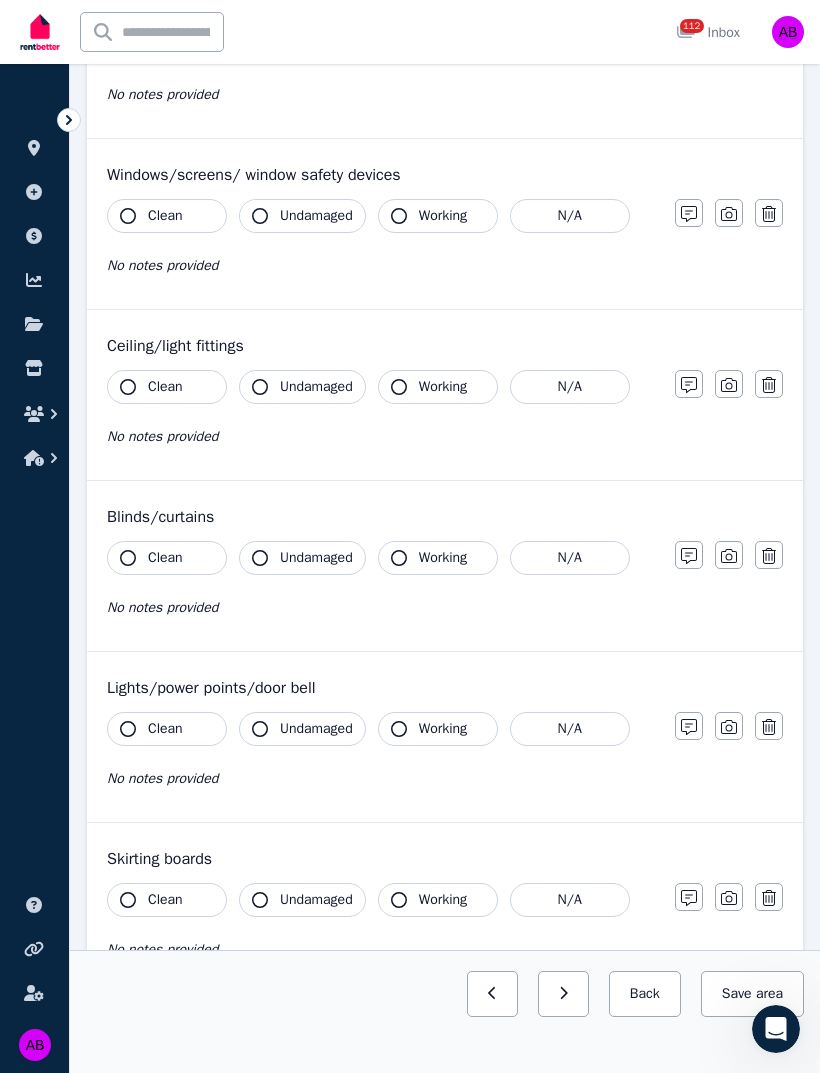 scroll, scrollTop: 0, scrollLeft: 0, axis: both 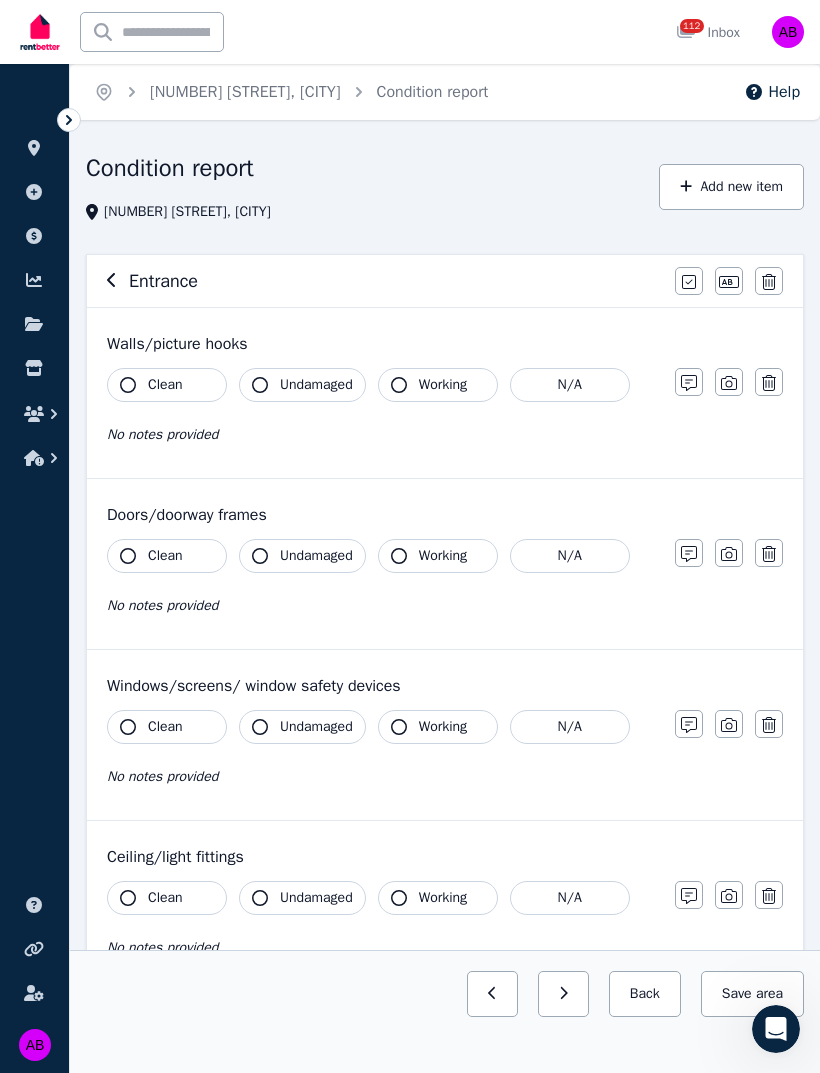 click on "Walls/picture hooks" at bounding box center (445, 344) 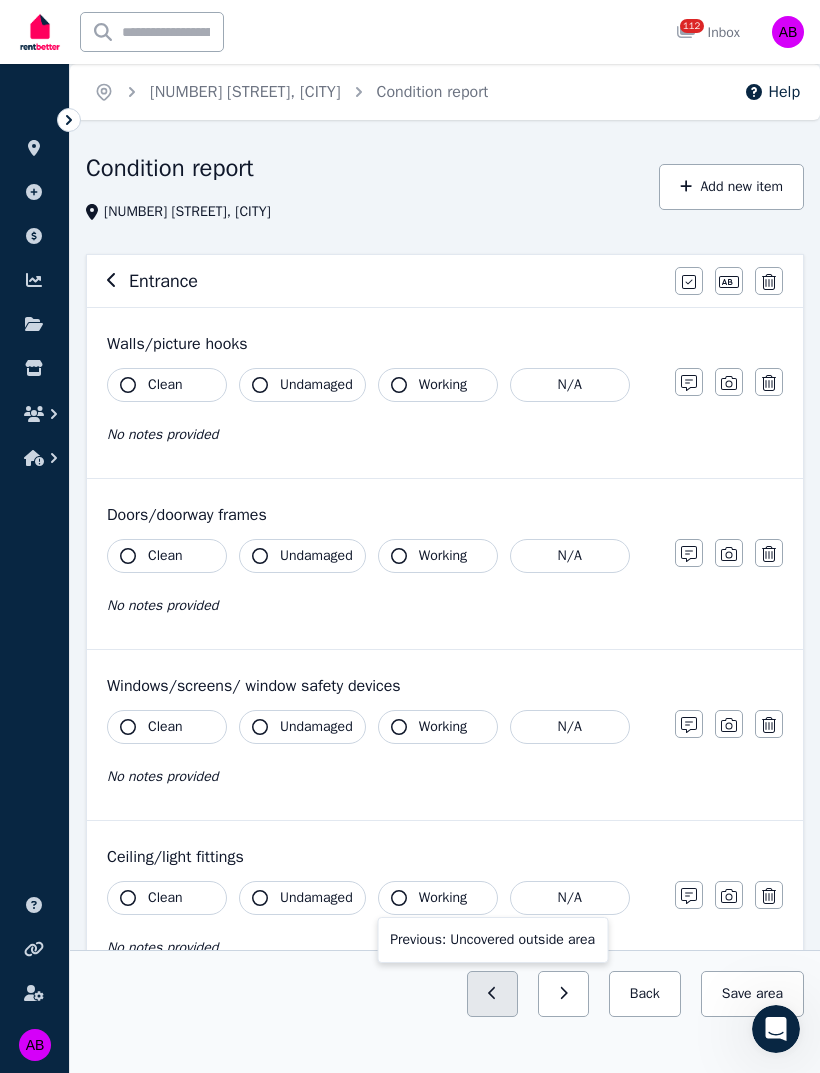 click 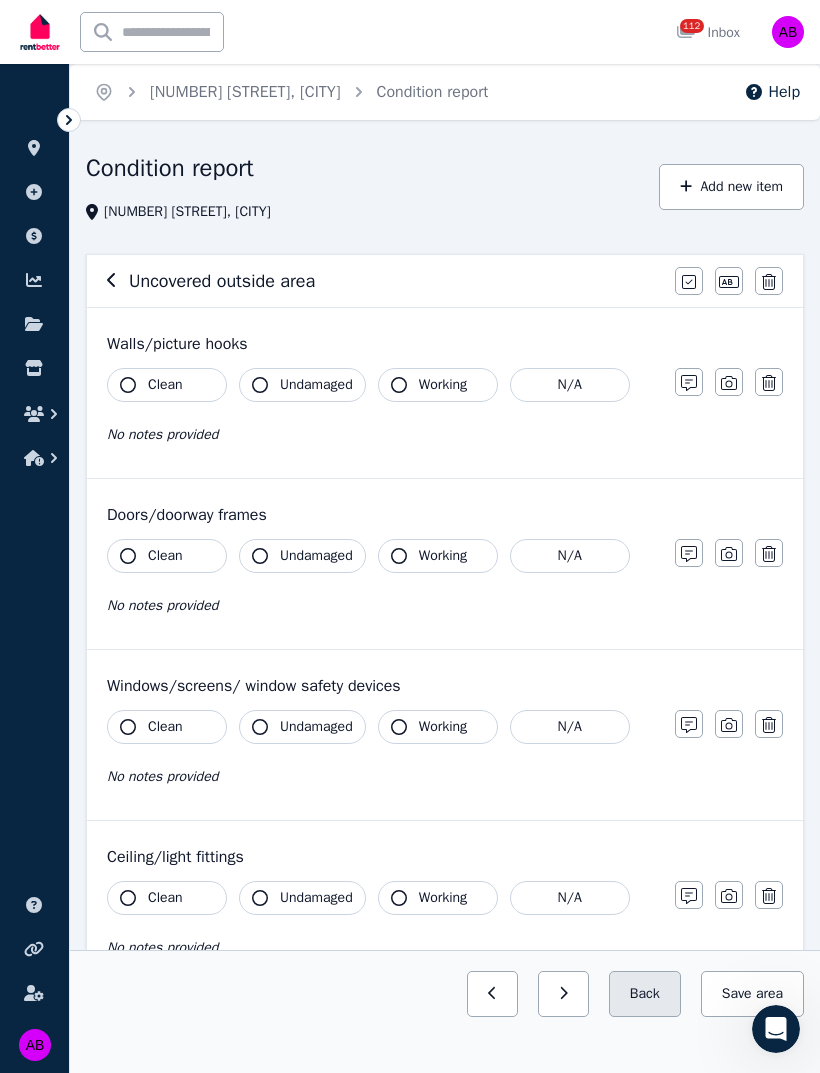click on "Back" at bounding box center (645, 994) 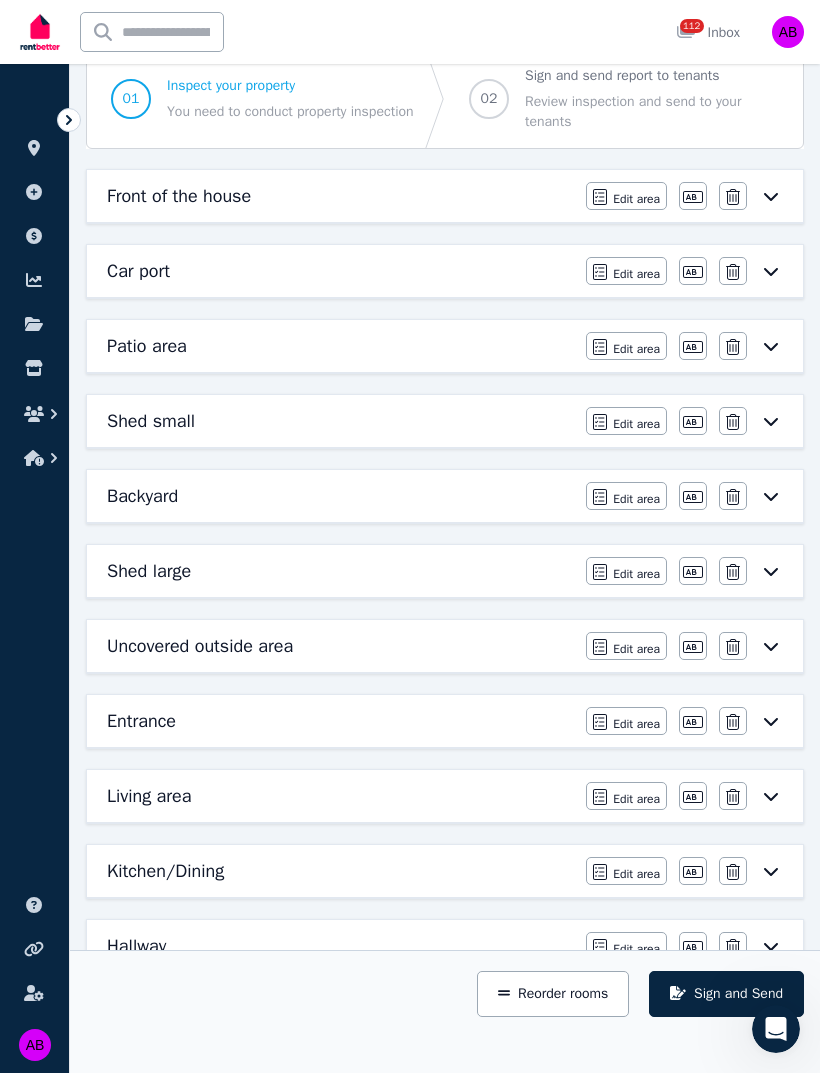 scroll, scrollTop: 231, scrollLeft: 0, axis: vertical 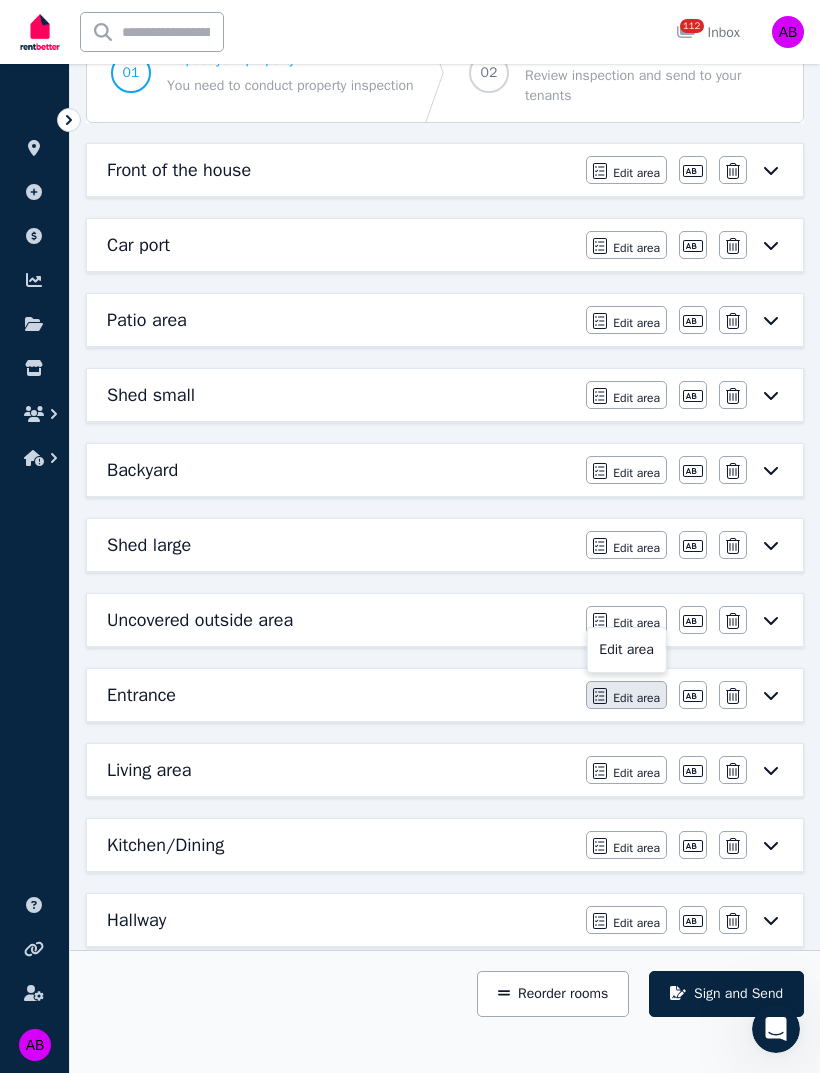 click on "Edit area" at bounding box center [636, 698] 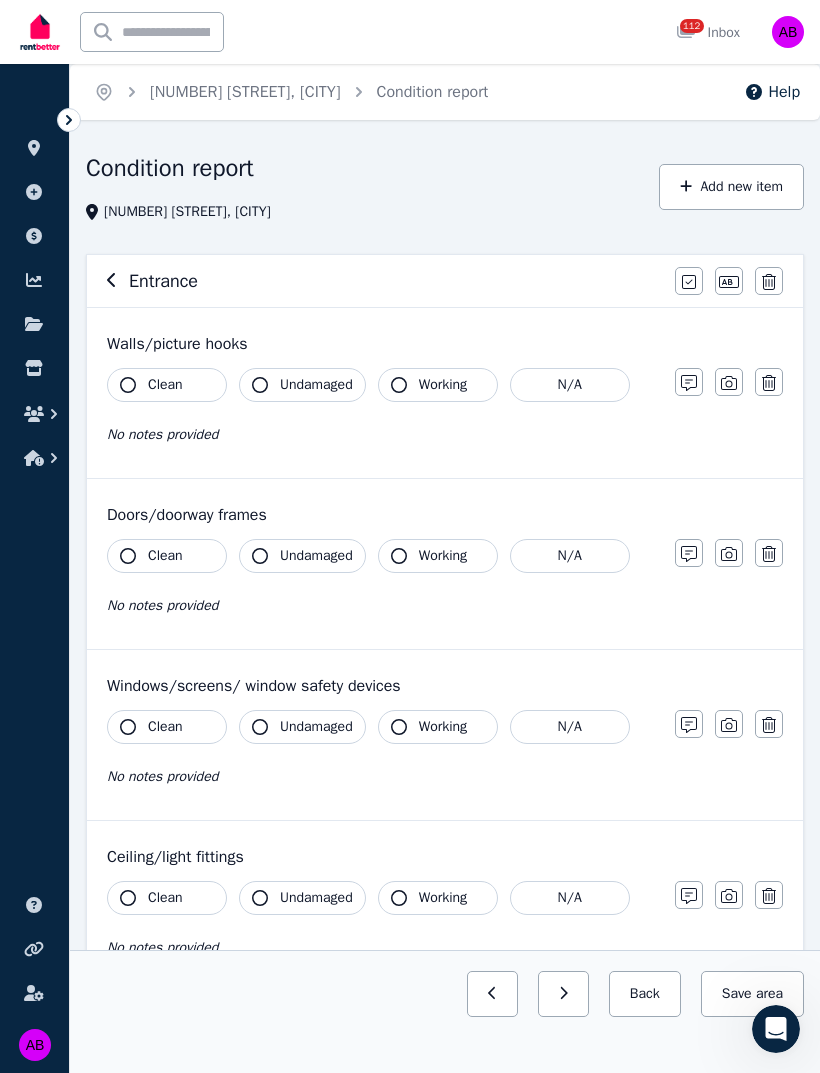 click on "Walls/picture hooks" at bounding box center (445, 344) 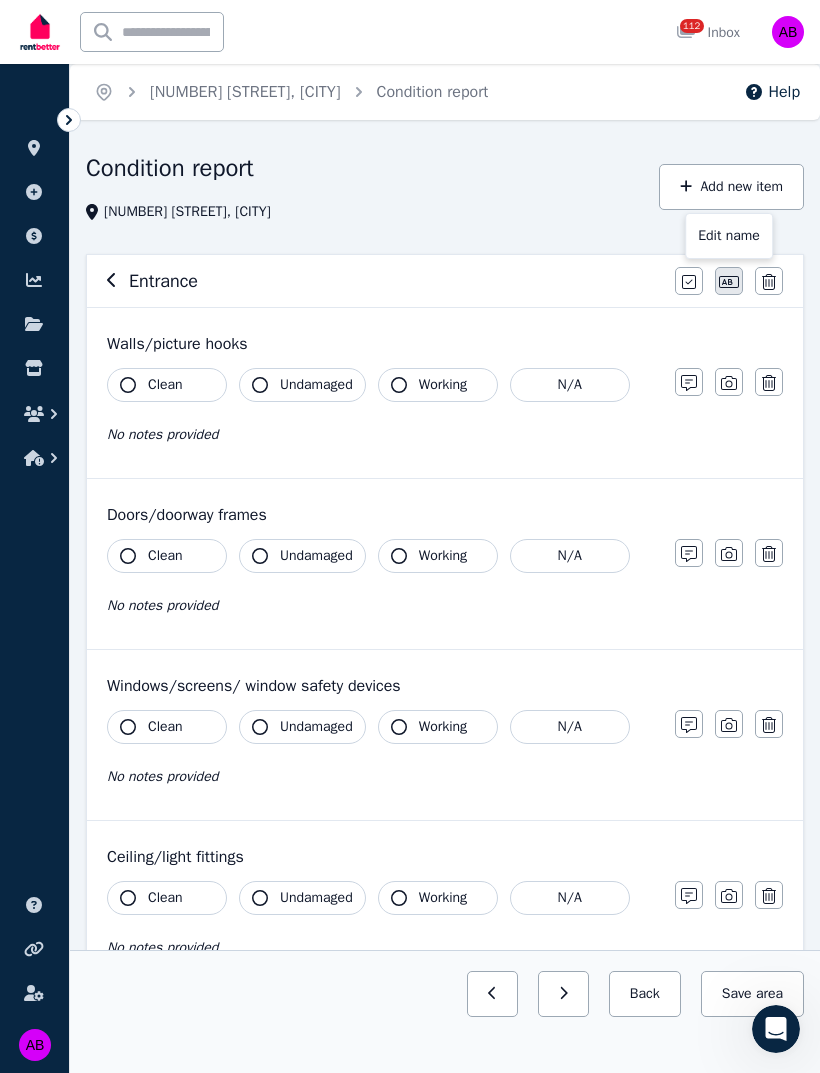 click 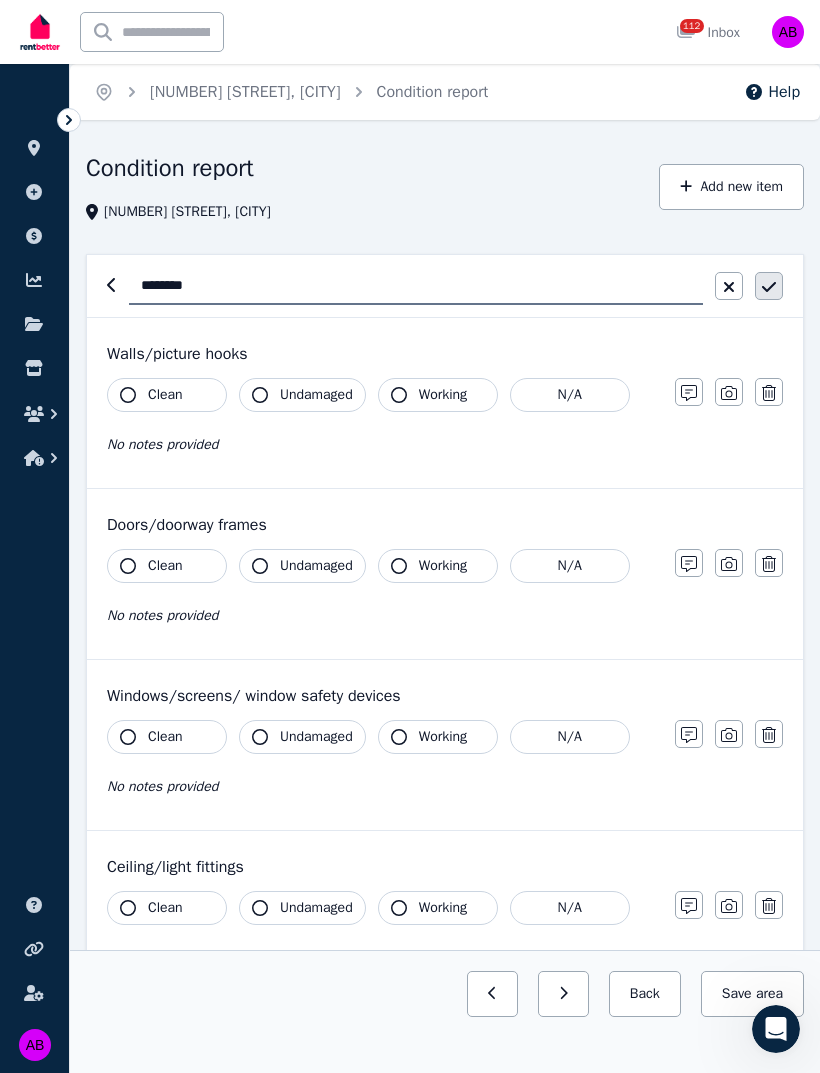 click at bounding box center [769, 286] 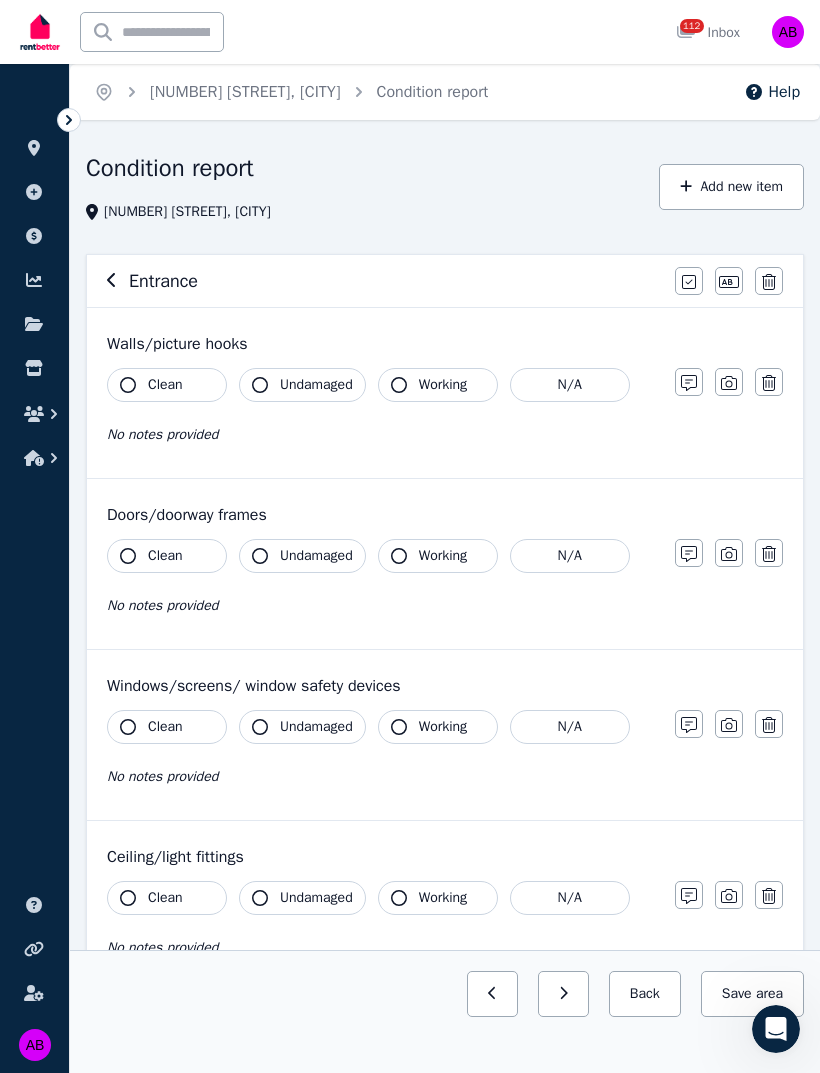 click on "Walls/picture hooks" at bounding box center (445, 344) 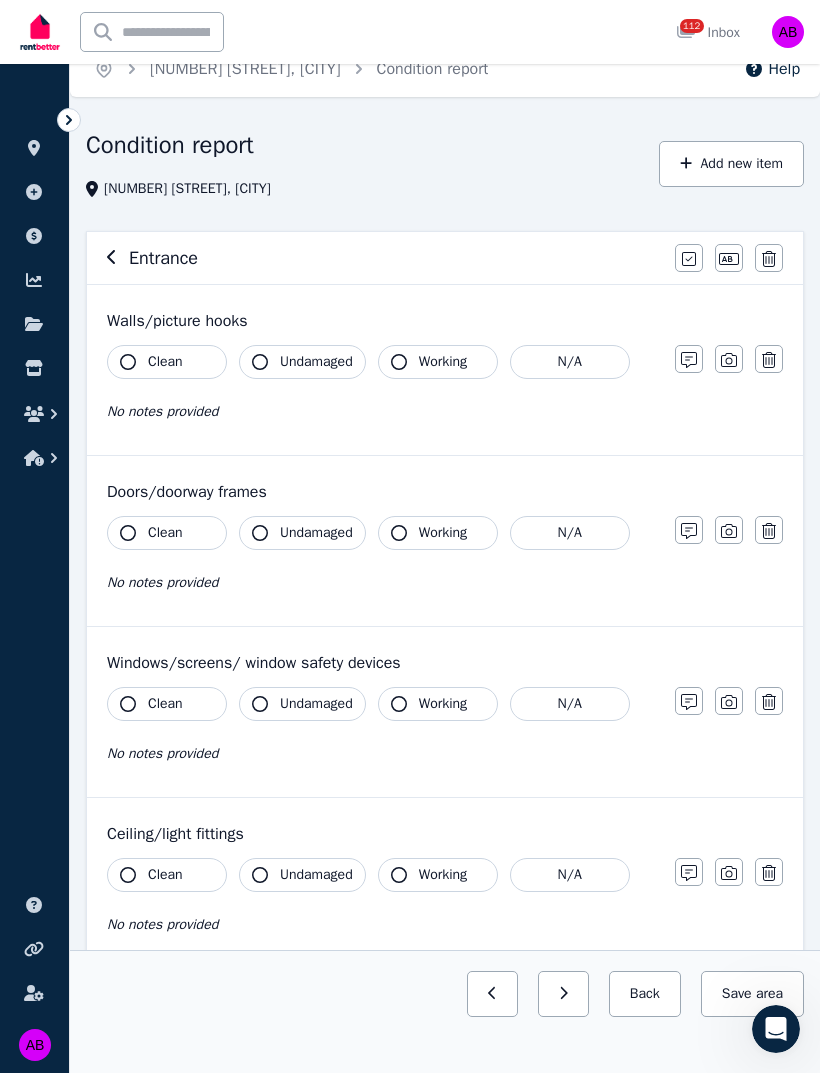 scroll, scrollTop: 0, scrollLeft: 0, axis: both 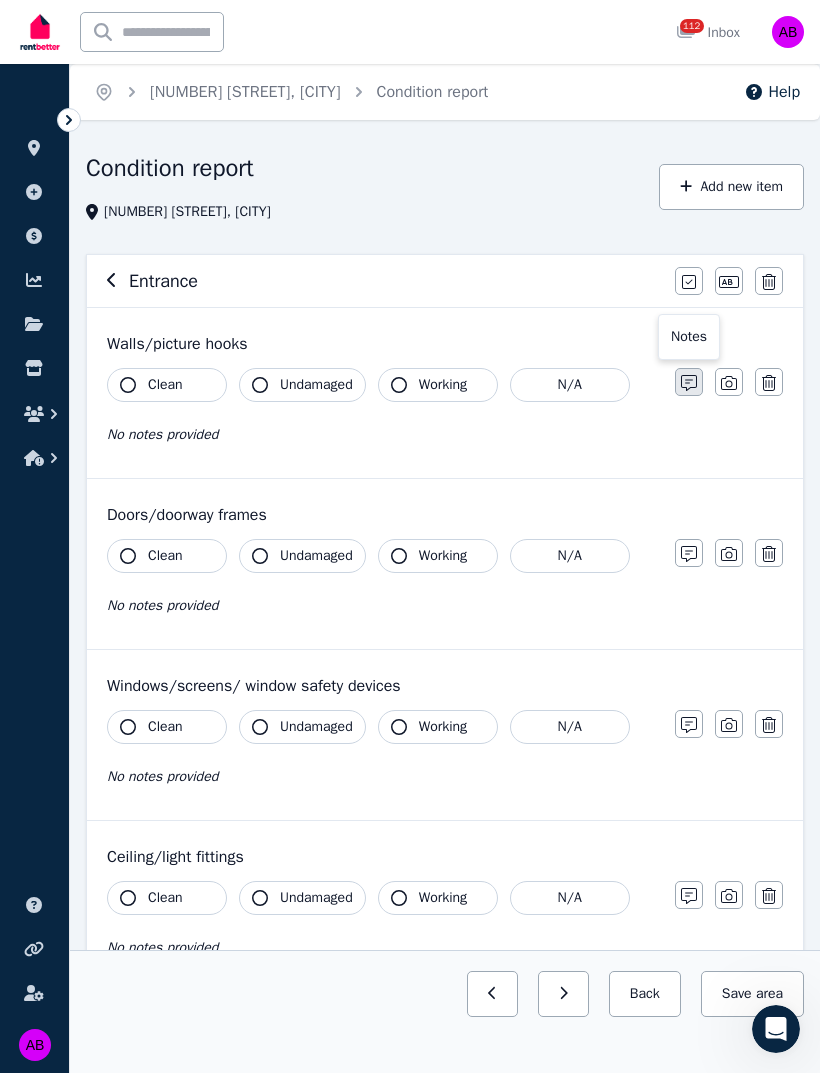 click at bounding box center [689, 382] 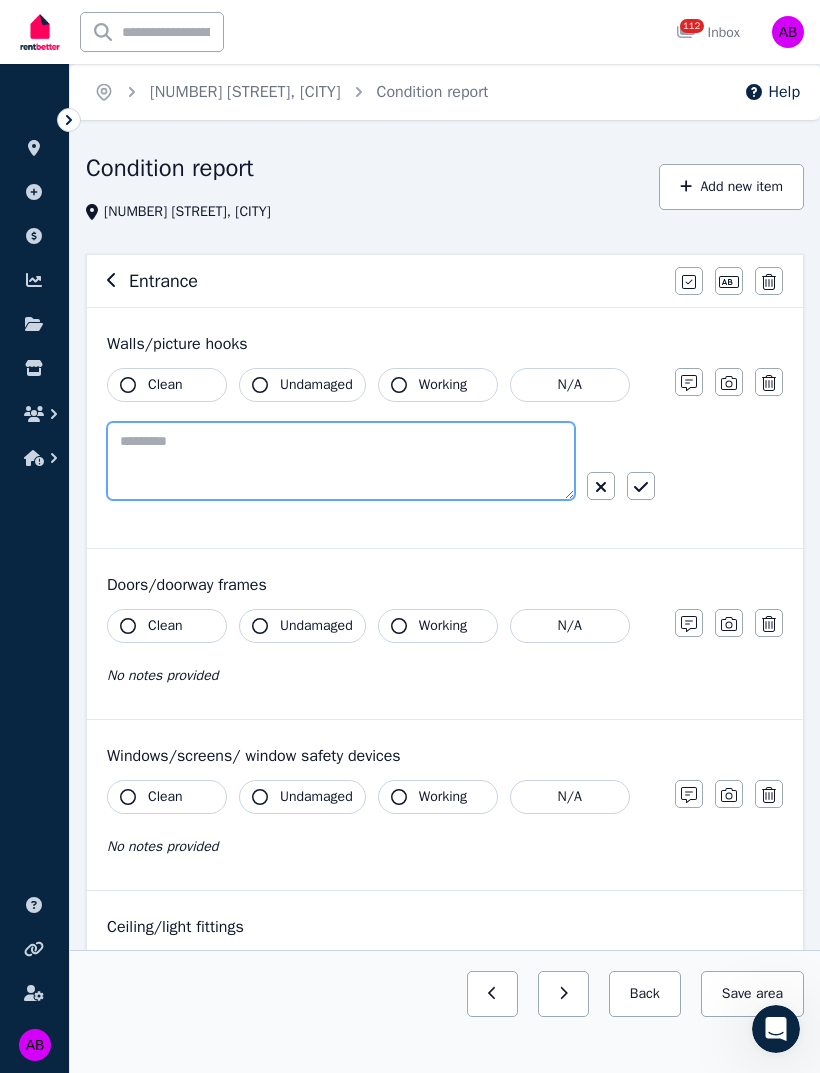 click at bounding box center (341, 461) 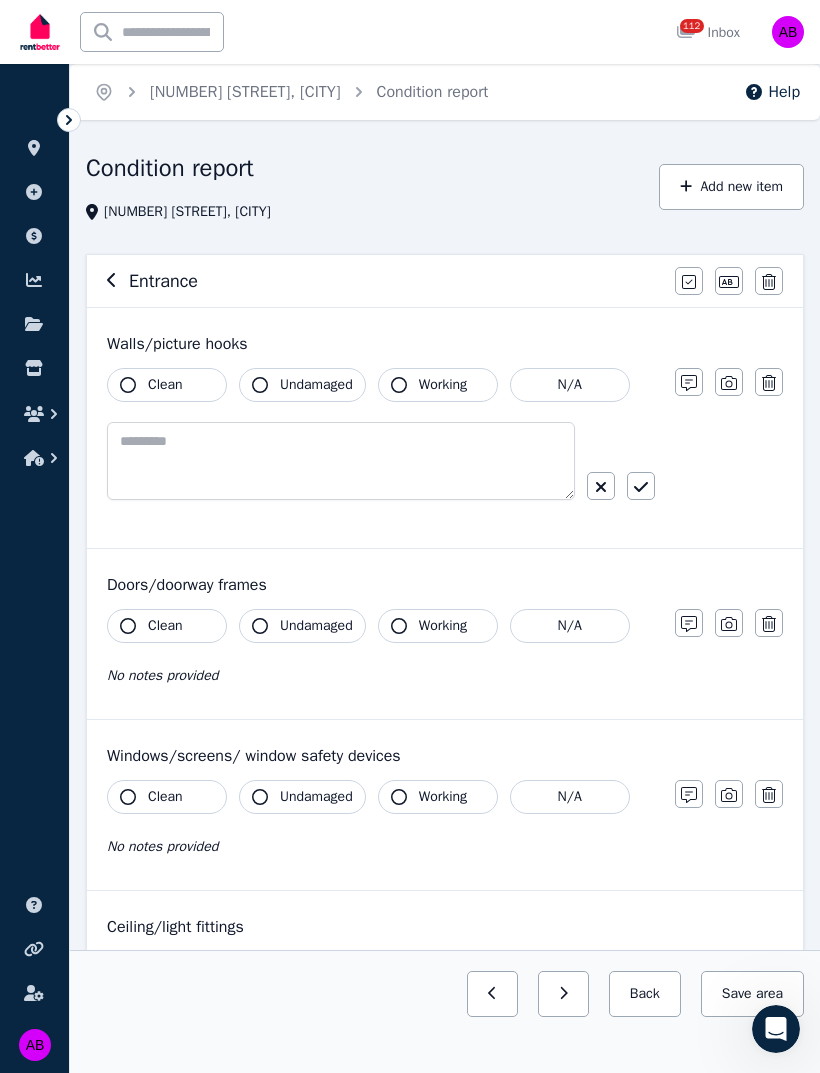 click on "Clean" at bounding box center [167, 385] 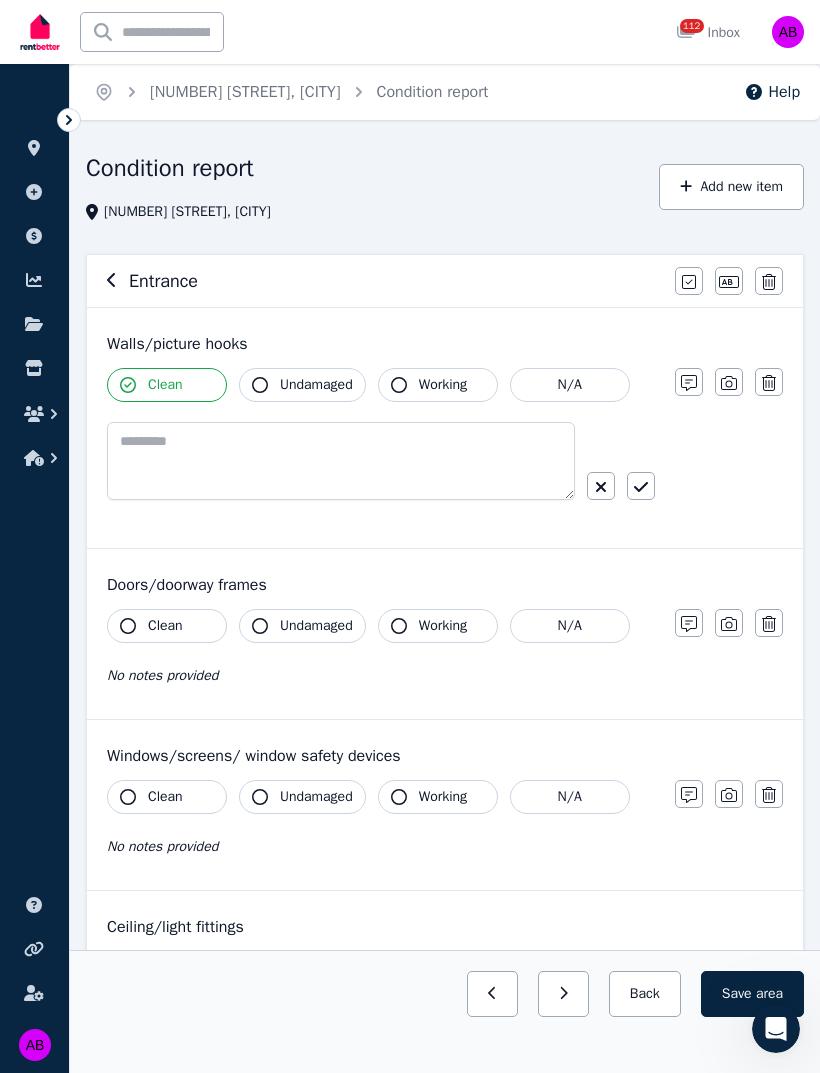 click on "Undamaged" at bounding box center [302, 385] 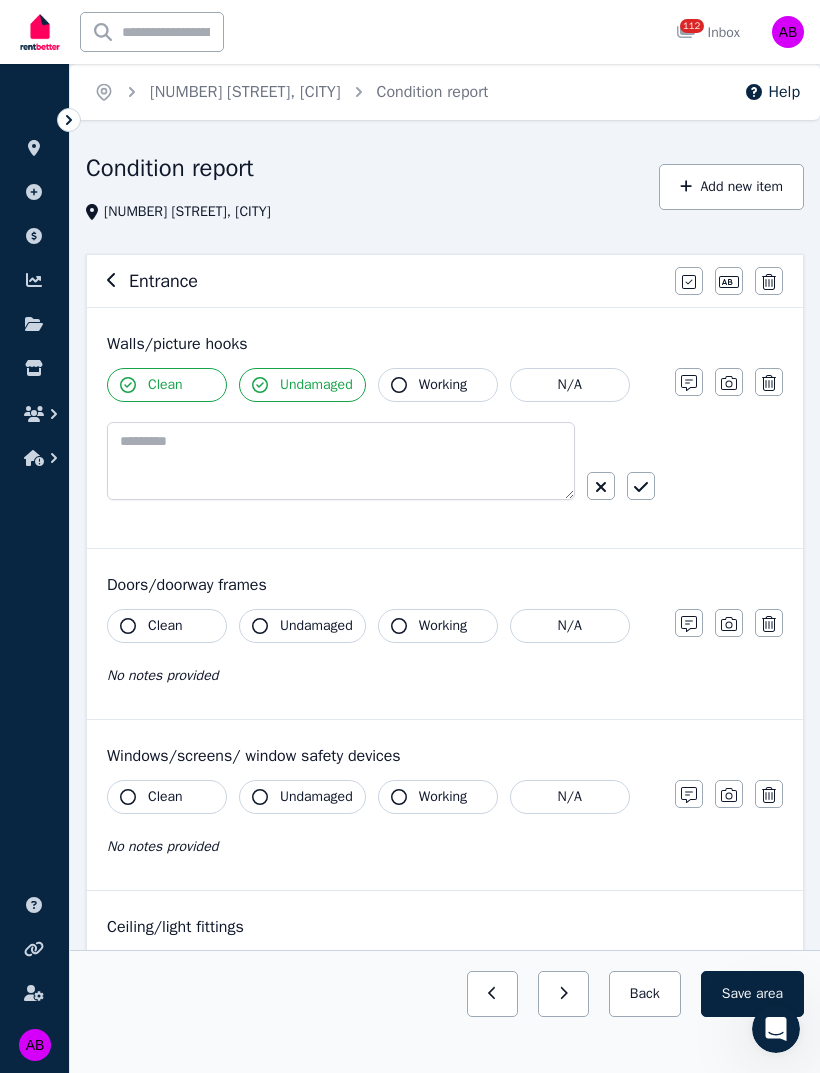 click on "Working" at bounding box center (438, 385) 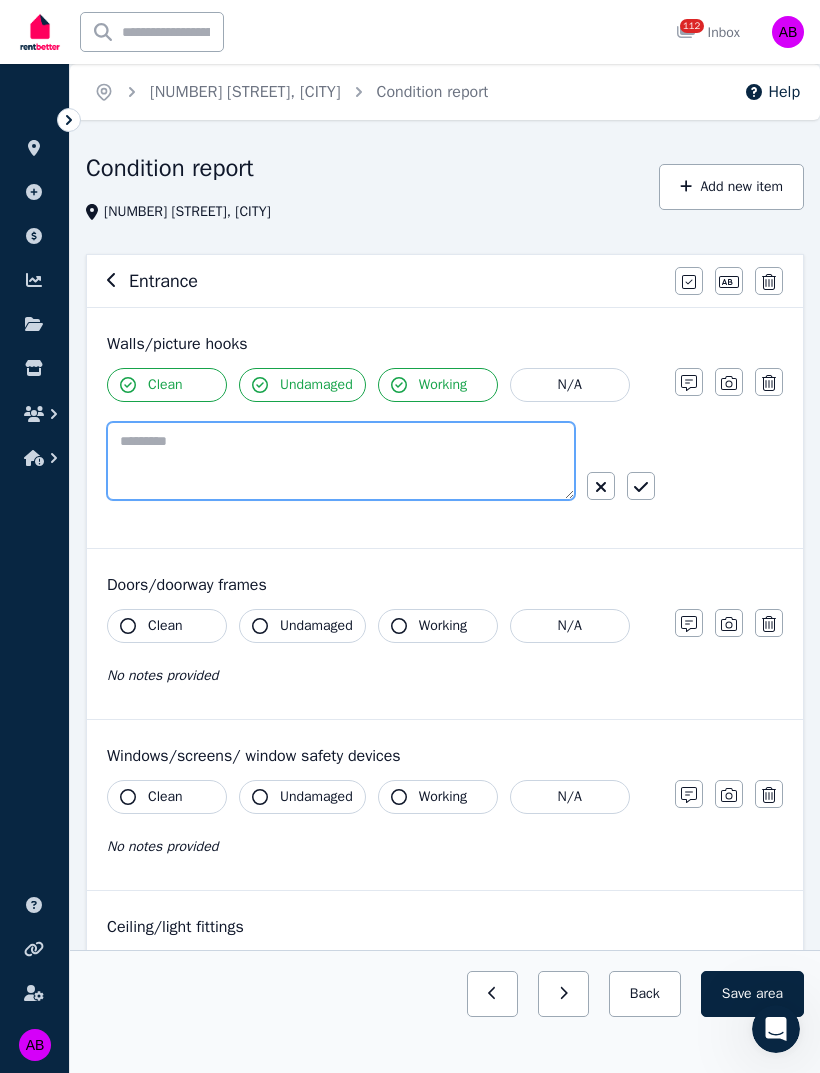 click at bounding box center (341, 461) 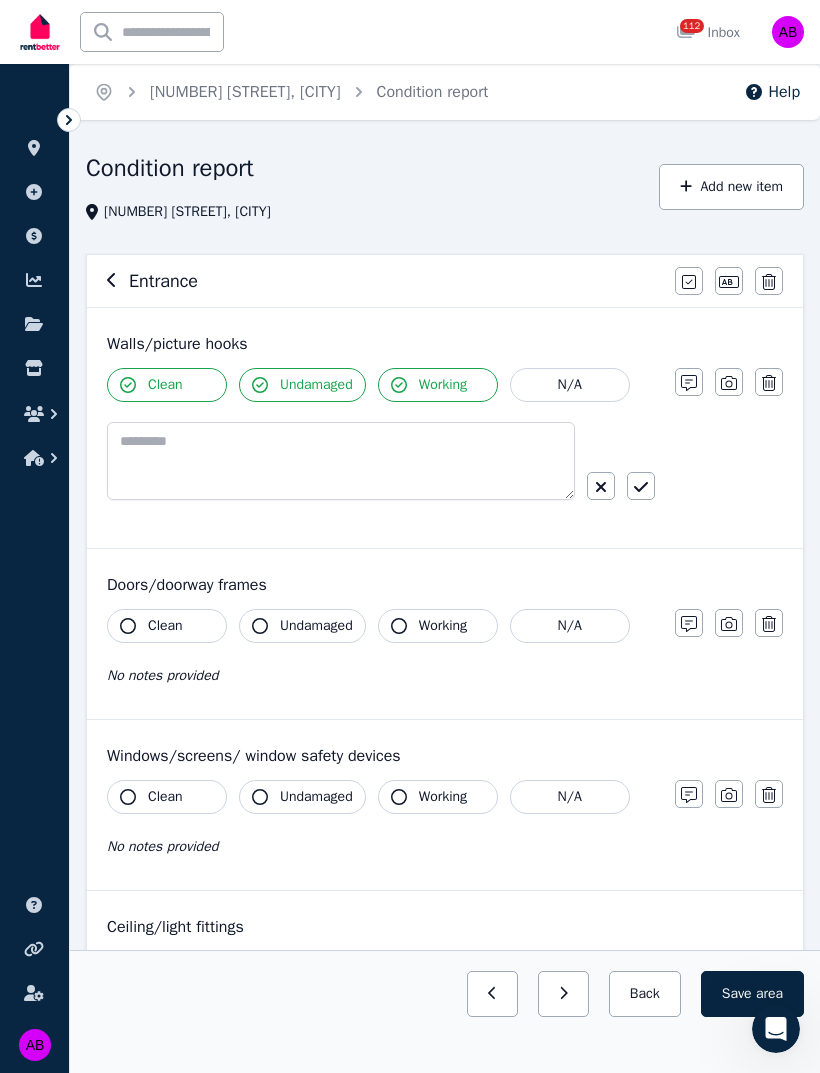 click on "Entrance Mark all items as good Edit name Delete" at bounding box center (445, 281) 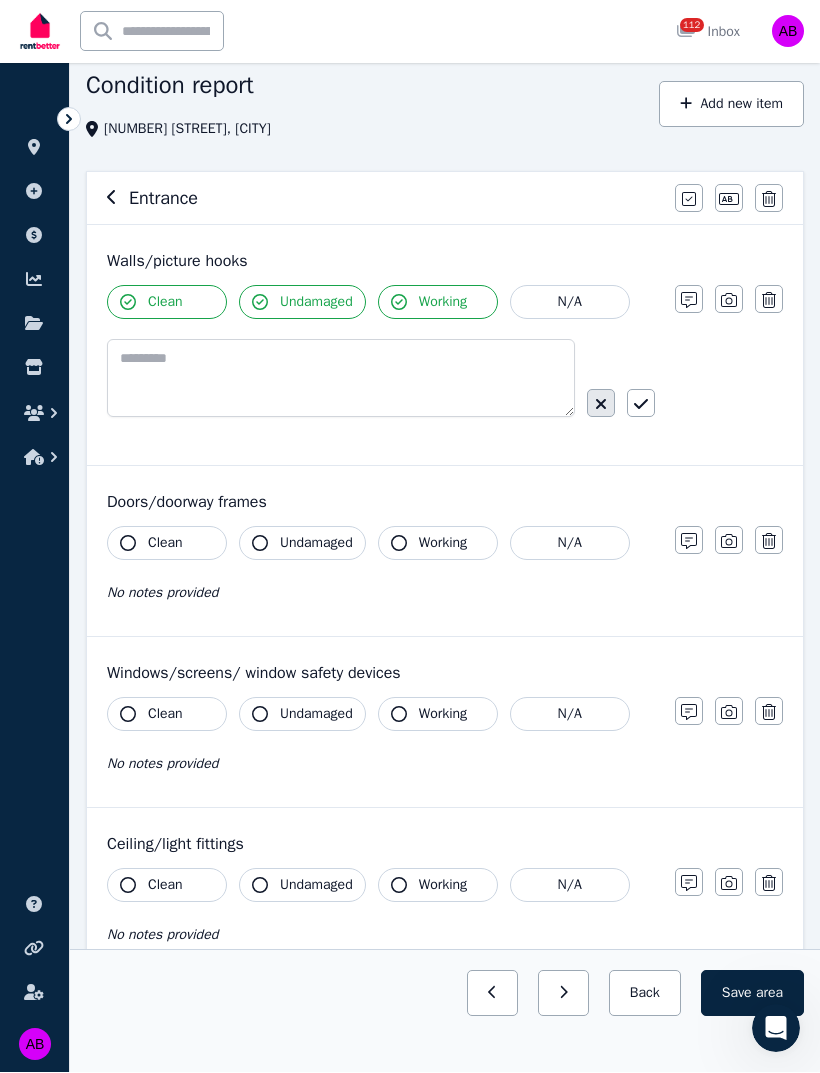 click at bounding box center [601, 404] 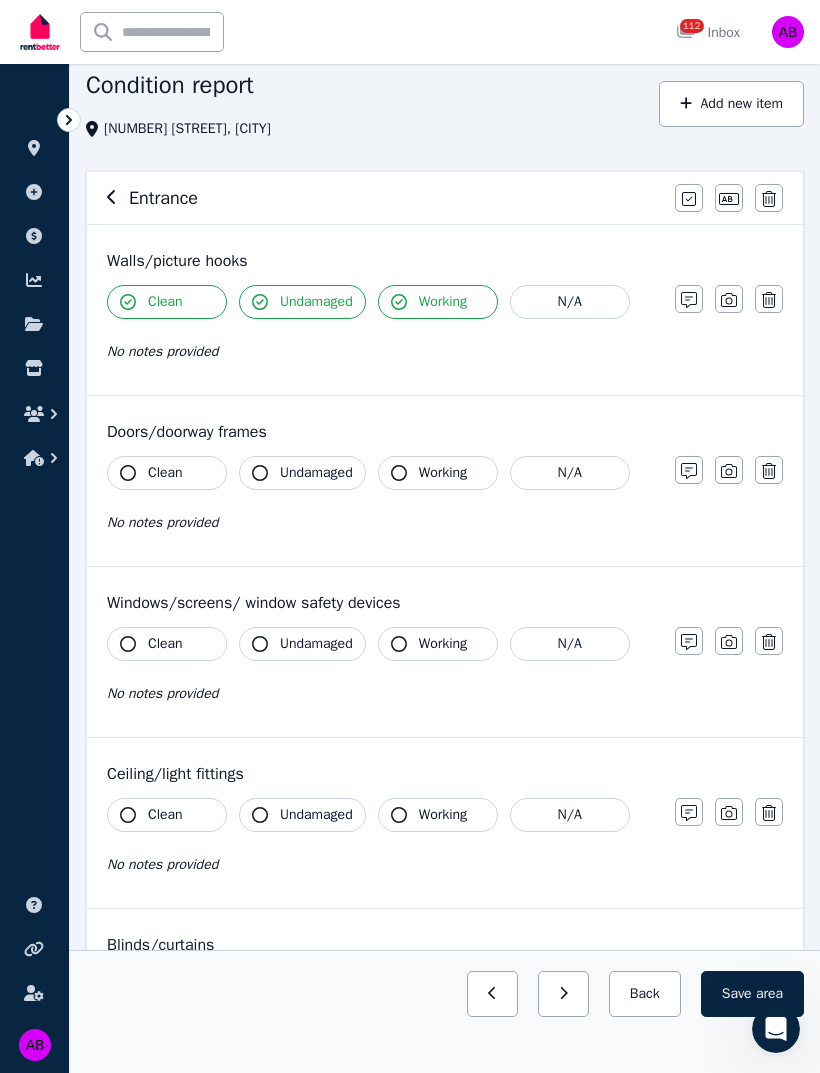 click on "Clean" at bounding box center (167, 302) 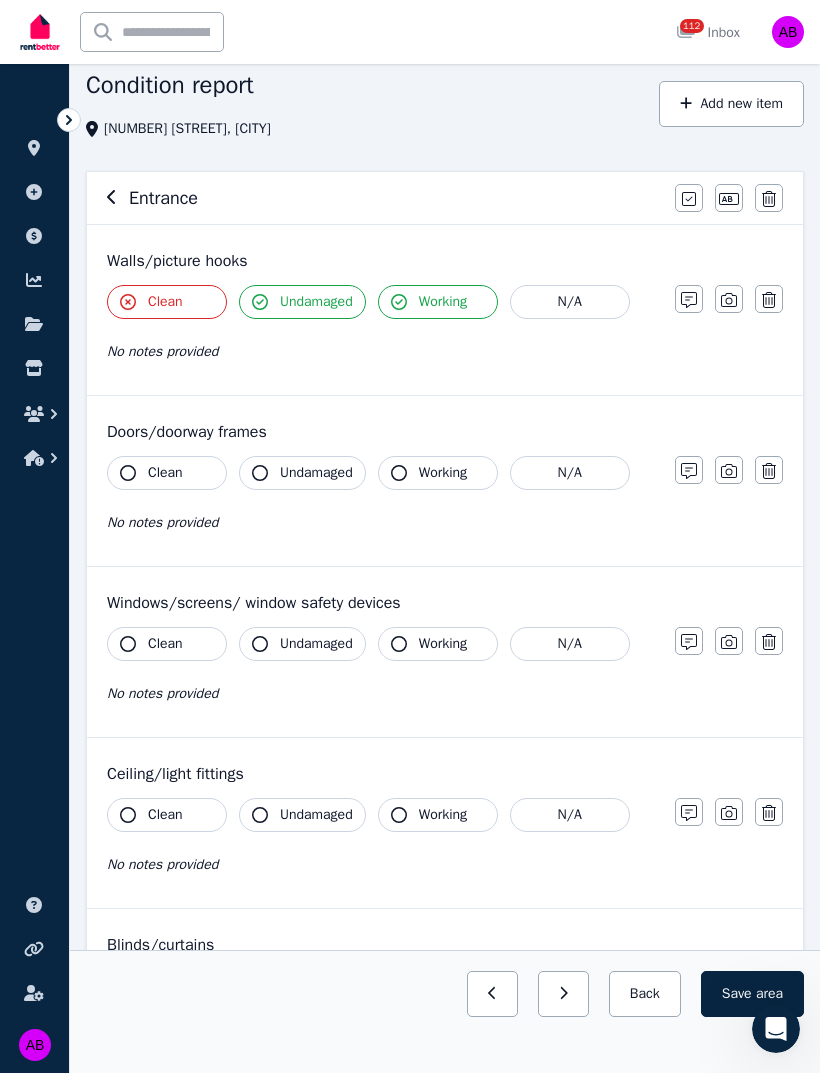 click on "Clean" at bounding box center (167, 302) 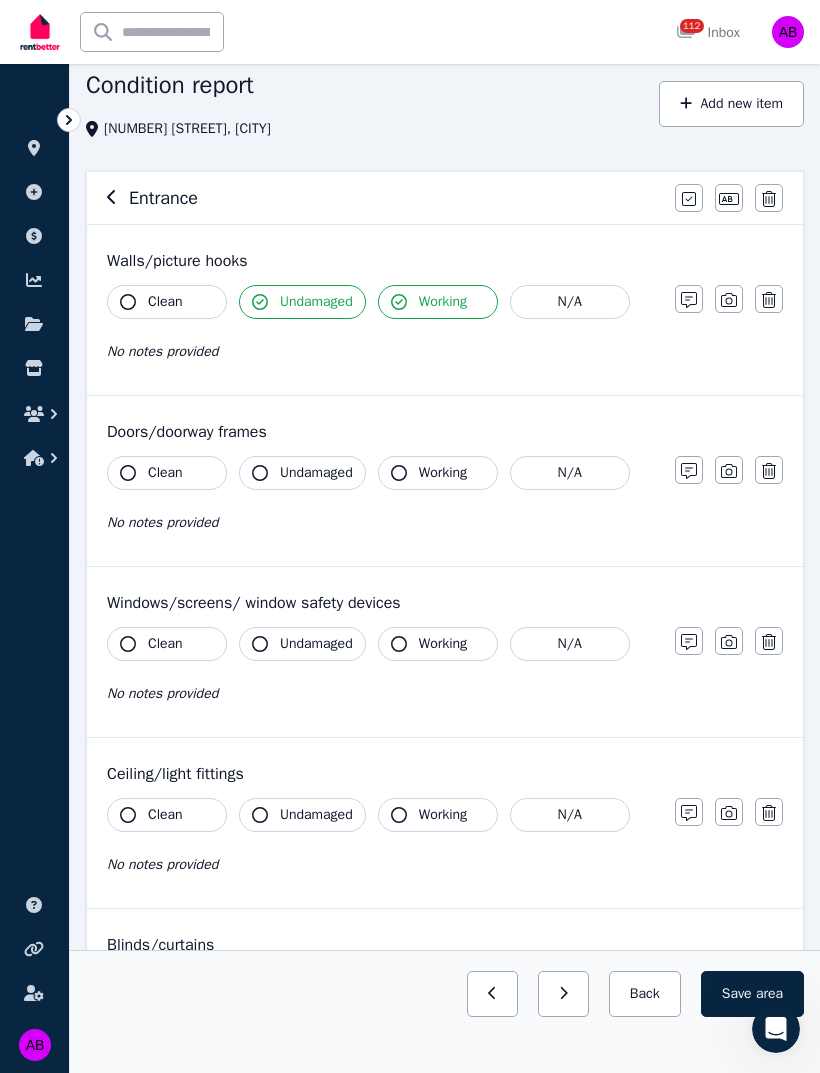 click on "Undamaged" at bounding box center [316, 302] 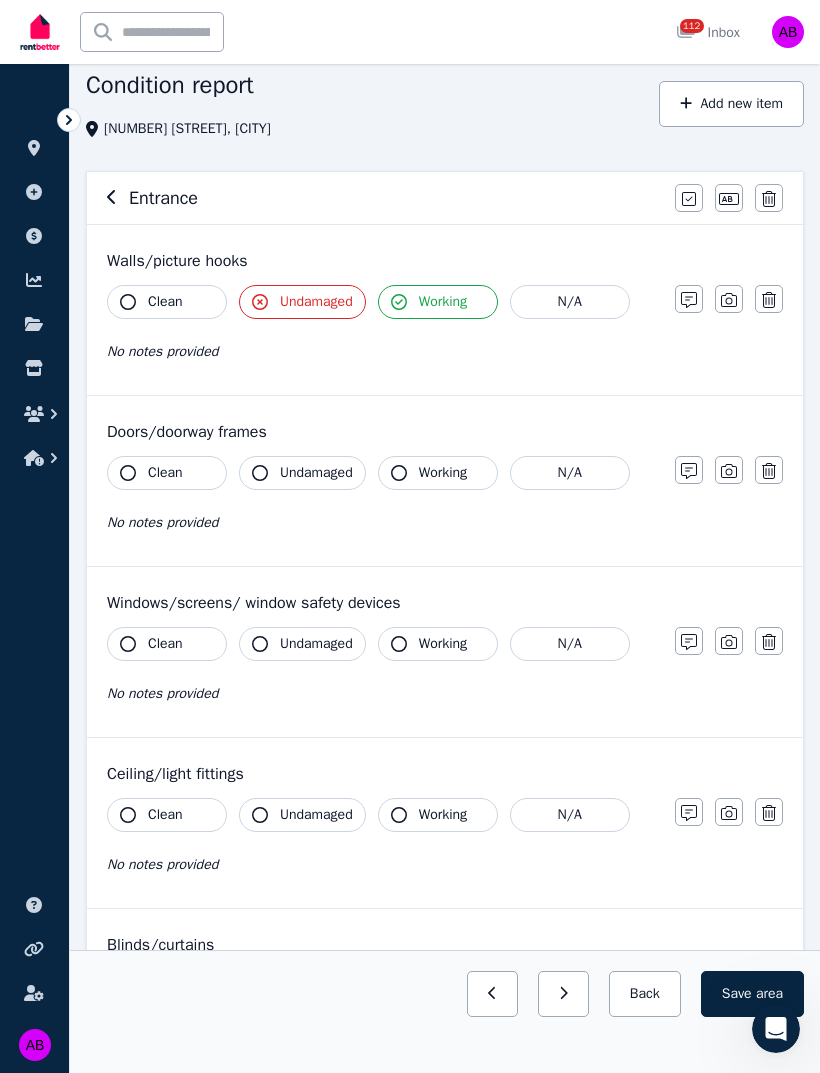 click on "Undamaged" at bounding box center [316, 302] 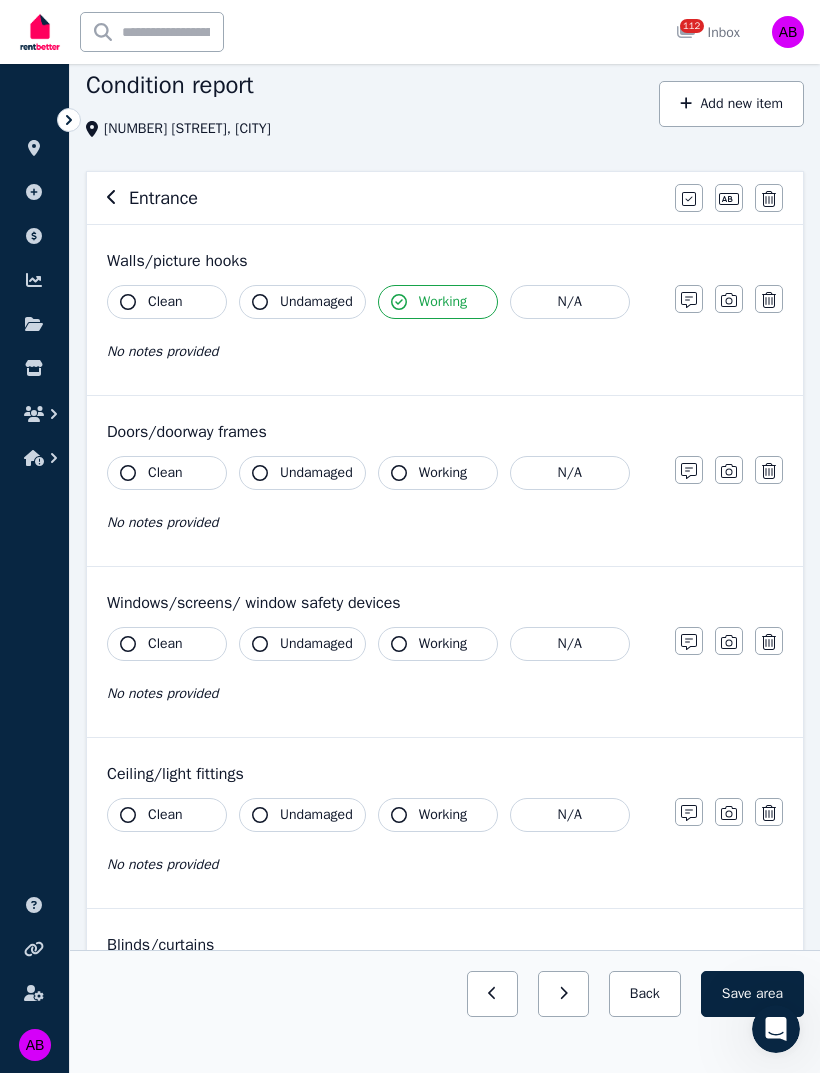 click on "Working" at bounding box center [443, 302] 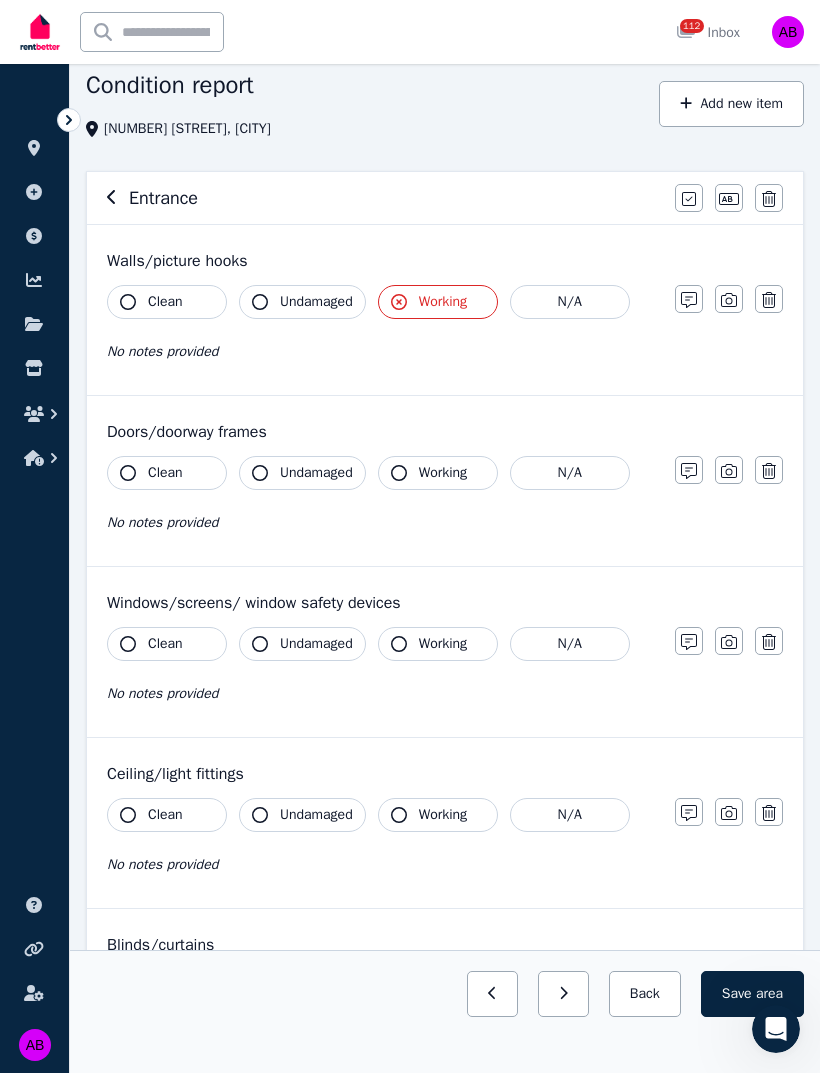 click on "Working" at bounding box center [443, 302] 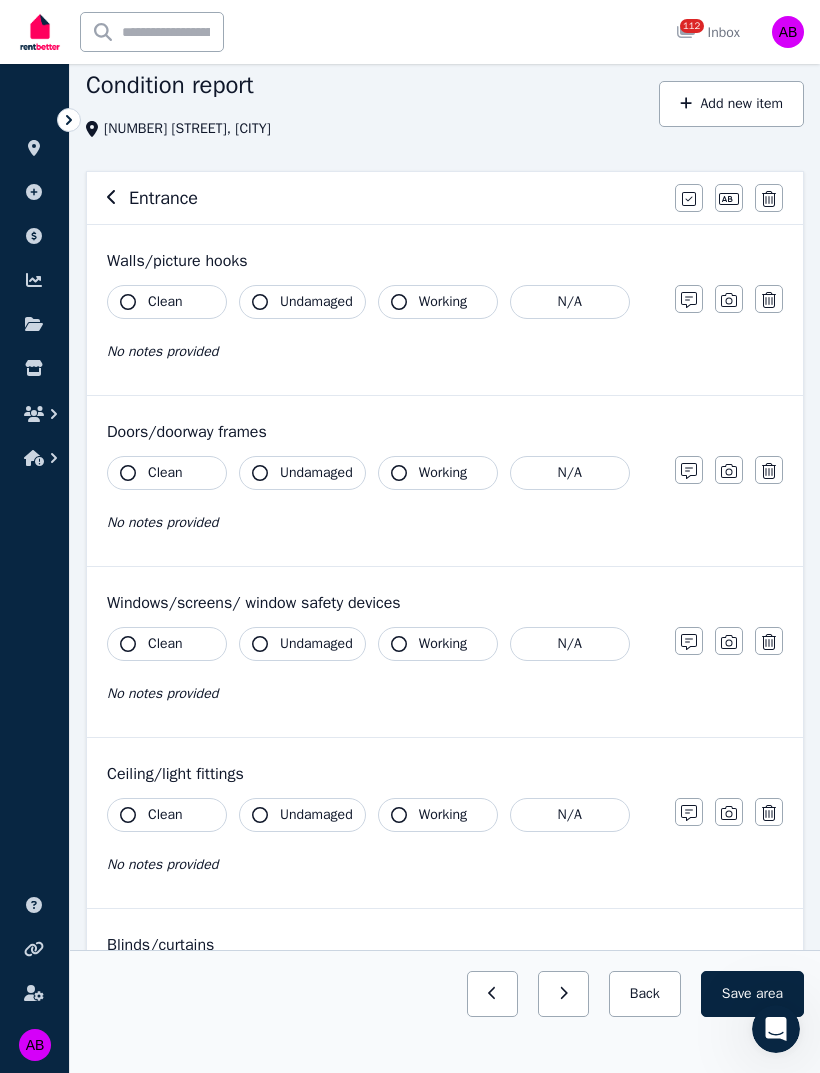 click at bounding box center [769, 641] 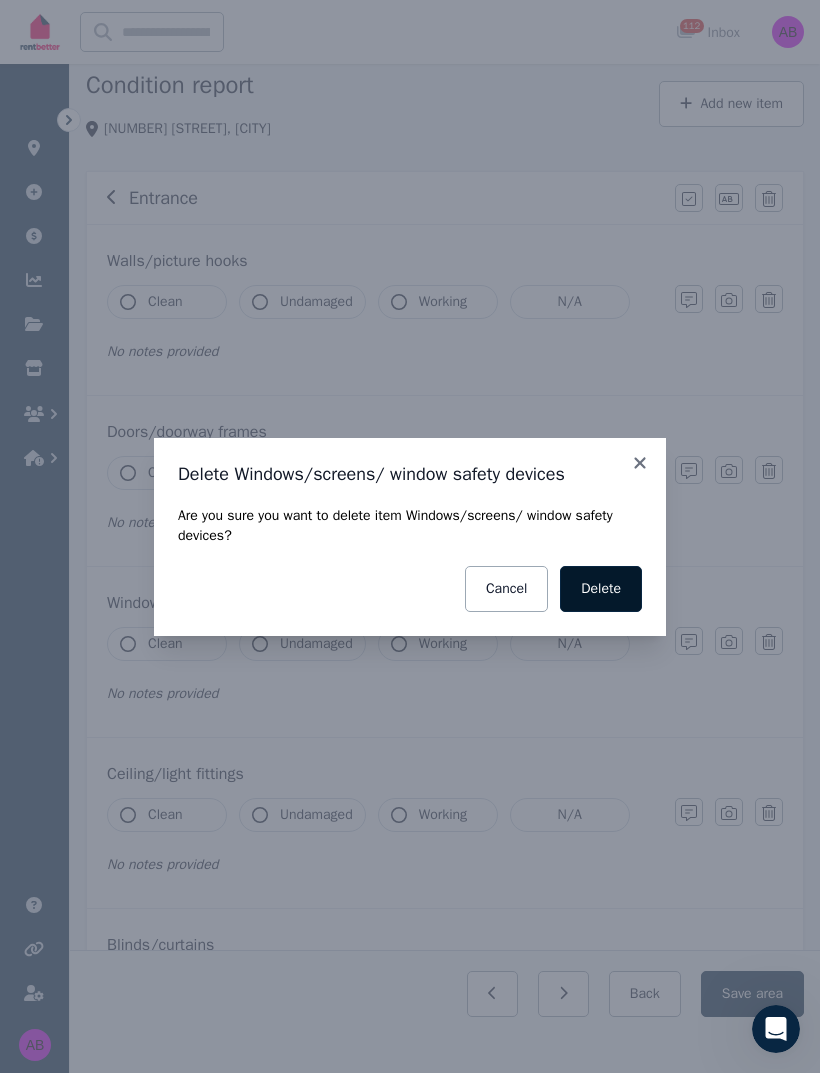 click on "Delete" at bounding box center [601, 589] 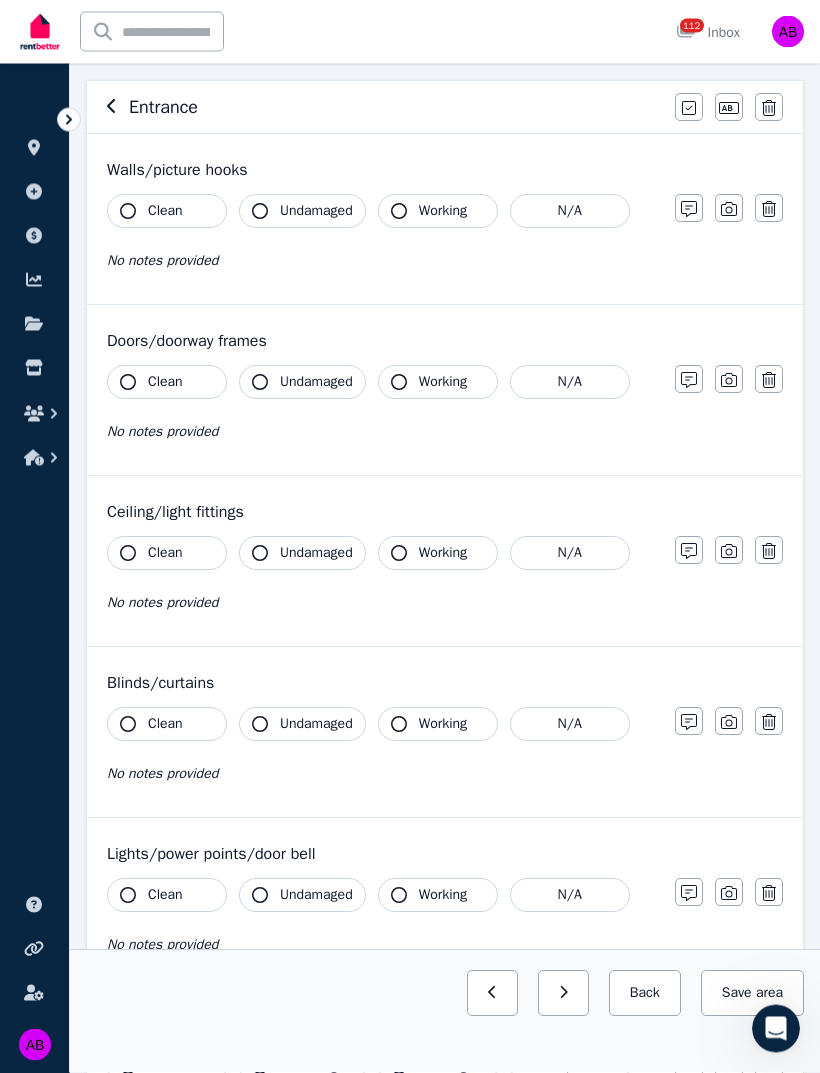 scroll, scrollTop: 181, scrollLeft: 0, axis: vertical 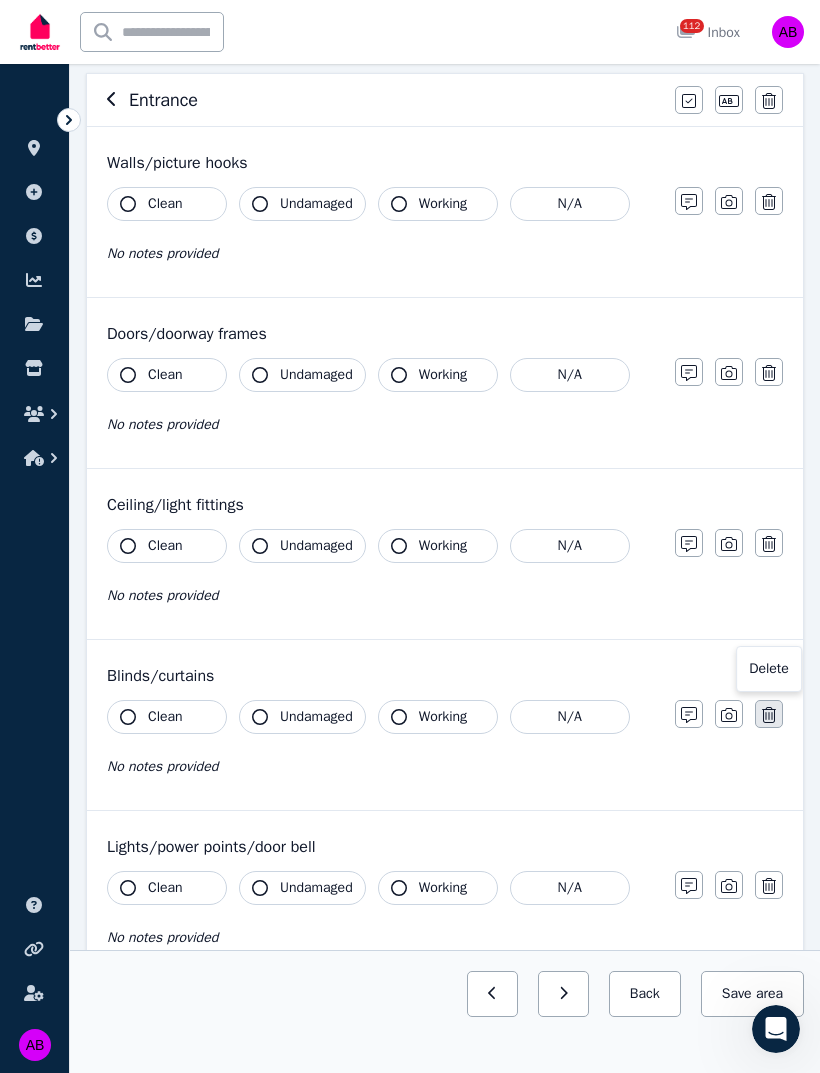 click 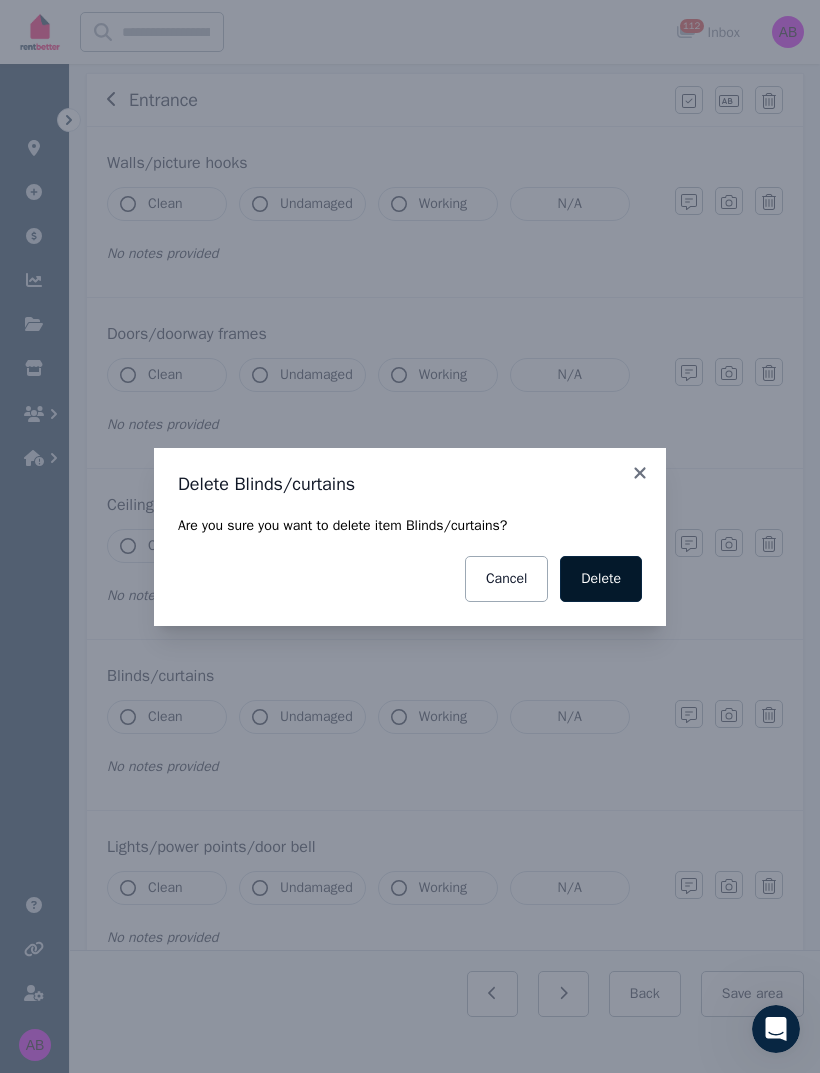 click on "Delete" at bounding box center [601, 579] 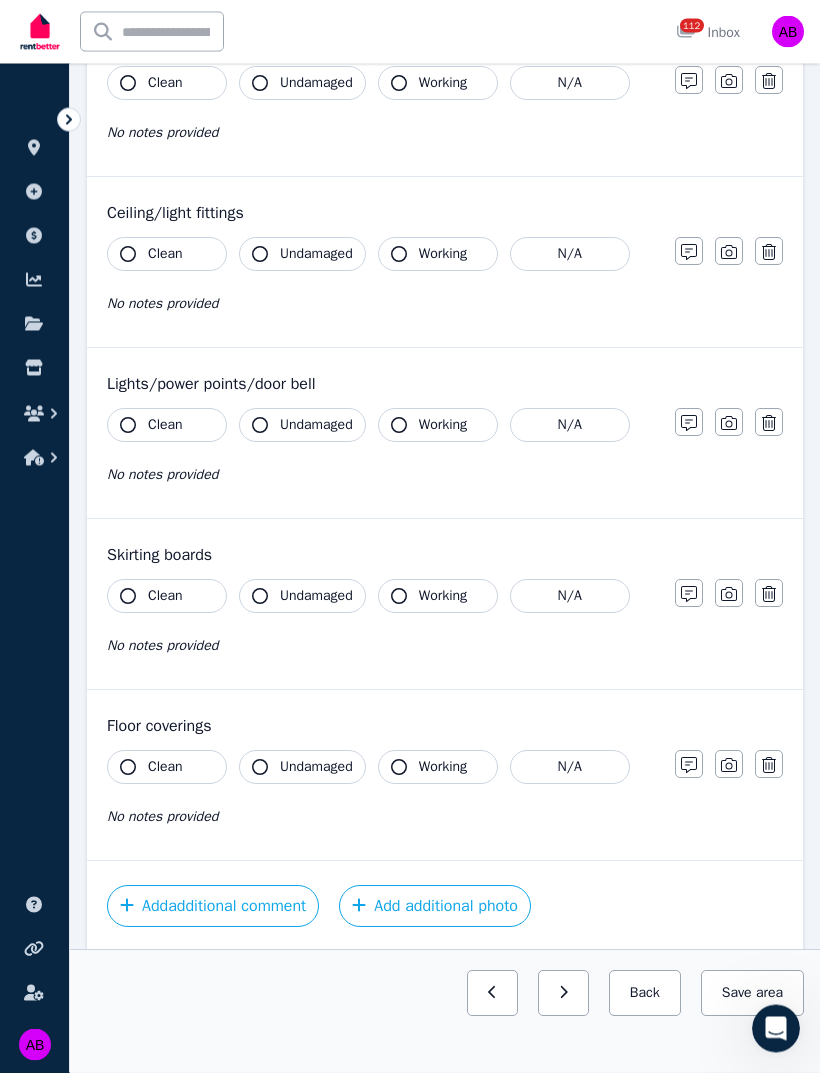 scroll, scrollTop: 483, scrollLeft: 0, axis: vertical 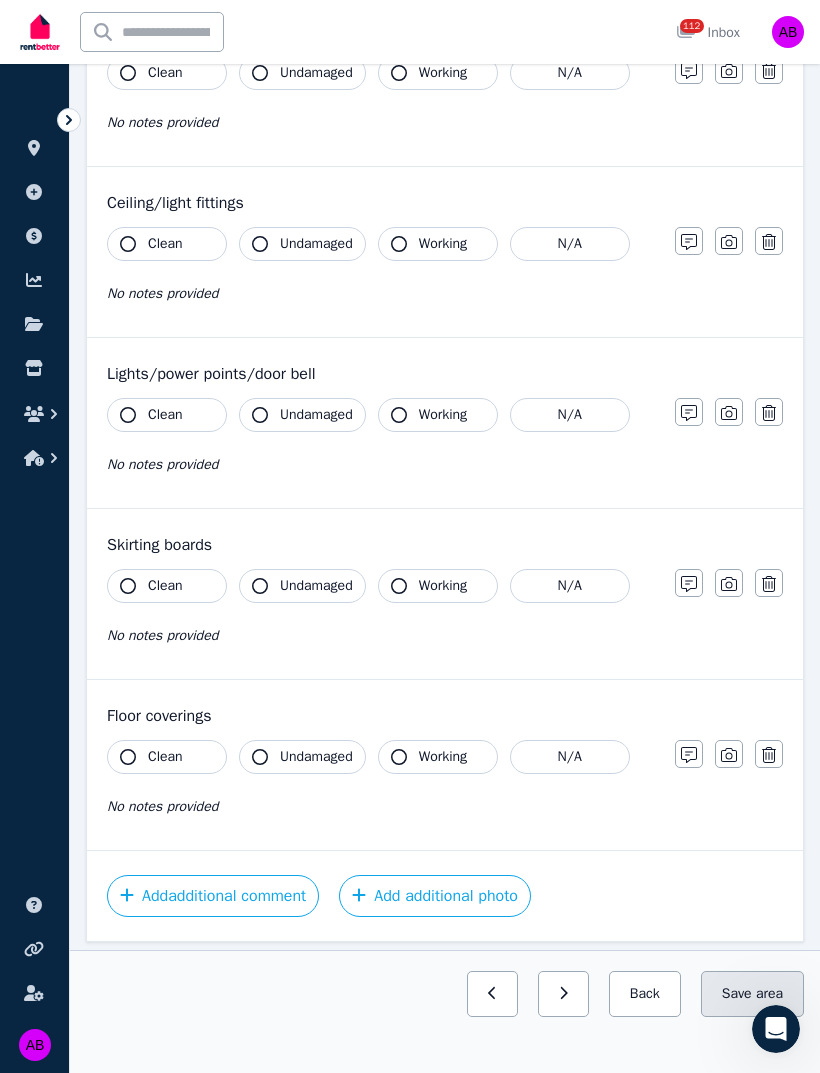 click on "Save   area" at bounding box center [752, 994] 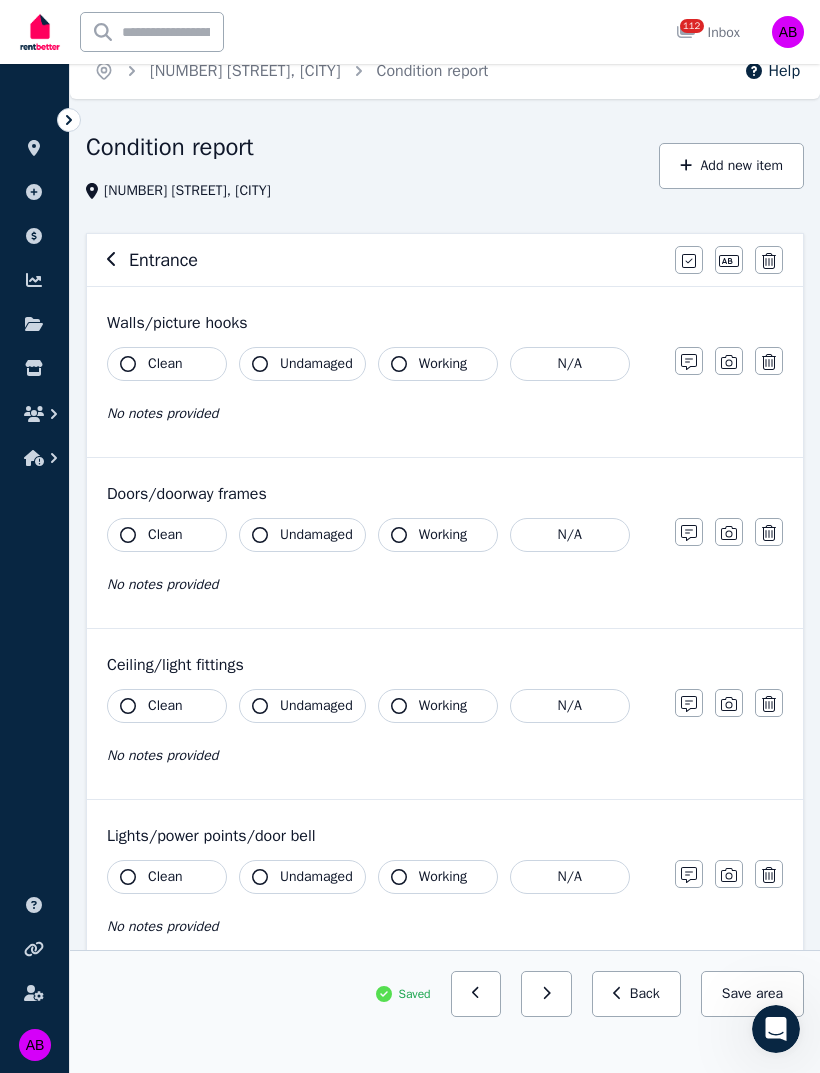 scroll, scrollTop: 0, scrollLeft: 0, axis: both 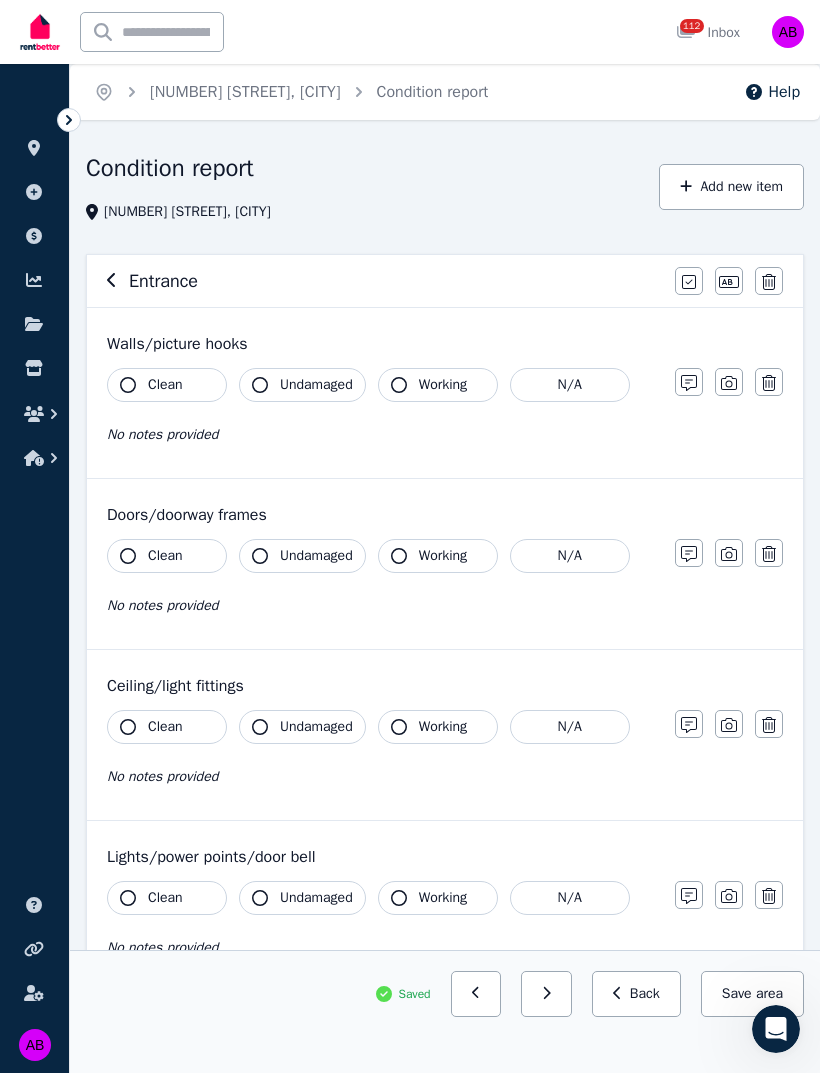click on "Walls/picture hooks" at bounding box center (445, 344) 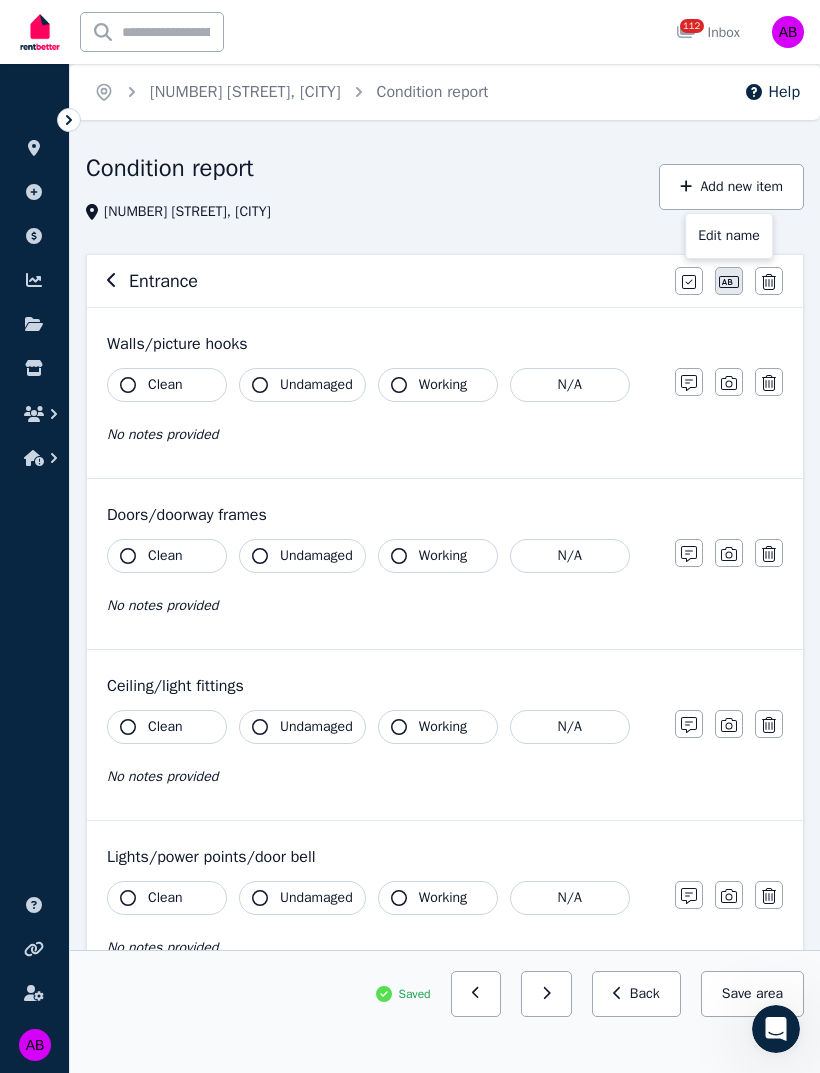 click 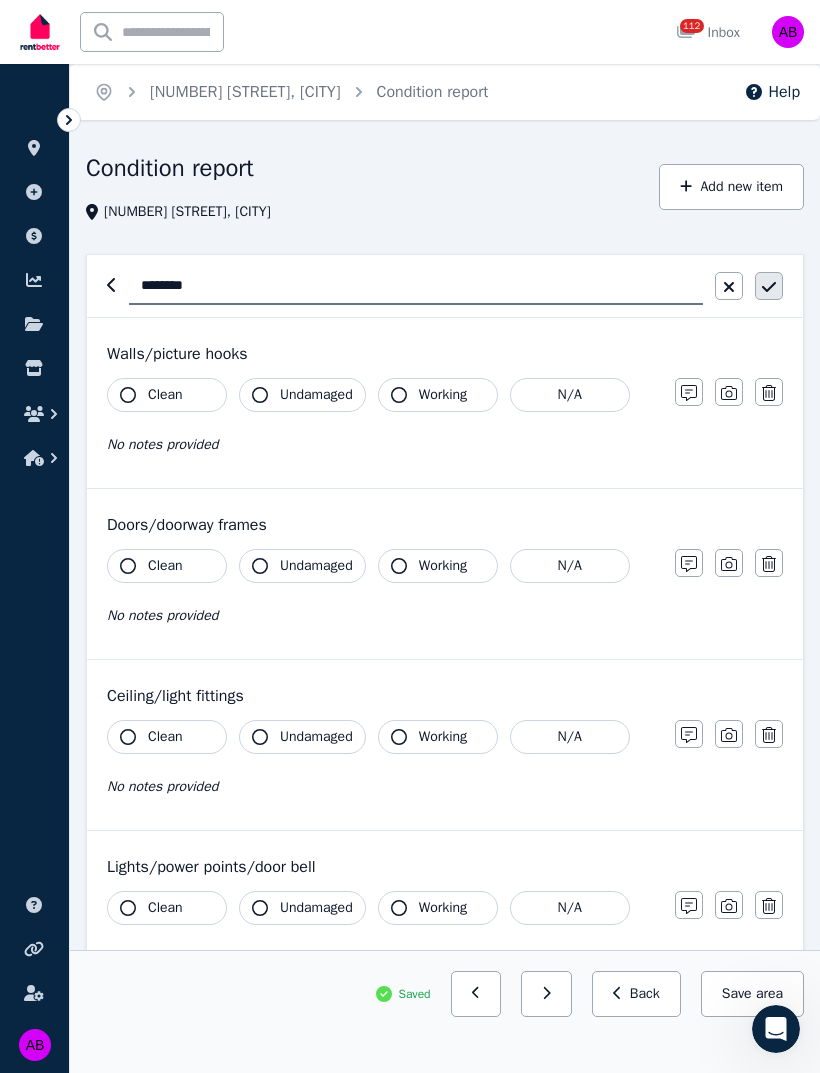 click 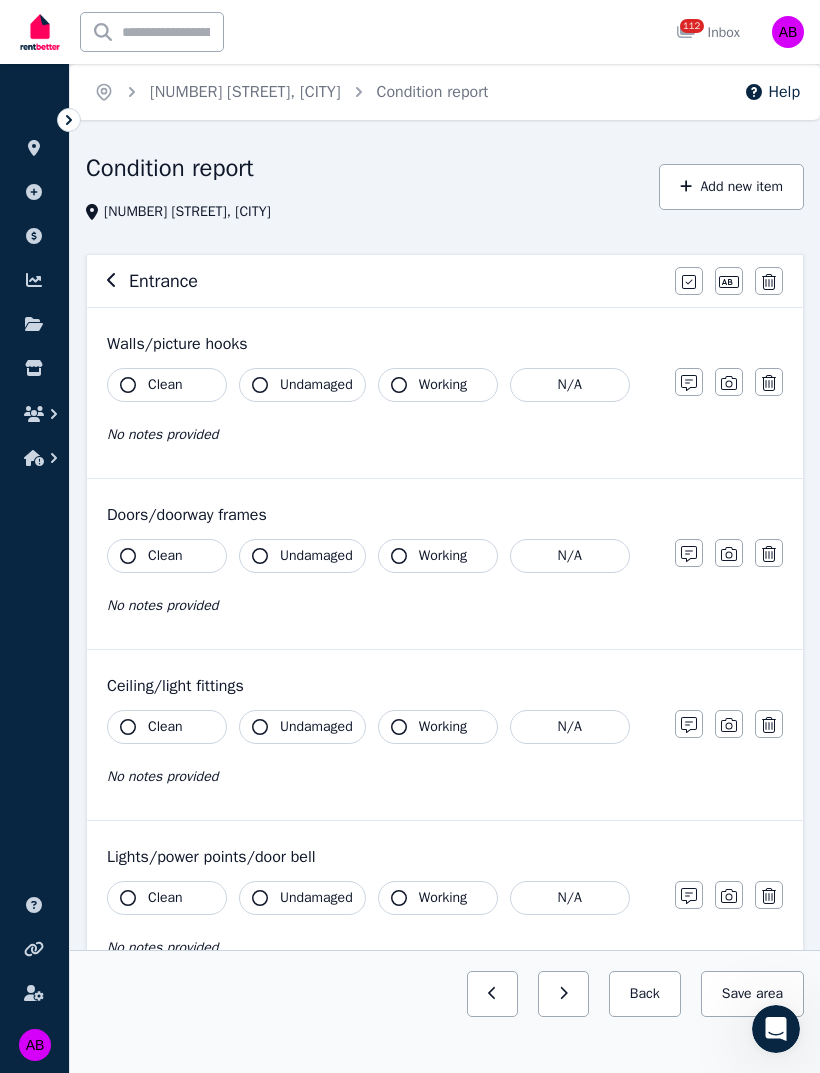 click on "Walls/picture hooks" at bounding box center (445, 344) 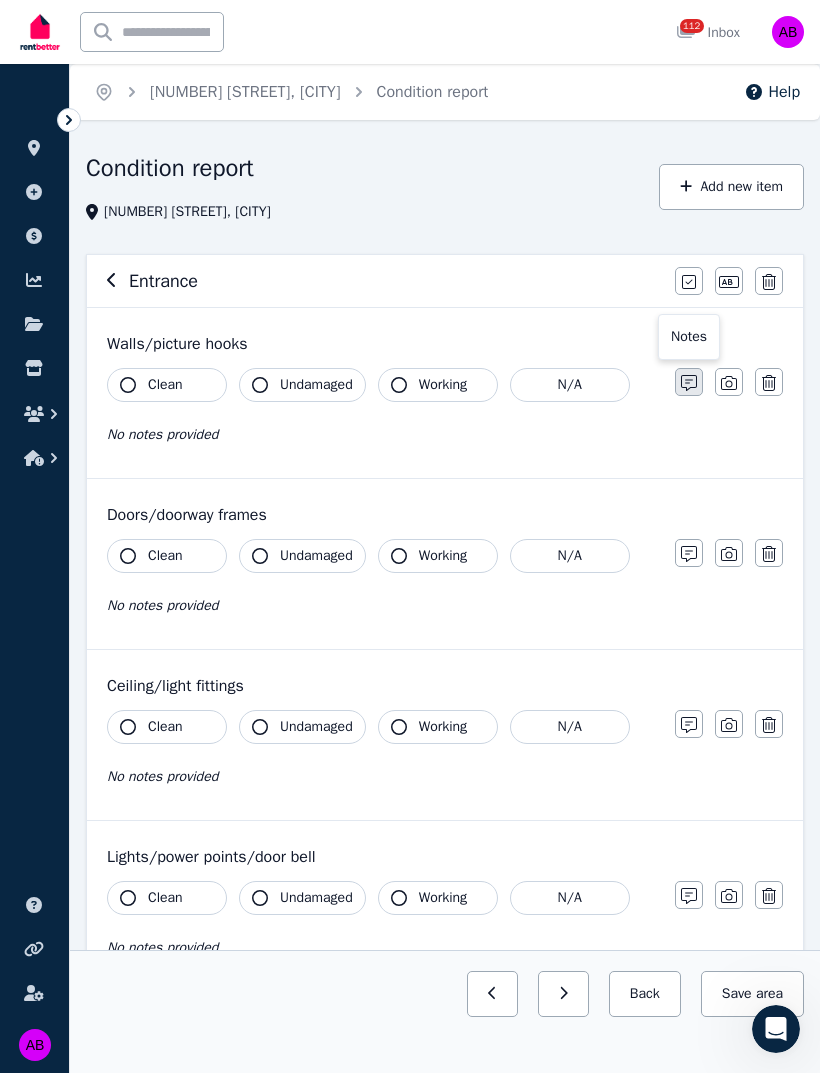 click at bounding box center (689, 382) 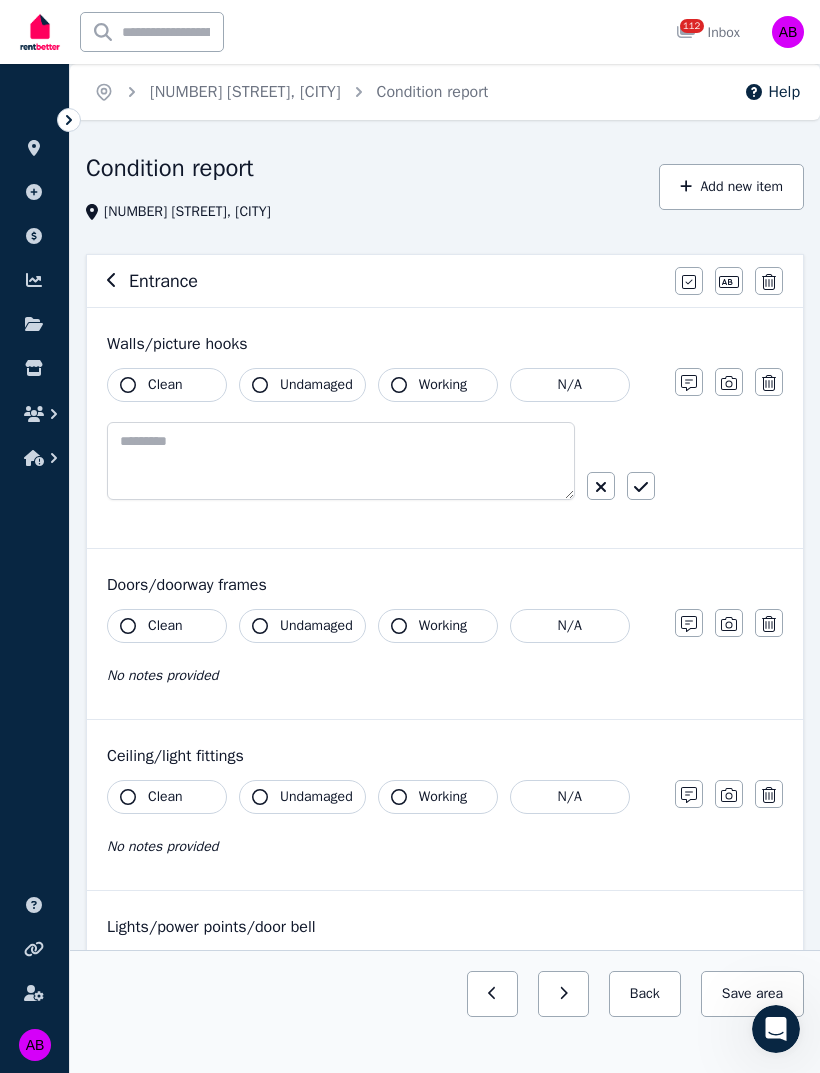 click on "Clean" at bounding box center (167, 385) 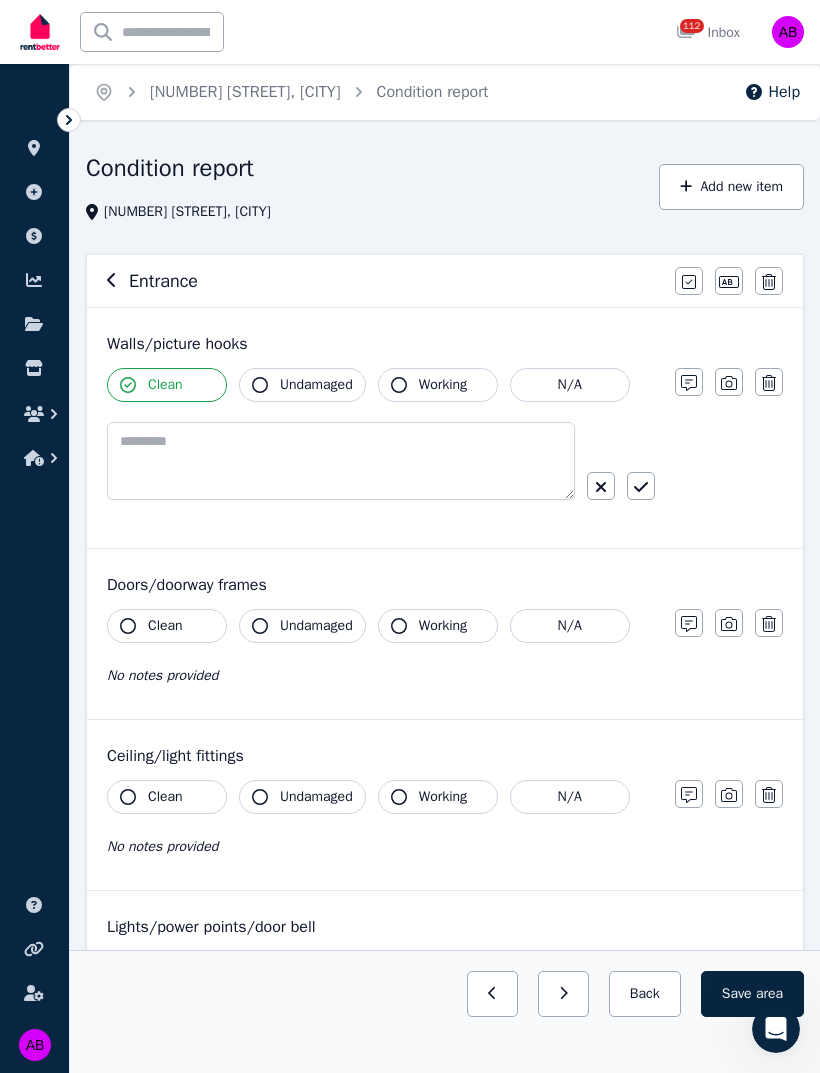 click on "Undamaged" at bounding box center (302, 385) 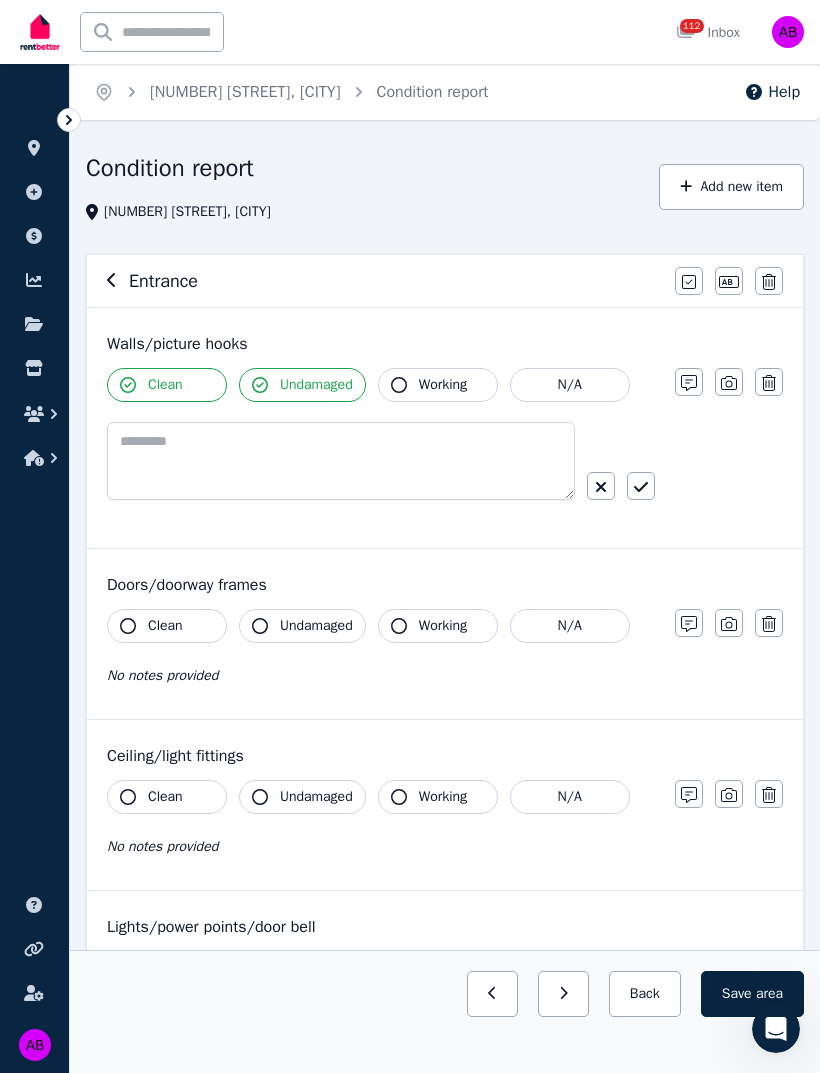 click on "Working" at bounding box center (438, 385) 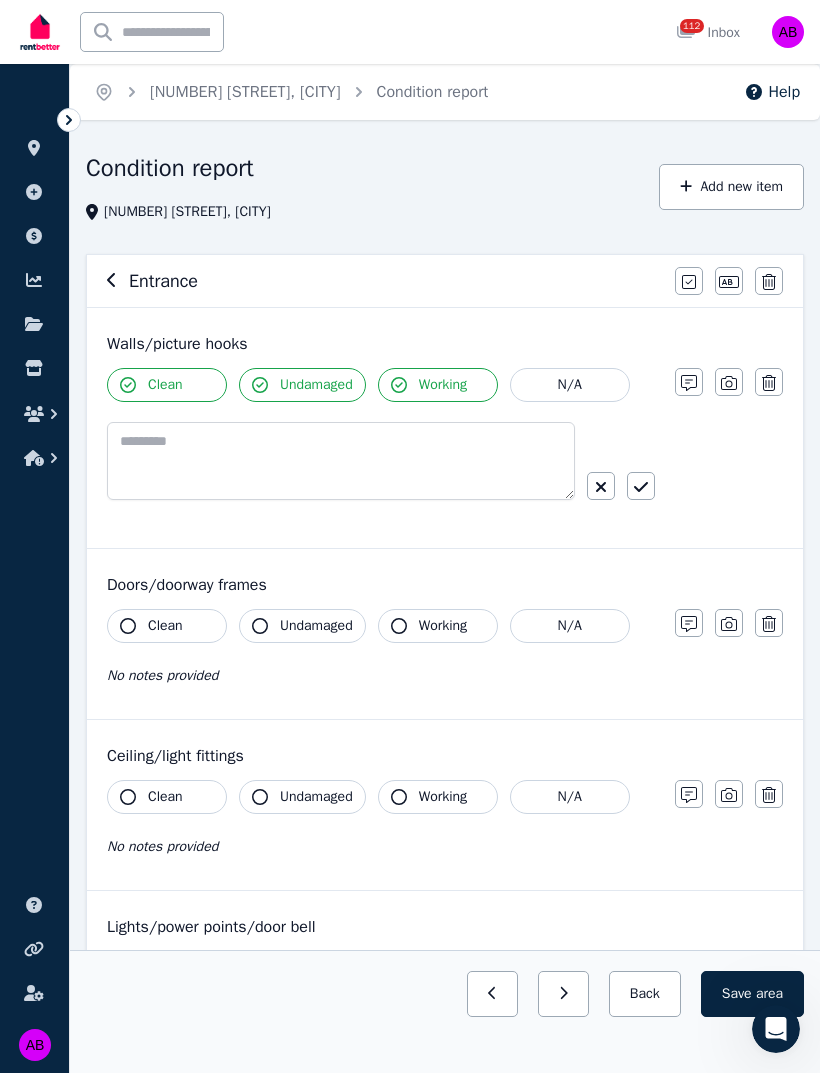 click 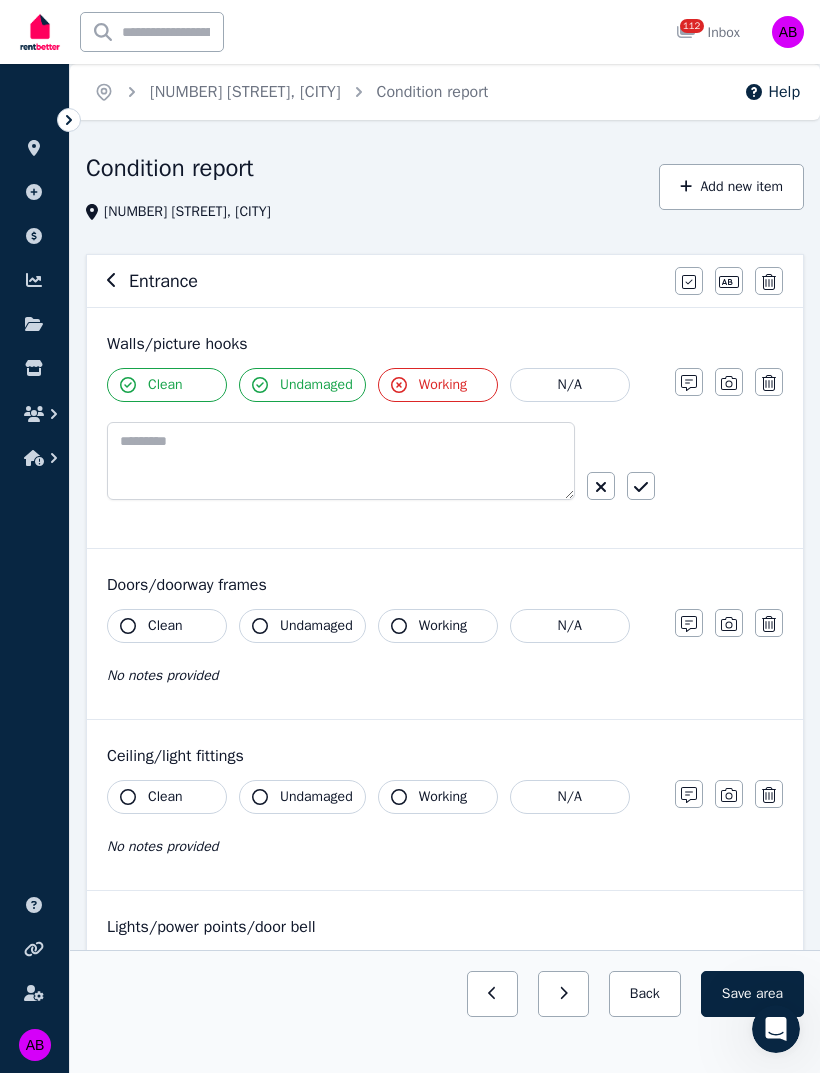 click on "Working" at bounding box center (438, 385) 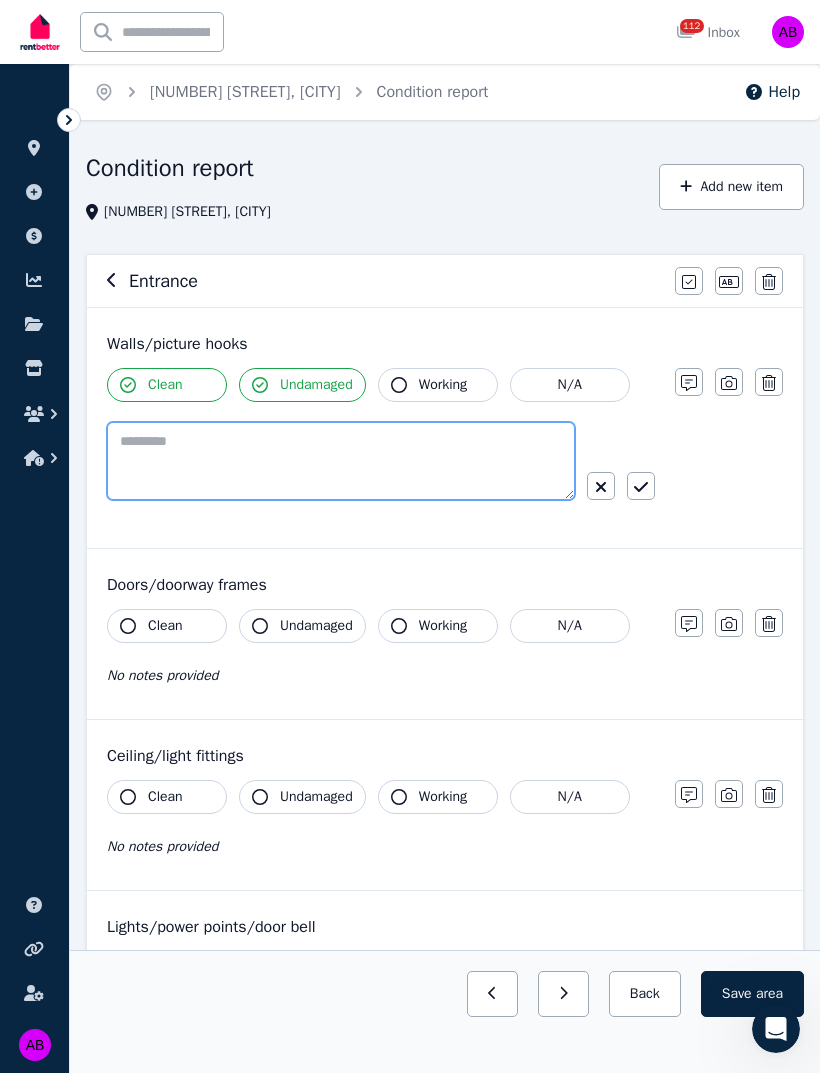 click at bounding box center (341, 461) 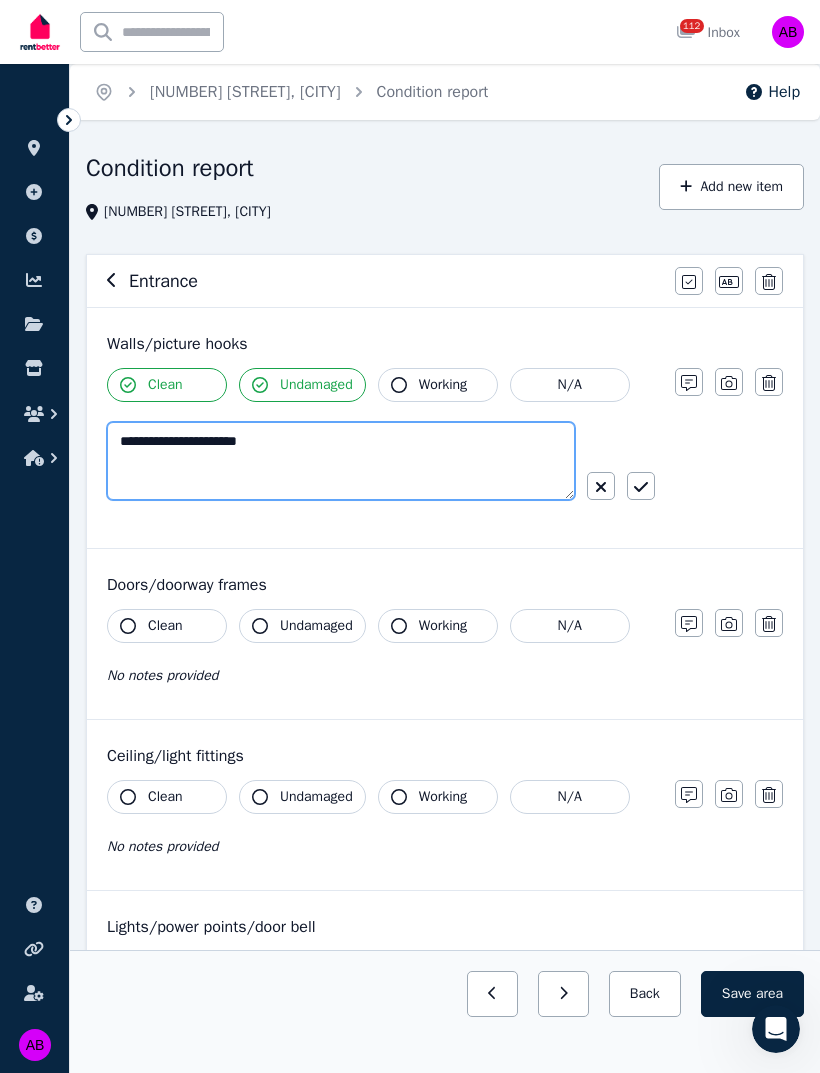 click on "**********" at bounding box center [341, 461] 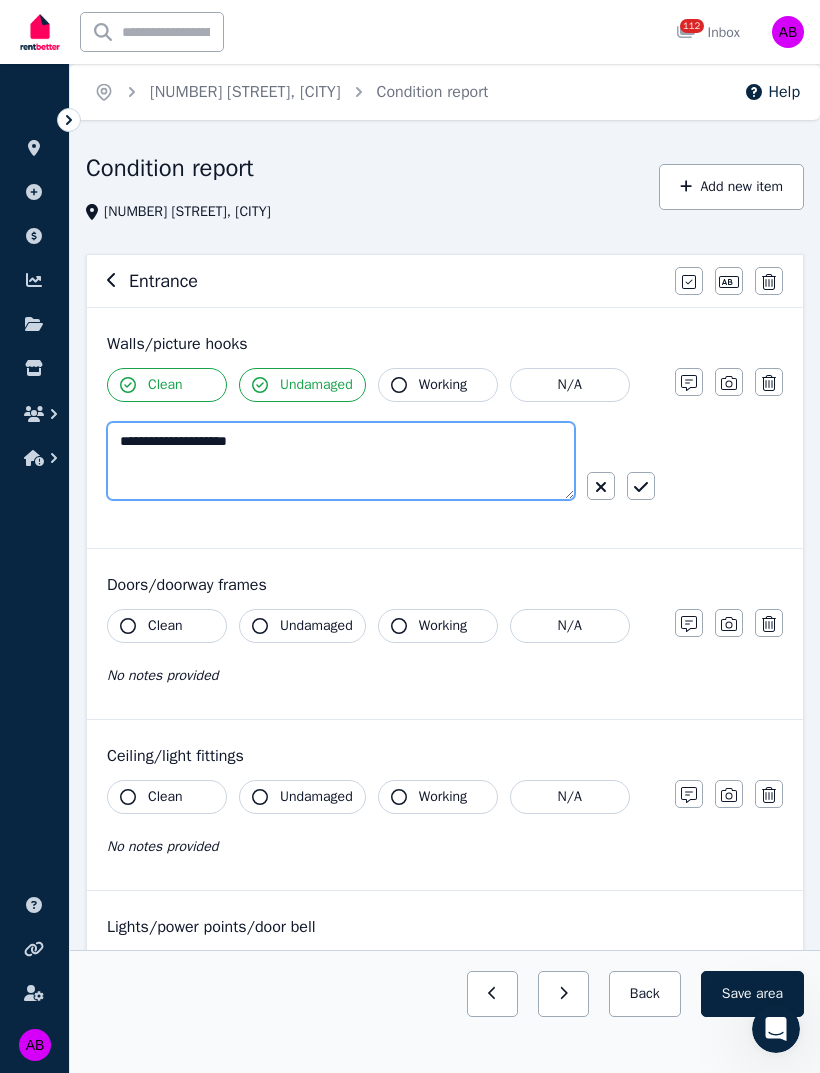 click on "**********" at bounding box center (341, 461) 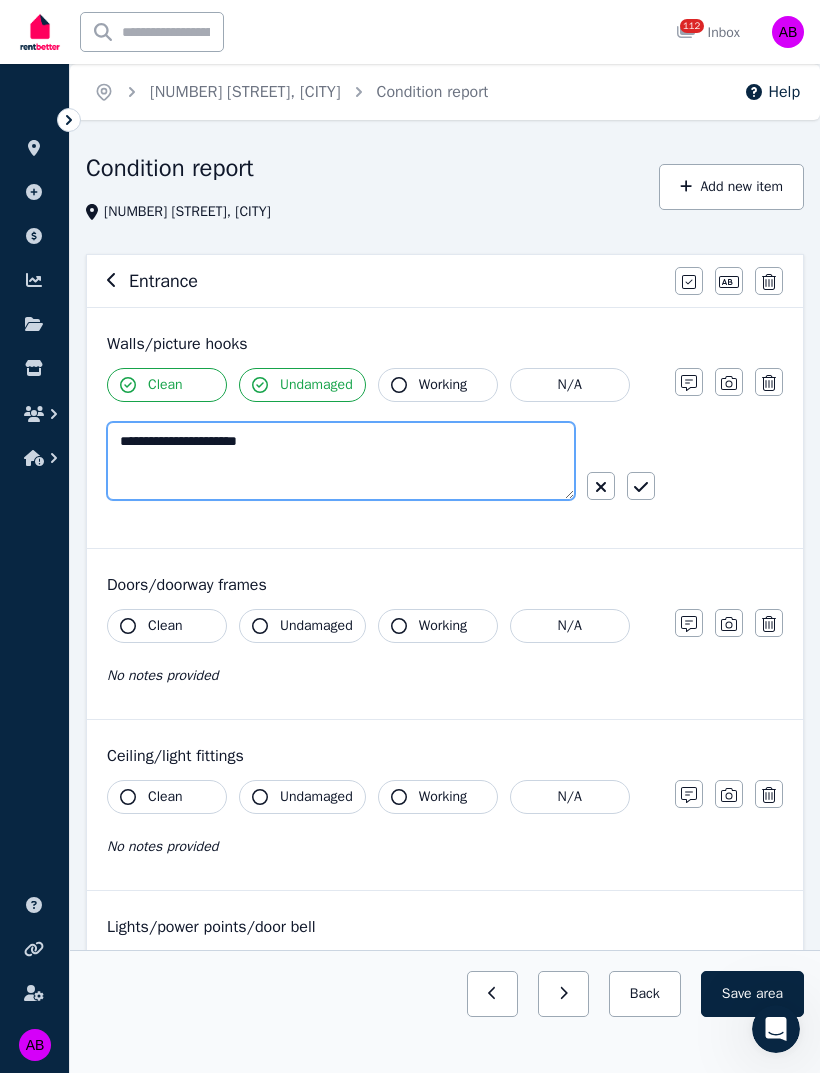 click on "**********" at bounding box center (341, 461) 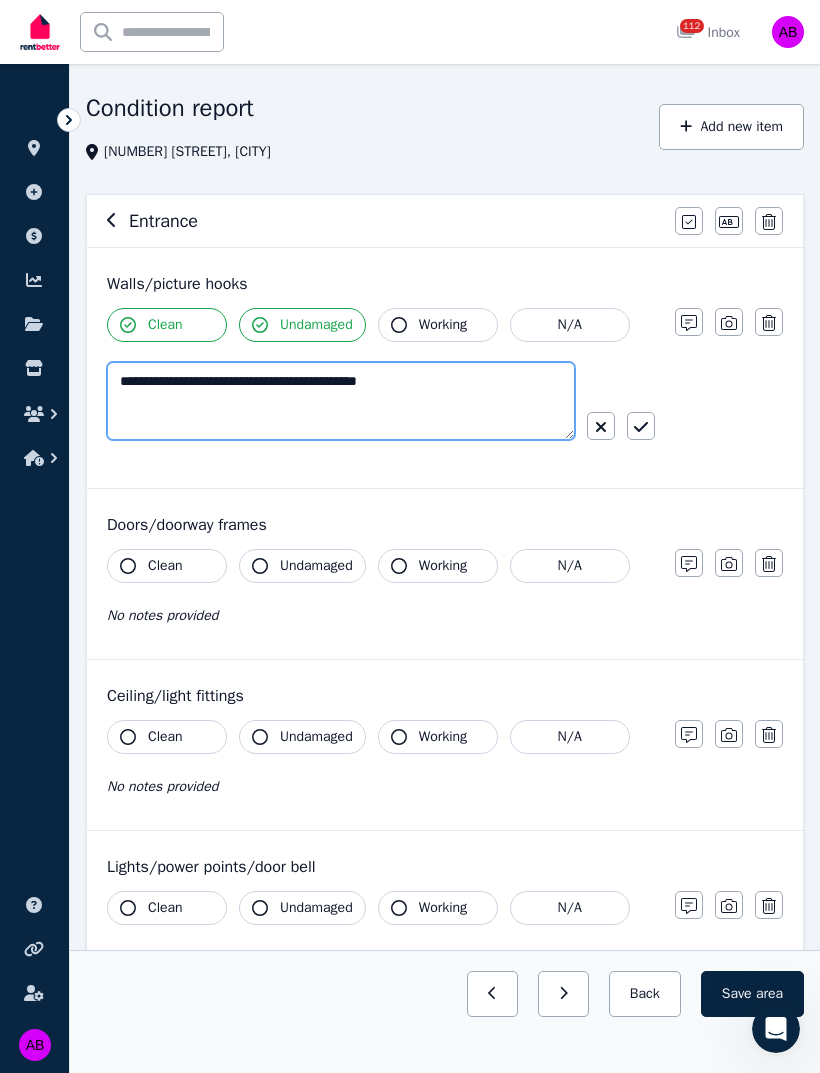 scroll, scrollTop: 59, scrollLeft: 0, axis: vertical 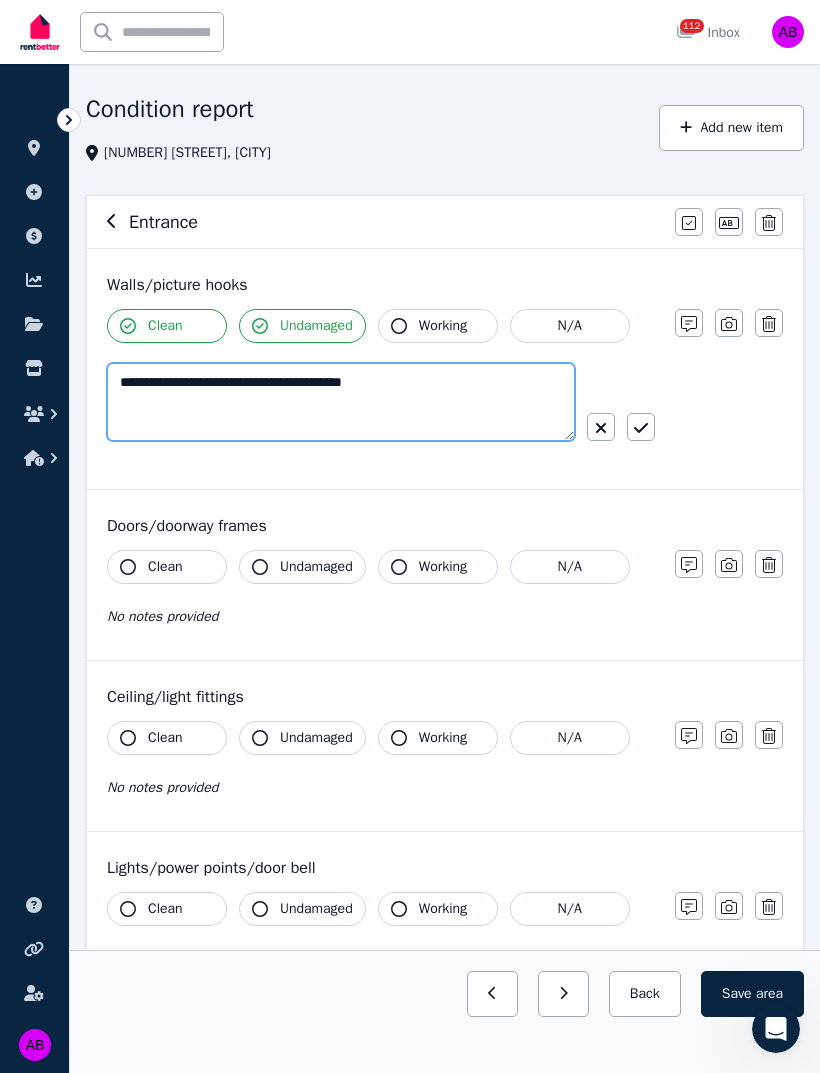 type on "**********" 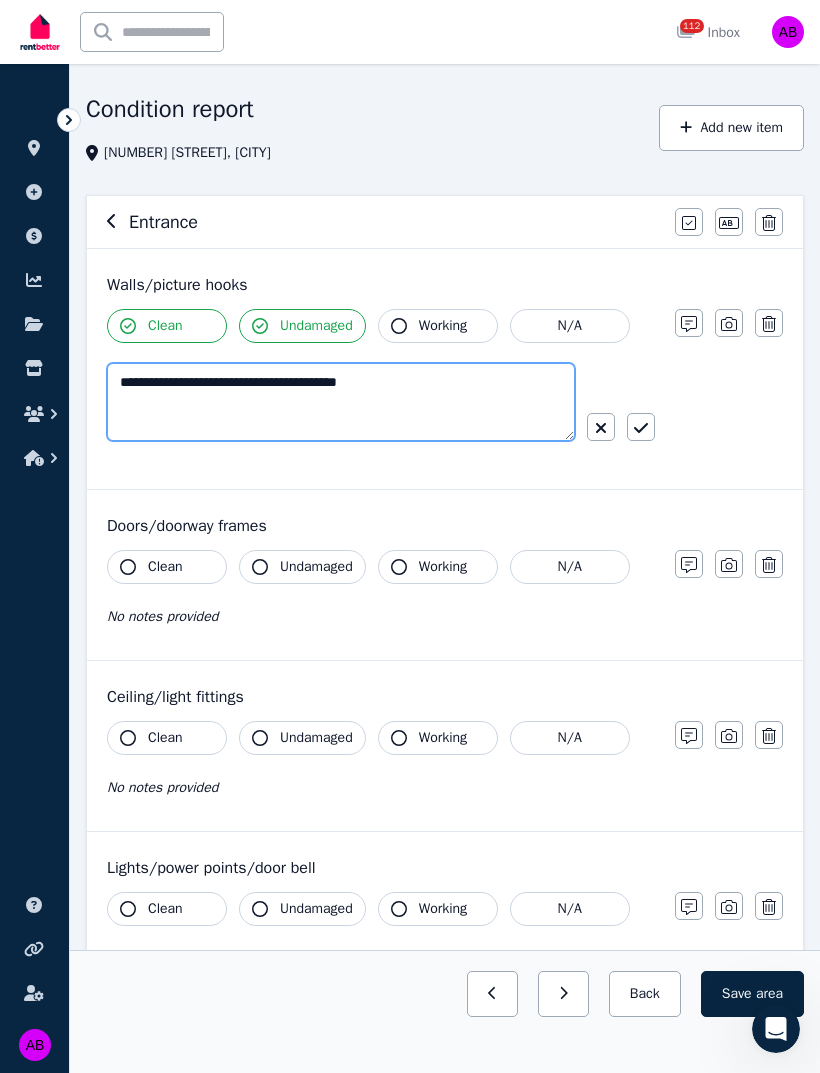 click on "**********" at bounding box center (341, 402) 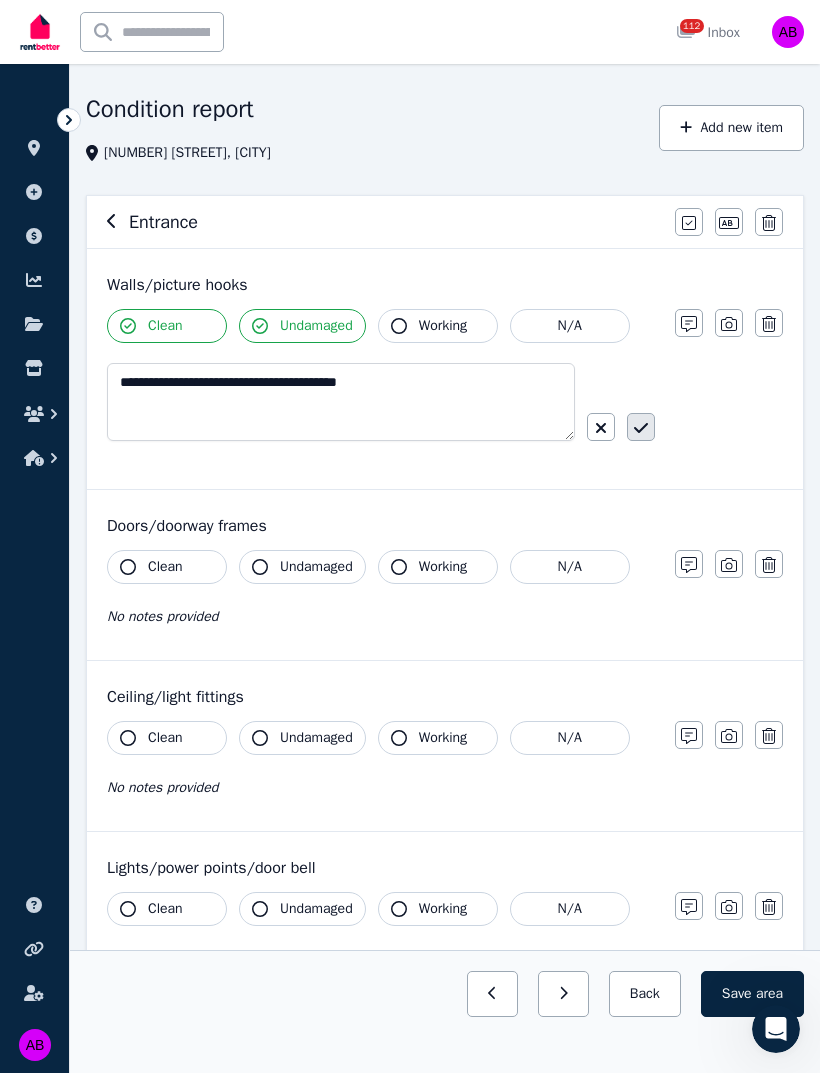 click 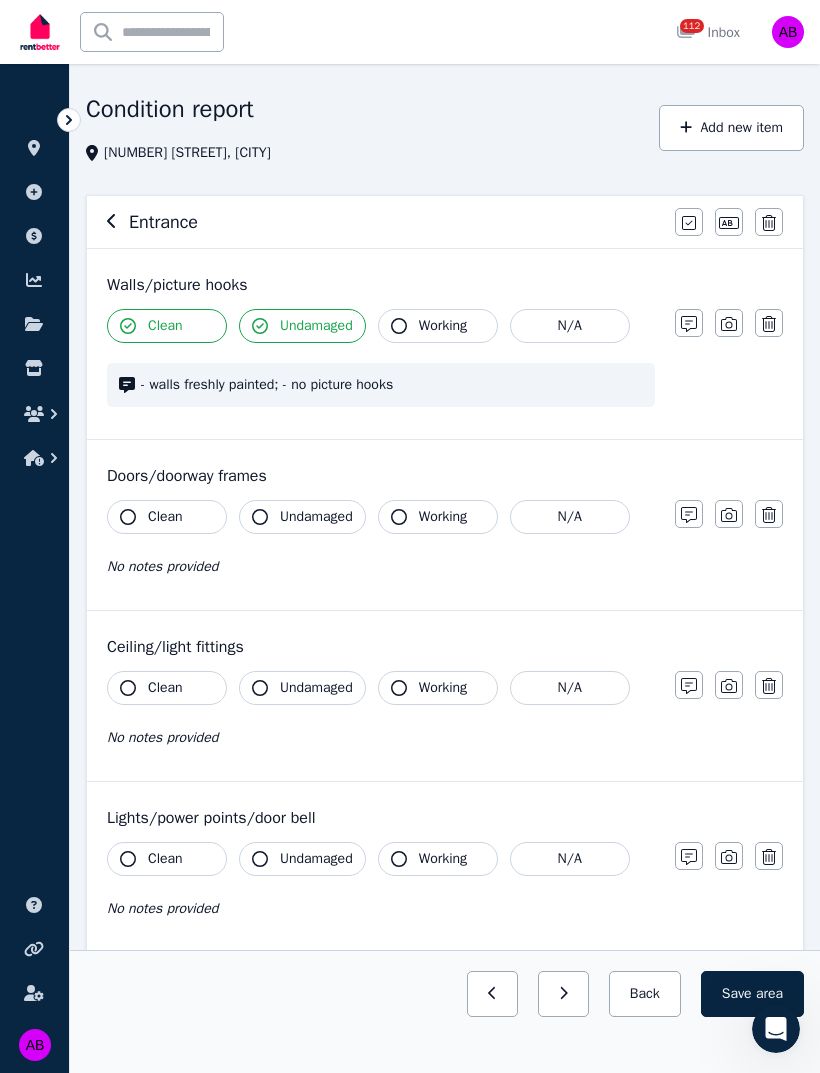 click on "Clean" at bounding box center [167, 517] 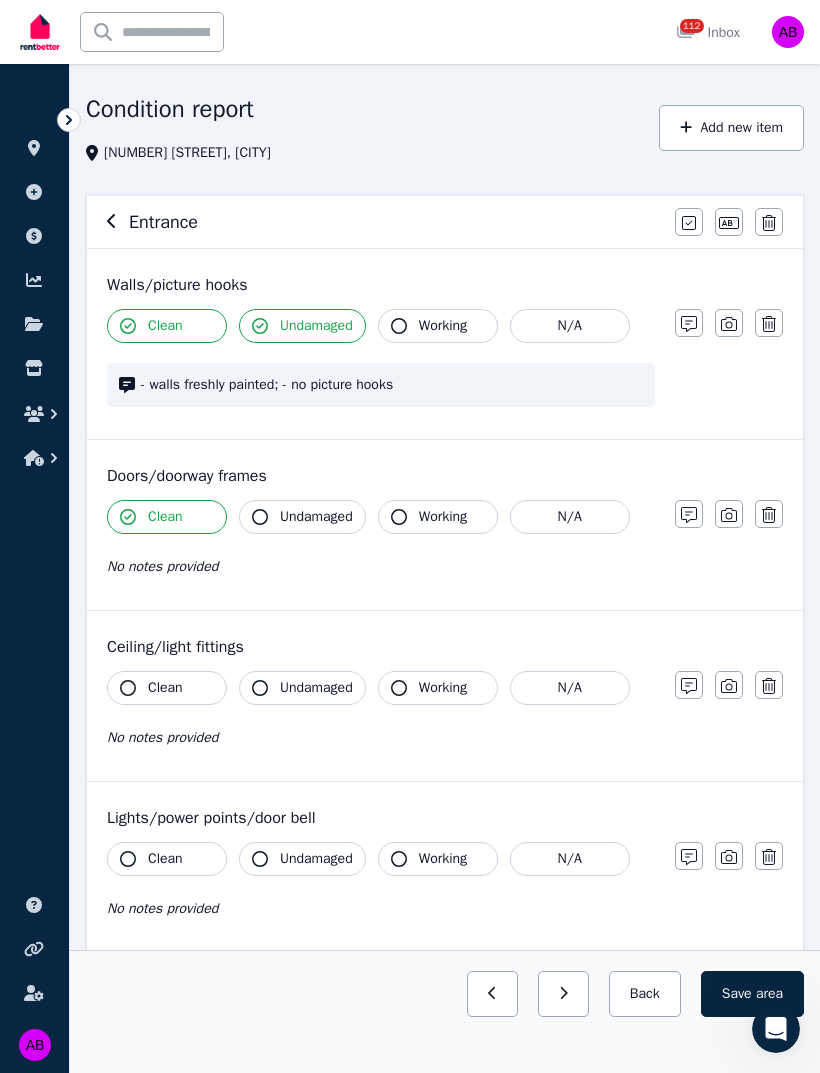 click on "Undamaged" at bounding box center [316, 517] 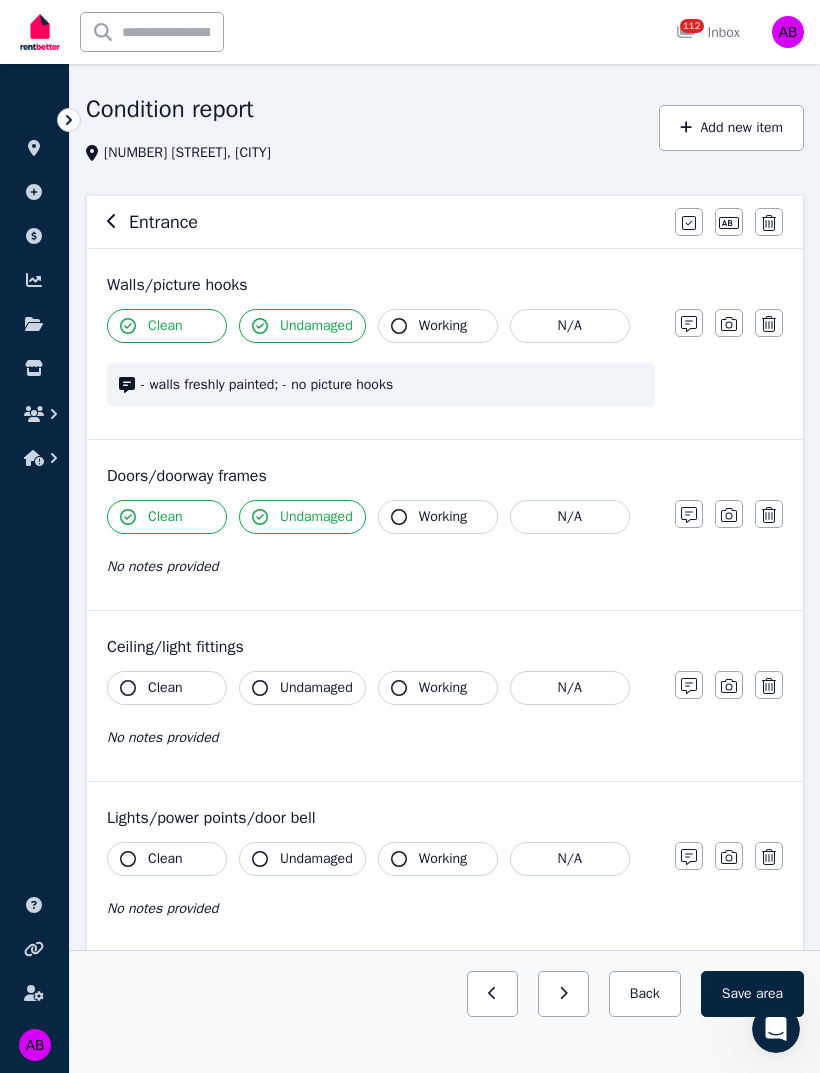 click on "Working" at bounding box center (443, 517) 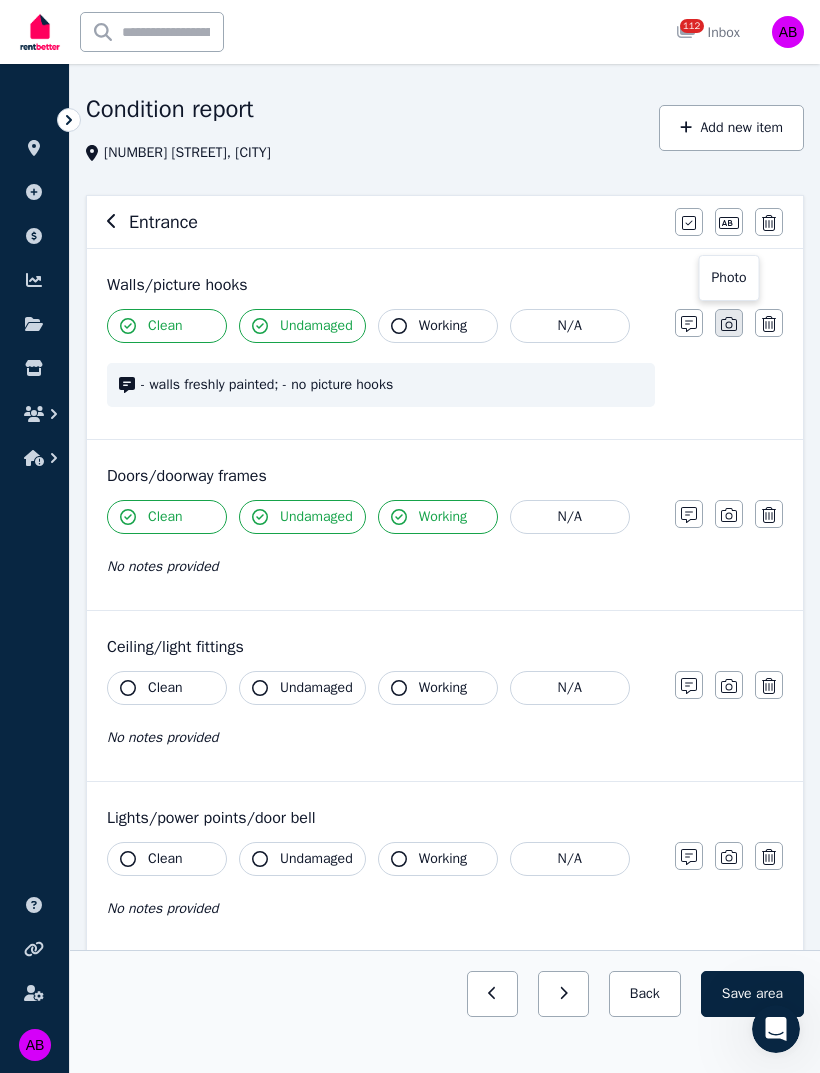 click at bounding box center (729, 323) 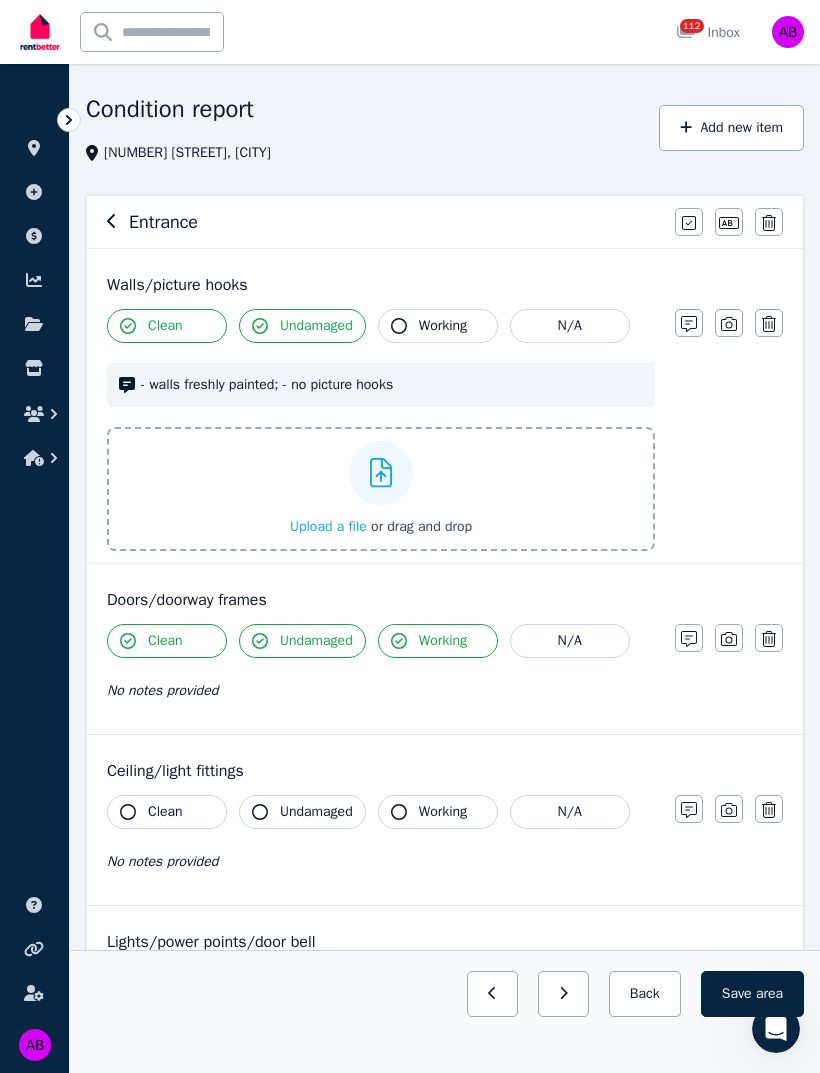 click 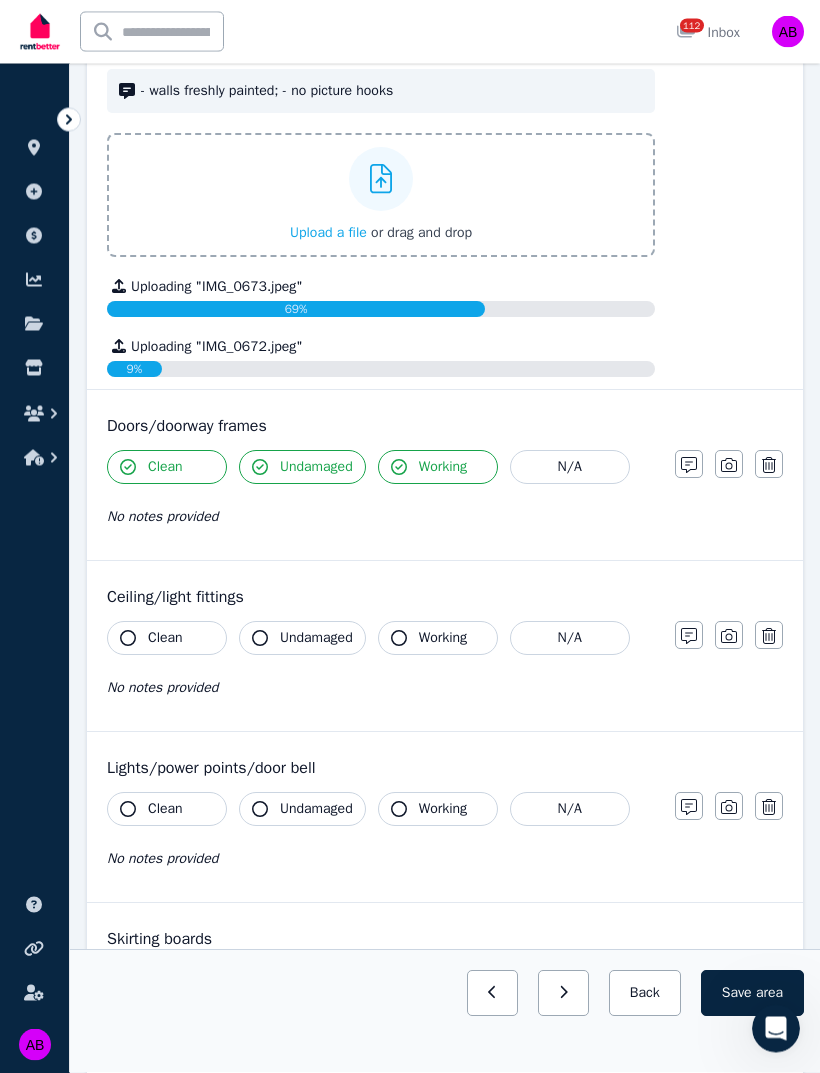 scroll, scrollTop: 353, scrollLeft: 0, axis: vertical 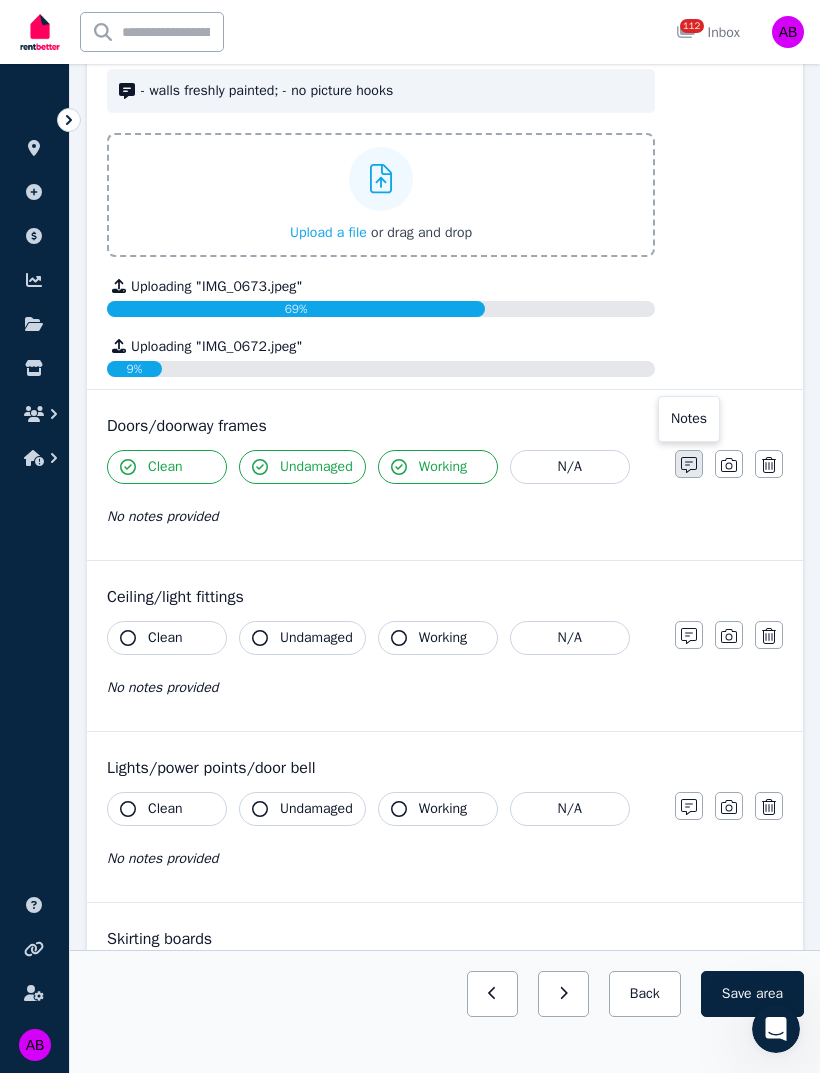 click 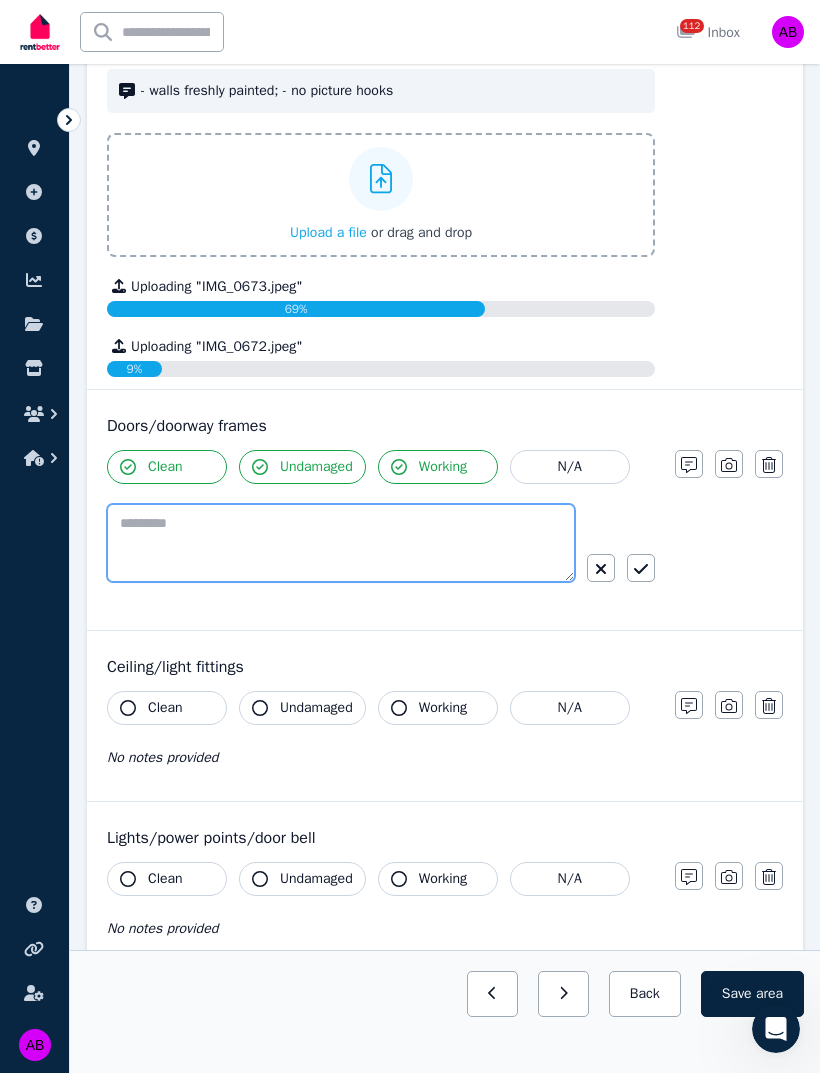 click at bounding box center [341, 543] 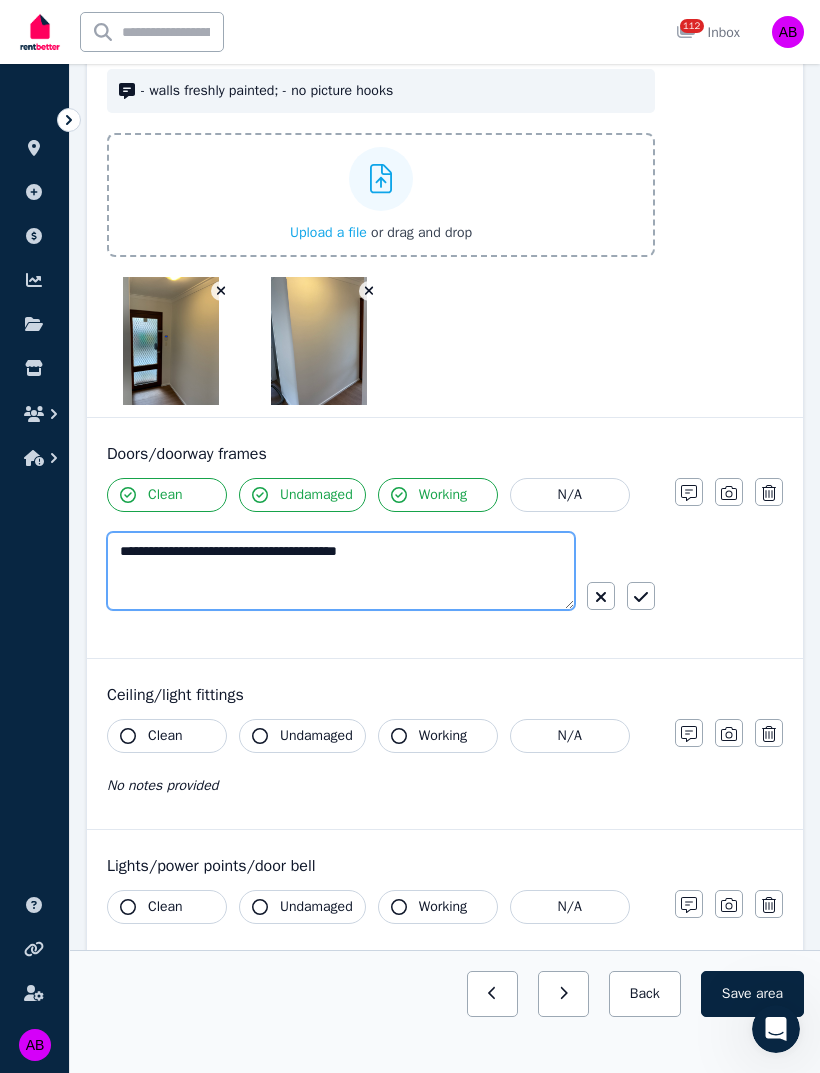 click on "**********" at bounding box center (341, 571) 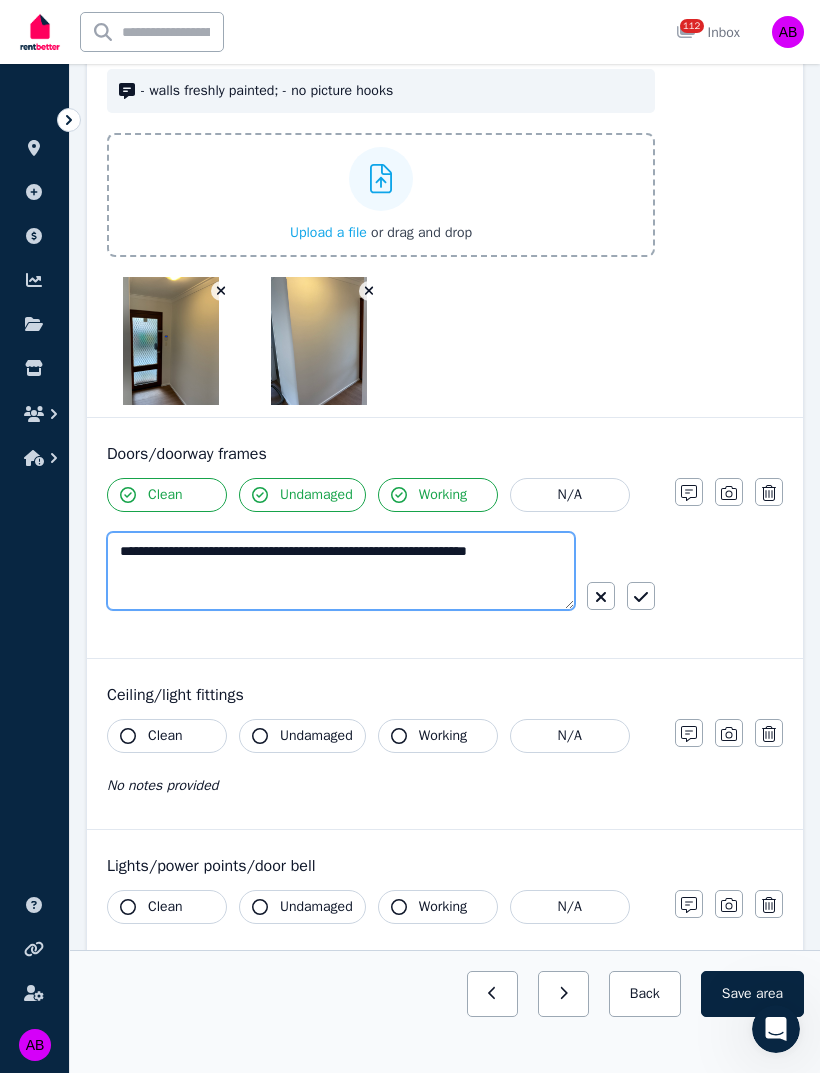 type on "**********" 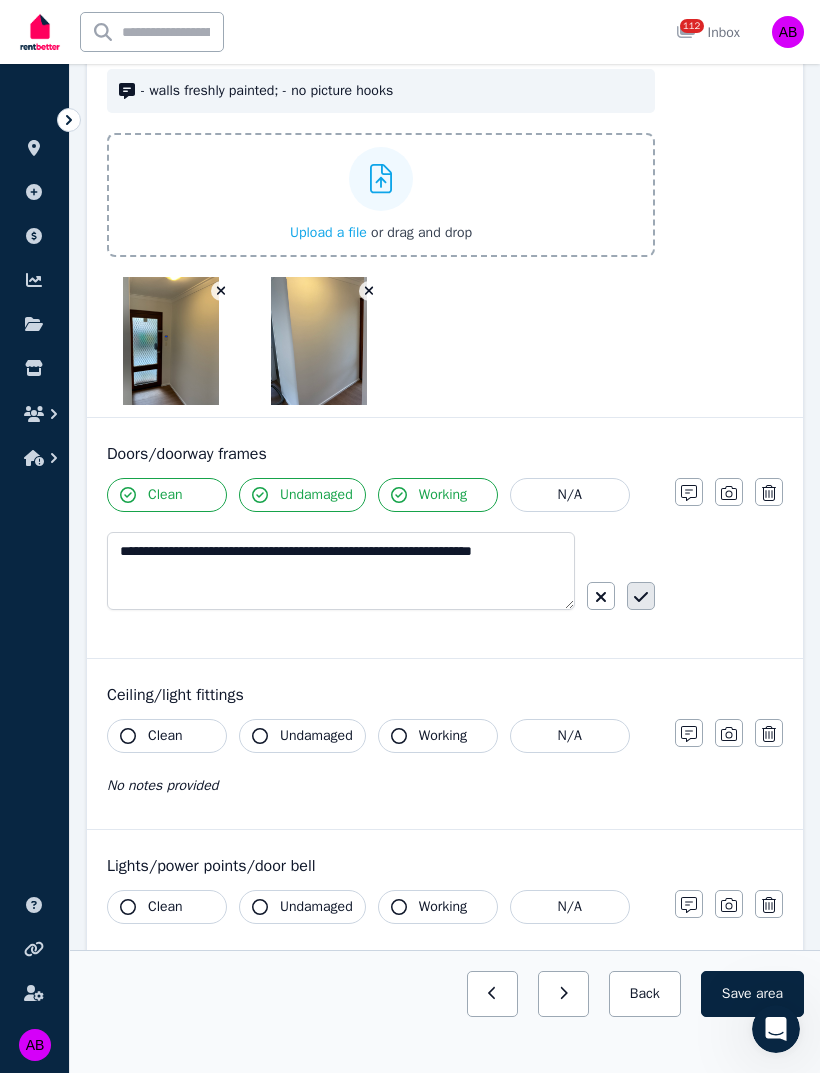 click 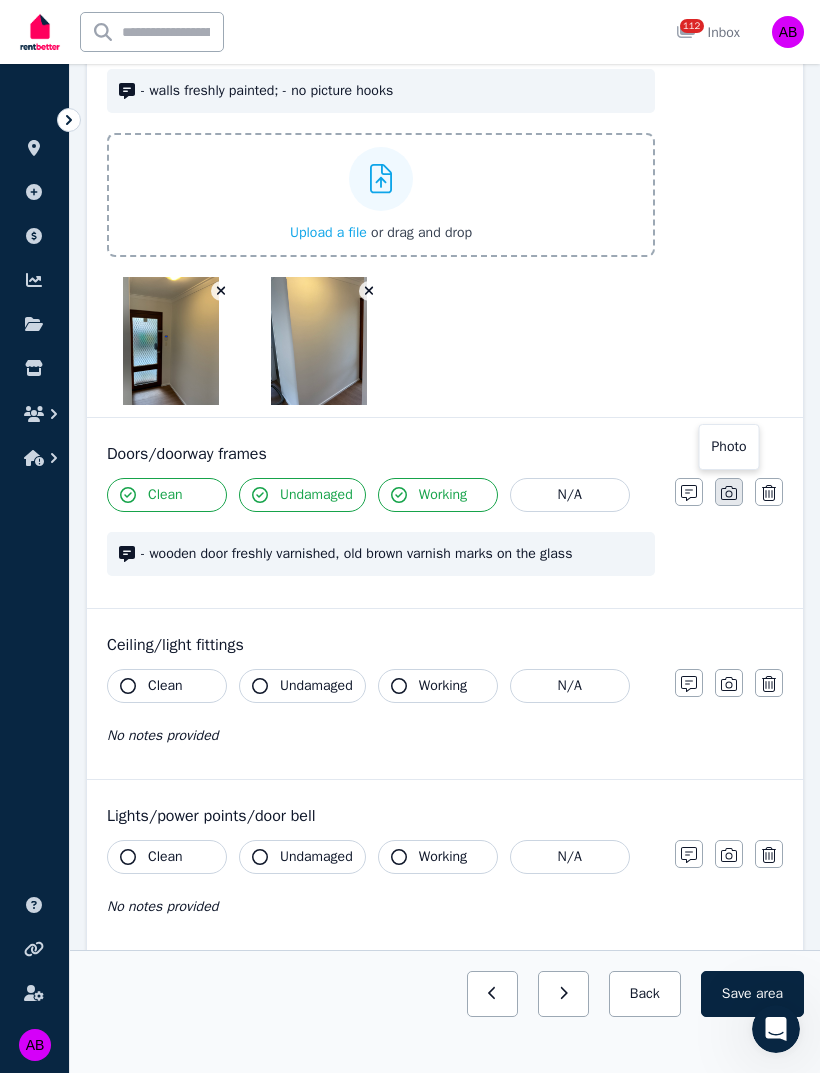 click 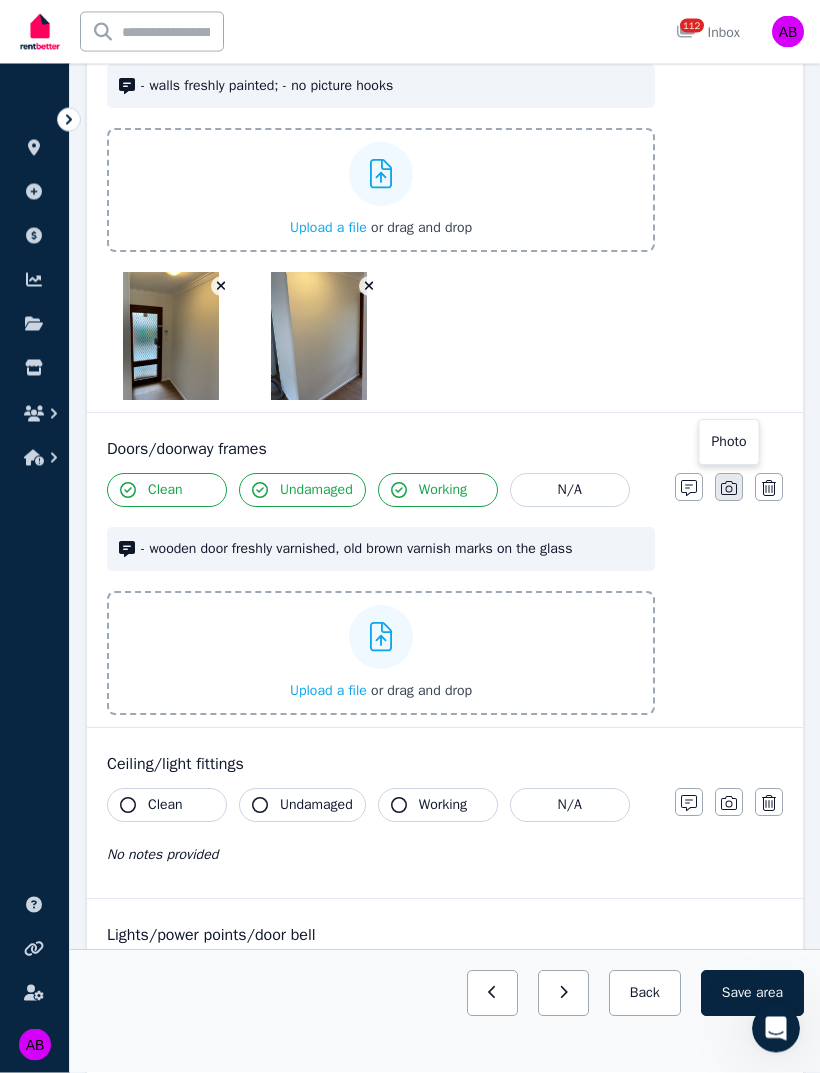 scroll, scrollTop: 362, scrollLeft: 0, axis: vertical 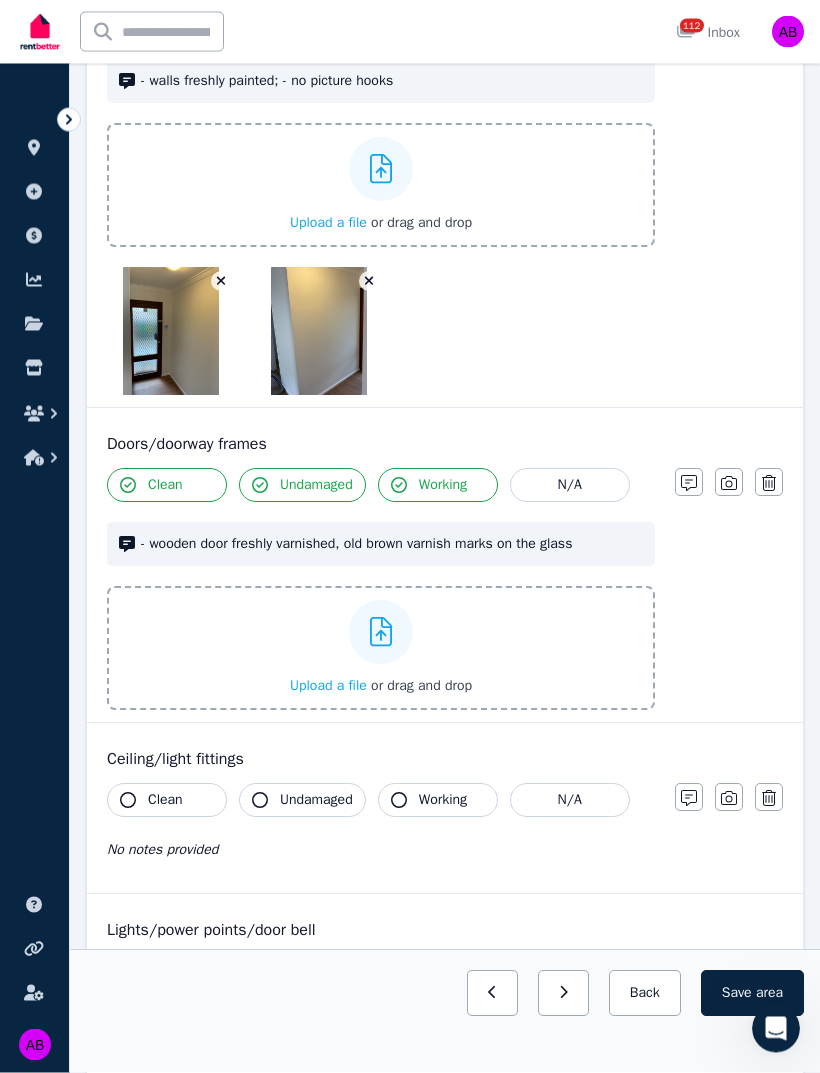 click at bounding box center (381, 633) 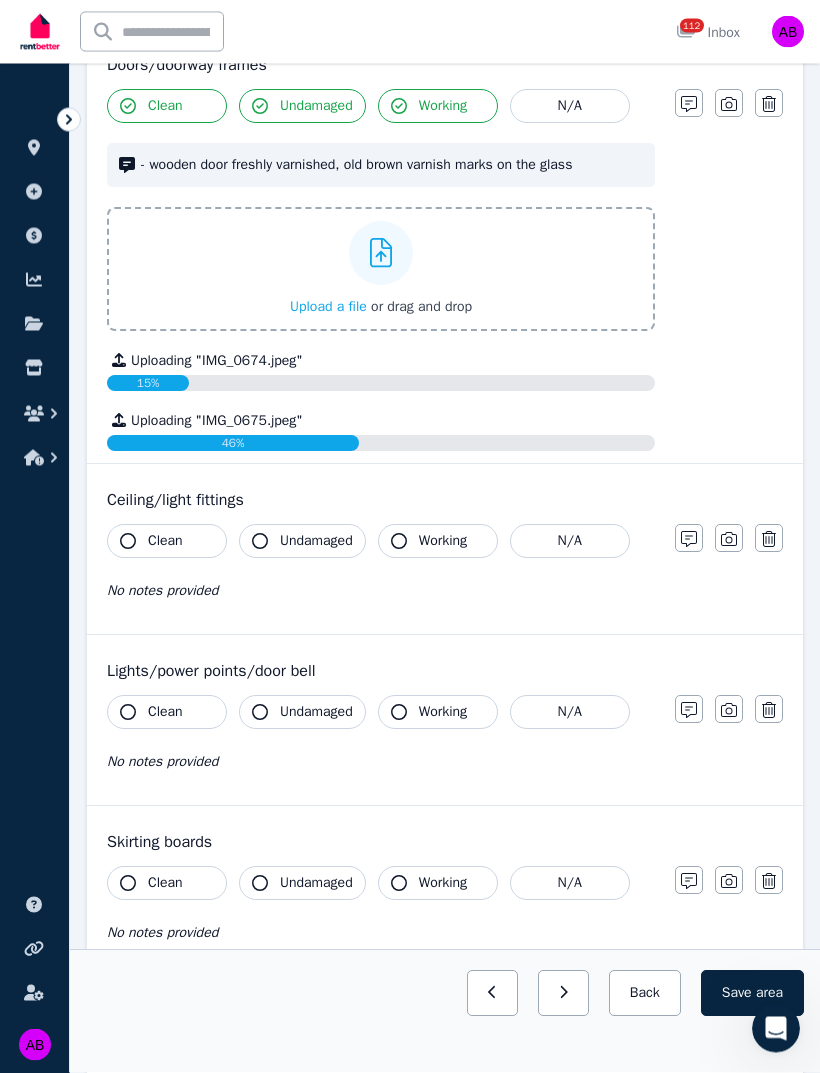 scroll, scrollTop: 758, scrollLeft: 0, axis: vertical 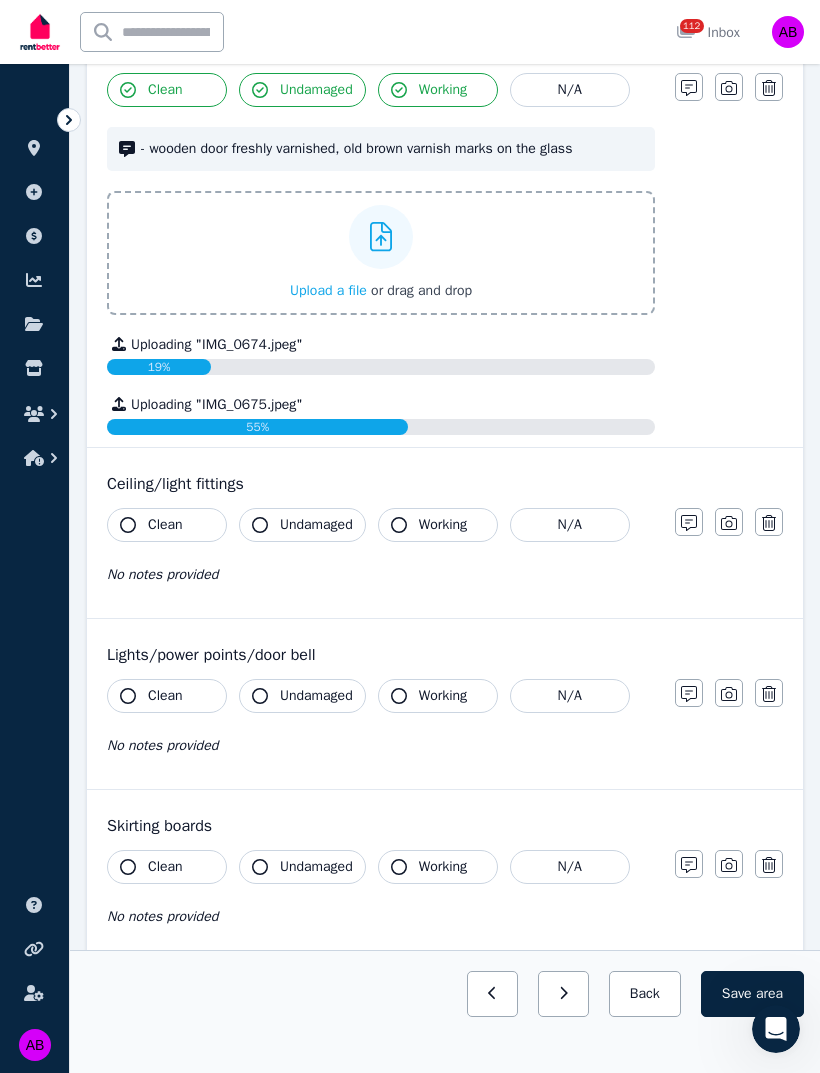click on "Clean" at bounding box center (165, 525) 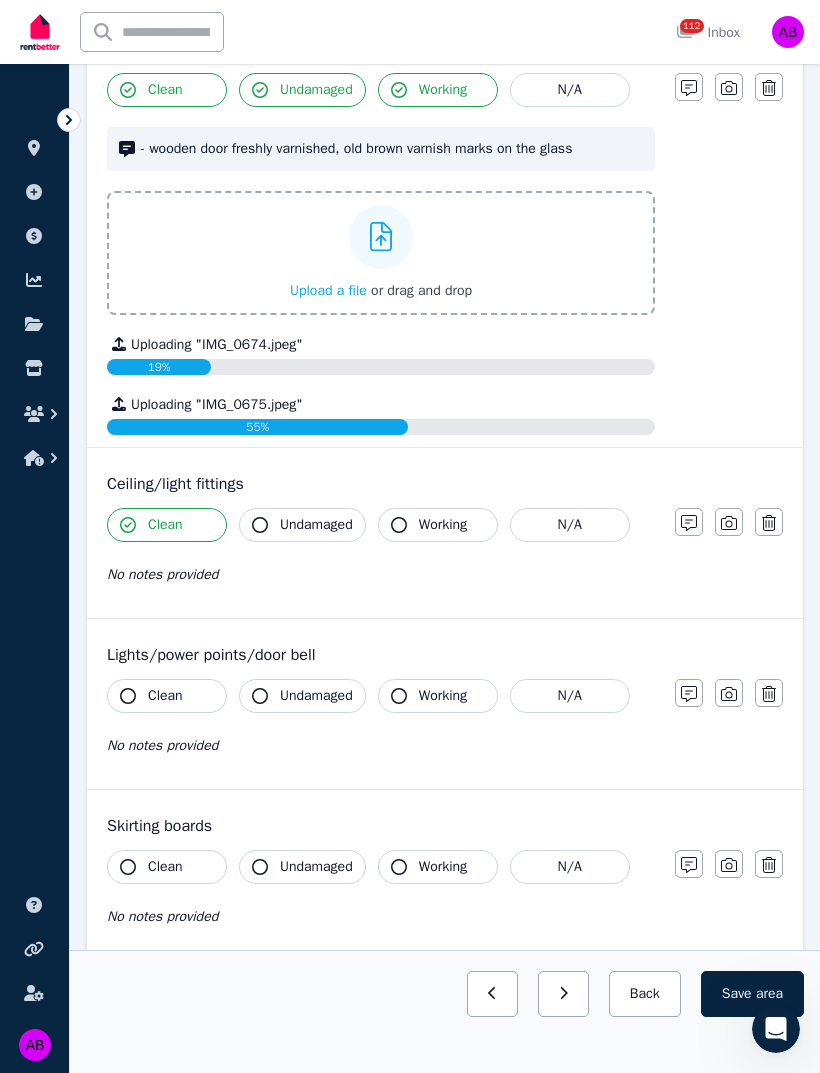 click on "Undamaged" at bounding box center [302, 525] 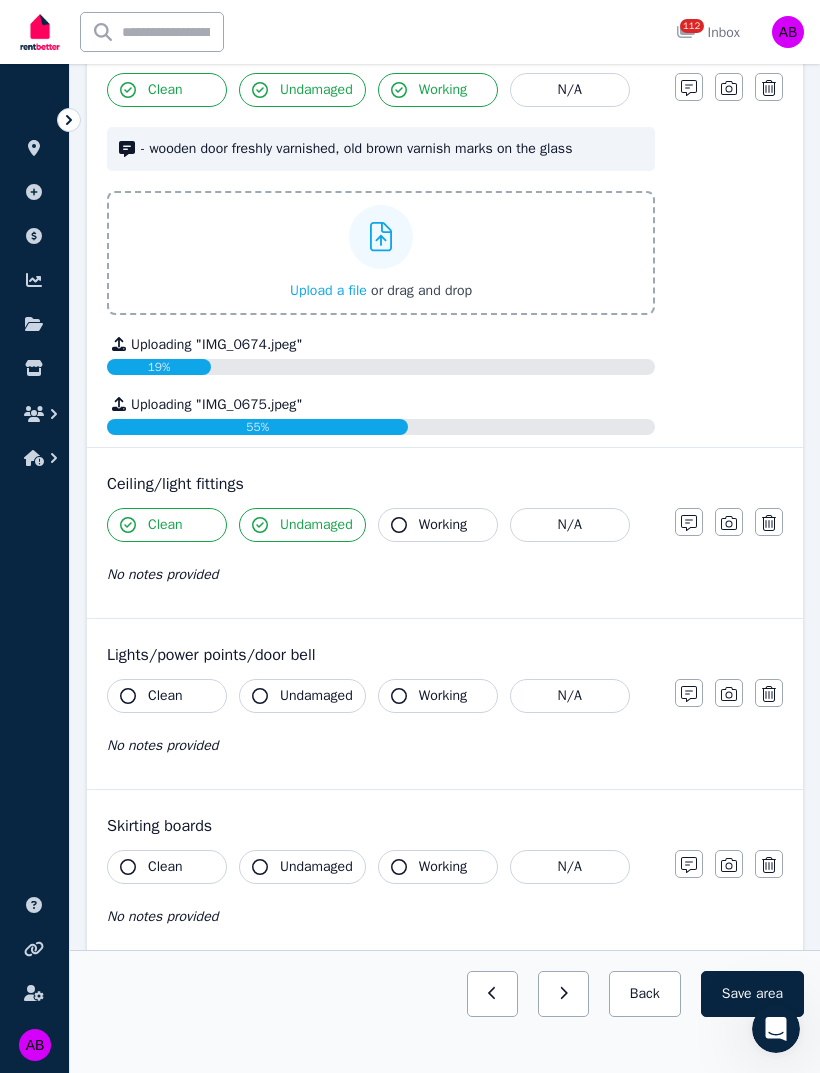click on "Working" at bounding box center [443, 525] 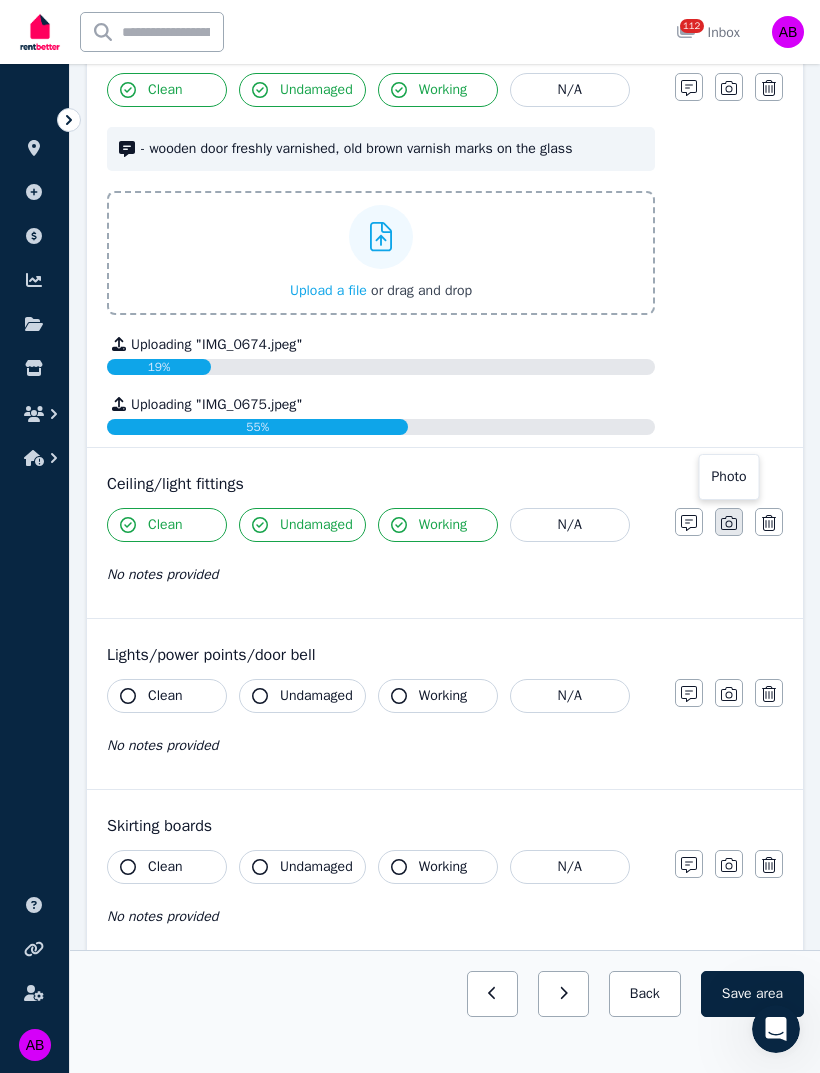 click 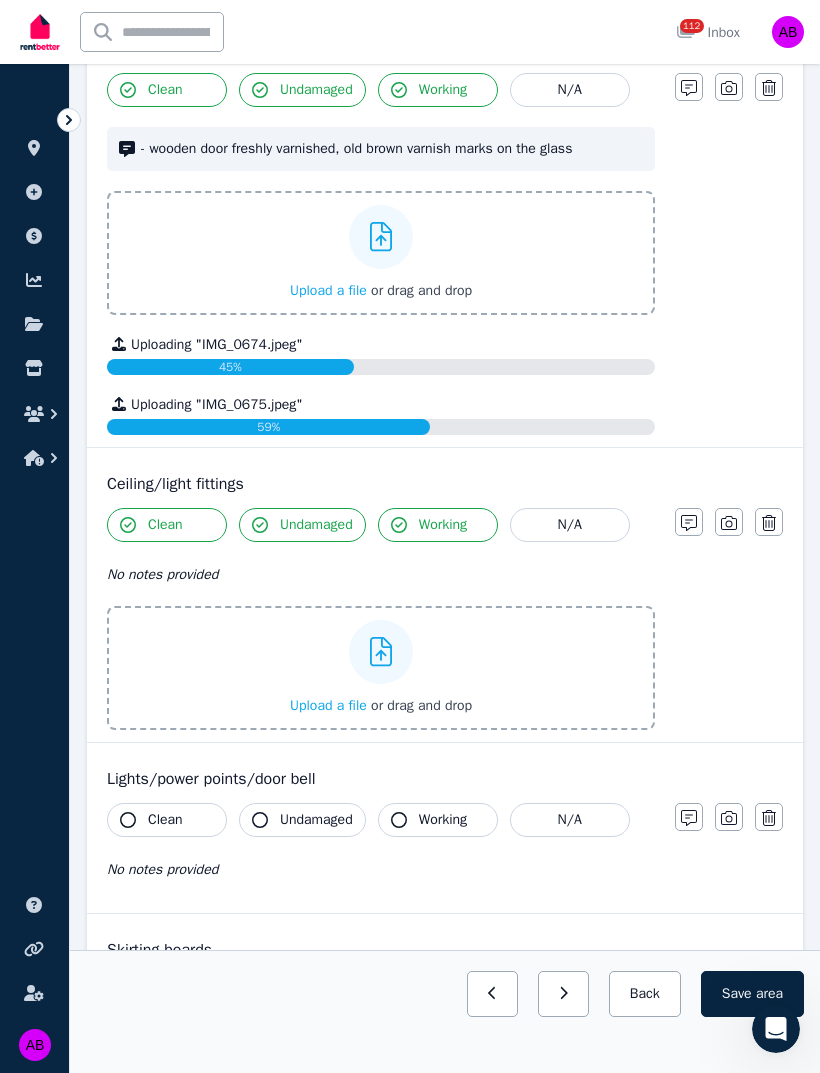 click 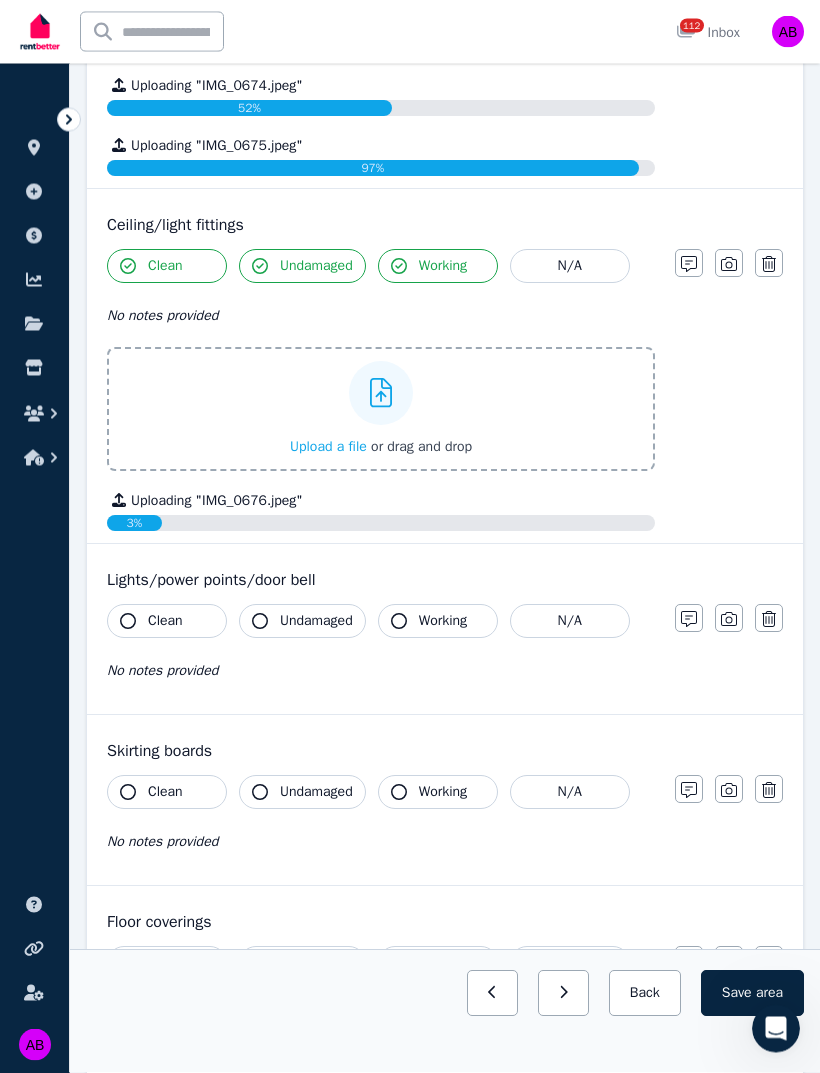 scroll, scrollTop: 1018, scrollLeft: 0, axis: vertical 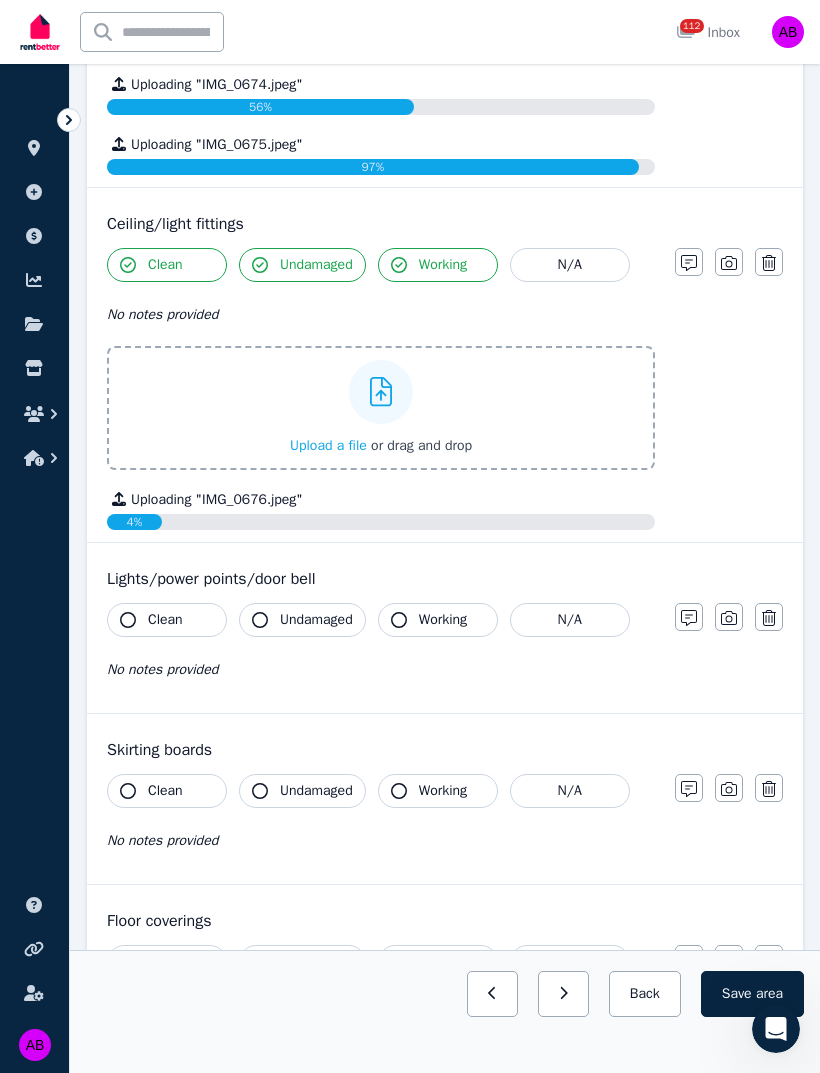 click on "Clean" at bounding box center (167, 620) 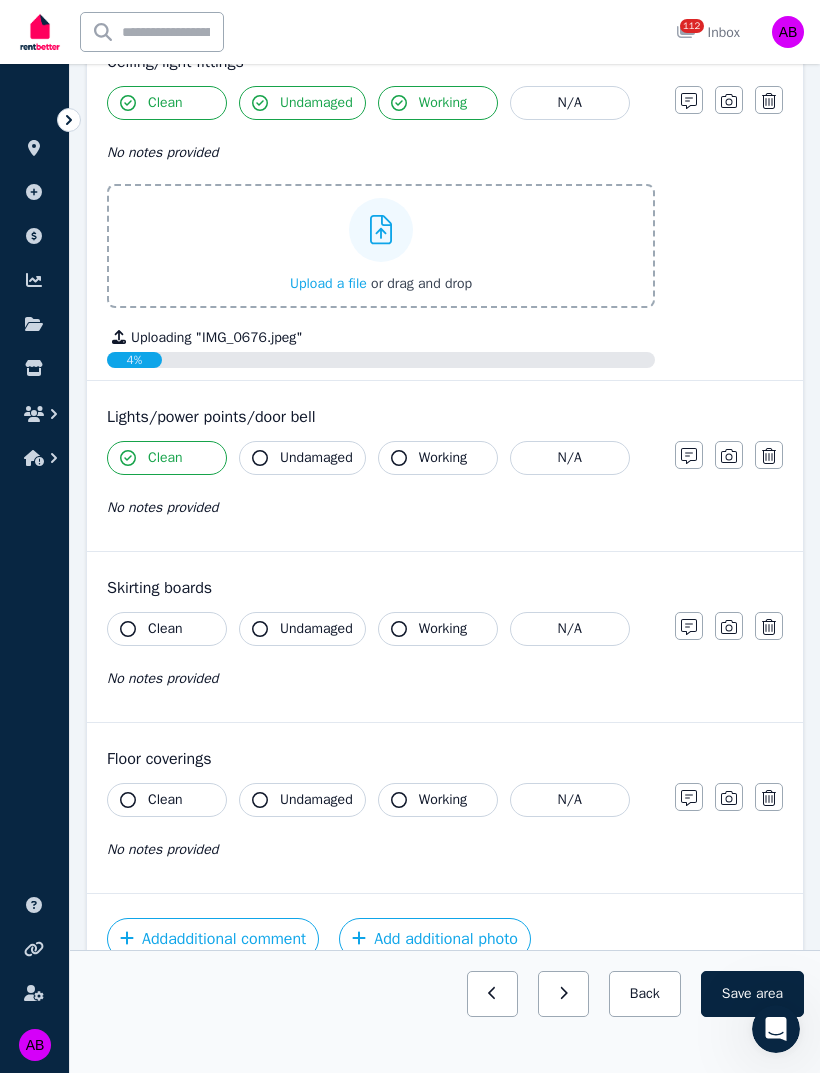 scroll, scrollTop: 1181, scrollLeft: 0, axis: vertical 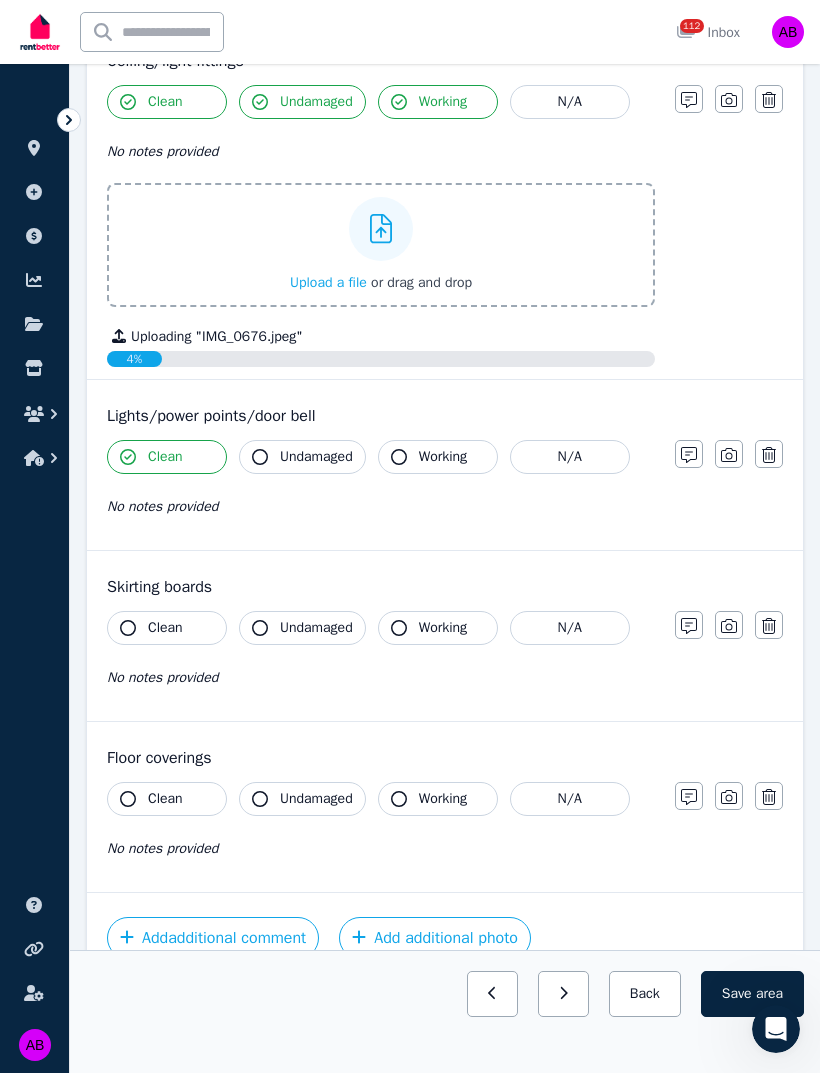 click on "Undamaged" at bounding box center (302, 457) 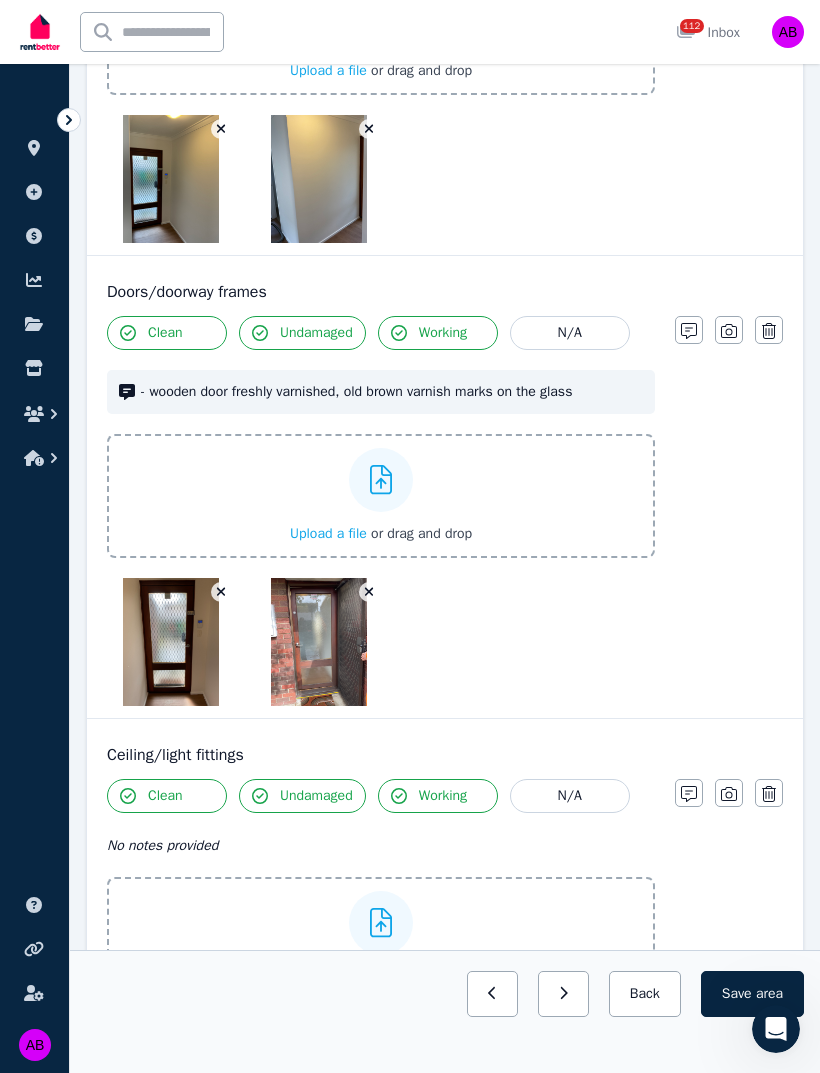 scroll, scrollTop: 652, scrollLeft: 0, axis: vertical 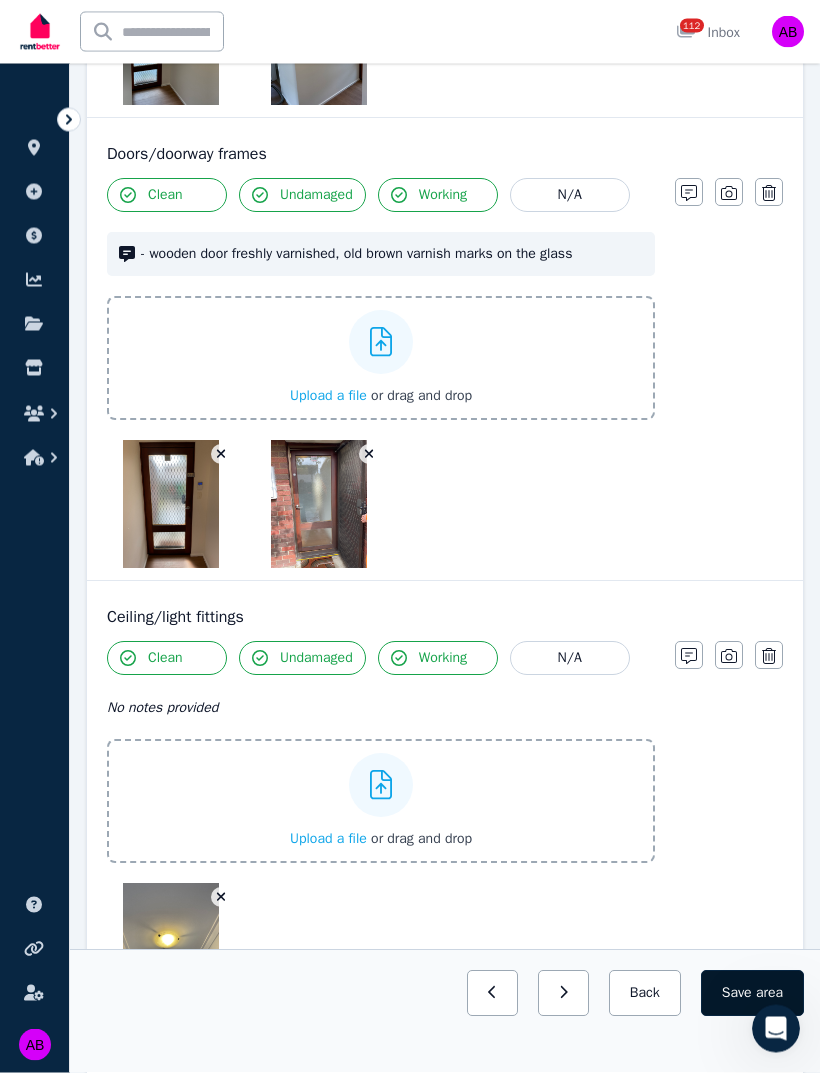 click on "Save   area" at bounding box center (752, 994) 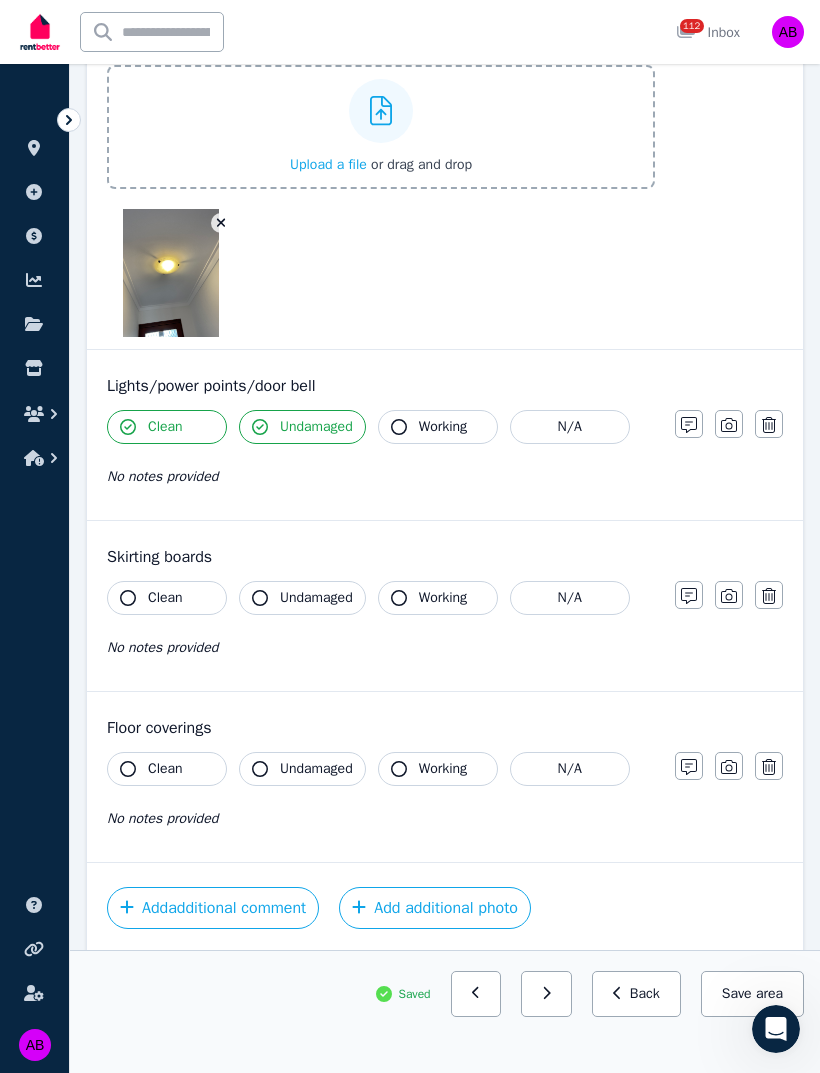 scroll, scrollTop: 1339, scrollLeft: 0, axis: vertical 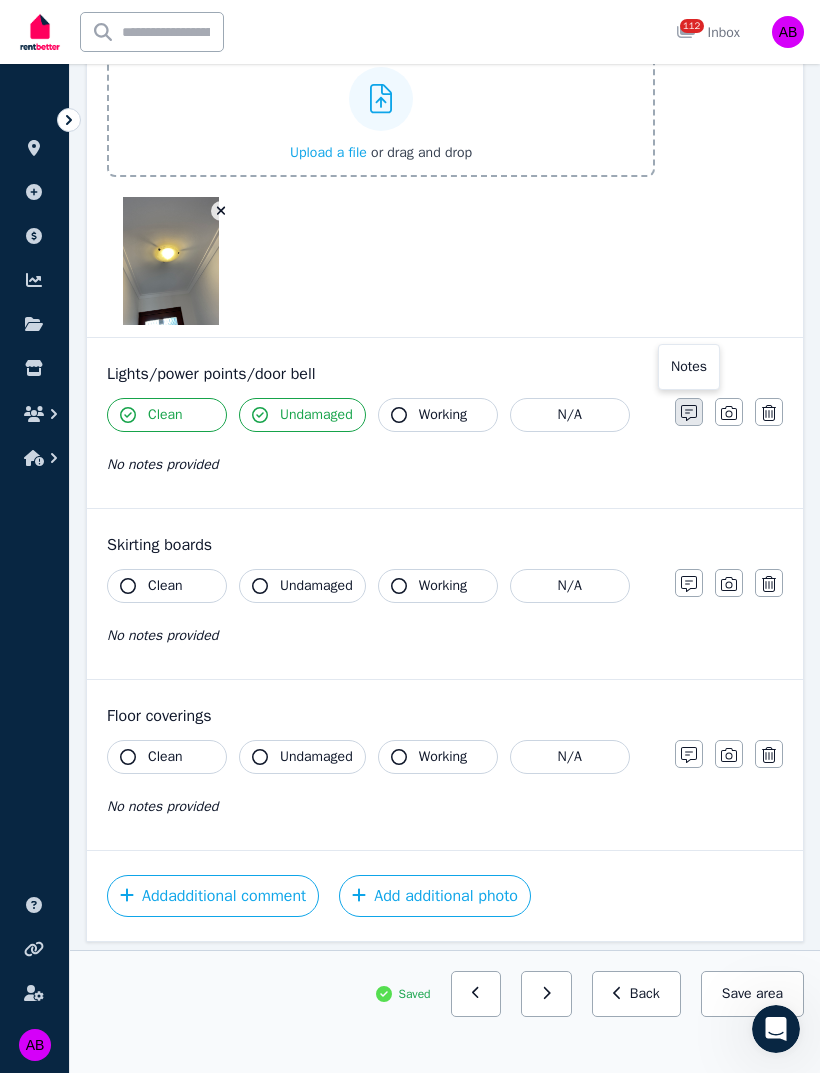 click at bounding box center [689, 412] 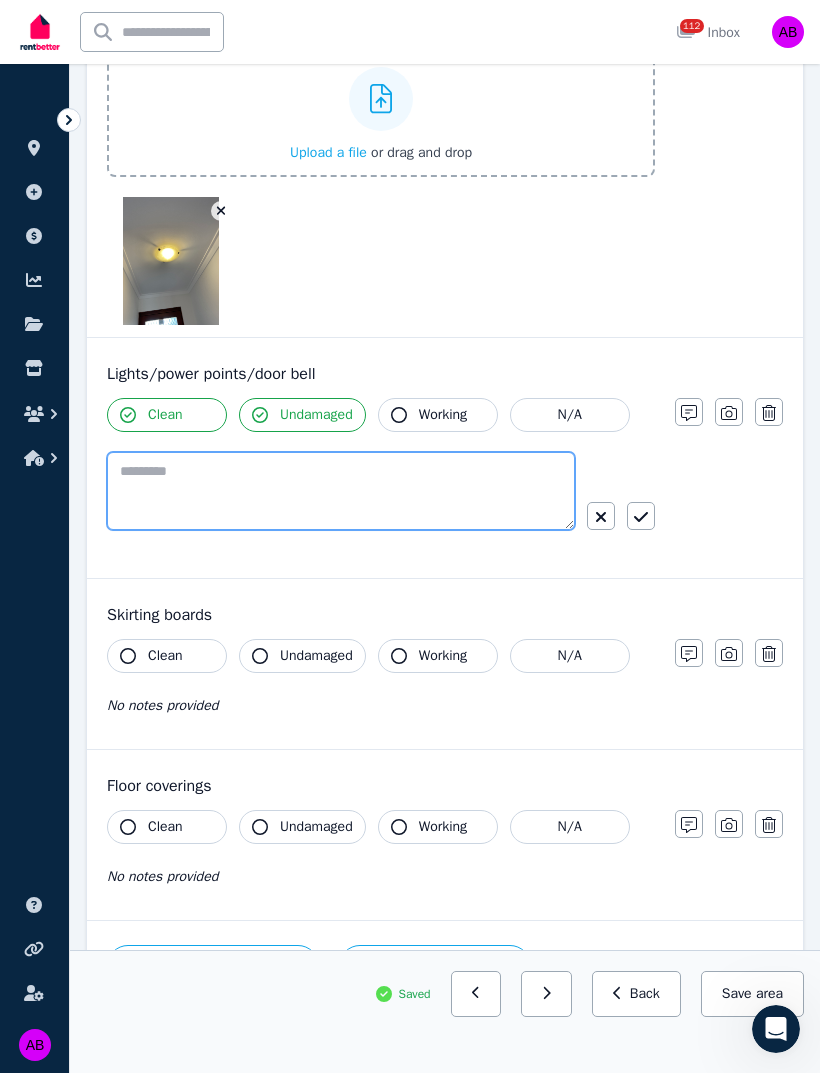 click at bounding box center [341, 491] 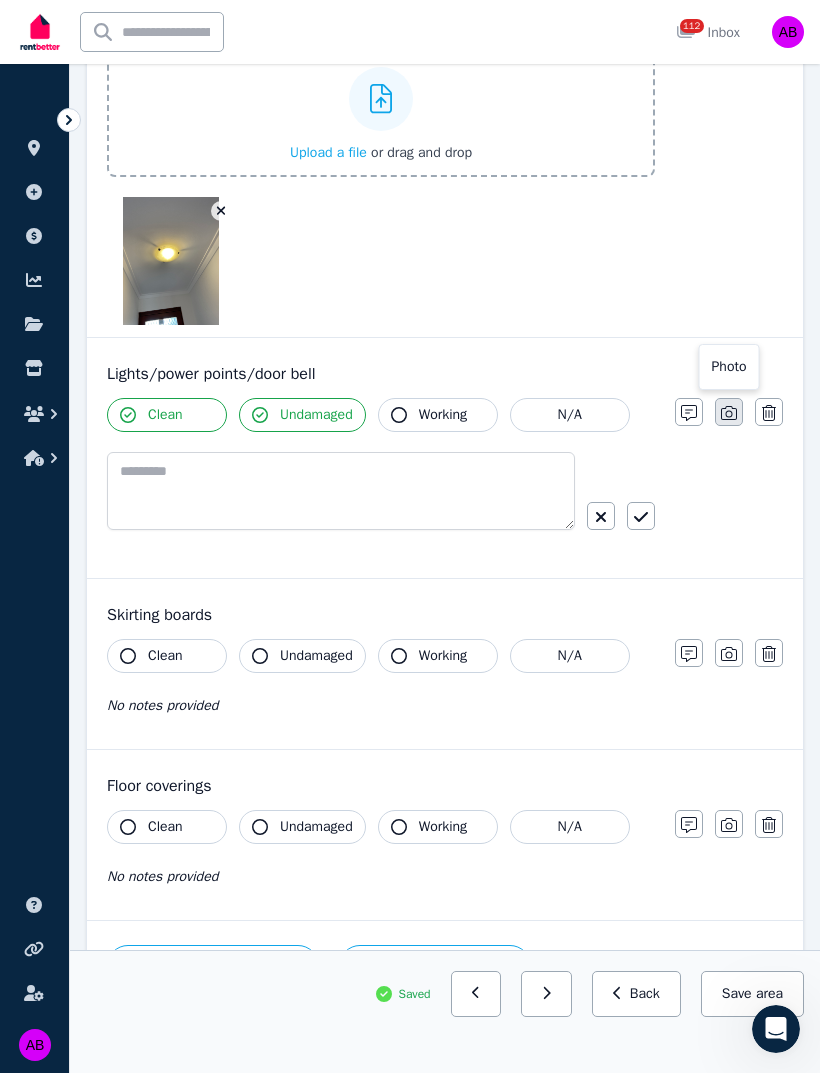 click 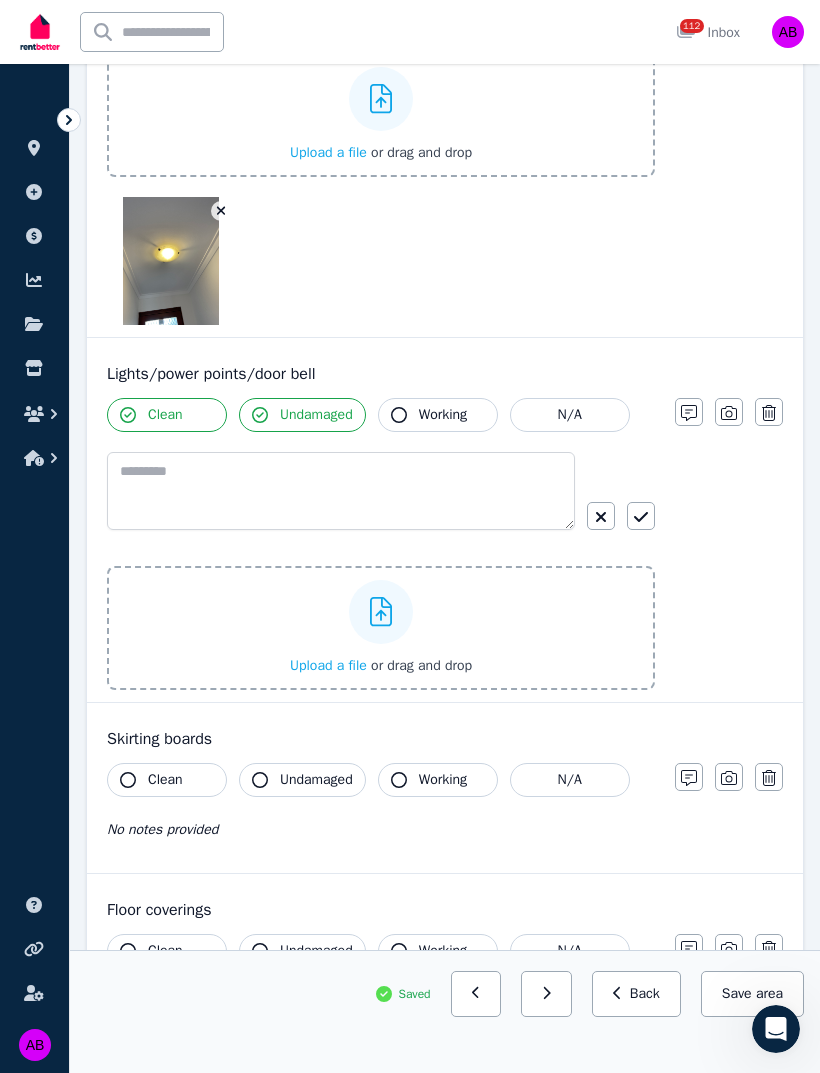click 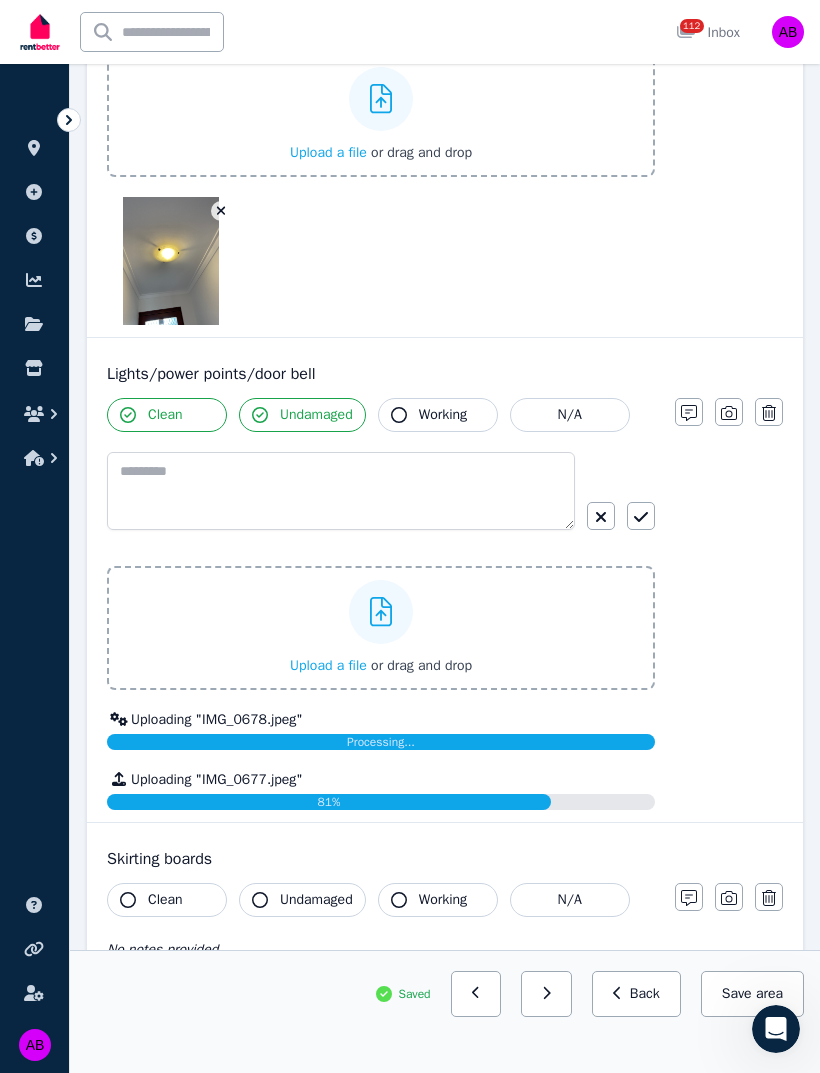 click at bounding box center (381, 612) 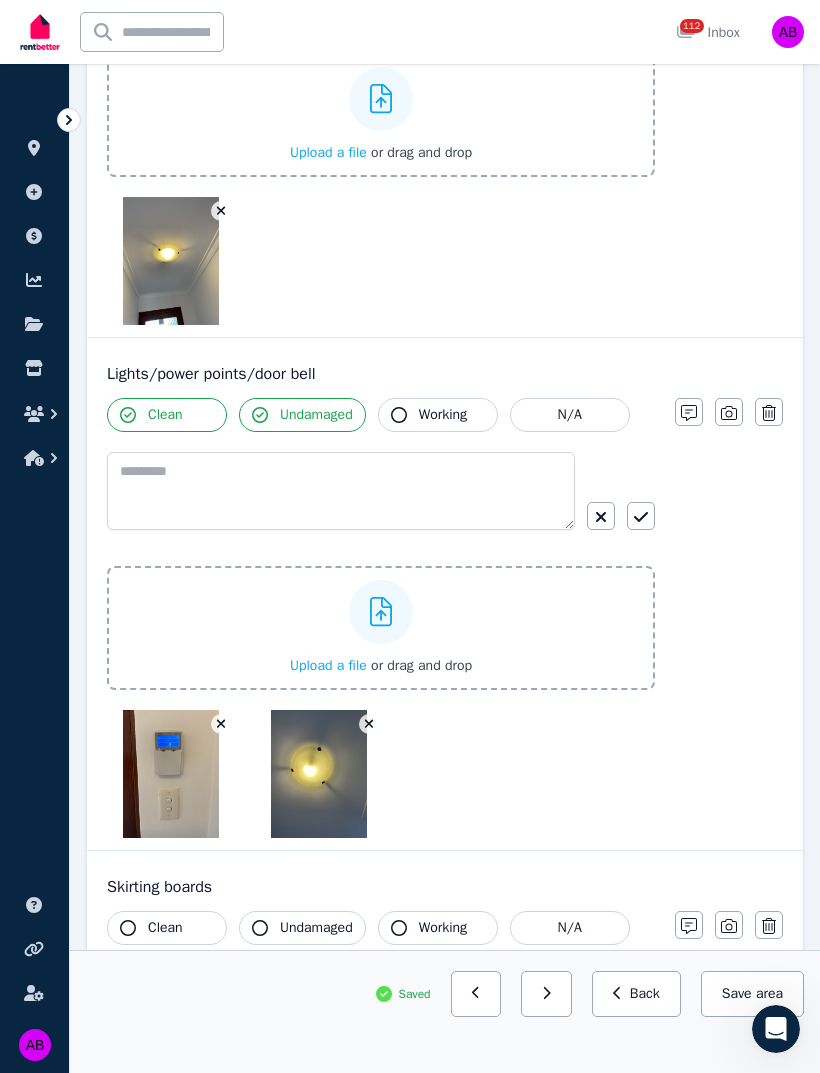 click 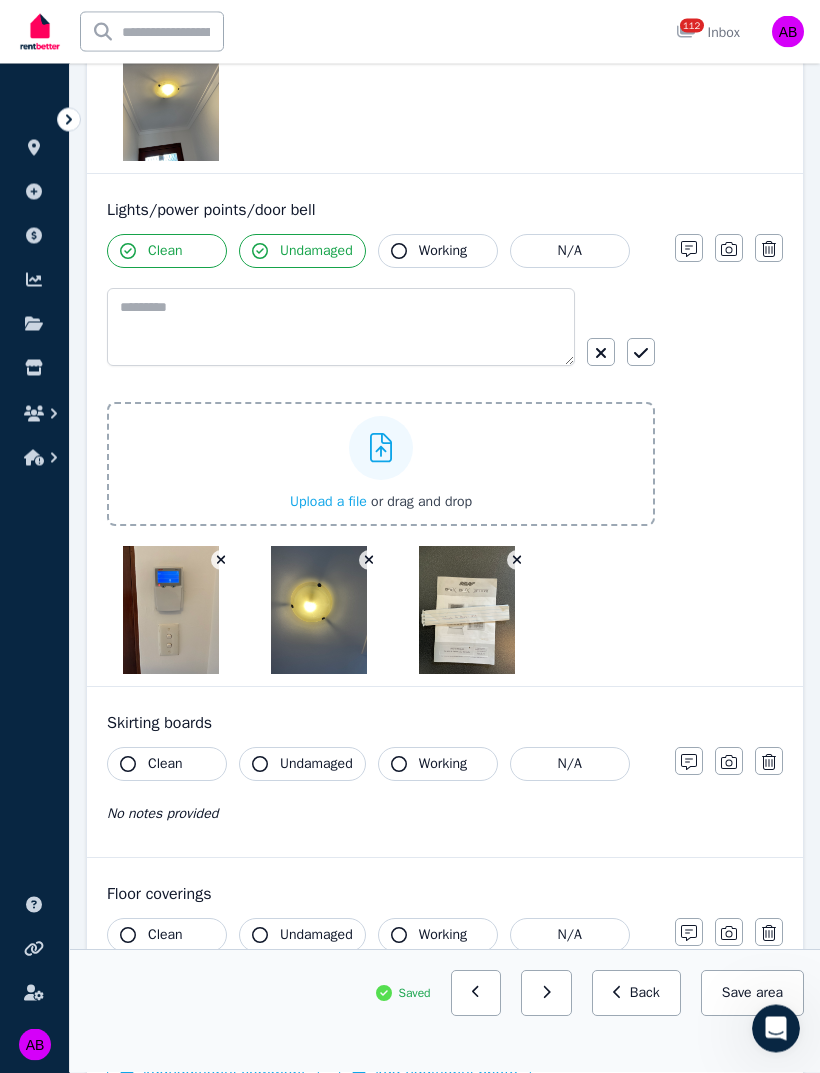 scroll, scrollTop: 1503, scrollLeft: 0, axis: vertical 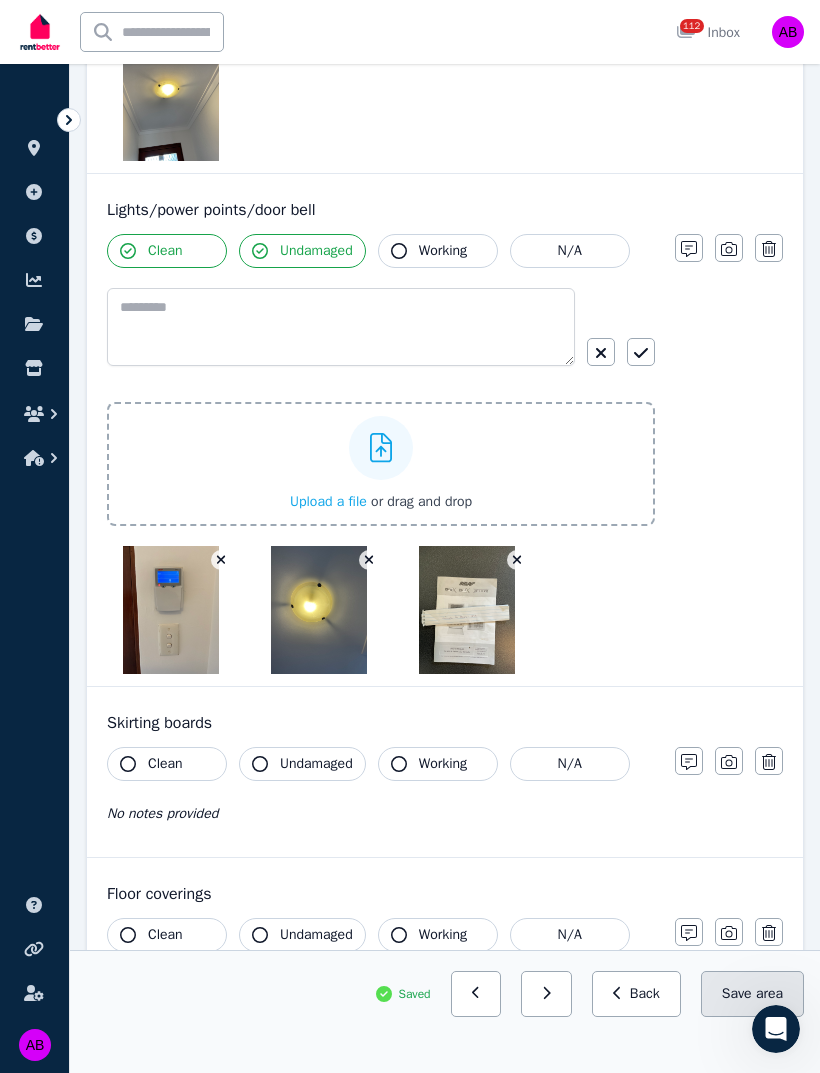 click on "Save   area" at bounding box center (752, 994) 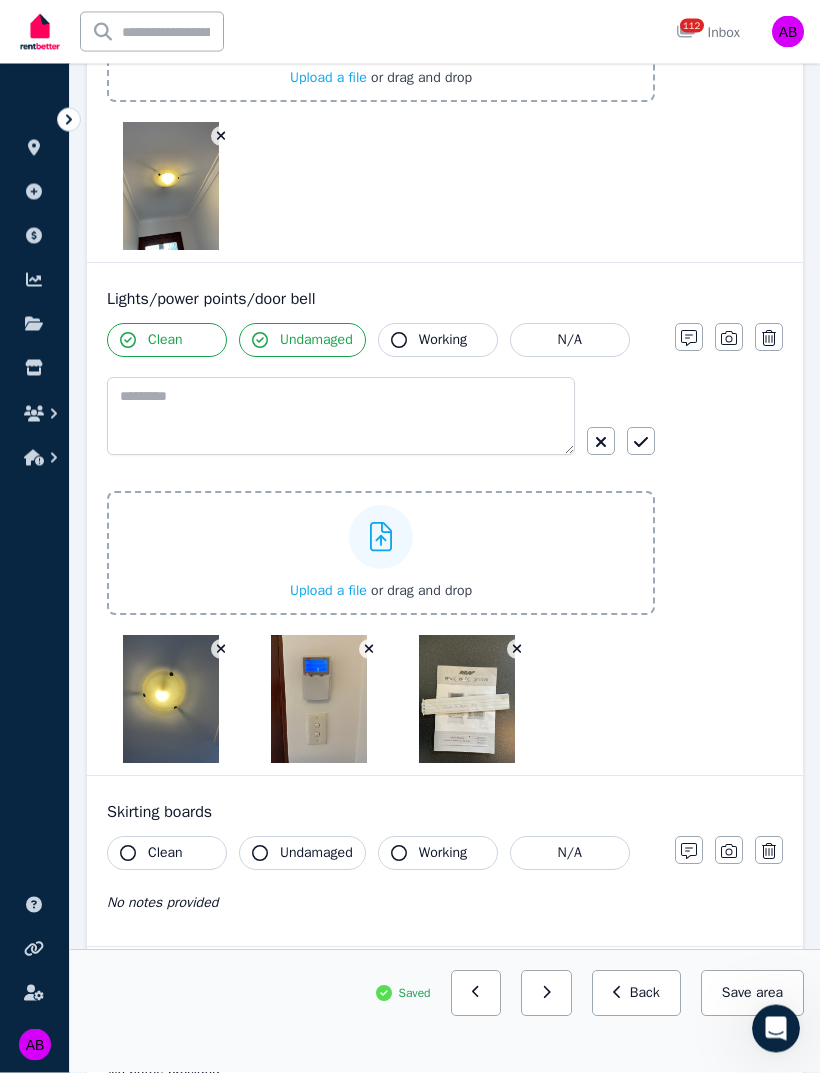 scroll, scrollTop: 1416, scrollLeft: 0, axis: vertical 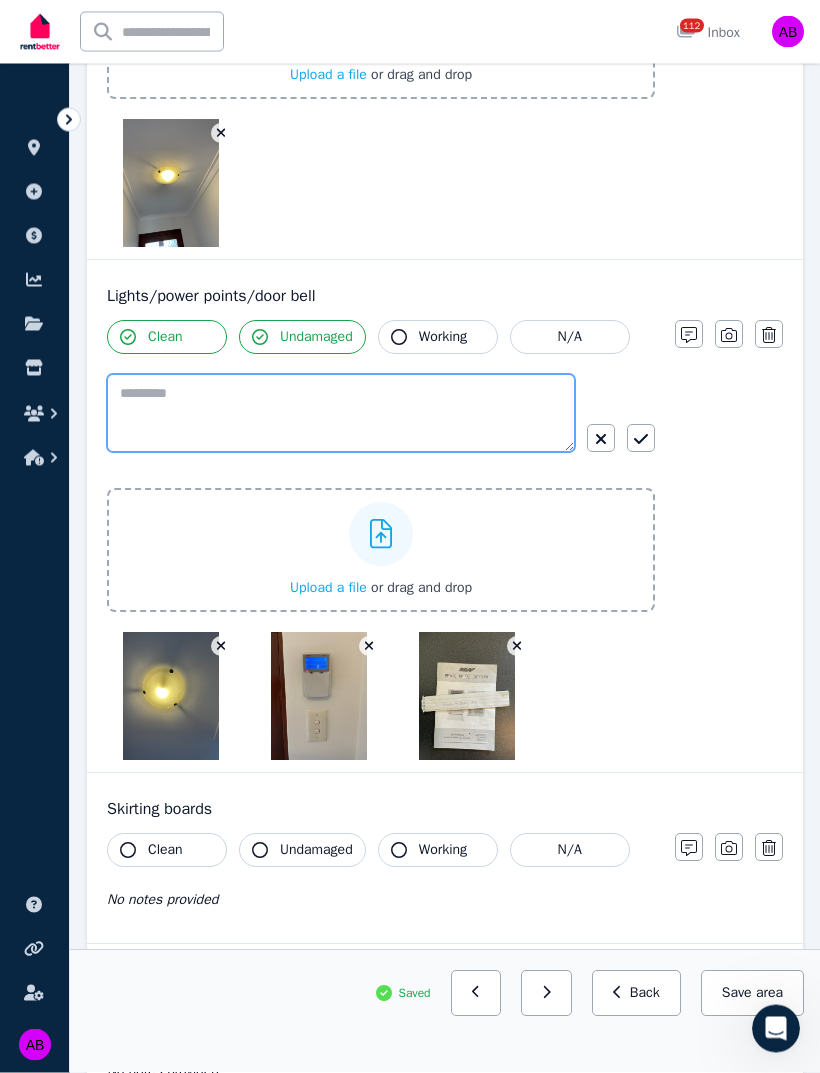 click at bounding box center (341, 414) 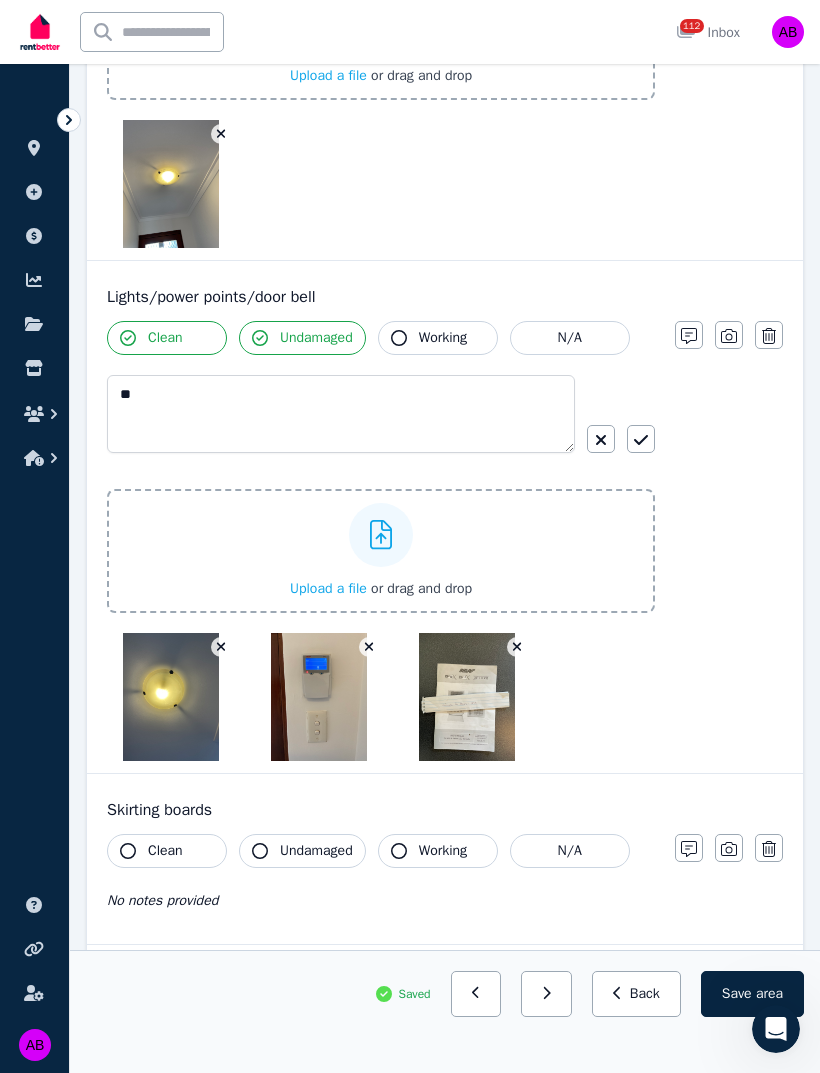click on "Working" at bounding box center (443, 338) 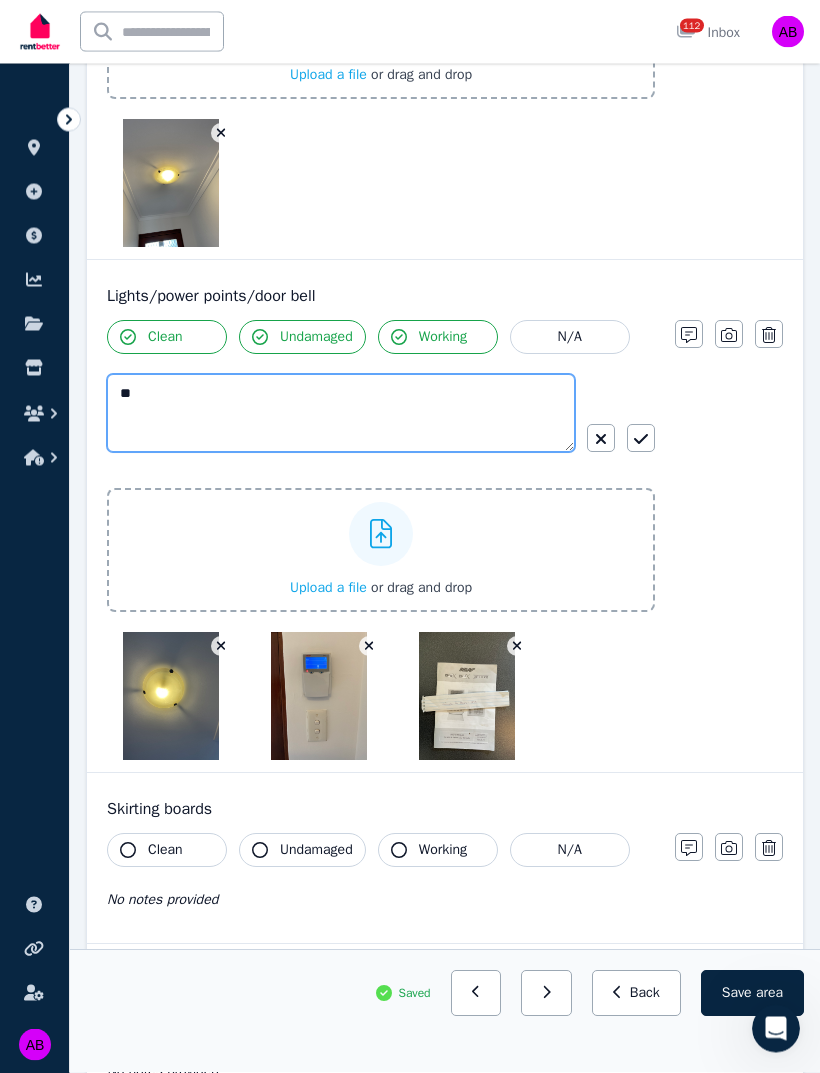 click on "*" at bounding box center [341, 414] 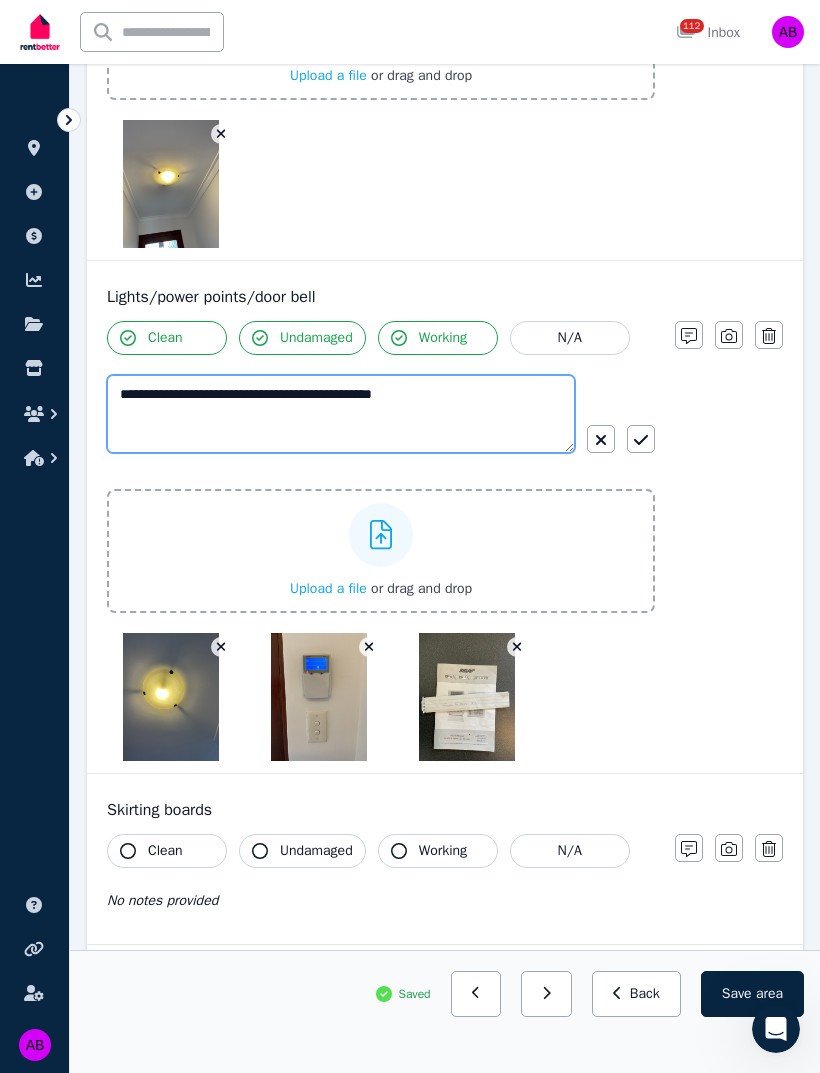 type on "**********" 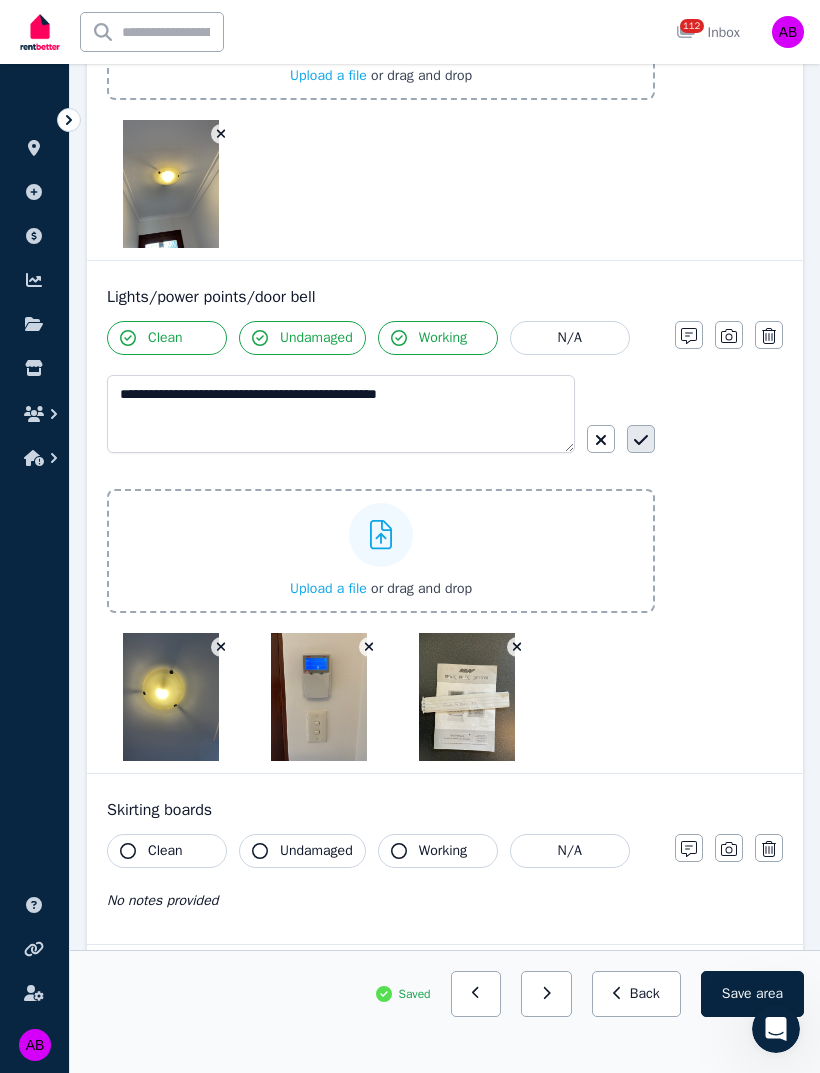 click at bounding box center (641, 439) 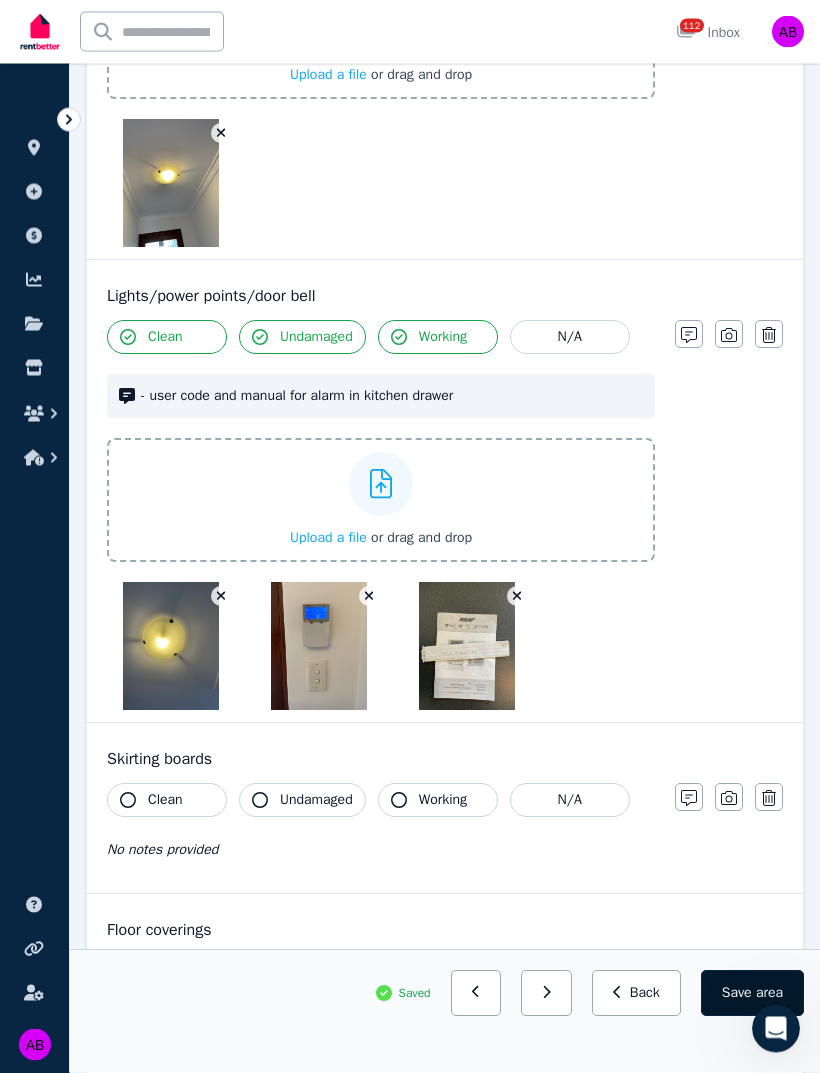 click on "Save   area" at bounding box center [752, 994] 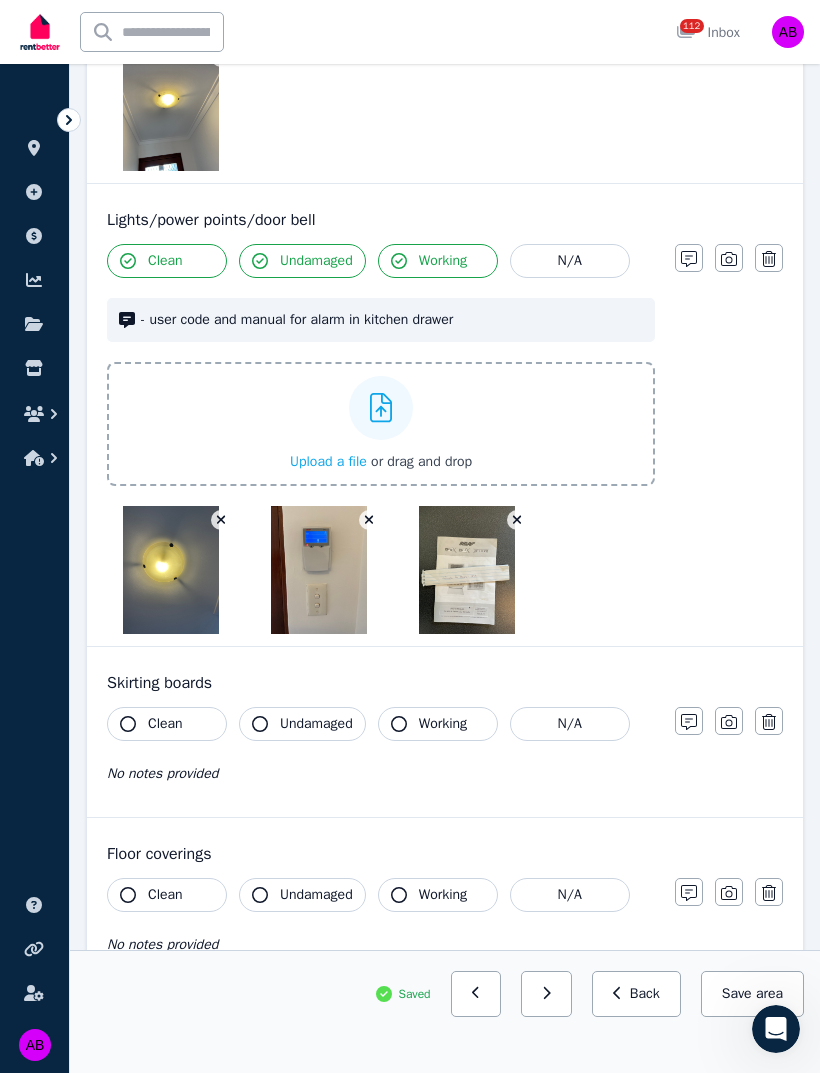 scroll, scrollTop: 1631, scrollLeft: 0, axis: vertical 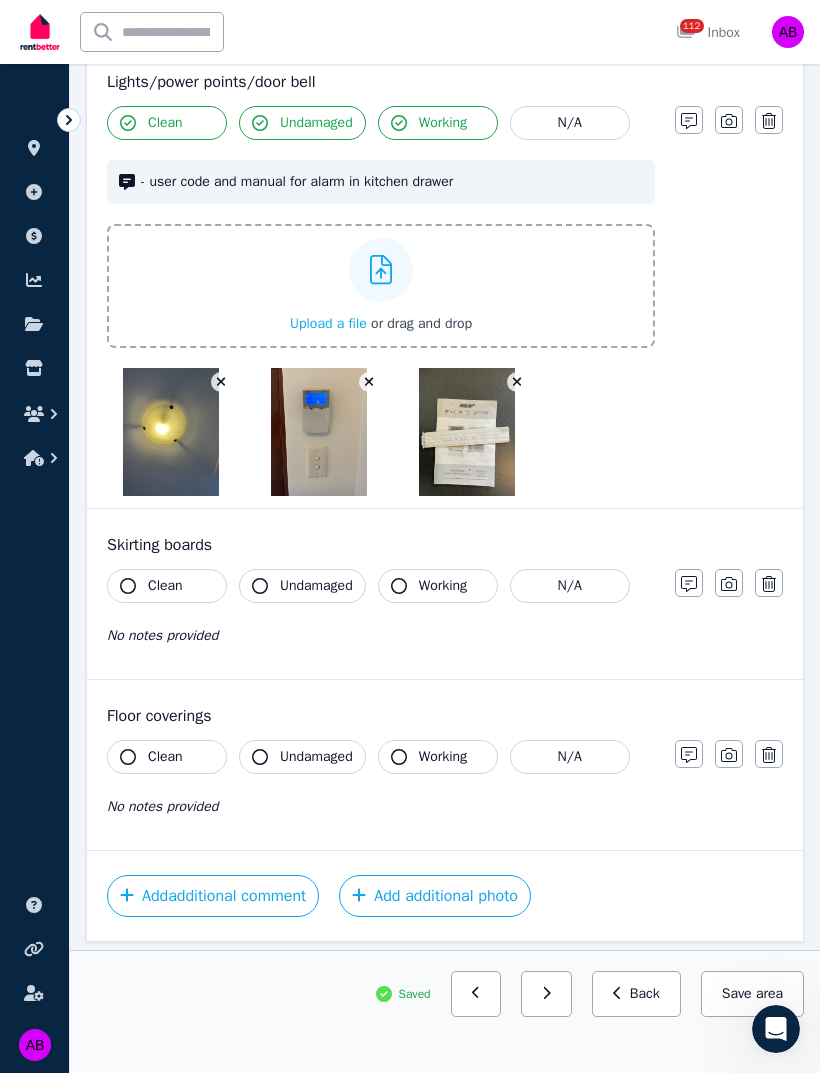 click on "Clean" at bounding box center [167, 586] 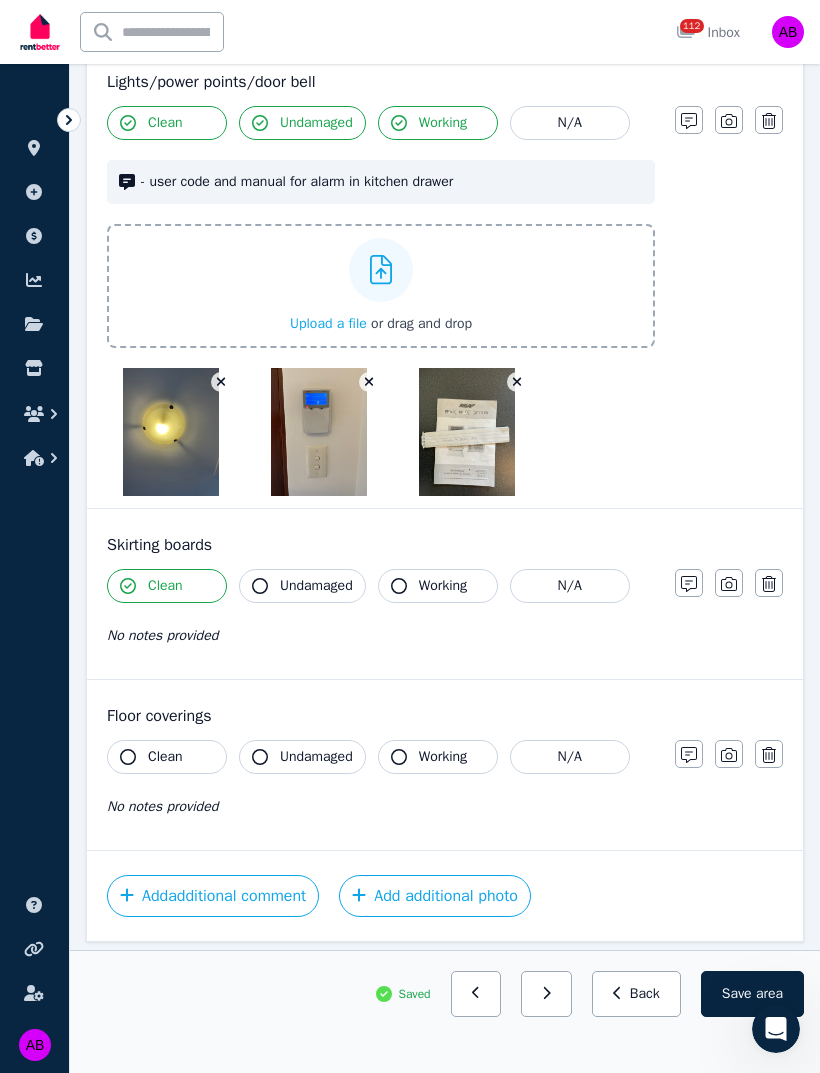 click on "Undamaged" at bounding box center (316, 586) 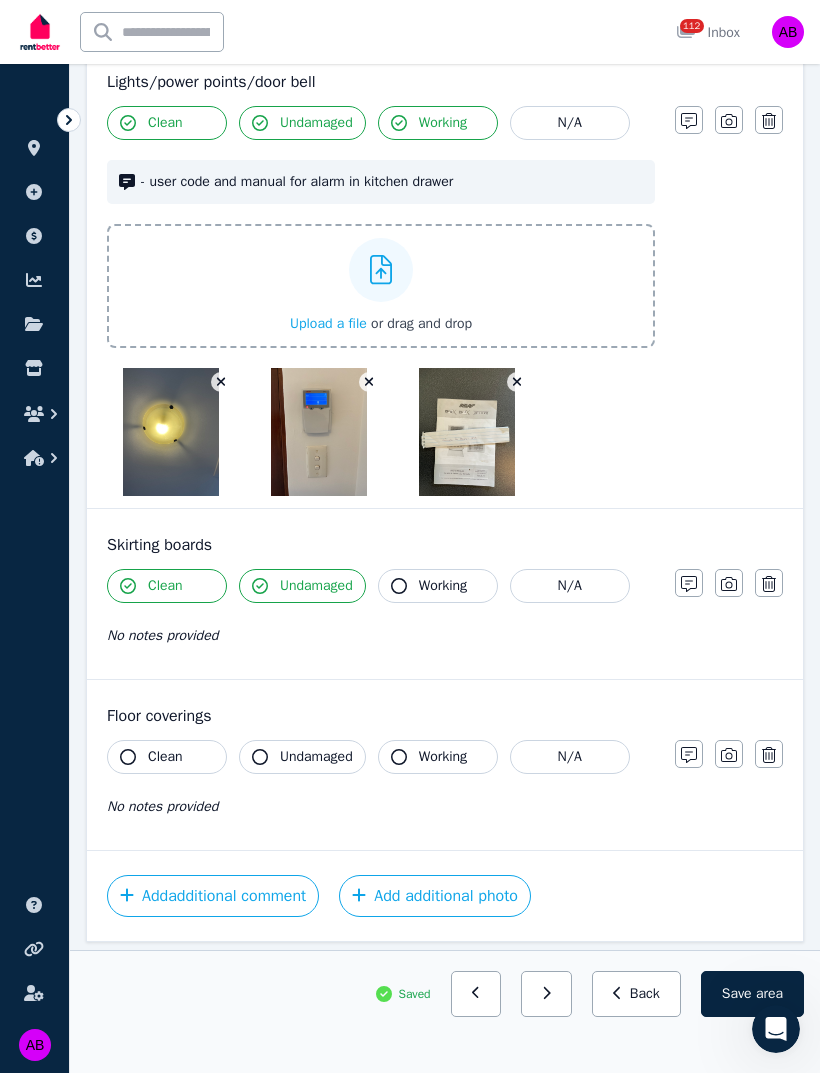 click on "Working" at bounding box center [443, 586] 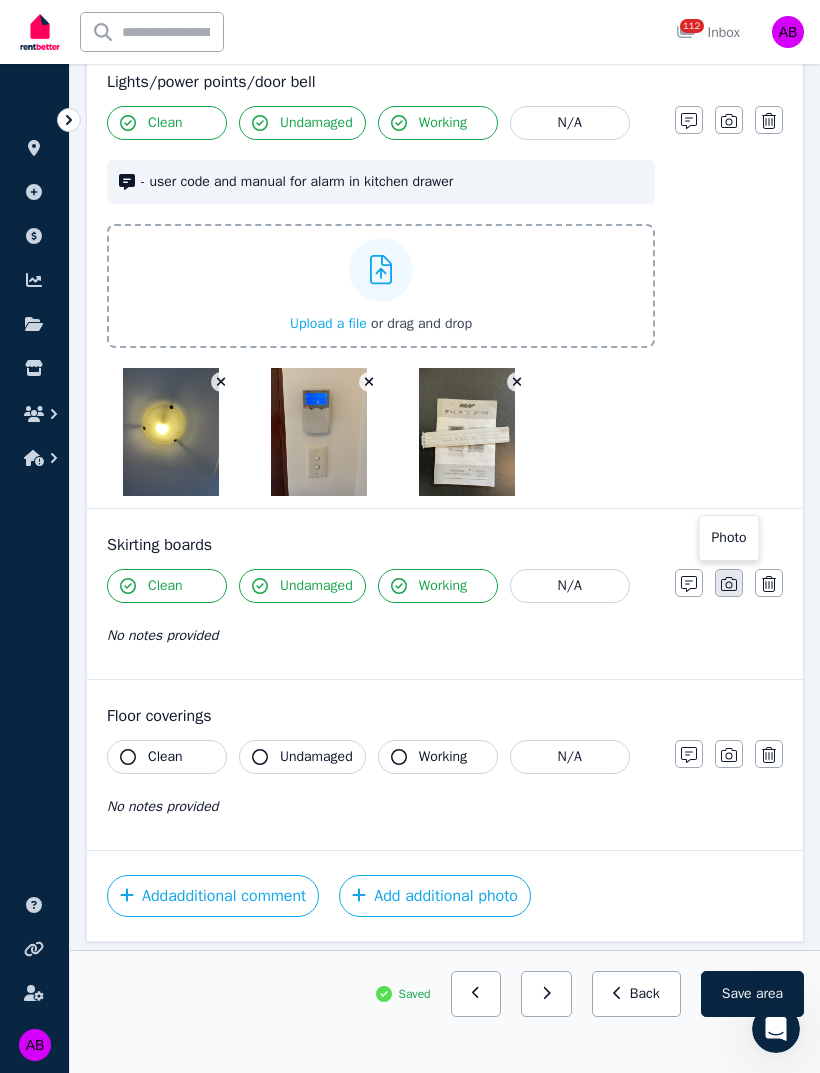 click 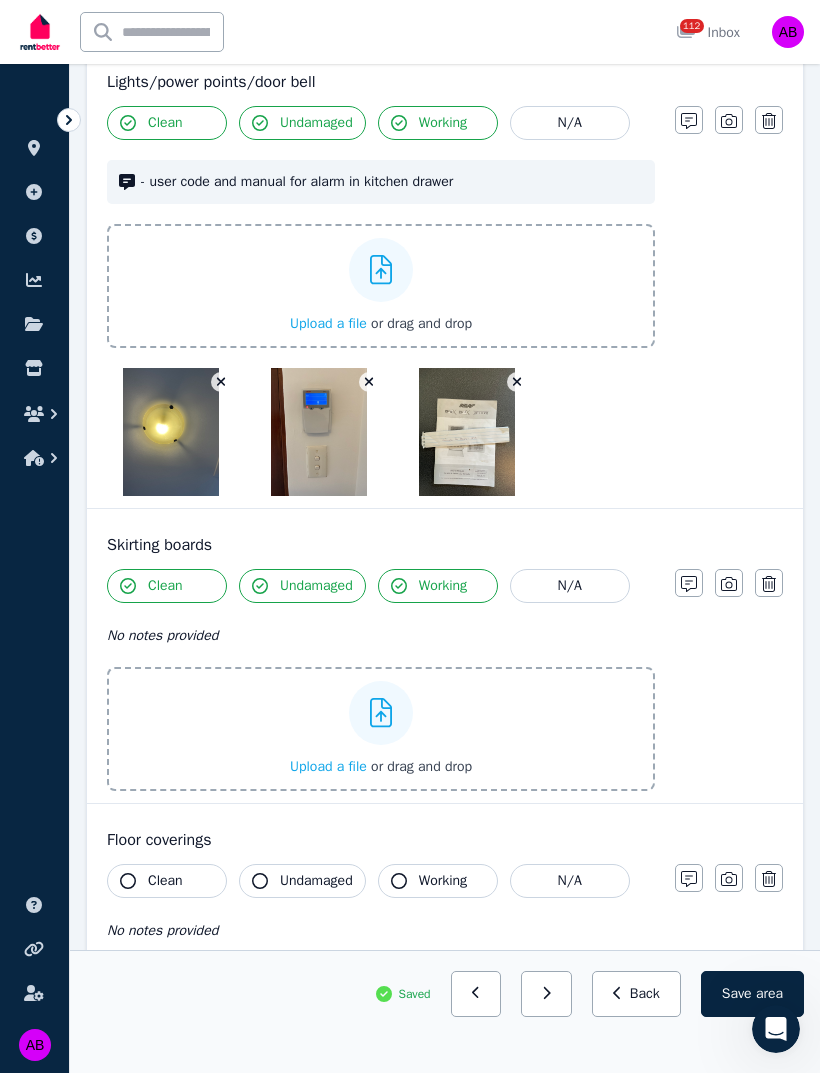 click 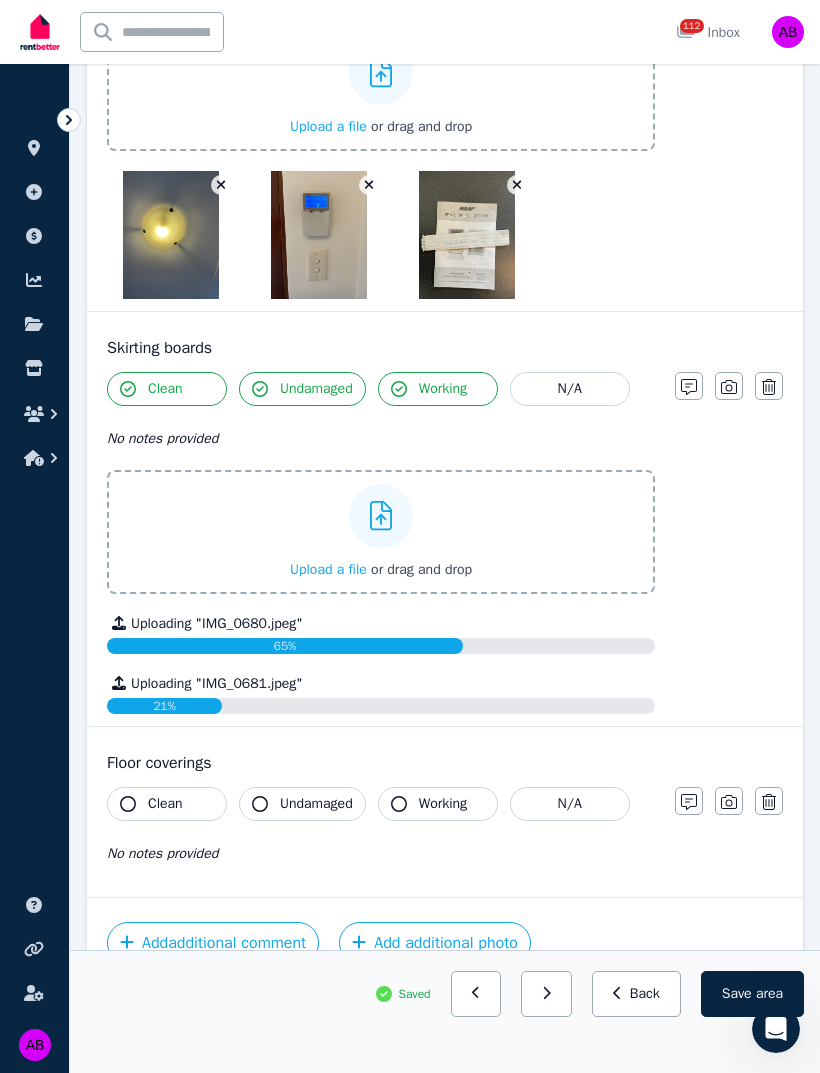 scroll, scrollTop: 1824, scrollLeft: 0, axis: vertical 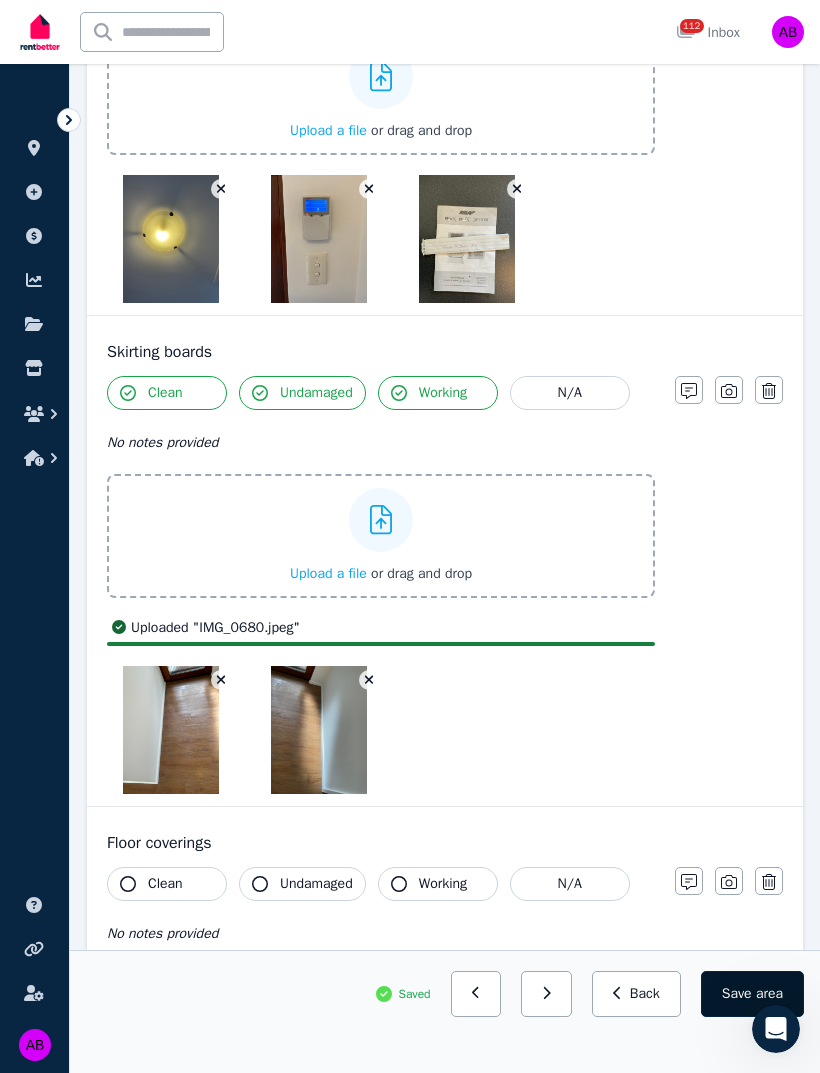 click on "Save   area" at bounding box center [752, 994] 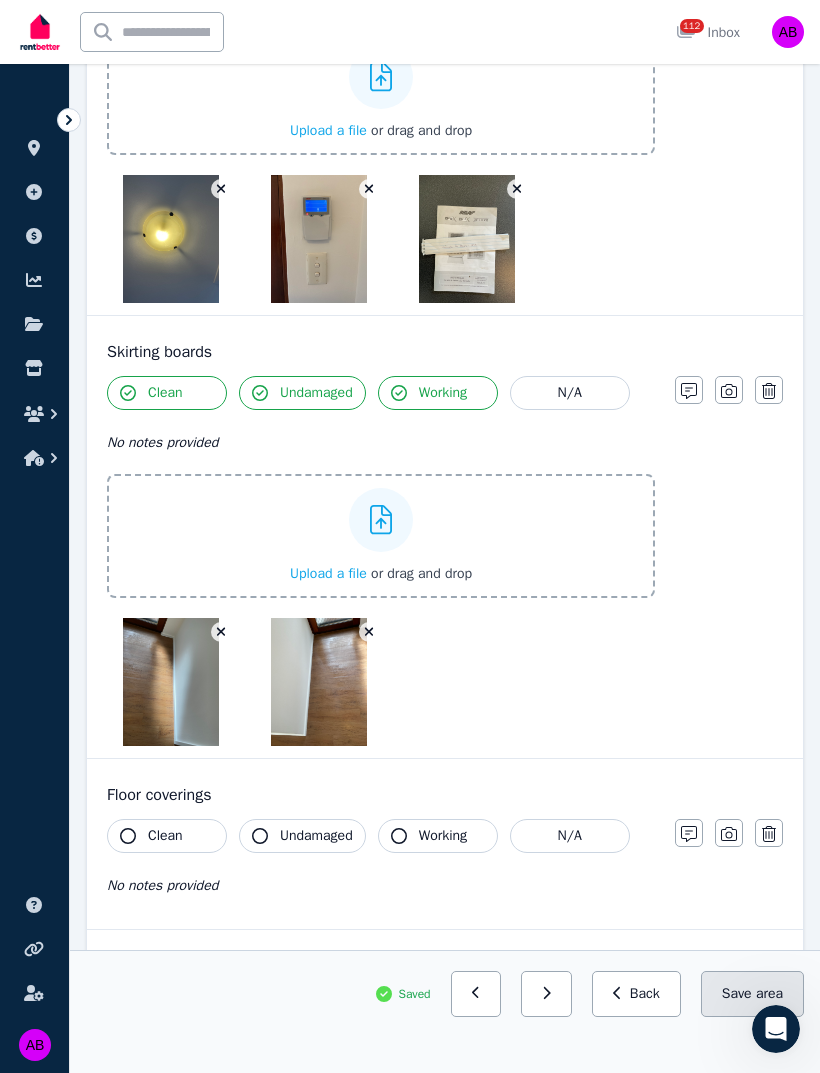 click on "Save   area" at bounding box center (752, 994) 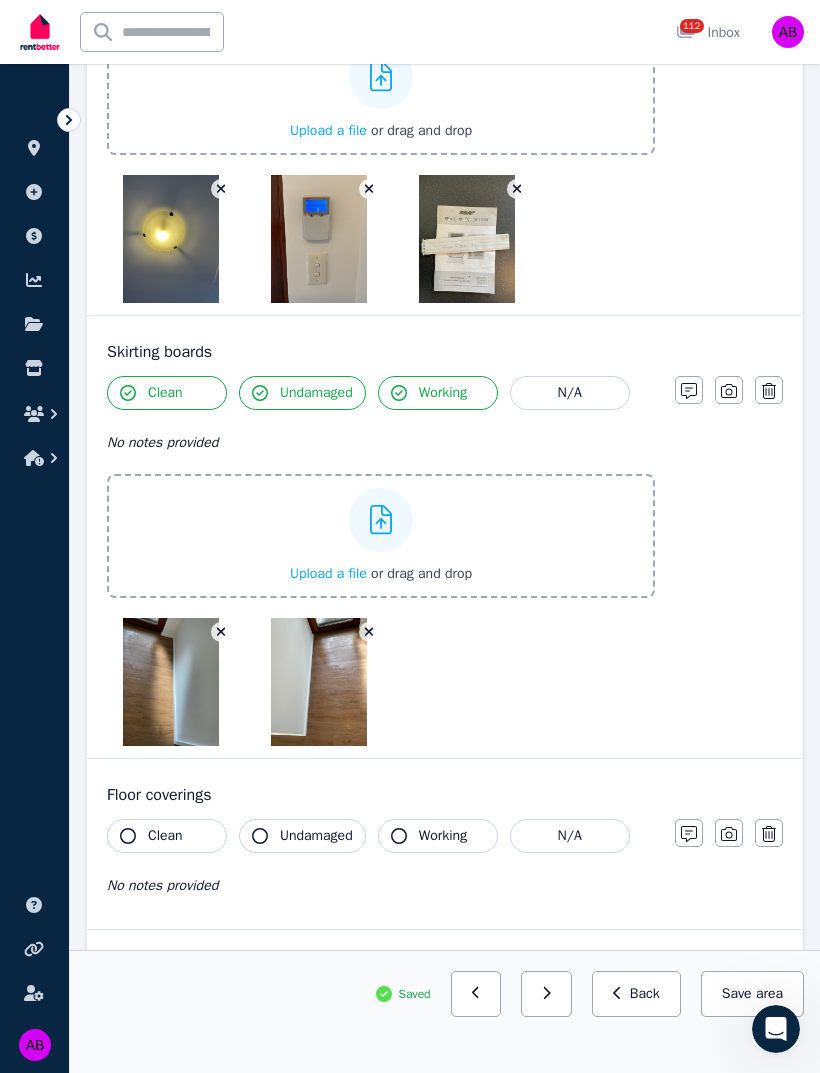 scroll, scrollTop: 1903, scrollLeft: 0, axis: vertical 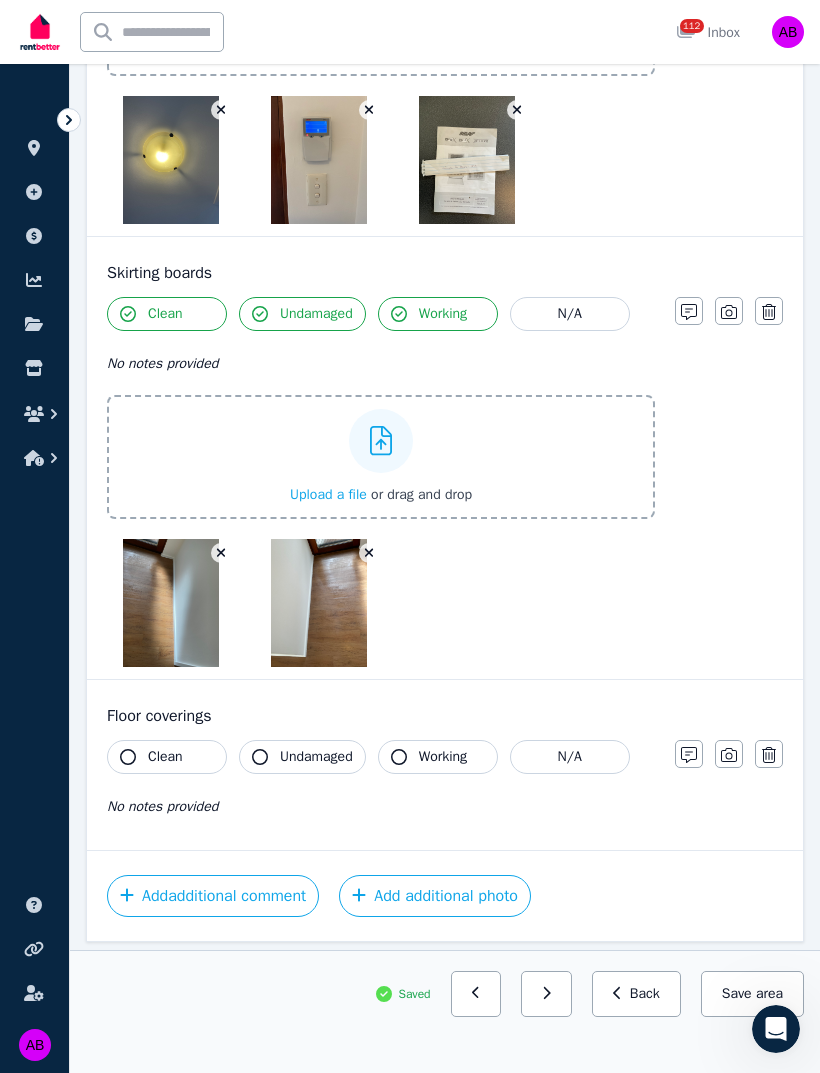click on "Clean" at bounding box center [165, 757] 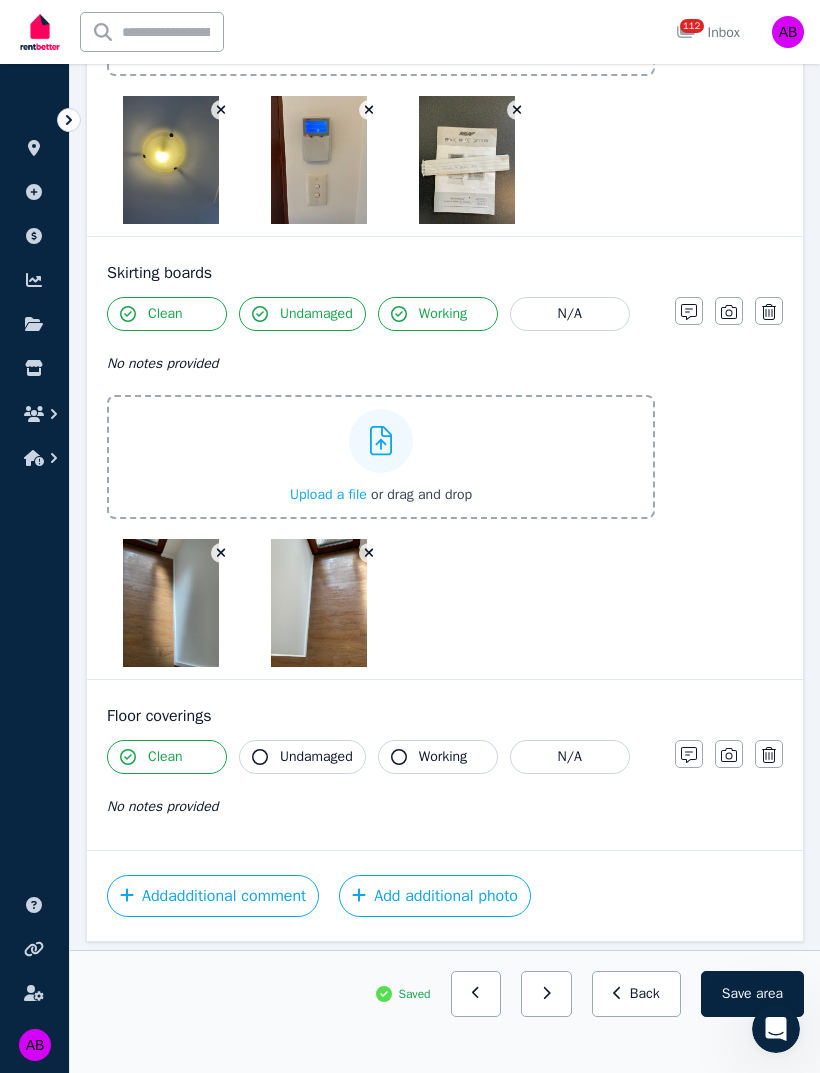 click on "Working" at bounding box center [438, 757] 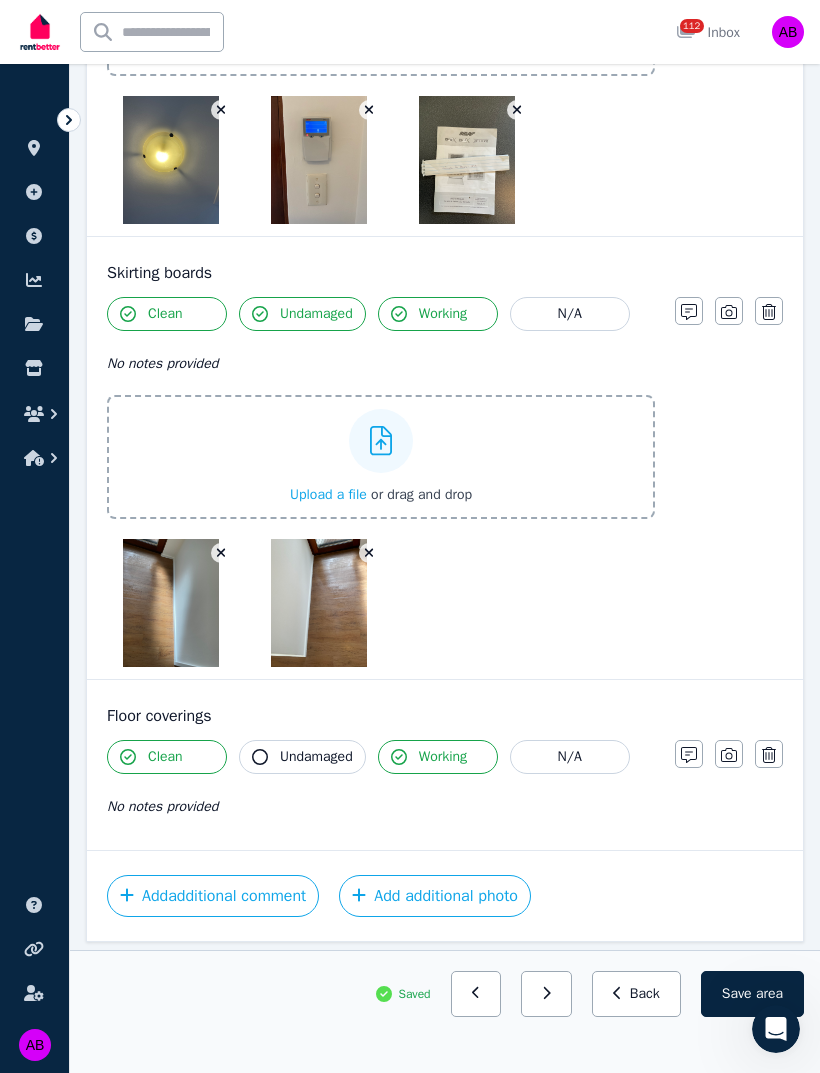 click on "Undamaged" at bounding box center [302, 757] 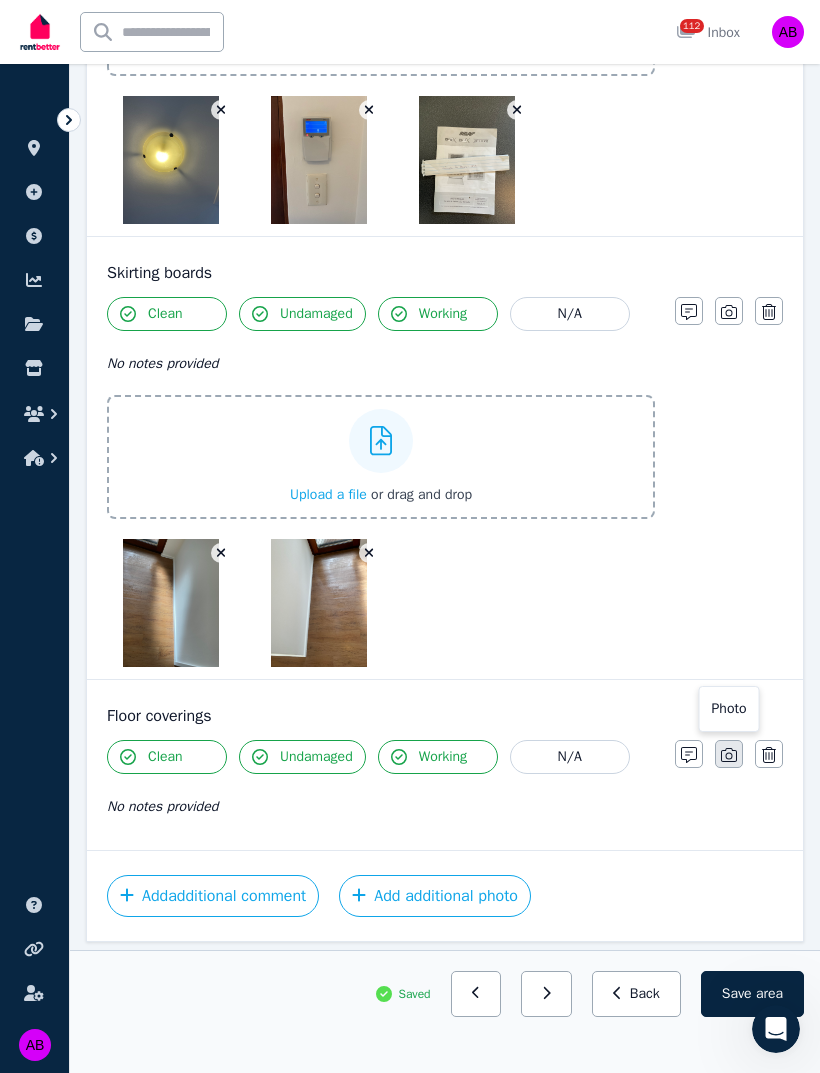 click 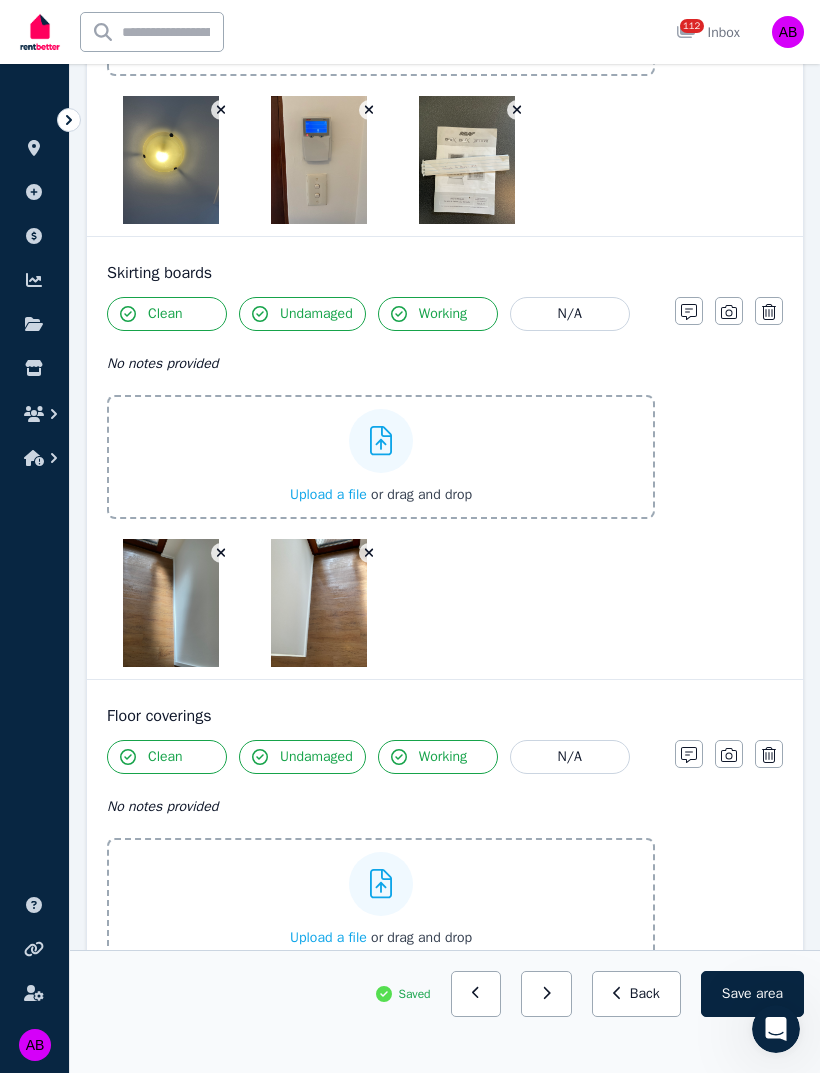 click 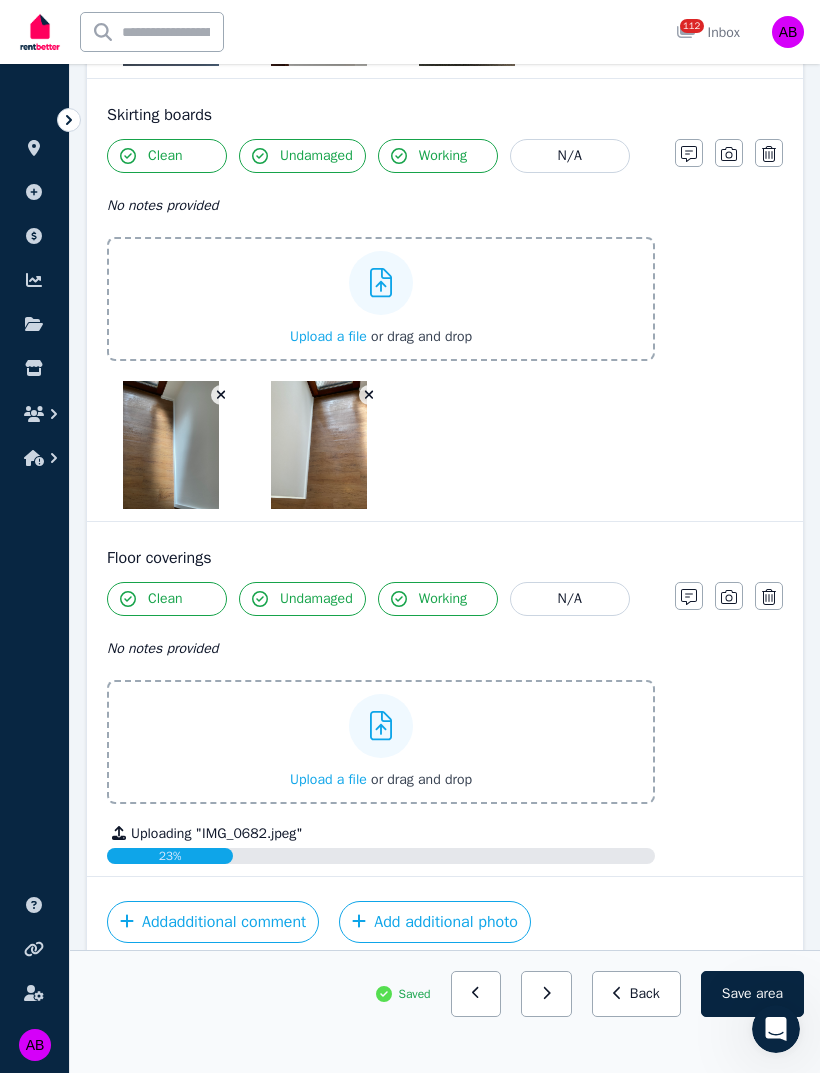 scroll, scrollTop: 2087, scrollLeft: 0, axis: vertical 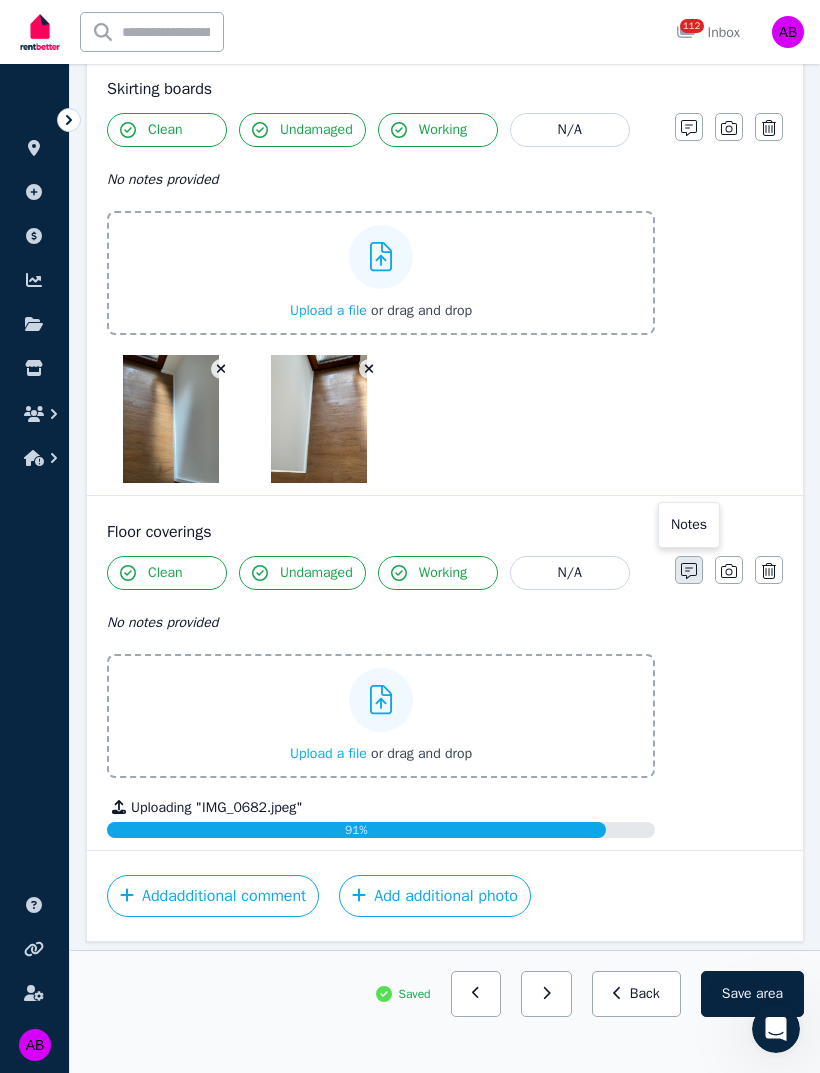 click at bounding box center (689, 570) 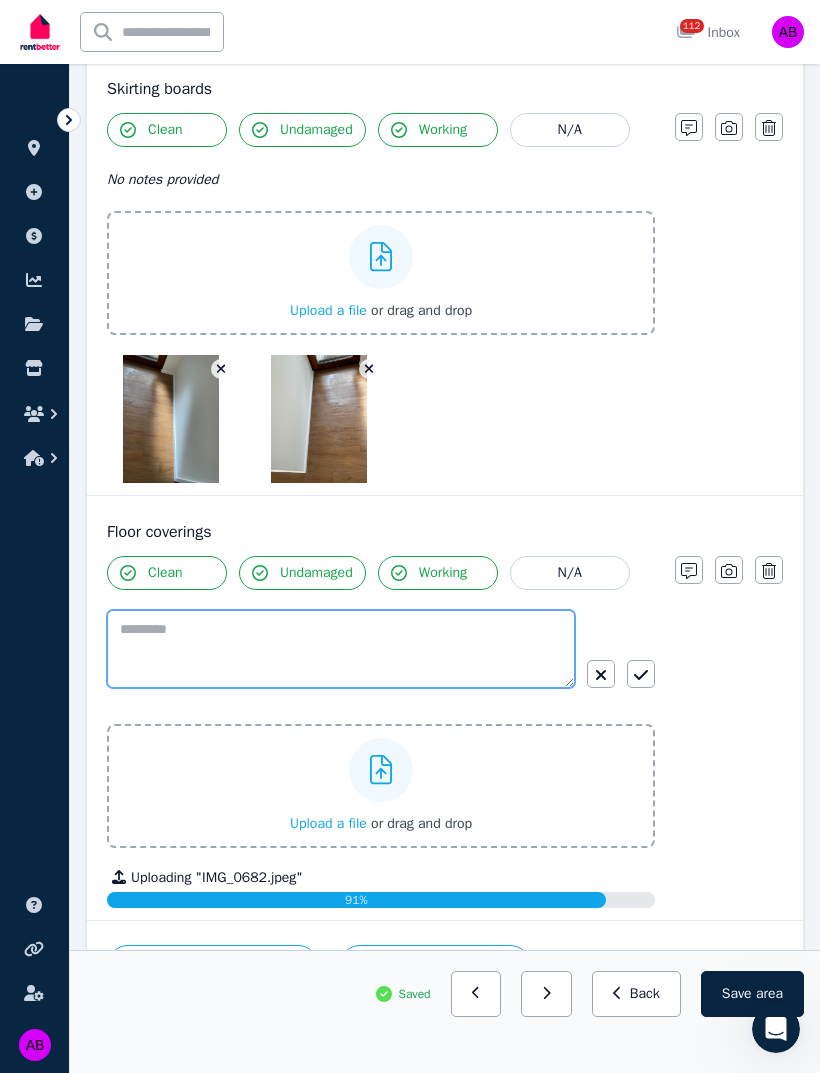 click at bounding box center (341, 649) 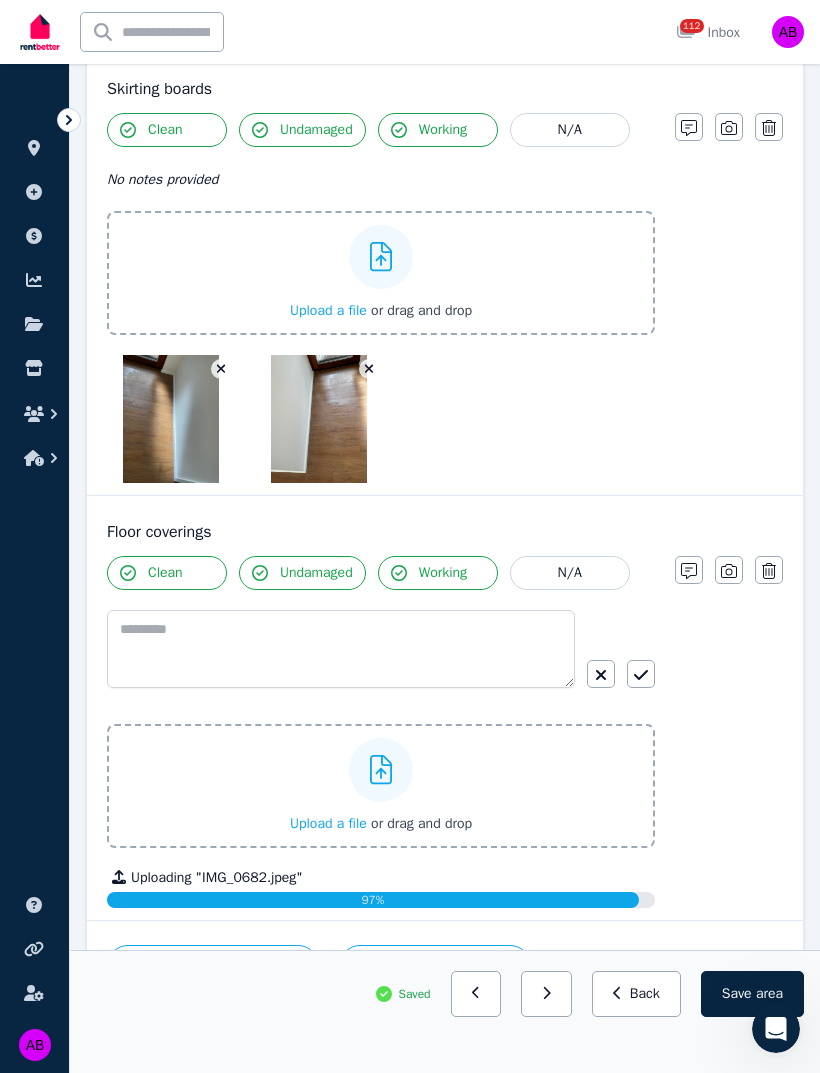 click on "Clean Undamaged Working N/A Upload a file   or drag and drop Uploading   " IMG_0682.jpeg " 97% Notes Photo Delete" at bounding box center [445, 732] 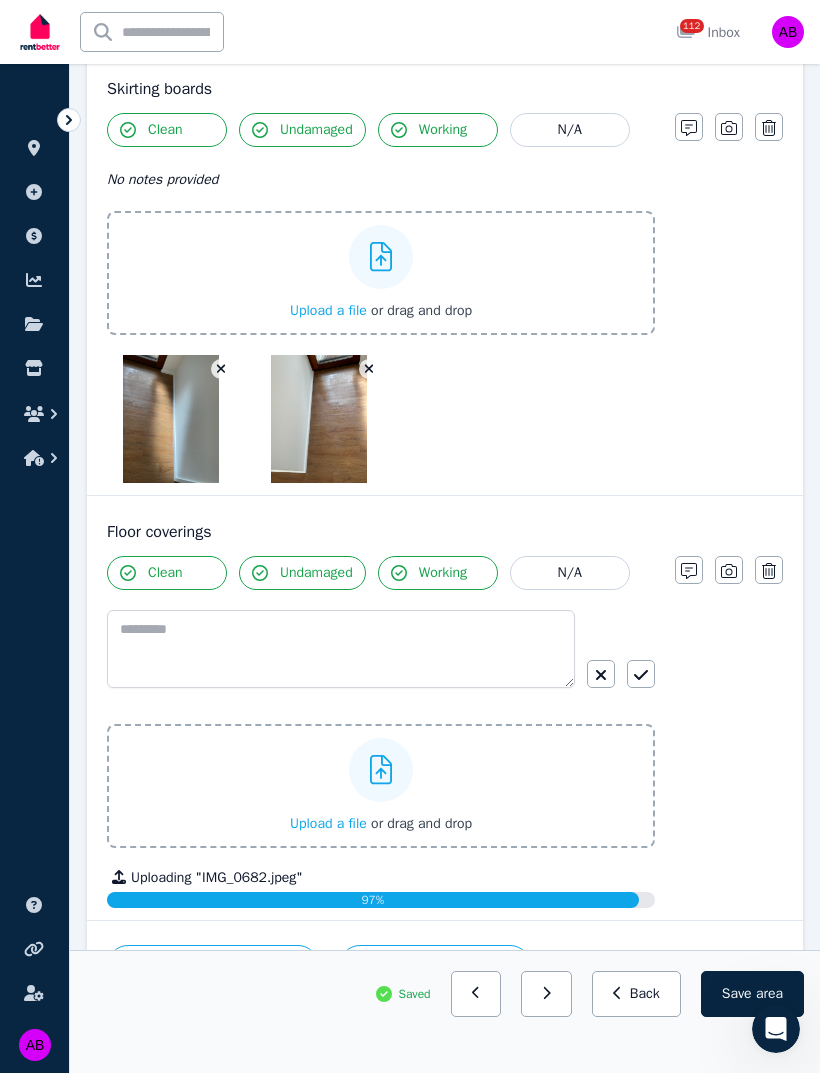 scroll, scrollTop: 2157, scrollLeft: 0, axis: vertical 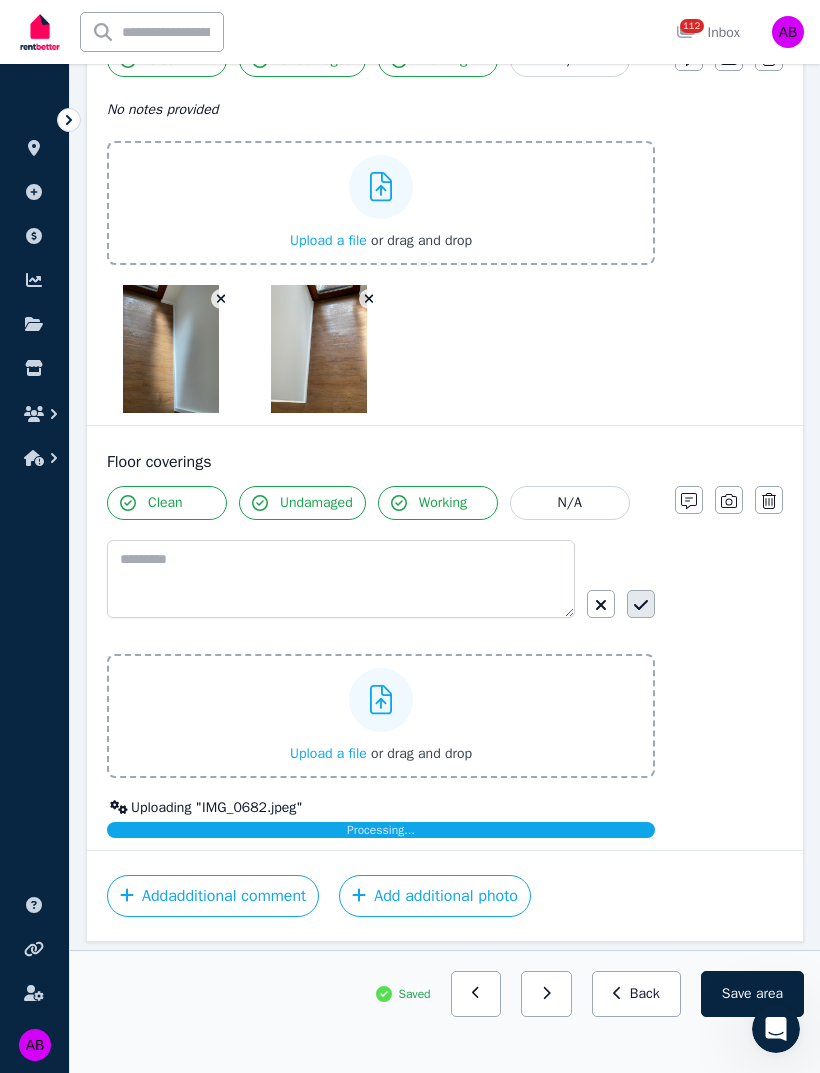 click 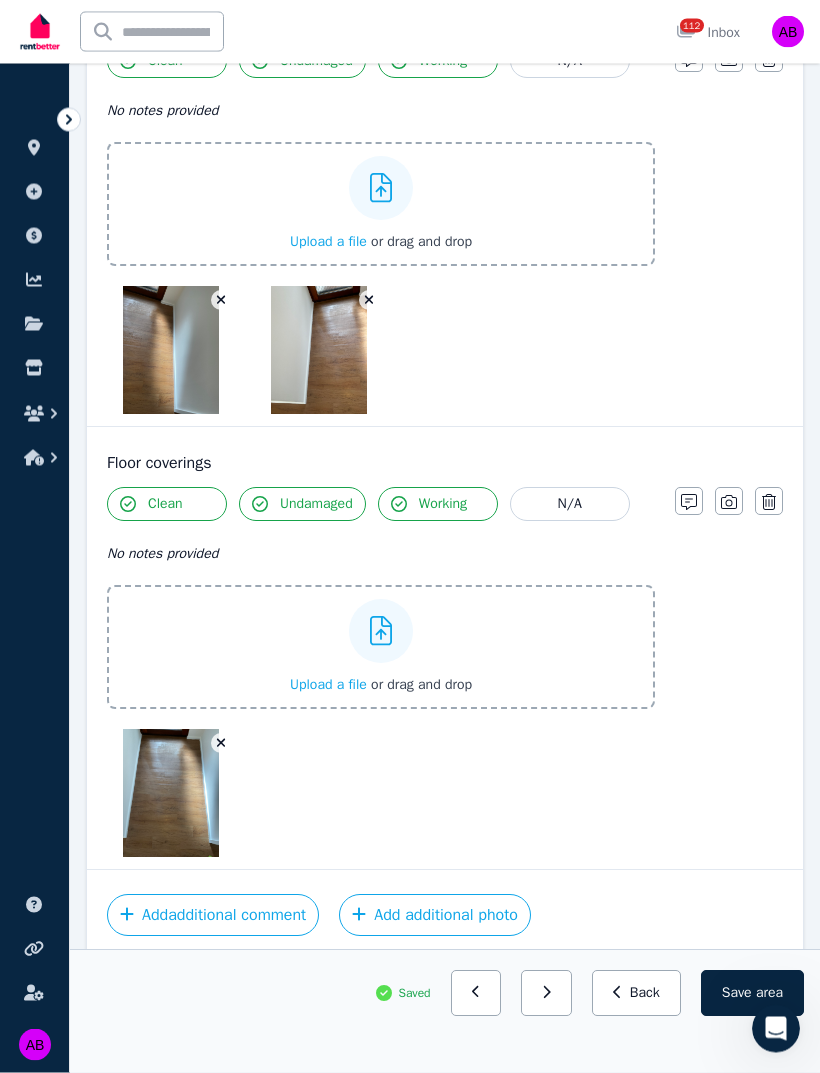 scroll, scrollTop: 2175, scrollLeft: 0, axis: vertical 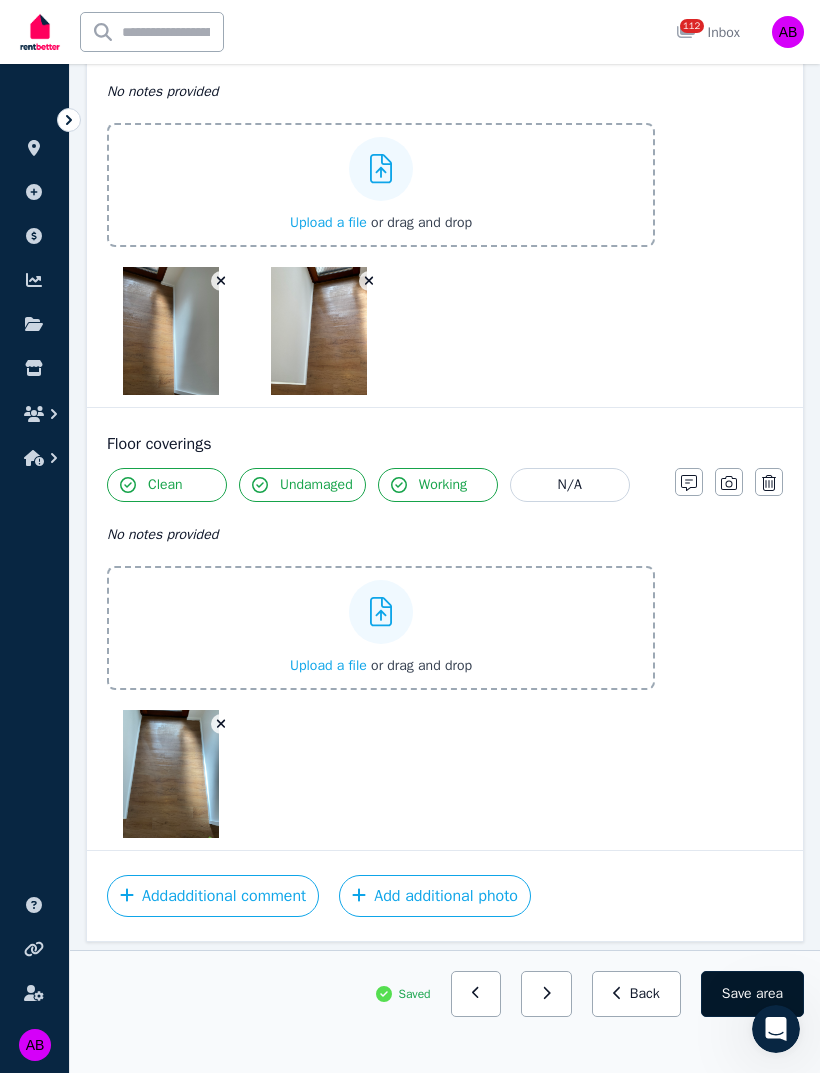 click on "Save   area" at bounding box center (752, 994) 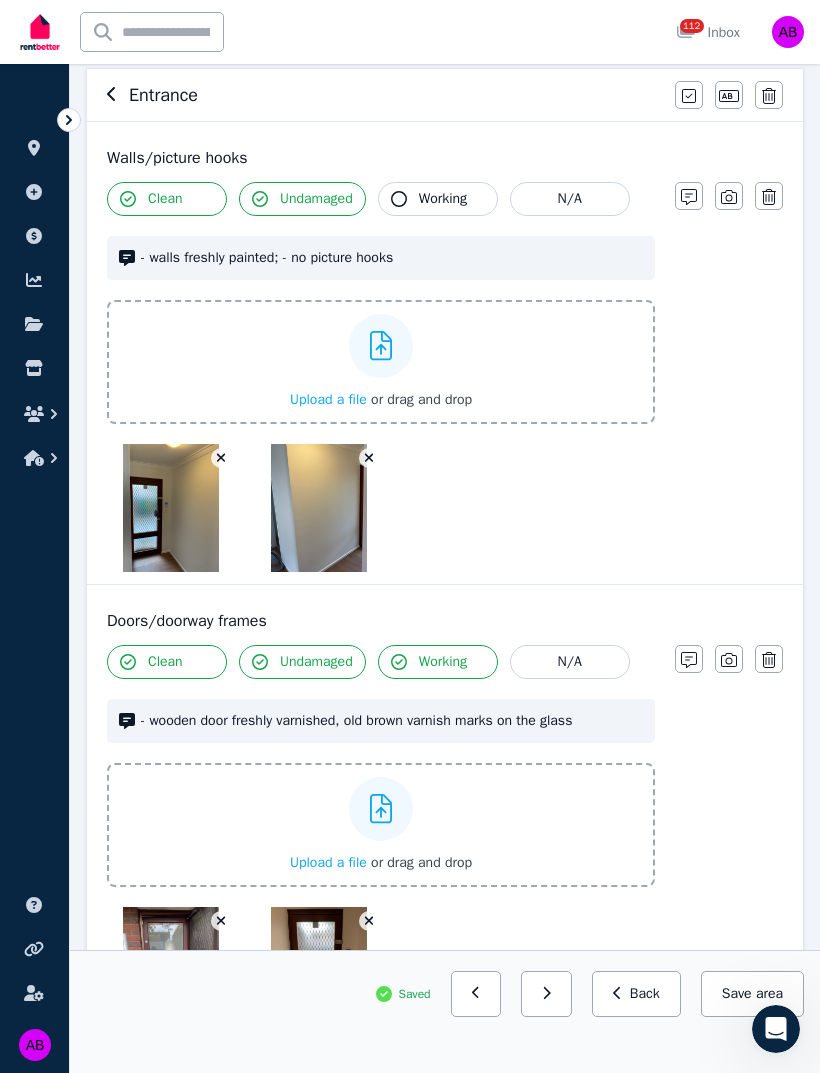 scroll, scrollTop: 0, scrollLeft: 0, axis: both 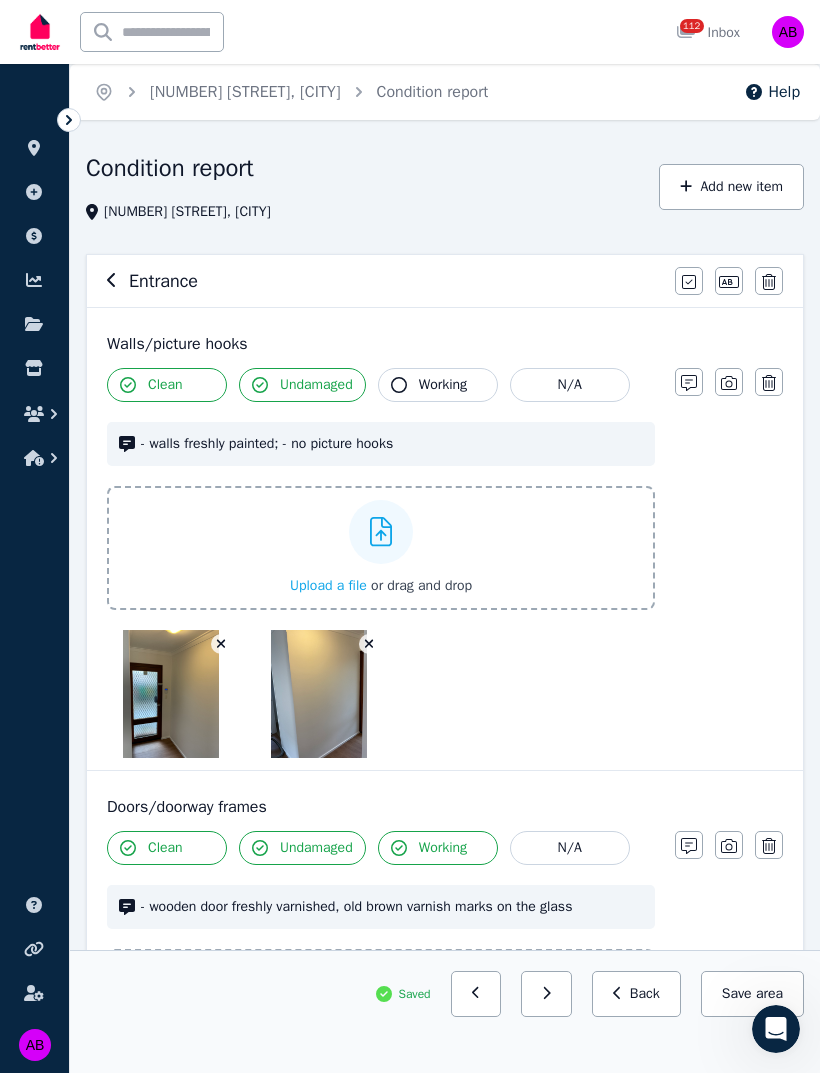 click 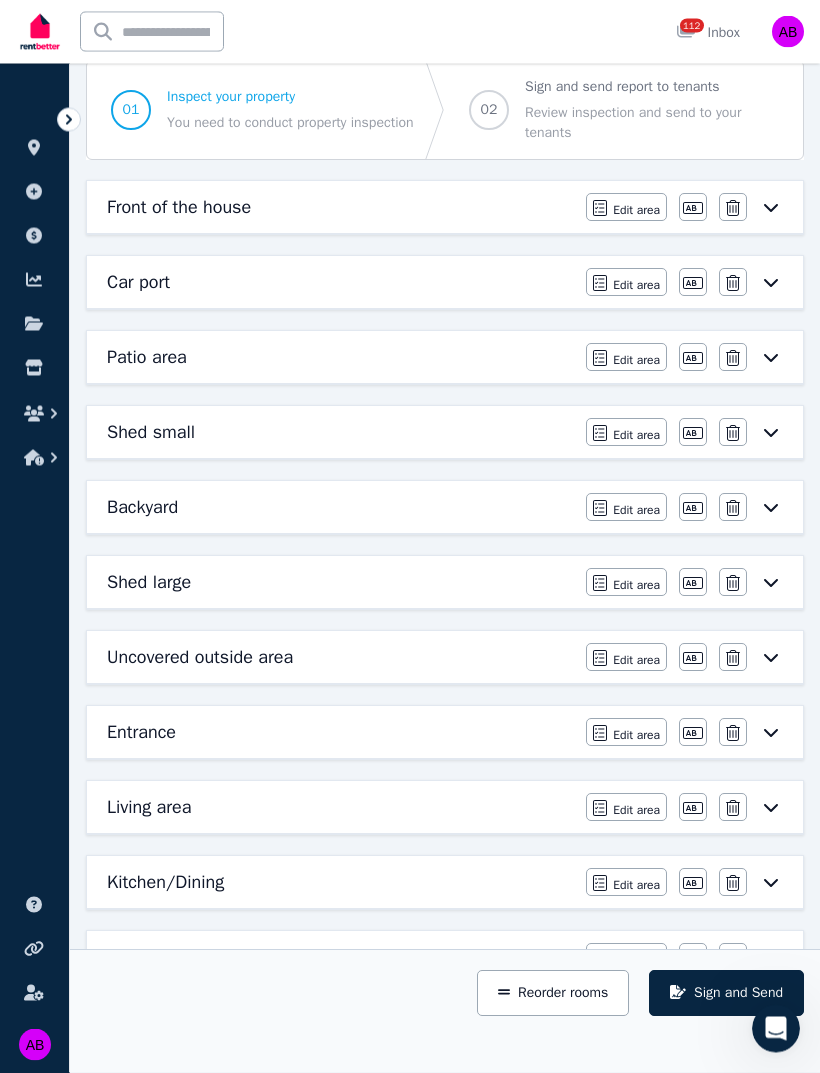scroll, scrollTop: 158, scrollLeft: 0, axis: vertical 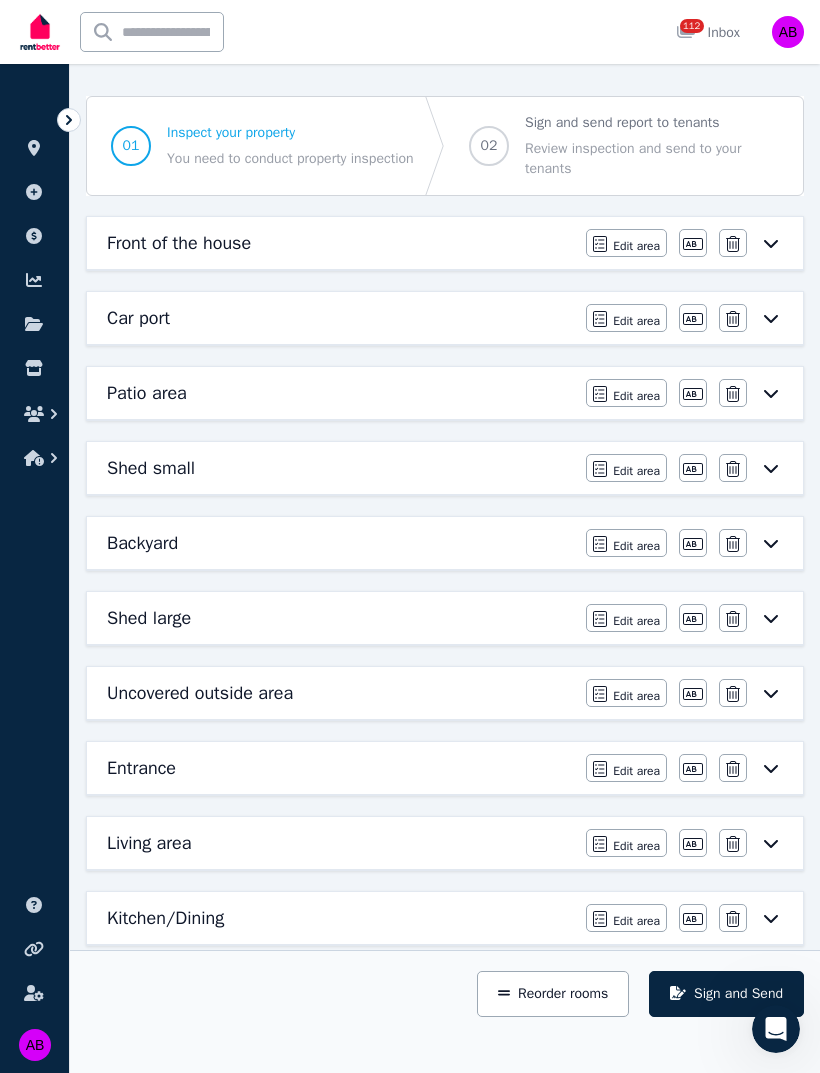 click on "Entrance" at bounding box center (340, 768) 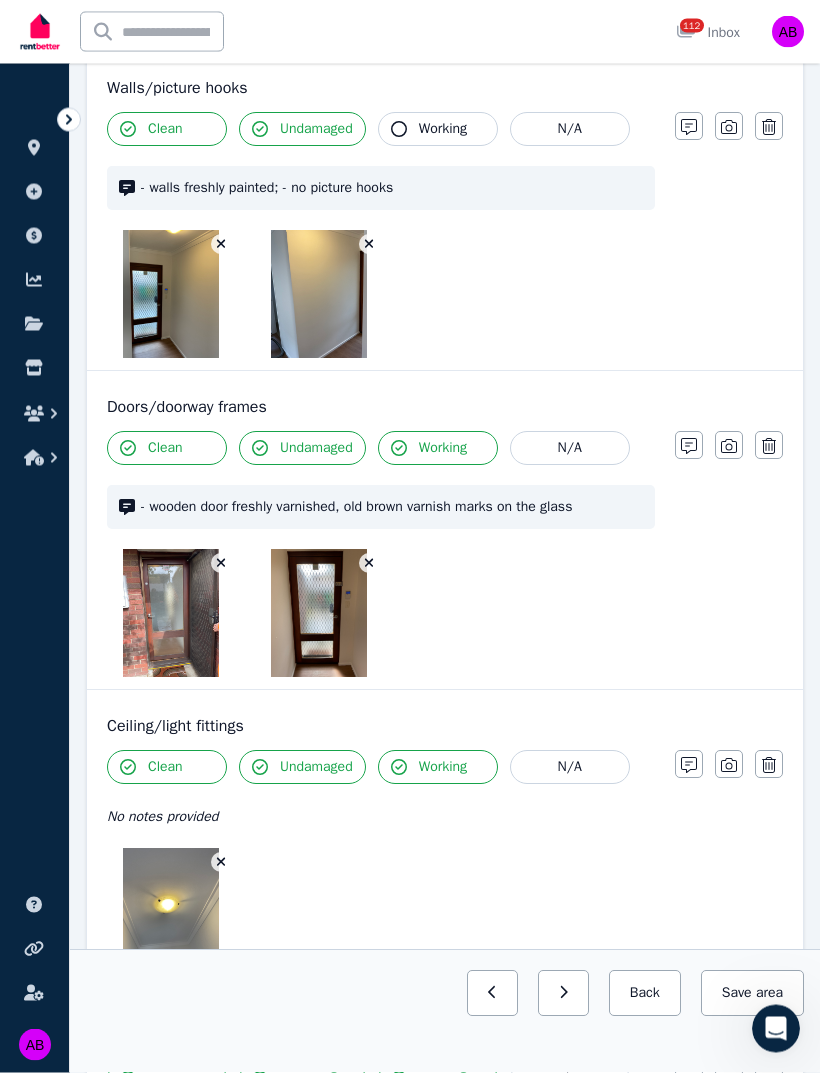 scroll, scrollTop: 0, scrollLeft: 0, axis: both 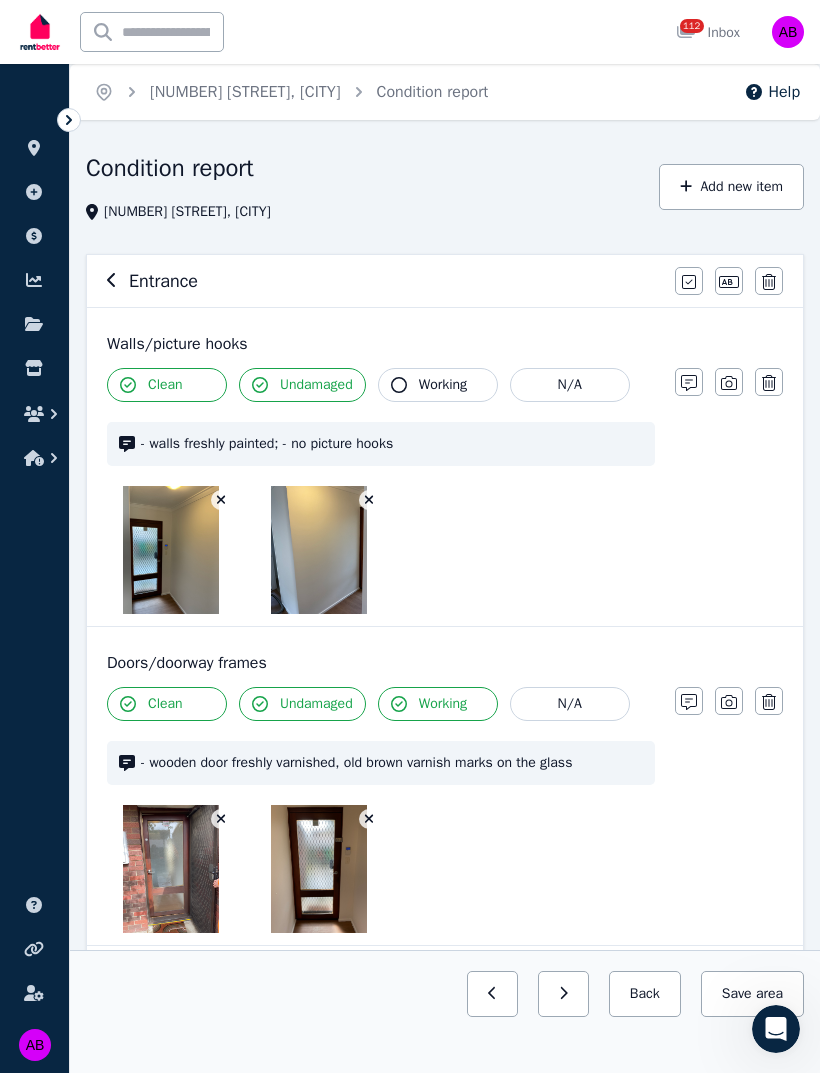 click on "Entrance" at bounding box center [163, 281] 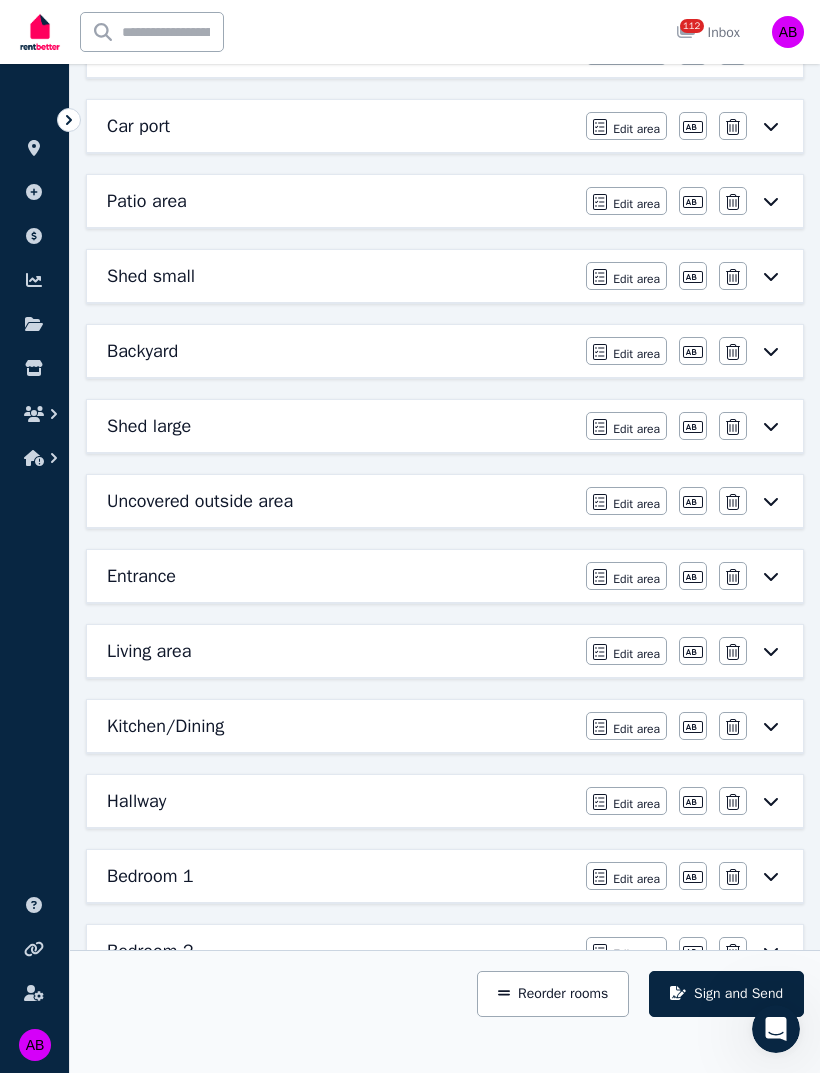 scroll, scrollTop: 371, scrollLeft: 0, axis: vertical 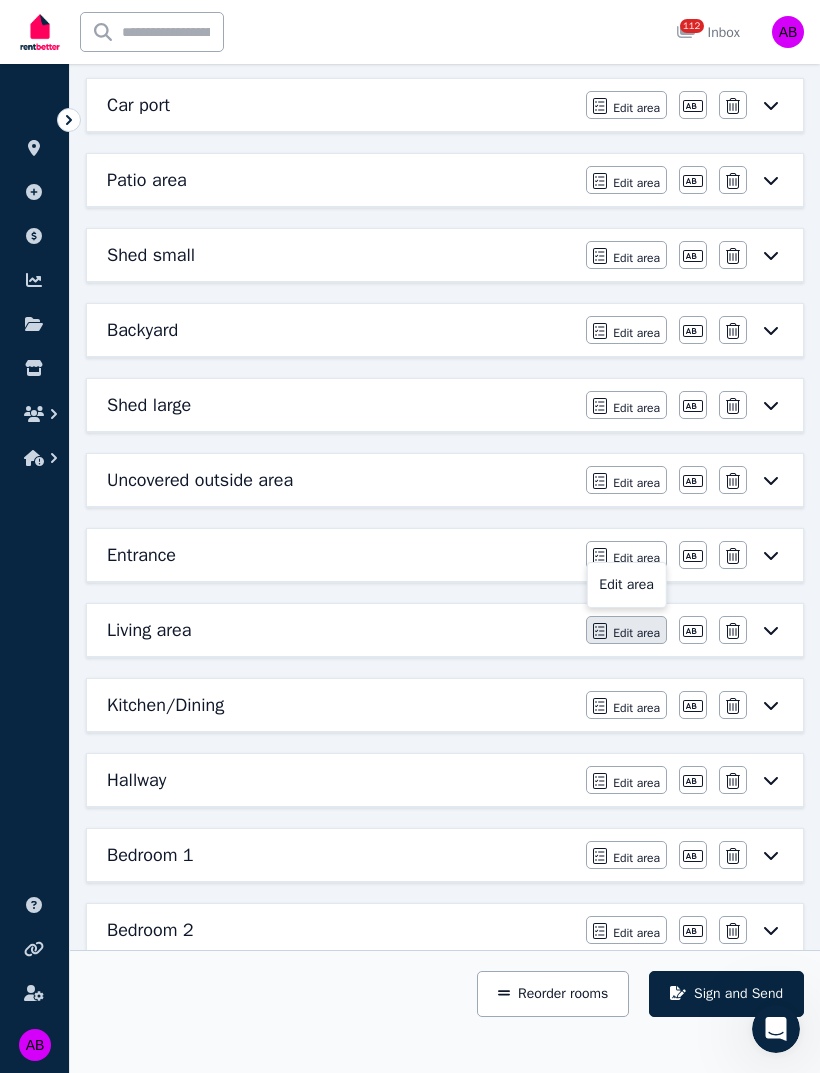 click on "Edit area" at bounding box center (626, 630) 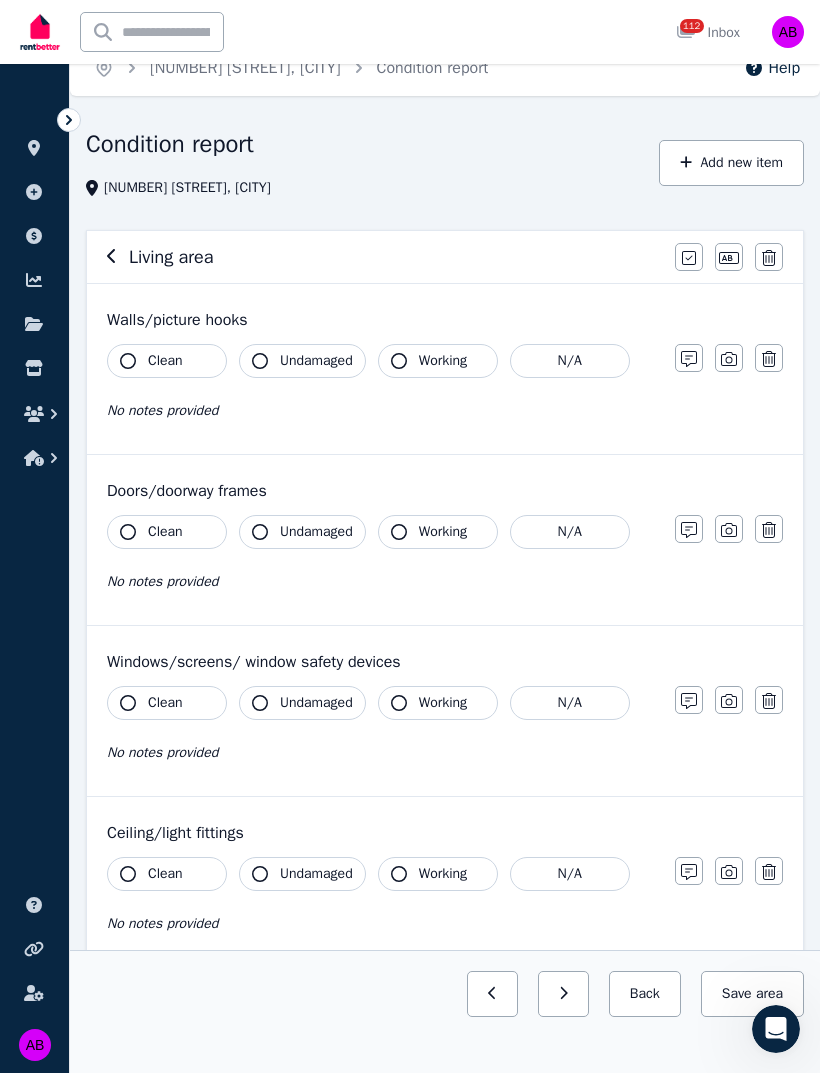 scroll, scrollTop: 23, scrollLeft: 0, axis: vertical 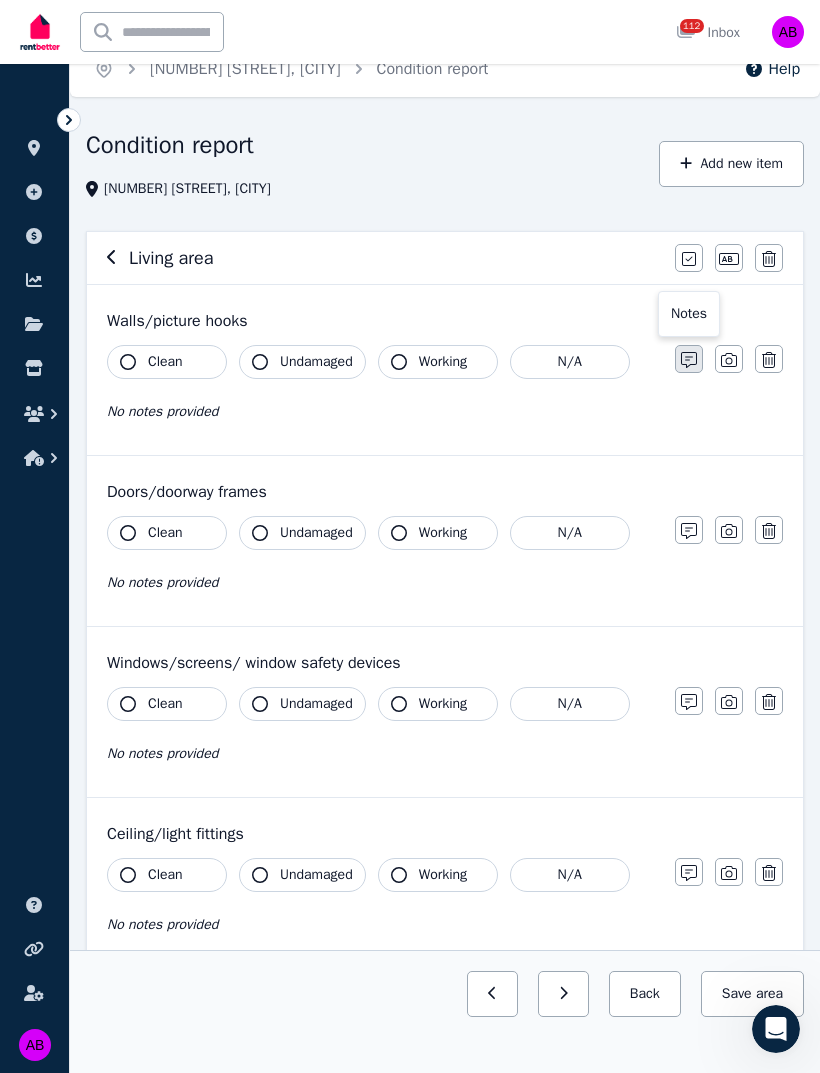 click 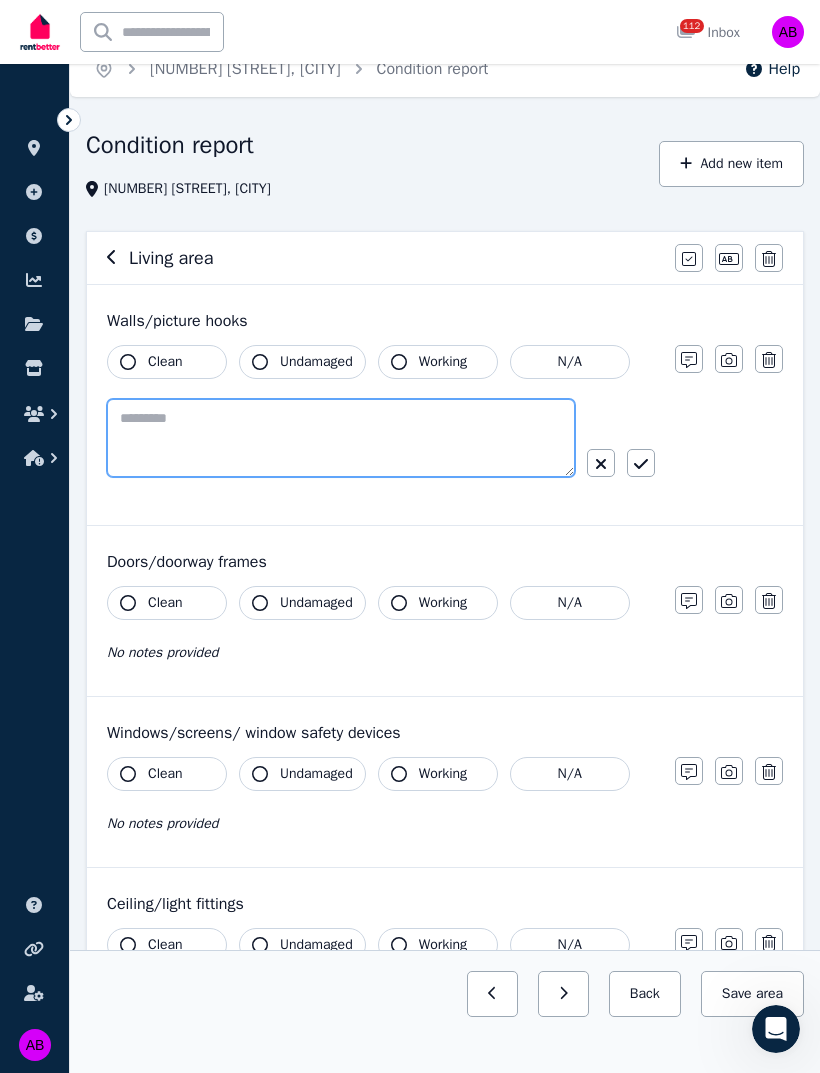 click at bounding box center [341, 438] 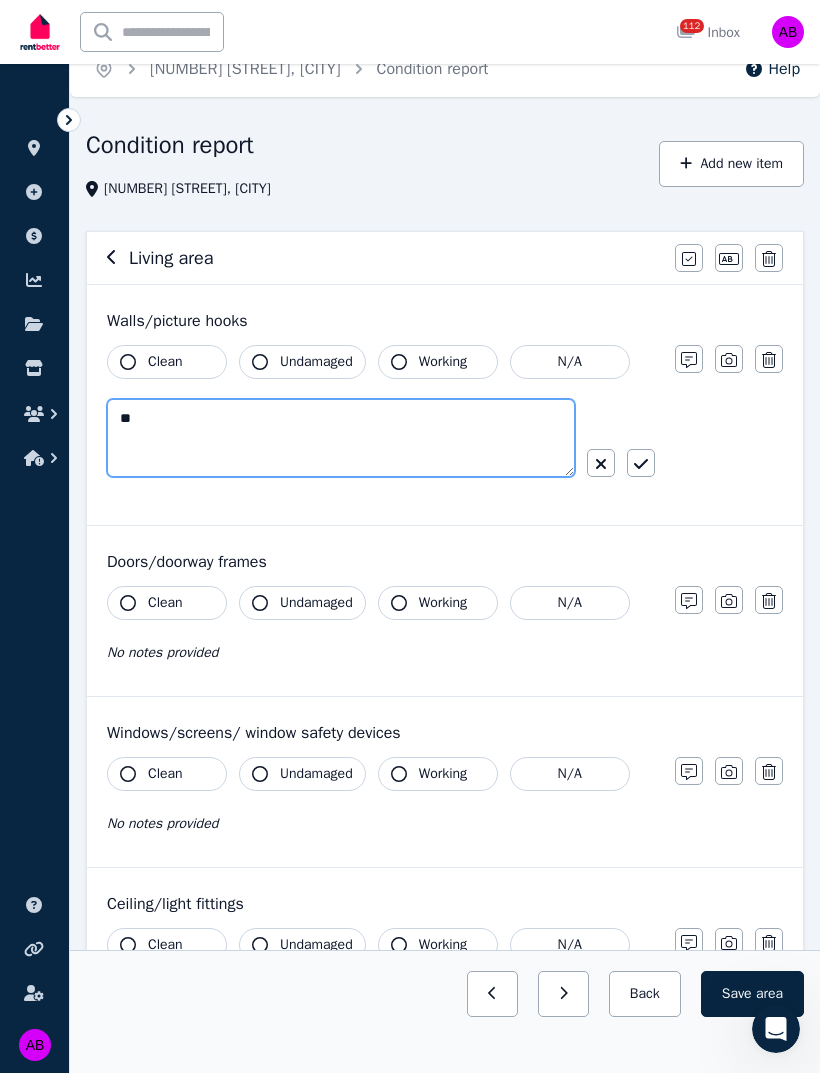 type on "*" 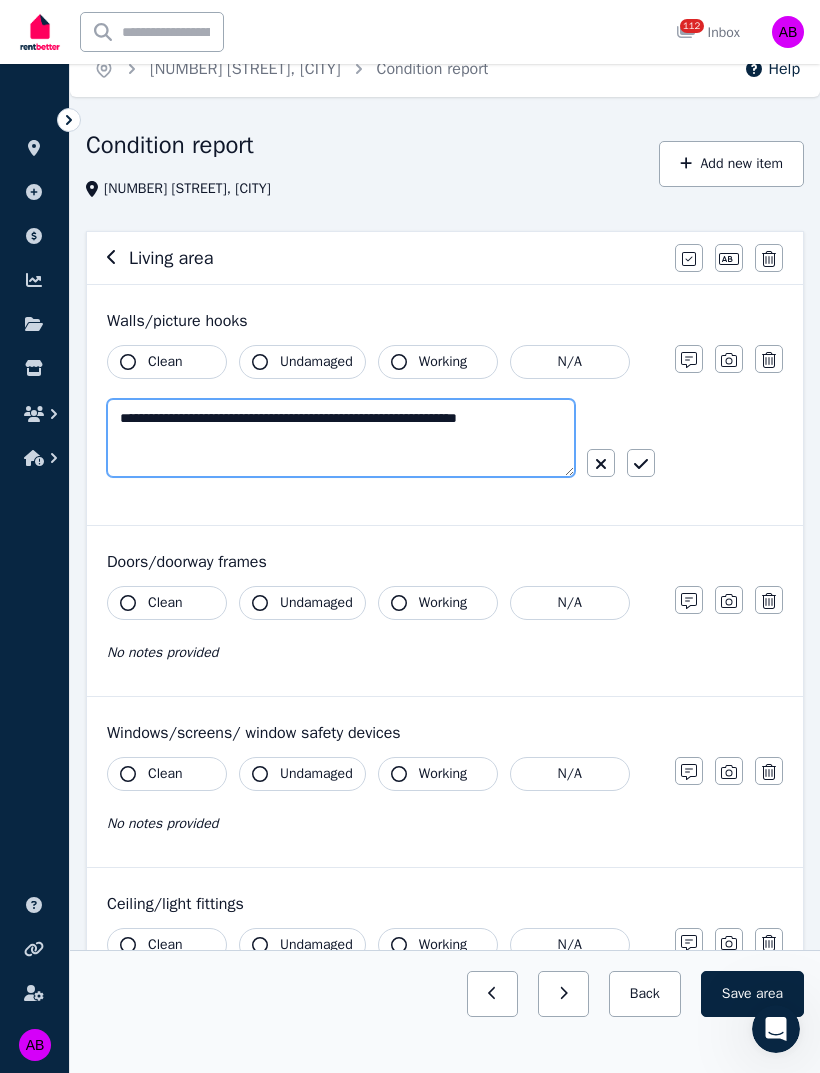click on "**********" at bounding box center (341, 438) 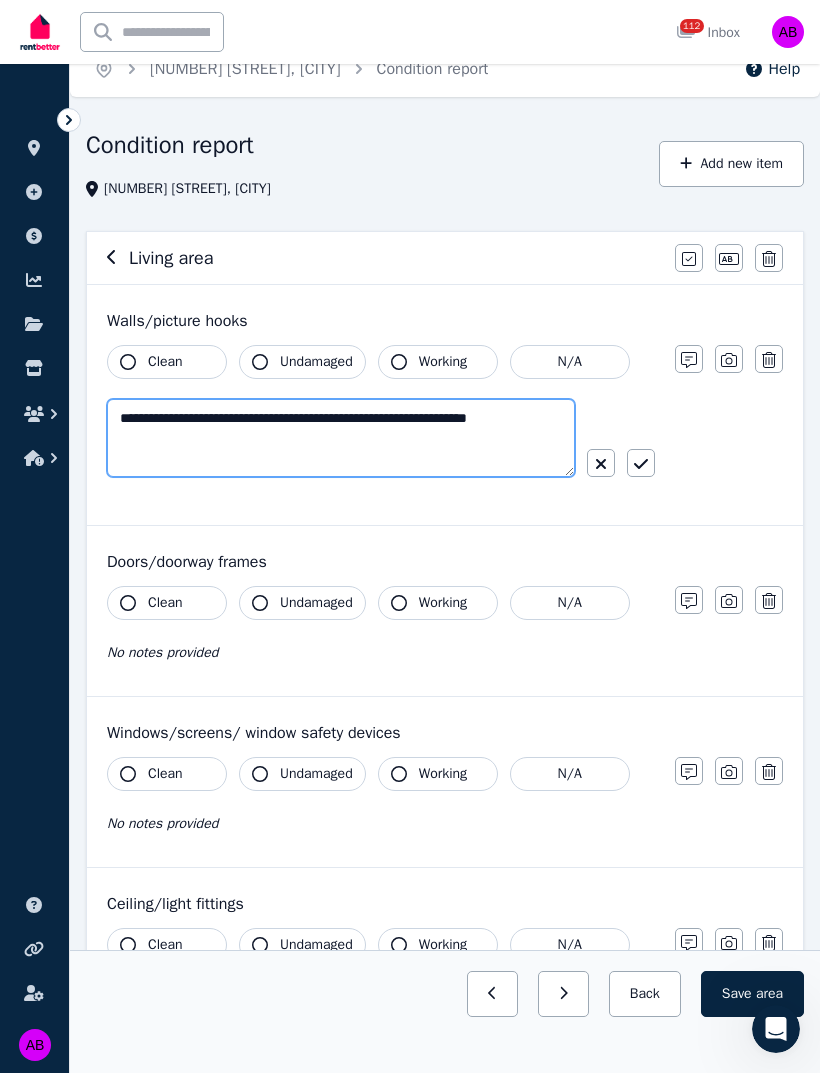 click on "**********" at bounding box center (341, 438) 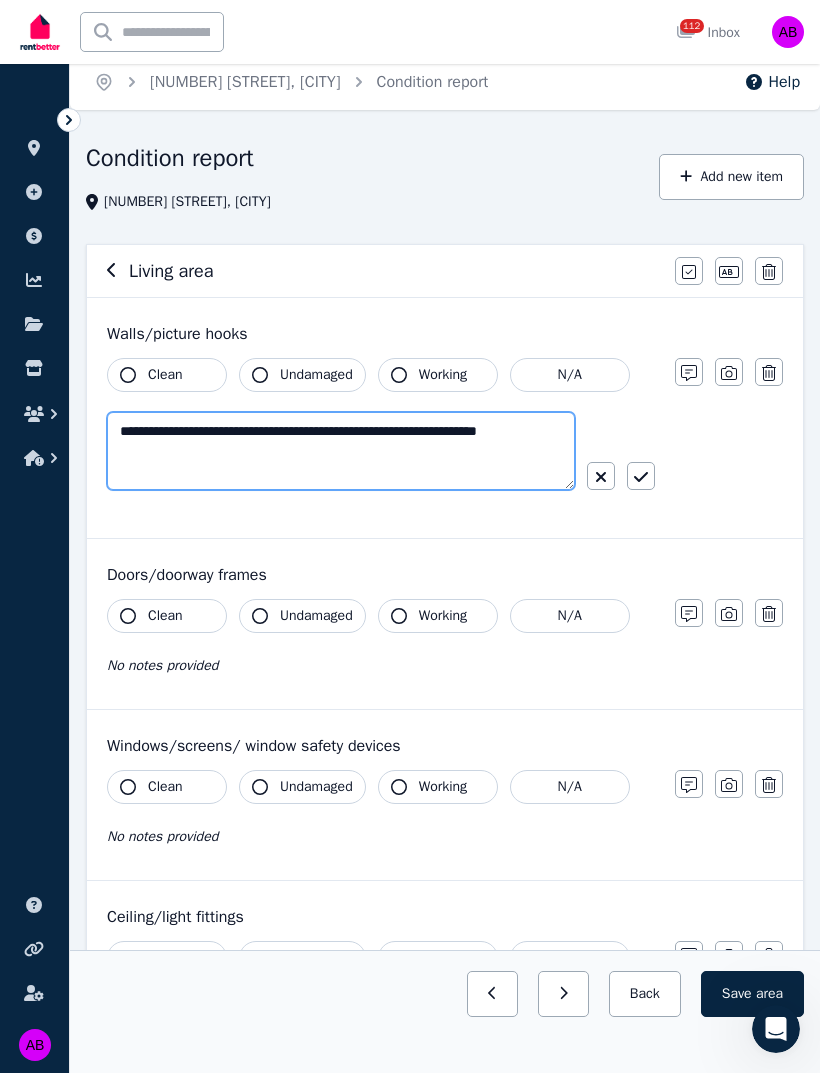 scroll, scrollTop: 0, scrollLeft: 0, axis: both 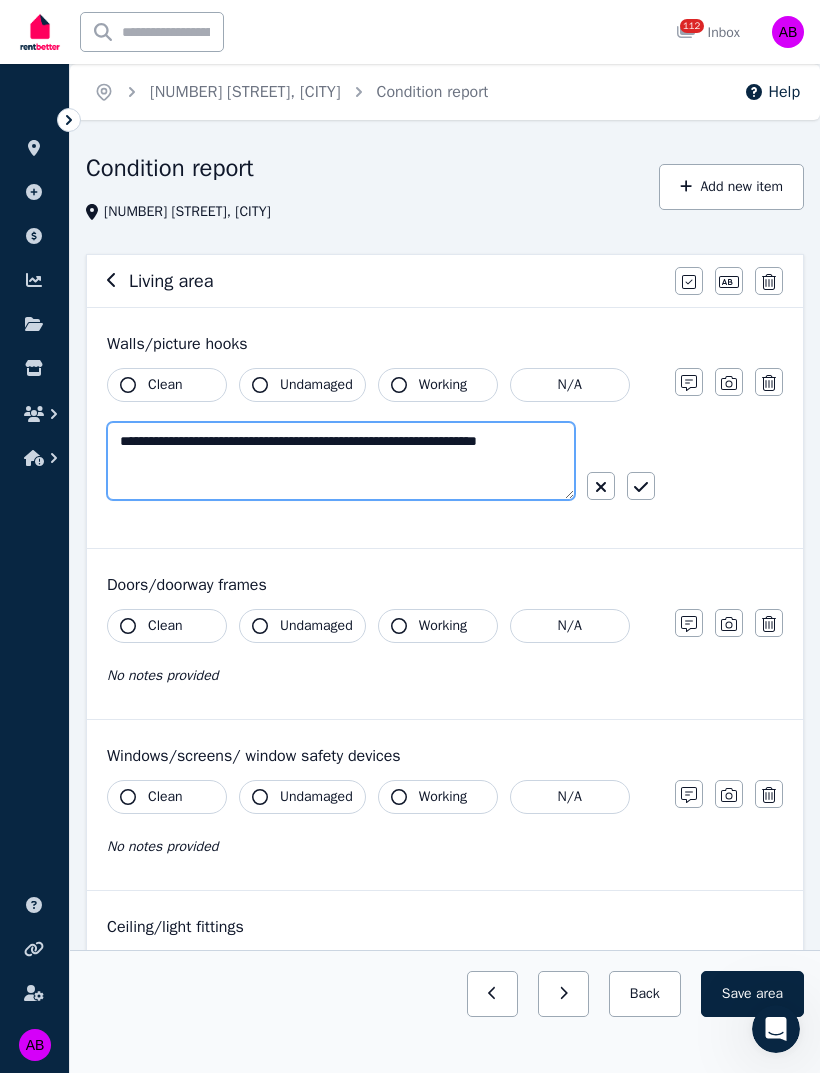 click on "**********" at bounding box center [341, 461] 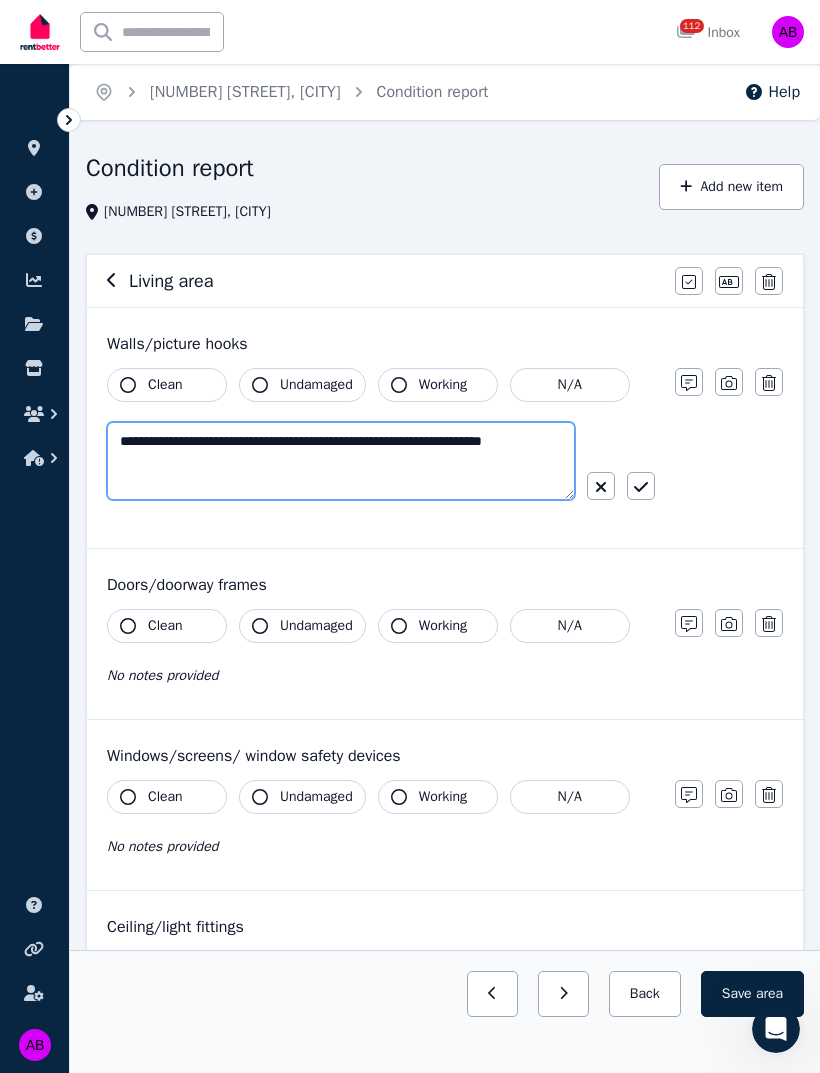 type on "**********" 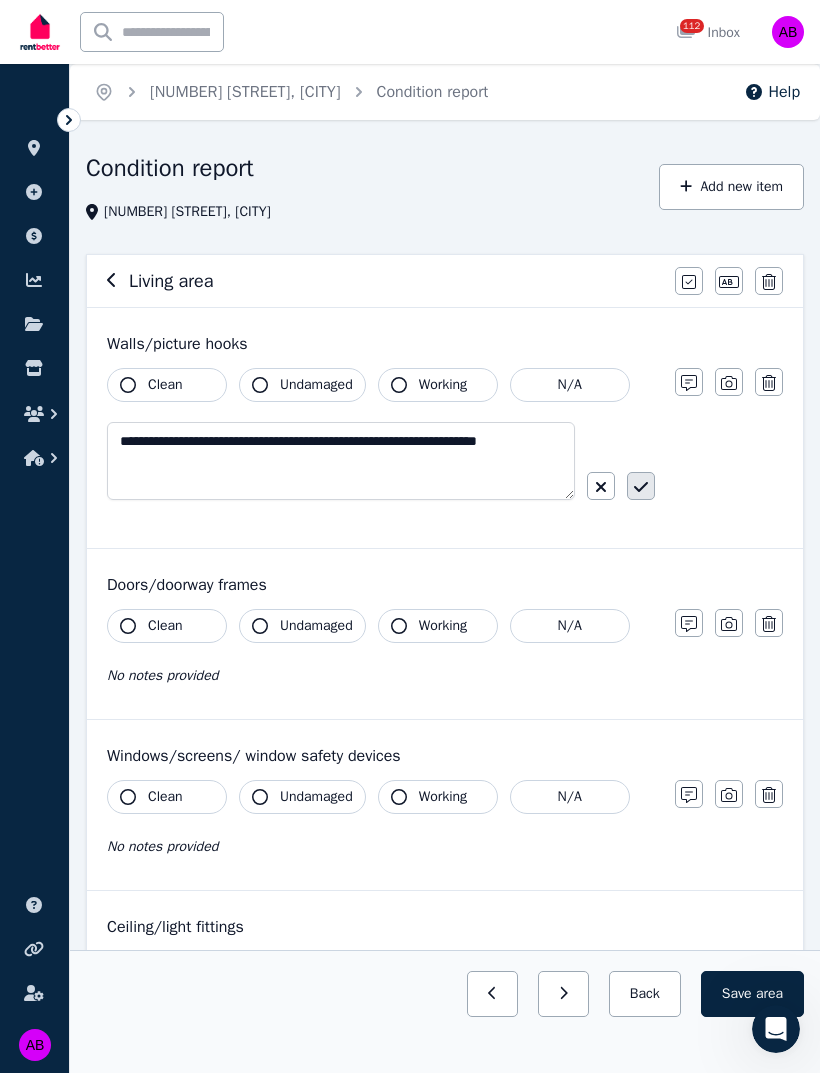 click at bounding box center (641, 486) 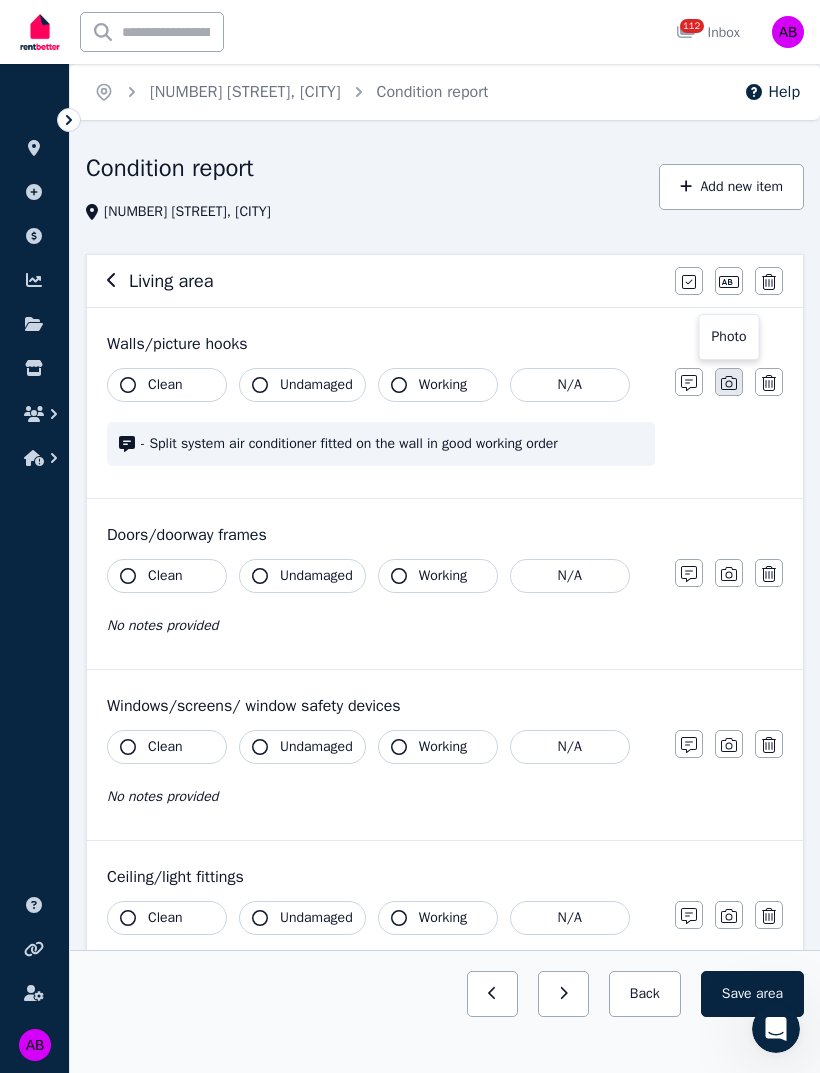click at bounding box center (729, 382) 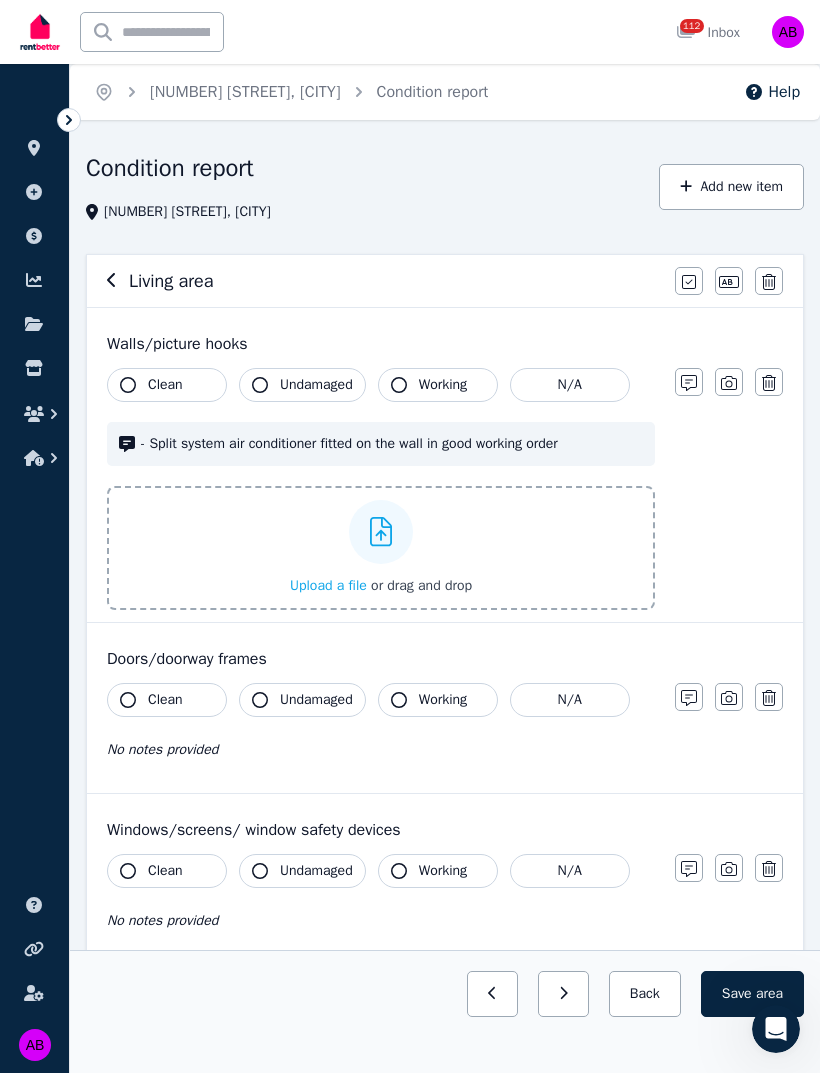 click on "Upload a file" at bounding box center (328, 585) 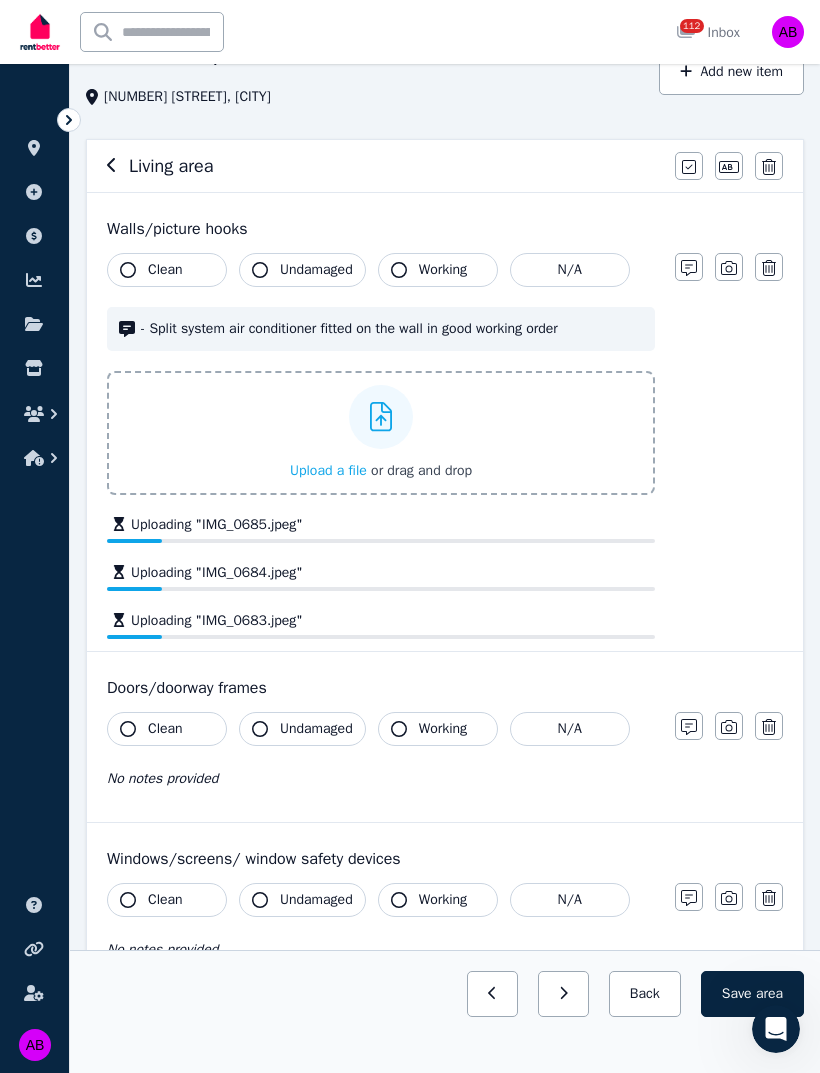 scroll, scrollTop: 86, scrollLeft: 0, axis: vertical 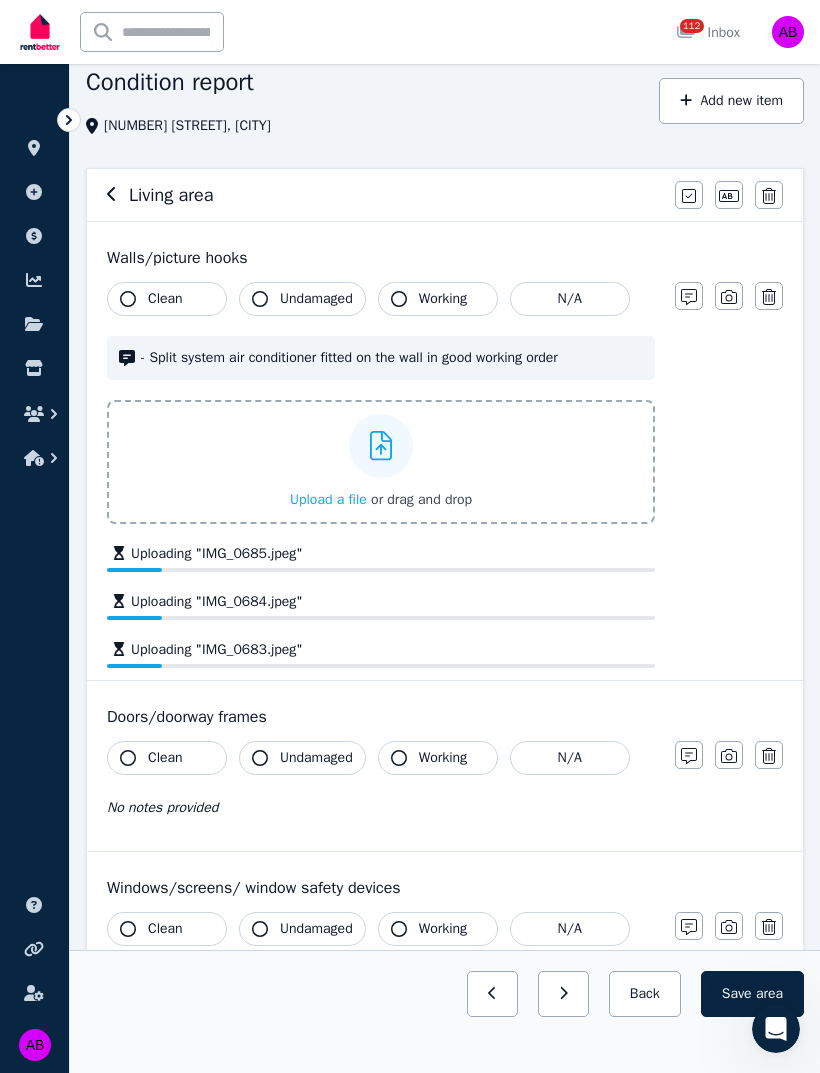 click on "Clean" at bounding box center (167, 299) 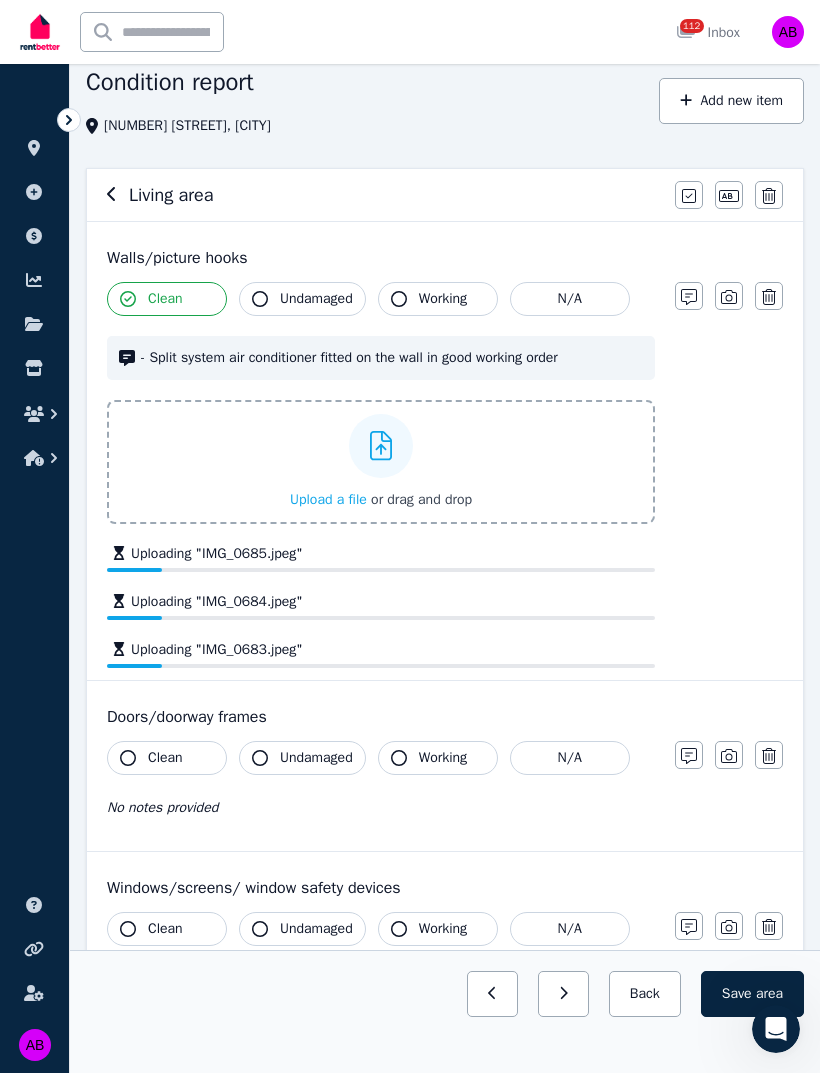 click on "Undamaged" at bounding box center [316, 299] 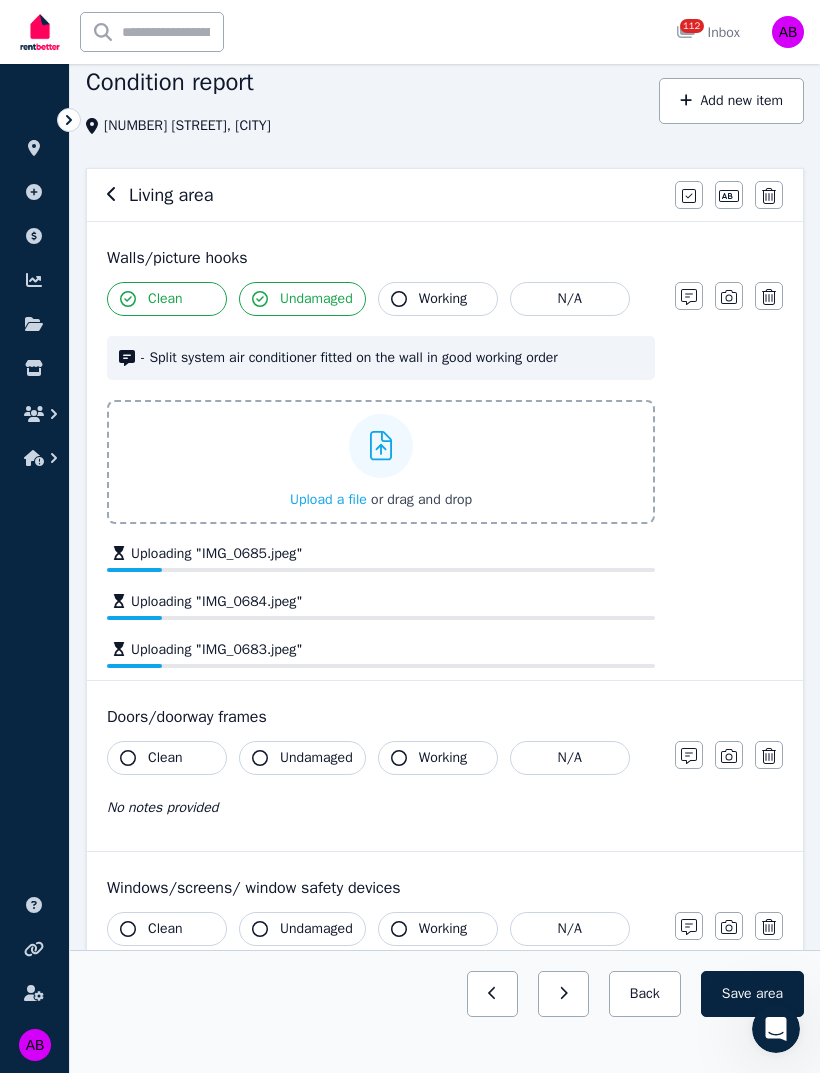 click on "Working" at bounding box center (443, 299) 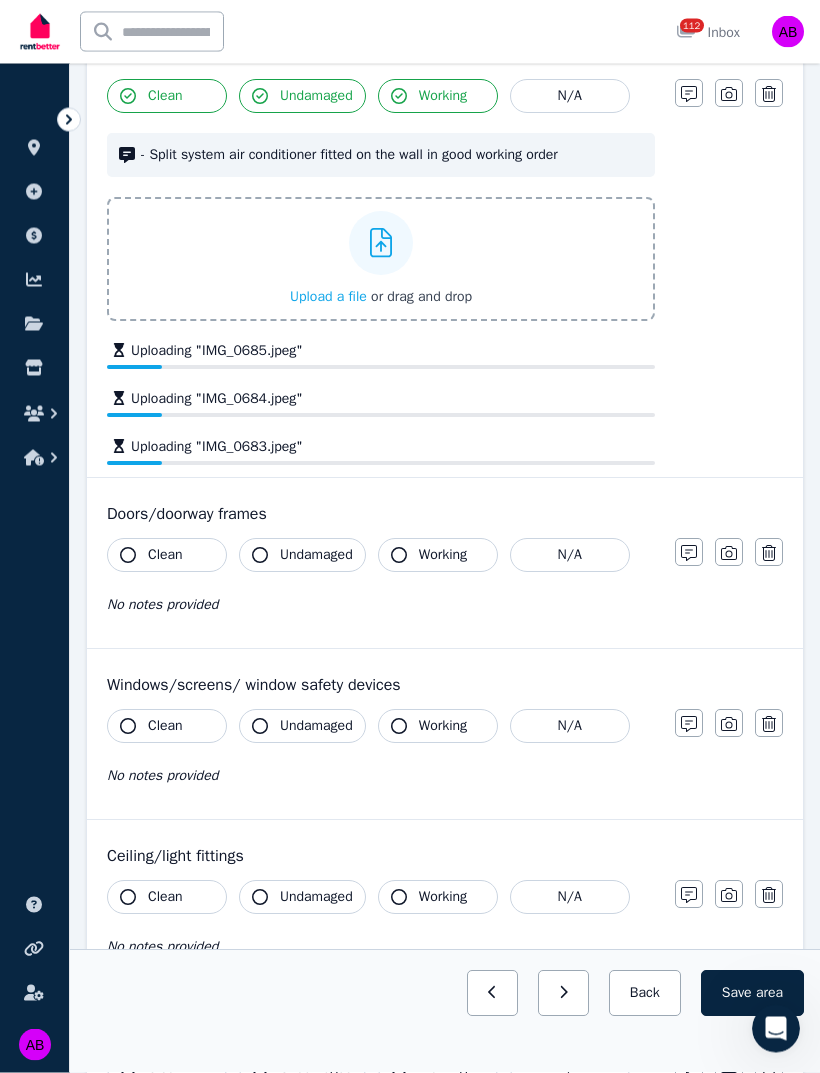 scroll, scrollTop: 289, scrollLeft: 0, axis: vertical 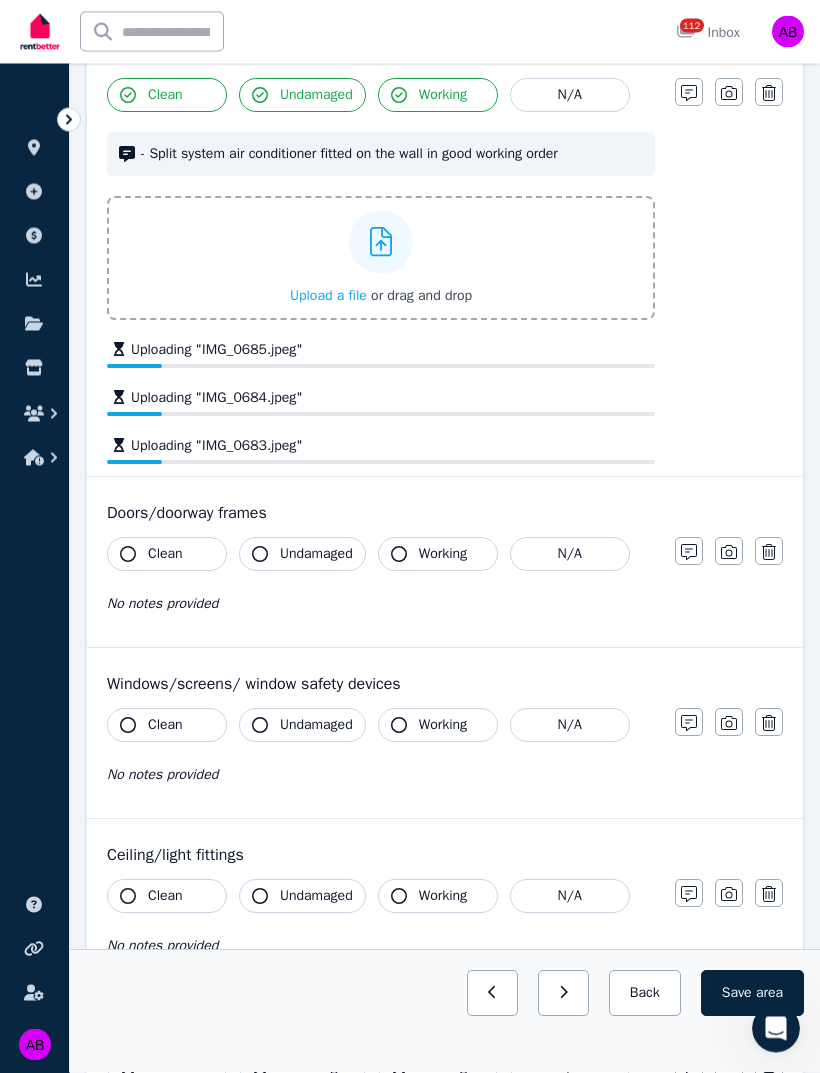 click on "Clean" at bounding box center (165, 555) 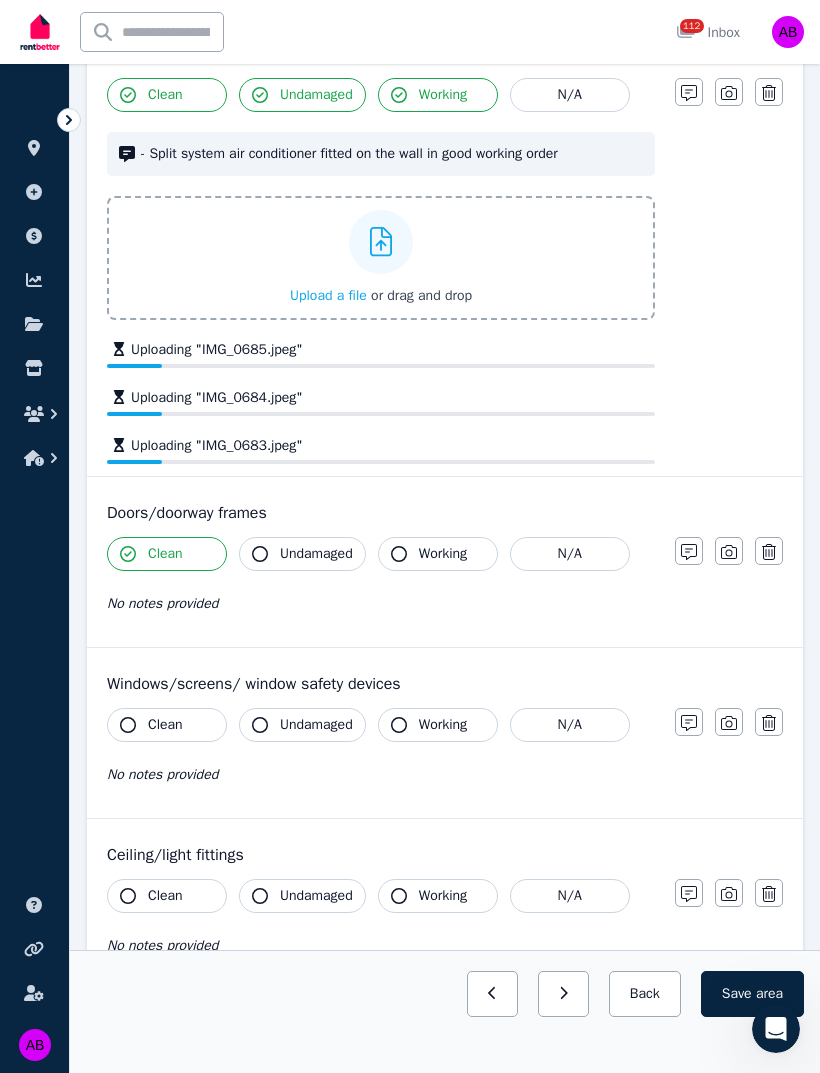 click on "Undamaged" at bounding box center (302, 554) 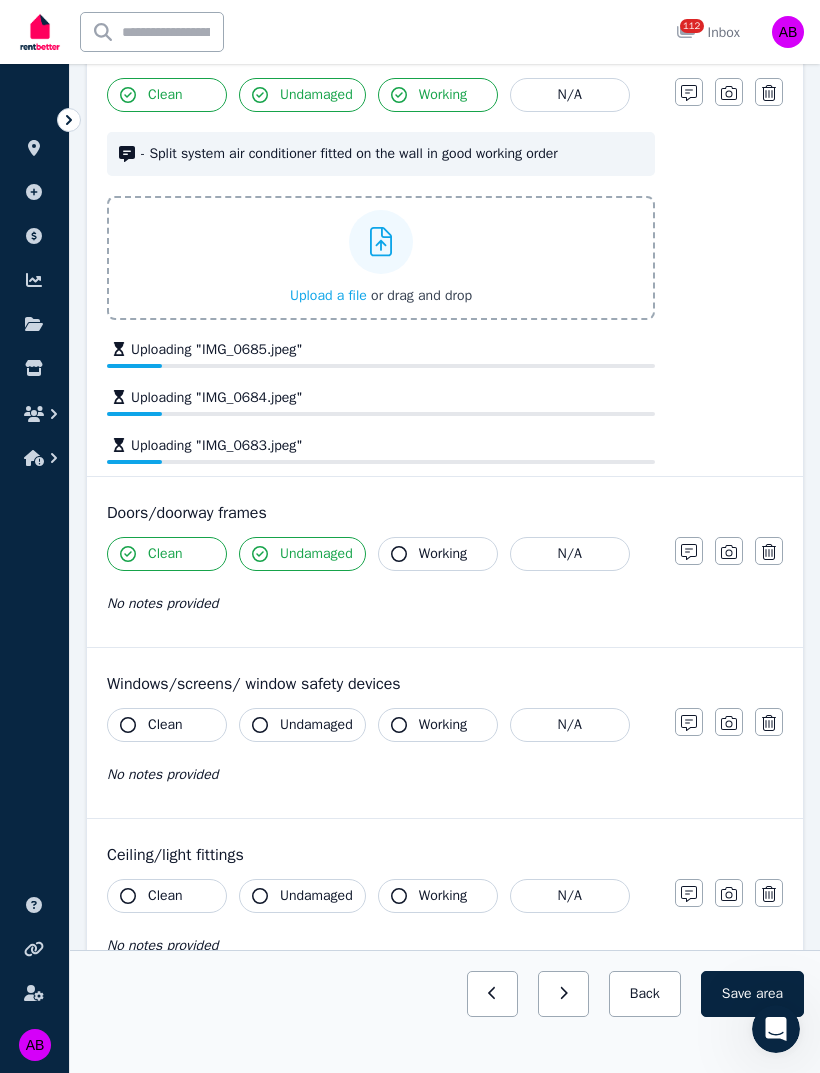 click on "Working" at bounding box center [443, 554] 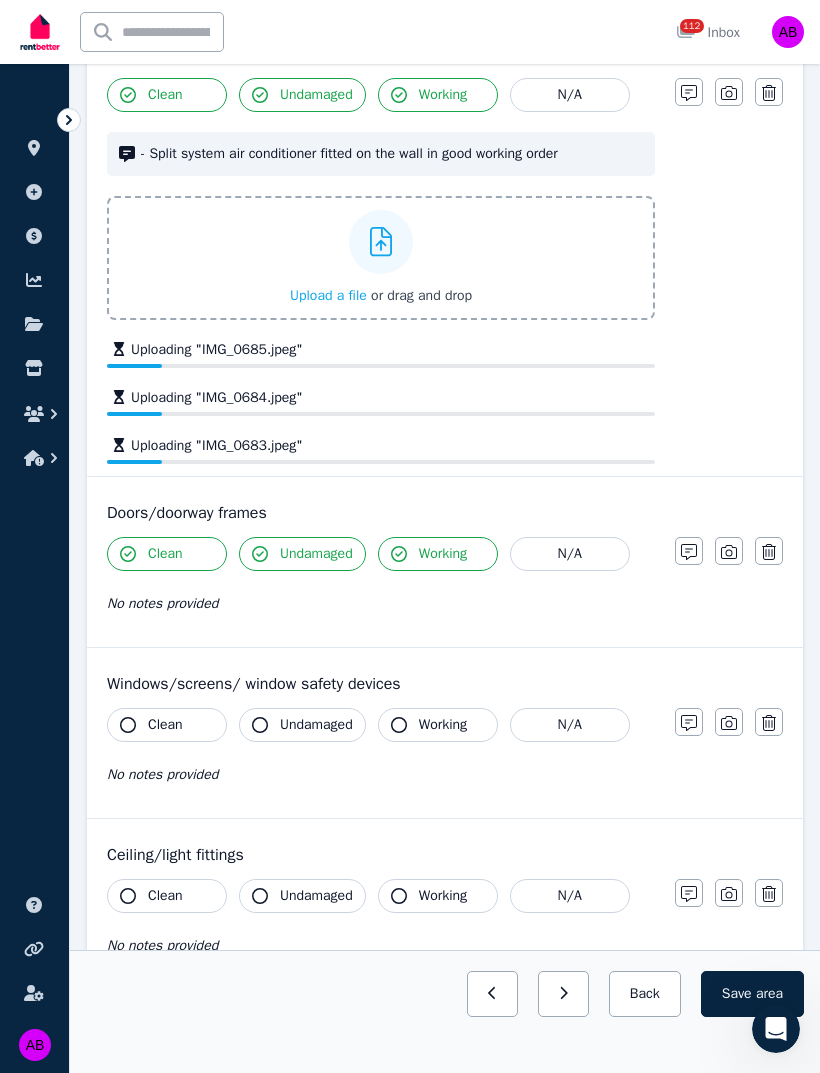 click on "Clean" at bounding box center [167, 554] 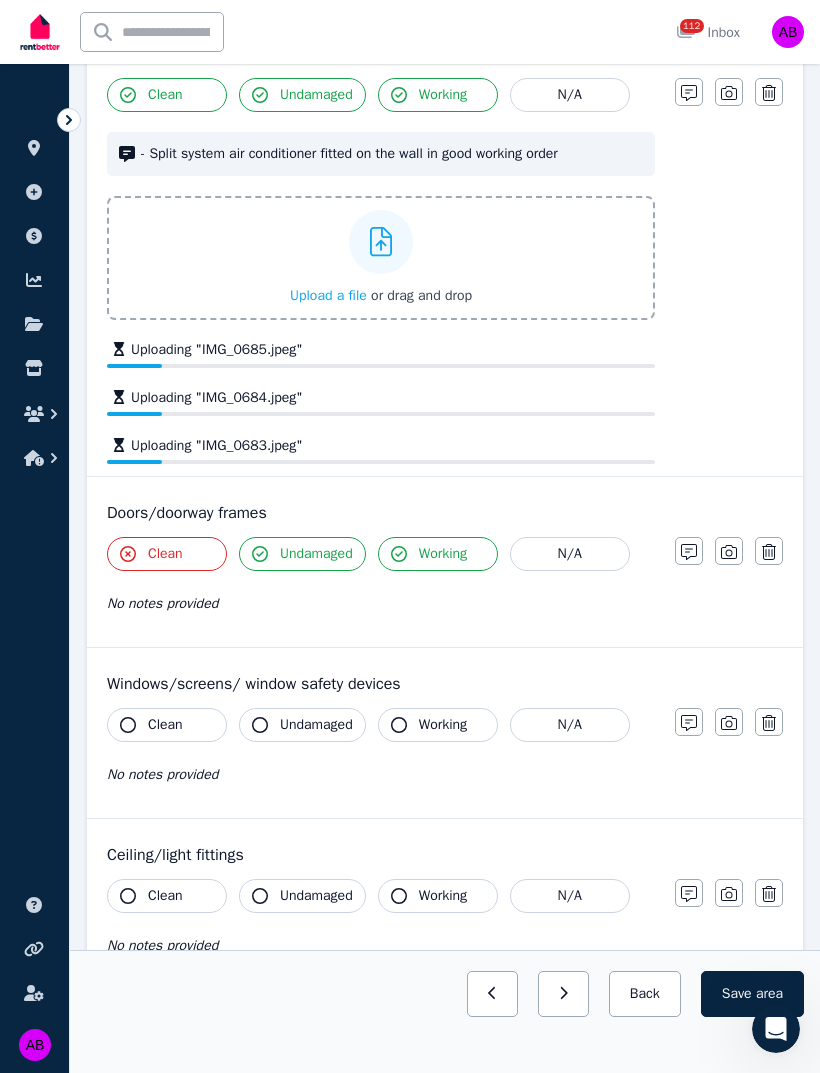click on "Undamaged" at bounding box center (316, 554) 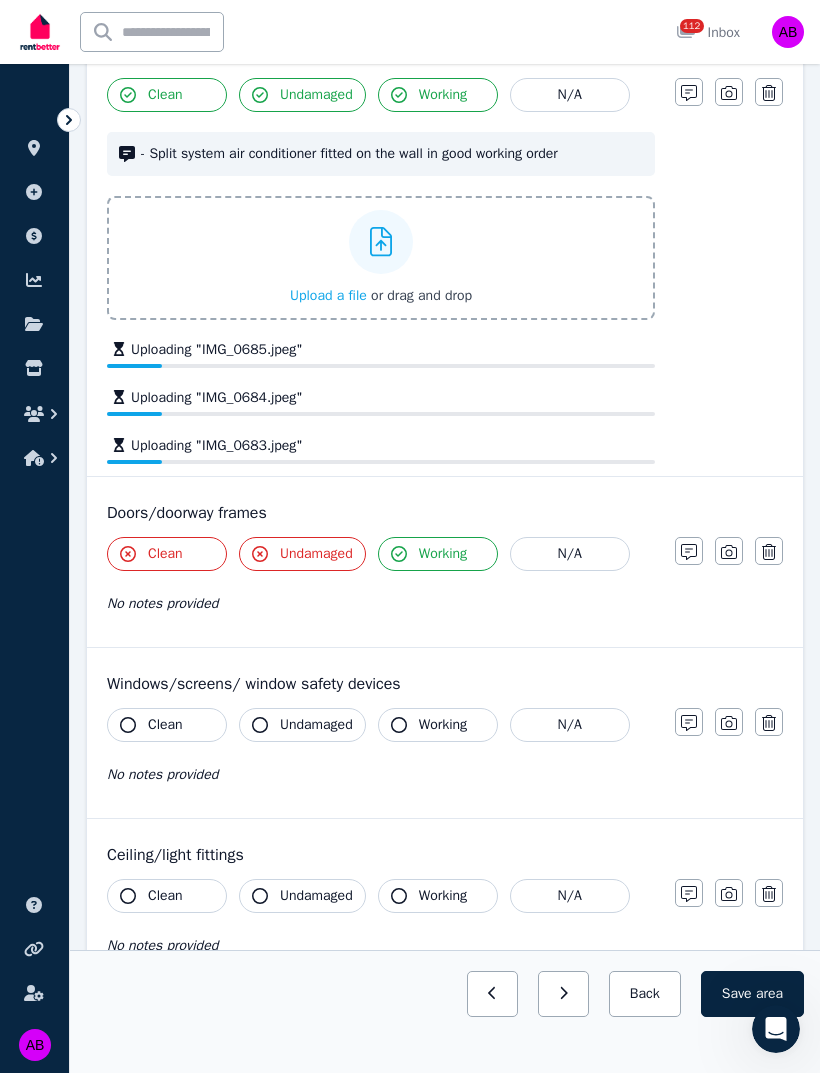 click on "Clean" at bounding box center [167, 554] 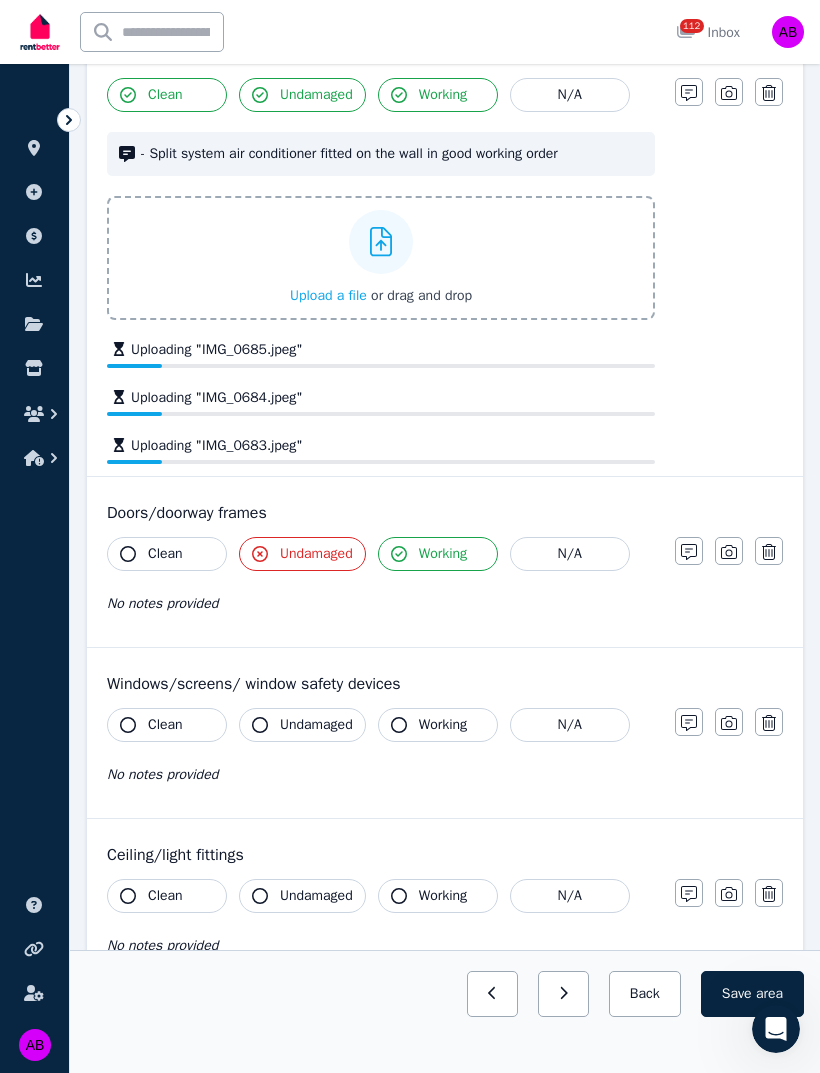 click on "Undamaged" at bounding box center [302, 554] 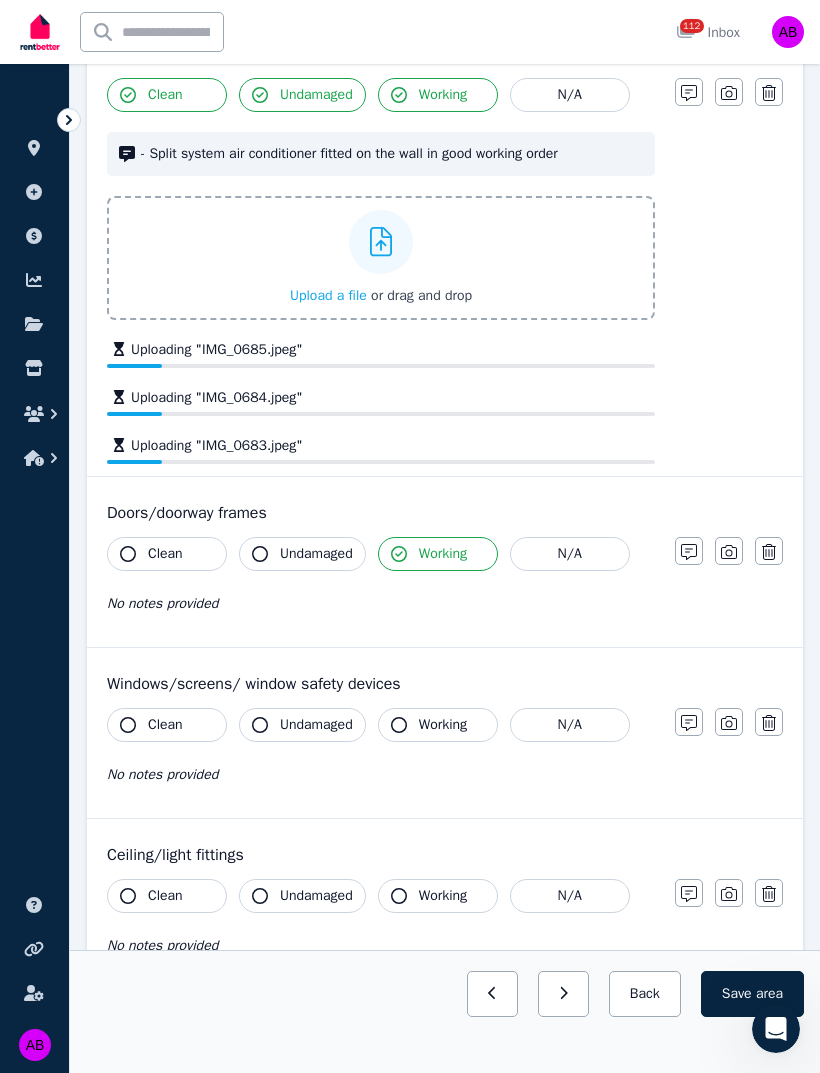 click on "Working" at bounding box center (438, 554) 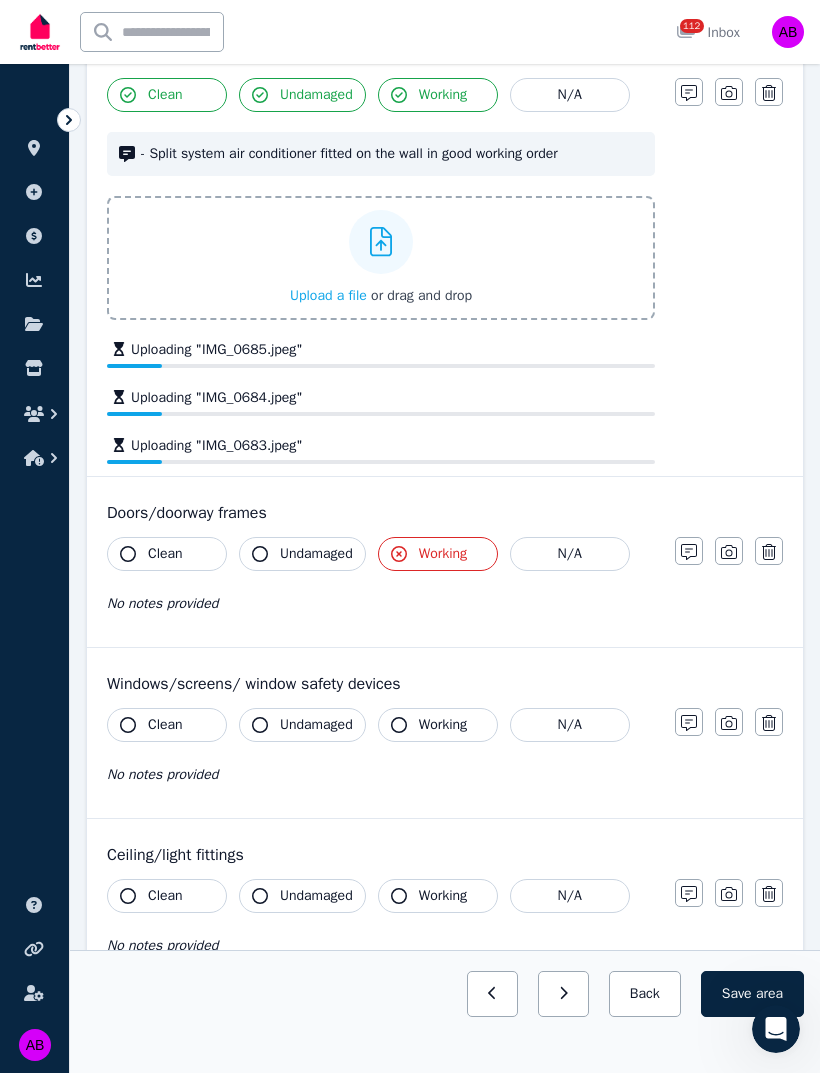 click on "Working" at bounding box center [443, 554] 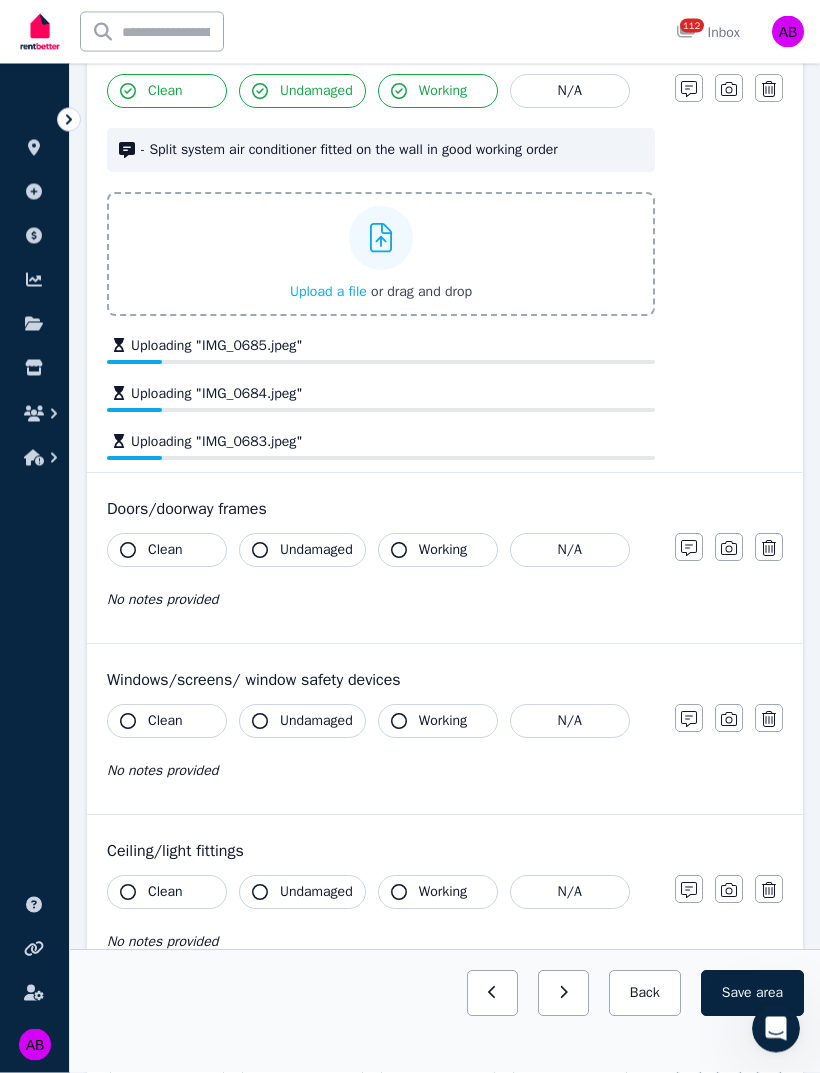 scroll, scrollTop: 294, scrollLeft: 0, axis: vertical 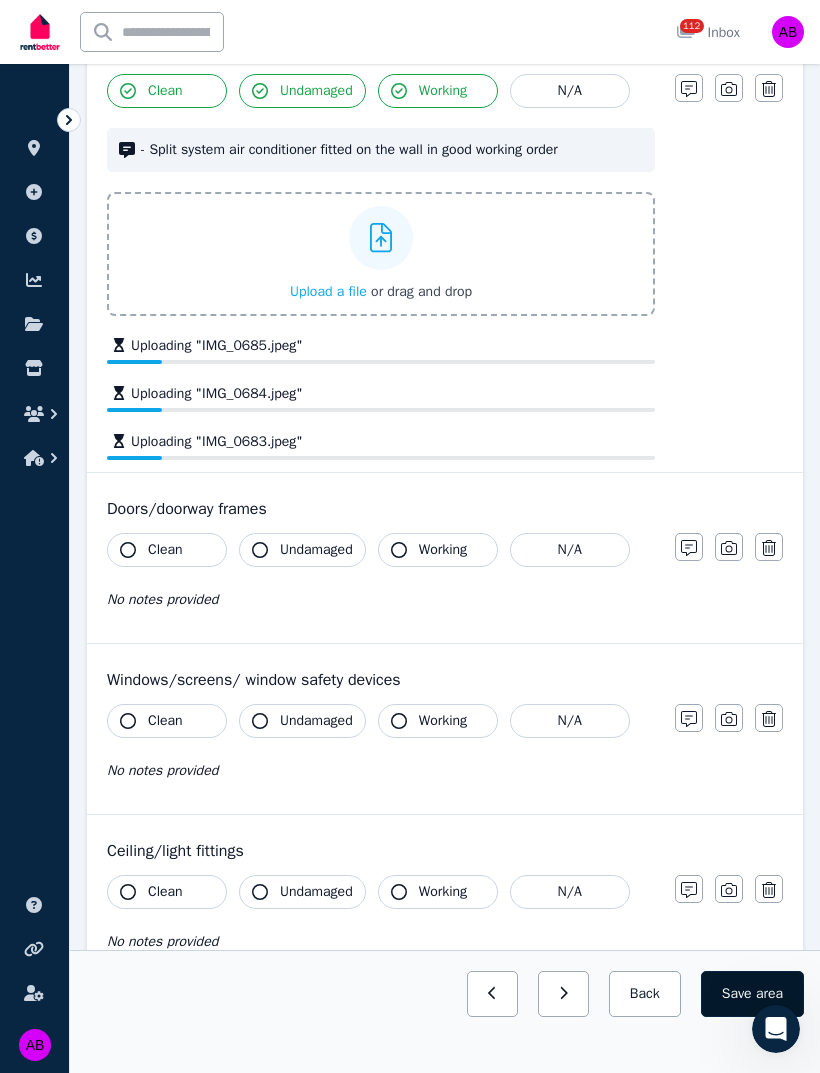 click on "Save   area" at bounding box center [752, 994] 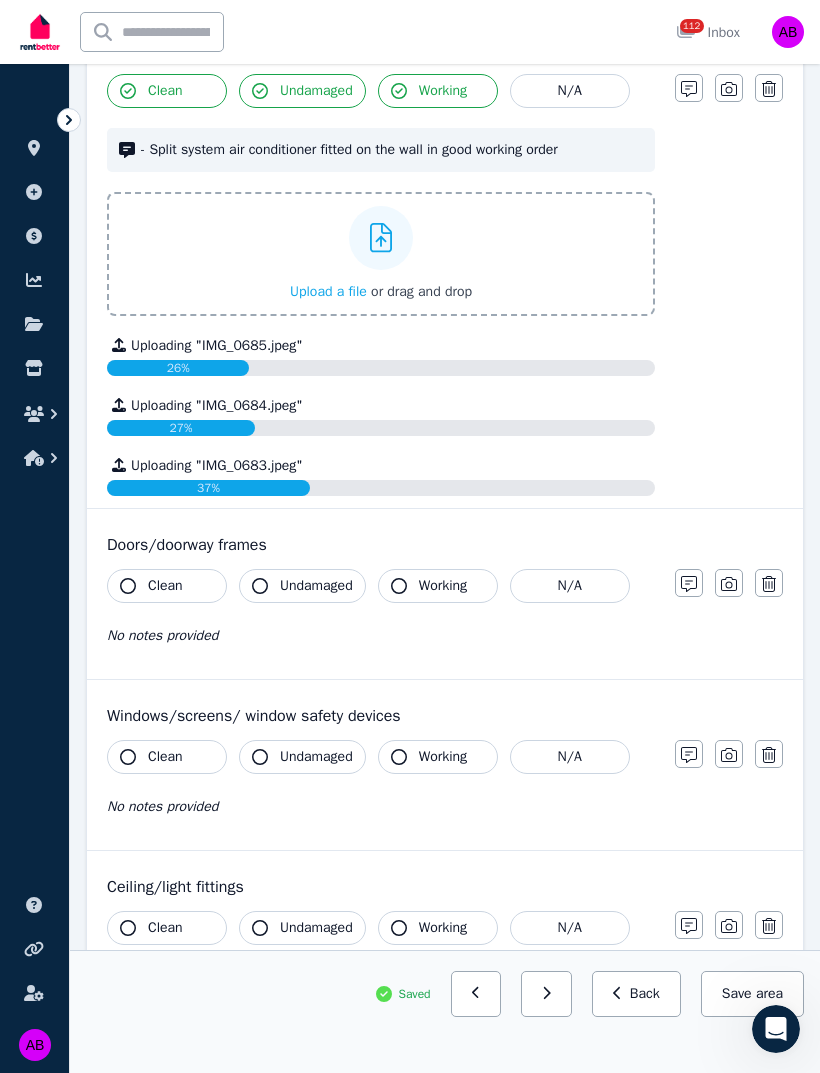 click on "No notes provided" at bounding box center [381, 635] 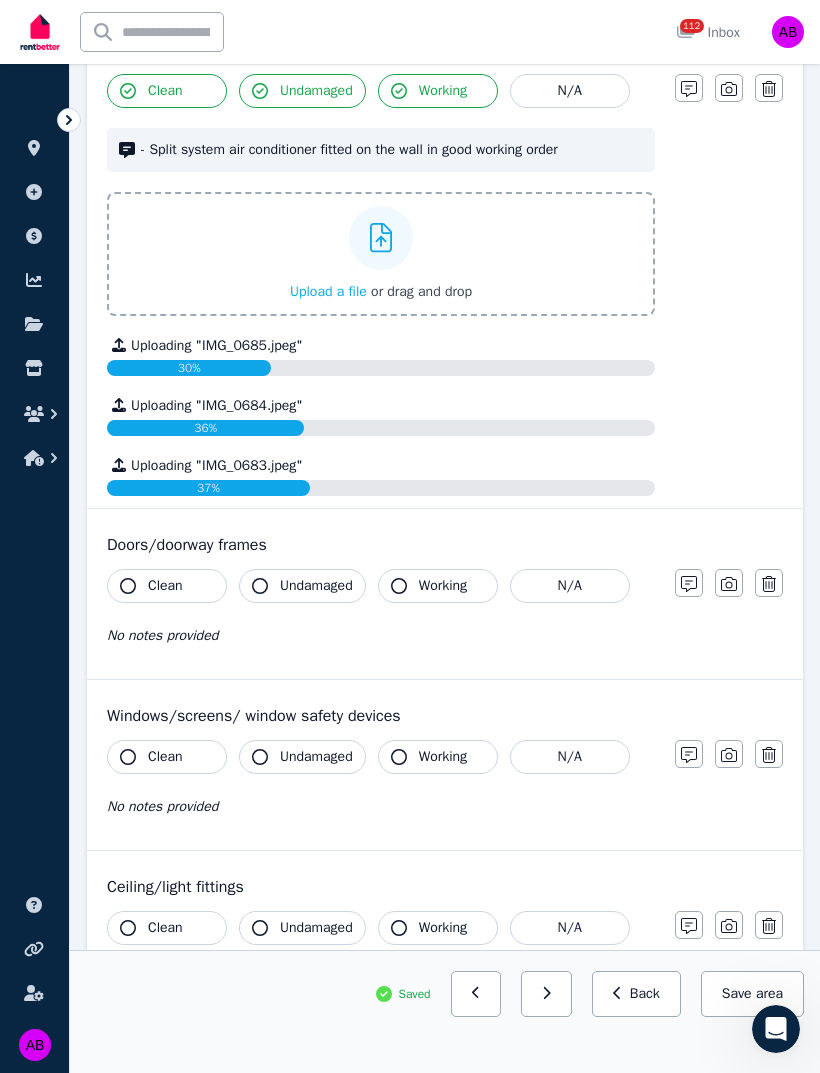 click on "Clean" at bounding box center [165, 586] 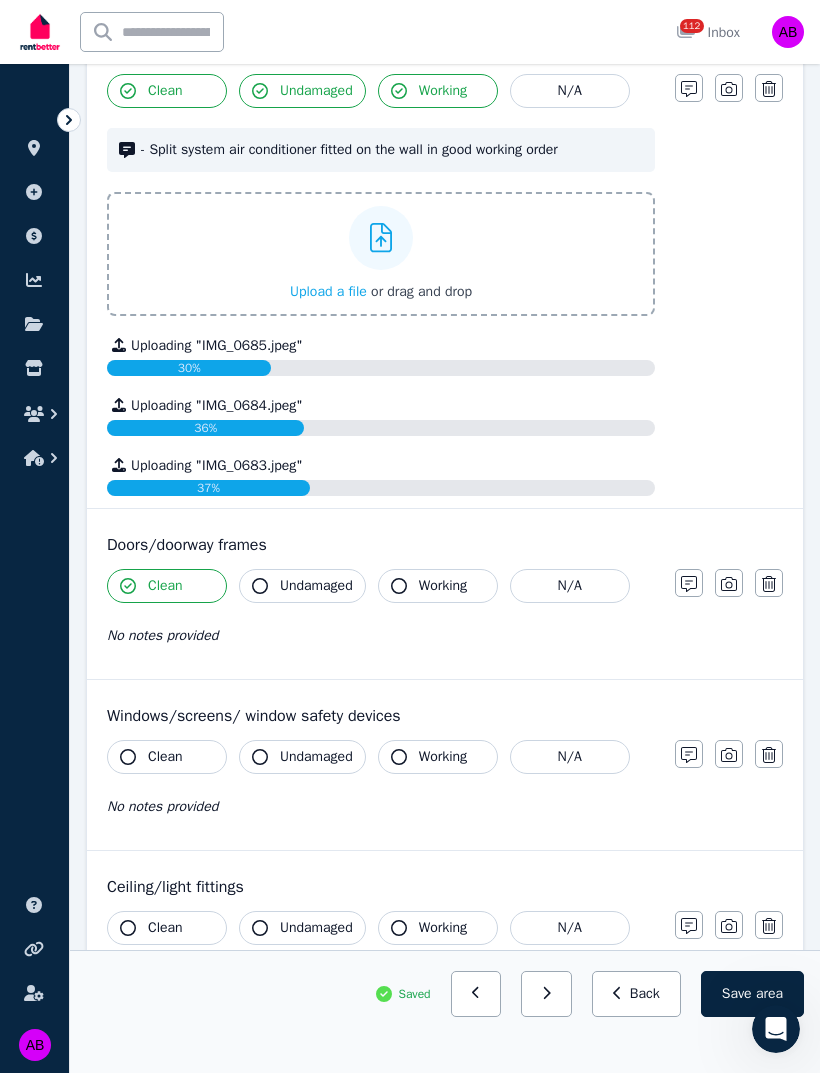 click on "Undamaged" at bounding box center [316, 586] 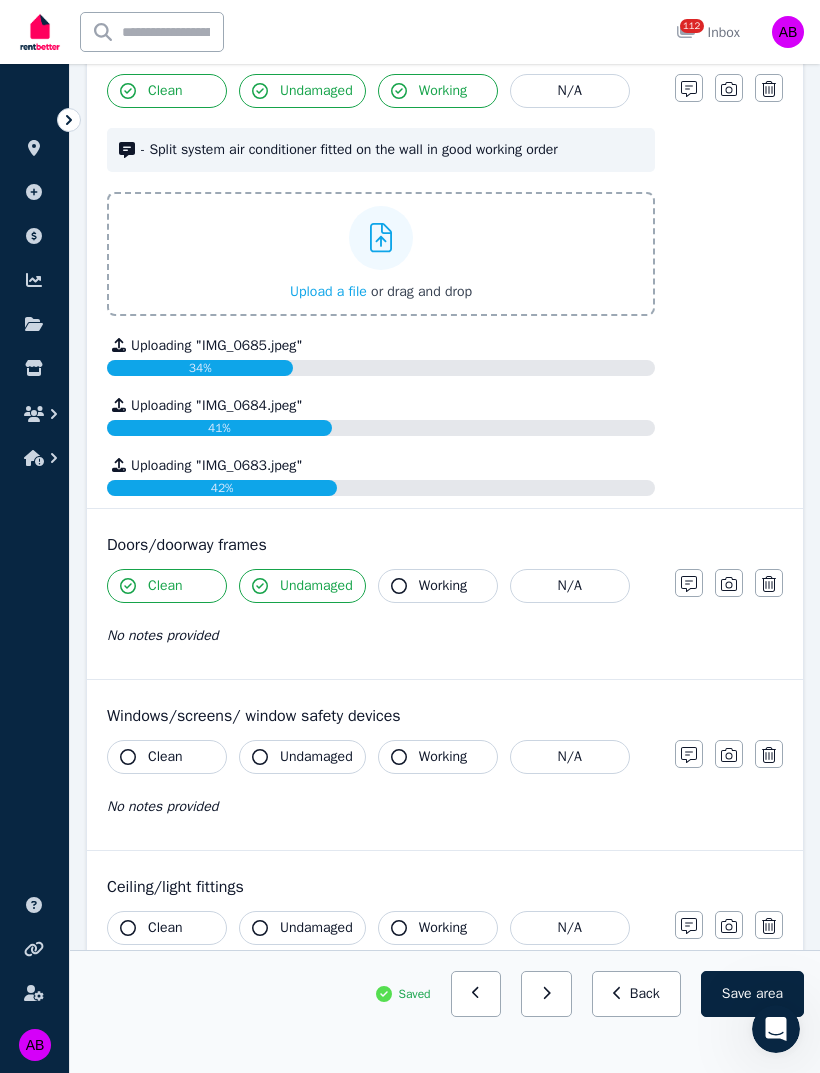 click on "Working" at bounding box center (443, 586) 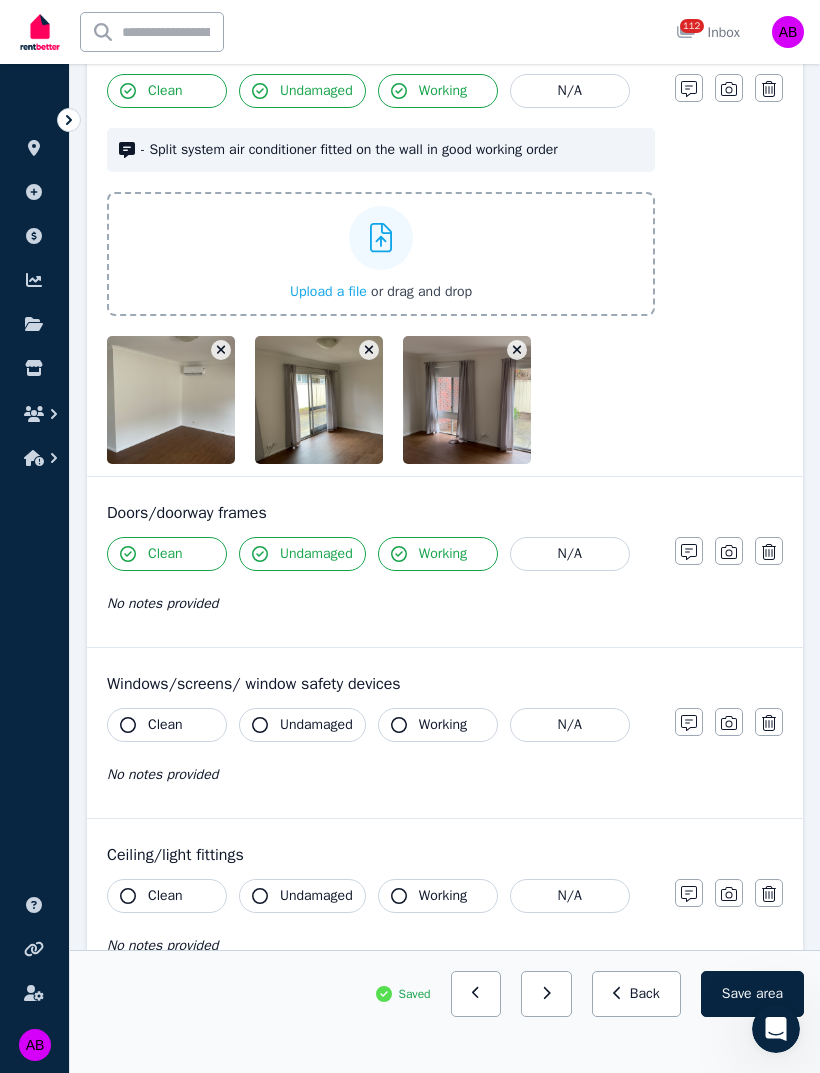 click on "No notes provided" at bounding box center (381, 603) 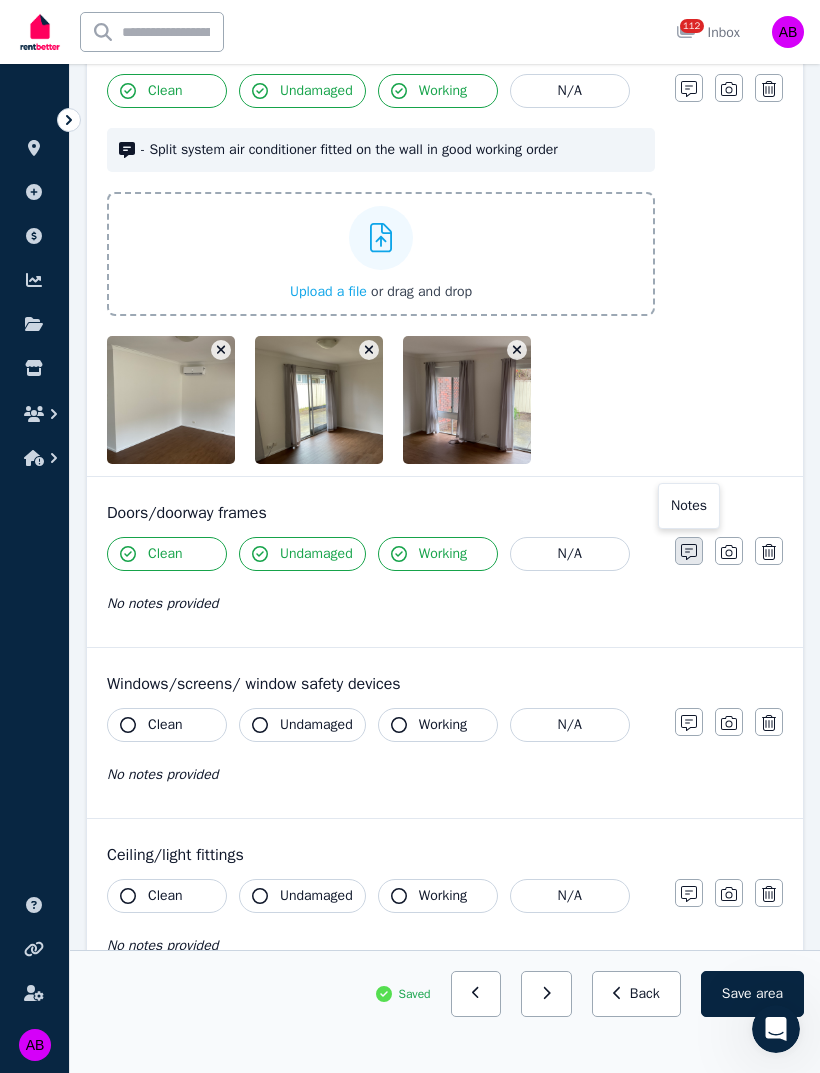 click at bounding box center (689, 551) 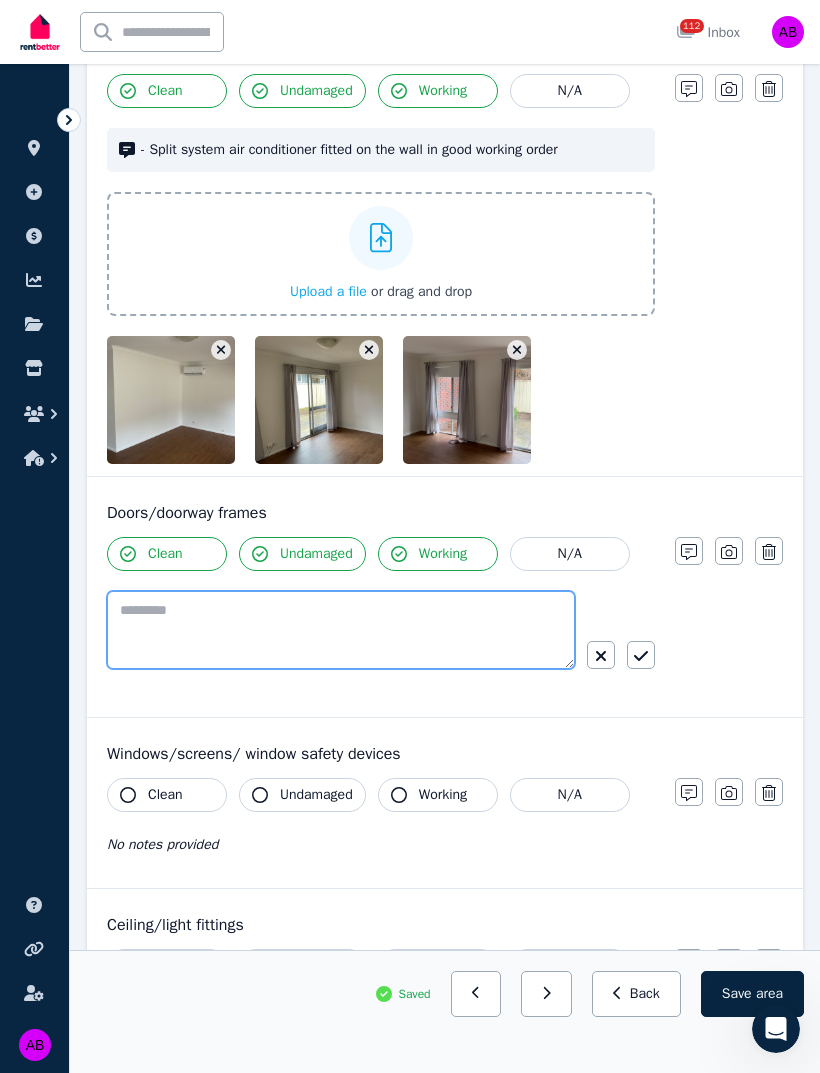click at bounding box center [341, 630] 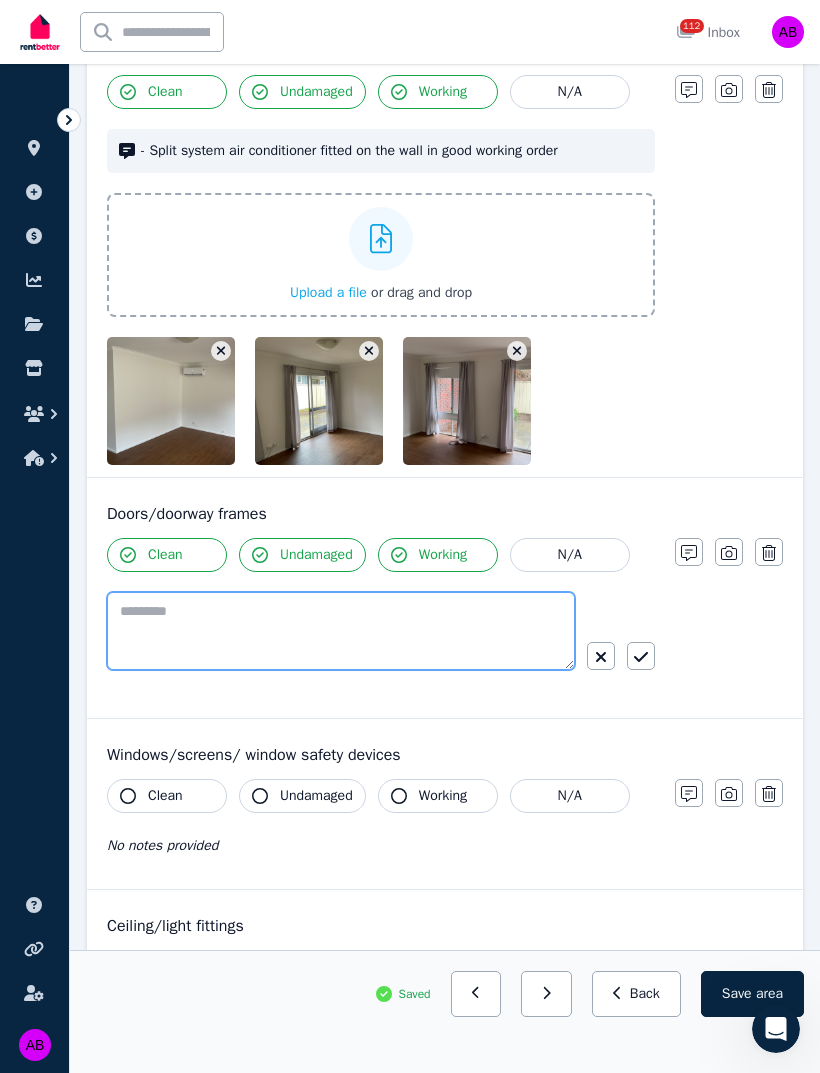 type on "*" 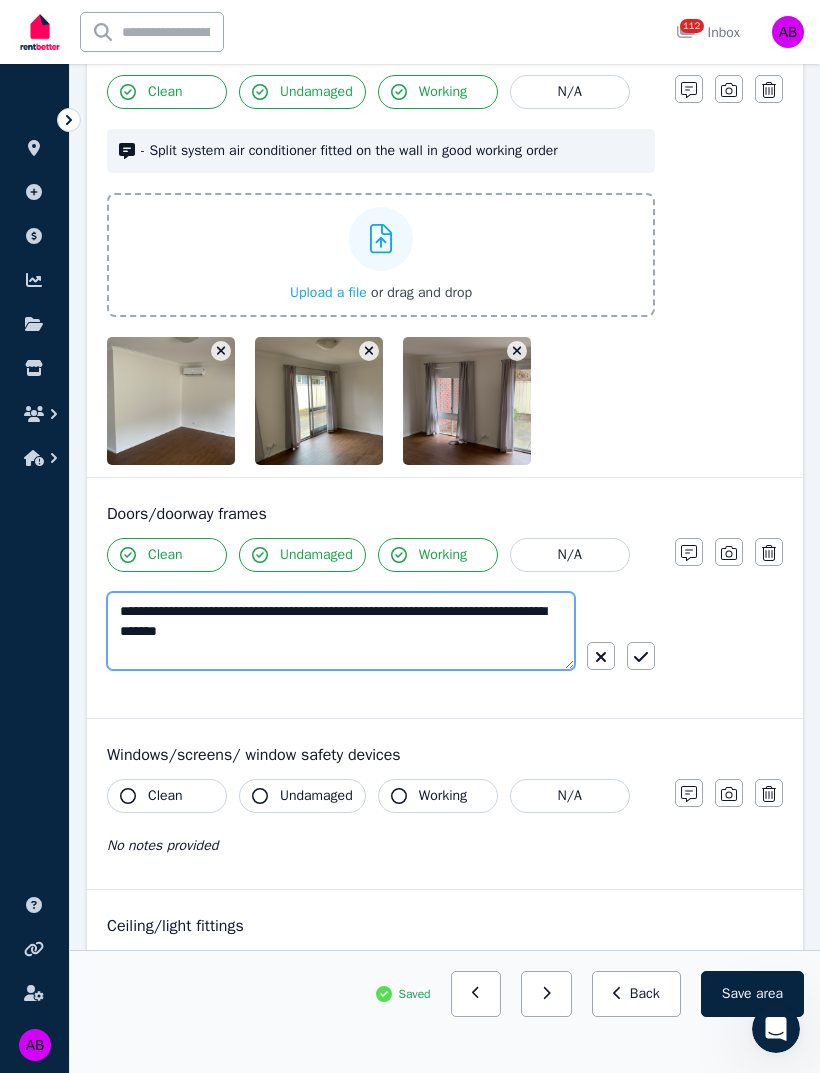 type on "**********" 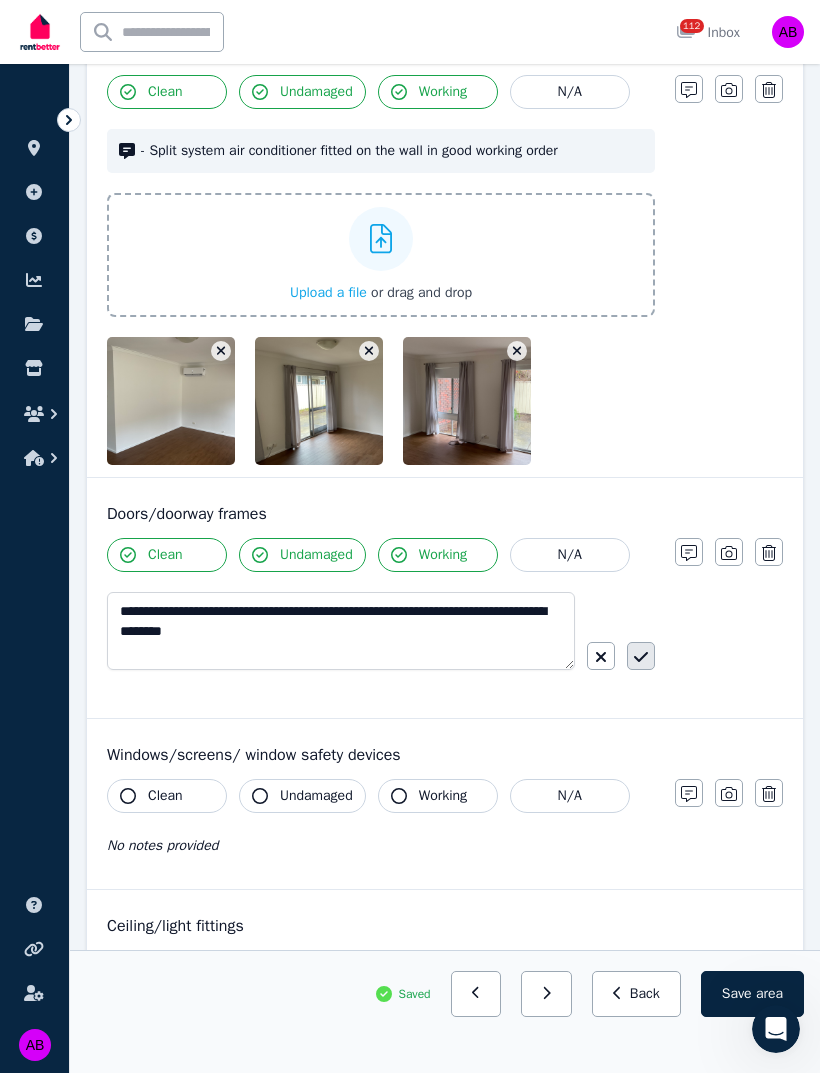 click at bounding box center (641, 656) 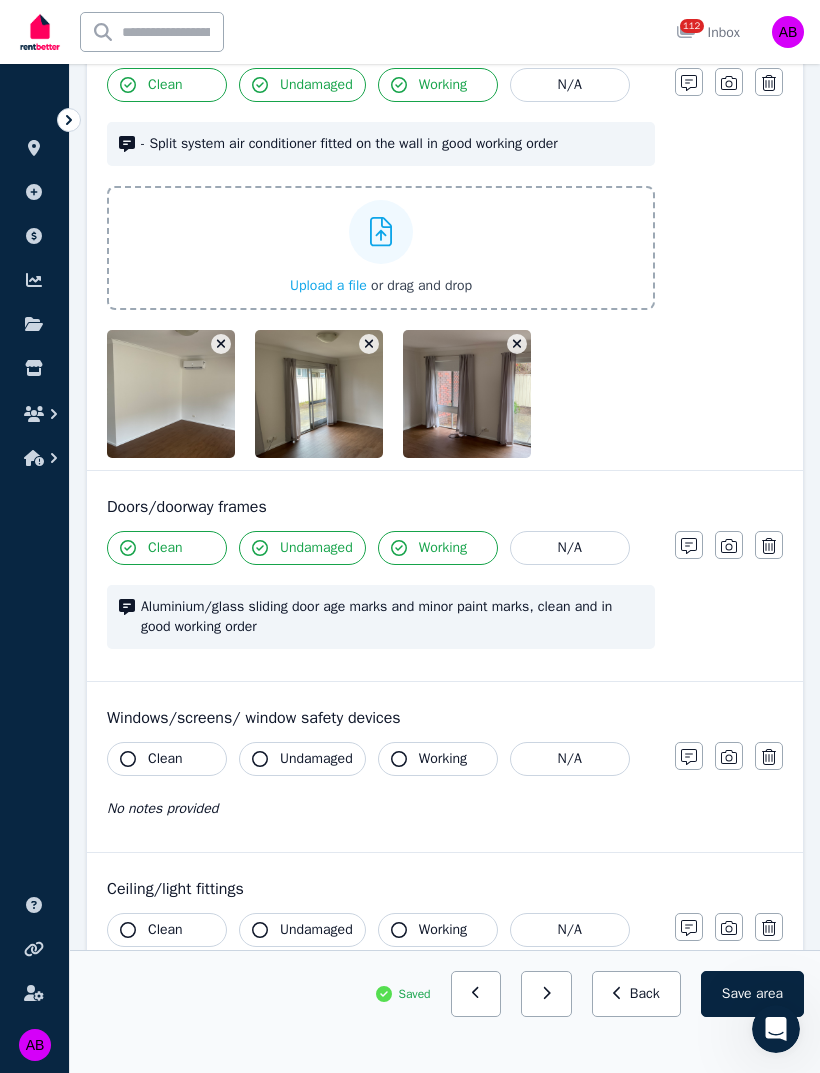 scroll, scrollTop: 301, scrollLeft: 0, axis: vertical 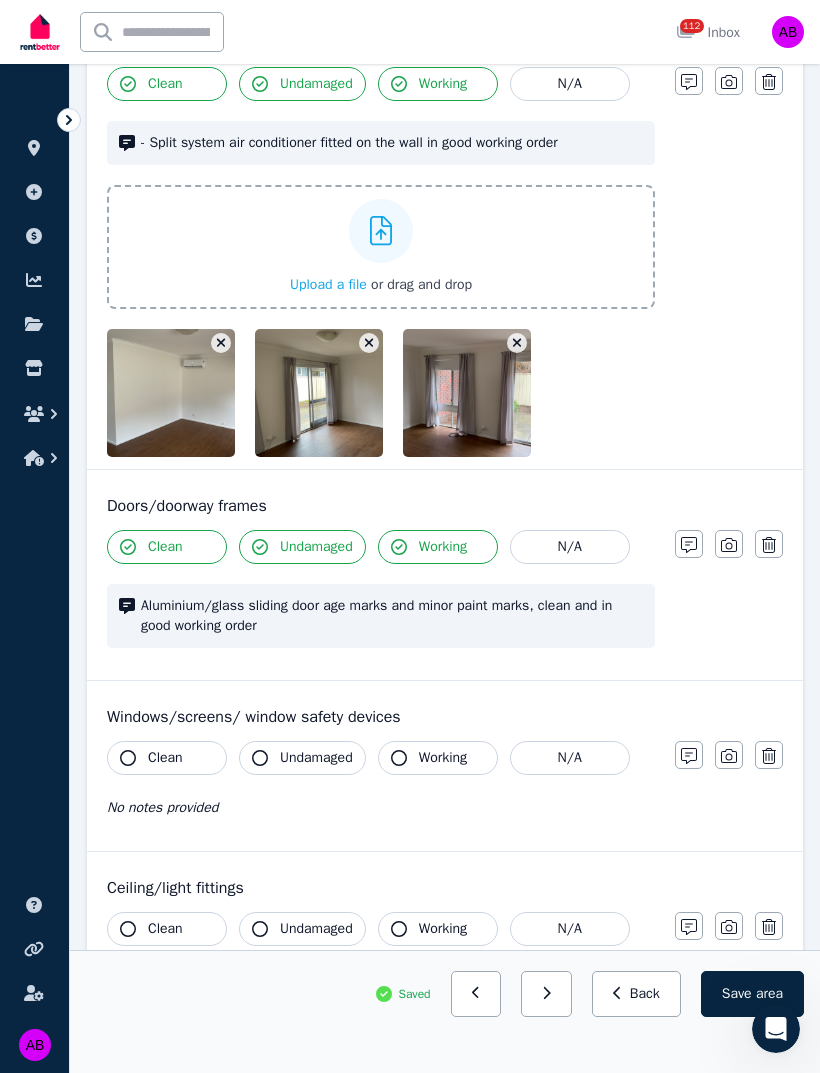 click on "Aluminium/glass sliding door age marks and minor paint marks, clean and in good working order" at bounding box center [392, 616] 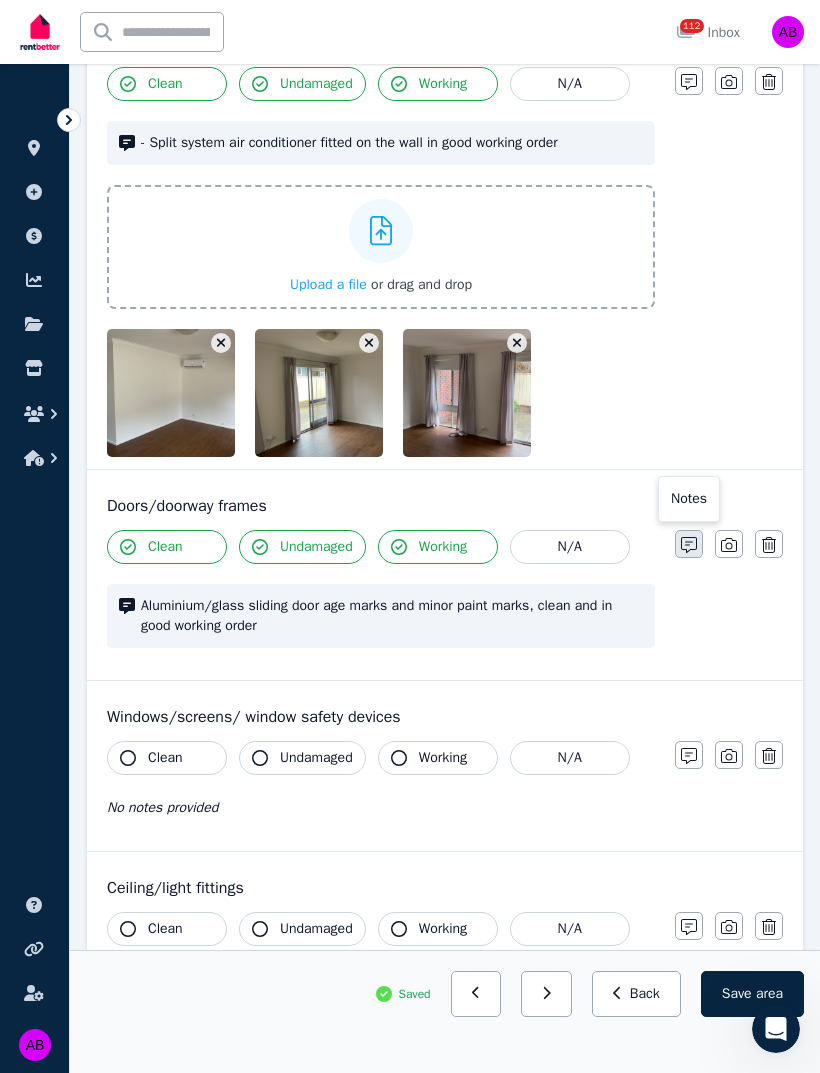 click at bounding box center (689, 544) 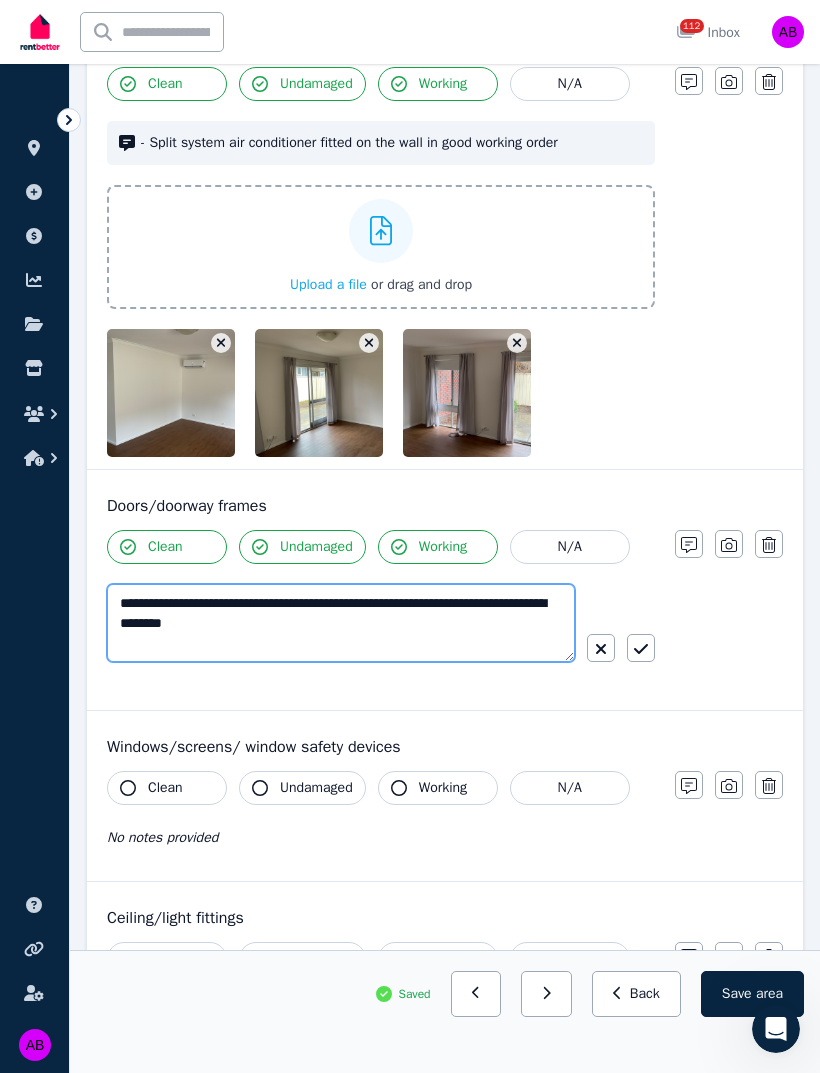 click on "**********" at bounding box center [341, 623] 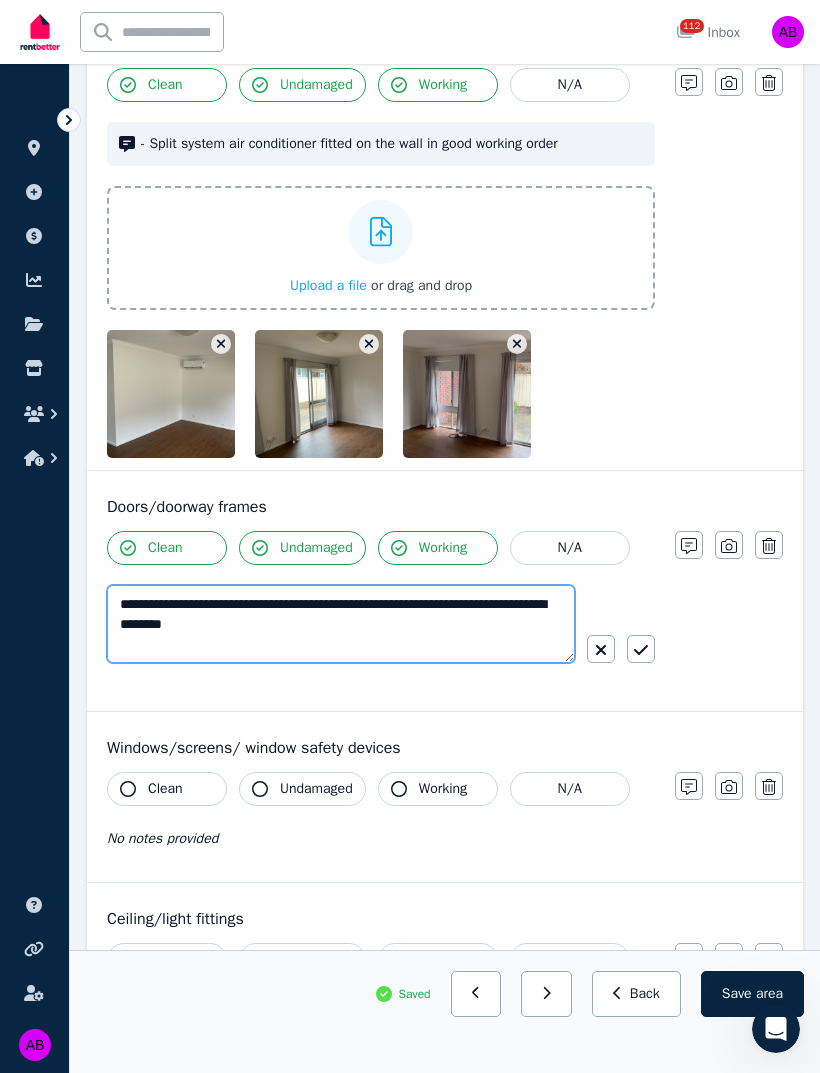 click on "**********" at bounding box center [341, 624] 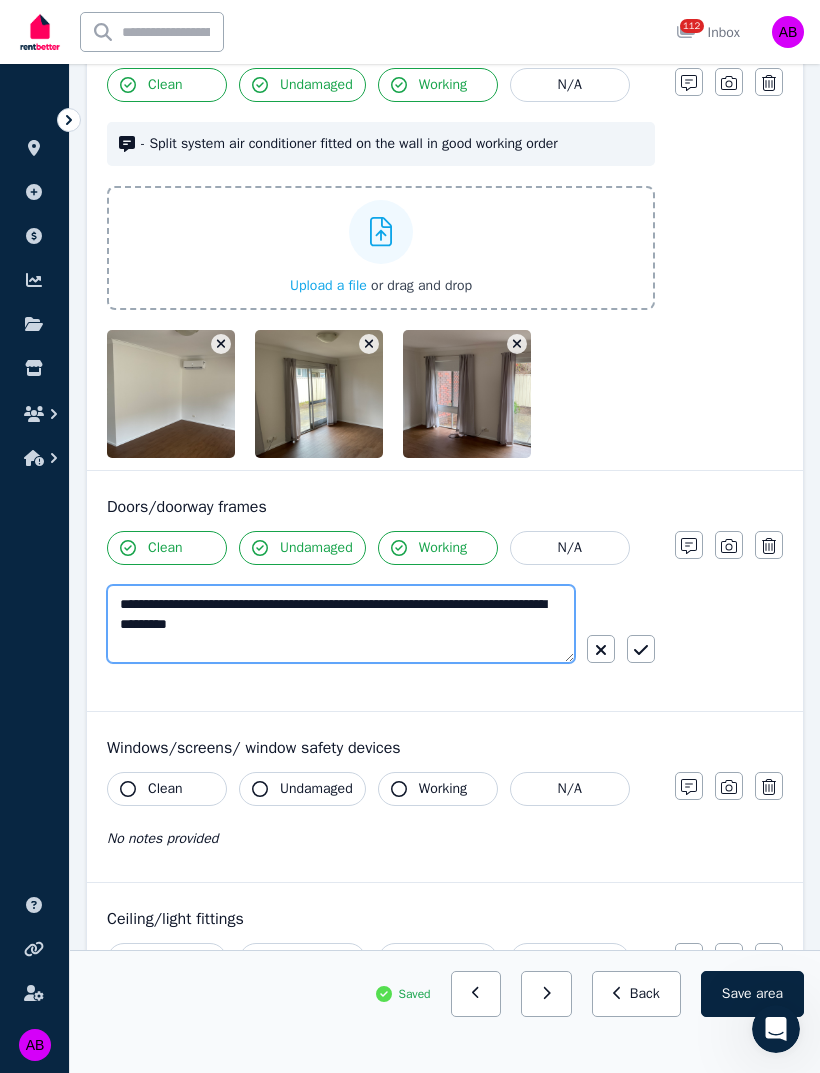 click on "**********" at bounding box center [341, 624] 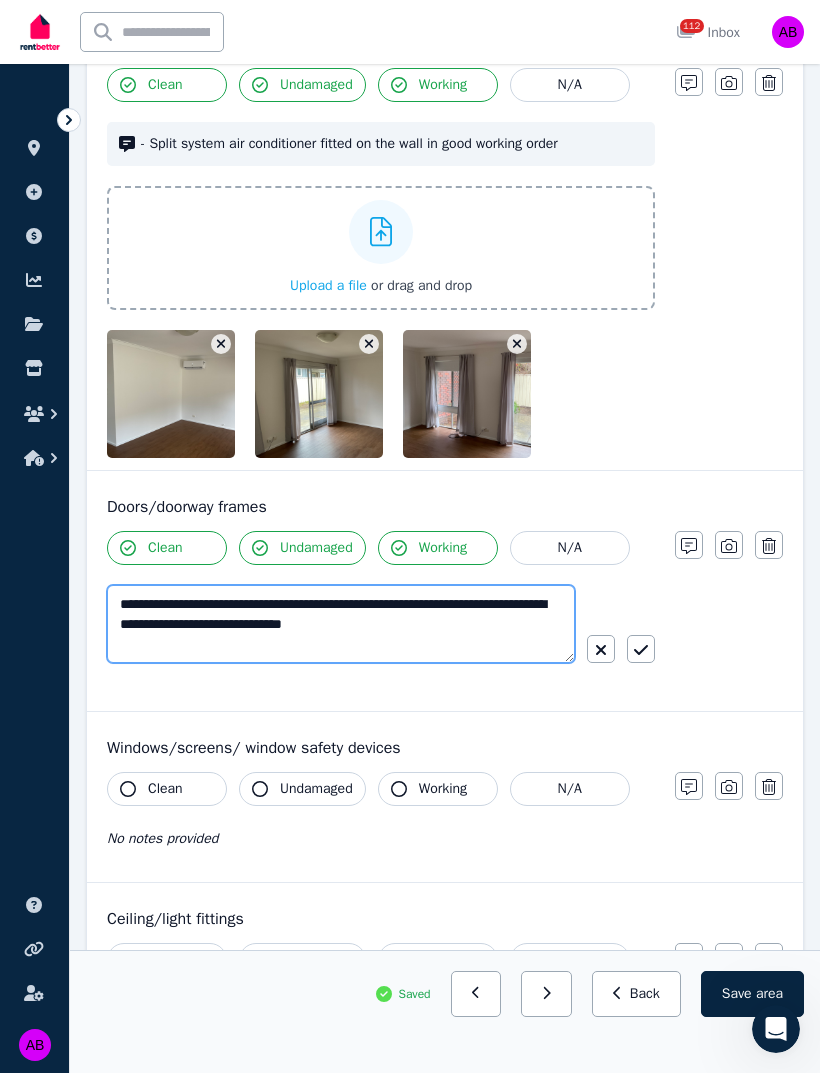 click on "**********" at bounding box center (341, 624) 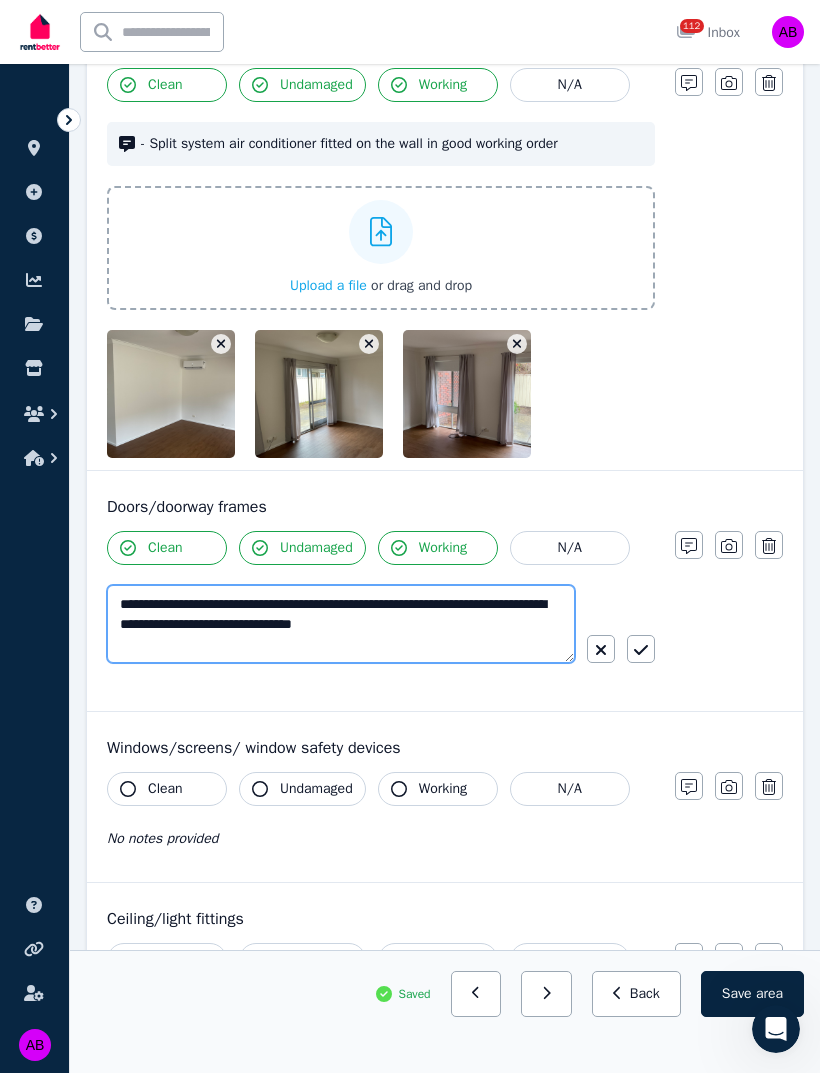 click on "**********" at bounding box center [341, 624] 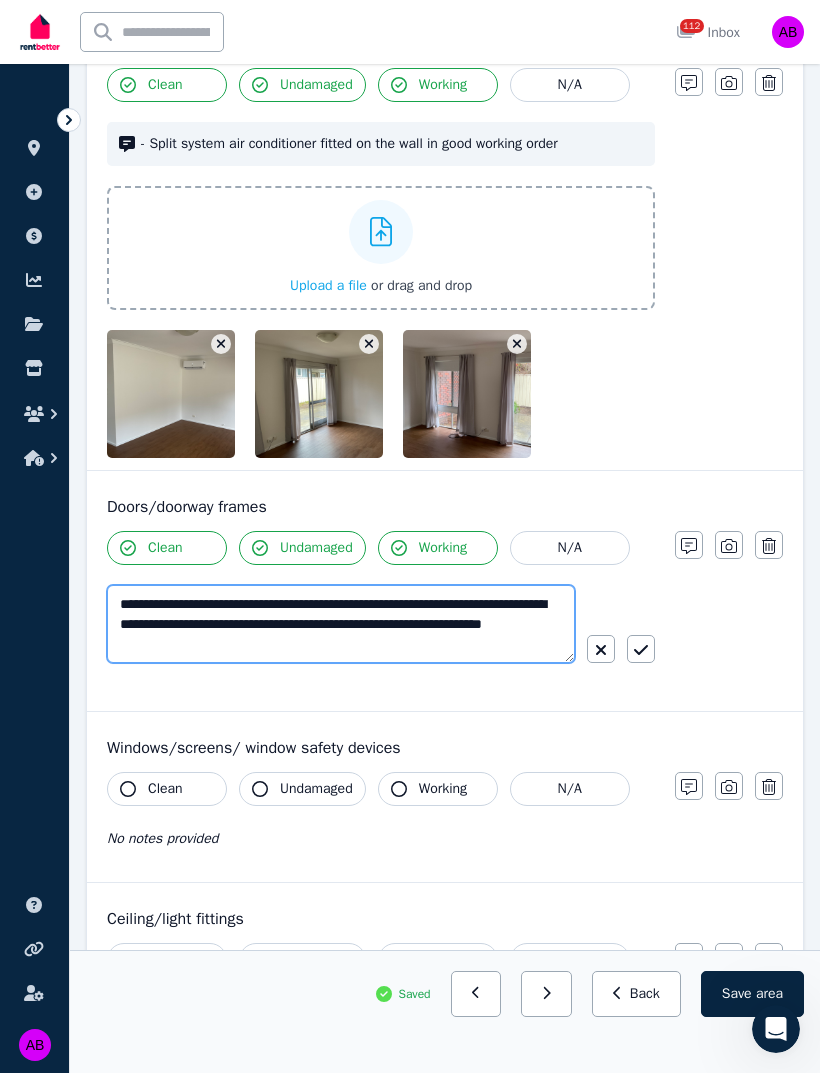 type on "**********" 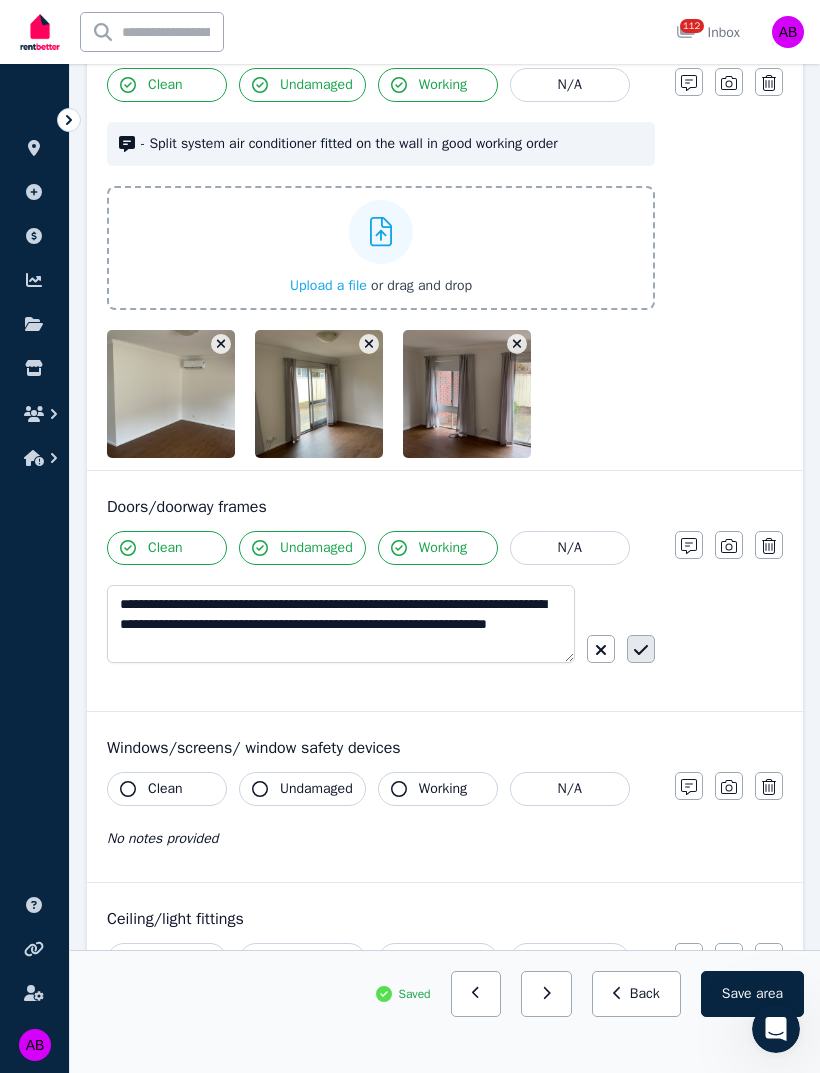 click at bounding box center [641, 649] 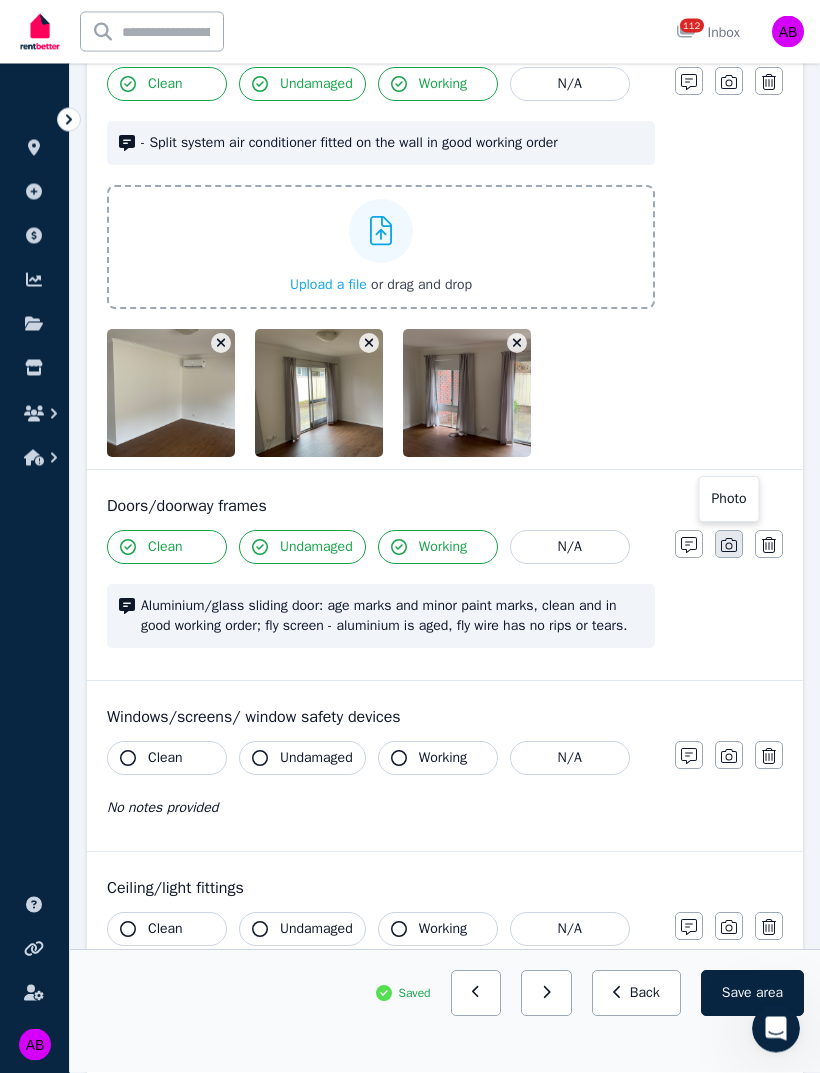 click 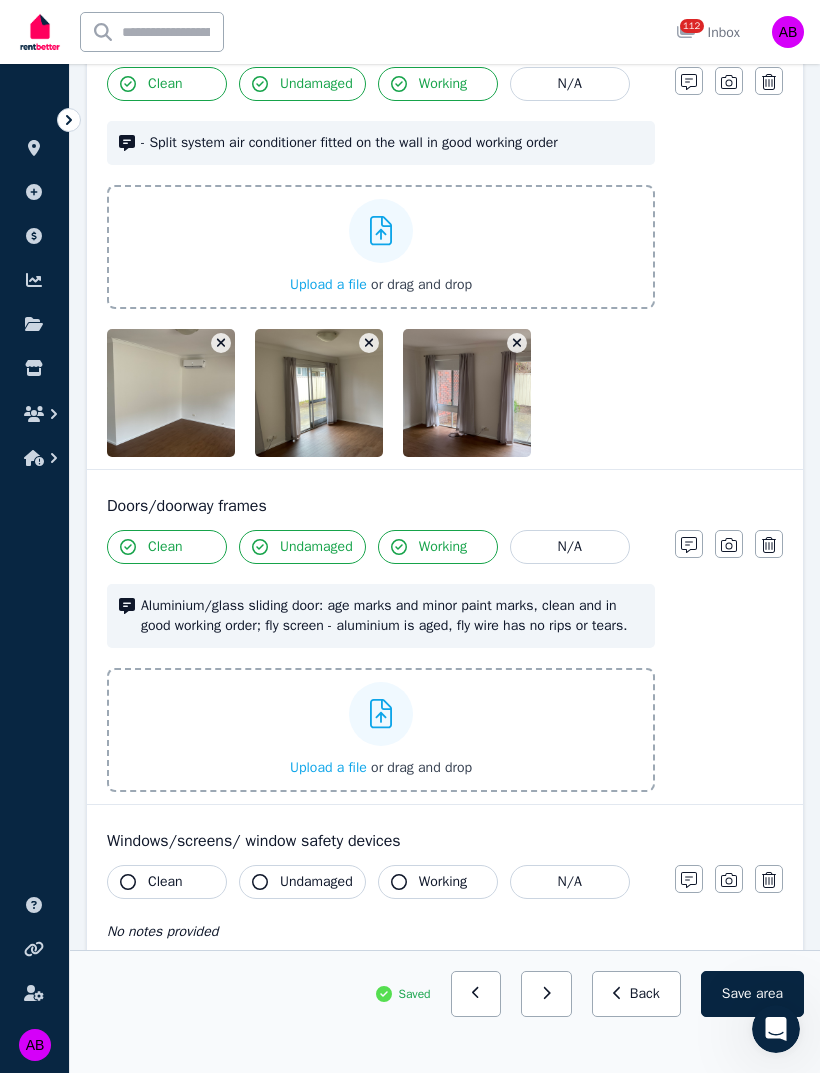 click at bounding box center [381, 714] 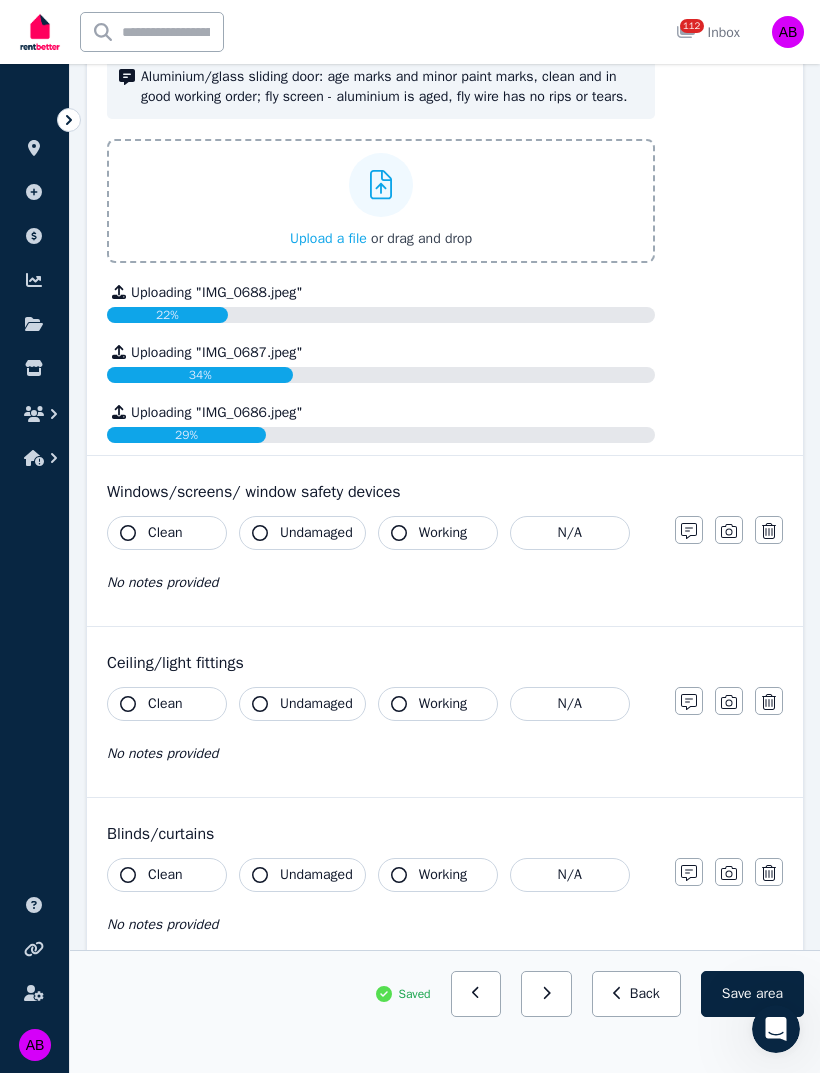 scroll, scrollTop: 831, scrollLeft: 0, axis: vertical 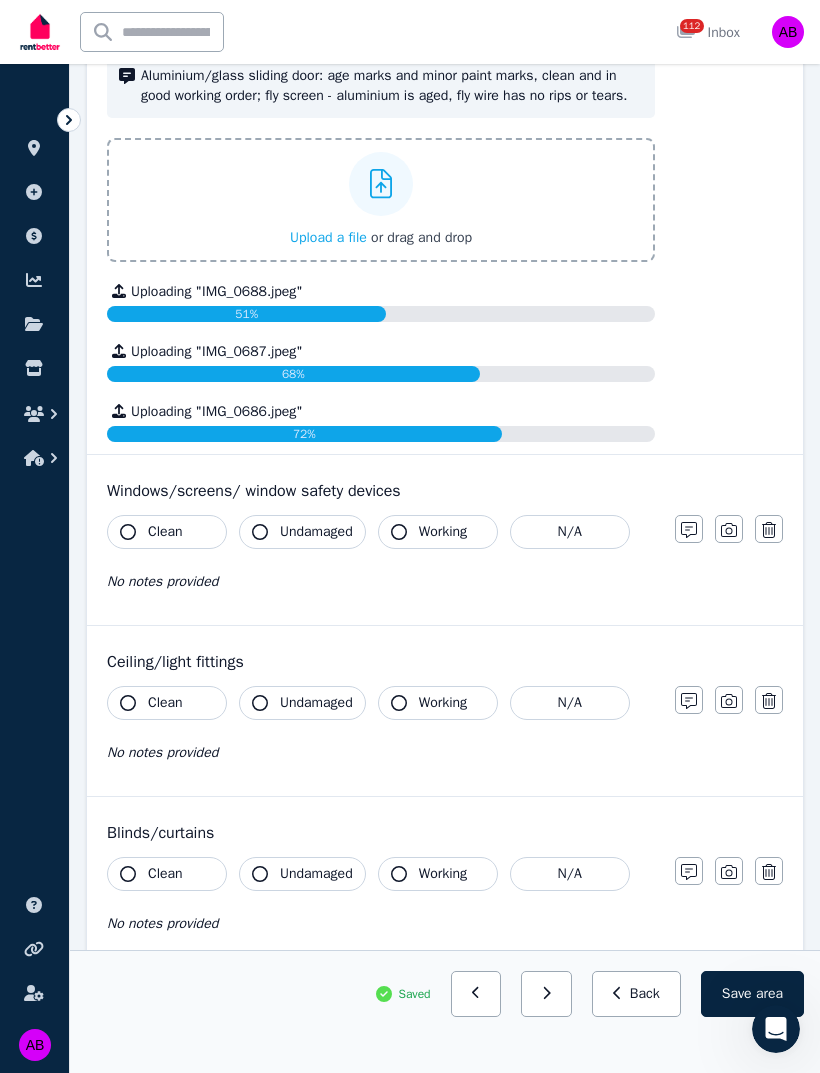 click on "Clean" at bounding box center [167, 532] 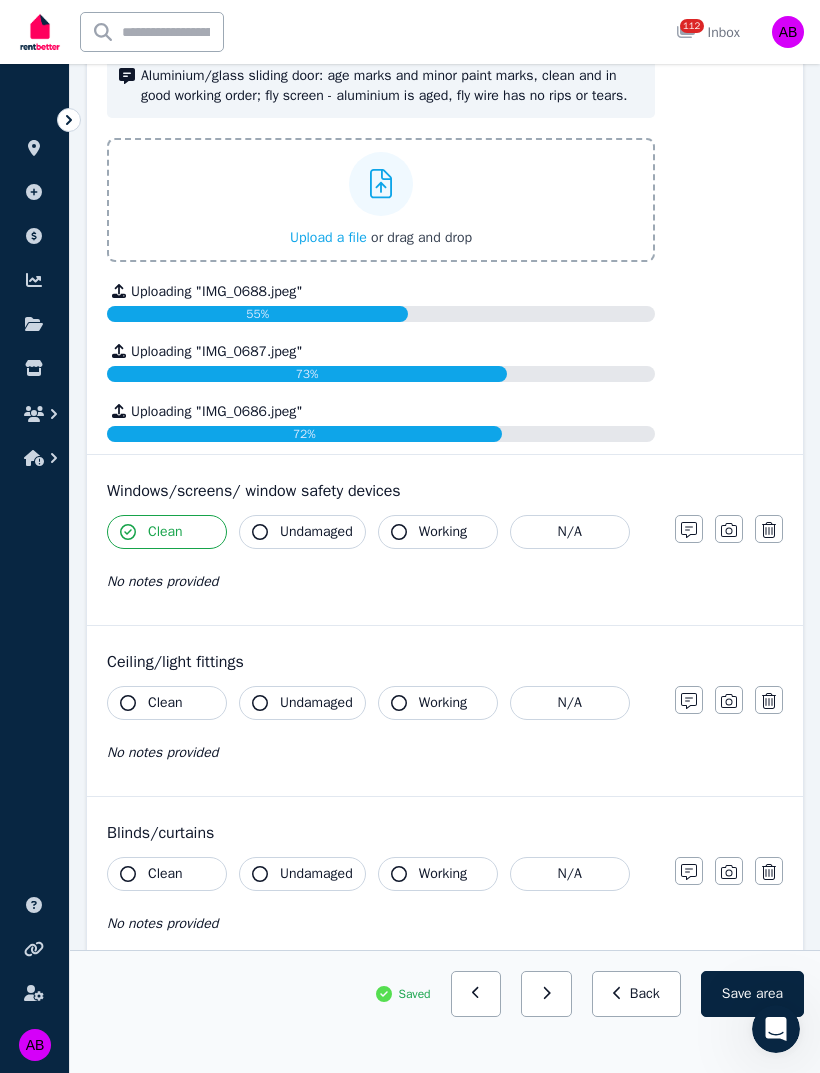 click on "Undamaged" at bounding box center [316, 532] 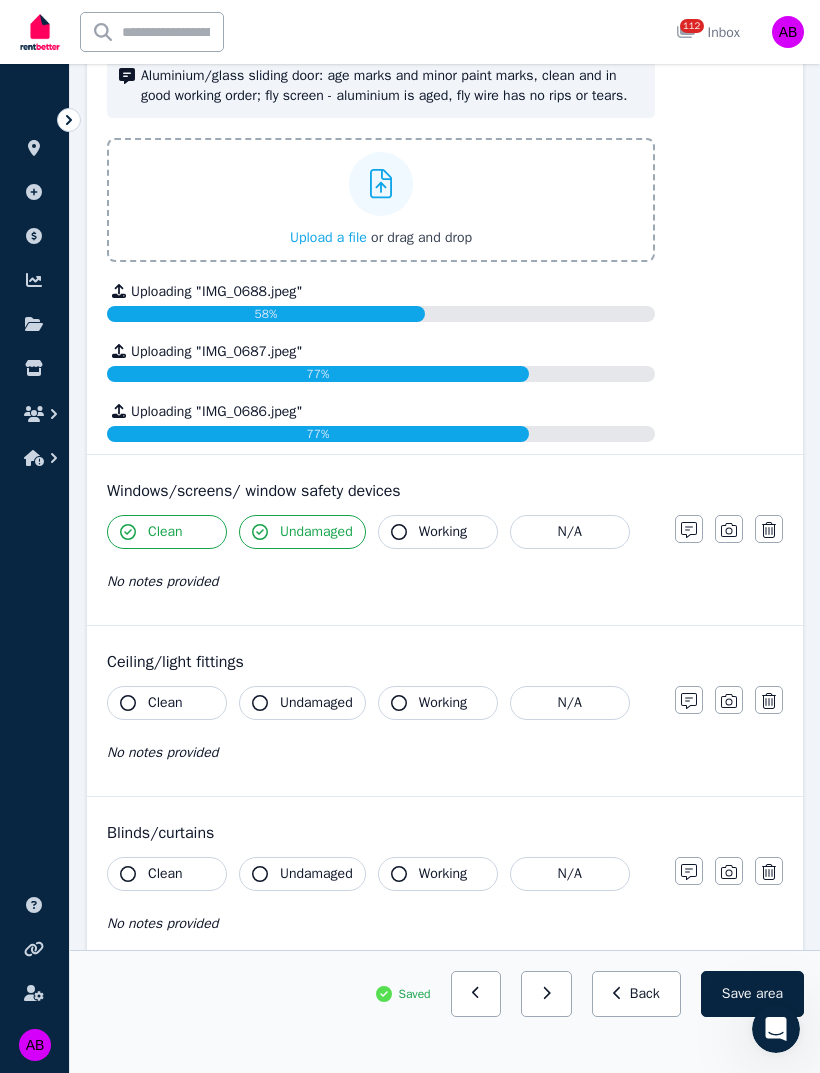 click on "Working" at bounding box center (443, 532) 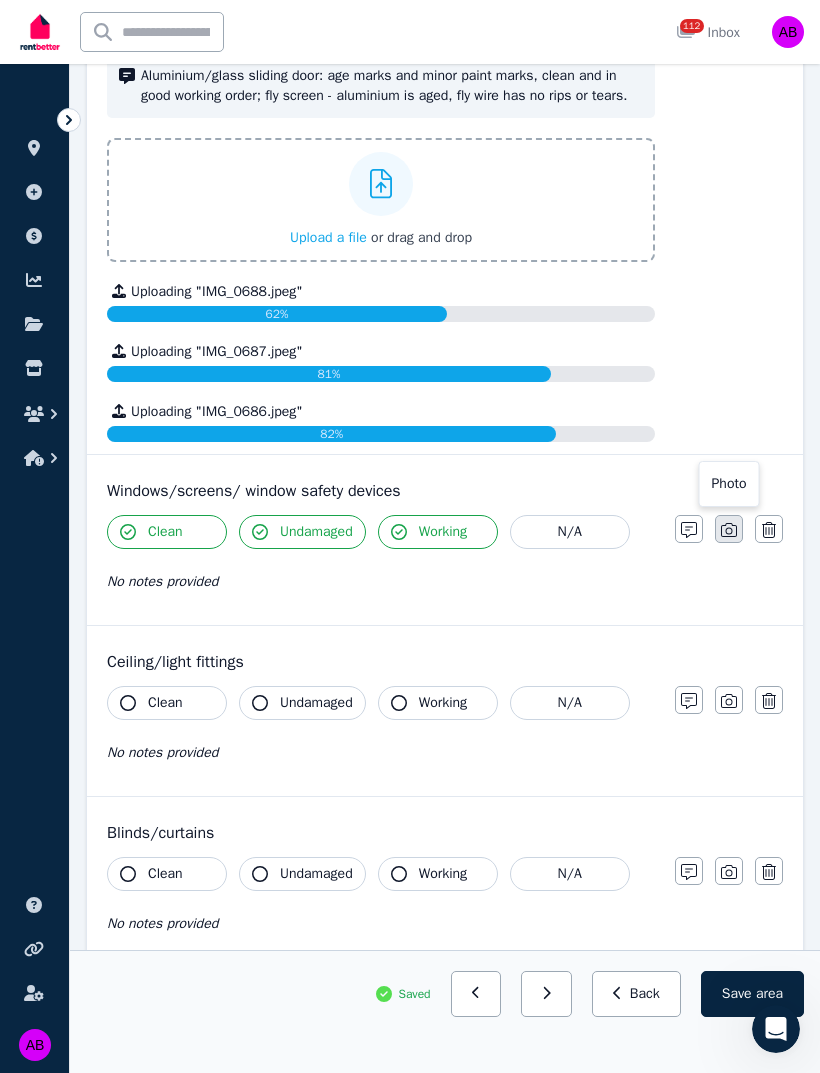 click at bounding box center (729, 529) 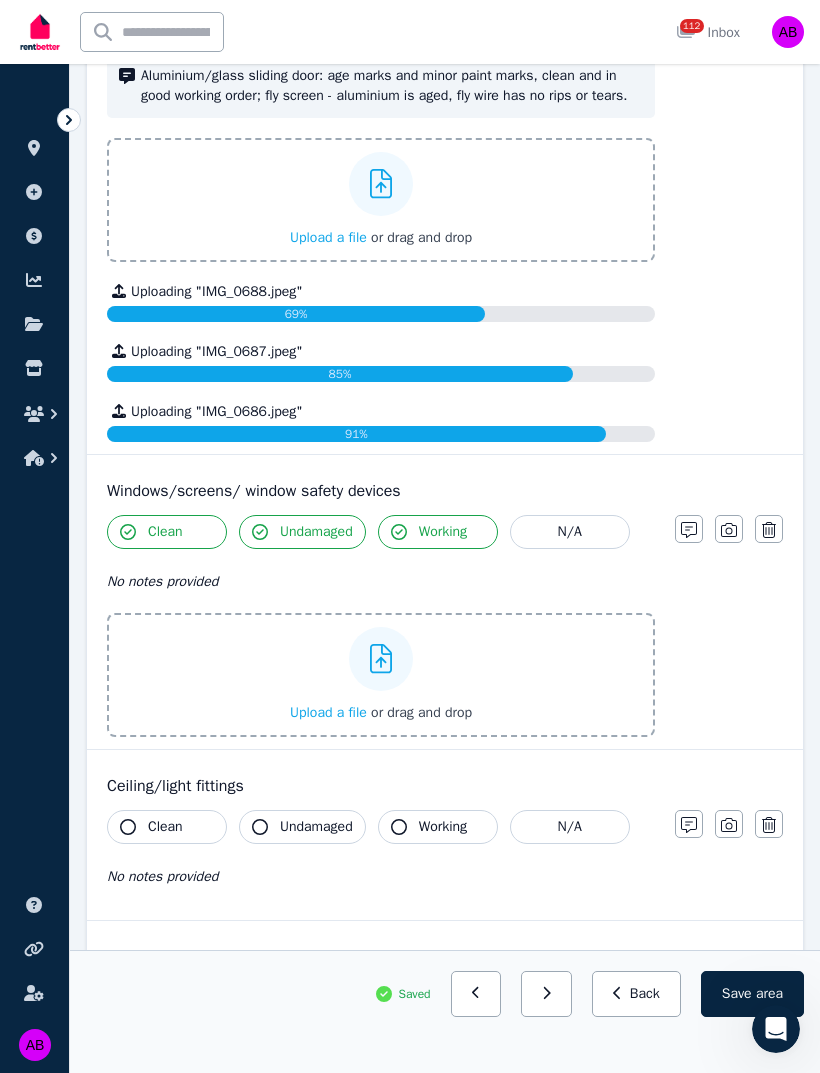 click on "Clean Undamaged Working N/A No notes provided Upload a file   or drag and drop Notes Photo Delete" at bounding box center [445, 626] 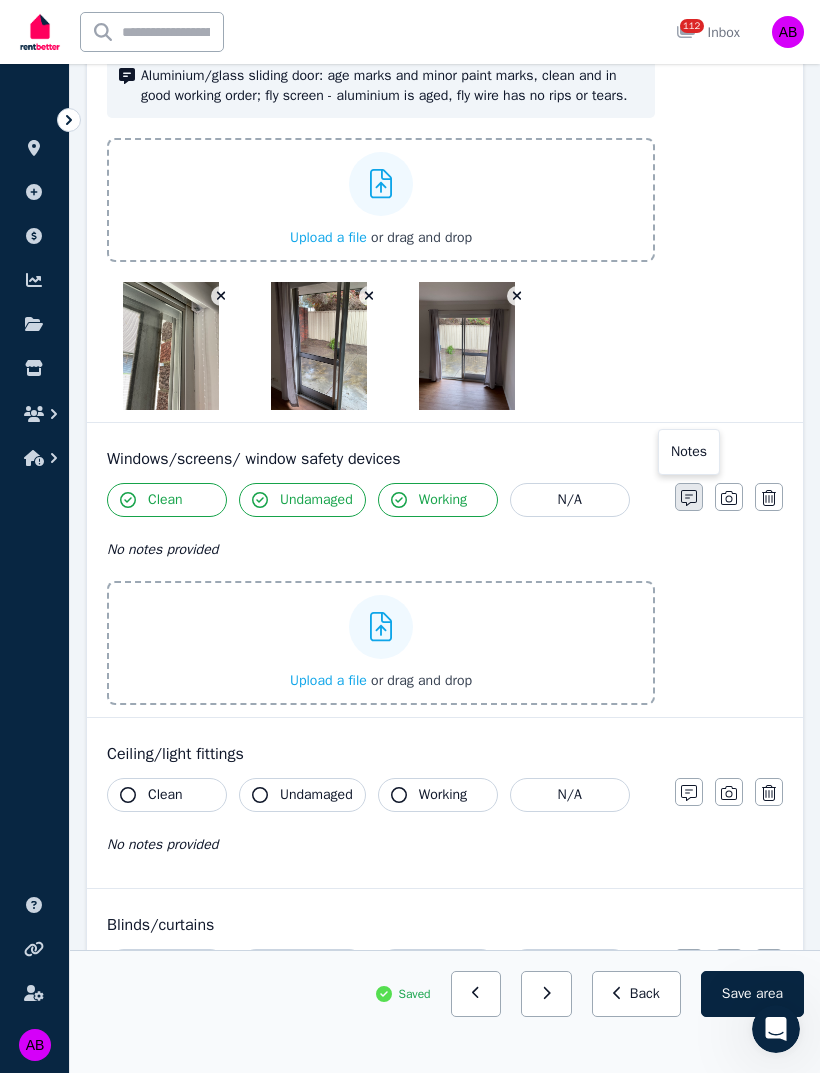 click at bounding box center [689, 497] 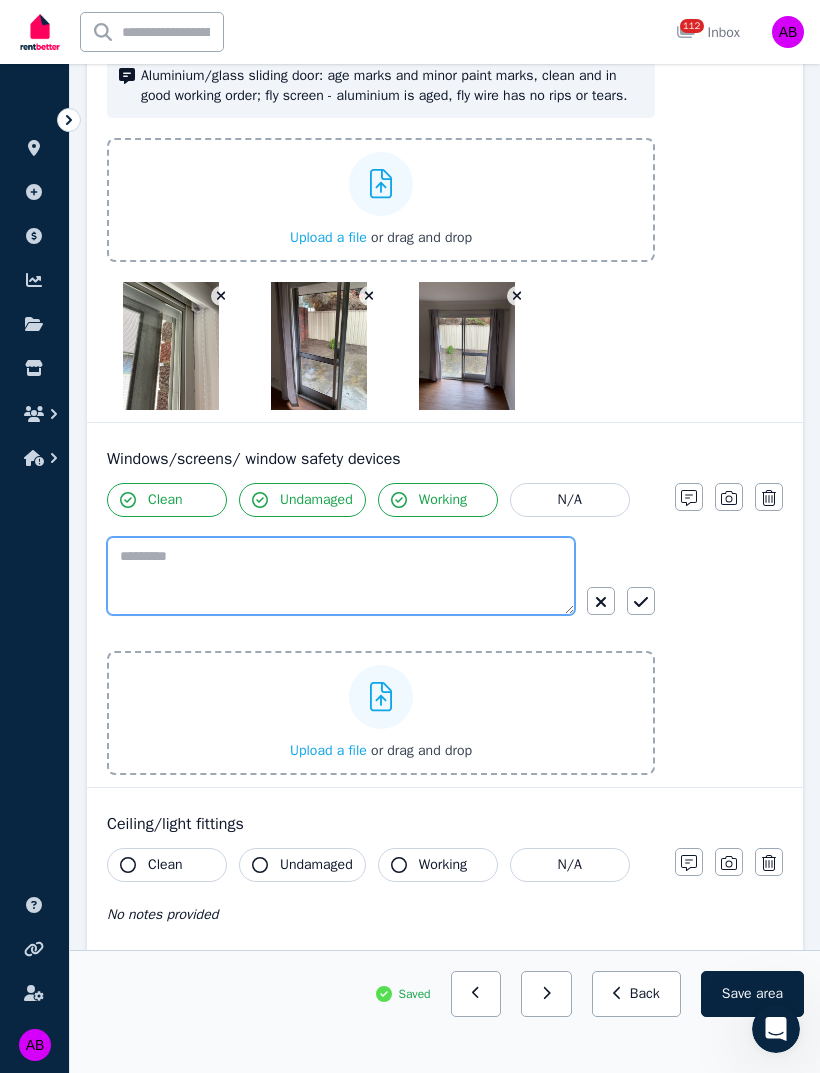 click at bounding box center (341, 576) 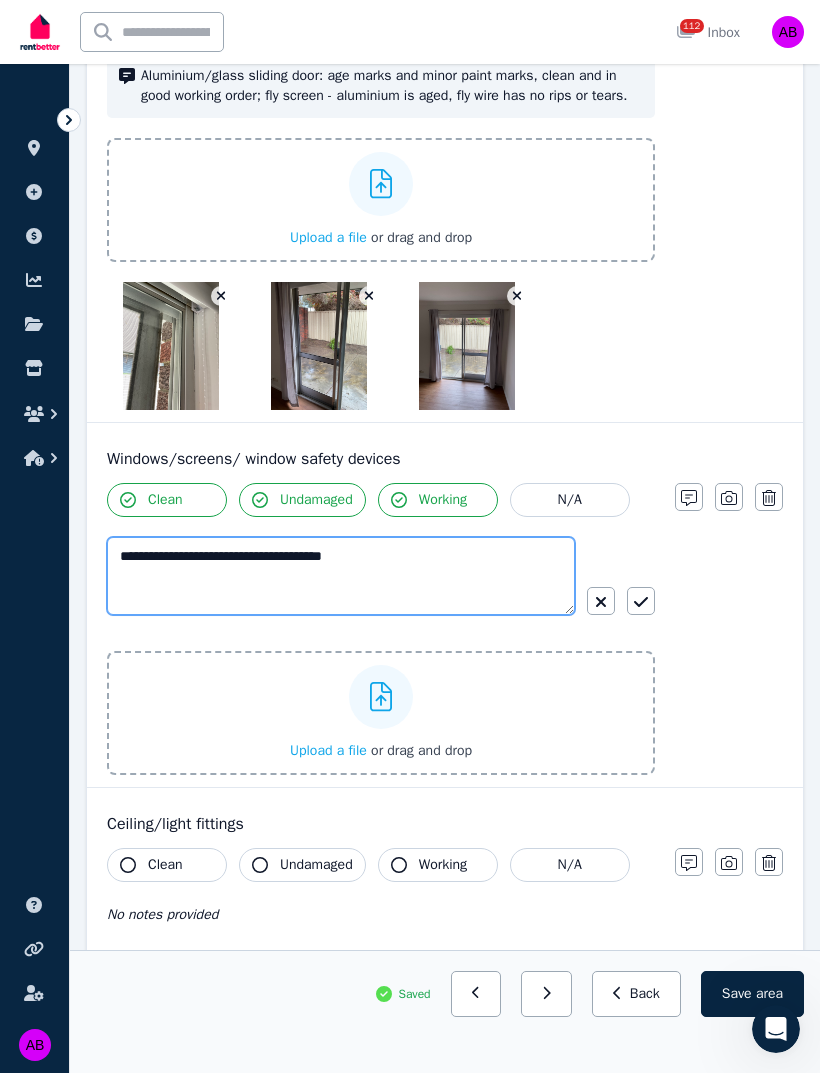 type on "**********" 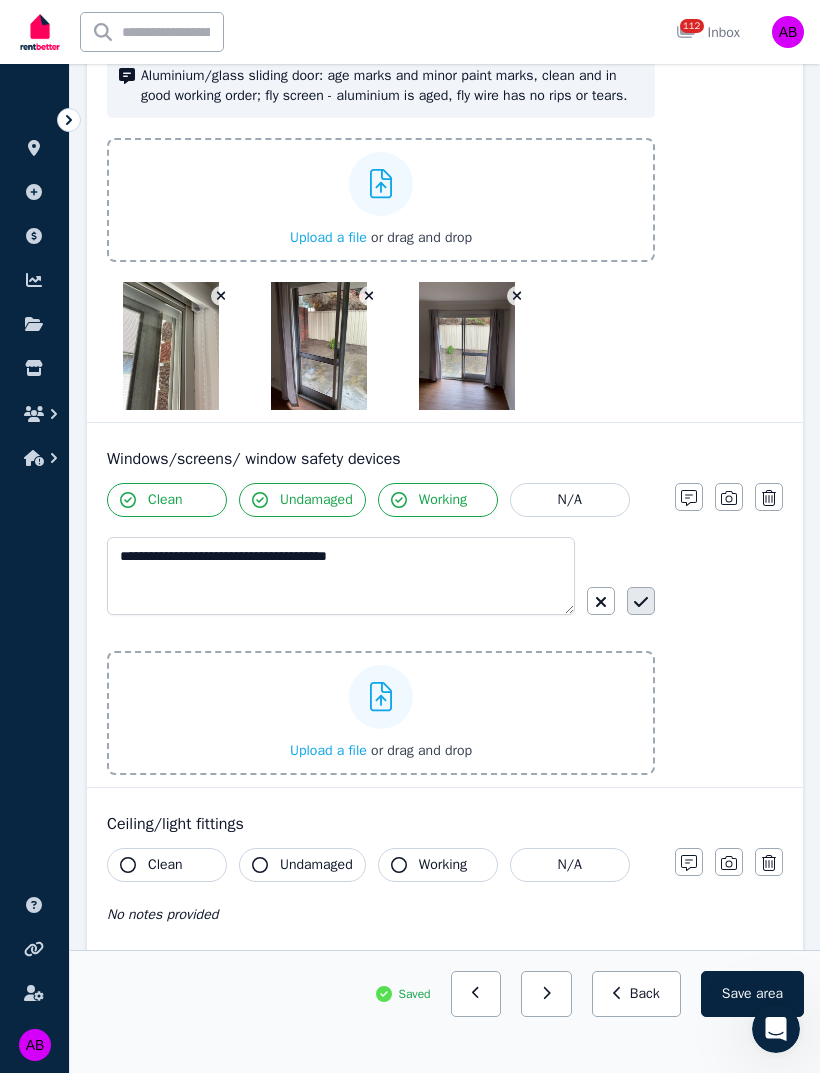 click at bounding box center [641, 601] 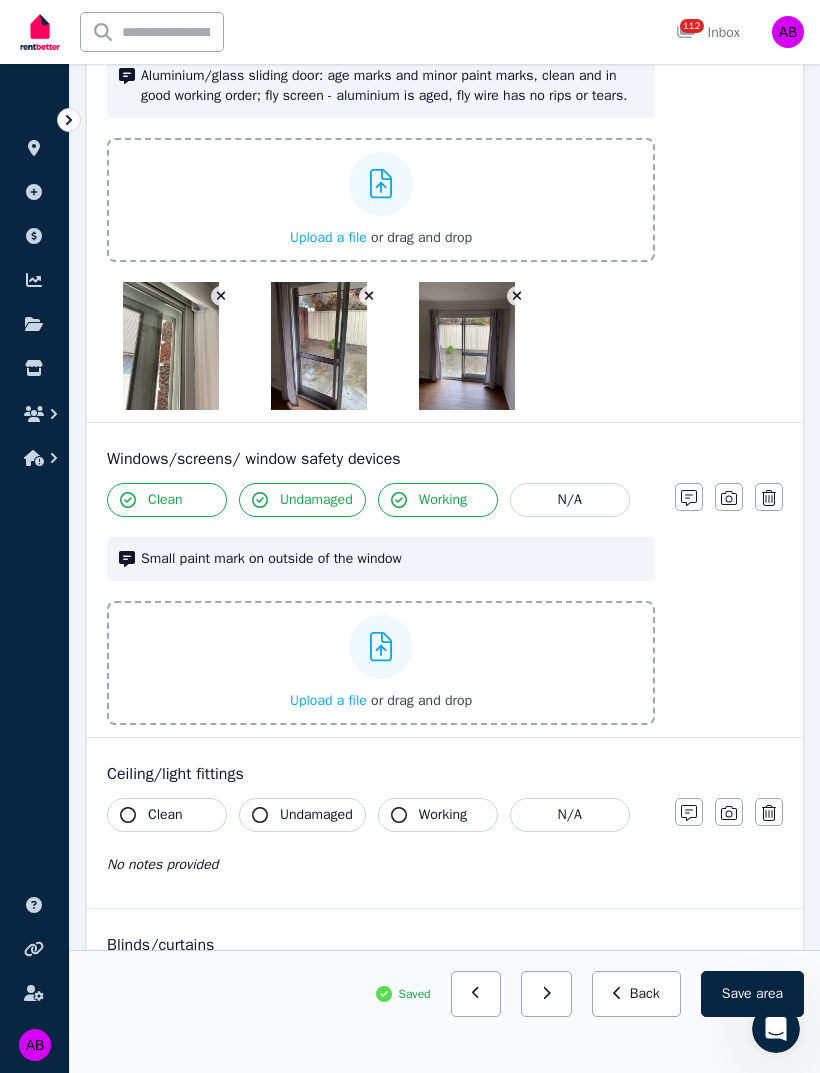 click 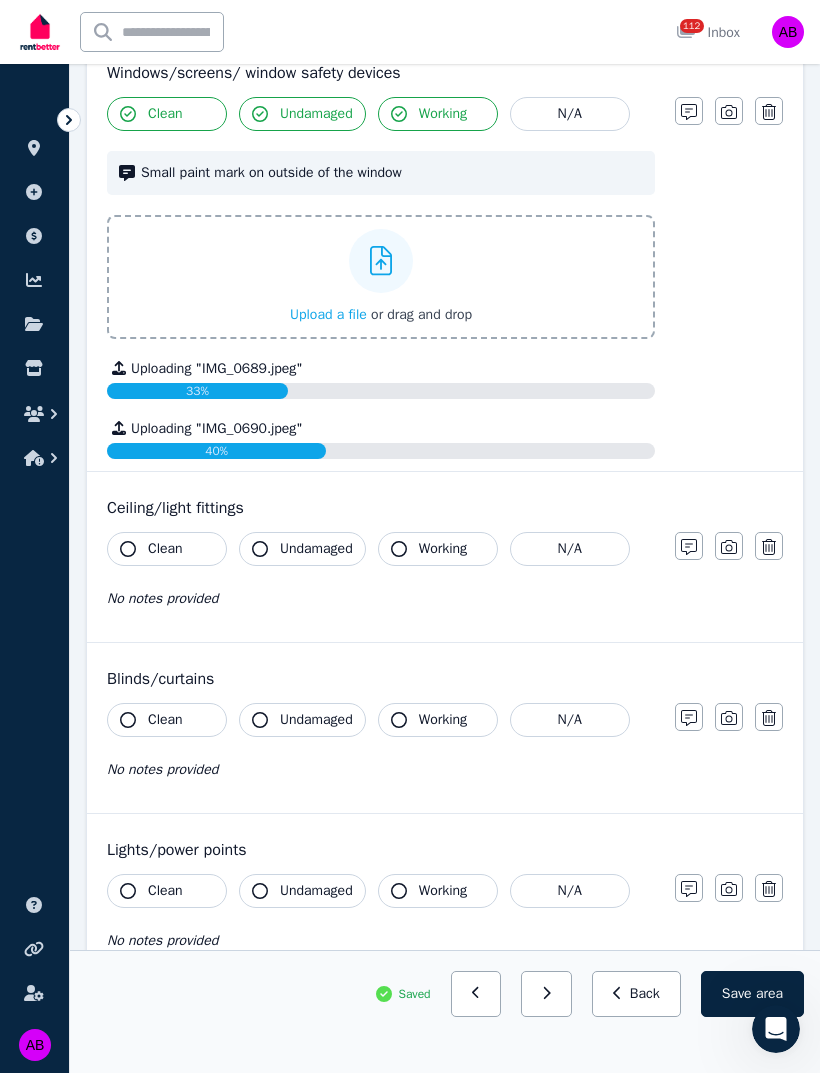 scroll, scrollTop: 1218, scrollLeft: 0, axis: vertical 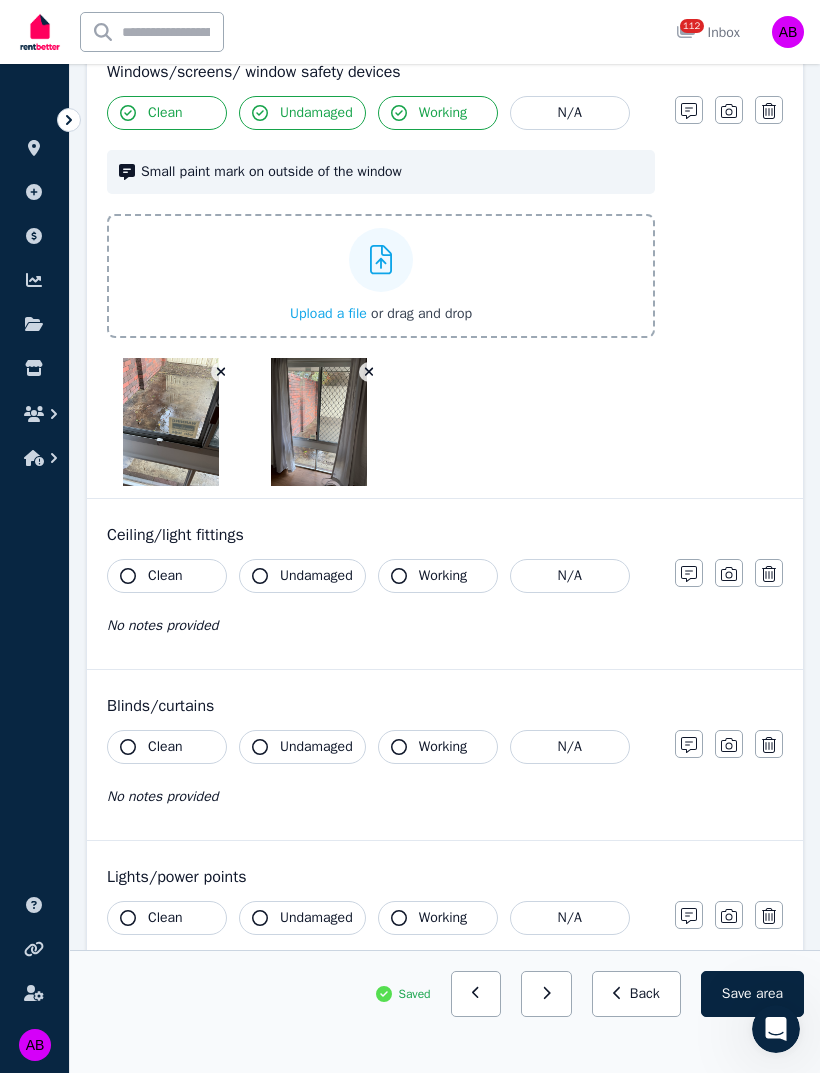 click on "Clean" at bounding box center (167, 576) 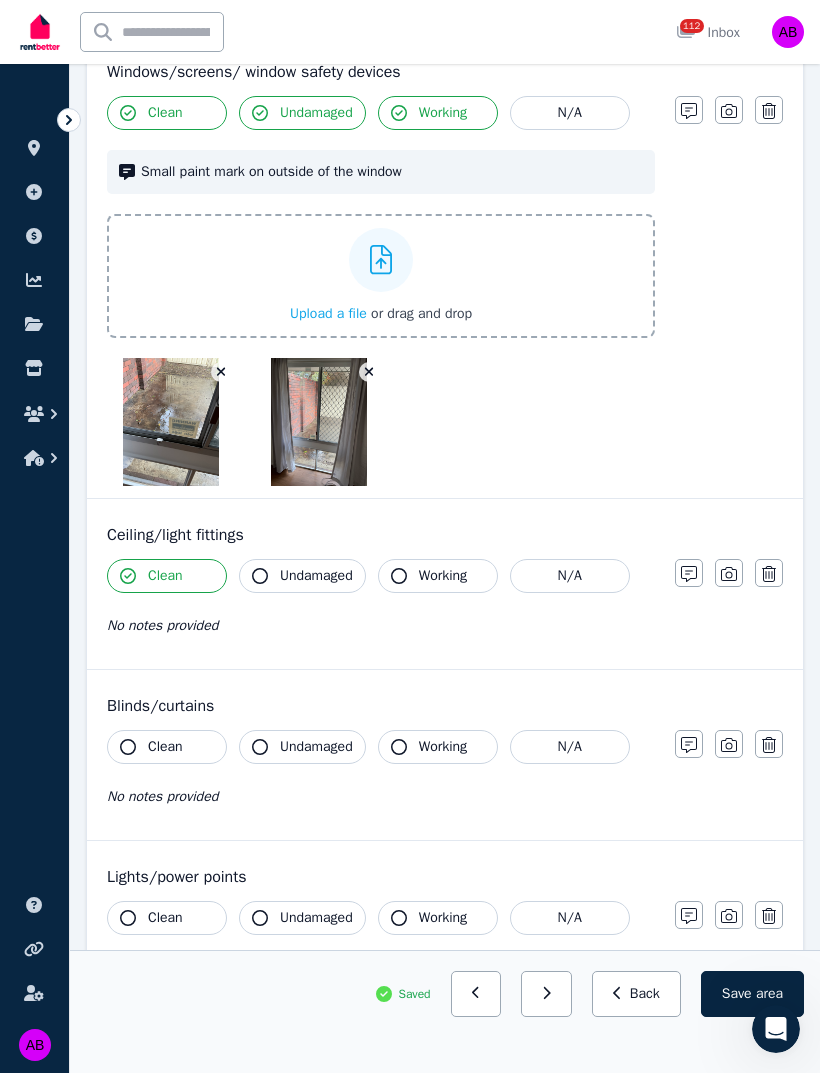 click on "Undamaged" at bounding box center (316, 576) 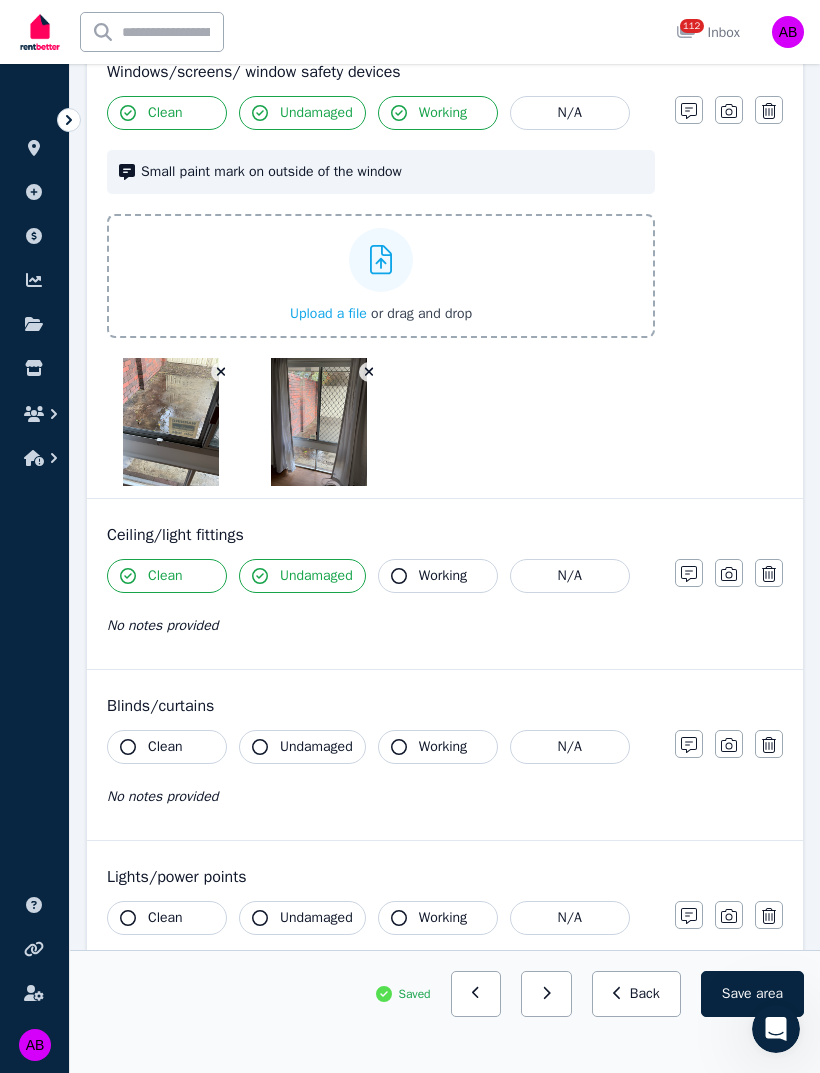 click on "Working" at bounding box center (443, 576) 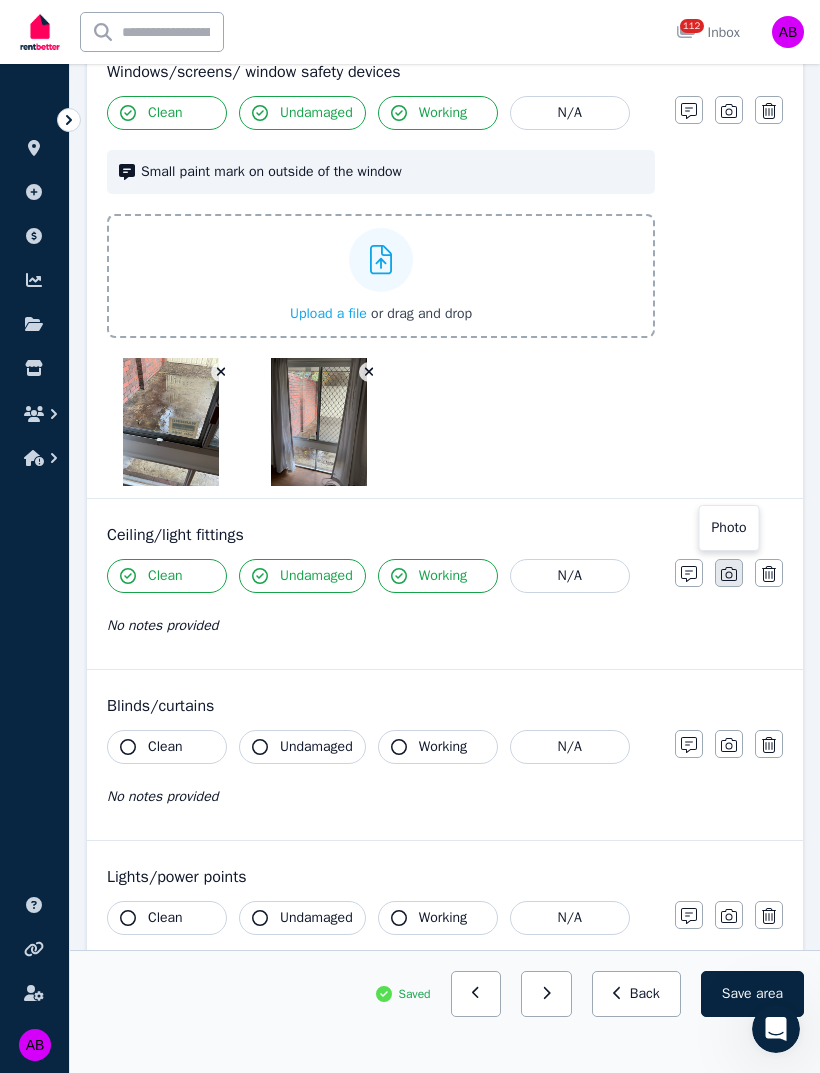 click at bounding box center (729, 573) 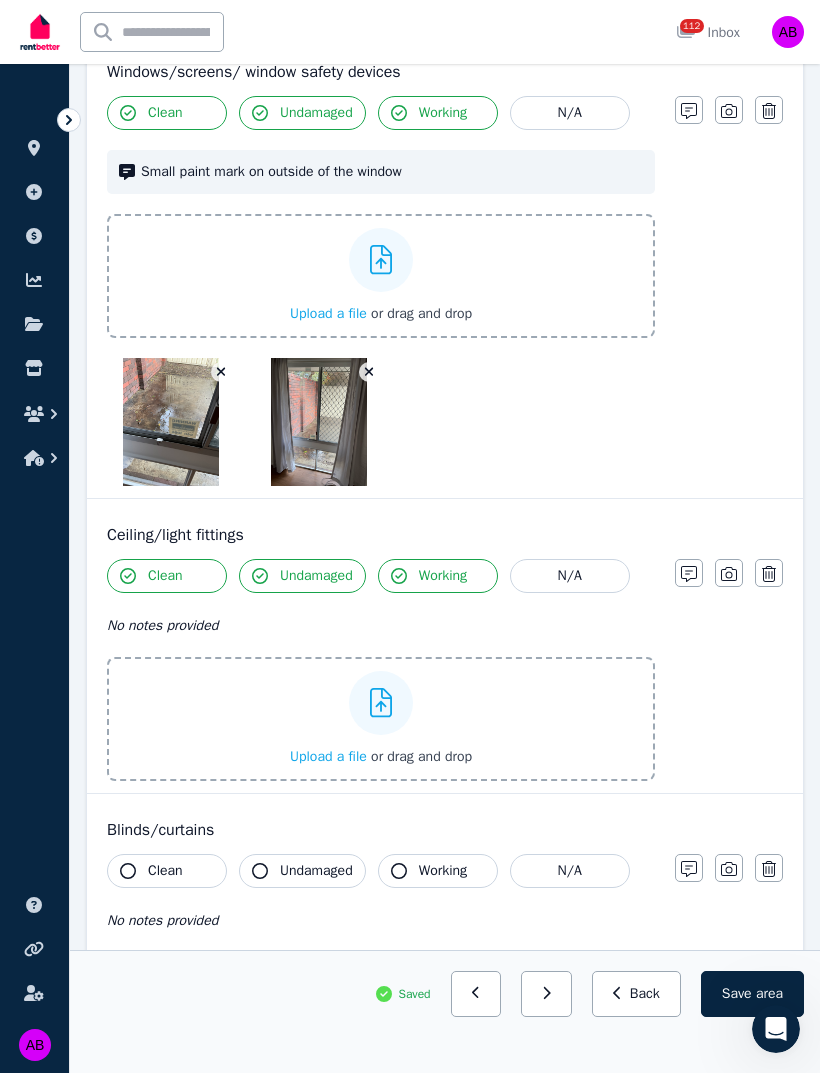 click at bounding box center (381, 703) 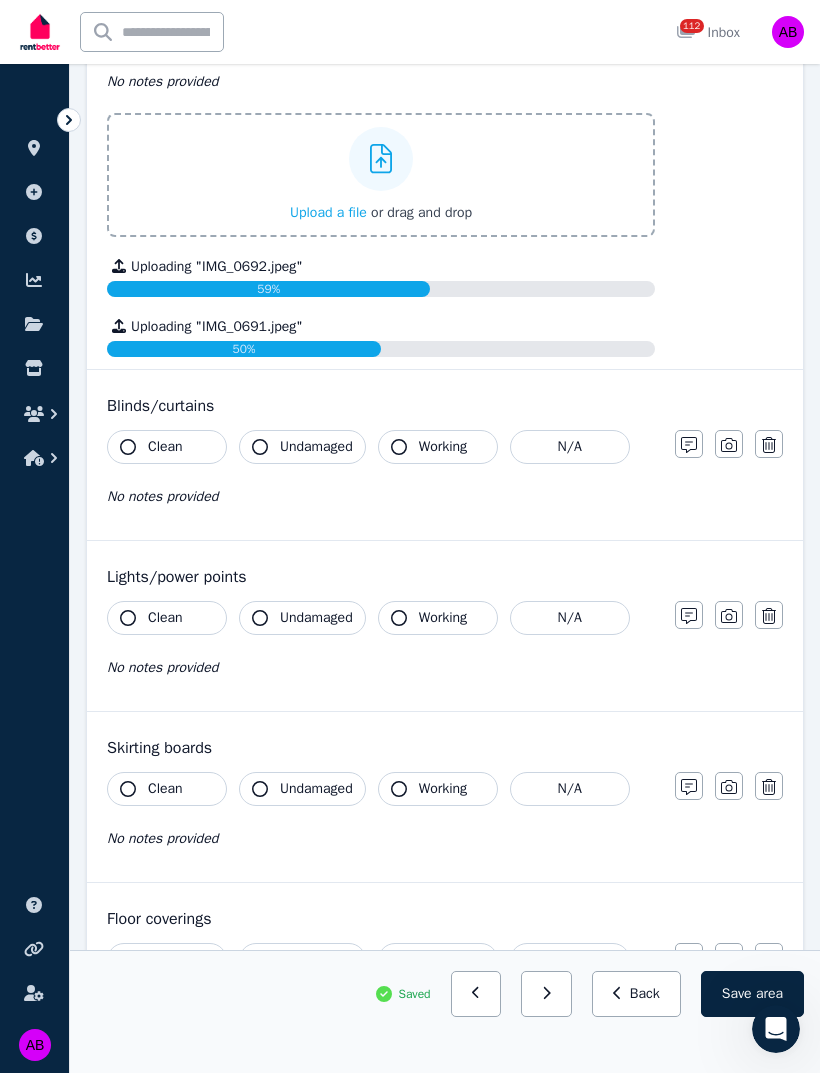 scroll, scrollTop: 1763, scrollLeft: 0, axis: vertical 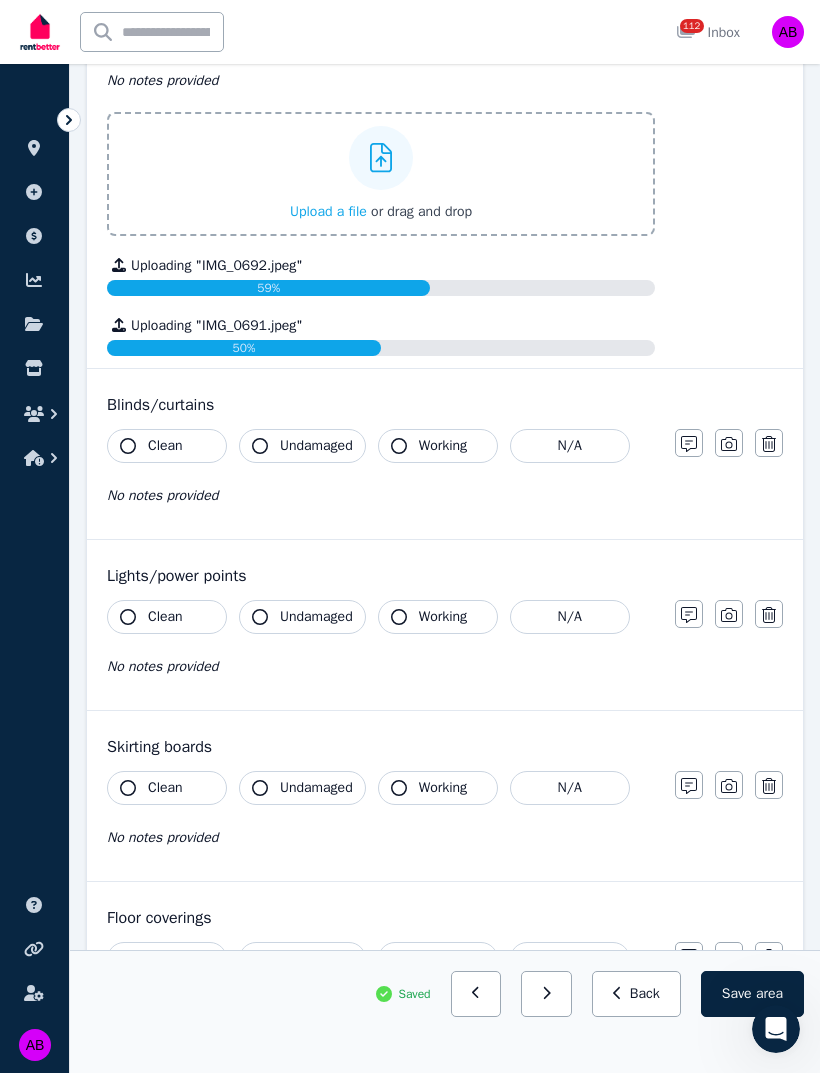 click on "Clean" at bounding box center [165, 446] 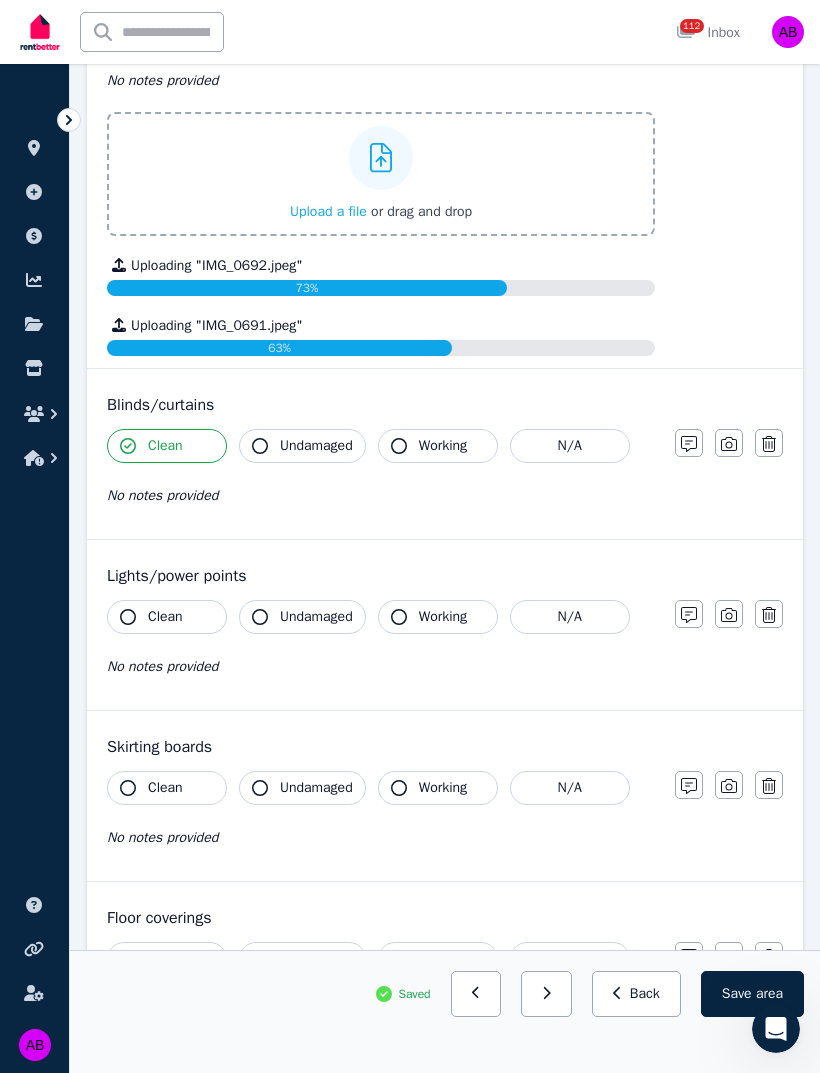 click on "Undamaged" at bounding box center (316, 446) 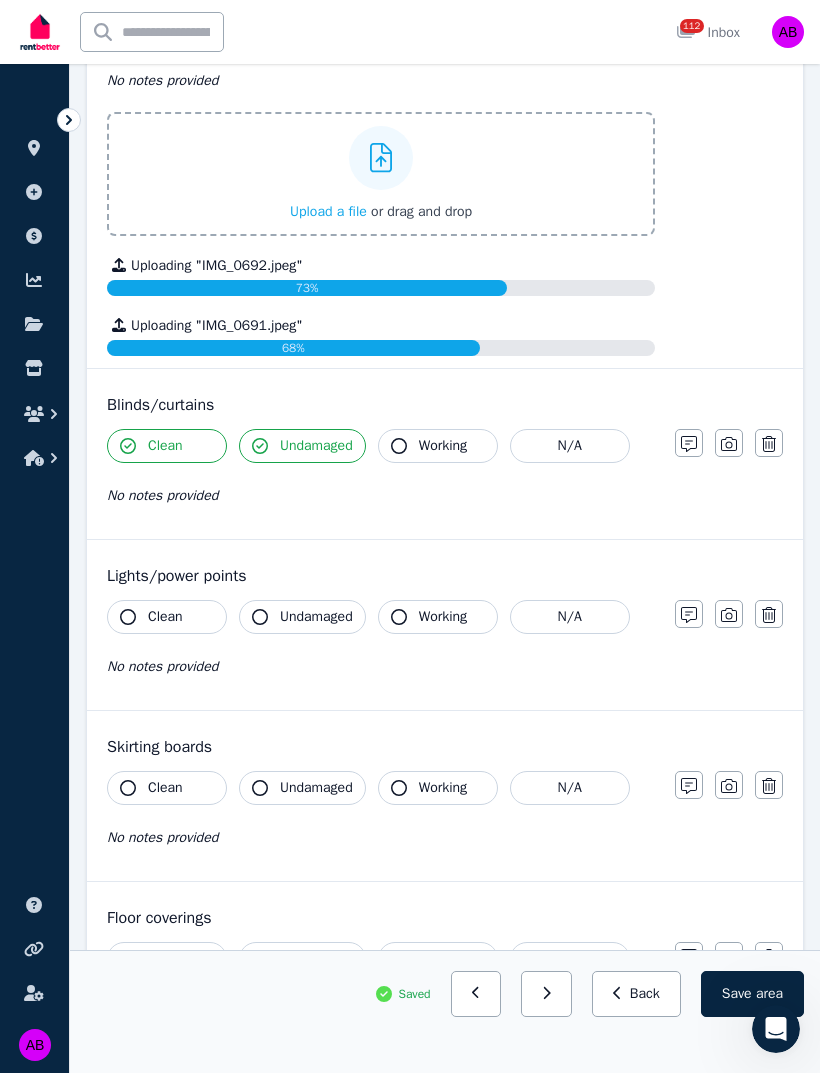 click on "Working" at bounding box center (443, 446) 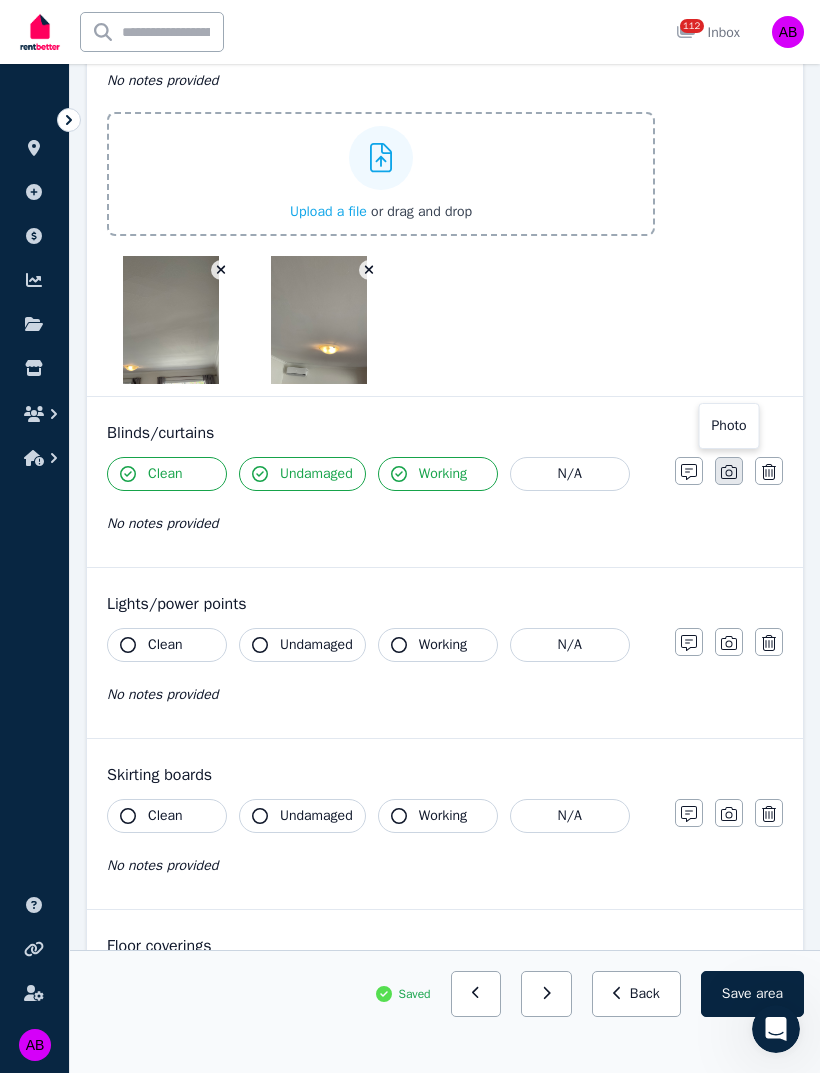 click 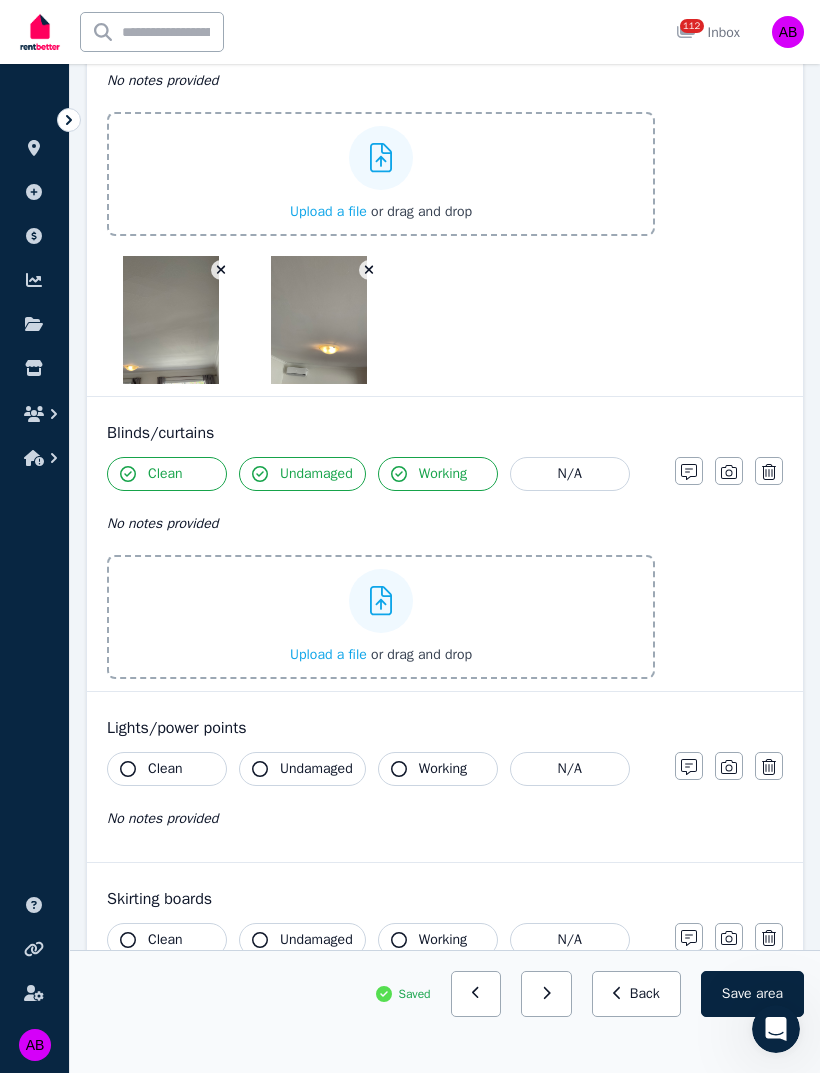 click on "Upload a file" at bounding box center (328, 654) 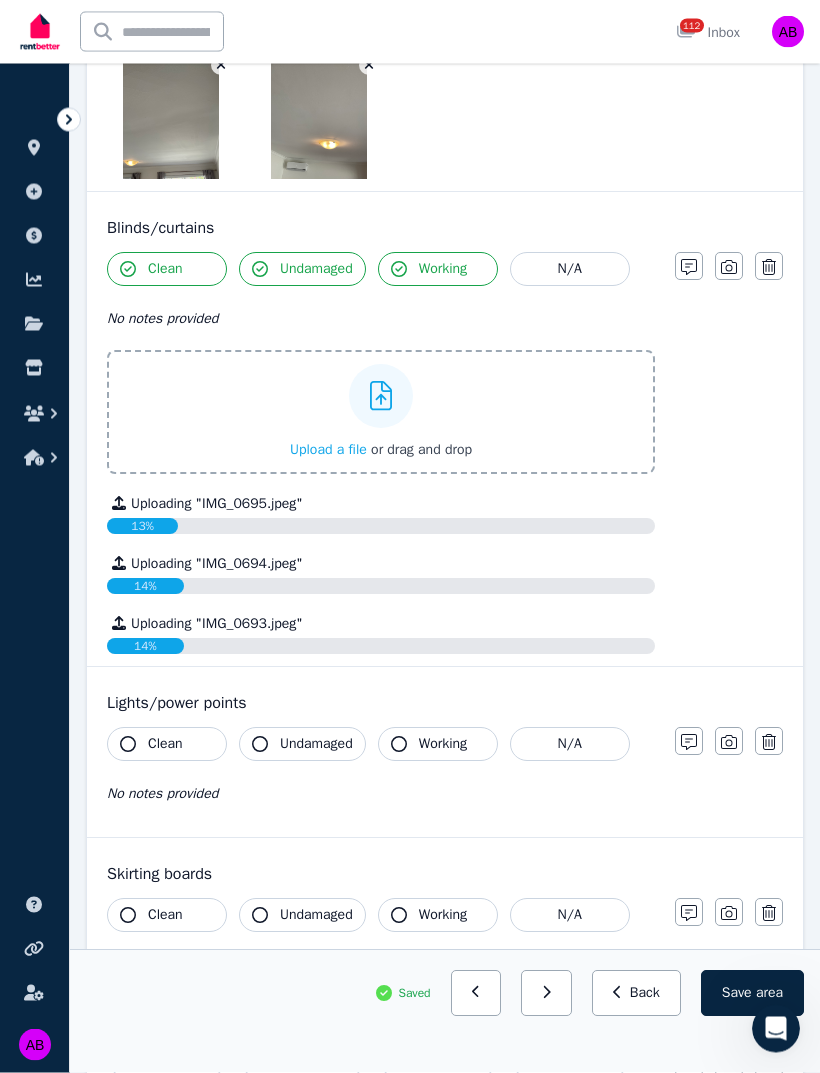 scroll, scrollTop: 1968, scrollLeft: 0, axis: vertical 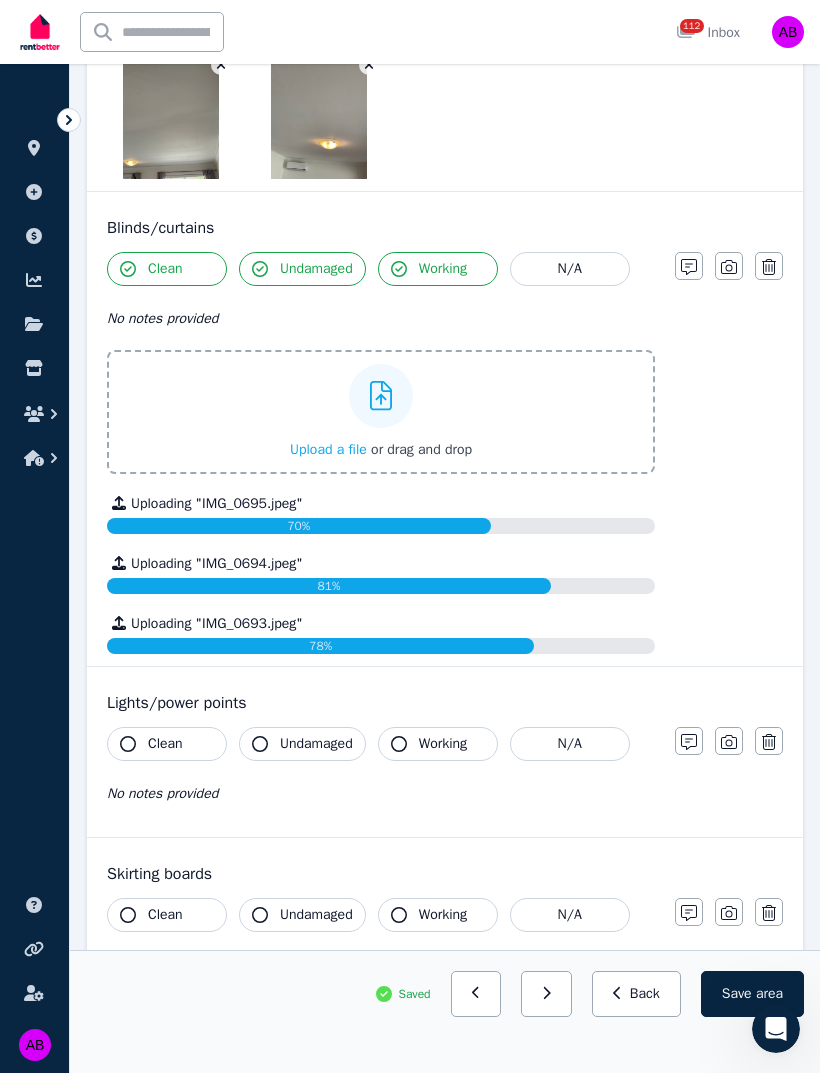 click on "Clean" at bounding box center [167, 744] 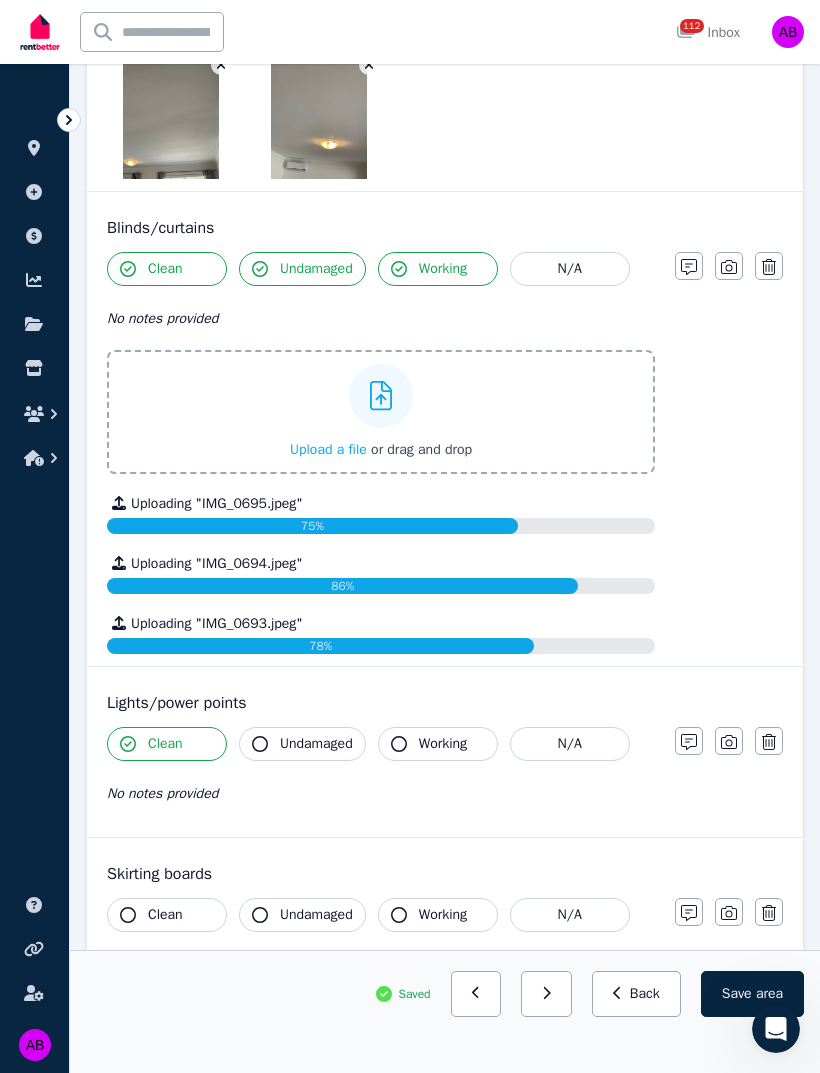click on "Undamaged" at bounding box center [316, 744] 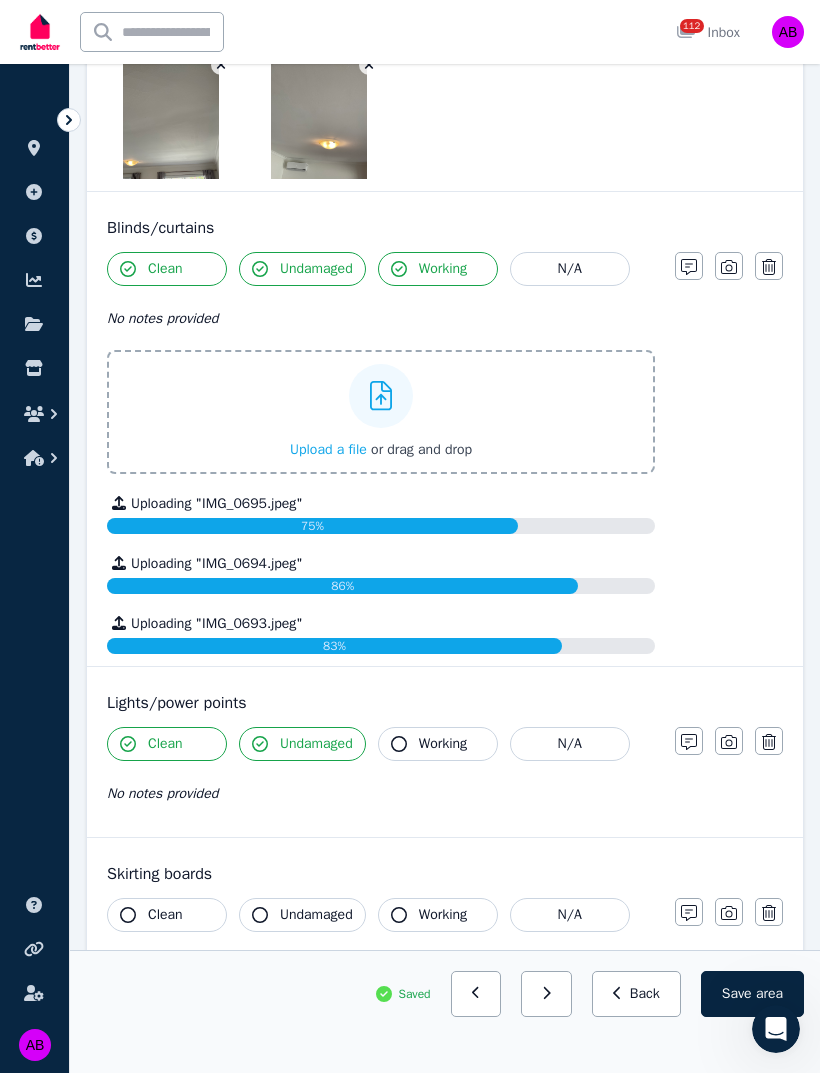 click on "Working" at bounding box center (438, 744) 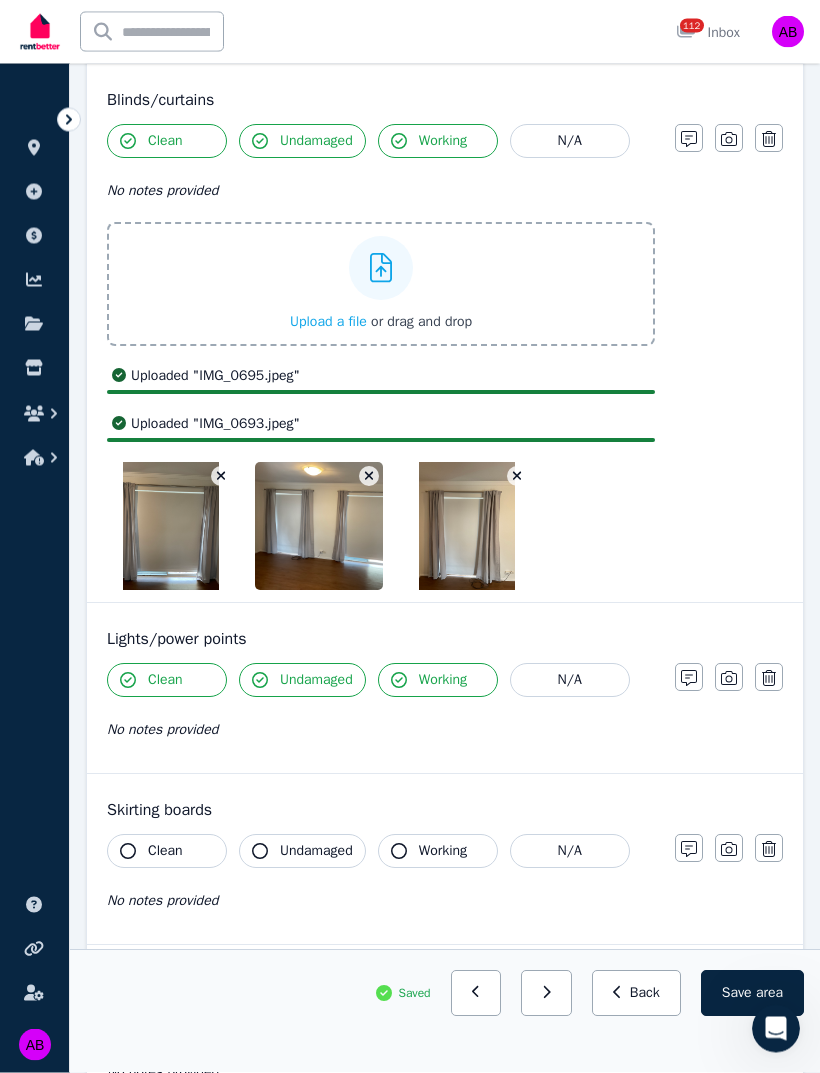 scroll, scrollTop: 2096, scrollLeft: 0, axis: vertical 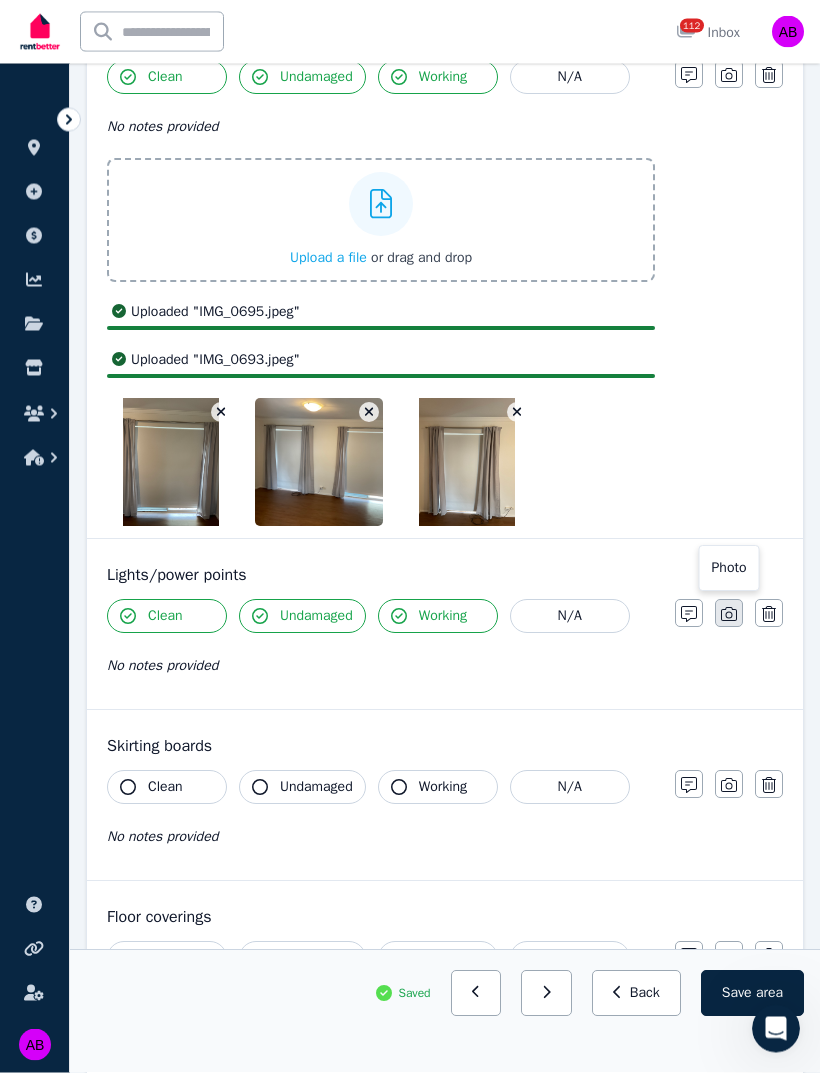 click 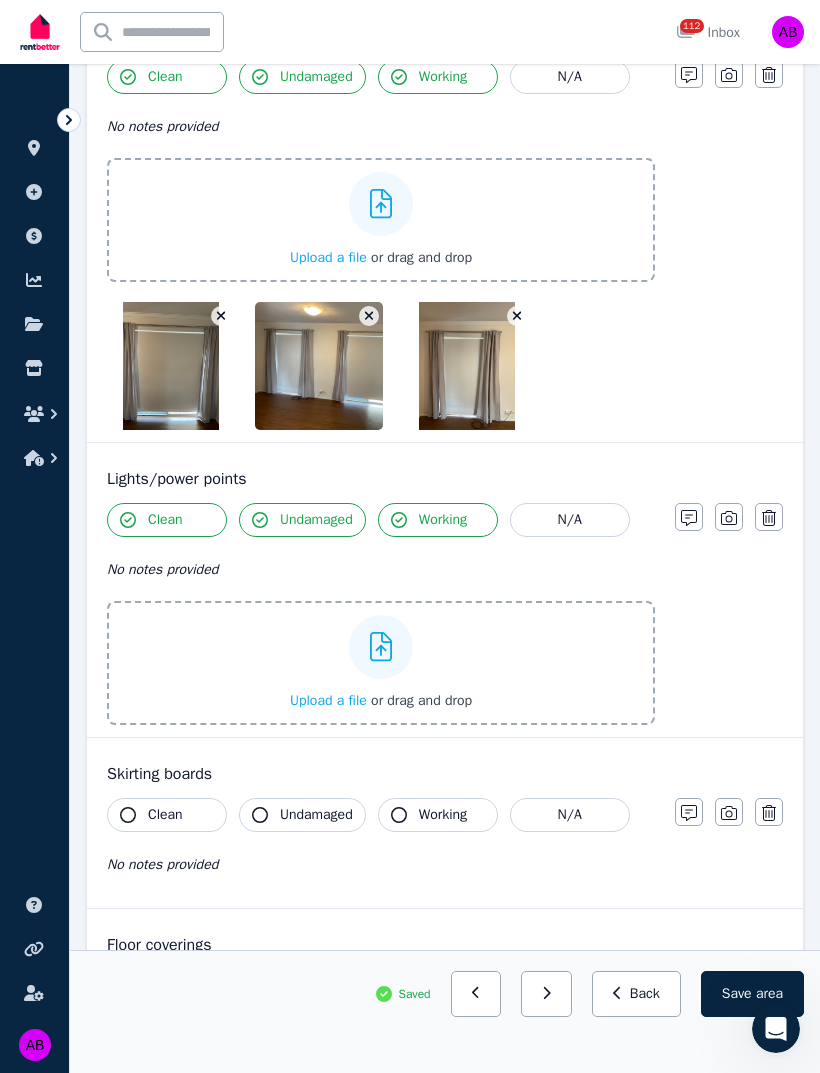 click on "Lights/power points Clean Undamaged Working N/A No notes provided Upload a file   or drag and drop Notes Photo Delete" at bounding box center (445, 590) 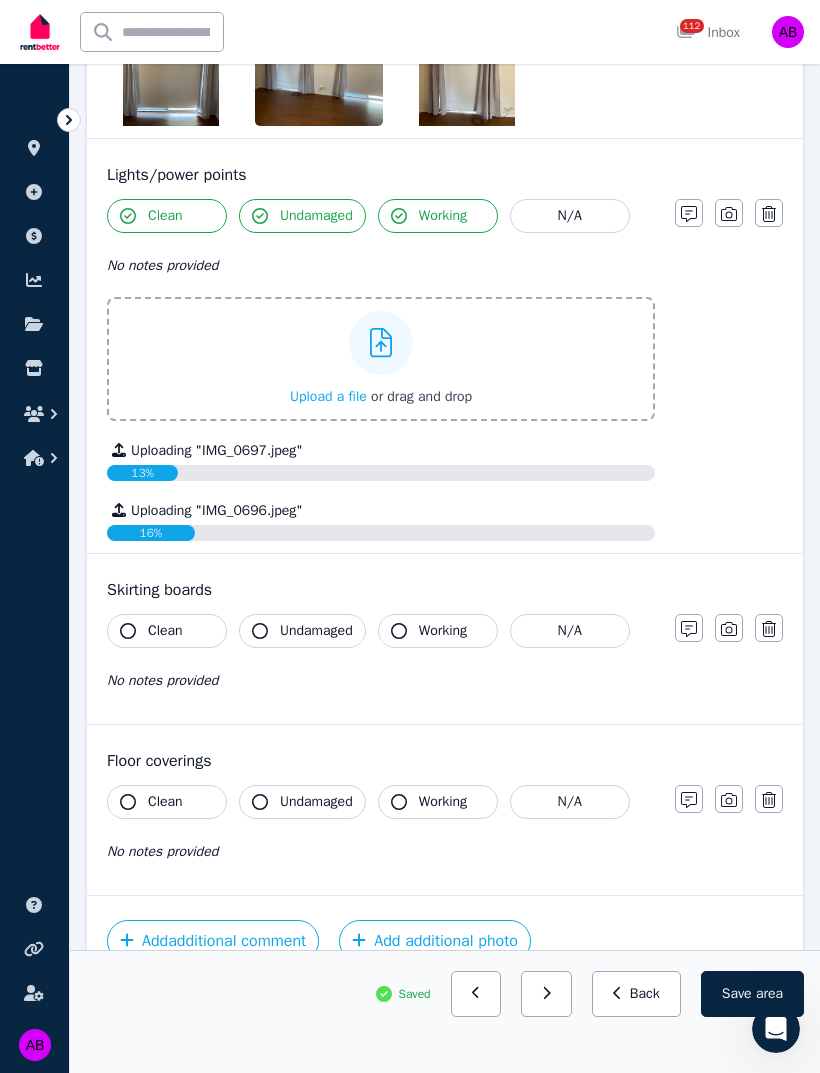 scroll, scrollTop: 2467, scrollLeft: 0, axis: vertical 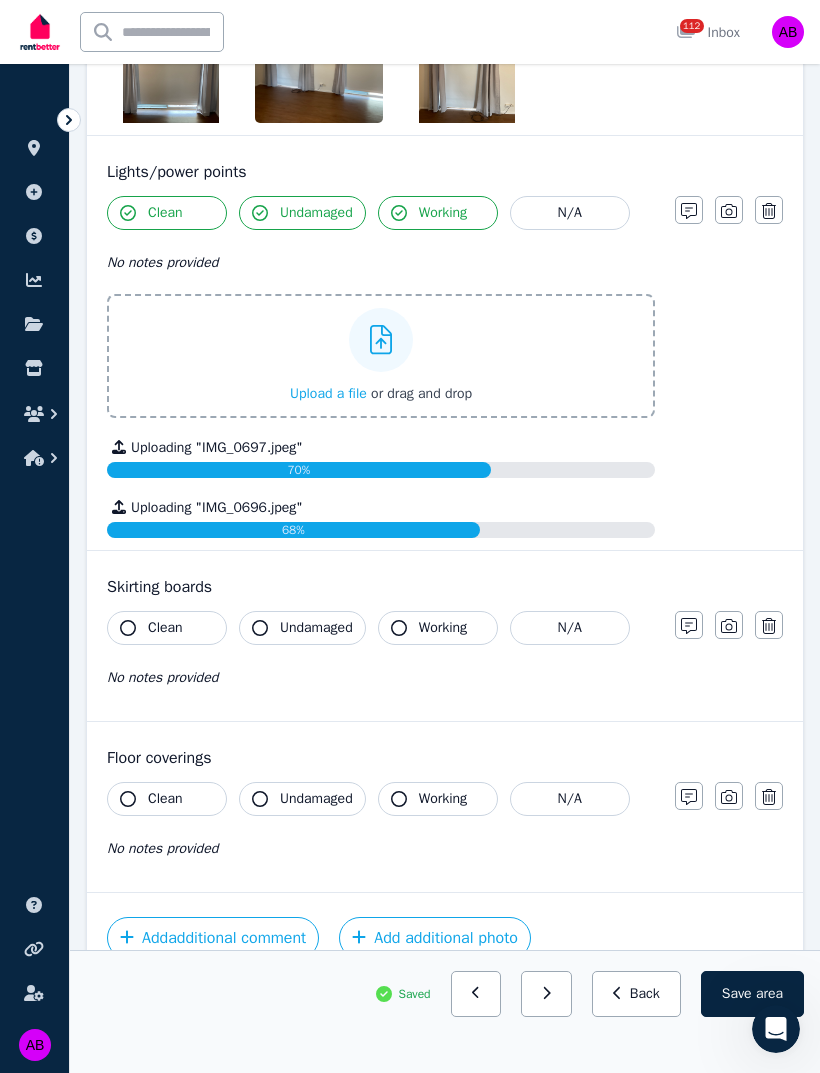 click on "Clean" at bounding box center (165, 628) 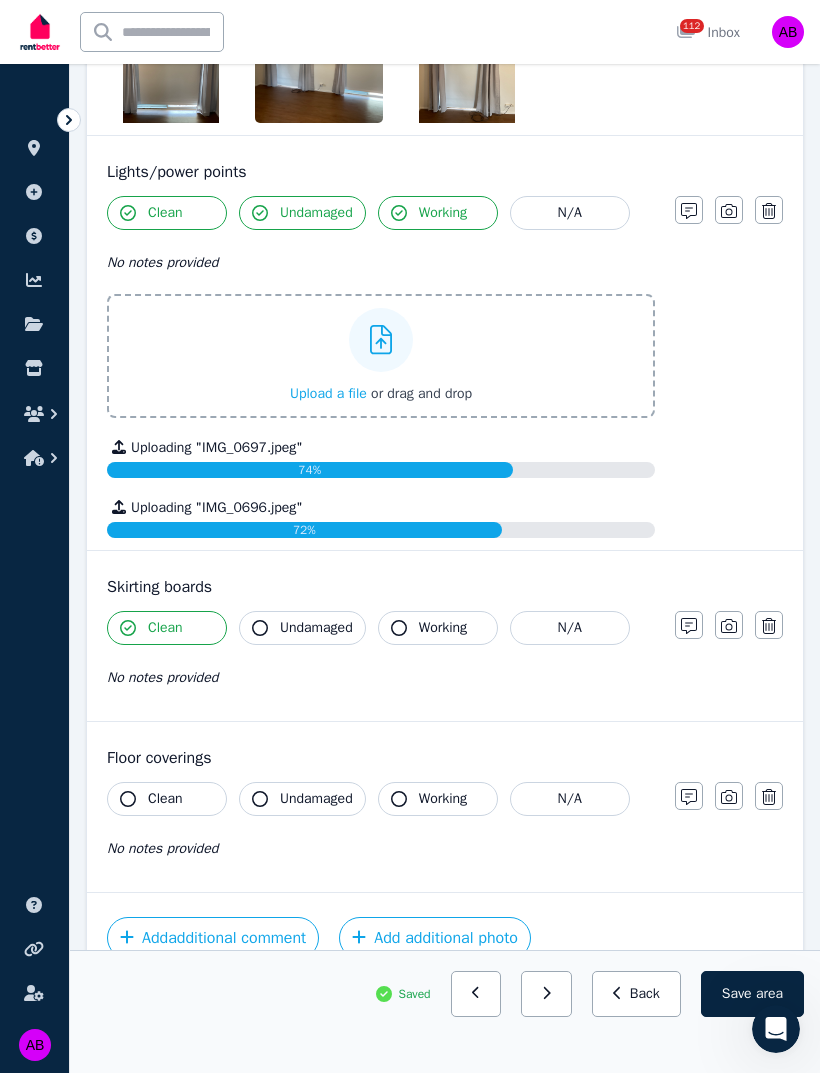 click on "Undamaged" at bounding box center [316, 628] 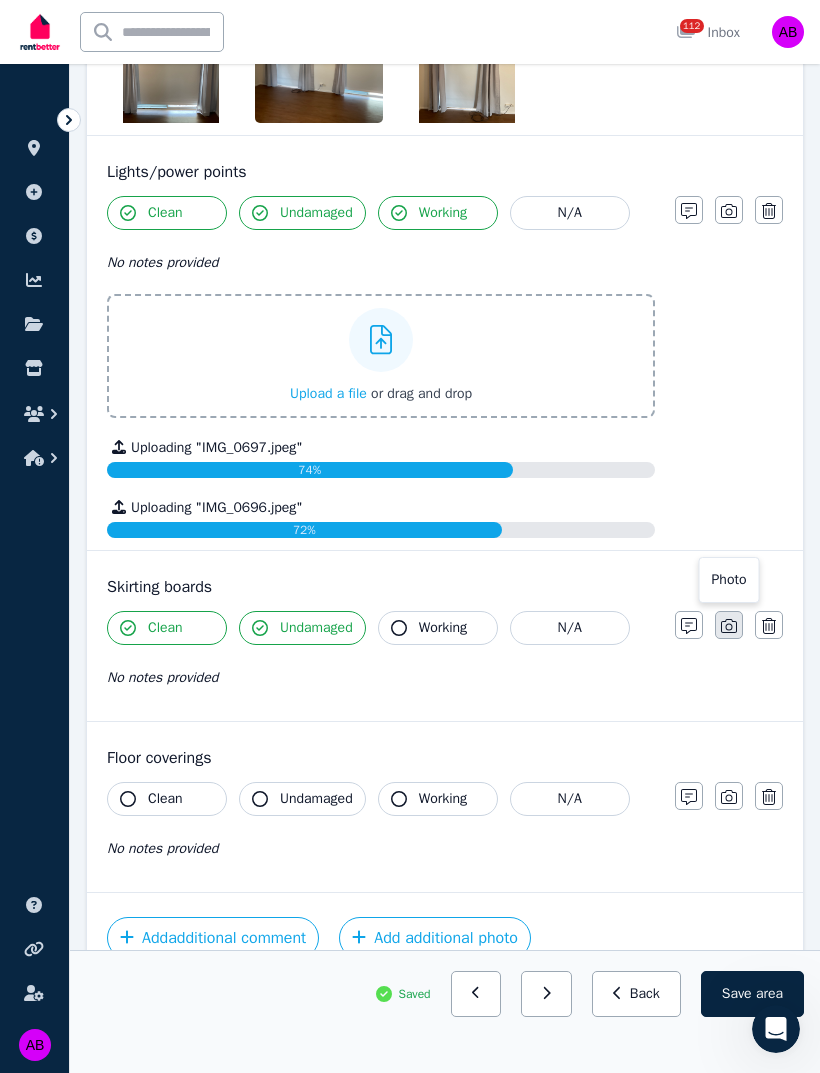 click 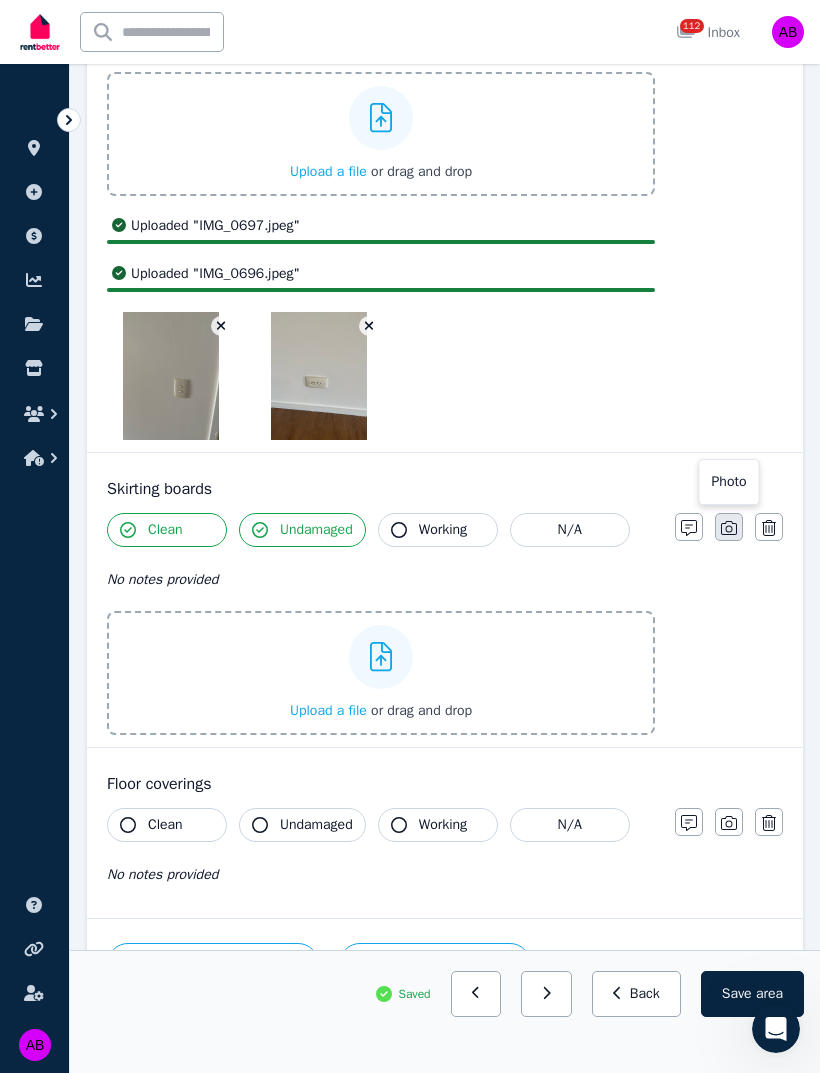 scroll, scrollTop: 2707, scrollLeft: 0, axis: vertical 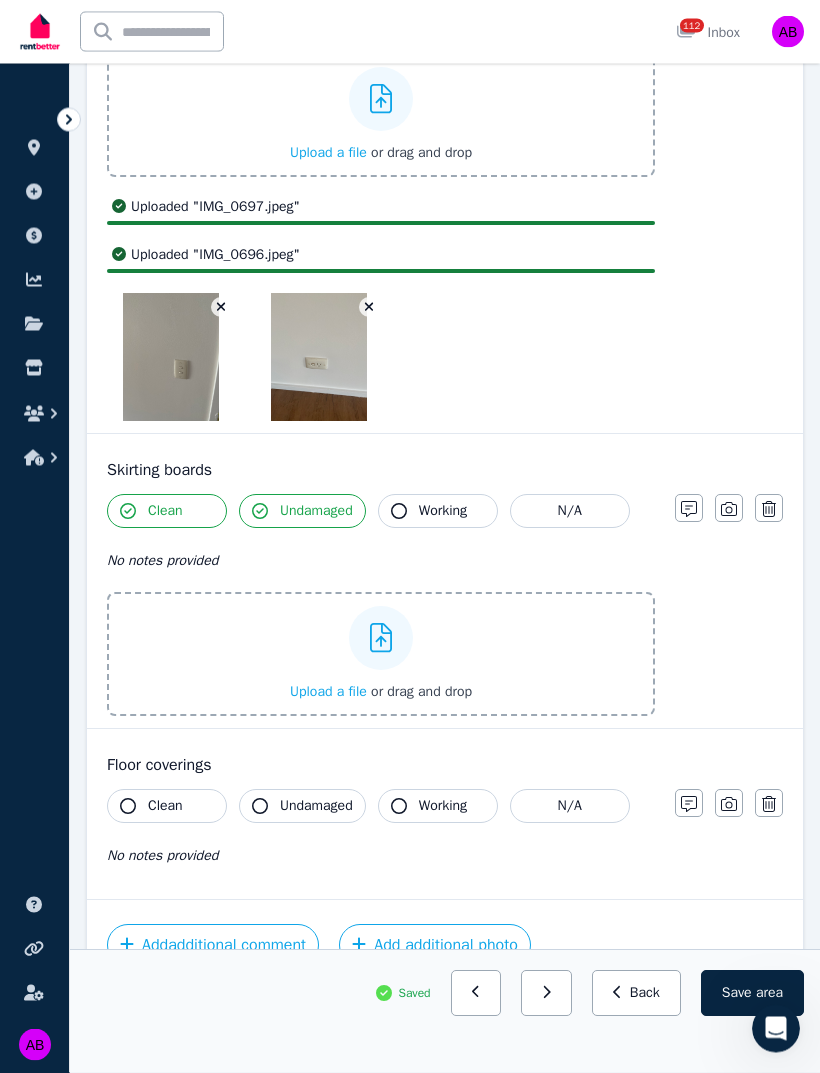 click at bounding box center (381, 639) 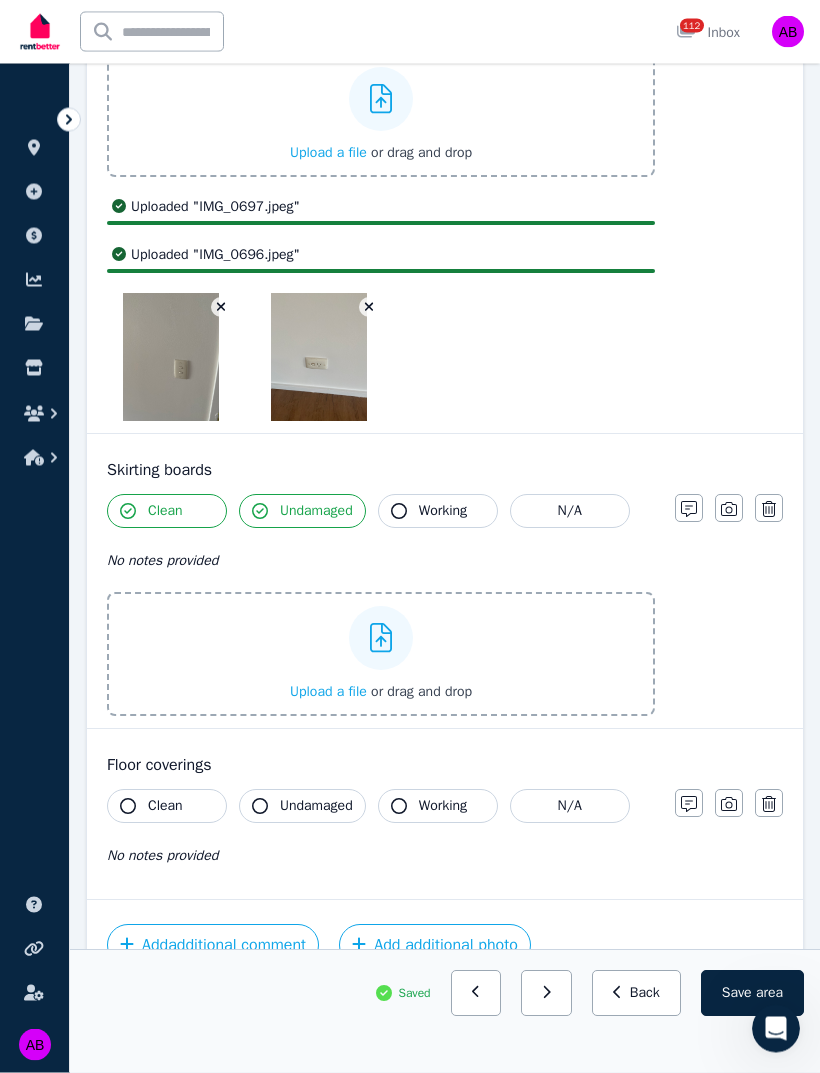 scroll, scrollTop: 2681, scrollLeft: 0, axis: vertical 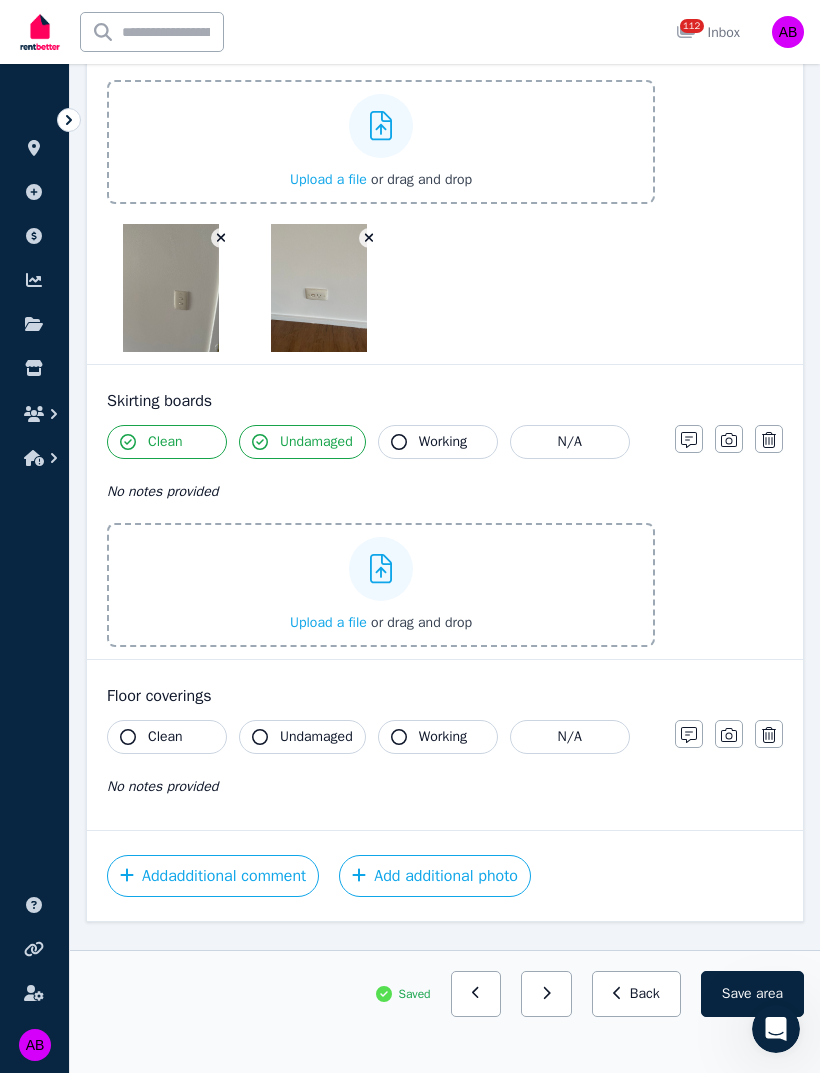 click 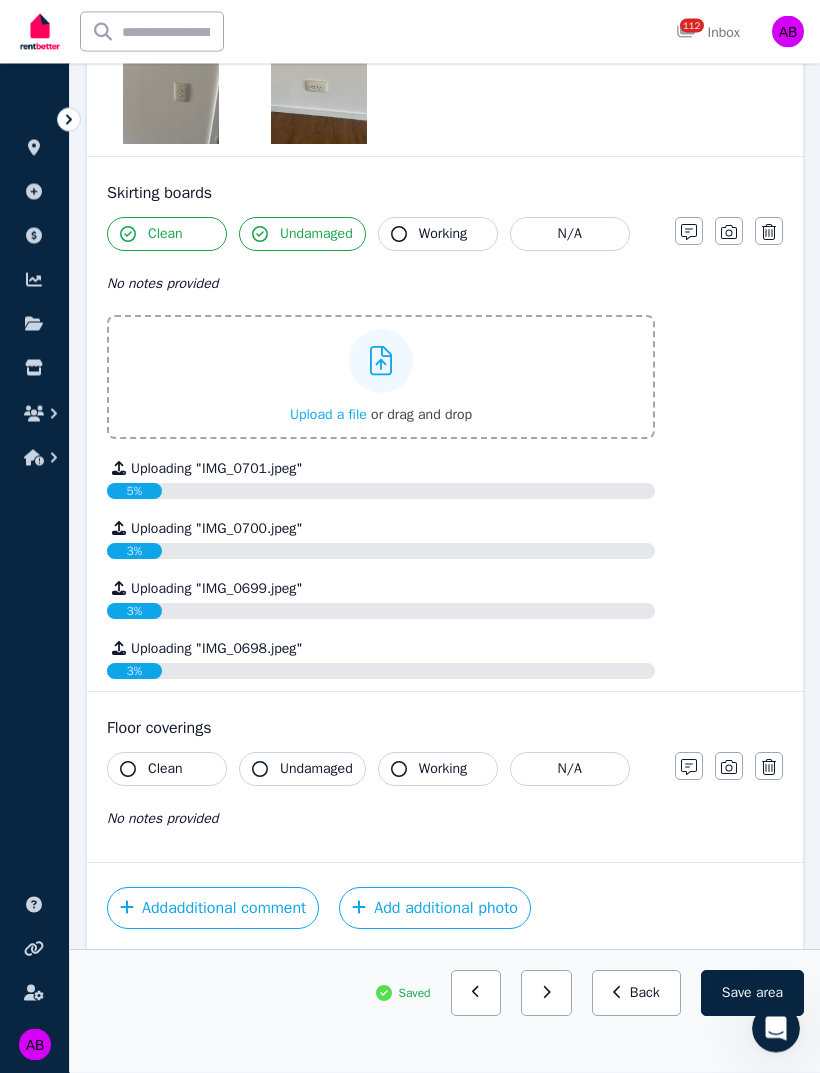 scroll, scrollTop: 2921, scrollLeft: 0, axis: vertical 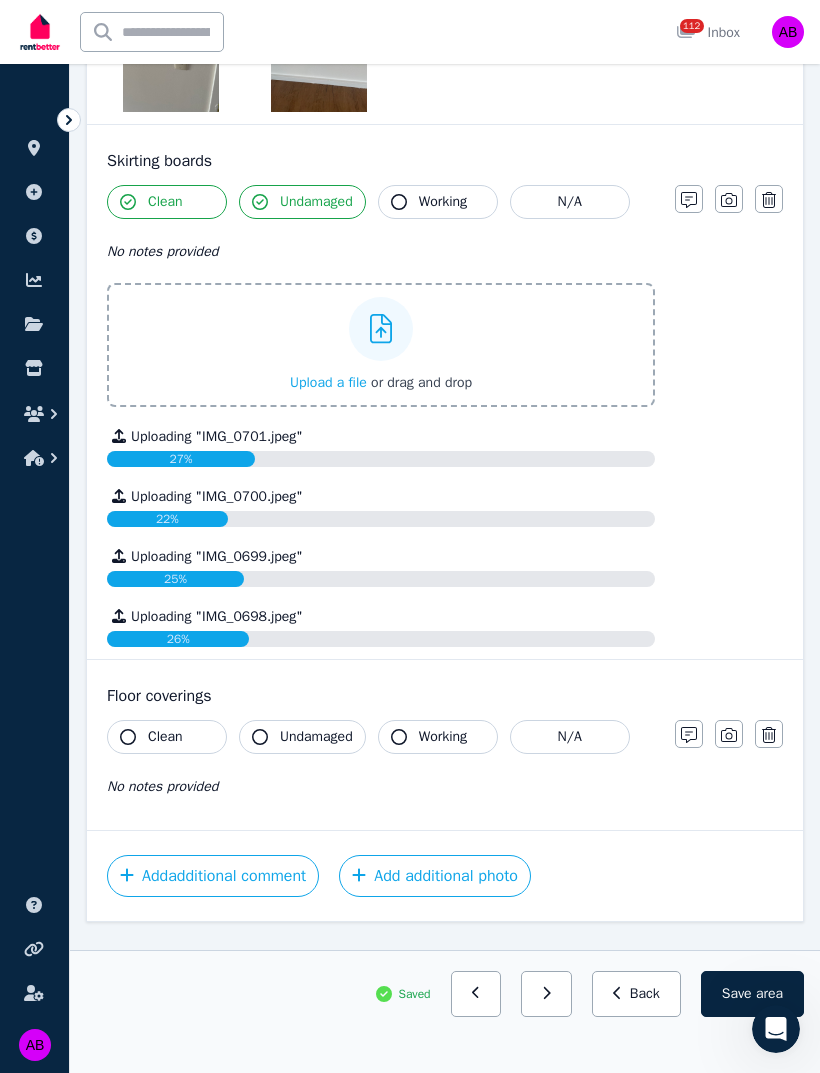 click on "Clean" at bounding box center (165, 737) 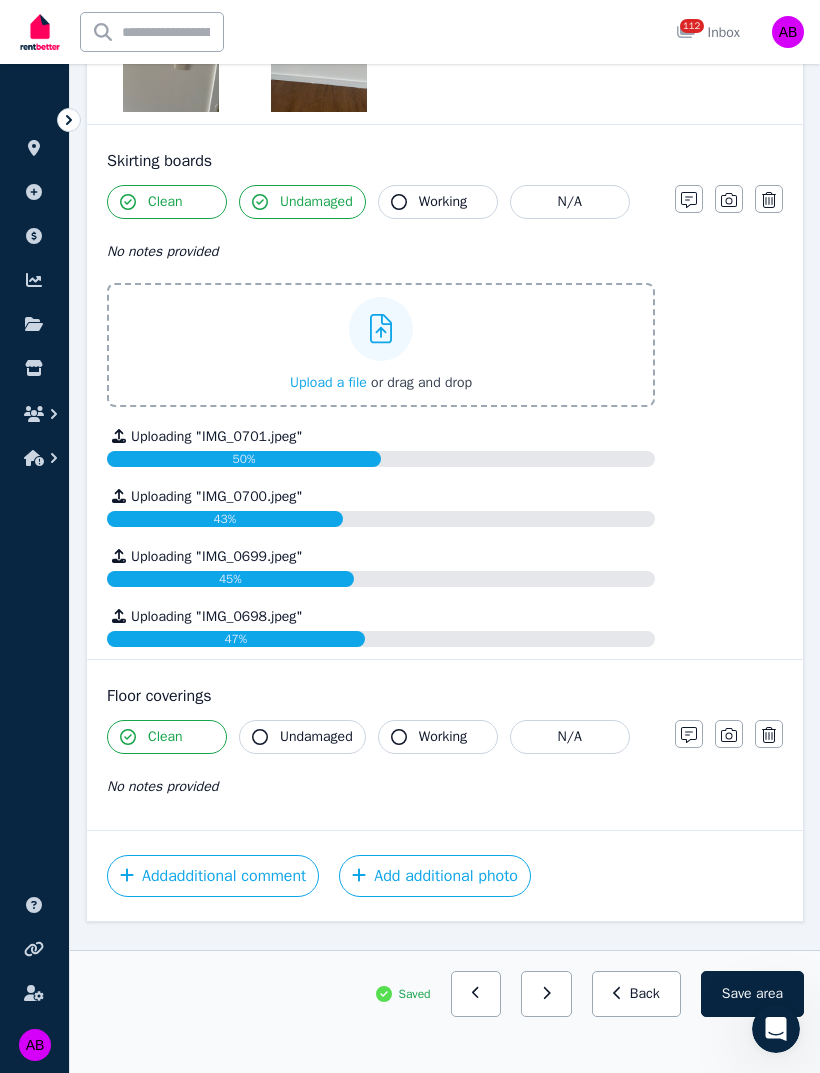 click on "Undamaged" at bounding box center (316, 737) 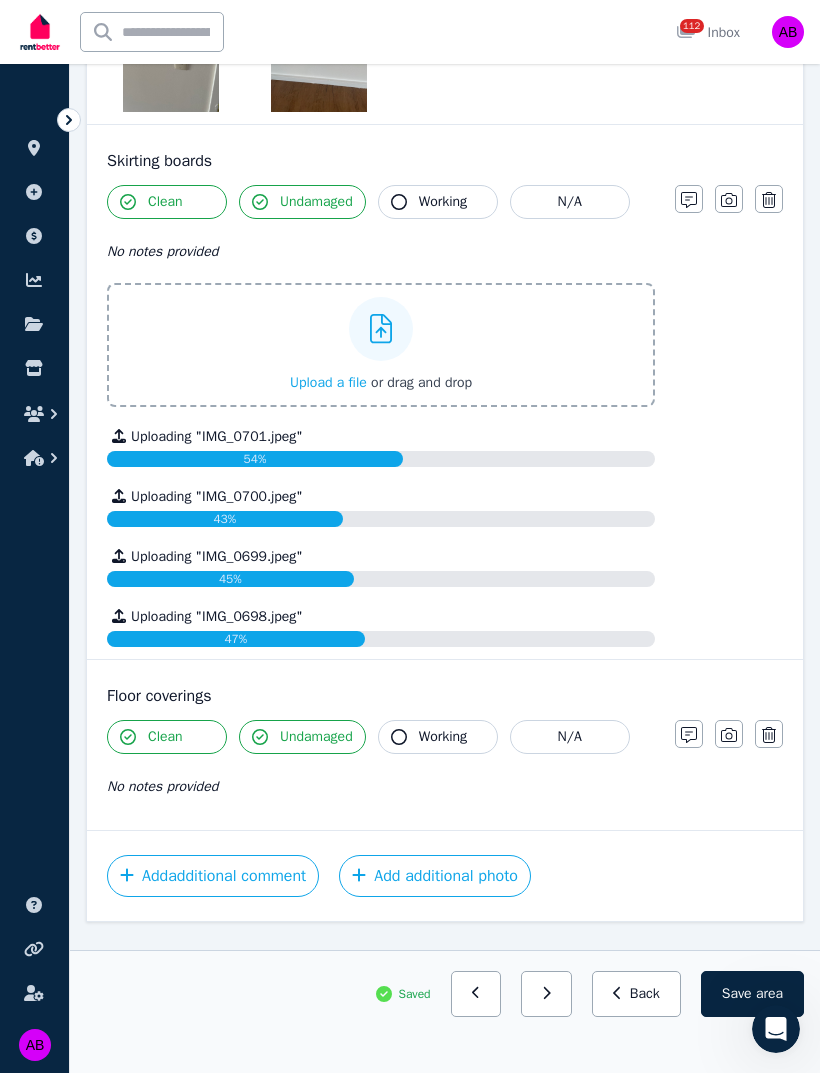 click on "Undamaged" at bounding box center (316, 737) 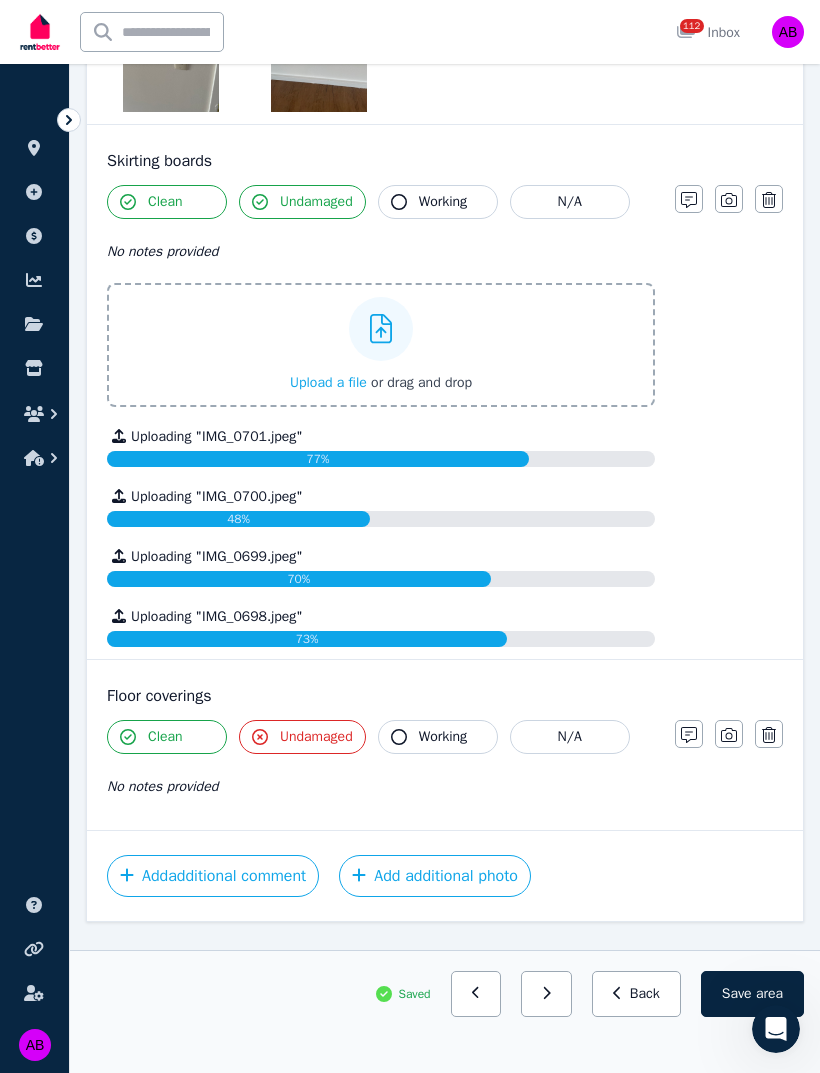 click on "No notes provided" at bounding box center (162, 786) 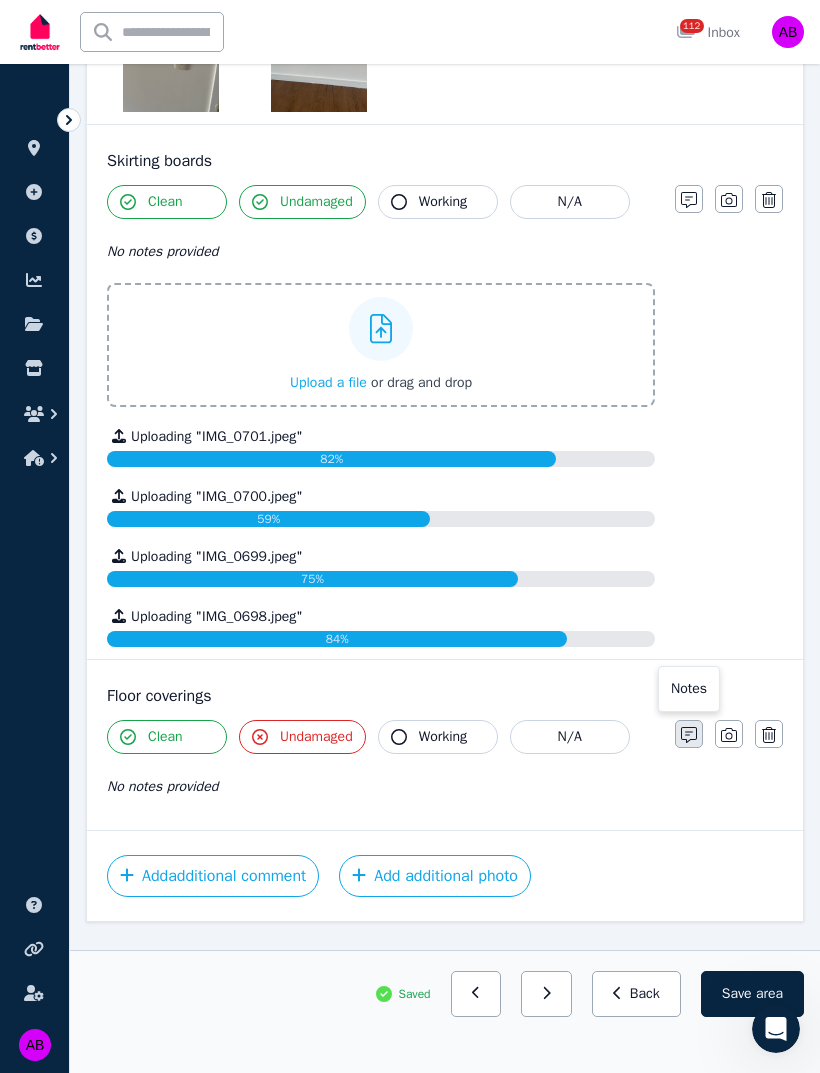 click 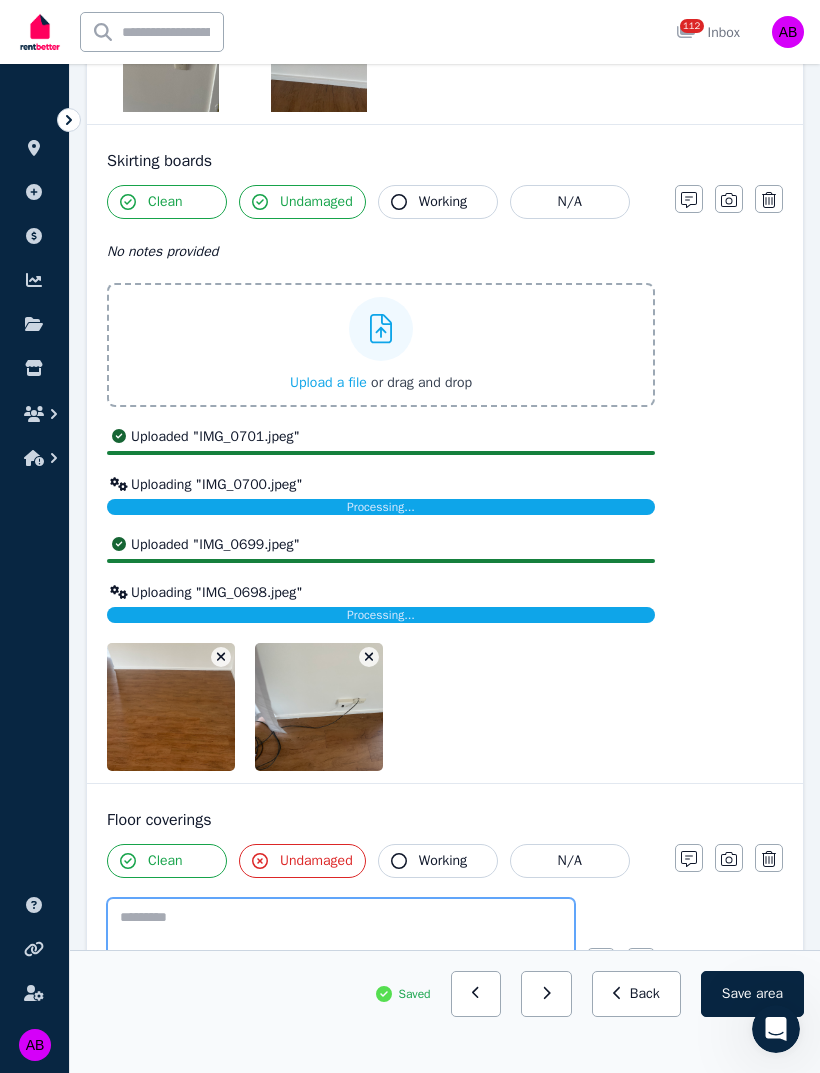 click at bounding box center [341, 937] 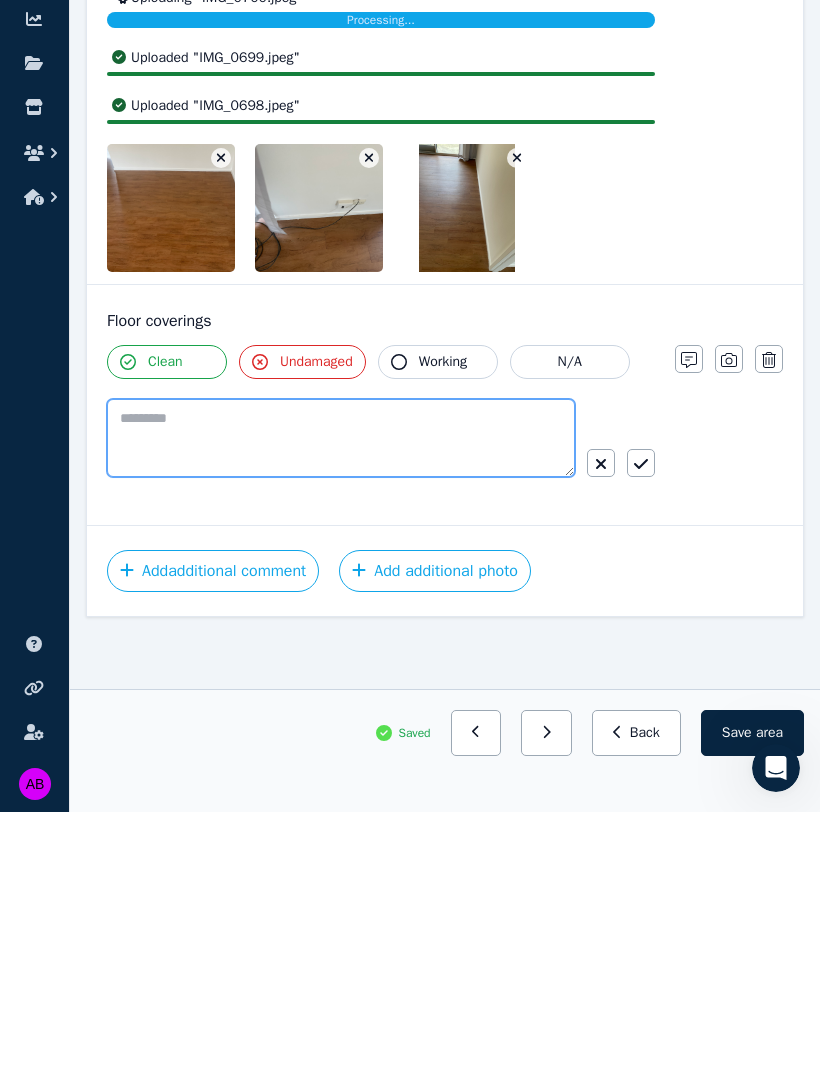type on "*" 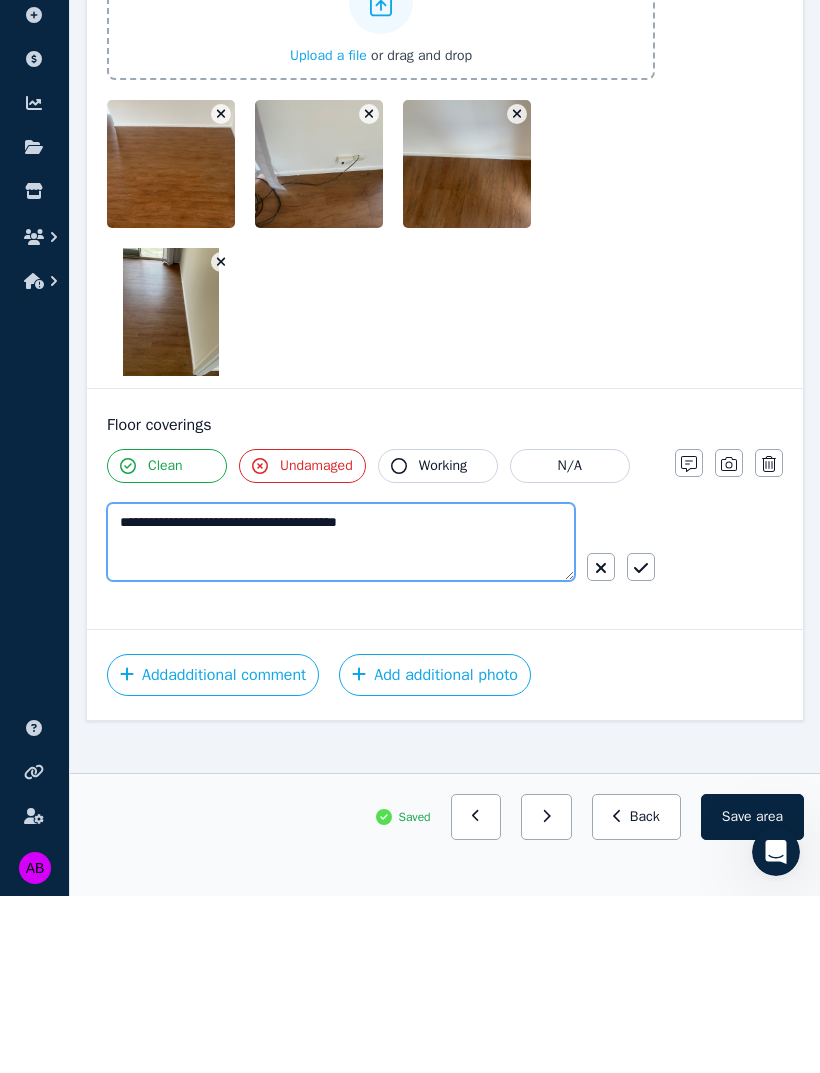 type on "**********" 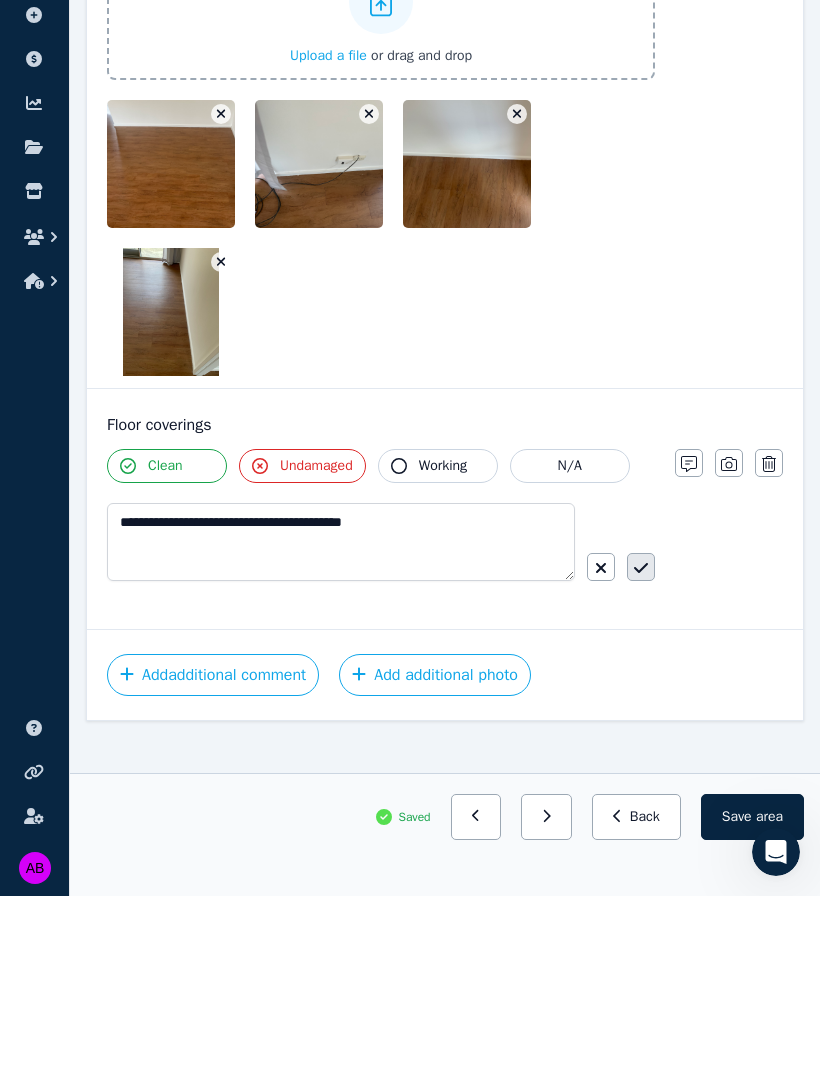 click 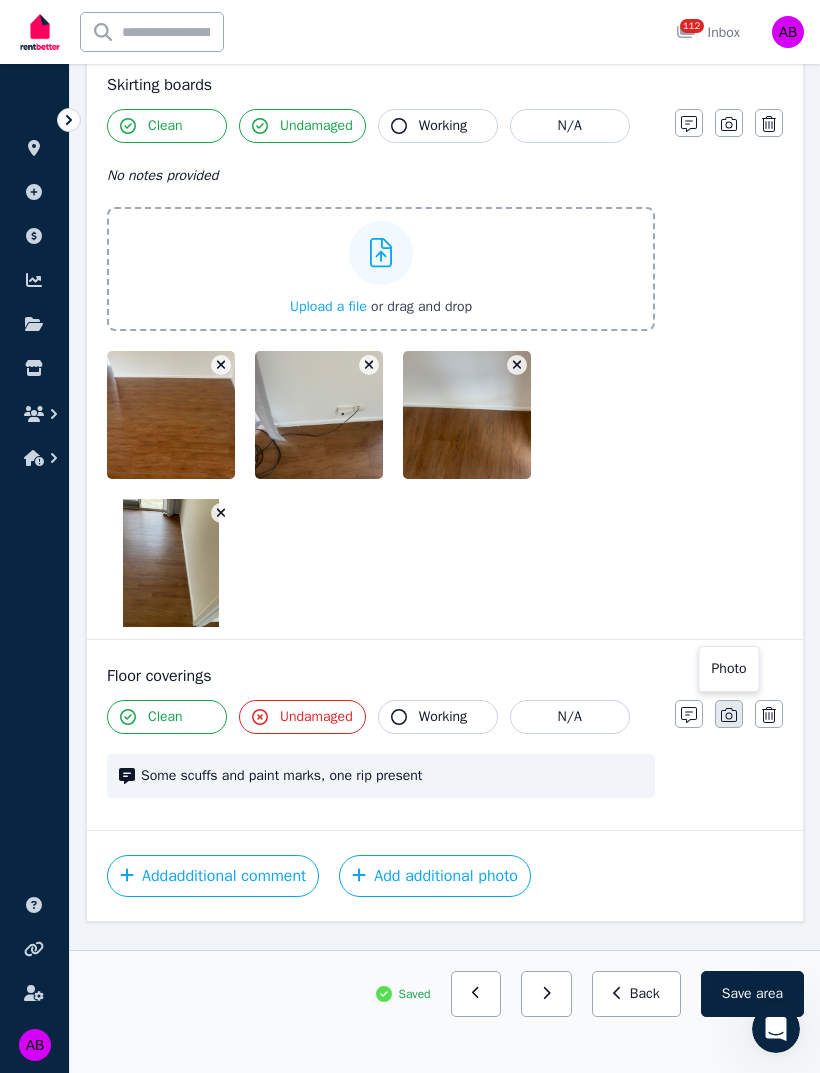 click 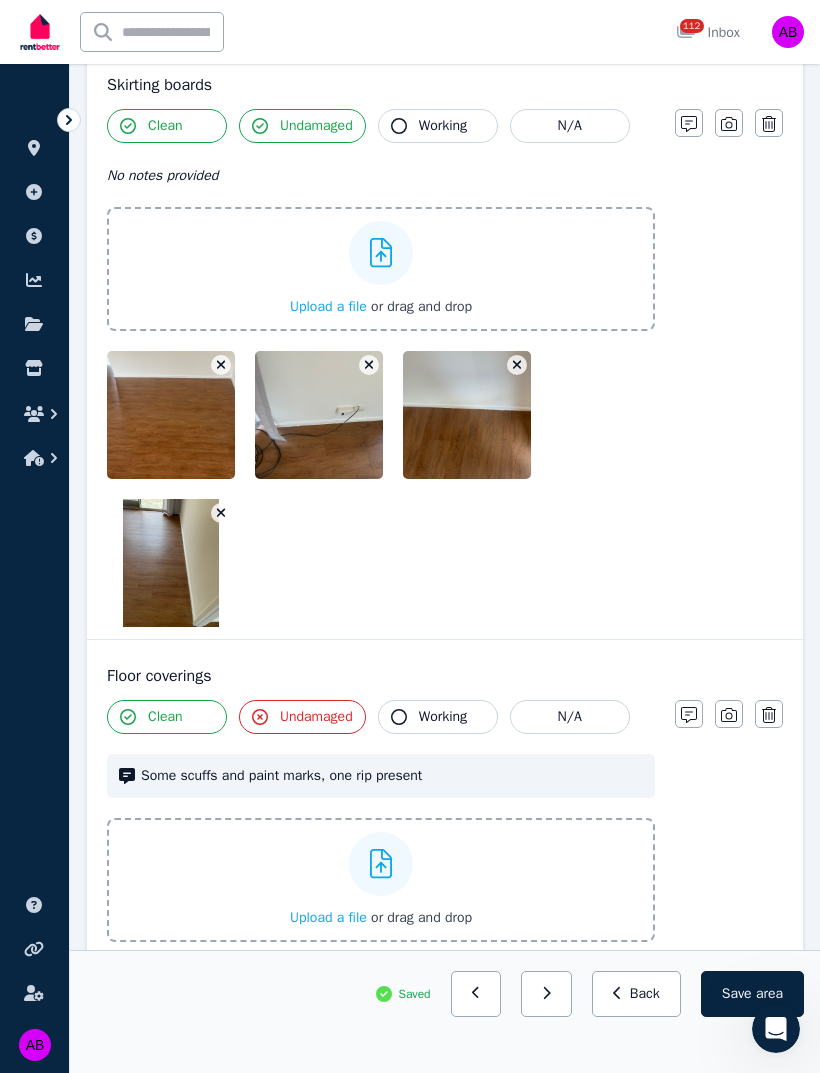 click 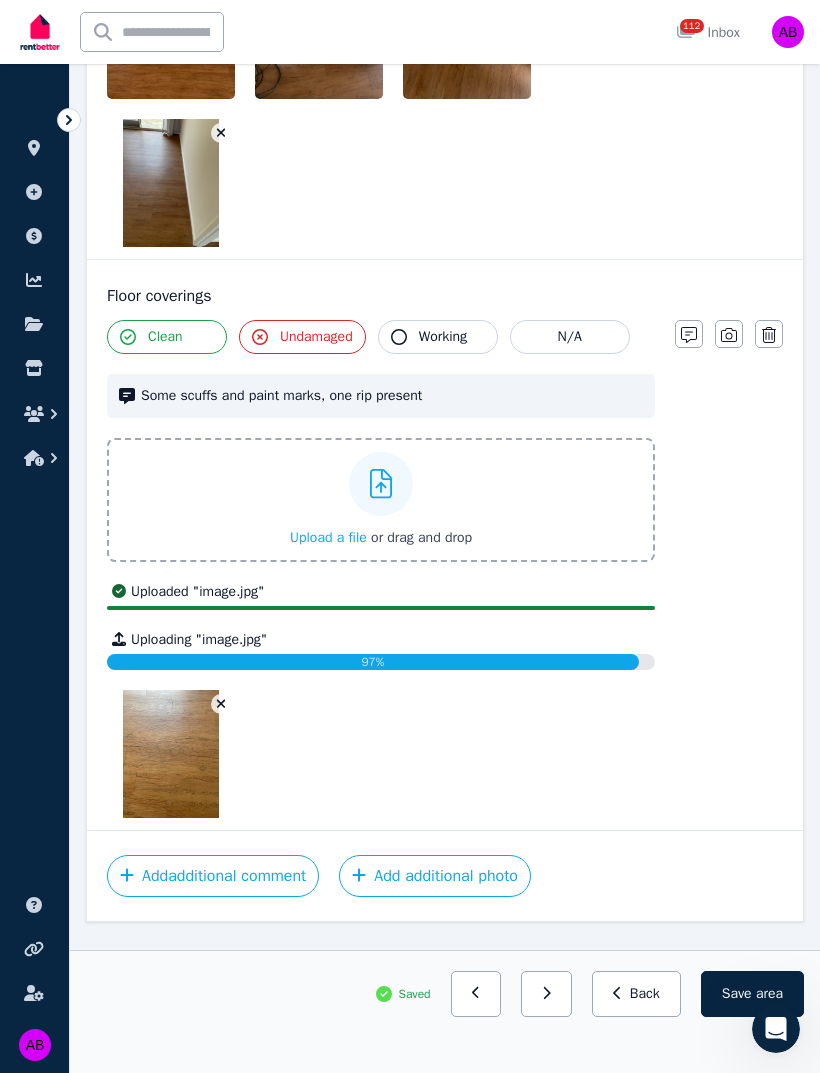 scroll, scrollTop: 3329, scrollLeft: 0, axis: vertical 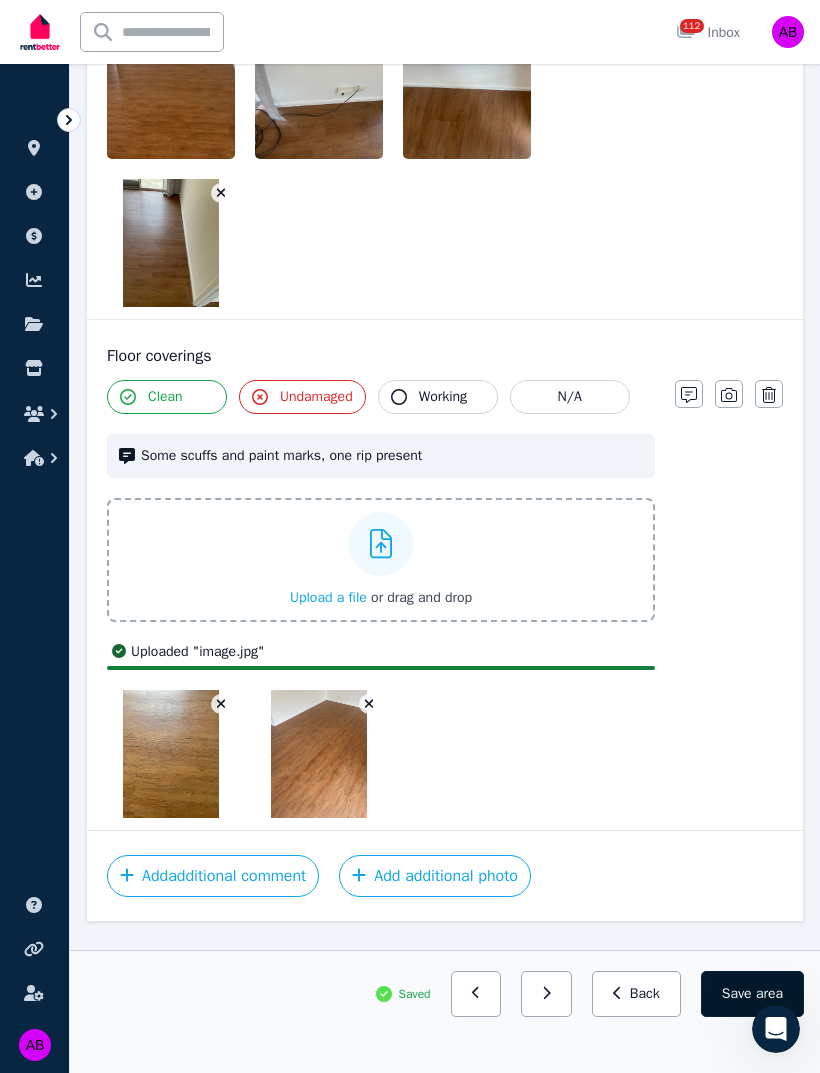 click on "Save   area" at bounding box center [752, 994] 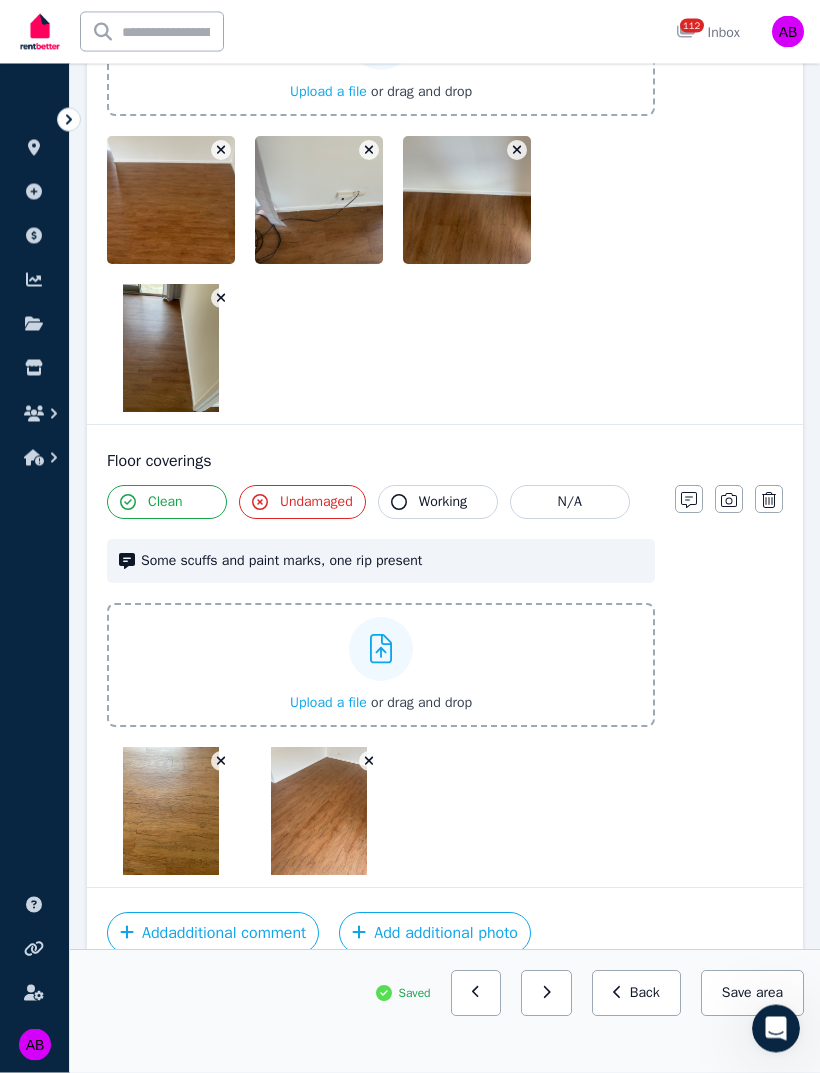 scroll, scrollTop: 3269, scrollLeft: 0, axis: vertical 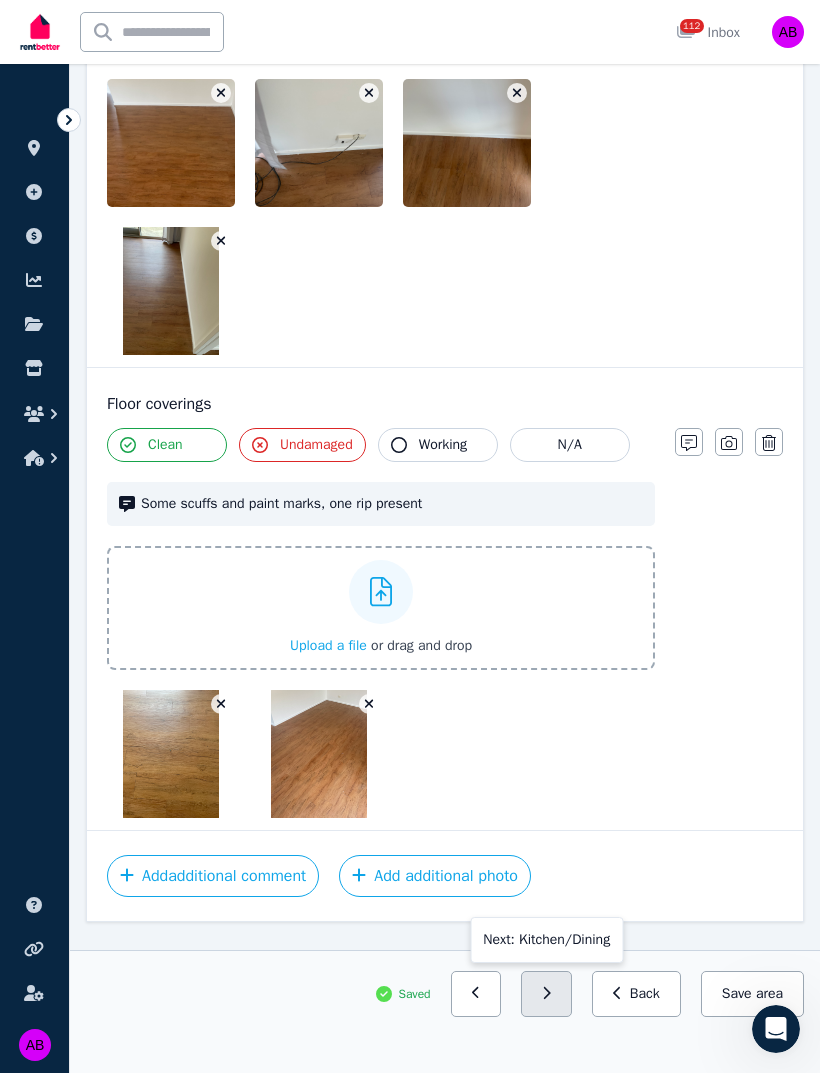 click 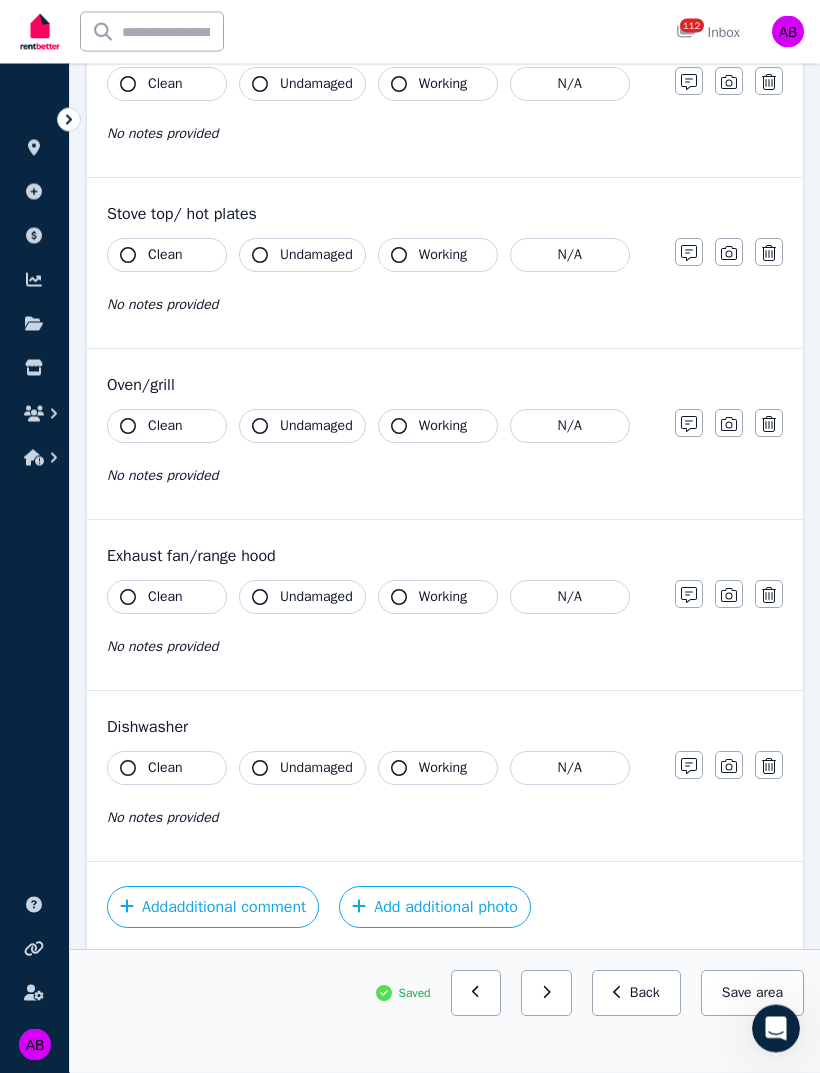 scroll, scrollTop: 2022, scrollLeft: 0, axis: vertical 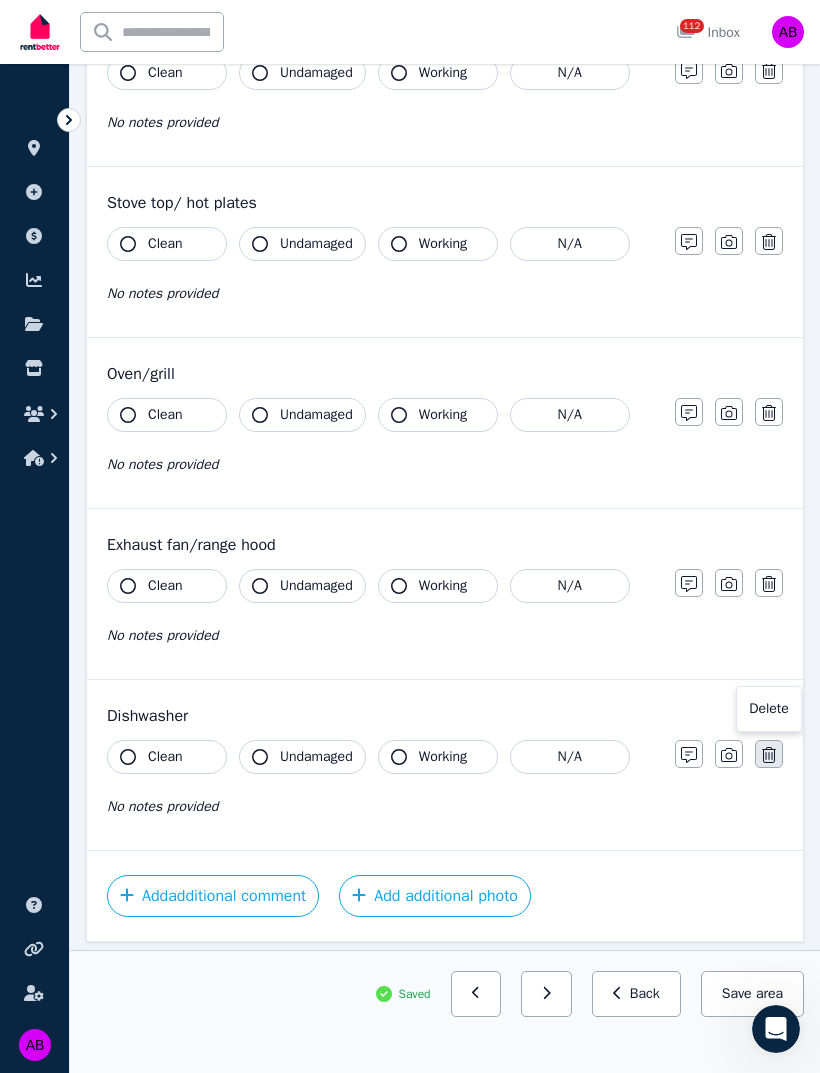 click at bounding box center [769, 754] 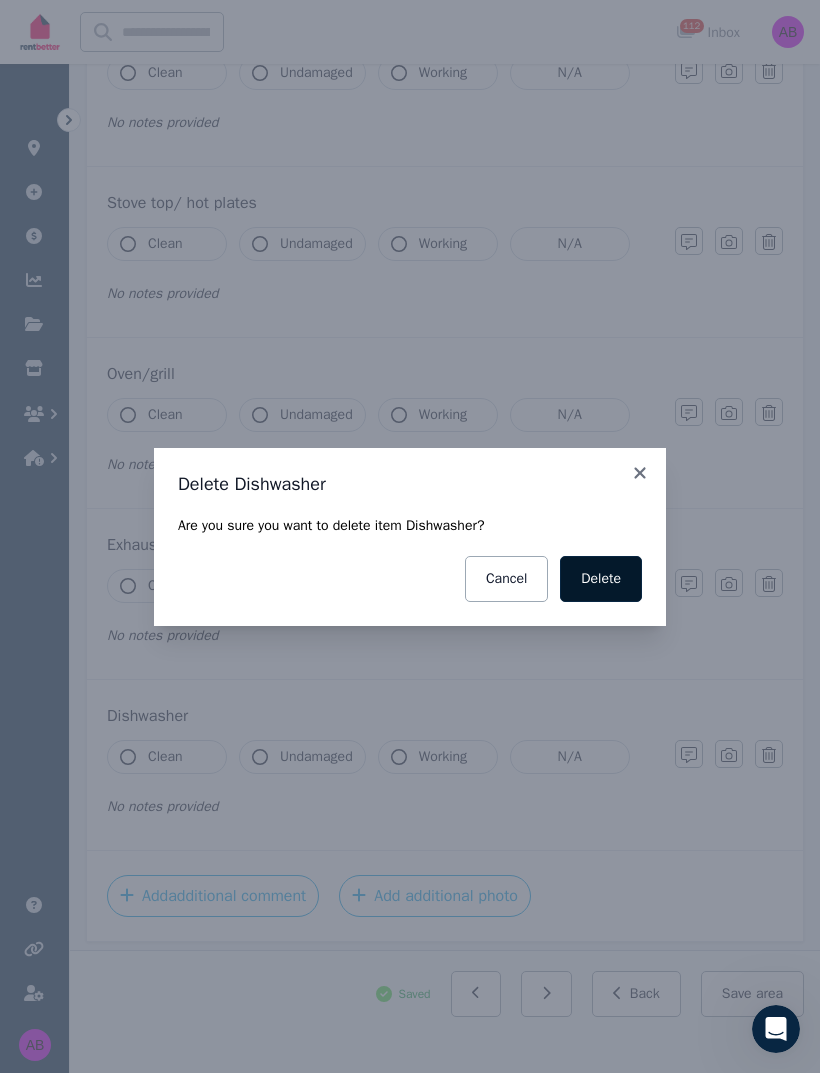 click on "Delete" at bounding box center [601, 579] 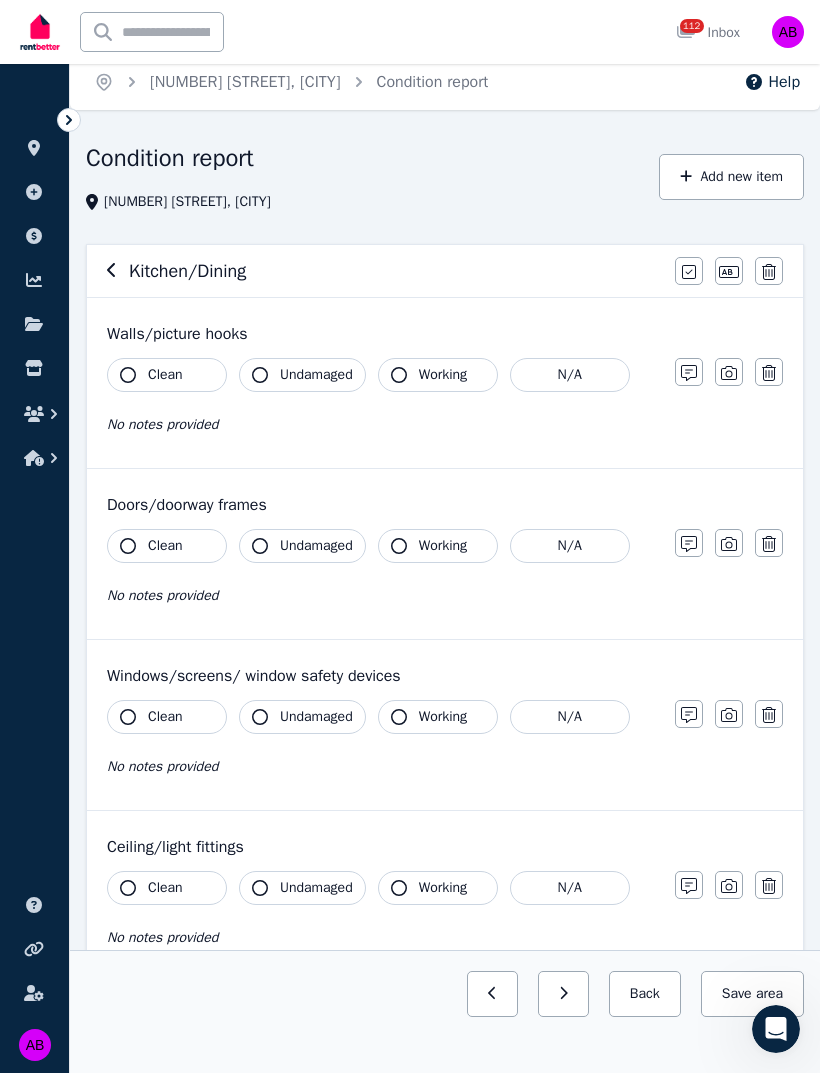 scroll, scrollTop: 0, scrollLeft: 0, axis: both 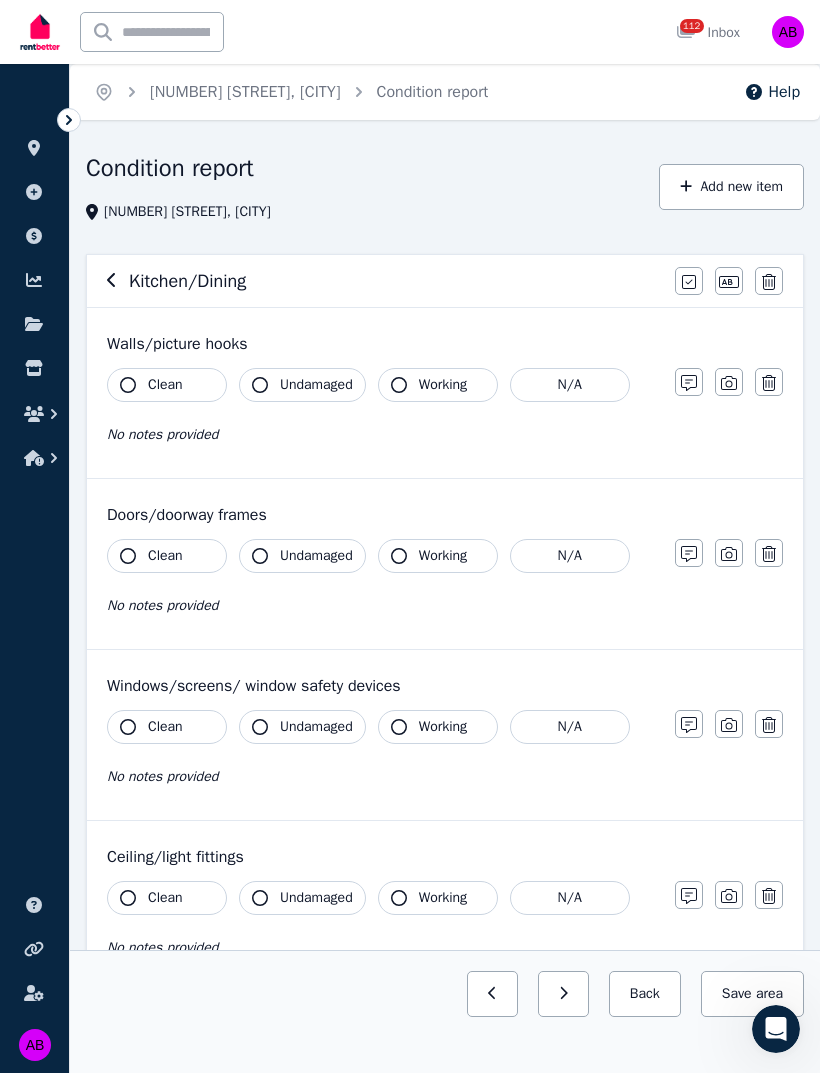 click on "Clean" at bounding box center [165, 385] 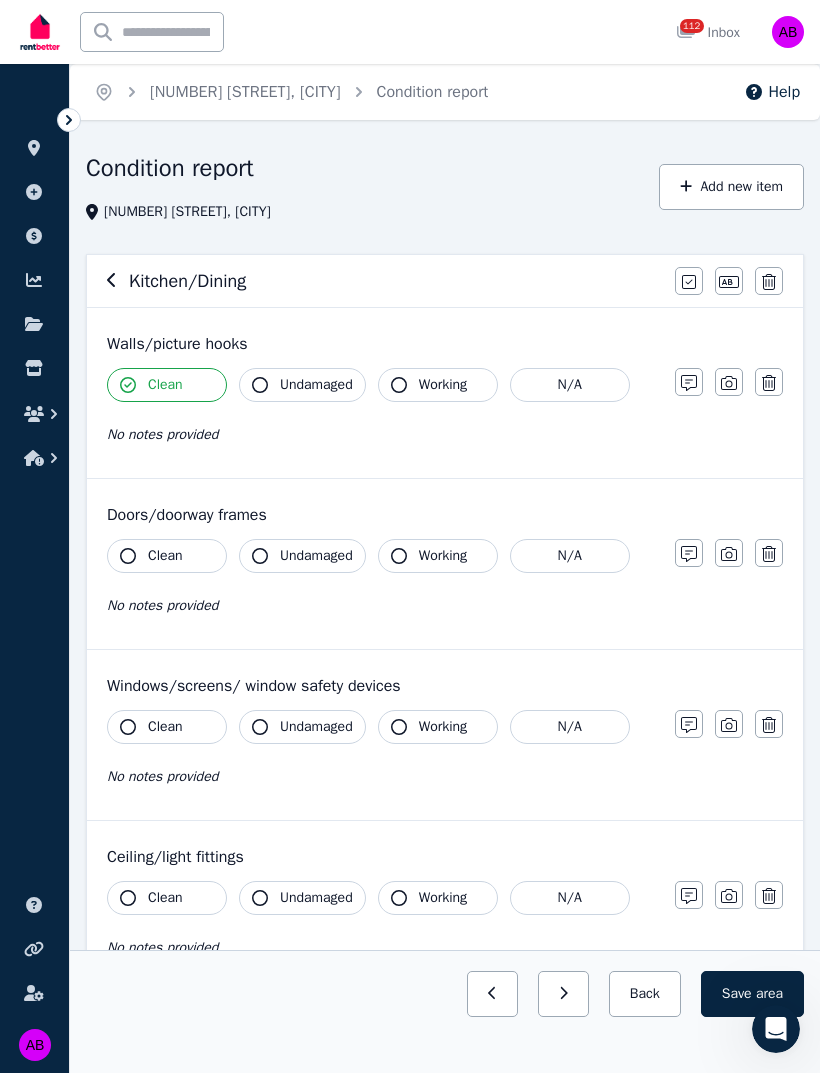 click on "Undamaged" at bounding box center (316, 385) 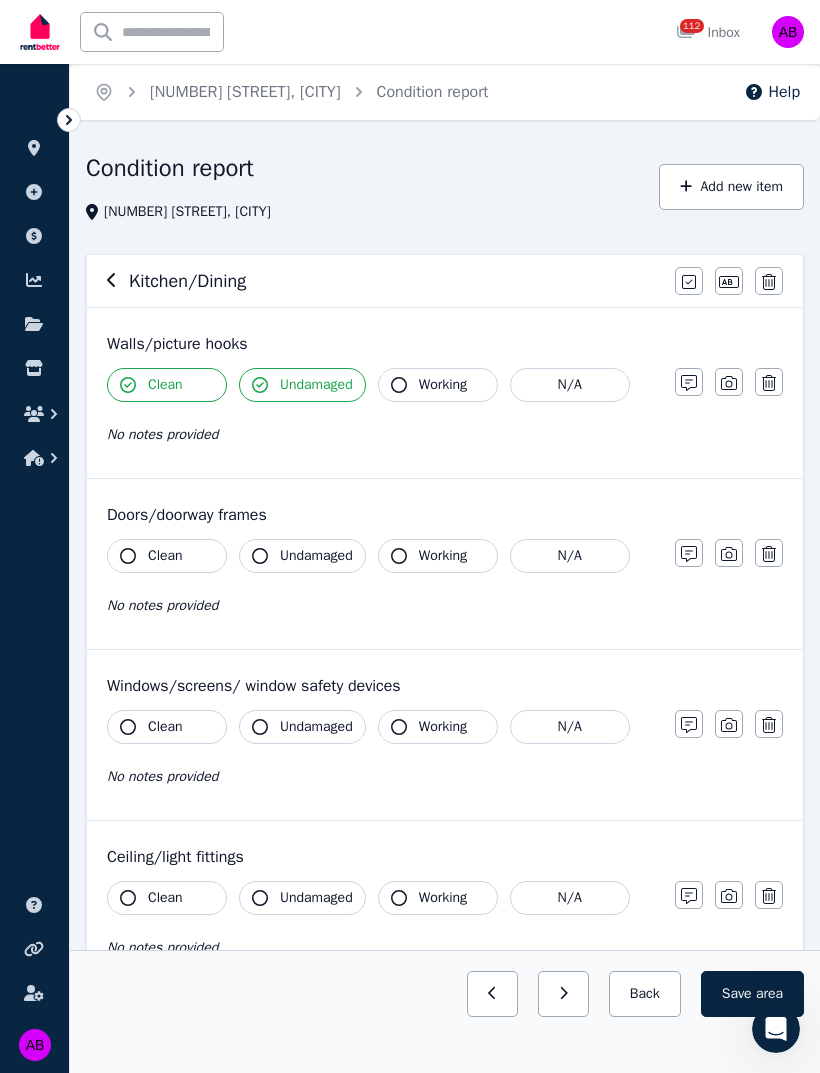 click on "Working" at bounding box center (443, 385) 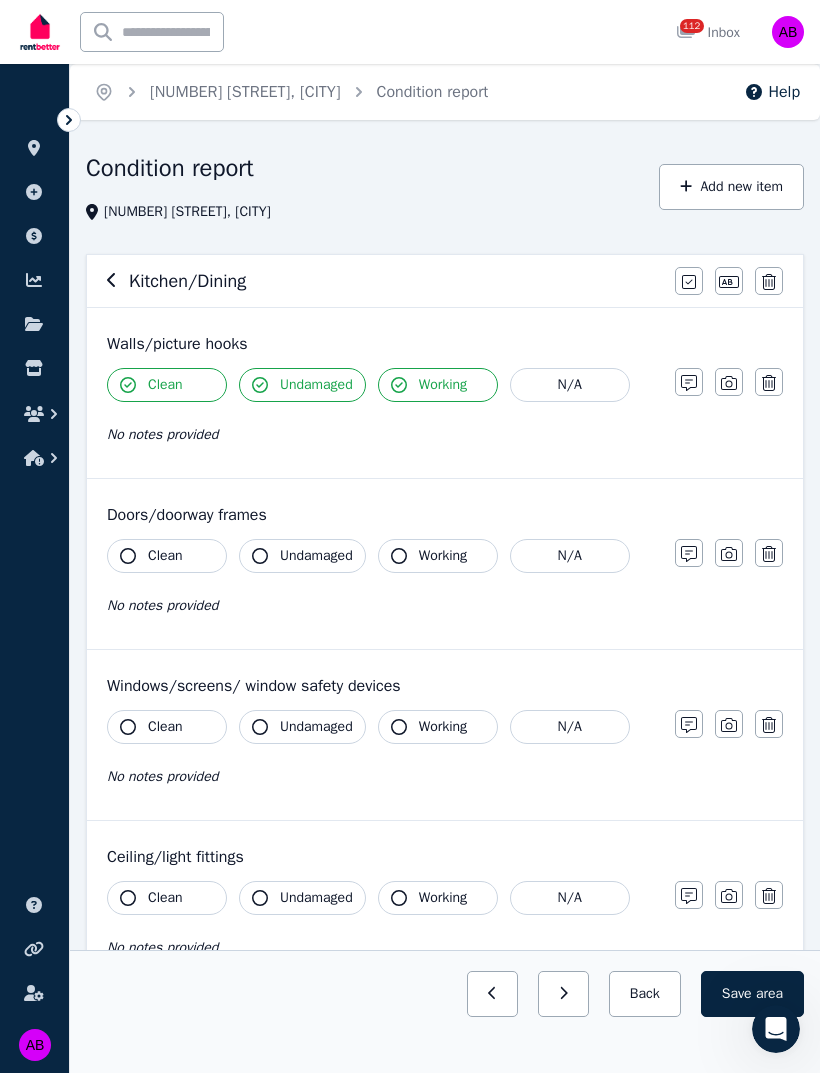 click on "Working" at bounding box center (438, 385) 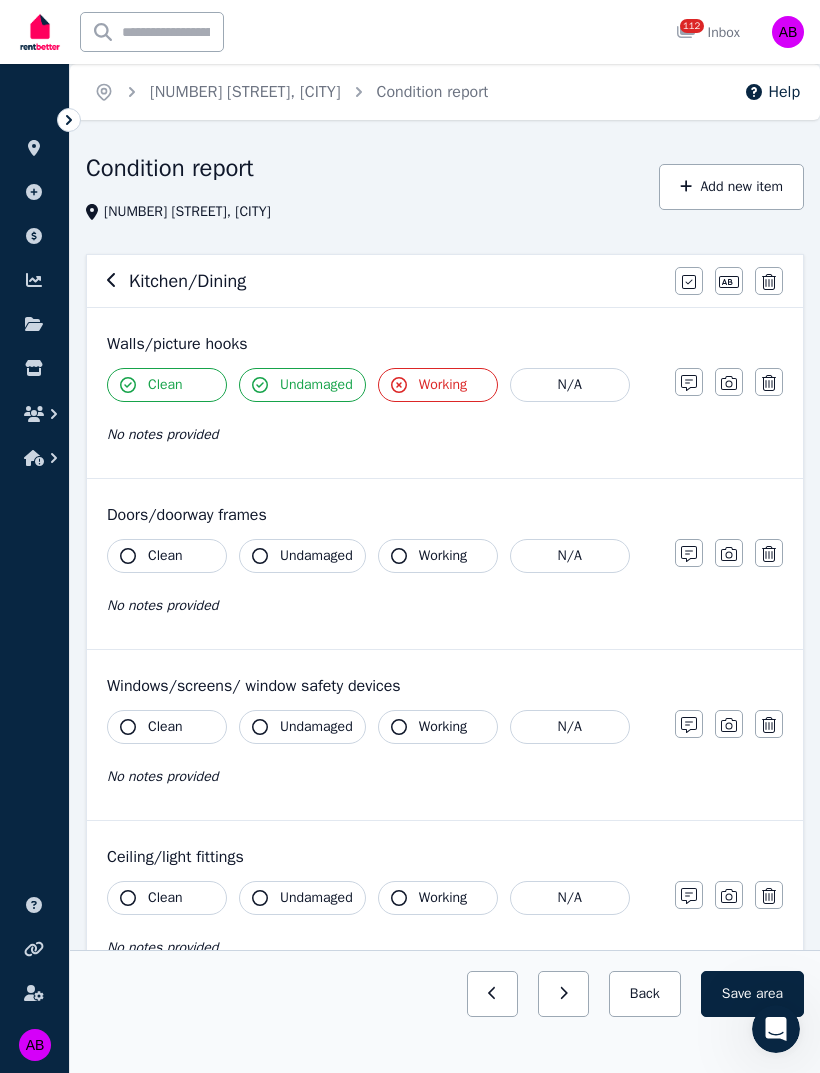click on "Working" at bounding box center (438, 385) 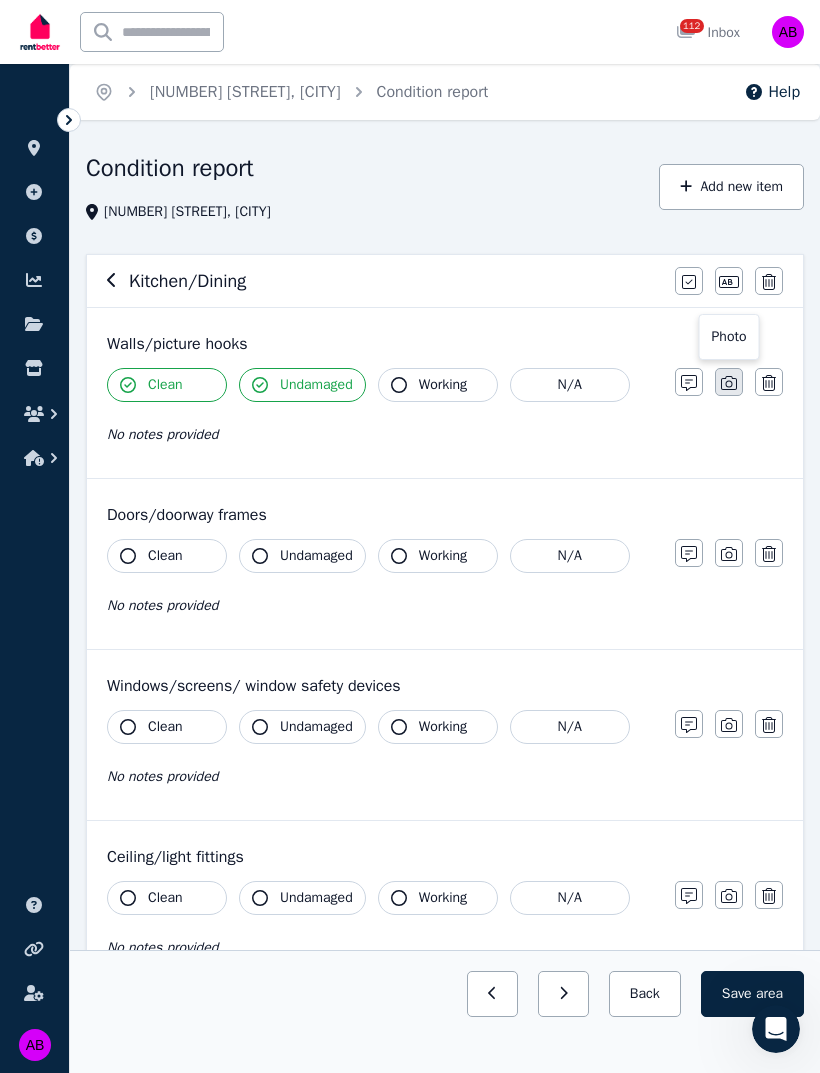 click 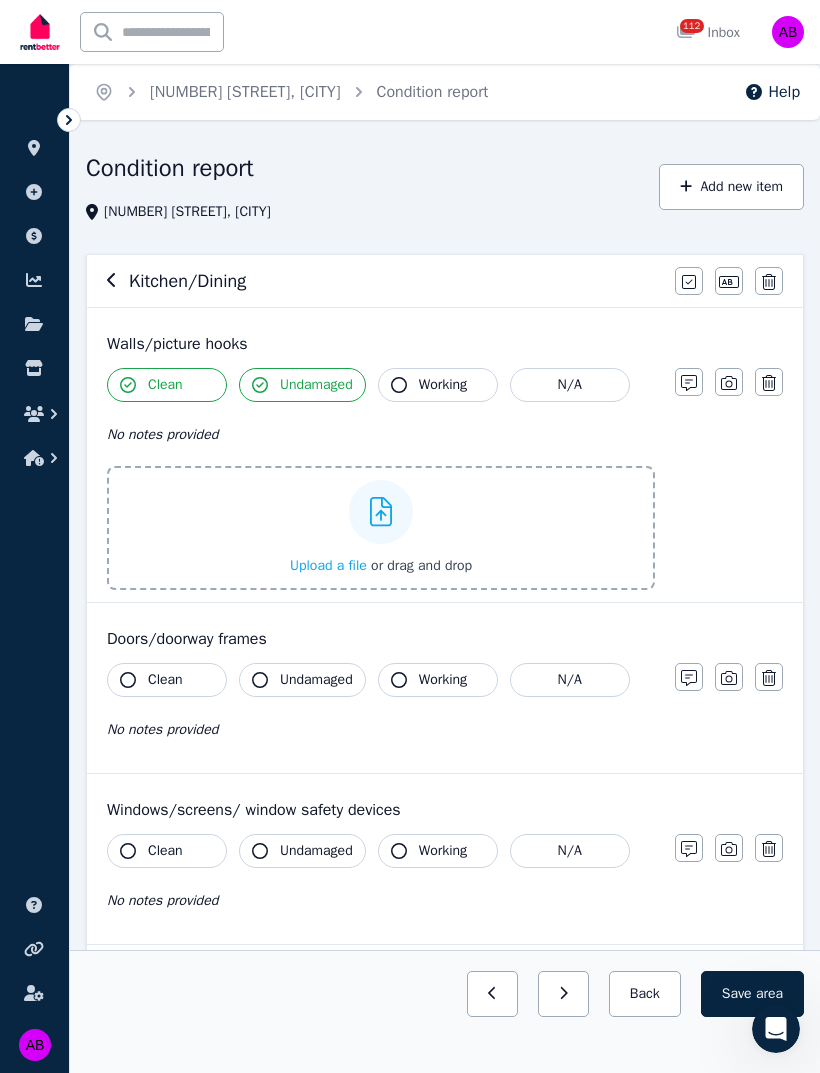 click 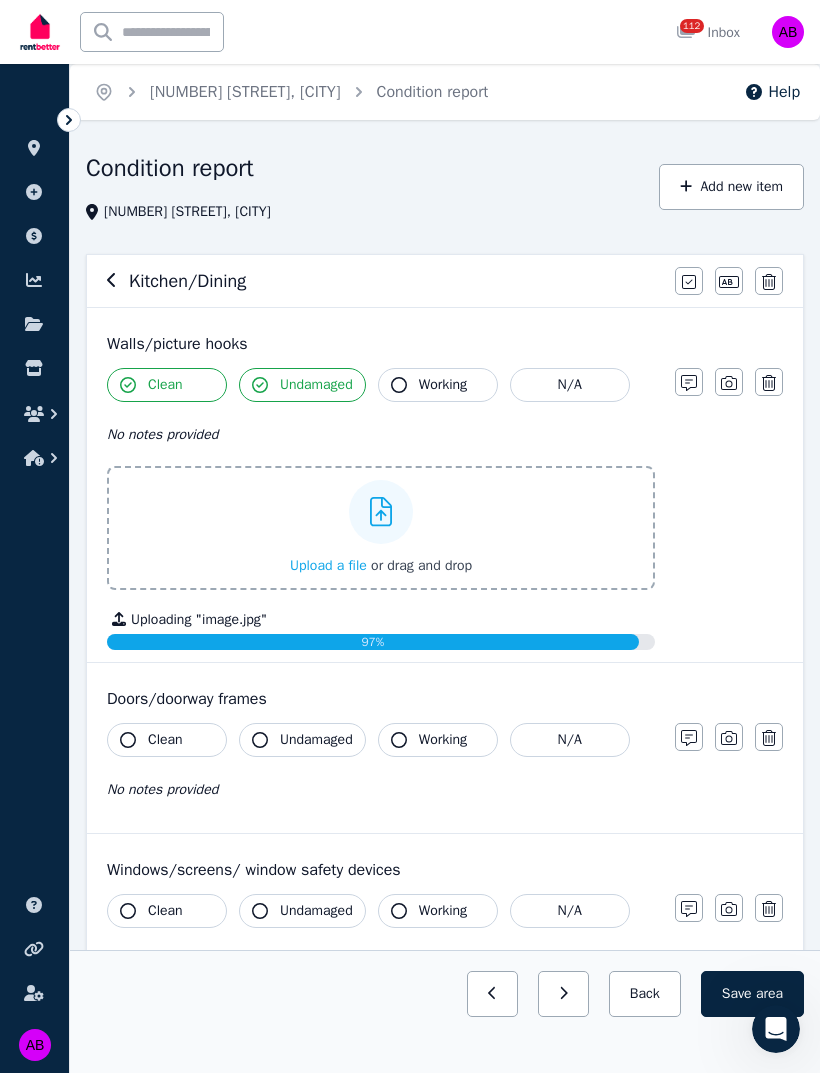 click 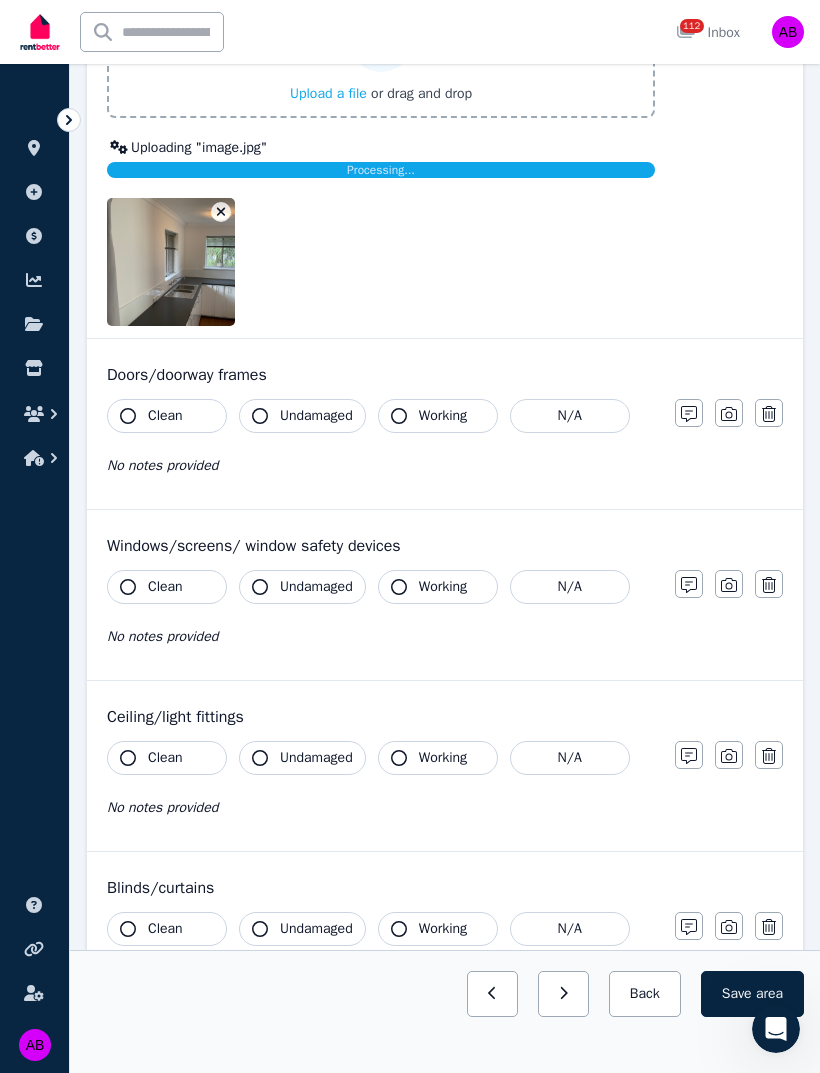 scroll, scrollTop: 472, scrollLeft: 0, axis: vertical 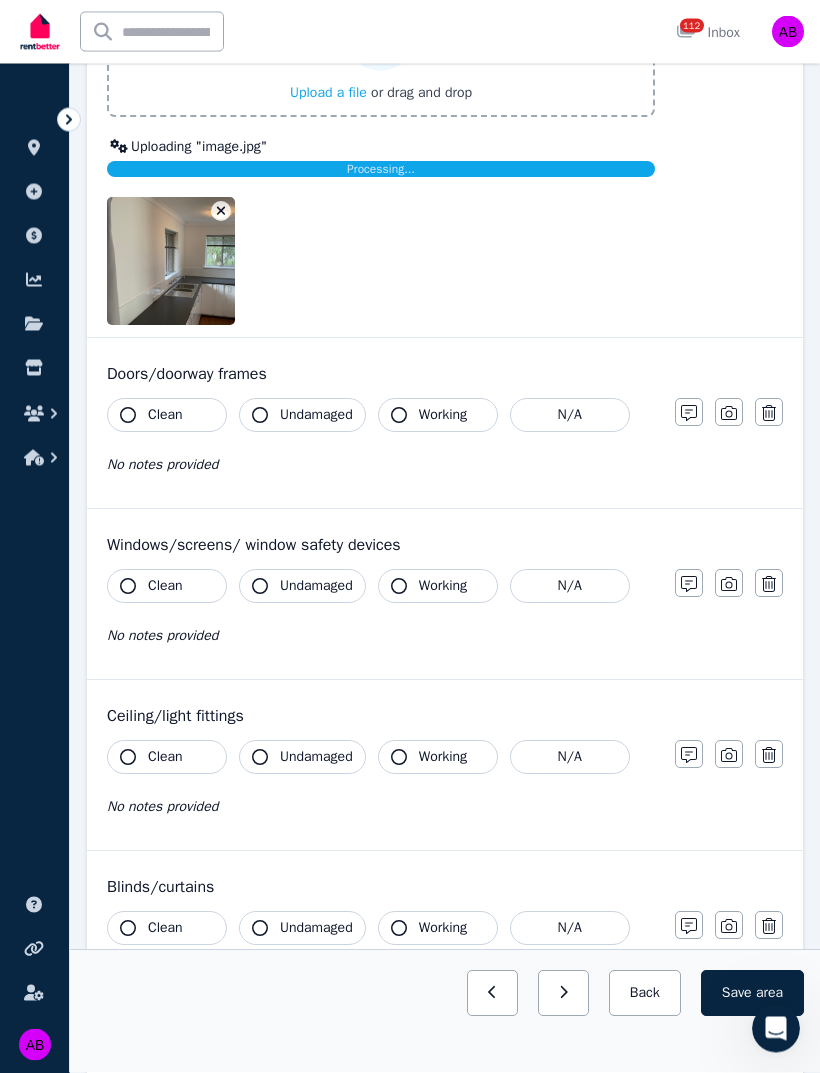 click on "Clean" at bounding box center (165, 416) 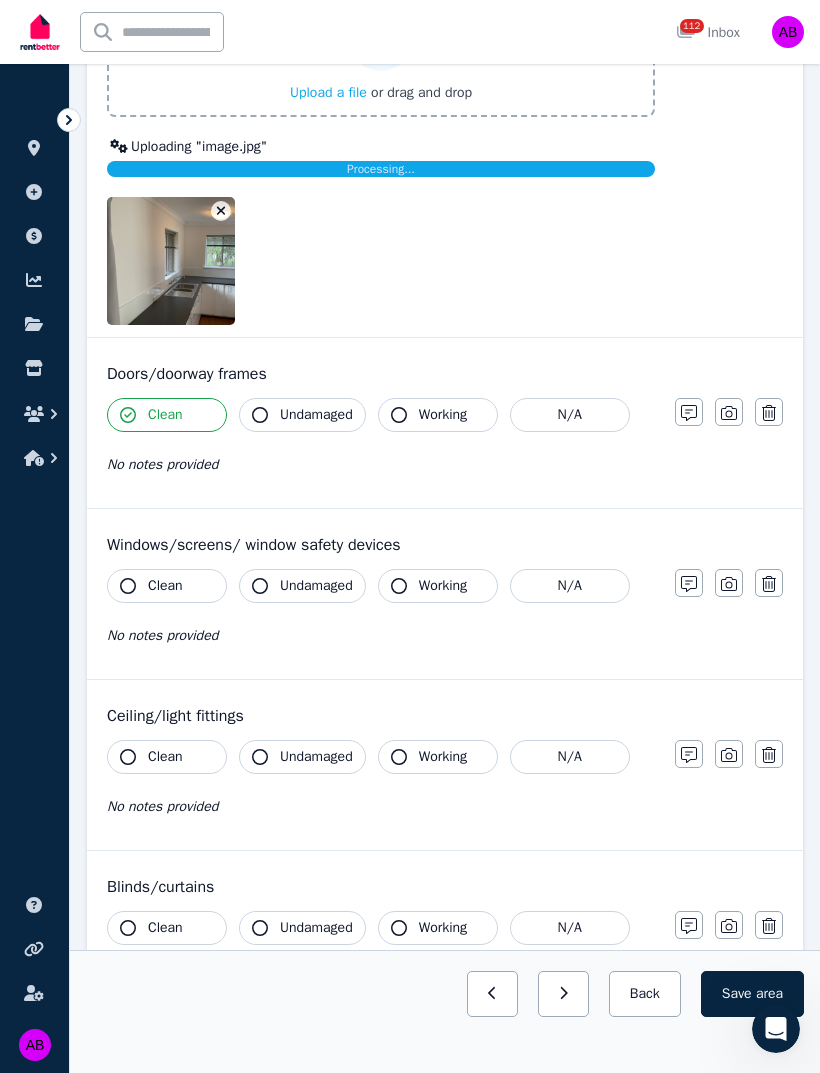 click on "Undamaged" at bounding box center [316, 415] 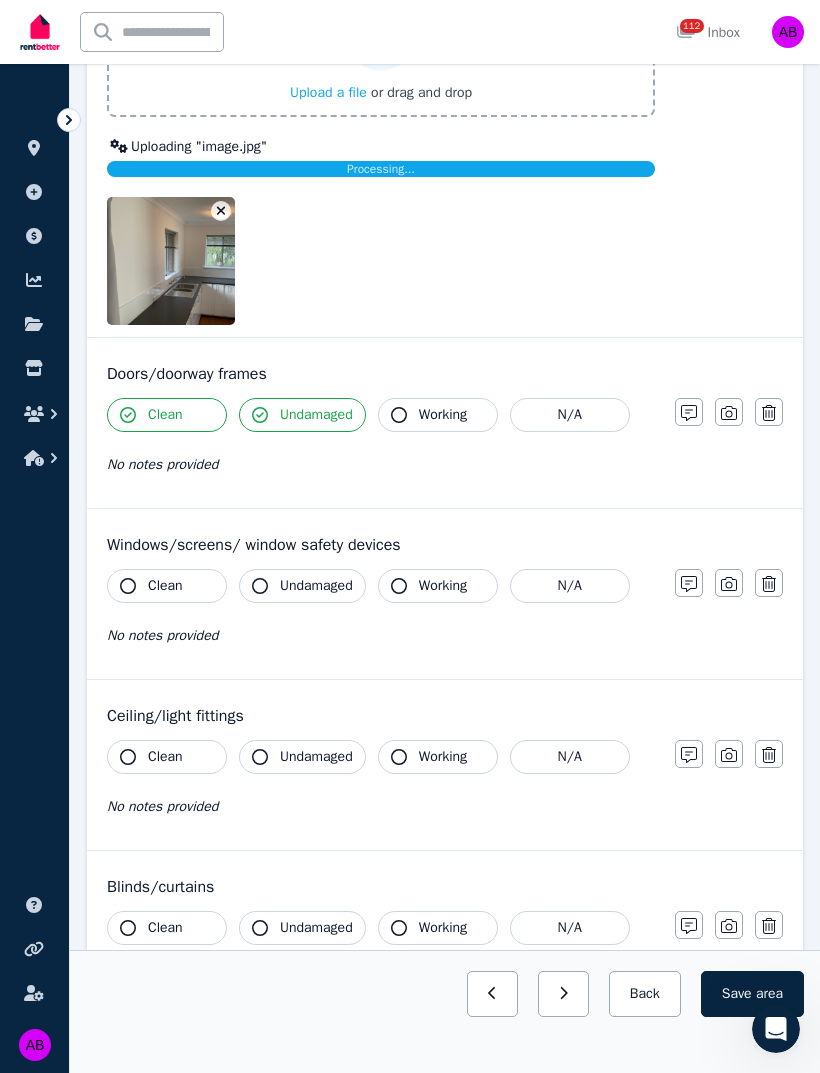 click on "Working" at bounding box center (443, 415) 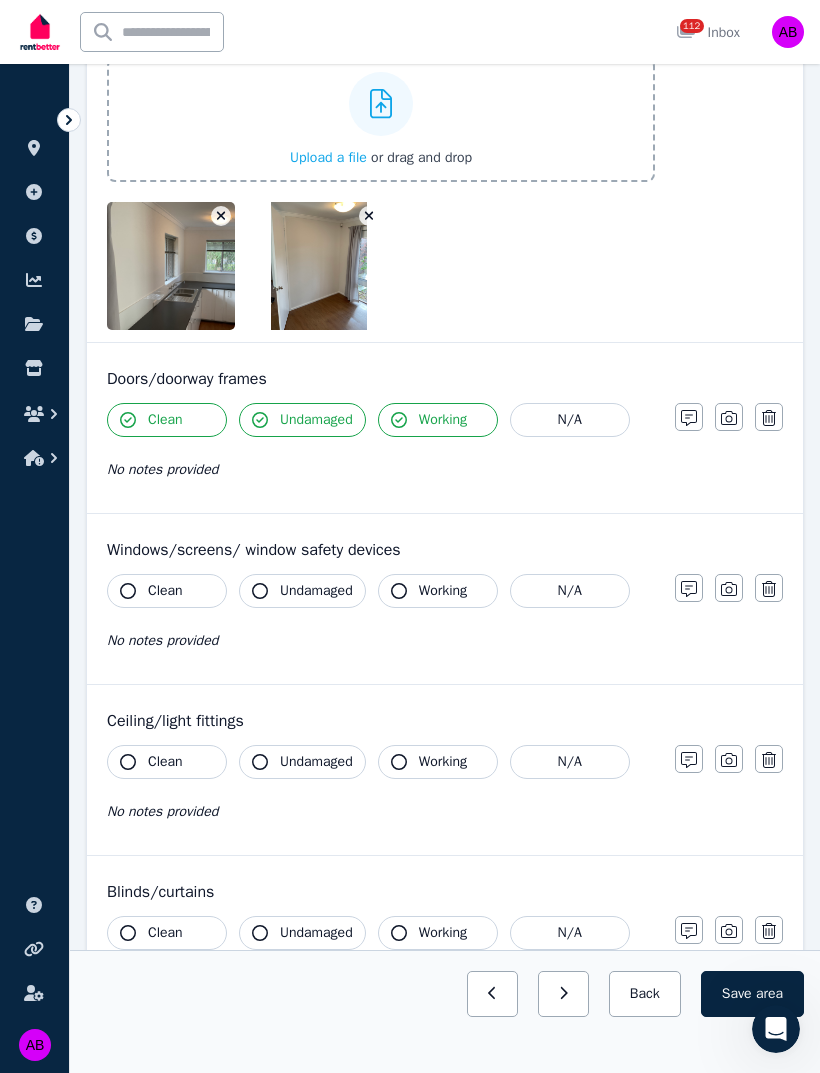 scroll, scrollTop: 375, scrollLeft: 0, axis: vertical 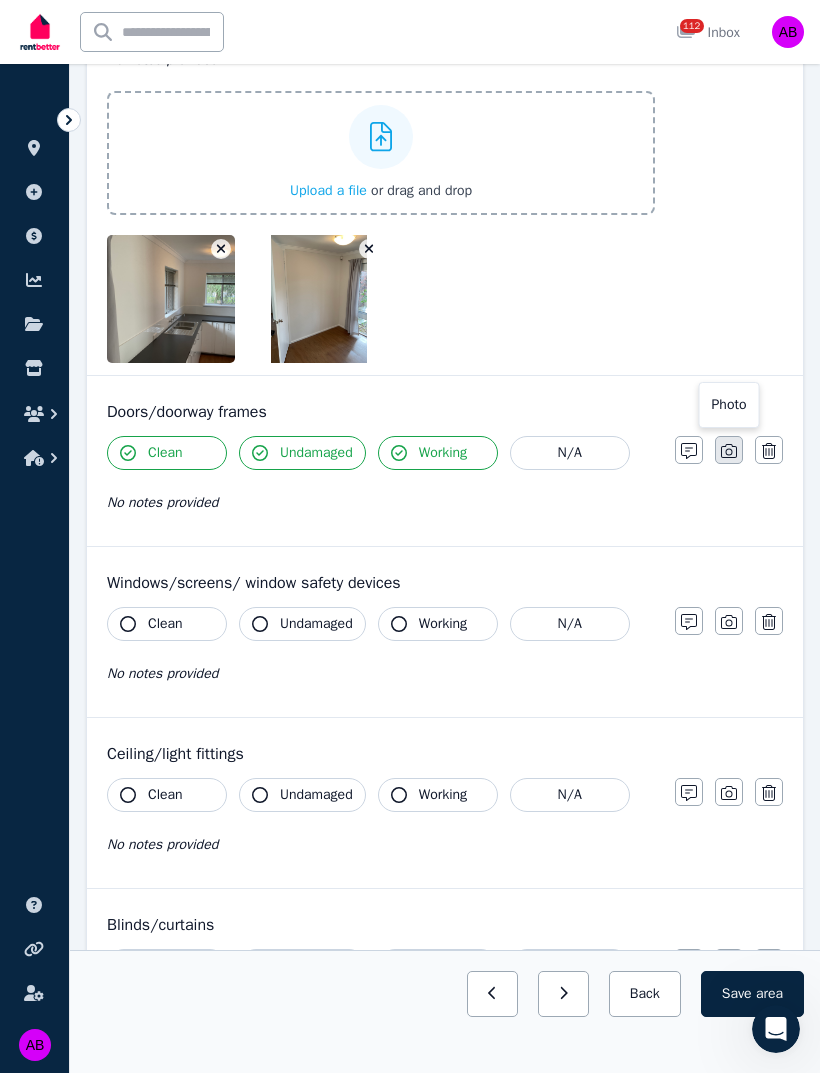 click 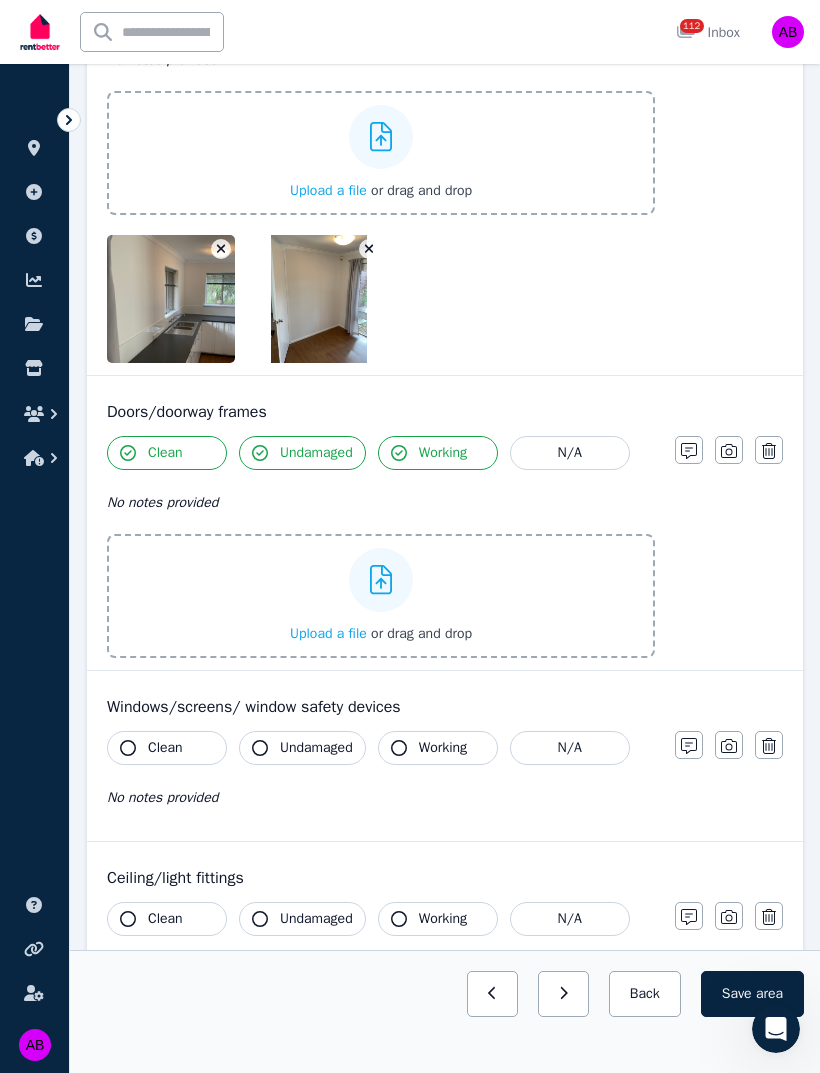 click on "or drag and drop" at bounding box center (421, 633) 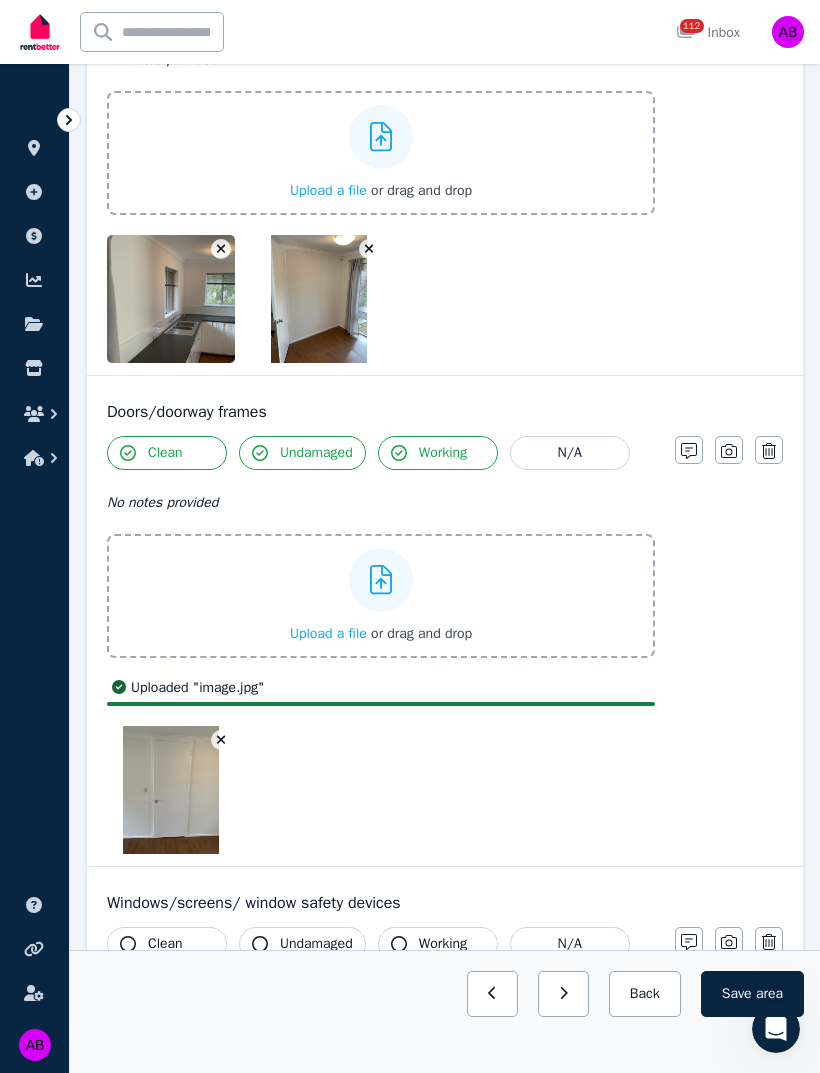 click on "Undamaged" at bounding box center [316, 453] 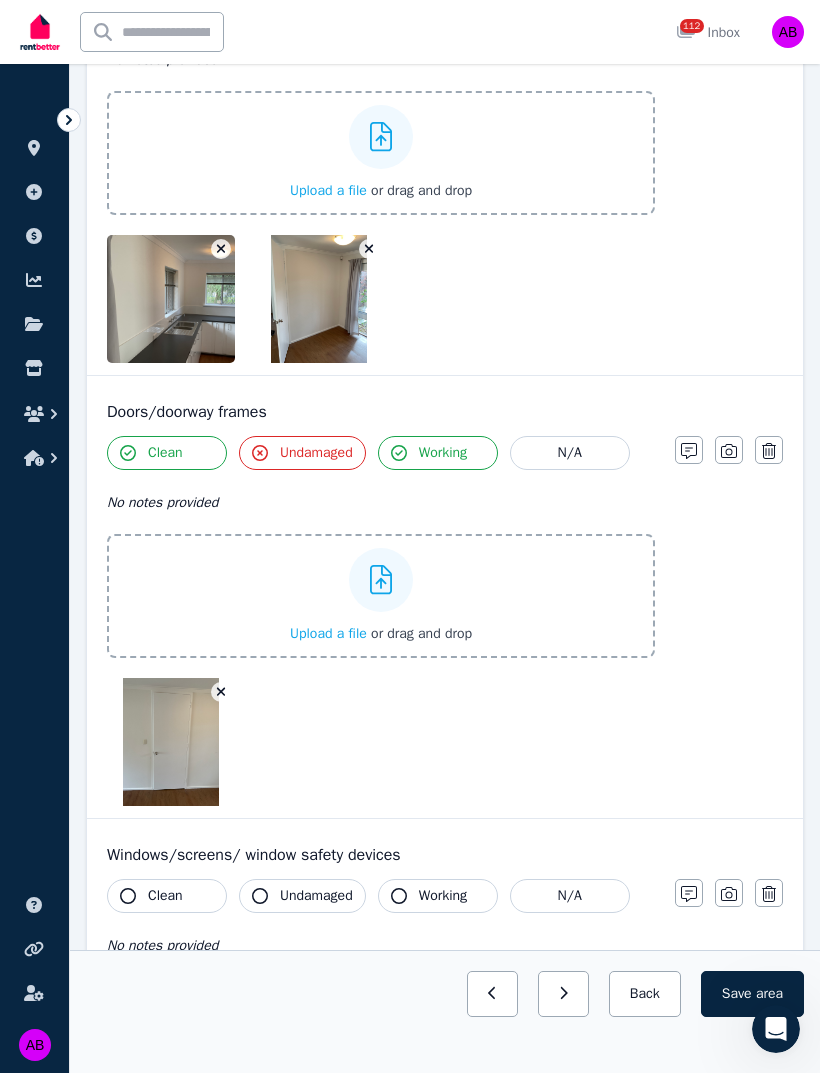 click on "Upload a file" at bounding box center [328, 633] 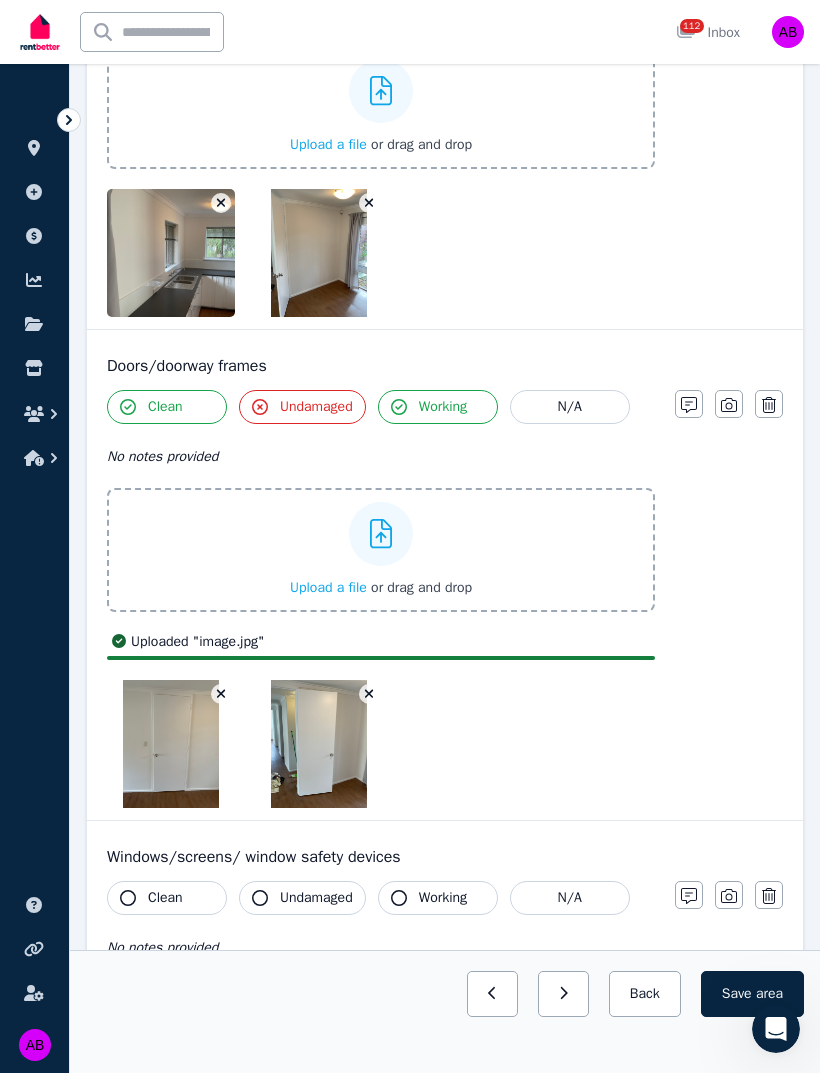 scroll, scrollTop: 419, scrollLeft: 0, axis: vertical 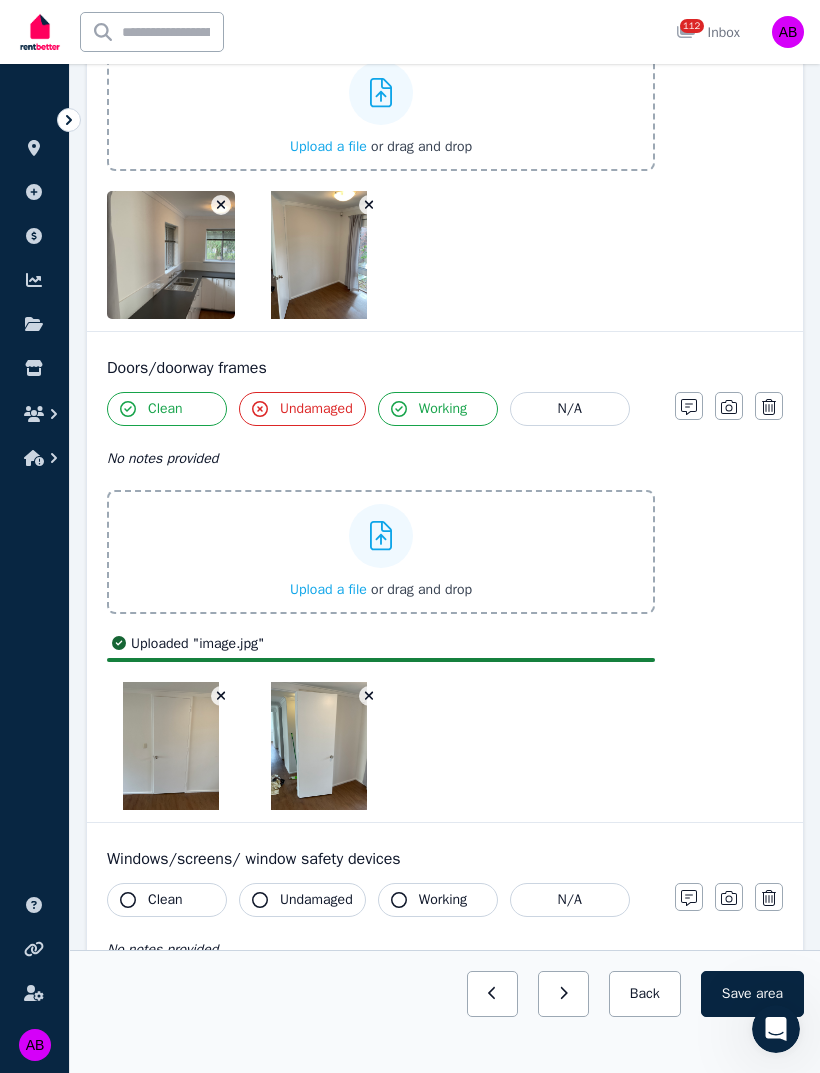 click 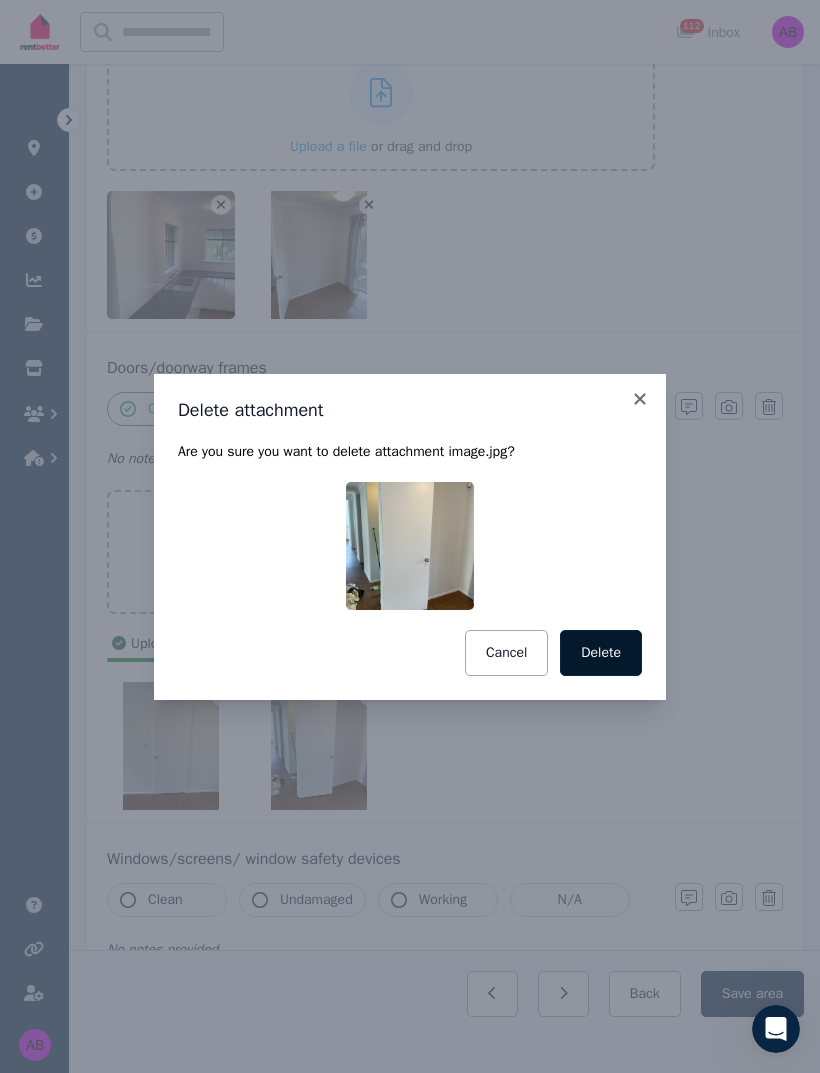click on "Delete" at bounding box center (601, 653) 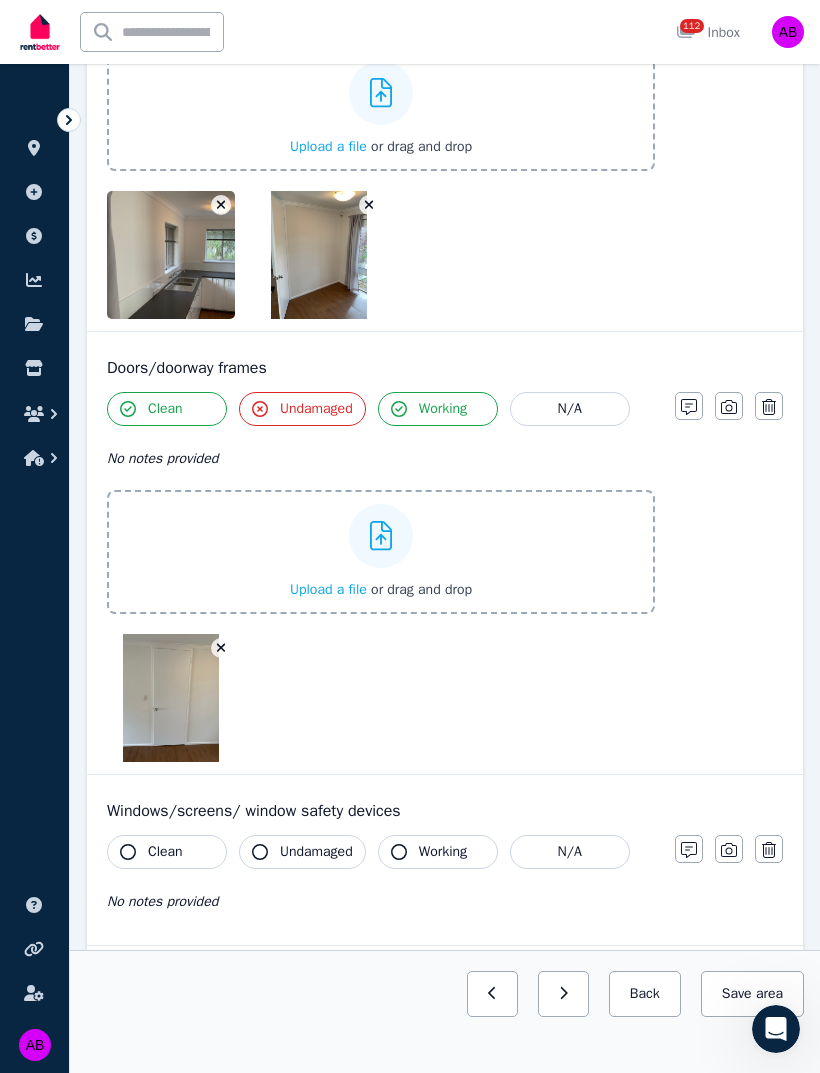 click on "or drag and drop" at bounding box center (421, 589) 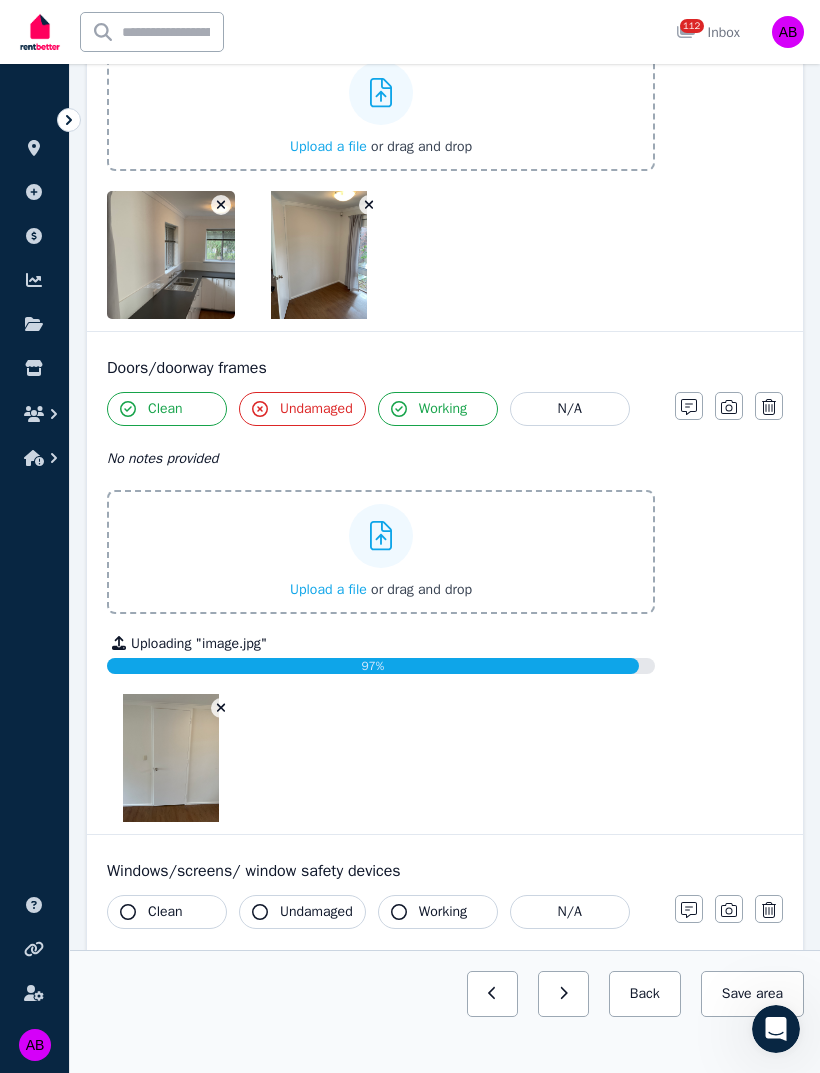 click on "or drag and drop" at bounding box center [421, 589] 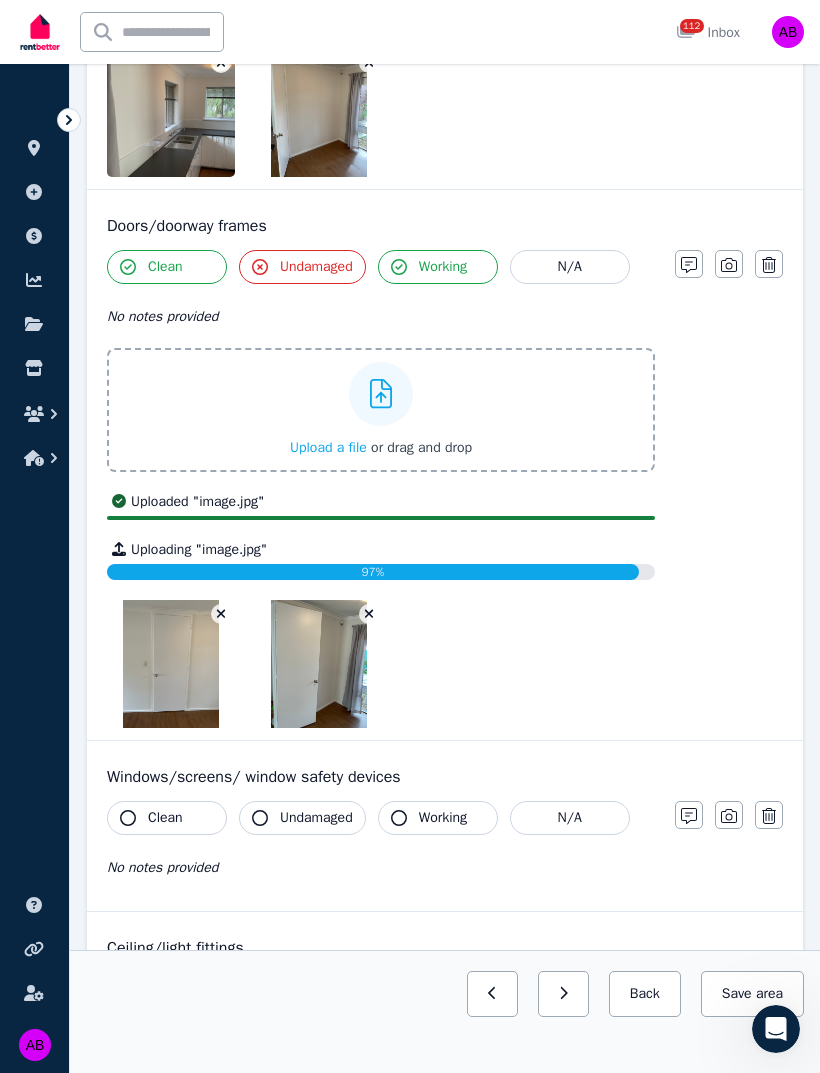 scroll, scrollTop: 546, scrollLeft: 0, axis: vertical 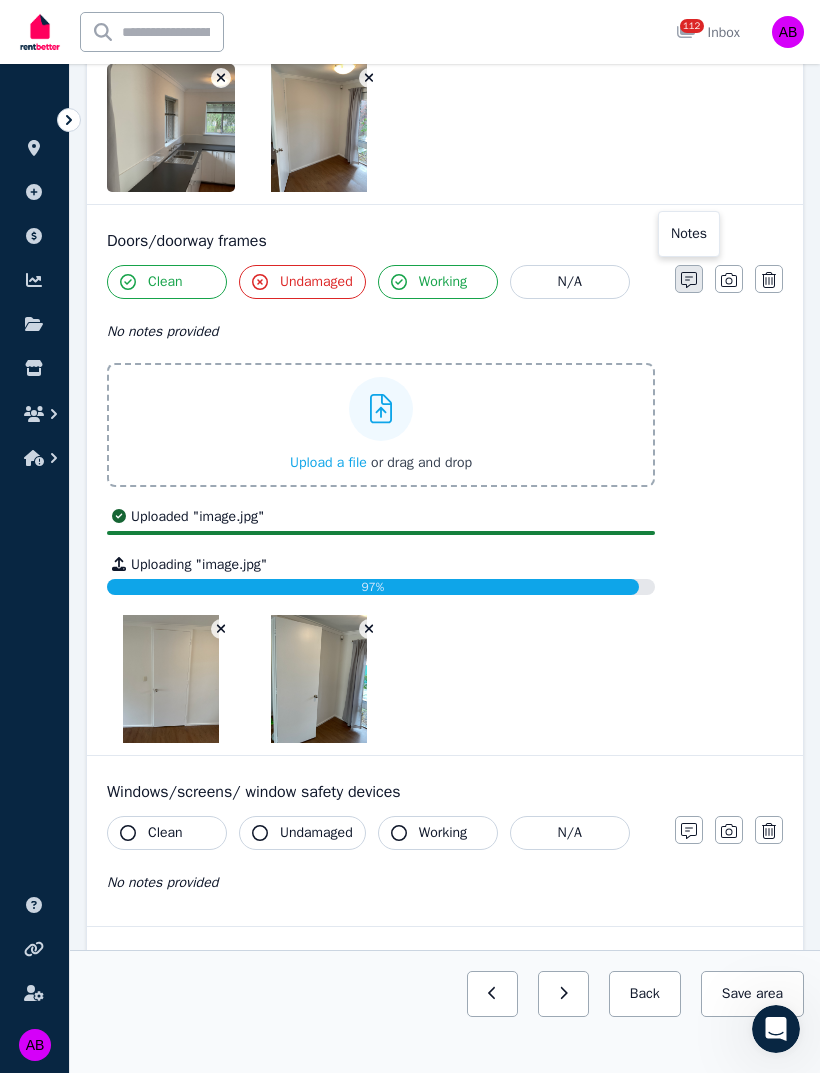 click 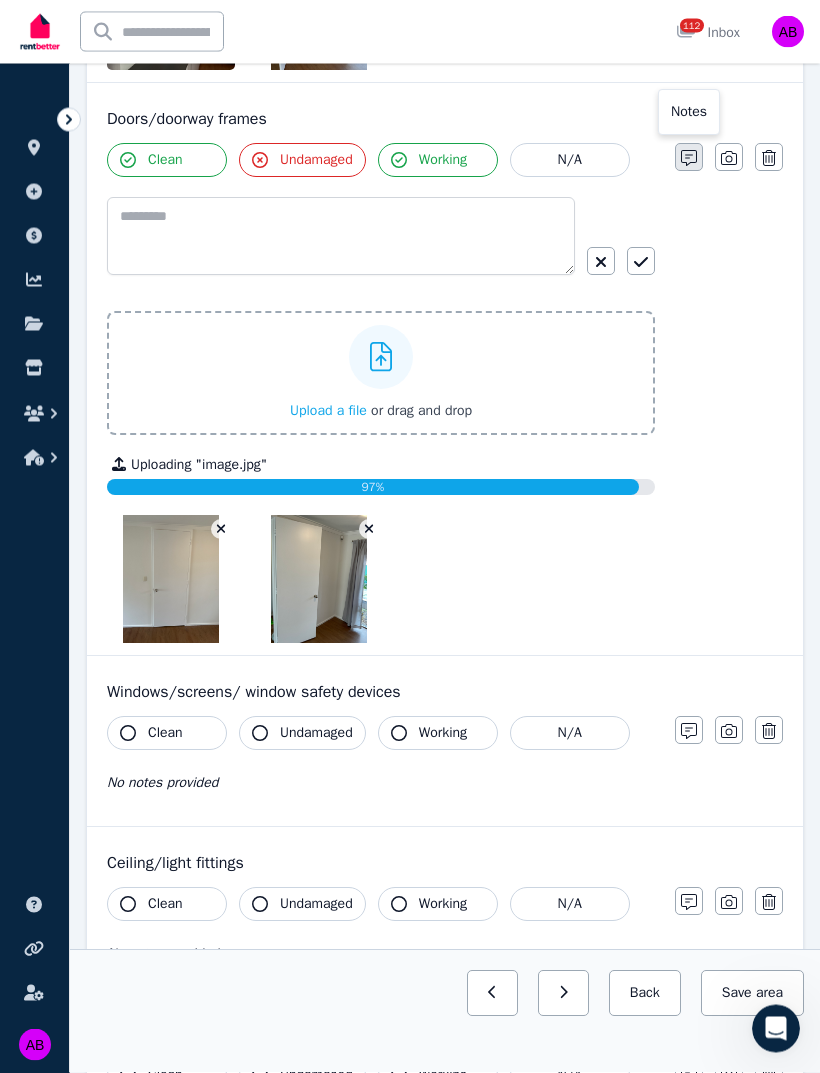 scroll, scrollTop: 678, scrollLeft: 0, axis: vertical 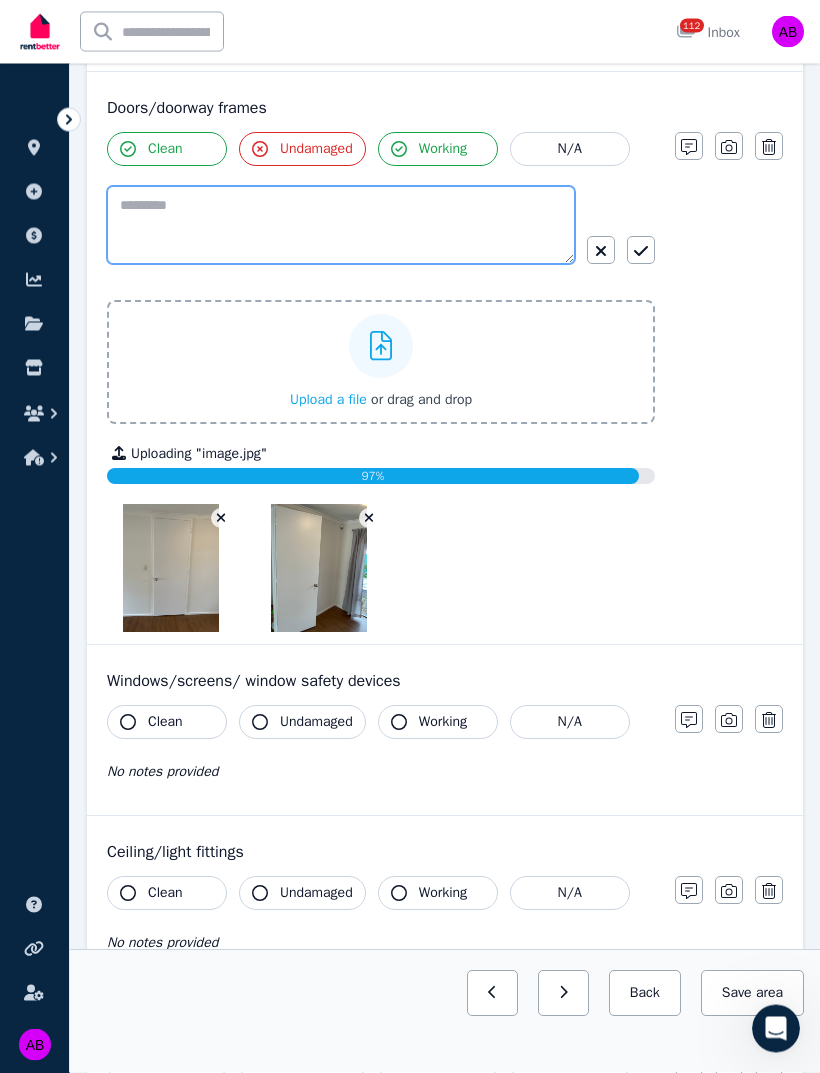 click at bounding box center (341, 226) 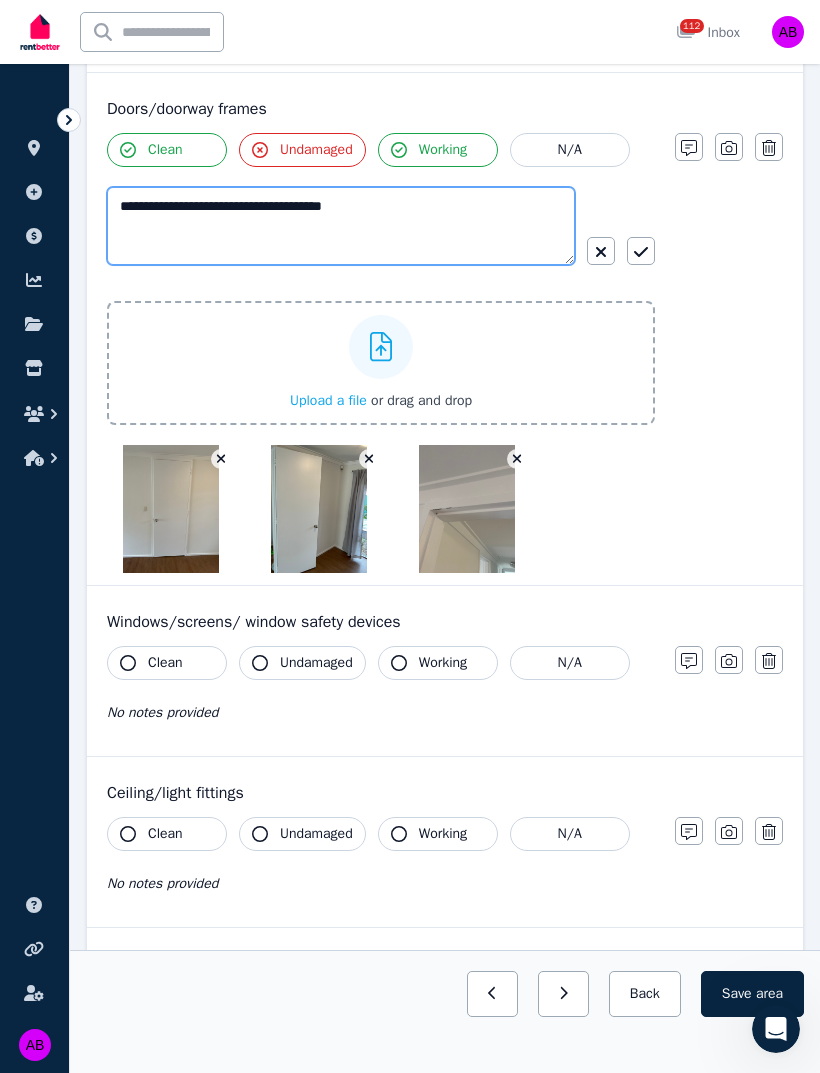 type on "**********" 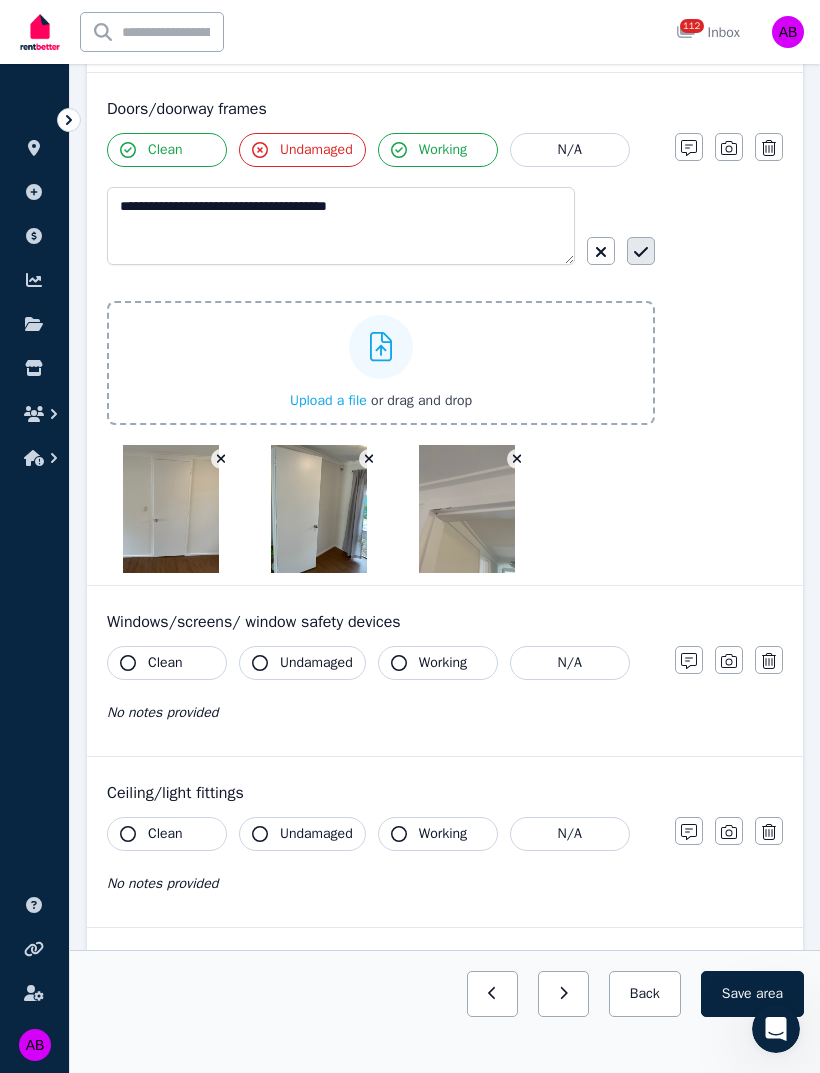 click at bounding box center [641, 251] 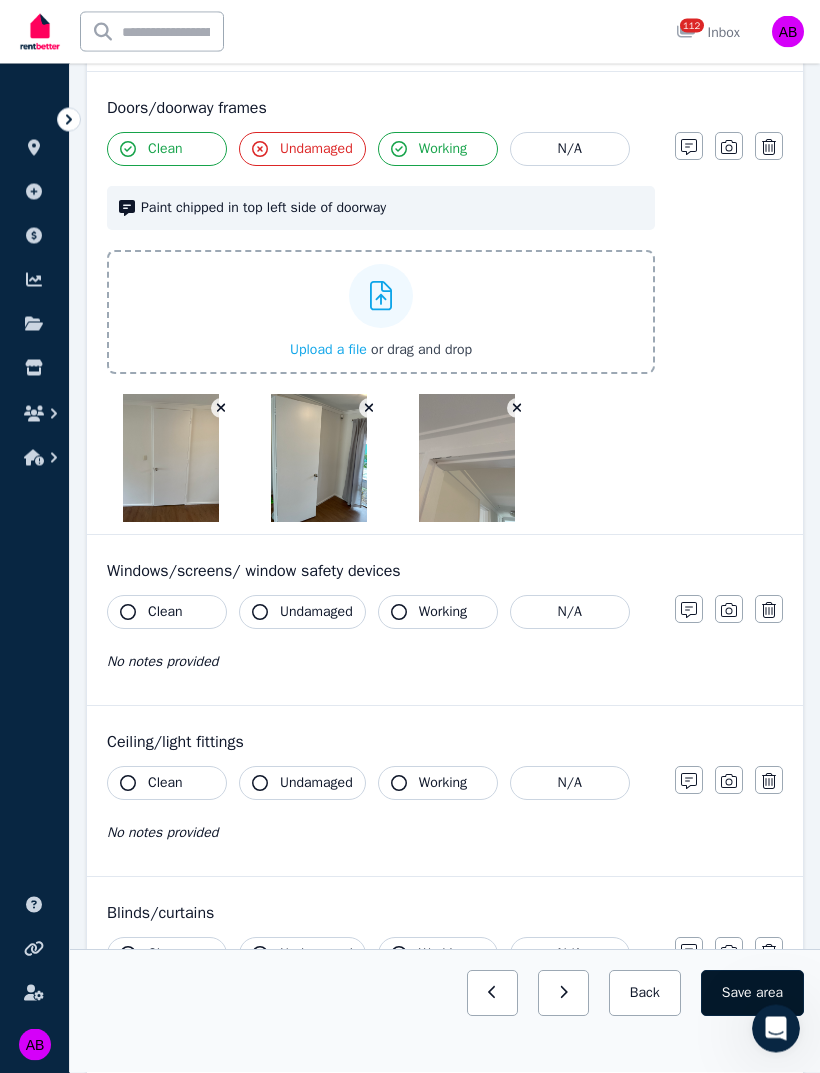 click on "Save   area" at bounding box center (752, 994) 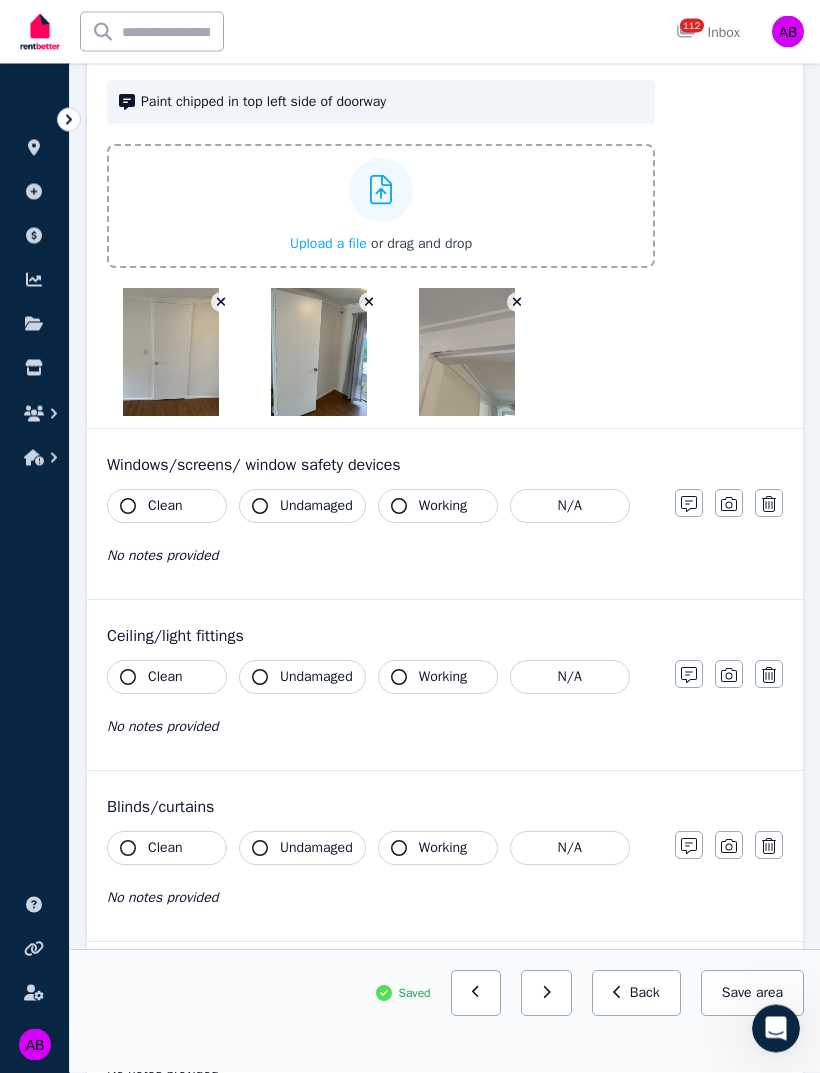 scroll, scrollTop: 785, scrollLeft: 0, axis: vertical 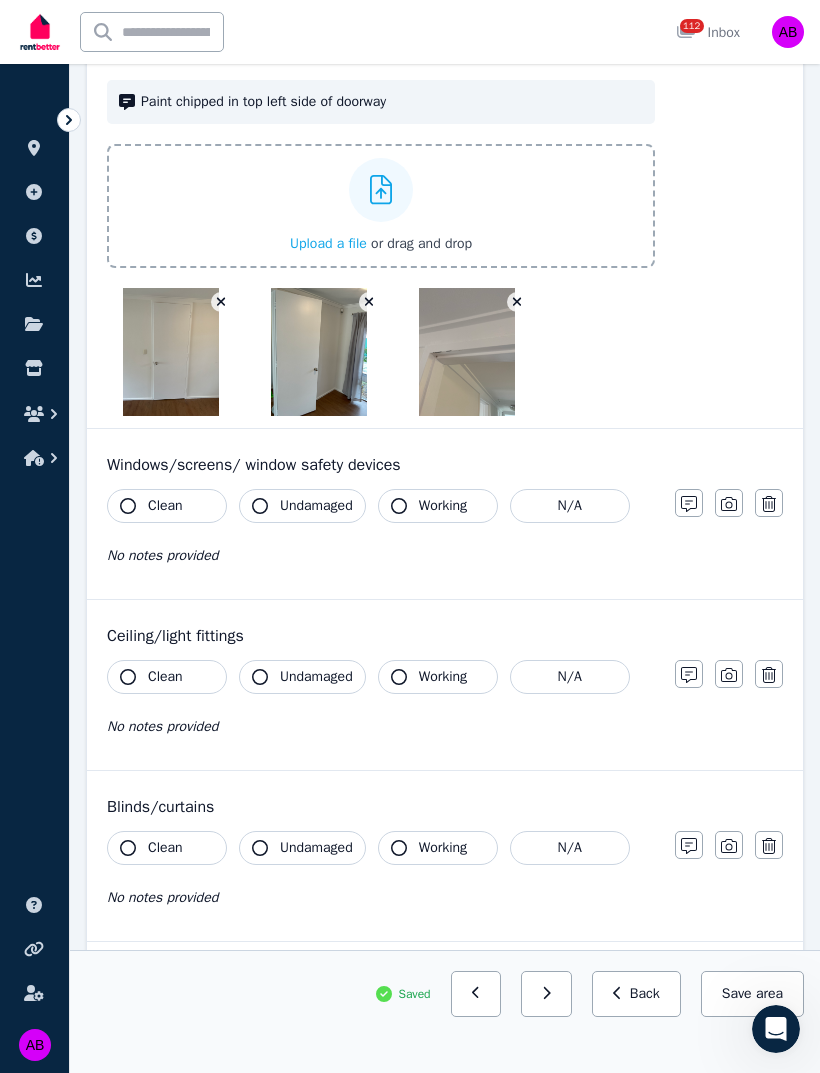 click on "Clean" at bounding box center [167, 506] 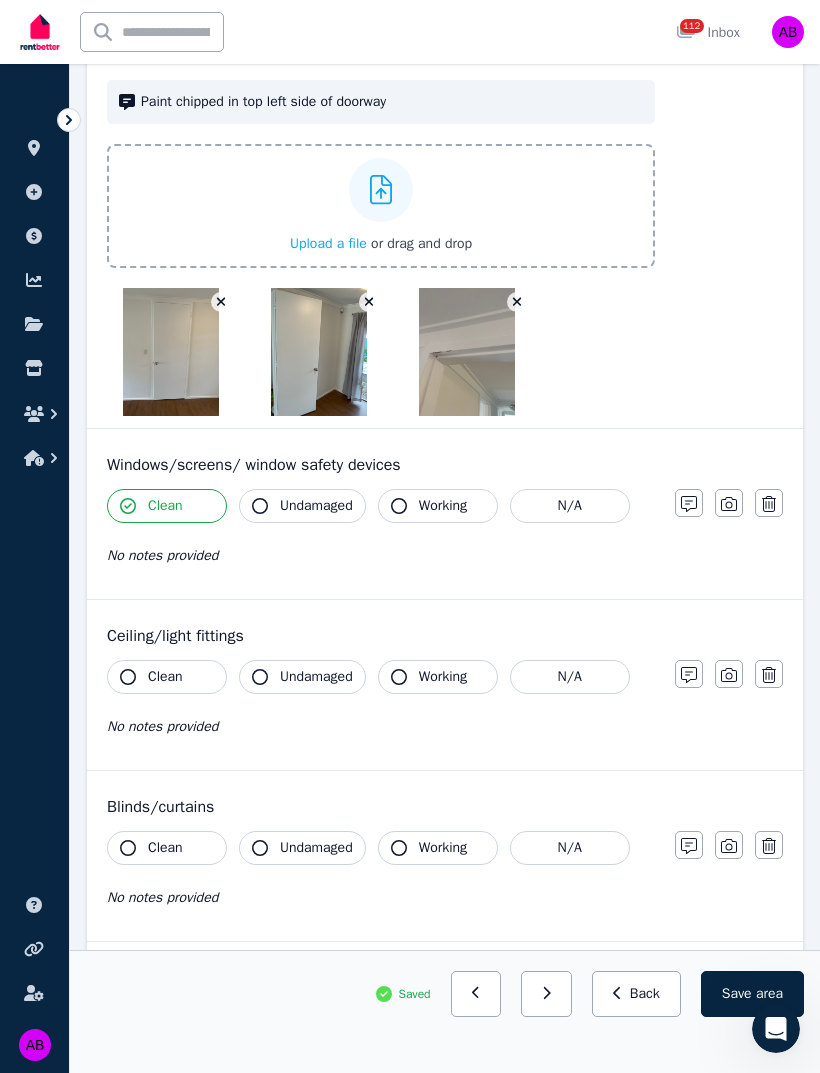 click on "Undamaged" at bounding box center [316, 506] 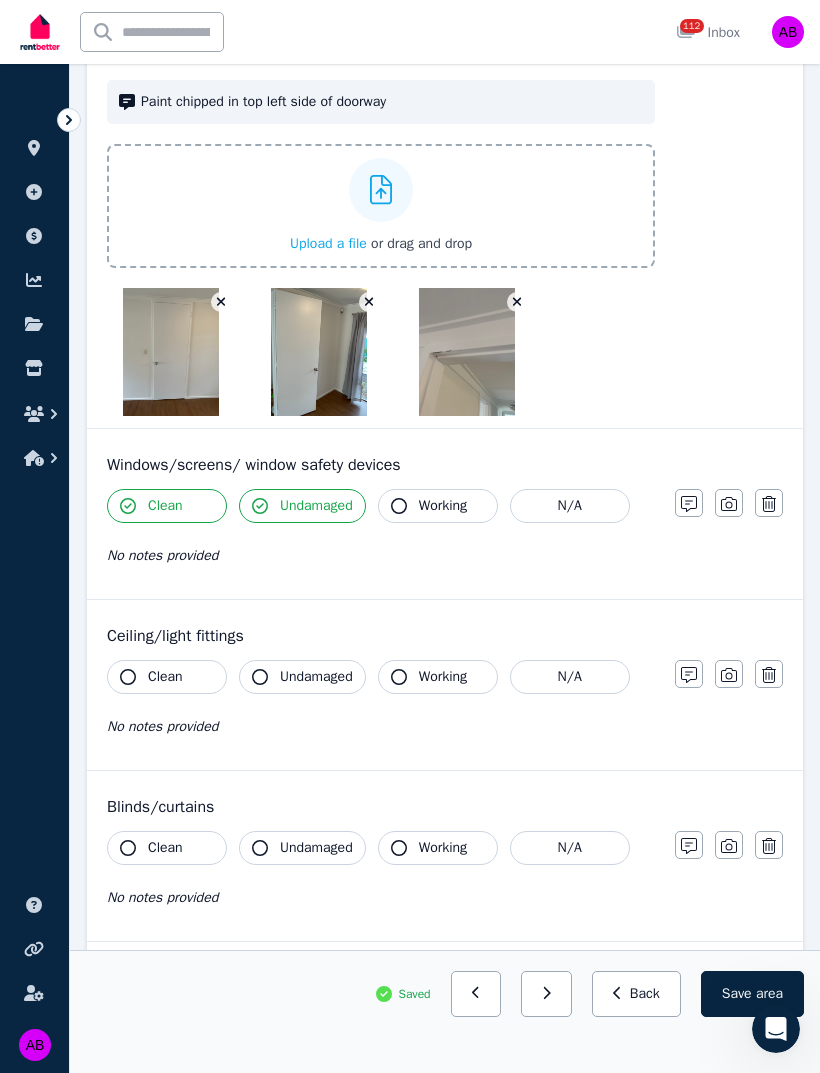 click on "Working" at bounding box center [443, 506] 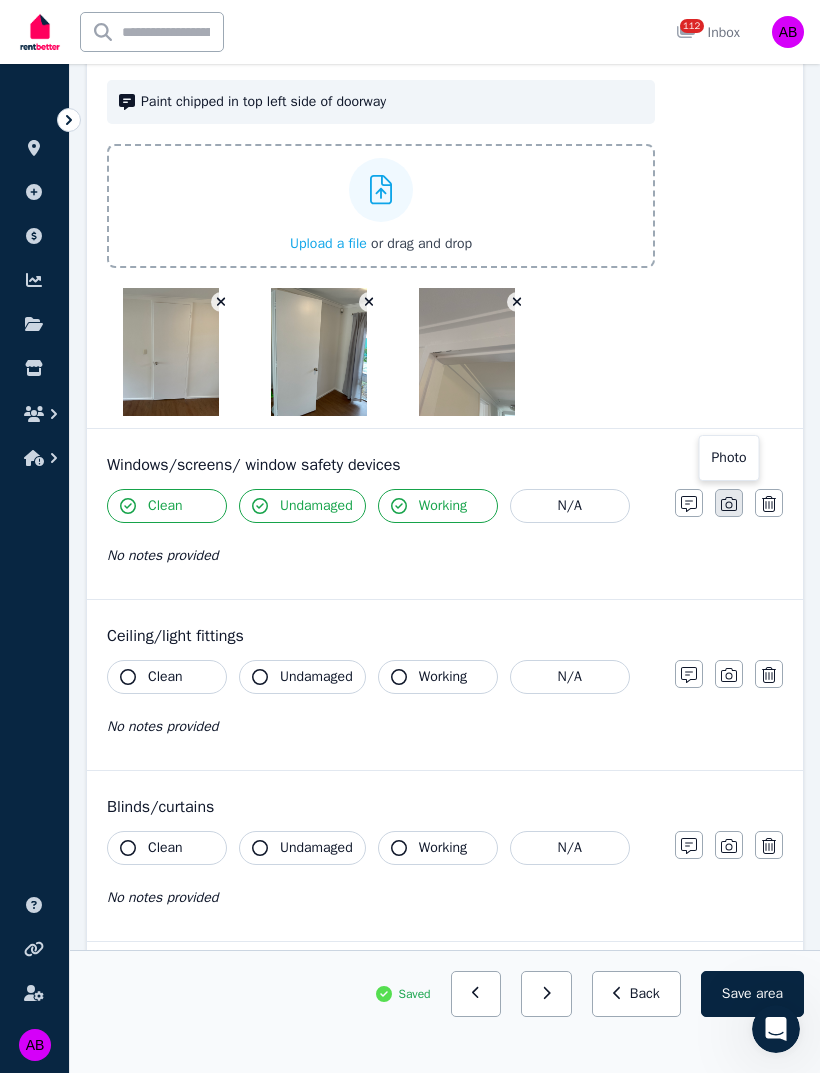 click 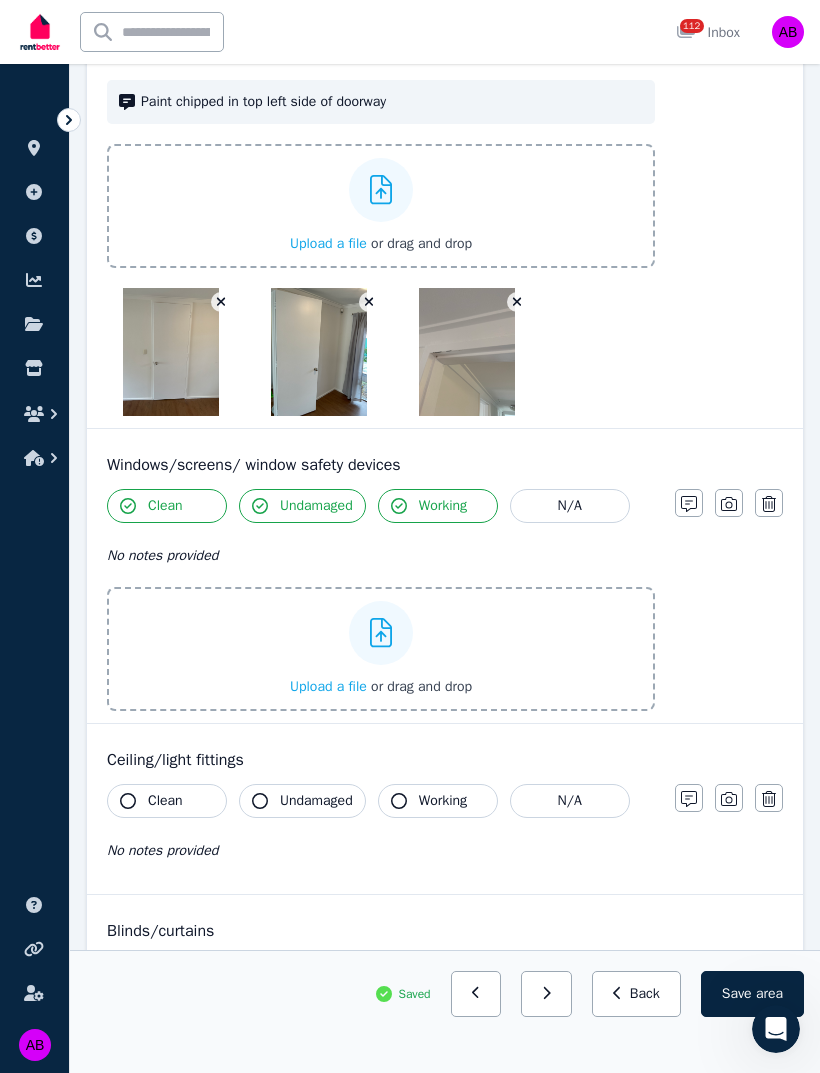 click 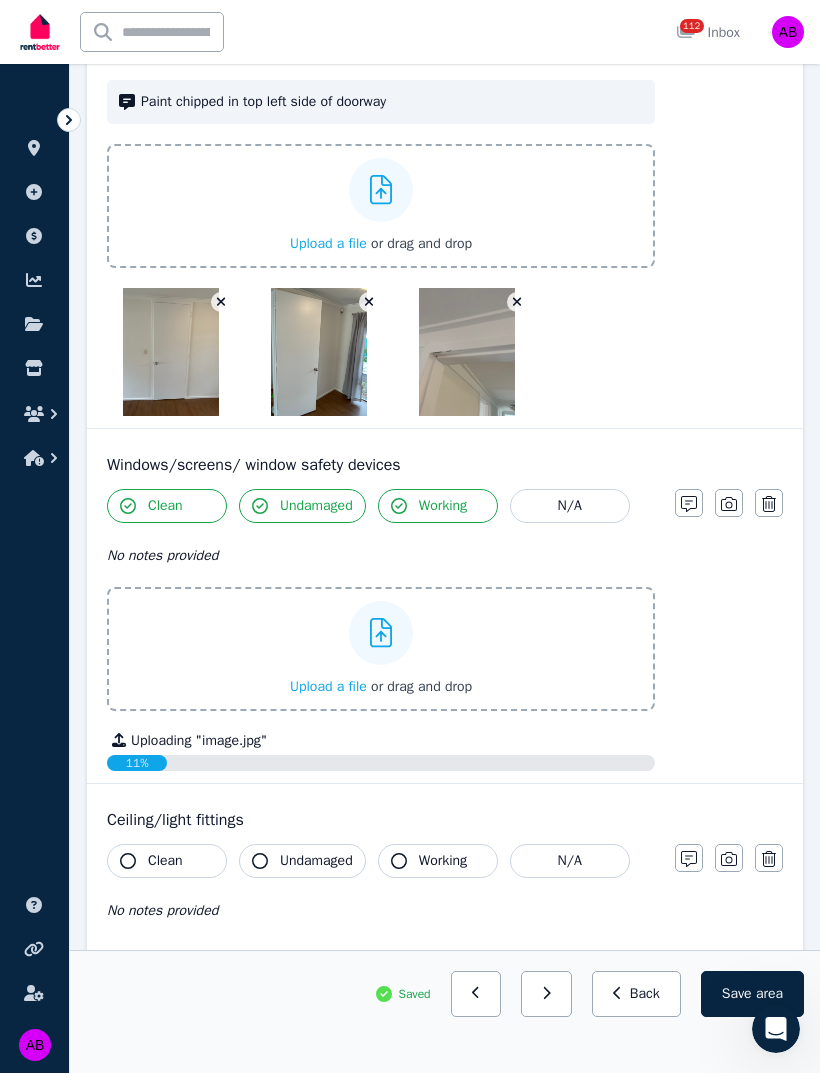 click on "Upload a file" at bounding box center (328, 686) 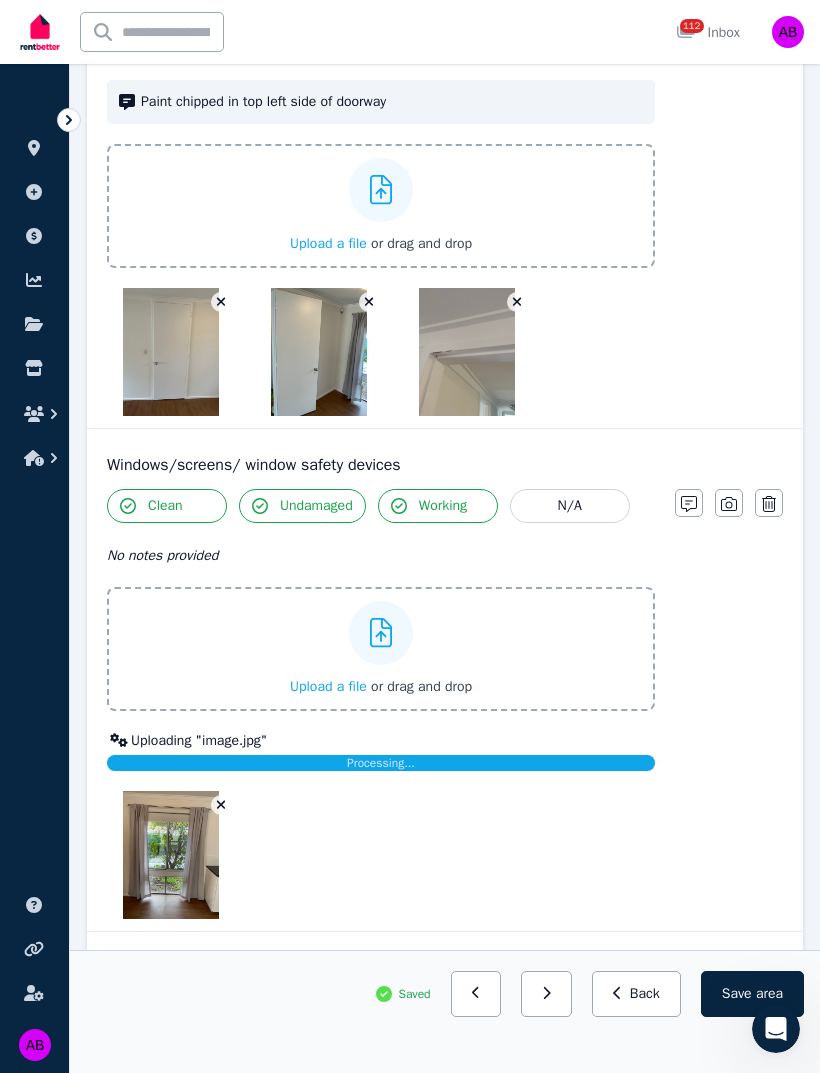 click on "Upload a file" at bounding box center [328, 686] 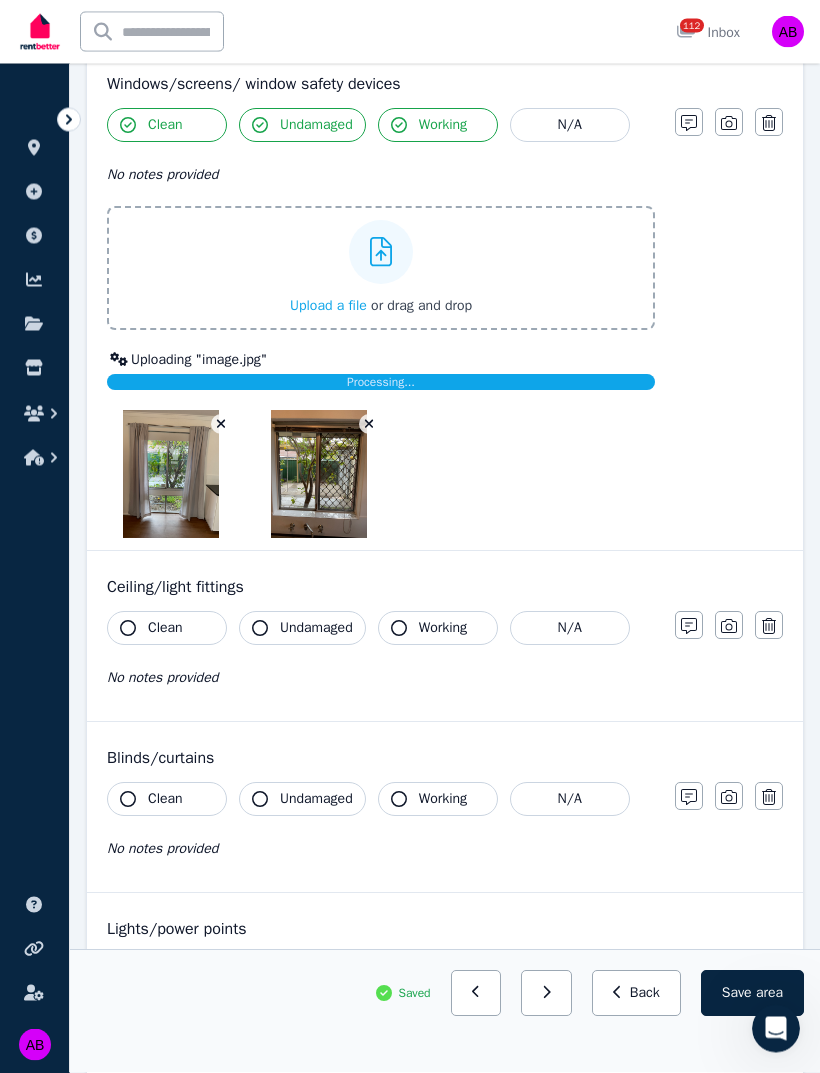 scroll, scrollTop: 1166, scrollLeft: 0, axis: vertical 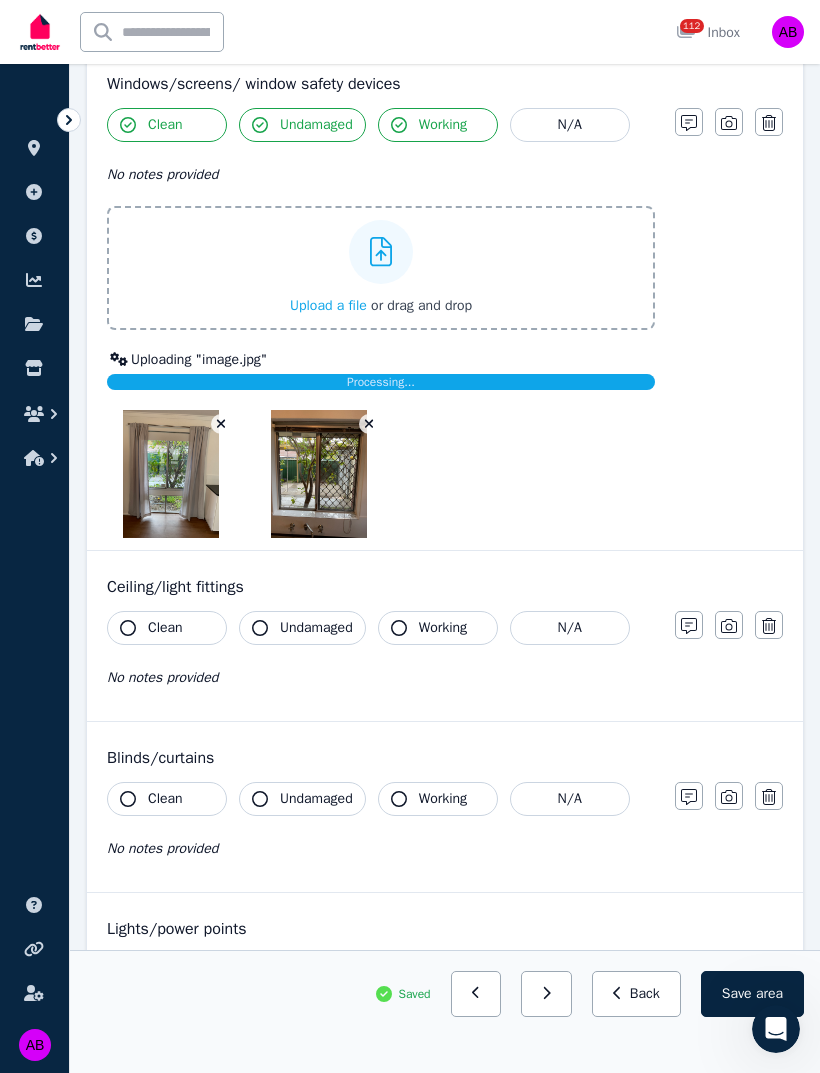 click on "Clean" at bounding box center (165, 628) 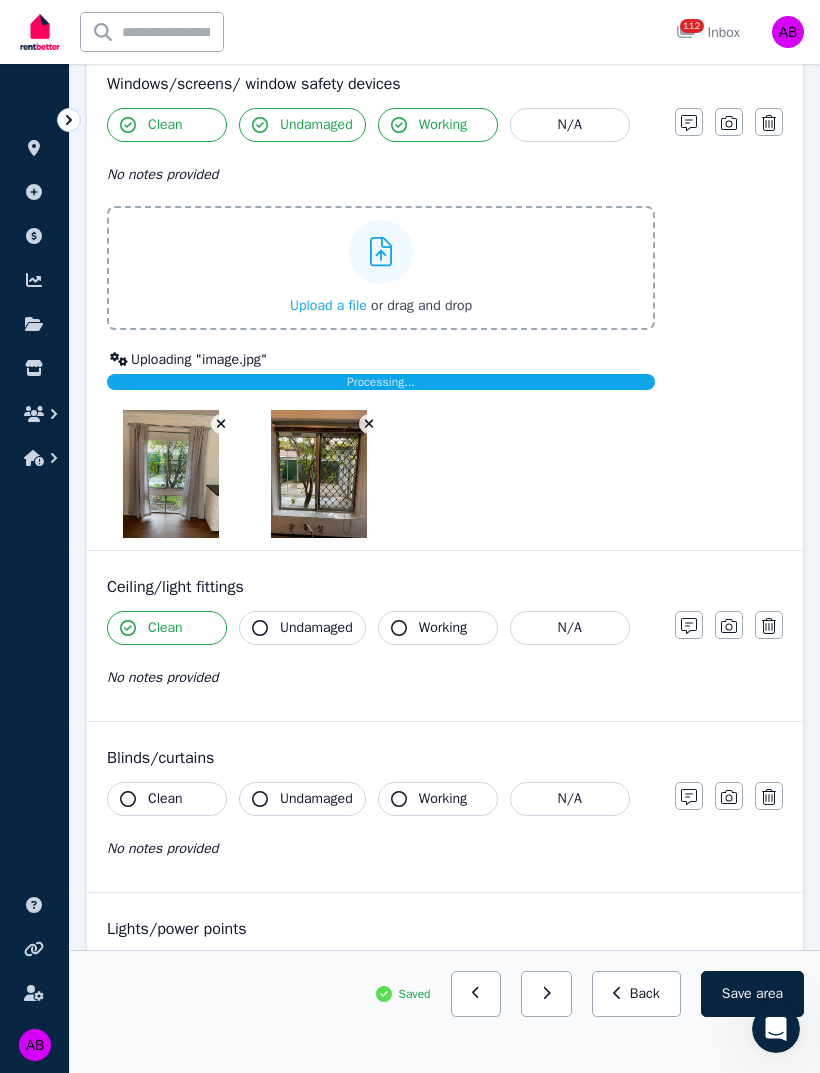 click on "Undamaged" at bounding box center [316, 628] 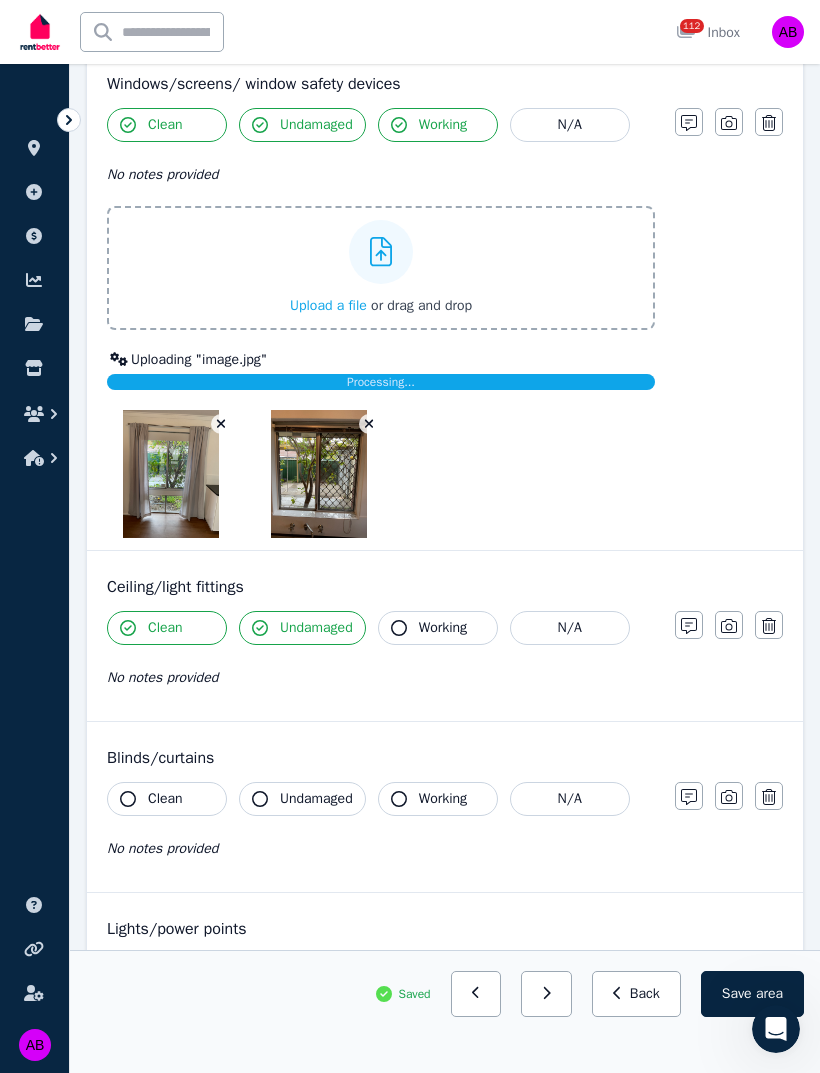 click on "Working" at bounding box center (438, 628) 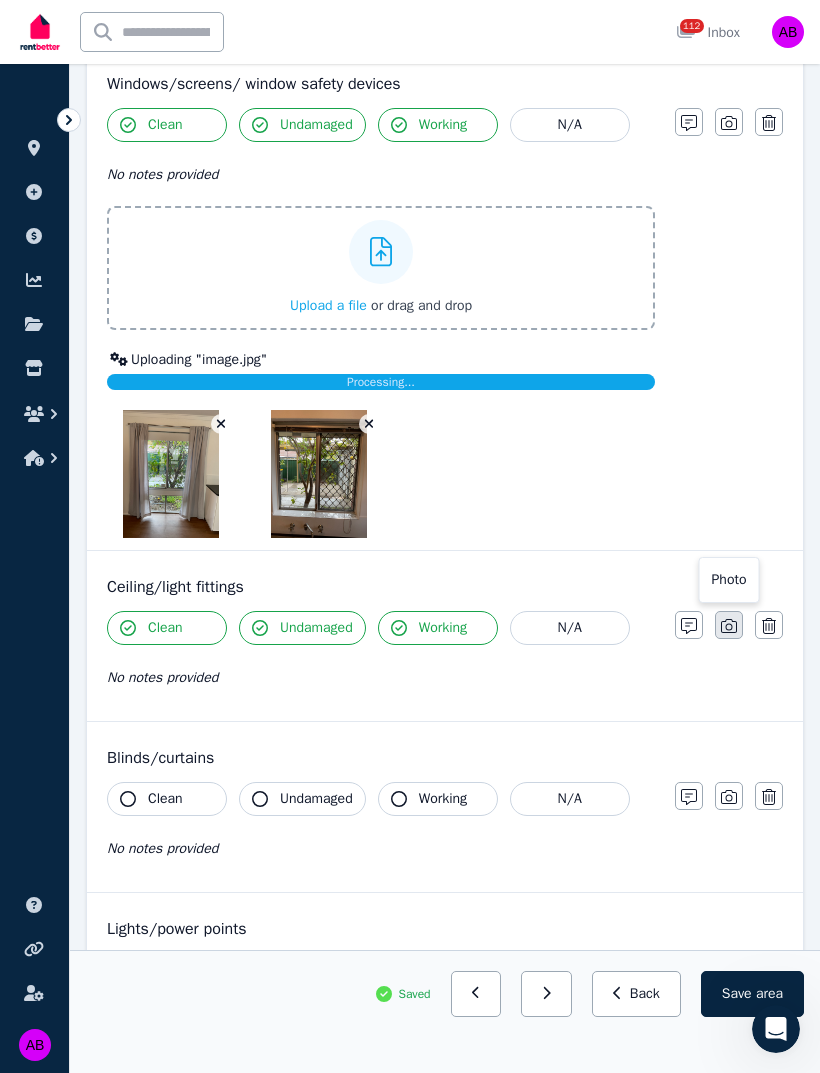 click 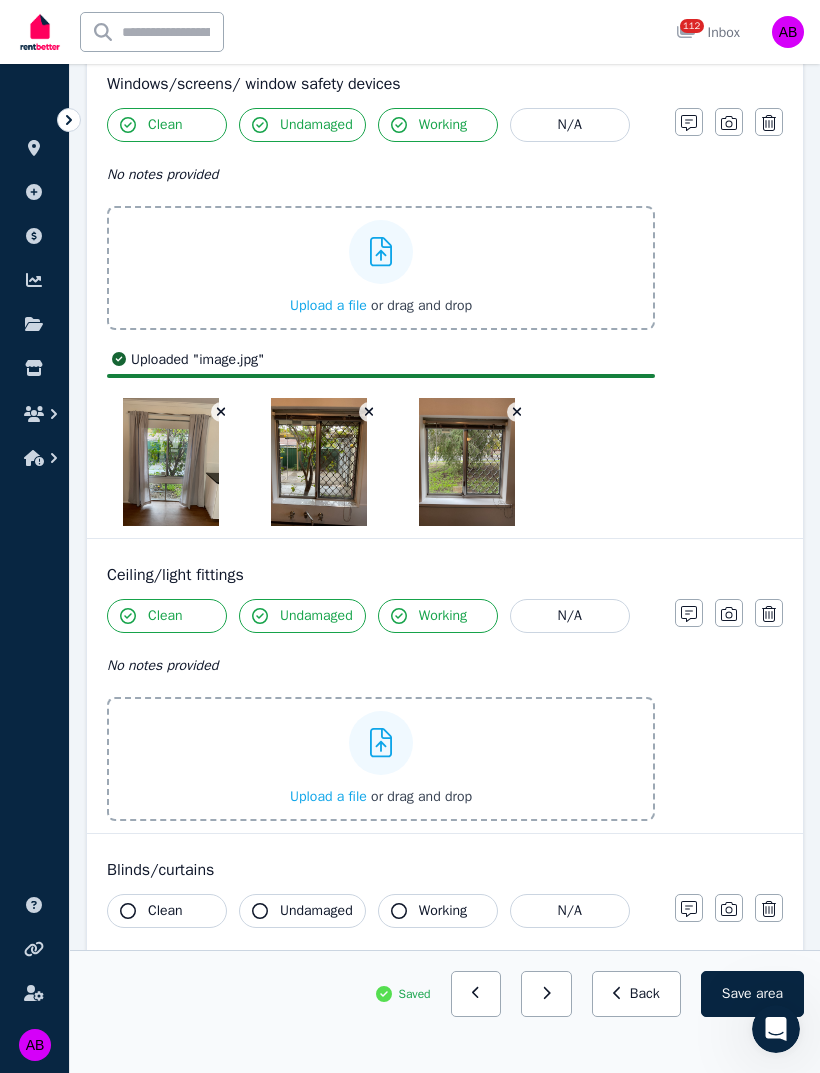click on "or drag and drop" at bounding box center (421, 796) 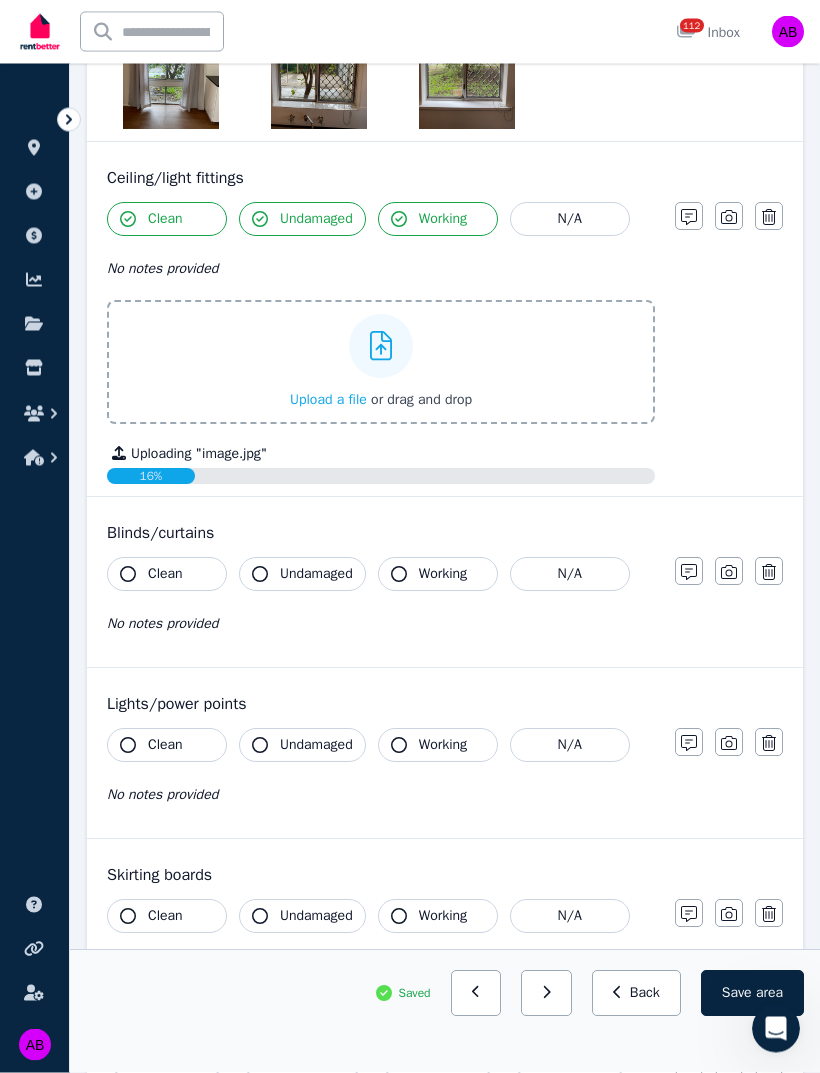 scroll, scrollTop: 1516, scrollLeft: 0, axis: vertical 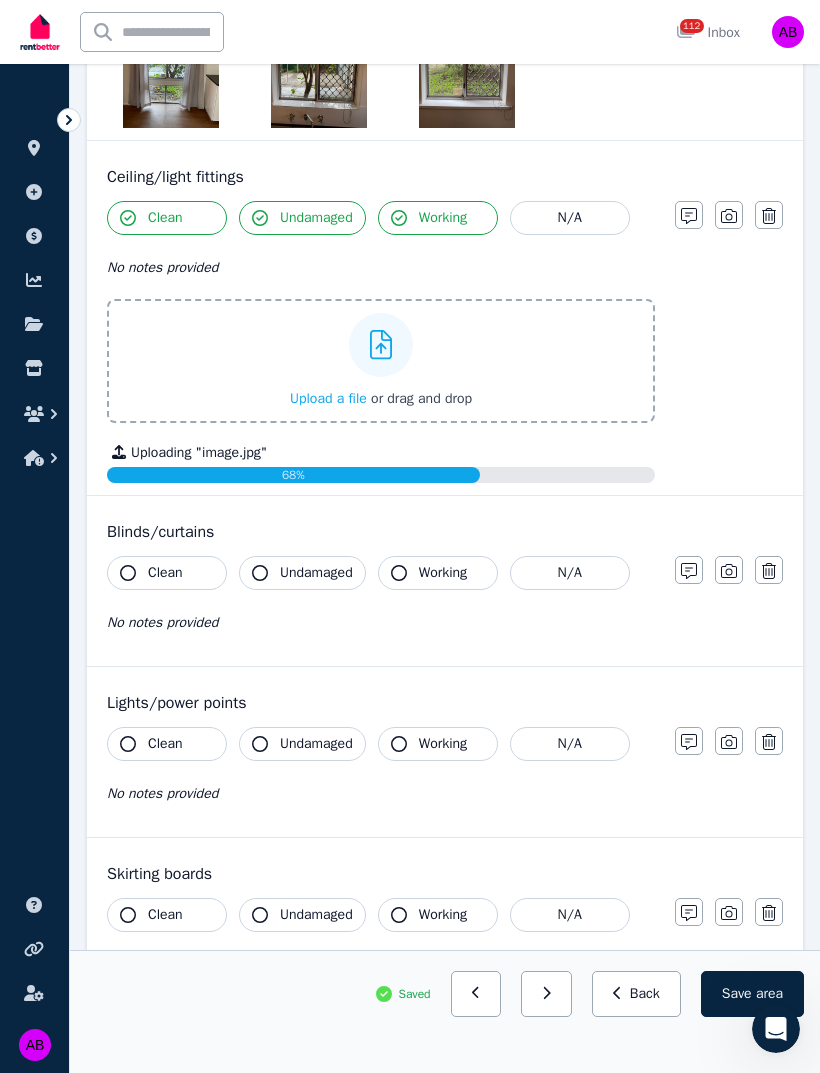 click on "Clean" at bounding box center (167, 573) 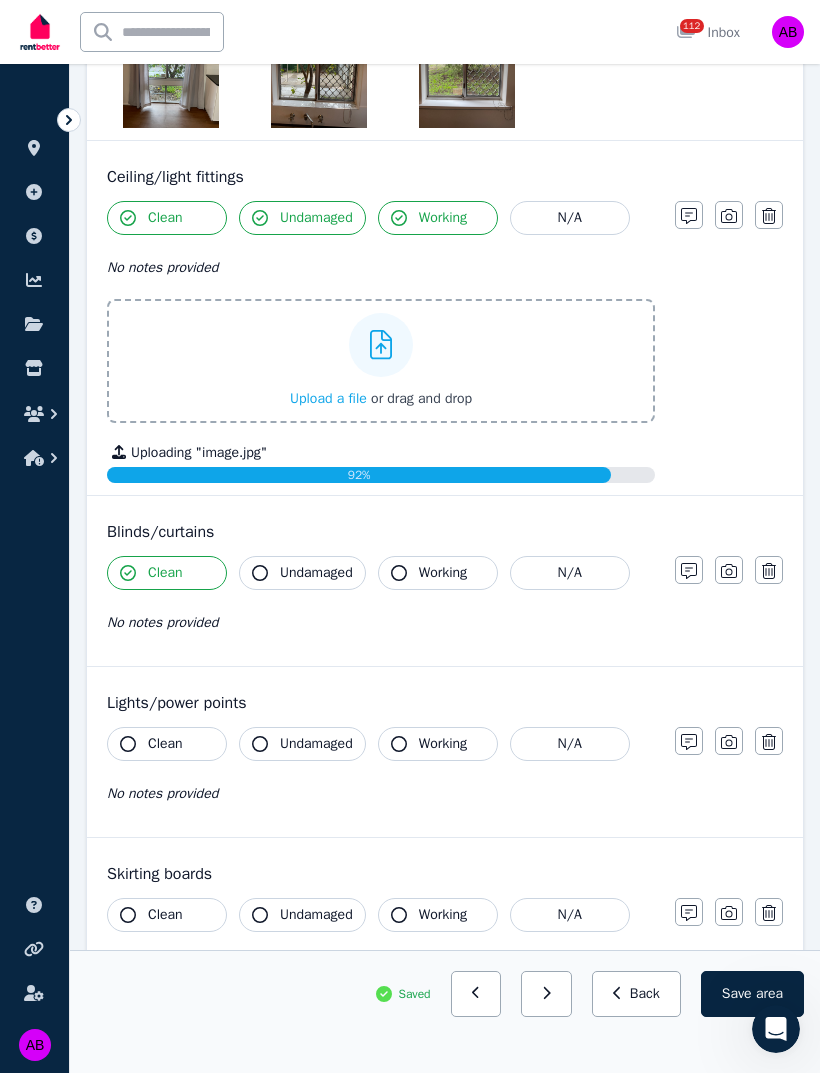 click on "Undamaged" at bounding box center [316, 573] 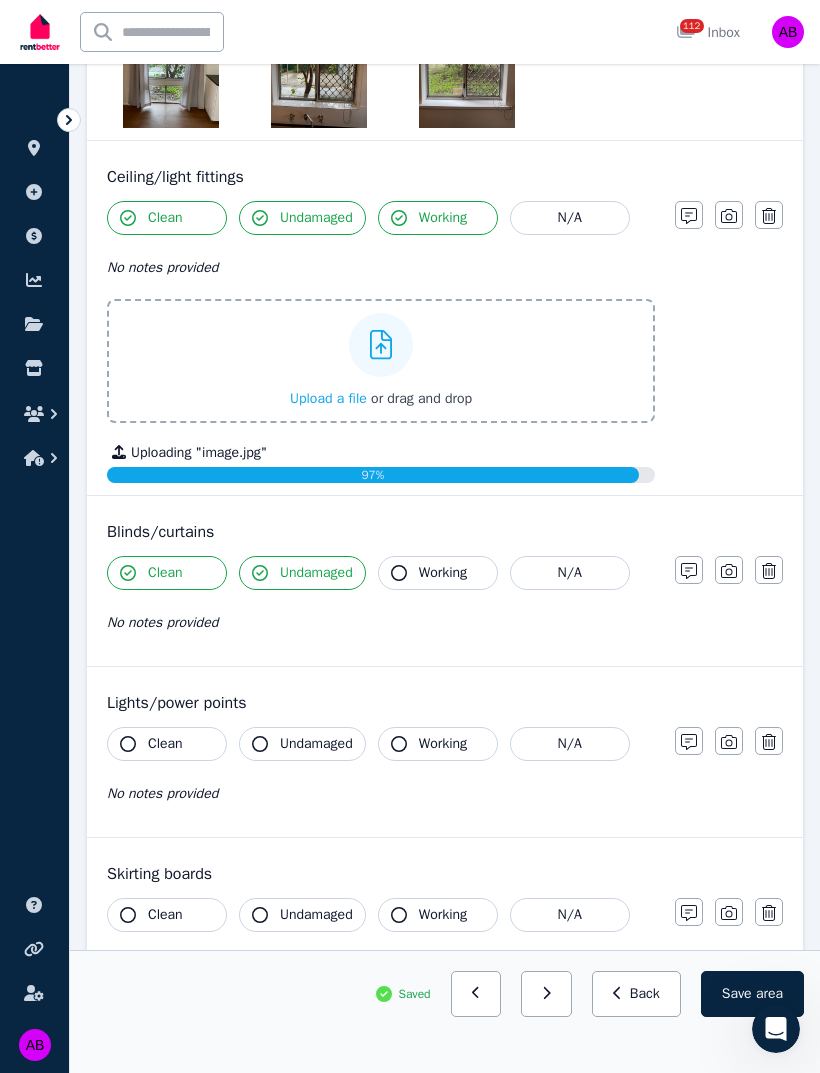 click on "Working" at bounding box center [443, 573] 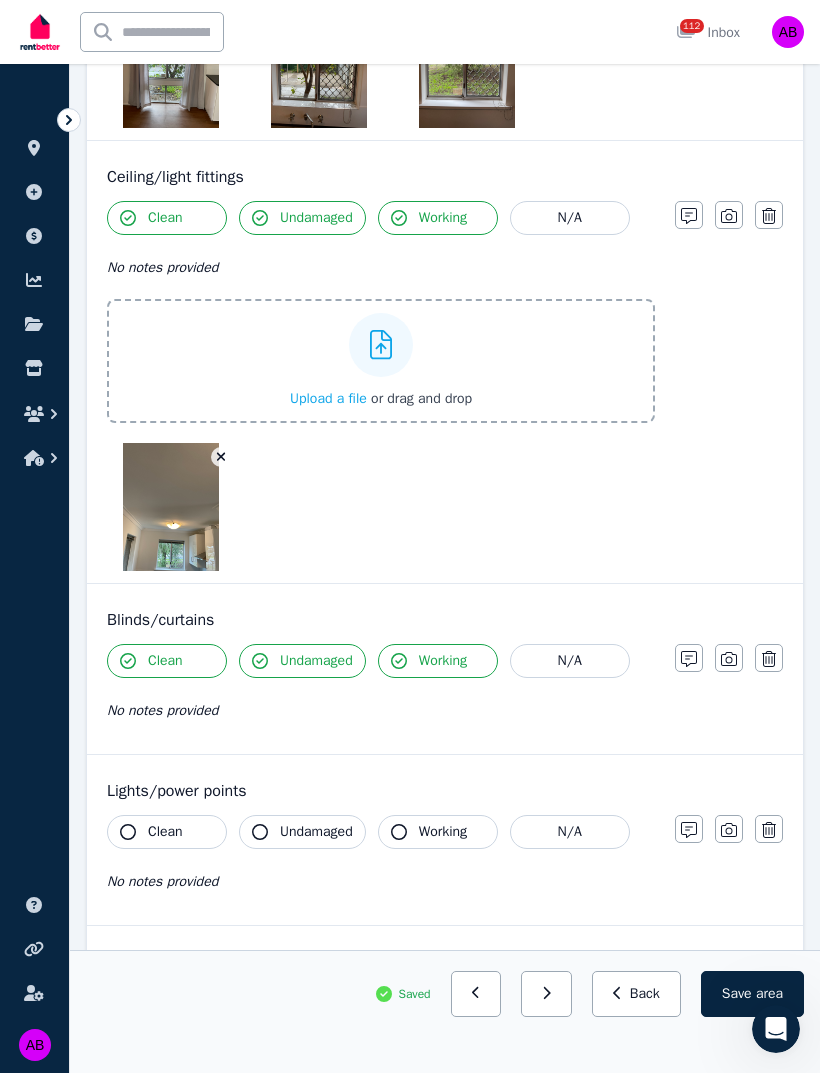 click on "Clean" at bounding box center [165, 661] 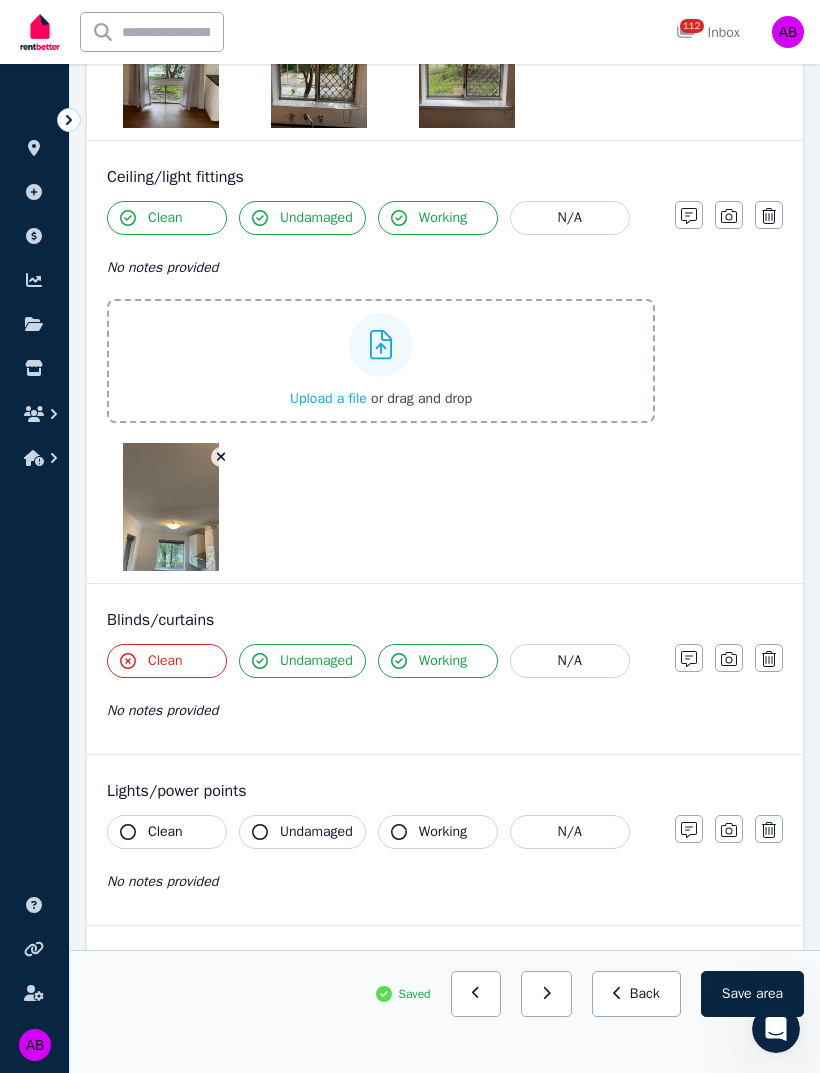 click on "Clean" at bounding box center (165, 661) 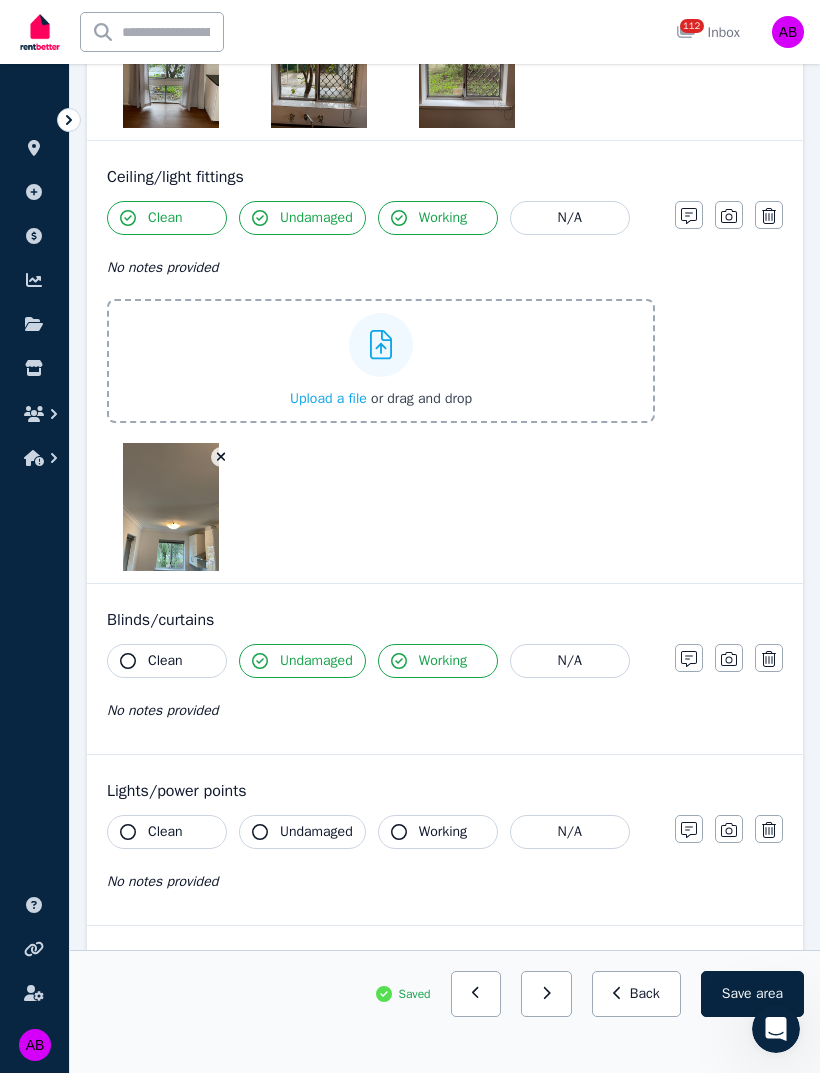 click on "Clean" at bounding box center (165, 661) 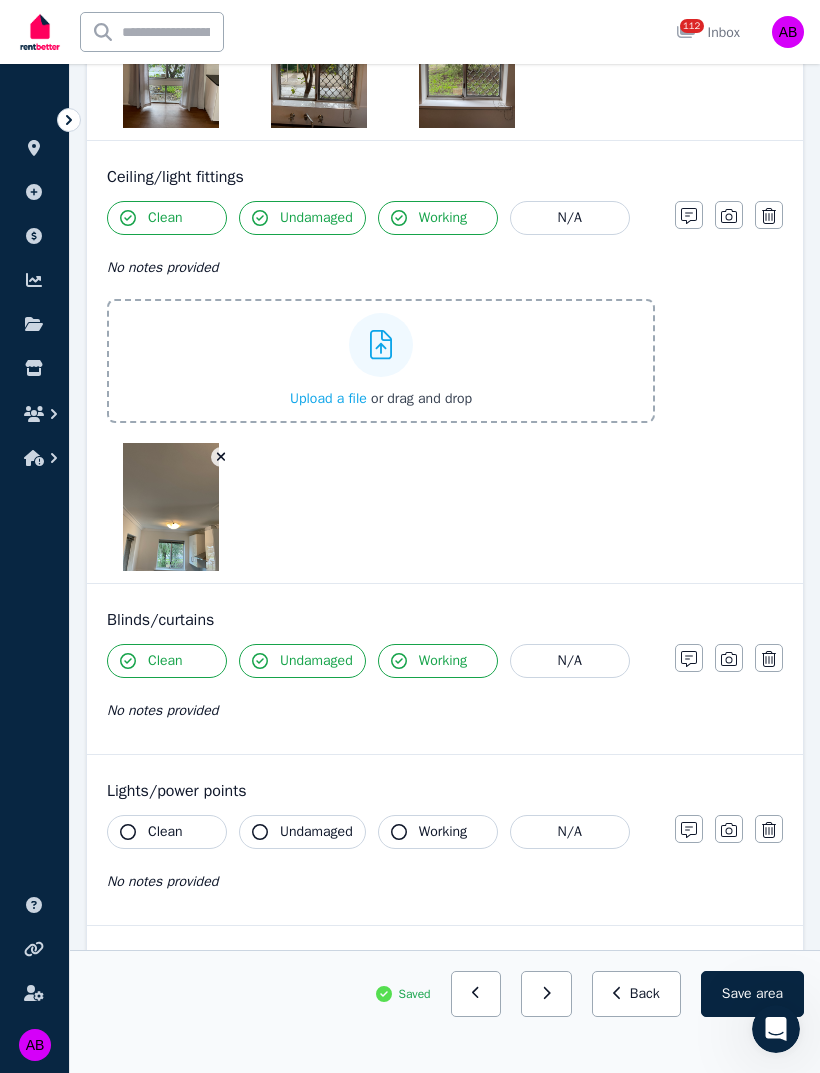 click on "Clean" at bounding box center (165, 661) 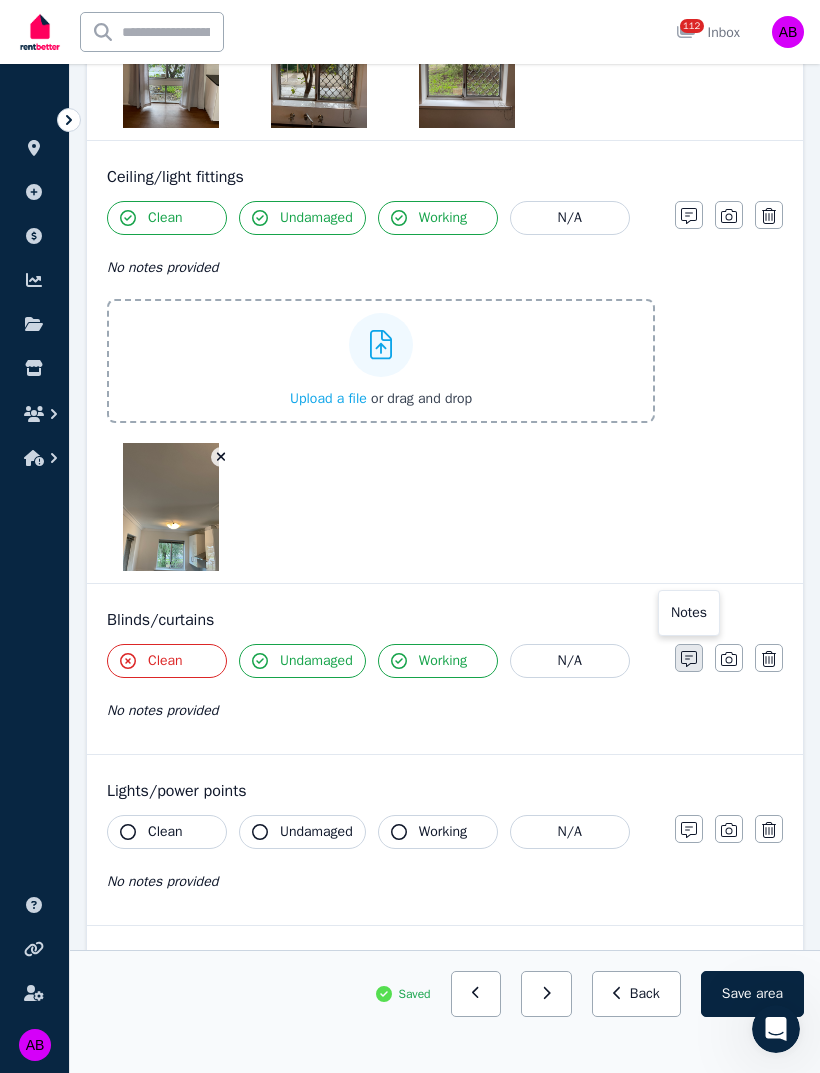 click 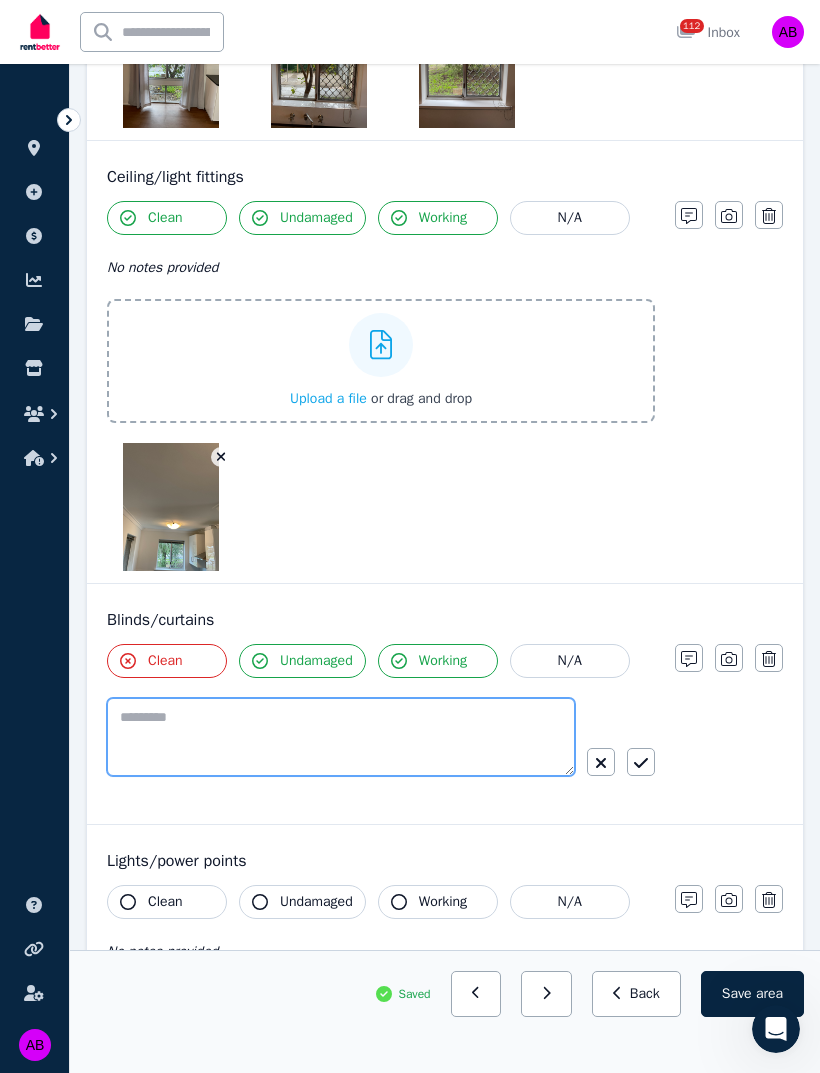 click at bounding box center (341, 737) 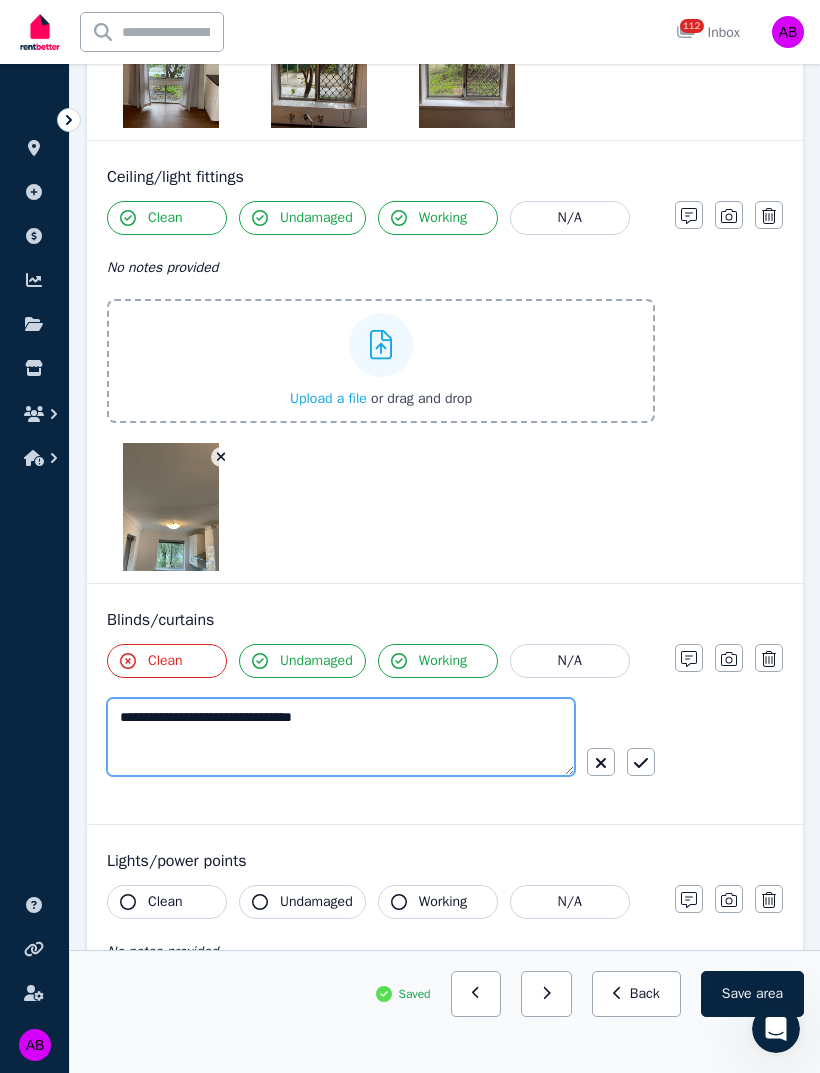 type on "**********" 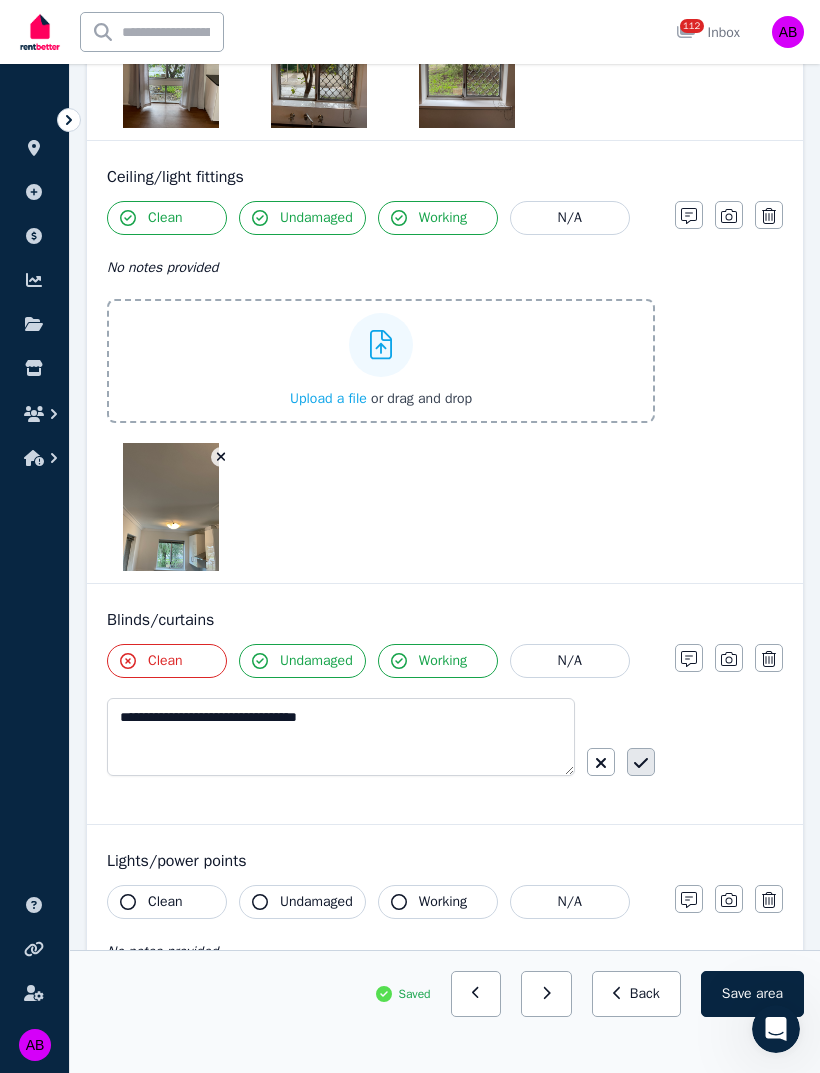 click 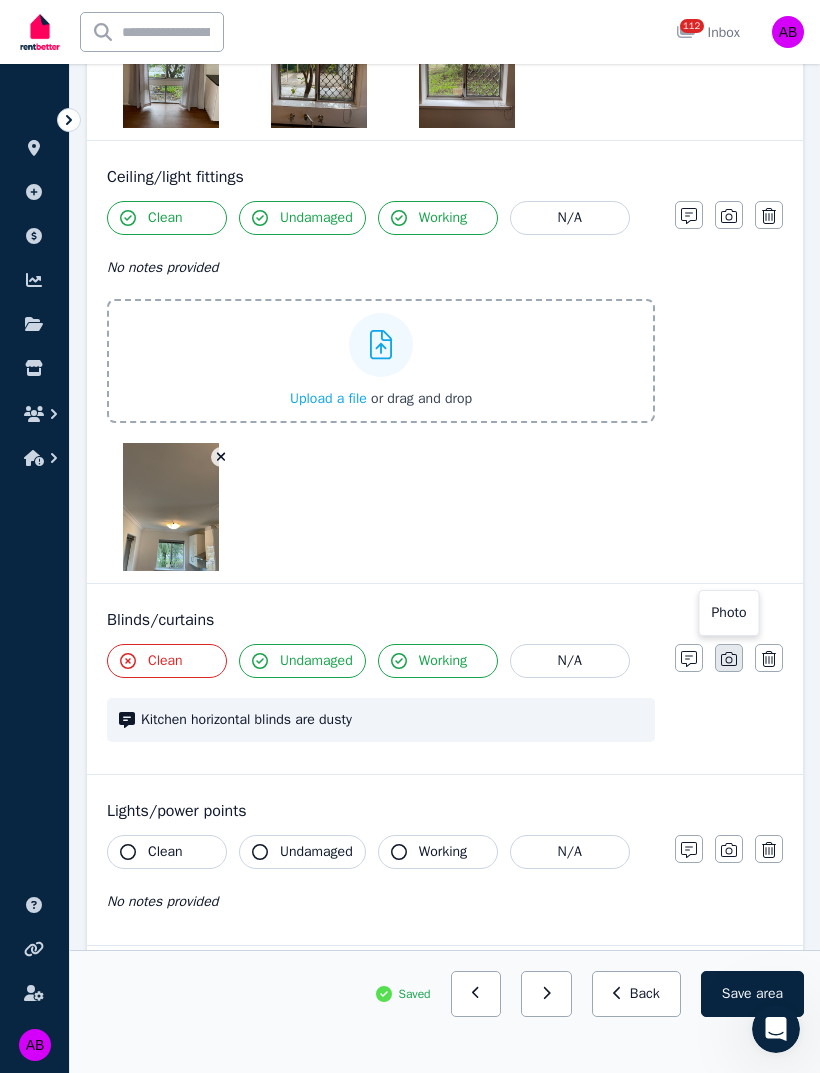 click 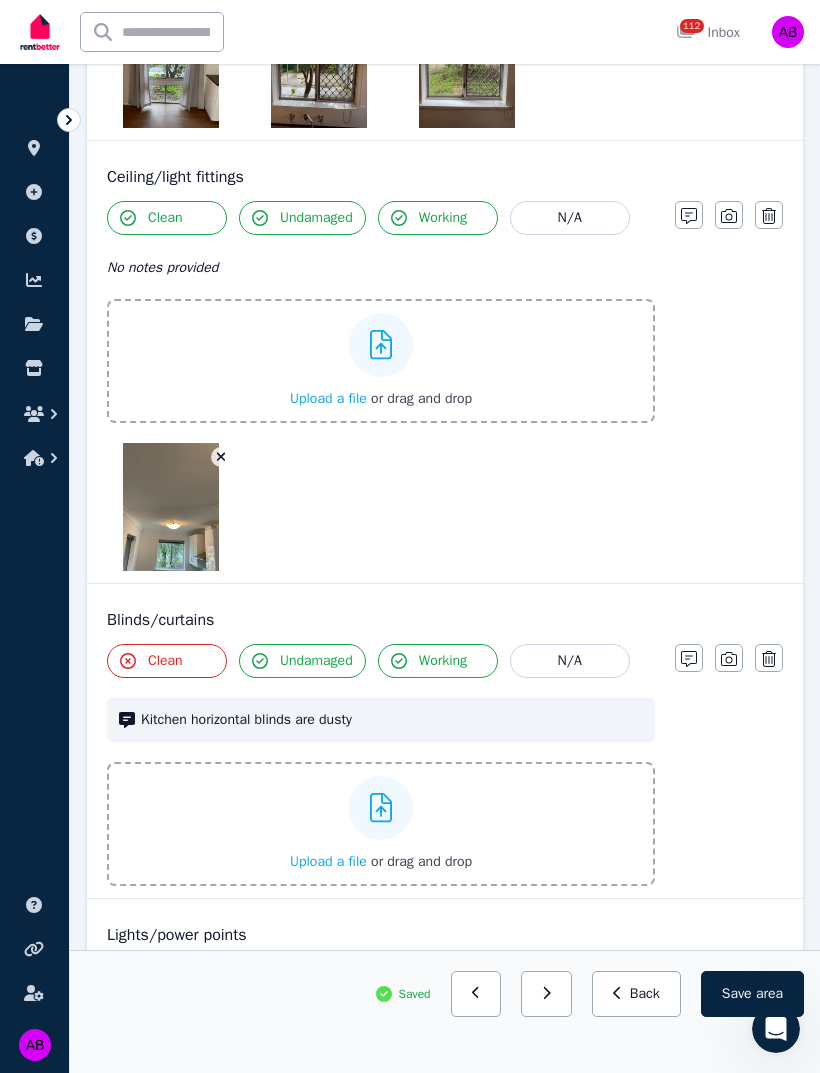 click on "Upload a file   or drag and drop" at bounding box center (381, 824) 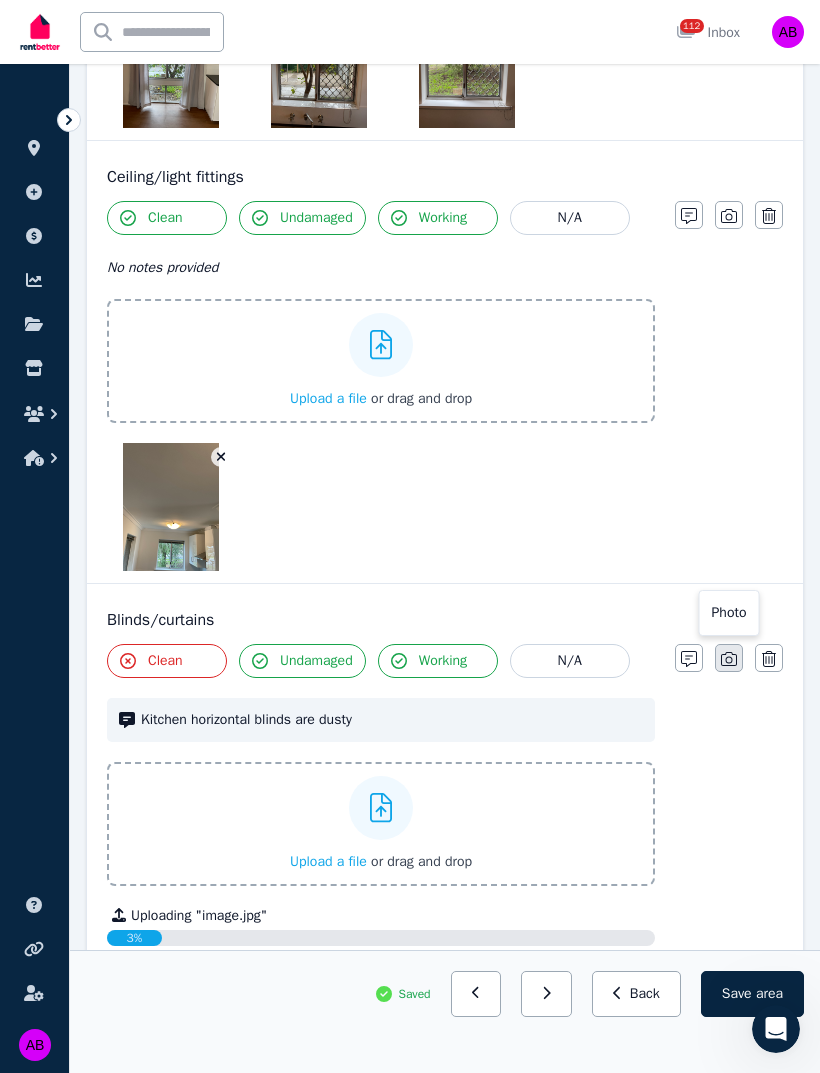click 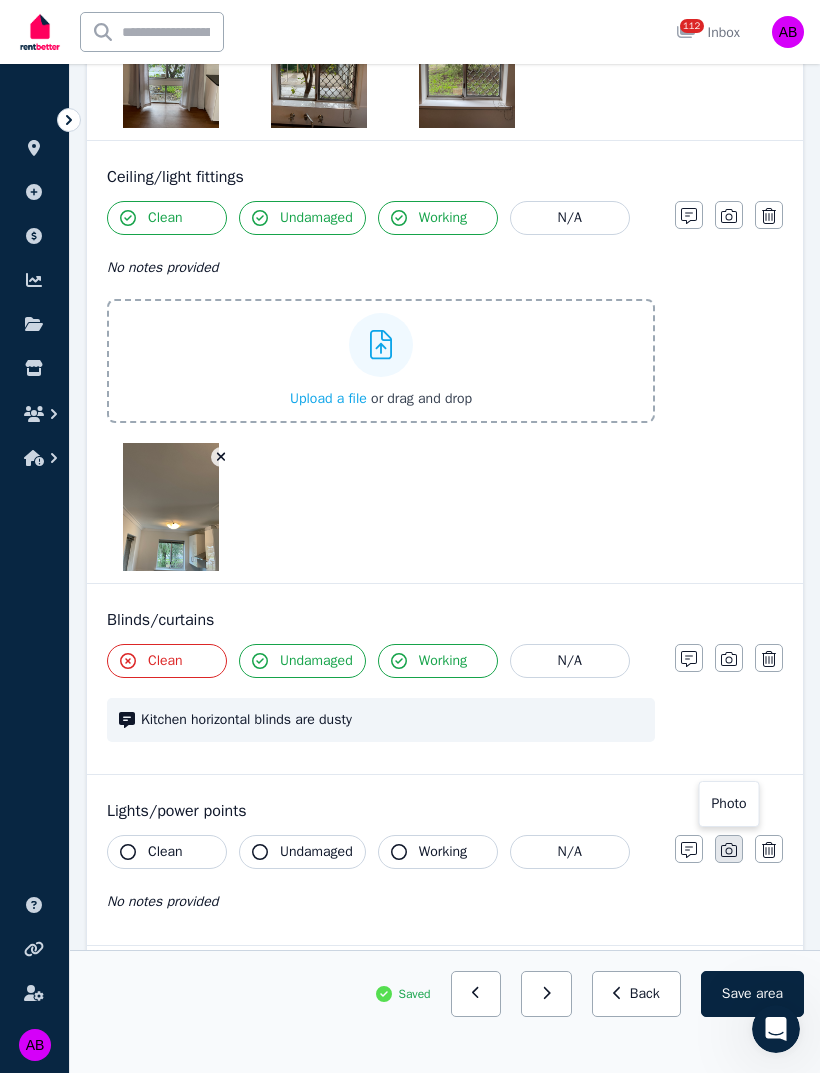 click 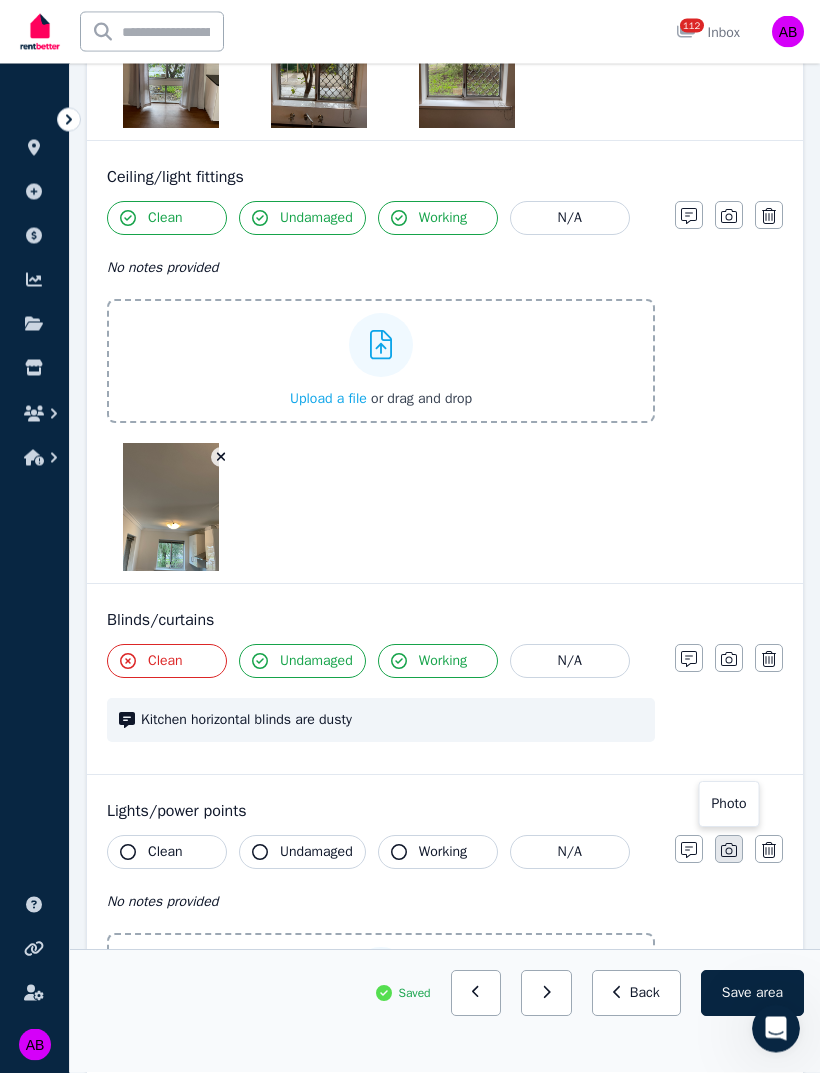 scroll, scrollTop: 1514, scrollLeft: 0, axis: vertical 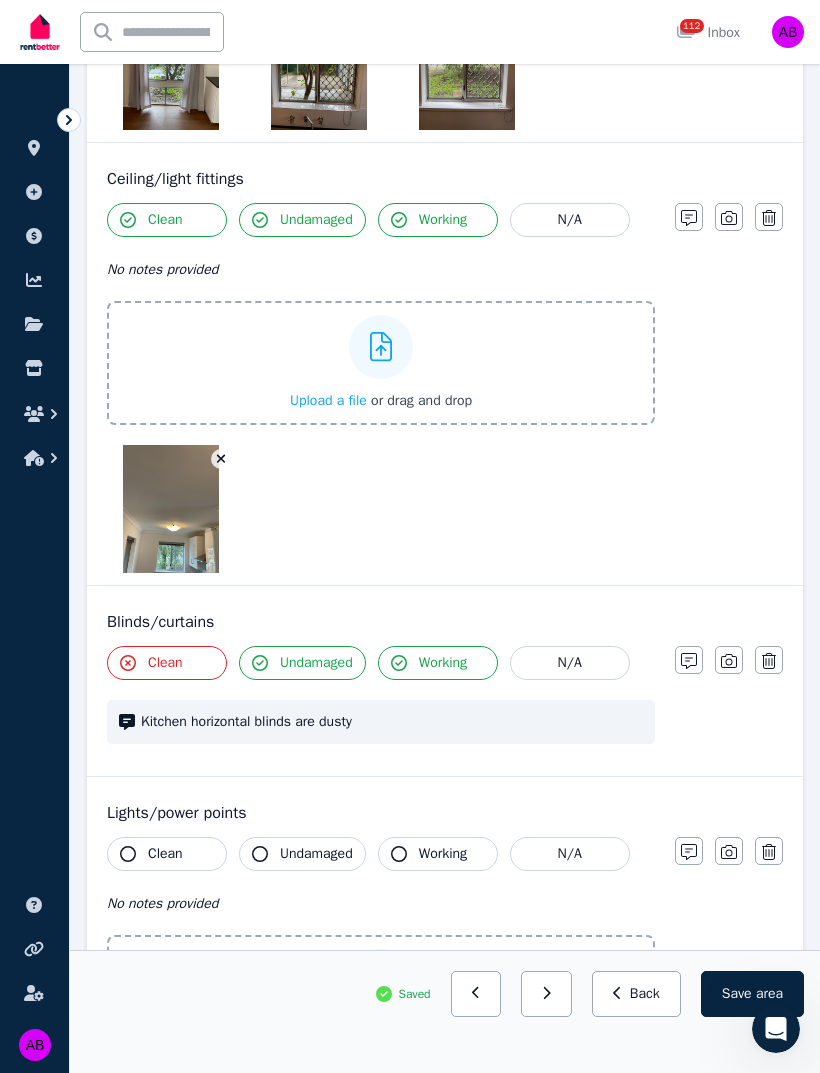 click at bounding box center [381, 347] 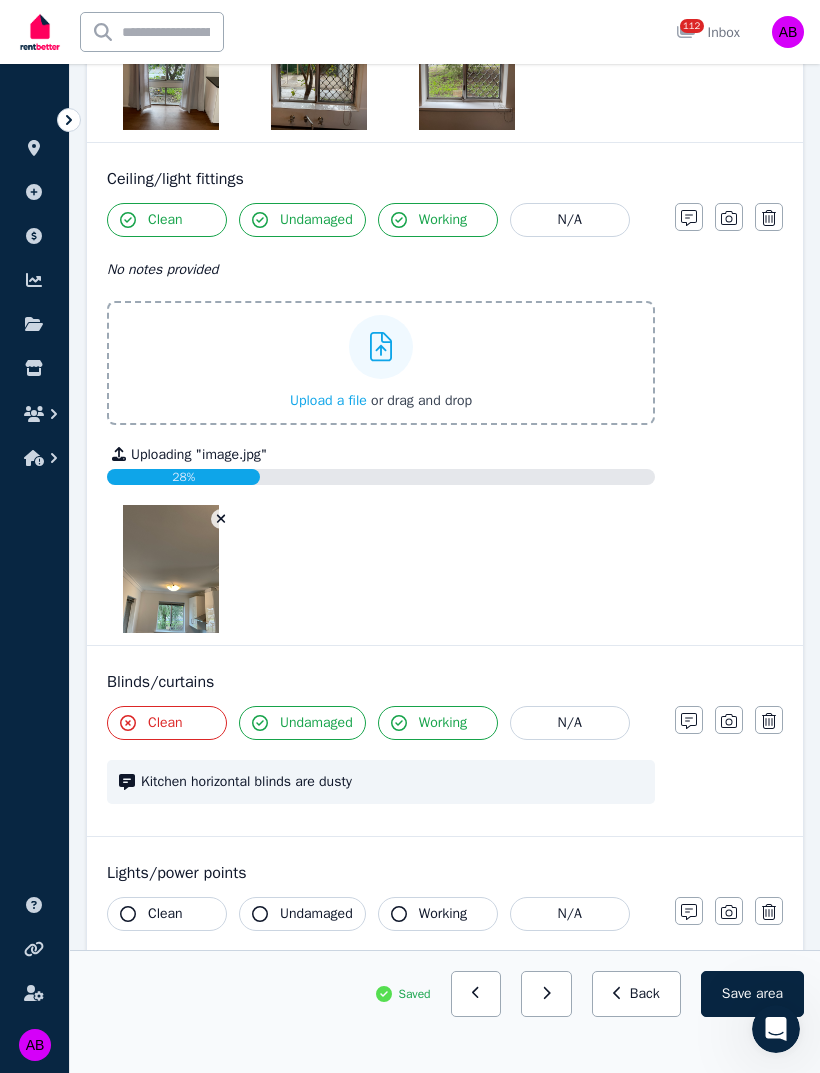 click on "Upload a file" at bounding box center (328, 400) 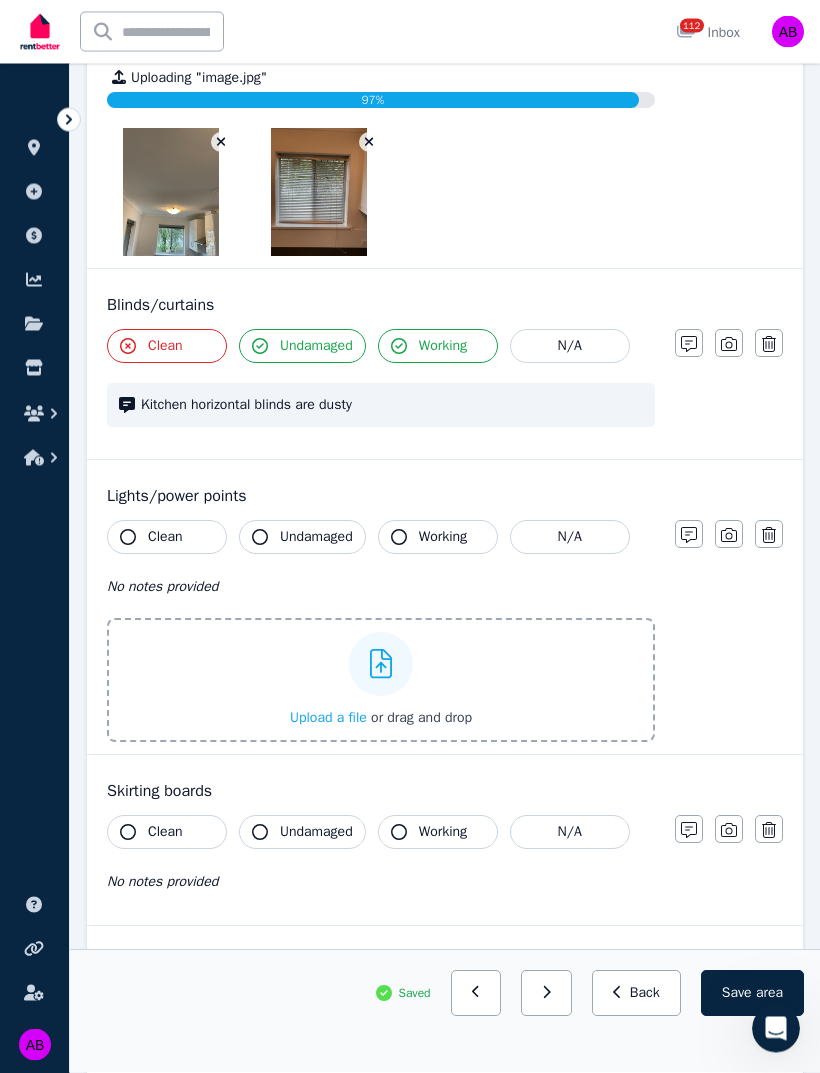 scroll, scrollTop: 1939, scrollLeft: 0, axis: vertical 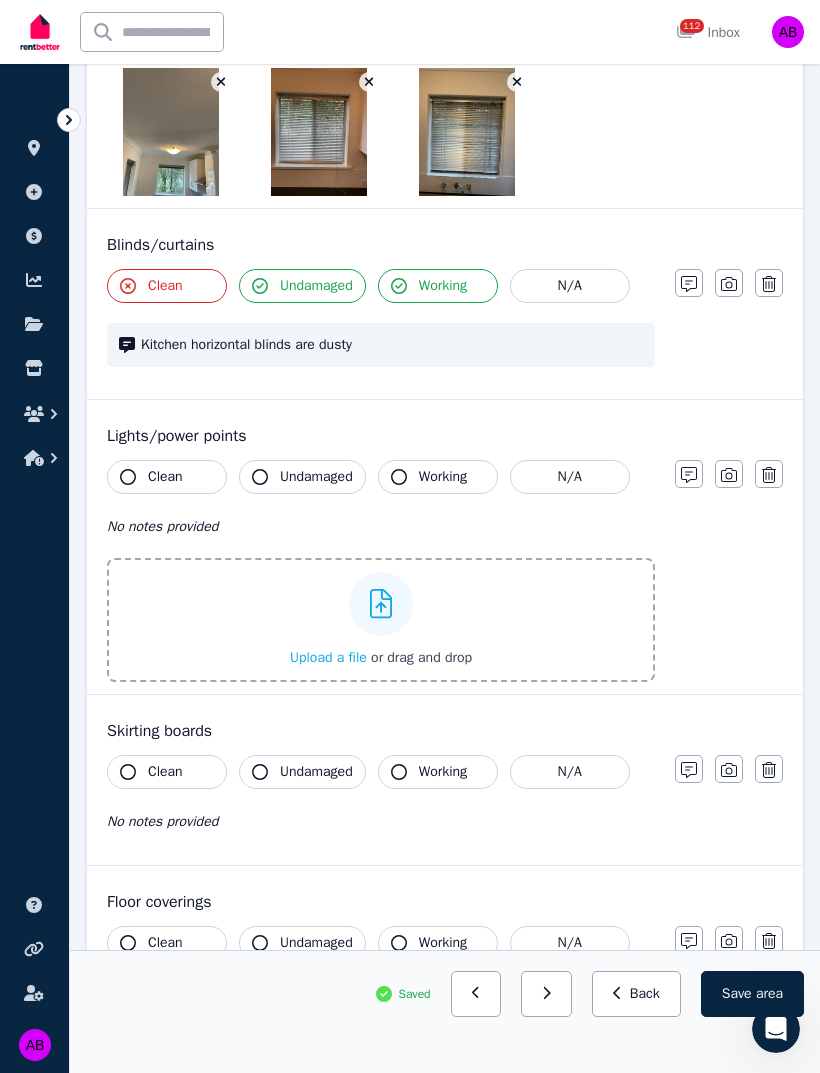 click on "Clean" at bounding box center (165, 477) 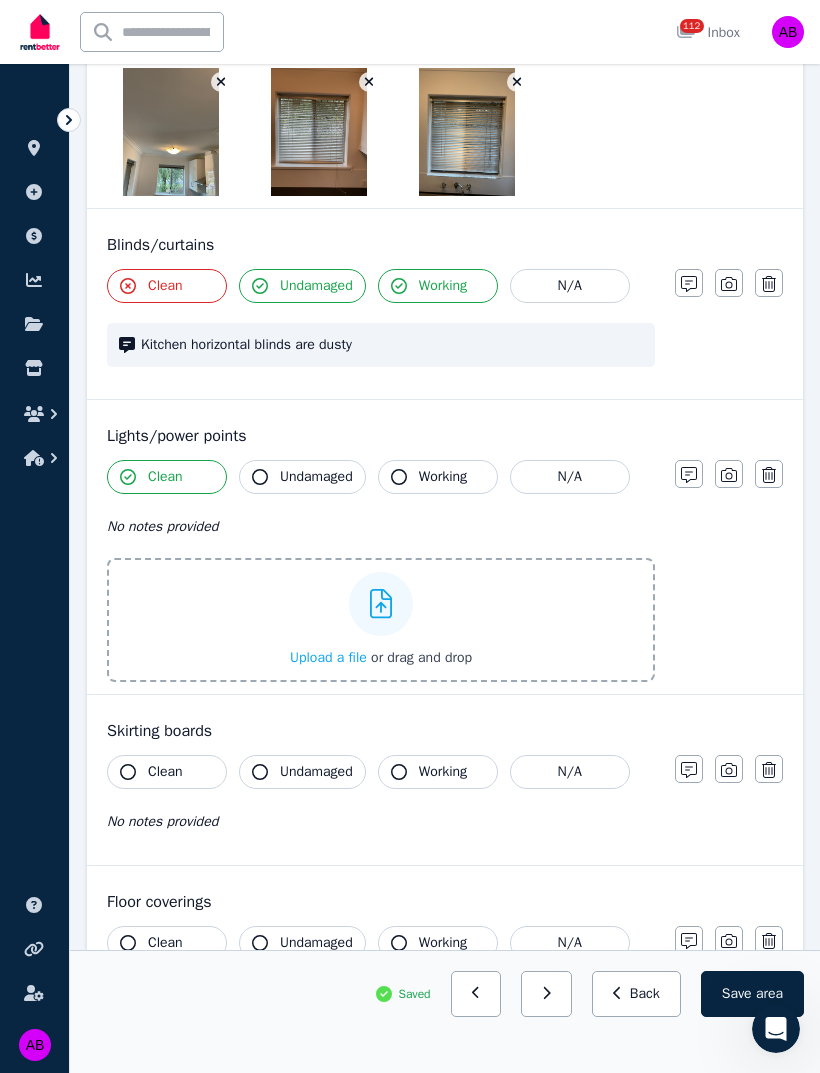 click on "Undamaged" at bounding box center [316, 477] 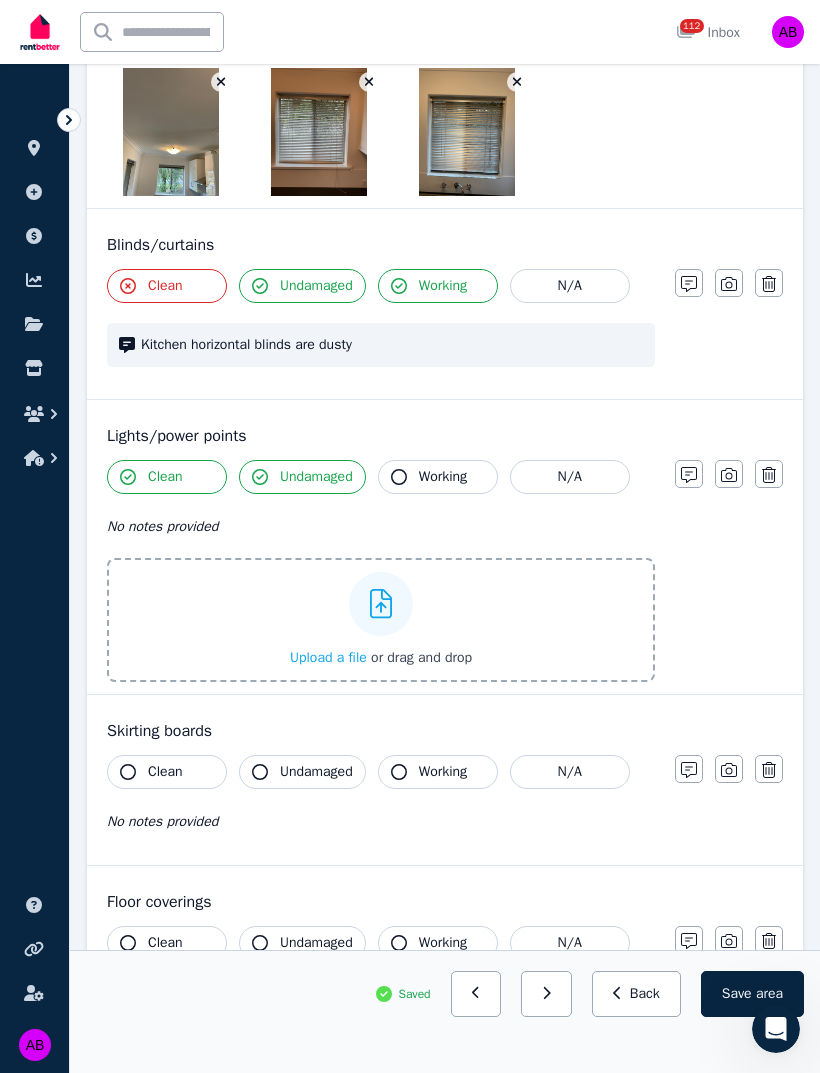 click on "Working" at bounding box center [443, 477] 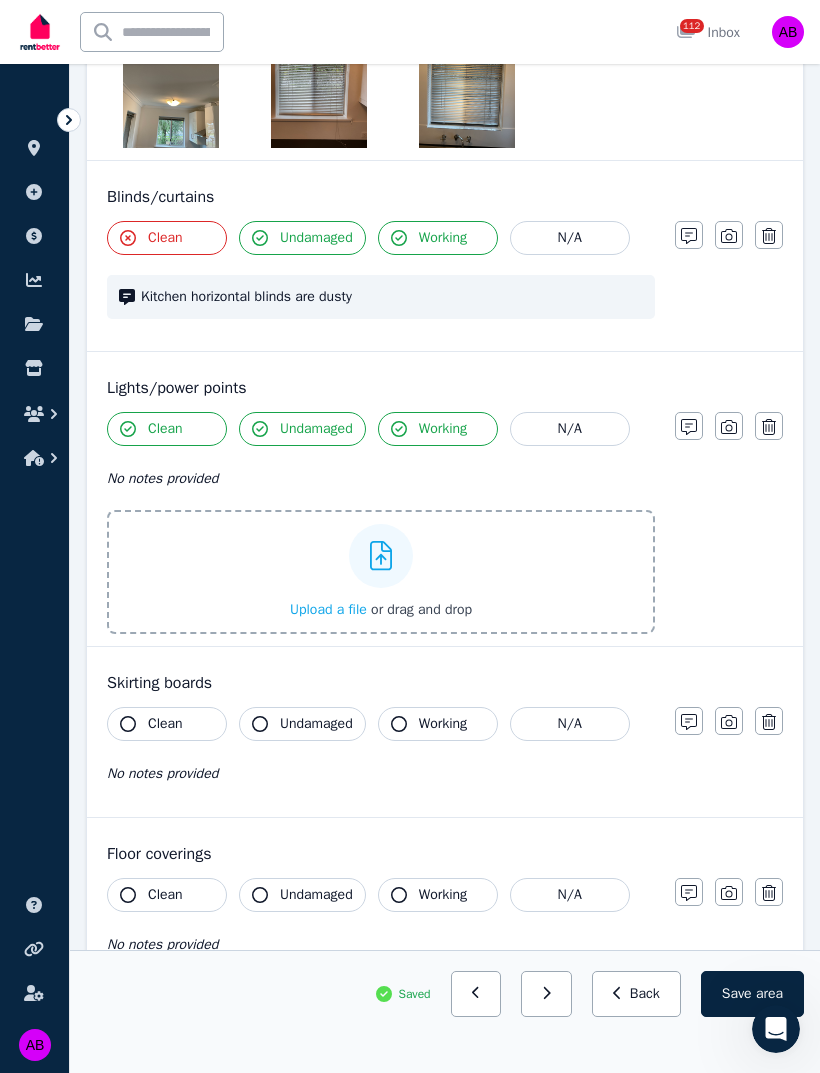 click on "Upload a file" at bounding box center (328, 609) 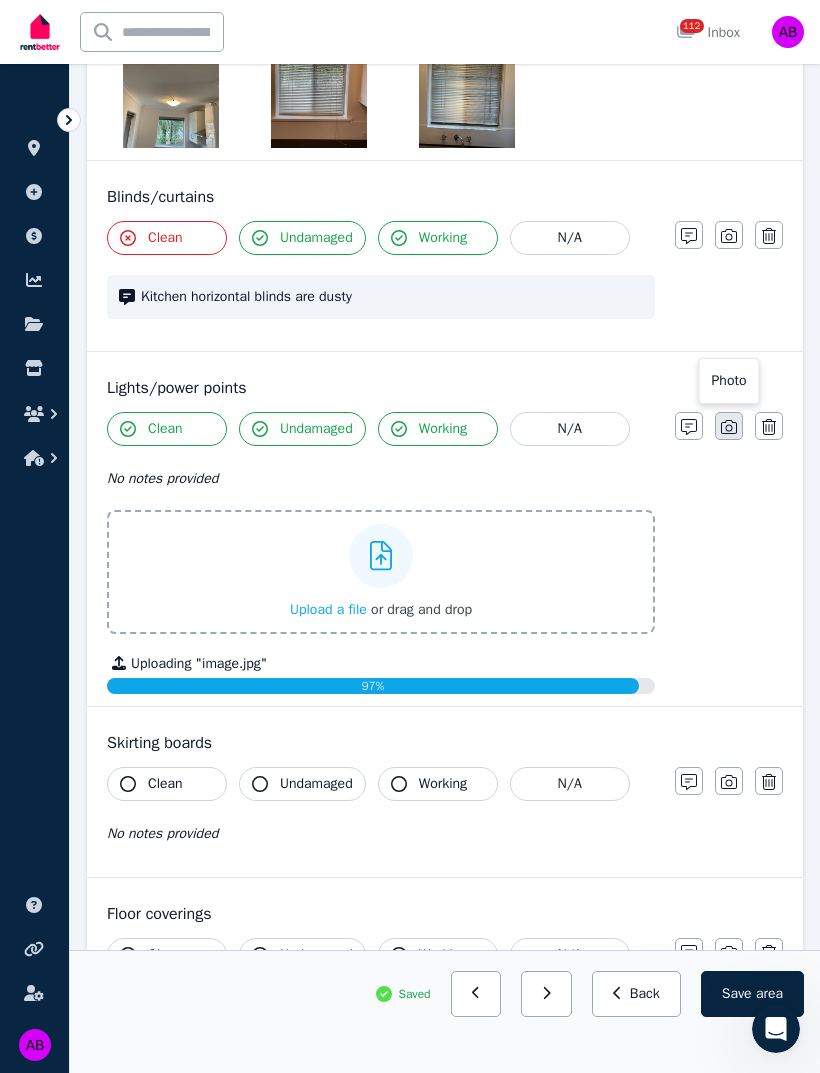 click at bounding box center (729, 426) 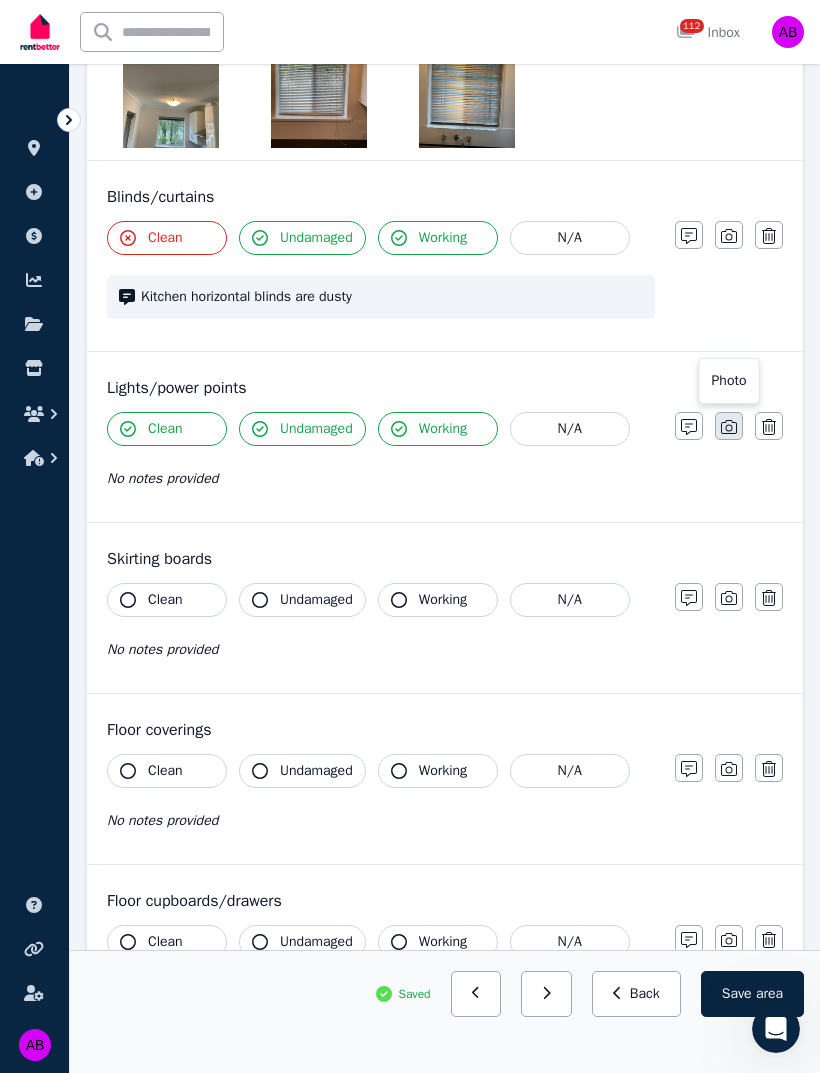 click 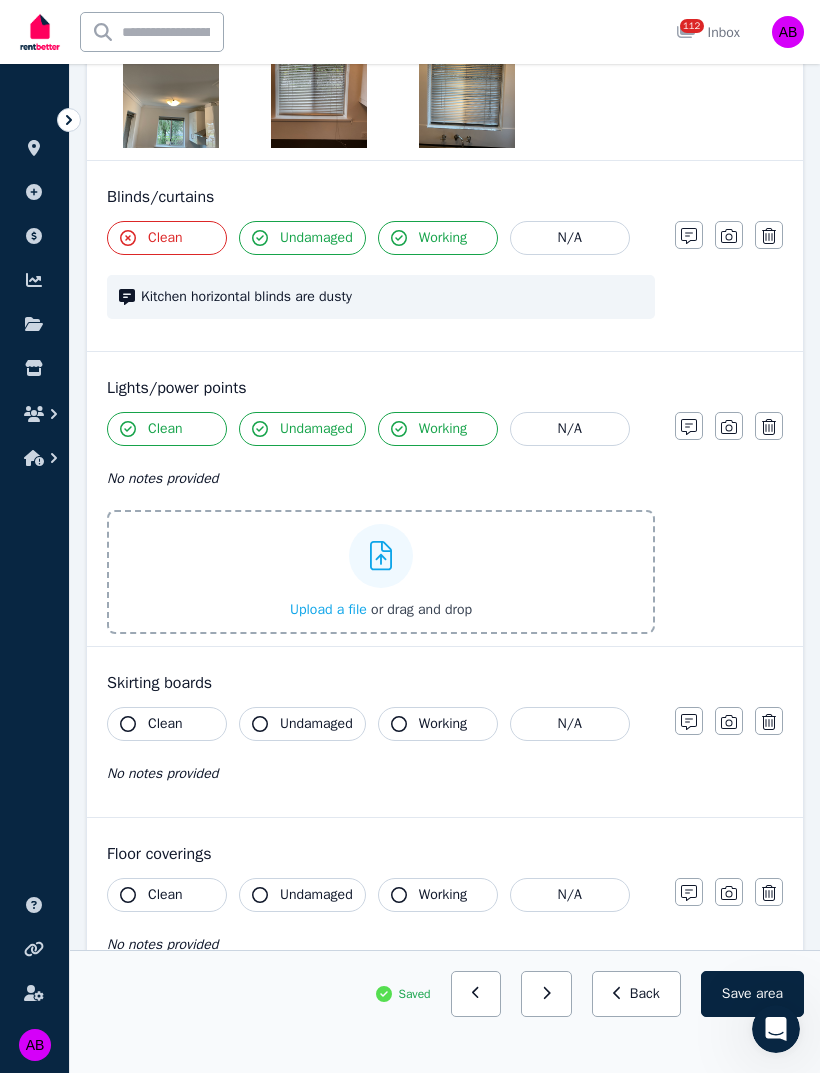 click 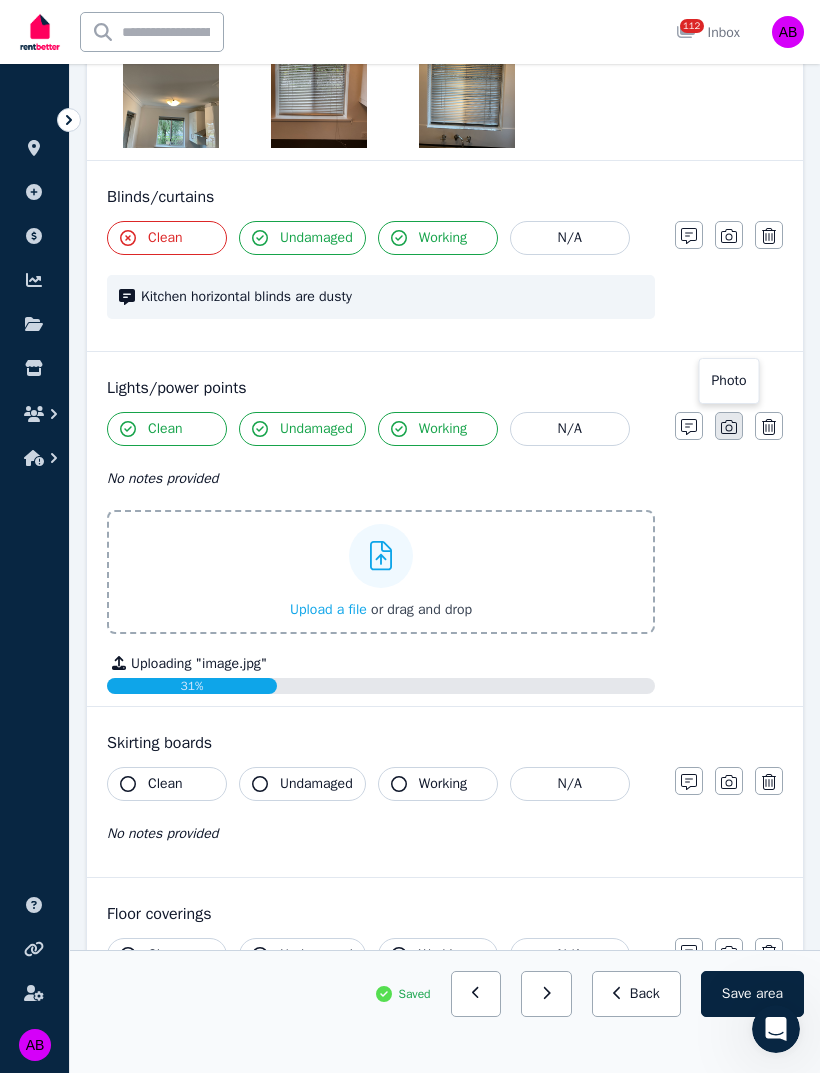 click at bounding box center (729, 426) 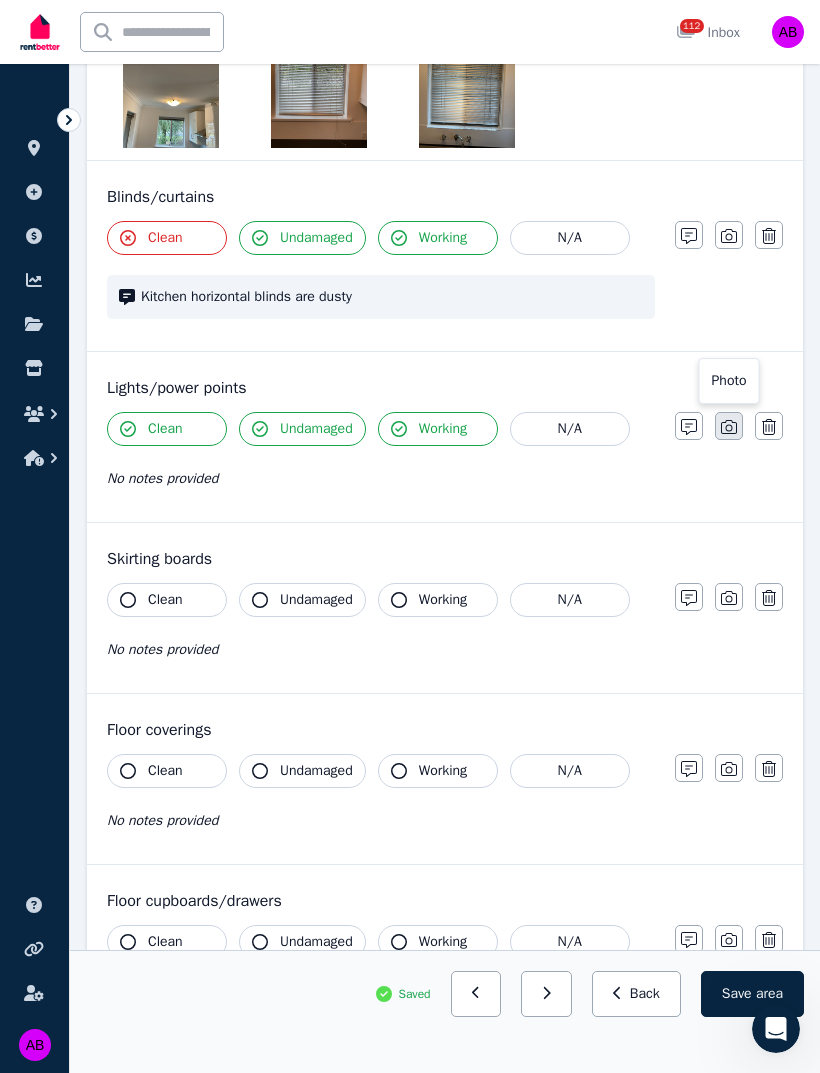 click 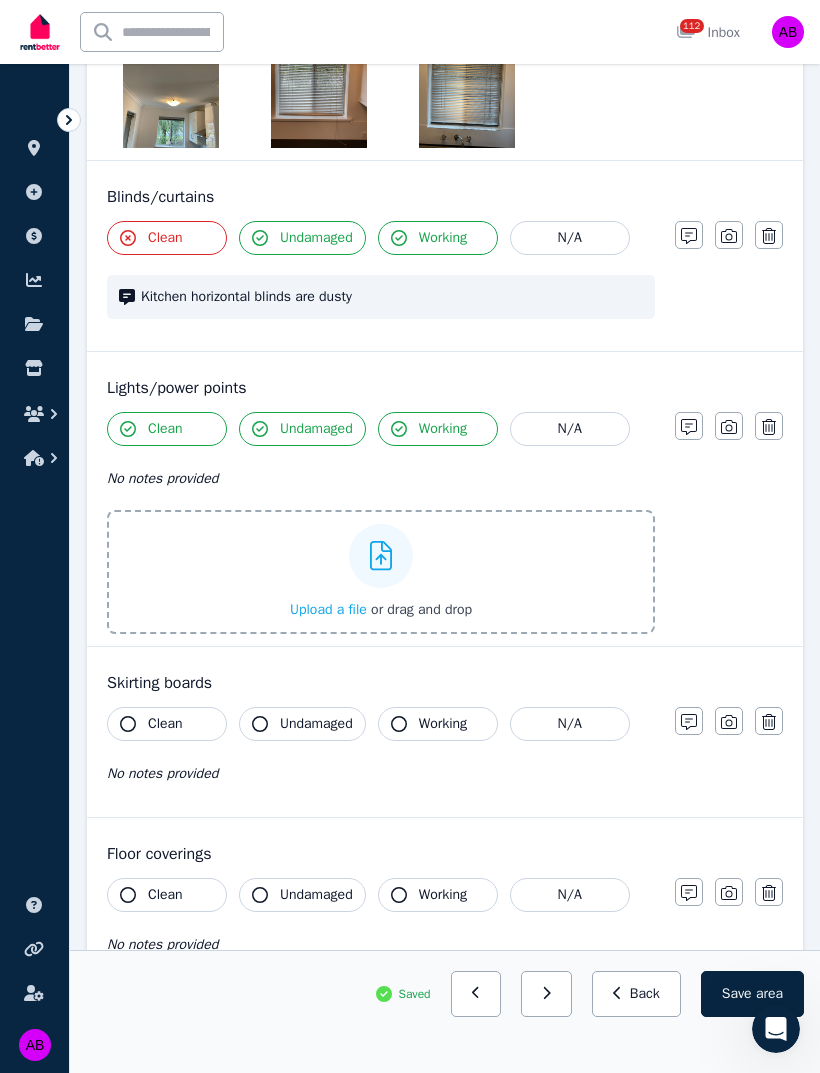 click at bounding box center [381, 556] 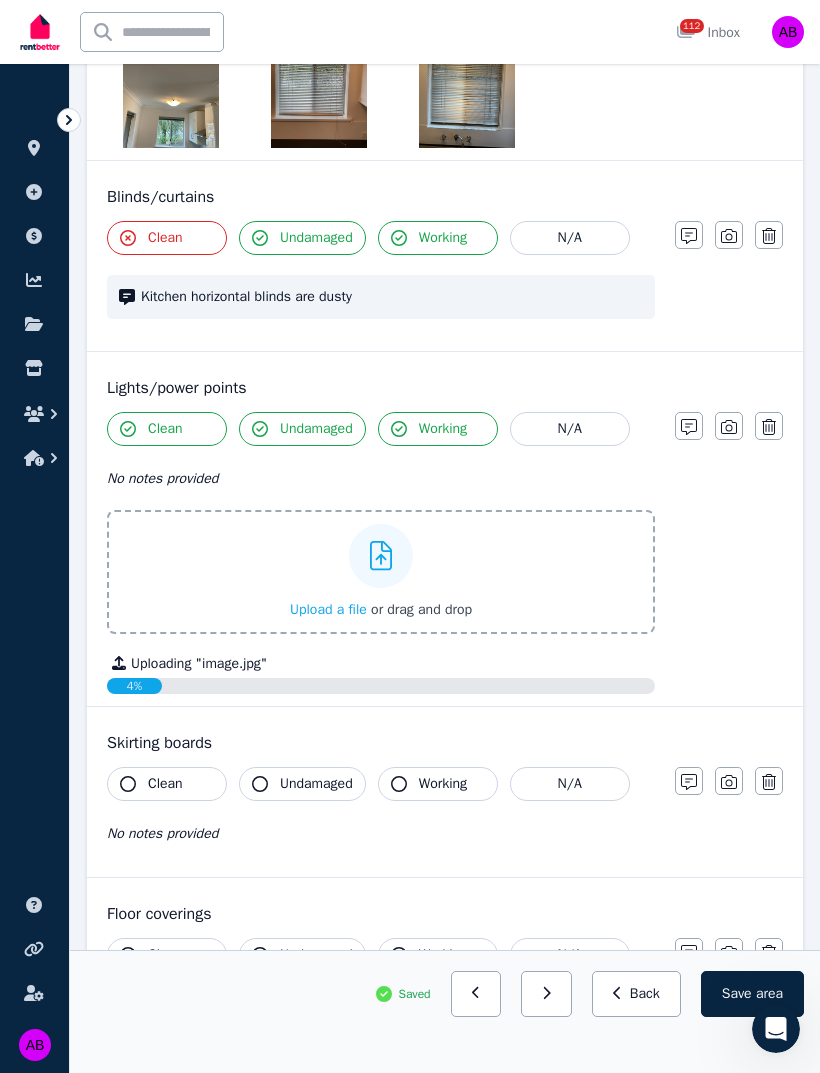 click on "Upload a file" at bounding box center (328, 609) 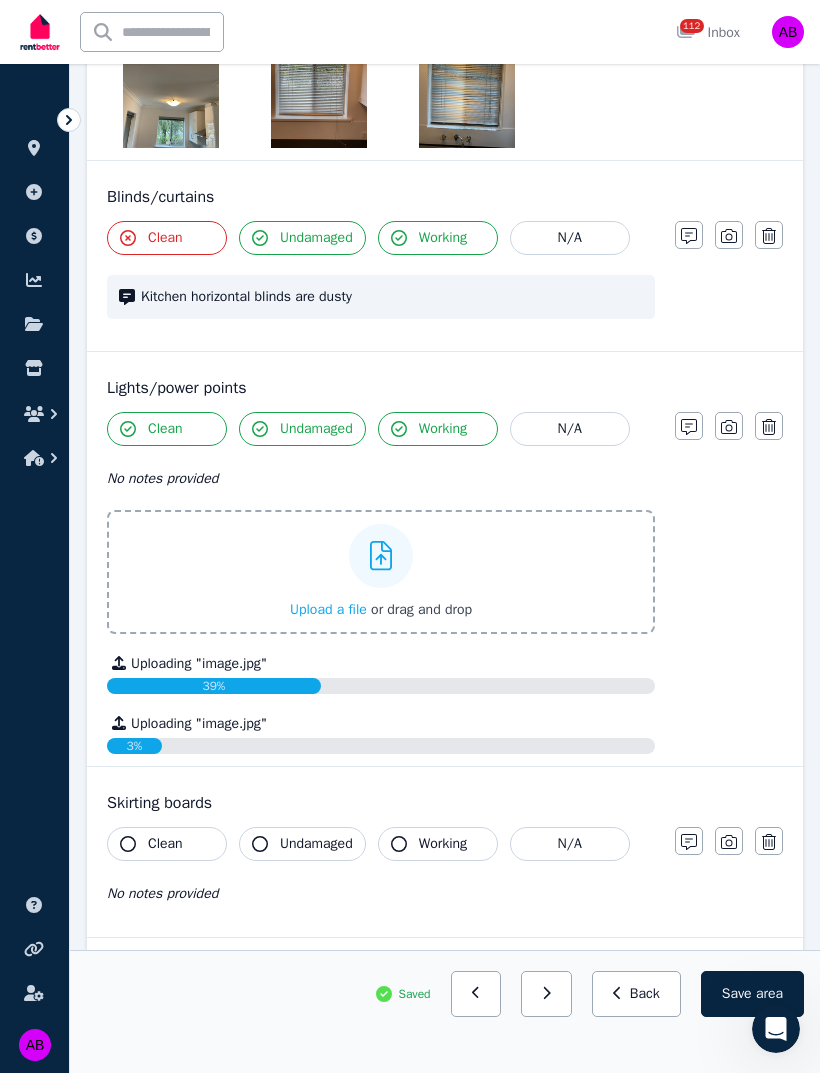 click on "Upload a file" at bounding box center [328, 609] 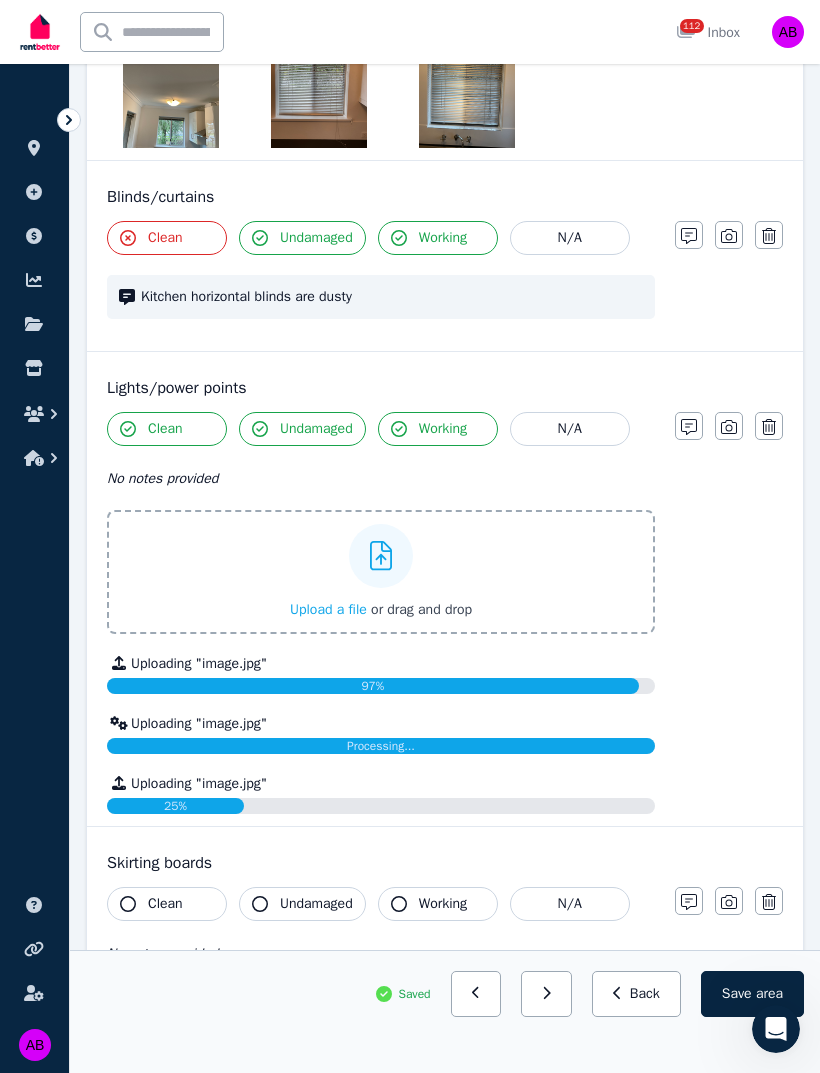 click on "Upload a file   or drag and drop" at bounding box center [381, 572] 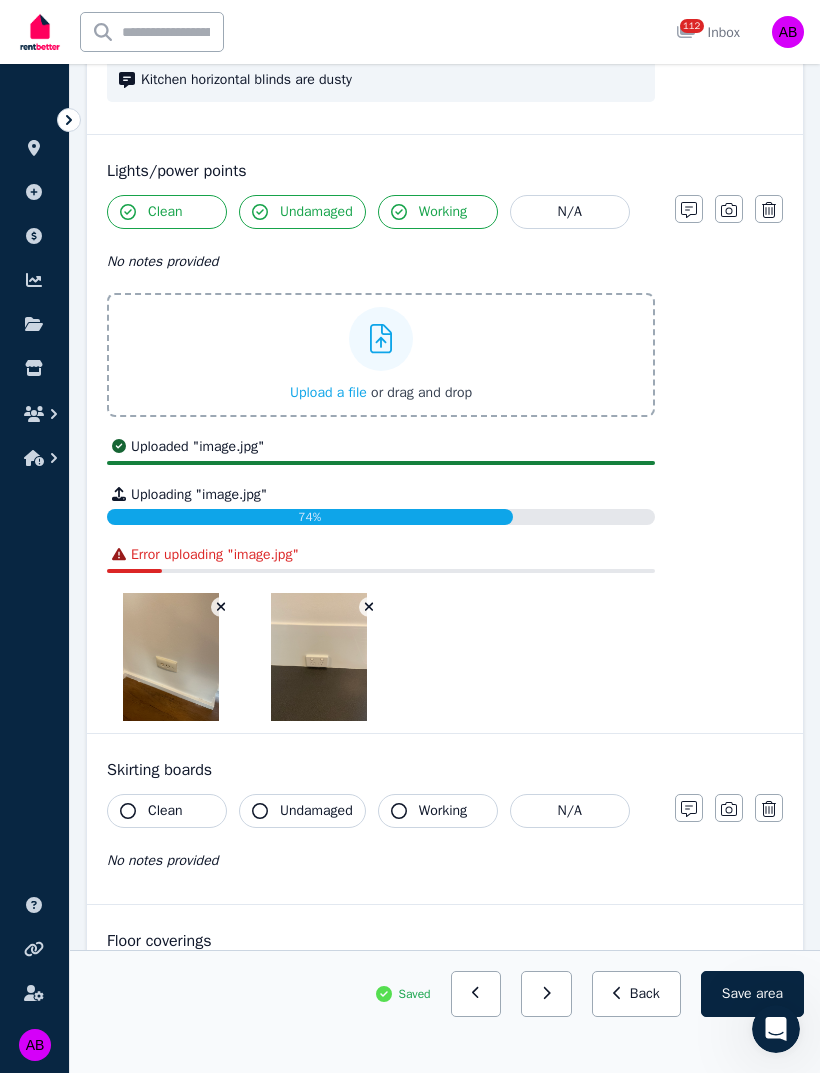 scroll, scrollTop: 2145, scrollLeft: 0, axis: vertical 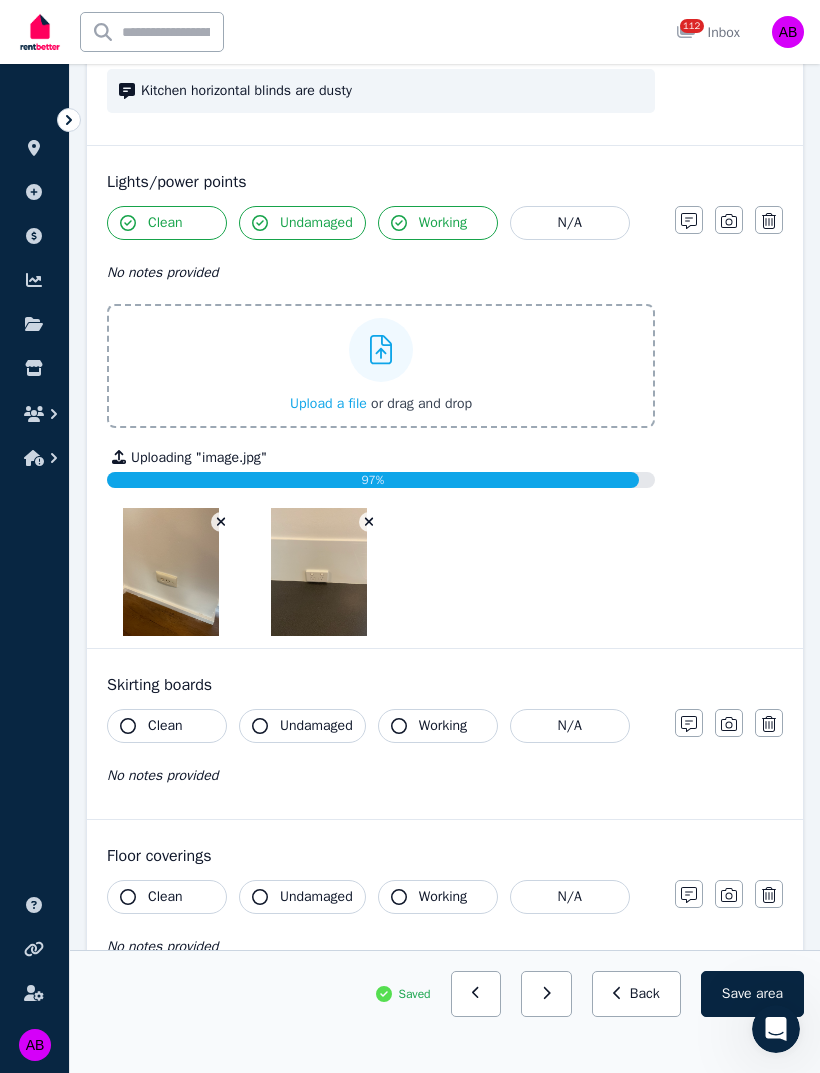 click on "Upload a file" at bounding box center (328, 403) 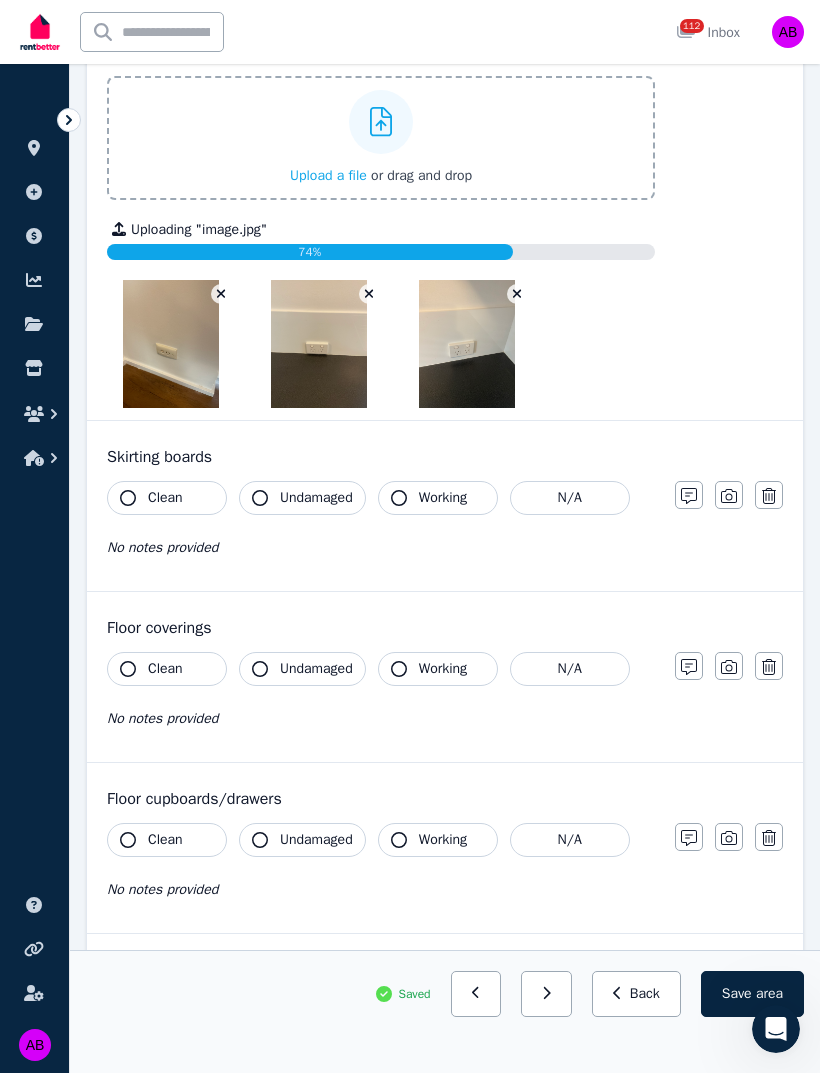 scroll, scrollTop: 2378, scrollLeft: 0, axis: vertical 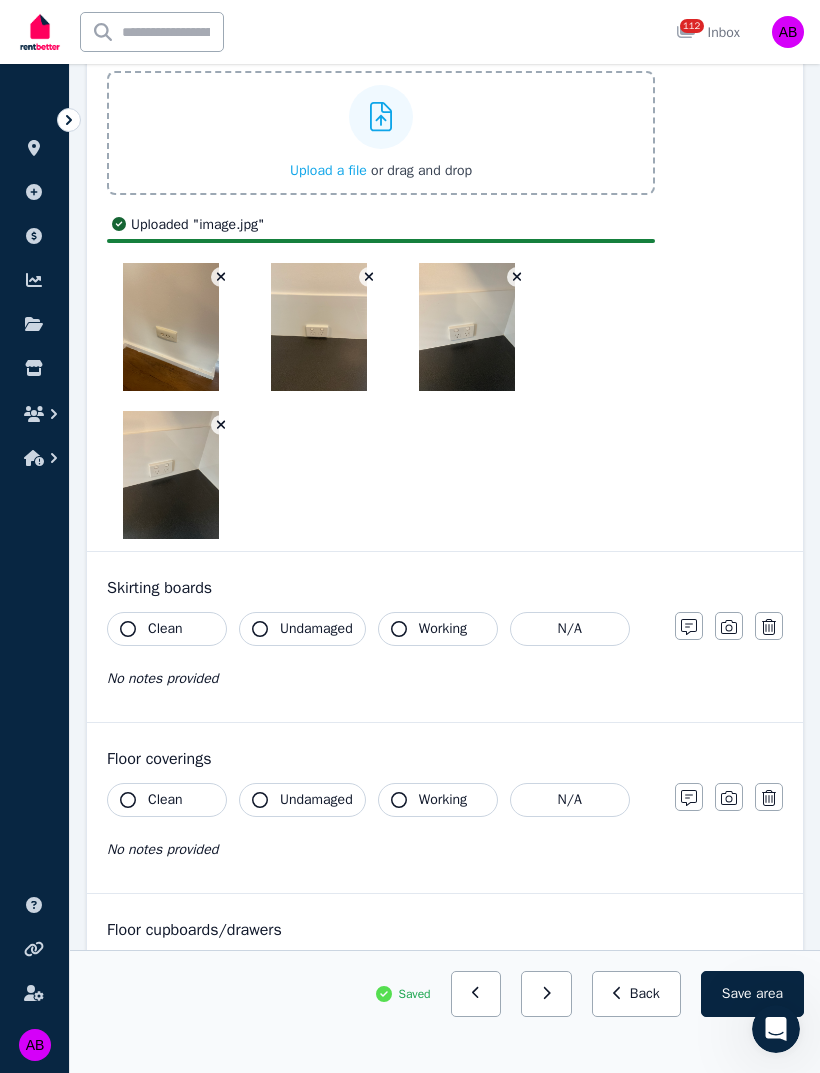 click 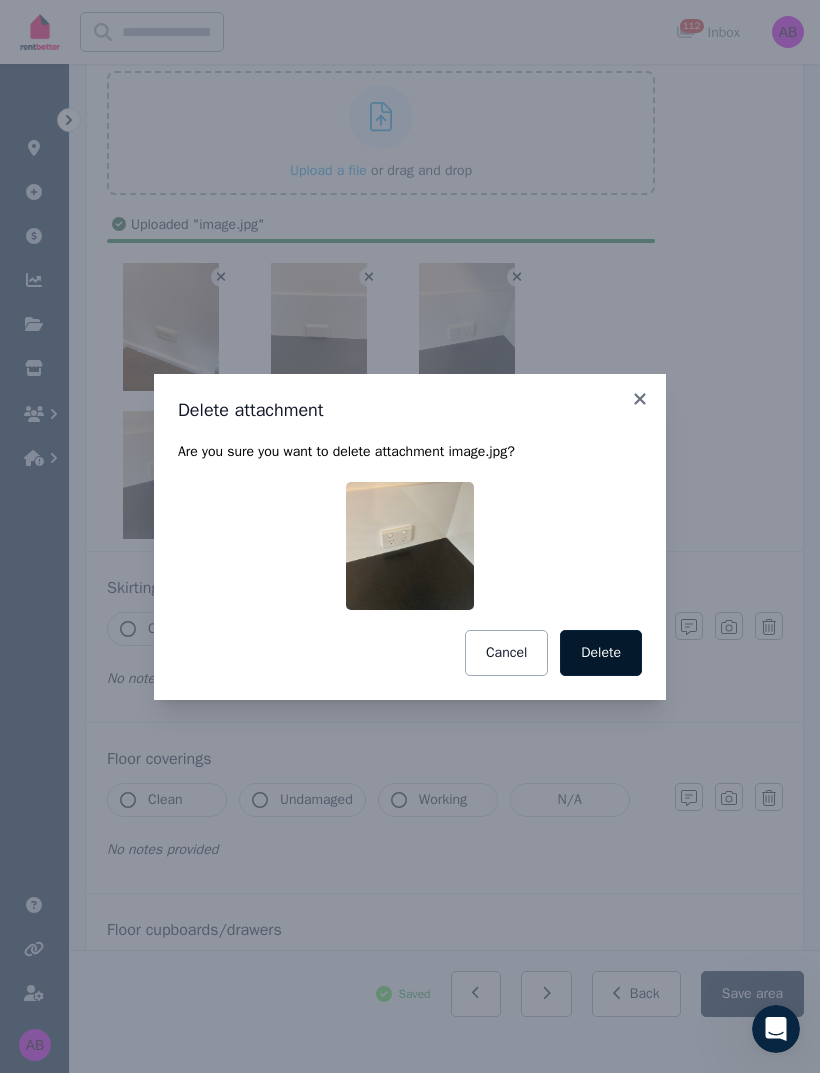 click on "Delete" at bounding box center (601, 653) 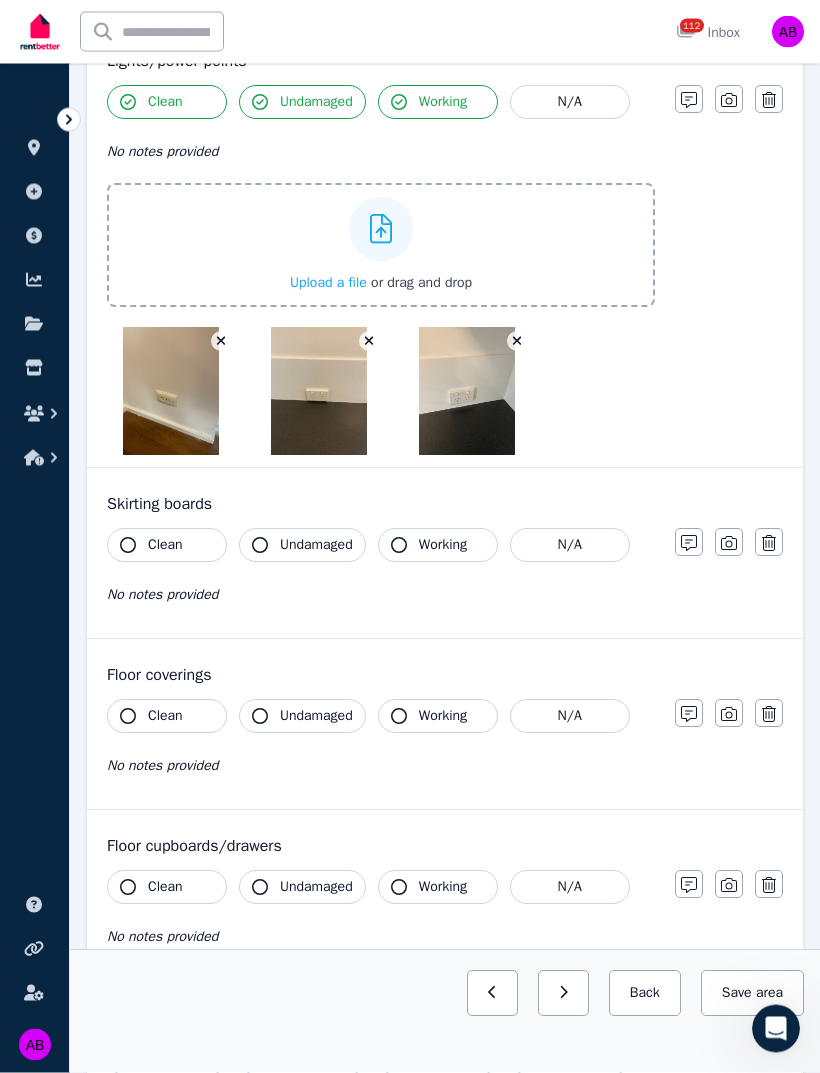 scroll, scrollTop: 2243, scrollLeft: 0, axis: vertical 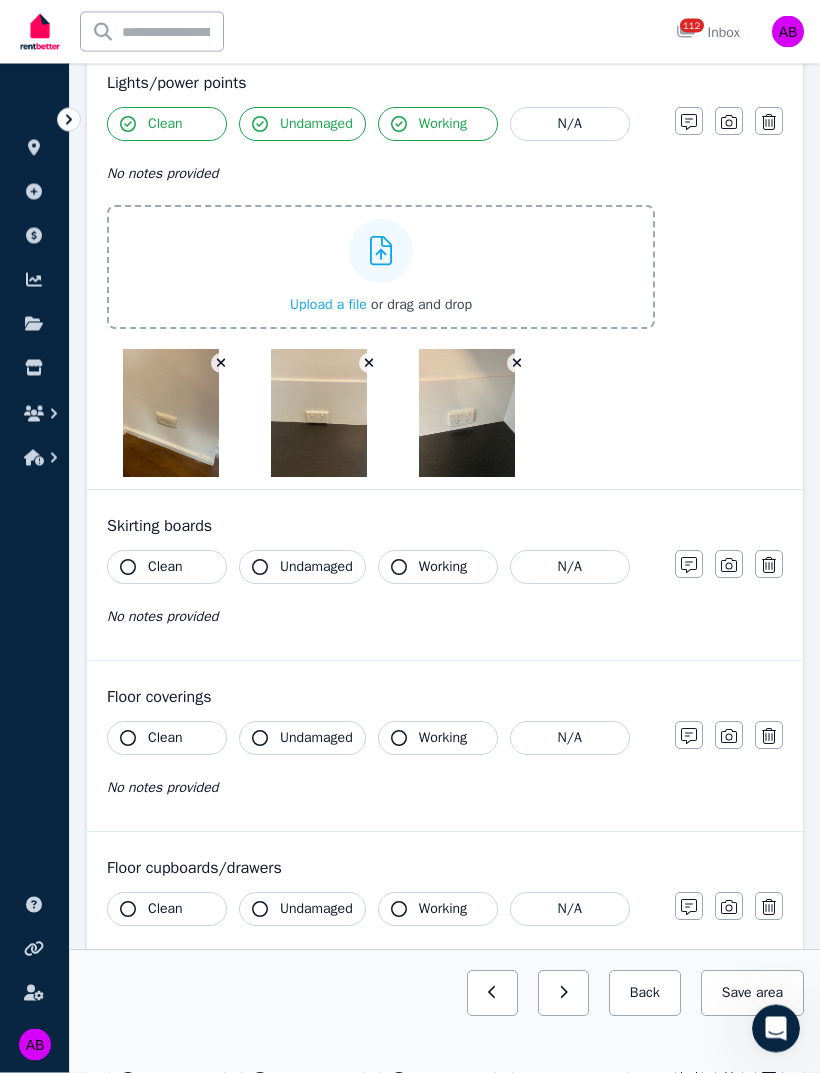 click on "Upload a file" at bounding box center (328, 305) 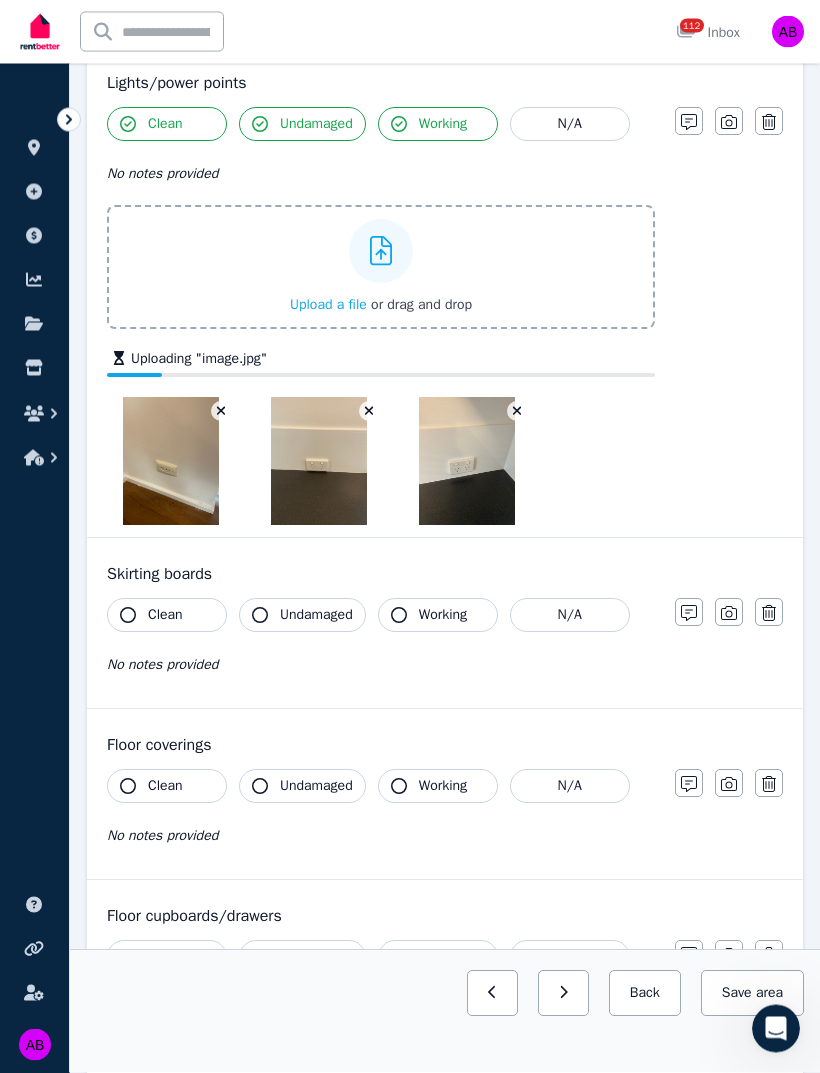 scroll, scrollTop: 2244, scrollLeft: 0, axis: vertical 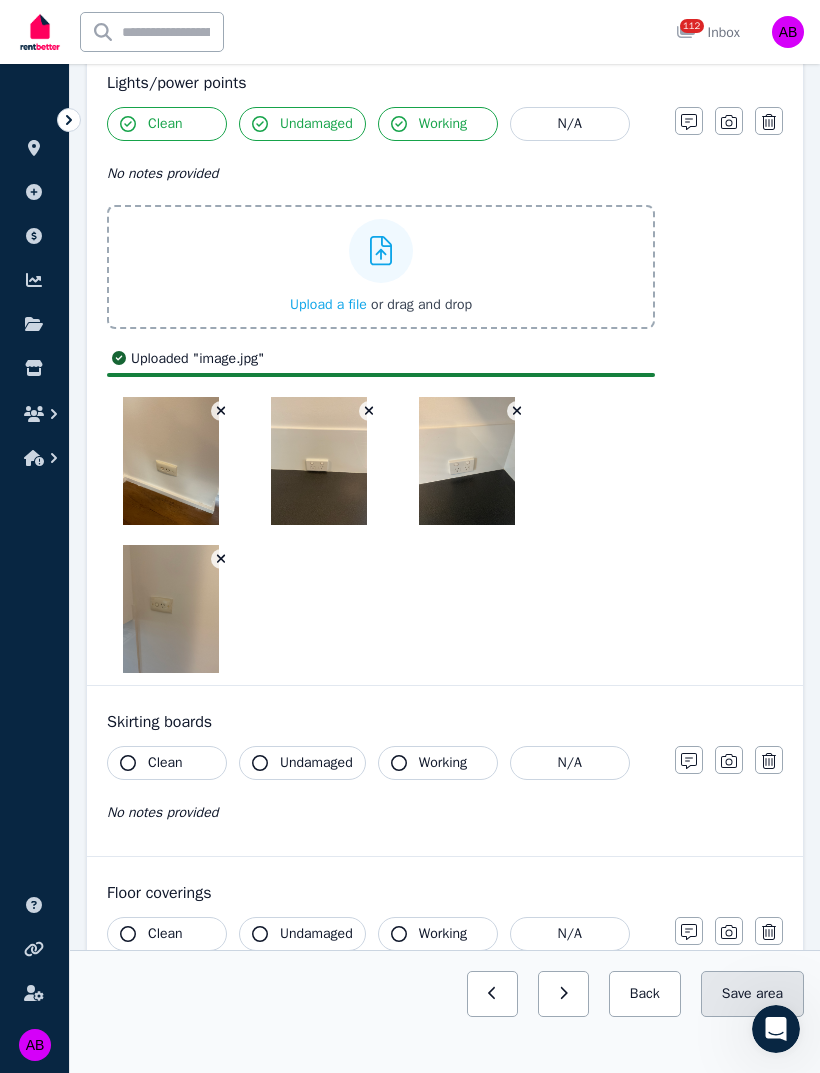 click on "Save   area" at bounding box center [752, 994] 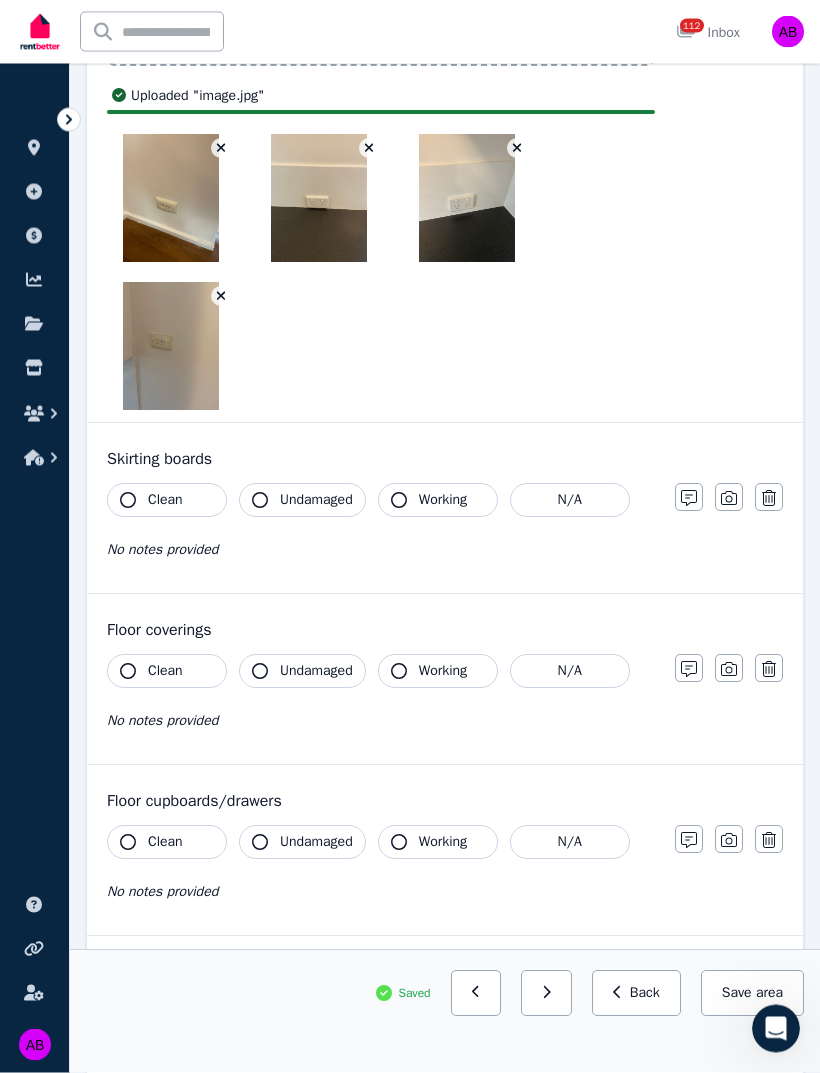 click on "Clean" at bounding box center (167, 501) 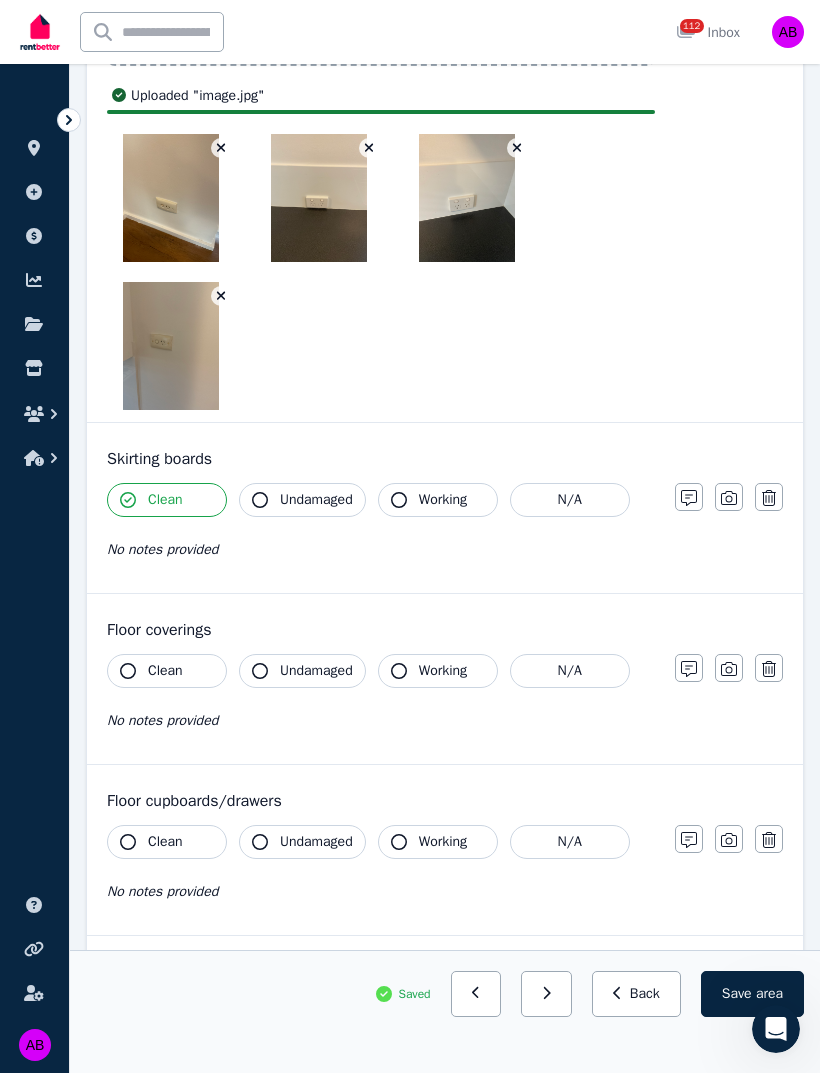 click on "Undamaged" at bounding box center [316, 500] 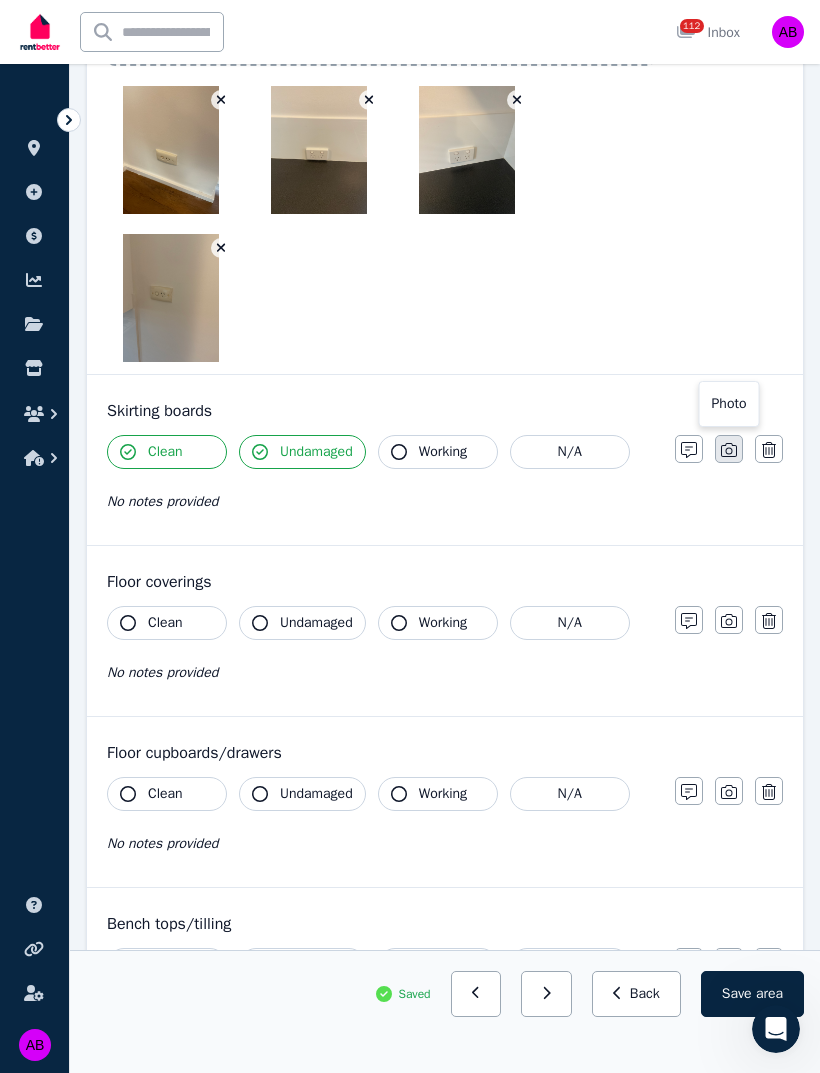 click 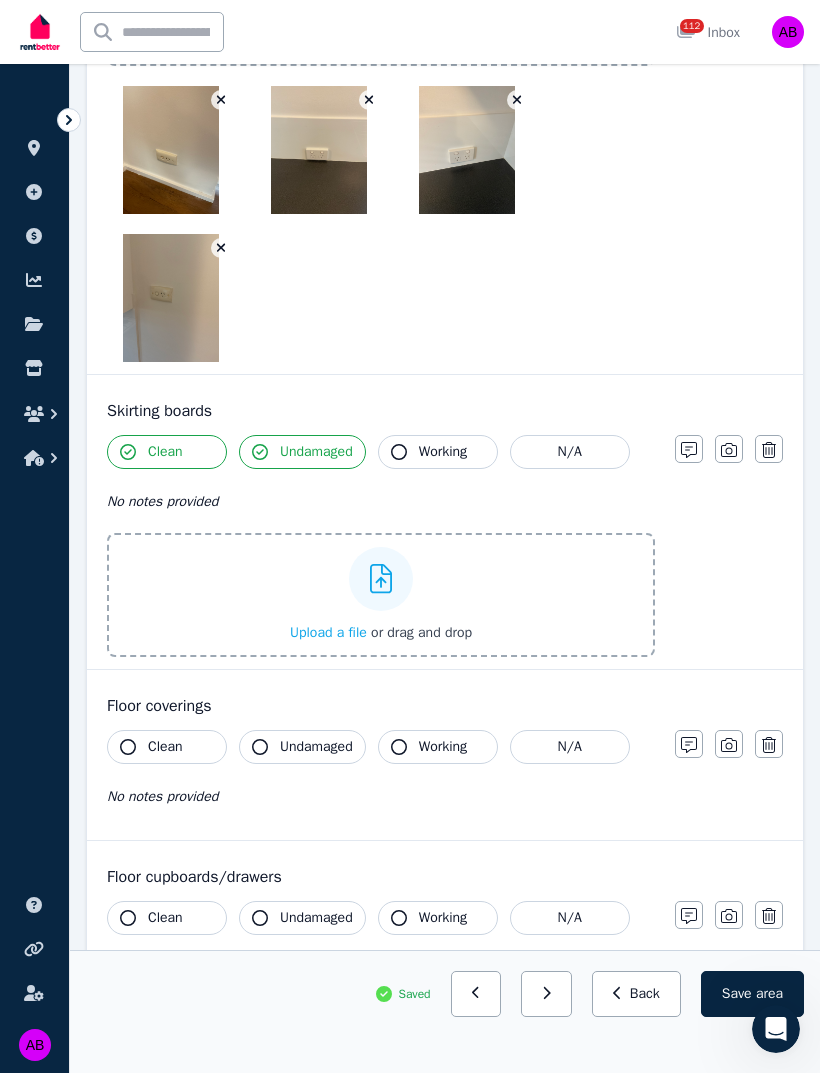click at bounding box center (381, 579) 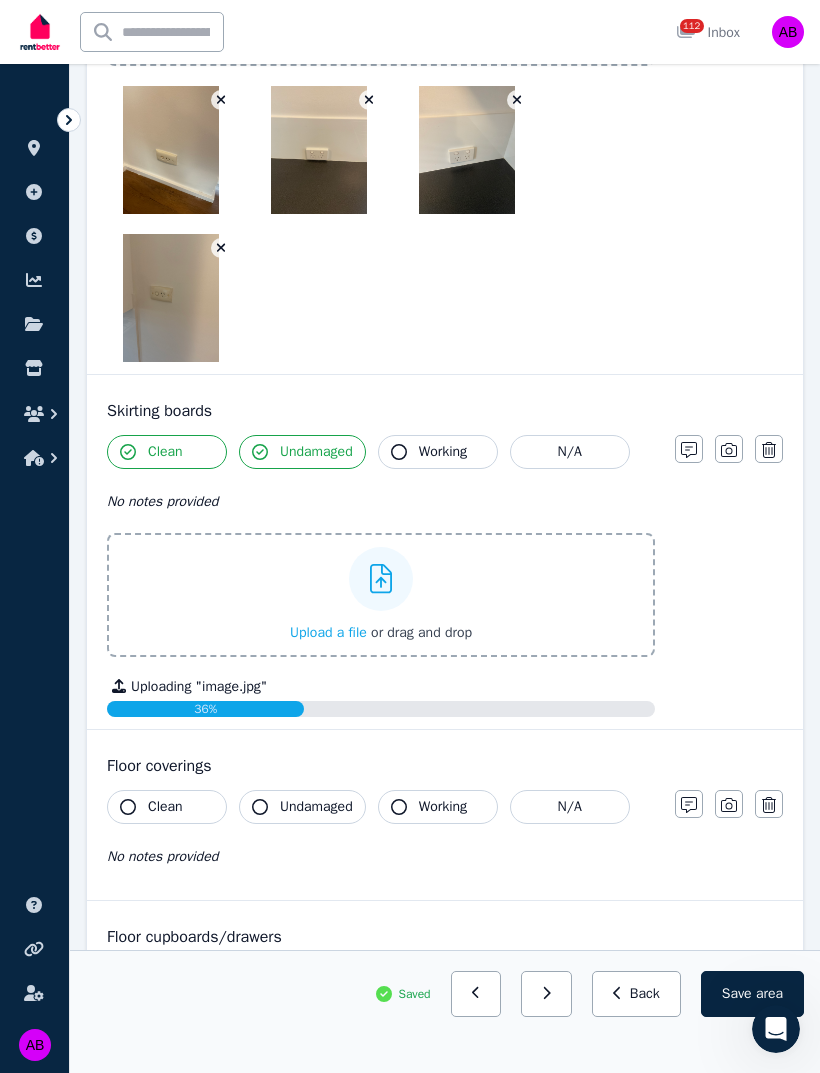 click on "Upload a file" at bounding box center [328, 632] 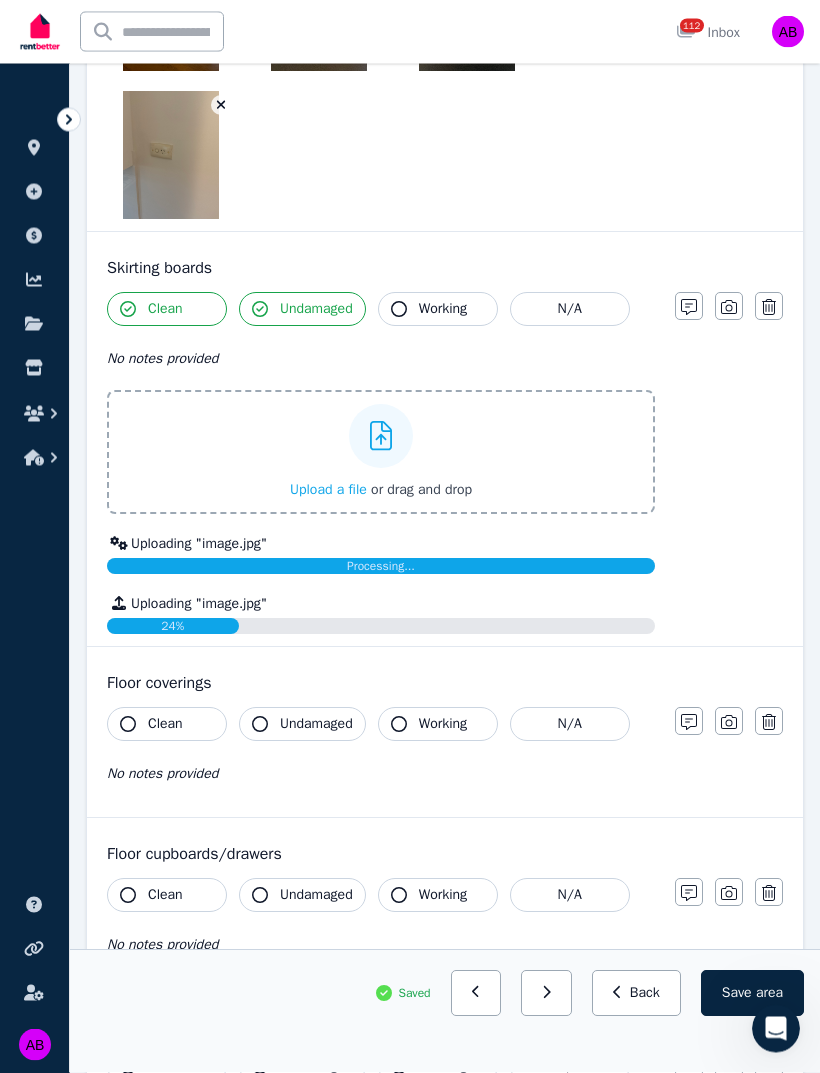 scroll, scrollTop: 2676, scrollLeft: 0, axis: vertical 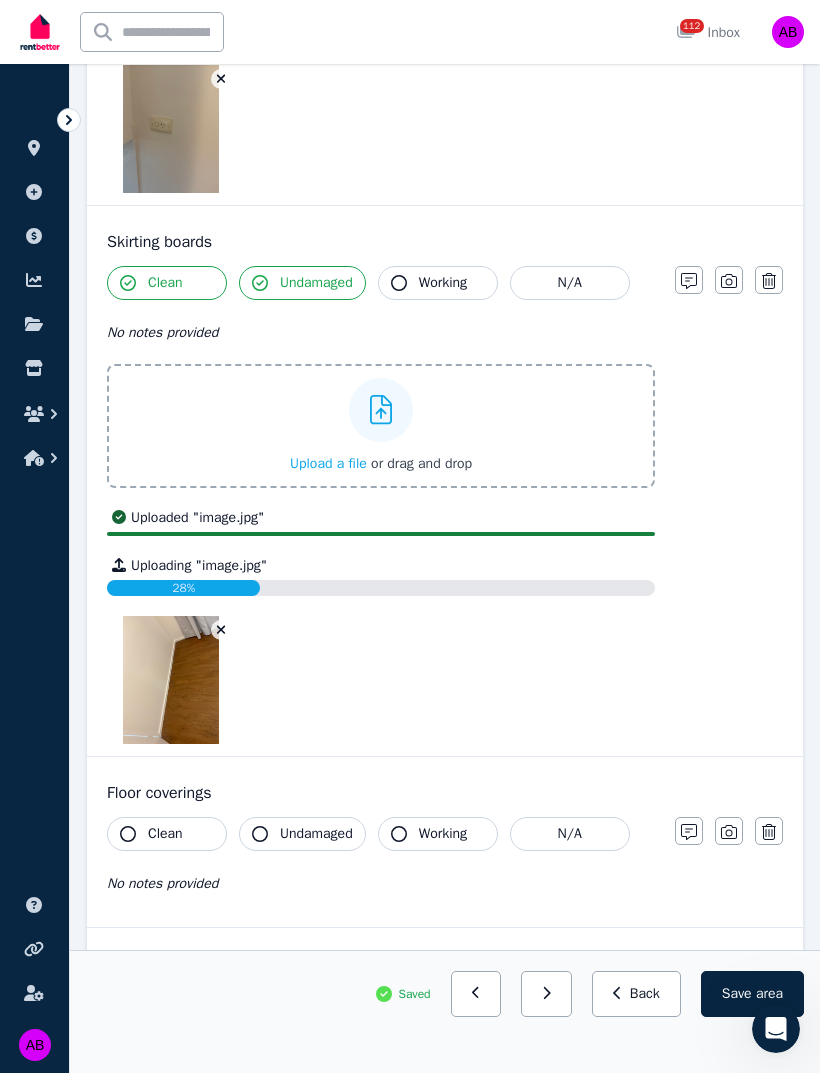 click on "Clean" at bounding box center (167, 834) 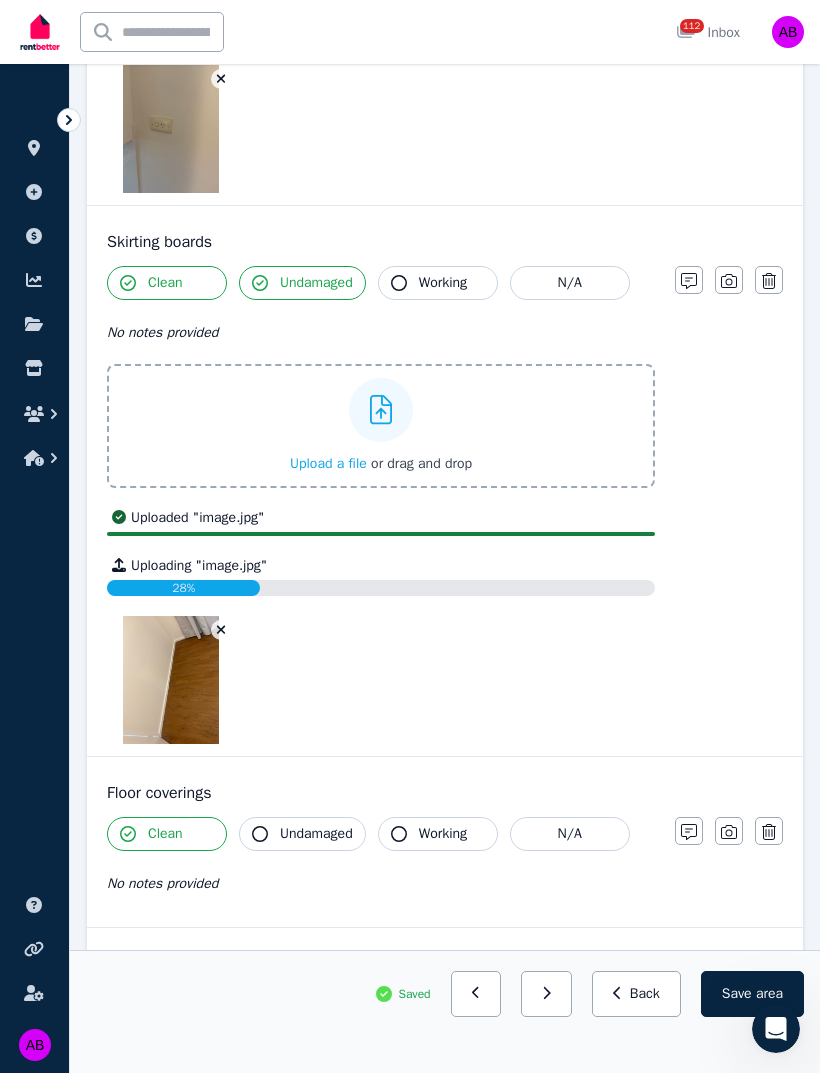click on "Undamaged" at bounding box center (316, 834) 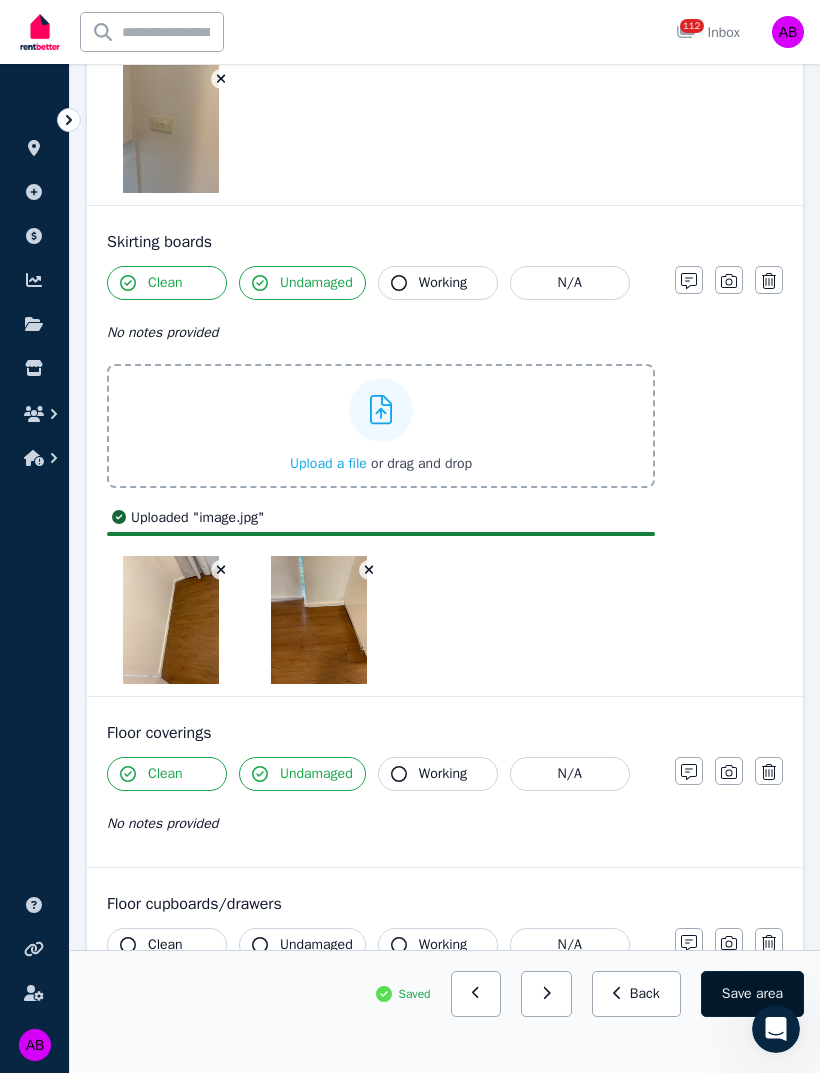 click on "Save   area" at bounding box center [752, 994] 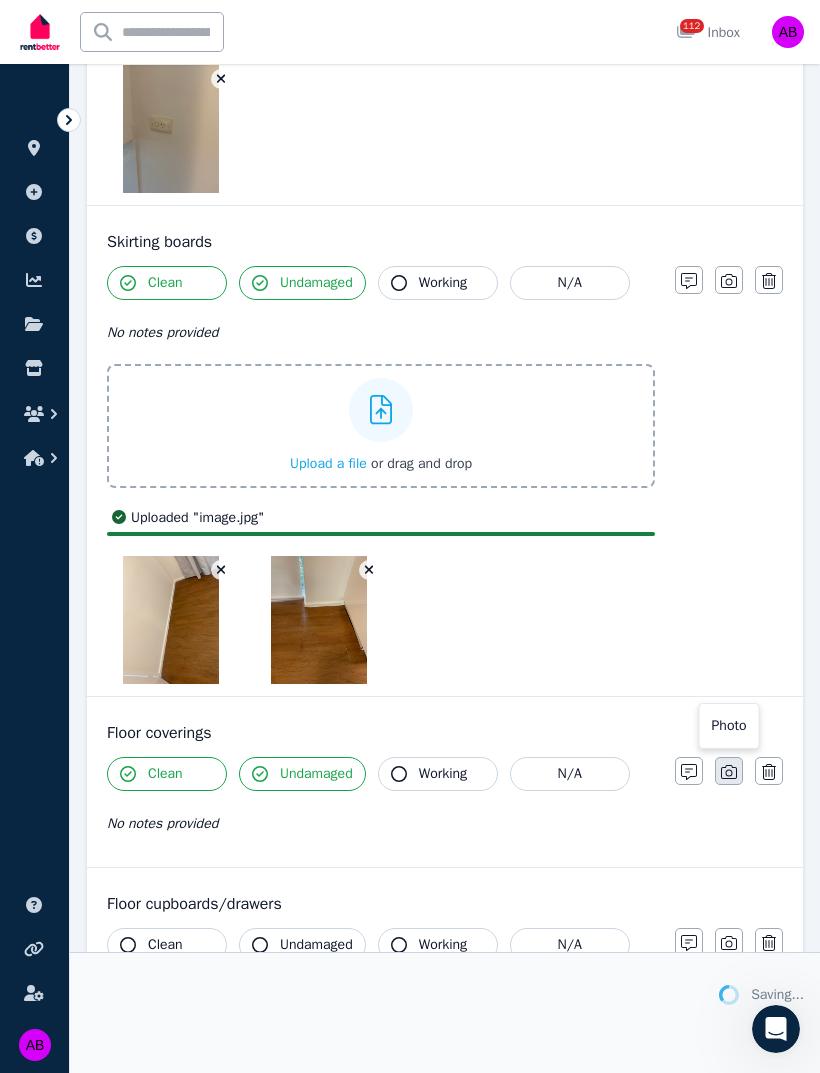 click at bounding box center [729, 771] 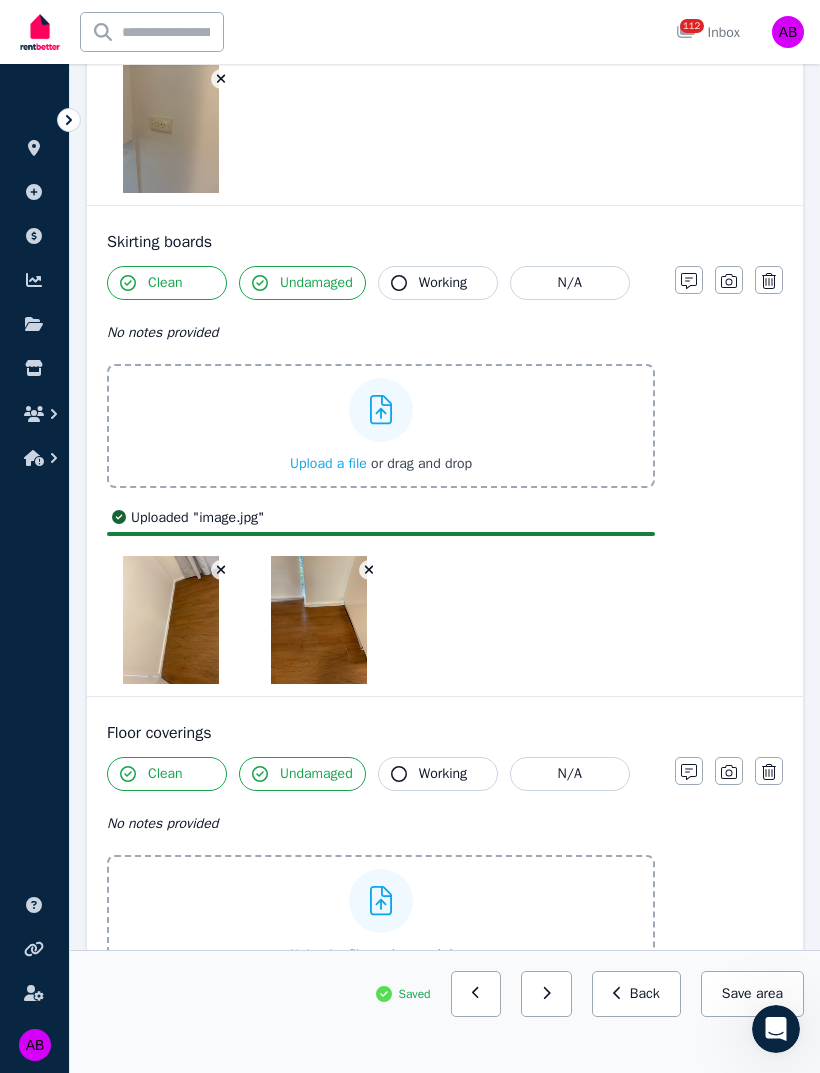 click at bounding box center [381, 901] 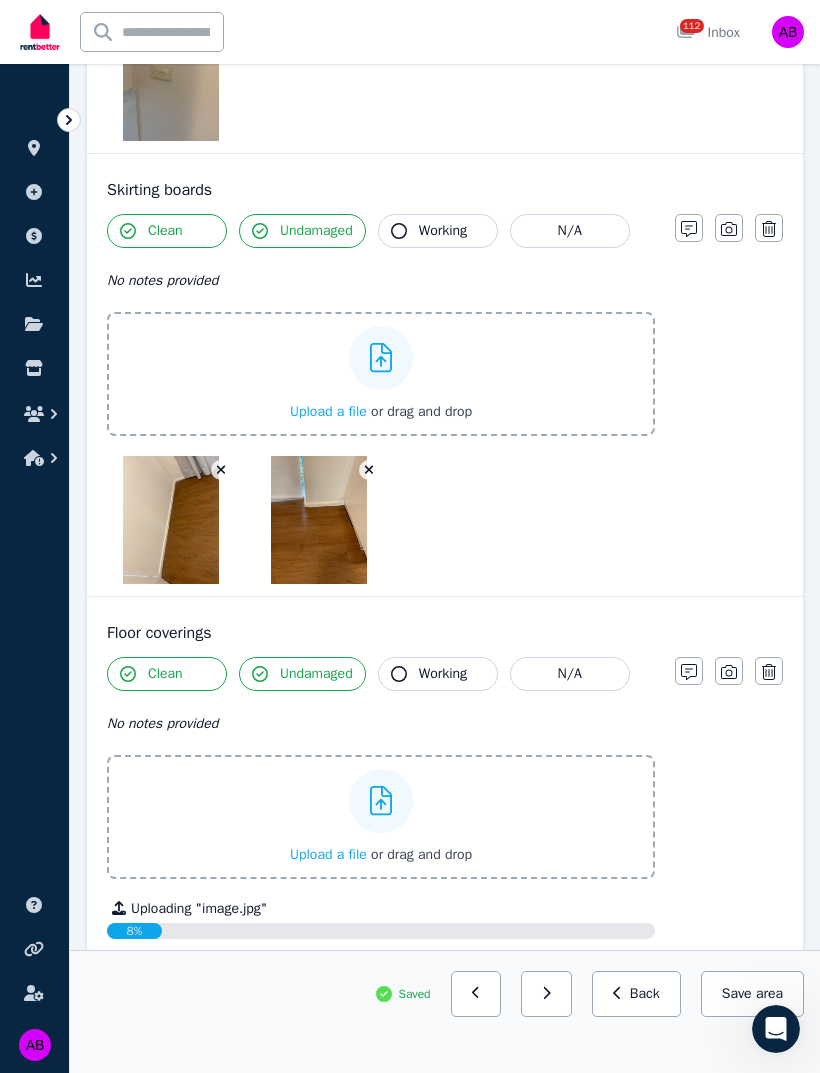 scroll, scrollTop: 2729, scrollLeft: 0, axis: vertical 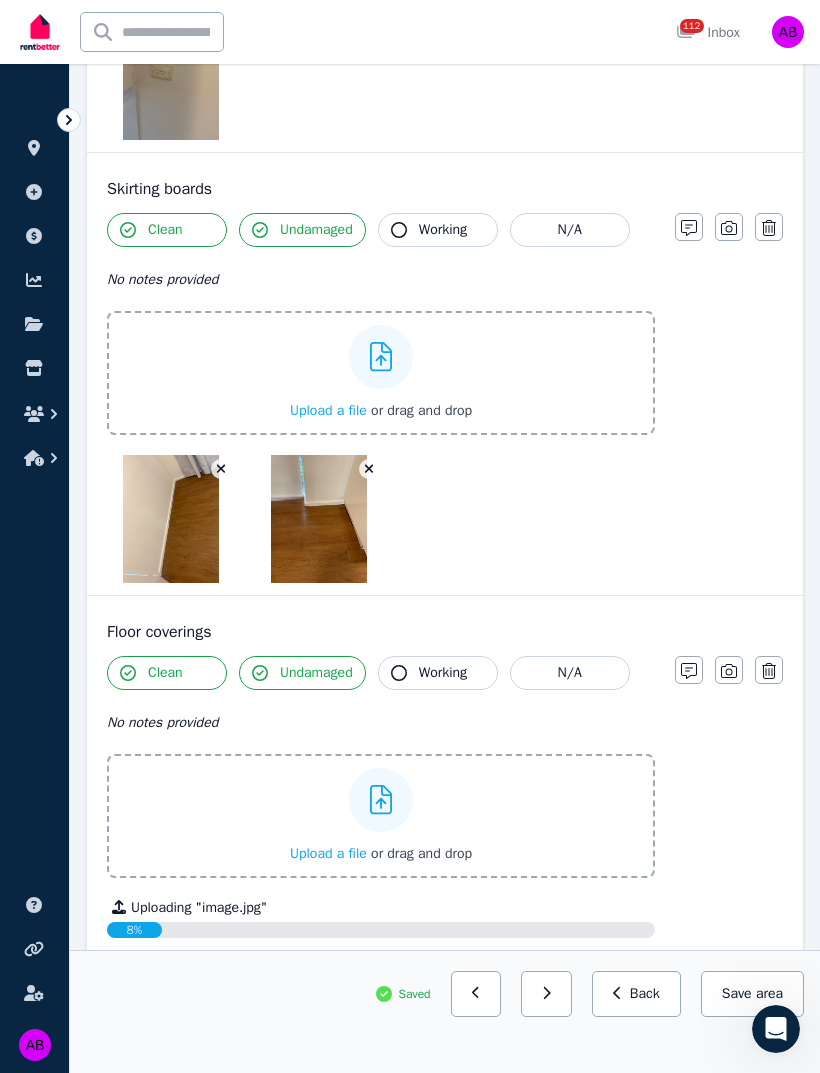 click on "Upload a file" at bounding box center [328, 853] 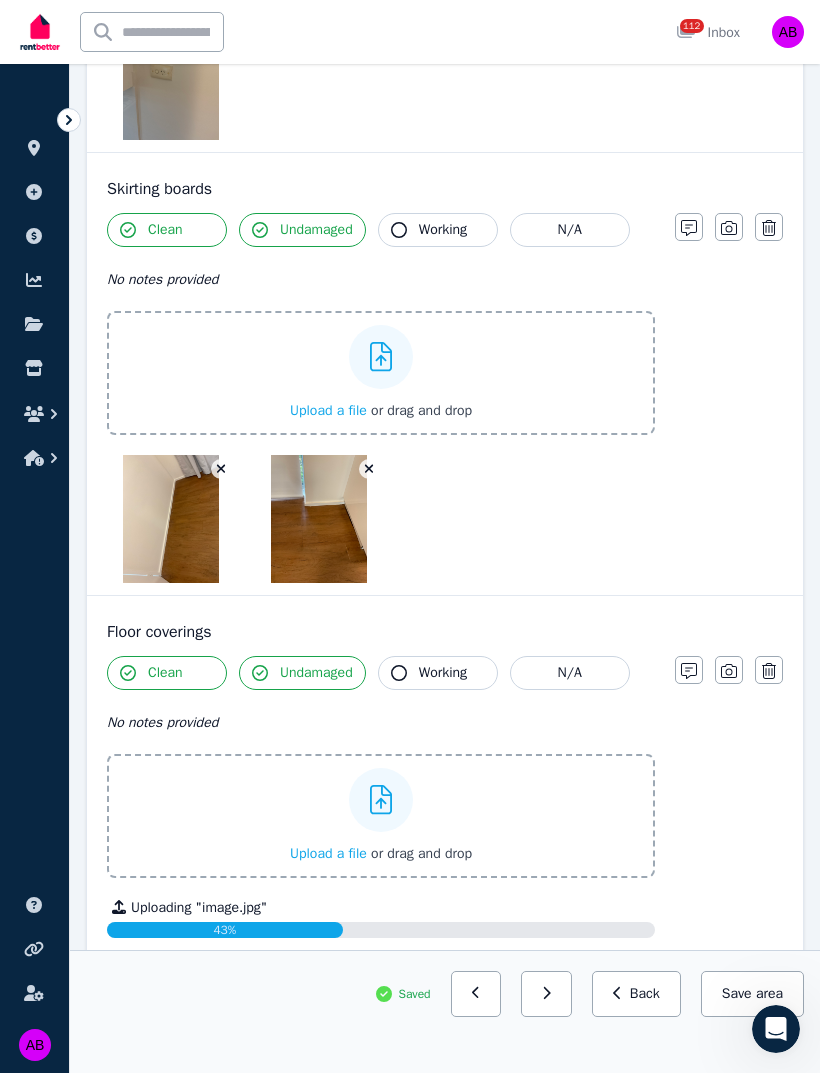 click on "Upload a file" at bounding box center [328, 853] 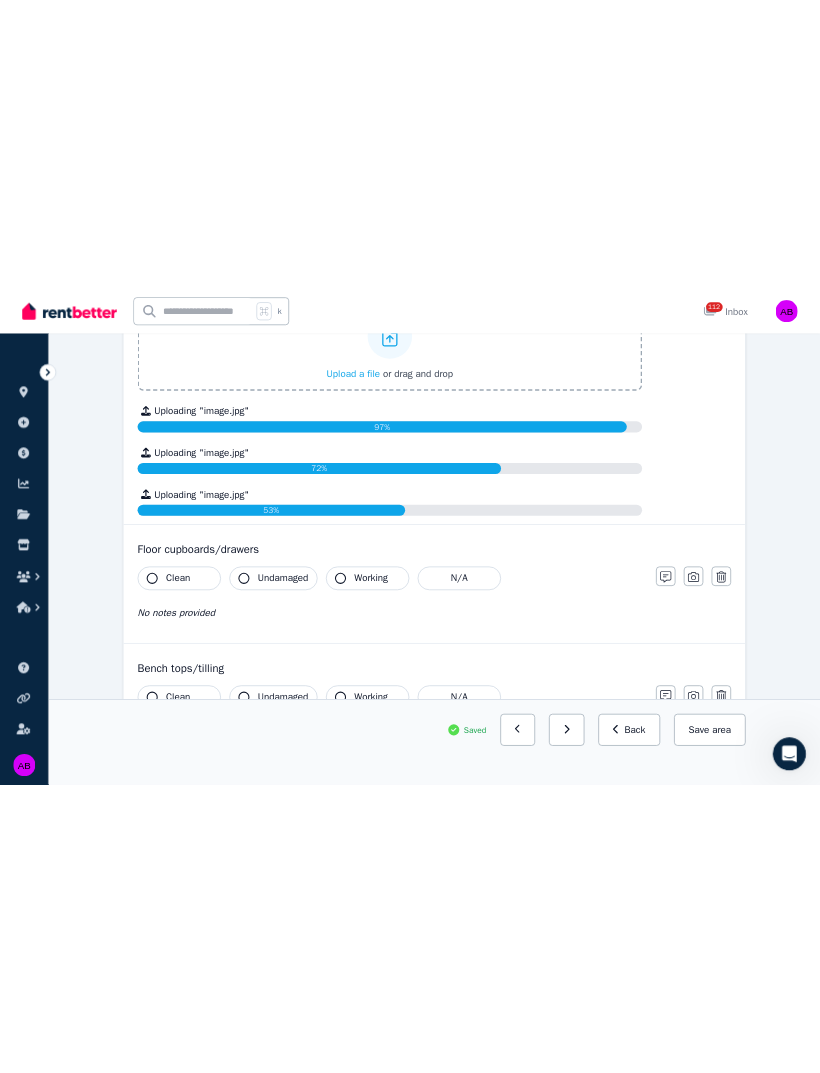 scroll, scrollTop: 3132, scrollLeft: 0, axis: vertical 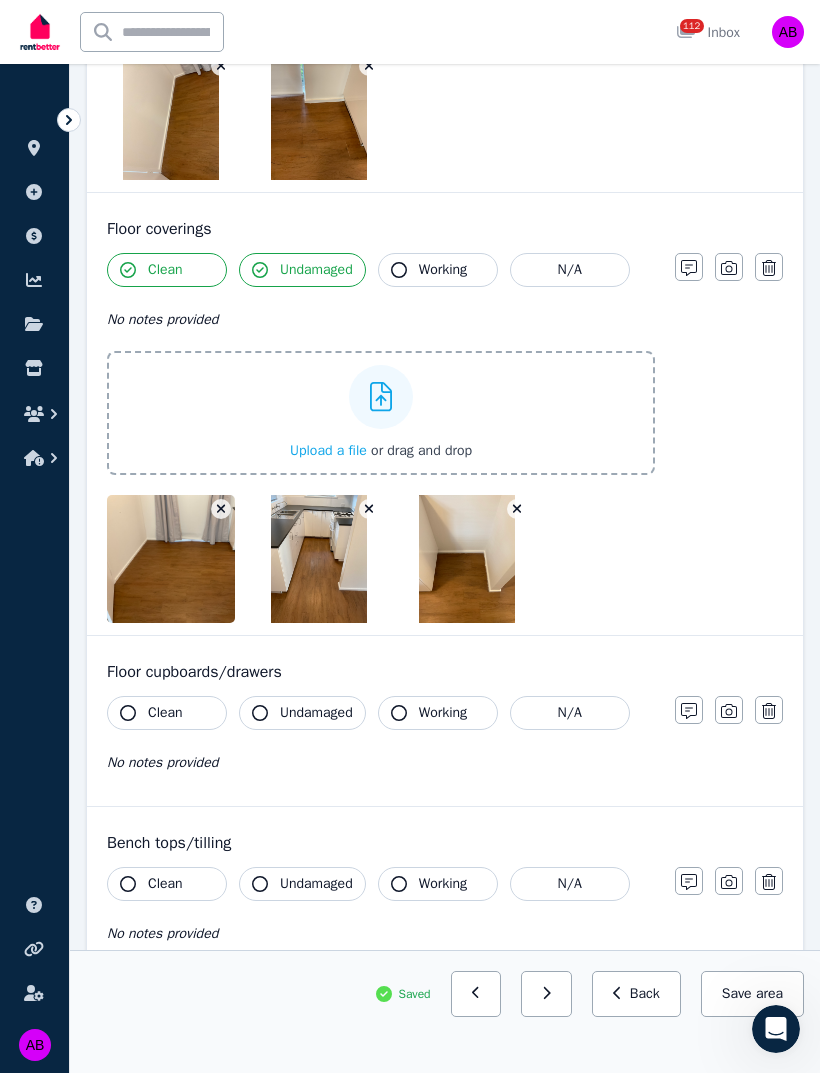 click on "Clean" at bounding box center [167, 713] 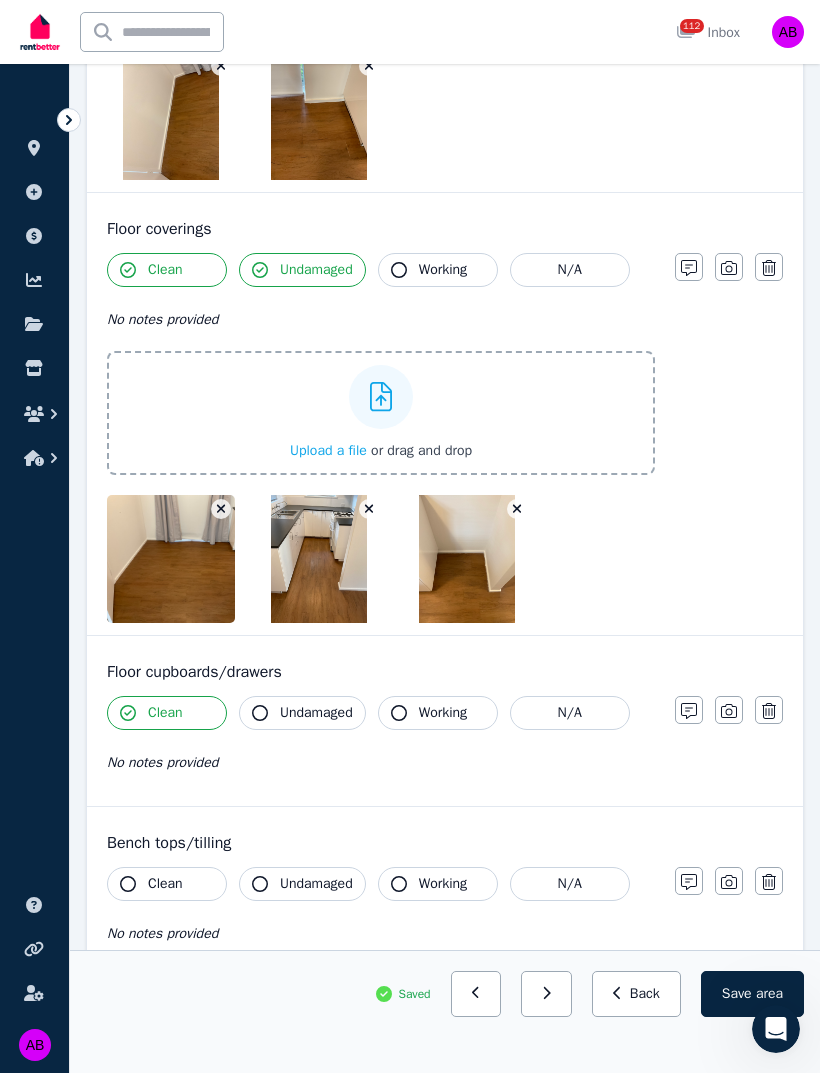 click on "Undamaged" at bounding box center [316, 713] 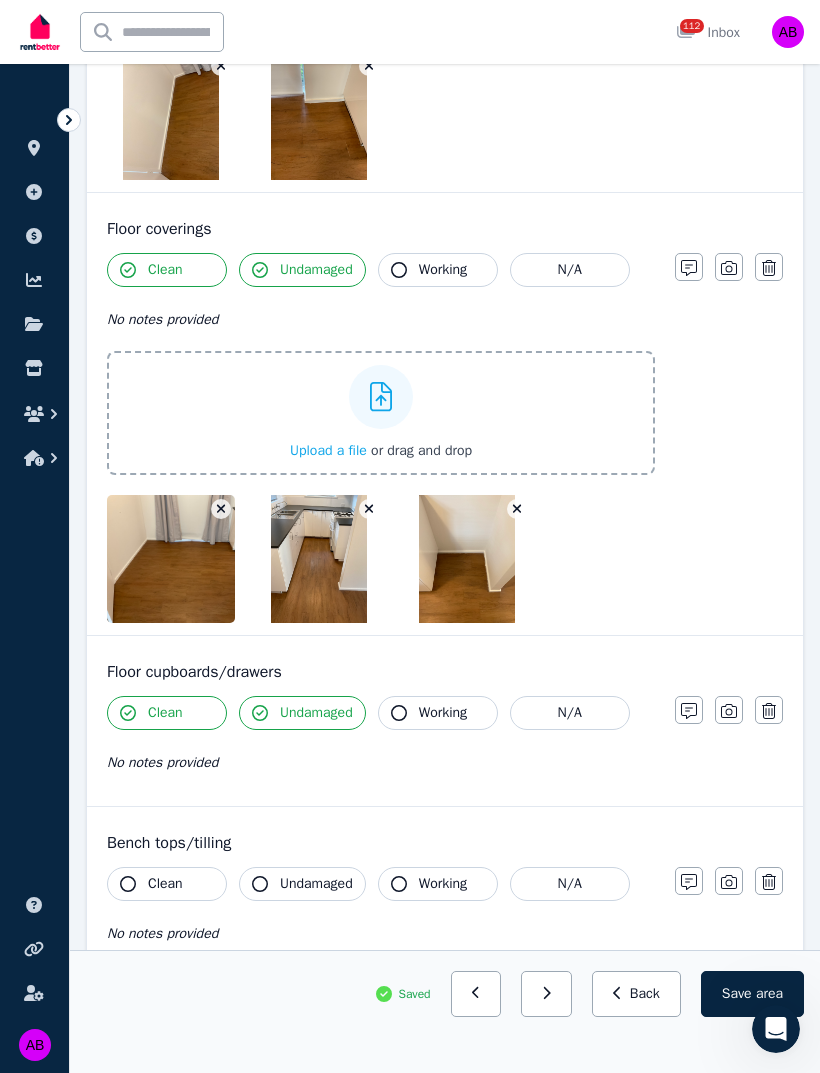 click on "Working" at bounding box center [443, 713] 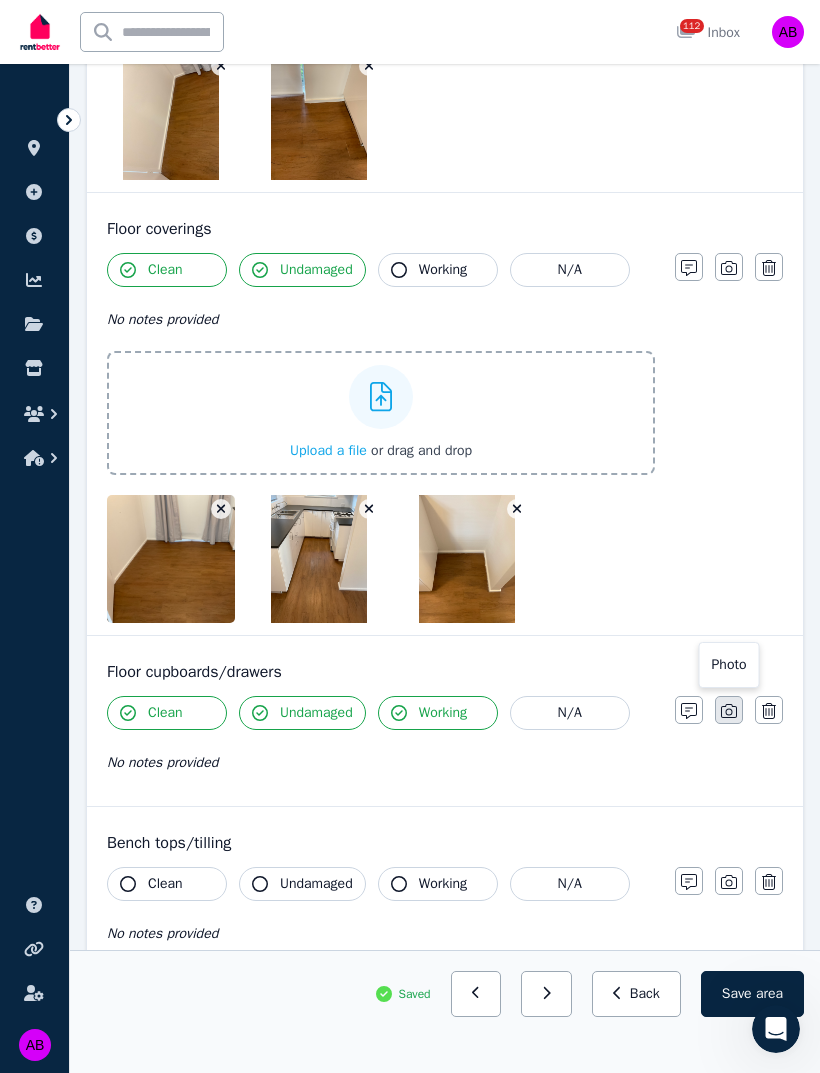 click at bounding box center [729, 710] 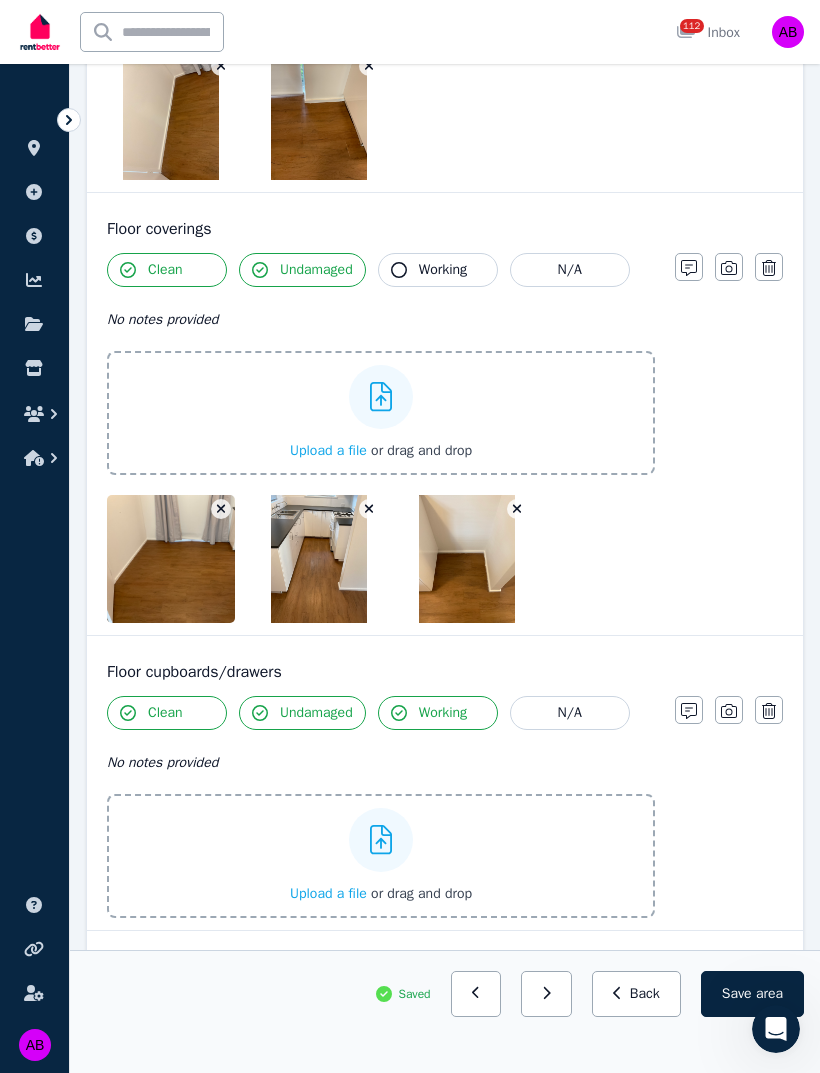 click on "Upload a file" at bounding box center [328, 893] 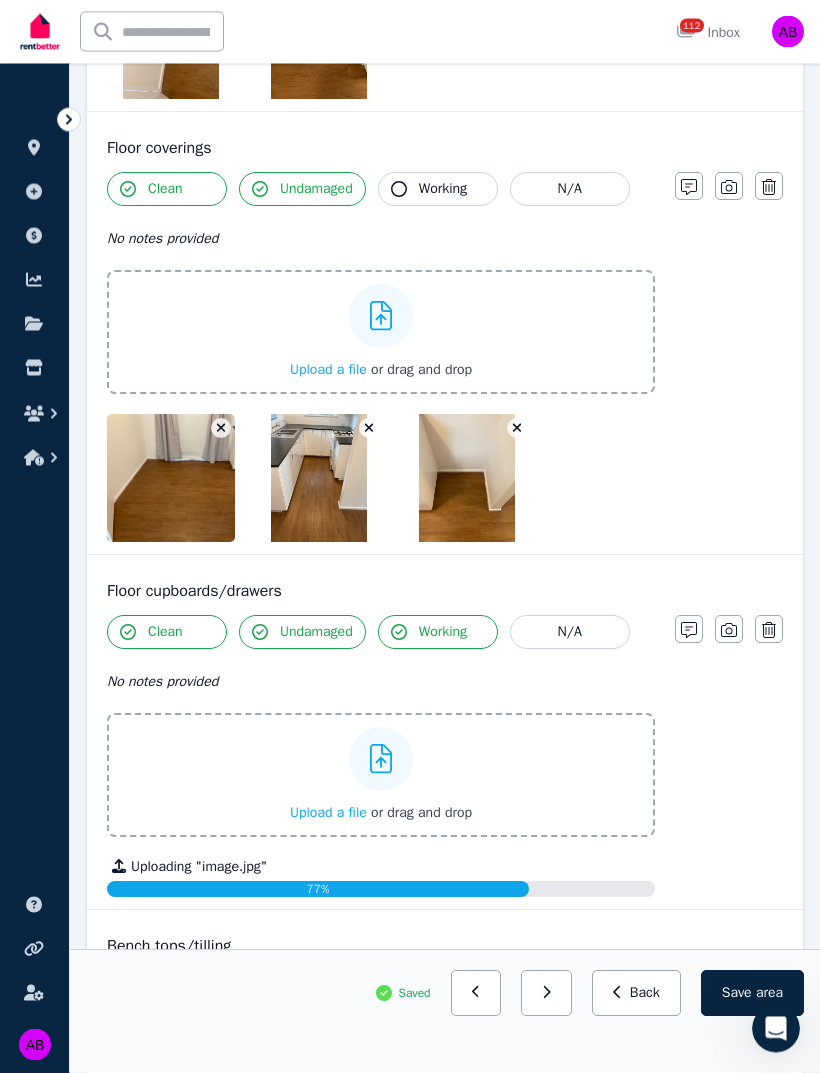 scroll, scrollTop: 3317, scrollLeft: 0, axis: vertical 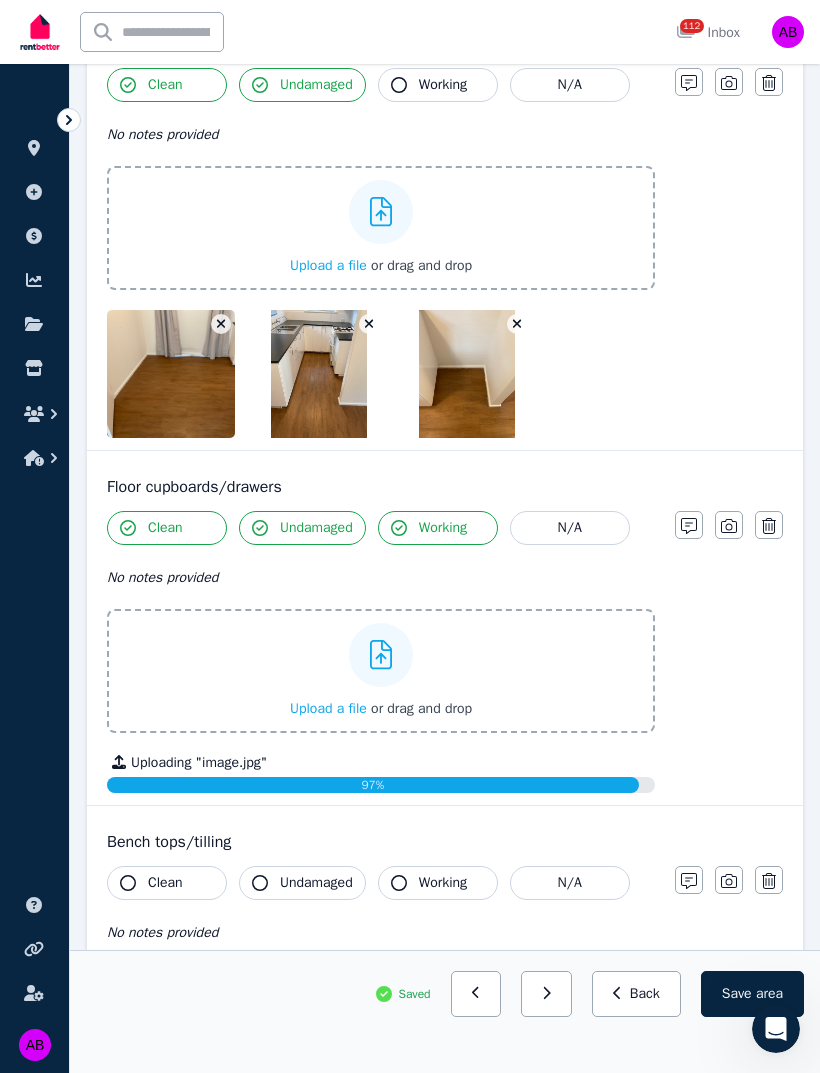 click on "Upload a file" at bounding box center (328, 708) 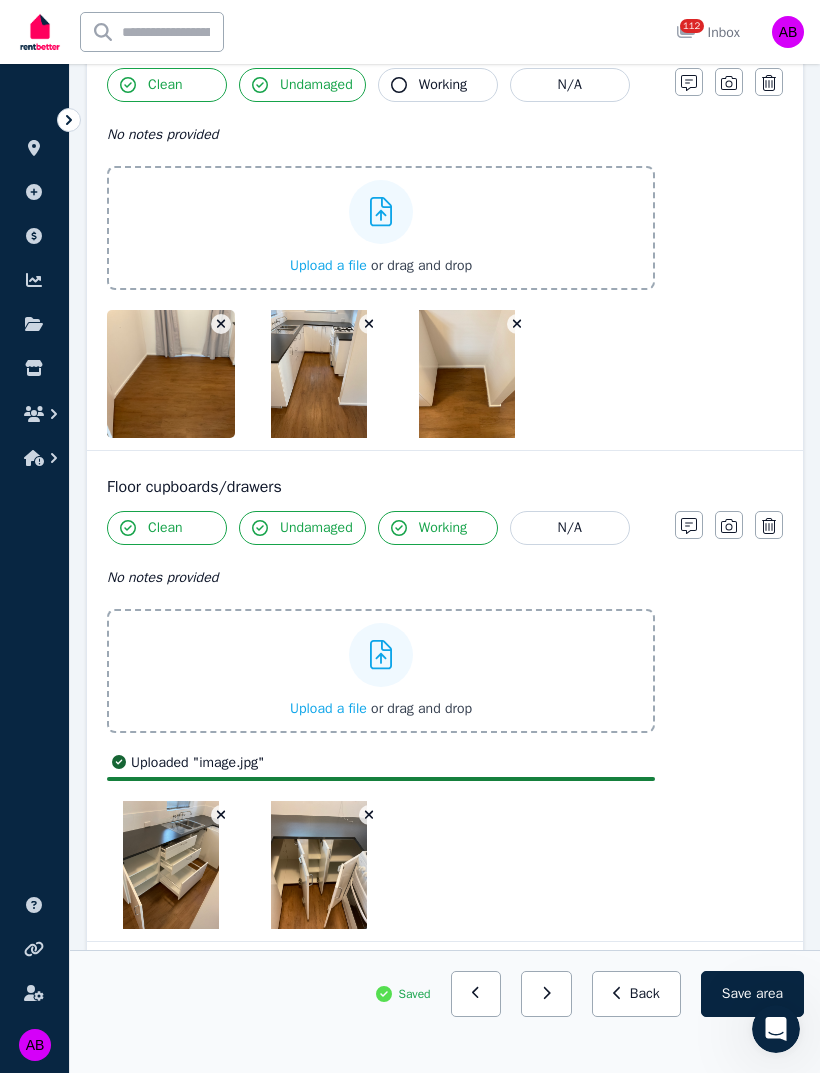 click on "Upload a file" at bounding box center (328, 708) 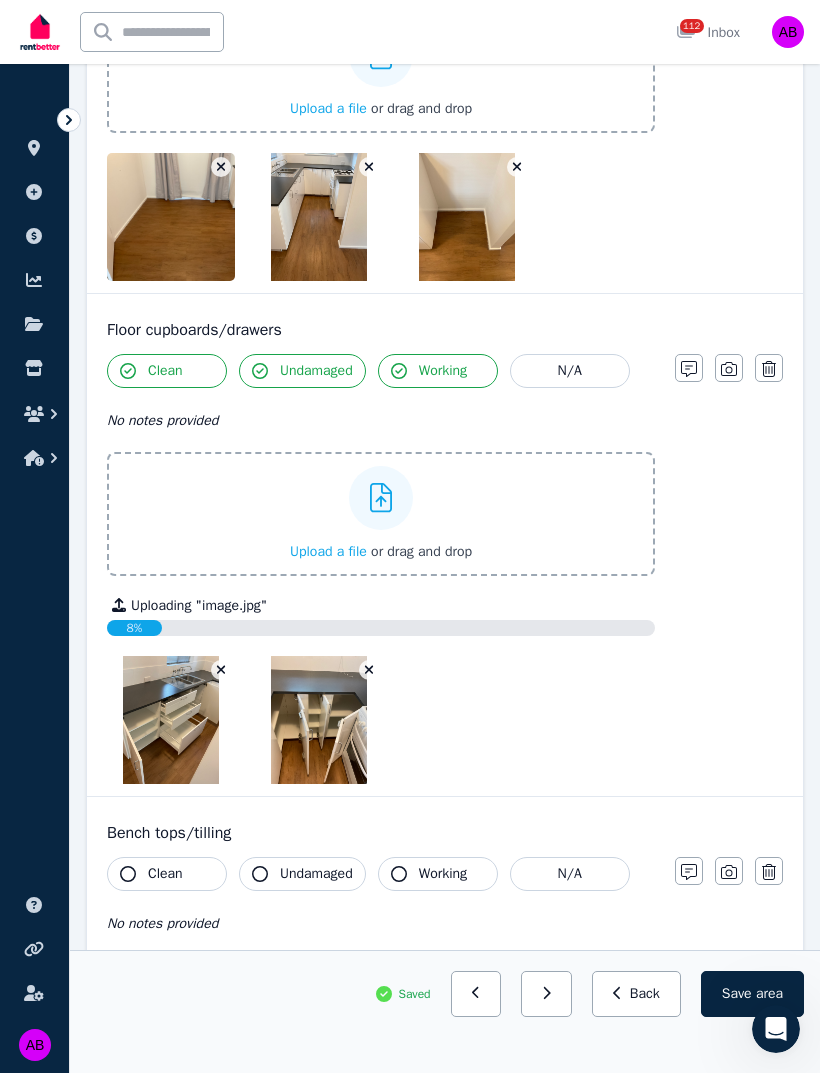 scroll, scrollTop: 3473, scrollLeft: 0, axis: vertical 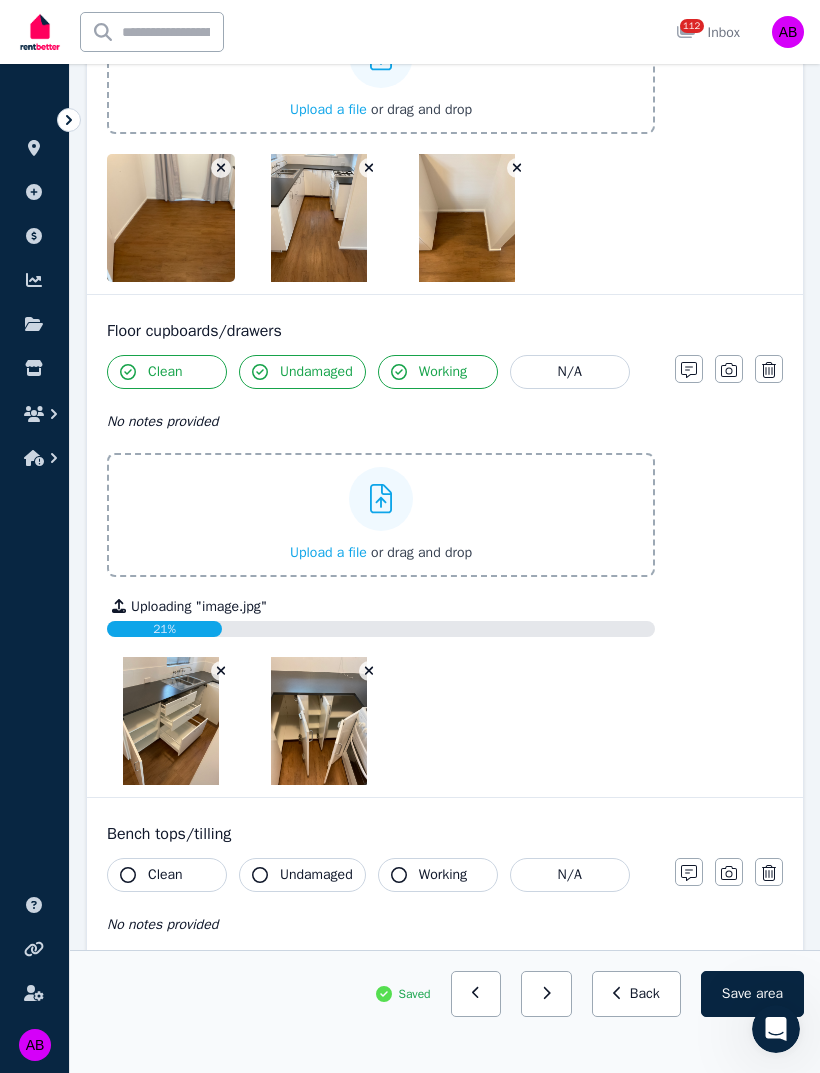 click on "Upload a file" at bounding box center [328, 552] 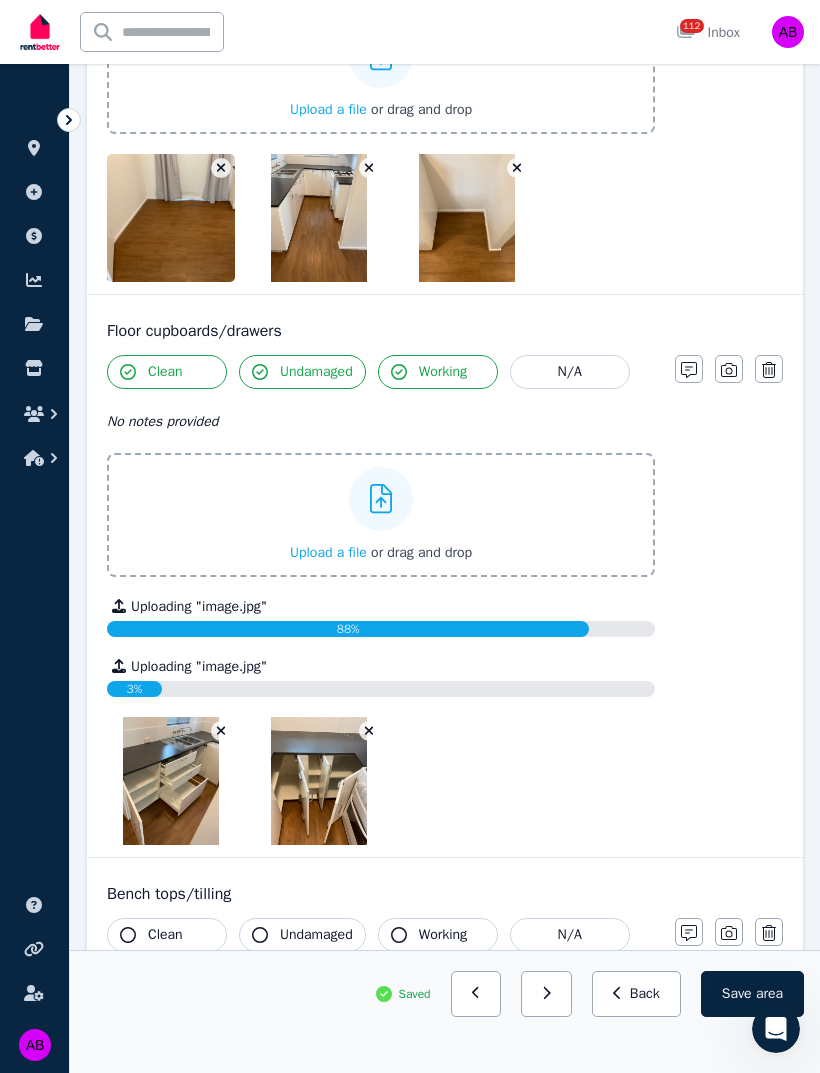 click on "Upload a file" at bounding box center (328, 552) 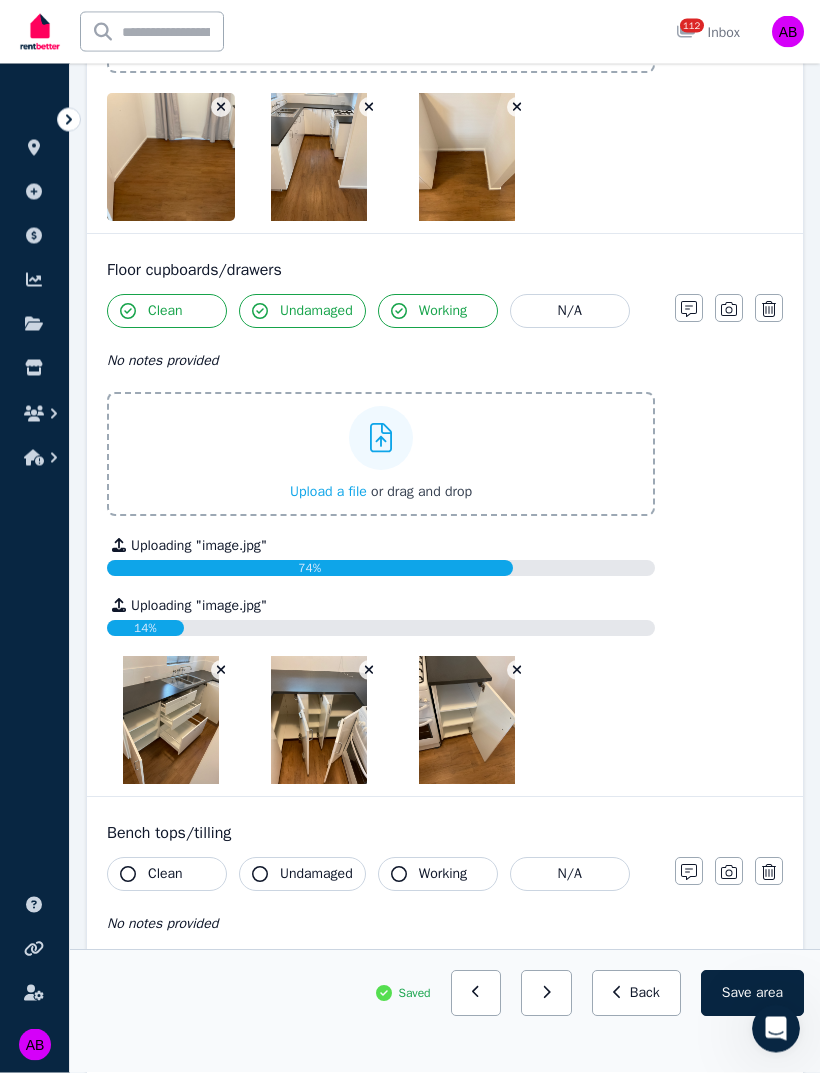 scroll, scrollTop: 3546, scrollLeft: 0, axis: vertical 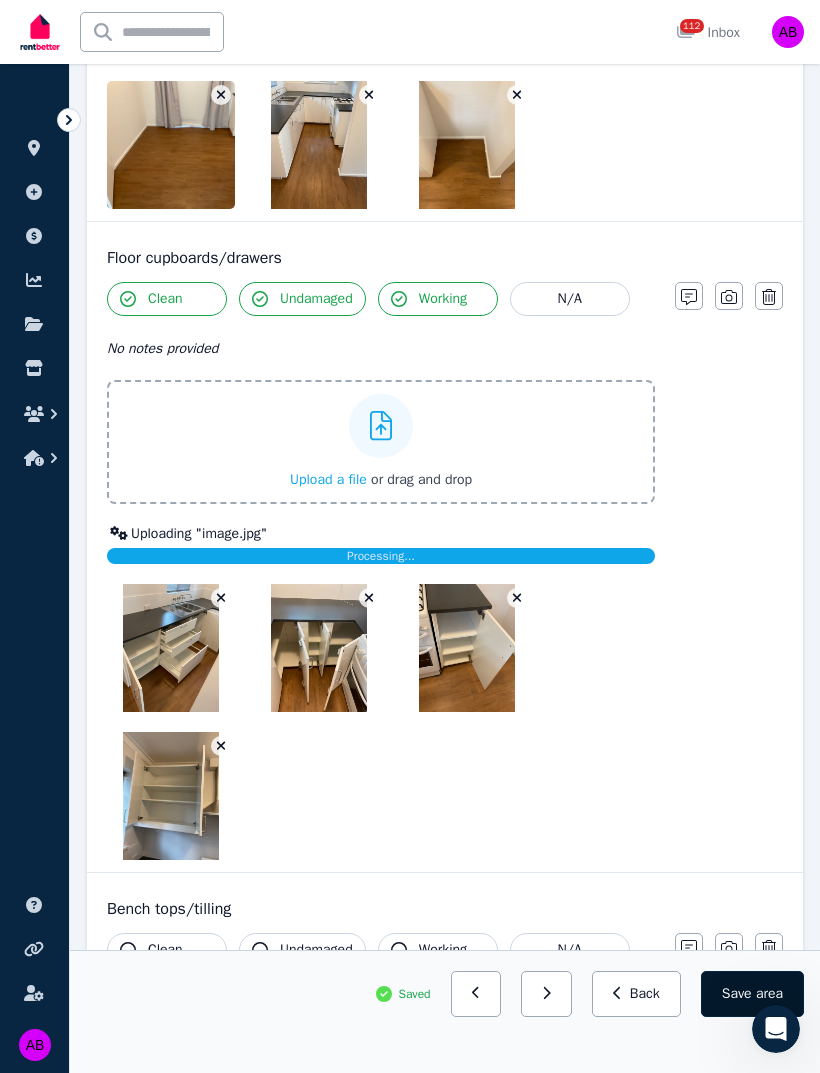 click on "Save   area" at bounding box center [752, 994] 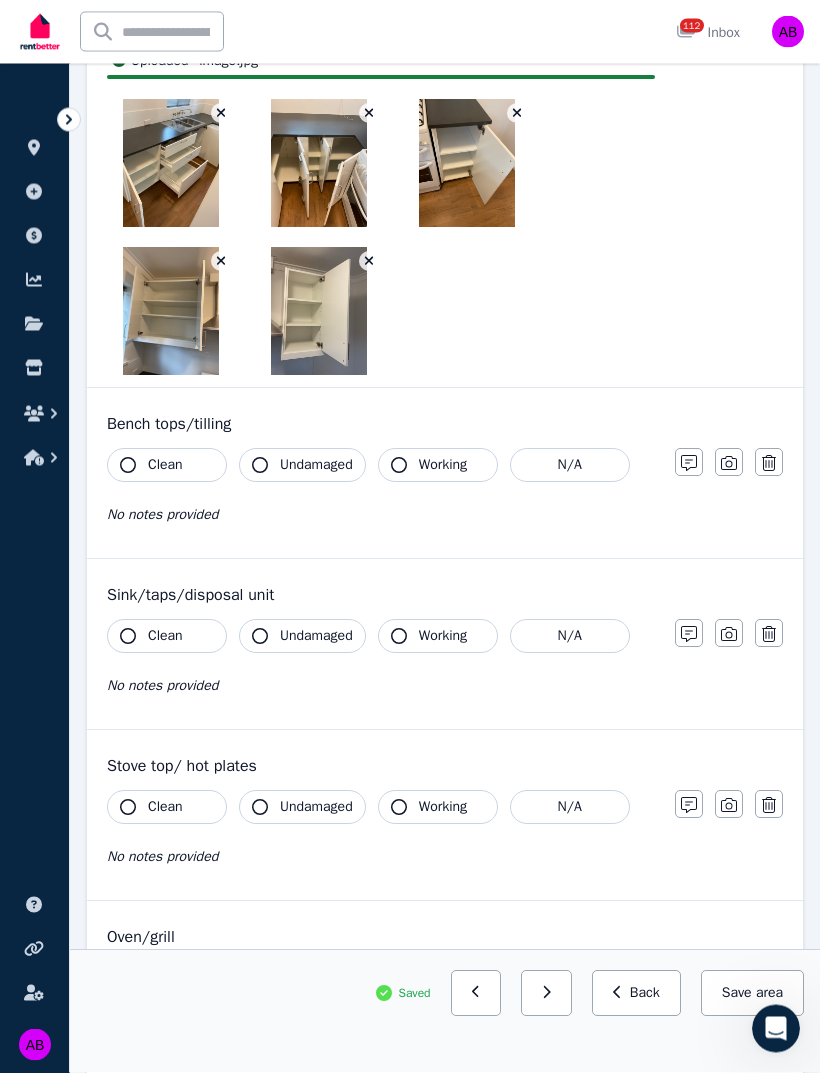 scroll, scrollTop: 4019, scrollLeft: 0, axis: vertical 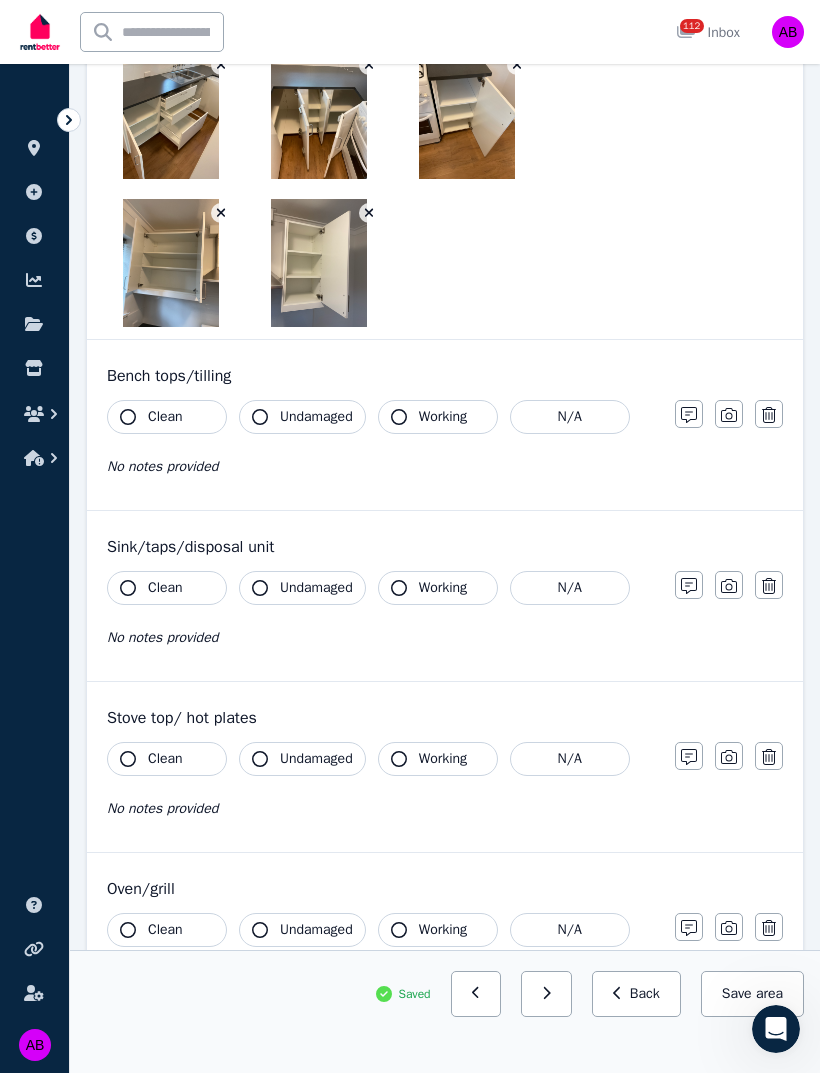 click on "Clean" at bounding box center [165, 417] 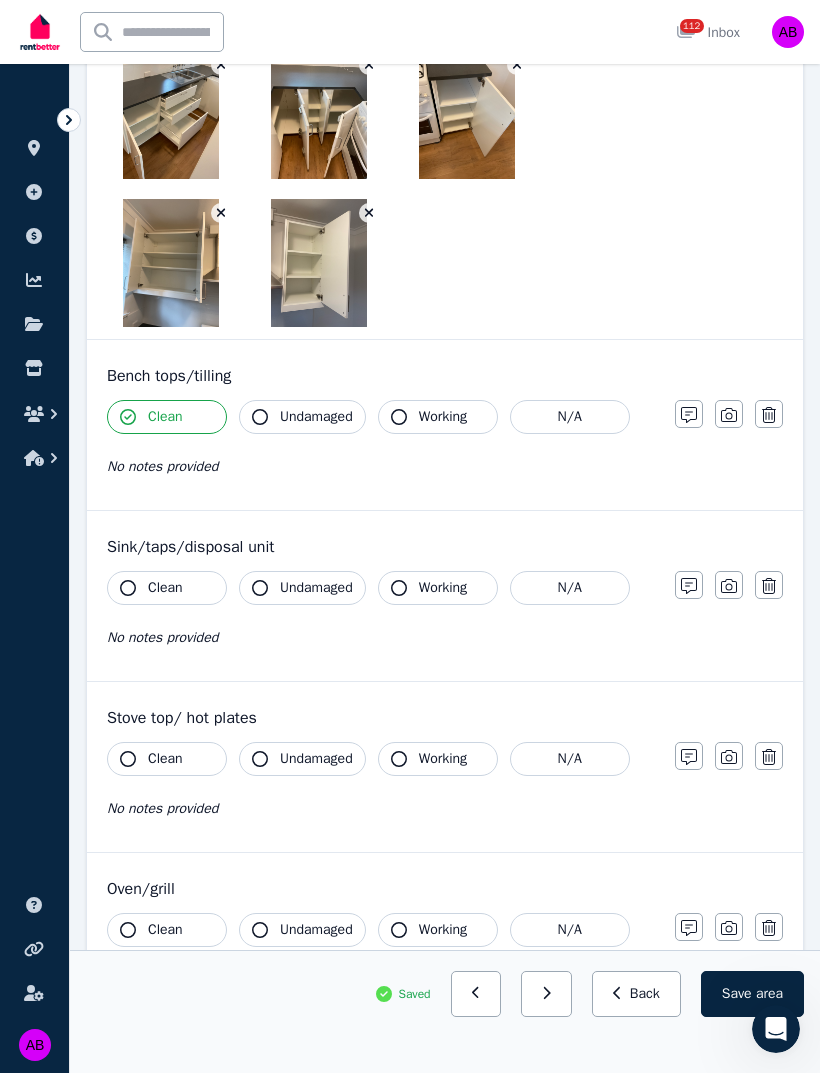 click on "Undamaged" at bounding box center [316, 417] 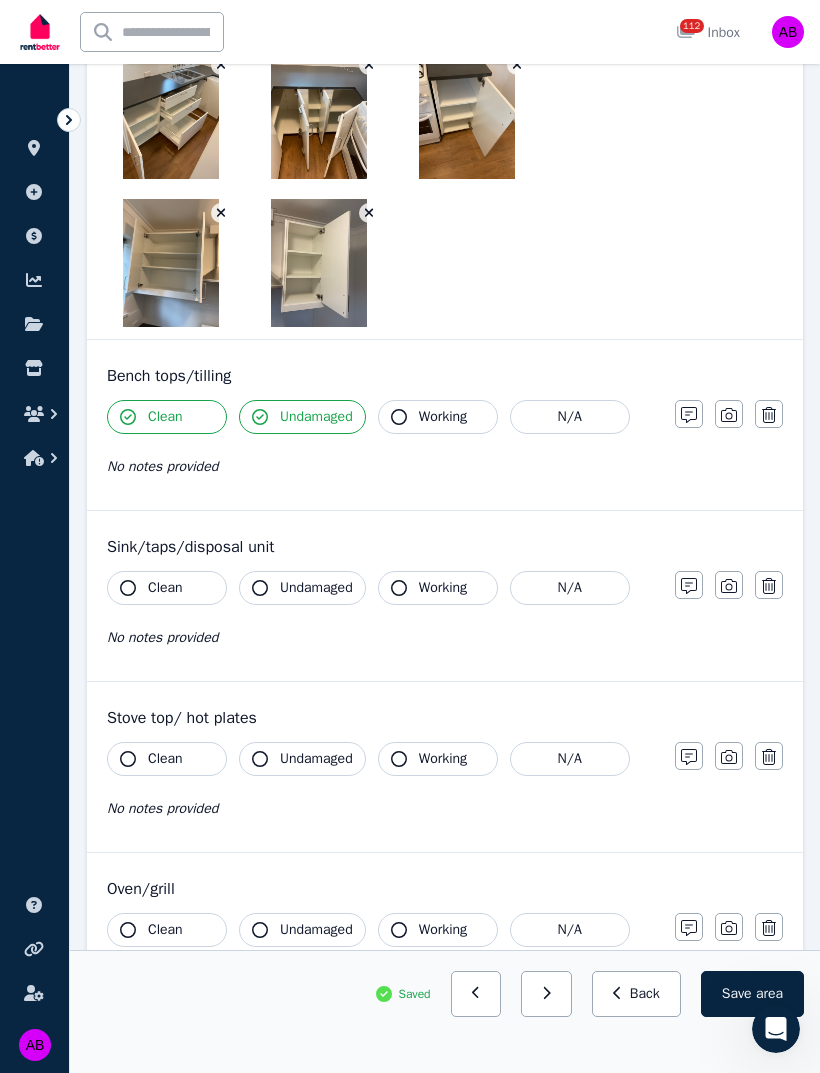 click on "Working" at bounding box center (443, 417) 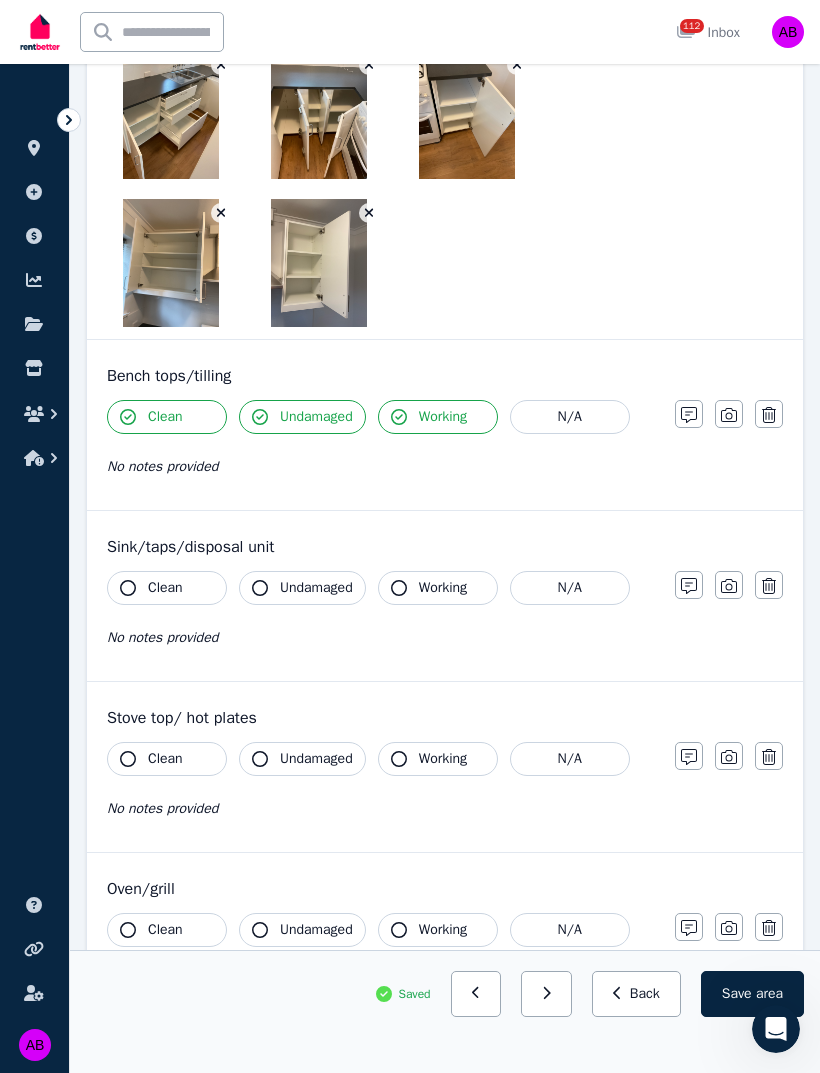 click on "Working" at bounding box center [438, 417] 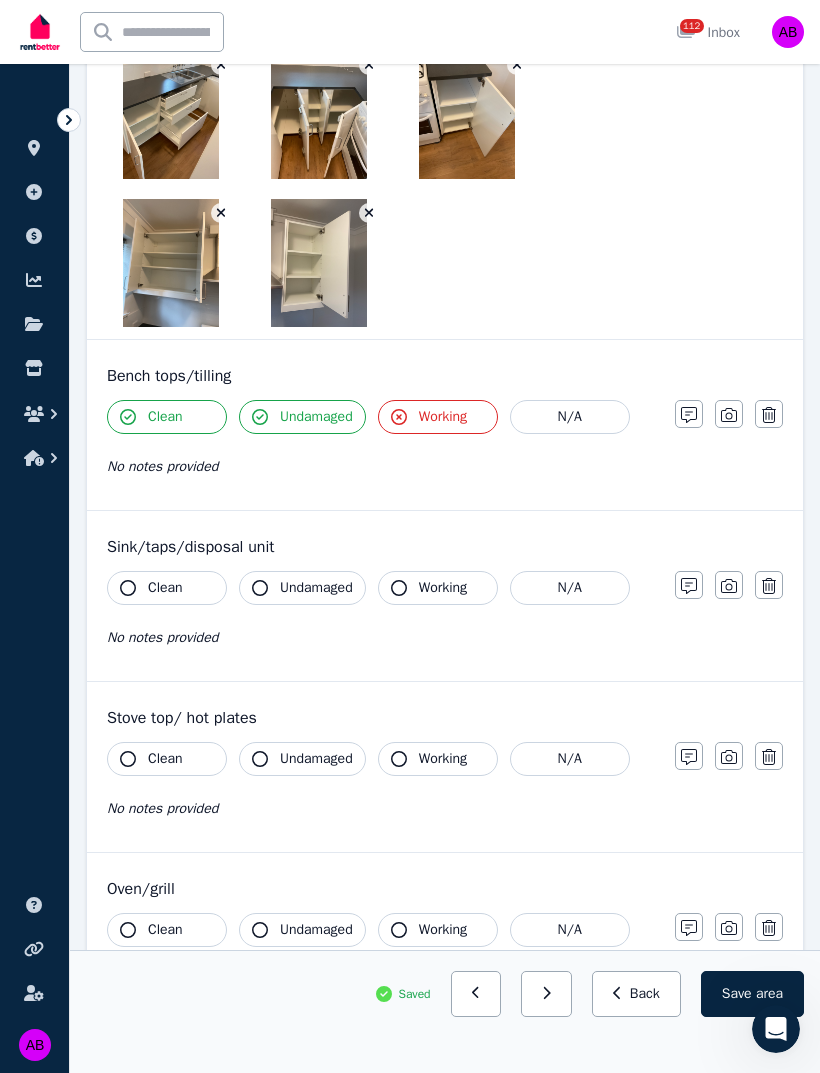 click on "Working" at bounding box center (443, 417) 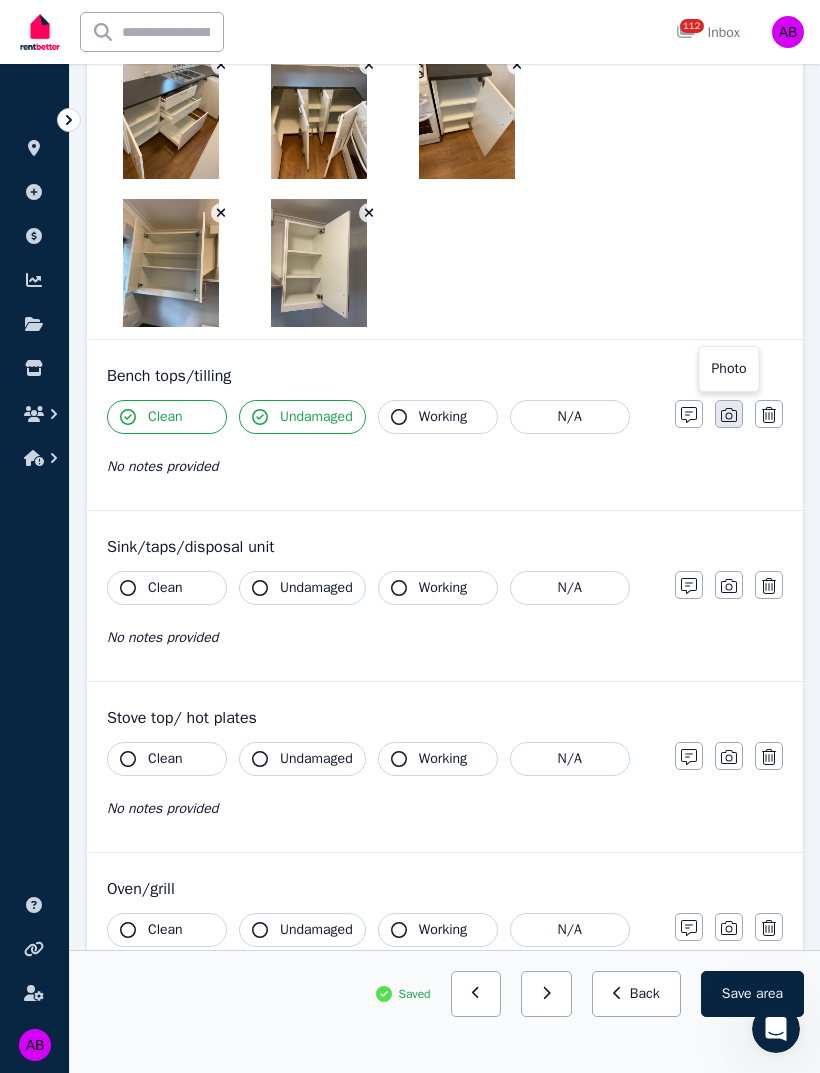 click 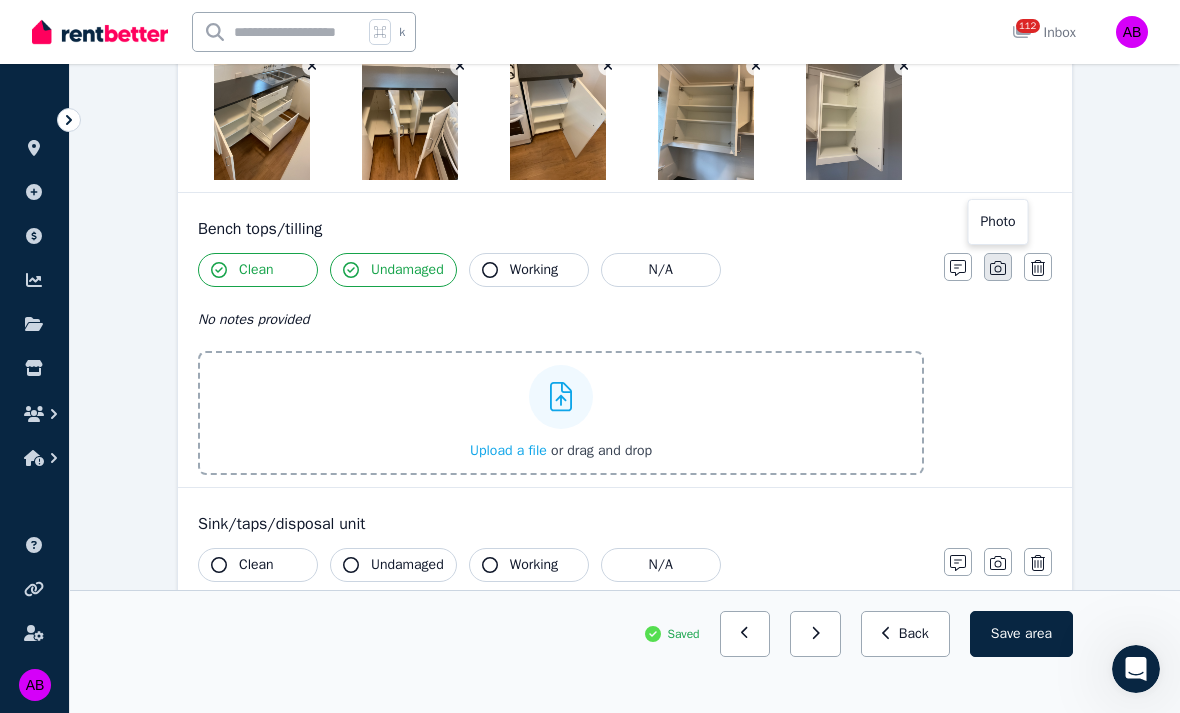 scroll, scrollTop: 3868, scrollLeft: 0, axis: vertical 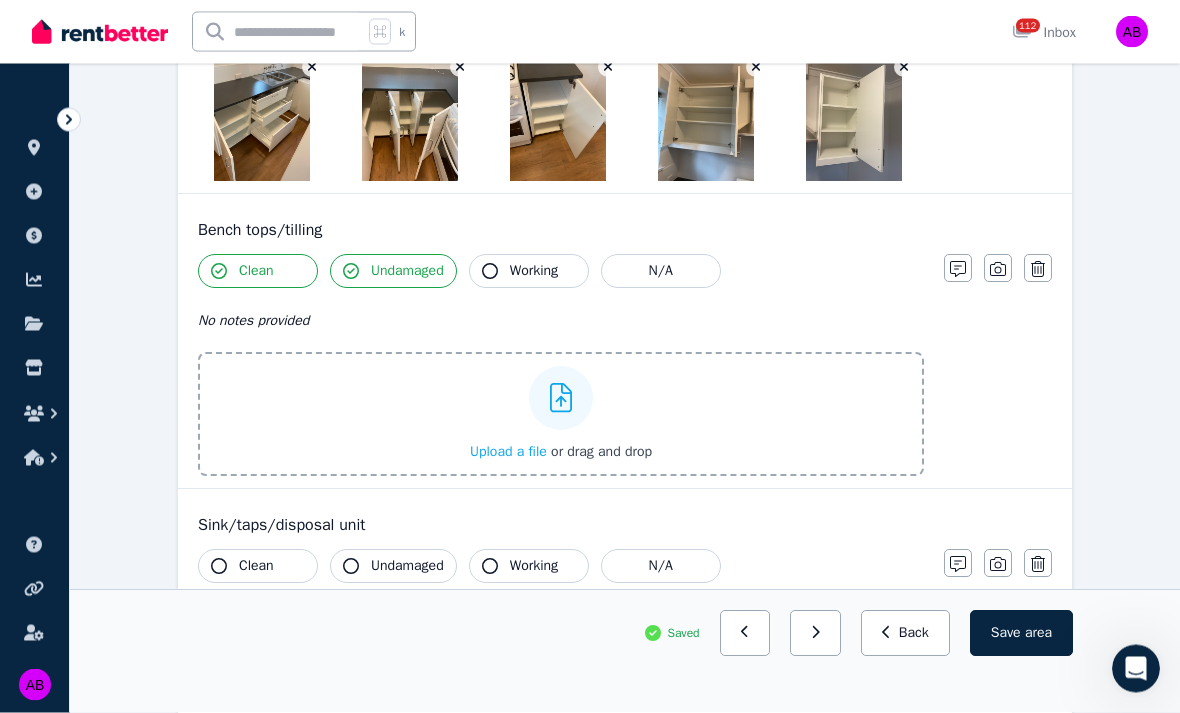 click on "Upload a file" at bounding box center [508, 452] 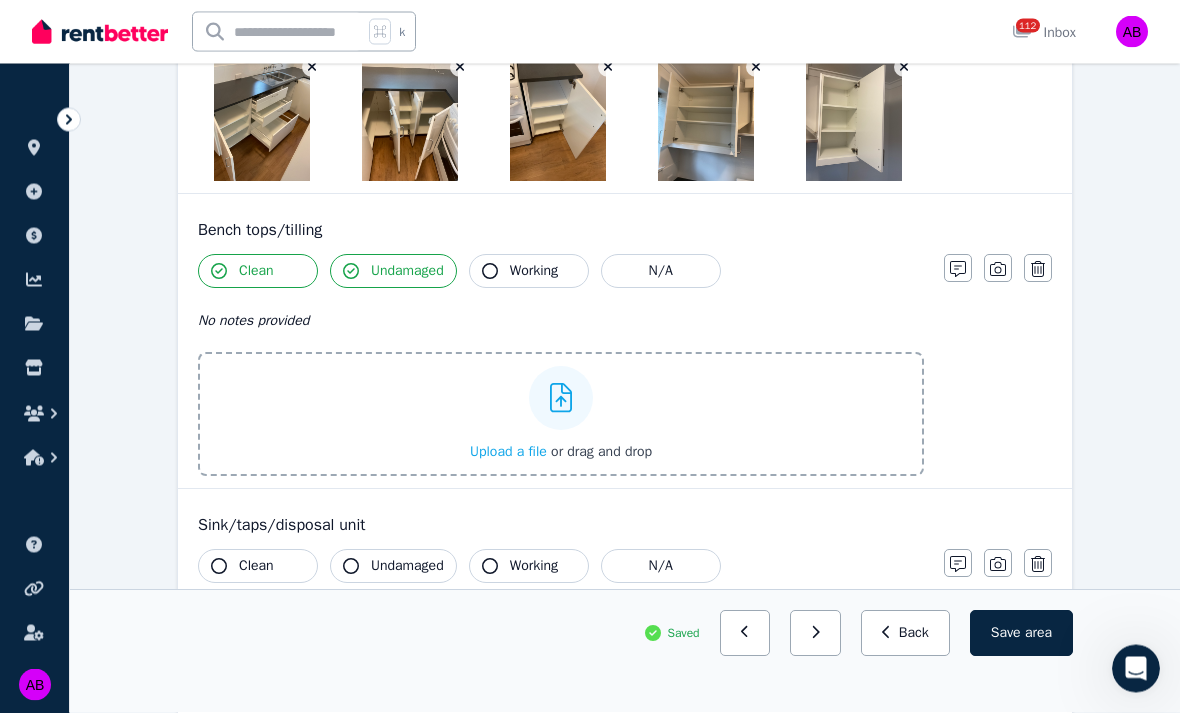 scroll, scrollTop: 3869, scrollLeft: 0, axis: vertical 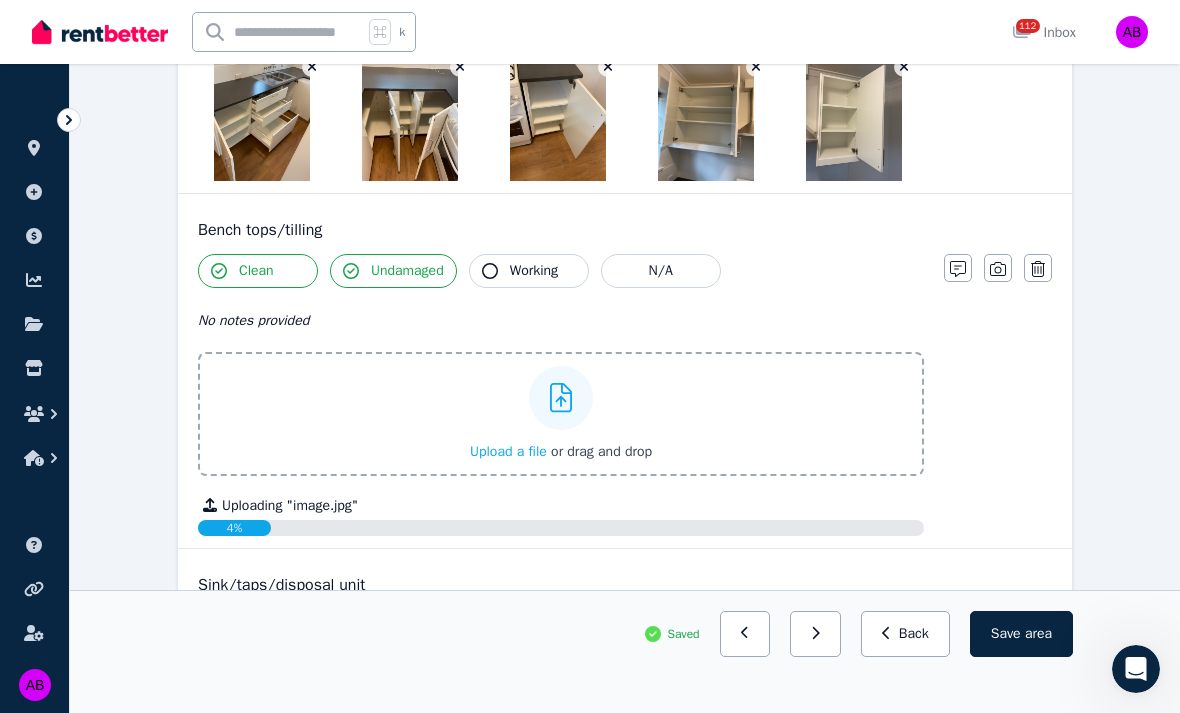 click on "Upload a file" at bounding box center [508, 451] 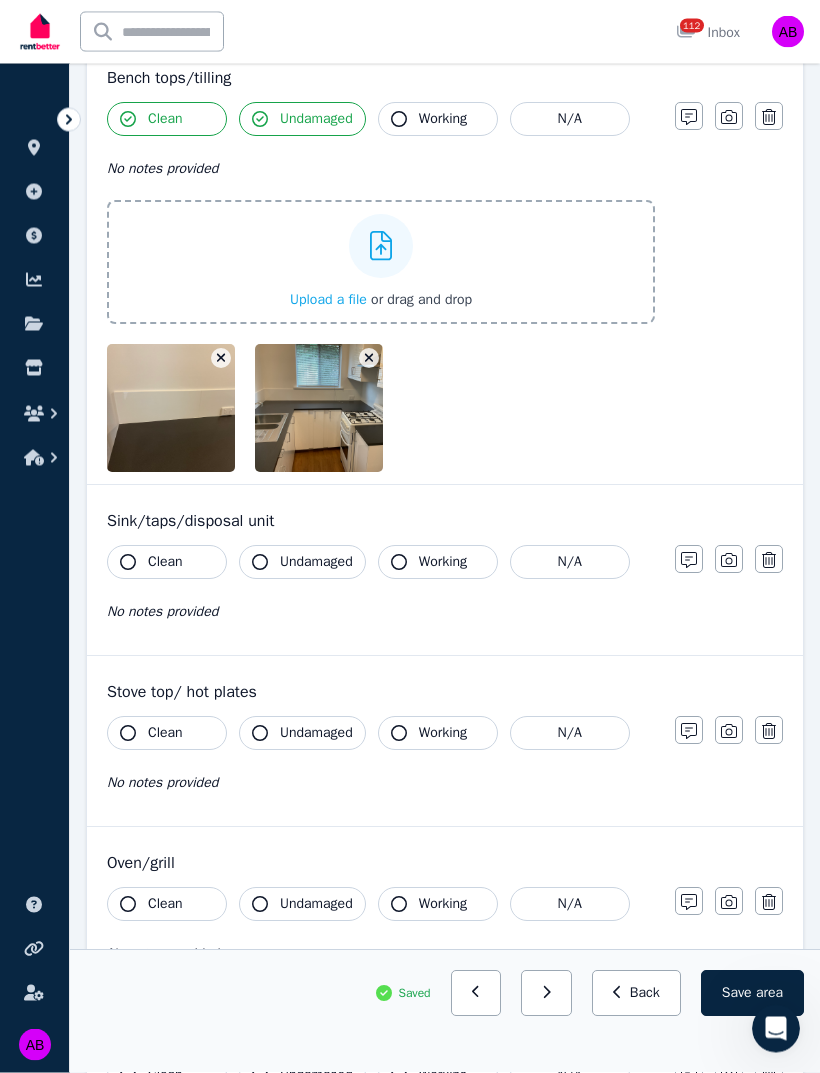 scroll, scrollTop: 4324, scrollLeft: 0, axis: vertical 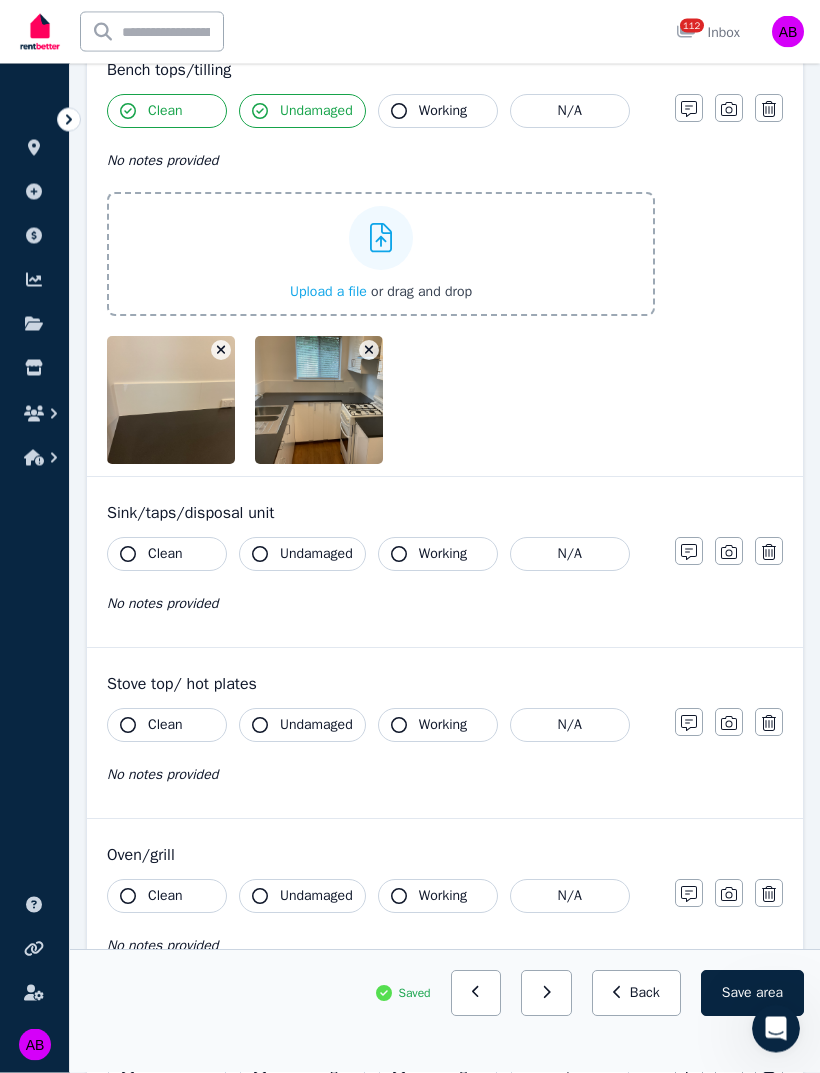 click on "Clean" at bounding box center [167, 555] 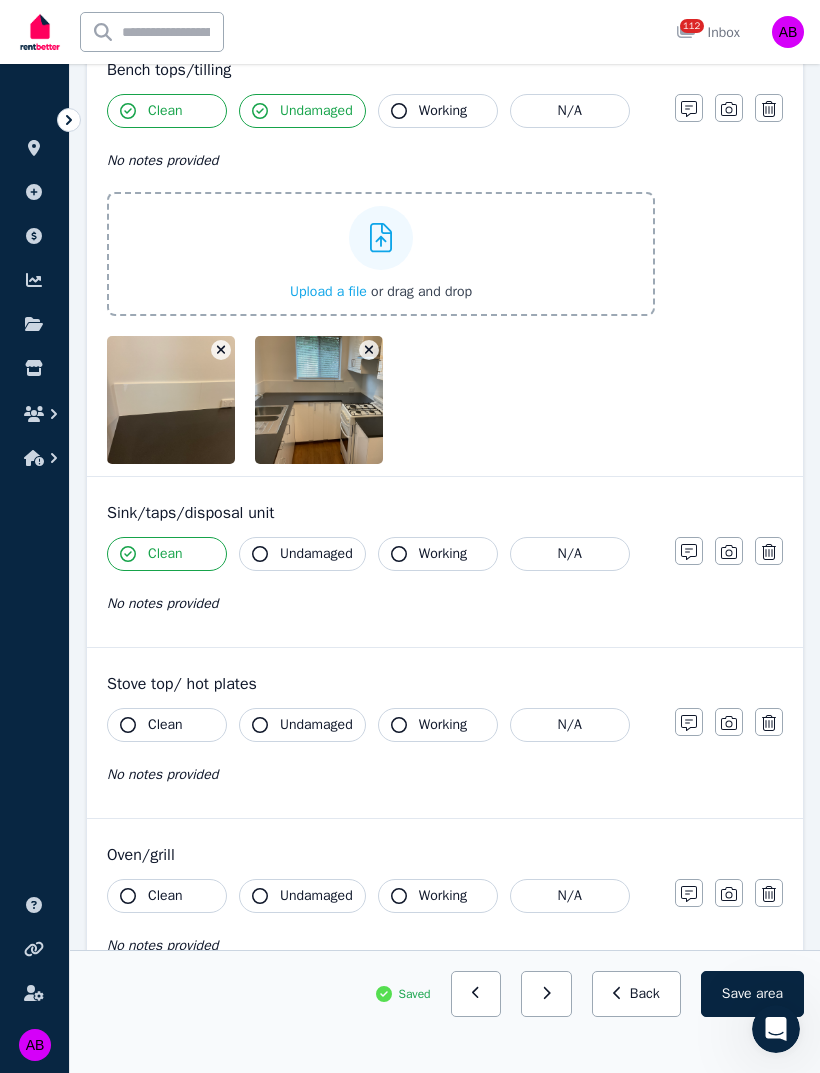 click on "Undamaged" at bounding box center (316, 554) 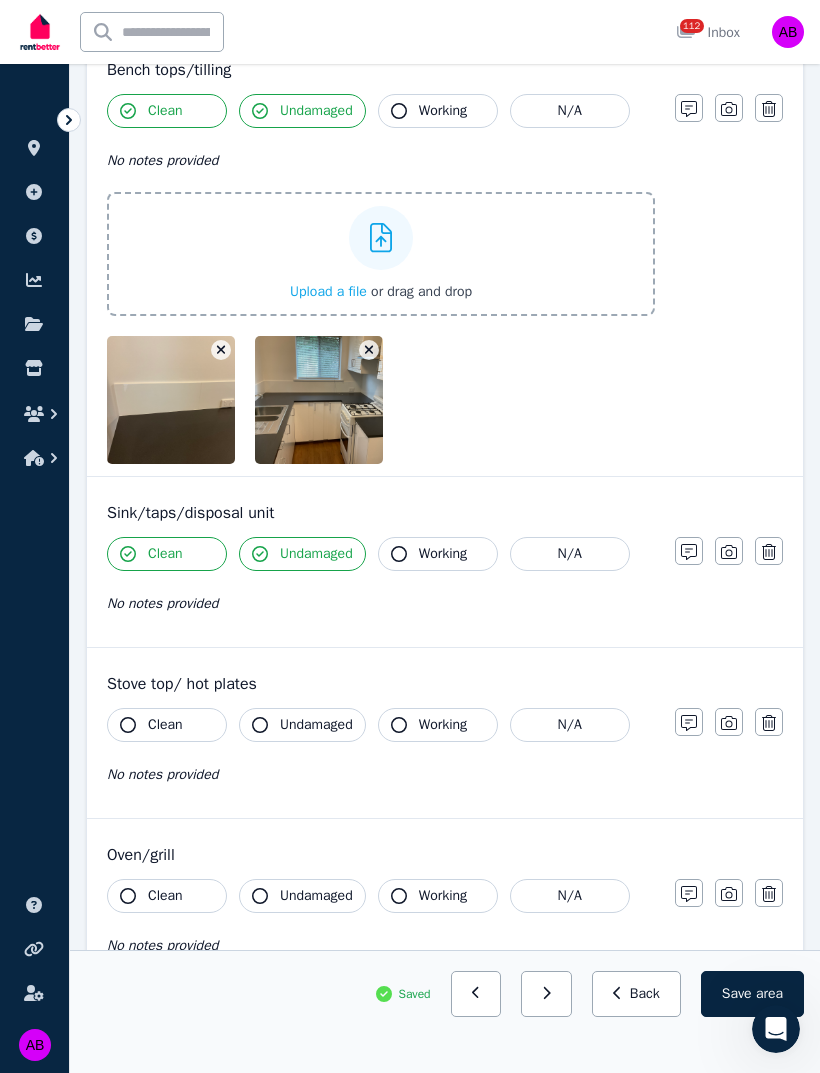 click on "Working" at bounding box center [443, 554] 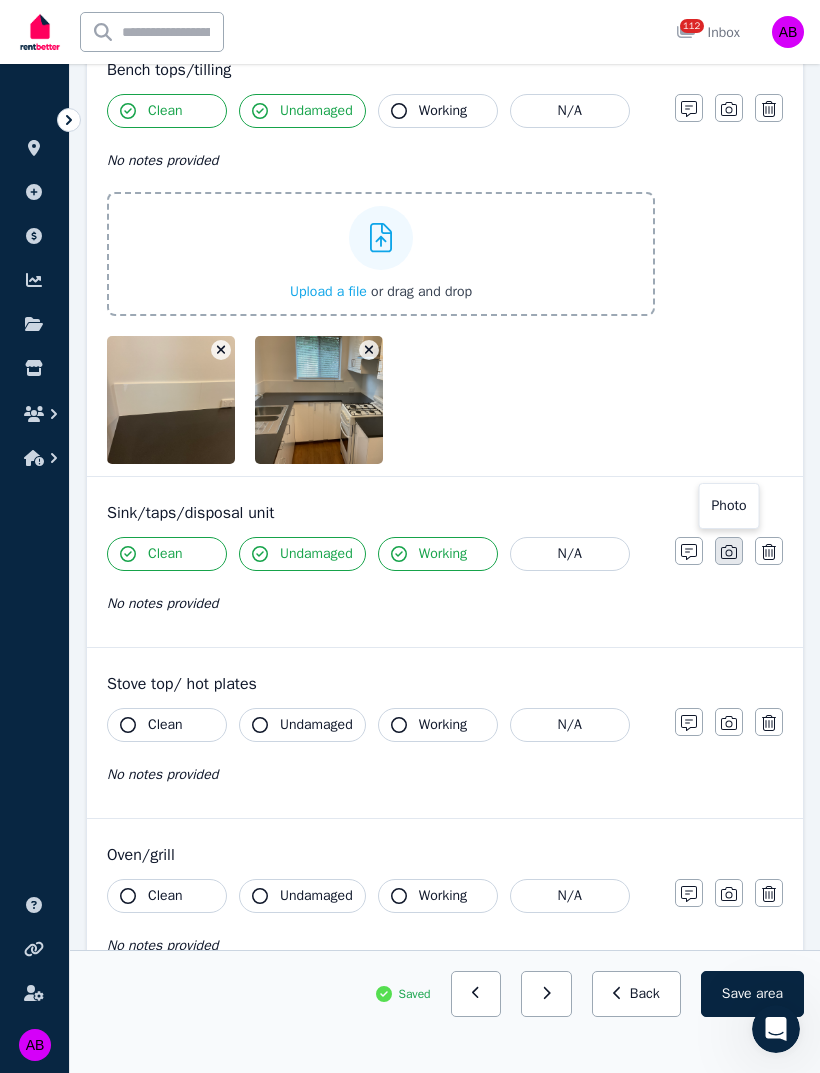 click 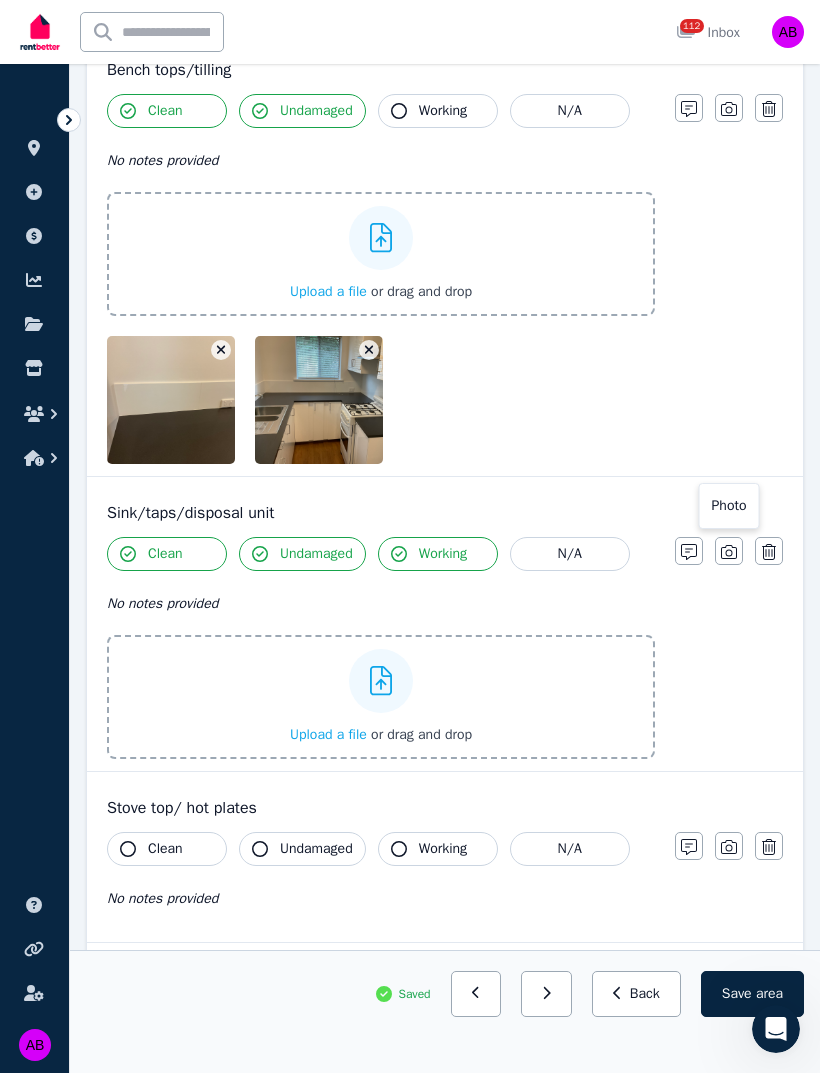 click on "Photo" at bounding box center [729, 506] 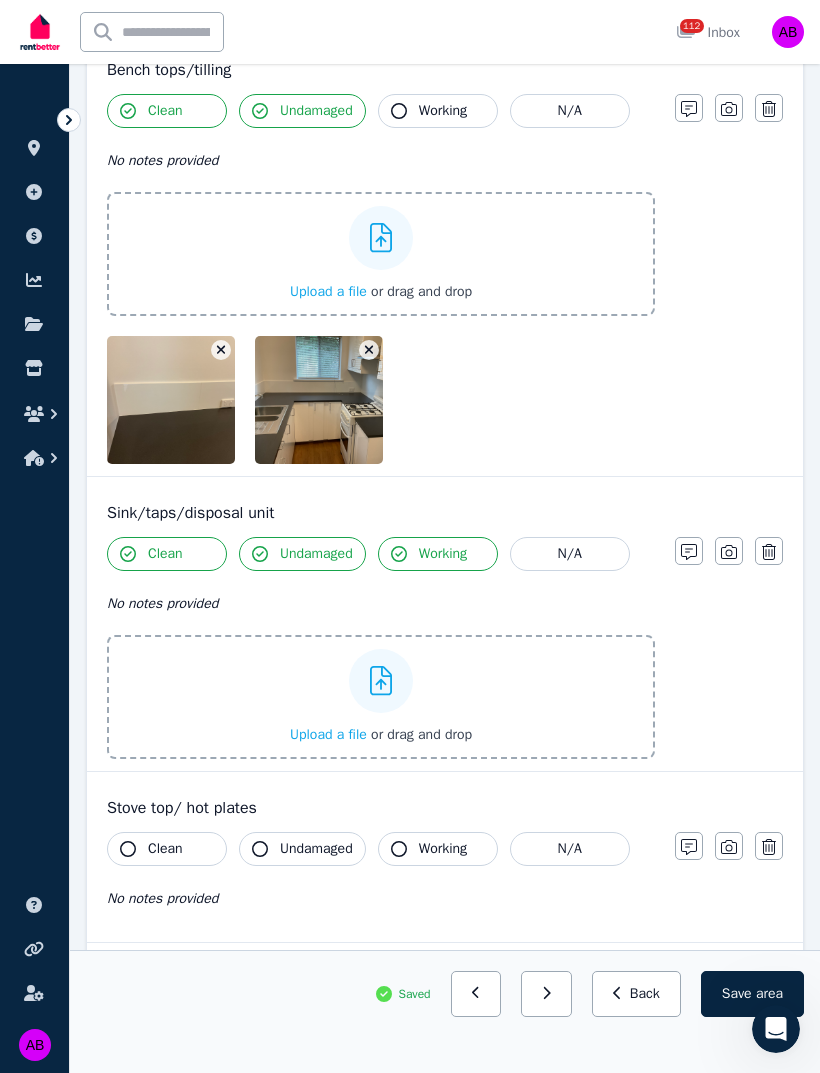 click on "Upload a file" at bounding box center (328, 734) 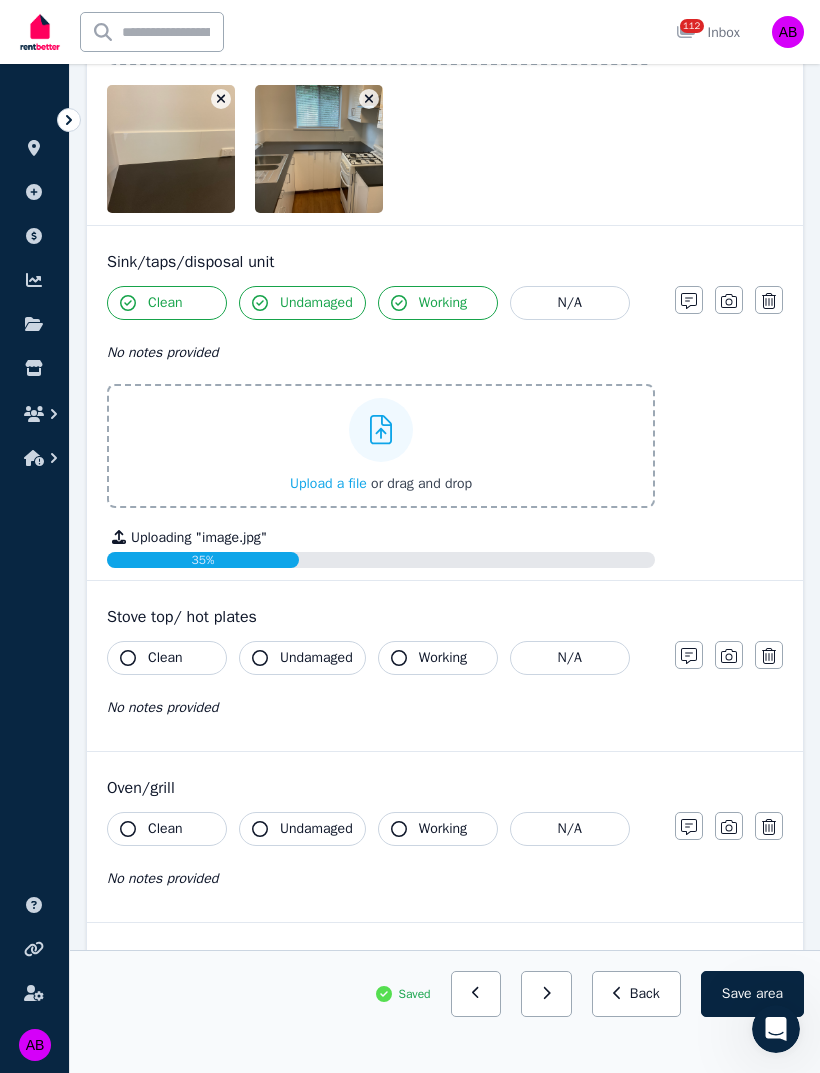 scroll, scrollTop: 4586, scrollLeft: 0, axis: vertical 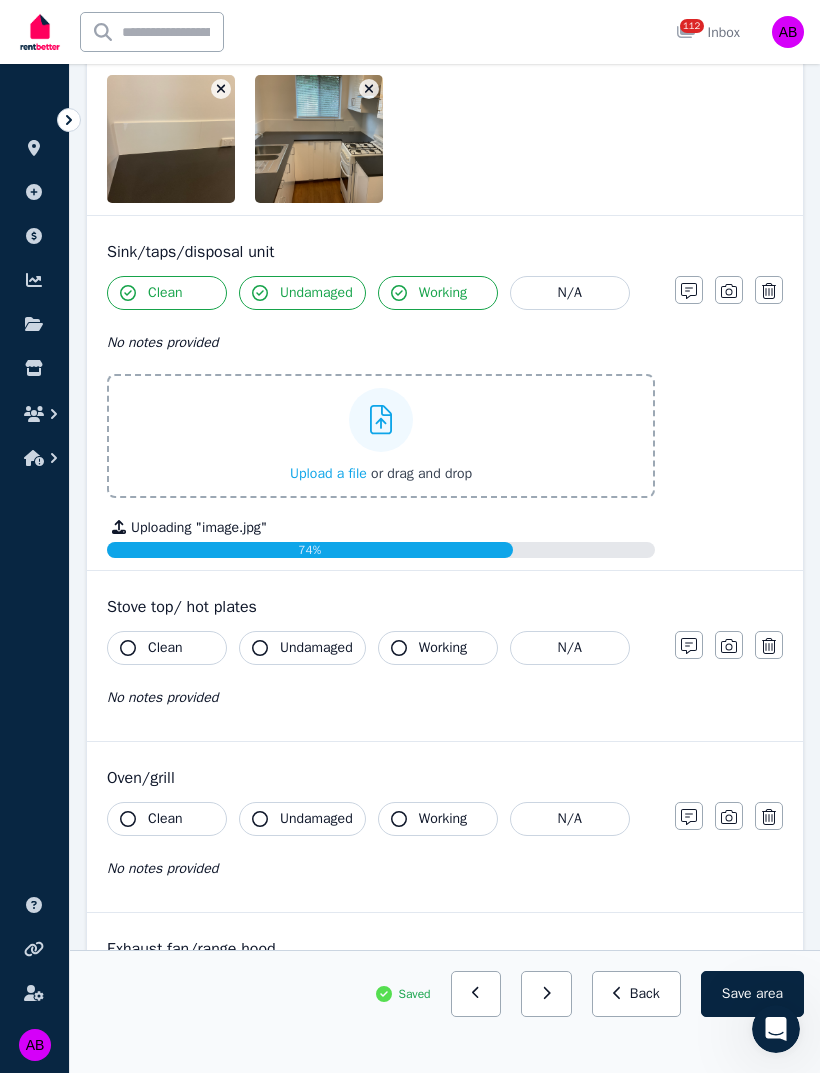 click on "Clean" at bounding box center [165, 648] 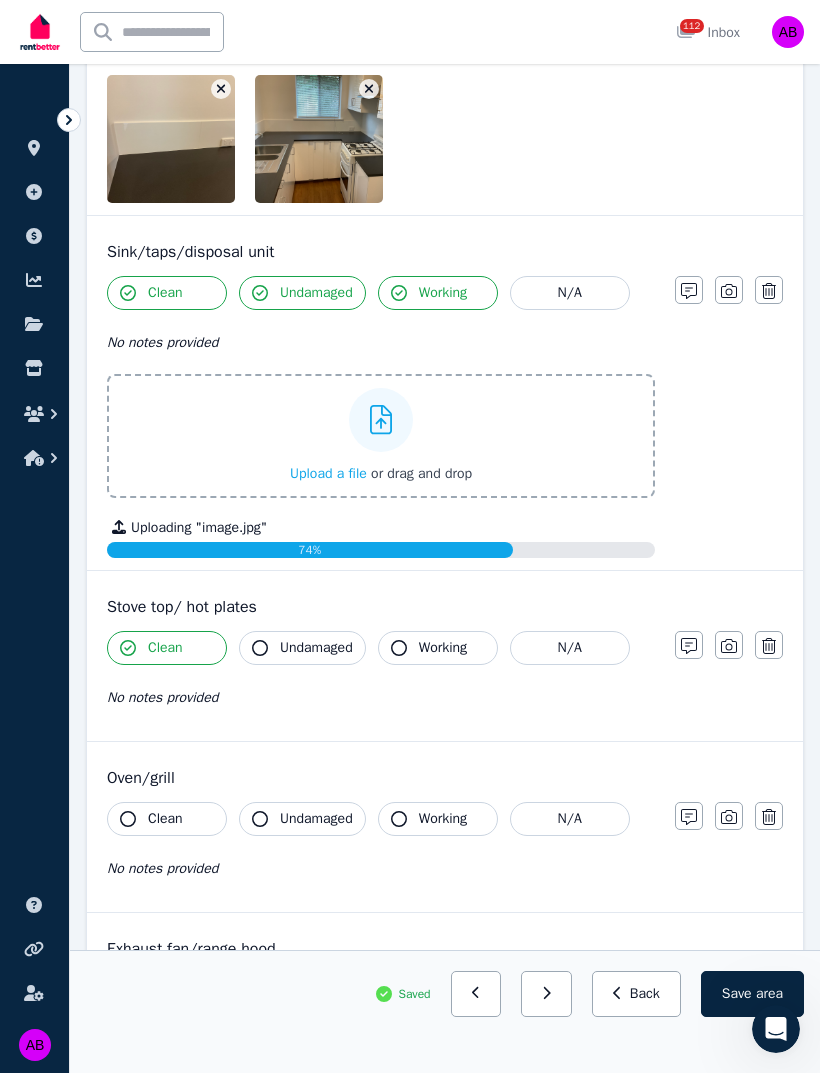 click on "Undamaged" at bounding box center [302, 648] 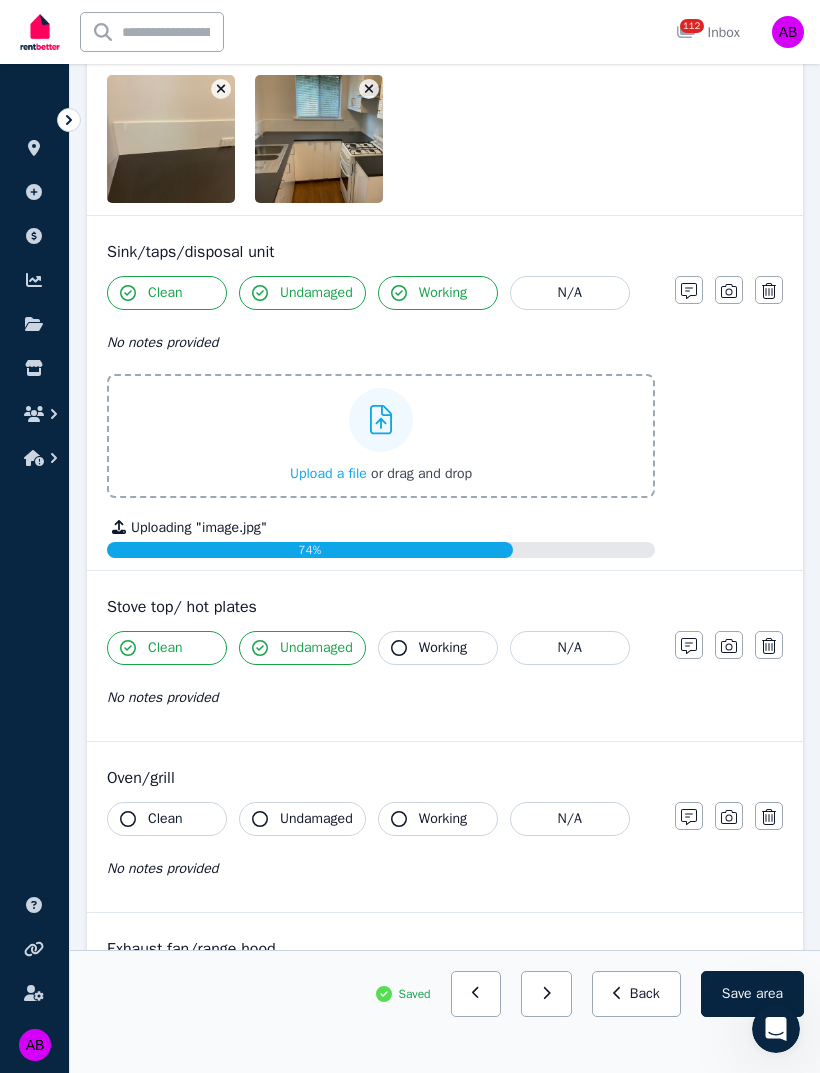 click on "Working" at bounding box center (443, 648) 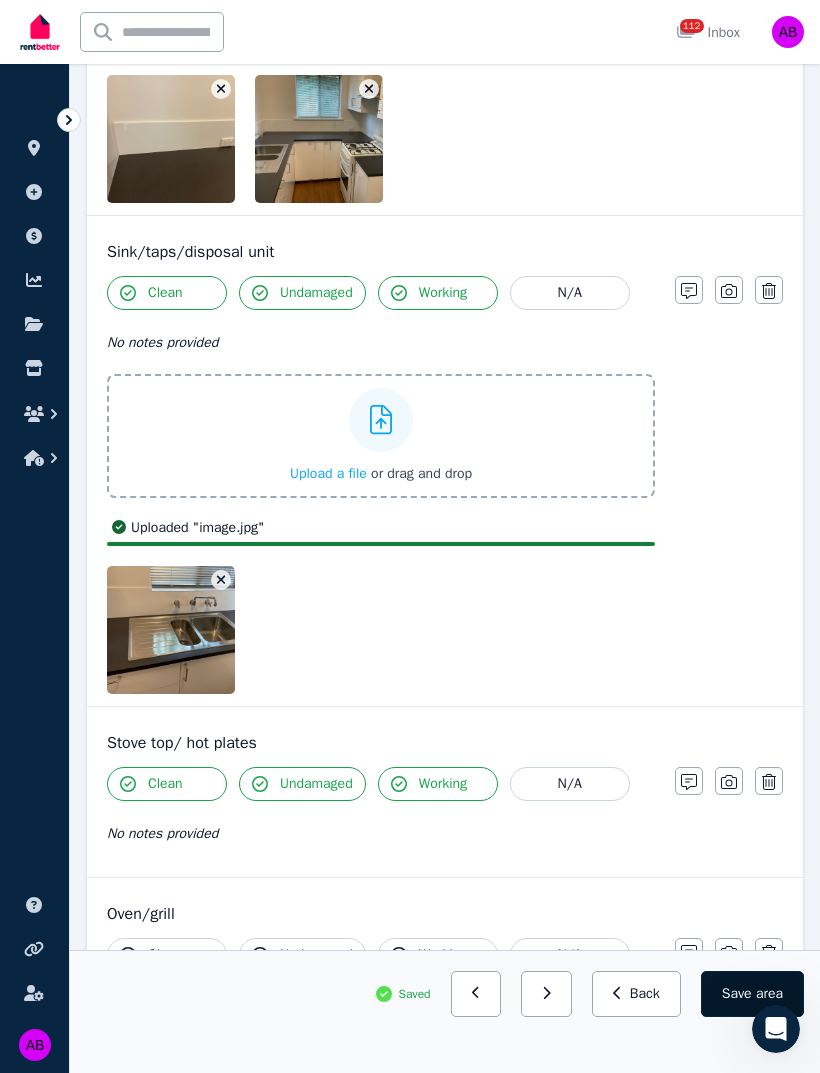 click on "Save   area" at bounding box center (752, 994) 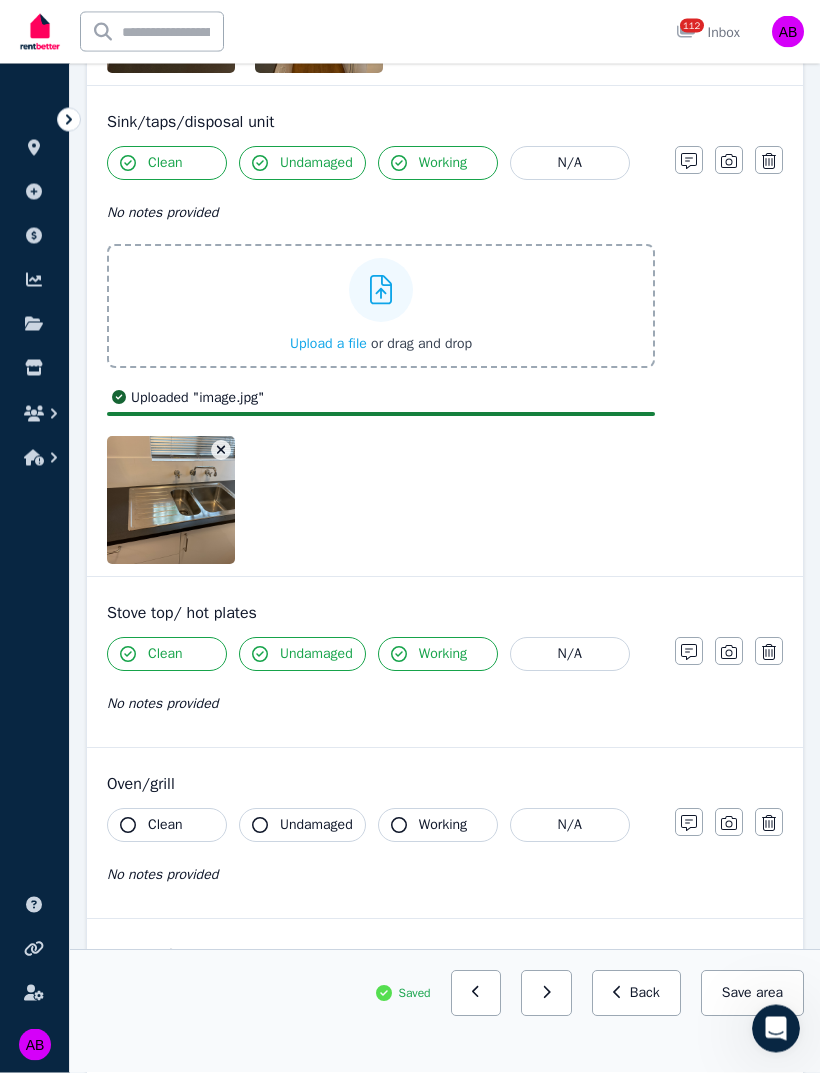 scroll, scrollTop: 4716, scrollLeft: 0, axis: vertical 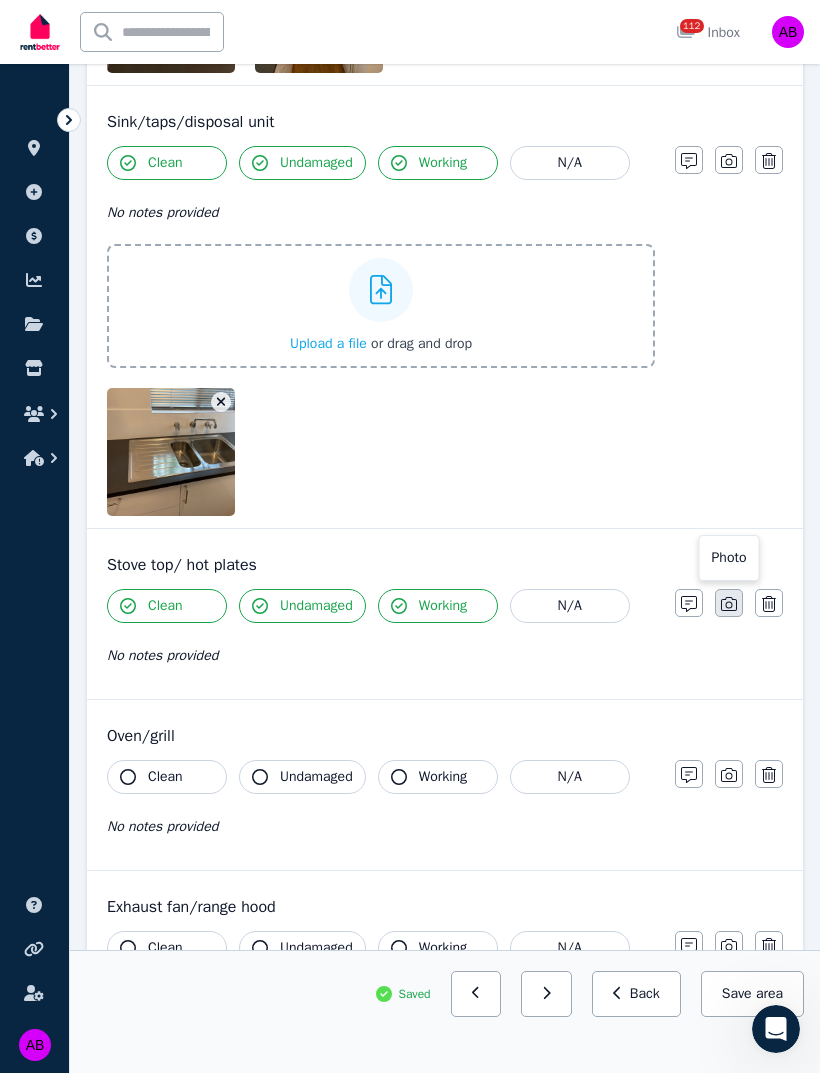 click 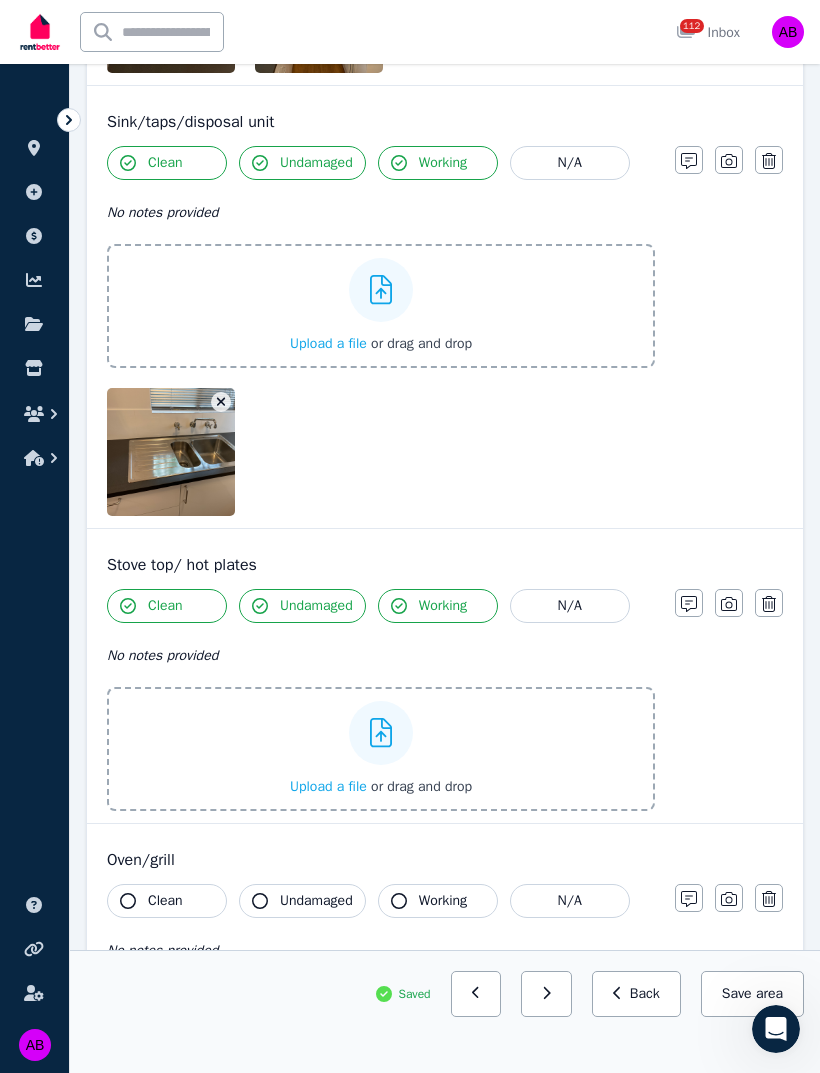 click 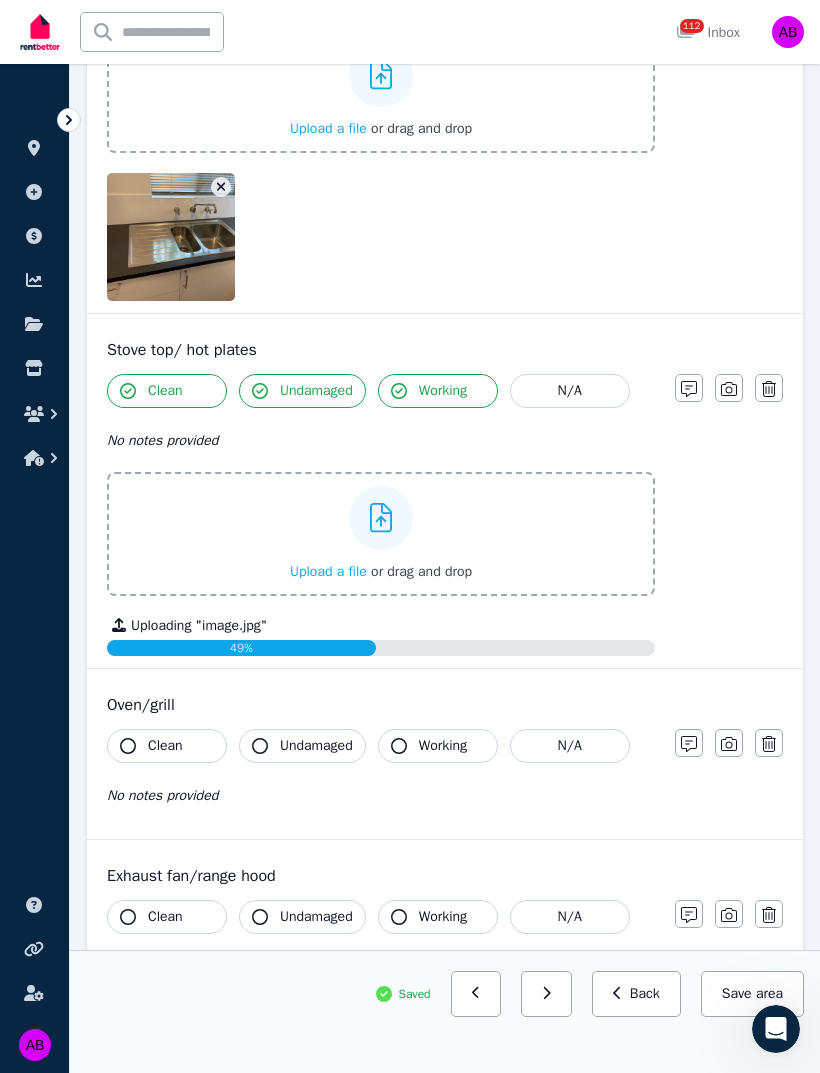 scroll, scrollTop: 4928, scrollLeft: 0, axis: vertical 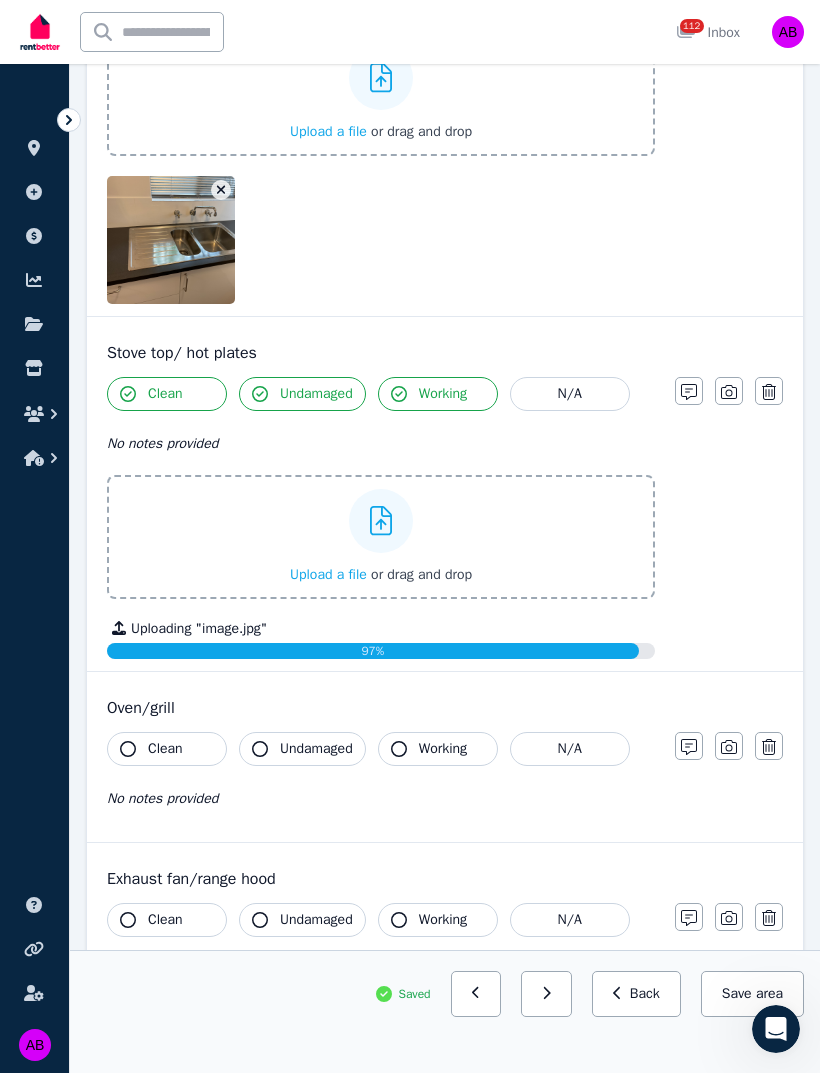 click on "Clean" at bounding box center (167, 749) 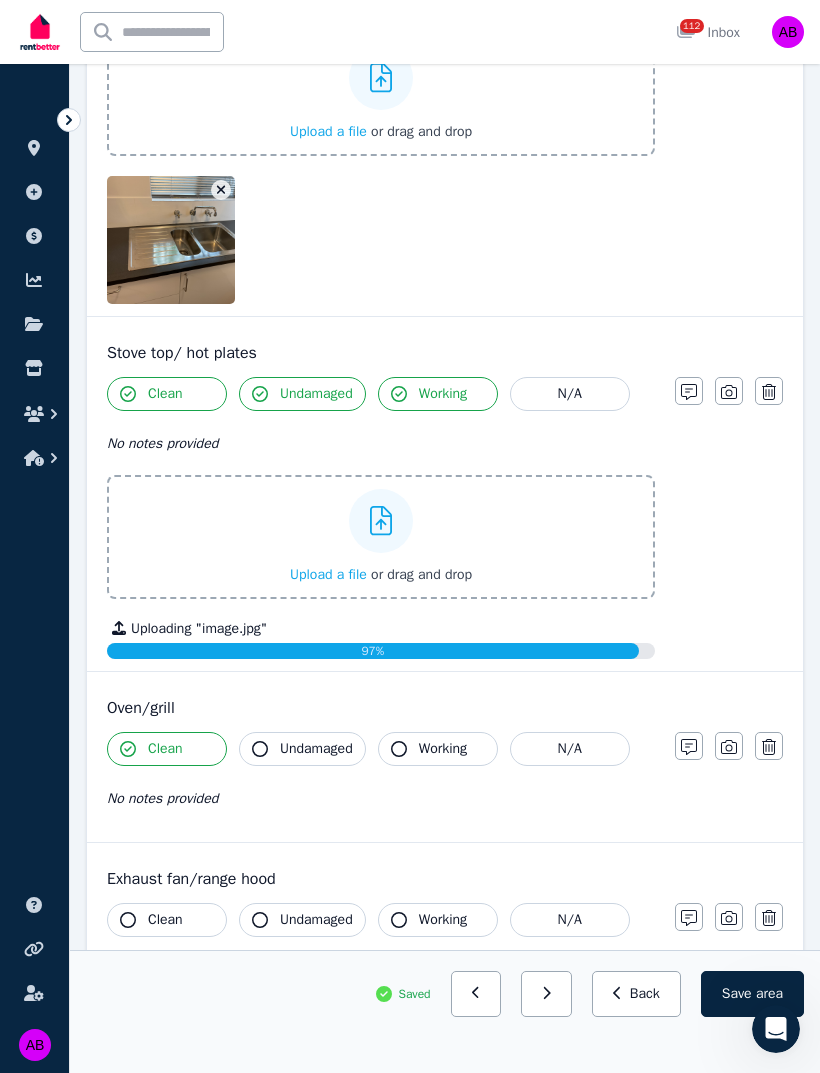 click on "Undamaged" at bounding box center [316, 749] 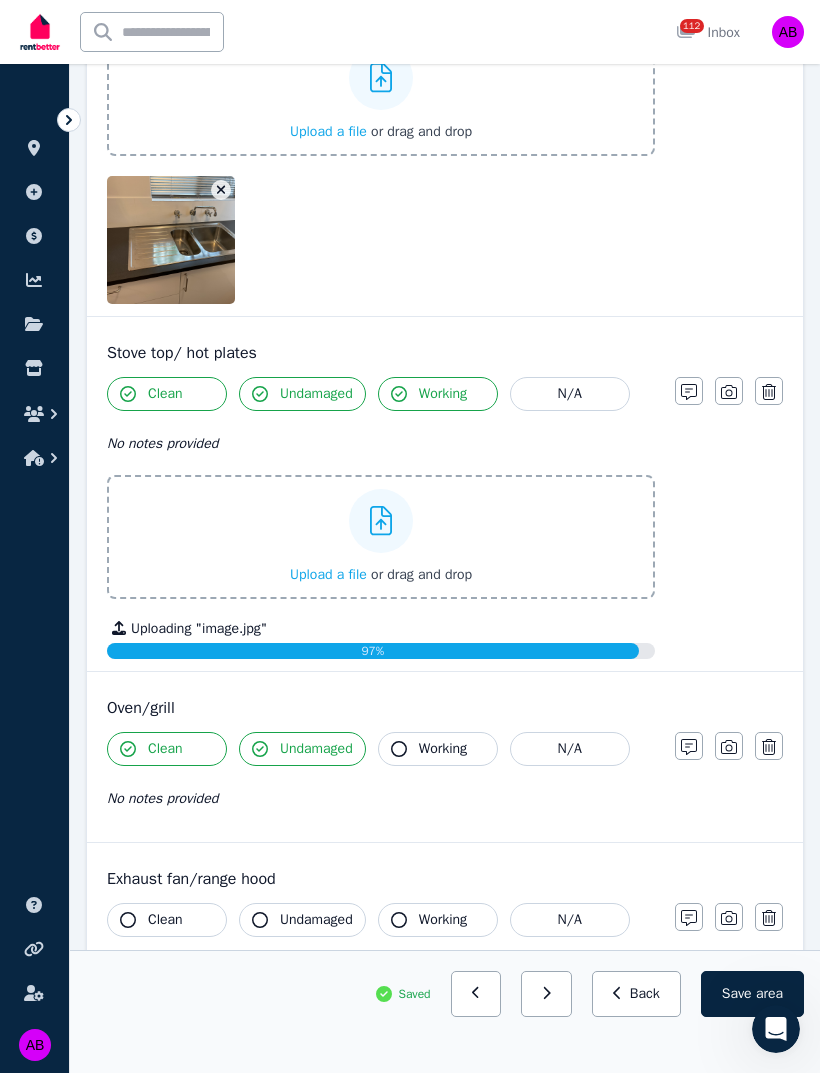 click on "Working" at bounding box center (443, 749) 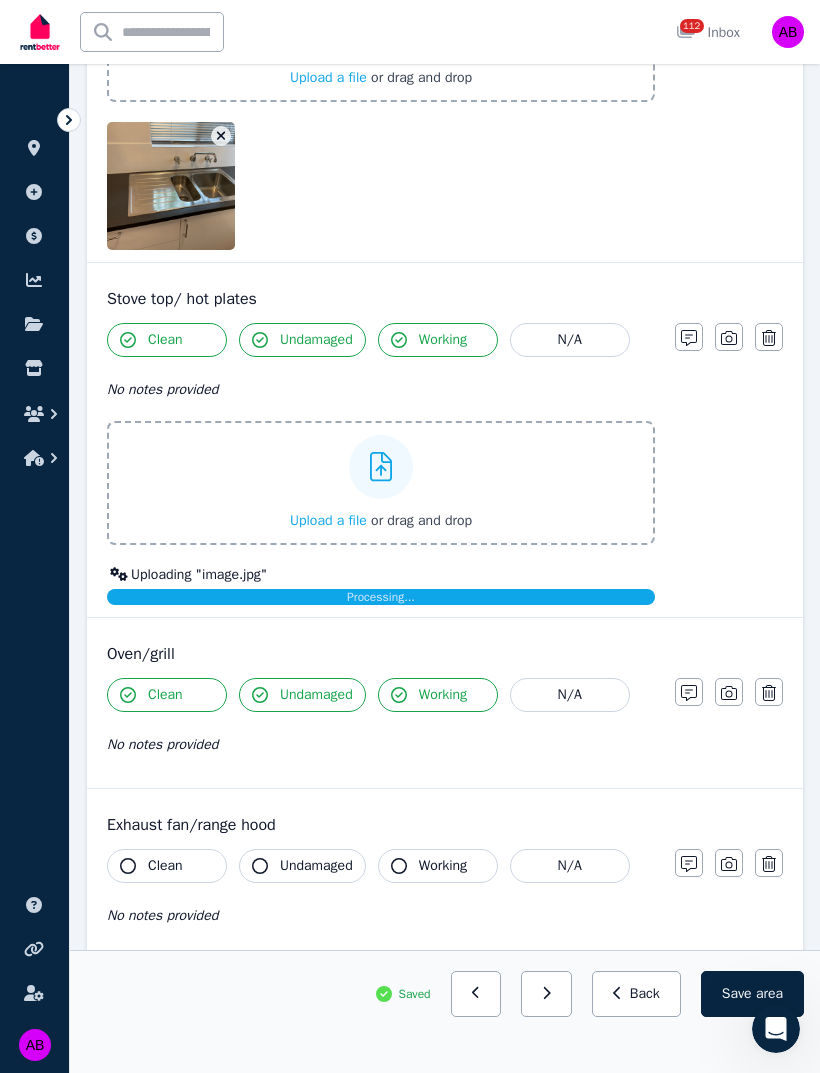 scroll, scrollTop: 4980, scrollLeft: 0, axis: vertical 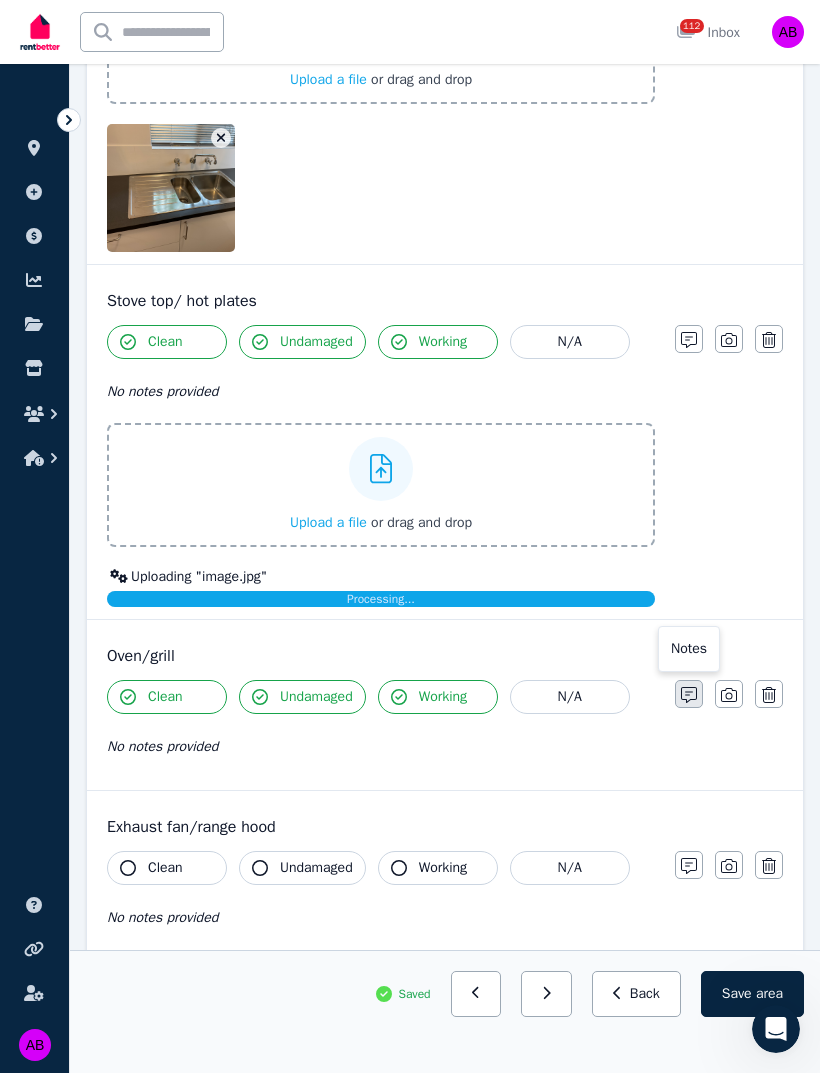 click 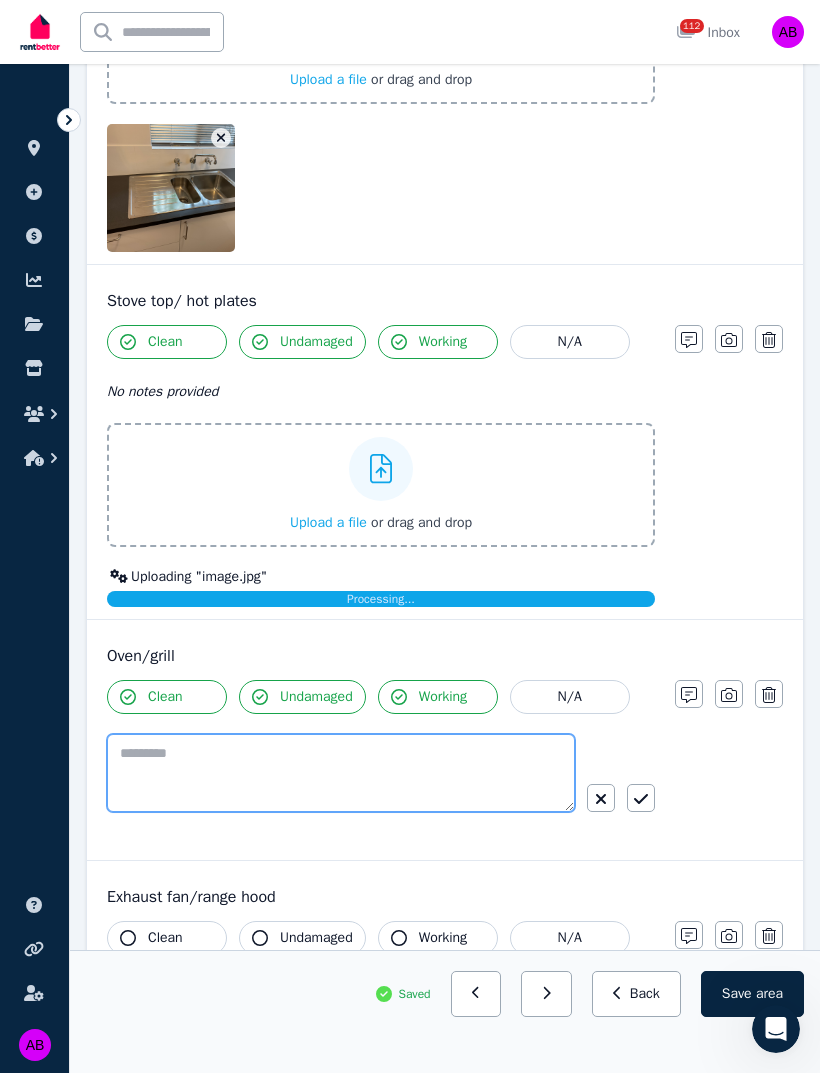 click at bounding box center [341, 773] 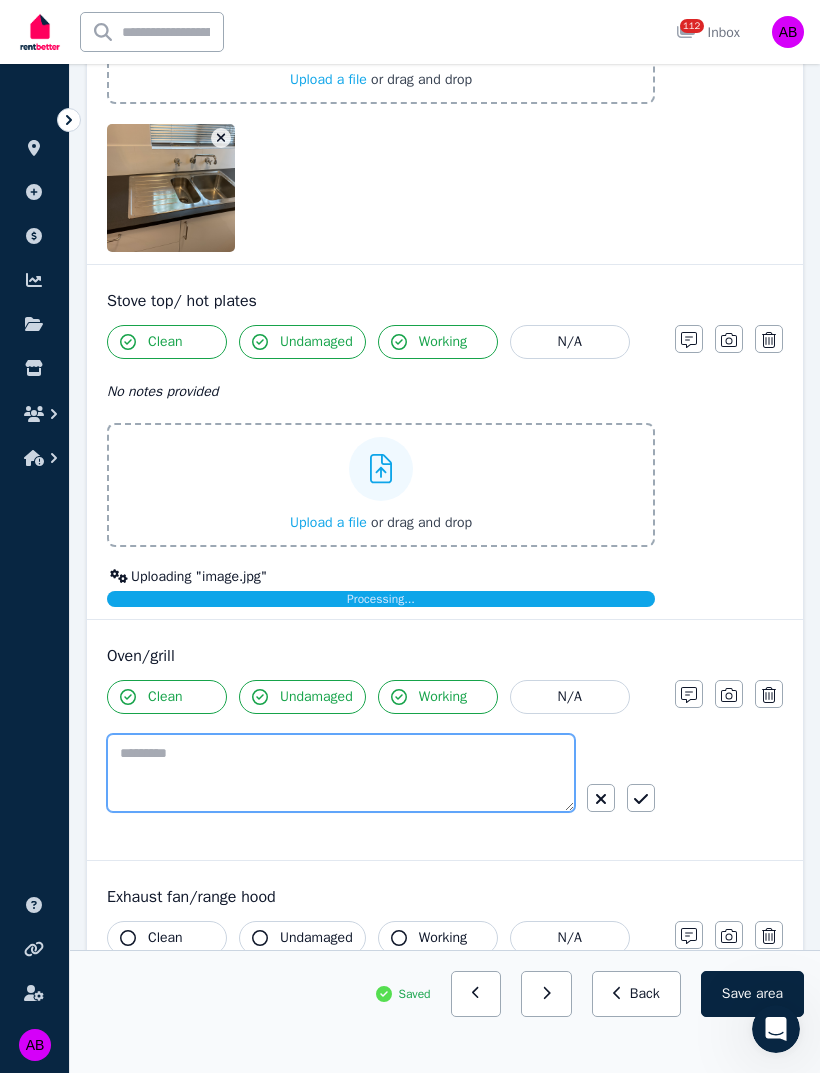 scroll, scrollTop: 5080, scrollLeft: 0, axis: vertical 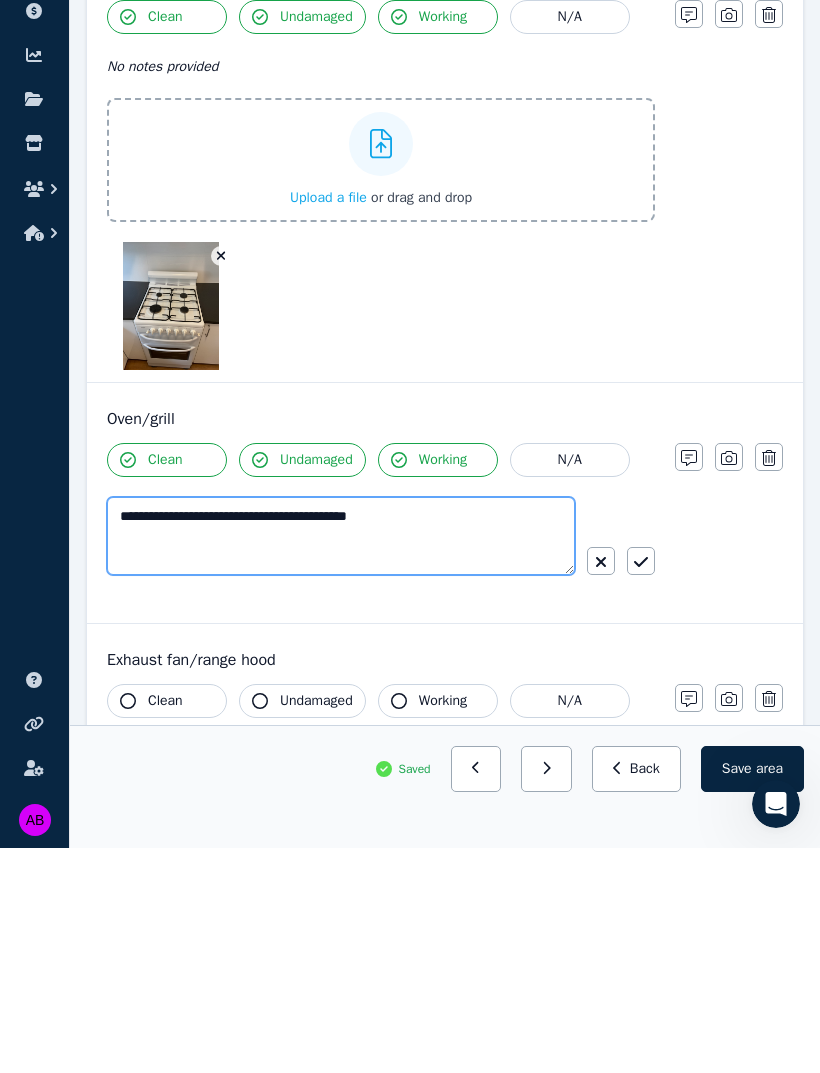 type on "**********" 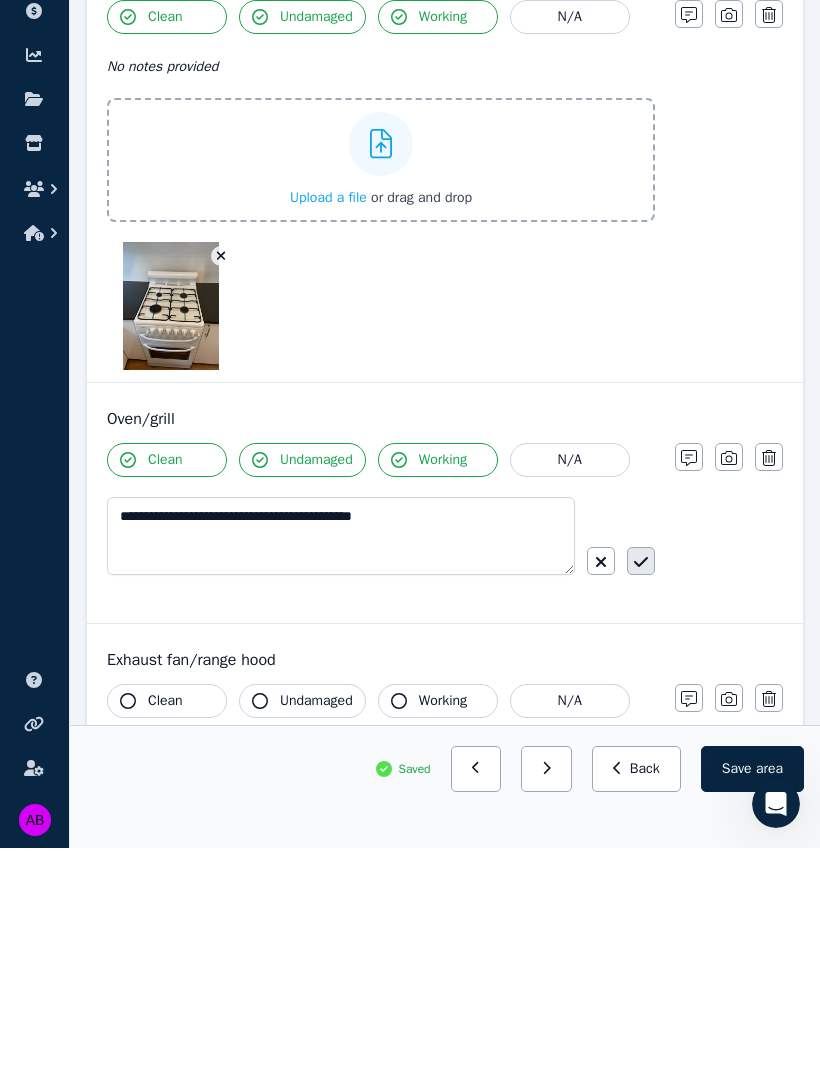click at bounding box center [641, 786] 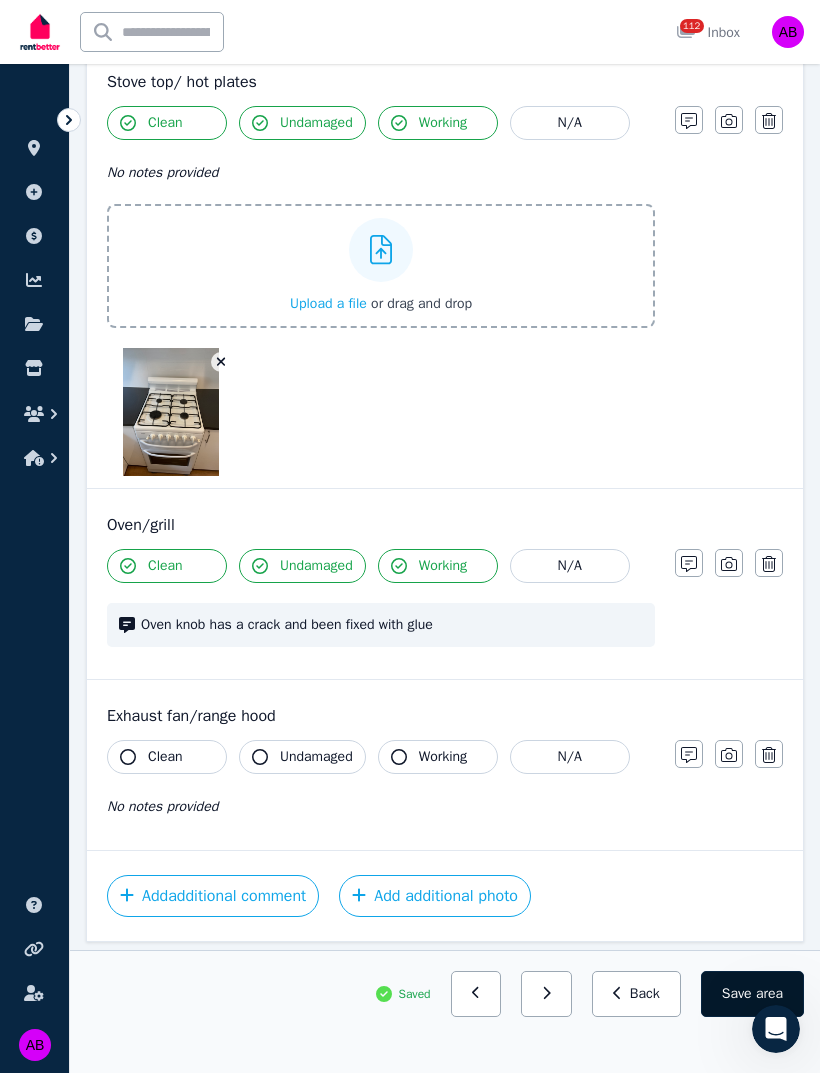 click on "Save   area" at bounding box center (752, 994) 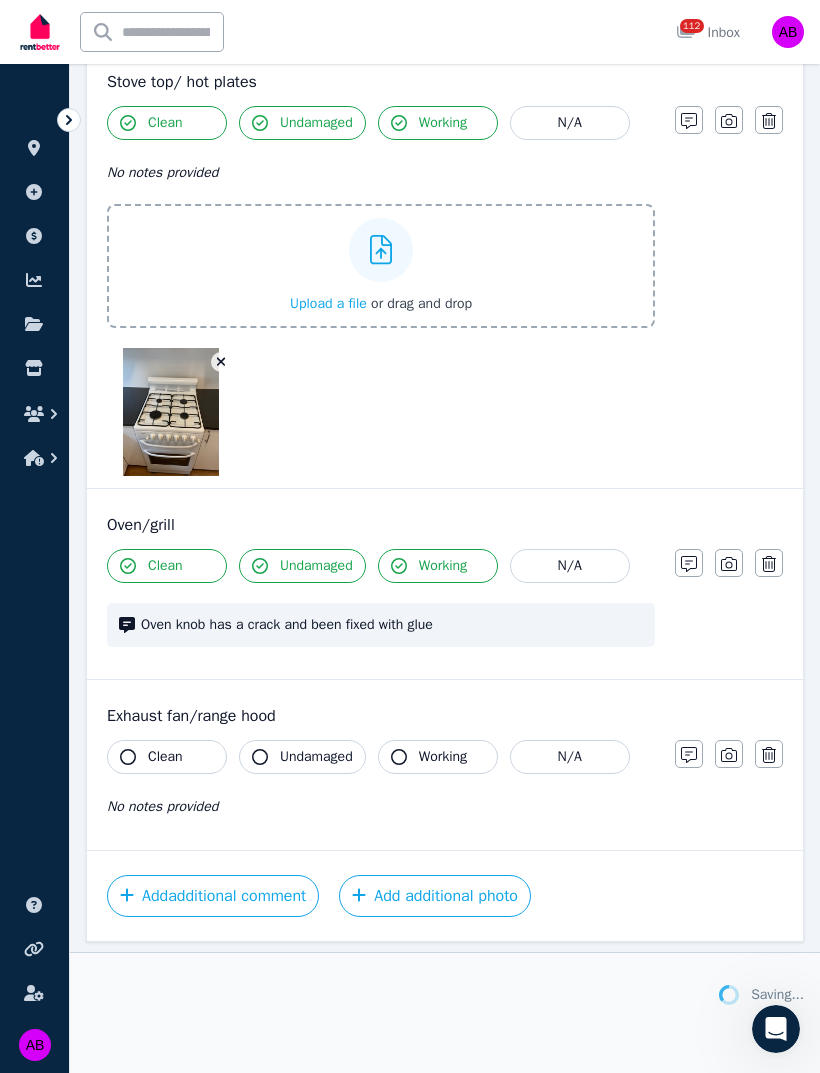 scroll, scrollTop: 5197, scrollLeft: 0, axis: vertical 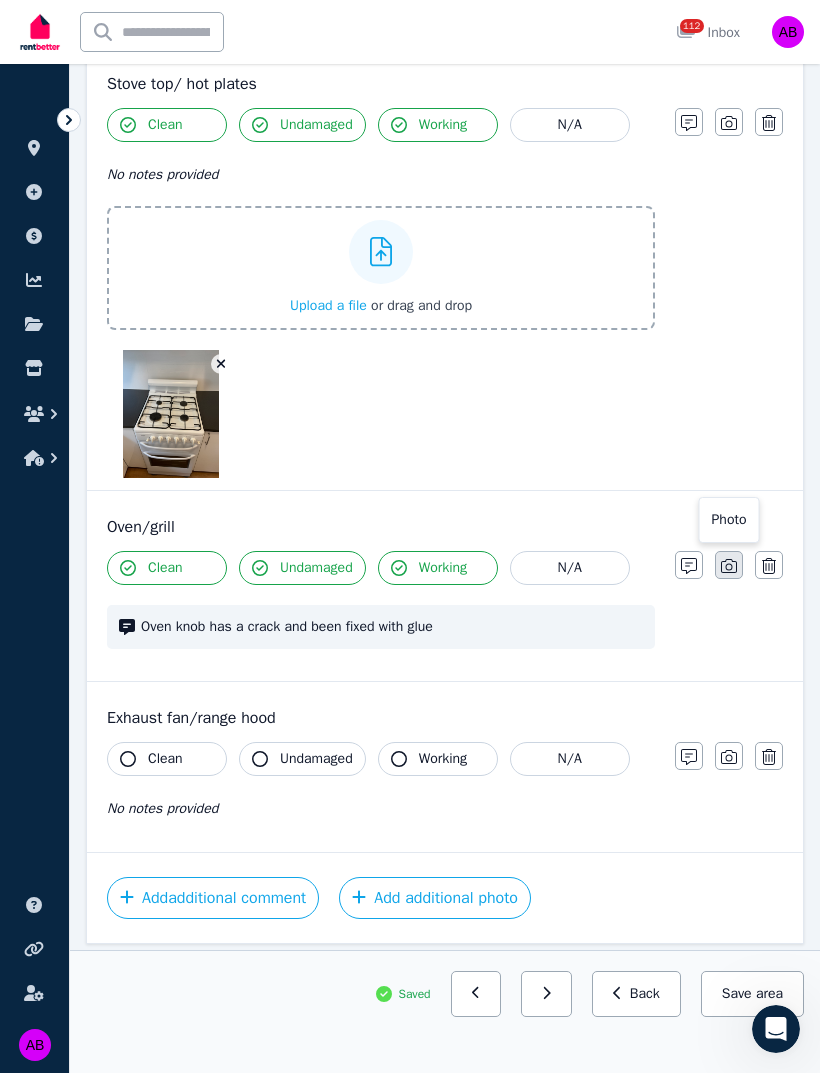 click 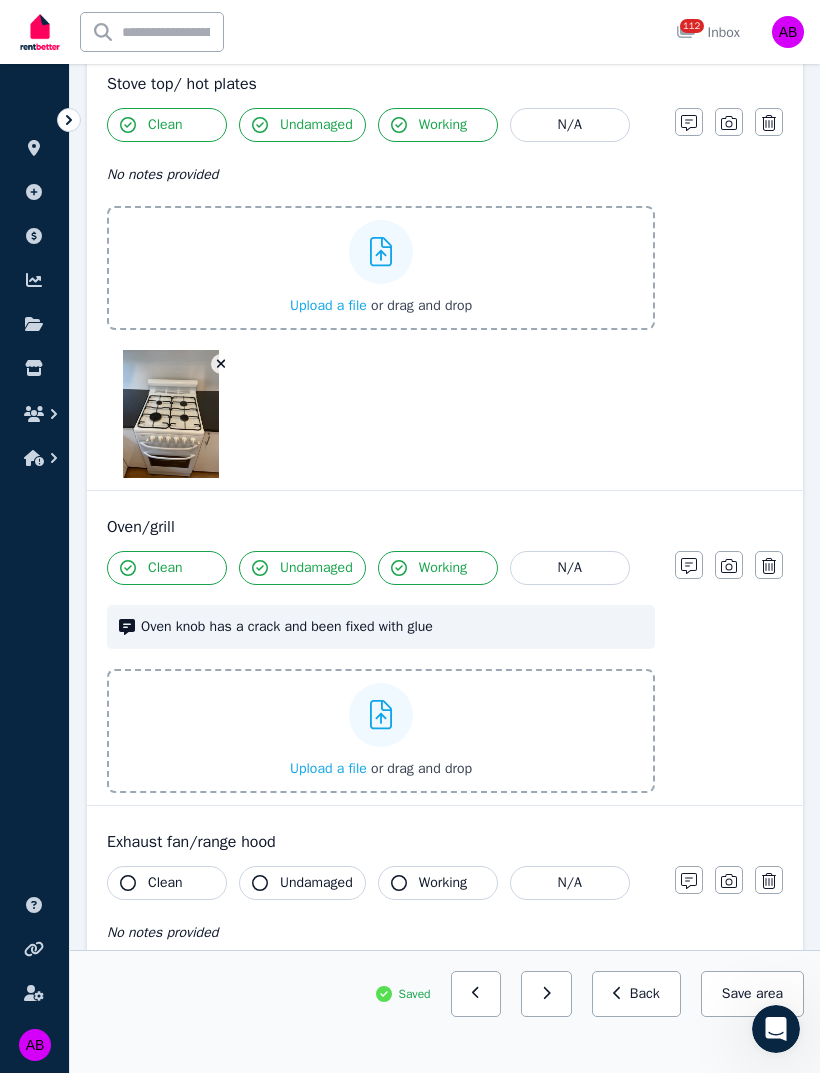 click 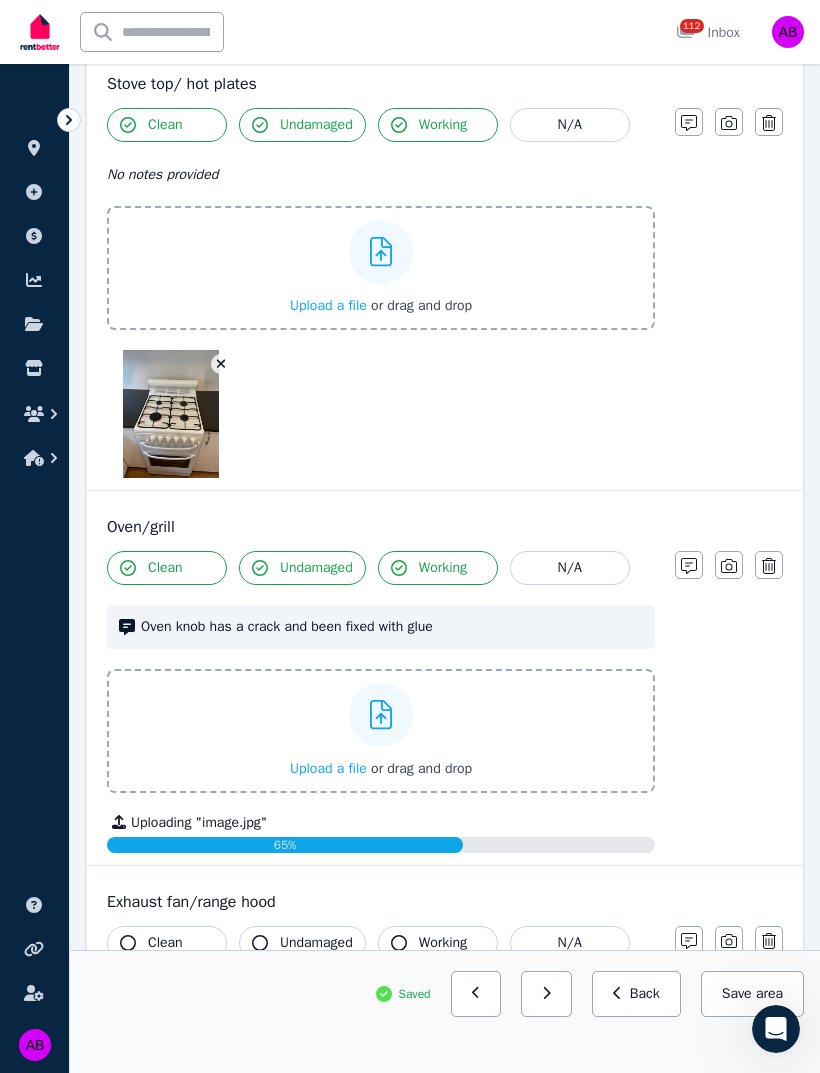 click on "Upload a file" at bounding box center [328, 768] 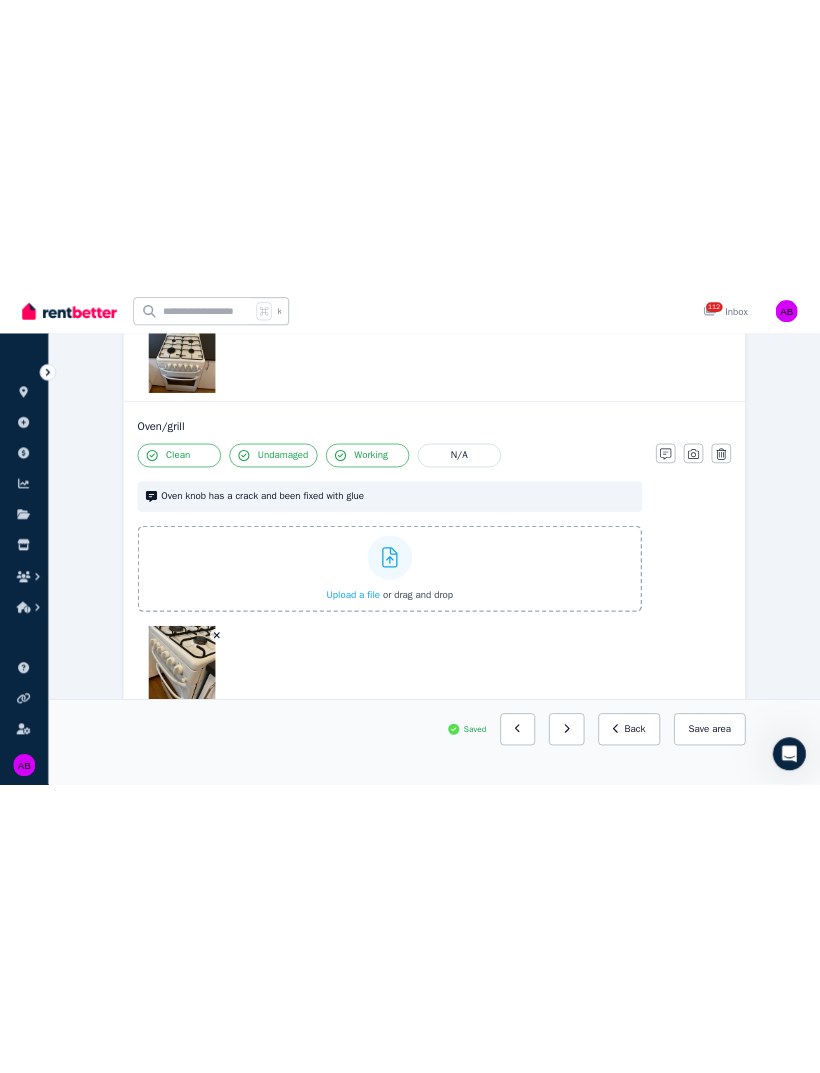 scroll, scrollTop: 5323, scrollLeft: 0, axis: vertical 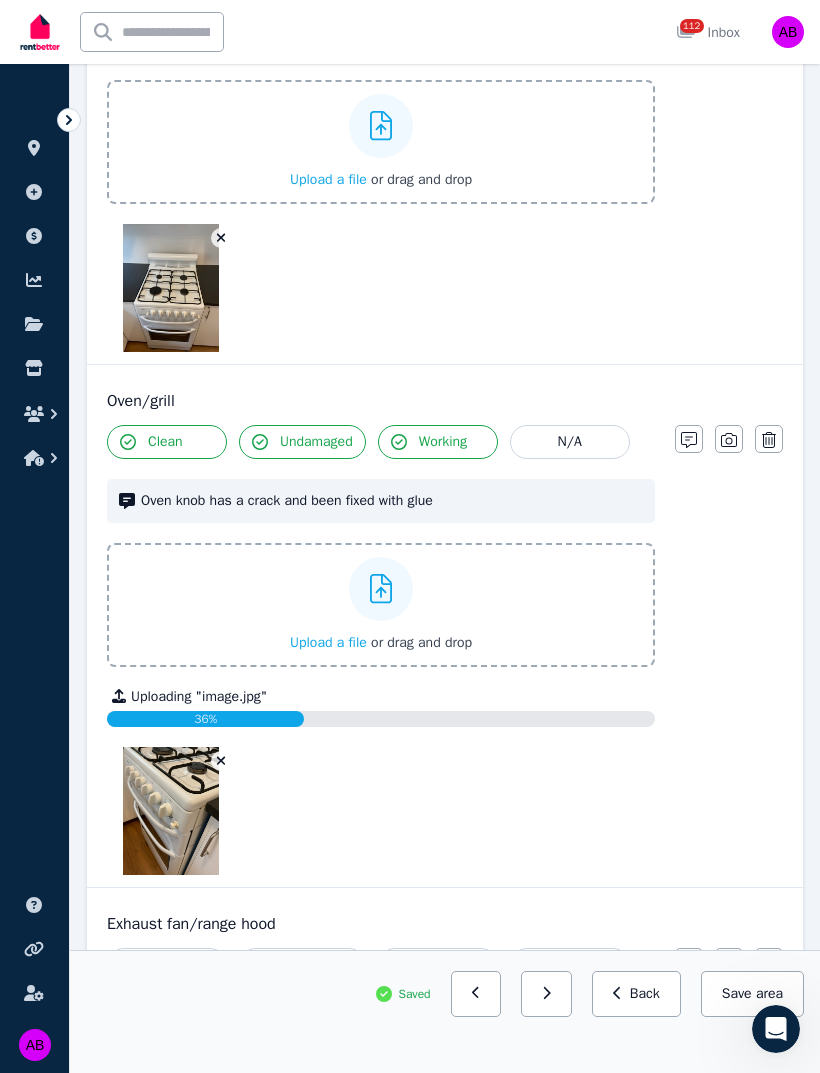 click on "Upload a file" at bounding box center (328, 642) 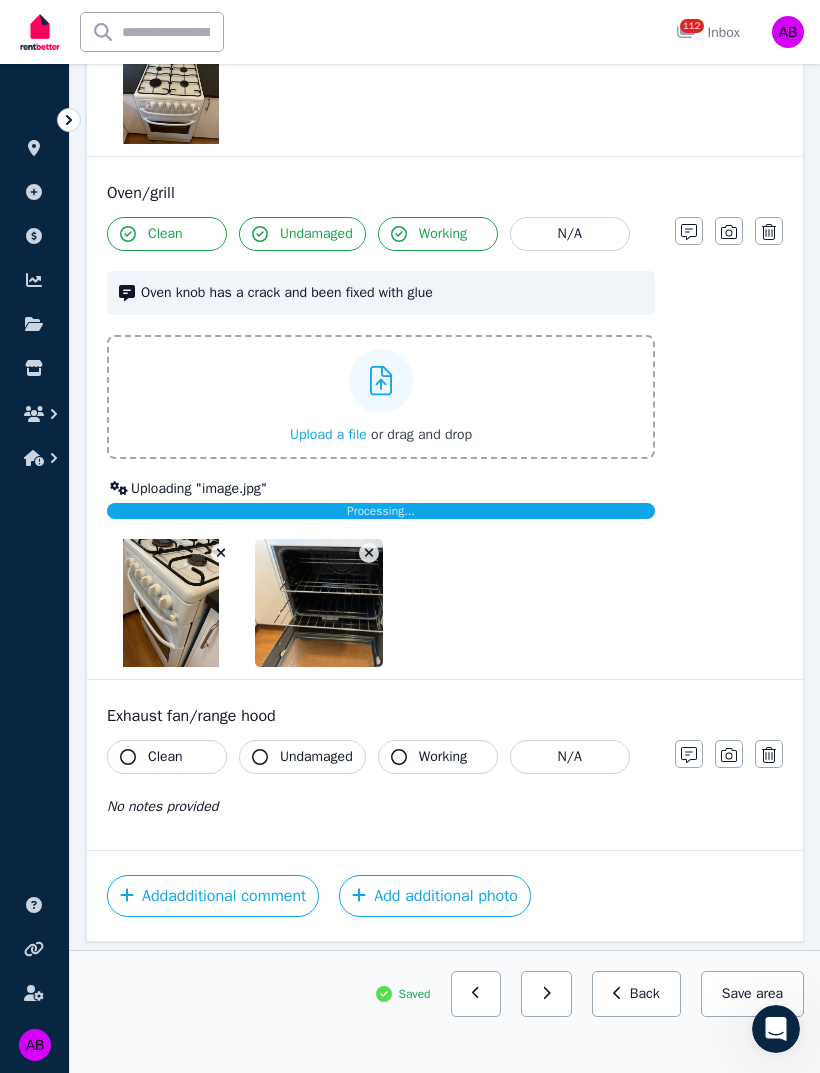 scroll, scrollTop: 5519, scrollLeft: 0, axis: vertical 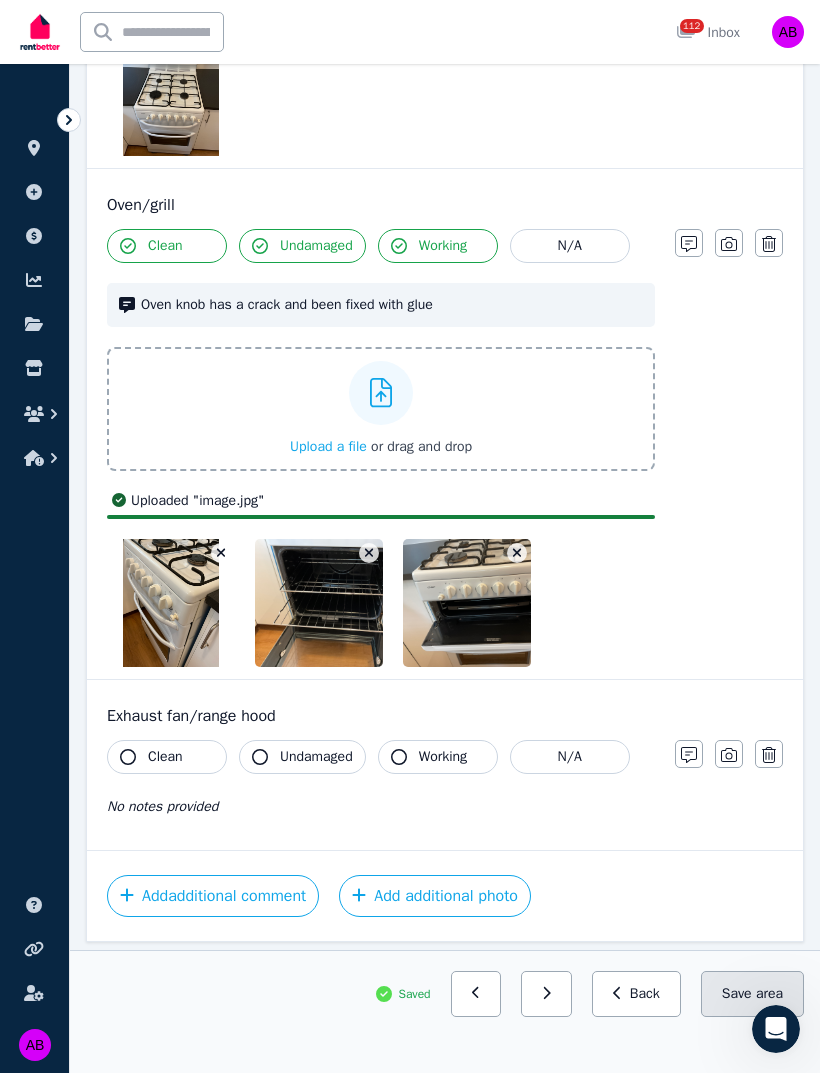 click on "Save   area" at bounding box center (752, 994) 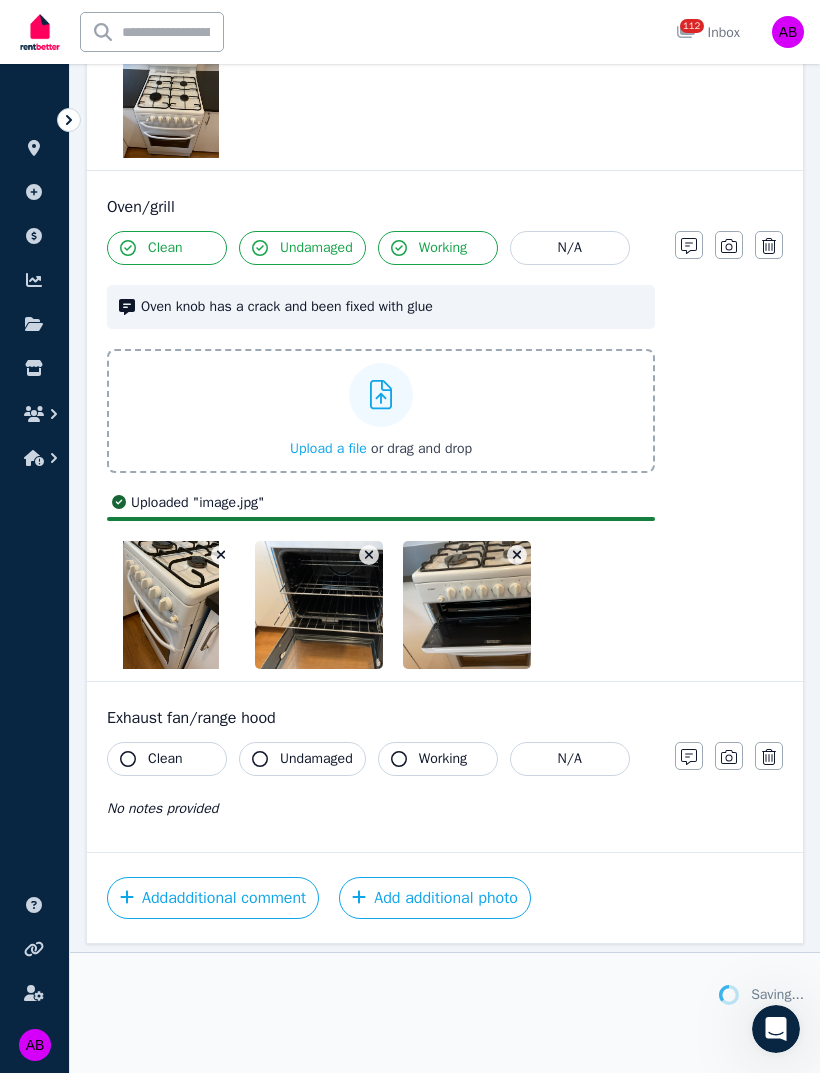 scroll, scrollTop: 5471, scrollLeft: 0, axis: vertical 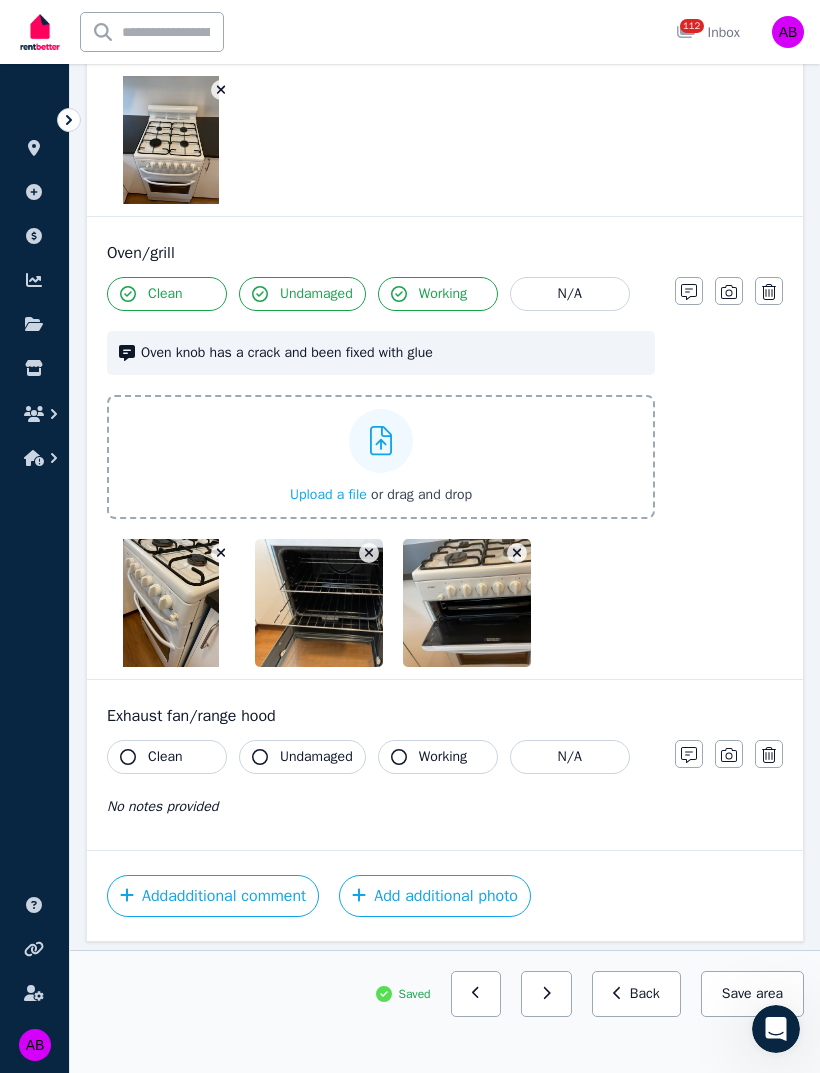 click on "Clean" at bounding box center (165, 757) 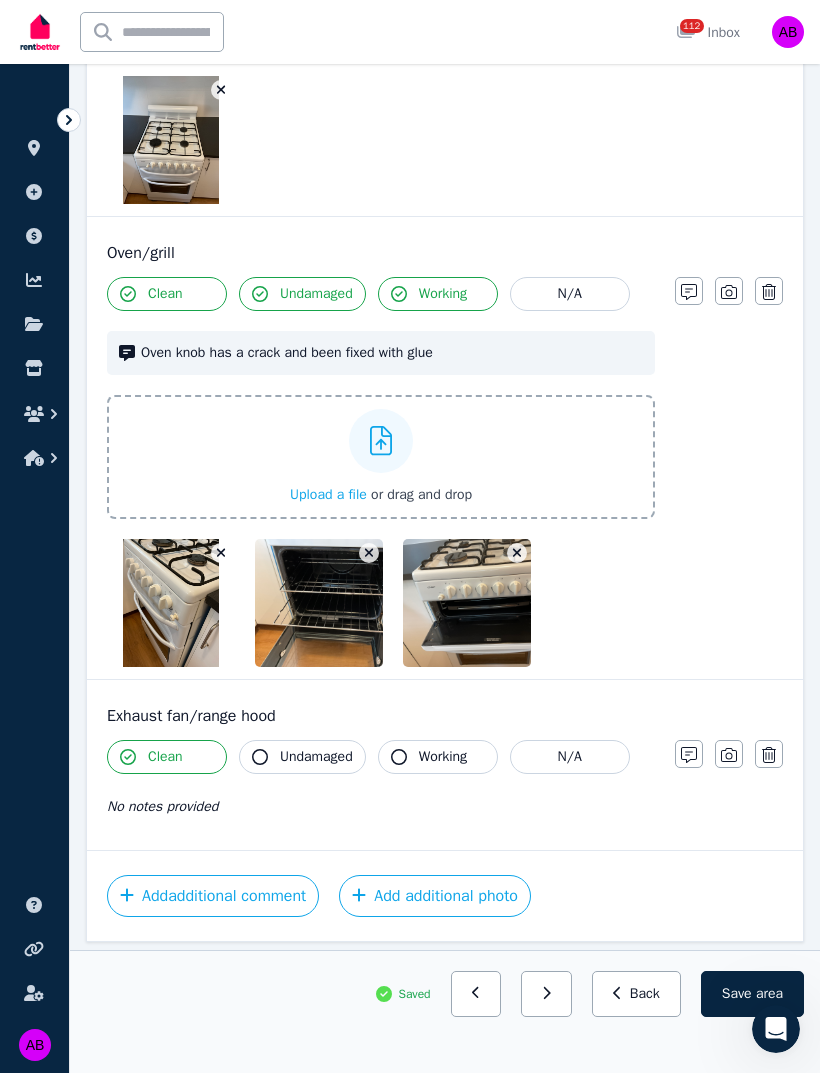 click on "Undamaged" at bounding box center (316, 757) 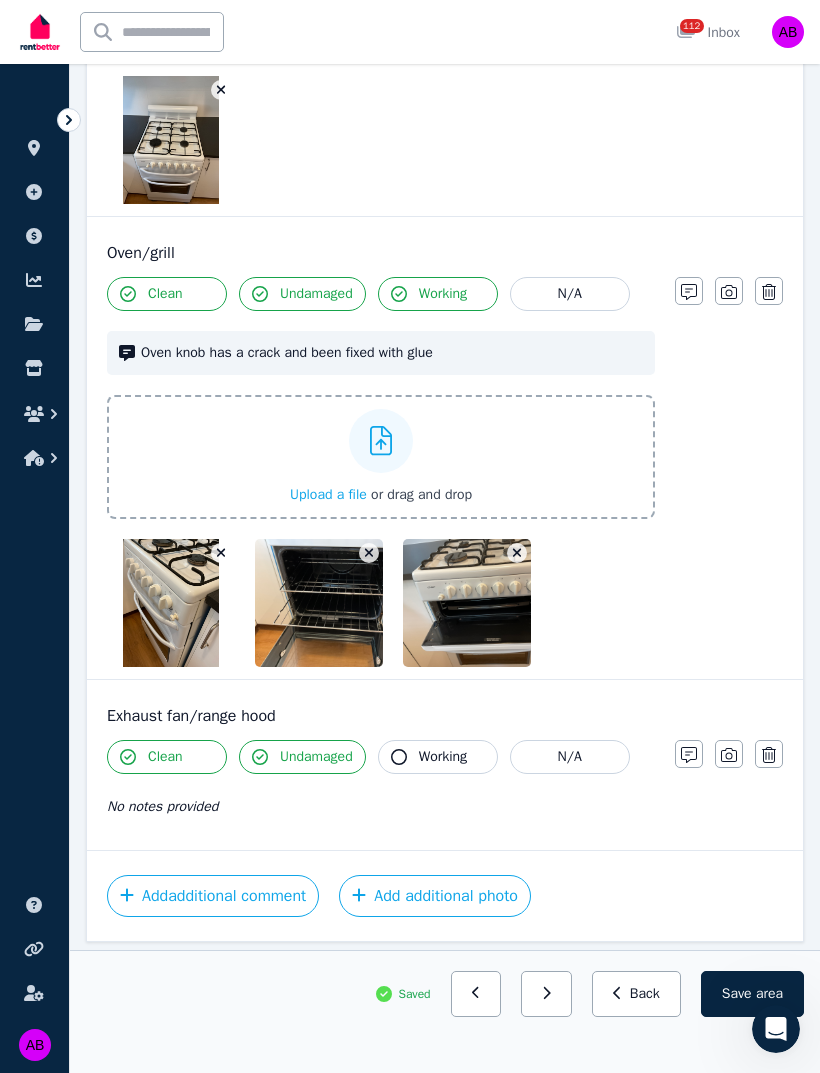 click on "Working" at bounding box center (443, 757) 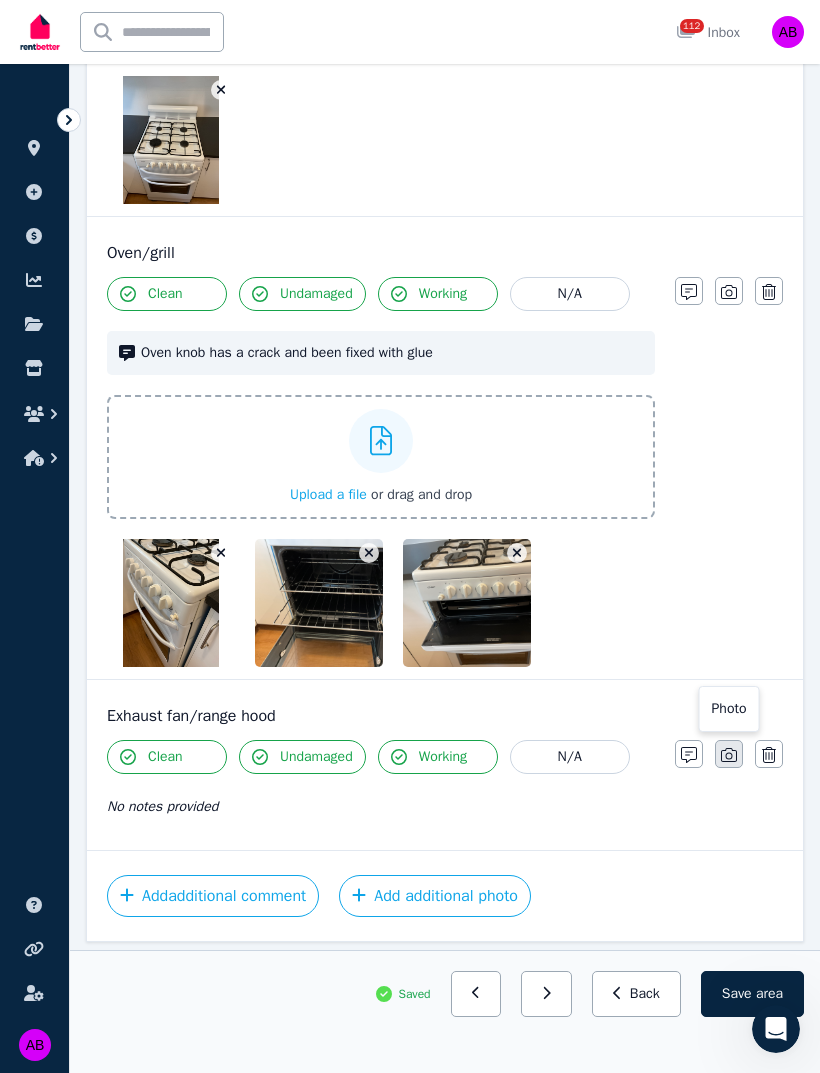 click 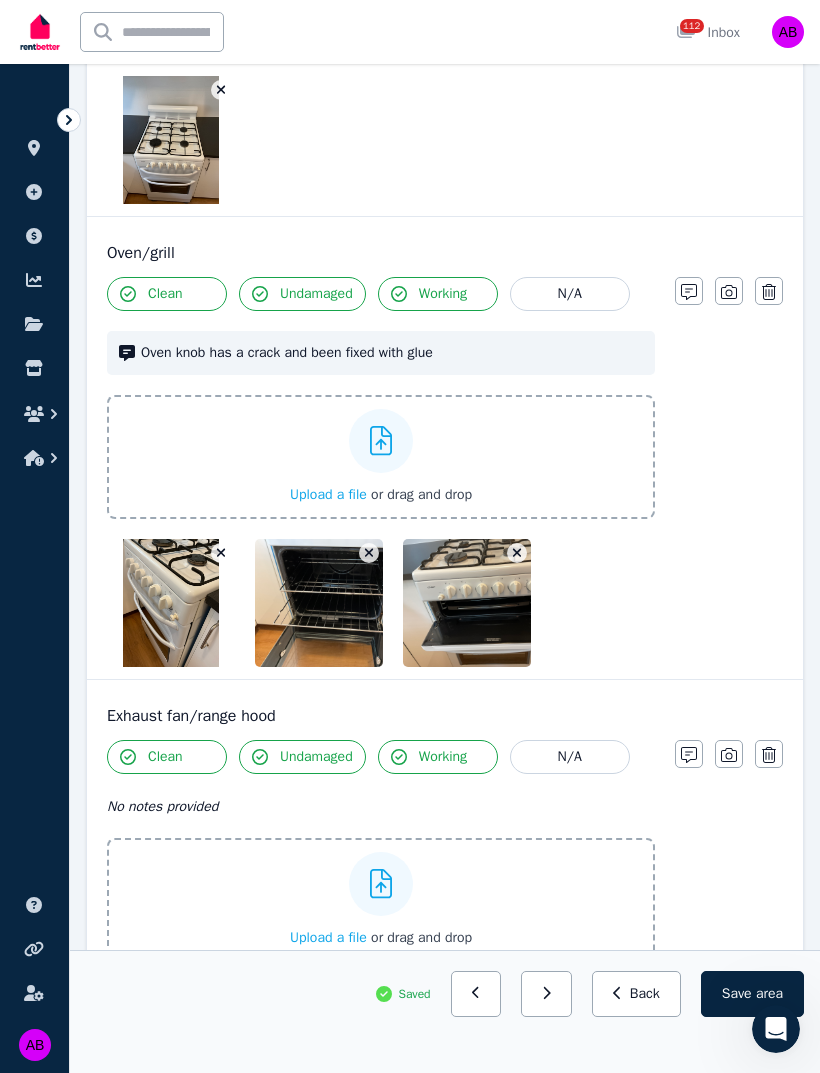 click on "Upload a file" at bounding box center (328, 937) 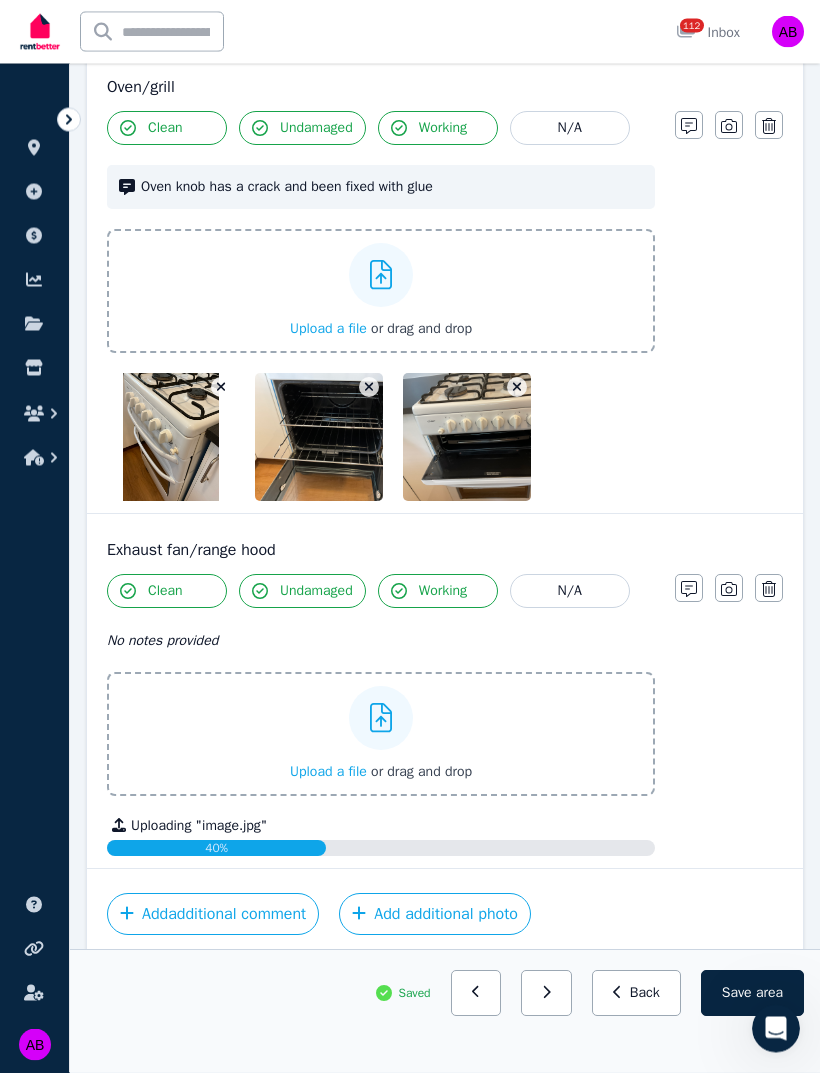 scroll, scrollTop: 5655, scrollLeft: 0, axis: vertical 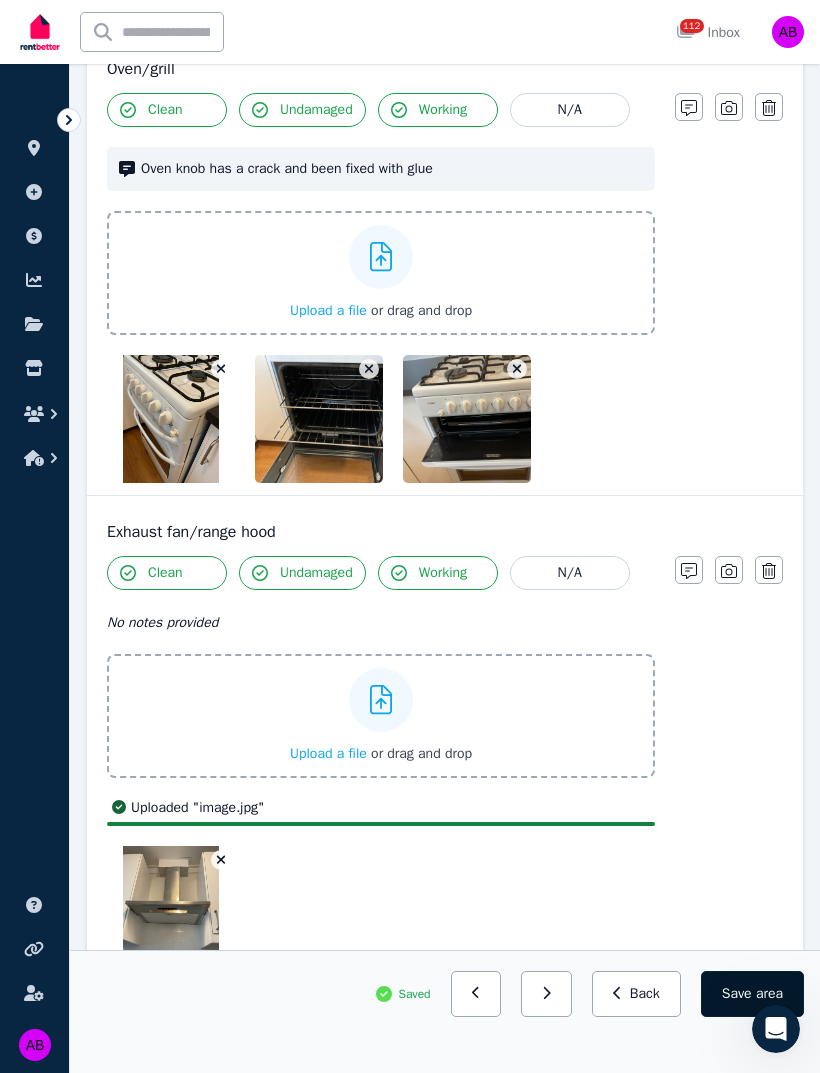 click on "Save   area" at bounding box center [752, 994] 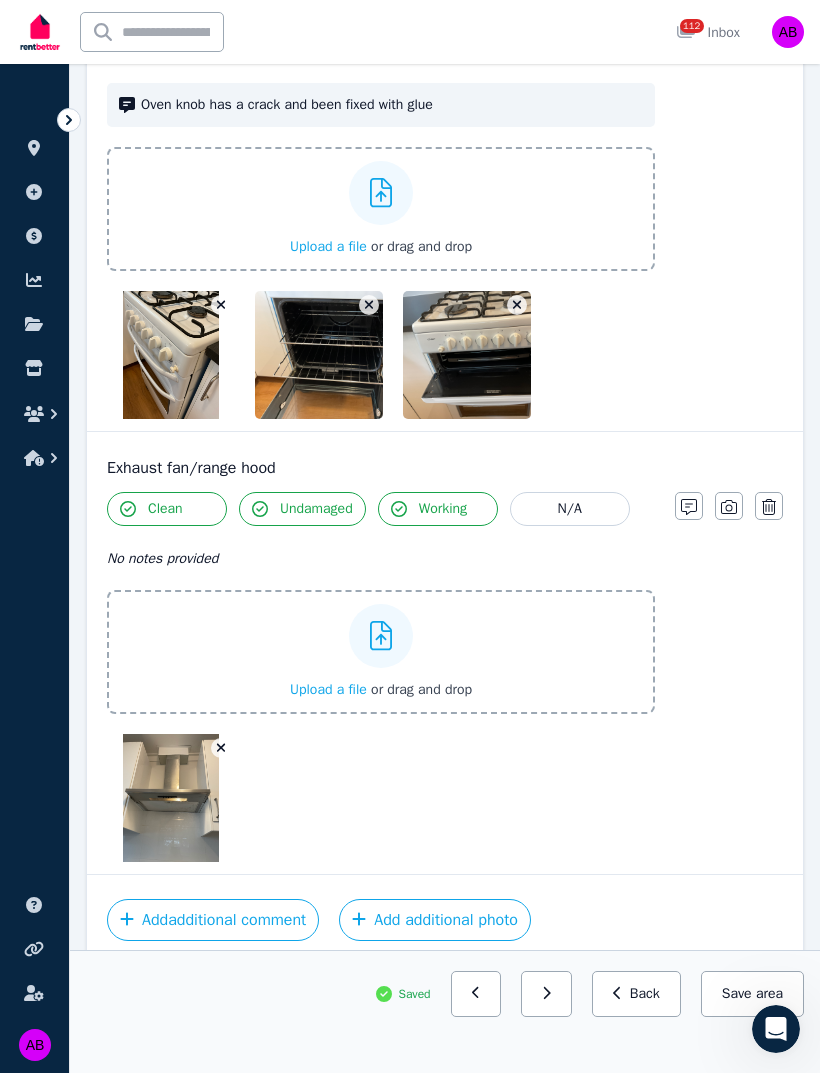scroll, scrollTop: 5743, scrollLeft: 0, axis: vertical 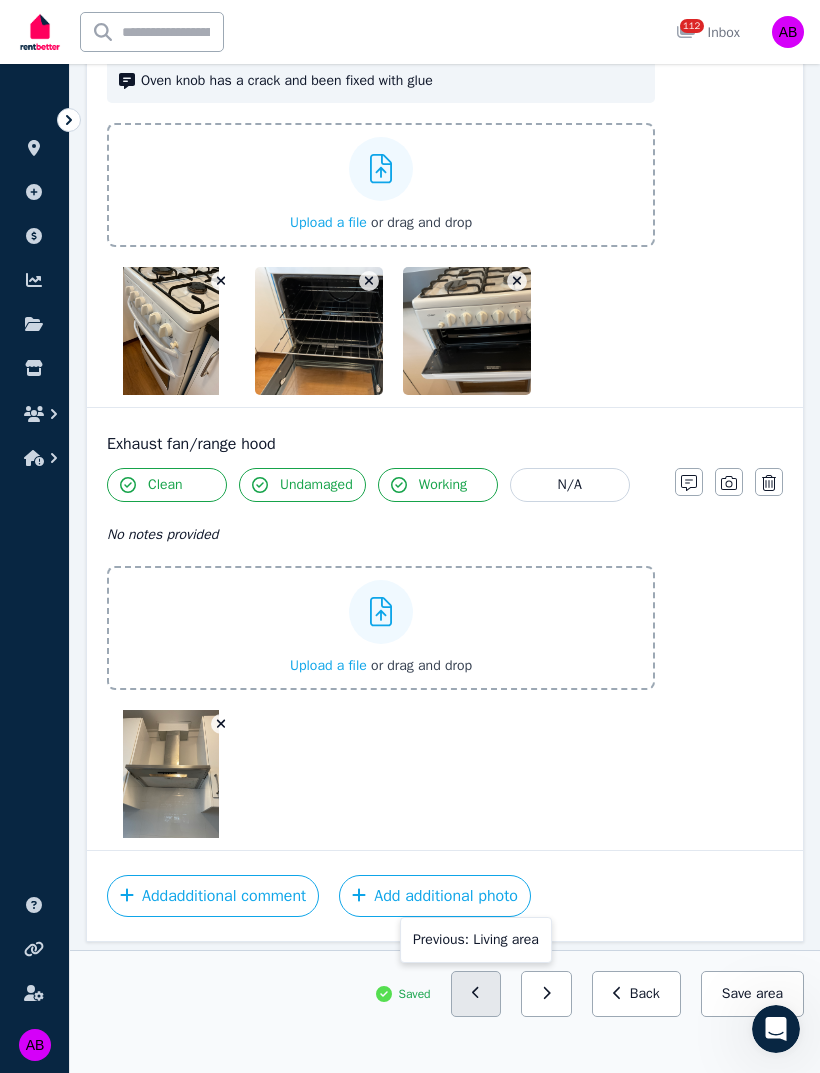 click at bounding box center [476, 994] 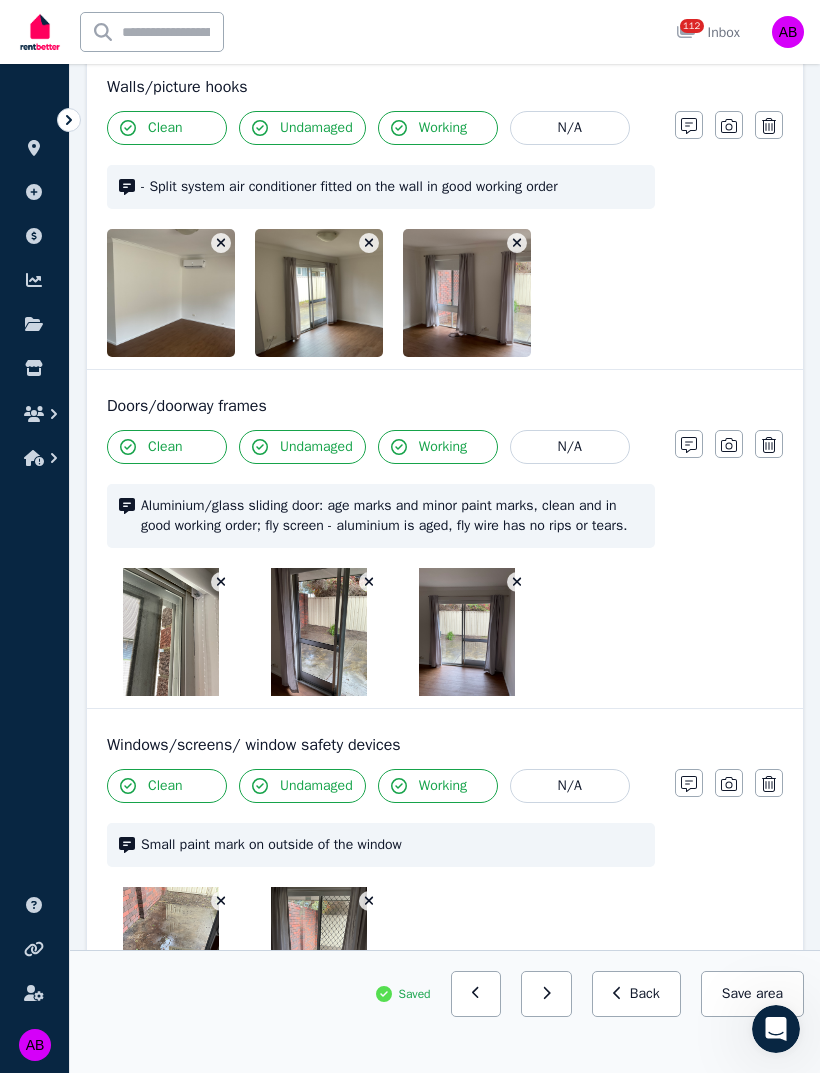 scroll, scrollTop: 187, scrollLeft: 0, axis: vertical 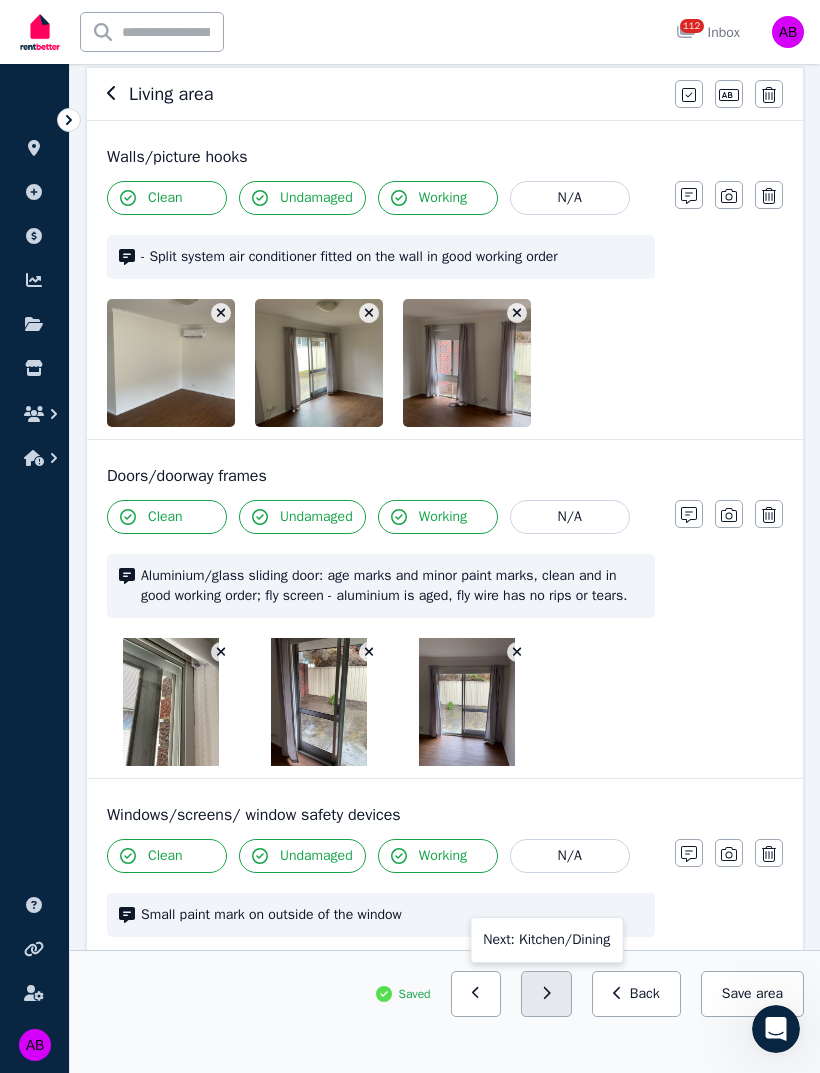 click 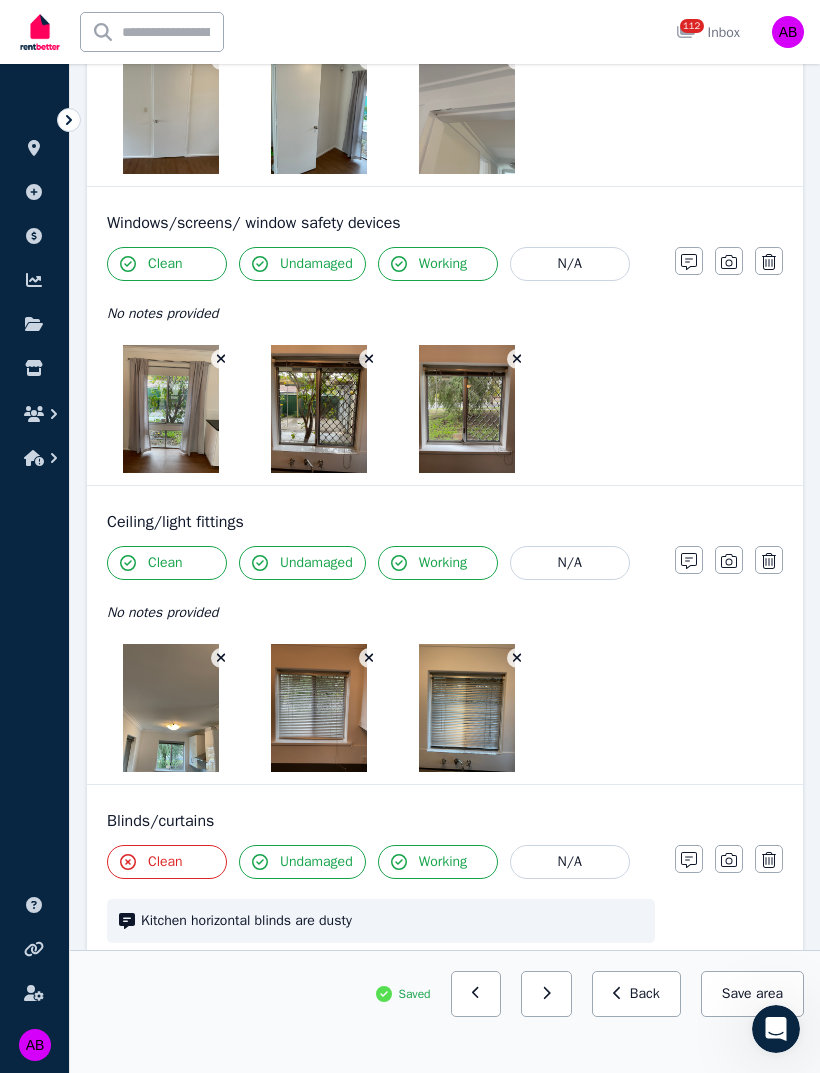 scroll, scrollTop: 750, scrollLeft: 0, axis: vertical 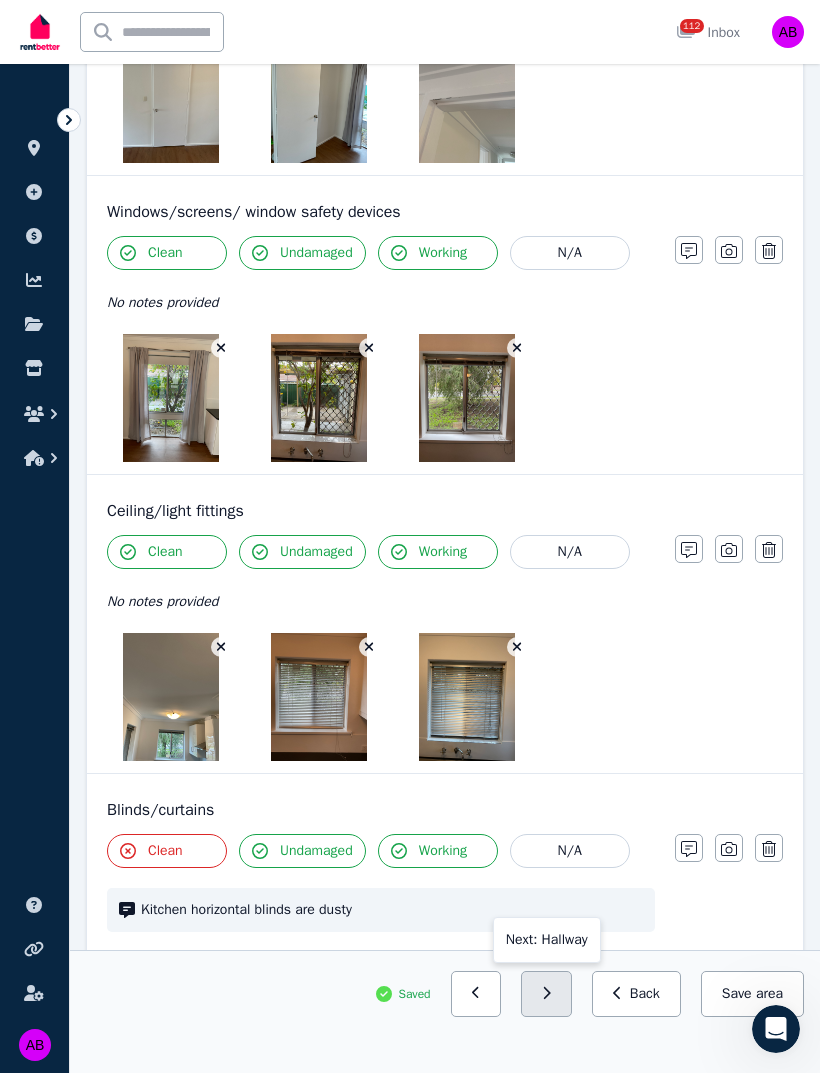 click at bounding box center (546, 994) 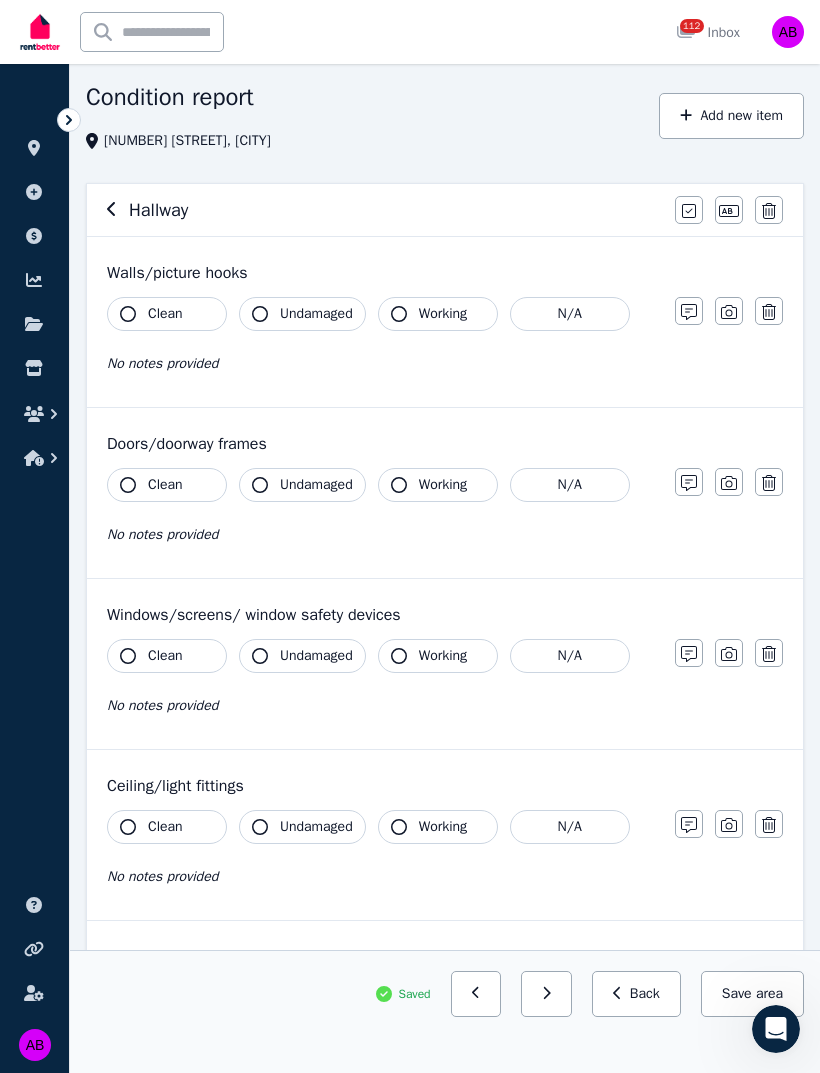 scroll, scrollTop: 78, scrollLeft: 0, axis: vertical 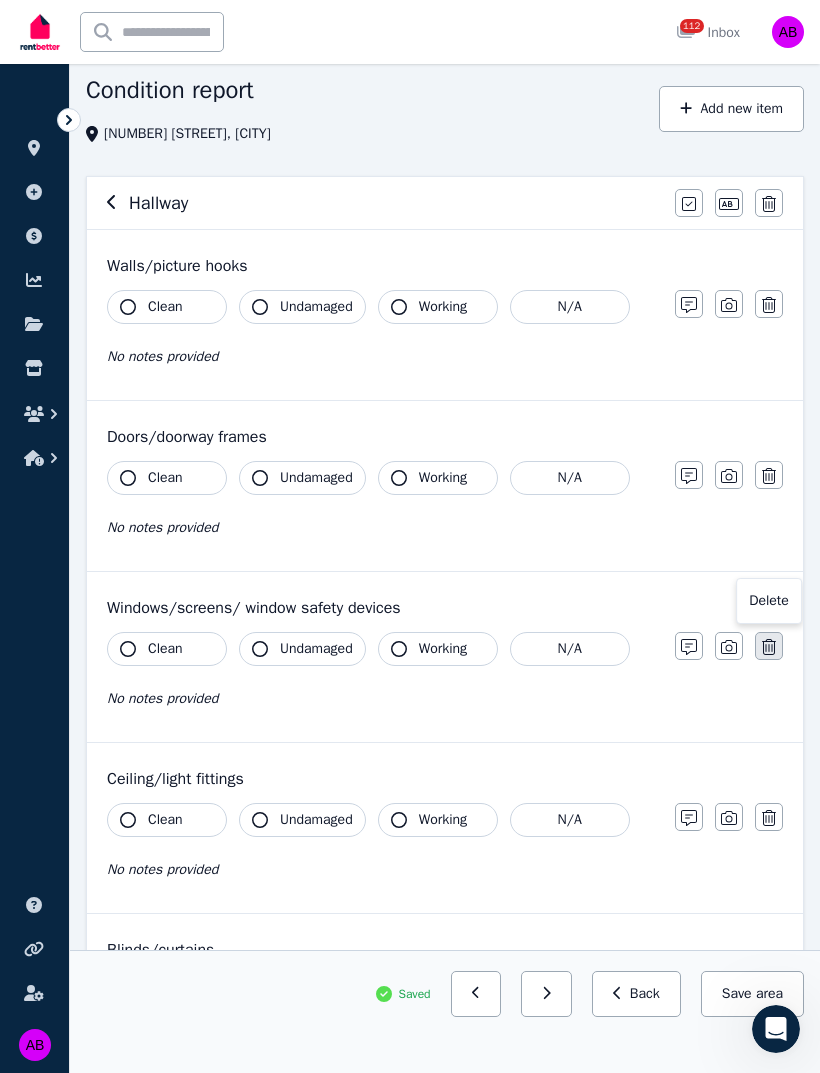 click 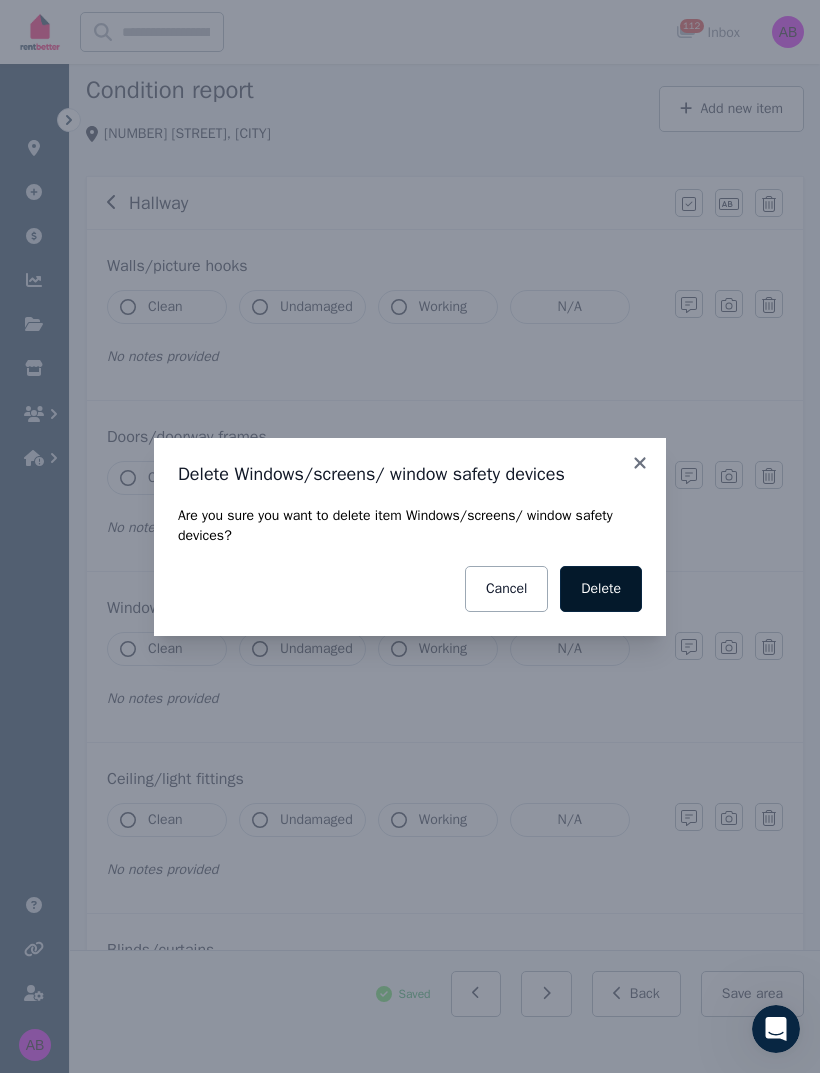 click on "Delete" at bounding box center (601, 589) 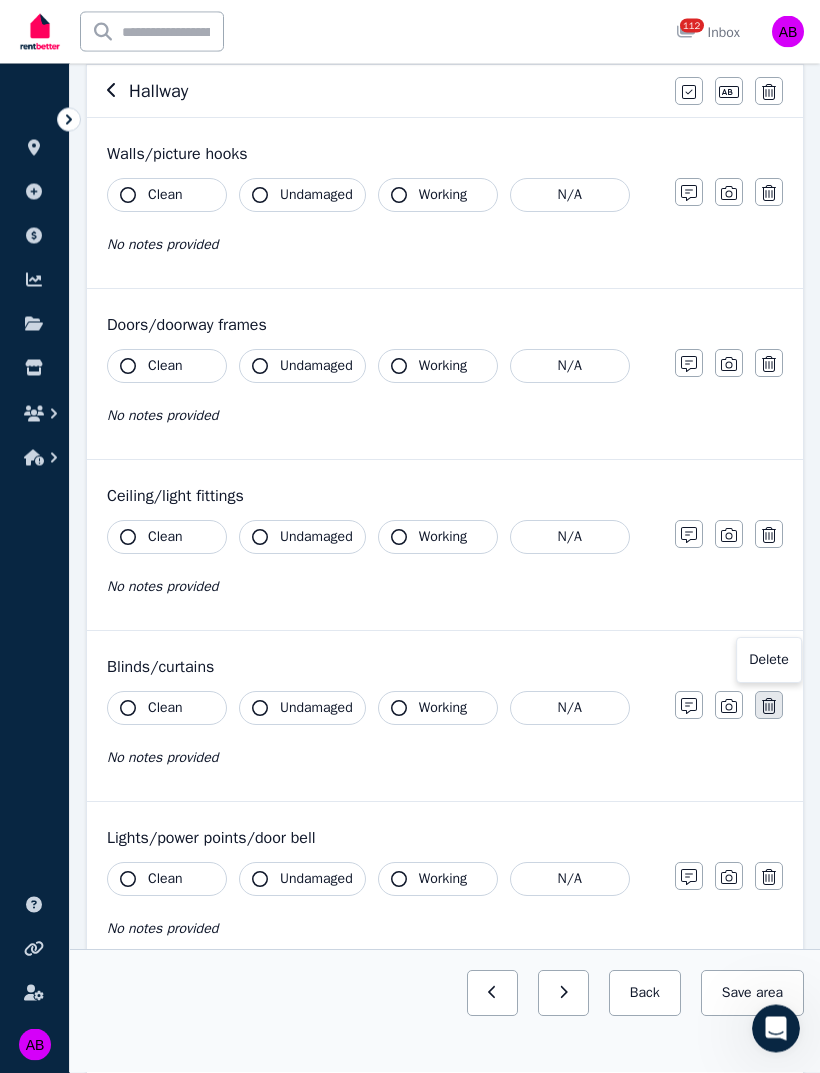 click at bounding box center [769, 706] 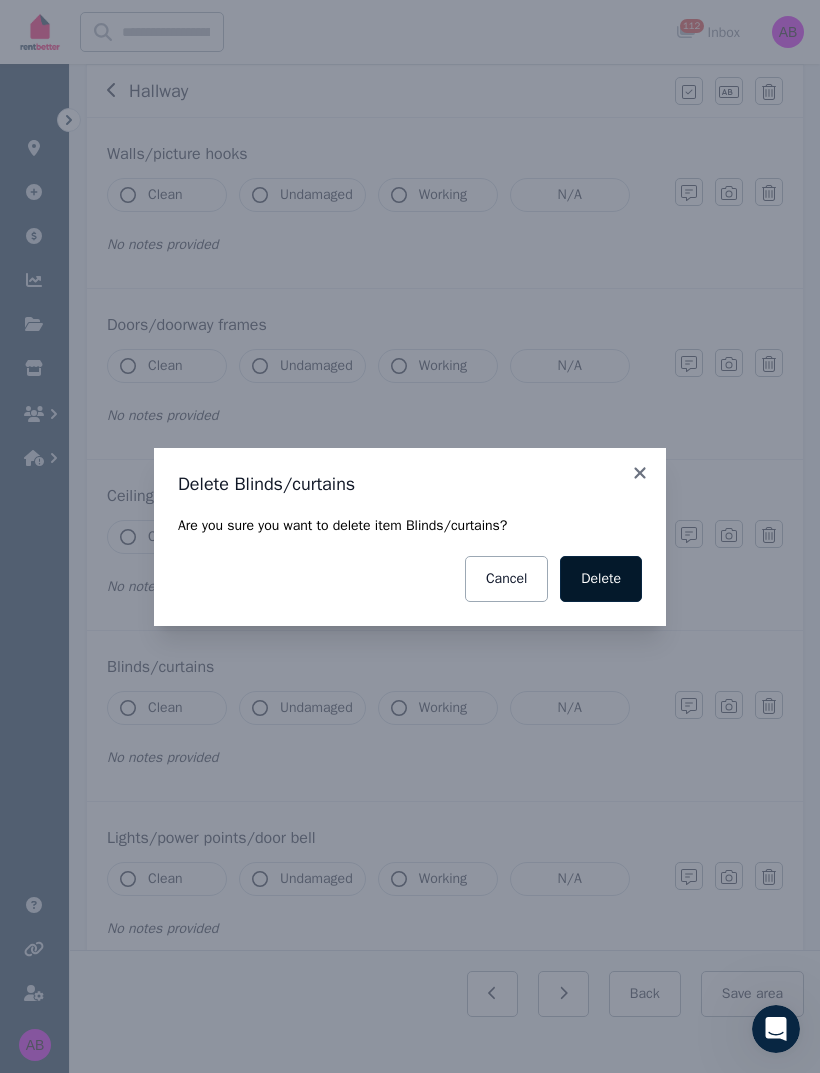 click on "Delete" at bounding box center (601, 579) 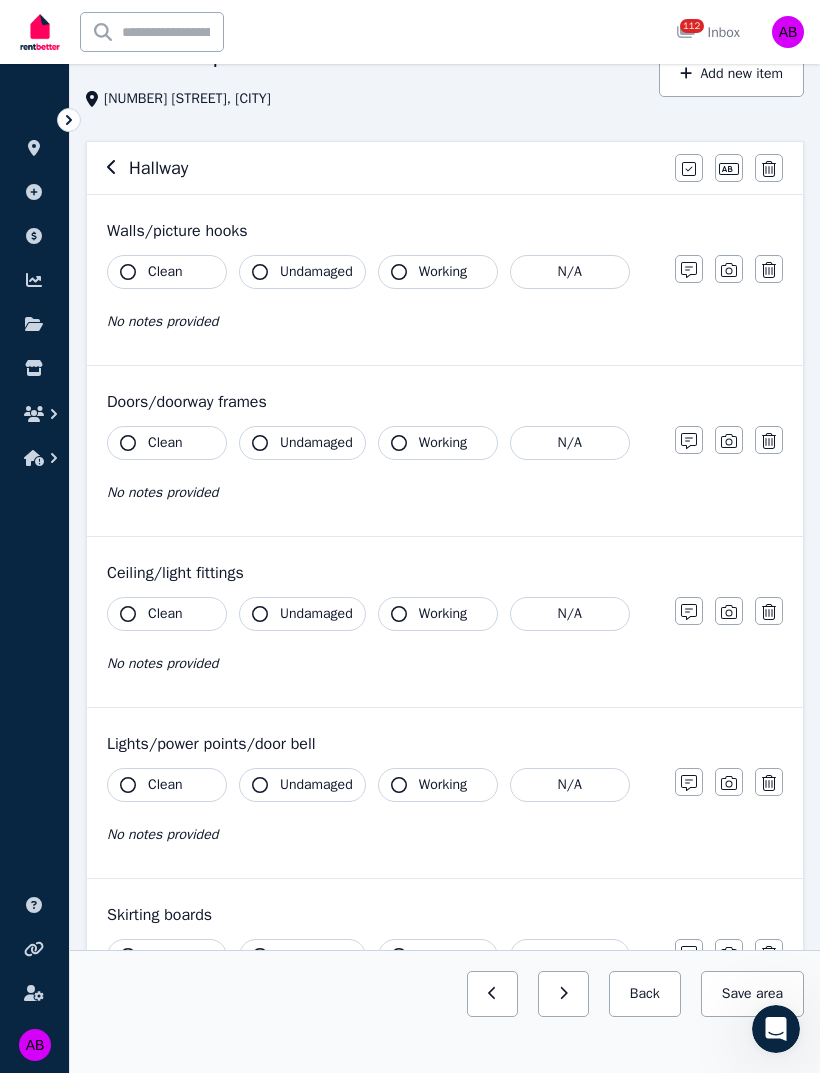 scroll, scrollTop: 0, scrollLeft: 0, axis: both 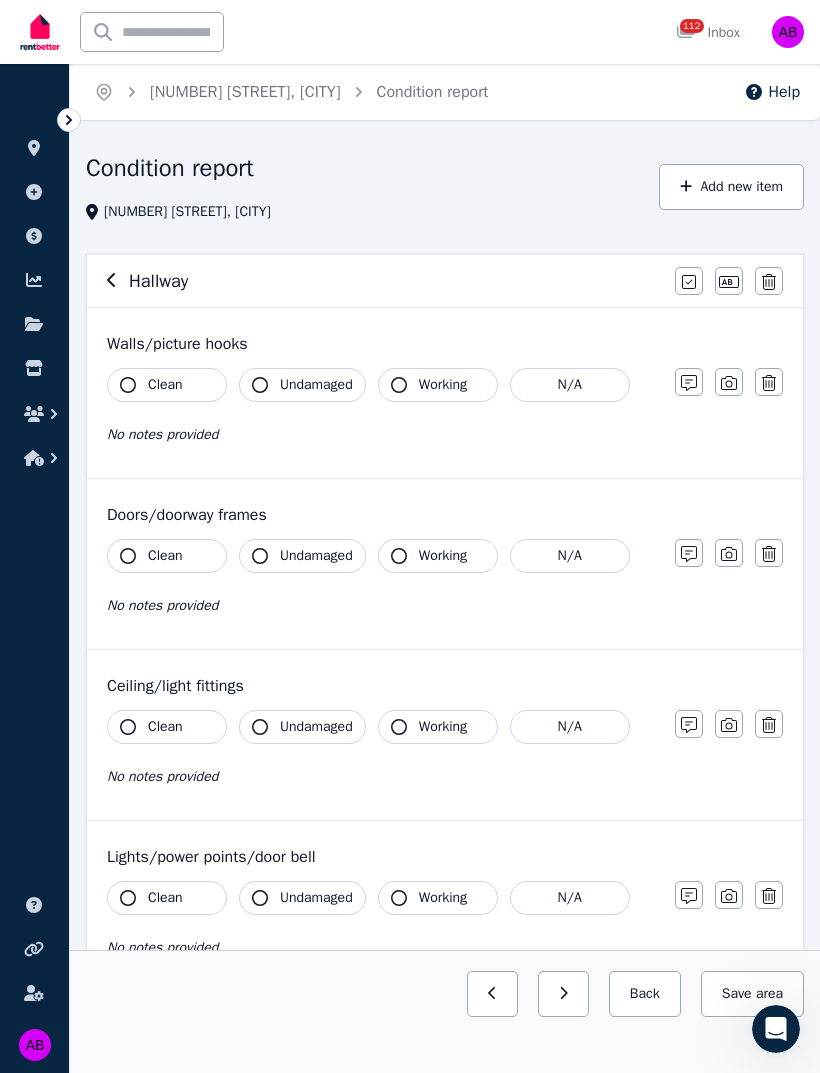 click on "Clean" at bounding box center [165, 385] 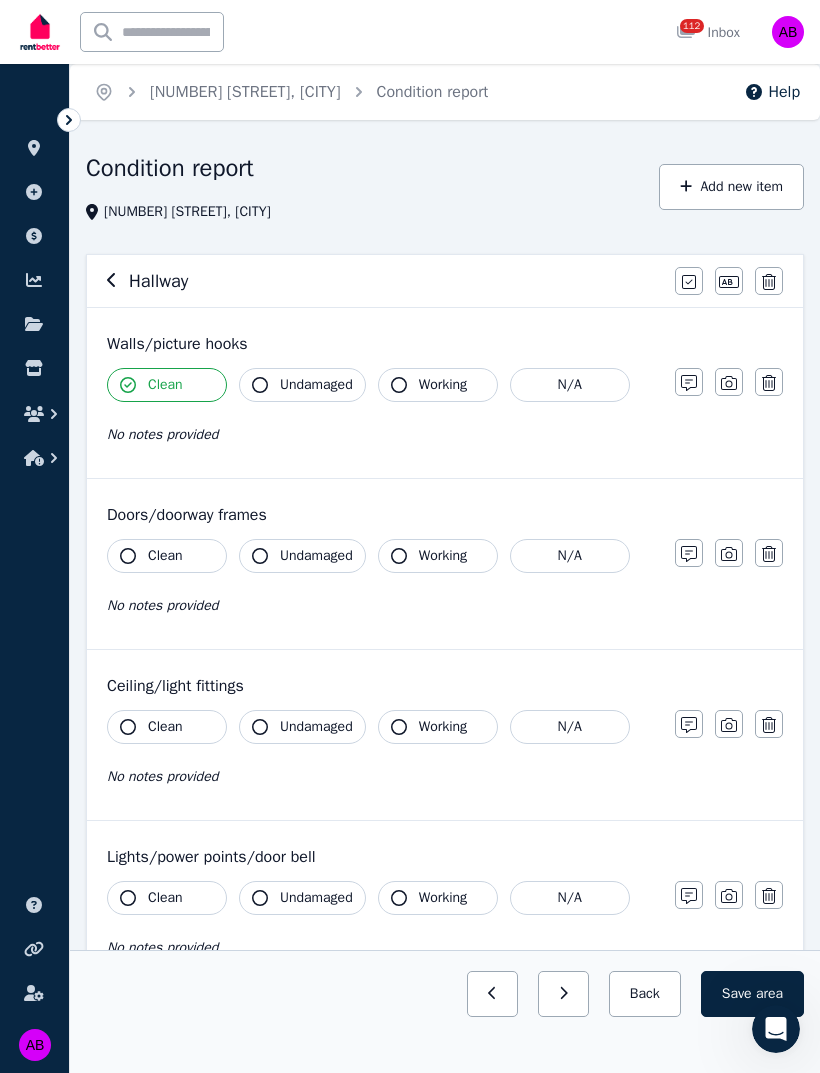 click on "Undamaged" at bounding box center (316, 385) 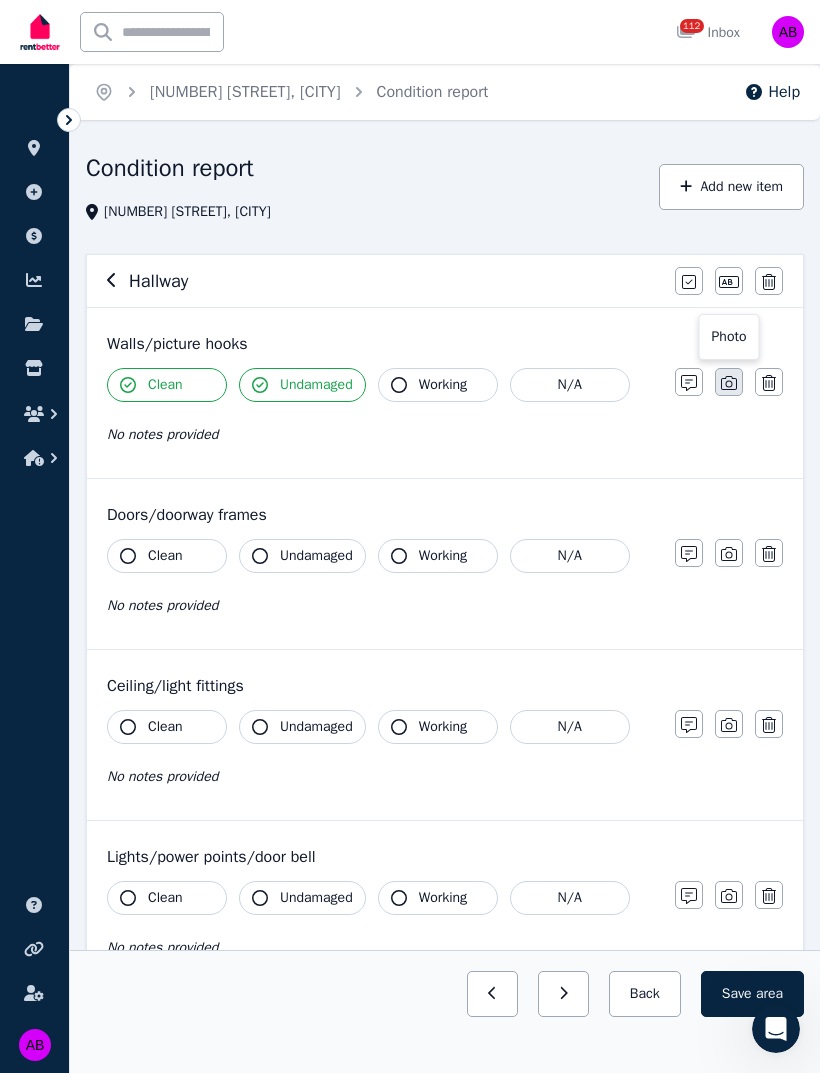 click 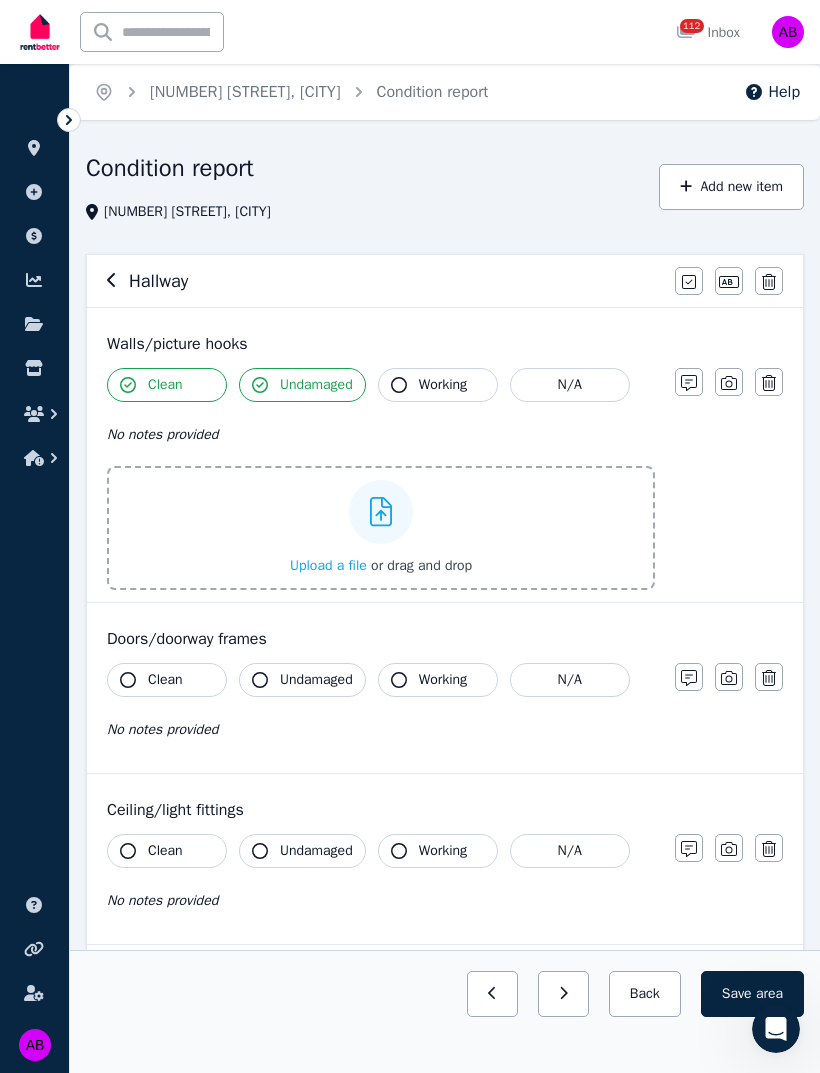 click on "Upload a file" at bounding box center (328, 565) 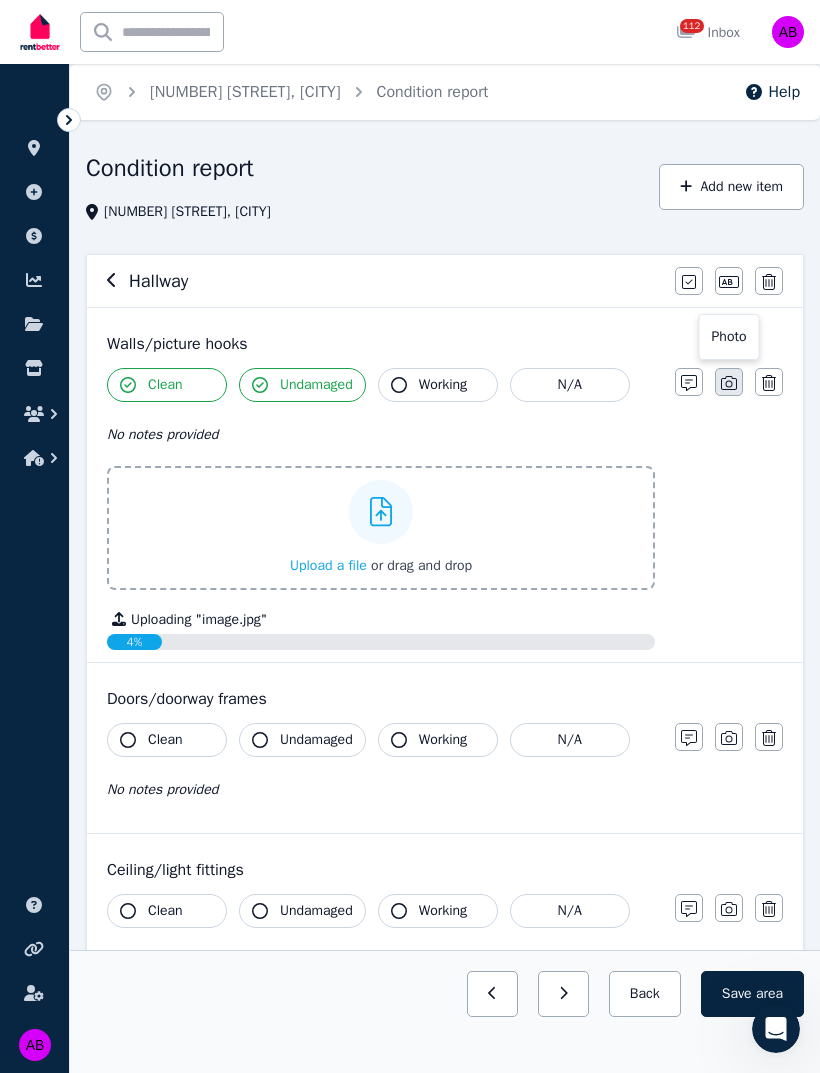 click at bounding box center (729, 382) 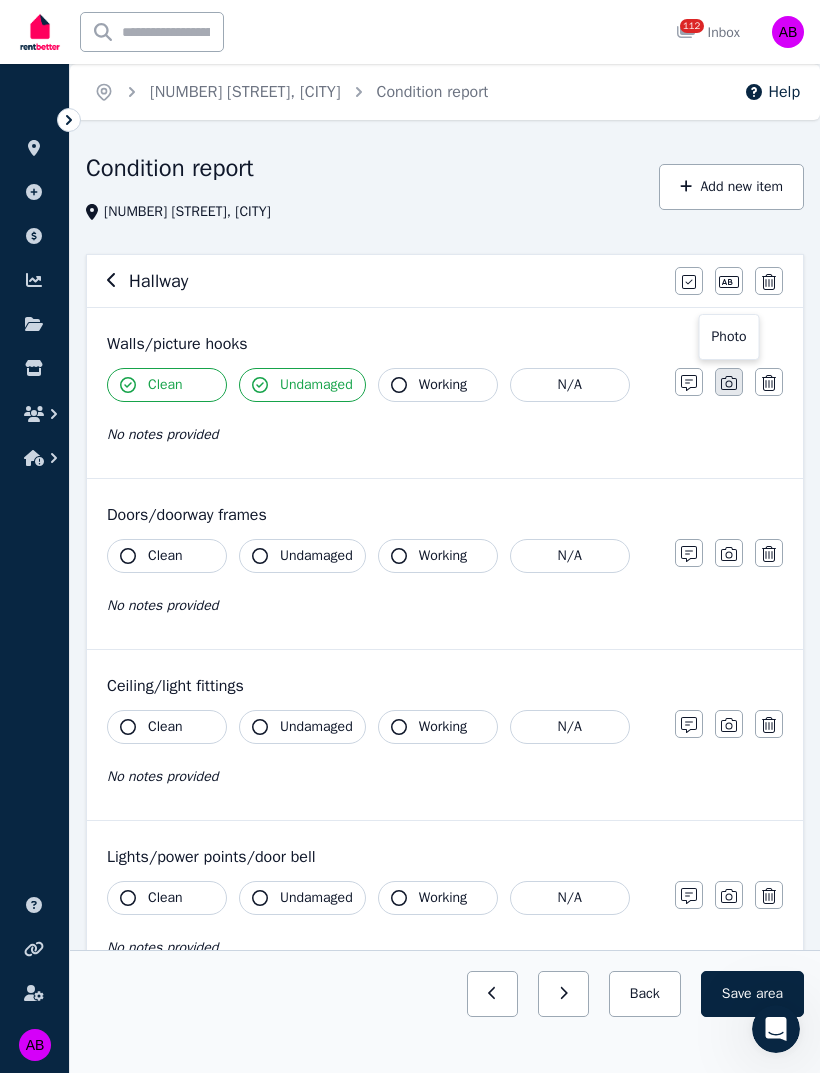 click at bounding box center [729, 382] 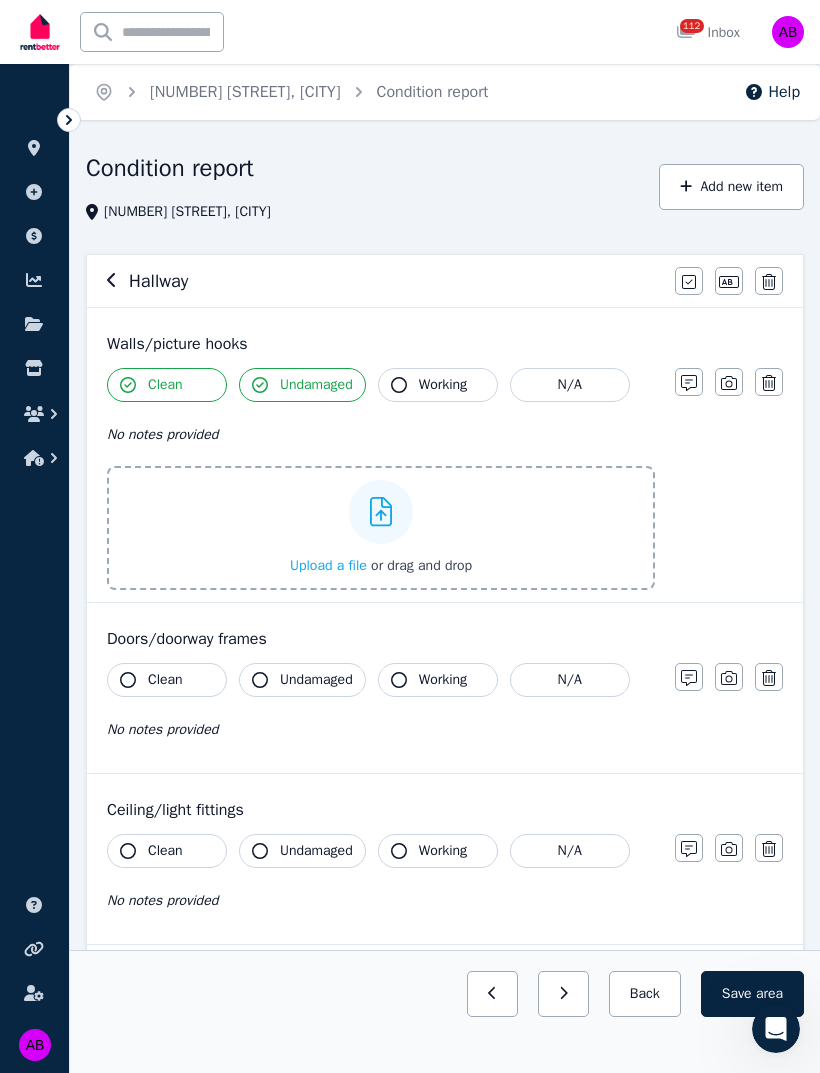 click on "Upload a file" at bounding box center [328, 565] 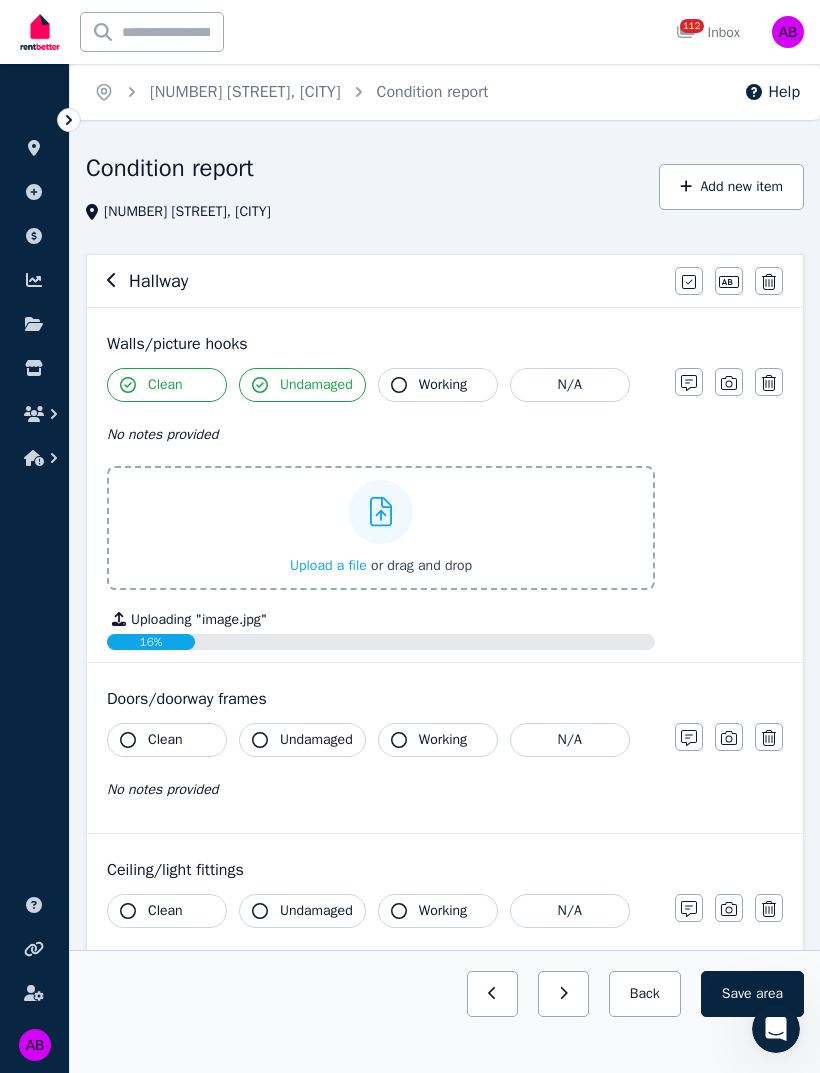 click on "Upload a file" at bounding box center (328, 565) 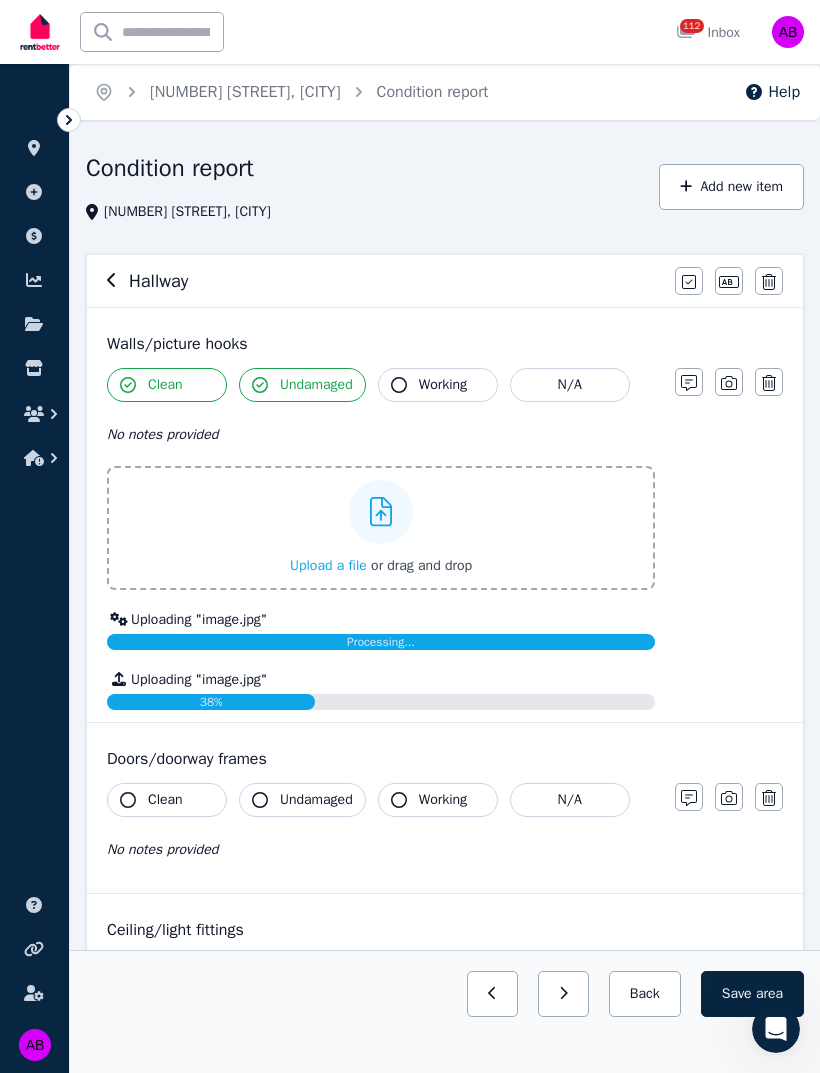 click on "Upload a file" at bounding box center [328, 565] 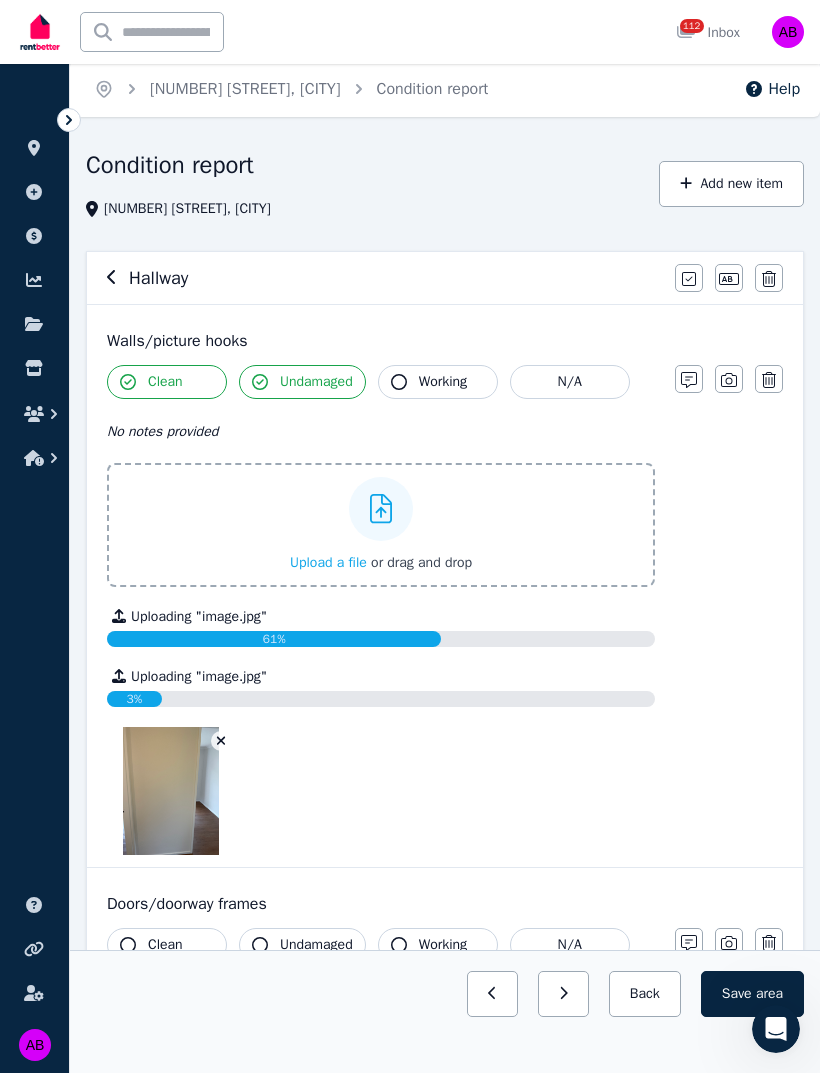 scroll, scrollTop: 29, scrollLeft: 0, axis: vertical 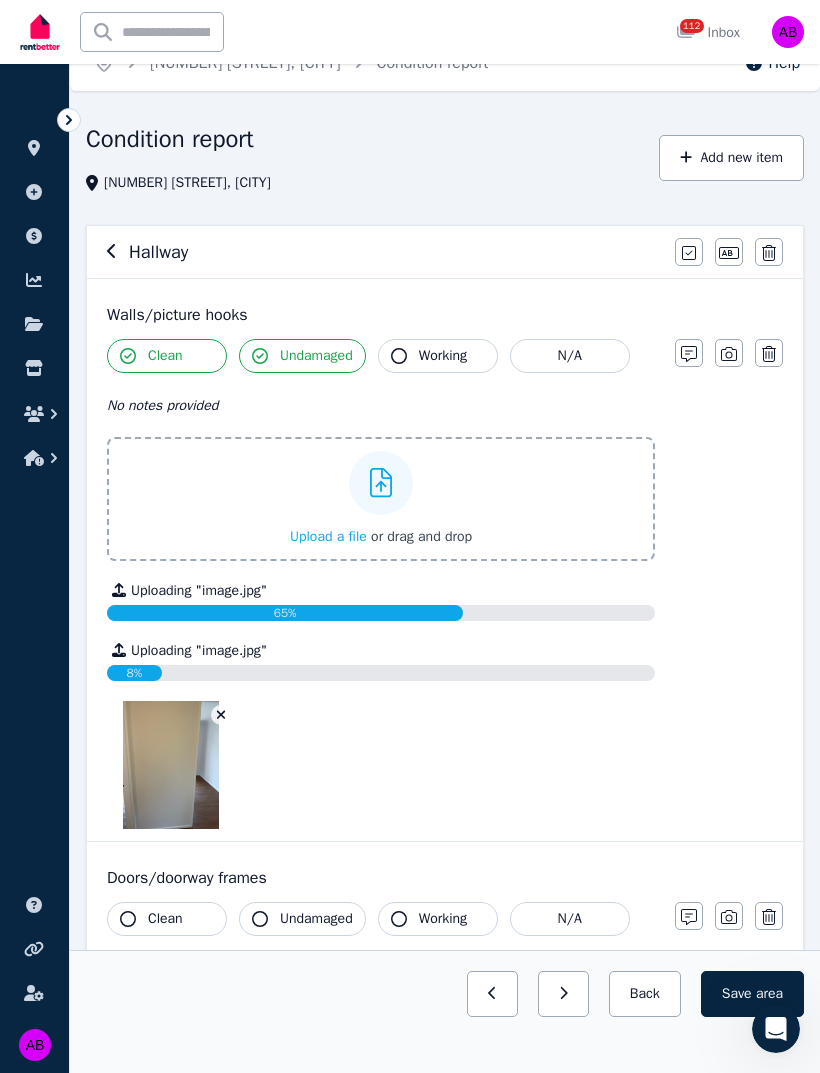 click on "Upload a file" at bounding box center (328, 536) 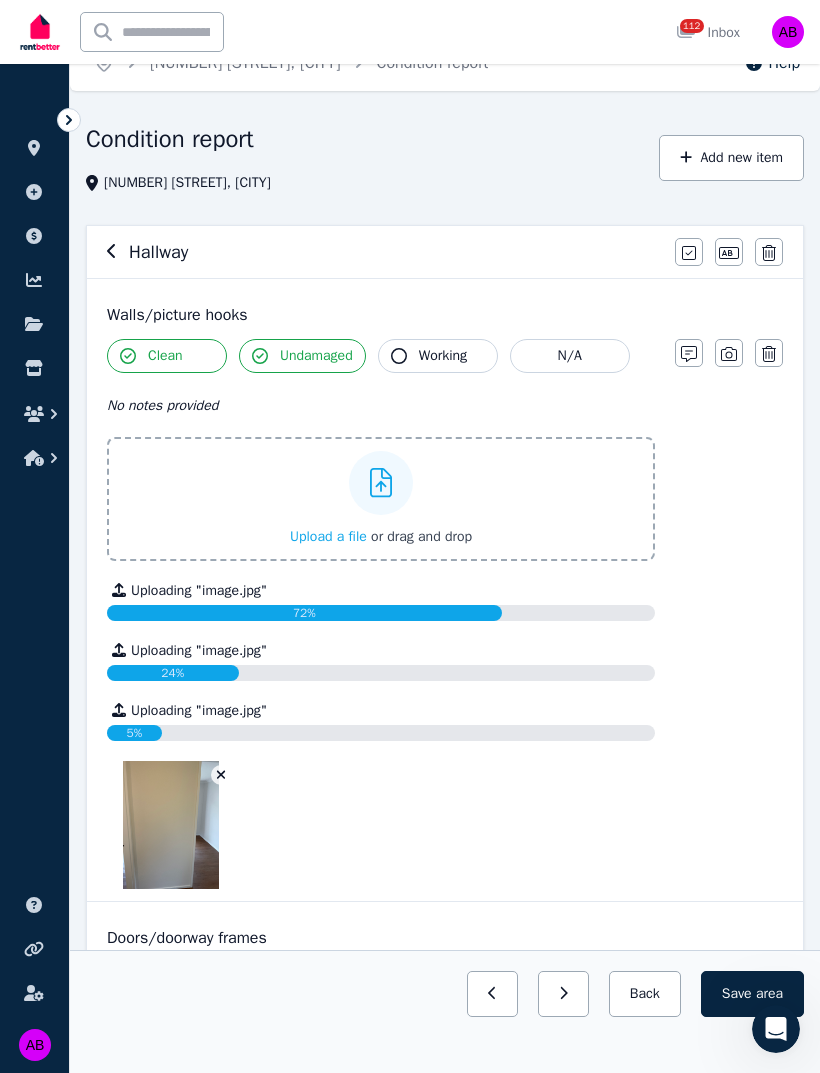 click on "Upload a file" at bounding box center [328, 536] 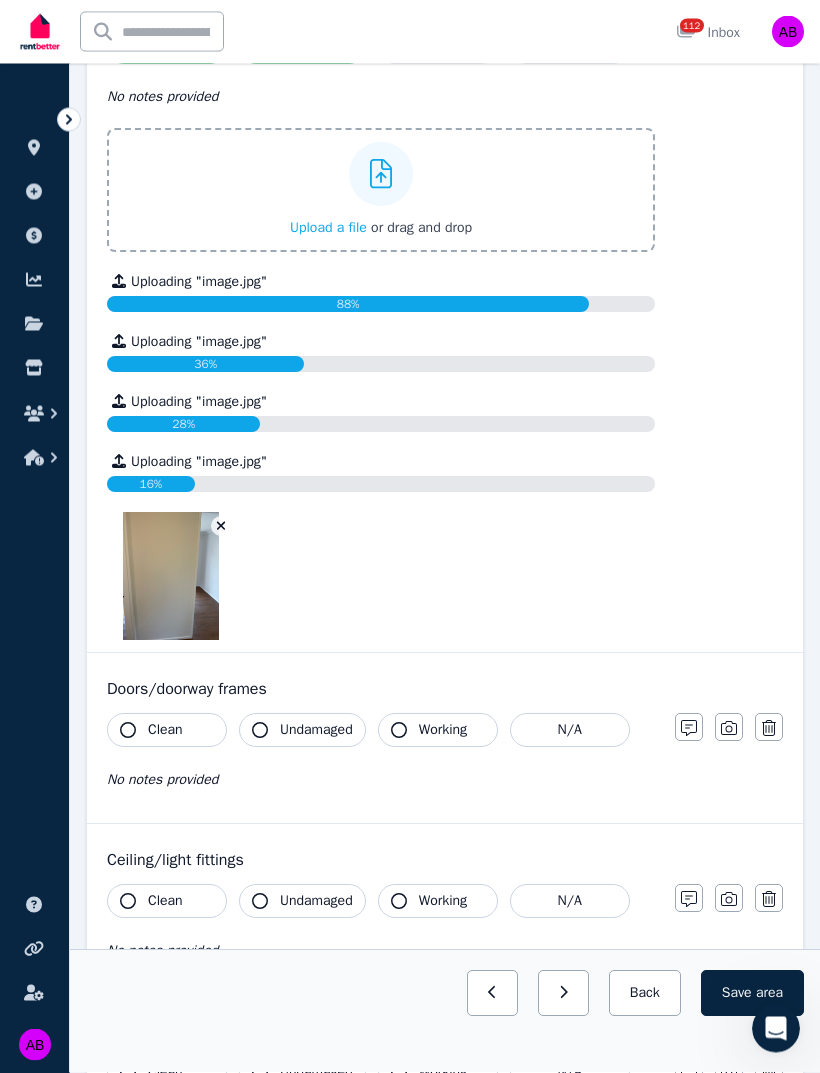 scroll, scrollTop: 339, scrollLeft: 0, axis: vertical 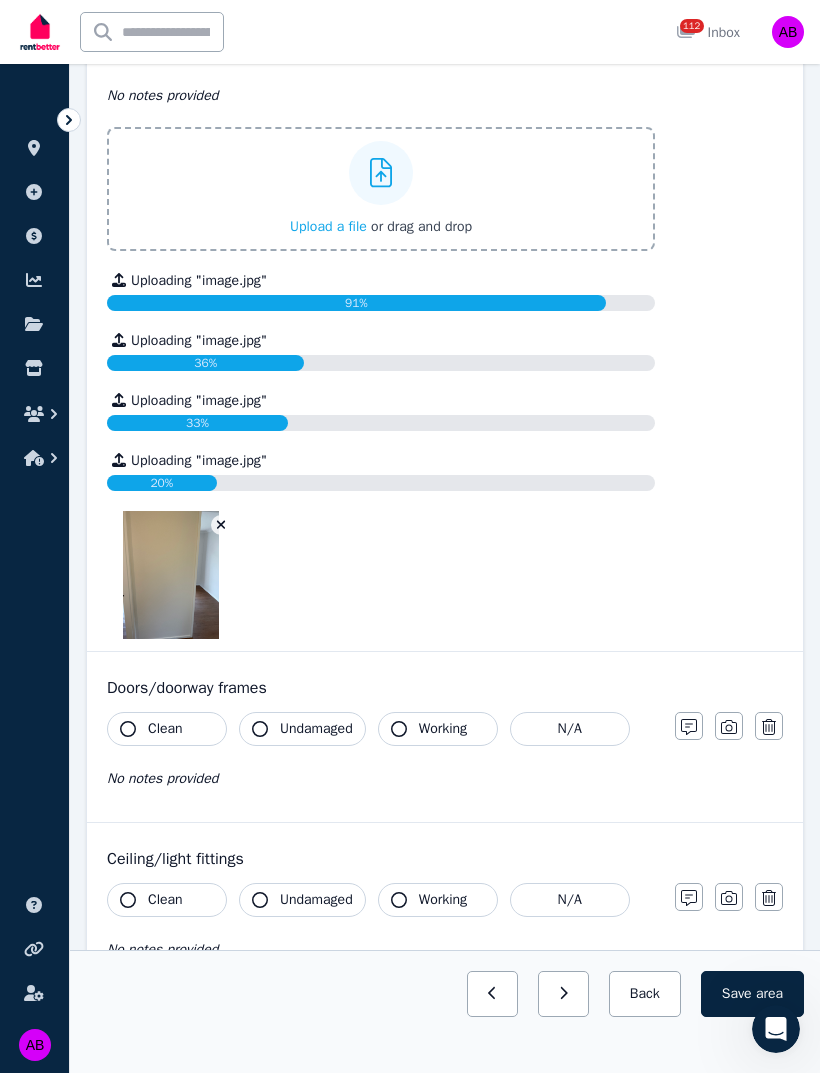 click on "Clean" at bounding box center (165, 729) 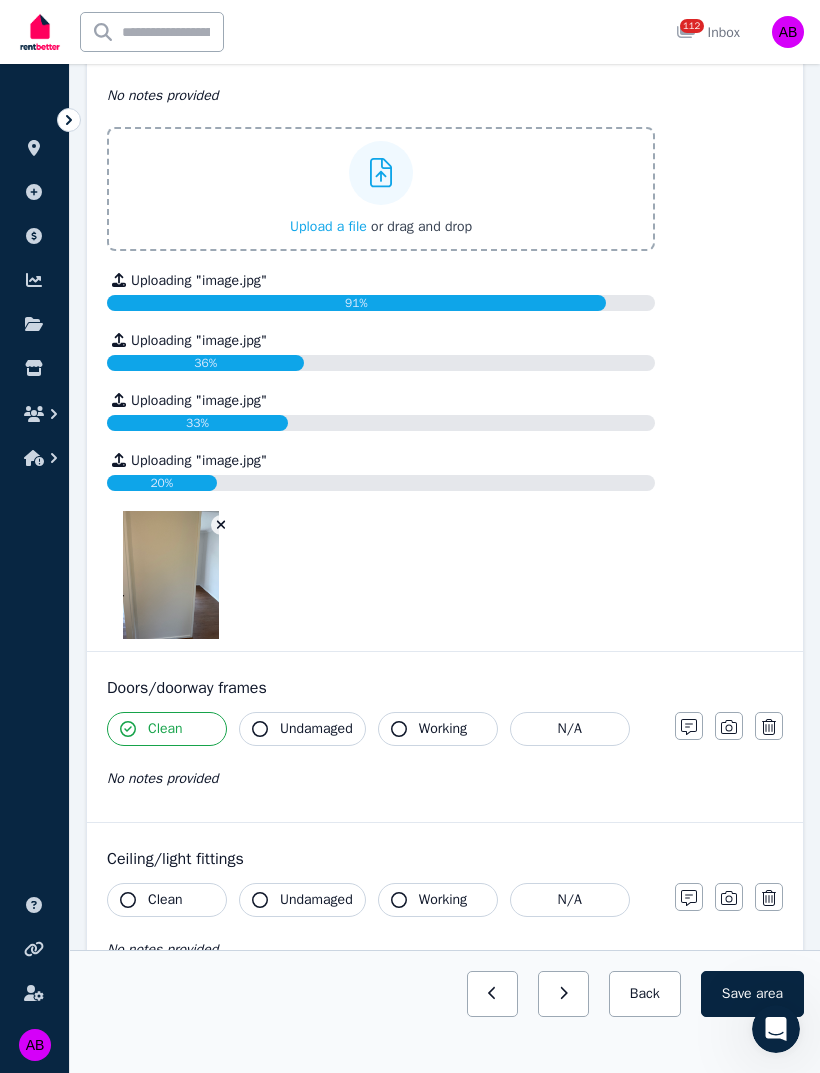 click on "Undamaged" at bounding box center [316, 729] 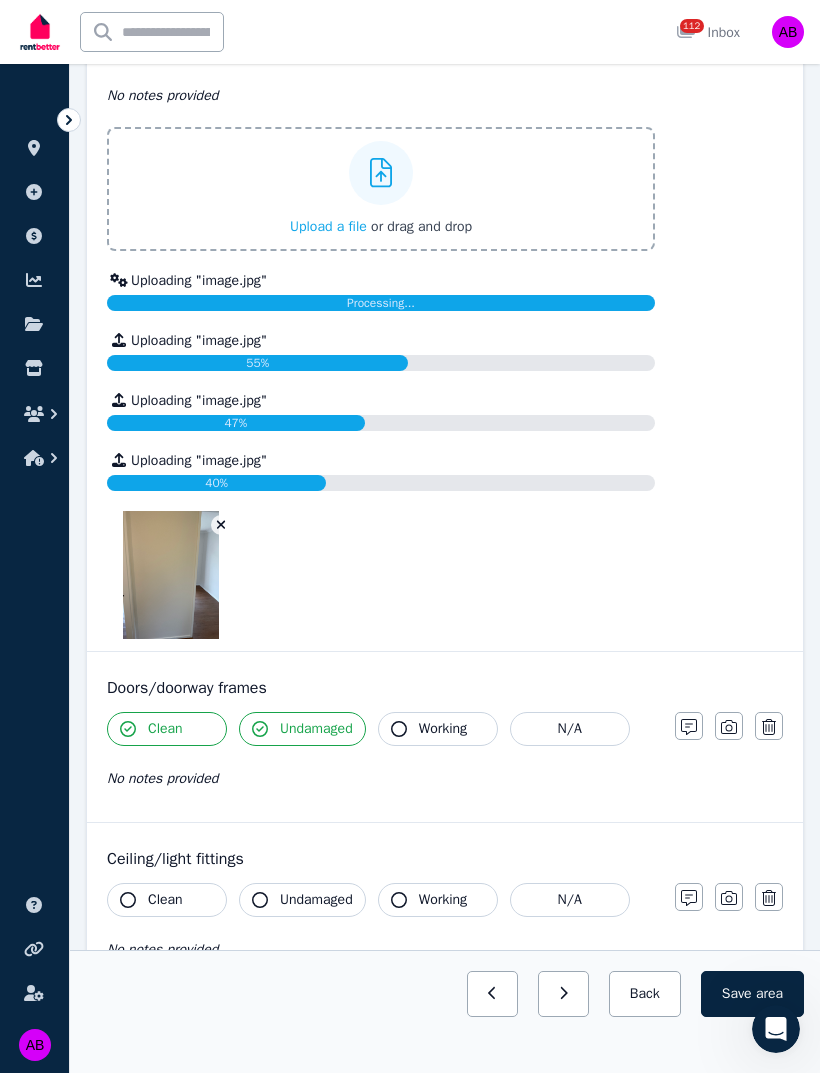 click on "Clean Undamaged Working N/A No notes provided" at bounding box center (381, 761) 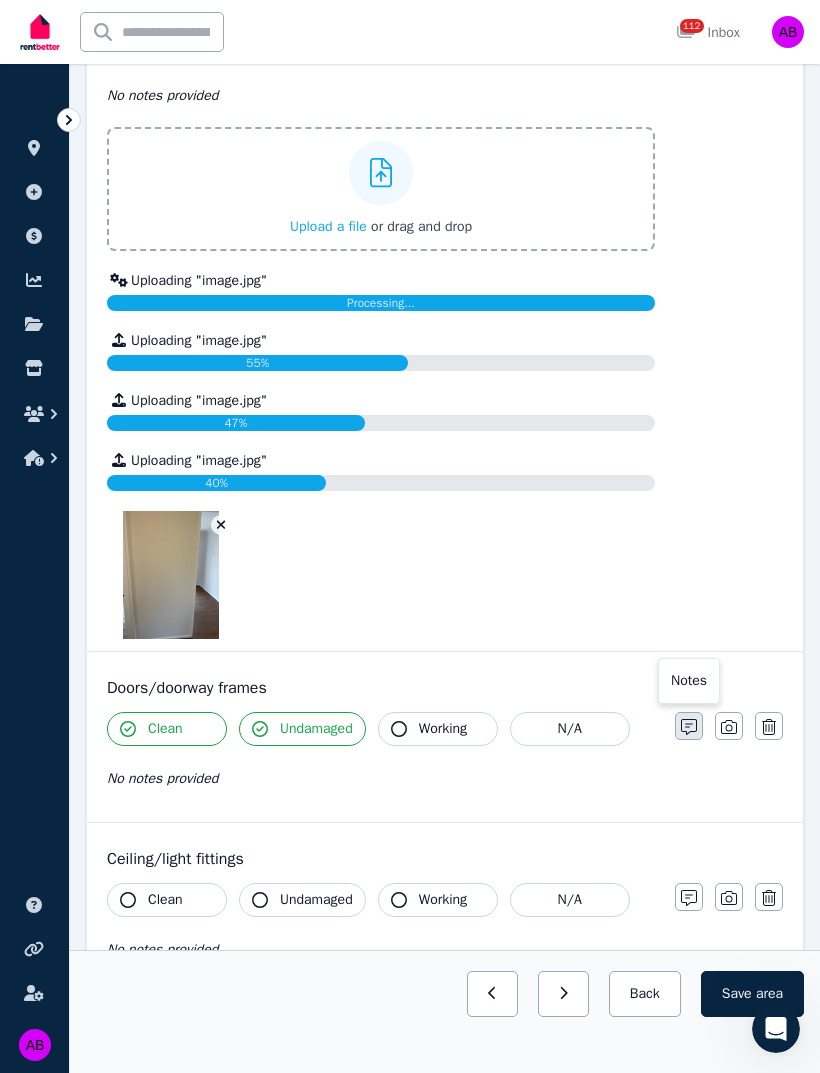 click at bounding box center (689, 726) 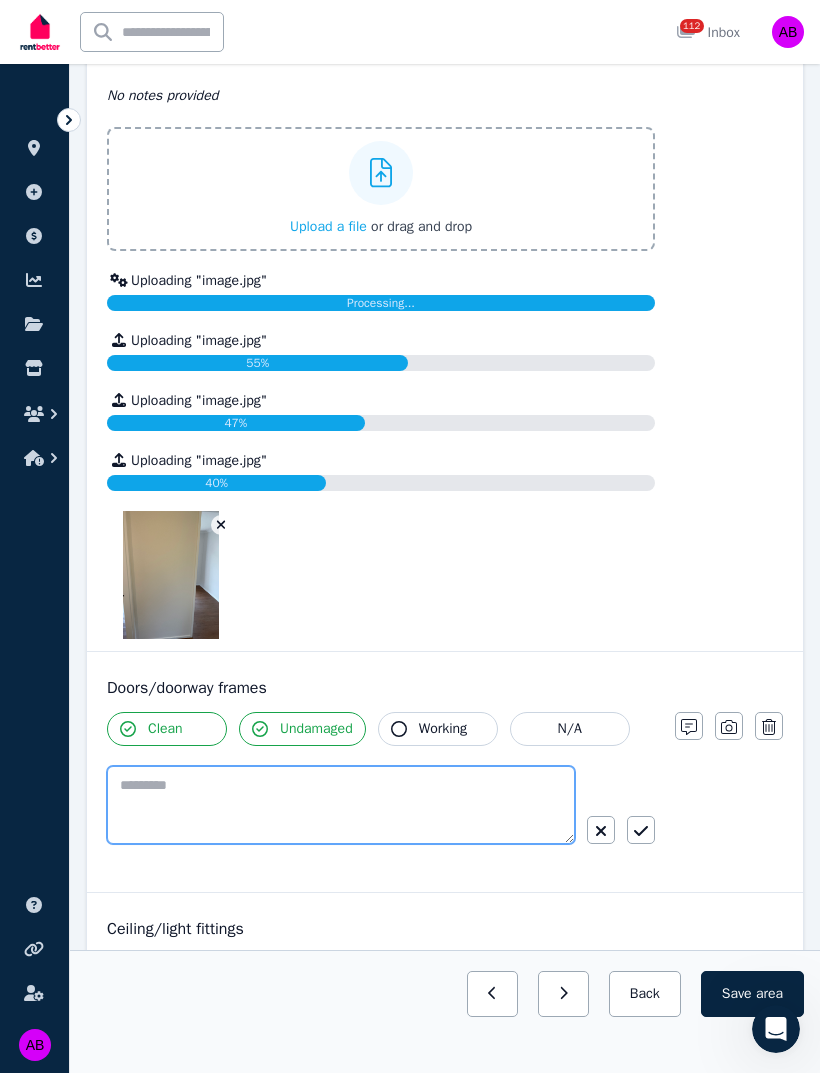 click at bounding box center (341, 805) 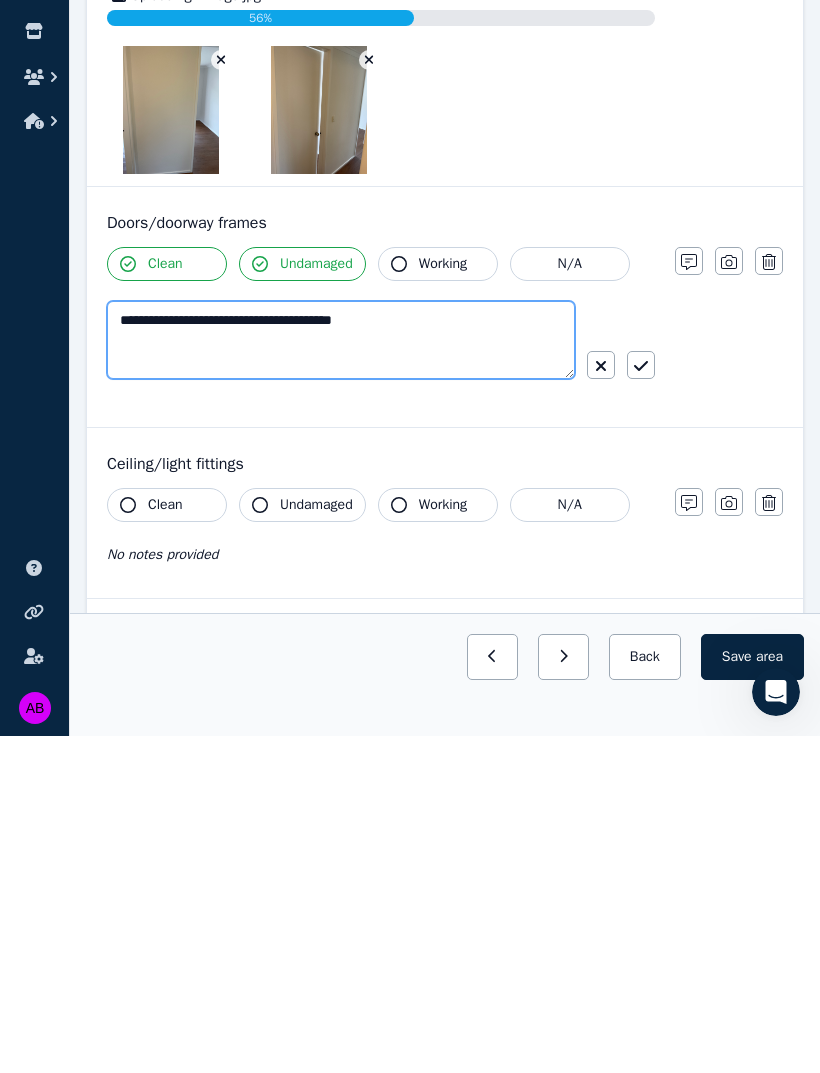 type on "**********" 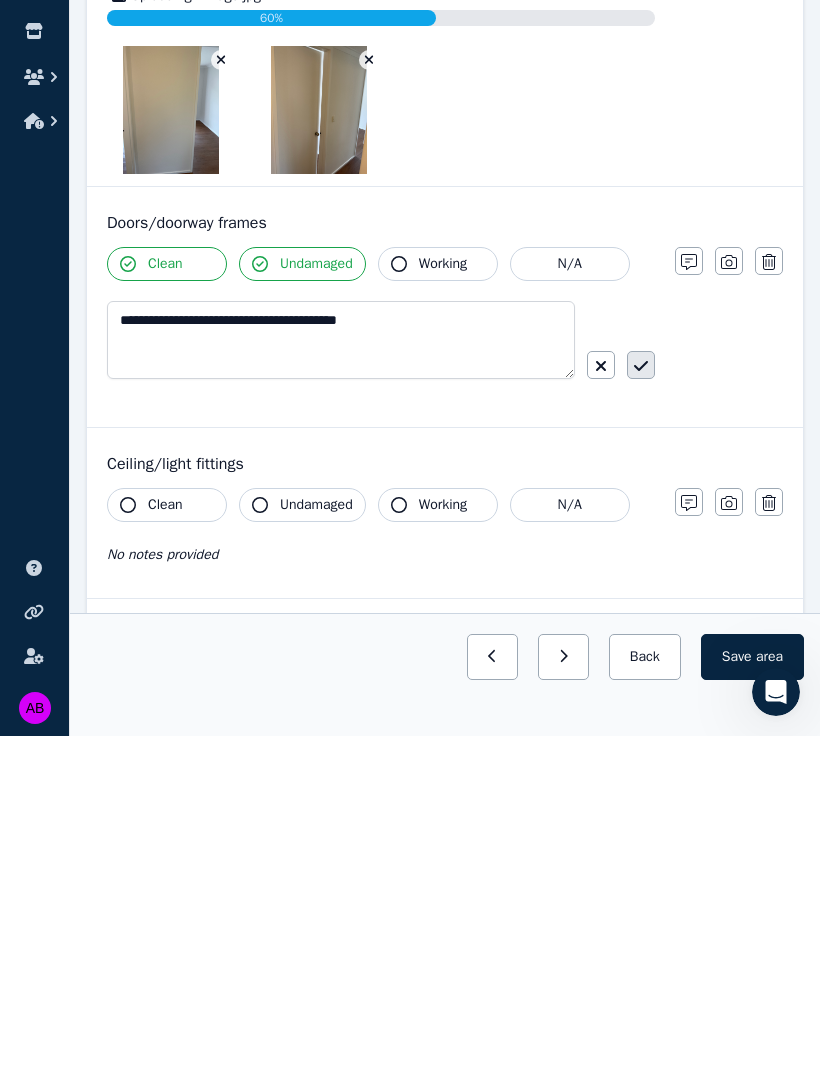 click 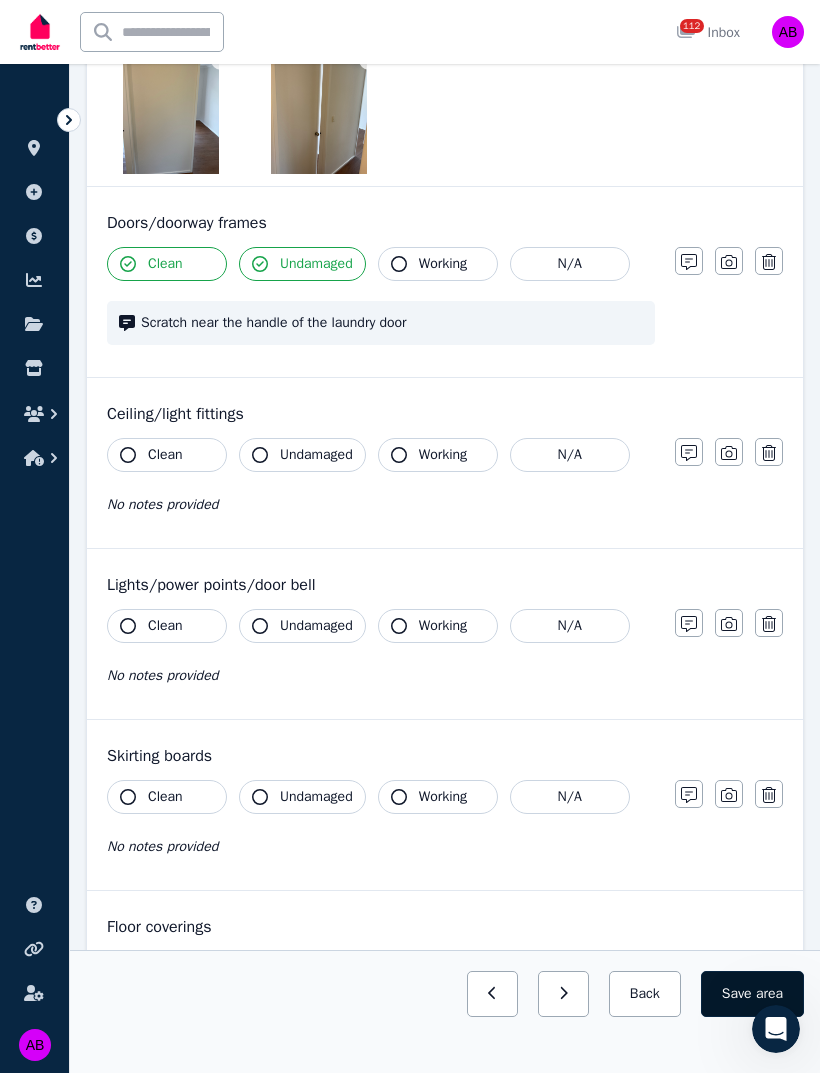 click on "Save   area" at bounding box center (752, 994) 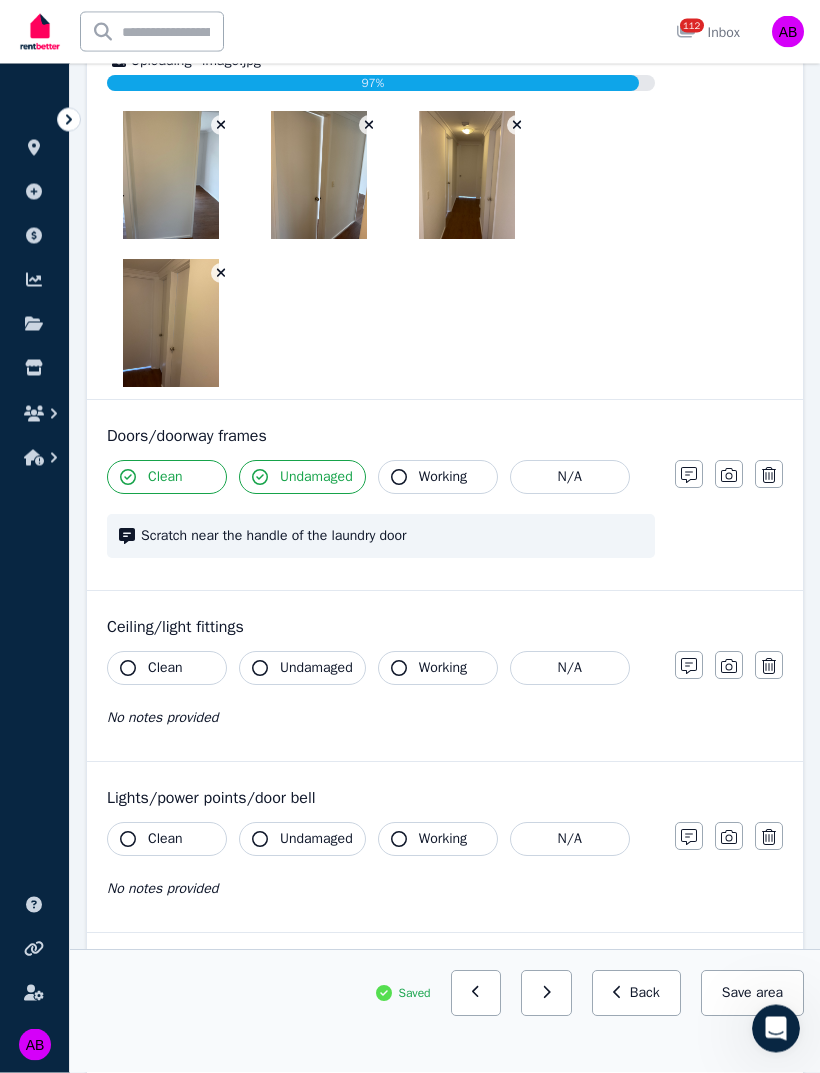 scroll, scrollTop: 559, scrollLeft: 0, axis: vertical 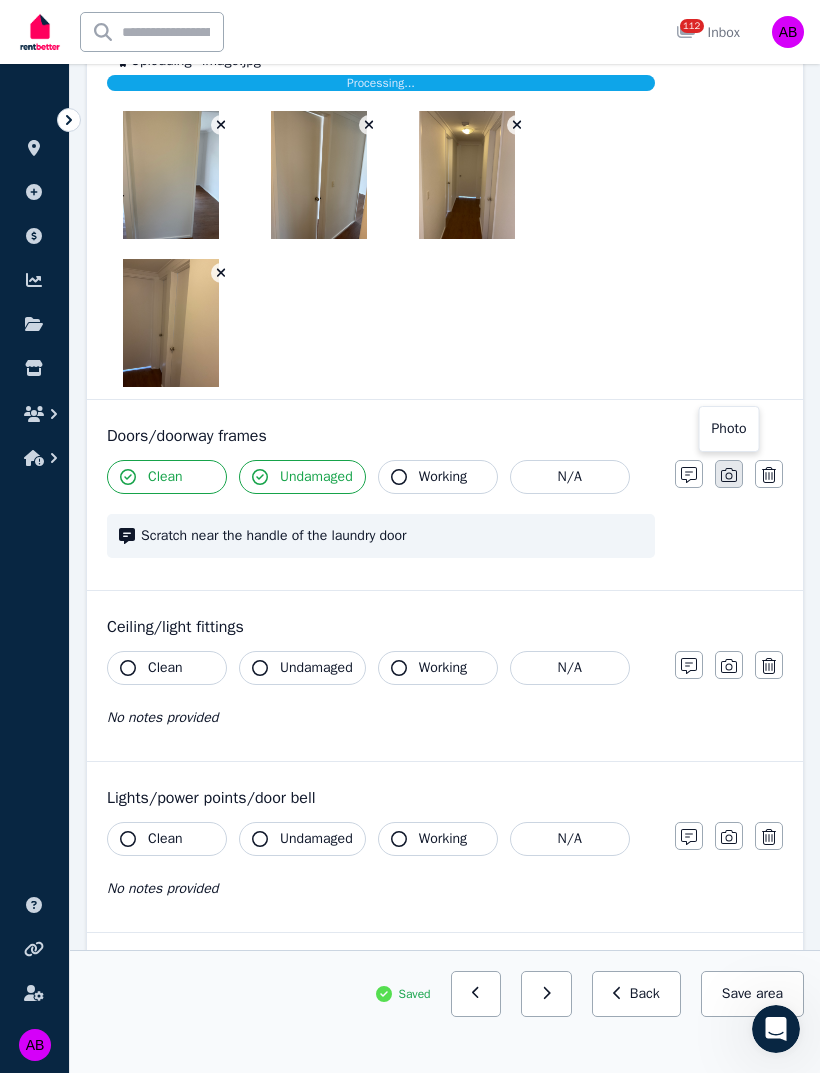 click 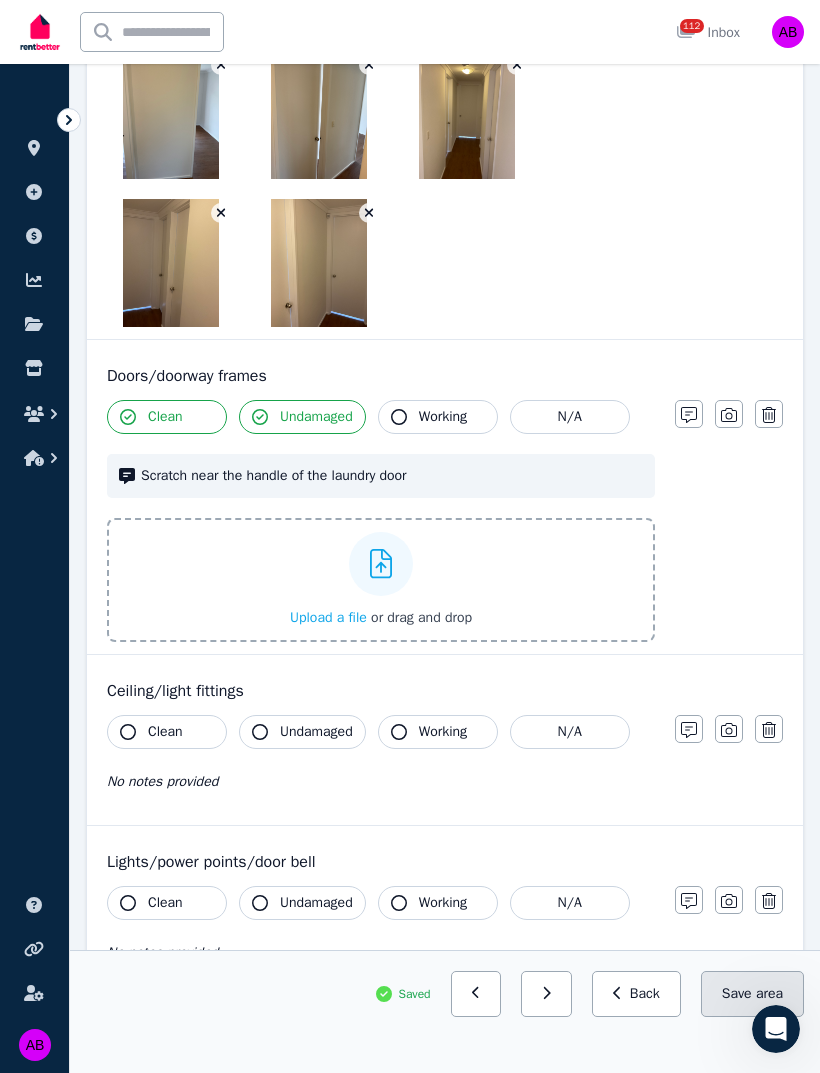 click on "Save   area" at bounding box center (752, 994) 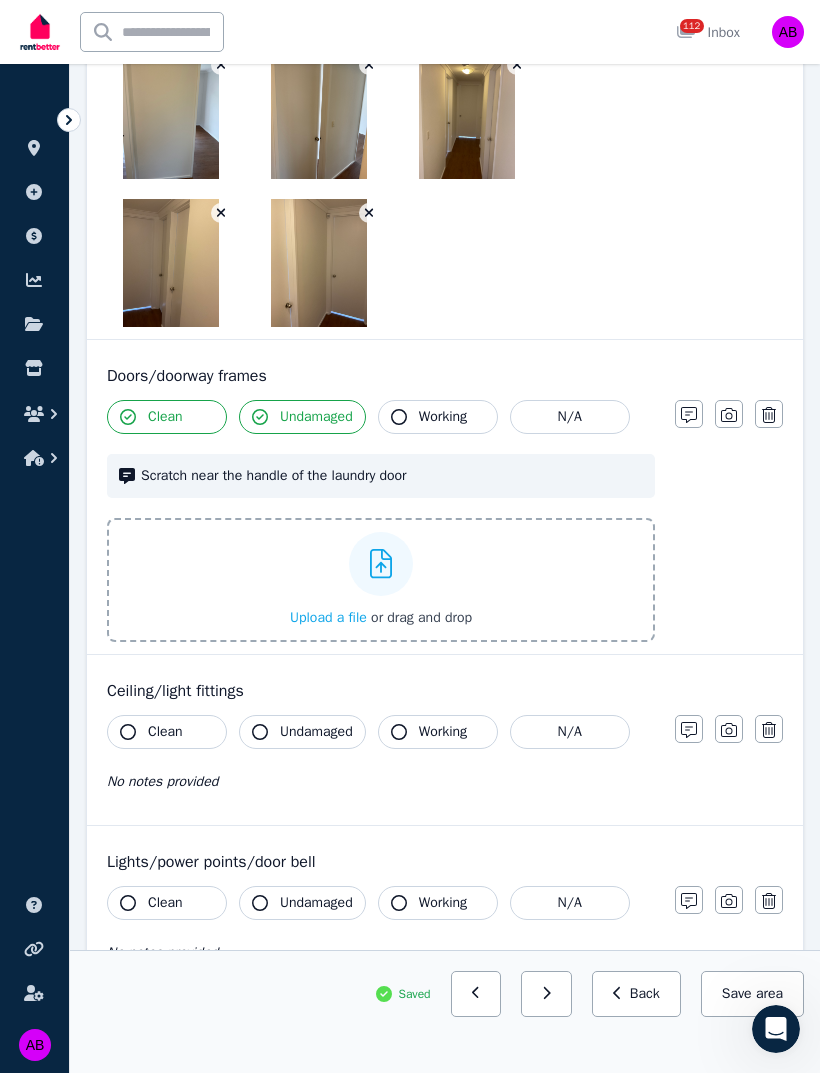 click on "Upload a file" at bounding box center (328, 617) 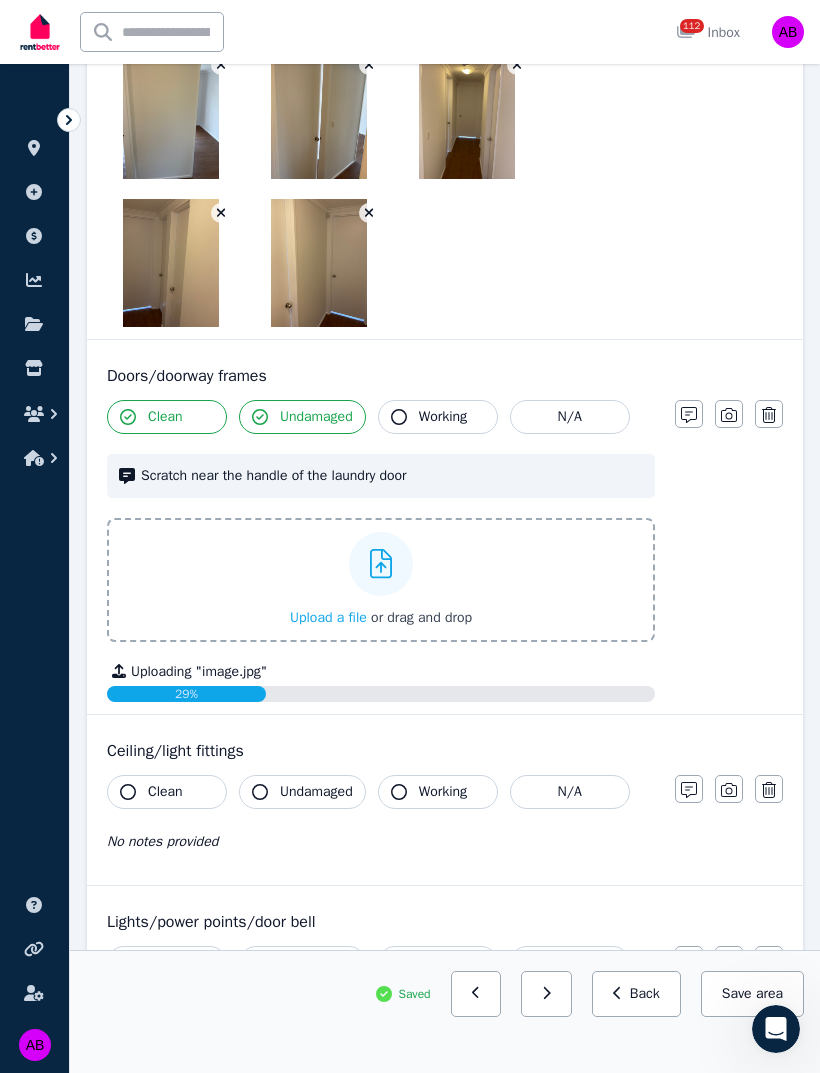 click on "Upload a file" at bounding box center [328, 617] 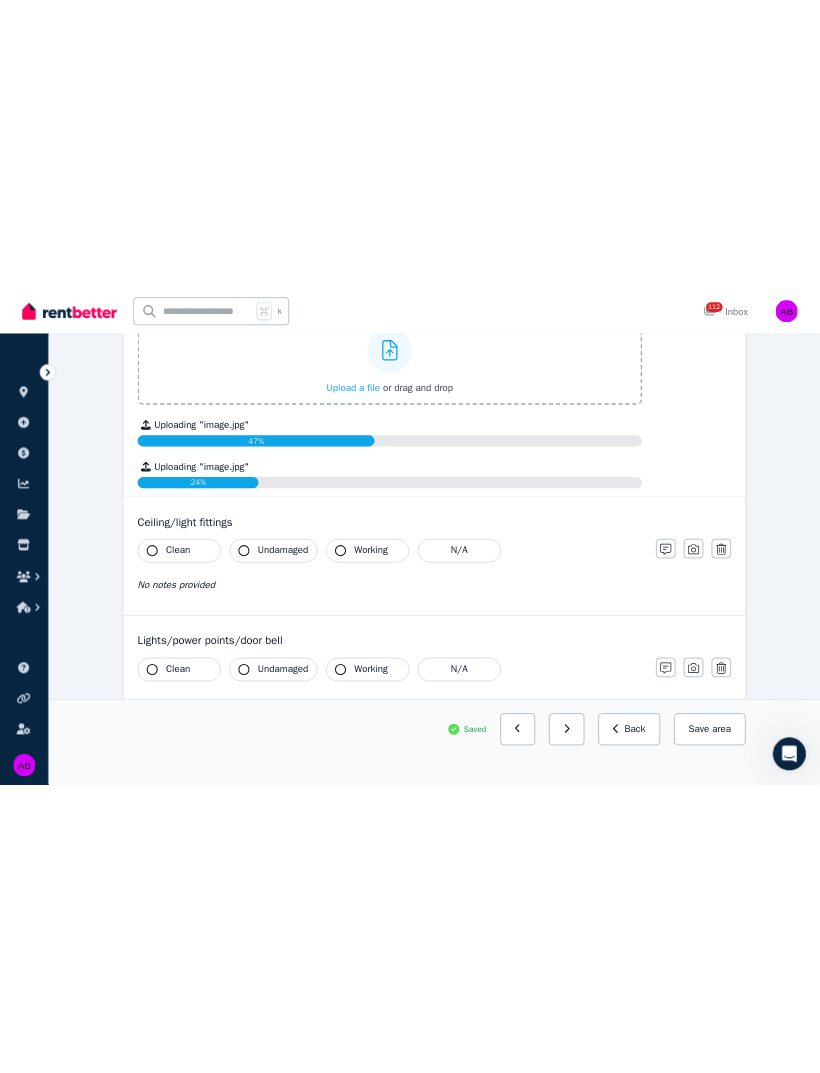 scroll, scrollTop: 855, scrollLeft: 0, axis: vertical 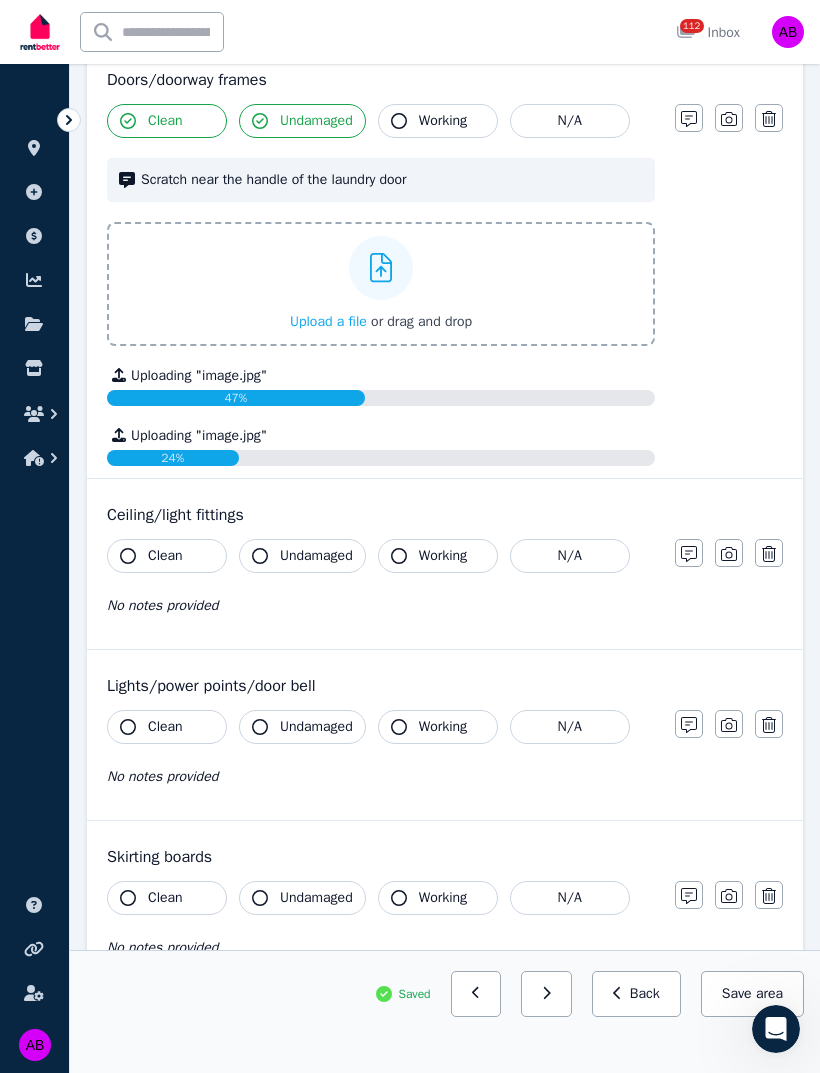 click on "Uploading   " image.jpg "" at bounding box center (381, 436) 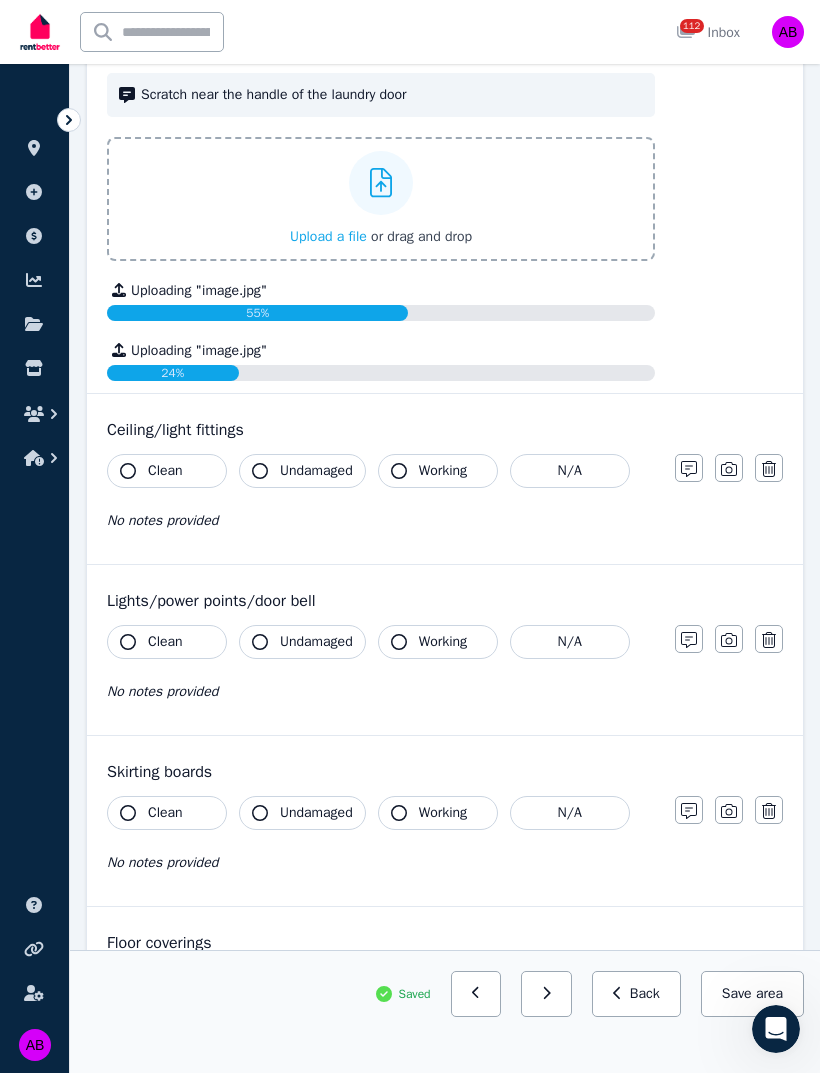 scroll, scrollTop: 939, scrollLeft: 0, axis: vertical 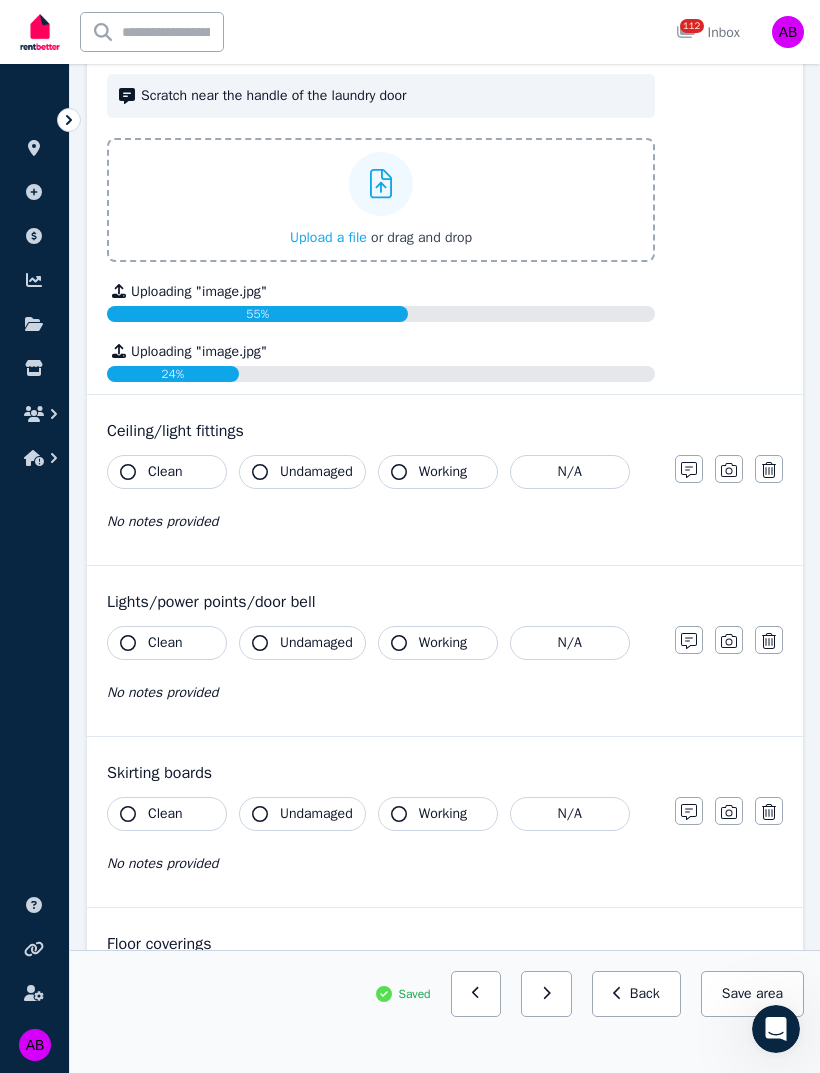click on "Clean" at bounding box center [165, 472] 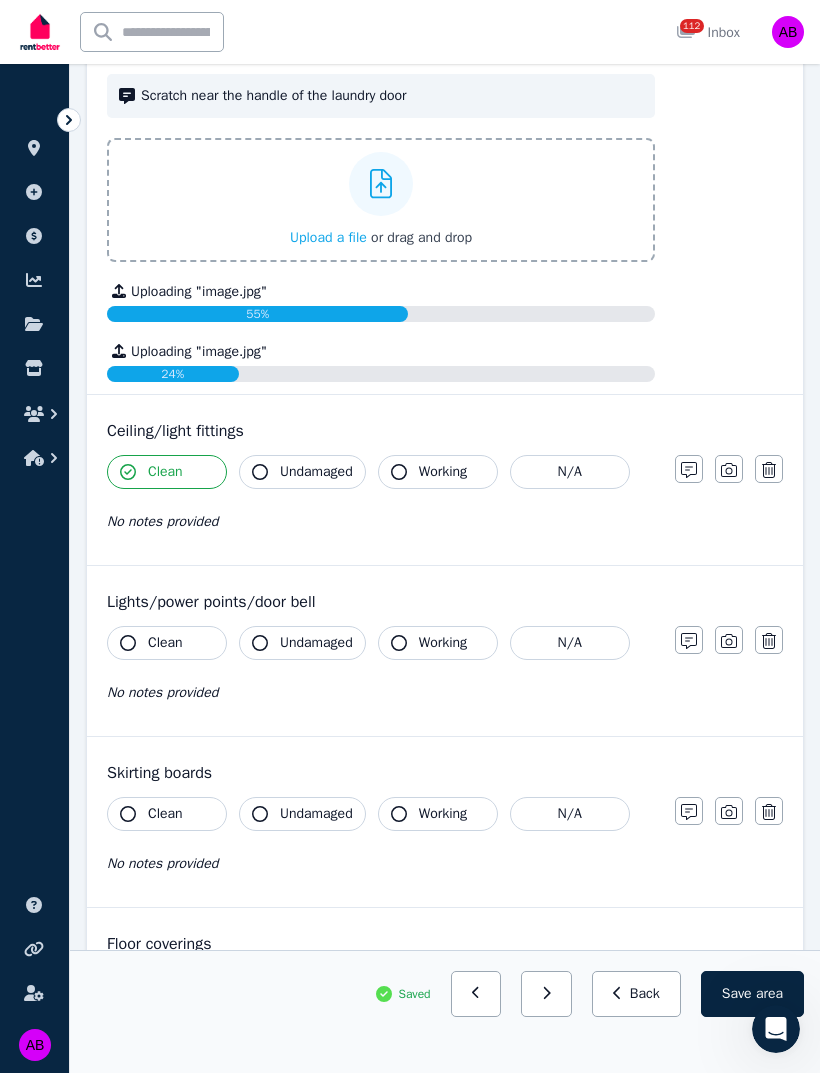 click on "Undamaged" at bounding box center (316, 472) 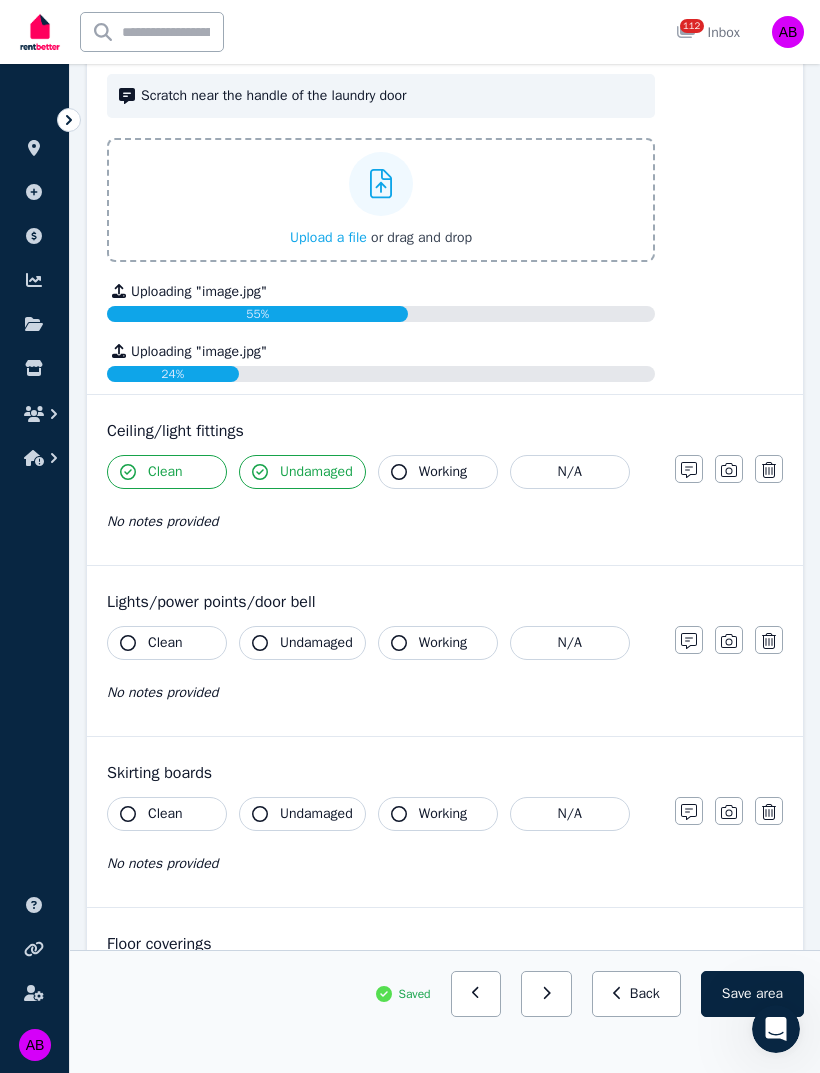 click on "Working" at bounding box center [443, 472] 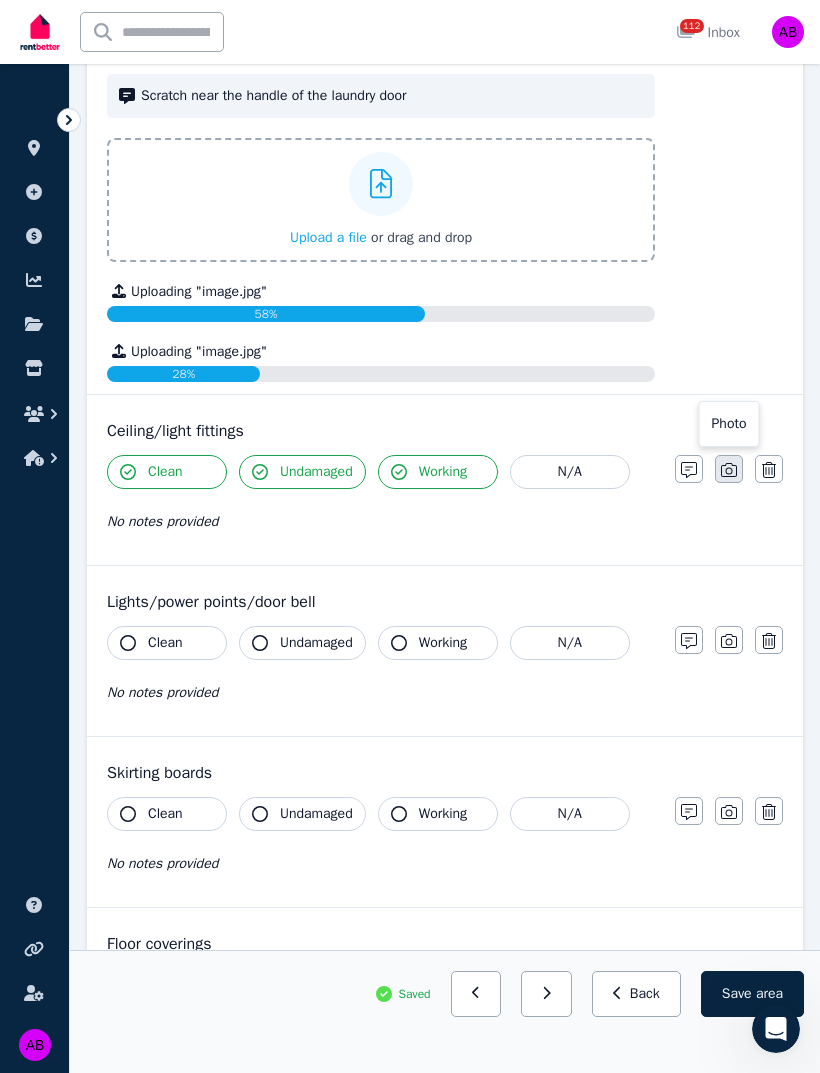 click at bounding box center (729, 469) 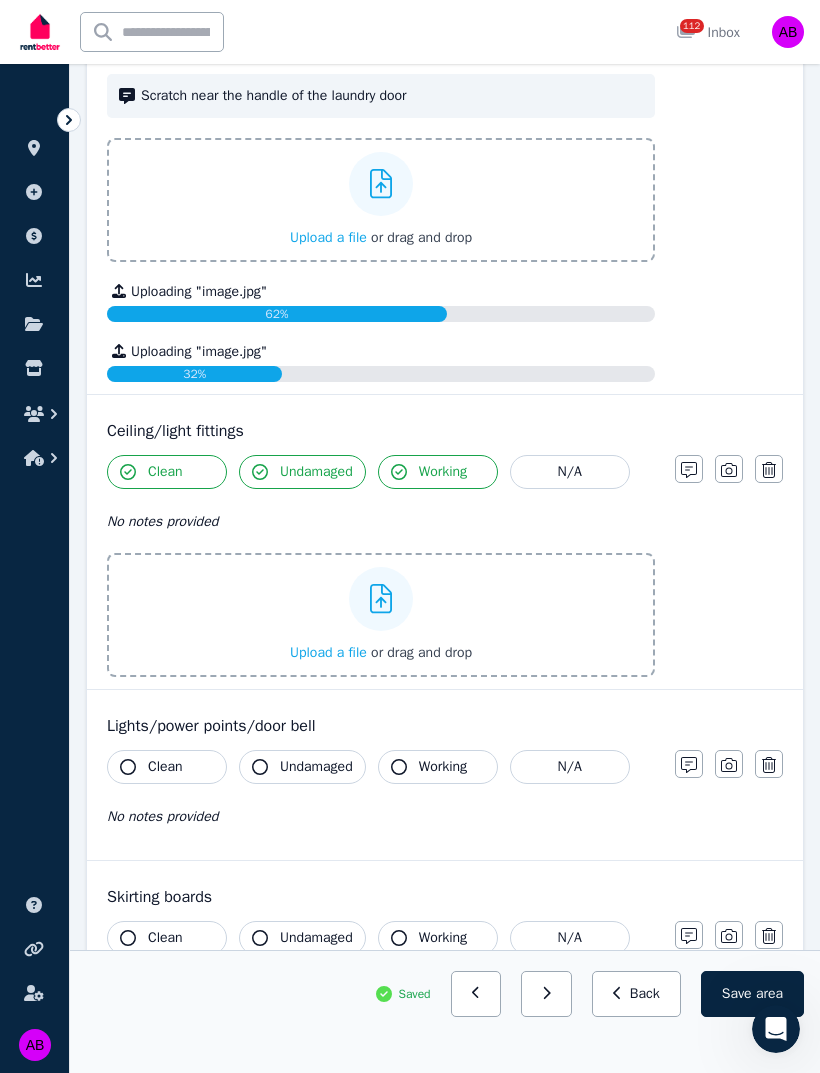click on "Upload a file" at bounding box center [328, 652] 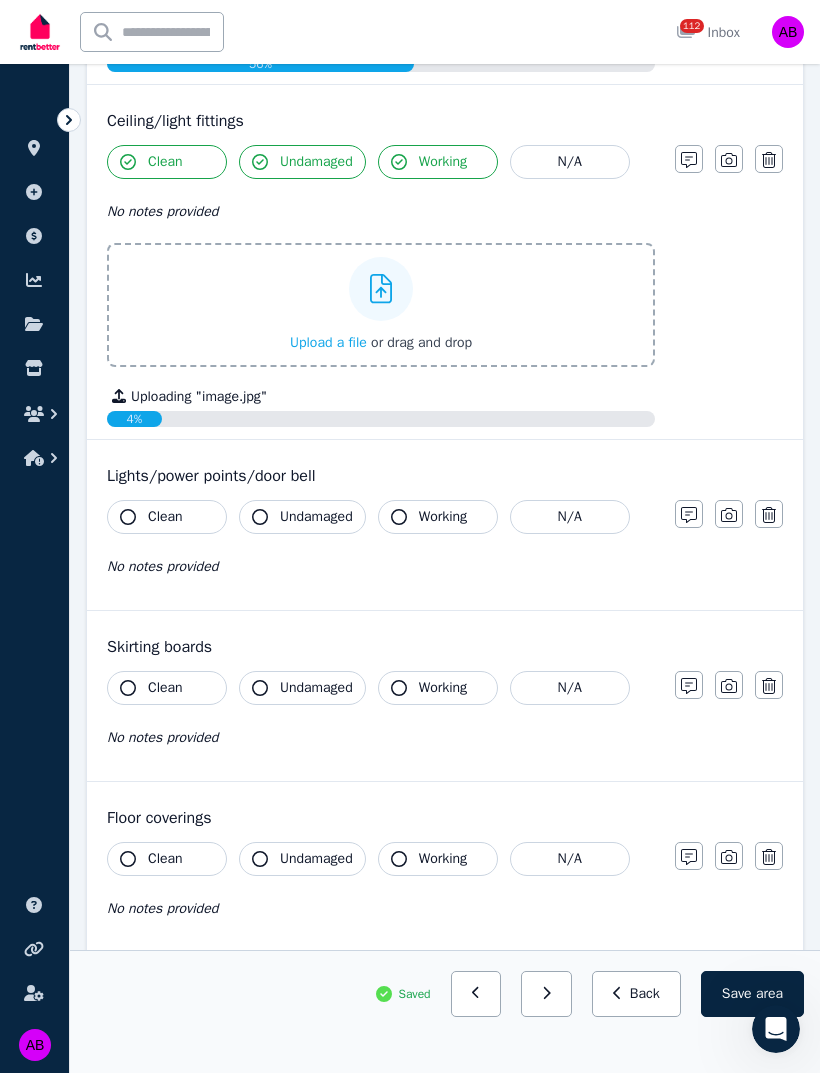 scroll, scrollTop: 1255, scrollLeft: 0, axis: vertical 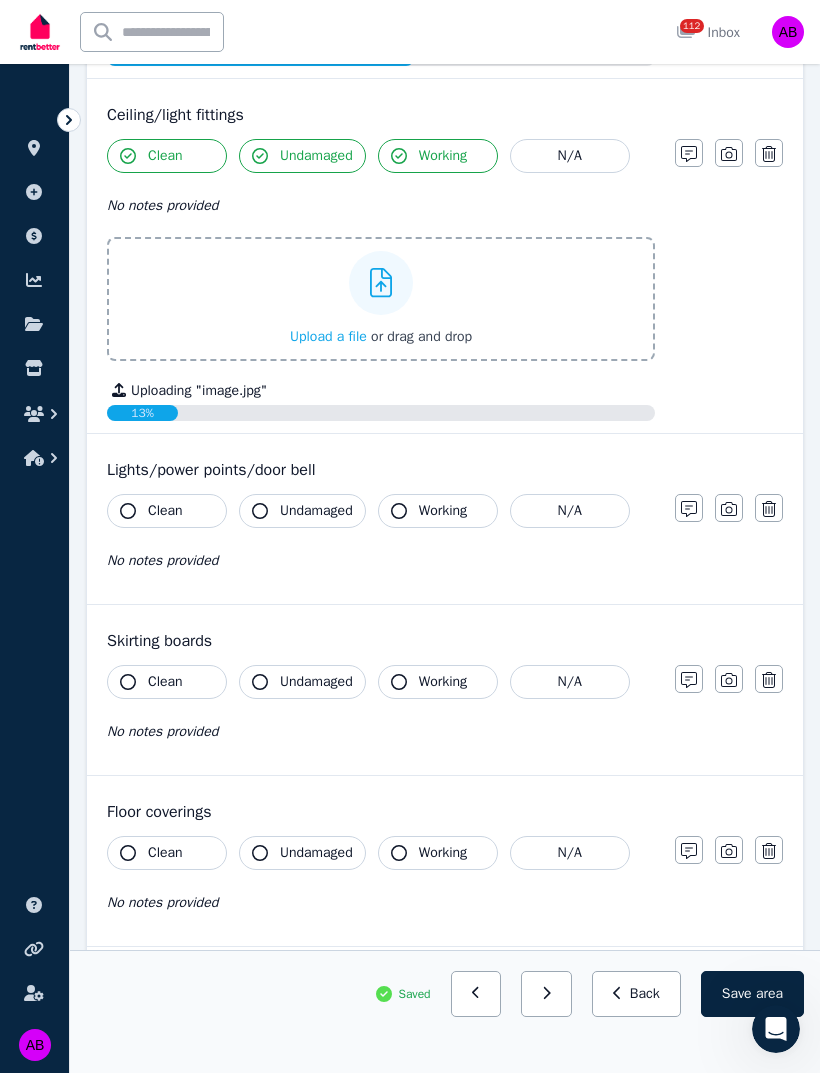click on "Clean" at bounding box center (165, 511) 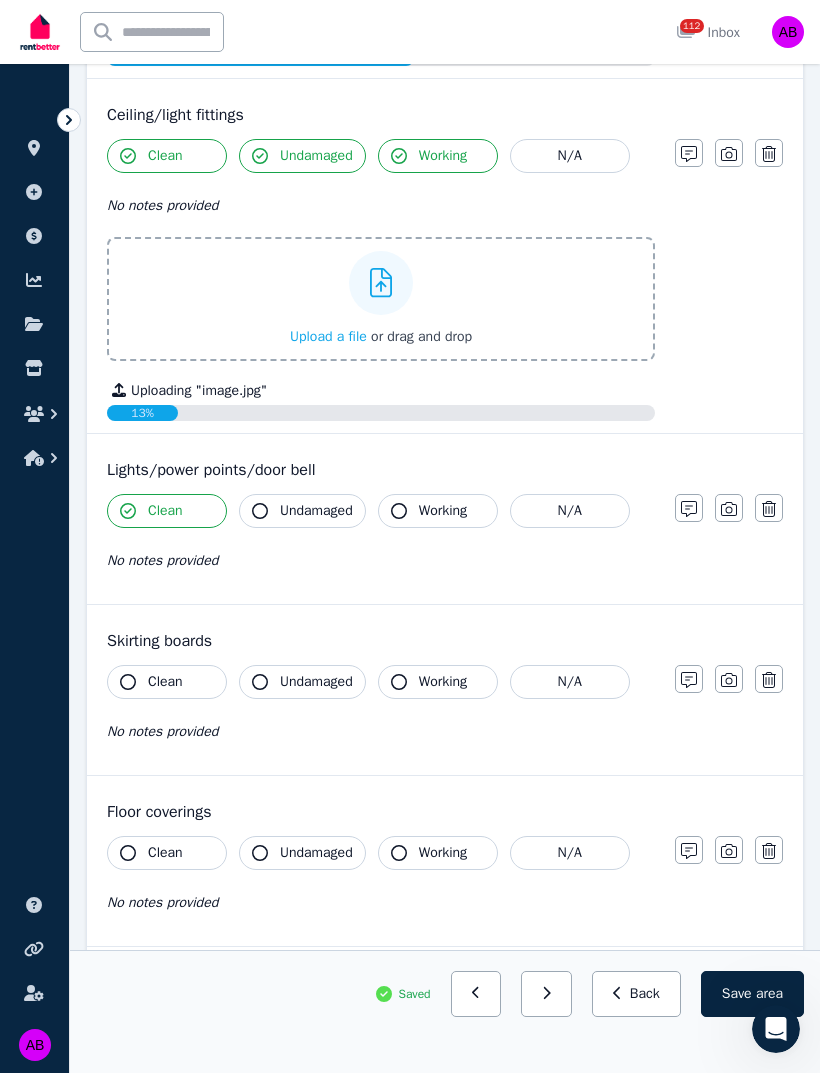 click on "Undamaged" at bounding box center (316, 511) 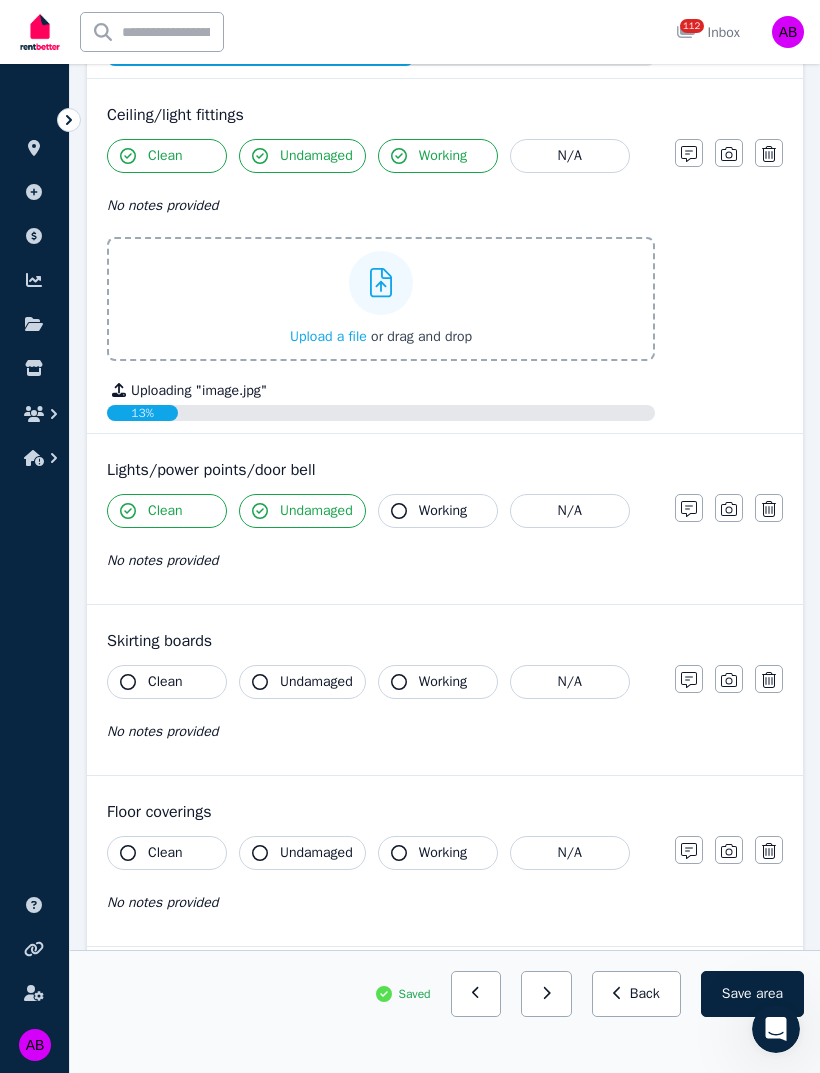 click on "Working" at bounding box center (443, 511) 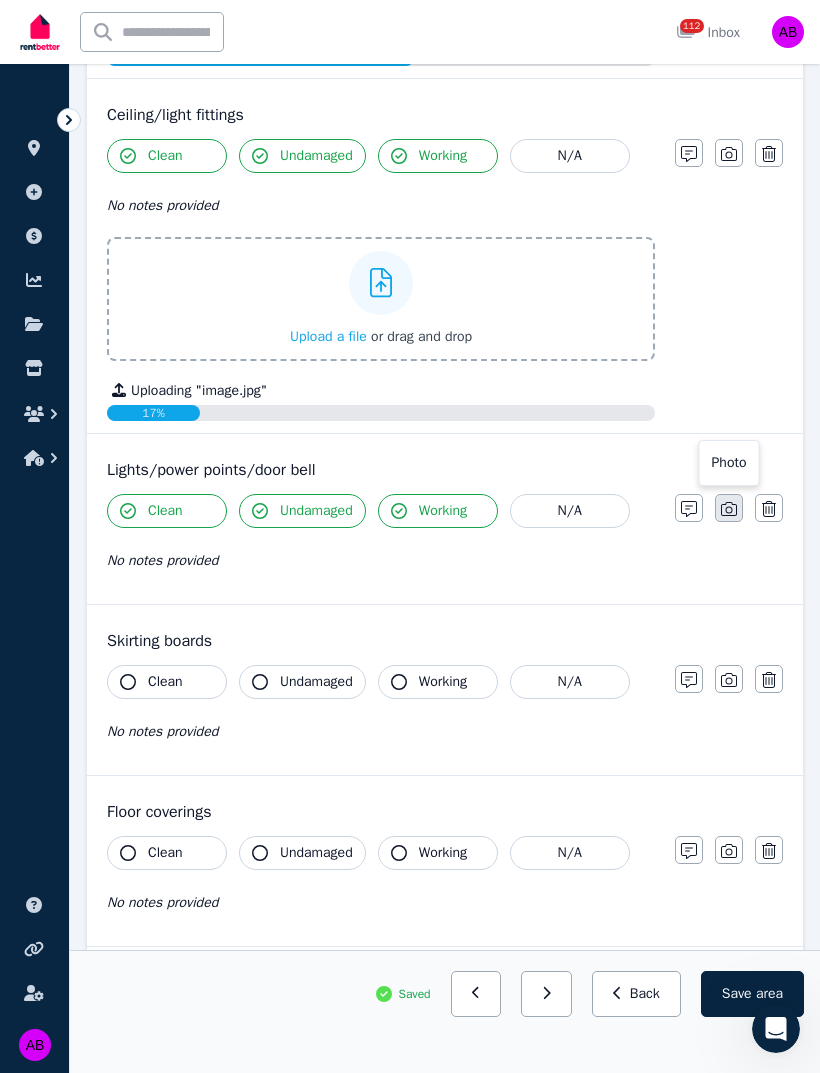 click 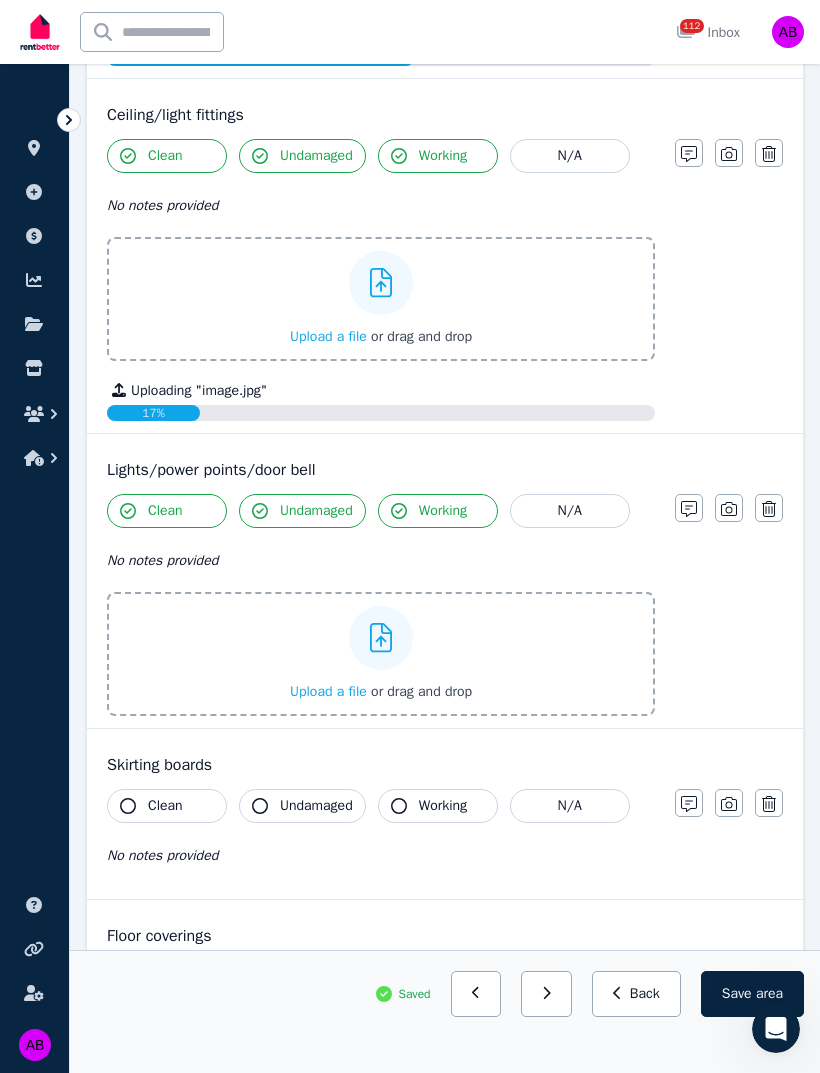 click on "Upload a file" at bounding box center [328, 691] 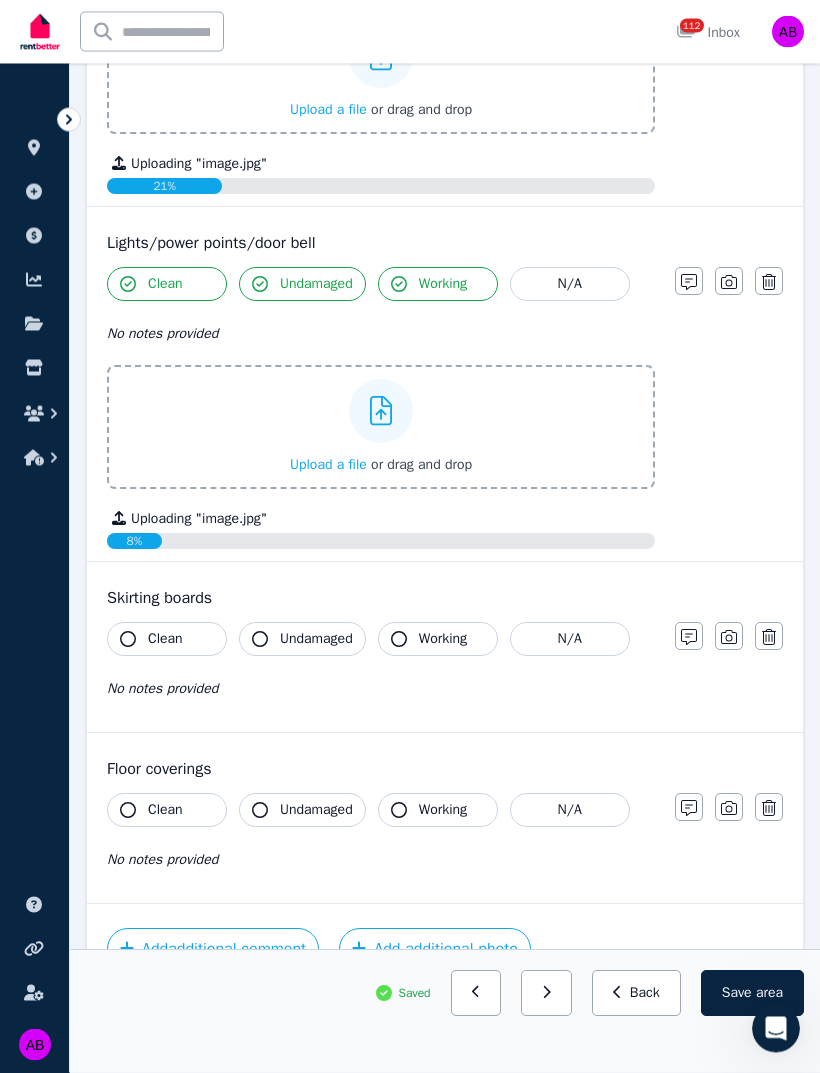 scroll, scrollTop: 1535, scrollLeft: 0, axis: vertical 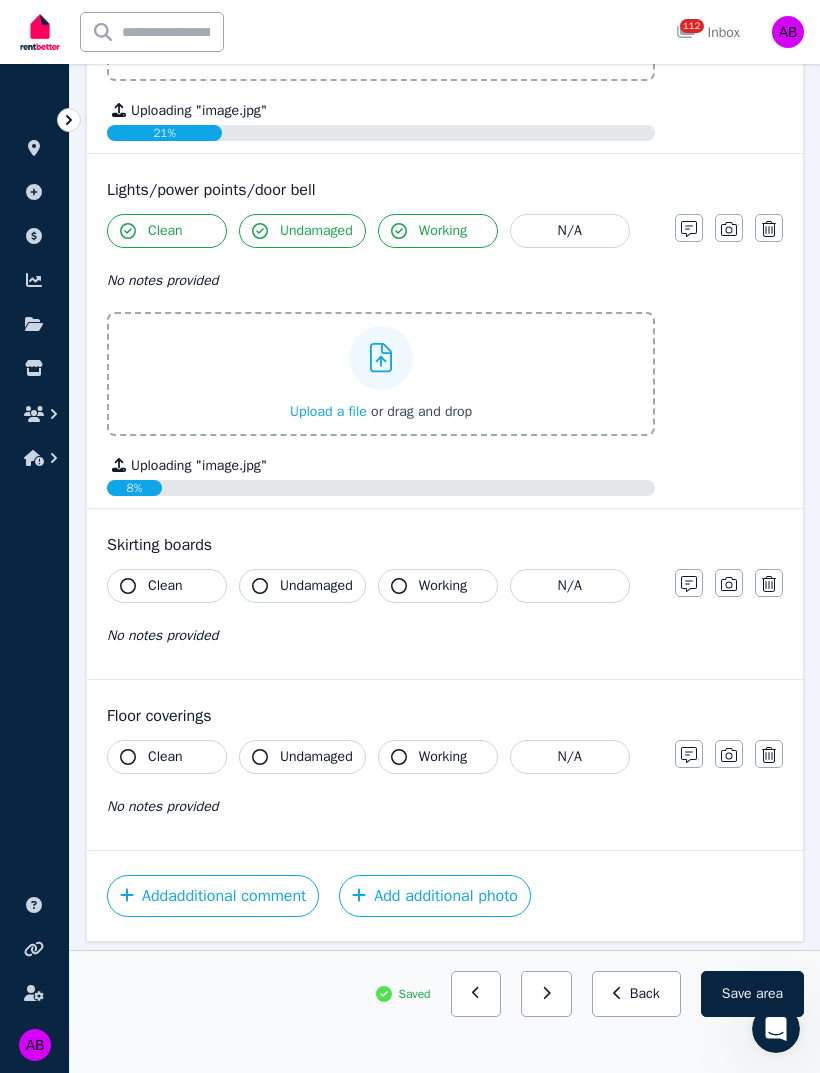 click on "Clean" at bounding box center [165, 586] 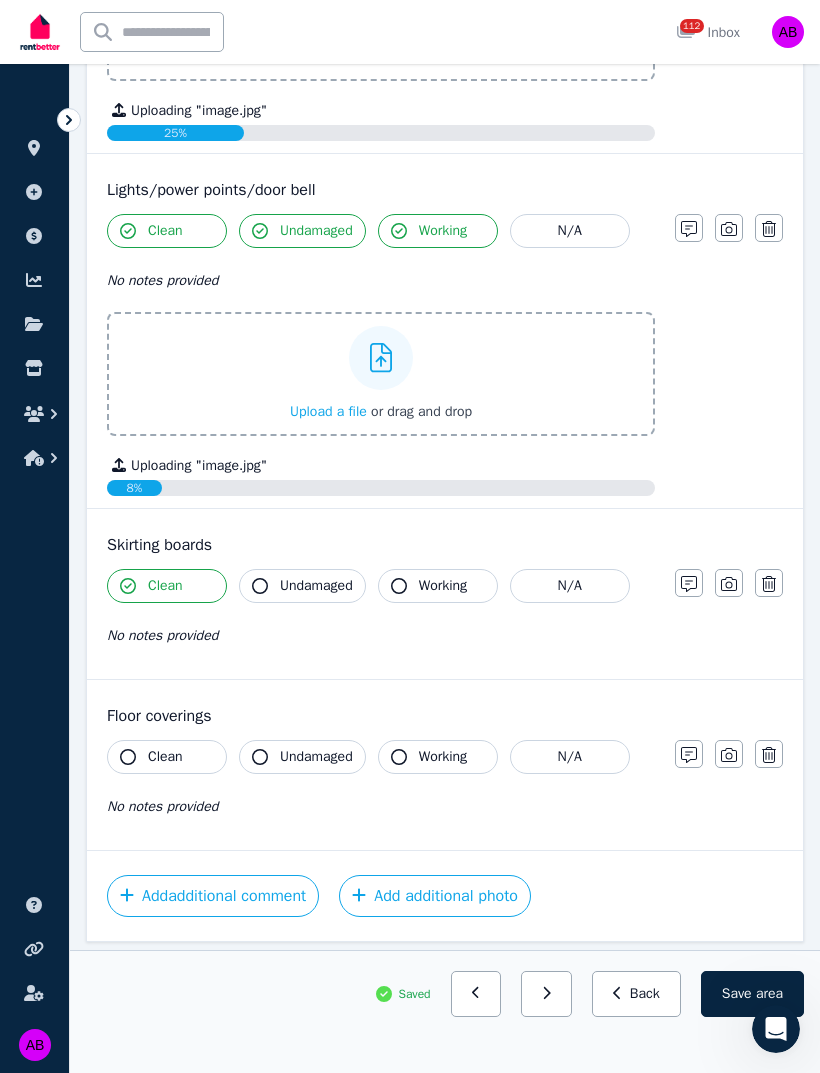 click on "Undamaged" at bounding box center (316, 586) 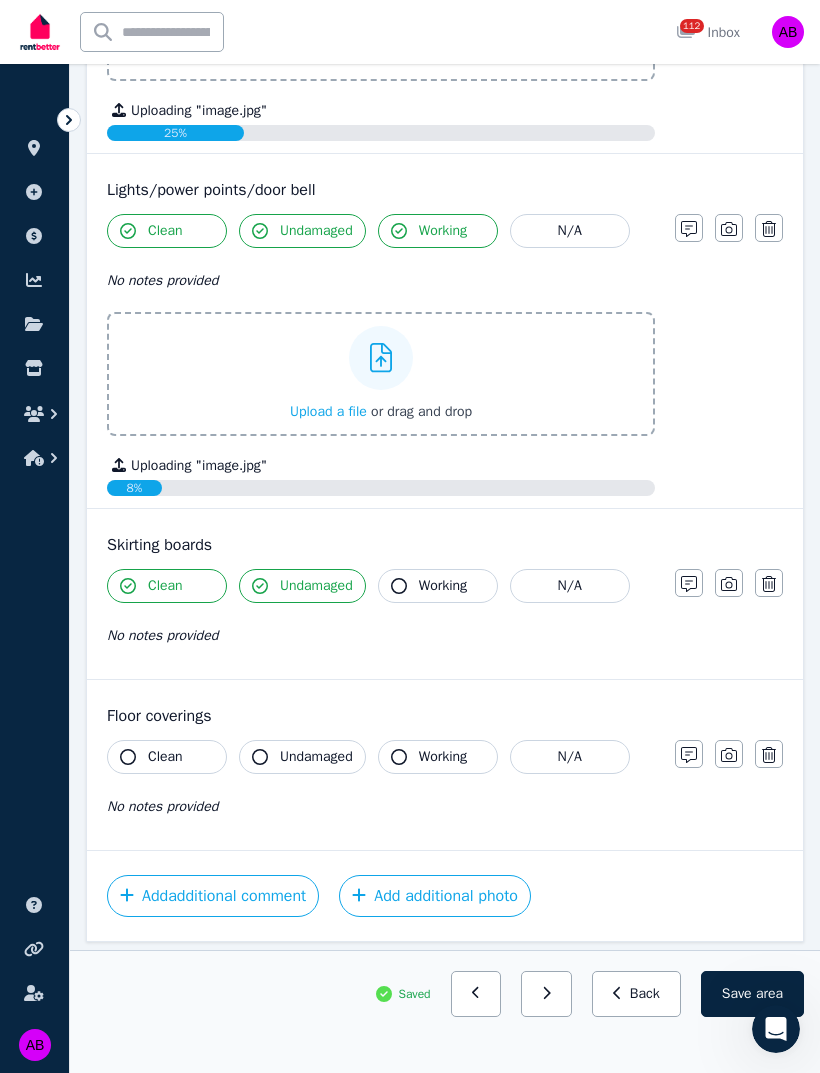 click on "Clean" at bounding box center (165, 757) 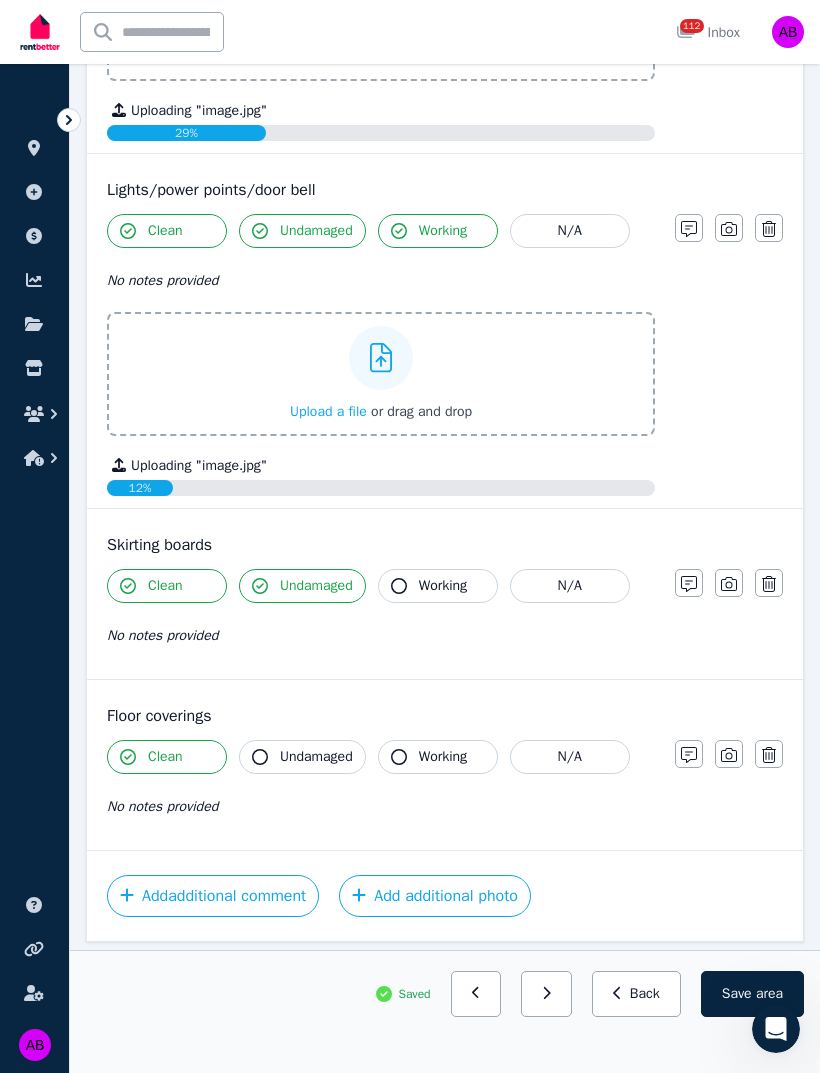 click on "Undamaged" at bounding box center (316, 757) 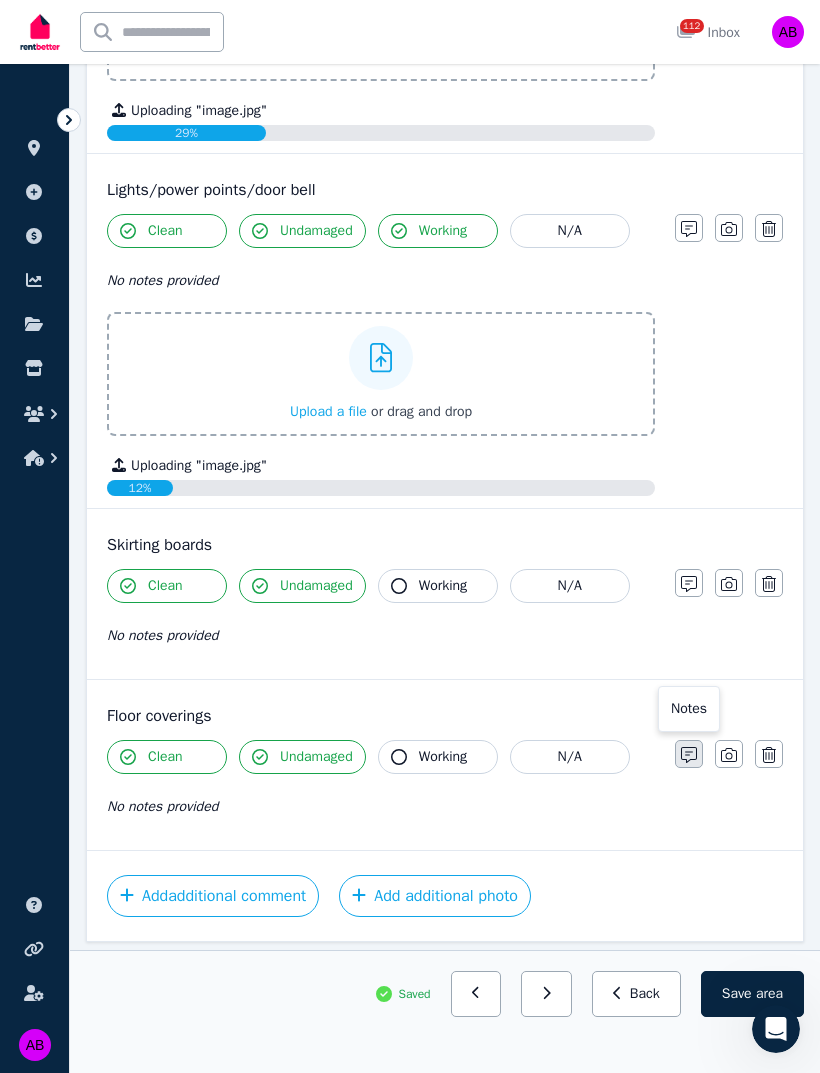 click 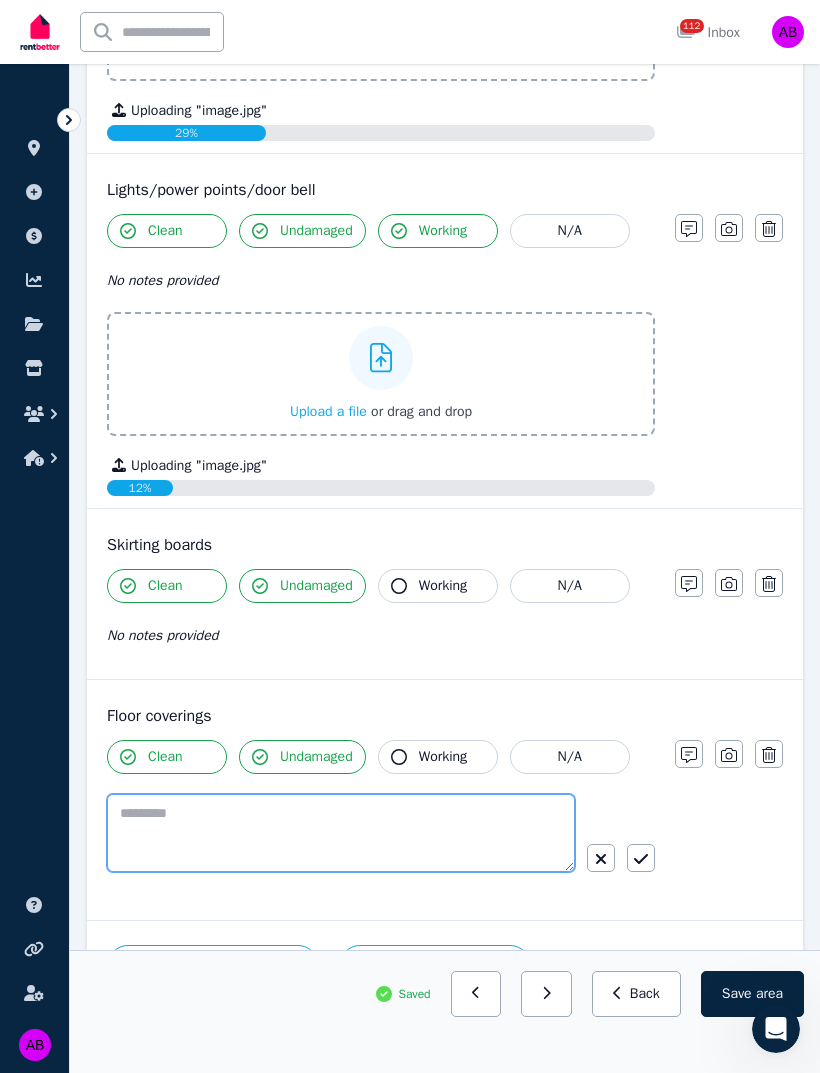 click at bounding box center (341, 833) 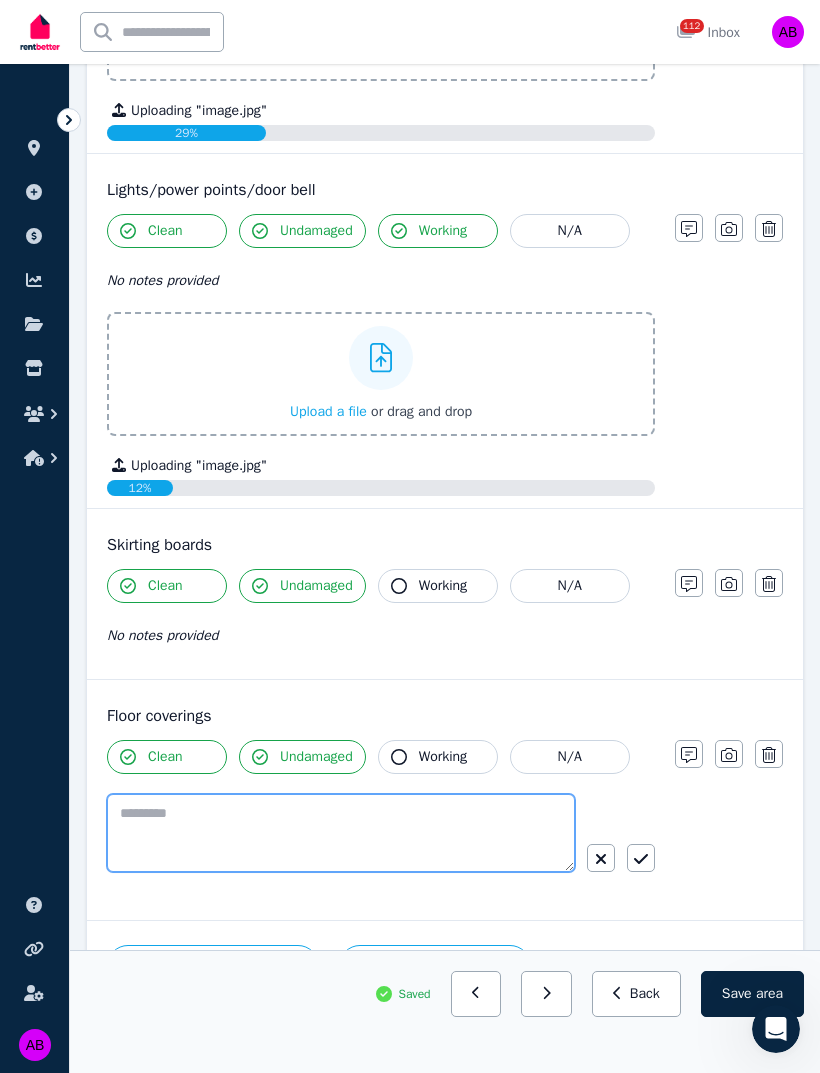 scroll, scrollTop: 1669, scrollLeft: 0, axis: vertical 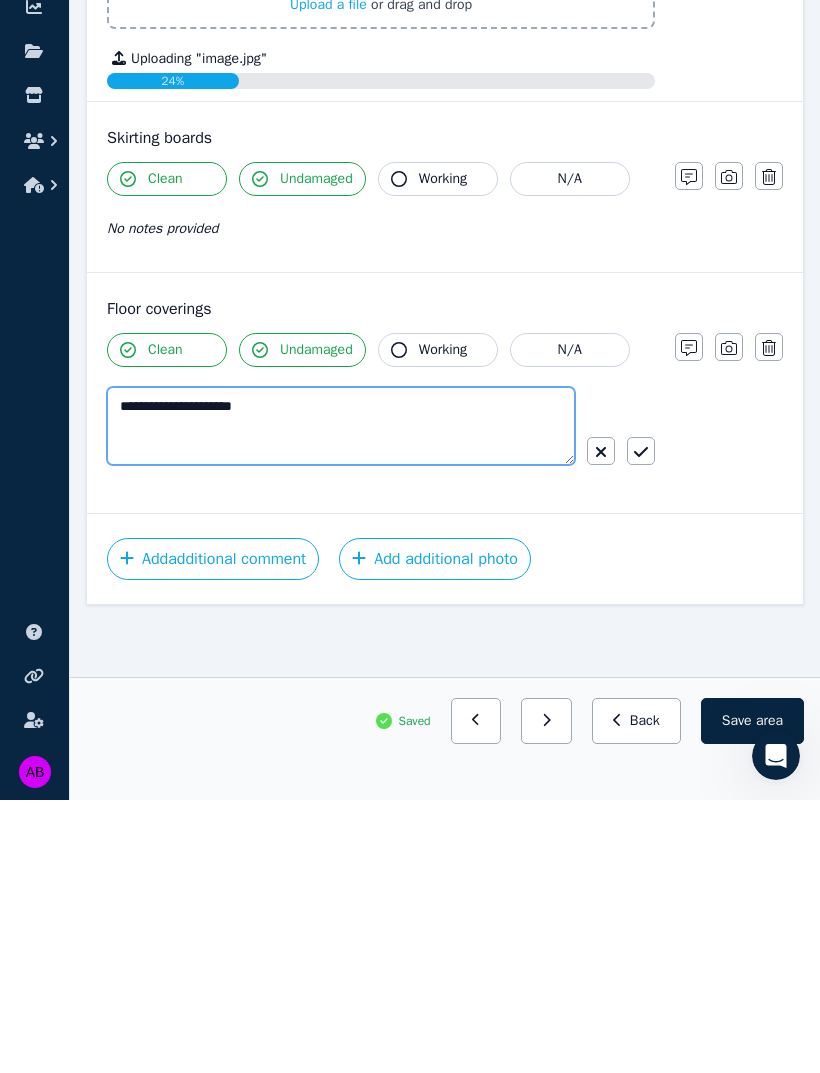type on "**********" 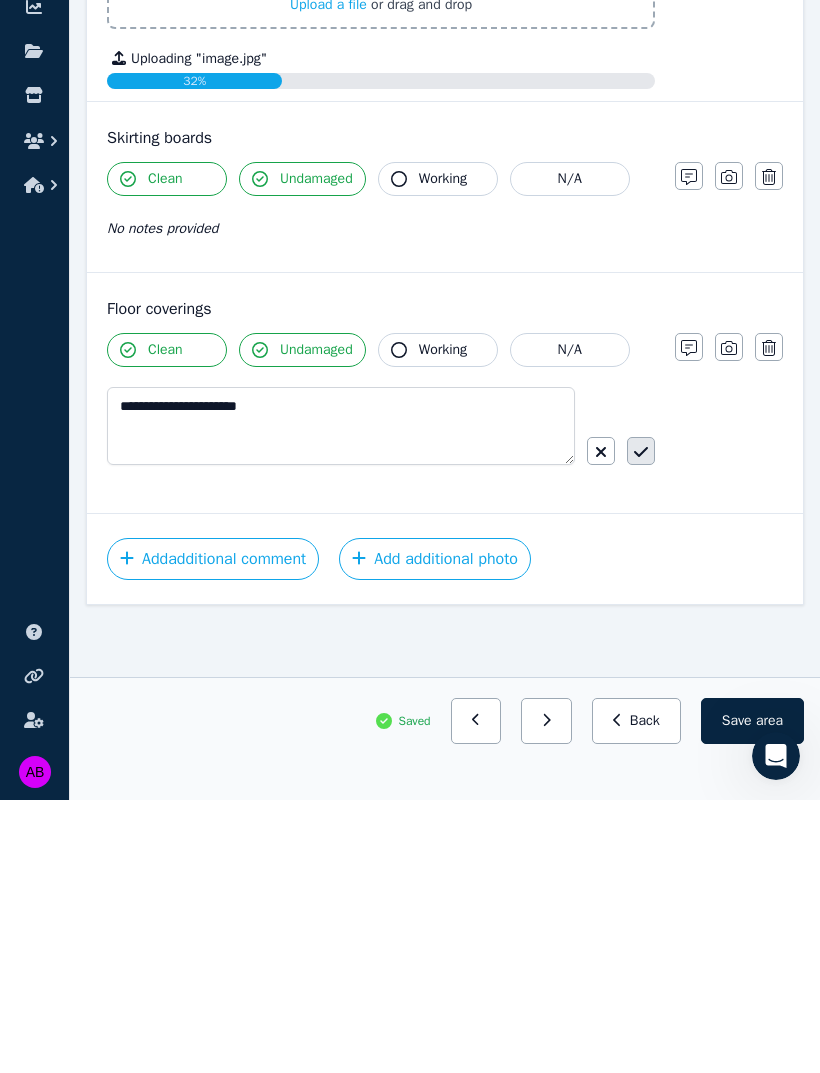 click 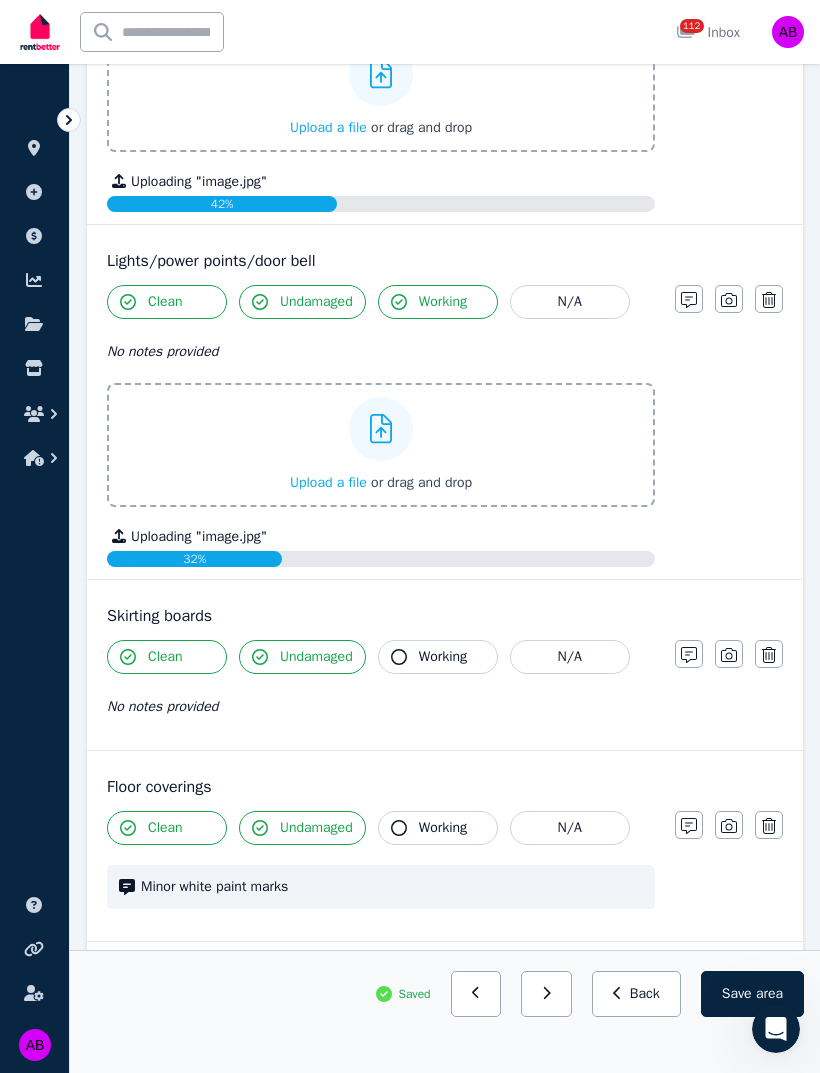 scroll, scrollTop: 1555, scrollLeft: 0, axis: vertical 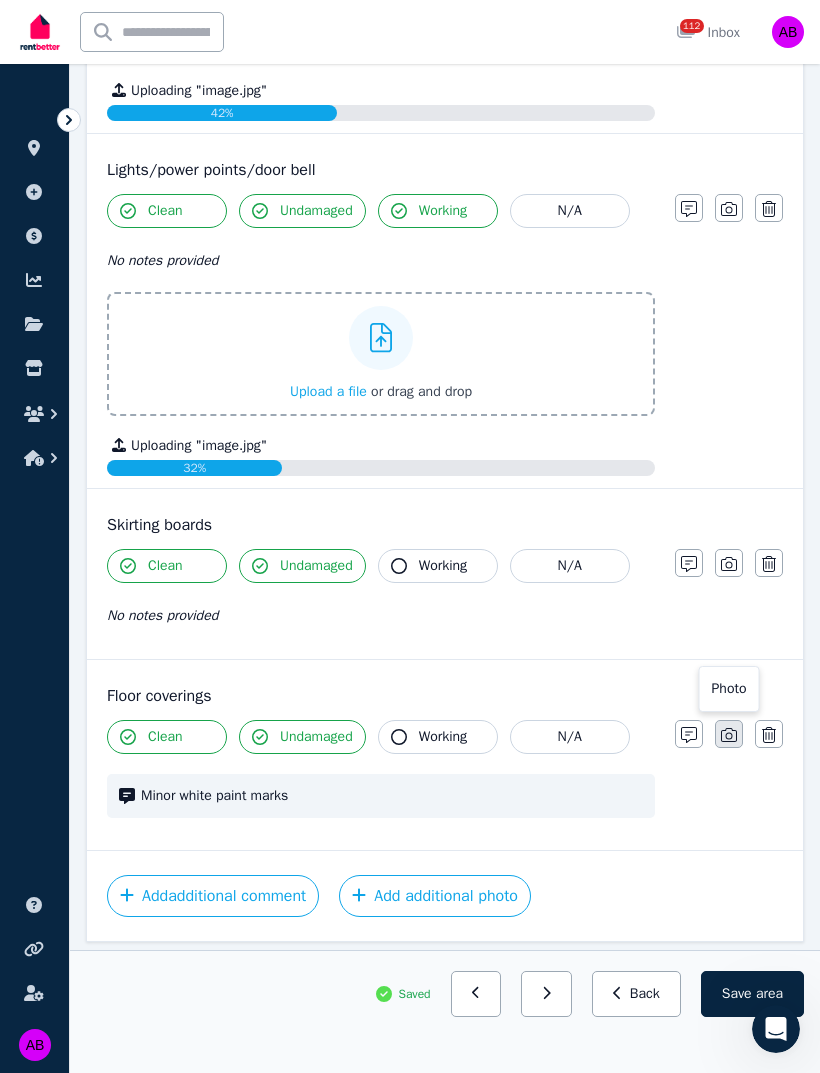 click 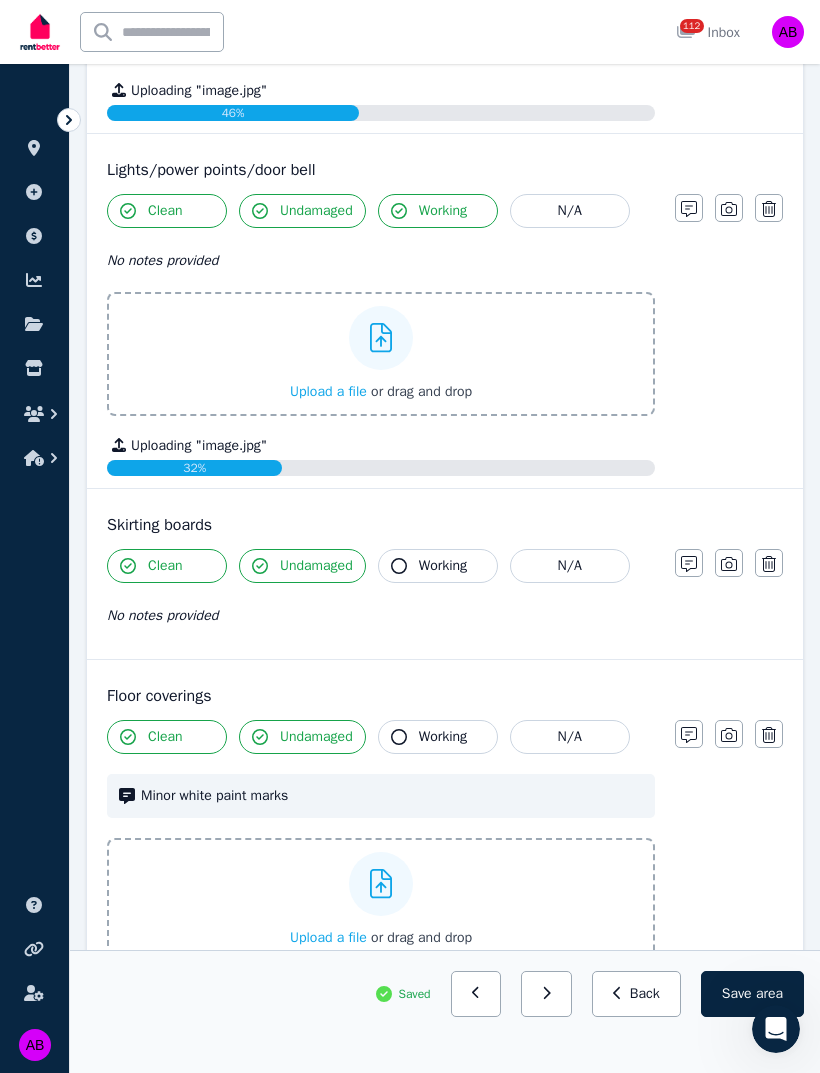 click on "Upload a file" at bounding box center [328, 937] 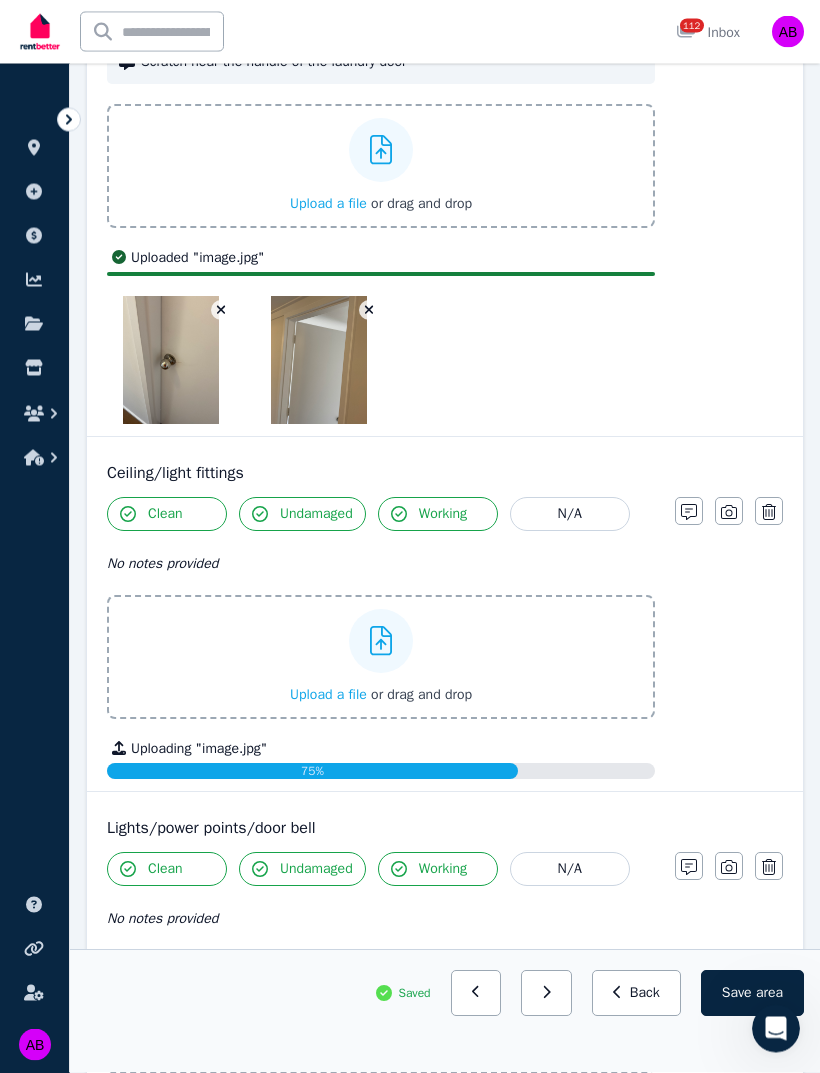 scroll, scrollTop: 968, scrollLeft: 0, axis: vertical 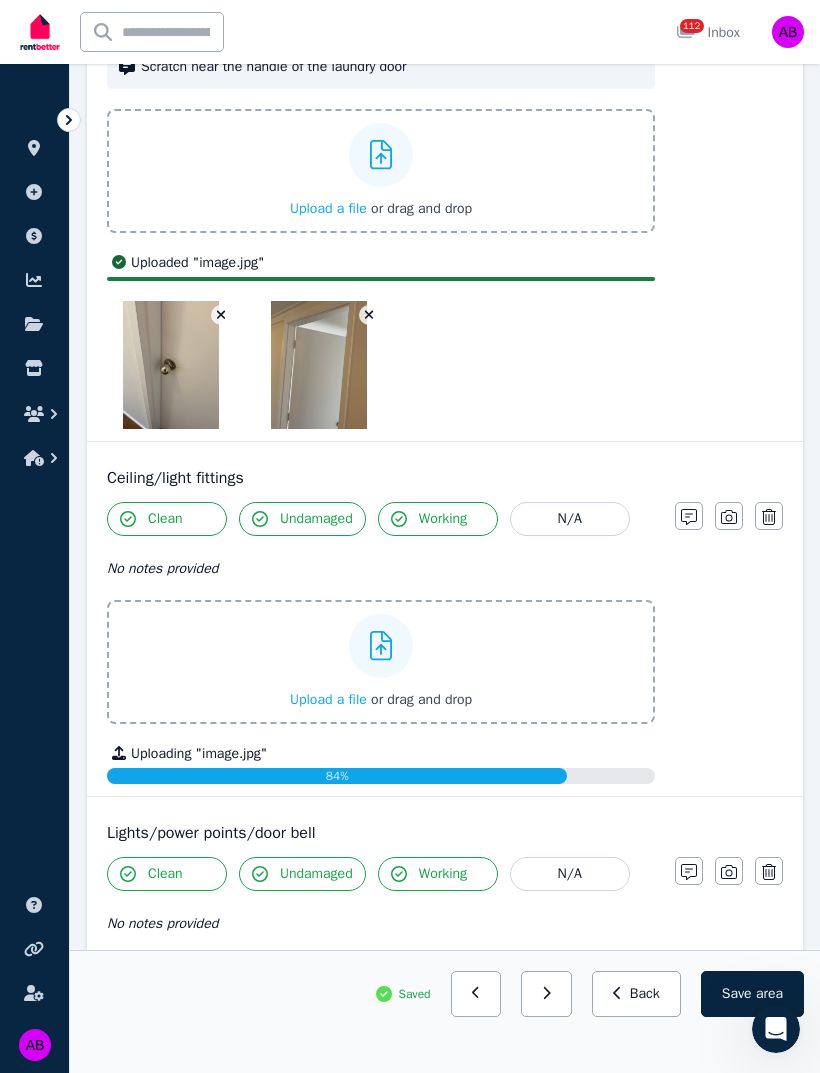 click 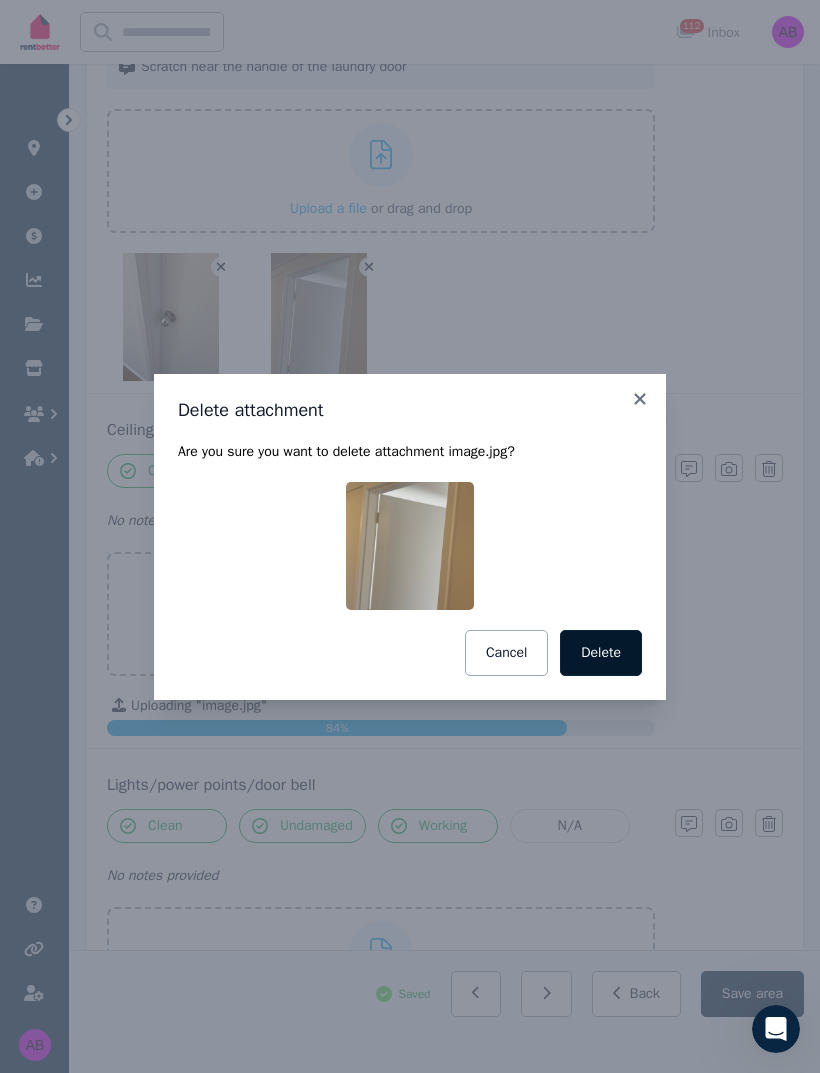 click on "Delete" at bounding box center (601, 653) 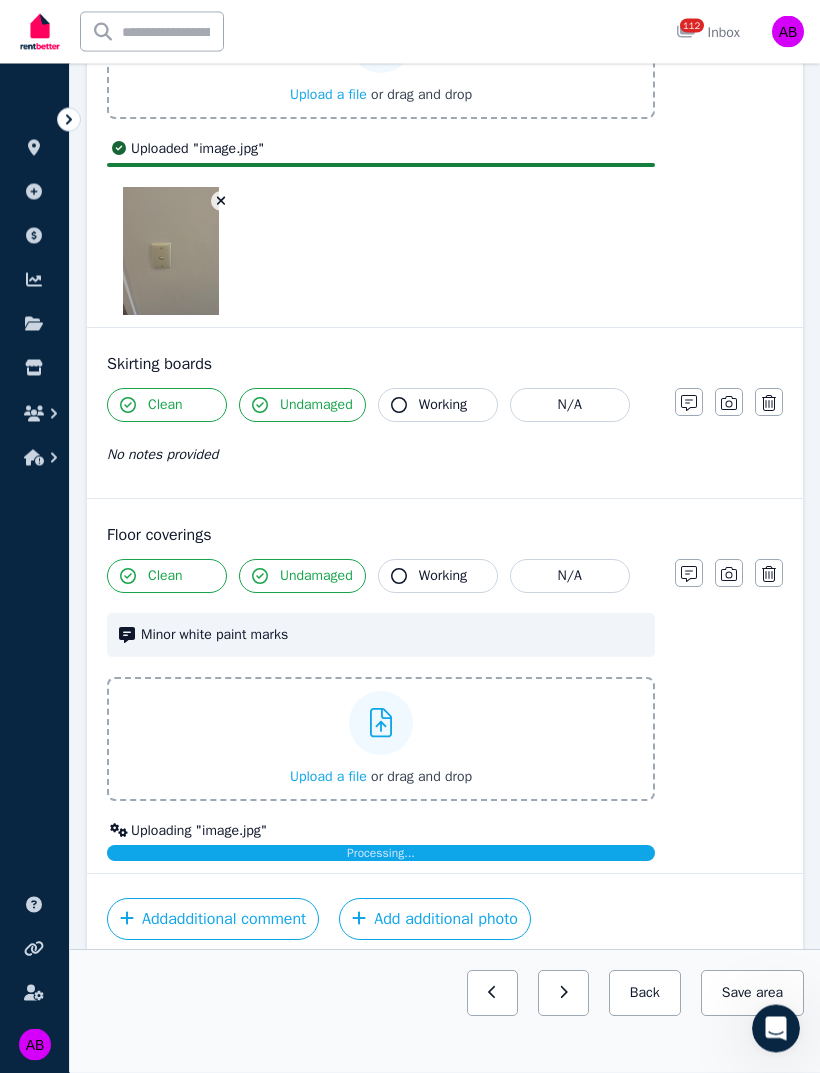 scroll, scrollTop: 1991, scrollLeft: 0, axis: vertical 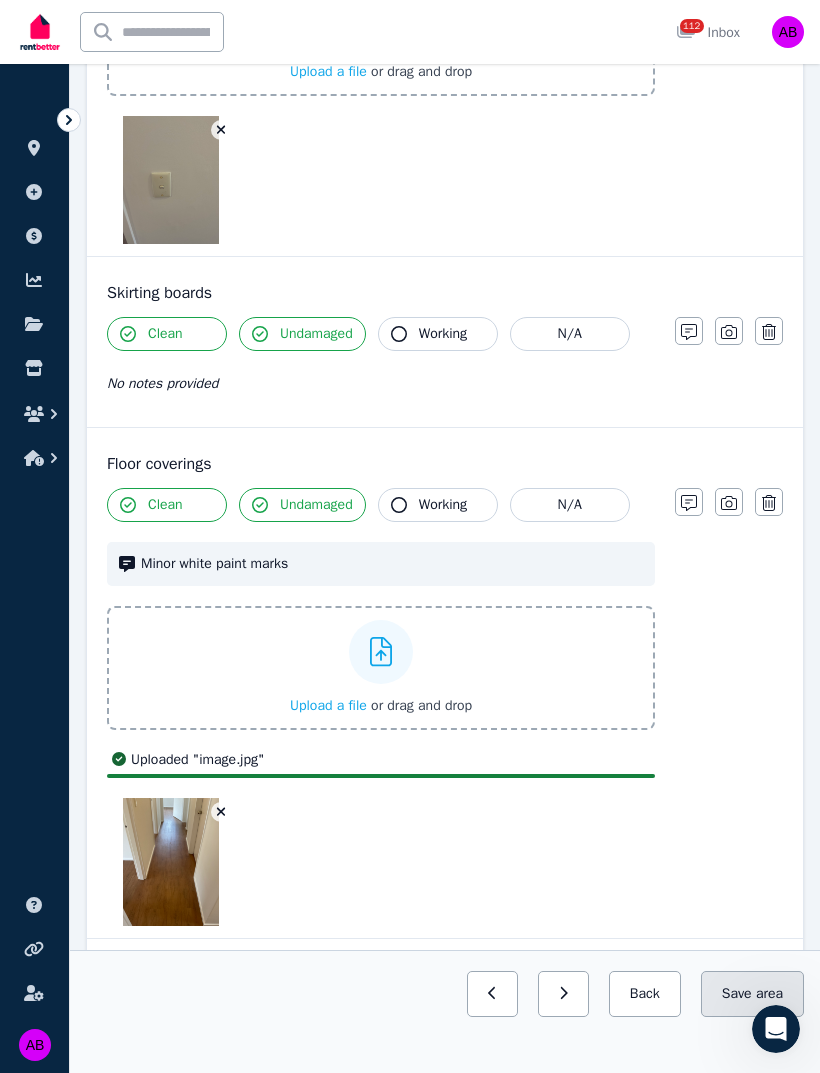 click on "Save   area" at bounding box center [752, 994] 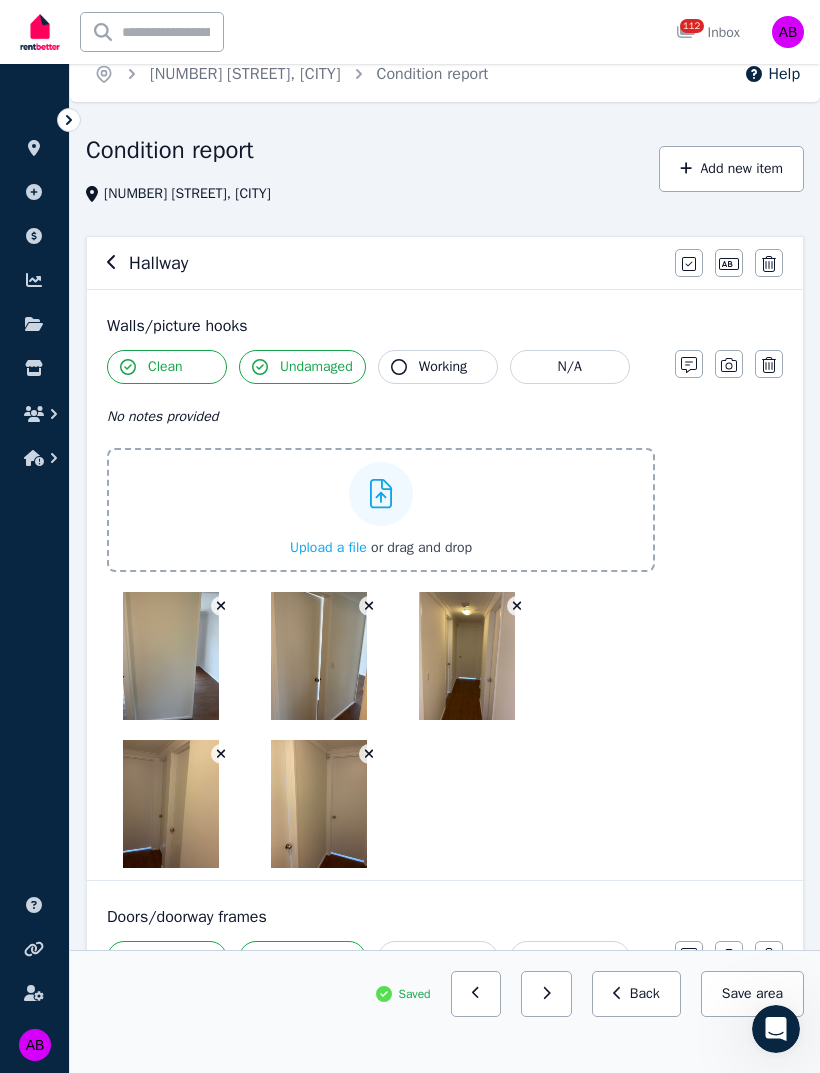 scroll, scrollTop: 0, scrollLeft: 0, axis: both 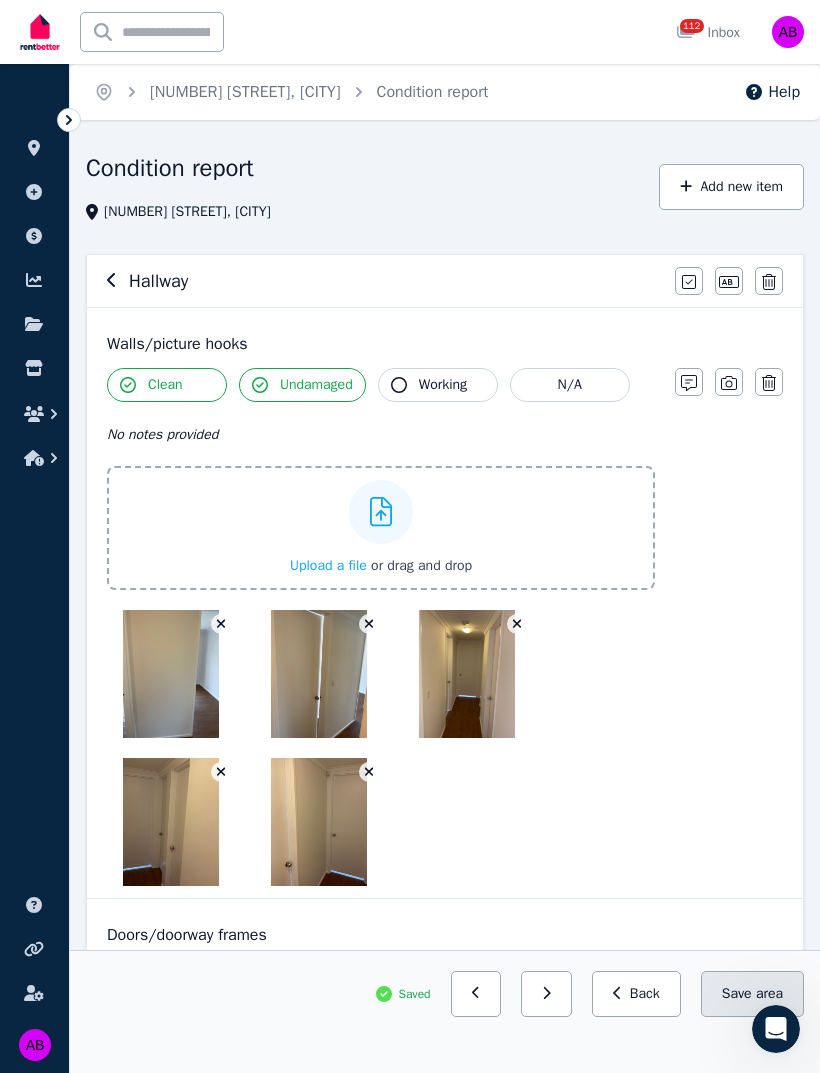 click on "Save   area" at bounding box center (752, 994) 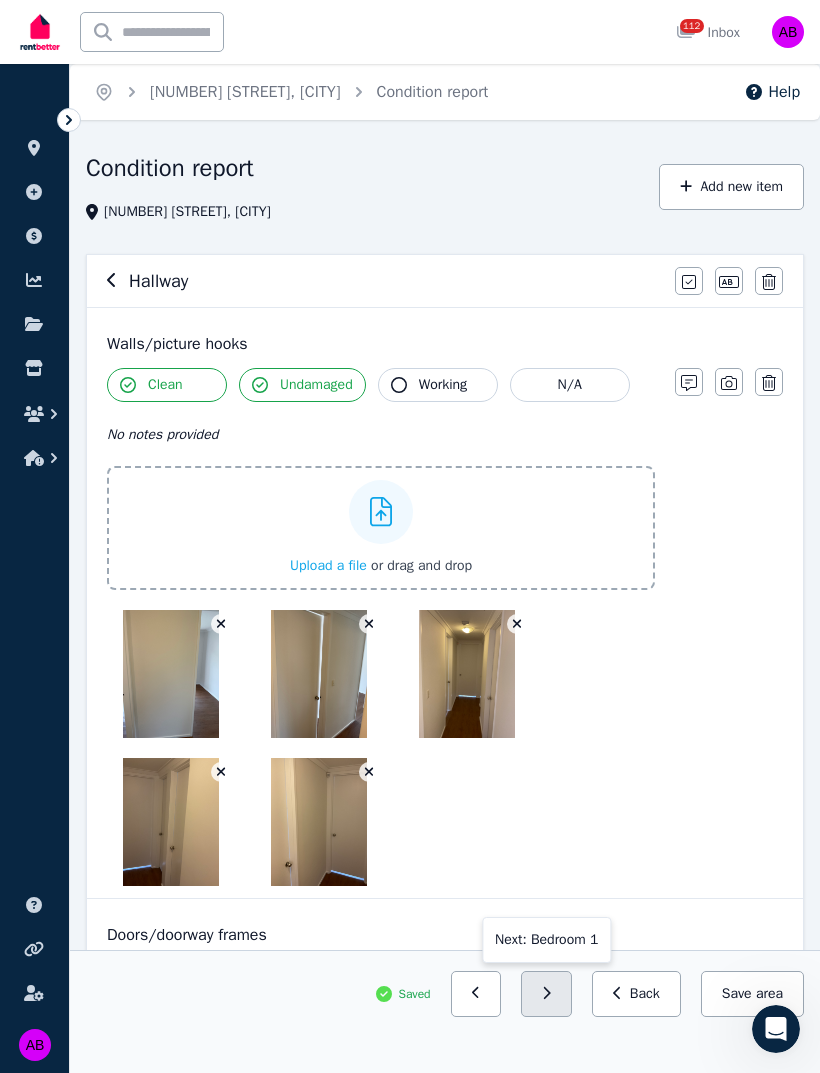 click at bounding box center [546, 994] 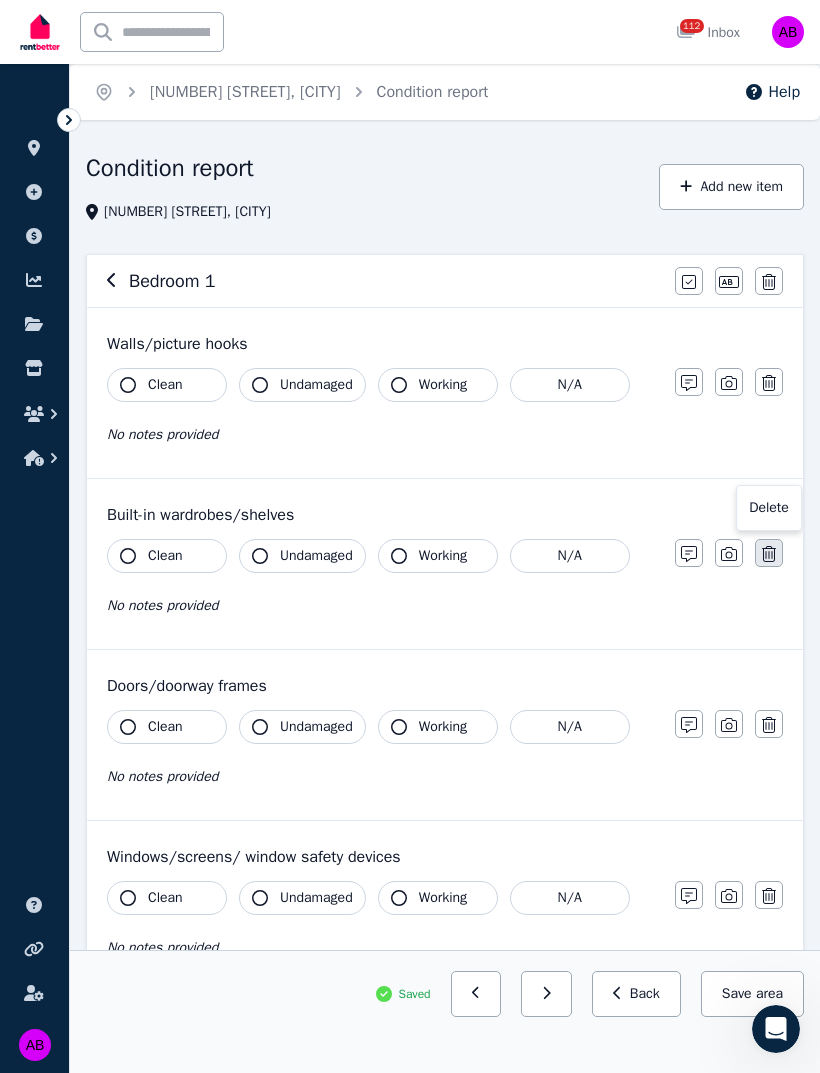 click 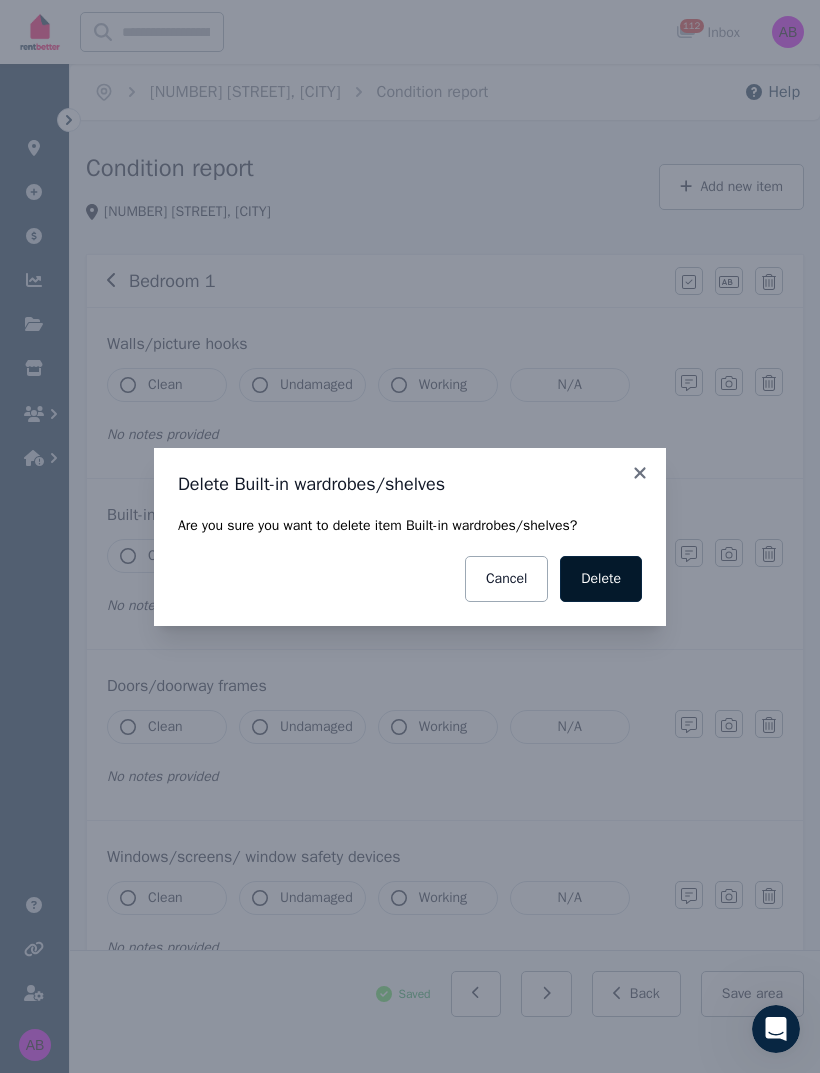 click on "Delete" at bounding box center [601, 579] 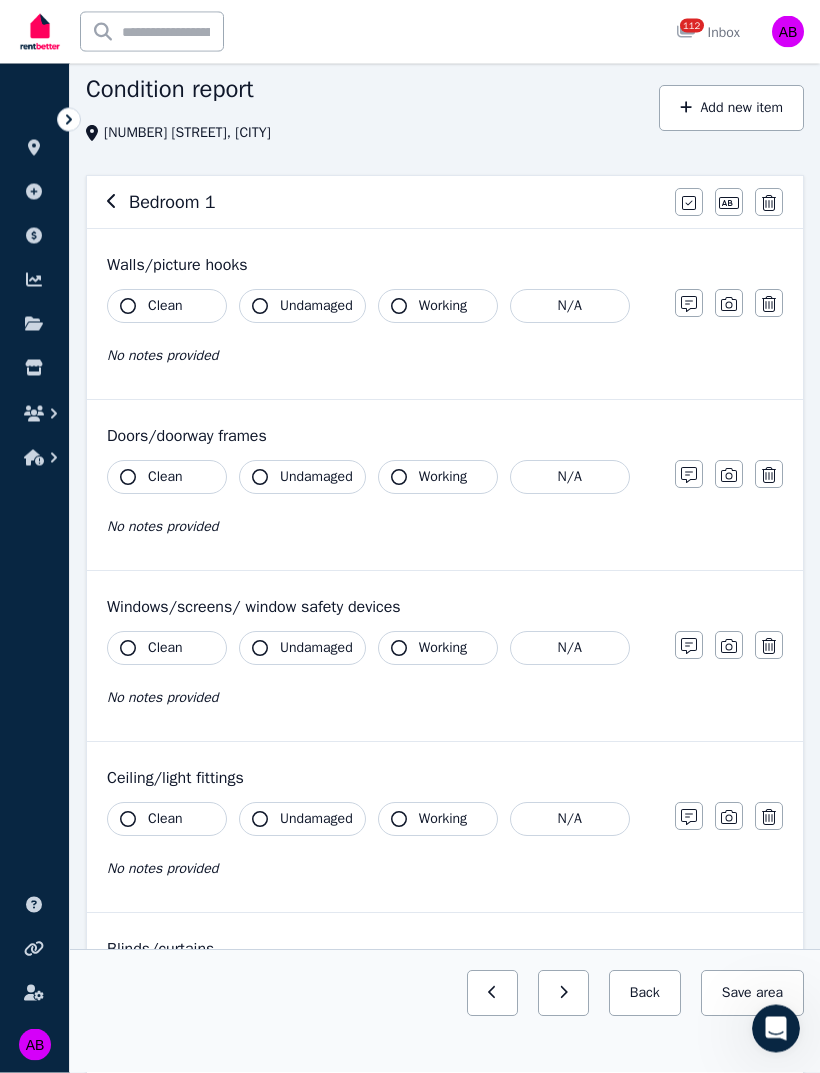 scroll, scrollTop: 0, scrollLeft: 0, axis: both 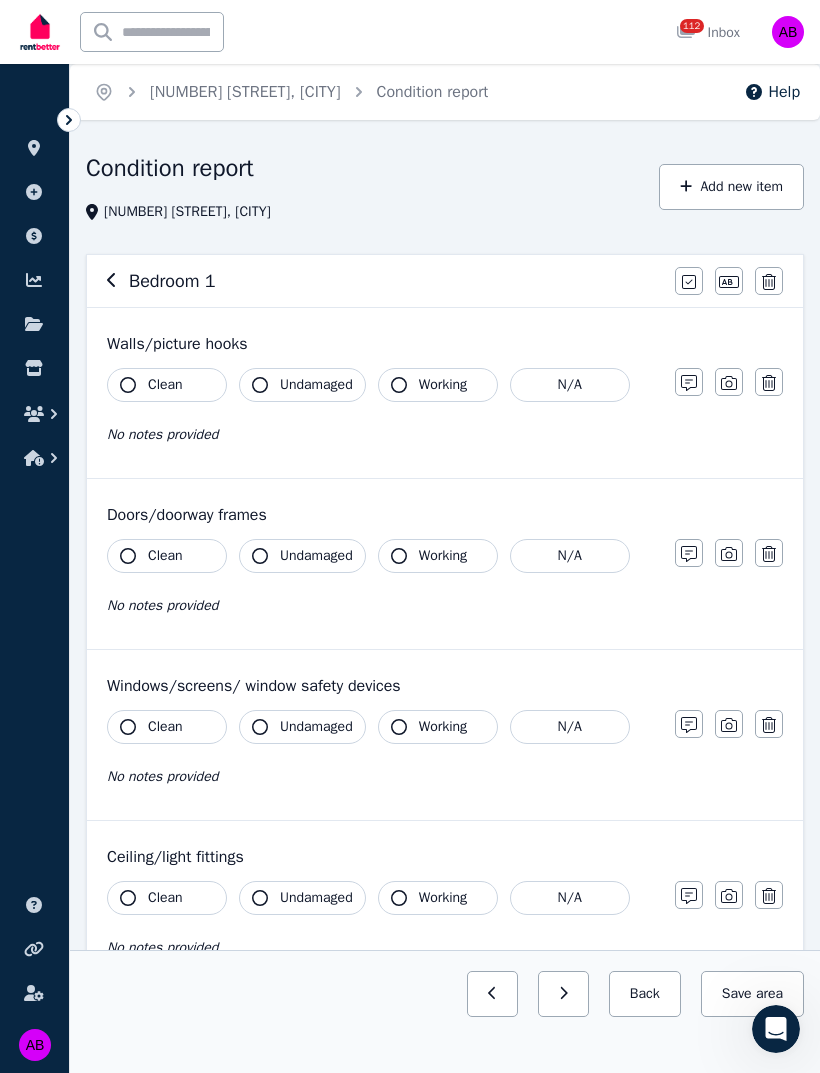 click on "Clean" at bounding box center (165, 385) 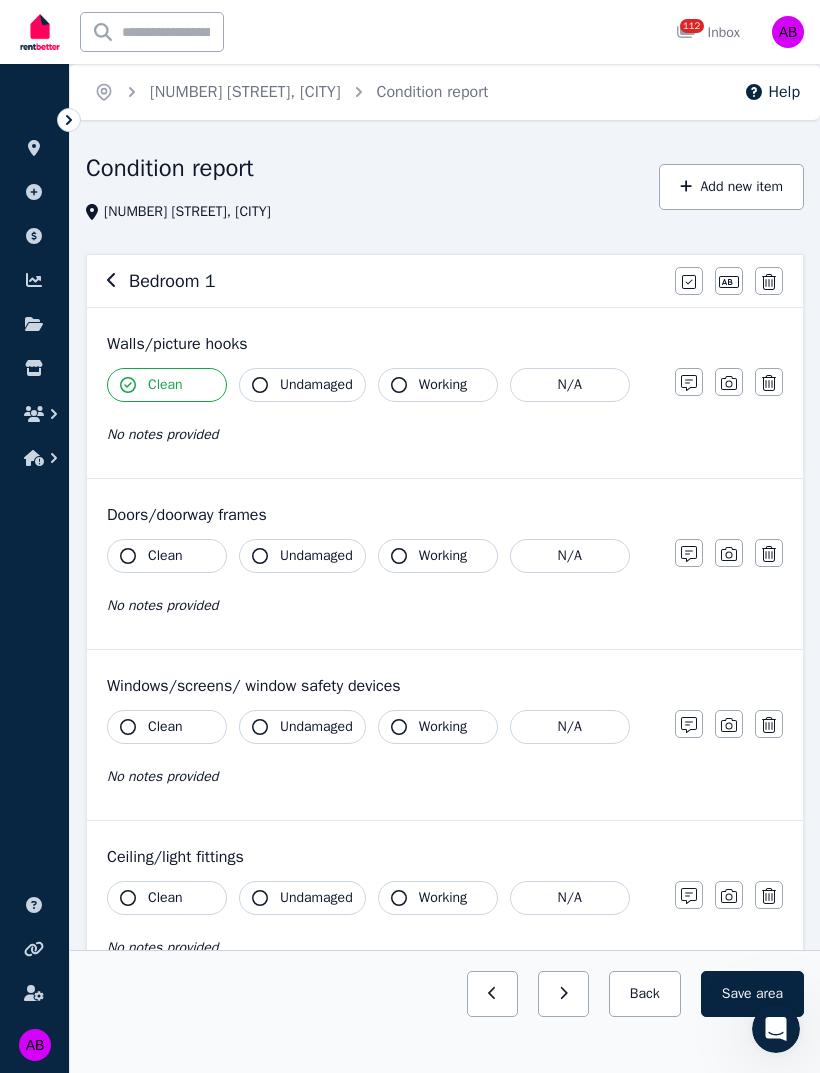 click on "Undamaged" at bounding box center [316, 385] 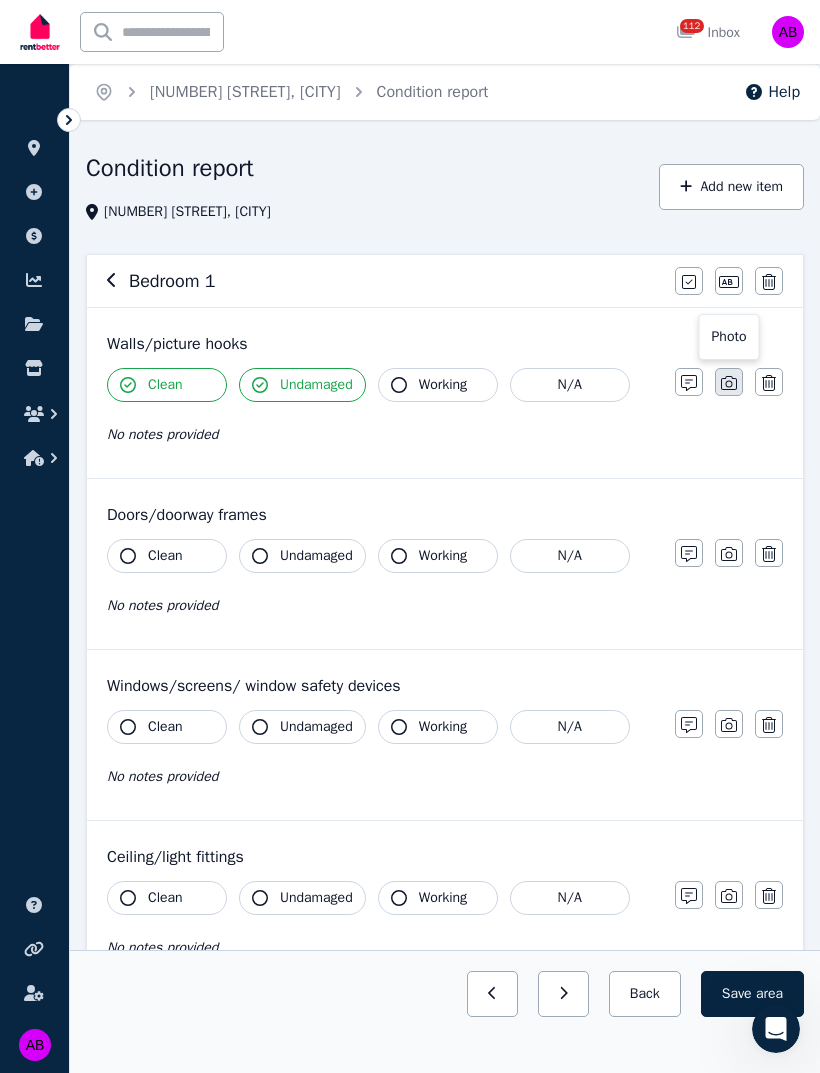 click at bounding box center (729, 382) 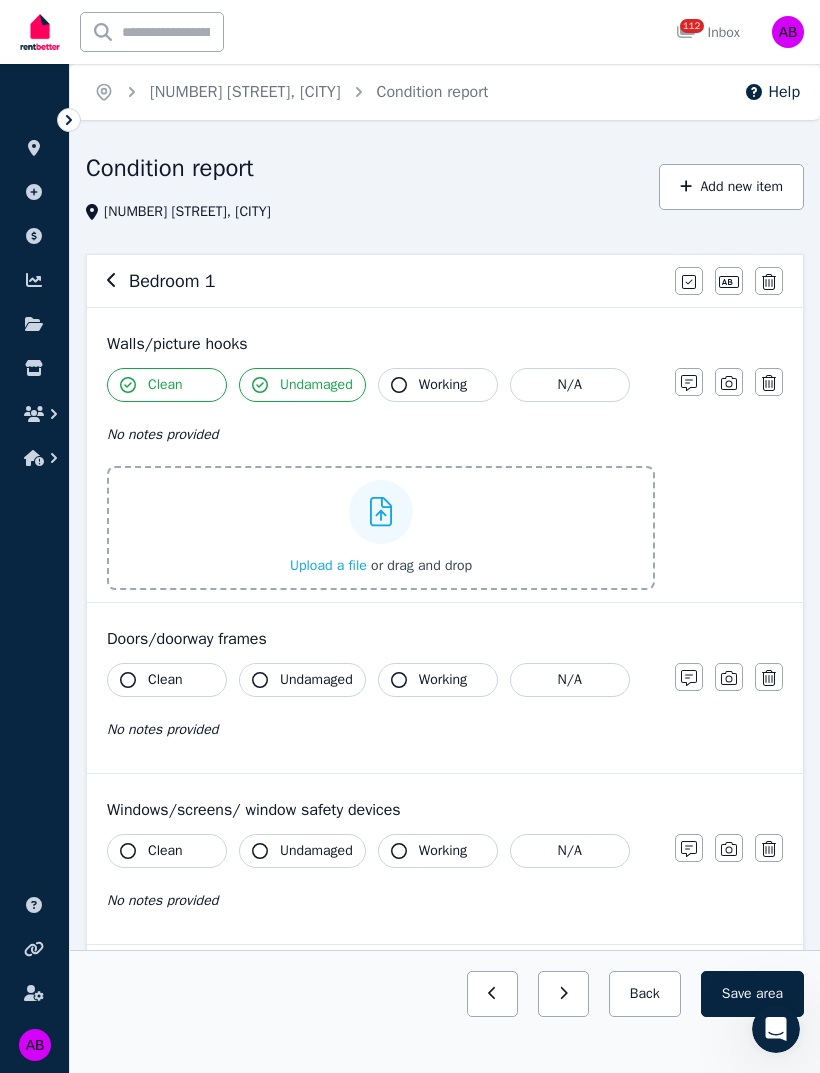 click on "Upload a file" at bounding box center (328, 565) 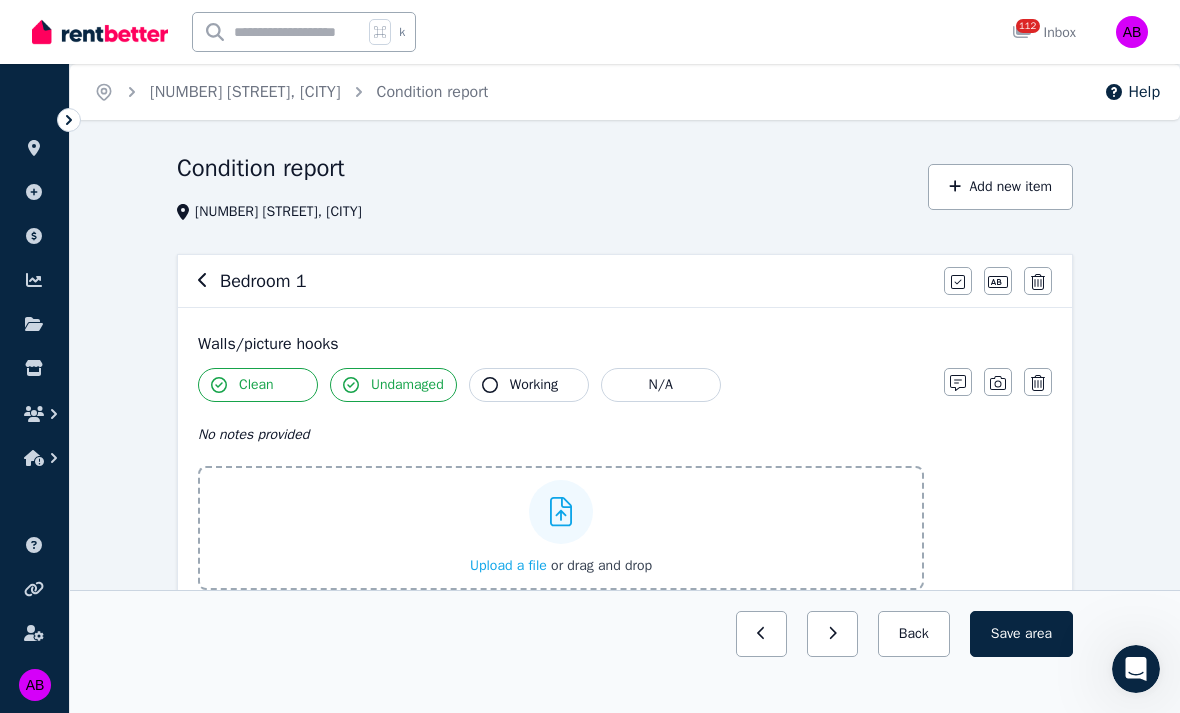 click on "Upload a file" at bounding box center [508, 565] 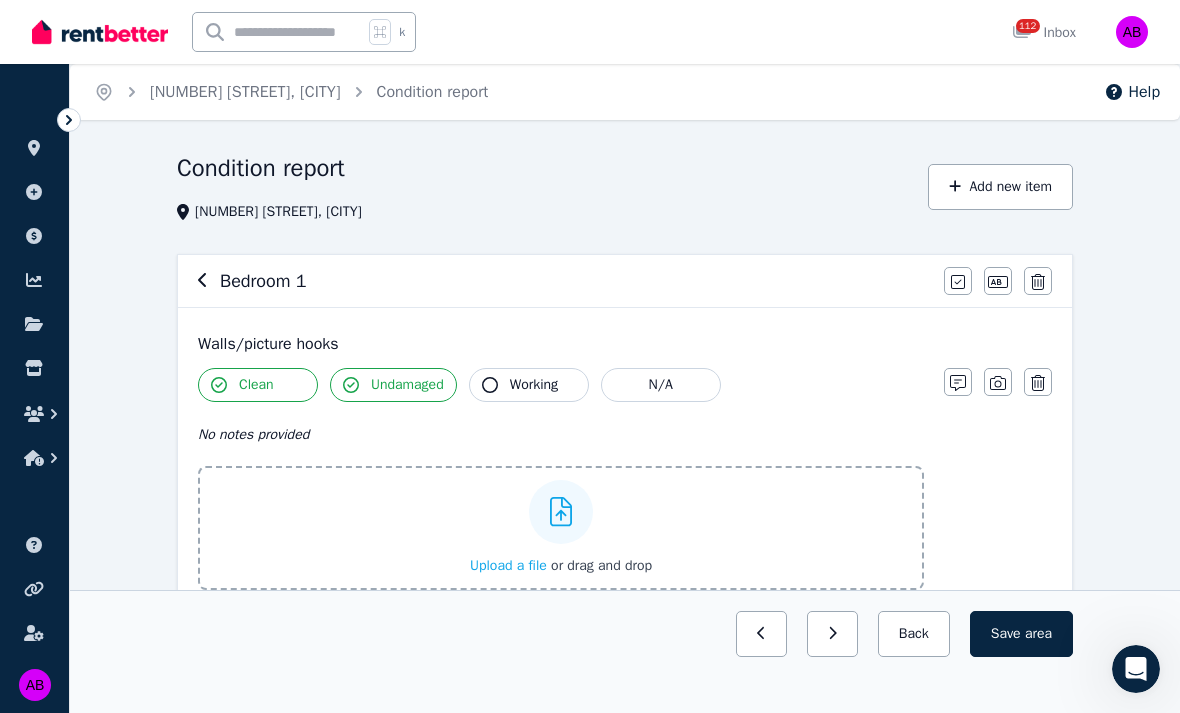click on "Upload a file" at bounding box center [508, 565] 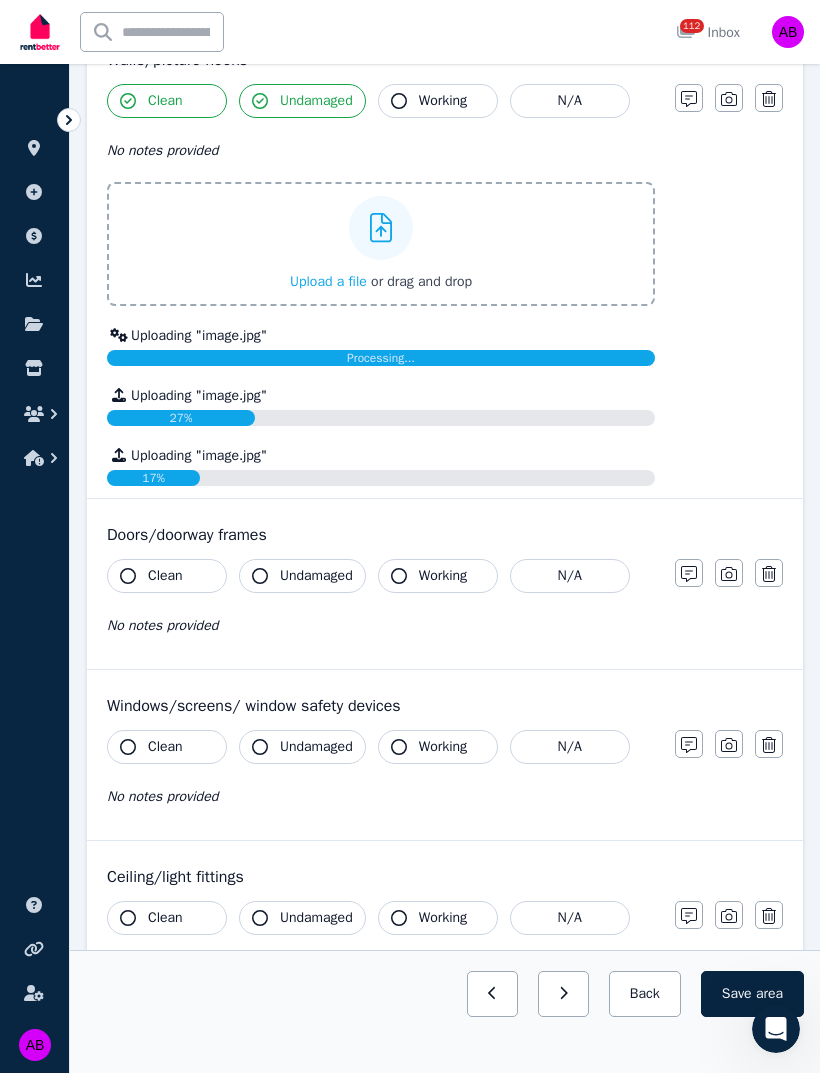 scroll, scrollTop: 287, scrollLeft: 0, axis: vertical 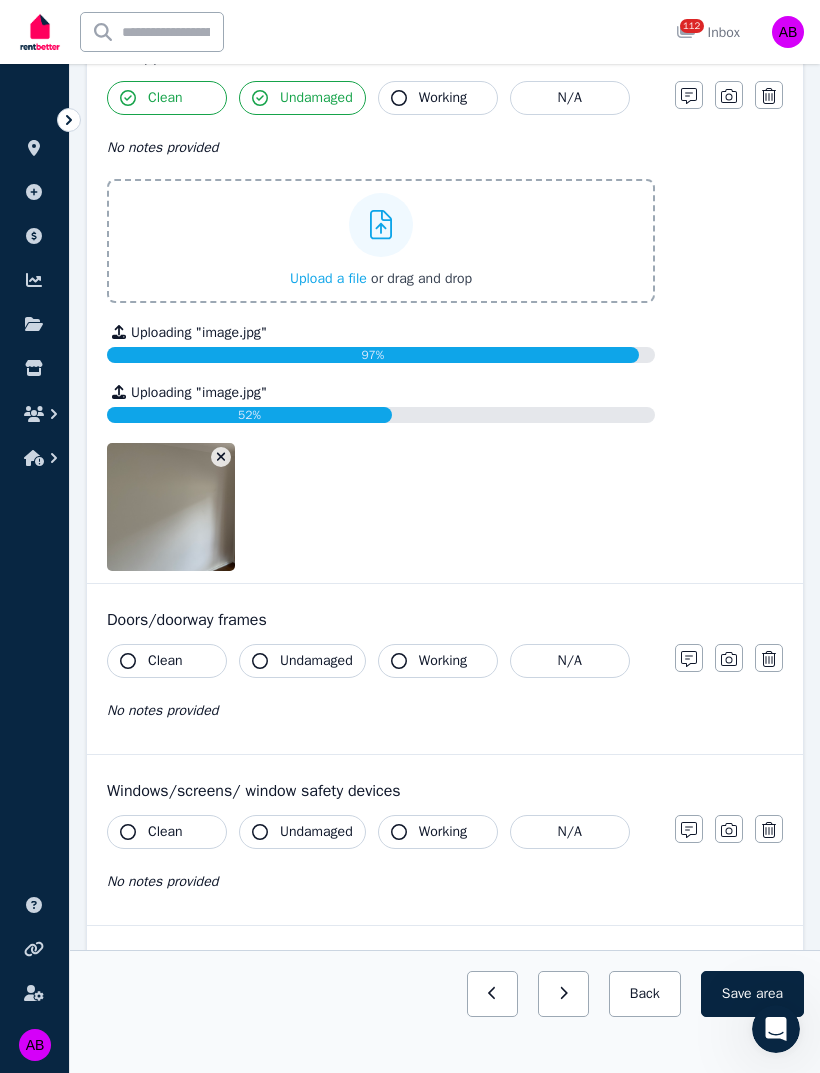 click on "Clean" at bounding box center (165, 661) 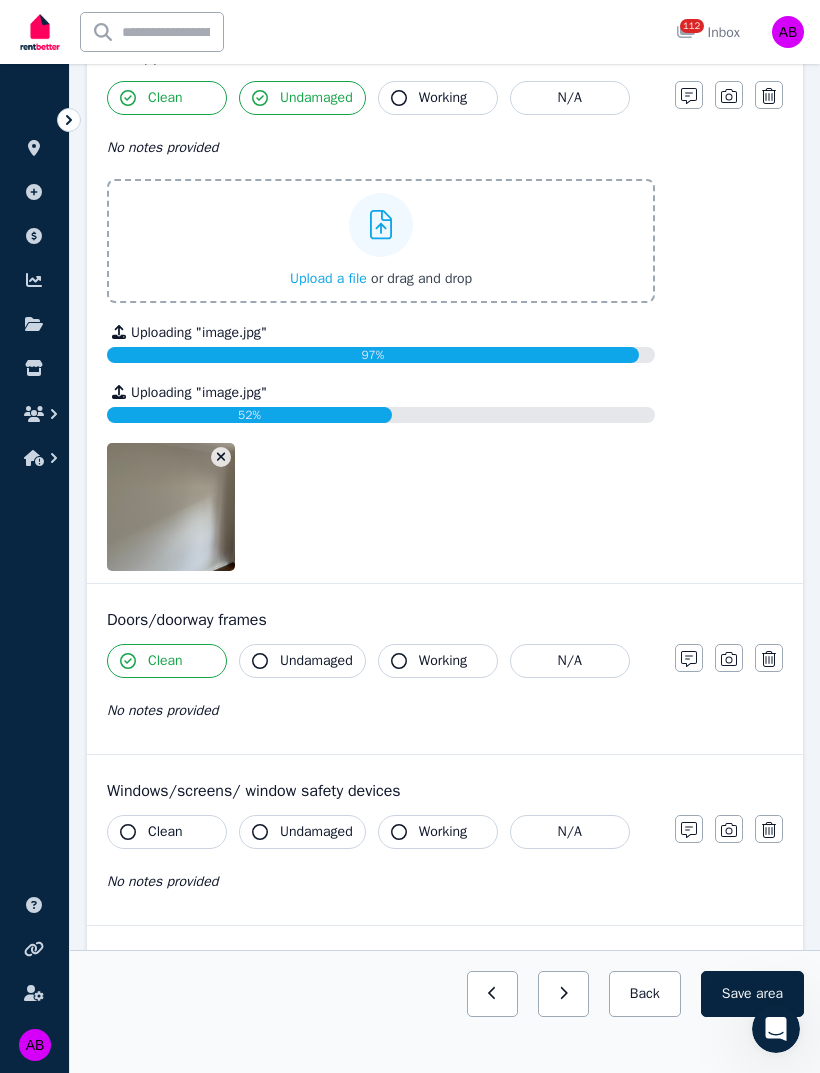 click on "Undamaged" at bounding box center (316, 661) 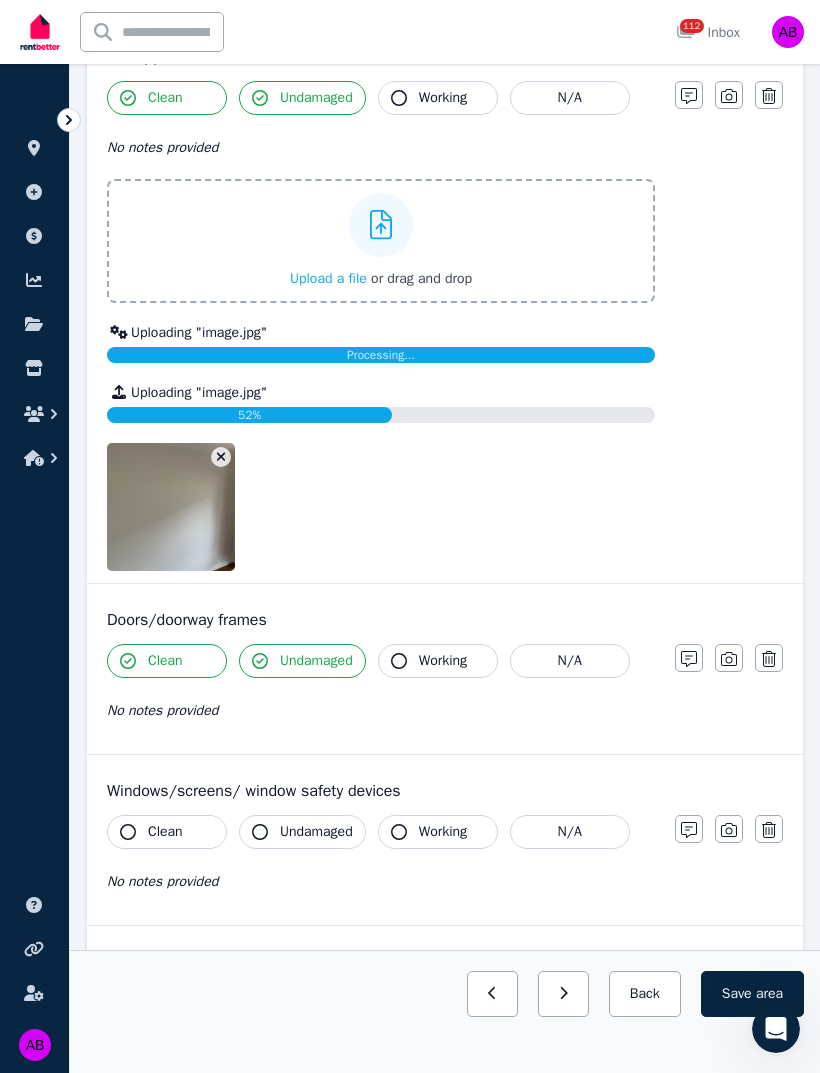 click on "Working" at bounding box center [443, 661] 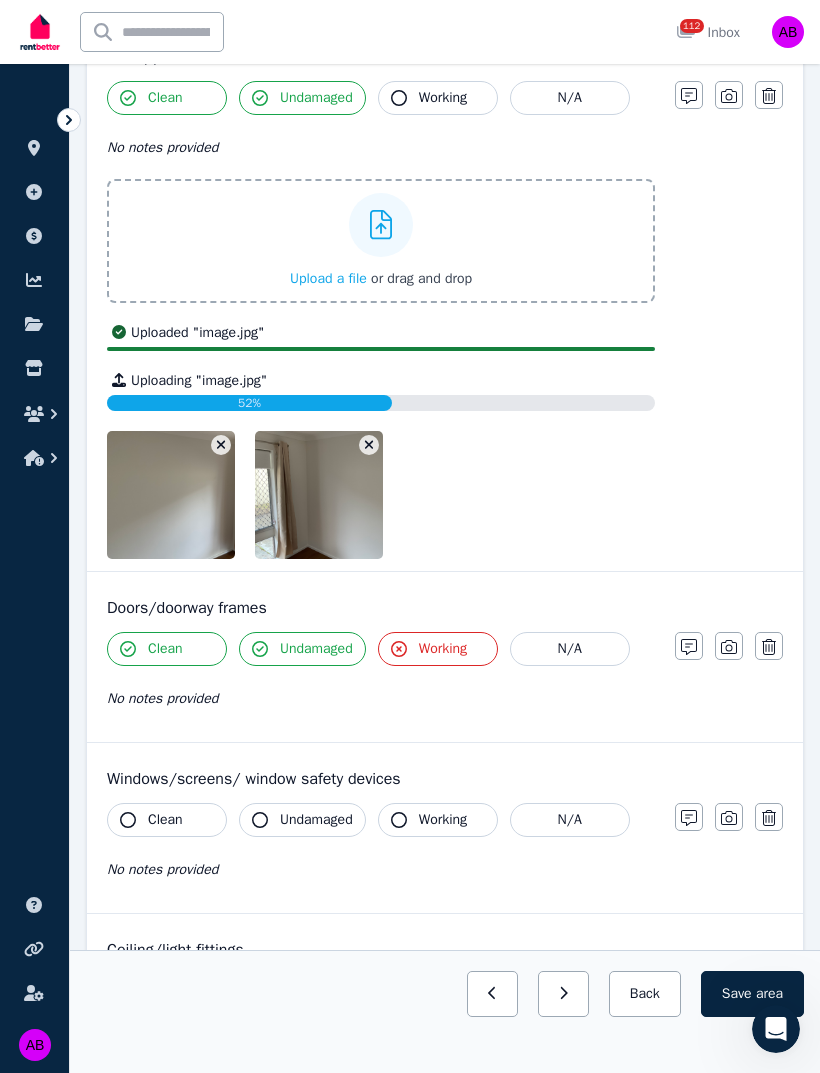 click on "Clean Undamaged Working N/A No notes provided" at bounding box center (381, 681) 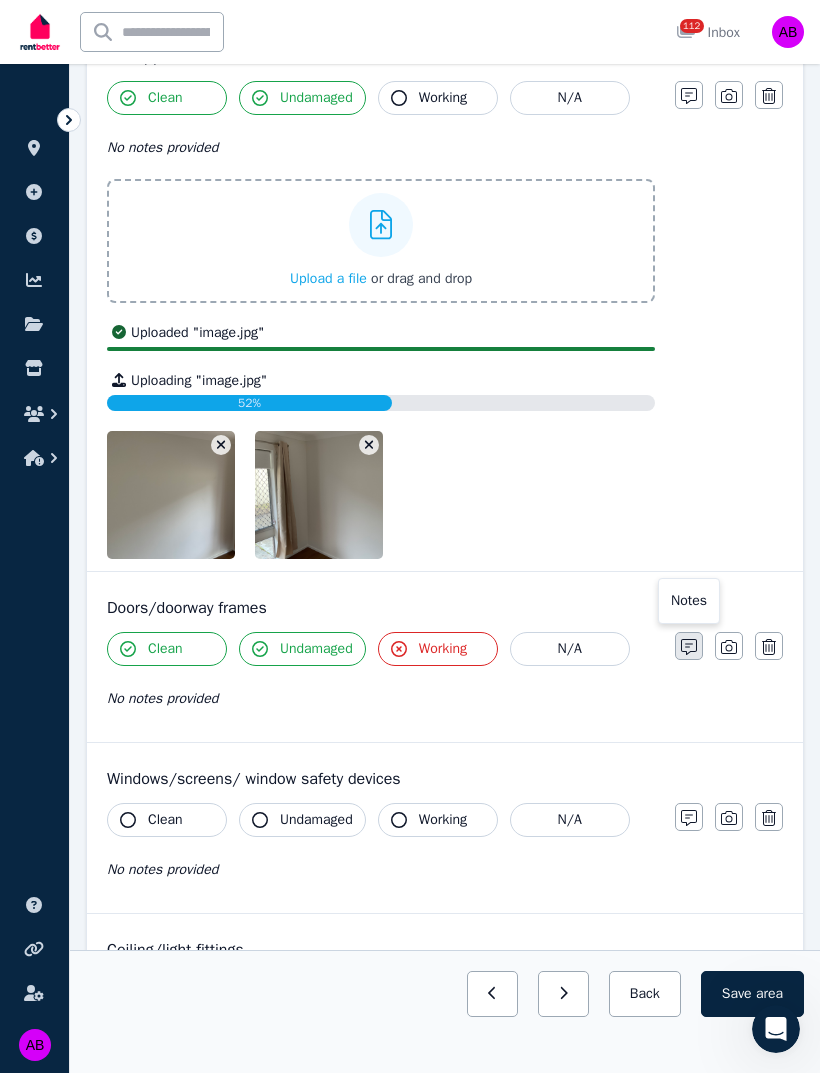 click at bounding box center (689, 646) 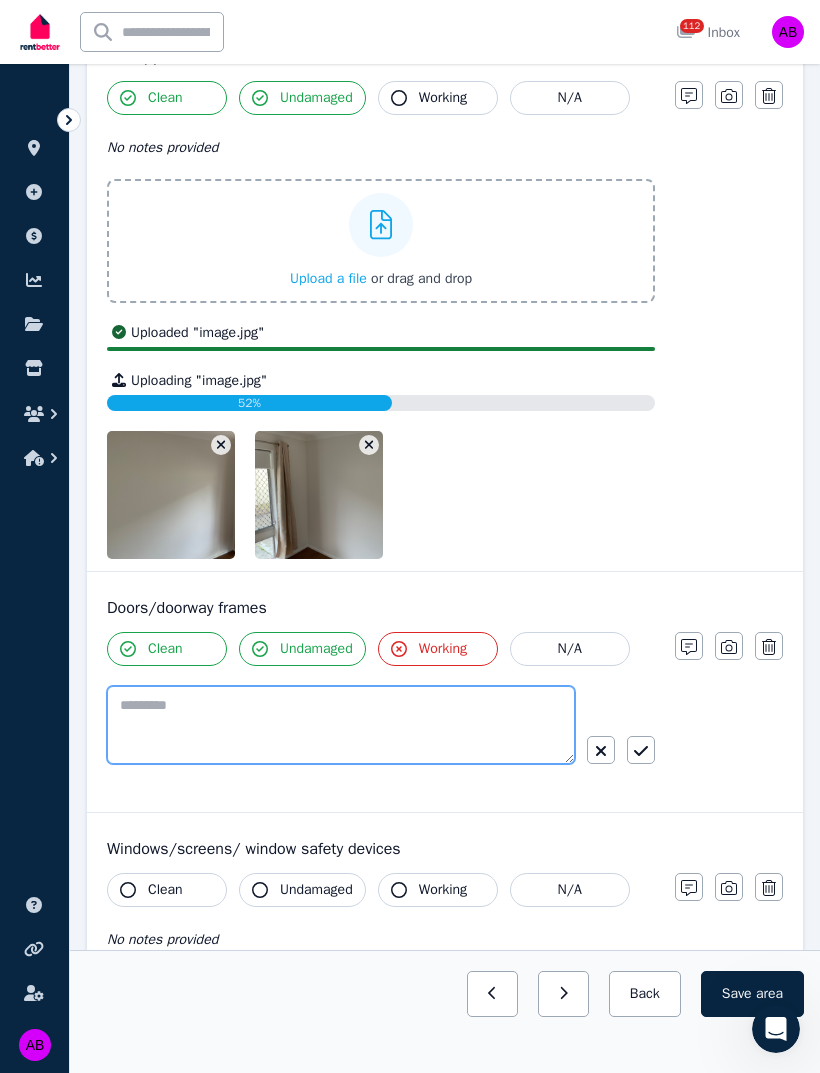 click at bounding box center [341, 725] 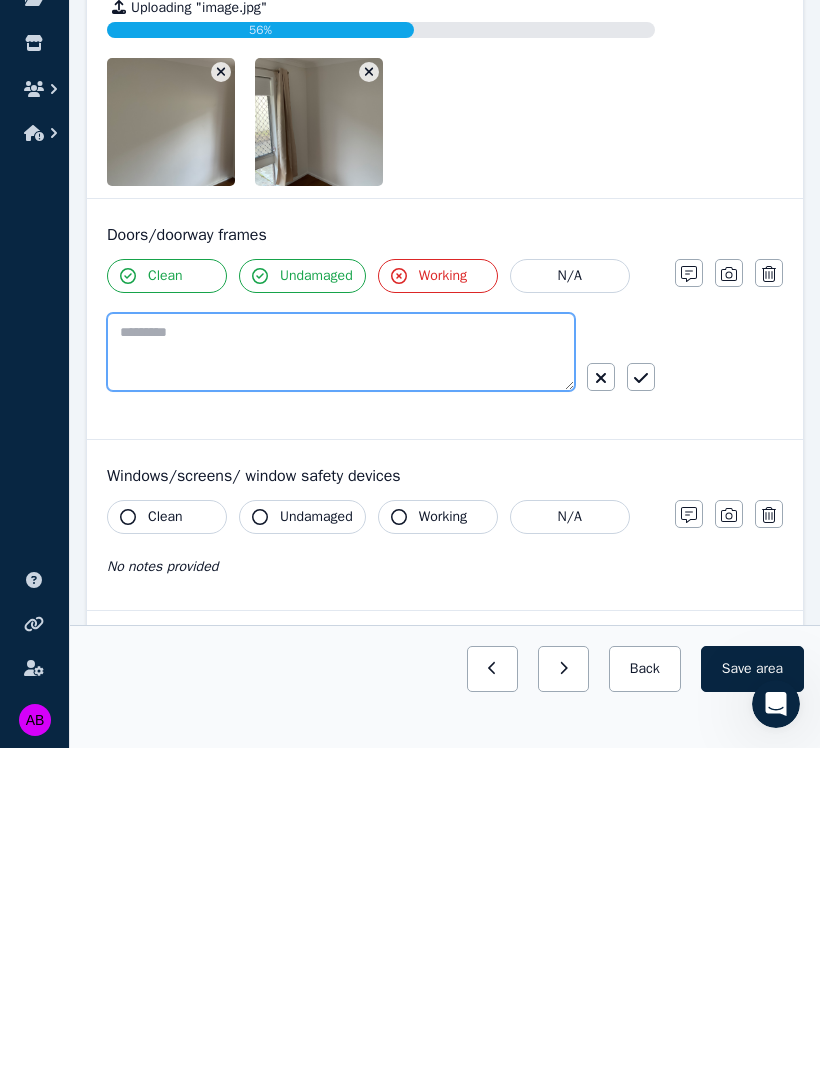 click at bounding box center (341, 677) 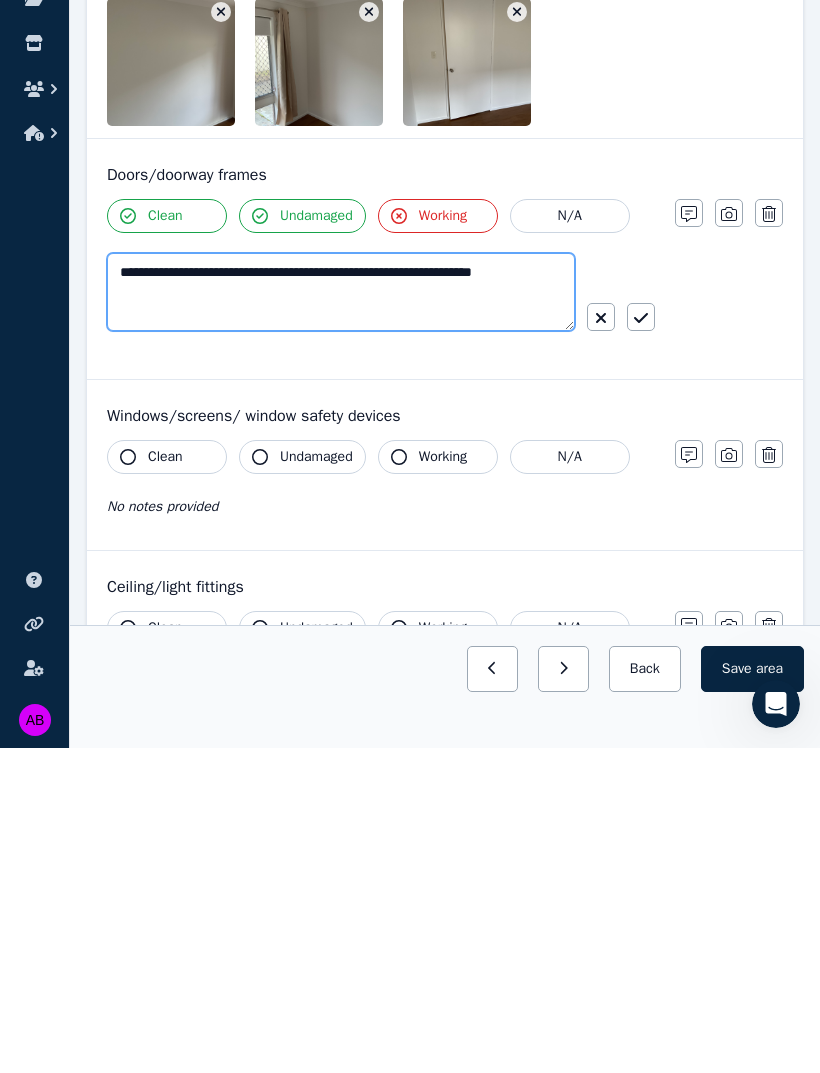 type on "**********" 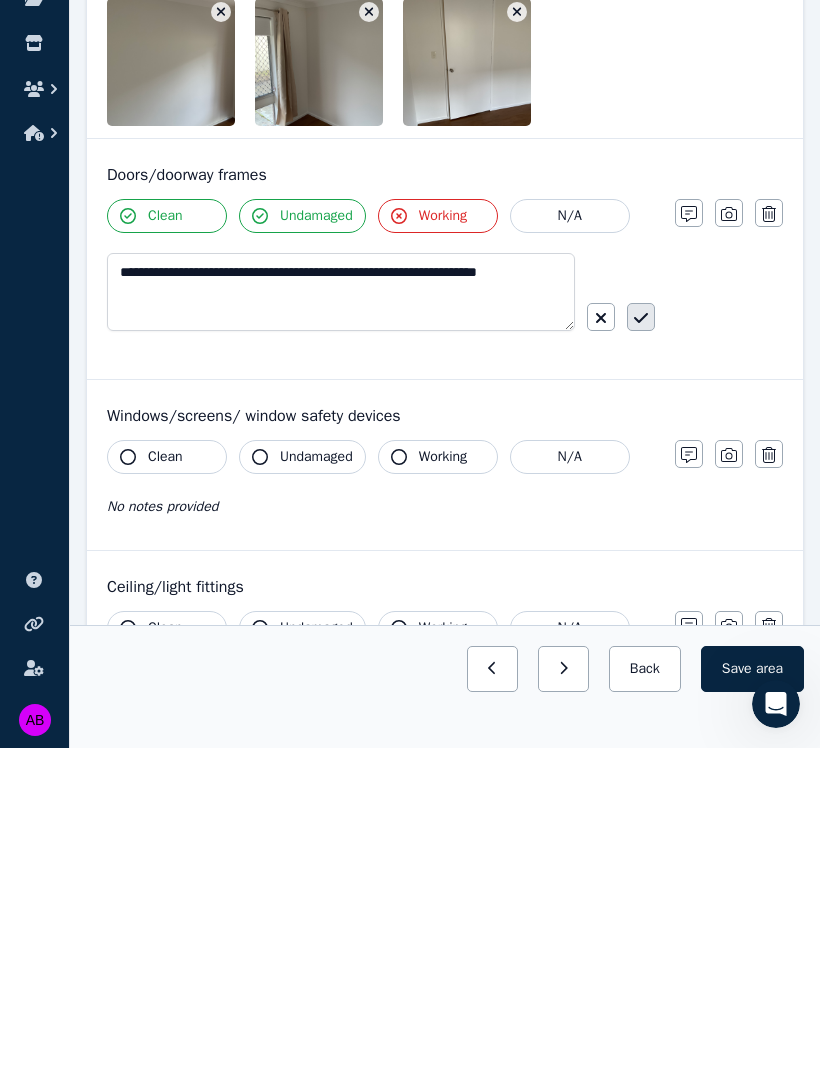 click 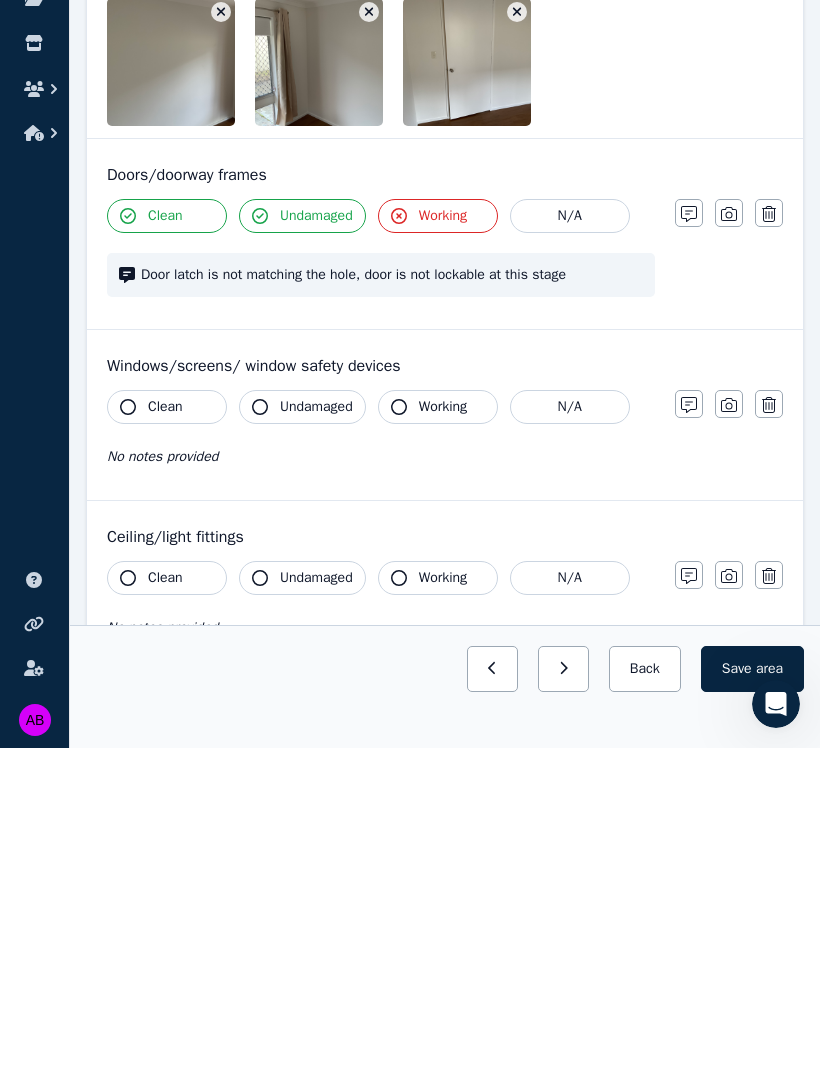 scroll, scrollTop: 612, scrollLeft: 0, axis: vertical 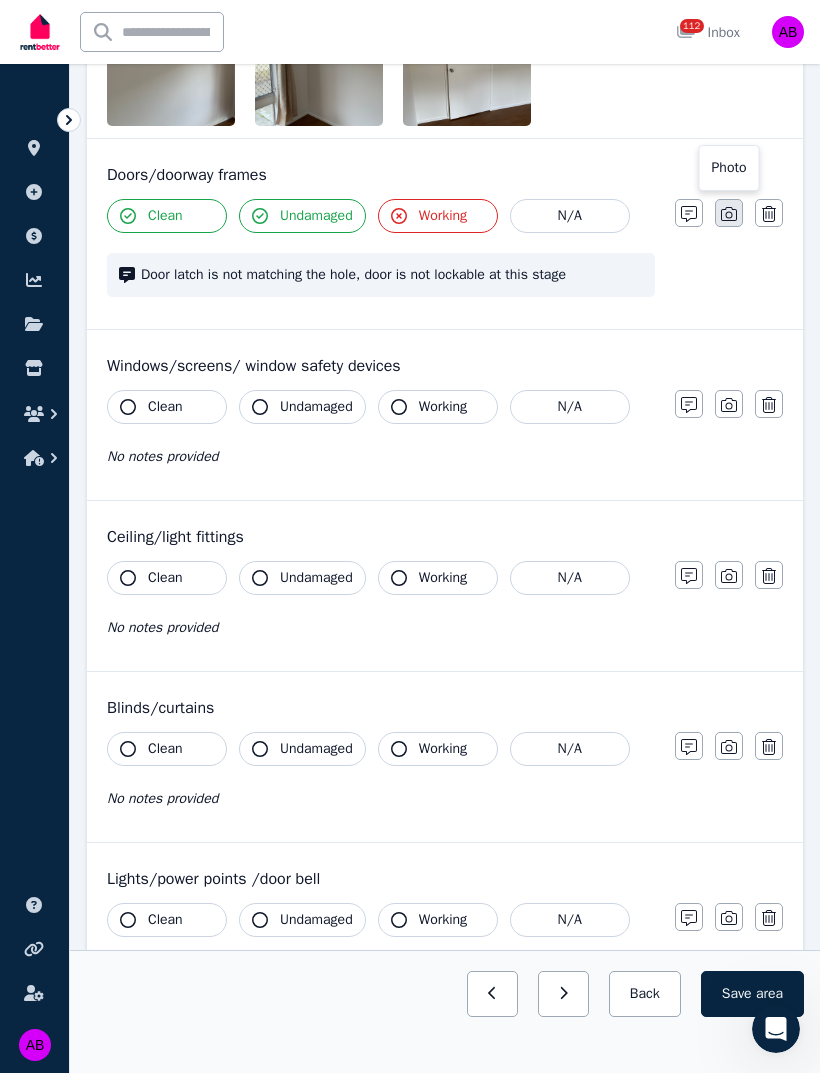 click at bounding box center (729, 213) 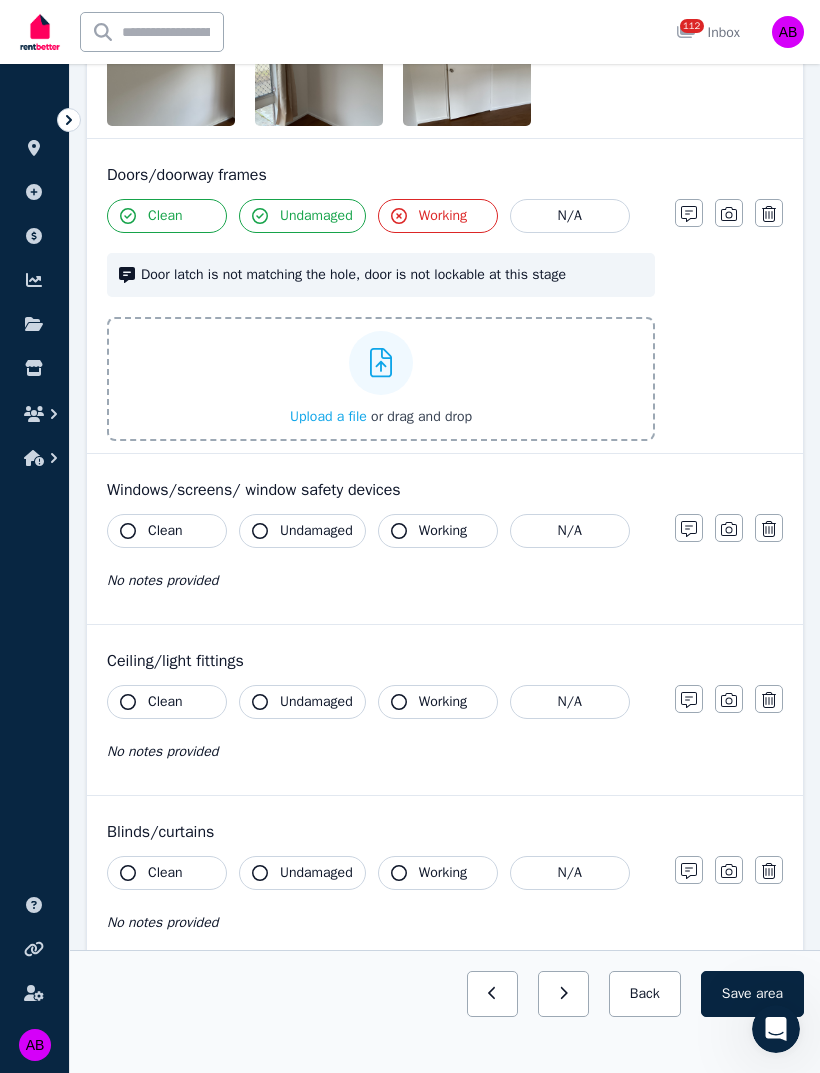 click on "Upload a file" at bounding box center (328, 416) 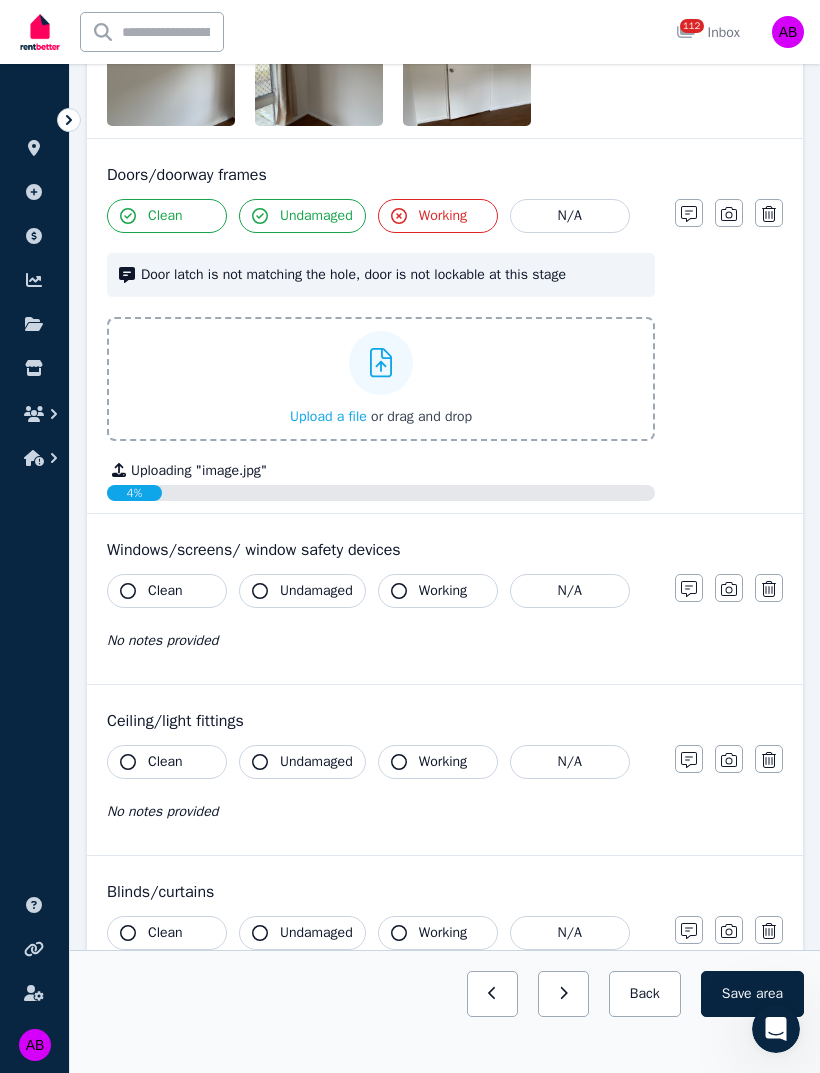 click on "Clean" at bounding box center [165, 591] 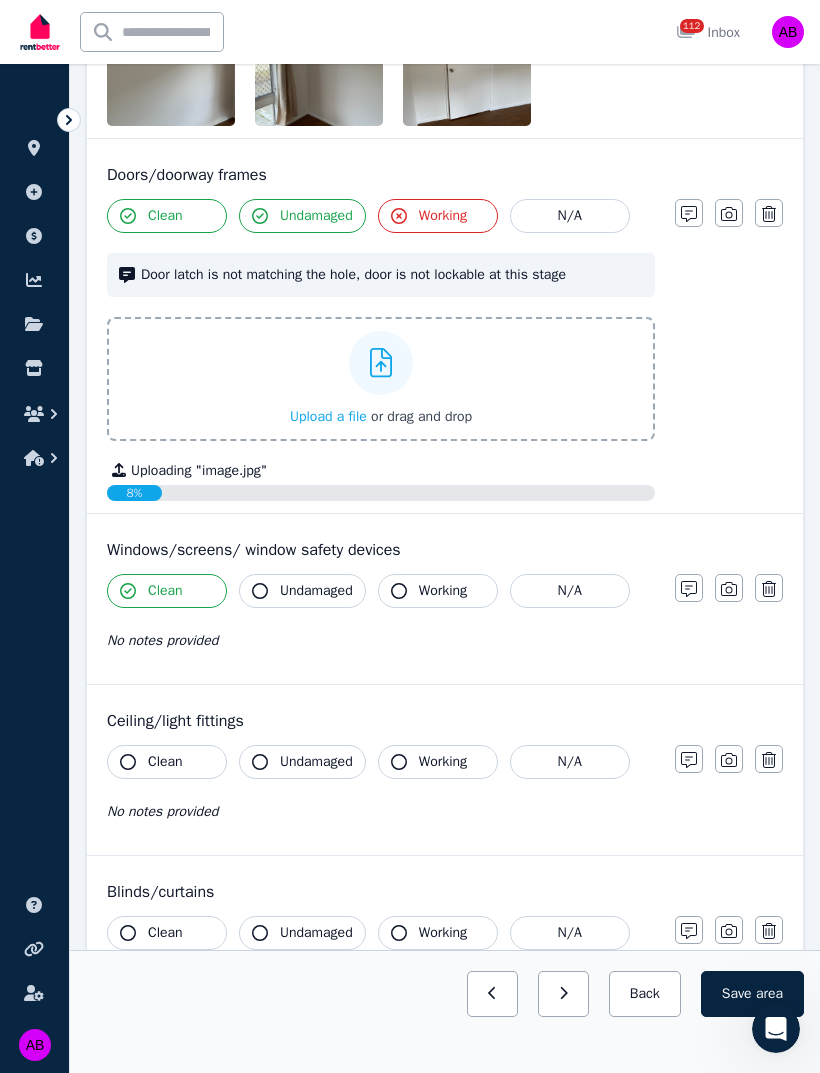click on "Undamaged" at bounding box center (302, 591) 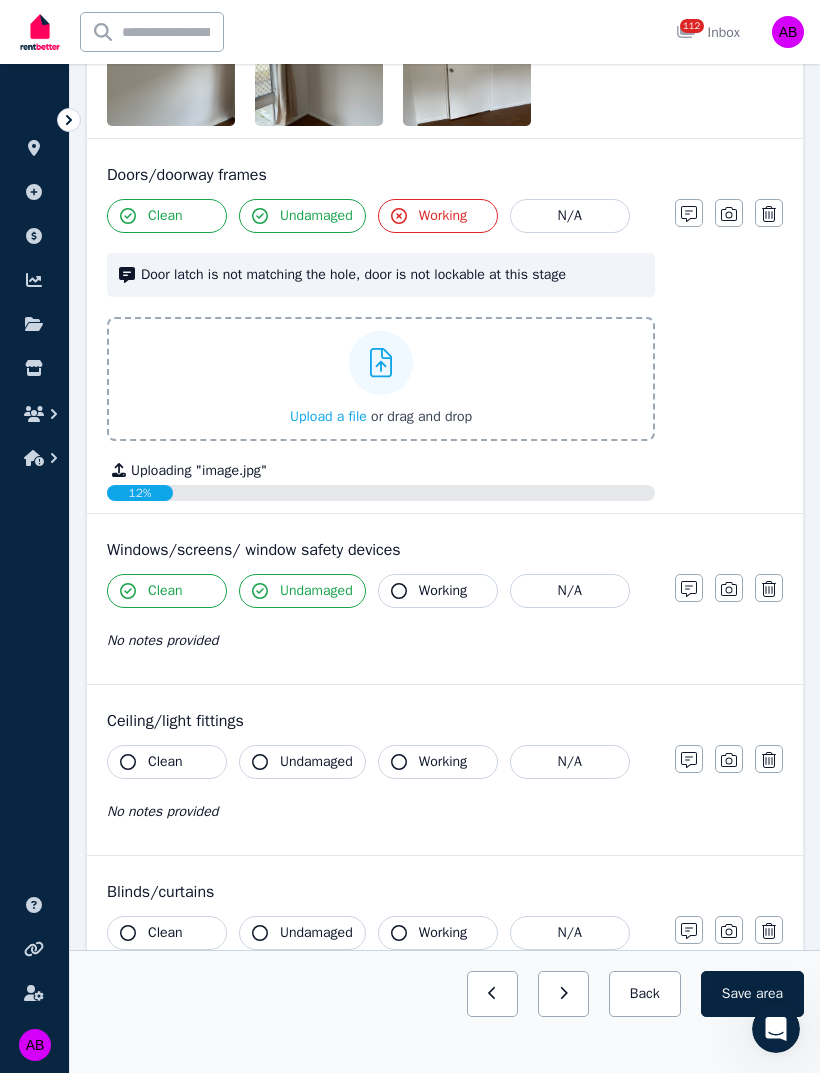 click on "Working" at bounding box center (438, 591) 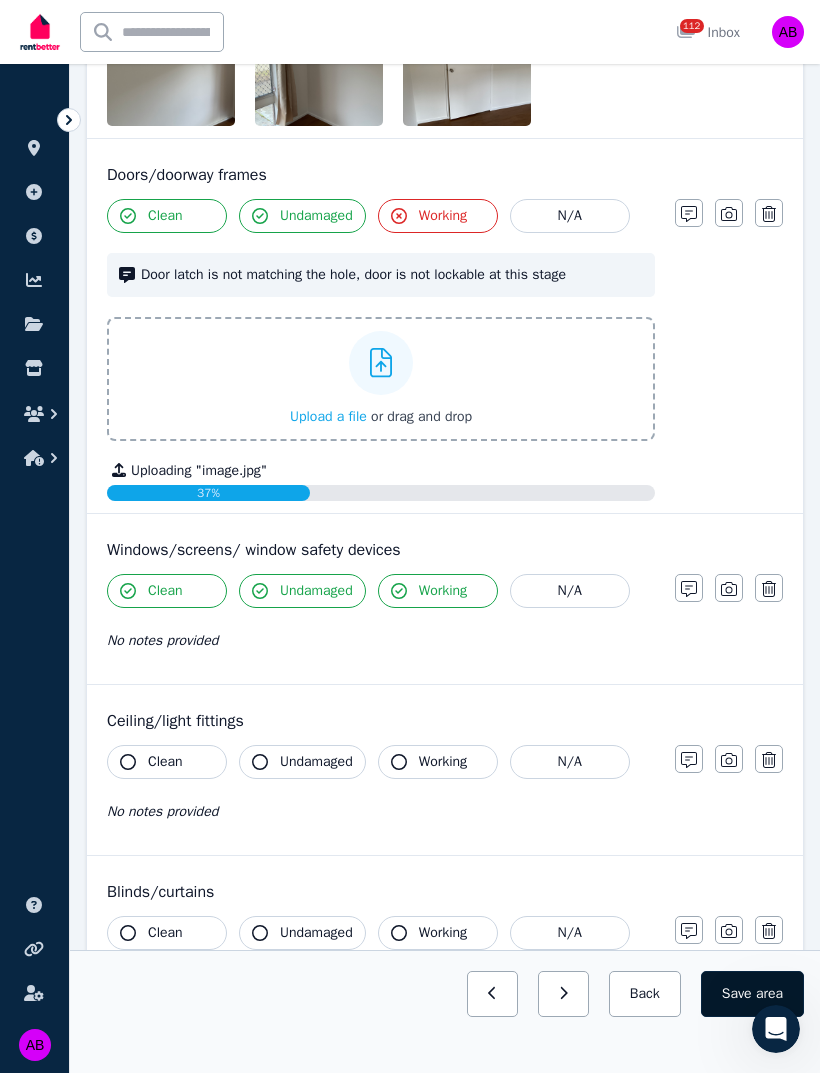click on "Save   area" at bounding box center (752, 994) 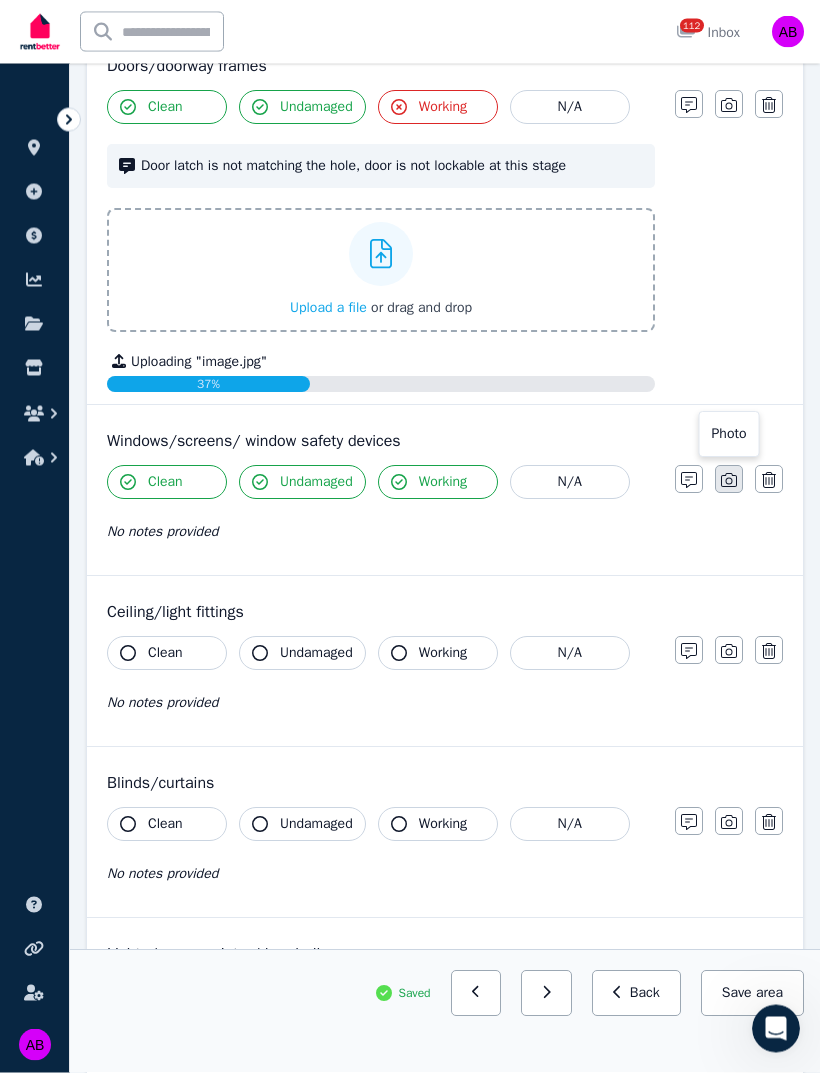 click at bounding box center (729, 480) 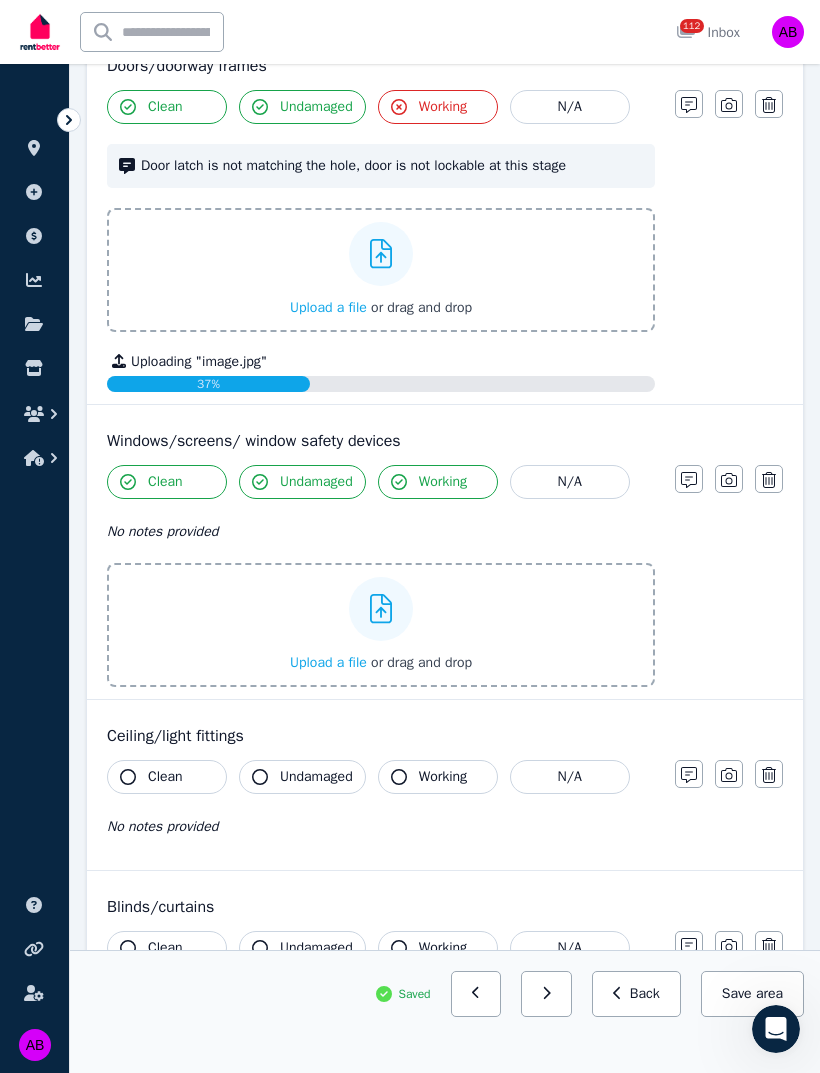 click on "Upload a file" at bounding box center [328, 662] 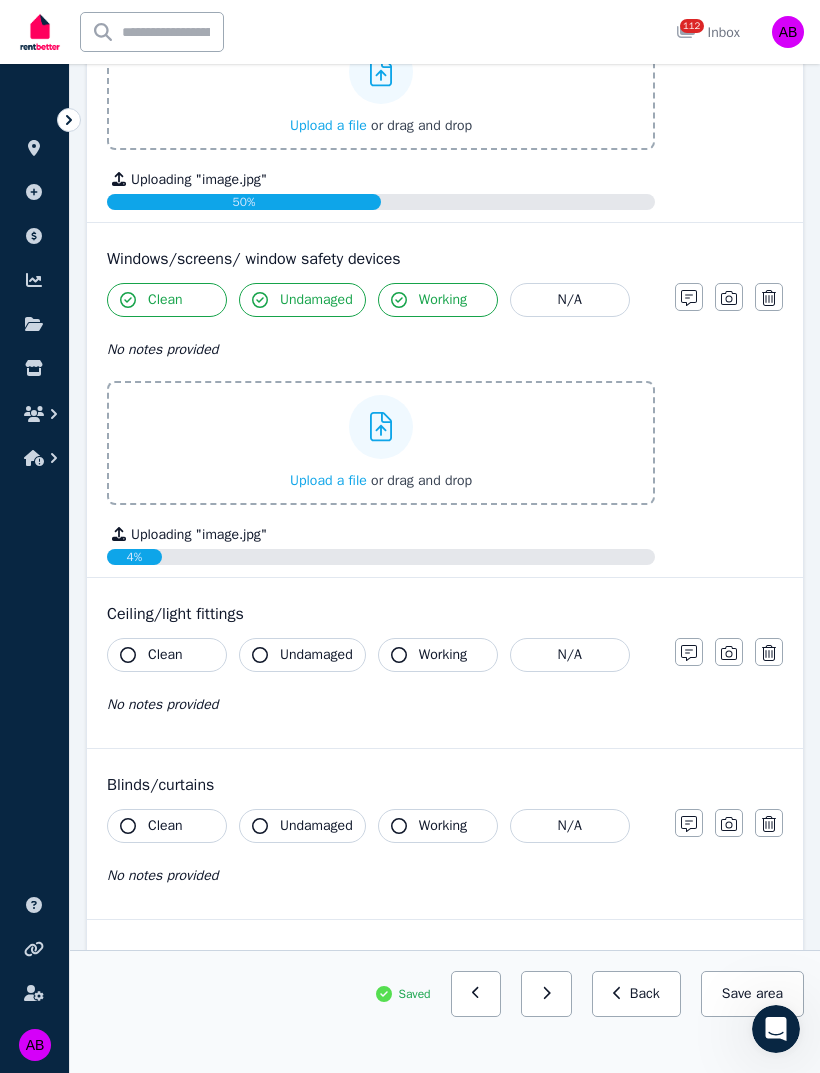 scroll, scrollTop: 910, scrollLeft: 0, axis: vertical 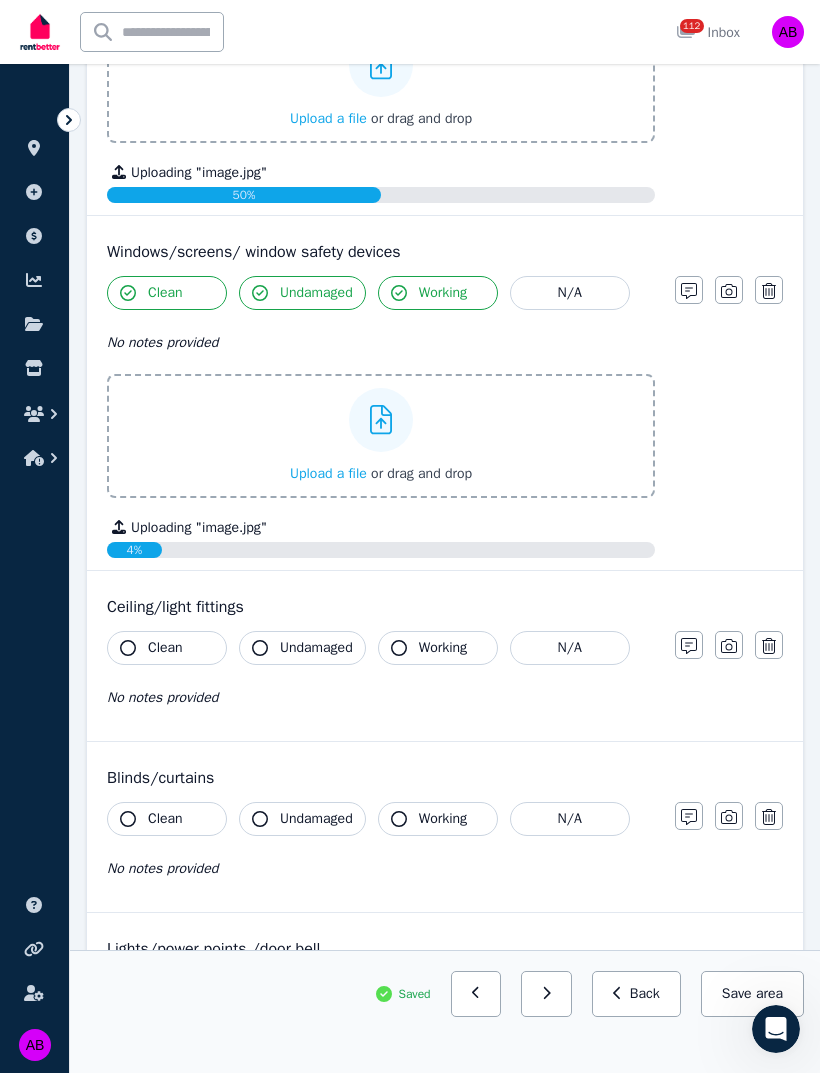 click on "Clean" at bounding box center [165, 648] 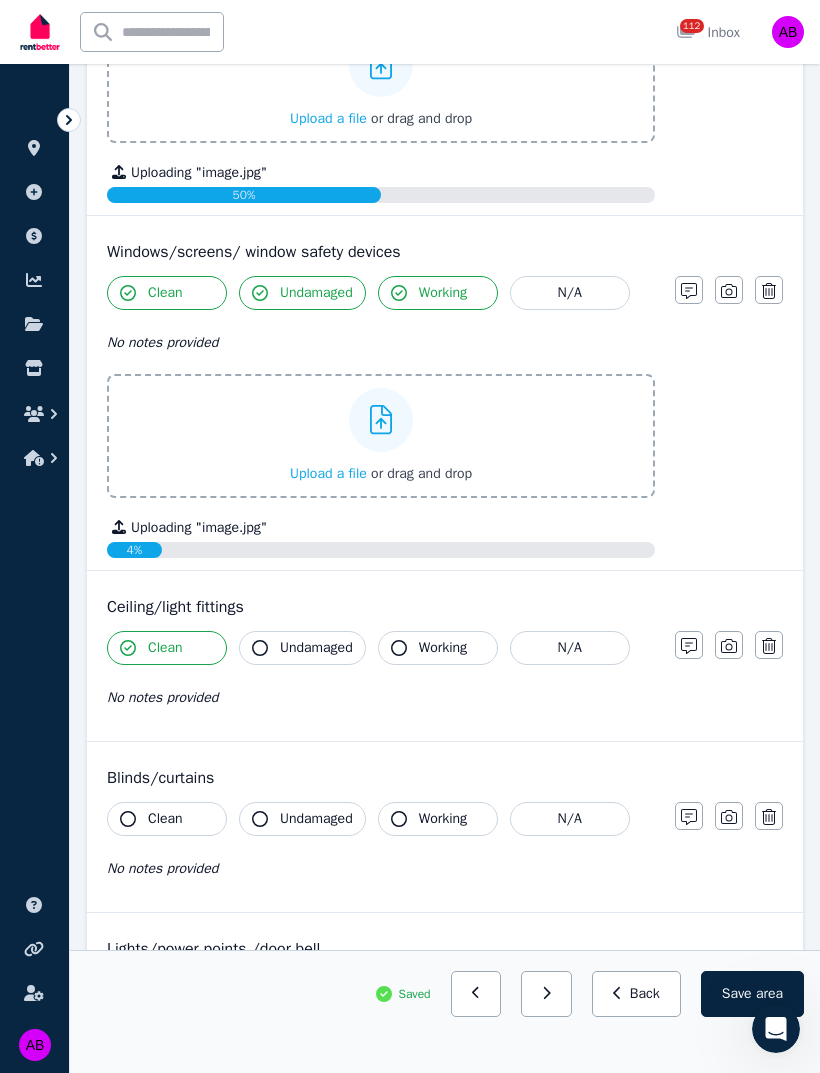 click on "Undamaged" at bounding box center [302, 648] 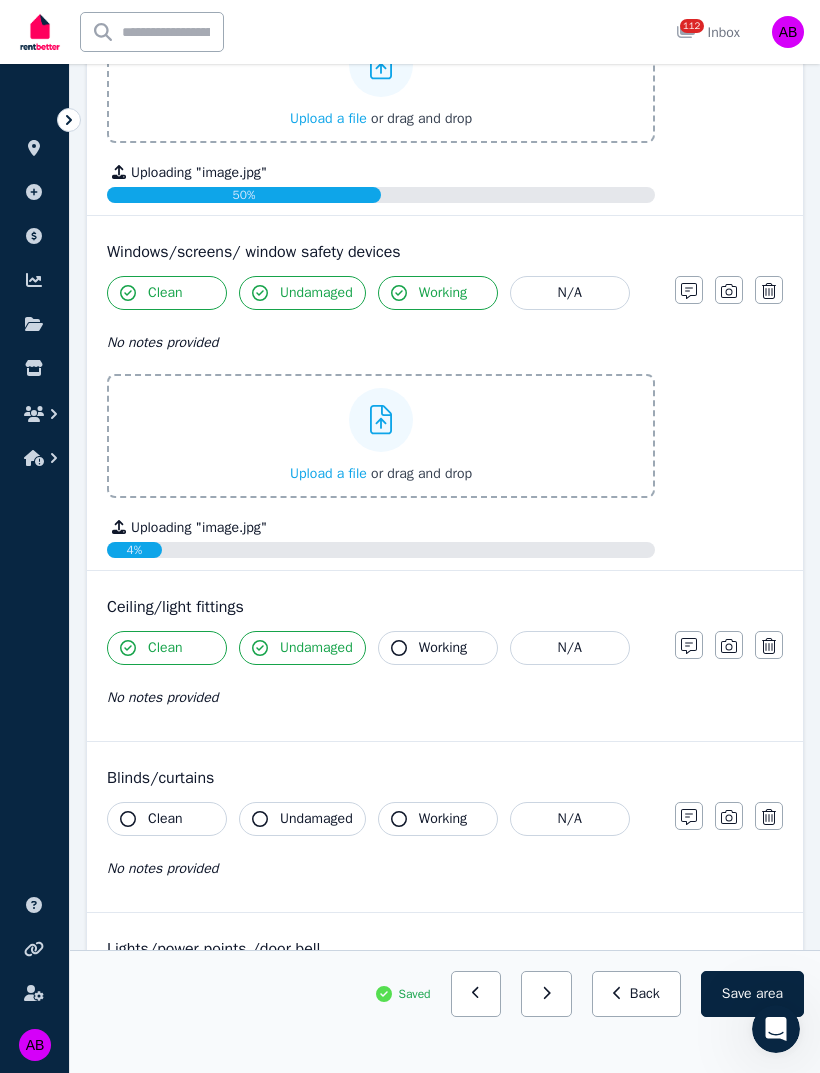 click on "Working" at bounding box center [443, 648] 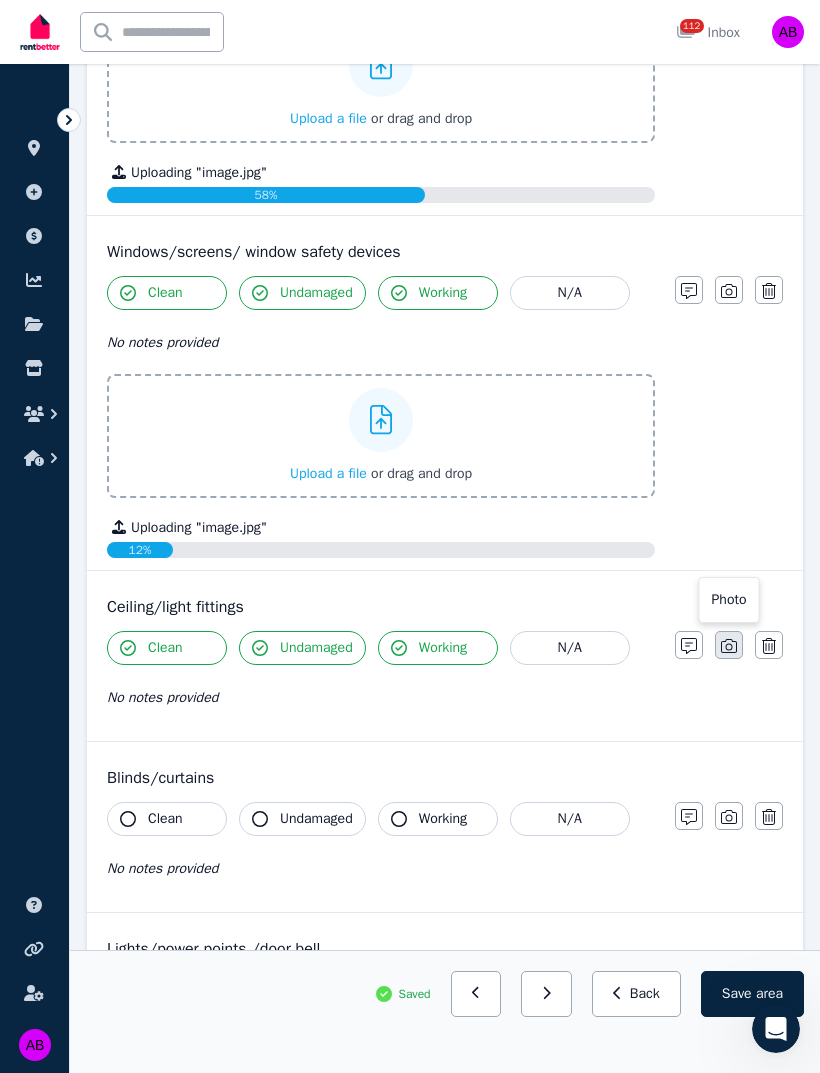 click 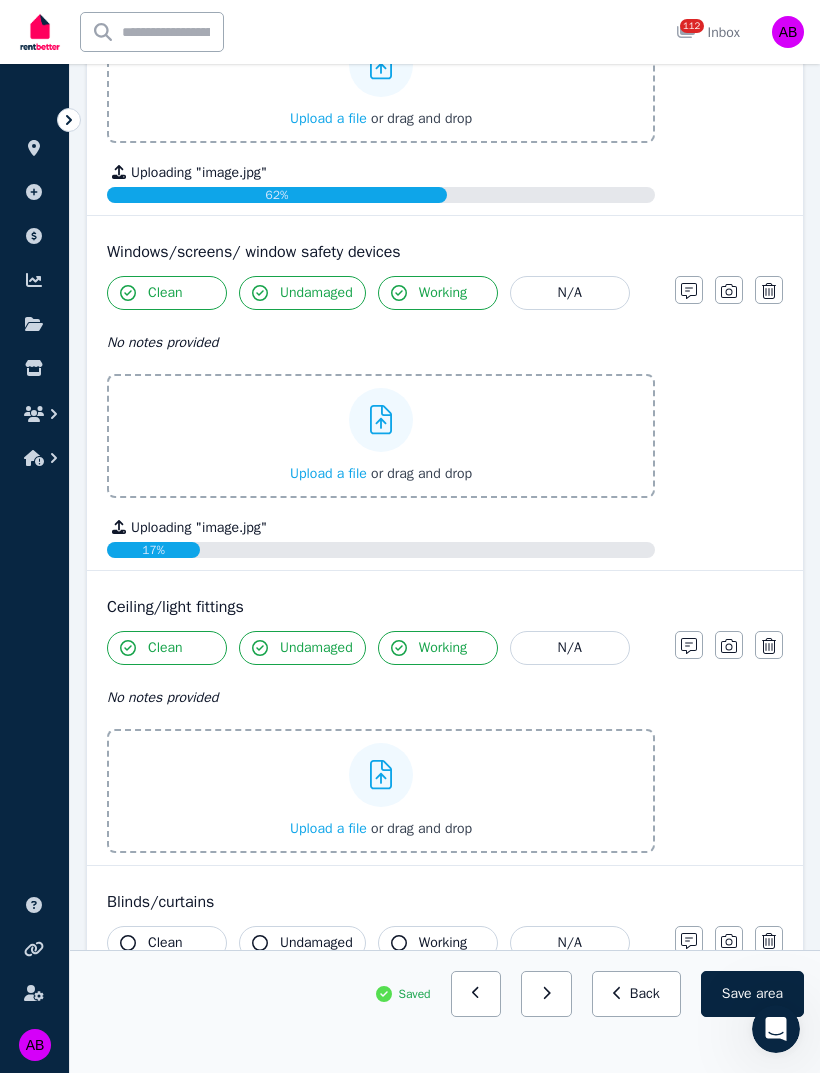 click on "Upload a file" at bounding box center [328, 828] 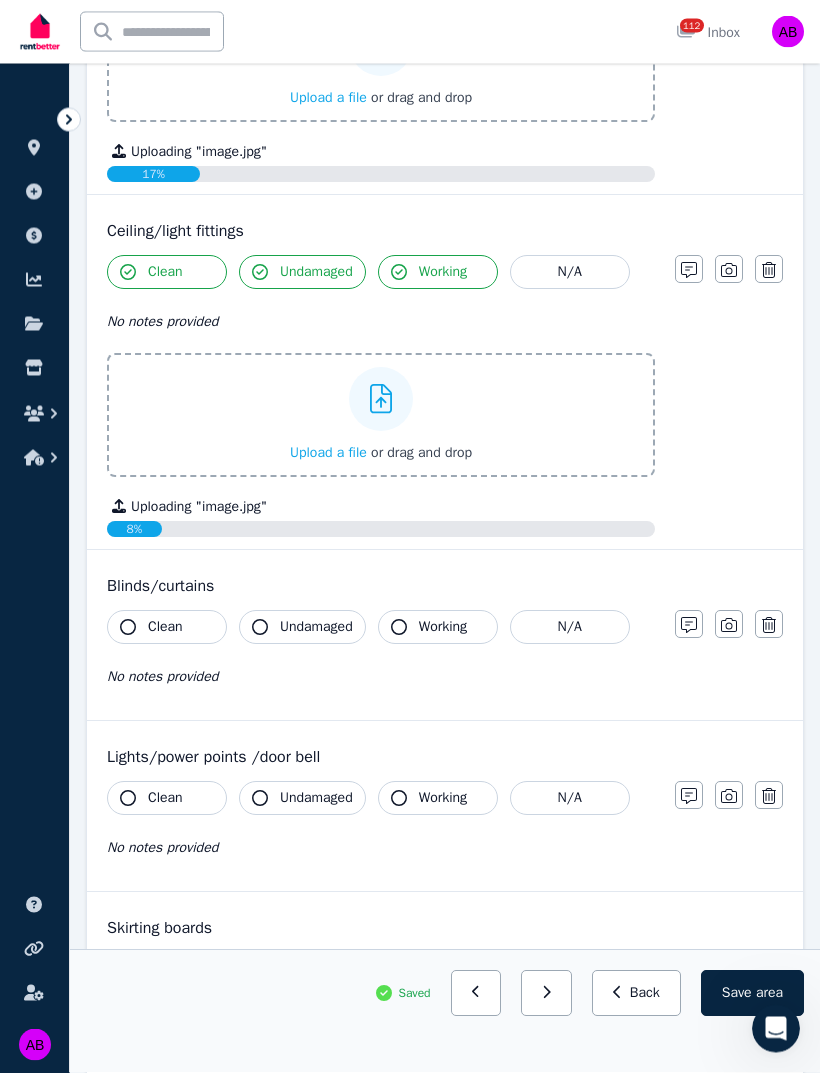 scroll, scrollTop: 1287, scrollLeft: 0, axis: vertical 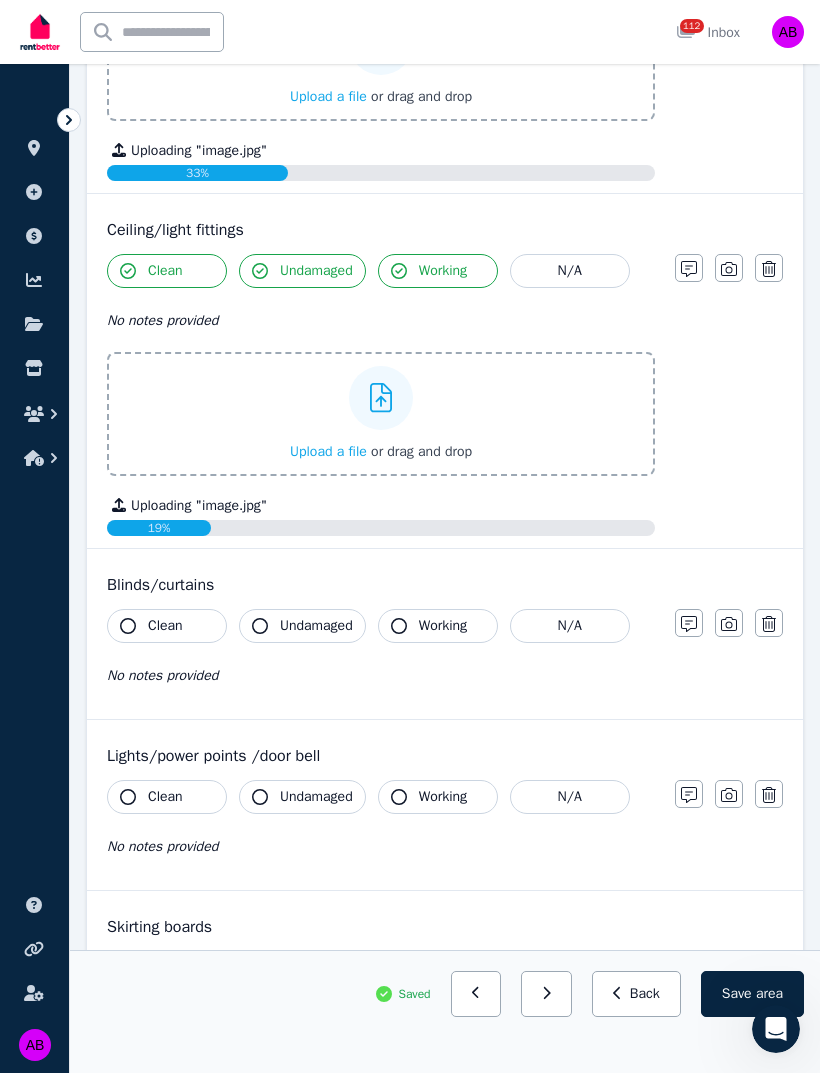 click on "Clean" at bounding box center (165, 626) 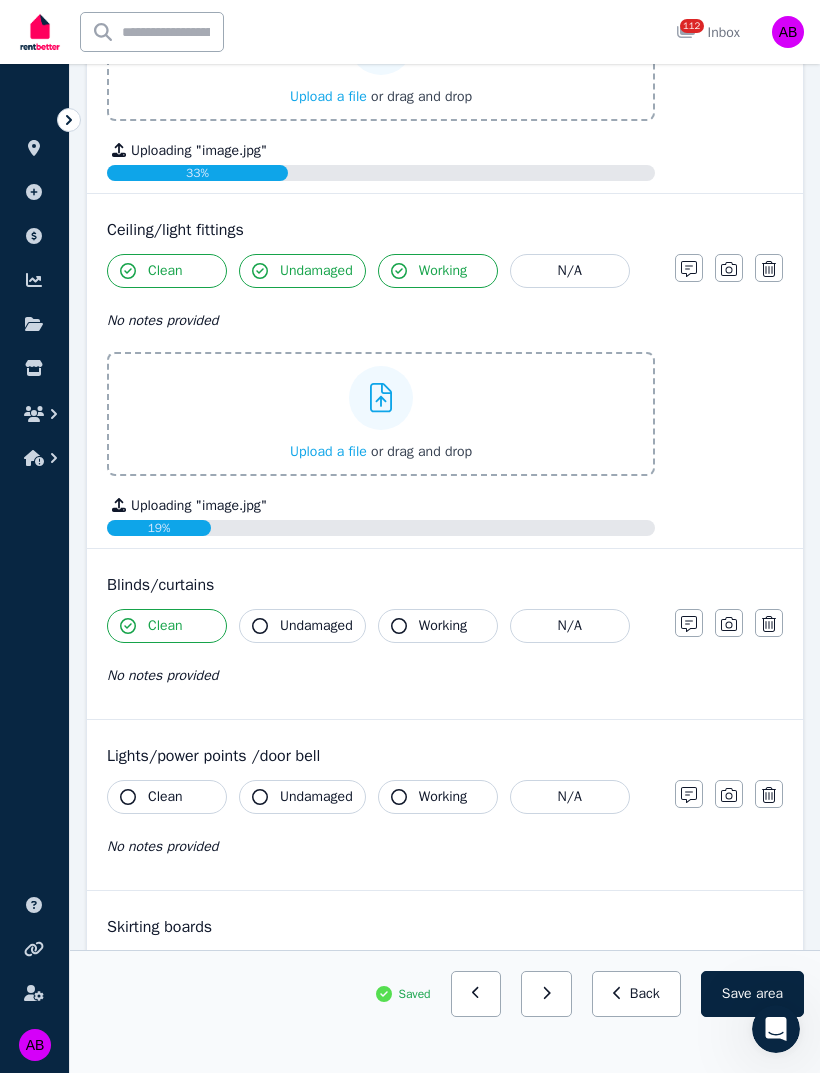 click on "Undamaged" at bounding box center [316, 626] 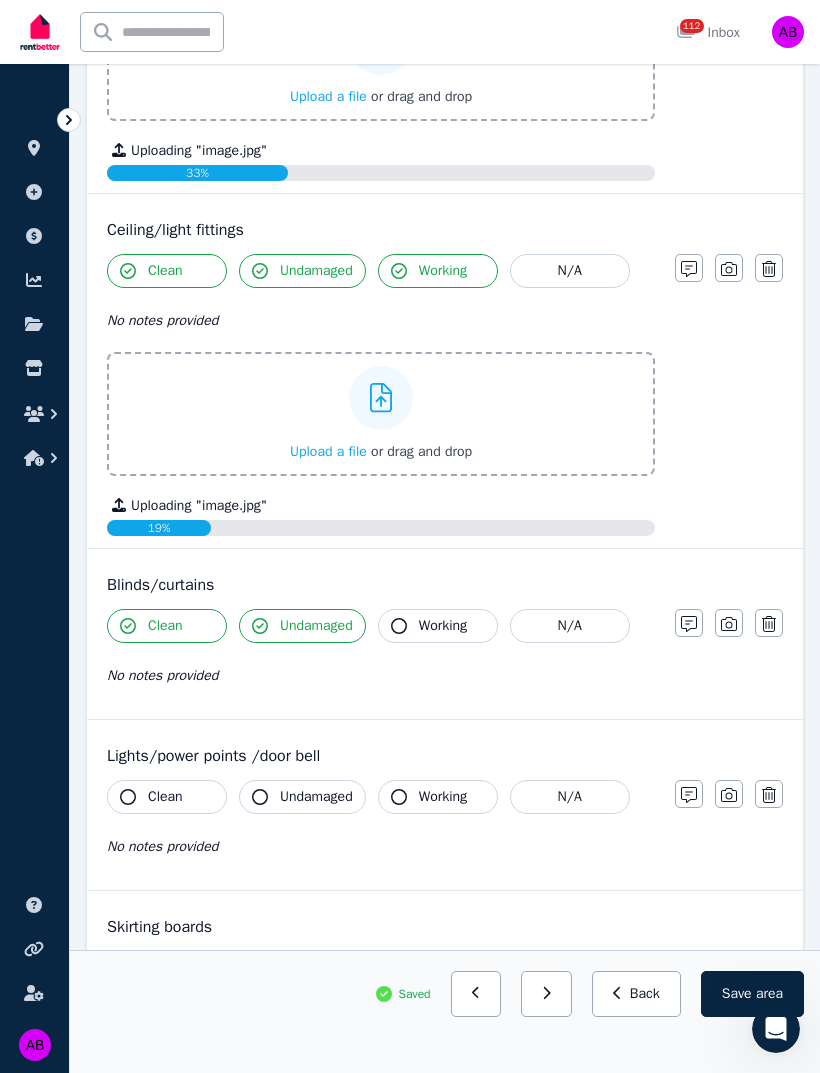 click on "Working" at bounding box center (443, 626) 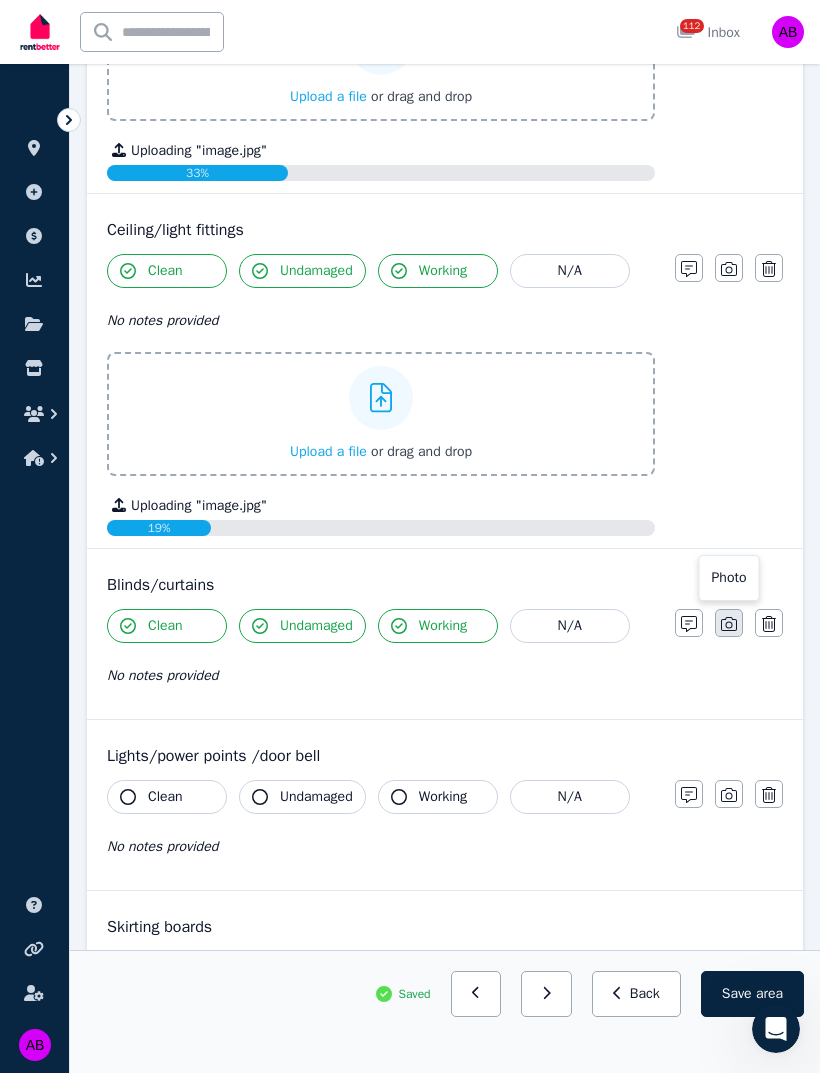 click at bounding box center (729, 623) 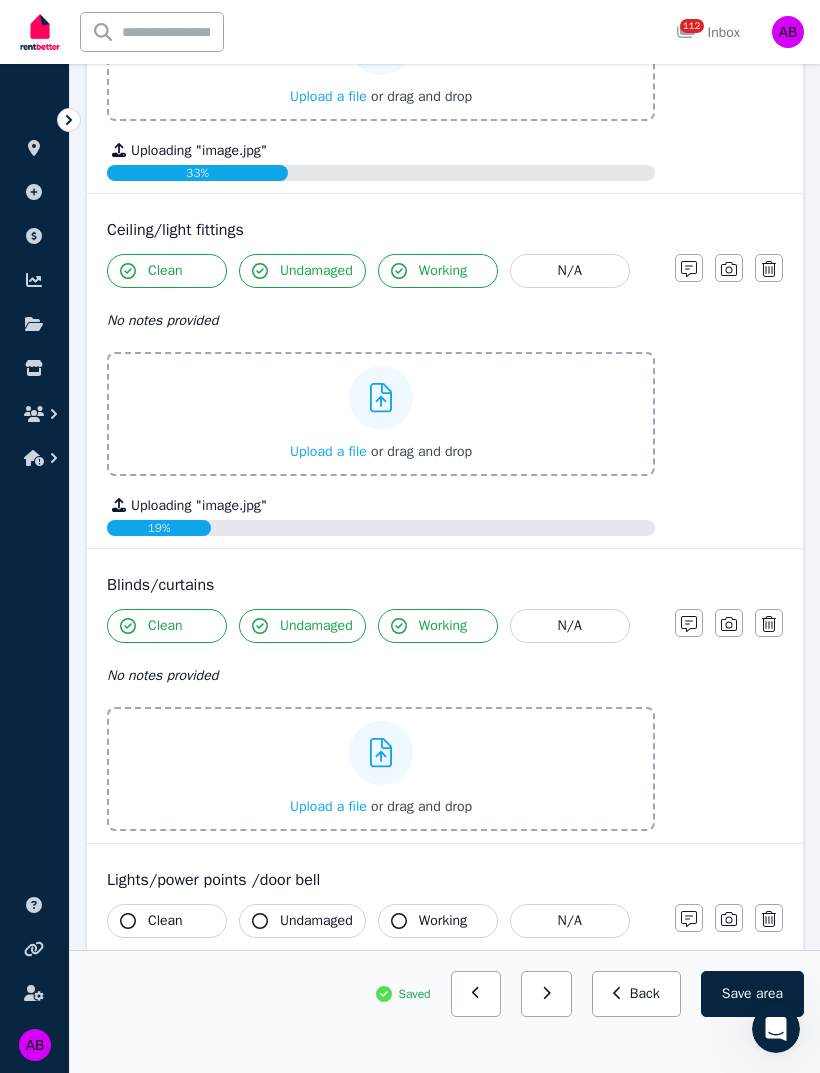 click on "Upload a file" at bounding box center (328, 806) 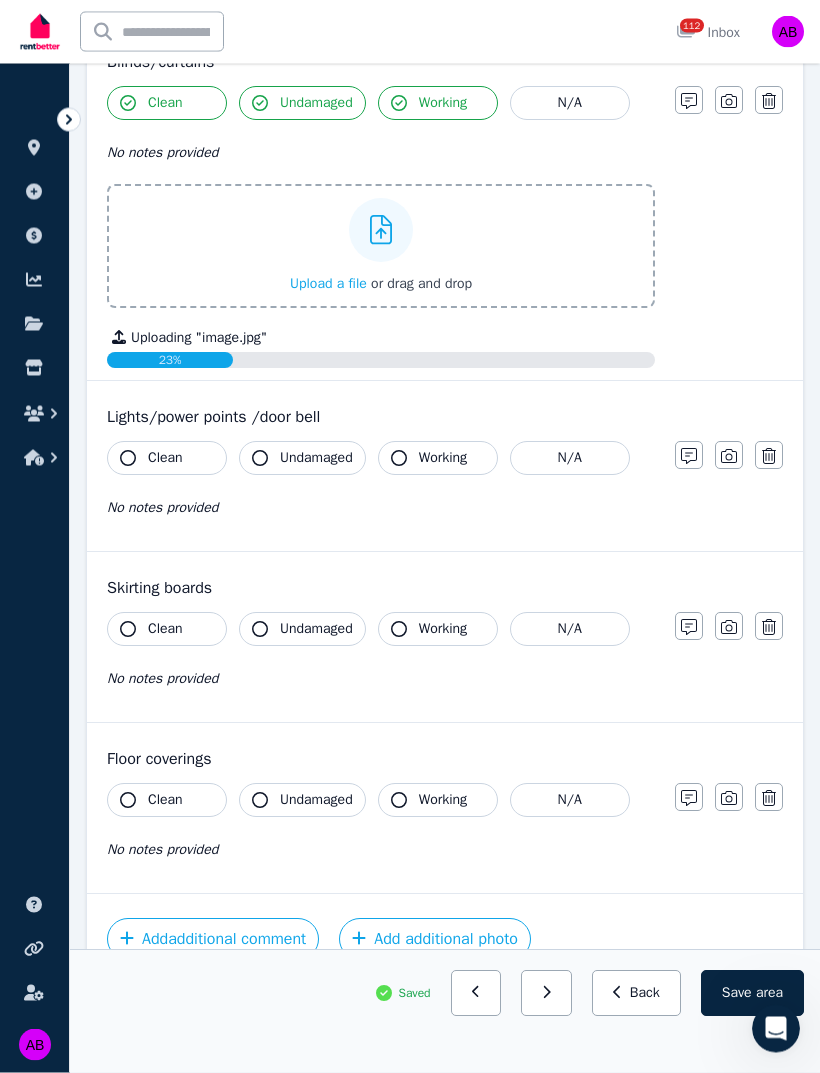 scroll, scrollTop: 1810, scrollLeft: 0, axis: vertical 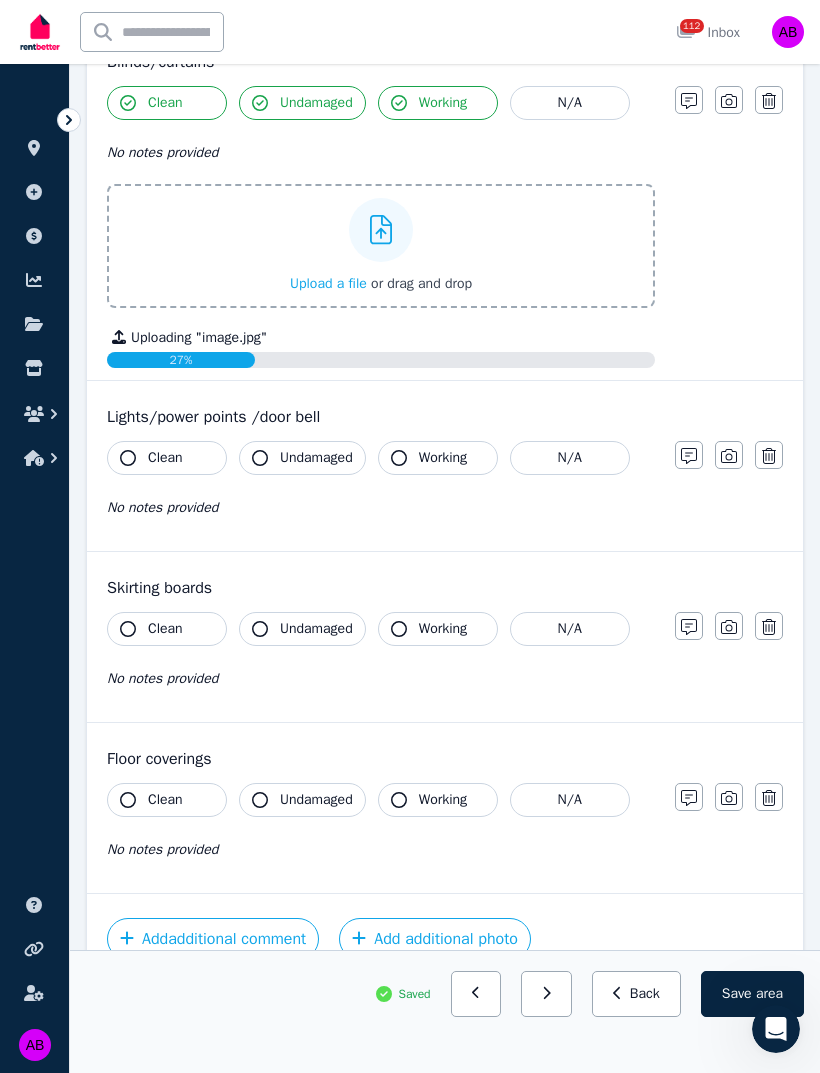 click on "Clean" at bounding box center [165, 458] 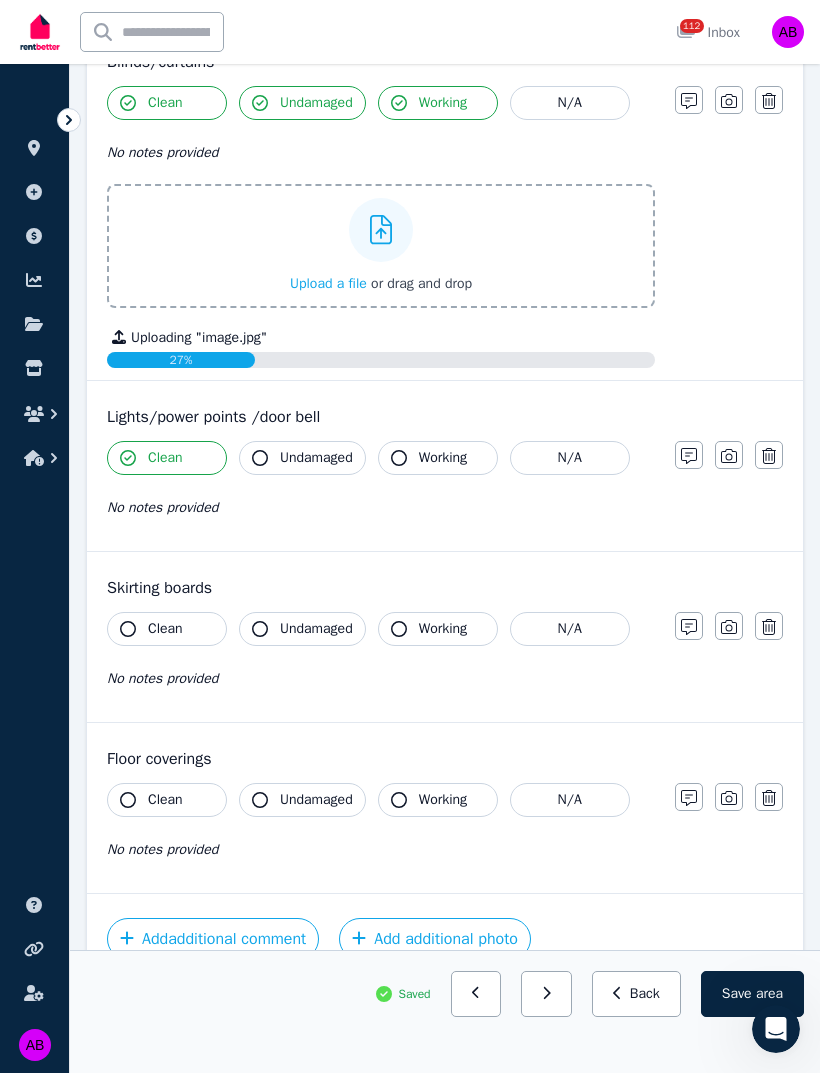 click on "Undamaged" at bounding box center (316, 458) 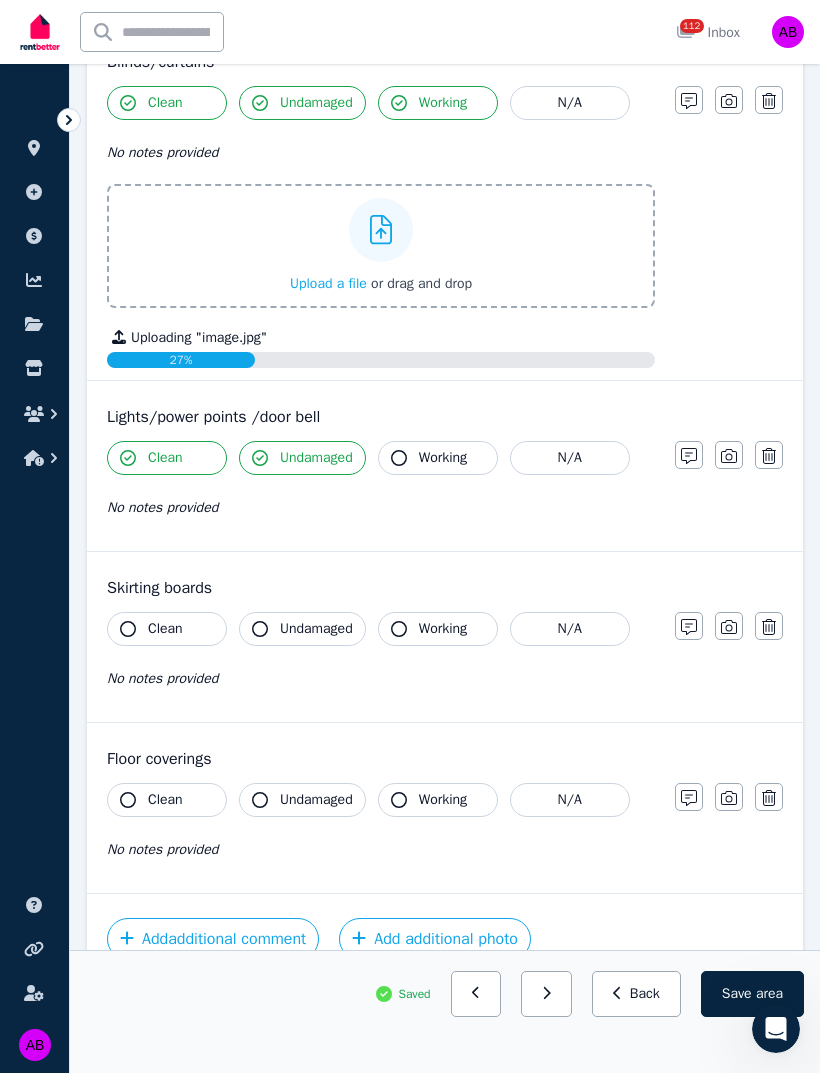 click on "Working" at bounding box center (443, 458) 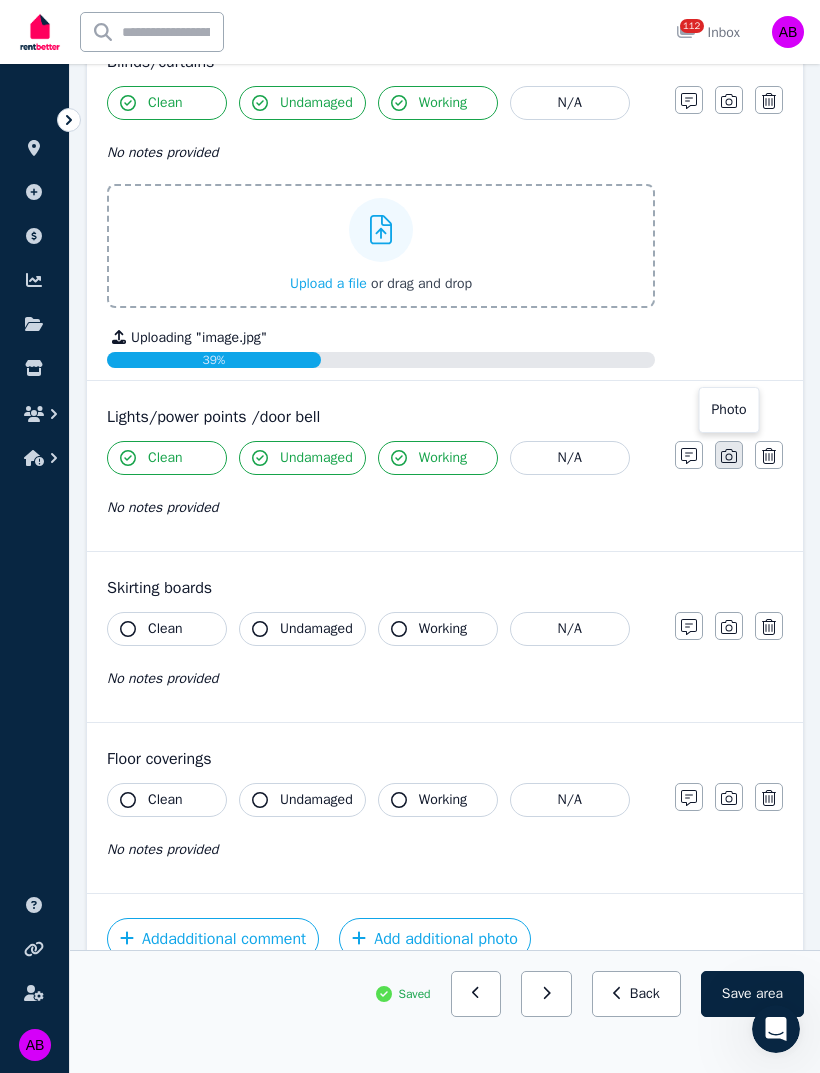 click 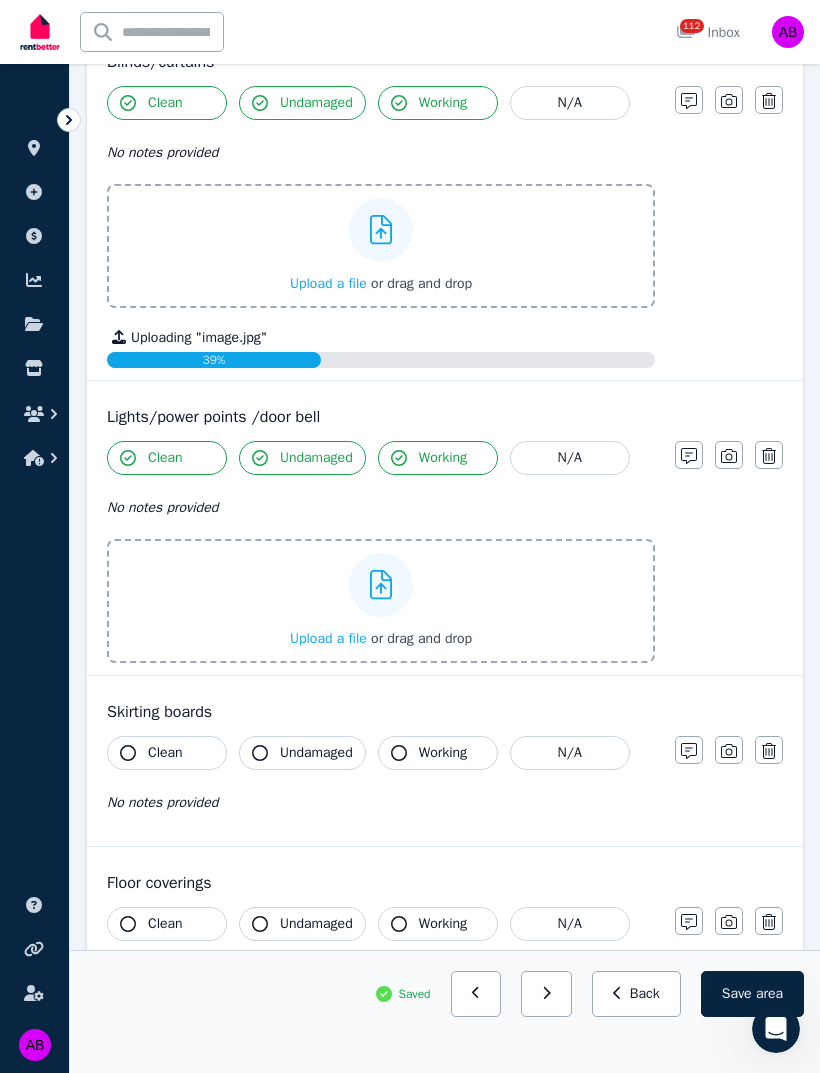 click on "Upload a file" at bounding box center [328, 638] 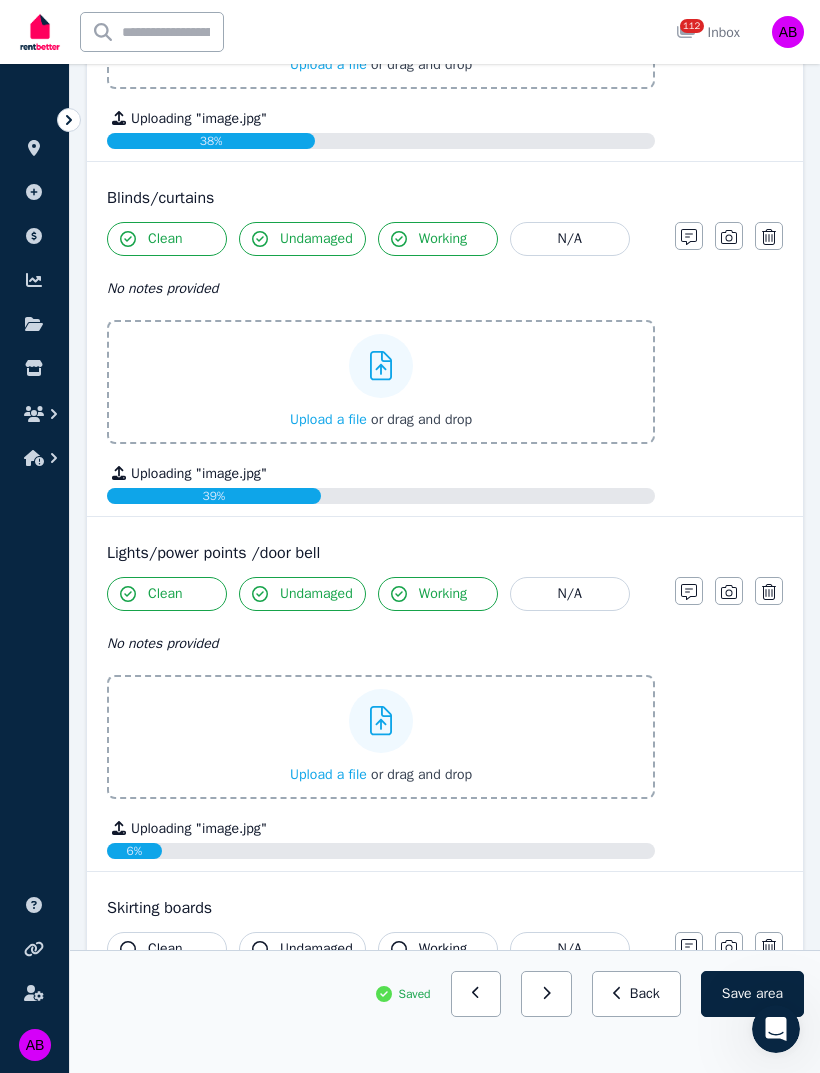 click on "Upload a file" at bounding box center (328, 774) 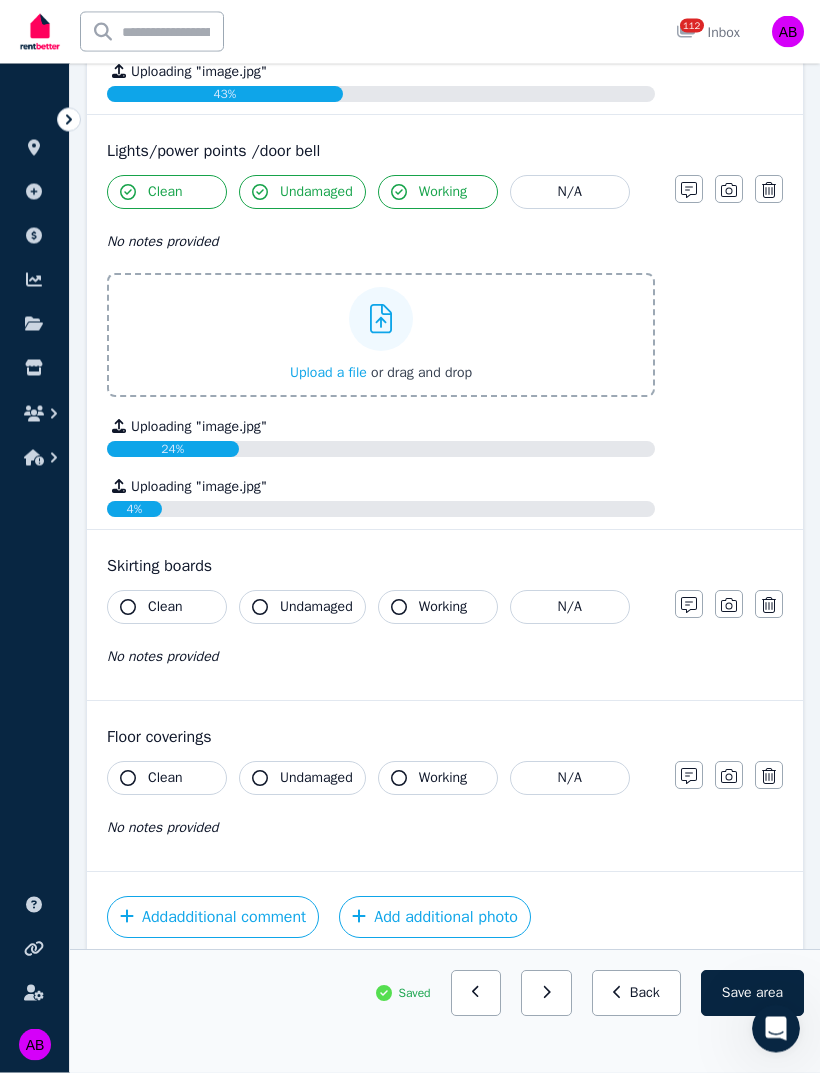 scroll, scrollTop: 2185, scrollLeft: 0, axis: vertical 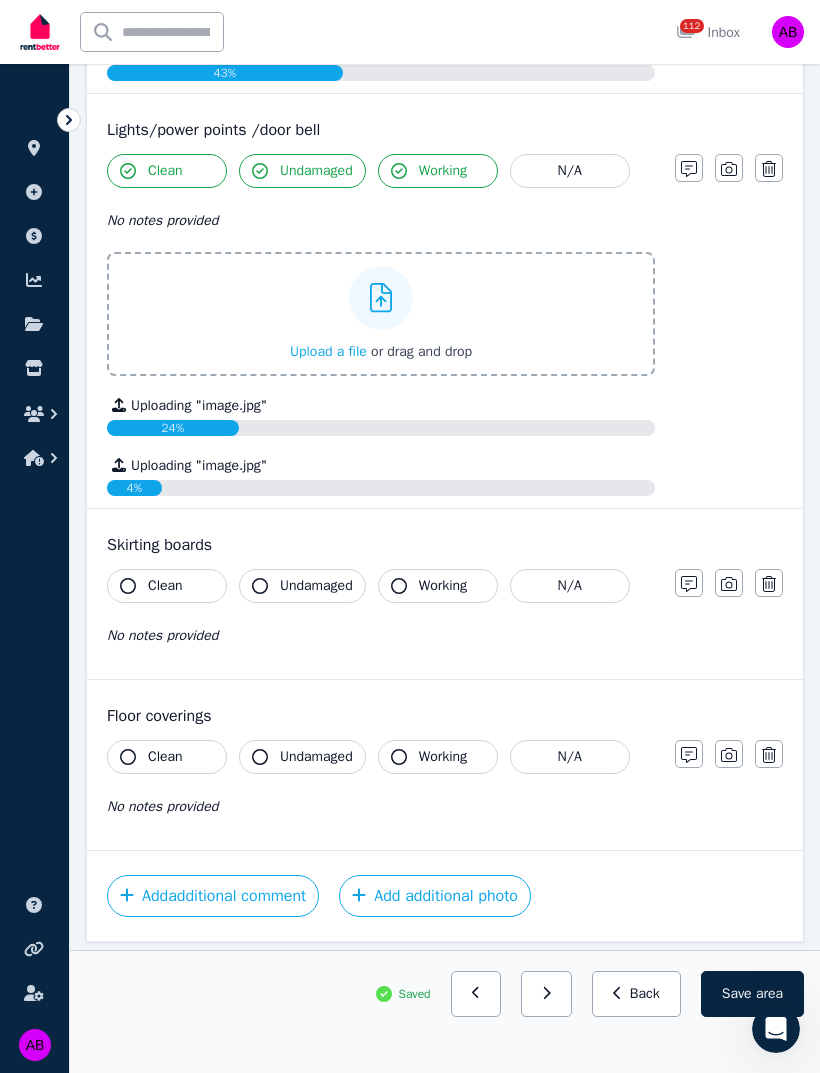 click on "Clean" at bounding box center [165, 586] 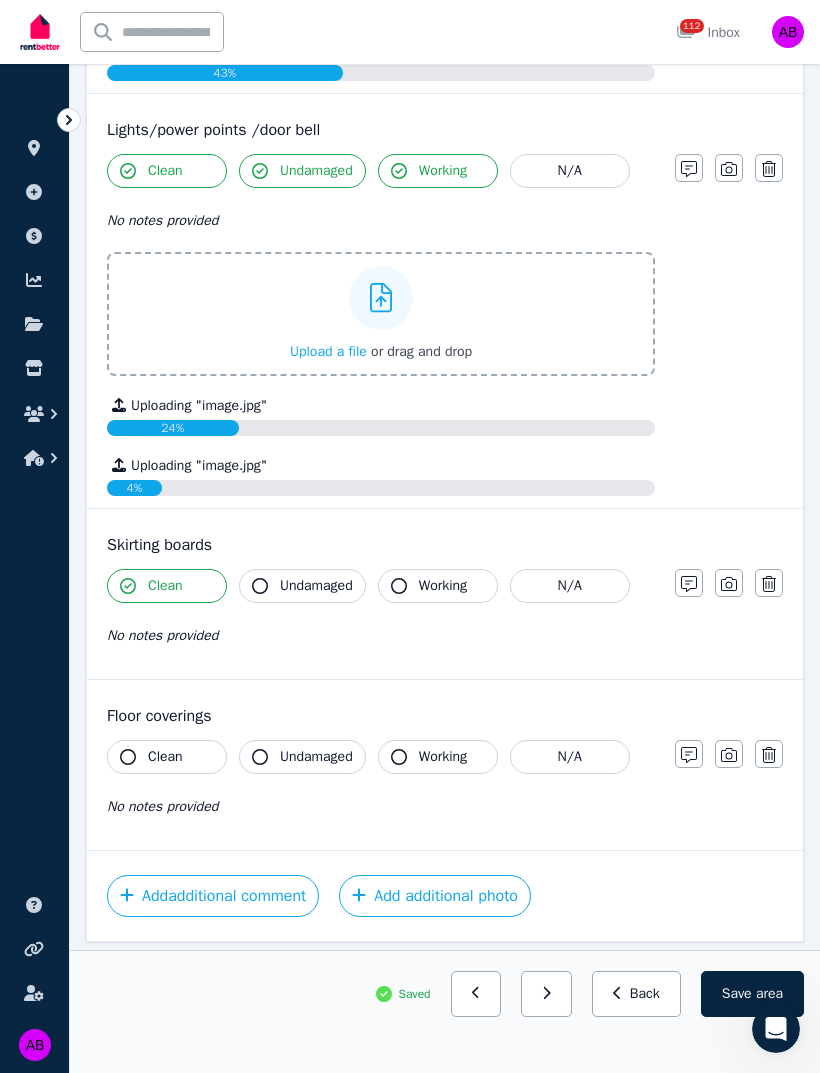 click on "Undamaged" at bounding box center [316, 586] 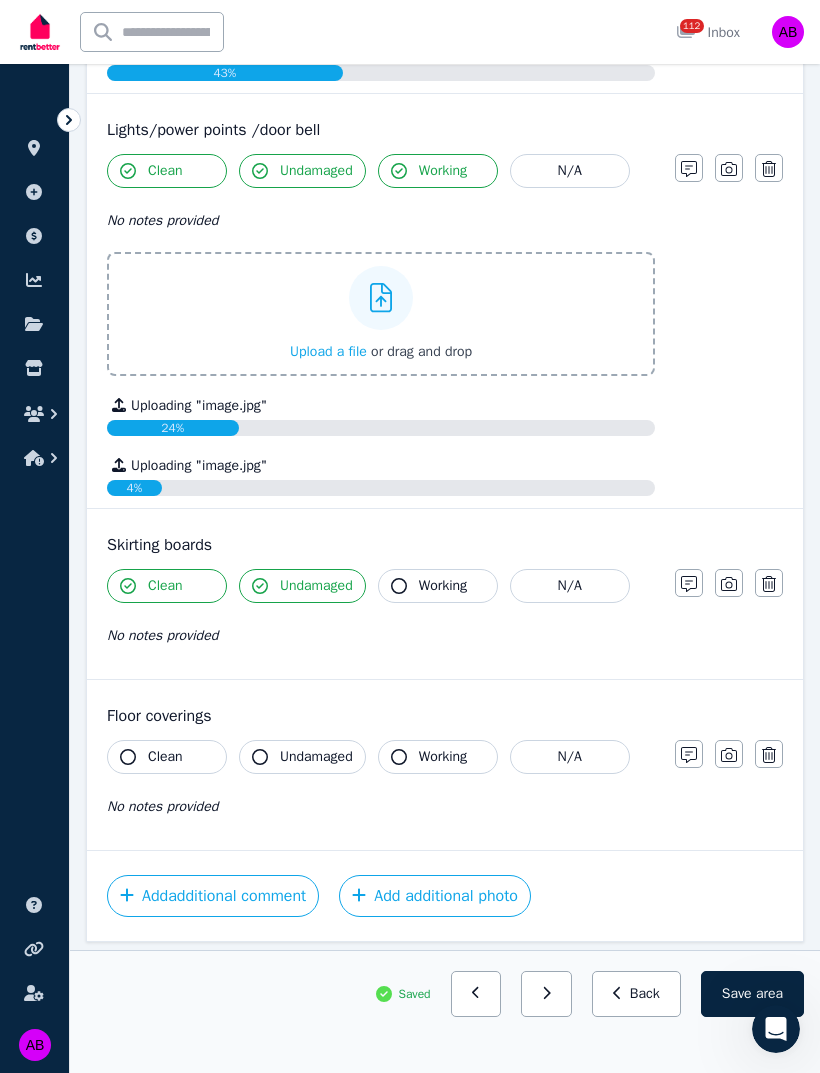 click on "Working" at bounding box center (443, 586) 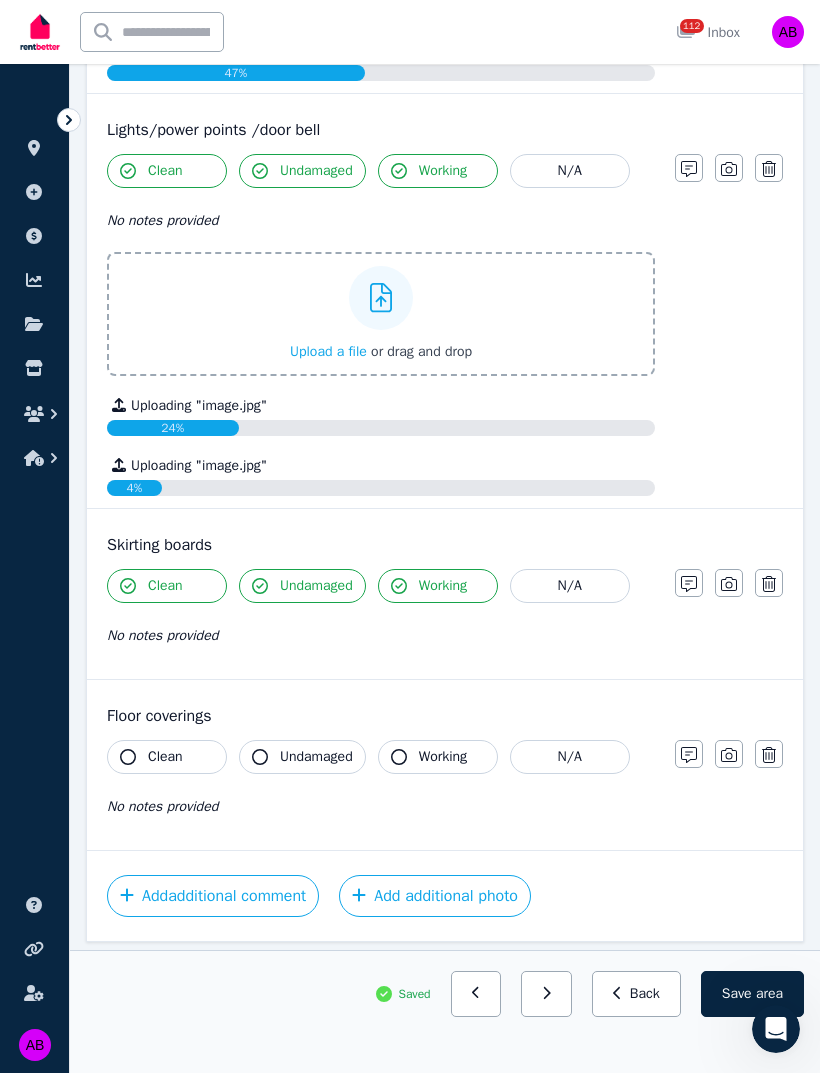 click on "Clean" at bounding box center (165, 757) 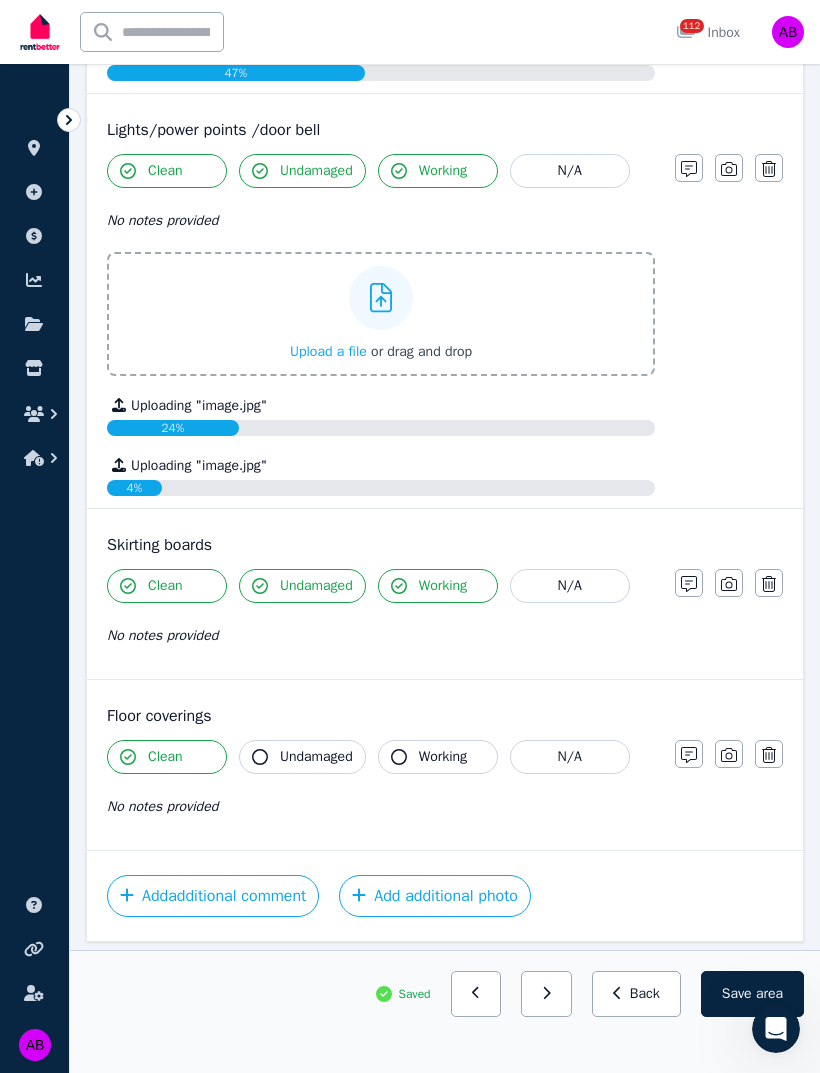 click on "Undamaged" at bounding box center (316, 757) 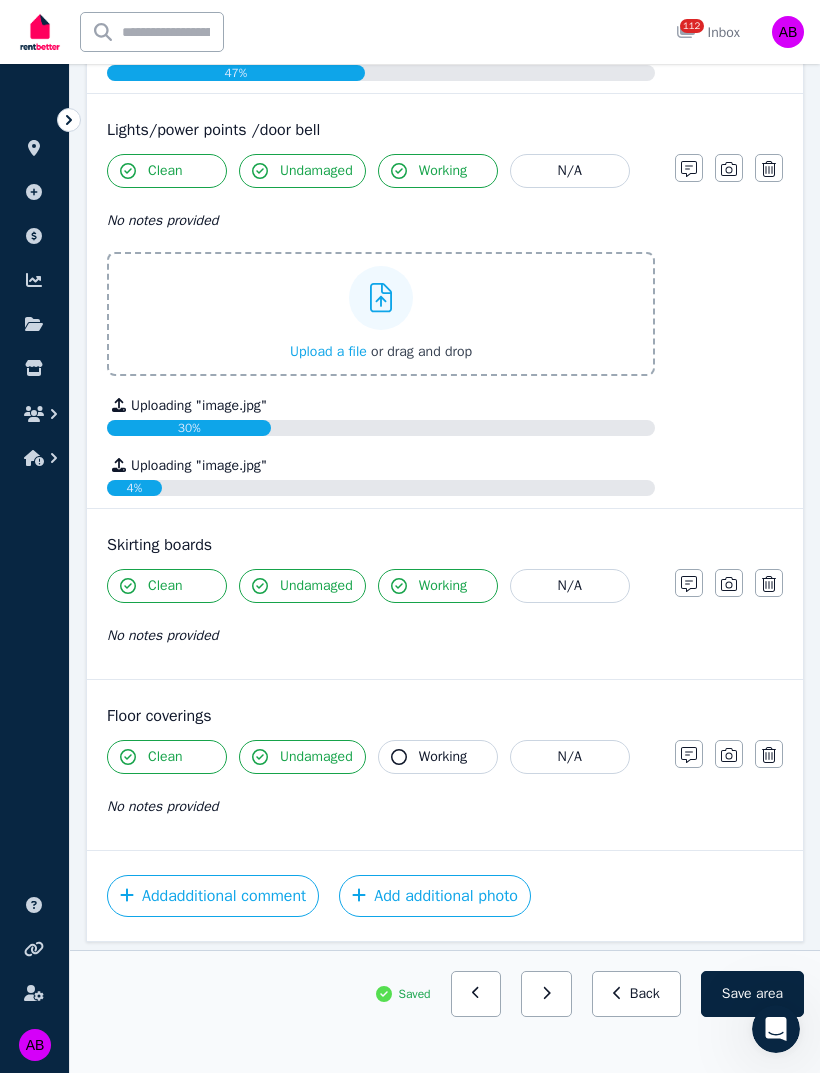 click on "Working" at bounding box center [443, 757] 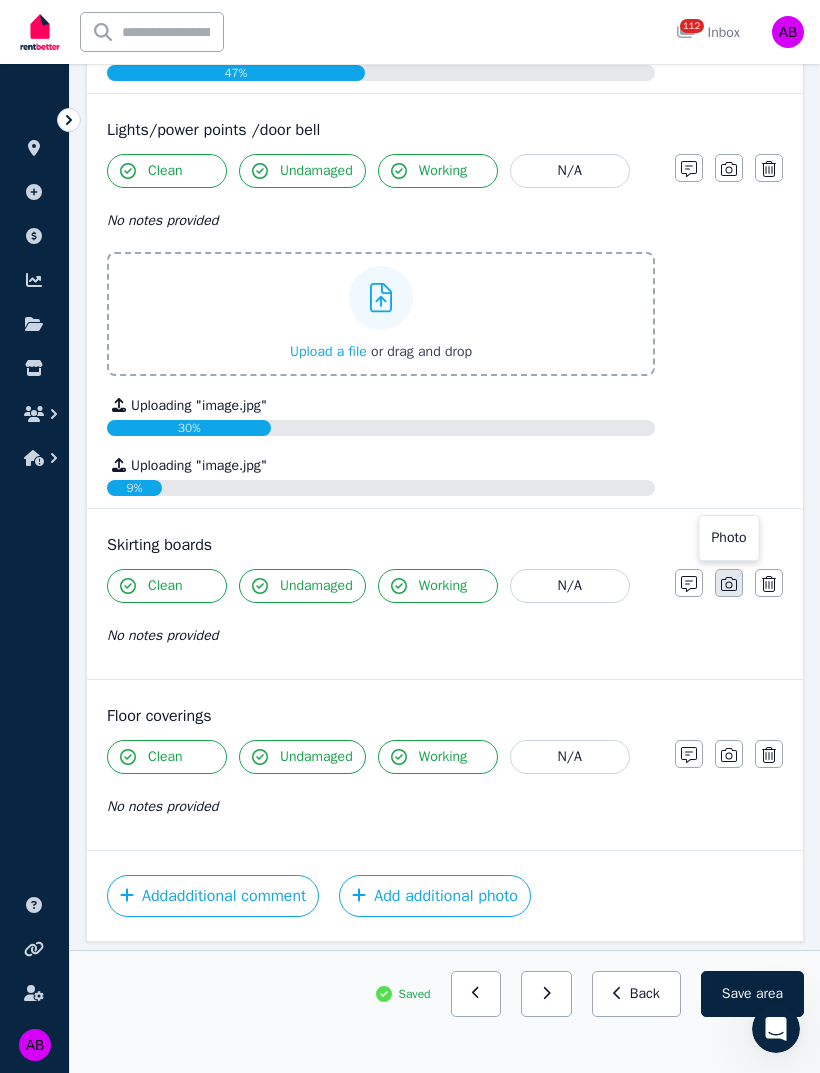 click 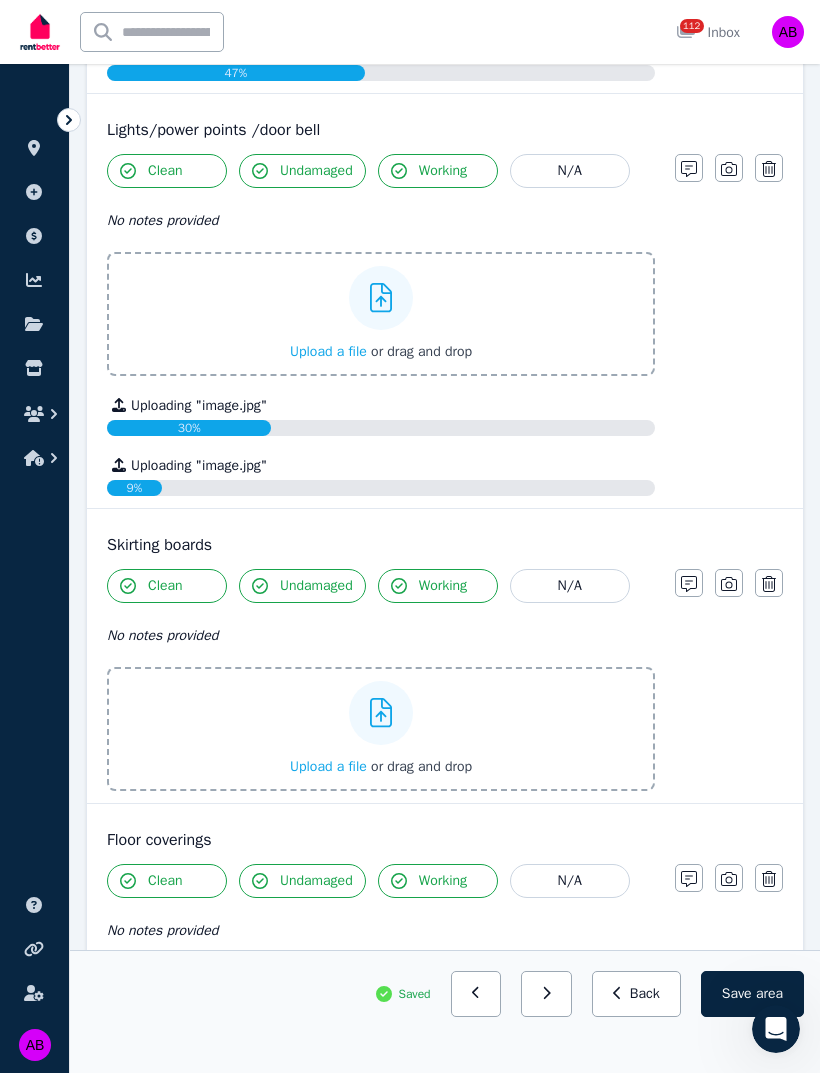 click on "Upload a file" at bounding box center [328, 766] 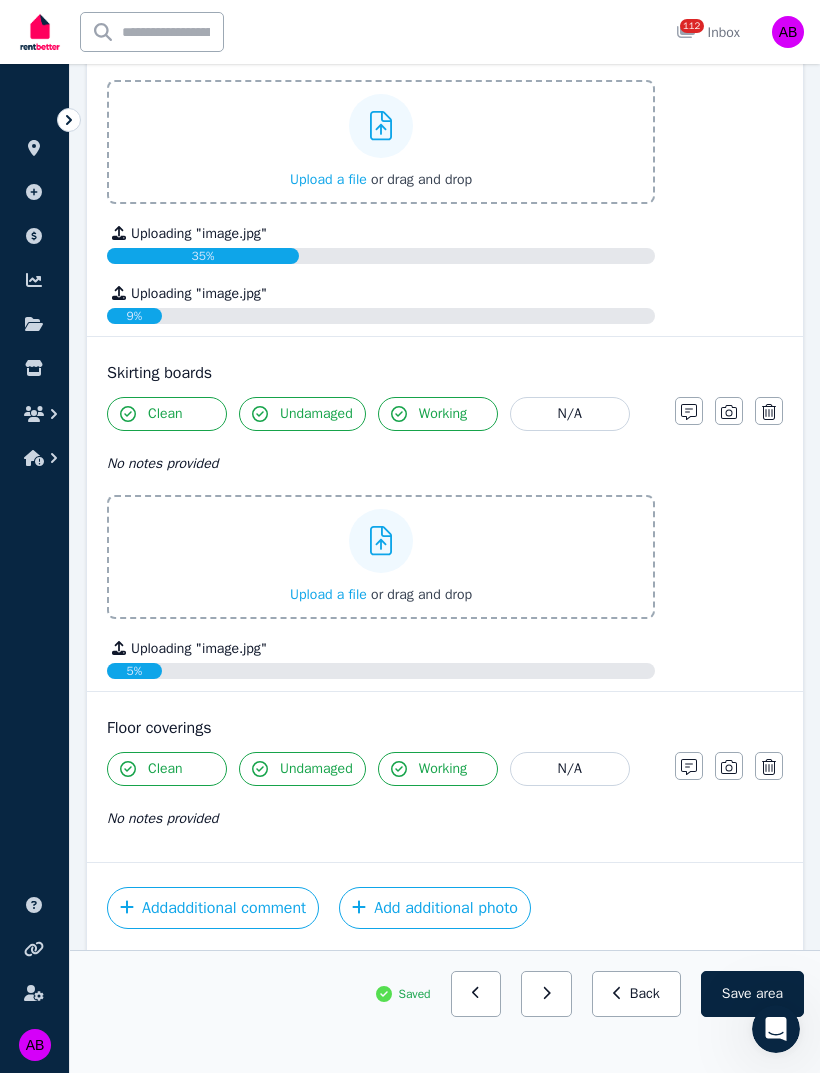 scroll, scrollTop: 2369, scrollLeft: 0, axis: vertical 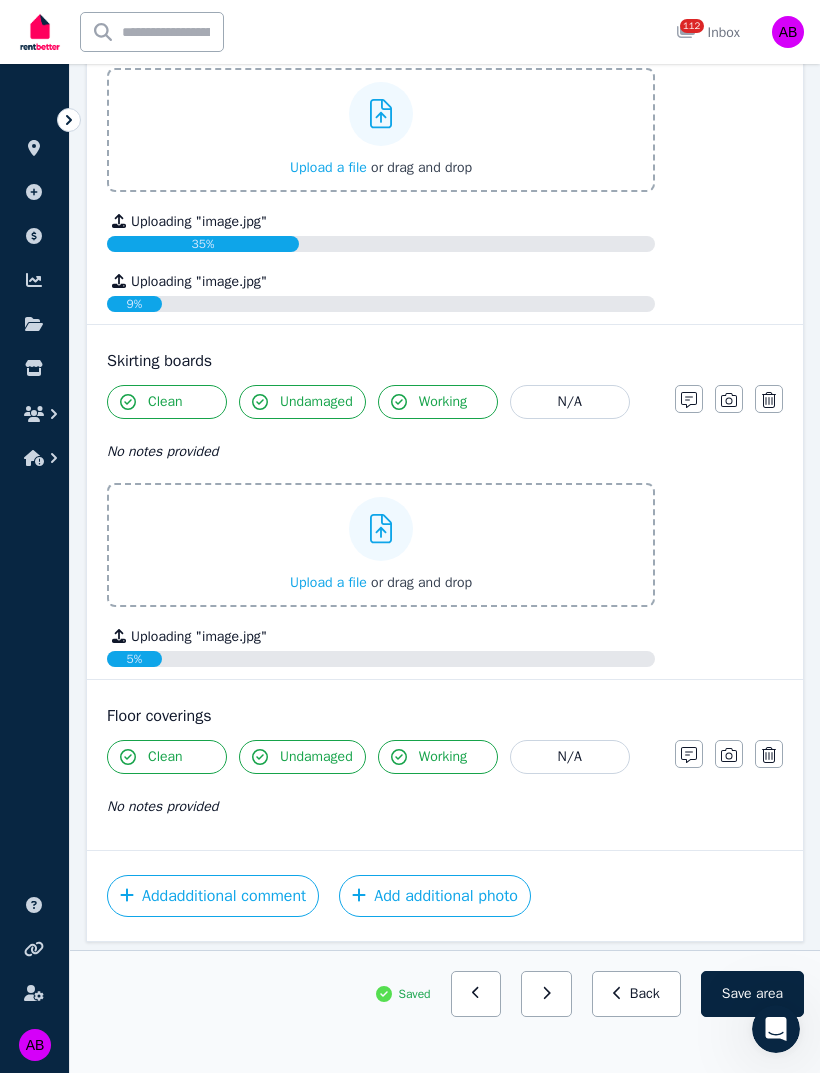 click on "Upload a file" at bounding box center [328, 582] 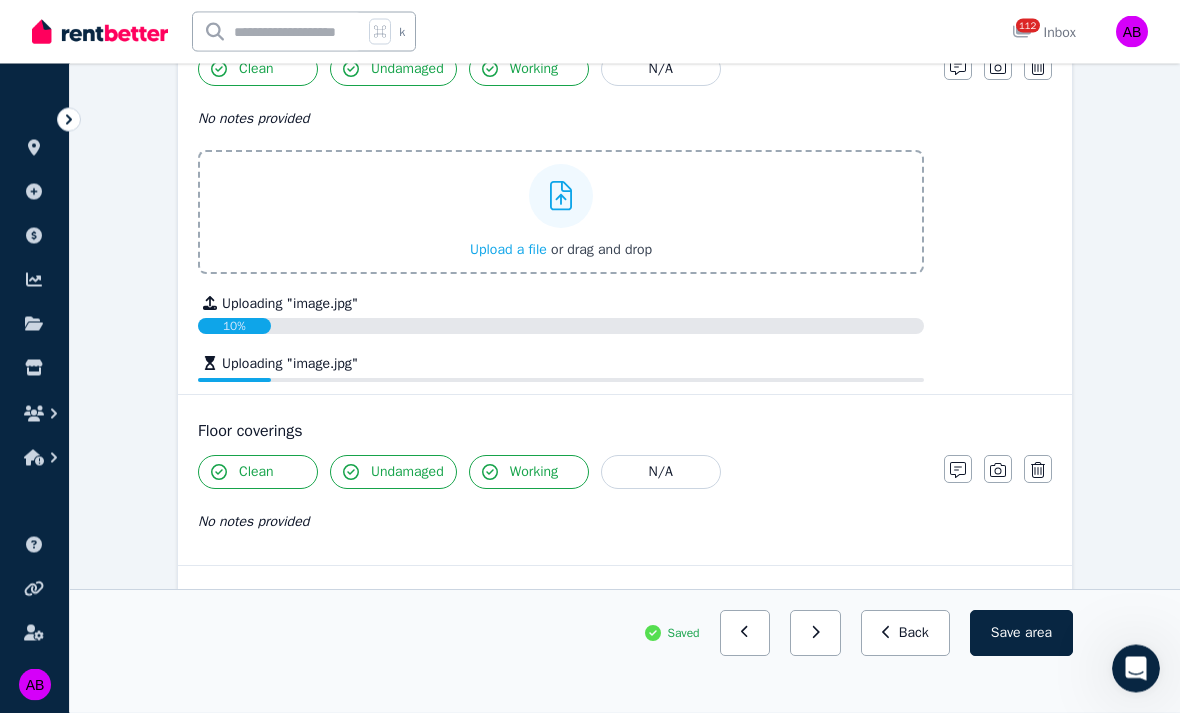 scroll, scrollTop: 2667, scrollLeft: 0, axis: vertical 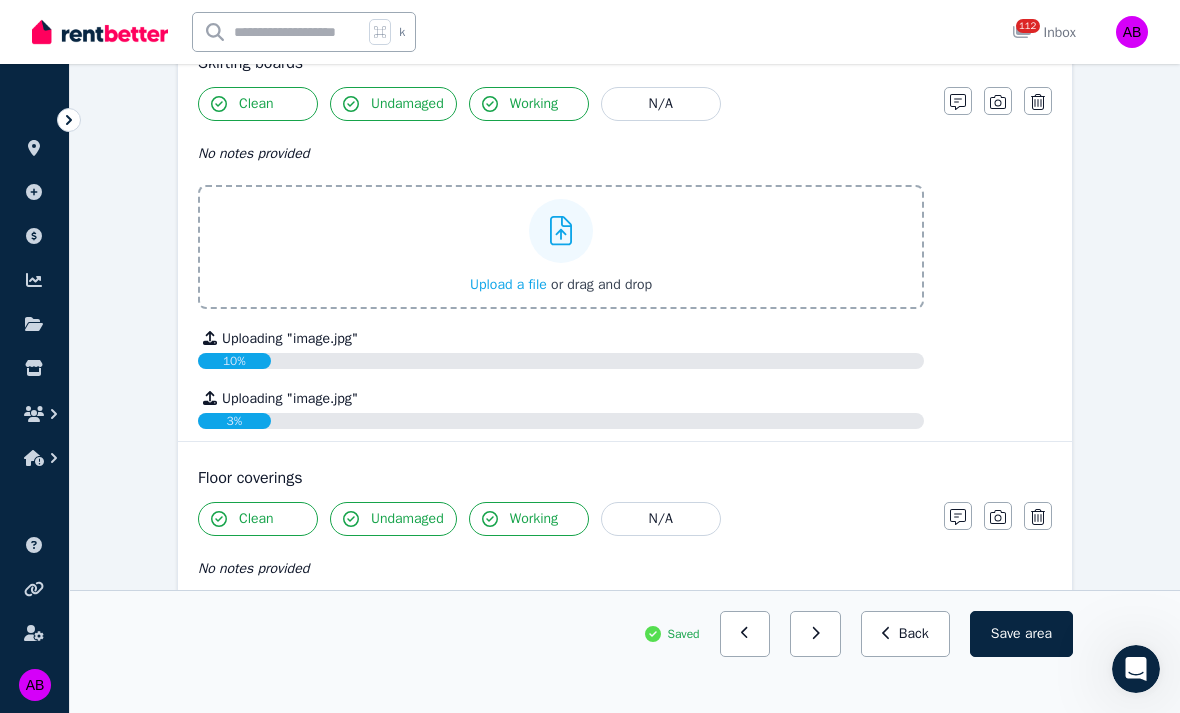 click on "Upload a file" at bounding box center [508, 284] 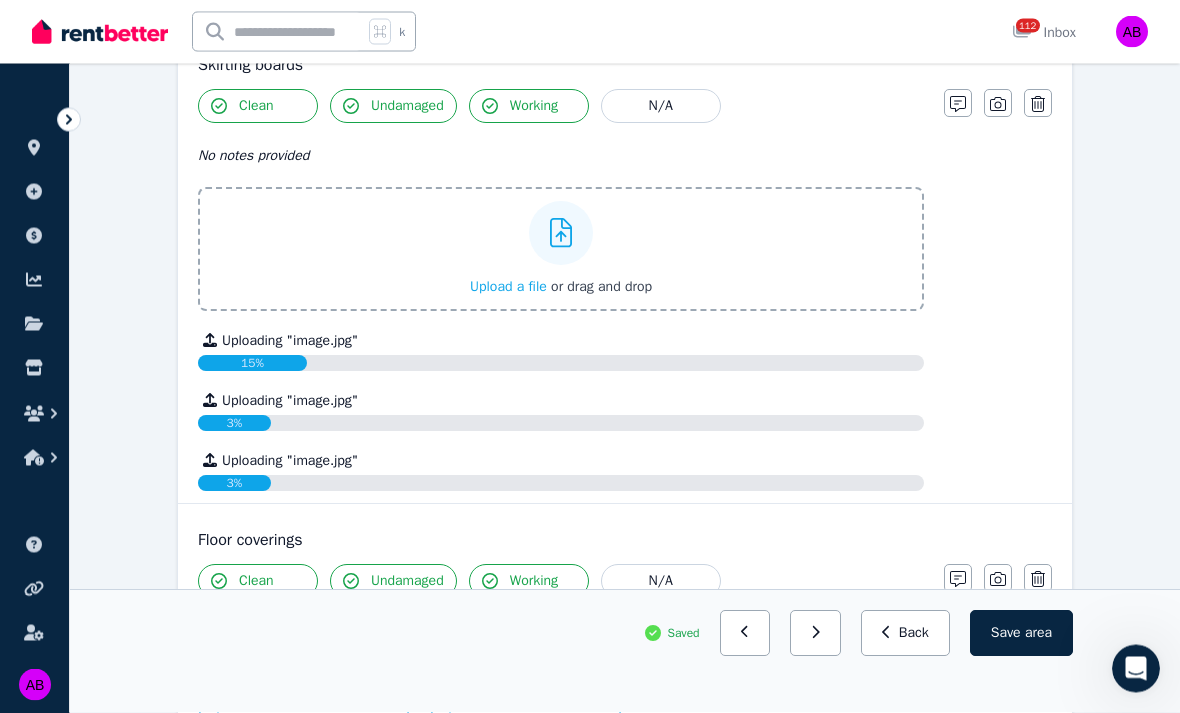 scroll, scrollTop: 2660, scrollLeft: 0, axis: vertical 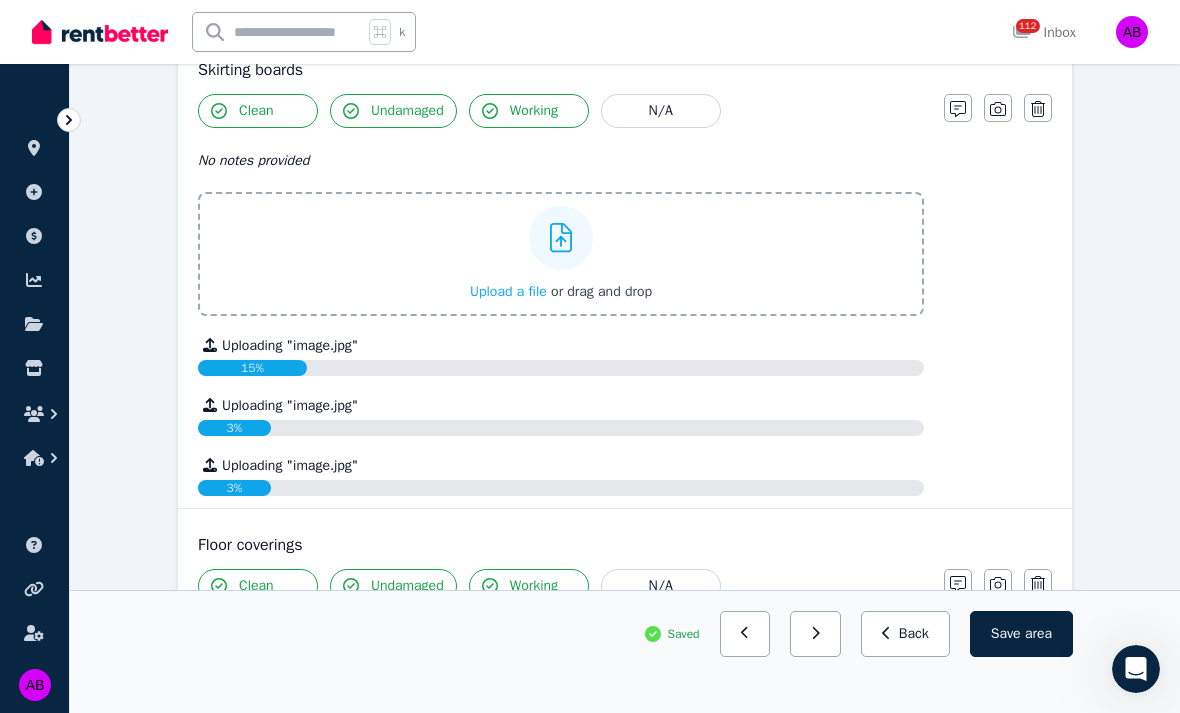click on "Upload a file" at bounding box center (508, 291) 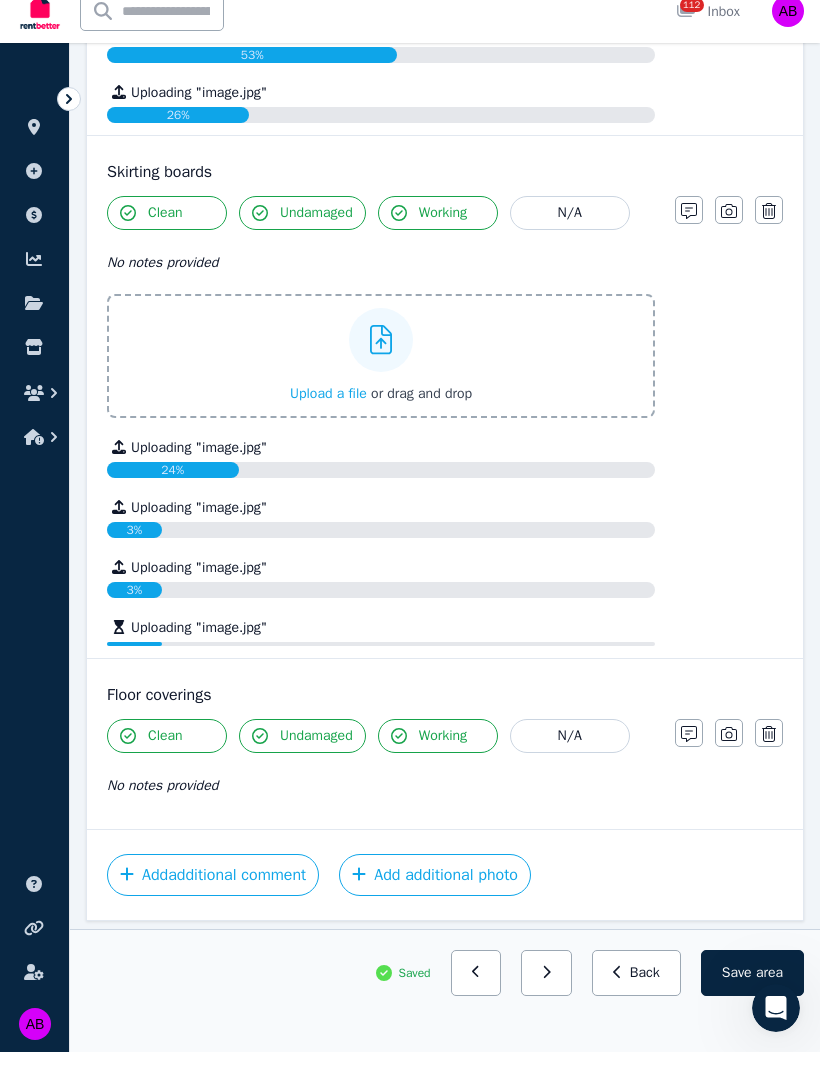 scroll, scrollTop: 2549, scrollLeft: 0, axis: vertical 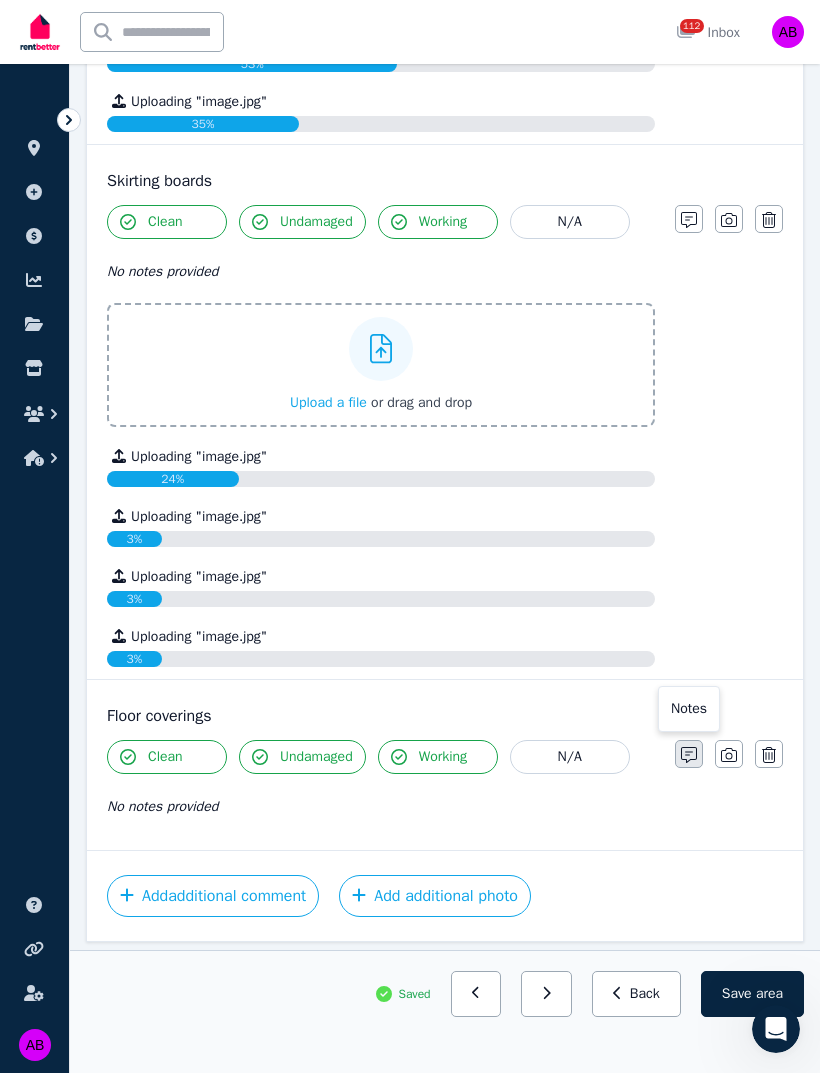 click 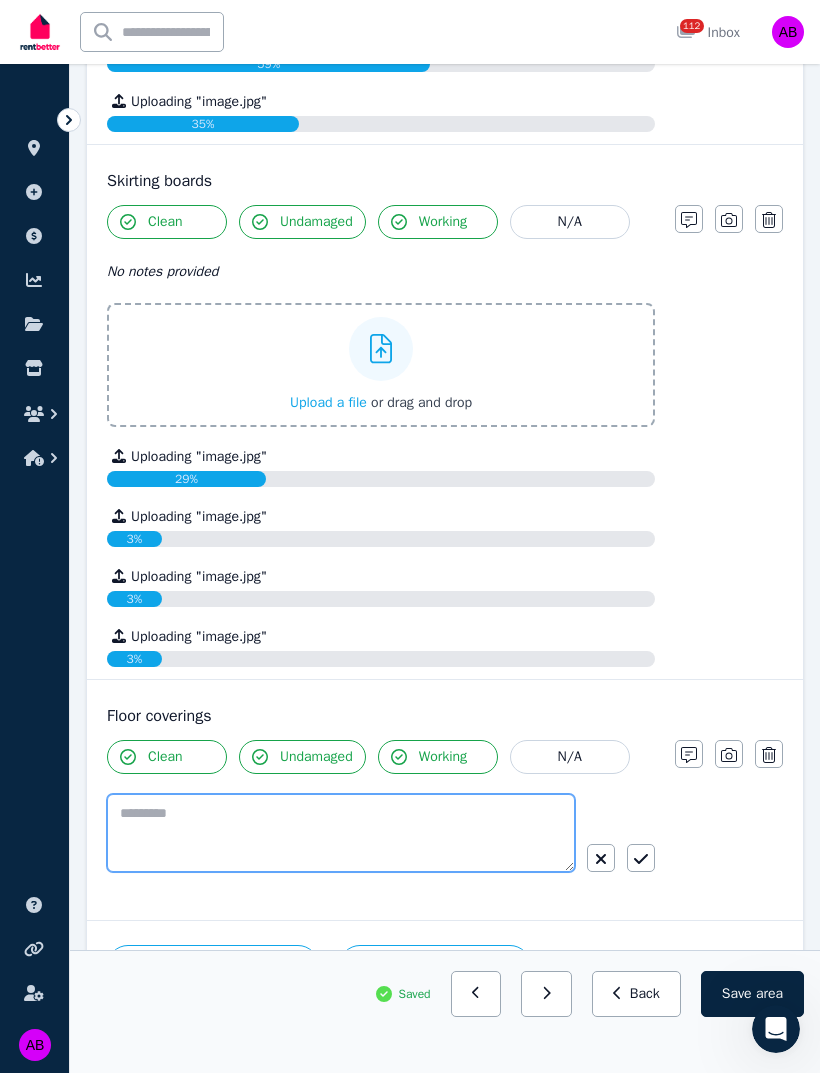 click at bounding box center (341, 833) 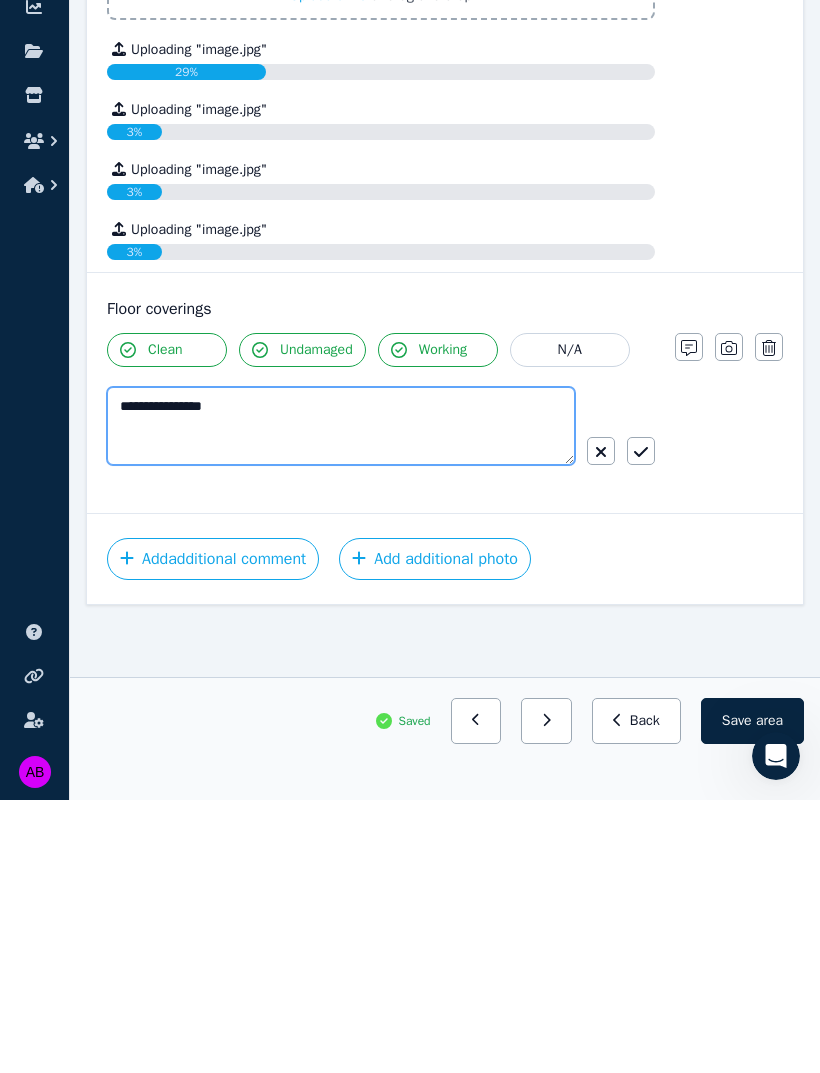type on "**********" 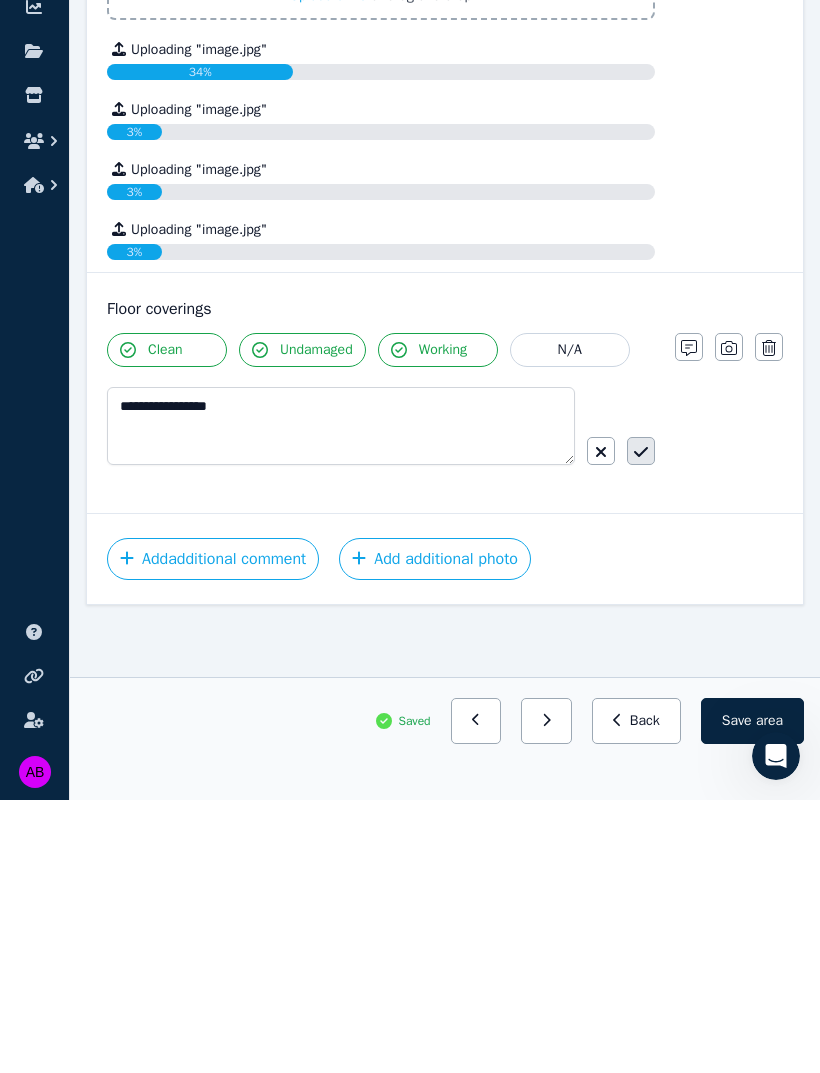 click 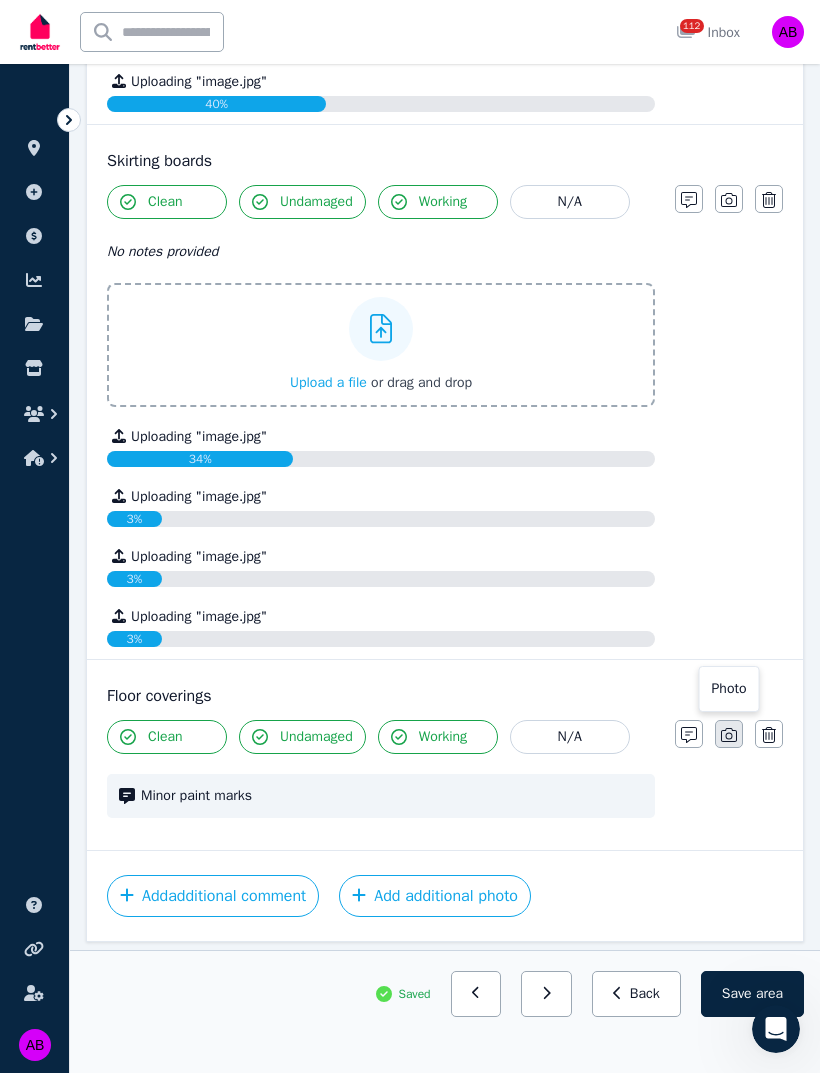 click 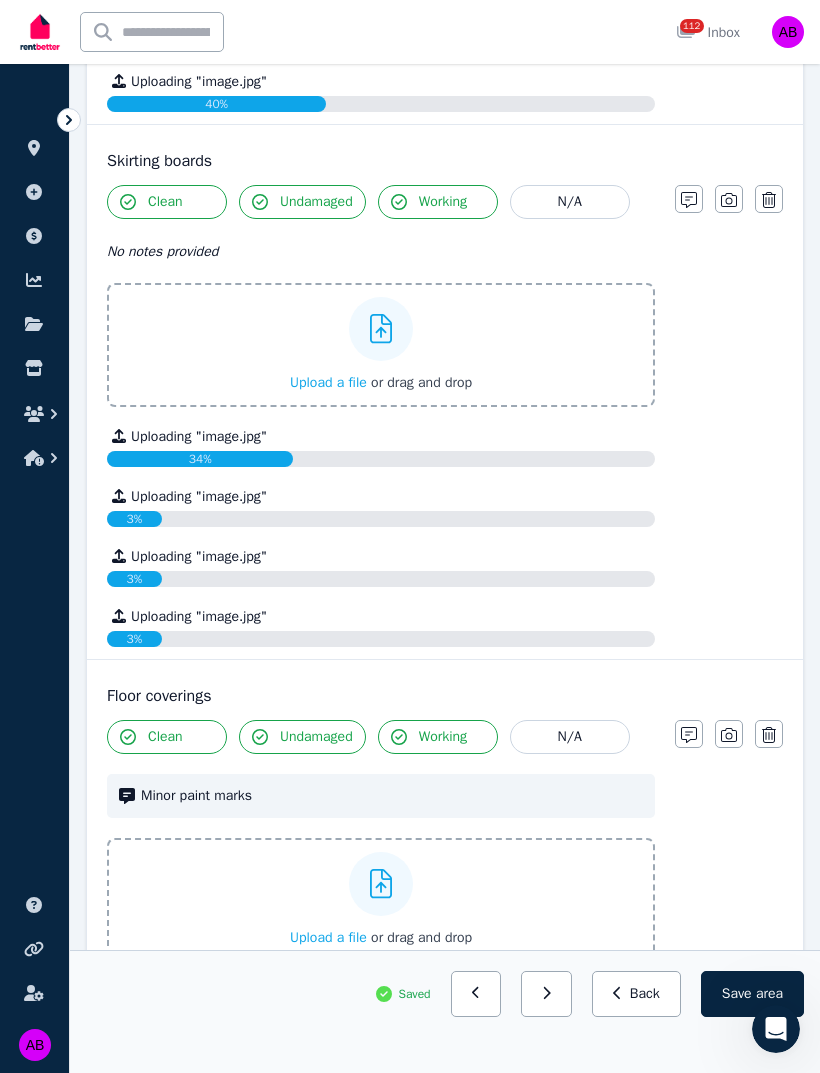 click on "Upload a file" at bounding box center [328, 937] 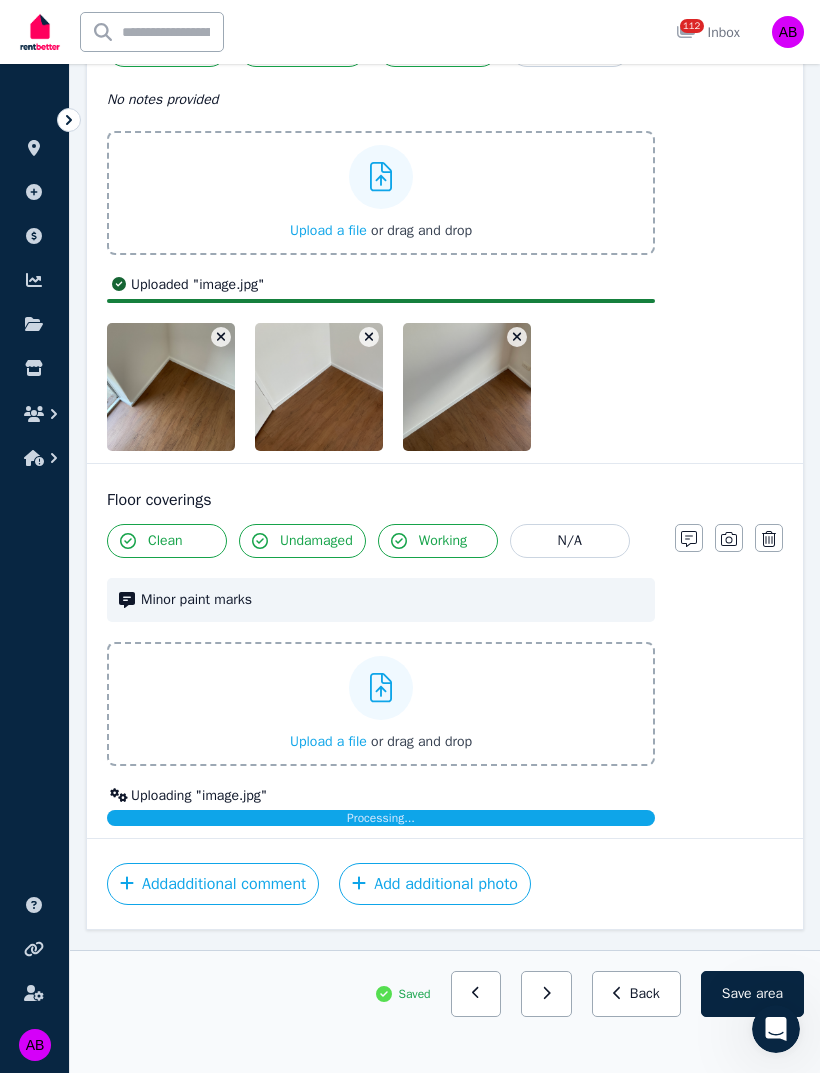 scroll, scrollTop: 3001, scrollLeft: 0, axis: vertical 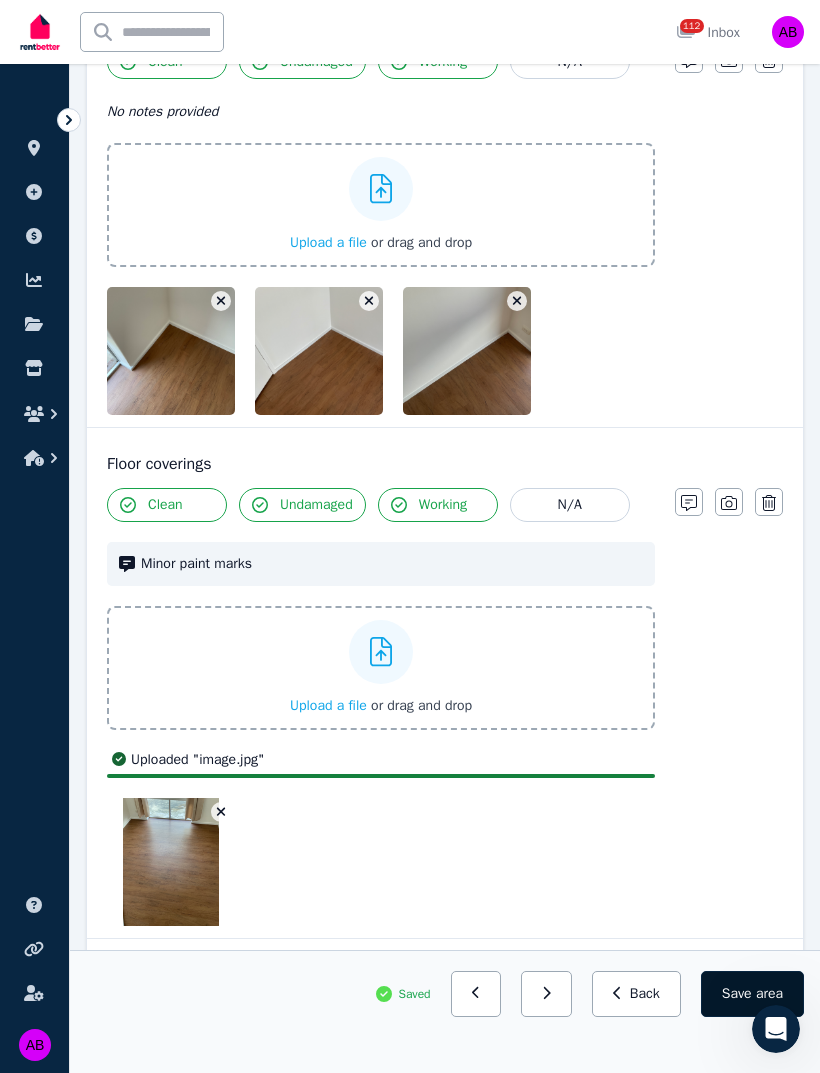 click on "Save   area" at bounding box center (752, 994) 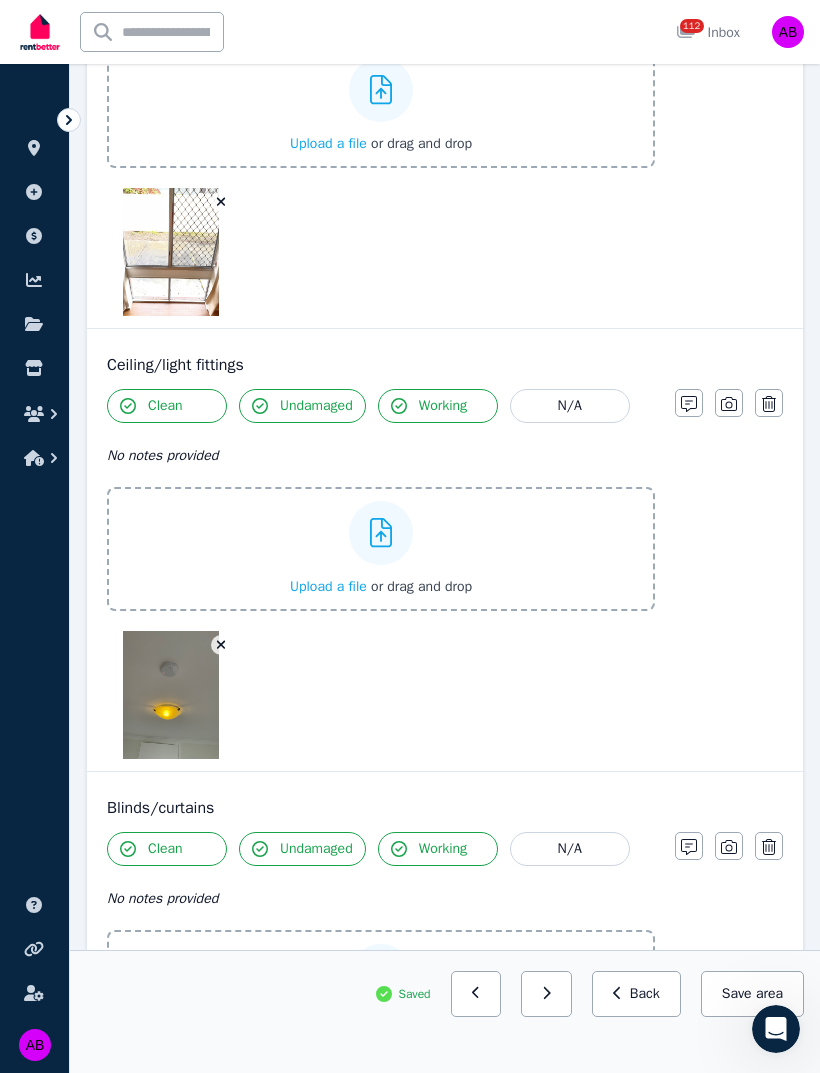 scroll, scrollTop: 1338, scrollLeft: 0, axis: vertical 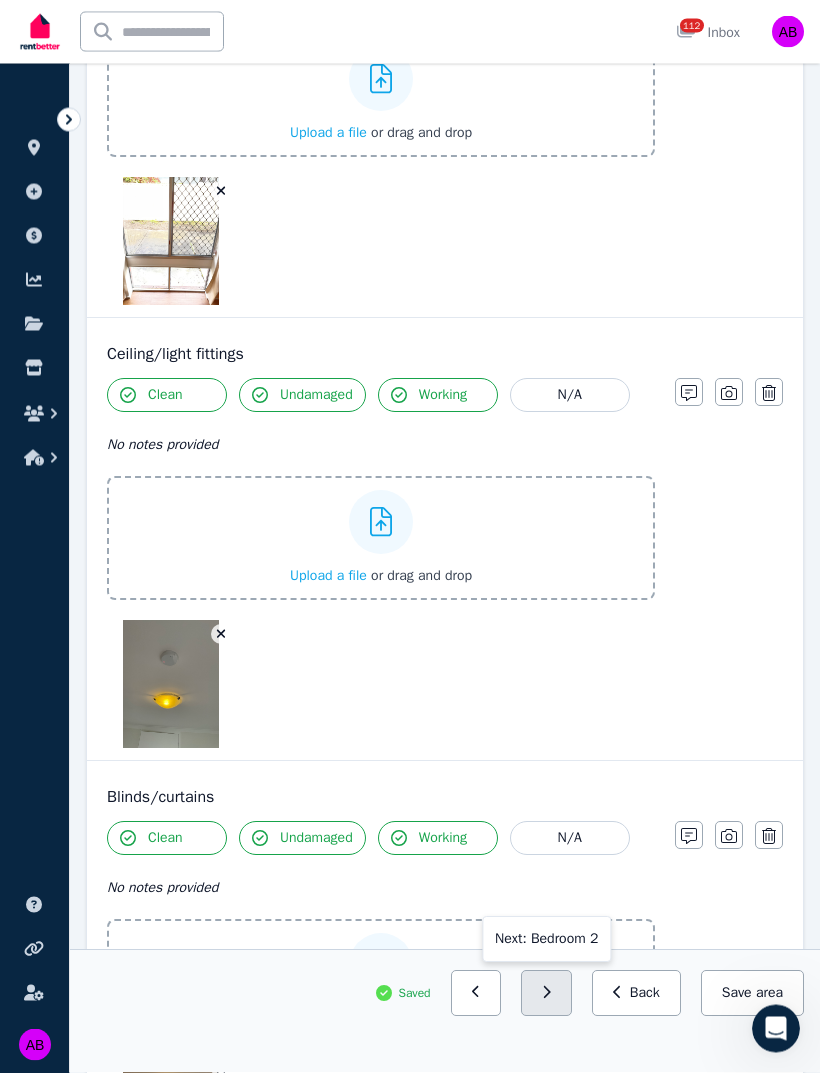 click 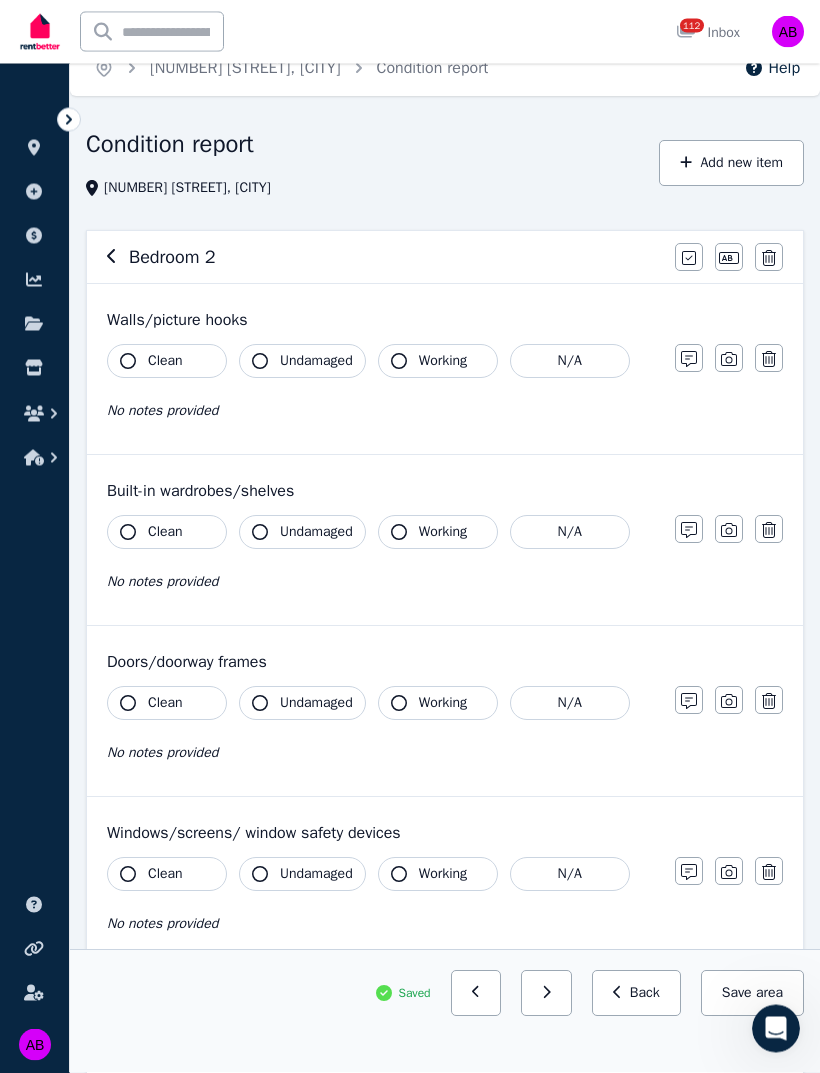 scroll, scrollTop: 0, scrollLeft: 0, axis: both 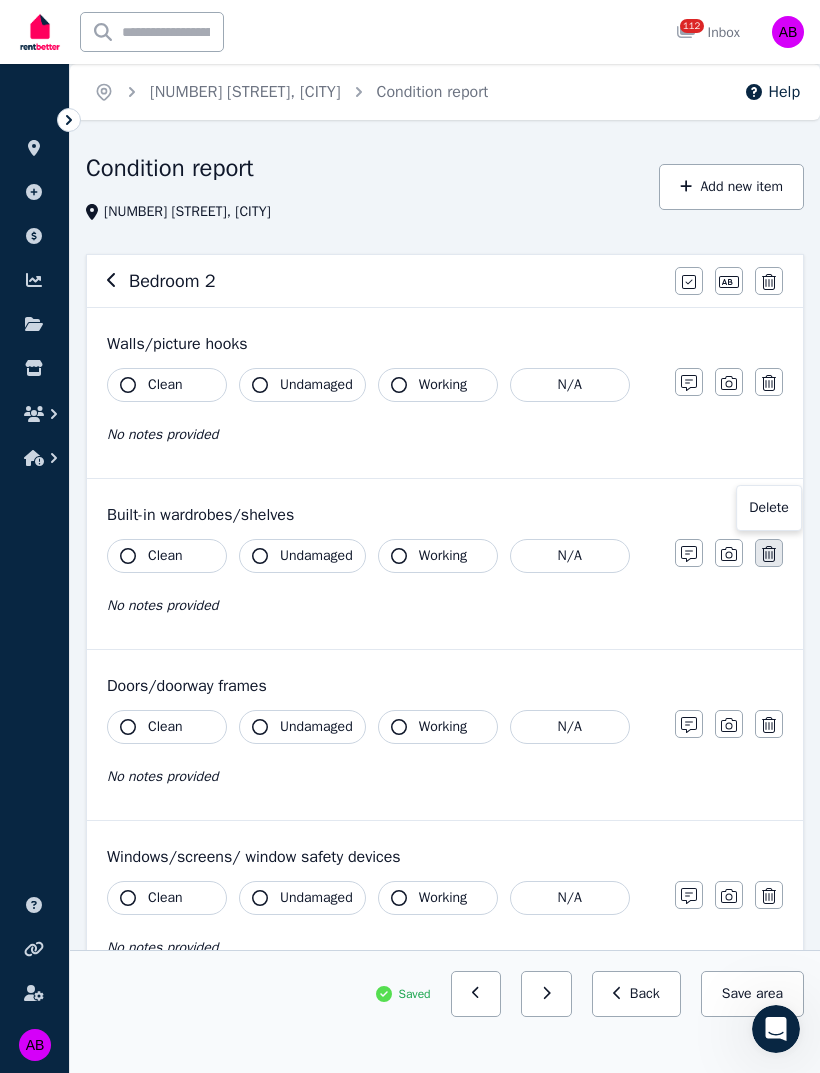 click 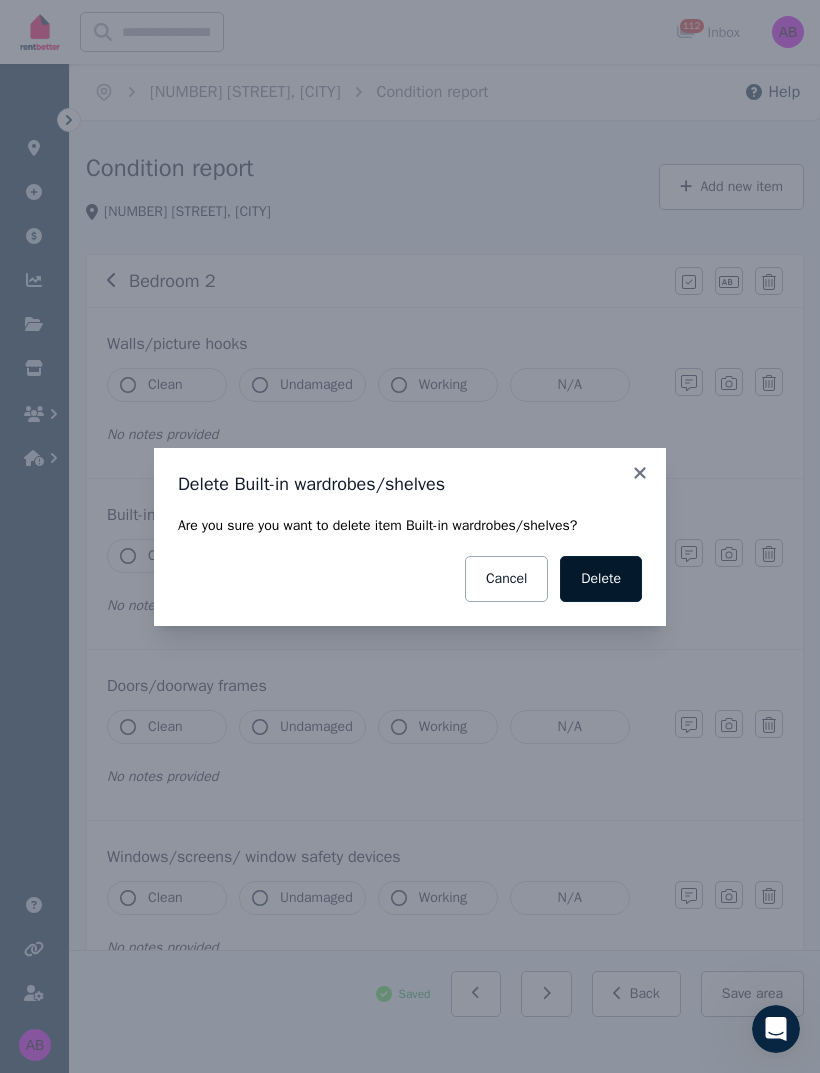 click on "Delete" at bounding box center [601, 579] 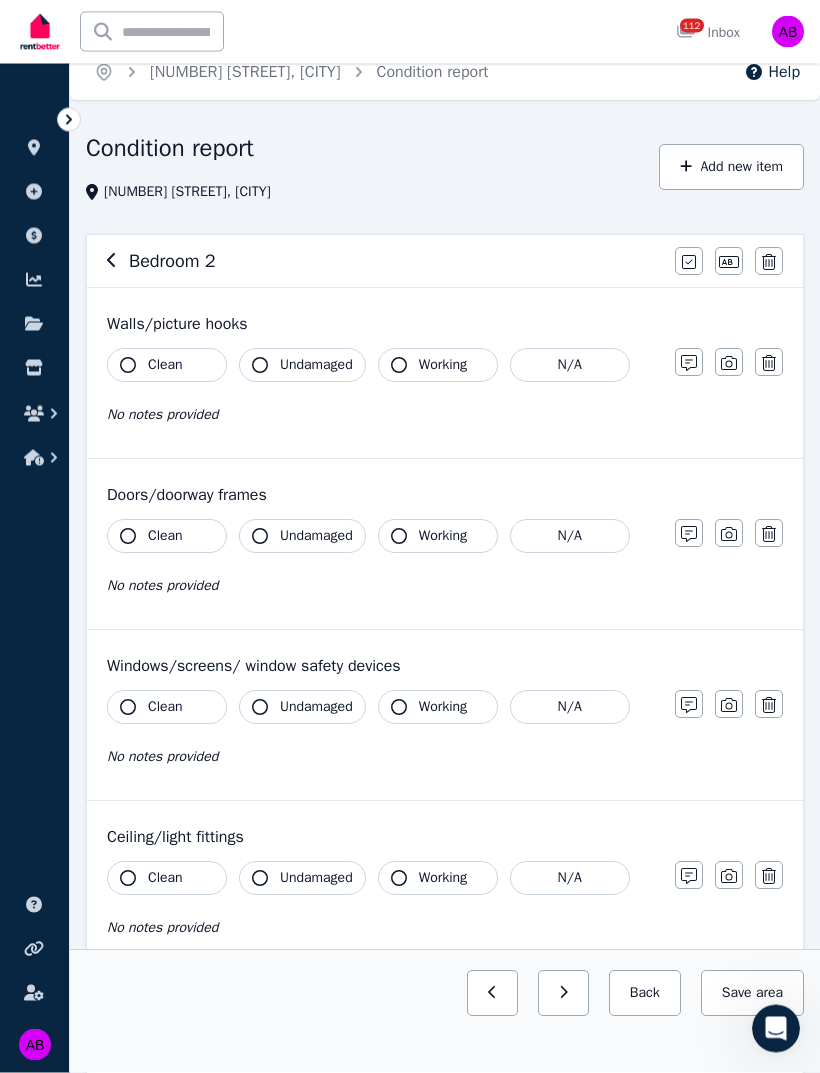 scroll, scrollTop: 0, scrollLeft: 0, axis: both 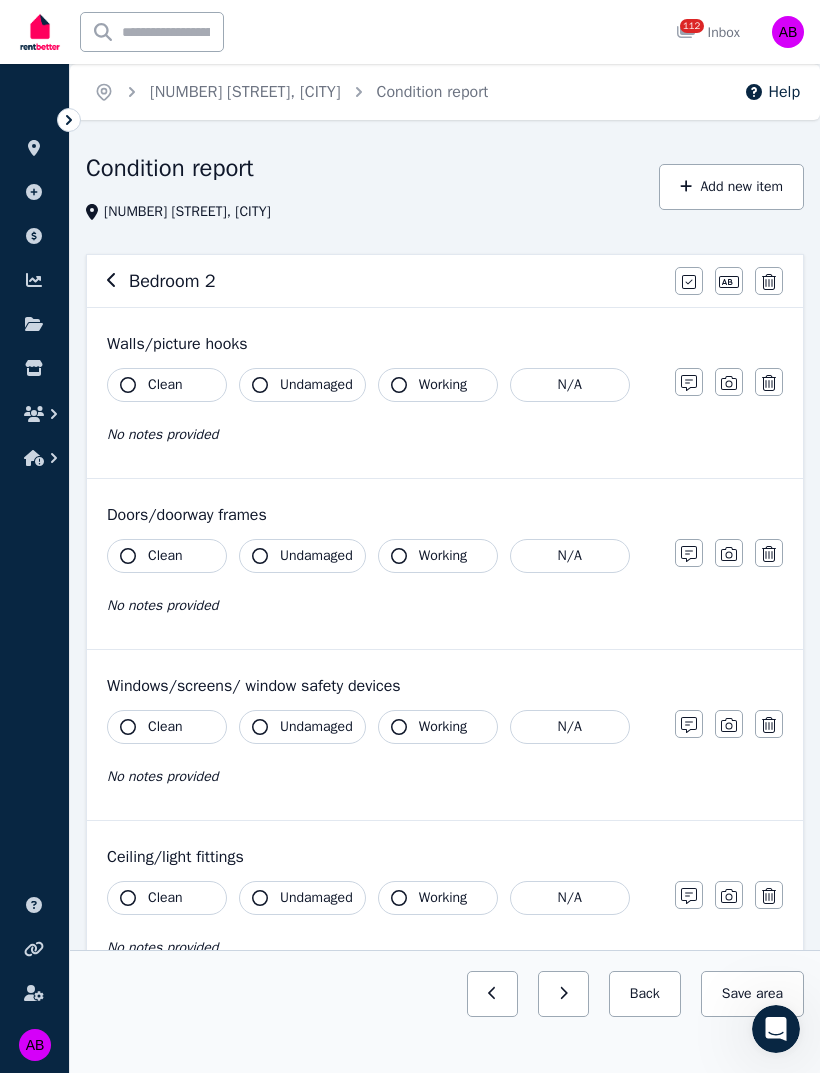 click on "Clean" at bounding box center (165, 385) 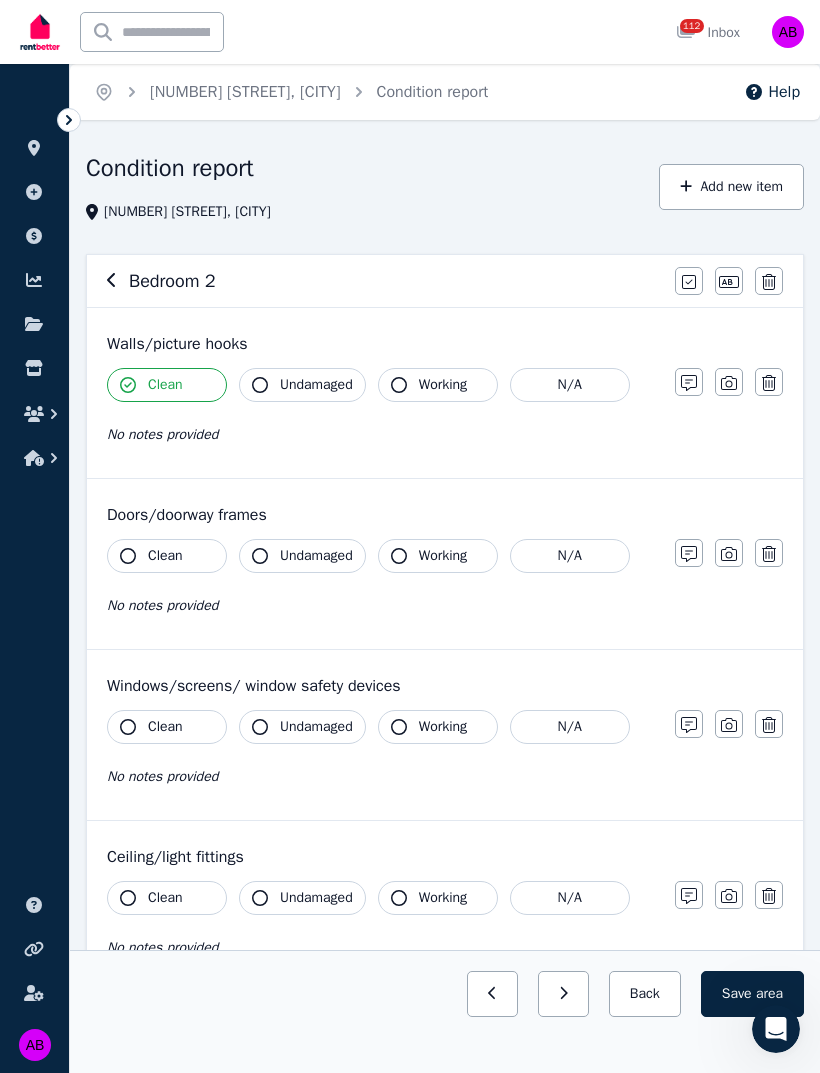 click on "Undamaged" at bounding box center (316, 385) 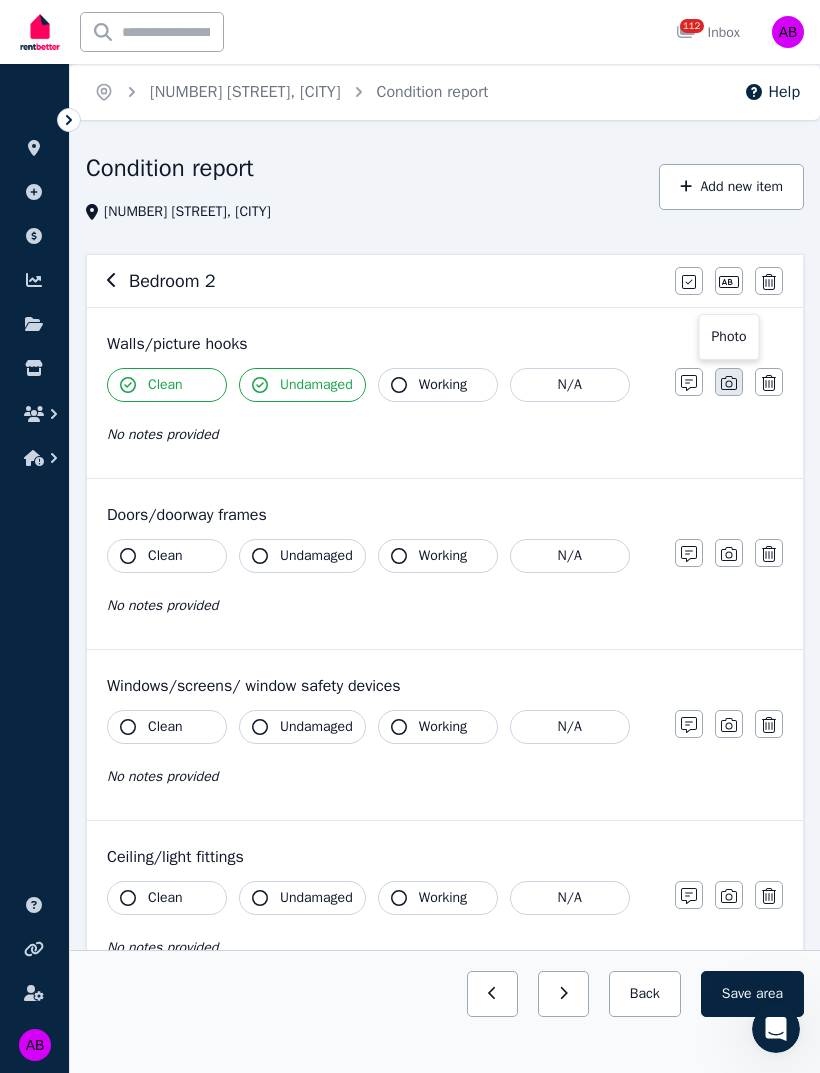 click 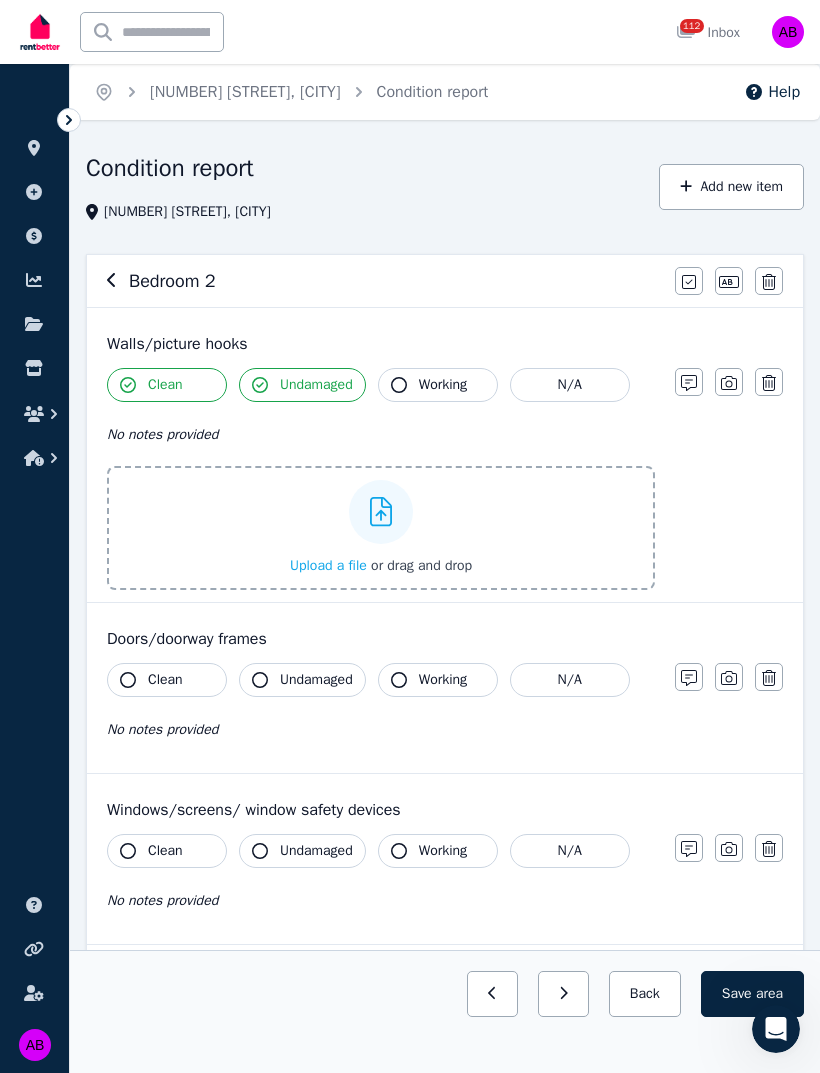 click on "Upload a file" at bounding box center (328, 565) 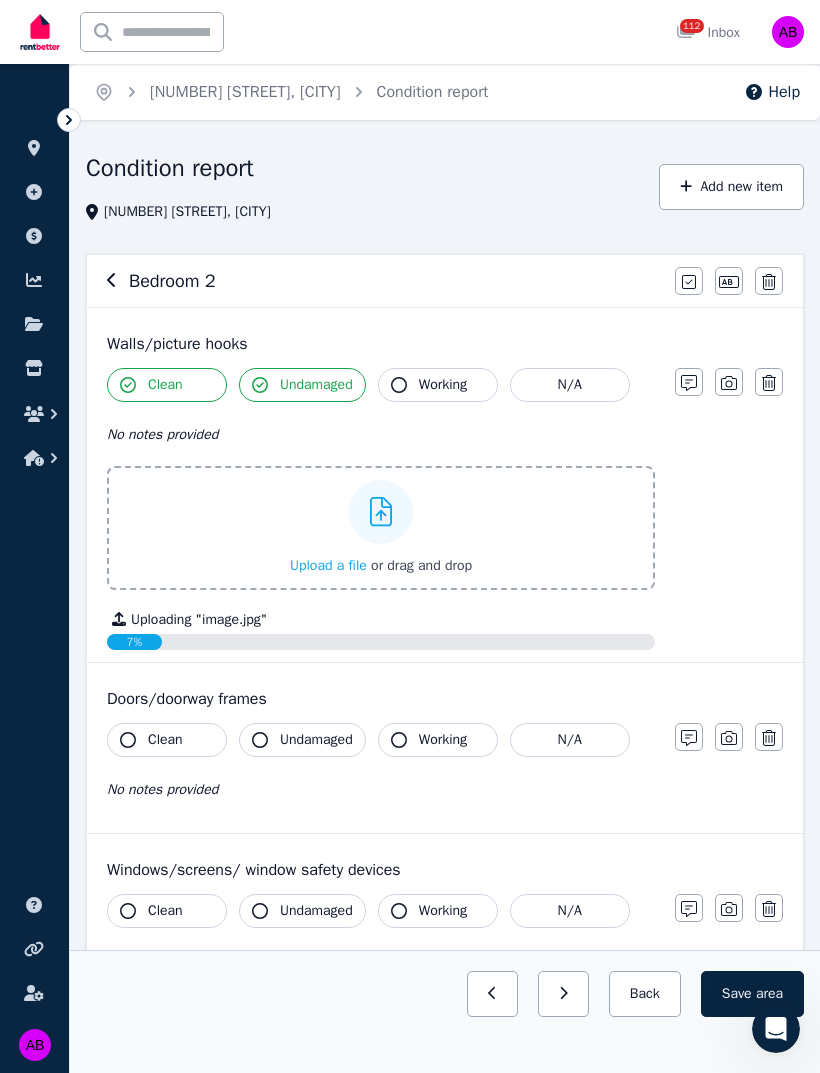 click on "Upload a file" at bounding box center (328, 565) 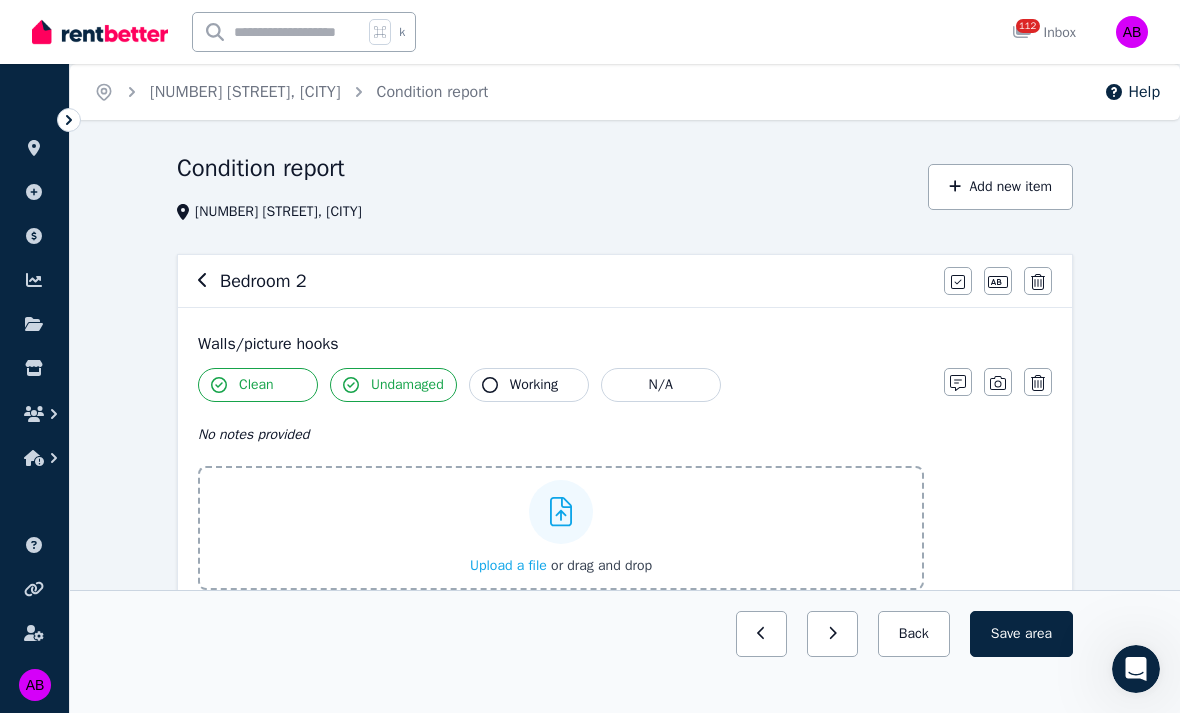 click on "Upload a file" at bounding box center [508, 565] 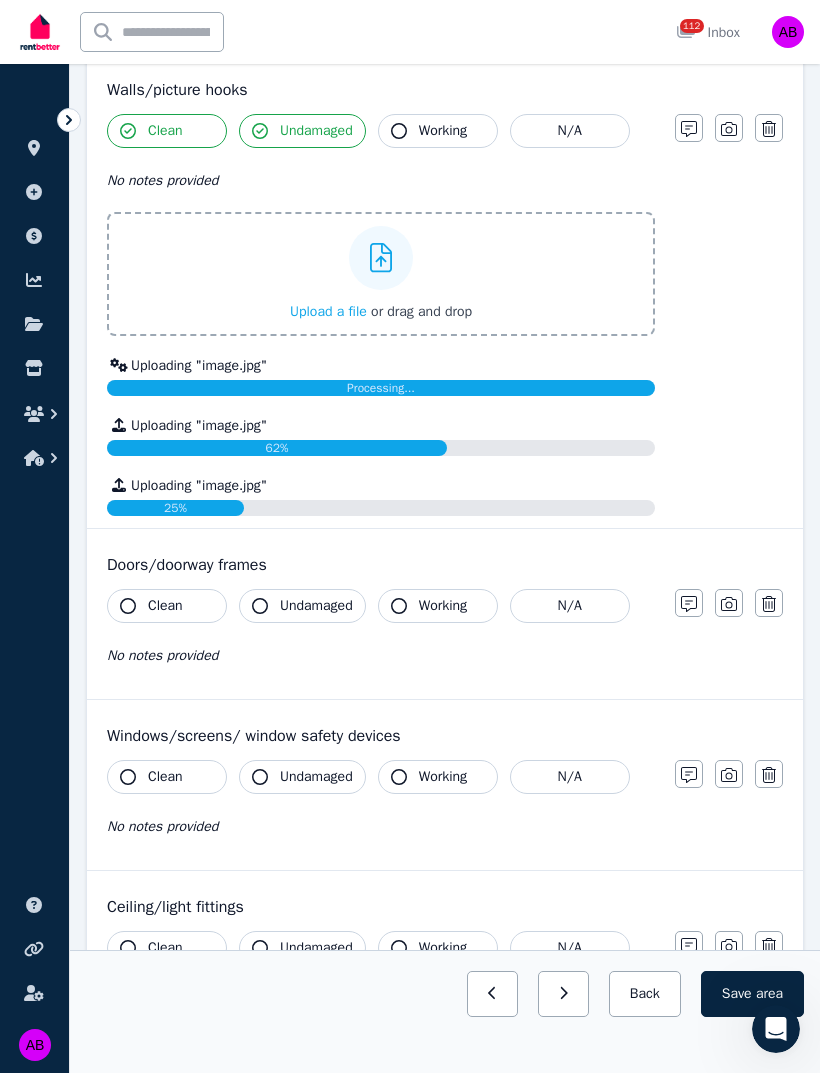 scroll, scrollTop: 256, scrollLeft: 0, axis: vertical 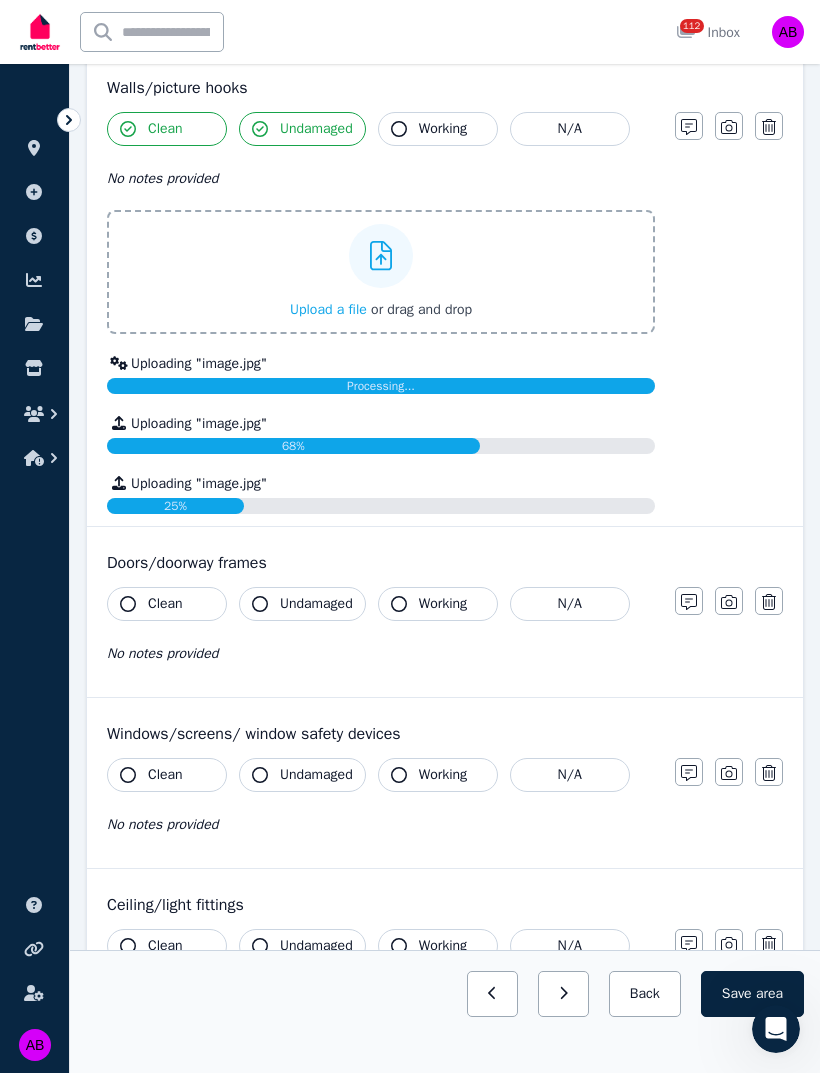 click on "Clean" at bounding box center [165, 604] 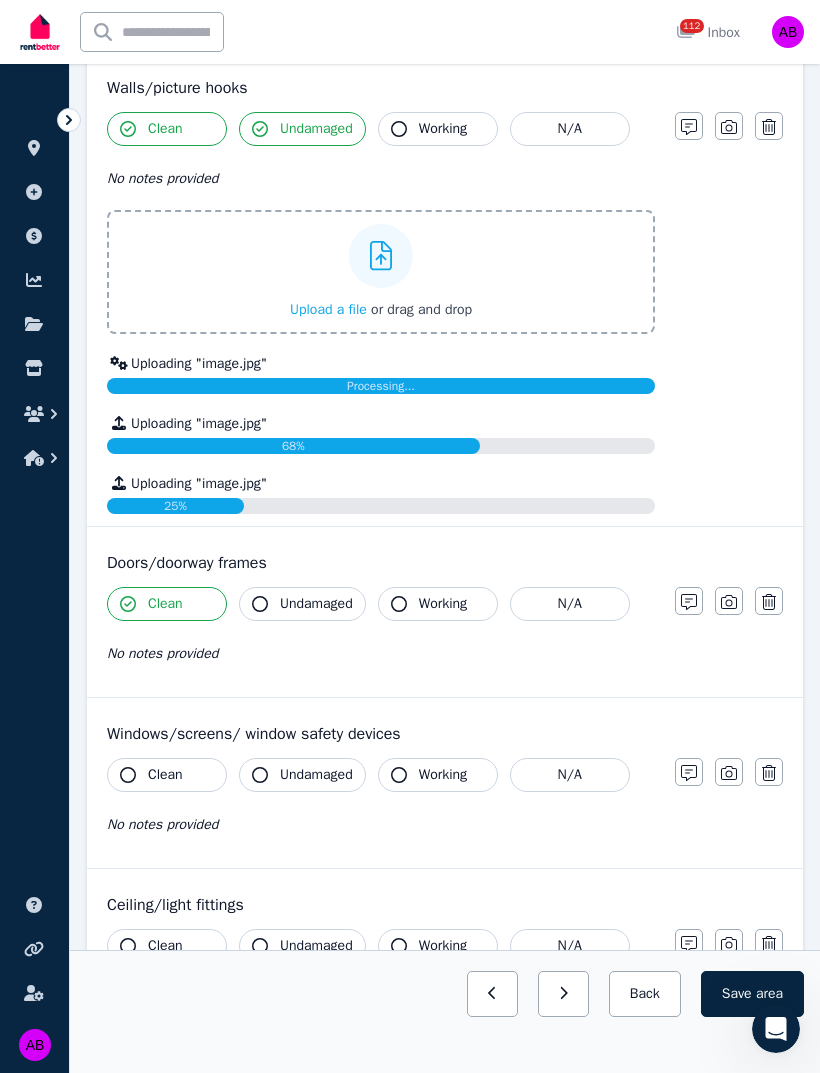 click on "Undamaged" at bounding box center (316, 604) 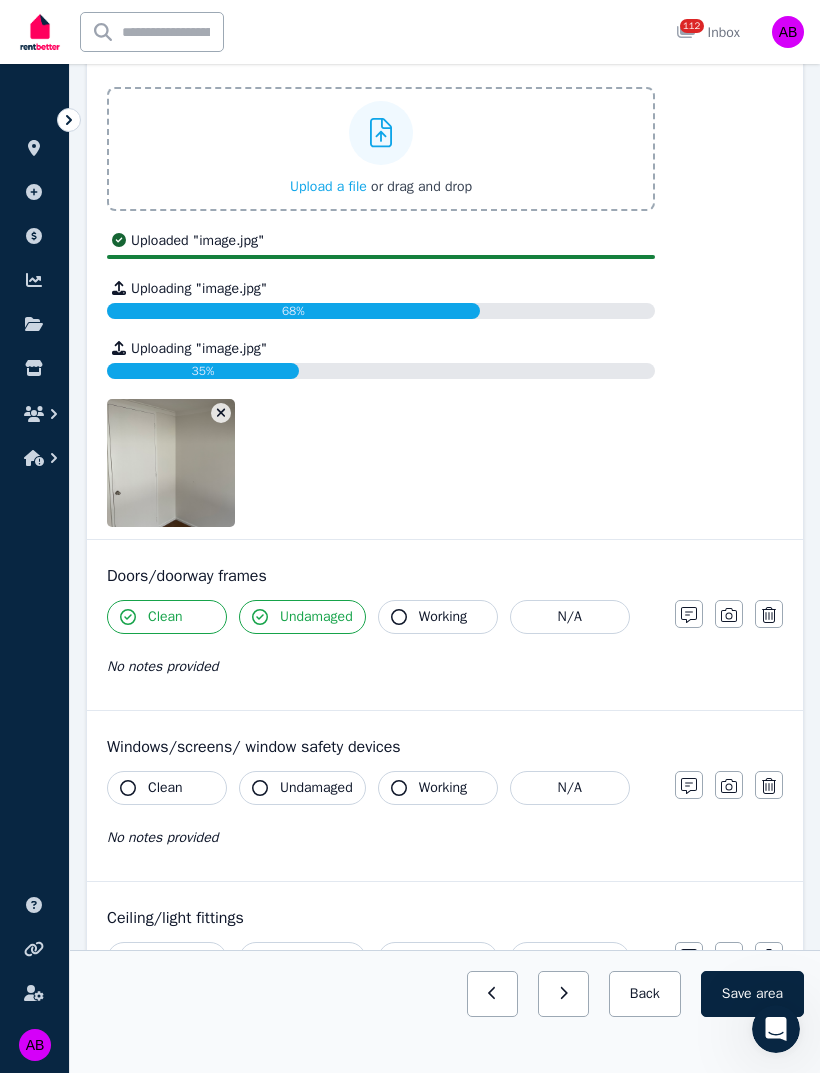 scroll, scrollTop: 384, scrollLeft: 0, axis: vertical 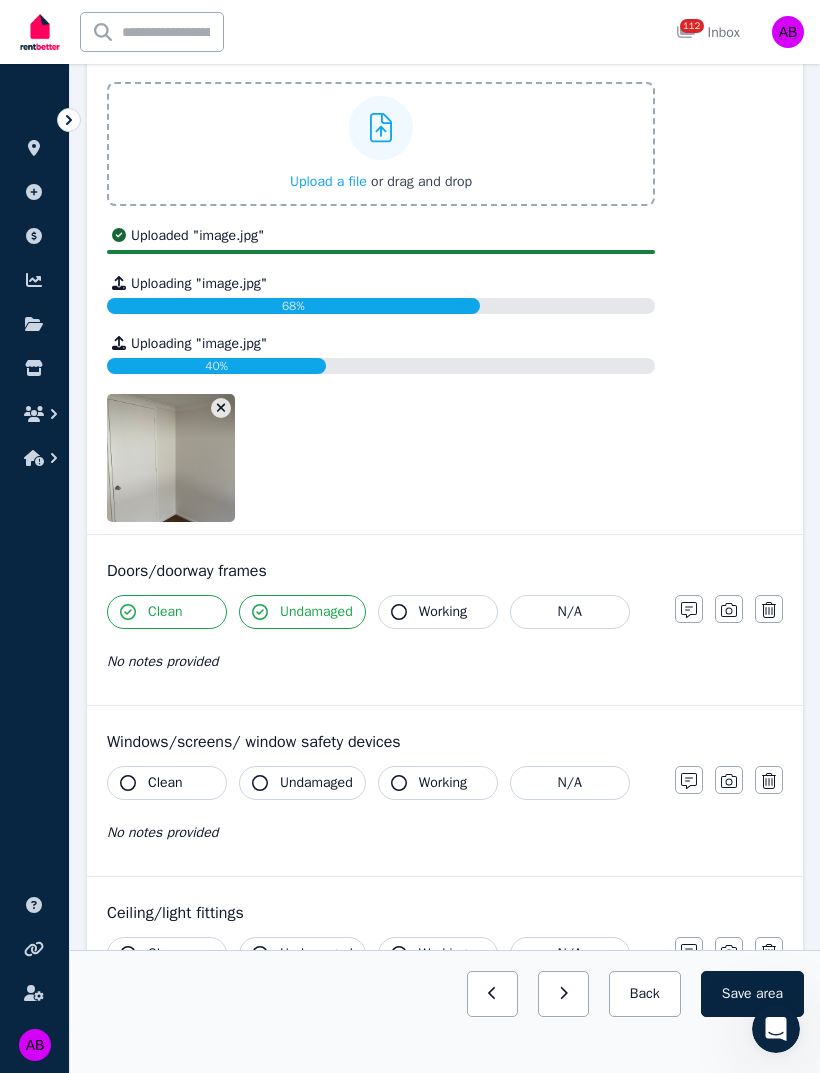 click on "Working" at bounding box center [443, 612] 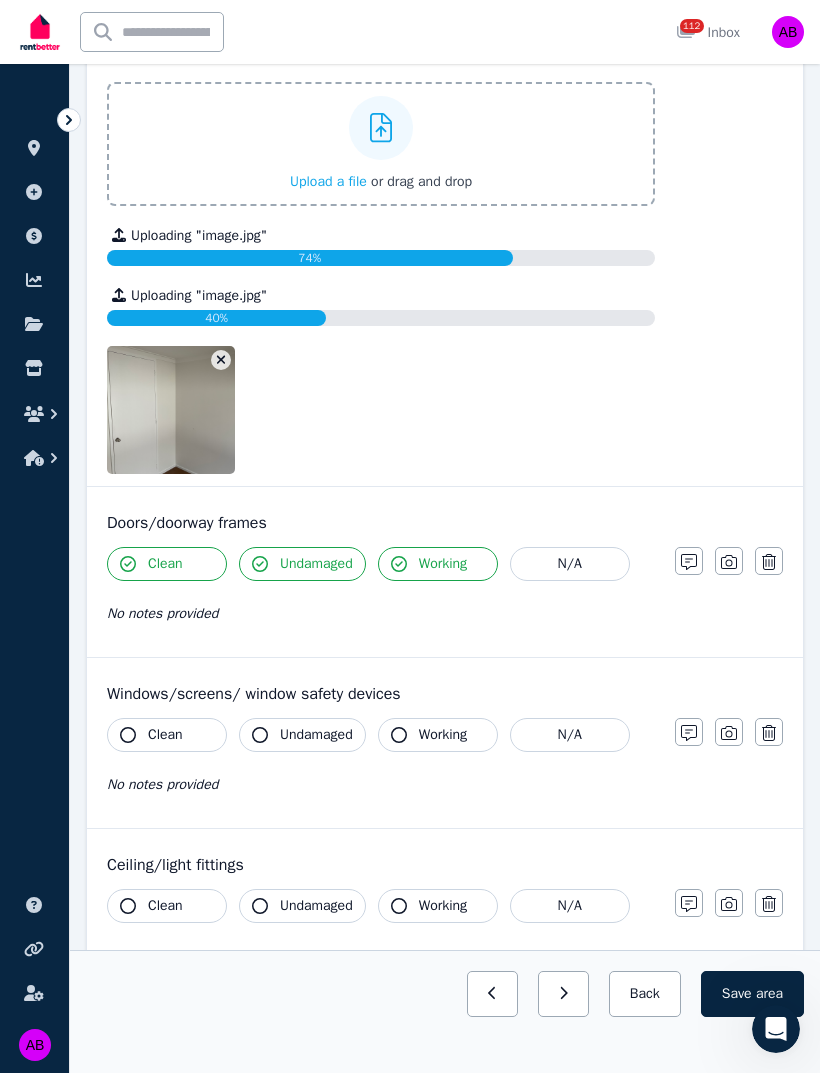 click on "Clean" at bounding box center (165, 735) 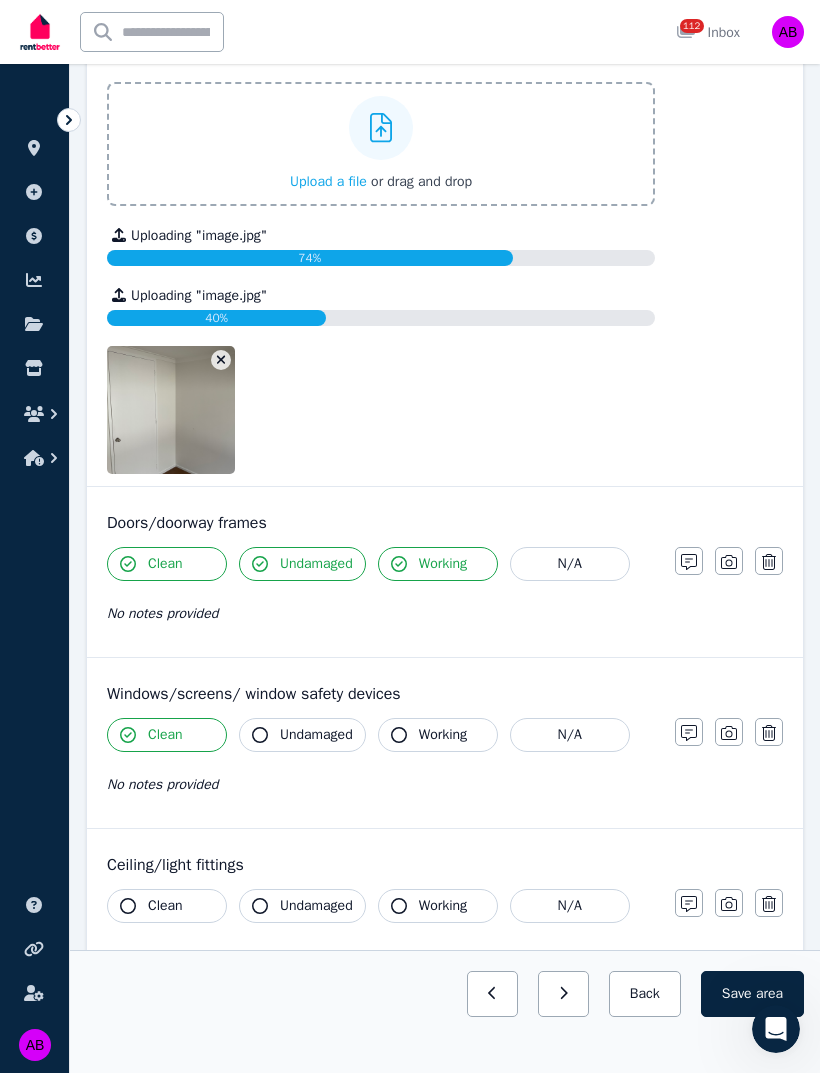 click on "Undamaged" at bounding box center [316, 735] 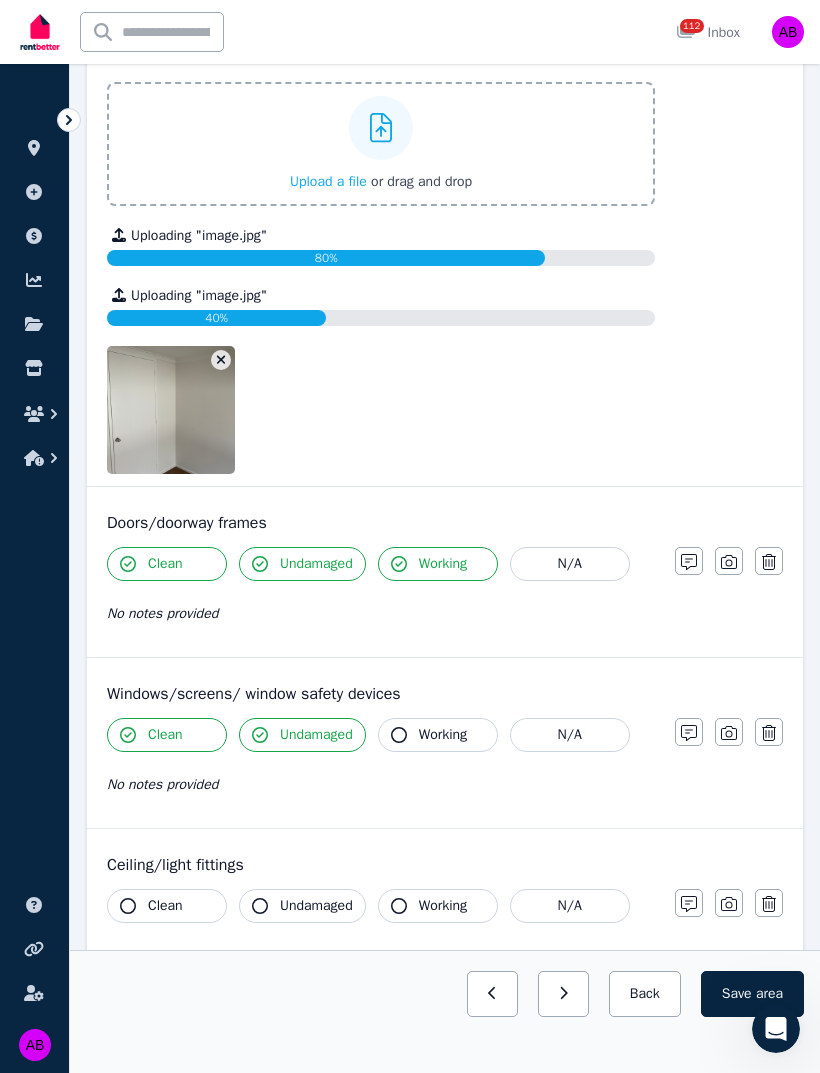 click on "Working" at bounding box center (443, 735) 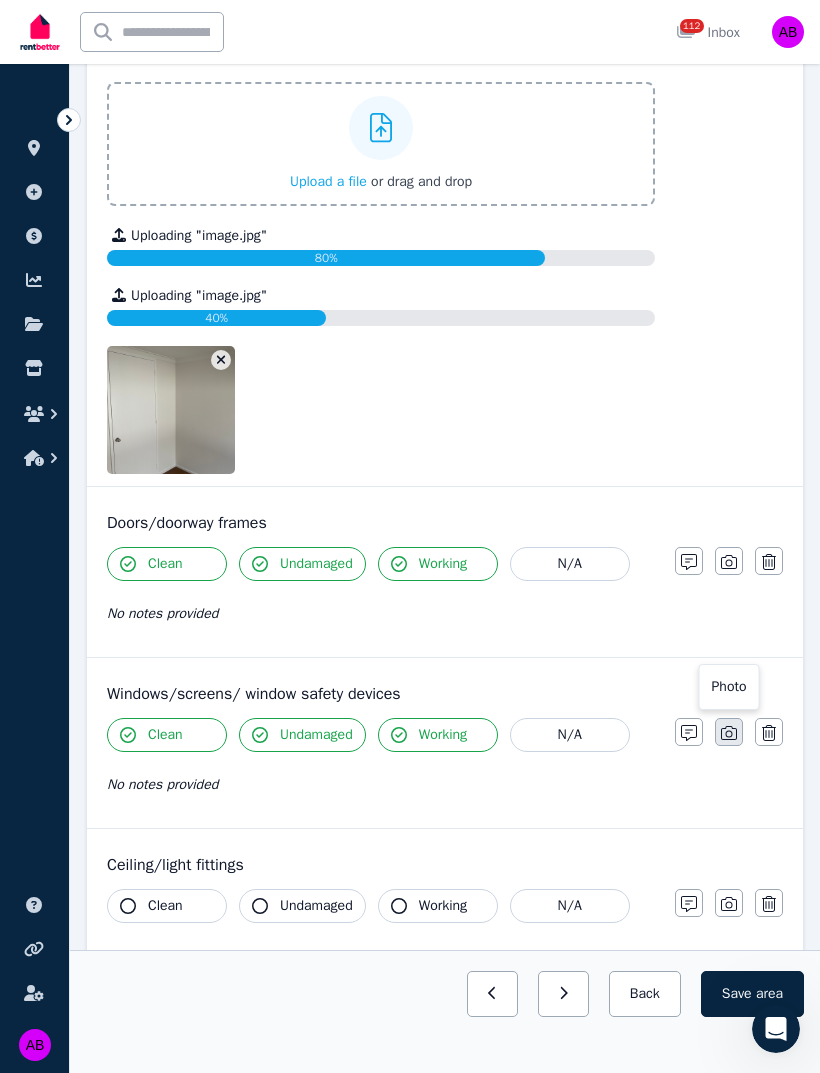 click 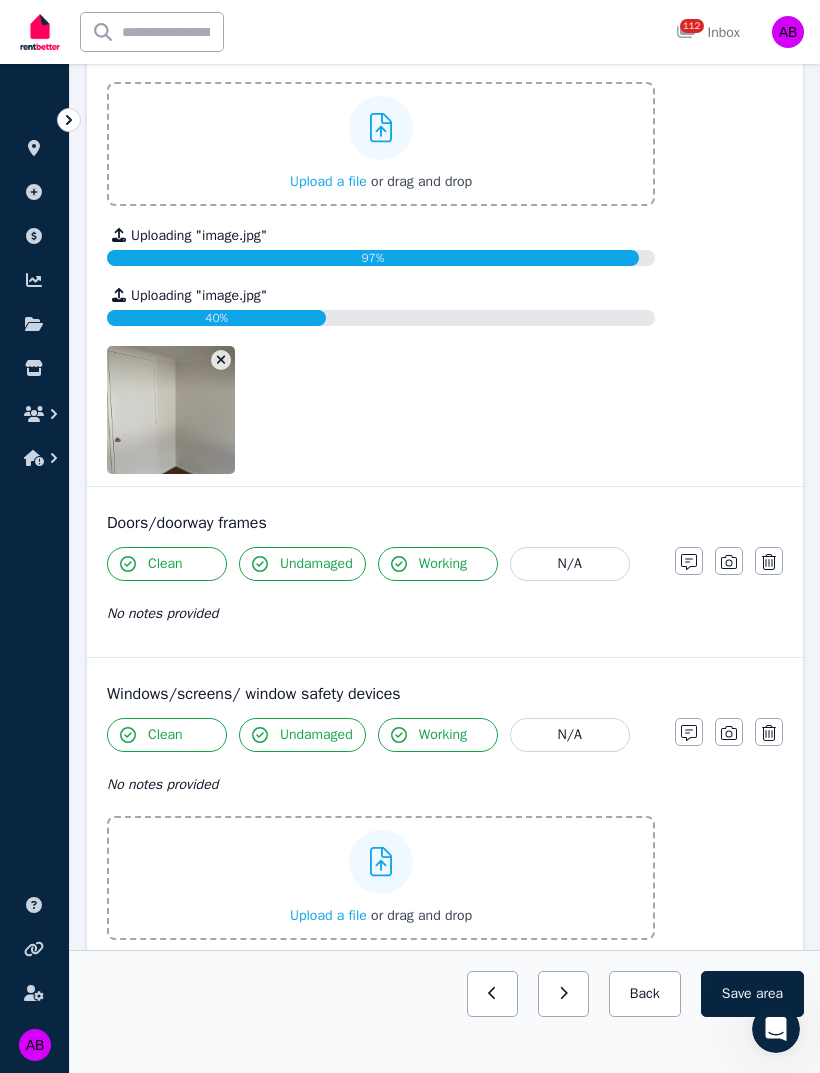 click on "Upload a file" at bounding box center (328, 915) 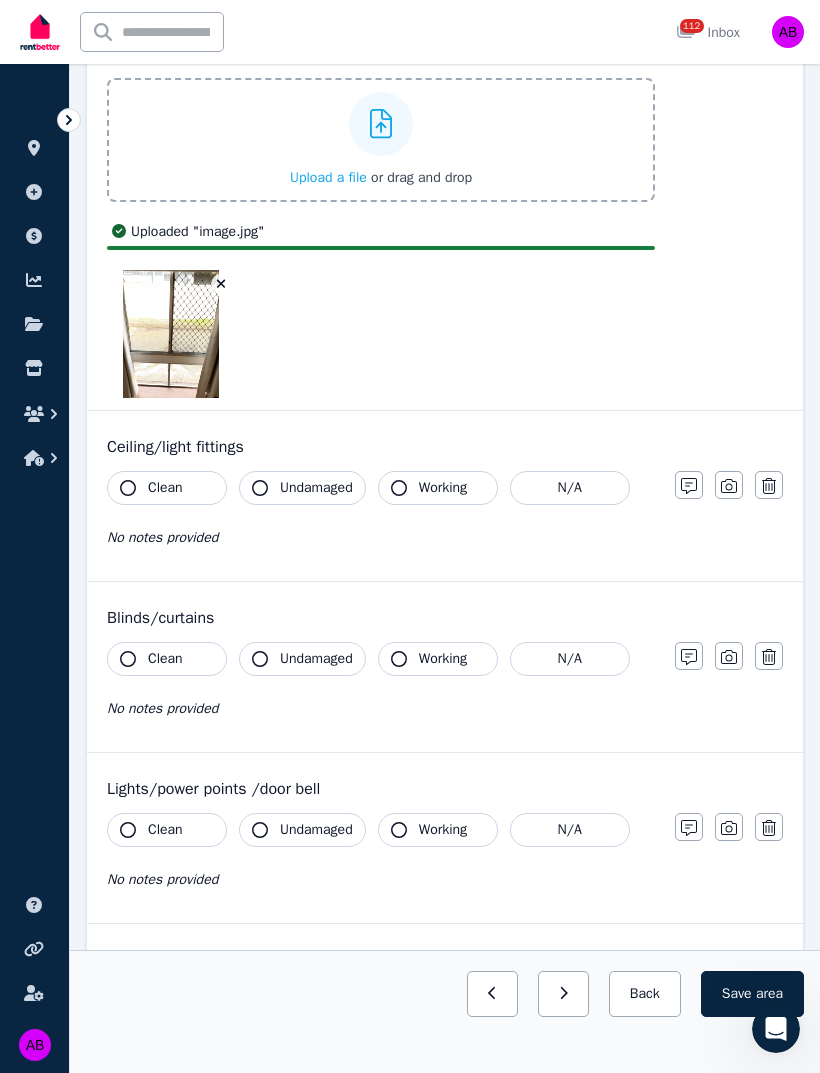 scroll, scrollTop: 980, scrollLeft: 0, axis: vertical 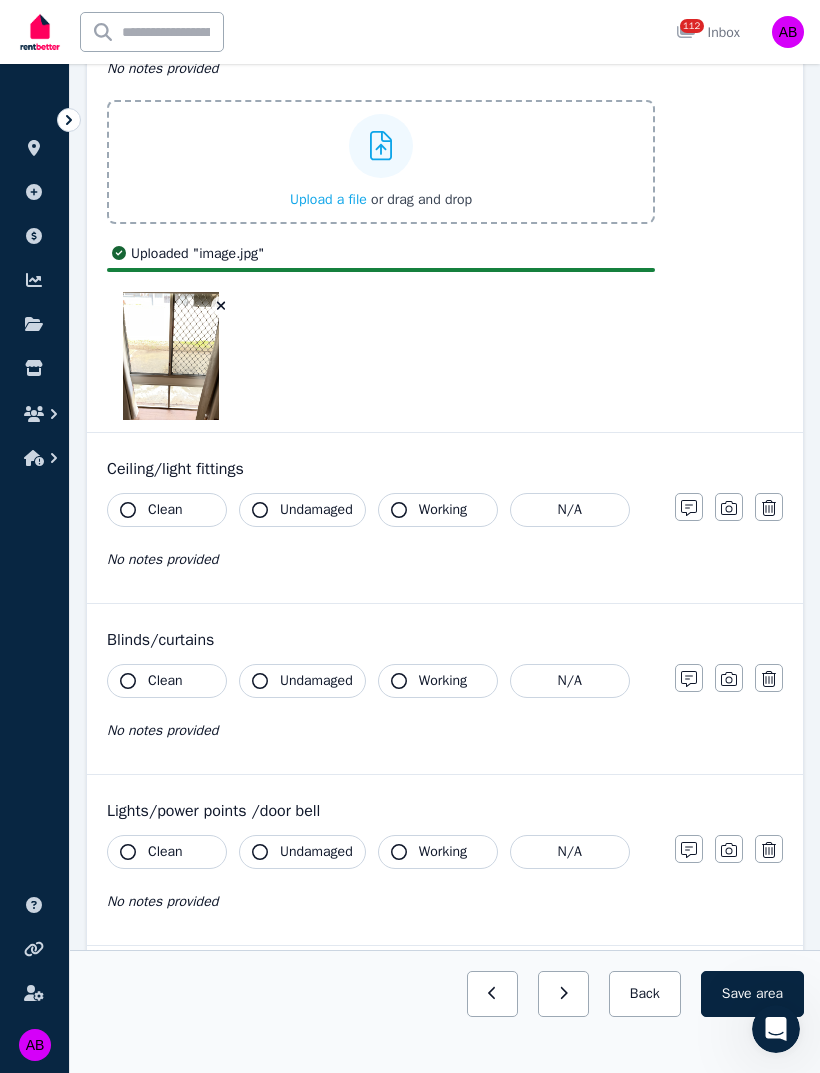 click on "Clean" at bounding box center [167, 510] 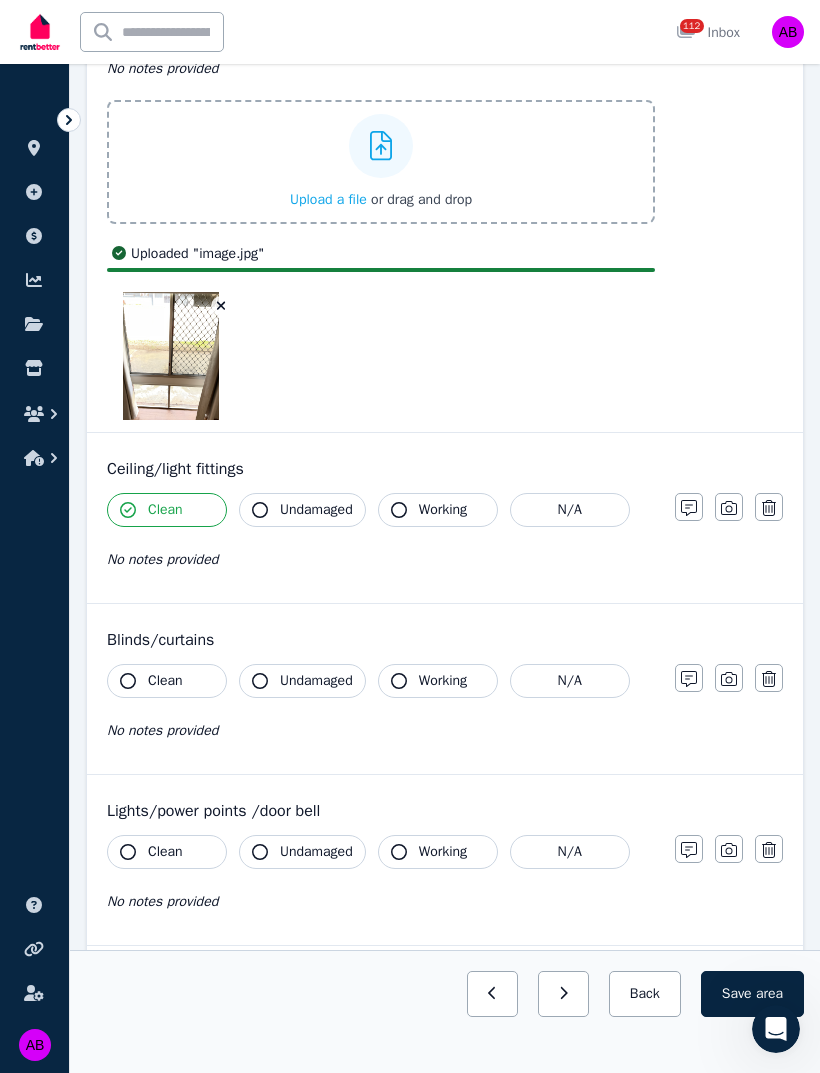 click on "Undamaged" at bounding box center (302, 510) 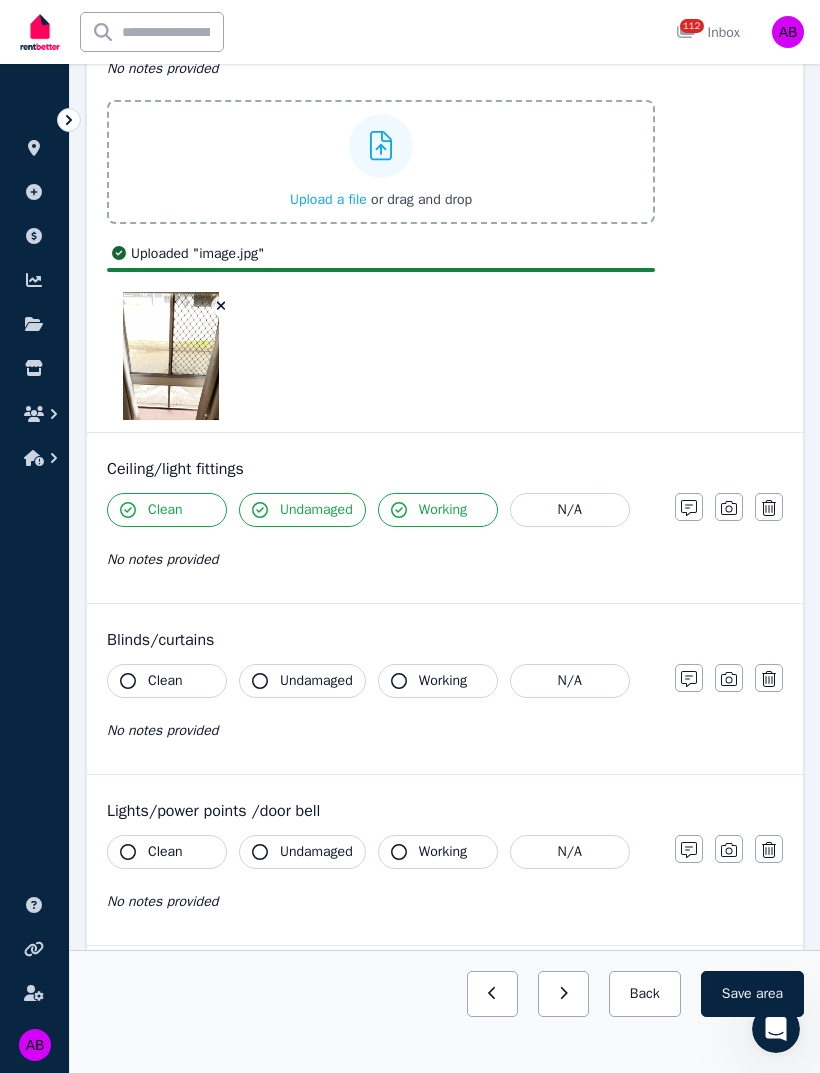 click on "No notes provided" at bounding box center (162, 559) 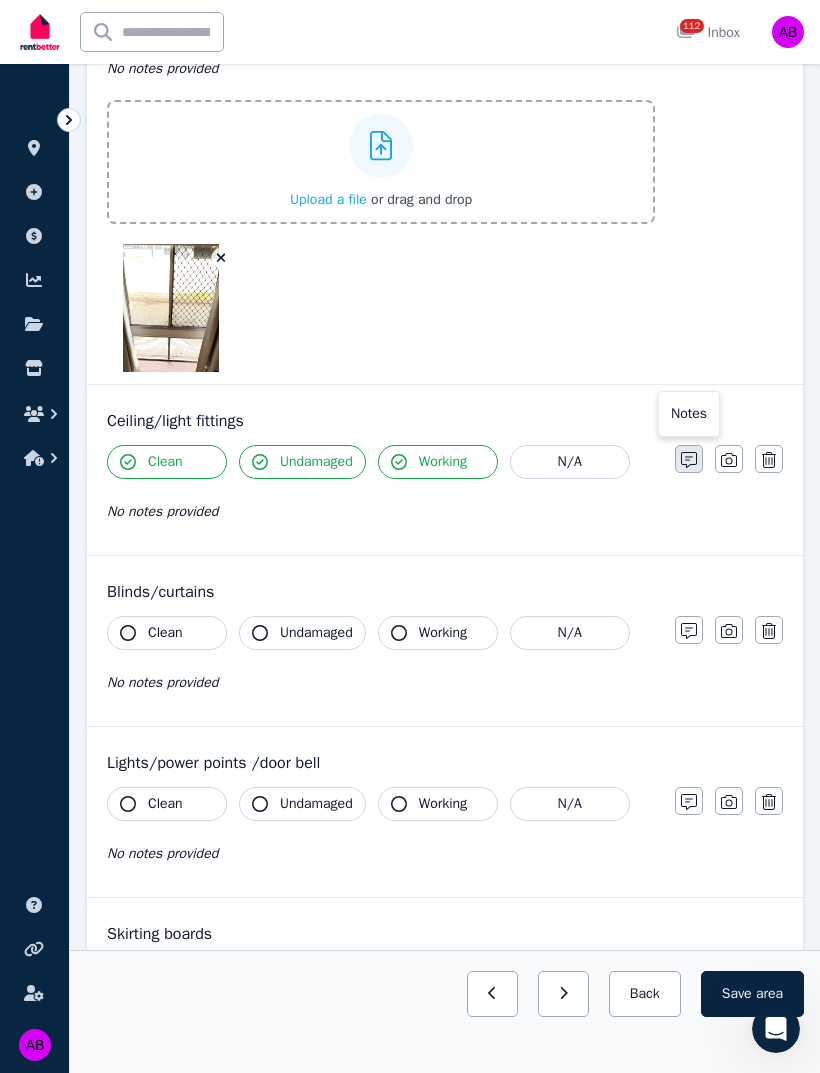 click 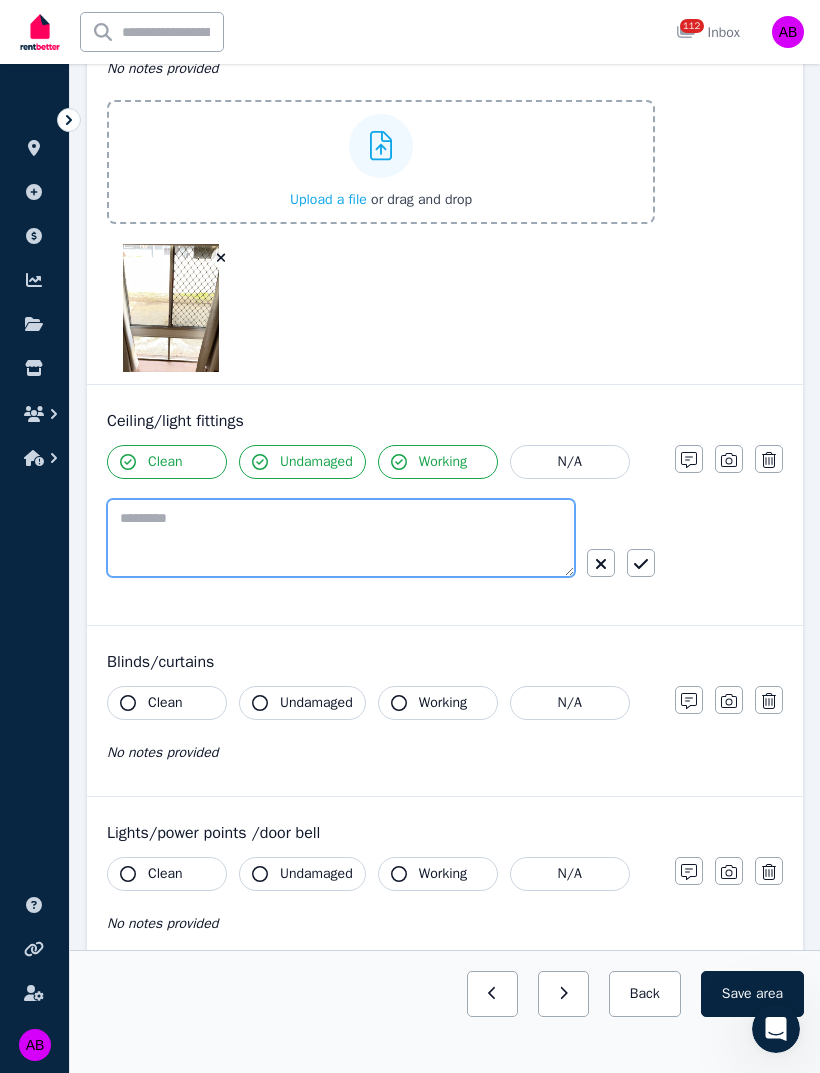 click at bounding box center [341, 538] 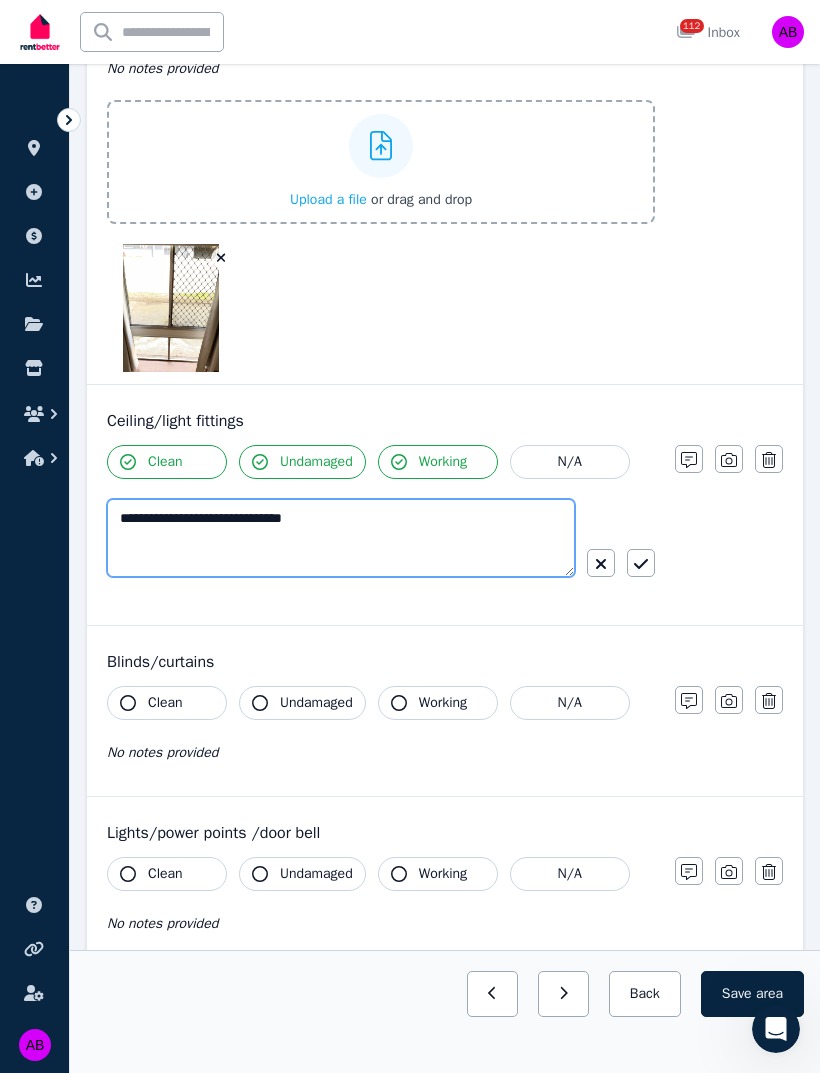 type on "**********" 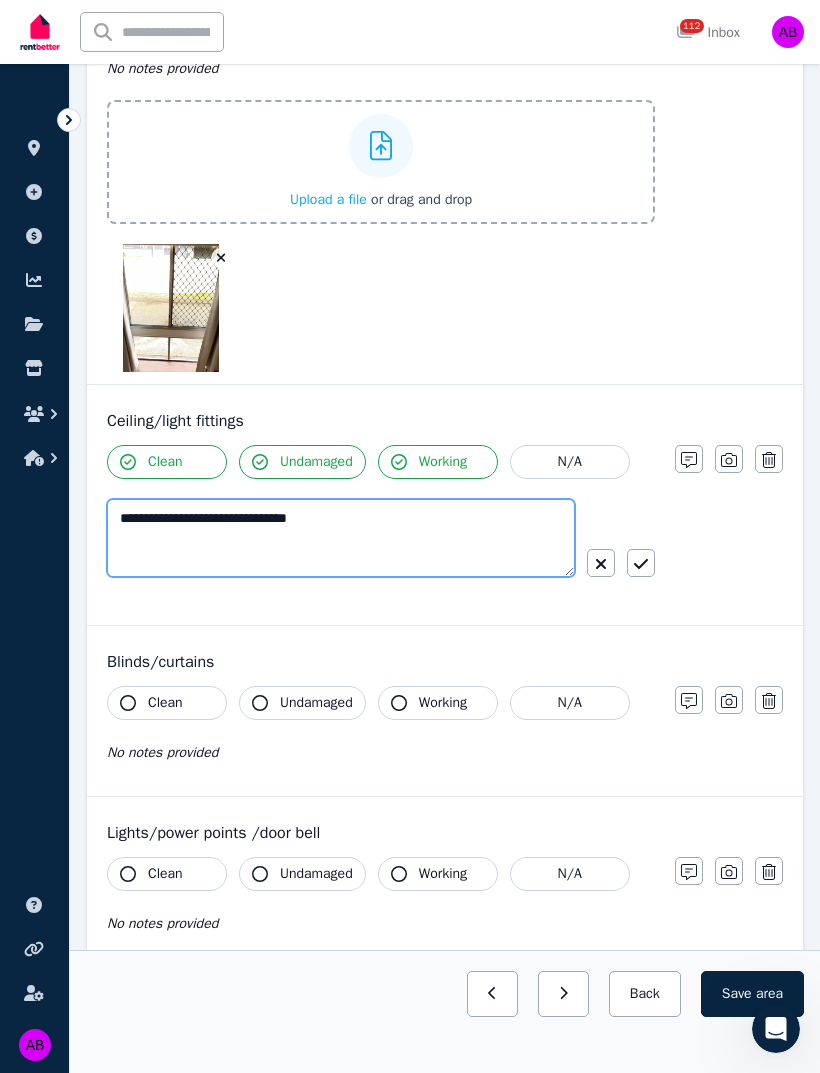click on "**********" at bounding box center [341, 538] 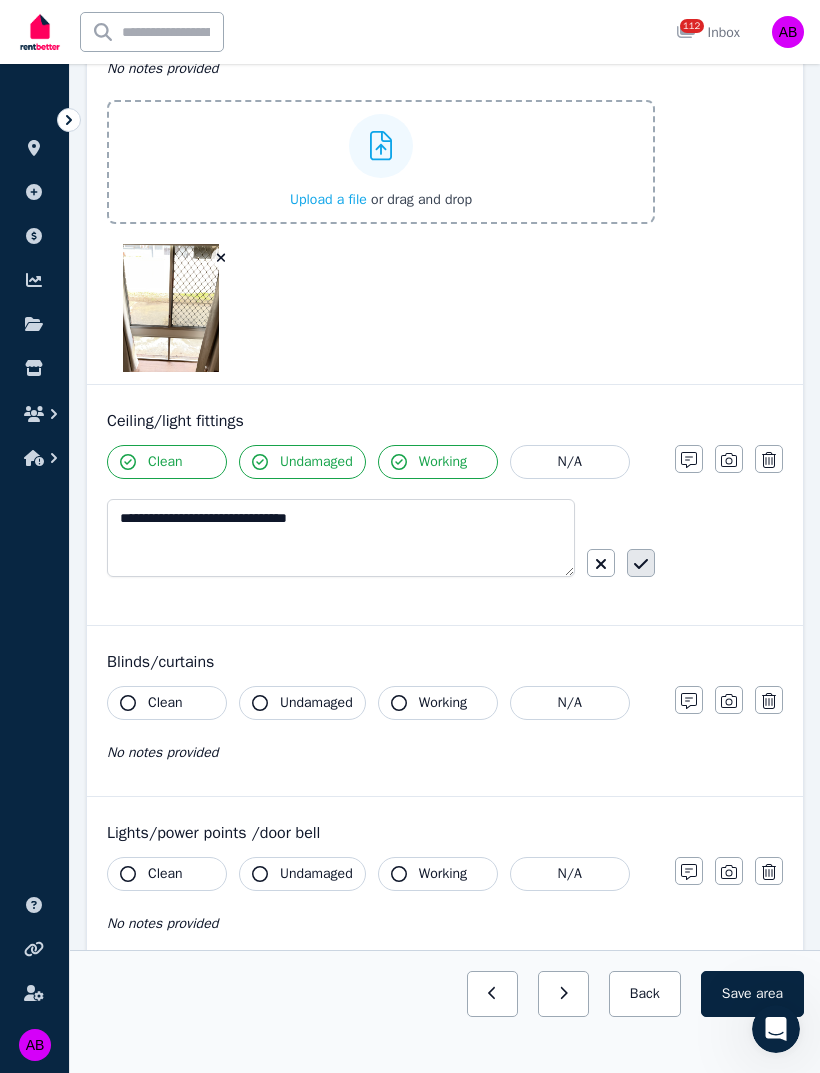click 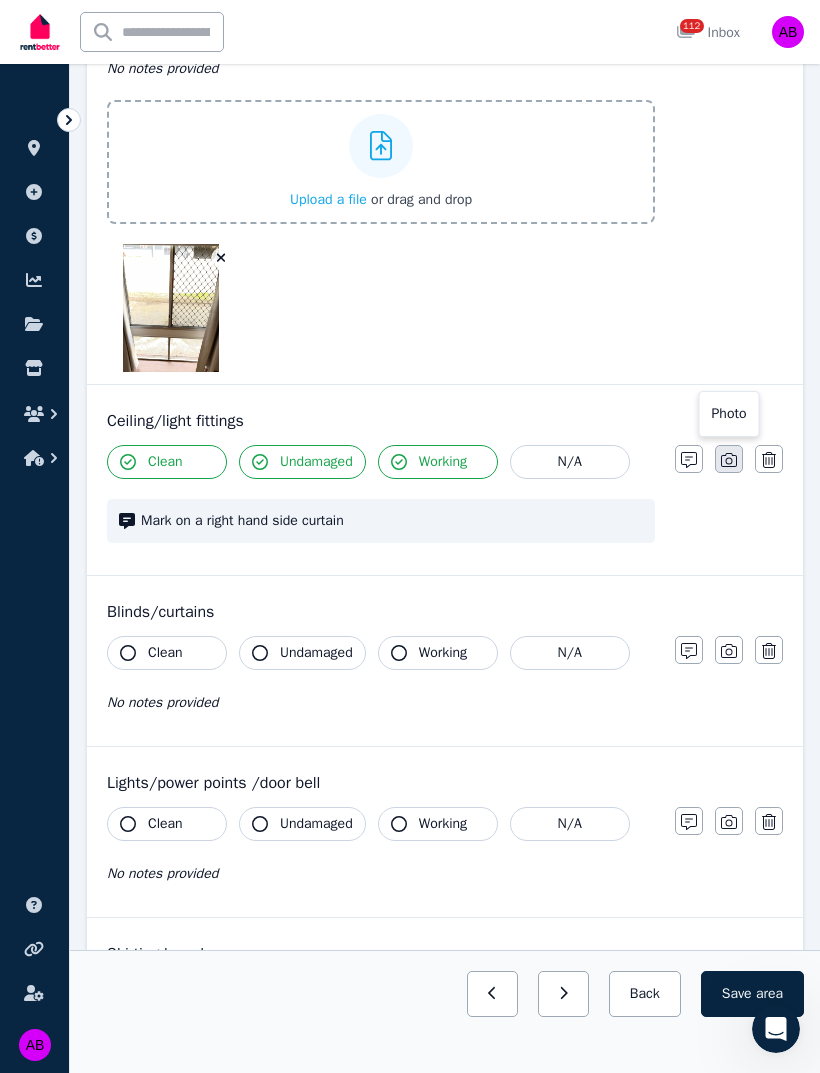 click 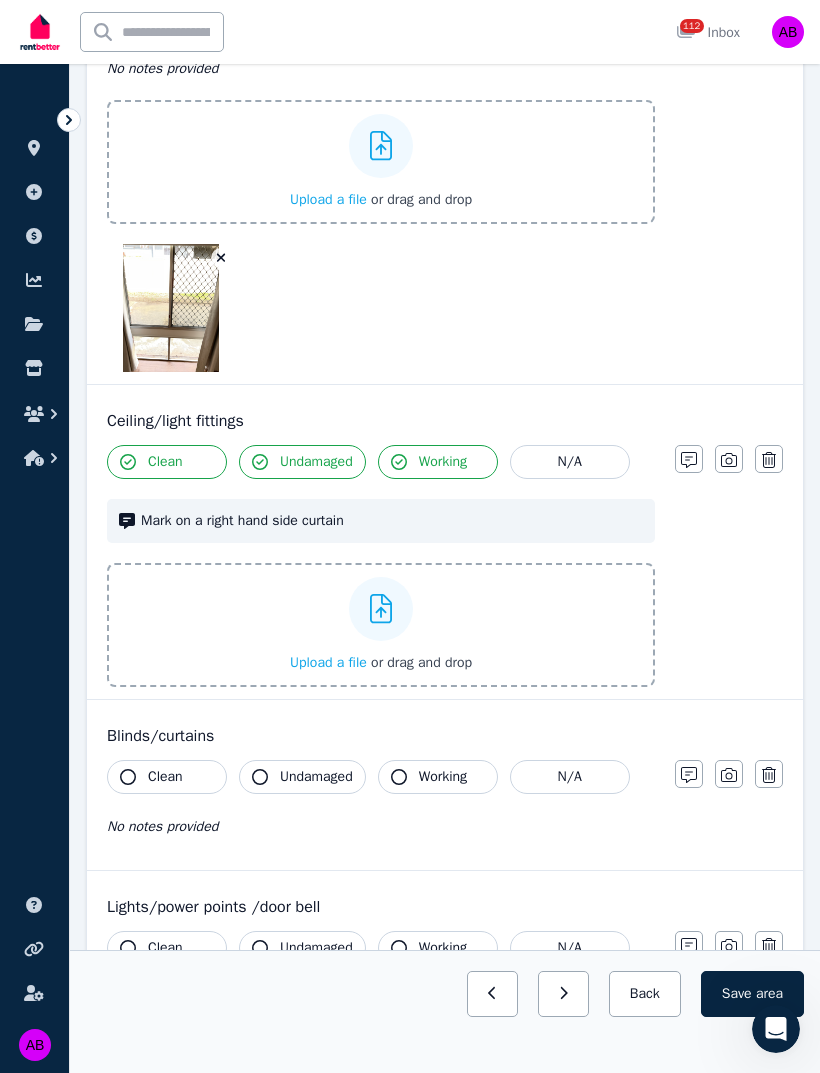 click on "Upload a file" at bounding box center (328, 662) 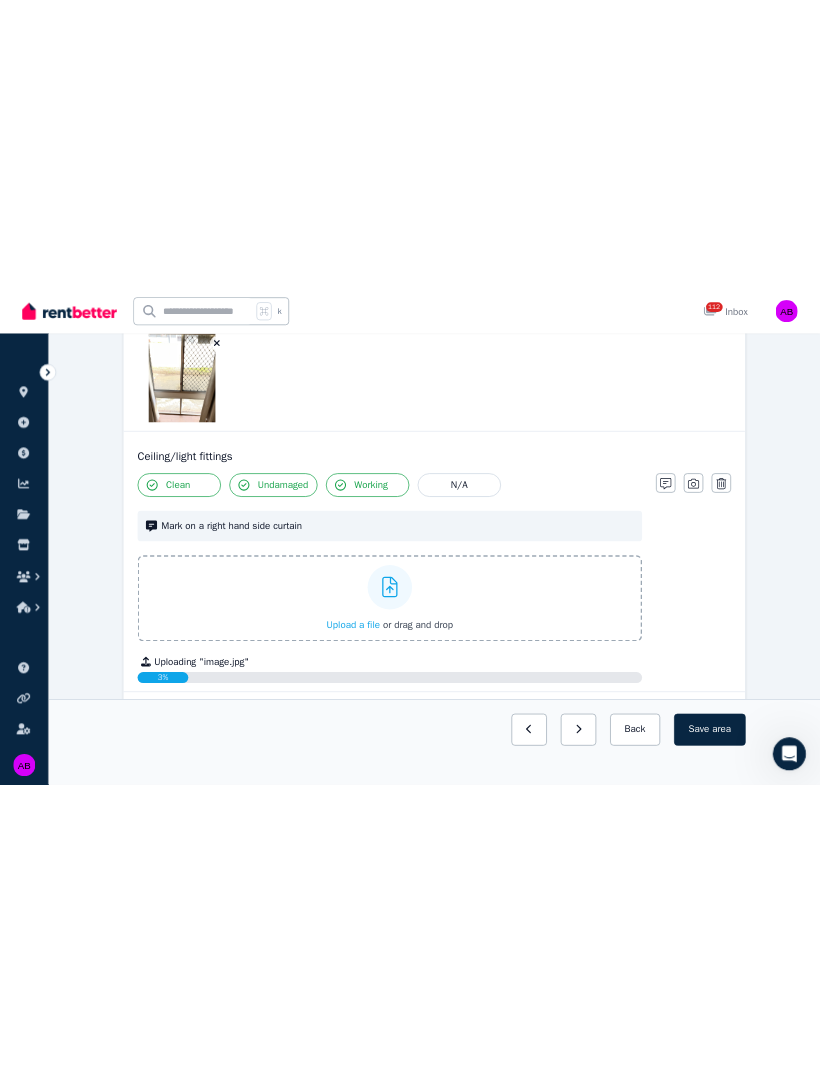 scroll, scrollTop: 980, scrollLeft: 0, axis: vertical 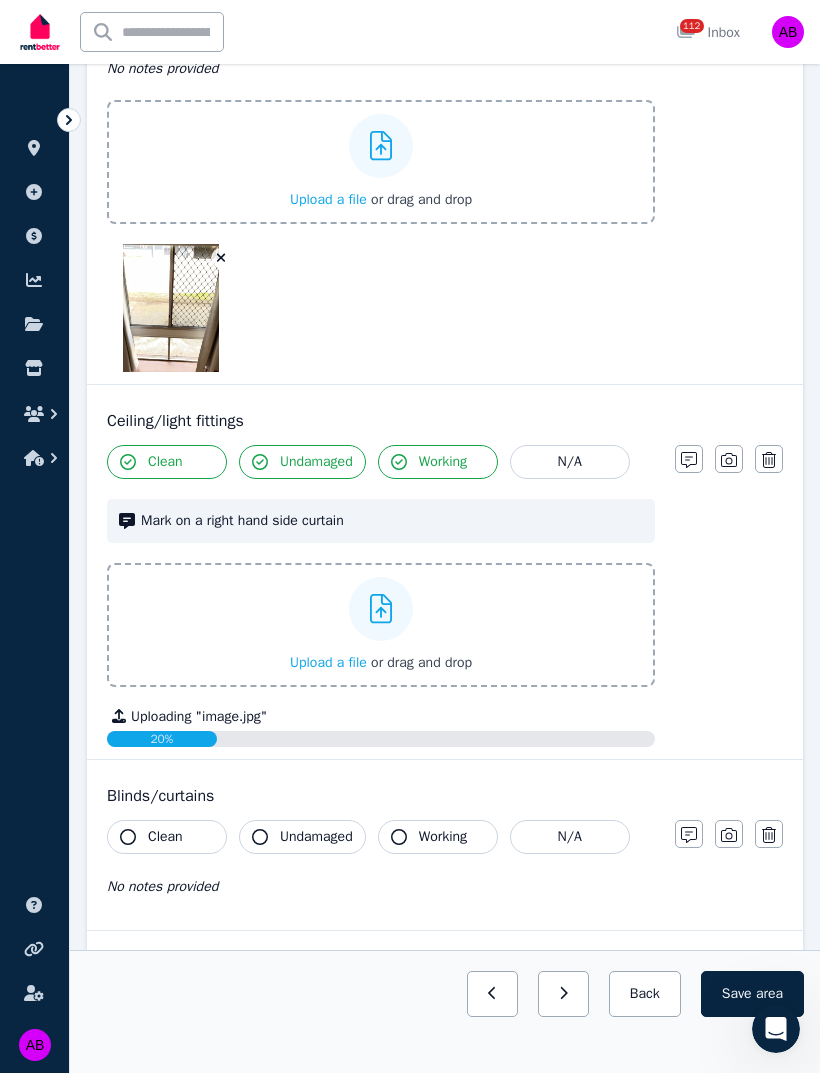 click on "Upload a file" at bounding box center (328, 662) 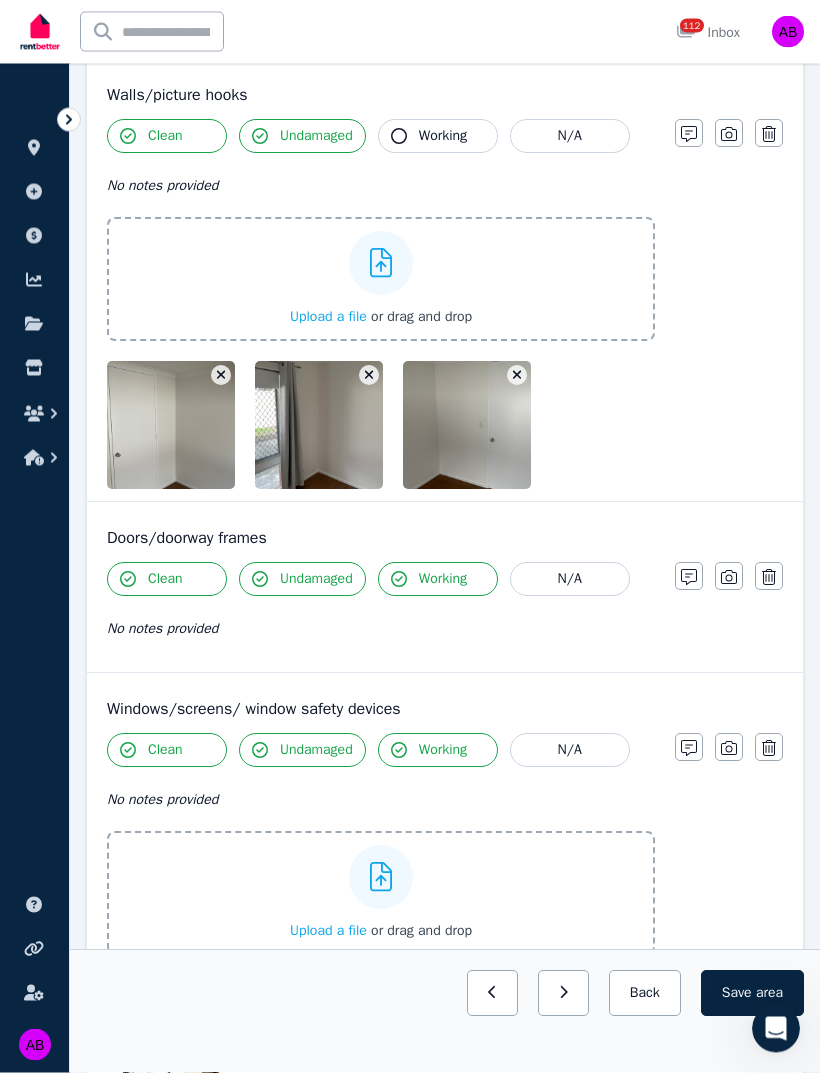scroll, scrollTop: 249, scrollLeft: 0, axis: vertical 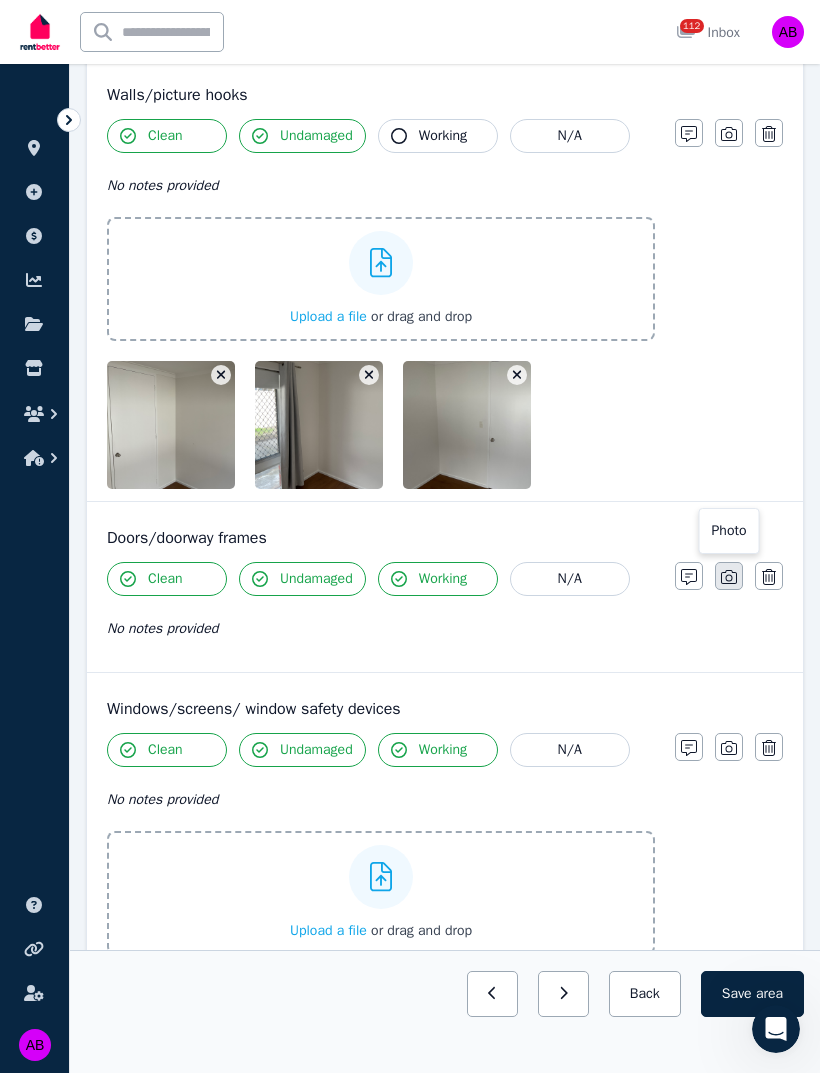 click 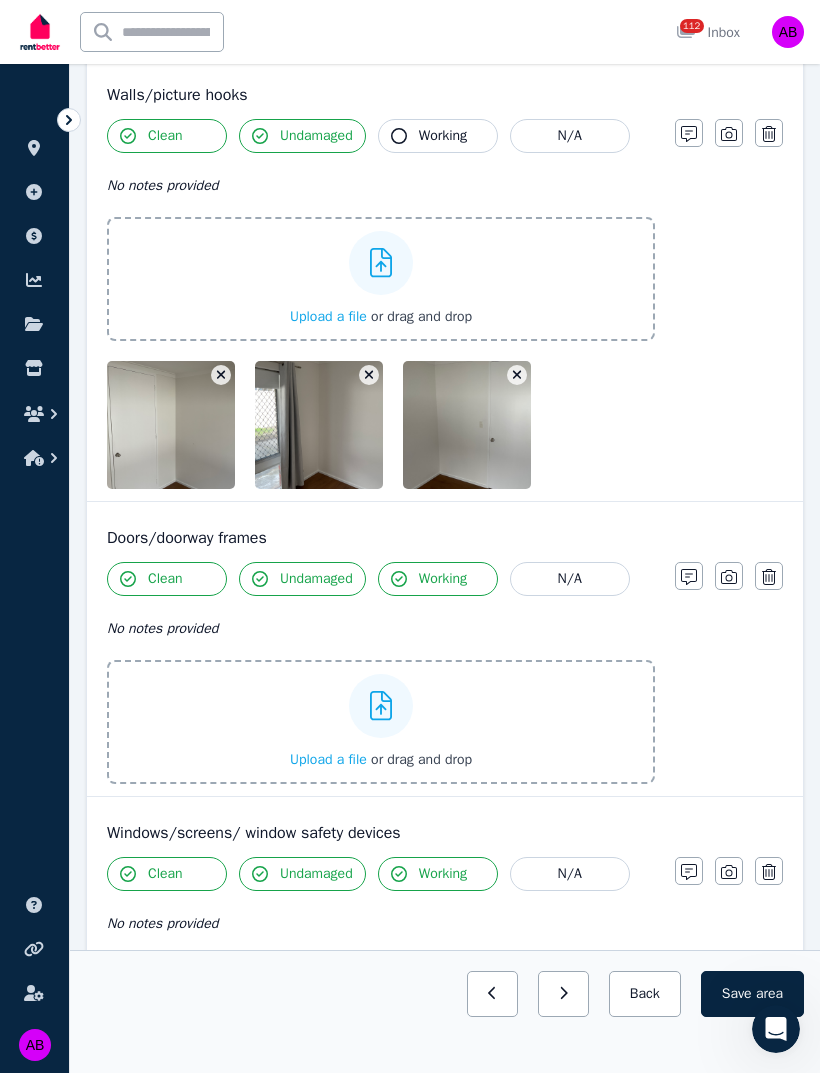 click on "Upload a file" at bounding box center (328, 759) 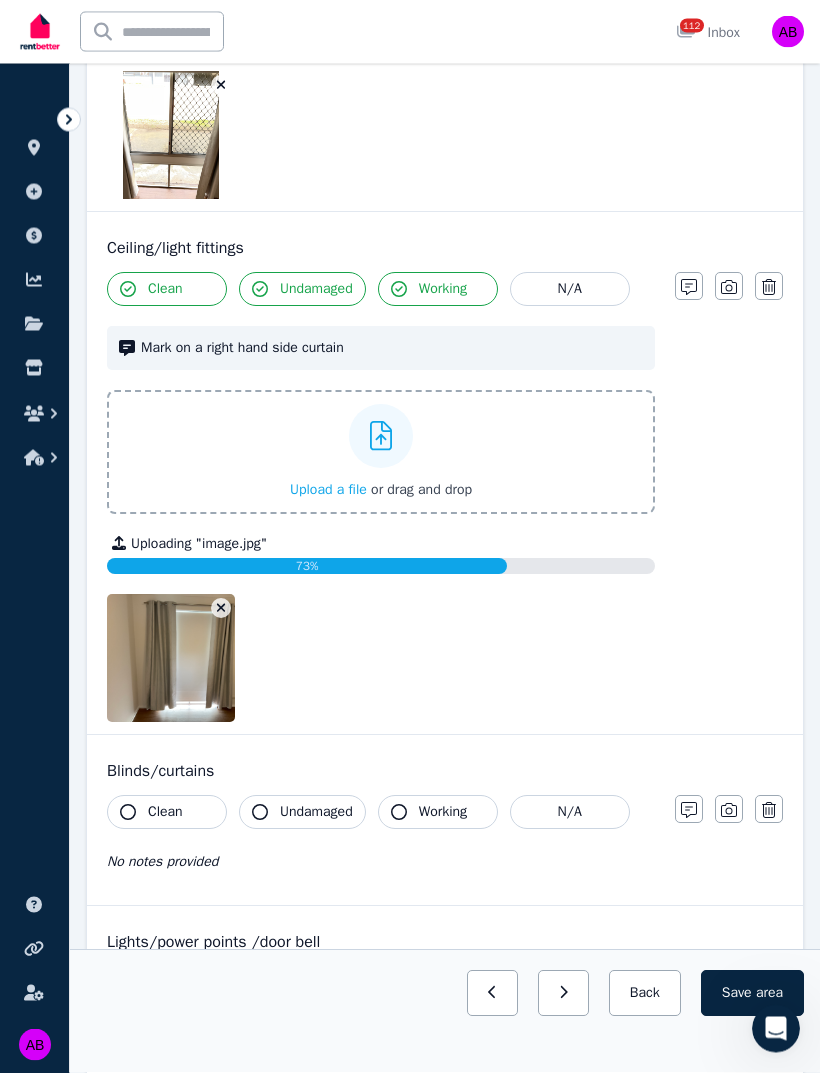 scroll, scrollTop: 1334, scrollLeft: 0, axis: vertical 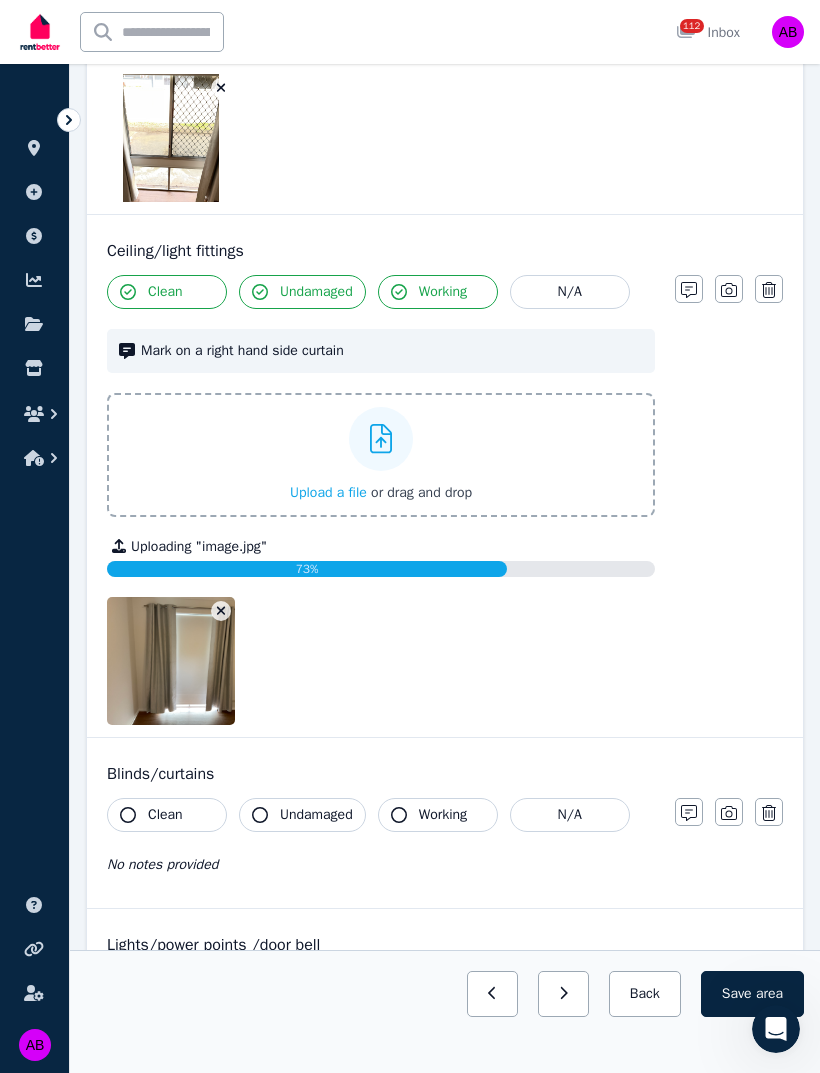 click 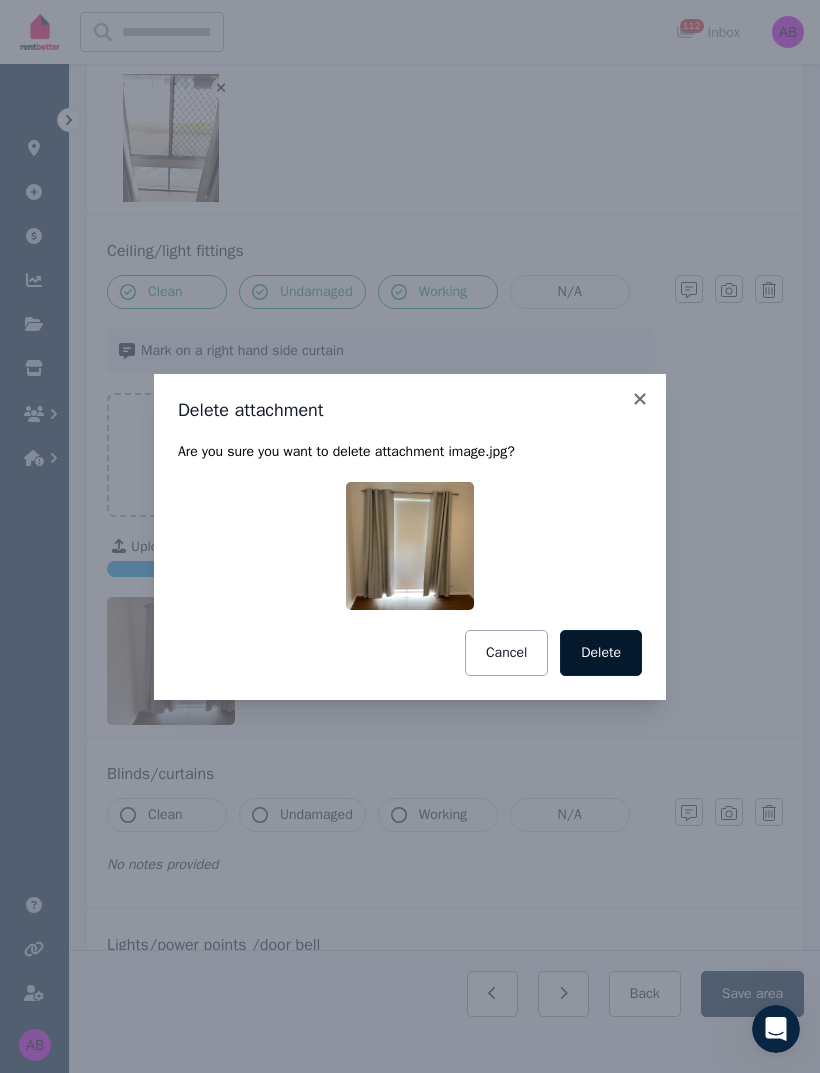 click on "Delete" at bounding box center [601, 653] 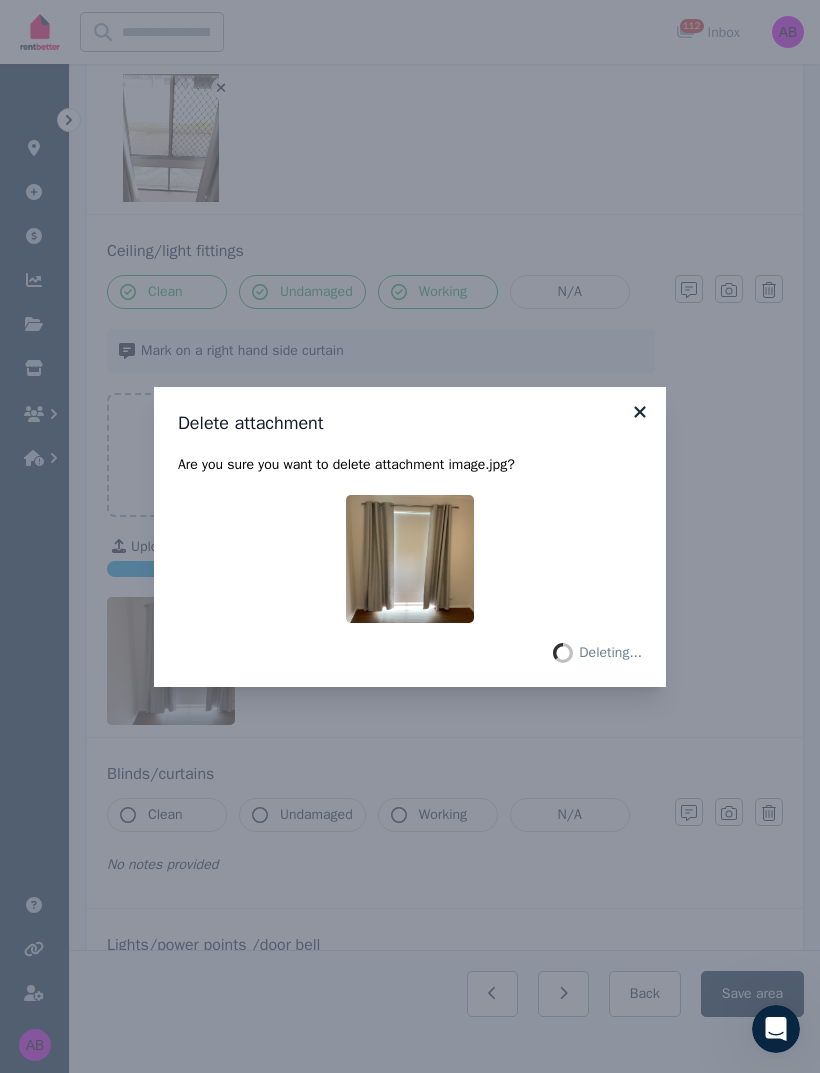 click 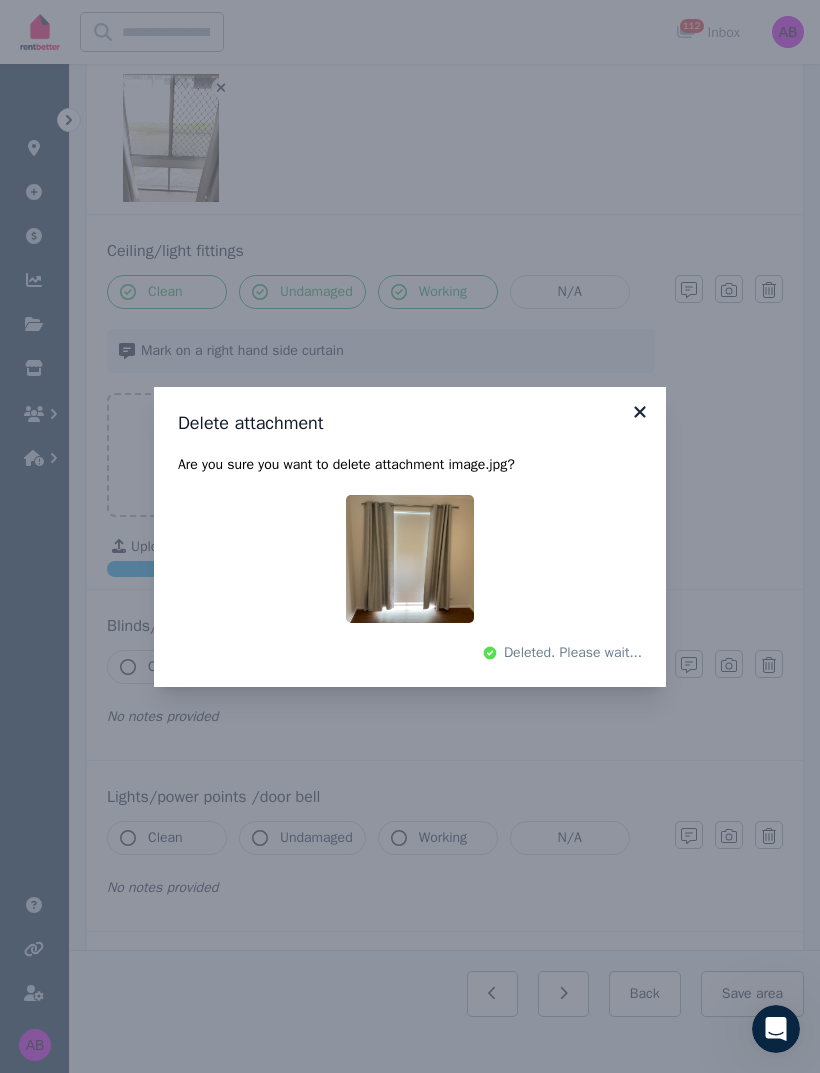 click 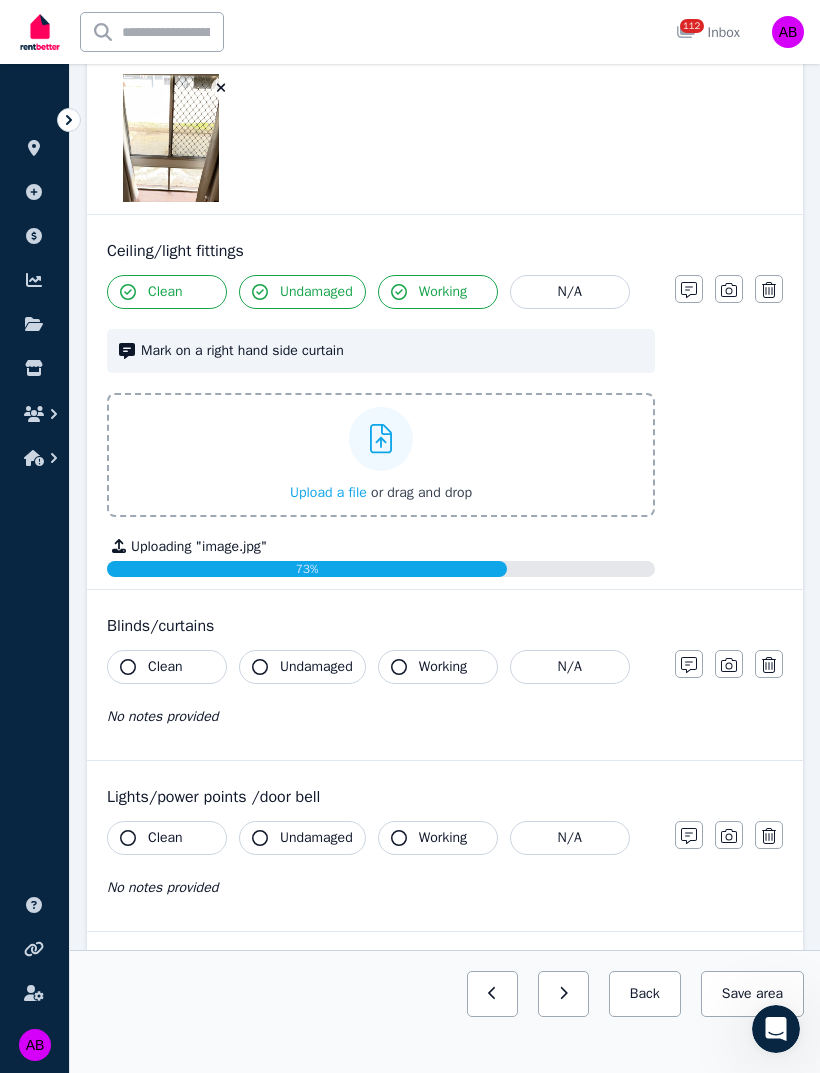 click on "Uploading   " image.jpg "" at bounding box center (381, 547) 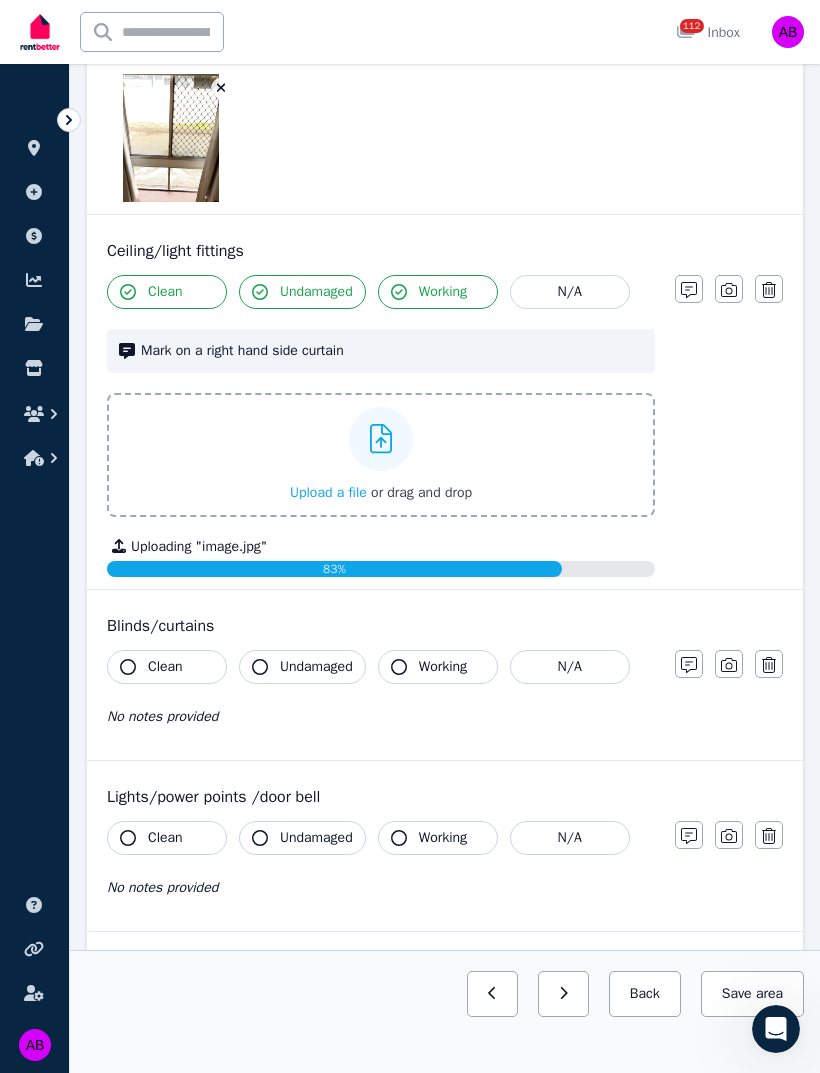 click on "Clean" at bounding box center [167, 667] 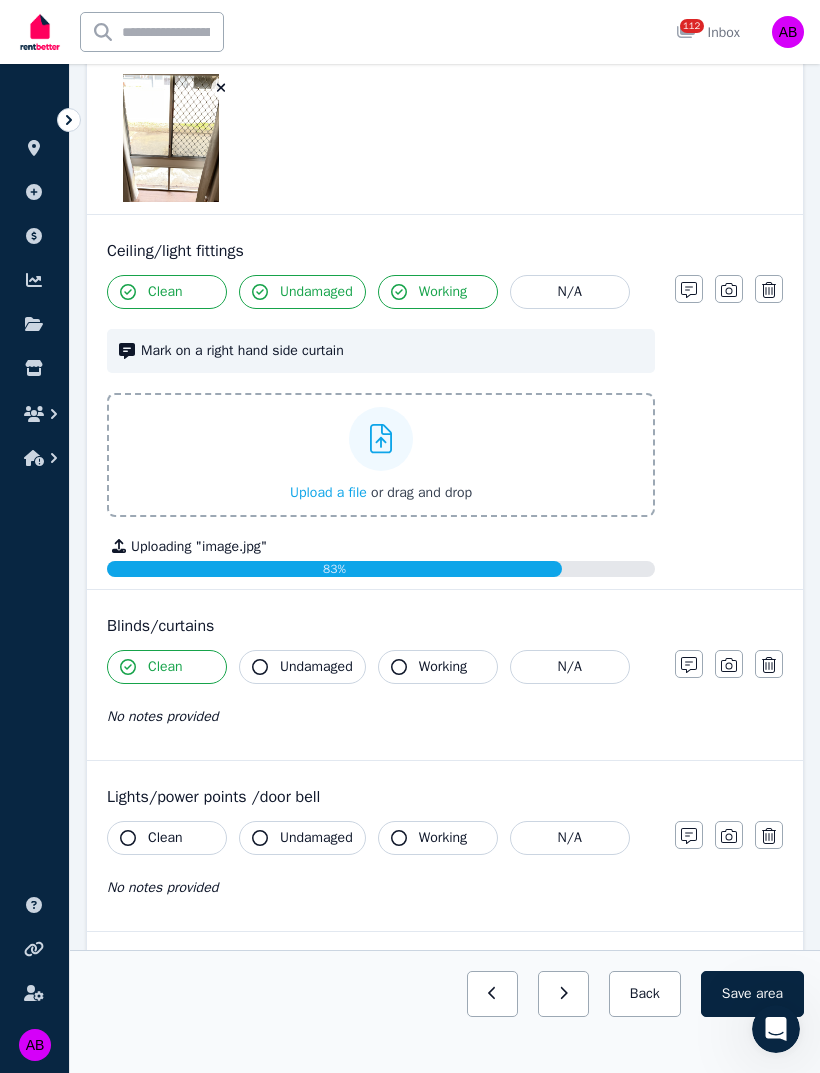 click on "Undamaged" at bounding box center (316, 667) 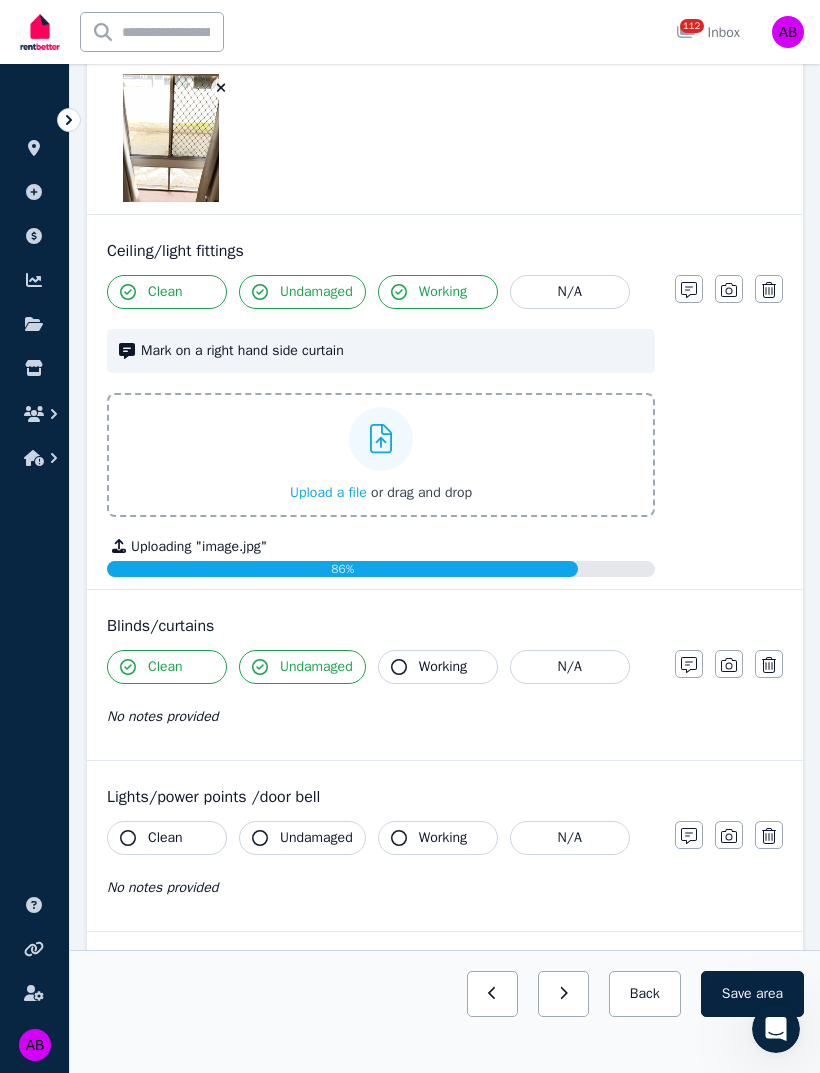 click on "Working" at bounding box center (443, 667) 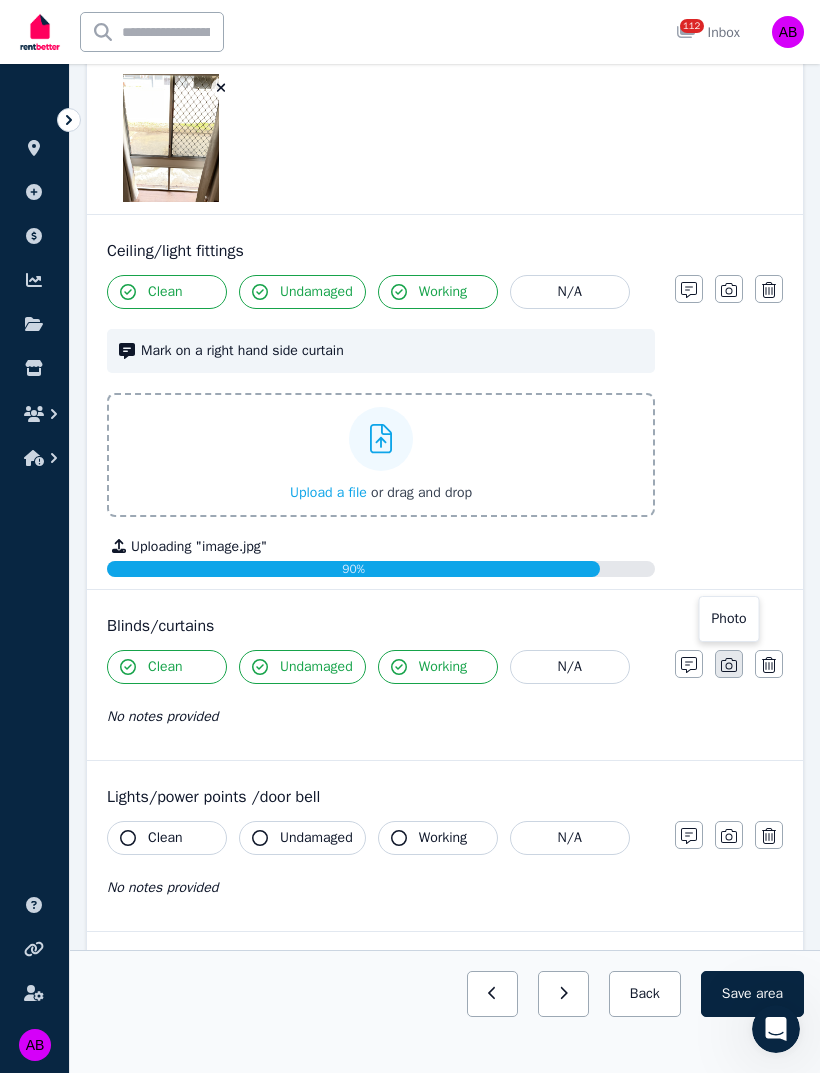 click 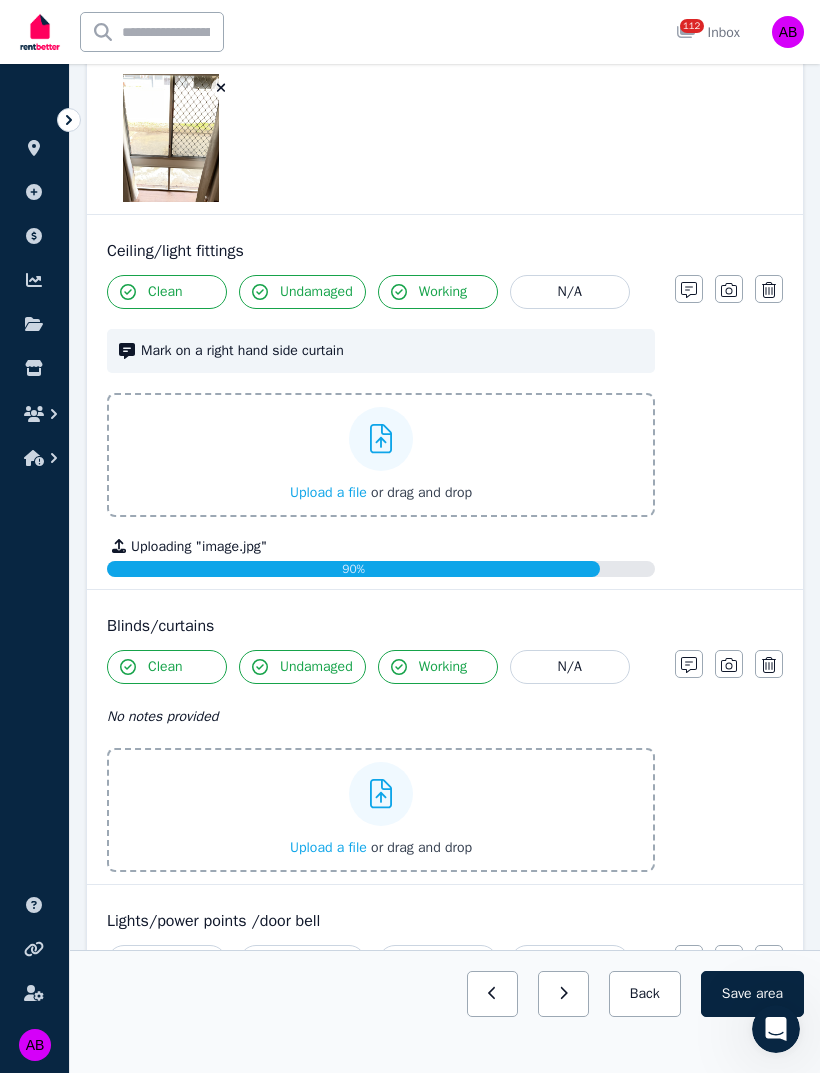 click on "Upload a file" at bounding box center [328, 847] 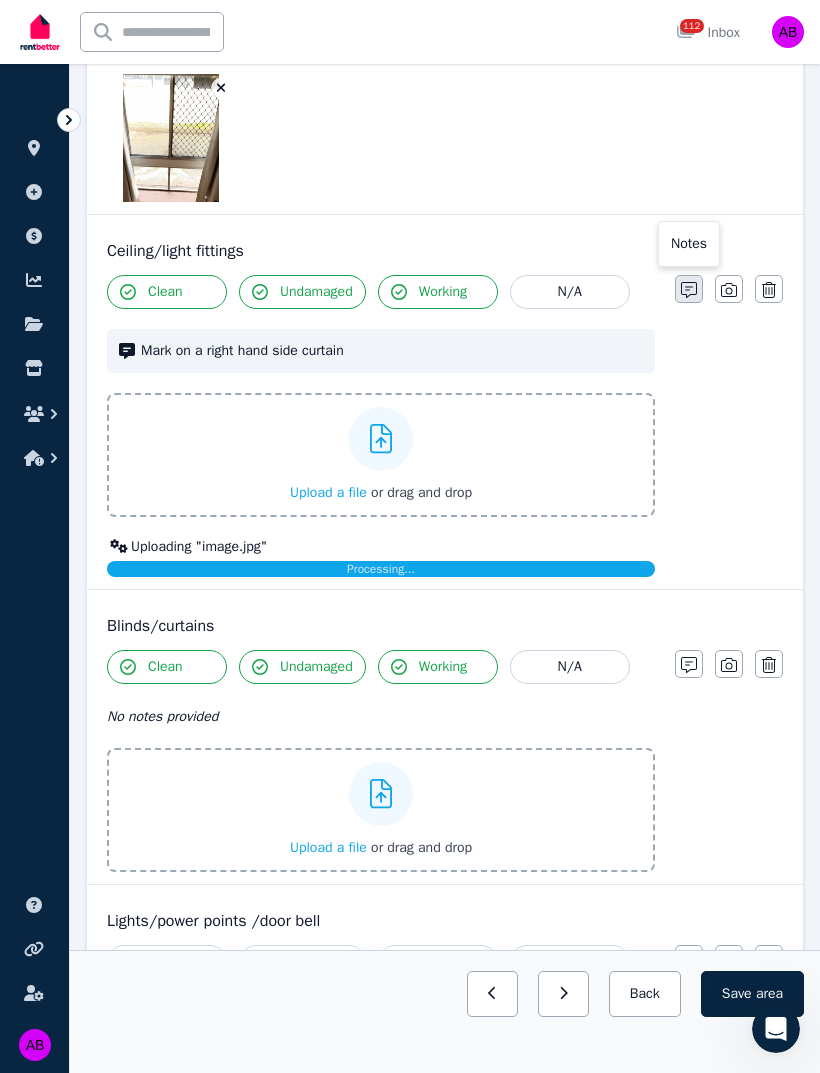 click at bounding box center [689, 289] 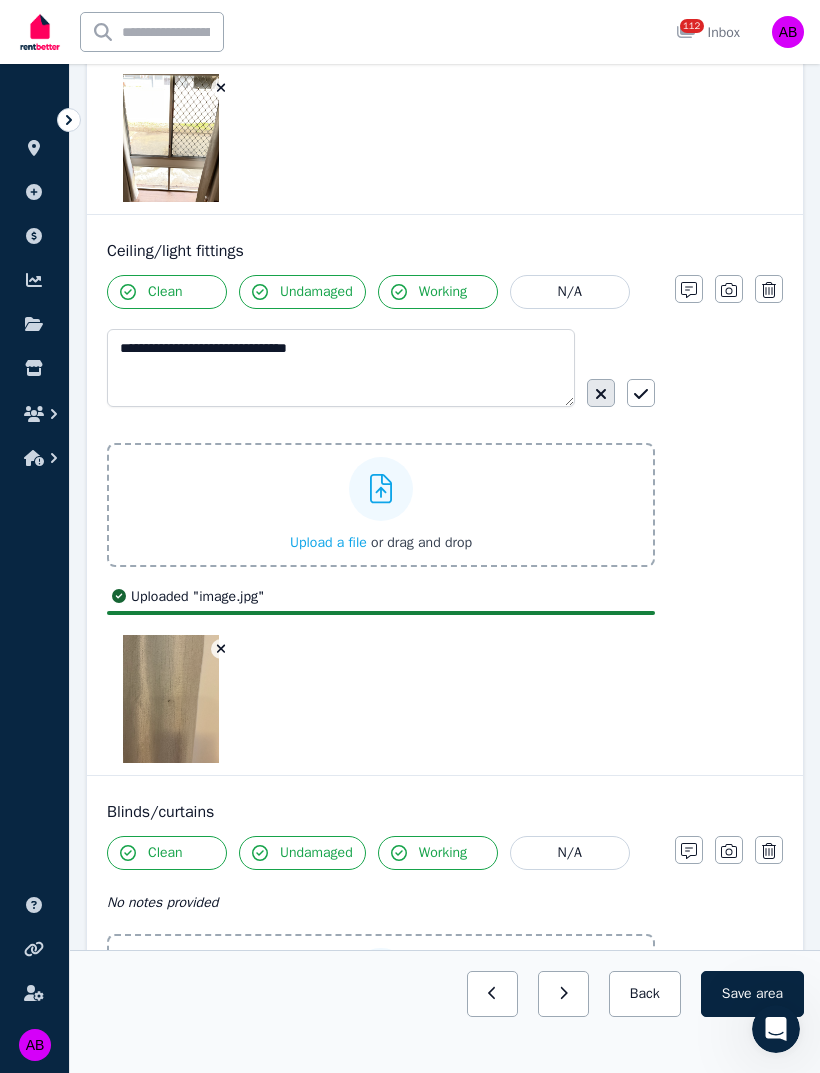 click 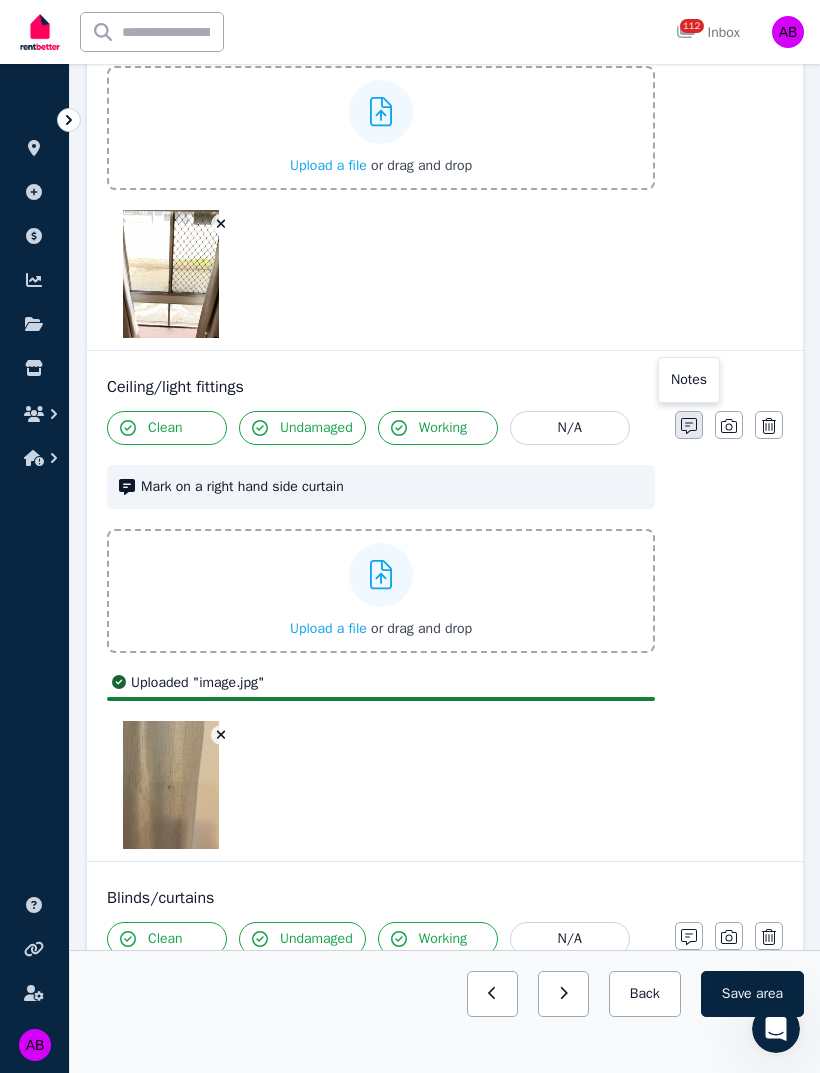 click 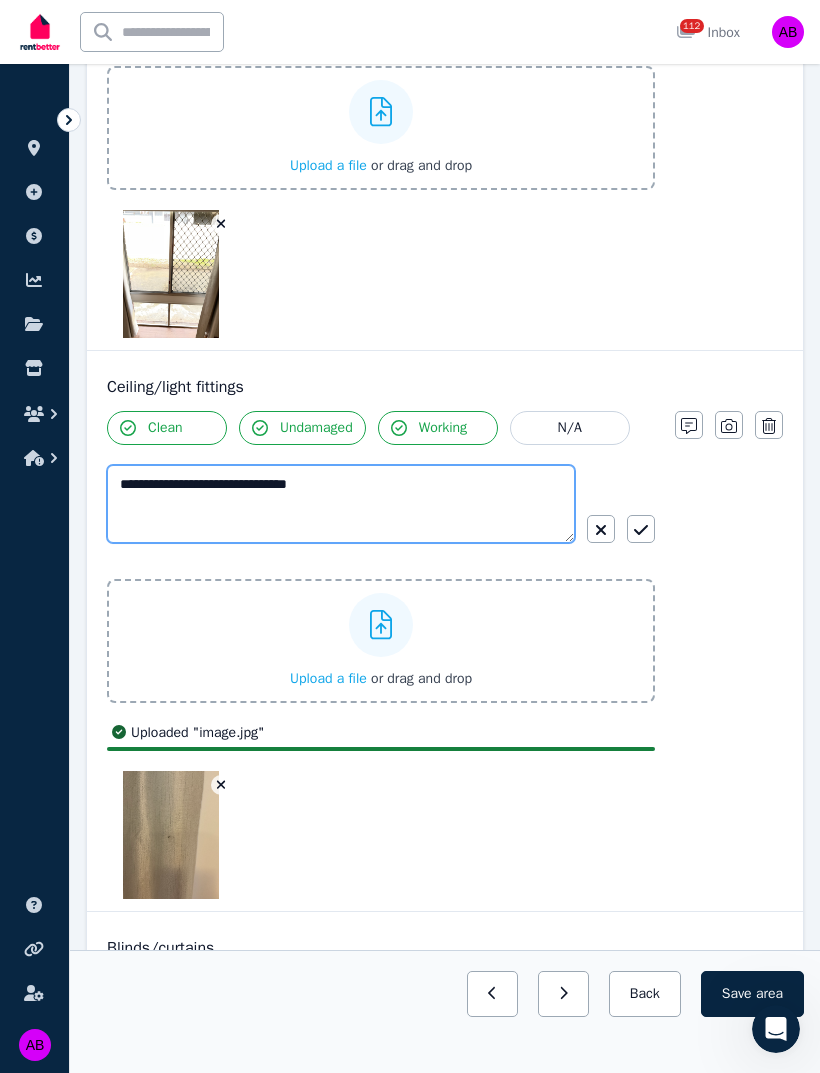 click on "**********" at bounding box center (341, 504) 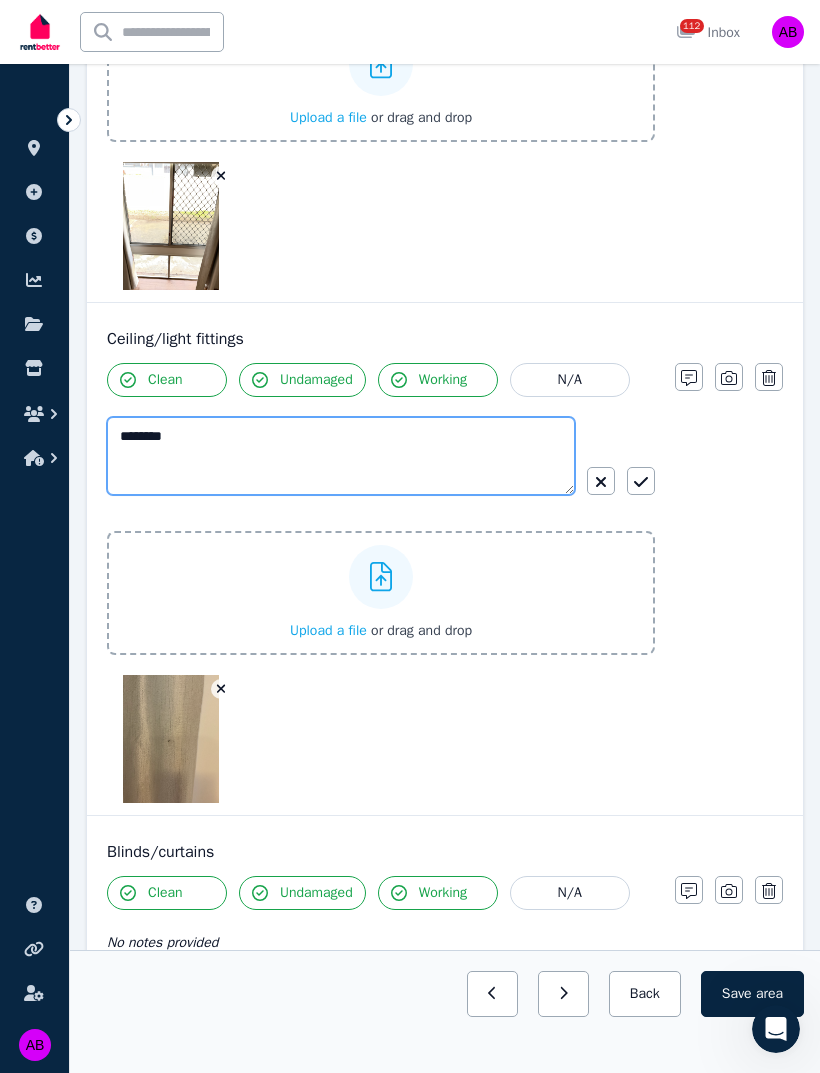 type on "****" 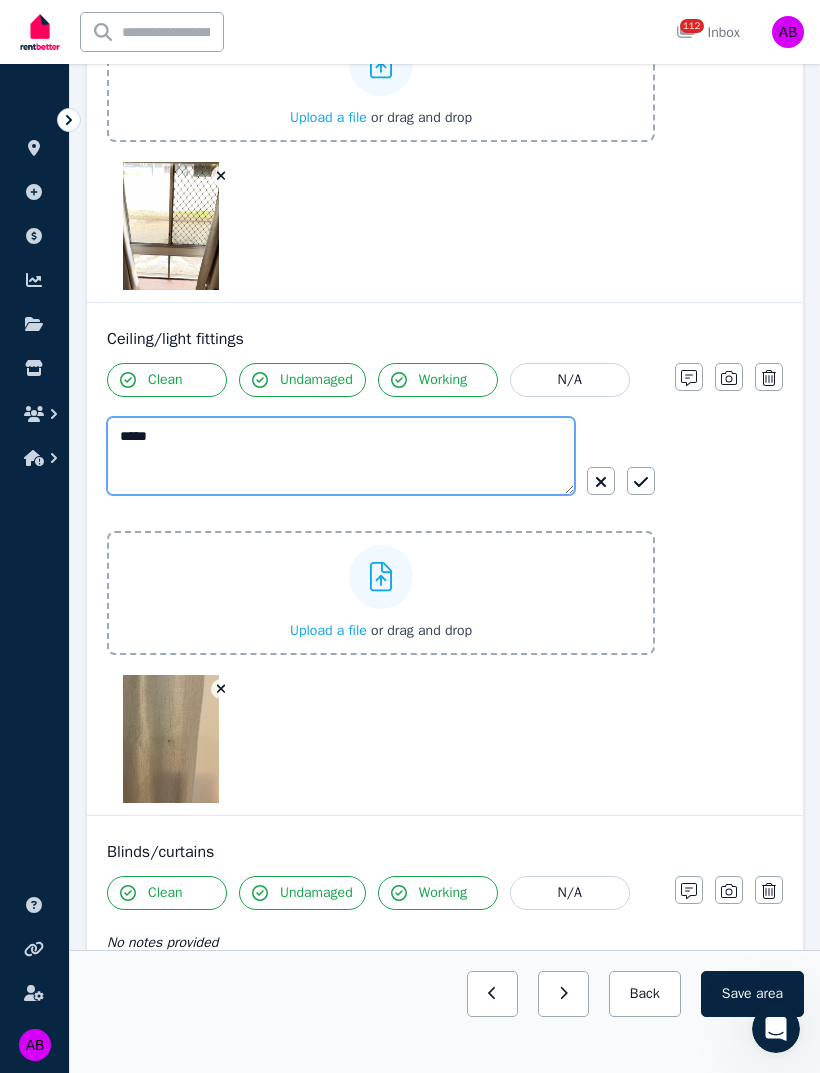 type 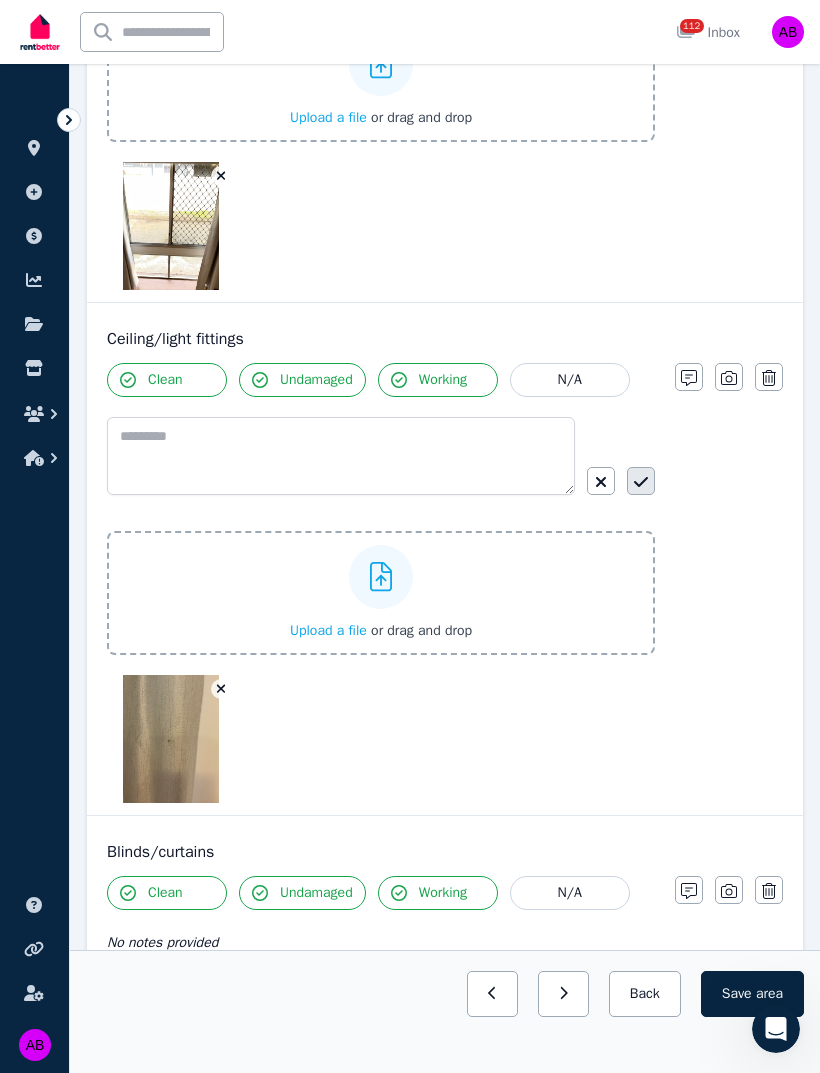 click 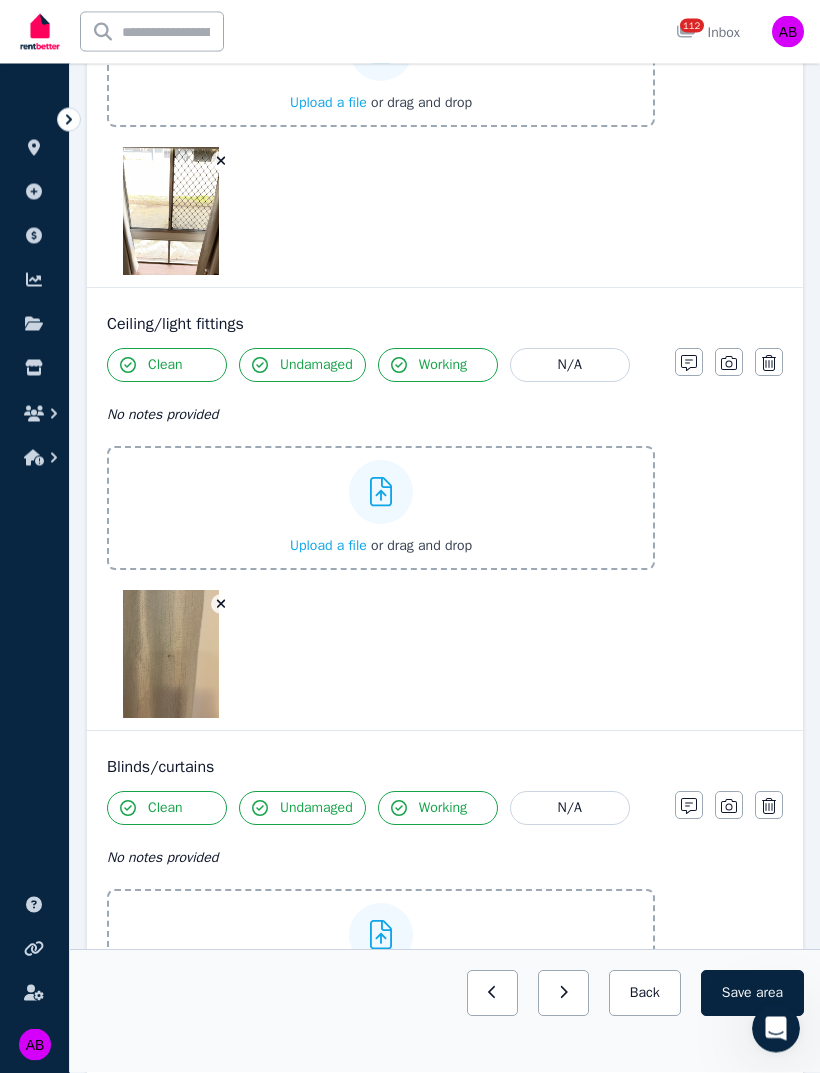 scroll, scrollTop: 1363, scrollLeft: 0, axis: vertical 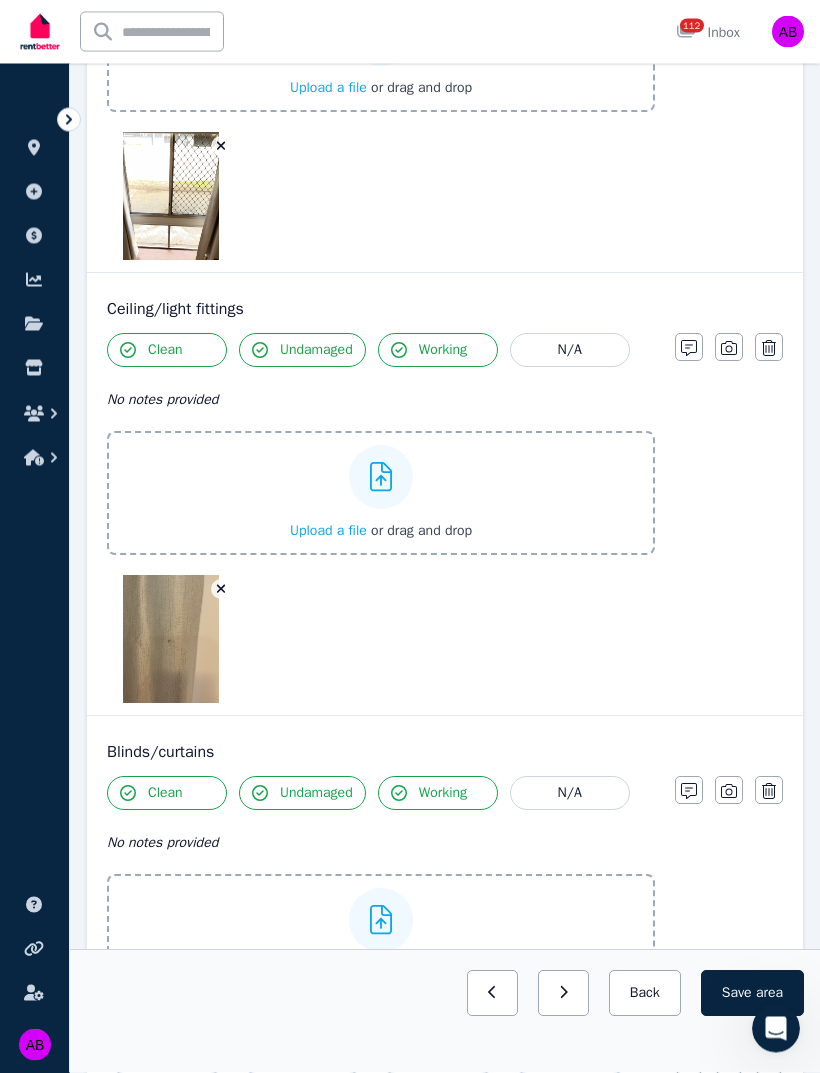 click at bounding box center (221, 590) 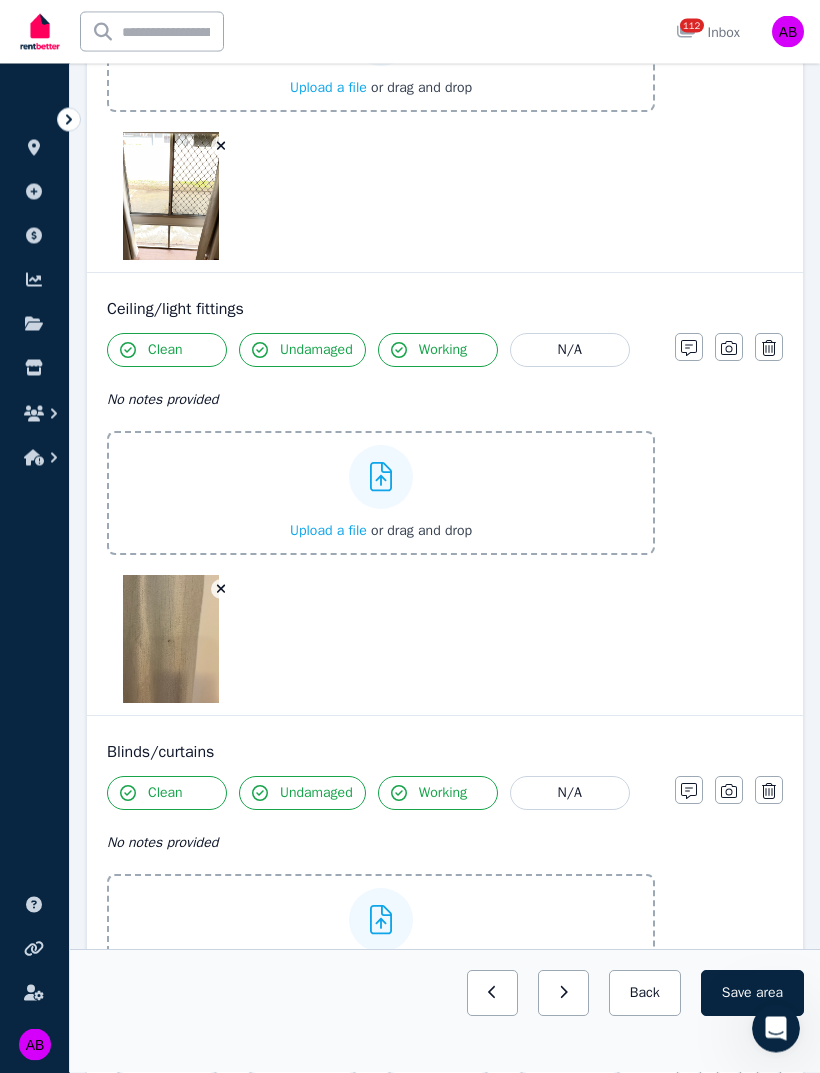 scroll, scrollTop: 1364, scrollLeft: 0, axis: vertical 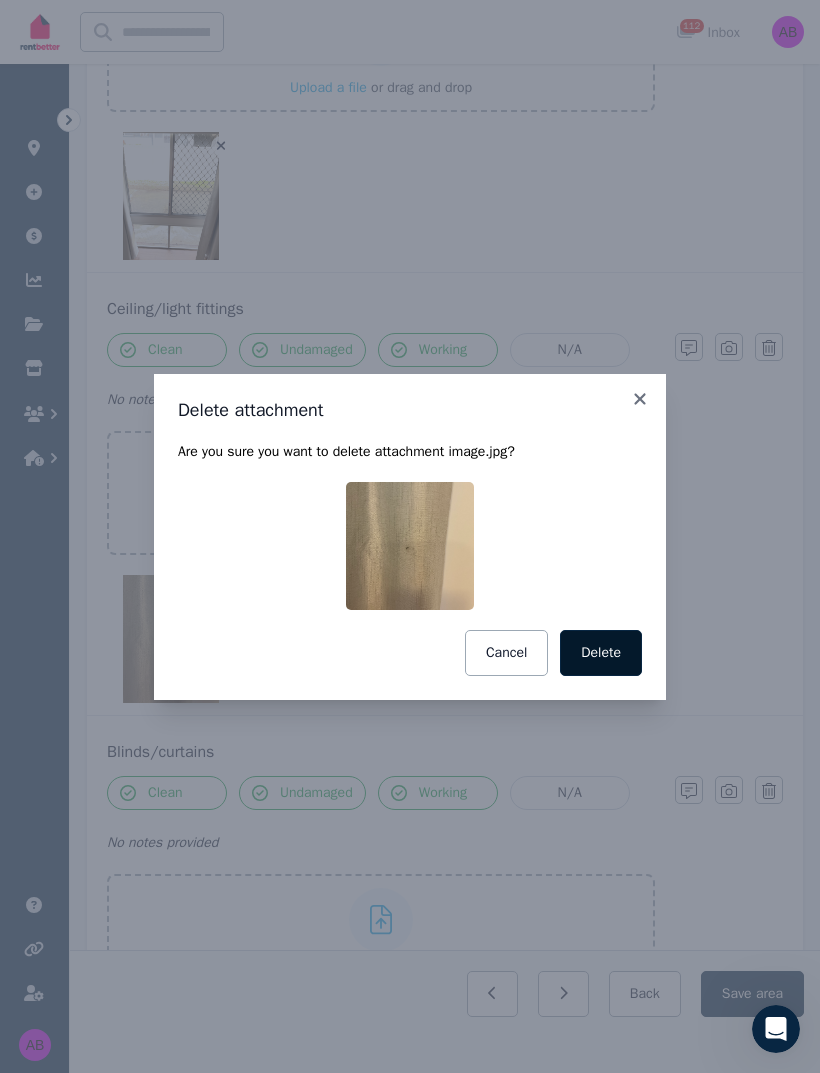 click on "Delete" at bounding box center [601, 653] 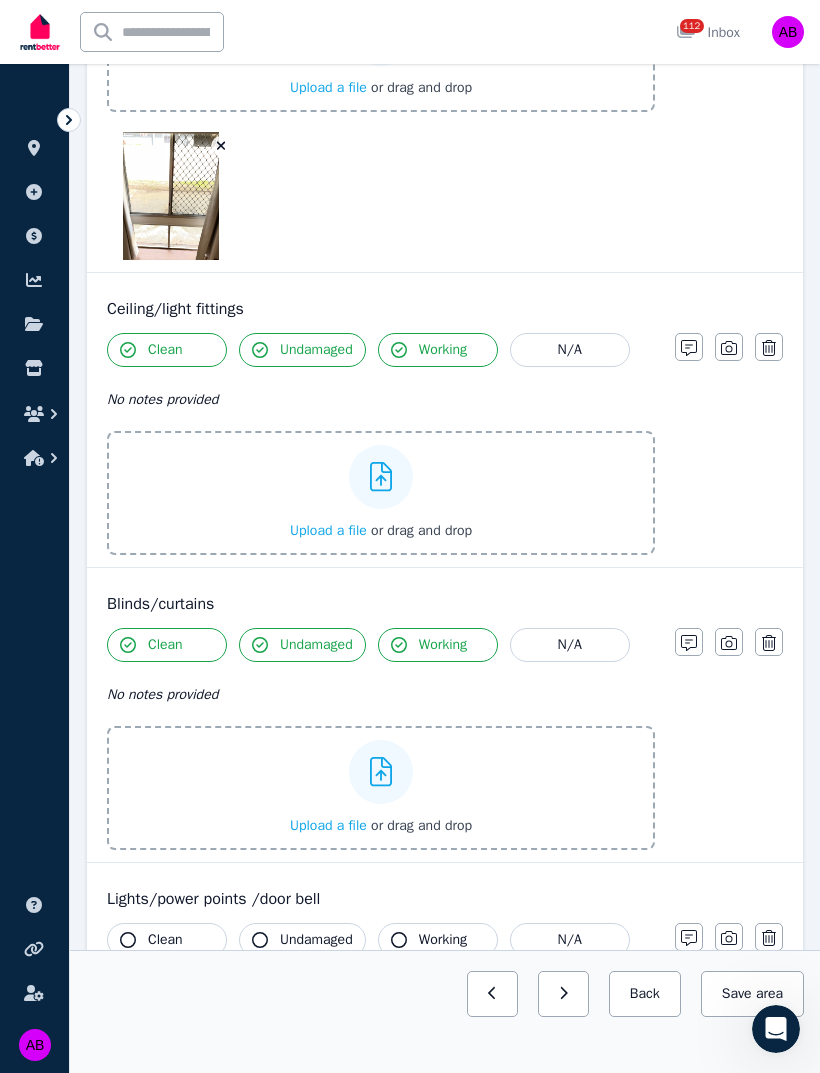 click on "Upload a file" at bounding box center (328, 825) 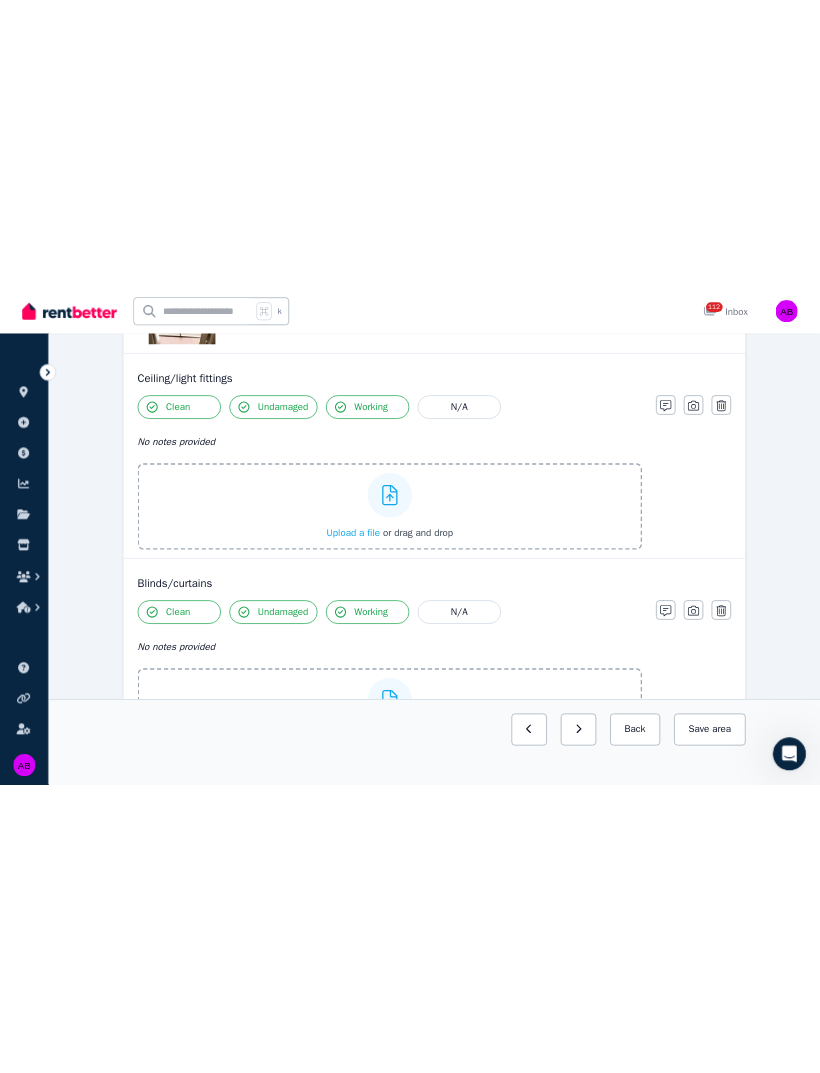 scroll, scrollTop: 1364, scrollLeft: 0, axis: vertical 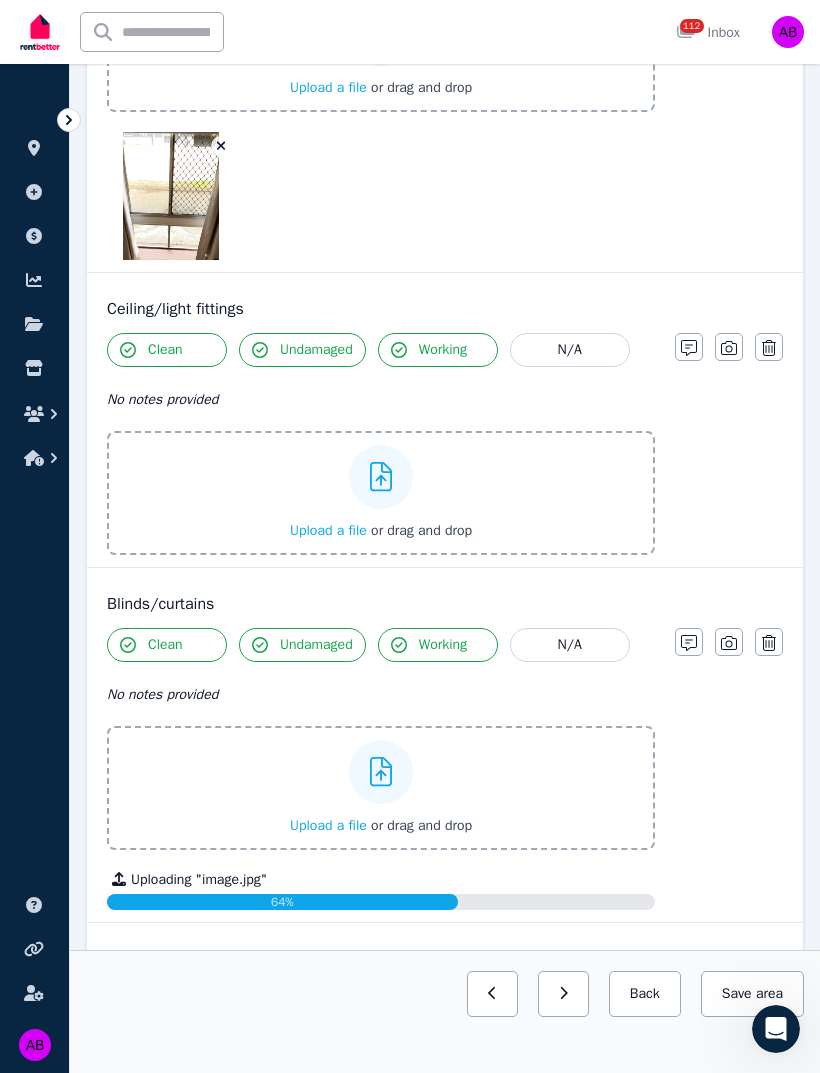 click on "Upload a file" at bounding box center [328, 825] 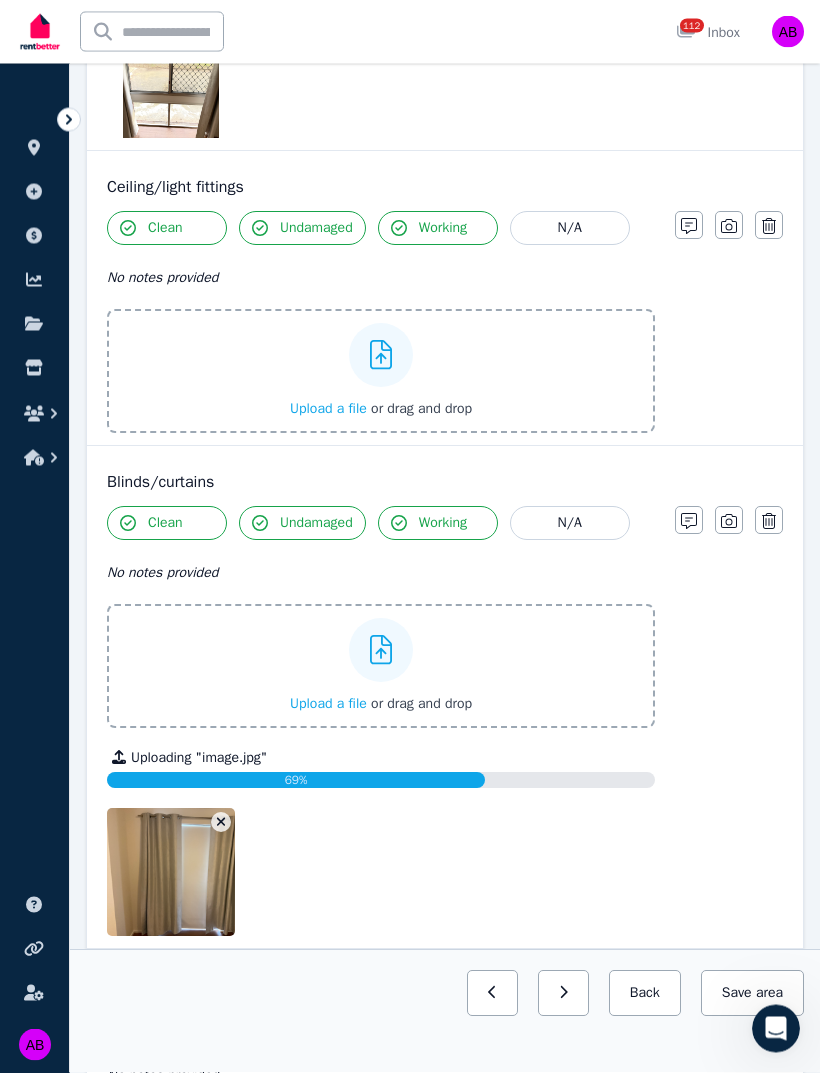 scroll, scrollTop: 1495, scrollLeft: 0, axis: vertical 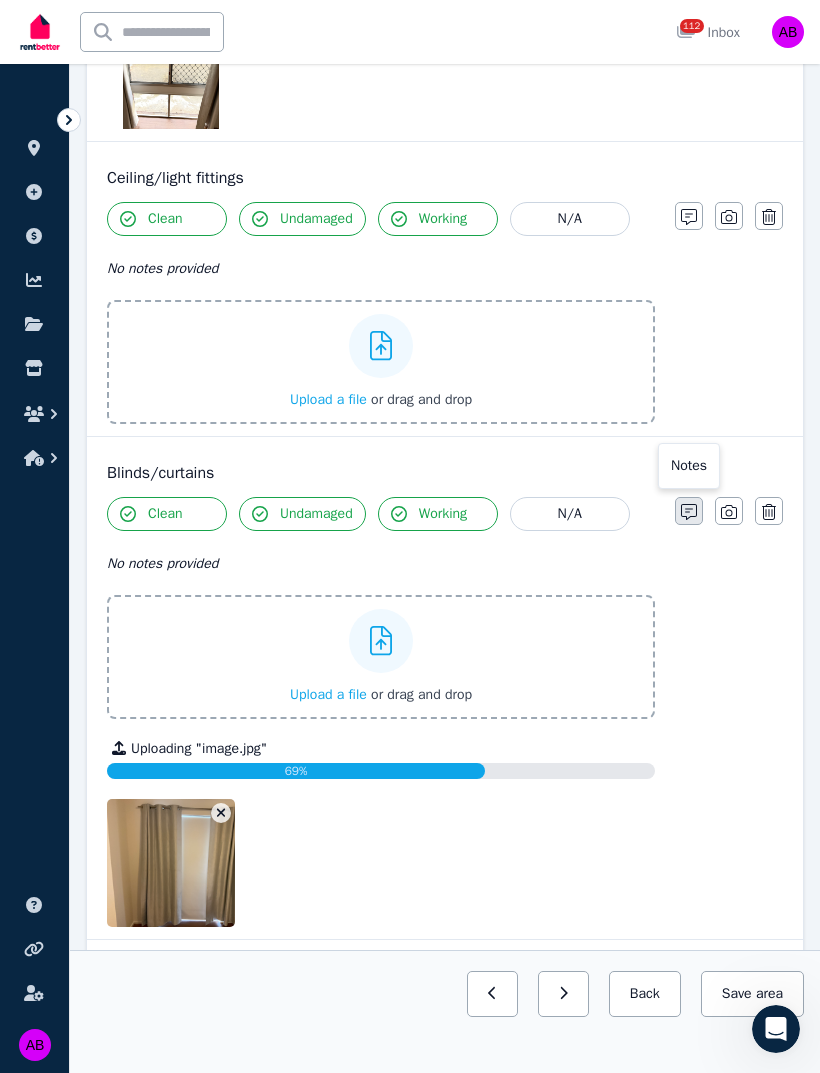 click at bounding box center [689, 511] 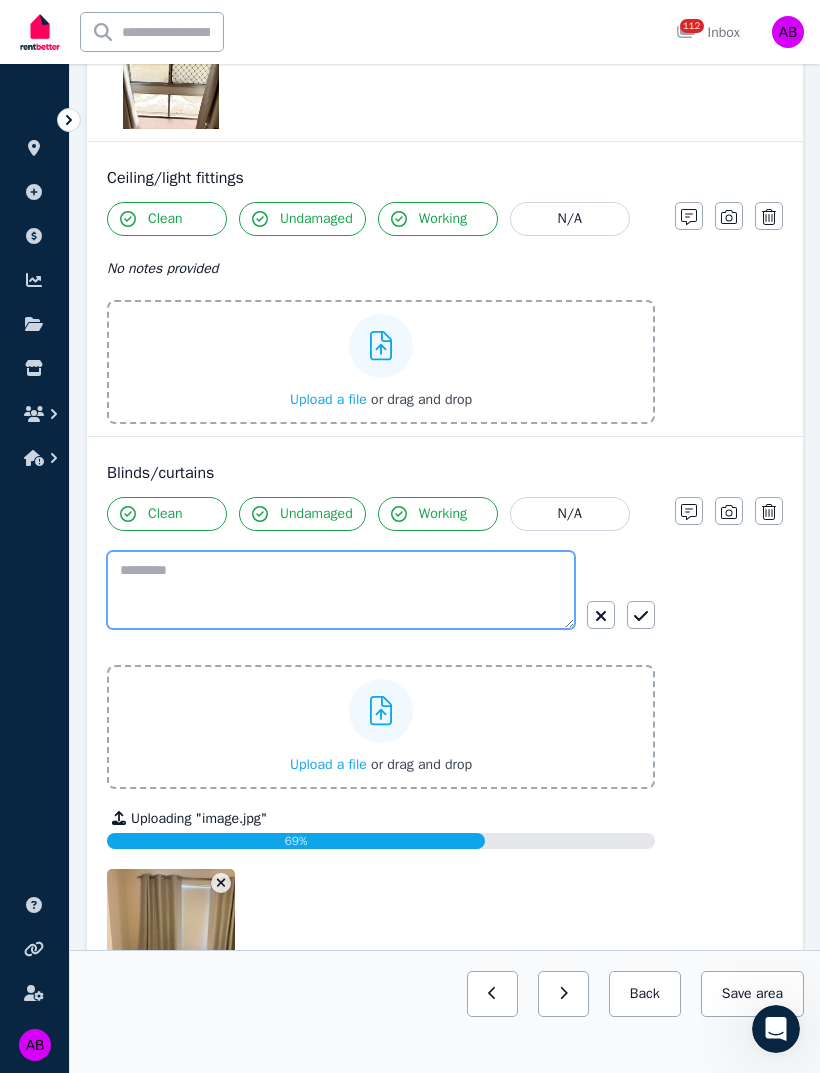 click at bounding box center (341, 590) 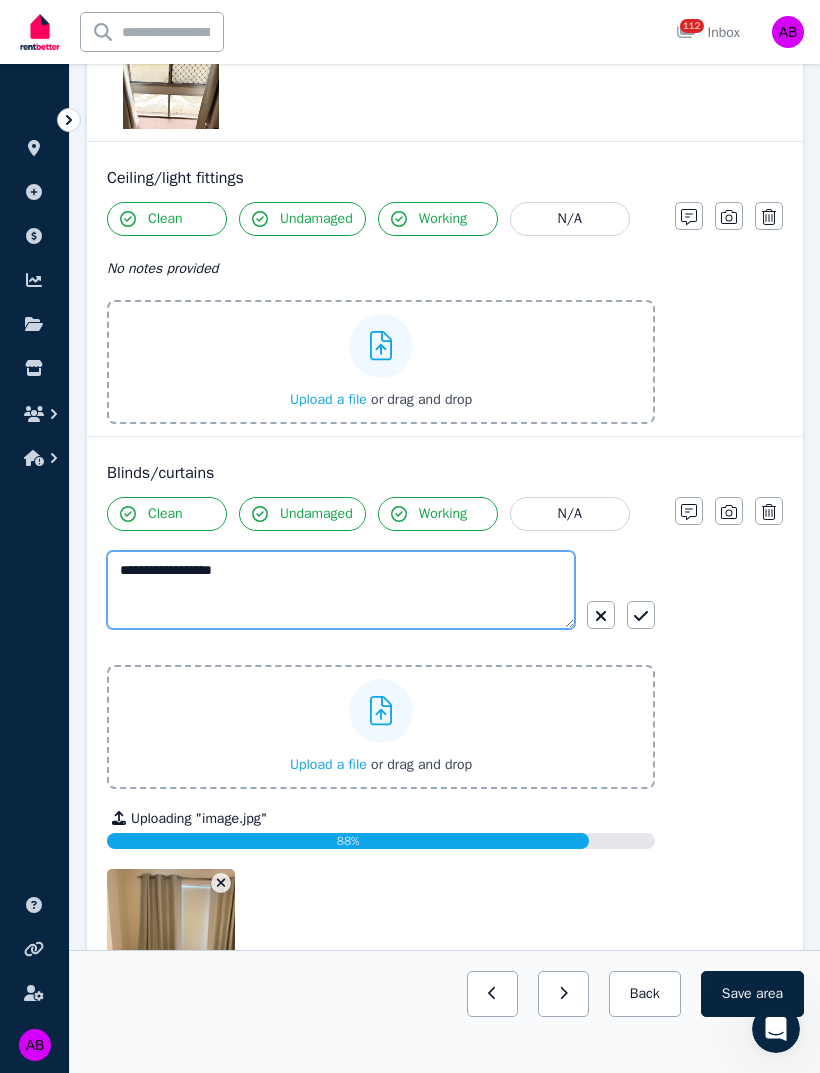 type on "**********" 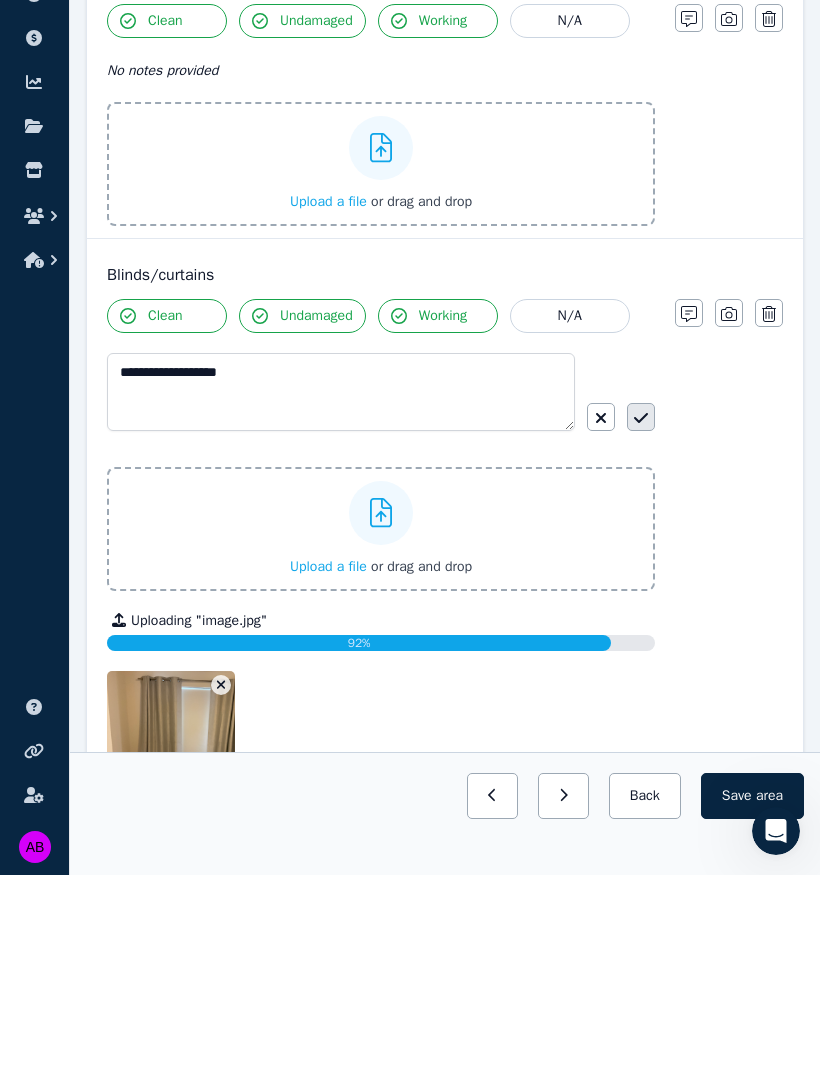 click 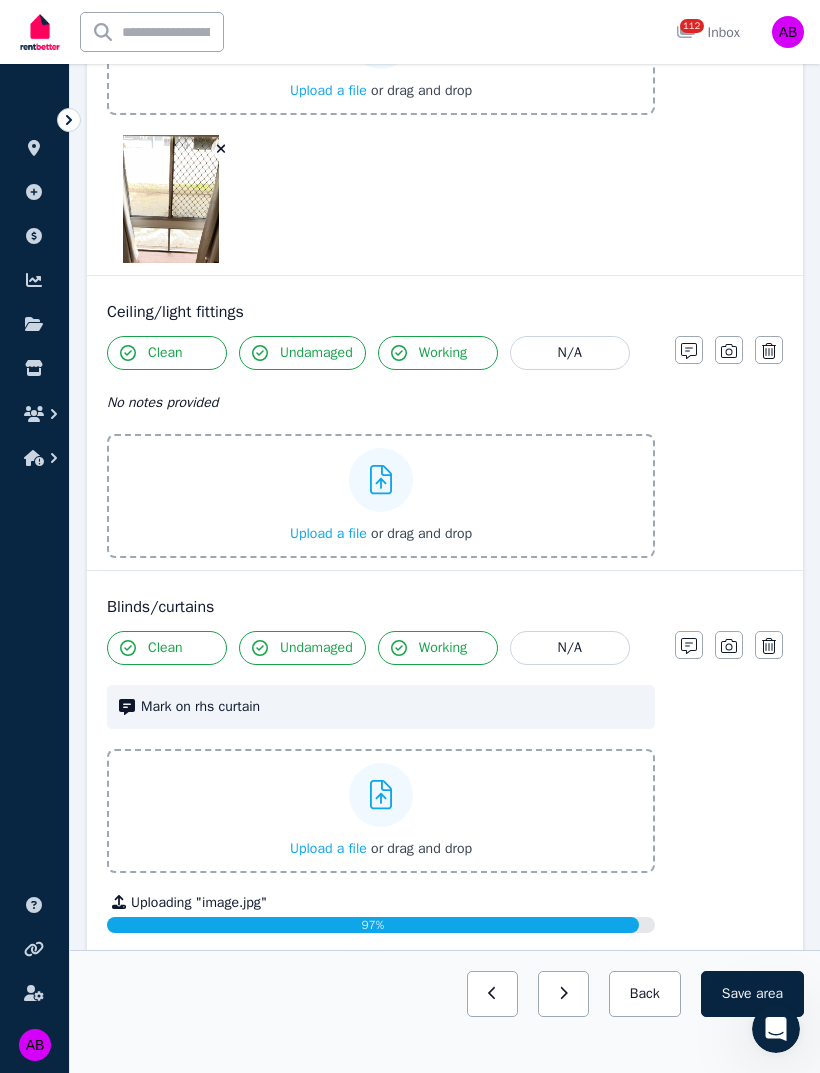 scroll, scrollTop: 1360, scrollLeft: 0, axis: vertical 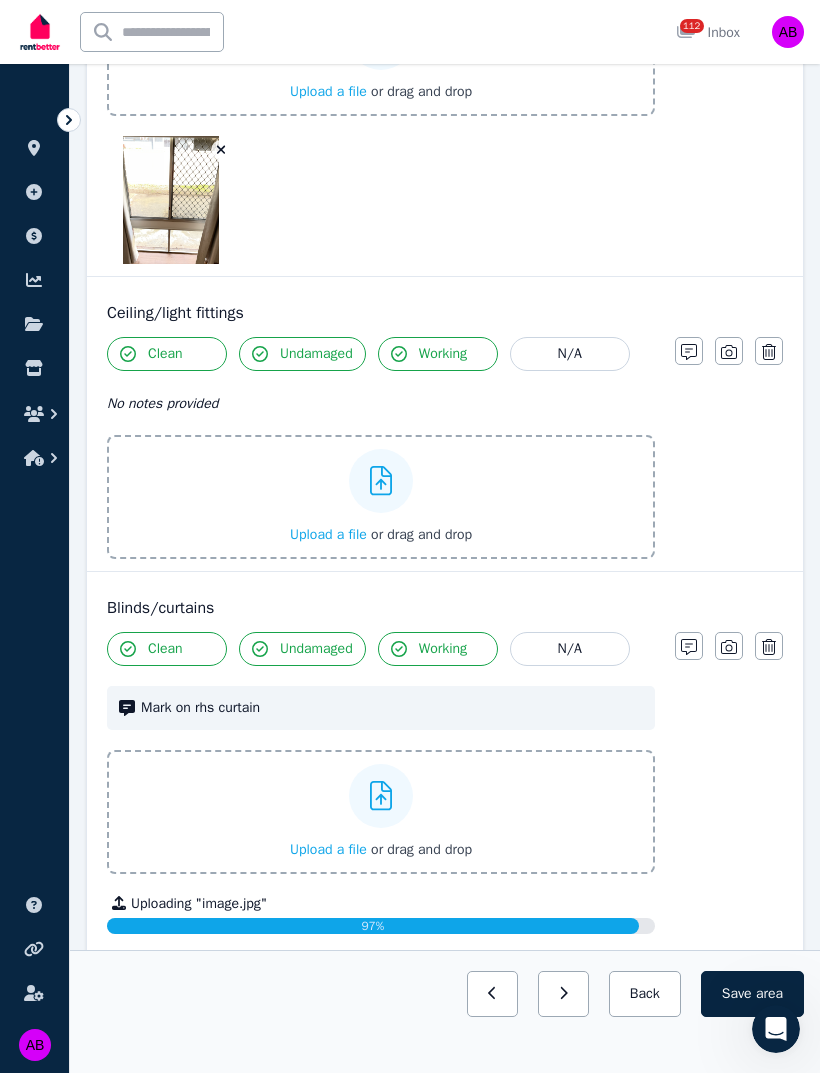 click on "Upload a file" at bounding box center (328, 534) 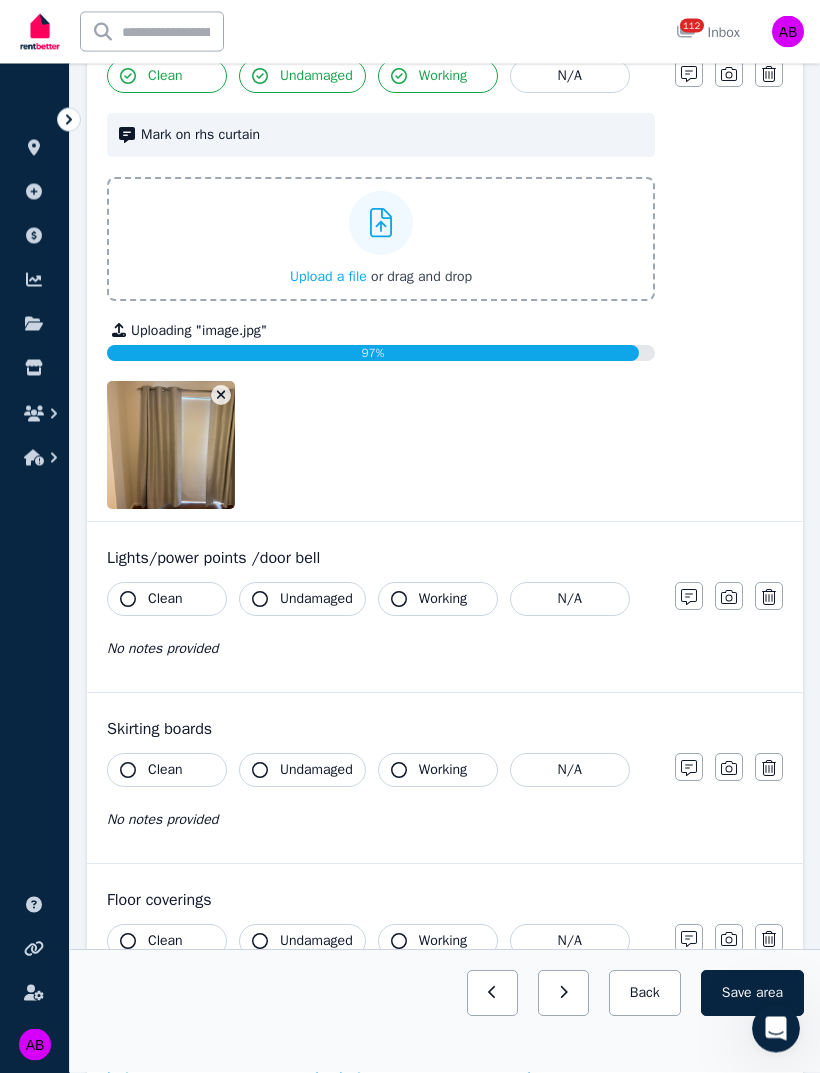 scroll, scrollTop: 1993, scrollLeft: 0, axis: vertical 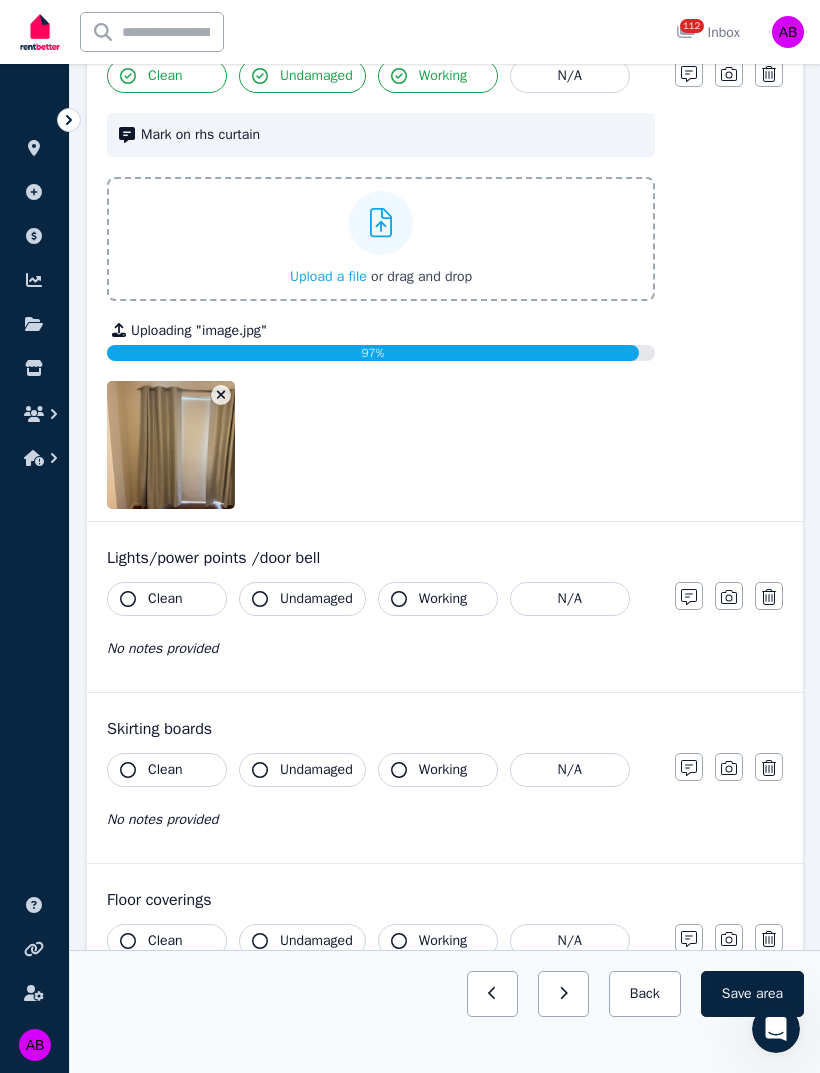 click on "Clean" at bounding box center (165, 599) 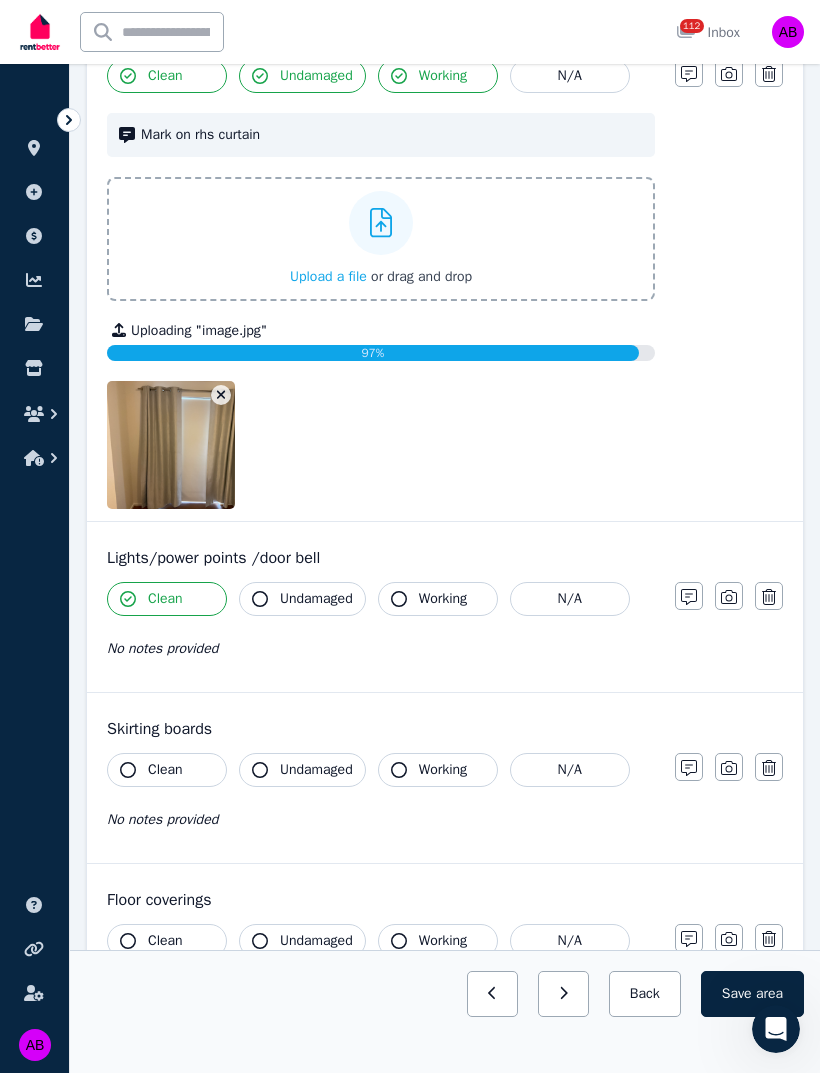 click on "Undamaged" at bounding box center (302, 599) 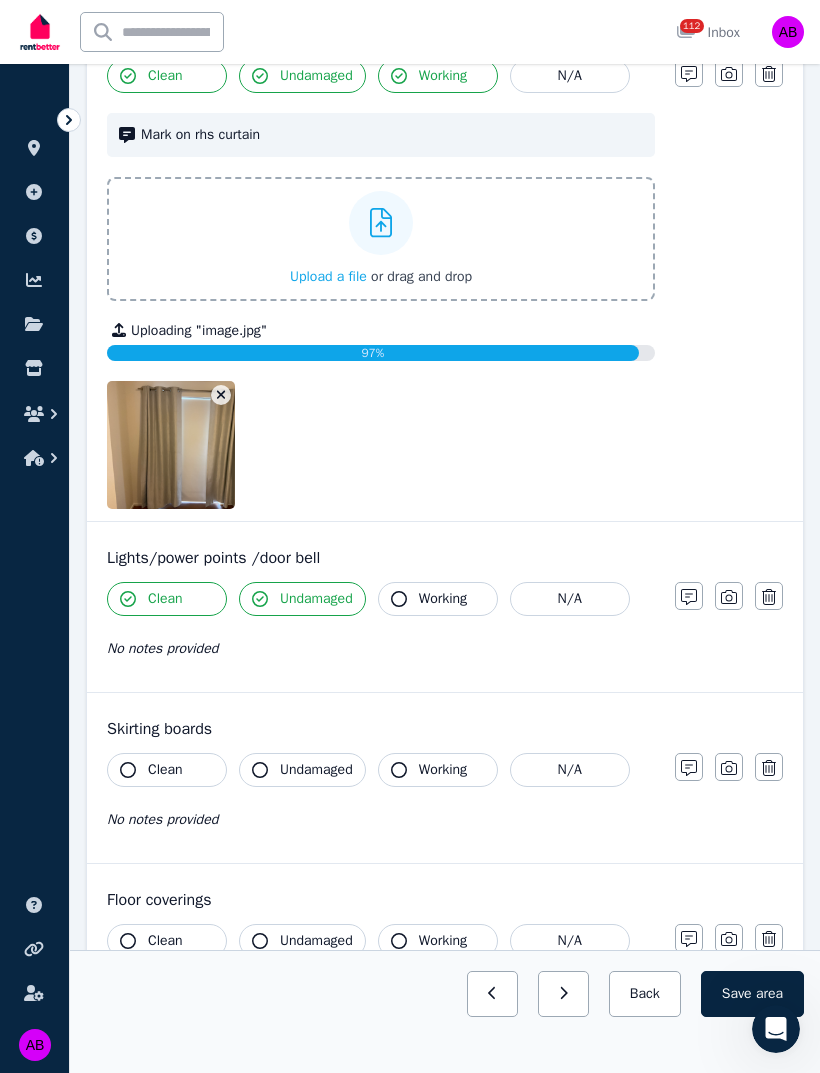 click on "Working" at bounding box center [443, 599] 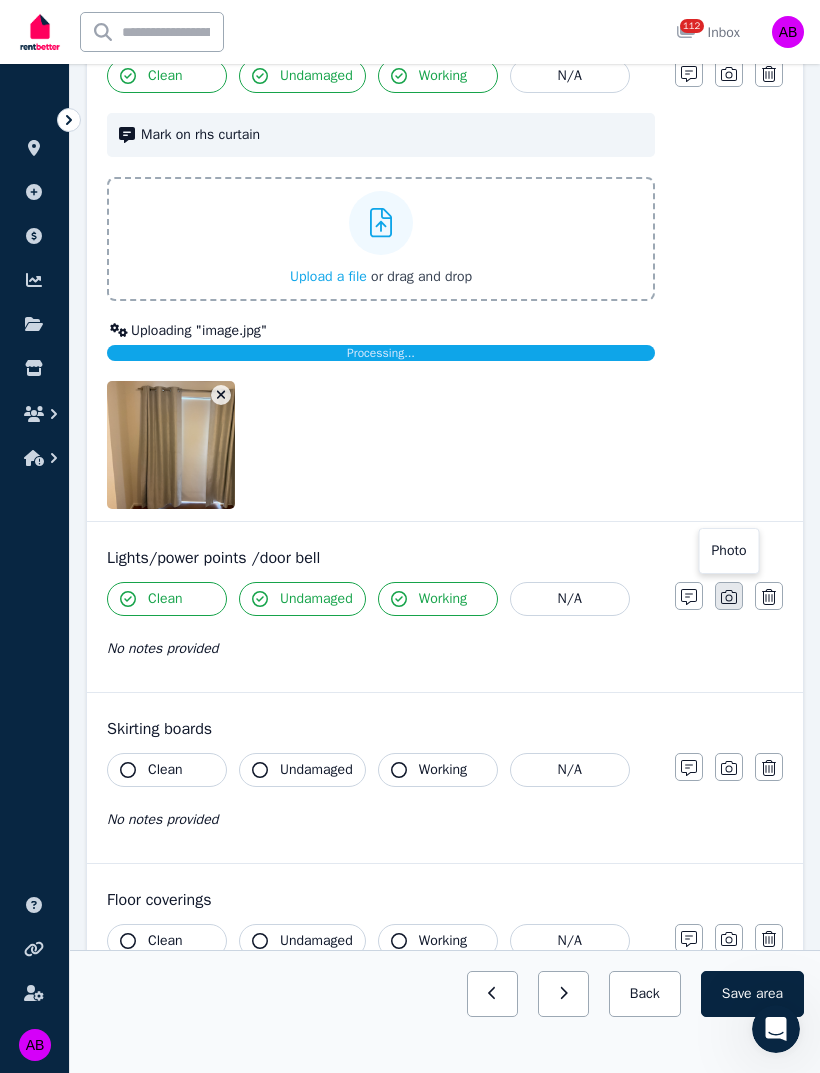 click at bounding box center (729, 596) 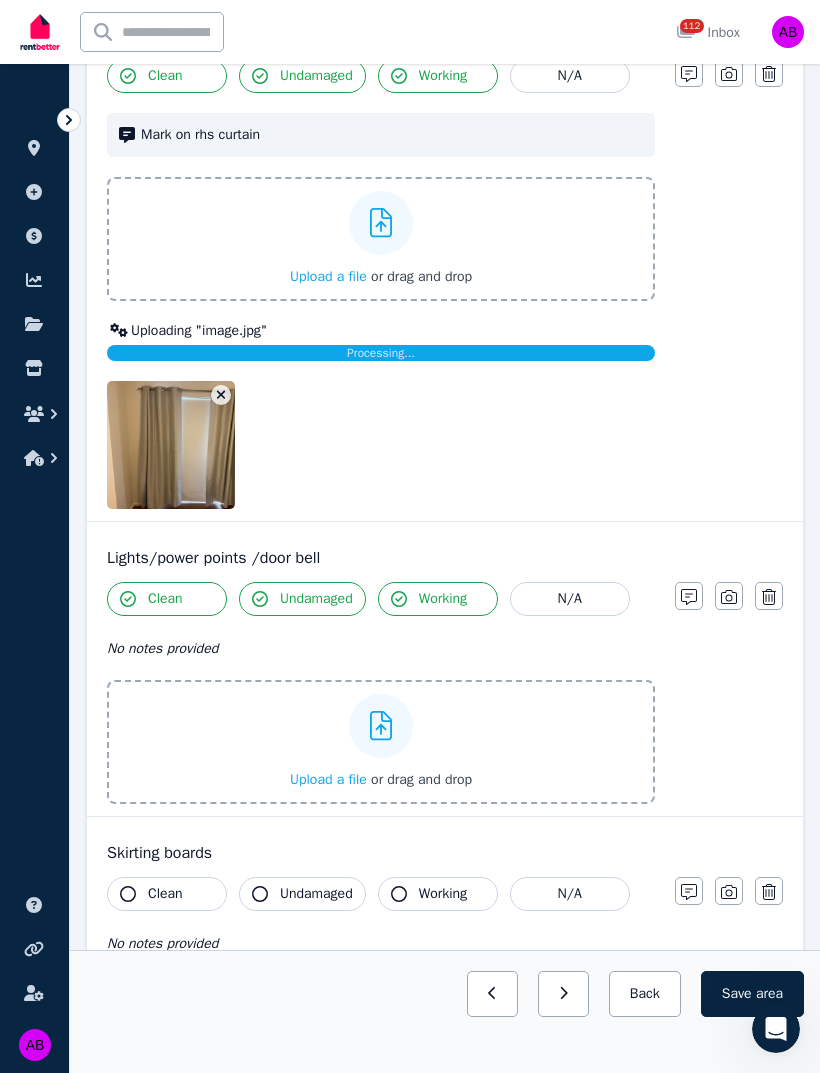 click on "Upload a file" at bounding box center [328, 779] 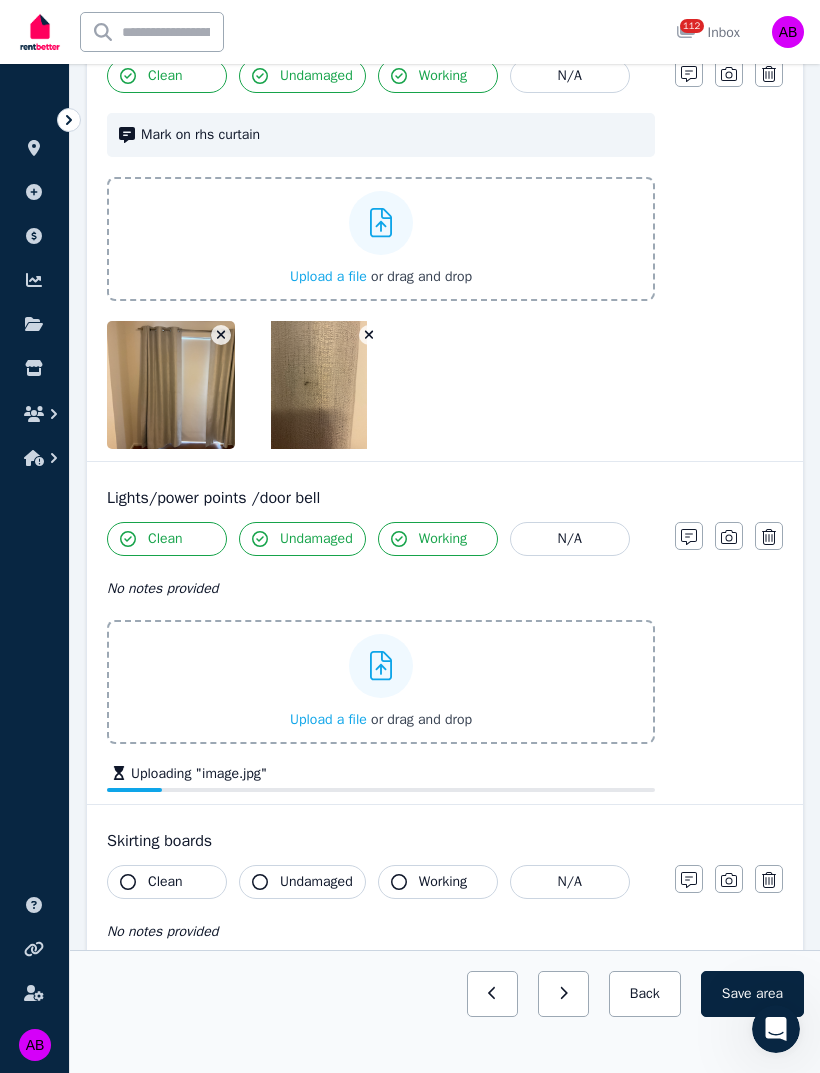 click on "Upload a file" at bounding box center [328, 719] 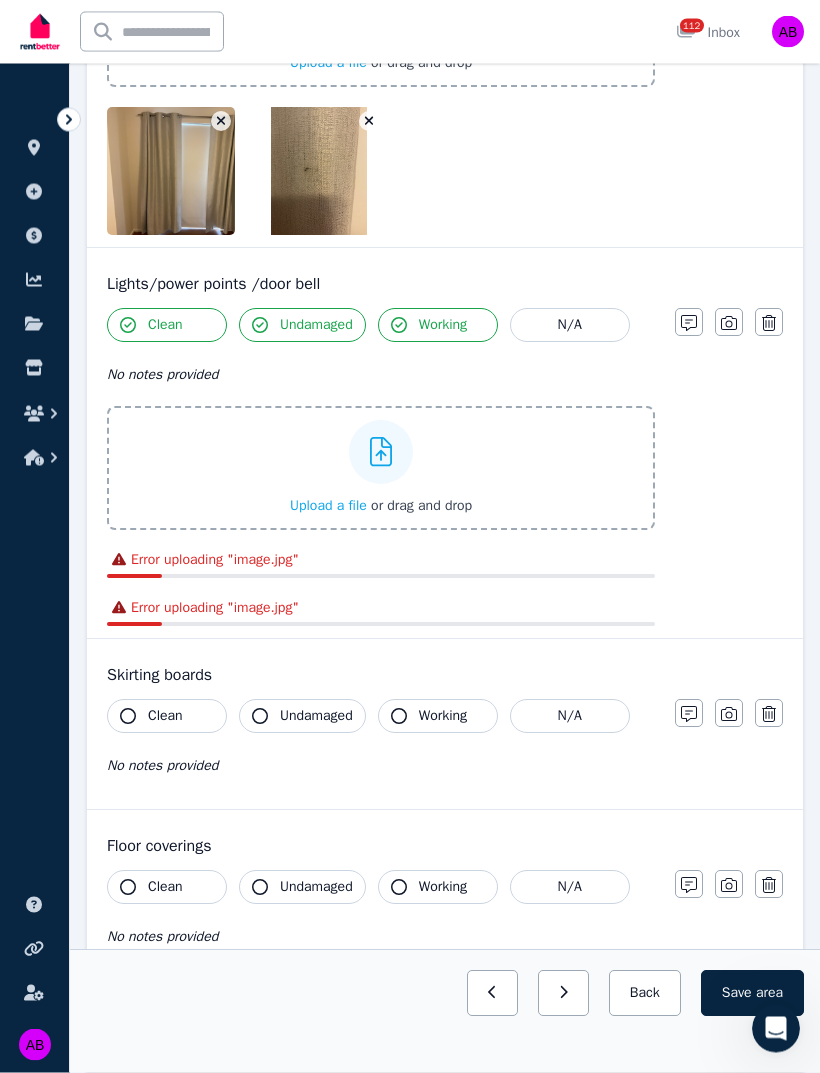 scroll, scrollTop: 2207, scrollLeft: 0, axis: vertical 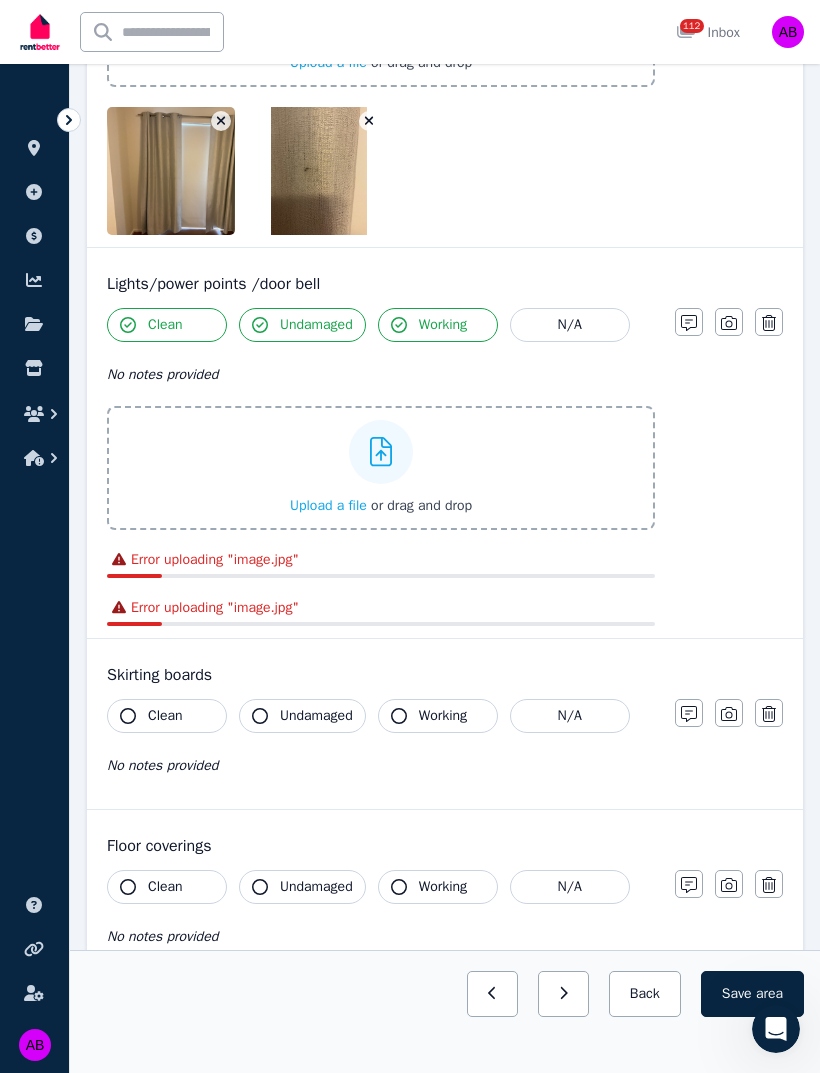 click on "Error uploading   " image.jpg "" at bounding box center [381, 608] 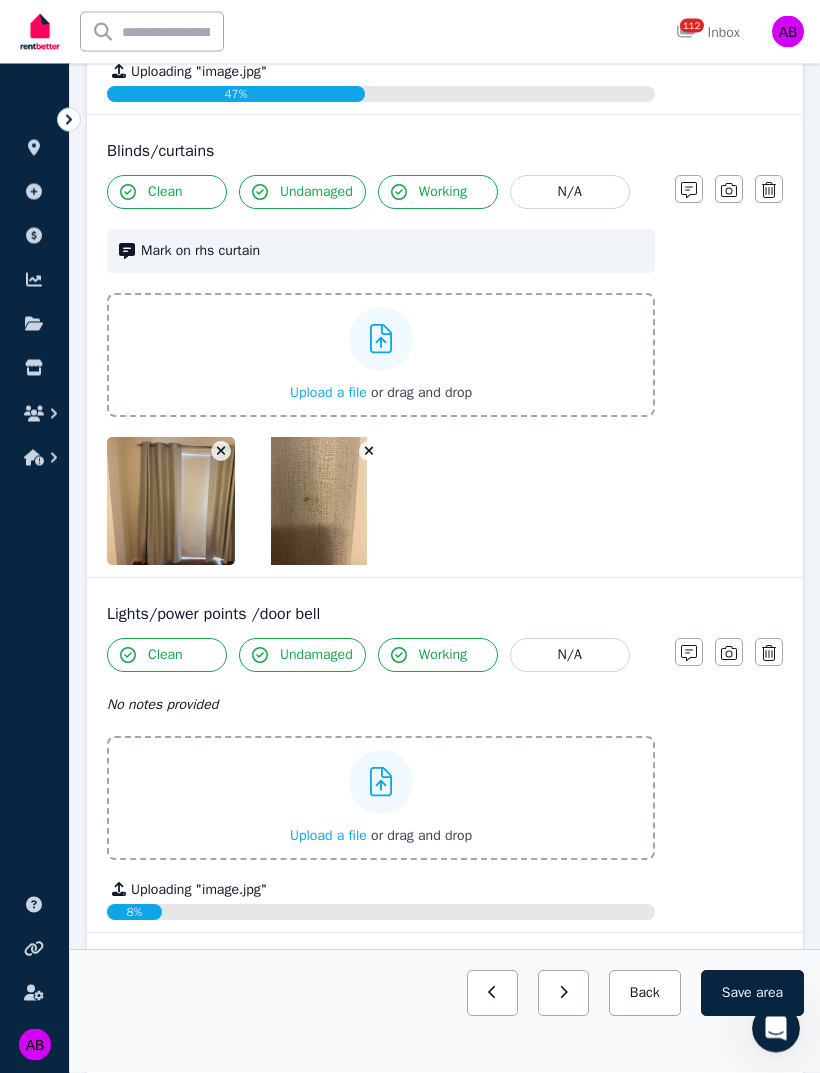 scroll, scrollTop: 1884, scrollLeft: 0, axis: vertical 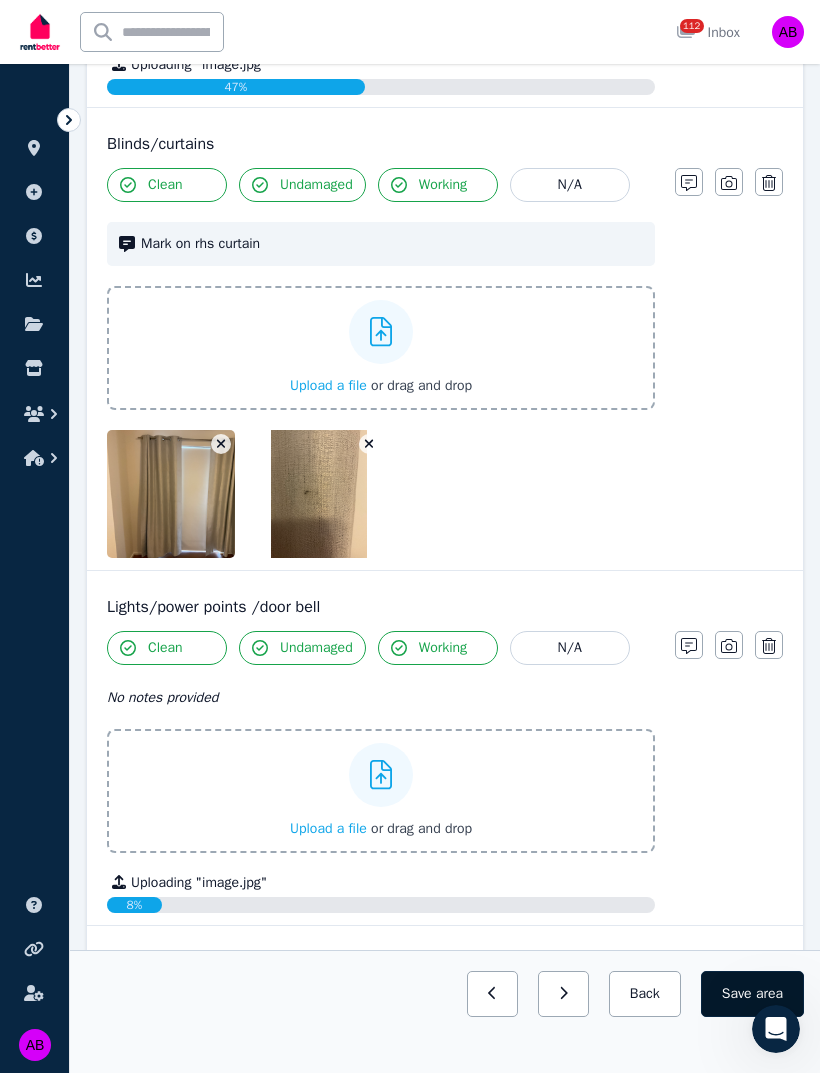 click on "Save   area" at bounding box center (752, 994) 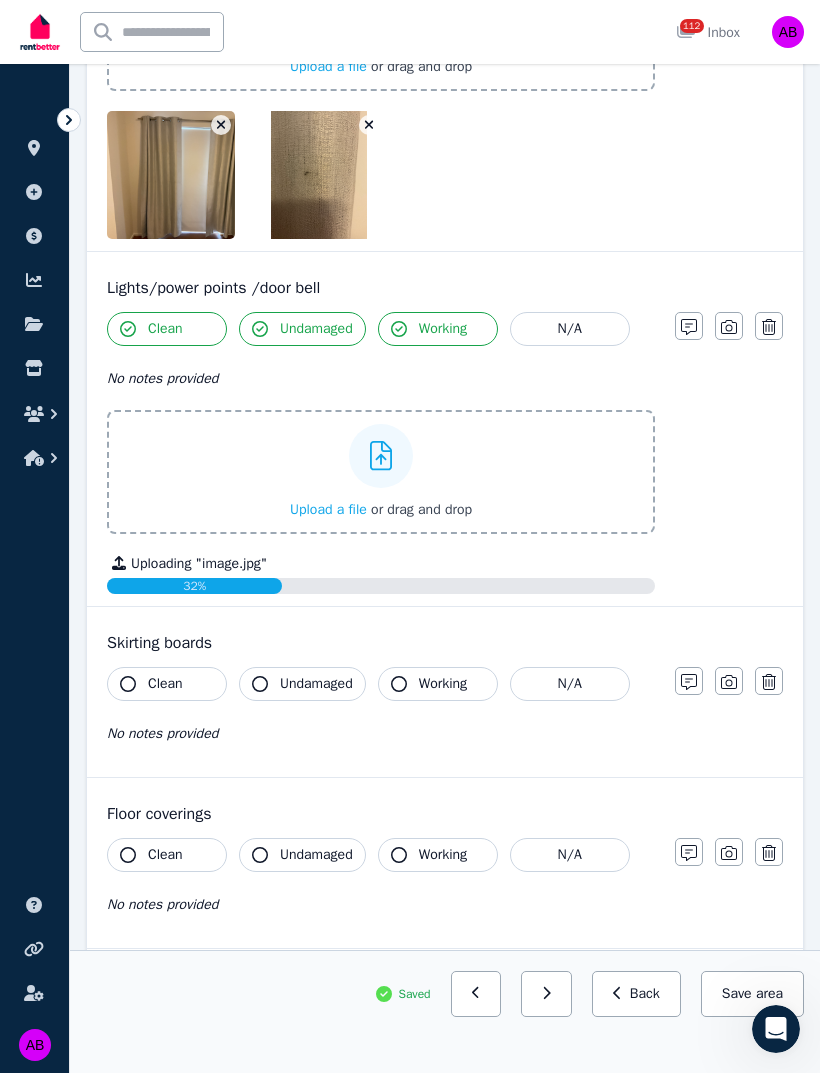 scroll, scrollTop: 2199, scrollLeft: 0, axis: vertical 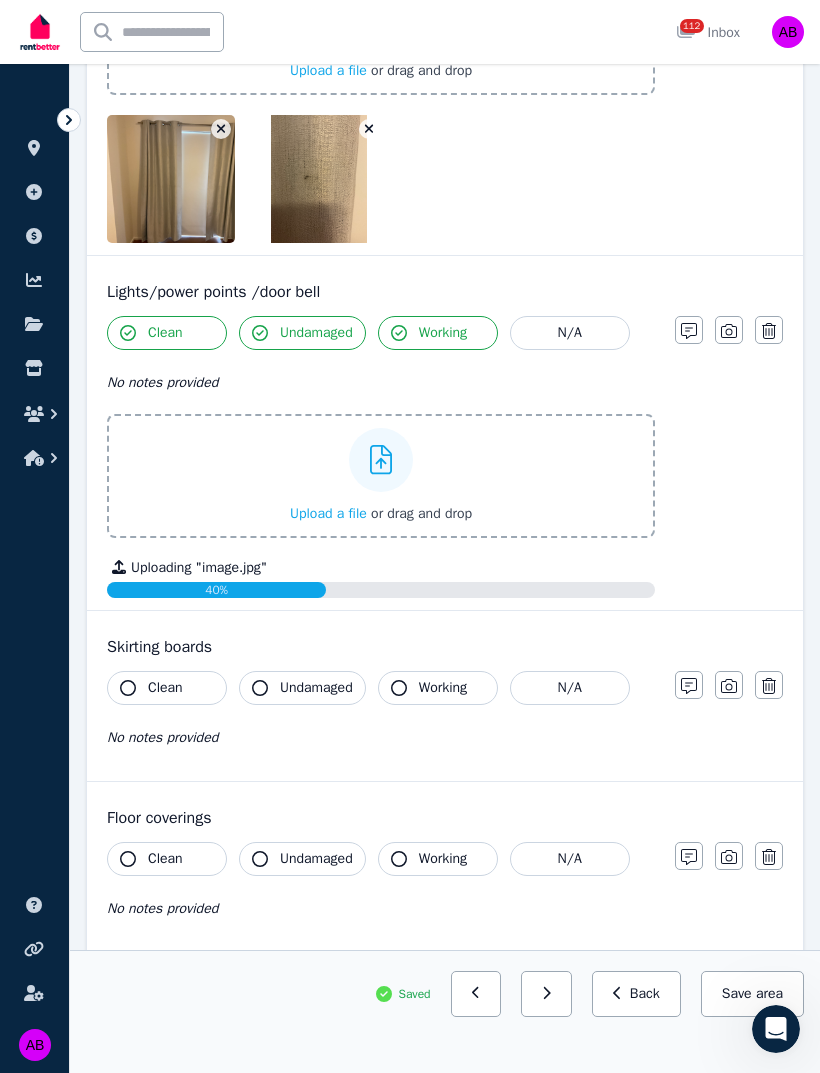 click on "Upload a file" at bounding box center [328, 513] 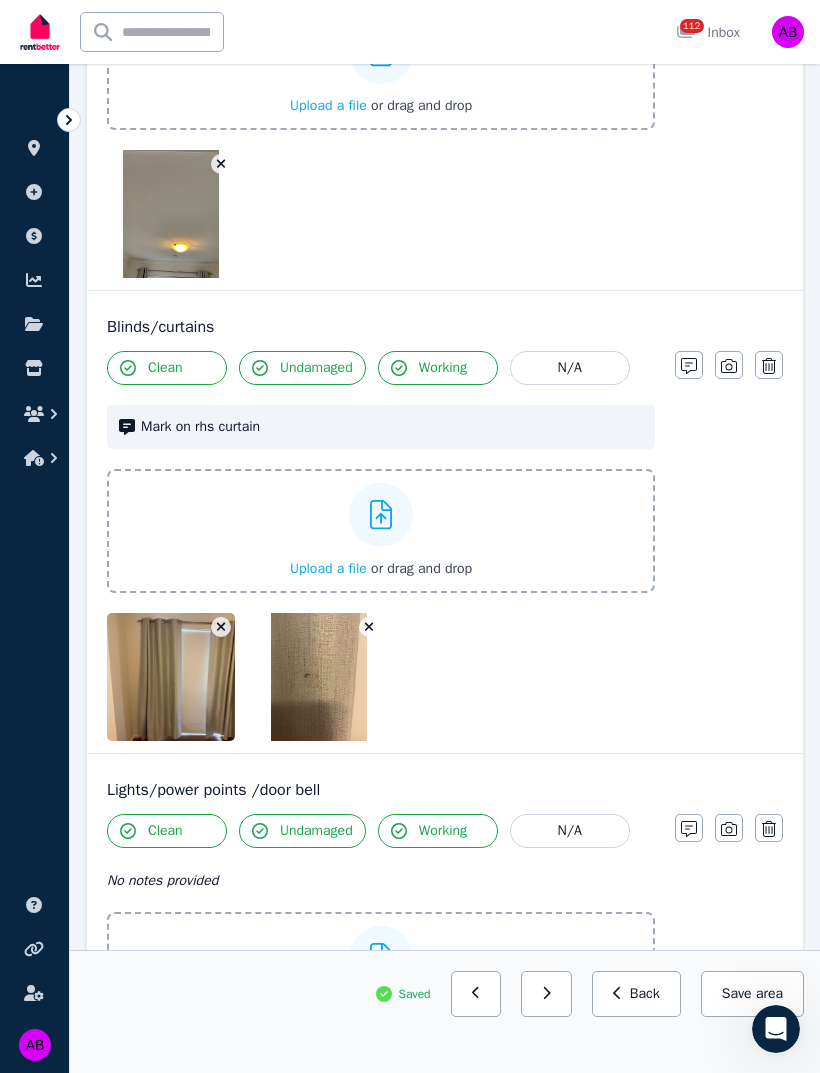 scroll, scrollTop: 1787, scrollLeft: 0, axis: vertical 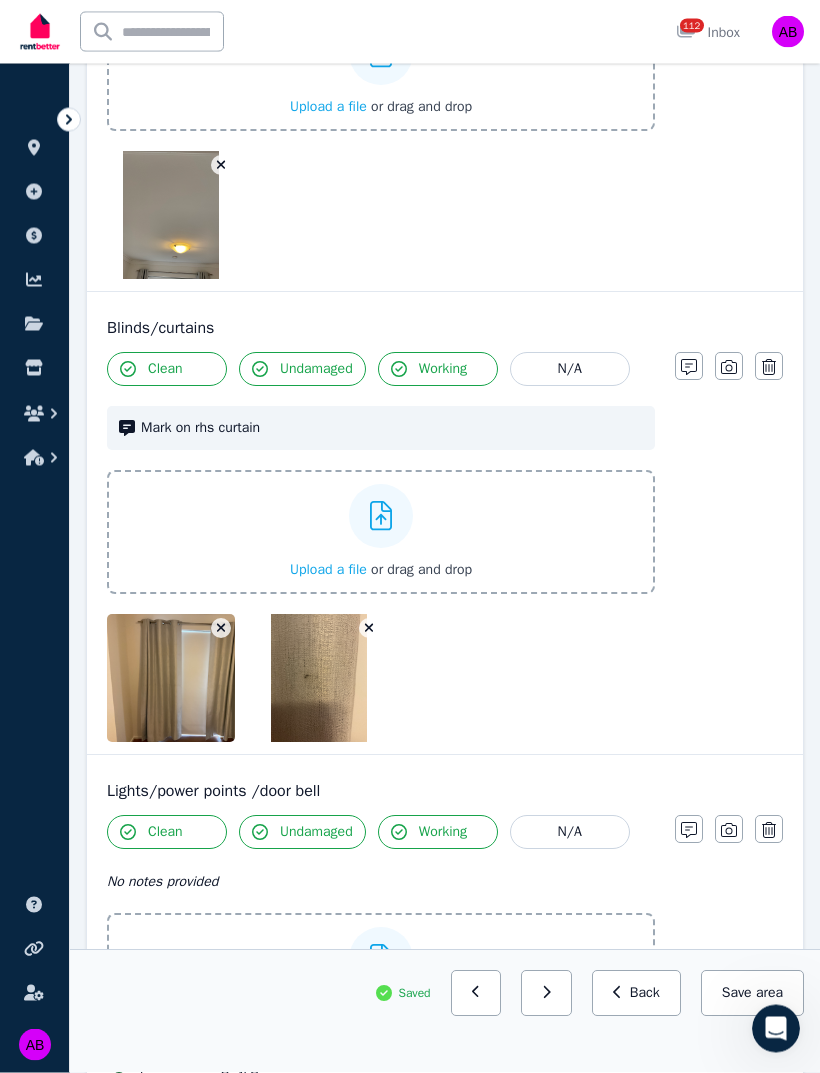 click at bounding box center (319, 679) 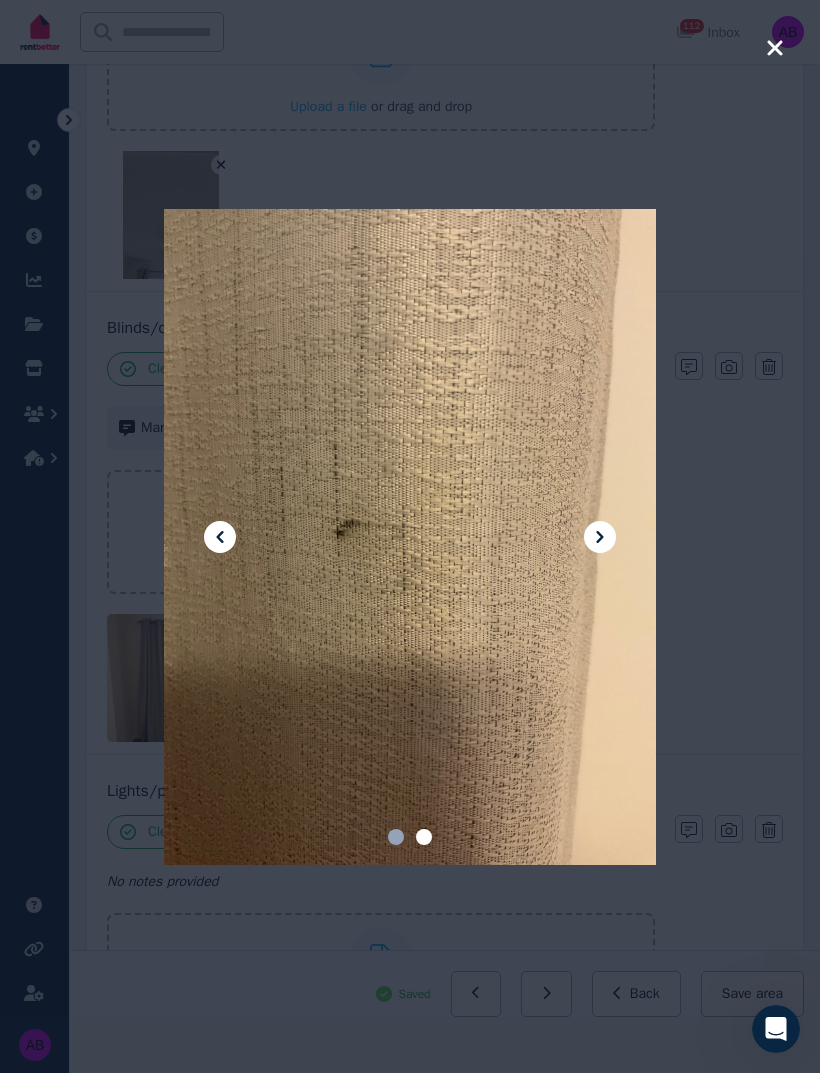 click 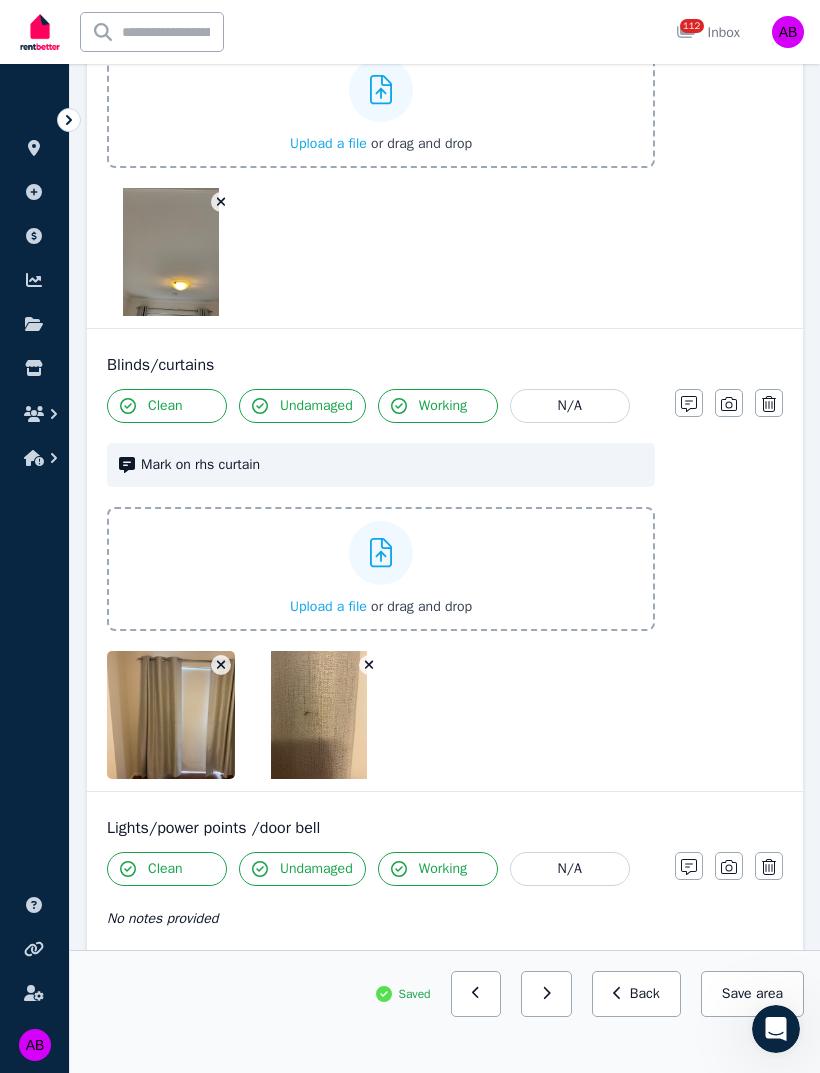 scroll, scrollTop: 1750, scrollLeft: 0, axis: vertical 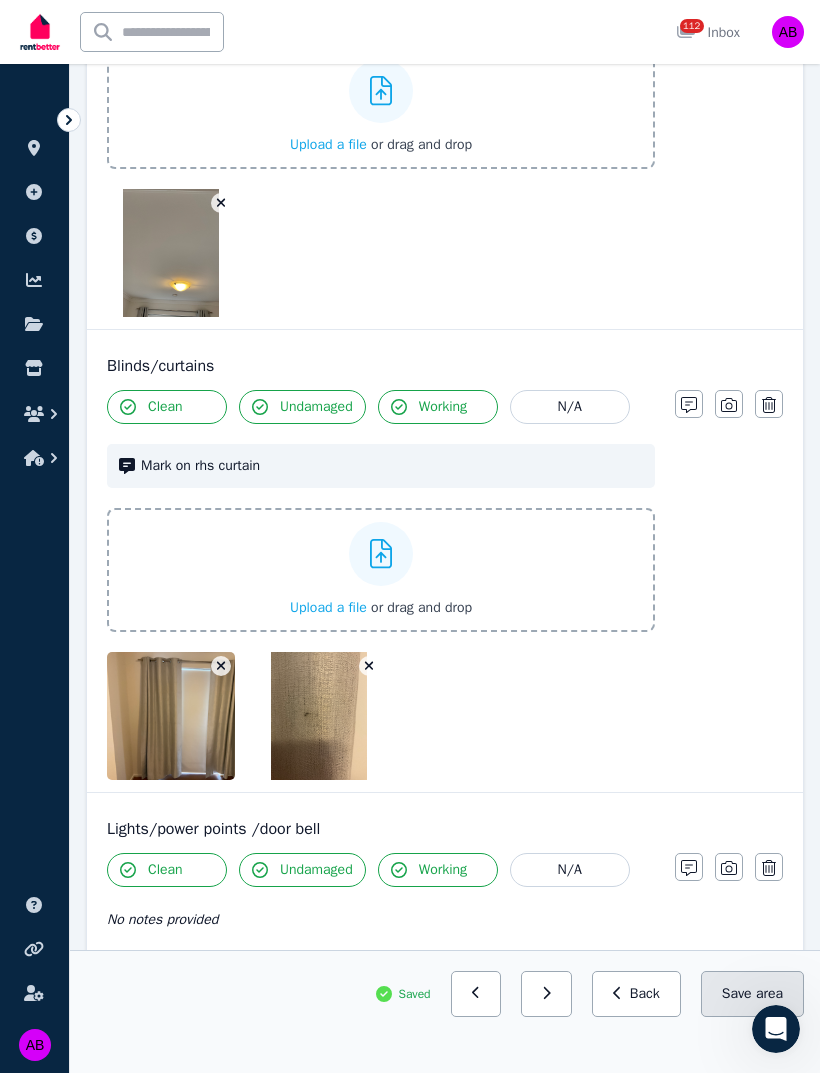 click on "Save   area" at bounding box center (752, 994) 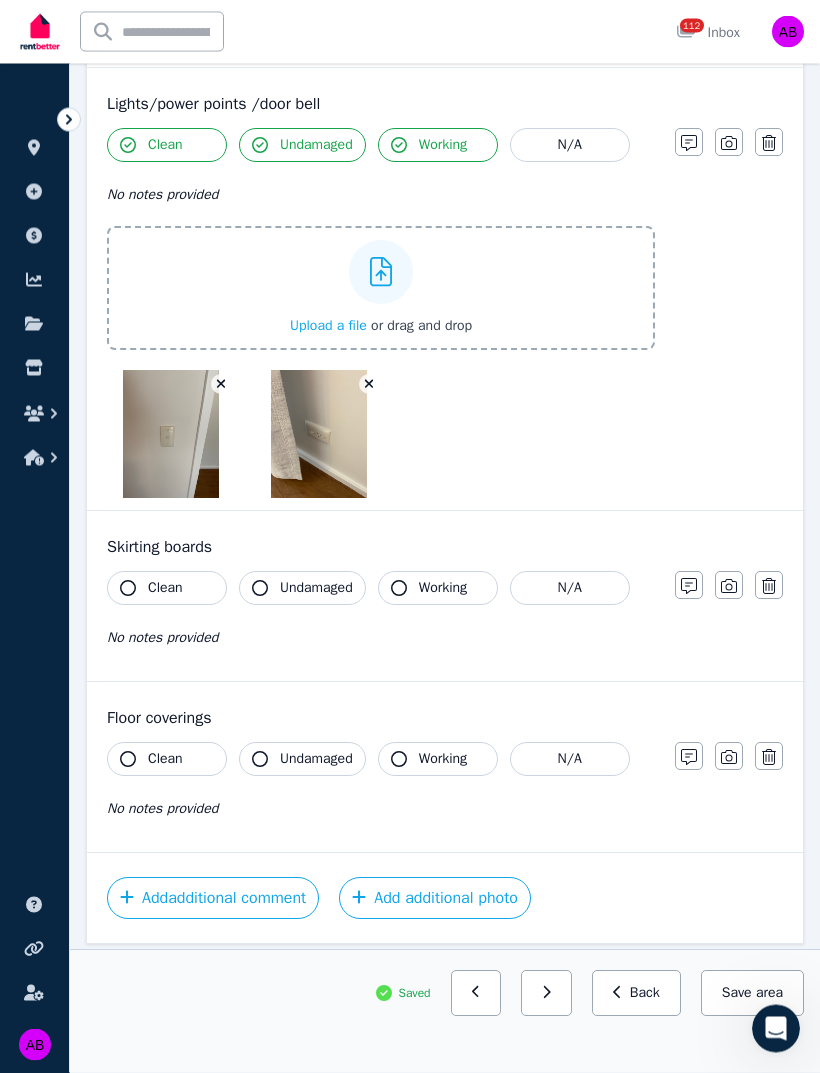 scroll, scrollTop: 2477, scrollLeft: 0, axis: vertical 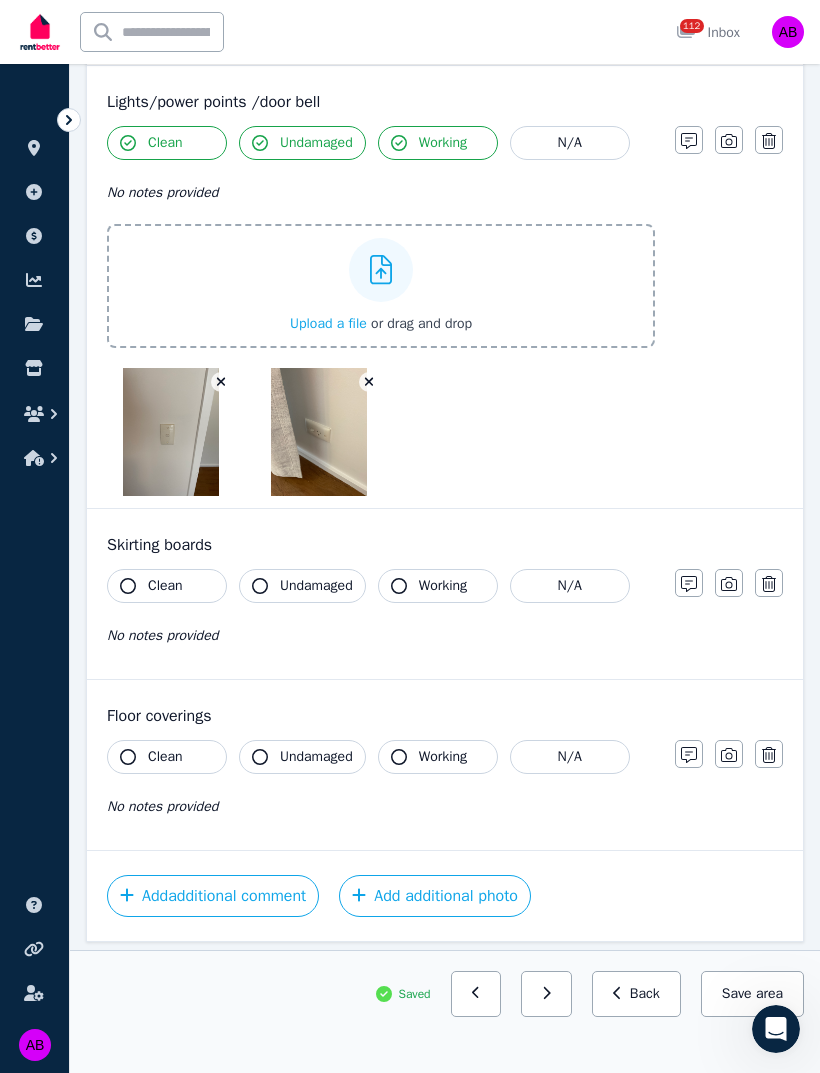 click on "Clean" at bounding box center (167, 586) 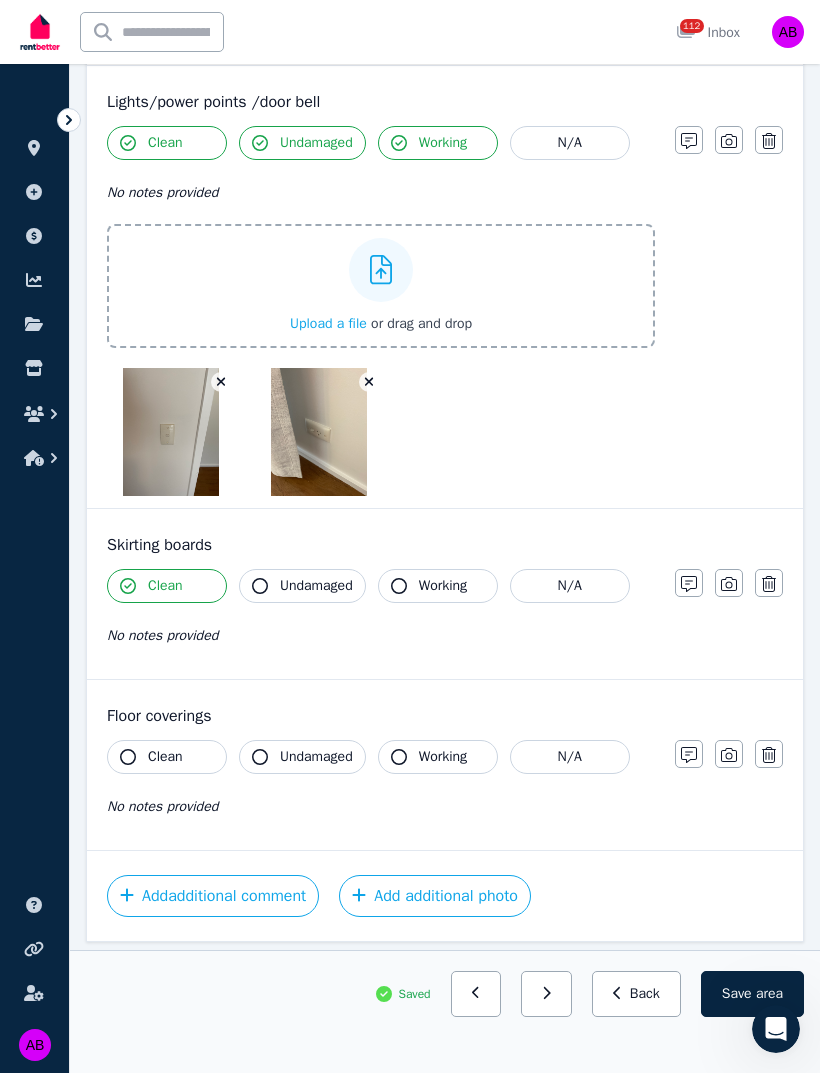 click on "Undamaged" at bounding box center [302, 586] 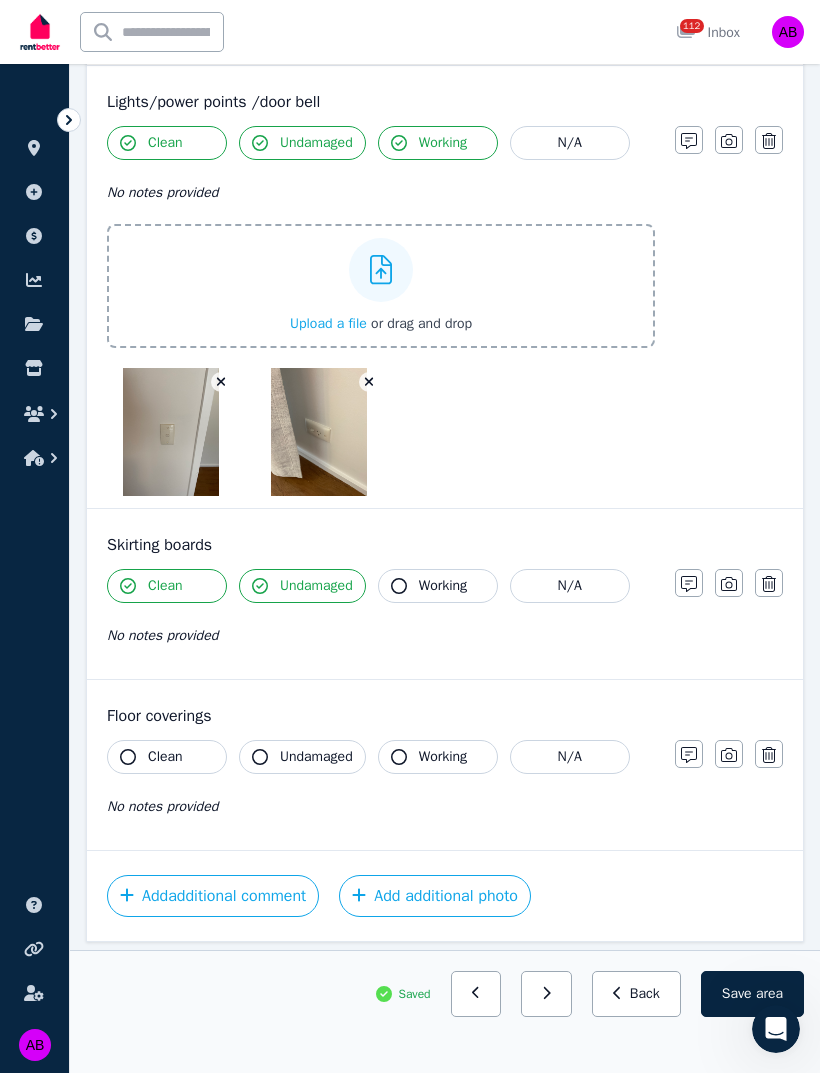 click on "Clean" at bounding box center [167, 757] 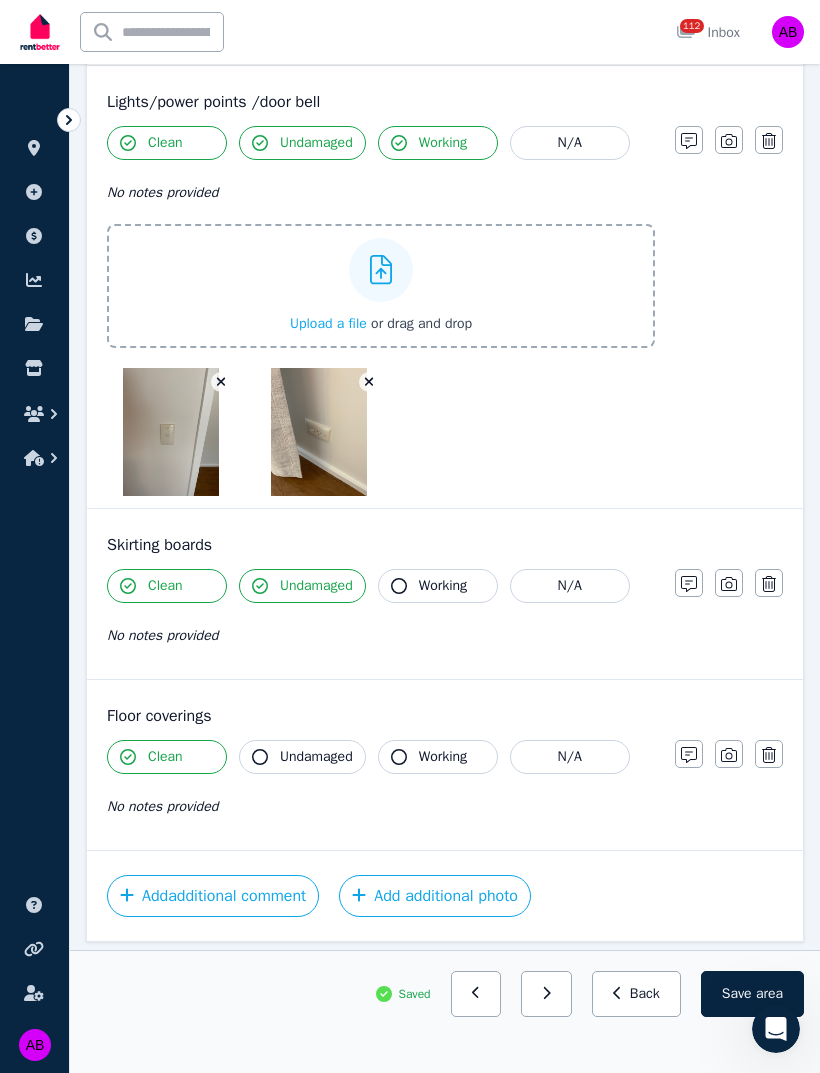 click on "Undamaged" at bounding box center (316, 757) 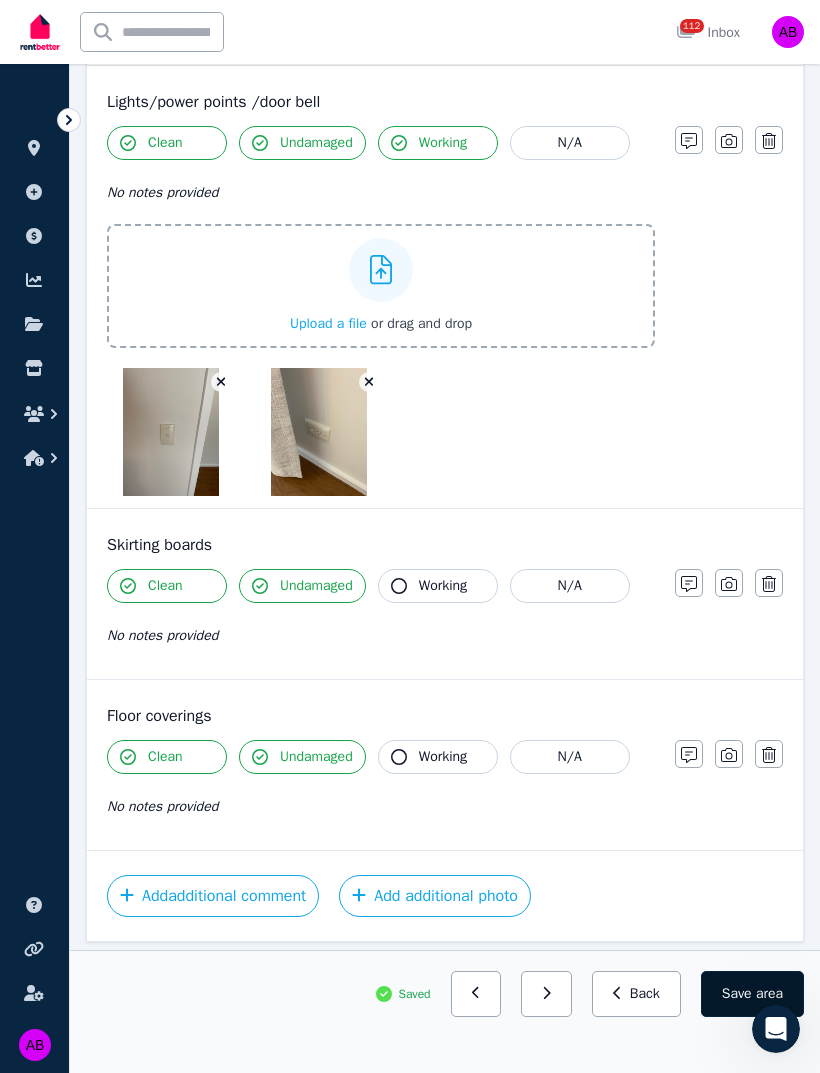 click on "Save   area" at bounding box center (752, 994) 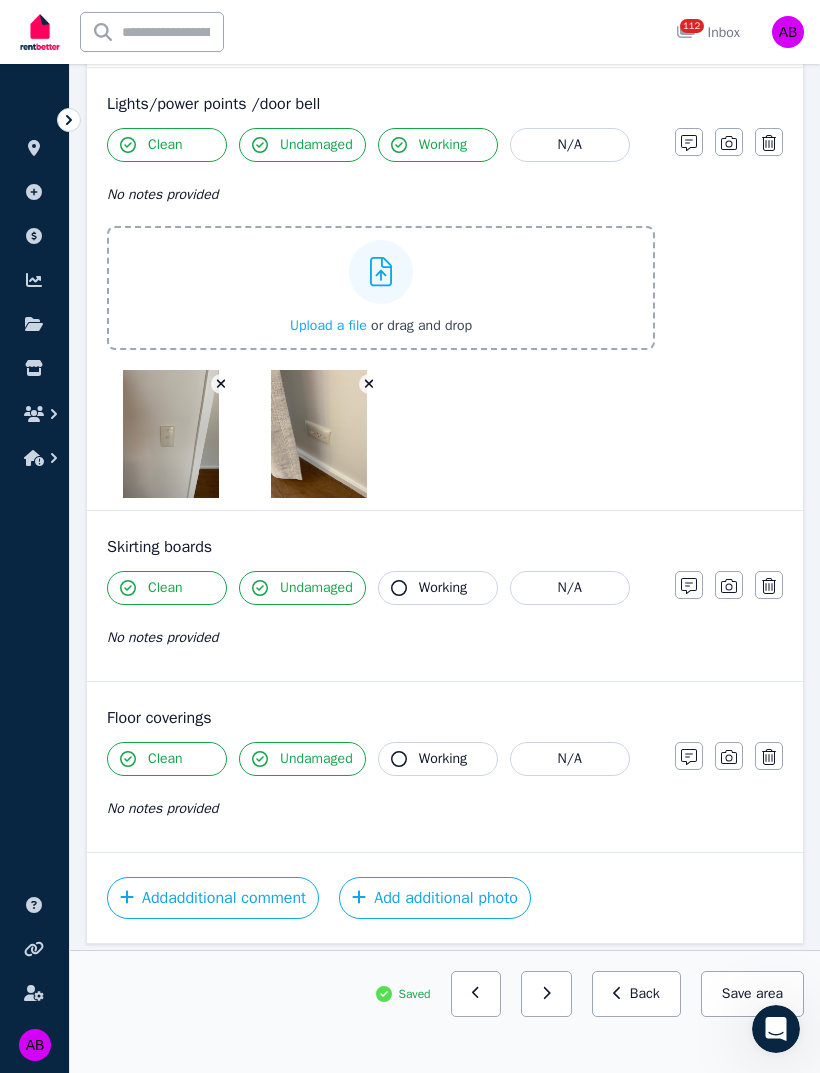click on "Undamaged" at bounding box center (316, 759) 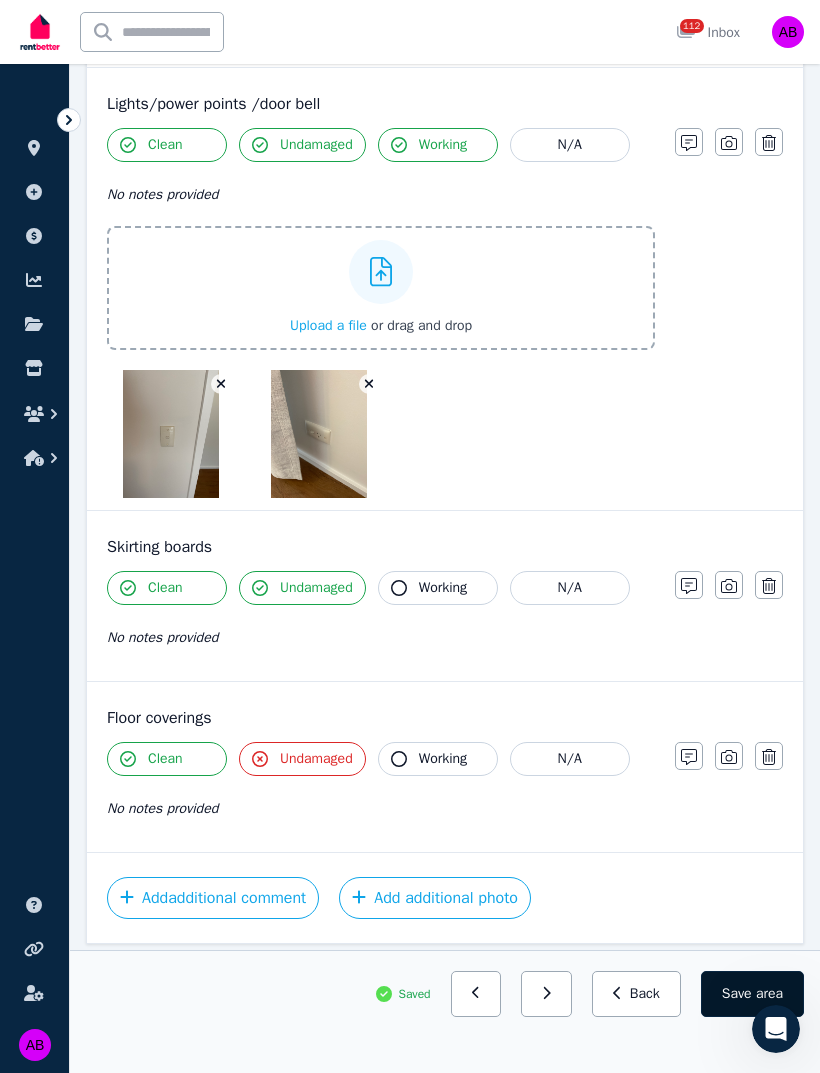 click on "Save   area" at bounding box center [752, 994] 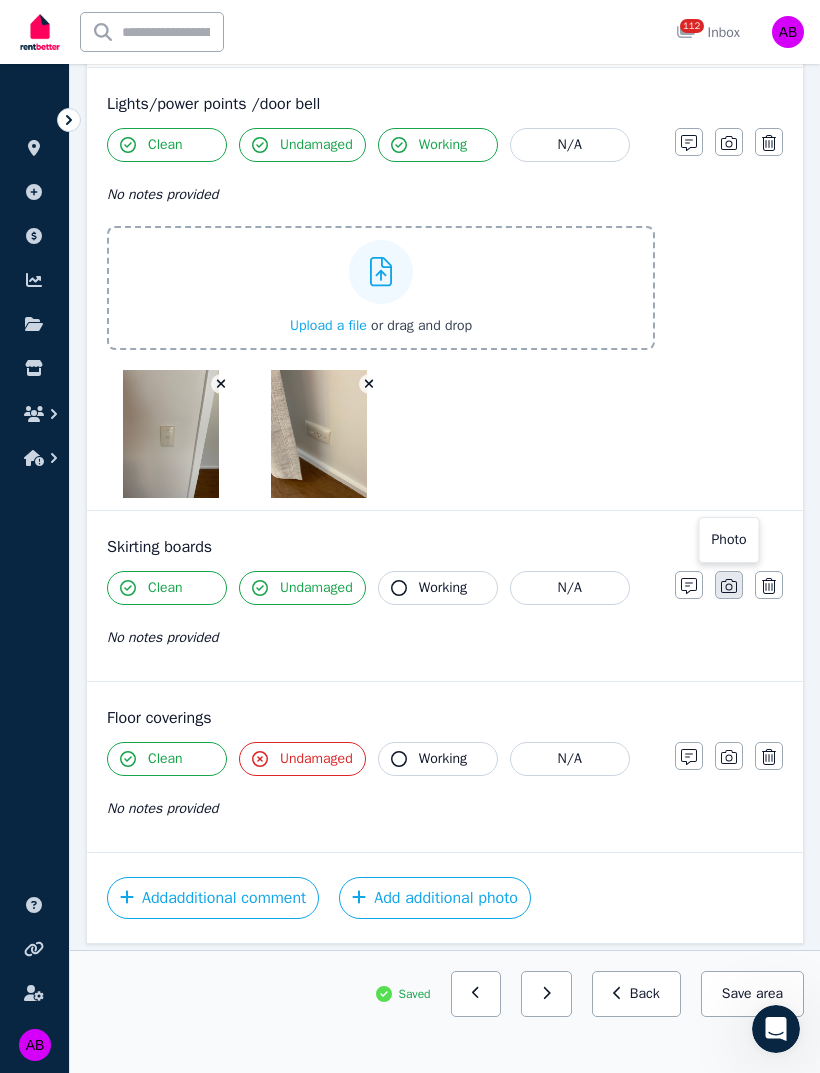 click 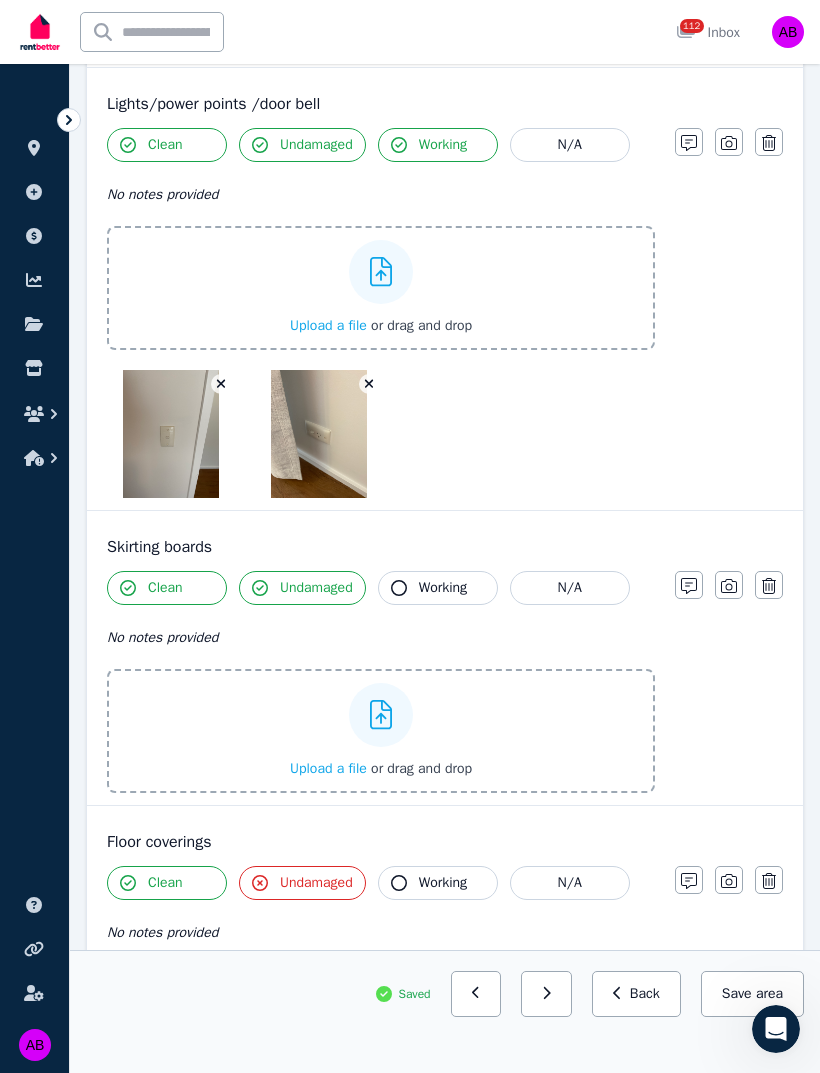 click on "Upload a file   or drag and drop" at bounding box center (381, 731) 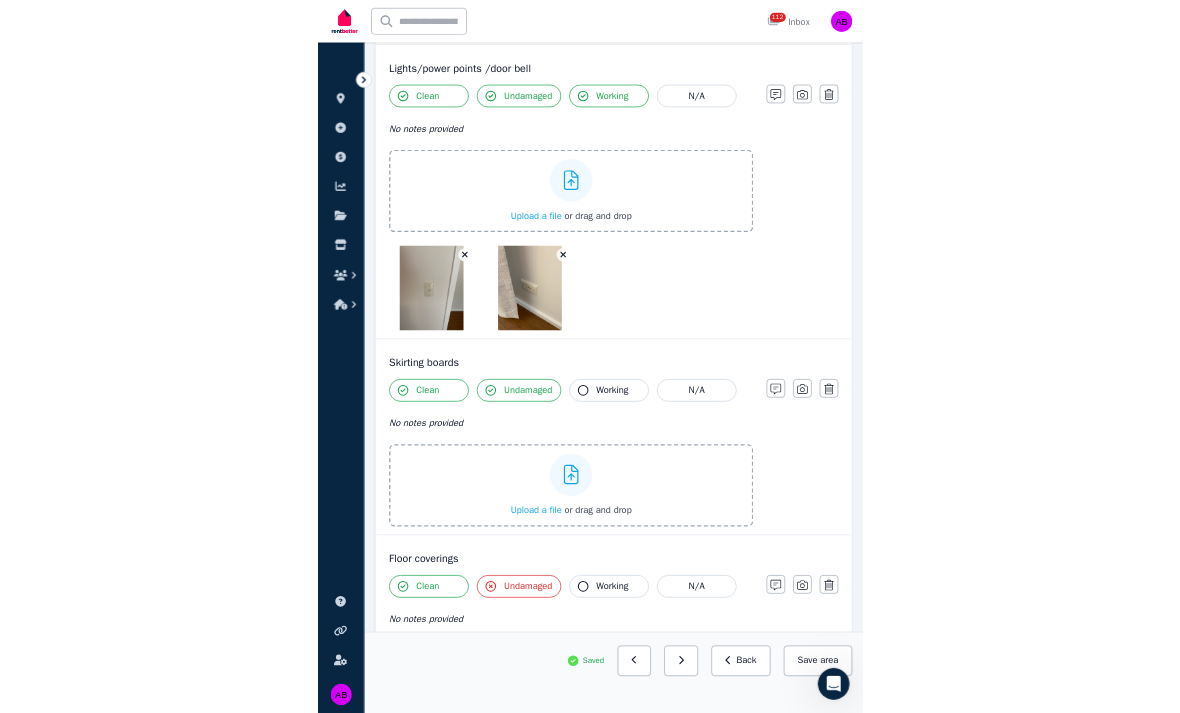 scroll, scrollTop: 2655, scrollLeft: 0, axis: vertical 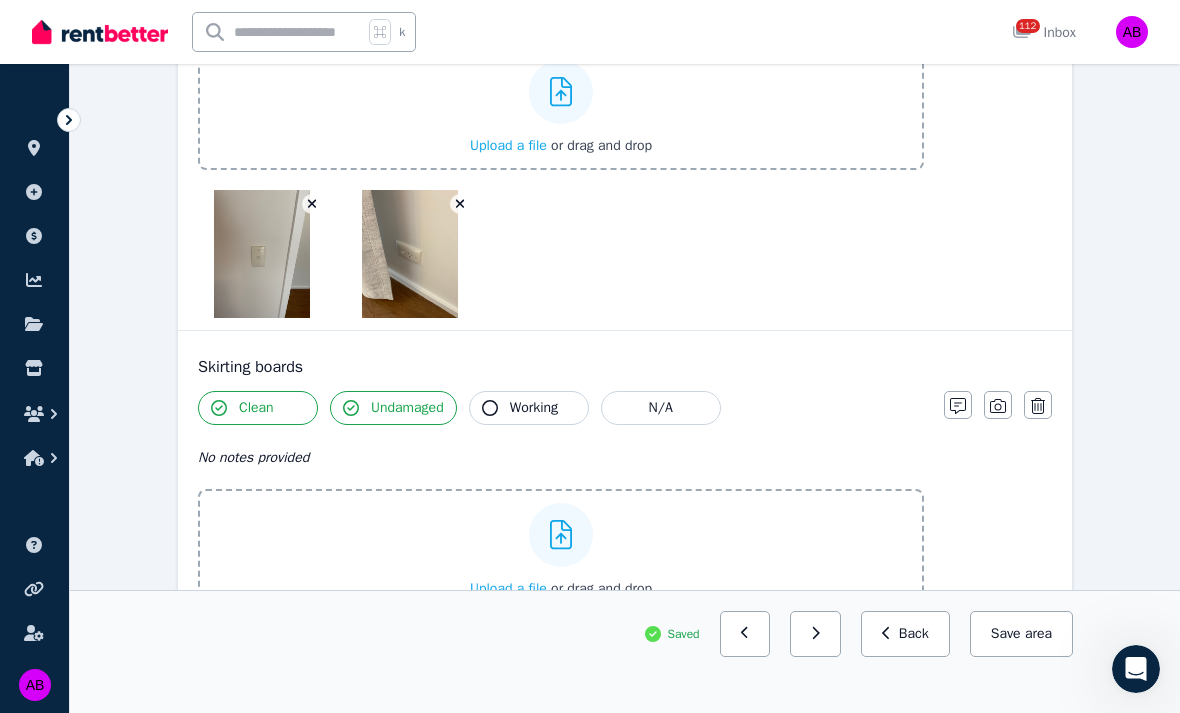 click on "Upload a file" at bounding box center [508, 588] 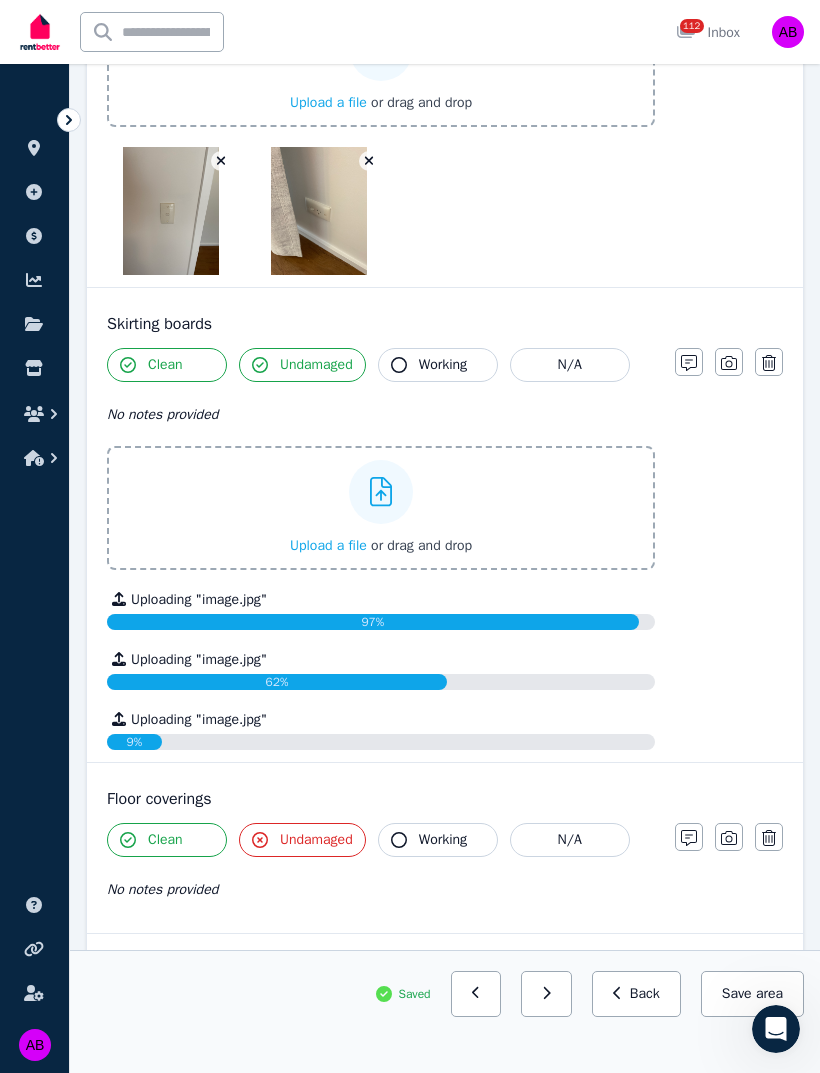 scroll, scrollTop: 2781, scrollLeft: 0, axis: vertical 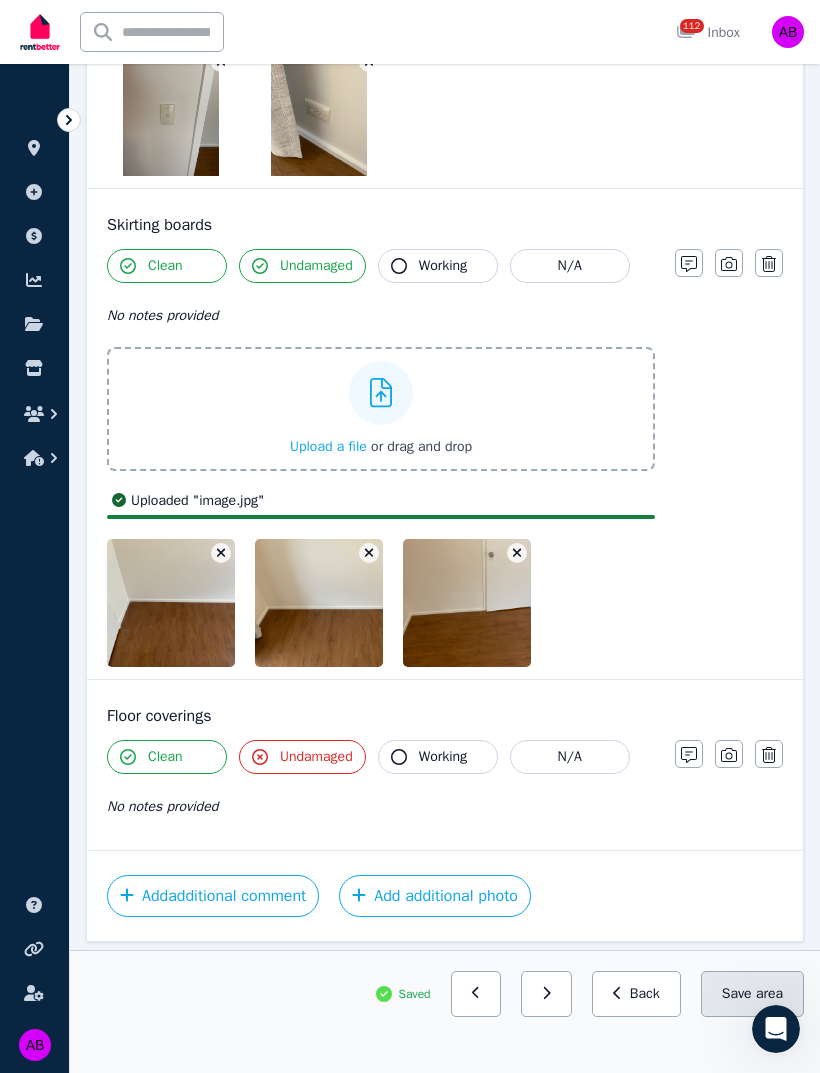 click on "Save   area" at bounding box center [752, 994] 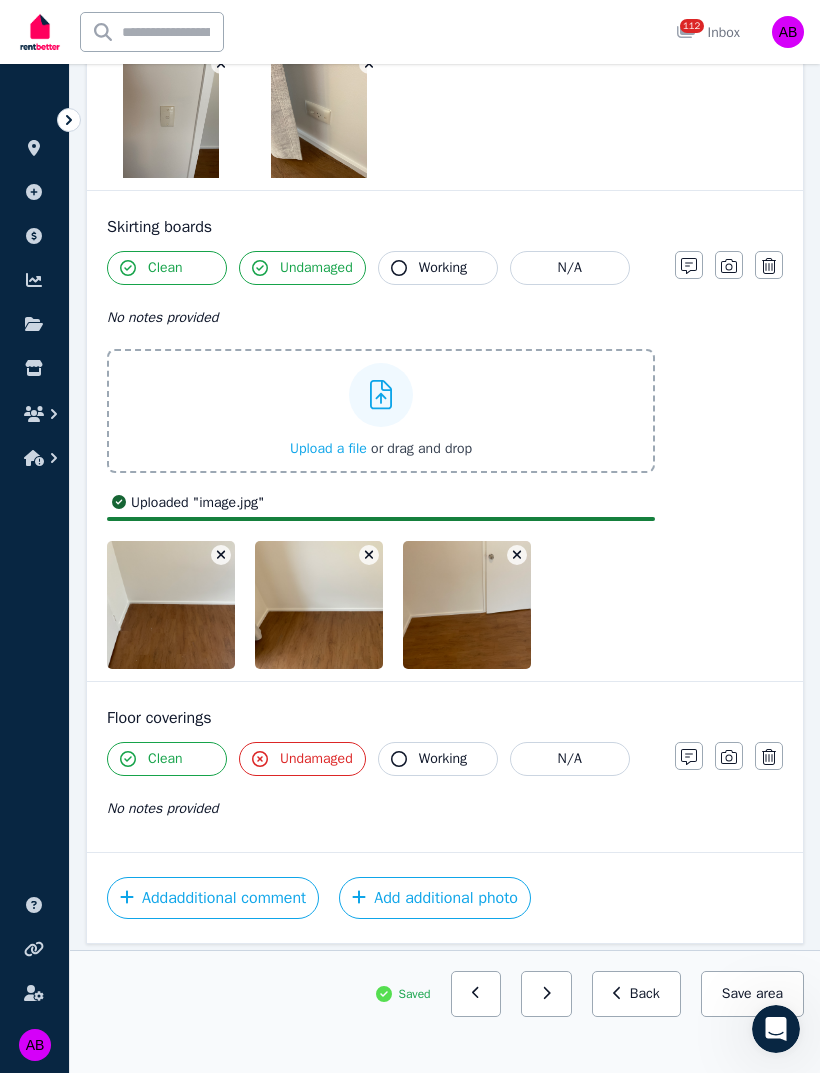 scroll, scrollTop: 2749, scrollLeft: 0, axis: vertical 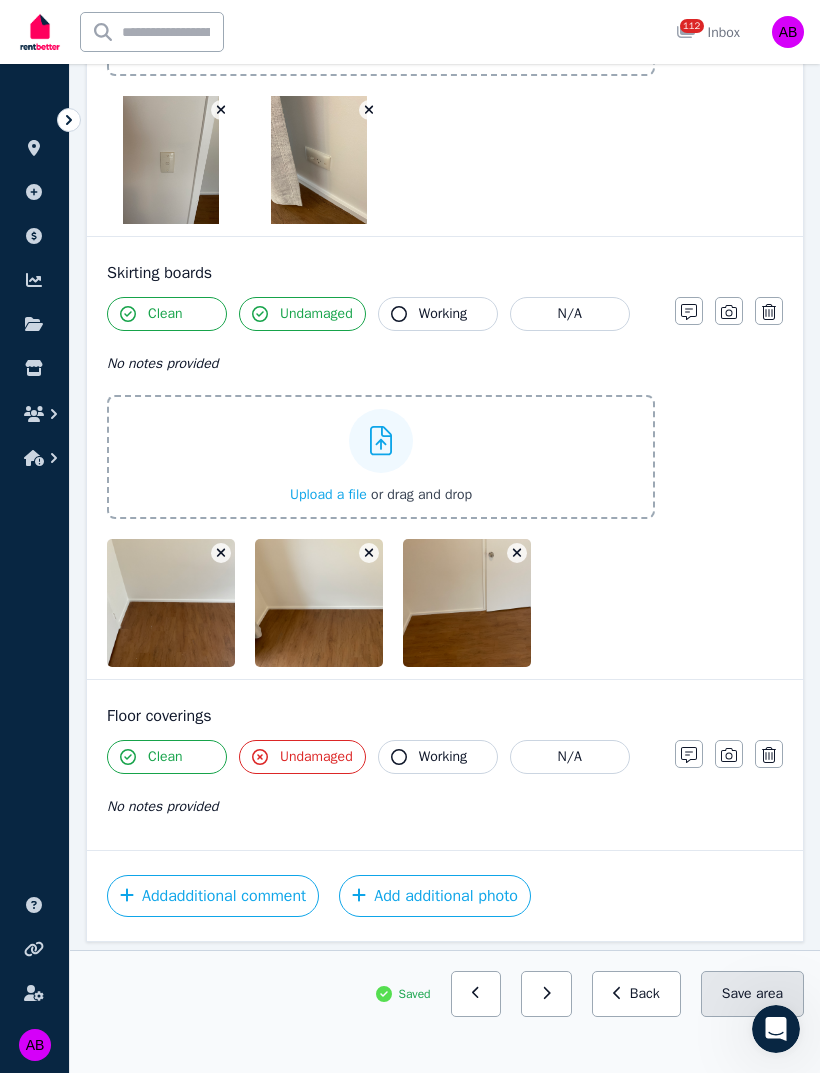 click on "Save   area" at bounding box center [752, 994] 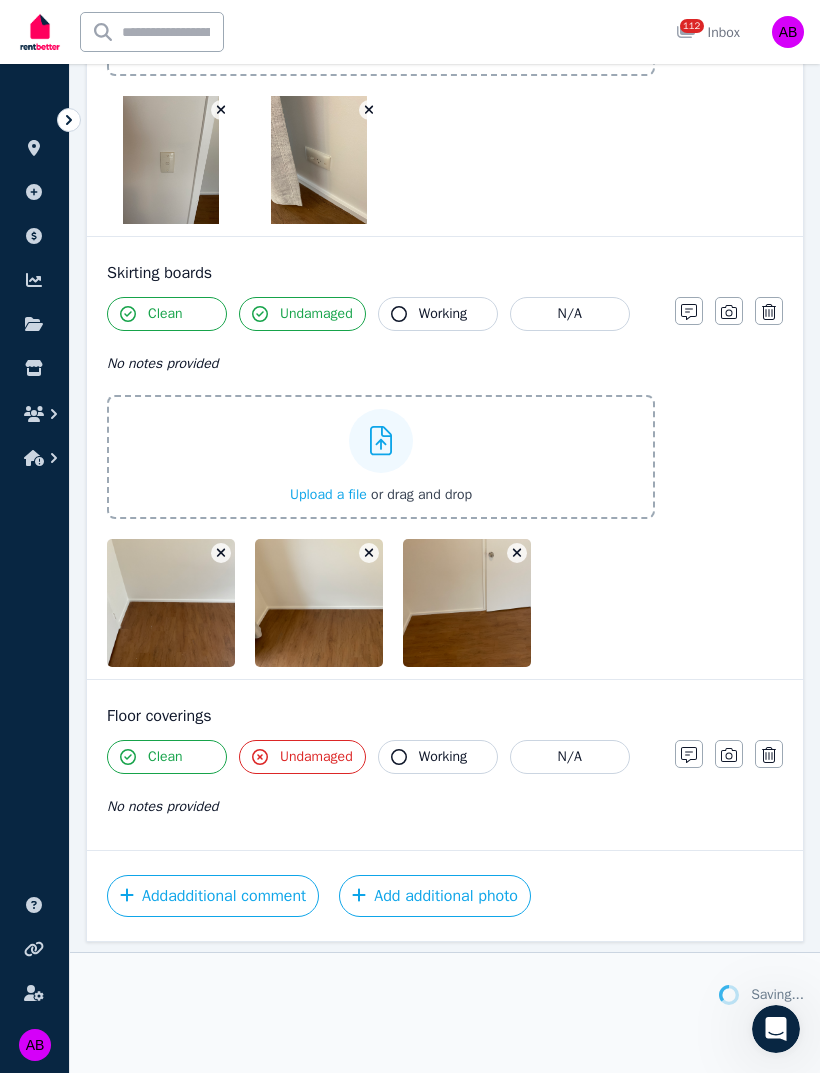 scroll, scrollTop: 2747, scrollLeft: 0, axis: vertical 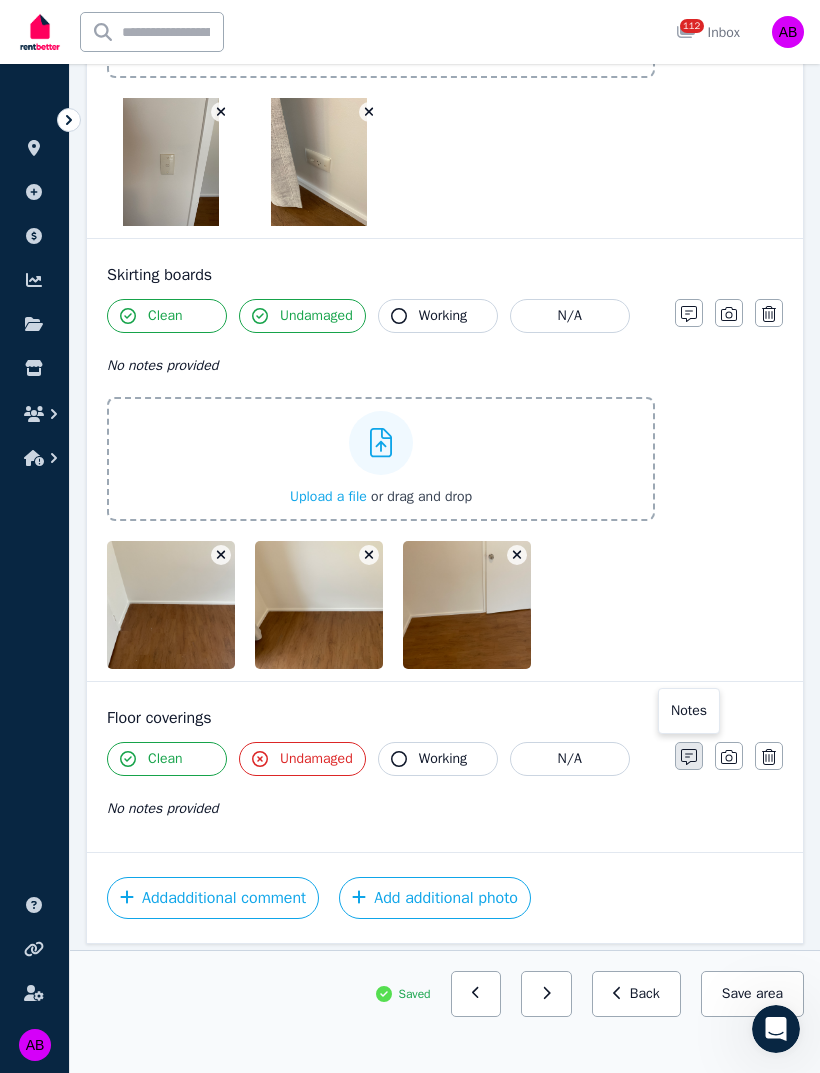 click 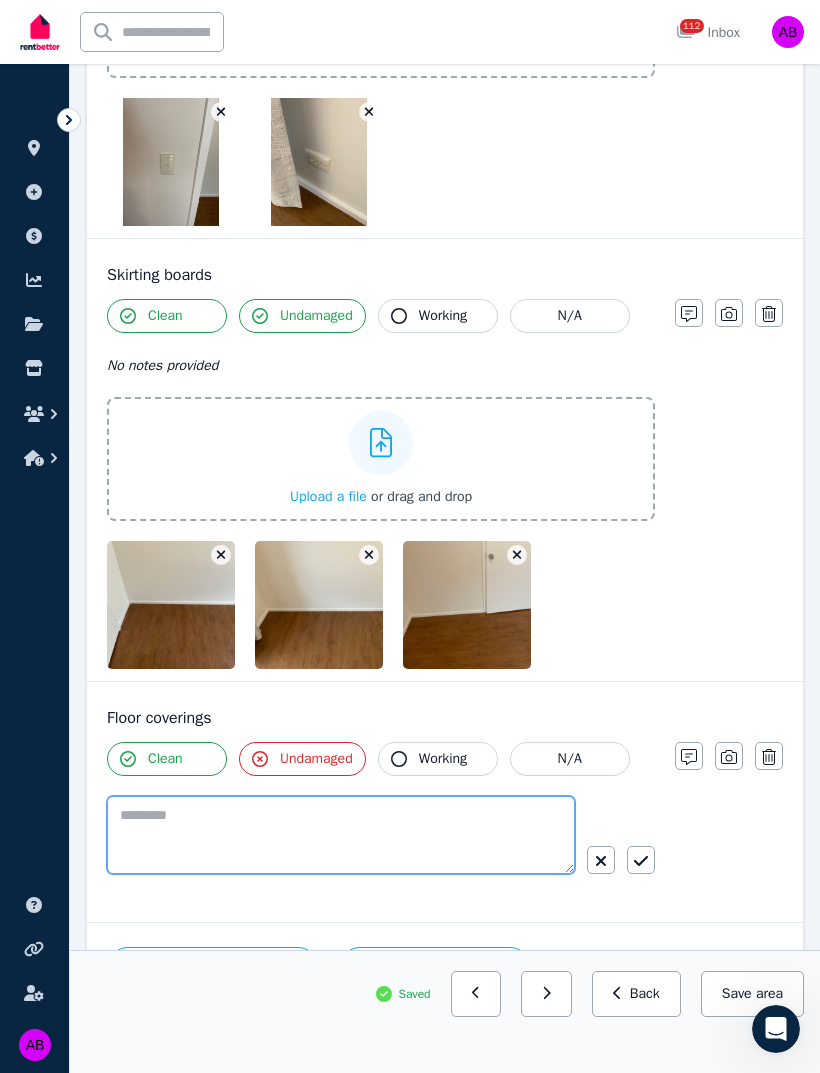 click at bounding box center (341, 835) 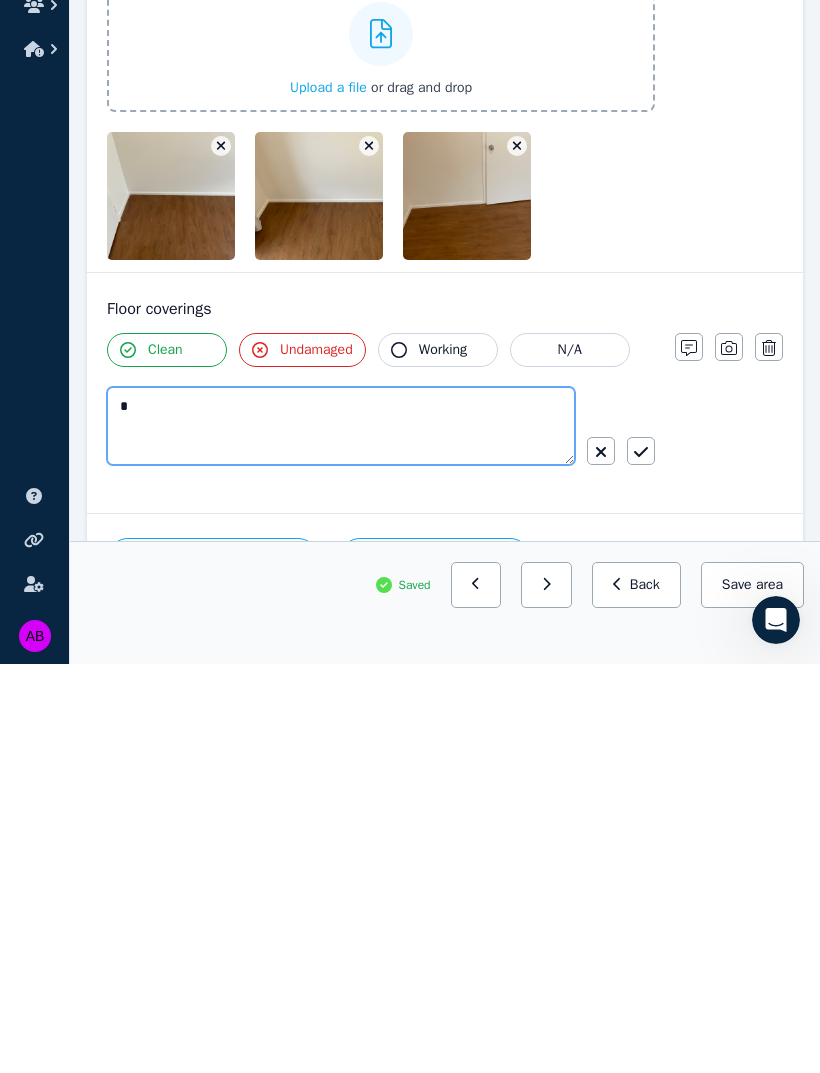 scroll, scrollTop: 2883, scrollLeft: 0, axis: vertical 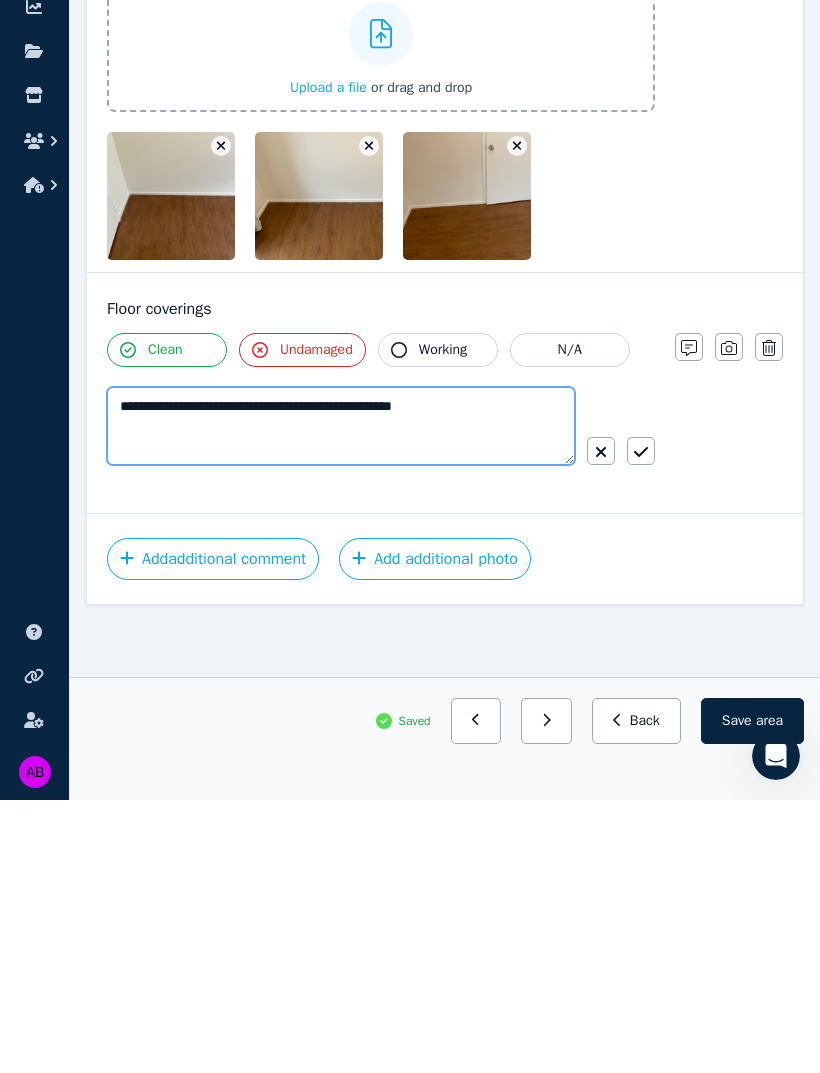 type on "**********" 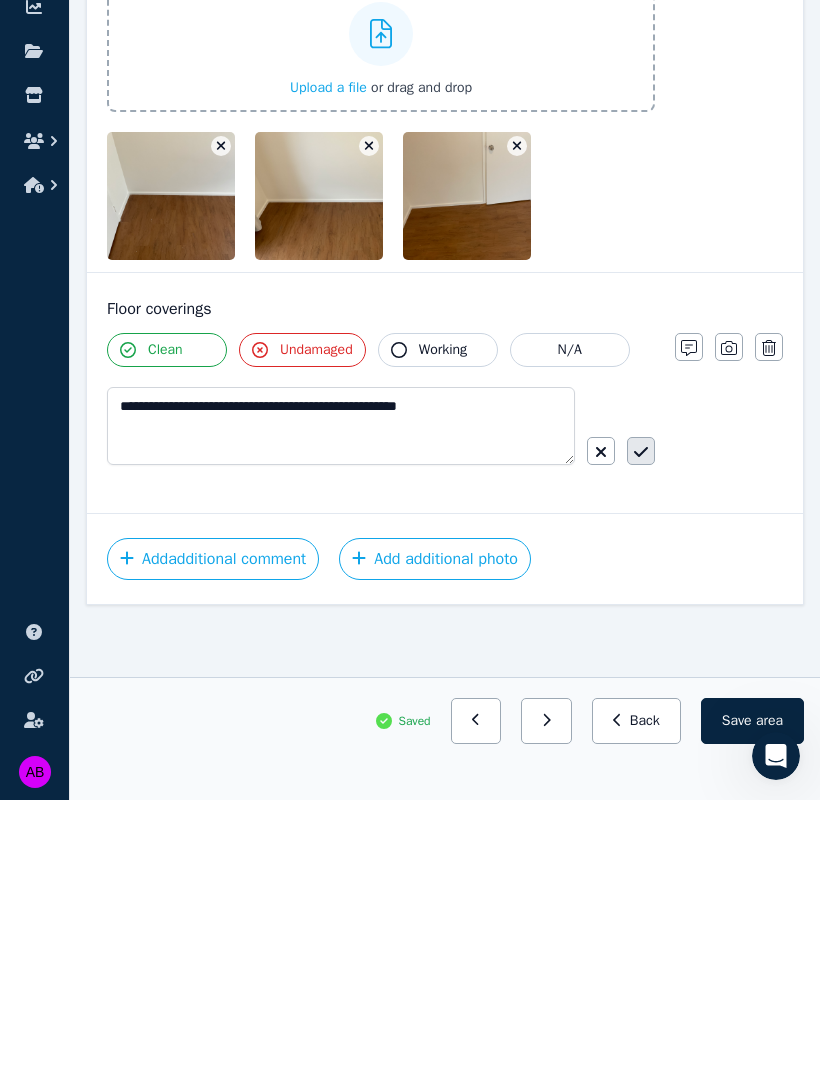 click at bounding box center (641, 724) 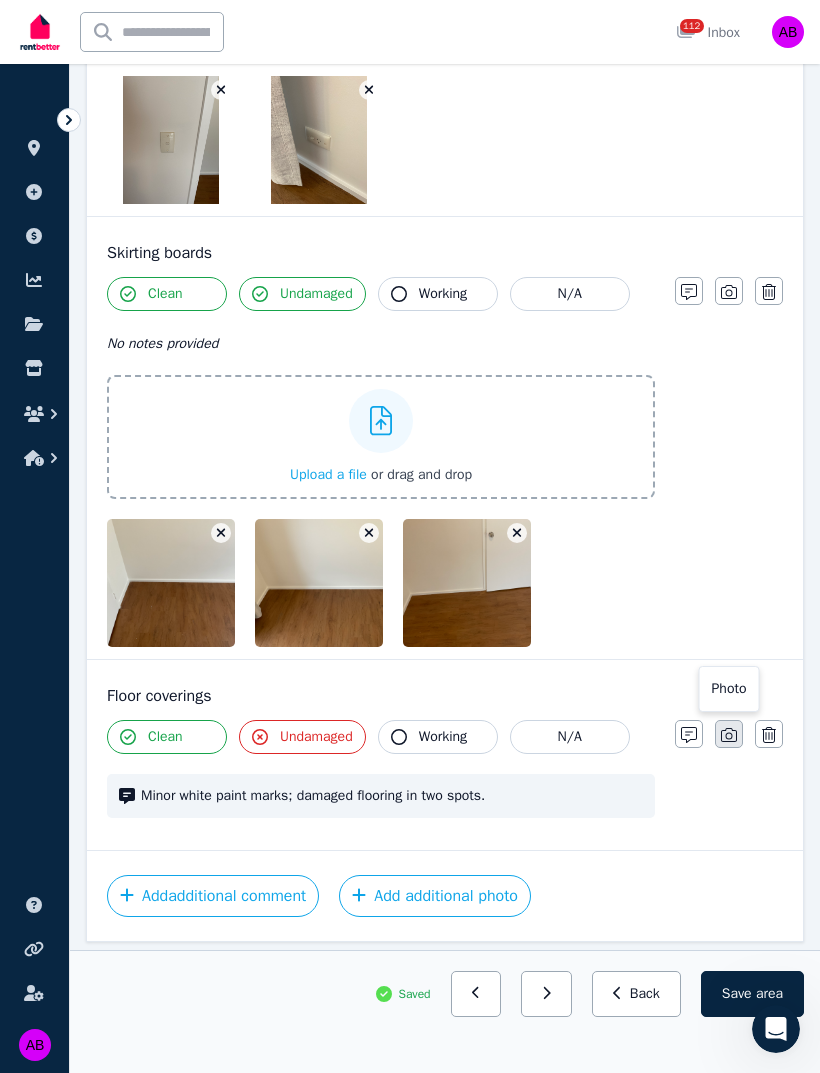 click at bounding box center [729, 734] 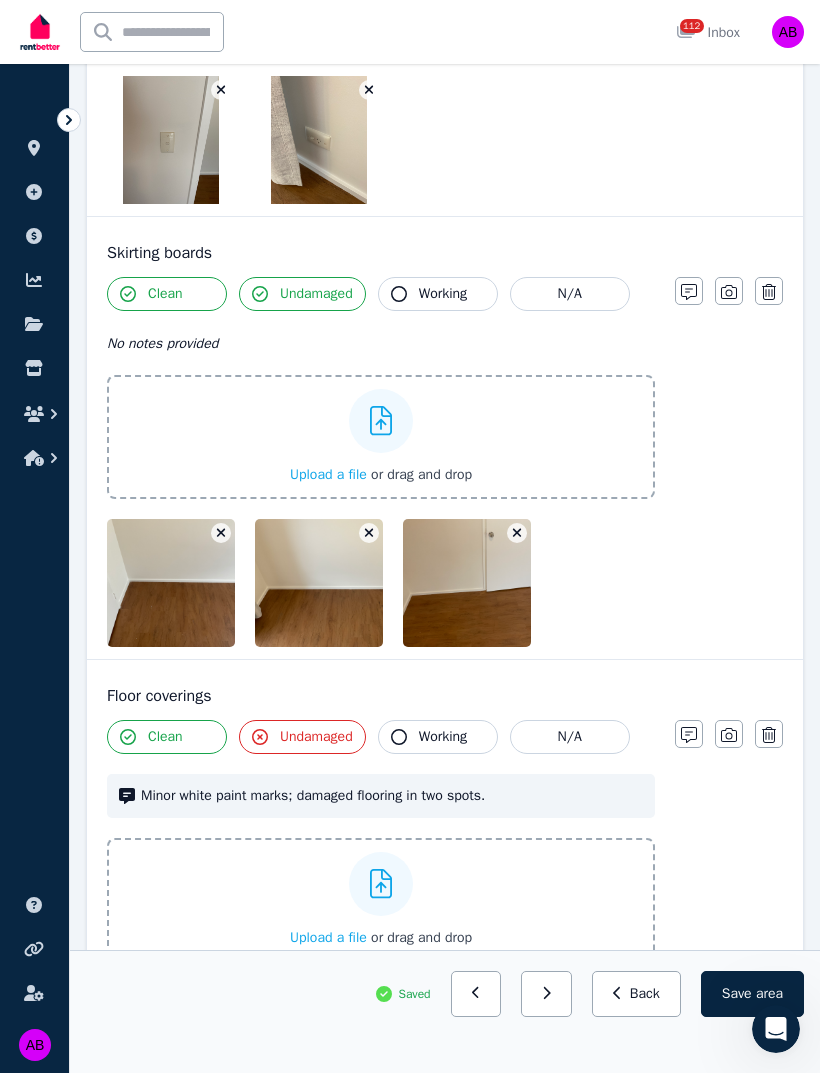 click on "Upload a file" at bounding box center [328, 937] 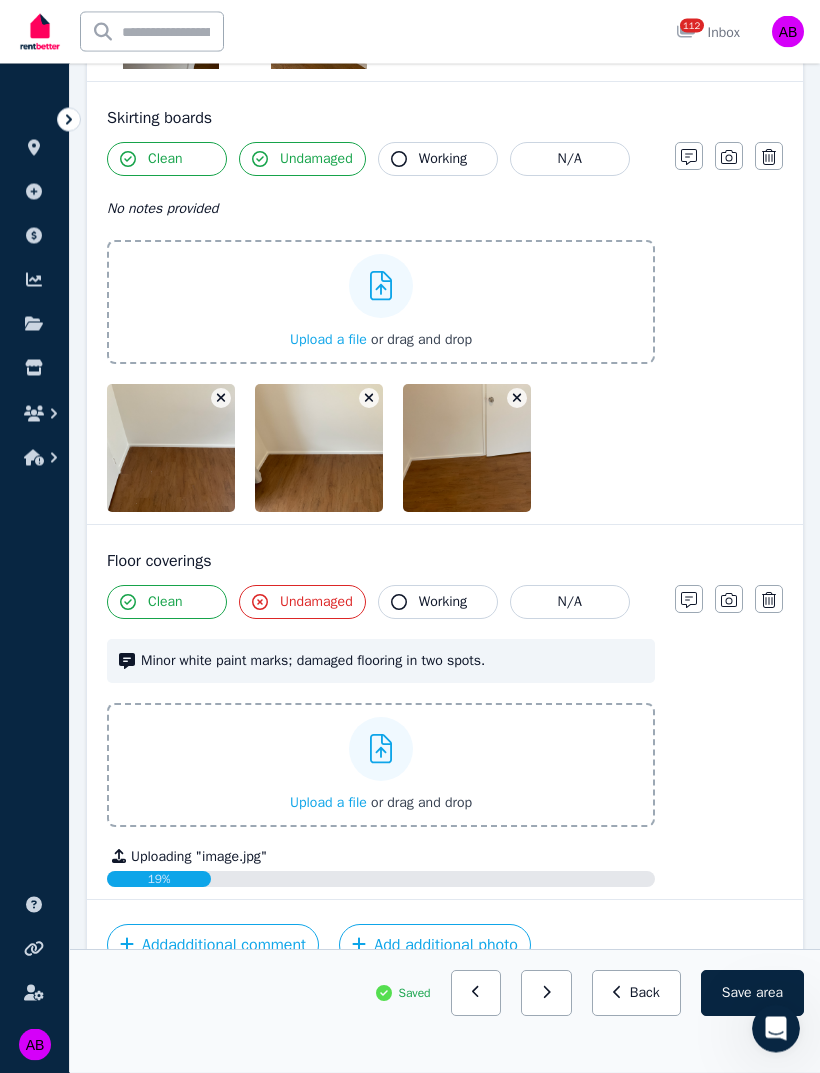 scroll, scrollTop: 2914, scrollLeft: 0, axis: vertical 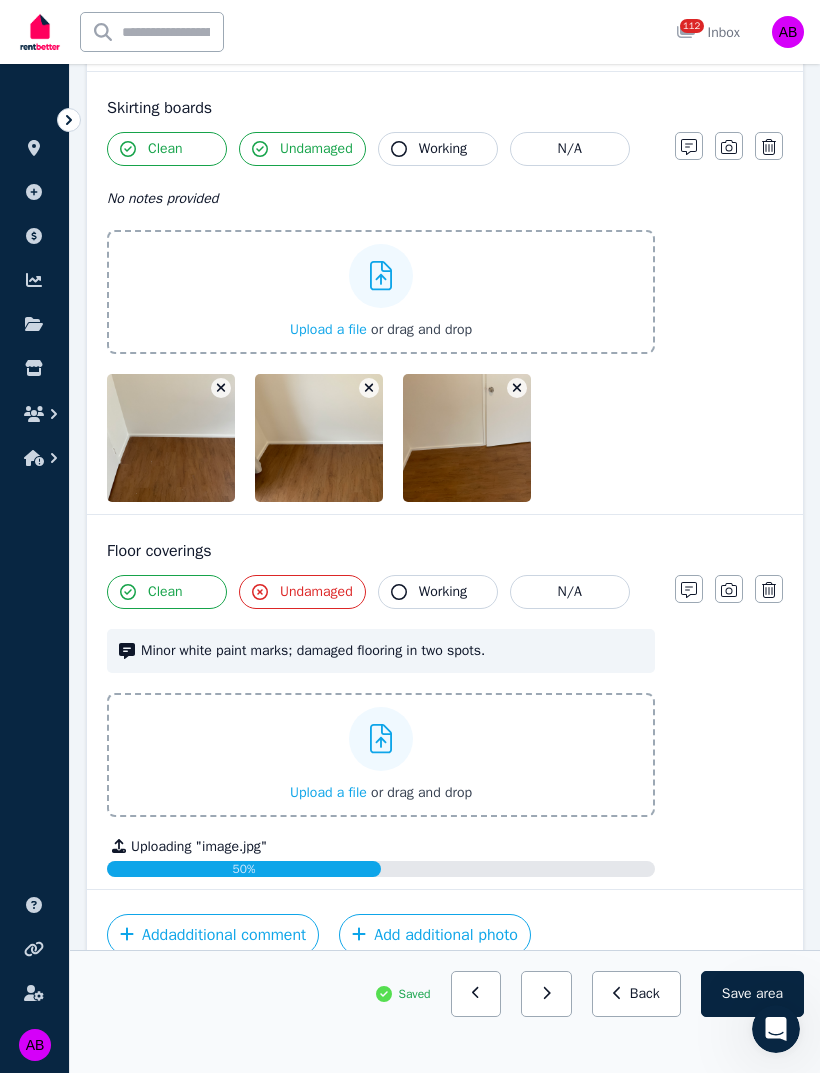 click on "Upload a file" at bounding box center [328, 792] 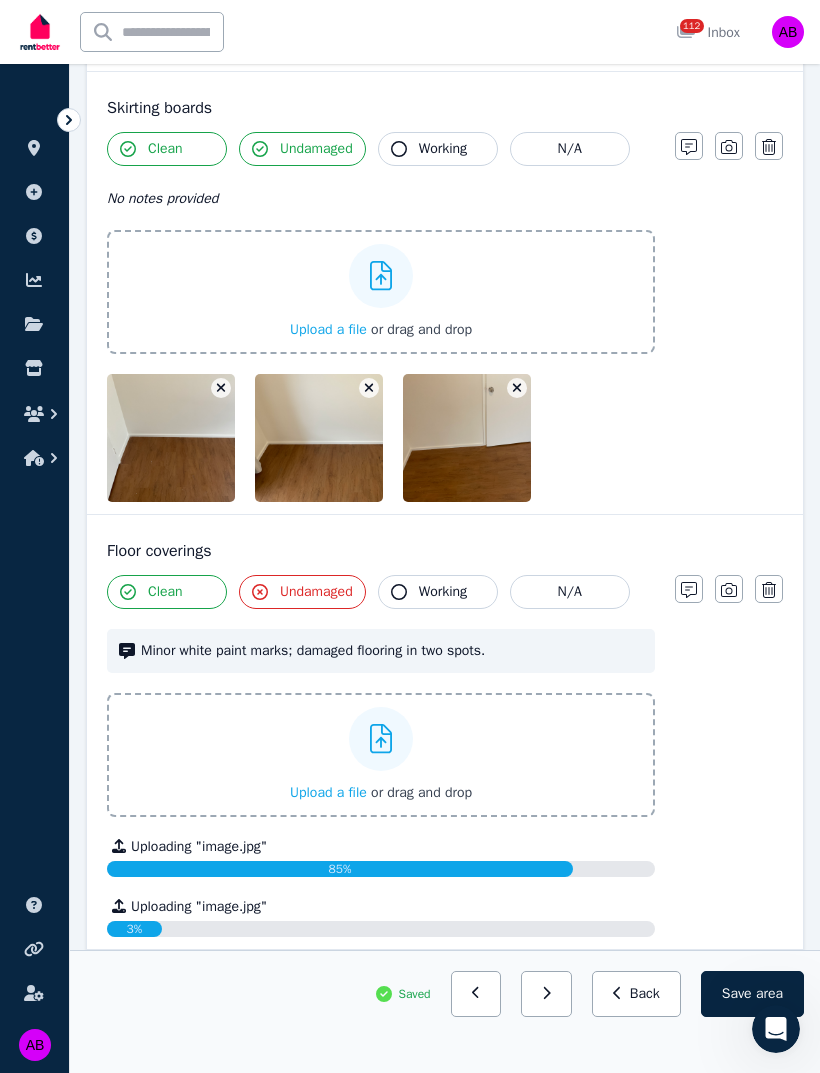click on "Upload a file" at bounding box center [328, 792] 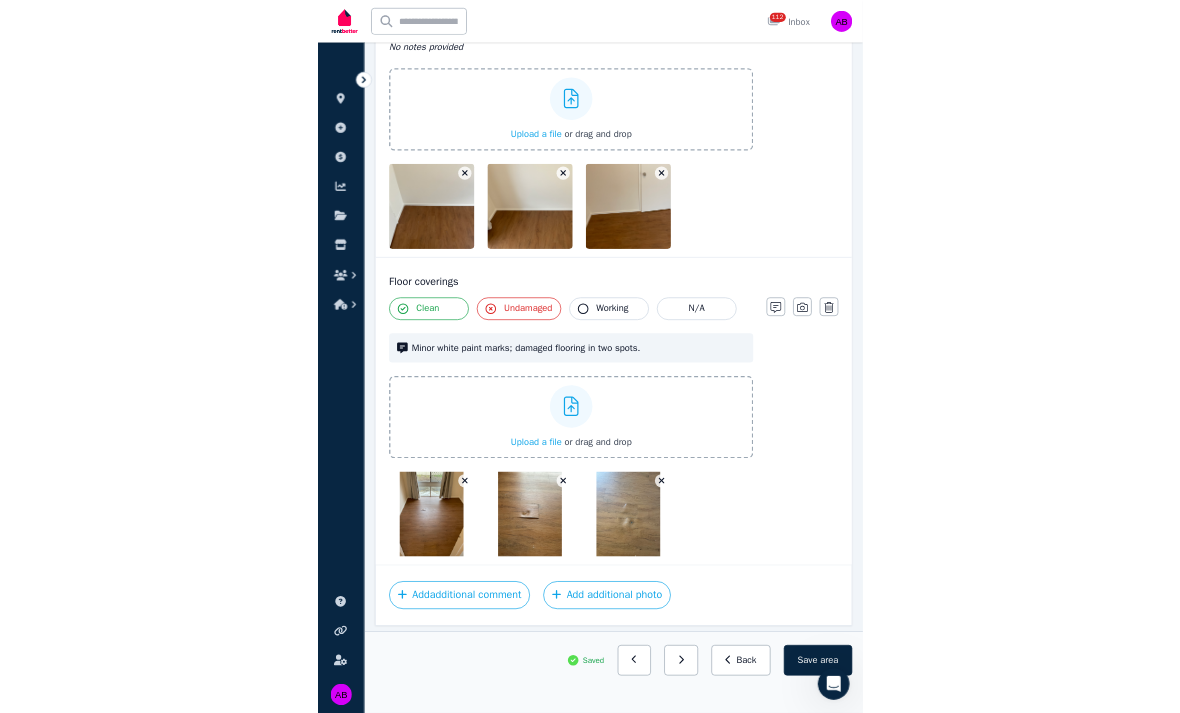 scroll, scrollTop: 3401, scrollLeft: 0, axis: vertical 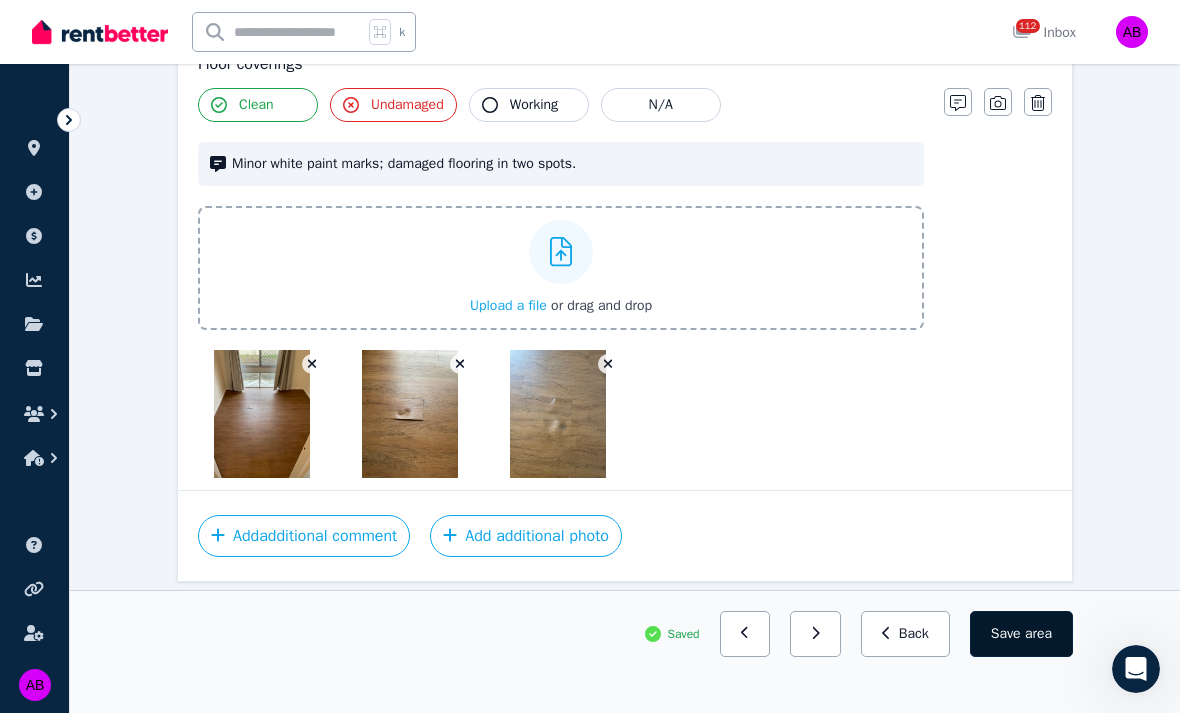 click on "area" at bounding box center [1038, 634] 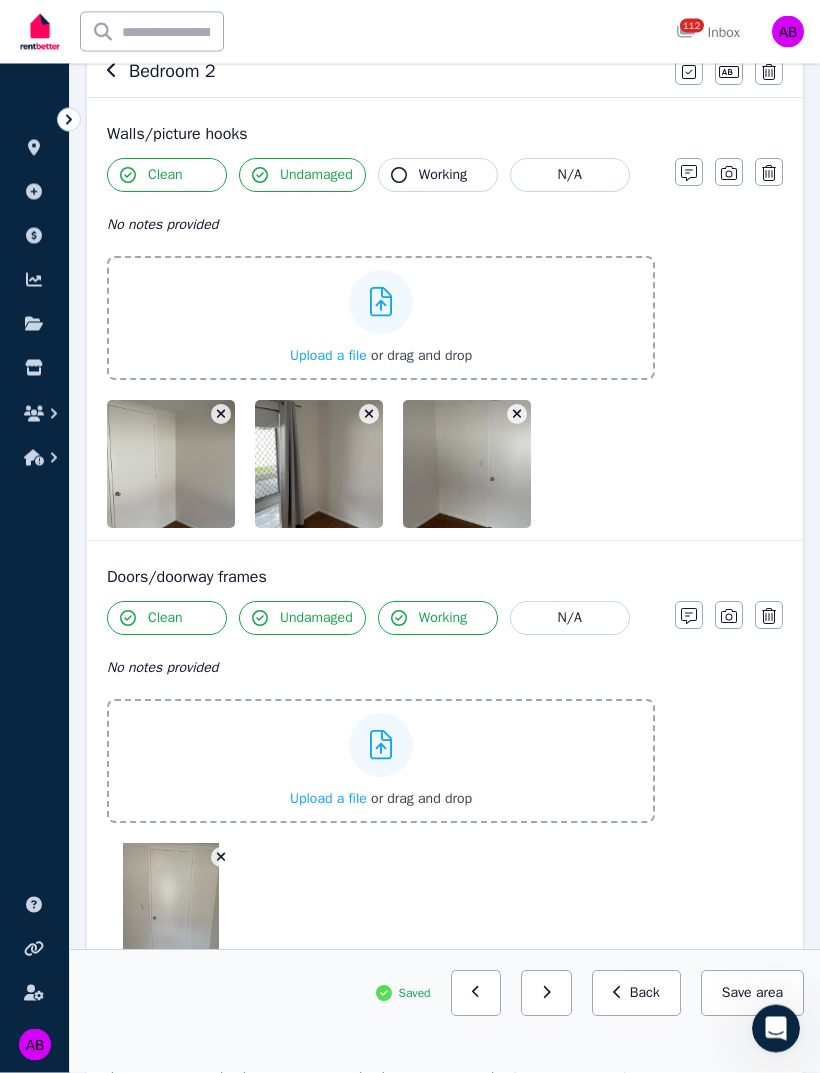 scroll, scrollTop: 0, scrollLeft: 0, axis: both 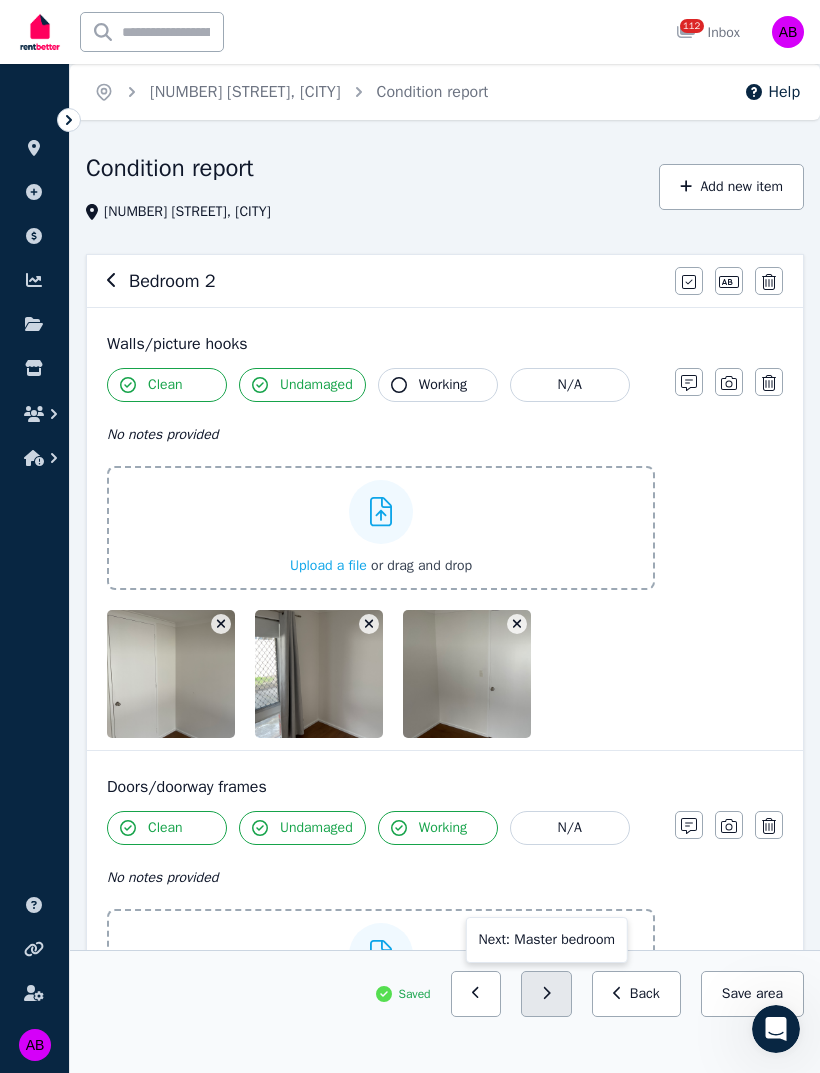 click 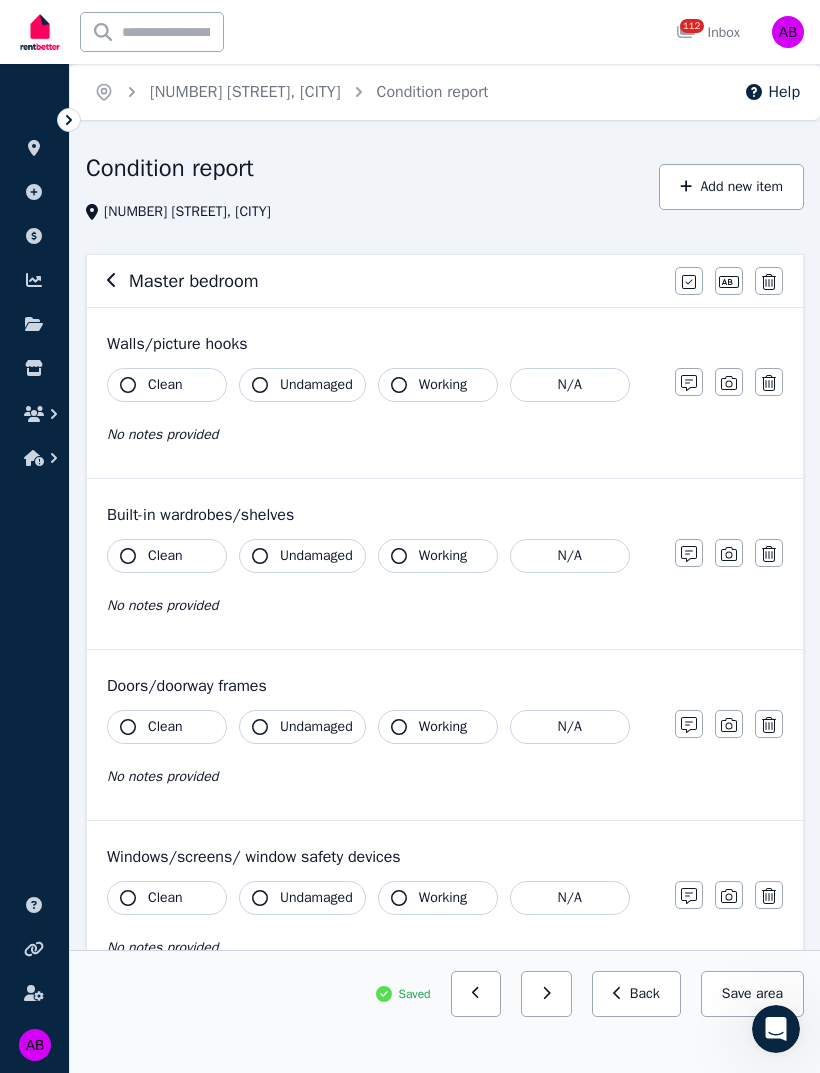click on "Clean" at bounding box center [167, 556] 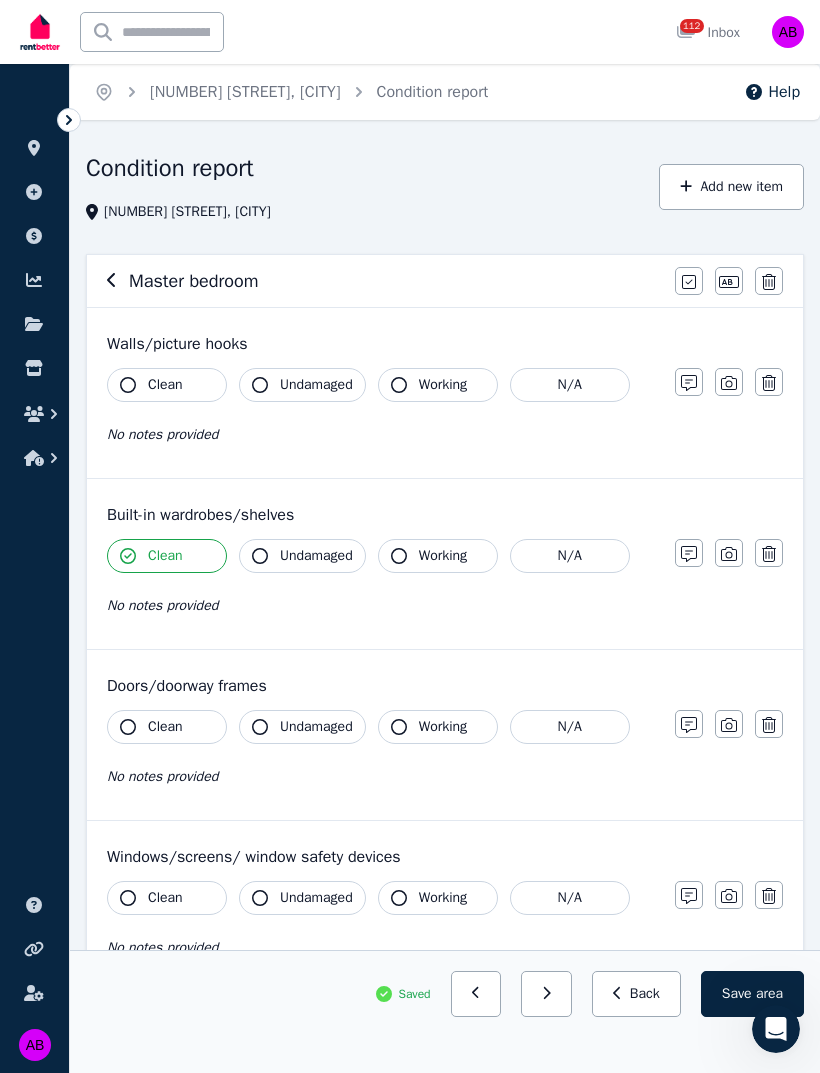 click on "Undamaged" at bounding box center [316, 556] 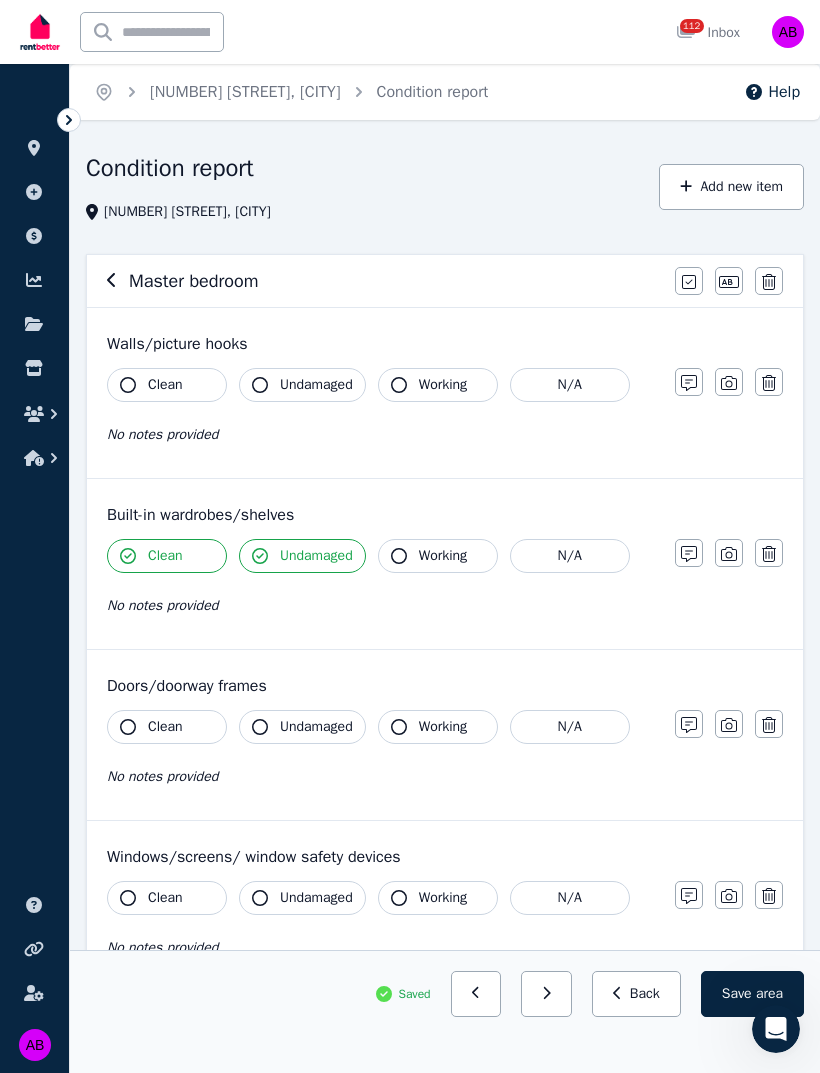 click on "Working" at bounding box center (443, 556) 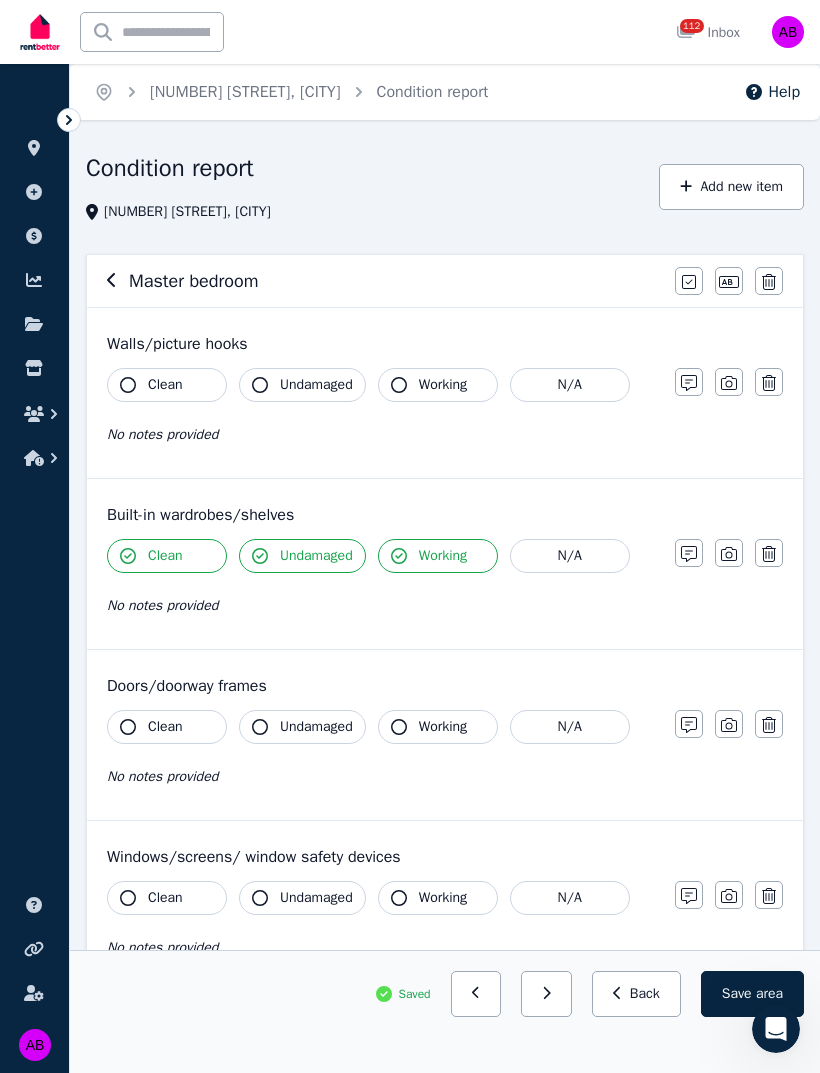 click on "Clean" at bounding box center [165, 385] 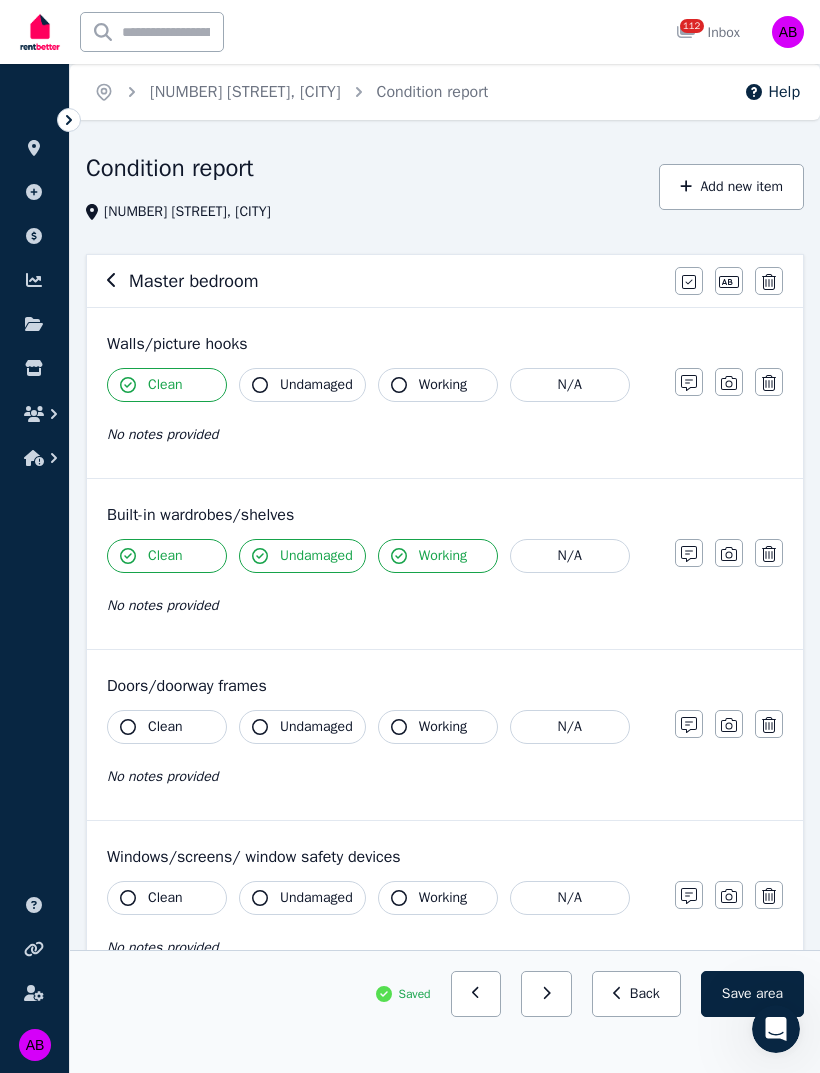 click on "Undamaged" at bounding box center (316, 385) 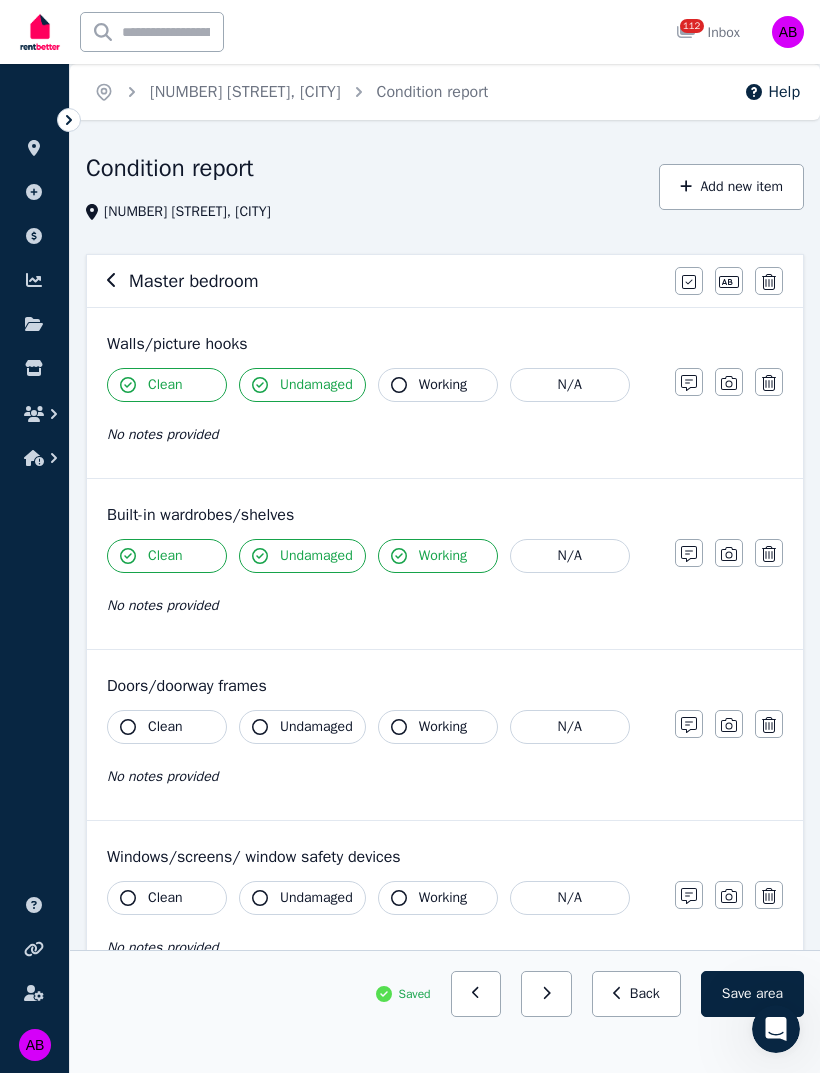 click on "Working" at bounding box center [443, 385] 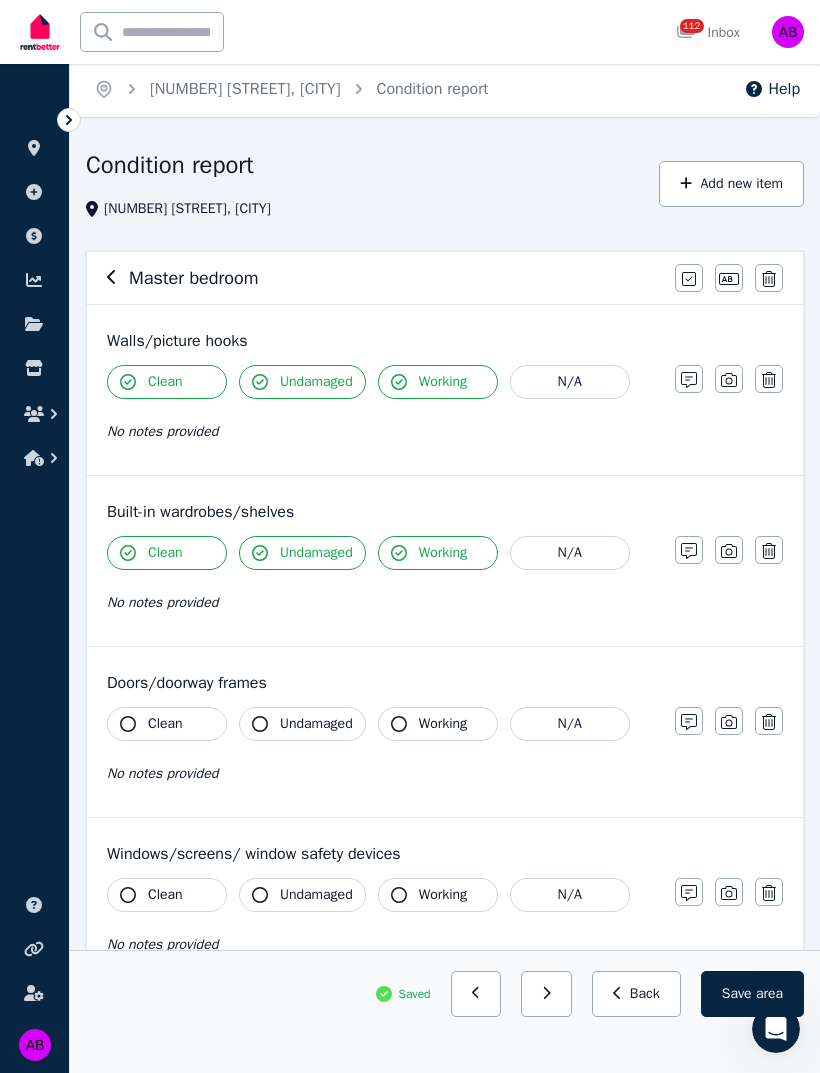 scroll, scrollTop: 27, scrollLeft: 0, axis: vertical 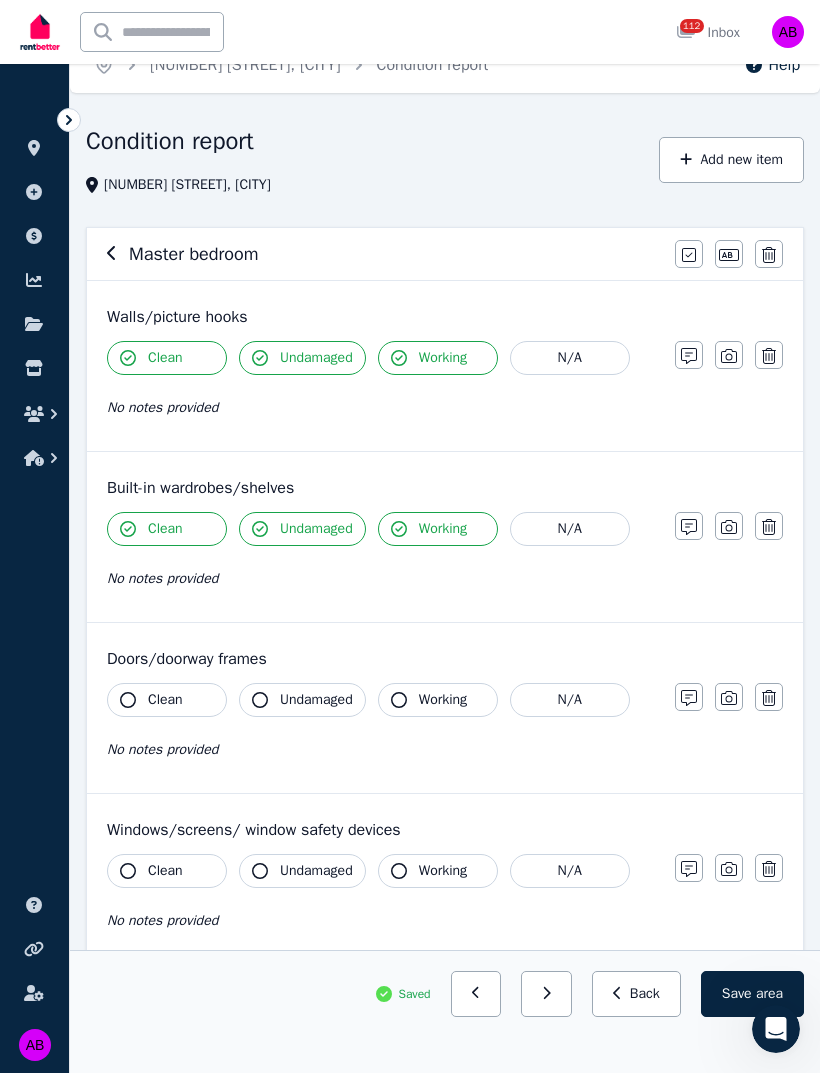 click on "Clean" at bounding box center [165, 700] 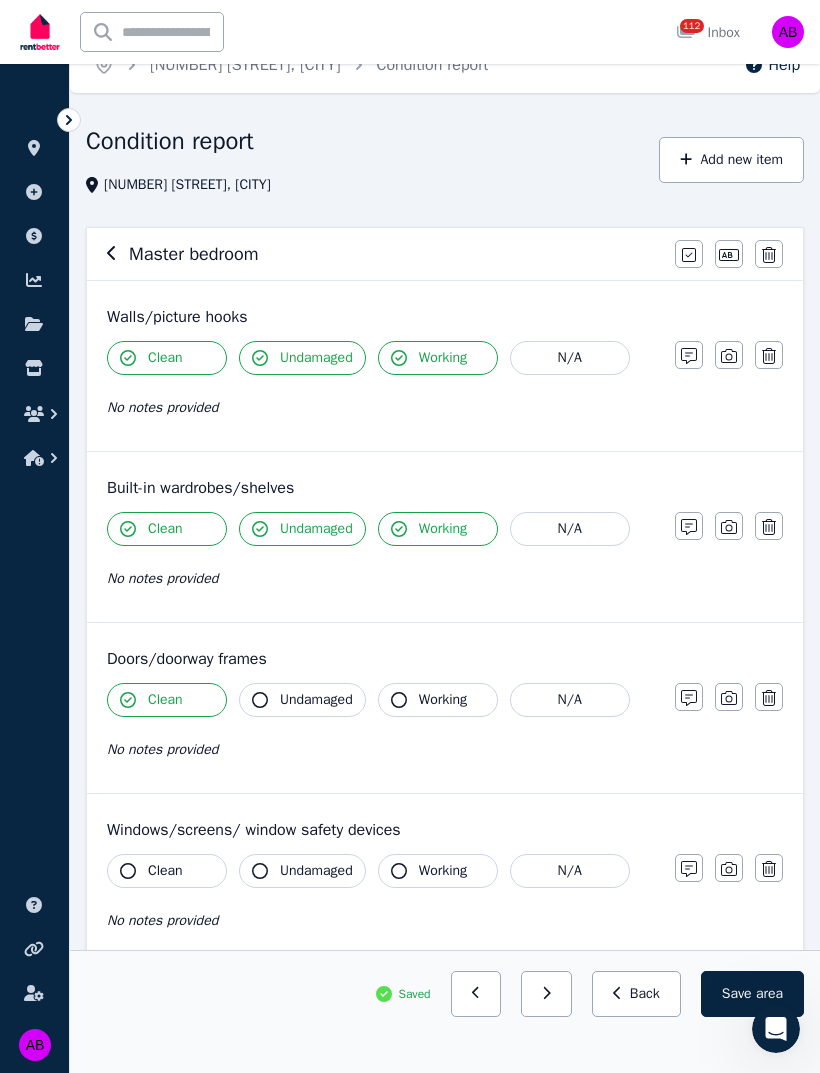 click on "Undamaged" at bounding box center (316, 700) 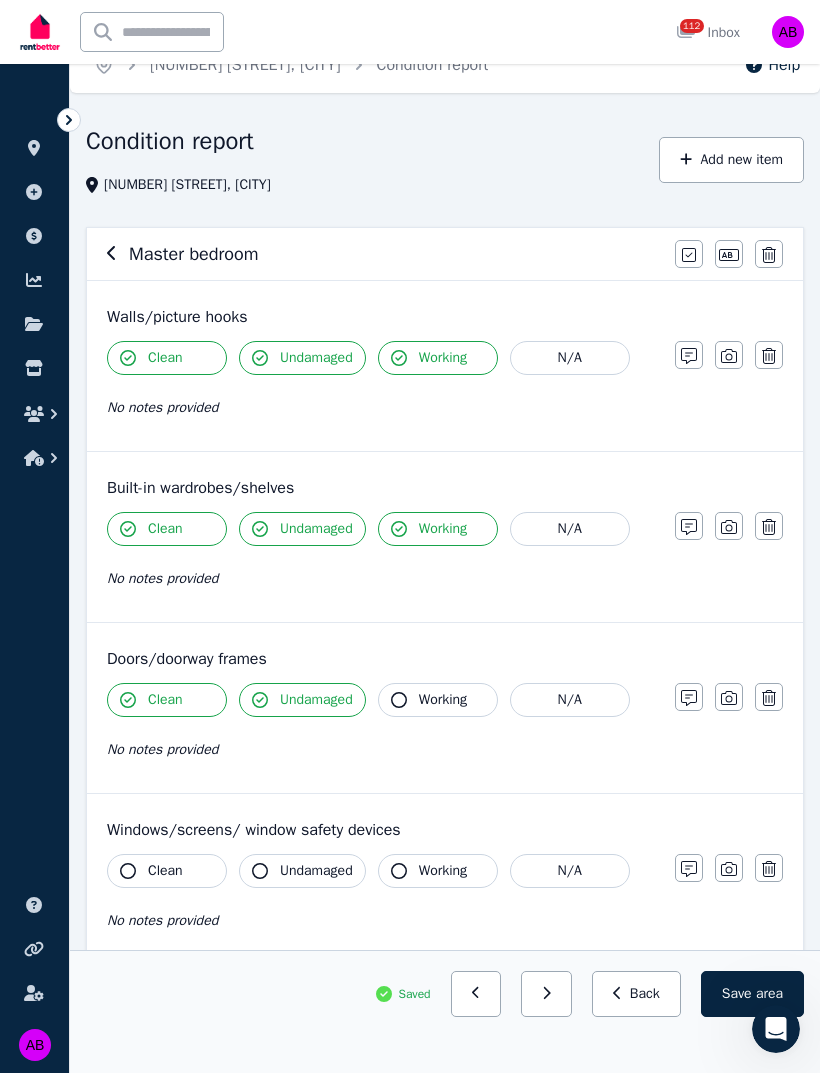 click on "Working" at bounding box center [443, 700] 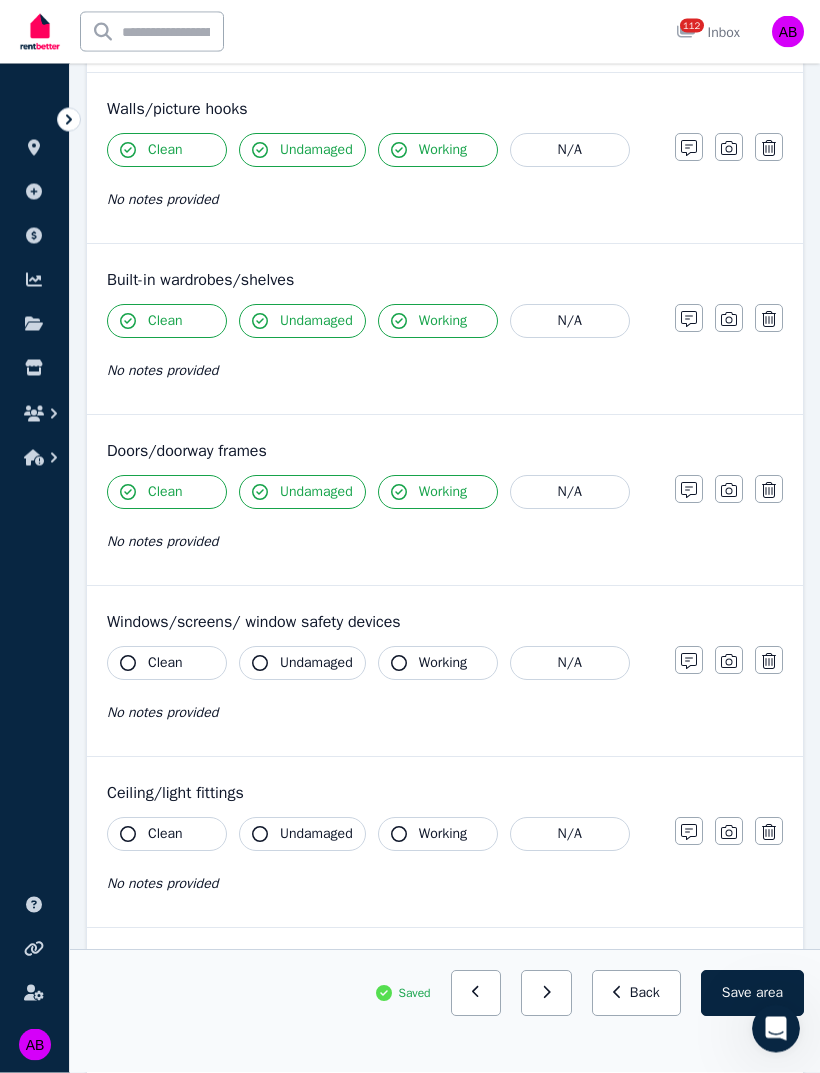 click on "Clean" at bounding box center [165, 664] 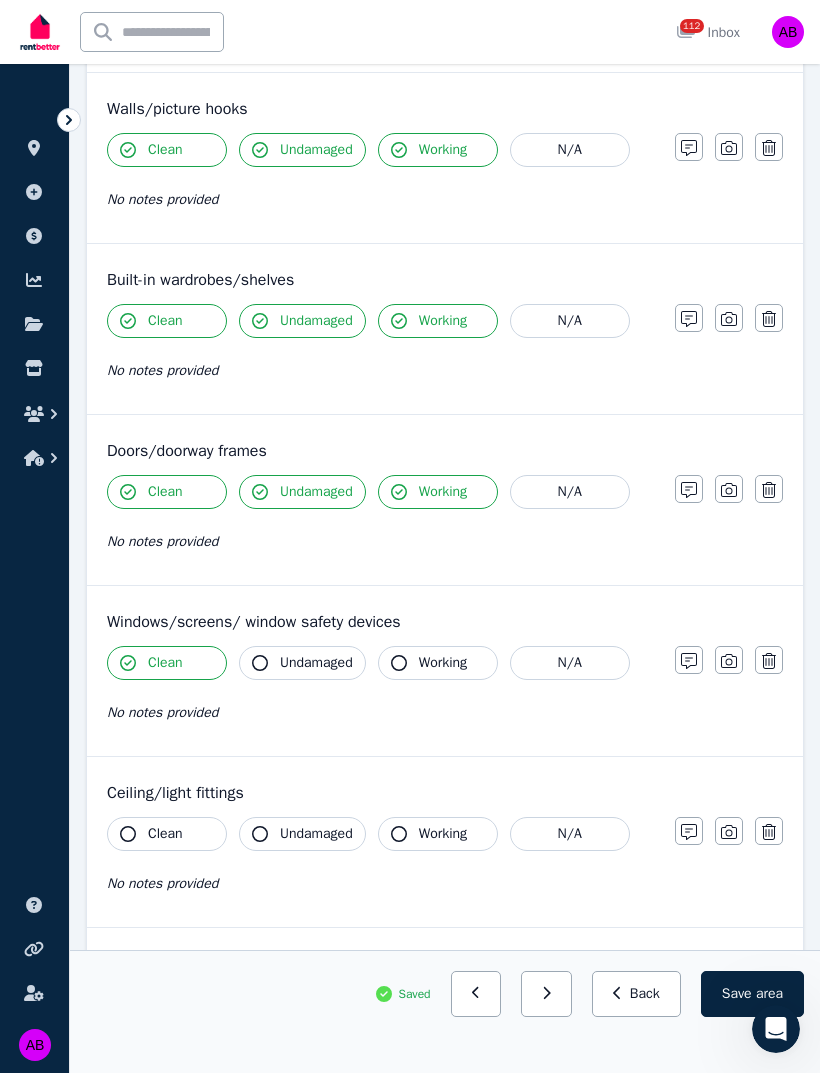 click on "Undamaged" at bounding box center [302, 663] 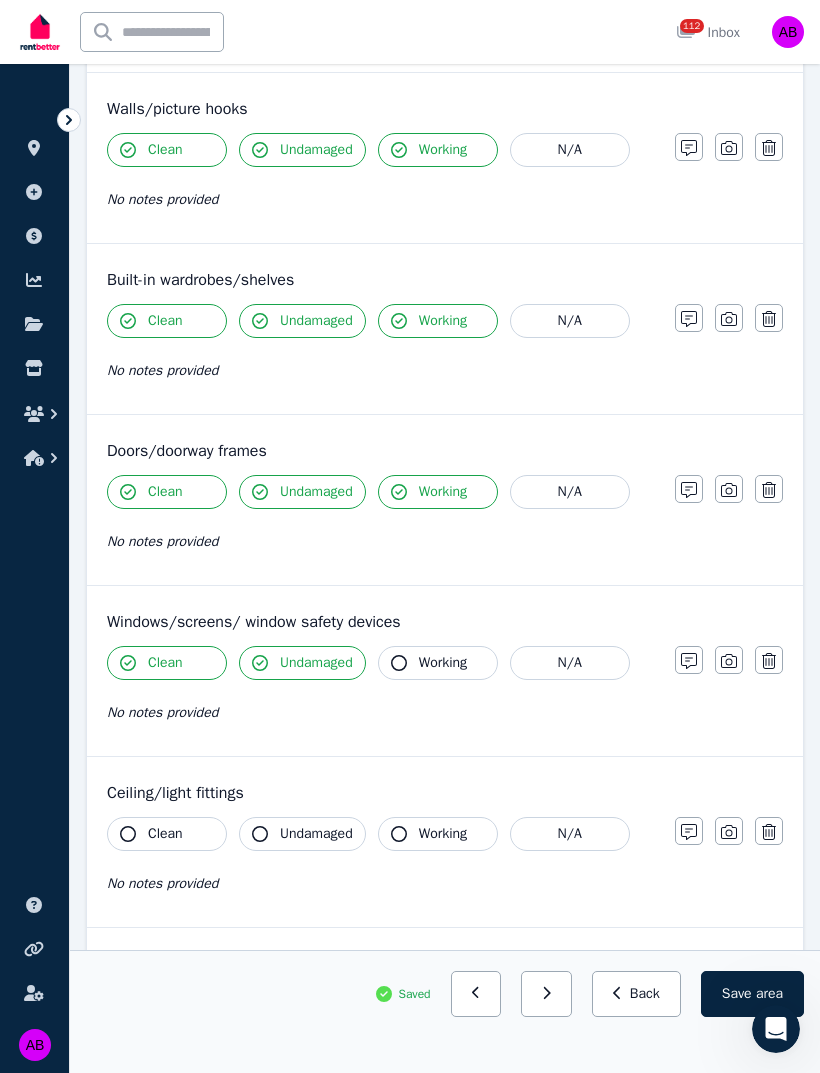 click on "Working" at bounding box center (443, 663) 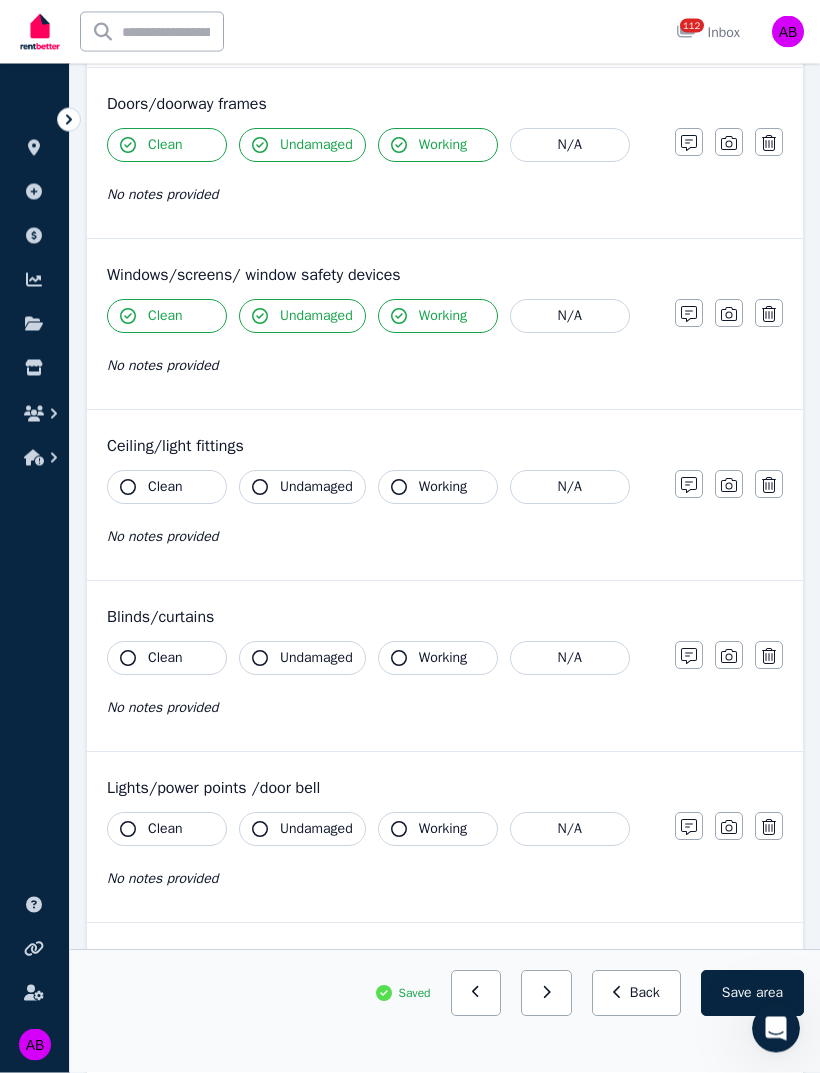 click on "Clean" at bounding box center (167, 488) 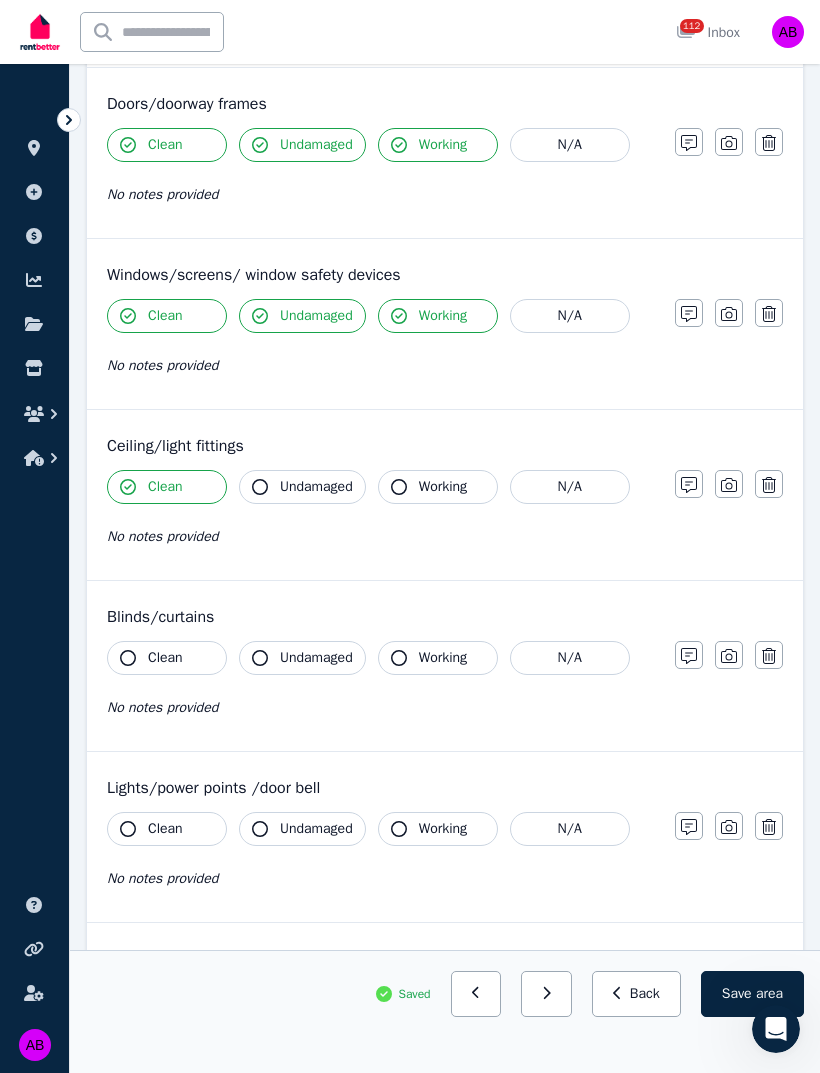 click on "Undamaged" at bounding box center (316, 487) 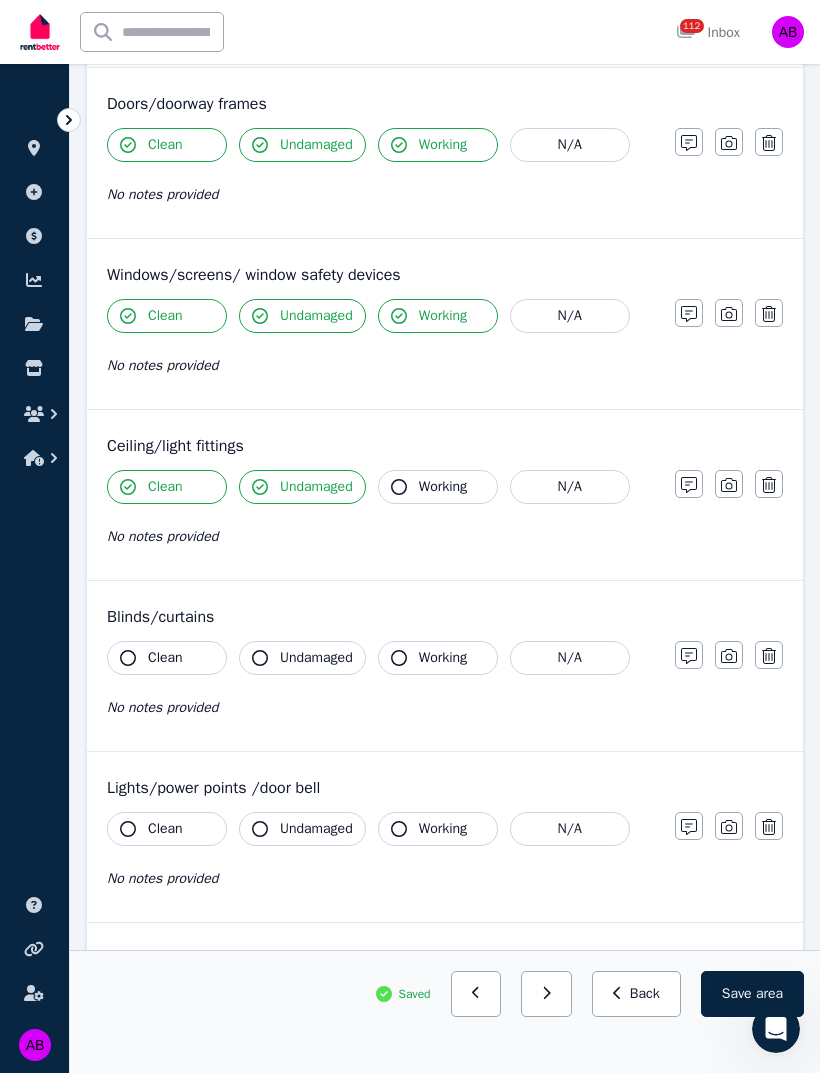 click on "Working" at bounding box center (443, 487) 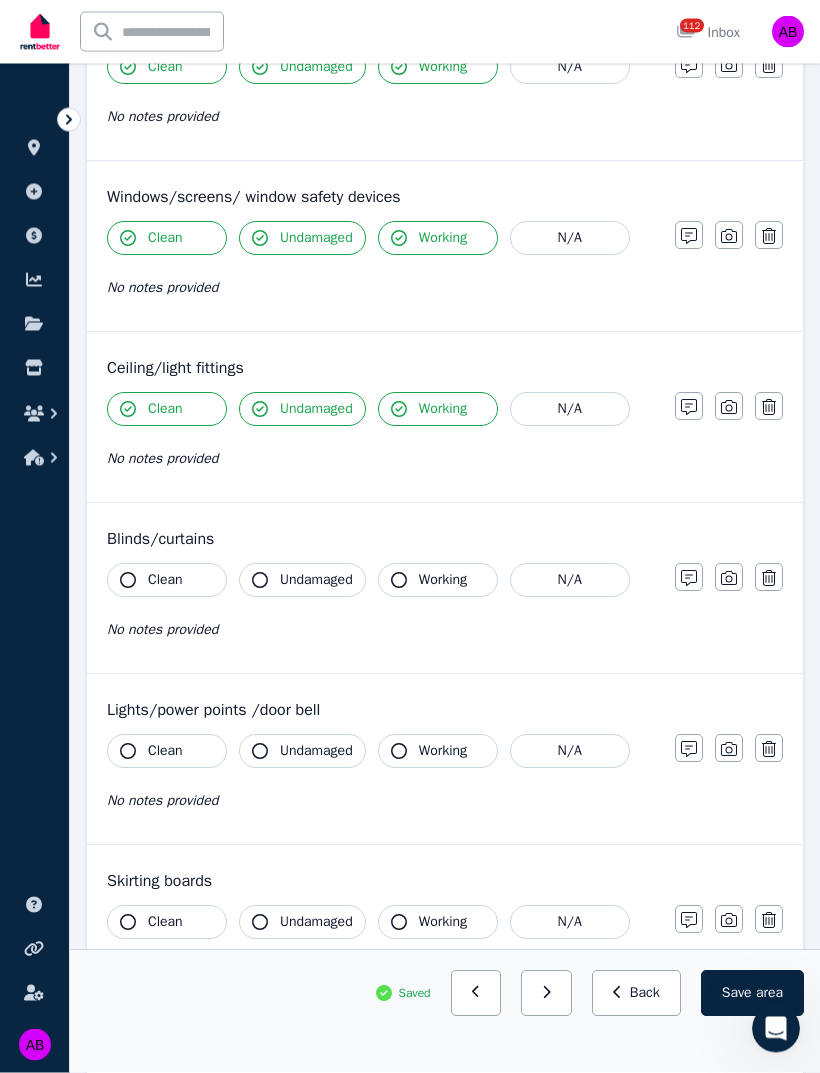 click on "Clean" at bounding box center (167, 581) 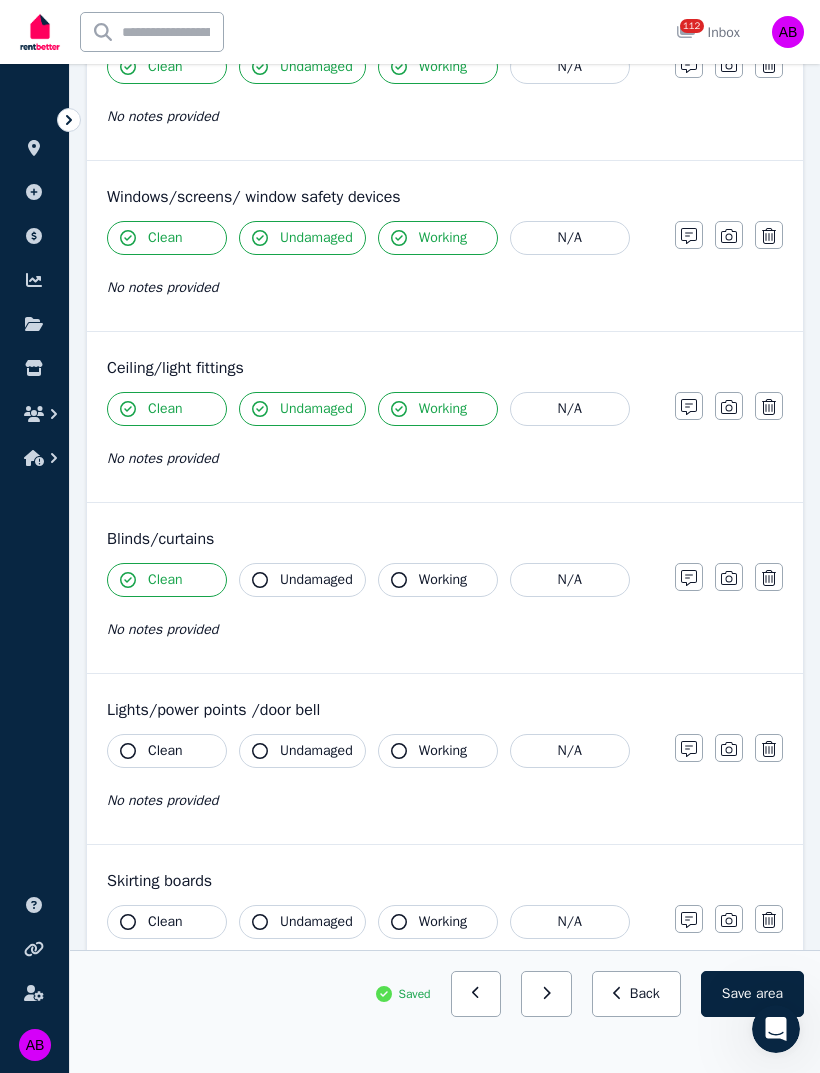 click on "Undamaged" at bounding box center [316, 580] 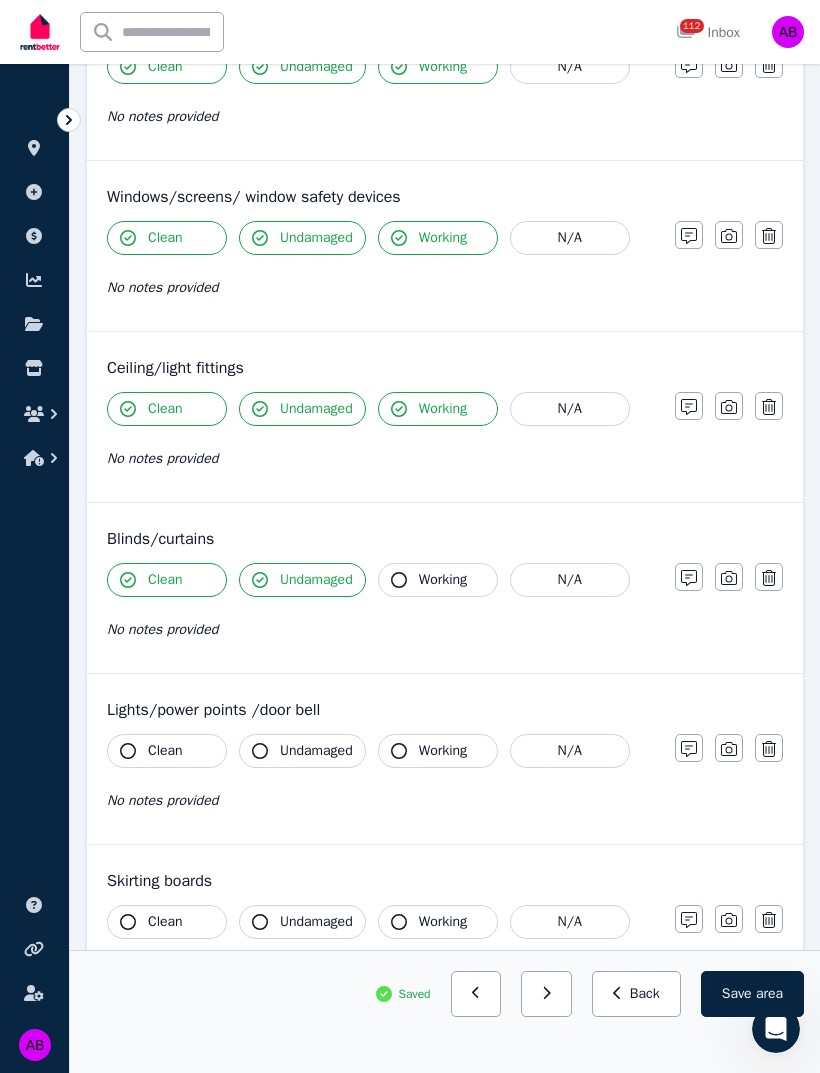 click on "Working" at bounding box center (443, 580) 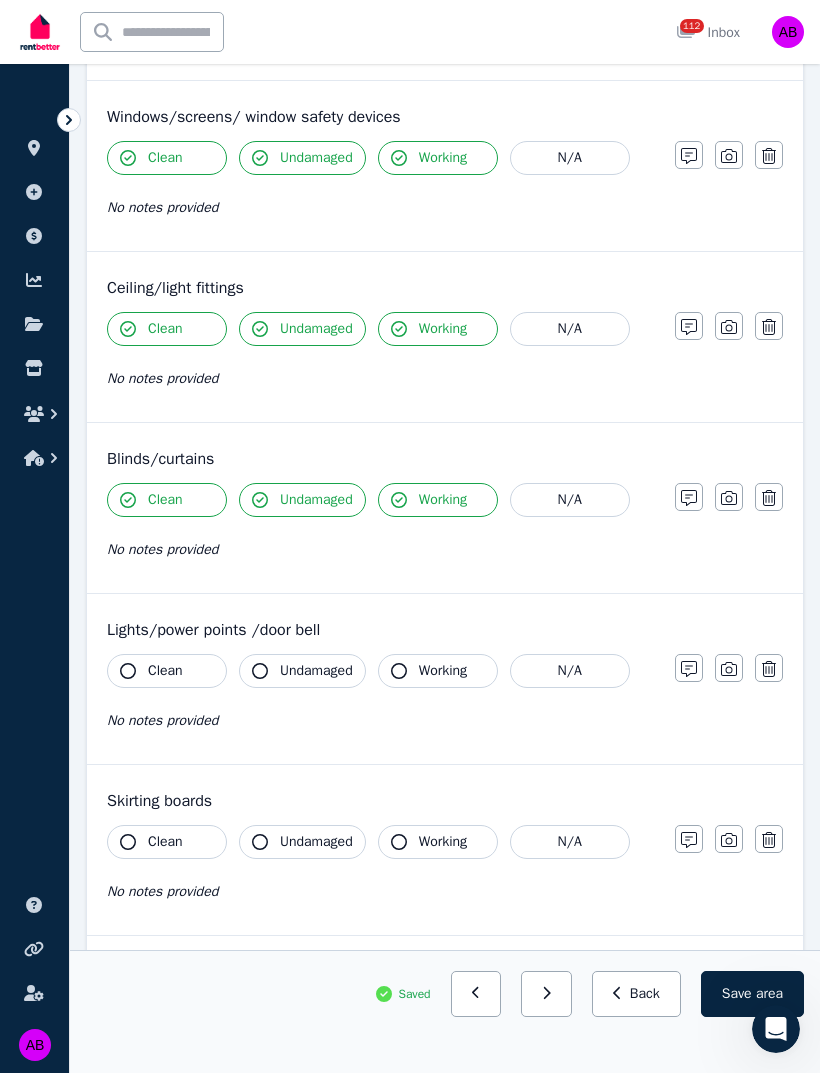 scroll, scrollTop: 742, scrollLeft: 0, axis: vertical 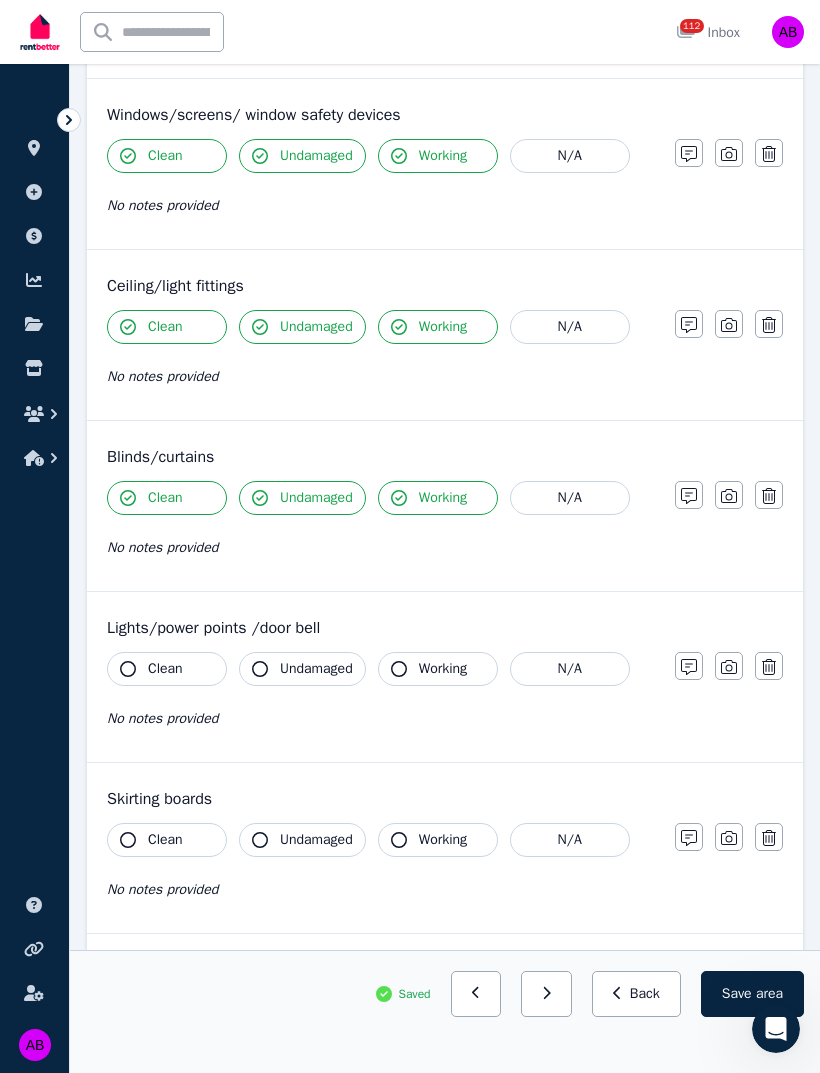 click on "Clean" at bounding box center (167, 669) 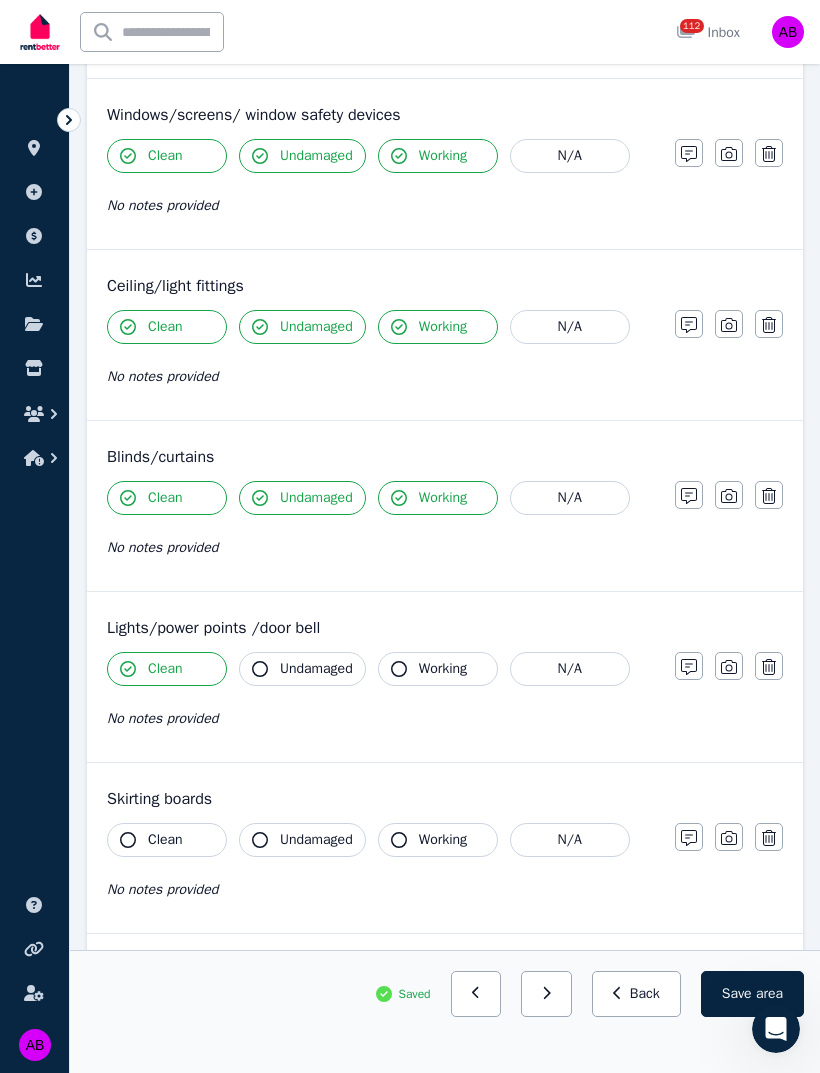 click on "Undamaged" at bounding box center [316, 669] 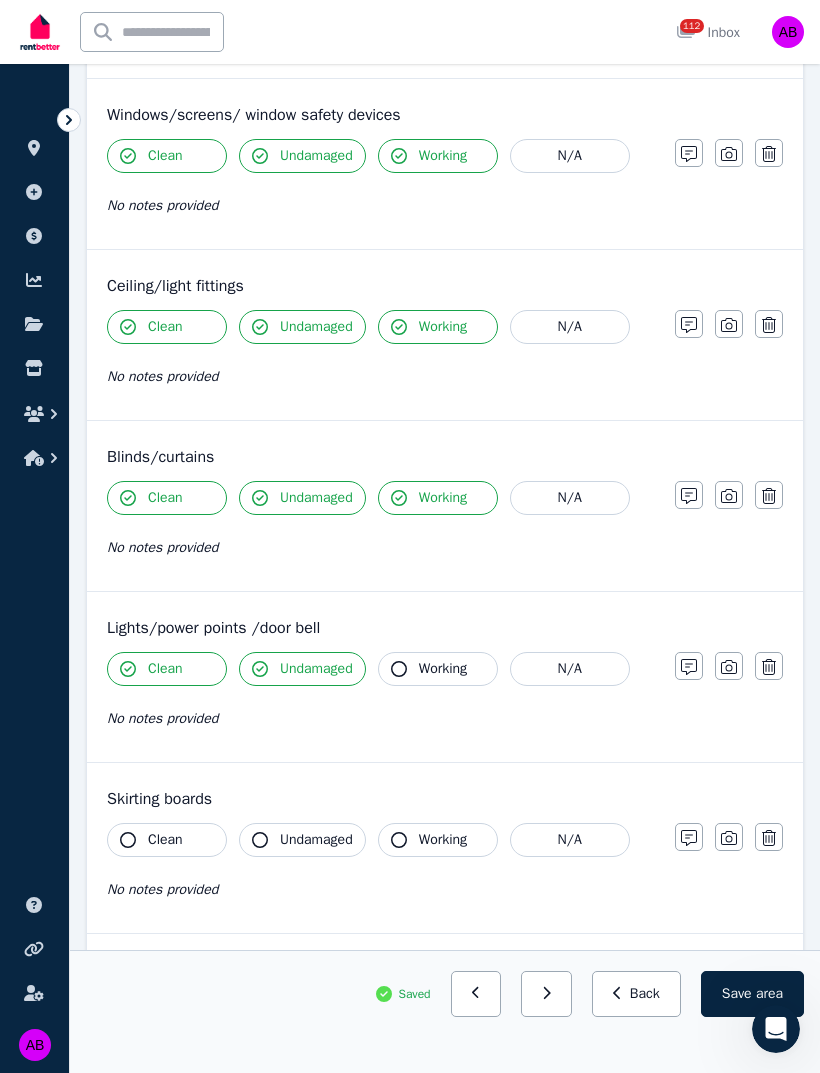 click on "Working" at bounding box center (443, 669) 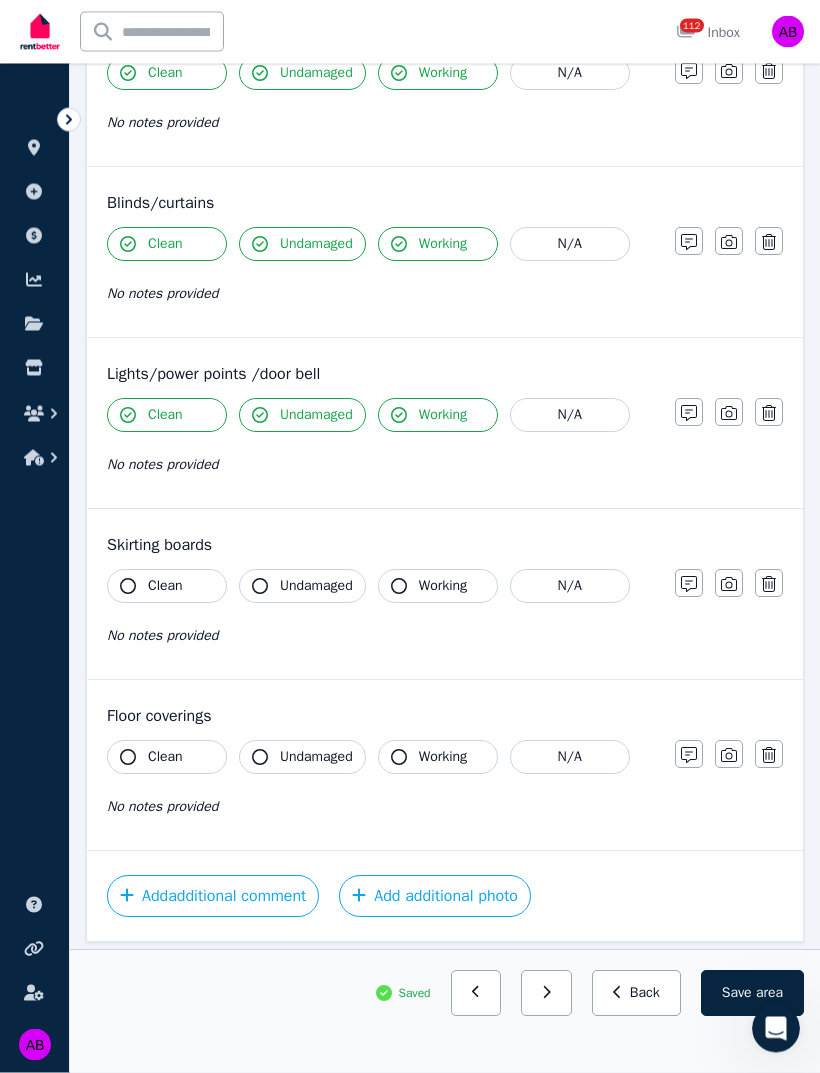click on "Clean" at bounding box center (165, 587) 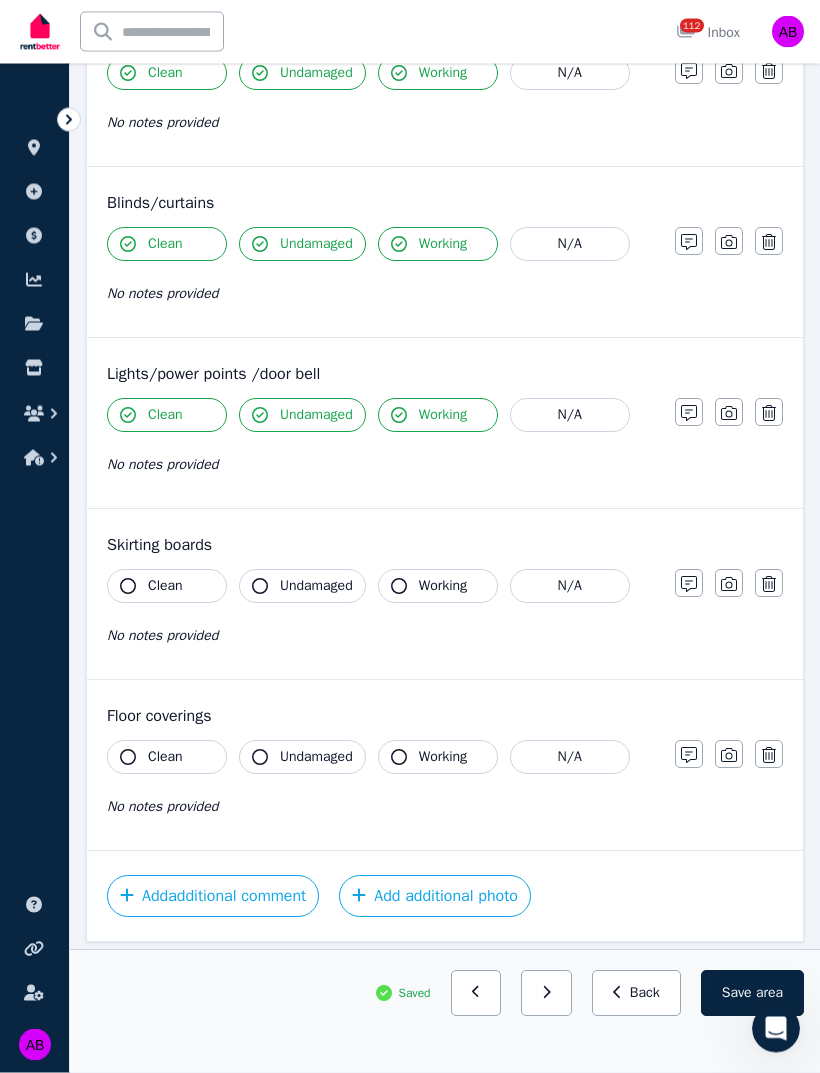 scroll, scrollTop: 996, scrollLeft: 0, axis: vertical 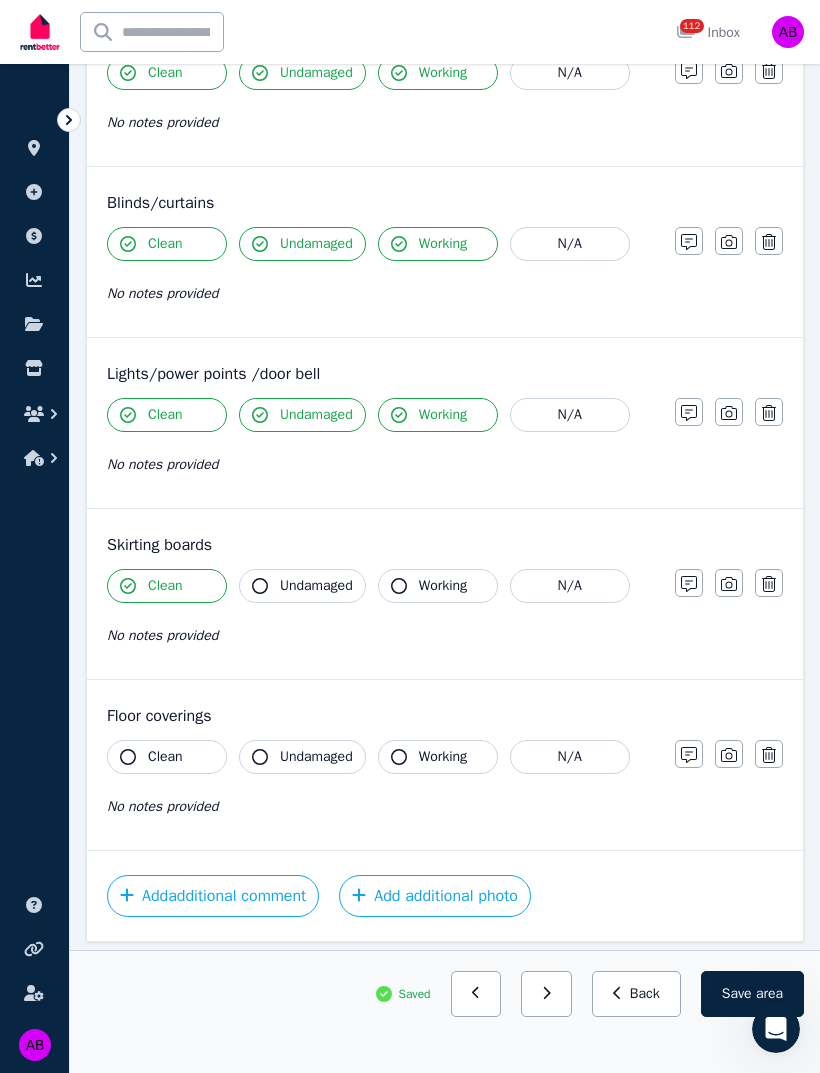 click on "Undamaged" at bounding box center (316, 586) 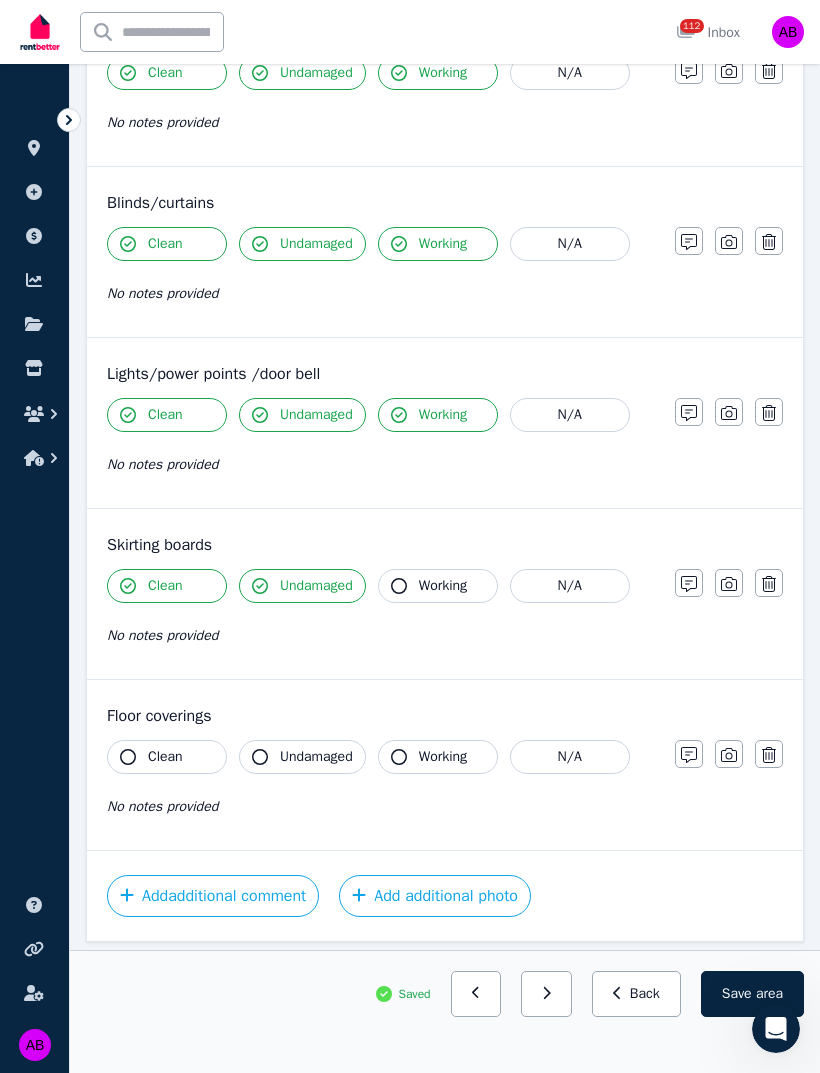 click on "Working" at bounding box center [443, 586] 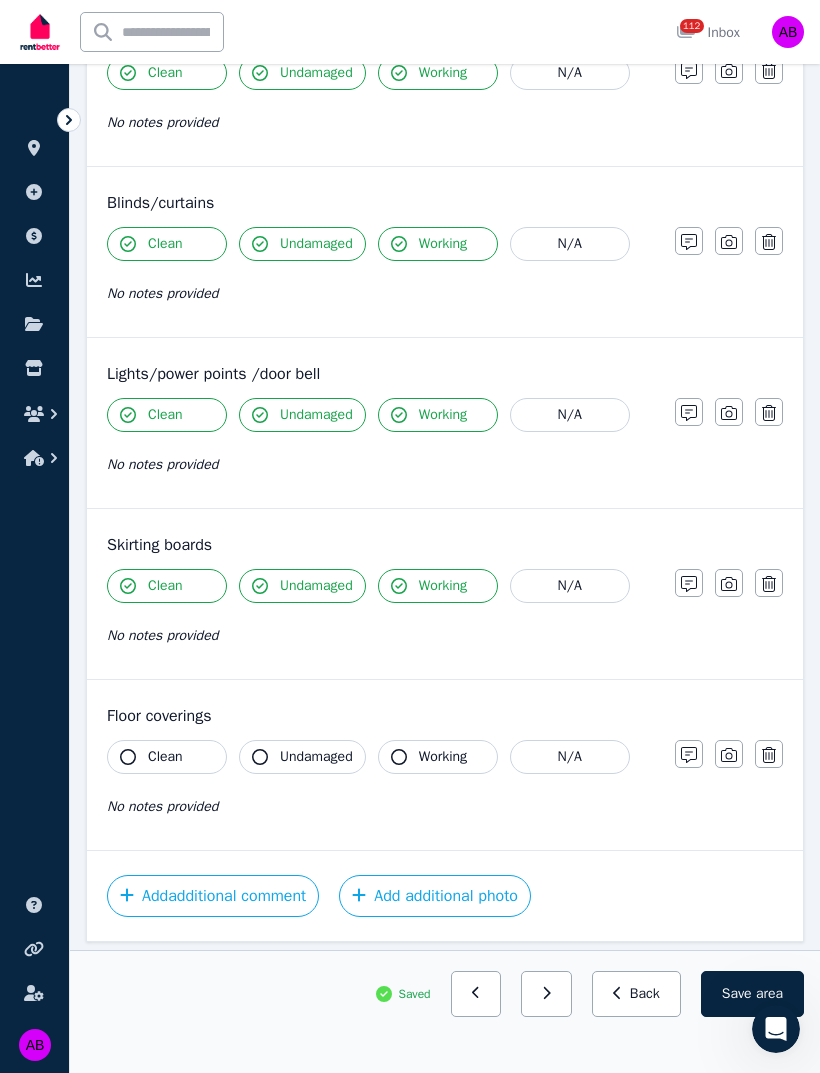 click on "Clean" at bounding box center [165, 757] 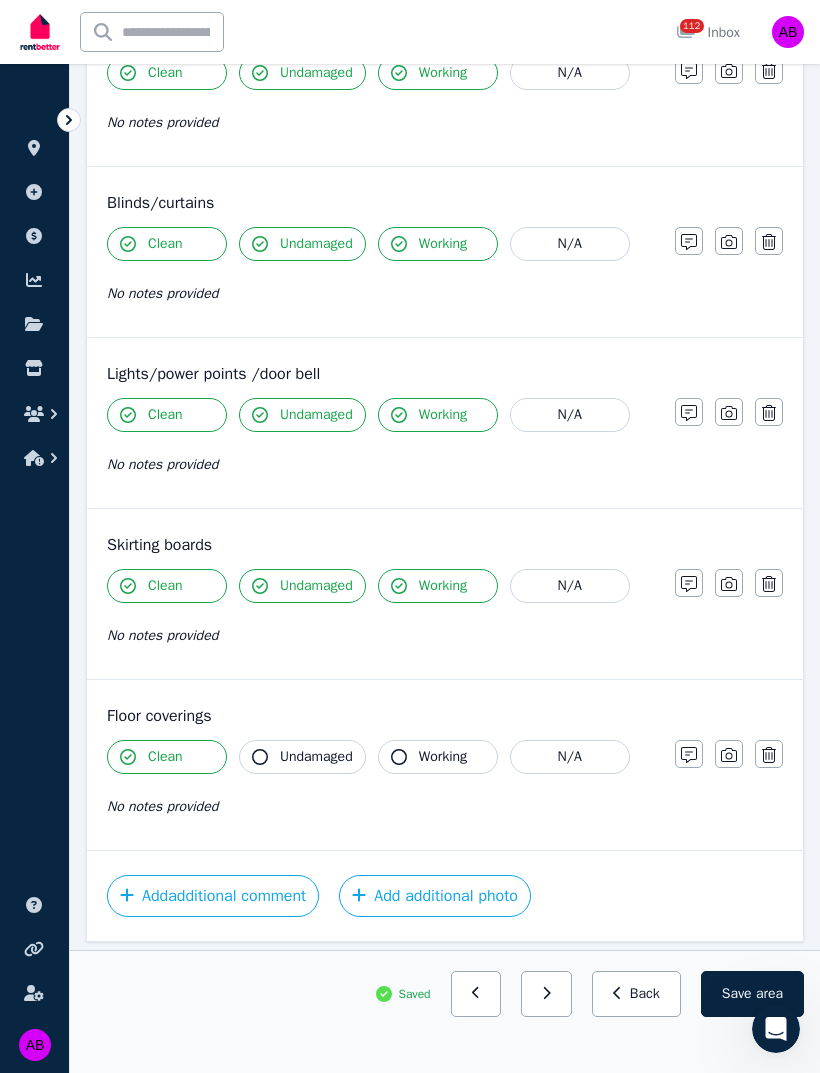 click on "Undamaged" at bounding box center [302, 757] 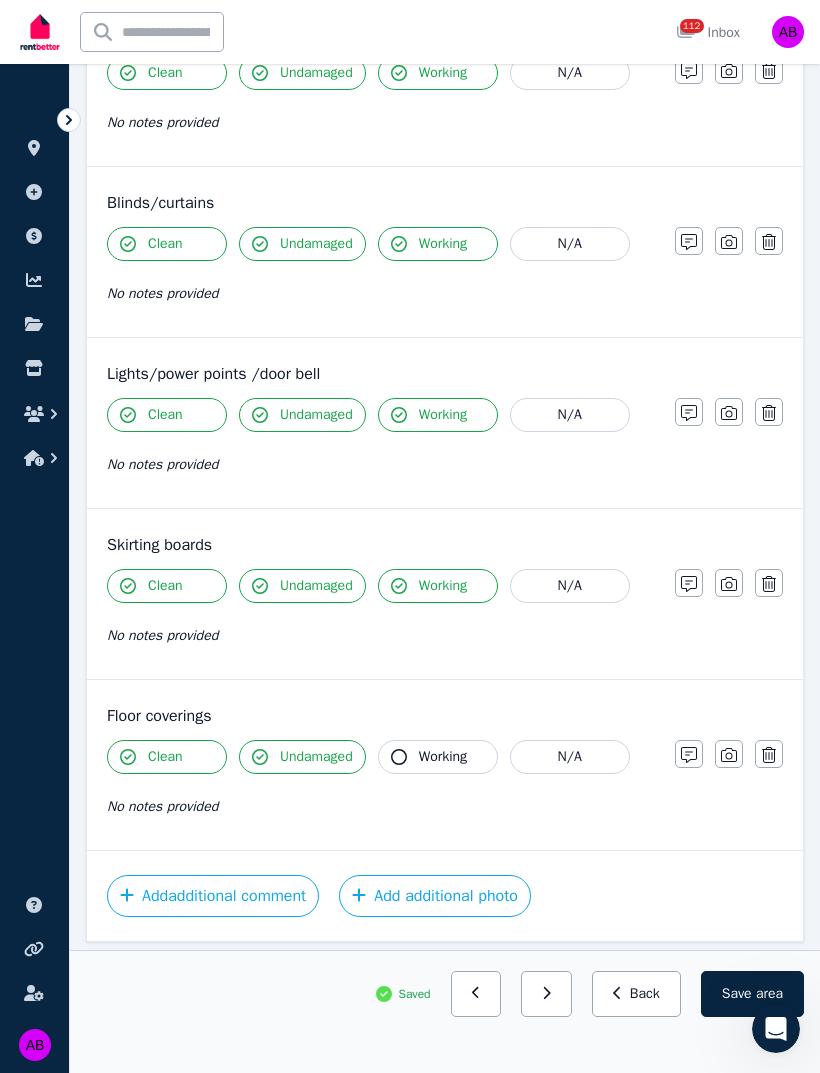 click on "Working" at bounding box center (443, 757) 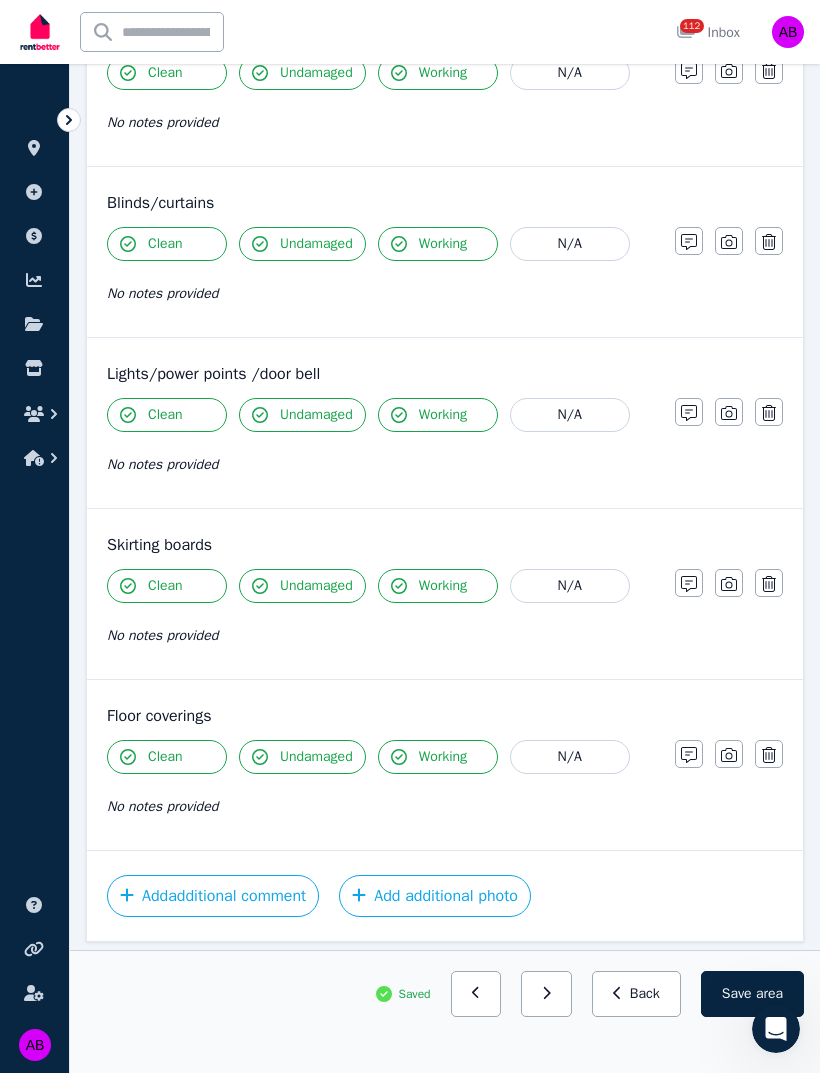 click on "Working" at bounding box center (443, 586) 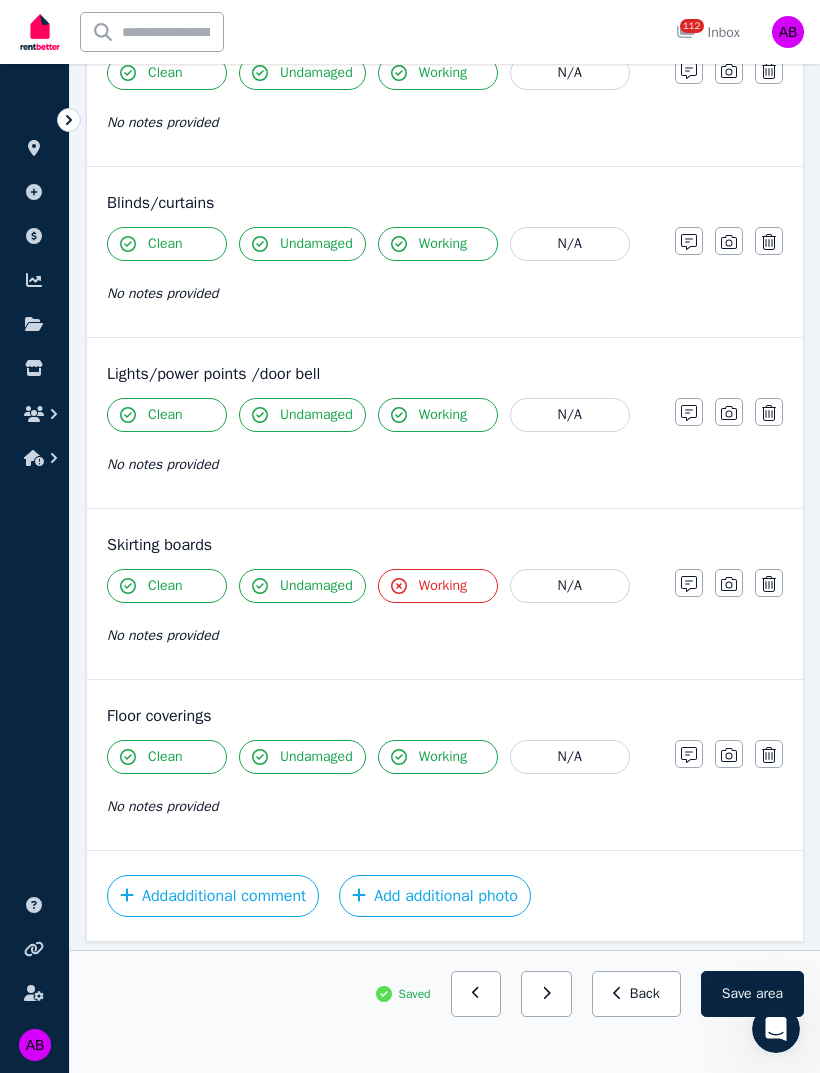 click on "Working" at bounding box center (438, 757) 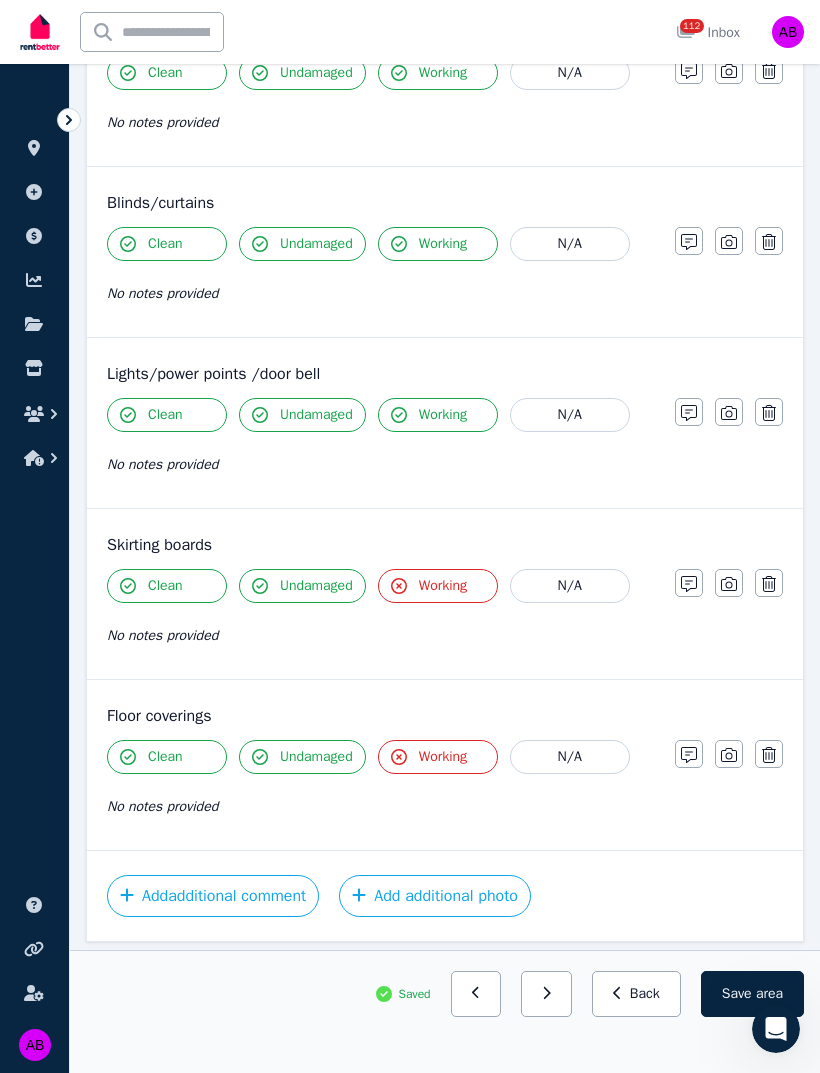 click on "Working" at bounding box center (443, 586) 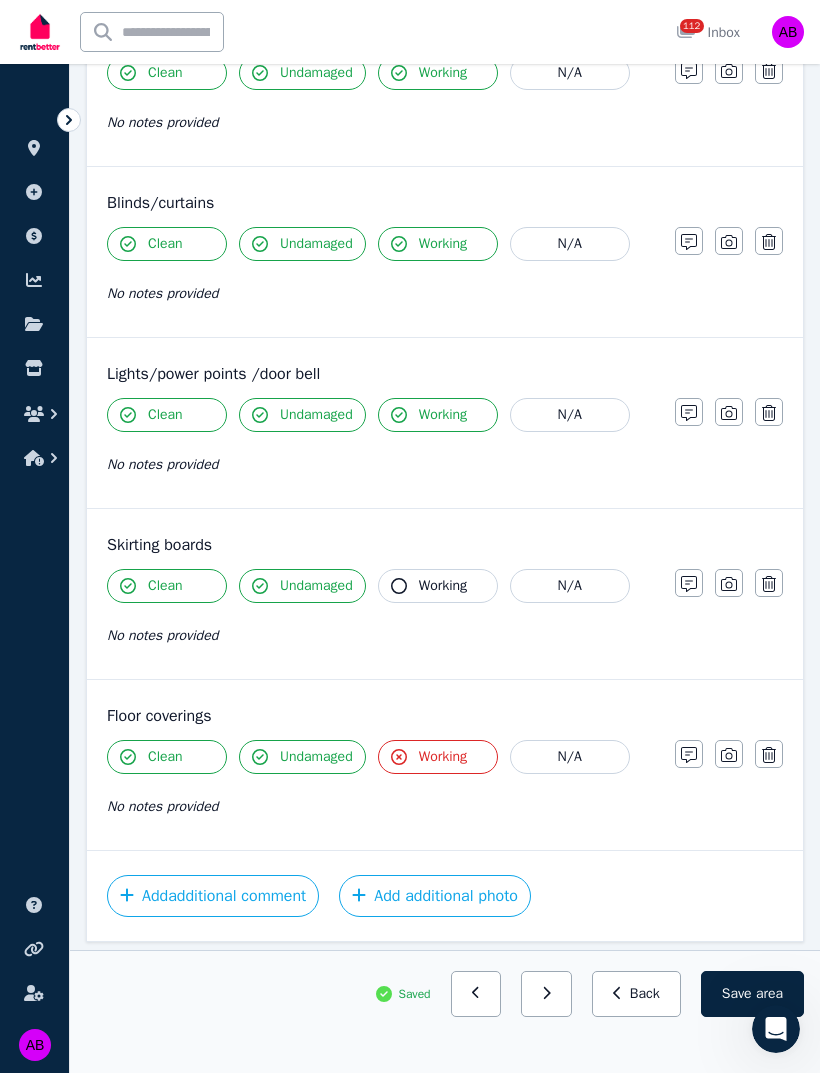 click on "Working" at bounding box center [443, 757] 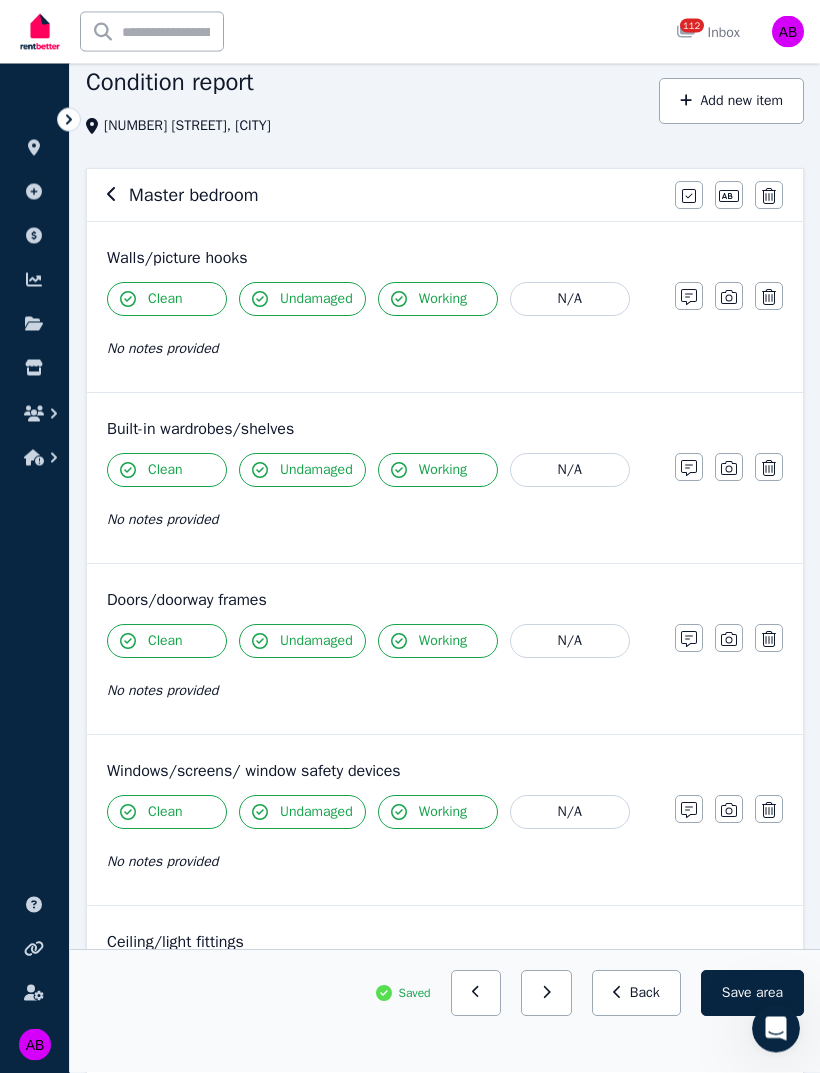 scroll, scrollTop: 0, scrollLeft: 0, axis: both 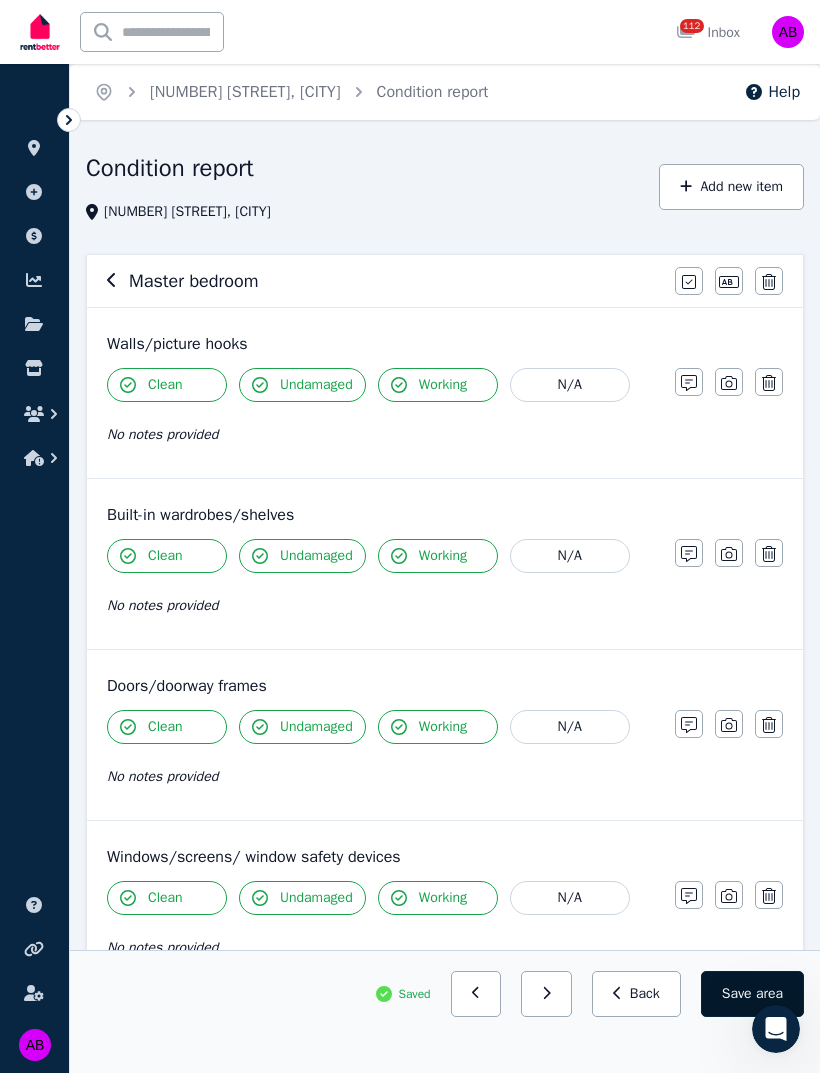 click on "Save   area" at bounding box center (752, 994) 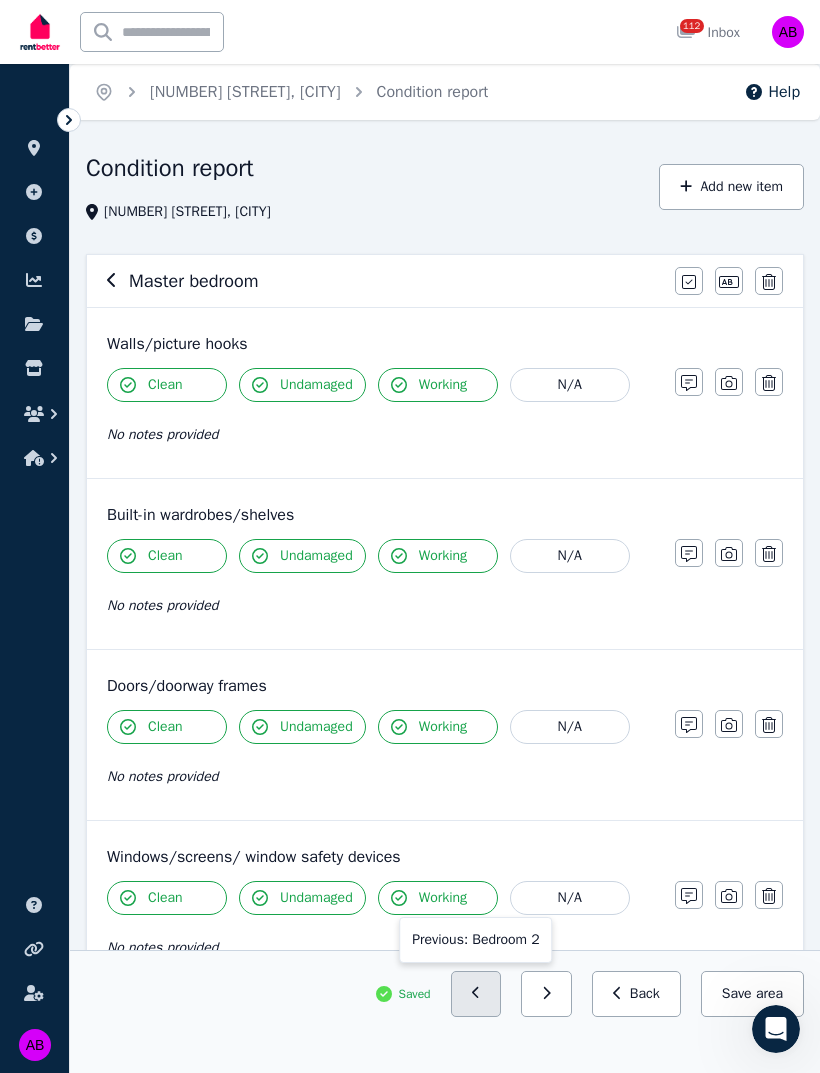 click at bounding box center [476, 994] 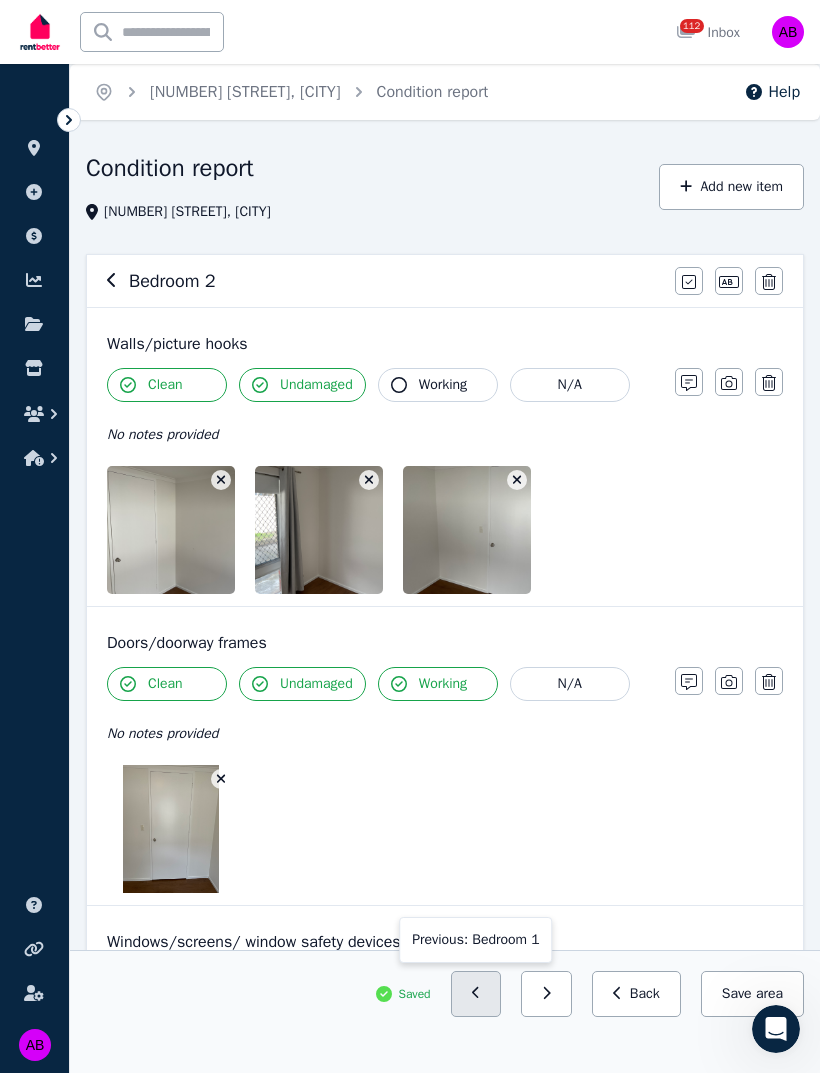 click at bounding box center [476, 994] 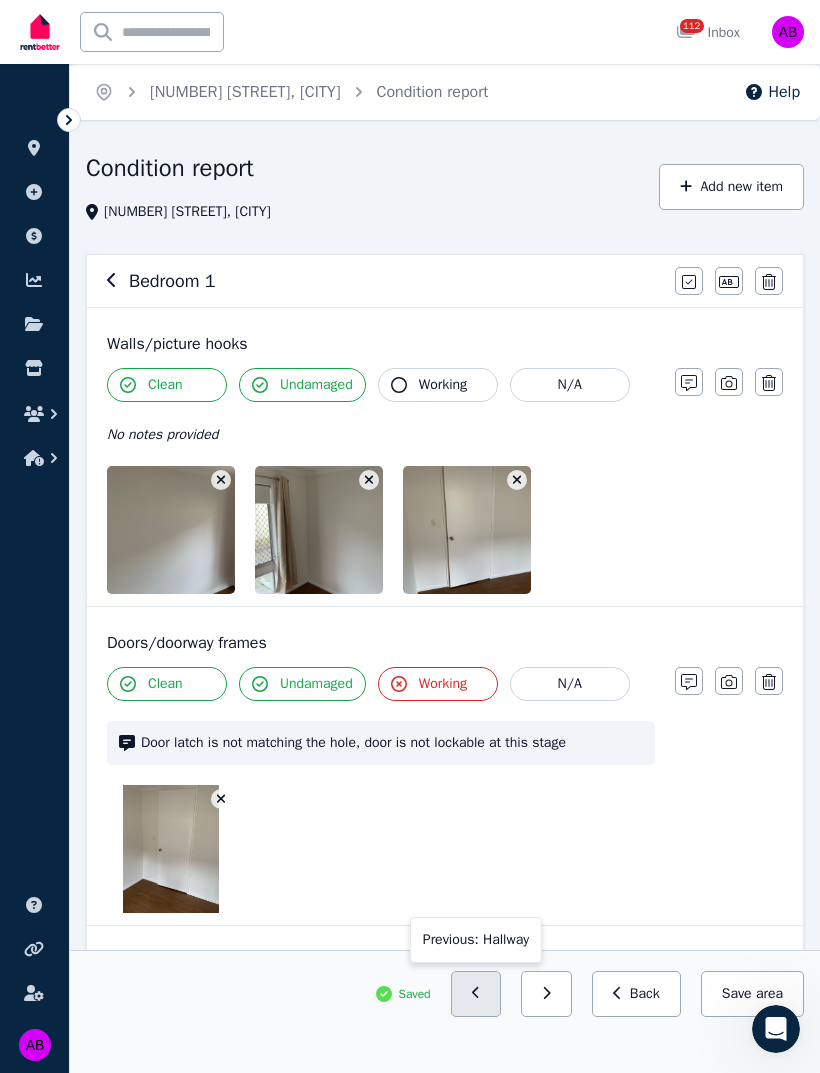 click at bounding box center (476, 994) 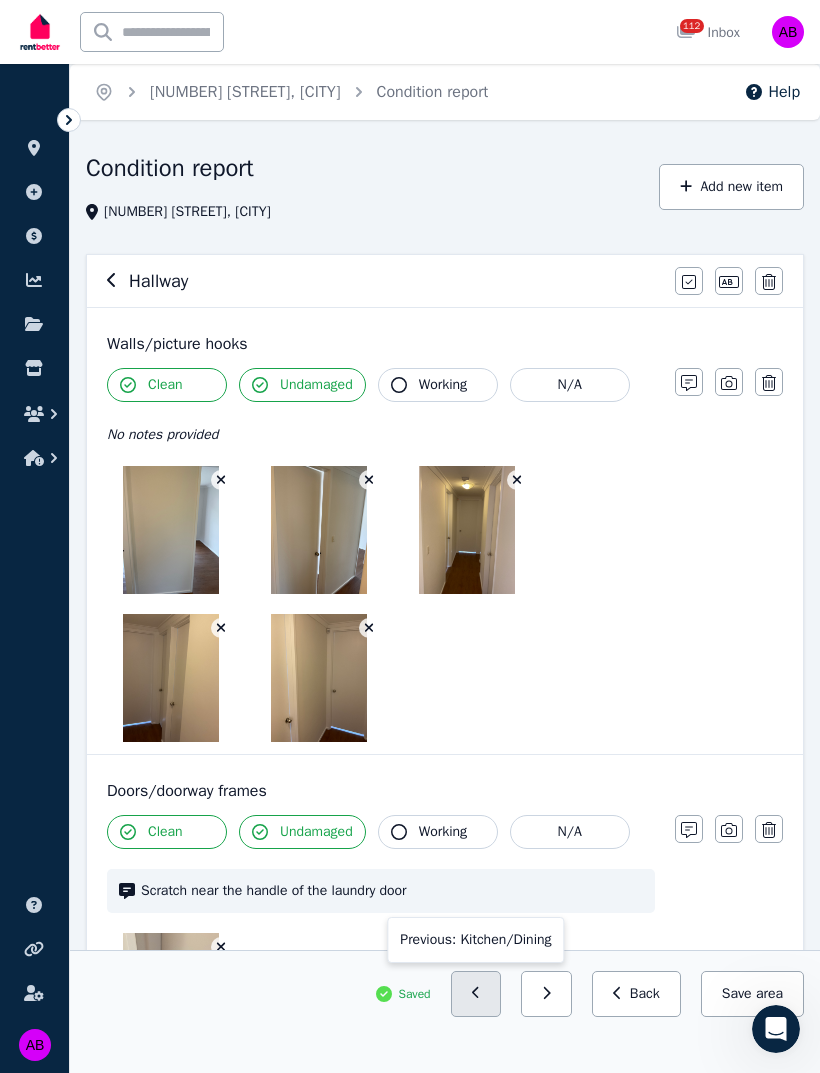 click 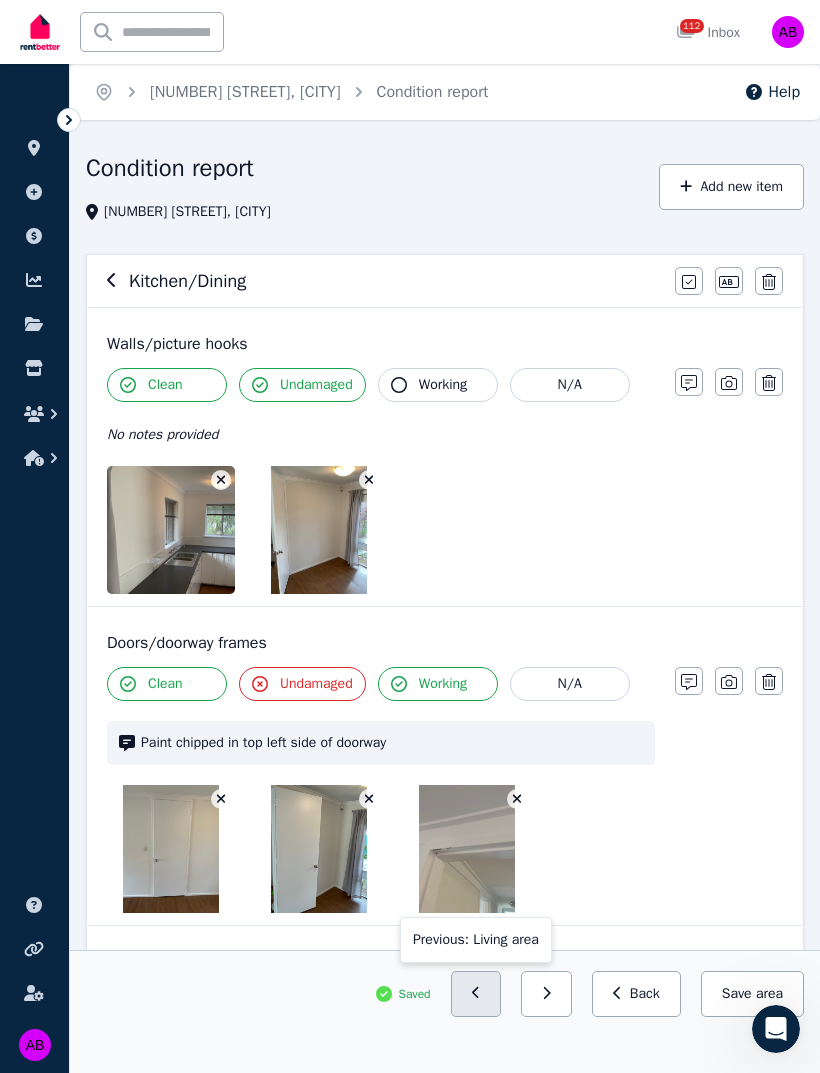 click 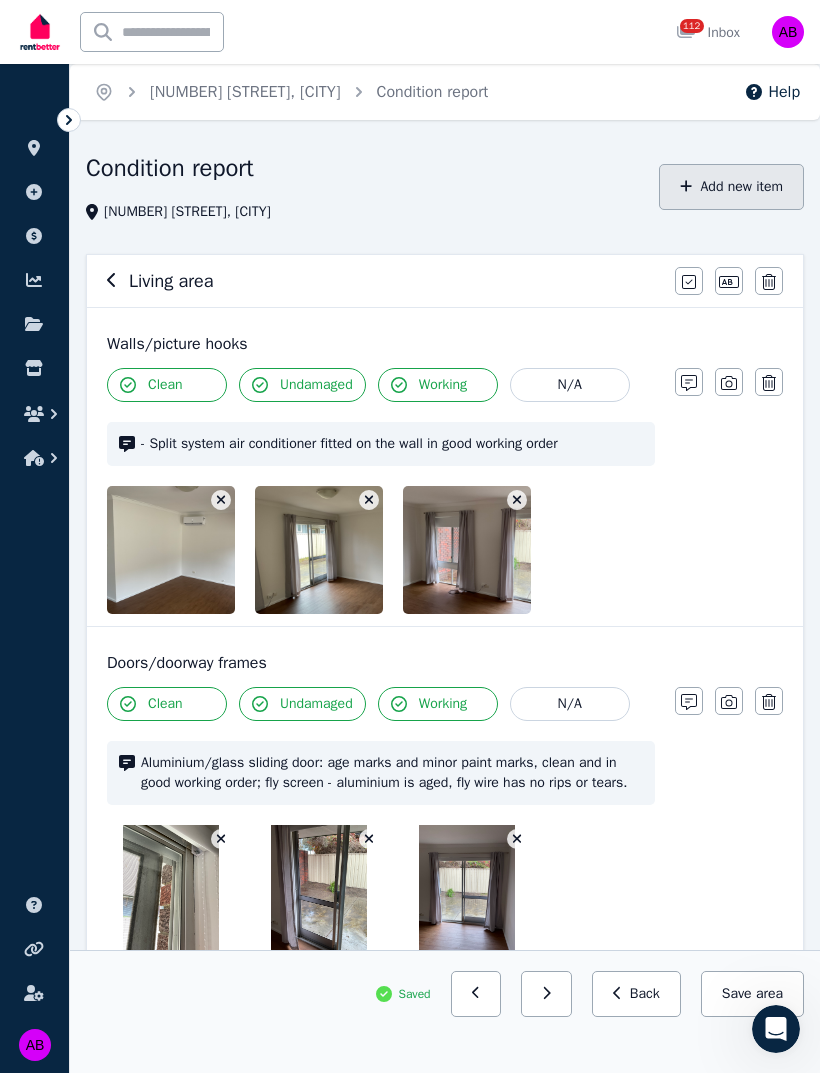 click on "Add new item" at bounding box center (731, 187) 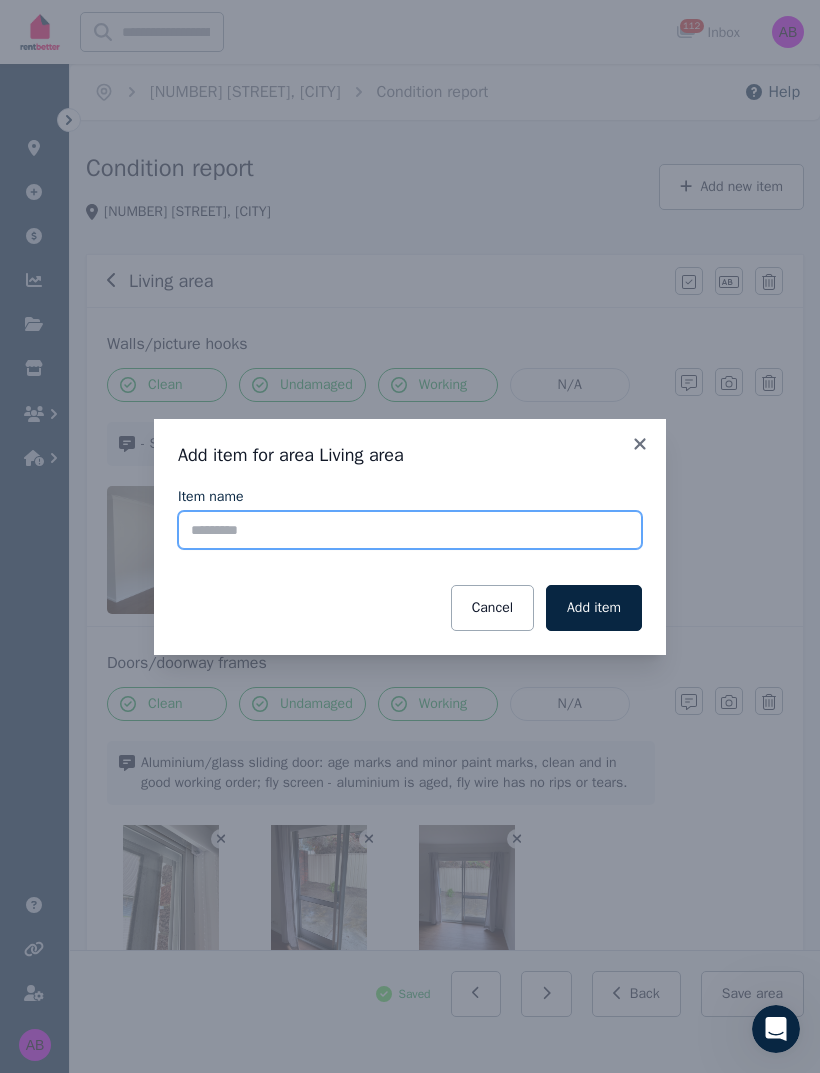 click on "Item name" at bounding box center [410, 530] 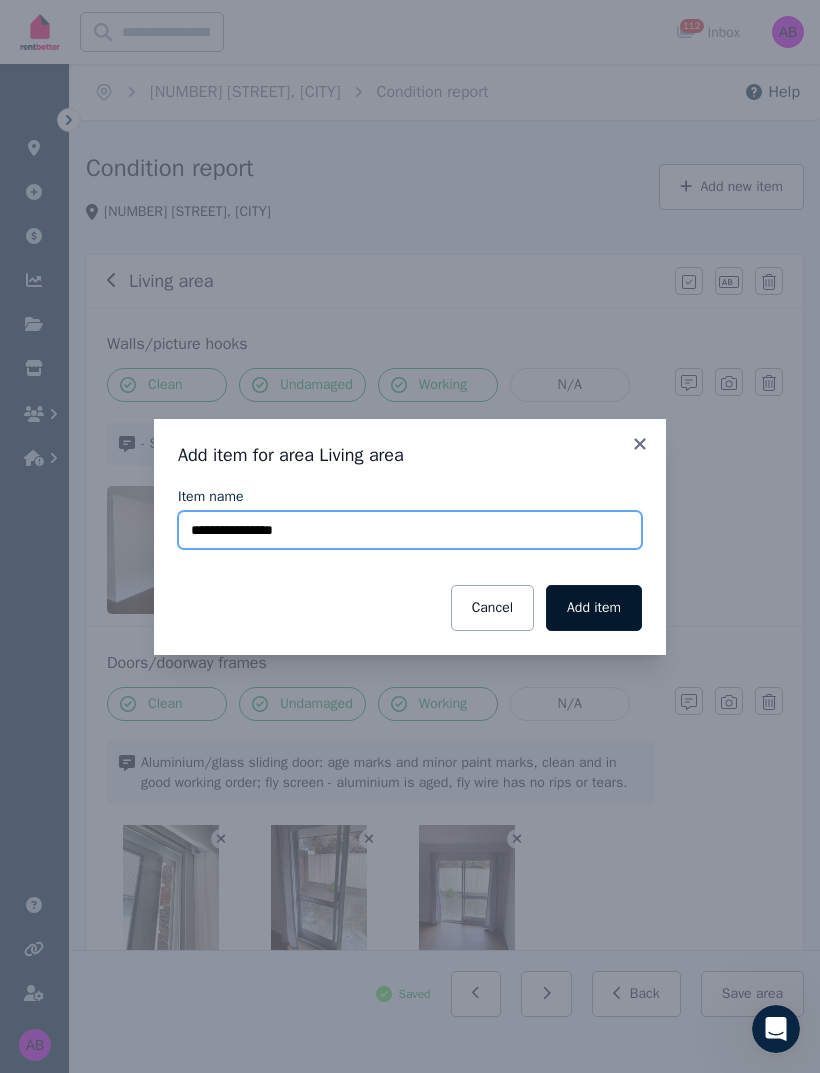 type on "**********" 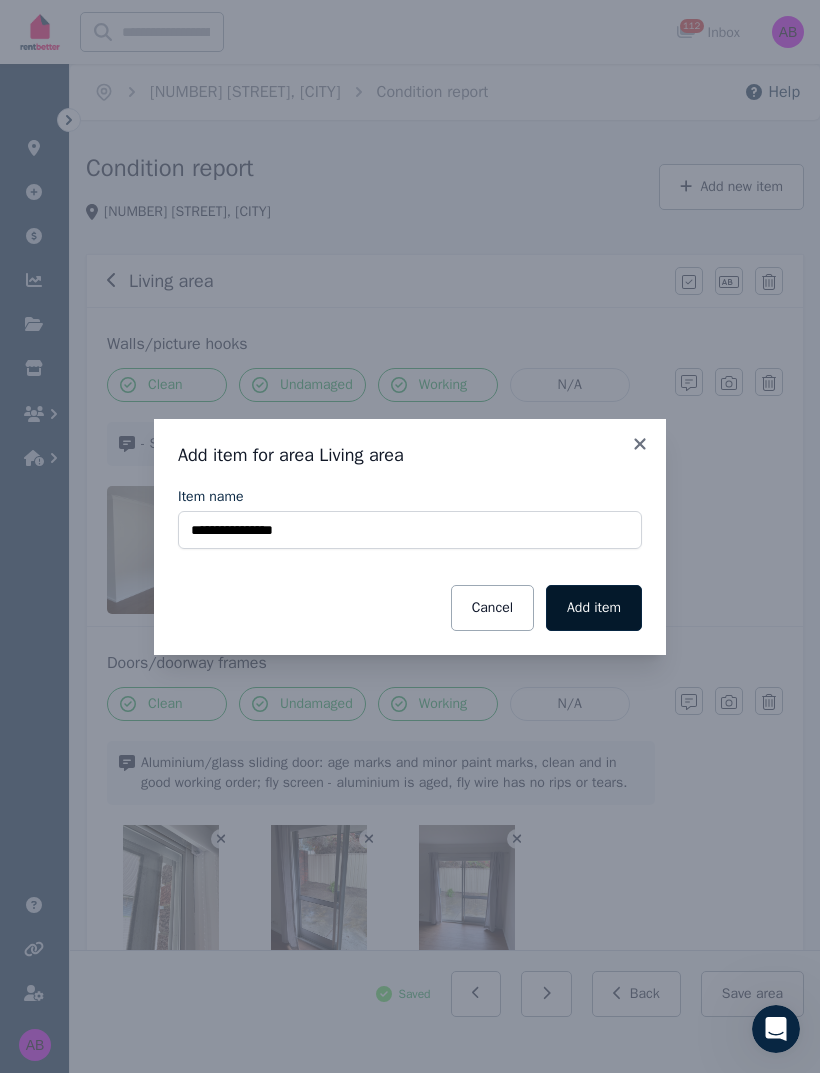 click on "Add item" at bounding box center (594, 608) 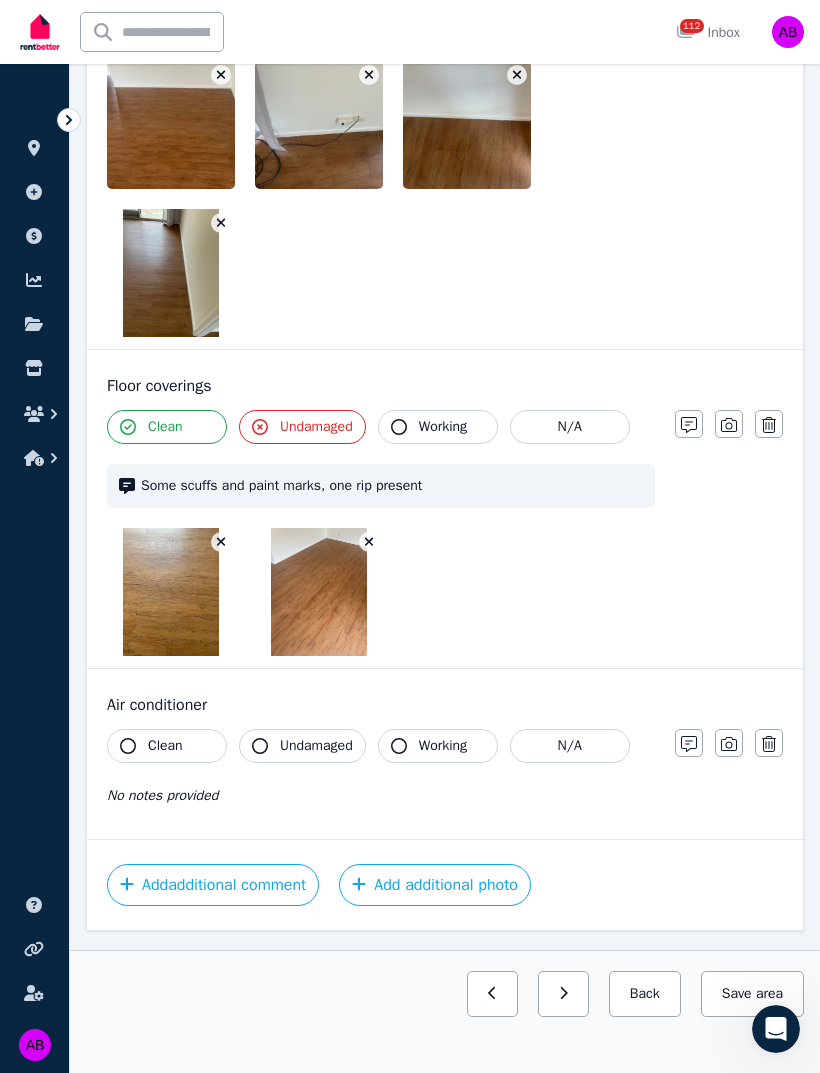scroll, scrollTop: 2288, scrollLeft: 0, axis: vertical 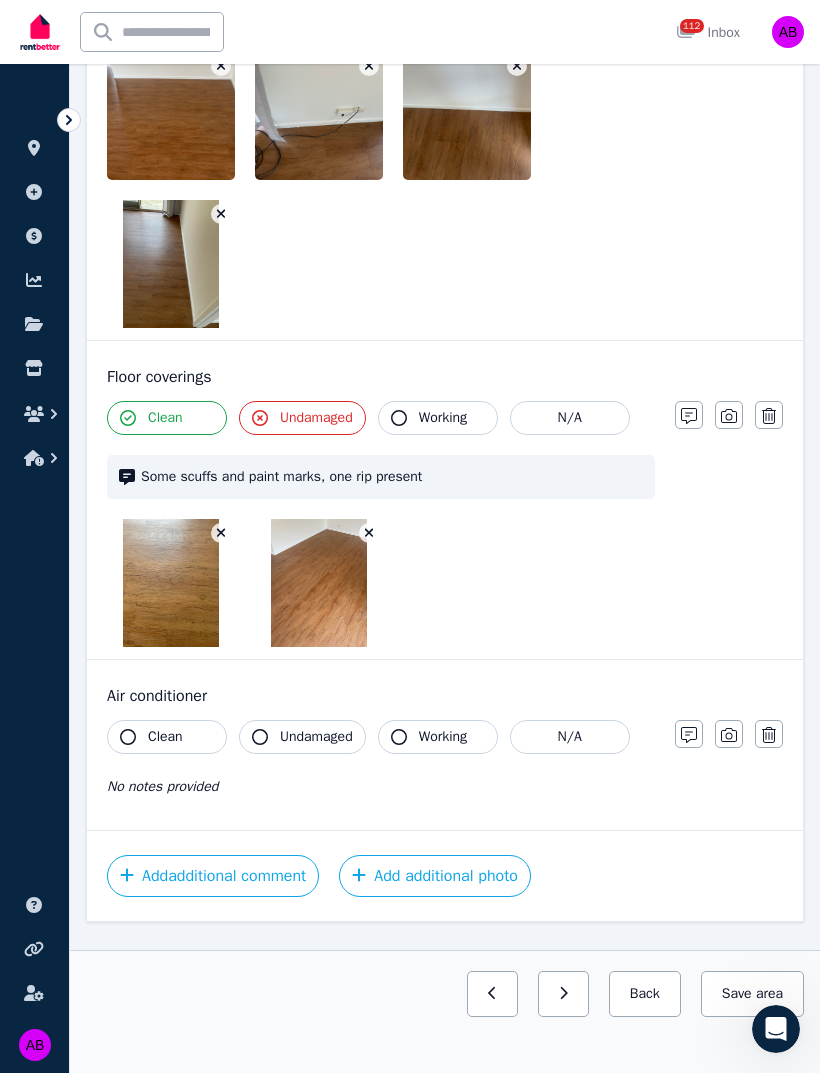 click on "Clean" at bounding box center (165, 737) 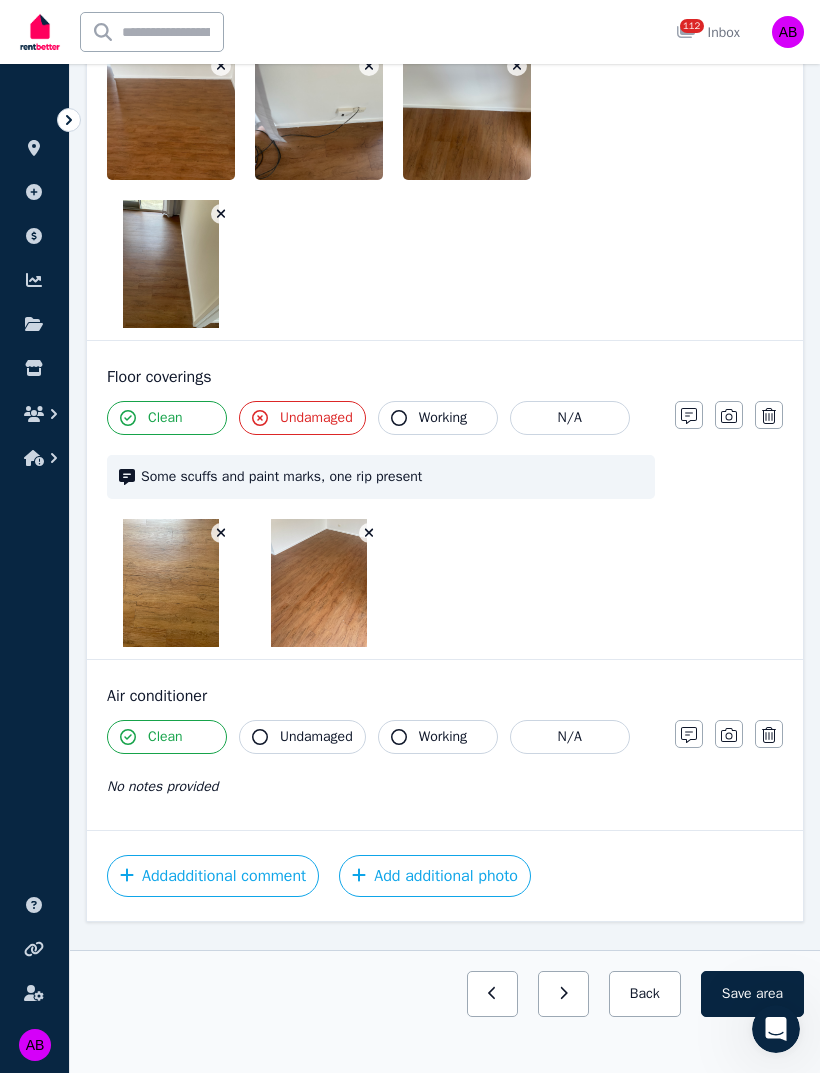 click on "Undamaged" at bounding box center (316, 737) 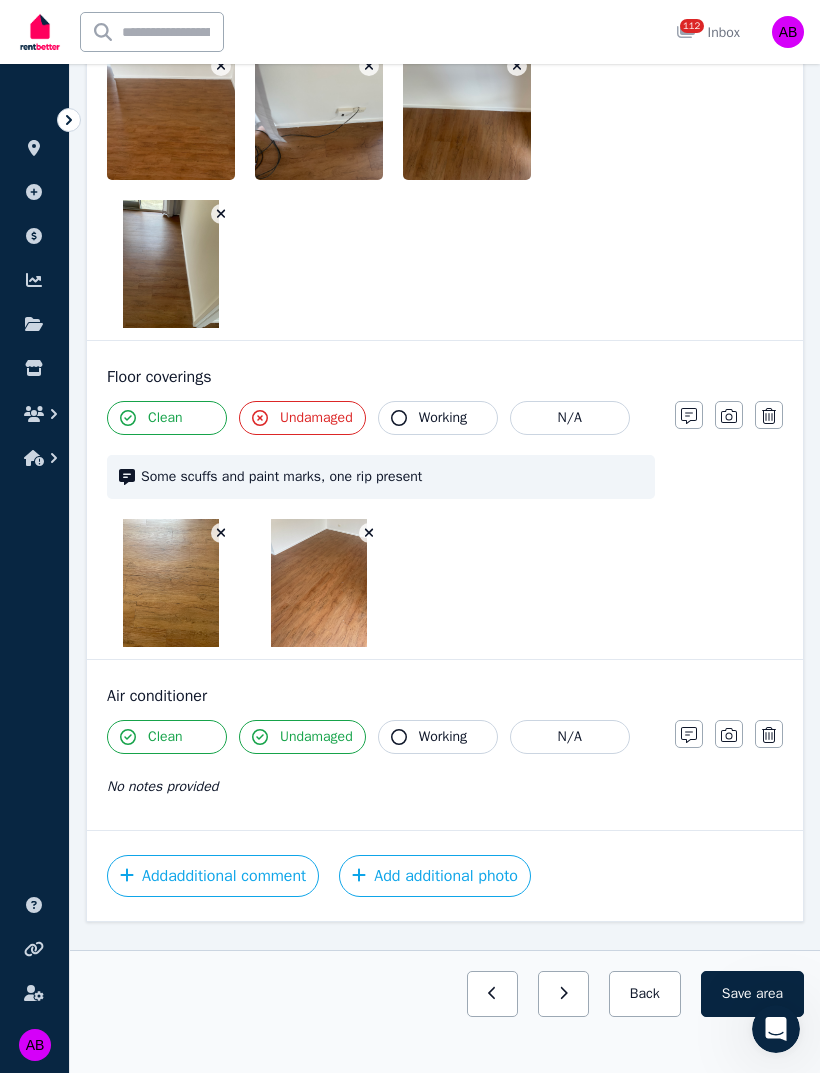 click on "Working" at bounding box center [443, 737] 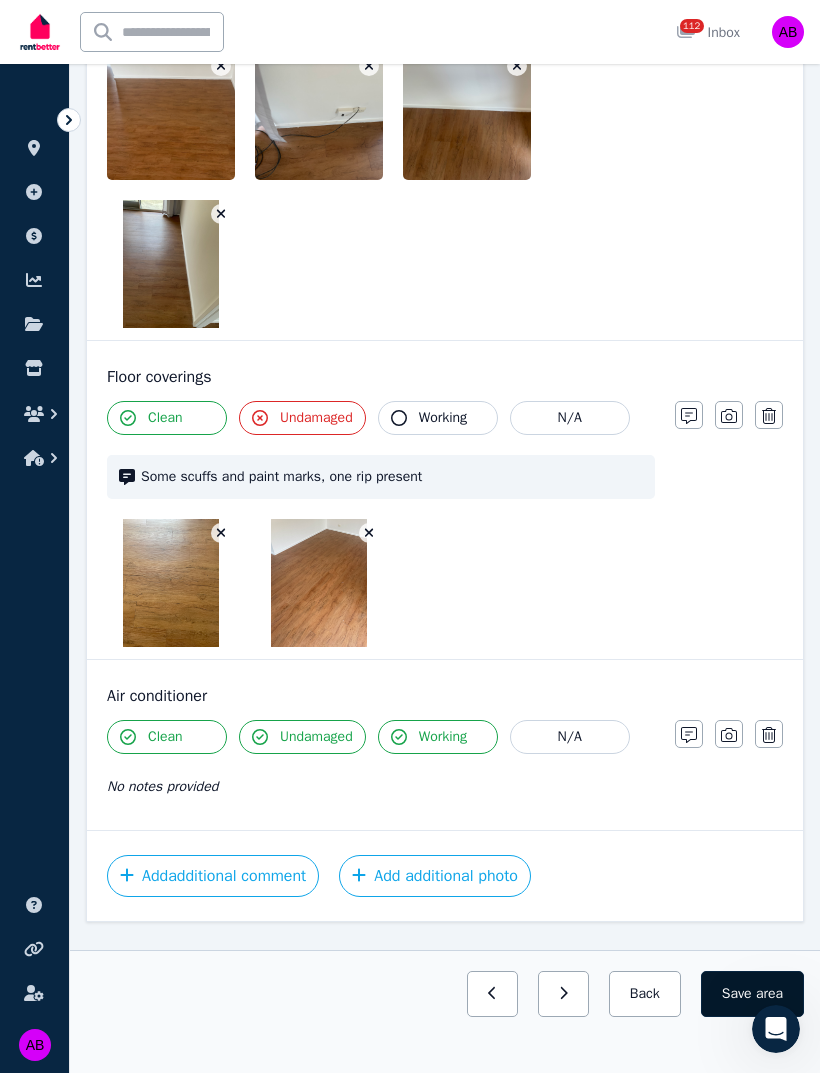 click on "Save   area" at bounding box center (752, 994) 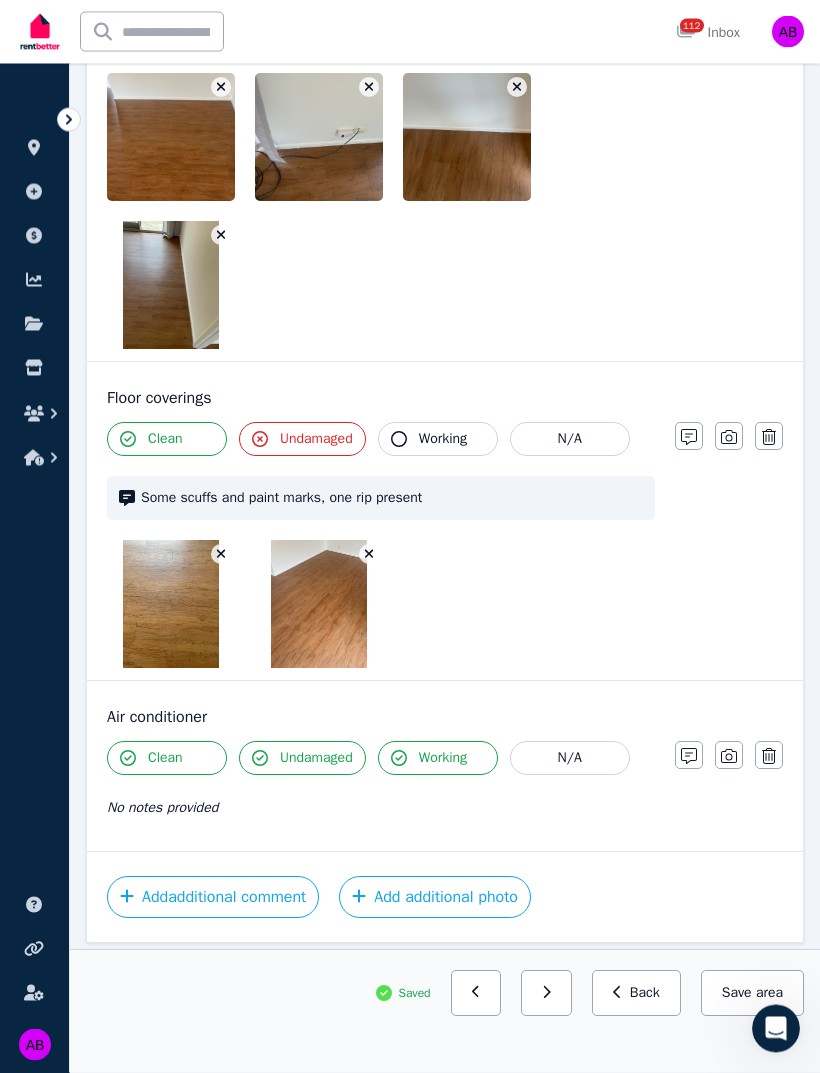 scroll, scrollTop: 2288, scrollLeft: 0, axis: vertical 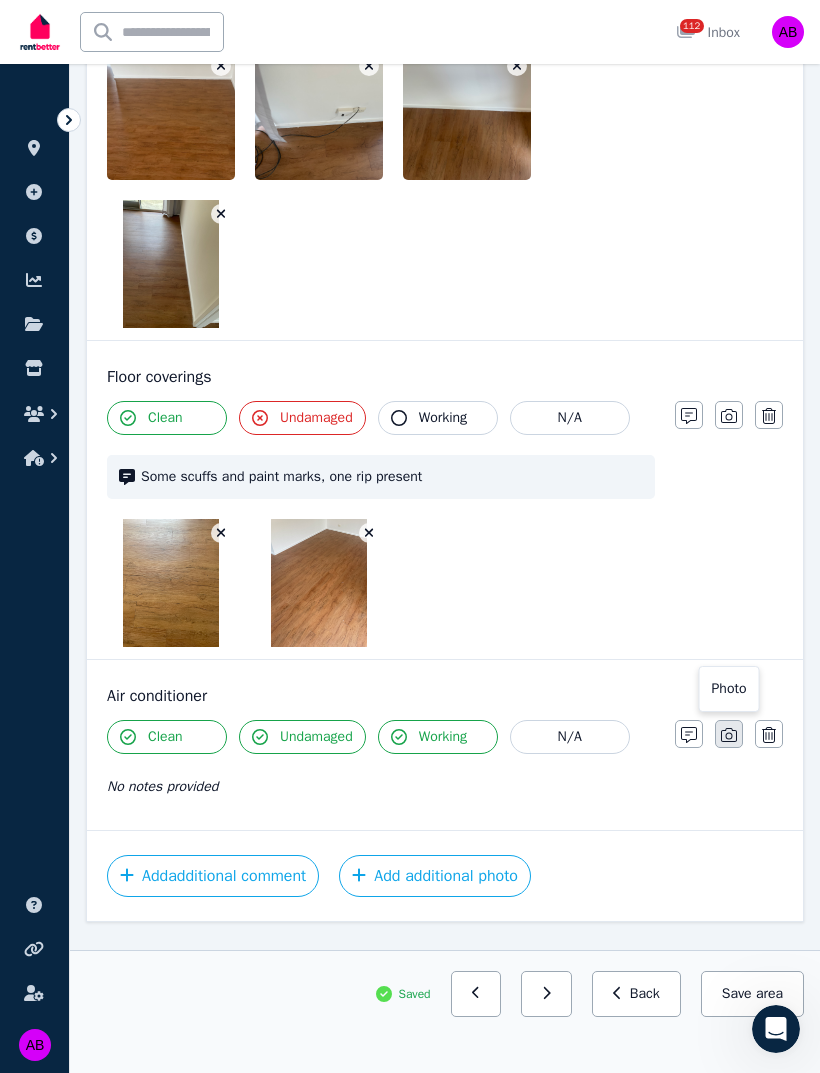 click at bounding box center (729, 734) 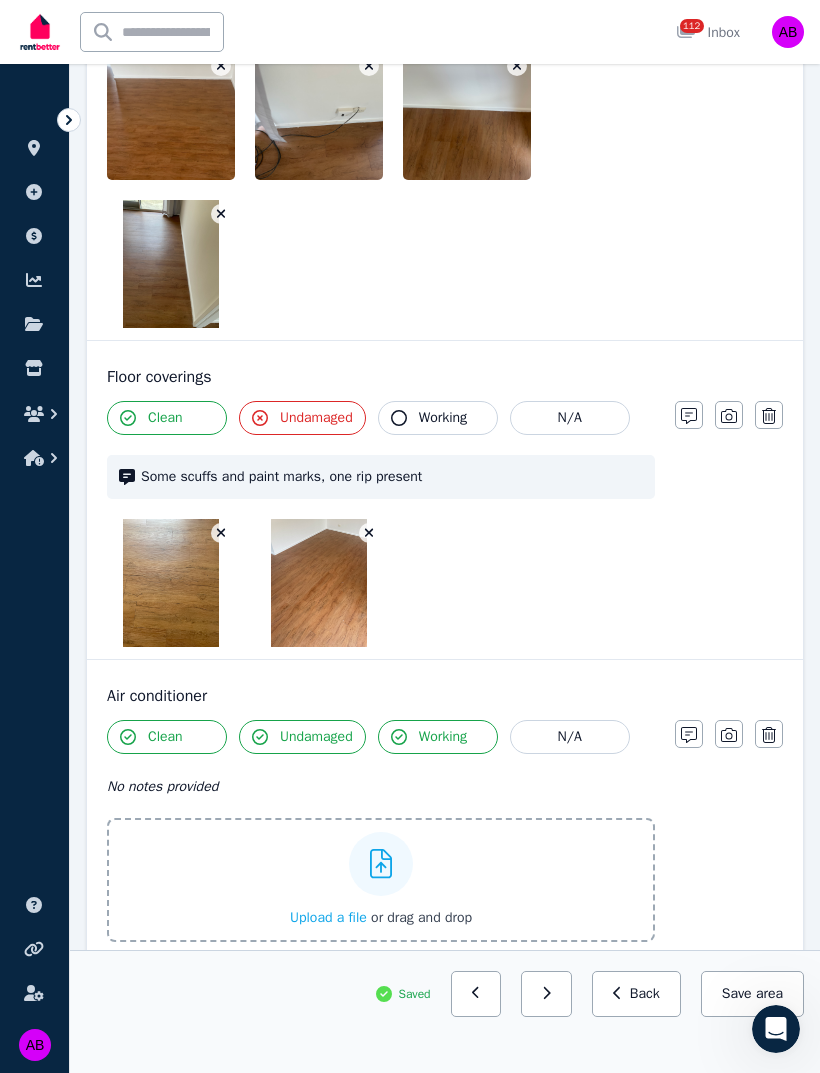 click on "Upload a file" at bounding box center (328, 917) 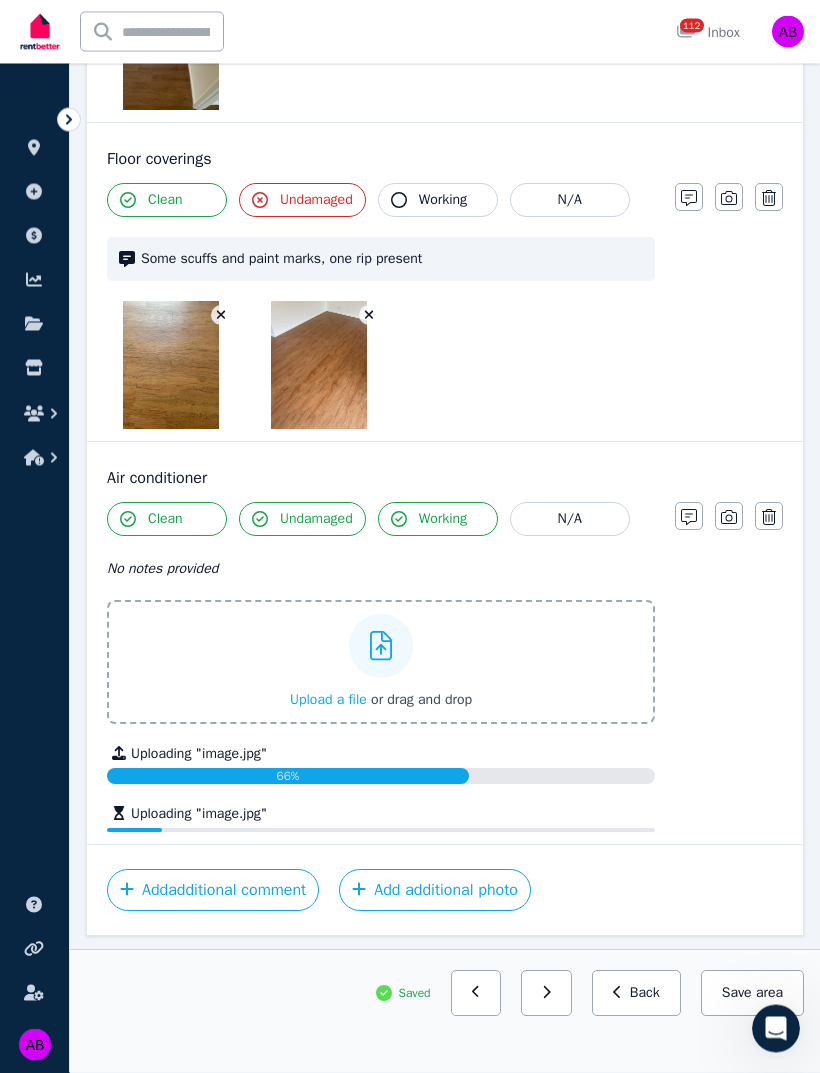 scroll, scrollTop: 2520, scrollLeft: 0, axis: vertical 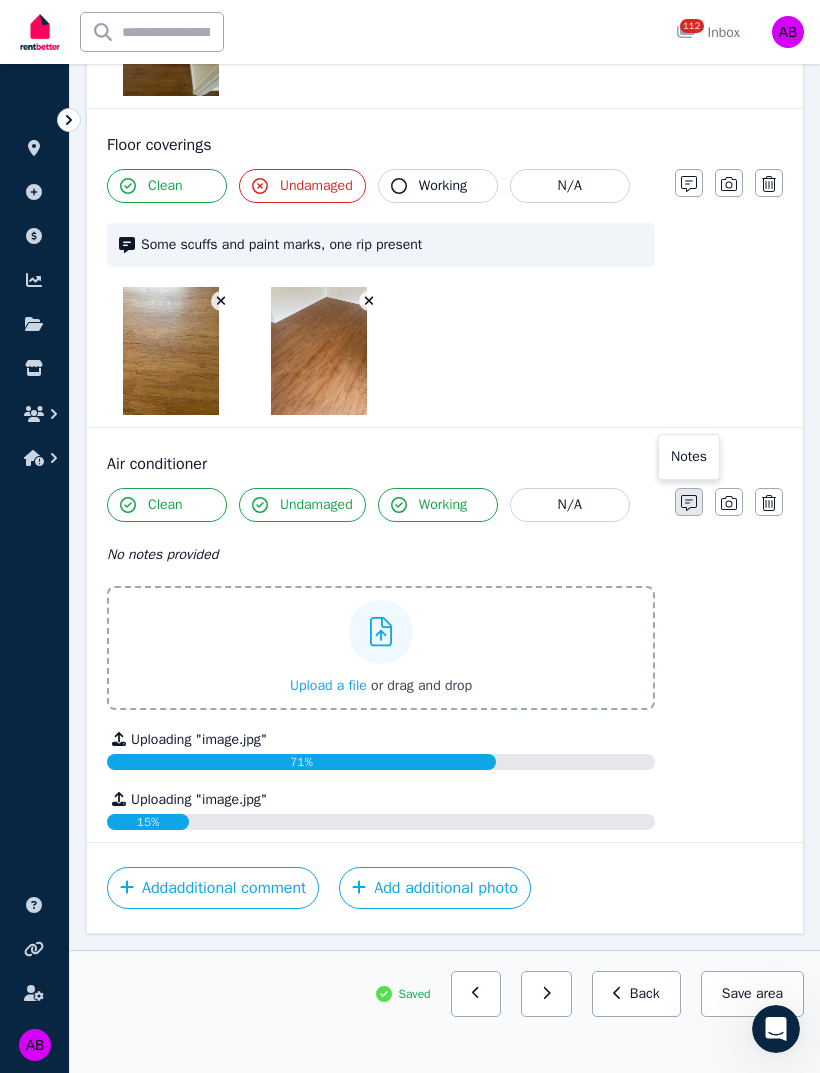 click at bounding box center [689, 502] 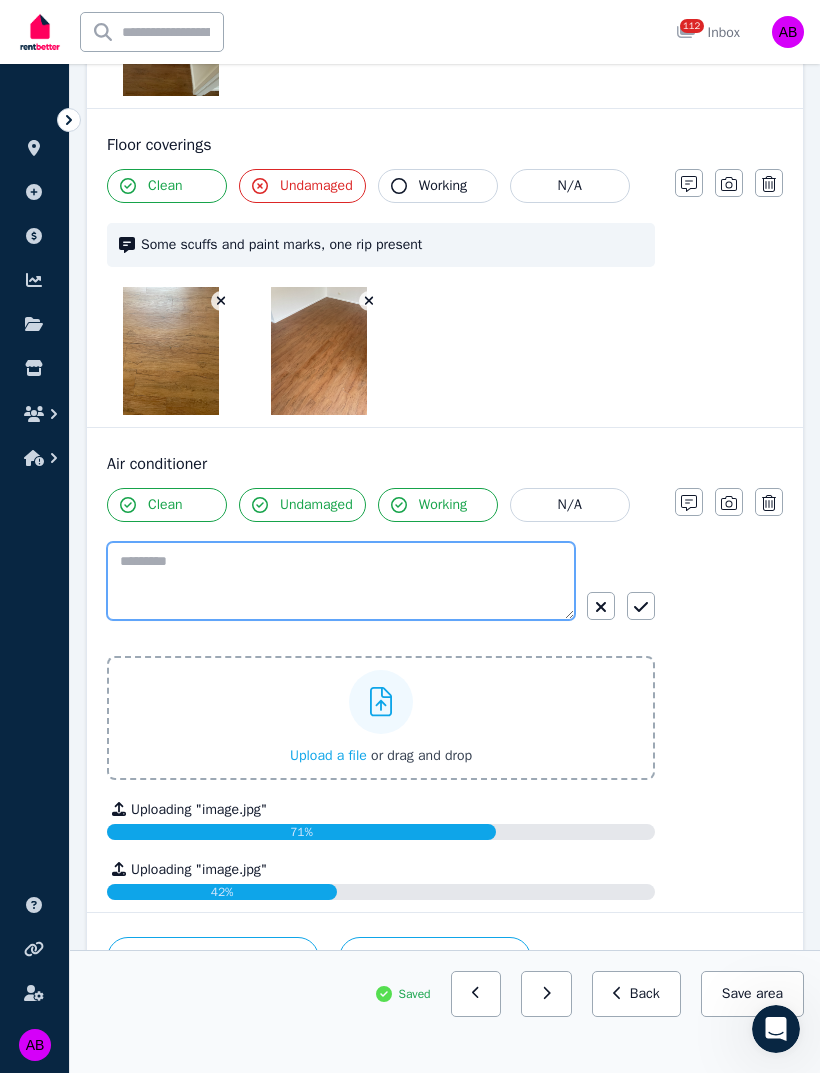 click at bounding box center [341, 581] 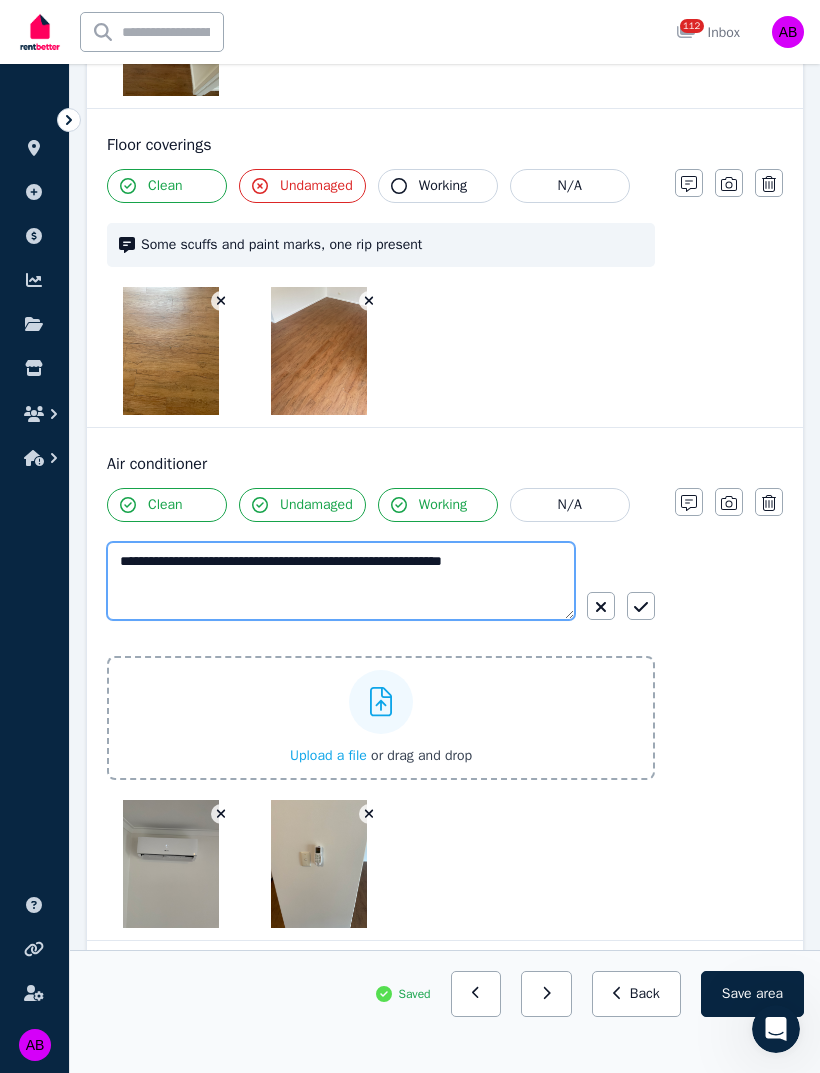 type on "**********" 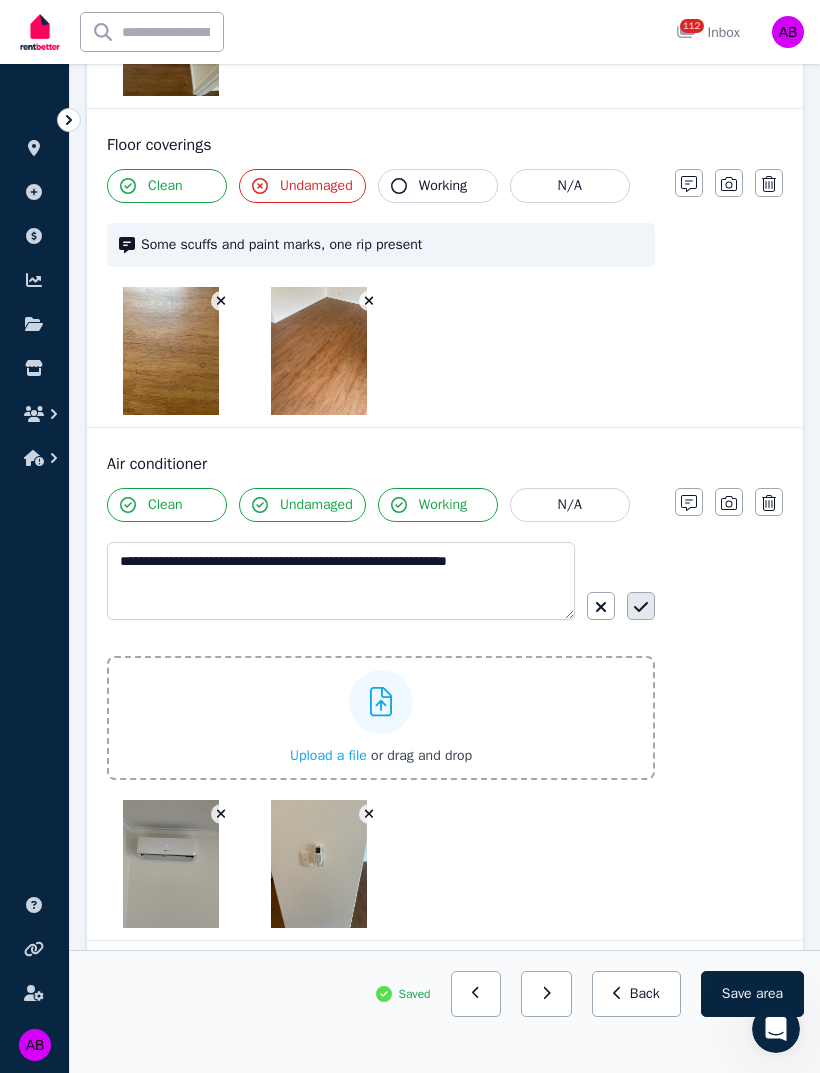 click at bounding box center (641, 606) 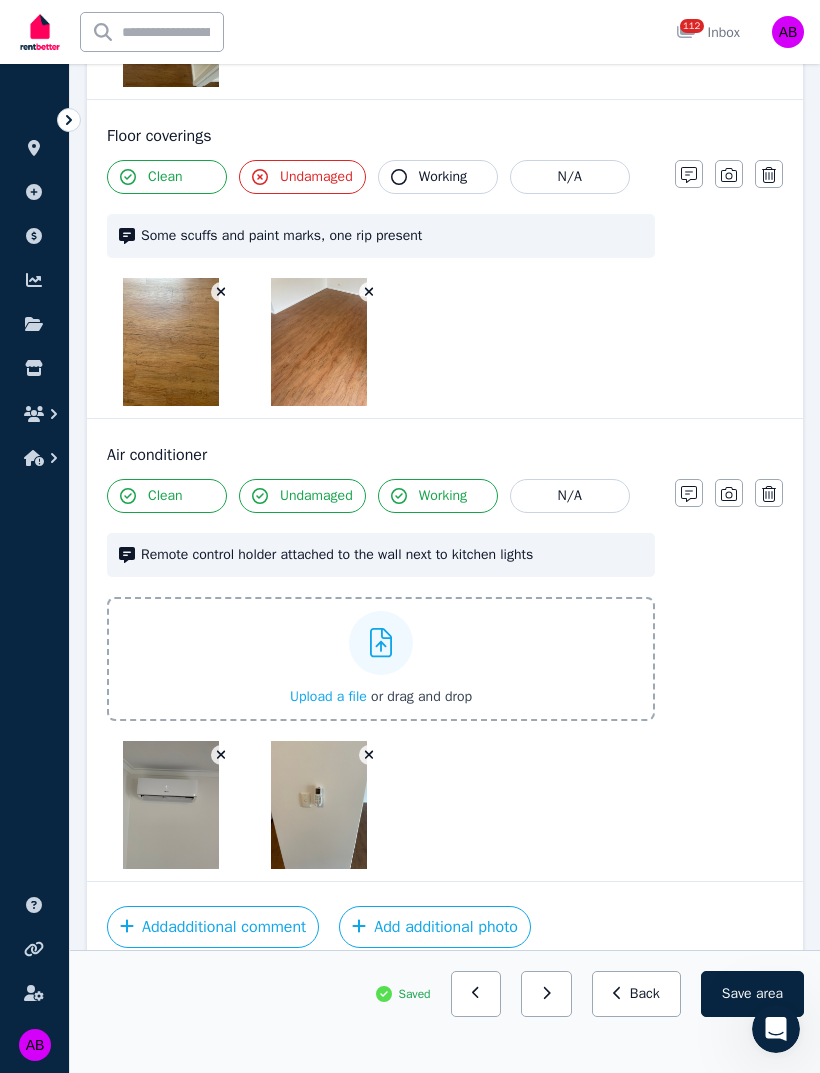scroll, scrollTop: 2580, scrollLeft: 0, axis: vertical 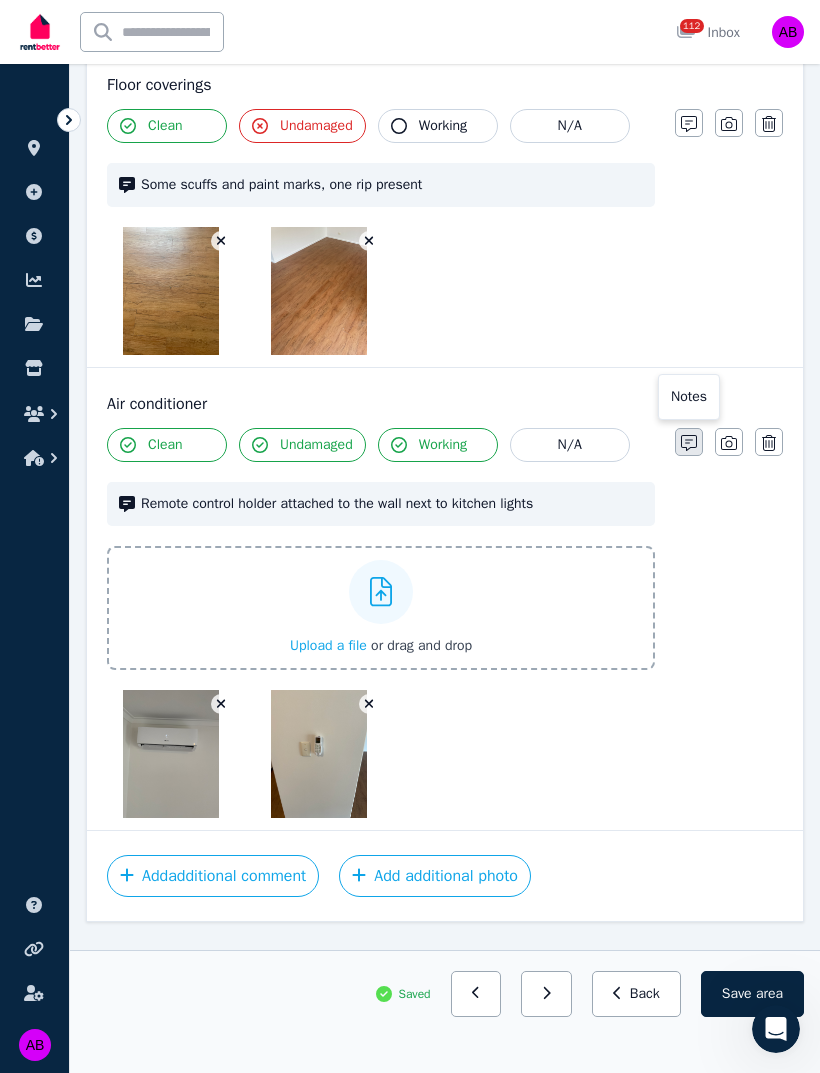 click at bounding box center (689, 442) 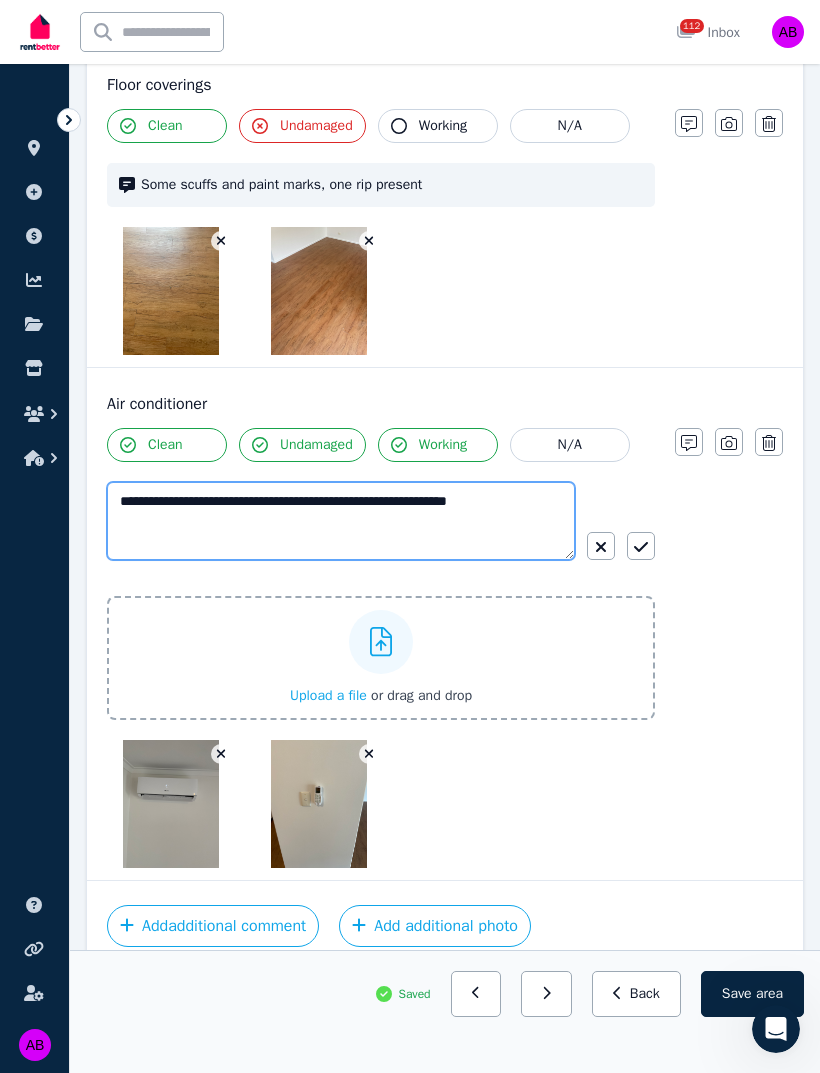 click on "**********" at bounding box center (341, 521) 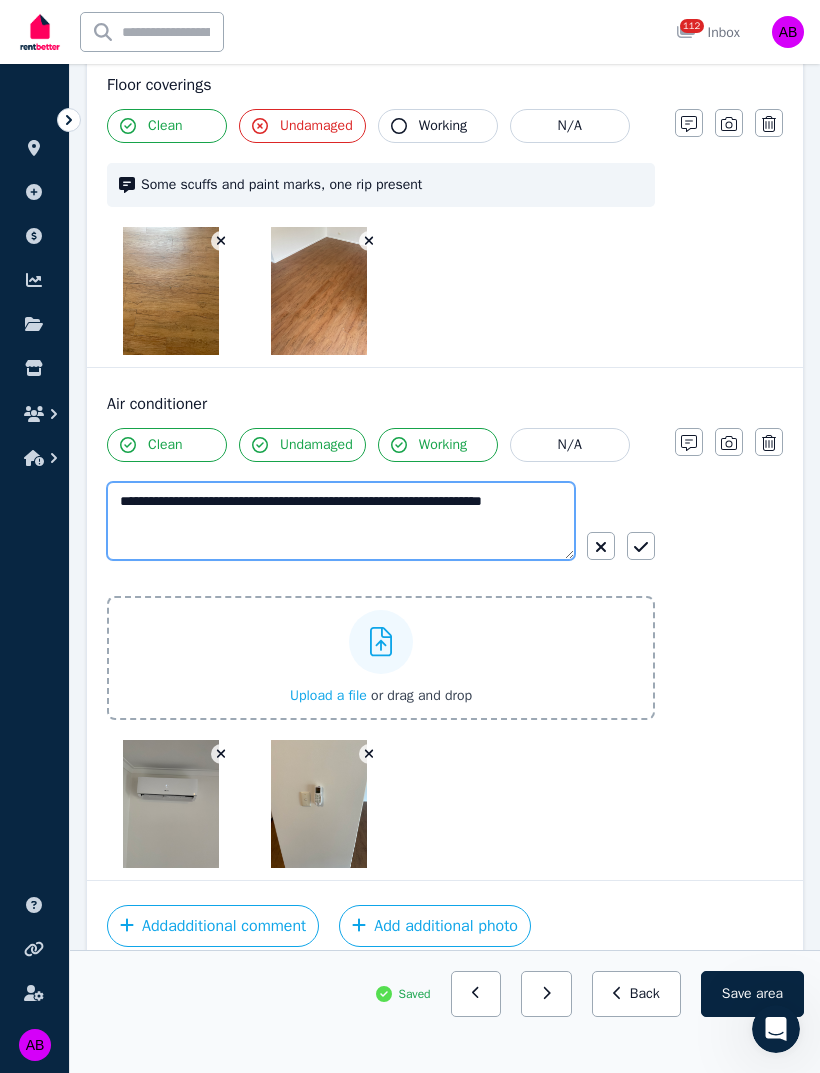 type on "**********" 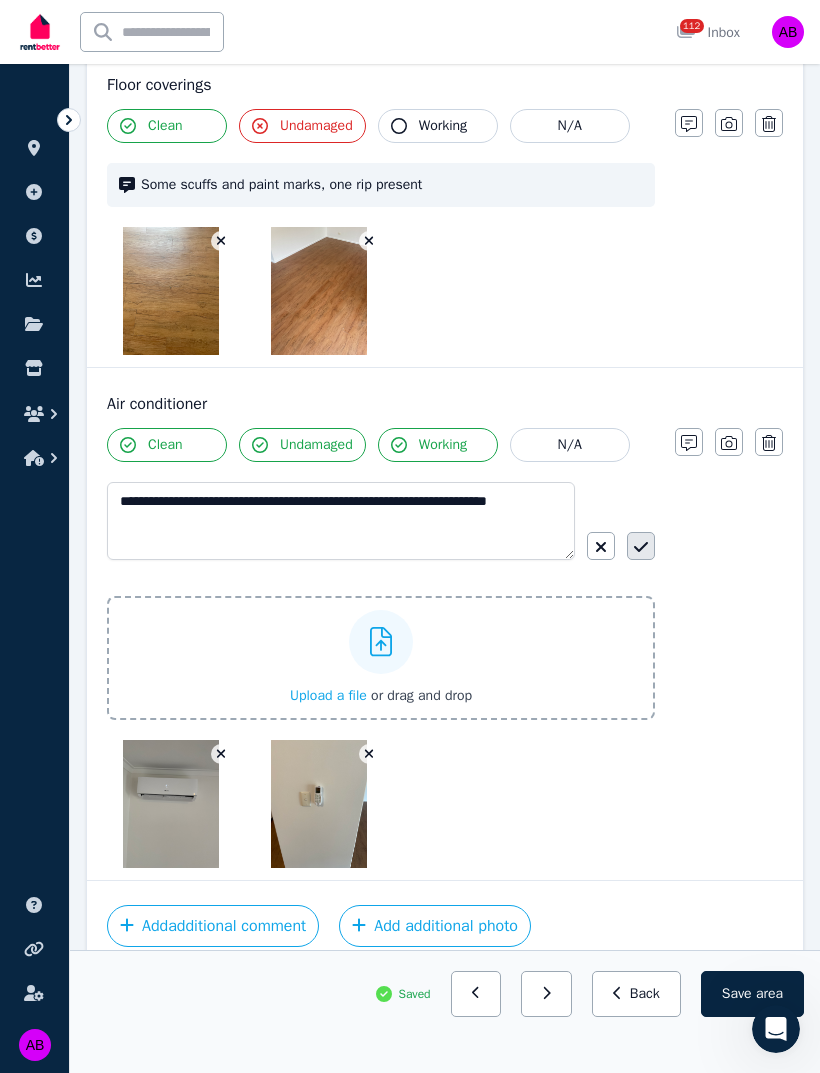 click at bounding box center [641, 546] 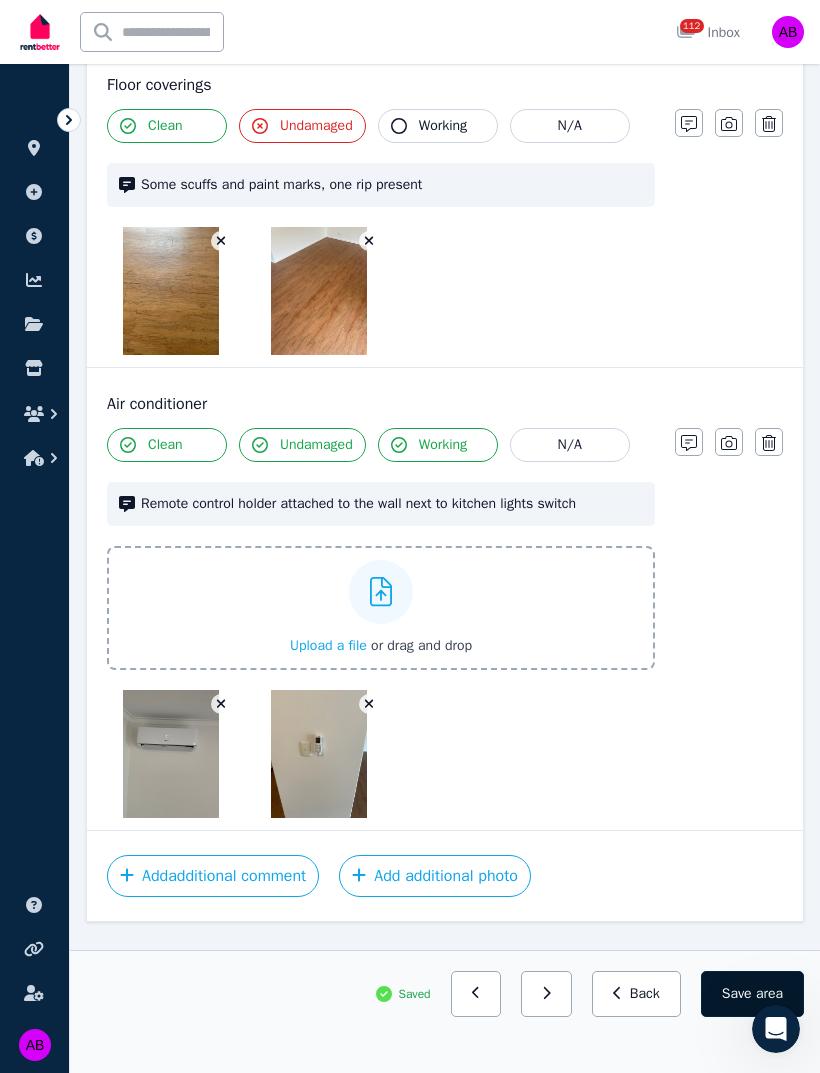 click on "Save   area" at bounding box center [752, 994] 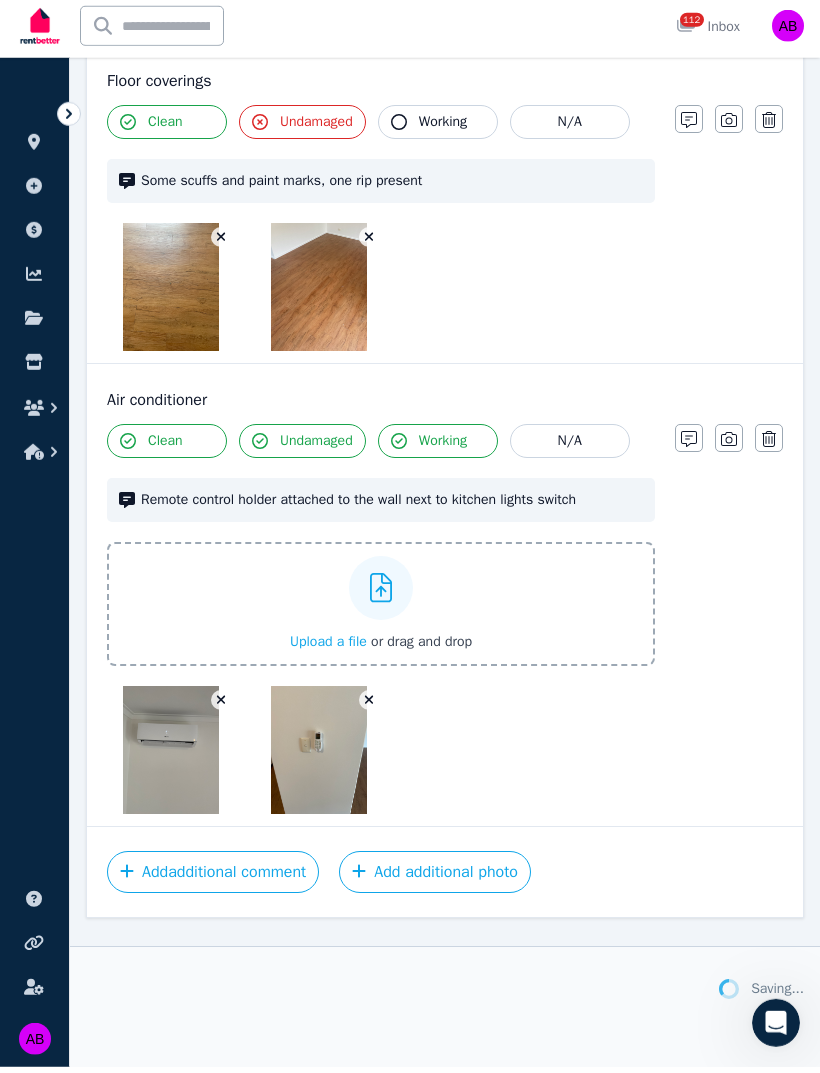scroll, scrollTop: 2580, scrollLeft: 0, axis: vertical 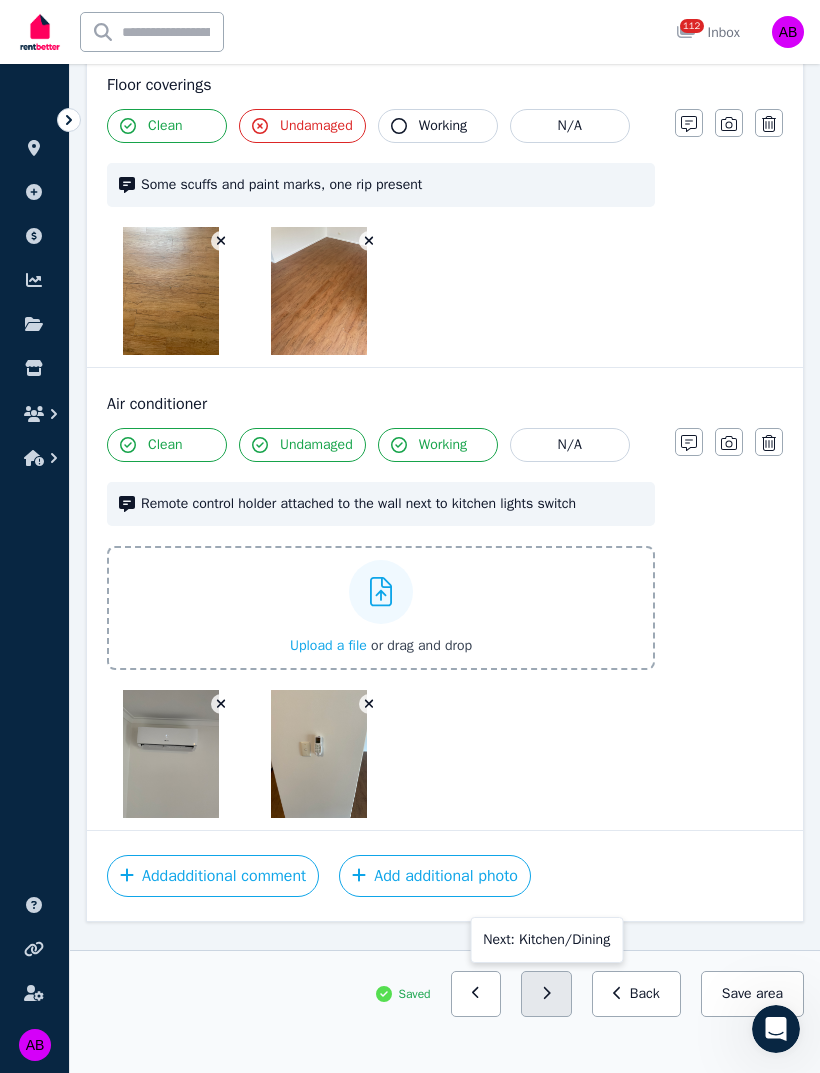 click 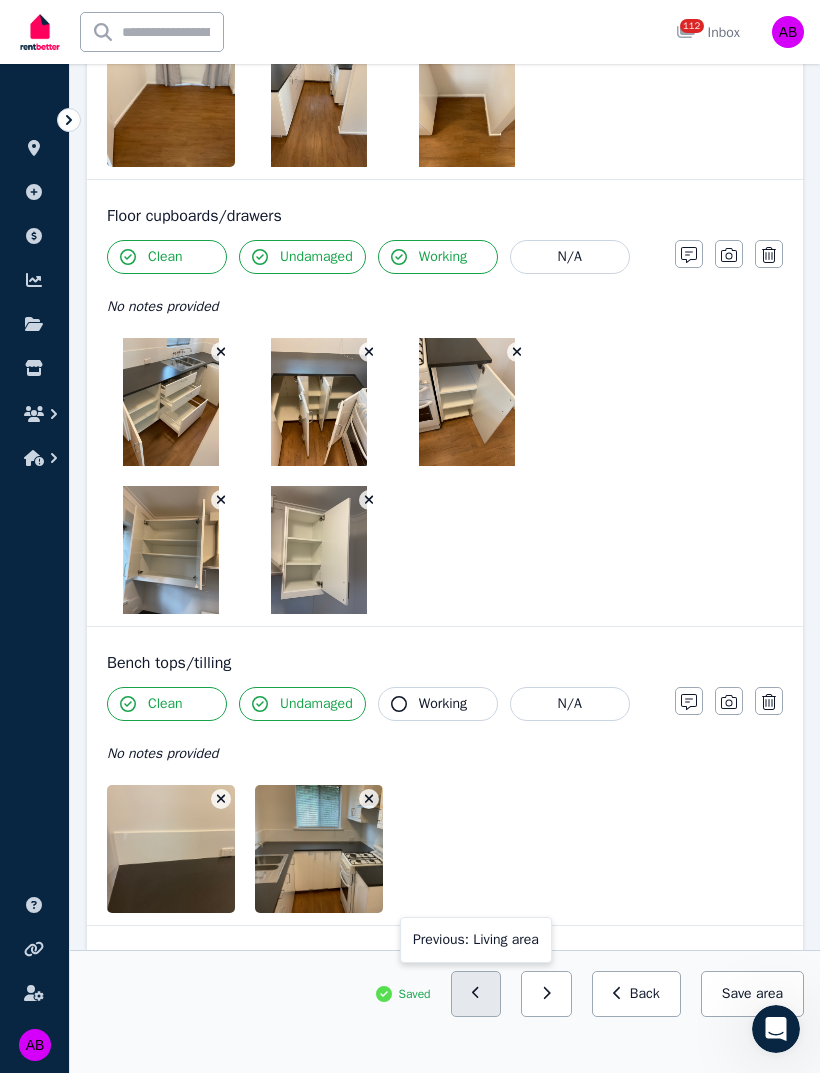 click 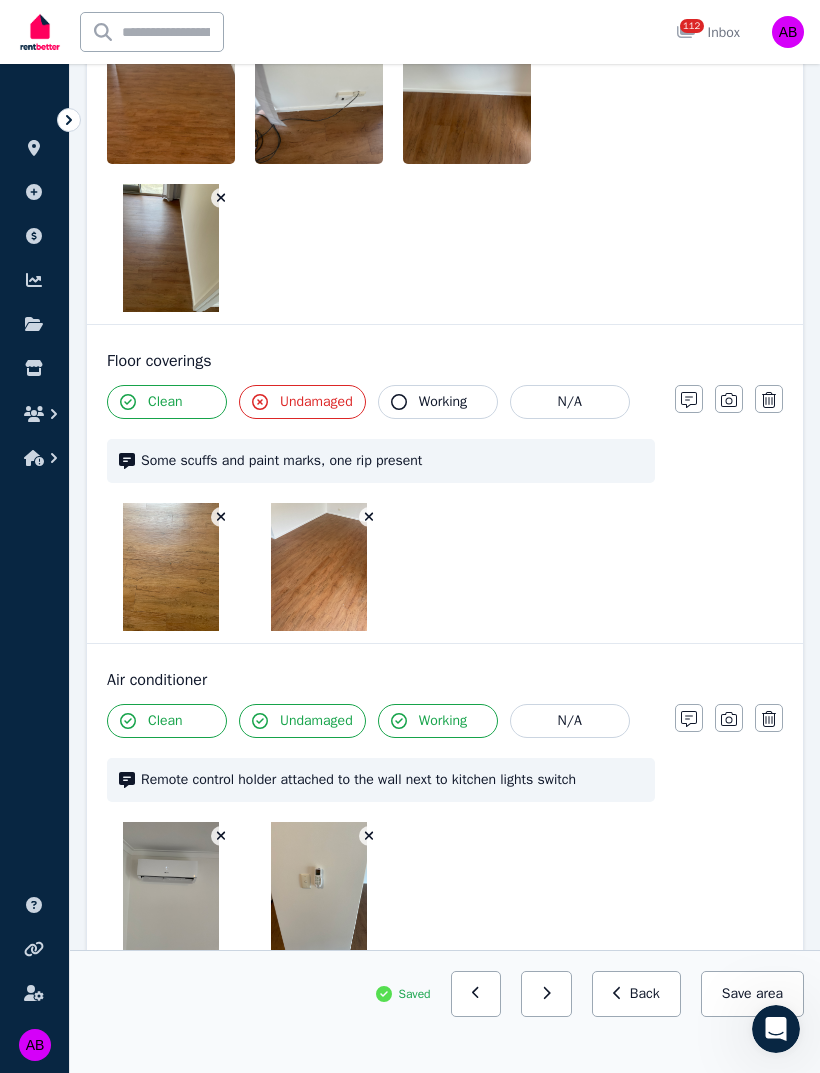 scroll, scrollTop: 2436, scrollLeft: 0, axis: vertical 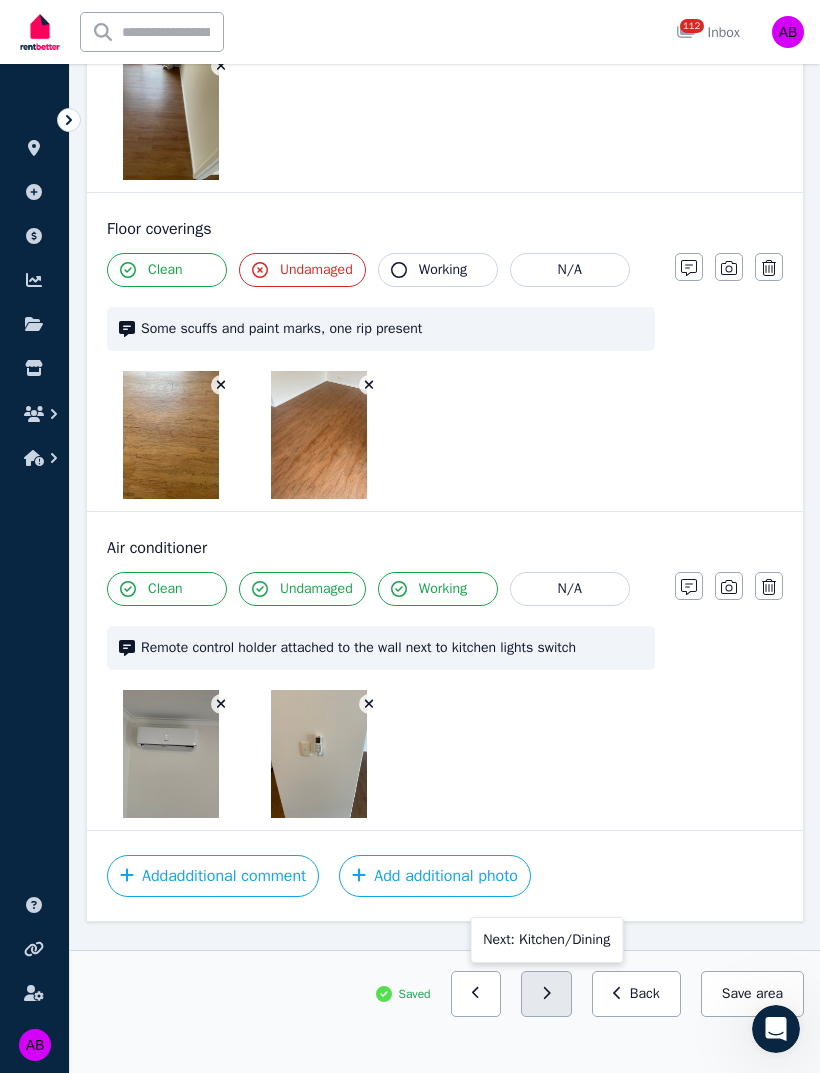 click at bounding box center [546, 994] 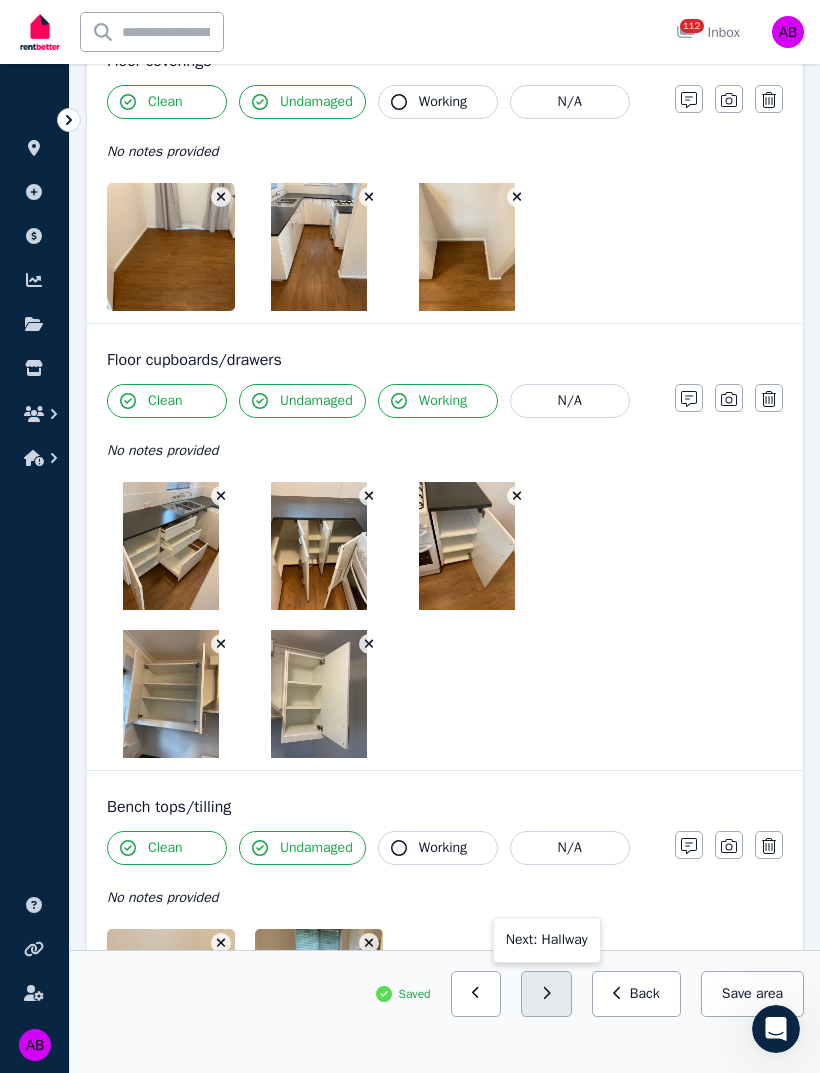 click at bounding box center [546, 994] 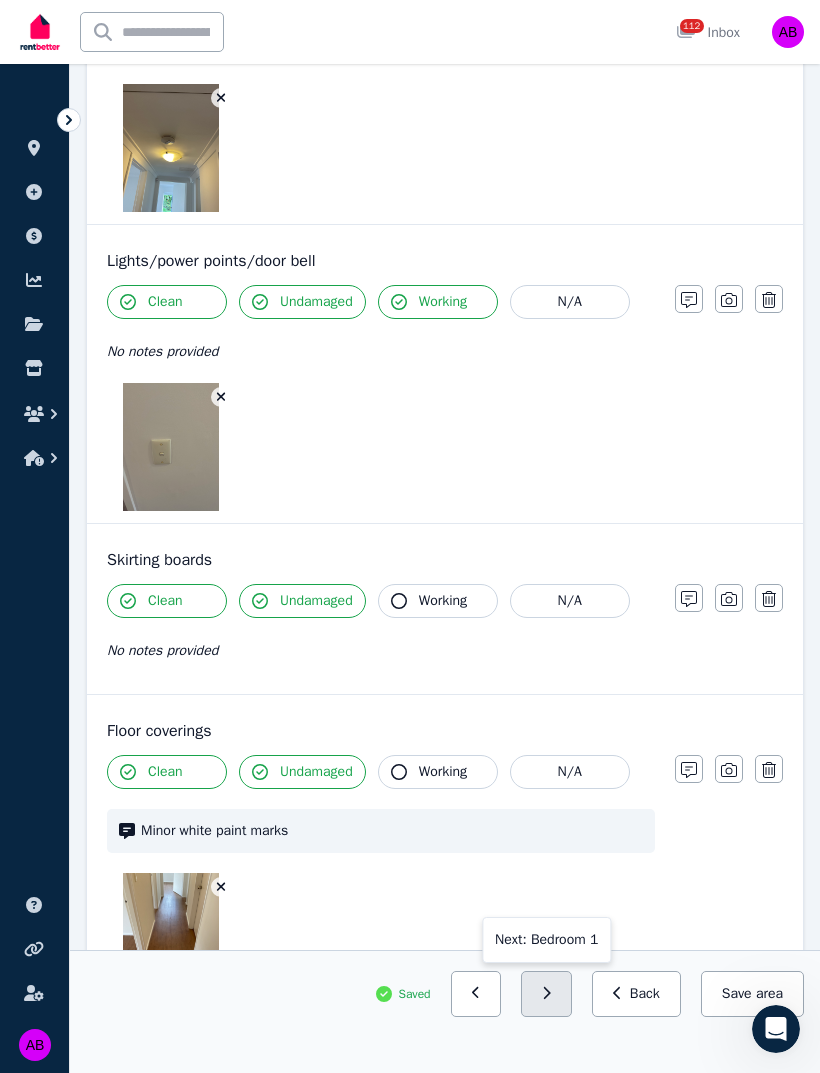 click 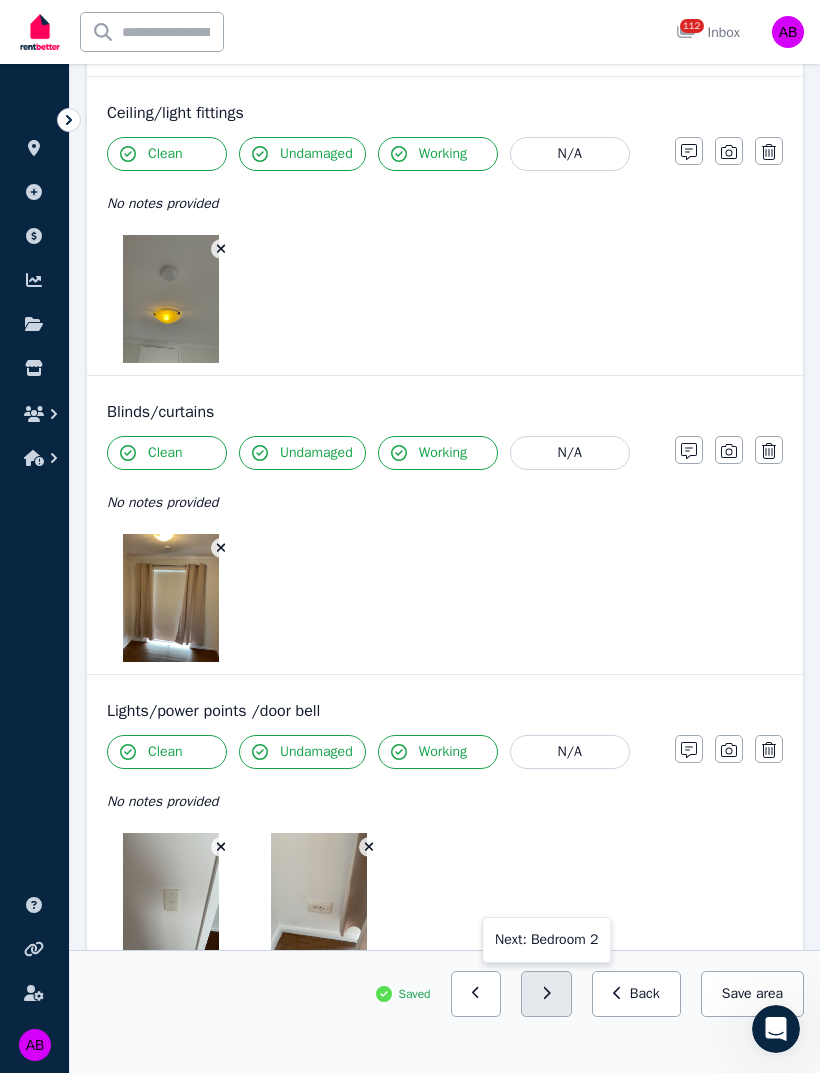 click at bounding box center [546, 994] 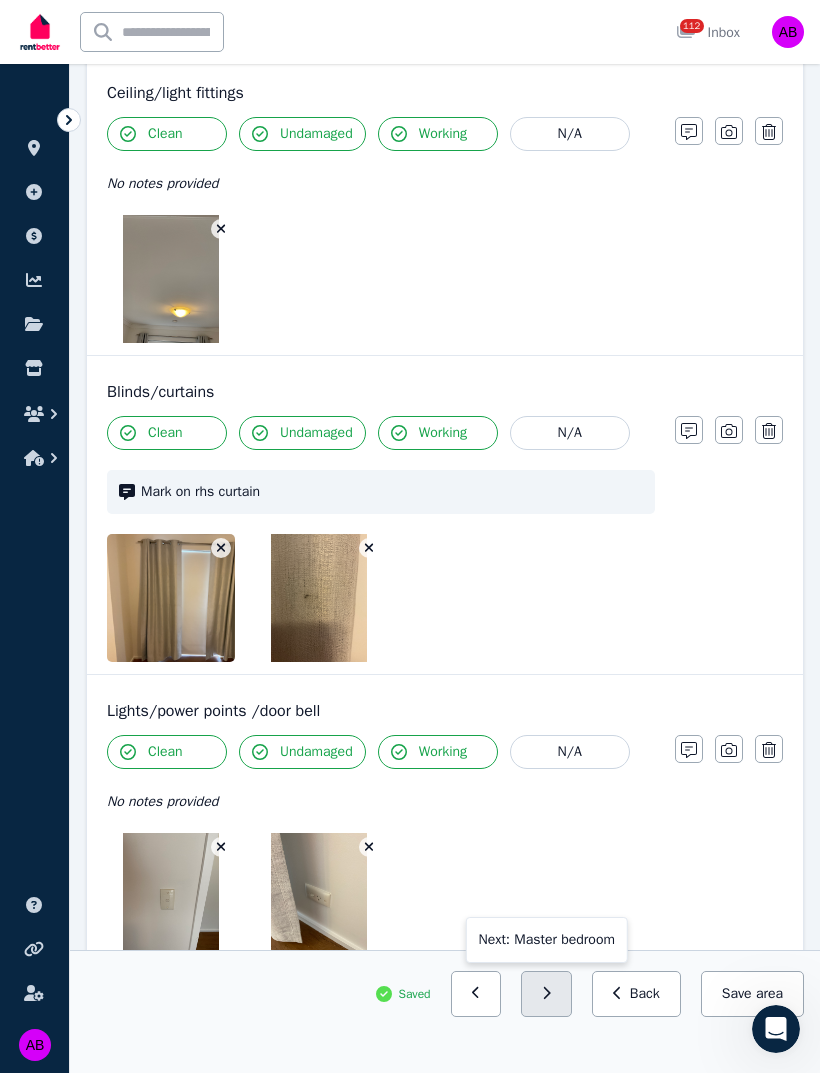 click 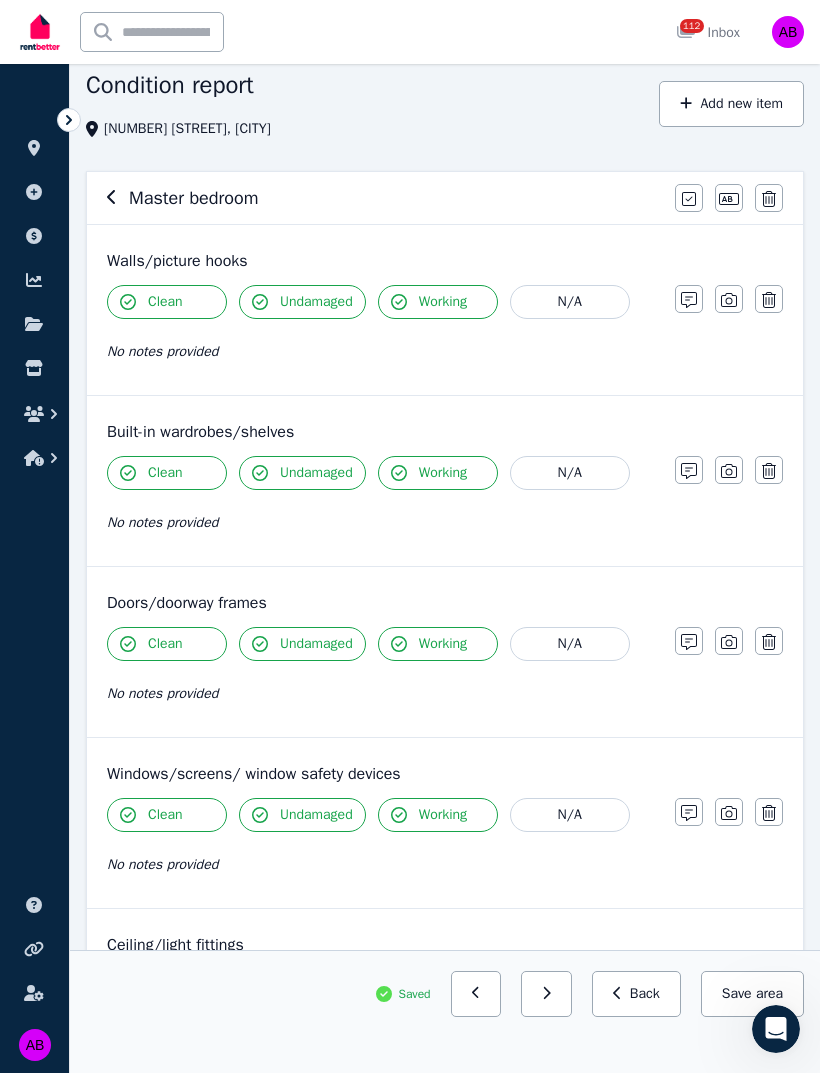 scroll, scrollTop: 0, scrollLeft: 0, axis: both 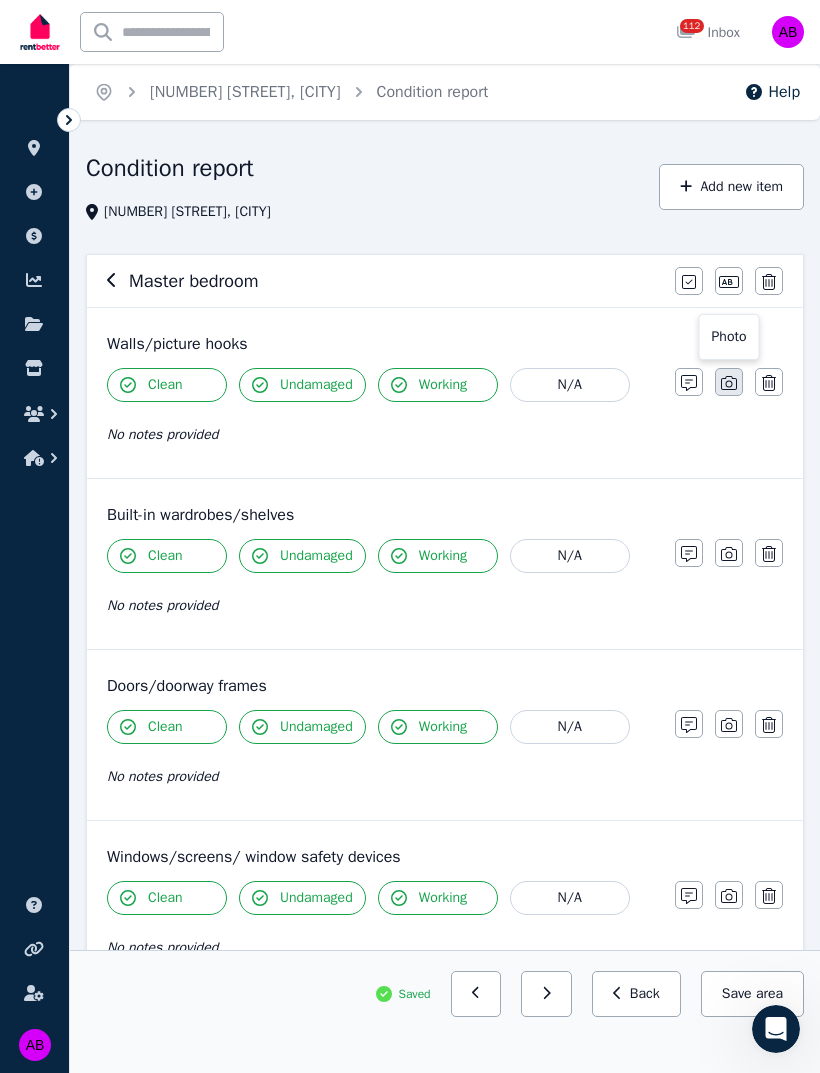 click 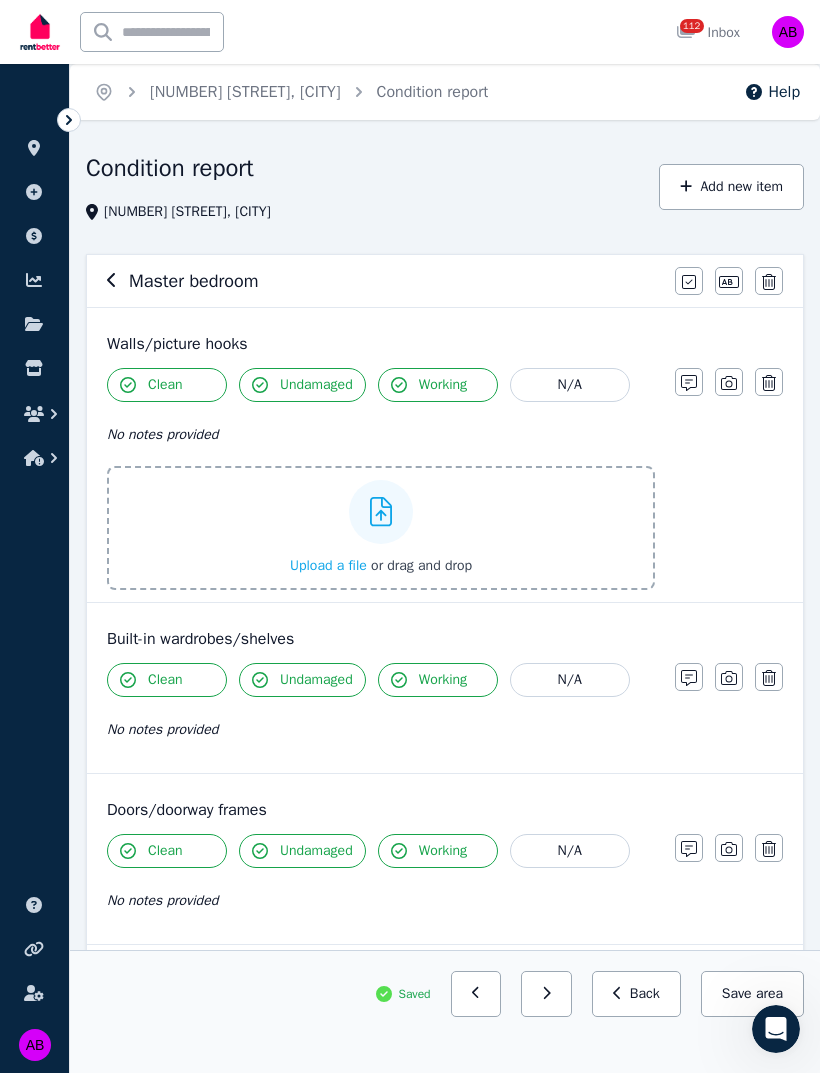 click on "Upload a file" at bounding box center [328, 565] 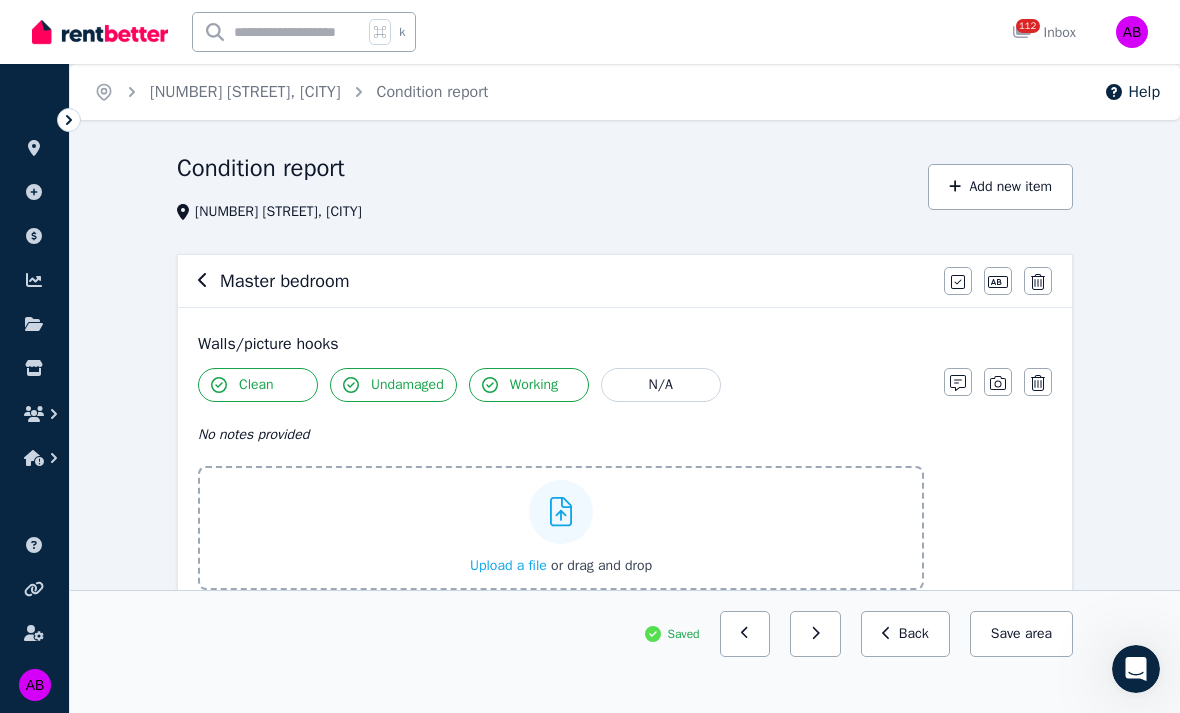 click on "Upload a file   or drag and drop" at bounding box center [561, 566] 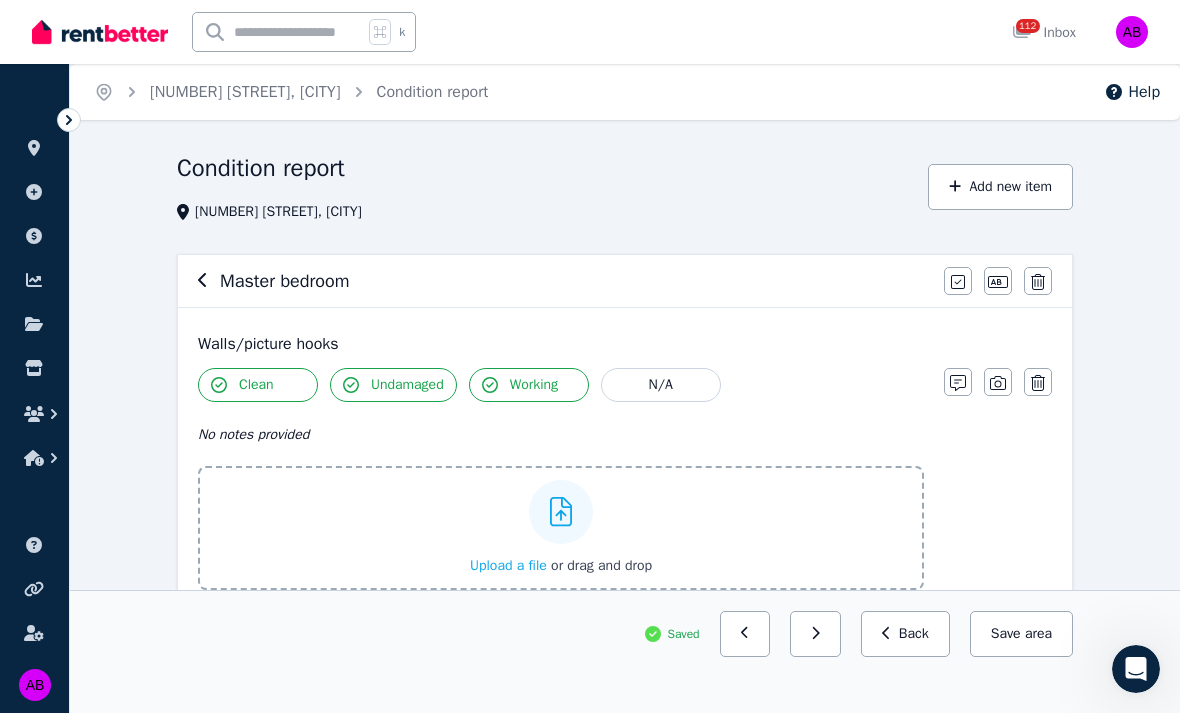 click on "Upload a file" at bounding box center [508, 565] 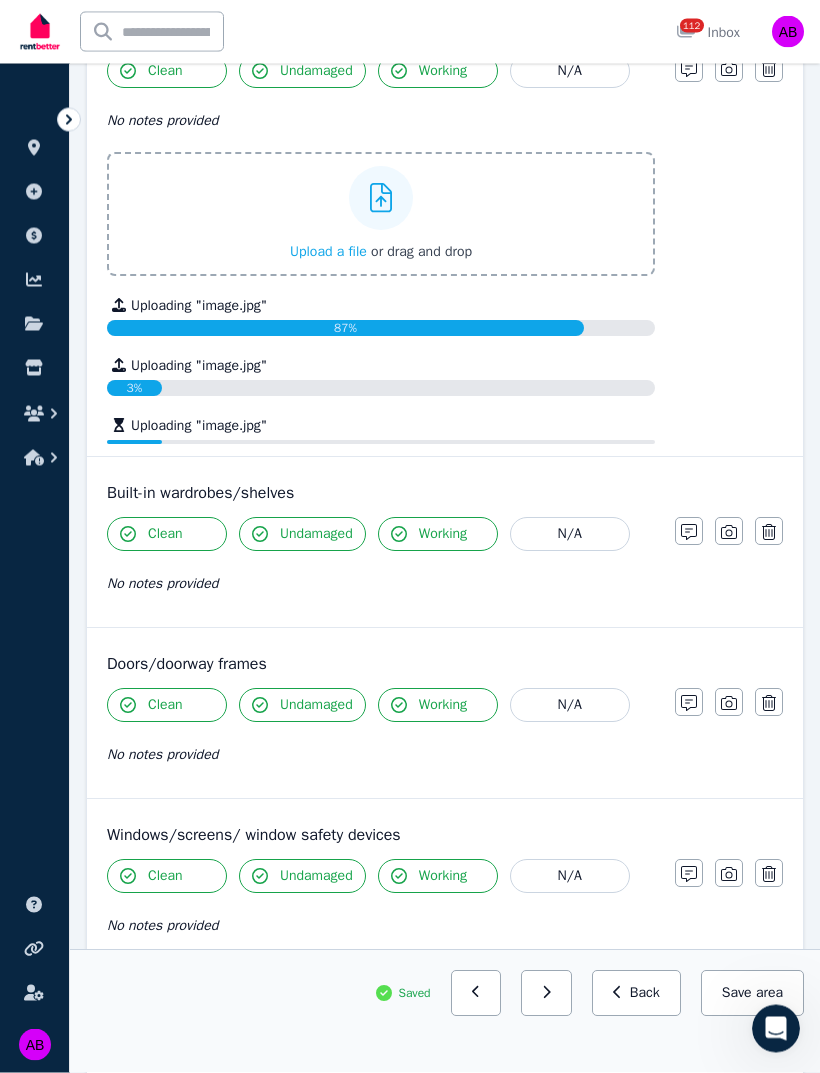 scroll, scrollTop: 314, scrollLeft: 0, axis: vertical 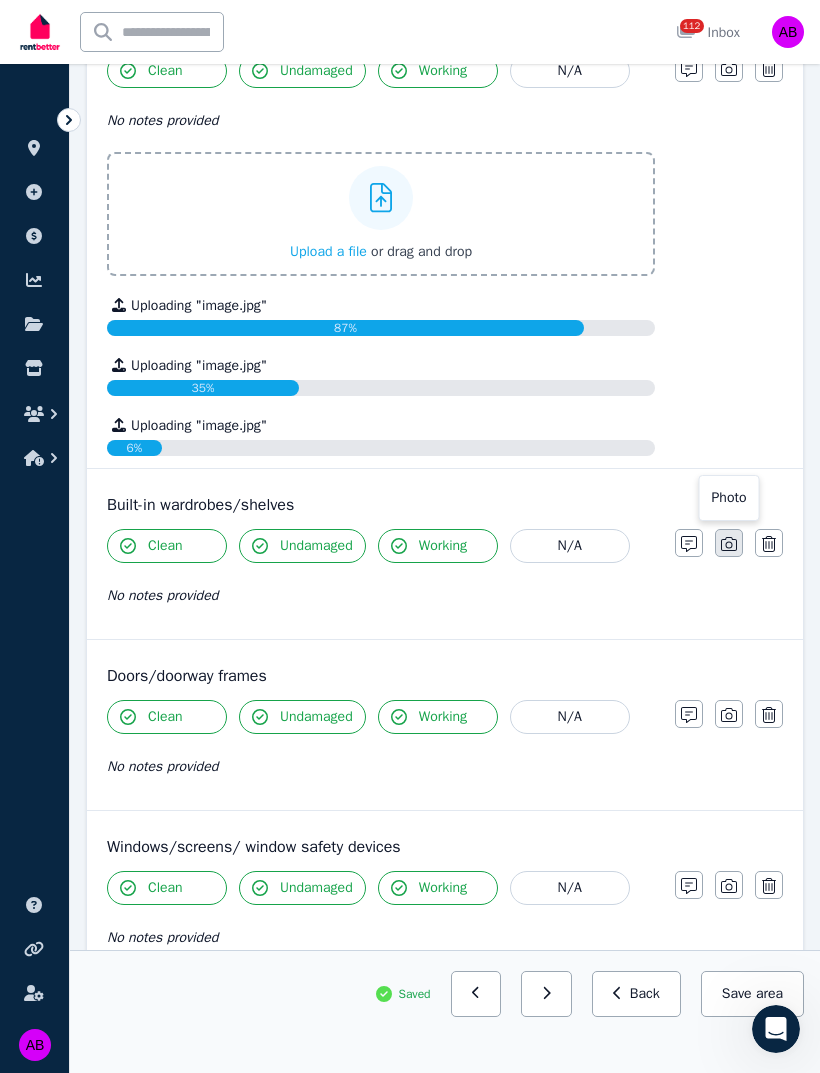 click at bounding box center [729, 543] 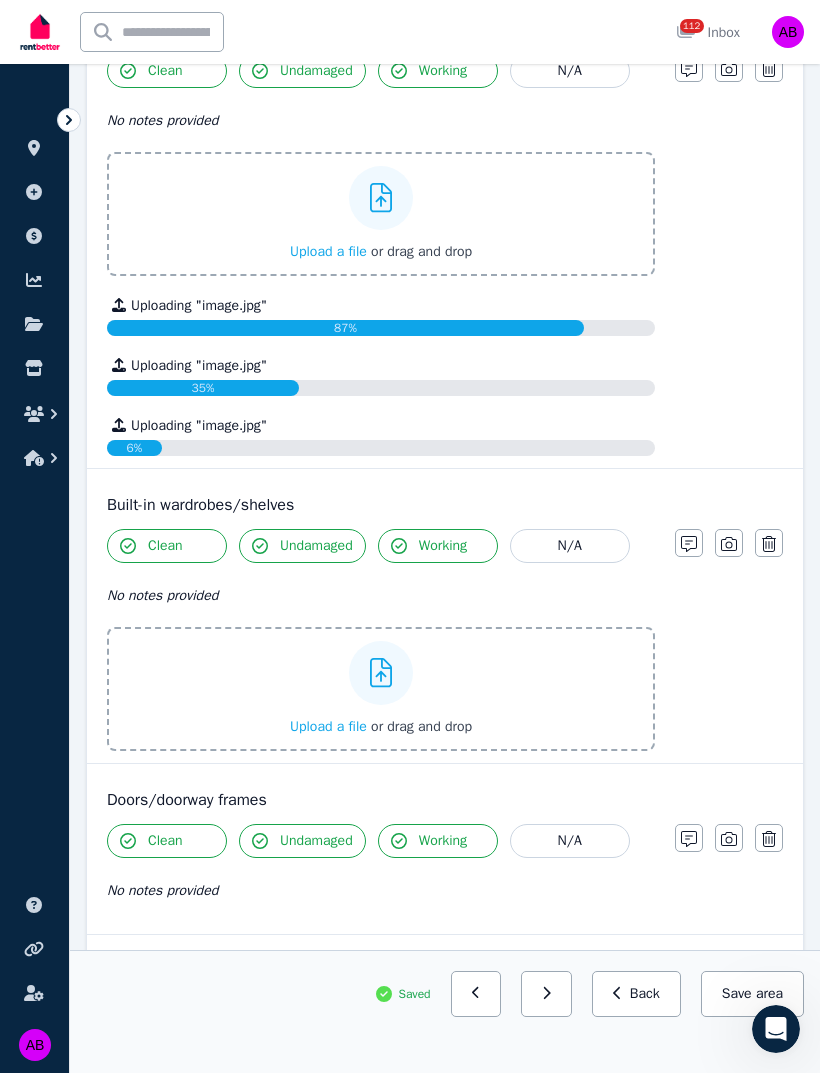 click on "Upload a file" at bounding box center [328, 726] 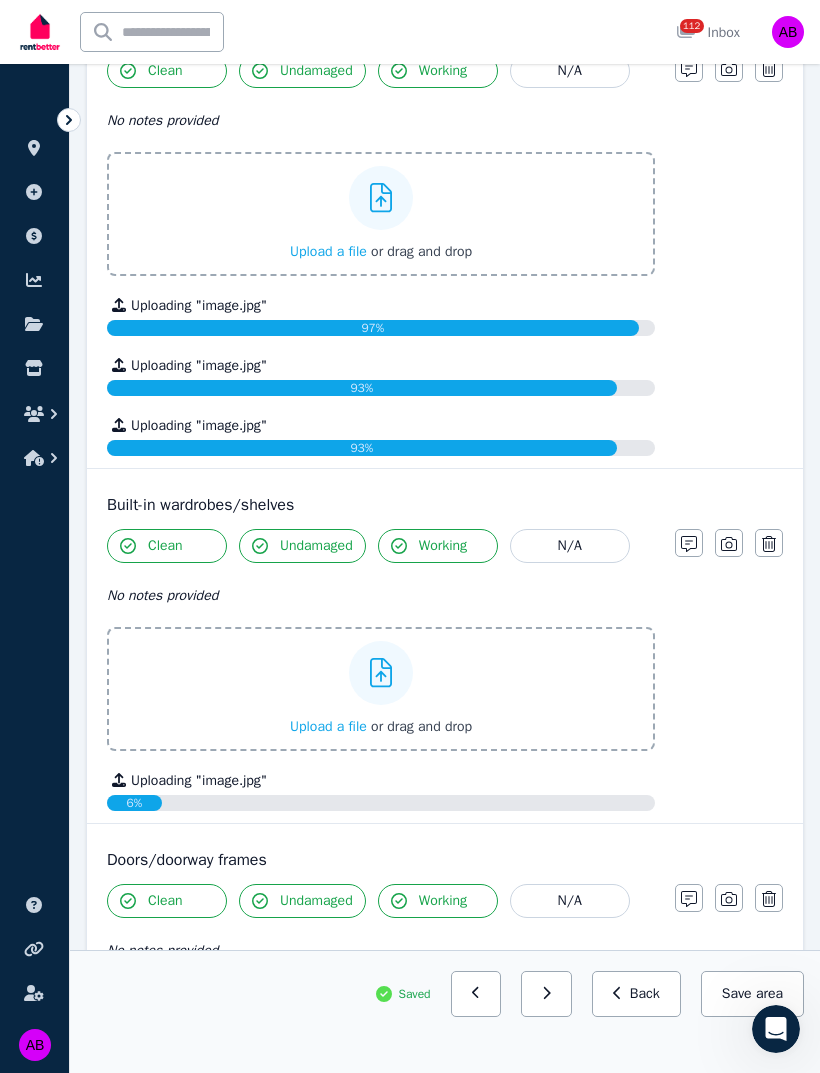 click on "Upload a file" at bounding box center [328, 726] 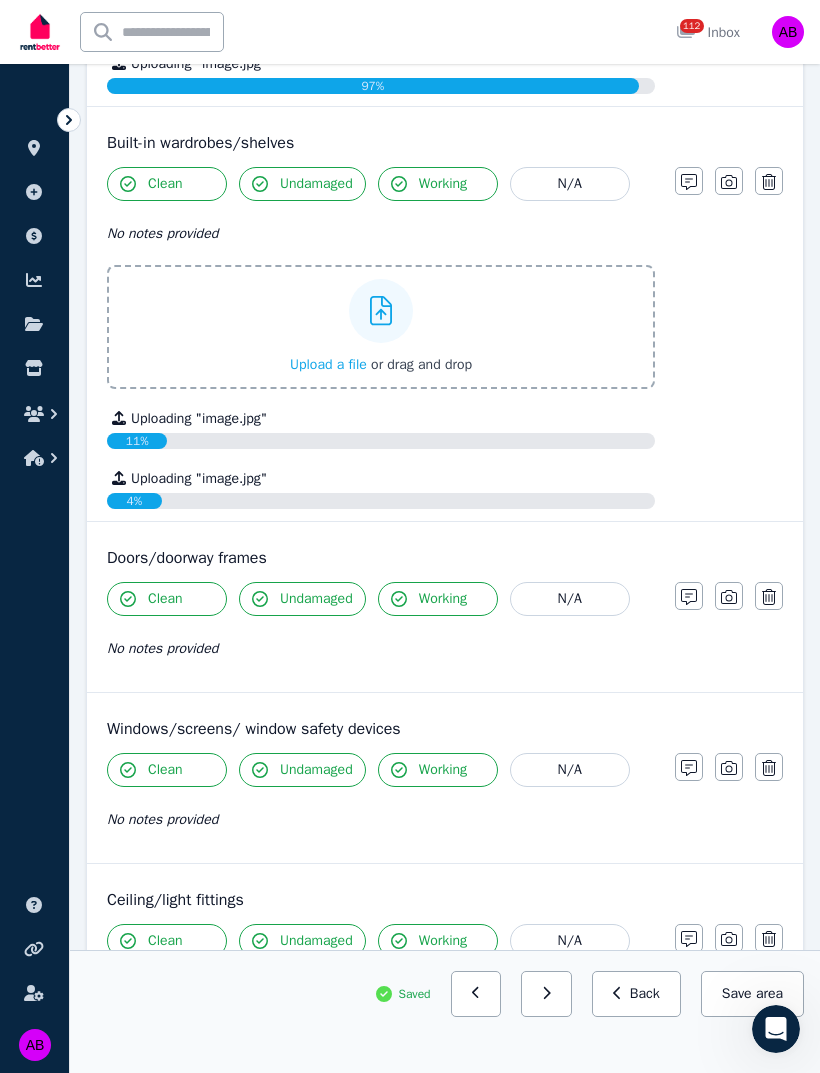 scroll, scrollTop: 596, scrollLeft: 0, axis: vertical 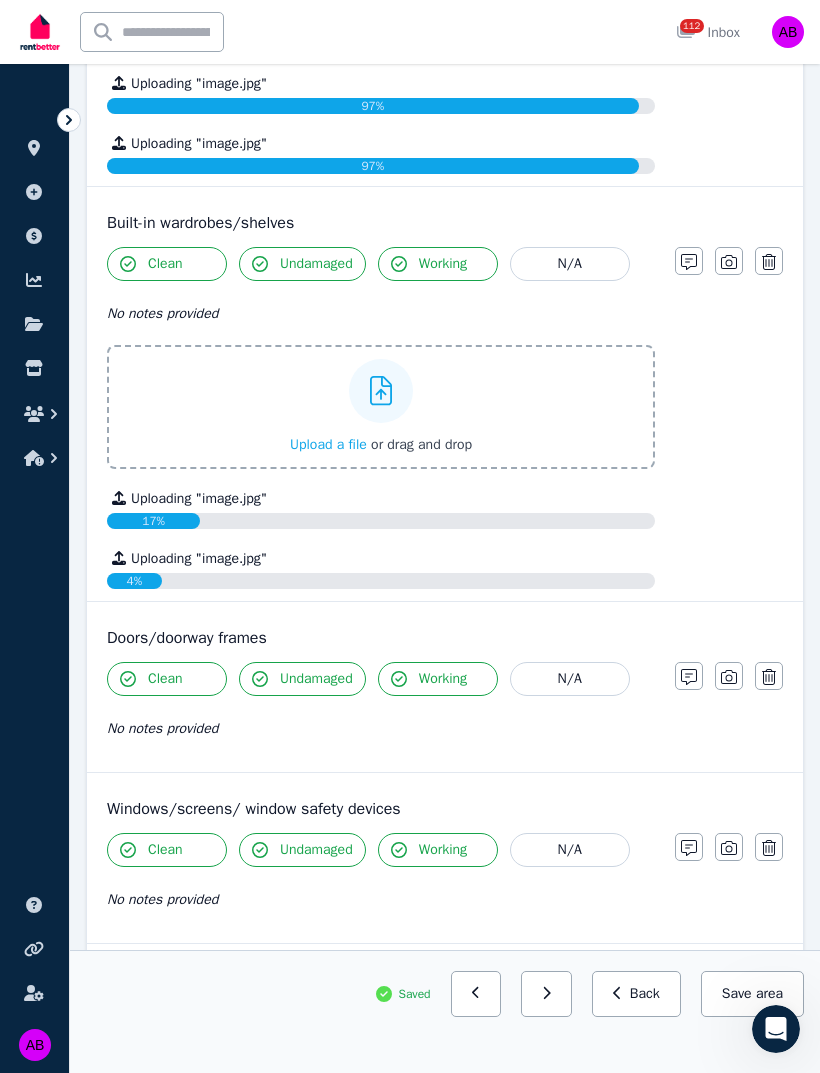 click on "Upload a file" at bounding box center [328, 444] 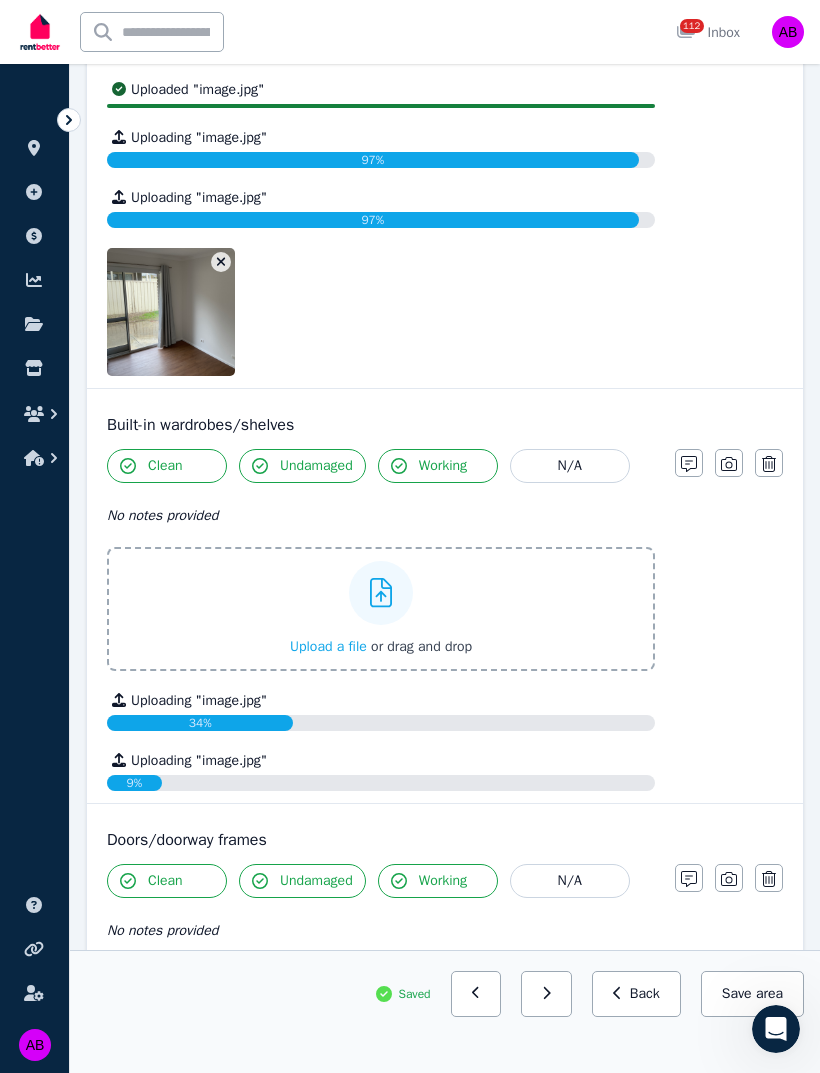 scroll, scrollTop: 527, scrollLeft: 0, axis: vertical 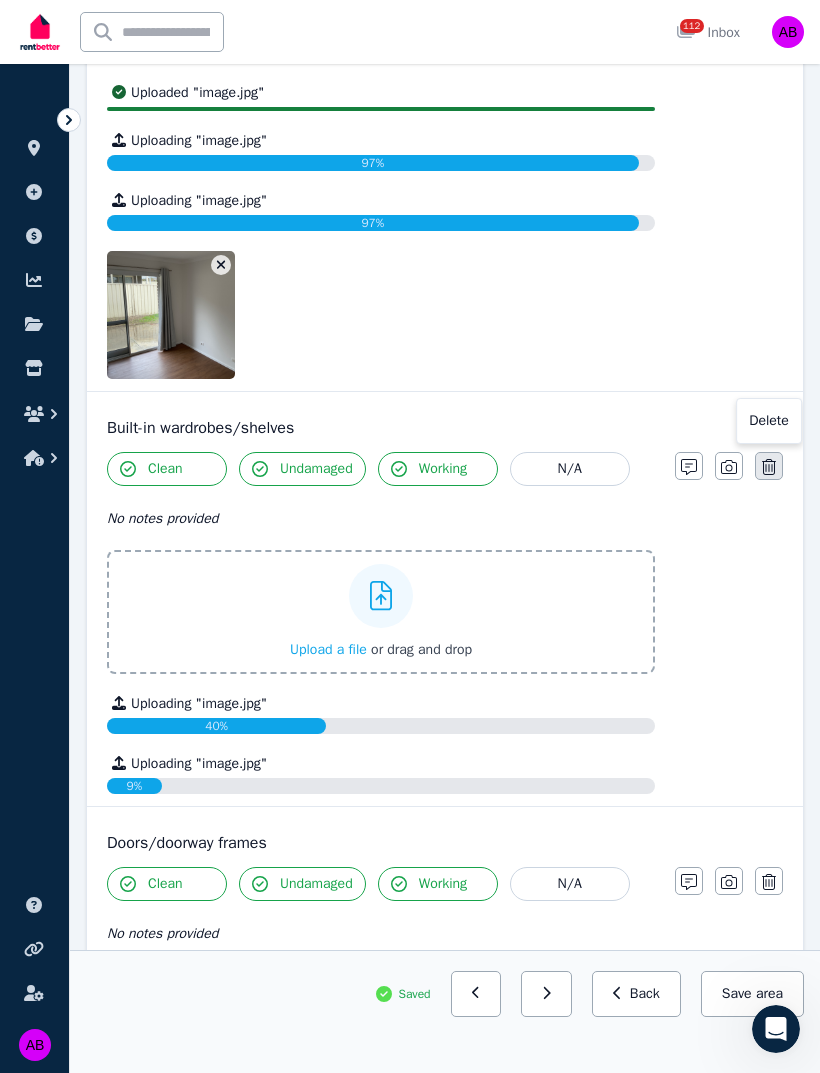 click 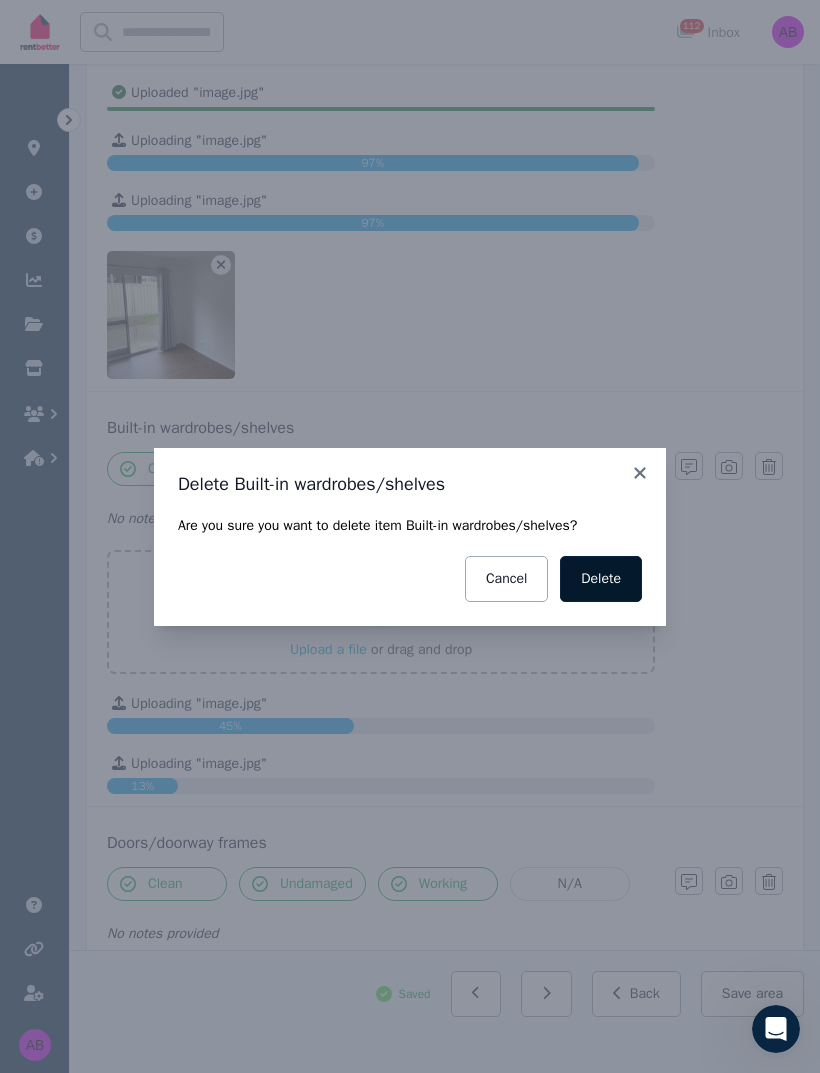 click on "Delete" at bounding box center (601, 579) 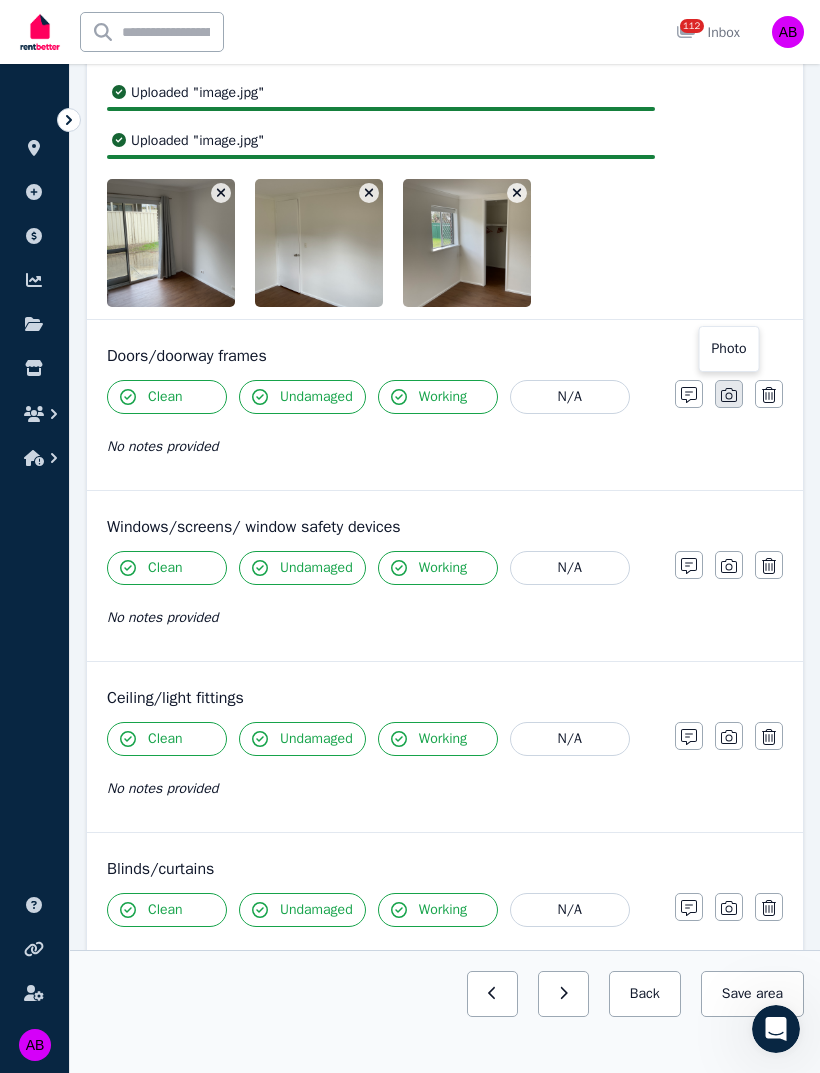 click 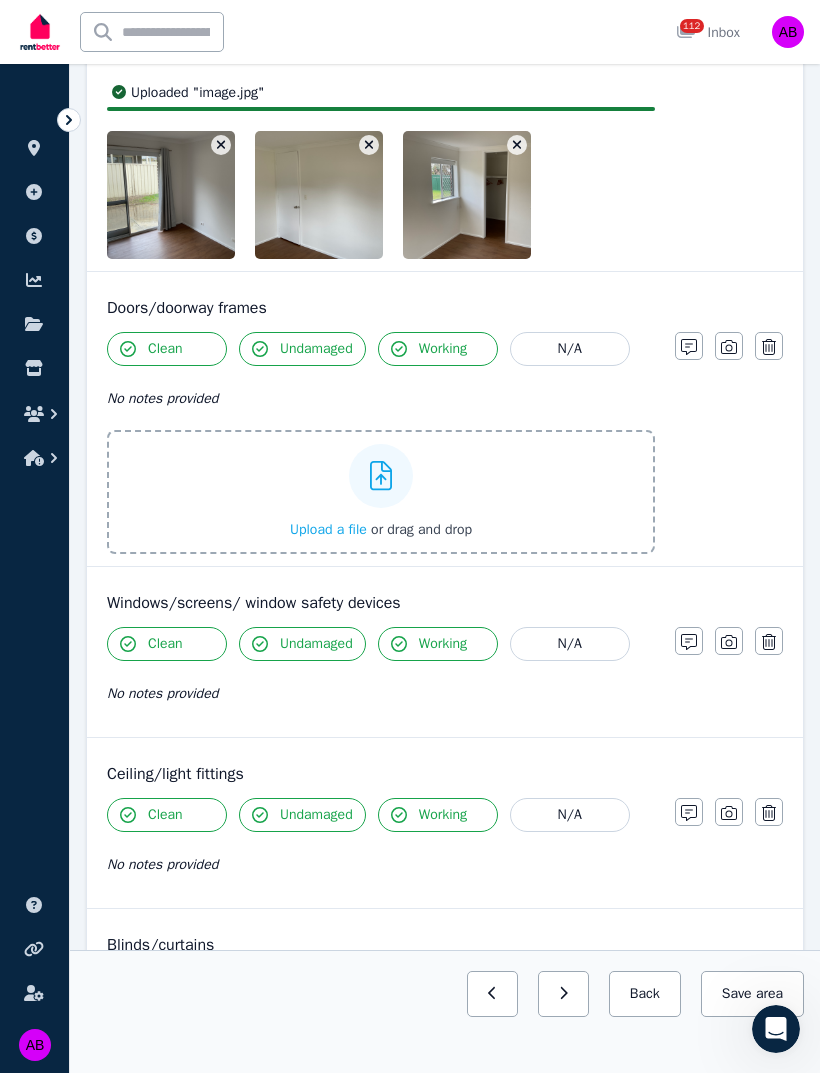 click on "Upload a file" at bounding box center [328, 529] 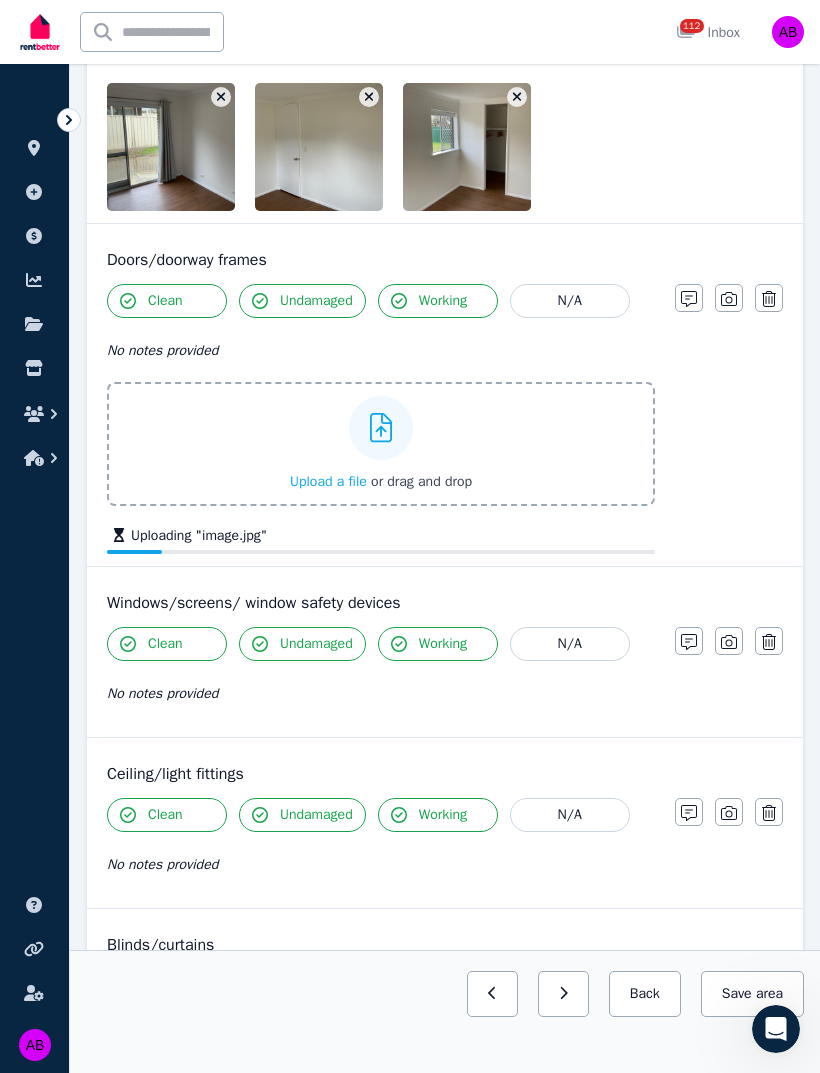 click on "Upload a file" at bounding box center (328, 481) 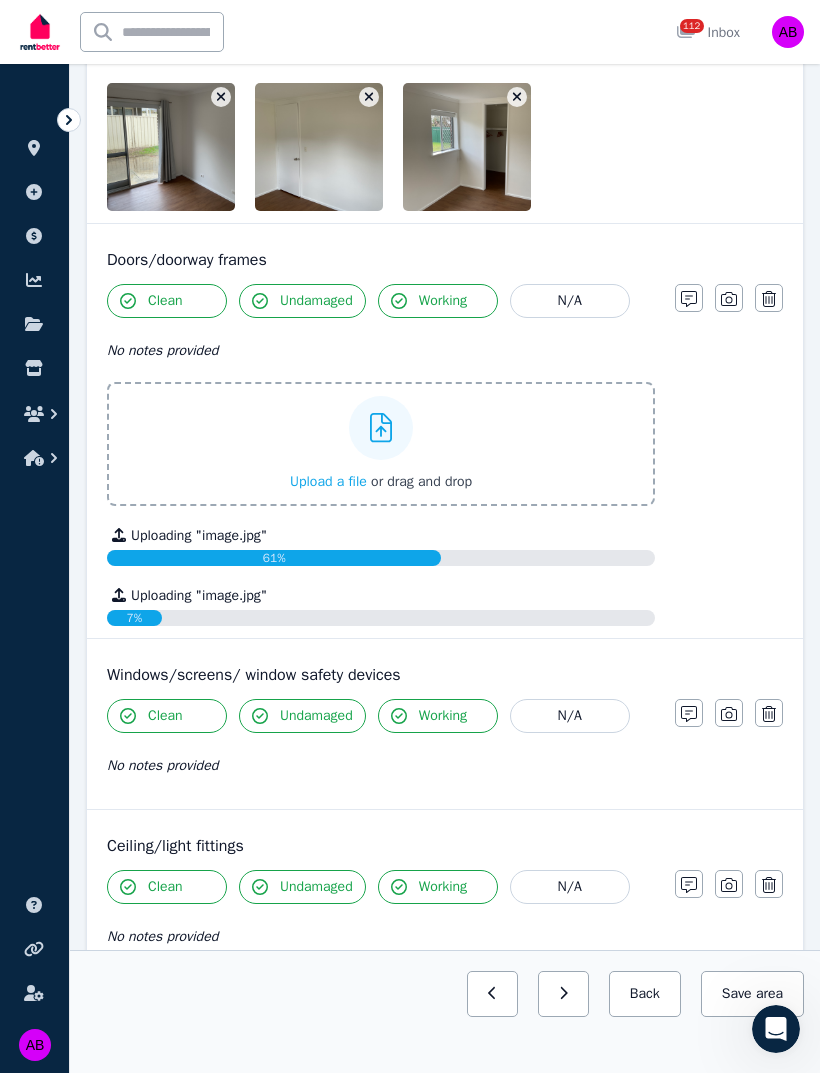 click on "Upload a file" at bounding box center (328, 481) 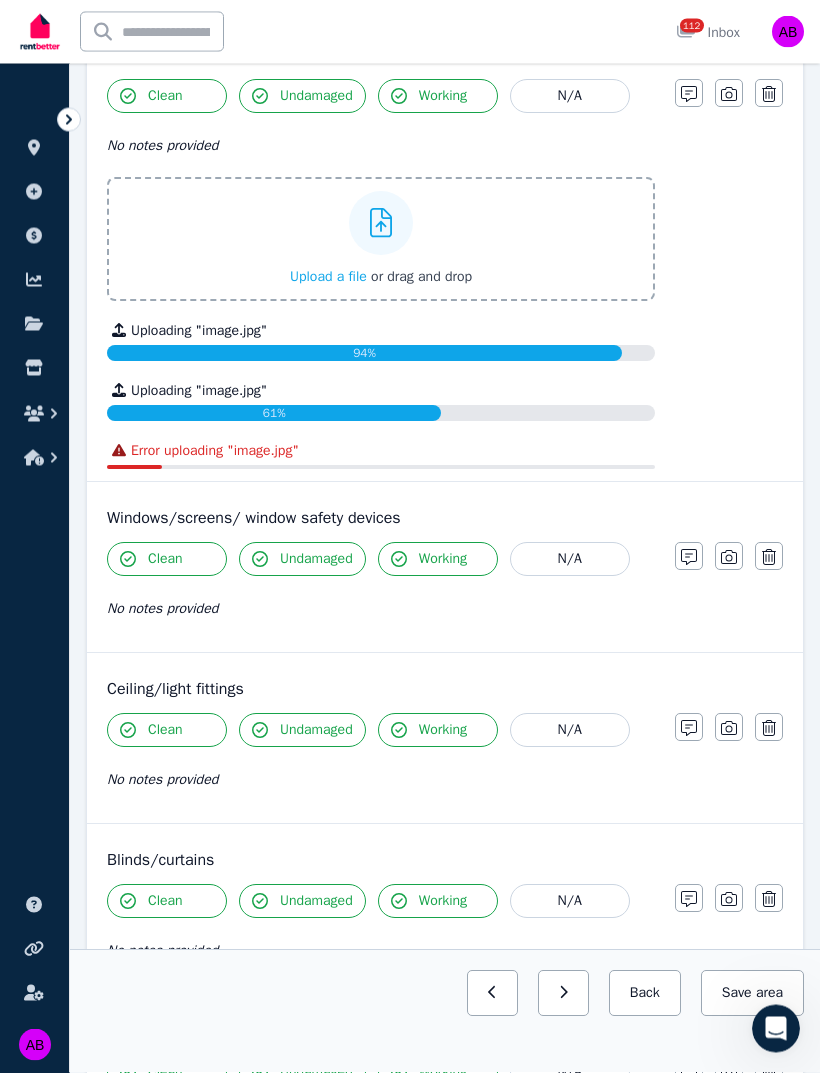 scroll, scrollTop: 739, scrollLeft: 0, axis: vertical 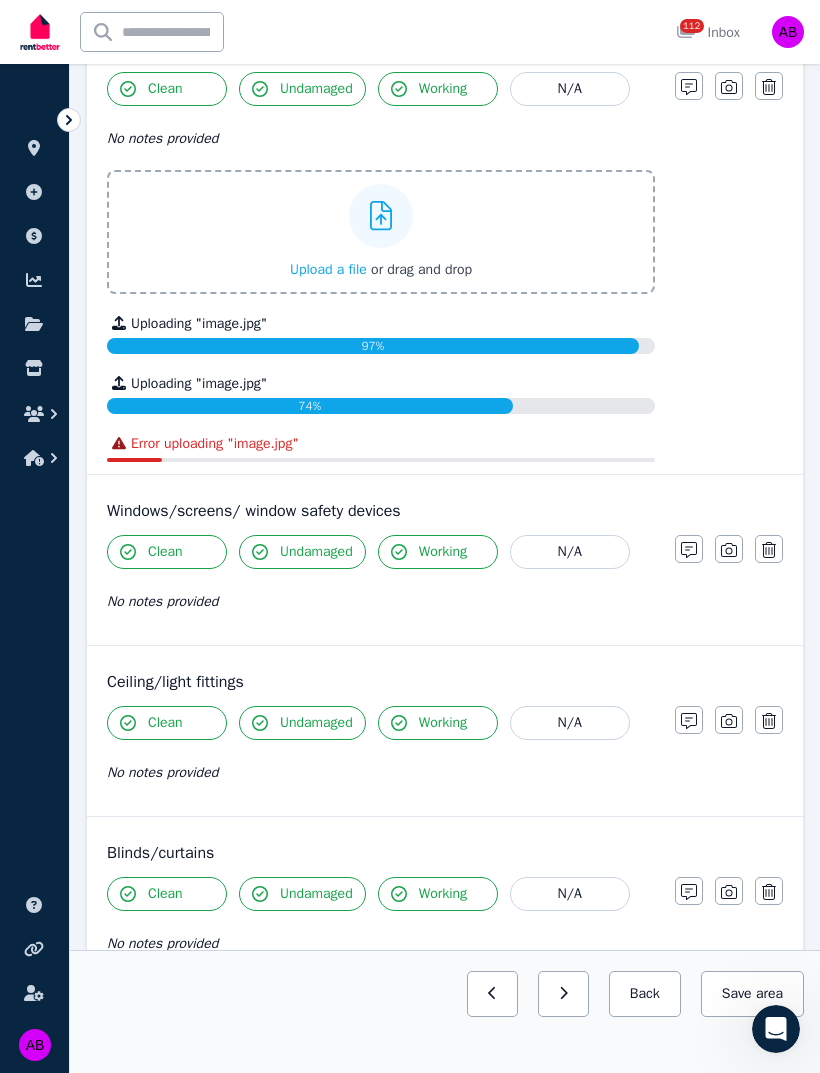 click on "Upload a file" at bounding box center [328, 269] 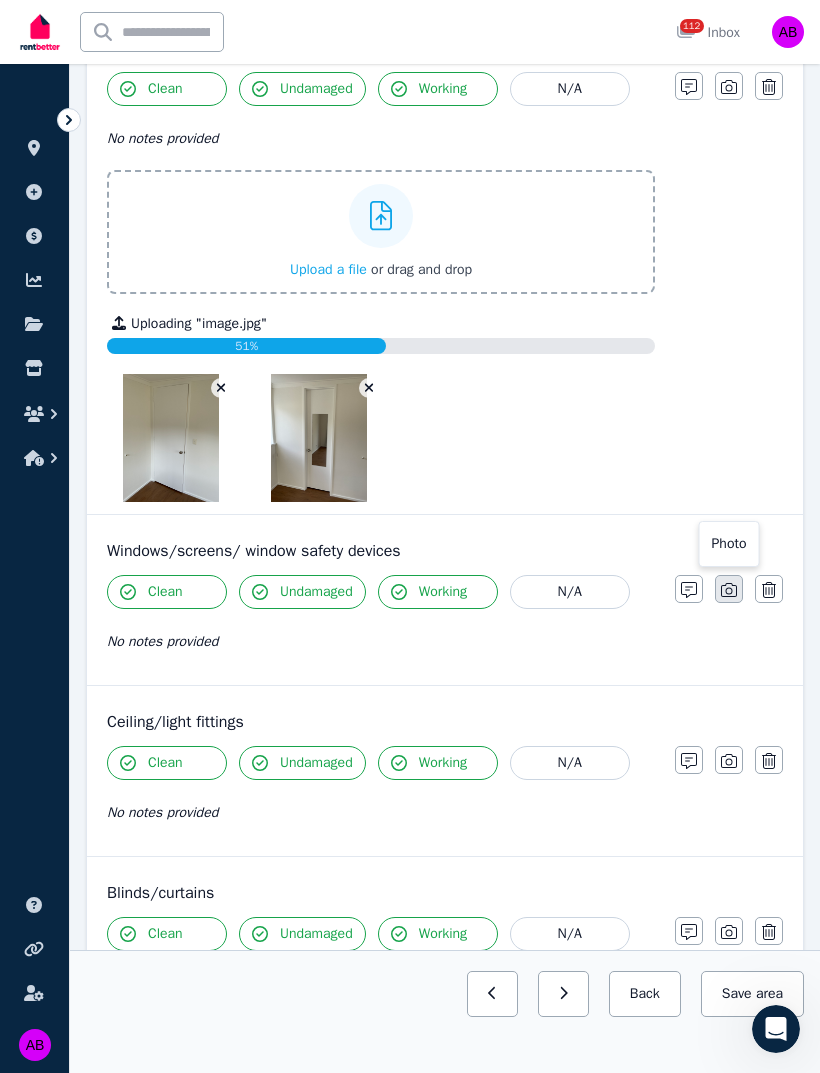 click at bounding box center (729, 589) 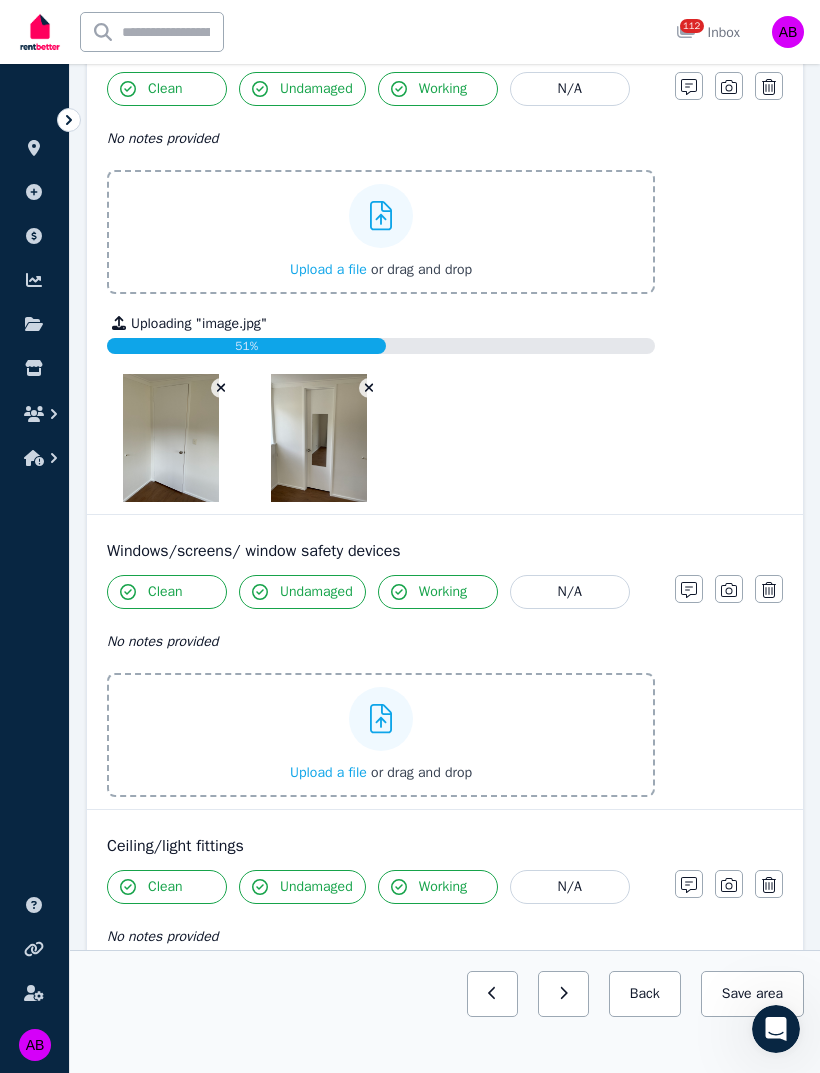 click on "Upload a file" at bounding box center (328, 772) 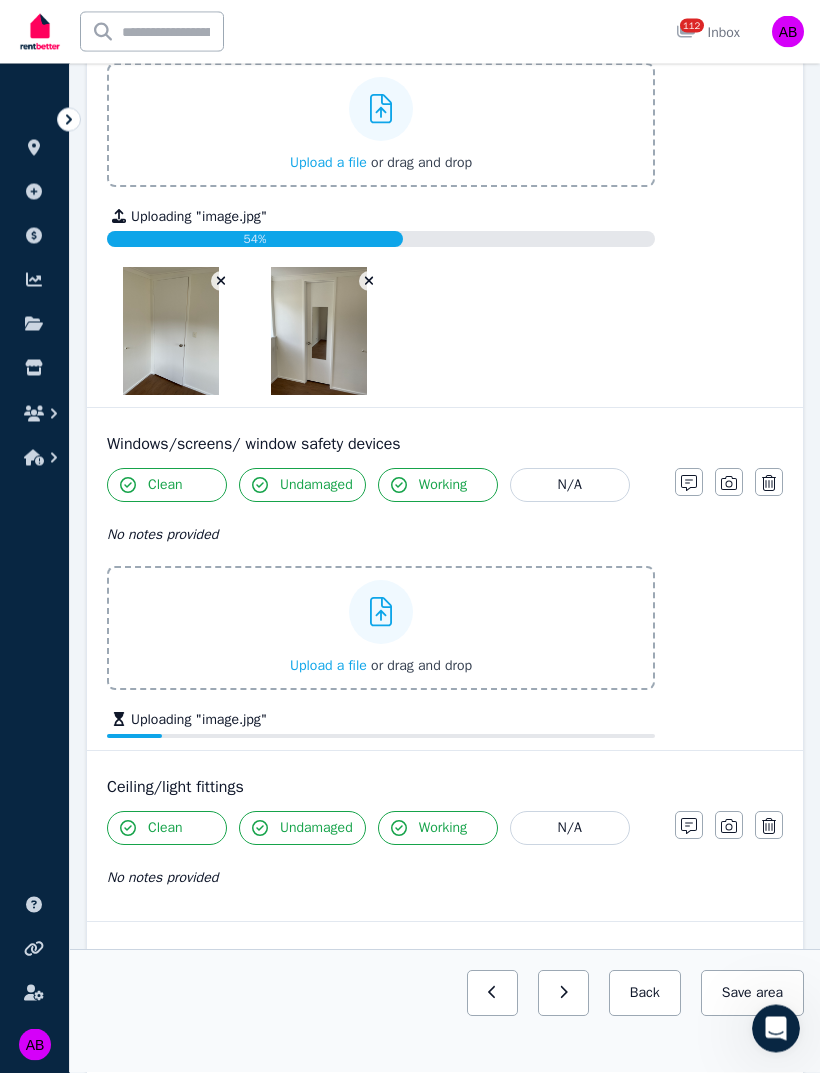 scroll, scrollTop: 848, scrollLeft: 0, axis: vertical 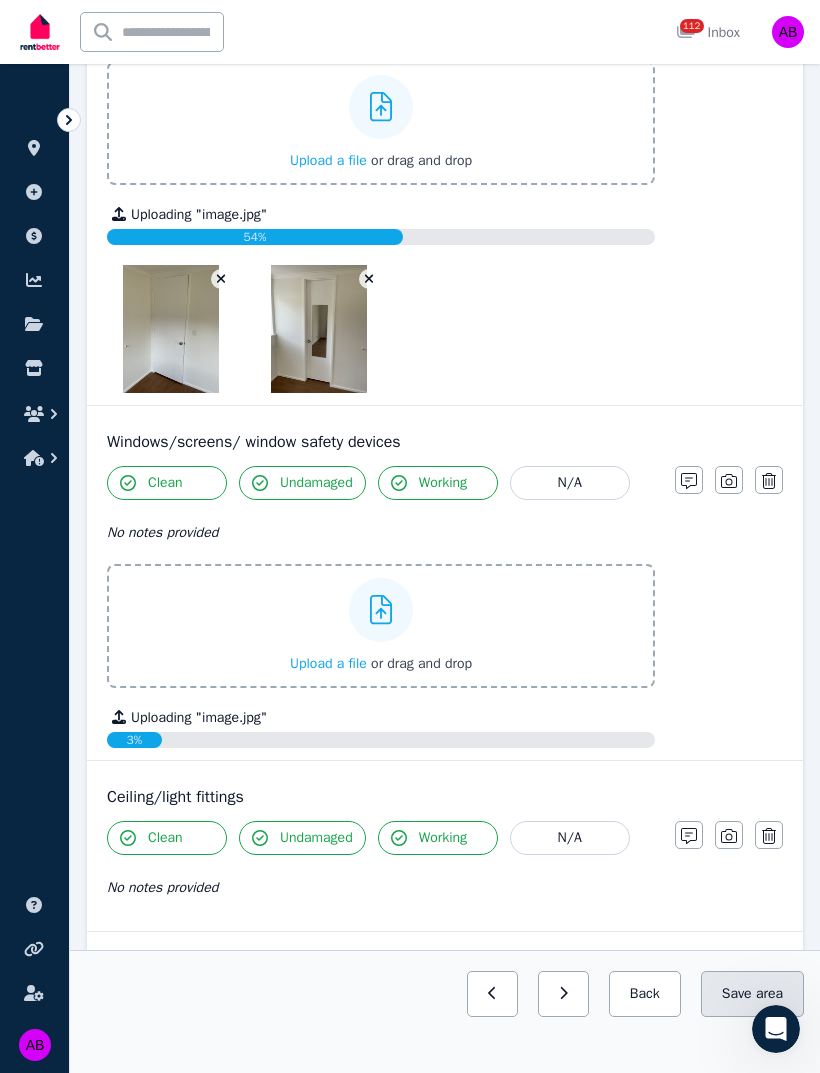 click on "Save   area" at bounding box center (752, 994) 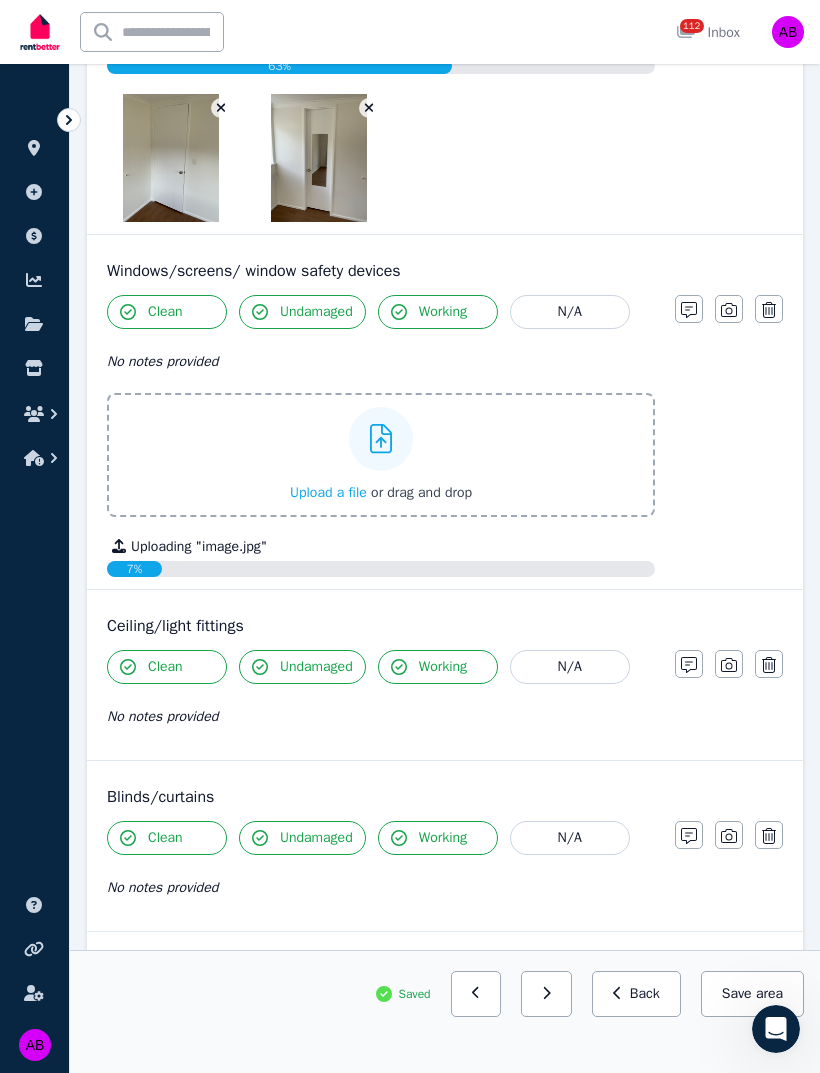 scroll, scrollTop: 1020, scrollLeft: 0, axis: vertical 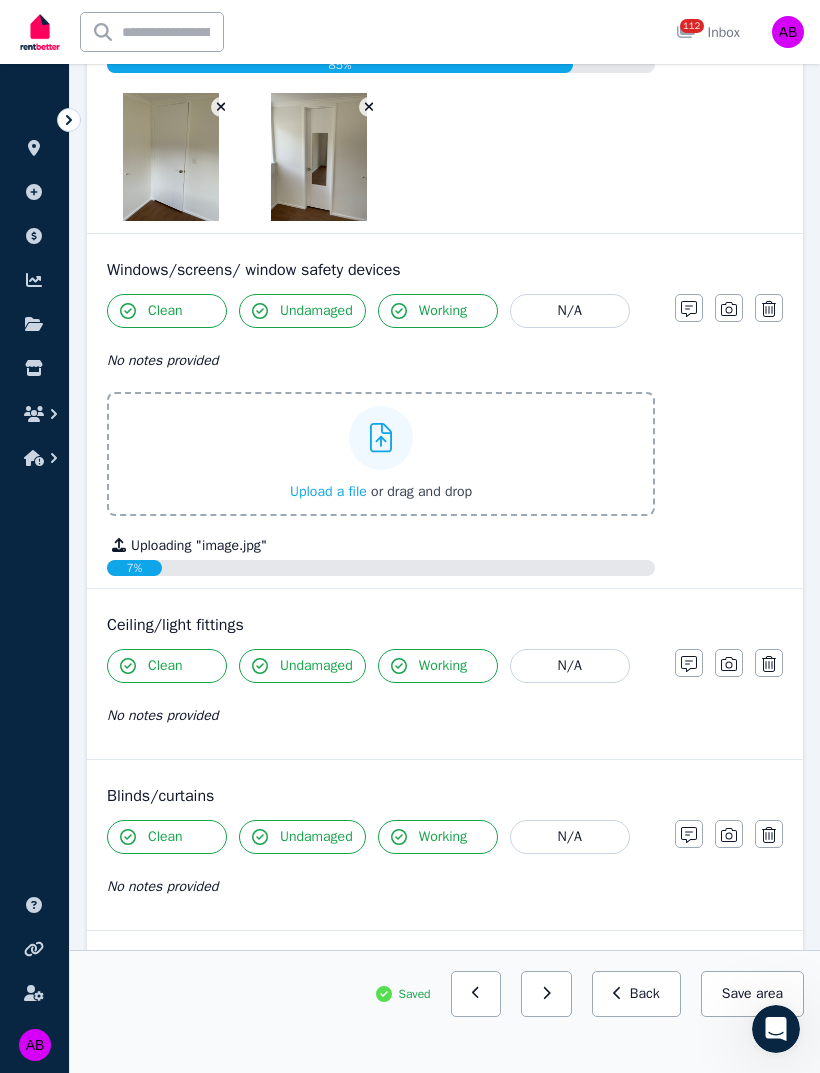click on "Notes Photo Delete" at bounding box center (729, 663) 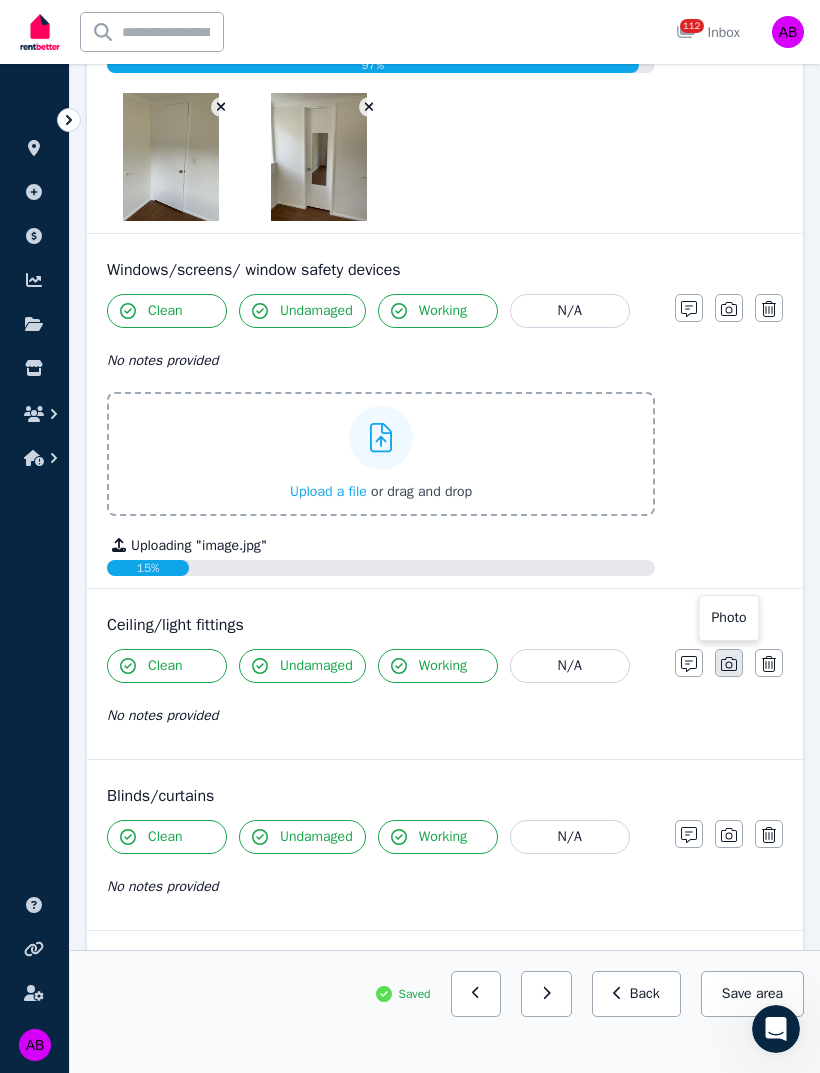 click at bounding box center (729, 663) 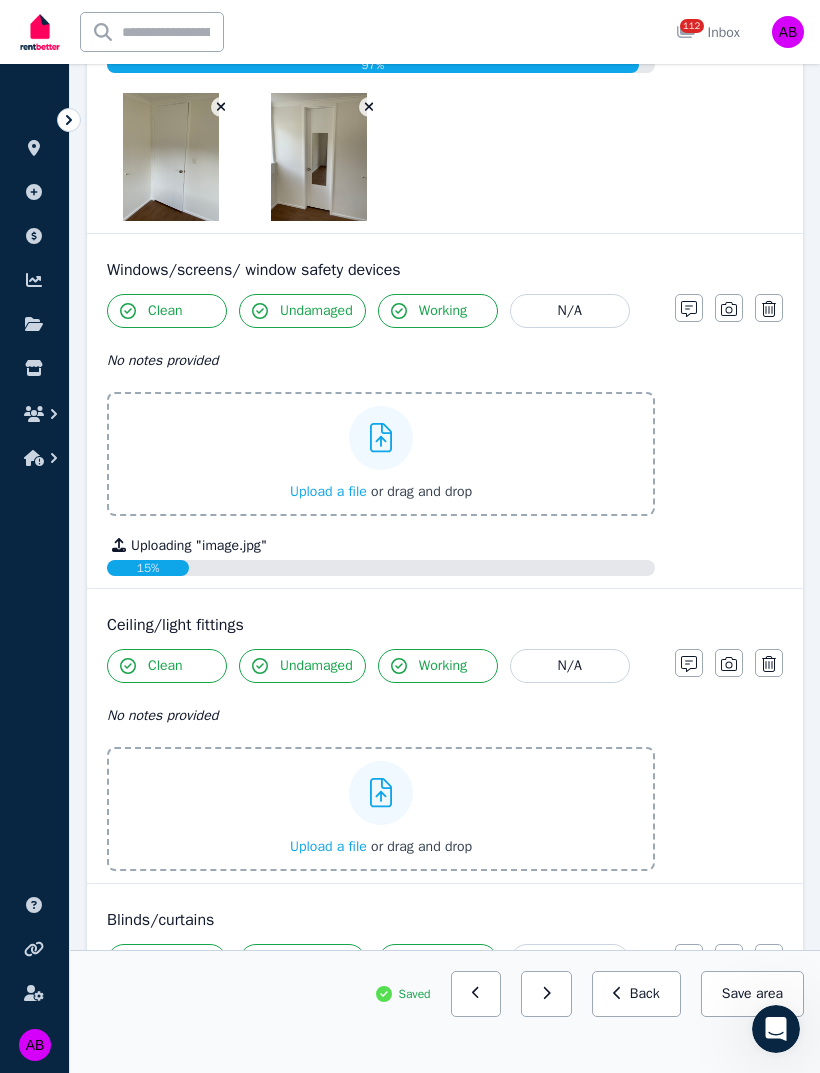 click on "Upload a file   or drag and drop" at bounding box center (381, 847) 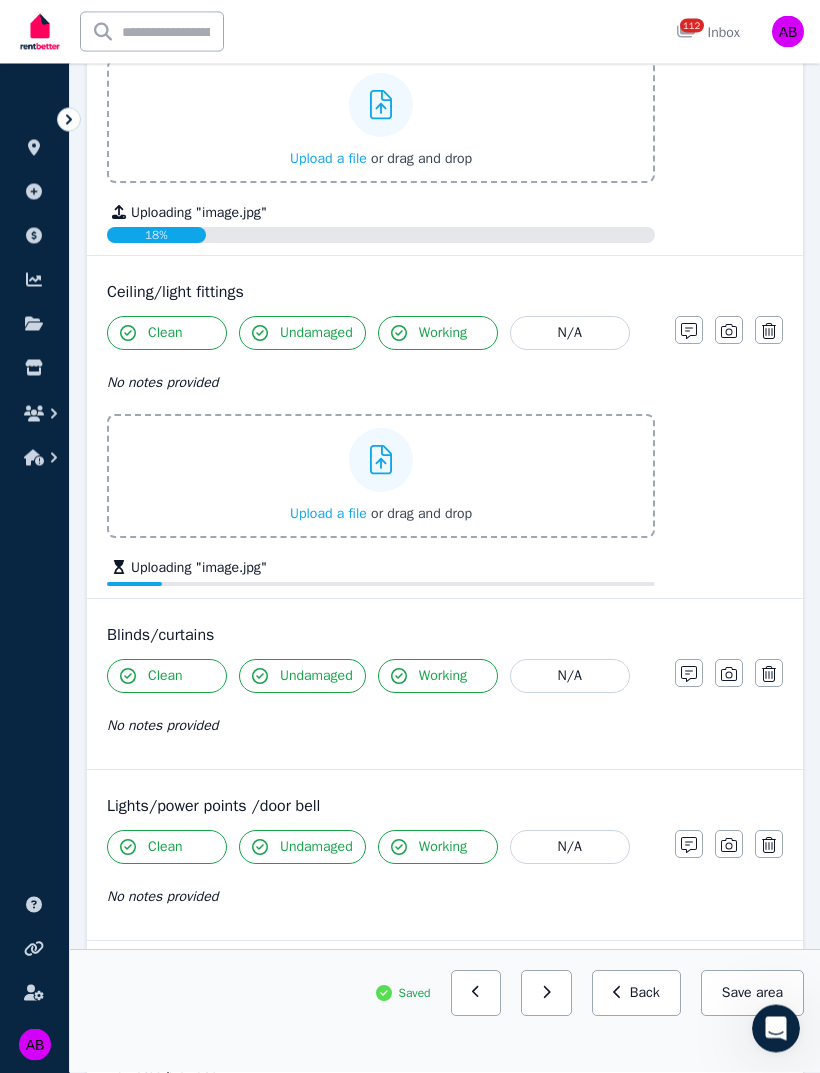 scroll, scrollTop: 1353, scrollLeft: 0, axis: vertical 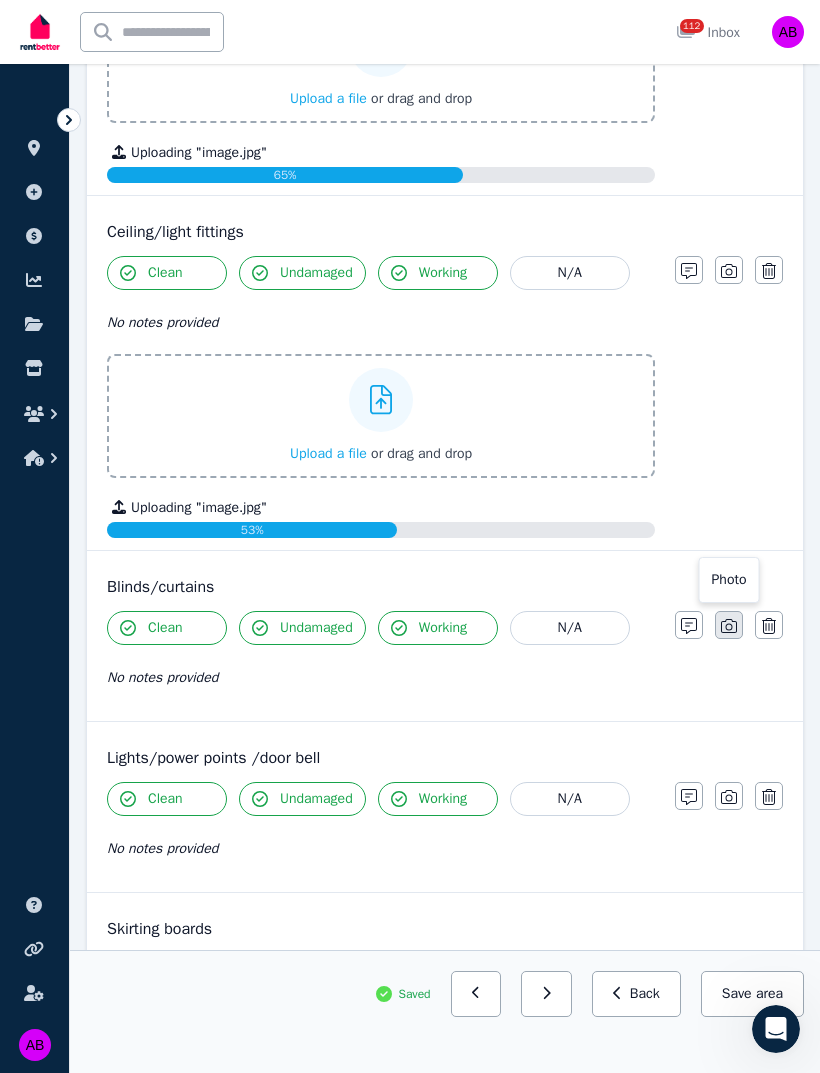 click at bounding box center (729, 625) 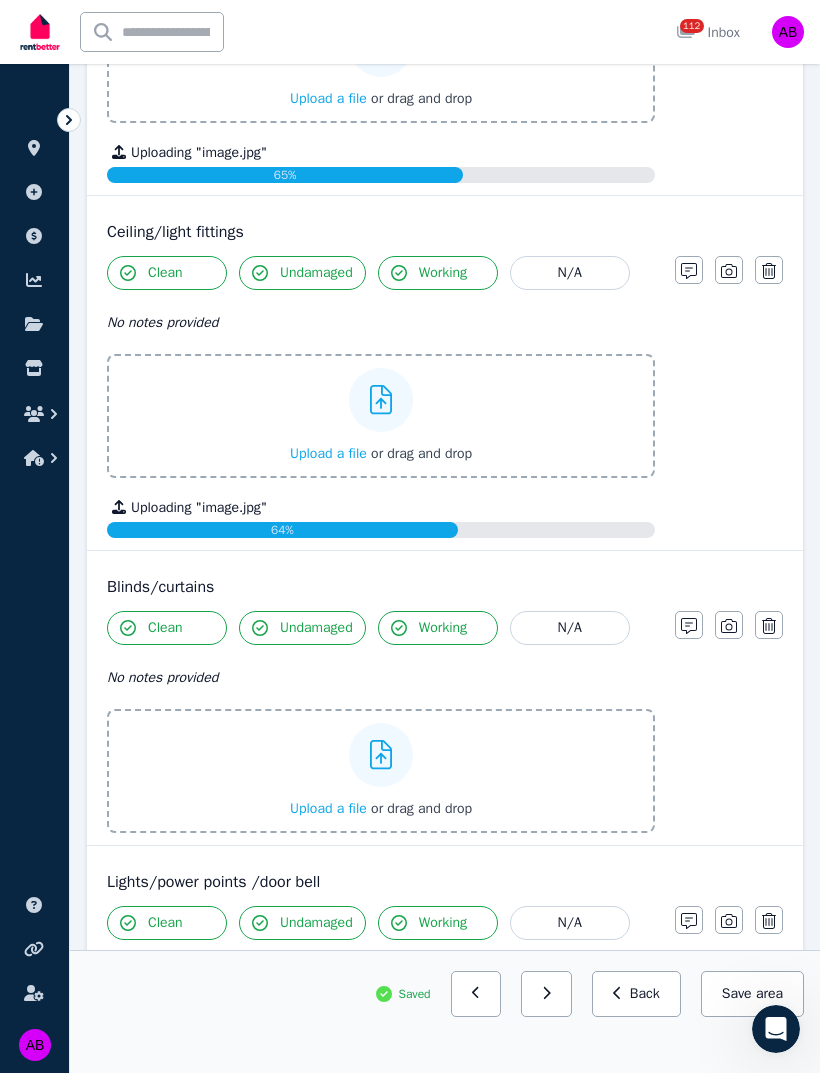 click on "Upload a file" at bounding box center [328, 808] 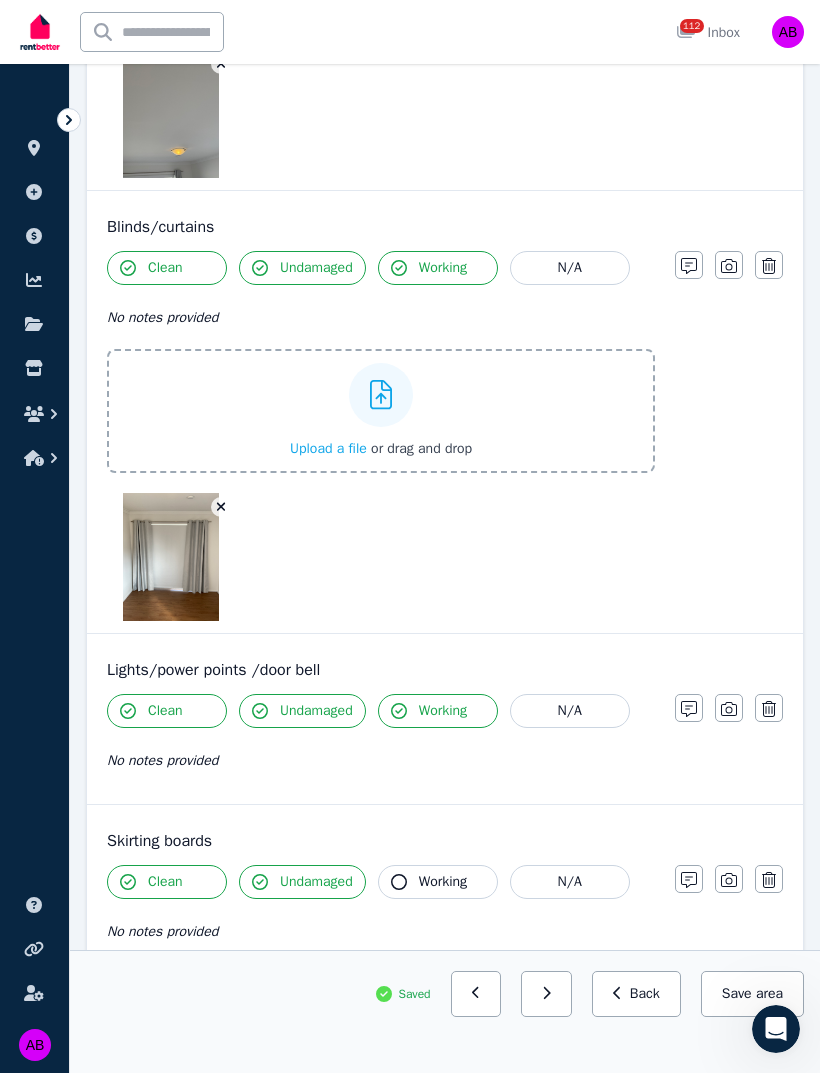 scroll, scrollTop: 1888, scrollLeft: 0, axis: vertical 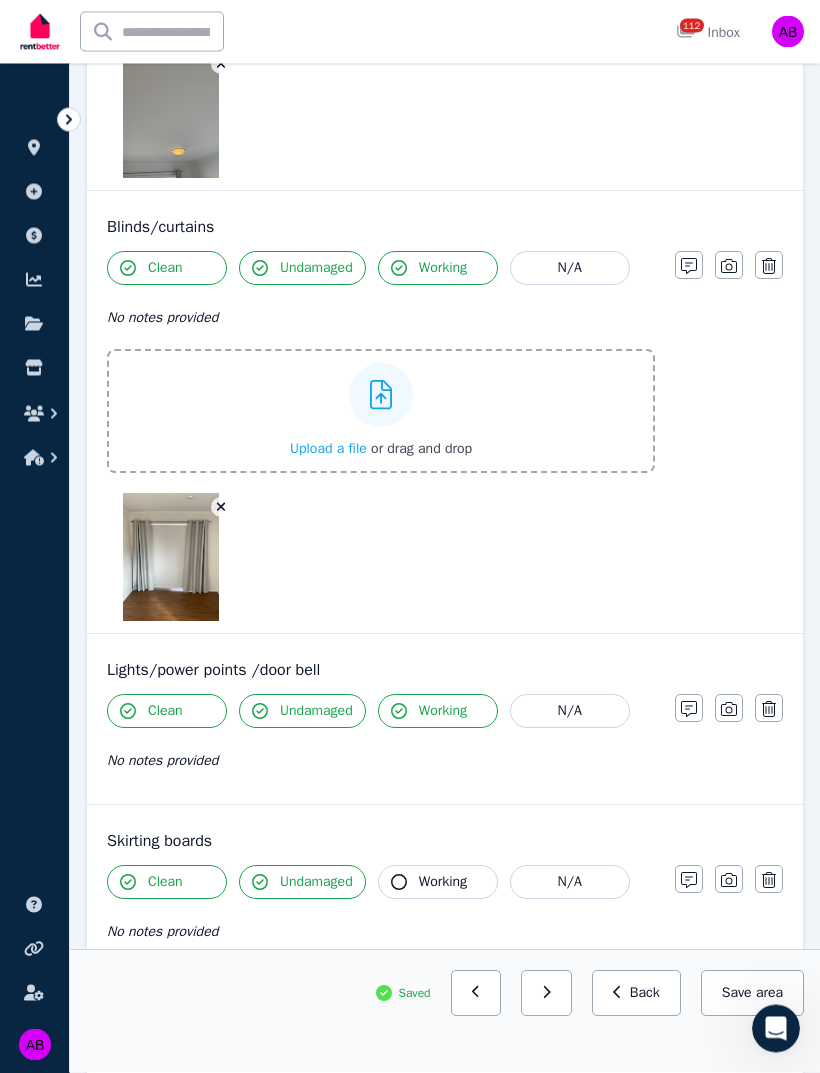 click on "Upload a file" at bounding box center [328, 449] 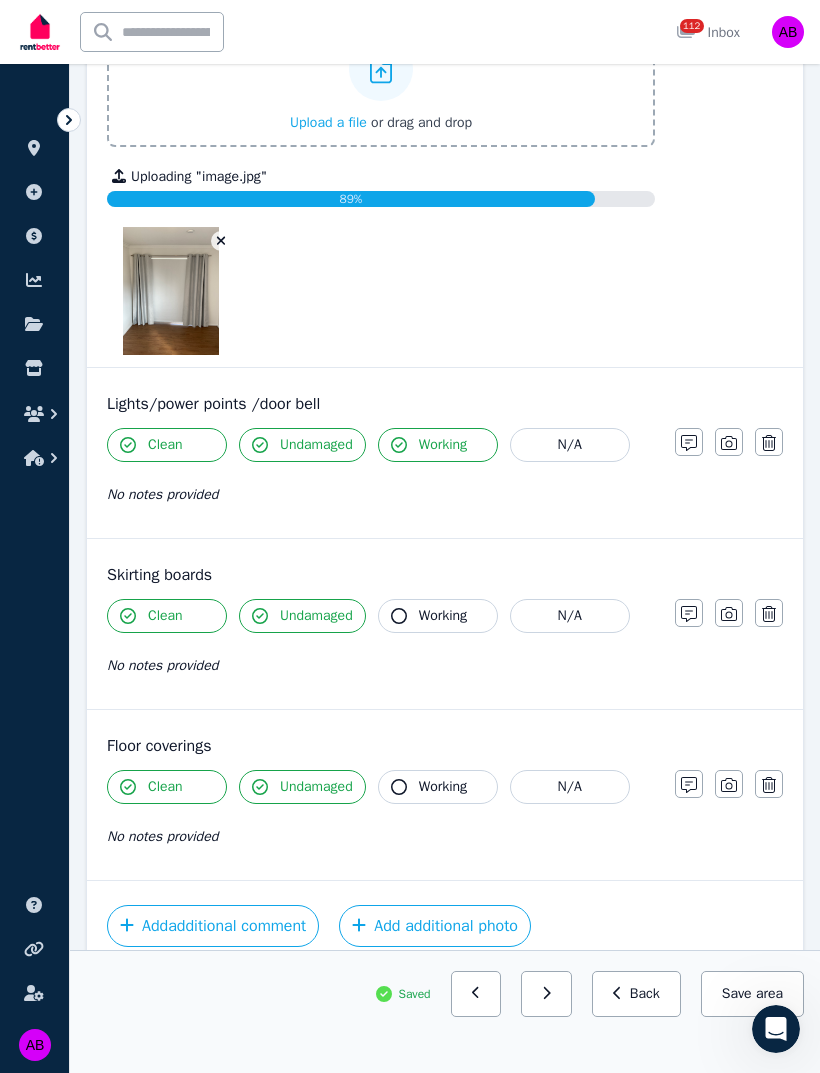 scroll, scrollTop: 2217, scrollLeft: 0, axis: vertical 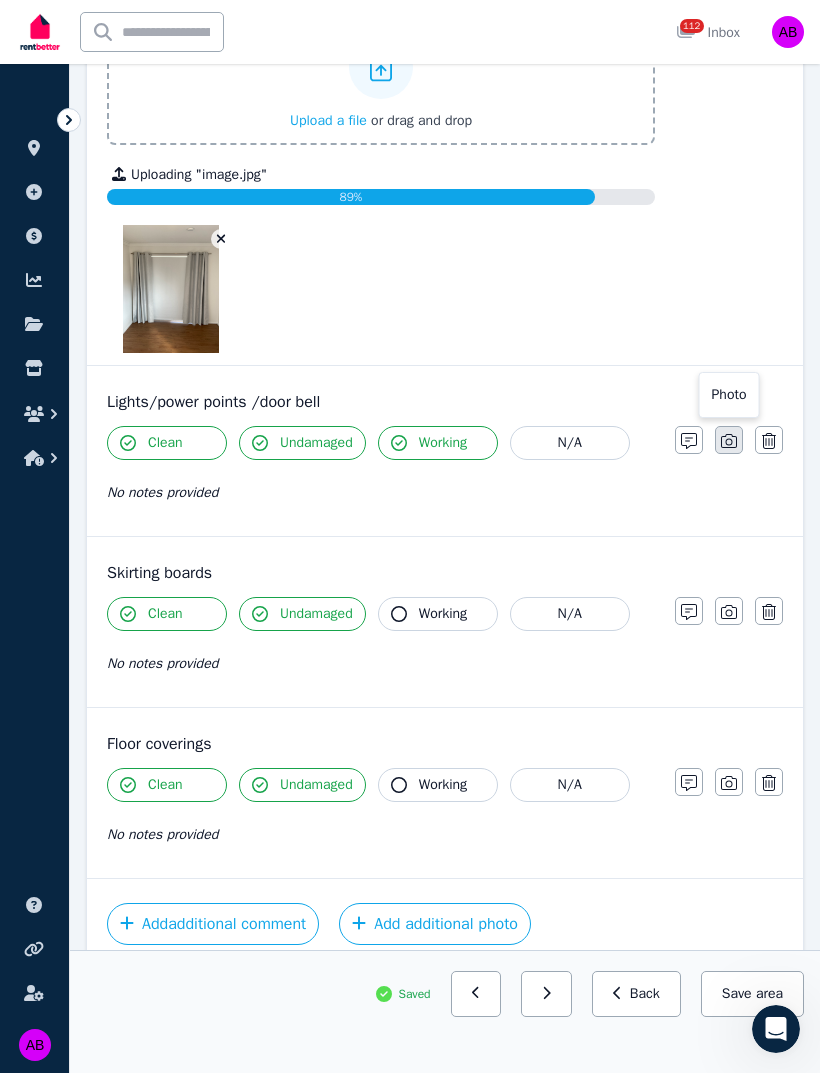 click 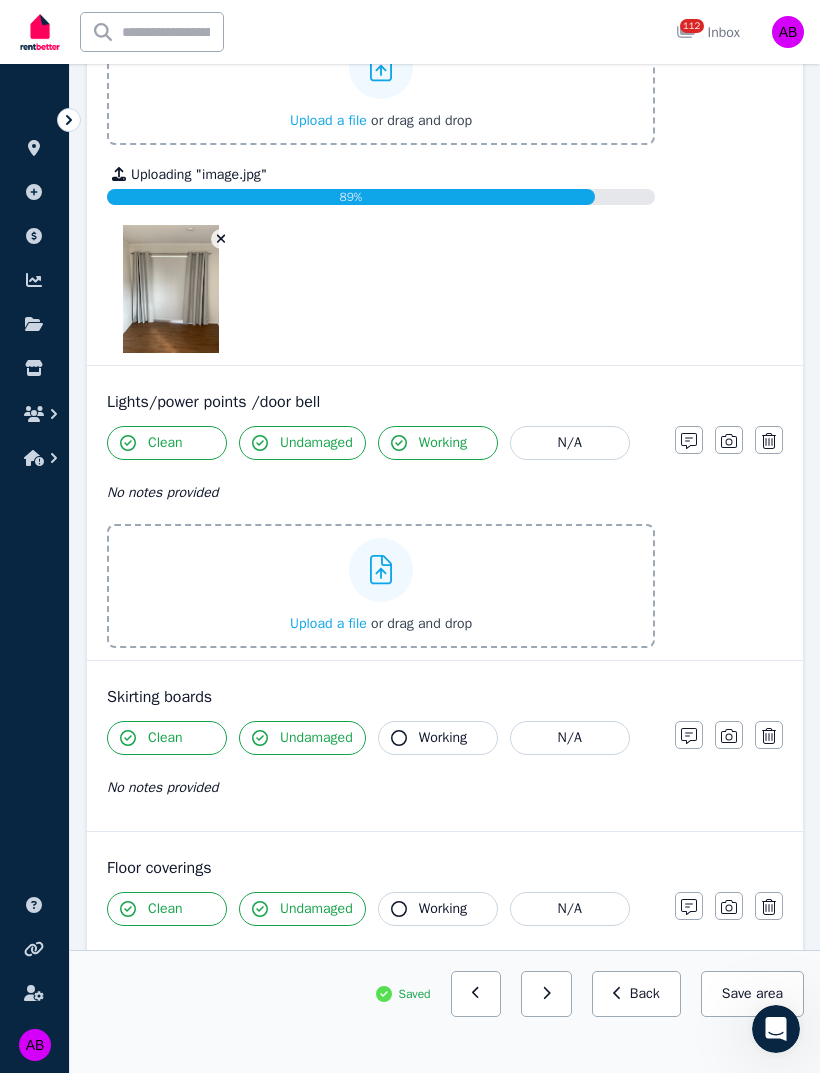 click on "Upload a file" at bounding box center (328, 623) 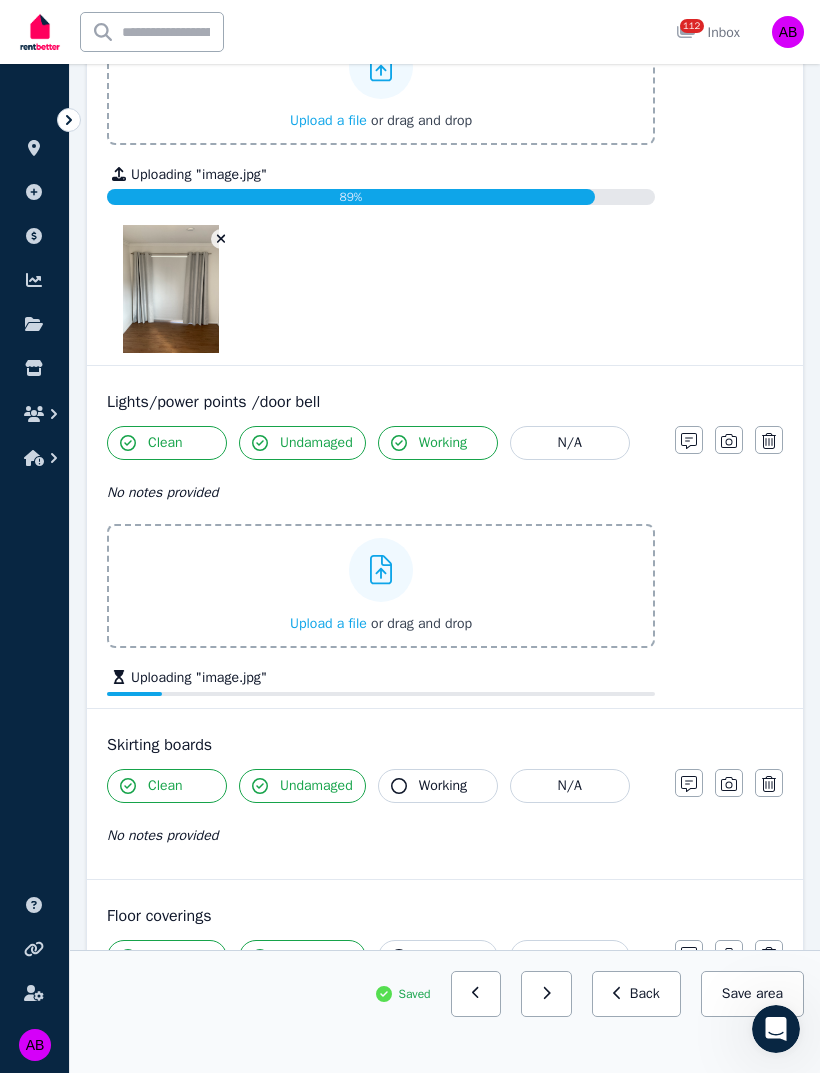click on "Upload a file" at bounding box center [328, 623] 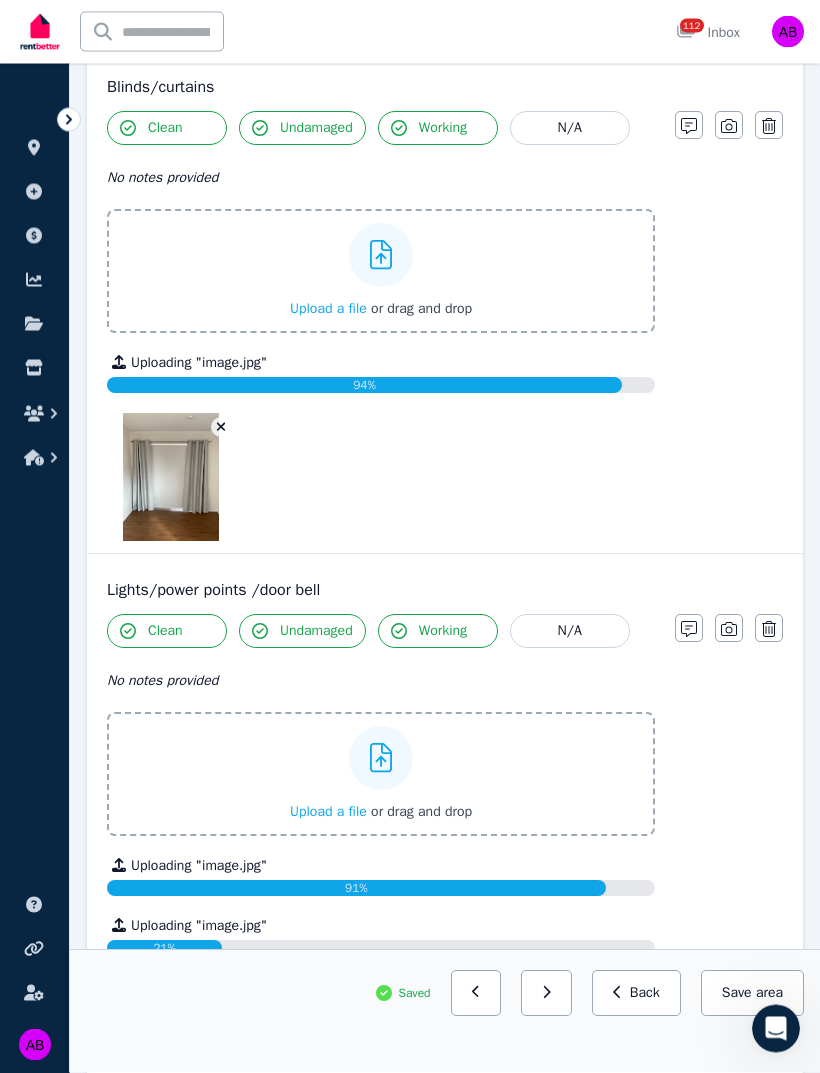 scroll, scrollTop: 1985, scrollLeft: 0, axis: vertical 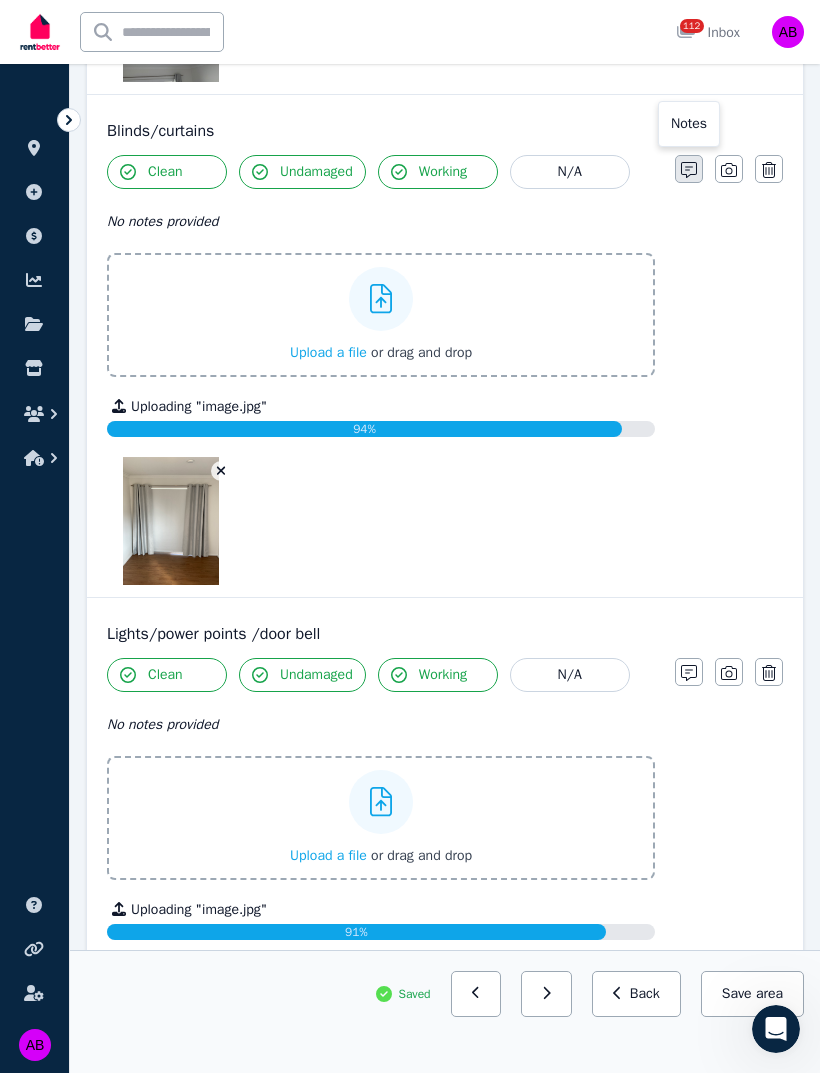 click 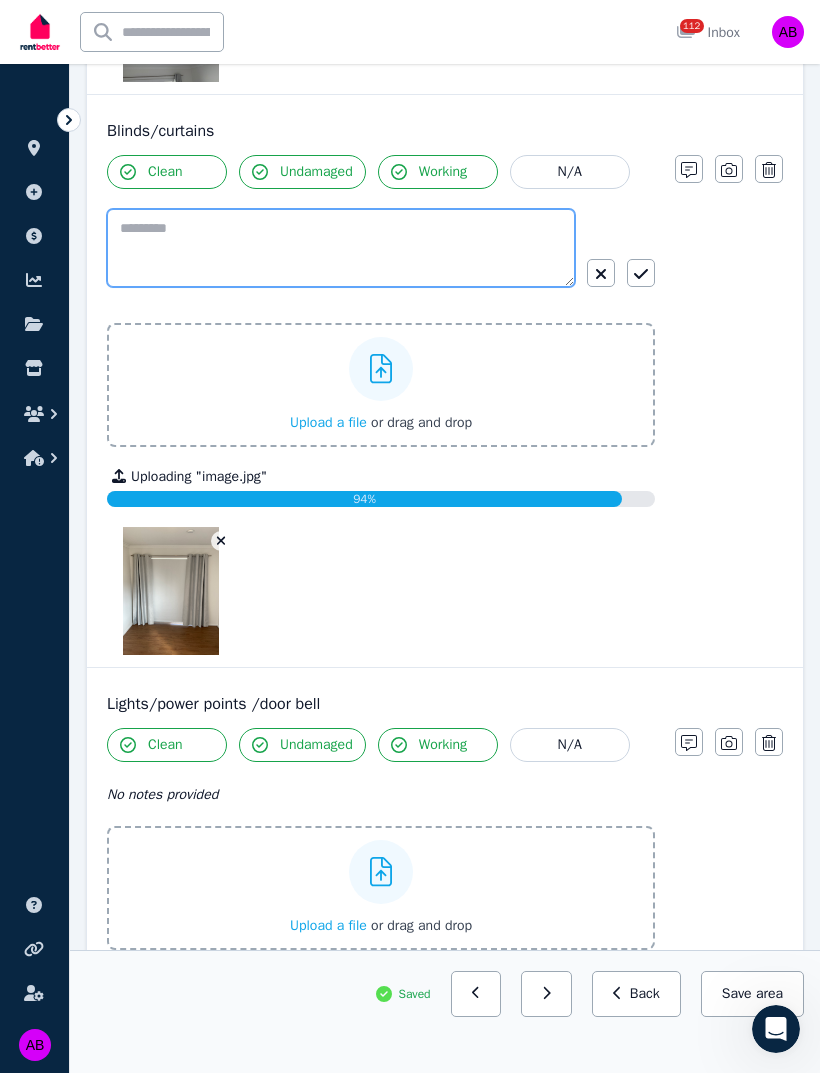 click at bounding box center [341, 248] 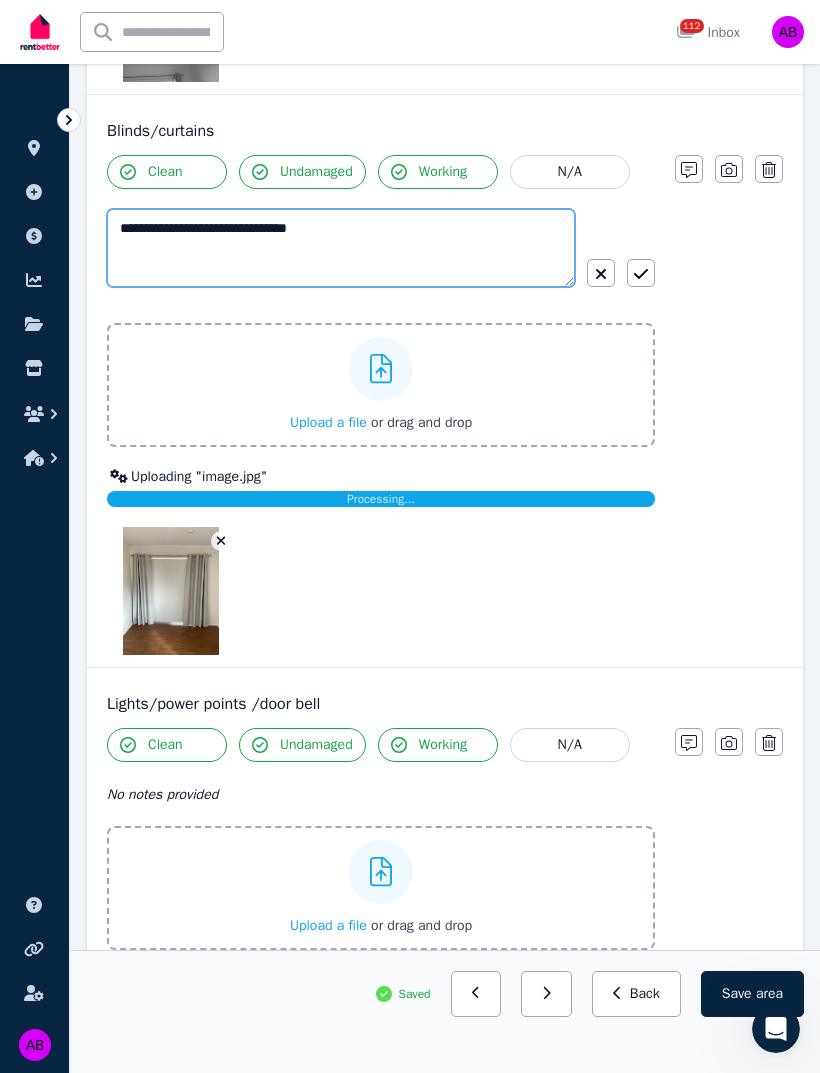 type on "**********" 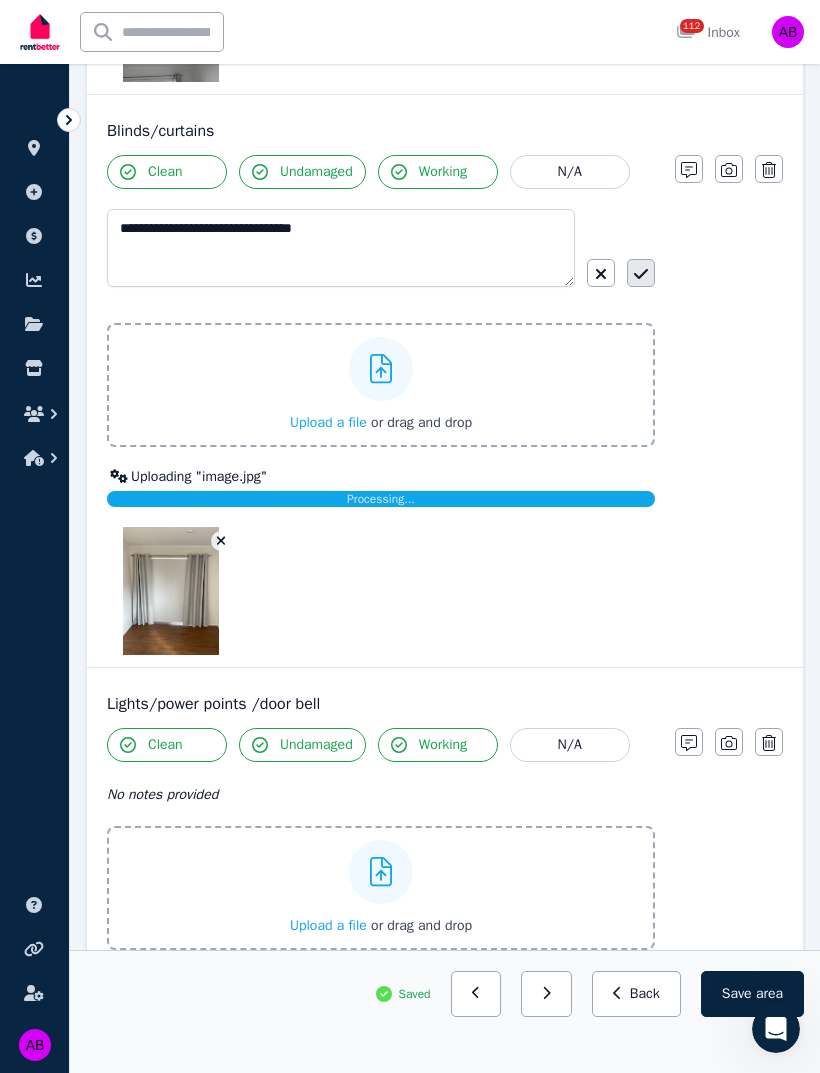 click 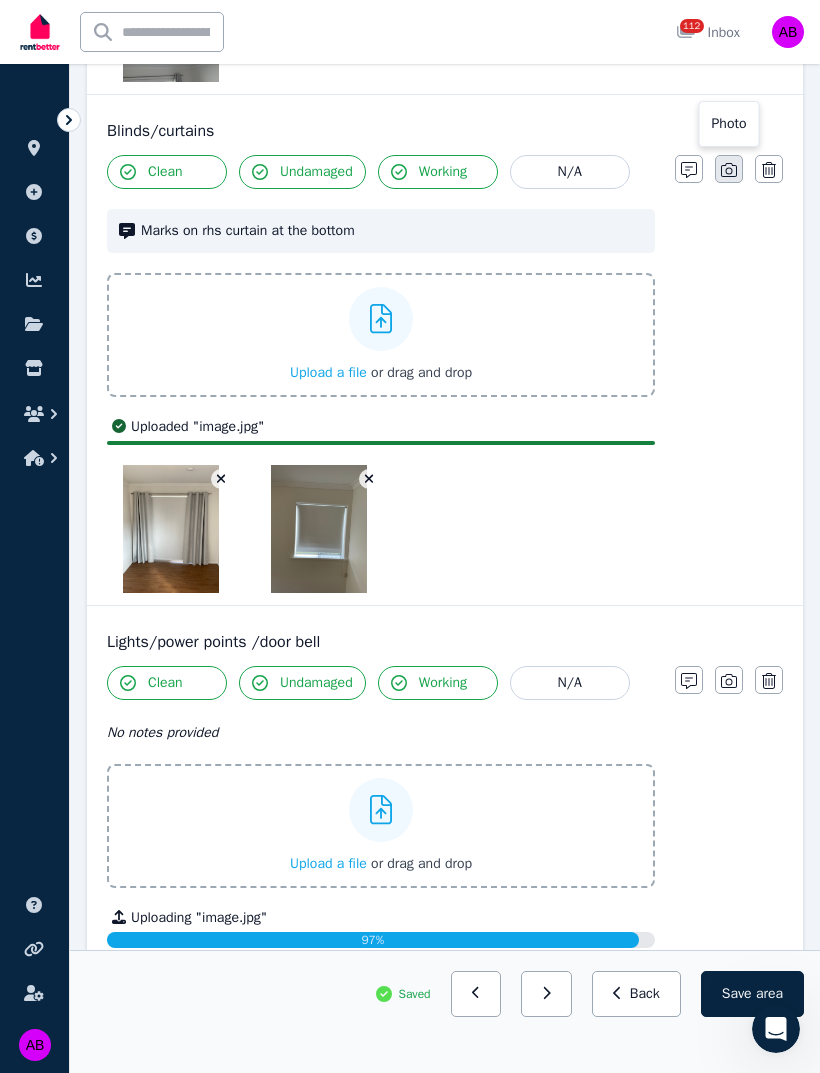 click 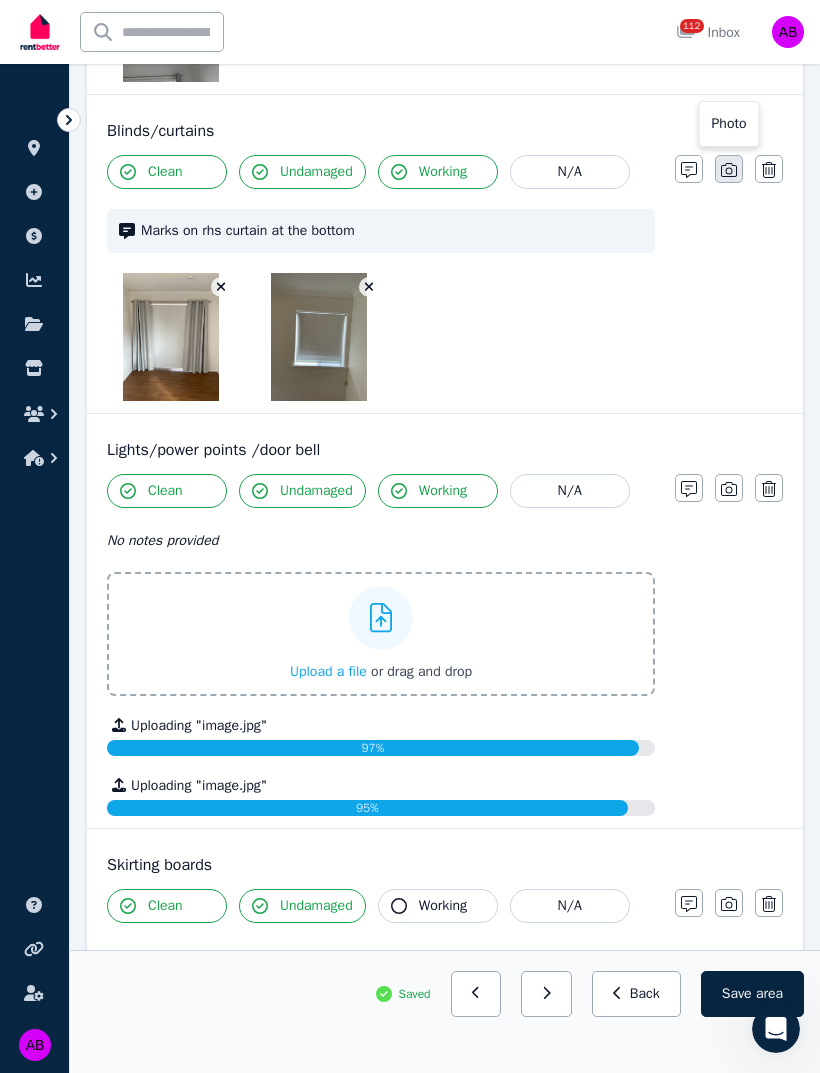 click 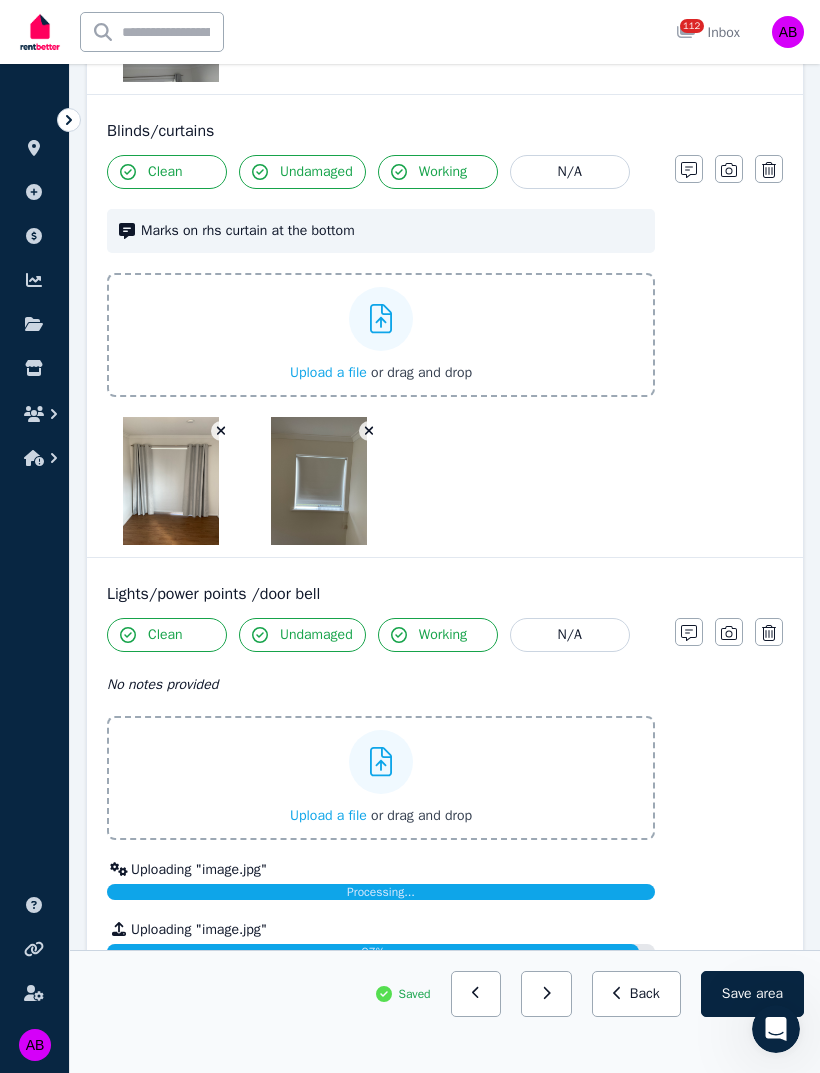 click on "Upload a file" at bounding box center [328, 372] 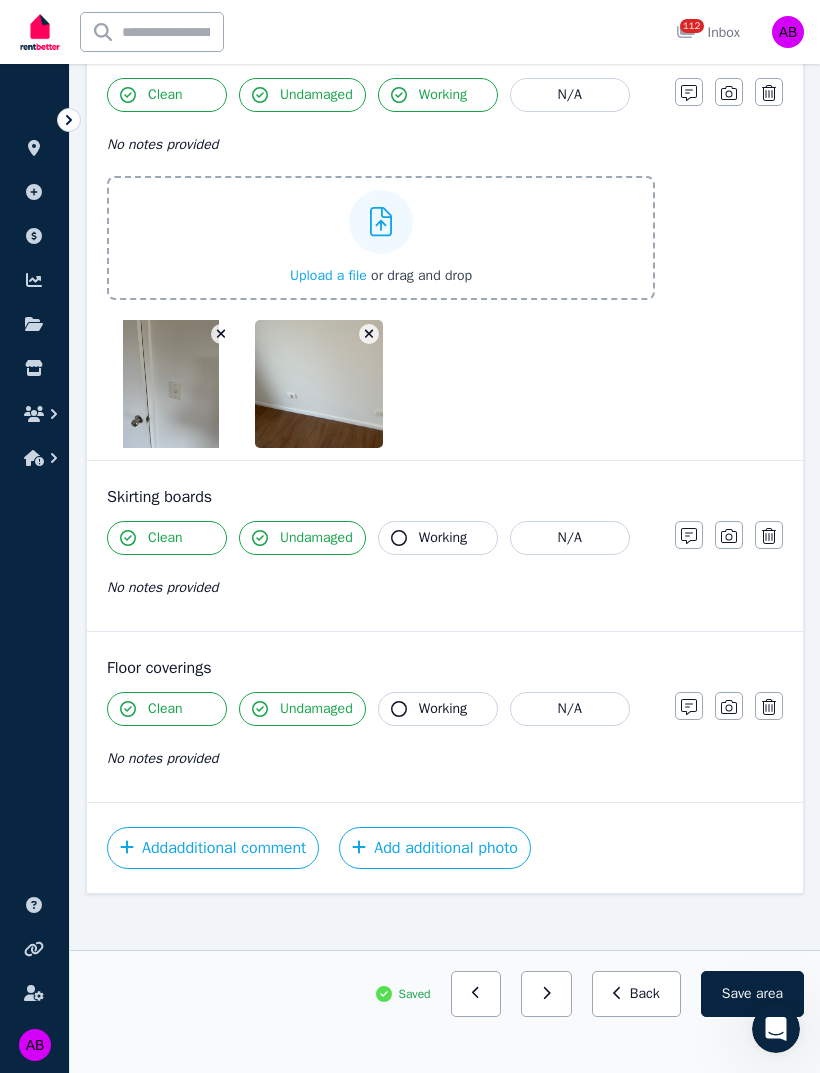 scroll, scrollTop: 2537, scrollLeft: 0, axis: vertical 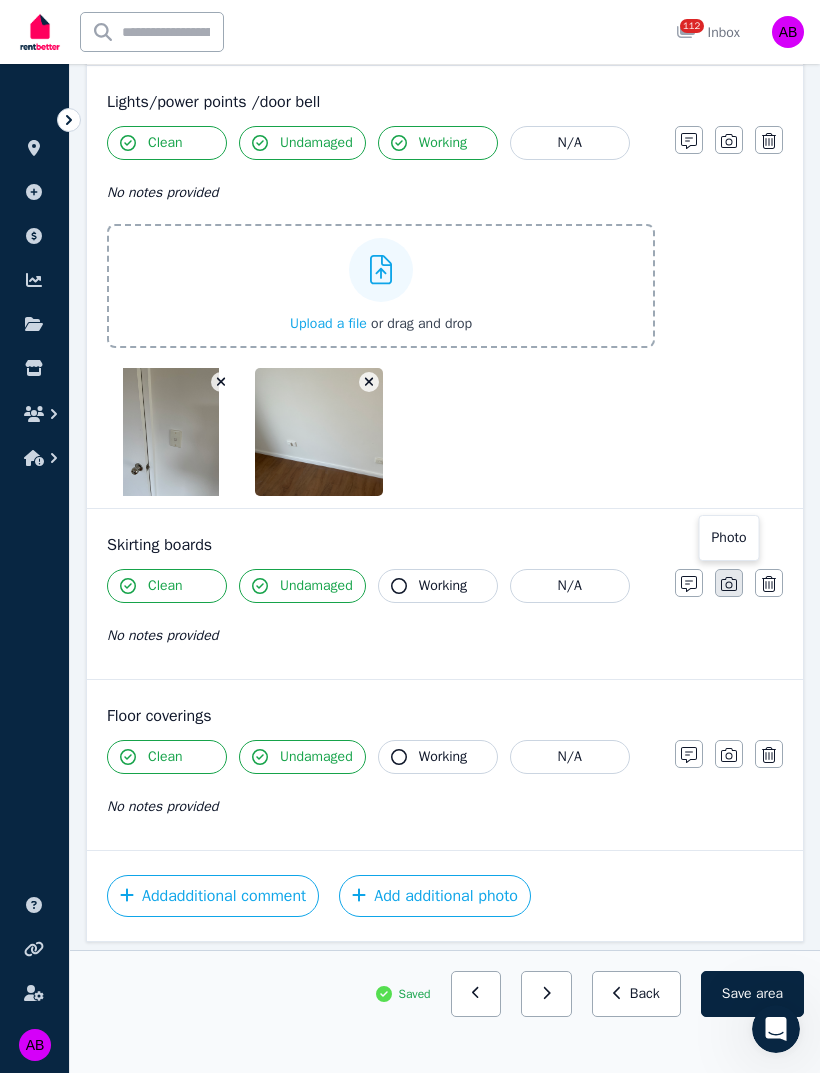 click at bounding box center [729, 583] 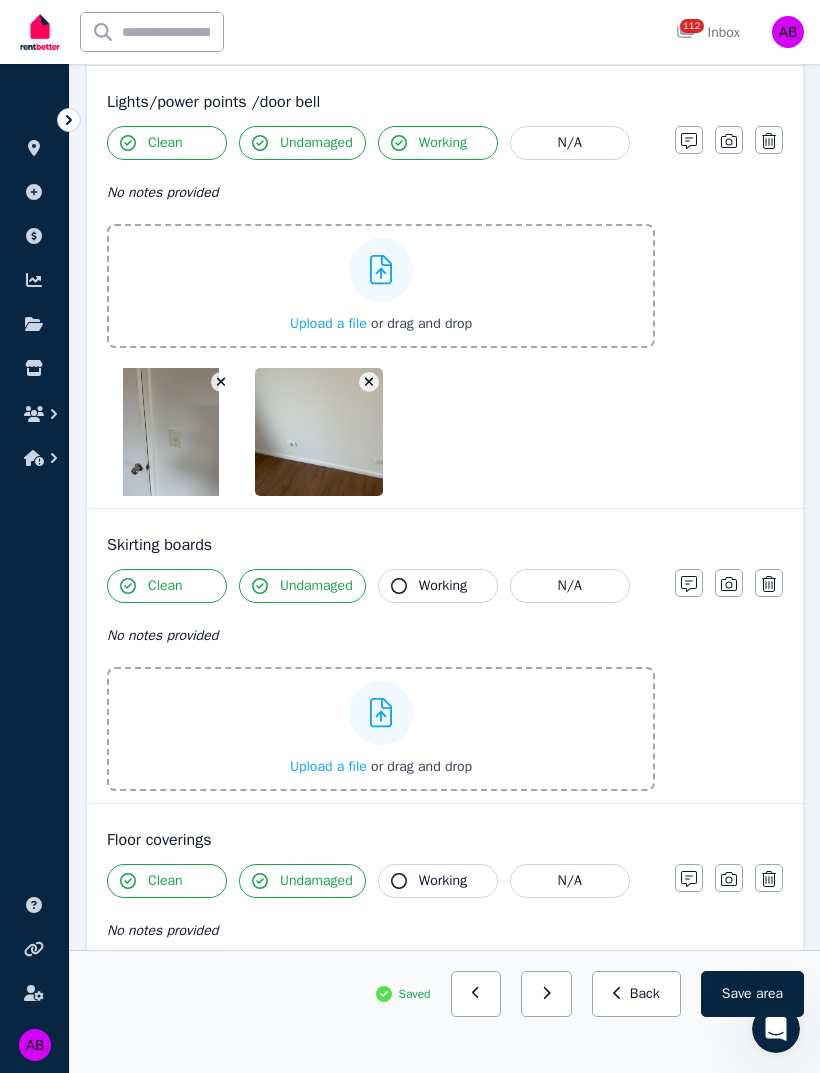 click on "Upload a file   or drag and drop" at bounding box center (381, 767) 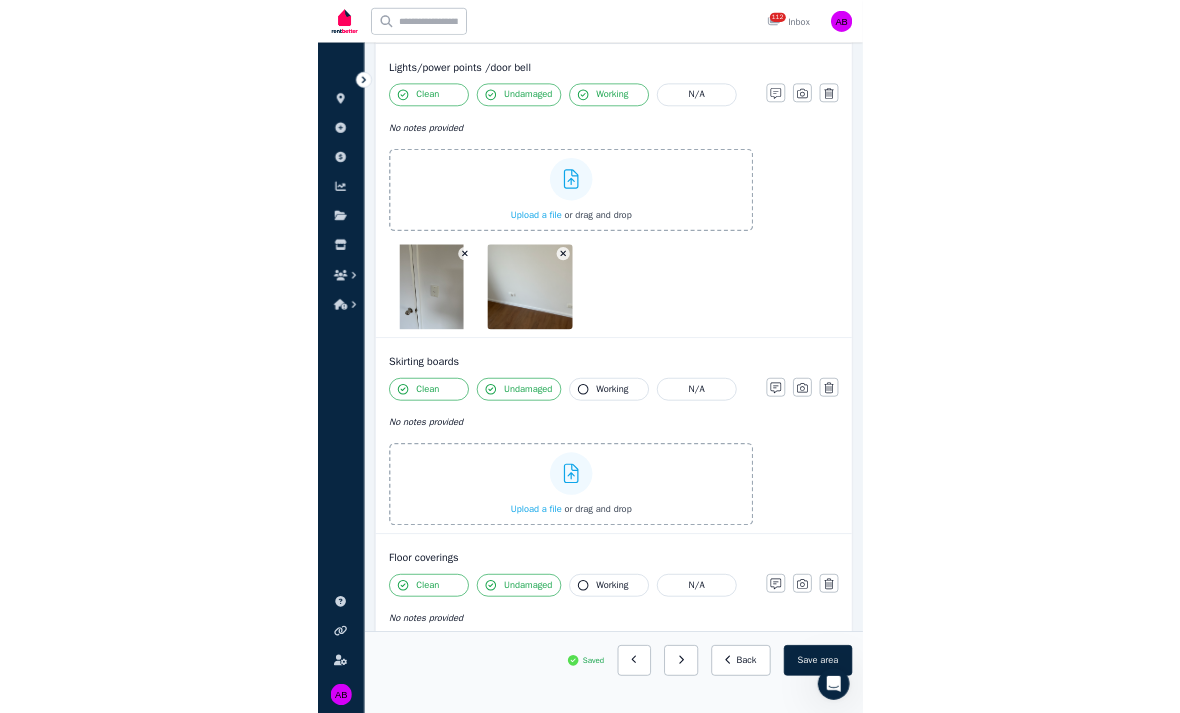 scroll, scrollTop: 2717, scrollLeft: 0, axis: vertical 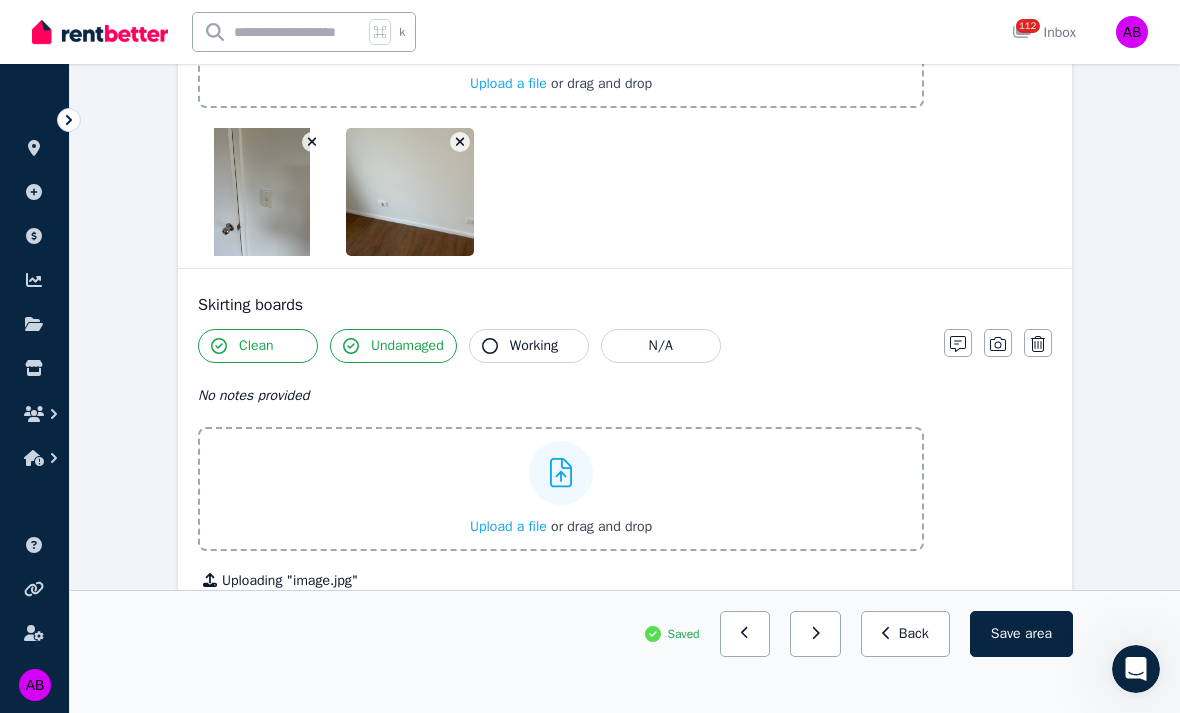 click on "Upload a file" at bounding box center [508, 526] 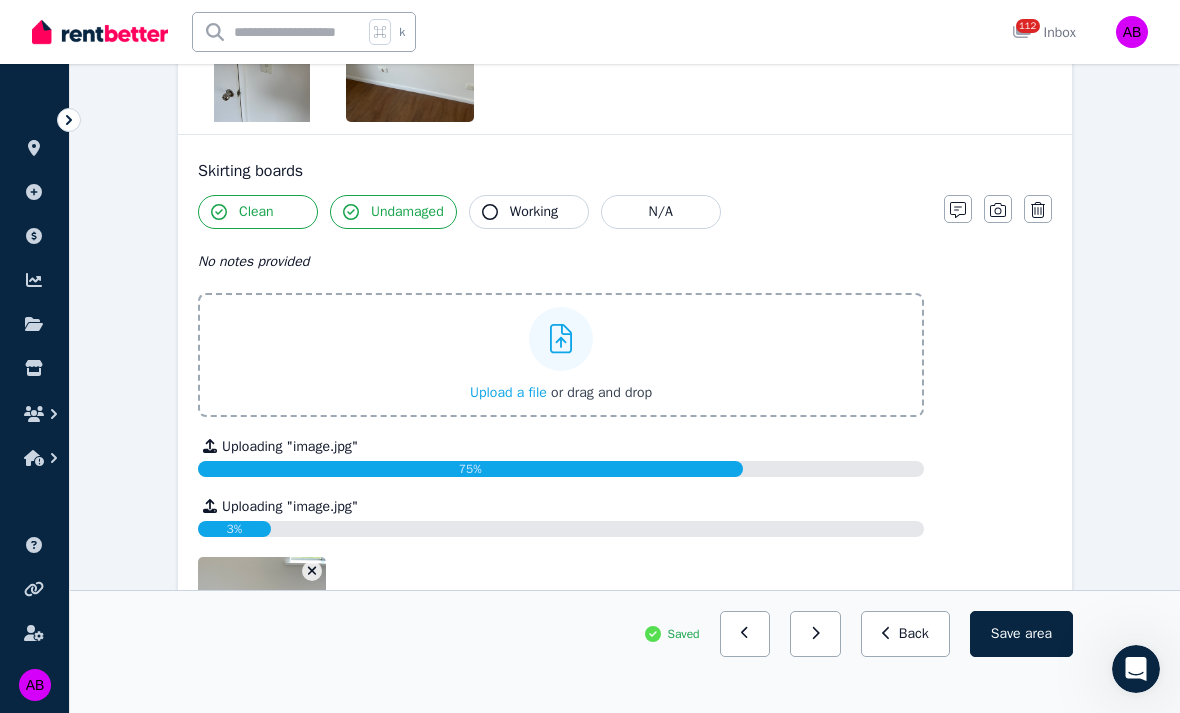 scroll, scrollTop: 2852, scrollLeft: 0, axis: vertical 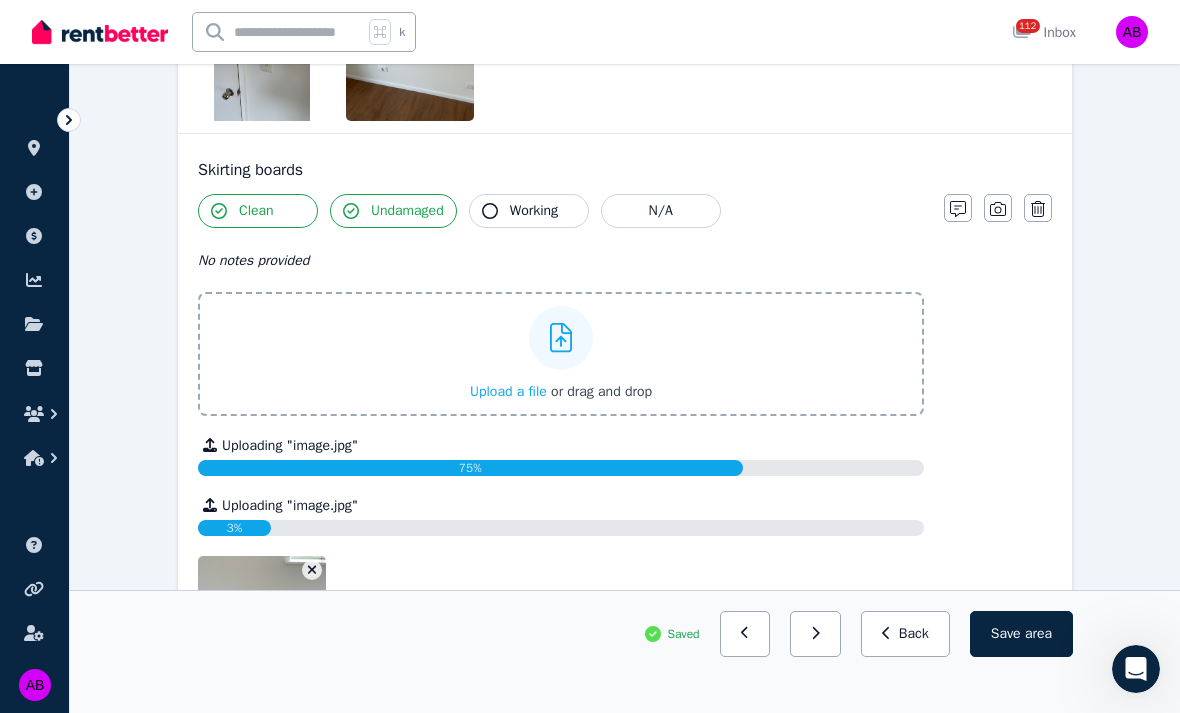 click on "Upload a file" at bounding box center (508, 391) 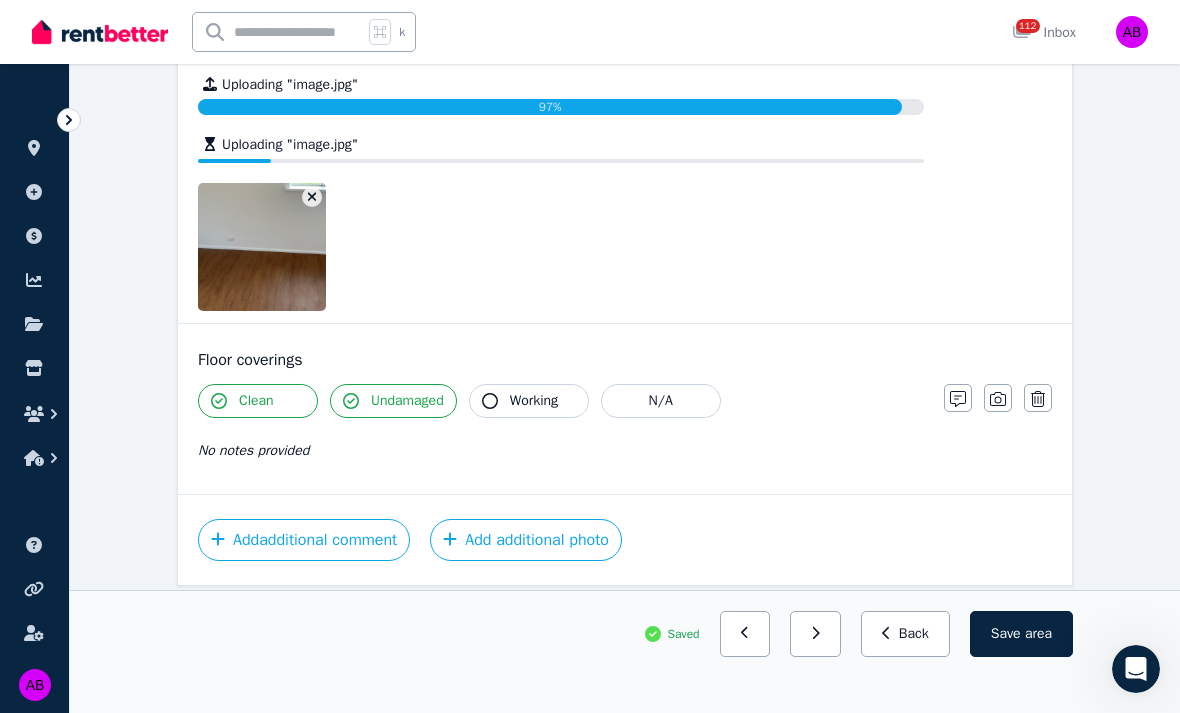 scroll, scrollTop: 3277, scrollLeft: 0, axis: vertical 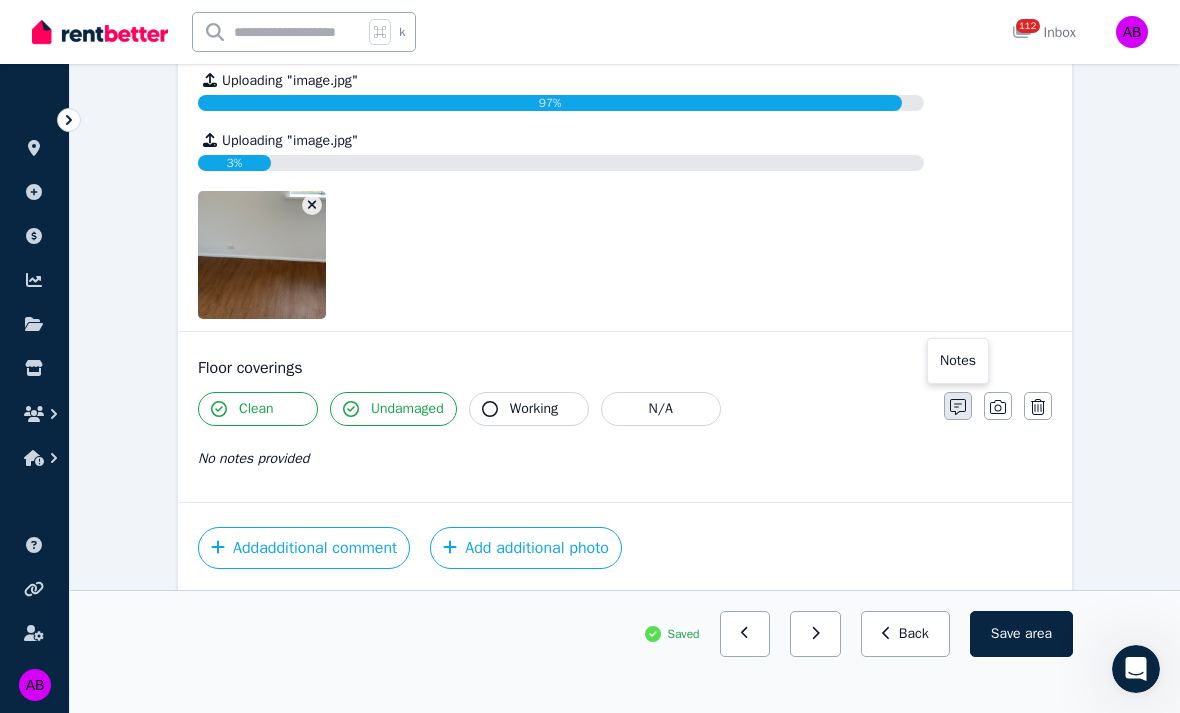 click 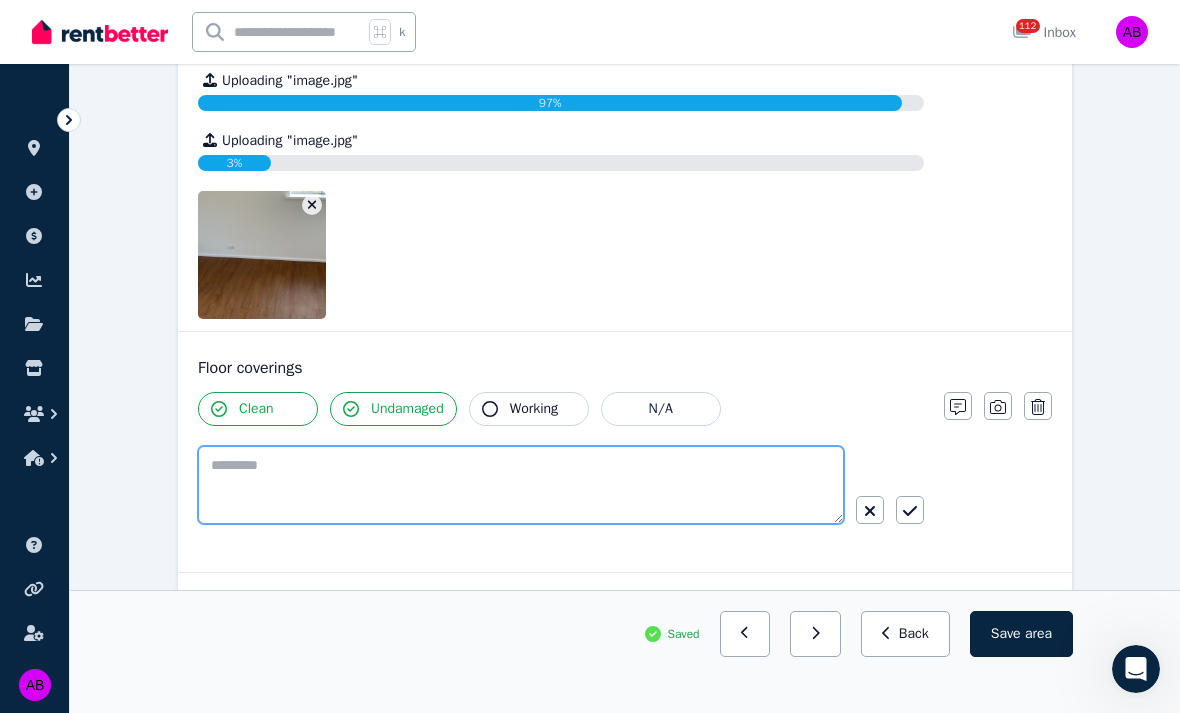 click at bounding box center [521, 485] 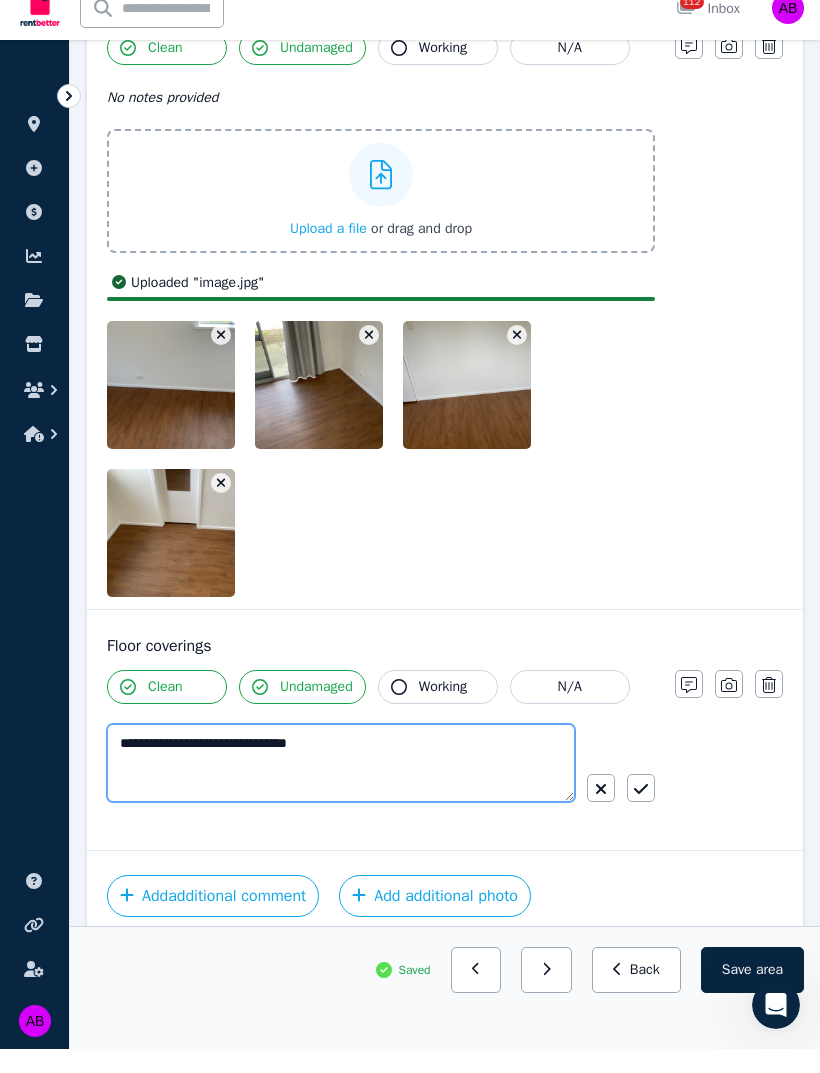 scroll, scrollTop: 2967, scrollLeft: 0, axis: vertical 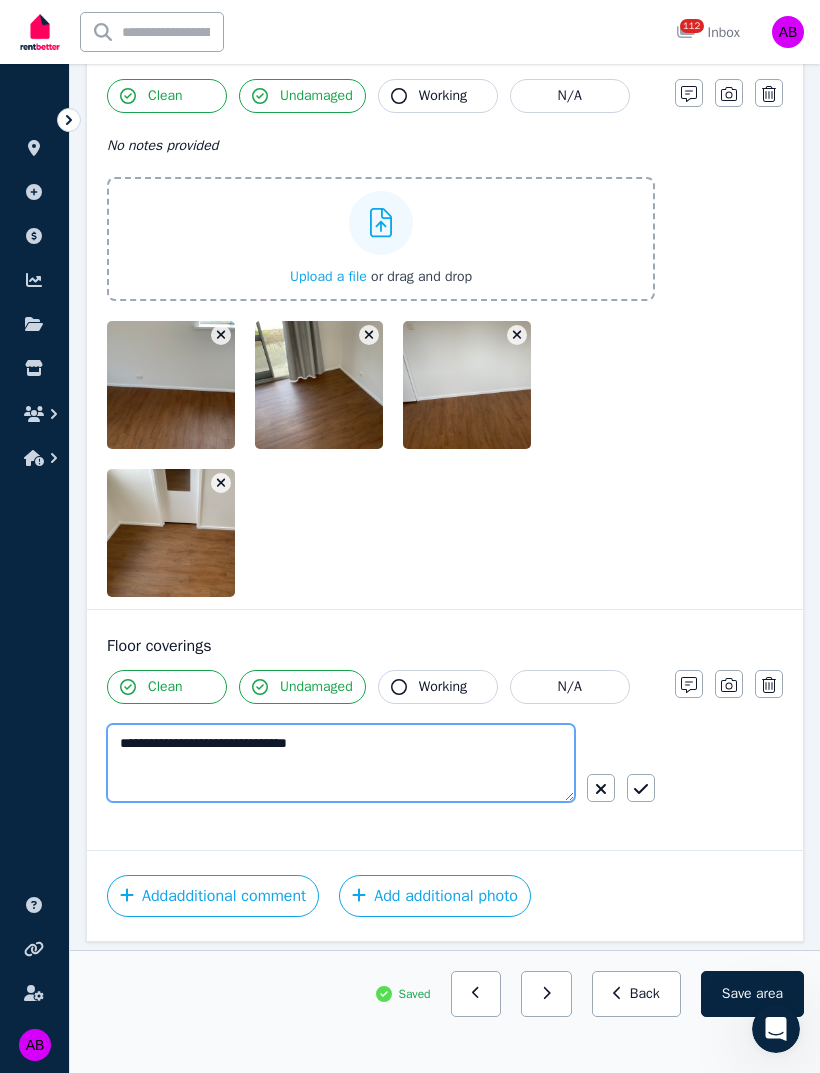type on "**********" 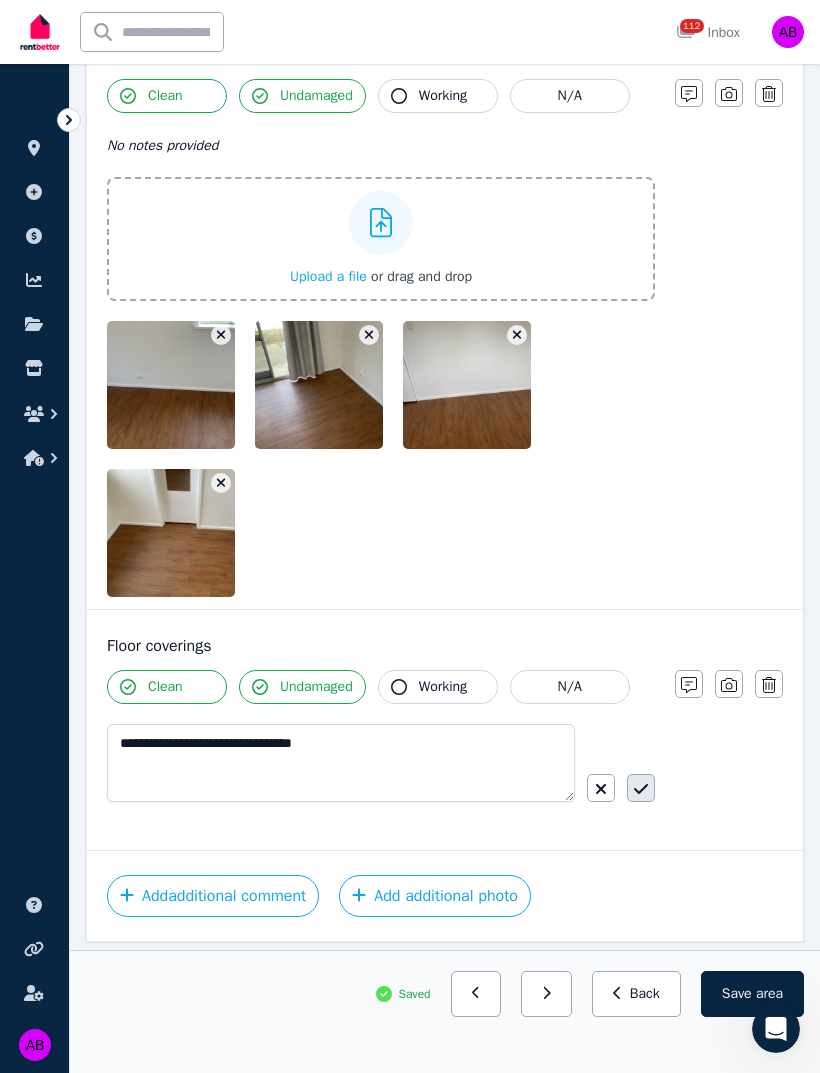 click 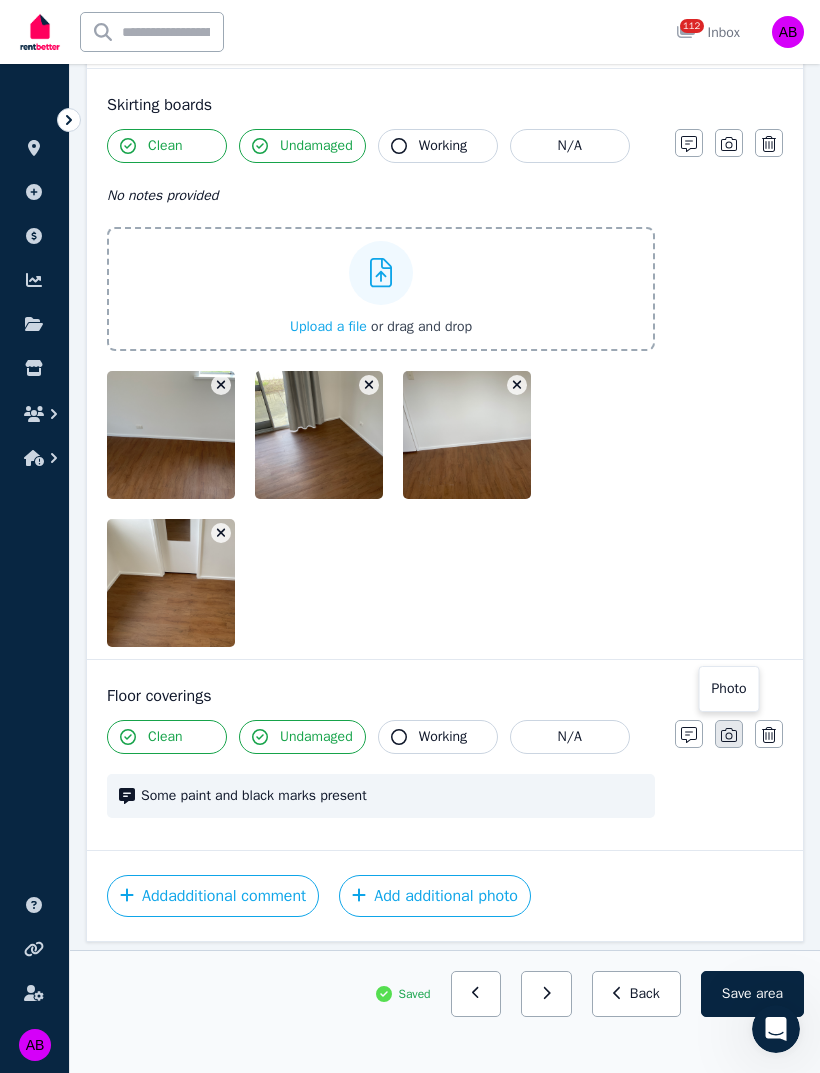 click 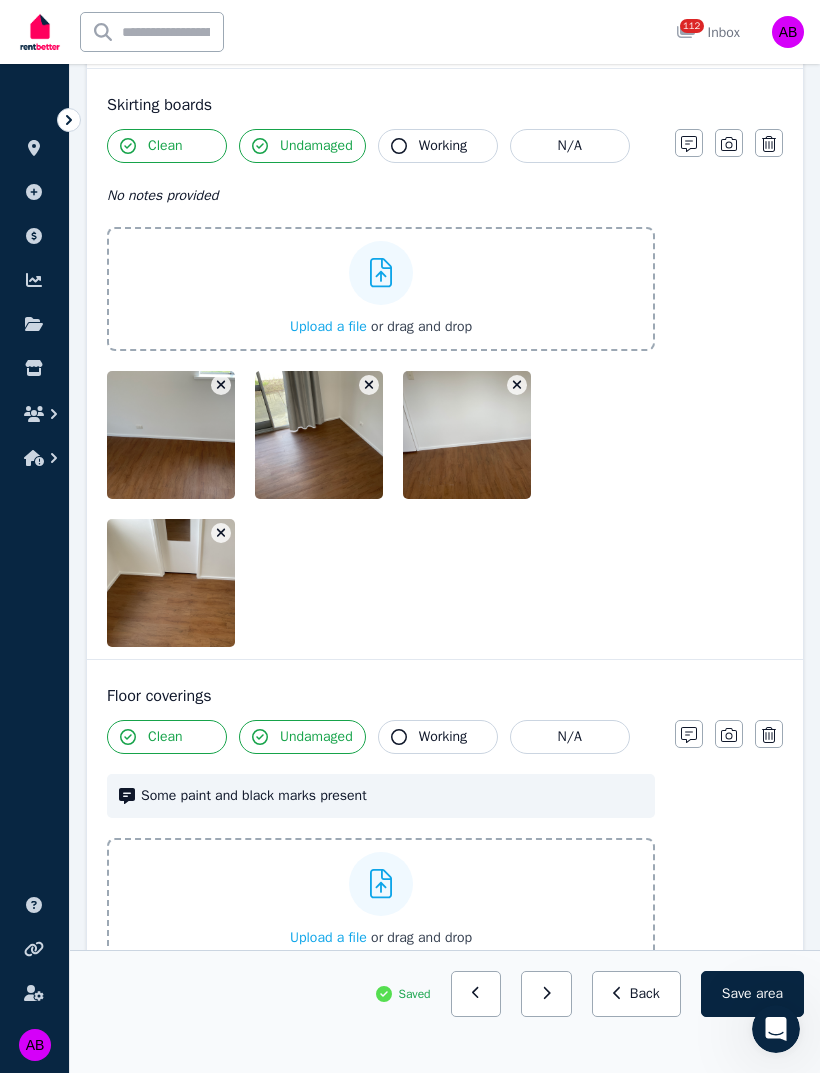 click on "Upload a file" at bounding box center (328, 937) 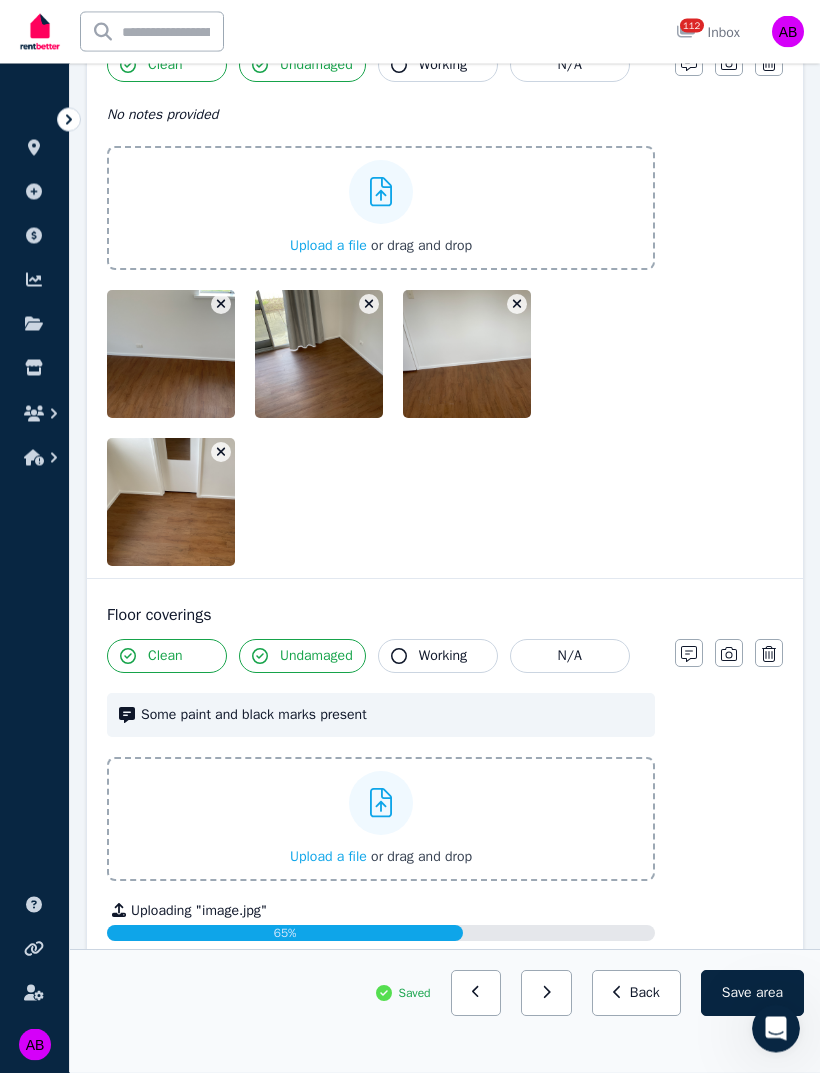 scroll, scrollTop: 3101, scrollLeft: 0, axis: vertical 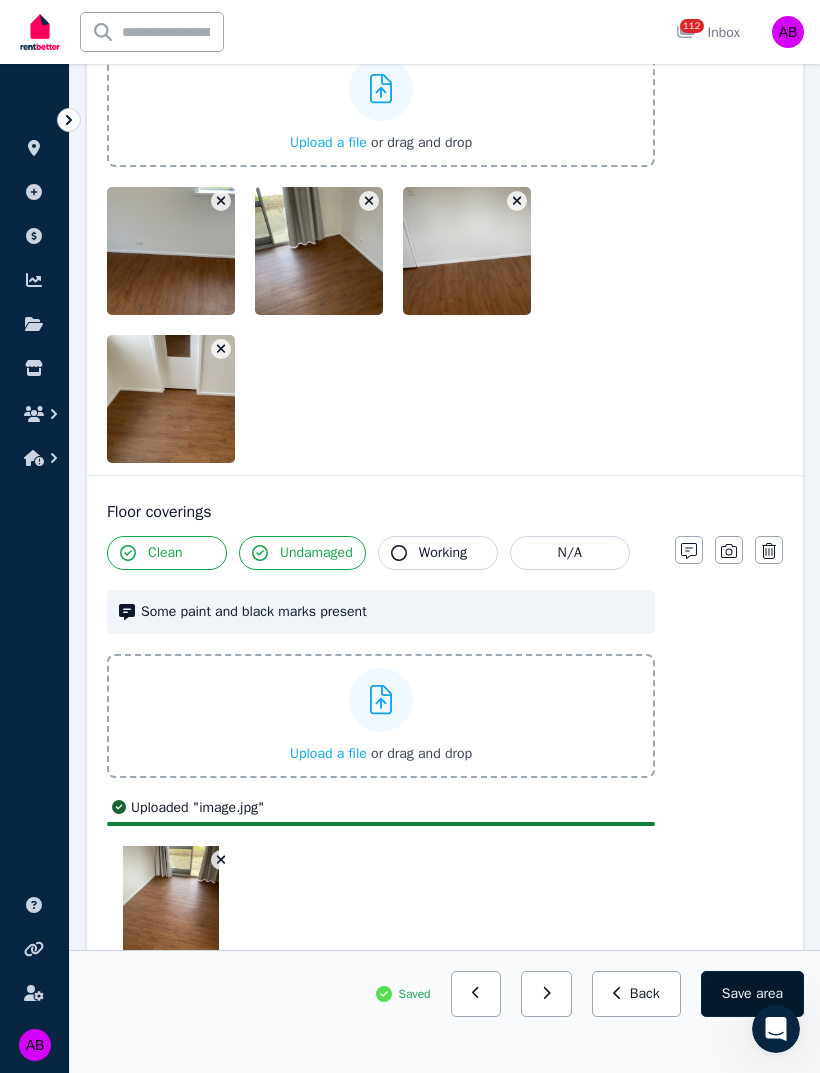 click on "Save   area" at bounding box center (752, 994) 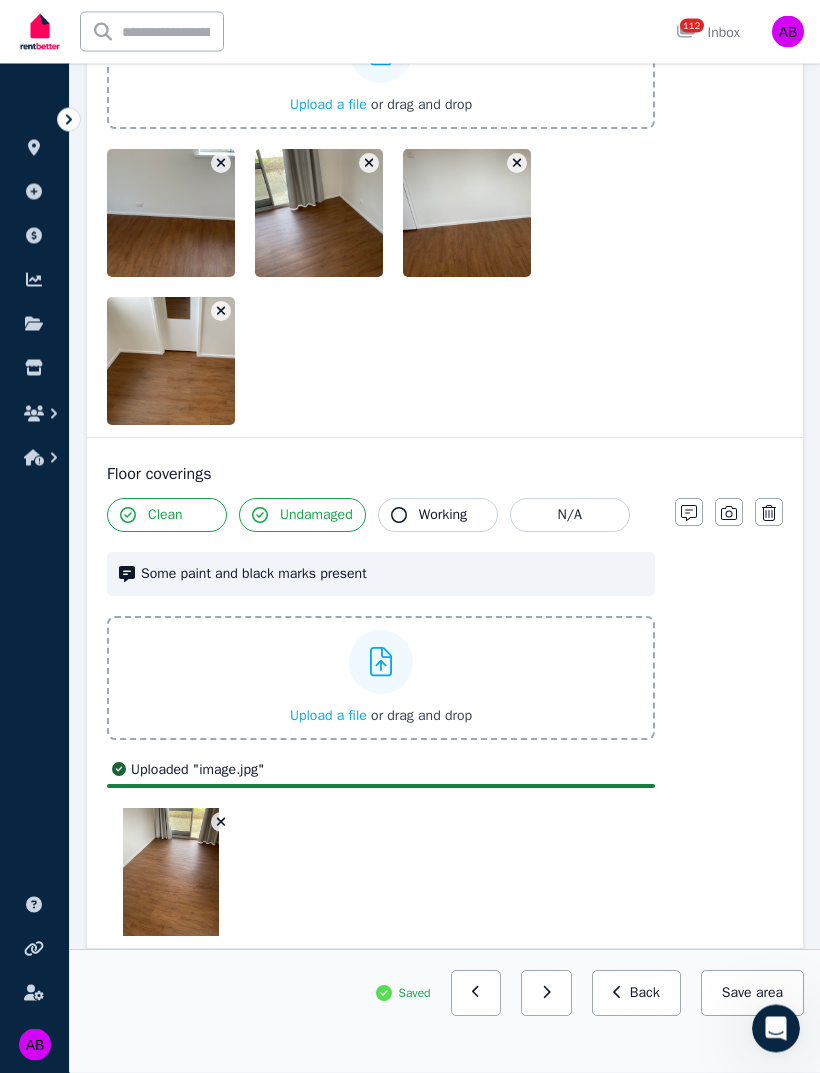 scroll, scrollTop: 3237, scrollLeft: 0, axis: vertical 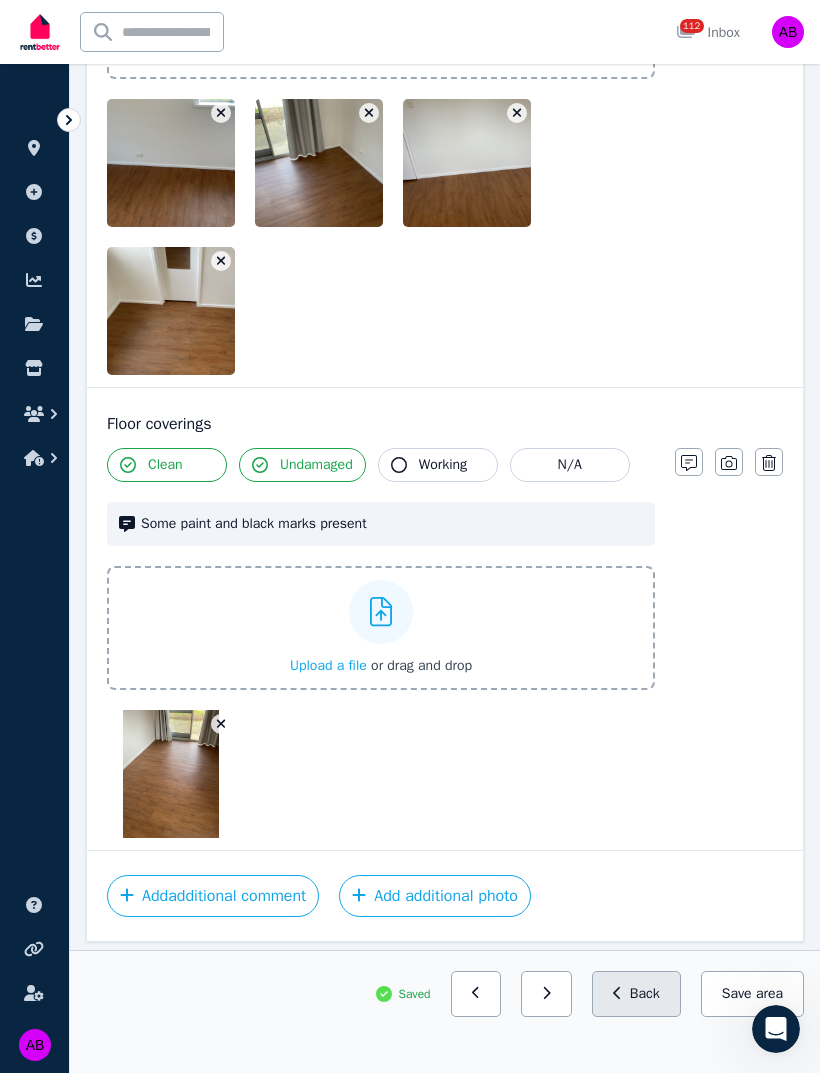 click on "Back" at bounding box center [636, 994] 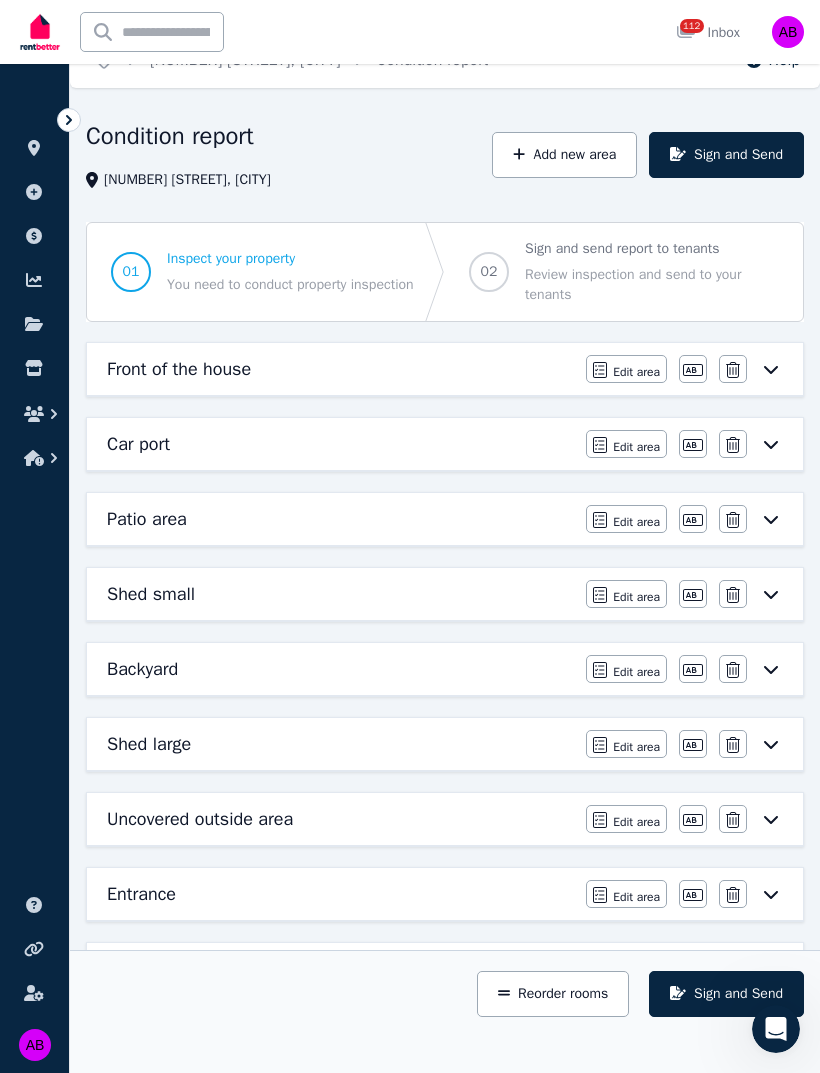 scroll, scrollTop: 0, scrollLeft: 0, axis: both 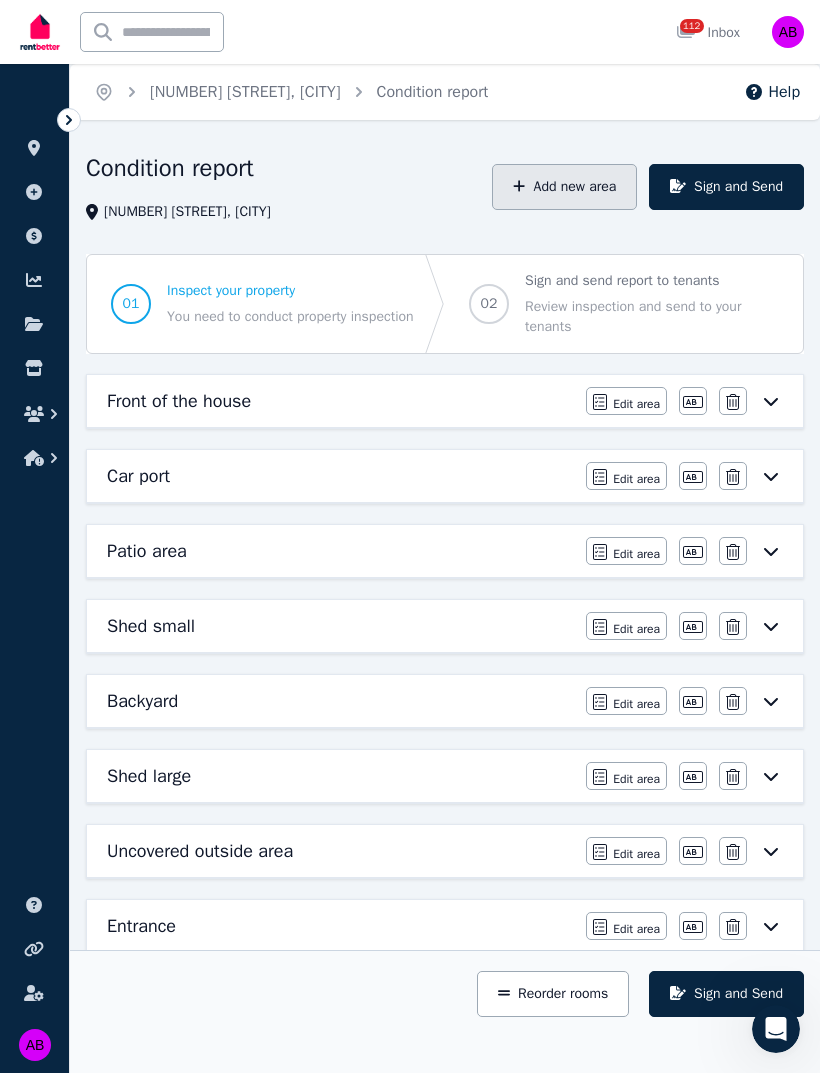 click on "Add new area" at bounding box center [564, 187] 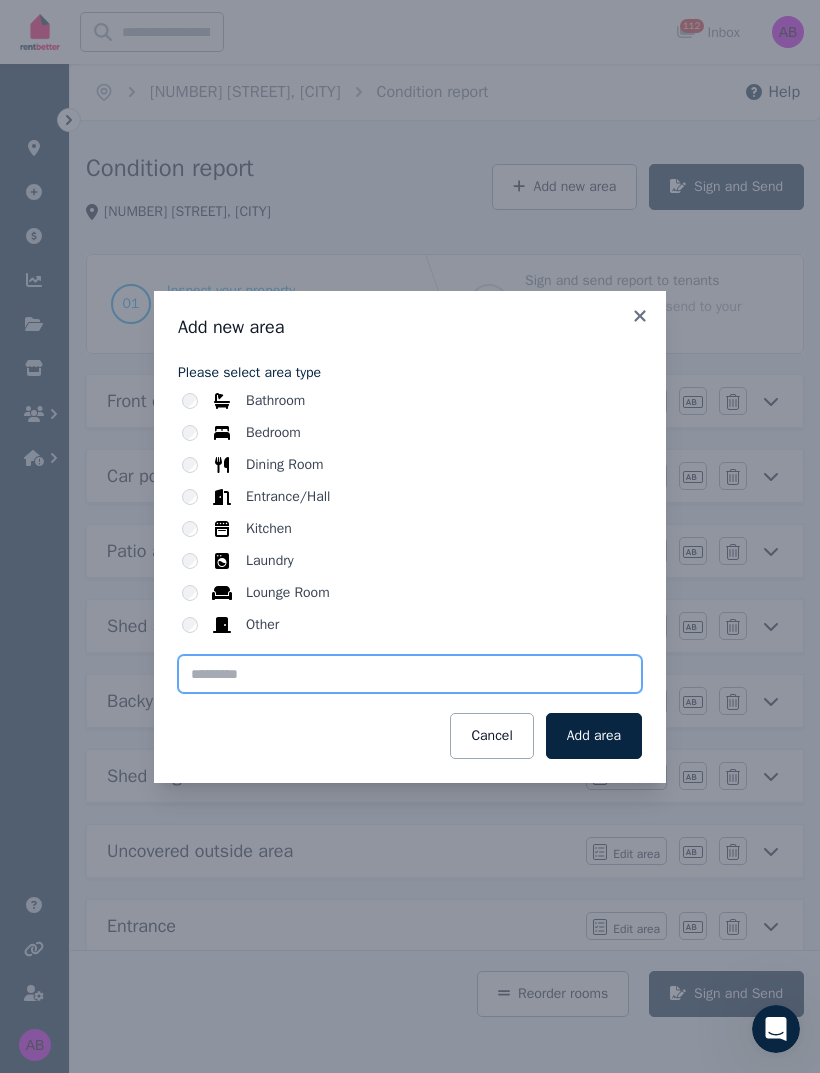 click at bounding box center [410, 674] 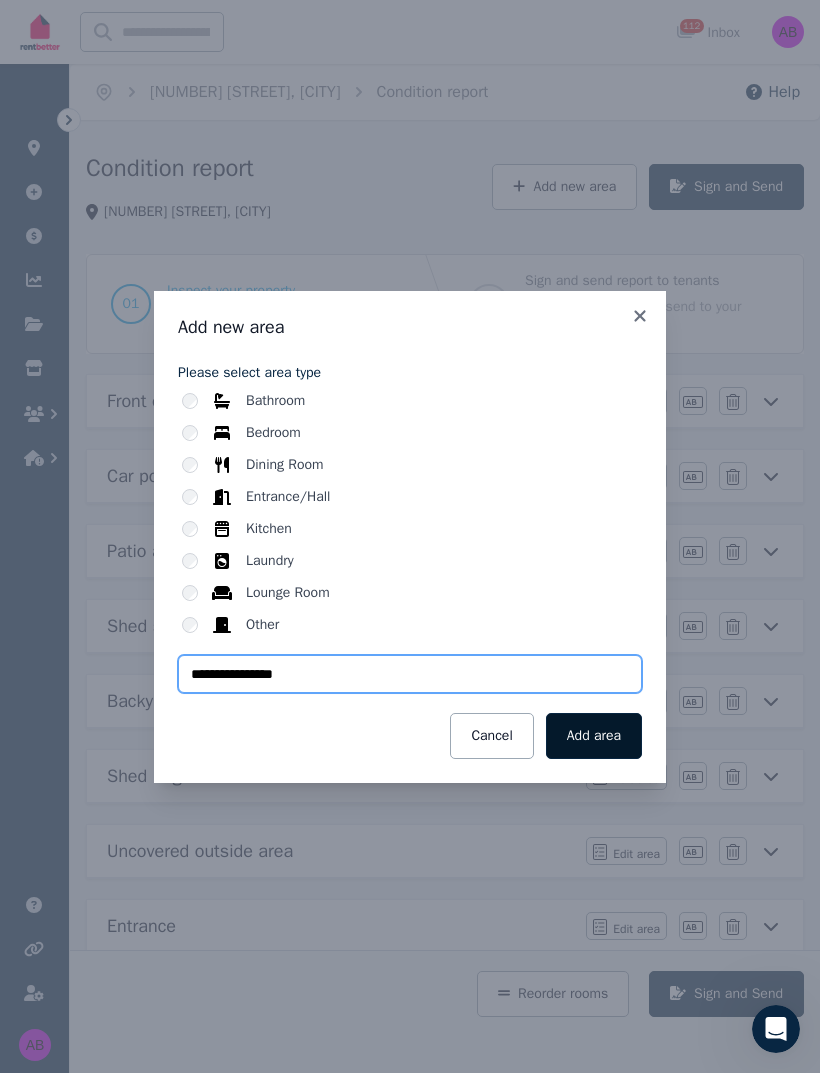type on "**********" 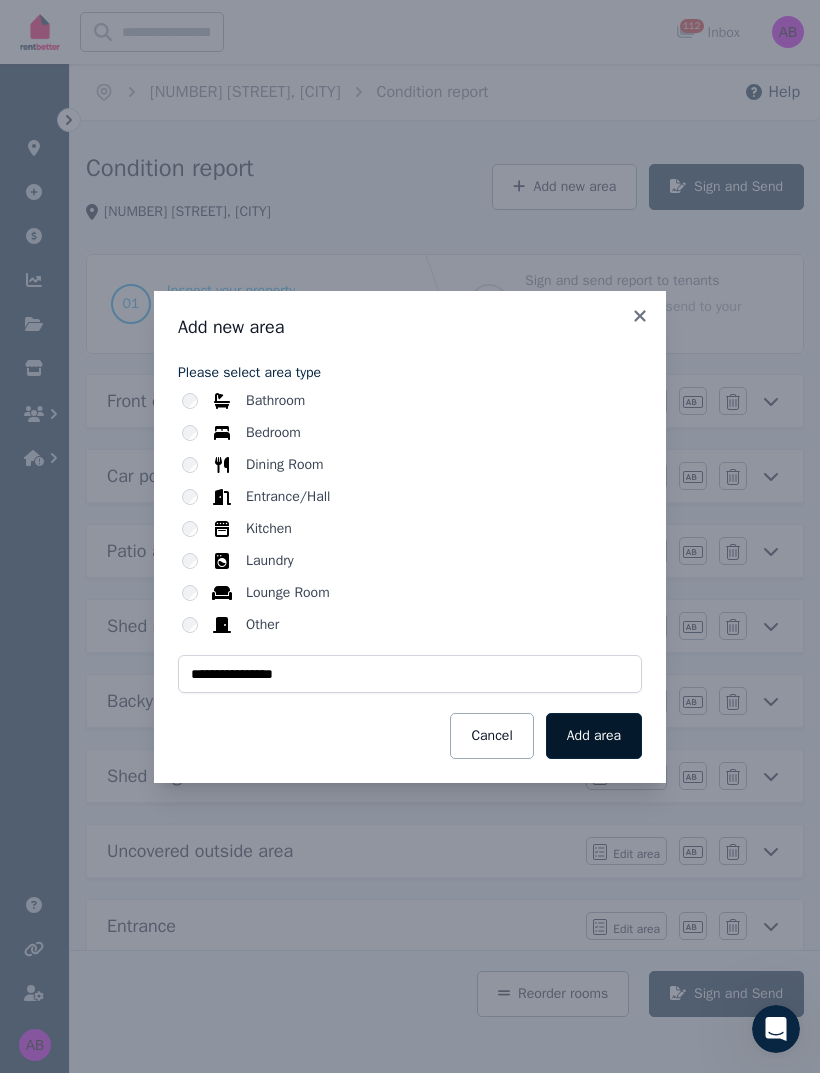 click on "Add area" at bounding box center (594, 736) 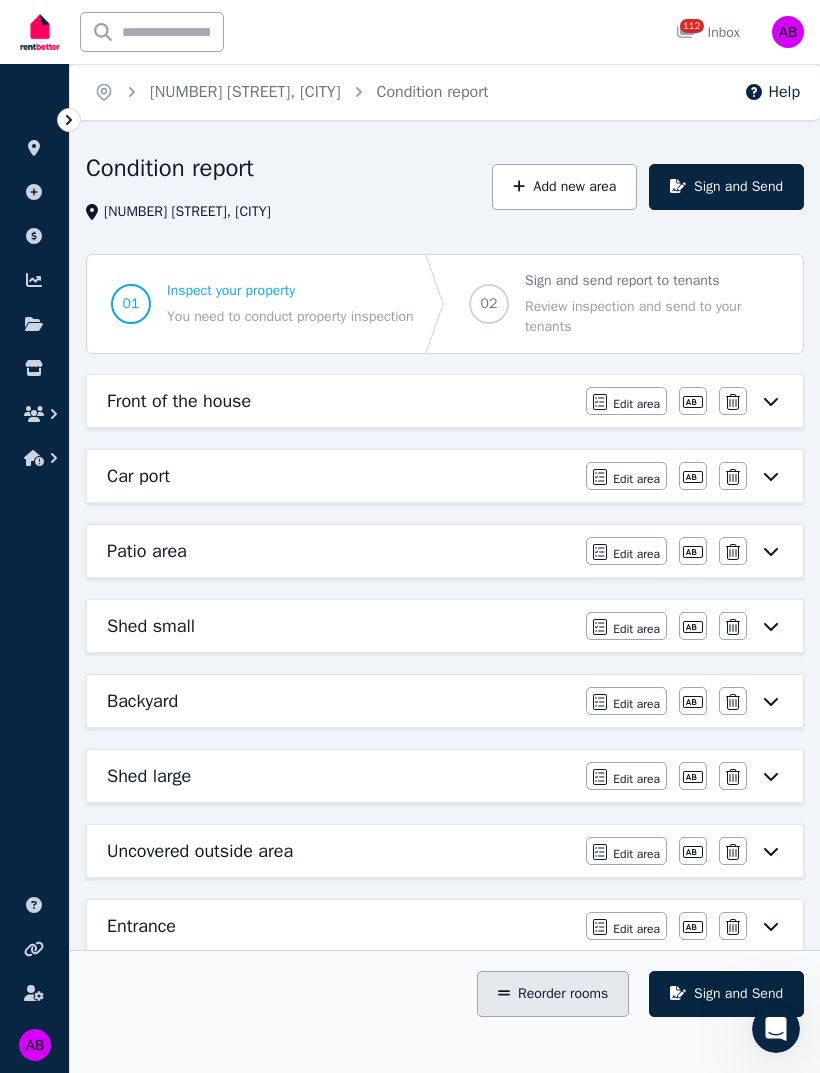 click on "Reorder rooms" at bounding box center [553, 994] 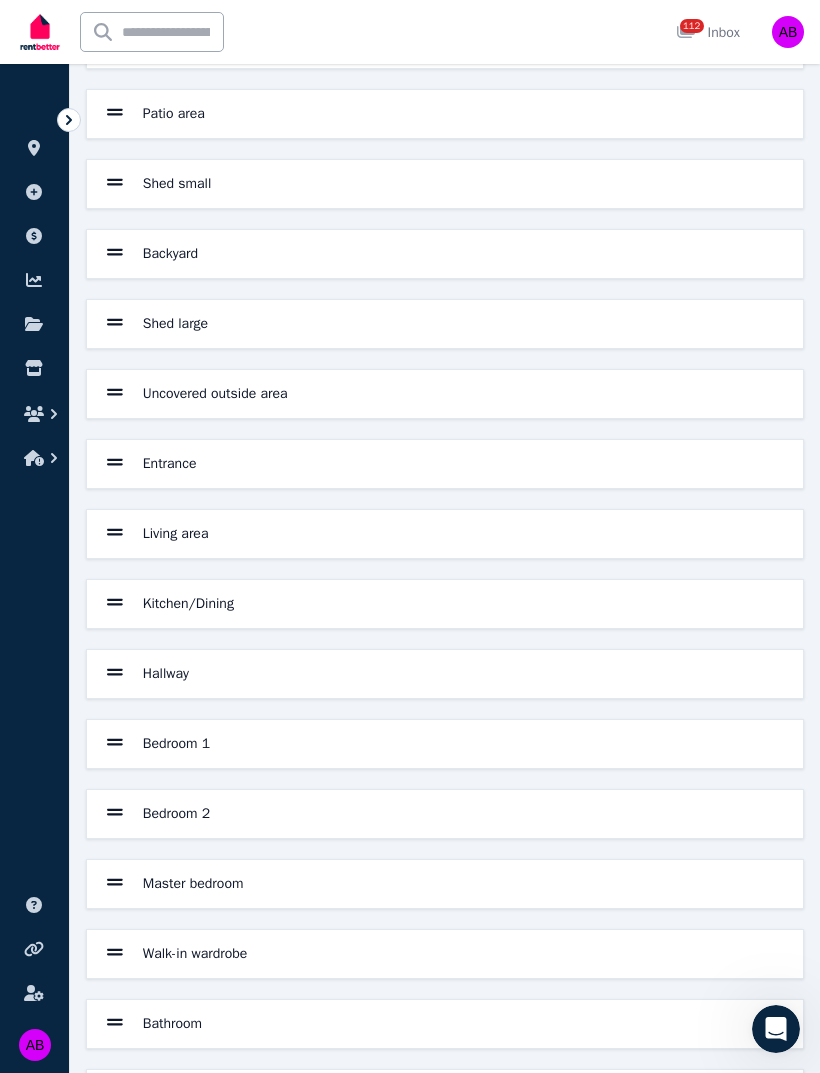 scroll, scrollTop: 0, scrollLeft: 0, axis: both 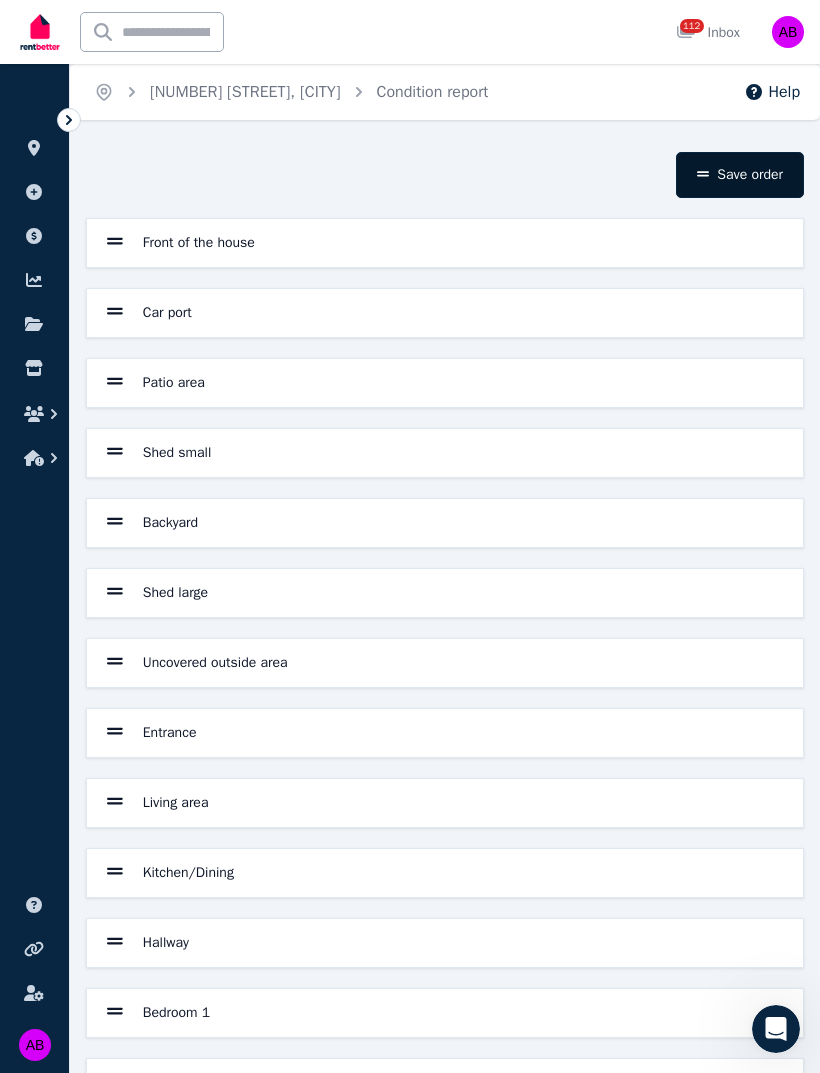 click on "Save order" at bounding box center [740, 175] 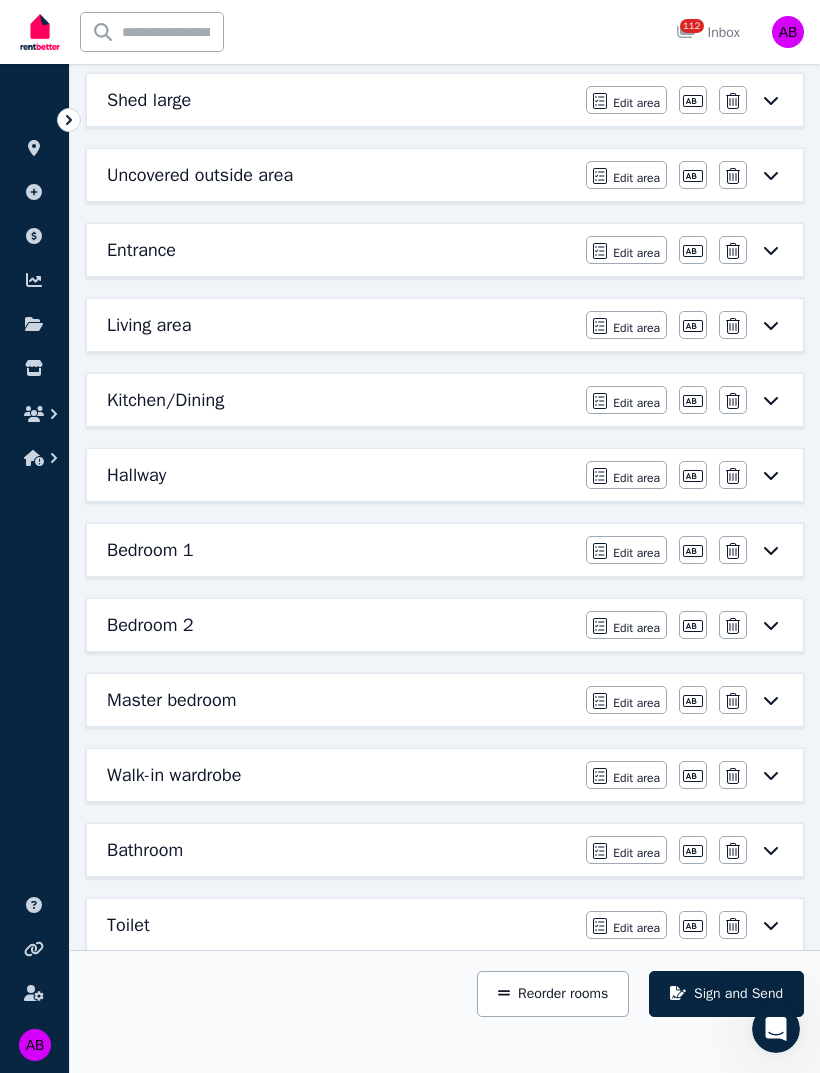 scroll, scrollTop: 675, scrollLeft: 0, axis: vertical 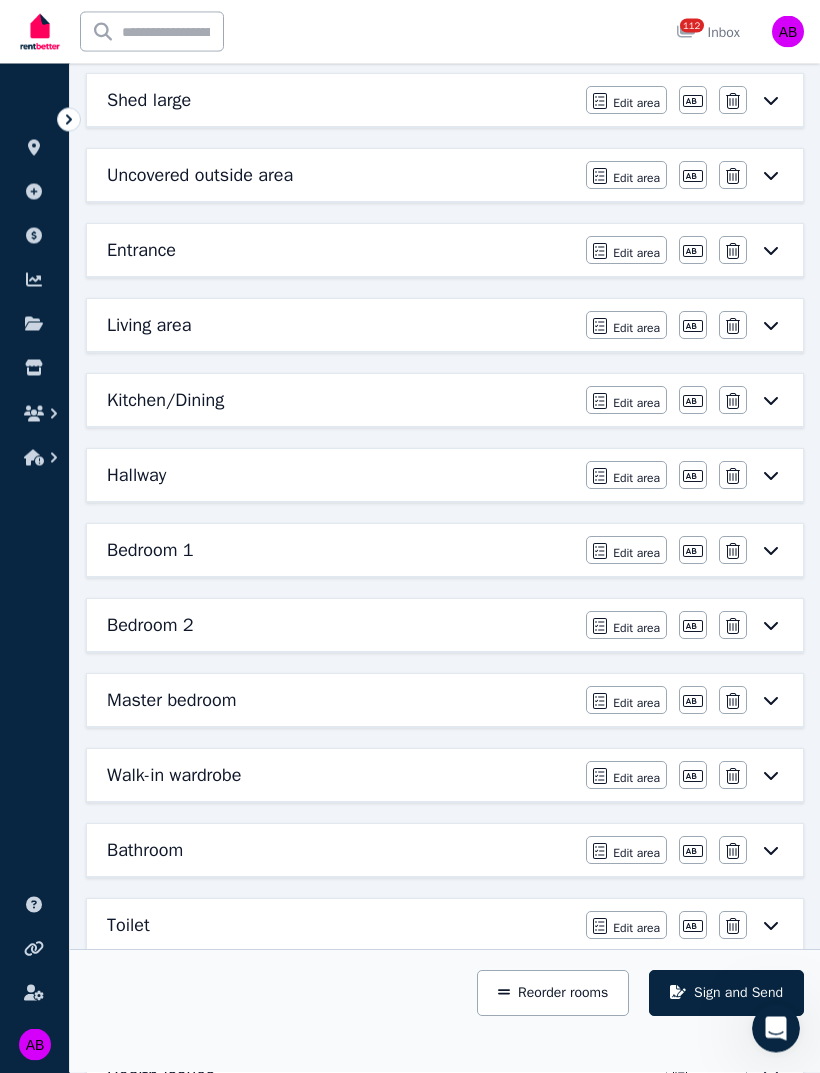 click on "Walk-in wardrobe Edit area Edit area Edit name Delete" at bounding box center [445, 776] 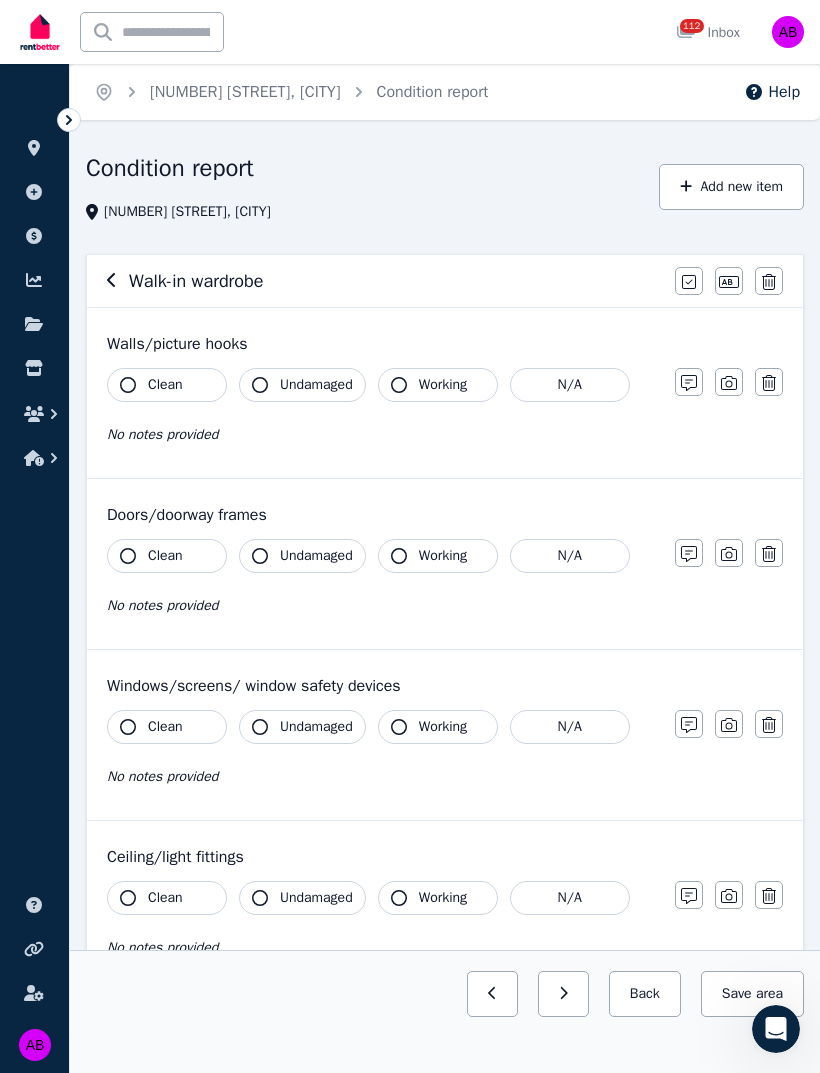 scroll, scrollTop: 20, scrollLeft: 0, axis: vertical 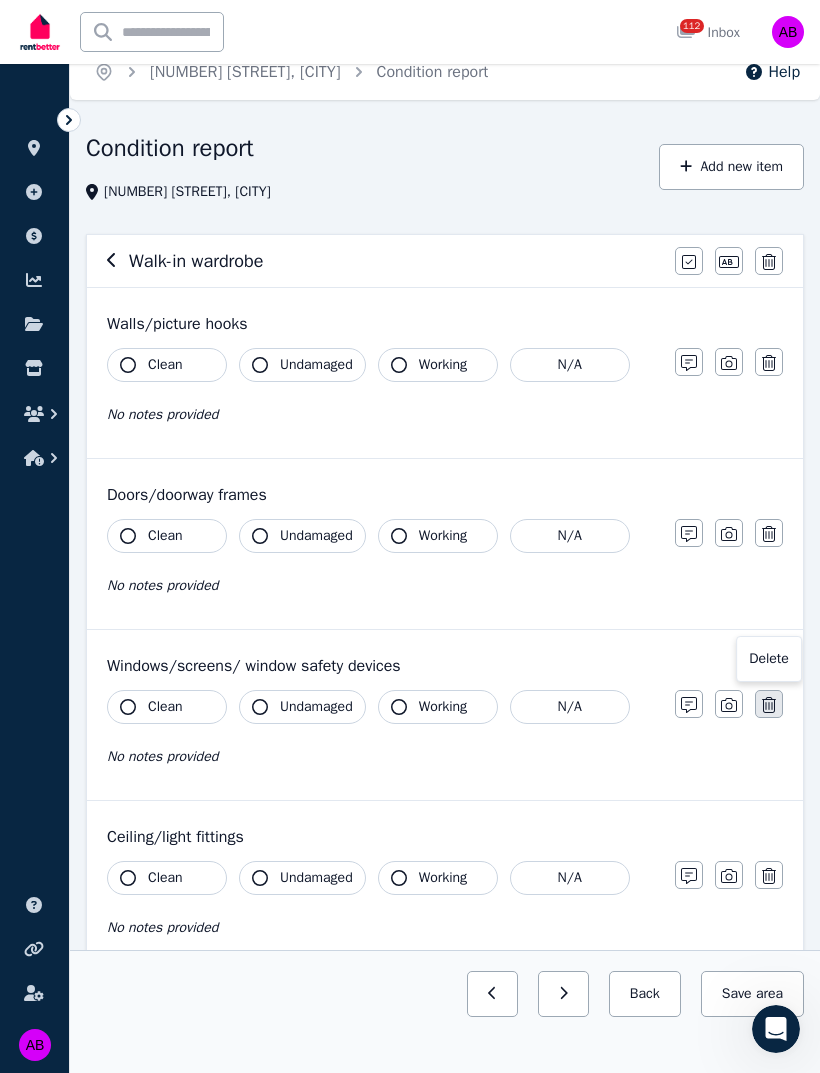 click 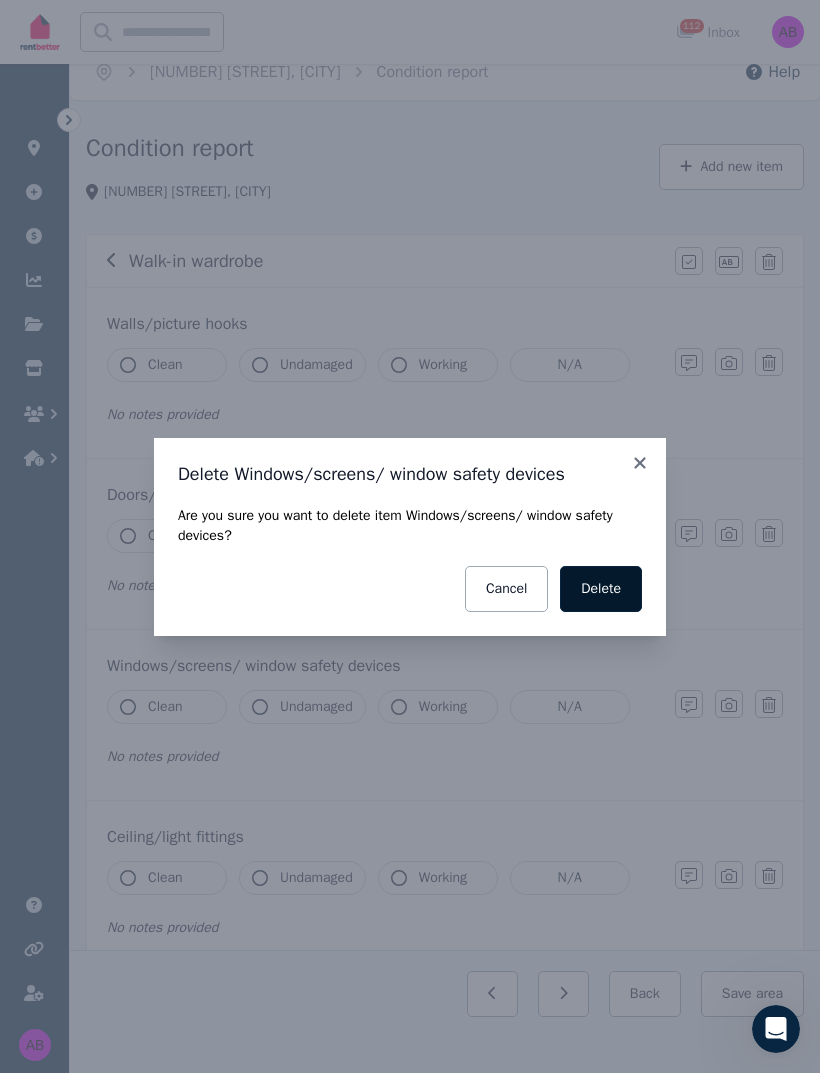 click on "Delete" at bounding box center [601, 589] 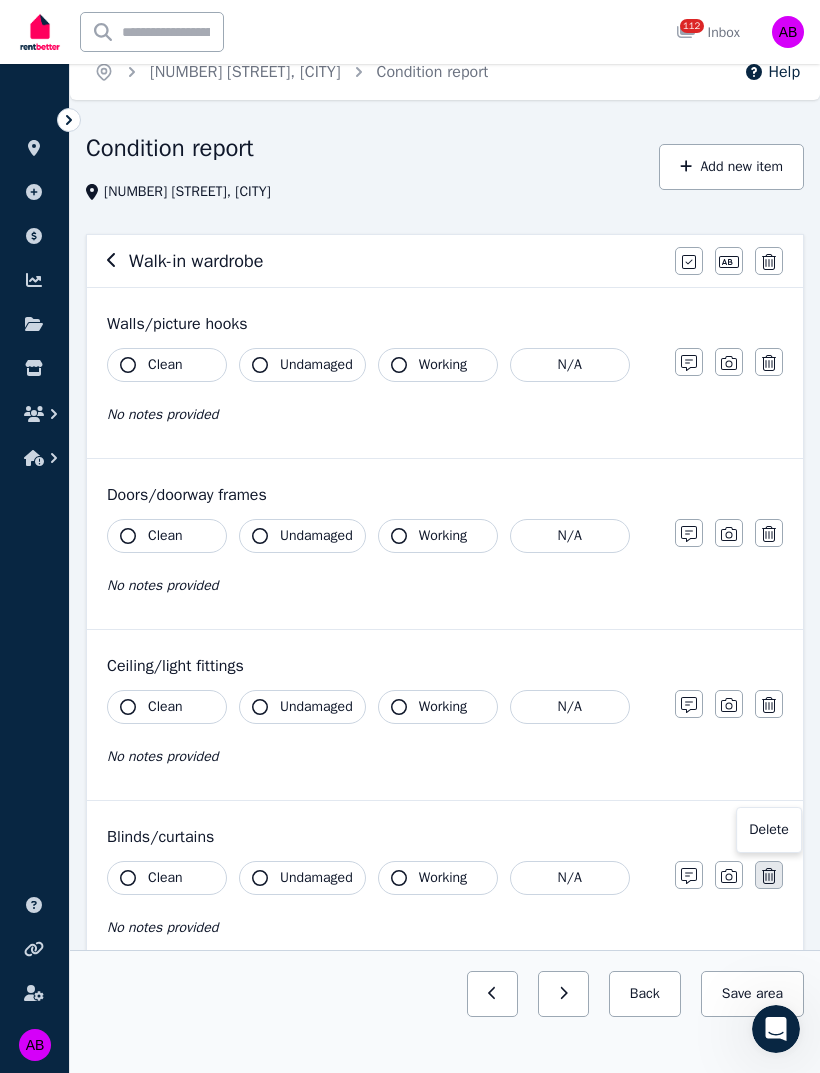 click 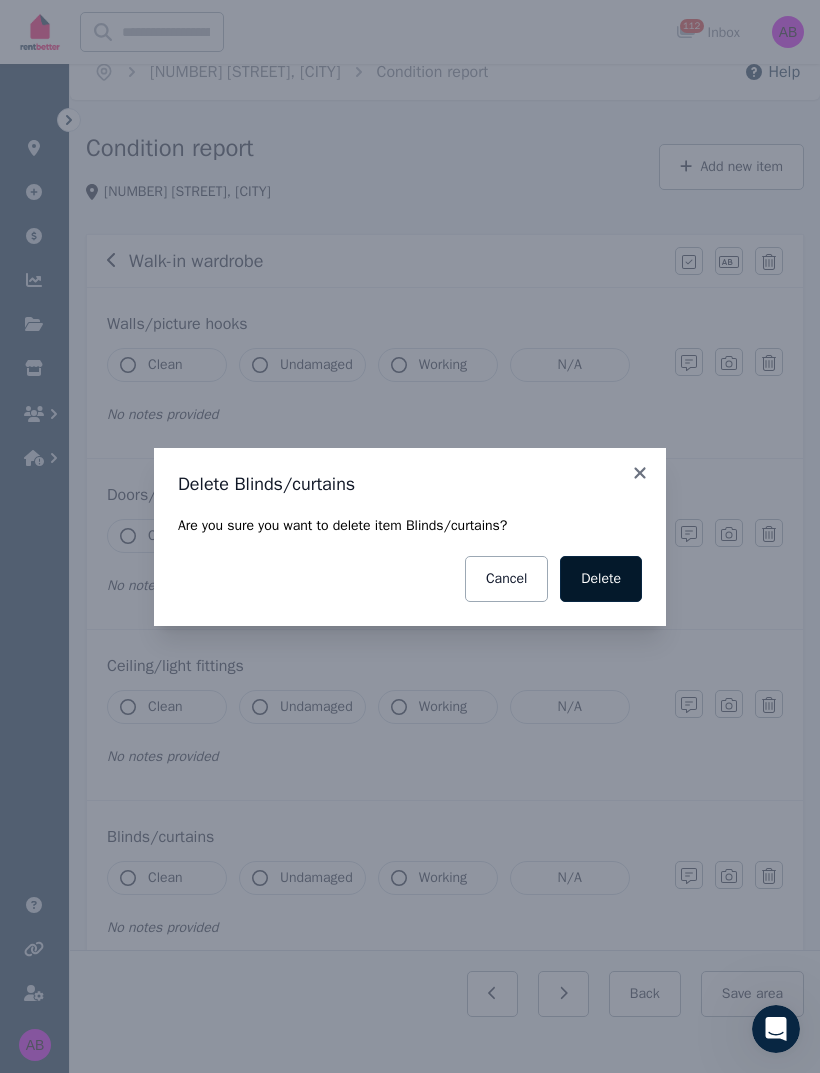 click on "Delete" at bounding box center (601, 579) 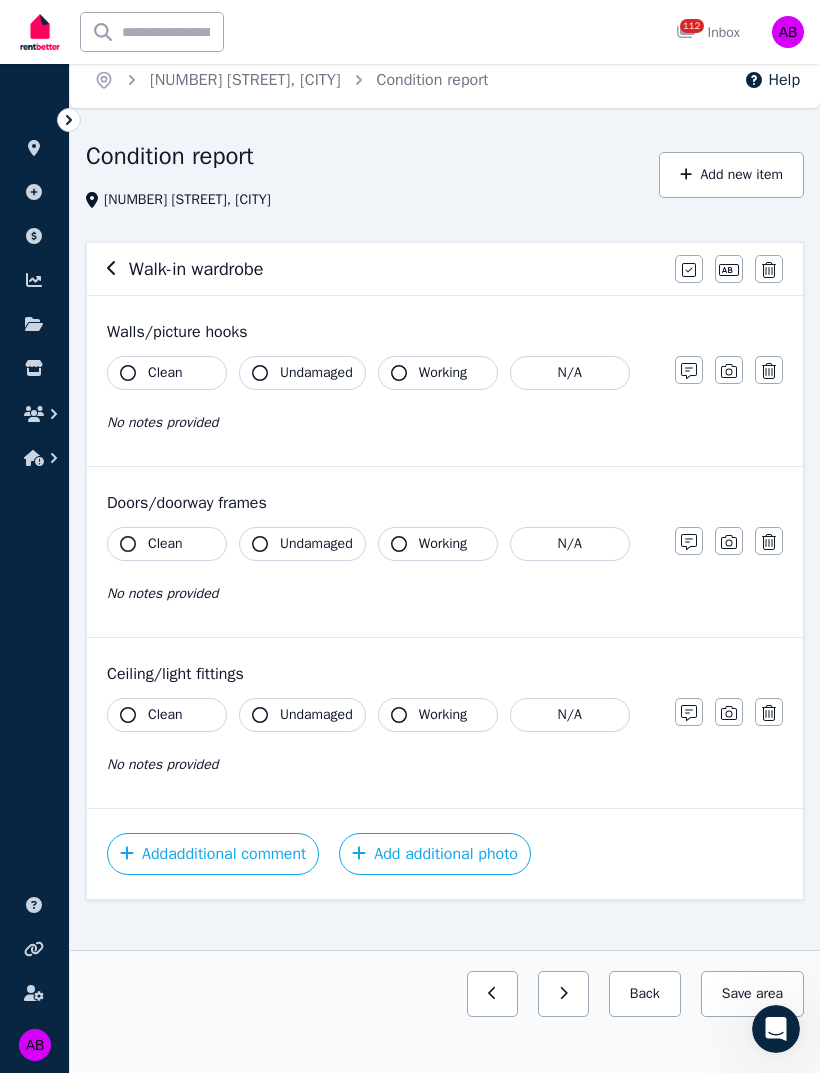 scroll, scrollTop: 26, scrollLeft: 0, axis: vertical 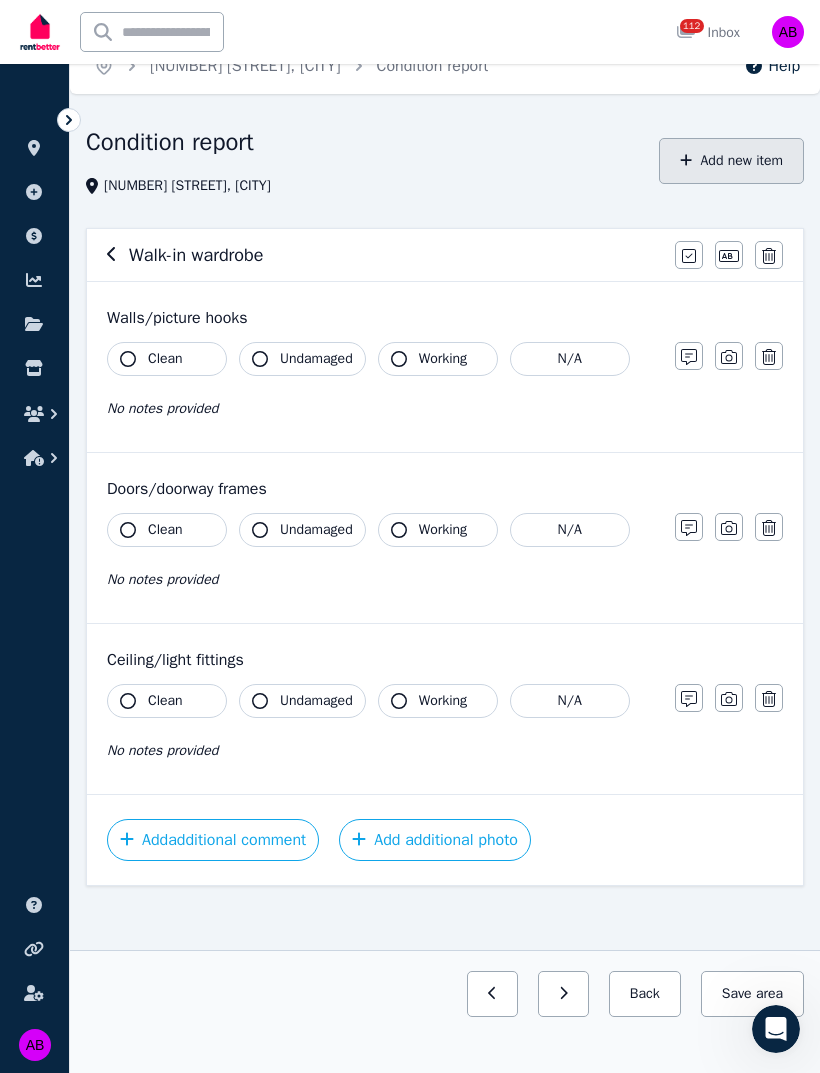 click on "Add new item" at bounding box center (731, 161) 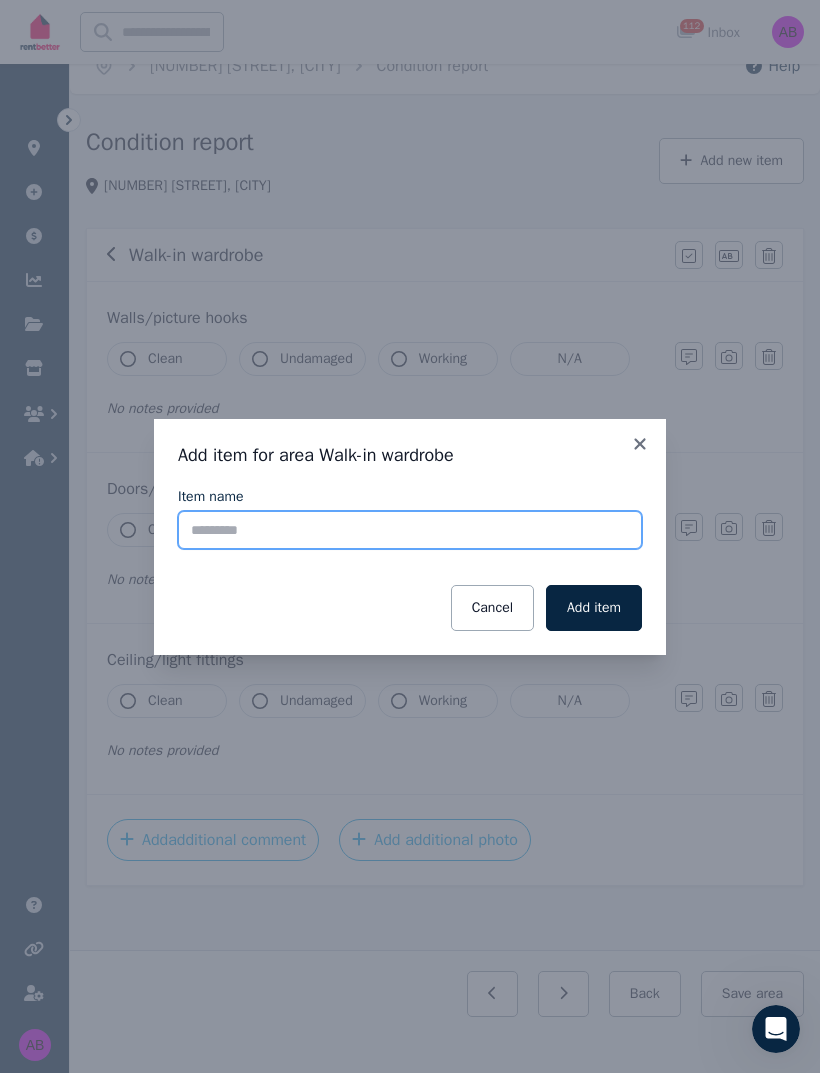 click on "Item name" at bounding box center [410, 530] 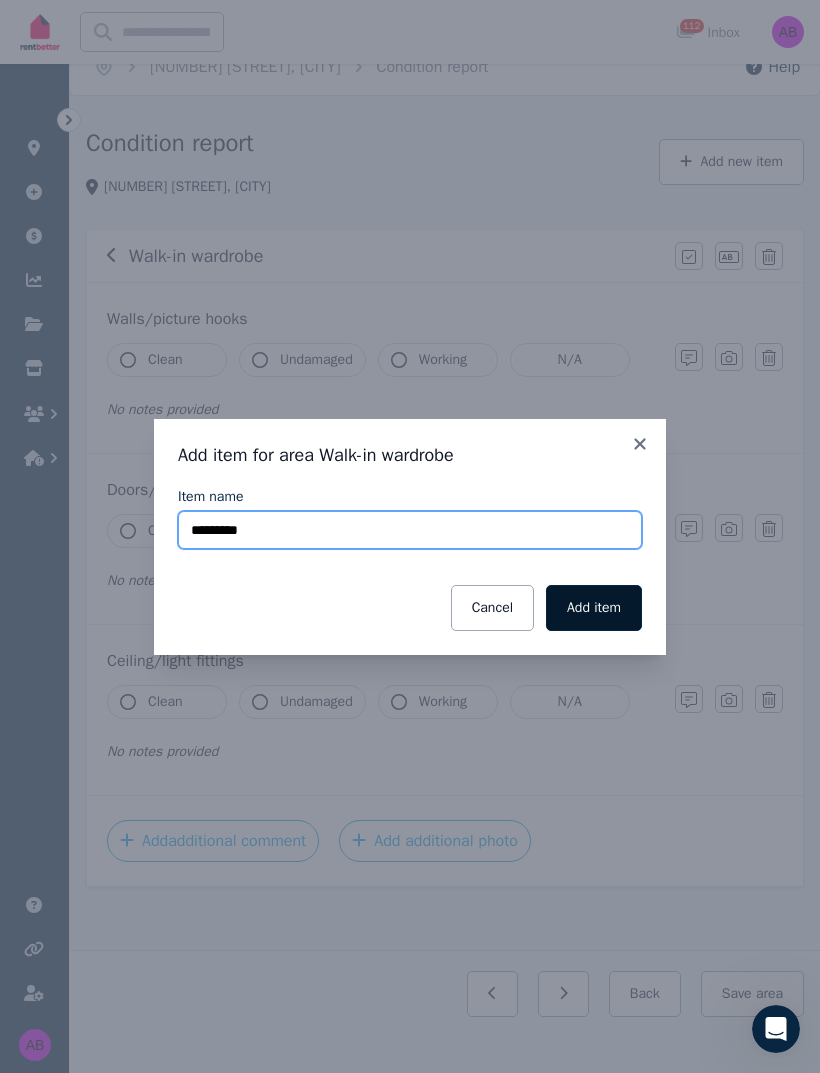 type on "********" 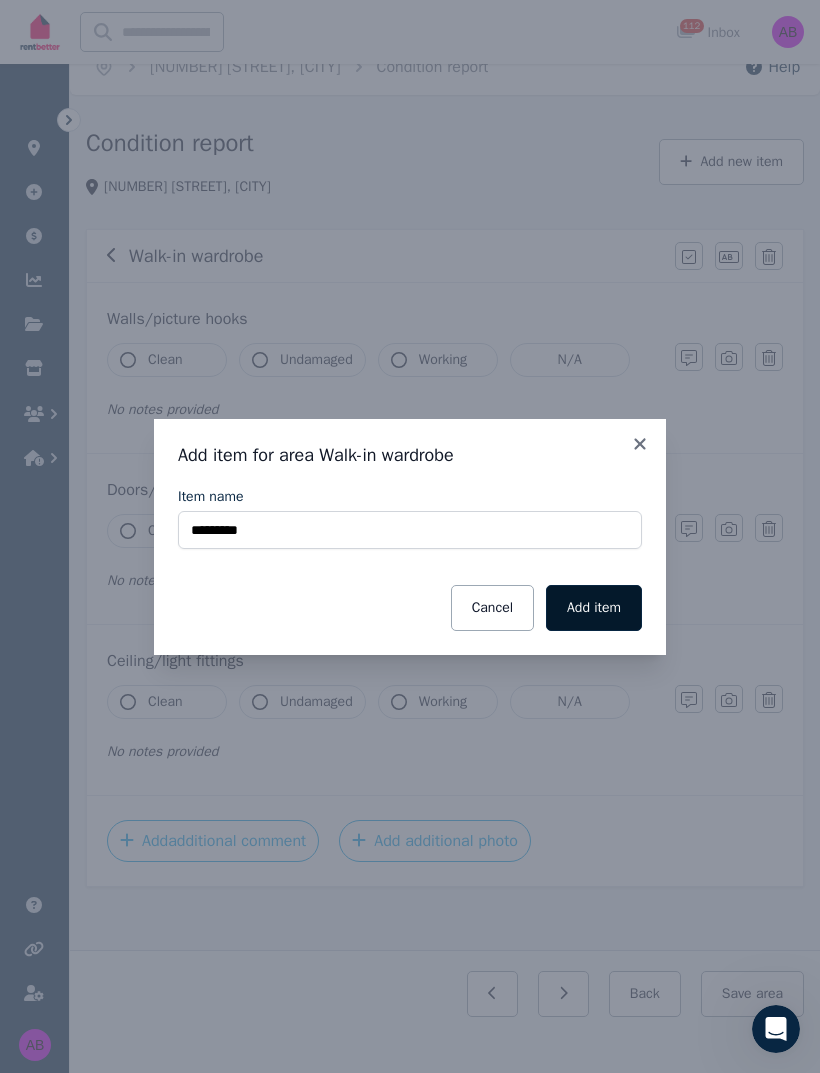 click on "Add item" at bounding box center (594, 608) 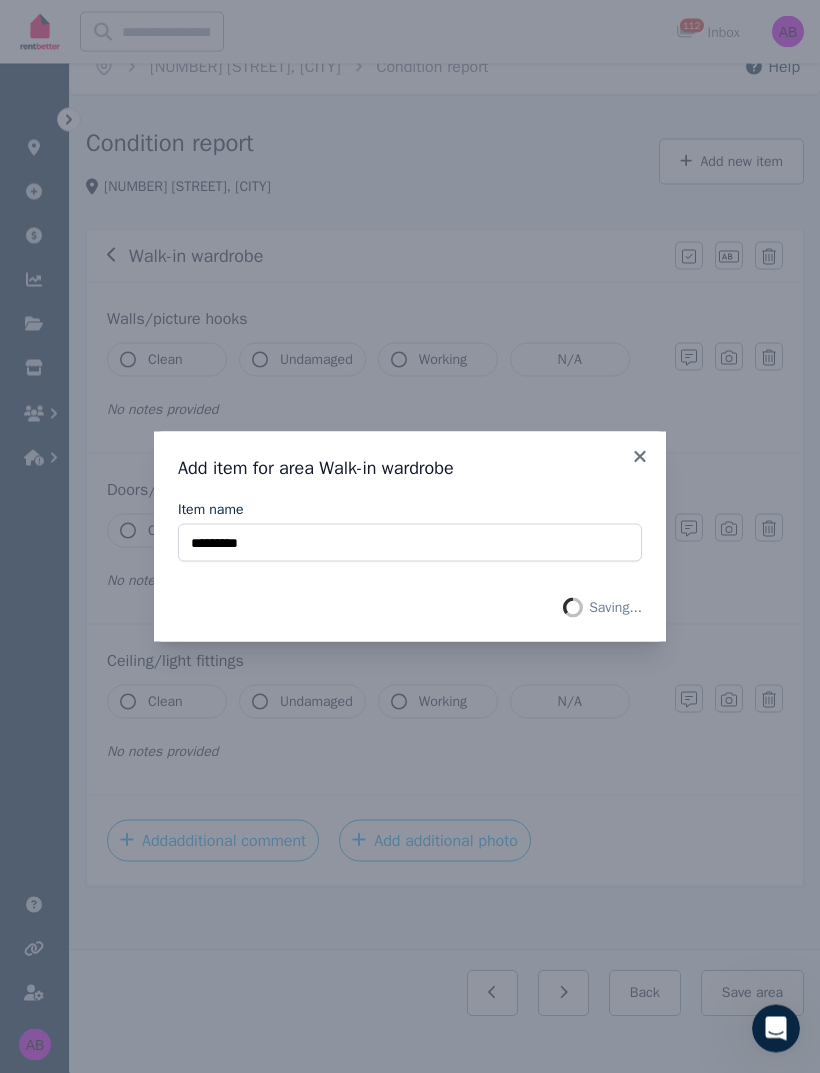 scroll, scrollTop: 26, scrollLeft: 0, axis: vertical 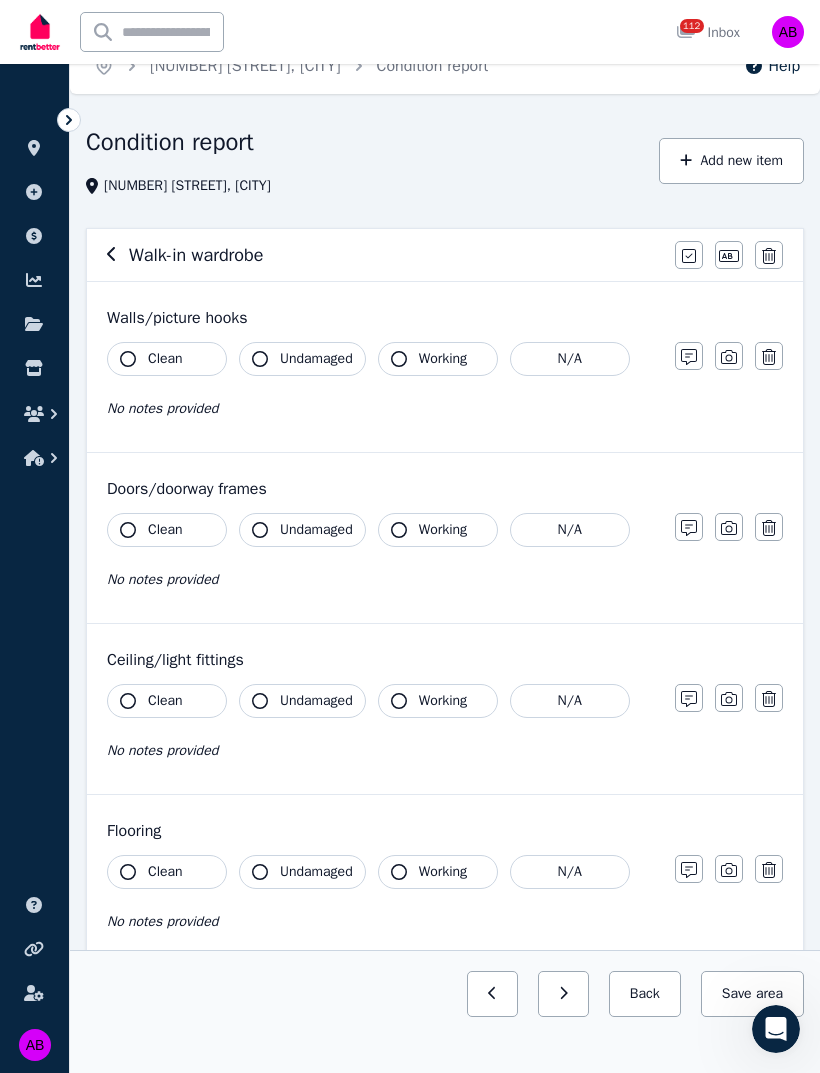 click on "Clean" at bounding box center (165, 359) 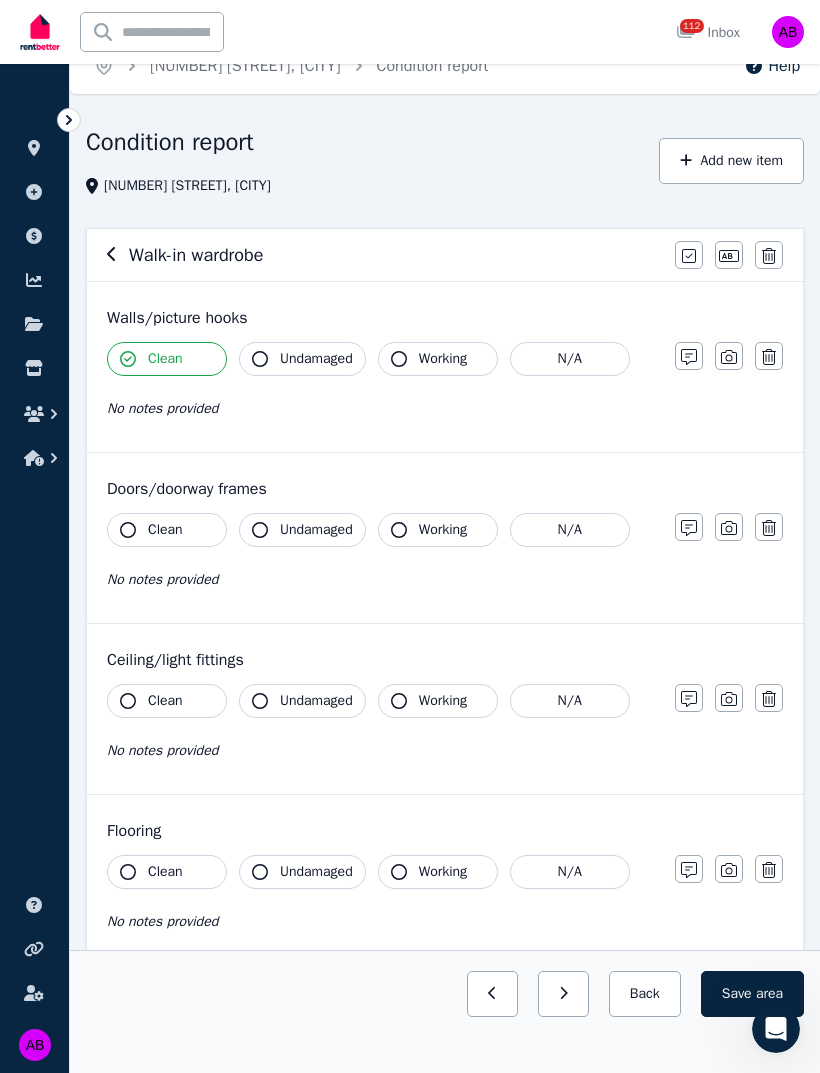 click on "Undamaged" at bounding box center (316, 359) 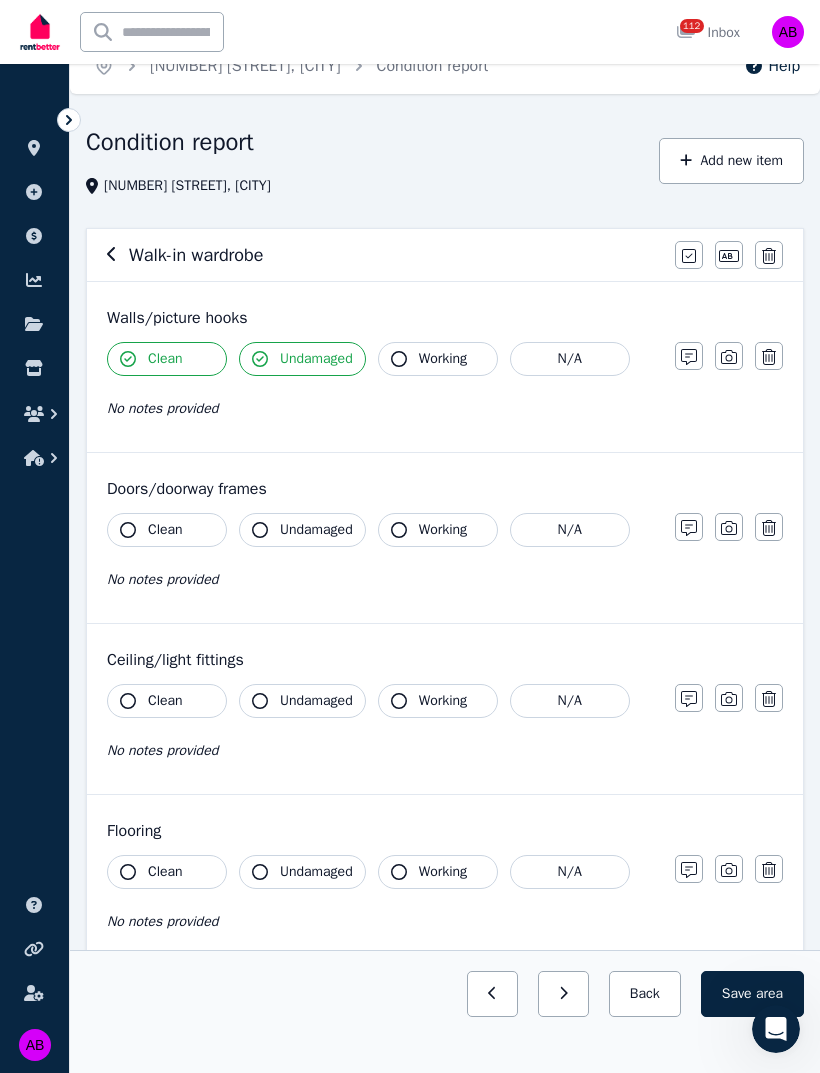 click on "Working" at bounding box center [443, 359] 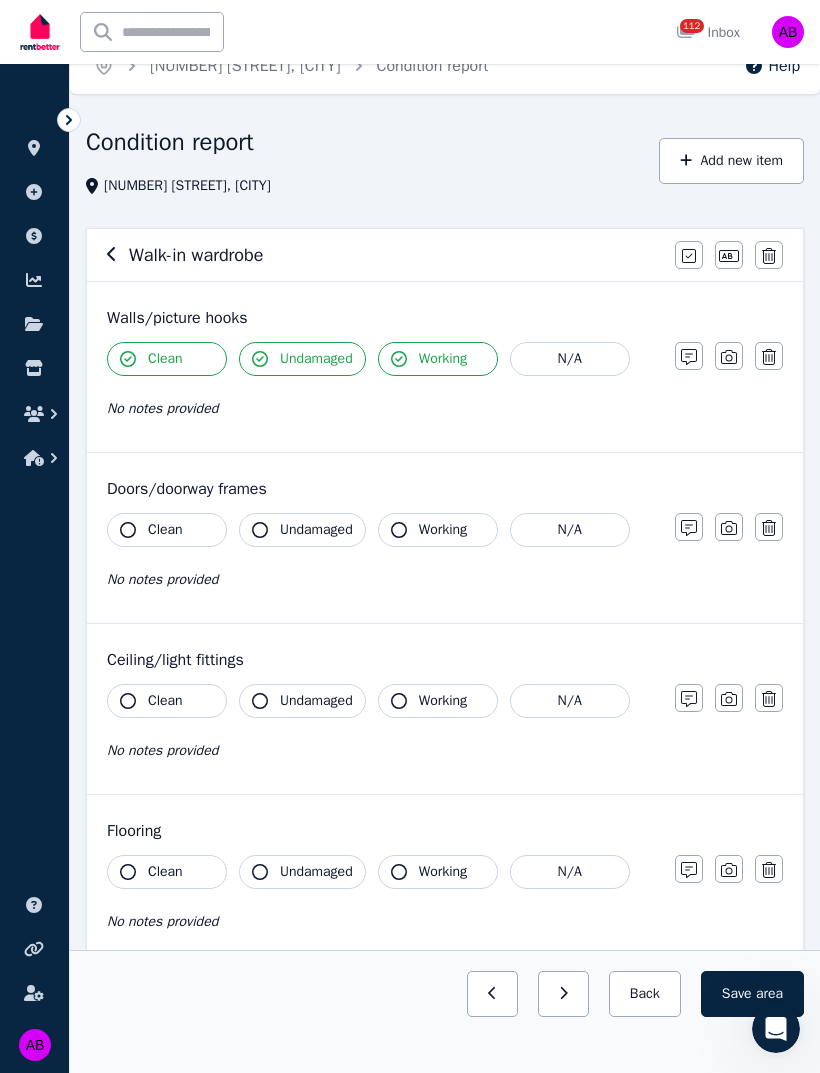 click on "Working" at bounding box center [443, 359] 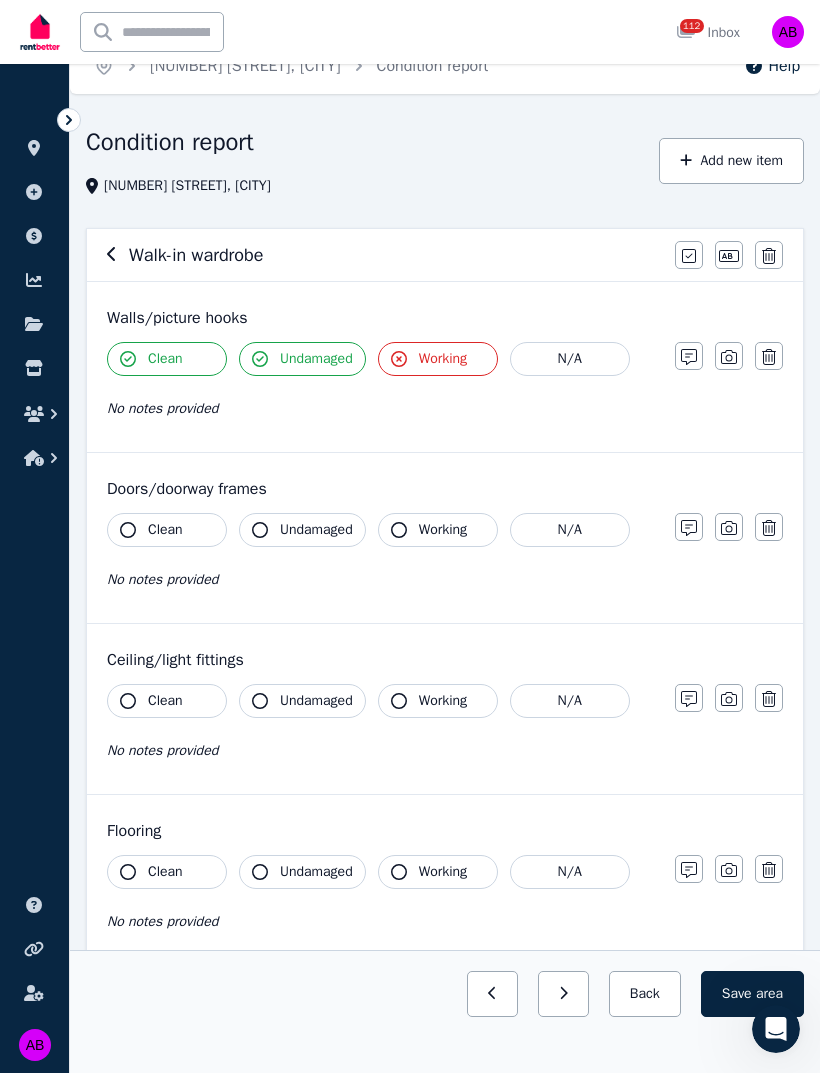 click on "Clean" at bounding box center (165, 530) 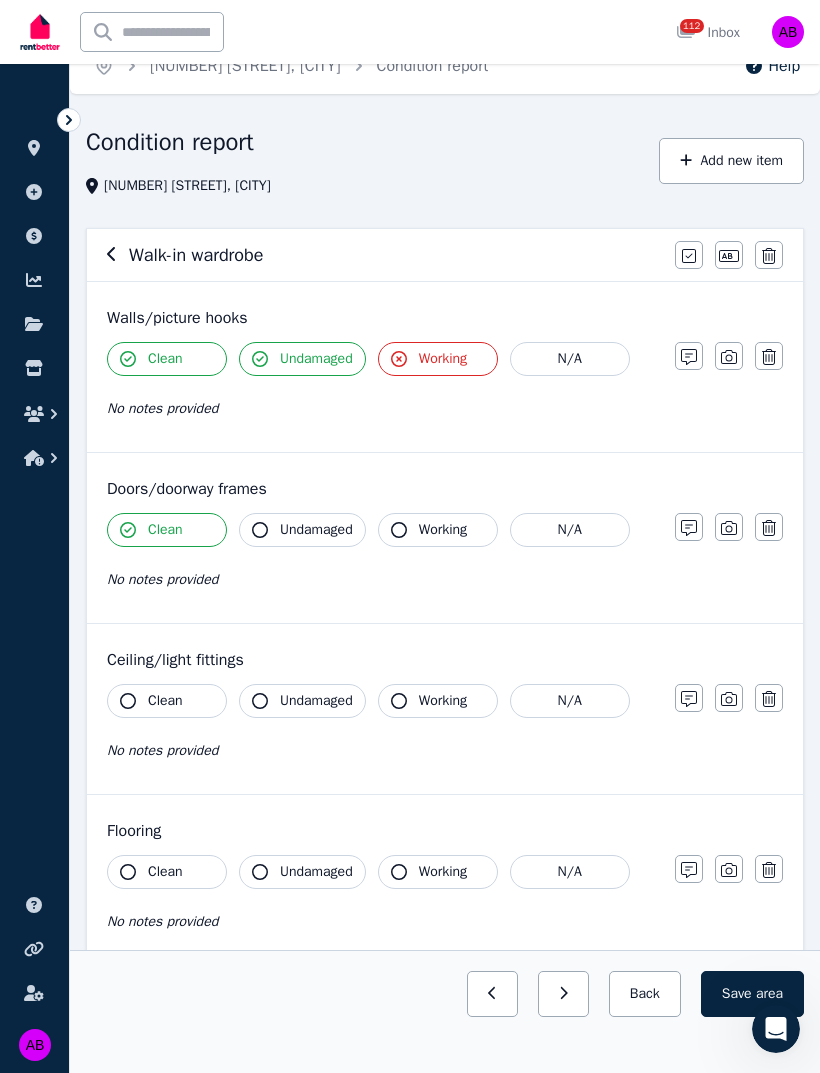 click on "Undamaged" at bounding box center (316, 530) 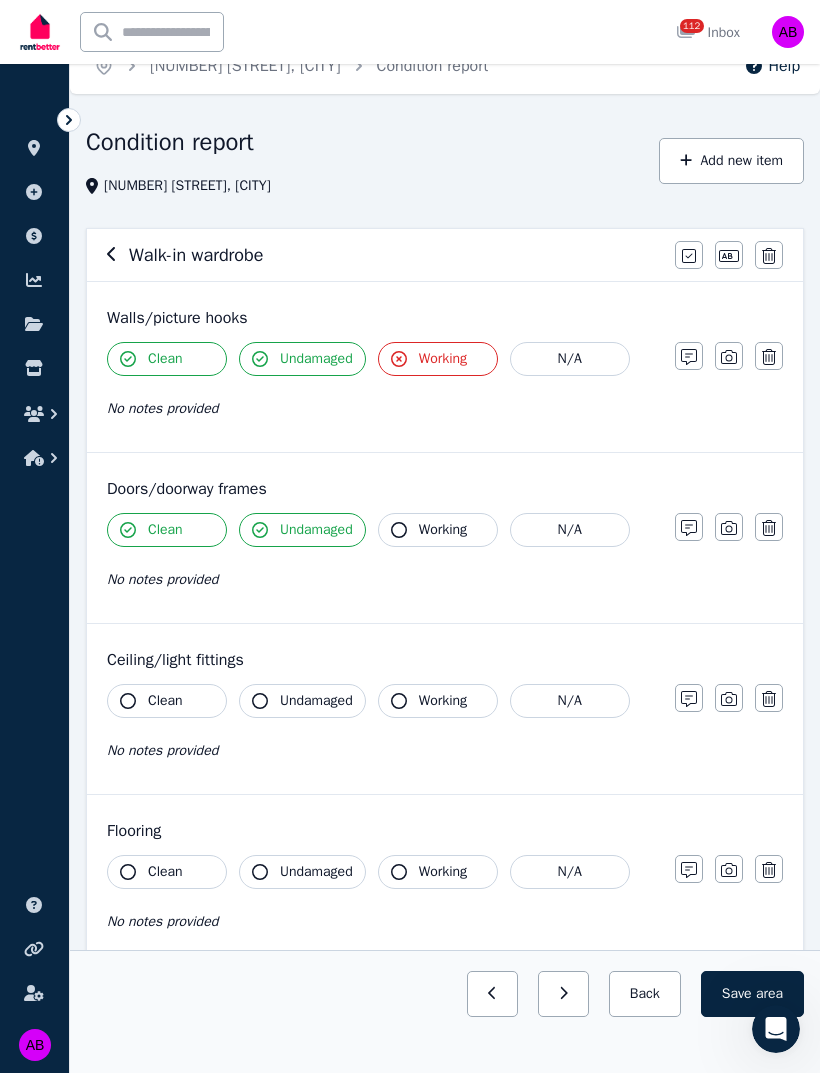 click on "Working" at bounding box center [443, 359] 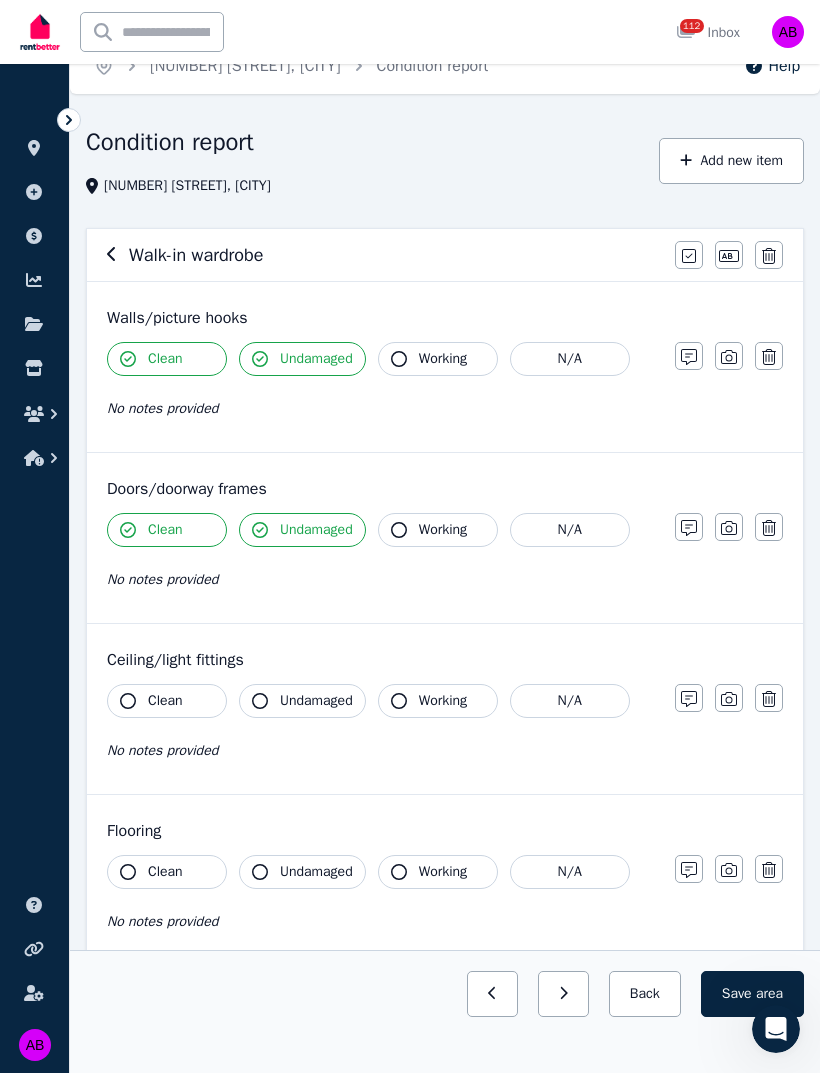 click on "Undamaged" at bounding box center (316, 530) 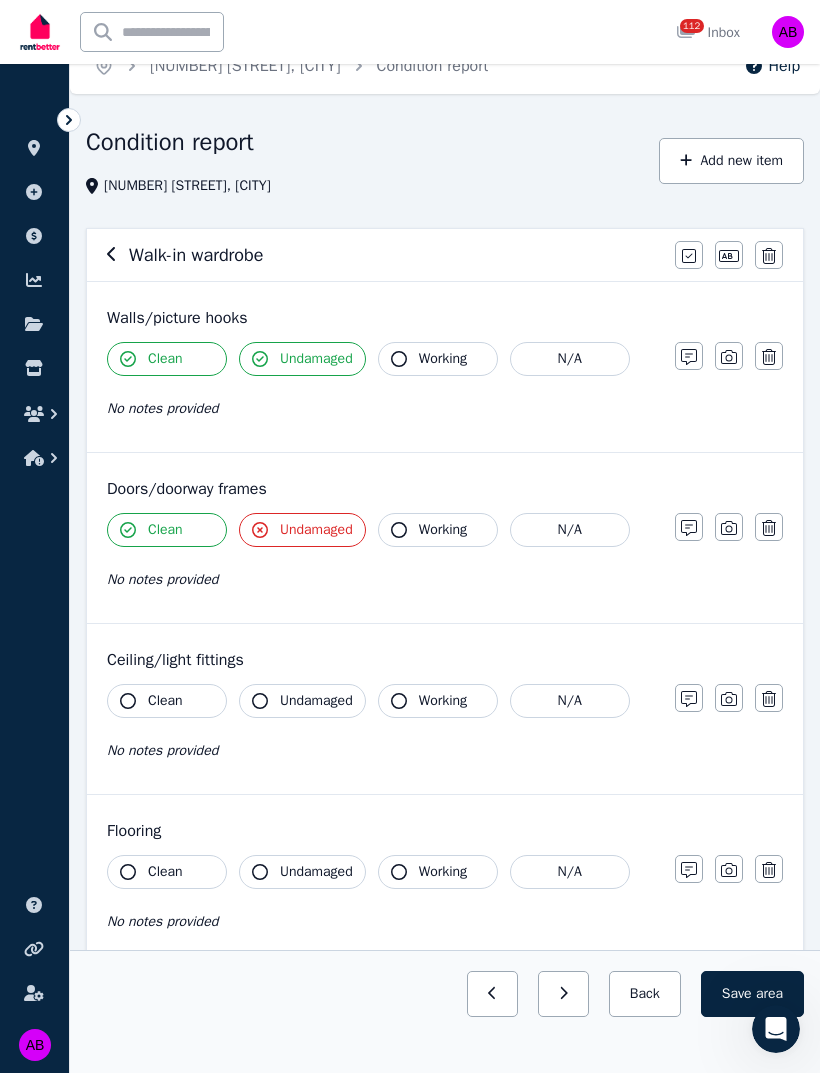click on "Undamaged" at bounding box center [316, 530] 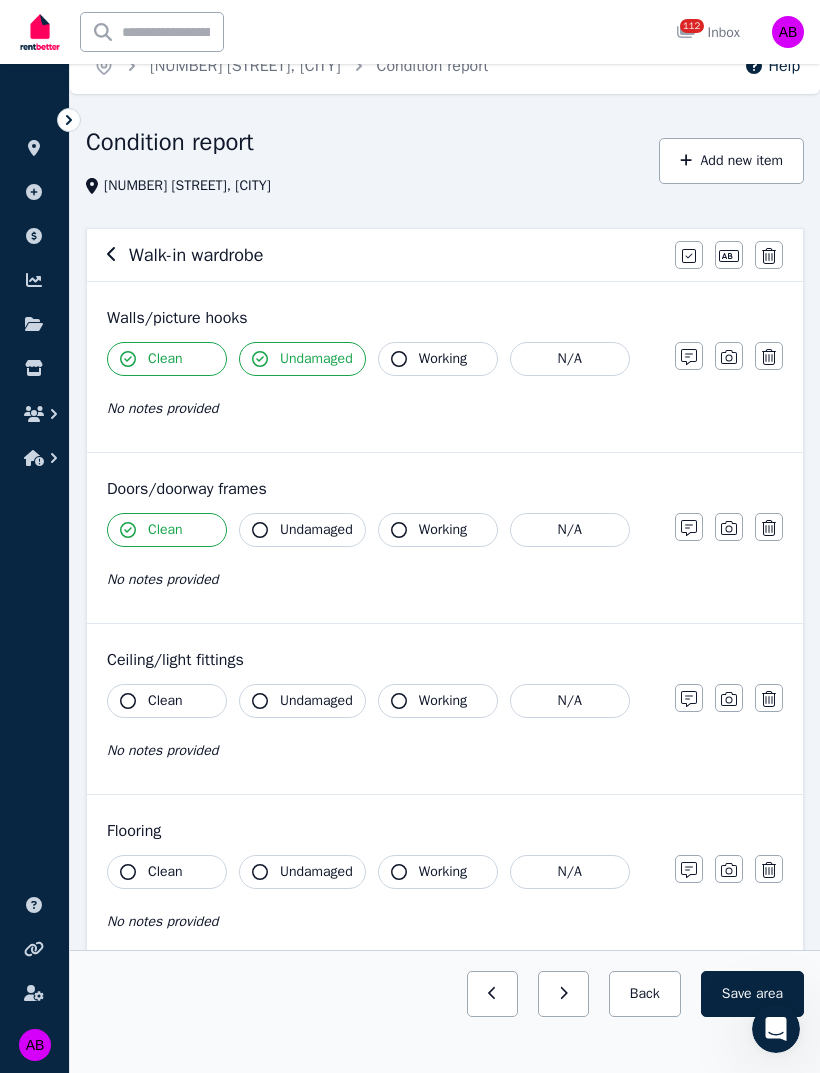 click on "Undamaged" at bounding box center (302, 530) 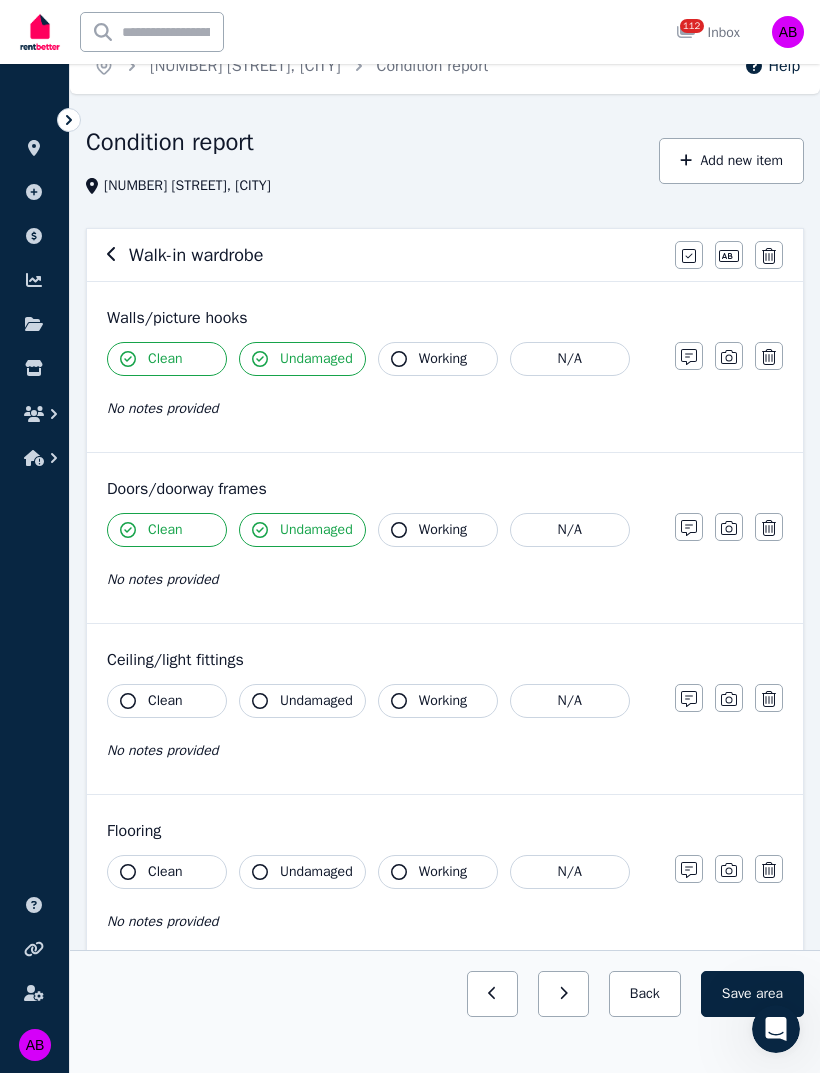 click on "Working" at bounding box center (443, 530) 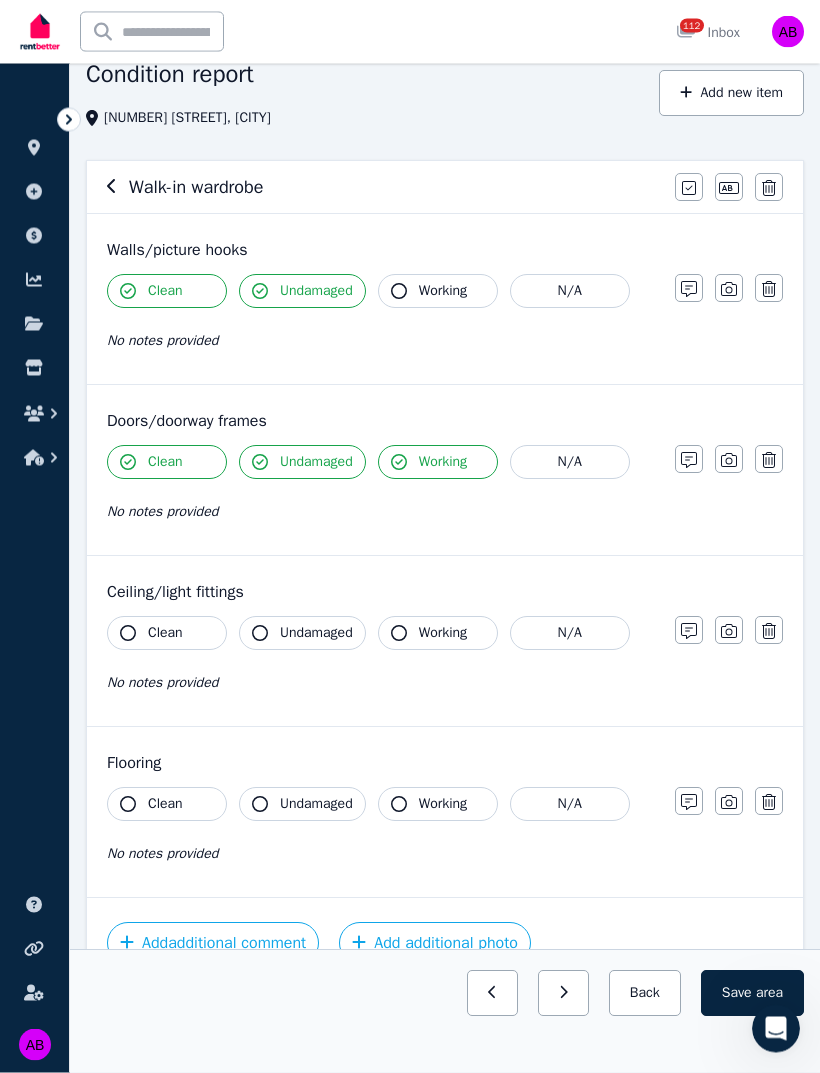 scroll, scrollTop: 94, scrollLeft: 0, axis: vertical 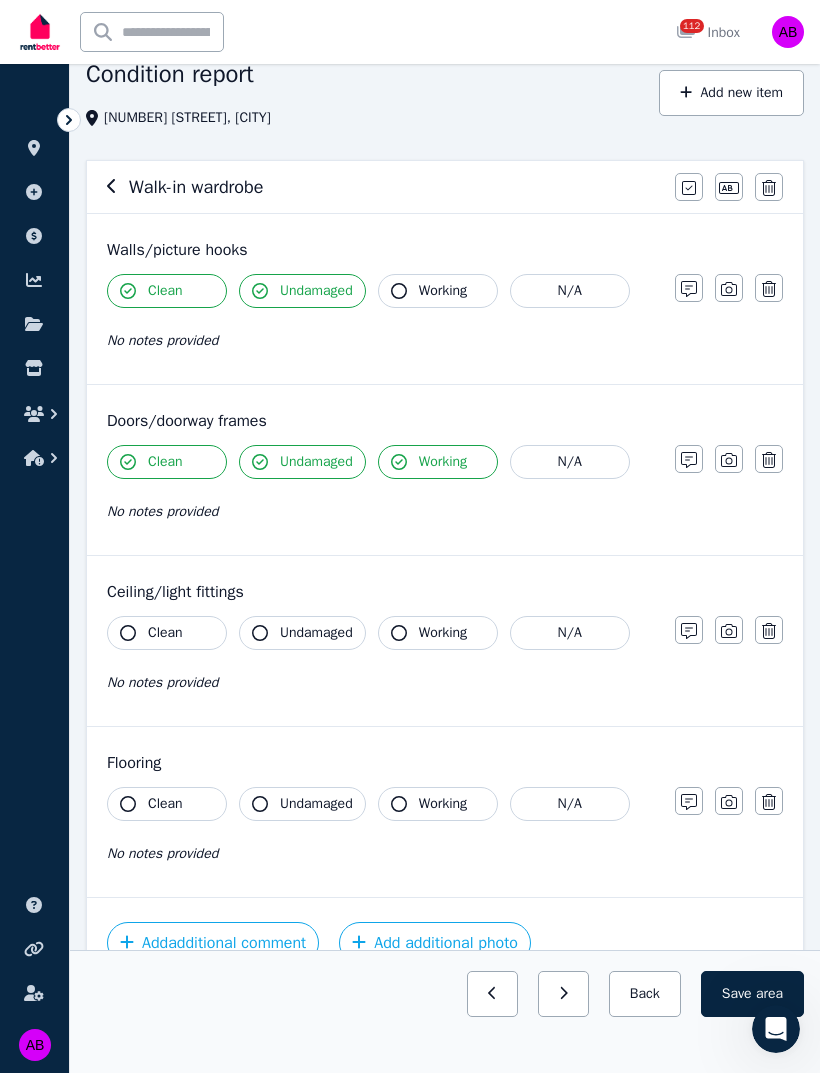 click on "Clean" at bounding box center [165, 633] 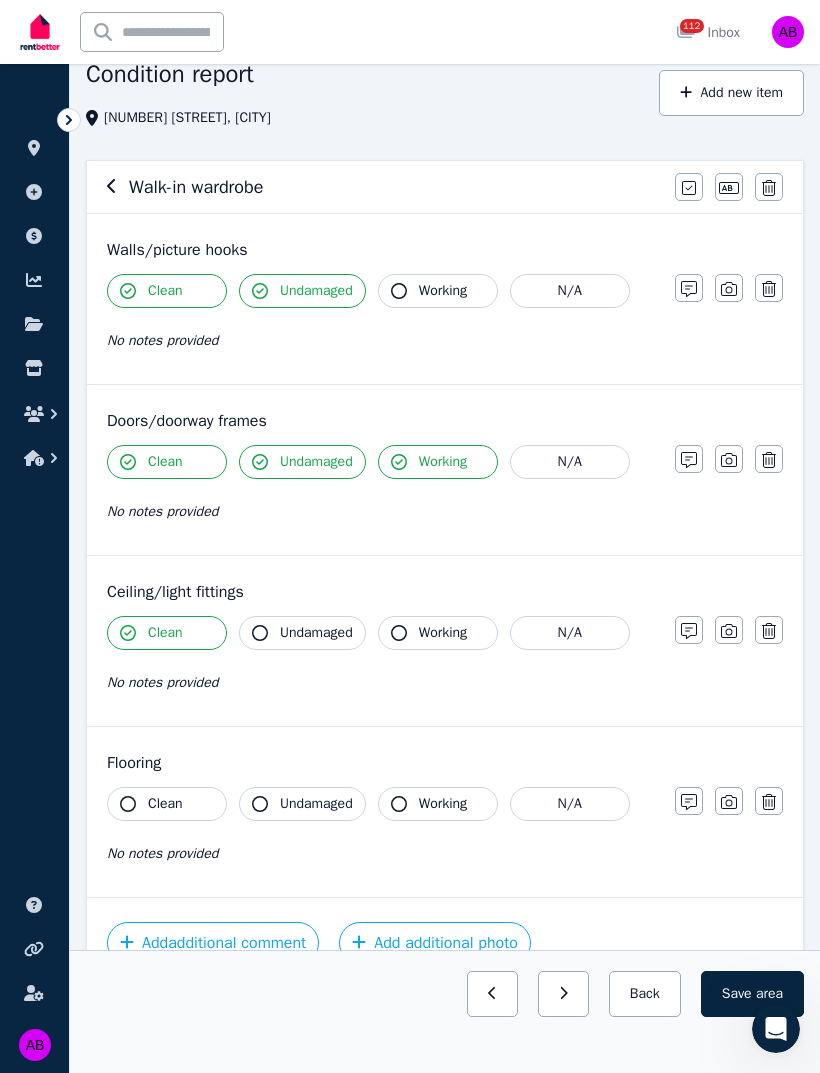 click on "Undamaged" at bounding box center [316, 633] 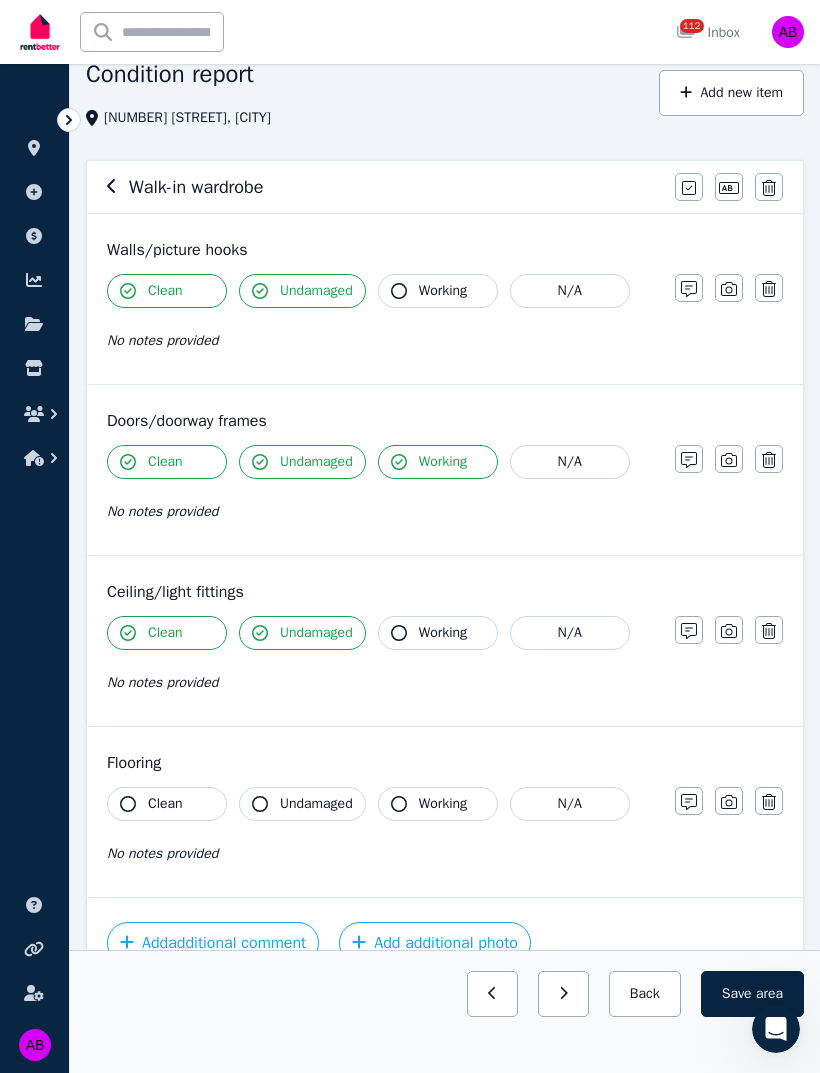 click on "Working" at bounding box center (443, 633) 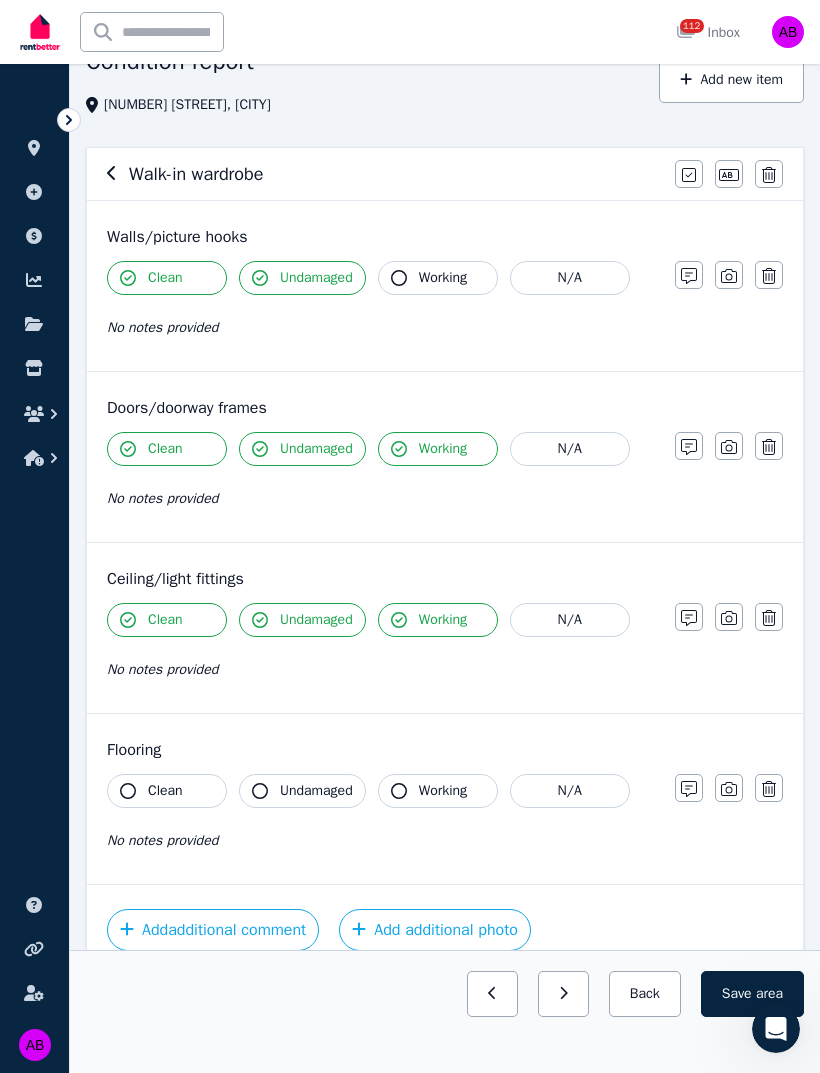 scroll, scrollTop: 141, scrollLeft: 0, axis: vertical 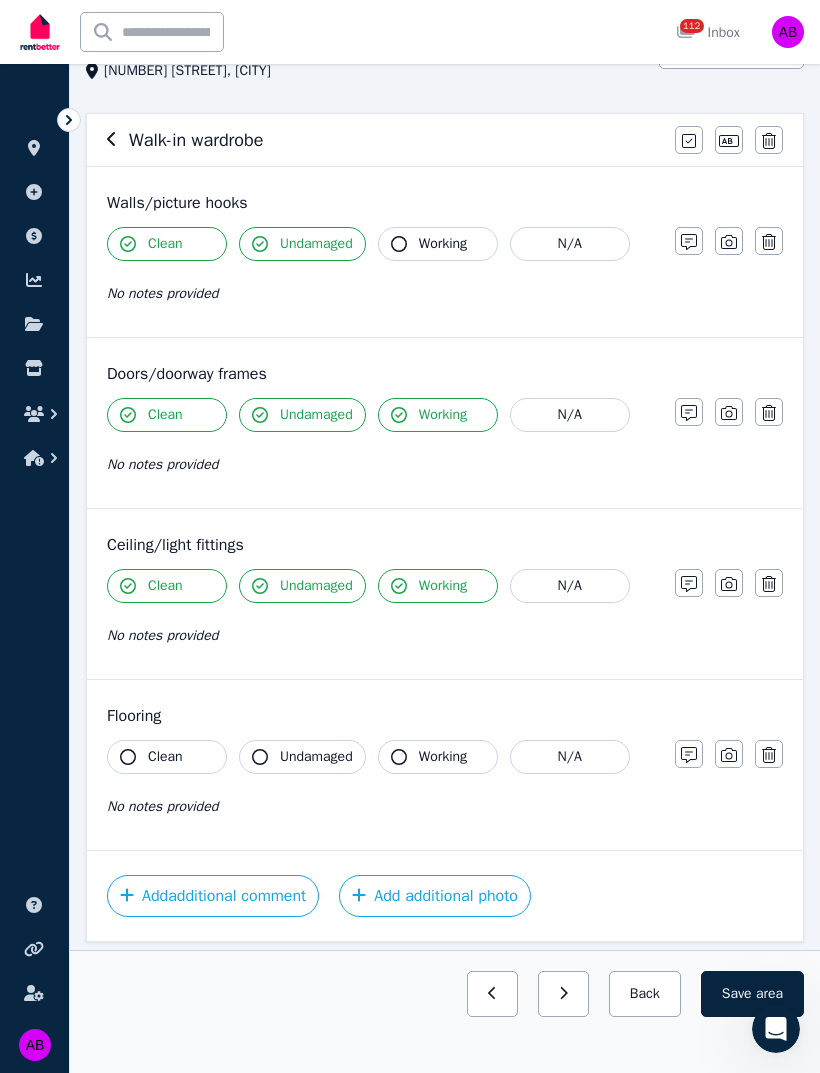 click on "Clean" at bounding box center [165, 757] 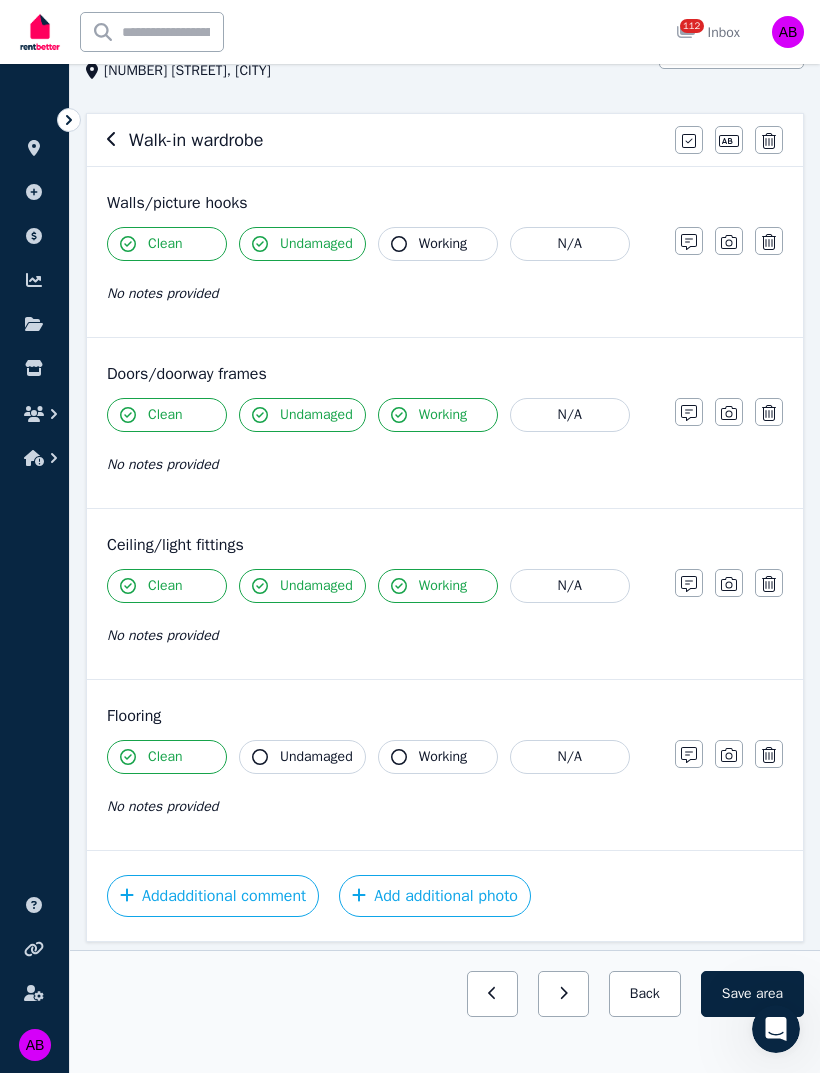 click on "Undamaged" at bounding box center [316, 757] 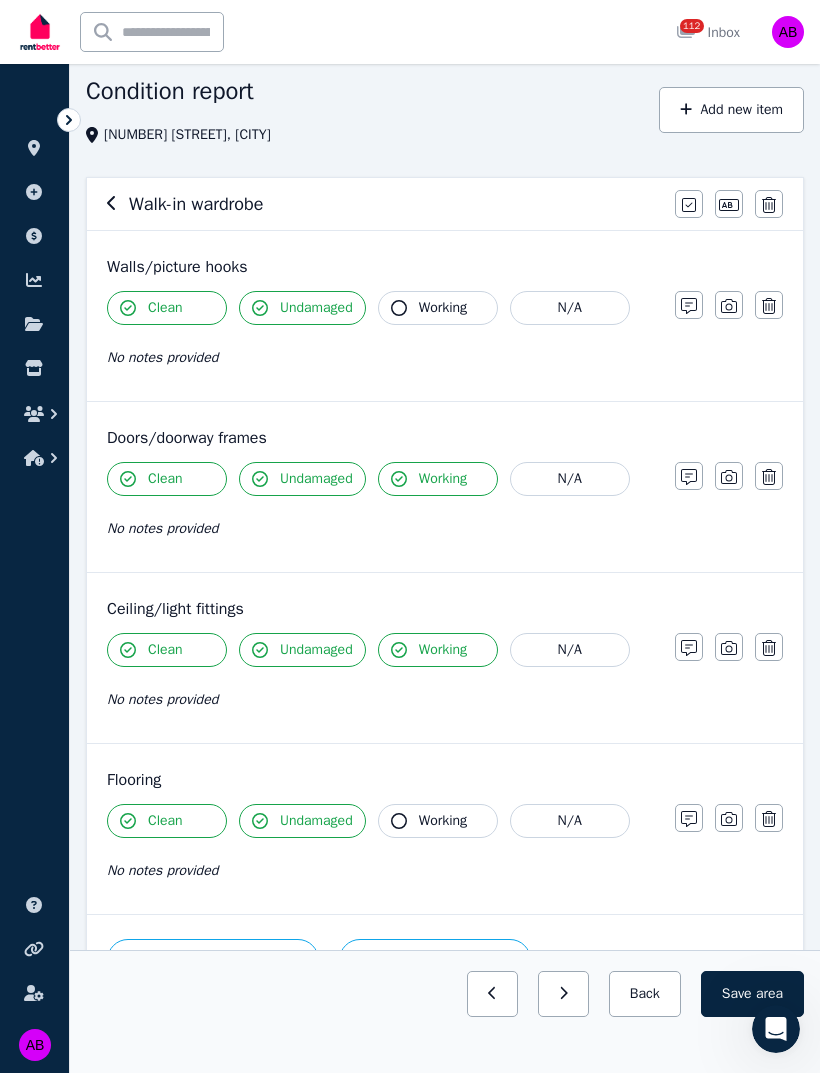 scroll, scrollTop: 0, scrollLeft: 0, axis: both 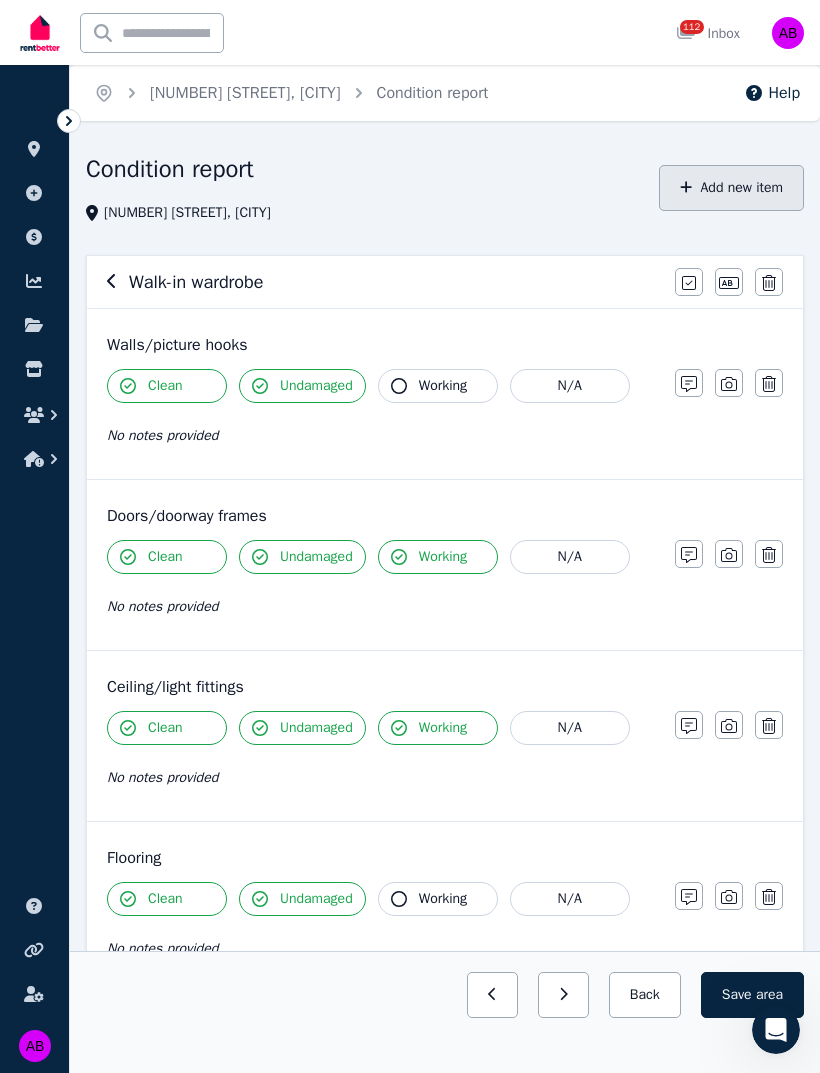 click on "Add new item" at bounding box center [731, 187] 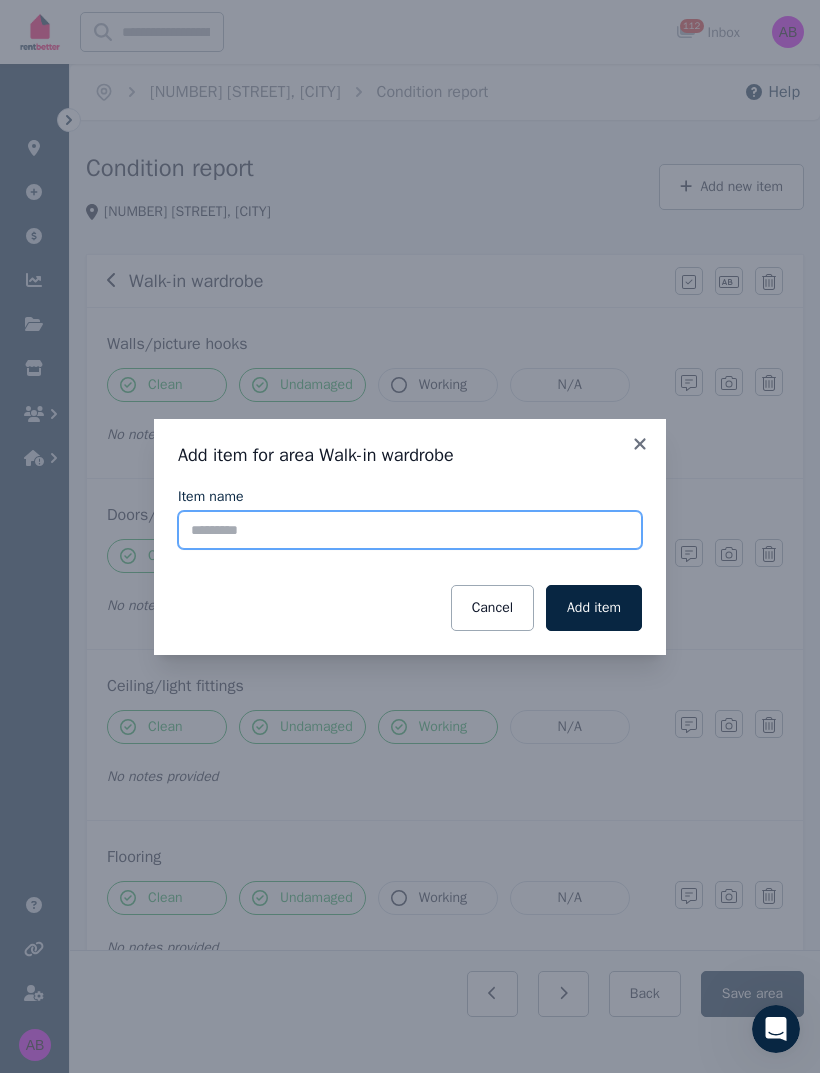 click on "Item name" at bounding box center [410, 530] 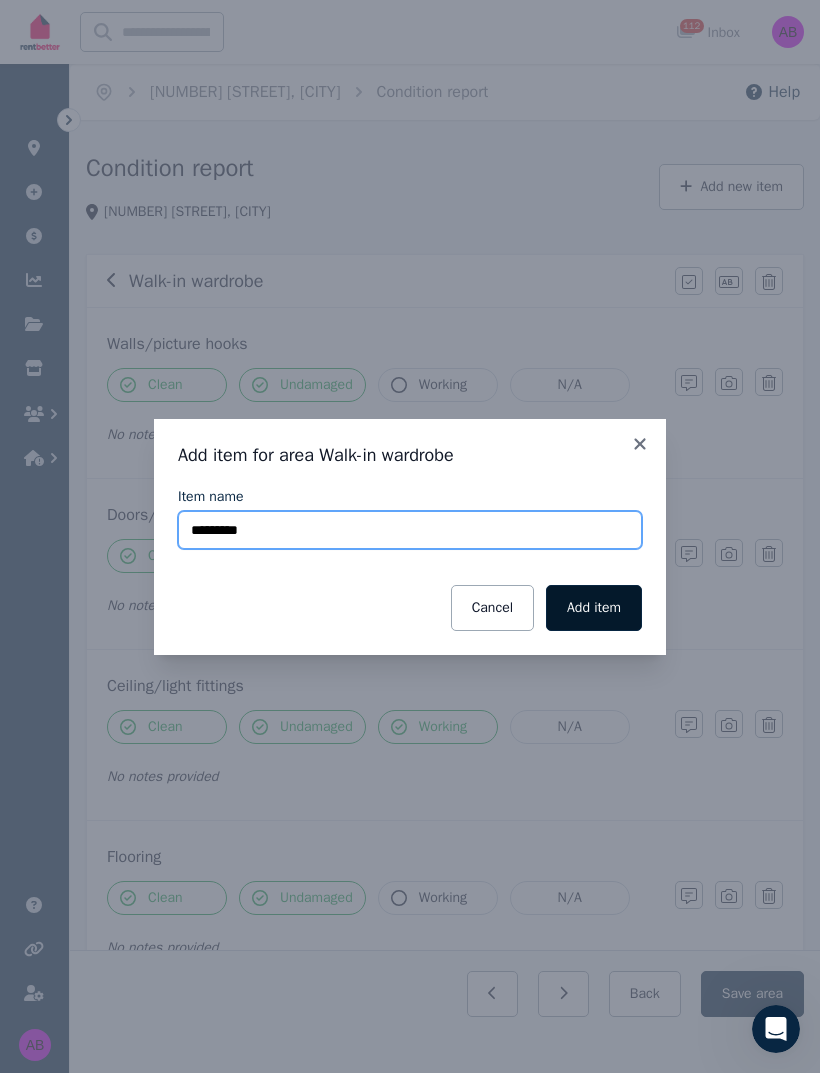 type on "*********" 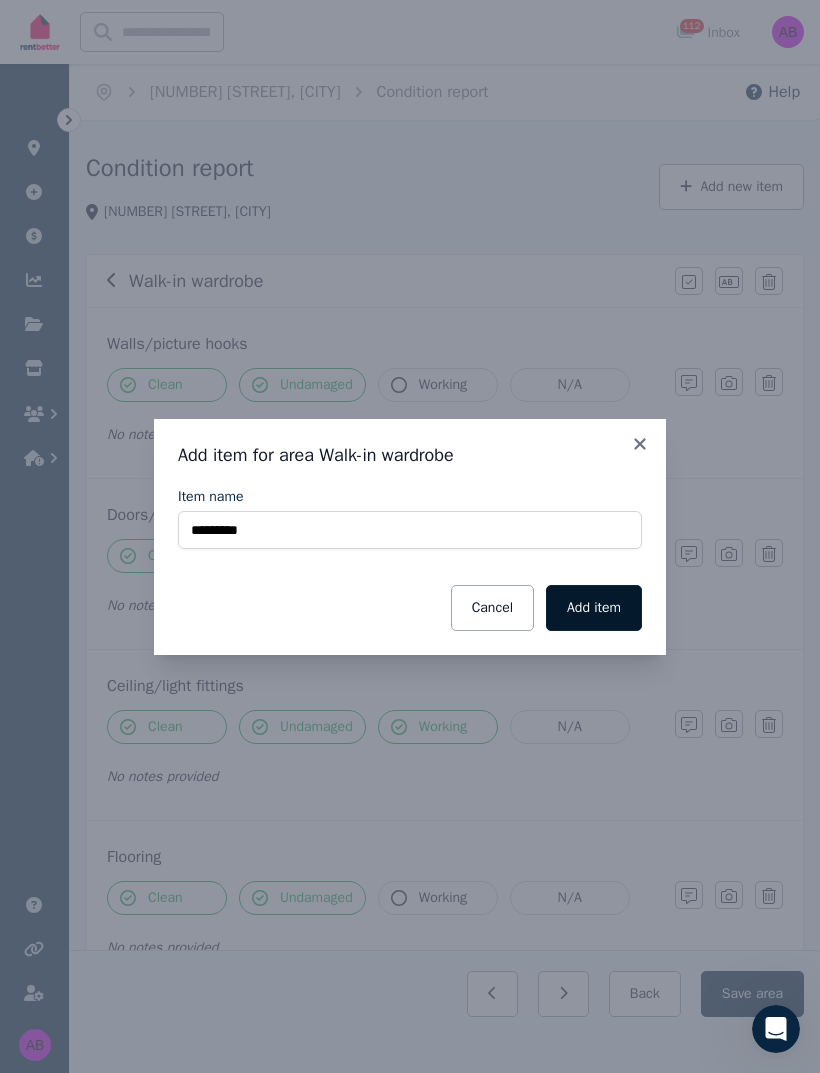 click on "Add item" at bounding box center [594, 608] 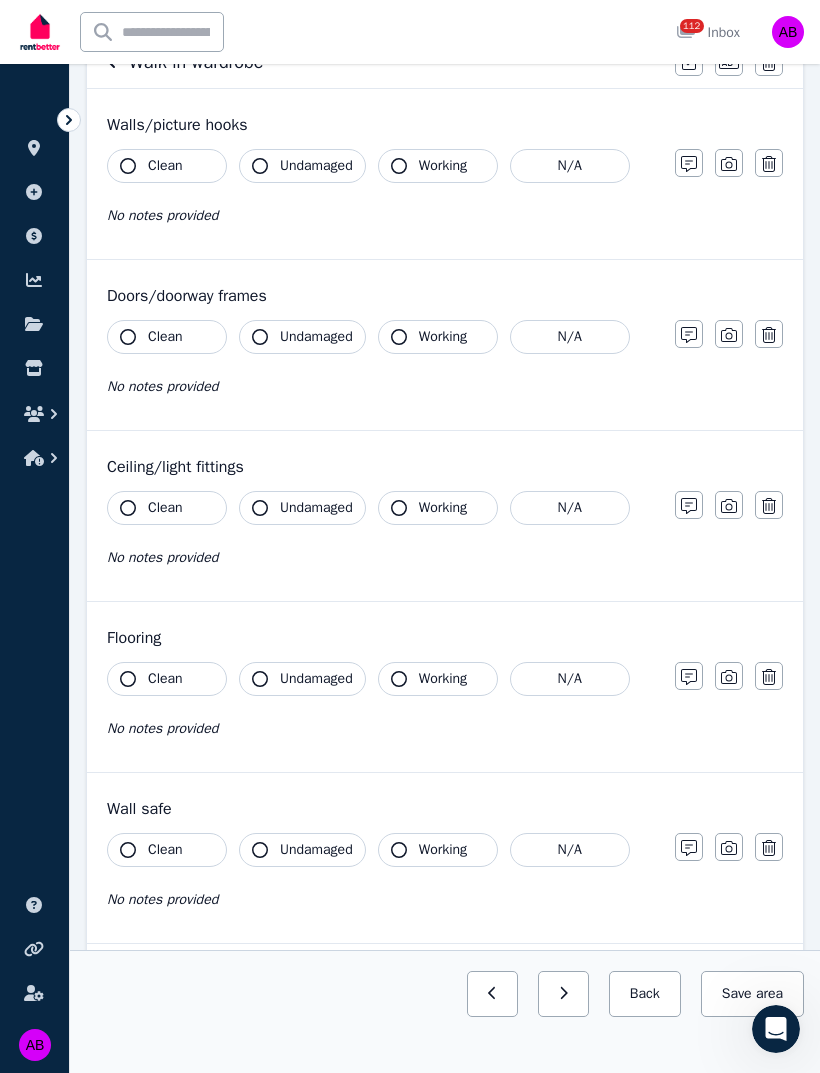 scroll, scrollTop: 312, scrollLeft: 0, axis: vertical 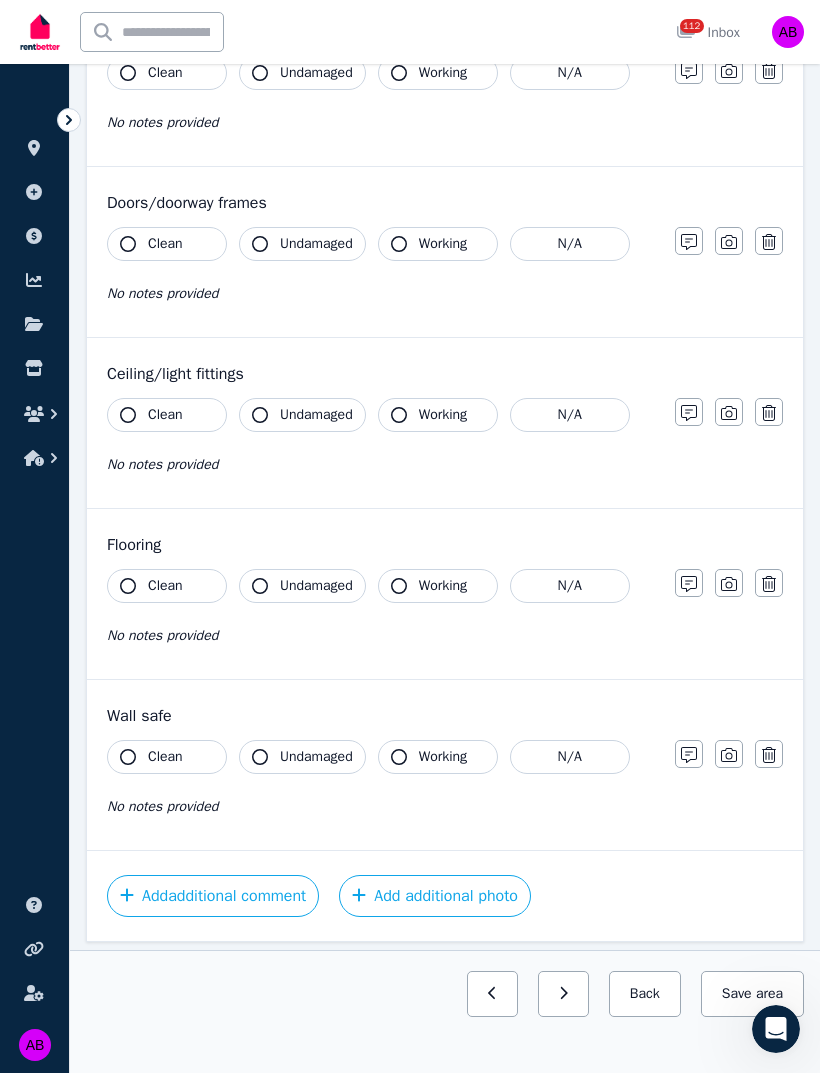 click on "Clean" at bounding box center (167, 757) 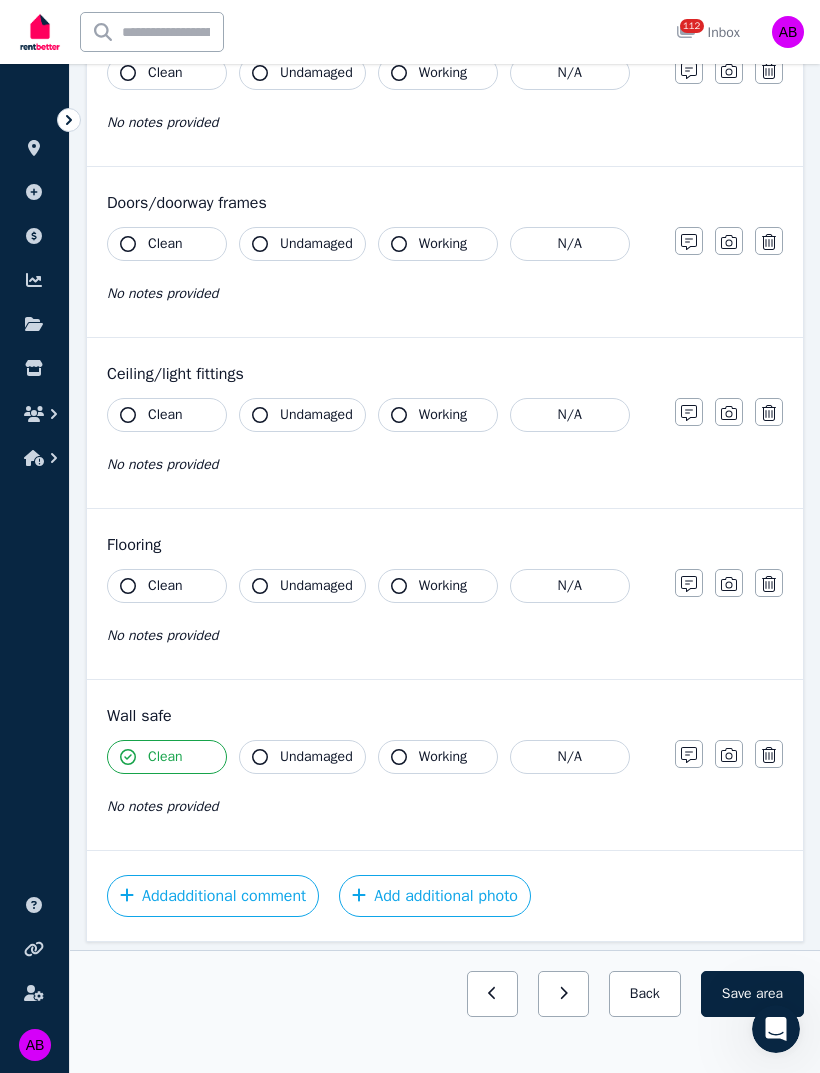 click on "Undamaged" at bounding box center (316, 757) 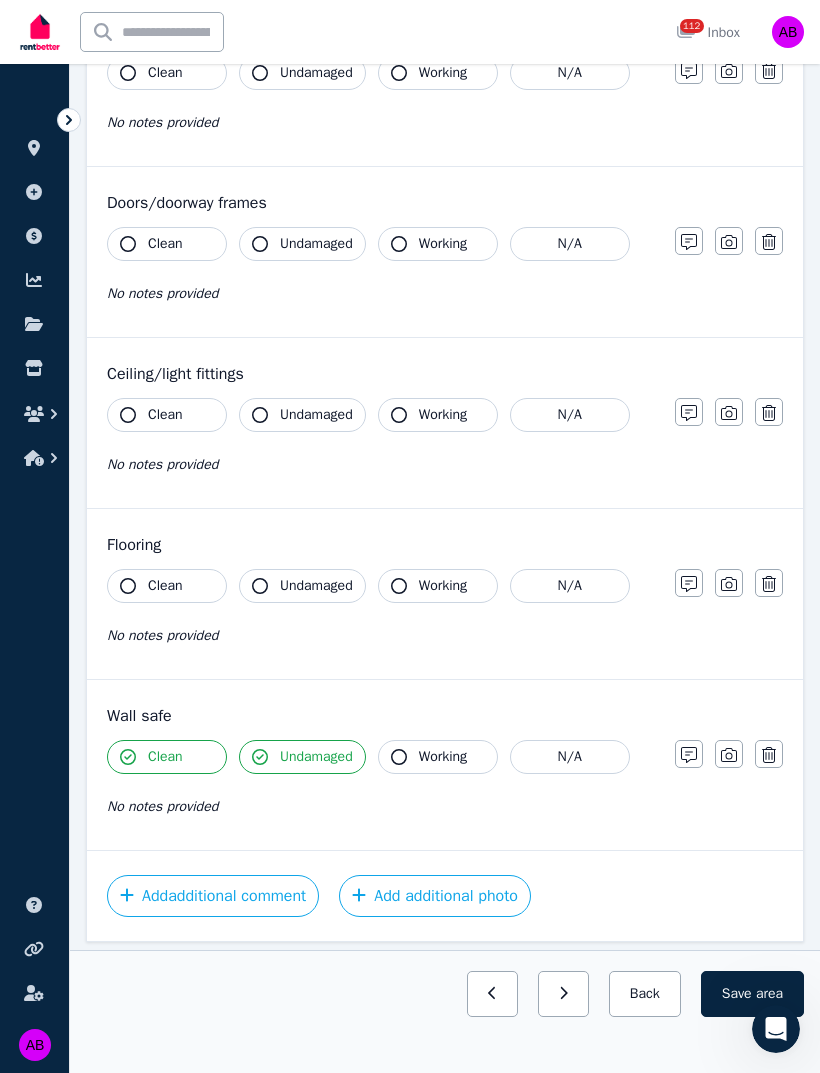 click on "Working" at bounding box center [443, 757] 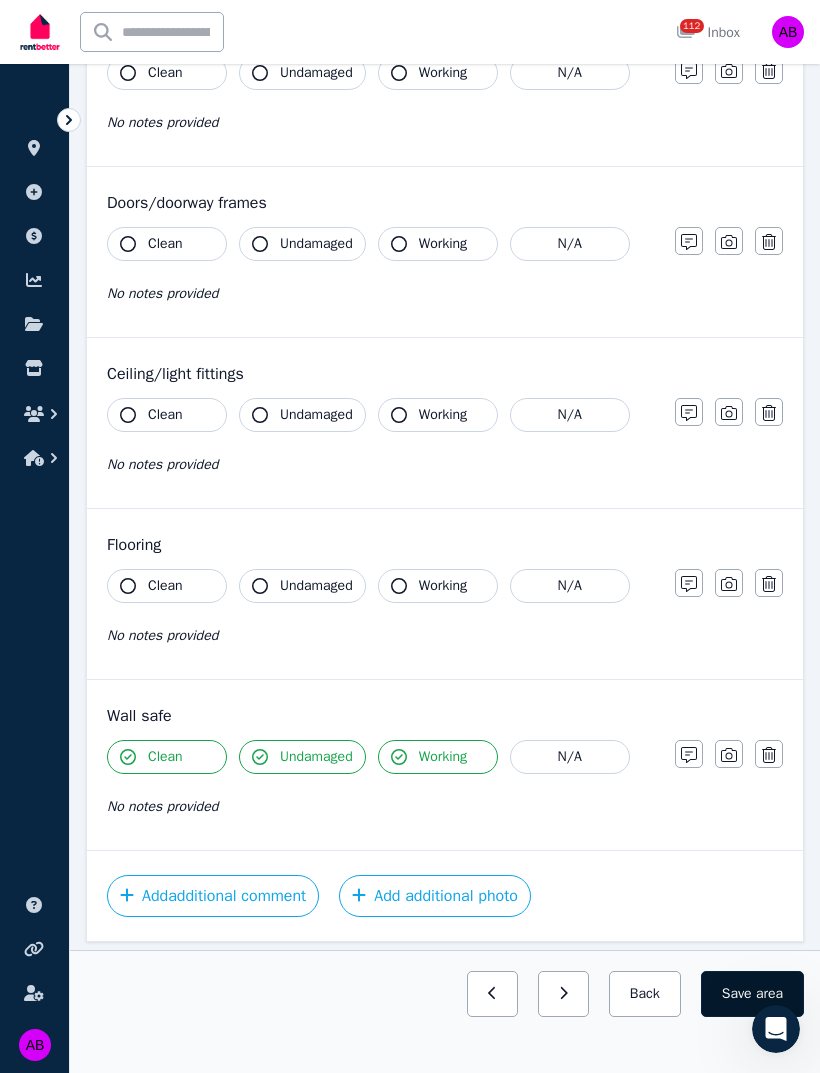 click on "Save   area" at bounding box center (752, 994) 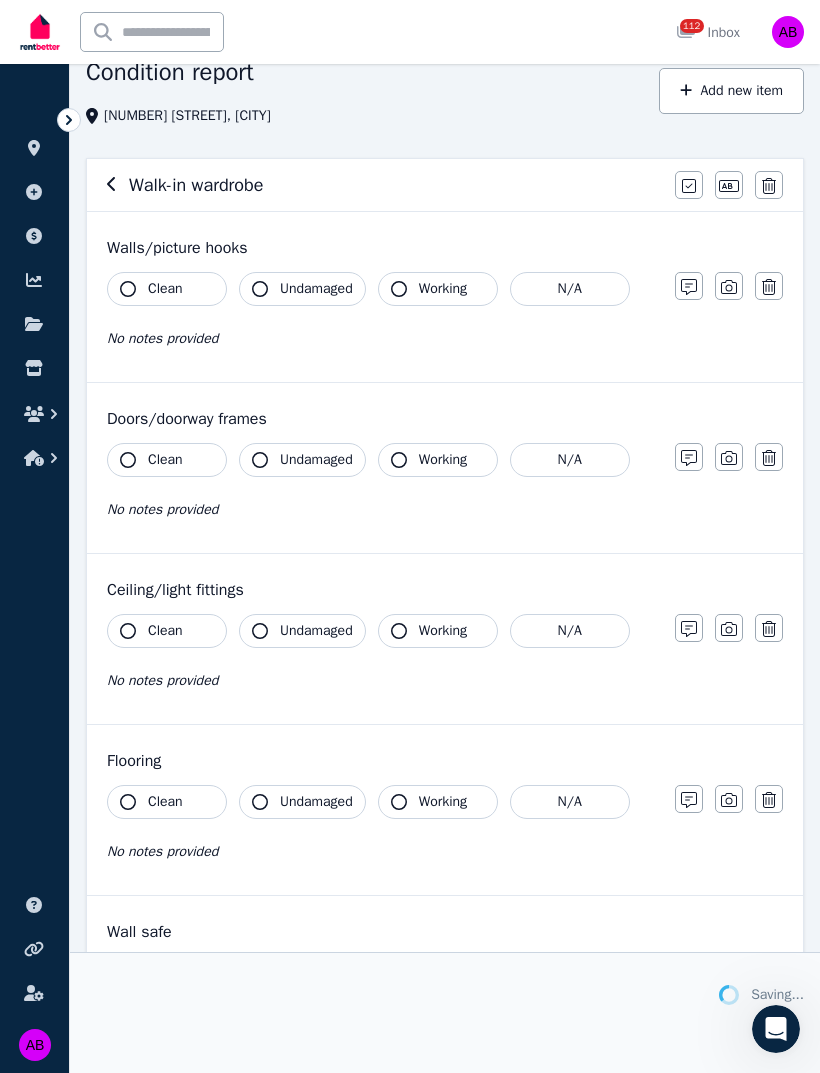 scroll, scrollTop: 0, scrollLeft: 0, axis: both 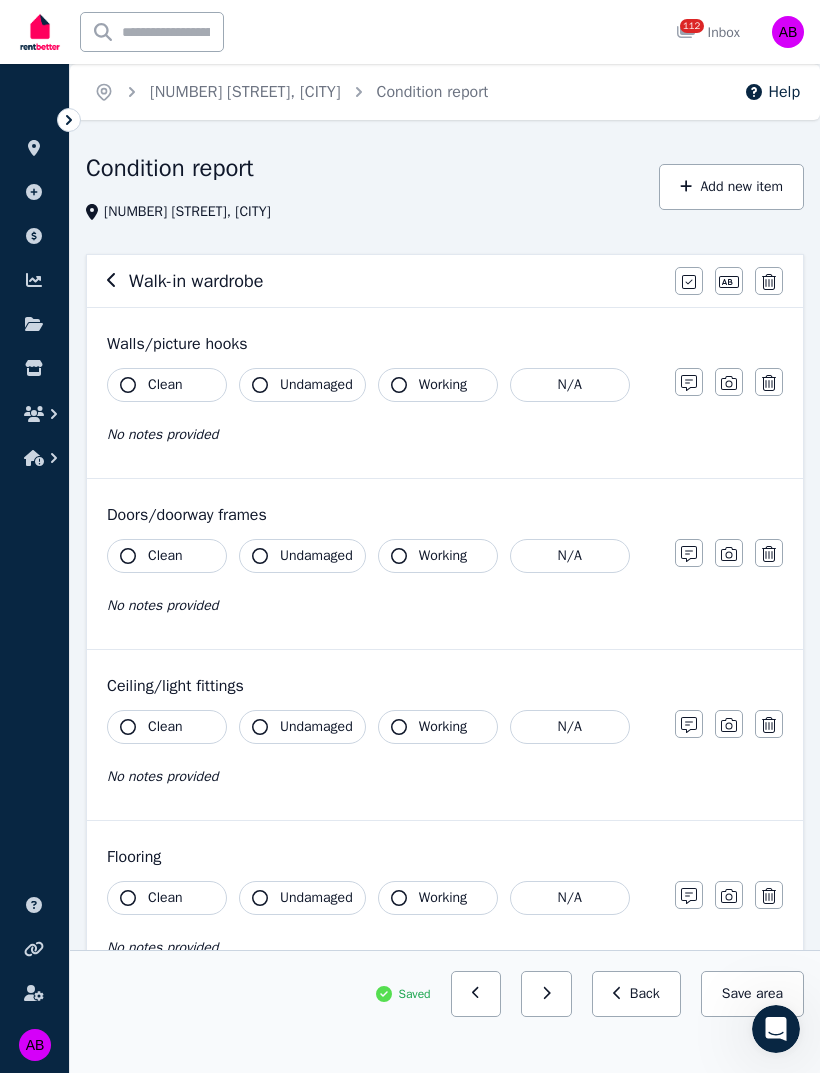 click on "Clean" at bounding box center (165, 385) 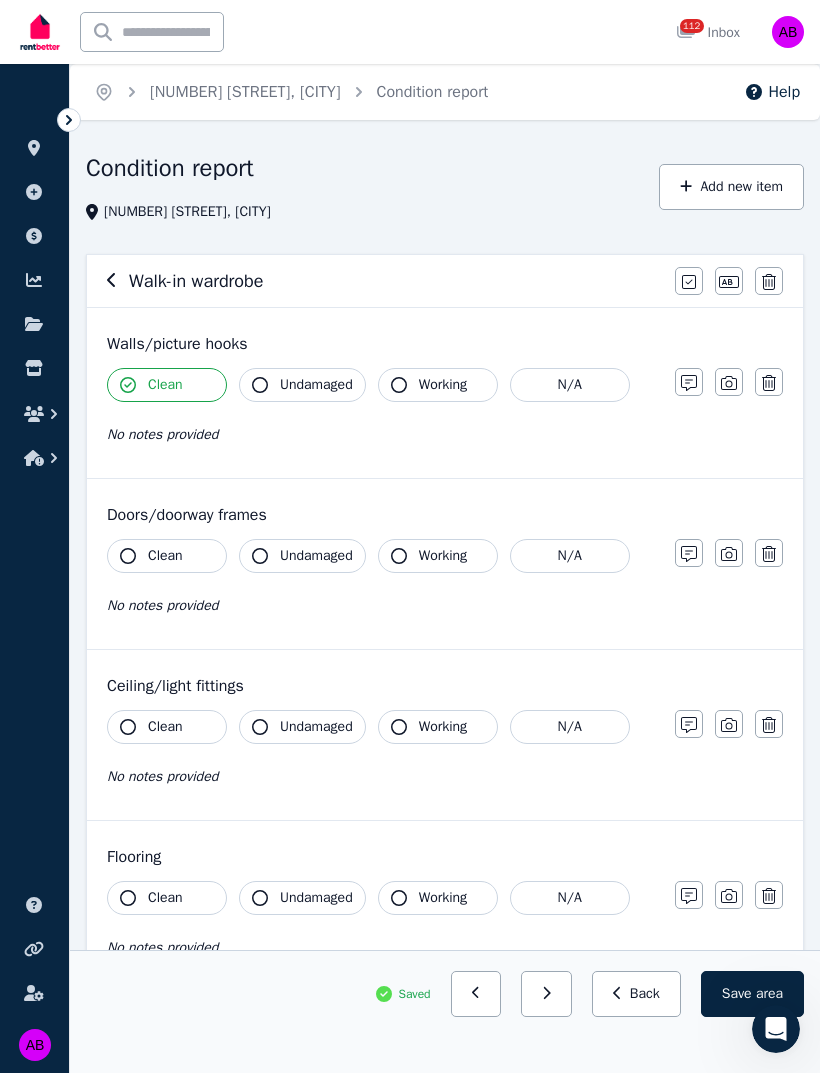click on "Undamaged" at bounding box center (316, 385) 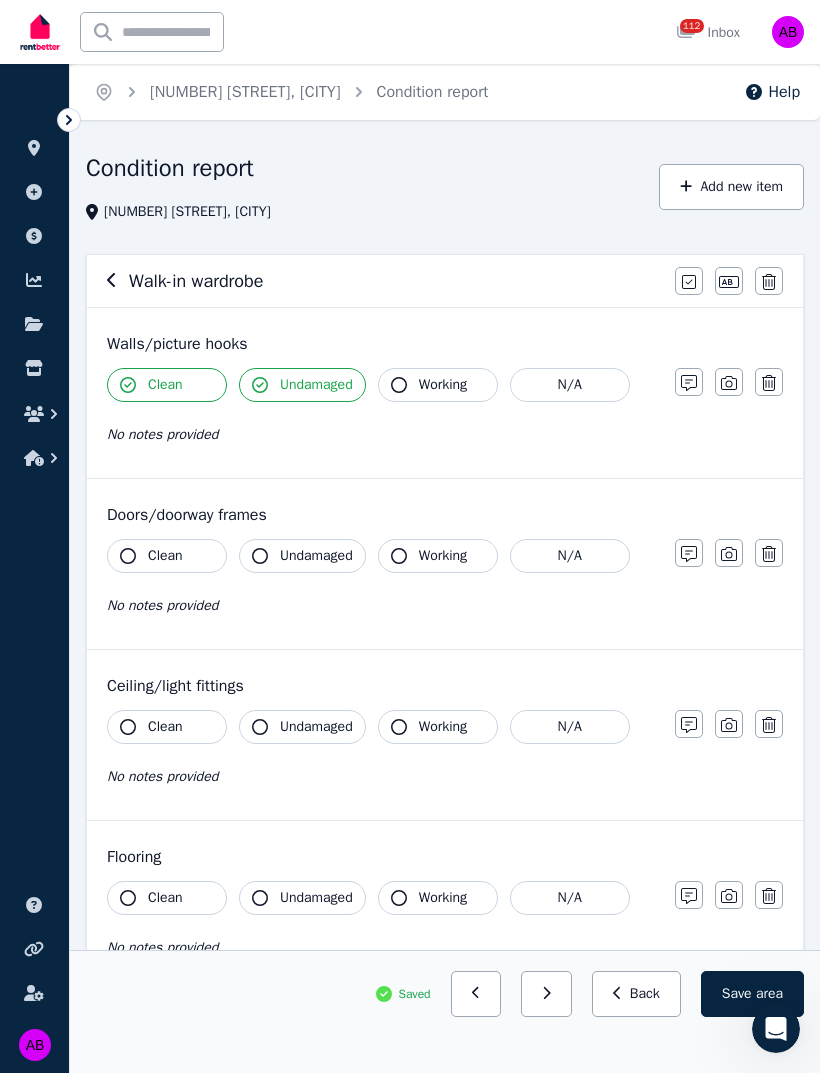 click on "Clean" at bounding box center (165, 556) 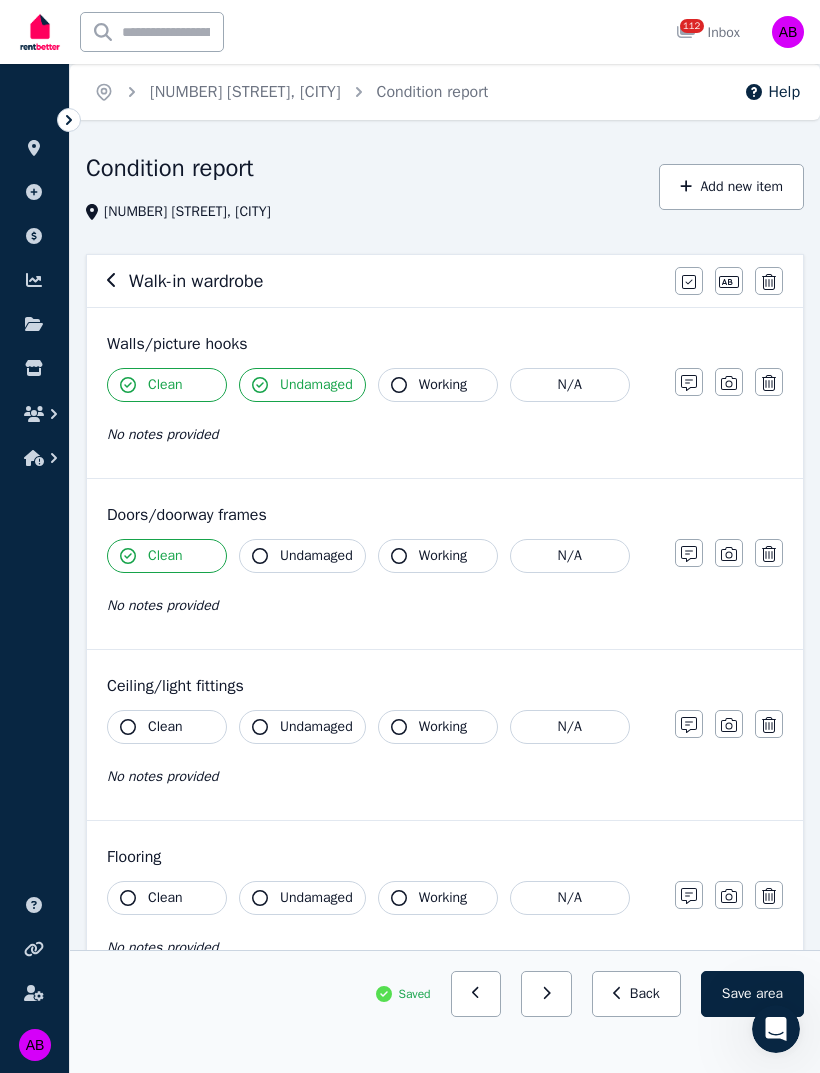 click on "Undamaged" at bounding box center (316, 556) 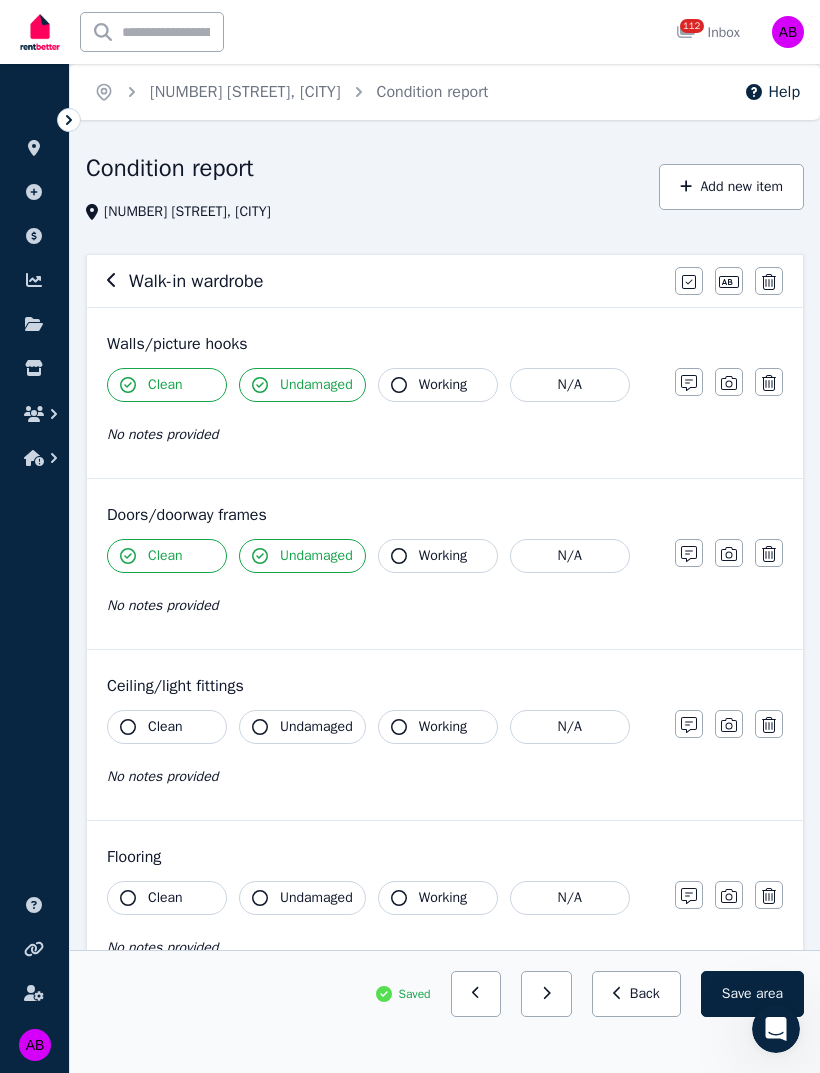 click on "Working" at bounding box center [443, 556] 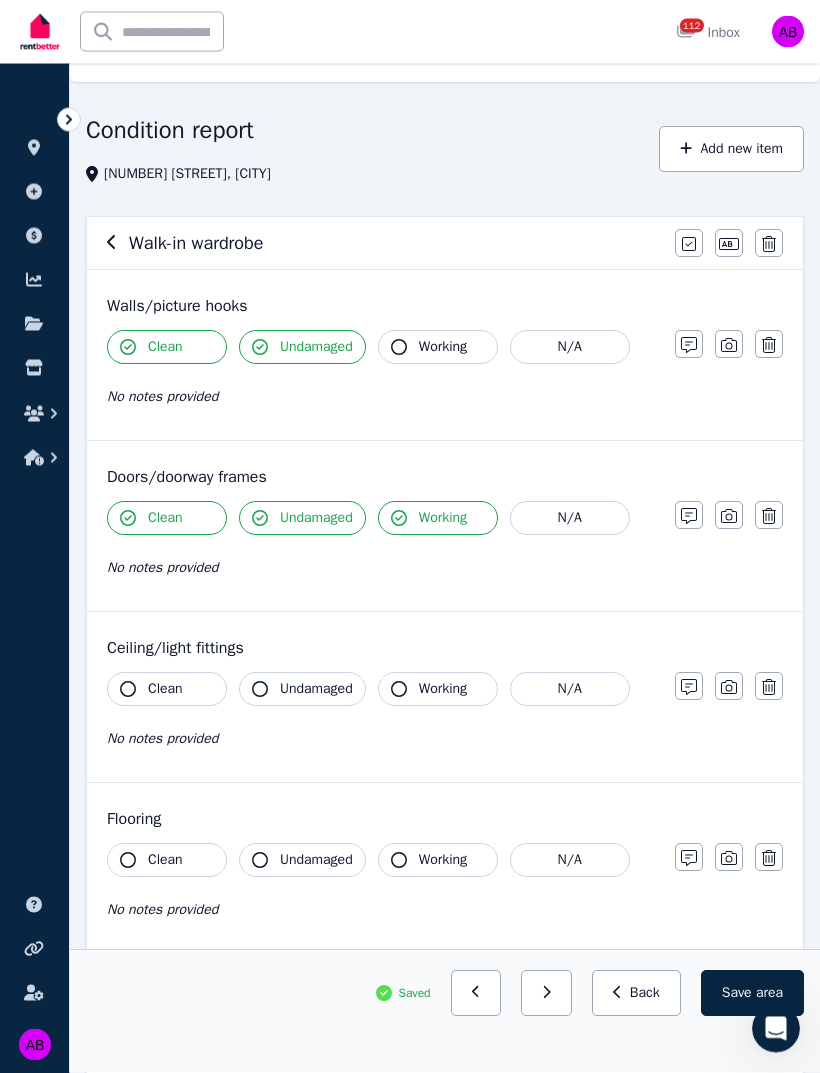 scroll, scrollTop: 48, scrollLeft: 0, axis: vertical 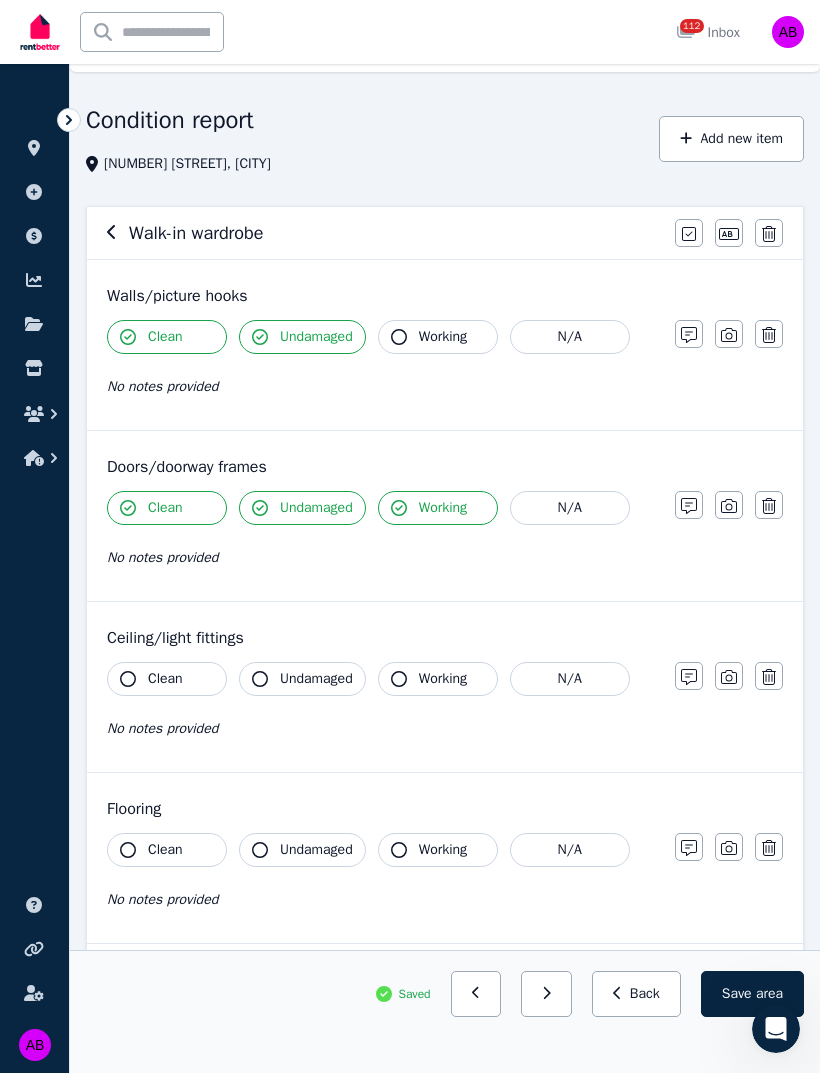 click on "Clean" at bounding box center (167, 679) 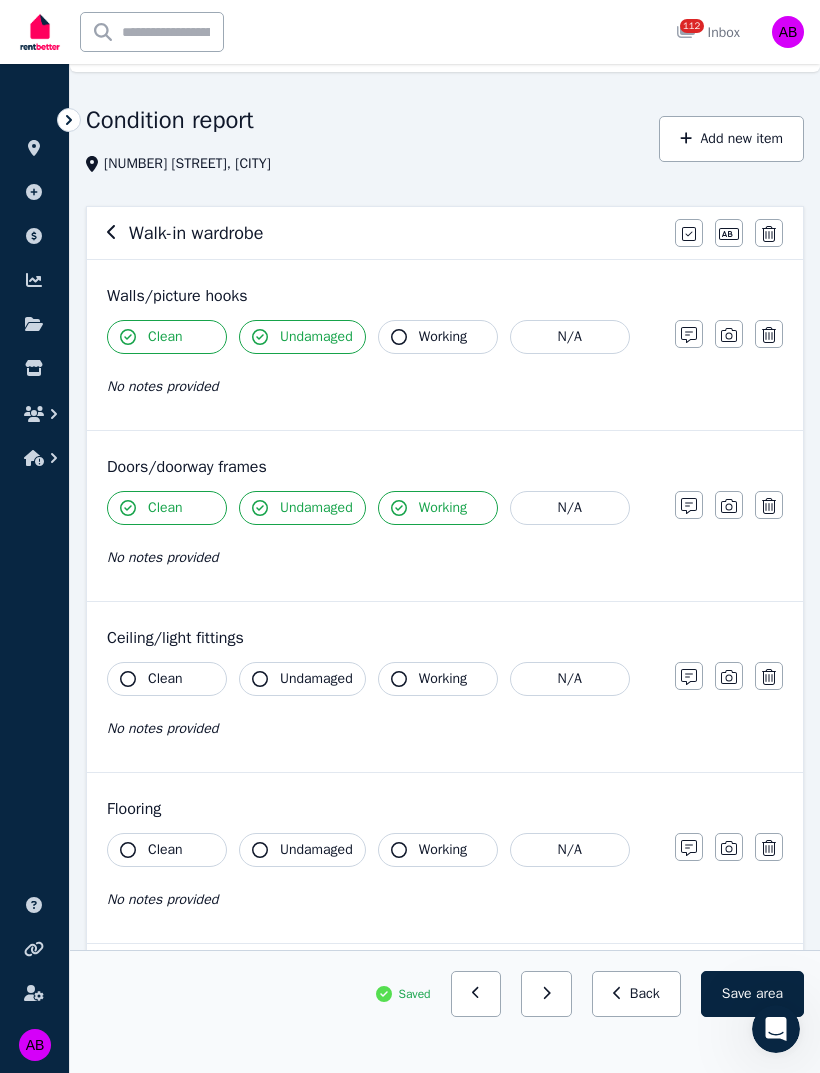 click on "Undamaged" at bounding box center [316, 679] 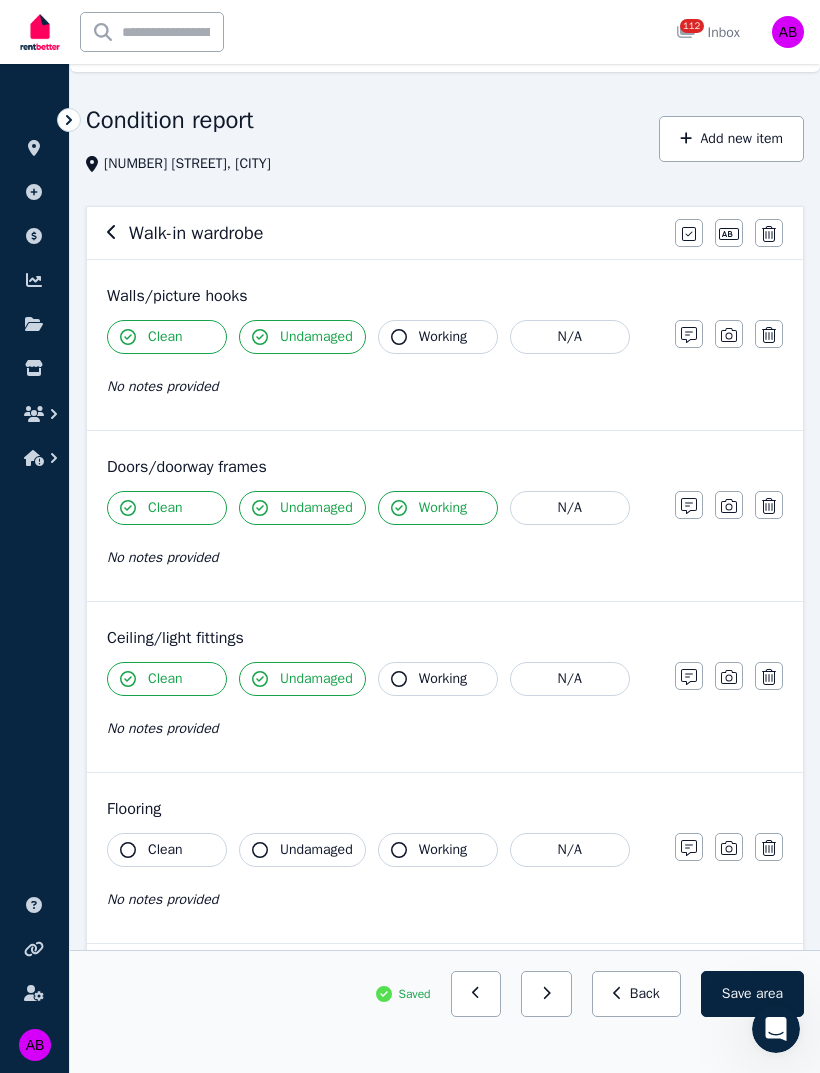 click on "Working" at bounding box center (443, 679) 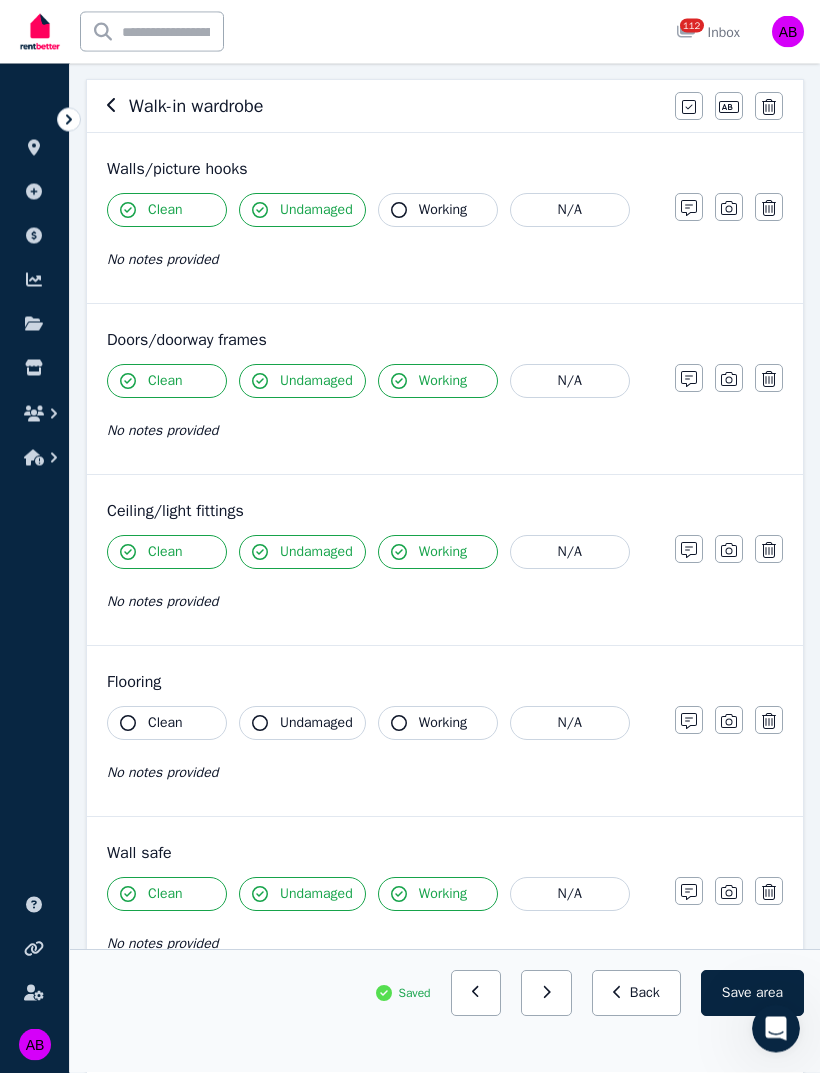 click on "Clean" at bounding box center (165, 724) 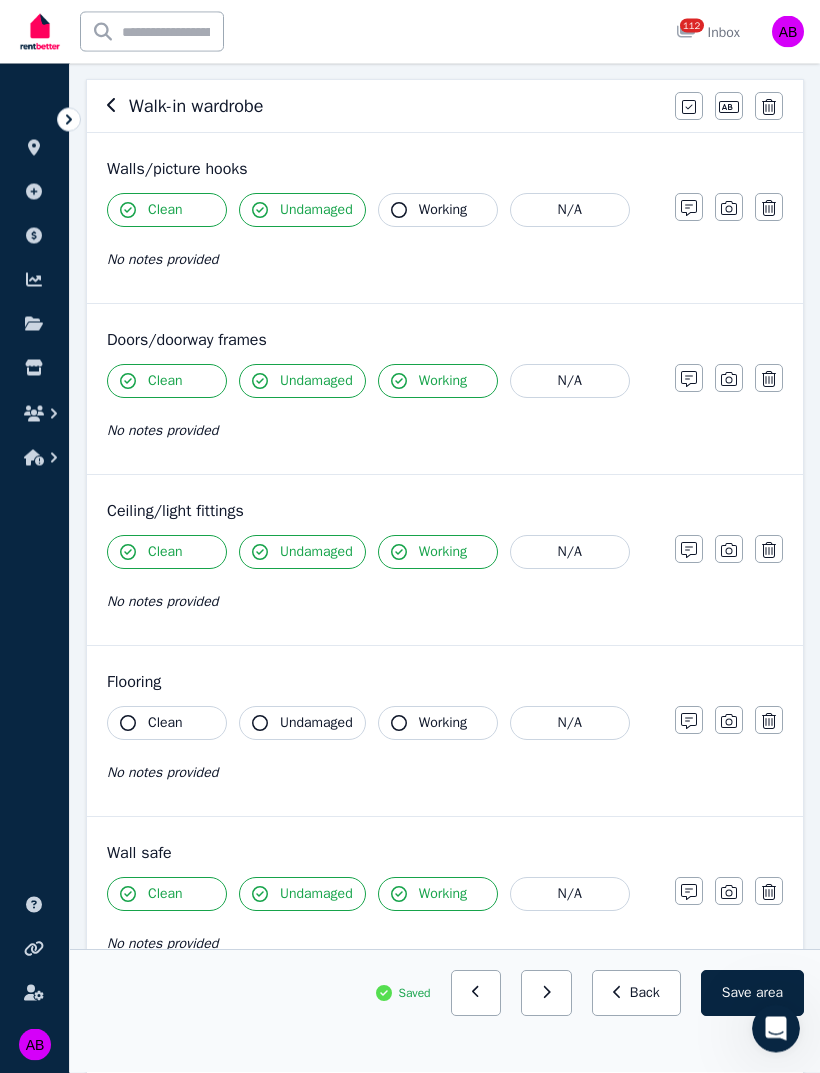 scroll, scrollTop: 175, scrollLeft: 0, axis: vertical 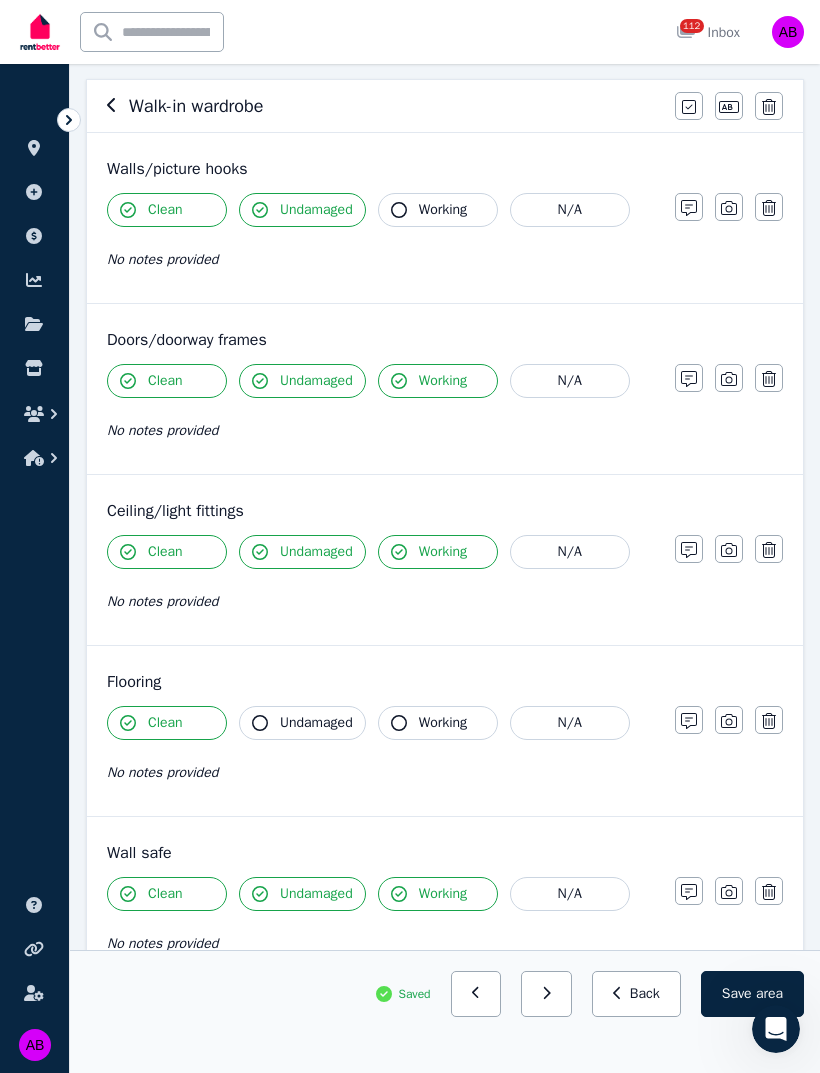 click on "Undamaged" at bounding box center (316, 723) 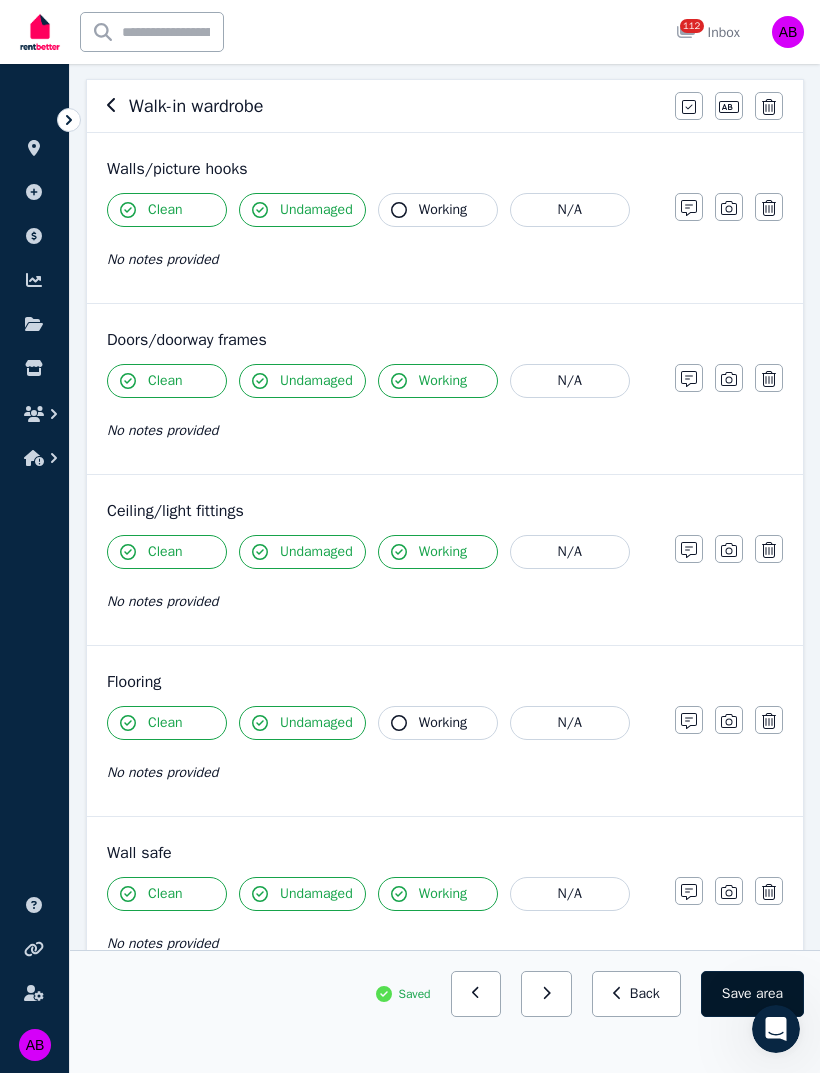 click on "Save   area" at bounding box center [752, 994] 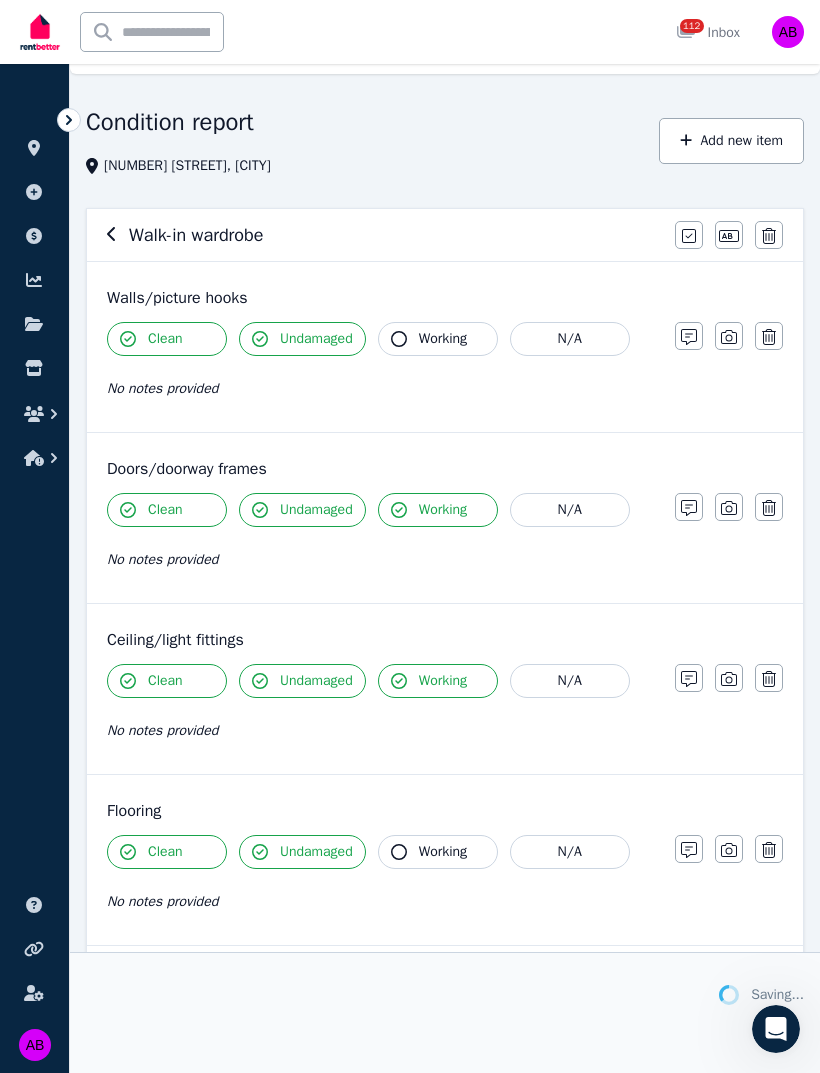 scroll, scrollTop: 0, scrollLeft: 0, axis: both 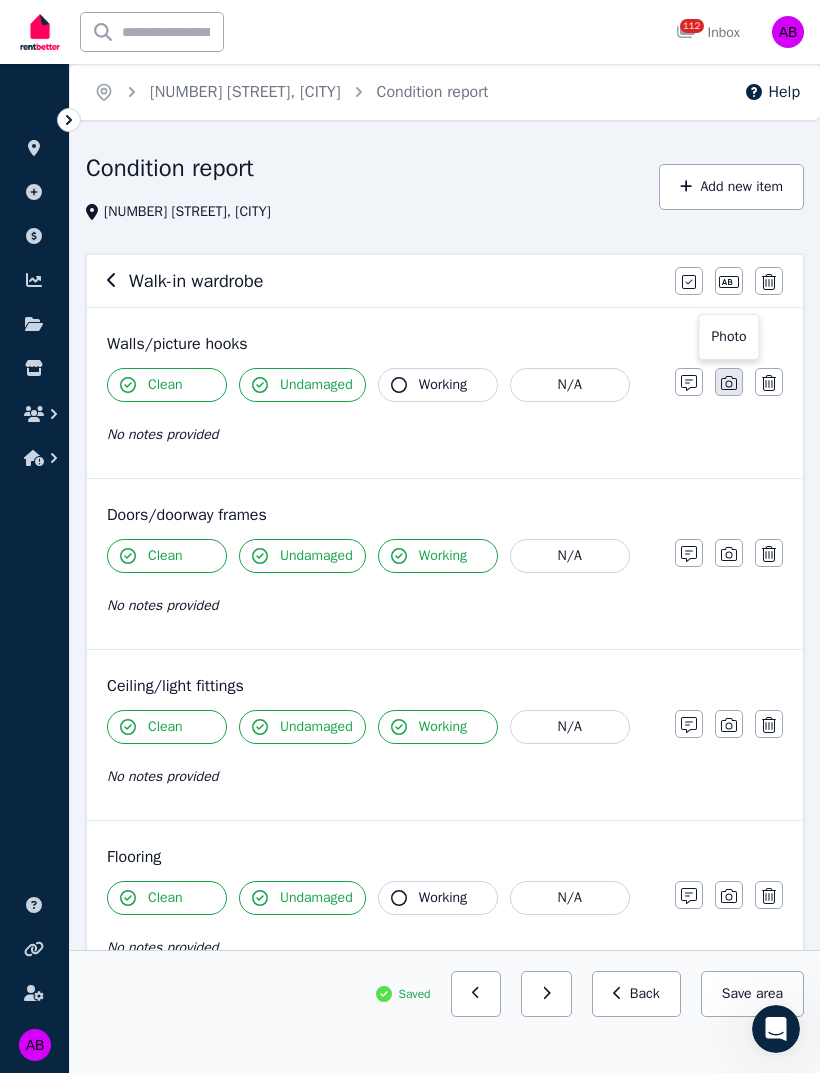 click 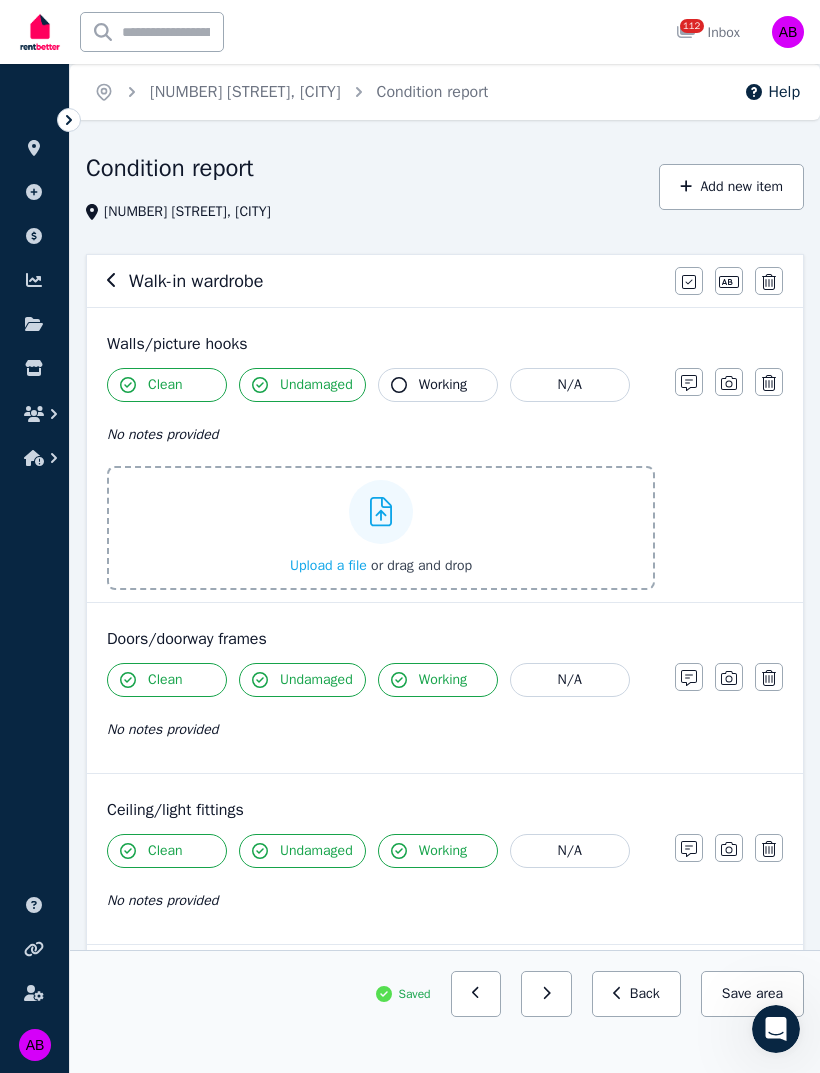 click on "Upload a file" at bounding box center [328, 565] 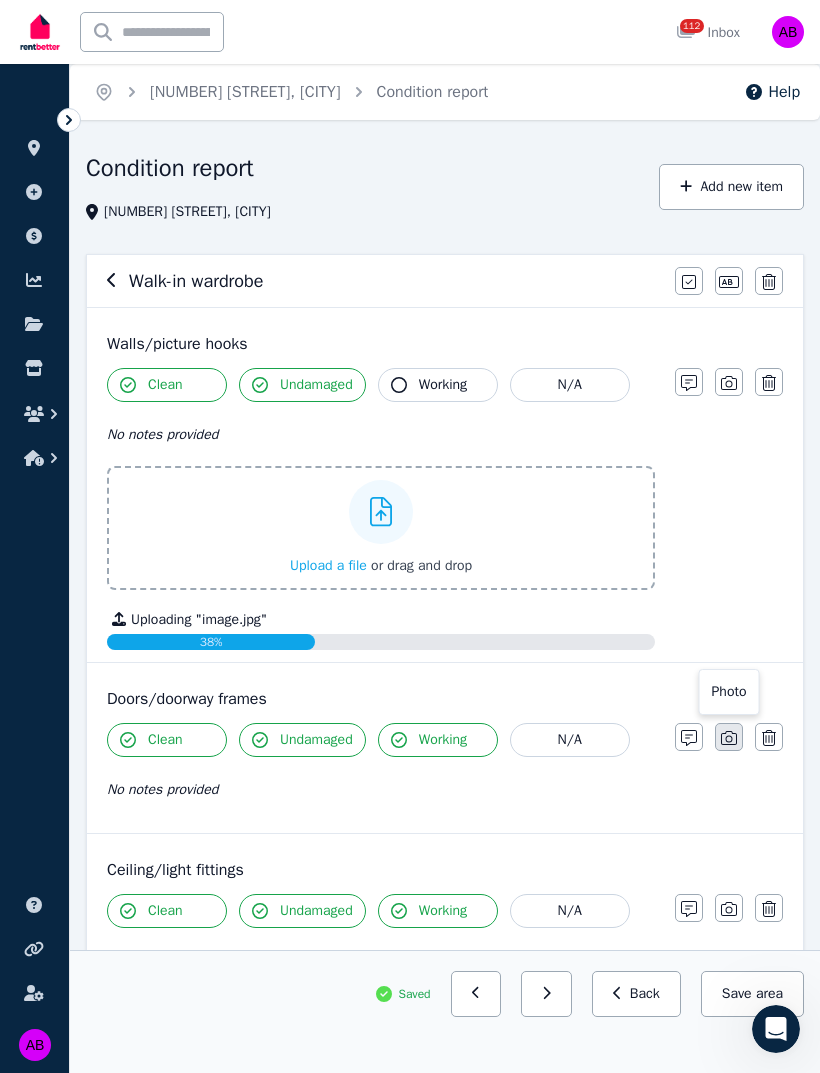 click 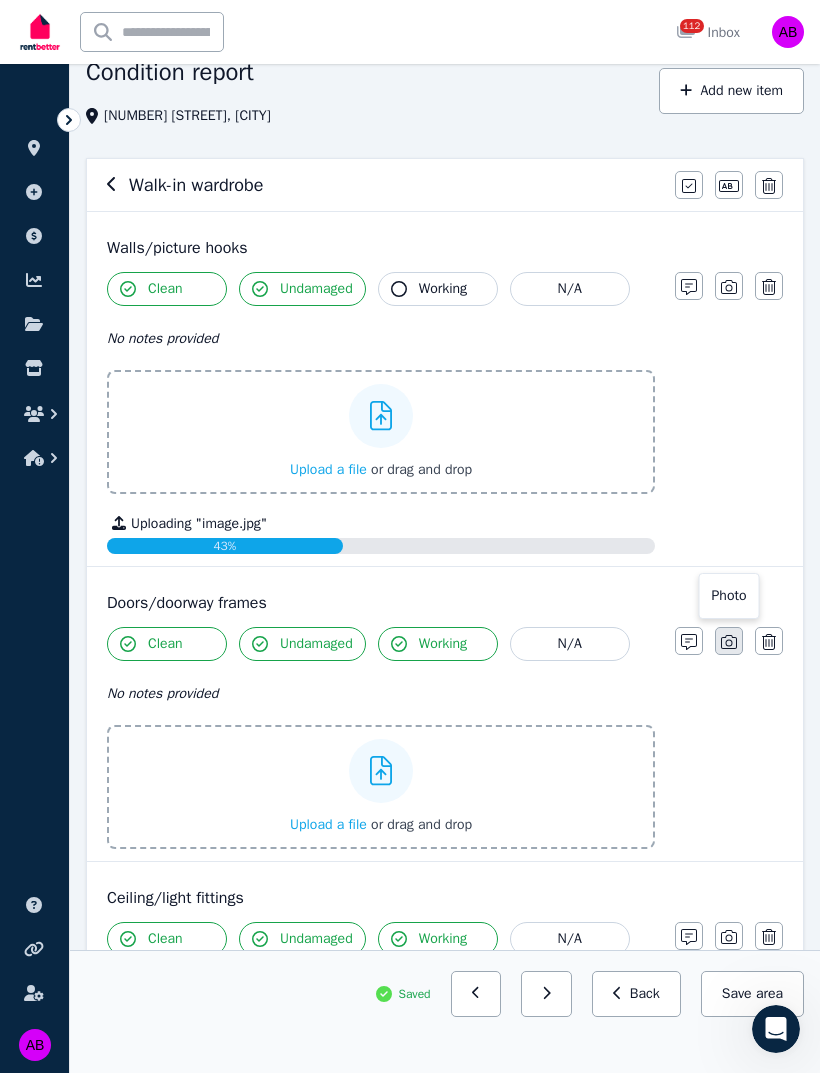 scroll, scrollTop: 116, scrollLeft: 0, axis: vertical 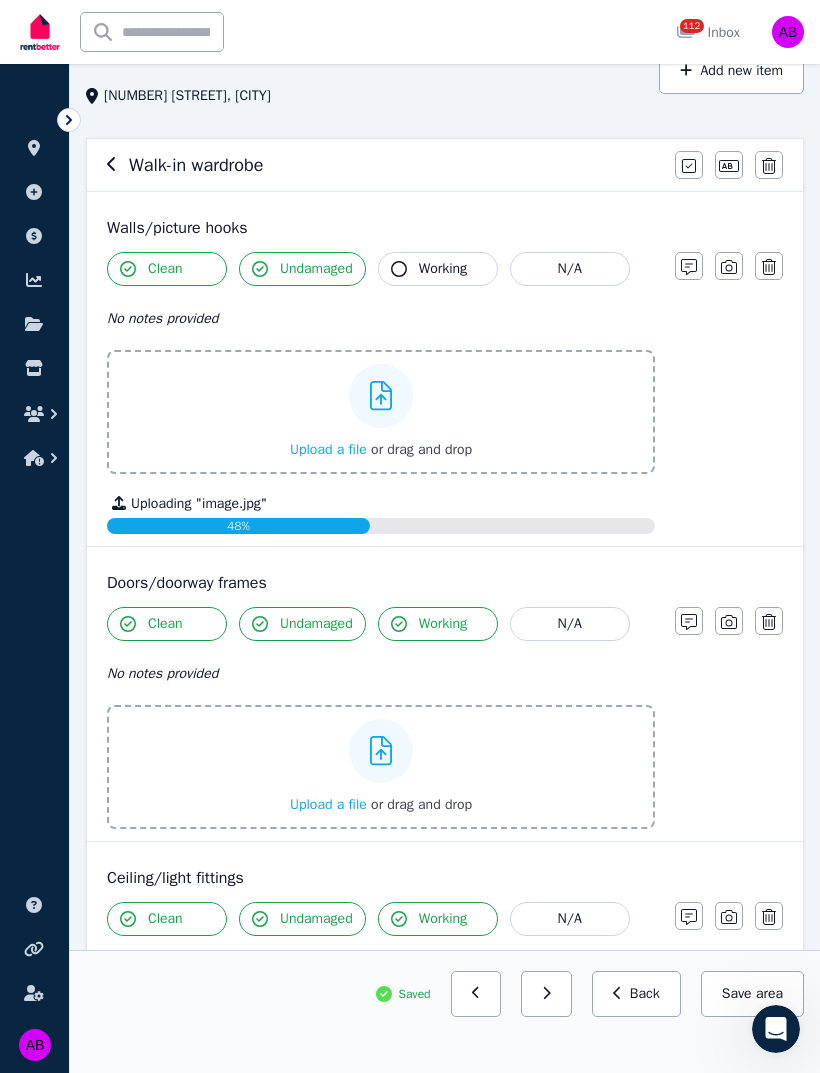 click on "Upload a file" at bounding box center (328, 804) 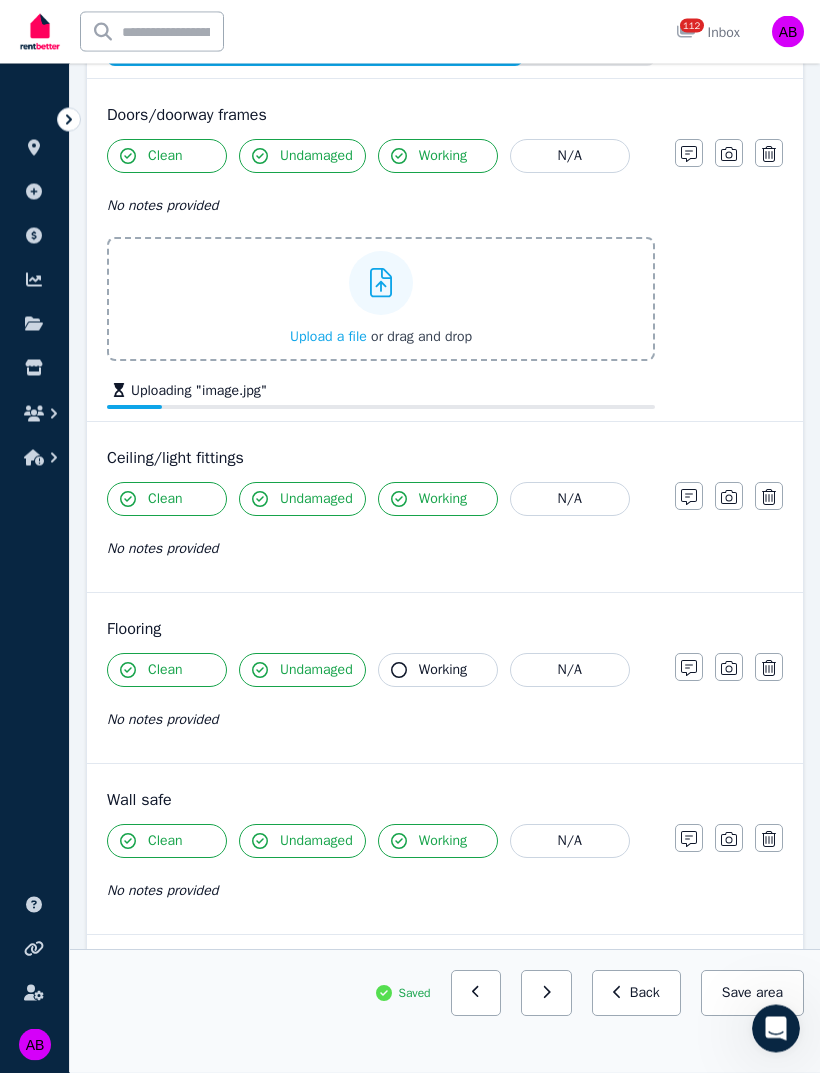 scroll, scrollTop: 585, scrollLeft: 0, axis: vertical 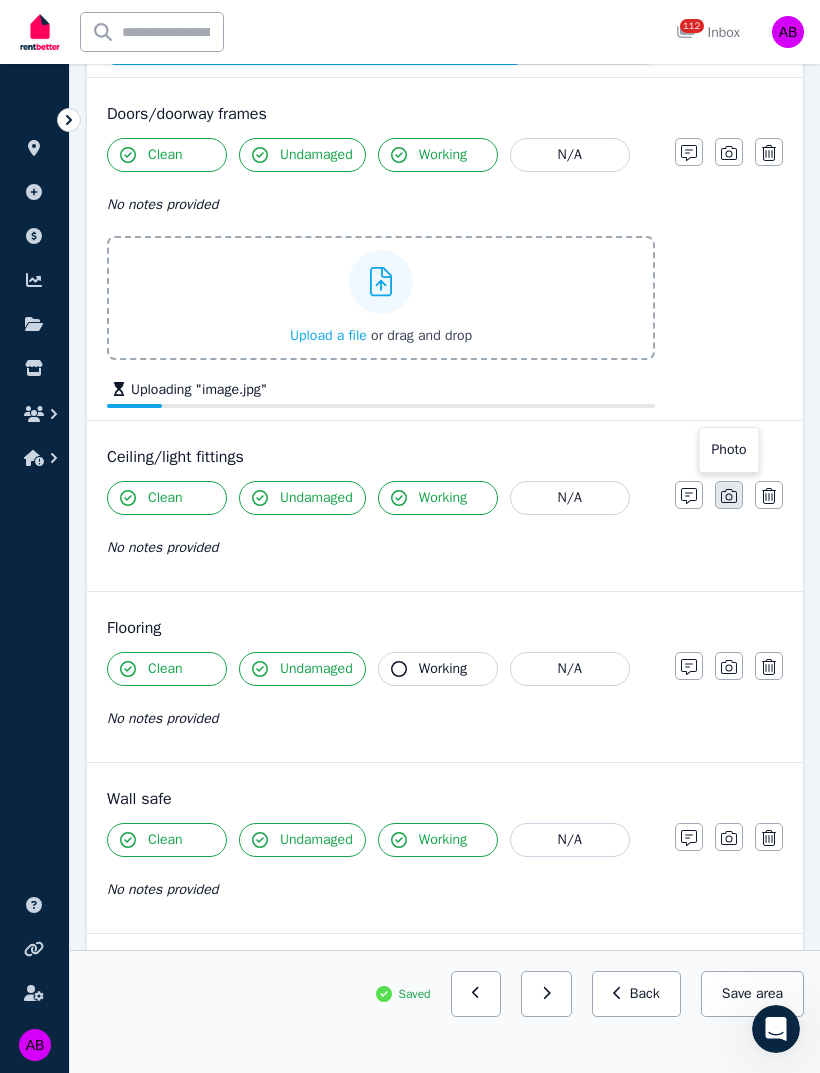 click 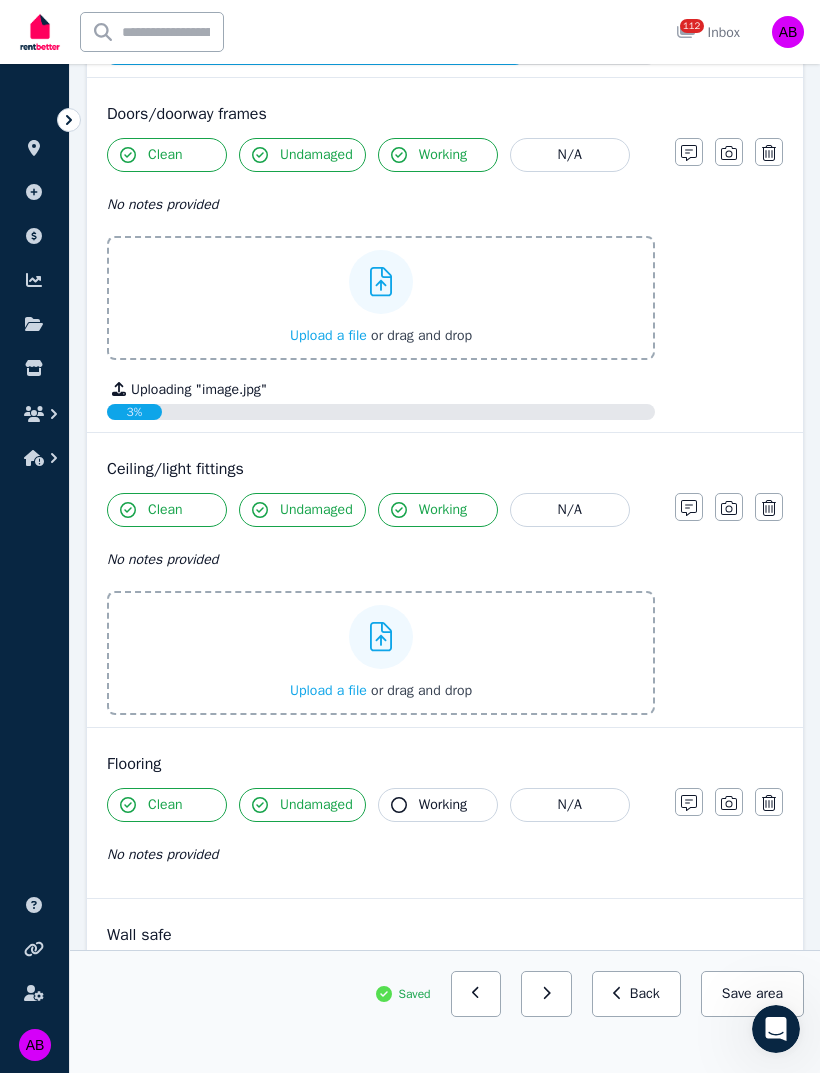 click on "Upload a file" at bounding box center (328, 690) 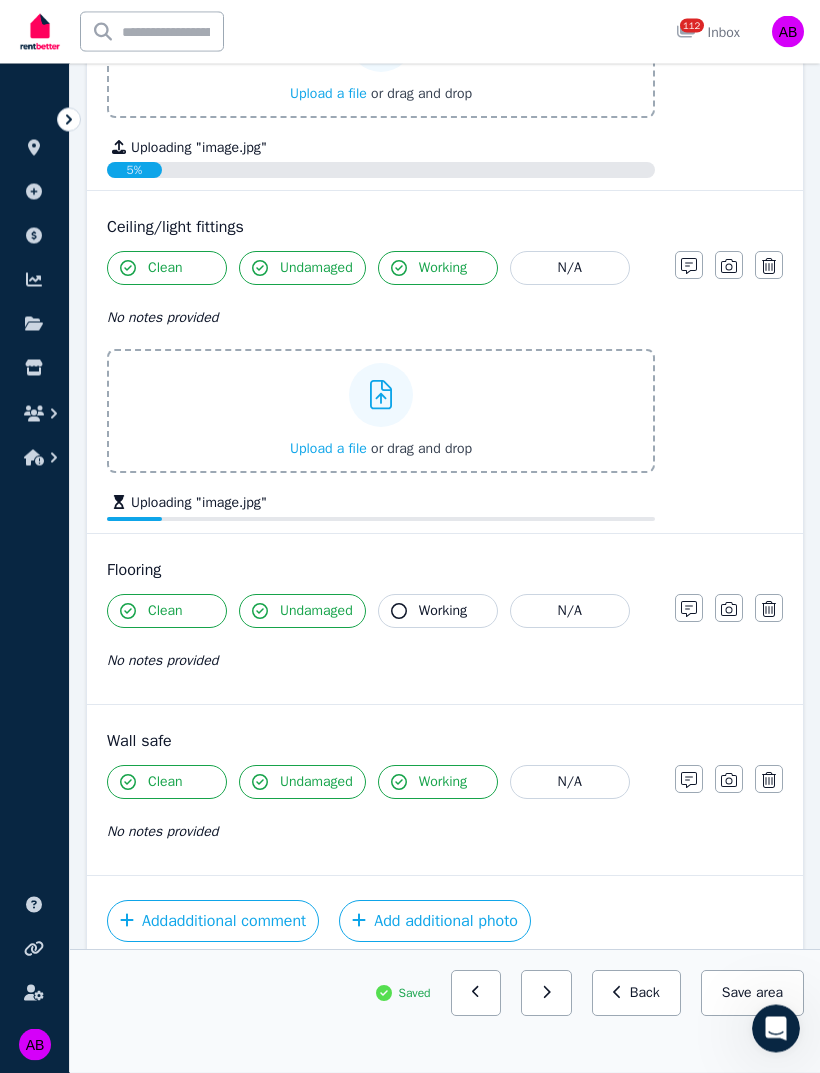 scroll, scrollTop: 827, scrollLeft: 0, axis: vertical 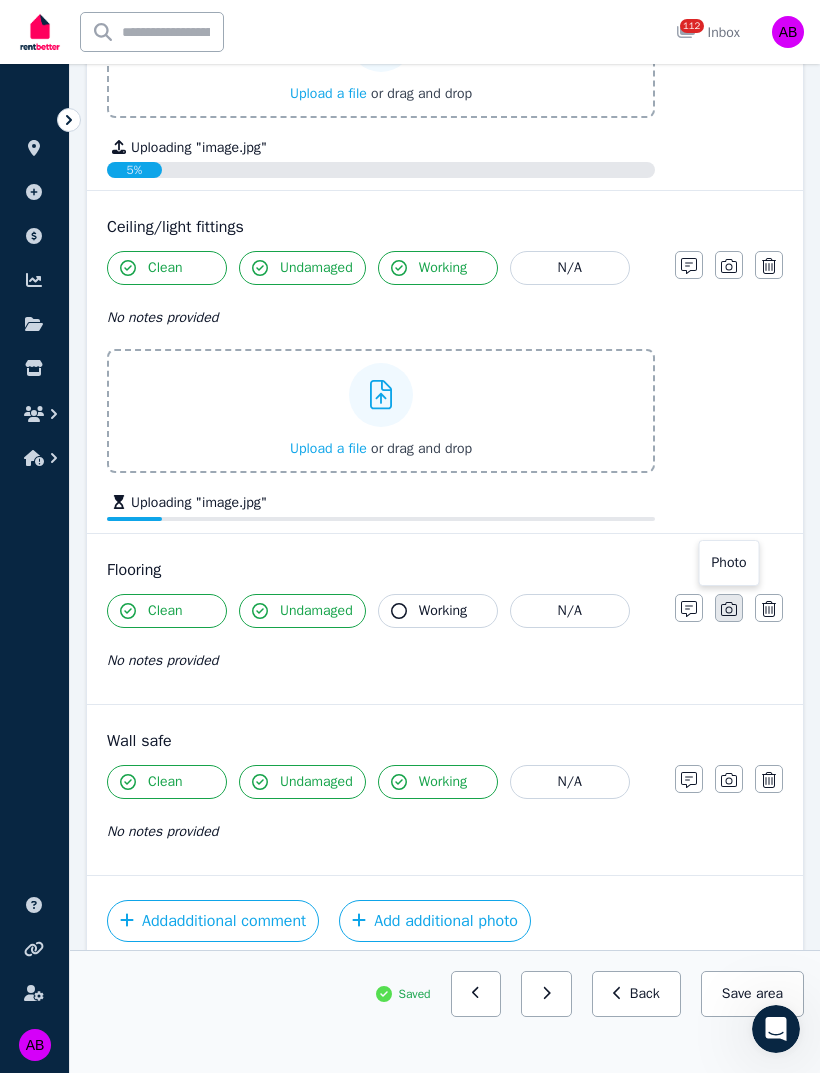 click 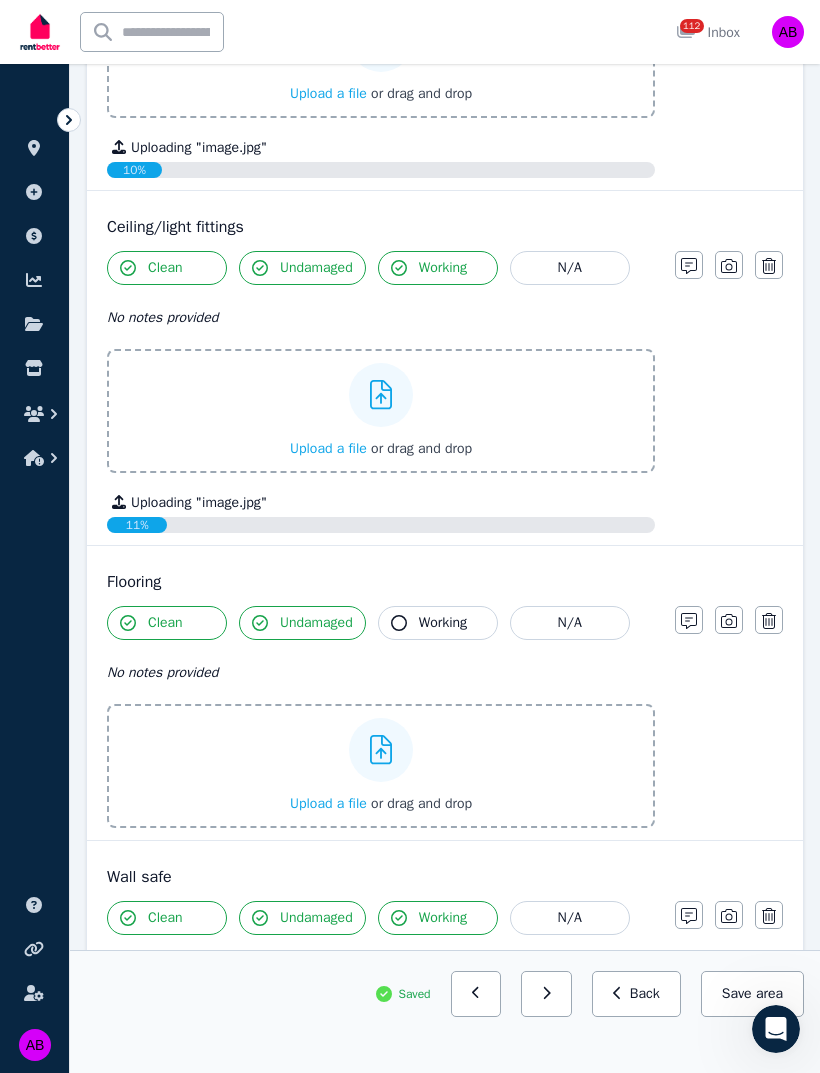 click on "Upload a file" at bounding box center [328, 803] 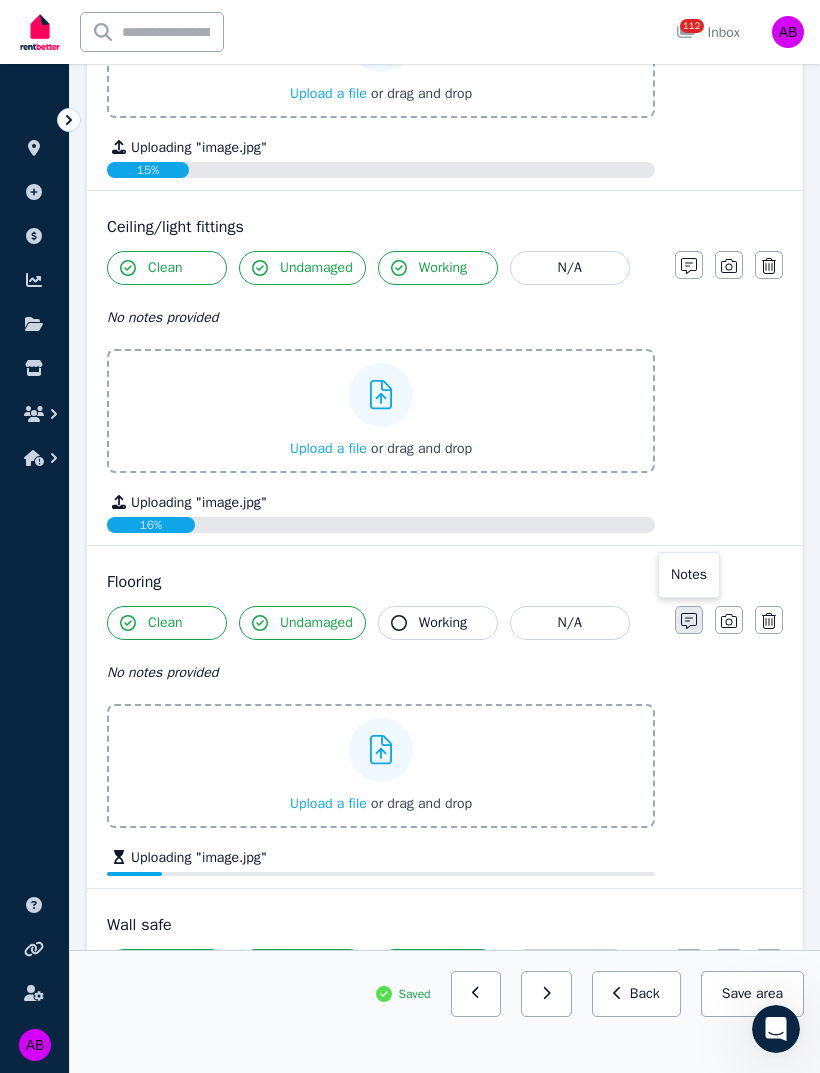 click at bounding box center [689, 620] 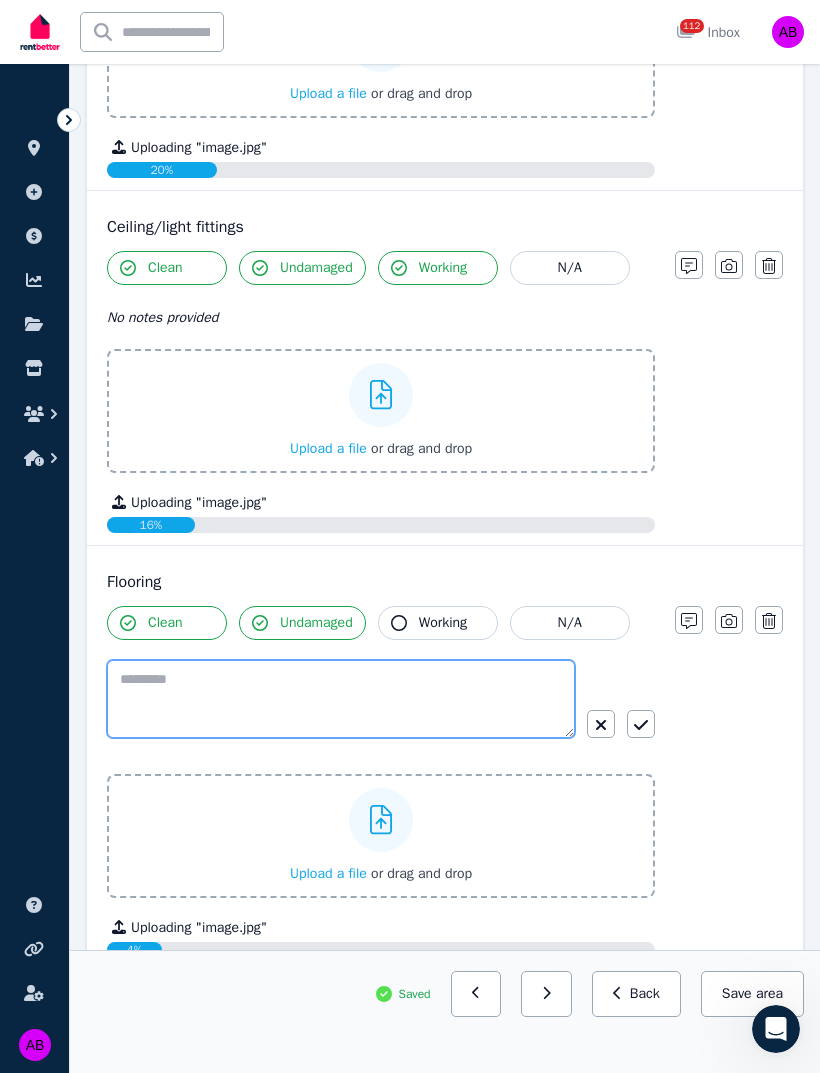 click at bounding box center [341, 699] 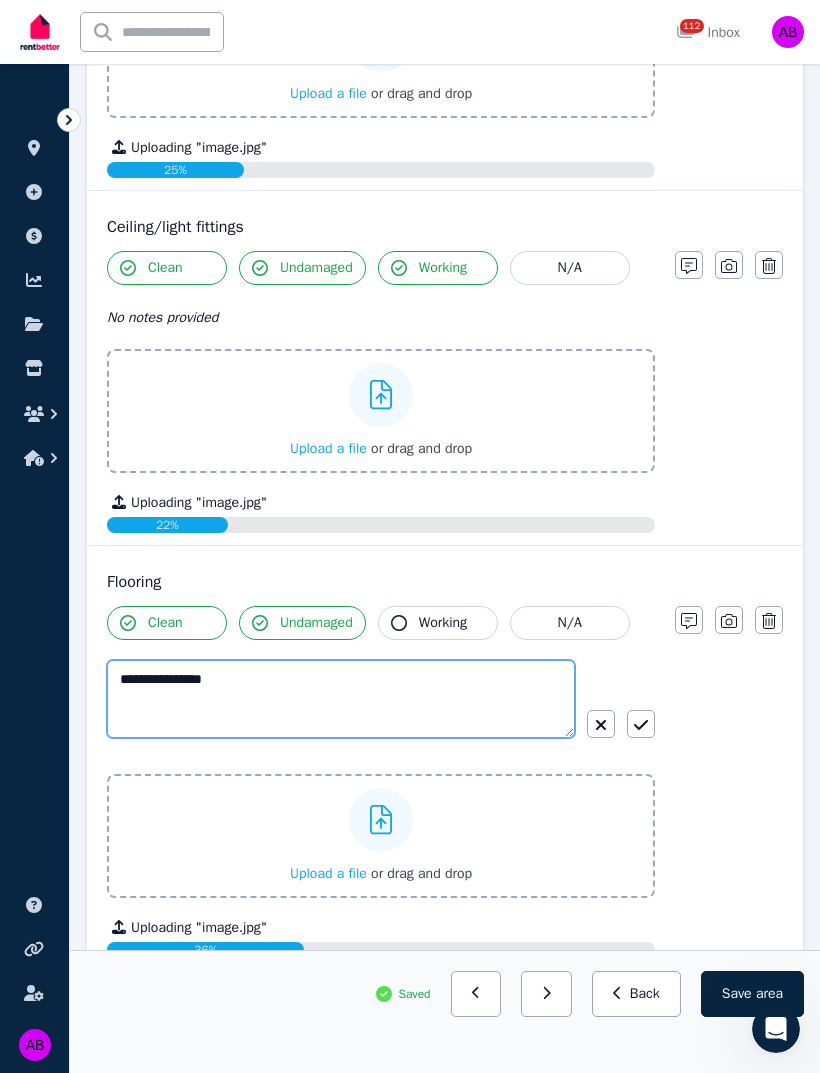 type on "**********" 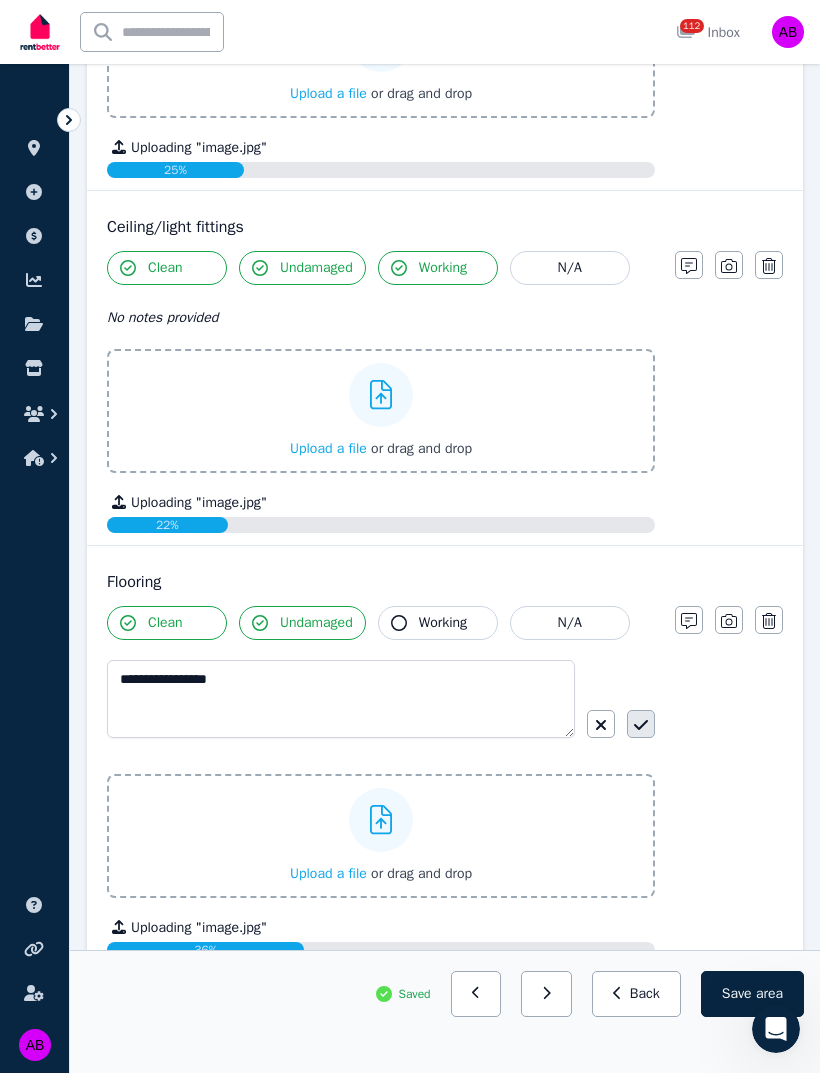 click 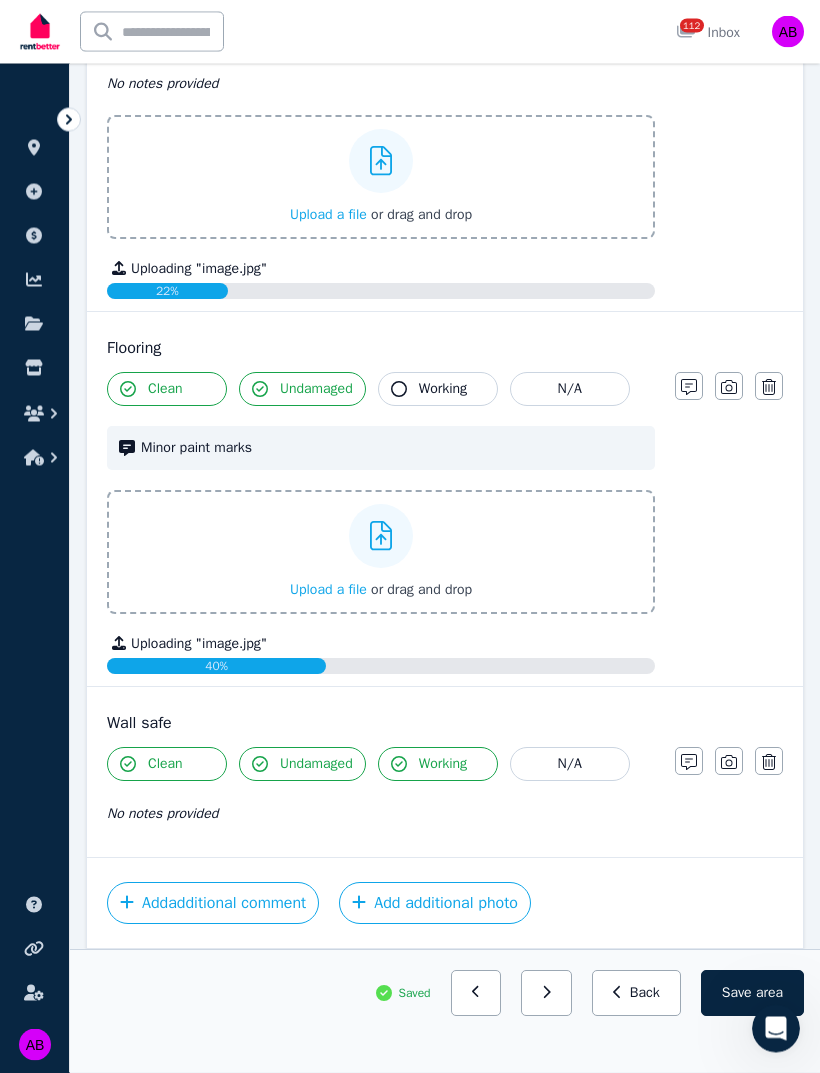 scroll, scrollTop: 1068, scrollLeft: 0, axis: vertical 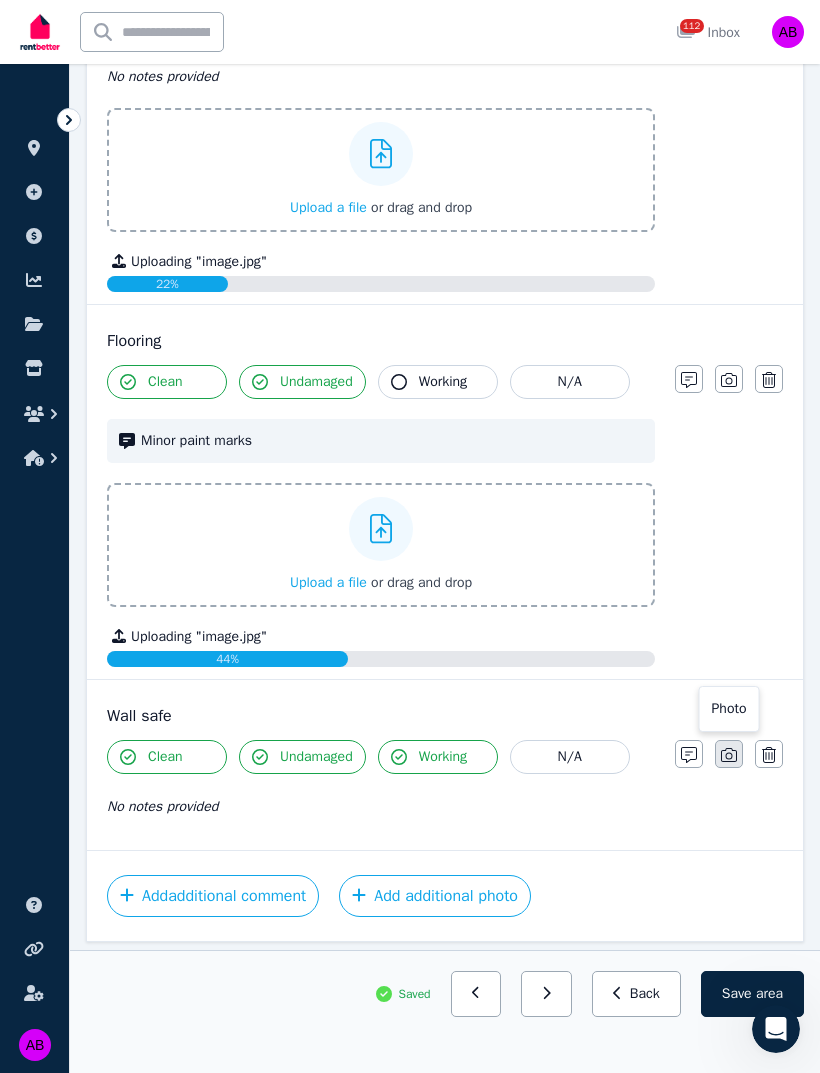 click 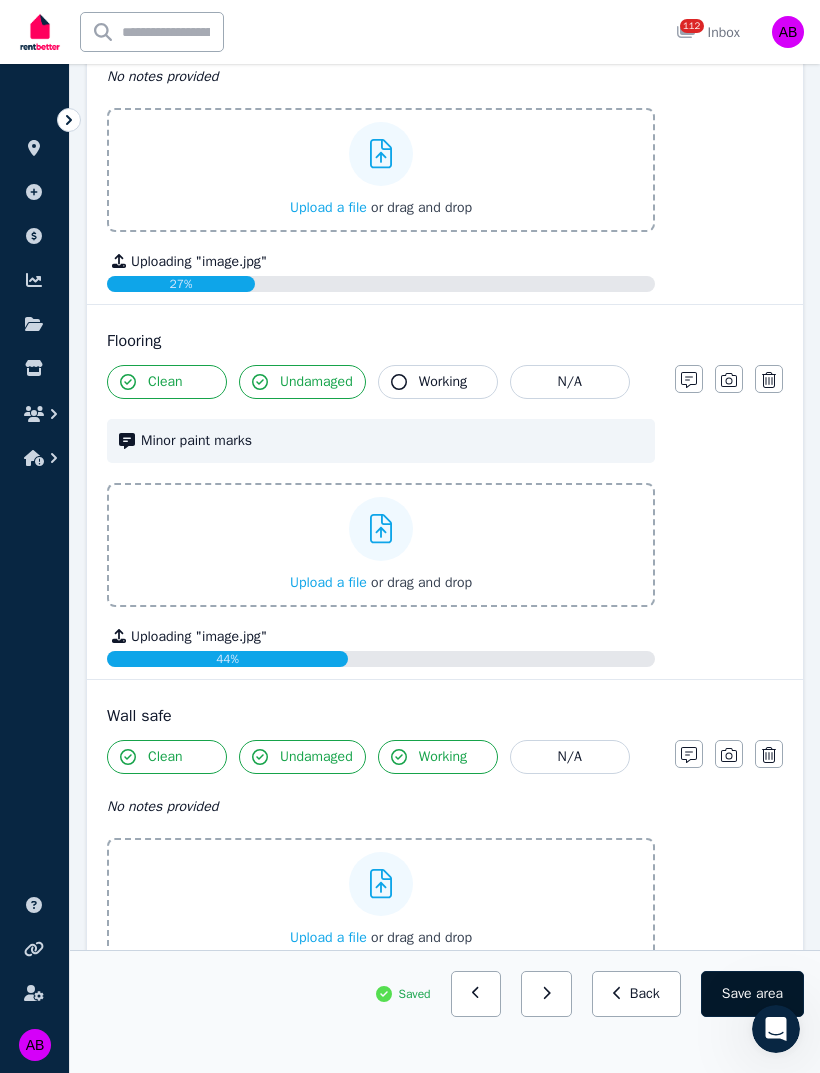 click on "Save   area" at bounding box center (752, 994) 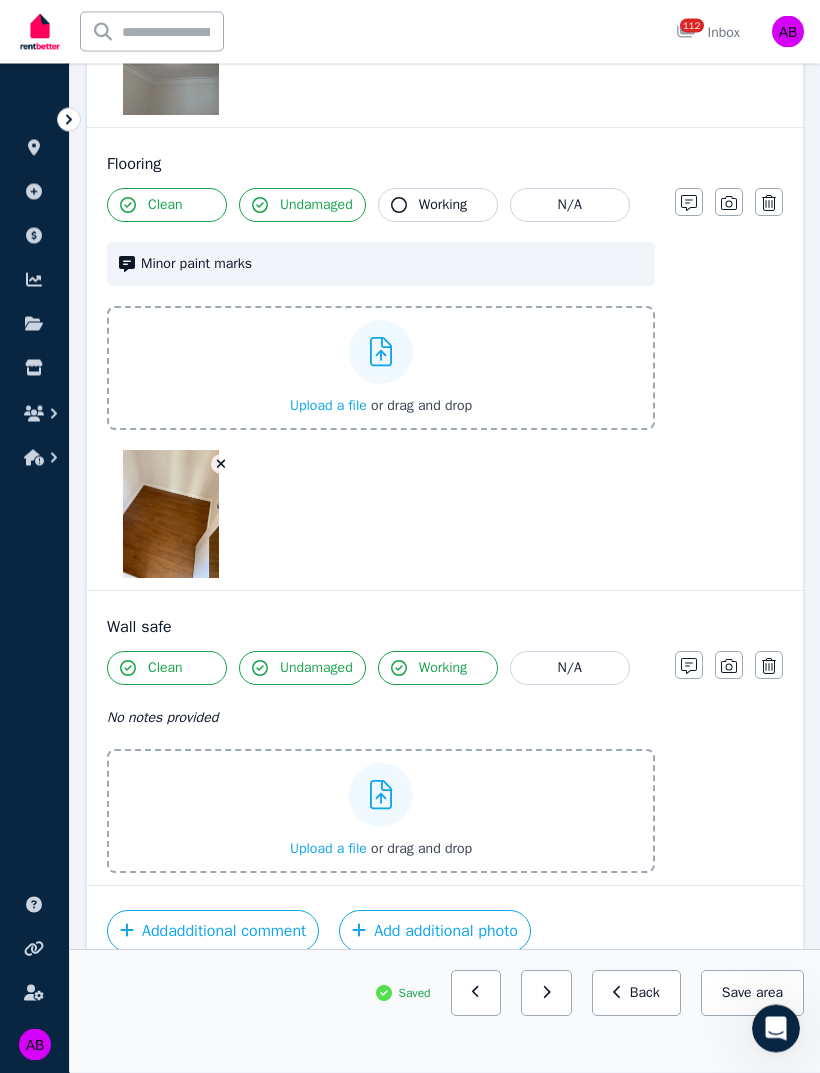 scroll, scrollTop: 1544, scrollLeft: 0, axis: vertical 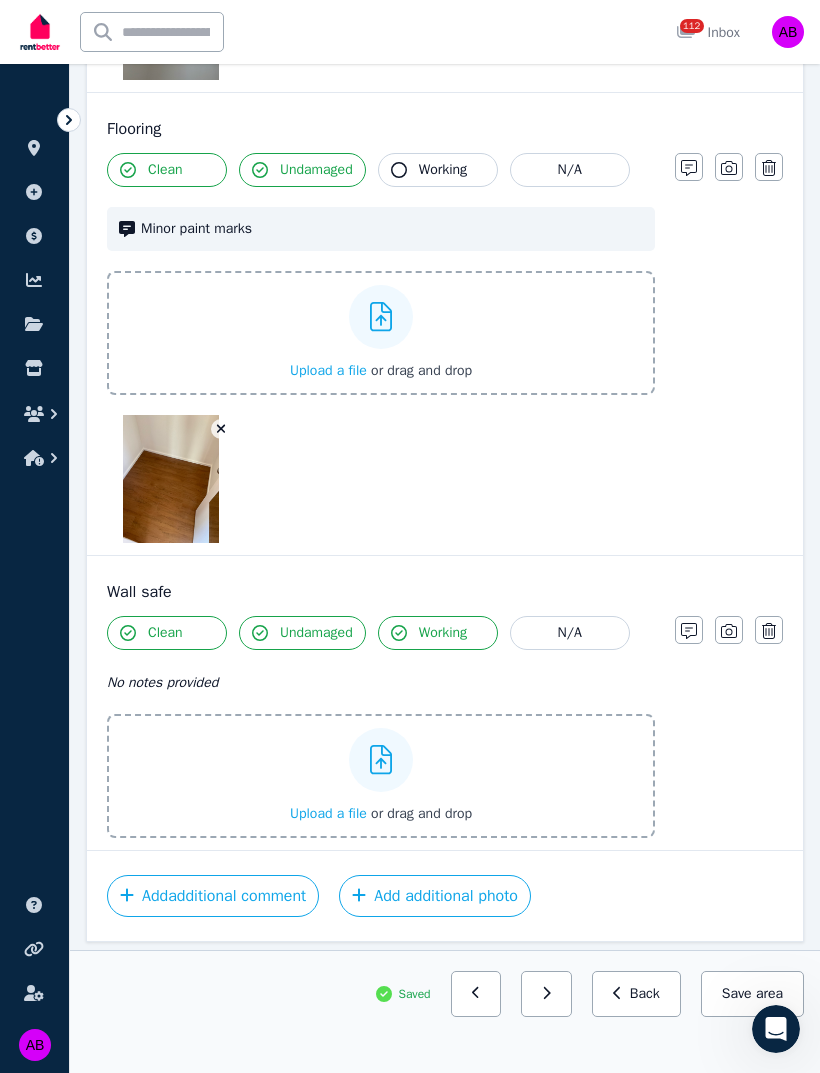 click on "Upload a file   or drag and drop" at bounding box center [381, 814] 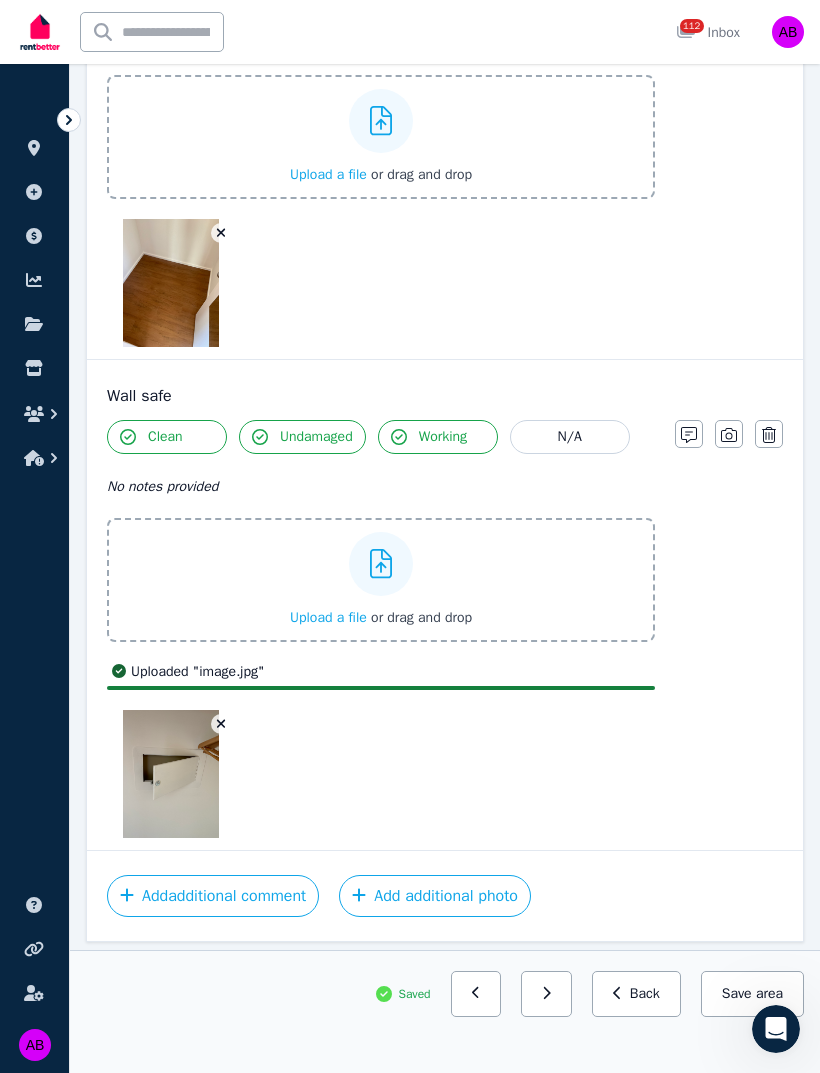 scroll, scrollTop: 1692, scrollLeft: 0, axis: vertical 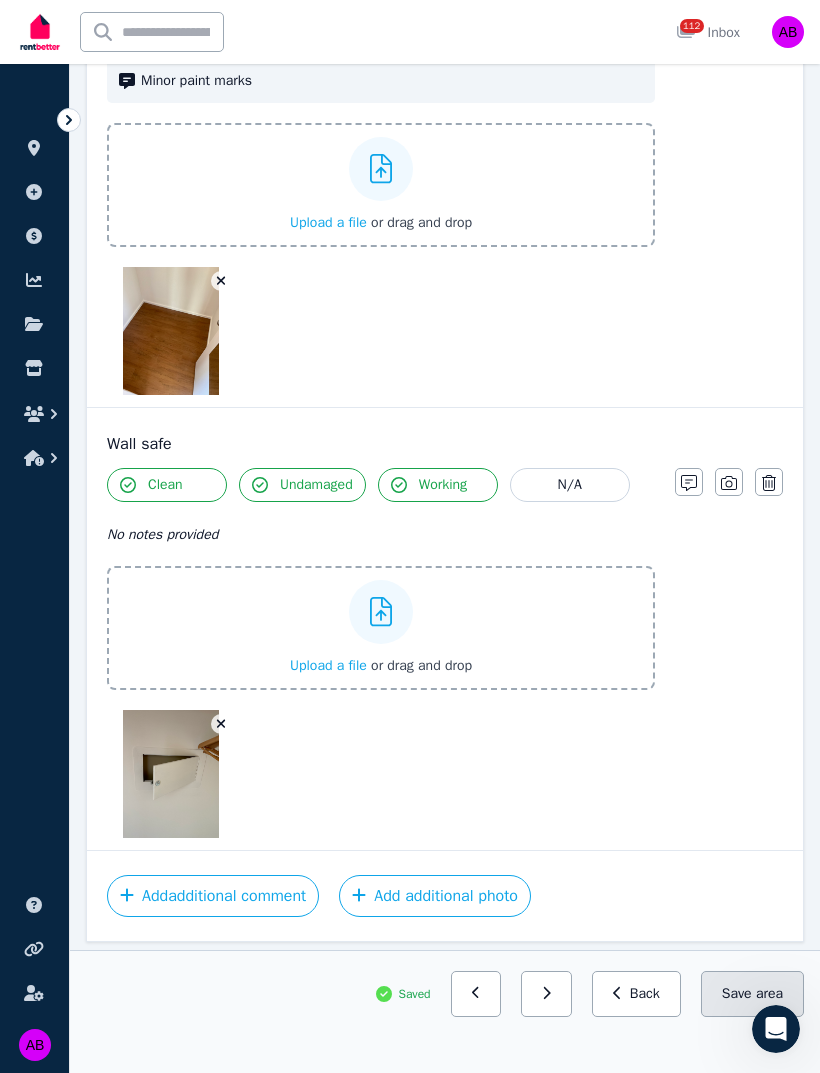 click on "Save   area" at bounding box center [752, 994] 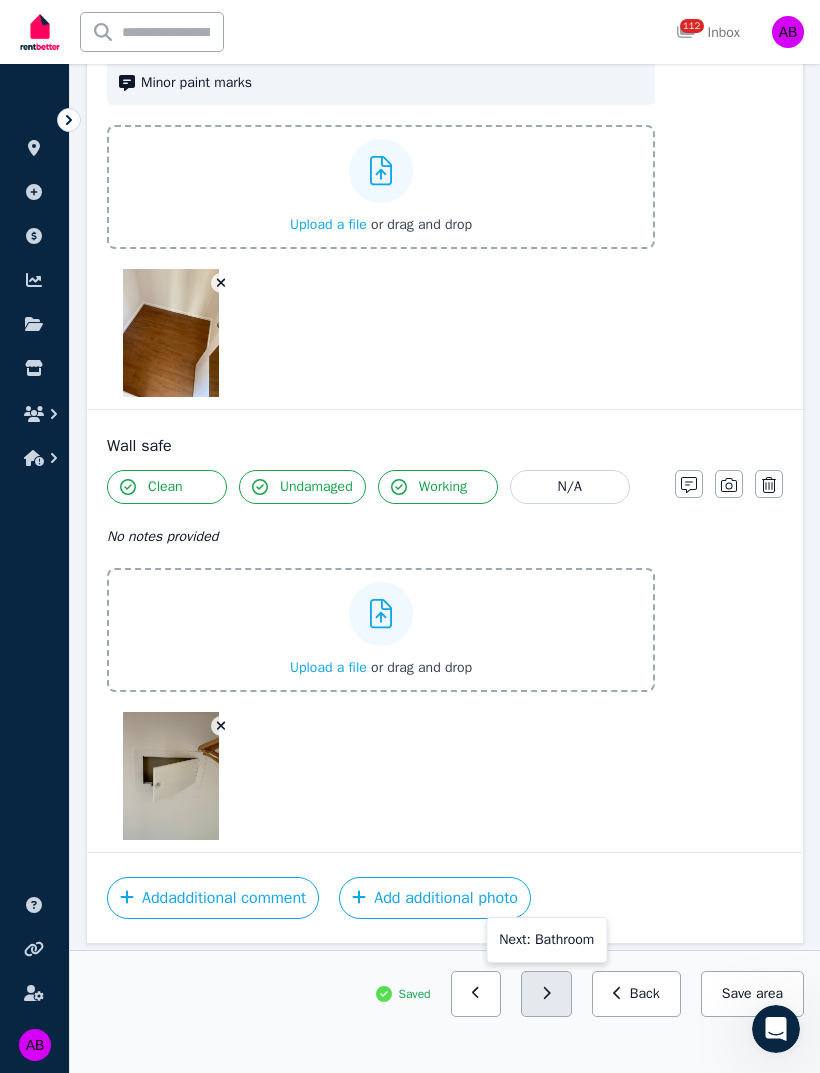 click 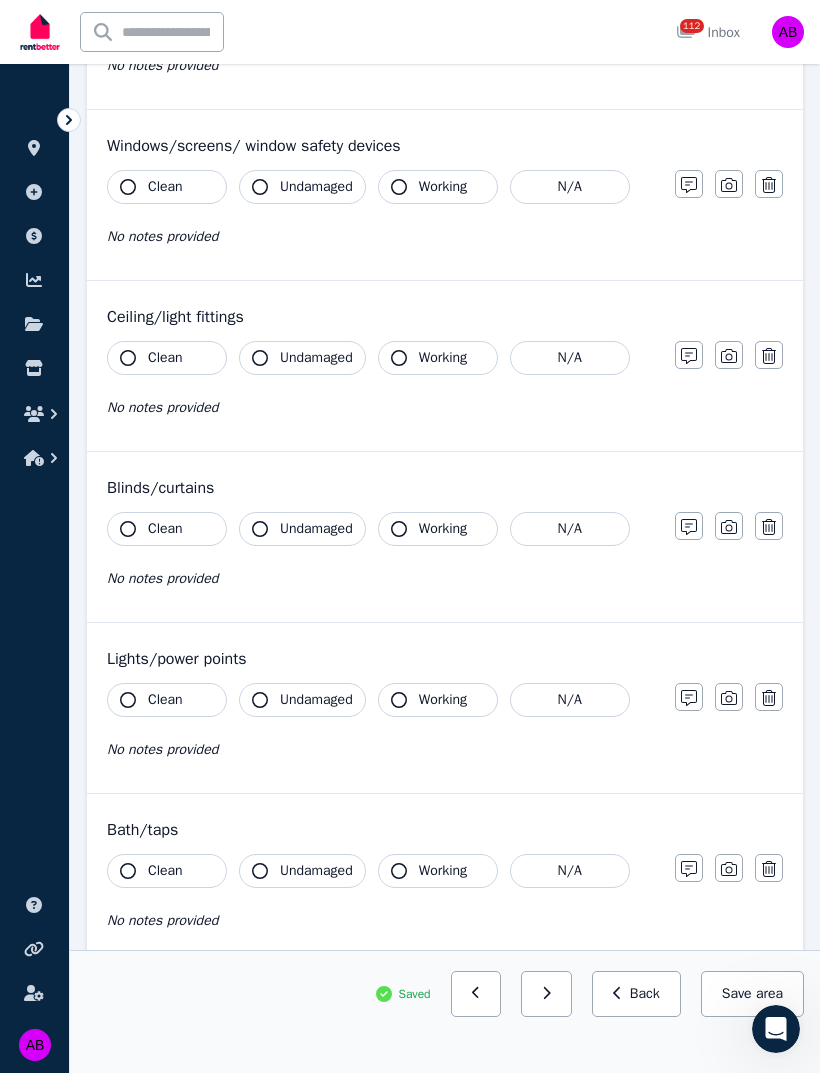 scroll, scrollTop: 719, scrollLeft: 0, axis: vertical 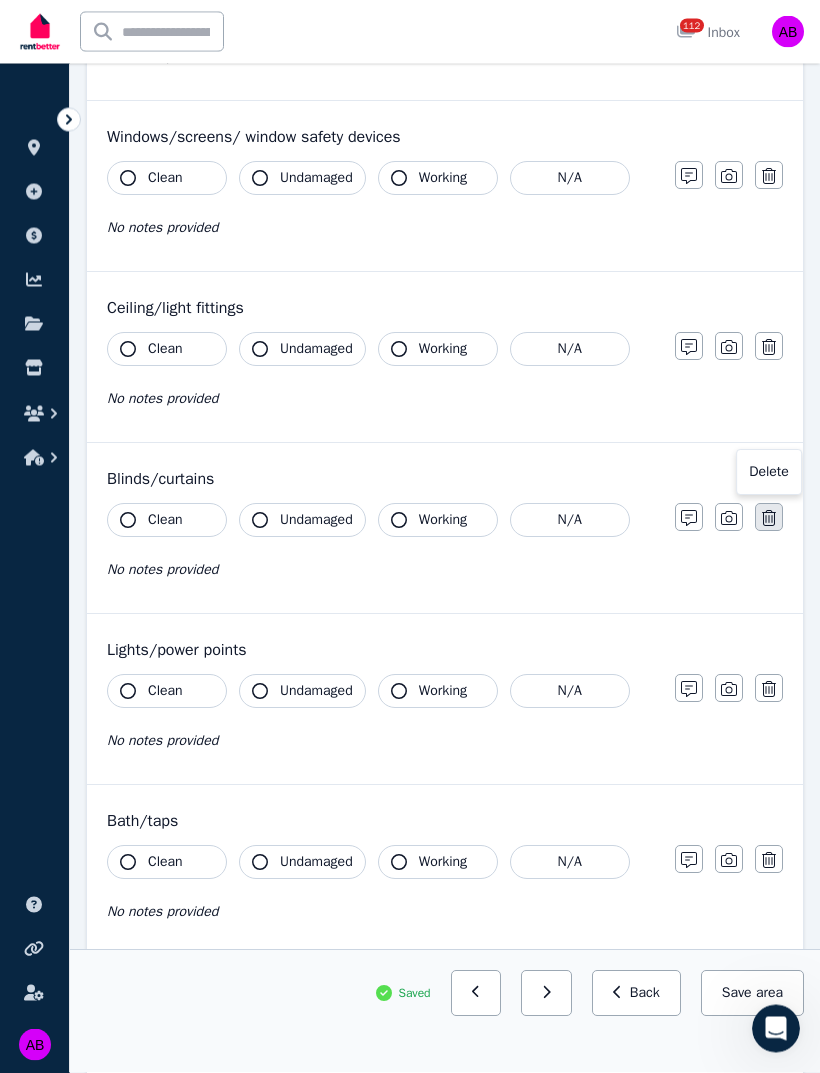 click at bounding box center (769, 518) 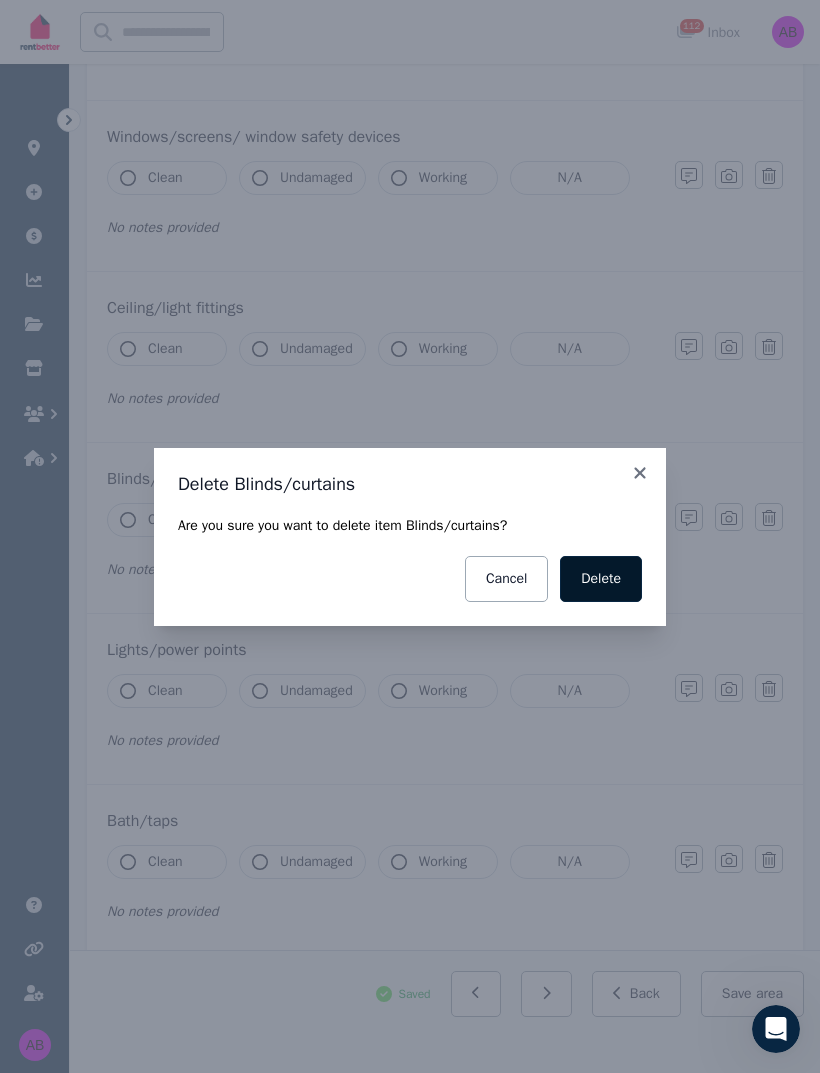 click on "Delete" at bounding box center [601, 579] 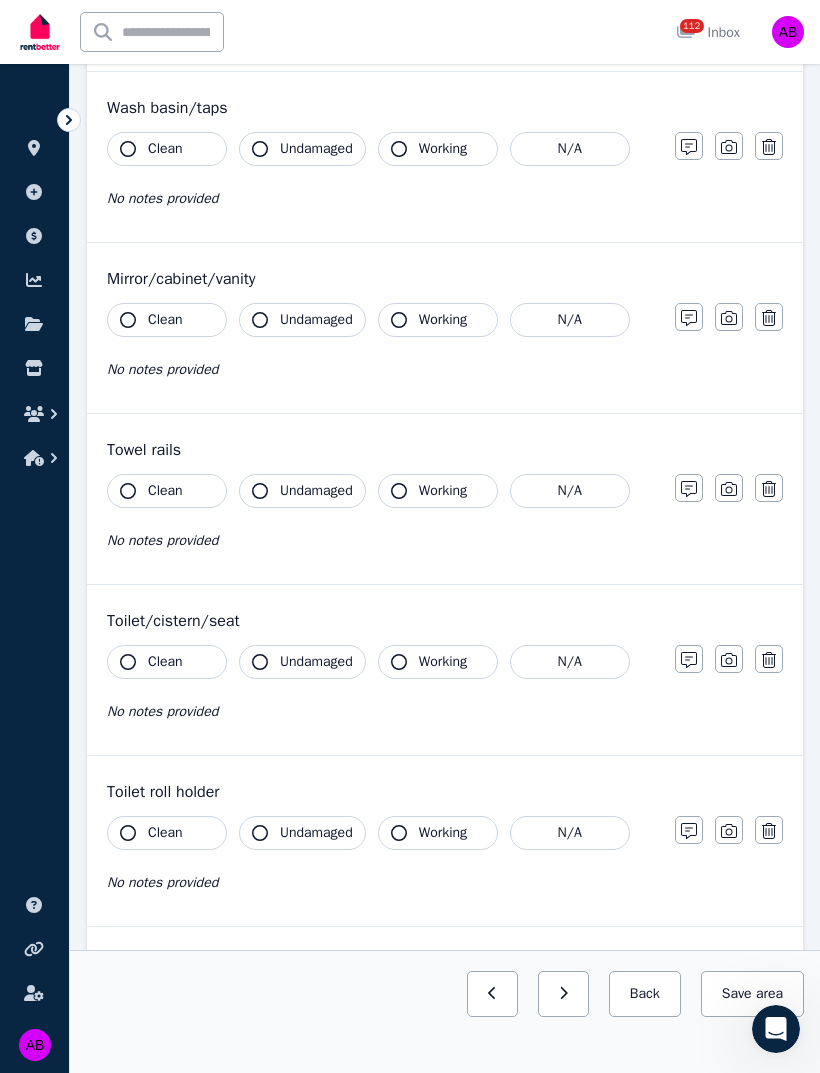 scroll, scrollTop: 1608, scrollLeft: 0, axis: vertical 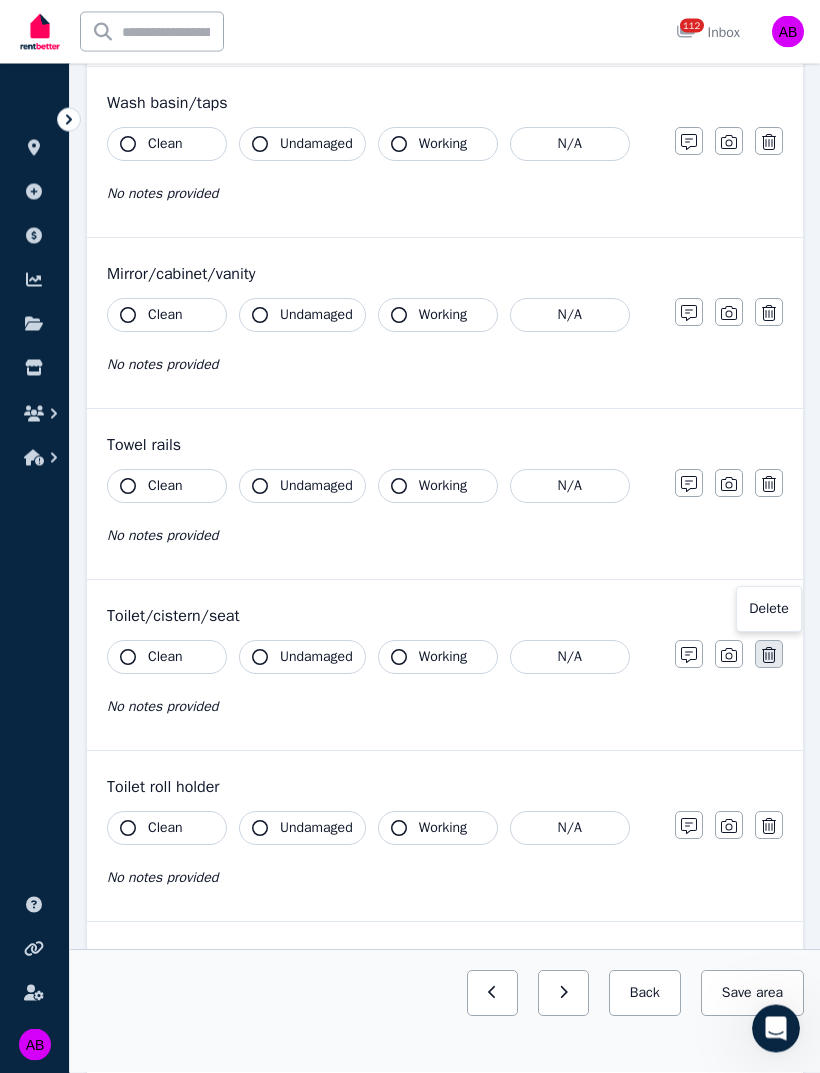 click 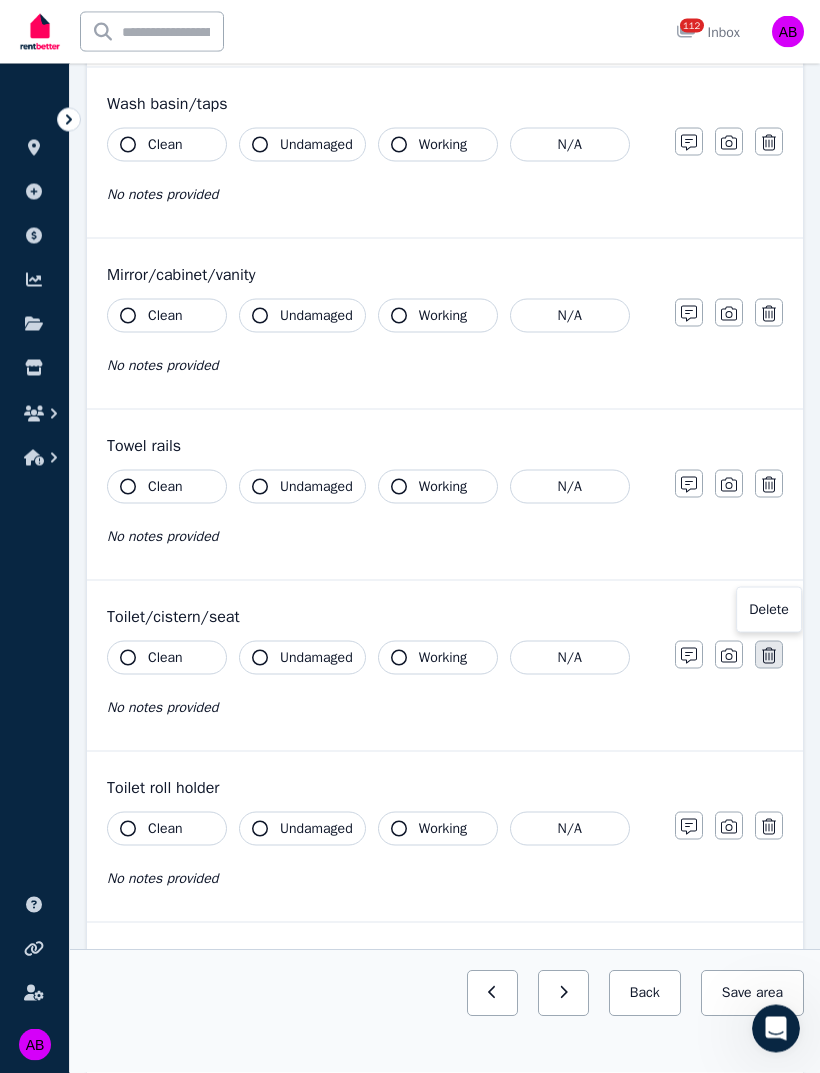 scroll, scrollTop: 1609, scrollLeft: 0, axis: vertical 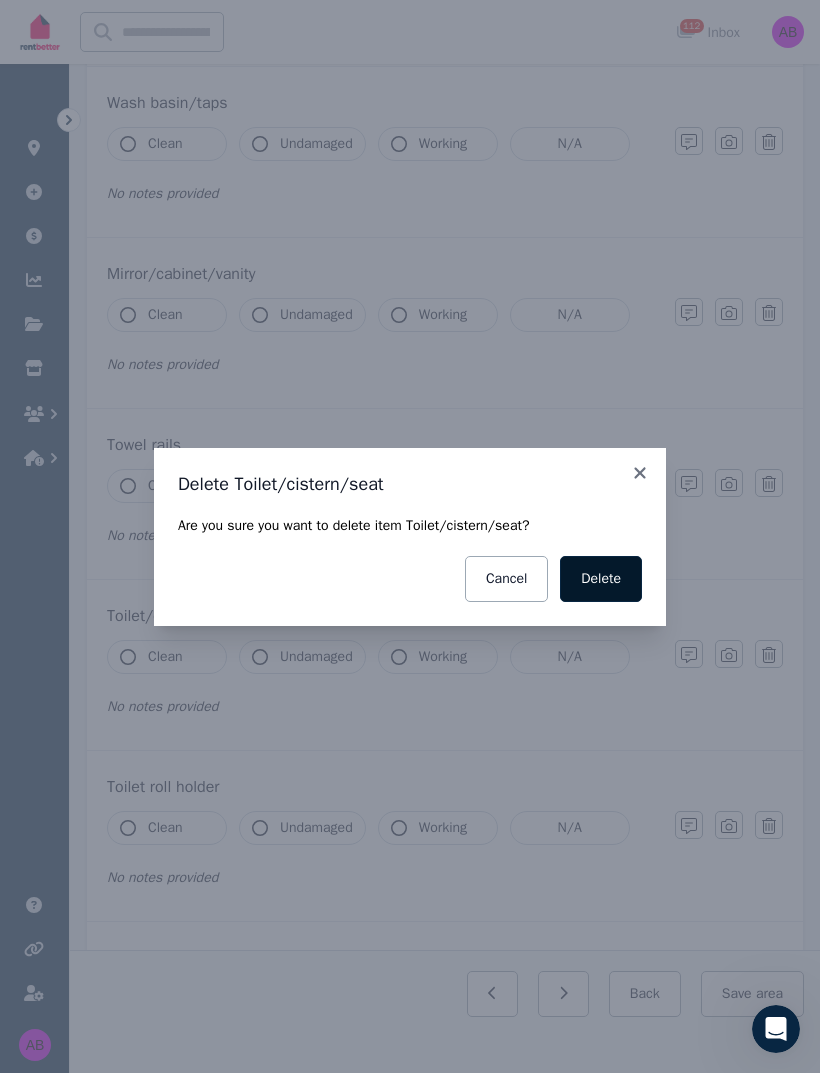 click on "Delete" at bounding box center (601, 579) 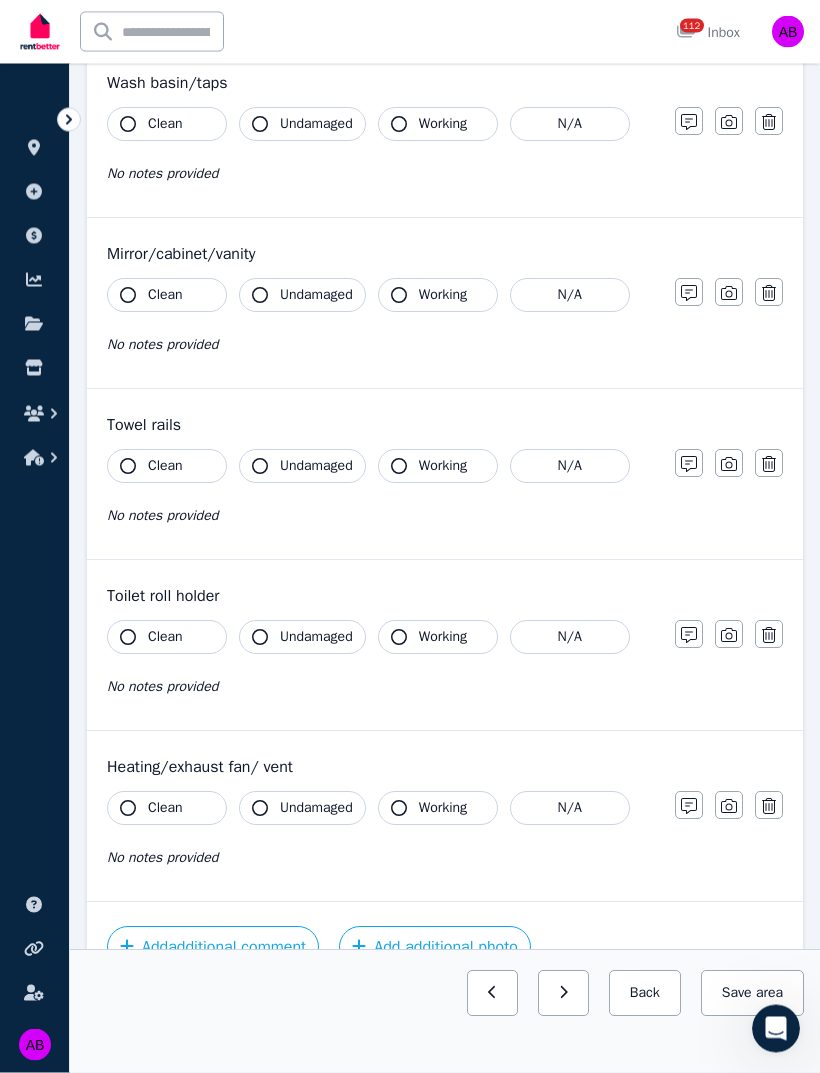 scroll, scrollTop: 1680, scrollLeft: 0, axis: vertical 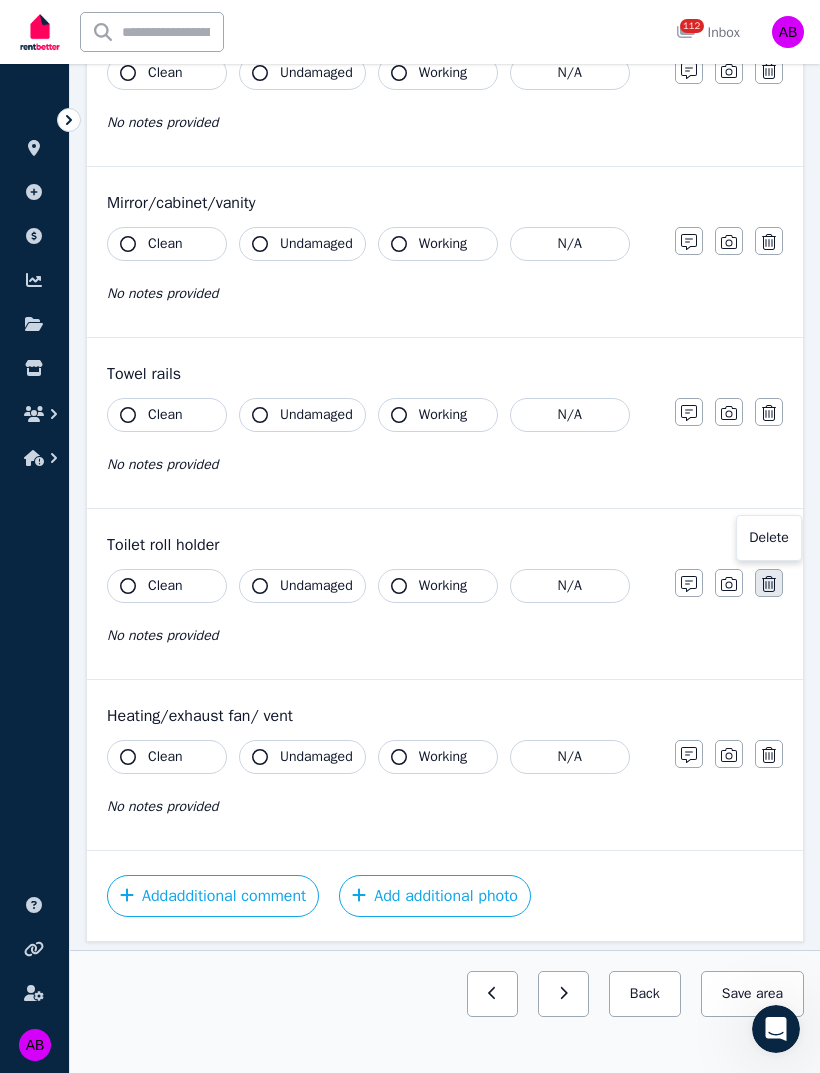 click 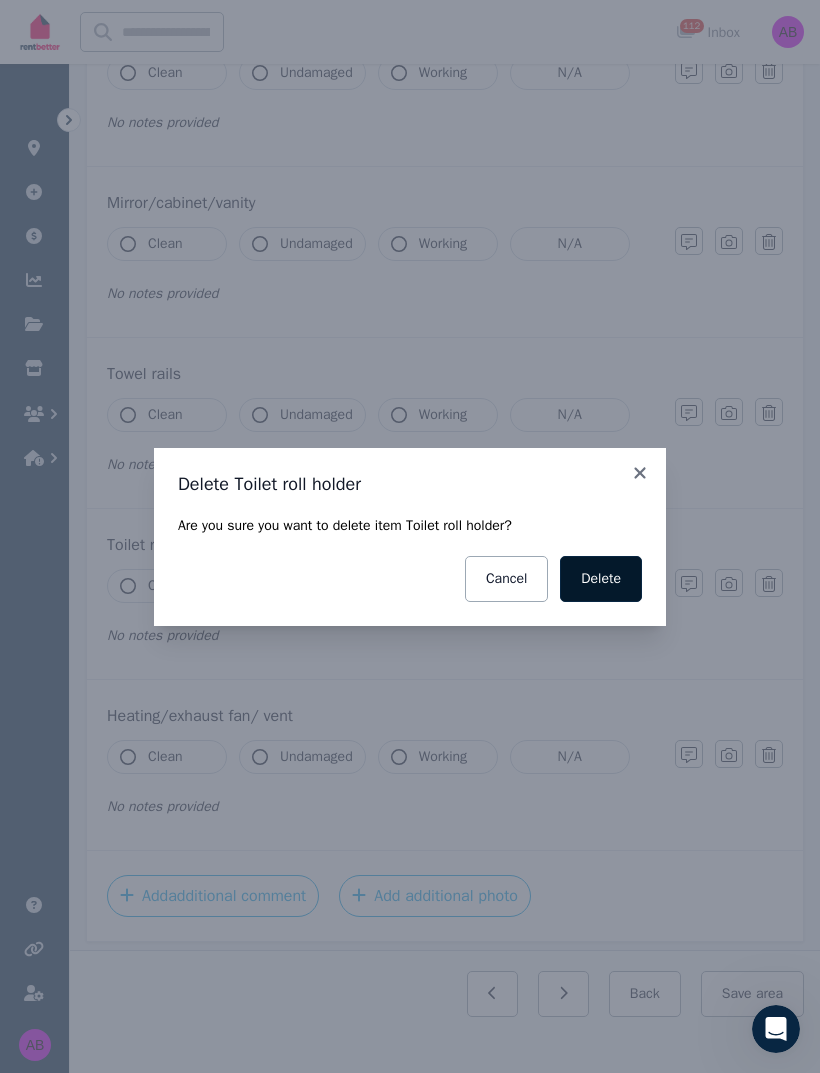 click on "Delete" at bounding box center [601, 579] 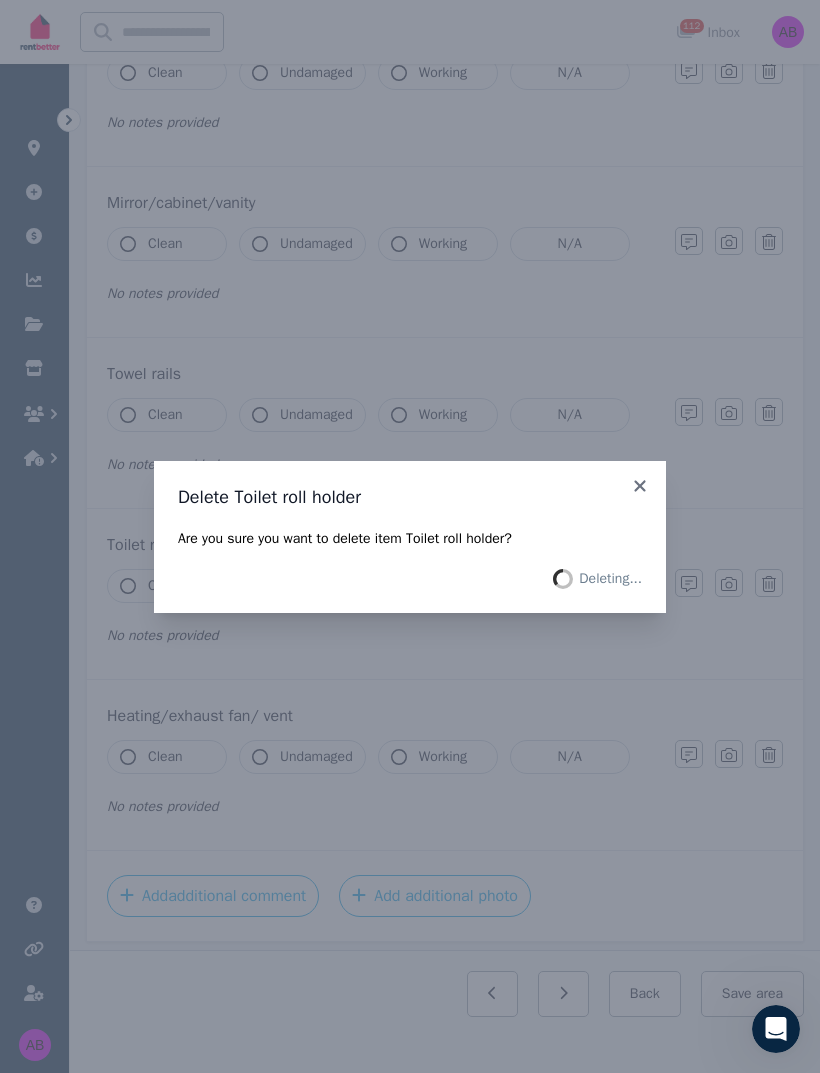 scroll, scrollTop: 1509, scrollLeft: 0, axis: vertical 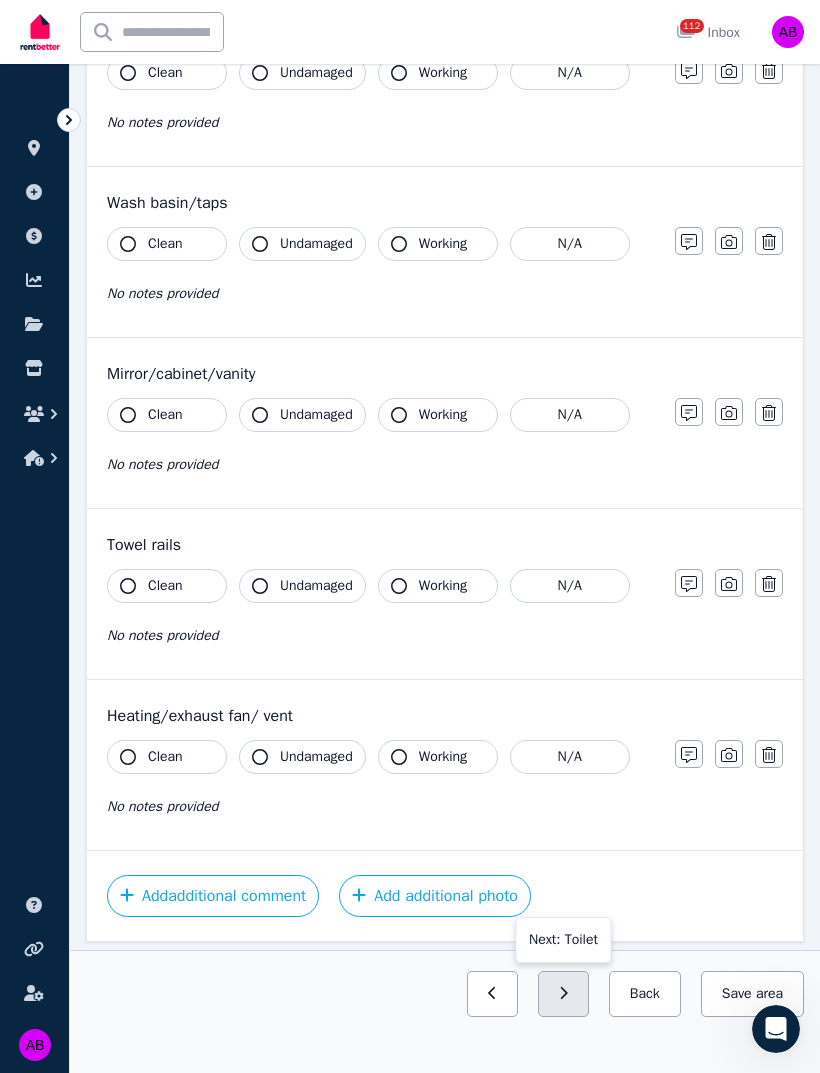 click 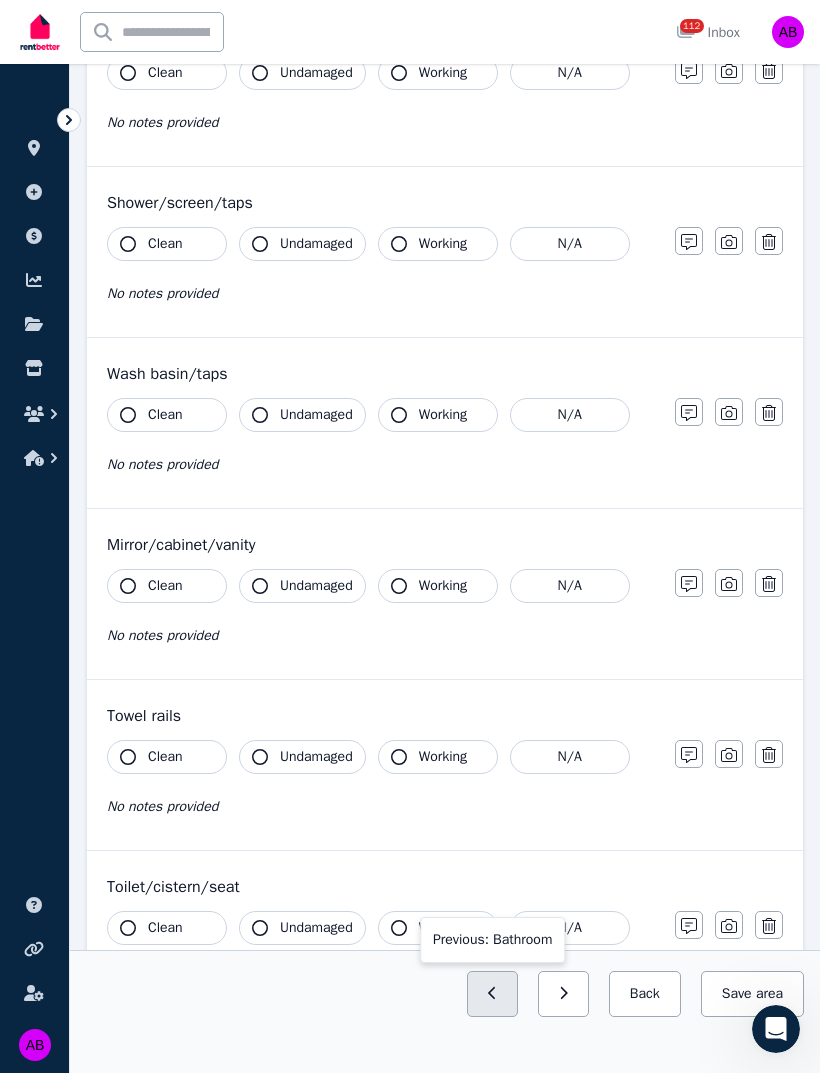 click at bounding box center (492, 994) 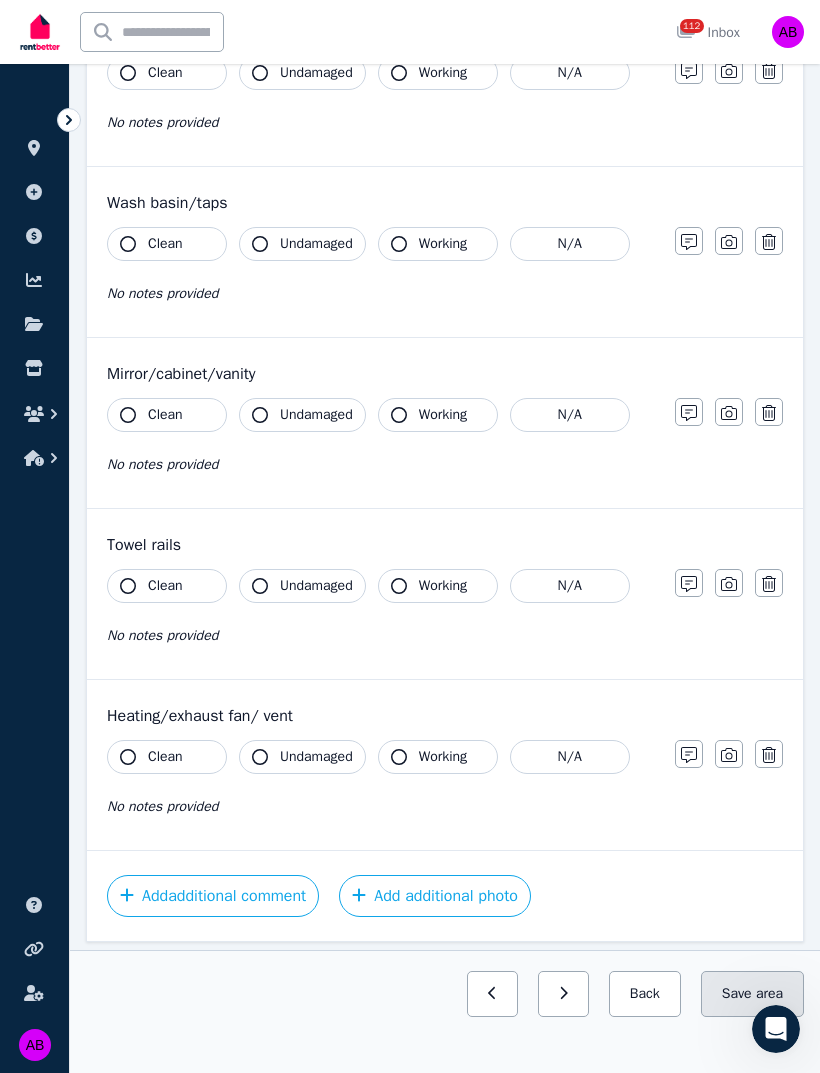 click on "Save   area" at bounding box center (752, 994) 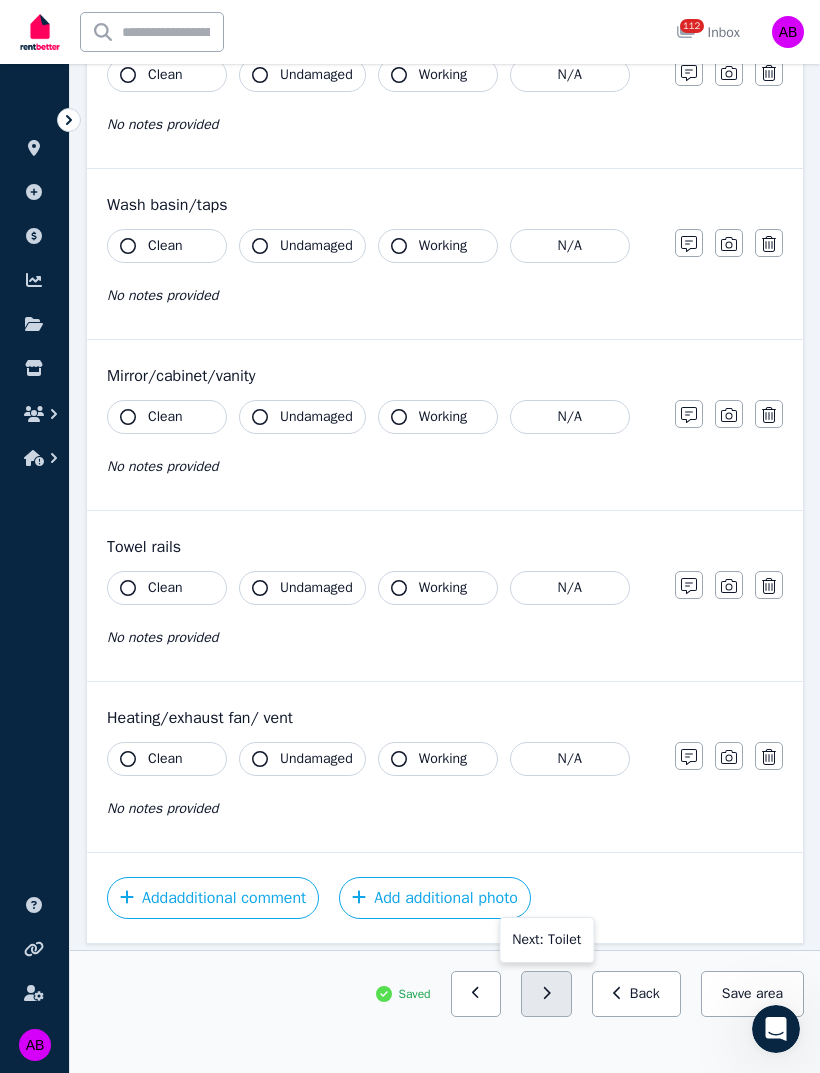 click at bounding box center (546, 994) 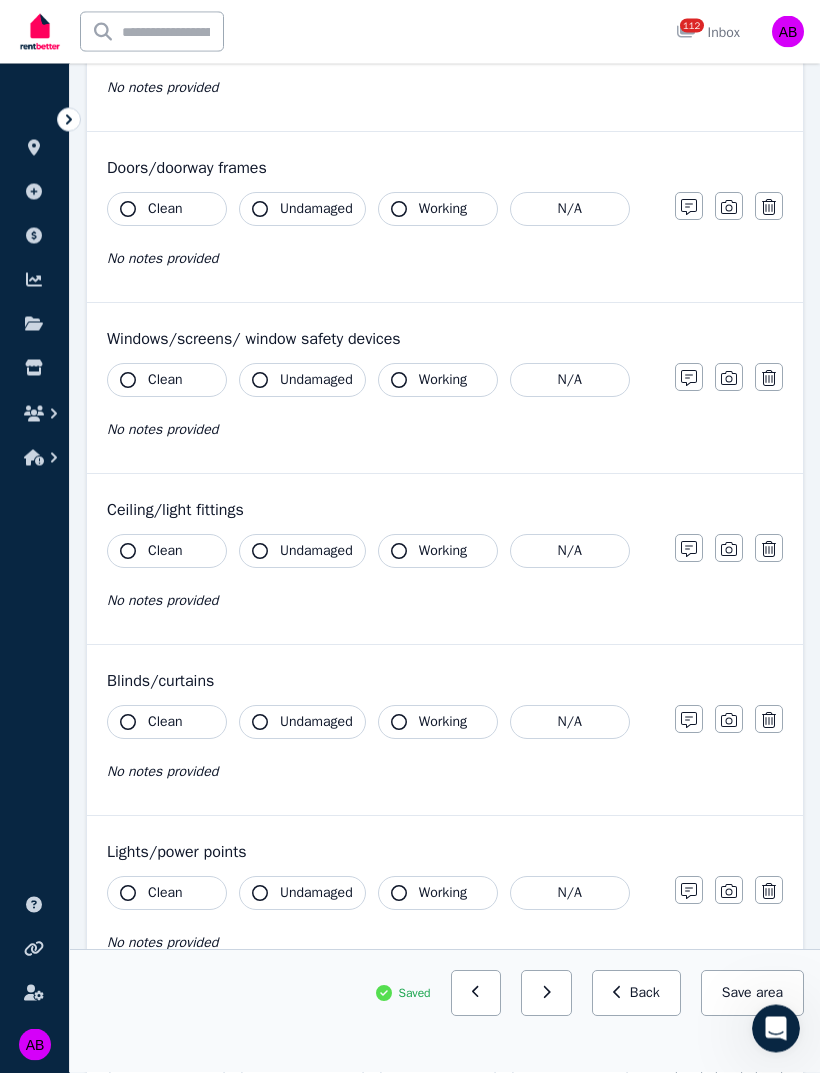 scroll, scrollTop: 522, scrollLeft: 0, axis: vertical 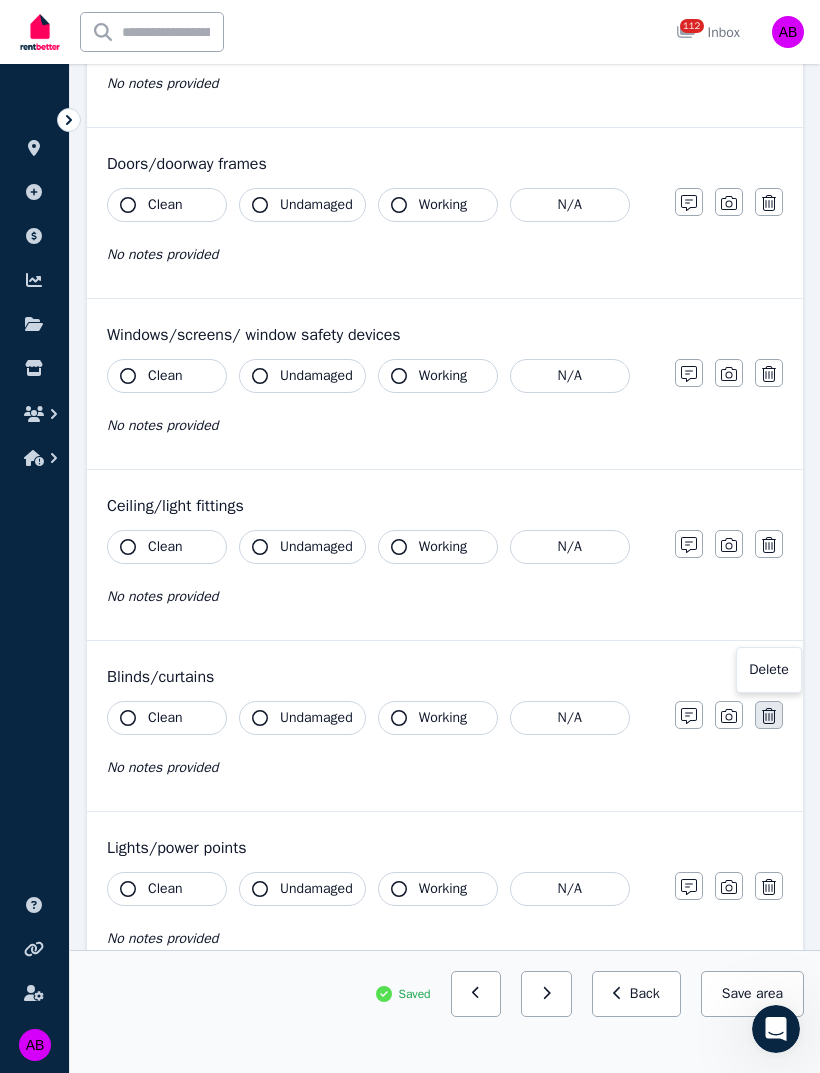 click 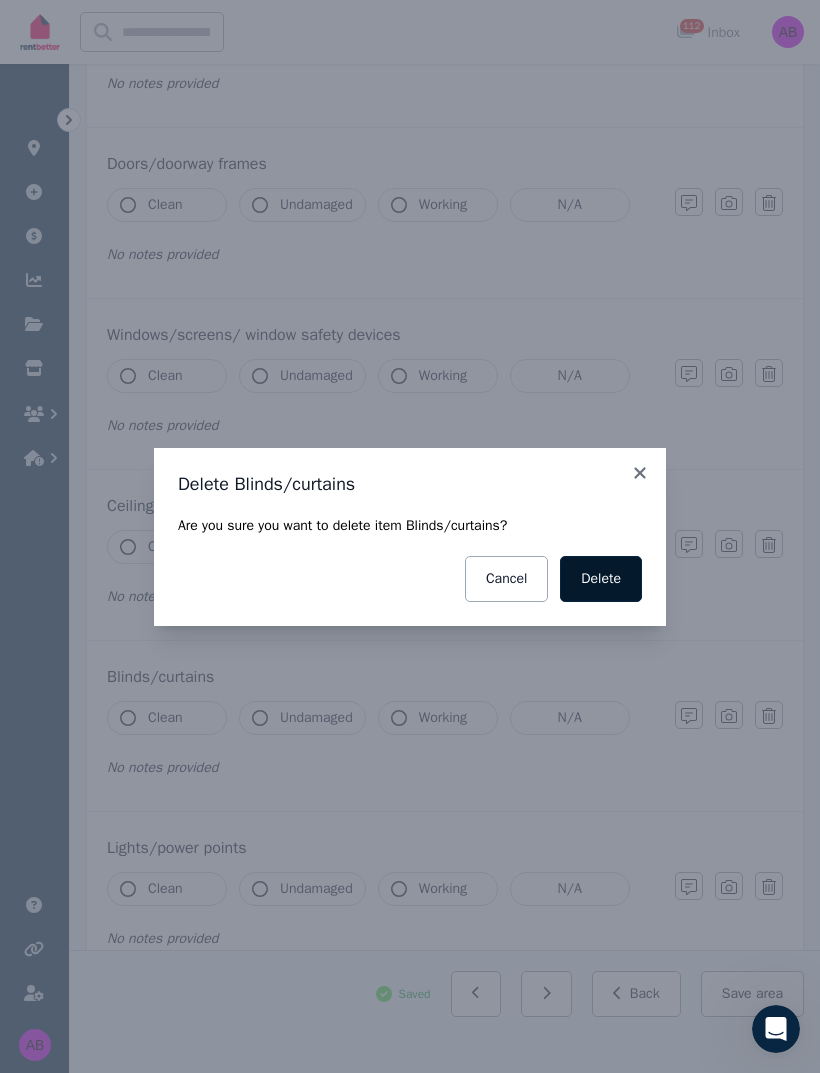 click on "Delete" at bounding box center (601, 579) 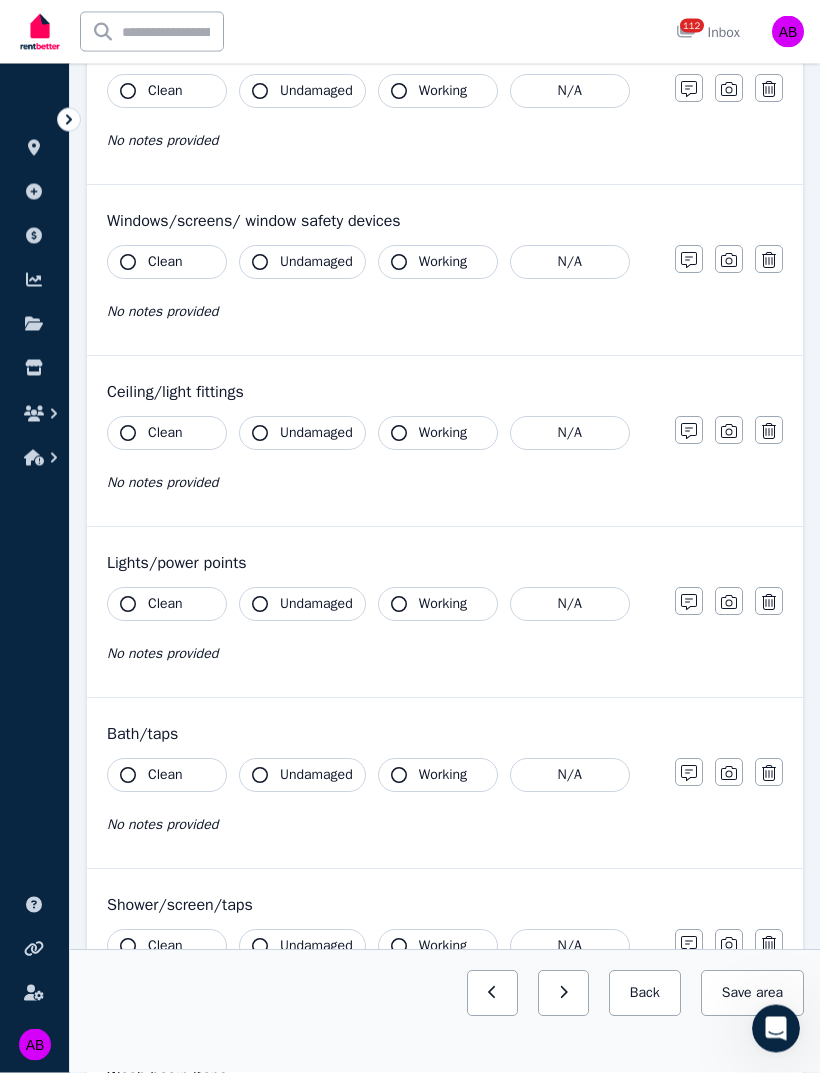 scroll, scrollTop: 646, scrollLeft: 0, axis: vertical 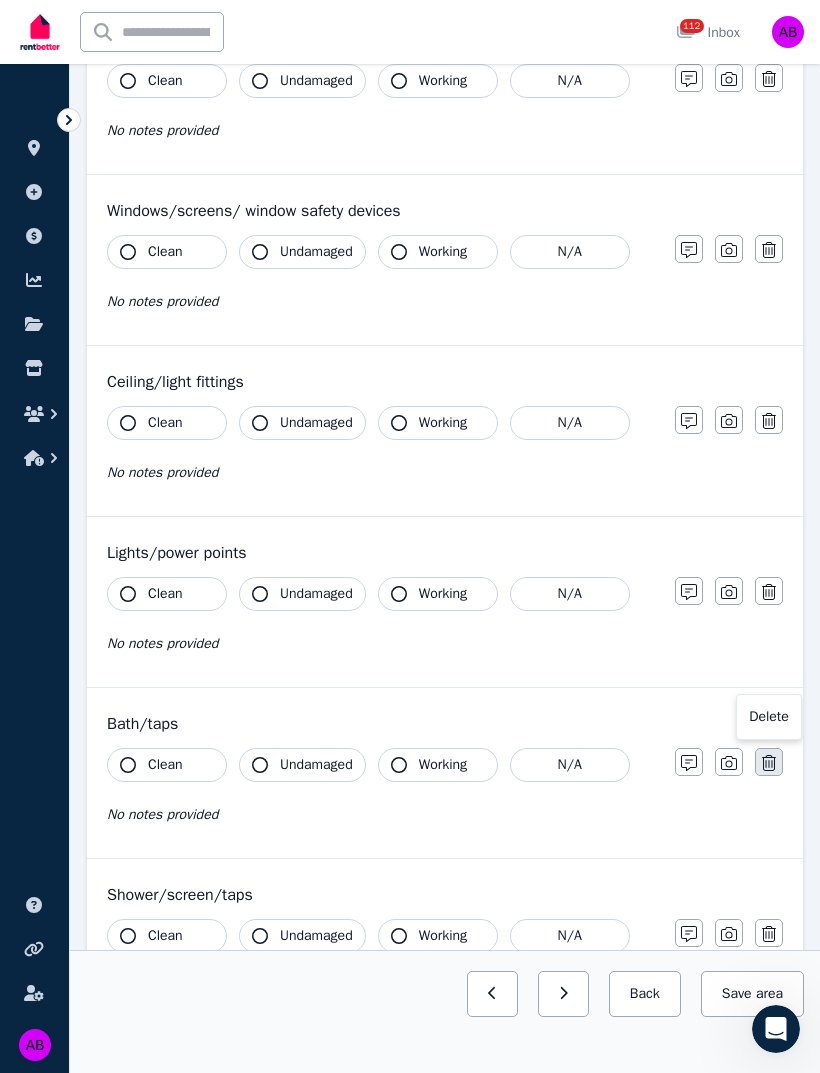 click at bounding box center [769, 762] 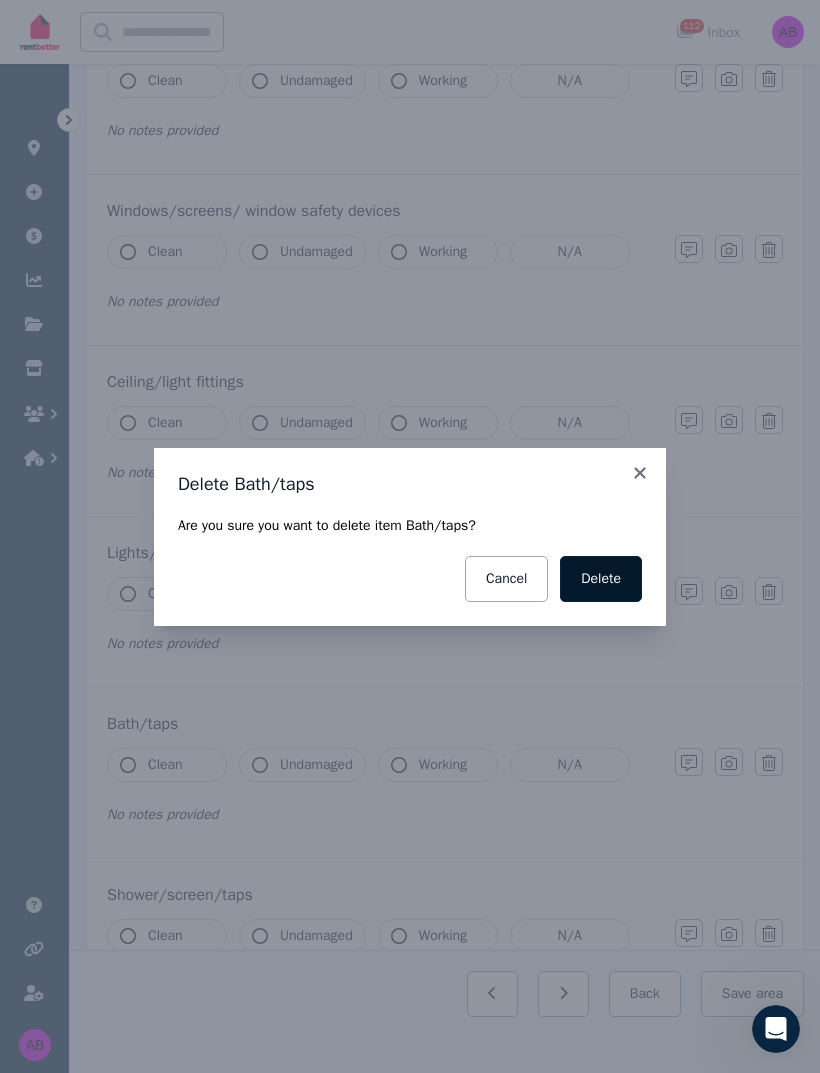 click on "Delete" at bounding box center [601, 579] 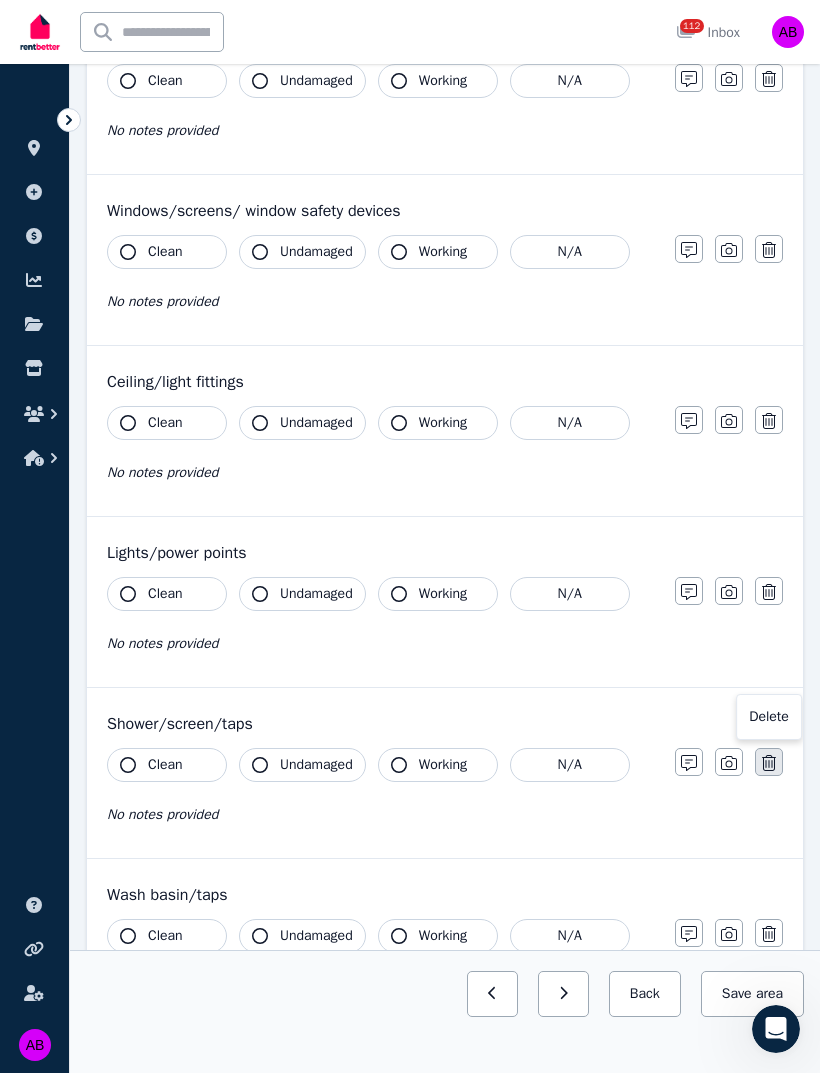 click 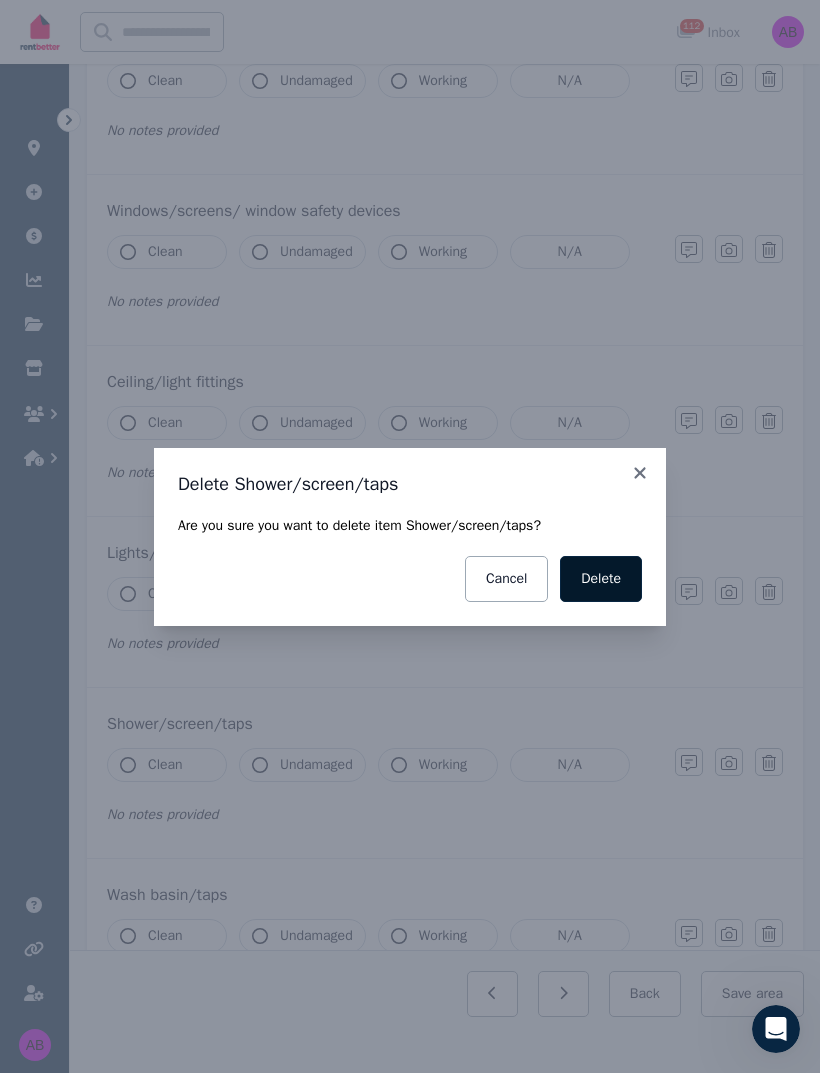 click on "Delete" at bounding box center (601, 579) 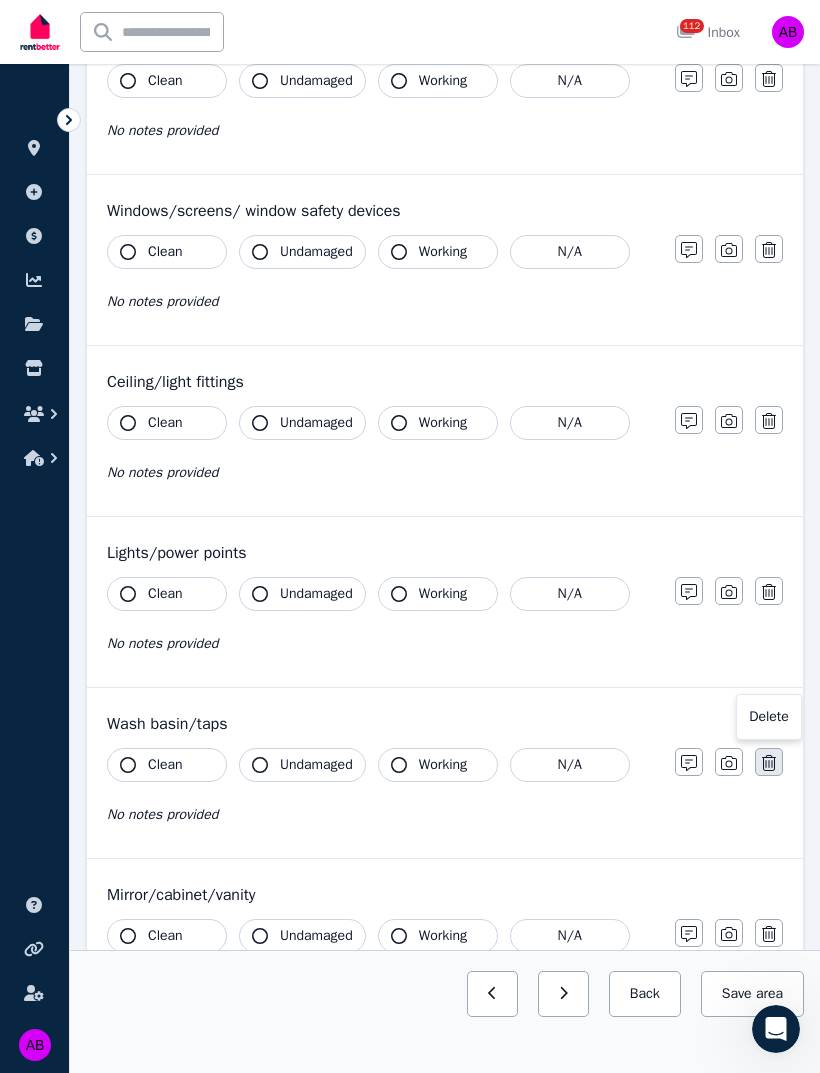 click 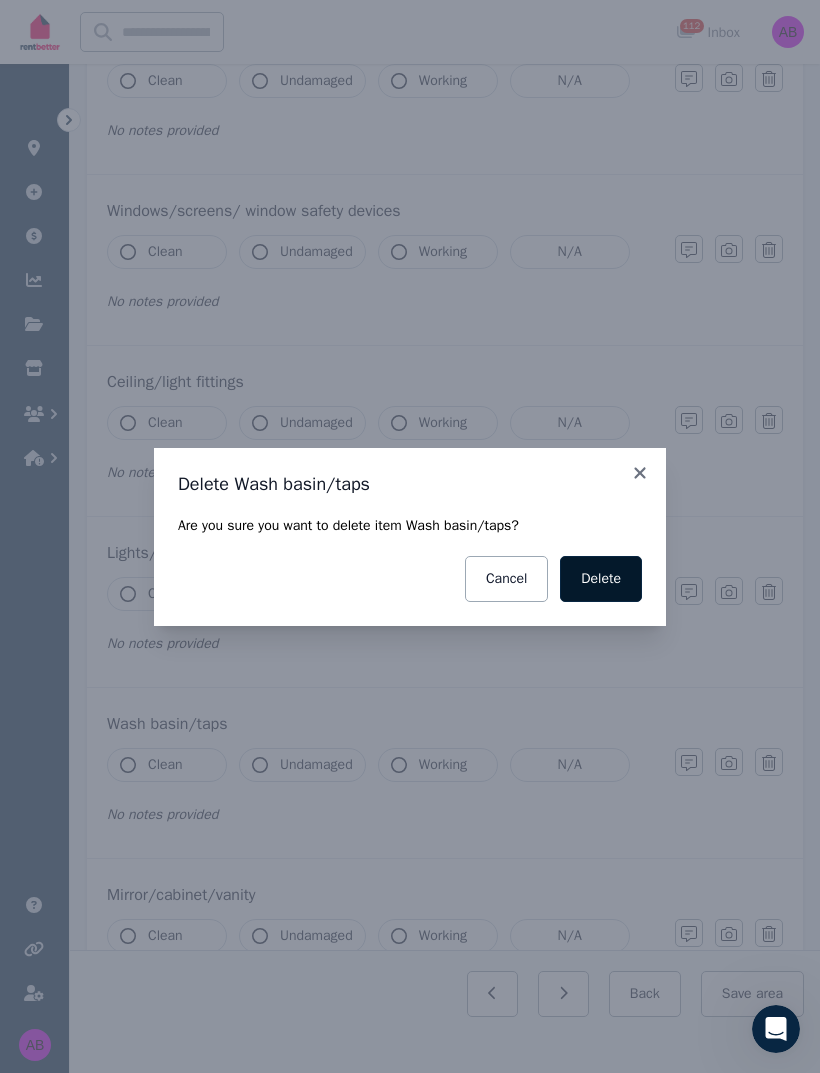 click on "Delete" at bounding box center [601, 579] 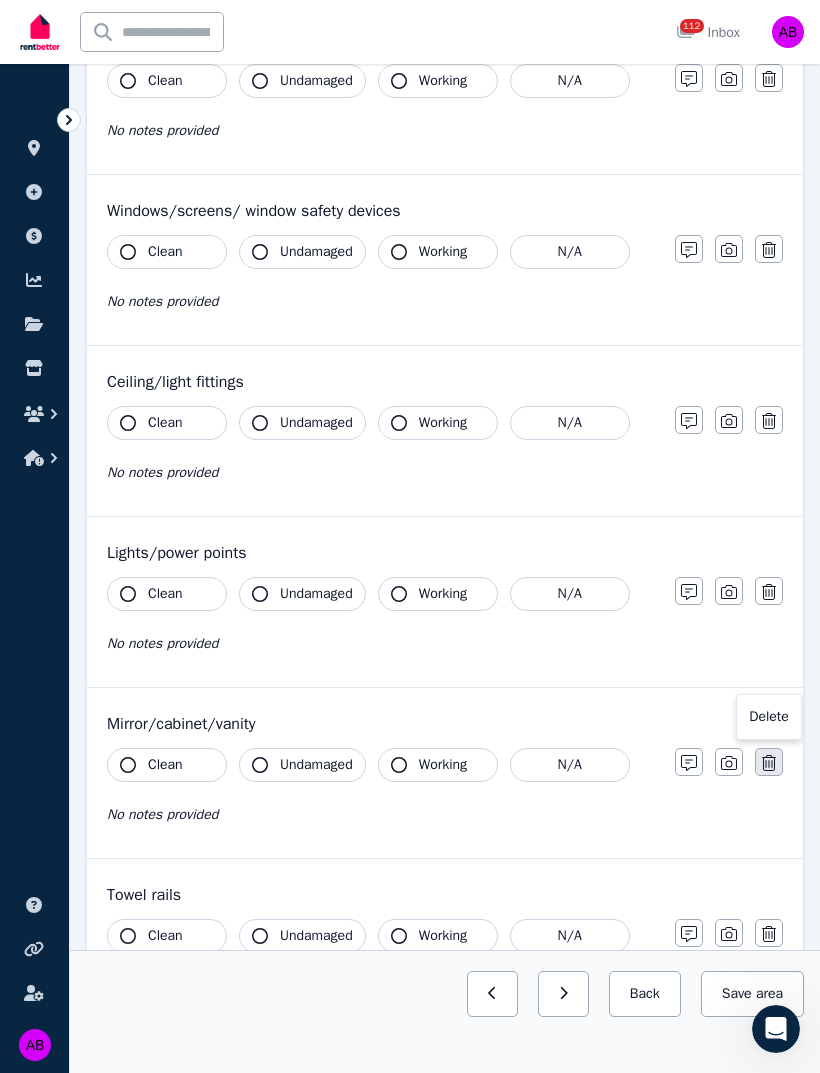 click 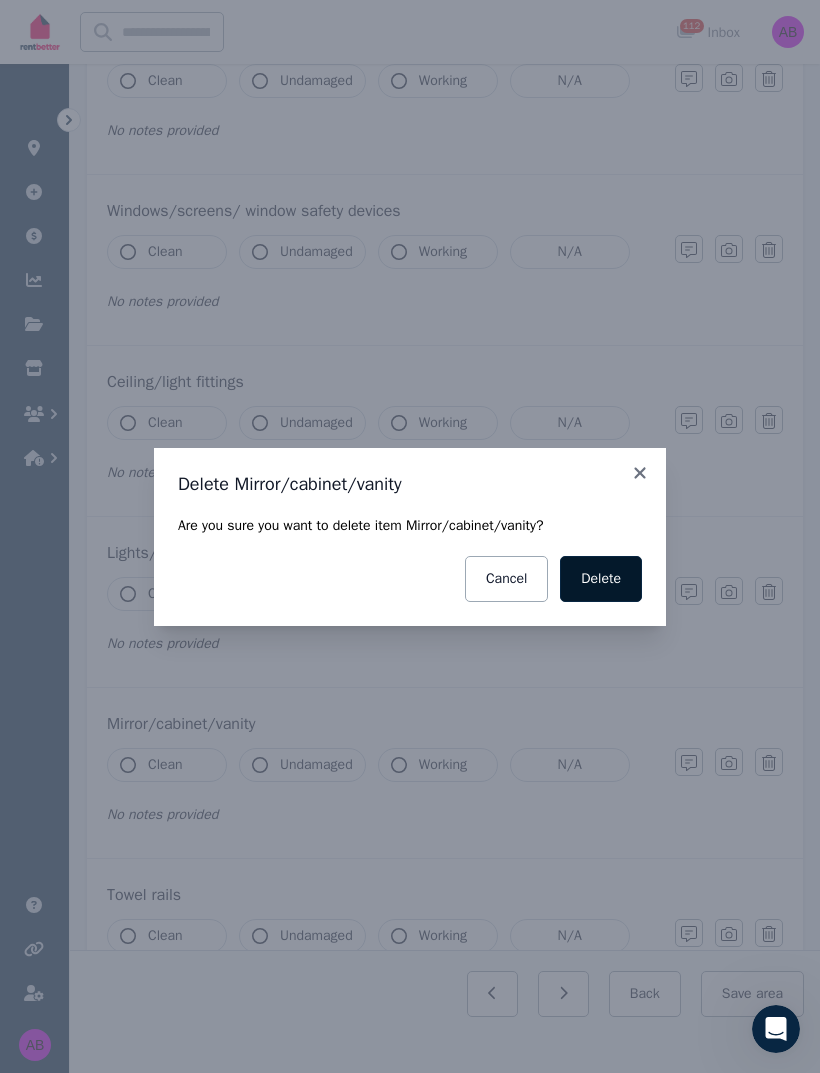 click on "Delete" at bounding box center (601, 579) 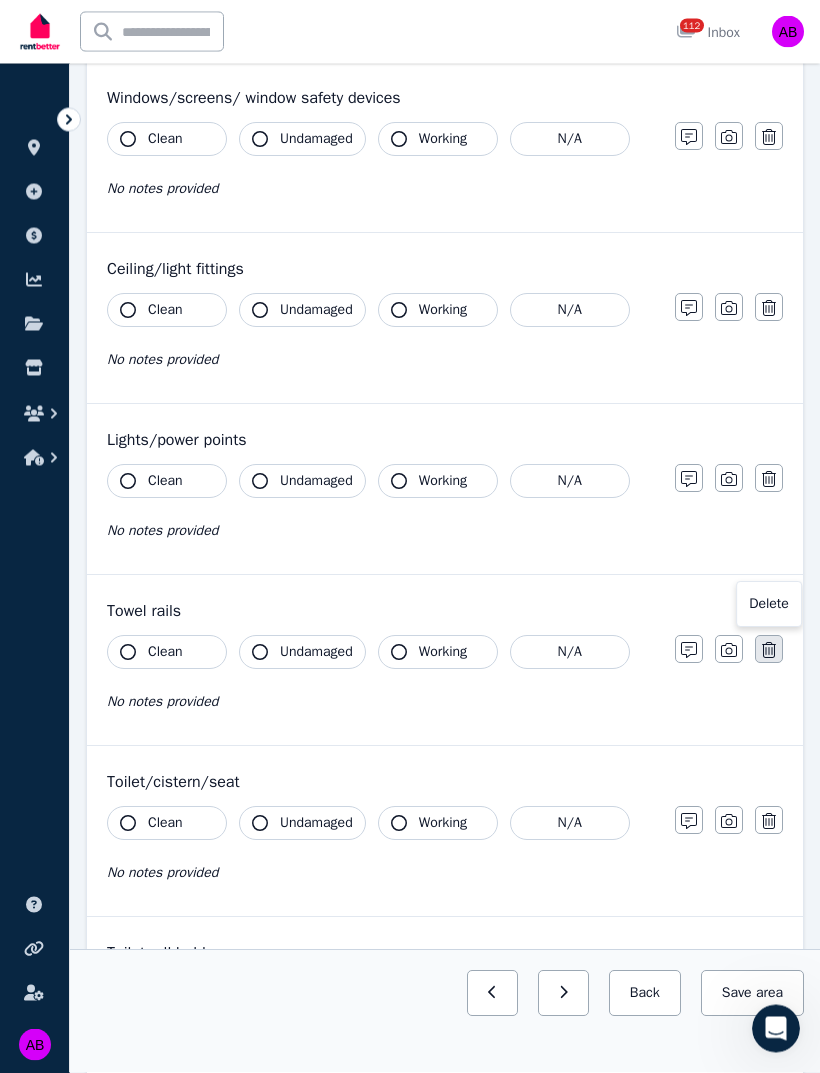 click 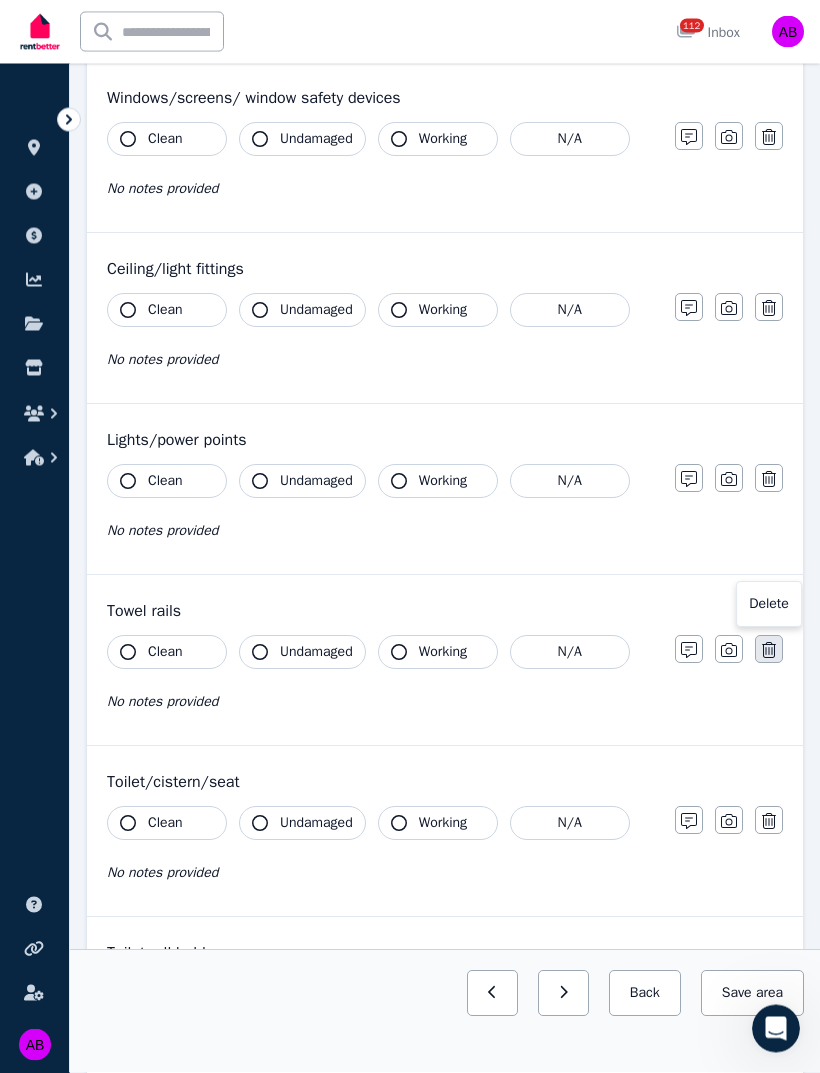 scroll, scrollTop: 759, scrollLeft: 0, axis: vertical 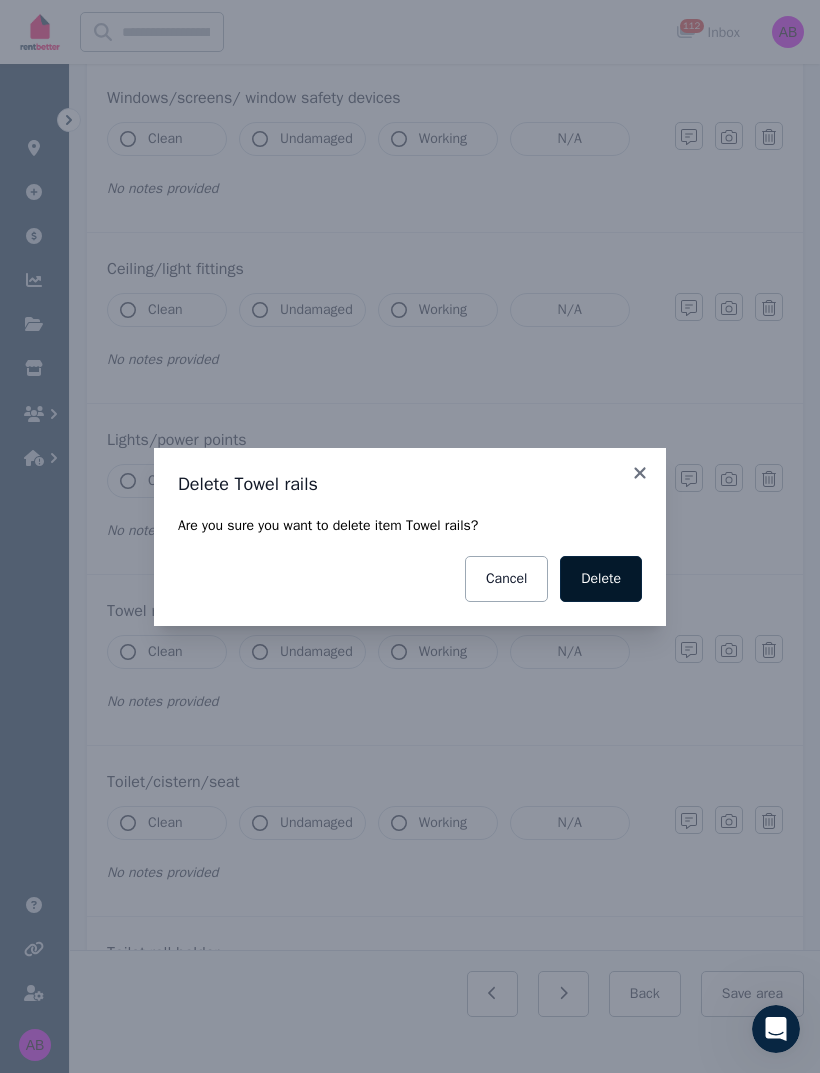 click on "Delete" at bounding box center (601, 579) 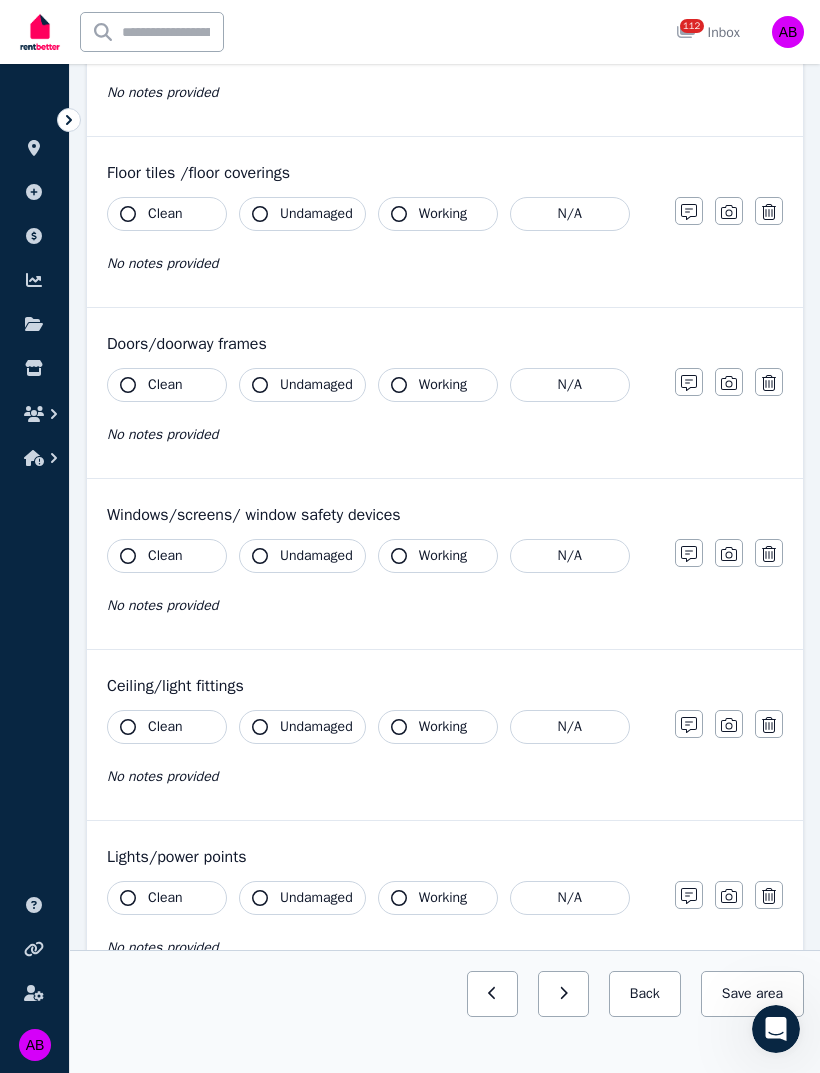scroll, scrollTop: 265, scrollLeft: 0, axis: vertical 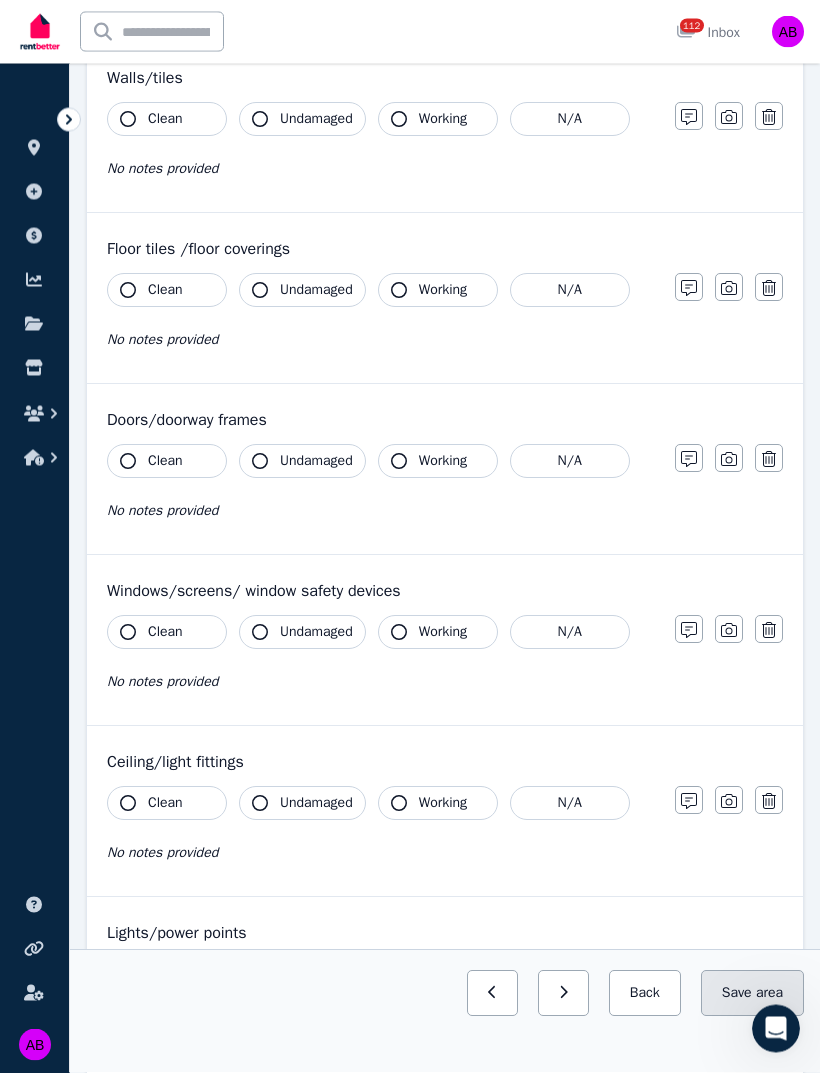 click on "Save   area" at bounding box center (752, 994) 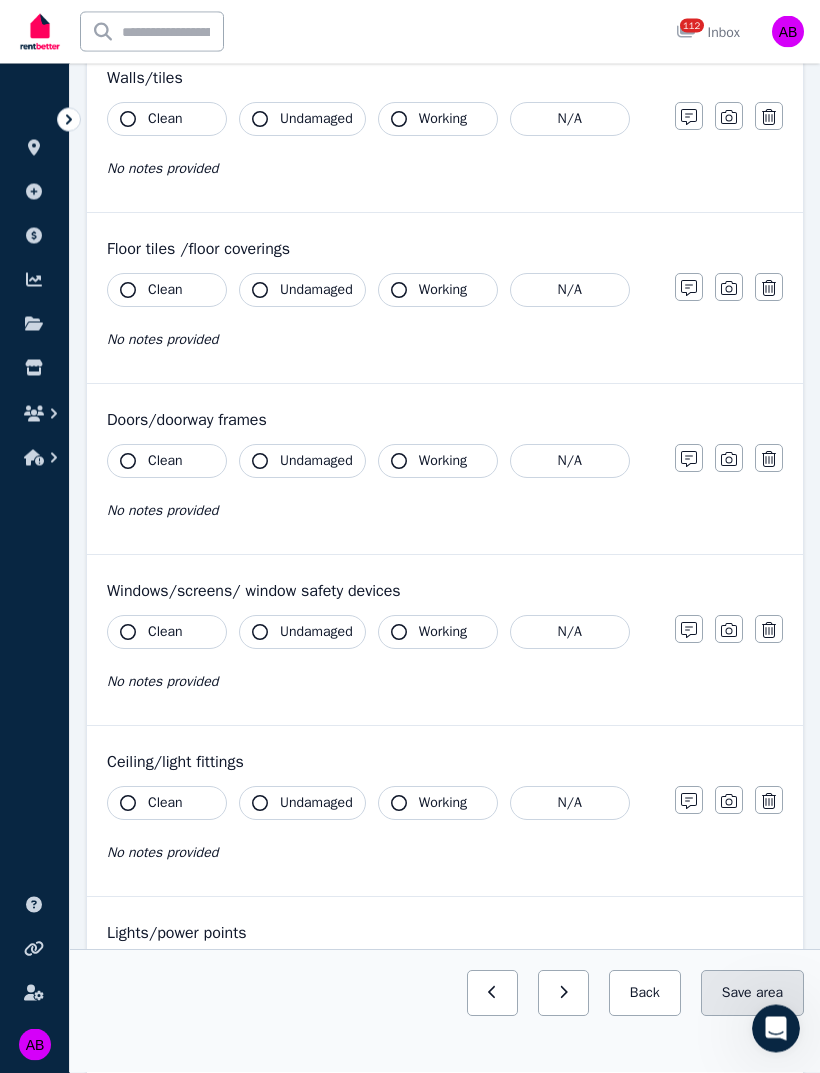 scroll, scrollTop: 266, scrollLeft: 0, axis: vertical 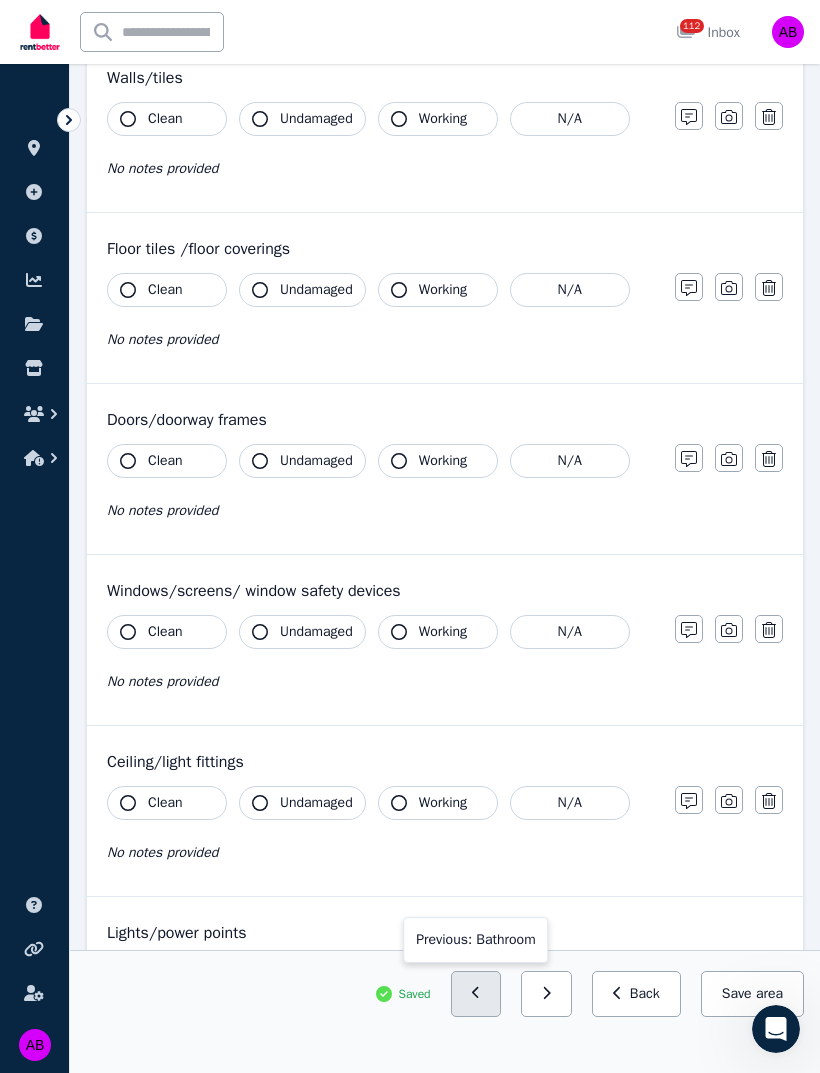 click at bounding box center (476, 994) 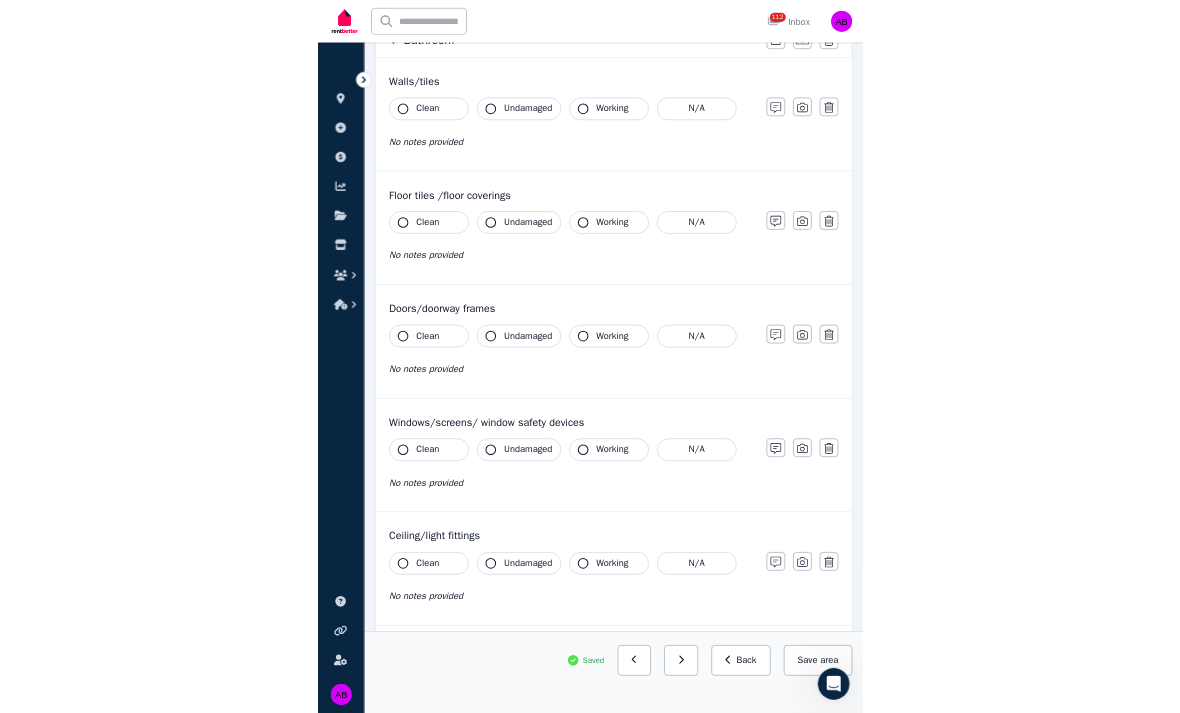 scroll, scrollTop: 0, scrollLeft: 0, axis: both 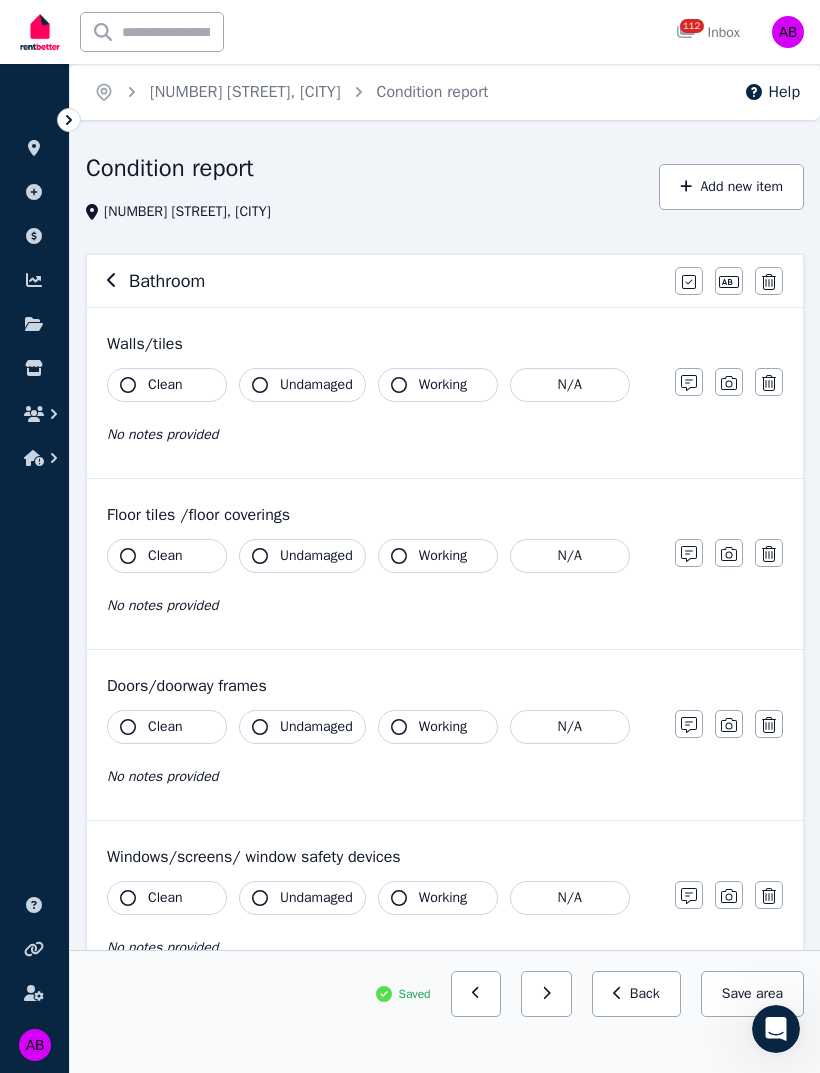 click on "Clean" at bounding box center [165, 385] 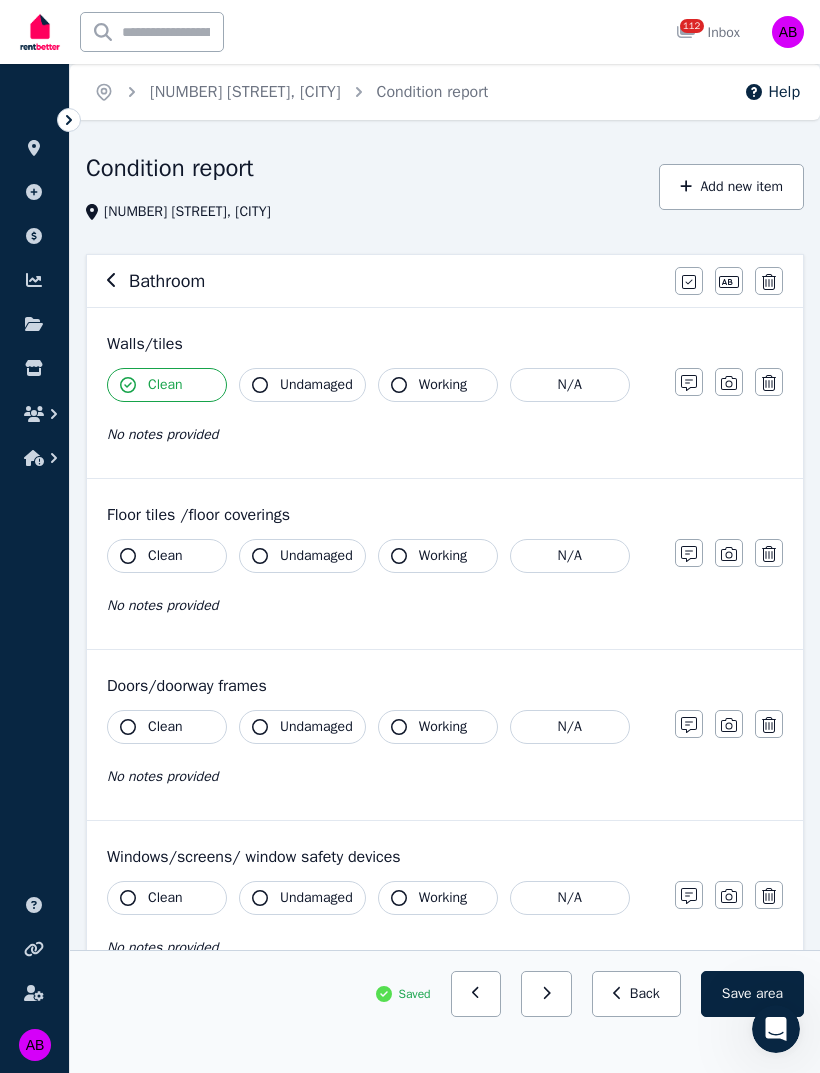 click on "Undamaged" at bounding box center (316, 385) 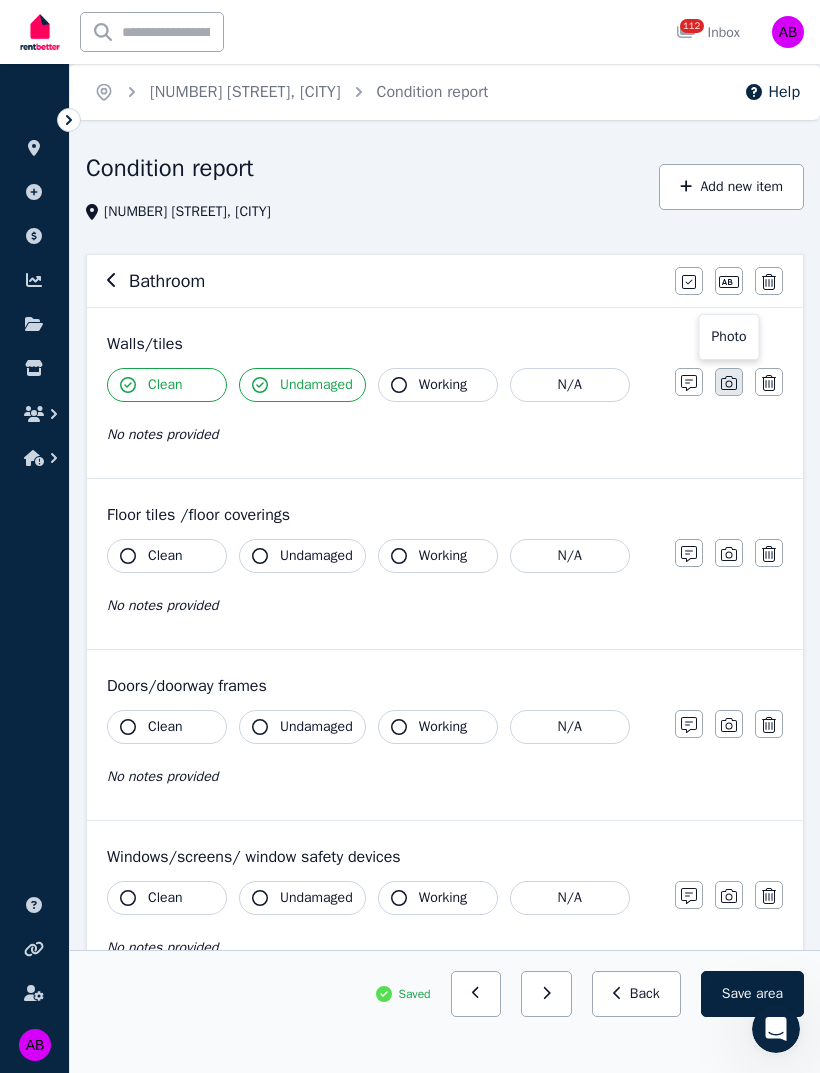 click 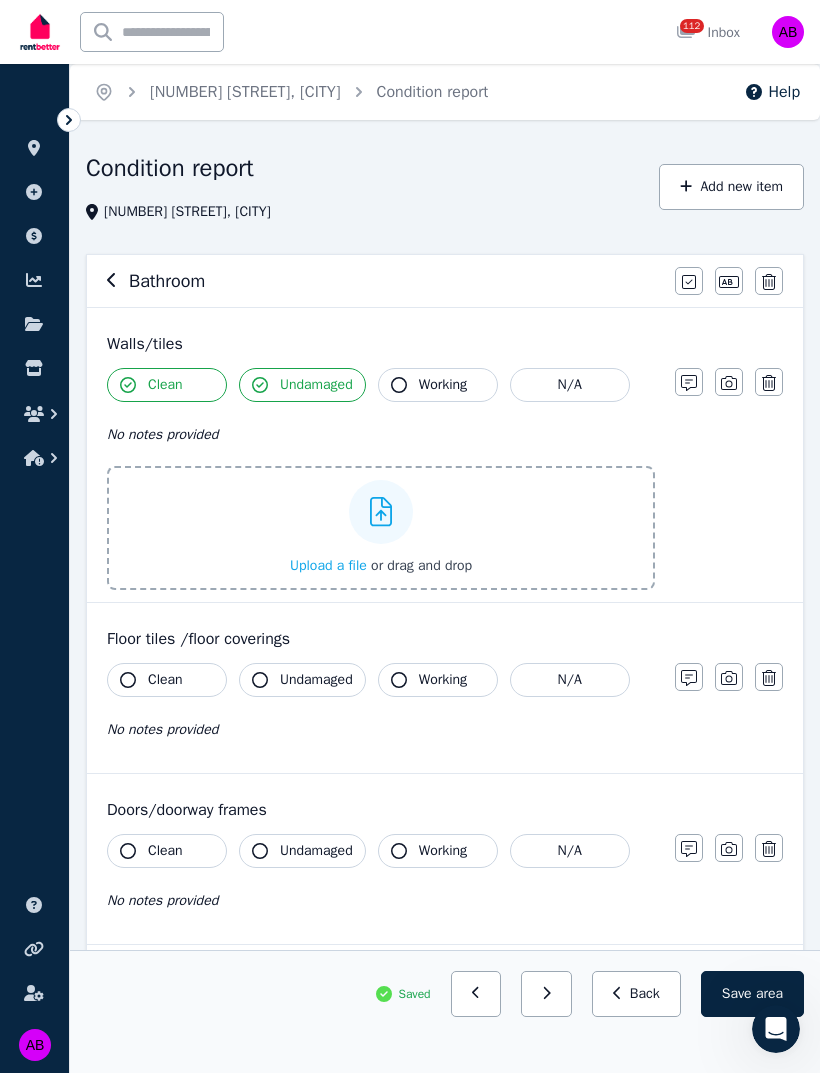 click on "Upload a file" at bounding box center [328, 565] 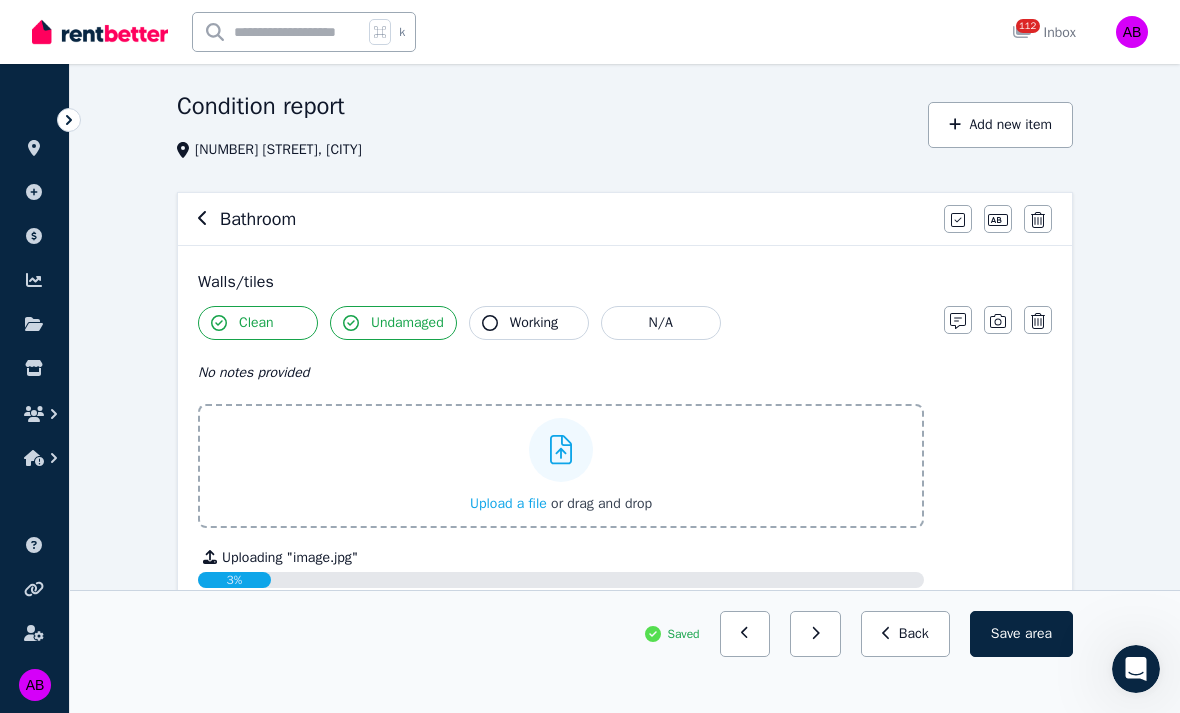 scroll, scrollTop: 63, scrollLeft: 0, axis: vertical 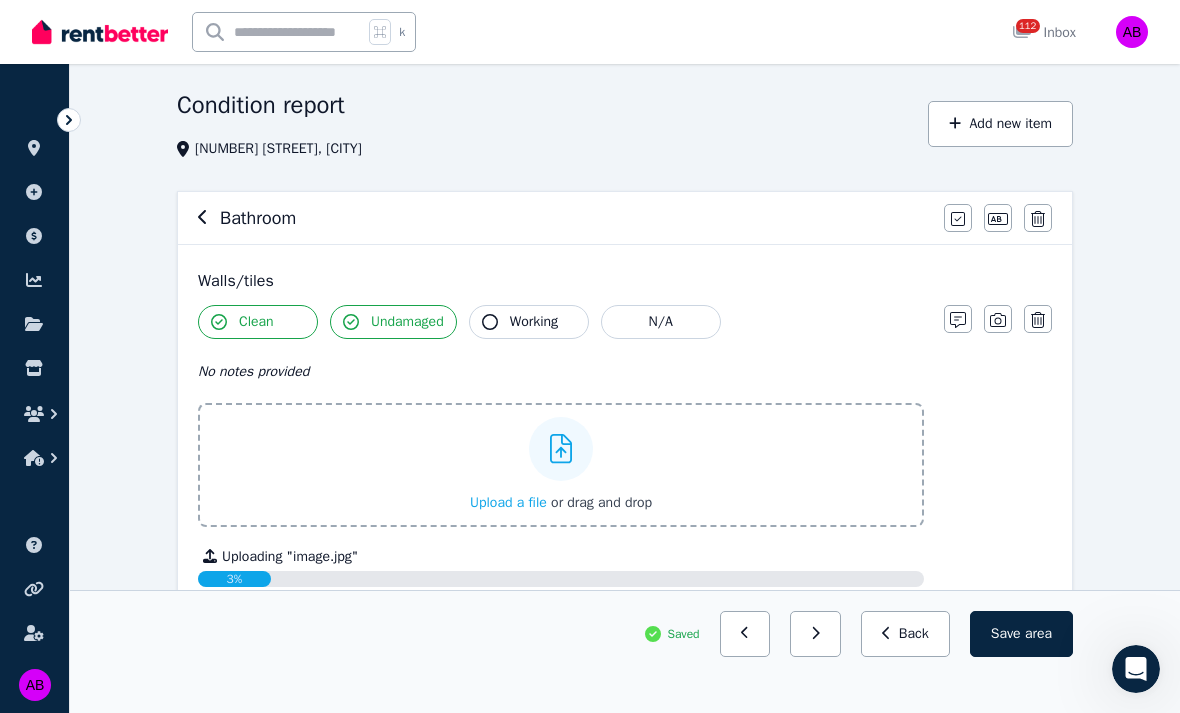 click on "Upload a file" at bounding box center (508, 502) 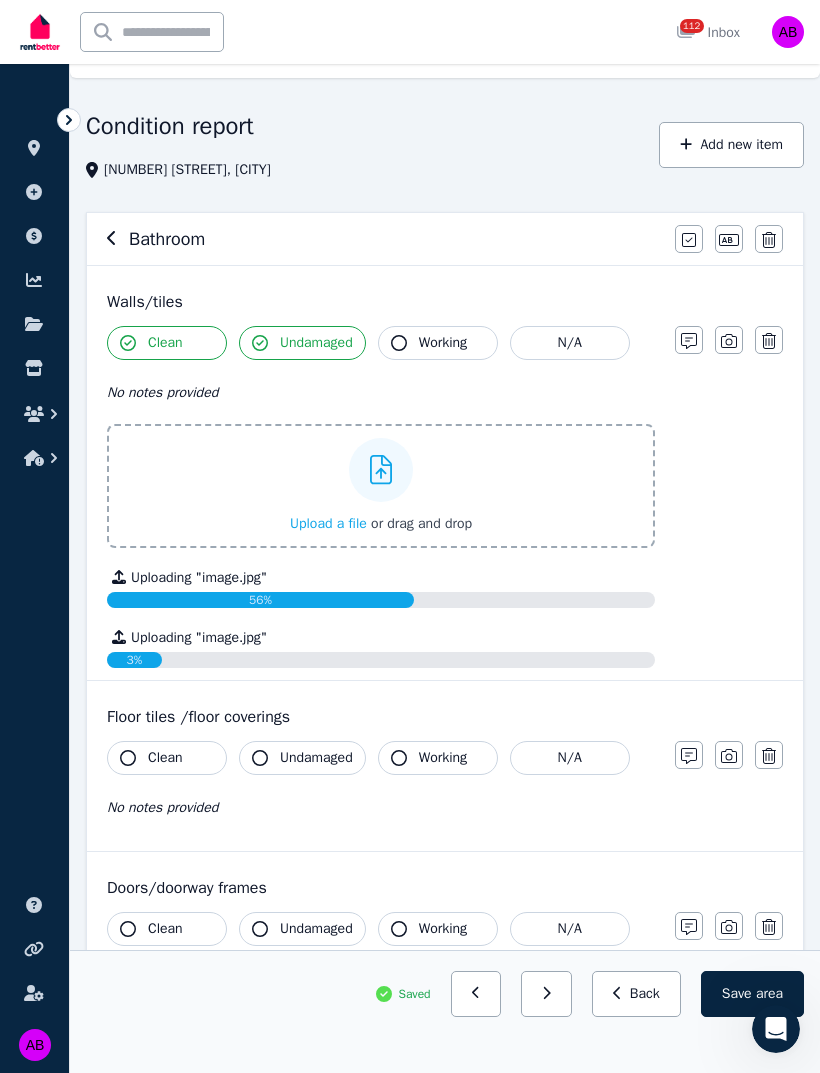 scroll, scrollTop: 202, scrollLeft: 0, axis: vertical 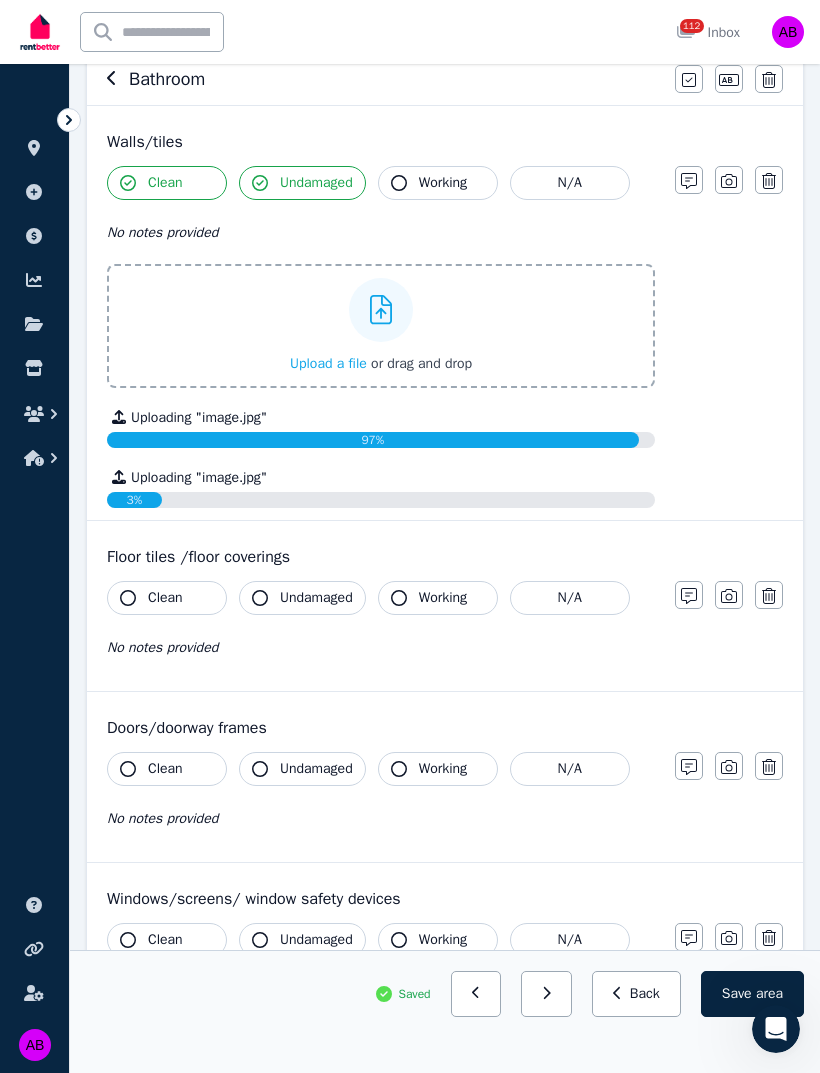 click on "Clean" at bounding box center (165, 598) 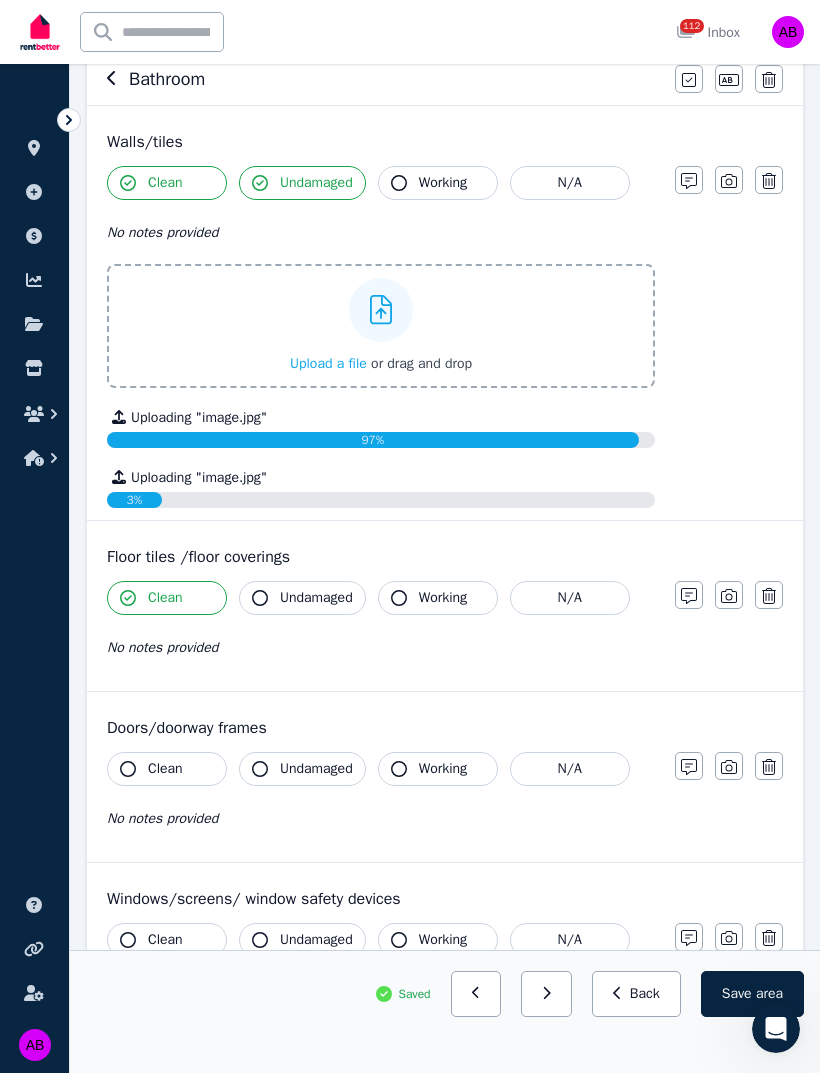 click on "Undamaged" at bounding box center [316, 598] 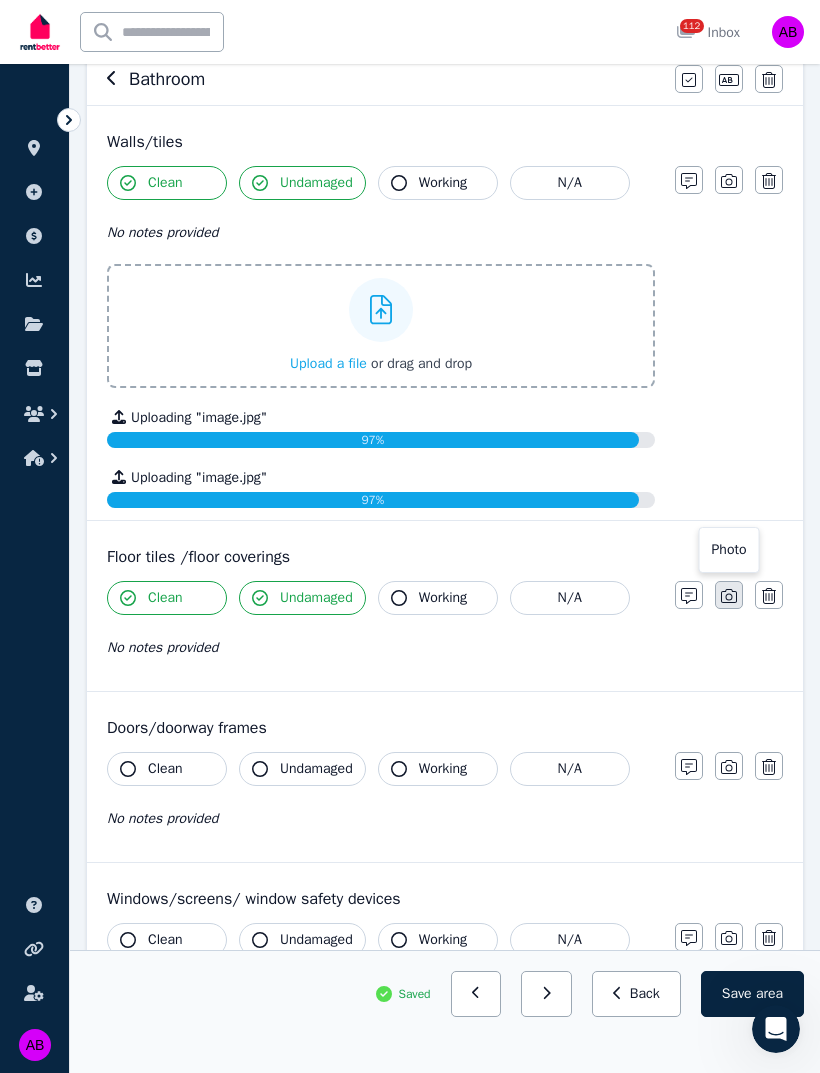 click 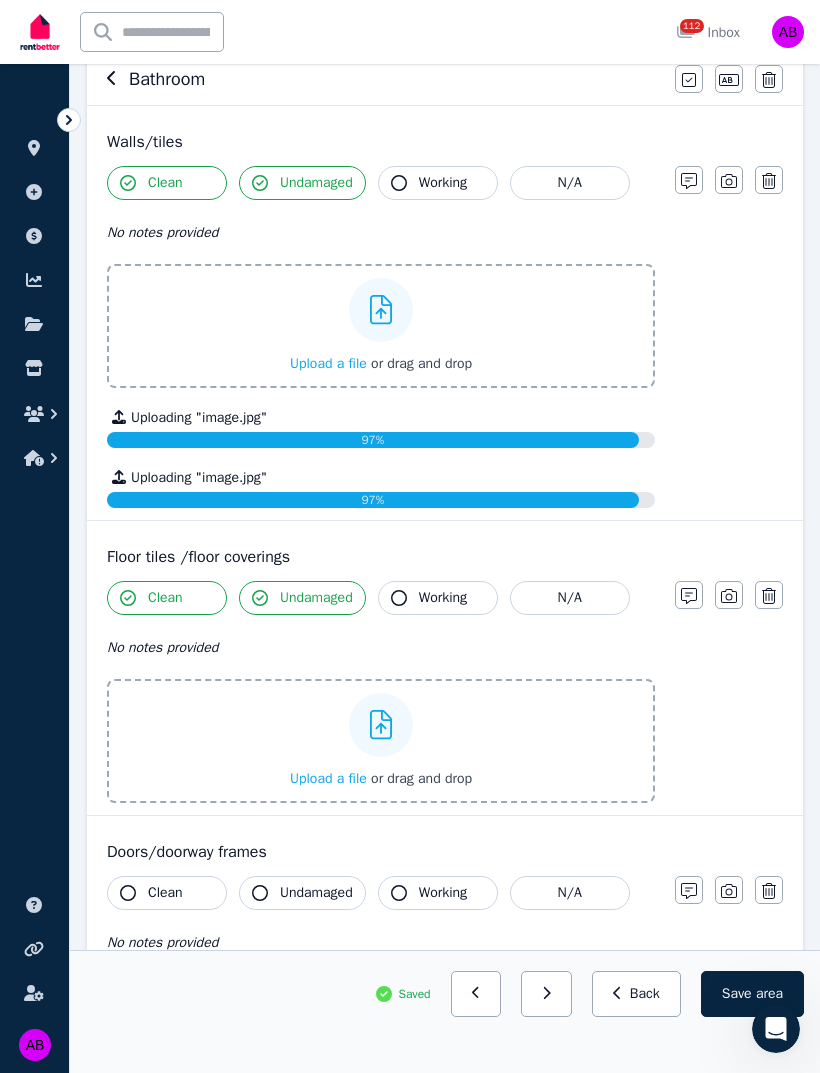 click on "Upload a file" at bounding box center (328, 778) 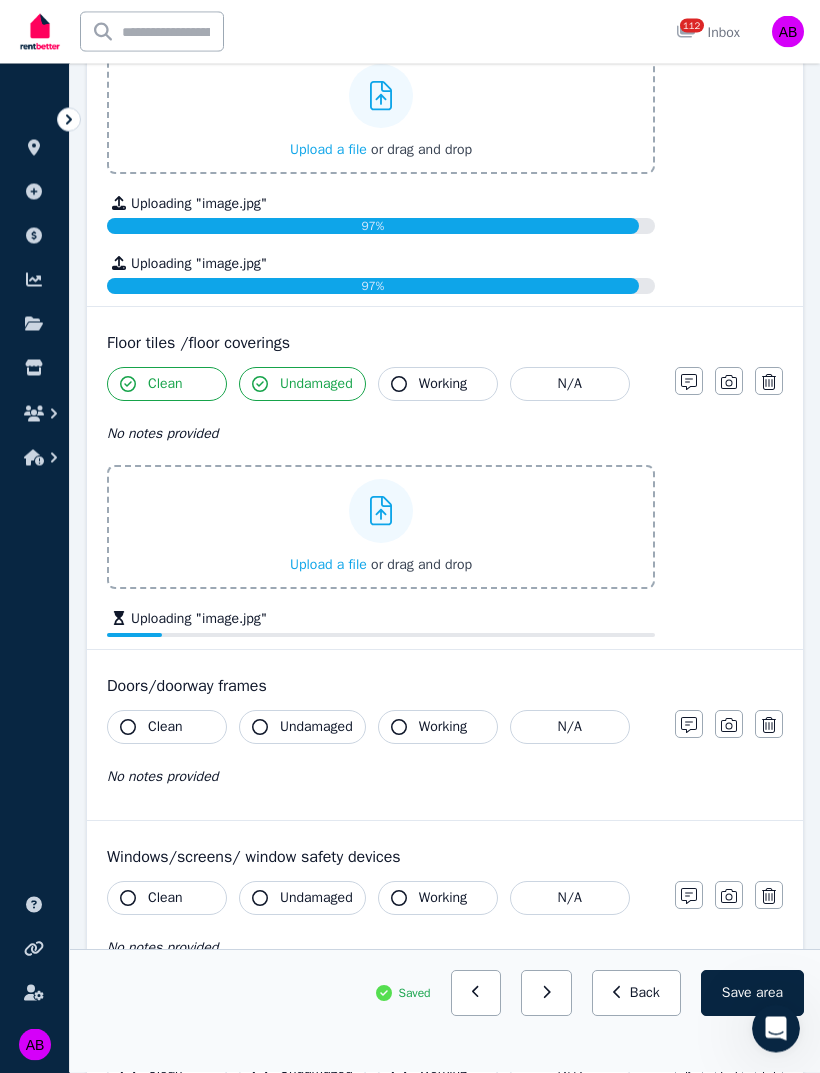 scroll, scrollTop: 416, scrollLeft: 0, axis: vertical 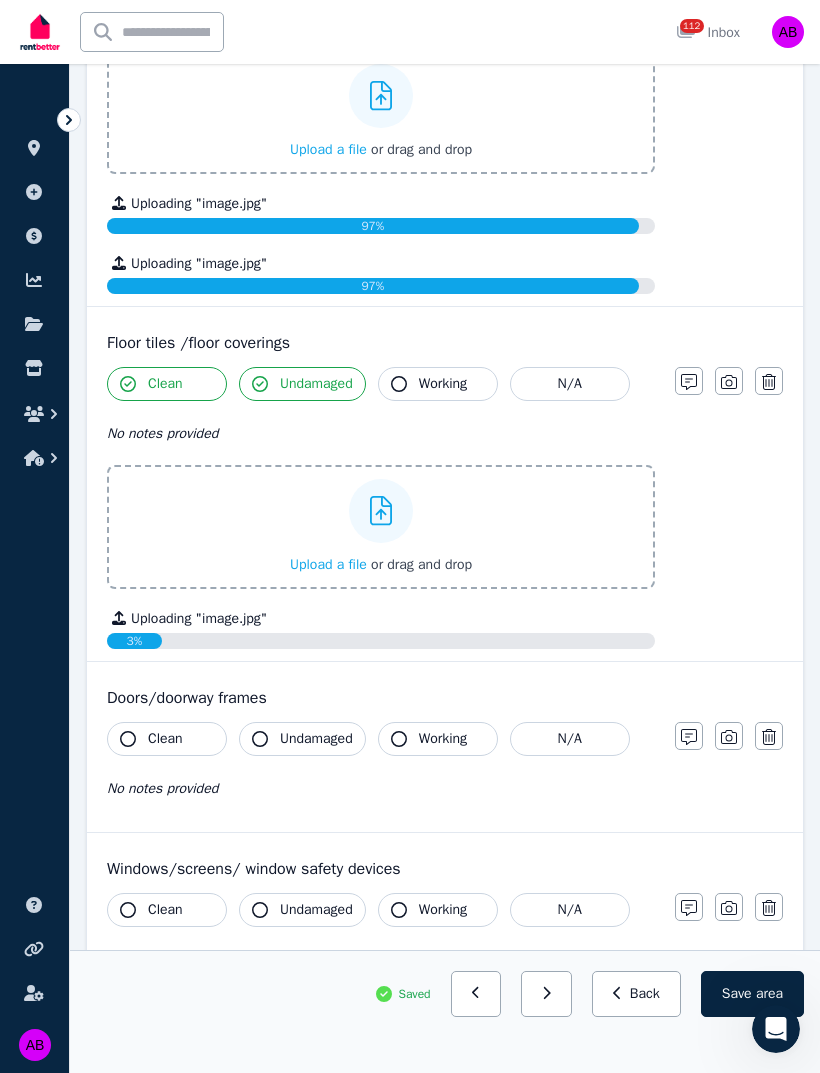 click on "Clean" at bounding box center (165, 739) 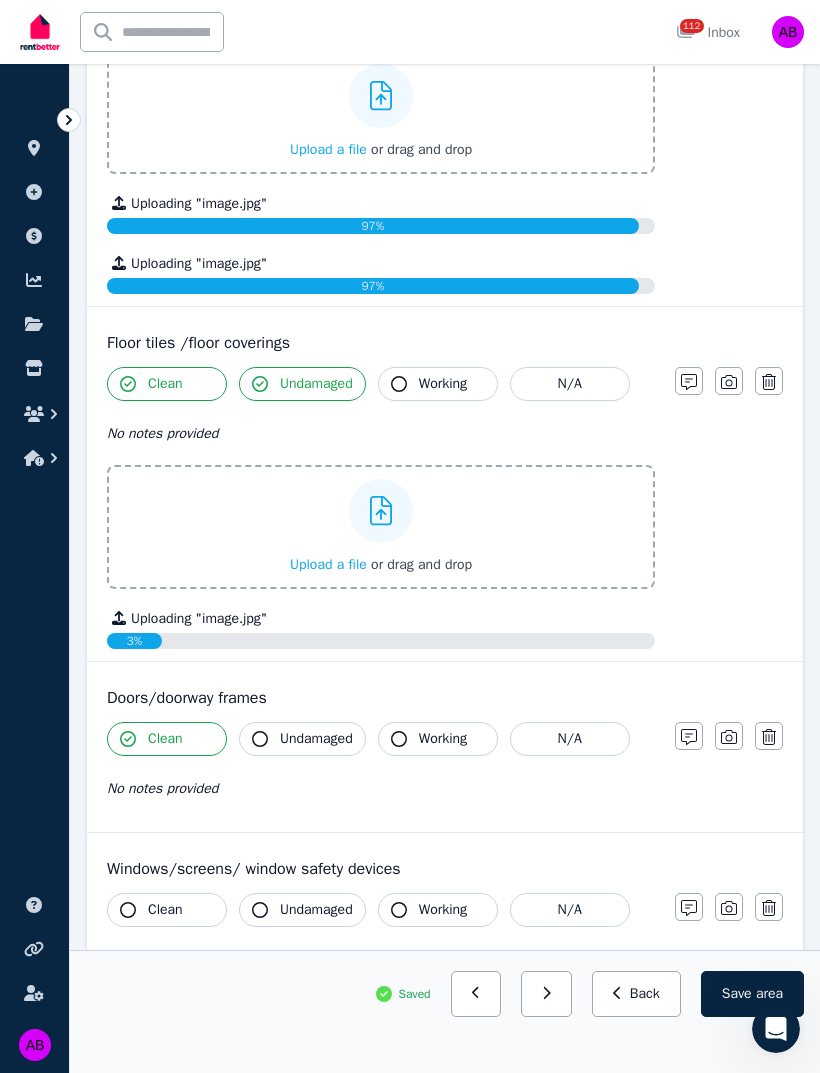click on "Undamaged" at bounding box center (316, 739) 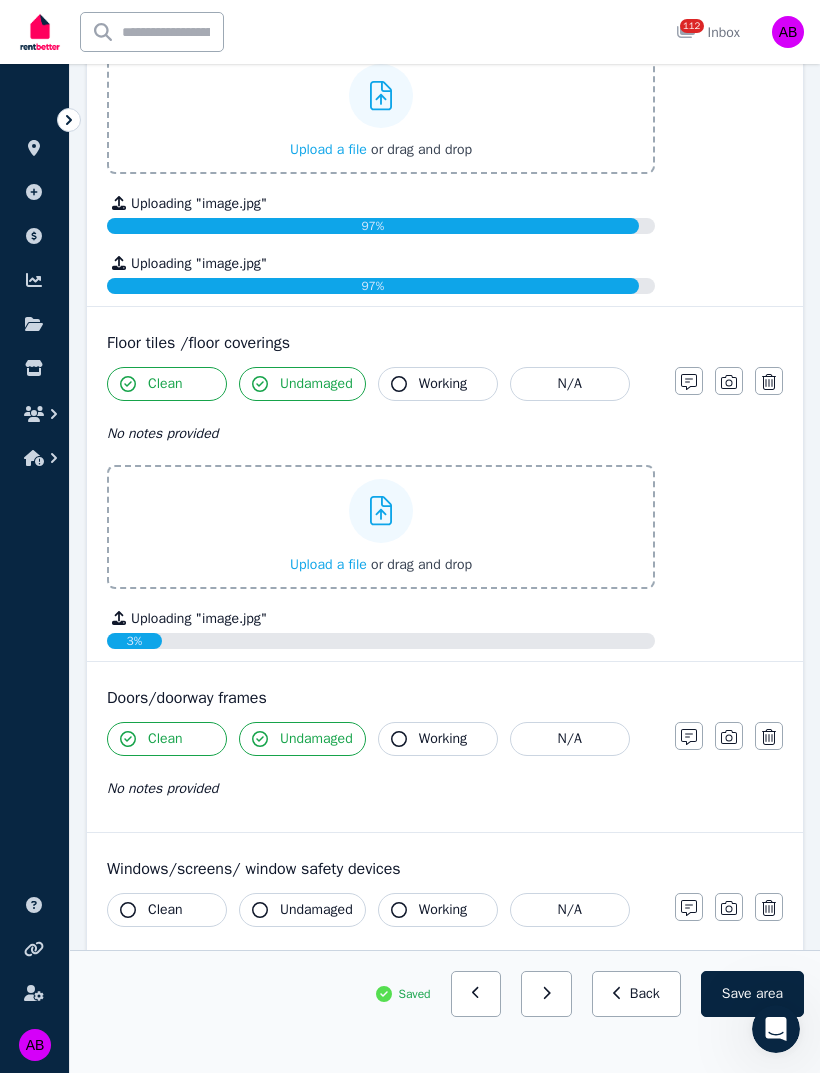 click on "Working" at bounding box center (443, 739) 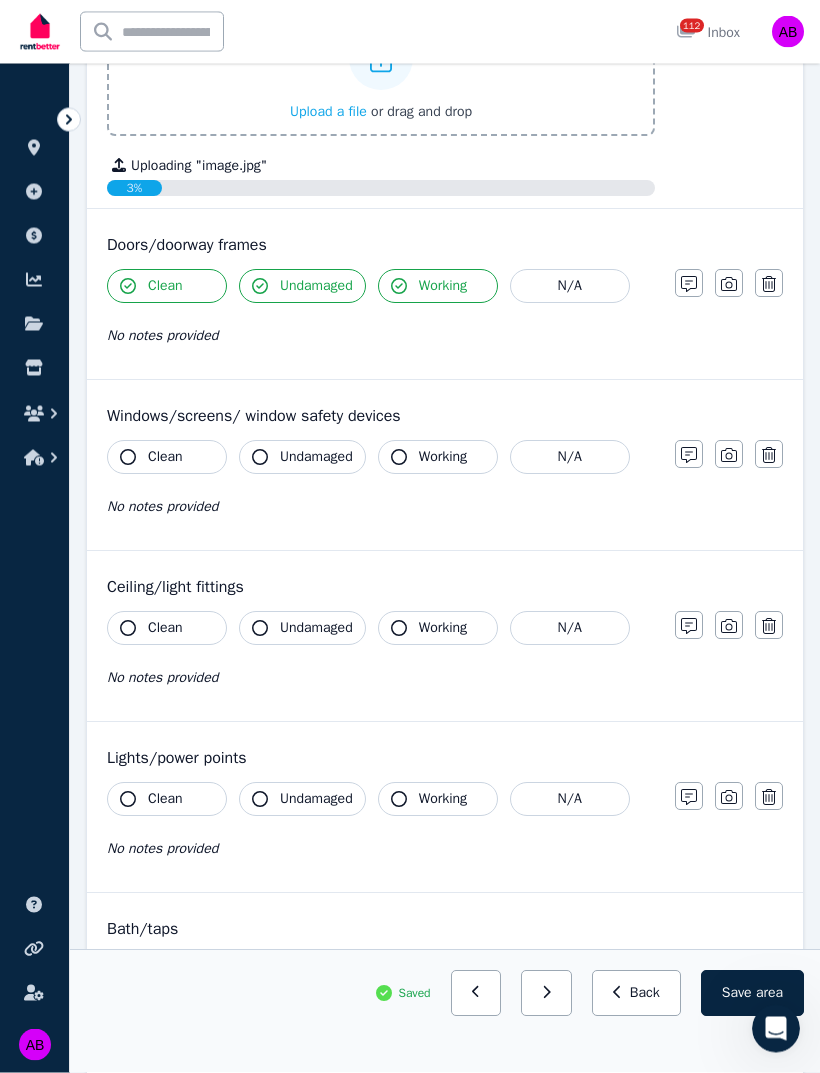 scroll, scrollTop: 869, scrollLeft: 0, axis: vertical 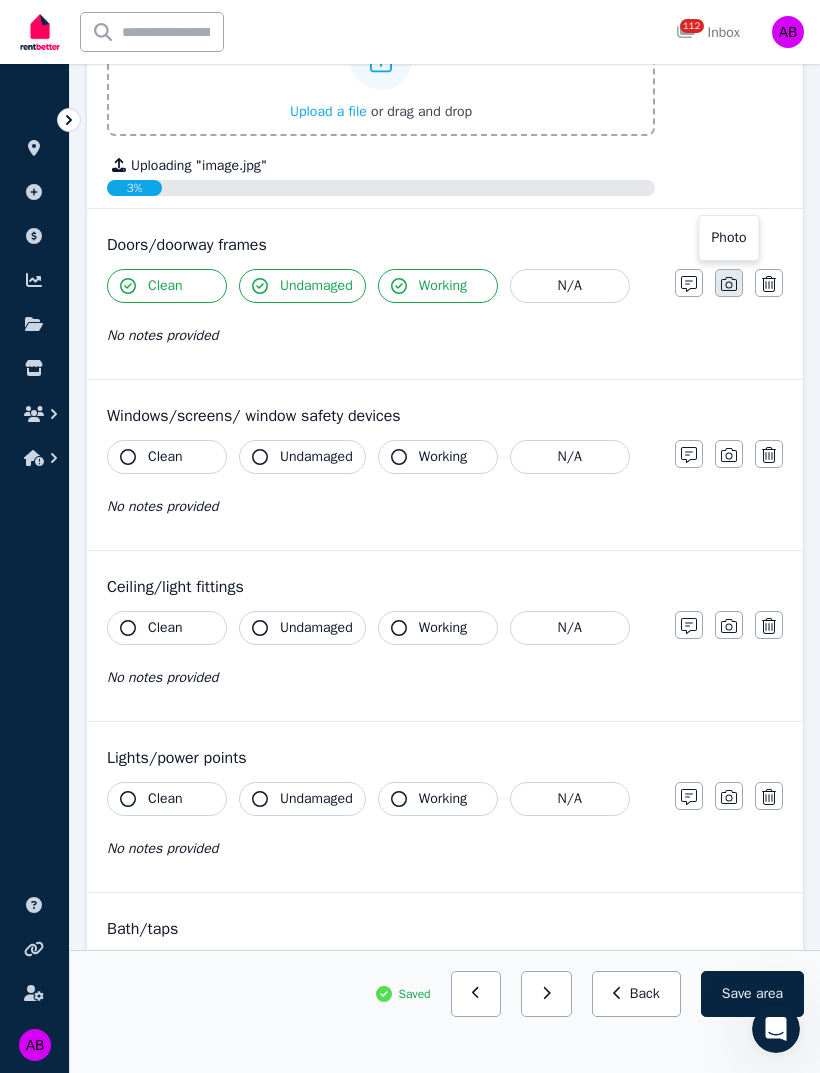 click 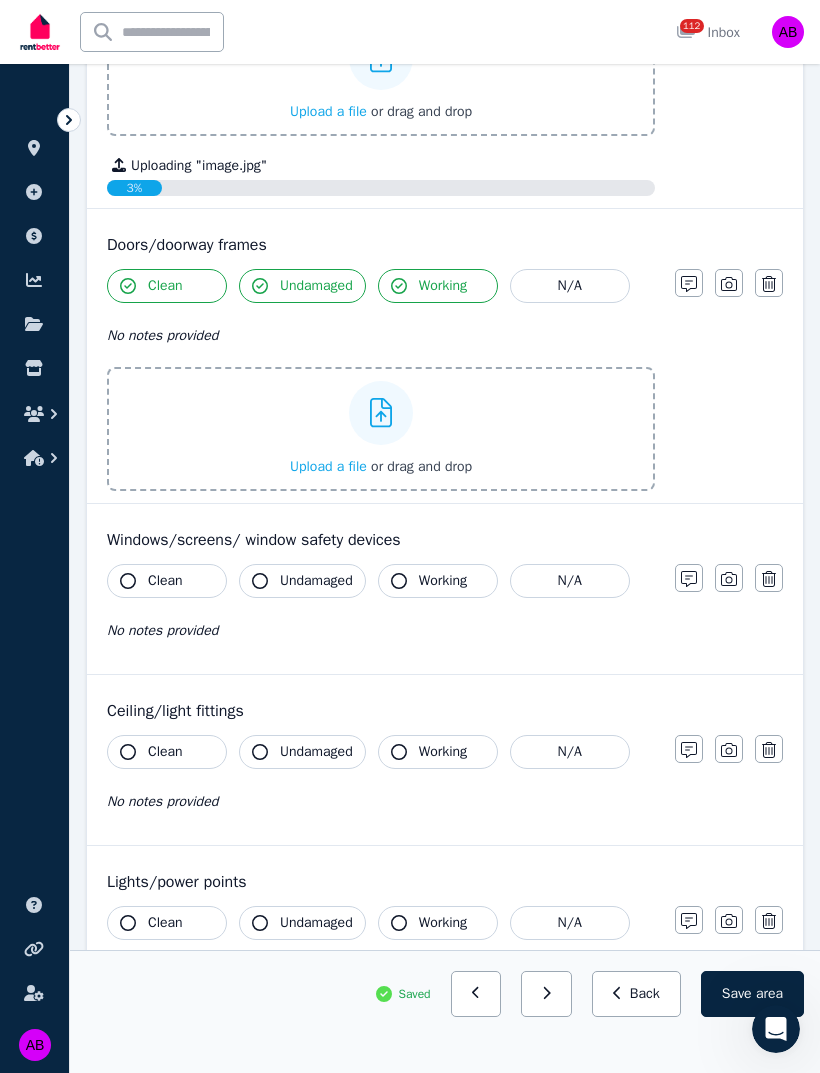 click on "Upload a file" at bounding box center [328, 466] 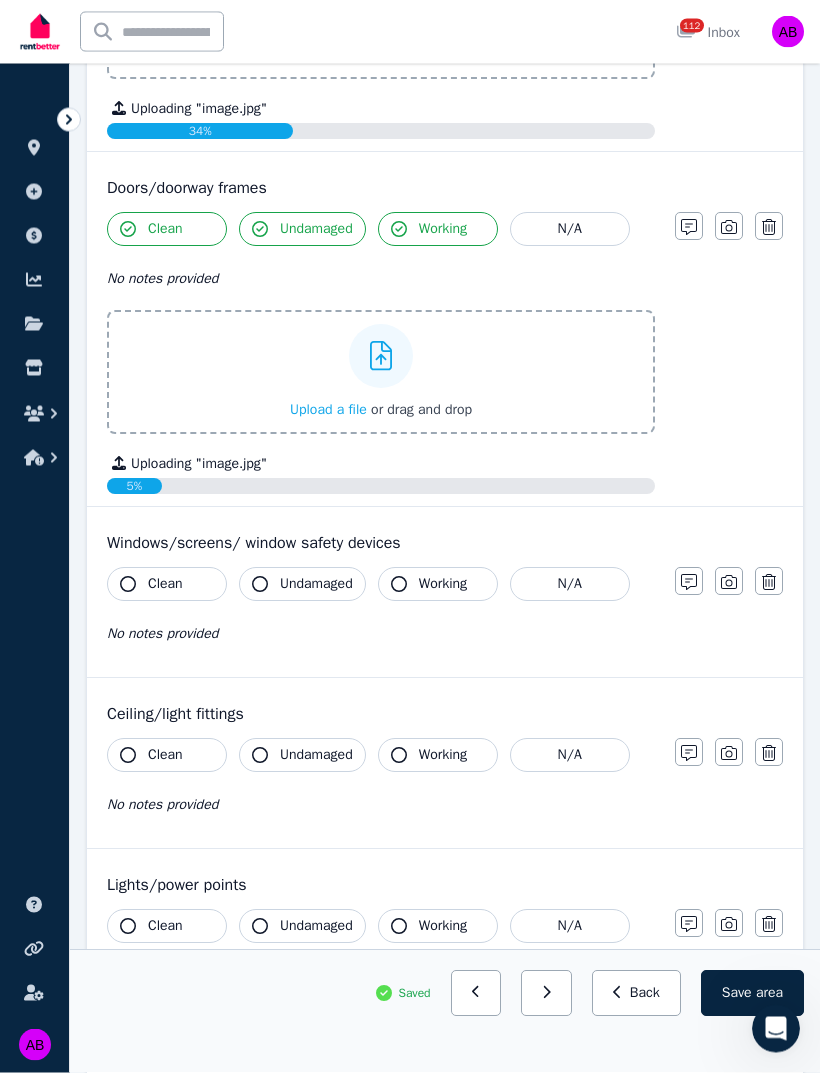scroll, scrollTop: 1062, scrollLeft: 0, axis: vertical 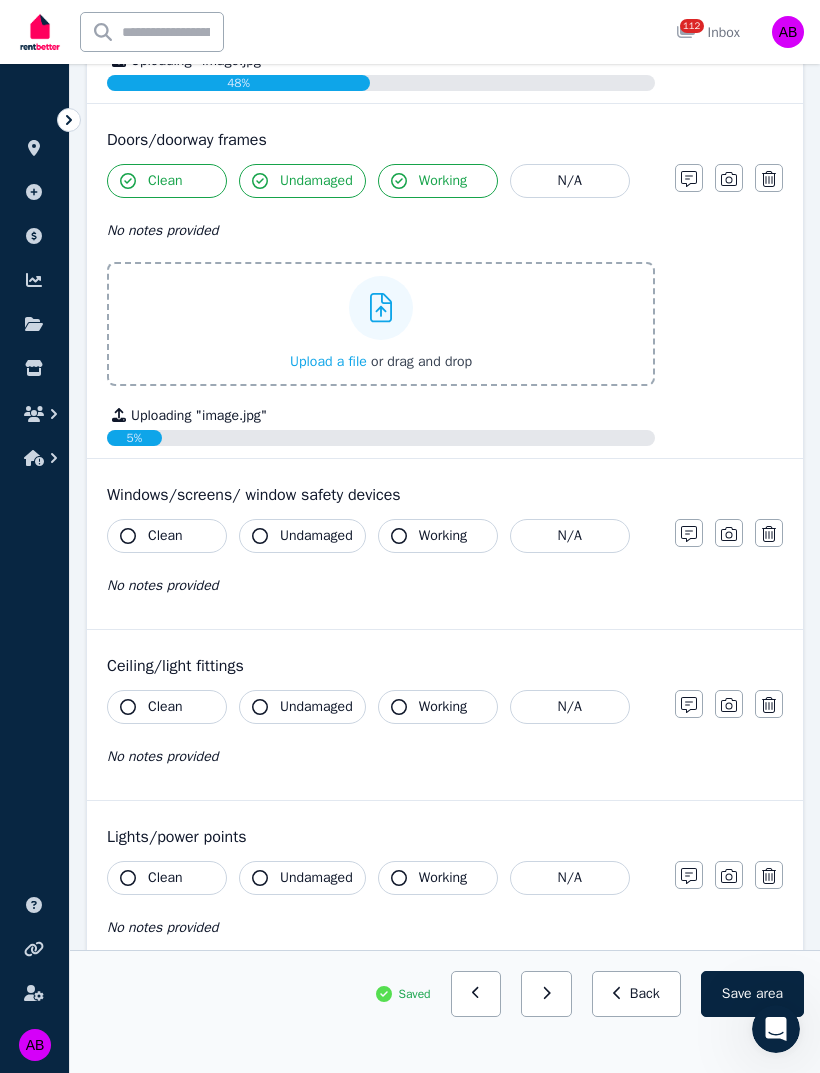 click on "Clean" at bounding box center [165, 536] 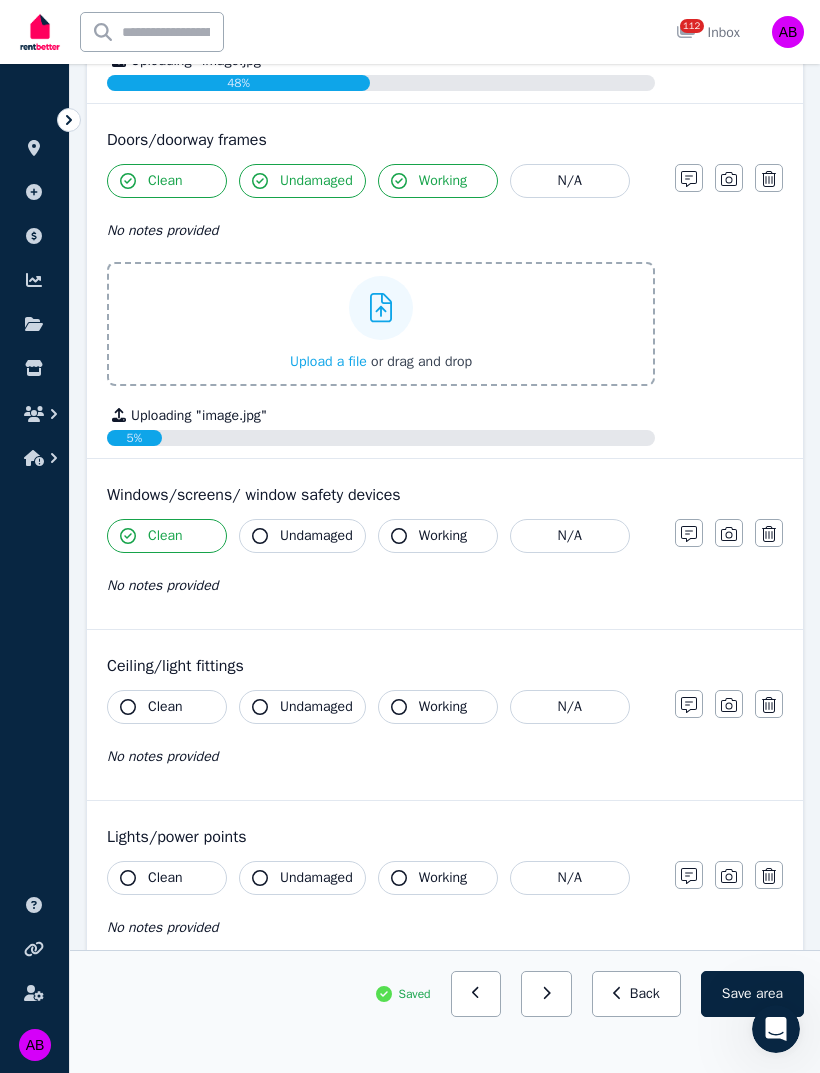 click on "Undamaged" at bounding box center [302, 536] 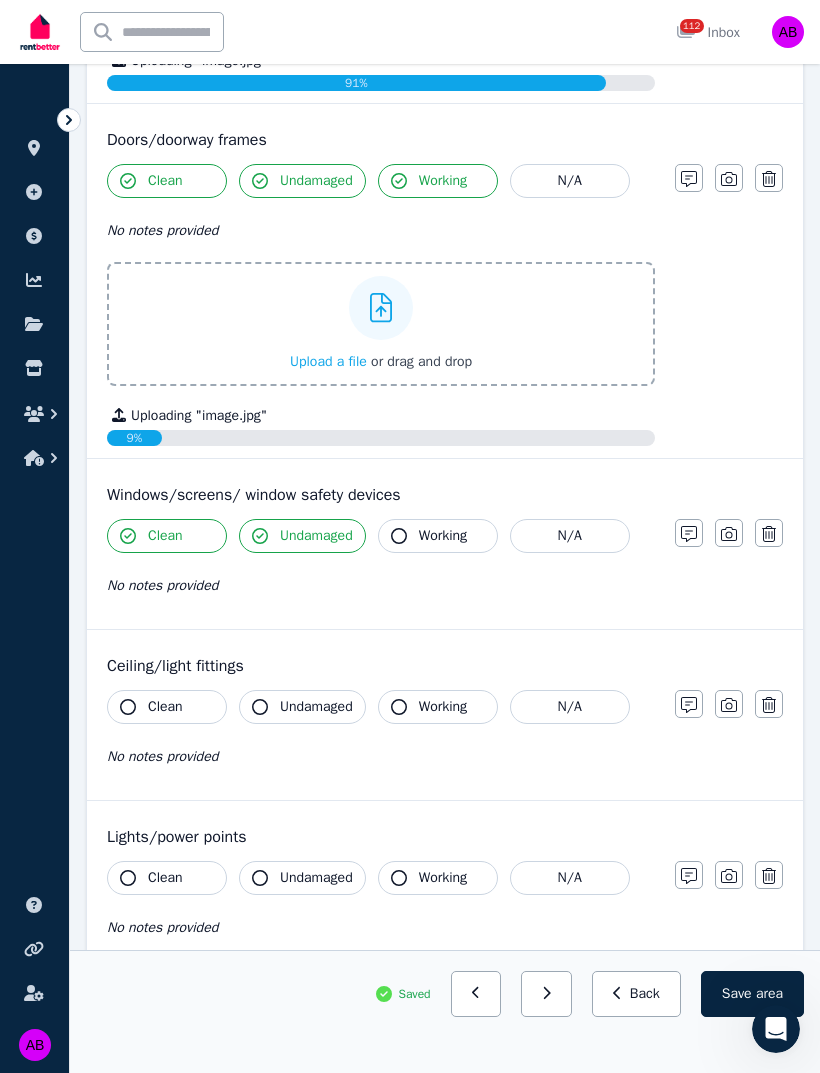 click on "Undamaged" at bounding box center (316, 536) 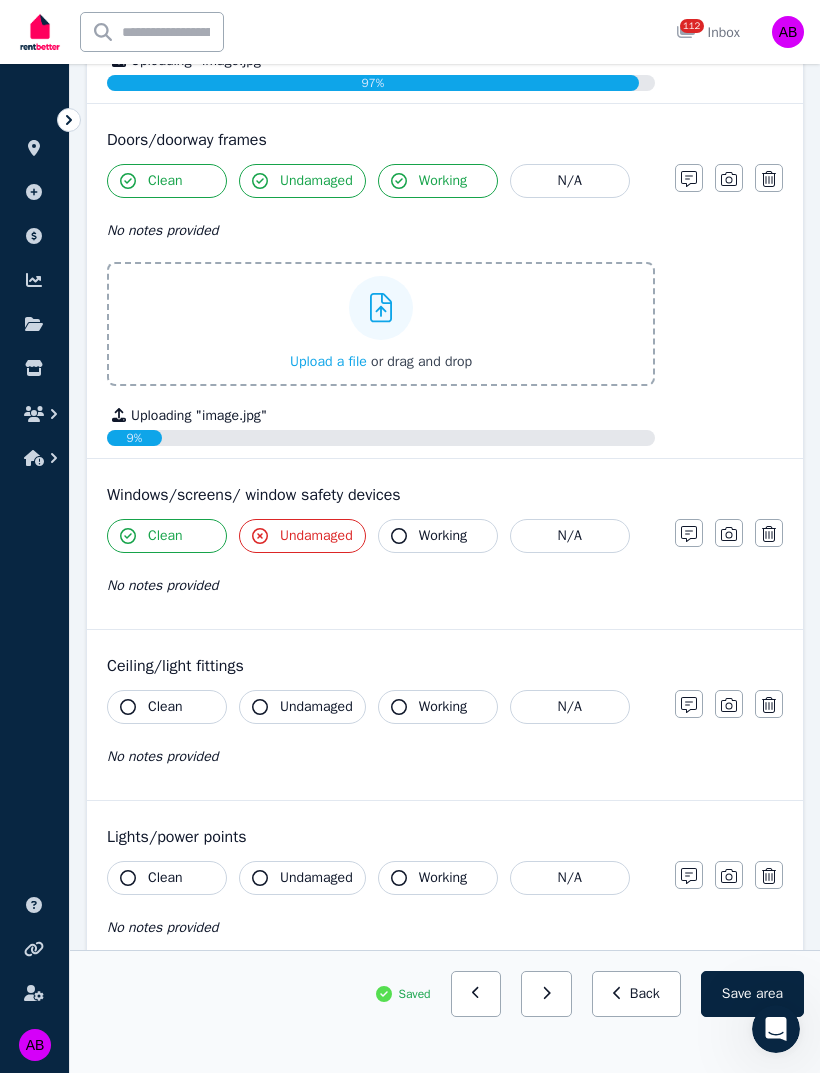 click on "Working" at bounding box center (443, 536) 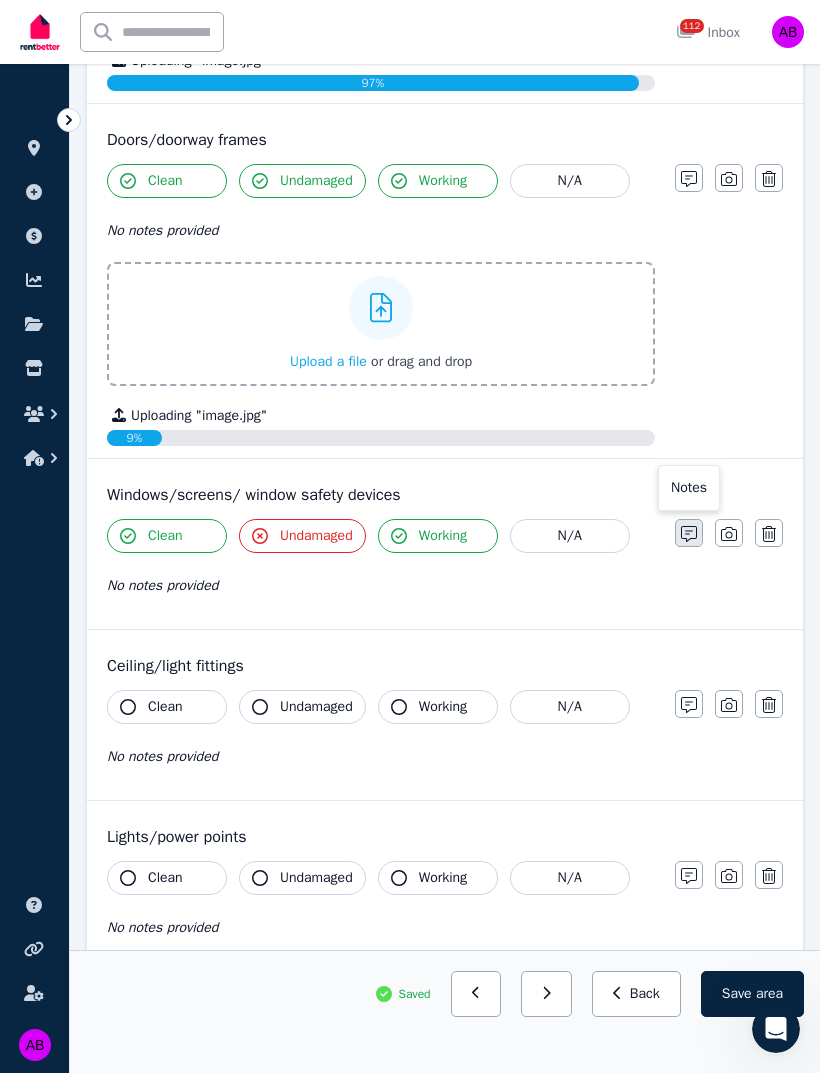click 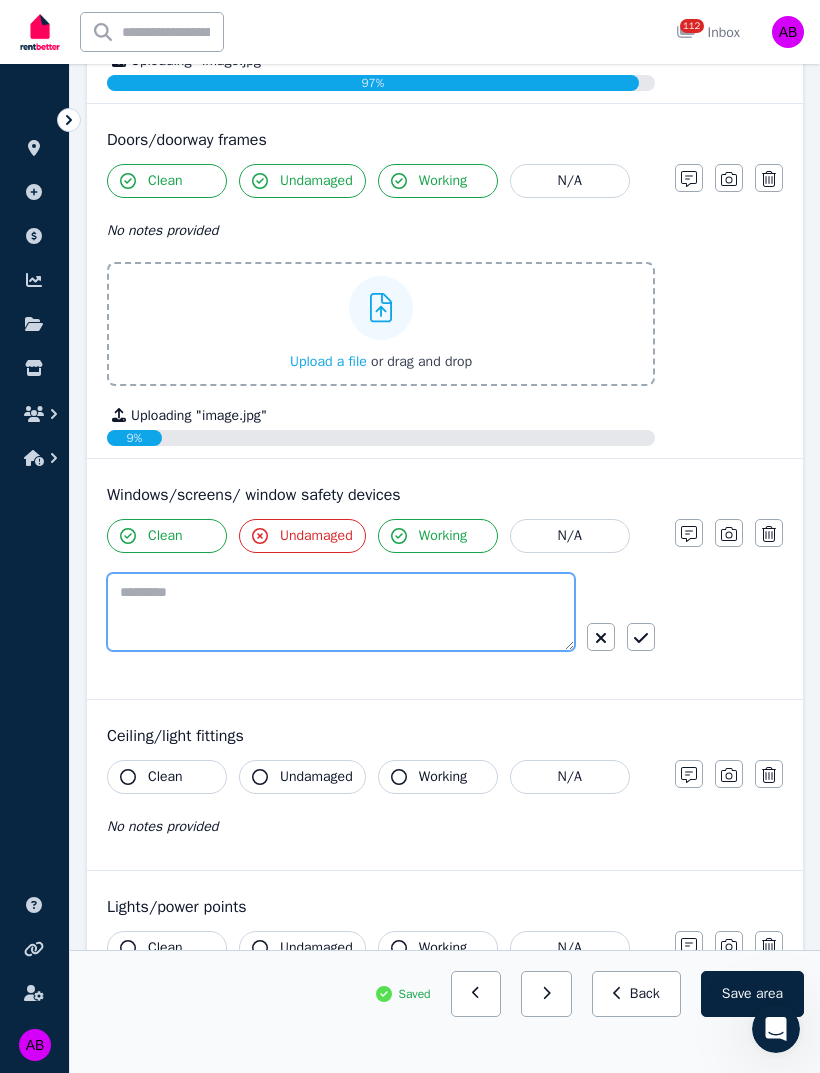 click at bounding box center (341, 612) 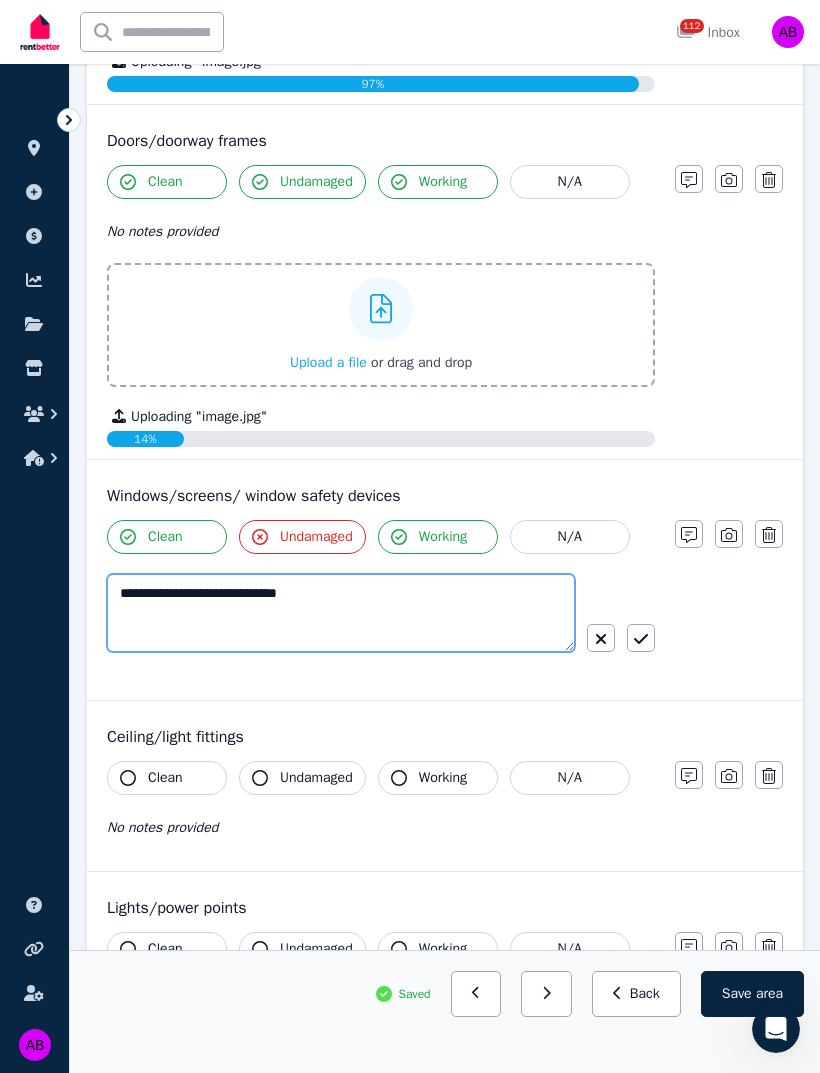 type on "**********" 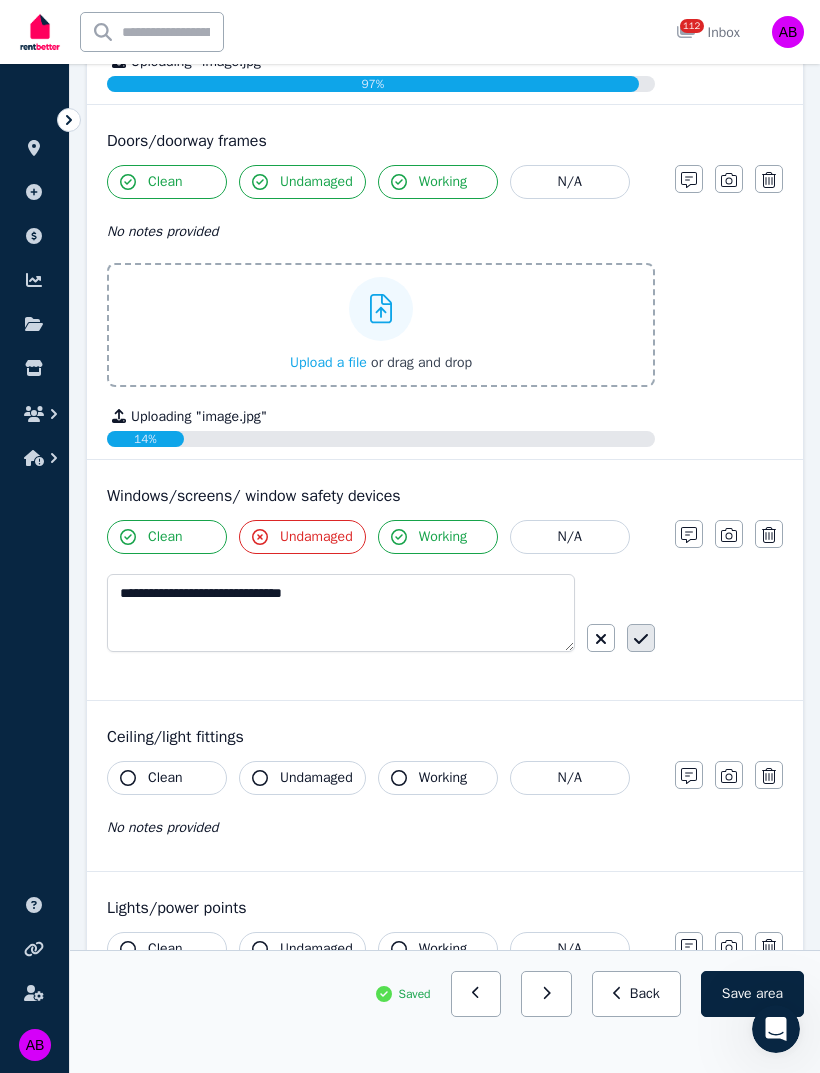 click 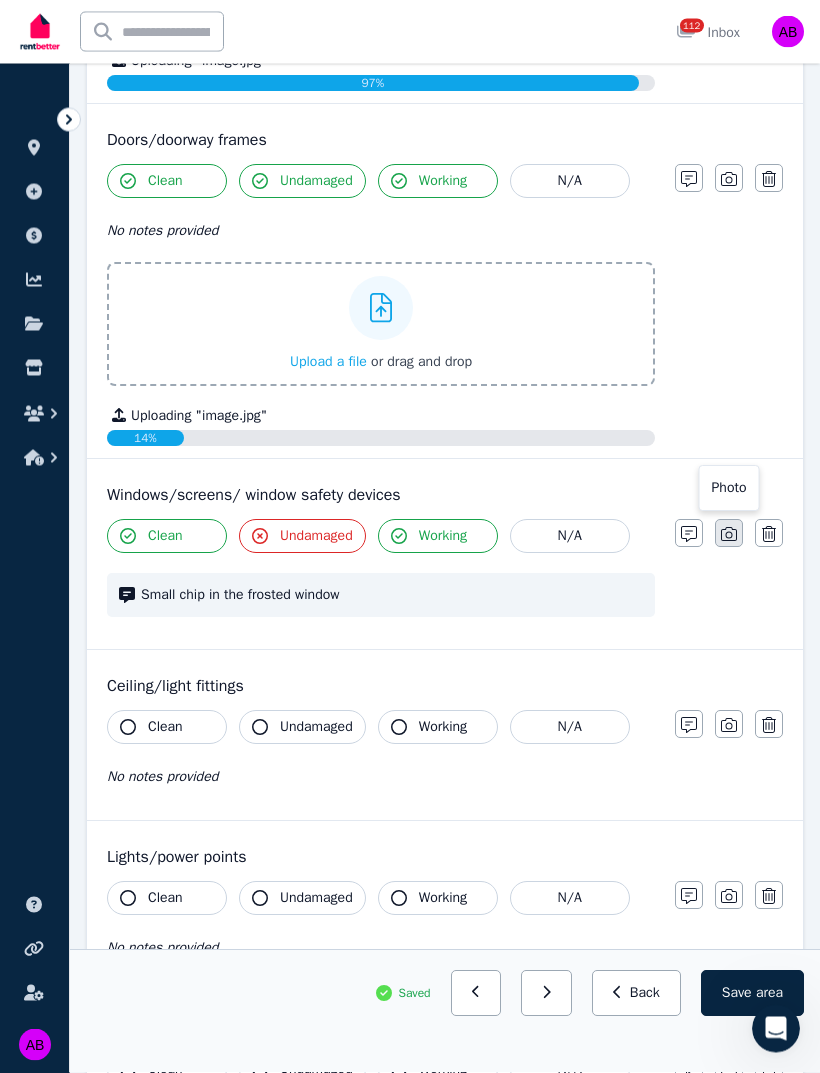 click 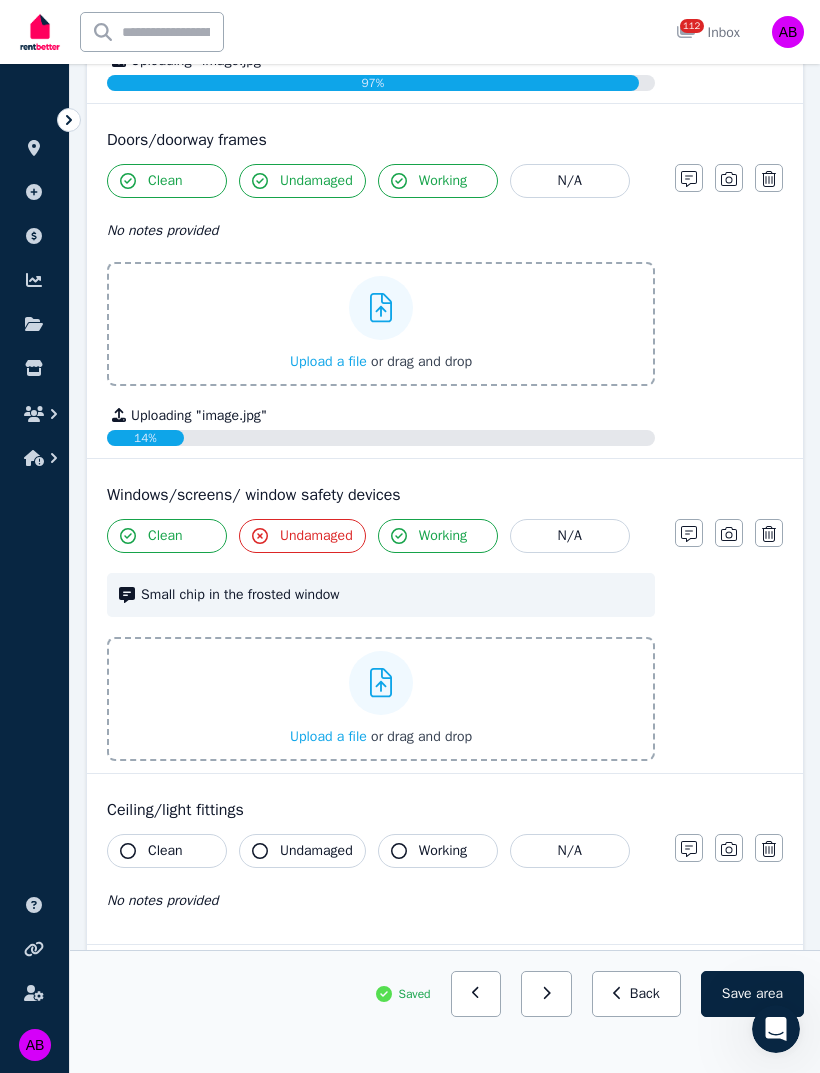 click on "Upload a file" at bounding box center [328, 736] 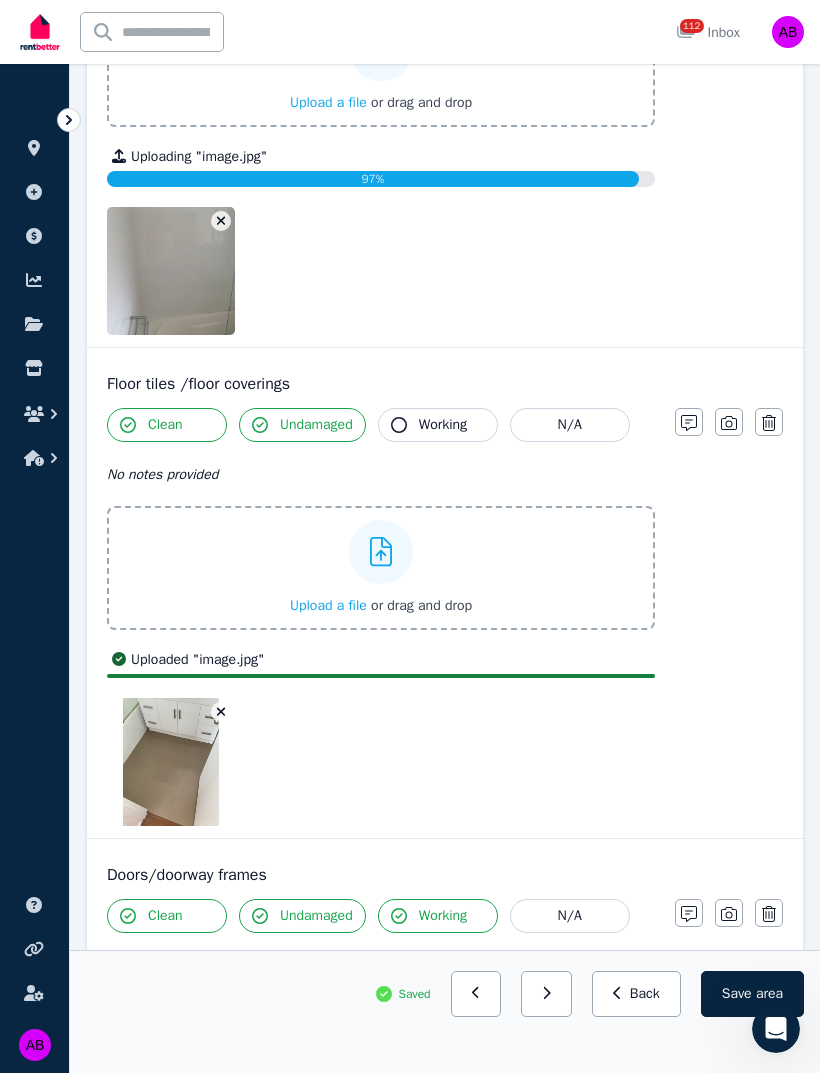 scroll, scrollTop: 461, scrollLeft: 0, axis: vertical 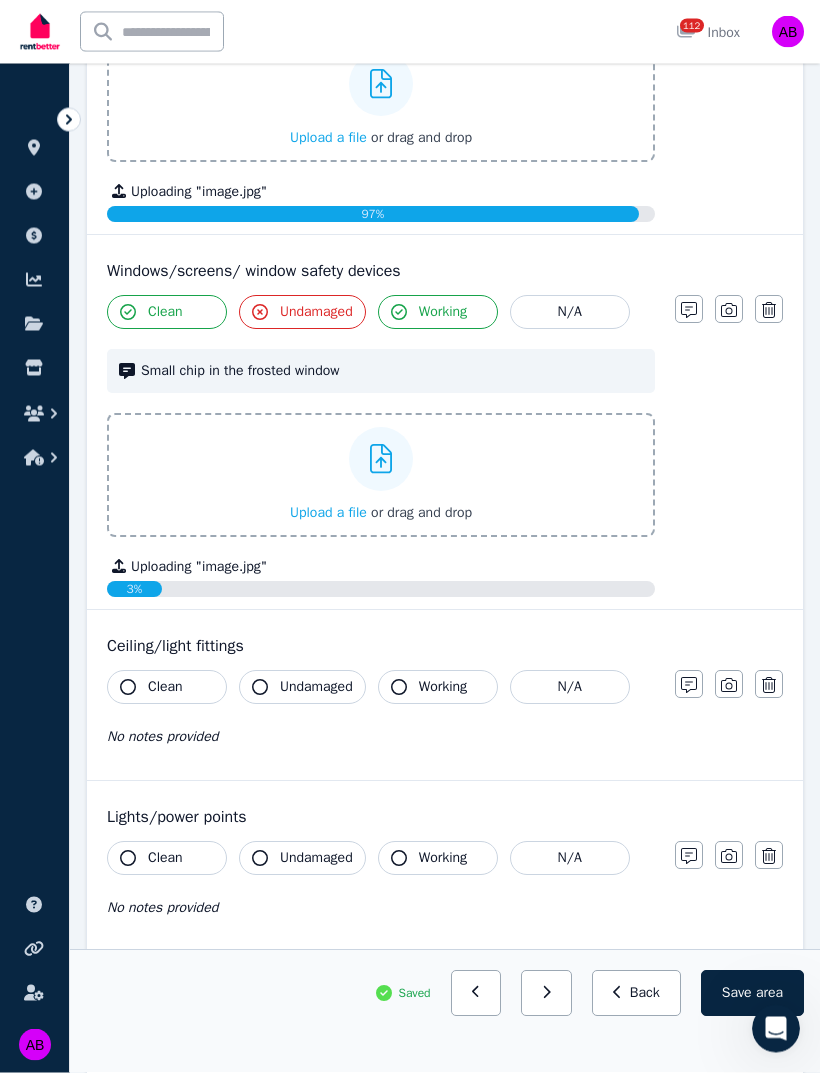 click on "Undamaged" at bounding box center (316, 688) 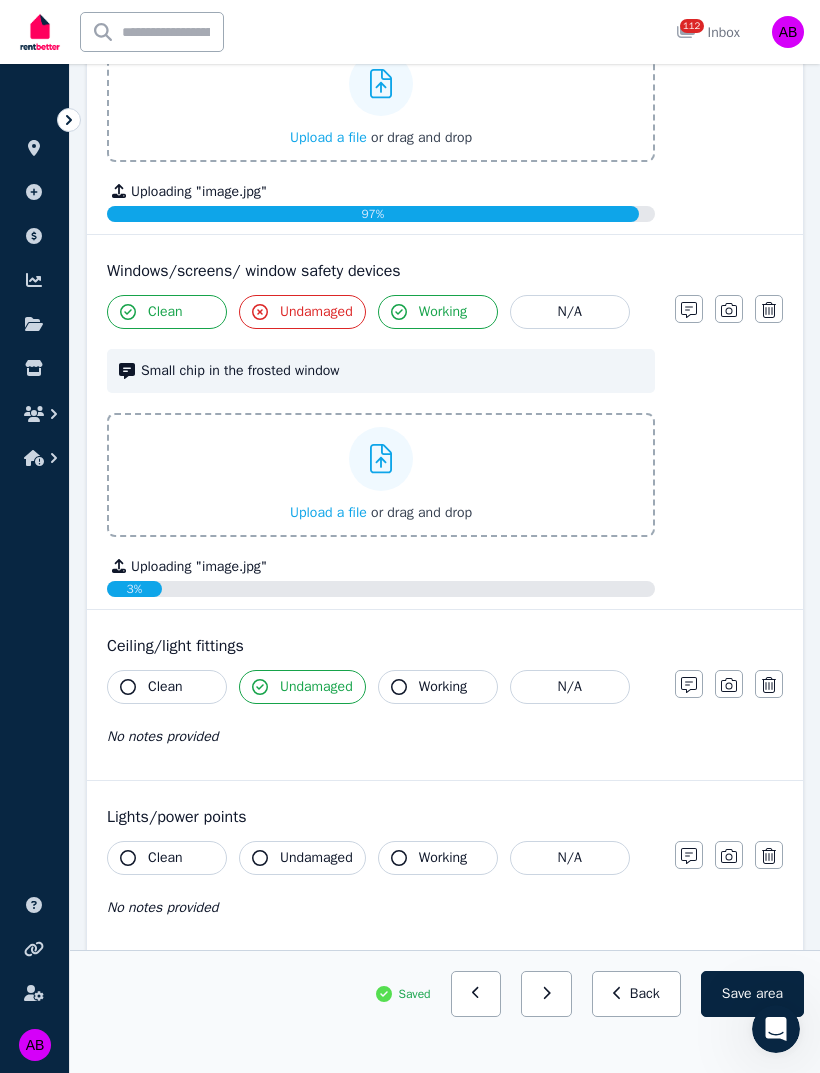 click on "Working" at bounding box center [443, 687] 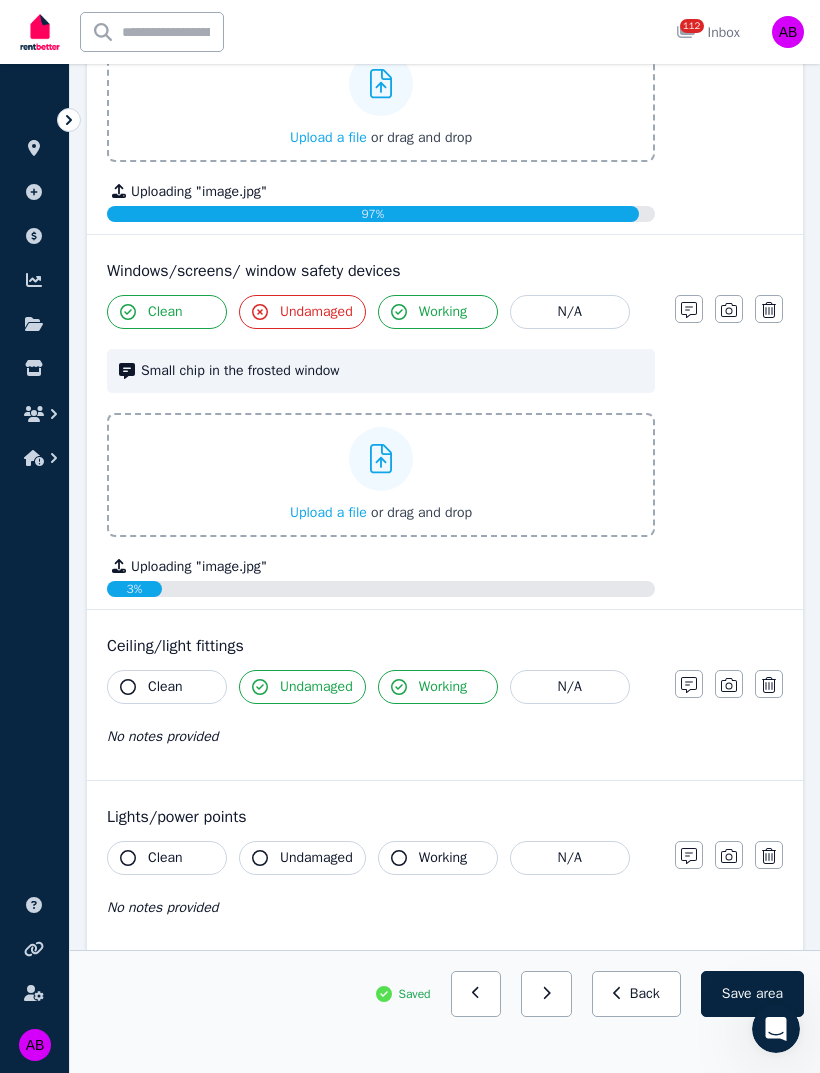 click on "Clean" at bounding box center [165, 687] 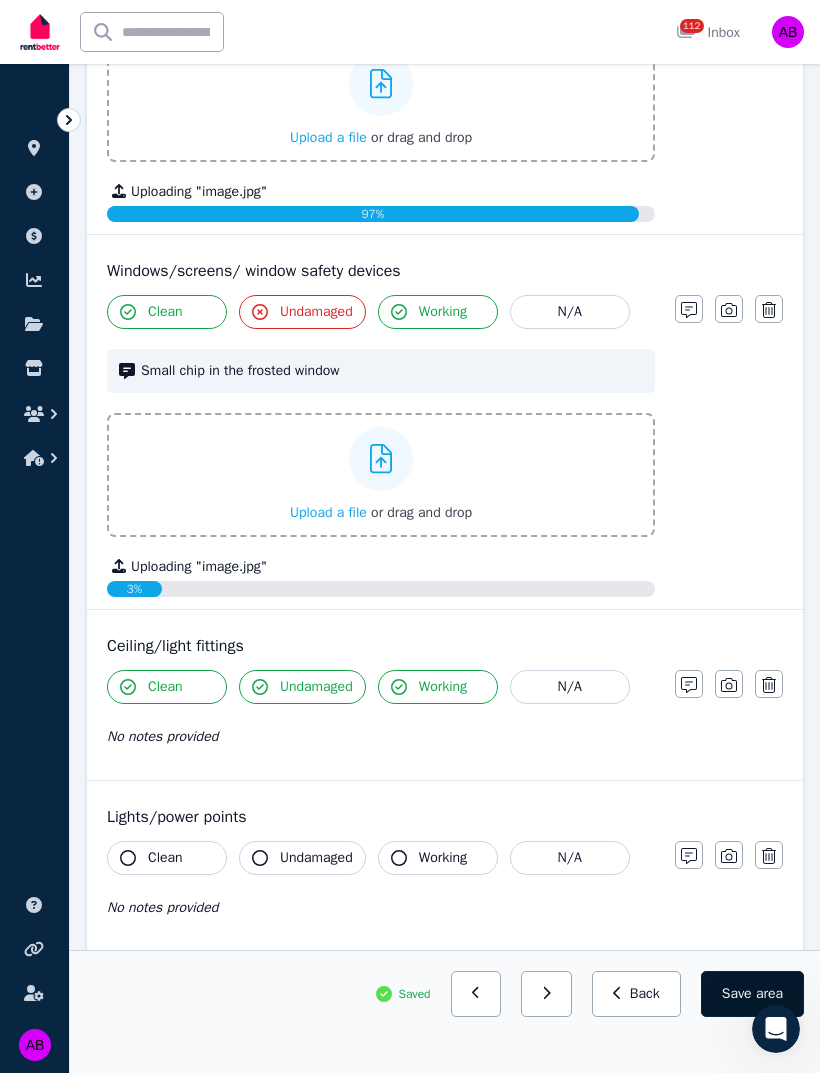 click on "Save   area" at bounding box center (752, 994) 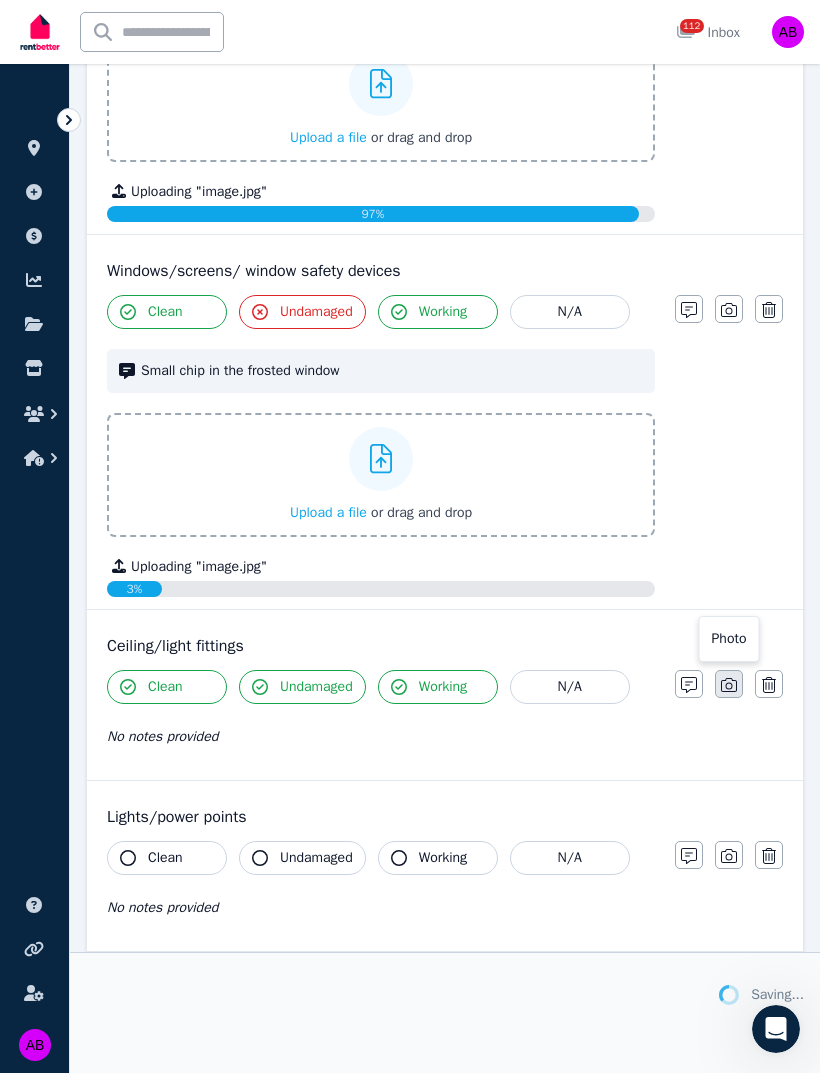 click 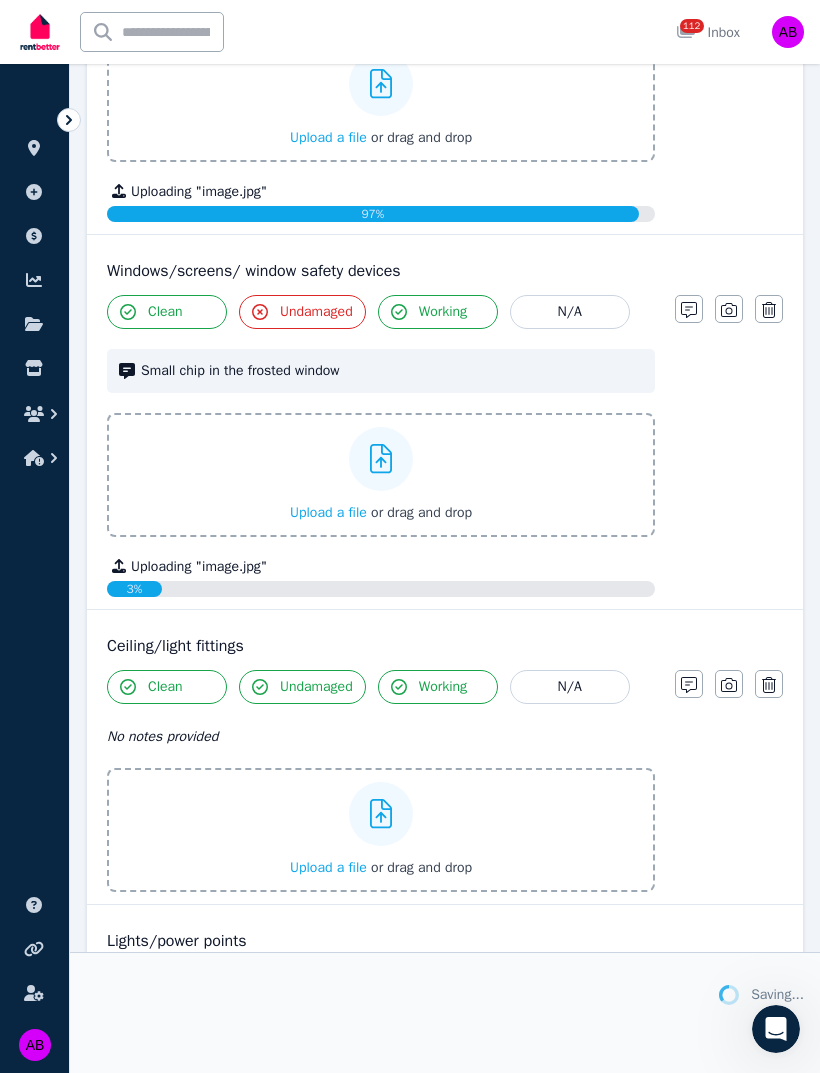 click on "Upload a file" at bounding box center (328, 867) 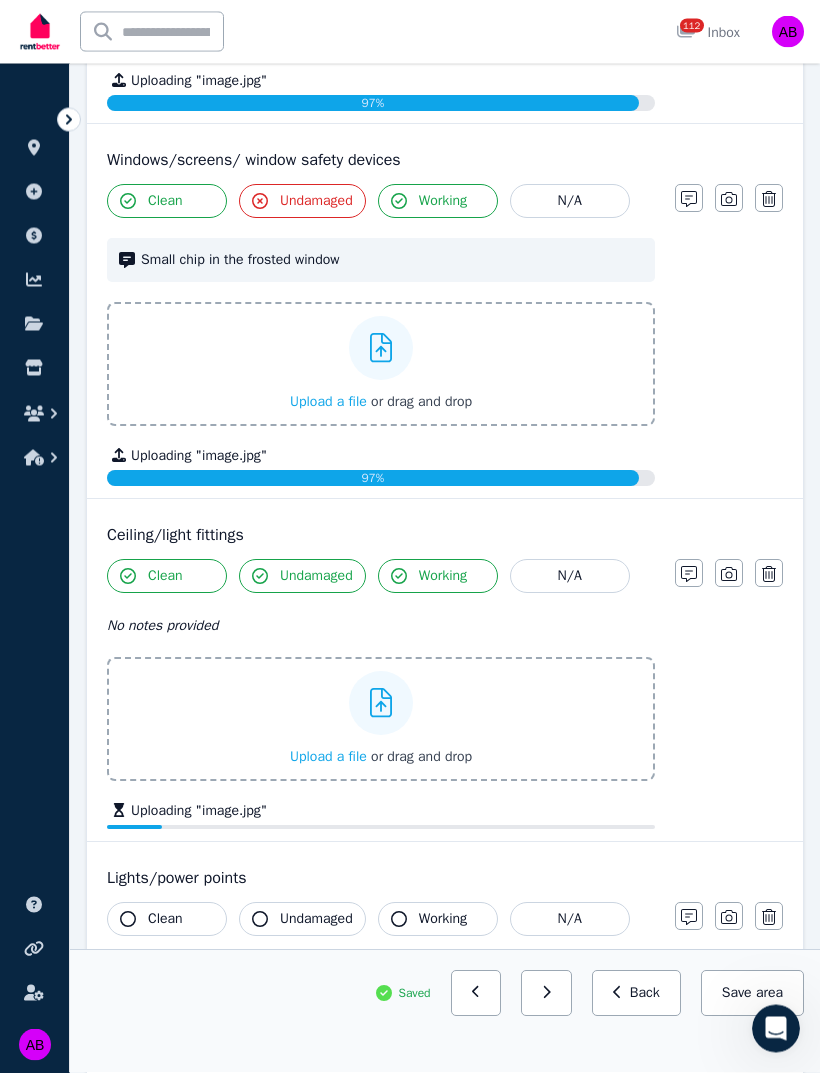 scroll, scrollTop: 1501, scrollLeft: 0, axis: vertical 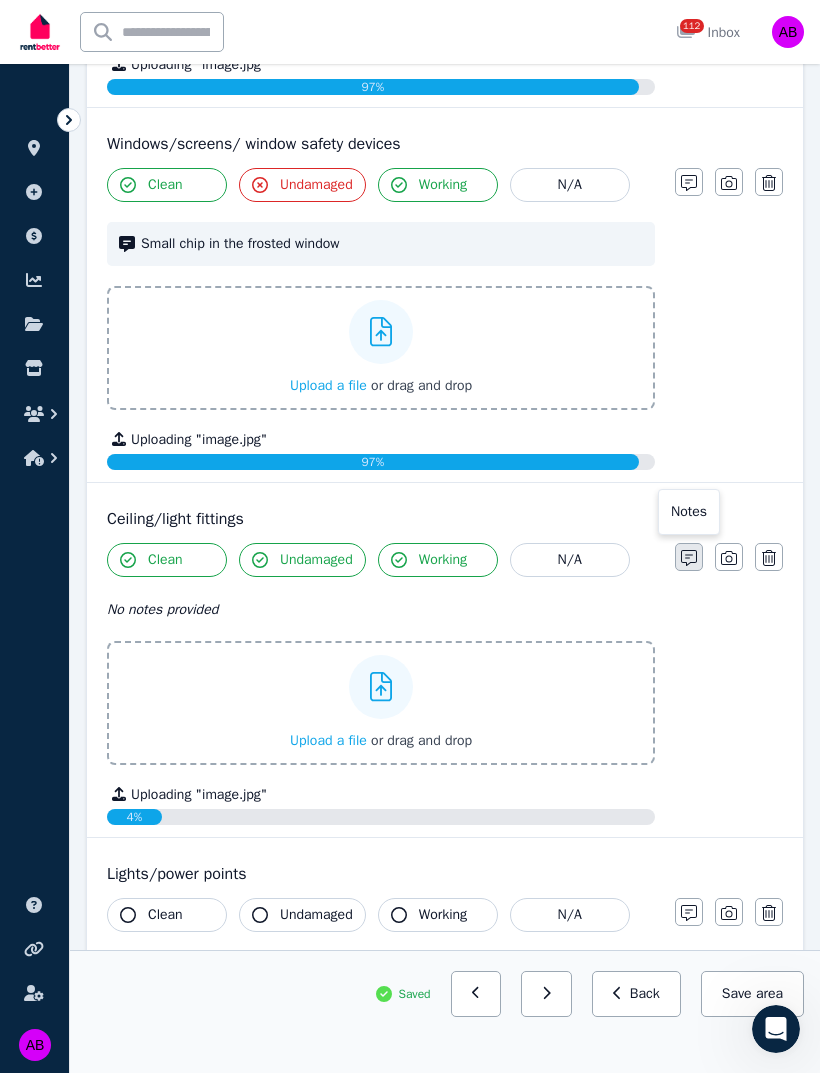 click at bounding box center (689, 557) 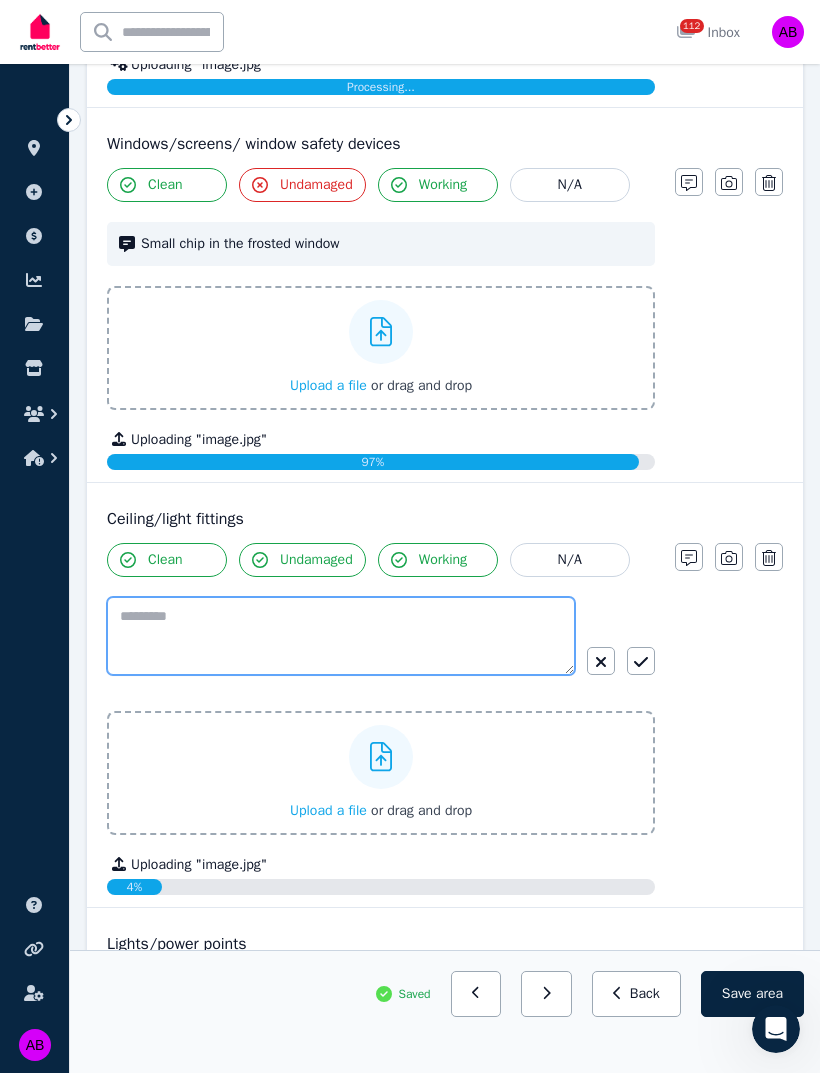 click at bounding box center (341, 636) 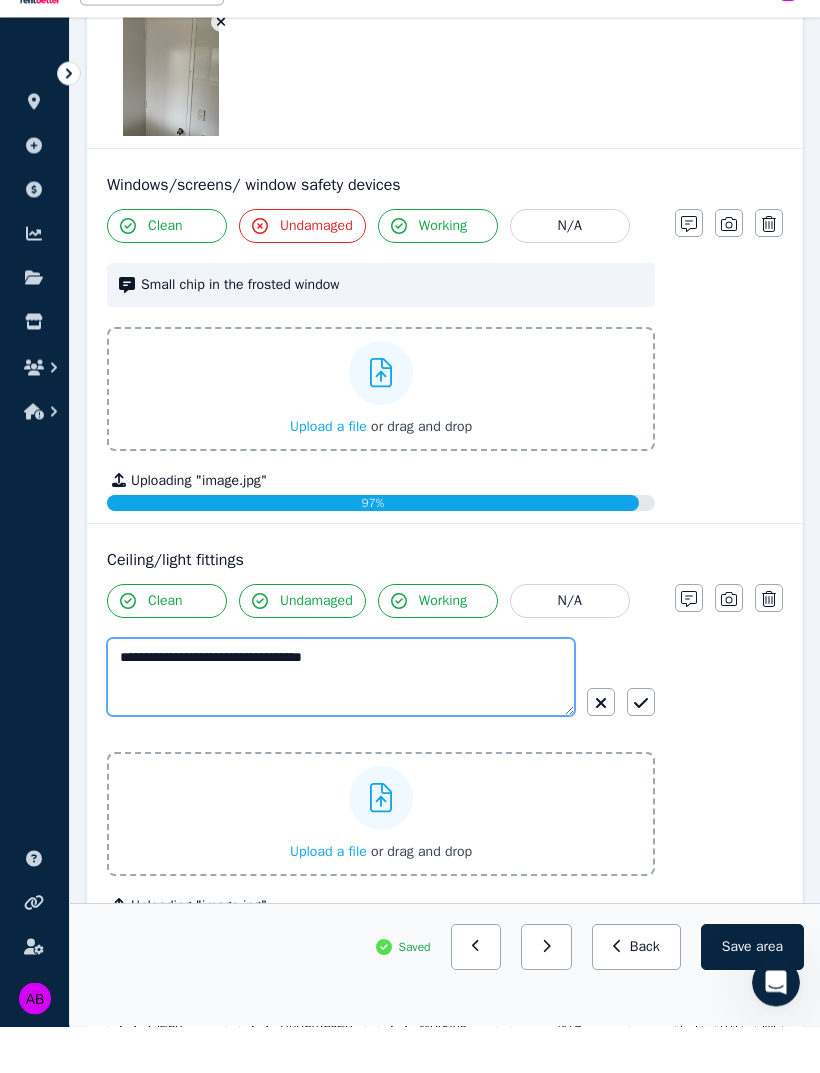 type on "**********" 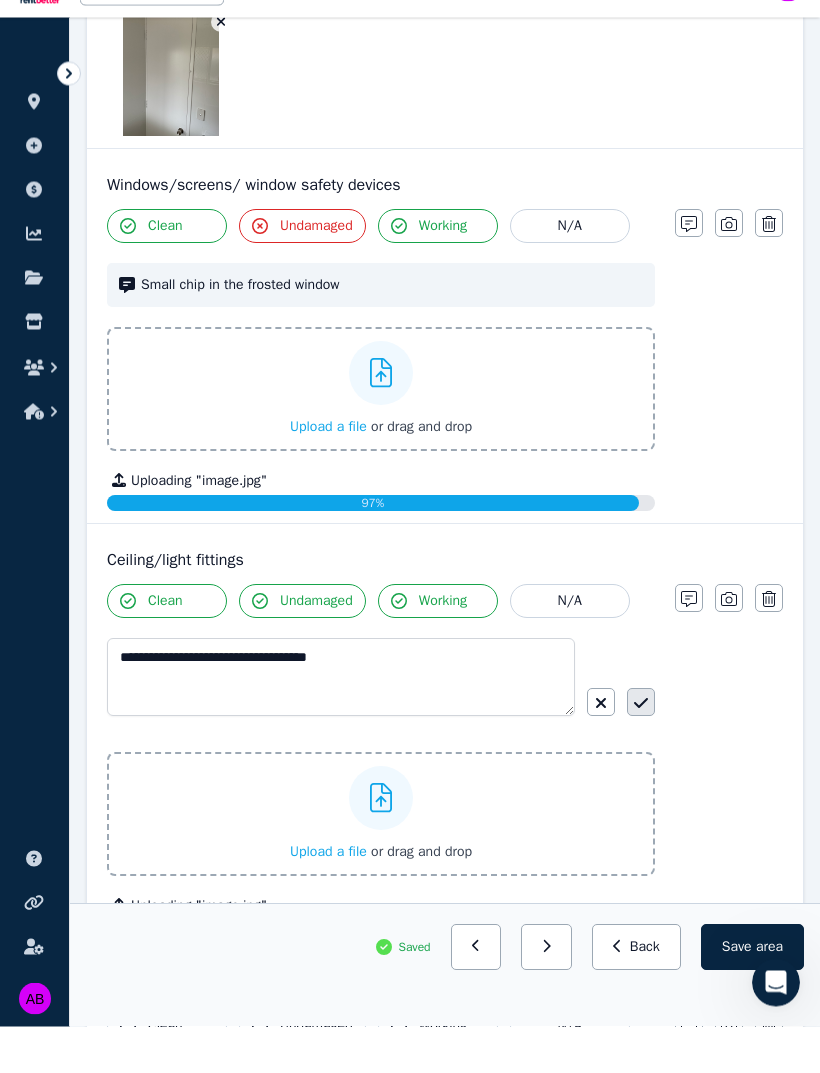 click 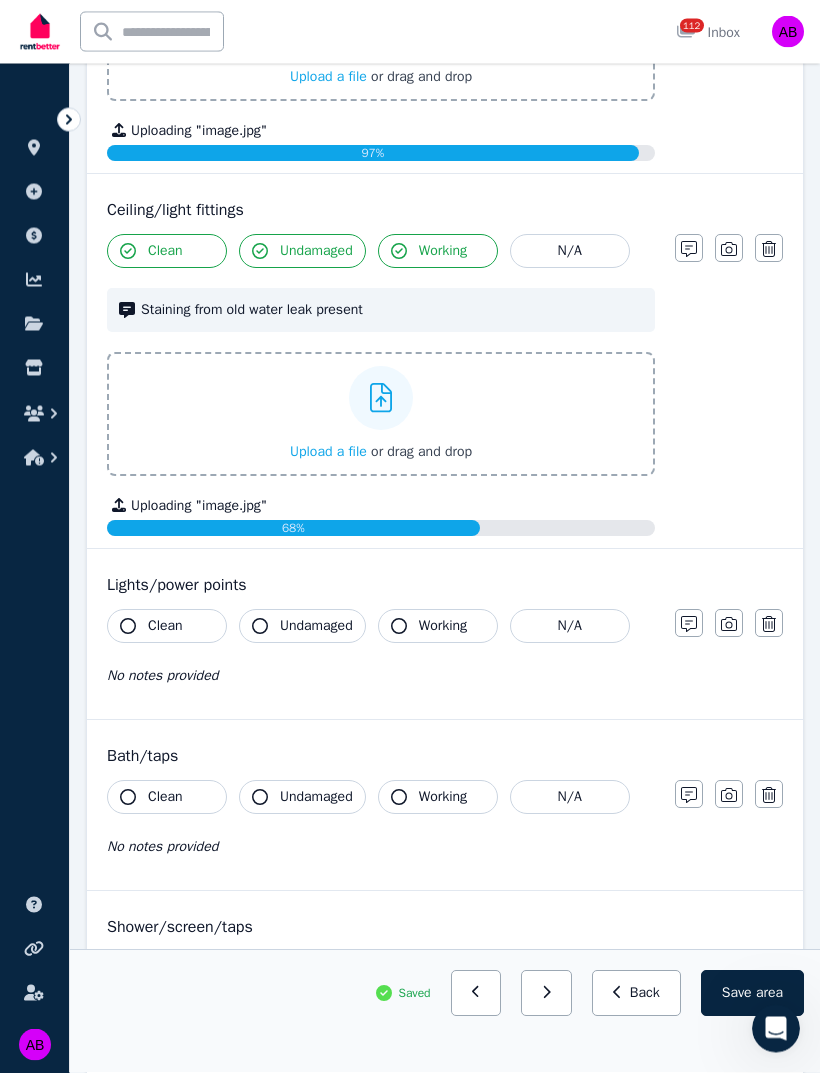 scroll, scrollTop: 1898, scrollLeft: 0, axis: vertical 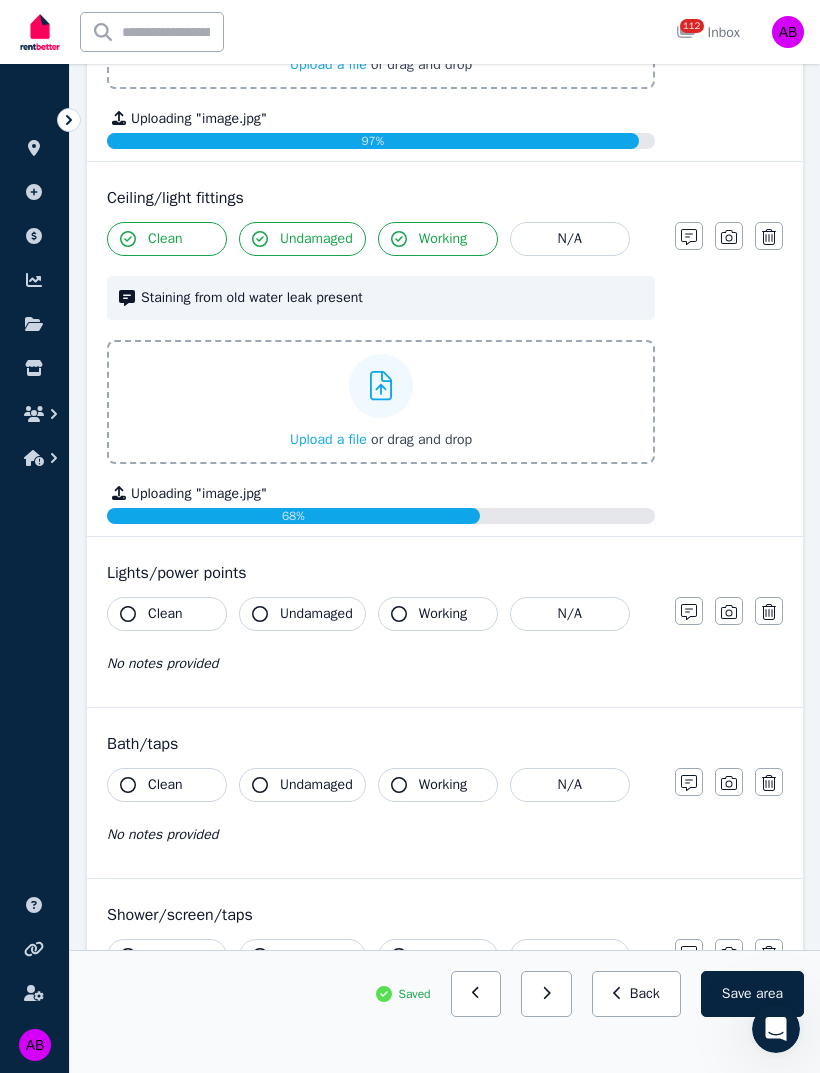 click on "Clean" at bounding box center (165, 614) 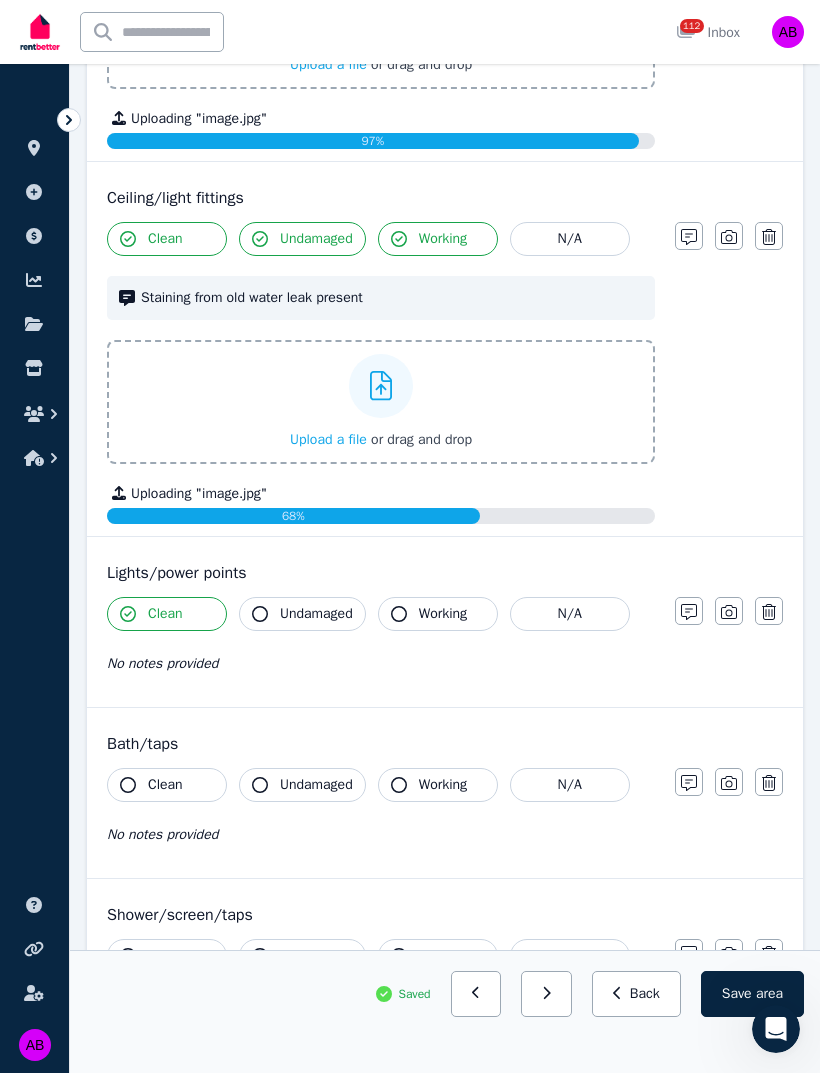 click on "Undamaged" at bounding box center (316, 614) 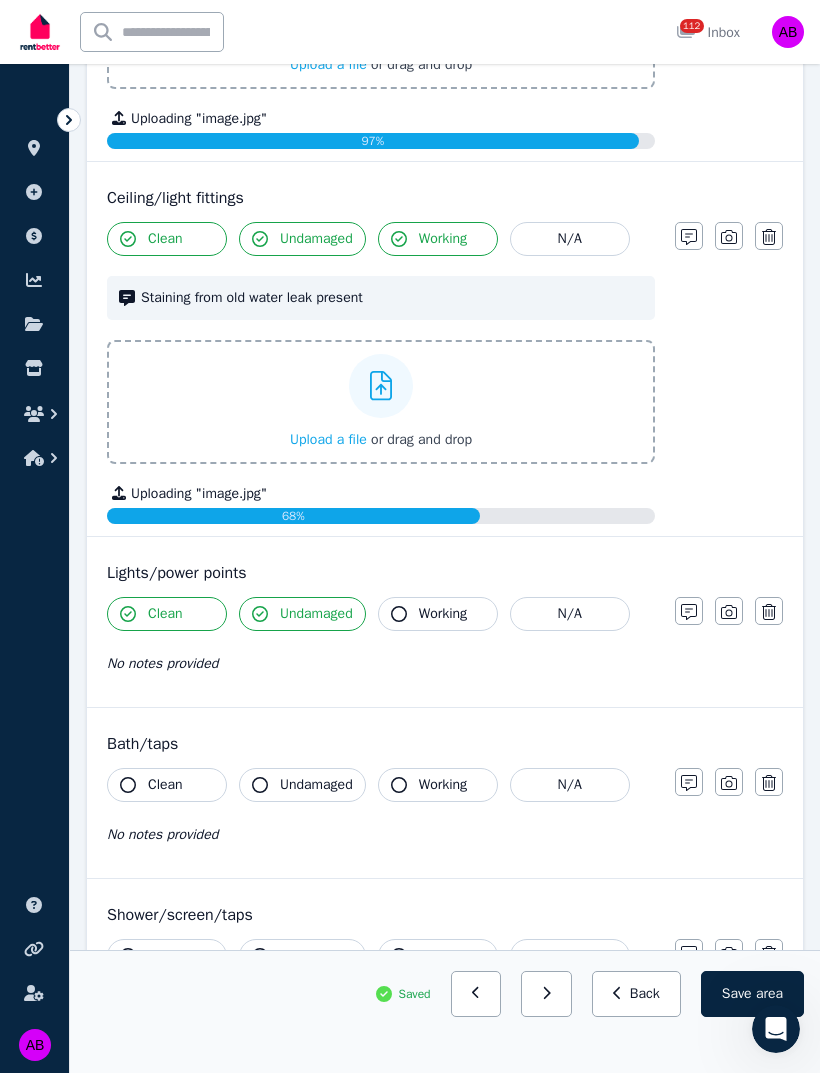 click on "Working" at bounding box center (438, 614) 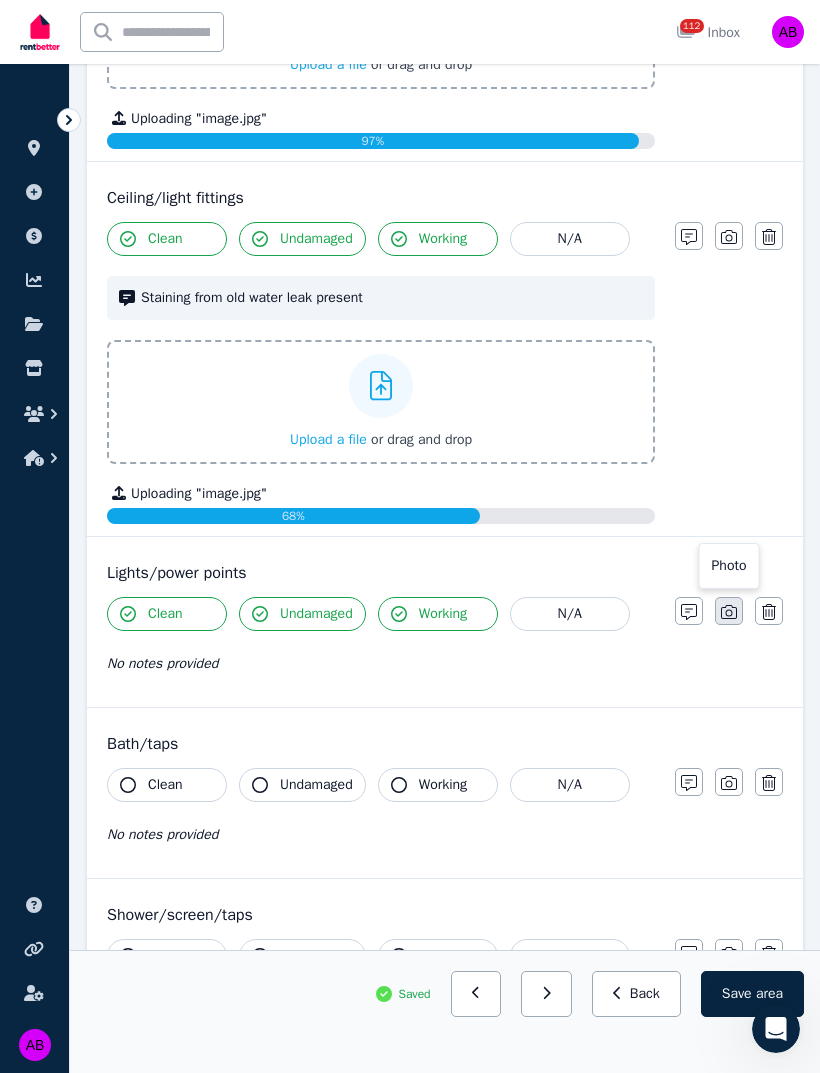 click 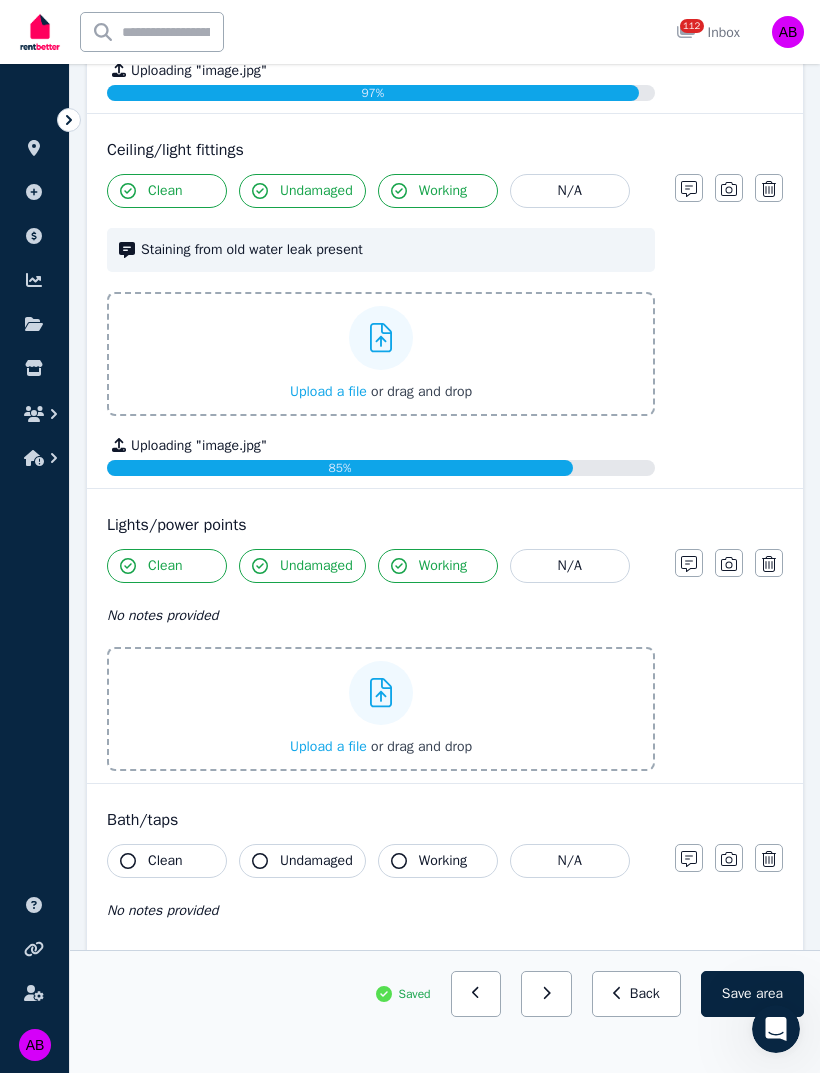 click on "Bath/taps Clean Undamaged Working N/A No notes provided Notes Photo Delete" at bounding box center (445, 869) 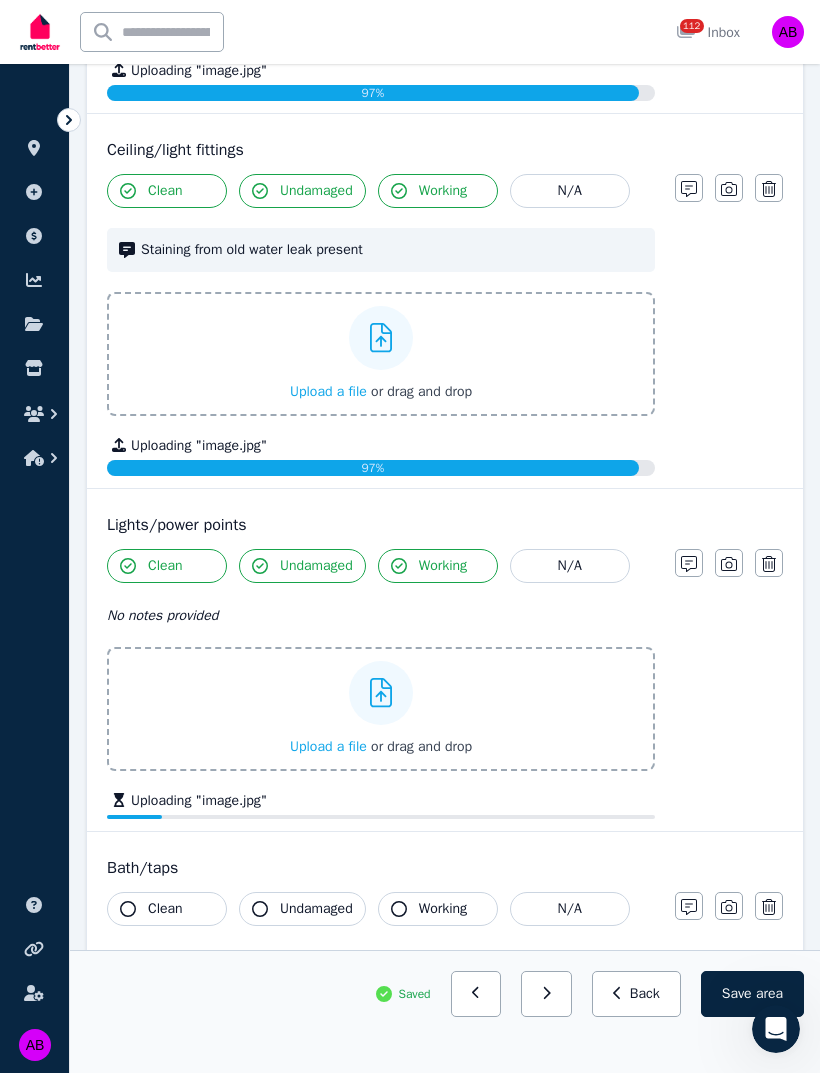 click on "Upload a file" at bounding box center (328, 746) 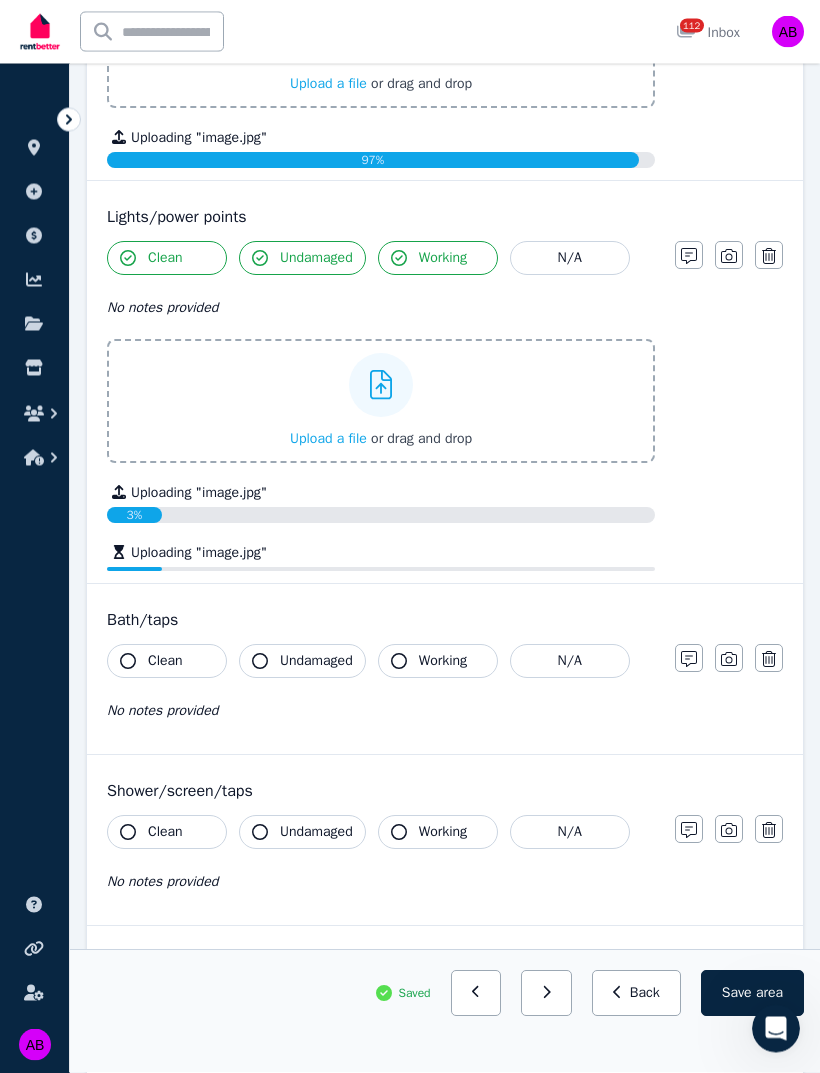 scroll, scrollTop: 2207, scrollLeft: 0, axis: vertical 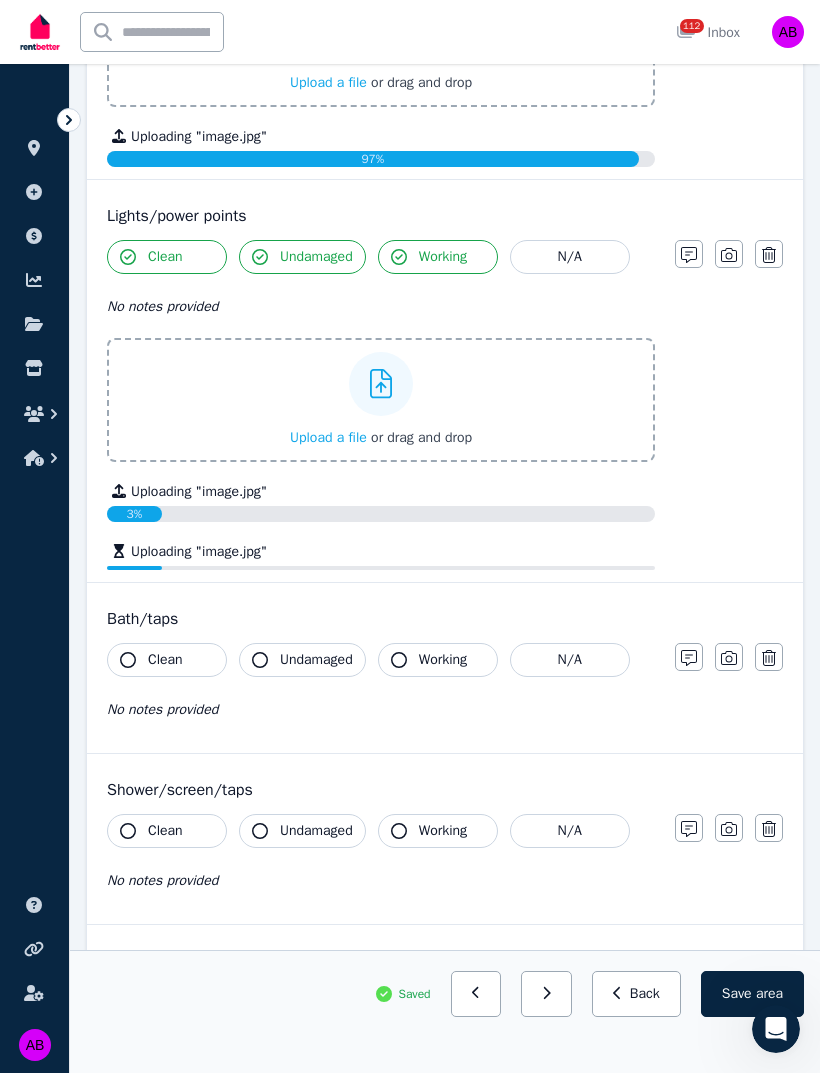 click on "Clean" at bounding box center [167, 660] 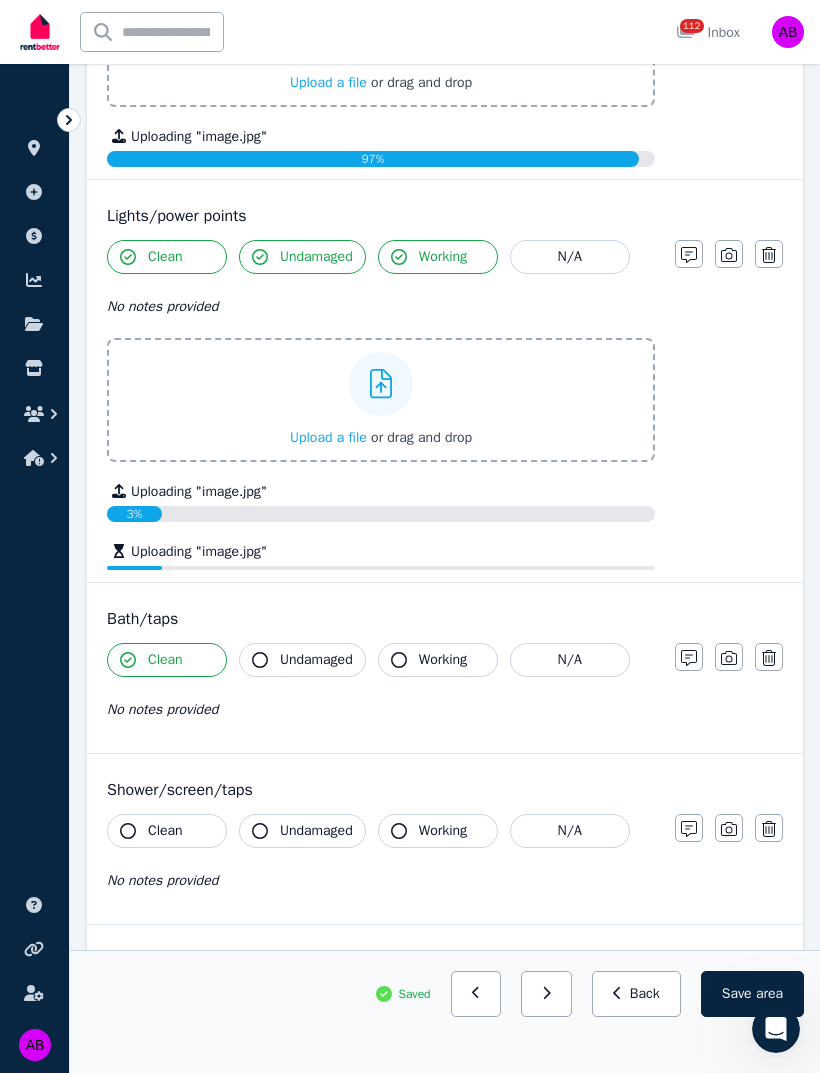 click on "Undamaged" at bounding box center (316, 660) 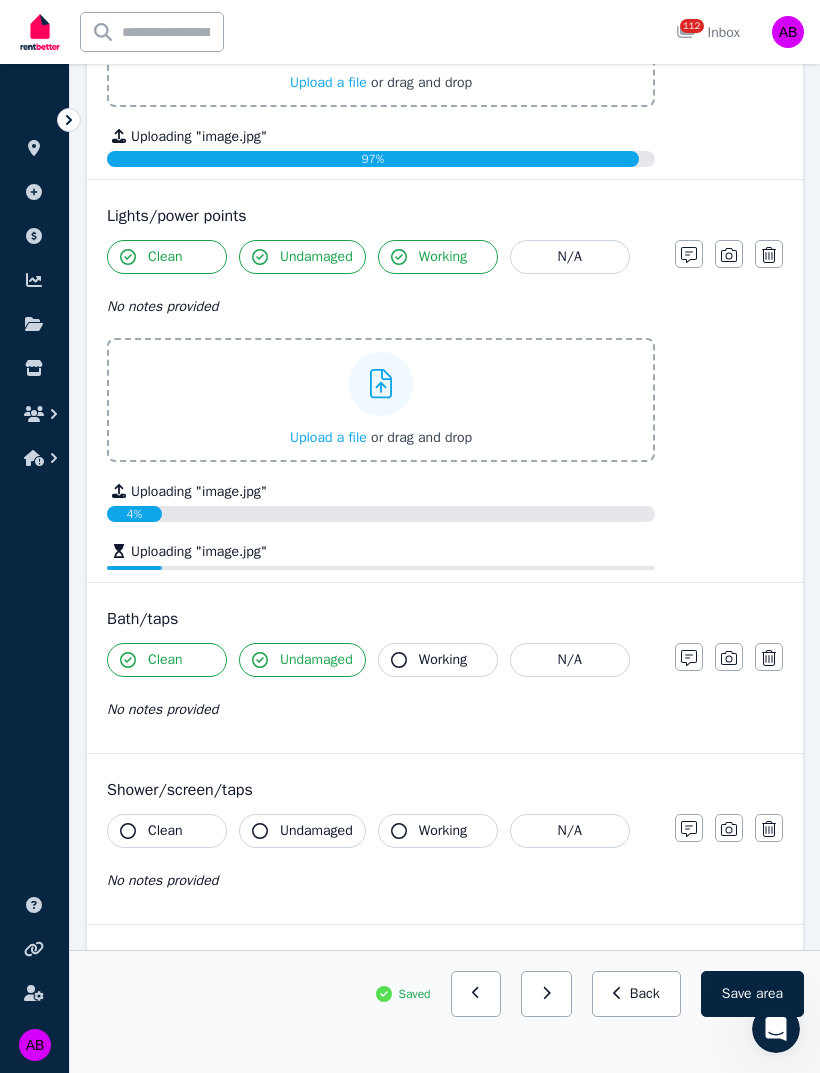 click on "Working" at bounding box center (443, 660) 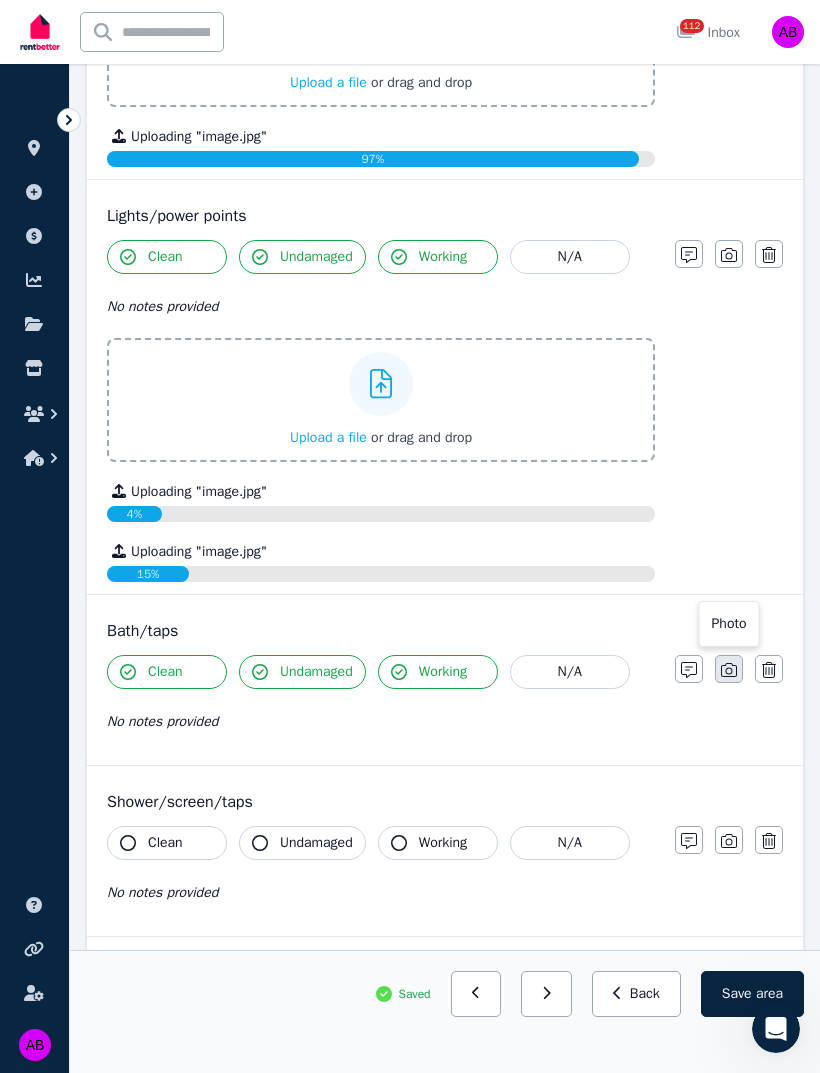 click at bounding box center [729, 669] 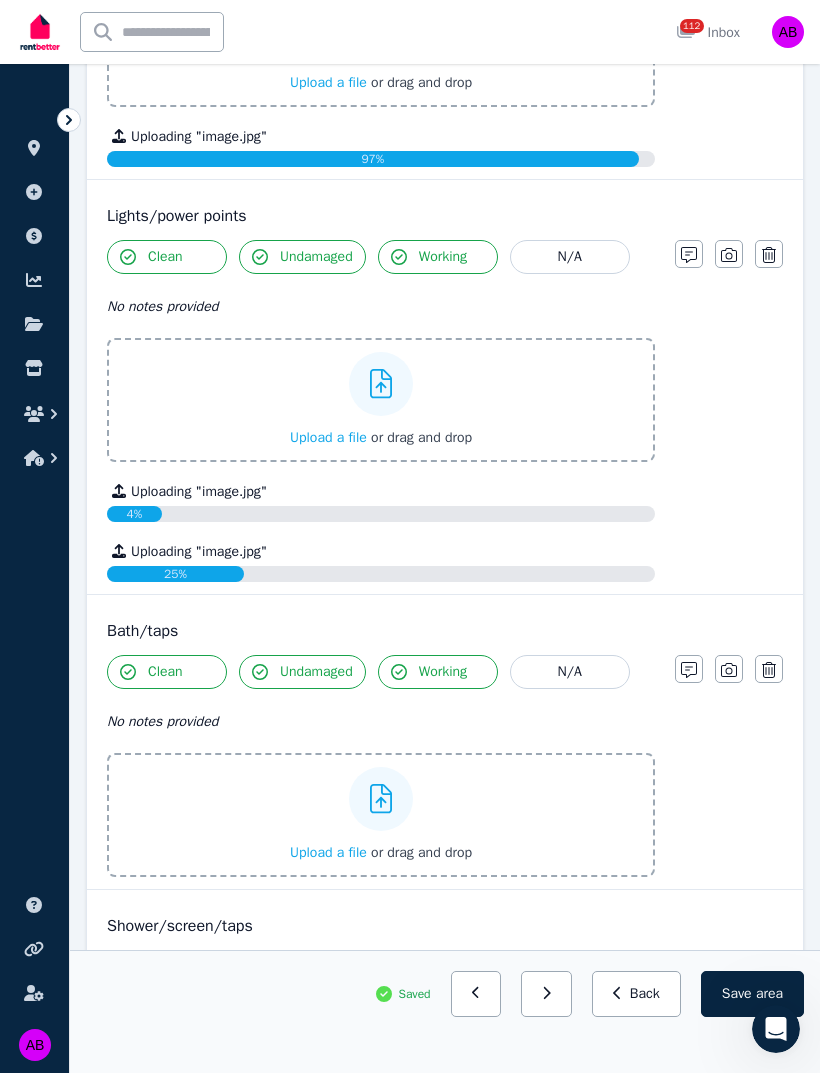 click on "Upload a file" at bounding box center (328, 852) 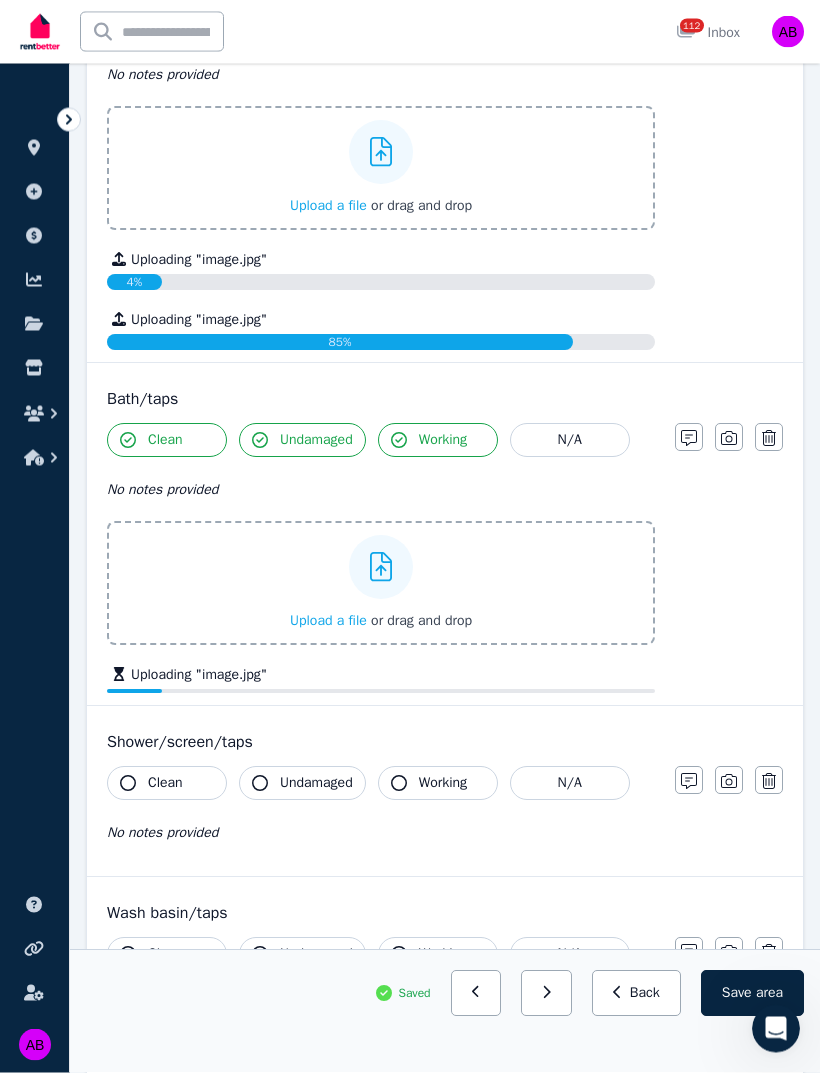 scroll, scrollTop: 2575, scrollLeft: 0, axis: vertical 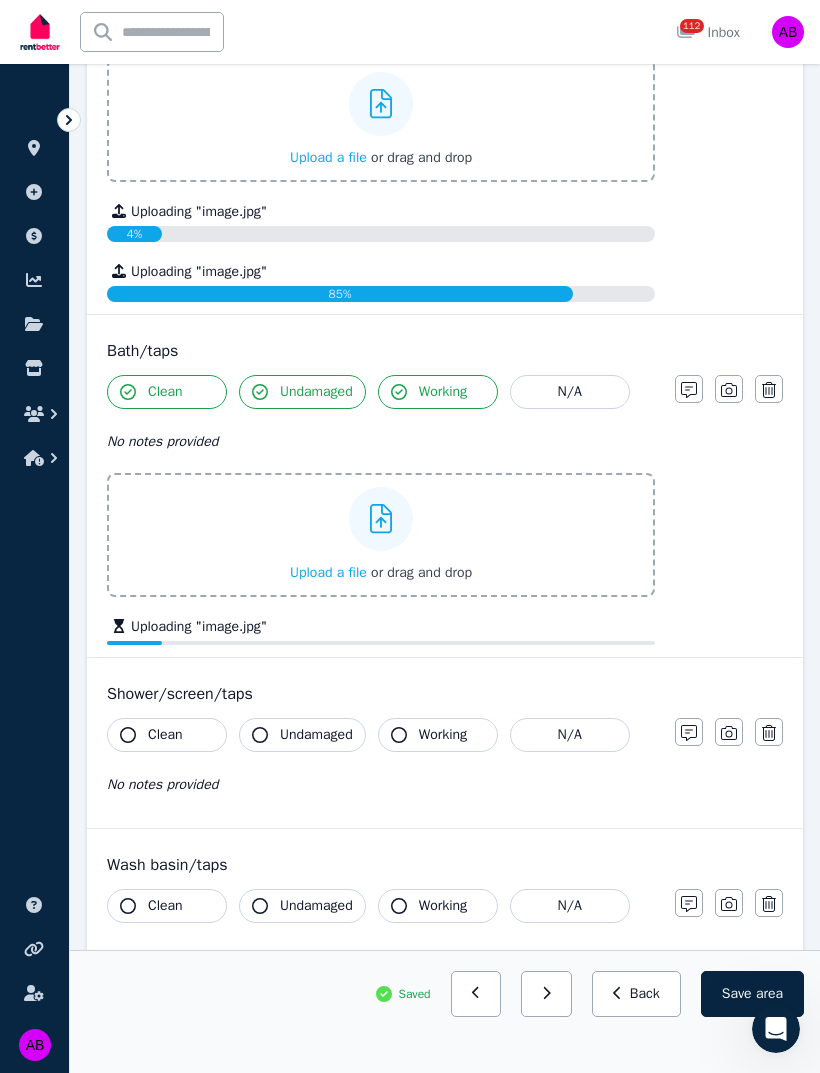 click on "No notes provided" at bounding box center (162, 784) 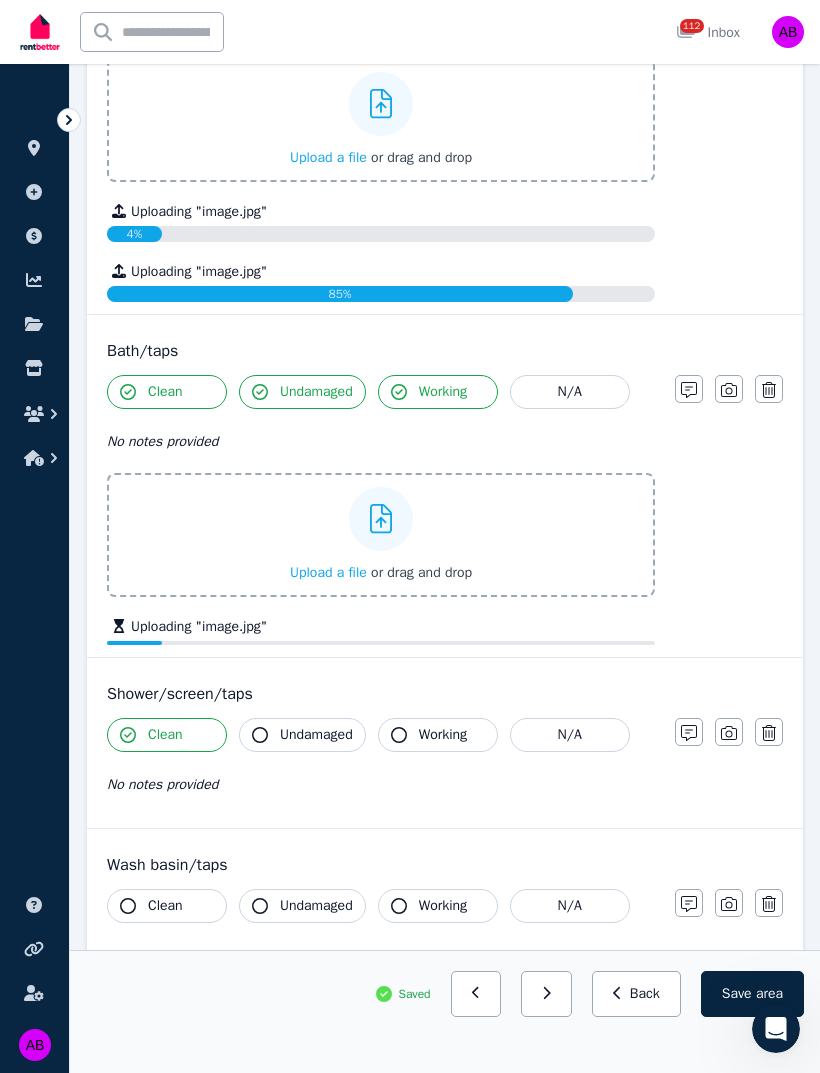 click on "Undamaged" at bounding box center [316, 735] 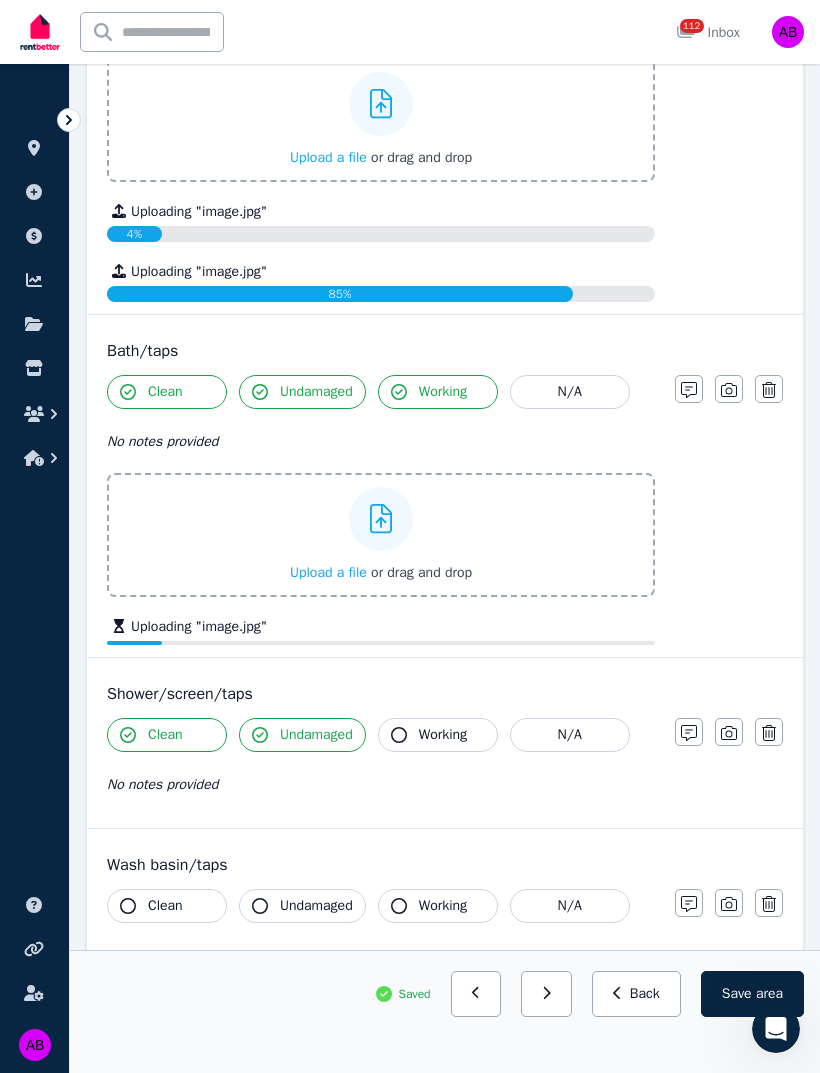 click on "Working" at bounding box center [443, 735] 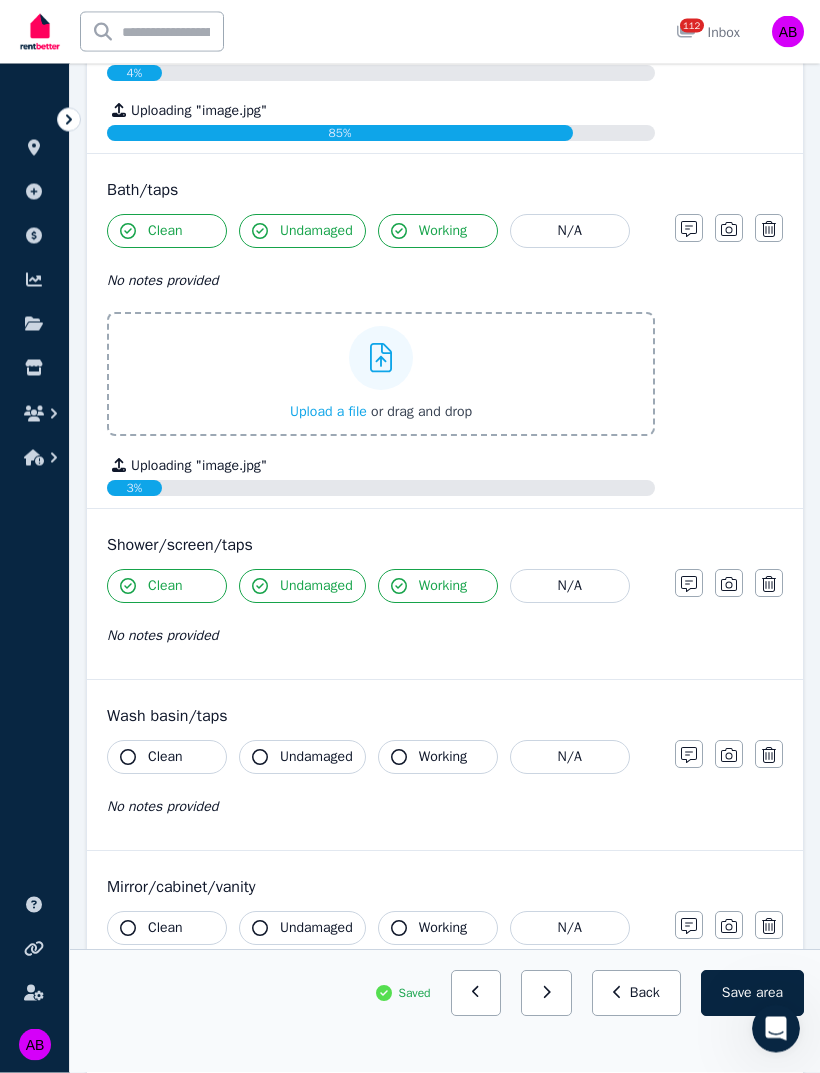 scroll, scrollTop: 2735, scrollLeft: 0, axis: vertical 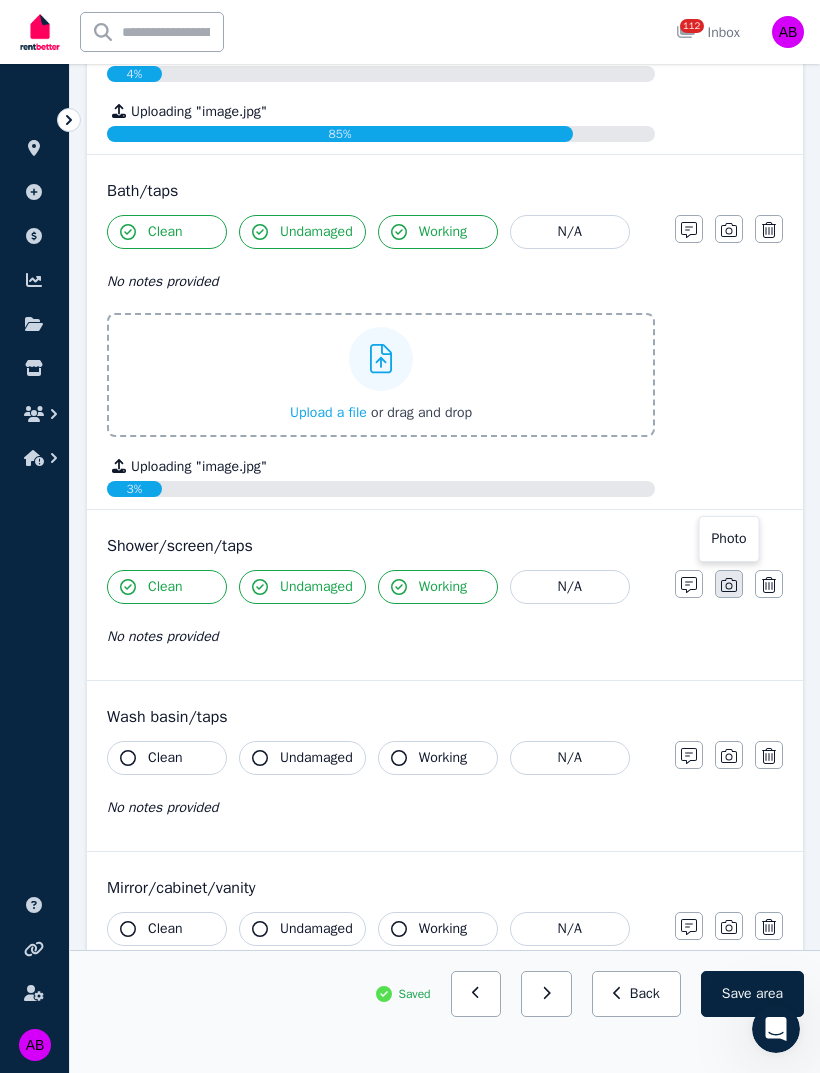 click 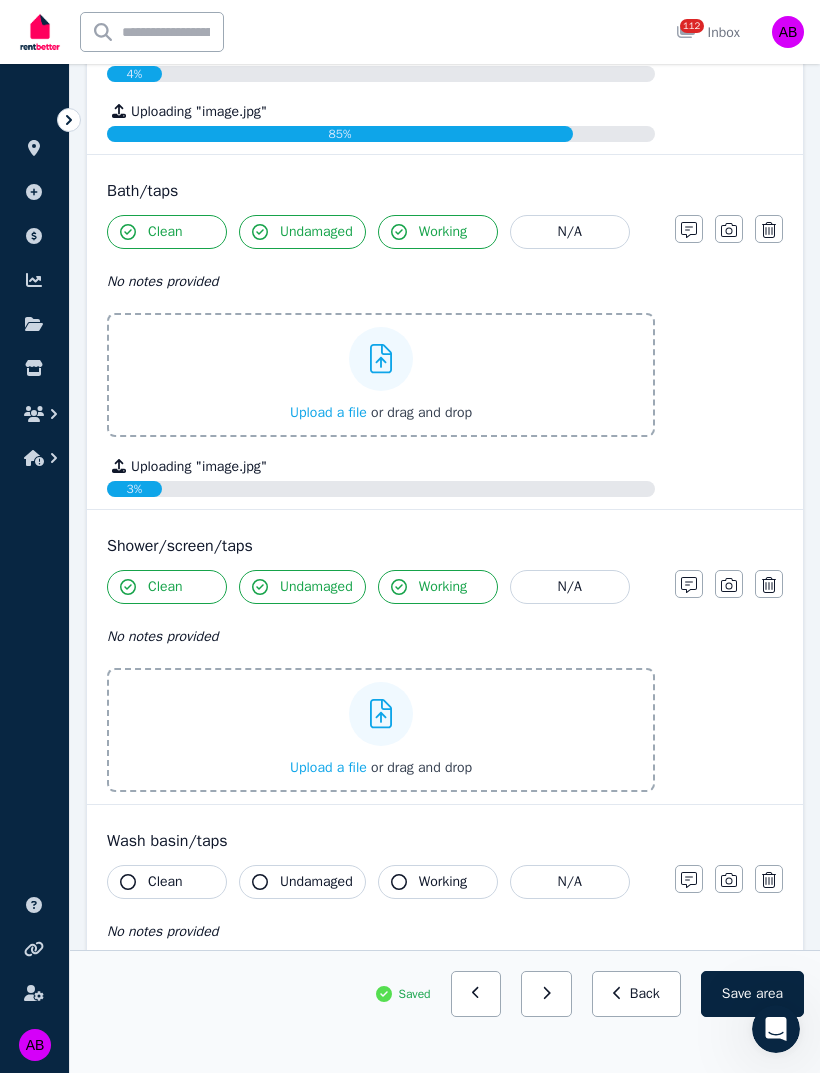 click on "Upload a file" at bounding box center [328, 767] 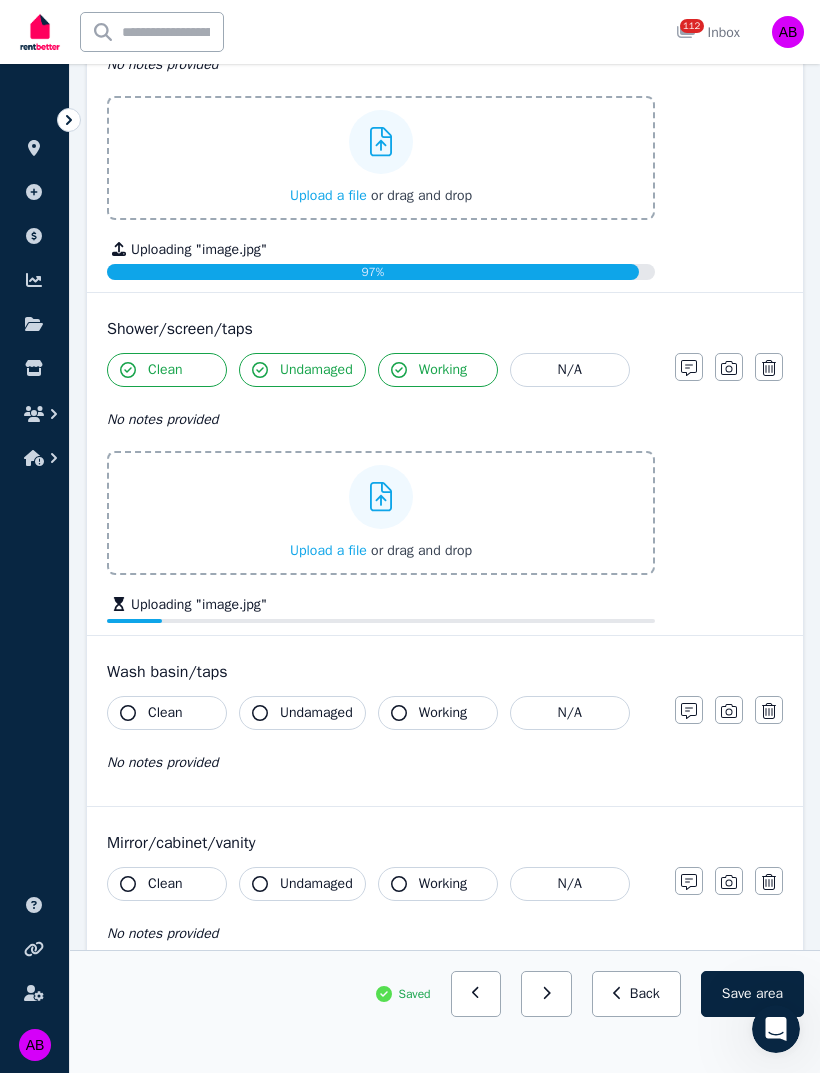scroll, scrollTop: 2955, scrollLeft: 0, axis: vertical 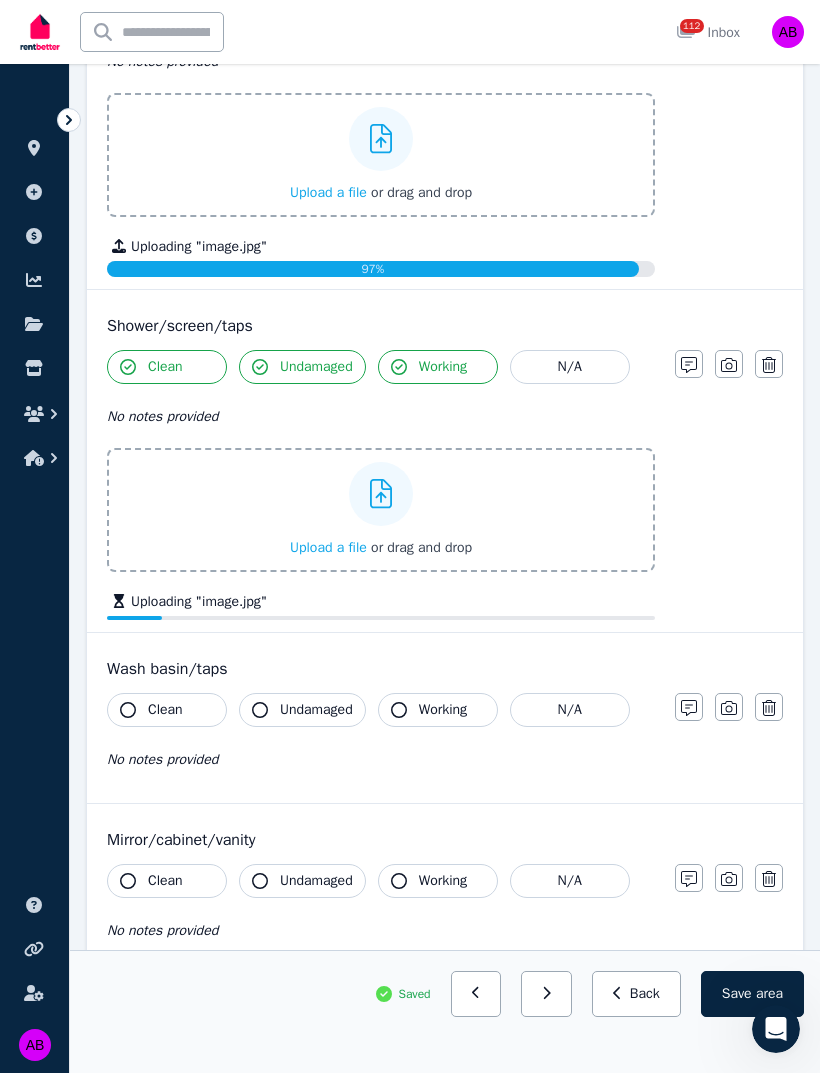click on "Clean" at bounding box center [165, 710] 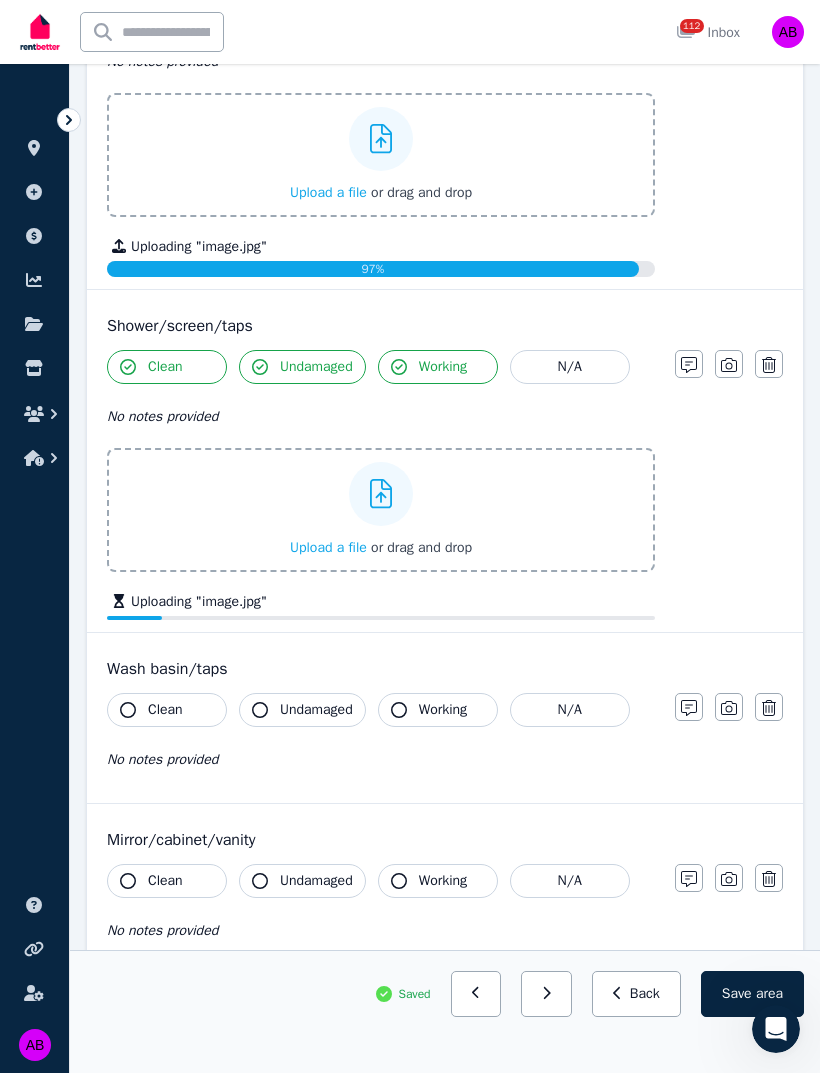 click on "Undamaged" at bounding box center (316, 710) 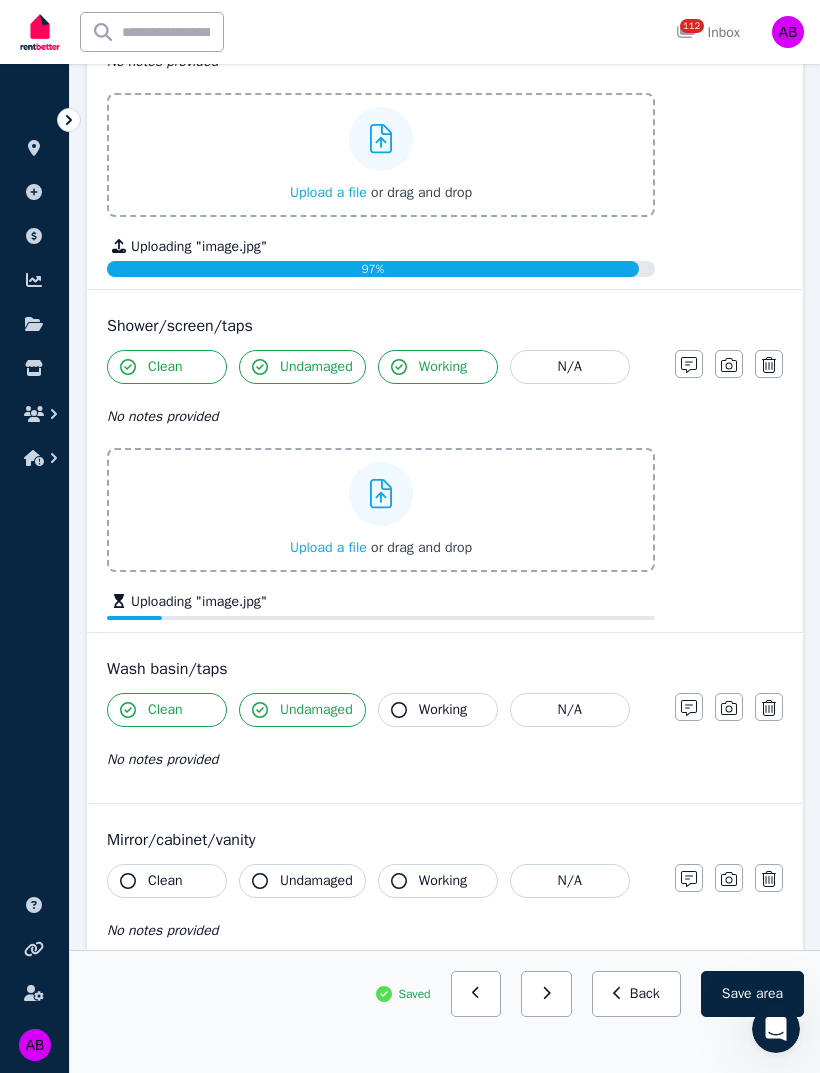 click on "Working" at bounding box center [438, 710] 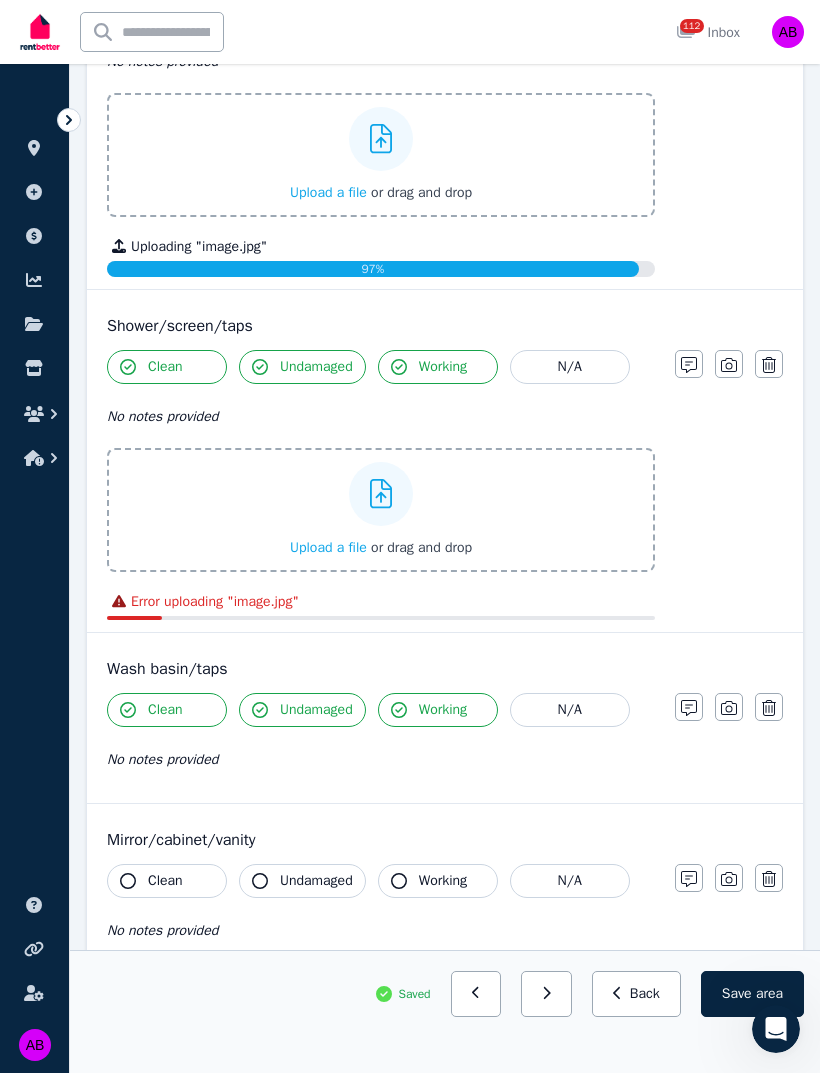 click on "Upload a file" at bounding box center [328, 547] 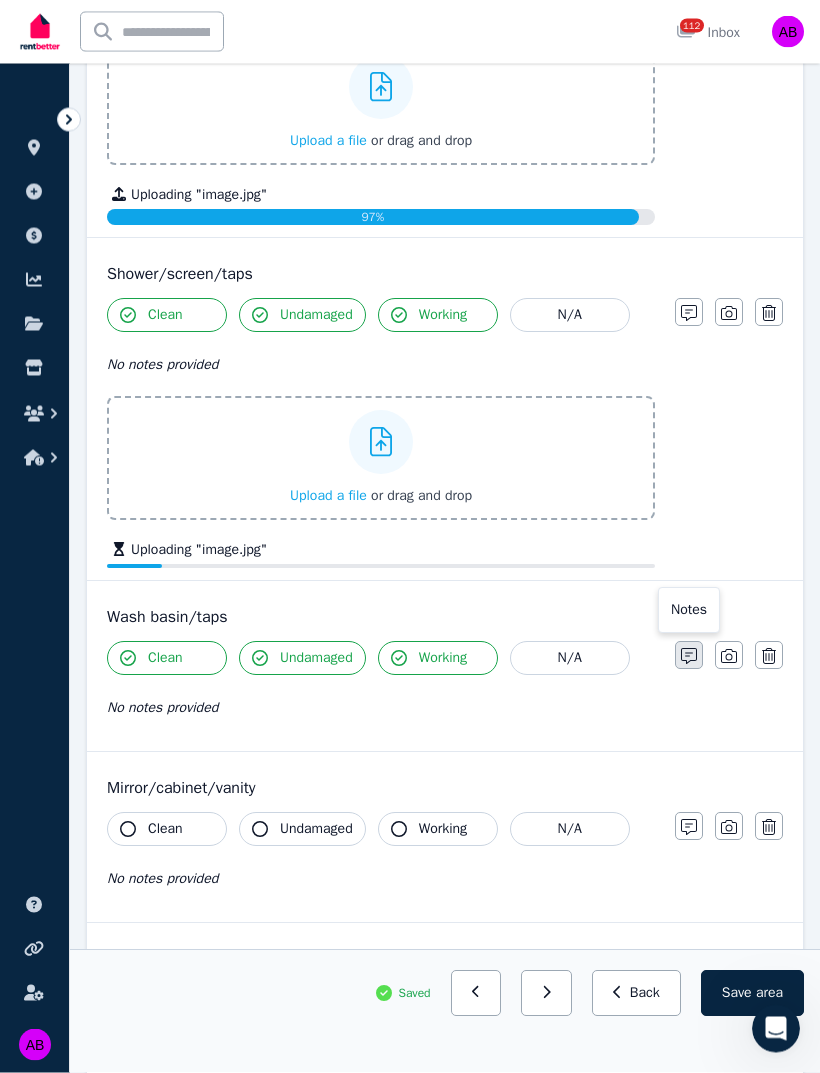 click 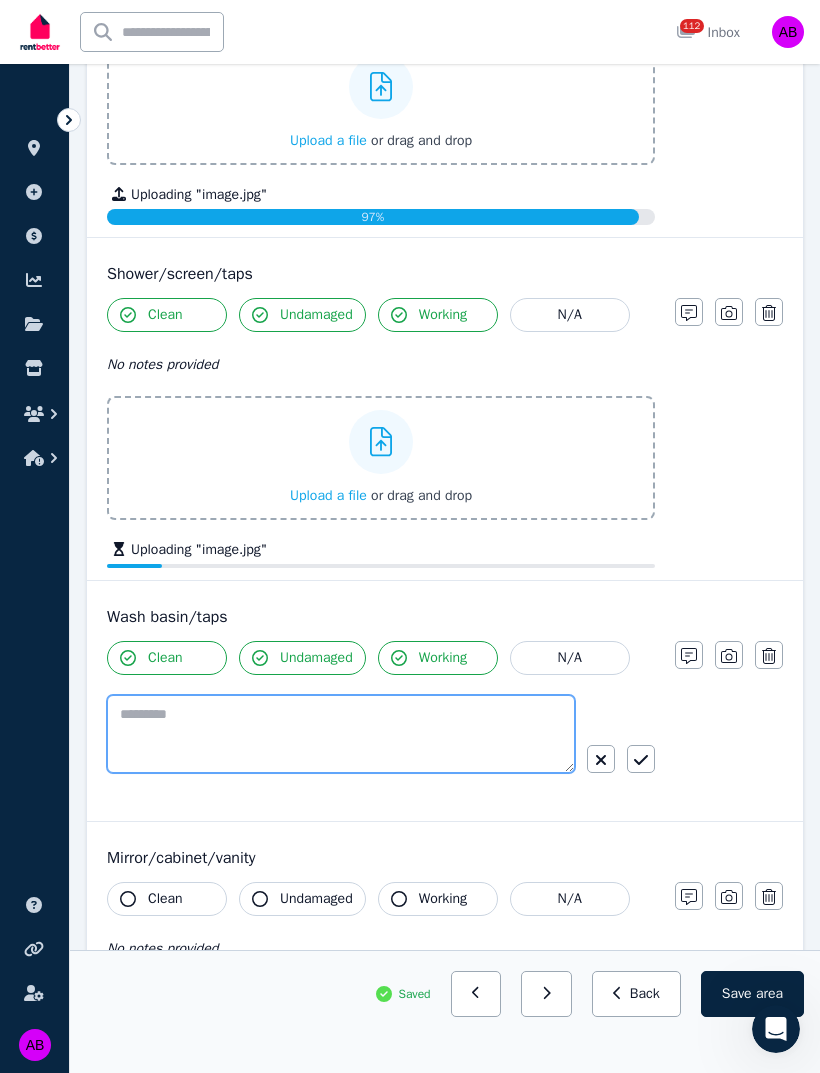 click at bounding box center (341, 734) 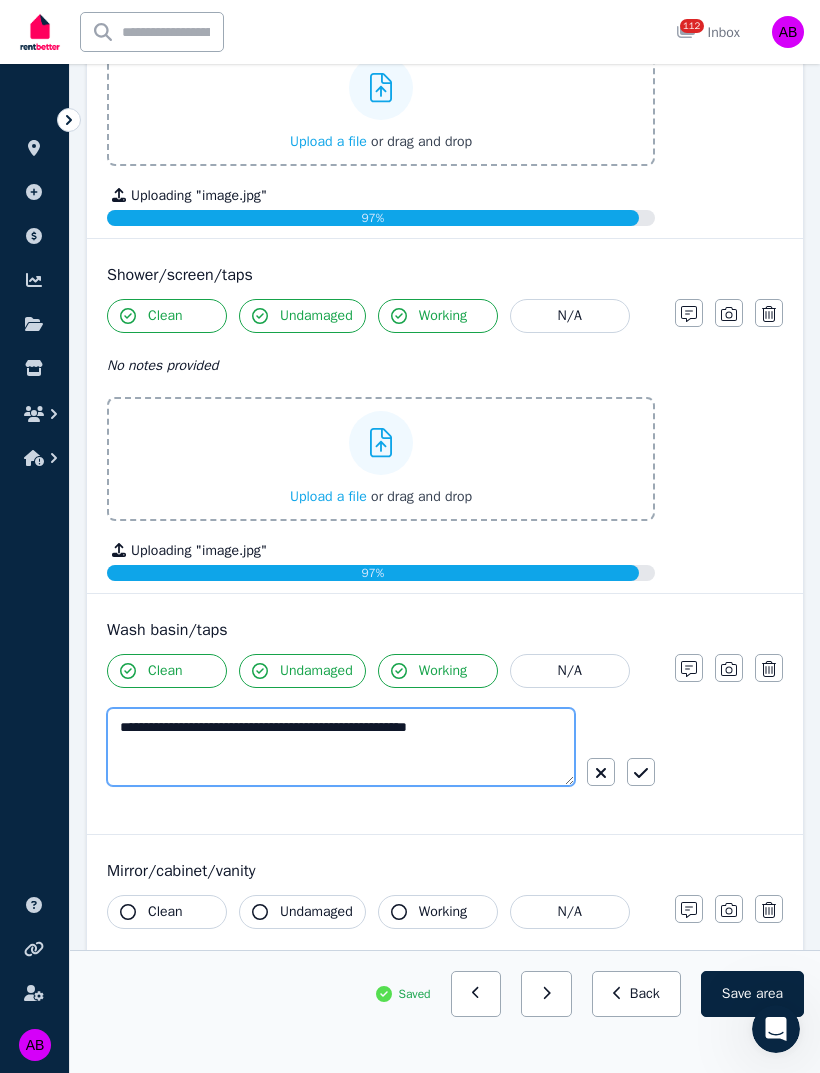 type on "**********" 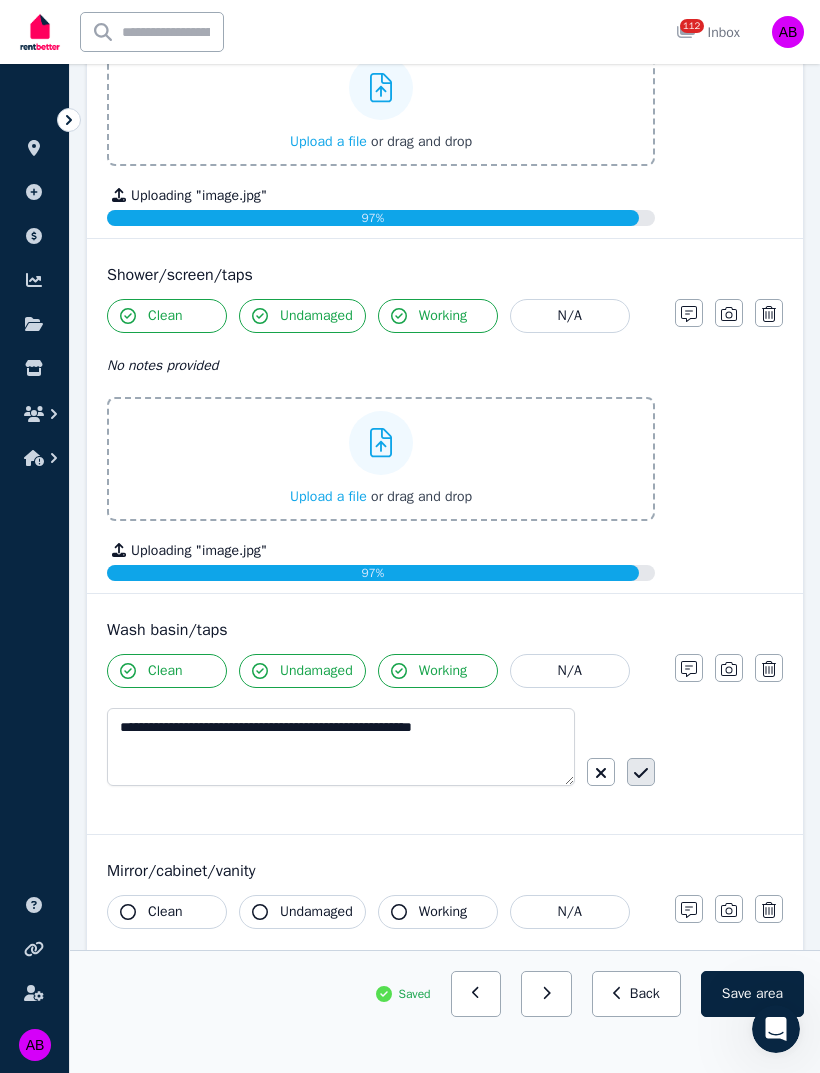 click 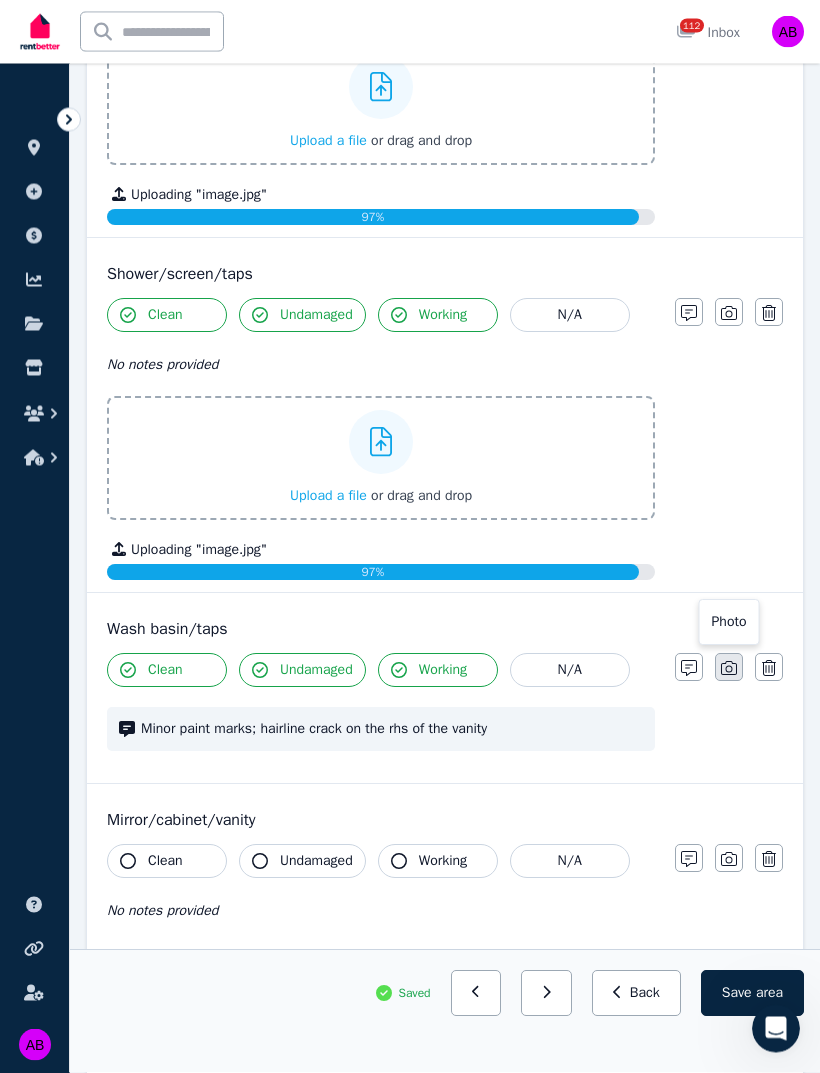 click 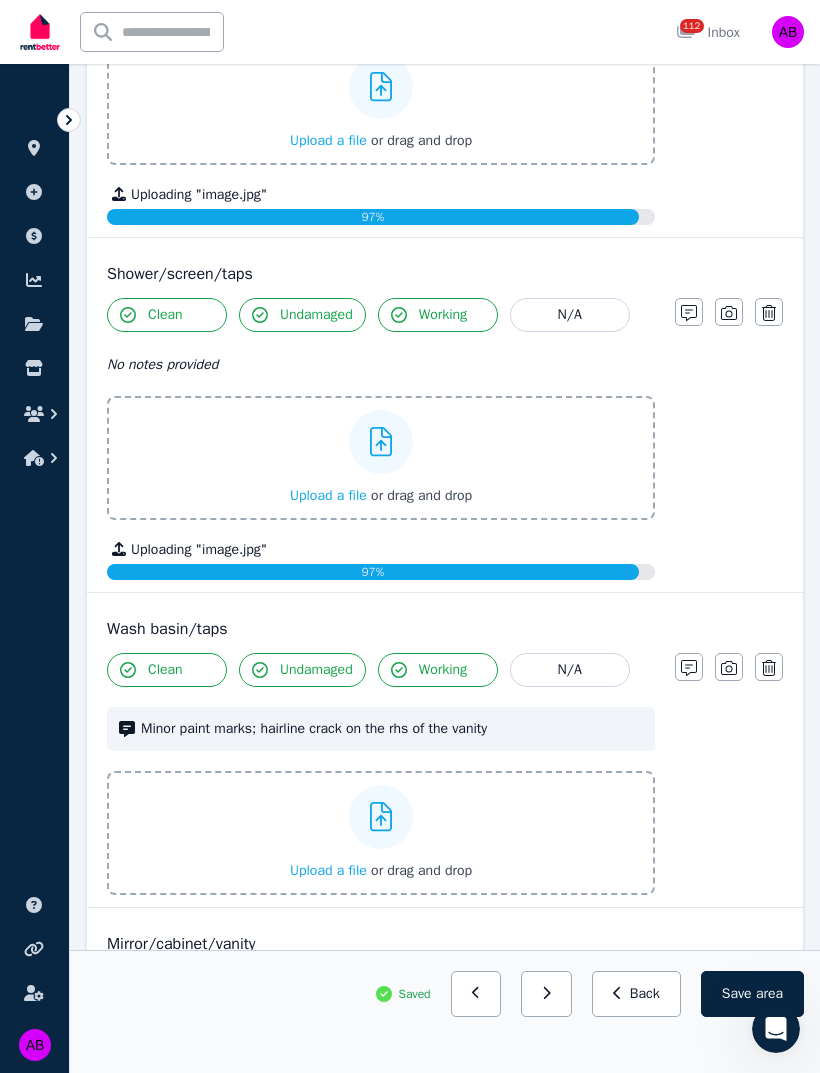 click on "Upload a file" at bounding box center (328, 870) 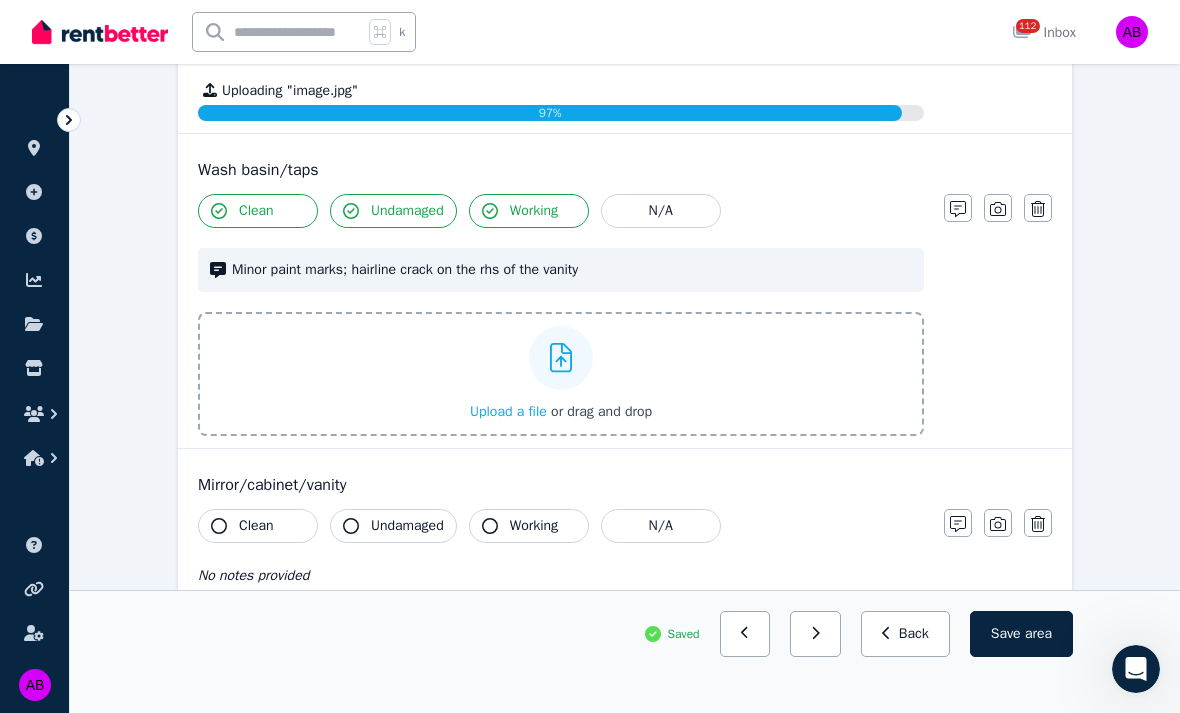 scroll, scrollTop: 3563, scrollLeft: 0, axis: vertical 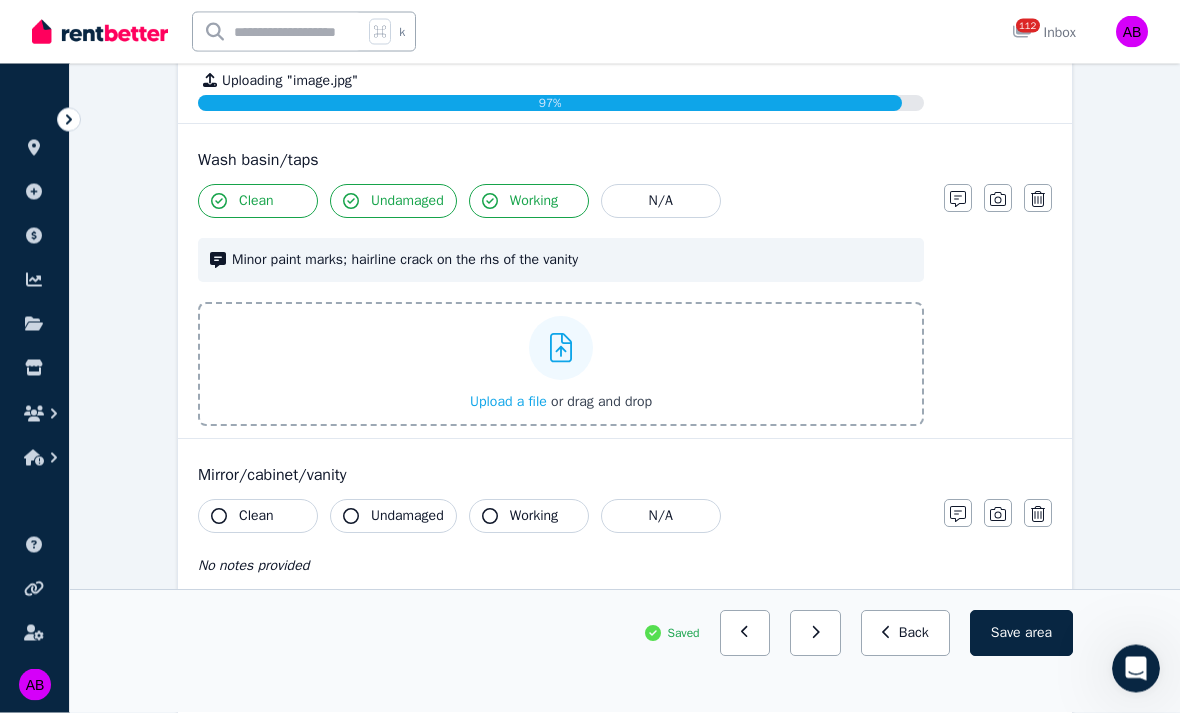 click on "Upload a file" at bounding box center [508, 402] 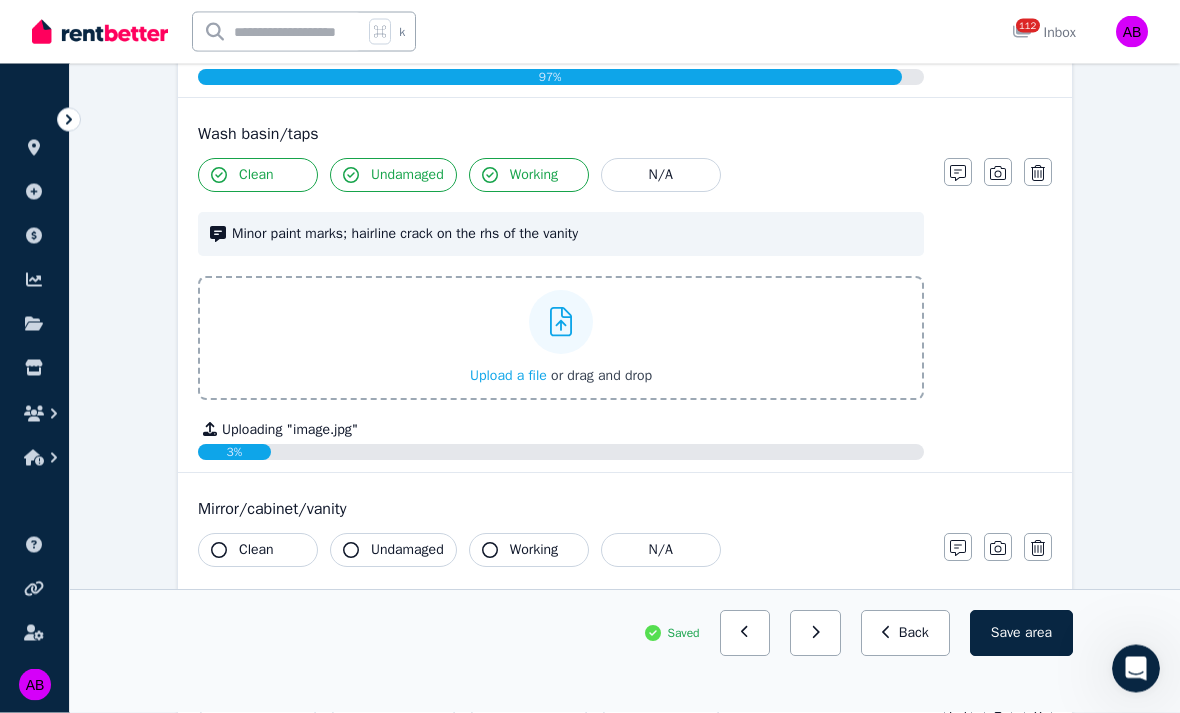 scroll, scrollTop: 3678, scrollLeft: 0, axis: vertical 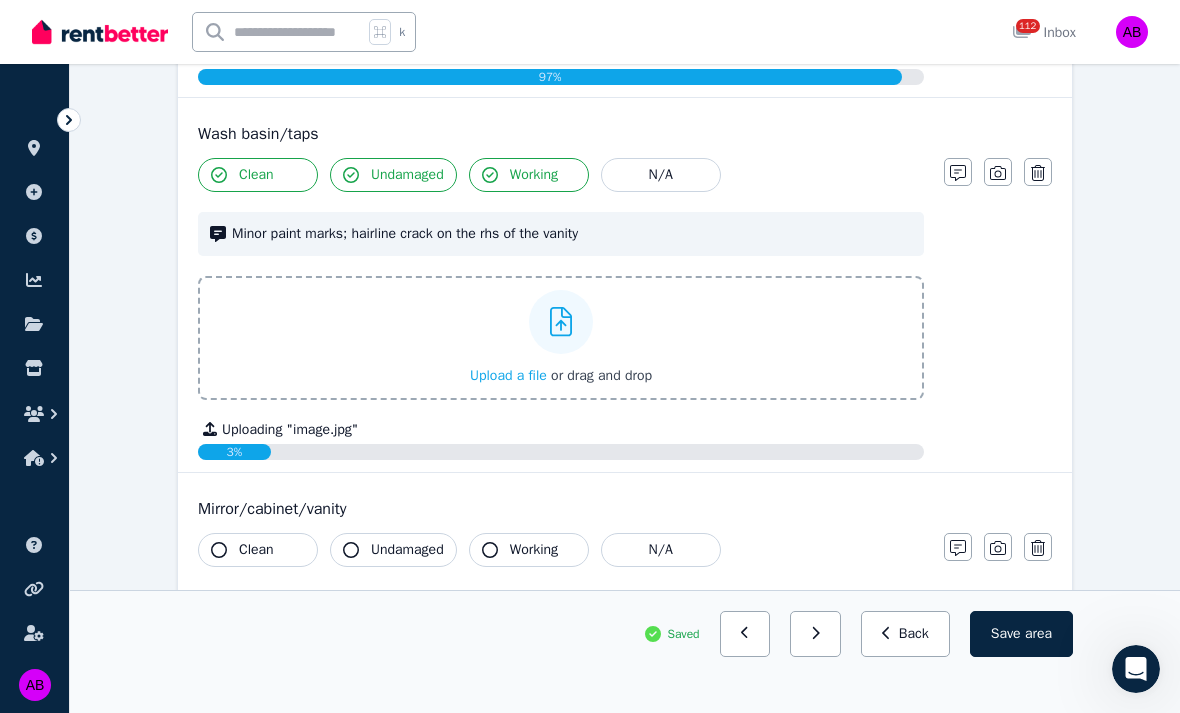 click on "Upload a file" at bounding box center [508, 375] 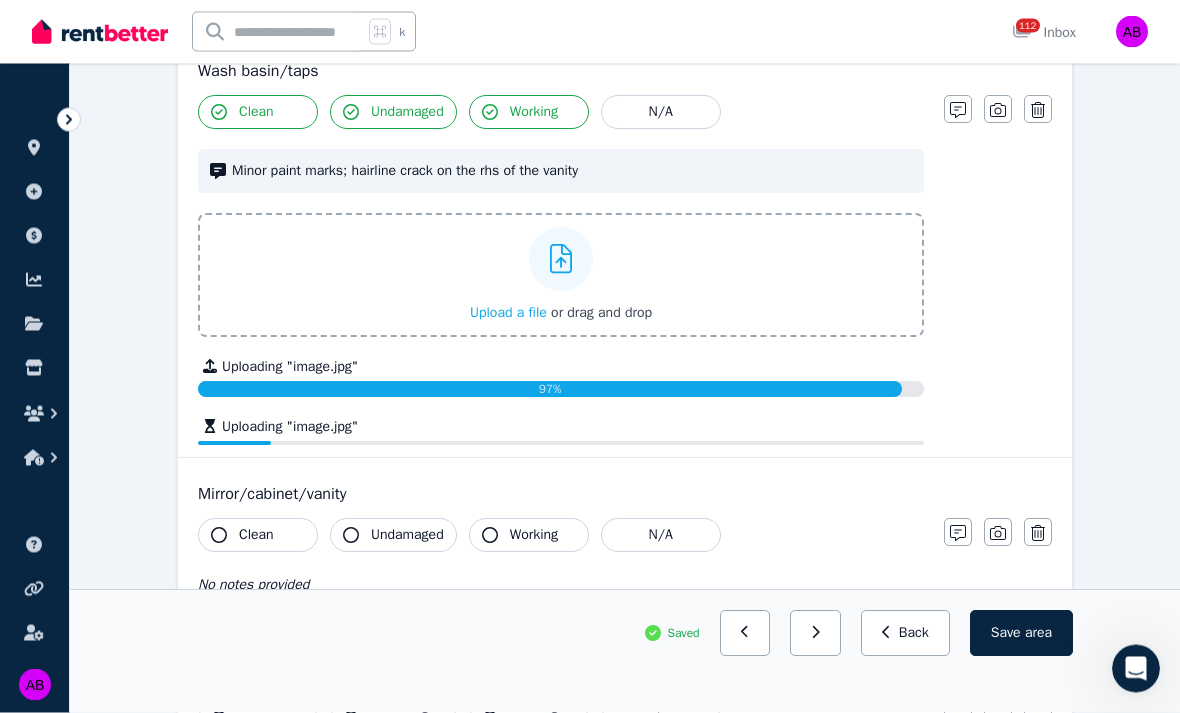 scroll, scrollTop: 3776, scrollLeft: 0, axis: vertical 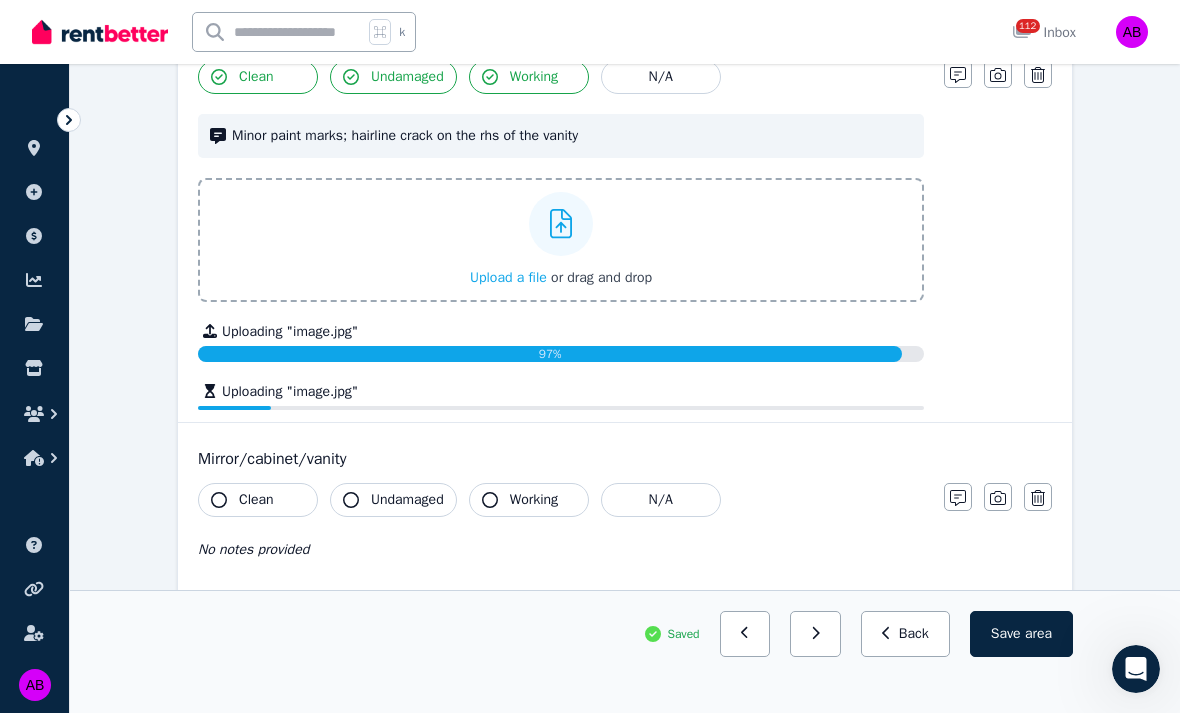click on "Upload a file" at bounding box center (508, 277) 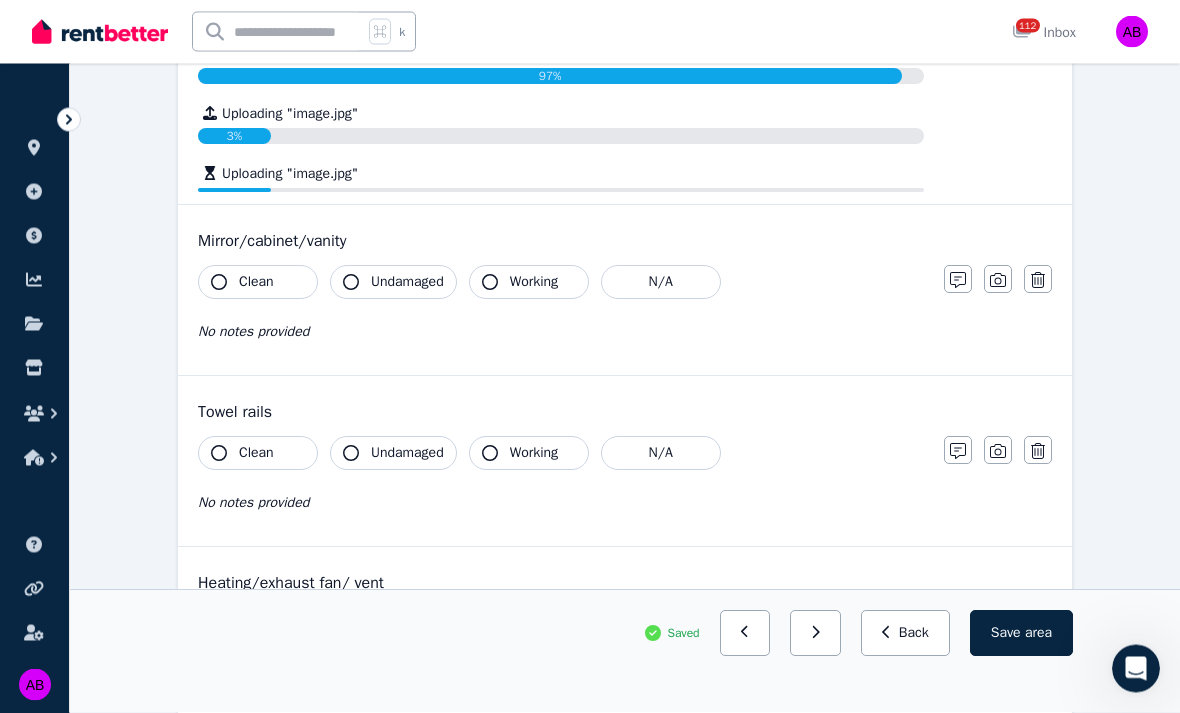 scroll, scrollTop: 4072, scrollLeft: 0, axis: vertical 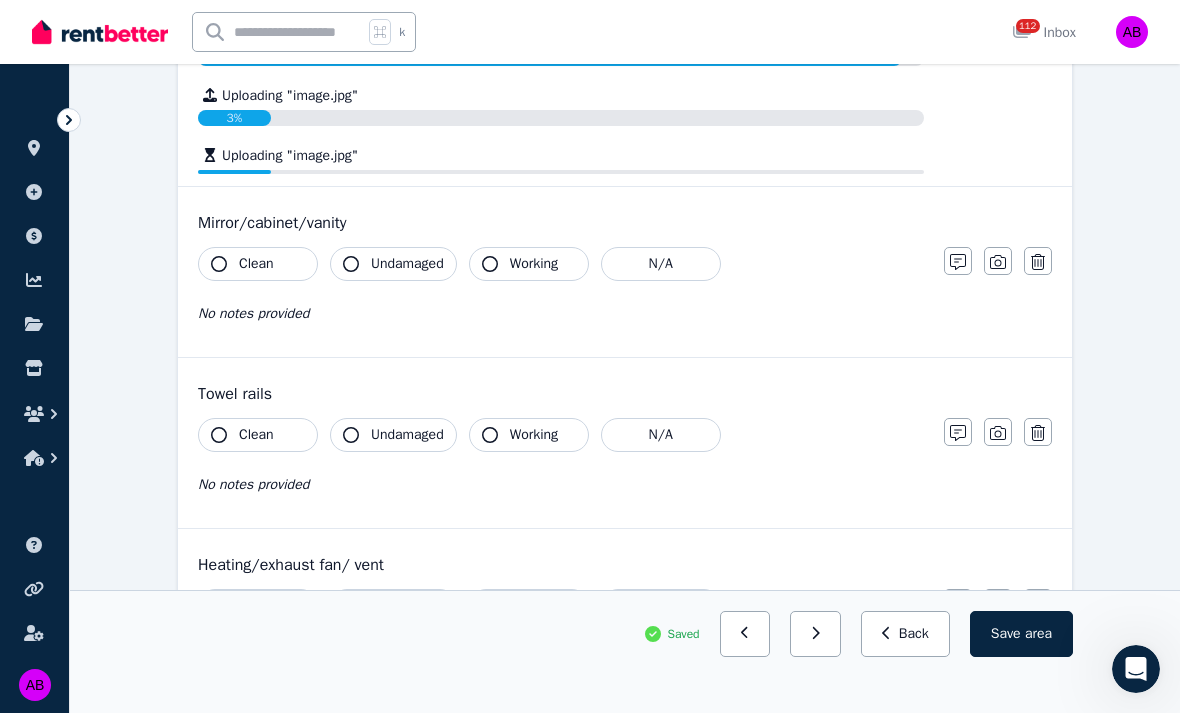 click on "Clean" at bounding box center [258, 264] 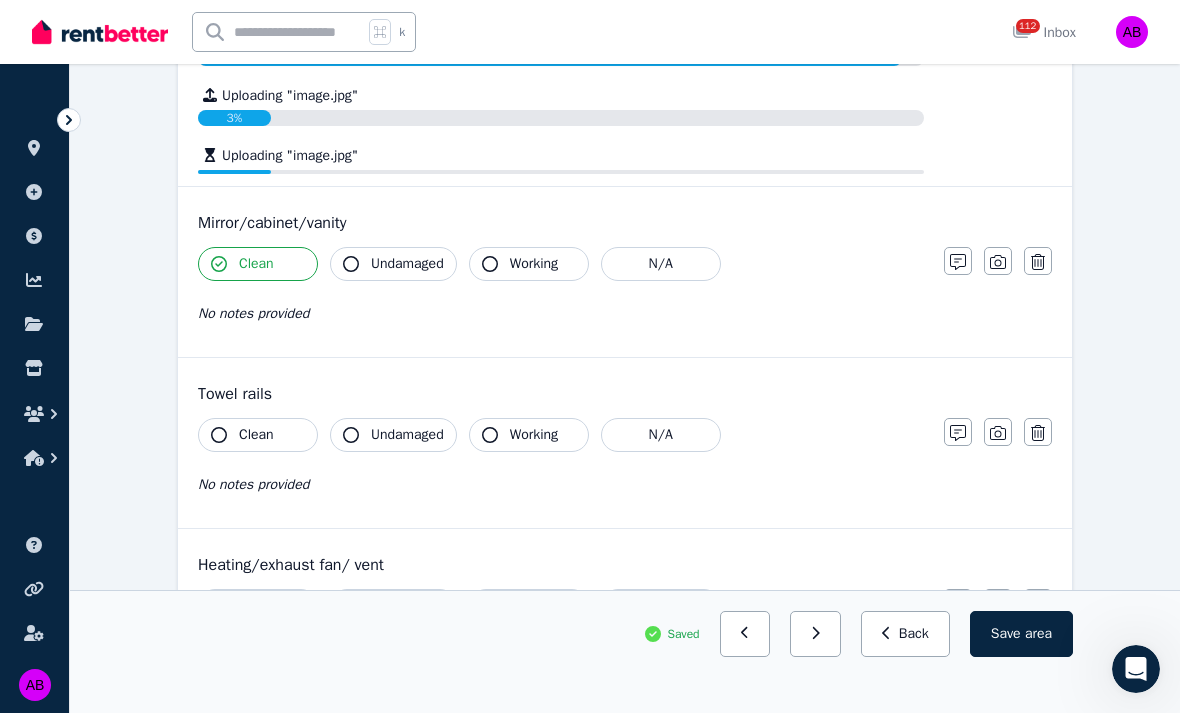click on "Undamaged" at bounding box center [407, 264] 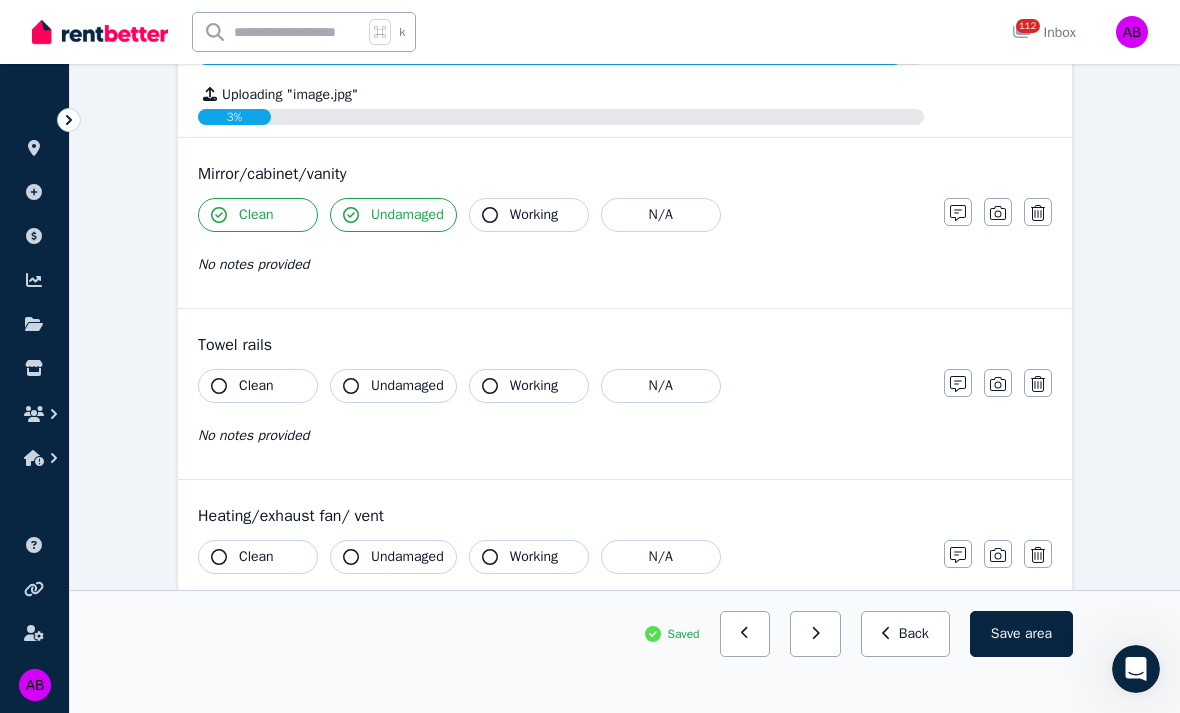 scroll, scrollTop: 4131, scrollLeft: 0, axis: vertical 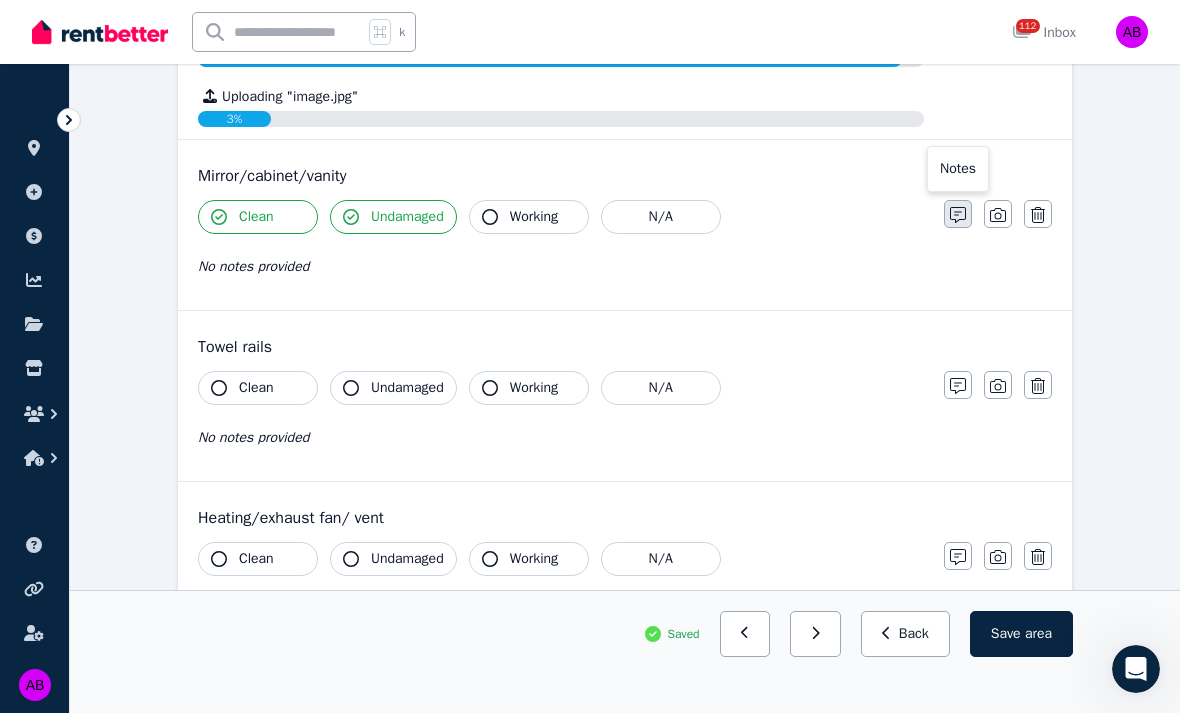 click 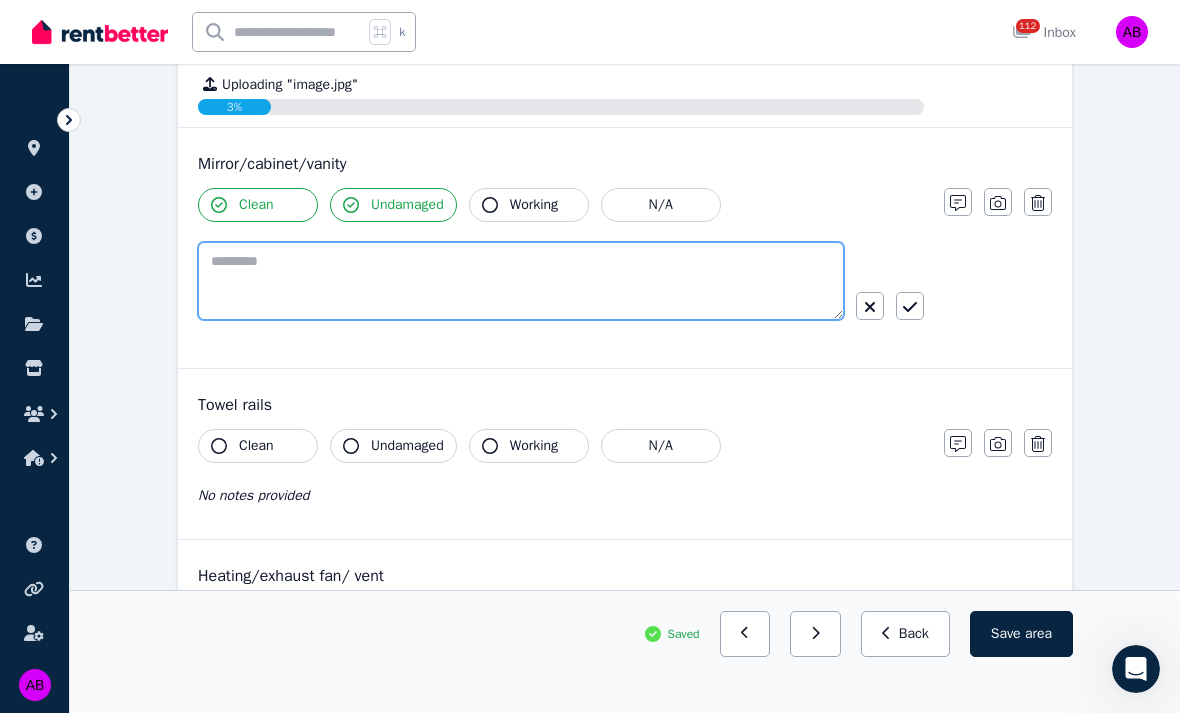 click at bounding box center (521, 281) 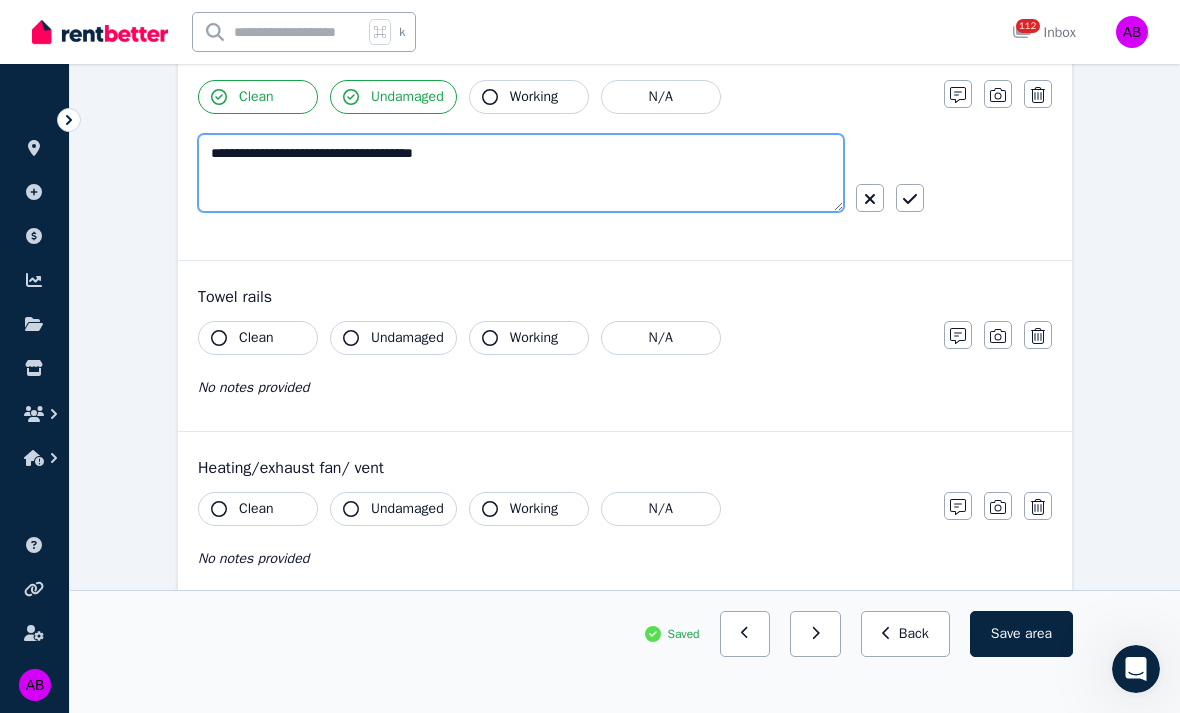 type on "**********" 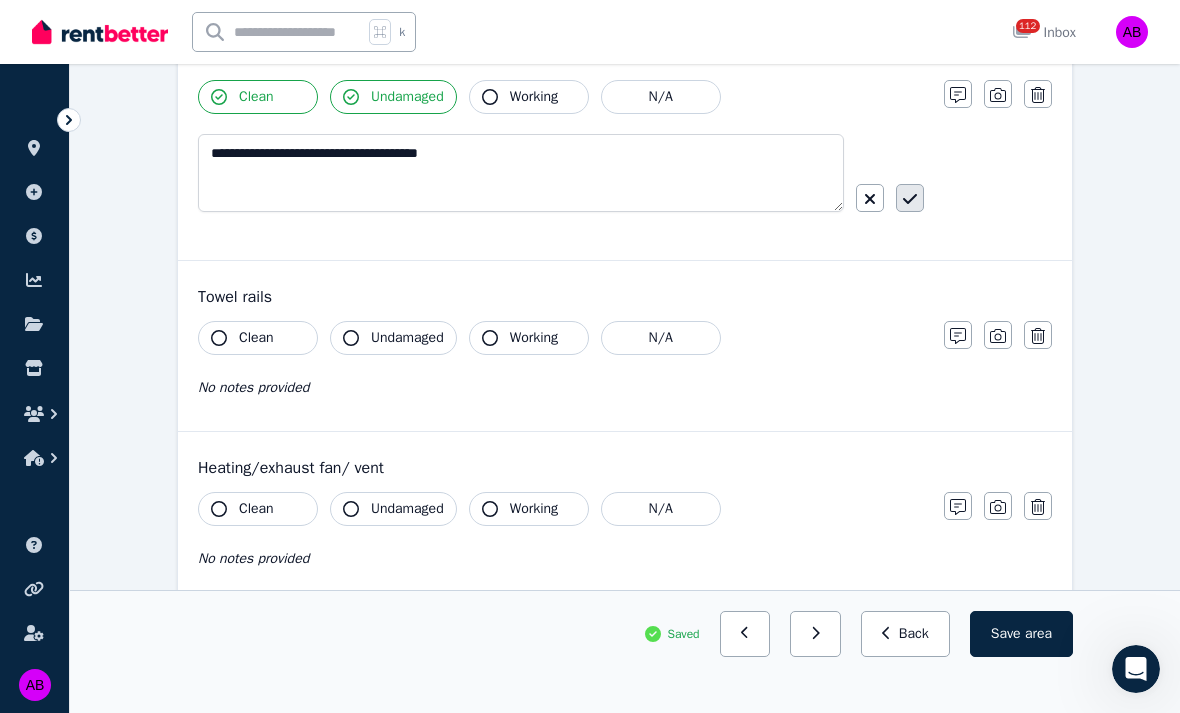 click at bounding box center (910, 198) 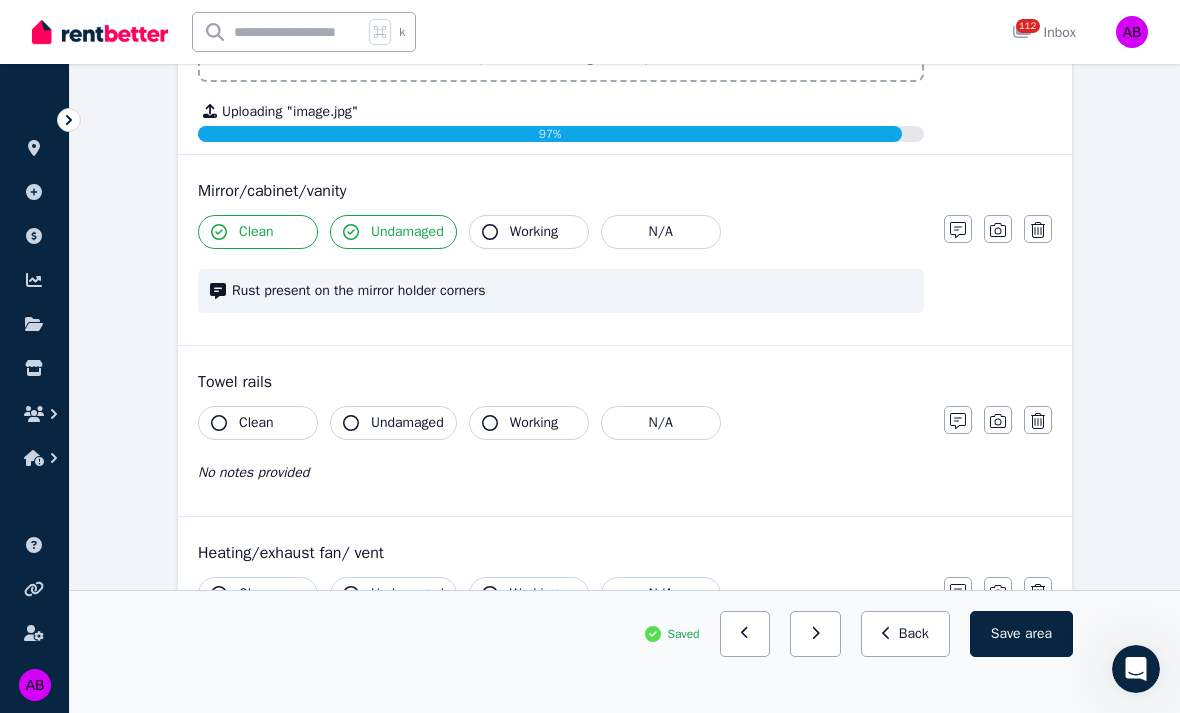 scroll, scrollTop: 3991, scrollLeft: 0, axis: vertical 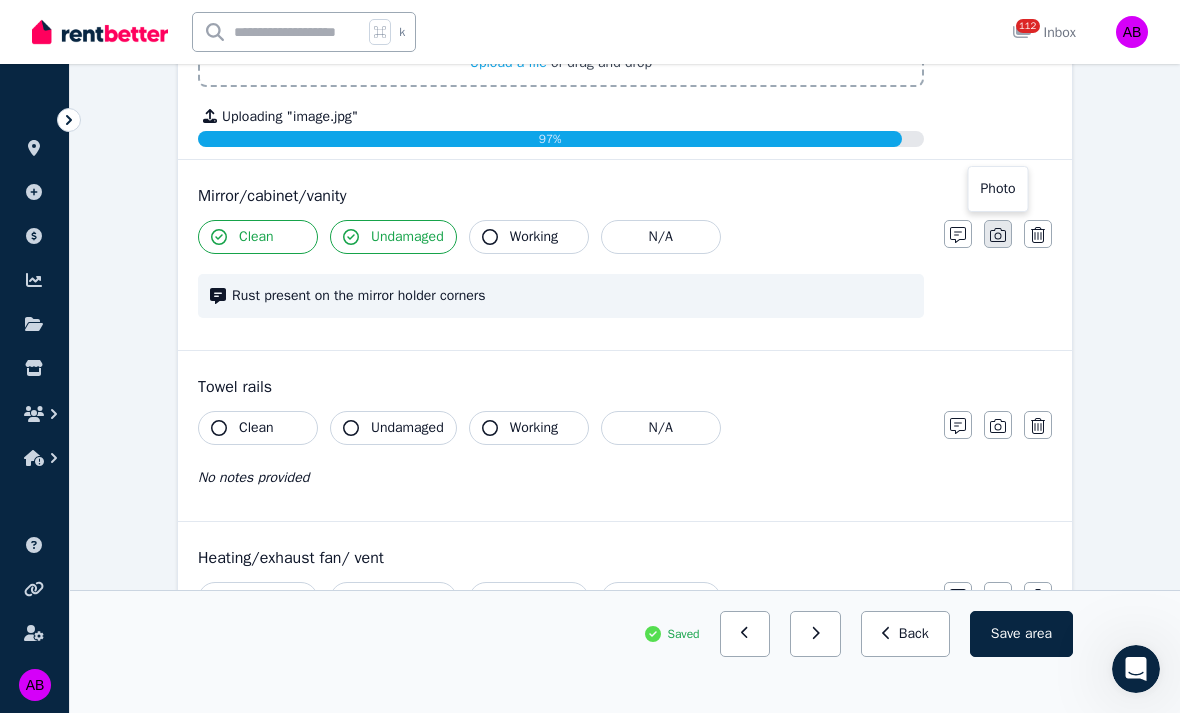 click at bounding box center [998, 234] 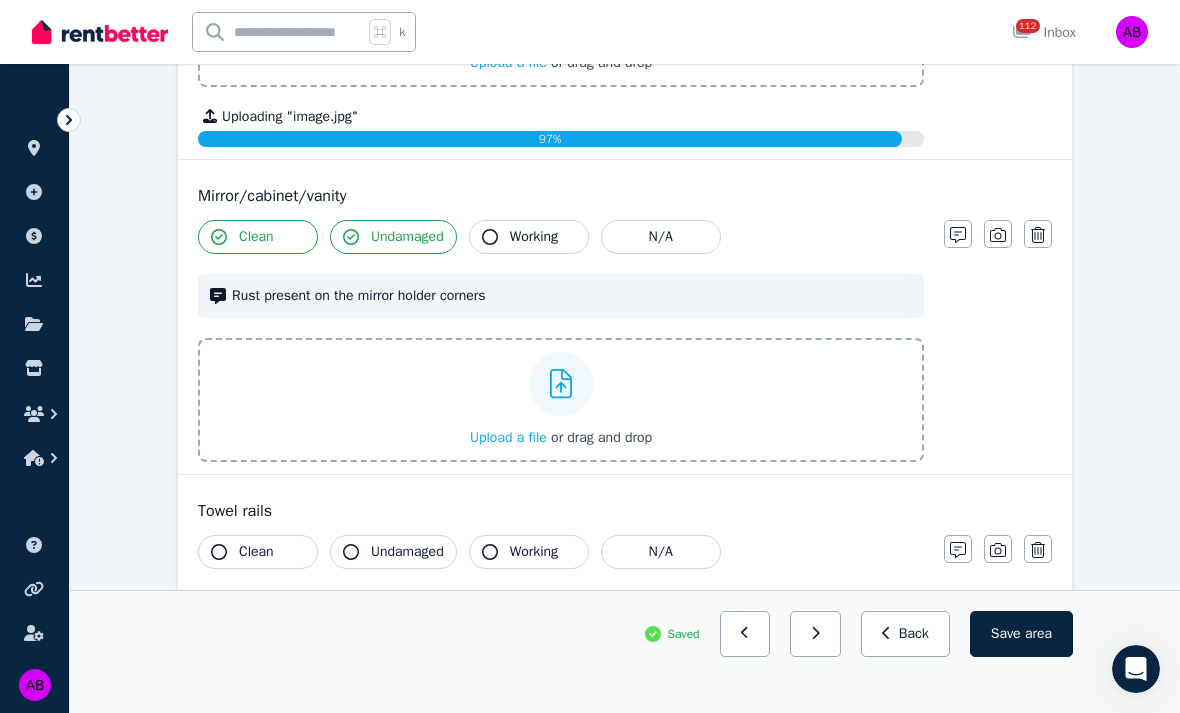 click on "Upload a file" at bounding box center (508, 437) 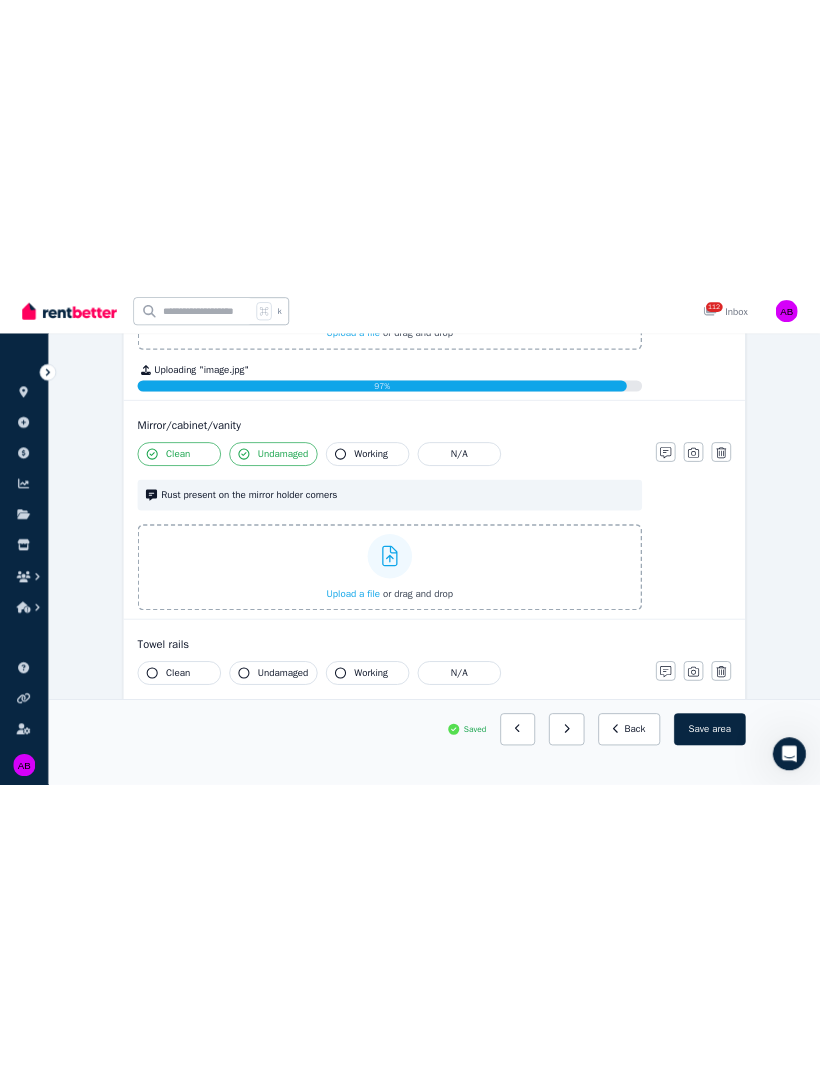 scroll, scrollTop: 3957, scrollLeft: 0, axis: vertical 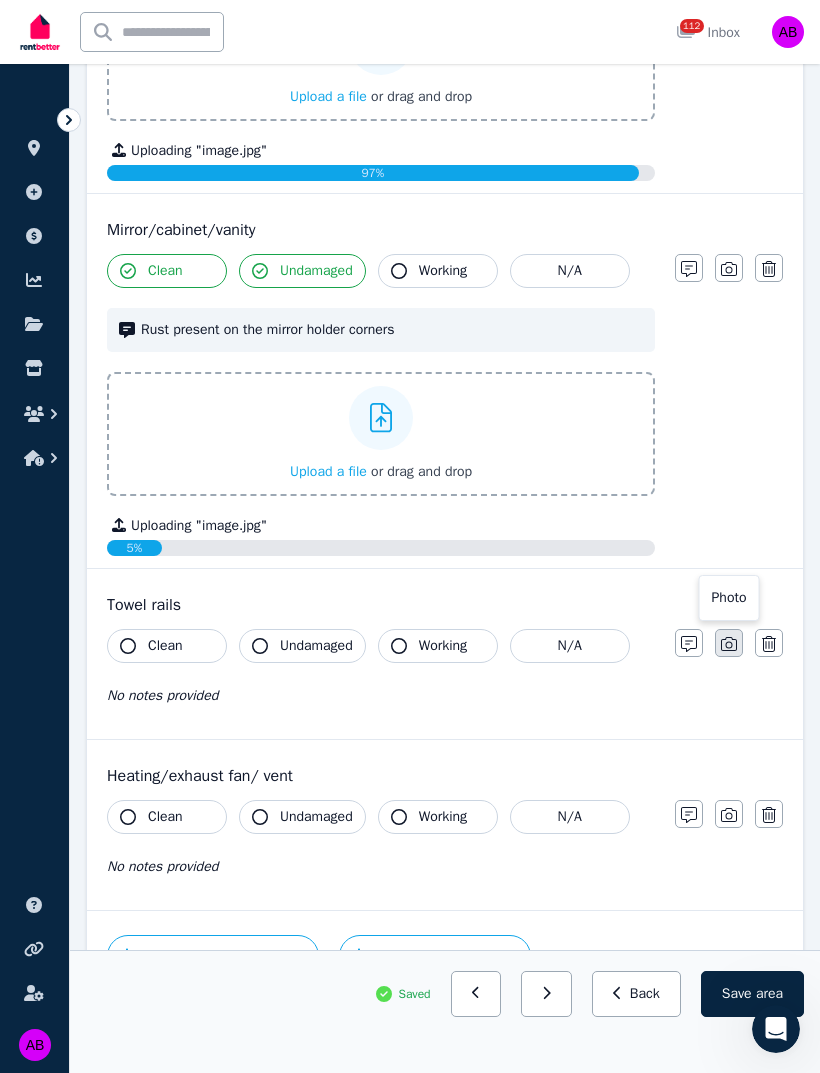 click 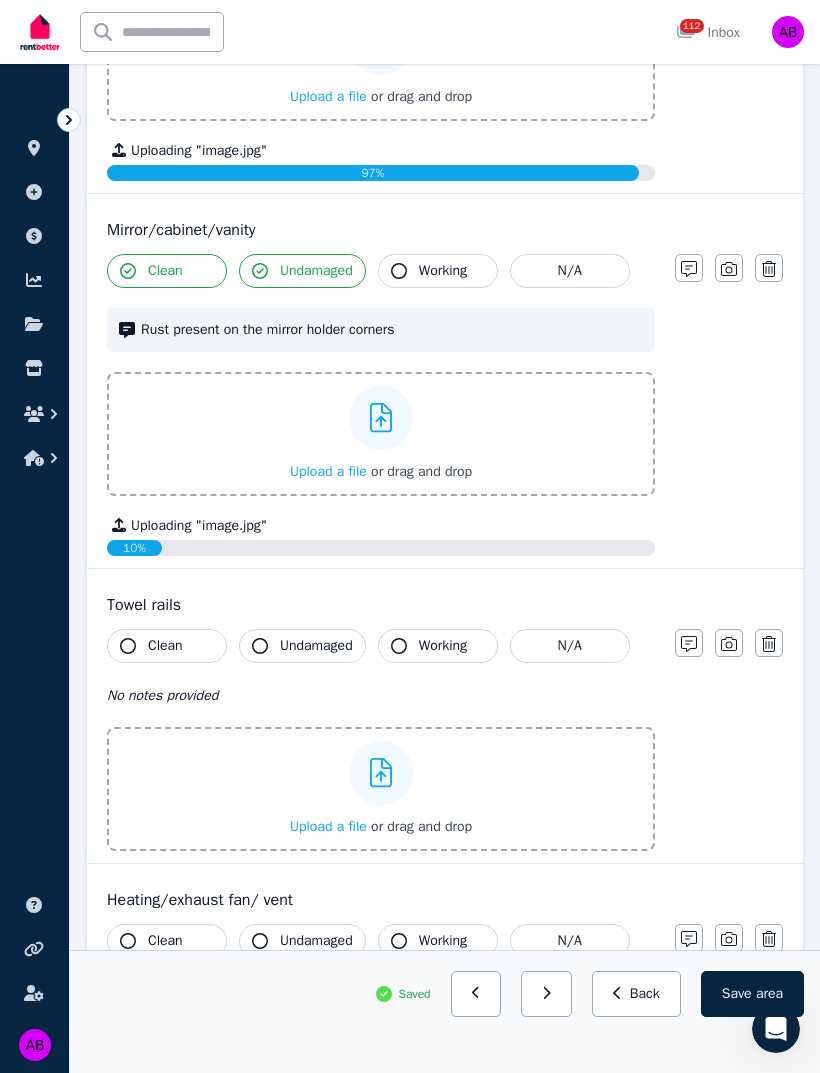 click on "Clean" at bounding box center [167, 646] 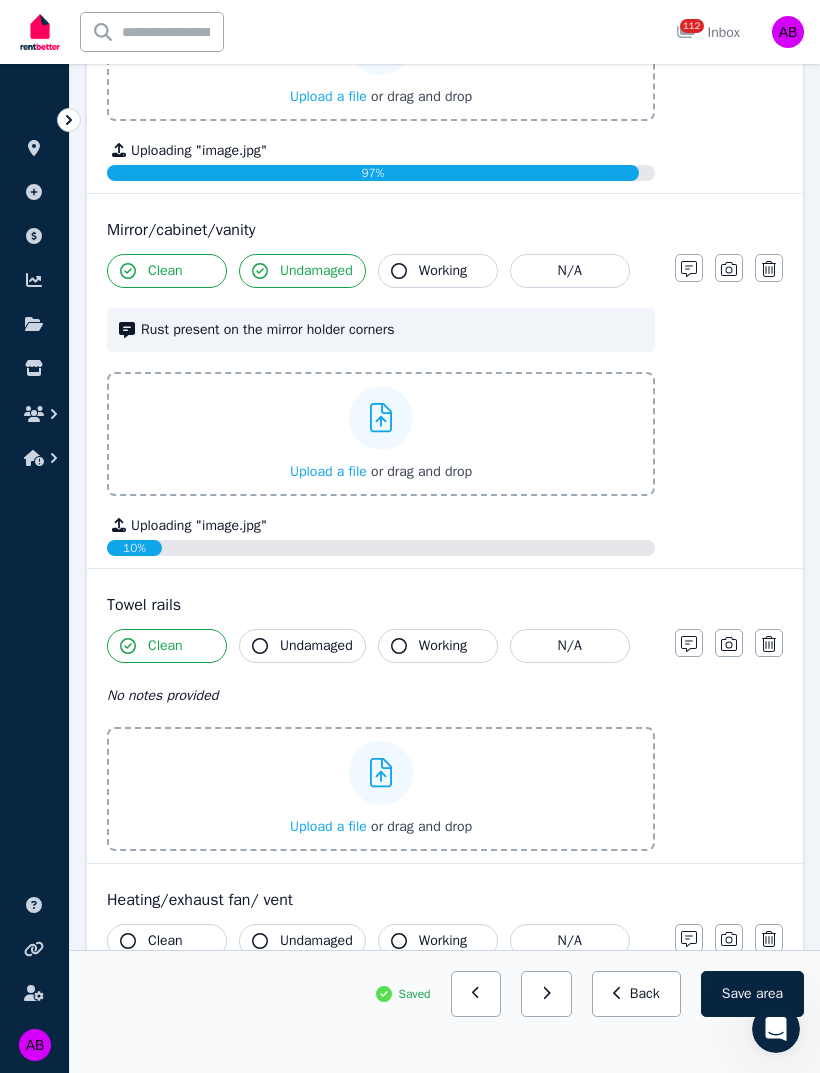 click on "Undamaged" at bounding box center (316, 646) 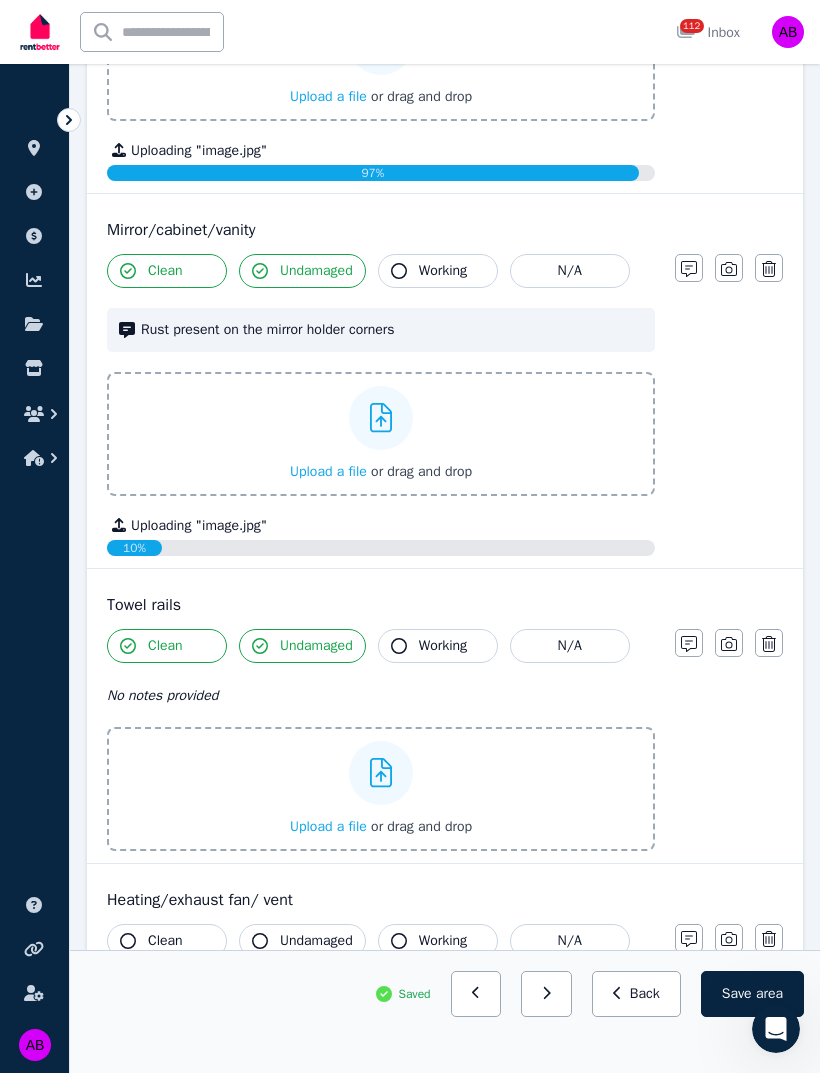 click on "Upload a file" at bounding box center [328, 826] 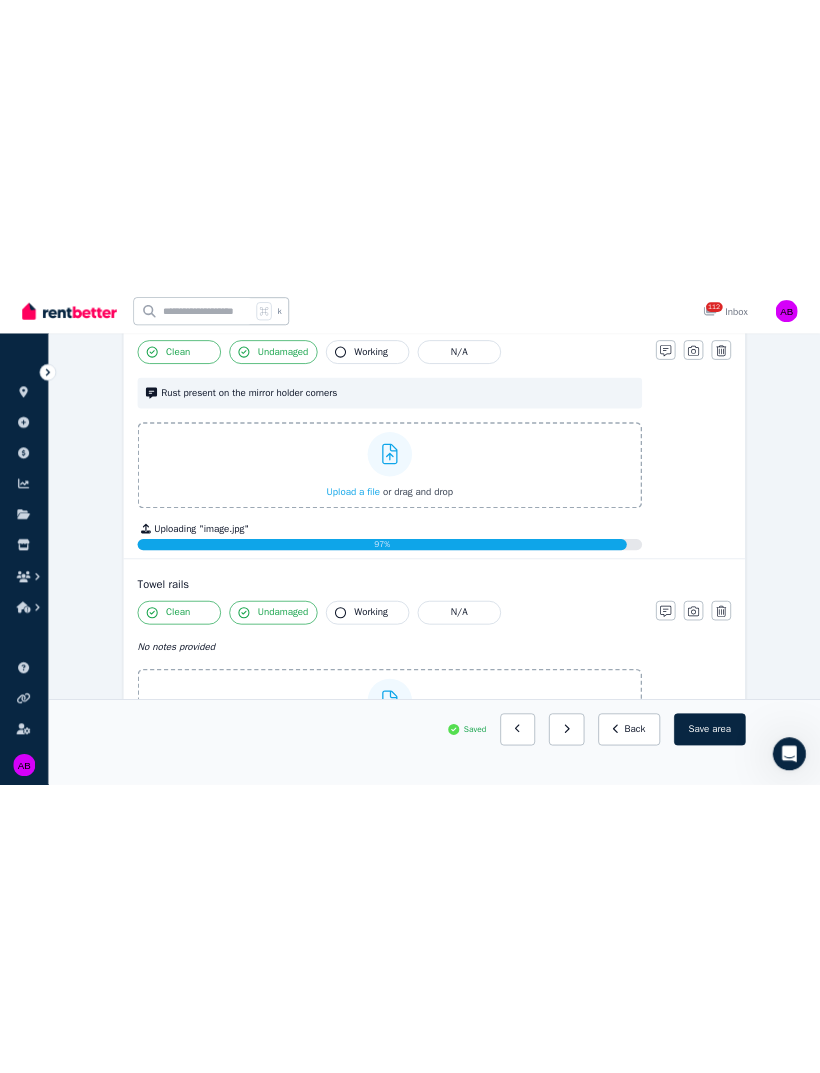scroll, scrollTop: 4189, scrollLeft: 0, axis: vertical 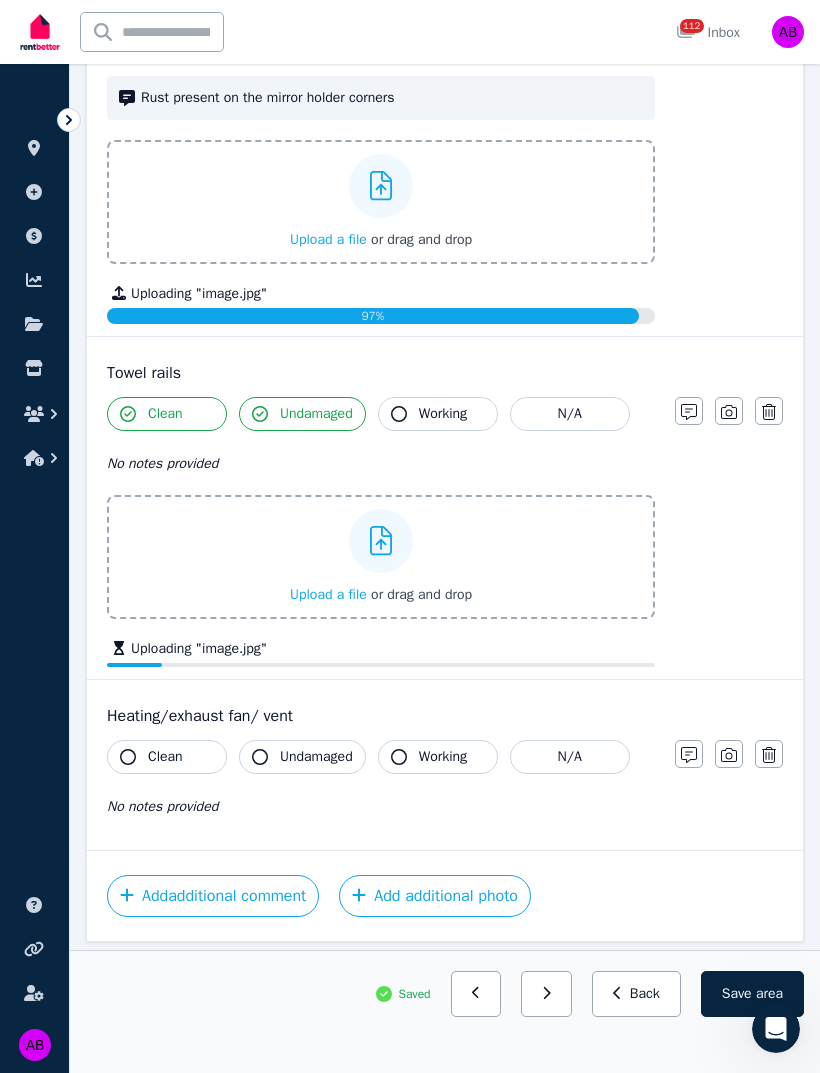click on "Clean" at bounding box center (165, 757) 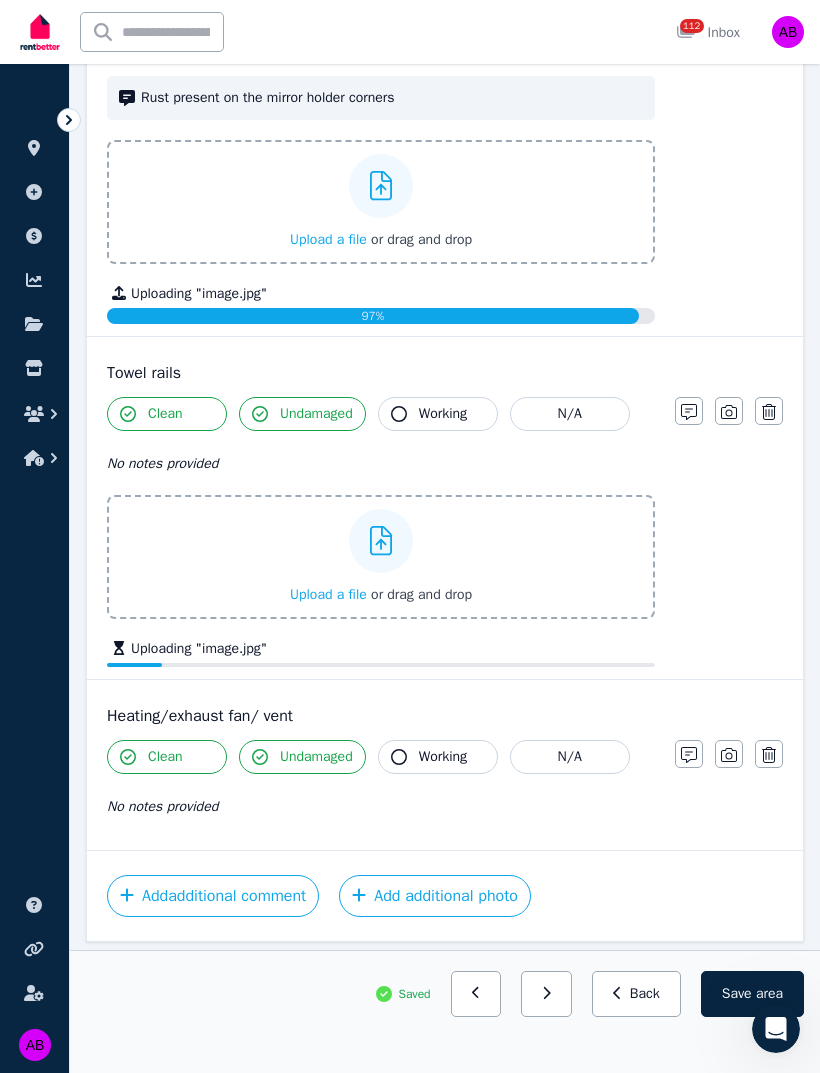 click on "Working" at bounding box center (443, 757) 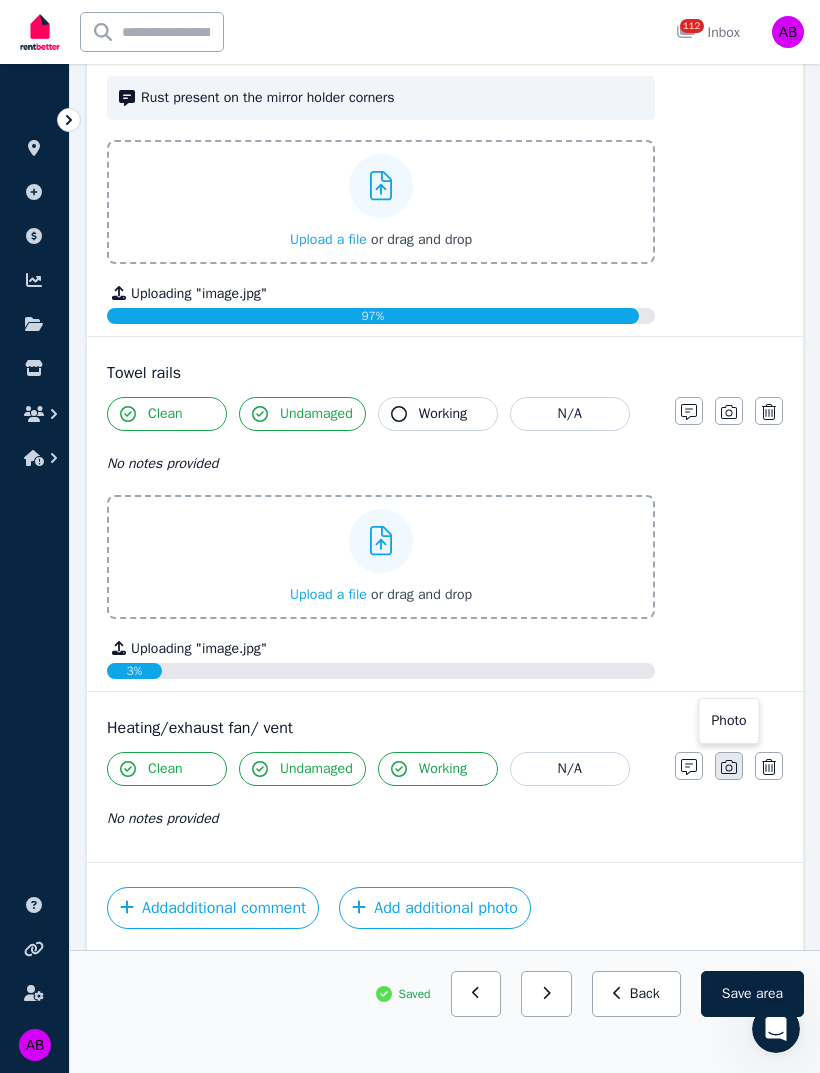 click 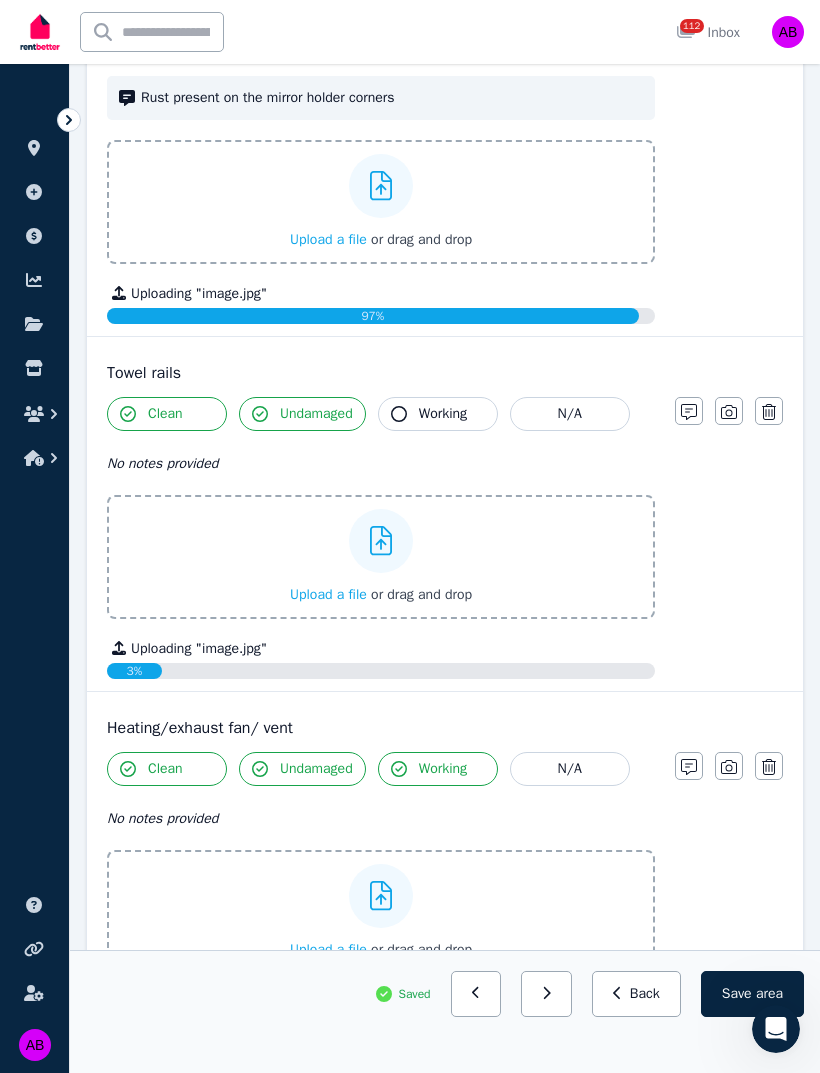 click on "Upload a file" at bounding box center [328, 949] 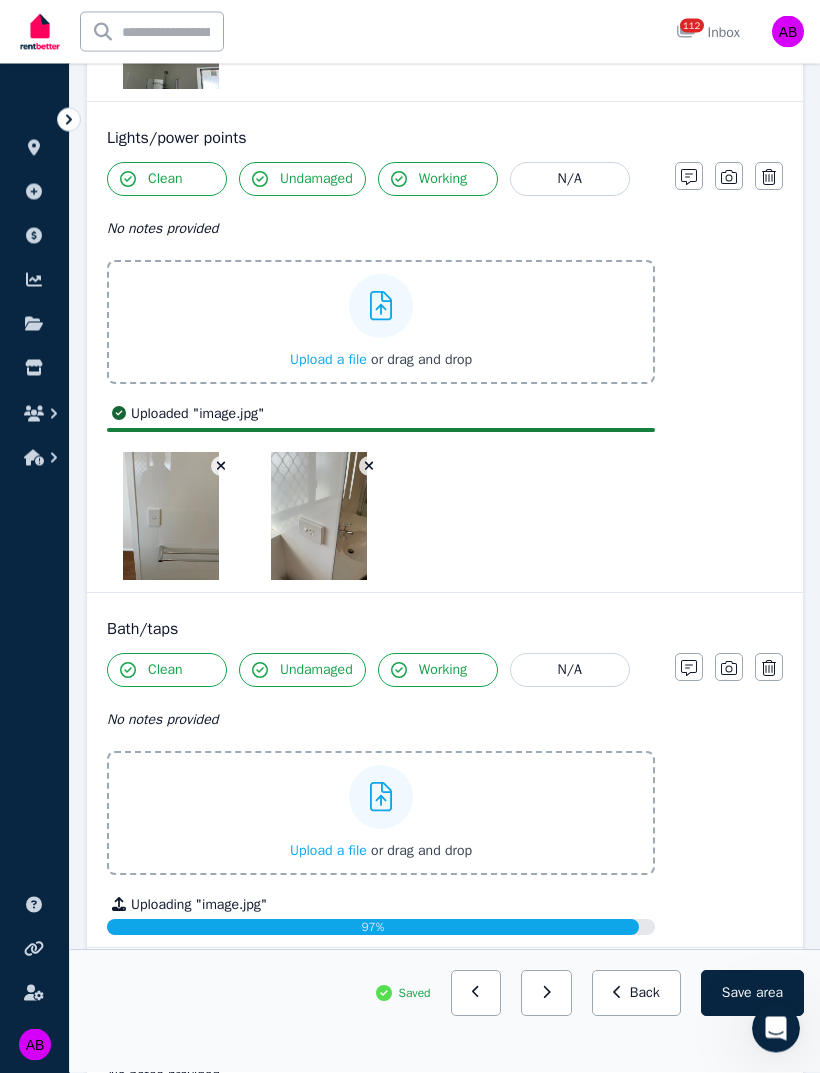 scroll, scrollTop: 2452, scrollLeft: 0, axis: vertical 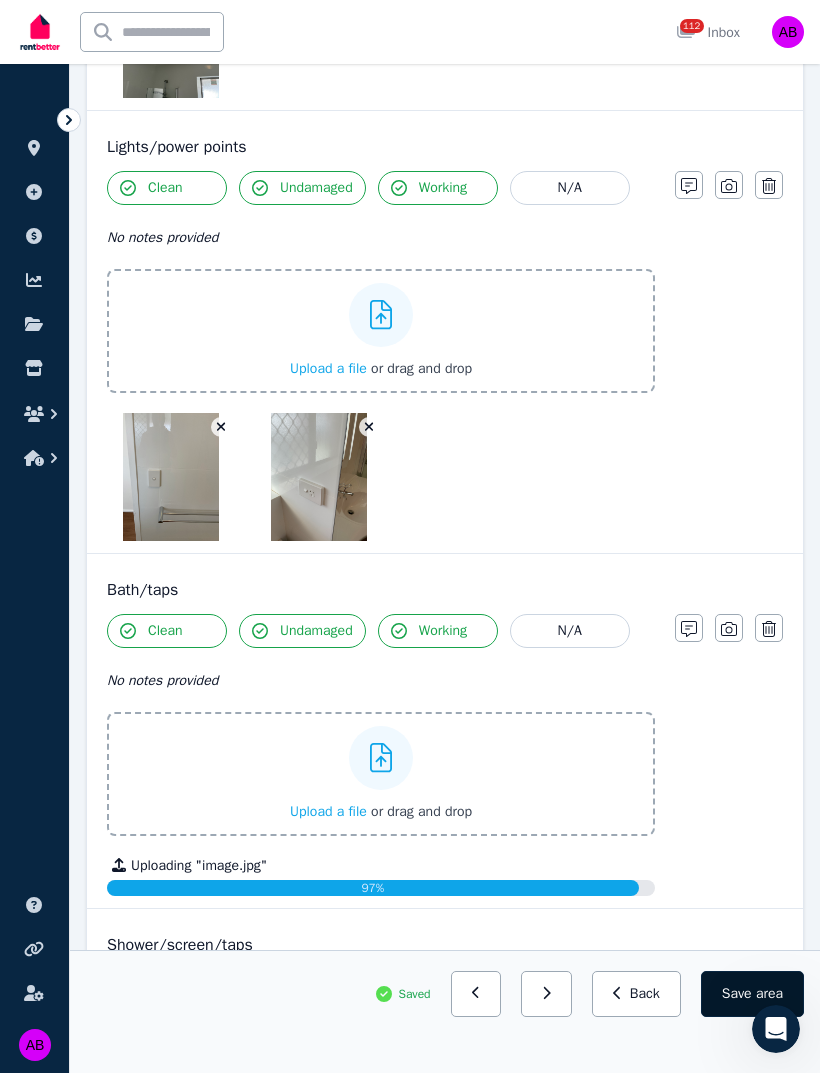 click on "Save   area" at bounding box center (752, 994) 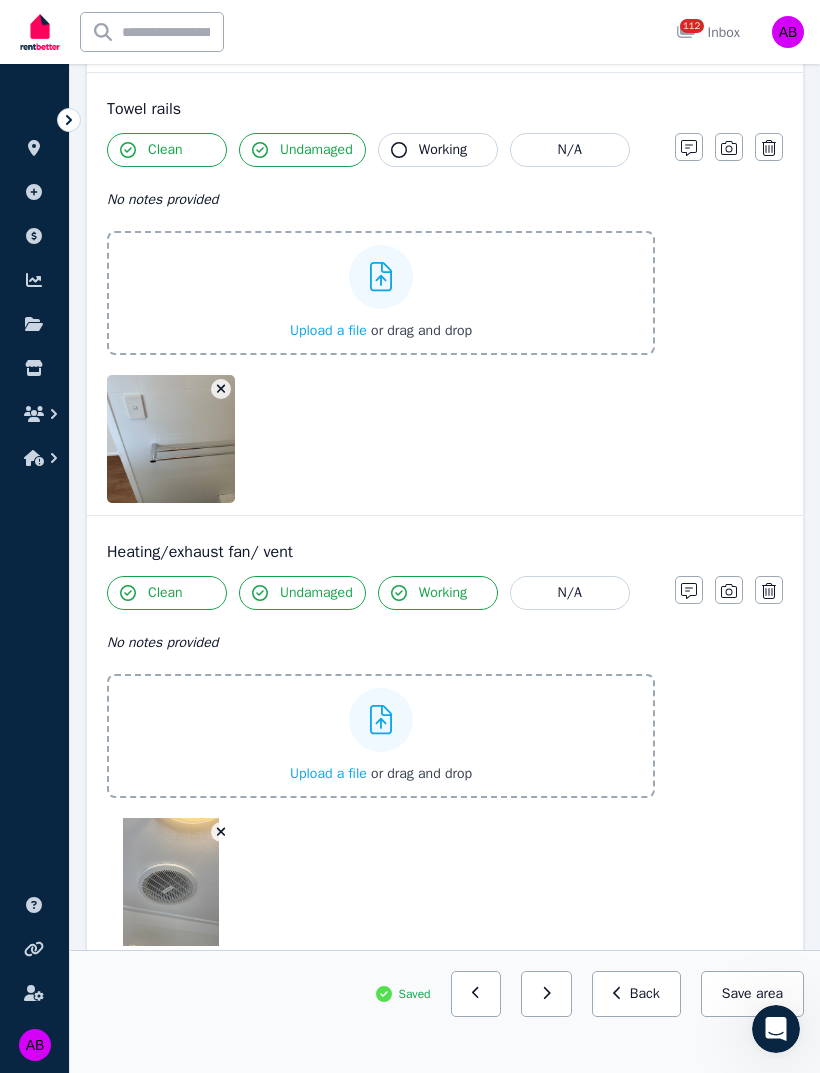 scroll, scrollTop: 4853, scrollLeft: 0, axis: vertical 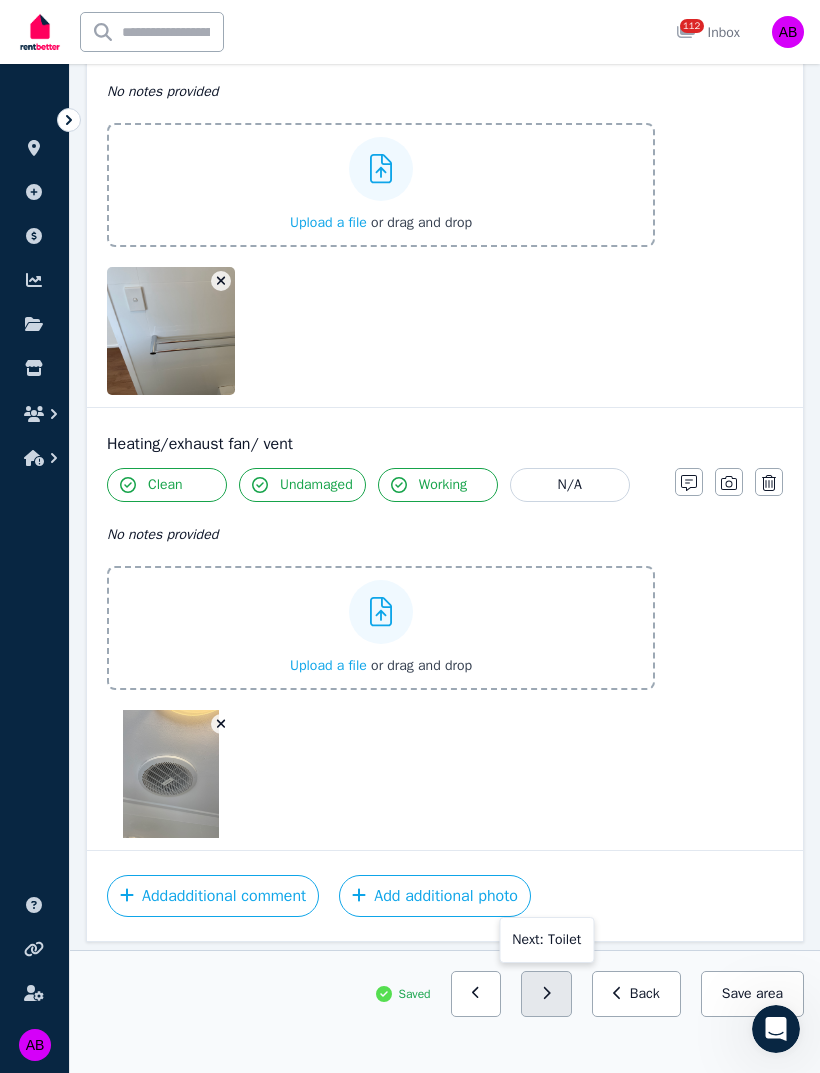 click at bounding box center [546, 994] 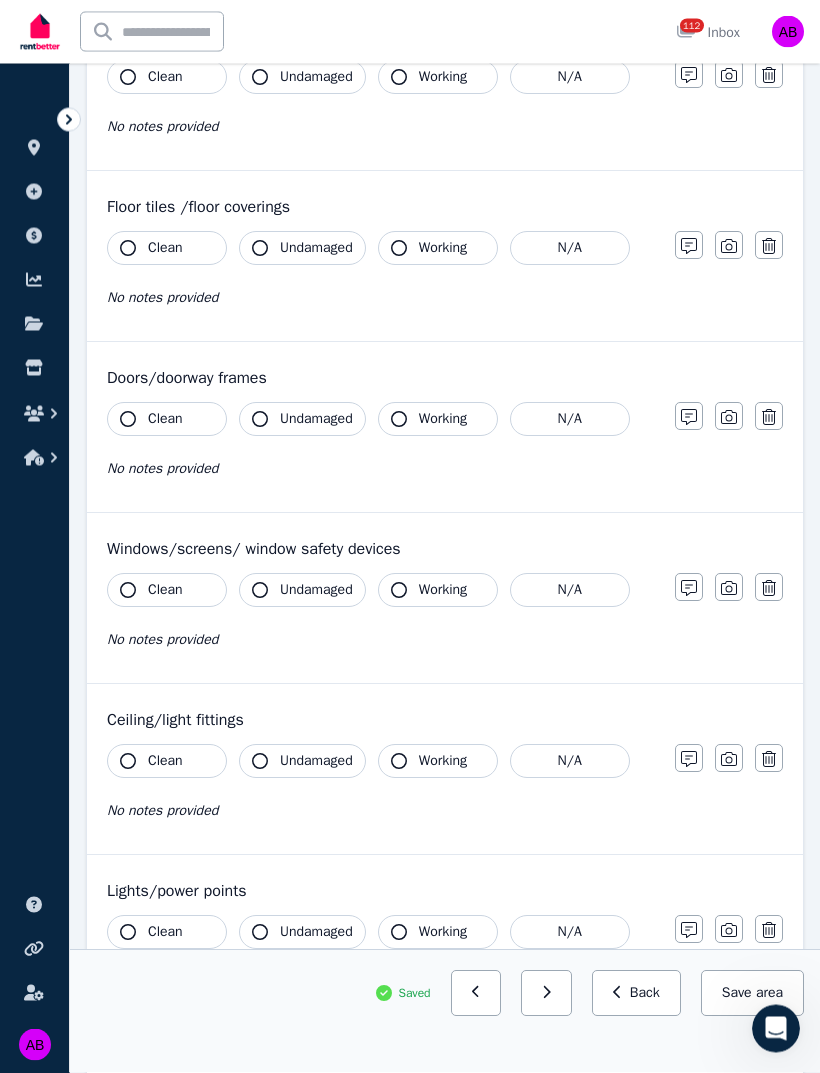 scroll, scrollTop: 0, scrollLeft: 0, axis: both 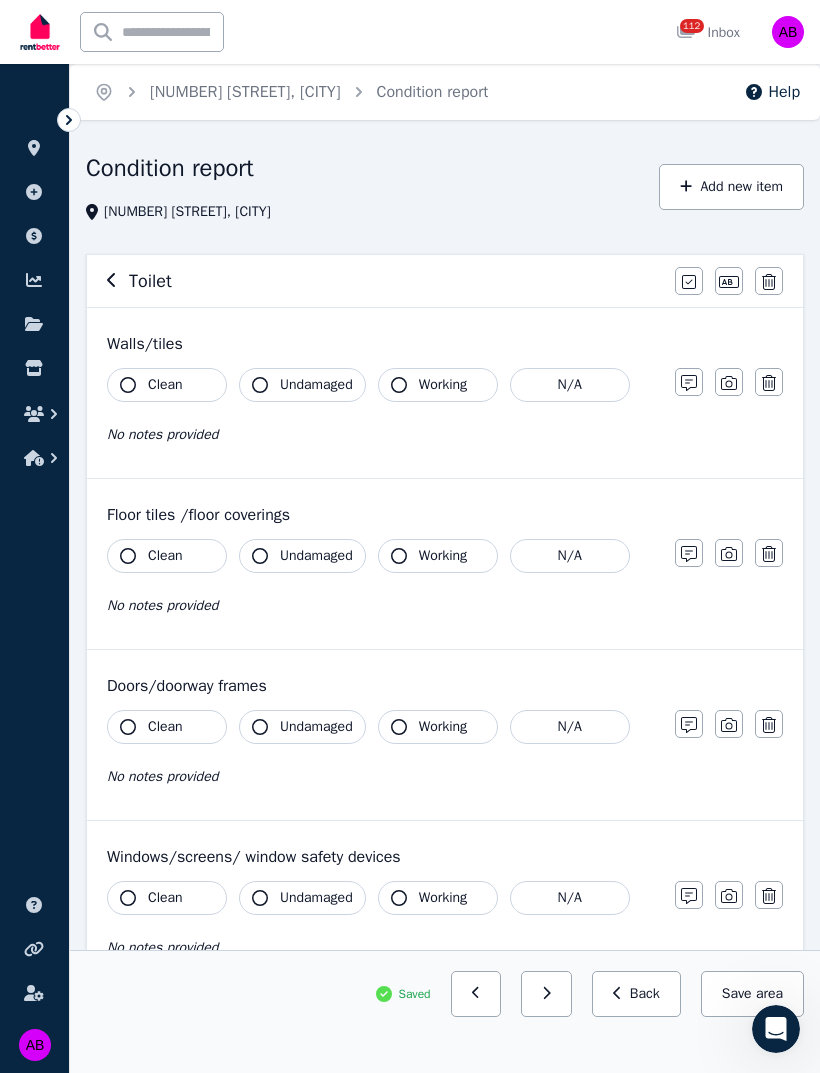 click on "Clean" at bounding box center [167, 385] 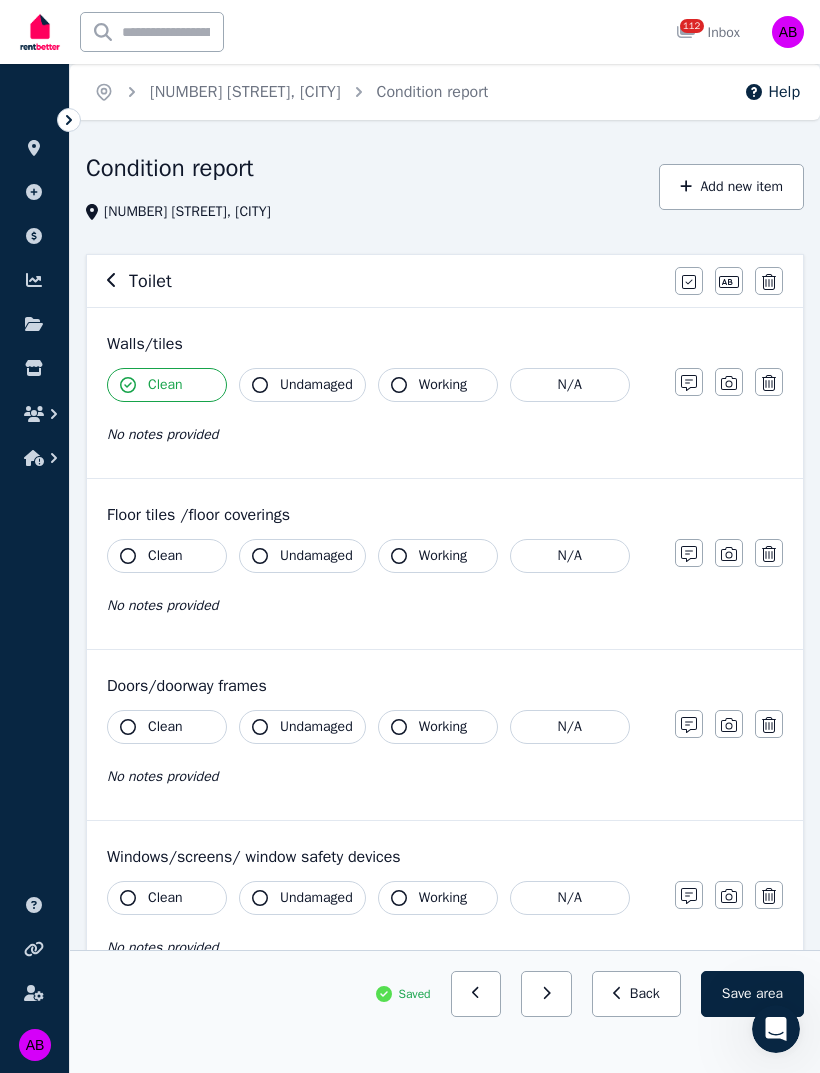 click on "Undamaged" at bounding box center [302, 385] 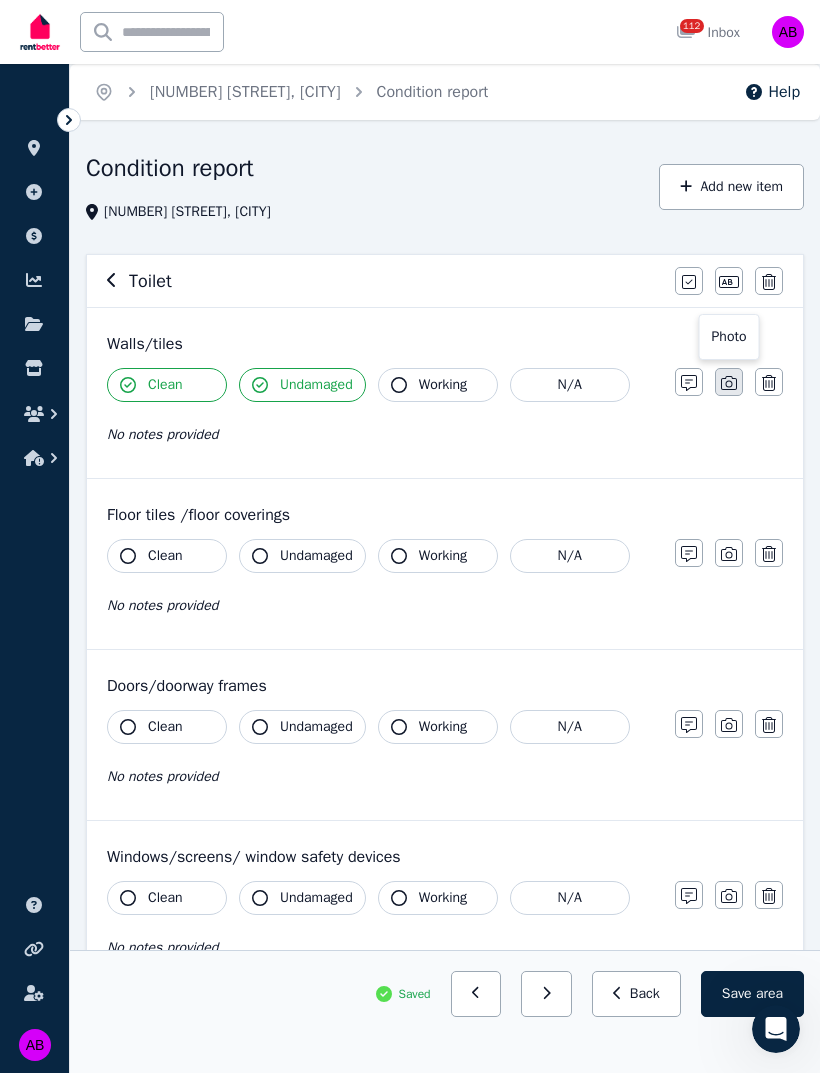 click 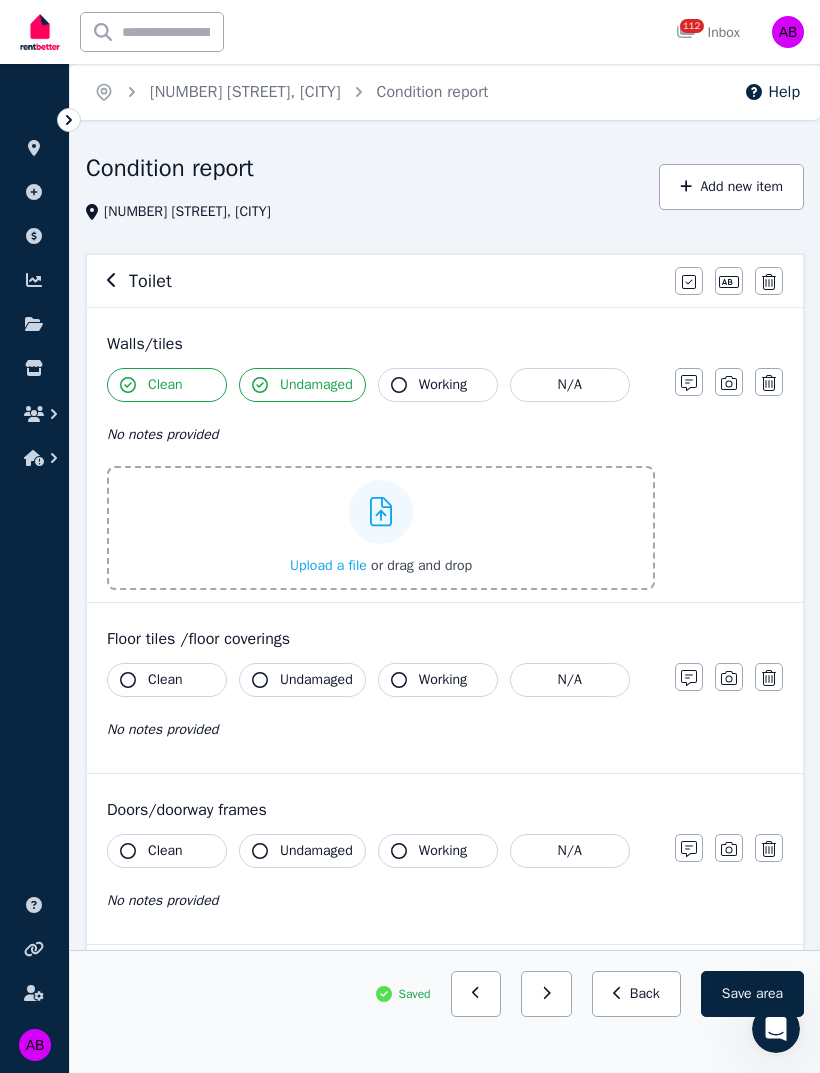 click on "Upload a file" at bounding box center [328, 565] 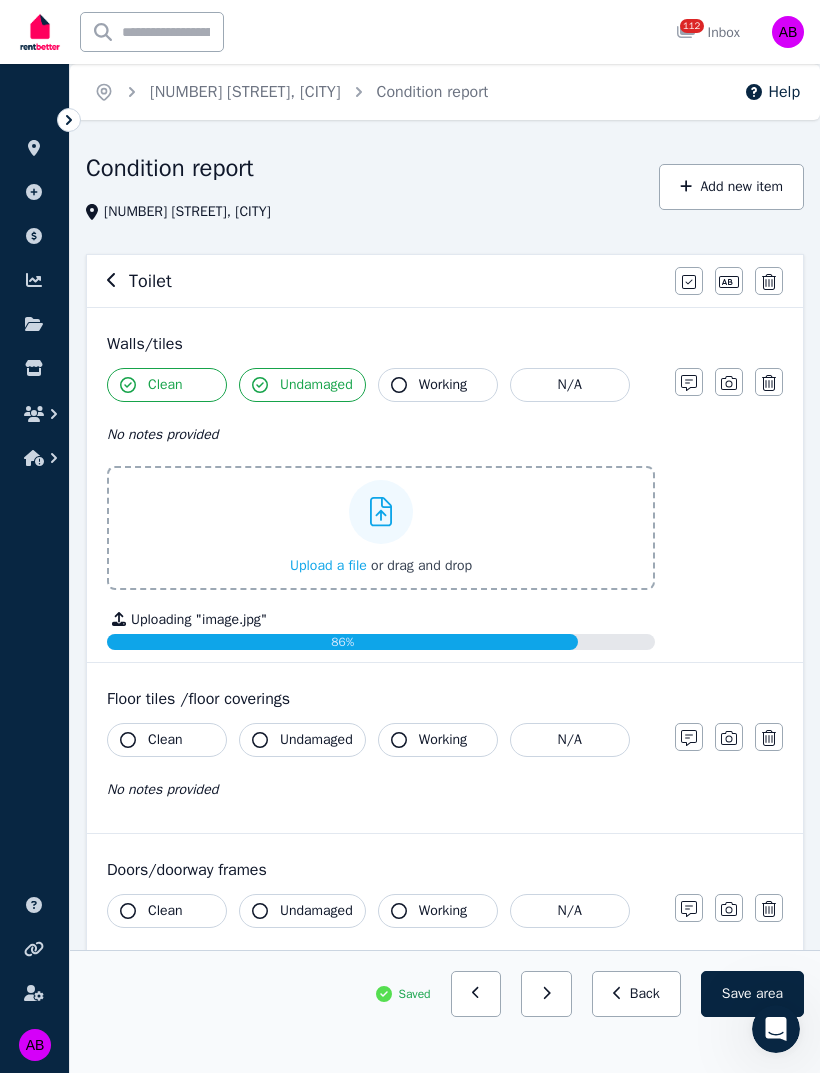 click on "Upload a file" at bounding box center (328, 565) 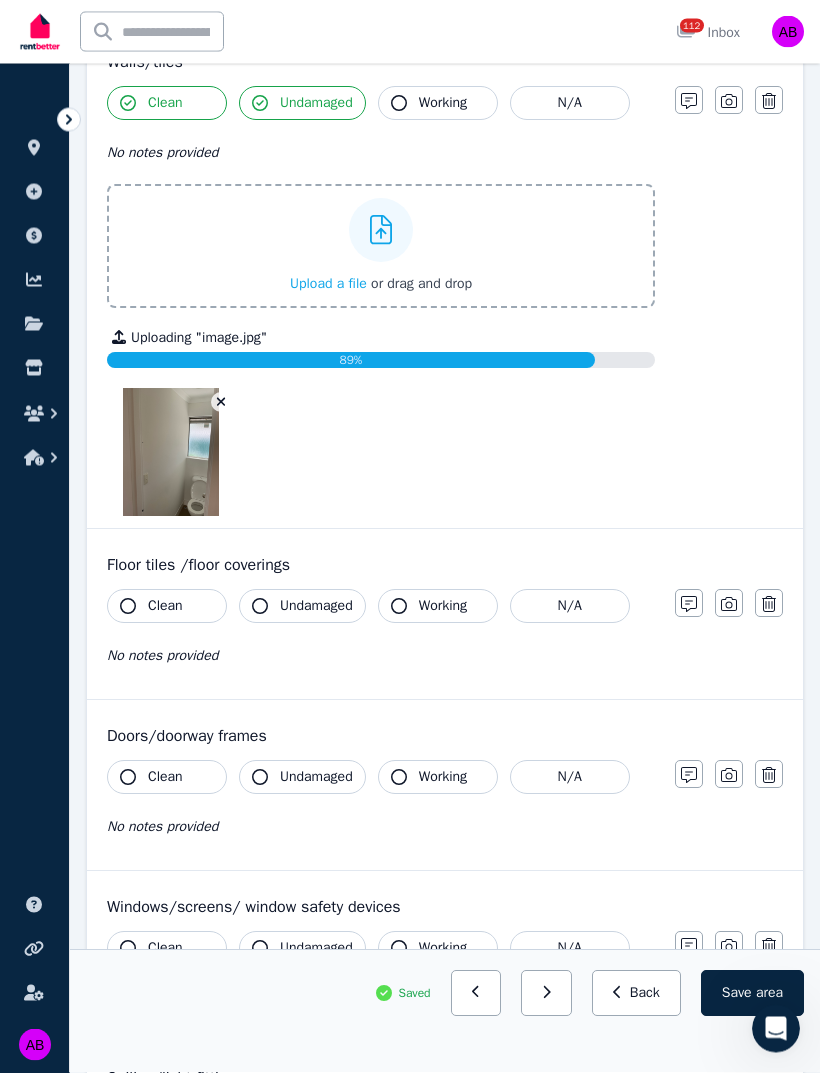 scroll, scrollTop: 283, scrollLeft: 0, axis: vertical 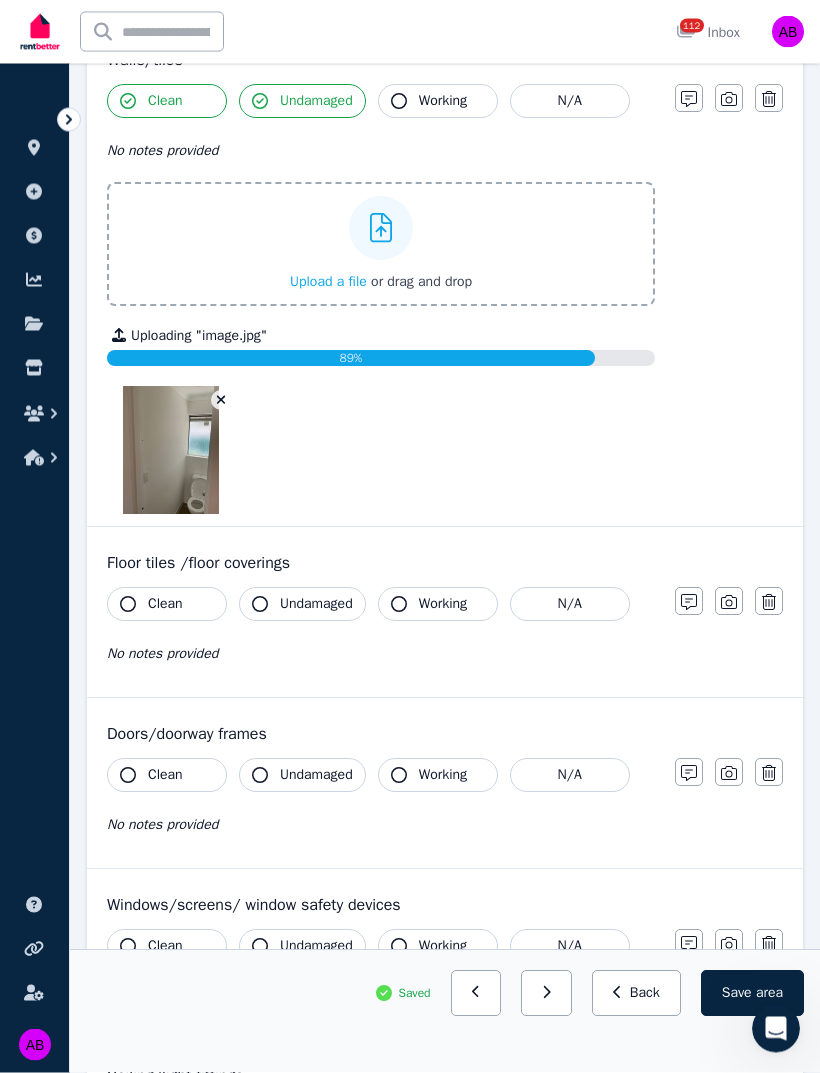 click on "Clean" at bounding box center (165, 605) 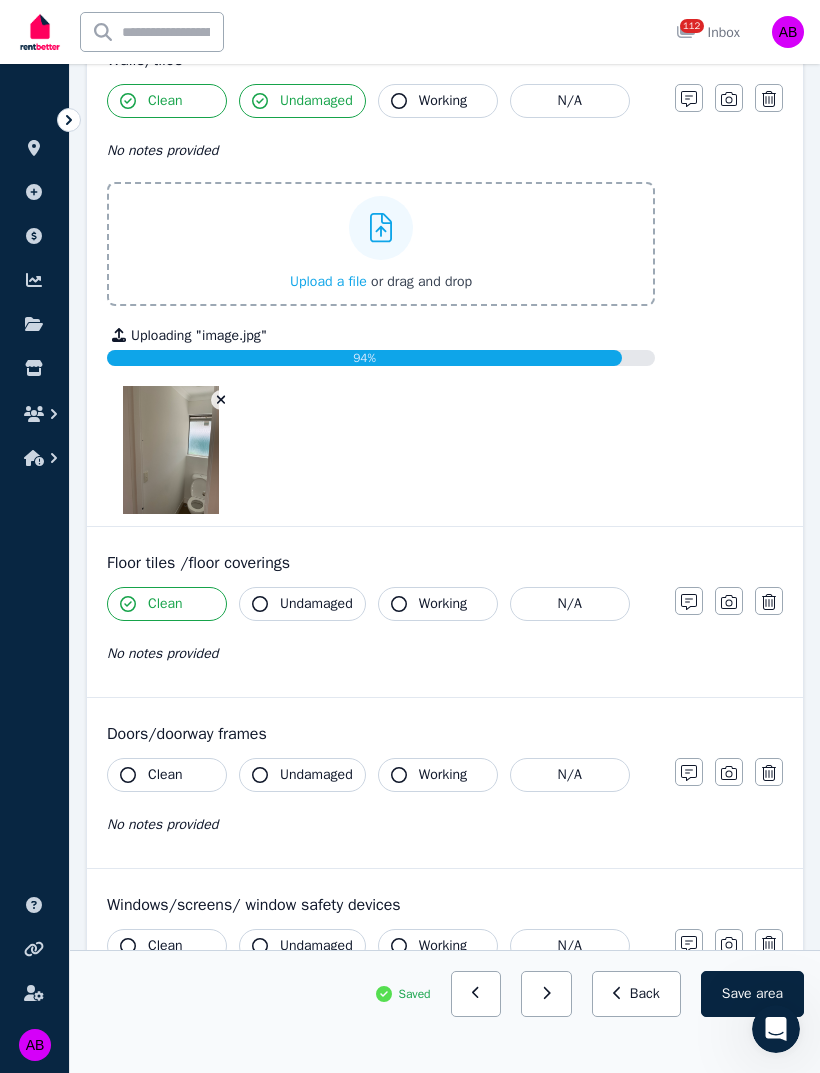 click on "Undamaged" at bounding box center [316, 604] 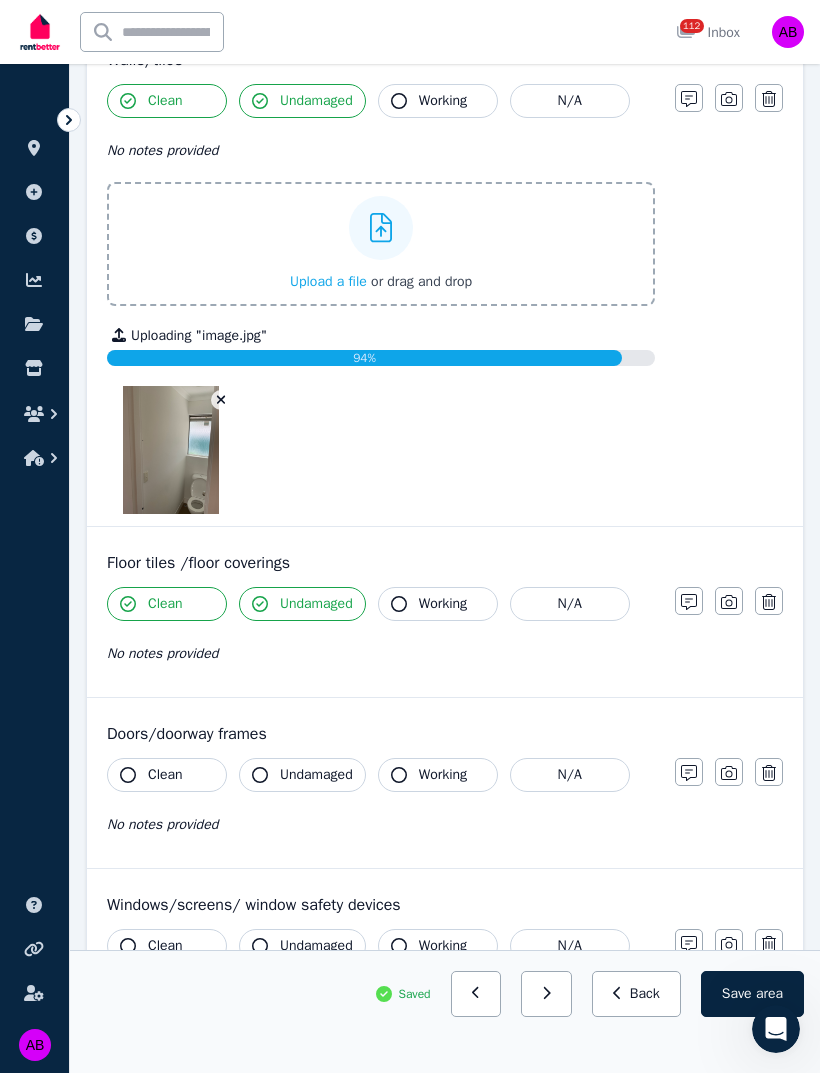 click at bounding box center (729, 601) 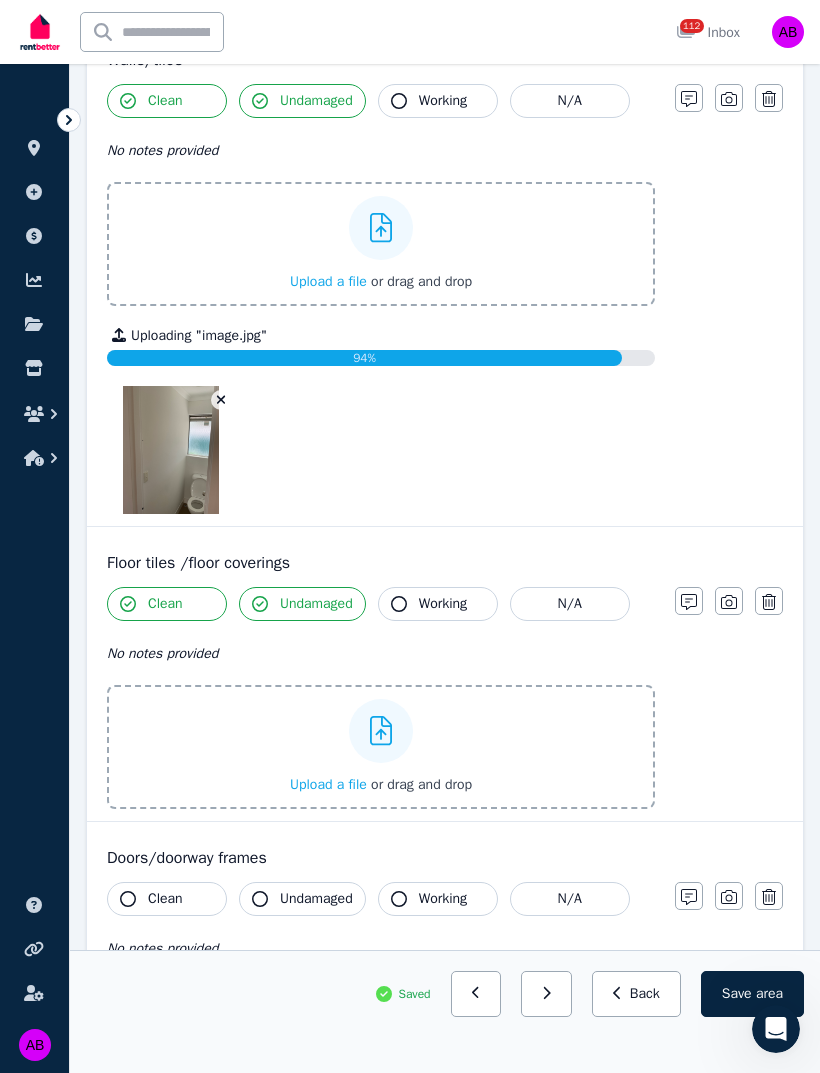 click on "Upload a file" at bounding box center [328, 784] 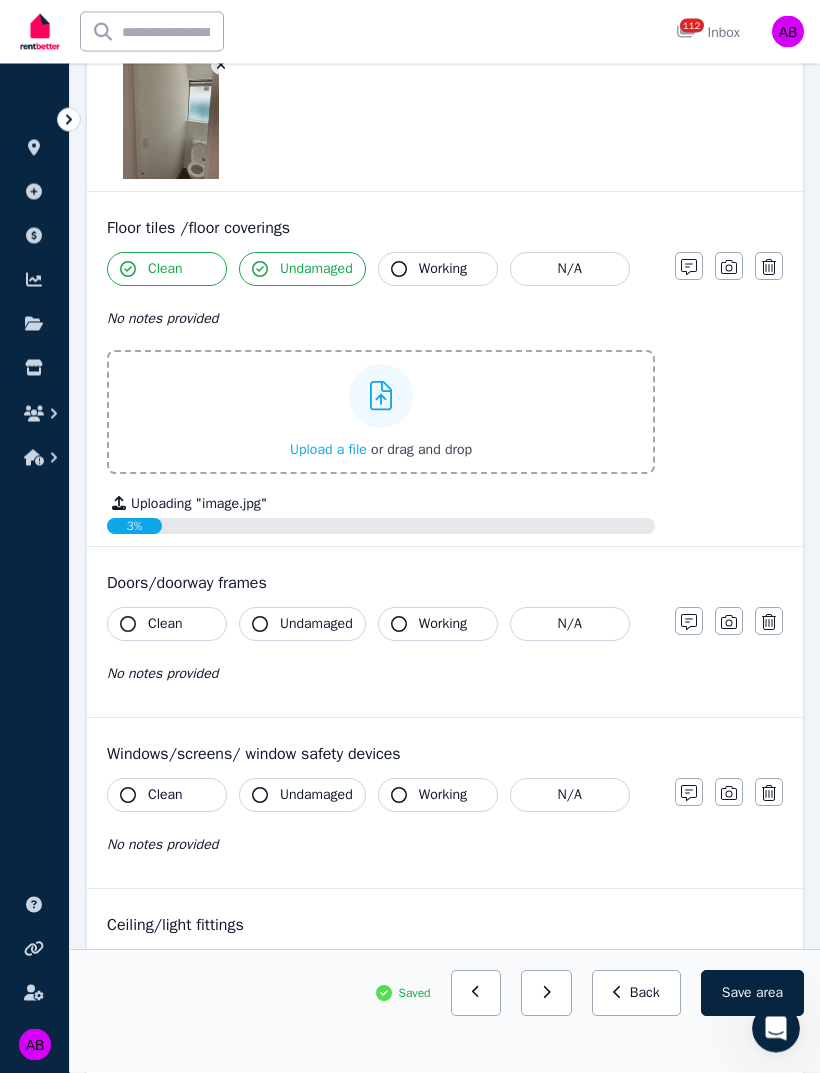 scroll, scrollTop: 635, scrollLeft: 0, axis: vertical 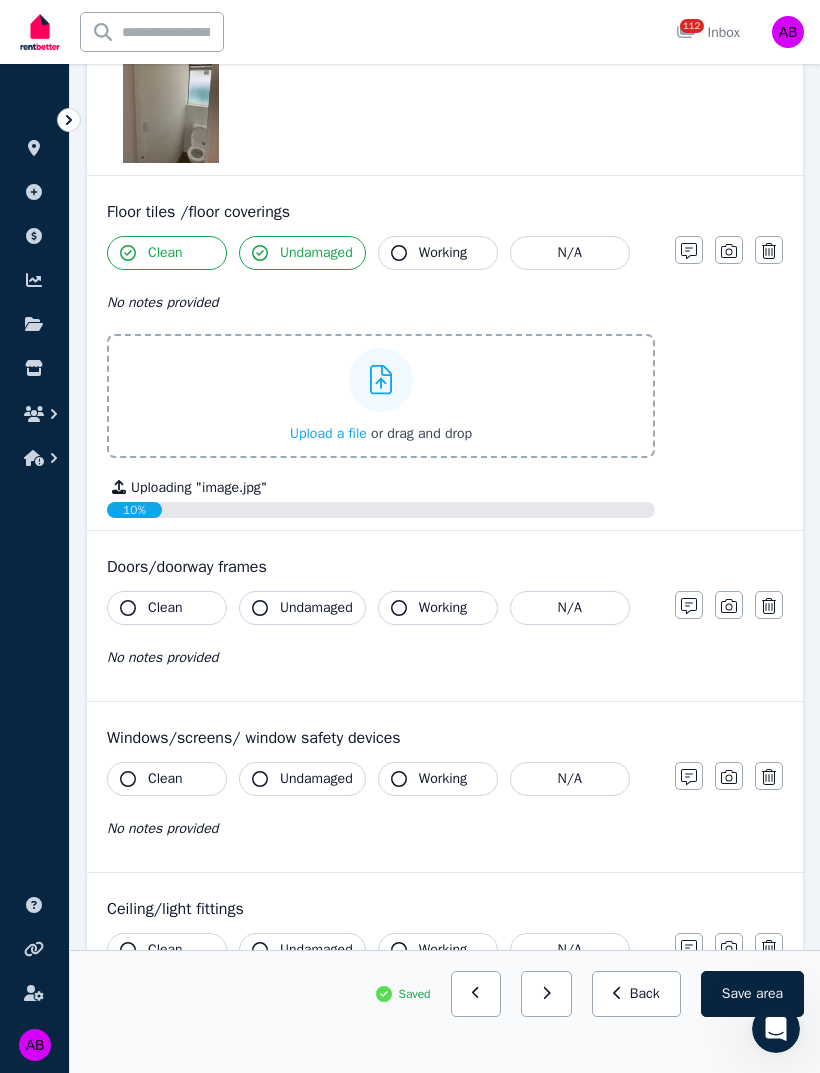 click on "Clean" at bounding box center [165, 608] 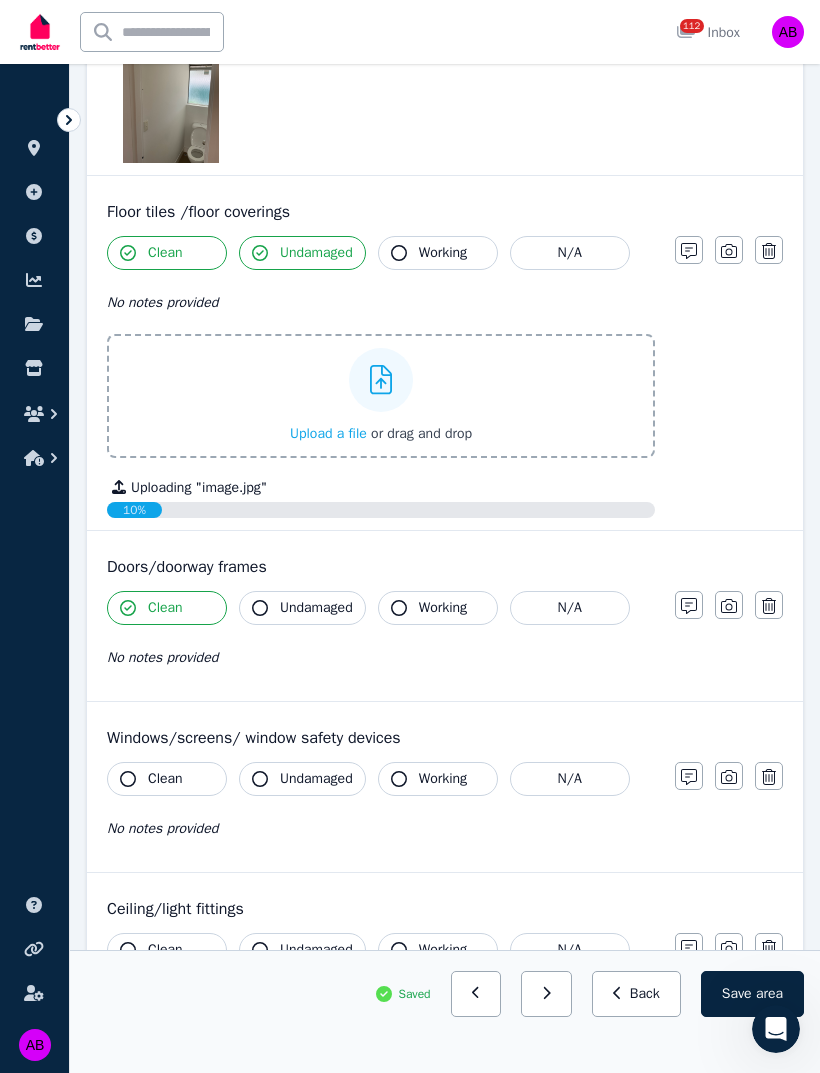 click on "Undamaged" at bounding box center [316, 608] 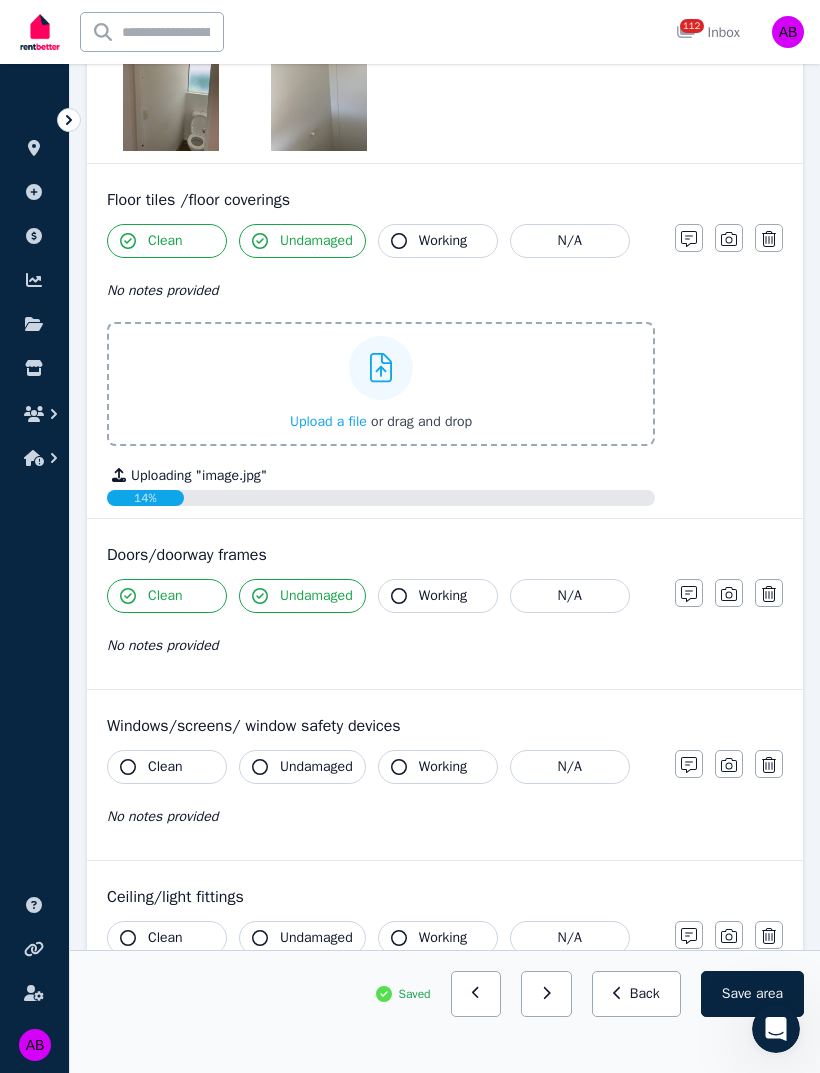click on "Working" at bounding box center (443, 596) 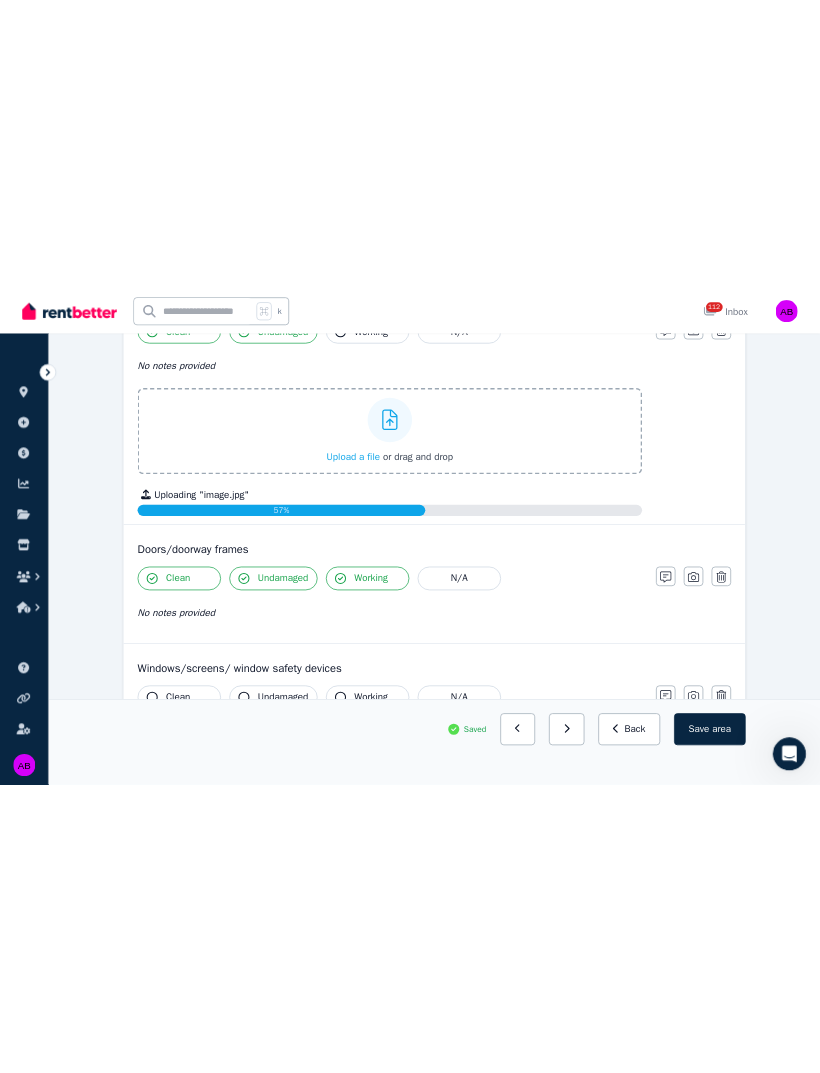 scroll, scrollTop: 633, scrollLeft: 0, axis: vertical 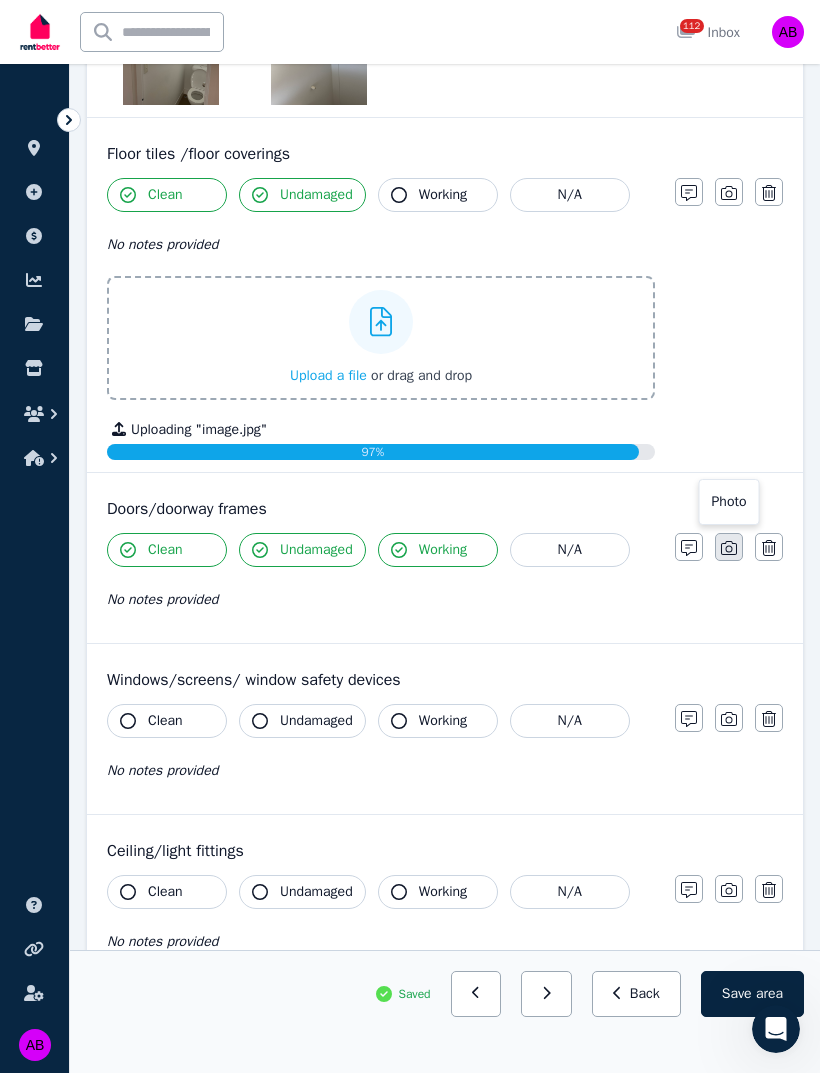 click 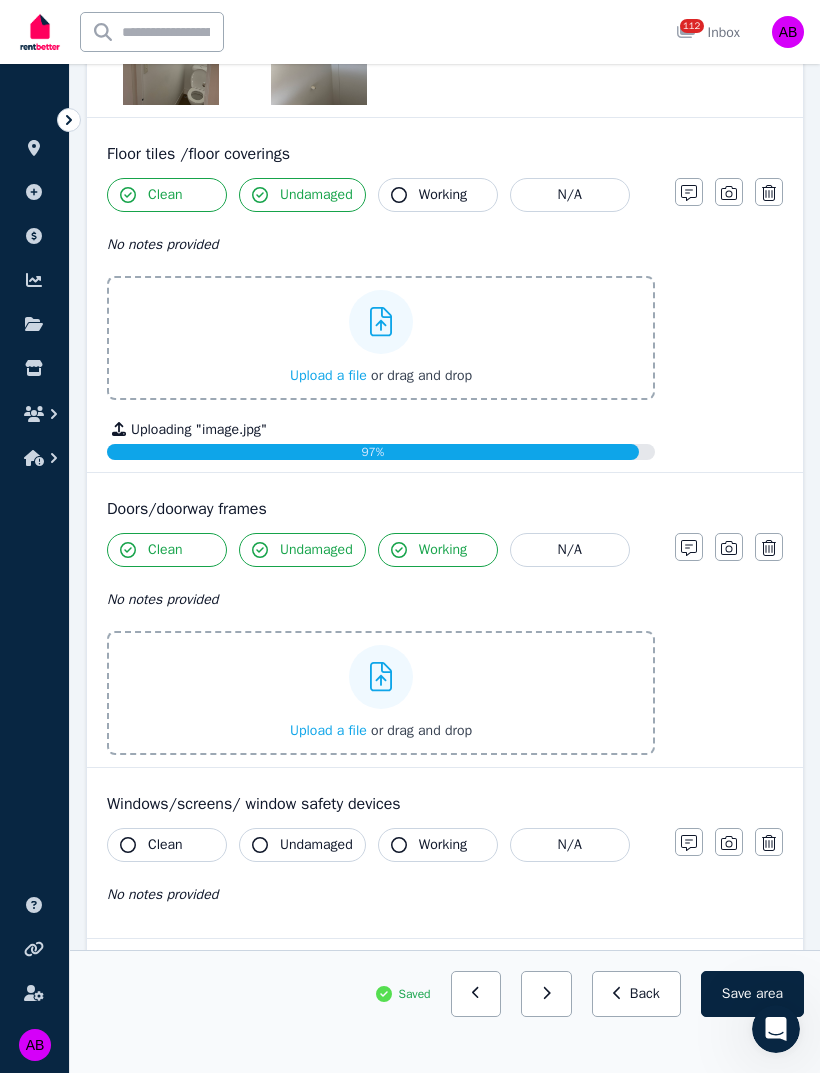 click on "Upload a file" at bounding box center [328, 730] 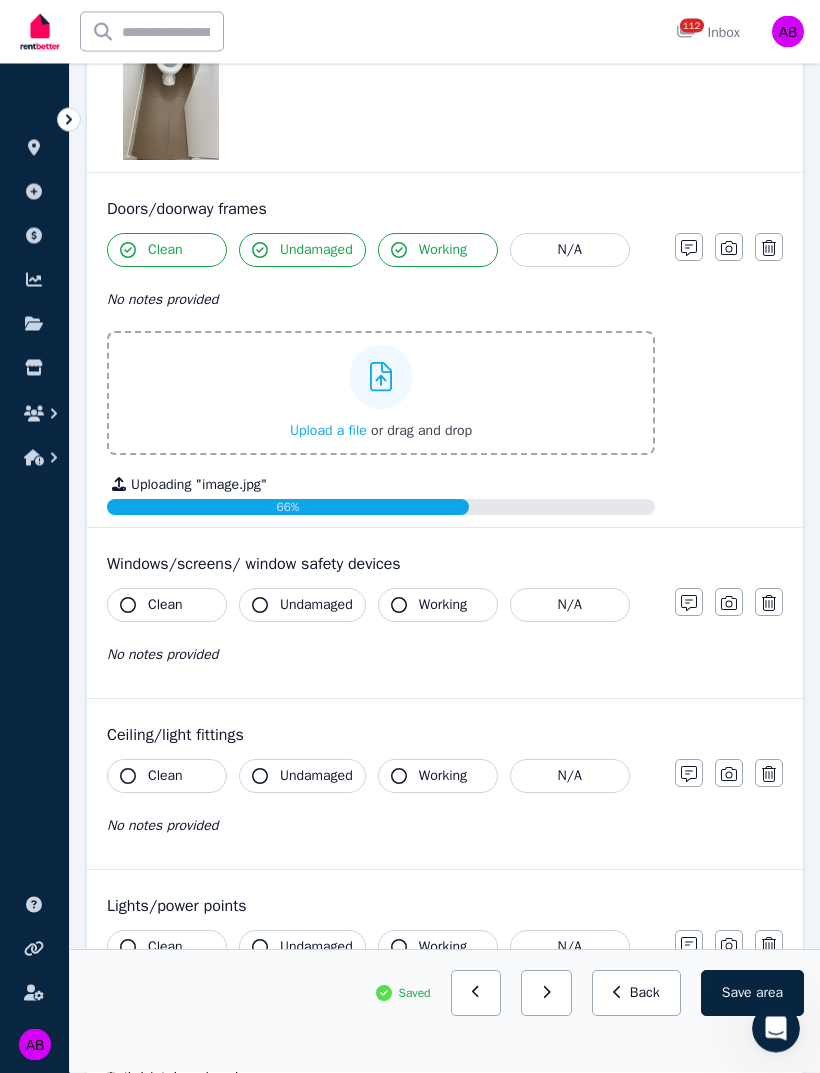 scroll, scrollTop: 1021, scrollLeft: 0, axis: vertical 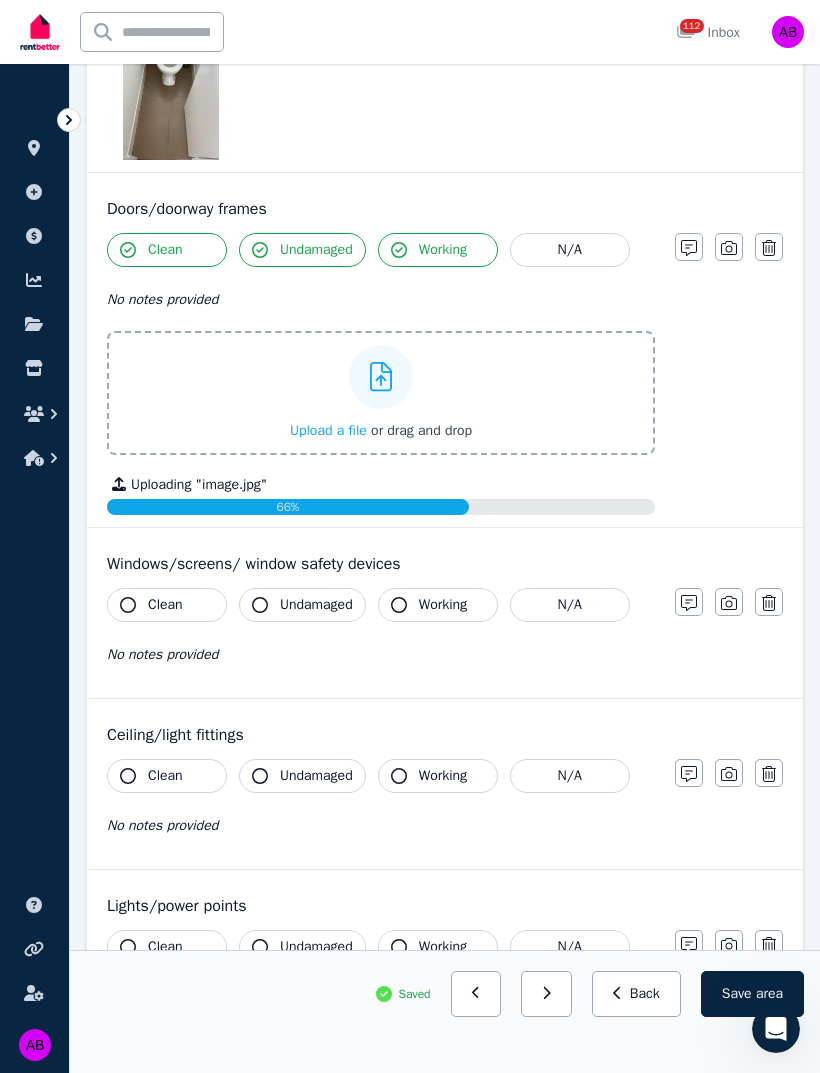 click on "Clean" at bounding box center [165, 605] 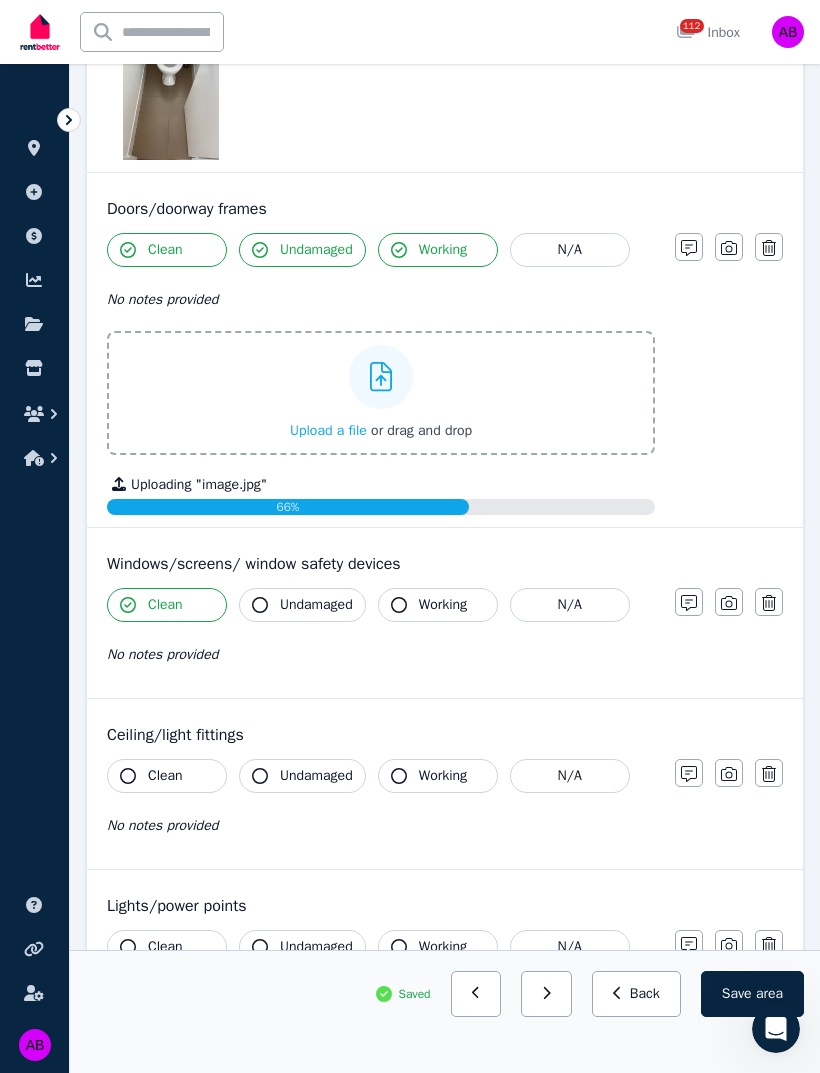 click on "Undamaged" at bounding box center [316, 605] 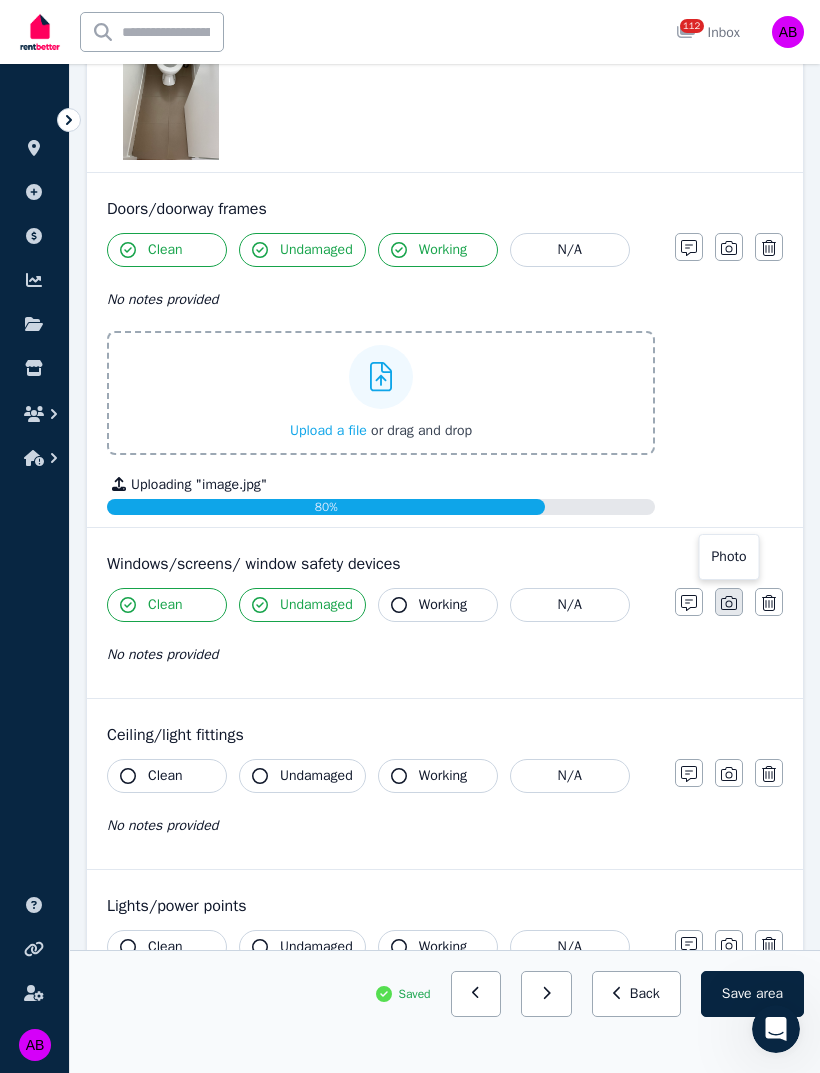click at bounding box center (729, 602) 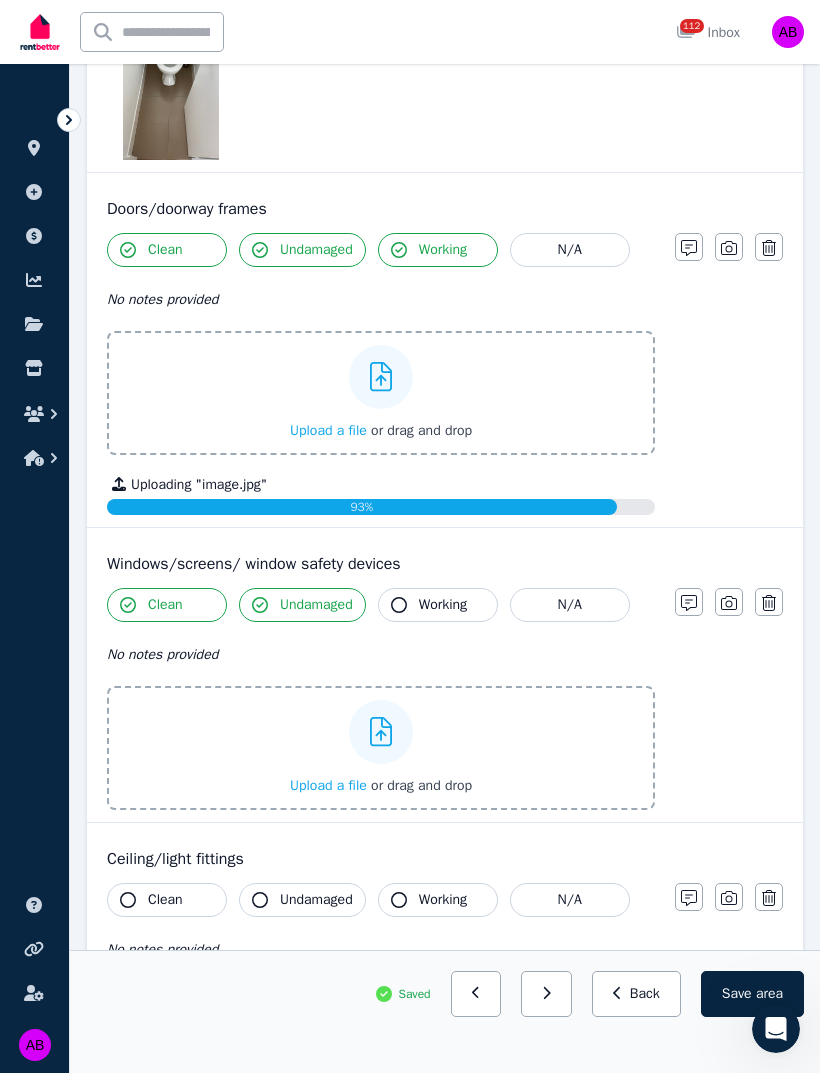 click on "Upload a file" at bounding box center (328, 785) 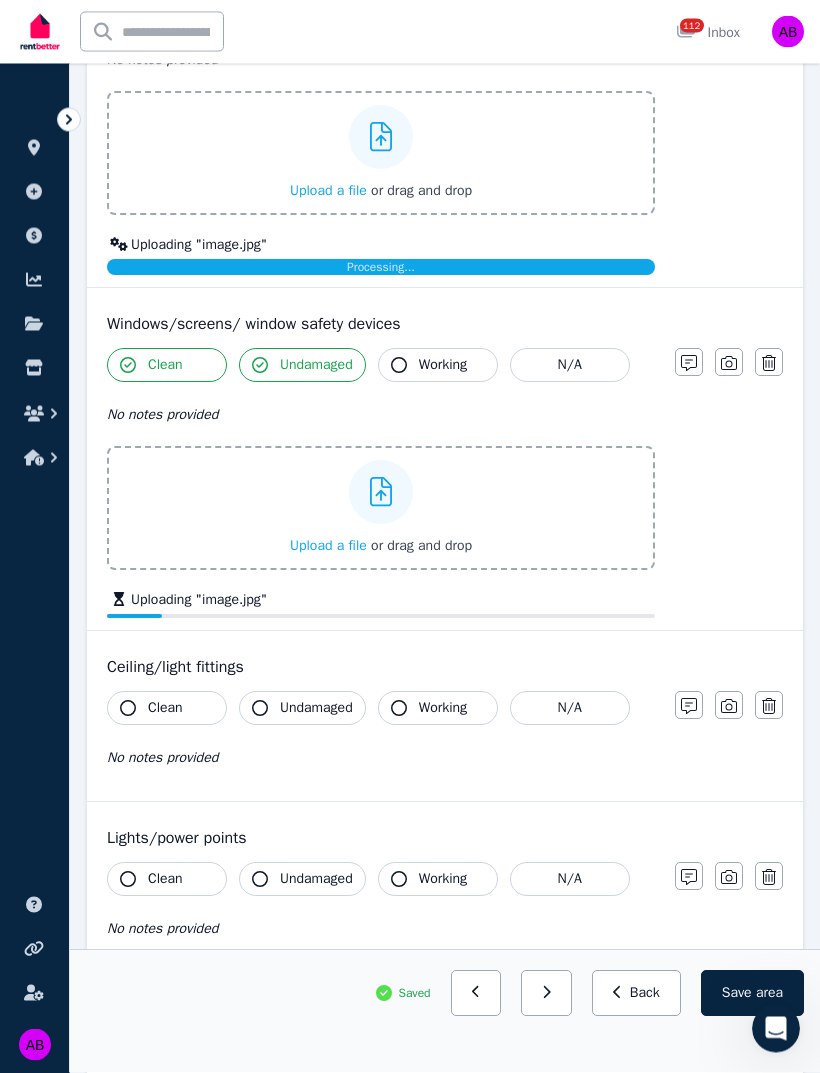 scroll, scrollTop: 1265, scrollLeft: 0, axis: vertical 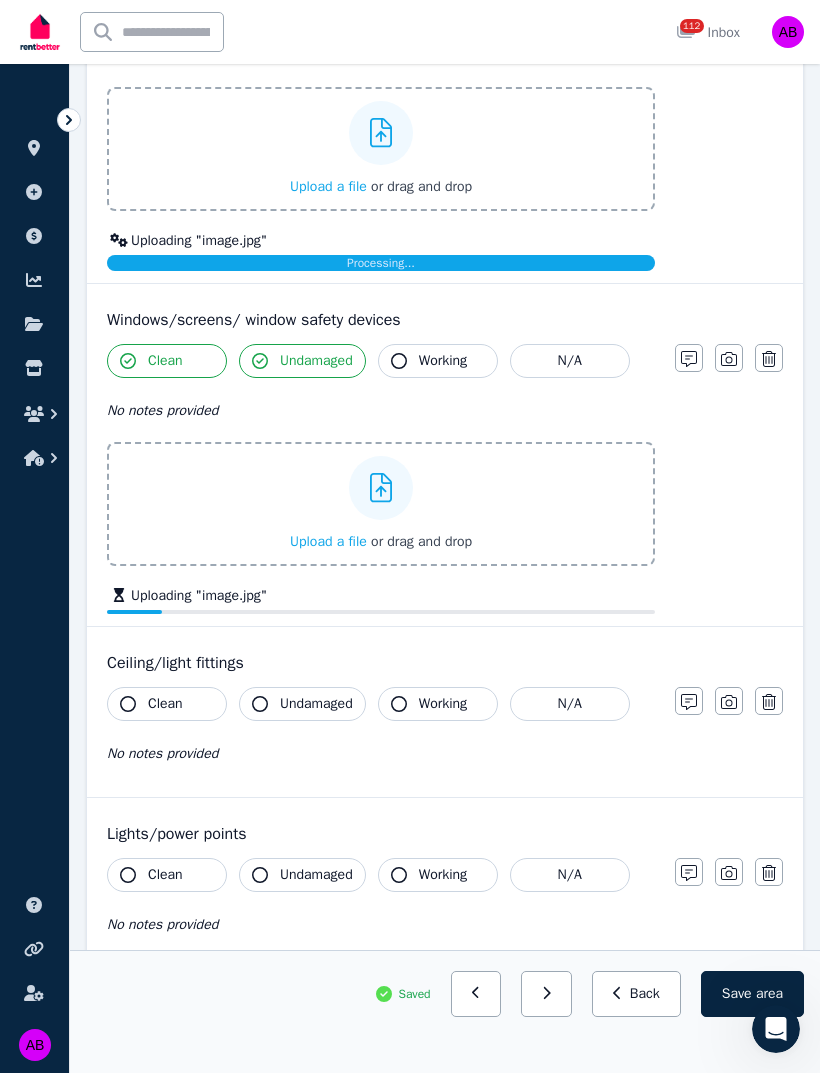 click on "Undamaged" at bounding box center (302, 704) 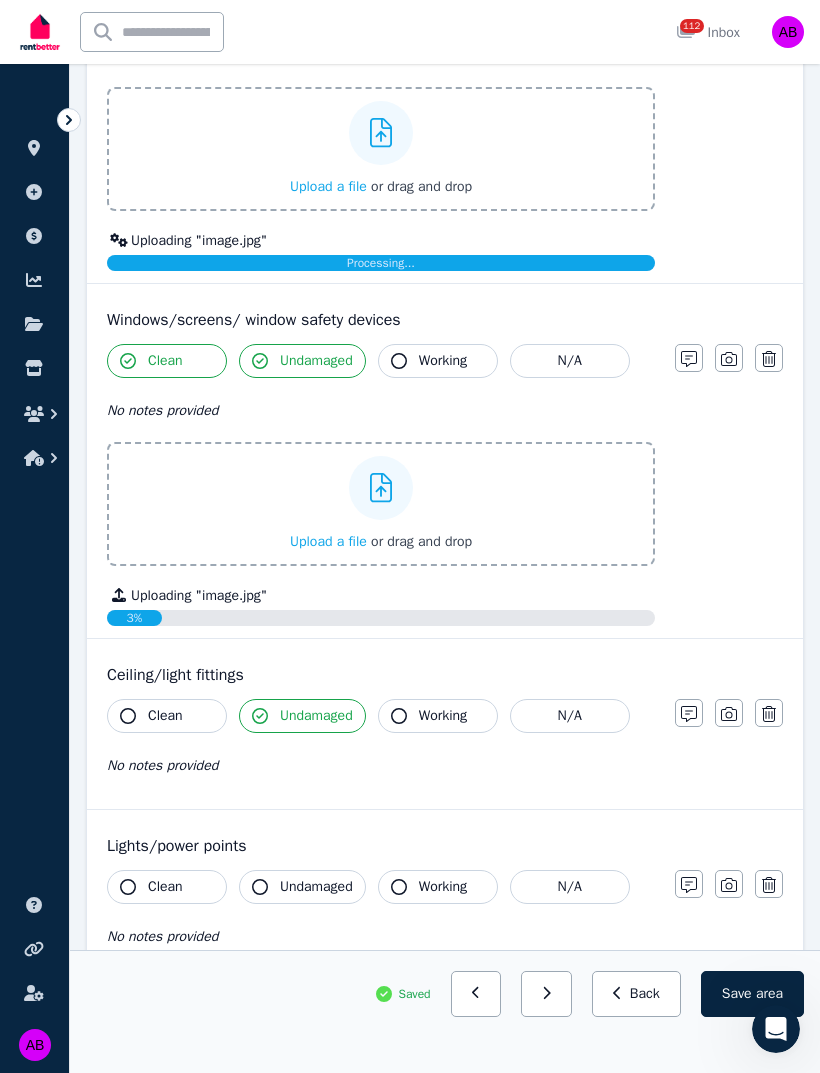 click on "Clean" at bounding box center (165, 716) 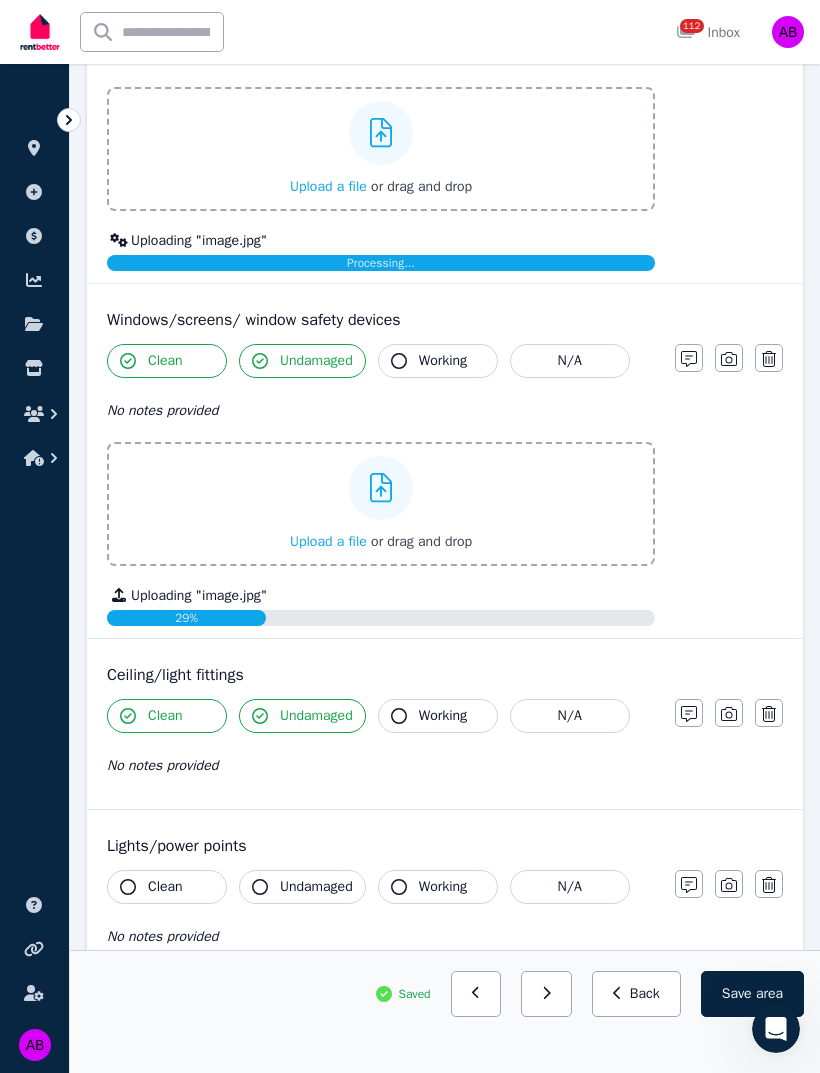 click on "Working" at bounding box center [443, 716] 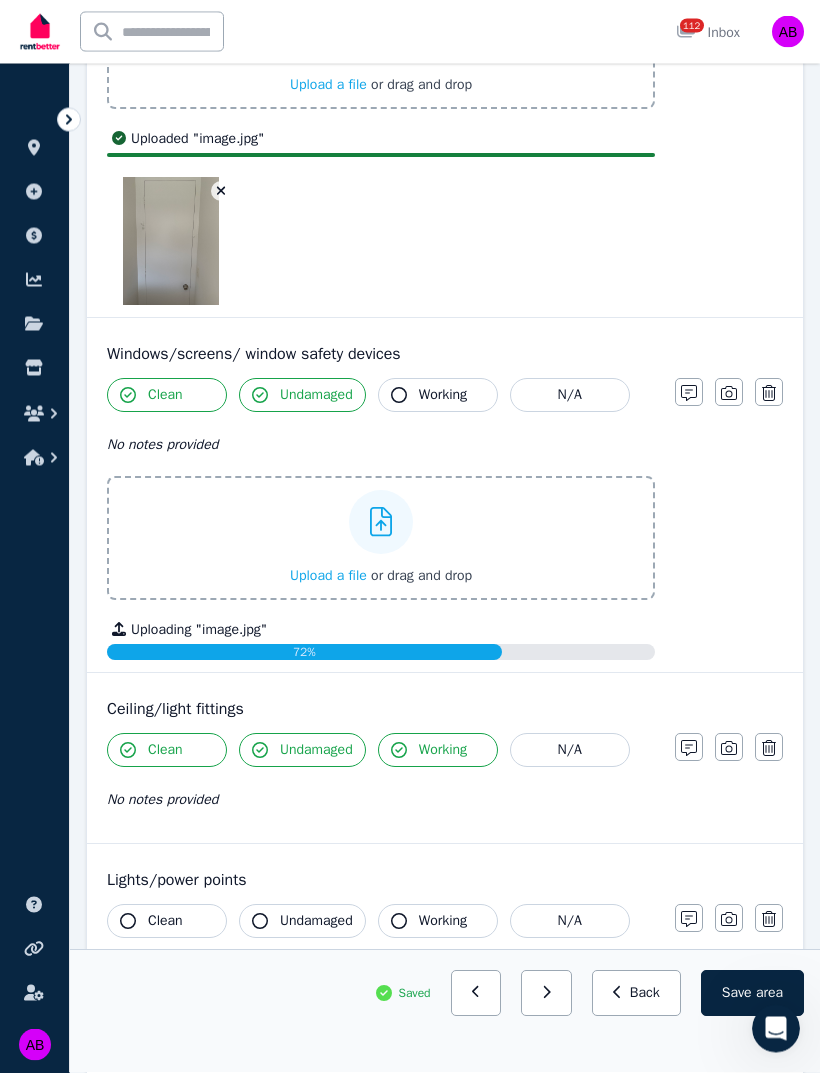 scroll, scrollTop: 1367, scrollLeft: 0, axis: vertical 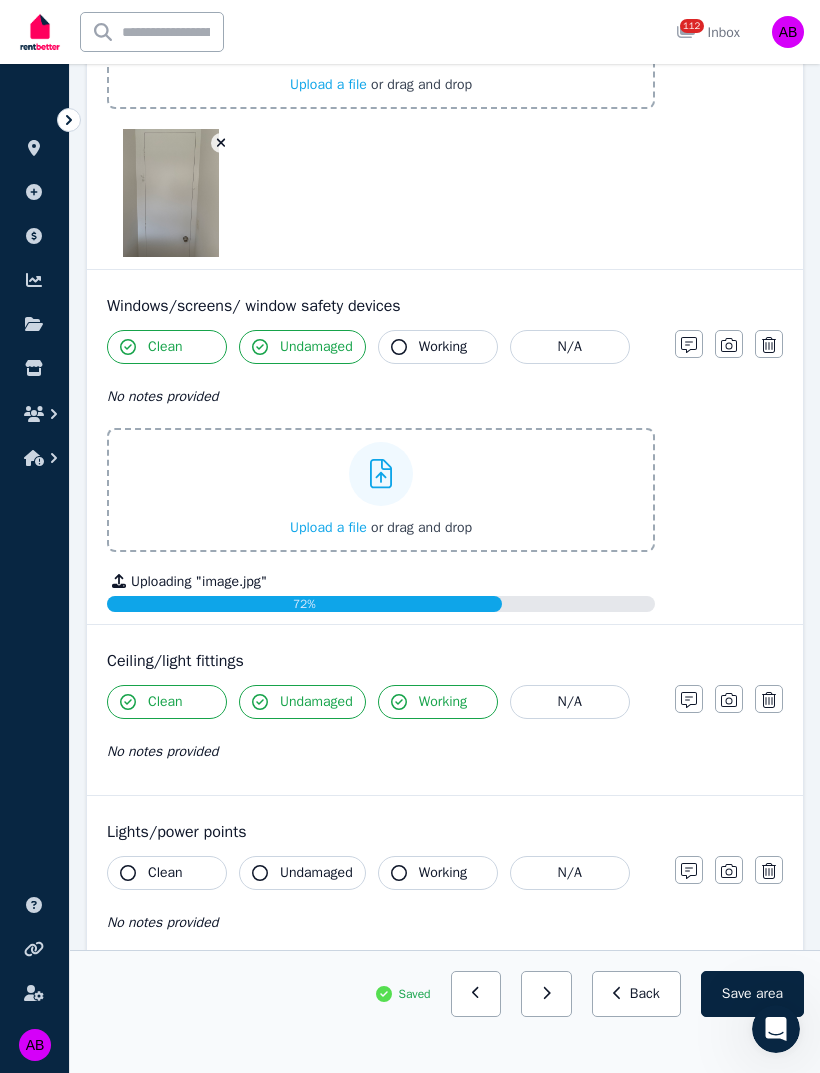 click on "Clean Undamaged Working N/A No notes provided Notes Photo Delete" at bounding box center (445, 734) 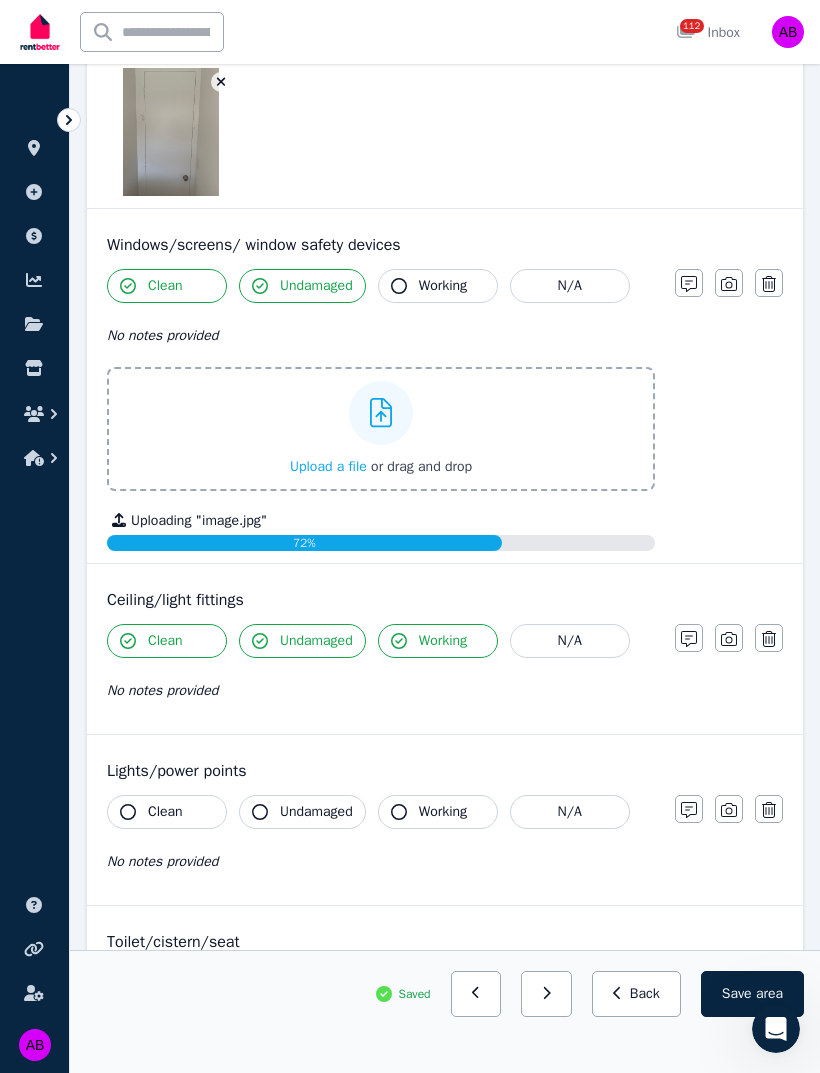 scroll, scrollTop: 1432, scrollLeft: 0, axis: vertical 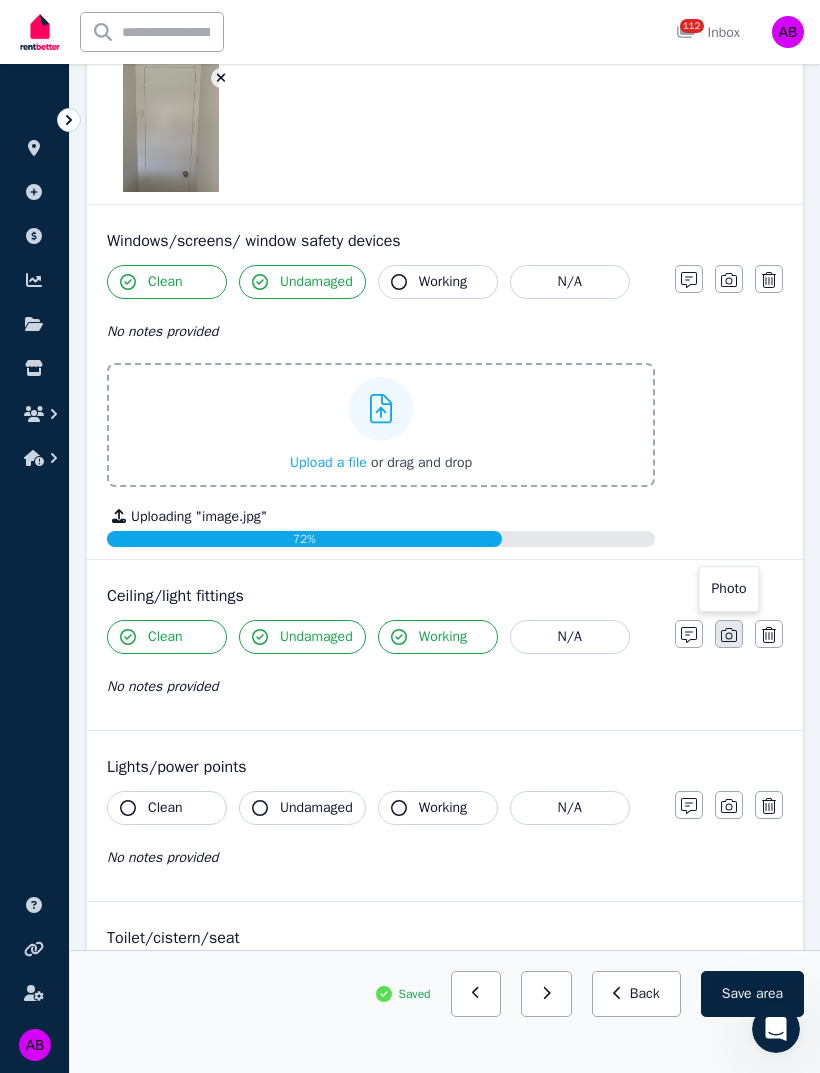 click 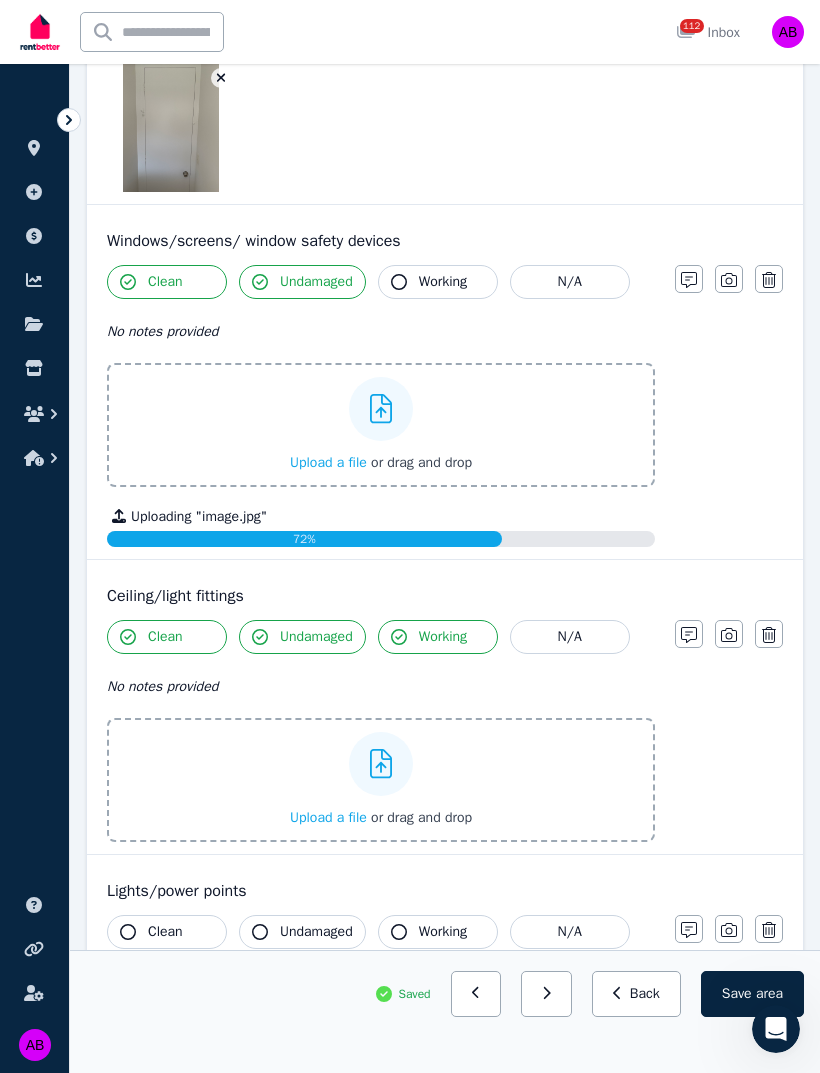 click on "Upload a file" at bounding box center [328, 817] 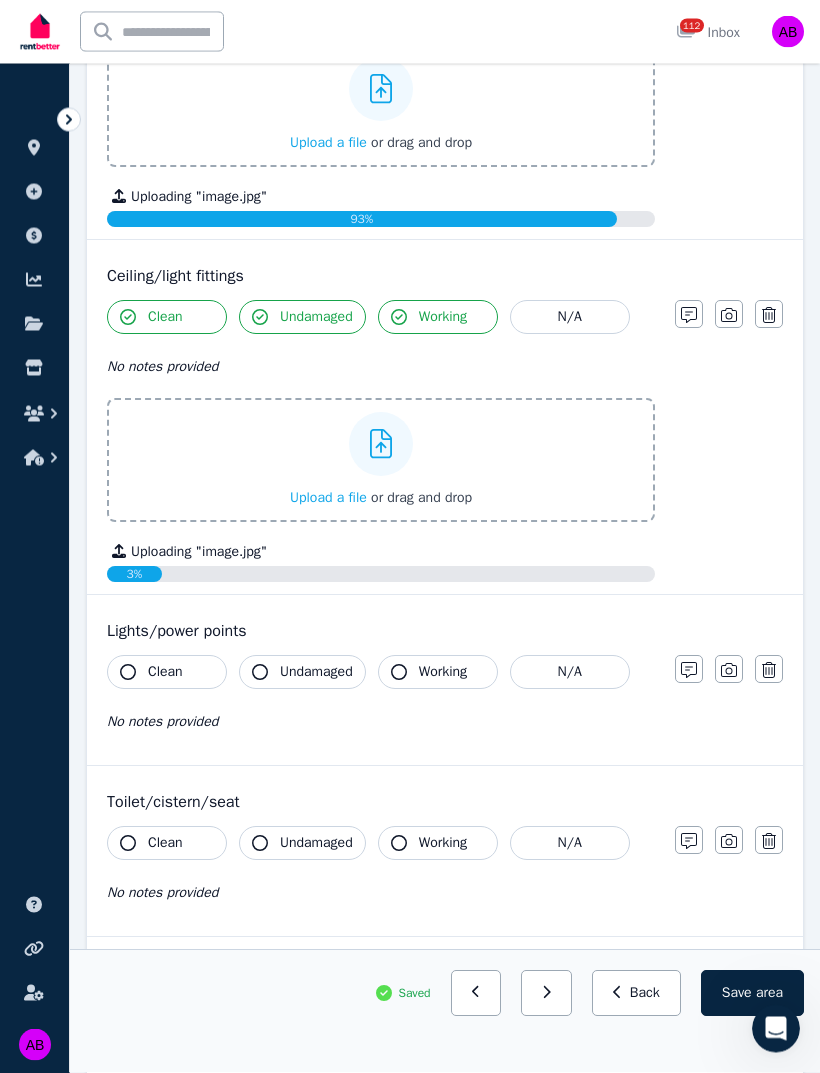 scroll, scrollTop: 1753, scrollLeft: 0, axis: vertical 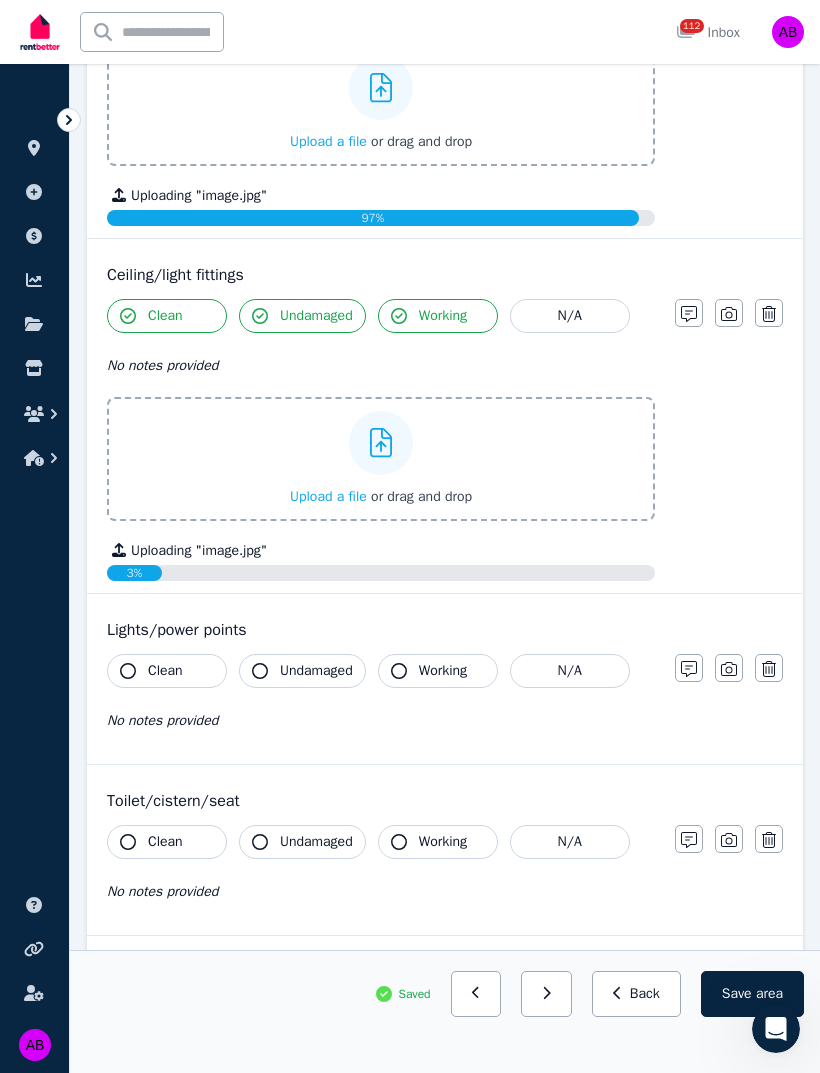 click on "Clean" at bounding box center (165, 671) 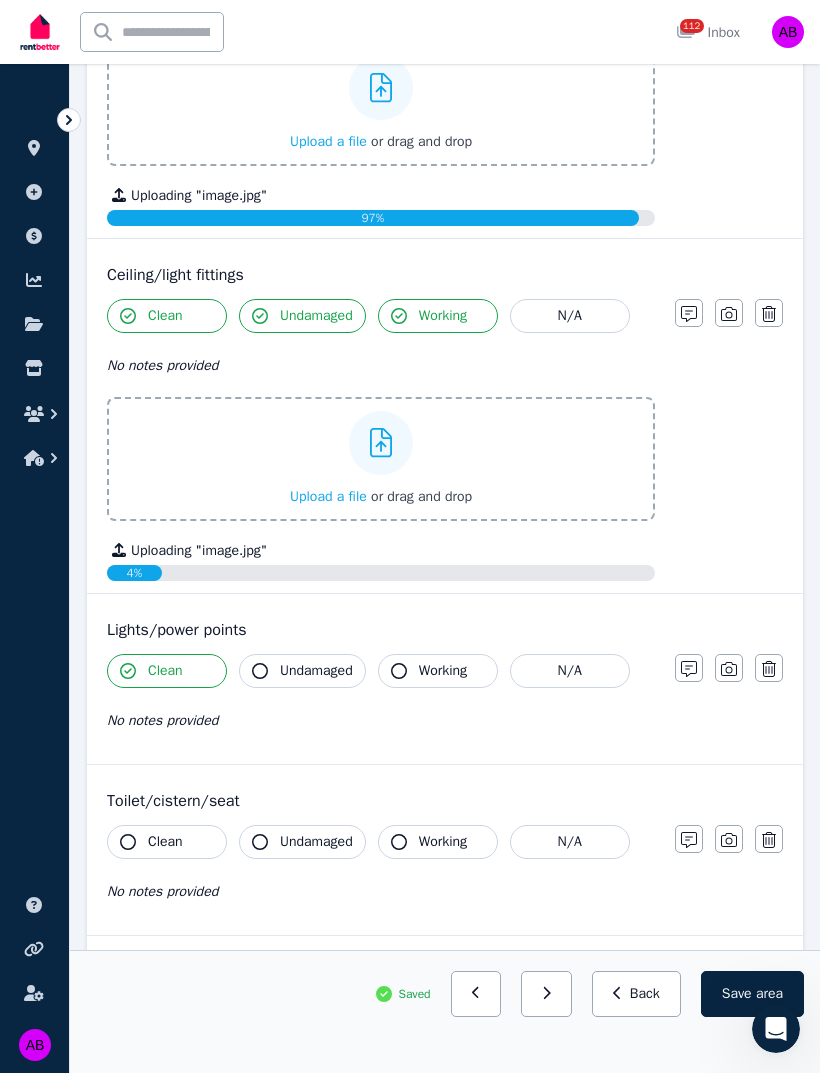 click on "Undamaged" at bounding box center (302, 671) 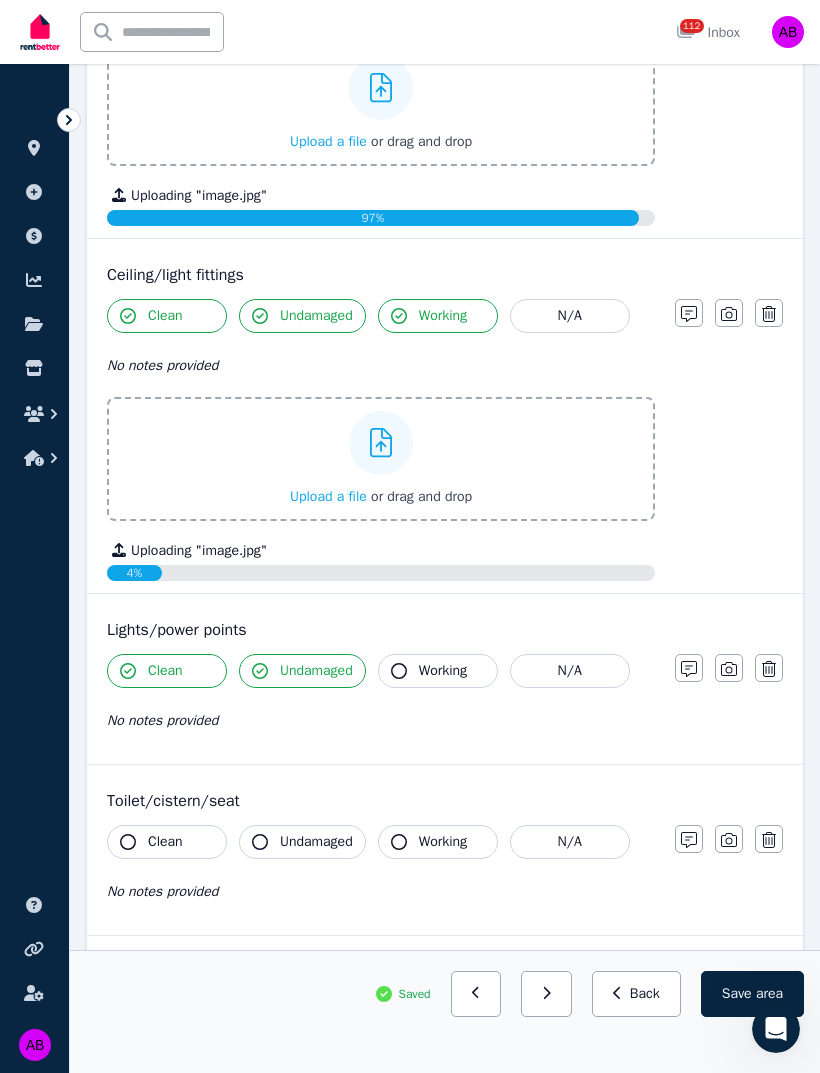 click on "Working" at bounding box center [443, 671] 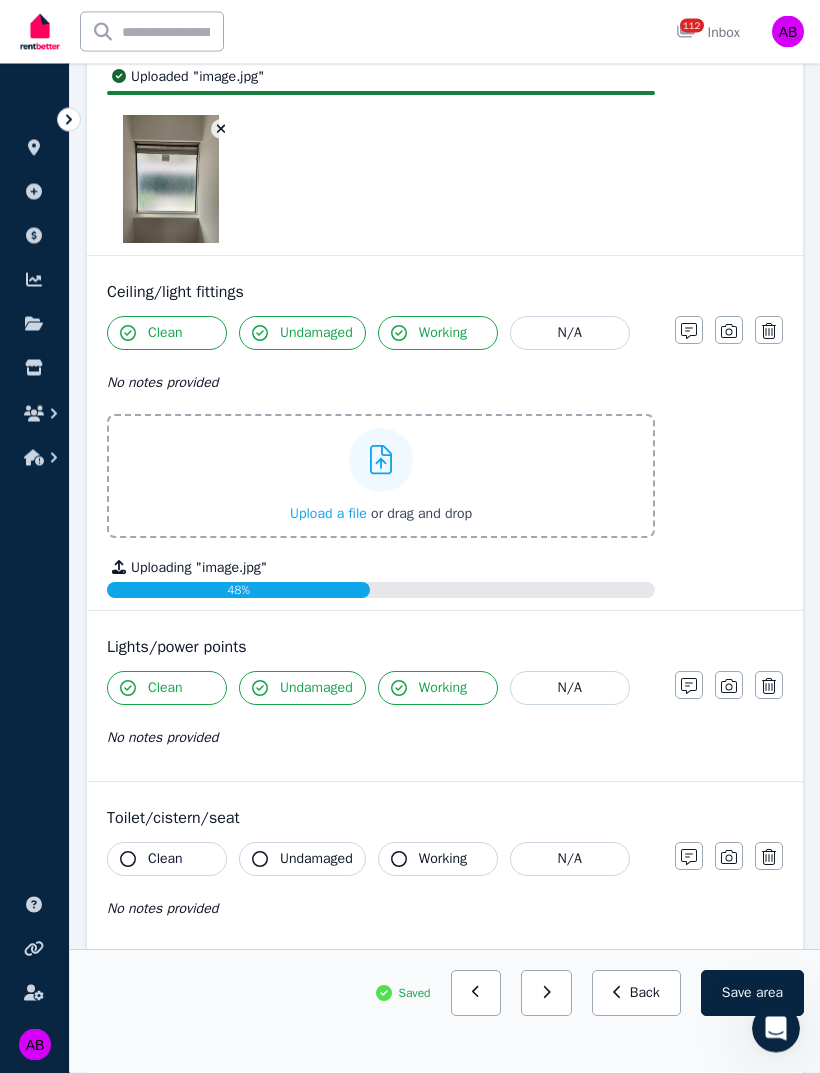 scroll, scrollTop: 1877, scrollLeft: 0, axis: vertical 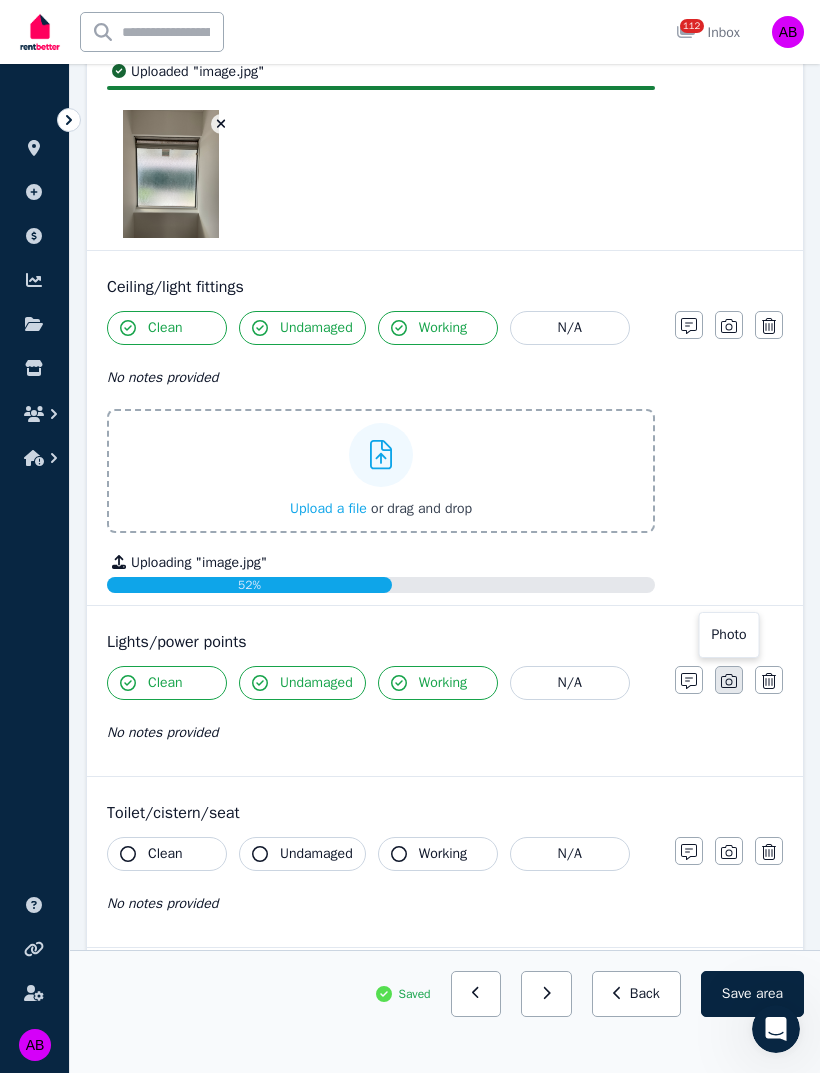 click at bounding box center (729, 680) 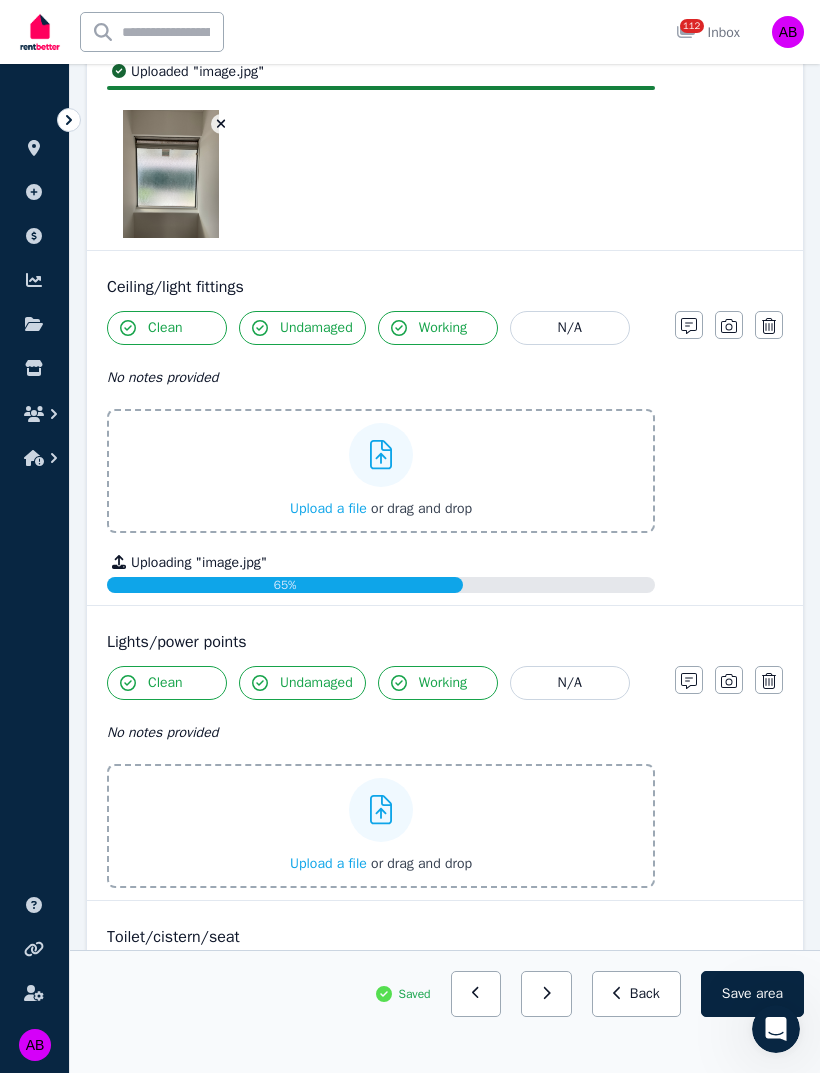 click on "Upload a file" at bounding box center (328, 863) 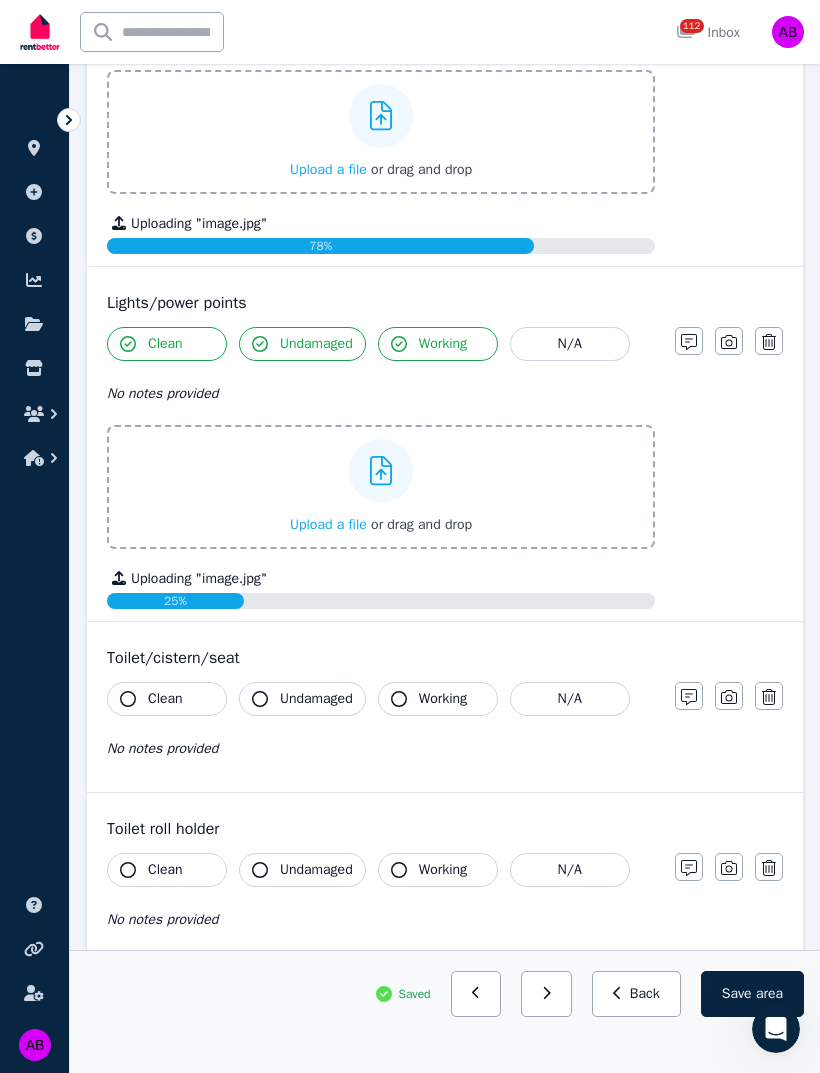 scroll, scrollTop: 2170, scrollLeft: 0, axis: vertical 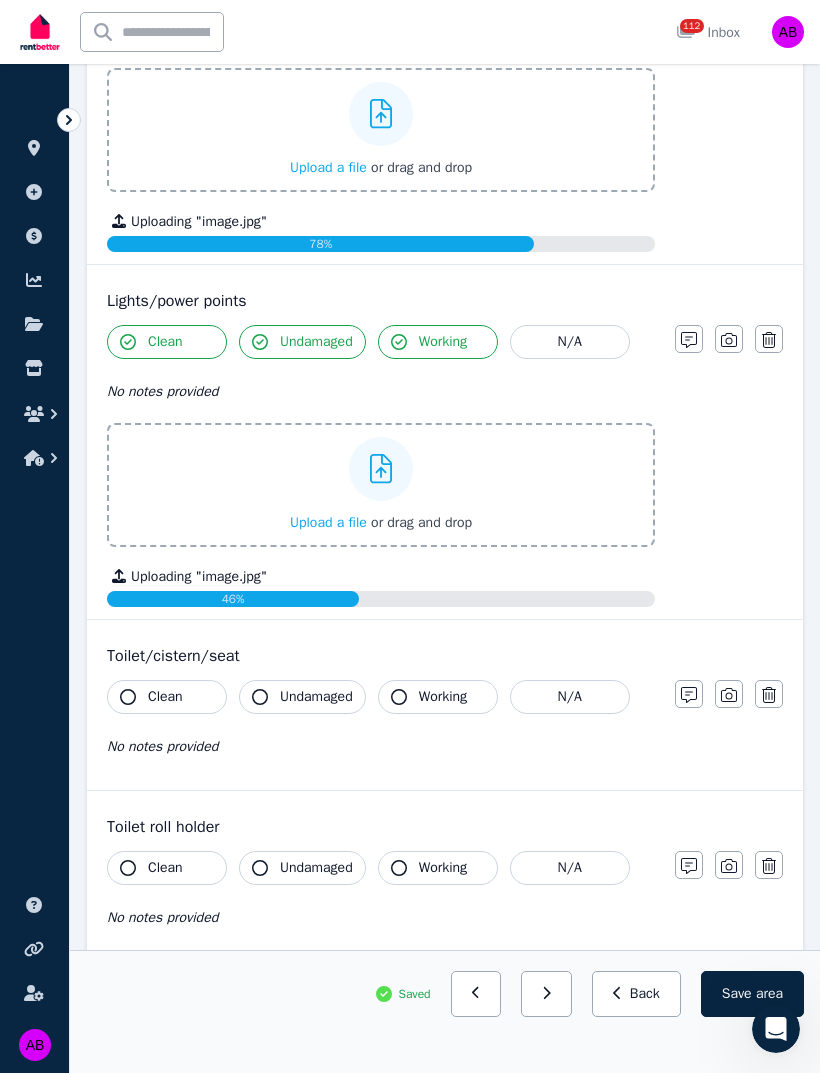 click on "Clean" at bounding box center [167, 697] 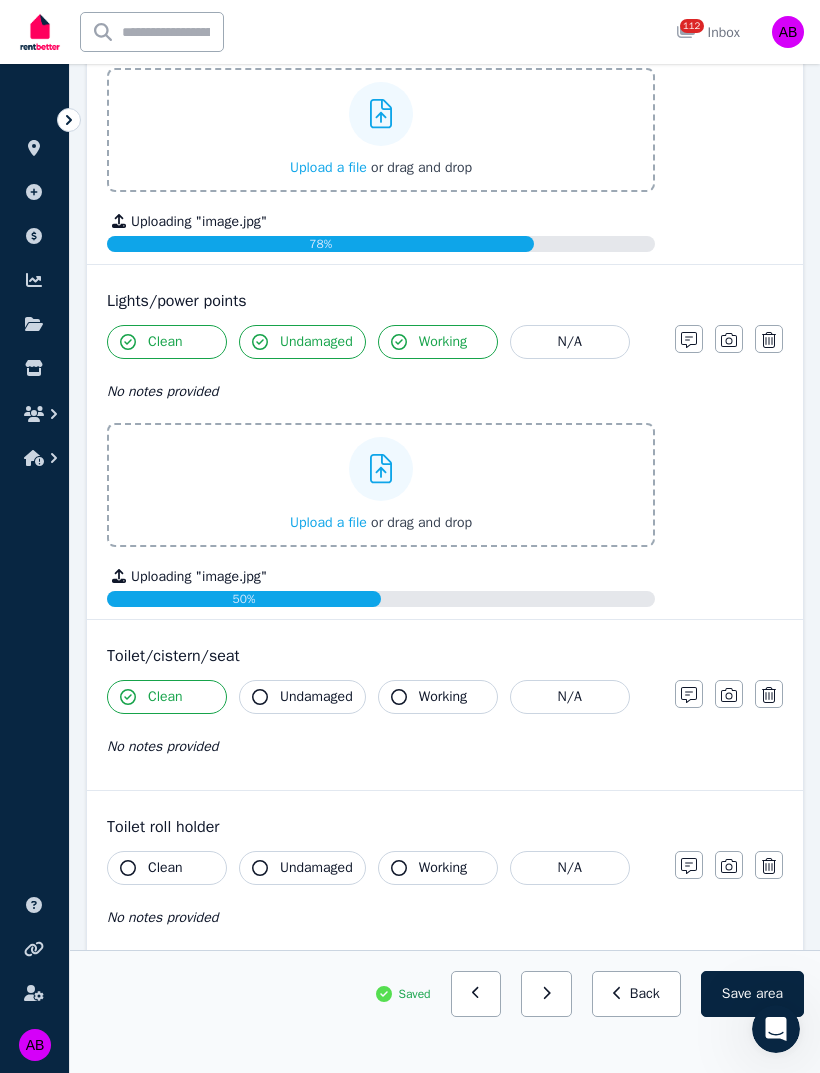 click on "Undamaged" at bounding box center [316, 697] 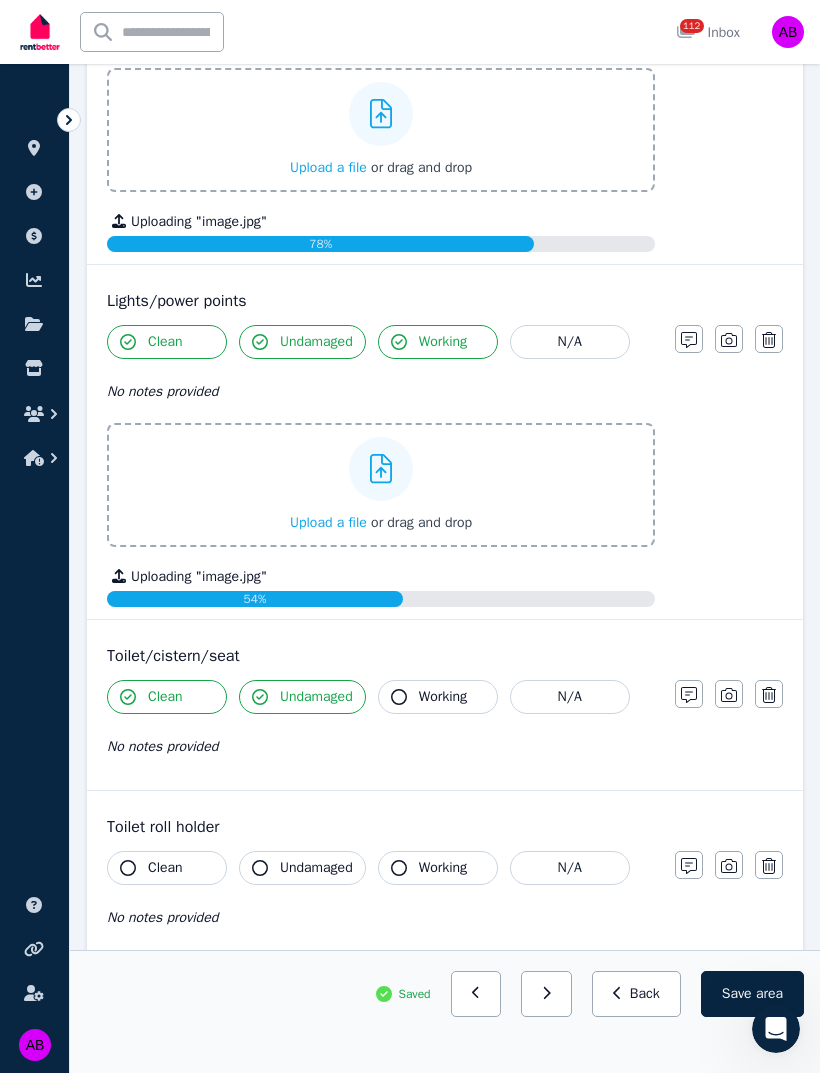 click on "Working" at bounding box center [443, 697] 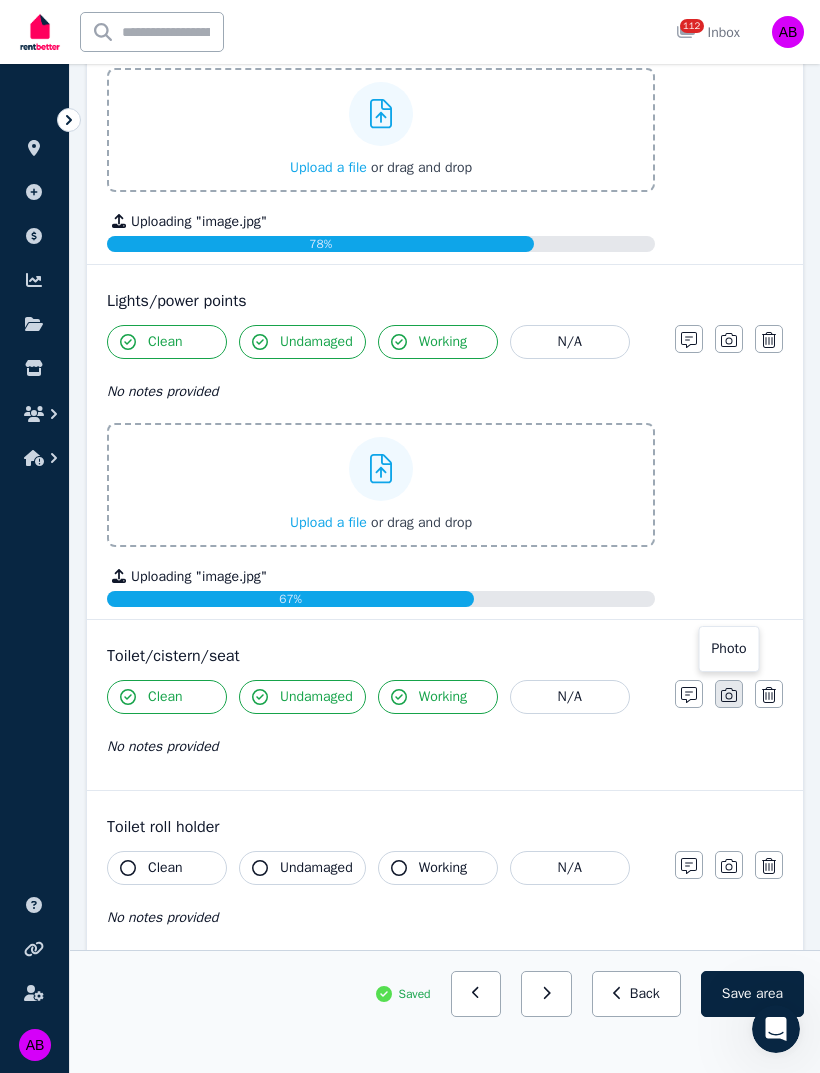 click 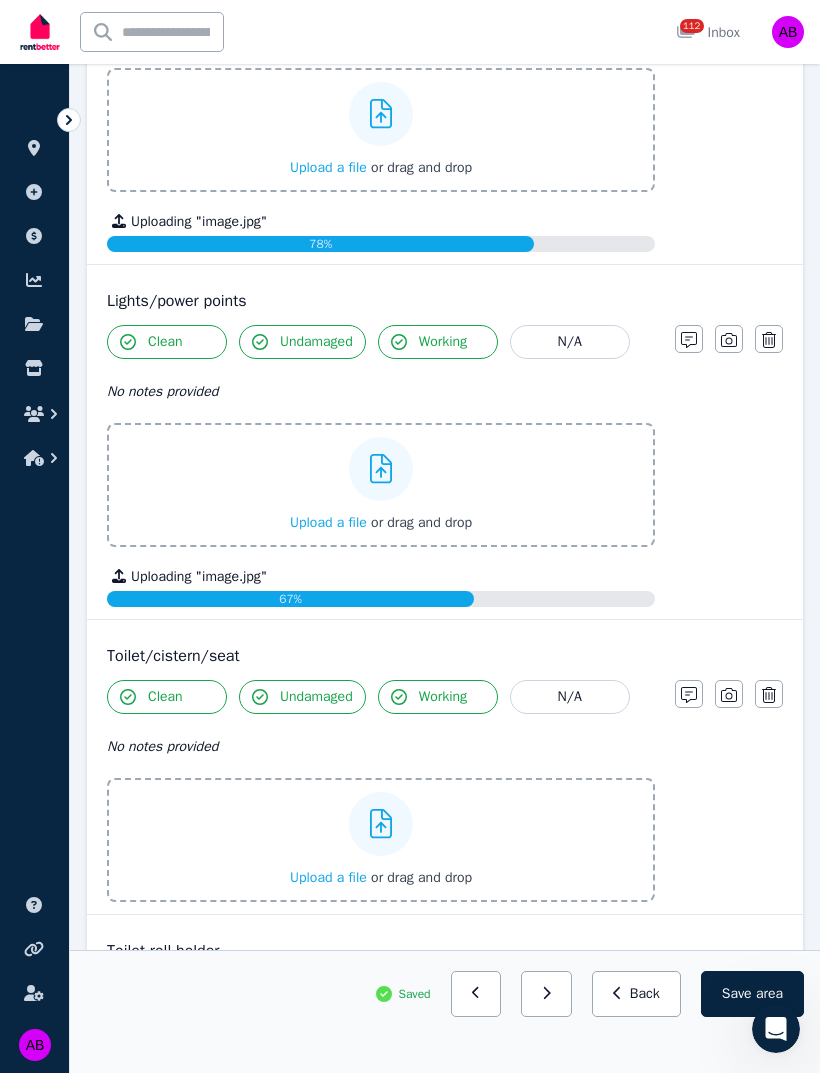click on "Upload a file" at bounding box center (328, 877) 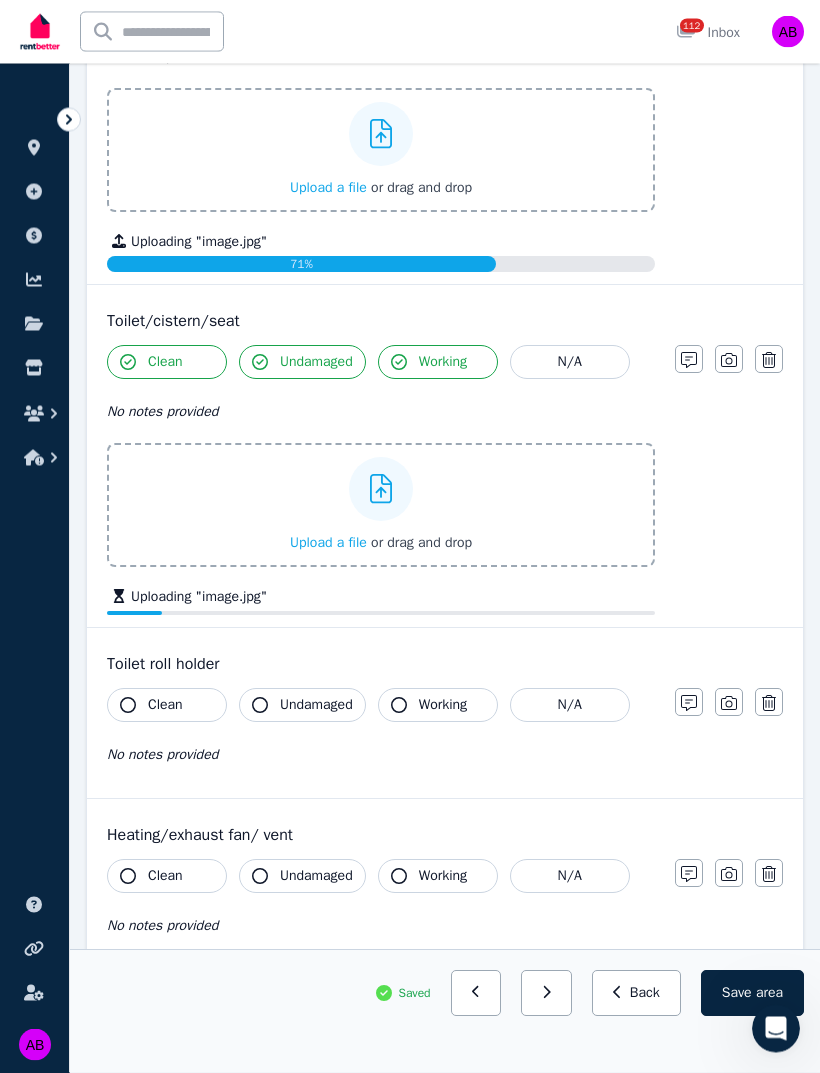 scroll, scrollTop: 2505, scrollLeft: 0, axis: vertical 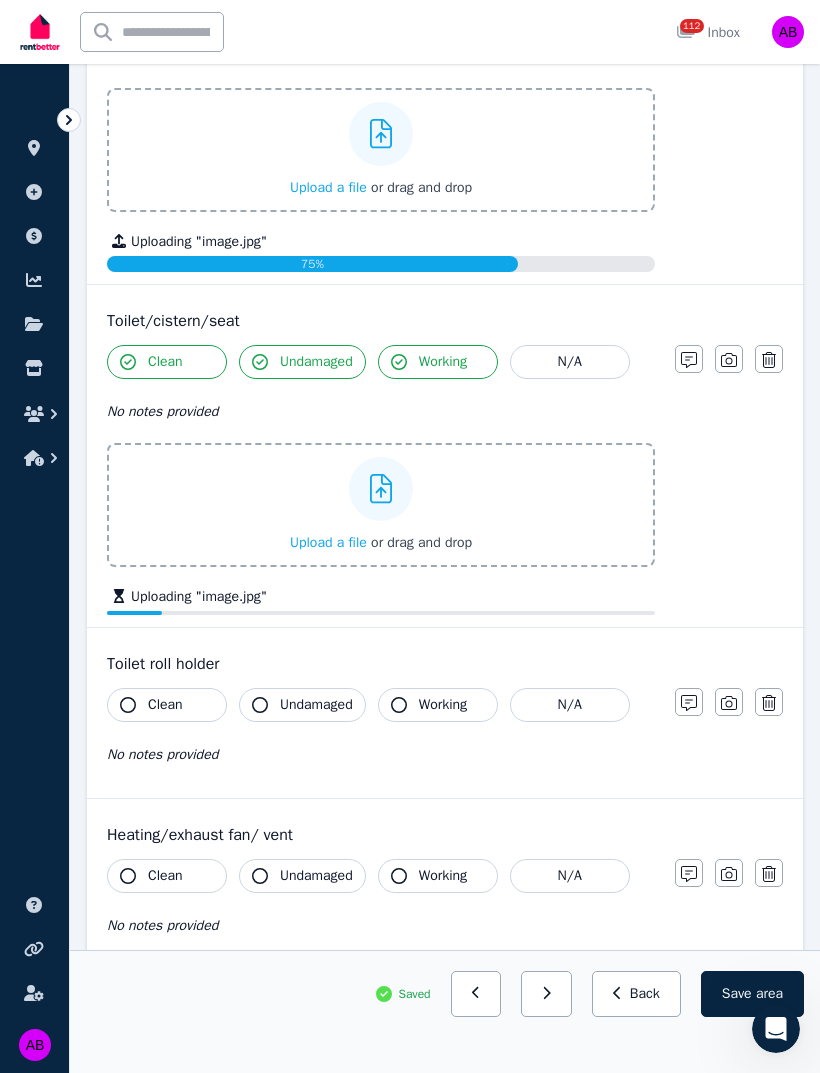 click on "Clean" at bounding box center [167, 705] 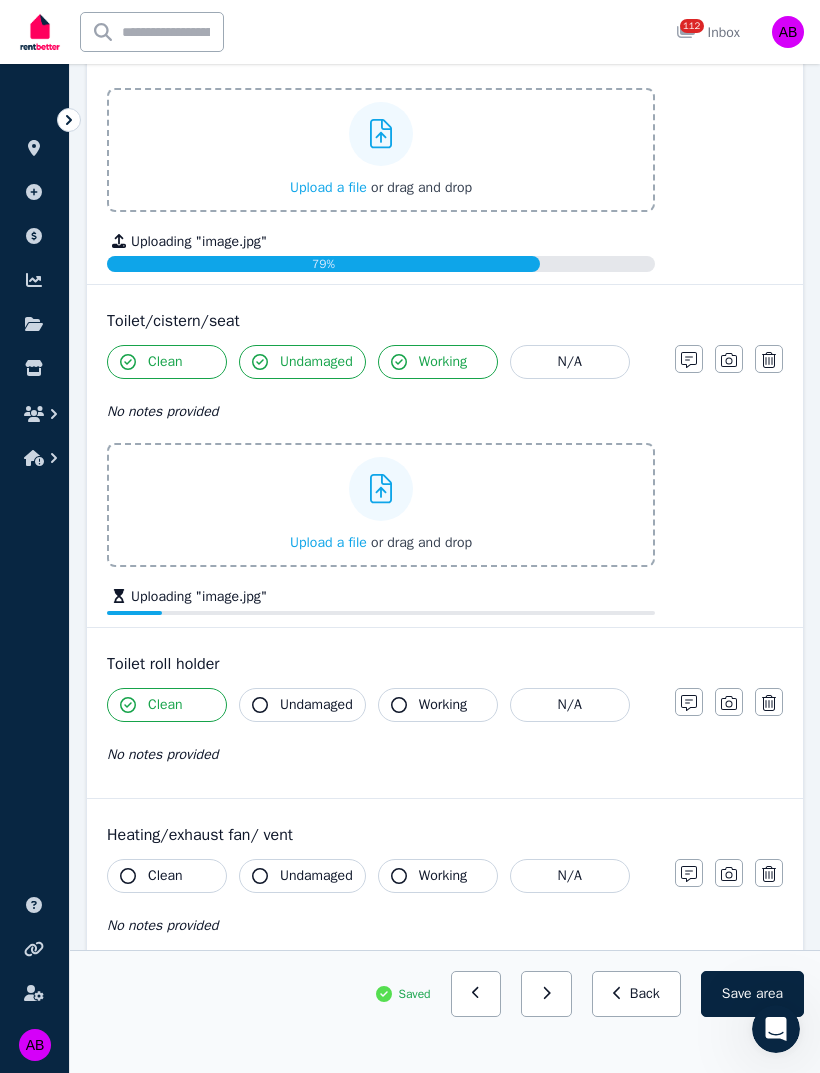 click on "Undamaged" at bounding box center (302, 705) 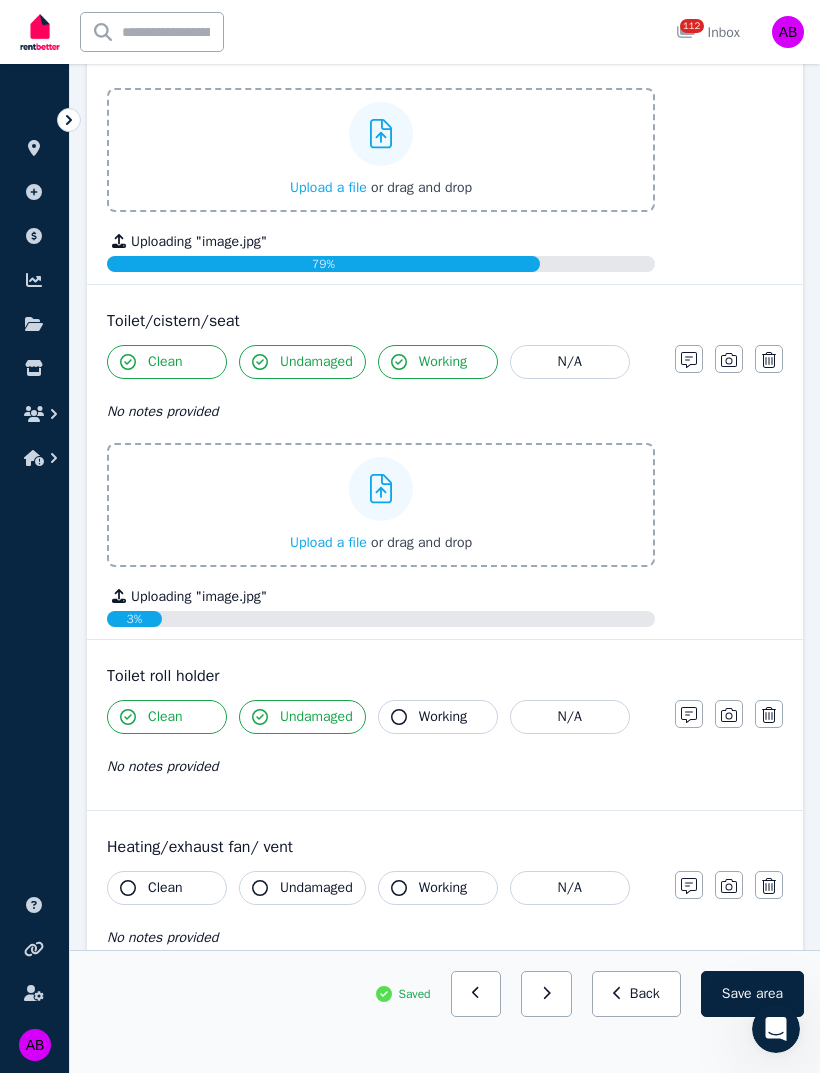 click on "Working" at bounding box center [438, 717] 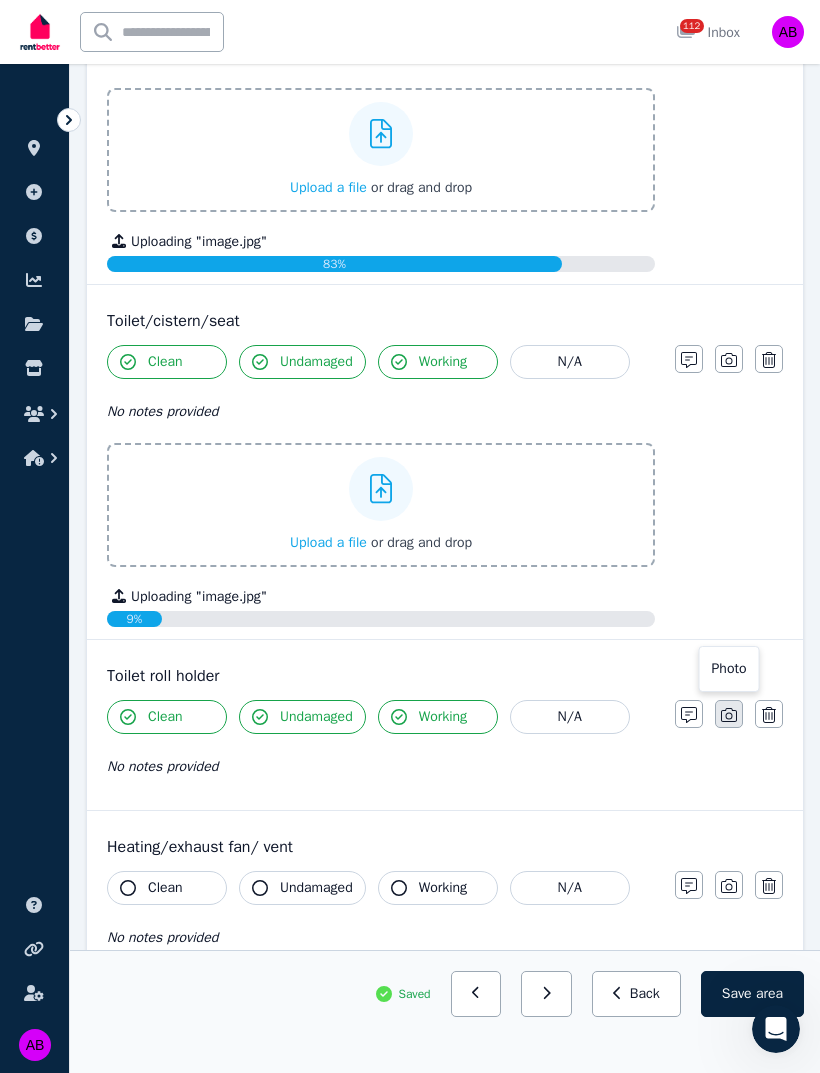 click at bounding box center (729, 714) 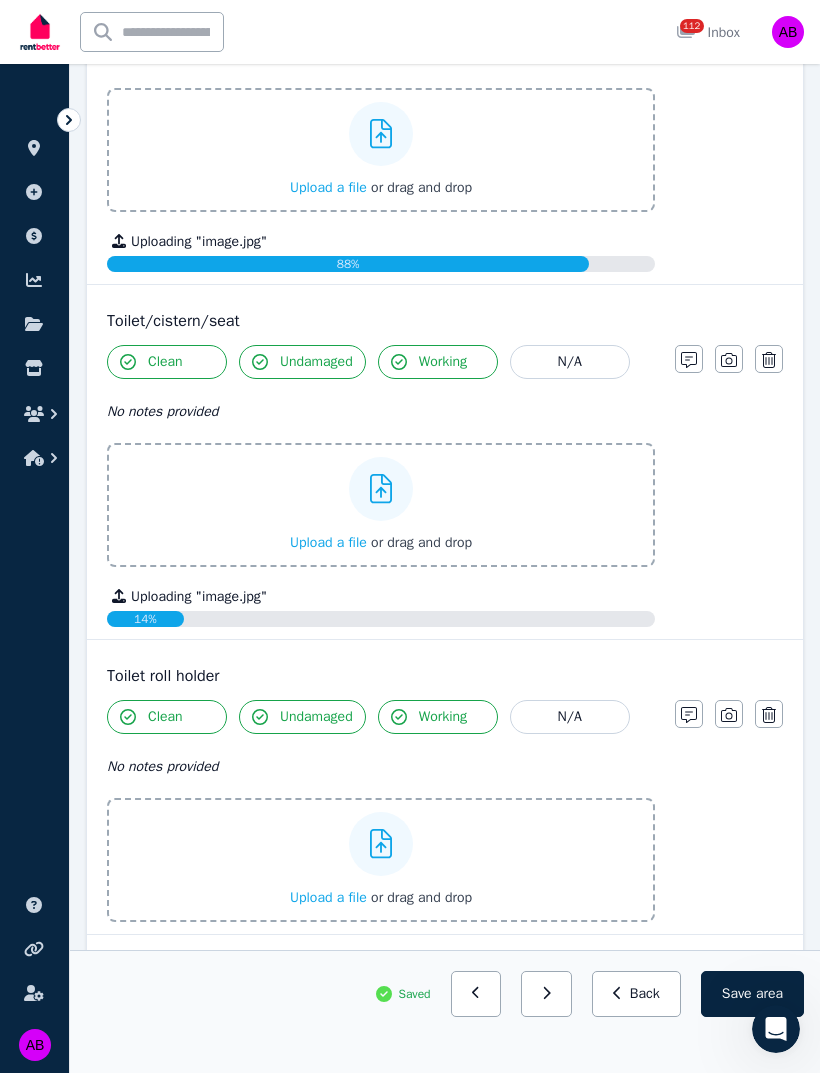 click on "Upload a file" at bounding box center [328, 897] 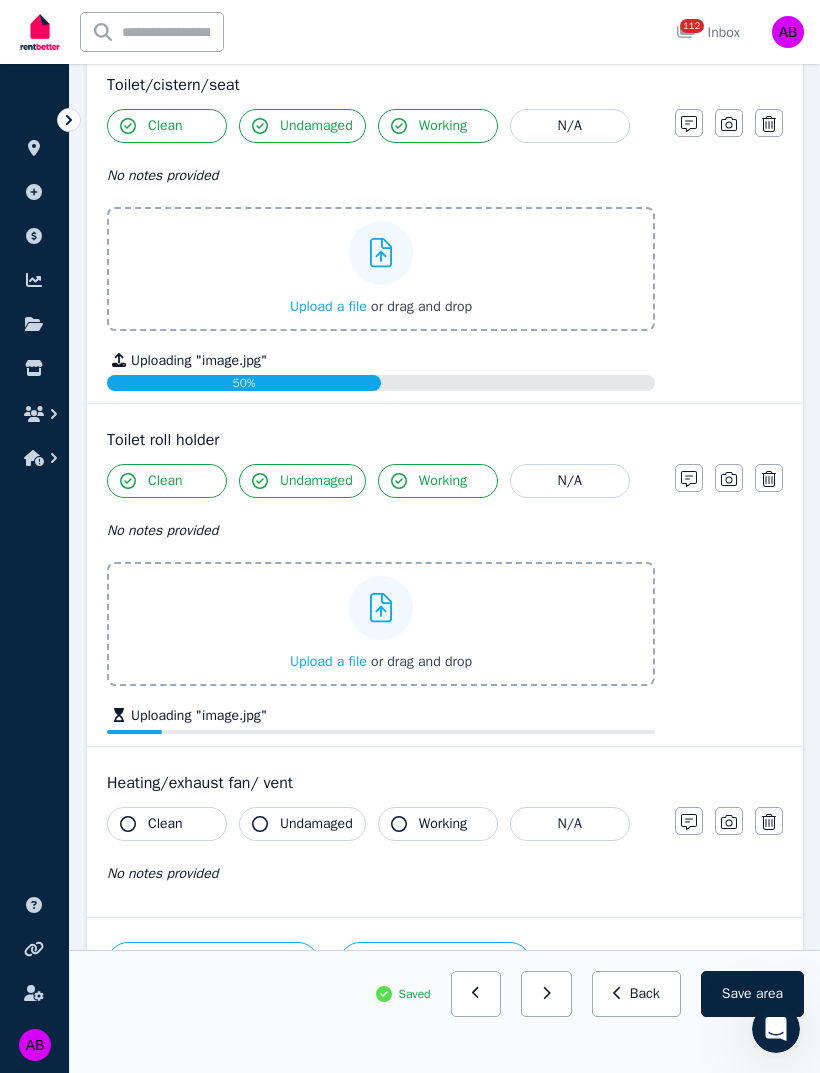 scroll, scrollTop: 2808, scrollLeft: 0, axis: vertical 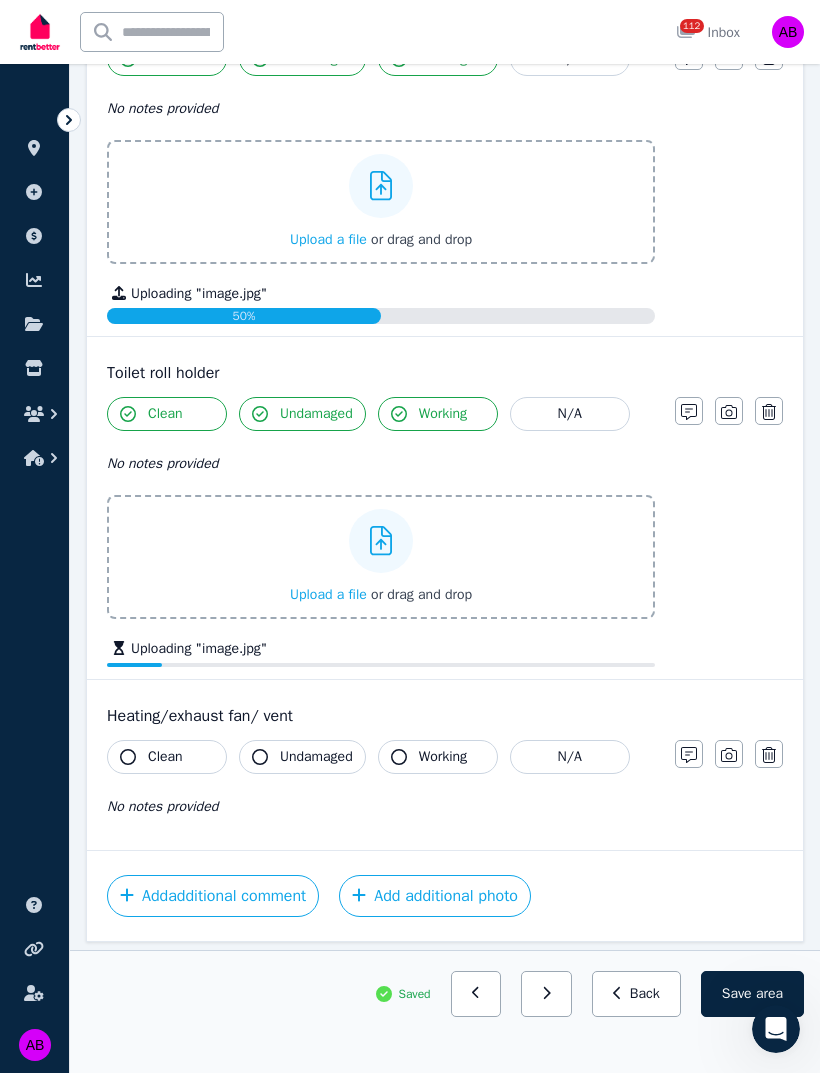 click on "Clean" at bounding box center [167, 757] 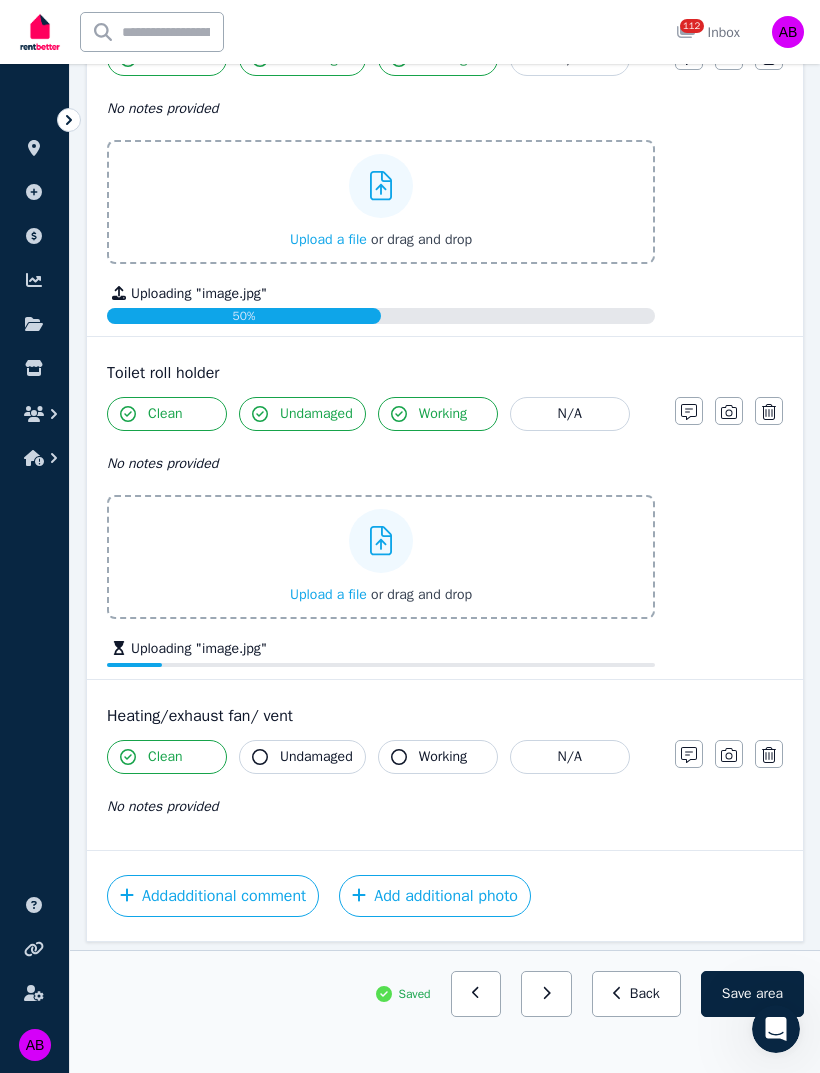 click on "Undamaged" at bounding box center (316, 757) 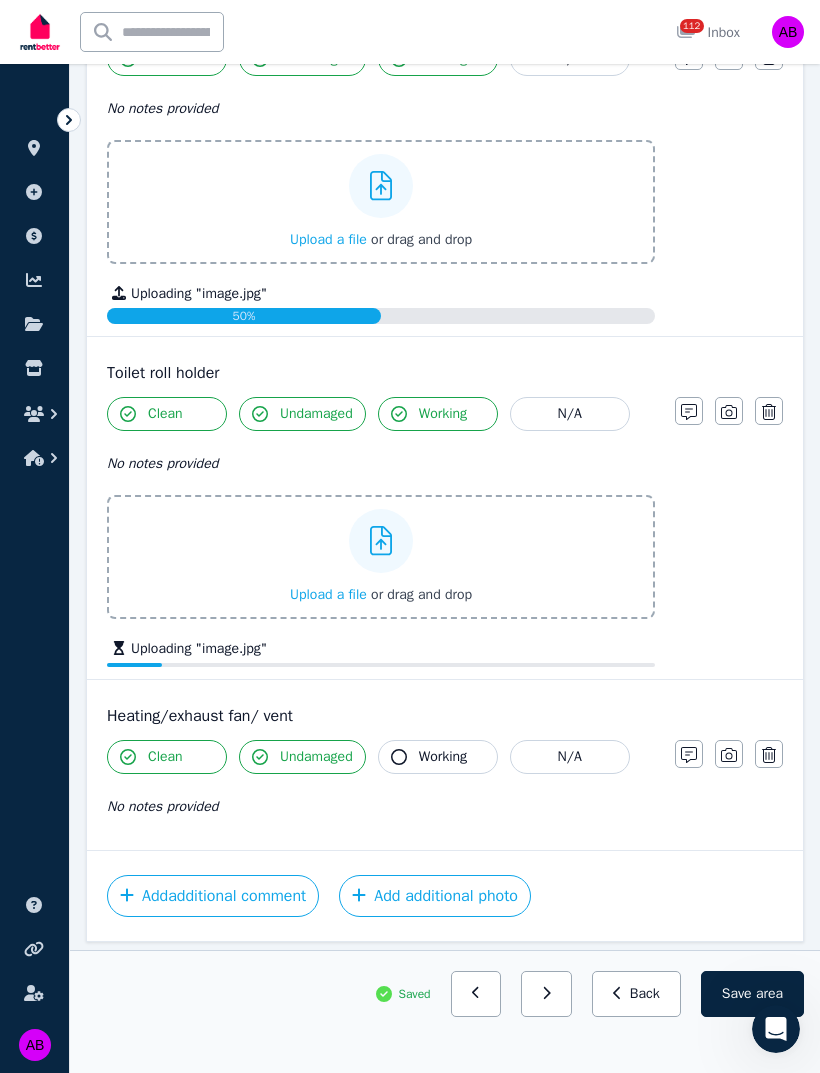 click on "Working" at bounding box center [443, 757] 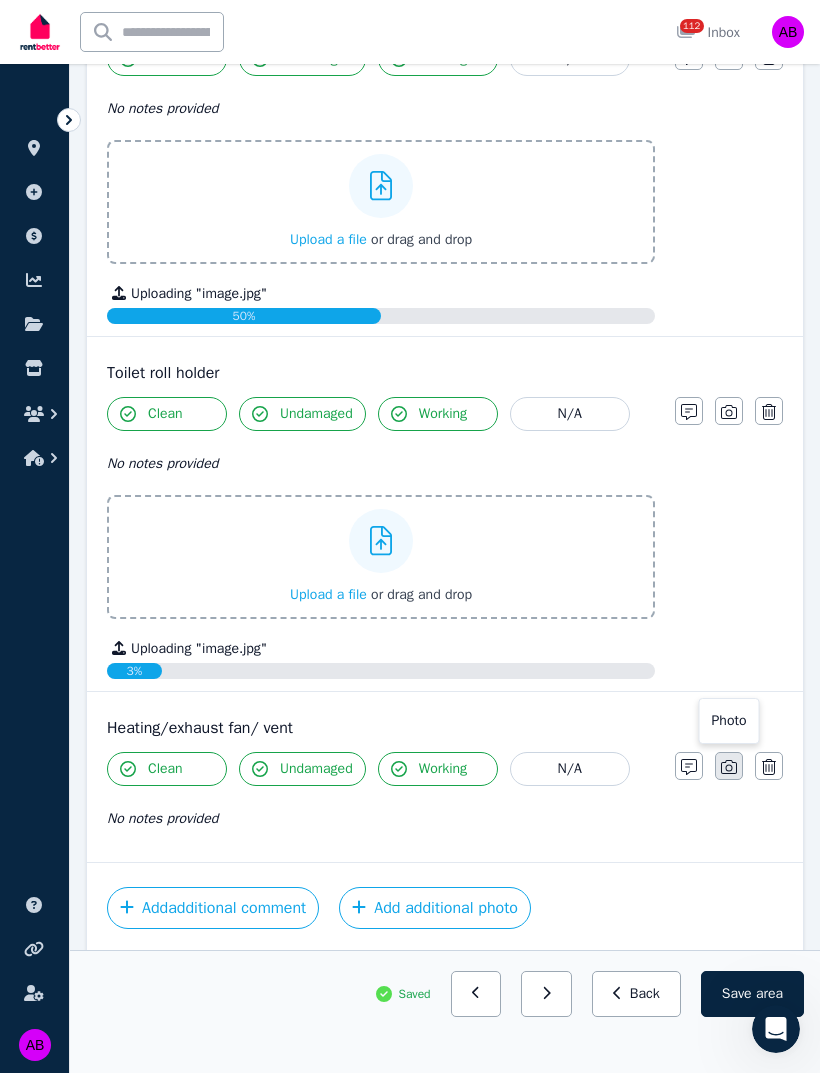 click 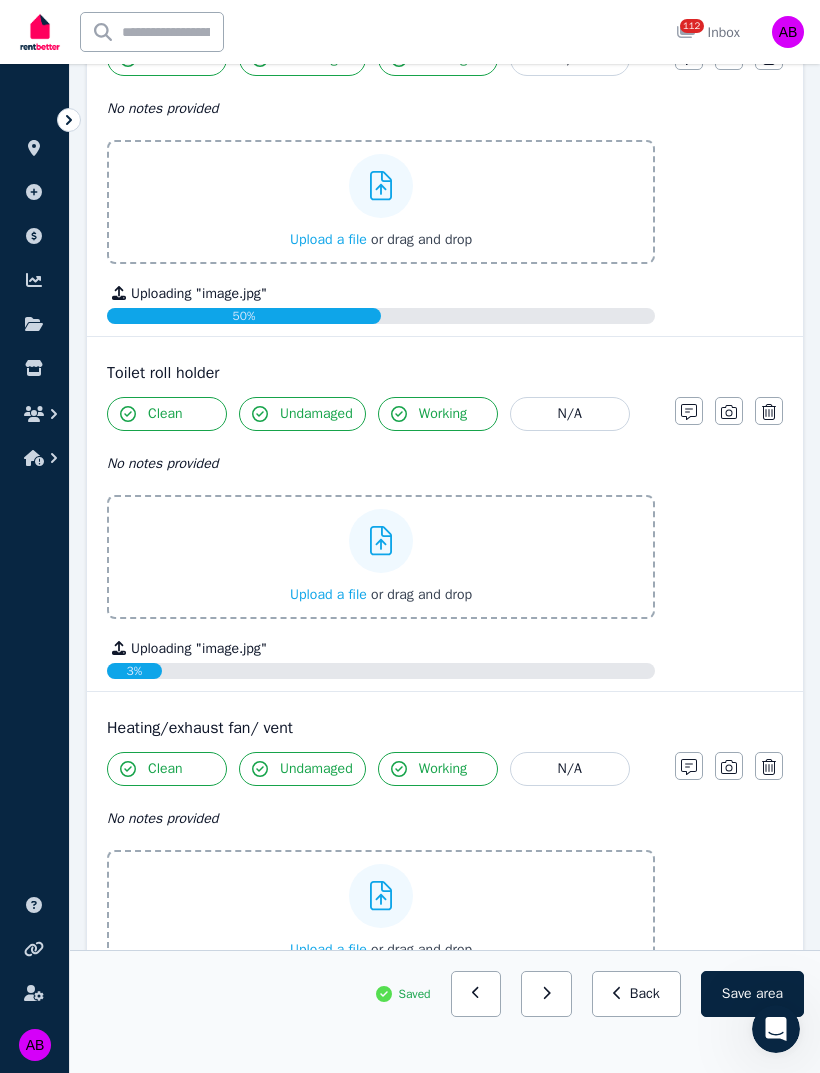 click on "Upload a file" at bounding box center (328, 949) 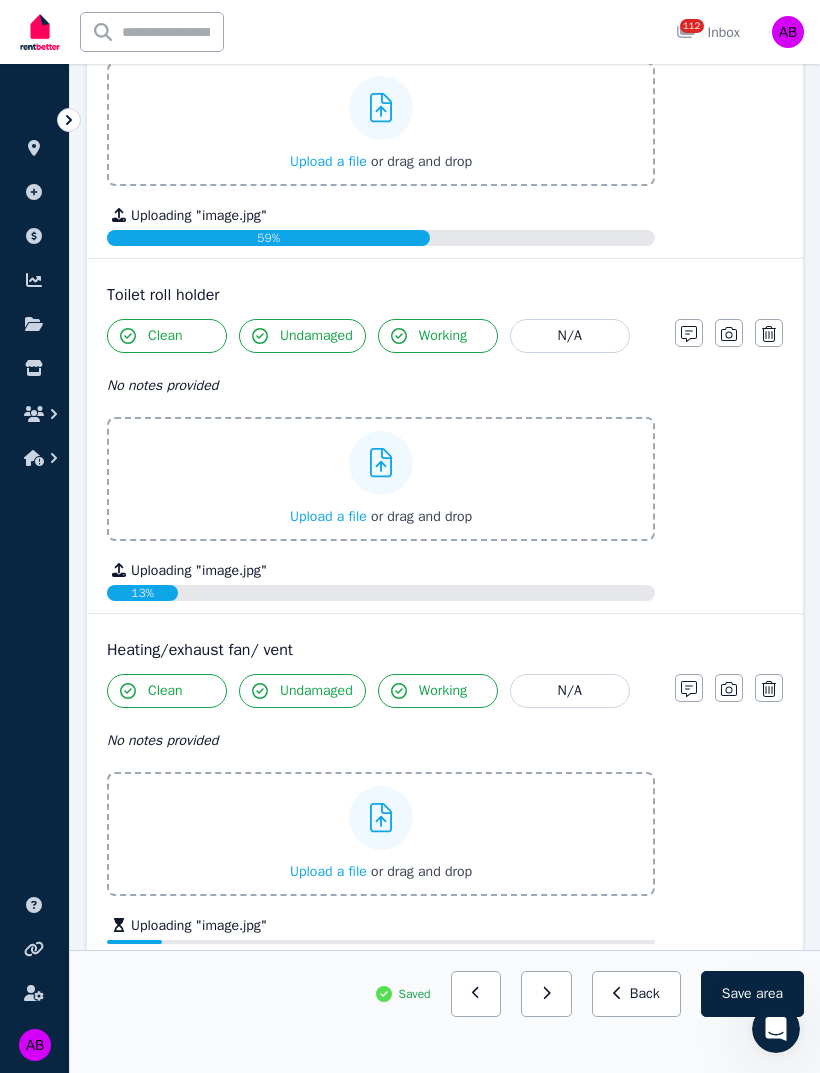 scroll, scrollTop: 2992, scrollLeft: 0, axis: vertical 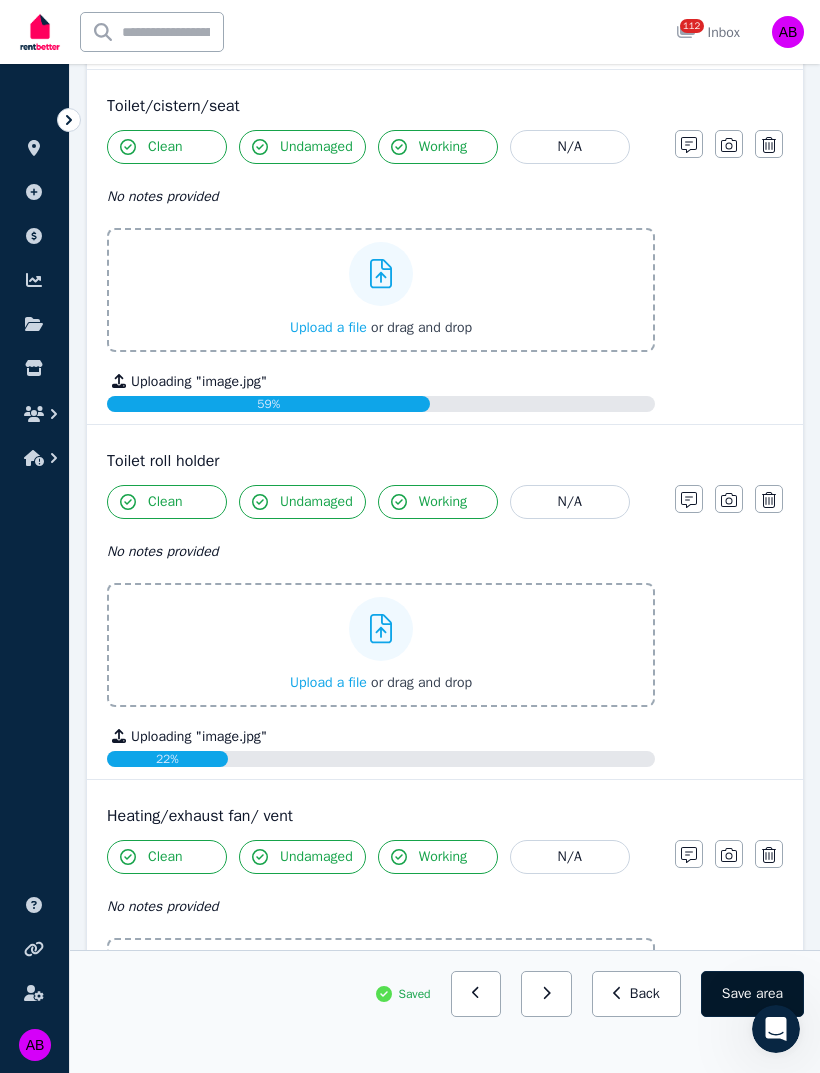 click on "Save   area" at bounding box center (752, 994) 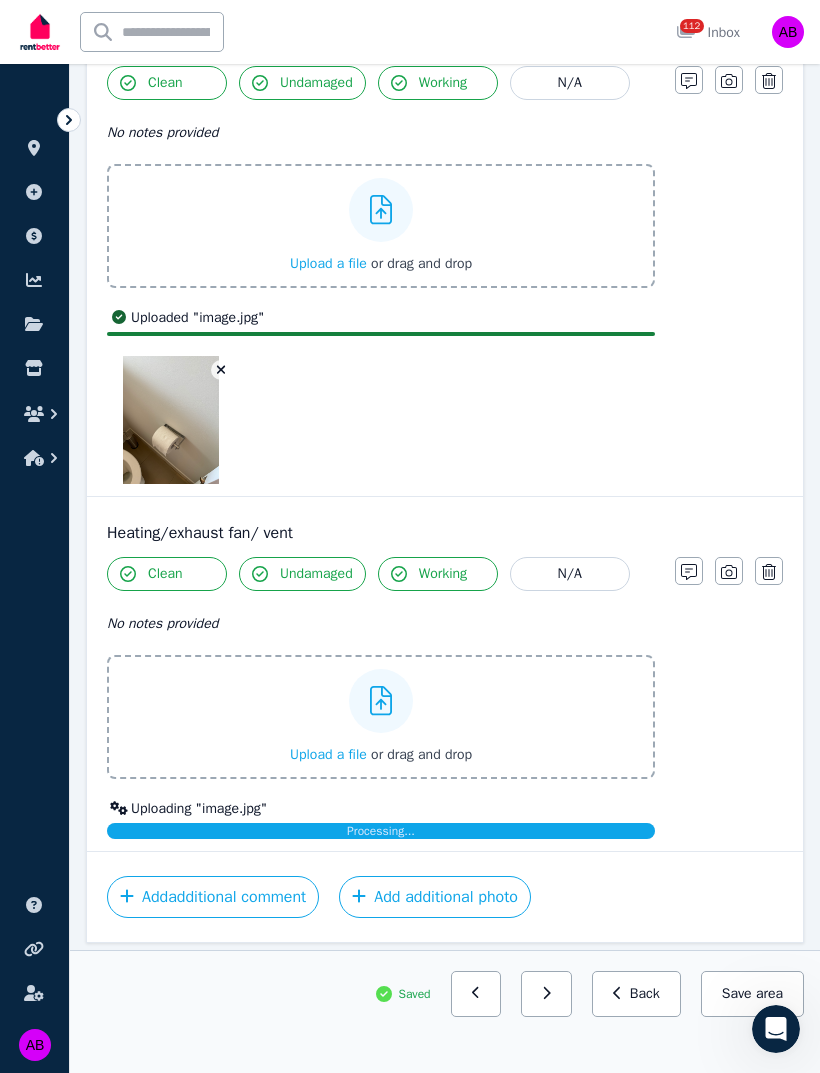 scroll, scrollTop: 3452, scrollLeft: 0, axis: vertical 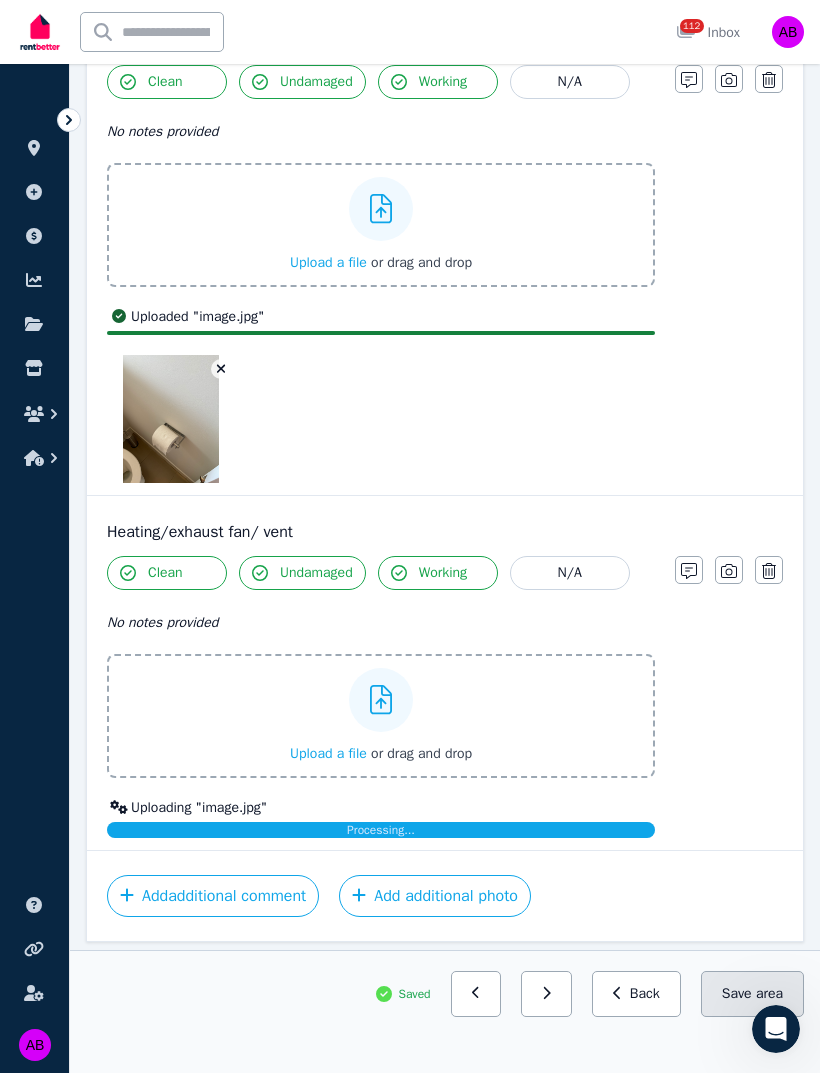 click on "Save   area" at bounding box center (752, 994) 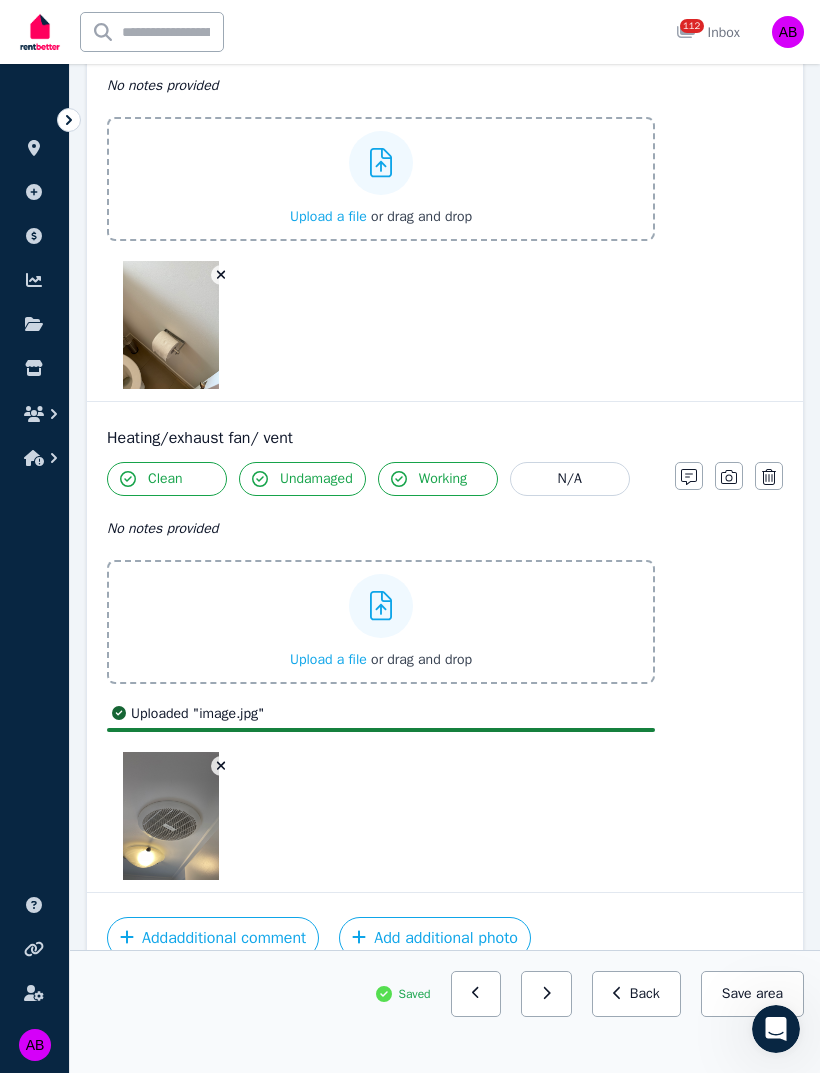 scroll, scrollTop: 3444, scrollLeft: 0, axis: vertical 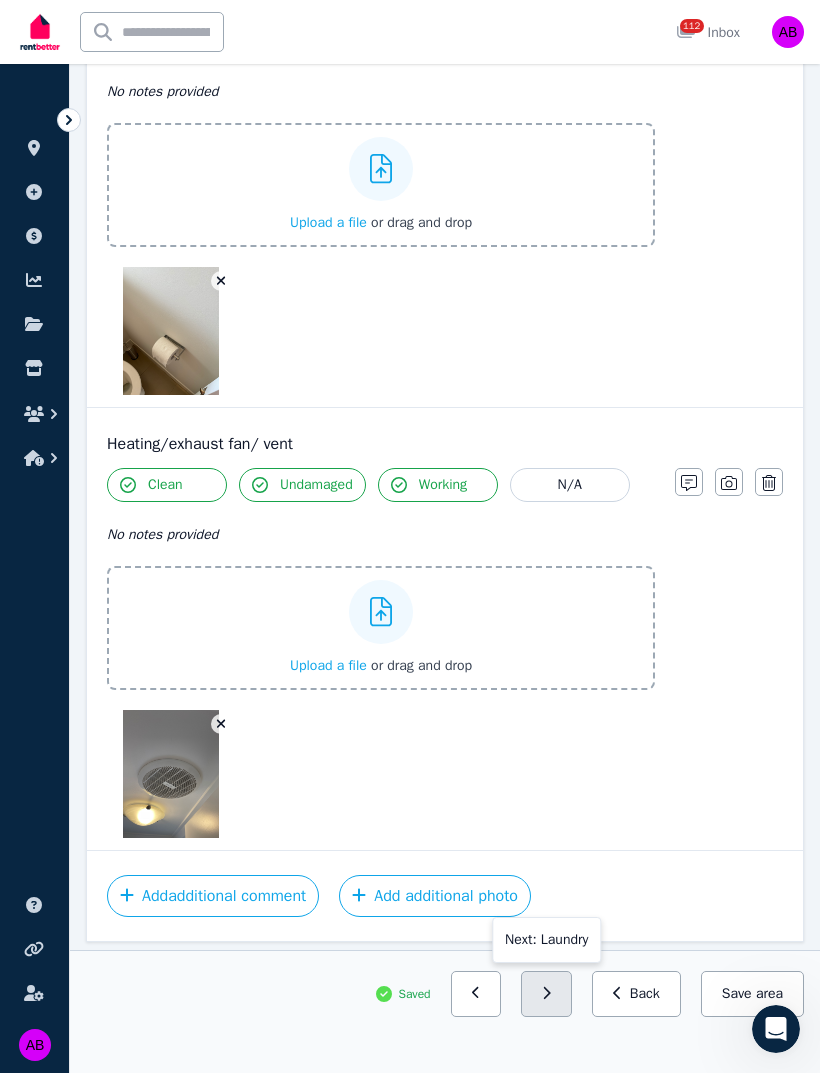 click 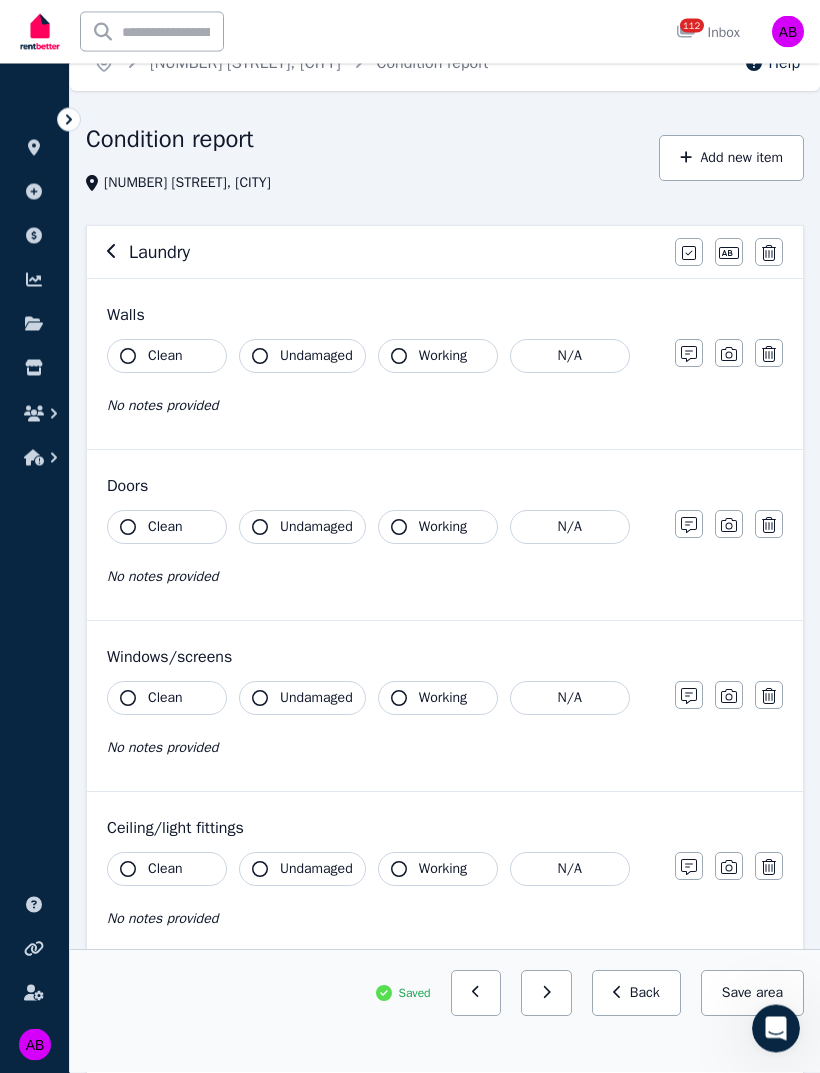 scroll, scrollTop: 0, scrollLeft: 0, axis: both 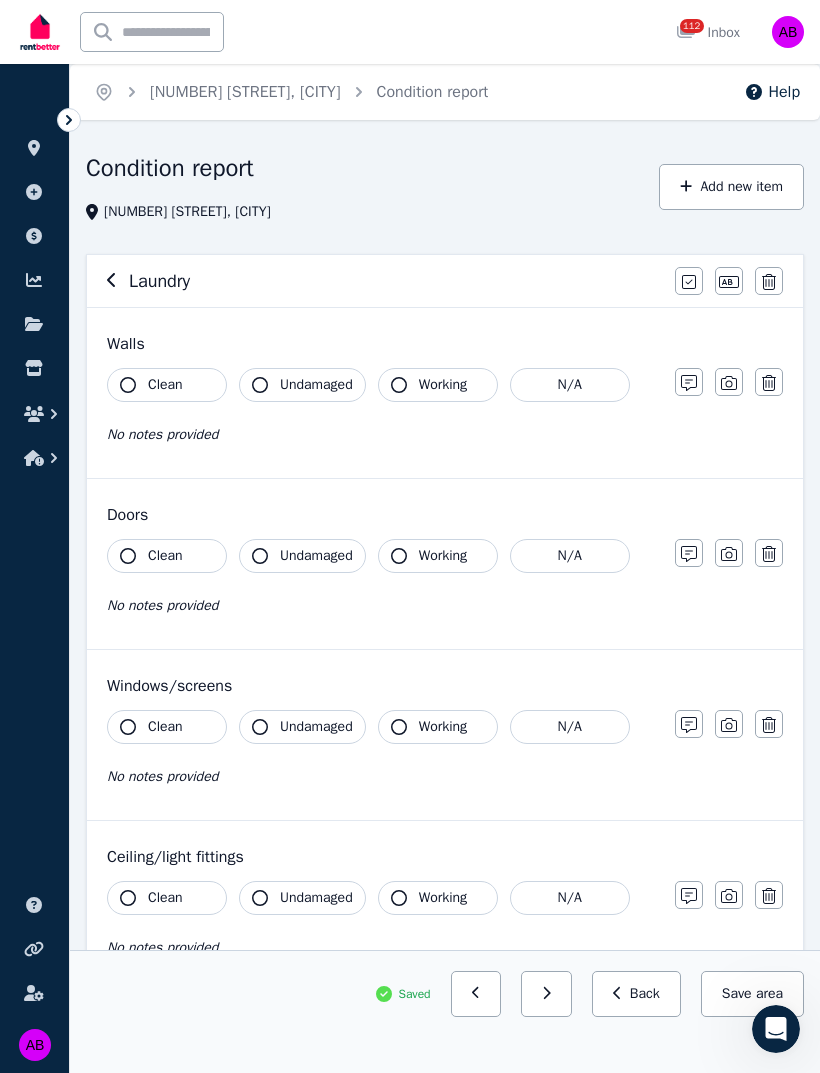 click on "Clean" at bounding box center (165, 385) 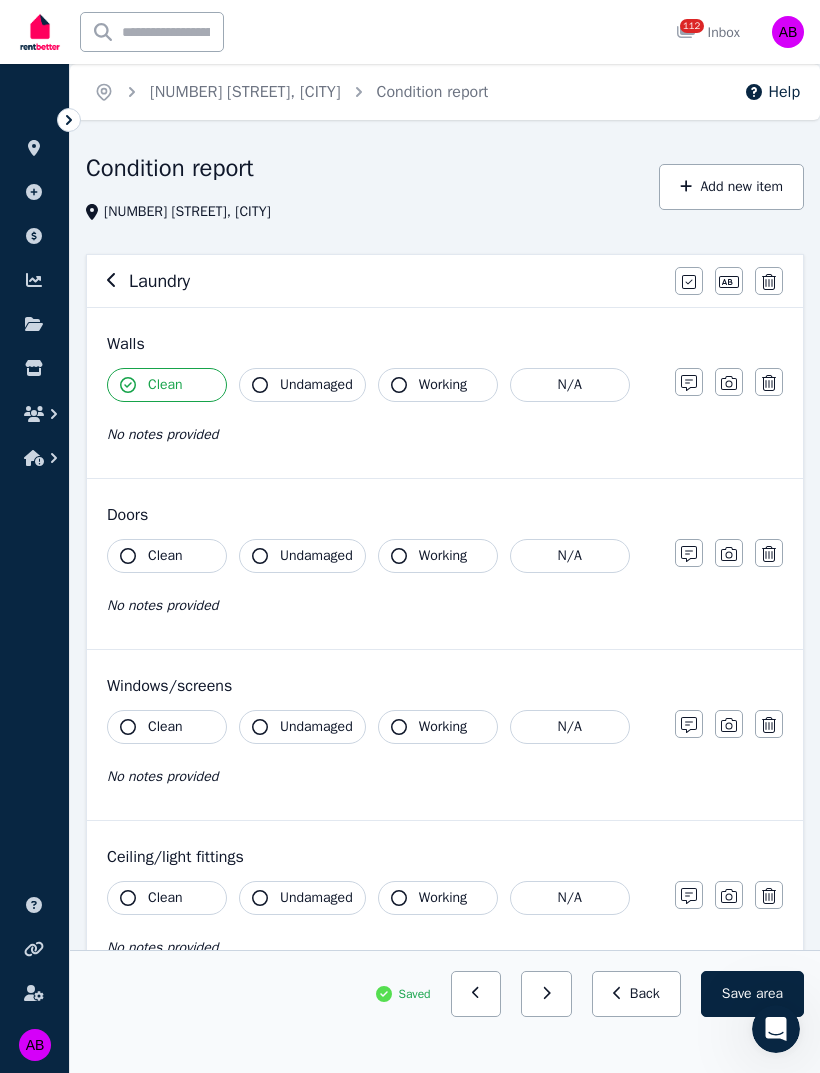 click on "Undamaged" at bounding box center [316, 385] 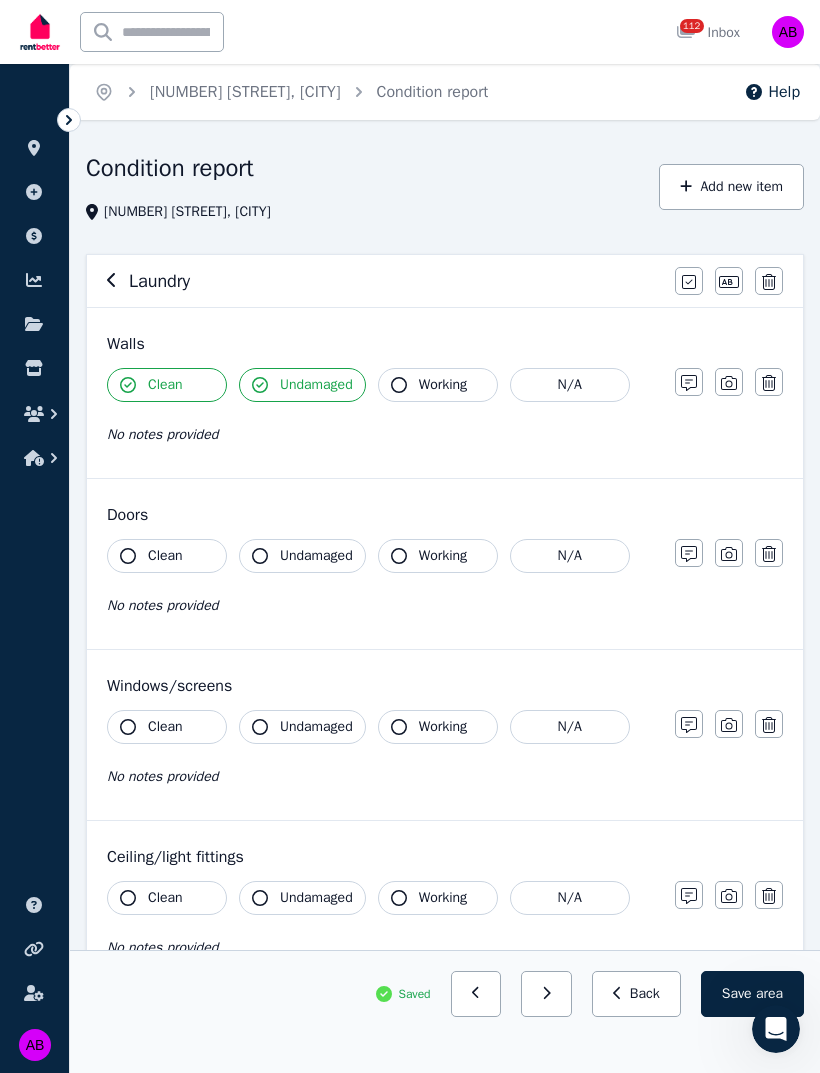 click on "Working" at bounding box center (438, 385) 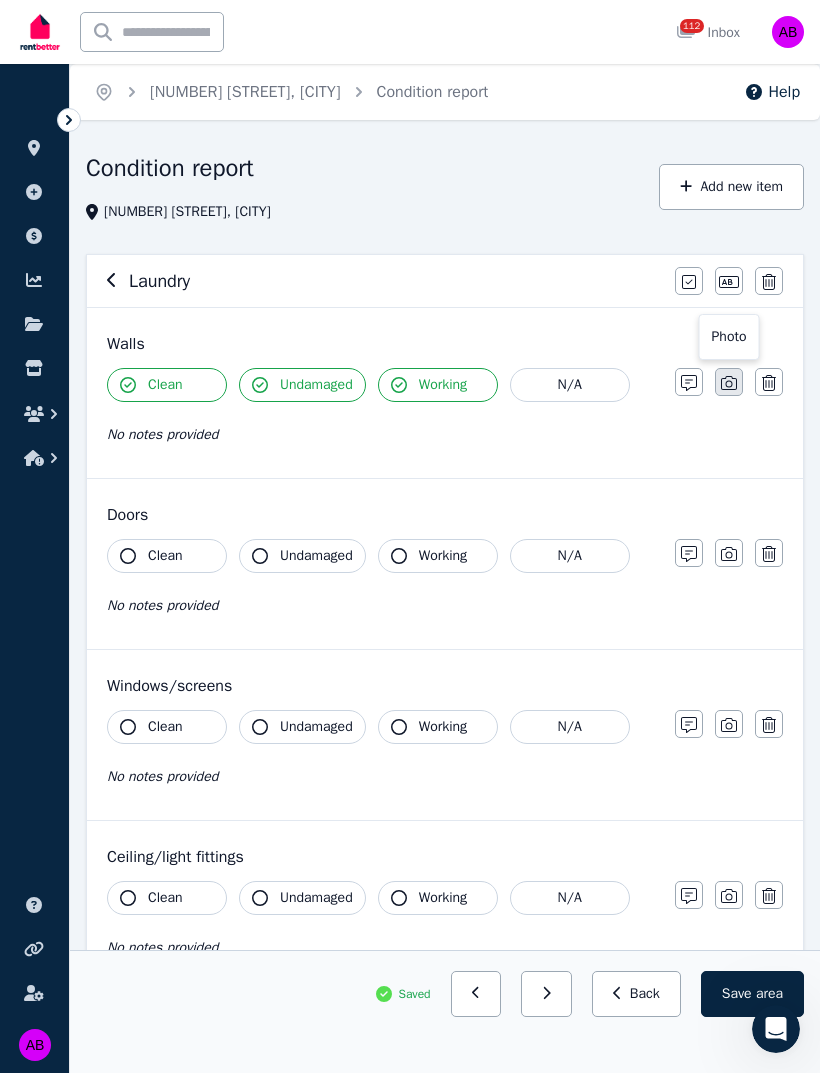 click 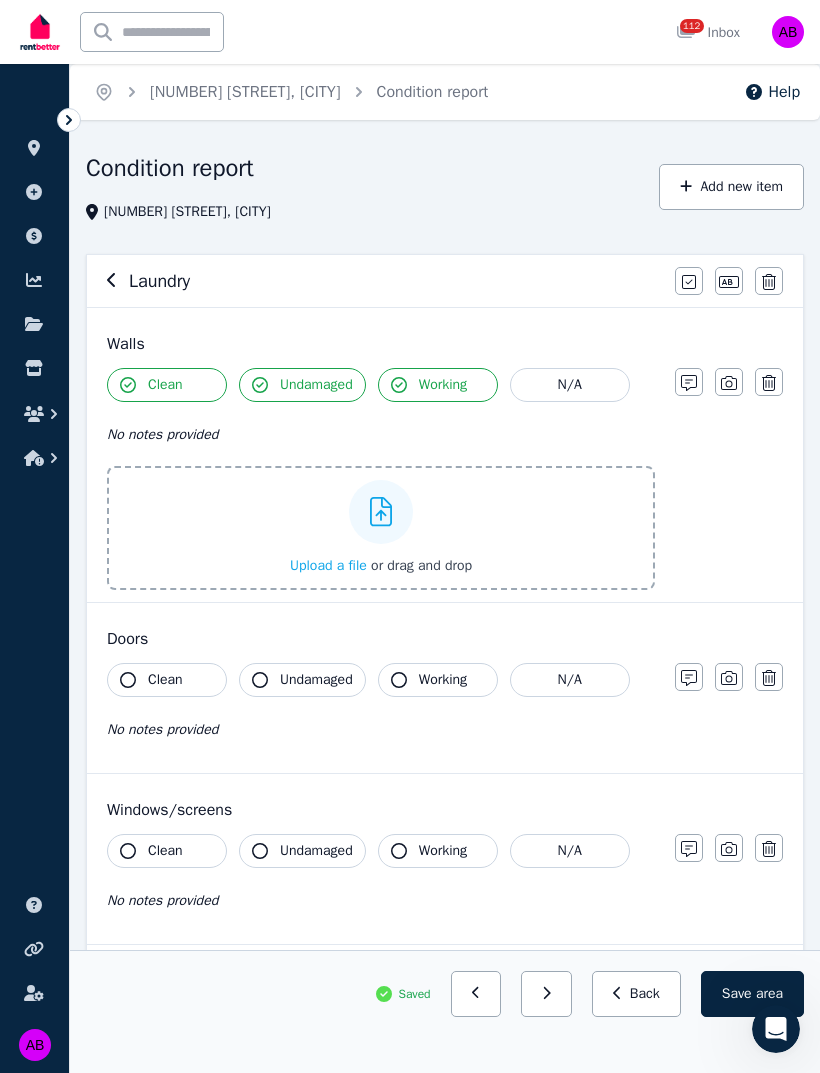 click on "Upload a file" at bounding box center (328, 565) 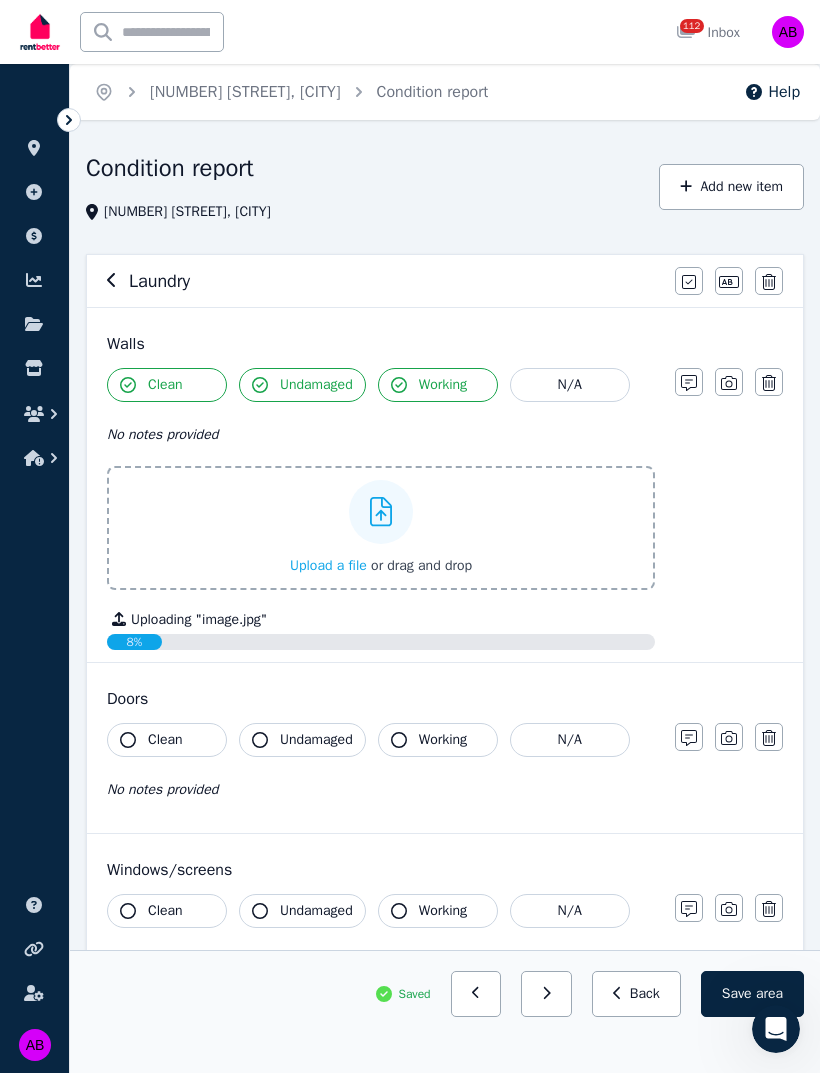 click on "Upload a file" at bounding box center [328, 565] 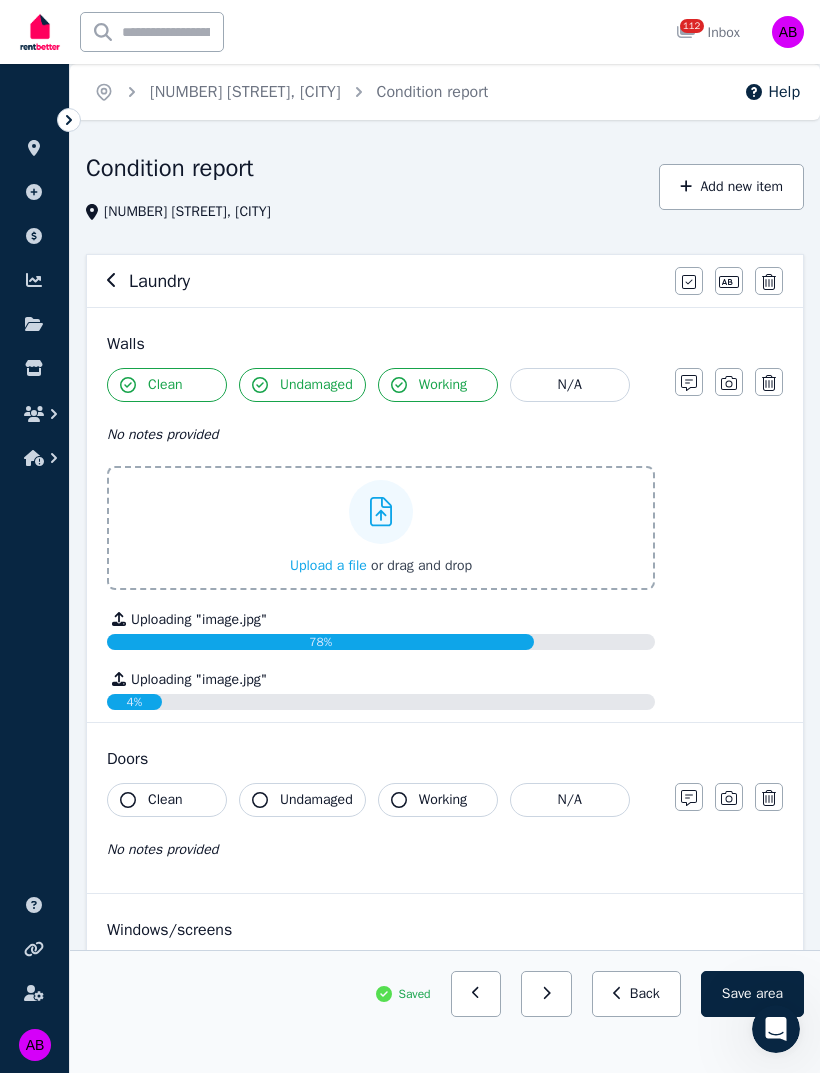 click on "Clean" at bounding box center [167, 800] 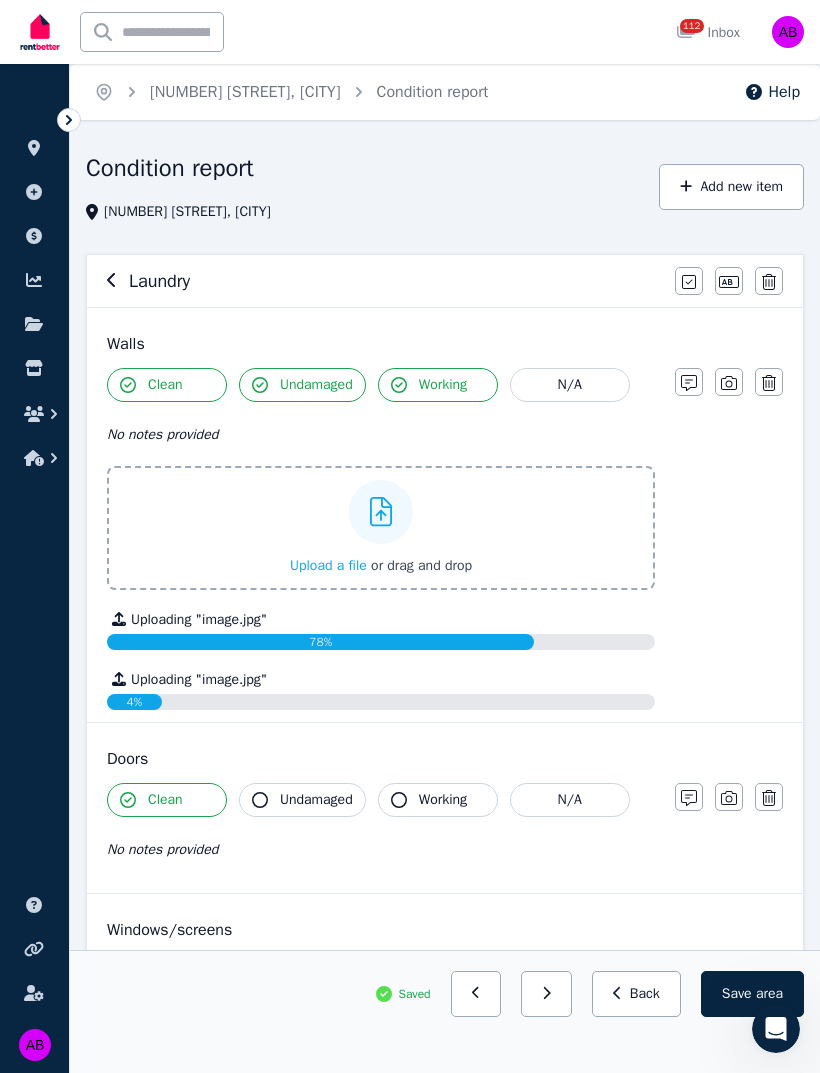 click on "Undamaged" at bounding box center (316, 800) 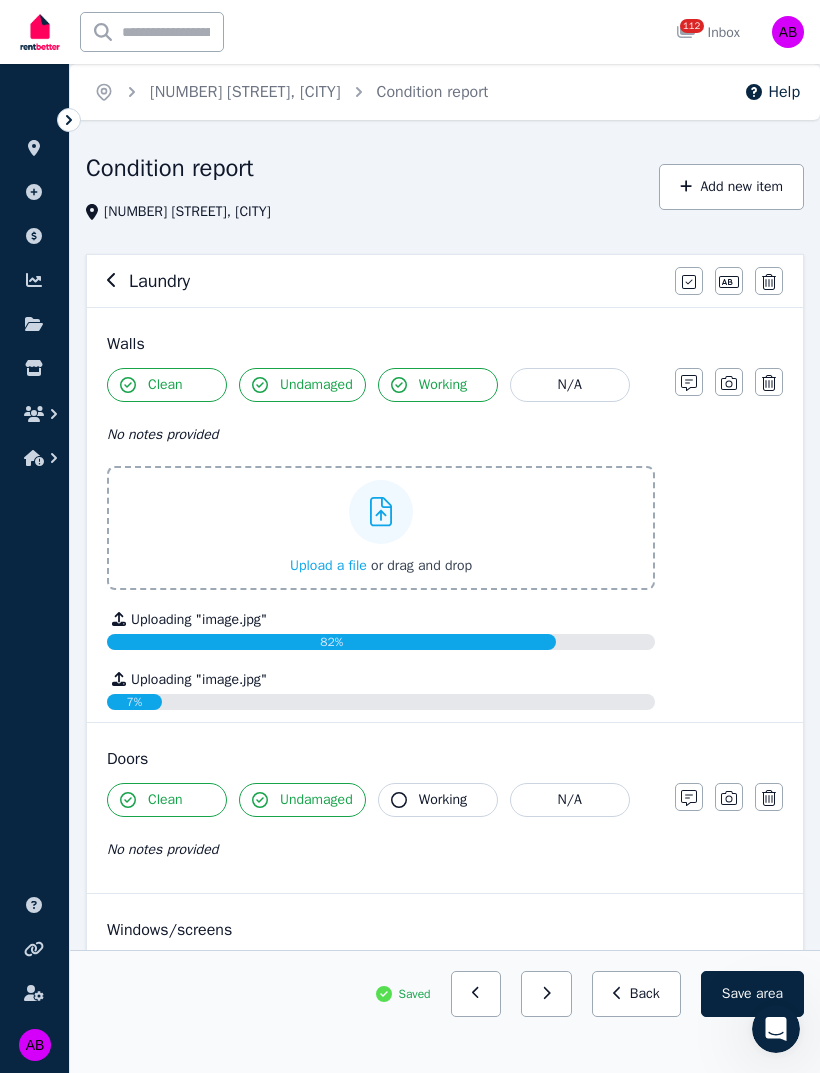 click on "Working" at bounding box center (443, 800) 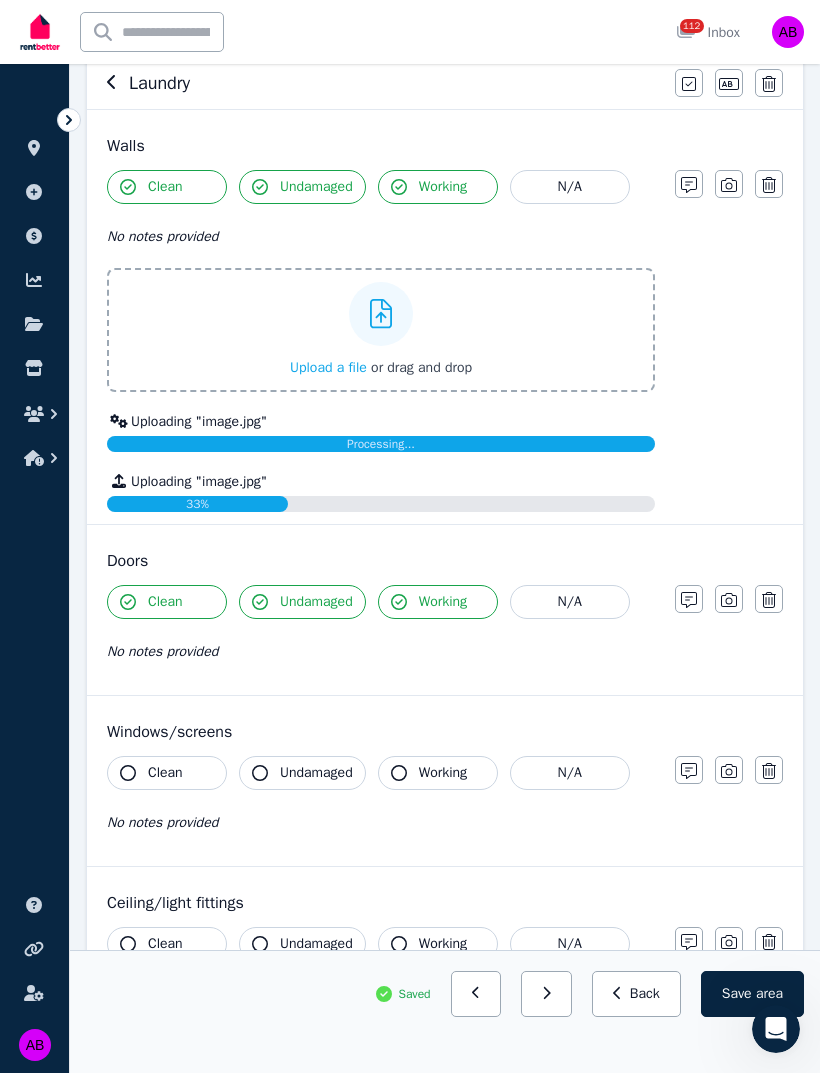 scroll, scrollTop: 205, scrollLeft: 0, axis: vertical 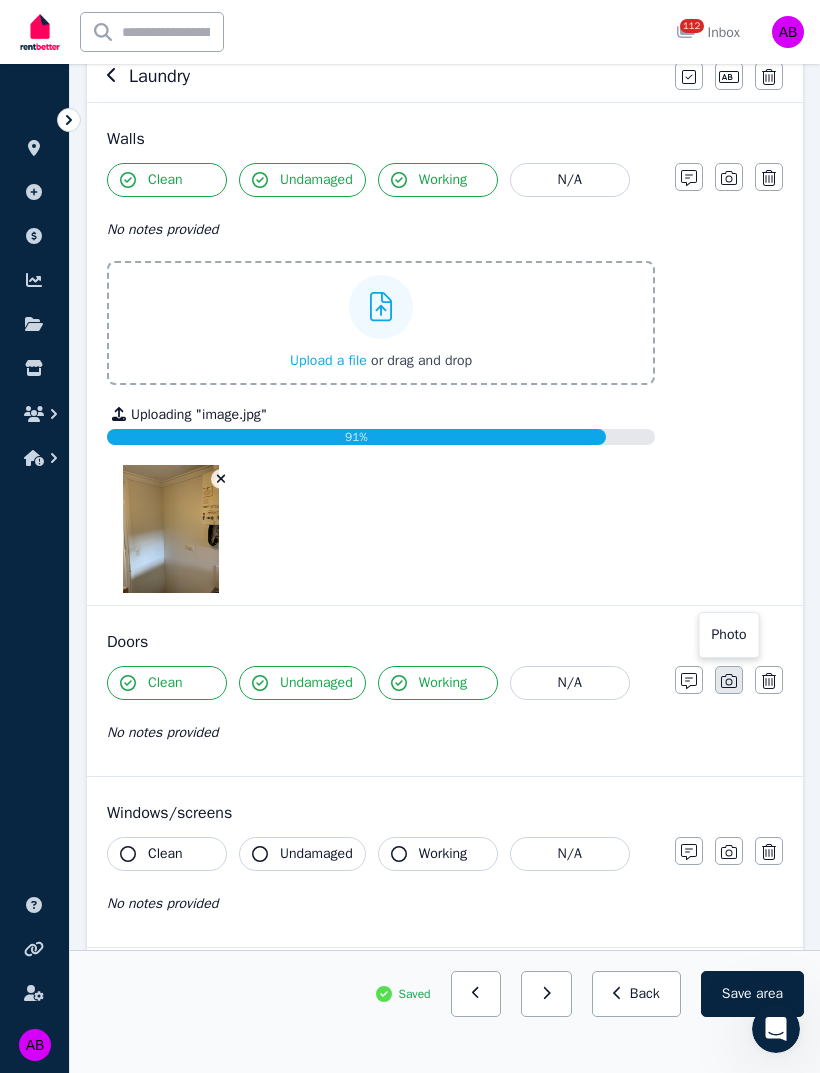 click 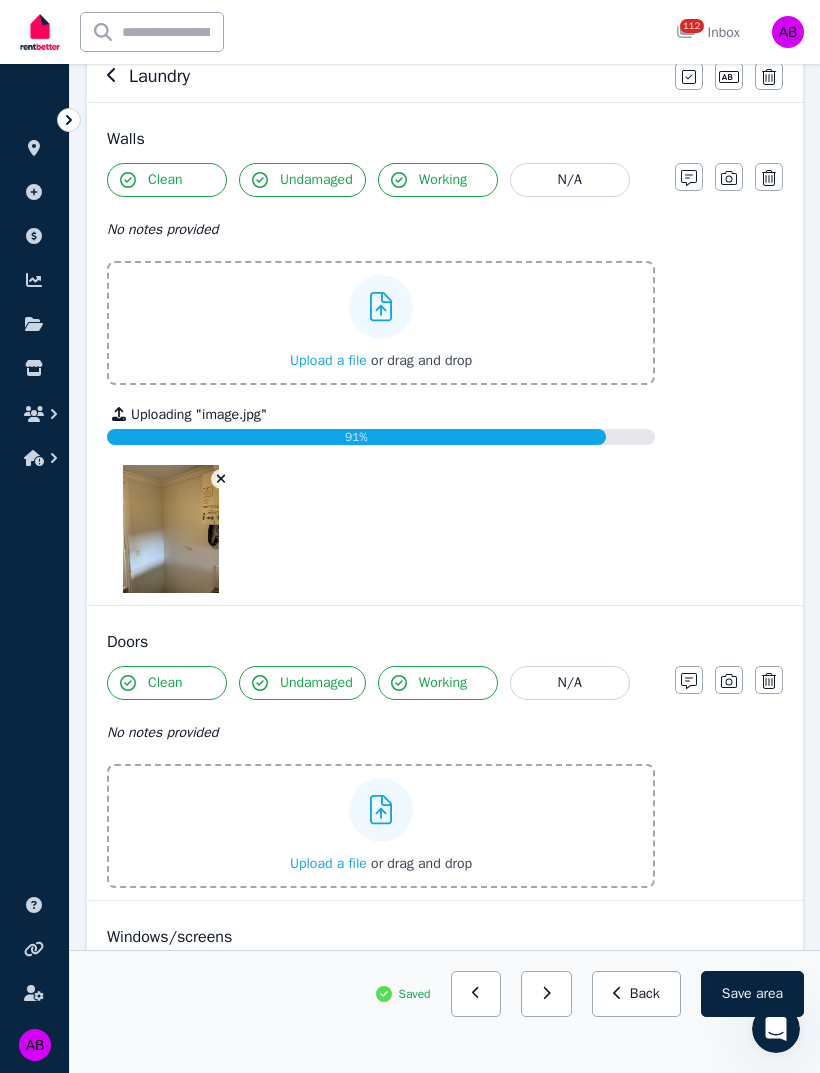 click on "Upload a file" at bounding box center (328, 863) 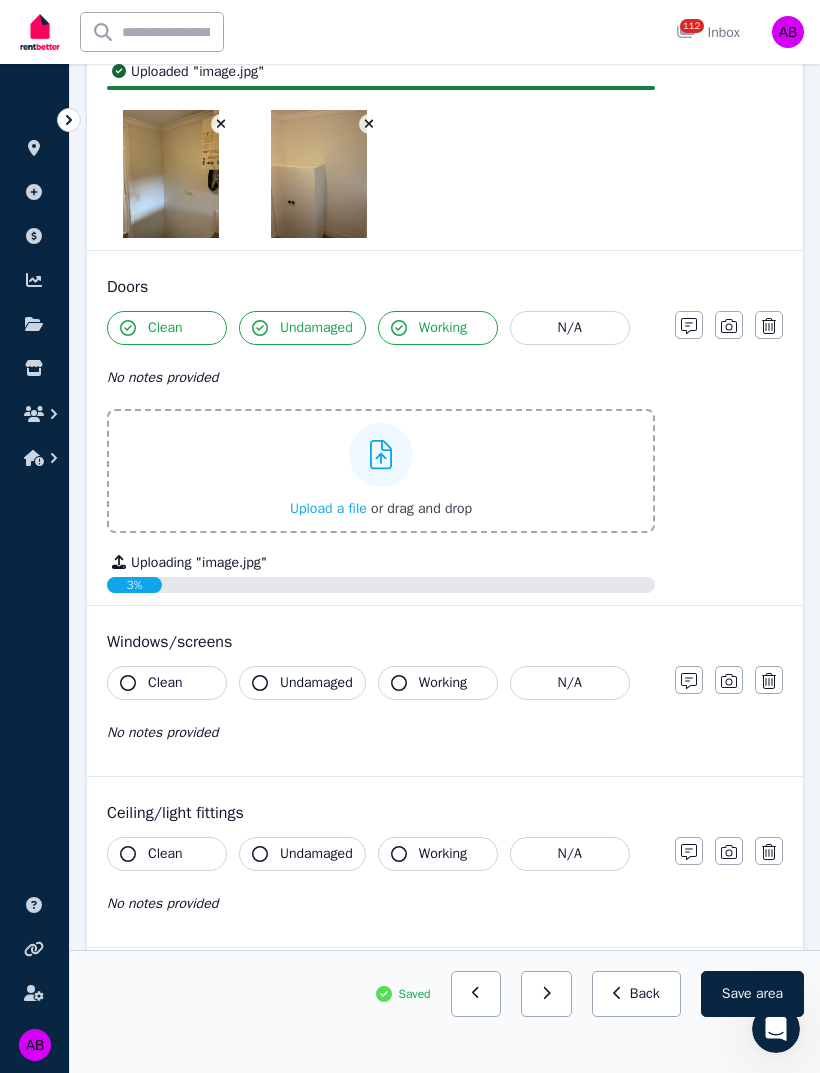 scroll, scrollTop: 550, scrollLeft: 0, axis: vertical 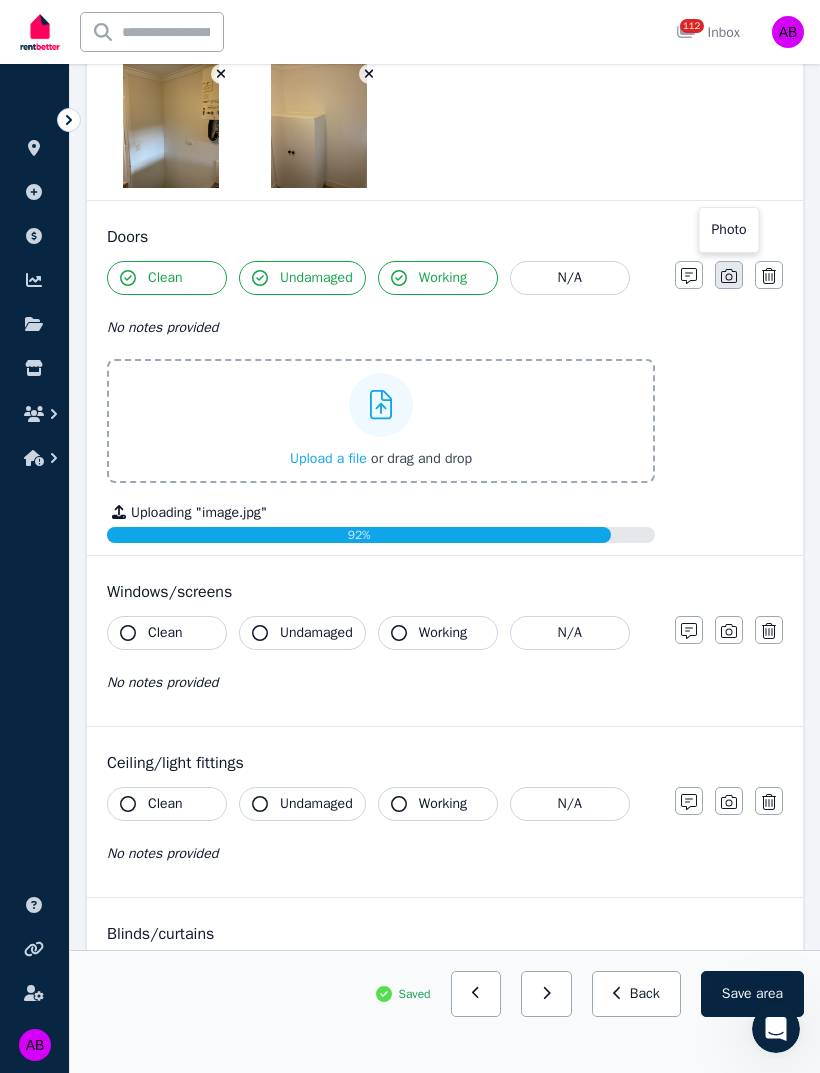 click 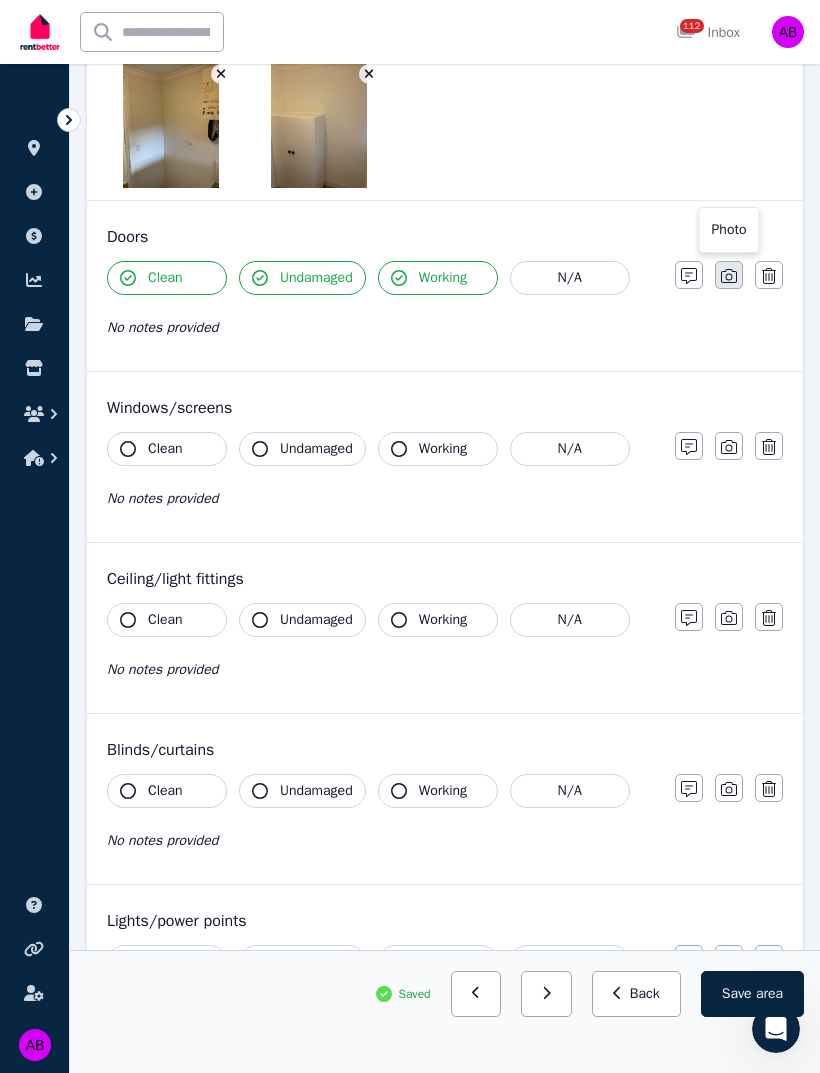 click 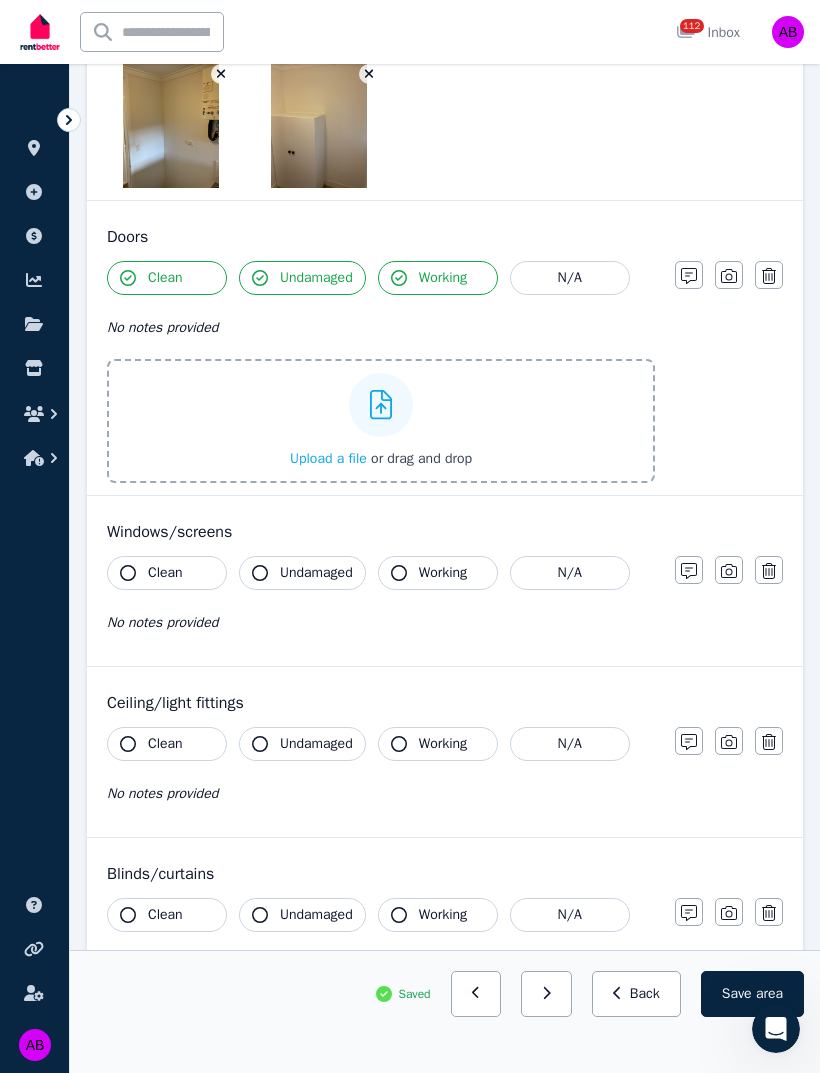 click on "Upload a file" at bounding box center [328, 458] 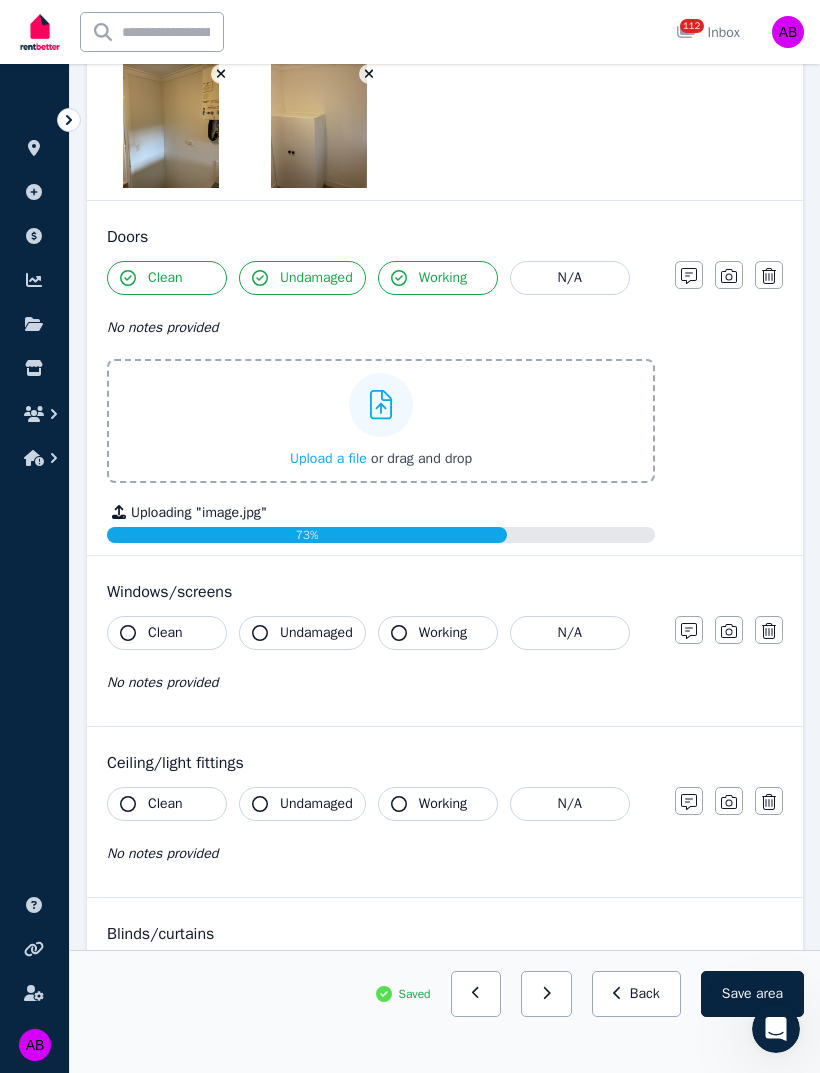 click on "Upload a file" at bounding box center [328, 458] 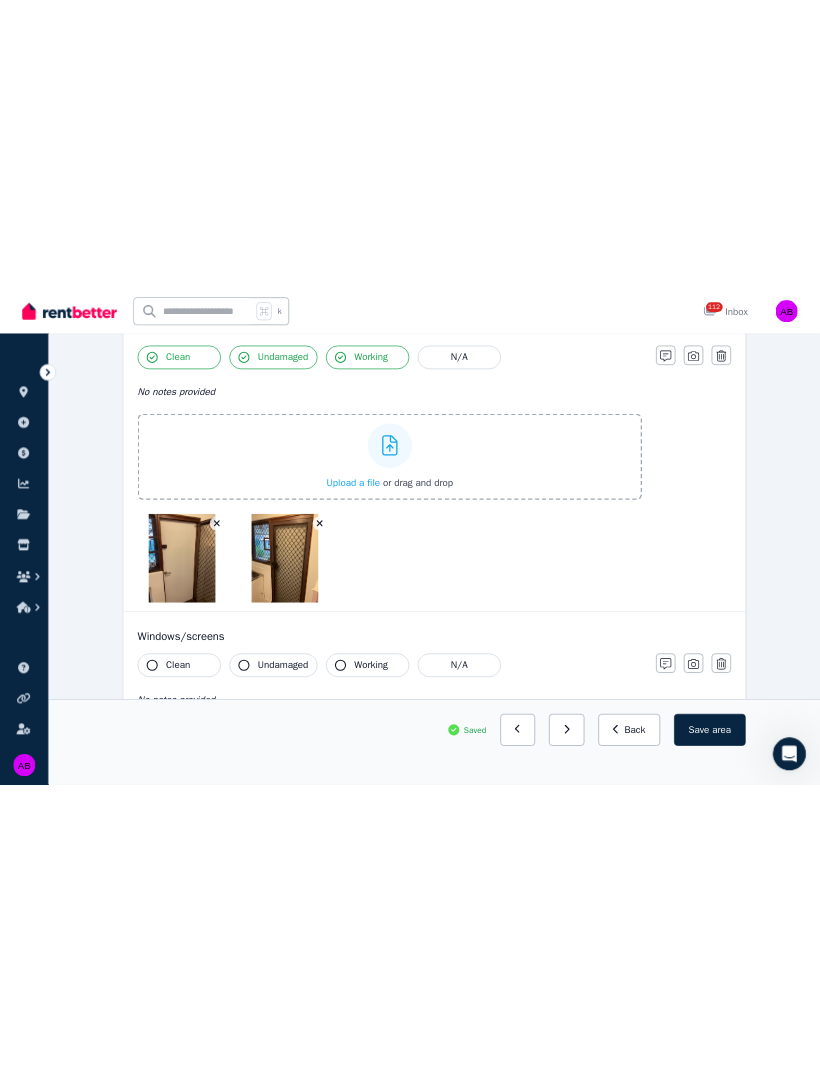 scroll, scrollTop: 549, scrollLeft: 0, axis: vertical 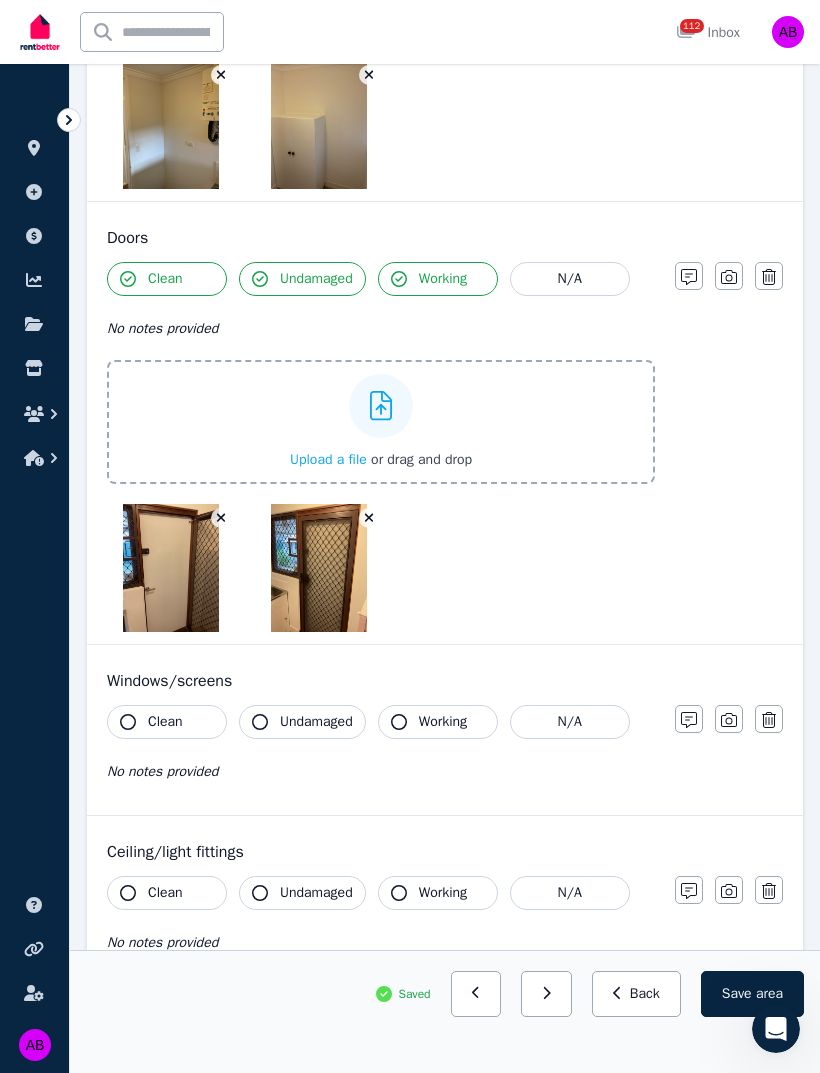 click on "Clean" at bounding box center (165, 722) 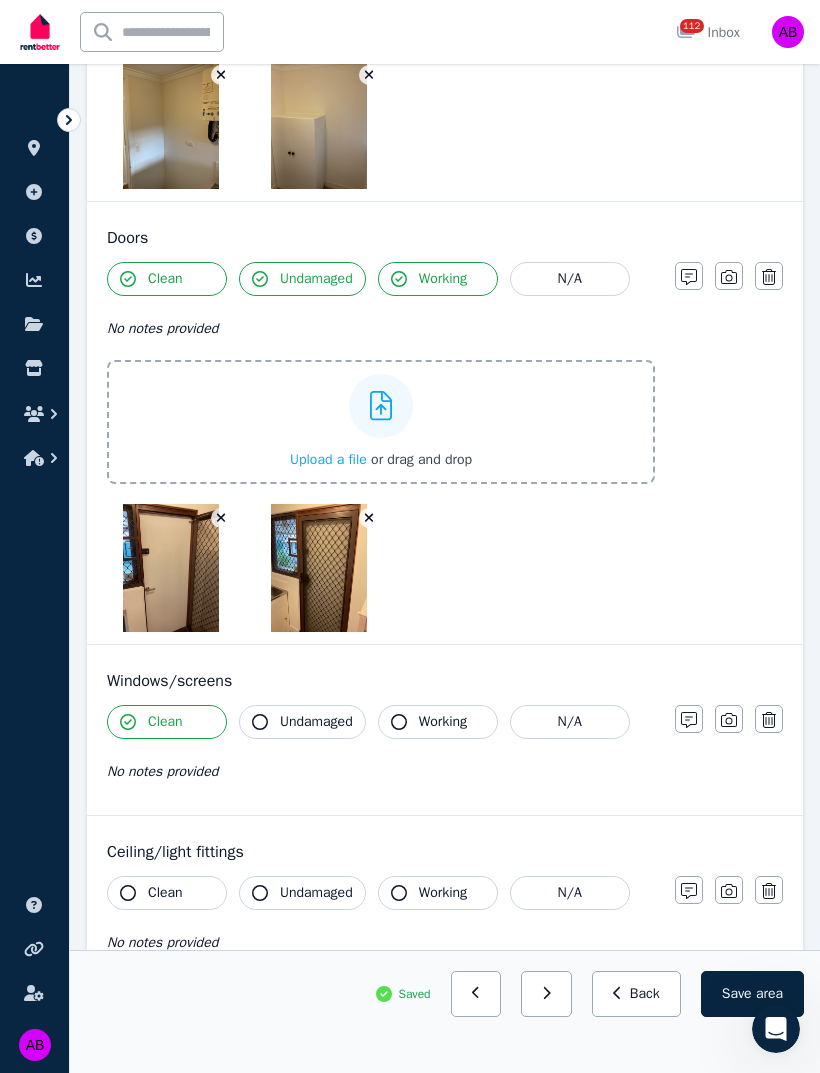 click on "Undamaged" at bounding box center (316, 722) 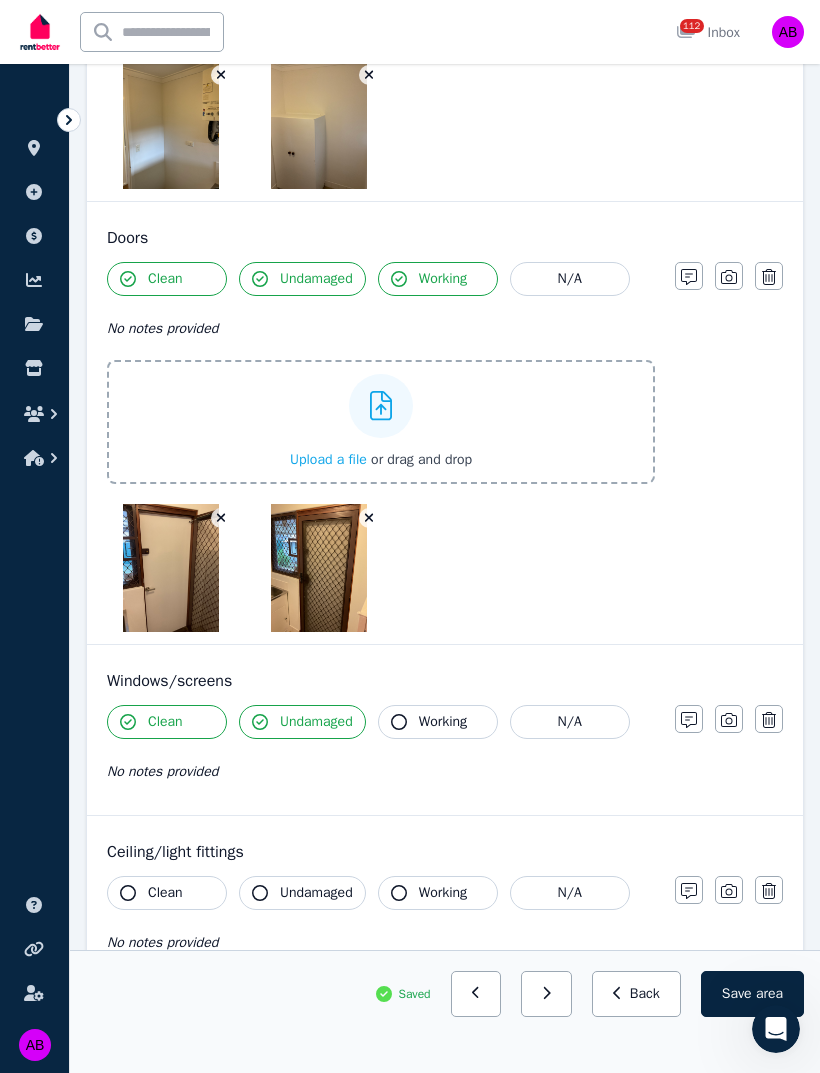 click on "Working" at bounding box center [443, 722] 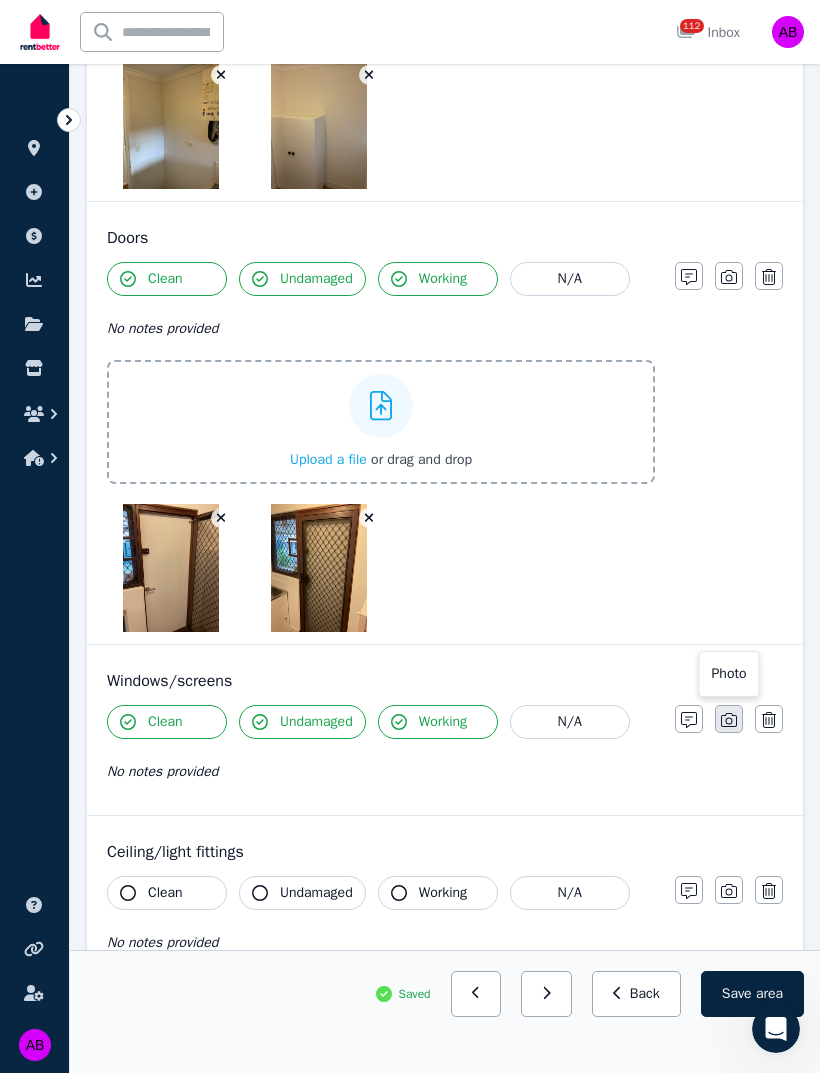 click 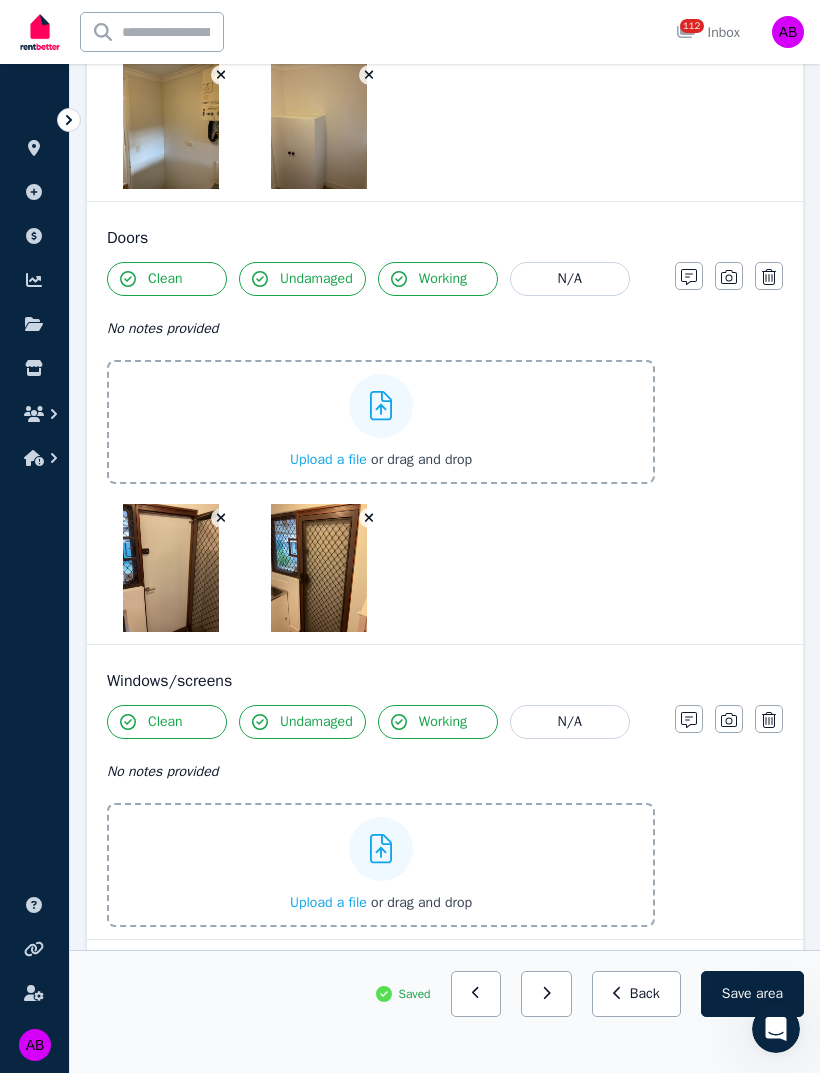 click on "Upload a file" at bounding box center [328, 902] 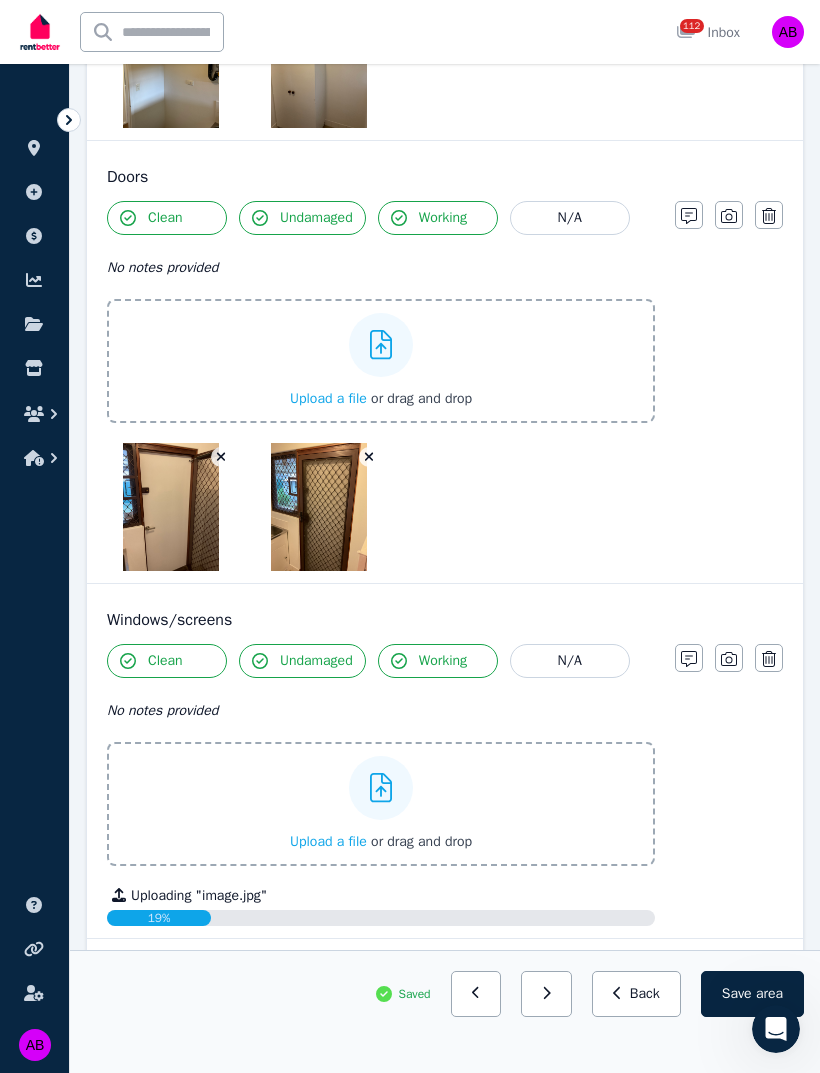 scroll, scrollTop: 644, scrollLeft: 0, axis: vertical 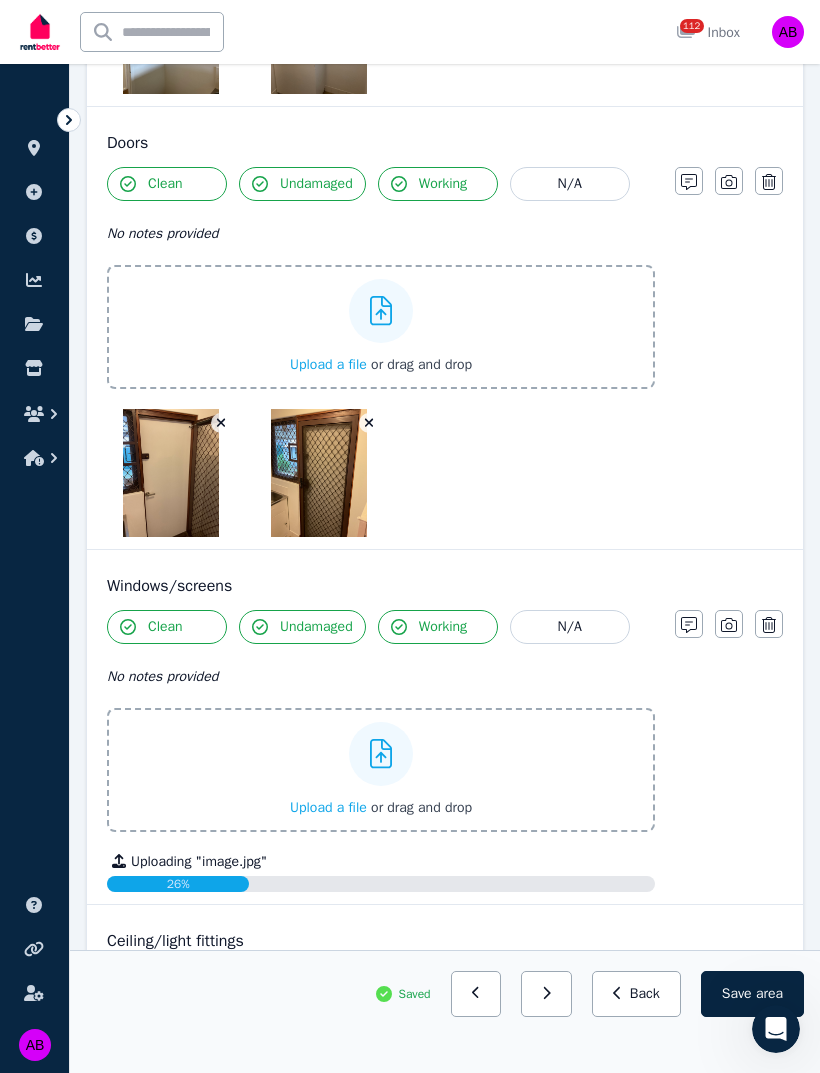 click on "Upload a file" at bounding box center [328, 364] 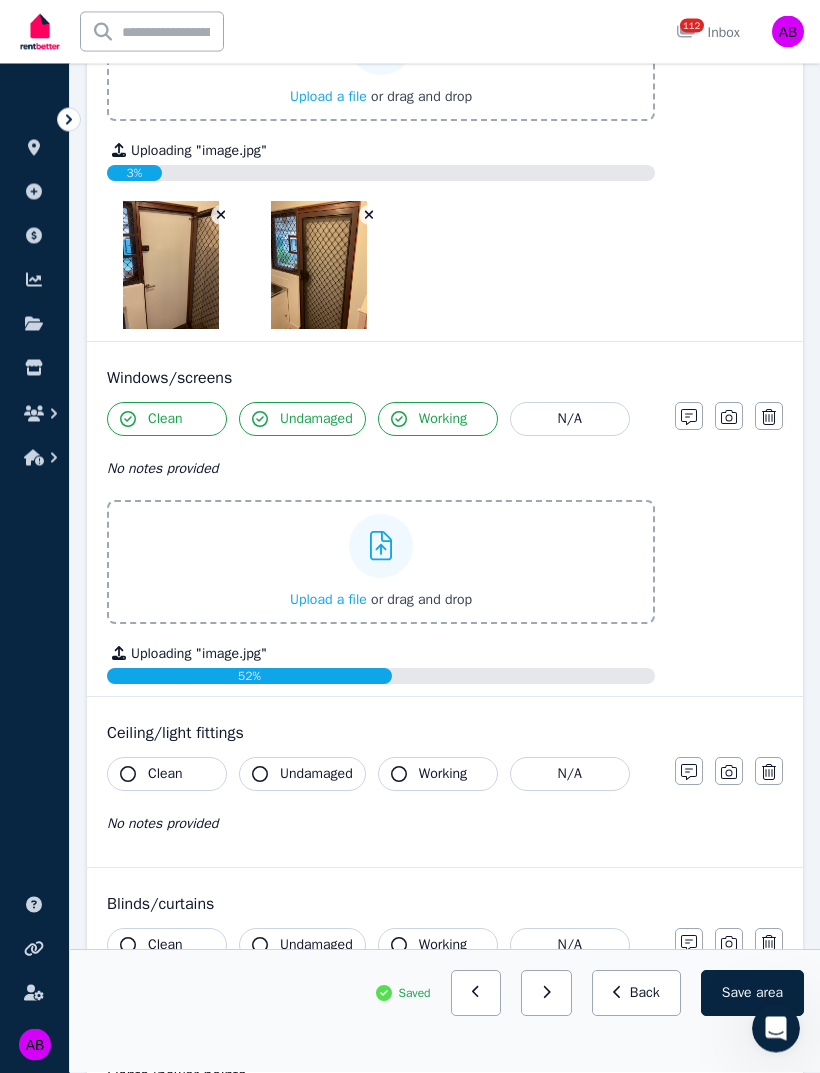 scroll, scrollTop: 922, scrollLeft: 0, axis: vertical 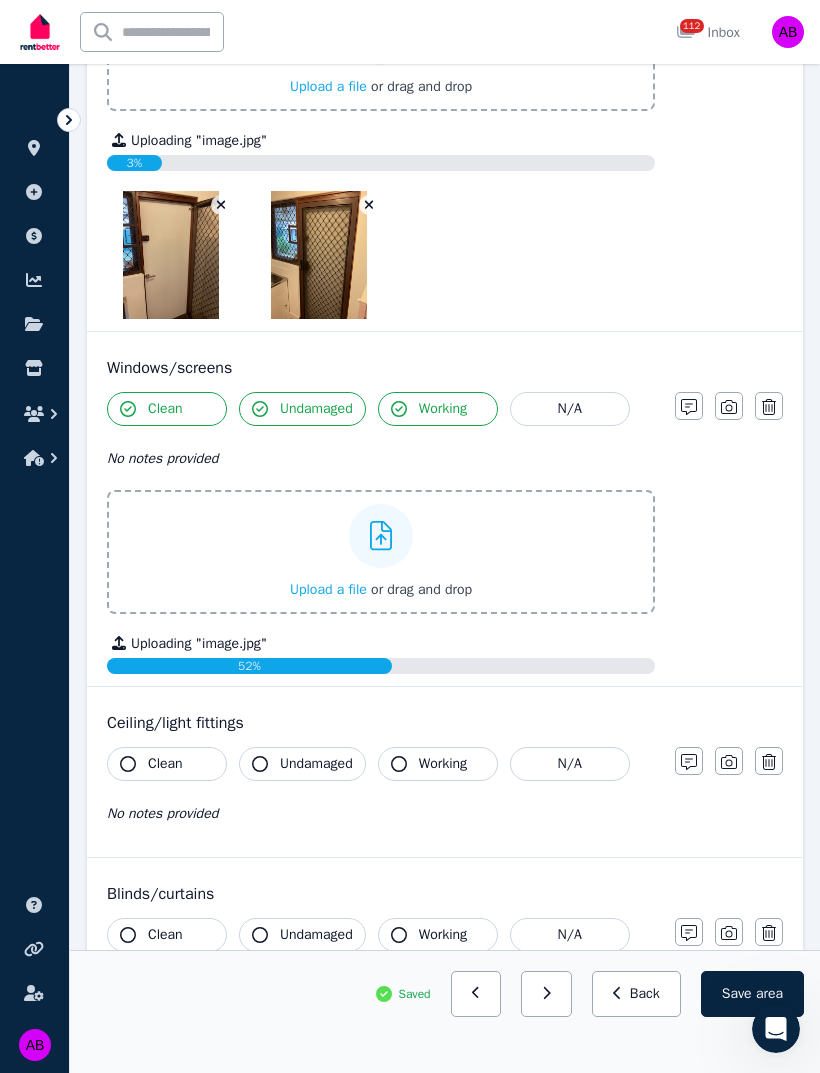 click on "Clean" at bounding box center [165, 764] 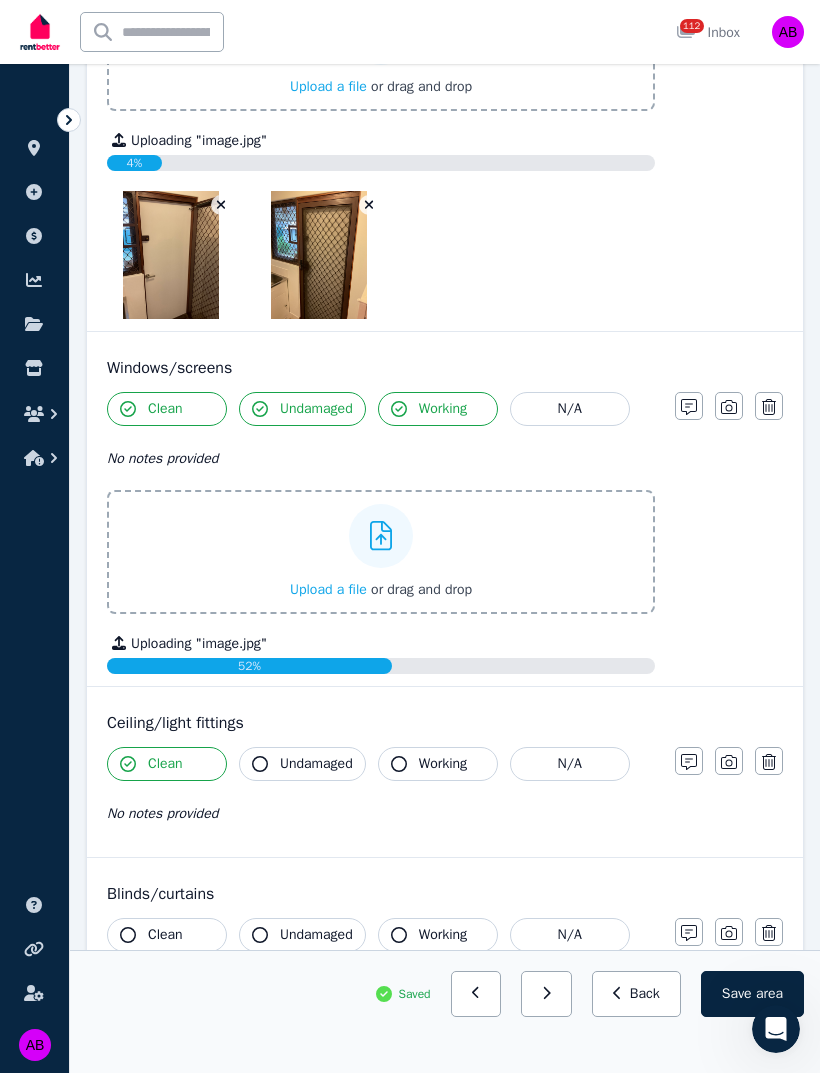 click on "Undamaged" at bounding box center (316, 764) 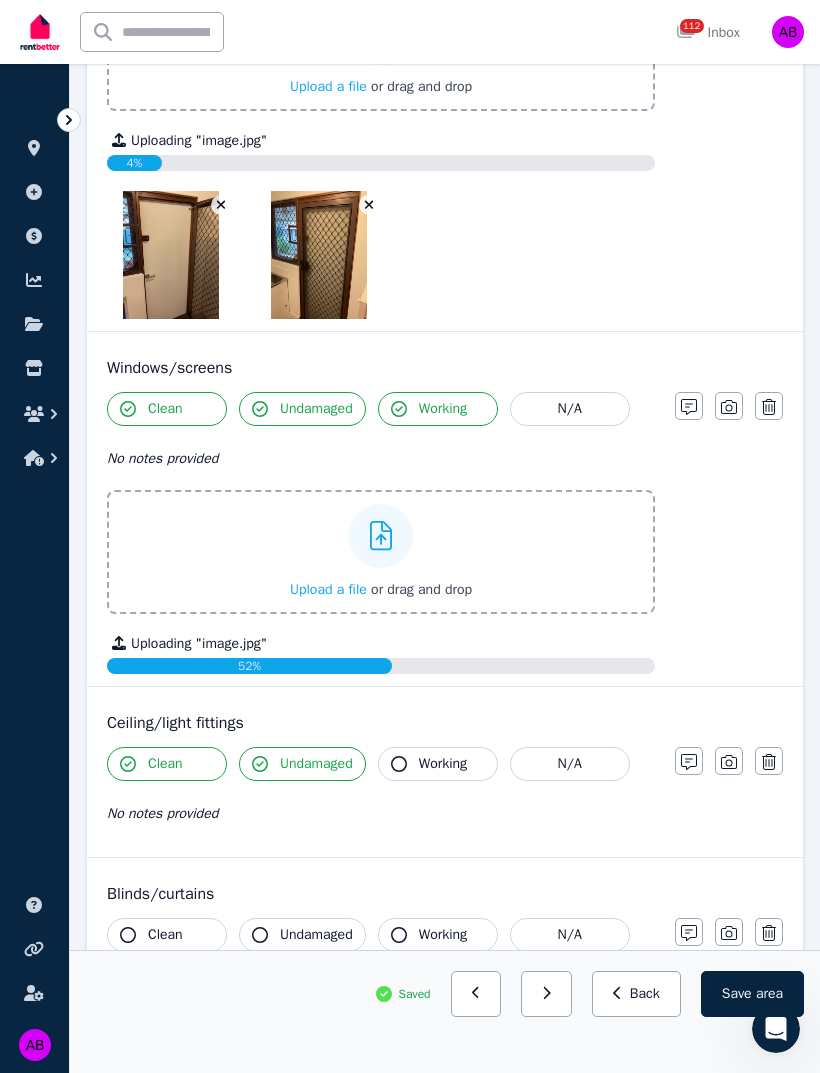 click on "Working" at bounding box center (443, 764) 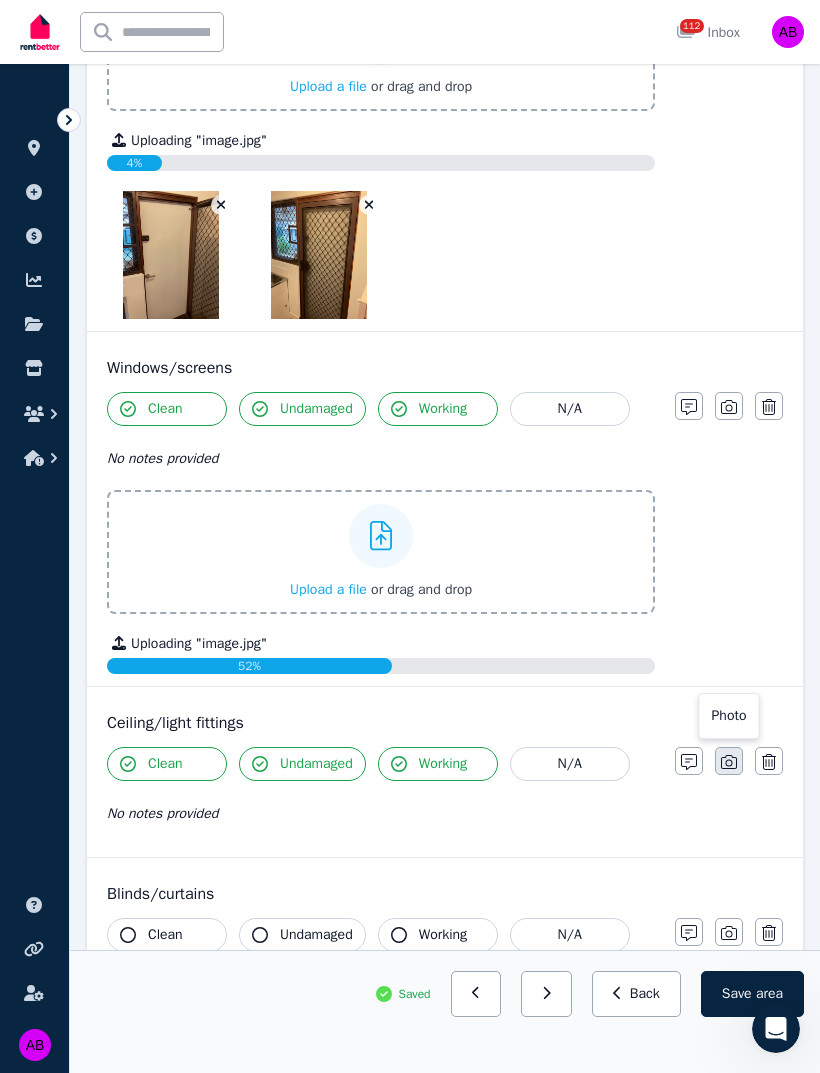 click at bounding box center [729, 761] 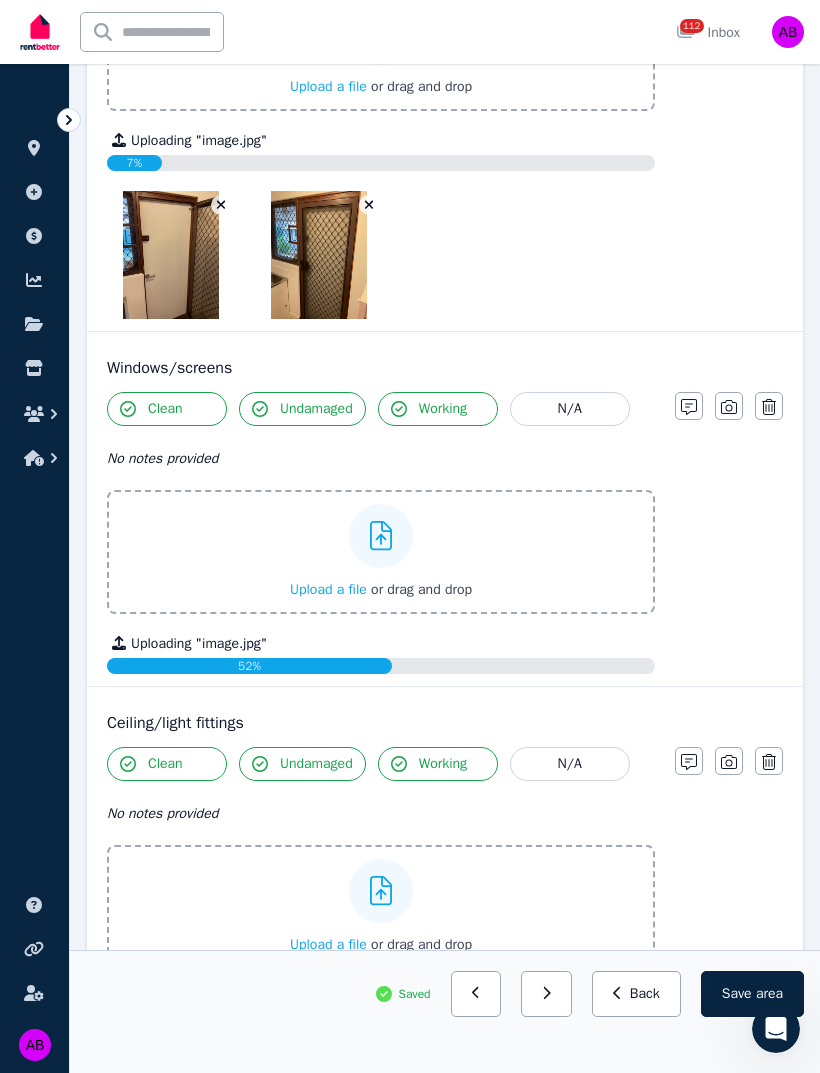click on "Upload a file" at bounding box center (328, 944) 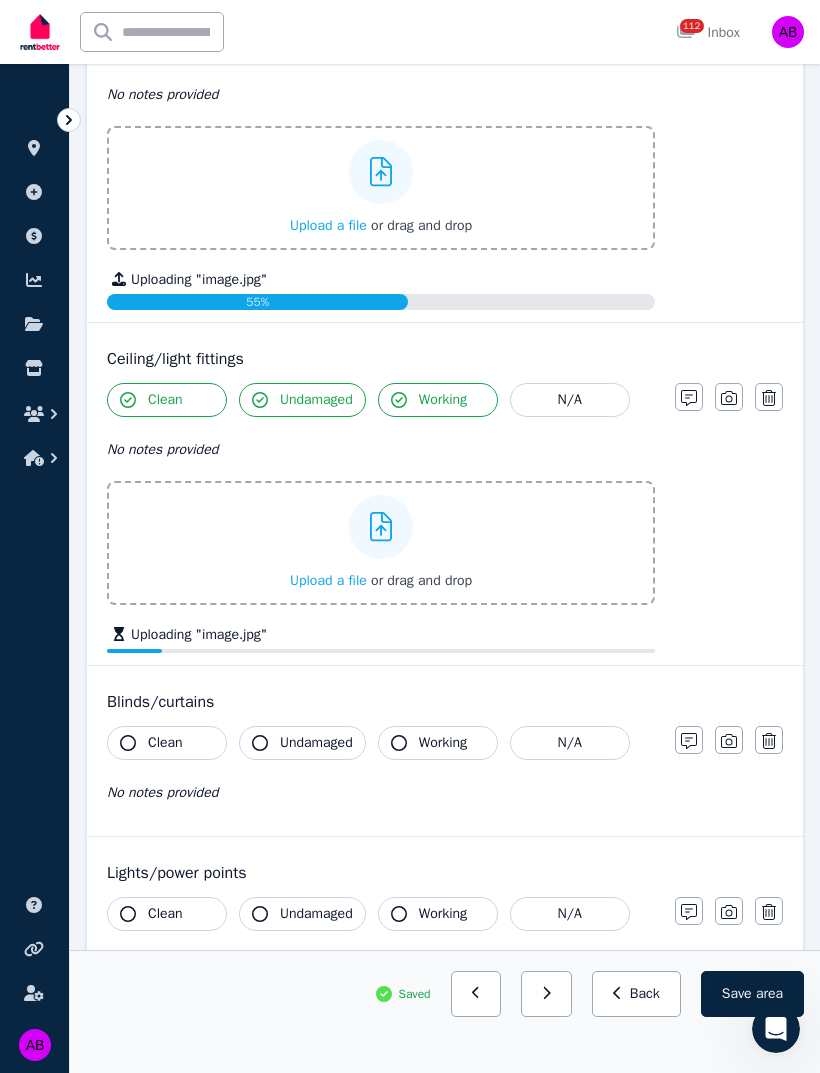 scroll, scrollTop: 1288, scrollLeft: 0, axis: vertical 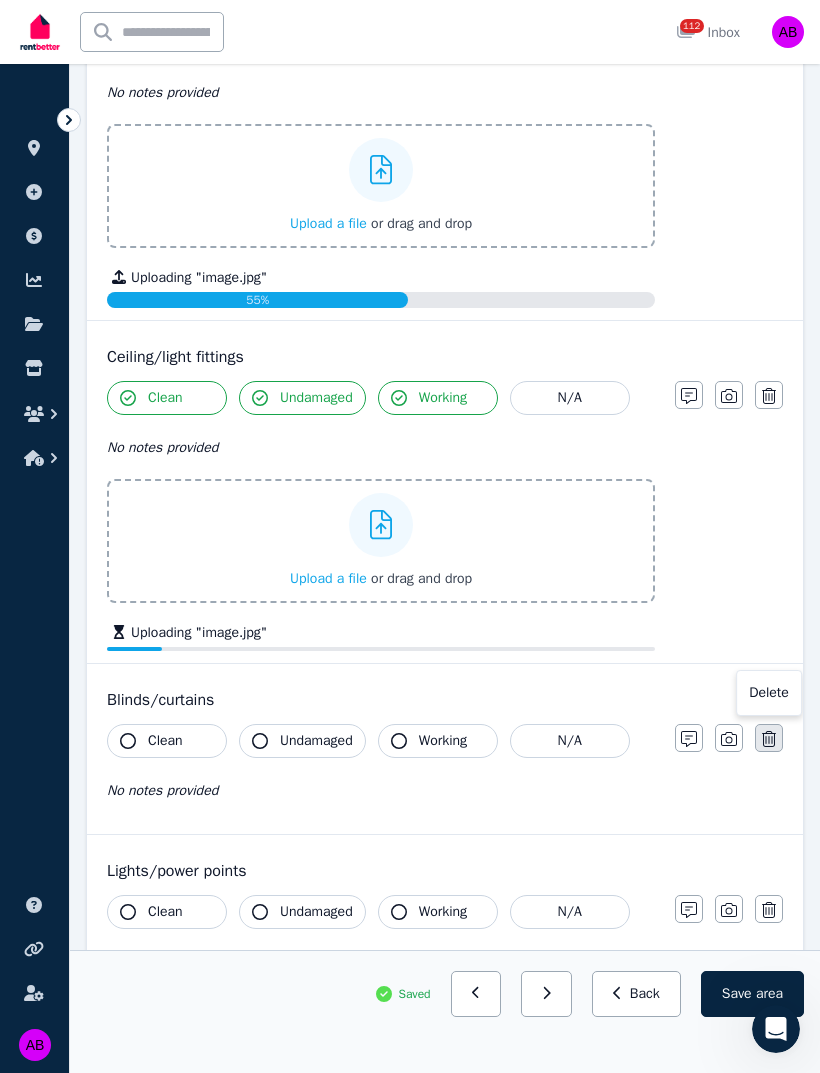 click at bounding box center (769, 738) 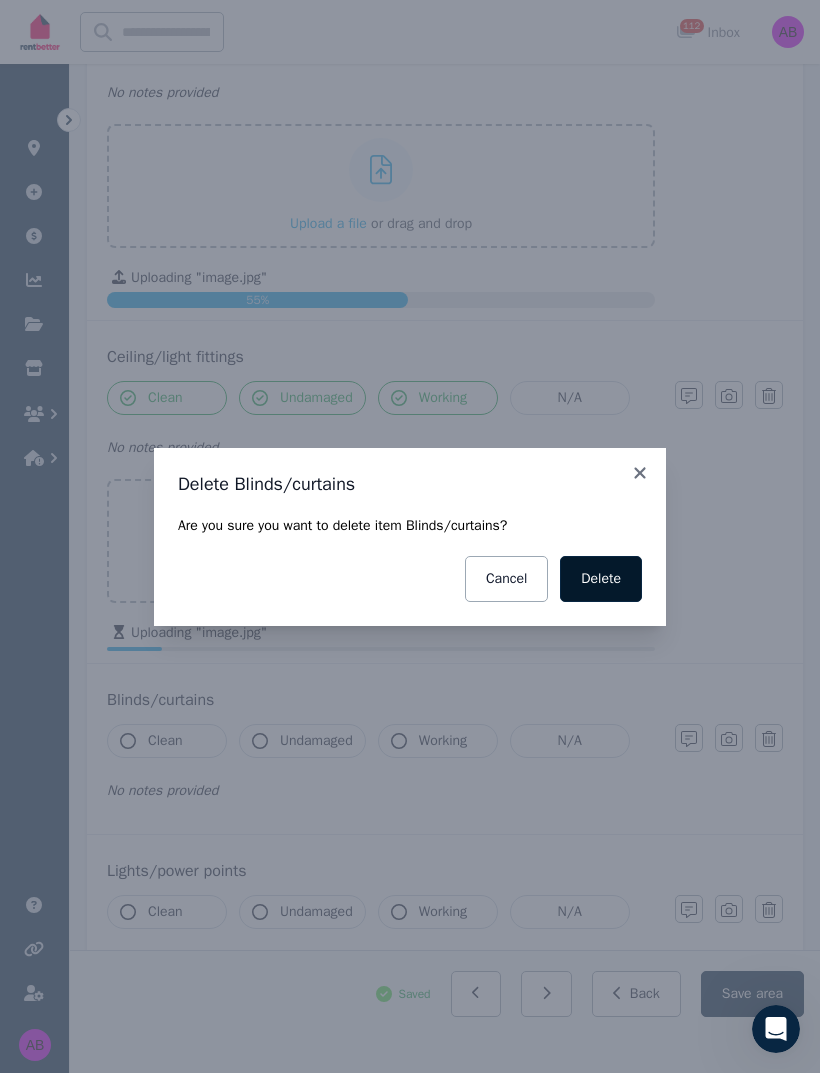 click on "Delete" at bounding box center [601, 579] 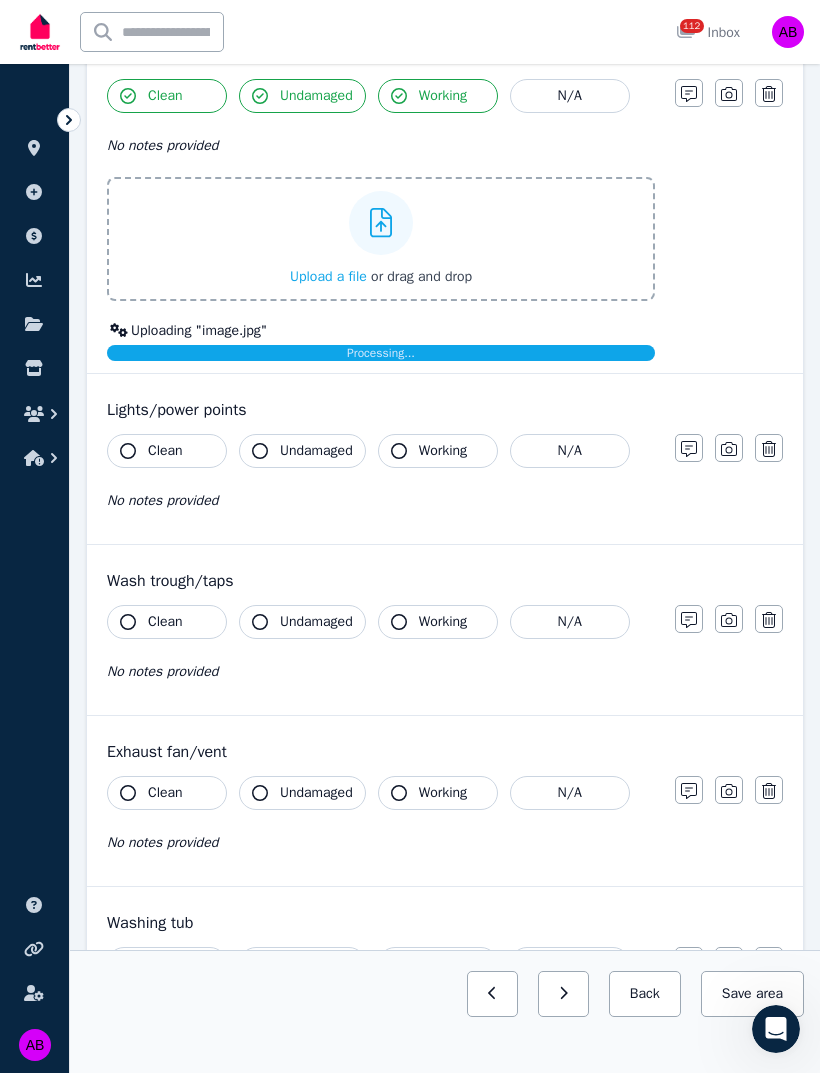 scroll, scrollTop: 1591, scrollLeft: 0, axis: vertical 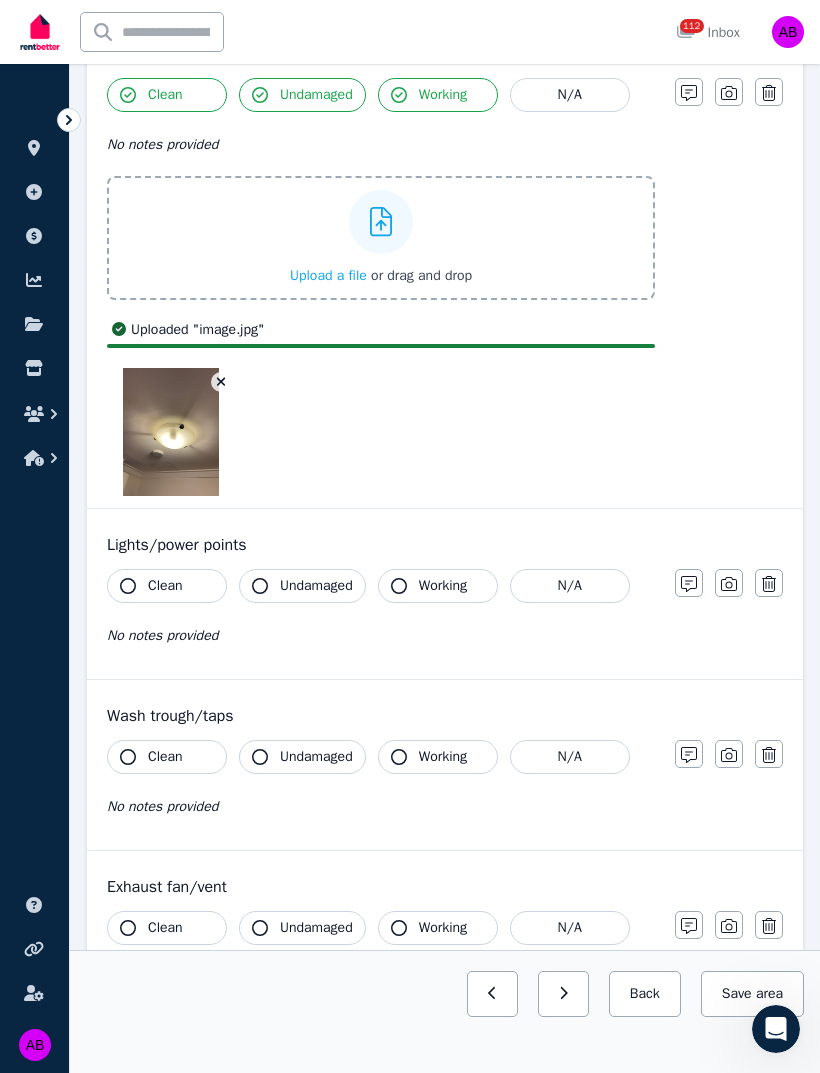 click at bounding box center (171, 432) 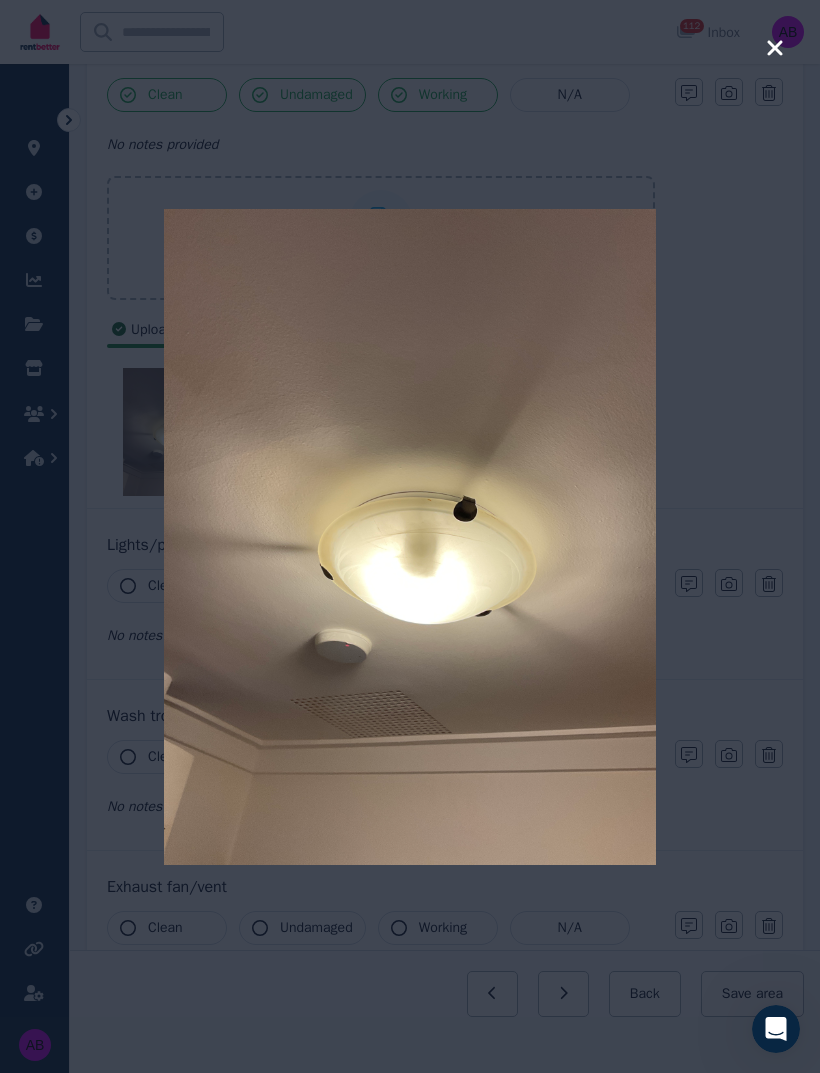 click 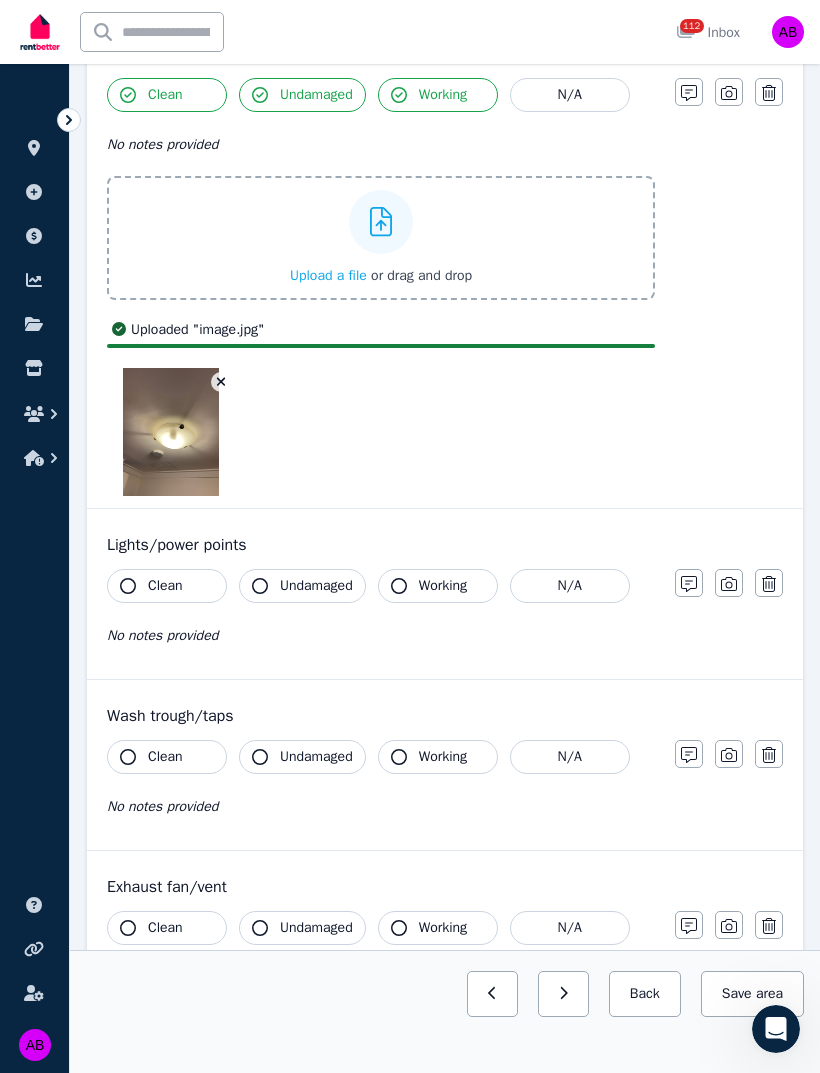 click on "Clean" at bounding box center (167, 586) 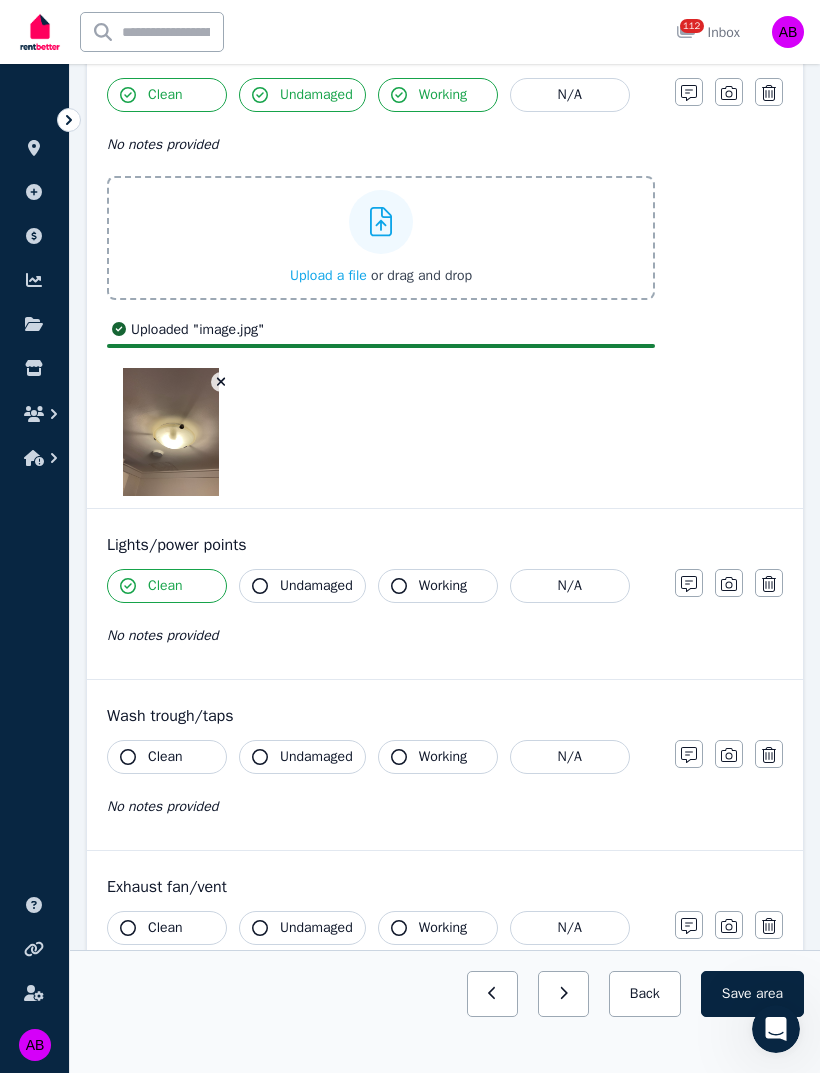 click on "Undamaged" at bounding box center [316, 586] 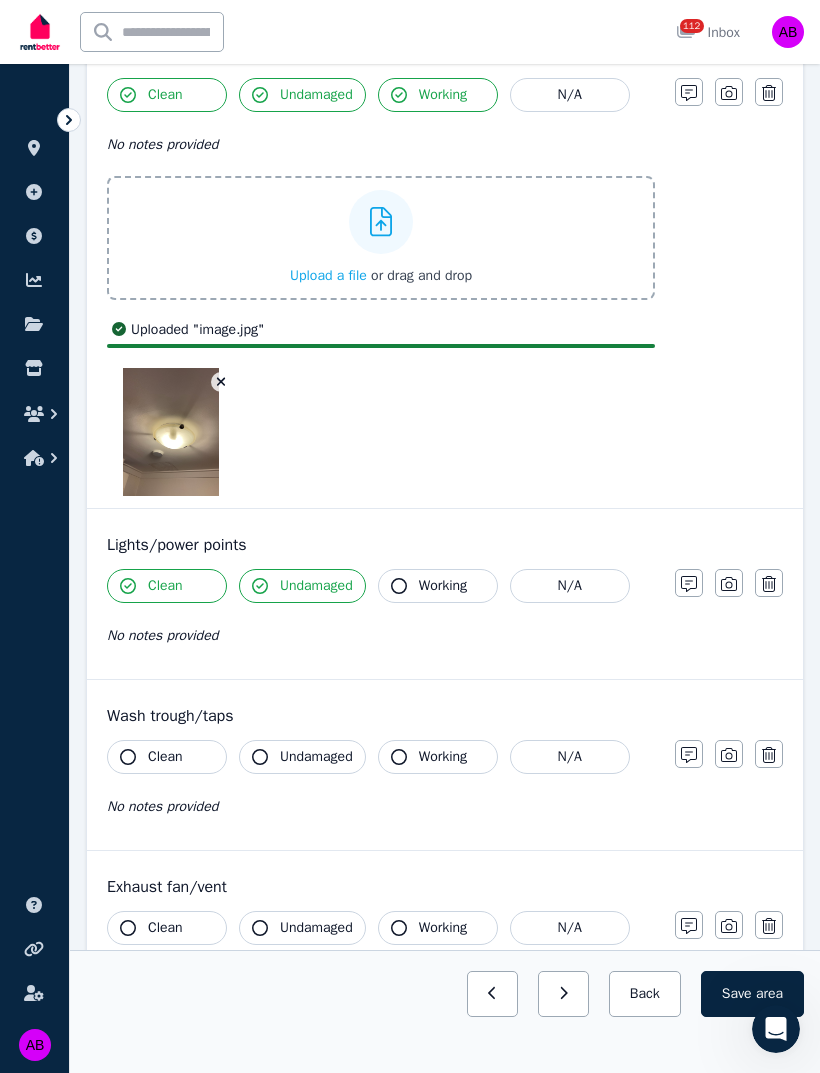 click on "Working" at bounding box center (443, 586) 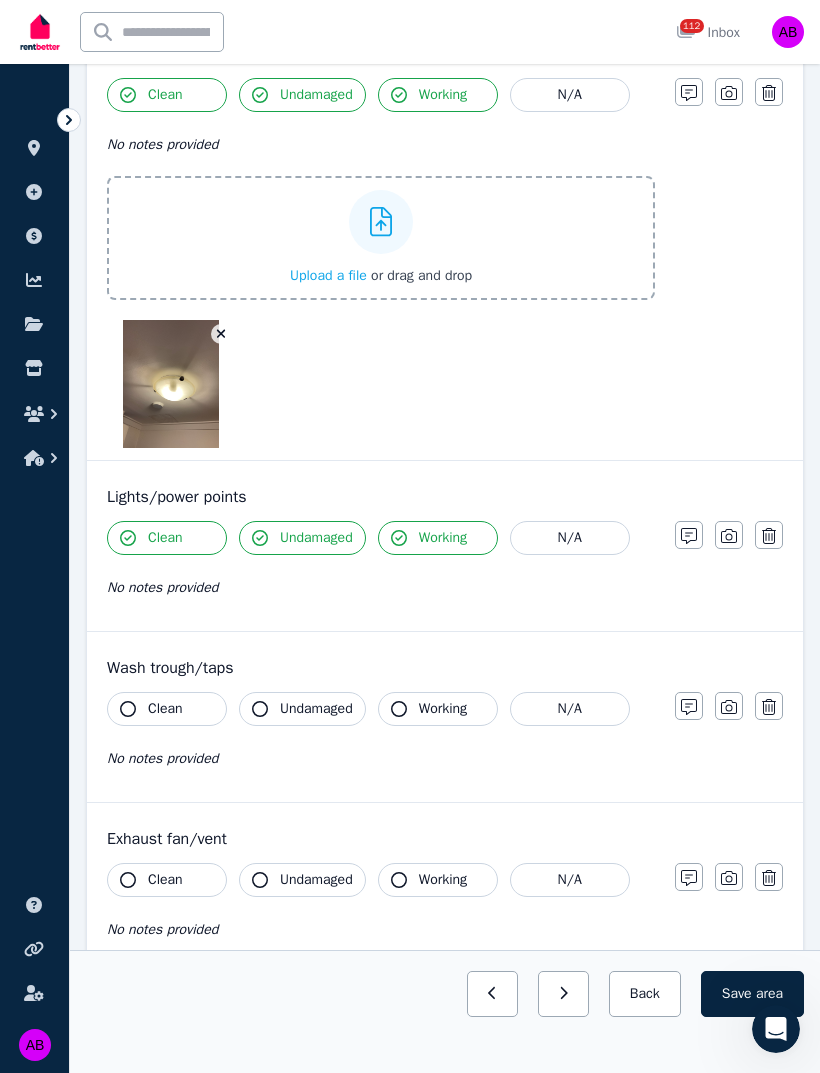 click on "Clean" at bounding box center (167, 709) 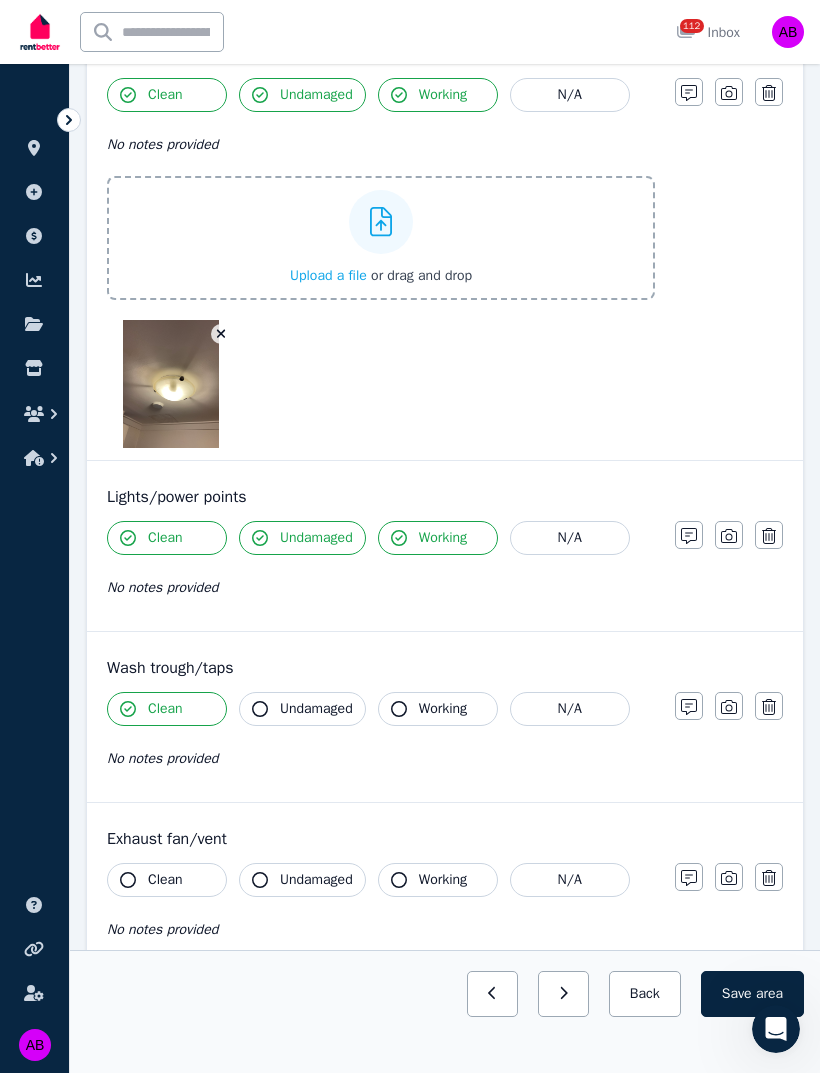 click on "Undamaged" at bounding box center [316, 709] 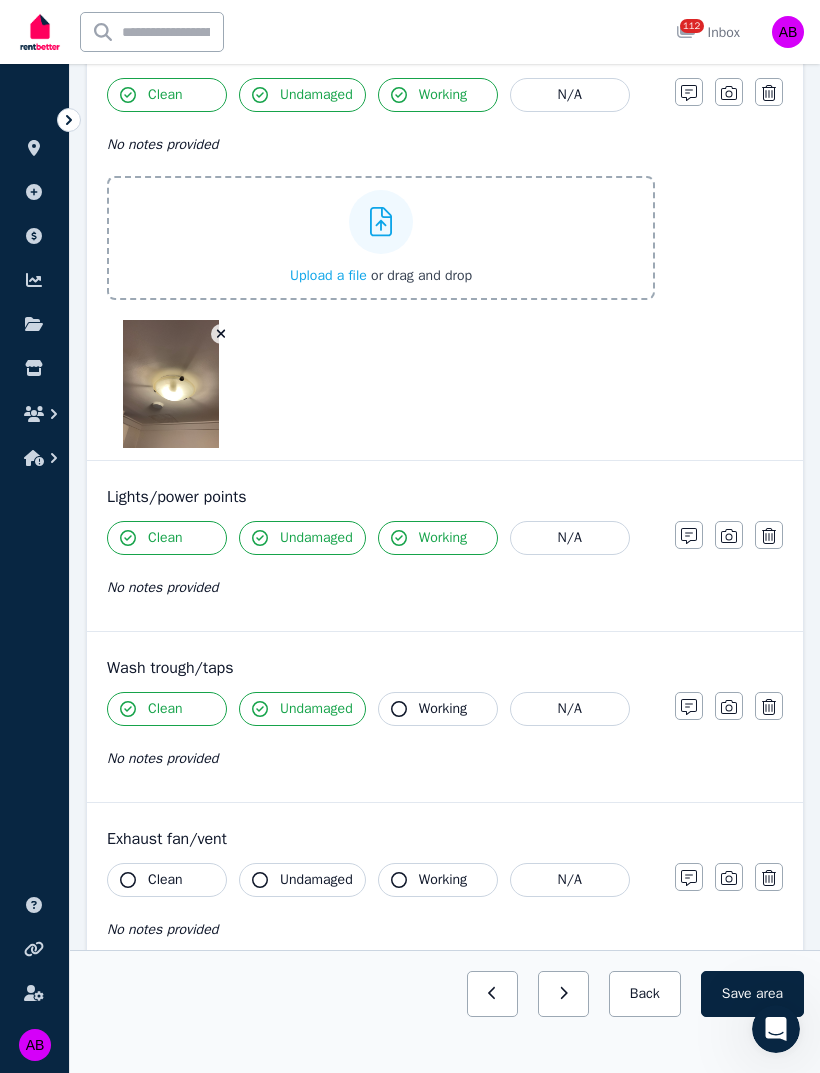 click on "Working" at bounding box center (443, 709) 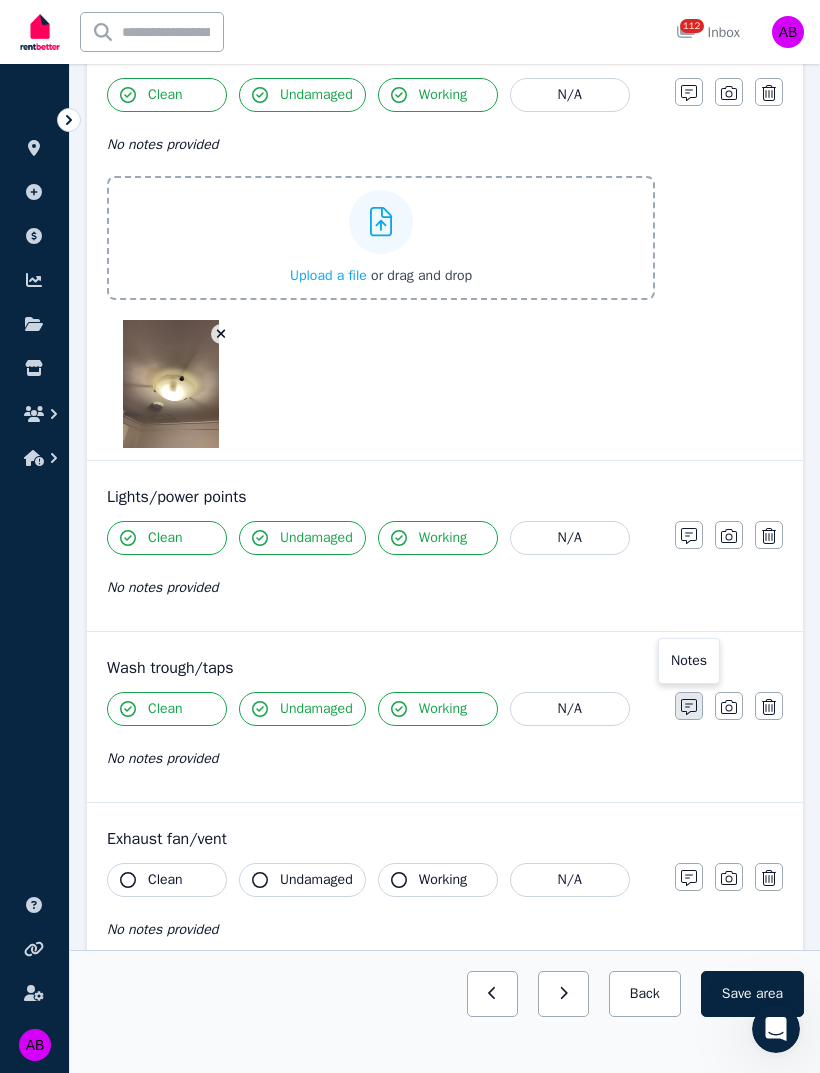 click 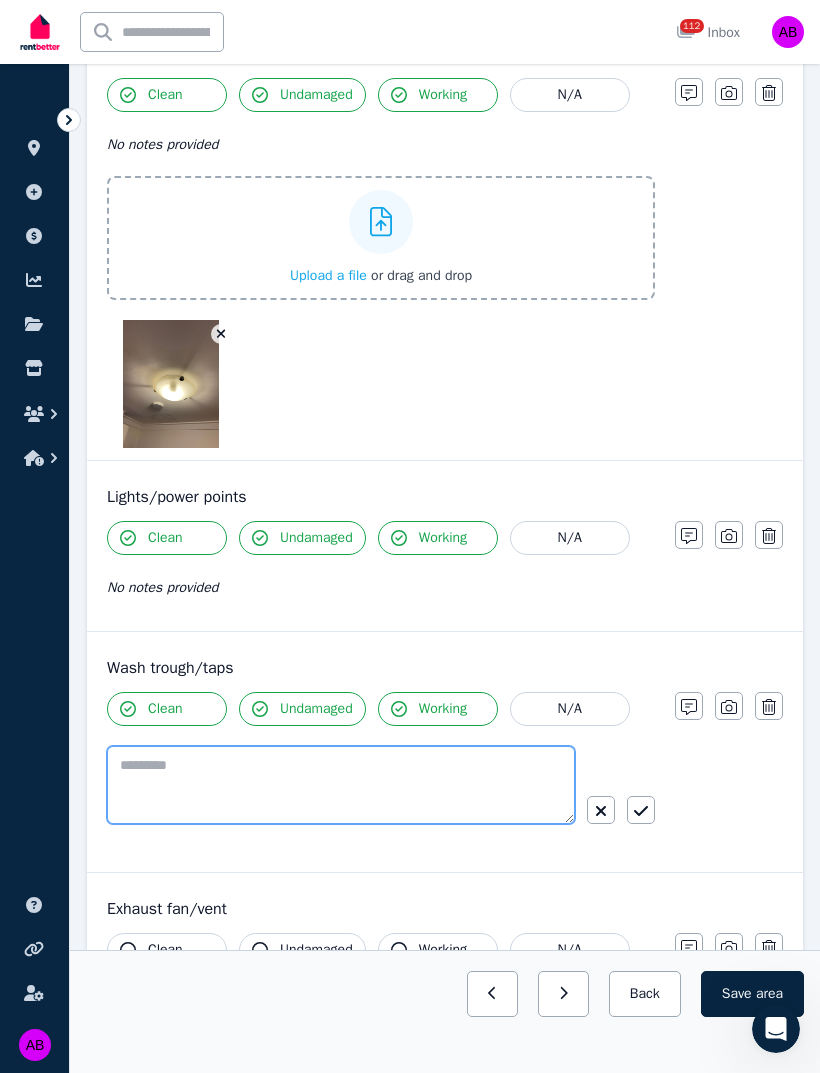 click at bounding box center (341, 785) 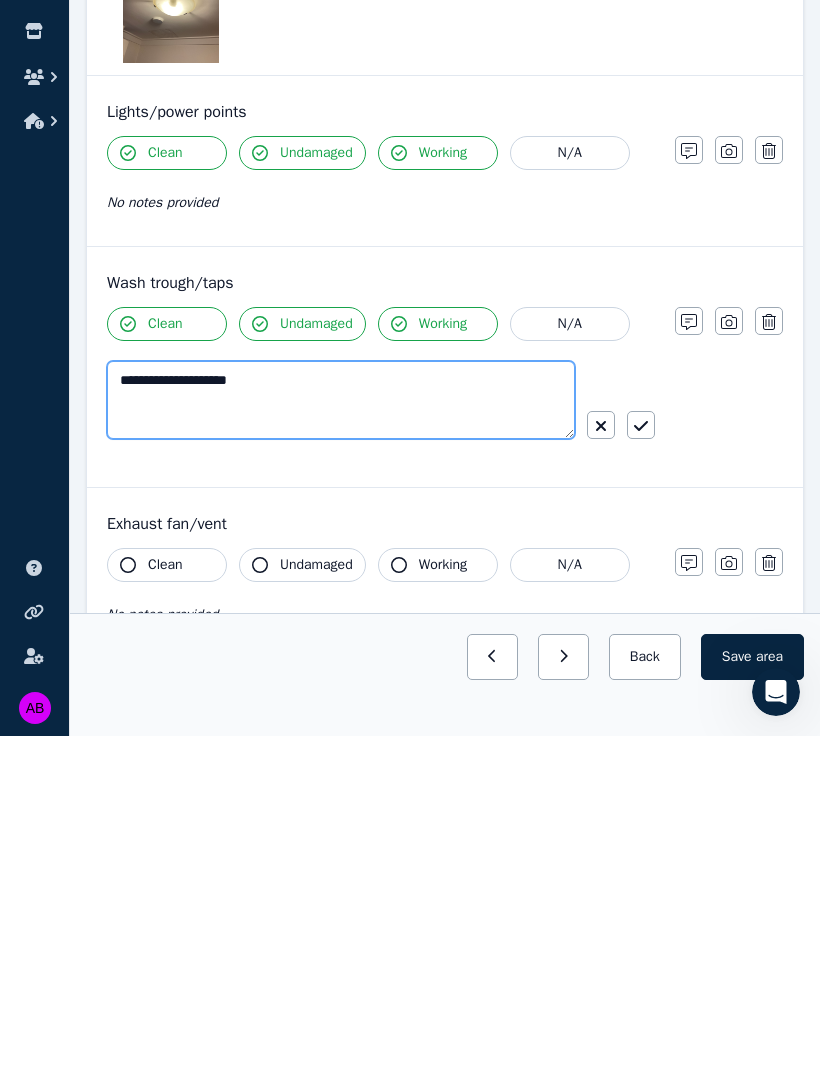 type on "**********" 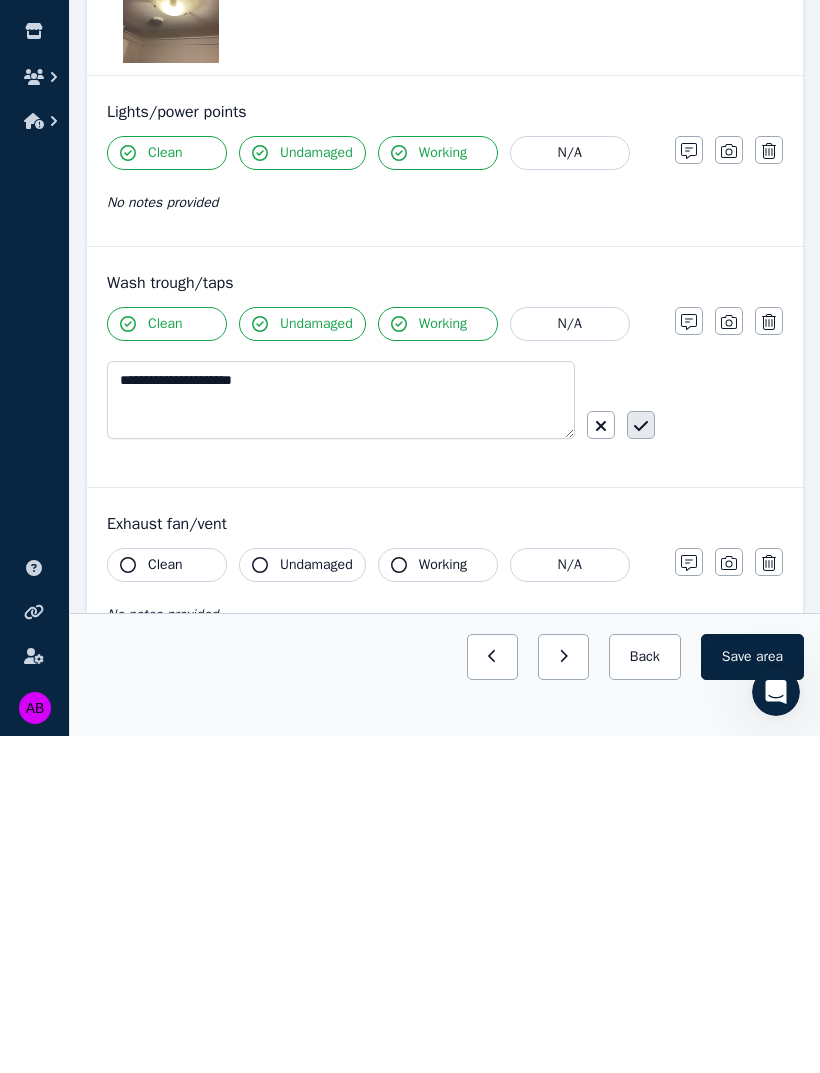 click at bounding box center [641, 762] 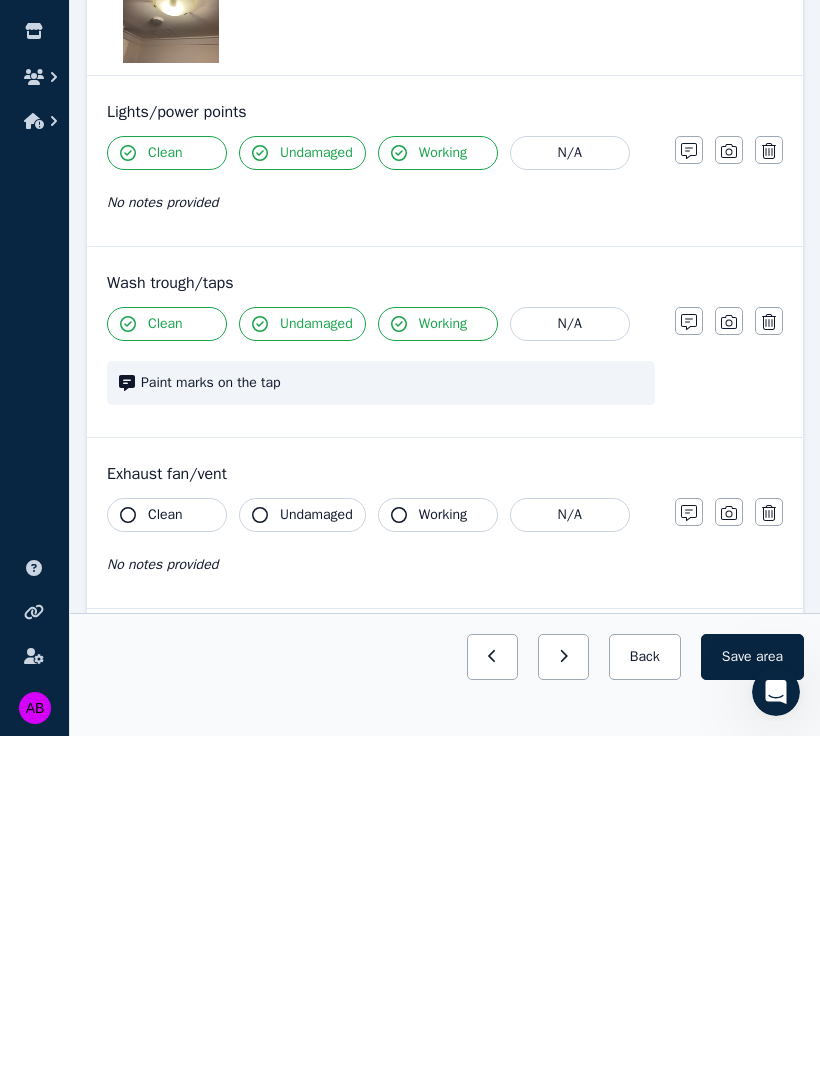 scroll, scrollTop: 1976, scrollLeft: 0, axis: vertical 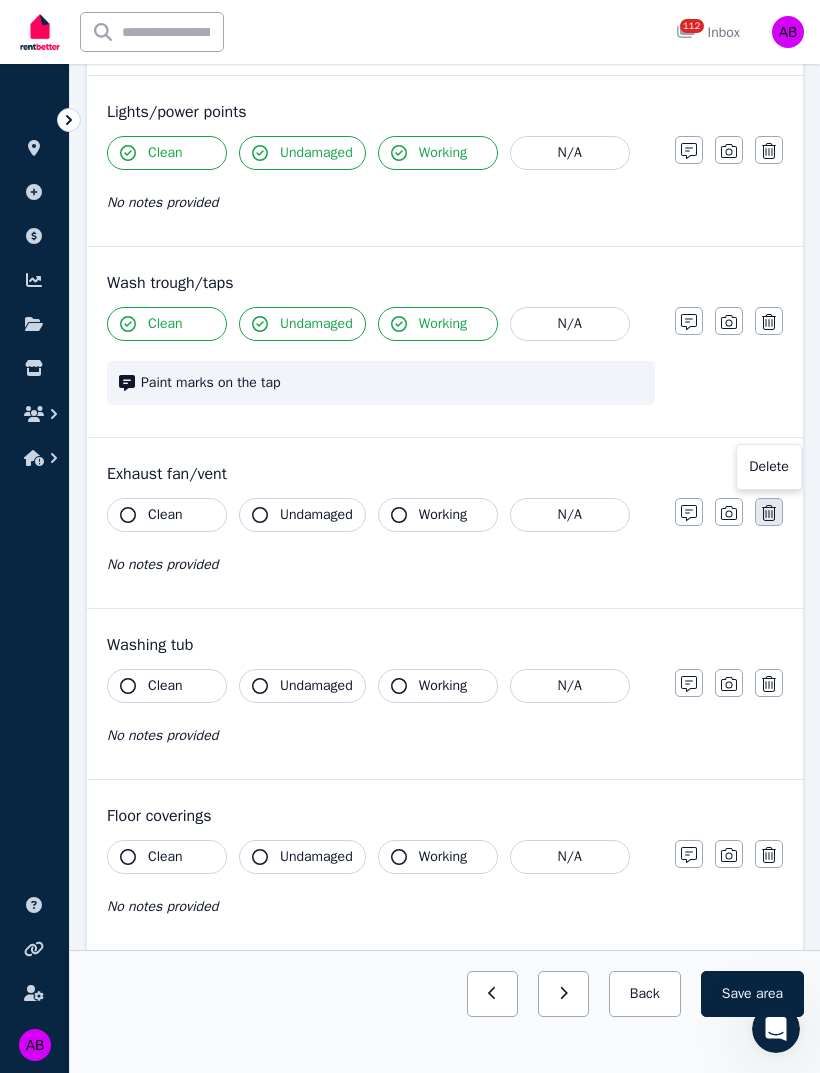 click at bounding box center (769, 512) 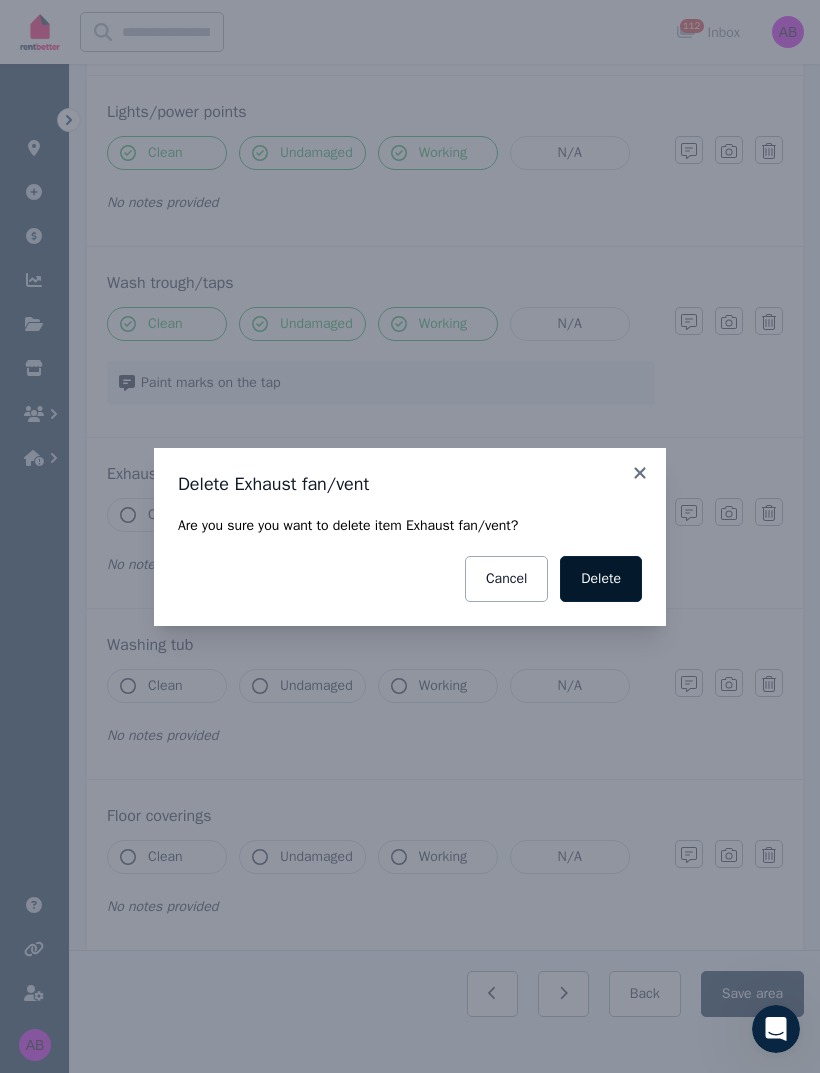 click on "Delete" at bounding box center (601, 579) 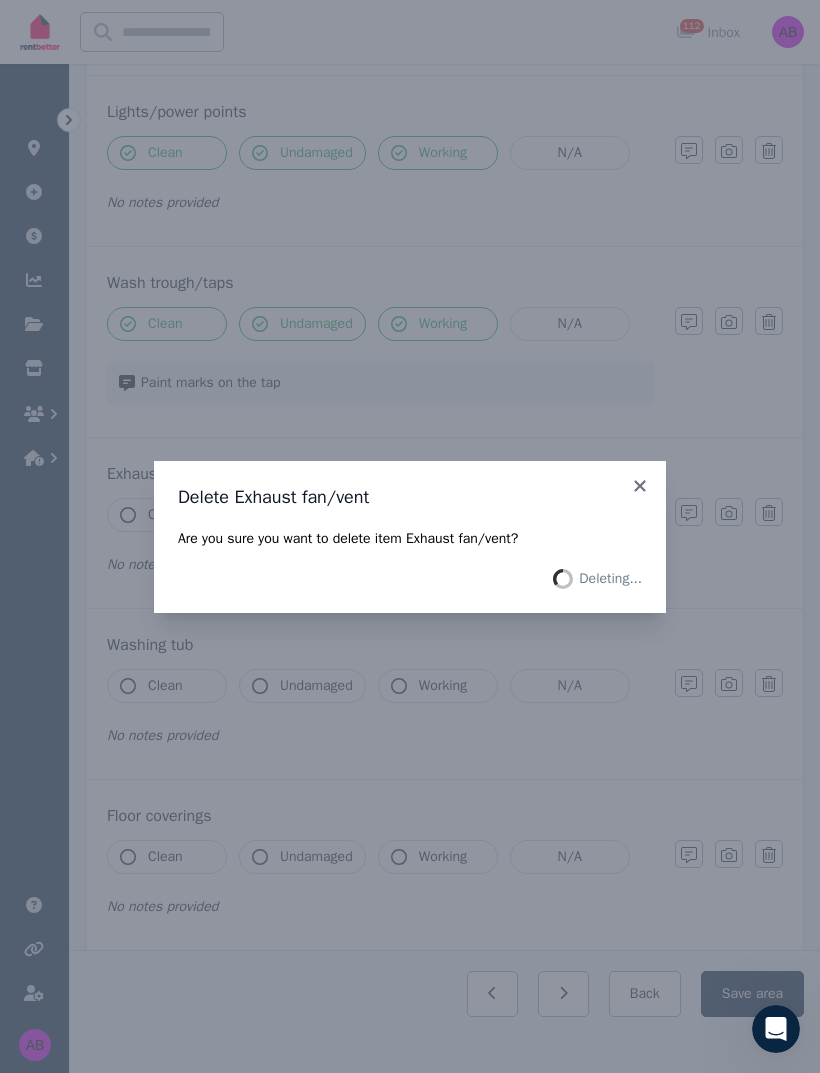 scroll, scrollTop: 1885, scrollLeft: 0, axis: vertical 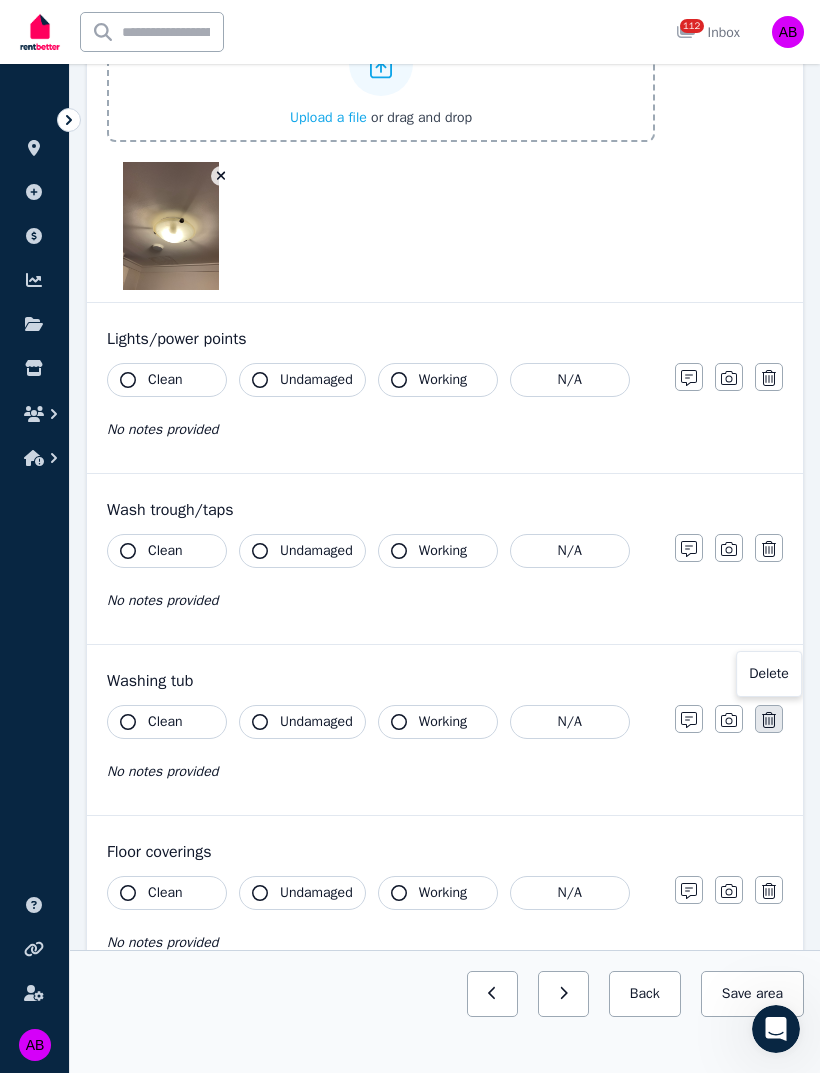 click 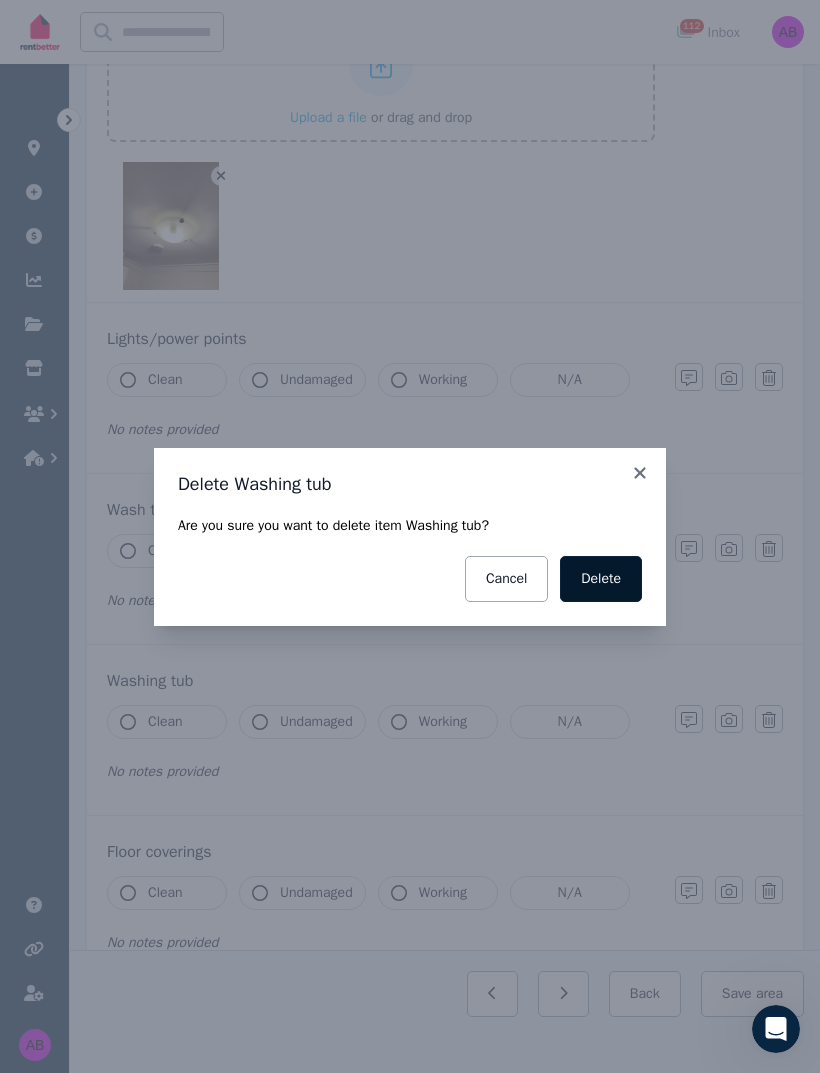 click on "Delete" at bounding box center (601, 579) 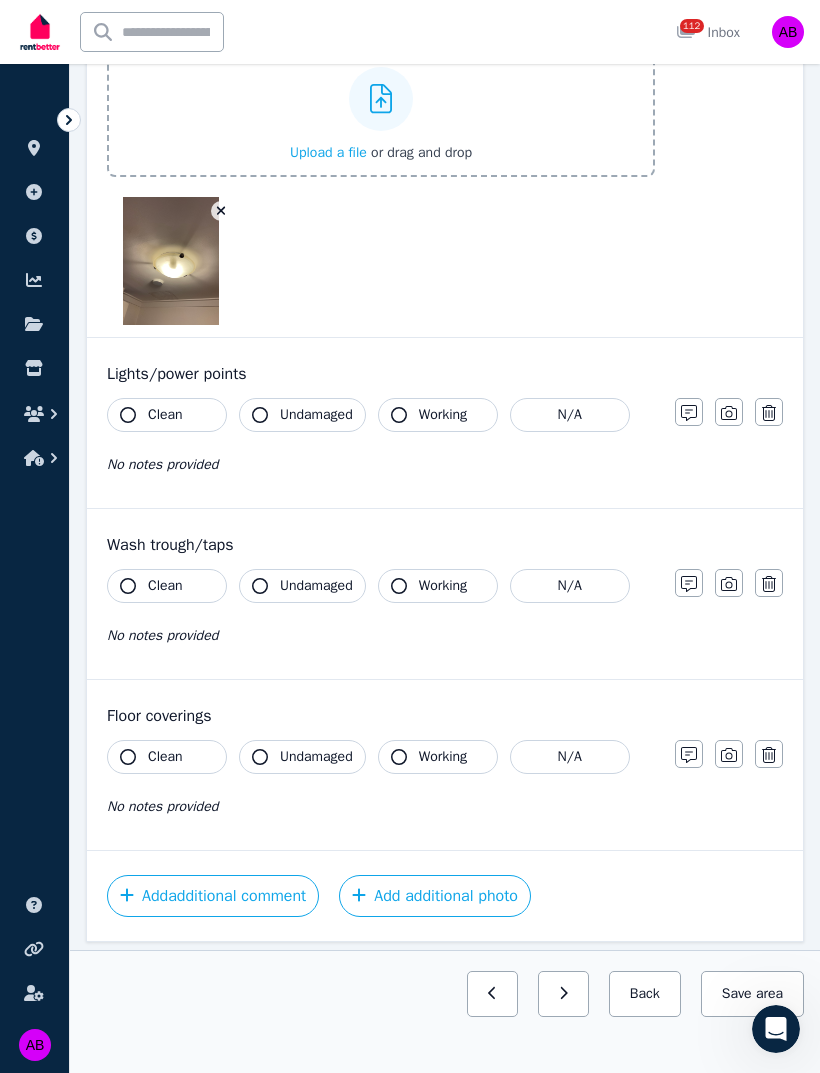 scroll, scrollTop: 1790, scrollLeft: 0, axis: vertical 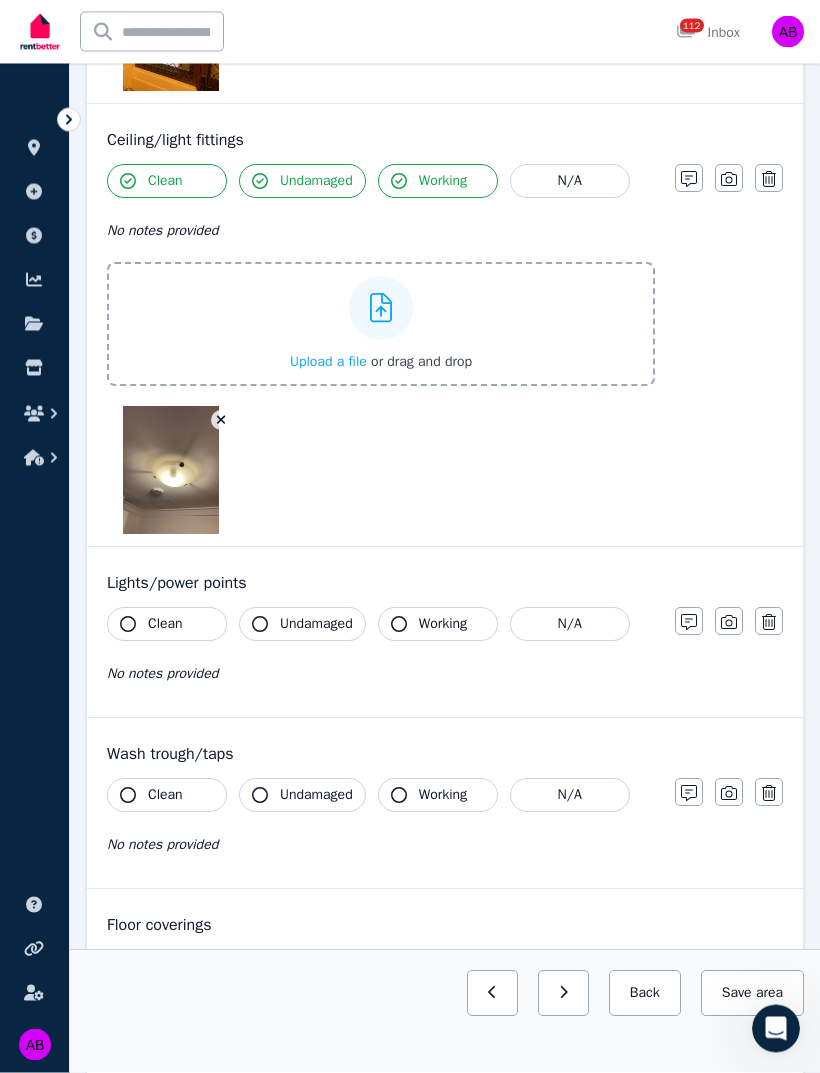 click on "Clean" at bounding box center [167, 625] 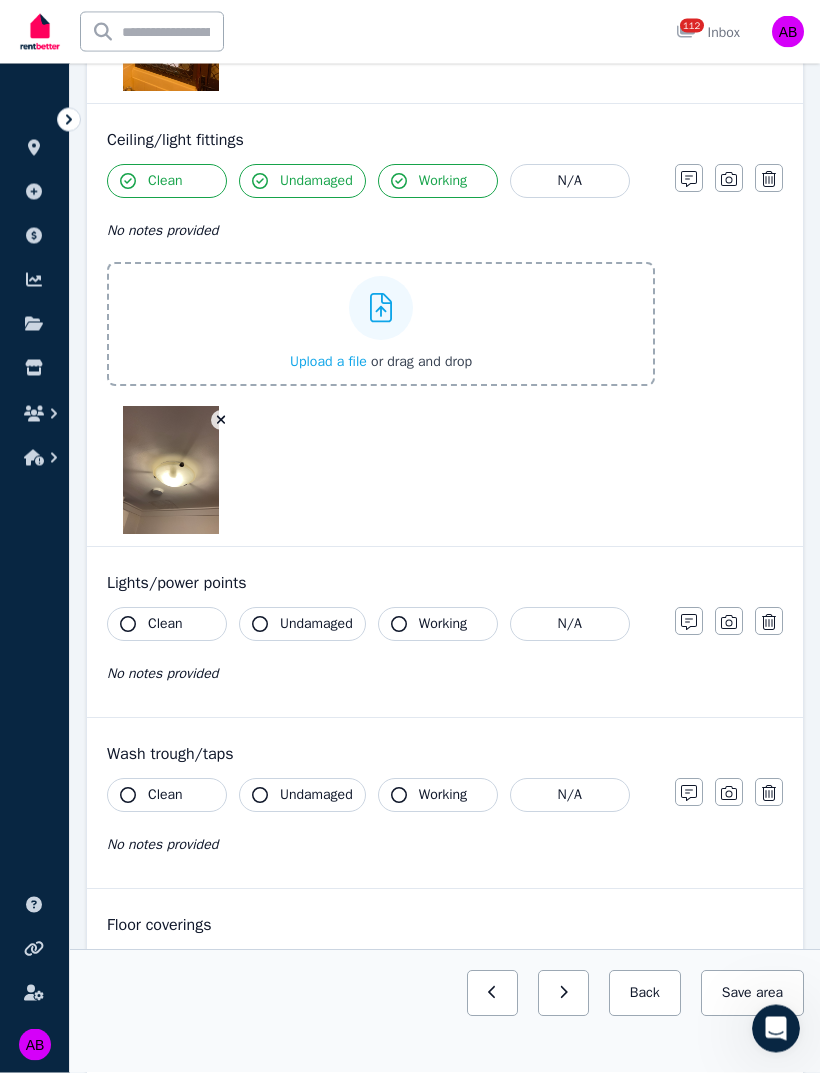 scroll, scrollTop: 1581, scrollLeft: 0, axis: vertical 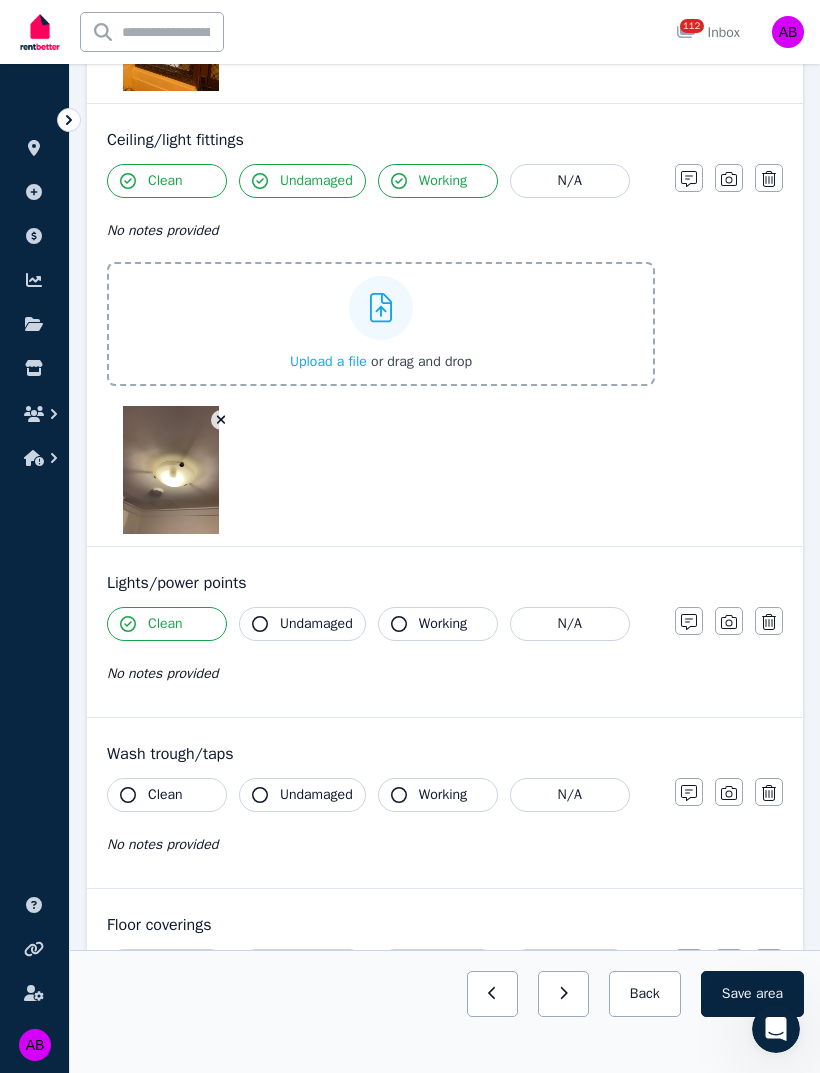 click on "Undamaged" at bounding box center (316, 624) 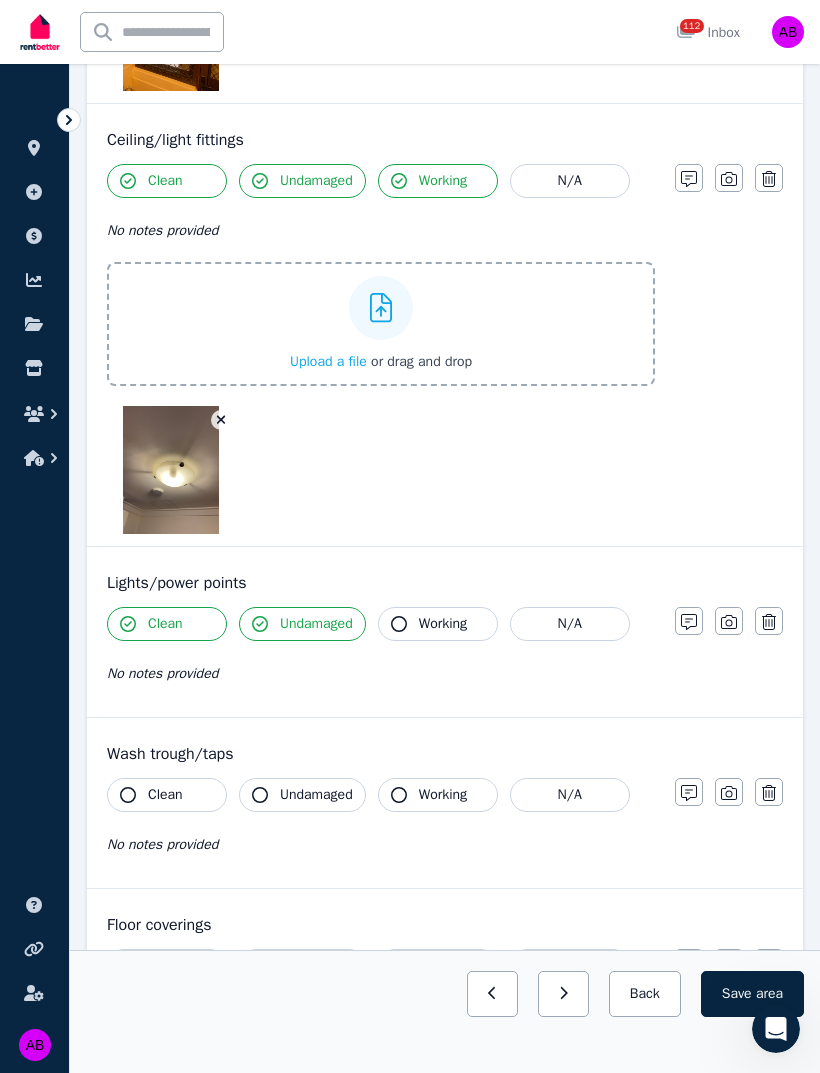 click on "Working" at bounding box center [443, 624] 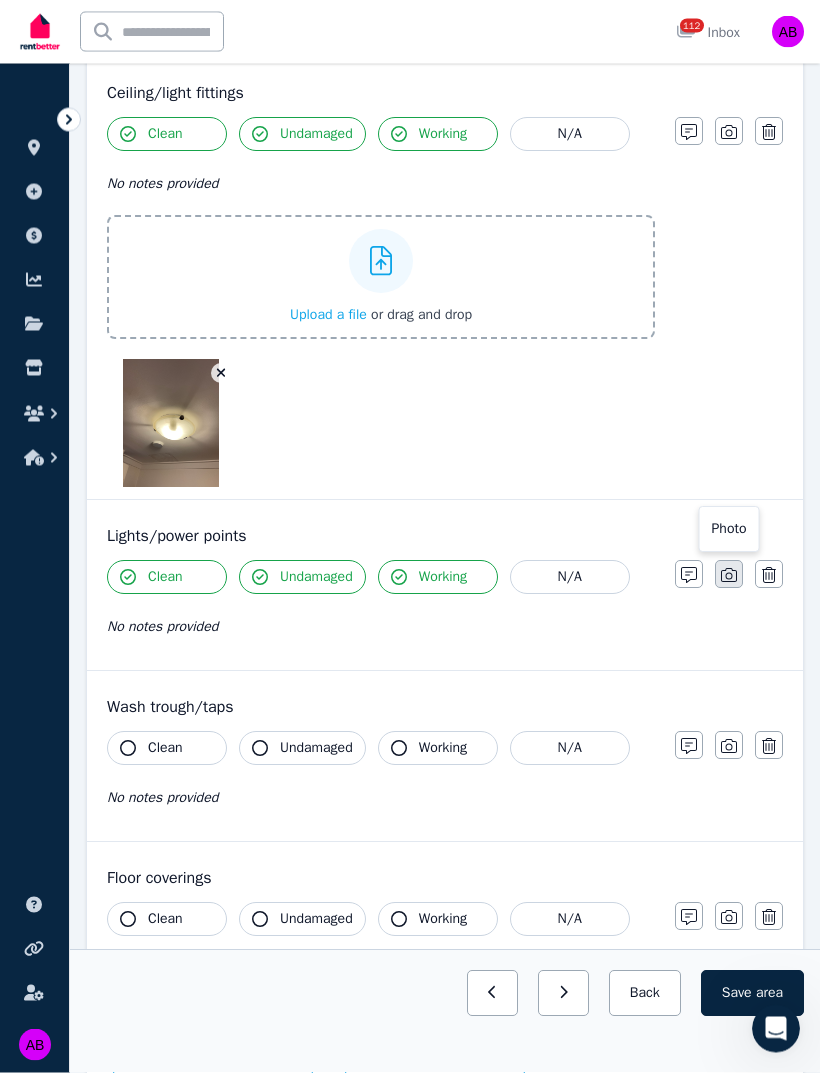 click at bounding box center [729, 575] 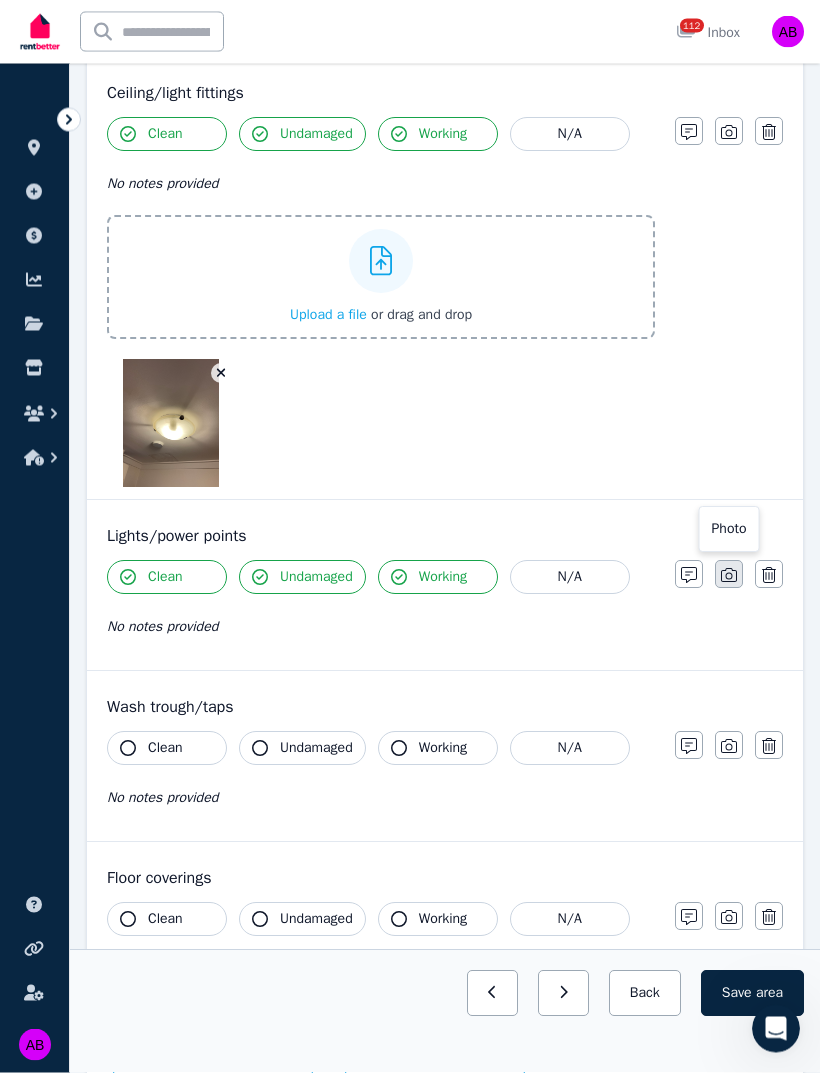 scroll, scrollTop: 1580, scrollLeft: 0, axis: vertical 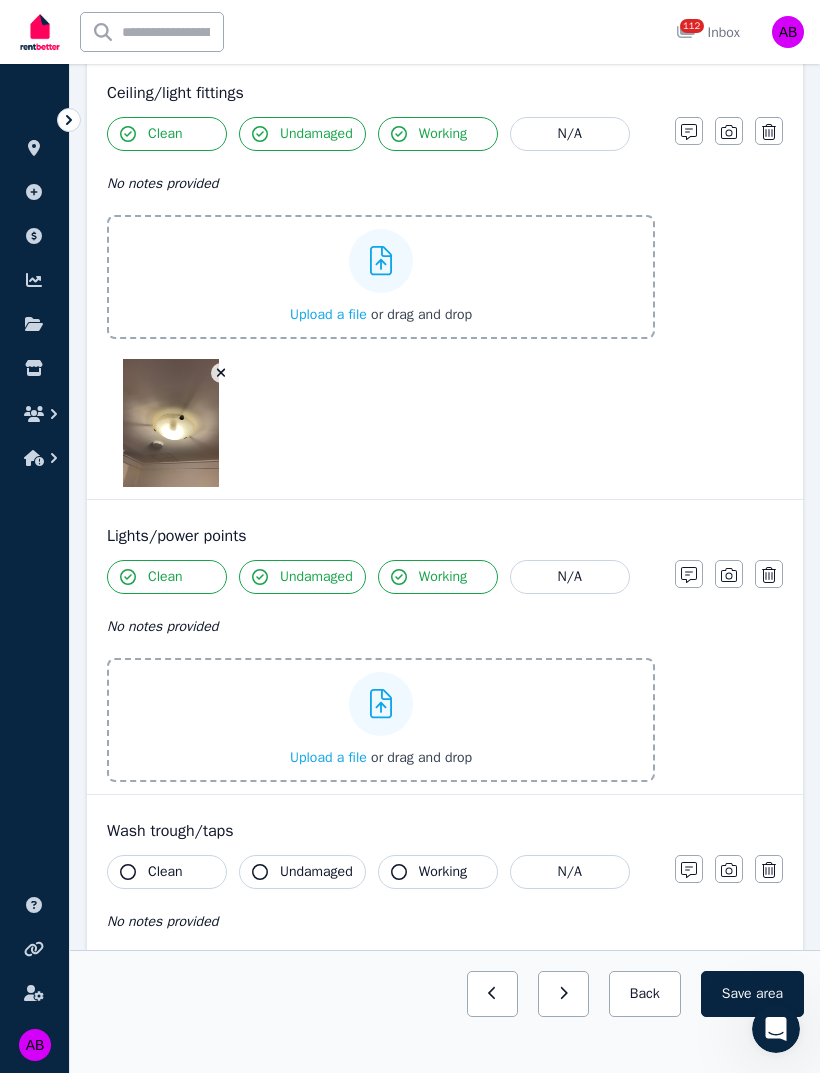 click on "Upload a file" at bounding box center (328, 757) 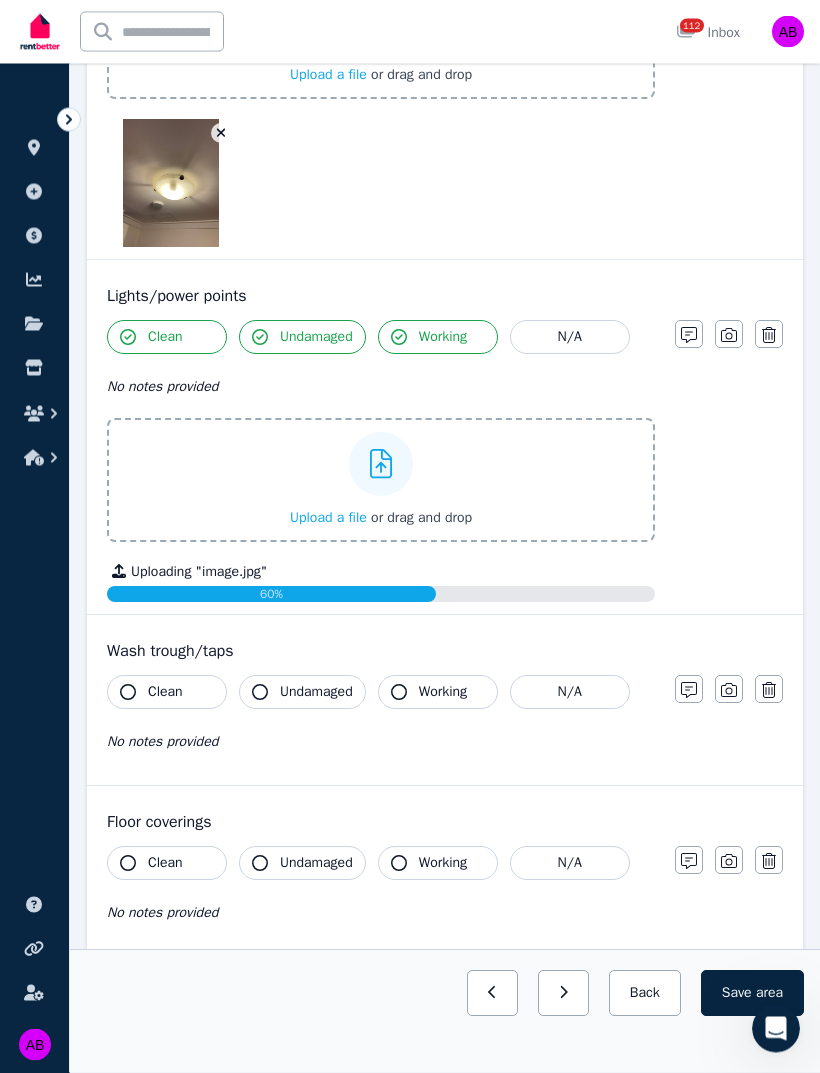 scroll, scrollTop: 1820, scrollLeft: 0, axis: vertical 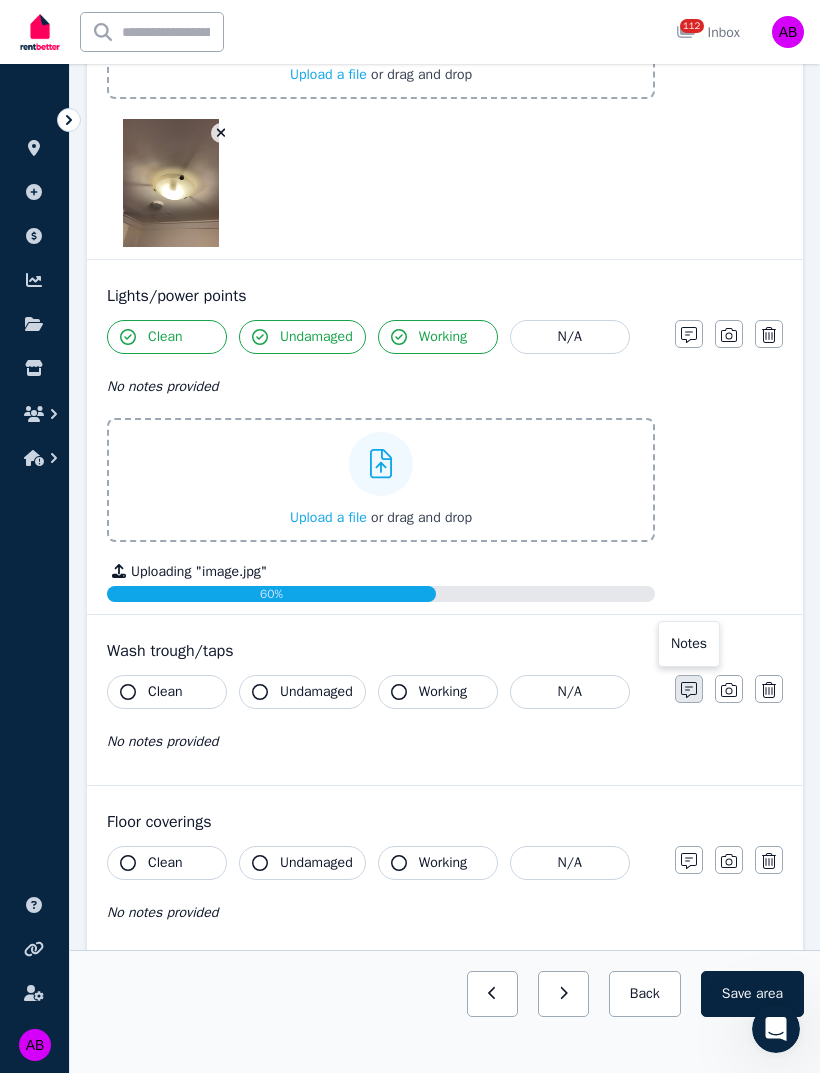 click 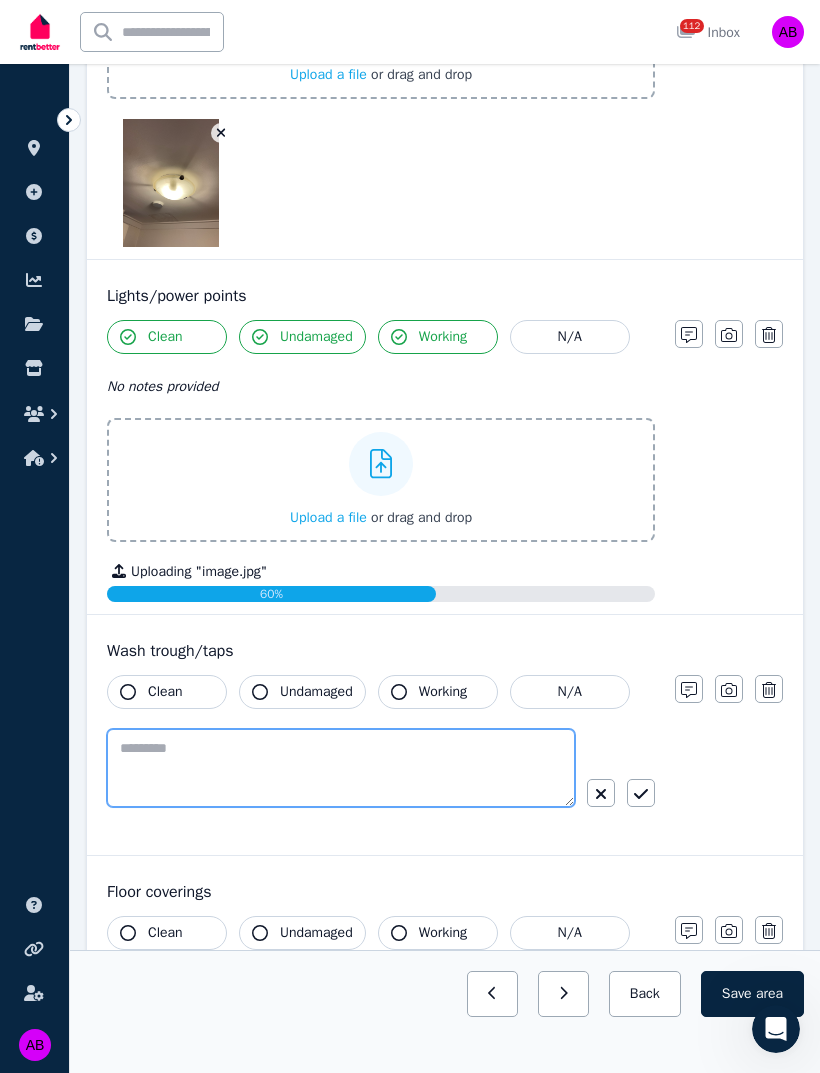 click at bounding box center (341, 768) 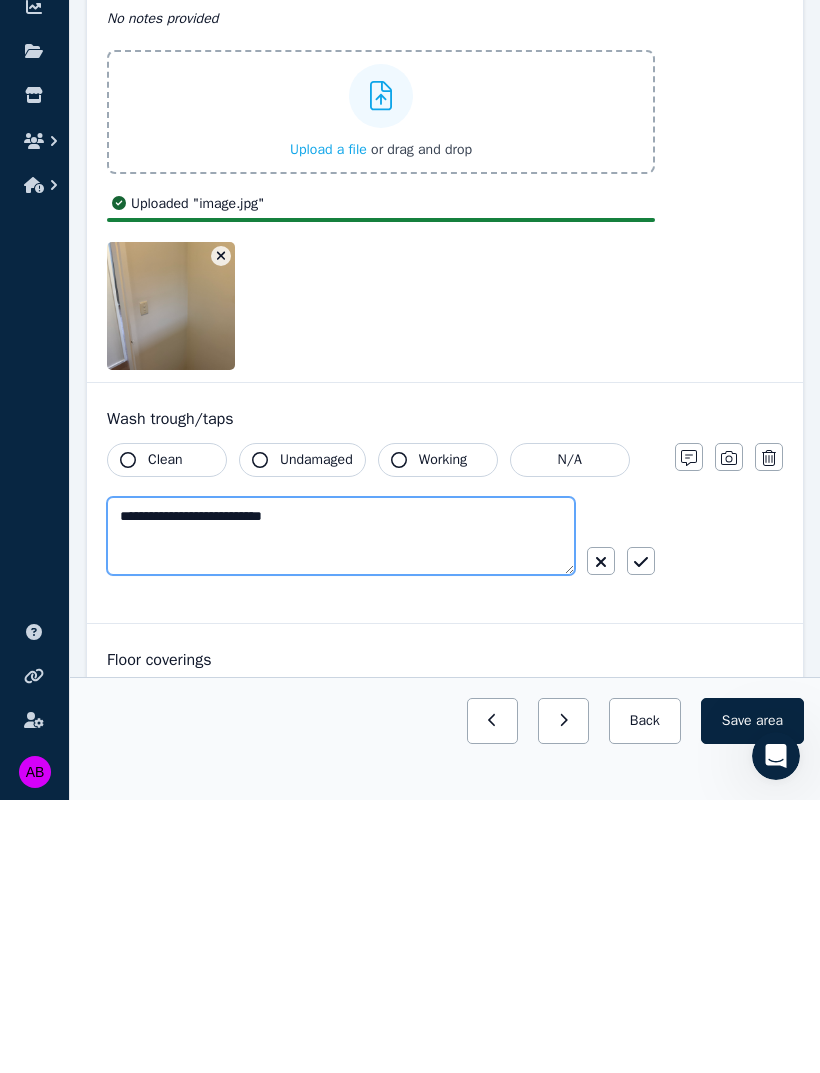 type on "**********" 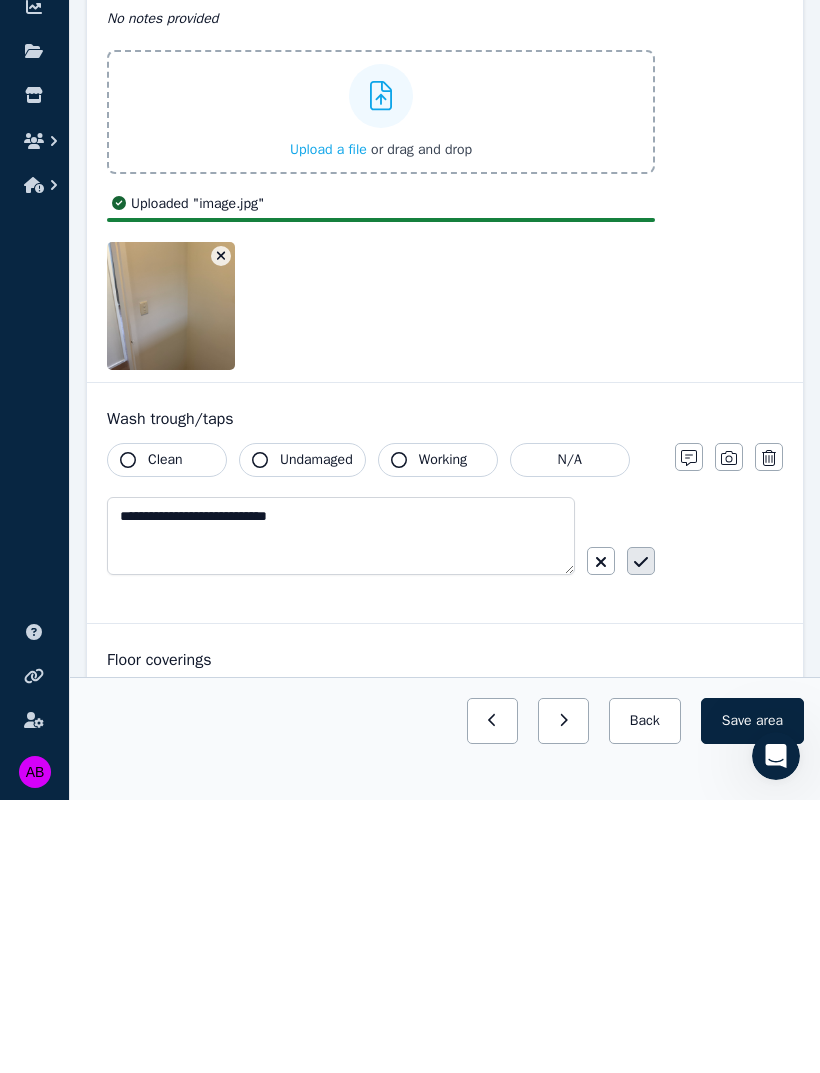 click at bounding box center (641, 834) 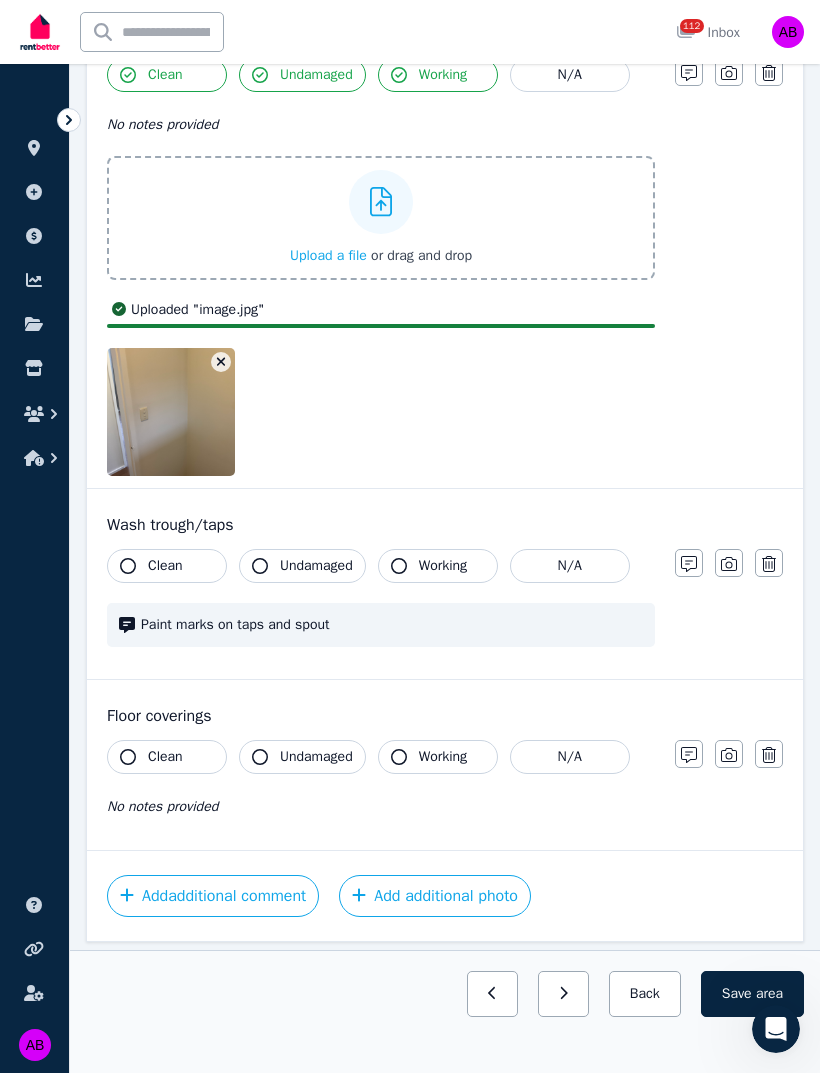 scroll, scrollTop: 2034, scrollLeft: 0, axis: vertical 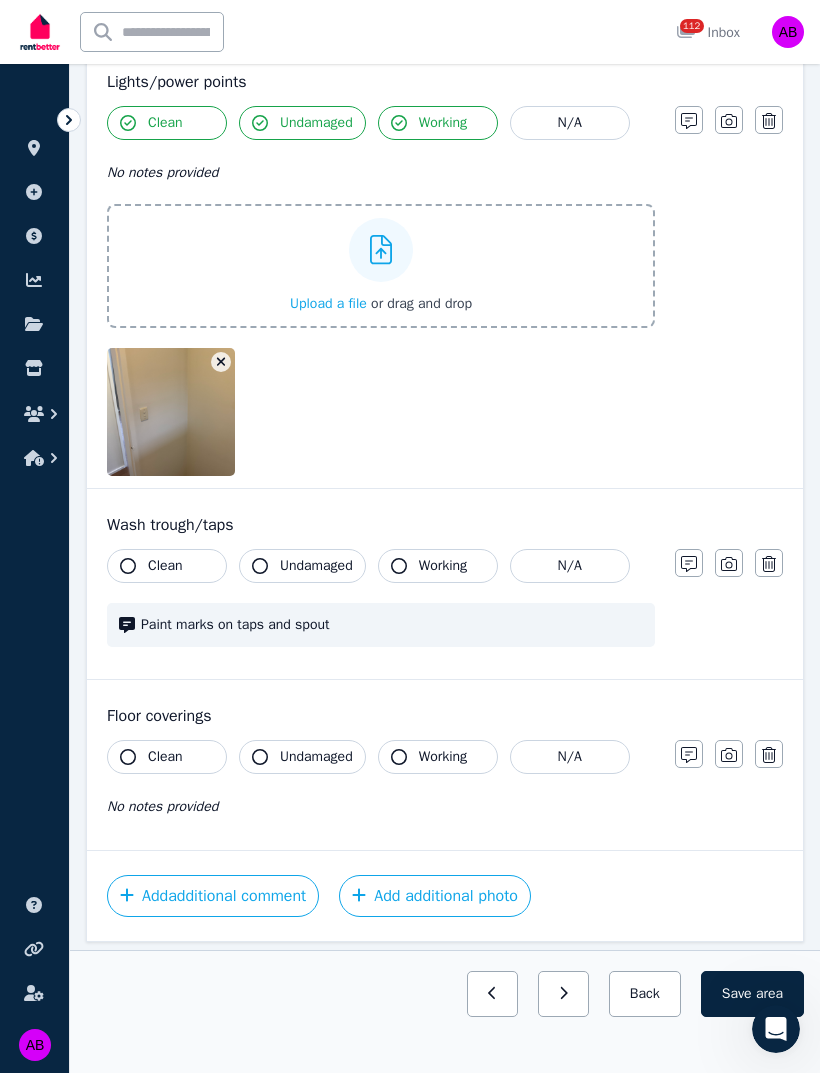 click on "Clean" at bounding box center (165, 566) 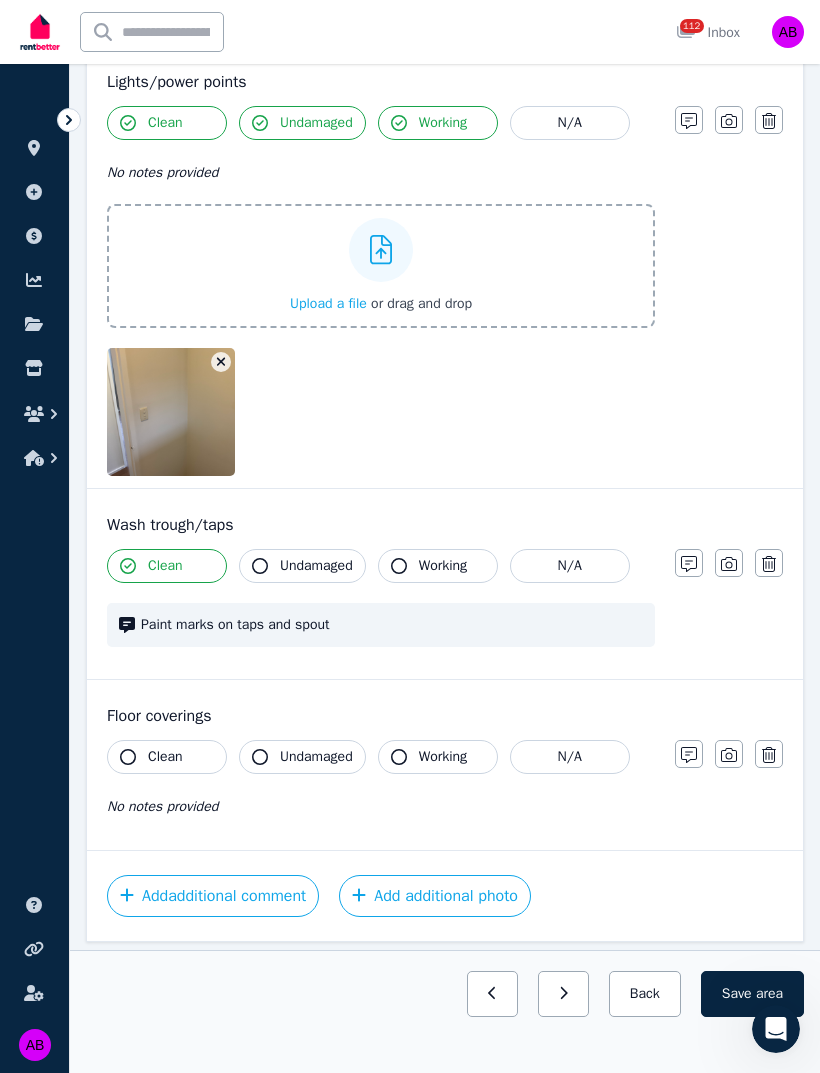 click on "Undamaged" at bounding box center (316, 566) 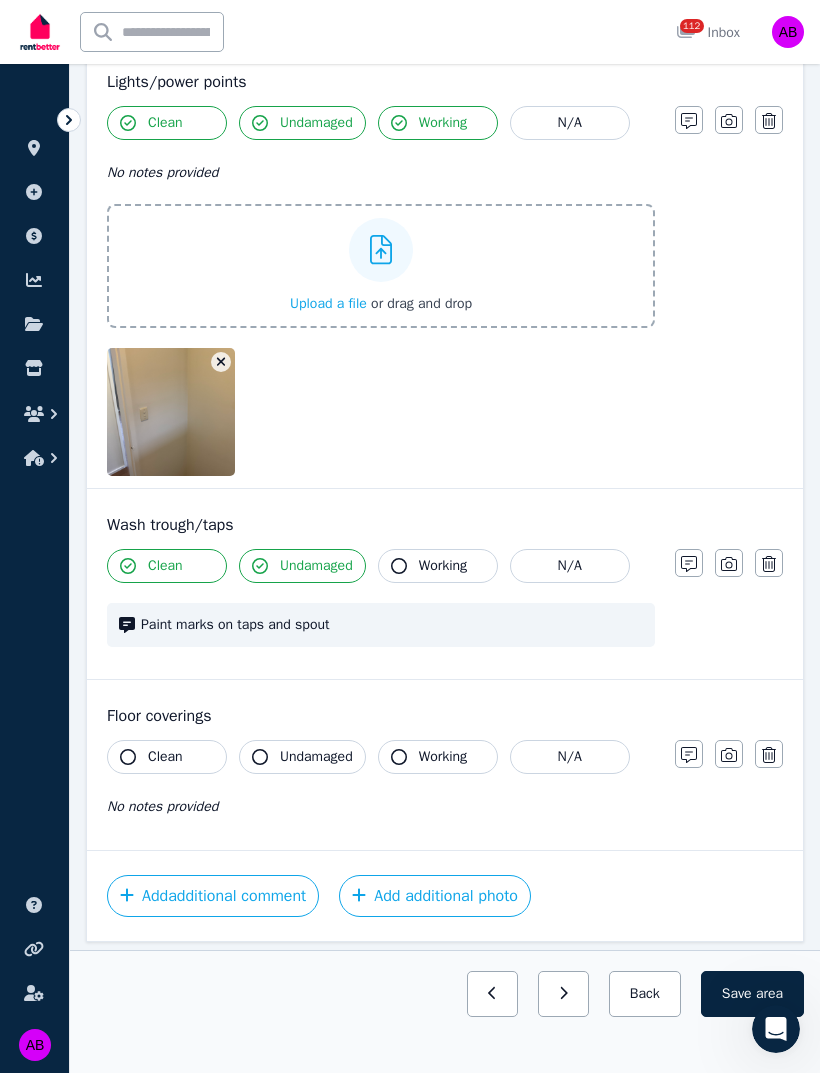click on "Working" at bounding box center [443, 566] 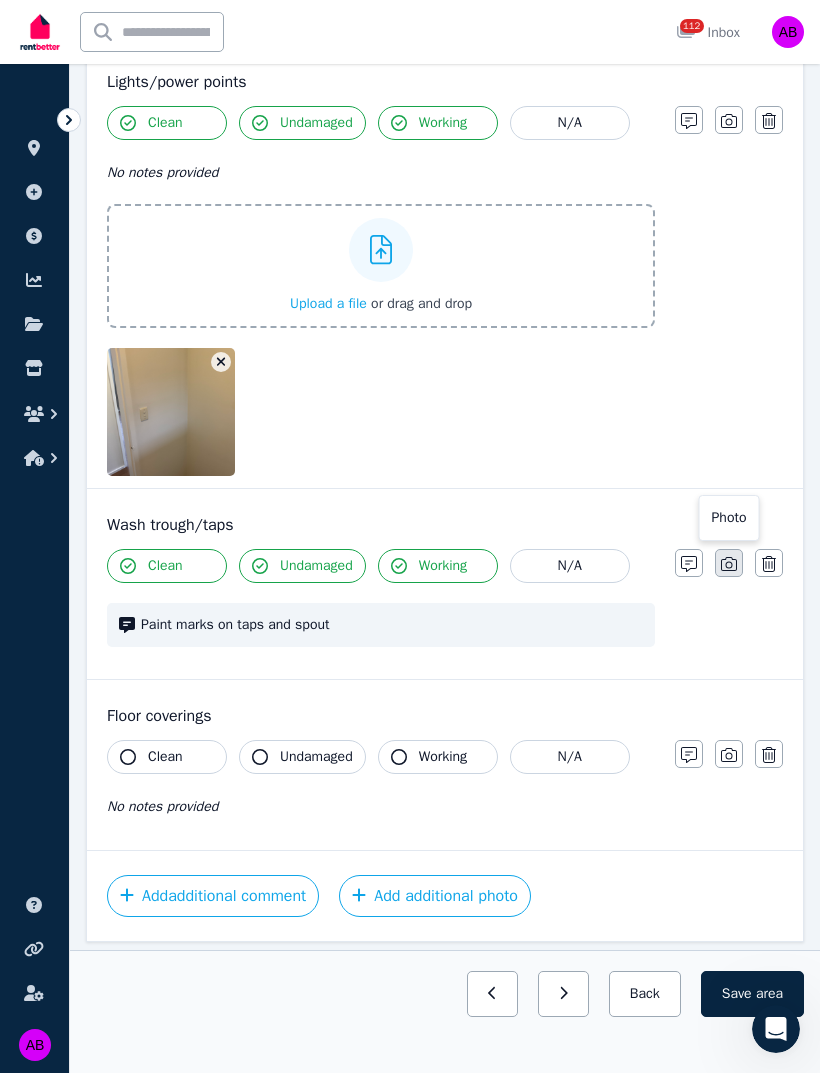 click 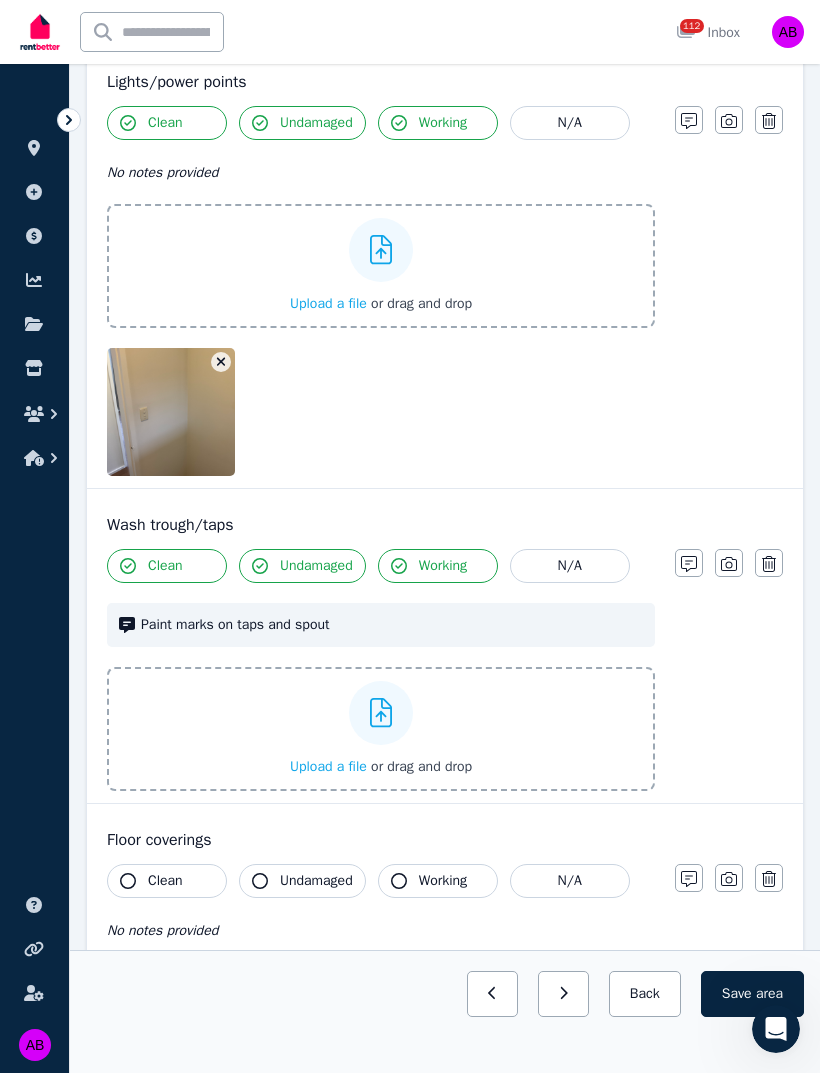 click on "Upload a file" at bounding box center (328, 766) 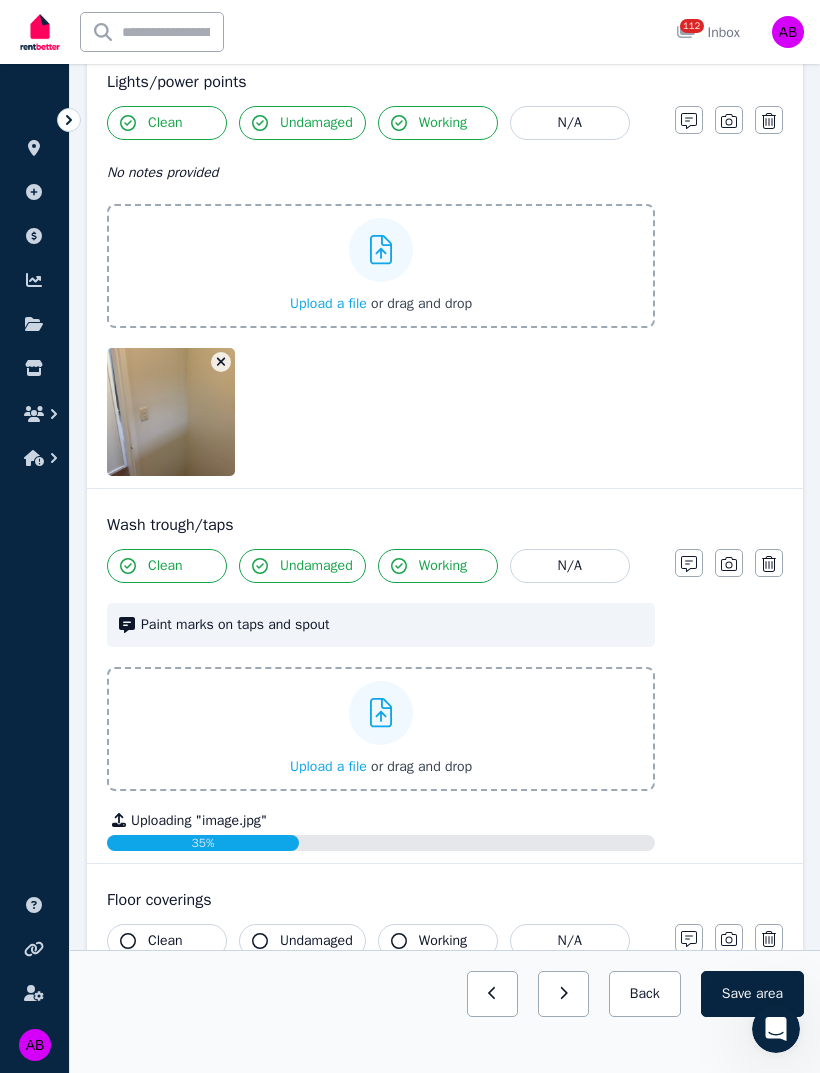 click on "Upload a file" at bounding box center (328, 766) 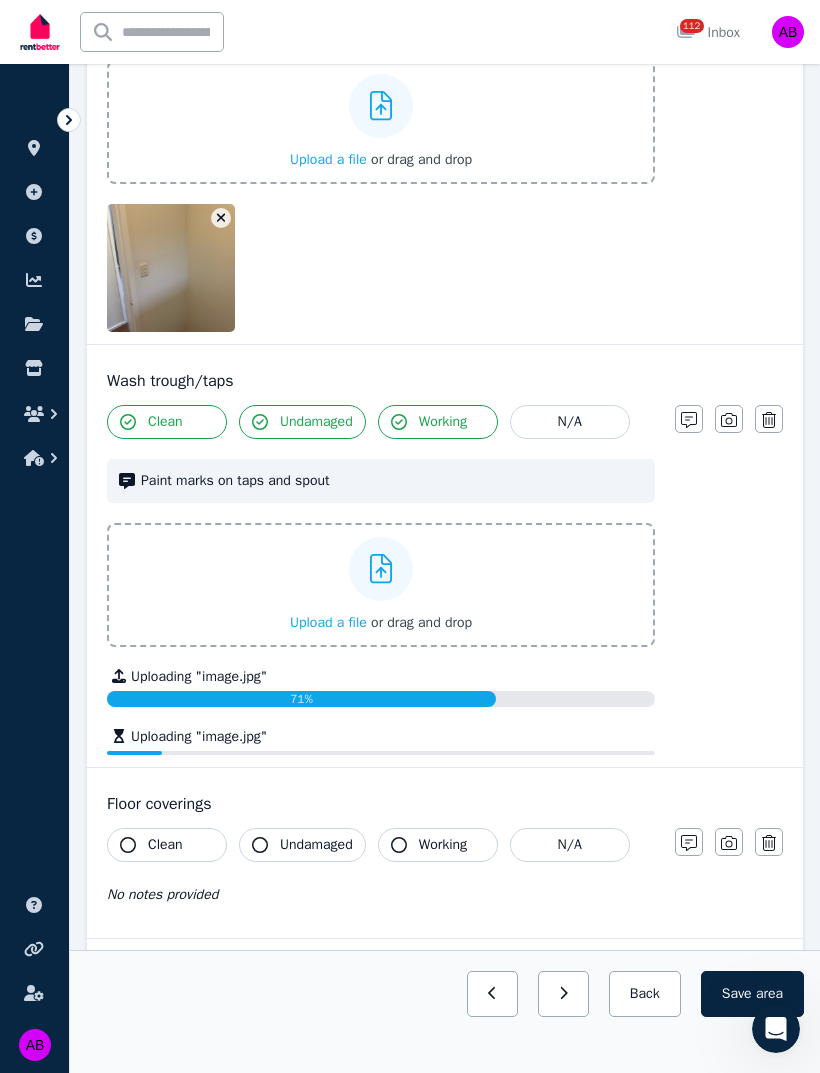 scroll, scrollTop: 2266, scrollLeft: 0, axis: vertical 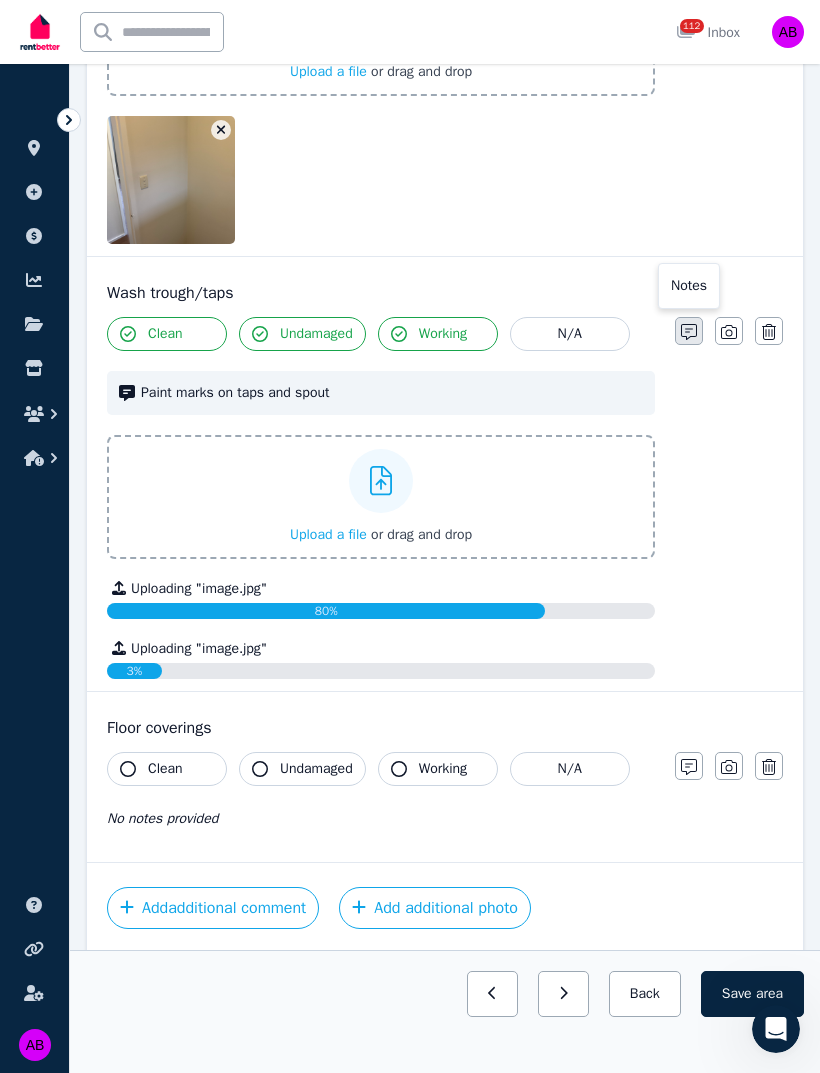 click 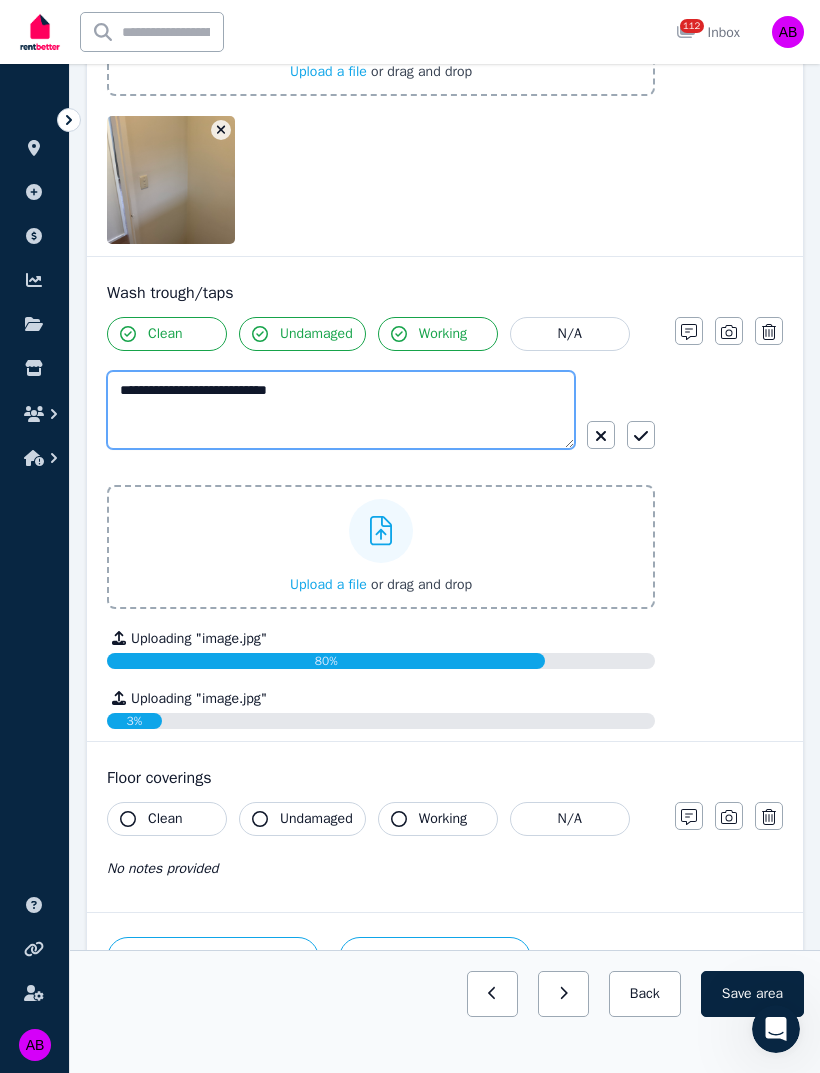 click on "**********" at bounding box center [341, 410] 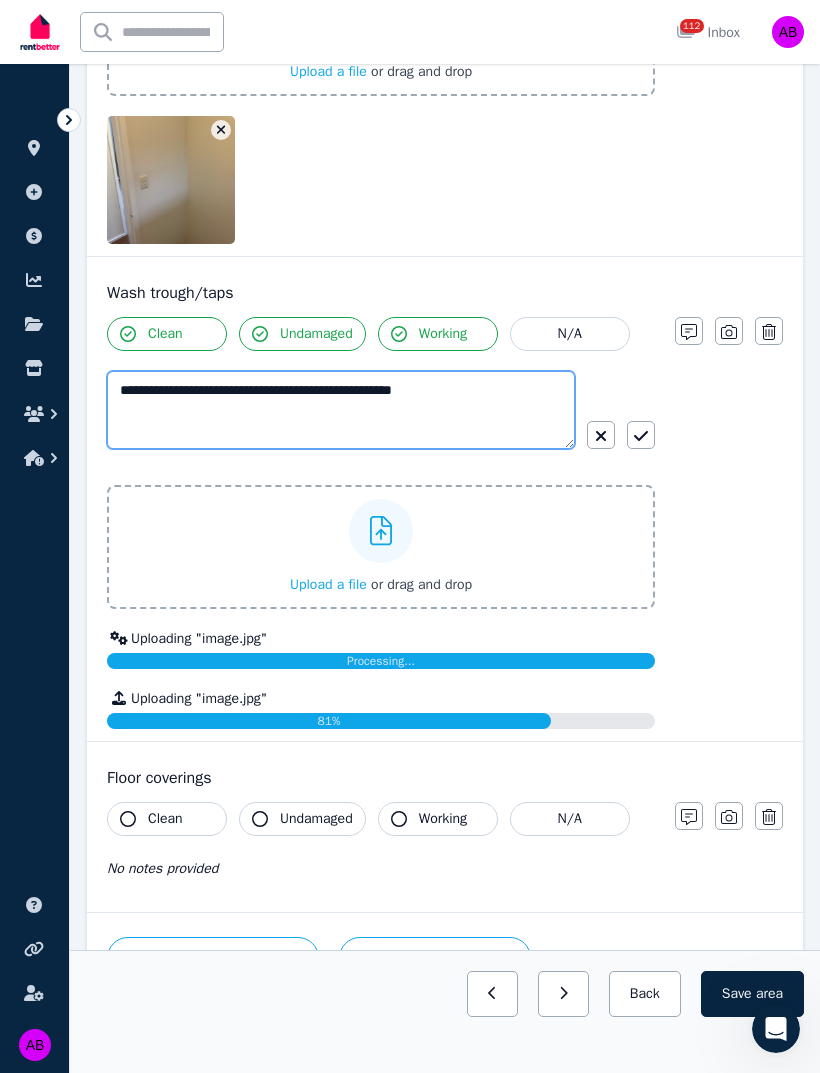 type on "**********" 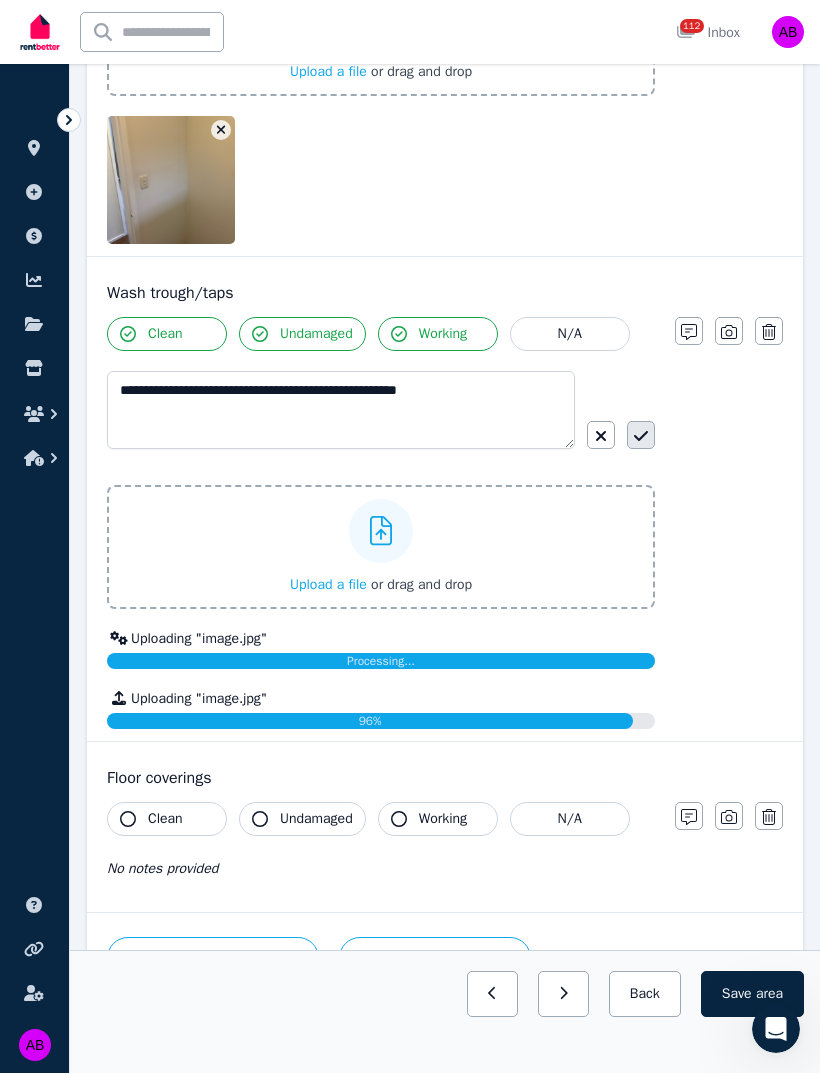 click 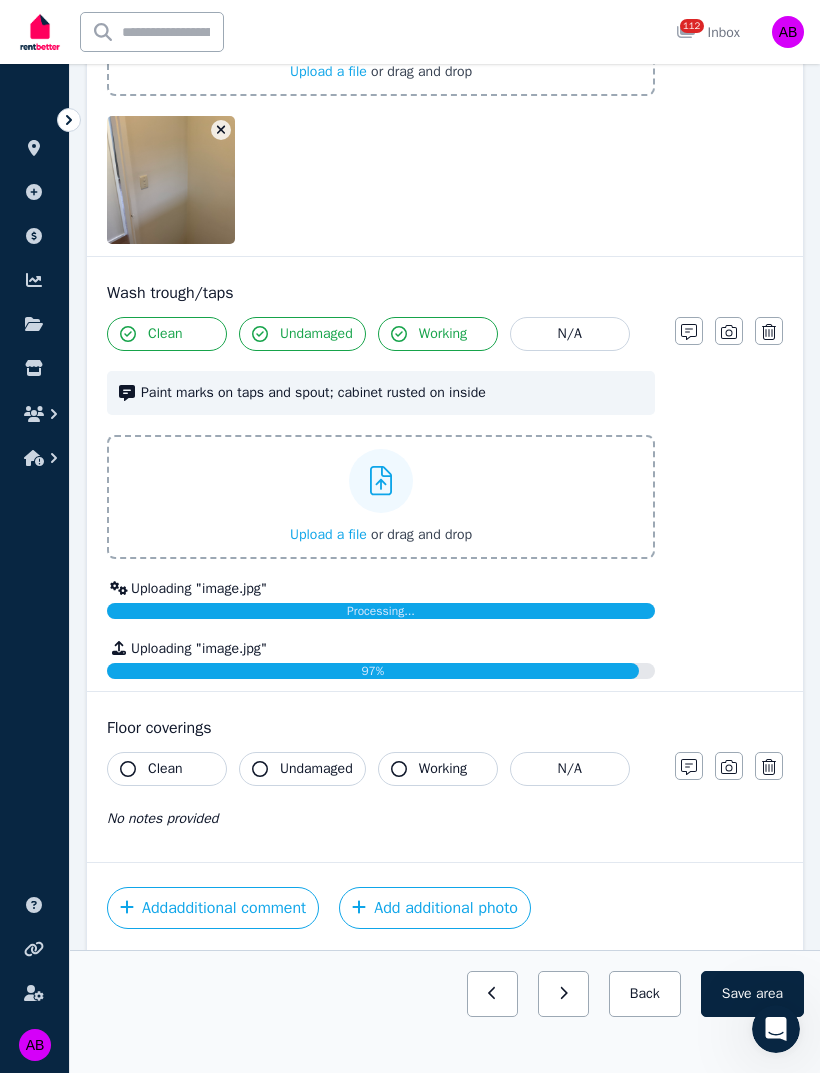 scroll, scrollTop: 2278, scrollLeft: 0, axis: vertical 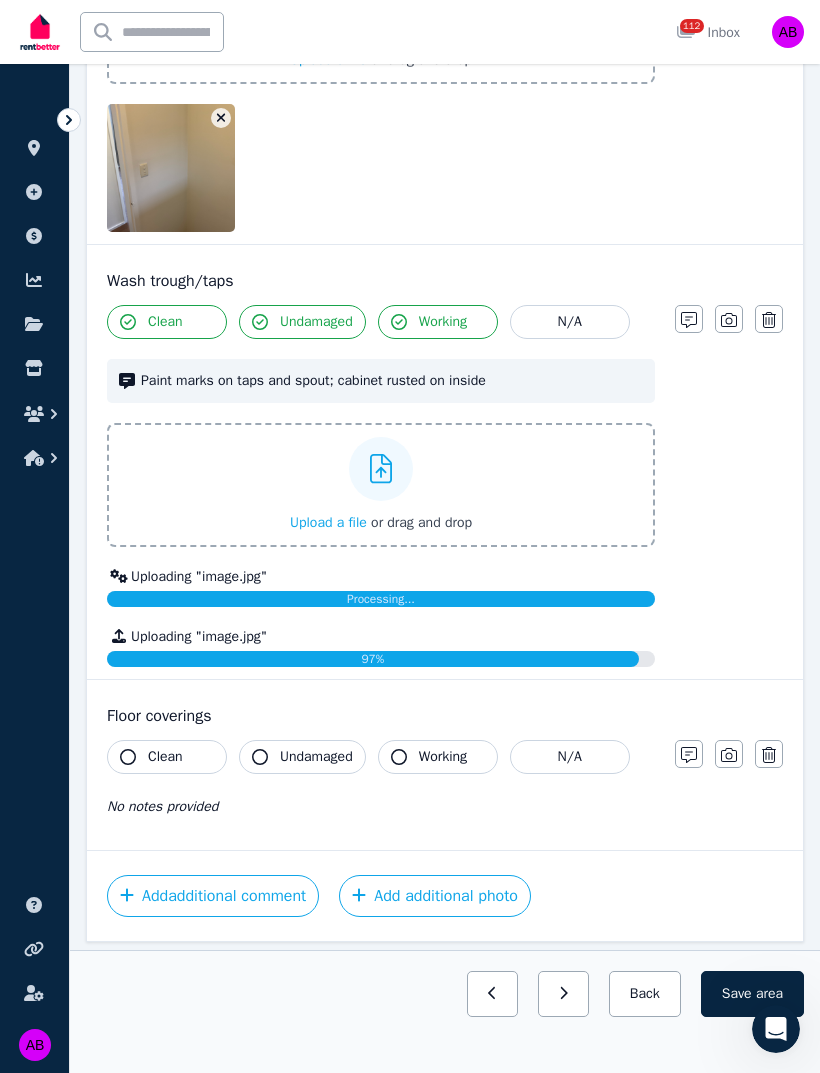 click on "Clean" at bounding box center (167, 757) 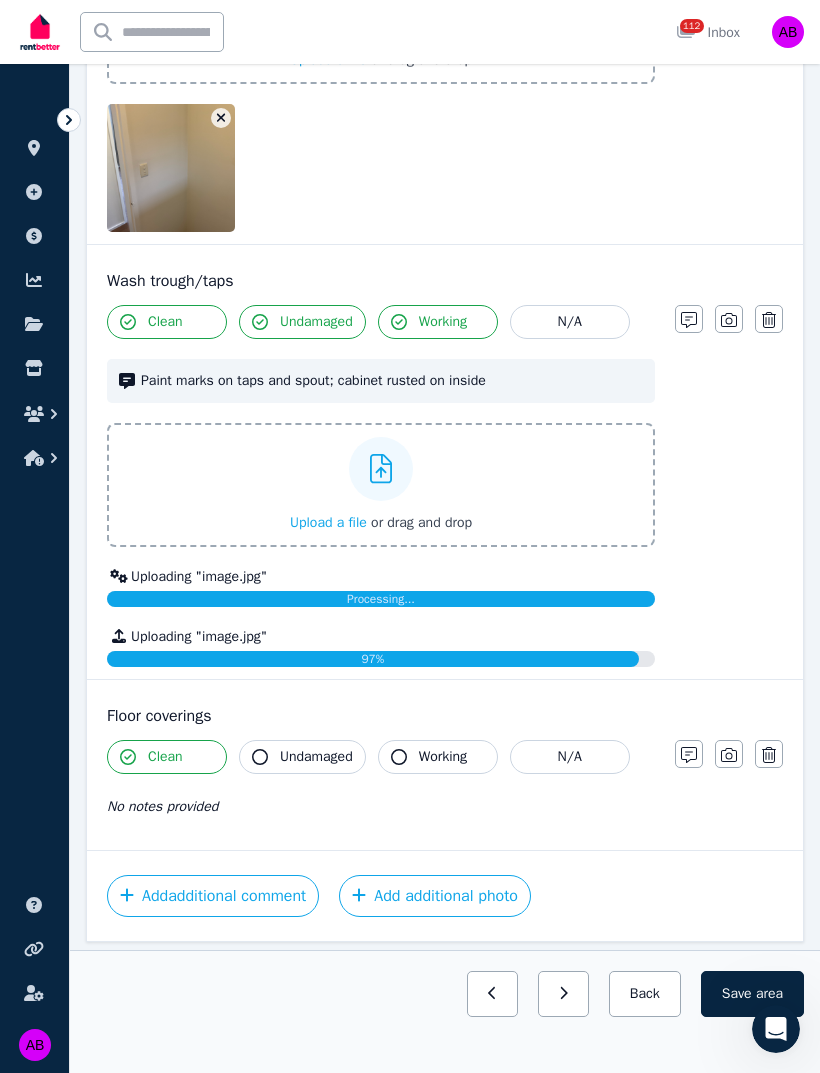 click on "Undamaged" at bounding box center [316, 757] 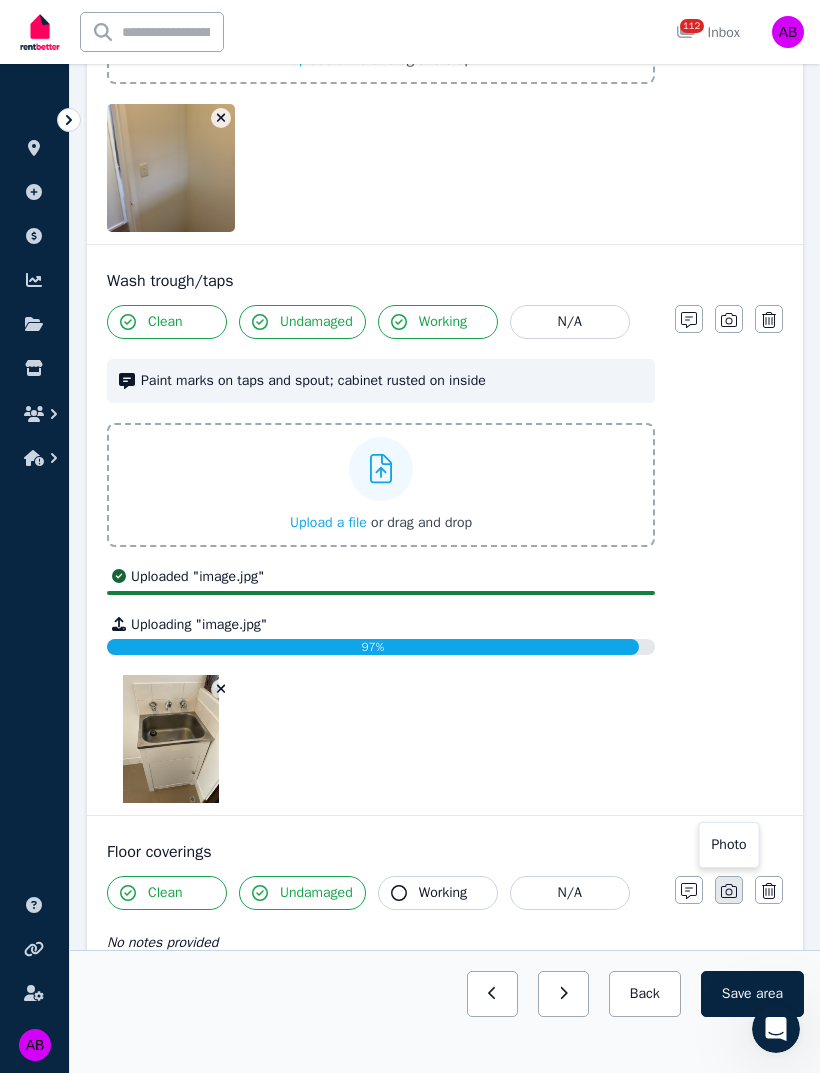 click 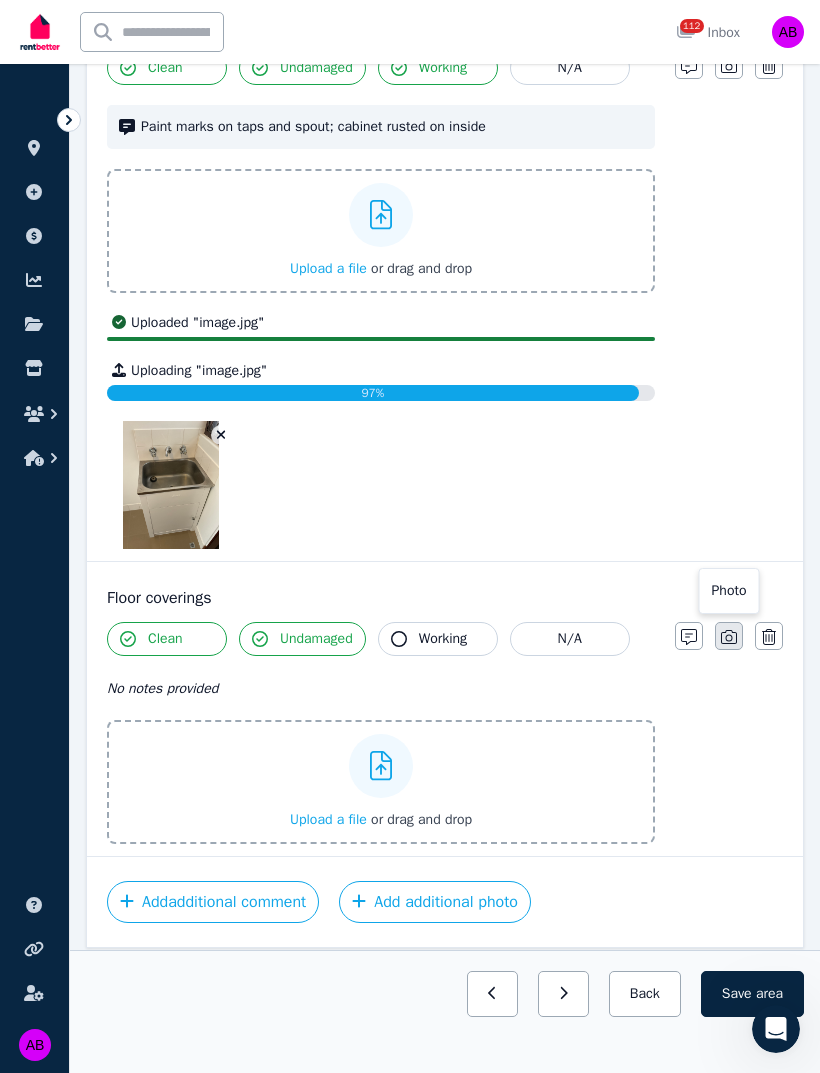 scroll, scrollTop: 2538, scrollLeft: 0, axis: vertical 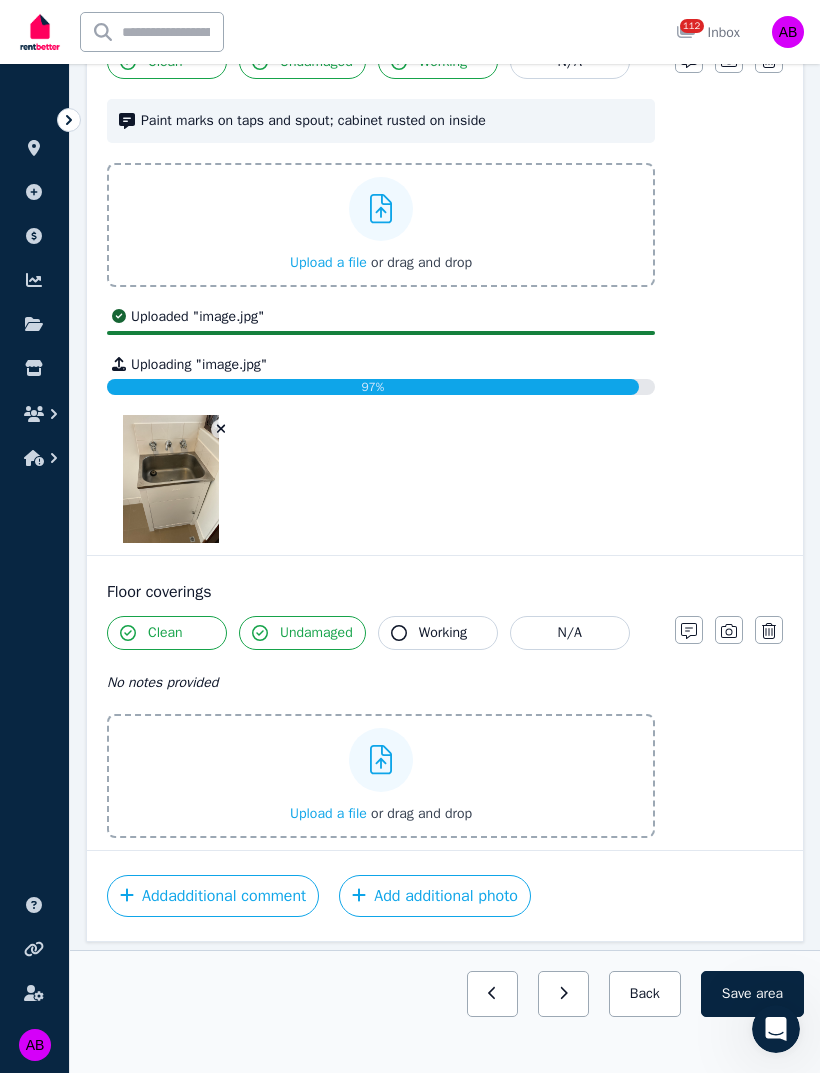 click on "Upload a file" at bounding box center (328, 813) 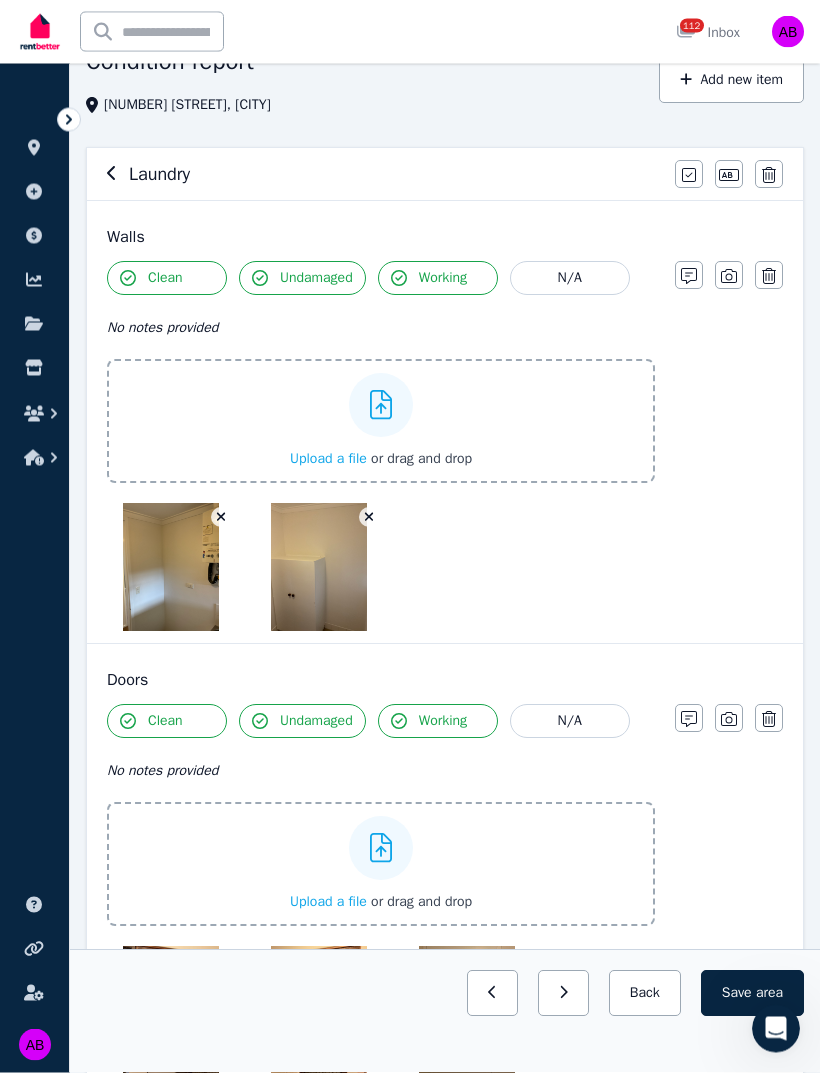 scroll, scrollTop: 0, scrollLeft: 0, axis: both 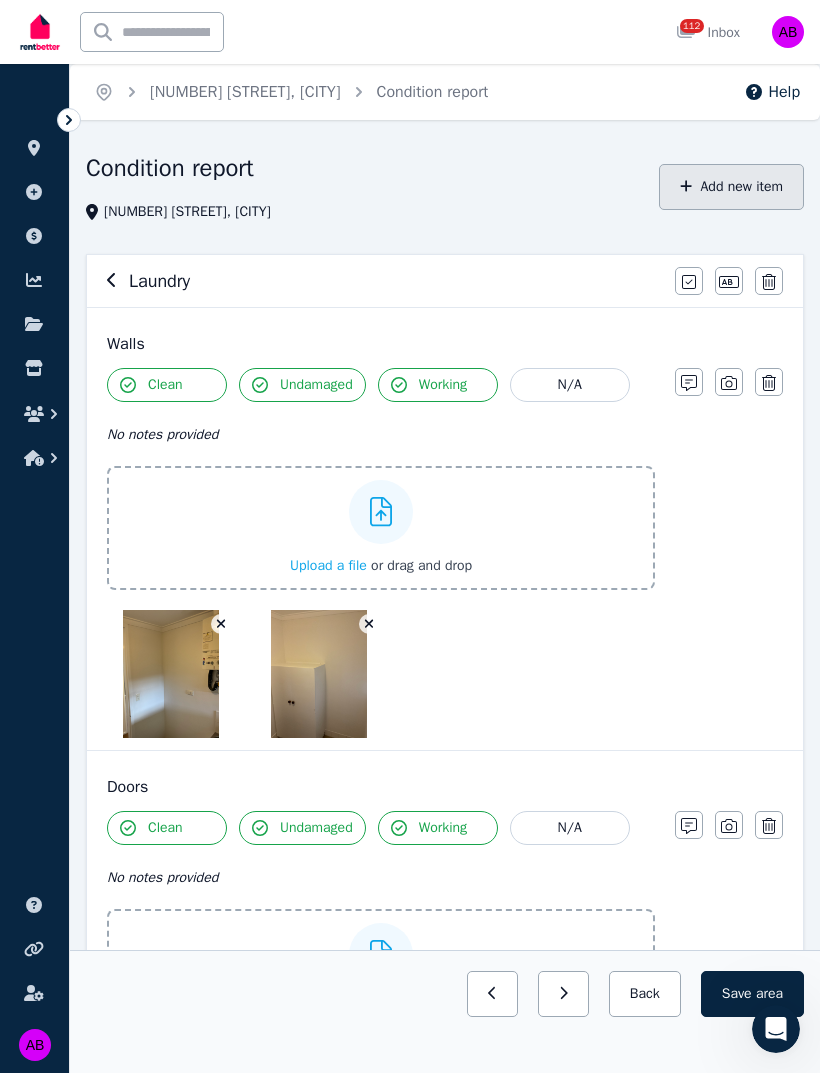 click on "Add new item" at bounding box center (731, 187) 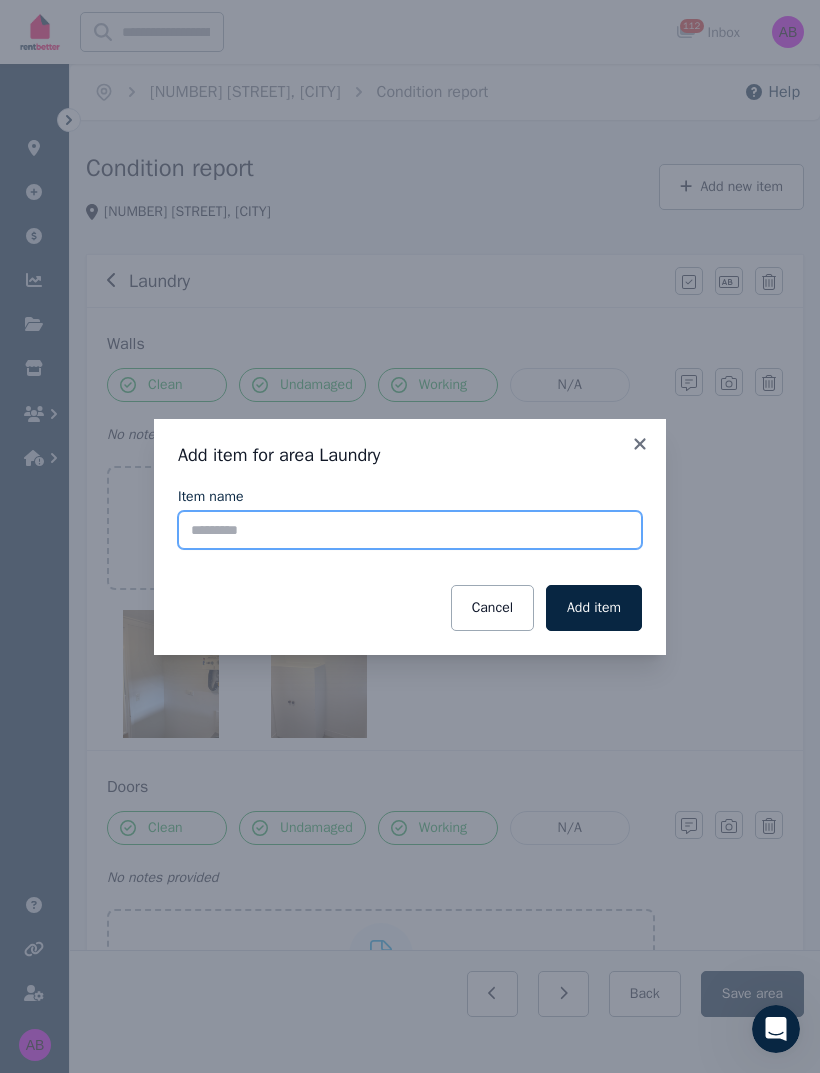 click on "Item name" at bounding box center (410, 530) 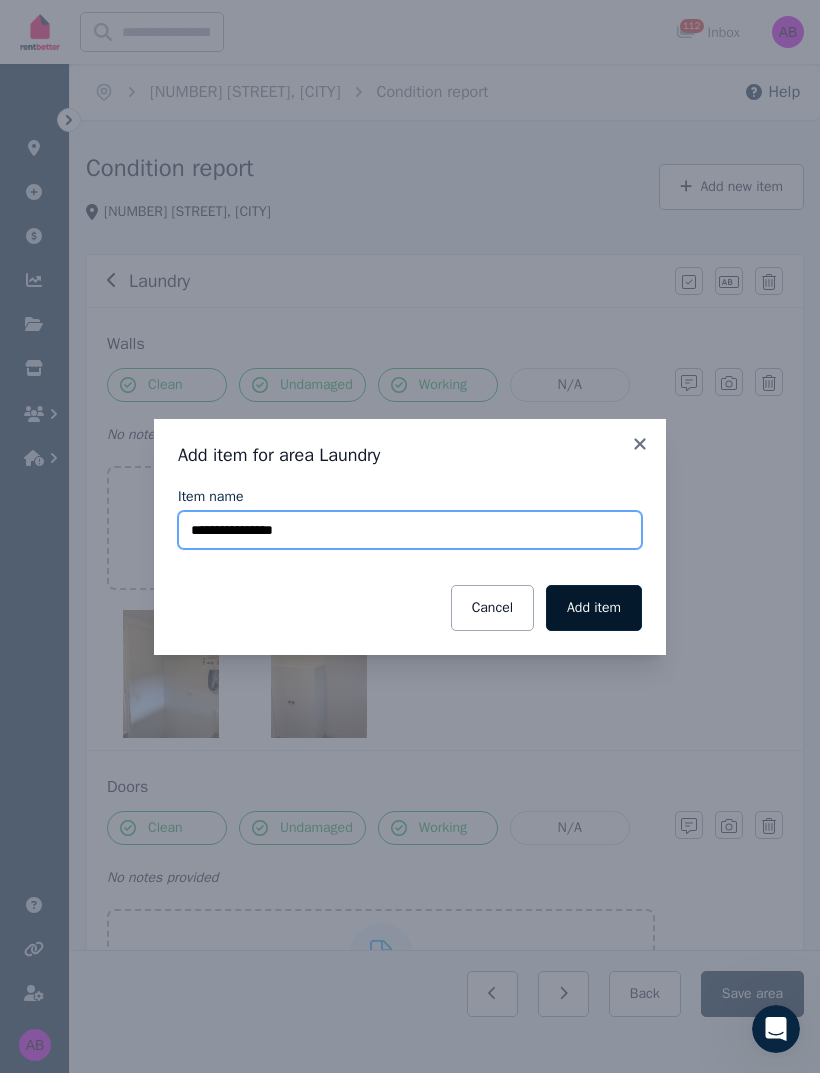type on "**********" 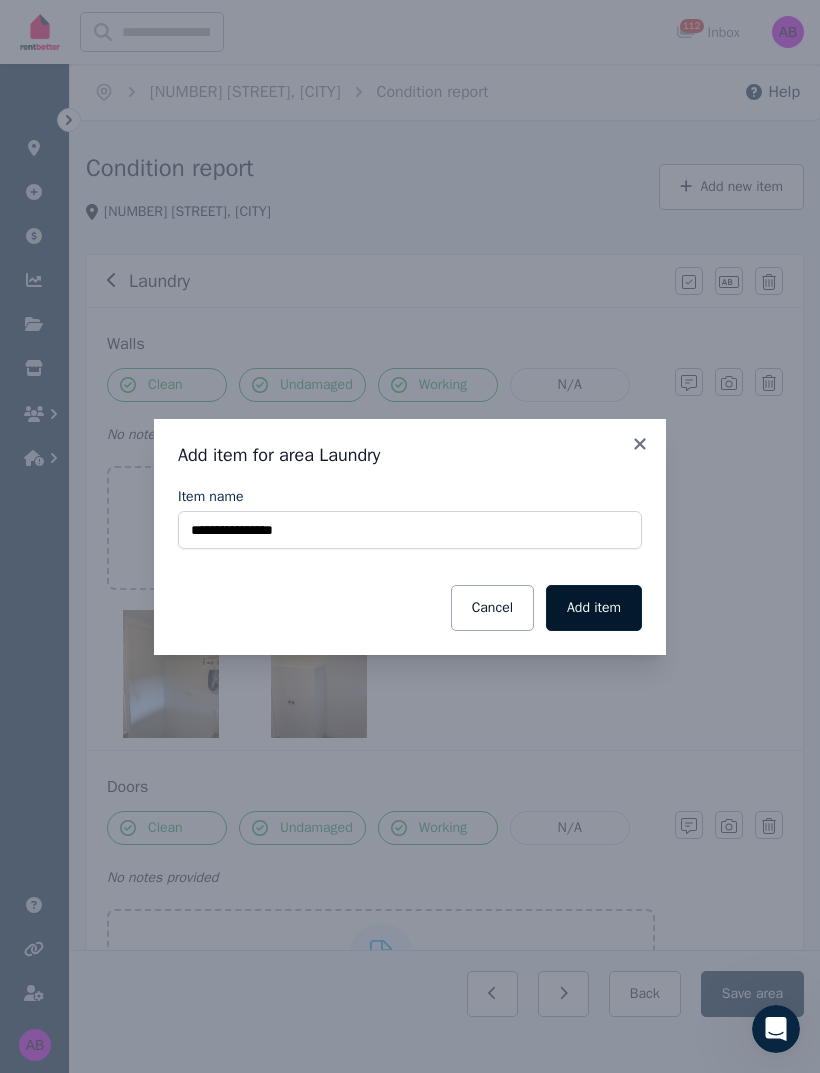 click on "Add item" at bounding box center (594, 608) 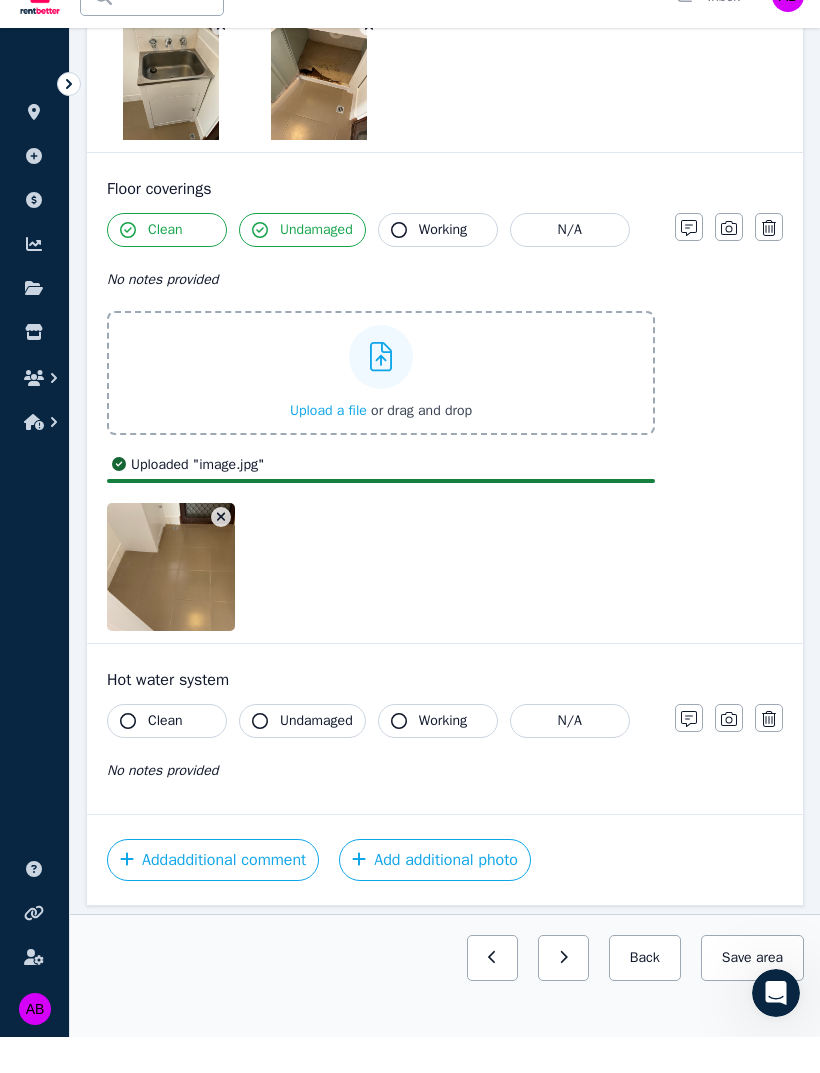scroll, scrollTop: 2749, scrollLeft: 0, axis: vertical 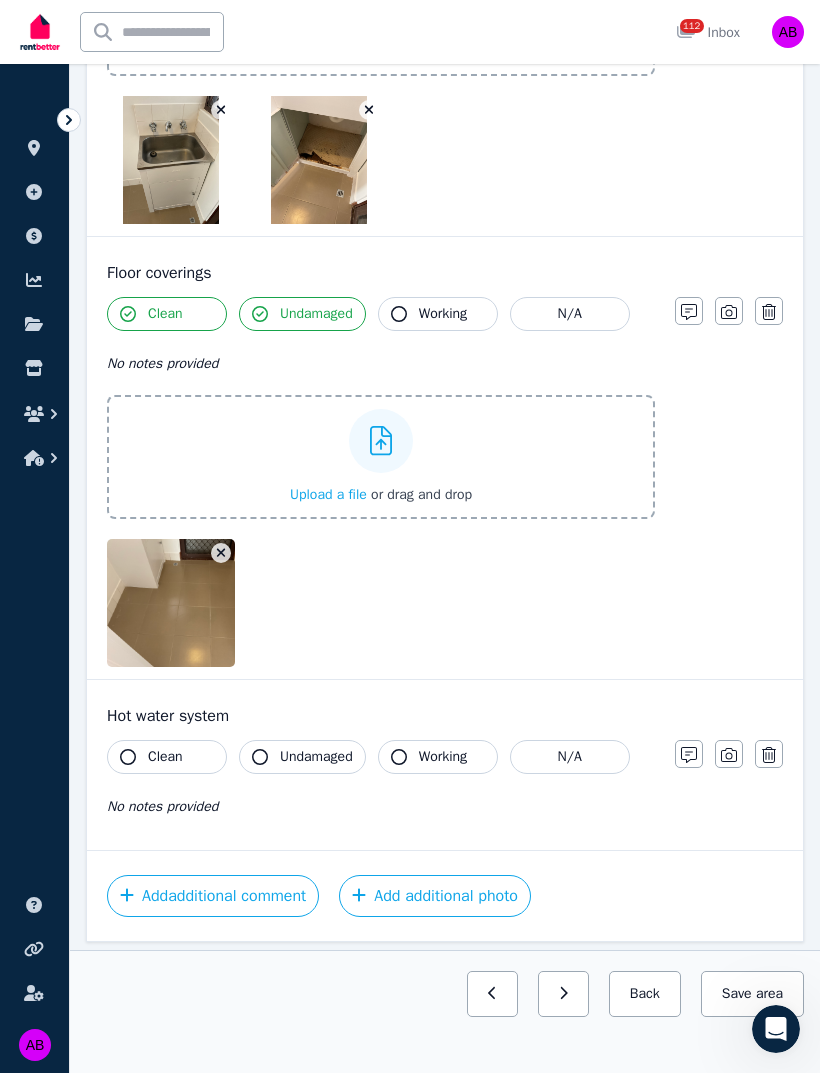 click on "Clean" at bounding box center [165, 757] 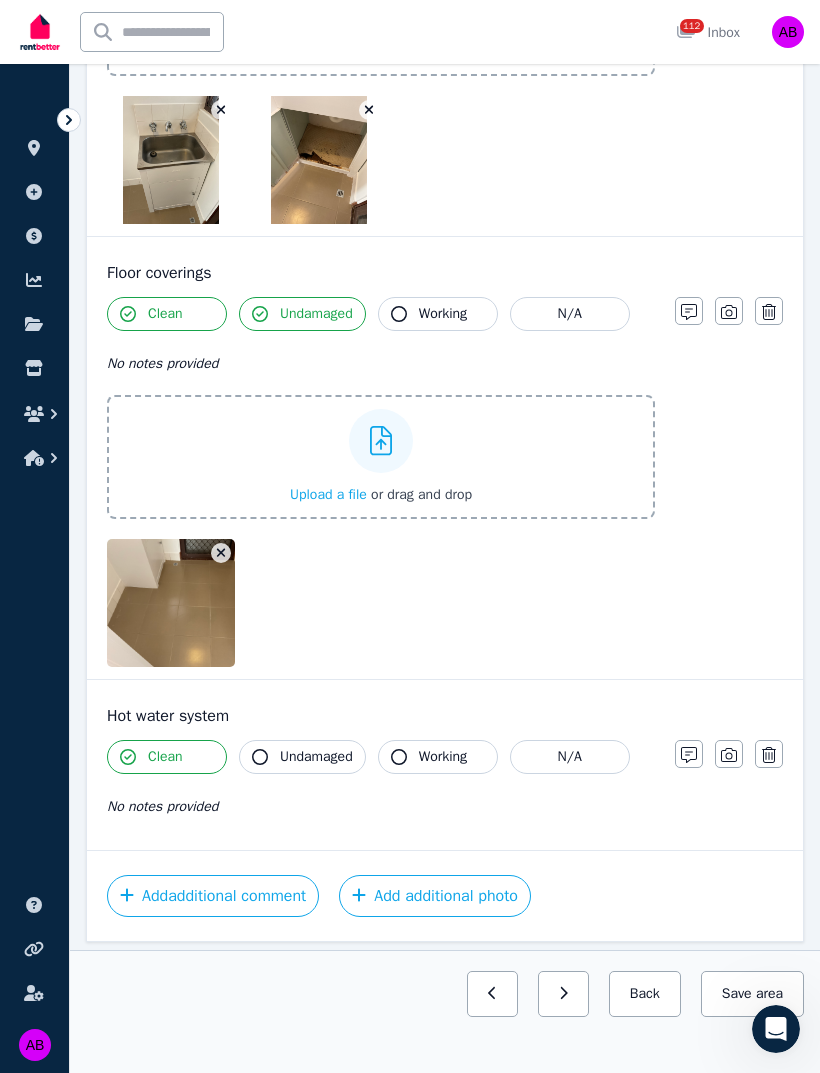 click on "Undamaged" at bounding box center [316, 757] 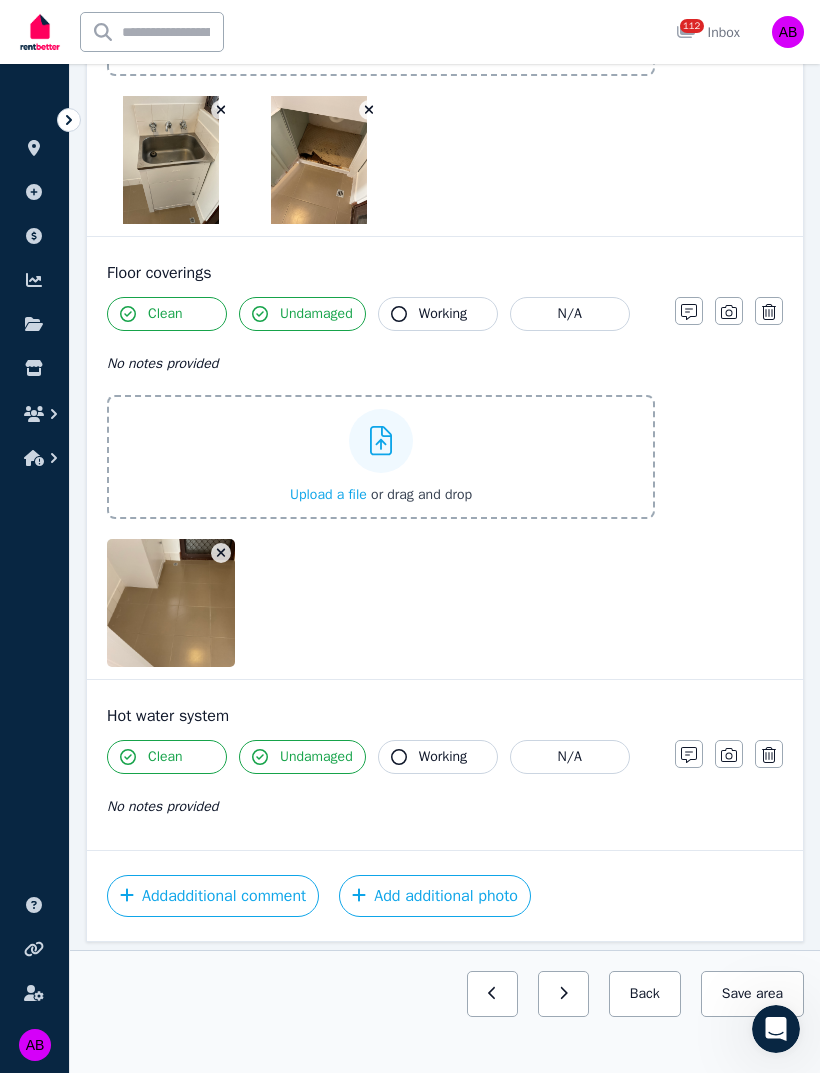 click on "Working" at bounding box center (438, 757) 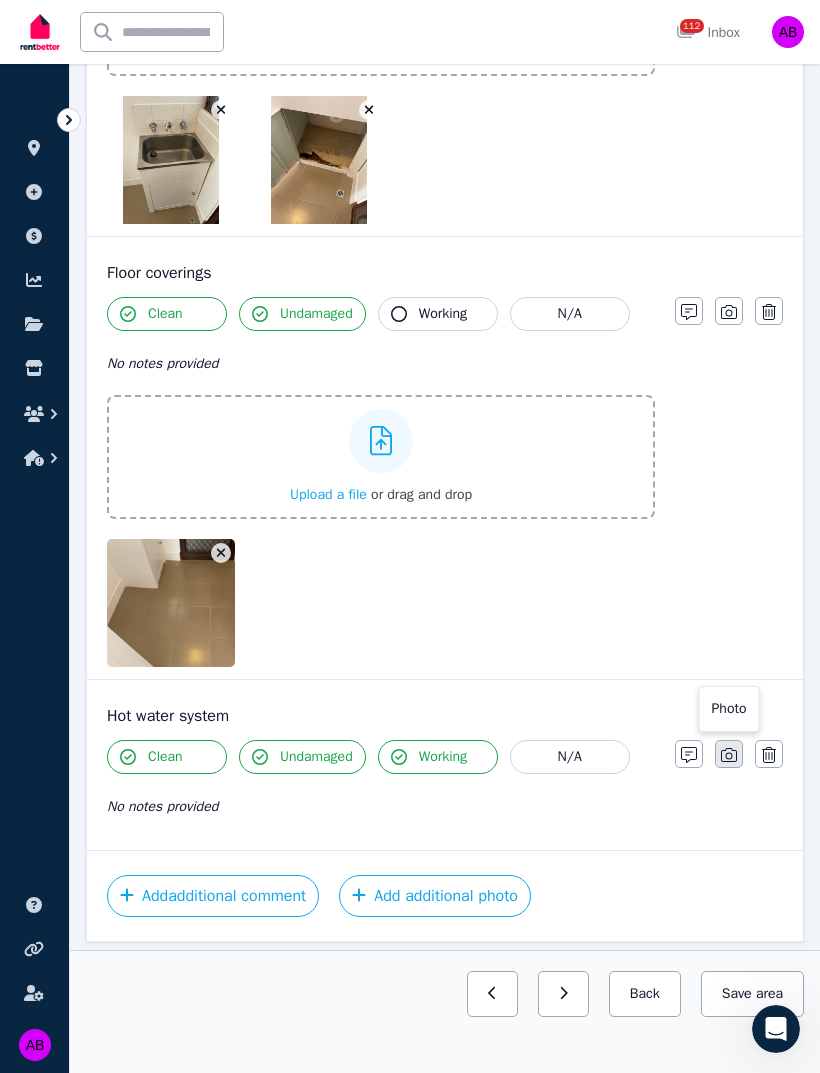 click 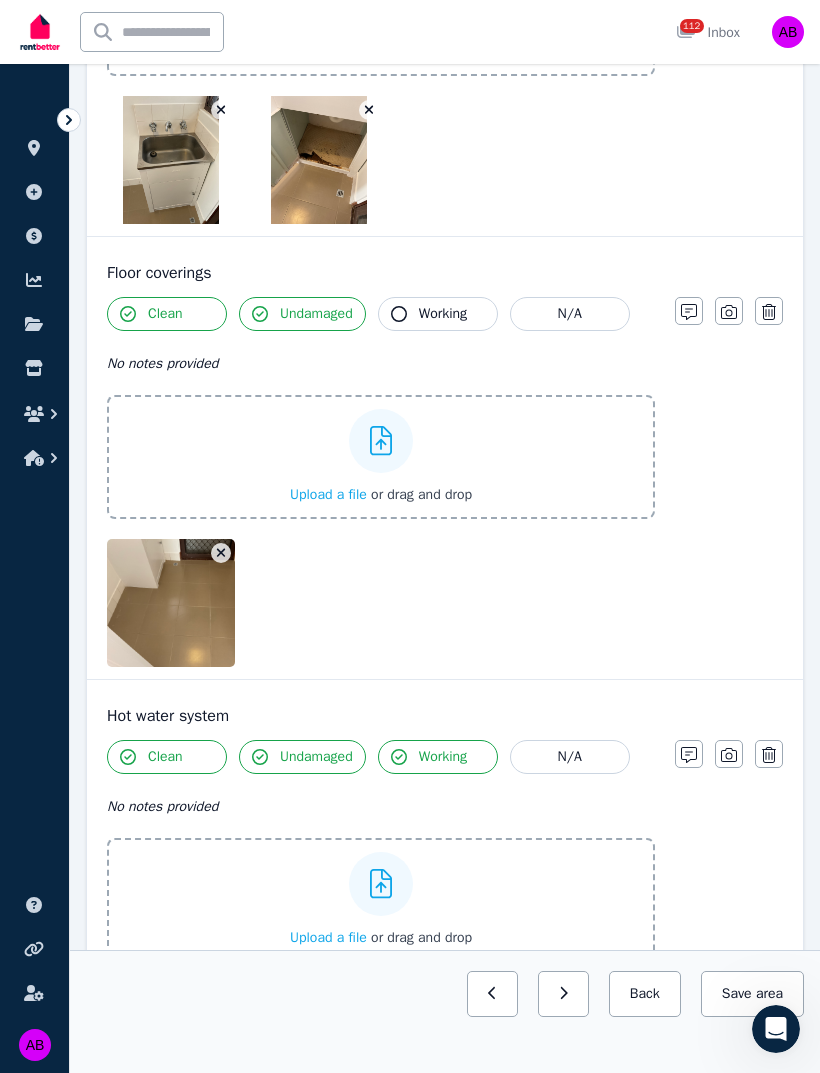 click on "Upload a file   or drag and drop" at bounding box center [381, 938] 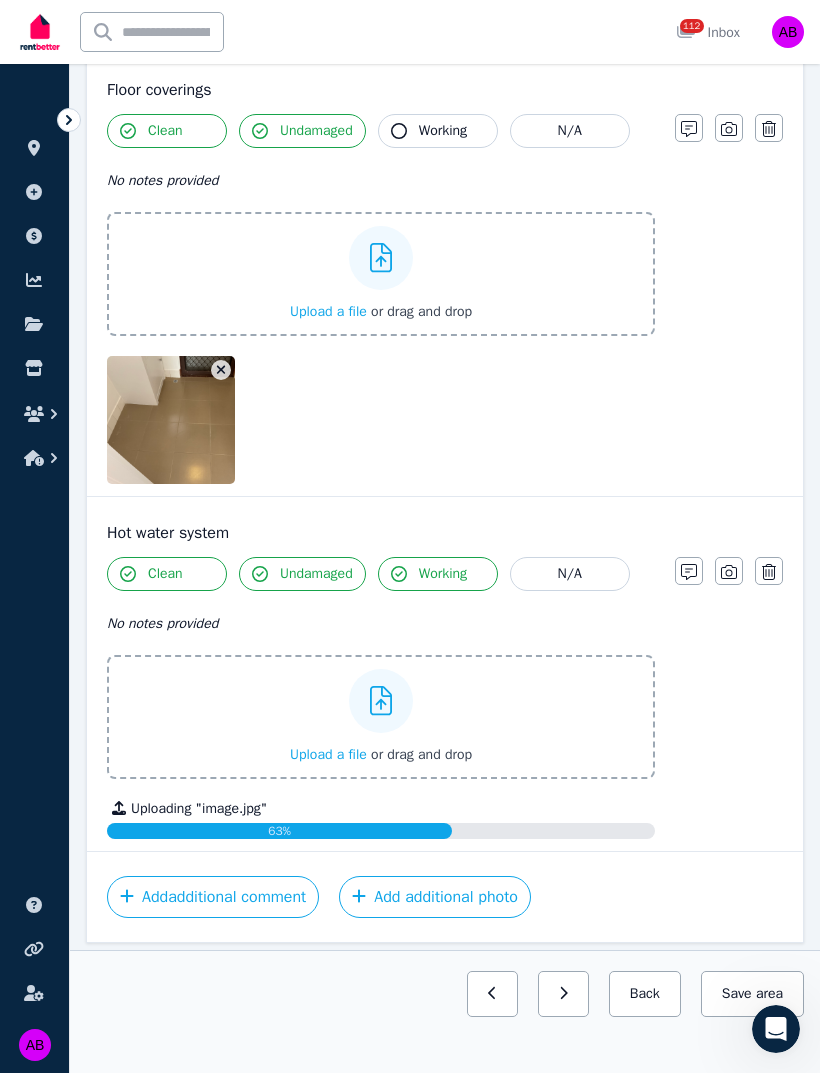 scroll, scrollTop: 2933, scrollLeft: 0, axis: vertical 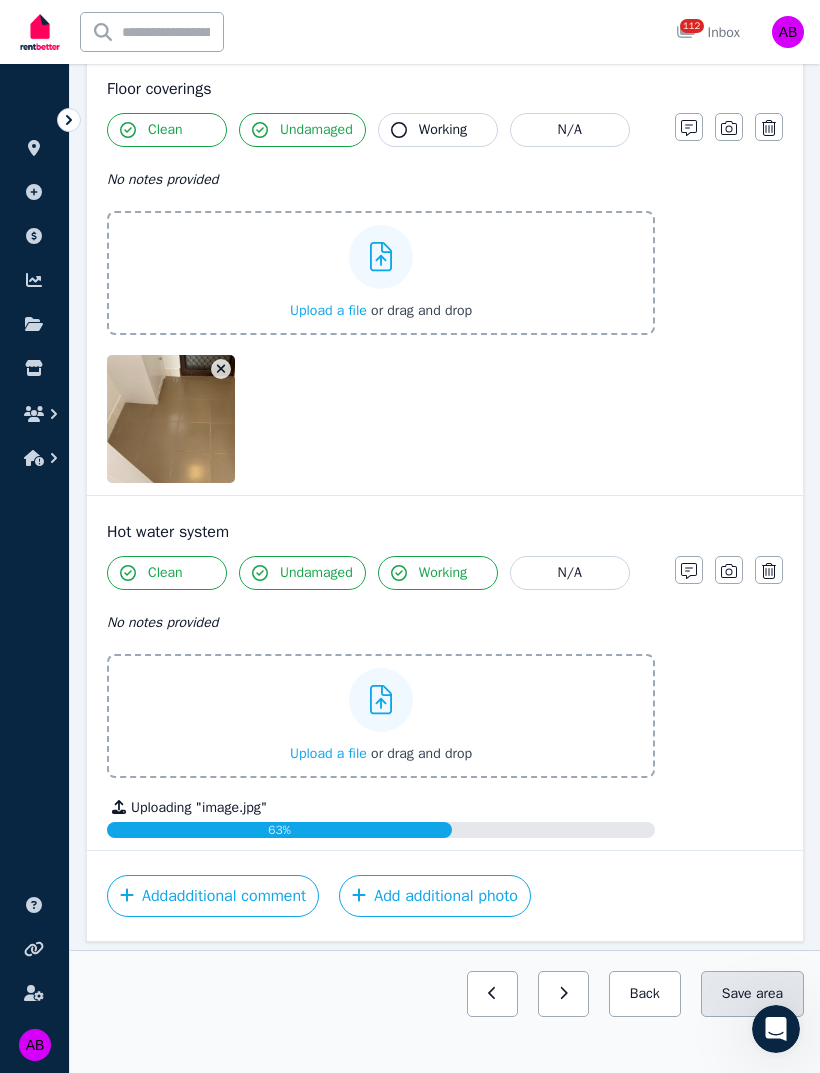 click on "Save   area" at bounding box center (752, 994) 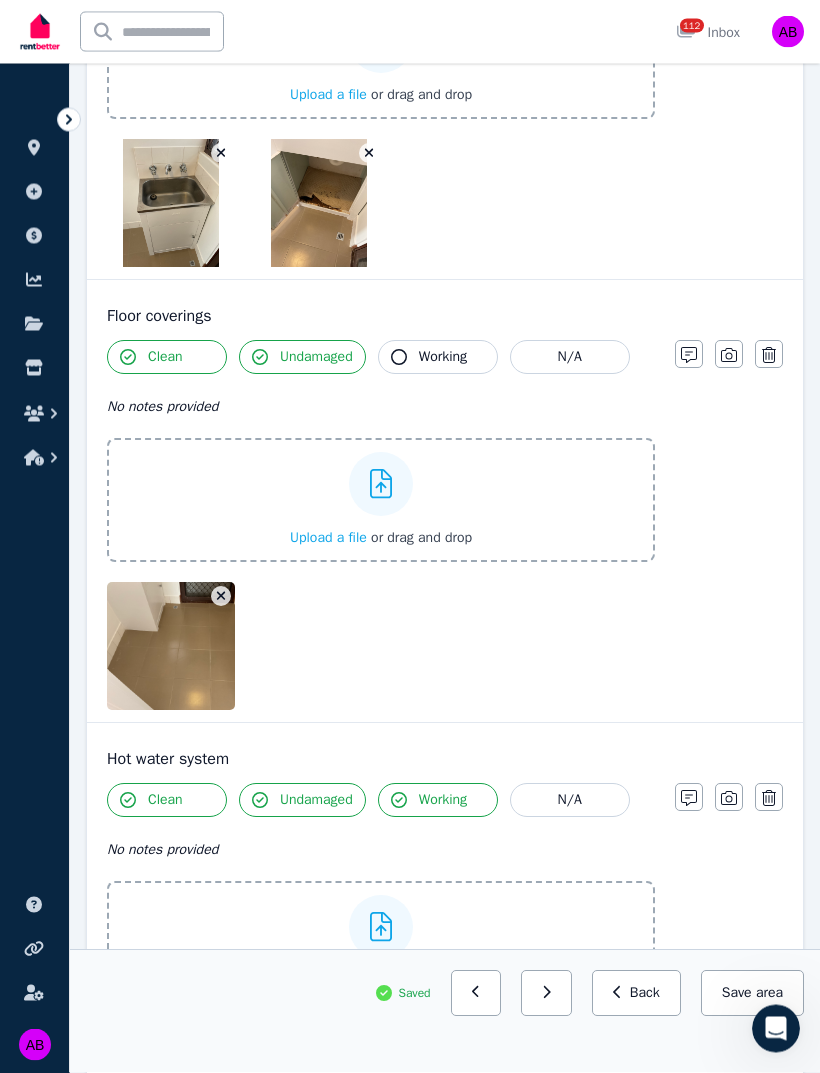 scroll, scrollTop: 2933, scrollLeft: 0, axis: vertical 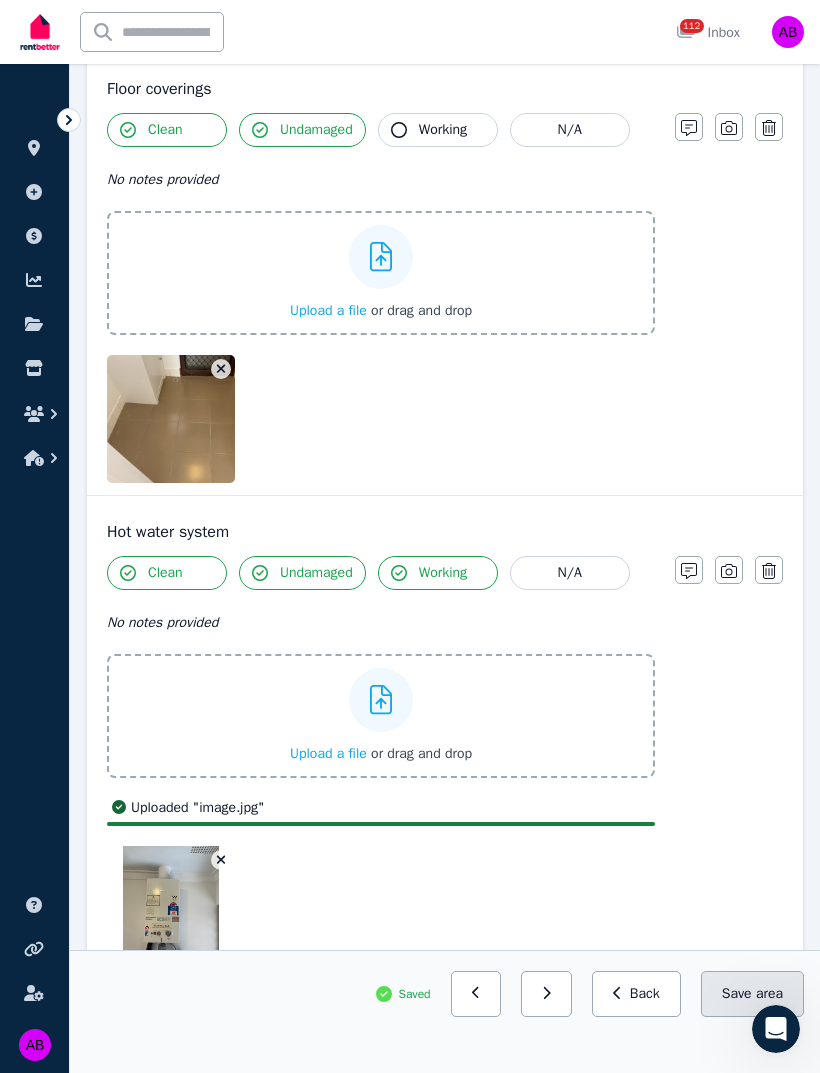 click on "Save   area" at bounding box center [752, 994] 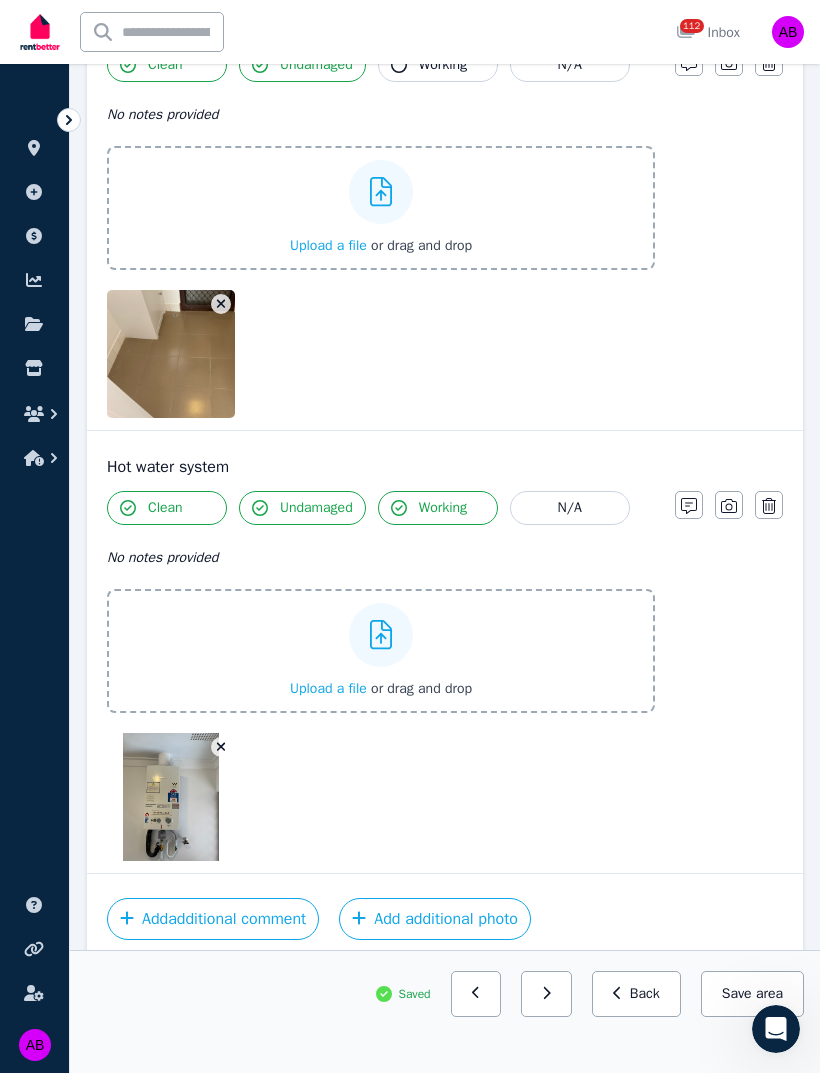 scroll, scrollTop: 3021, scrollLeft: 0, axis: vertical 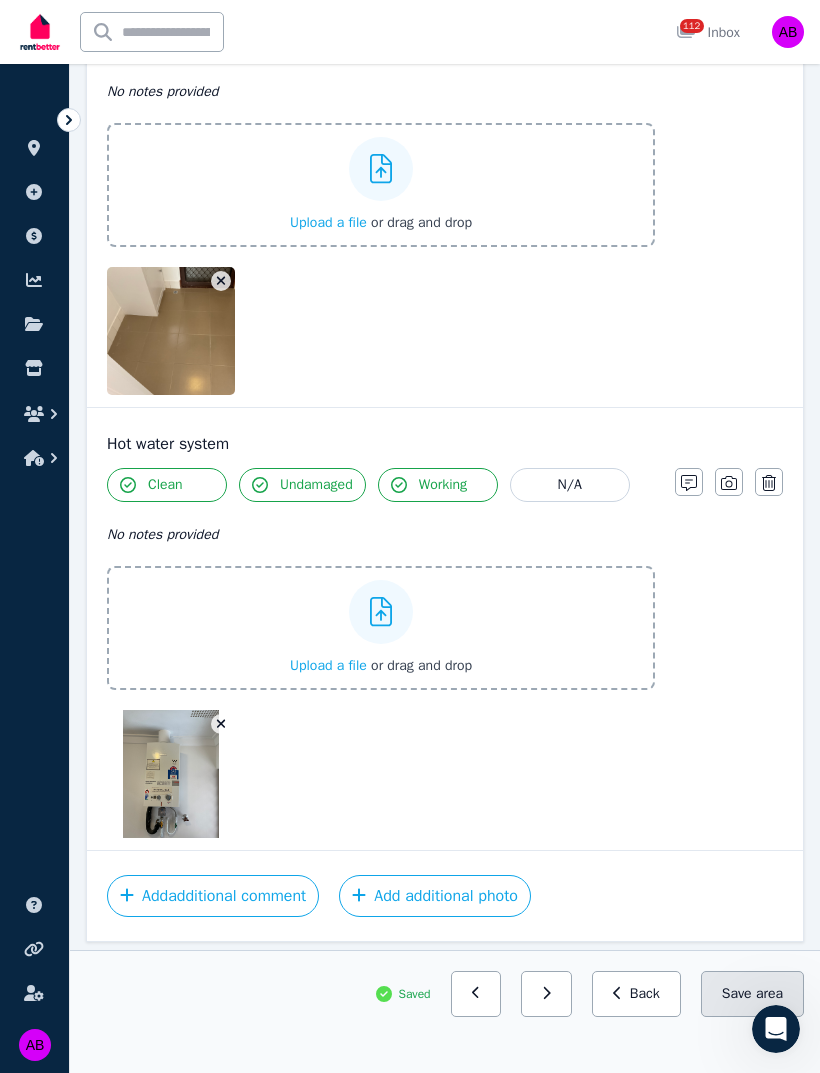 click on "Save   area" at bounding box center (752, 994) 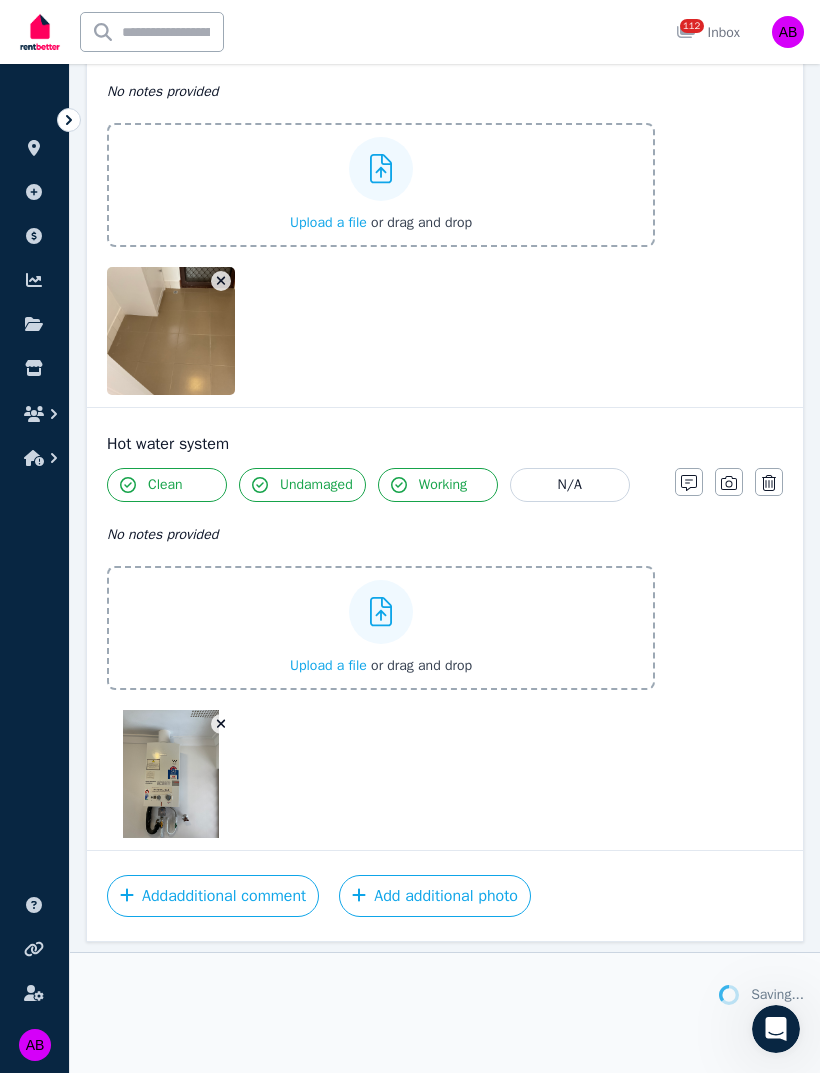 scroll, scrollTop: 3019, scrollLeft: 0, axis: vertical 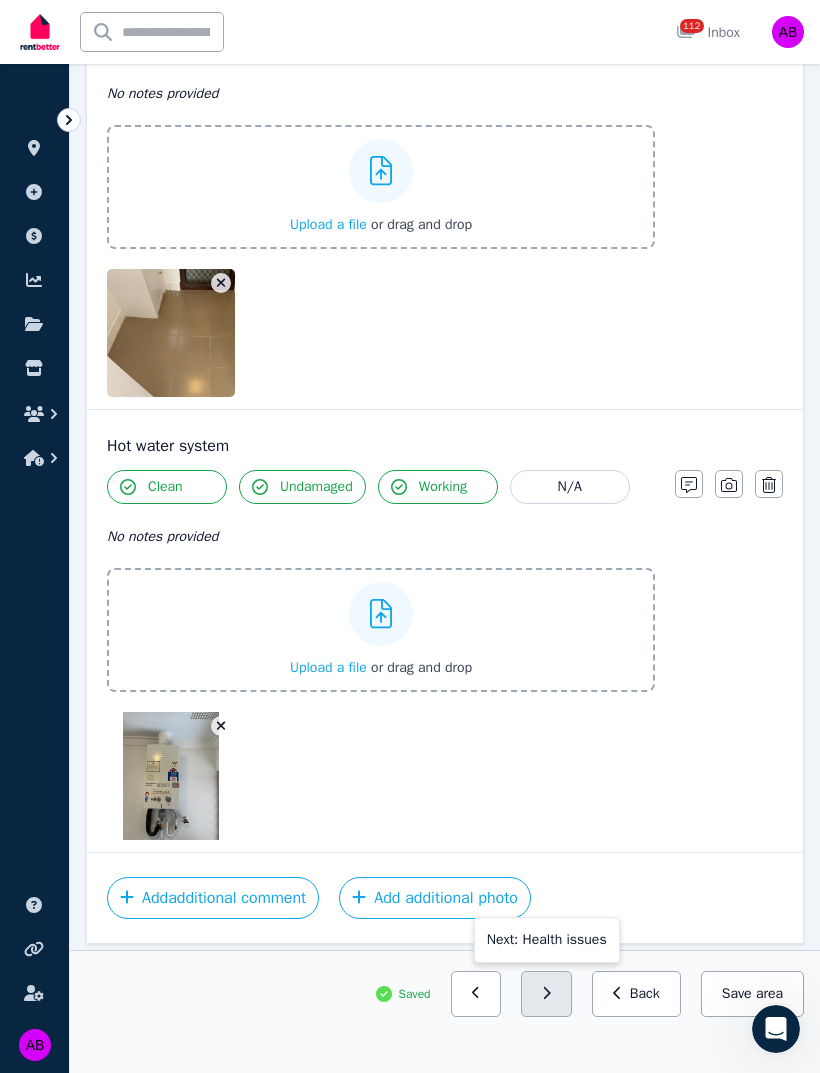 click at bounding box center (546, 994) 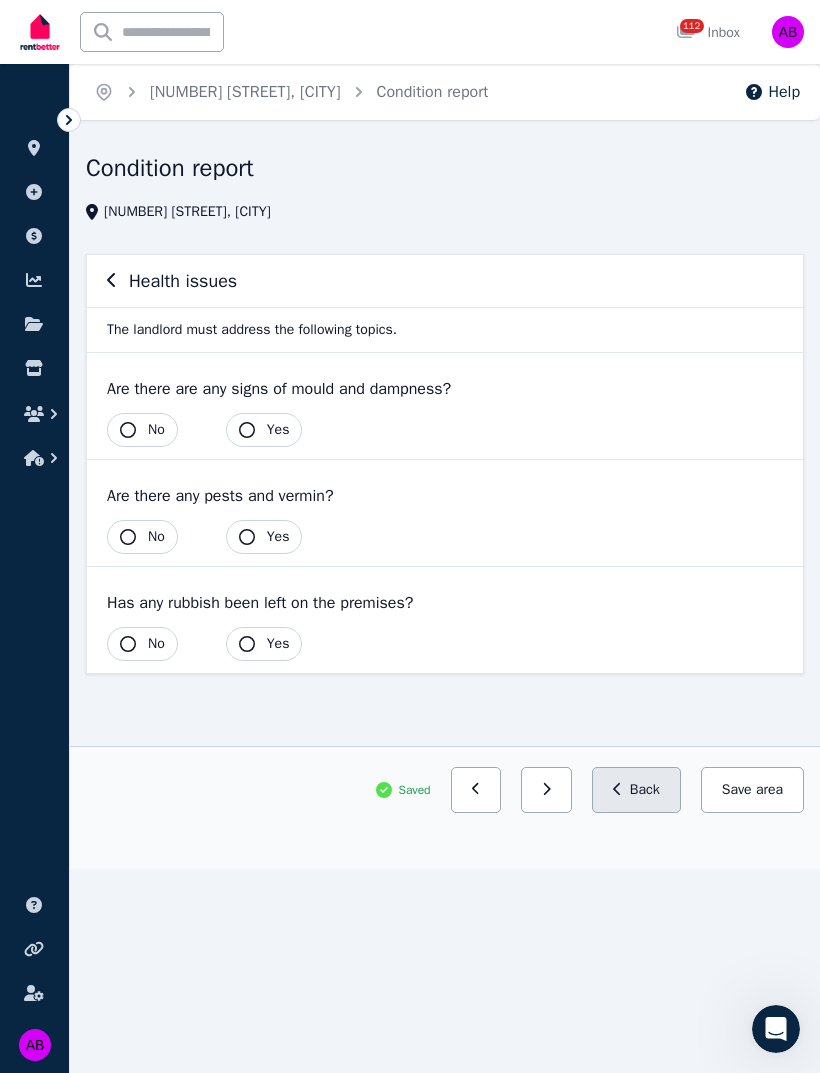 click on "Back" at bounding box center (636, 790) 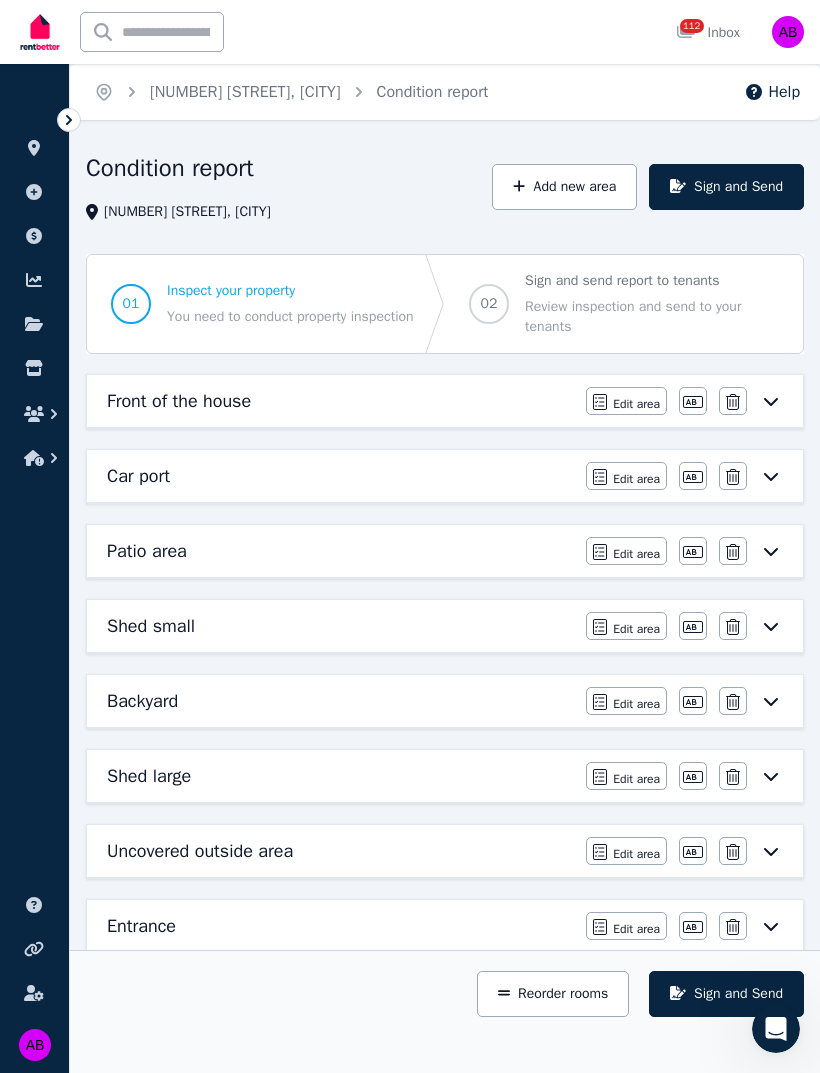 click on "Front of the house" at bounding box center (340, 401) 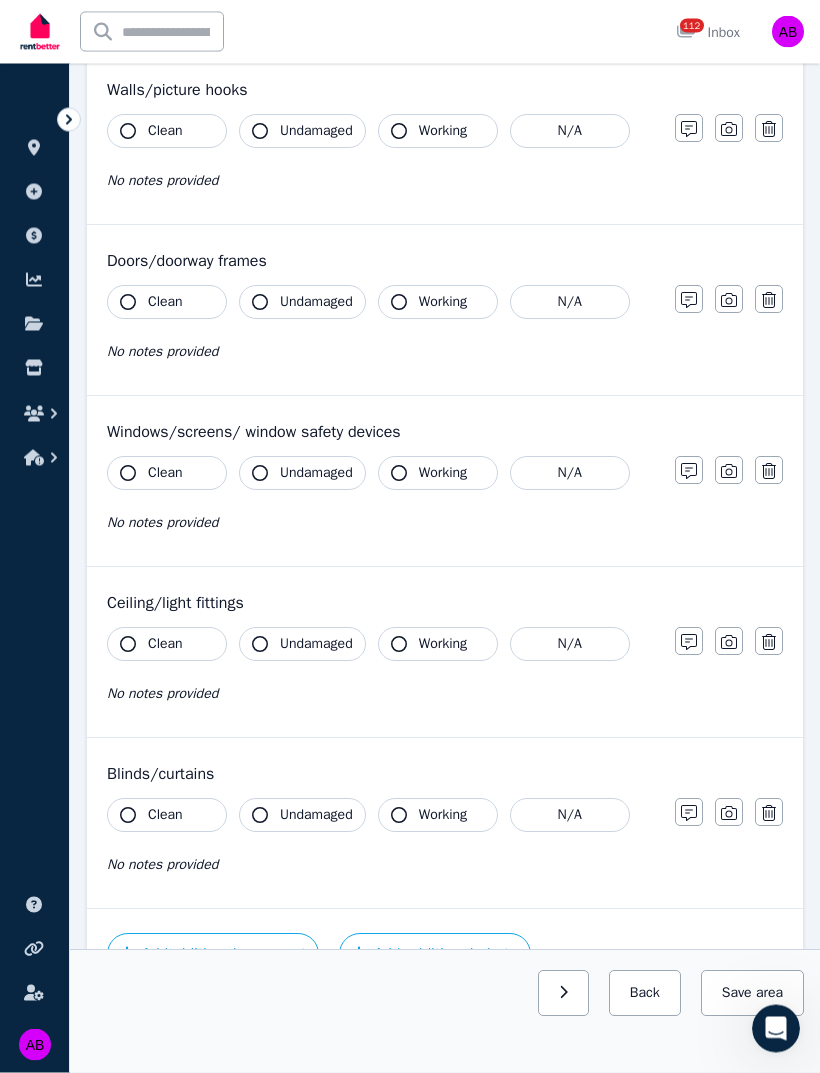 scroll, scrollTop: 257, scrollLeft: 0, axis: vertical 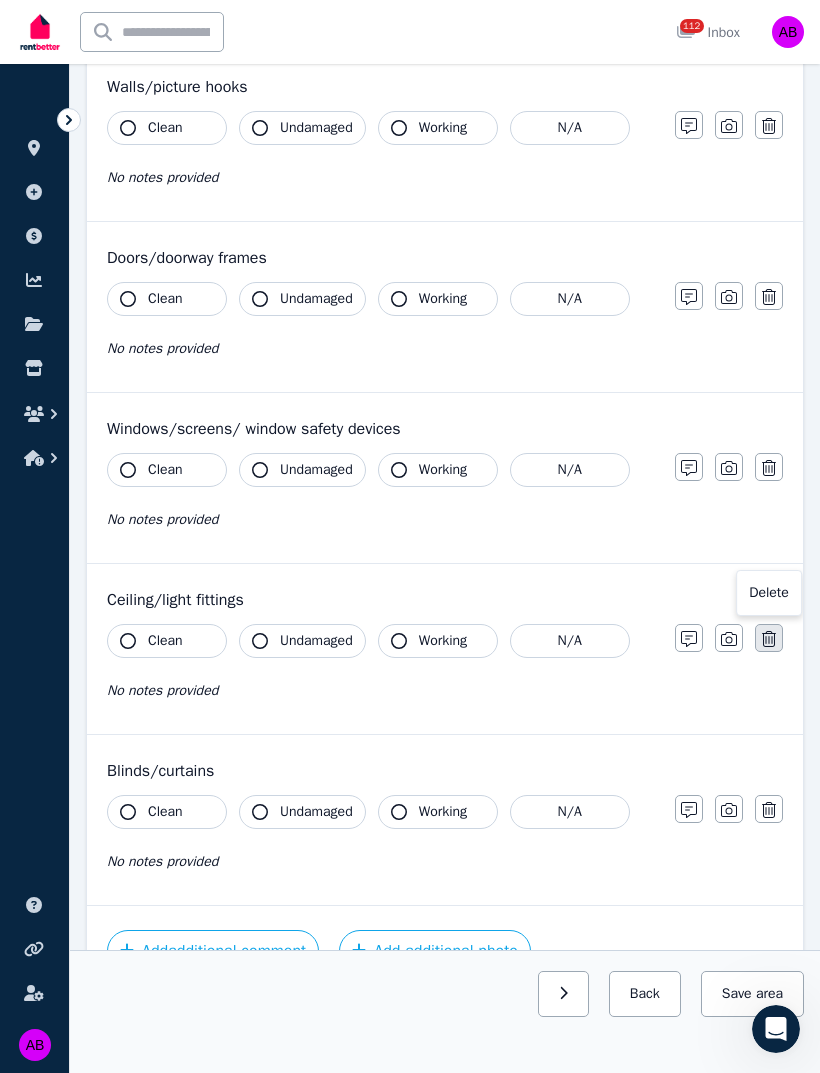 click 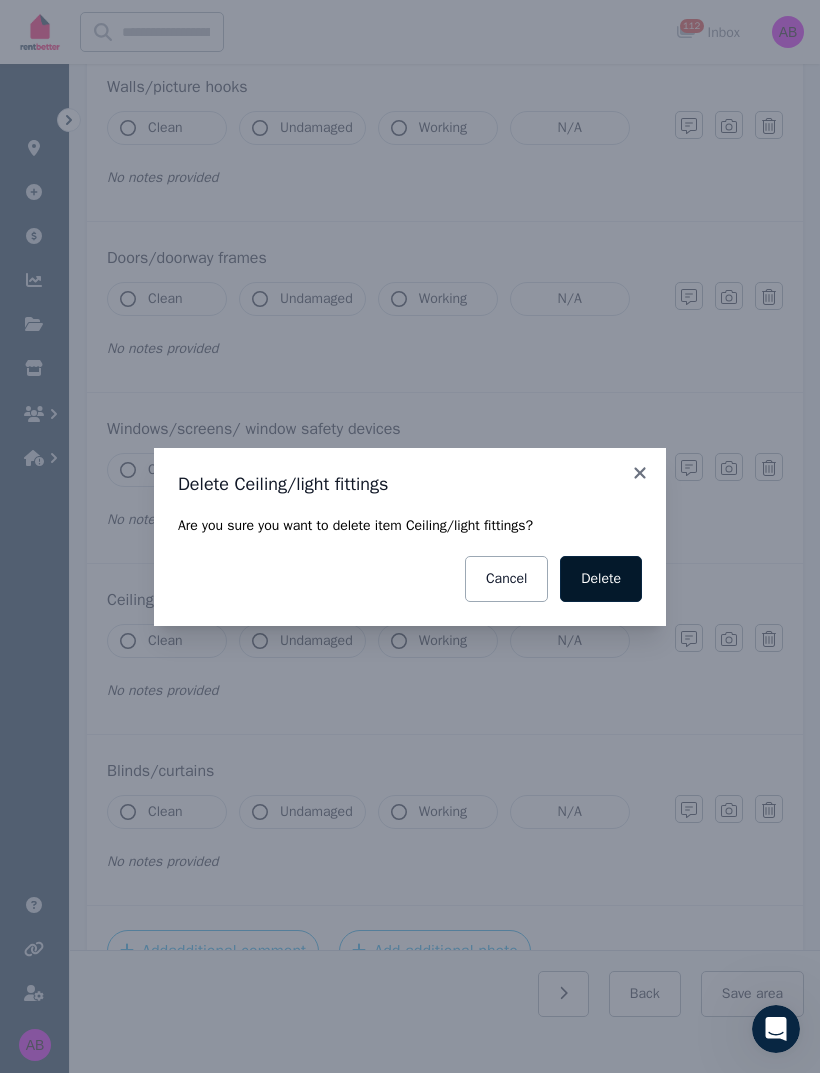 click on "Delete" at bounding box center (601, 579) 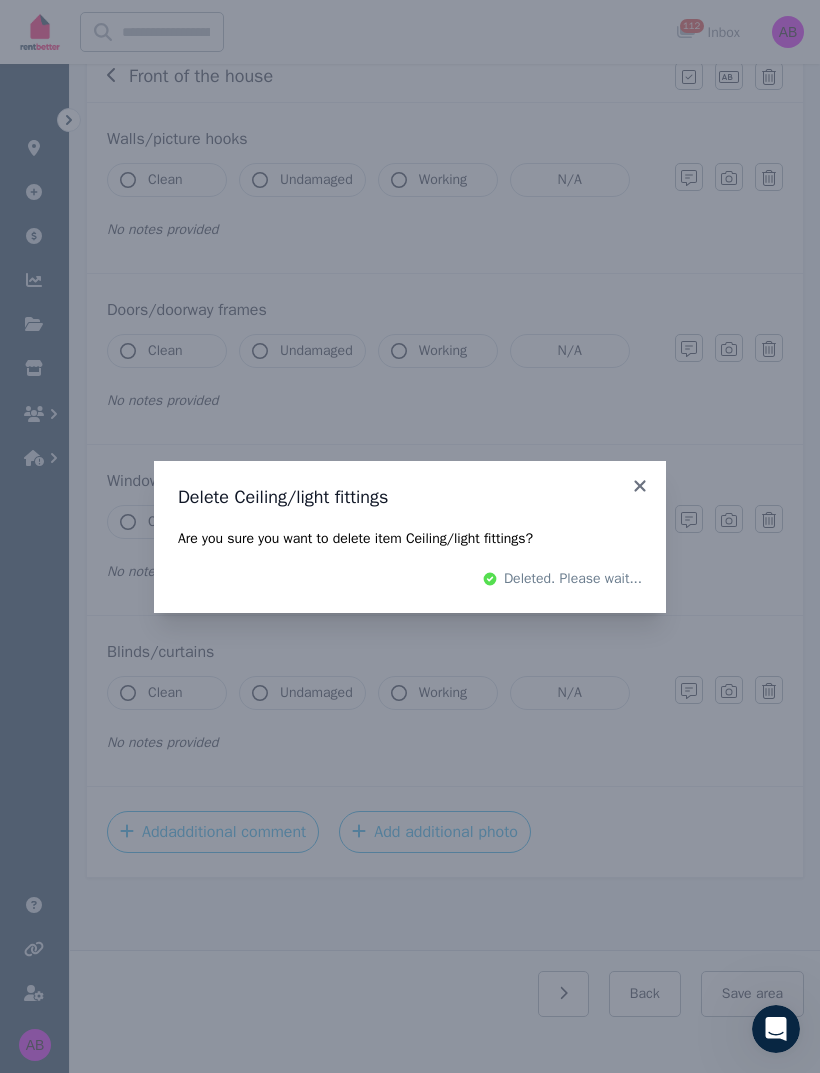 scroll, scrollTop: 141, scrollLeft: 0, axis: vertical 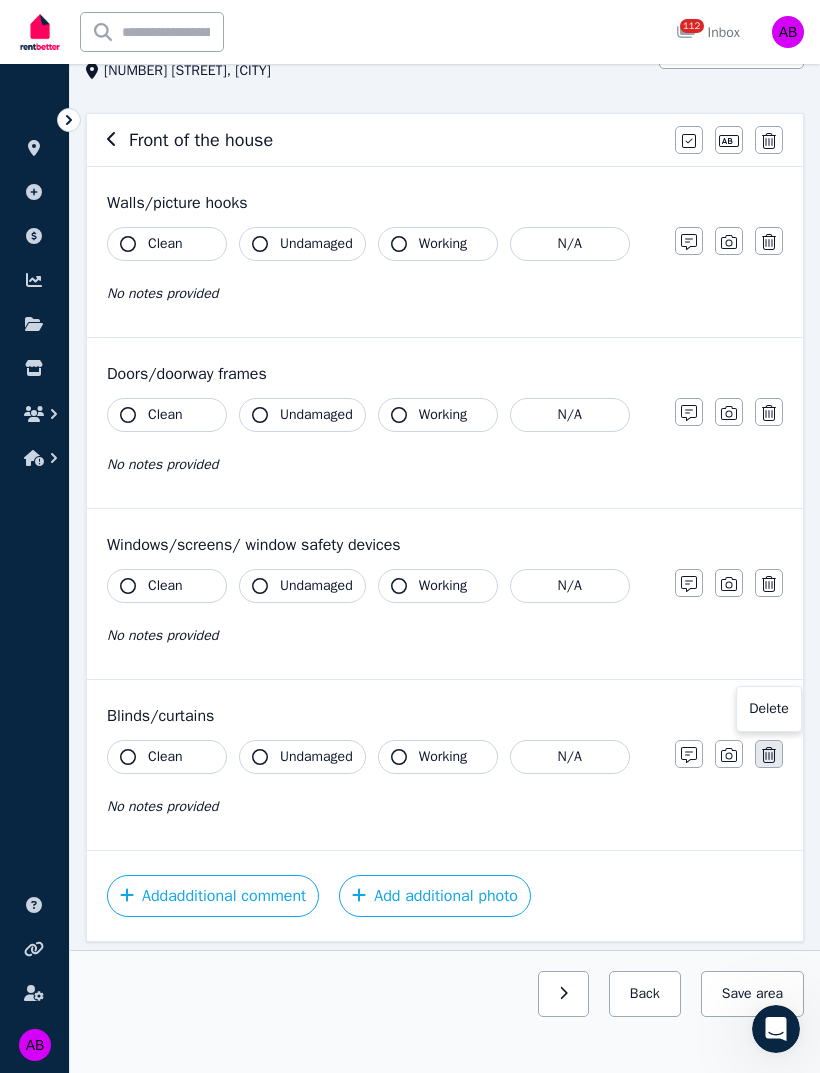 click 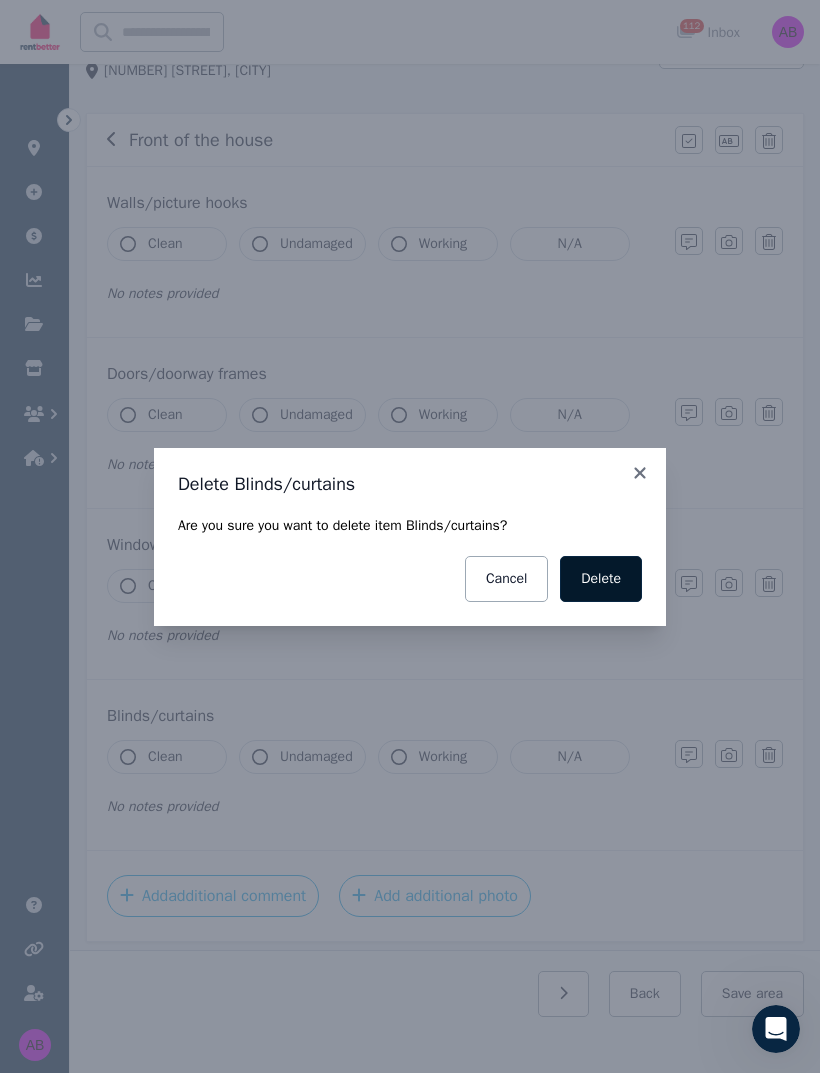 click on "Delete" at bounding box center (601, 579) 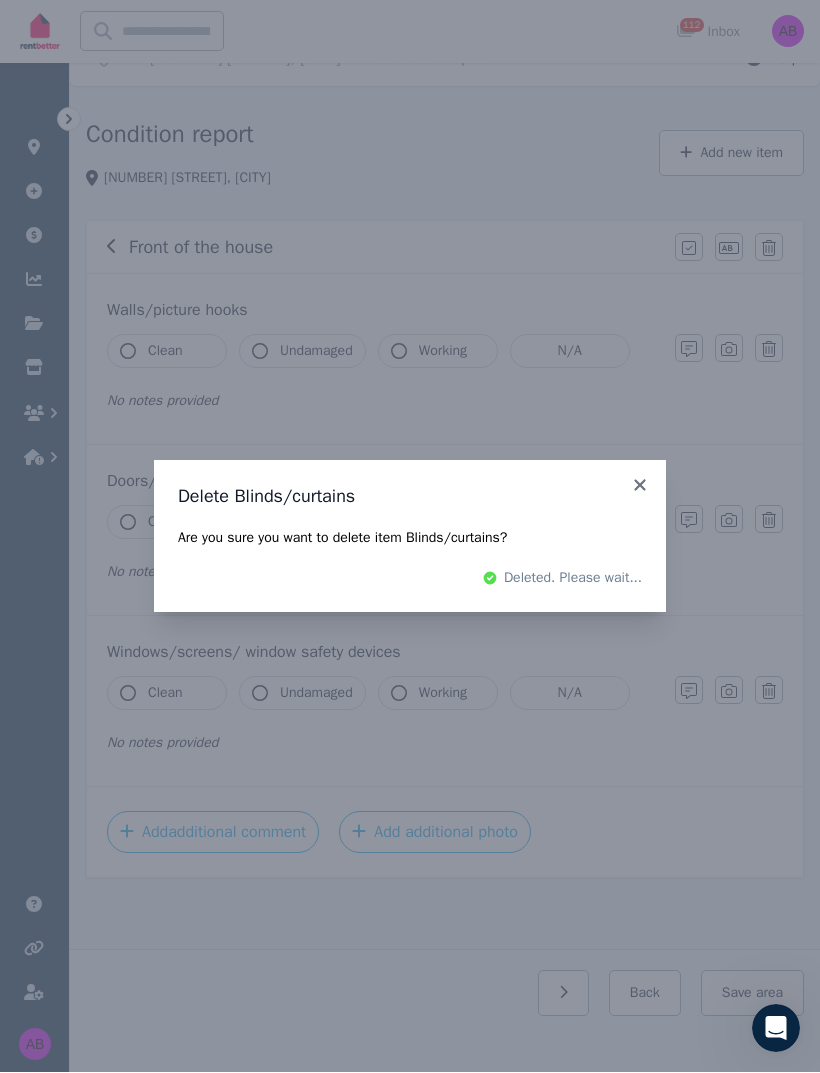 scroll, scrollTop: 34, scrollLeft: 0, axis: vertical 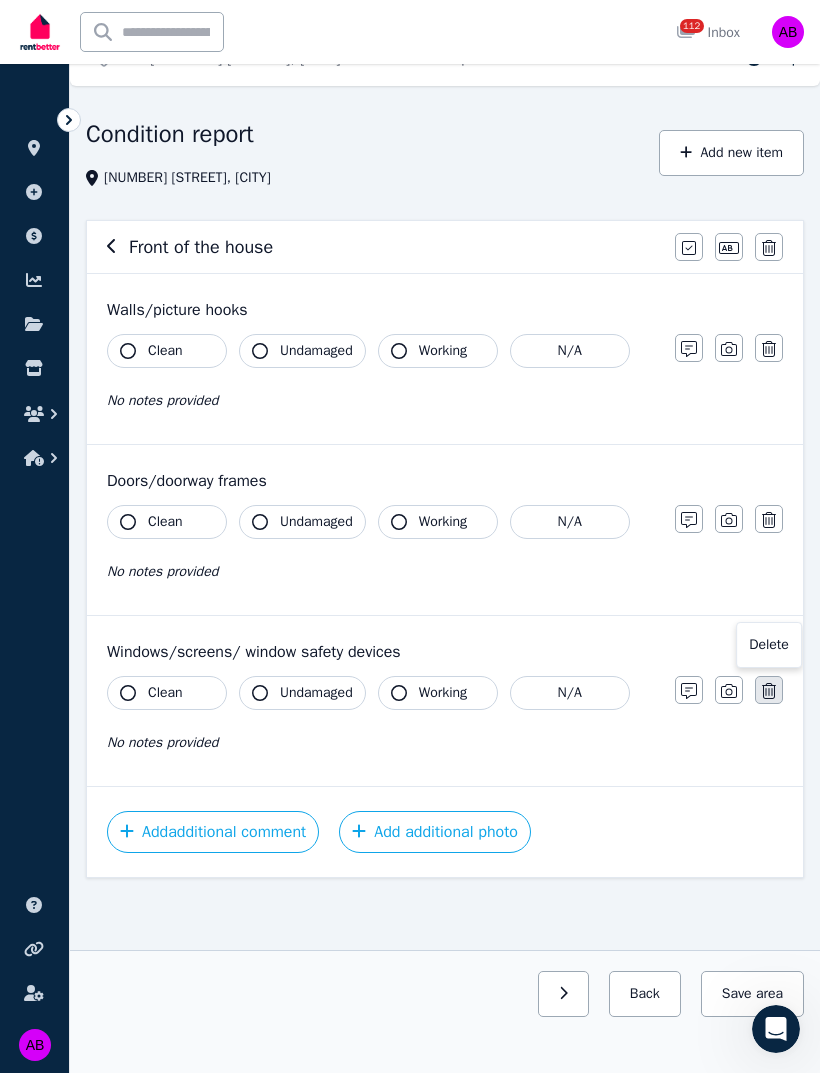 click at bounding box center (769, 690) 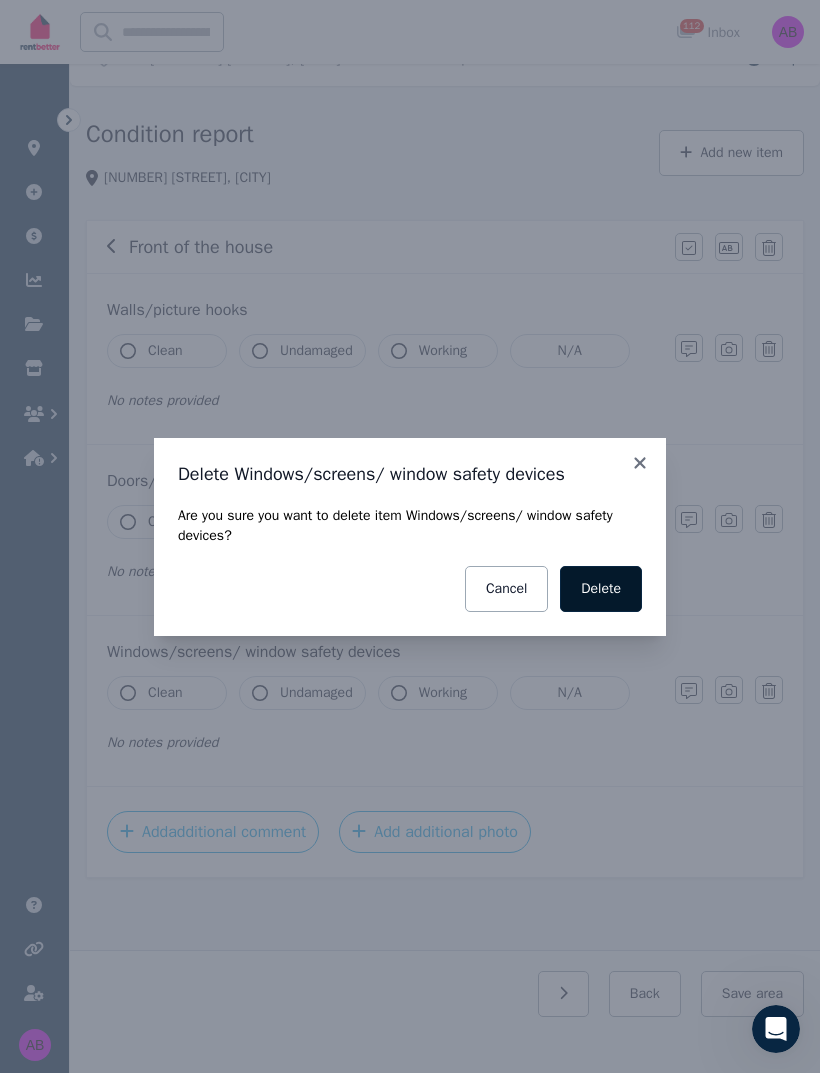 click on "Delete" at bounding box center [601, 589] 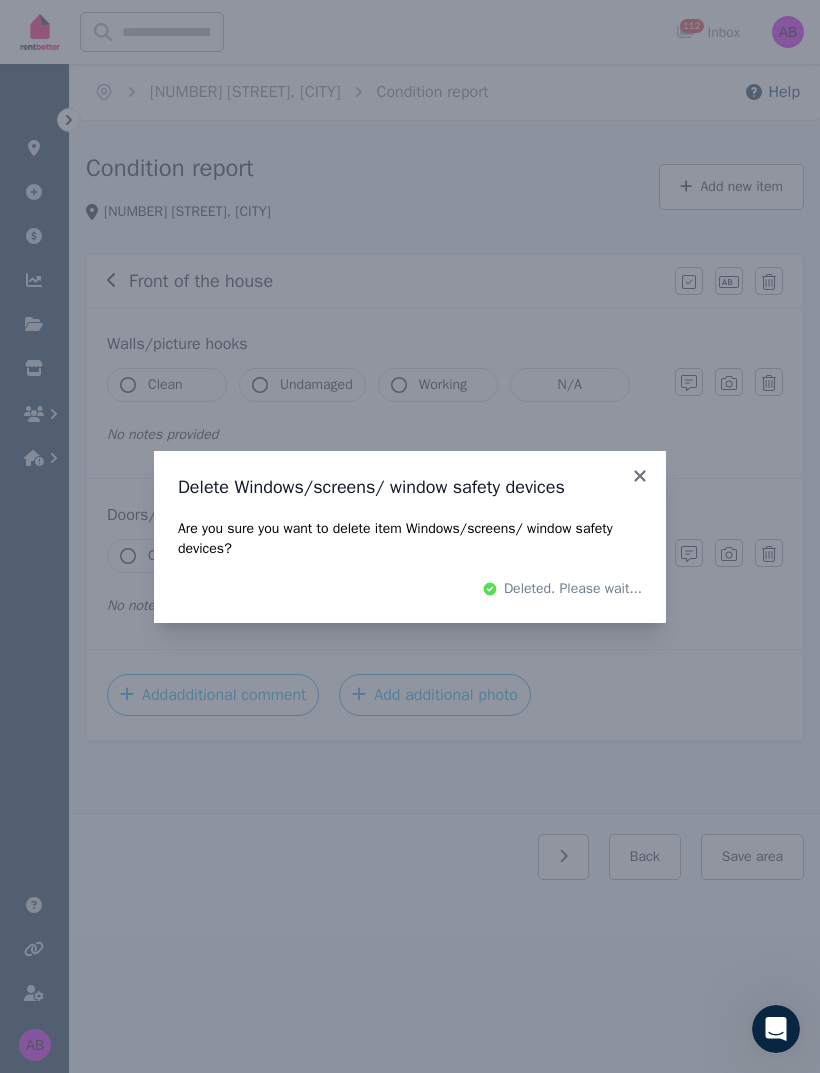 scroll, scrollTop: 0, scrollLeft: 0, axis: both 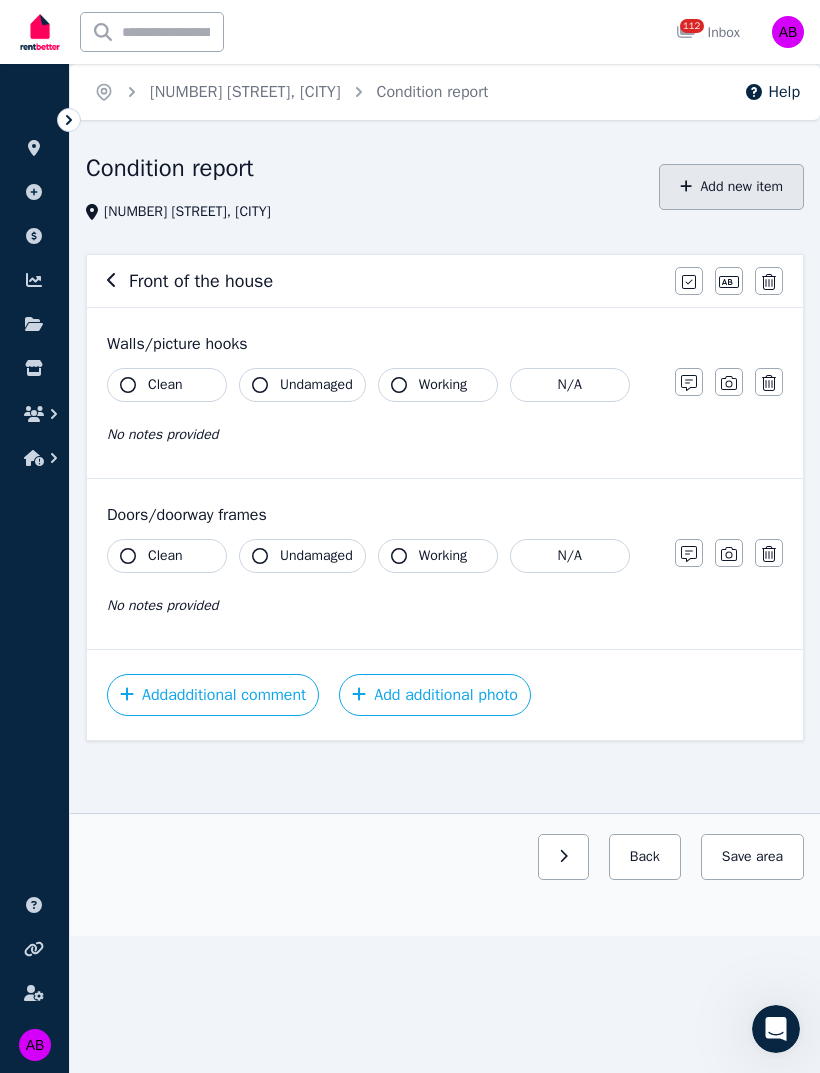 click on "Add new item" at bounding box center [731, 187] 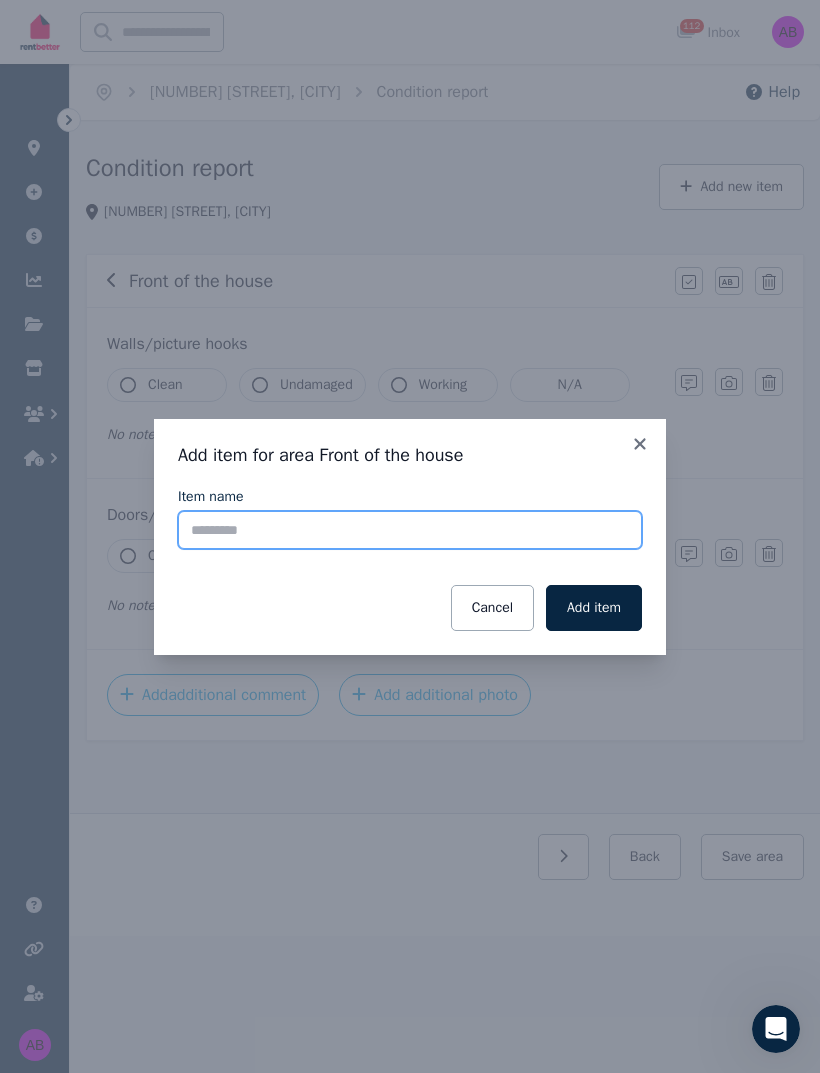 click on "Item name" at bounding box center [410, 530] 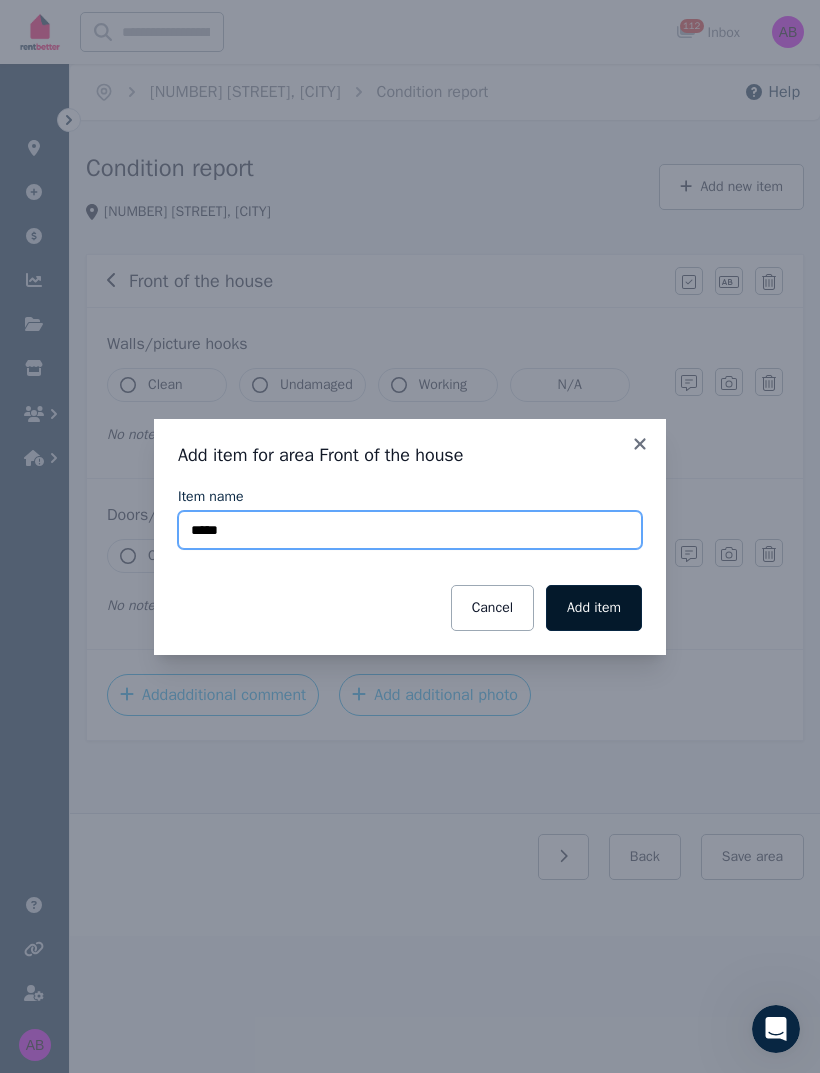 type on "*****" 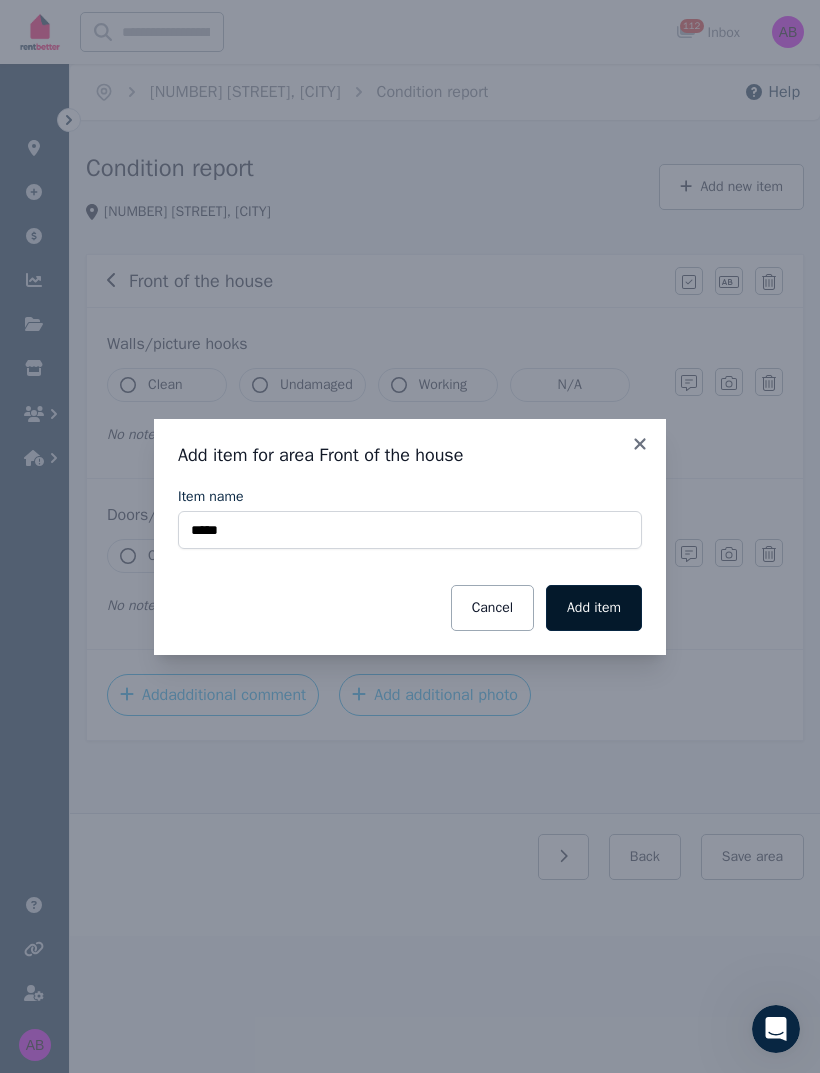 click on "Add item" at bounding box center (594, 608) 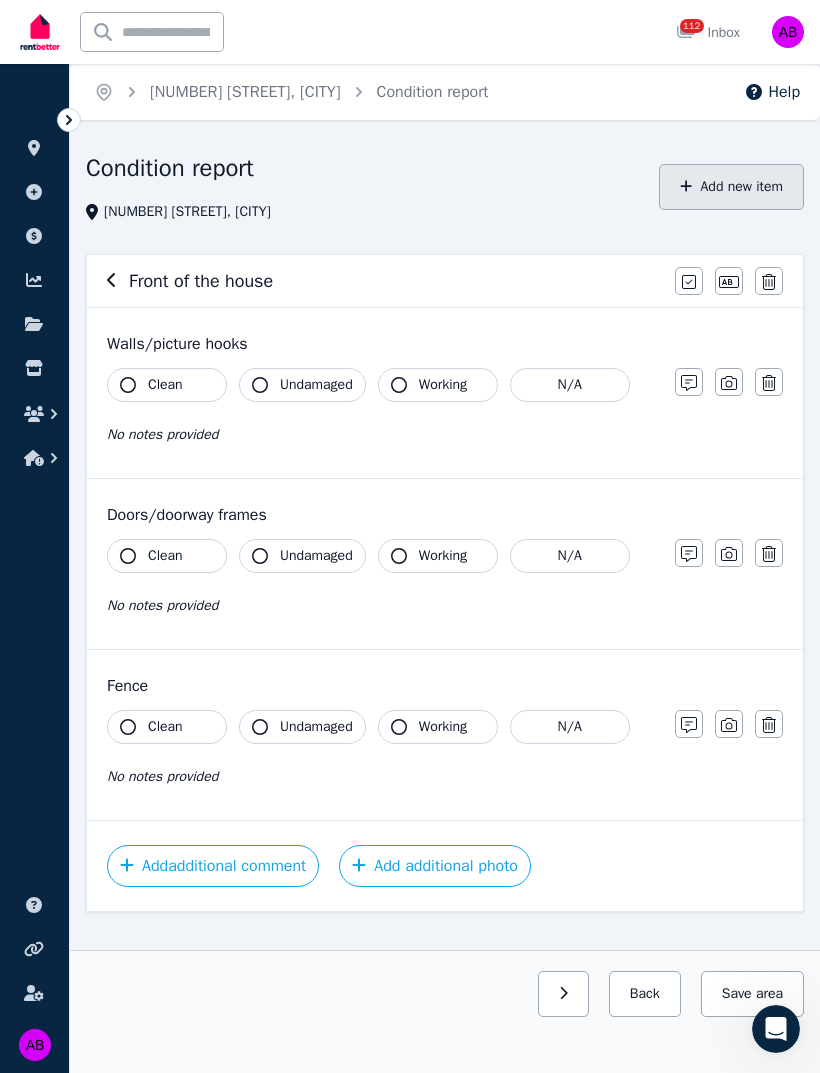 click on "Add new item" at bounding box center (731, 187) 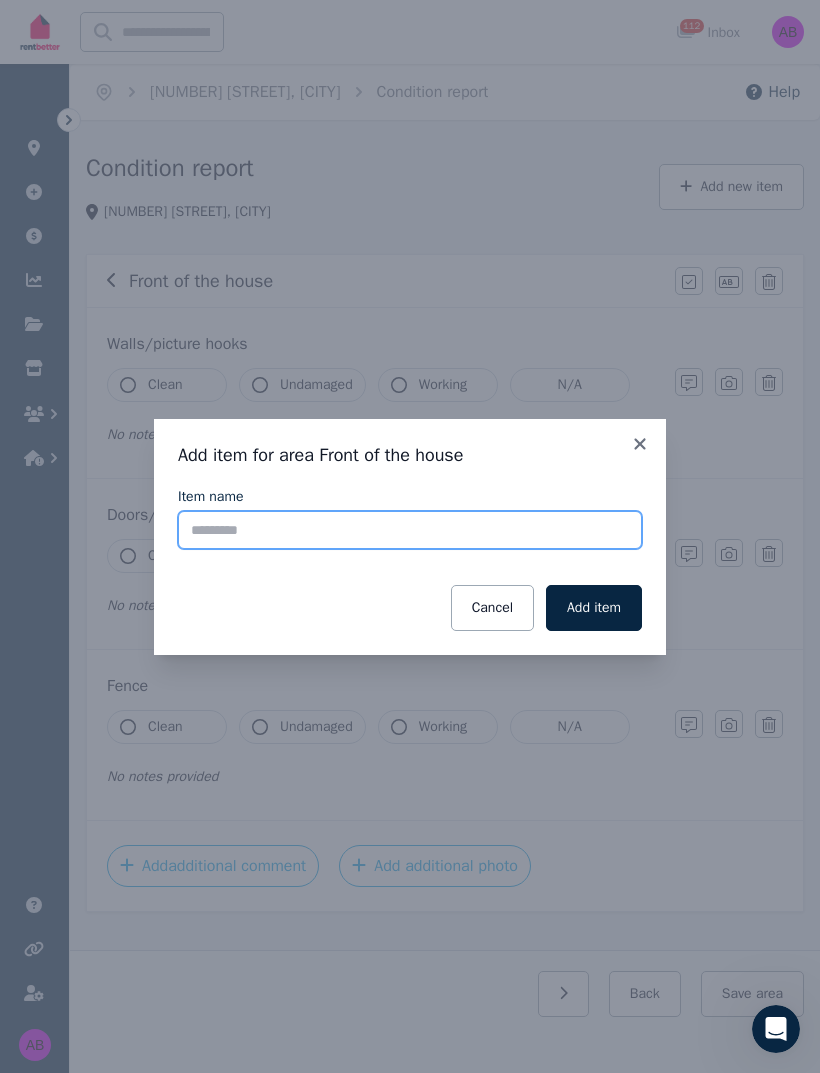 click on "Item name" at bounding box center [410, 530] 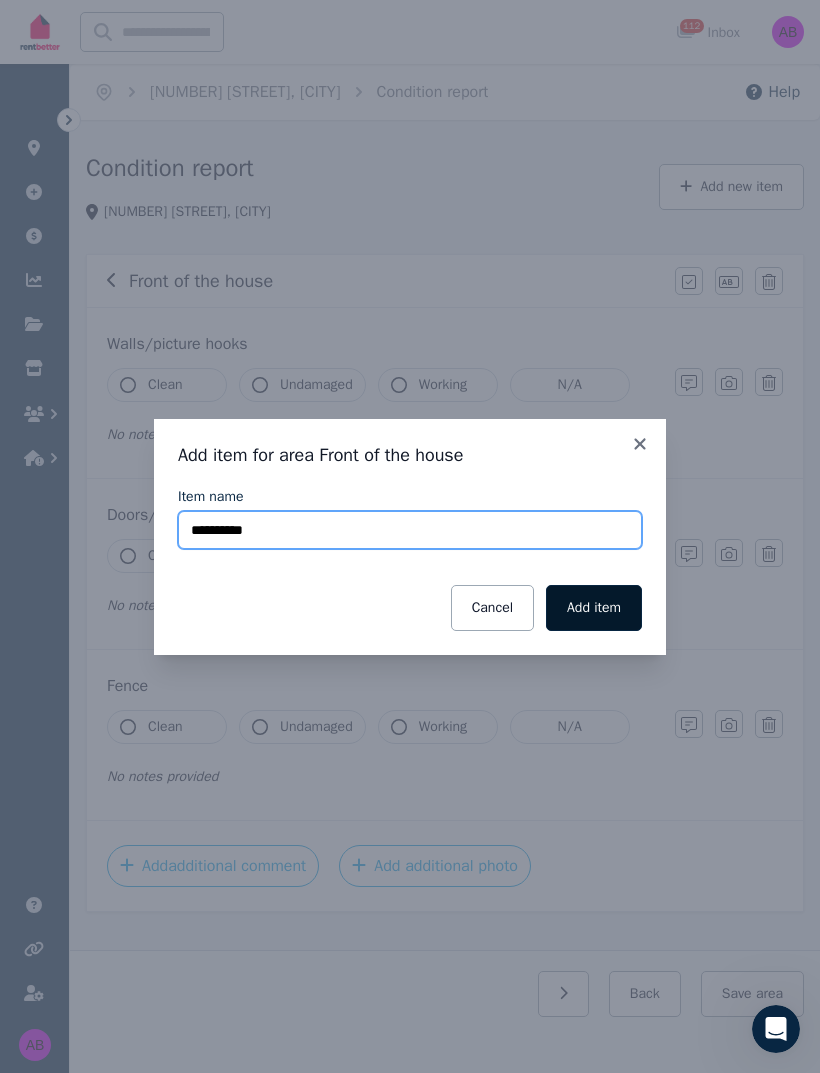 type on "**********" 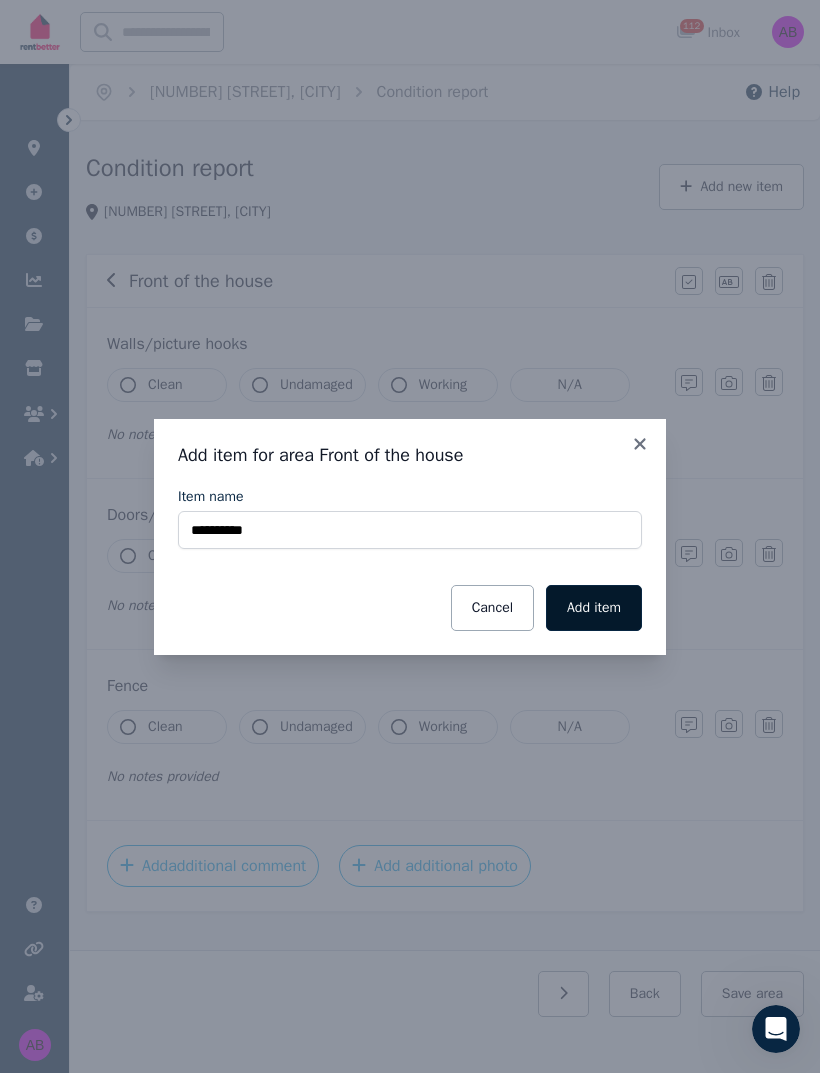 click on "Add item" at bounding box center [594, 608] 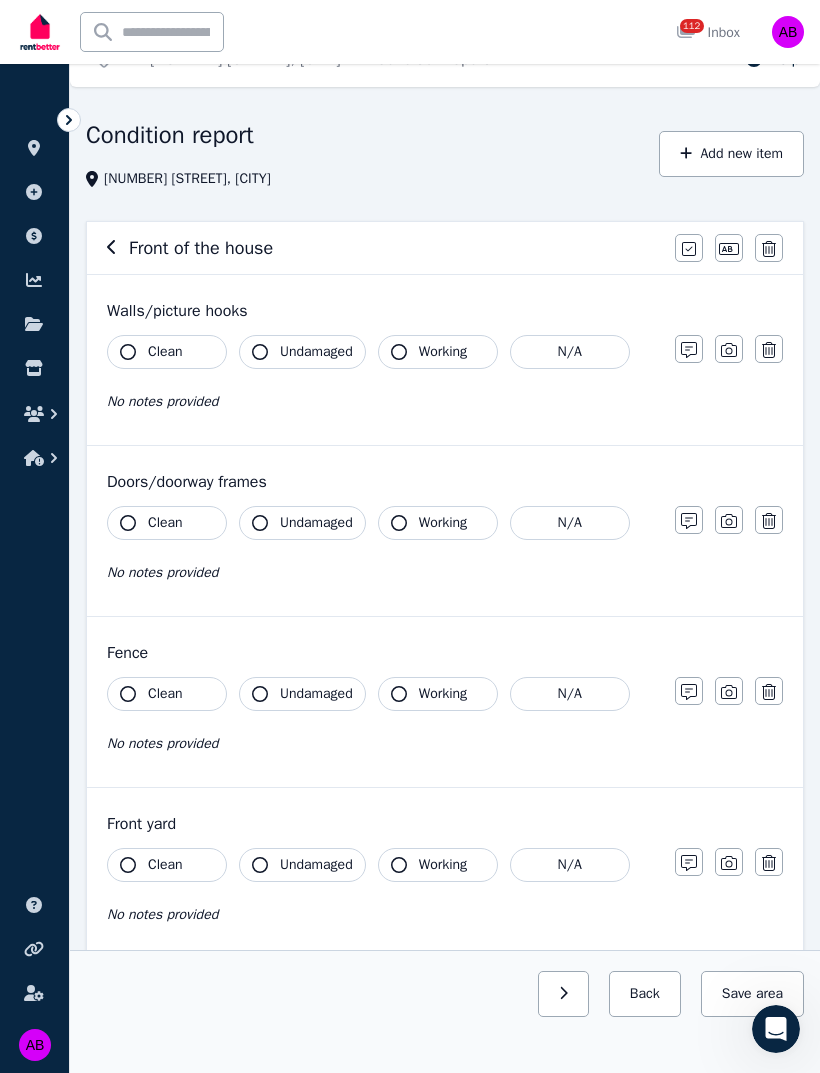 scroll, scrollTop: 0, scrollLeft: 0, axis: both 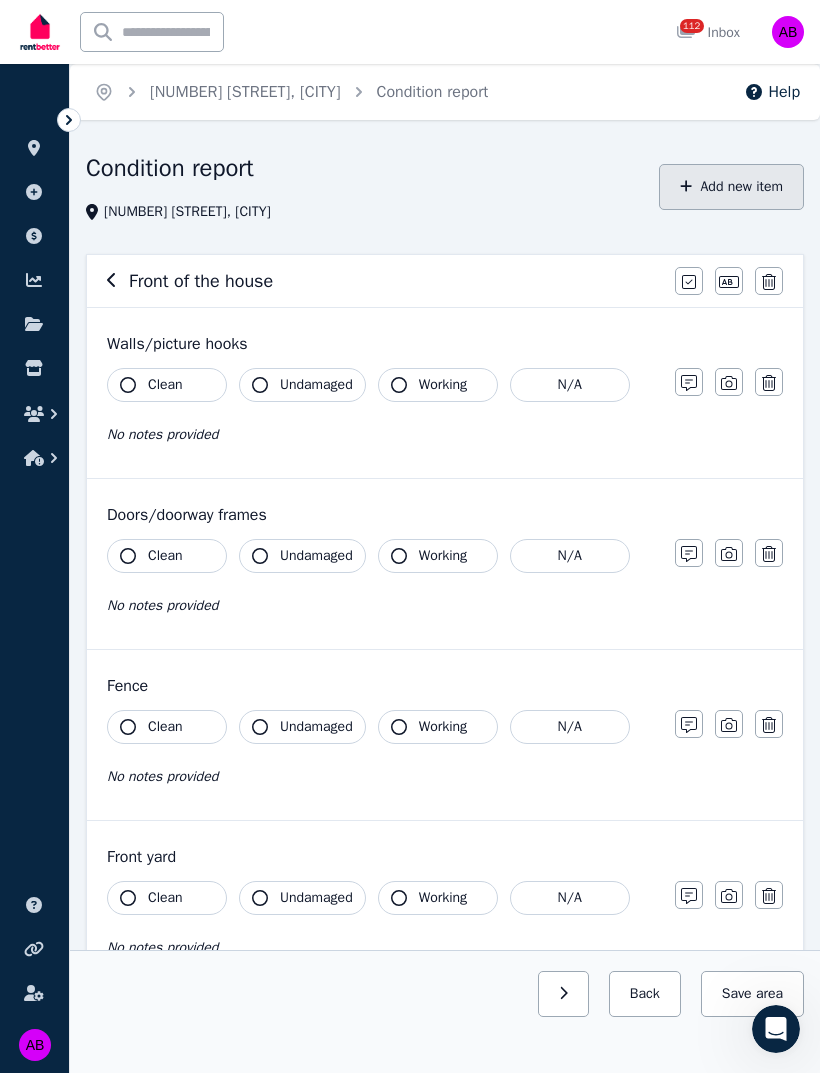 click on "Add new item" at bounding box center (731, 187) 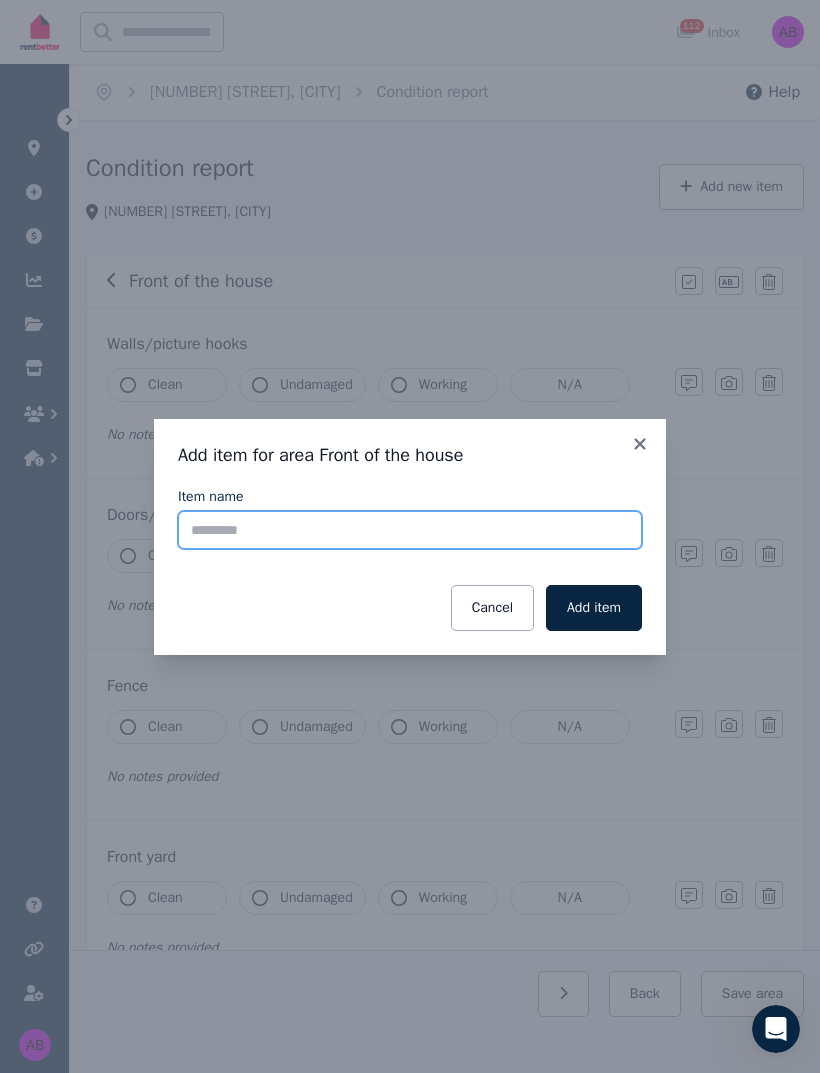 click on "Item name" at bounding box center [410, 530] 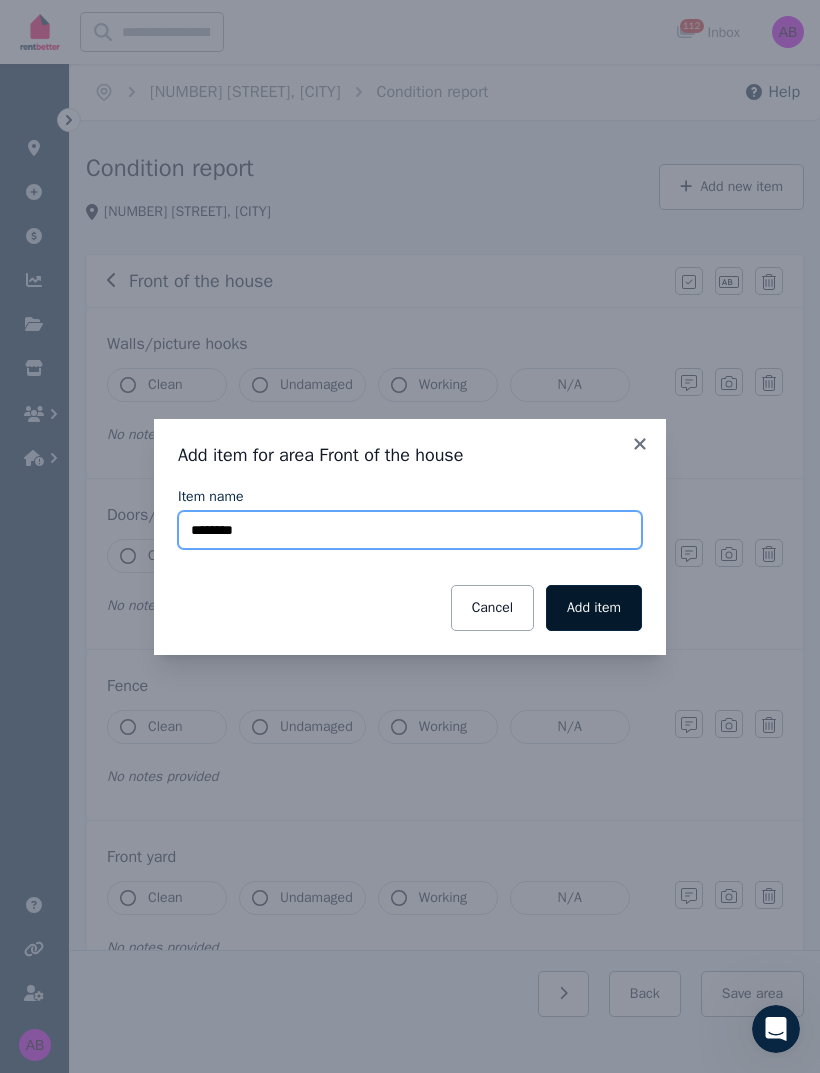 type on "********" 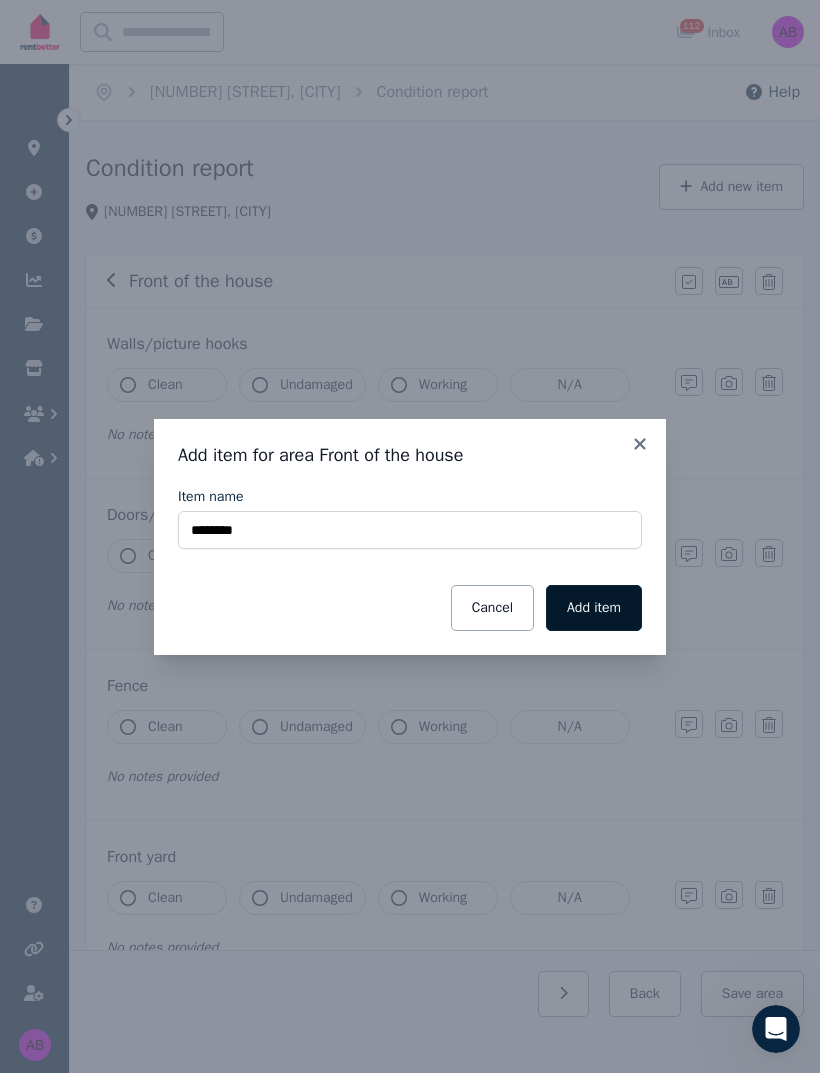 click on "Add item" at bounding box center [594, 608] 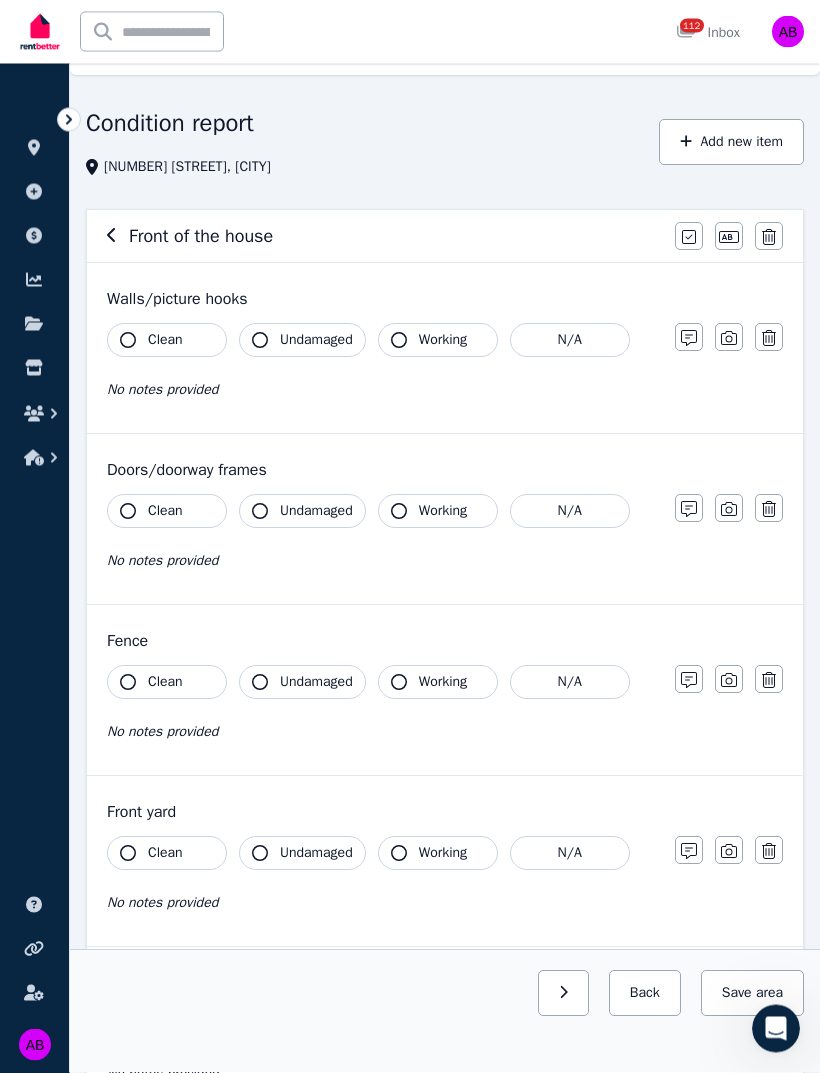 scroll, scrollTop: 39, scrollLeft: 0, axis: vertical 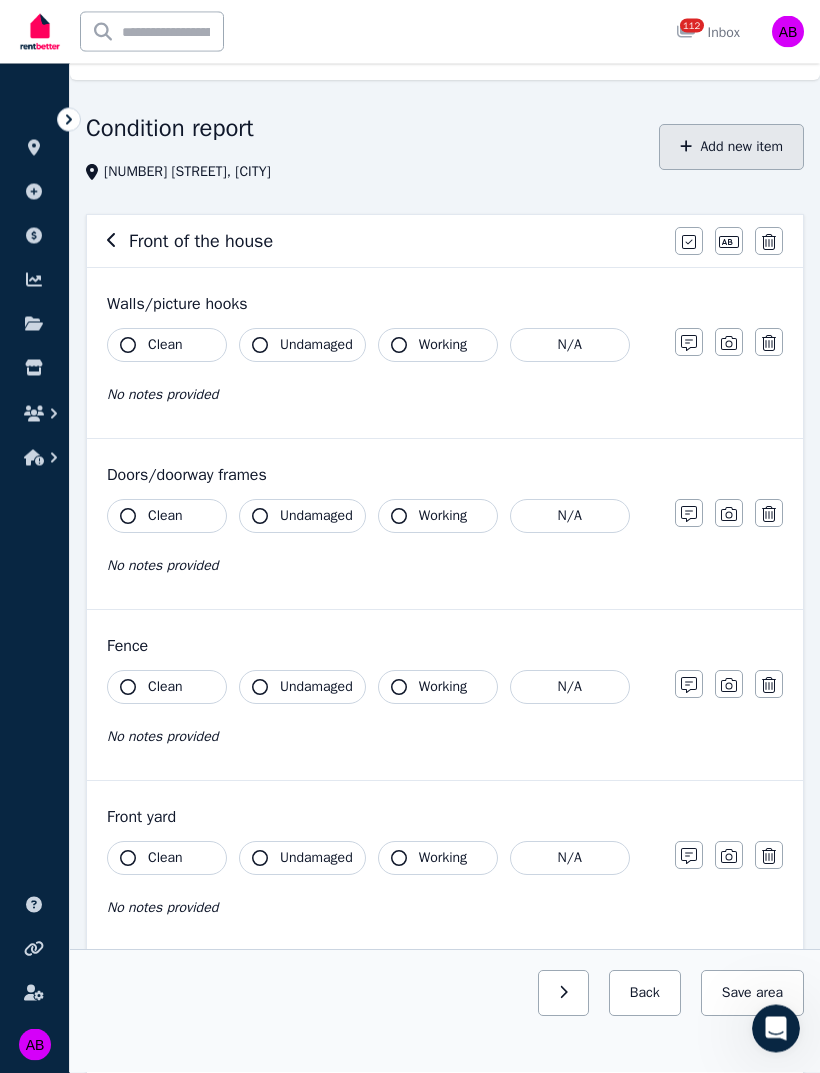 click on "Add new item" at bounding box center (731, 148) 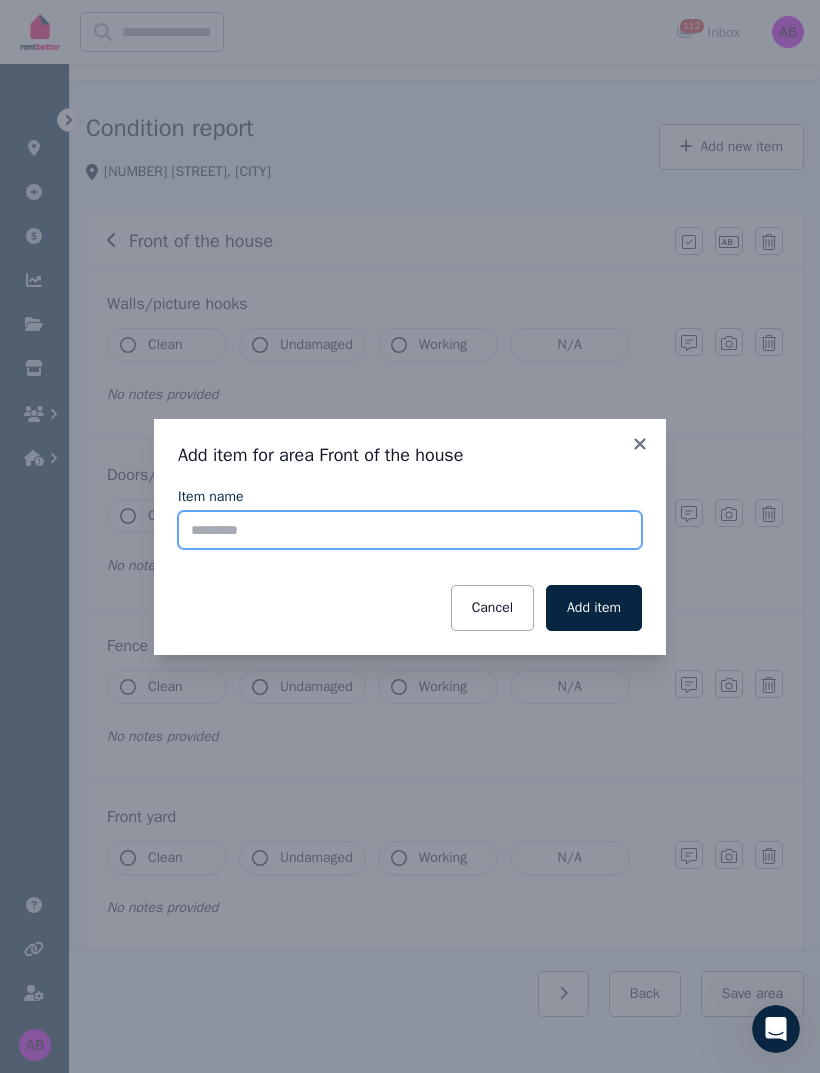 click on "Item name" at bounding box center [410, 530] 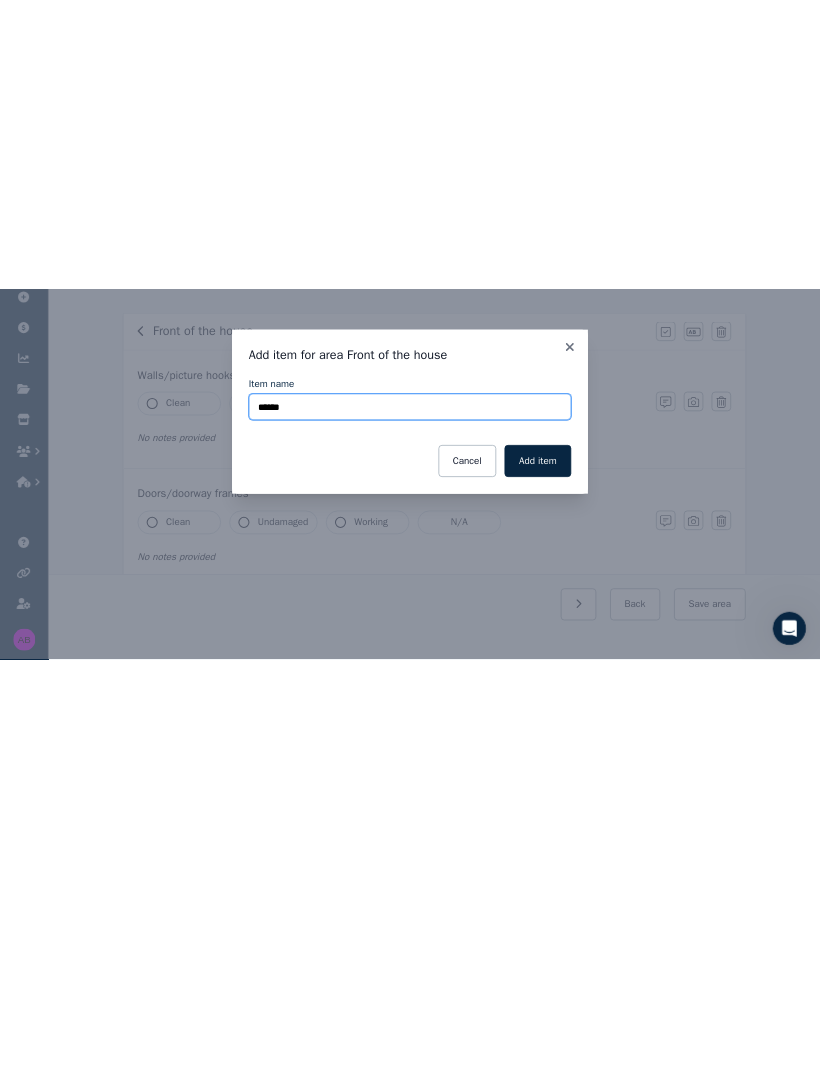 scroll, scrollTop: 0, scrollLeft: 0, axis: both 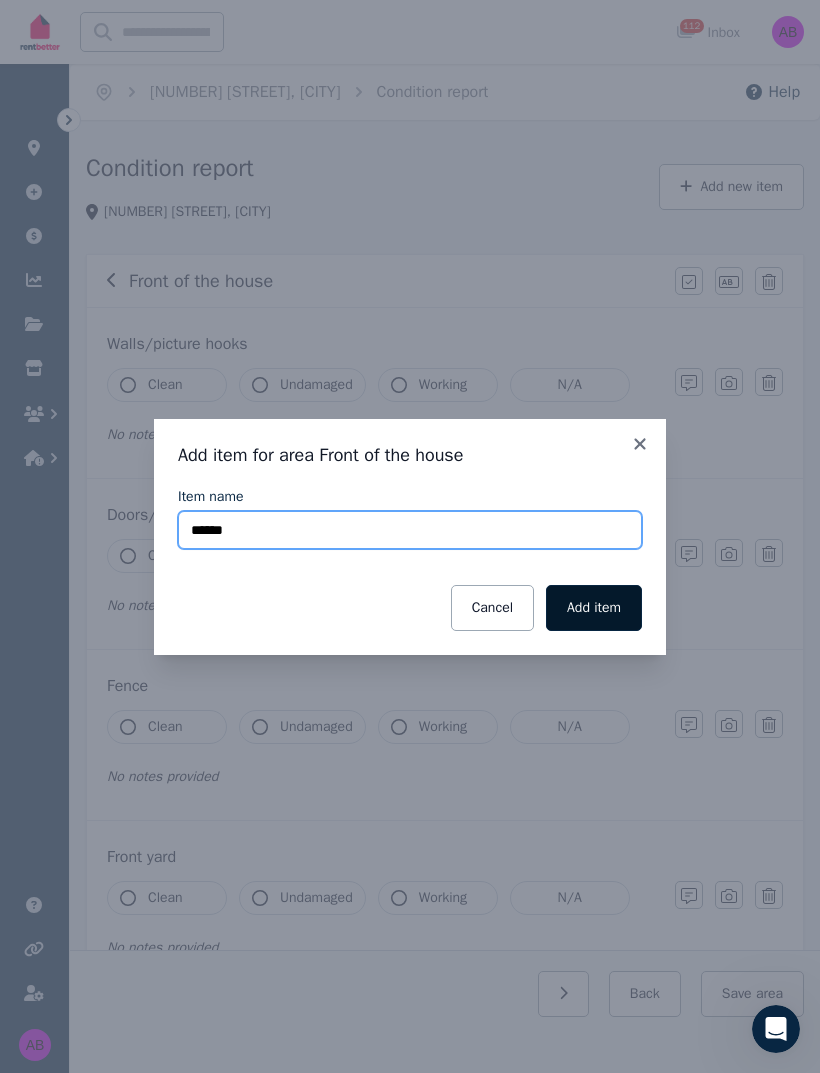 type on "******" 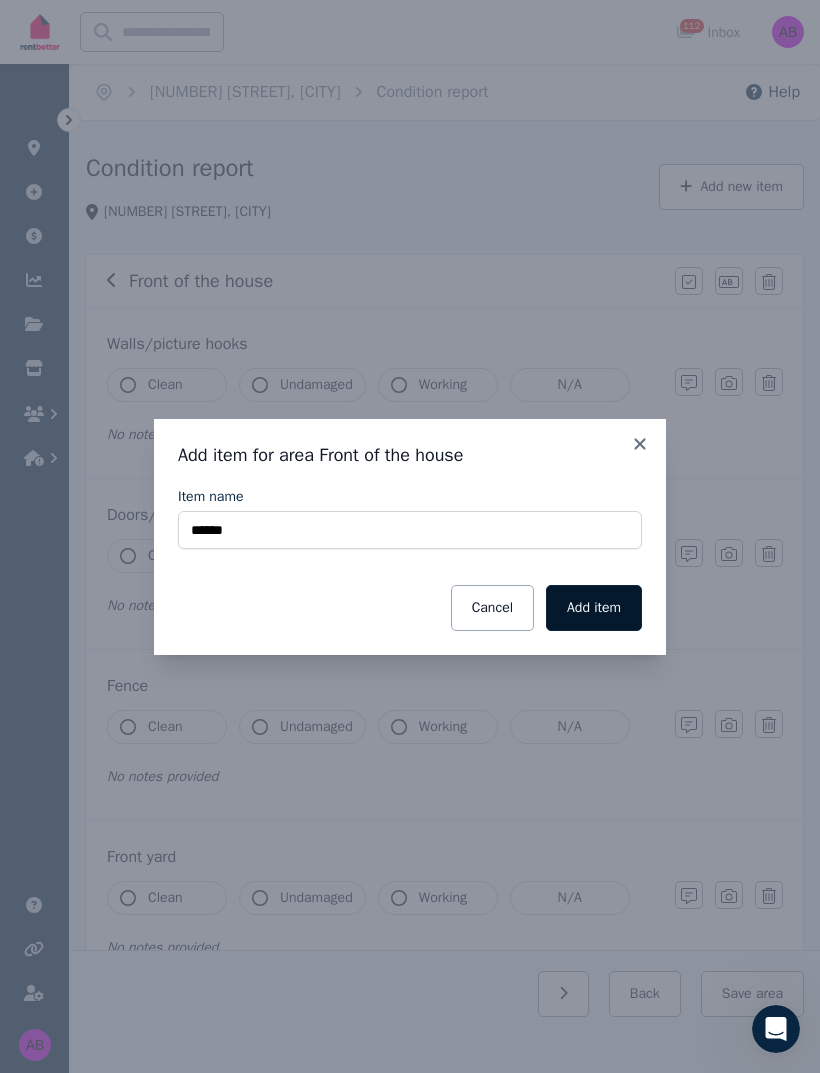 click on "Add item" at bounding box center [594, 608] 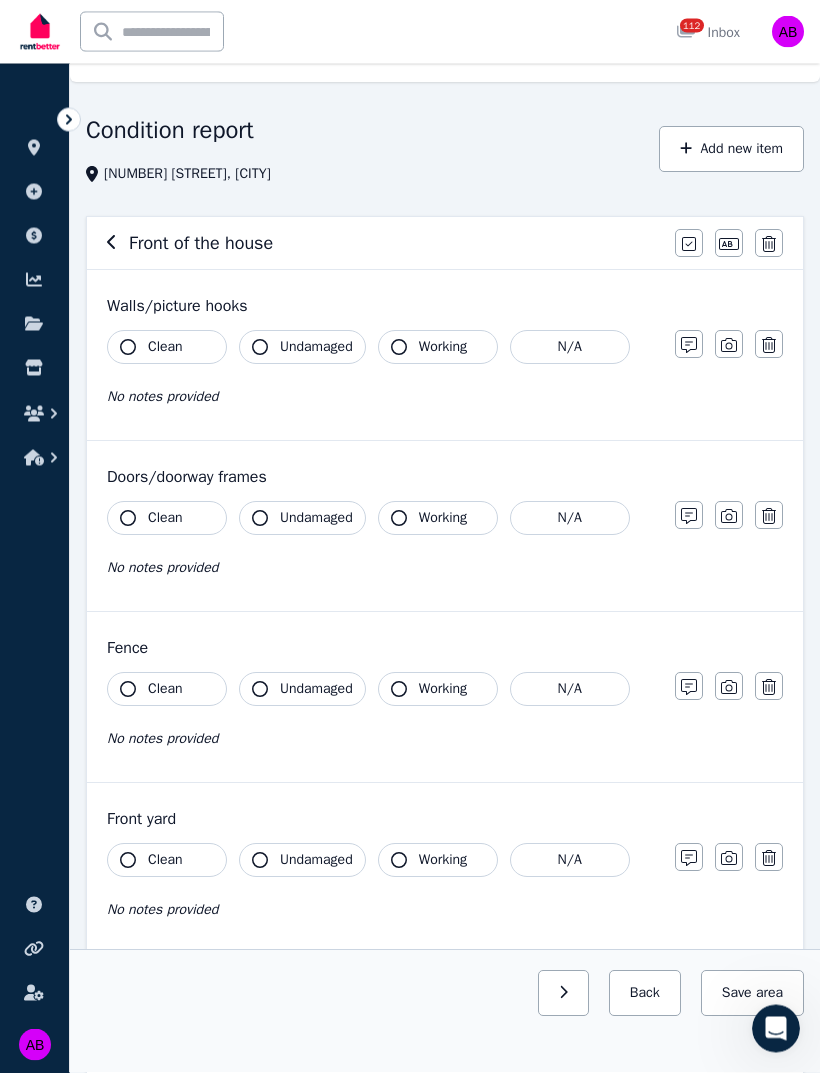 scroll, scrollTop: 0, scrollLeft: 0, axis: both 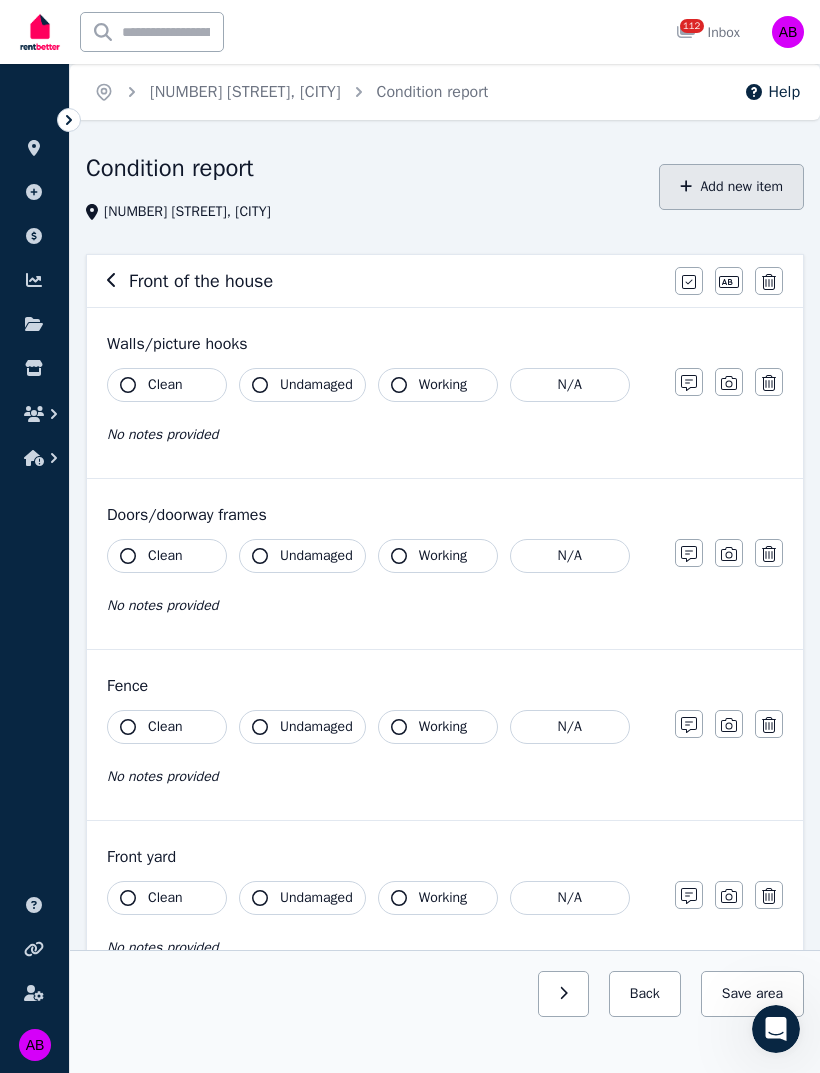 click on "Add new item" at bounding box center (731, 187) 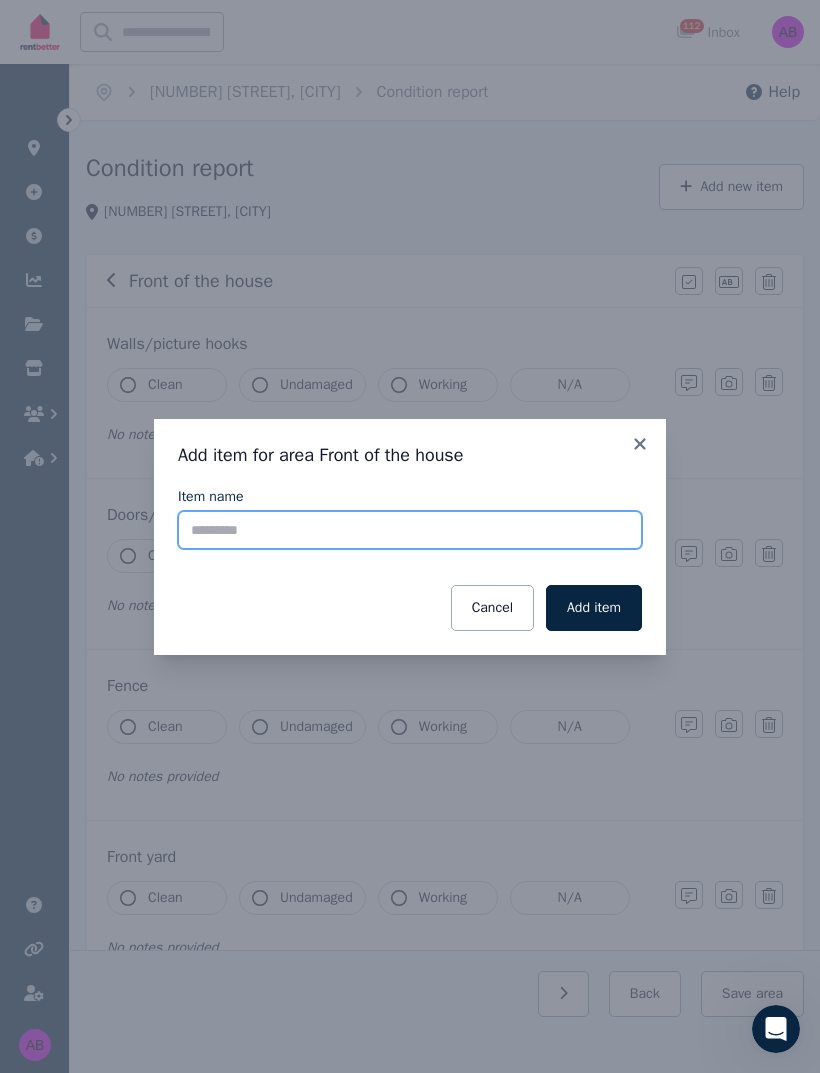 click on "Item name" at bounding box center (410, 530) 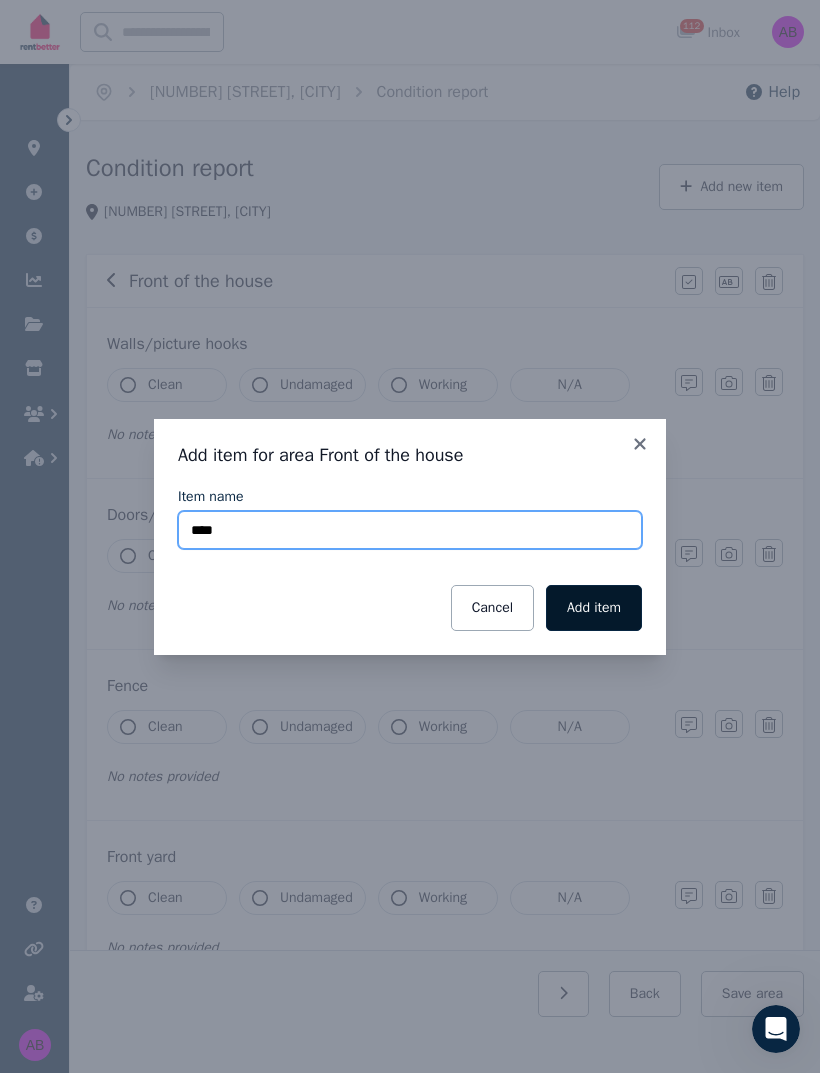 type on "****" 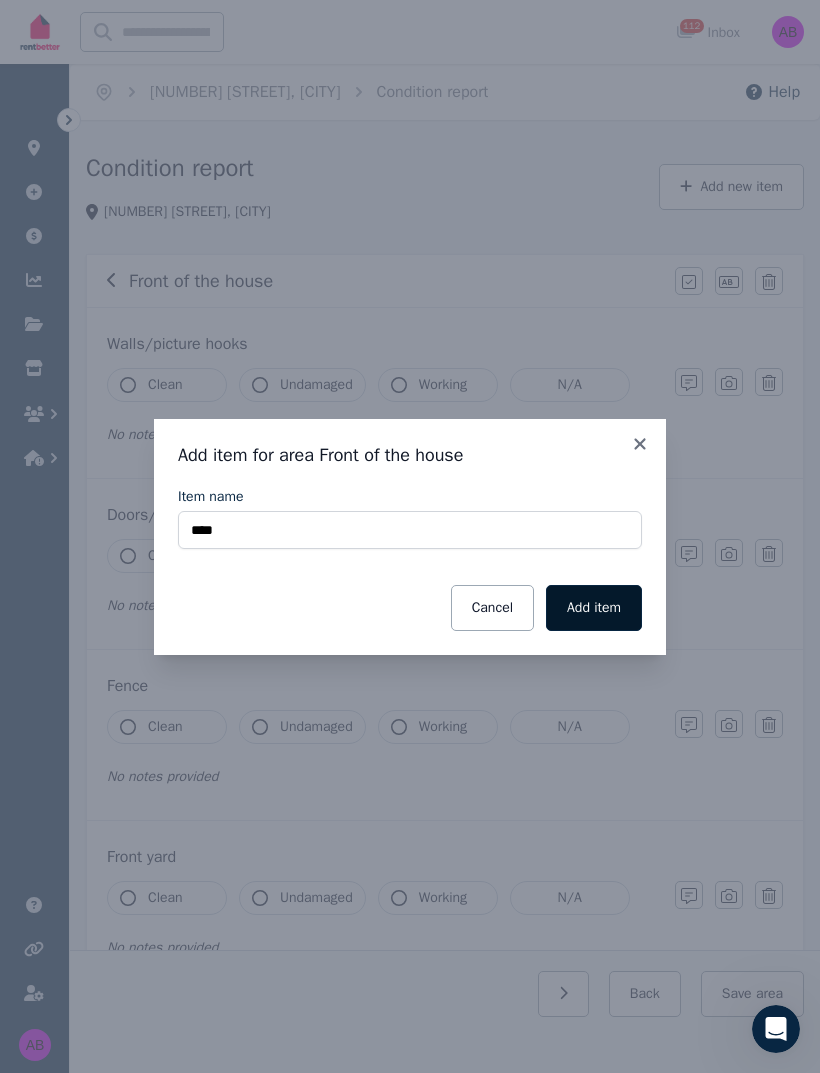 click on "Add item" at bounding box center [594, 608] 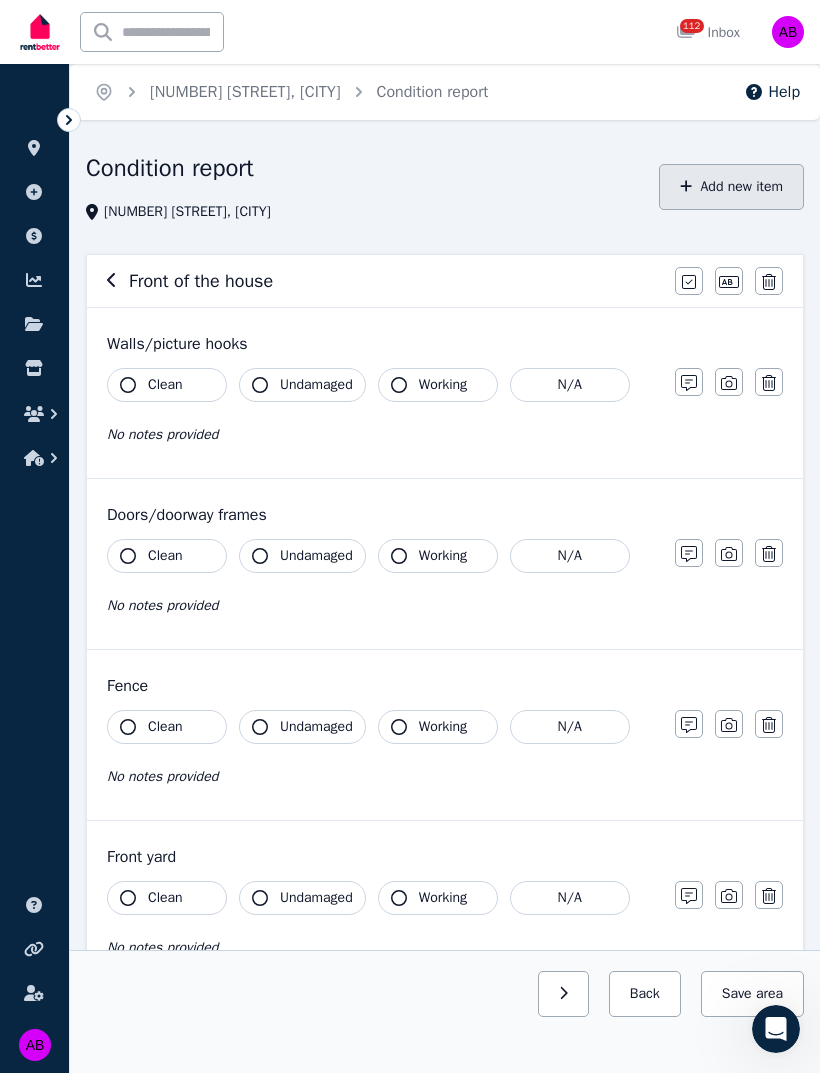click on "Add new item" at bounding box center (731, 187) 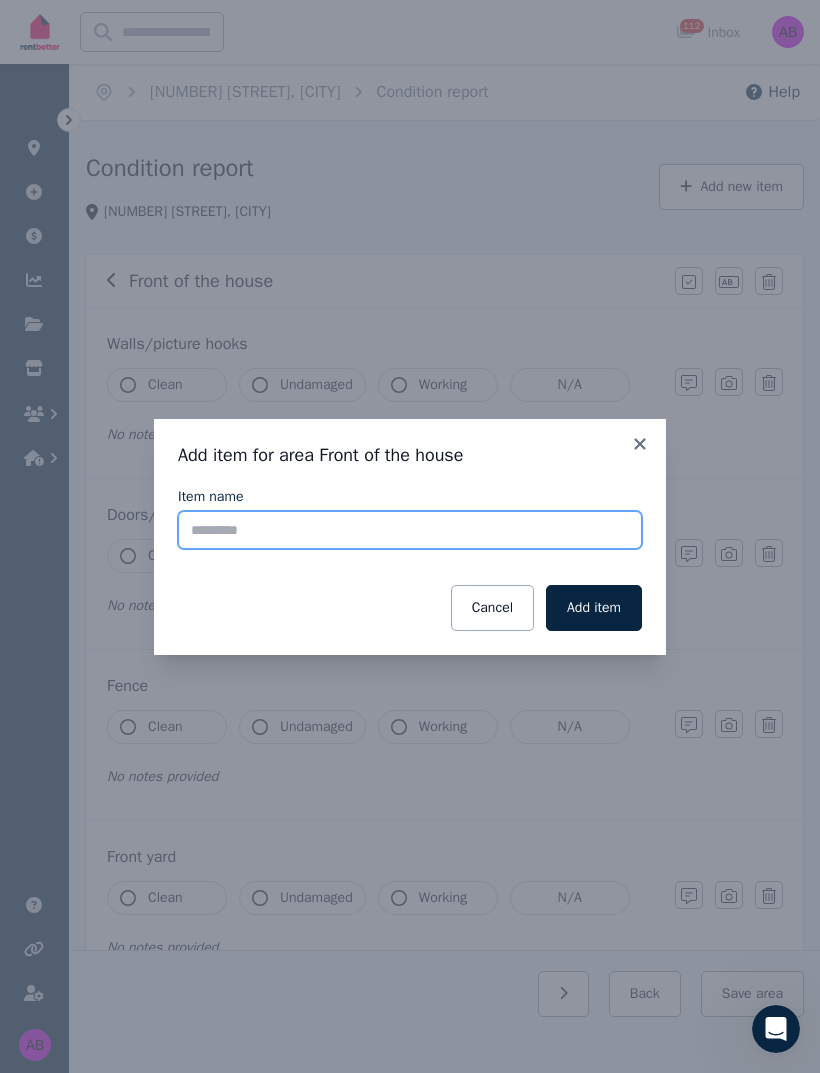 click on "Item name" at bounding box center [410, 530] 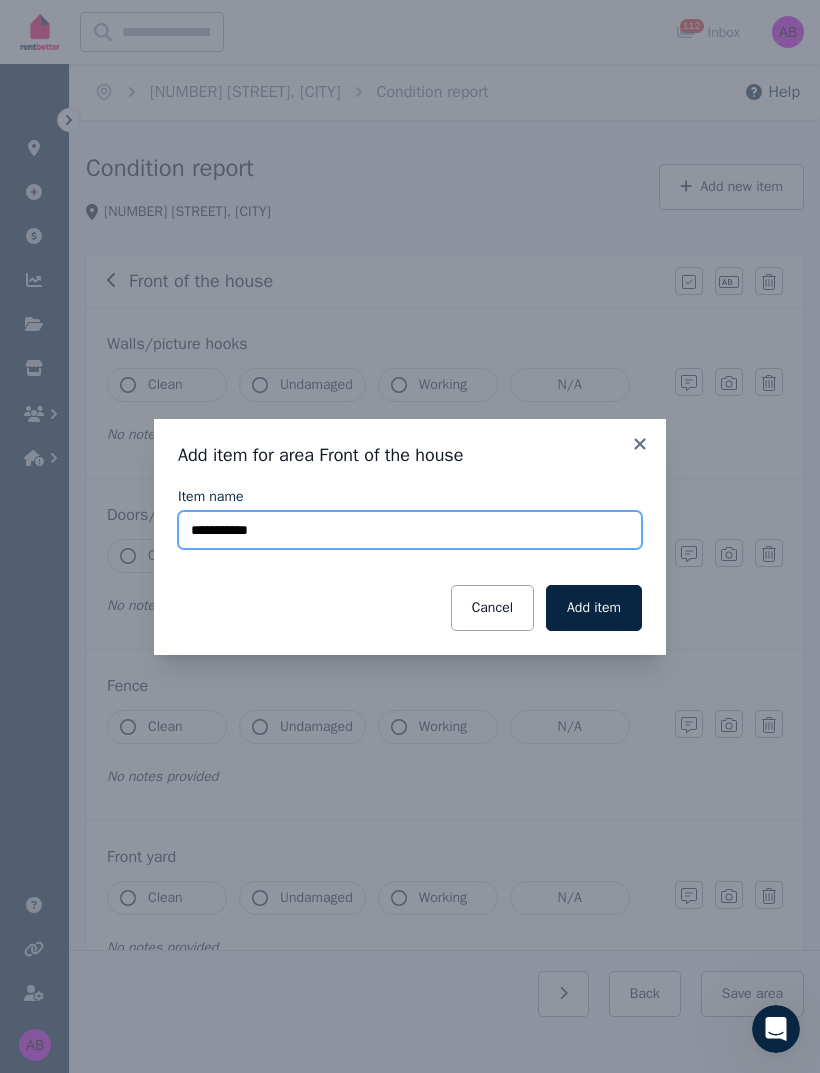 type on "**********" 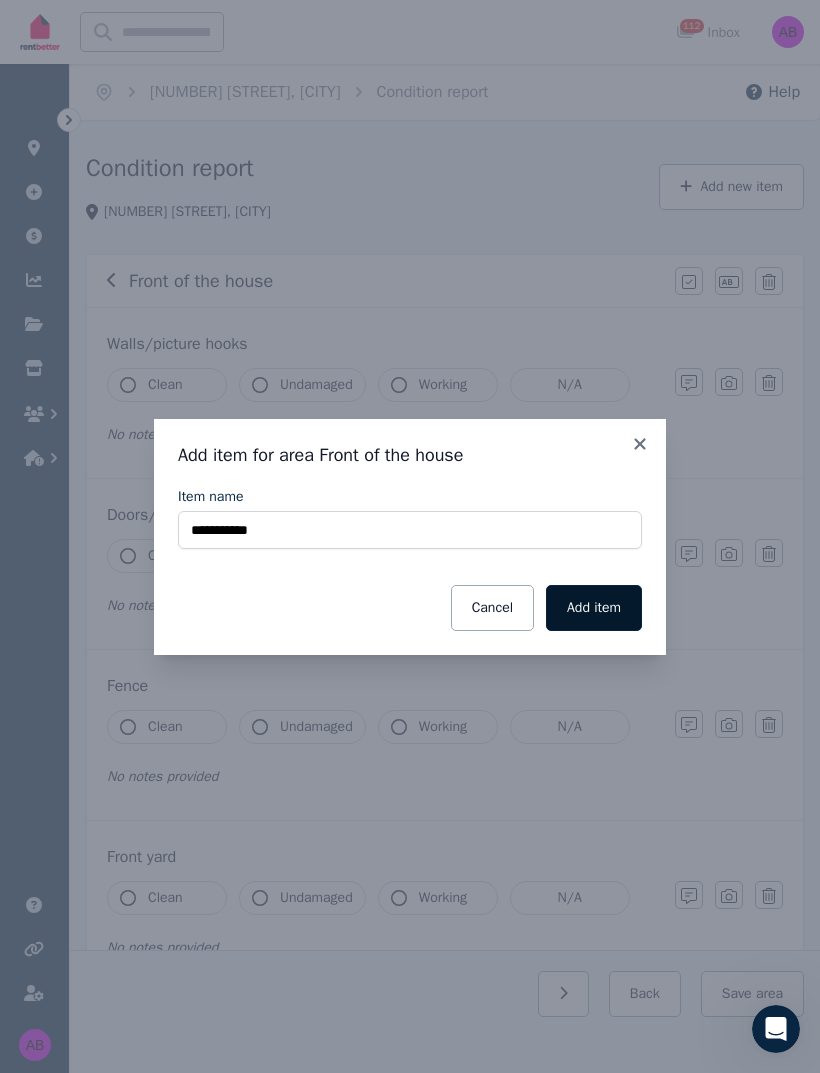 click on "Add item" at bounding box center (594, 608) 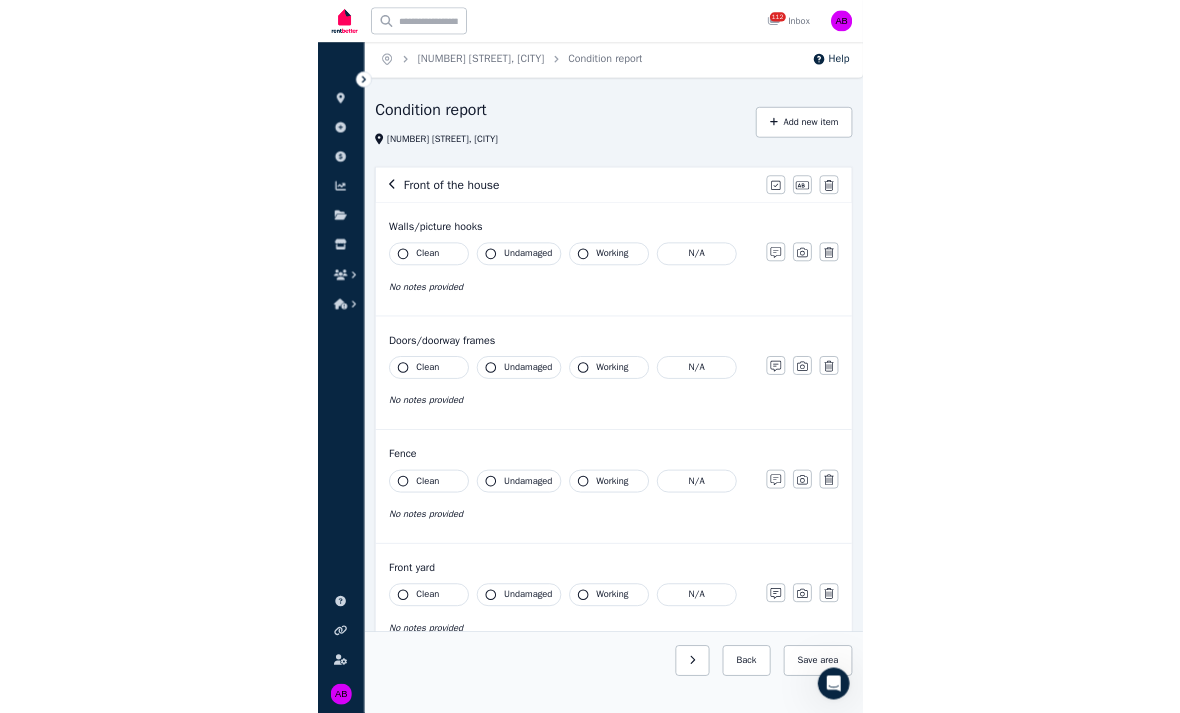 scroll, scrollTop: 0, scrollLeft: 0, axis: both 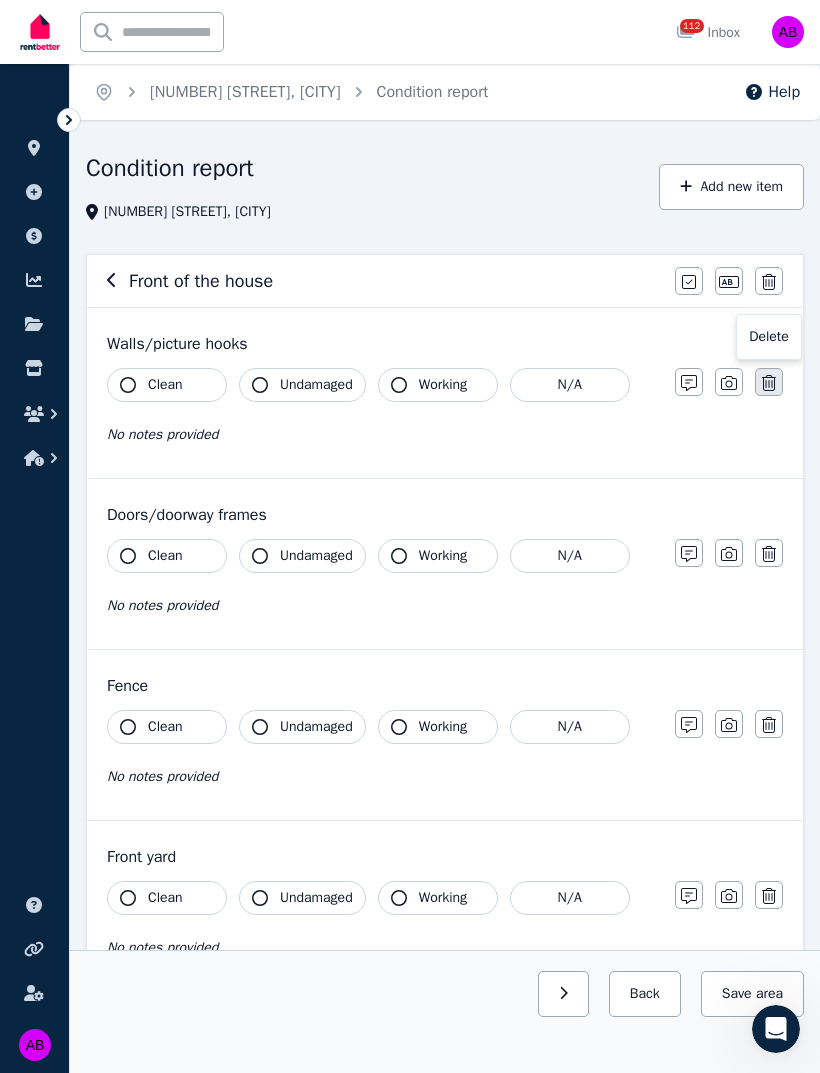 click 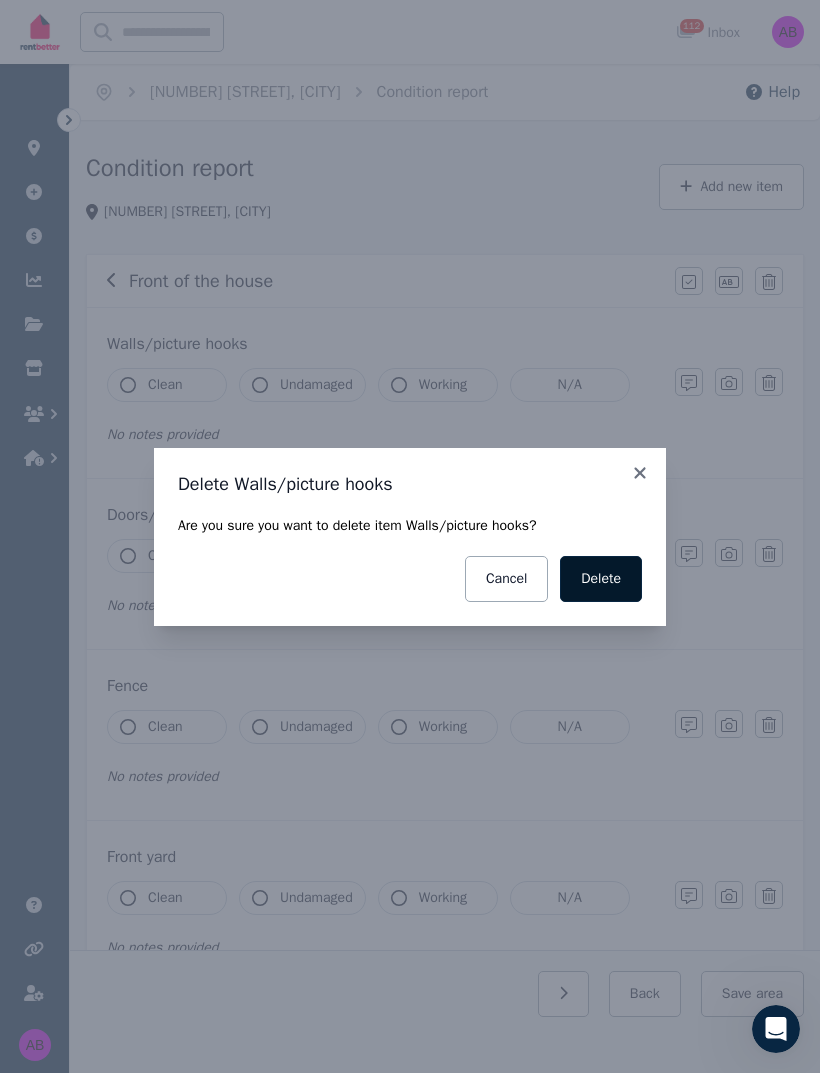 click on "Delete" at bounding box center [601, 579] 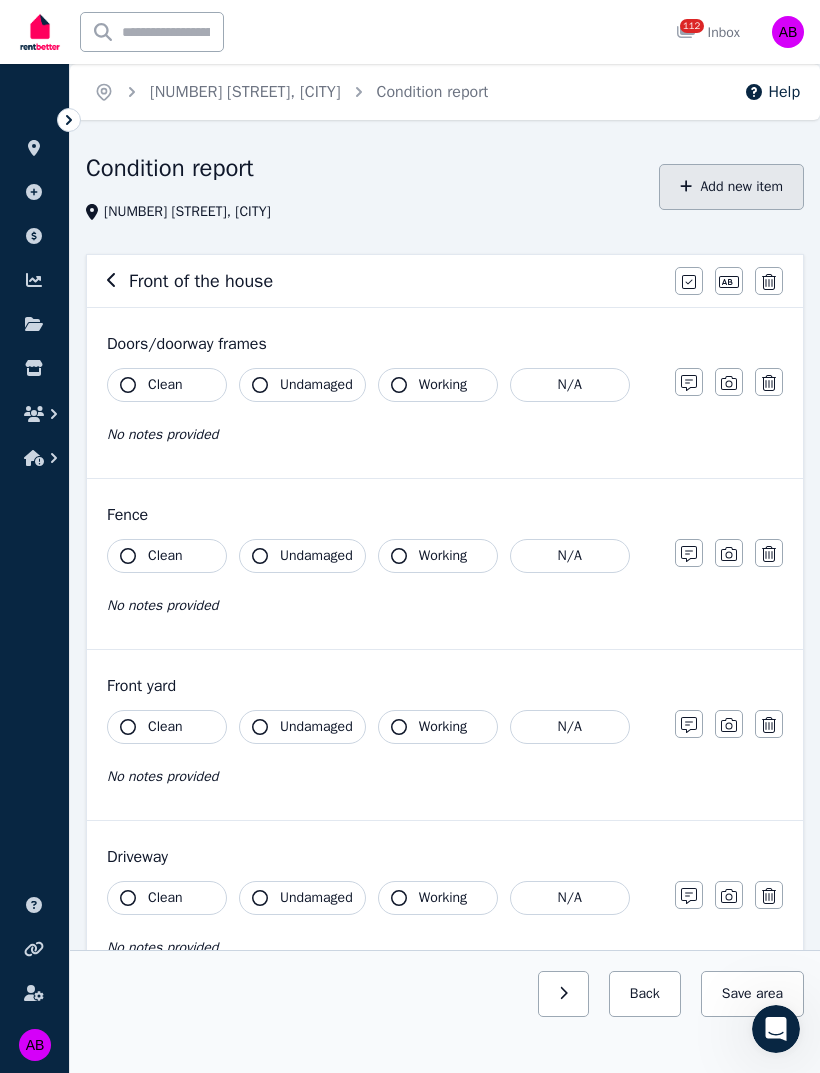 click on "Add new item" at bounding box center (731, 187) 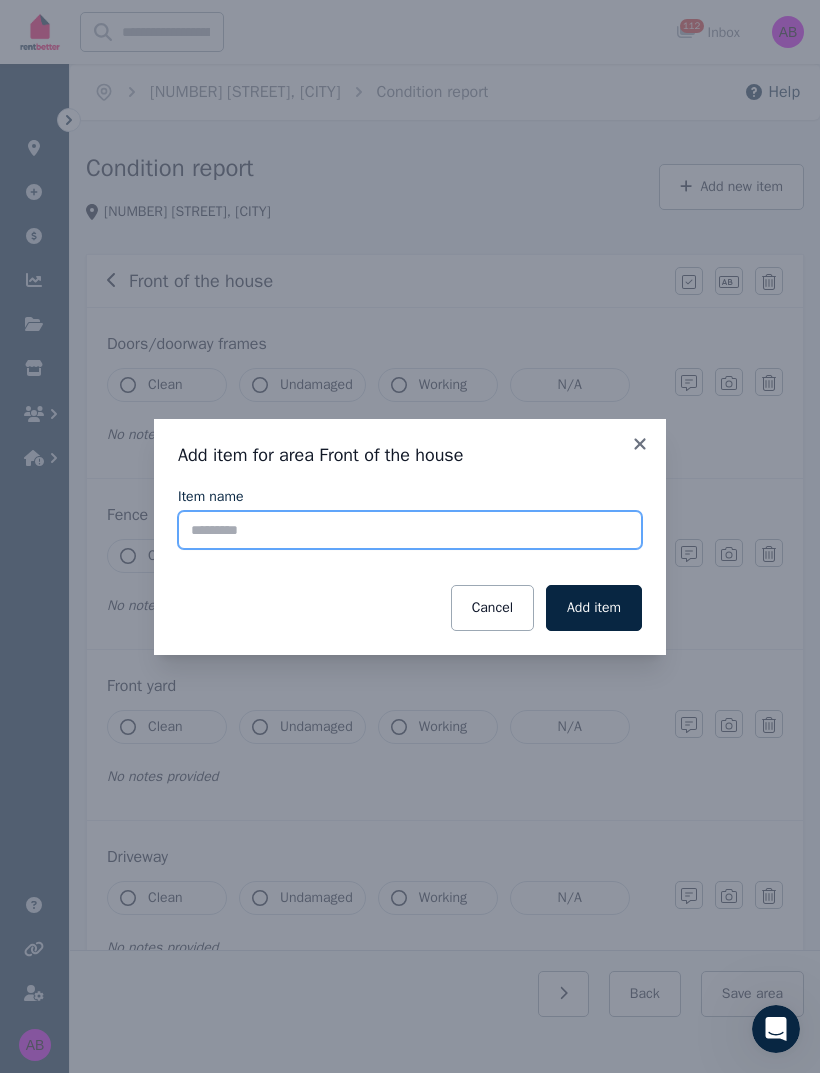 click on "Item name" at bounding box center (410, 530) 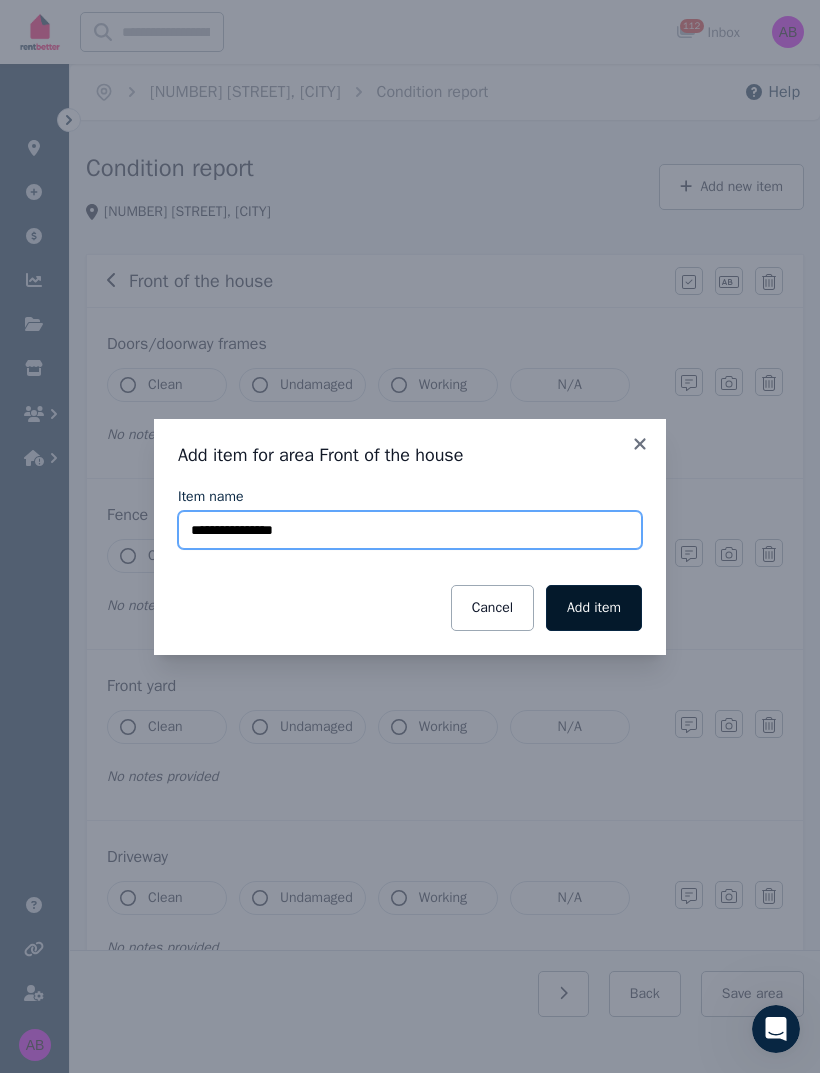 type on "**********" 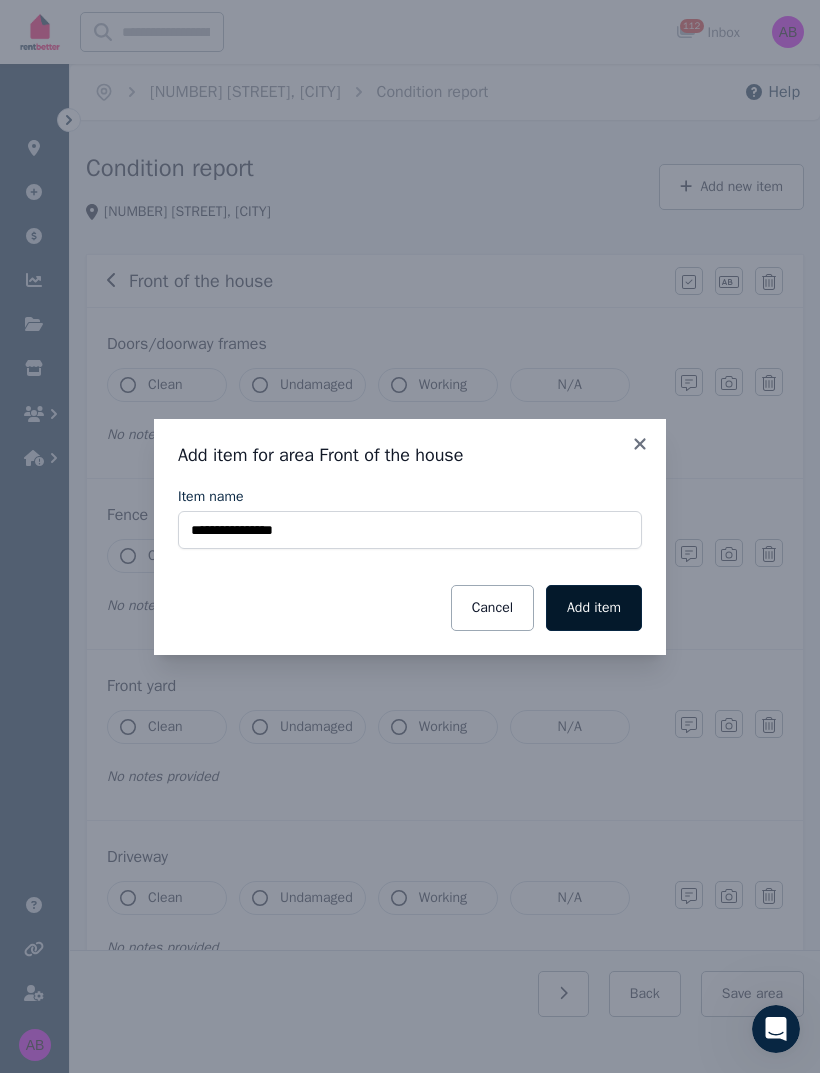 click on "Add item" at bounding box center [594, 608] 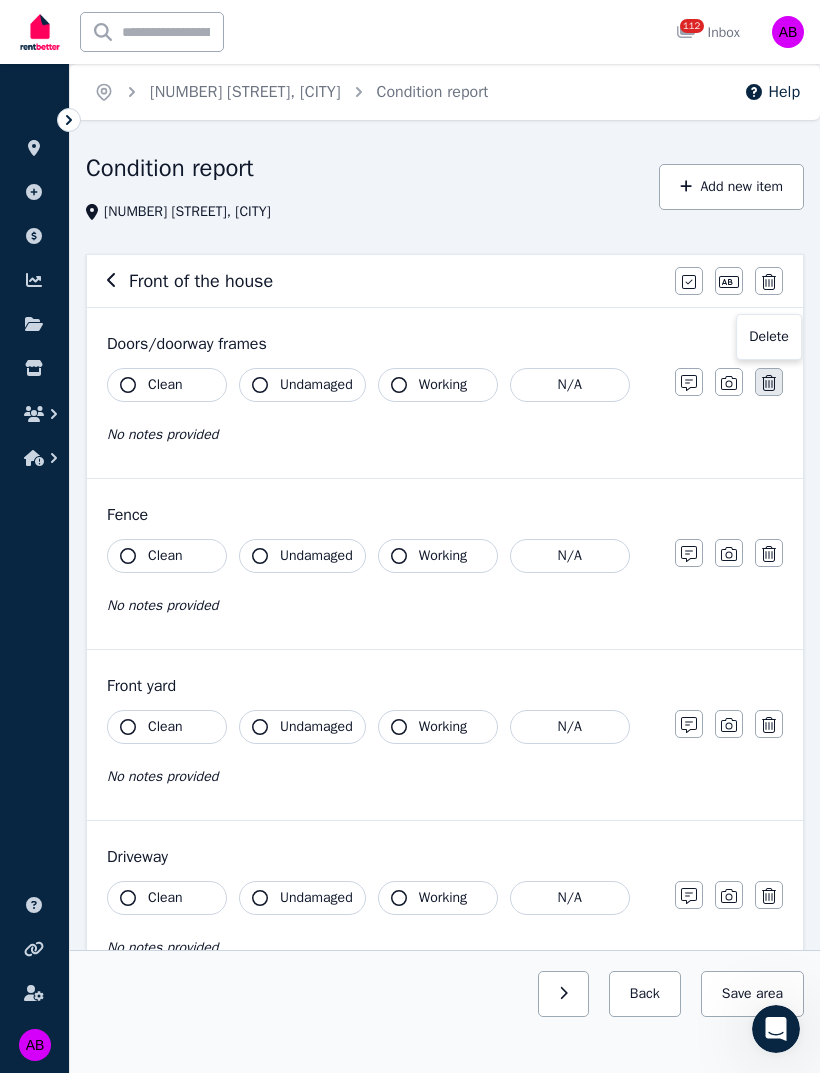 click 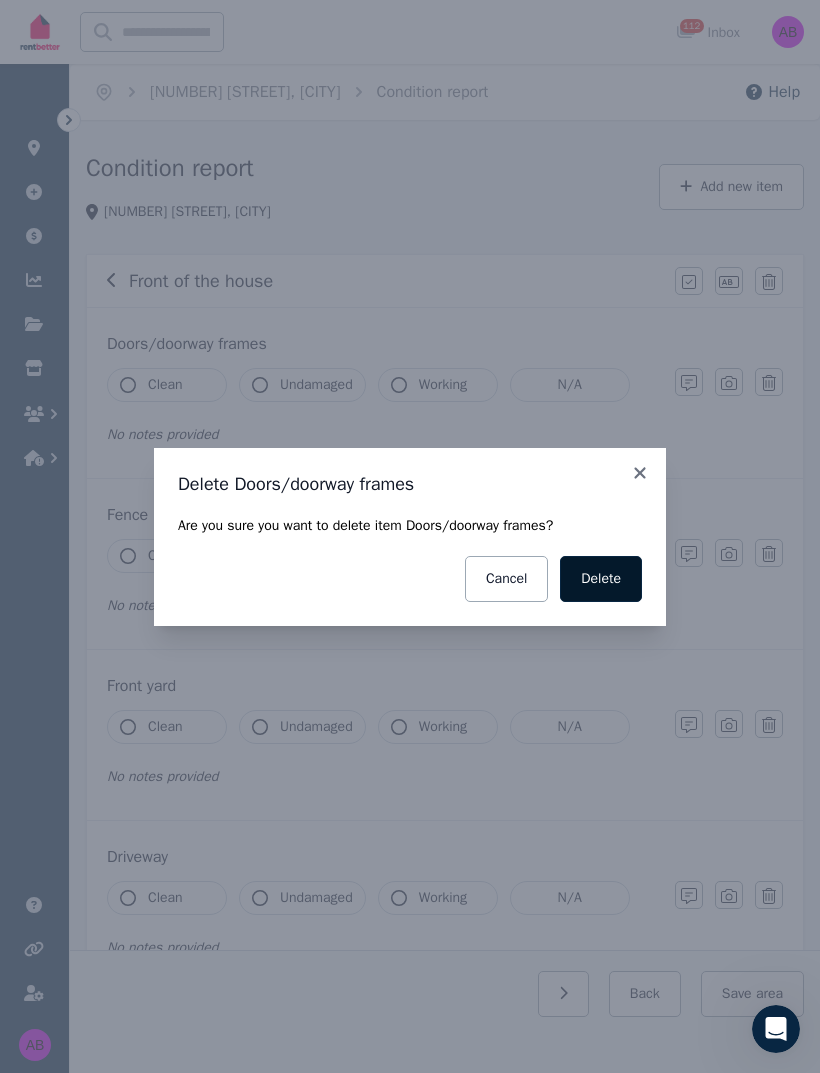 click on "Delete" at bounding box center (601, 579) 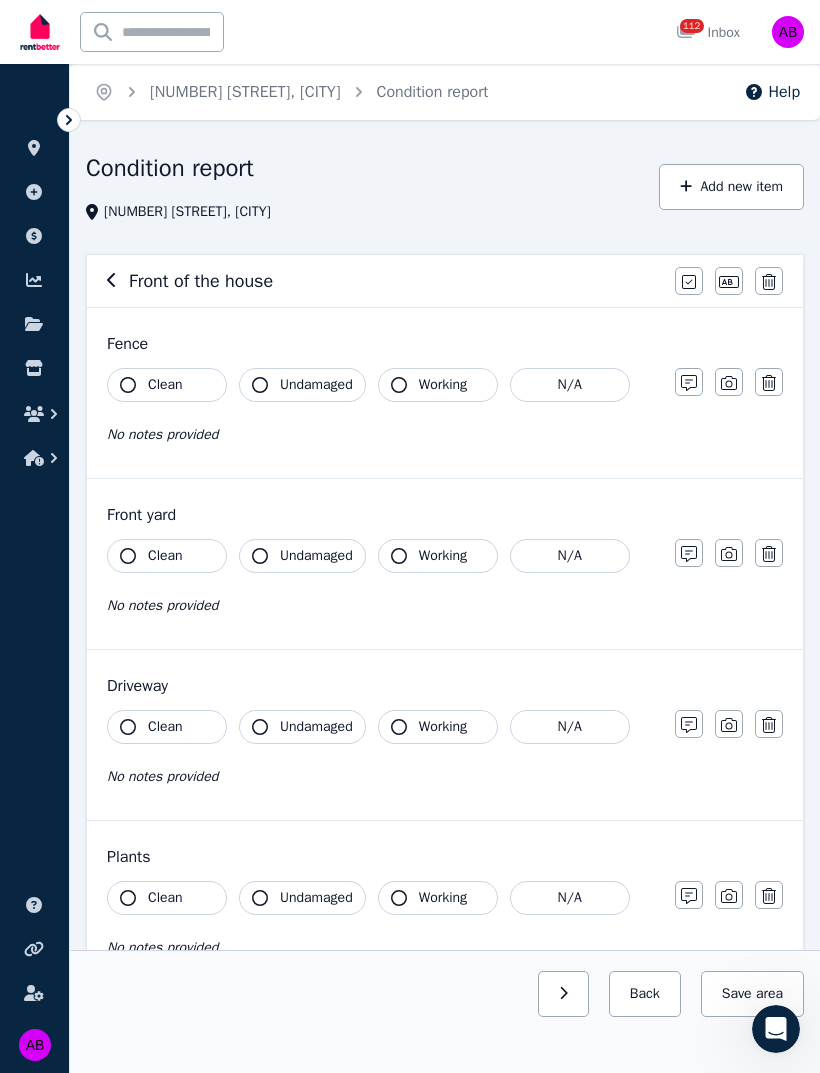 click on "Fence Clean Undamaged Working N/A No notes provided Notes Photo Delete" at bounding box center [445, 393] 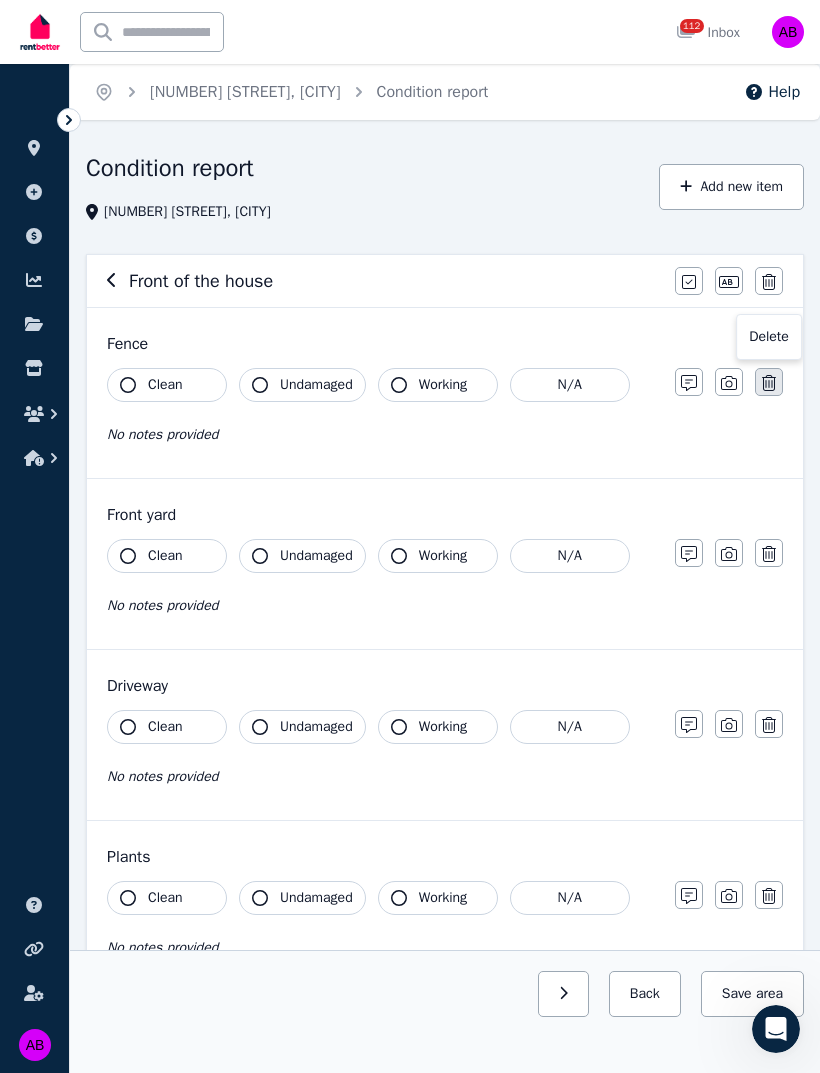click at bounding box center (769, 382) 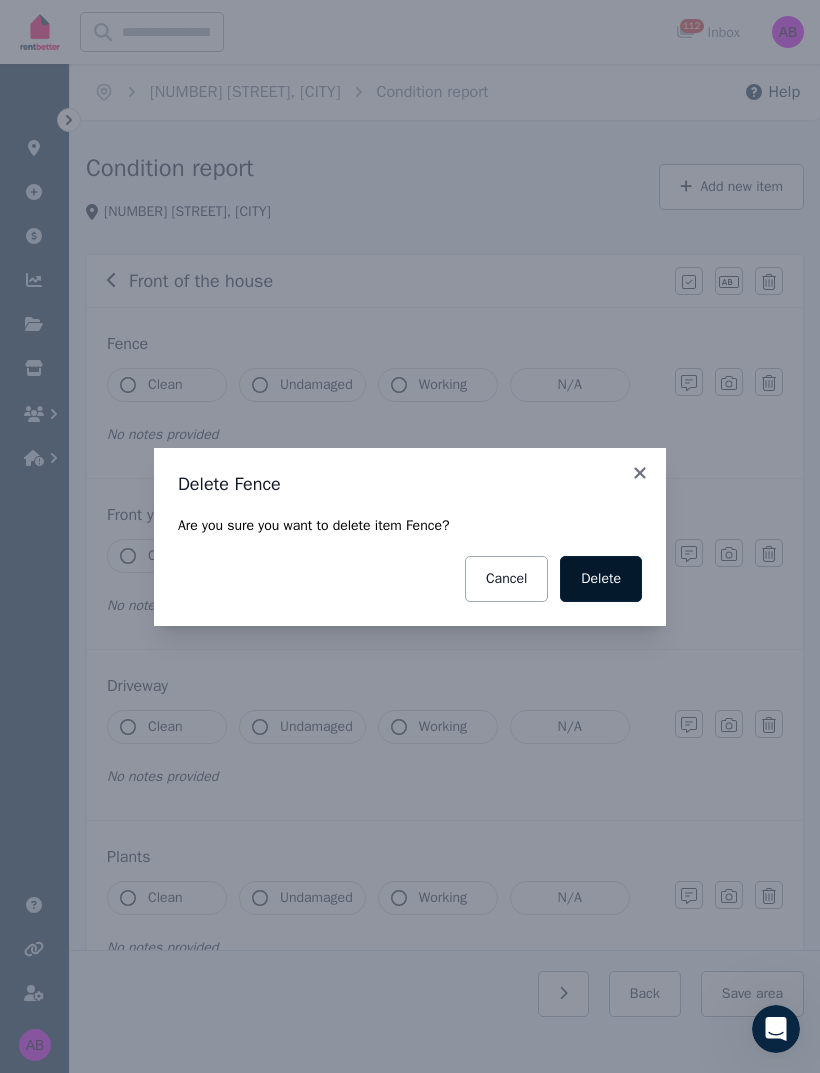 click on "Delete" at bounding box center [601, 579] 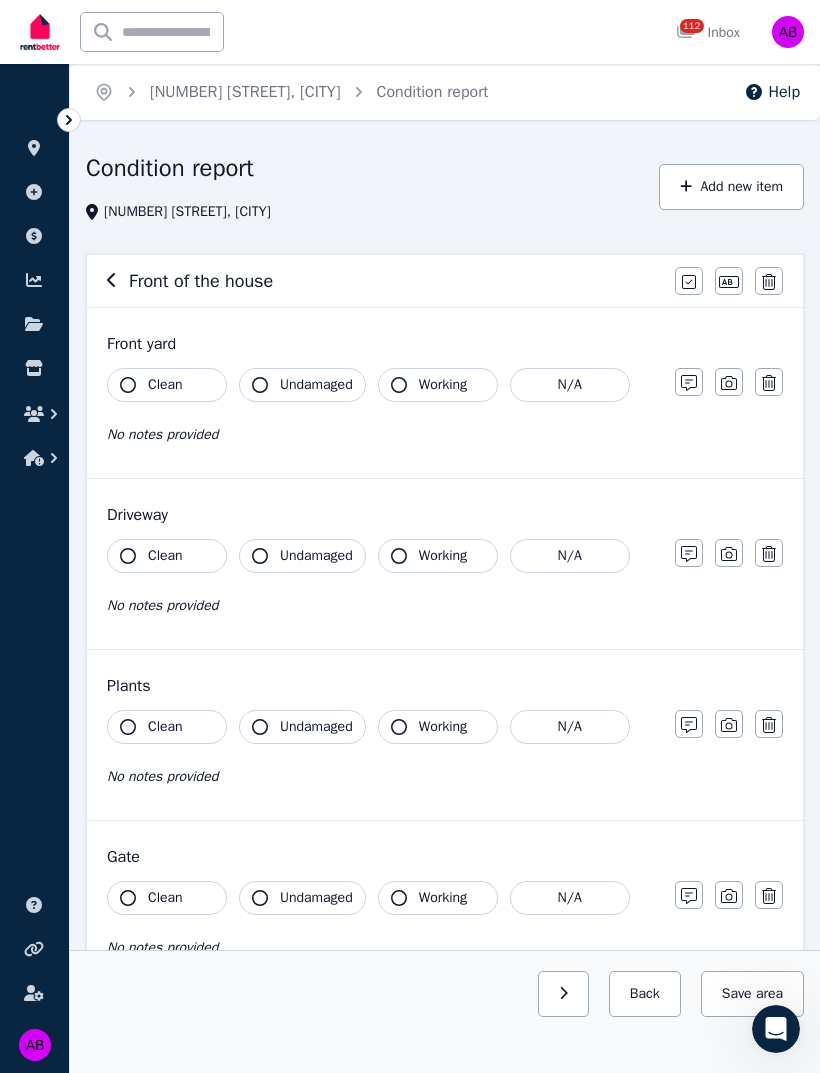 click on "Clean" at bounding box center (167, 385) 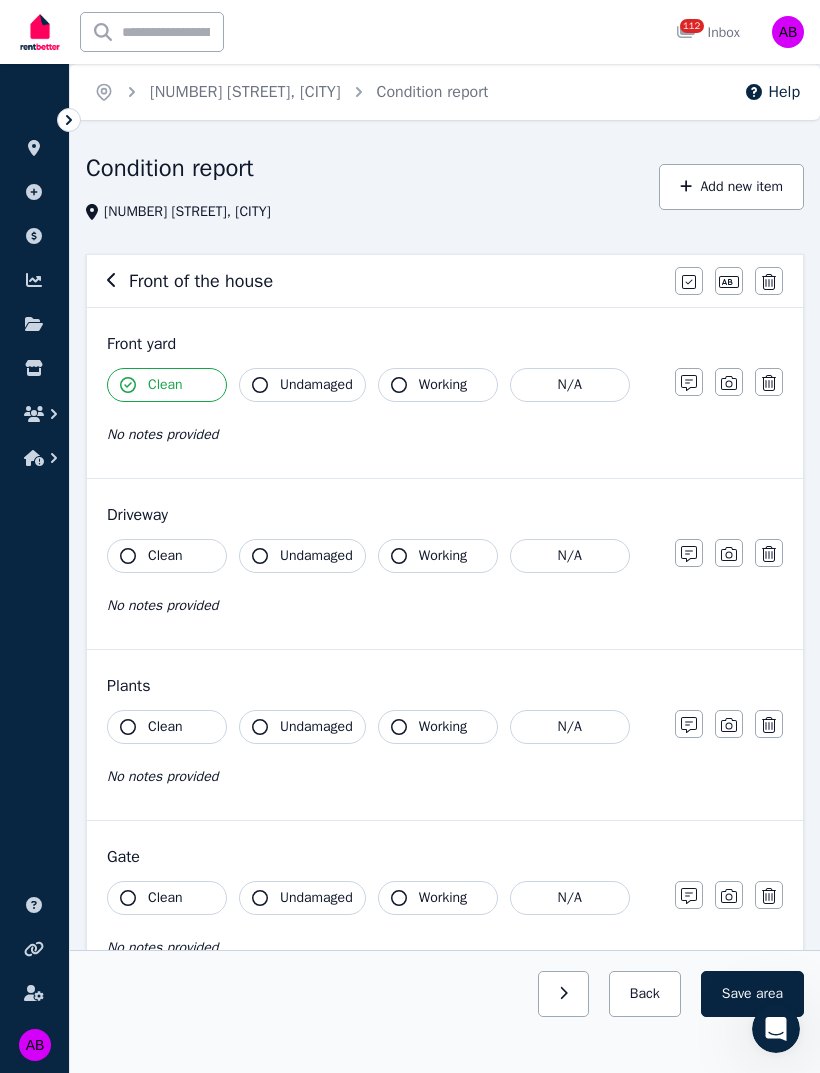 click on "Clean" at bounding box center (167, 385) 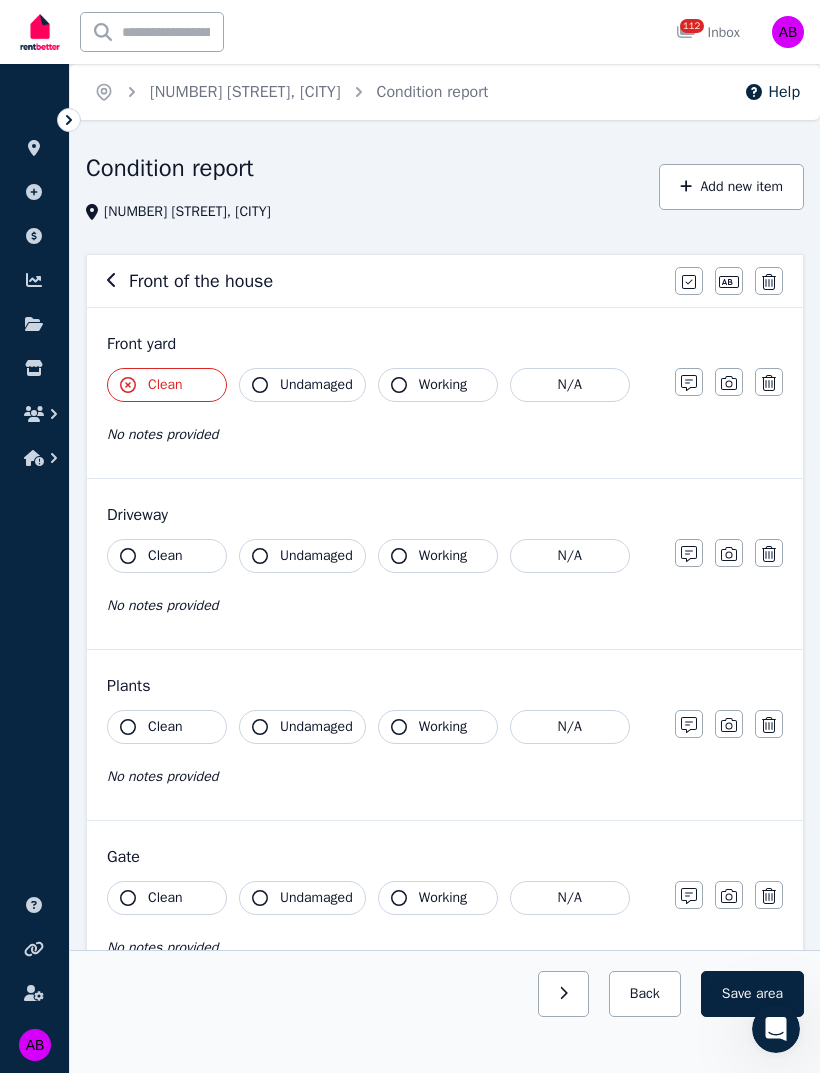 click on "Clean" at bounding box center (165, 385) 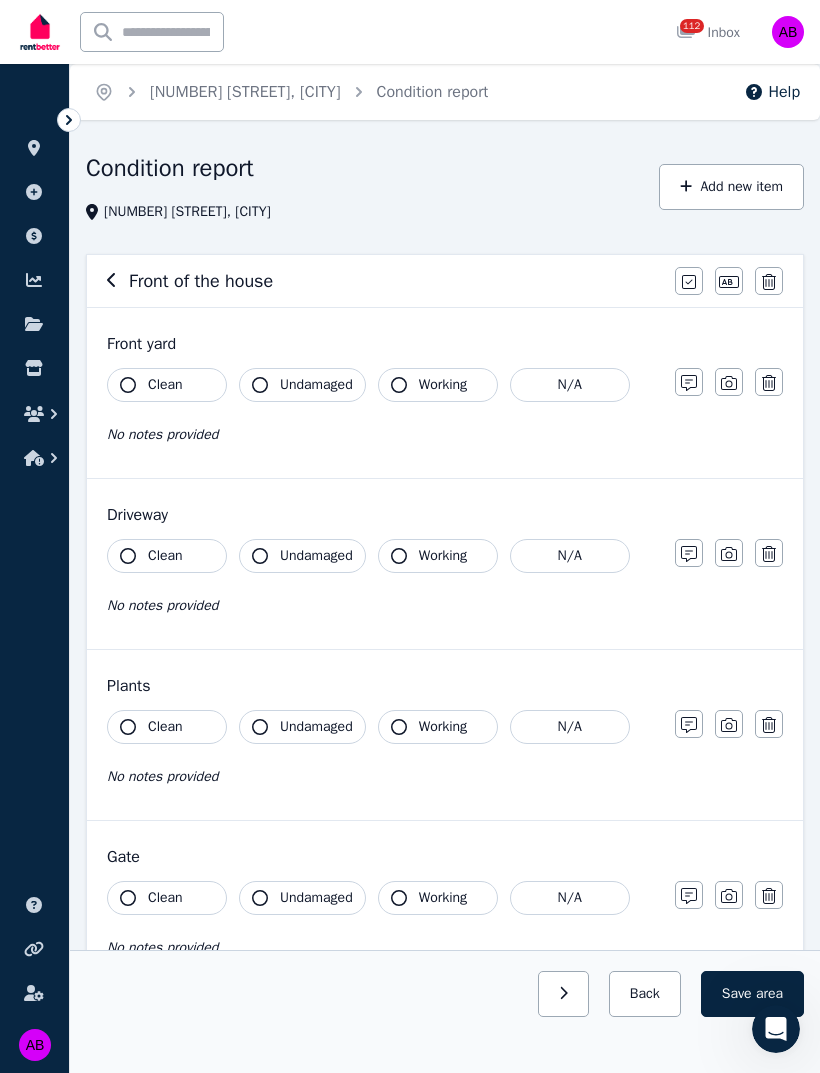 click on "Clean" at bounding box center (165, 385) 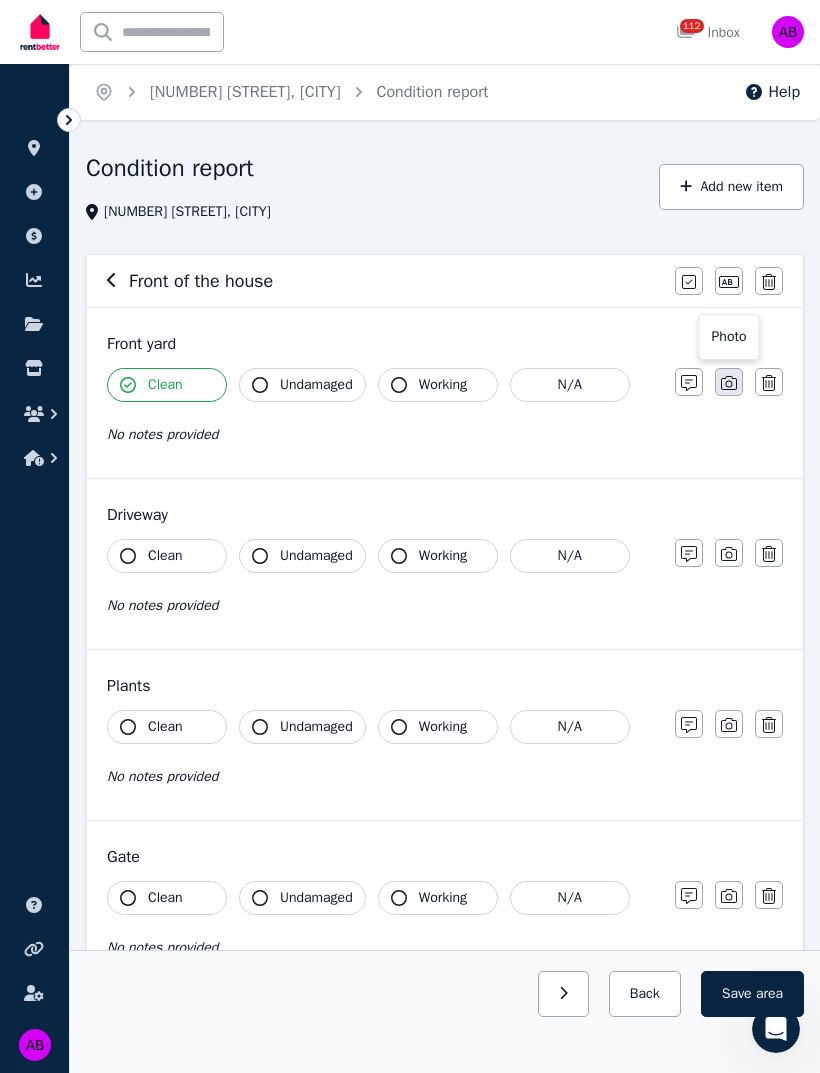 click 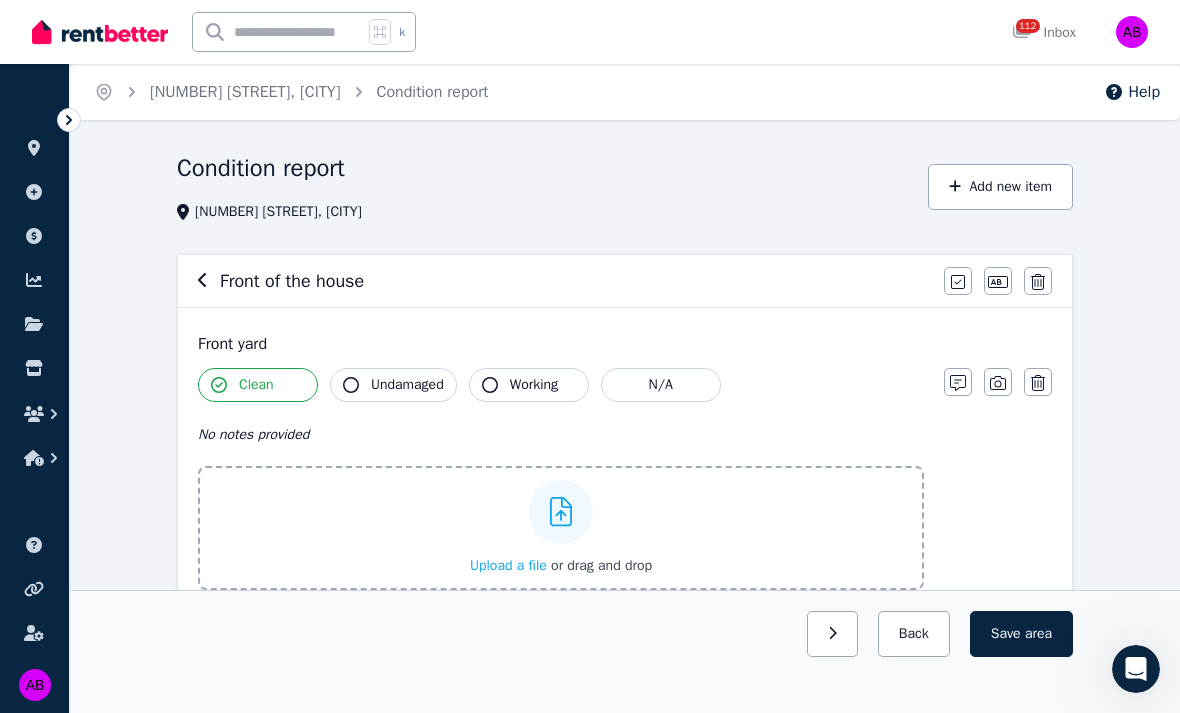 click on "Upload a file" at bounding box center (508, 565) 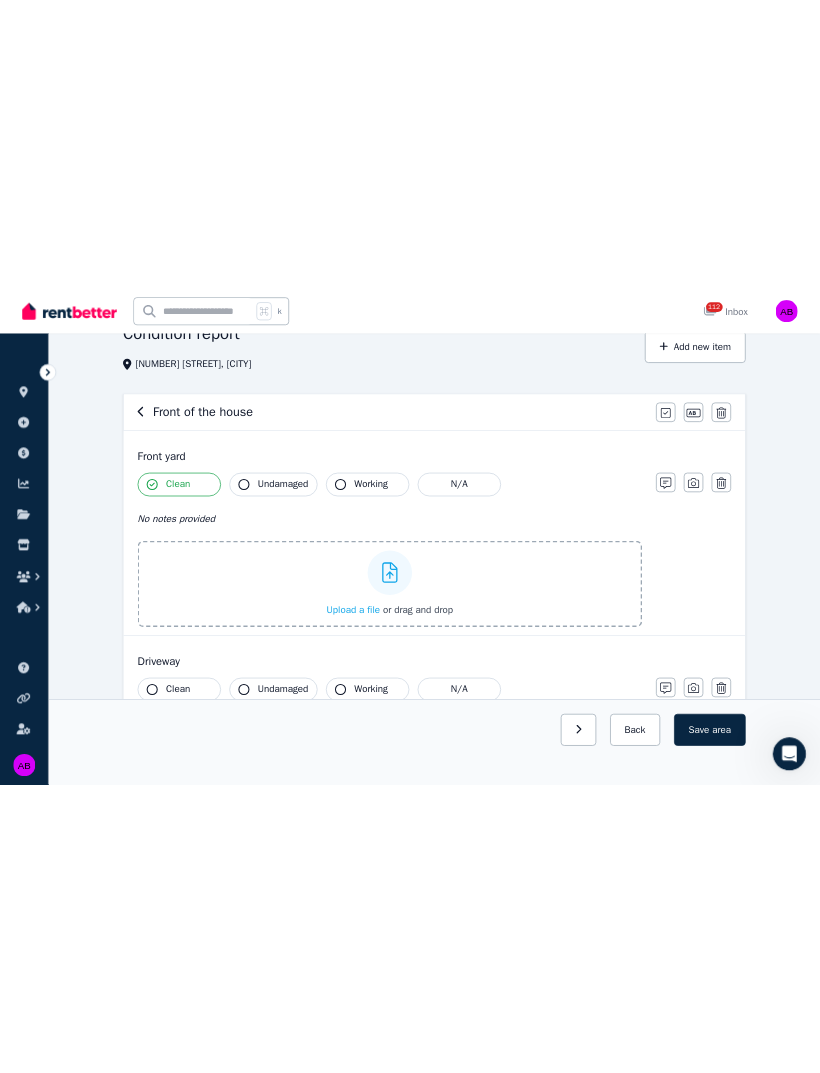 scroll, scrollTop: 0, scrollLeft: 0, axis: both 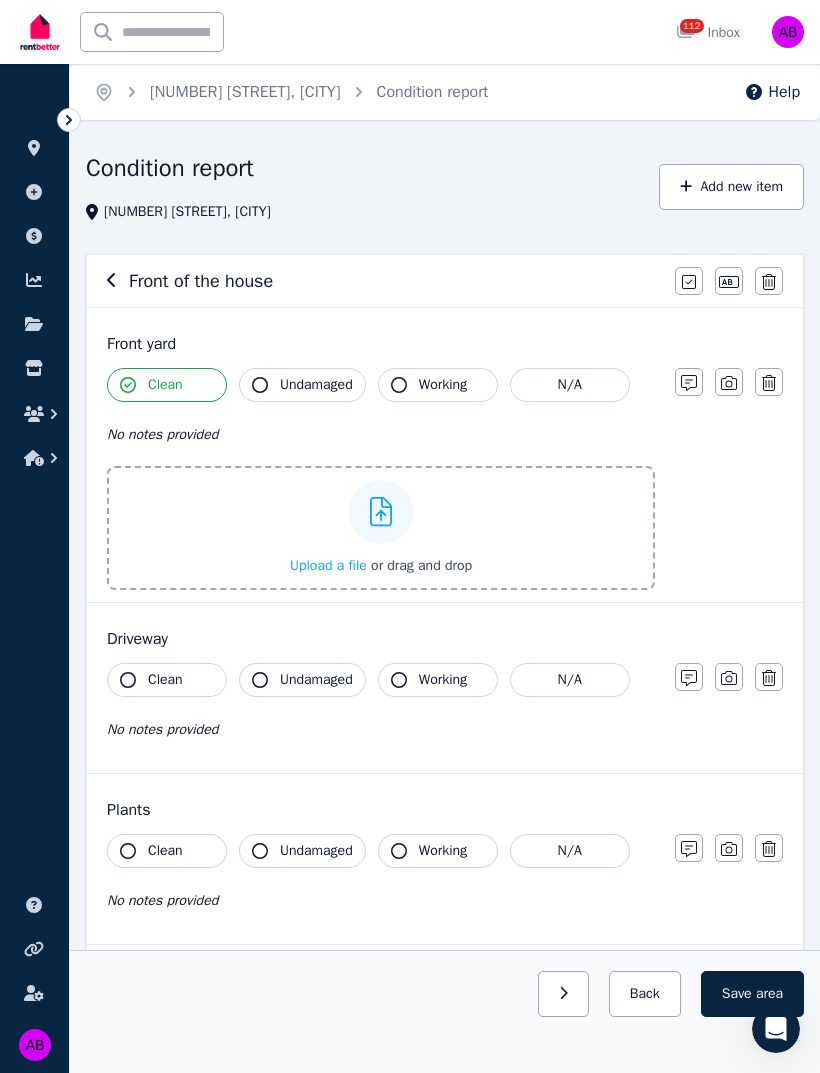 click on "Upload a file" at bounding box center [328, 565] 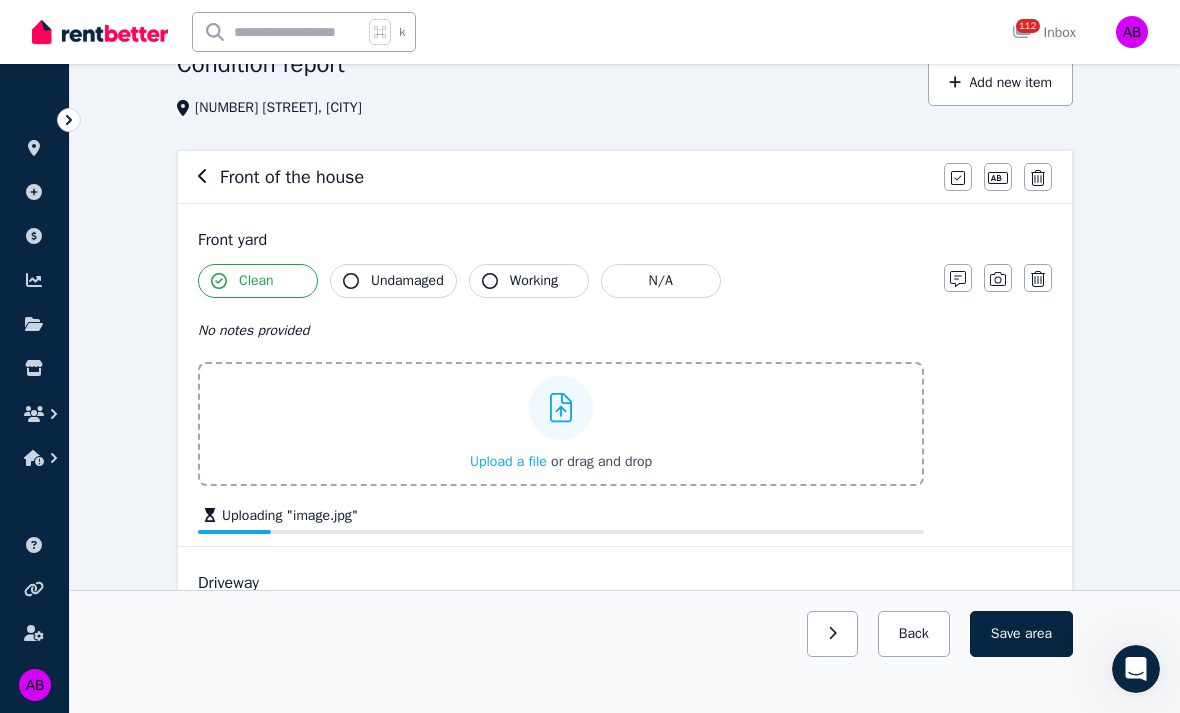 scroll, scrollTop: 0, scrollLeft: 0, axis: both 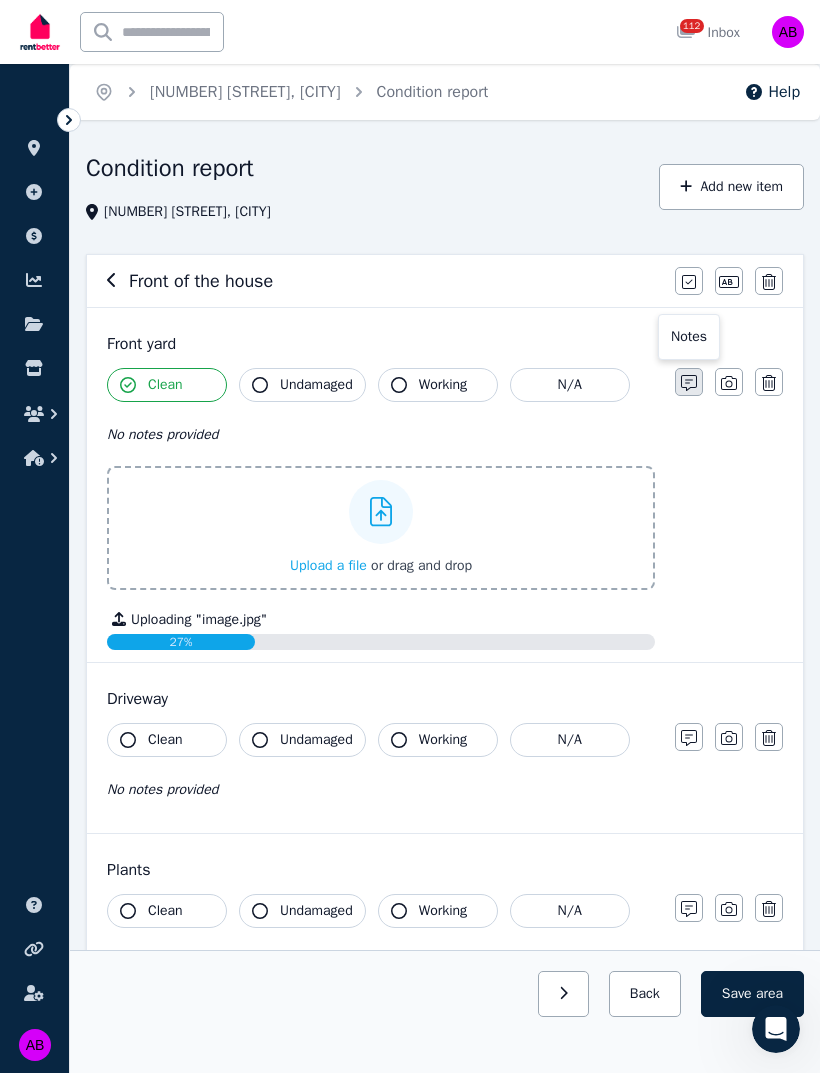 click at bounding box center (689, 382) 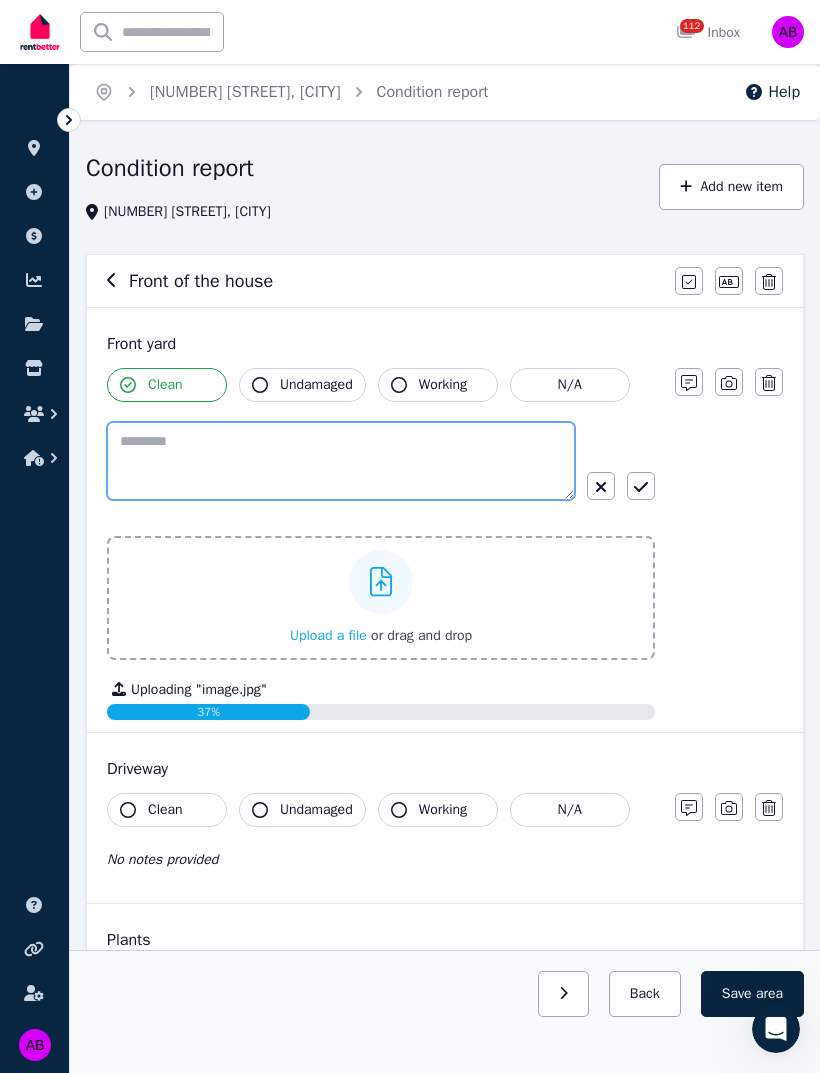 click at bounding box center (341, 461) 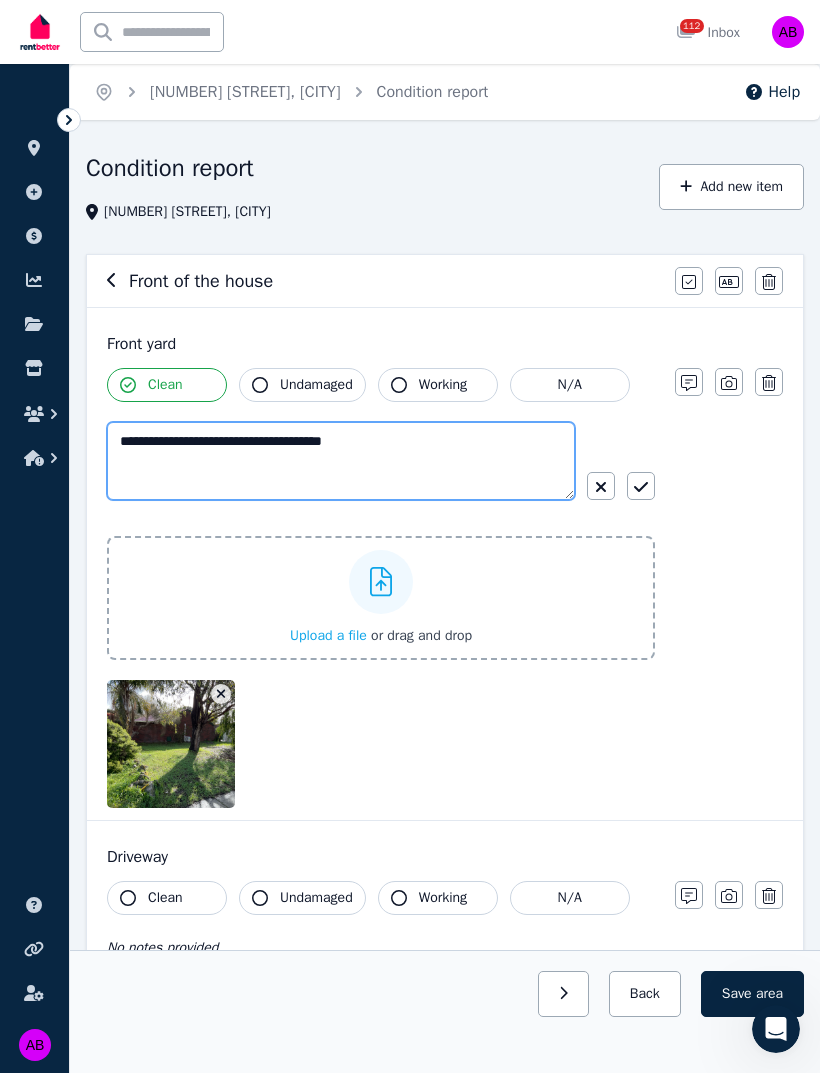 type on "**********" 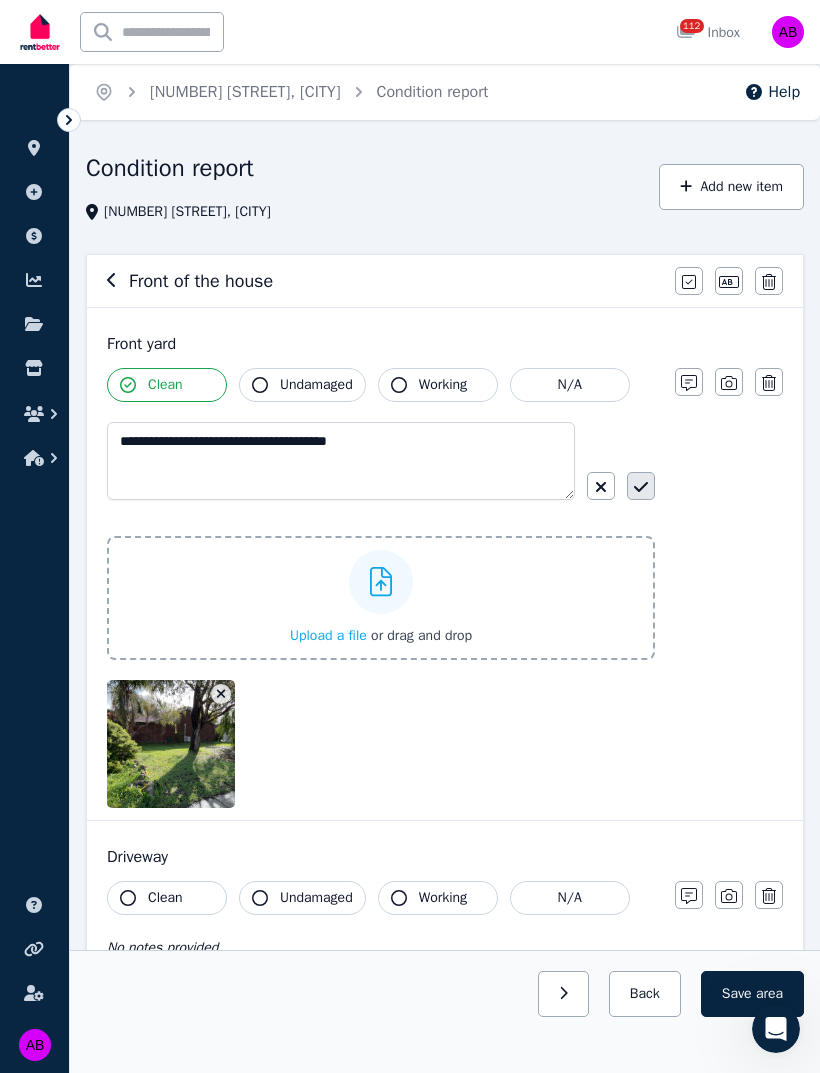 click 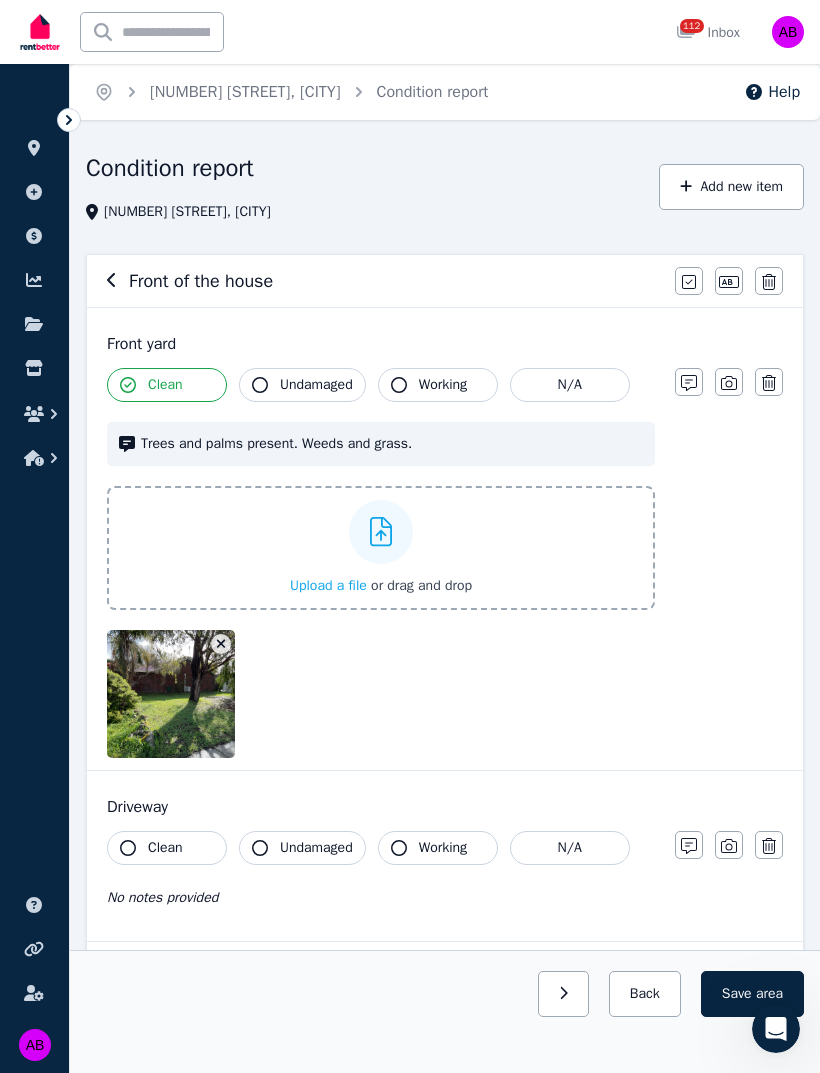 click on "Upload a file" at bounding box center [328, 585] 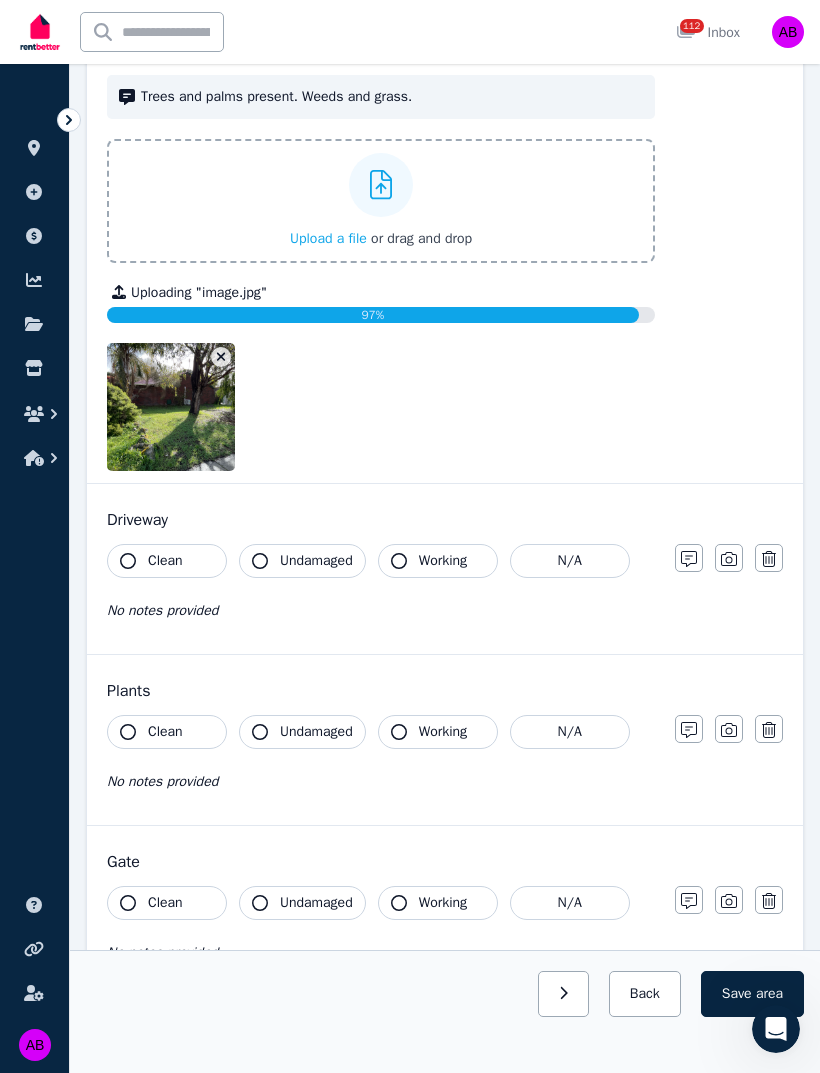 scroll, scrollTop: 352, scrollLeft: 0, axis: vertical 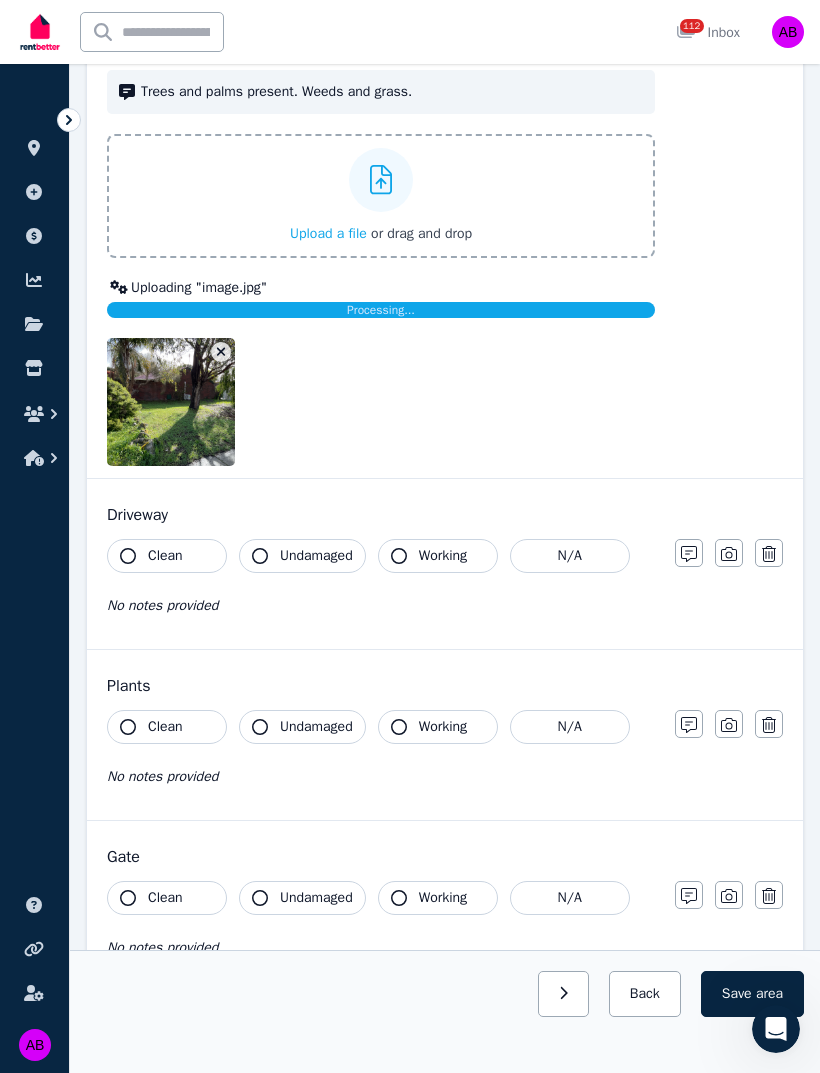 click on "Clean" at bounding box center [167, 727] 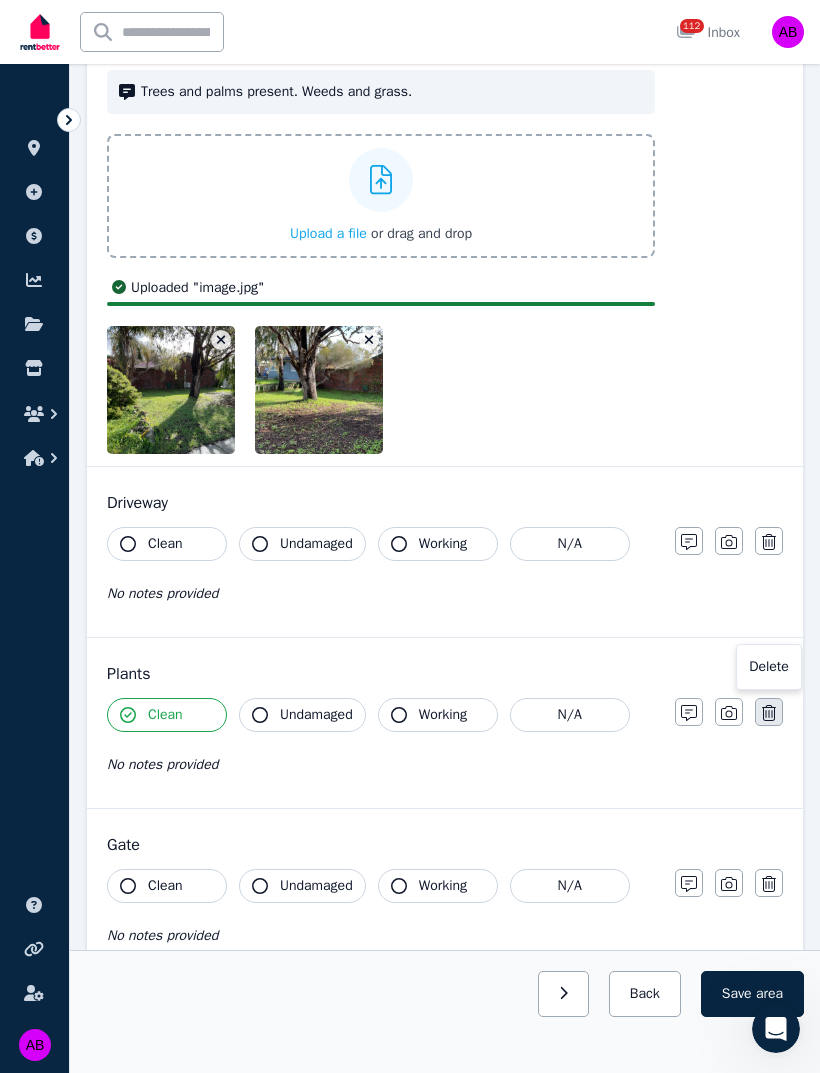click at bounding box center (769, 712) 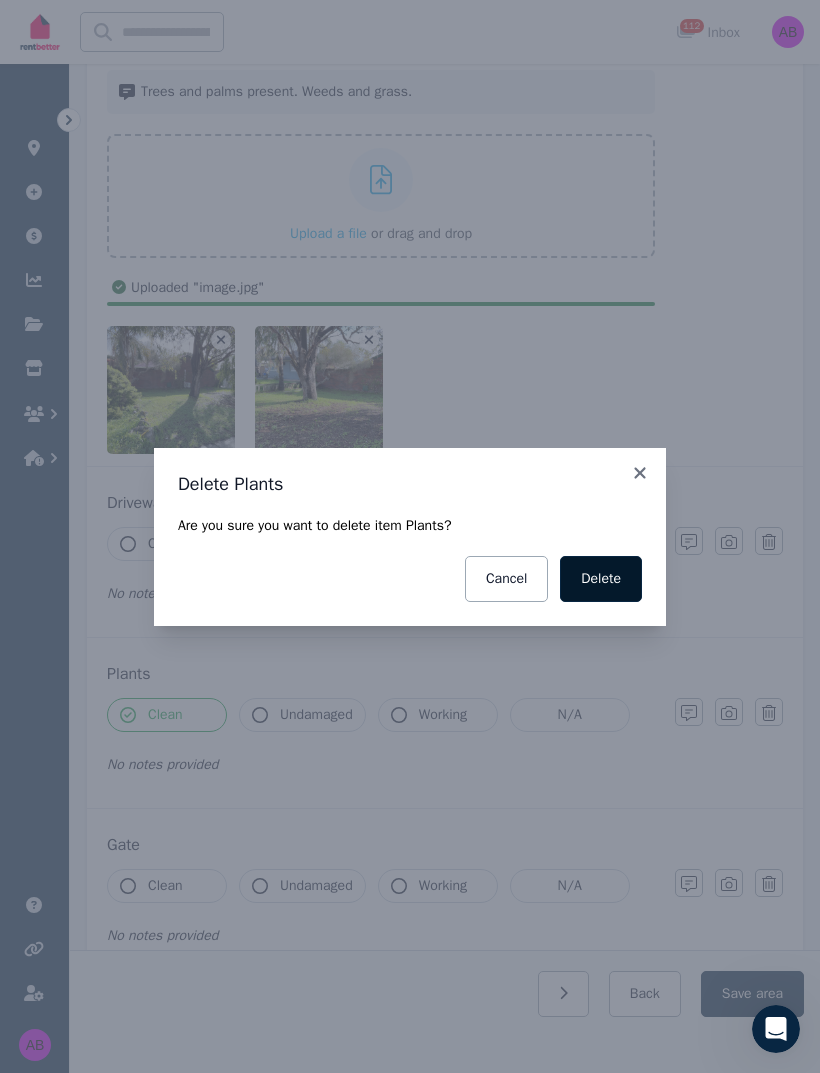 click on "Delete" at bounding box center [601, 579] 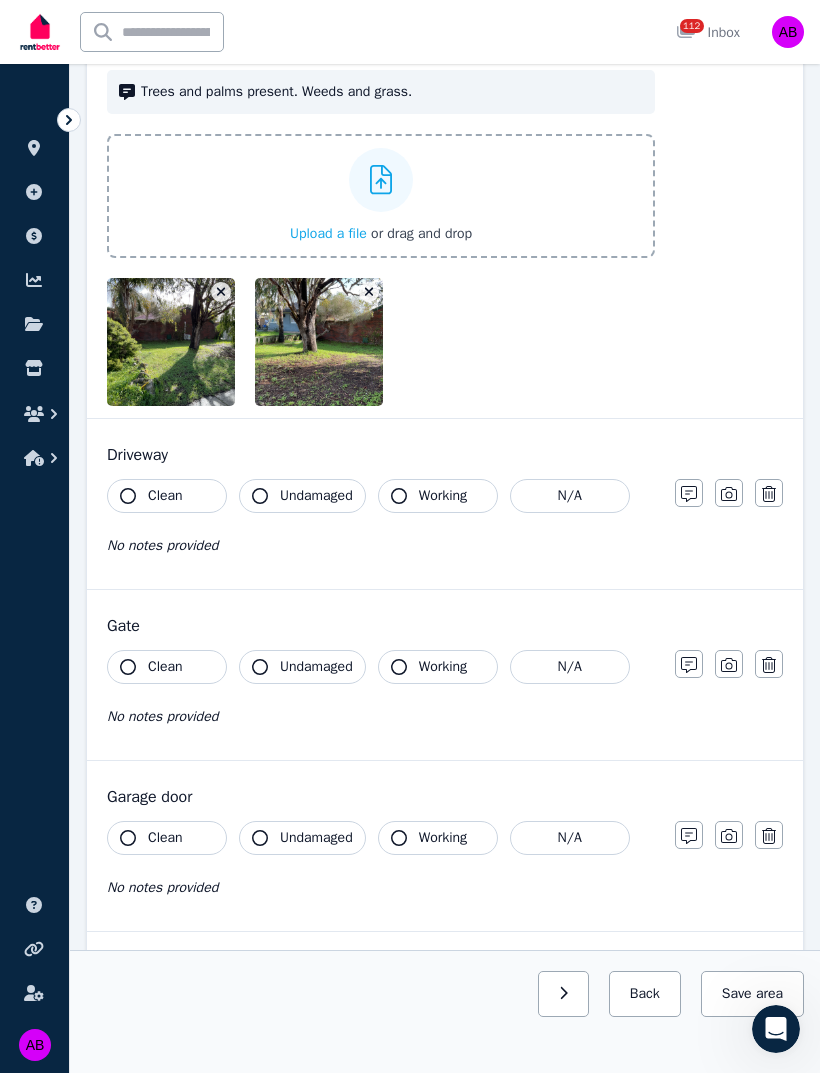 click on "Clean" at bounding box center [167, 496] 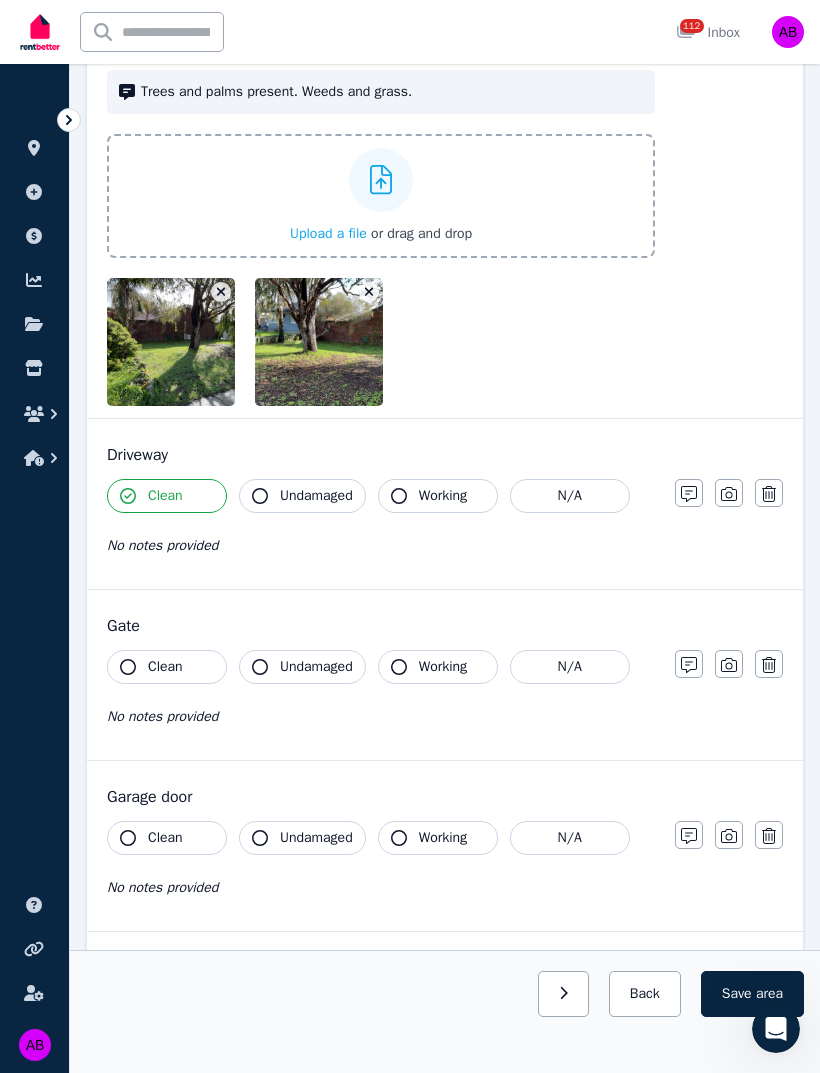 click on "Undamaged" at bounding box center (316, 496) 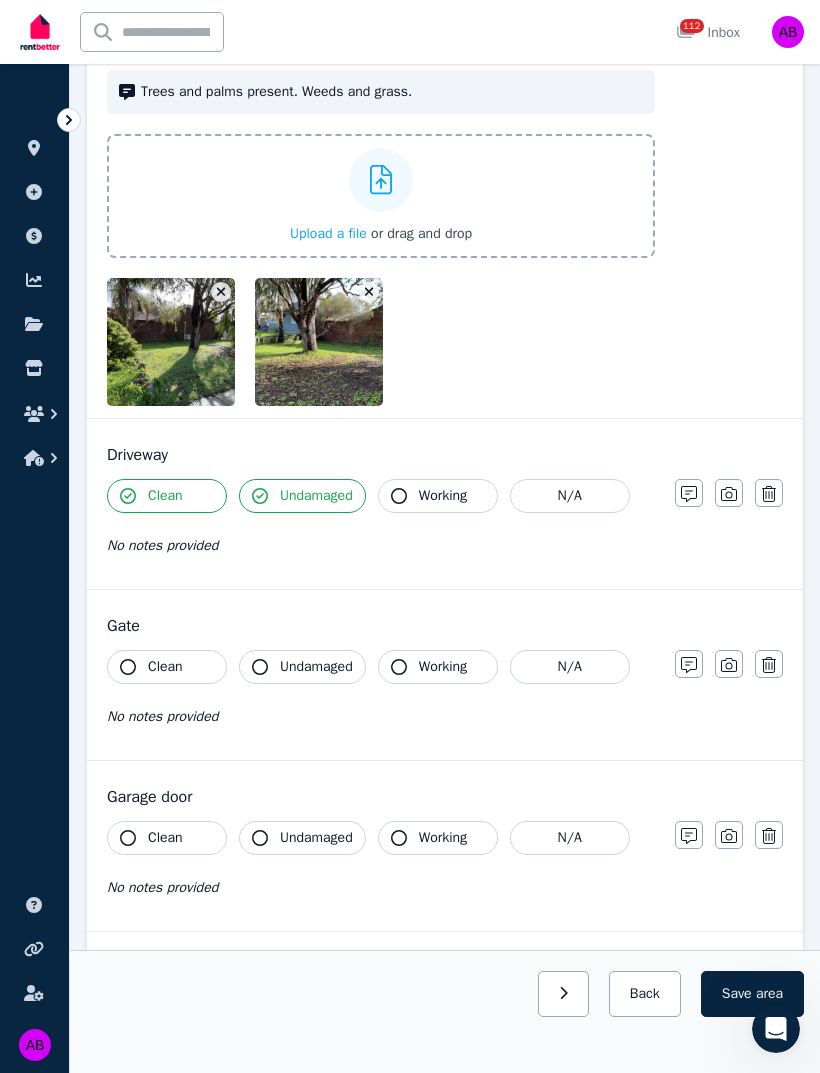 click on "No notes provided" at bounding box center (381, 545) 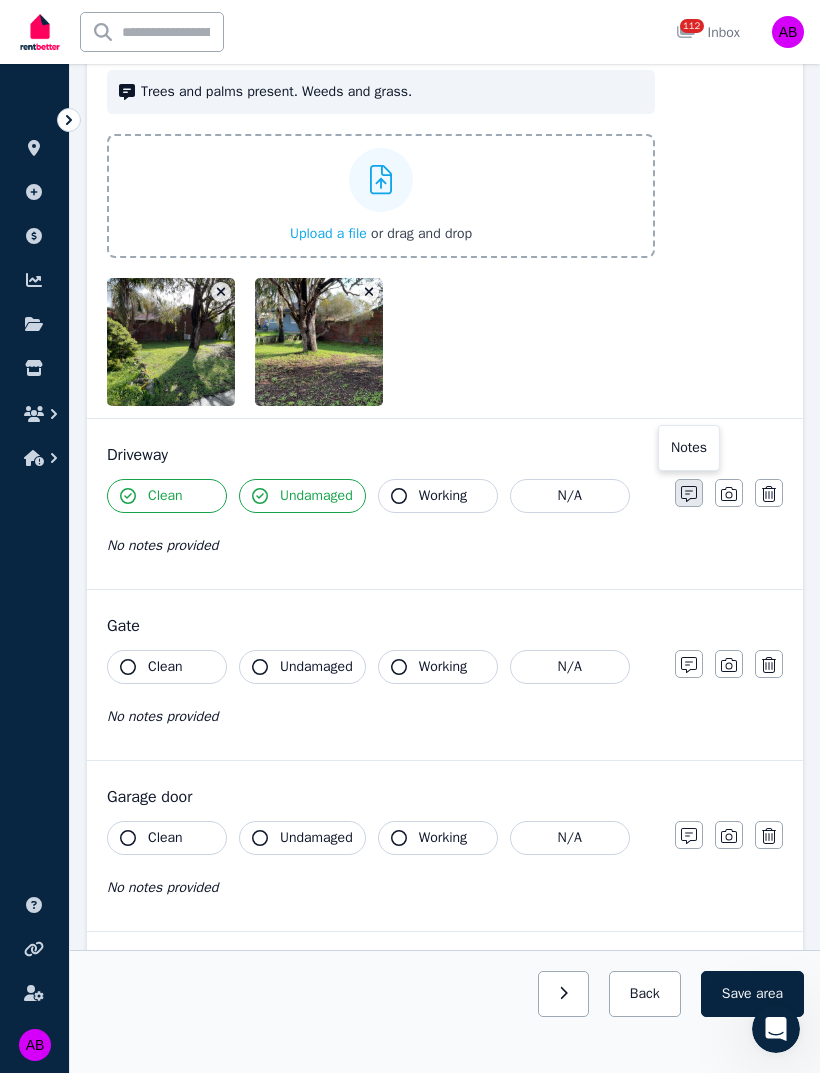 click 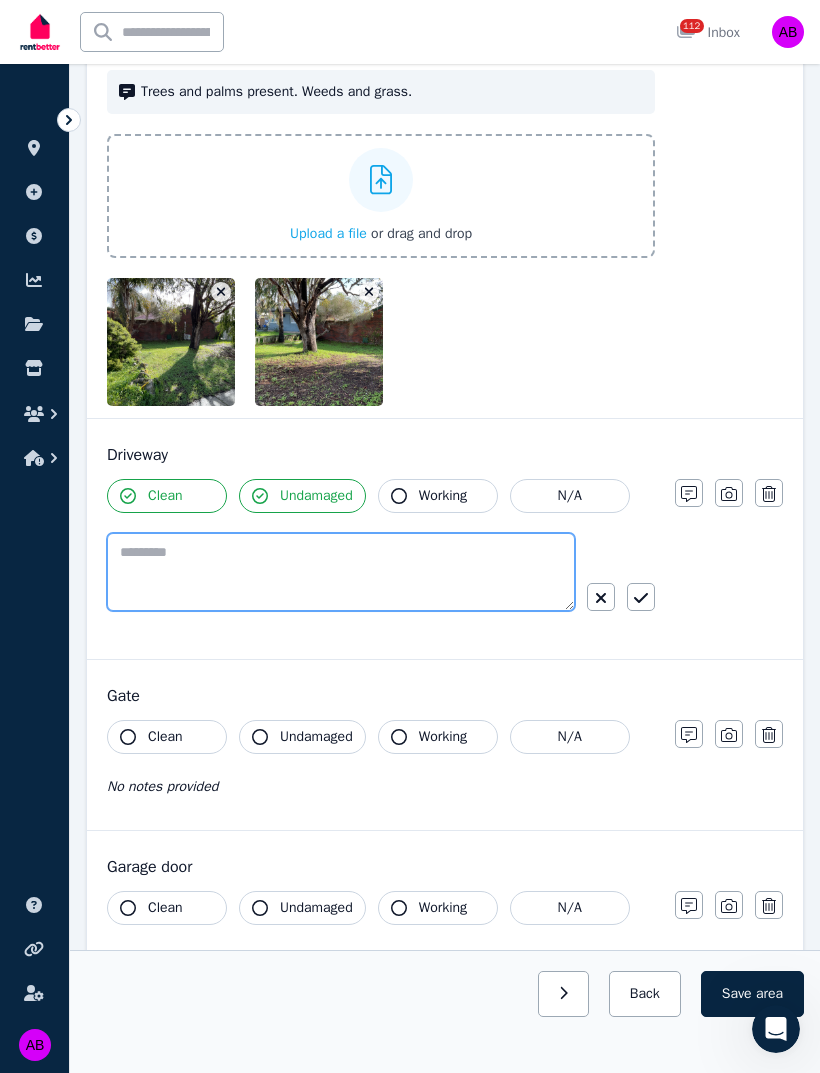 click at bounding box center [341, 572] 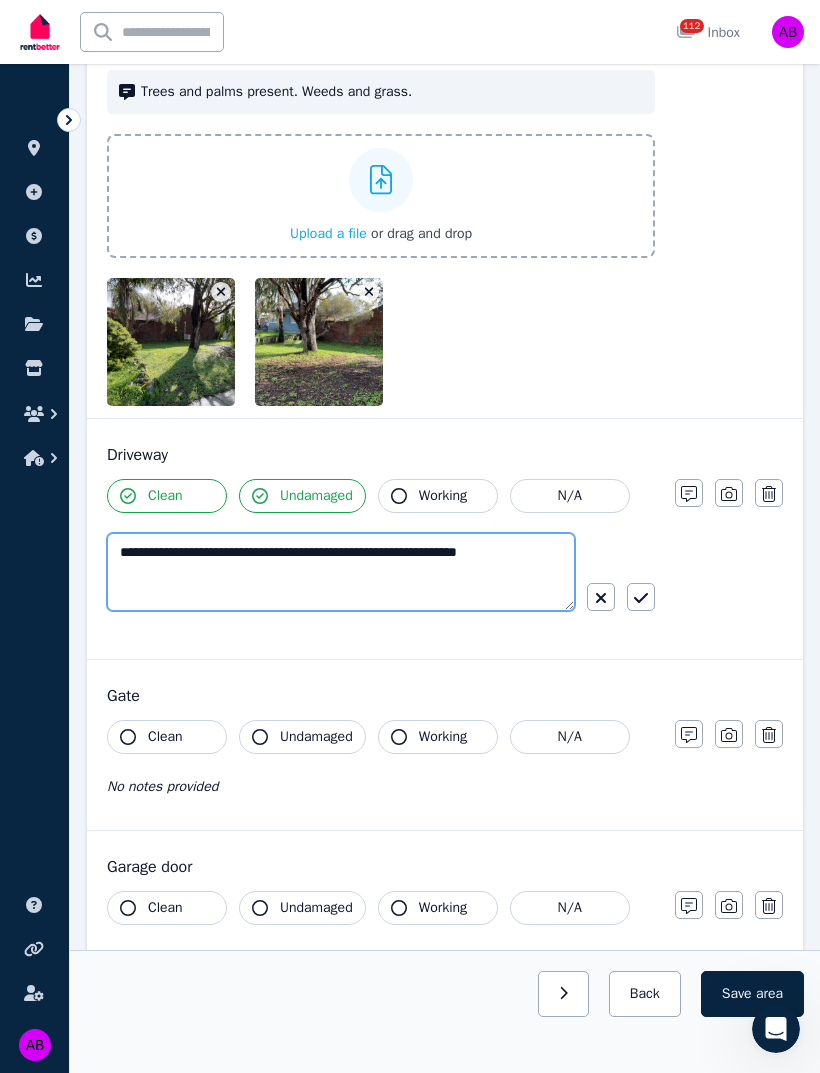 type on "**********" 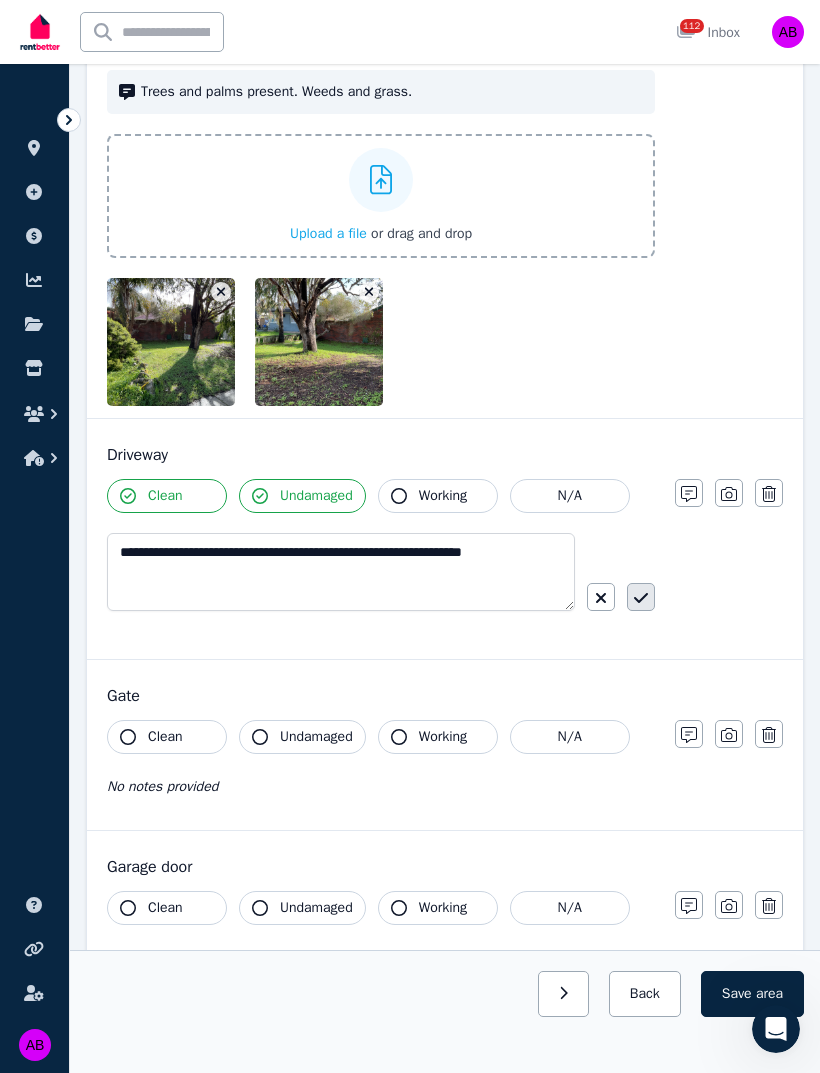 click at bounding box center (641, 597) 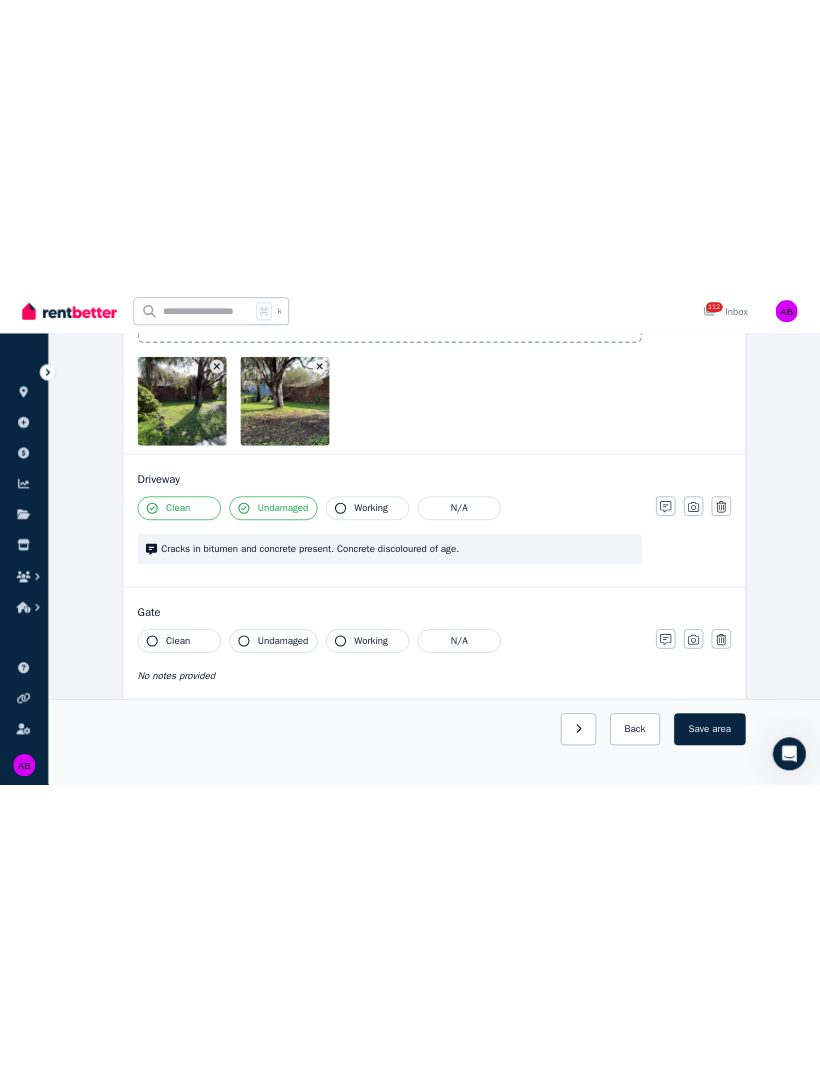scroll, scrollTop: 352, scrollLeft: 0, axis: vertical 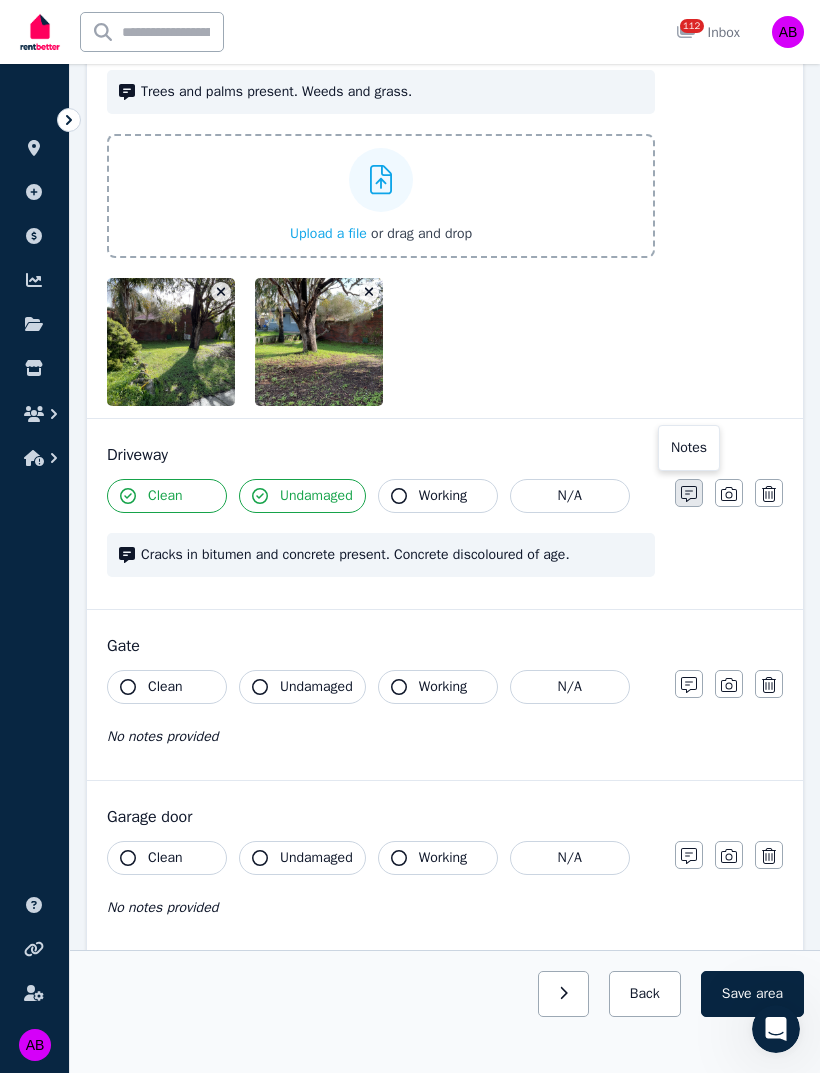 click 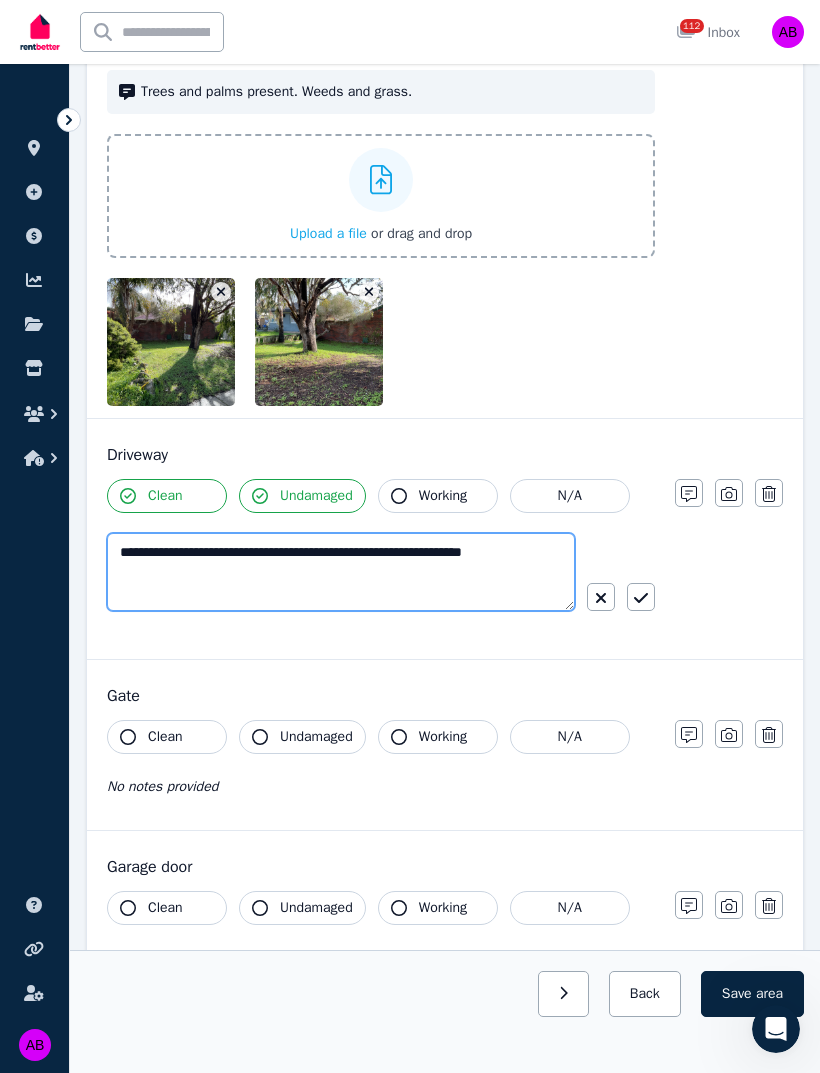 click on "**********" at bounding box center (341, 572) 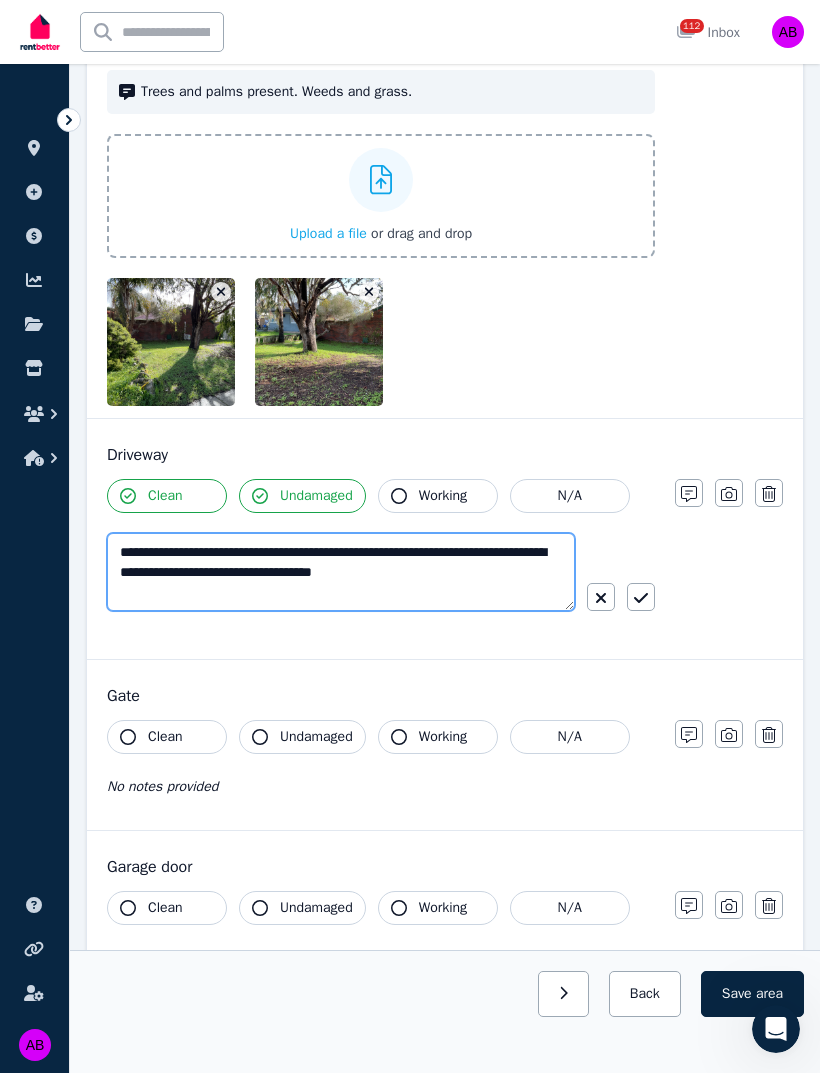 type on "**********" 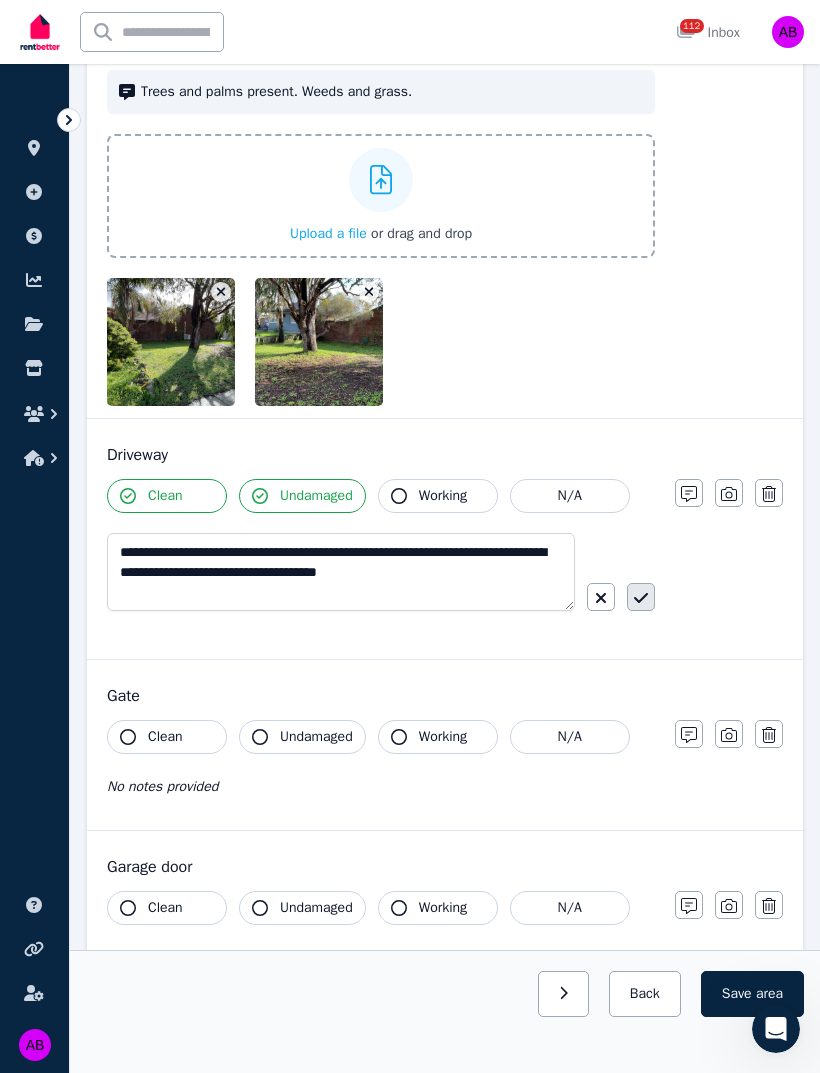 click 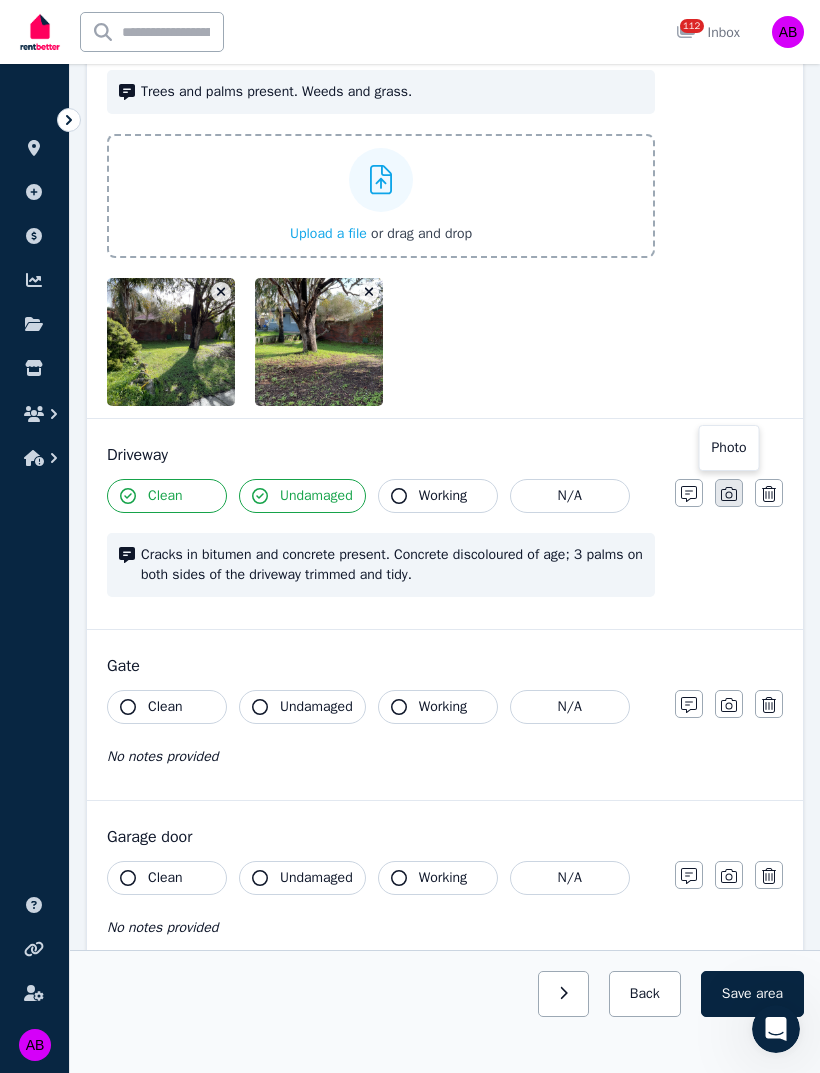 click 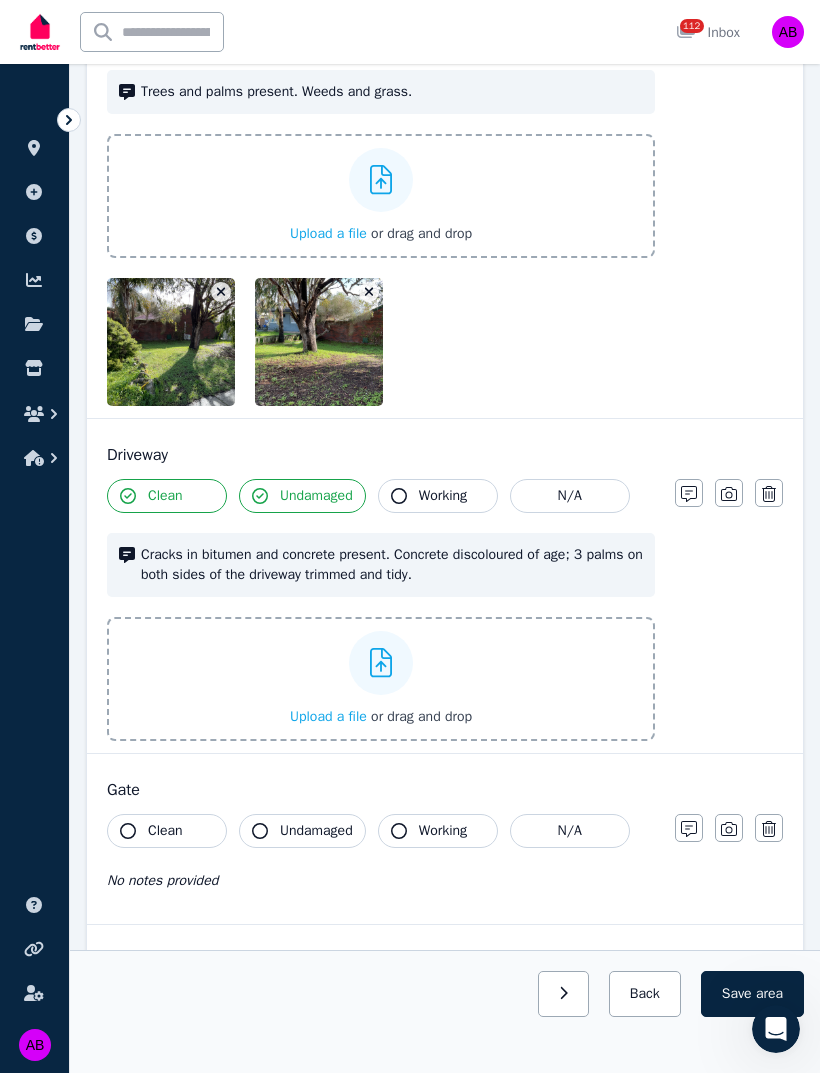 click on "Upload a file" at bounding box center [328, 716] 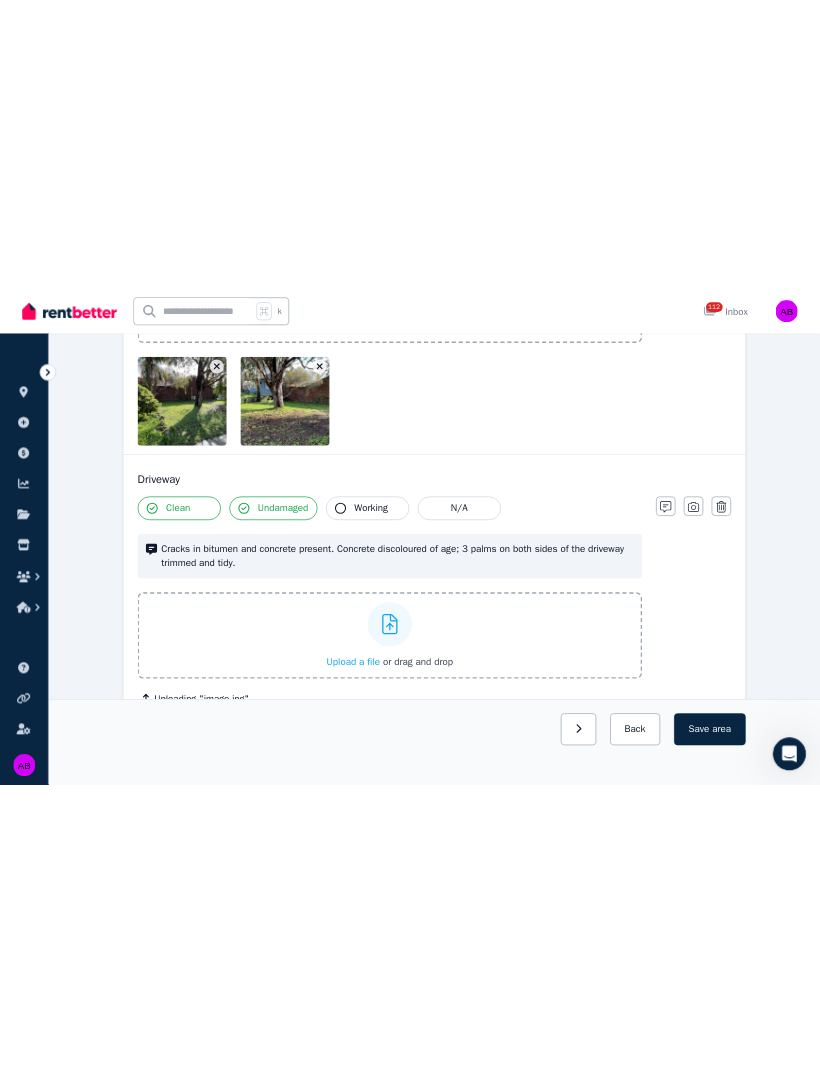 scroll, scrollTop: 352, scrollLeft: 0, axis: vertical 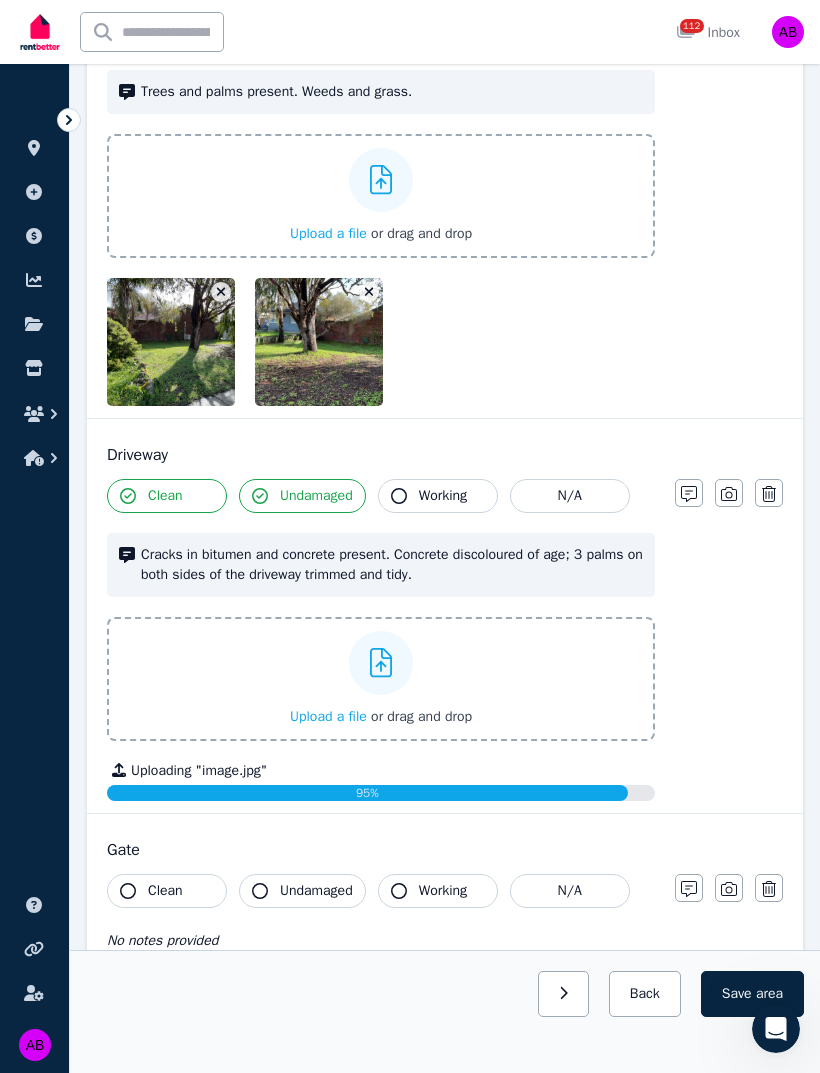 click on "Clean" at bounding box center [165, 496] 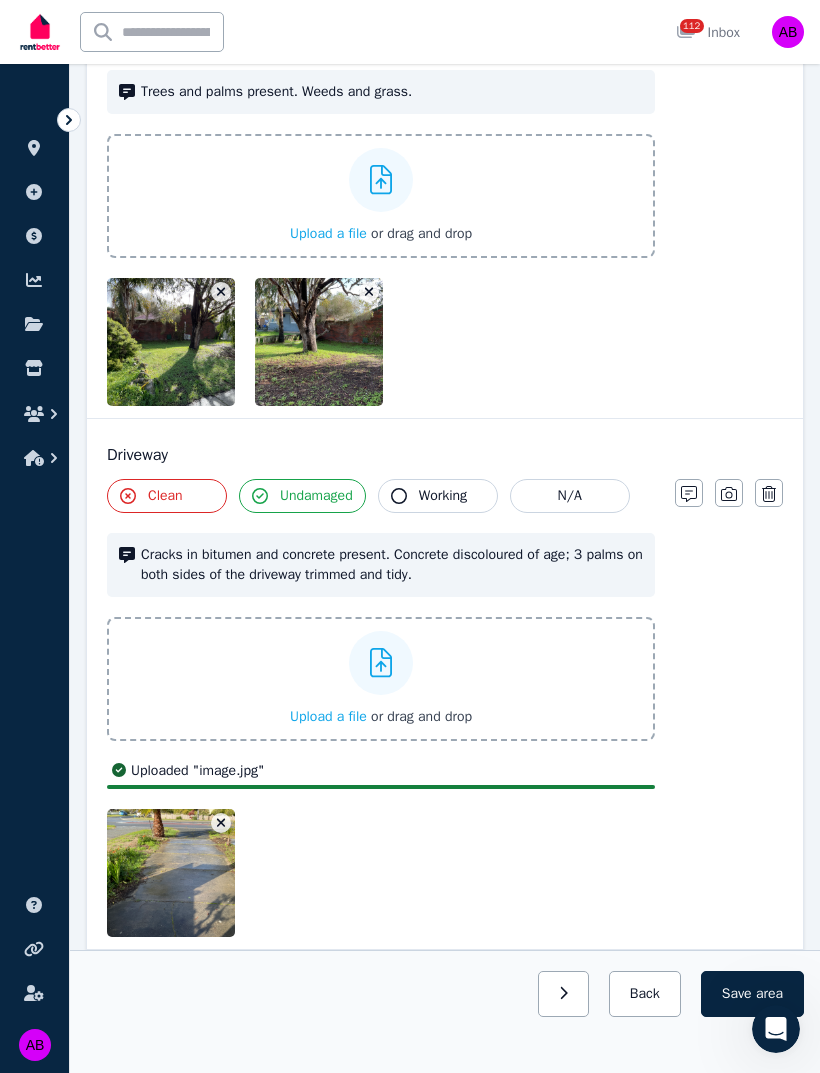 click on "Clean" at bounding box center (167, 496) 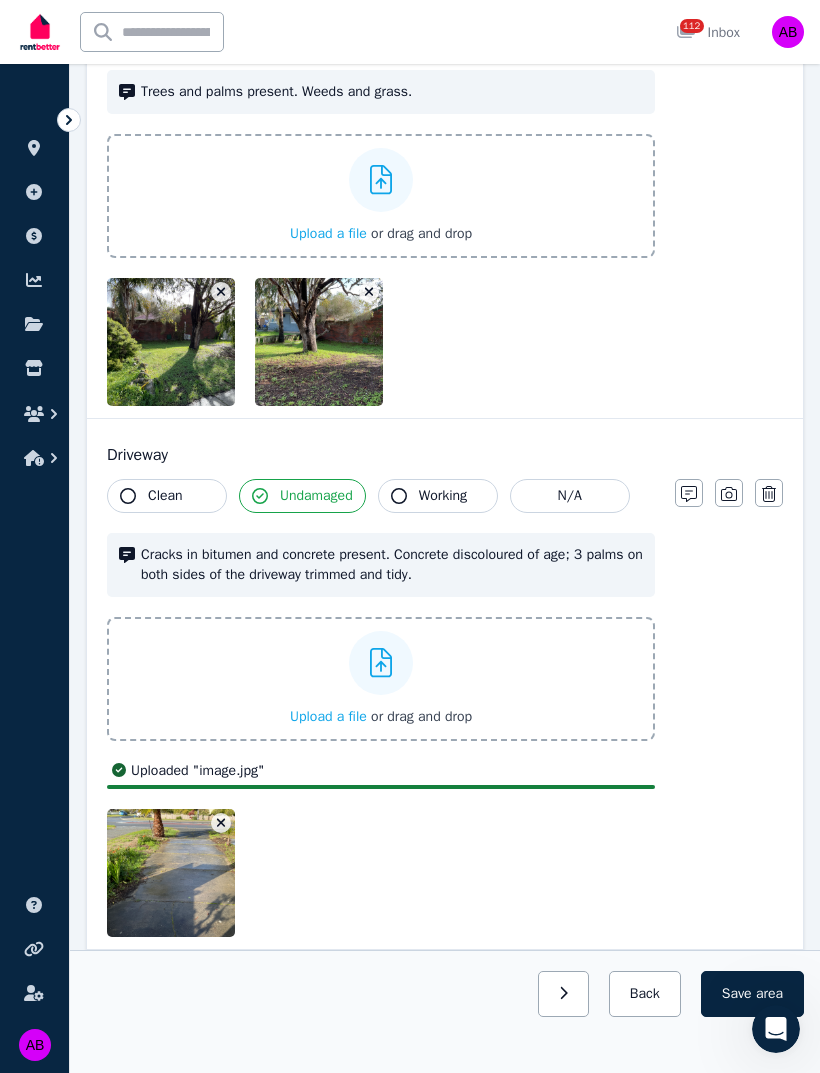 click on "Clean" at bounding box center [165, 496] 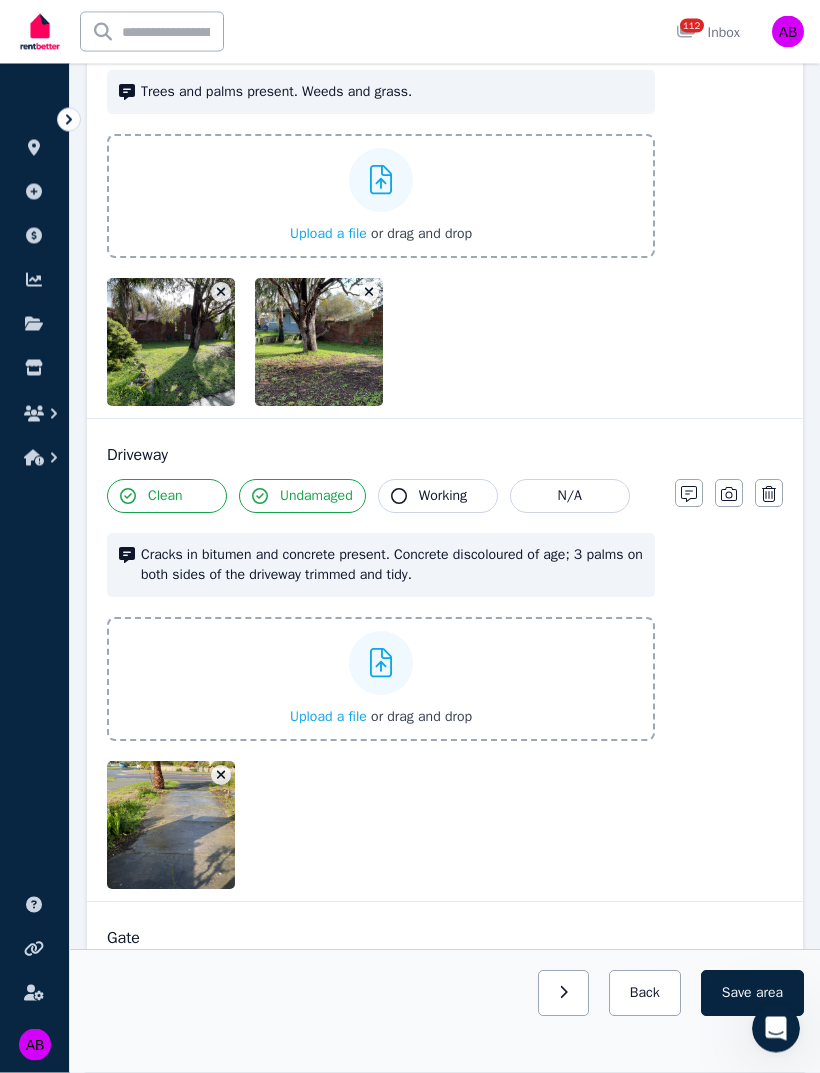 scroll, scrollTop: 353, scrollLeft: 0, axis: vertical 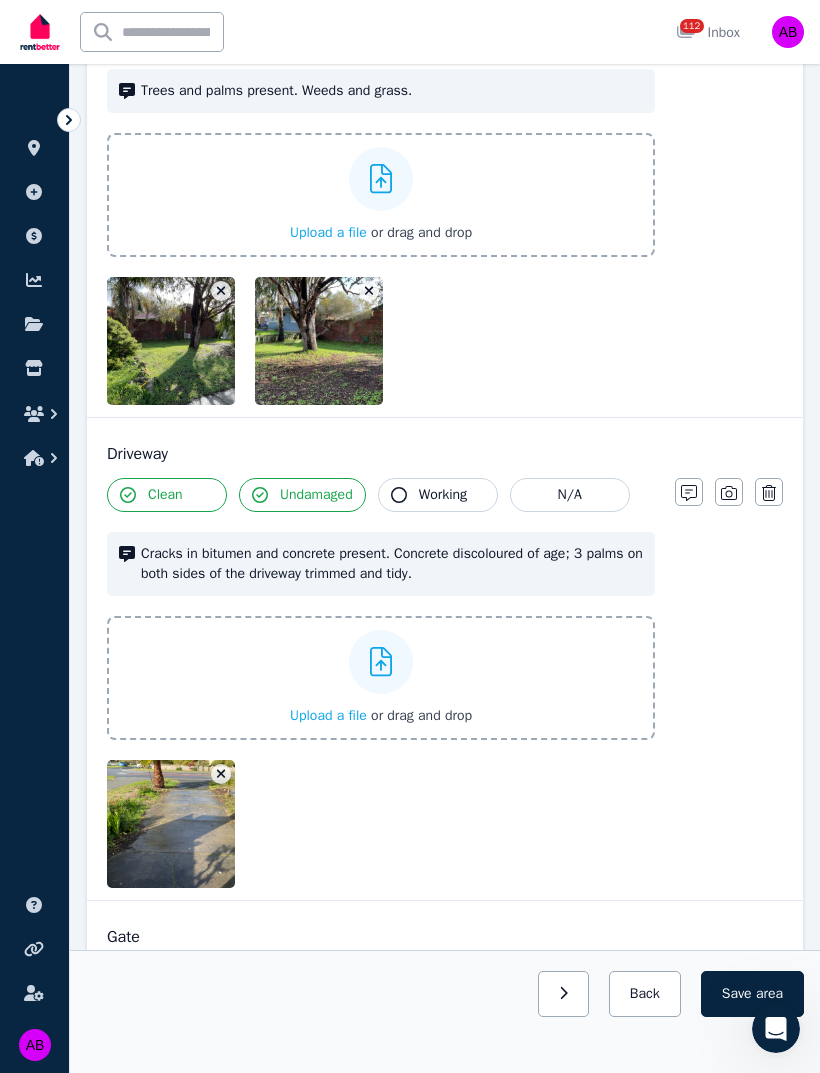 click on "Upload a file" at bounding box center (328, 232) 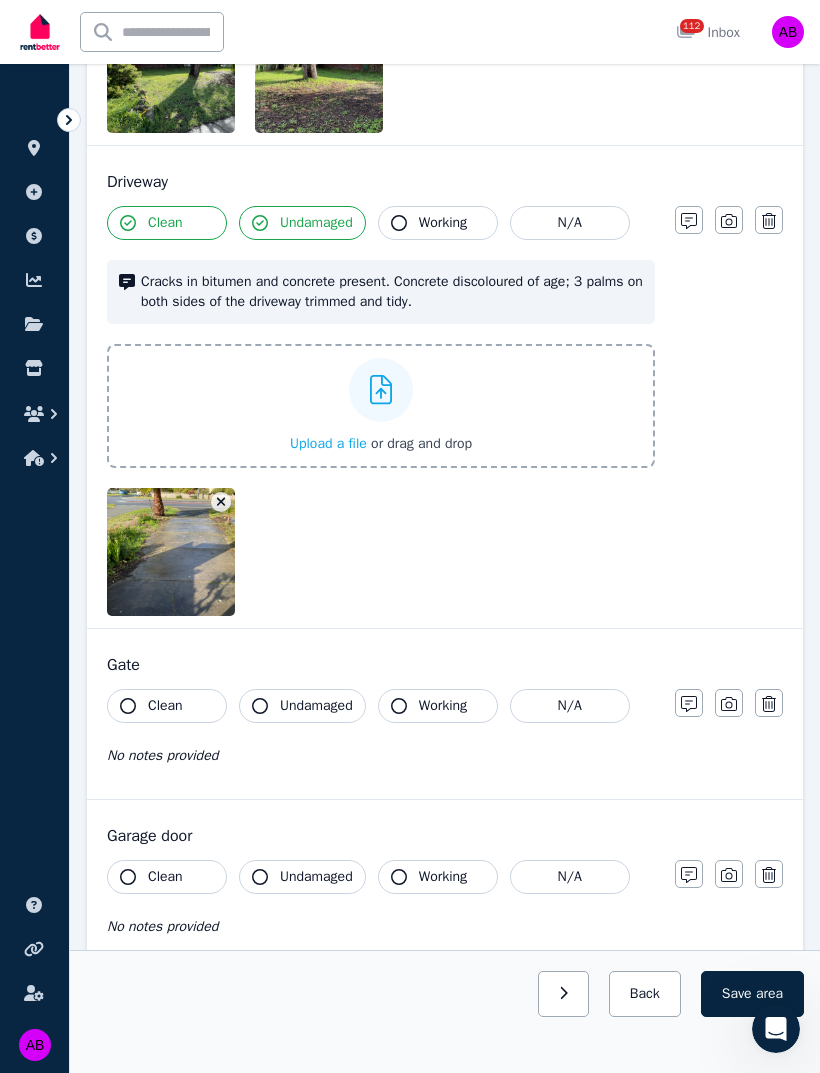 scroll, scrollTop: 697, scrollLeft: 0, axis: vertical 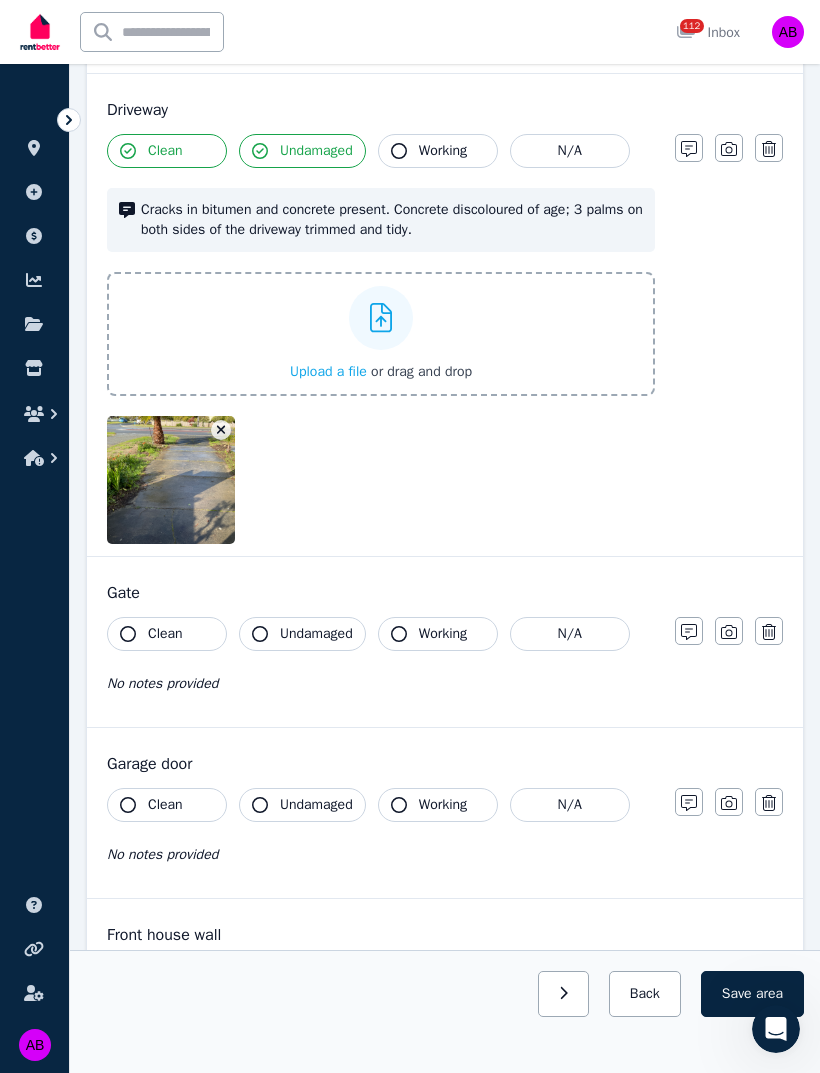click on "Clean Undamaged Working N/A No notes provided" at bounding box center (381, 666) 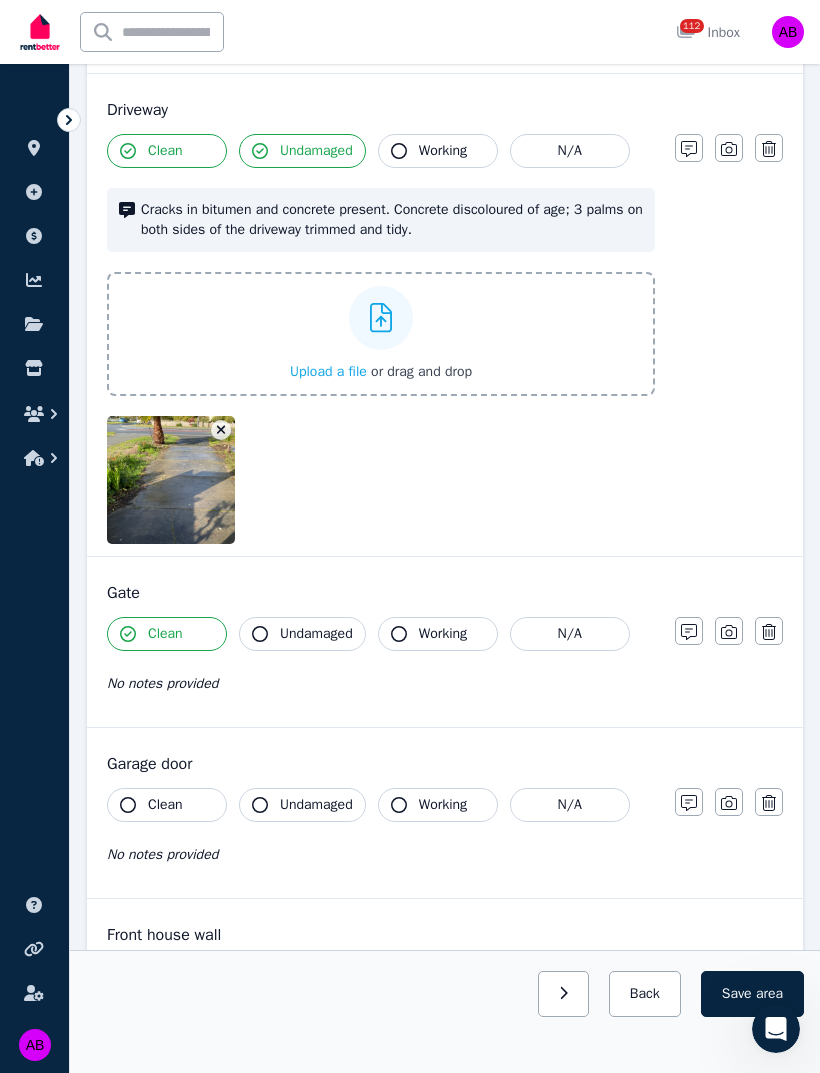 click on "Undamaged" at bounding box center (316, 634) 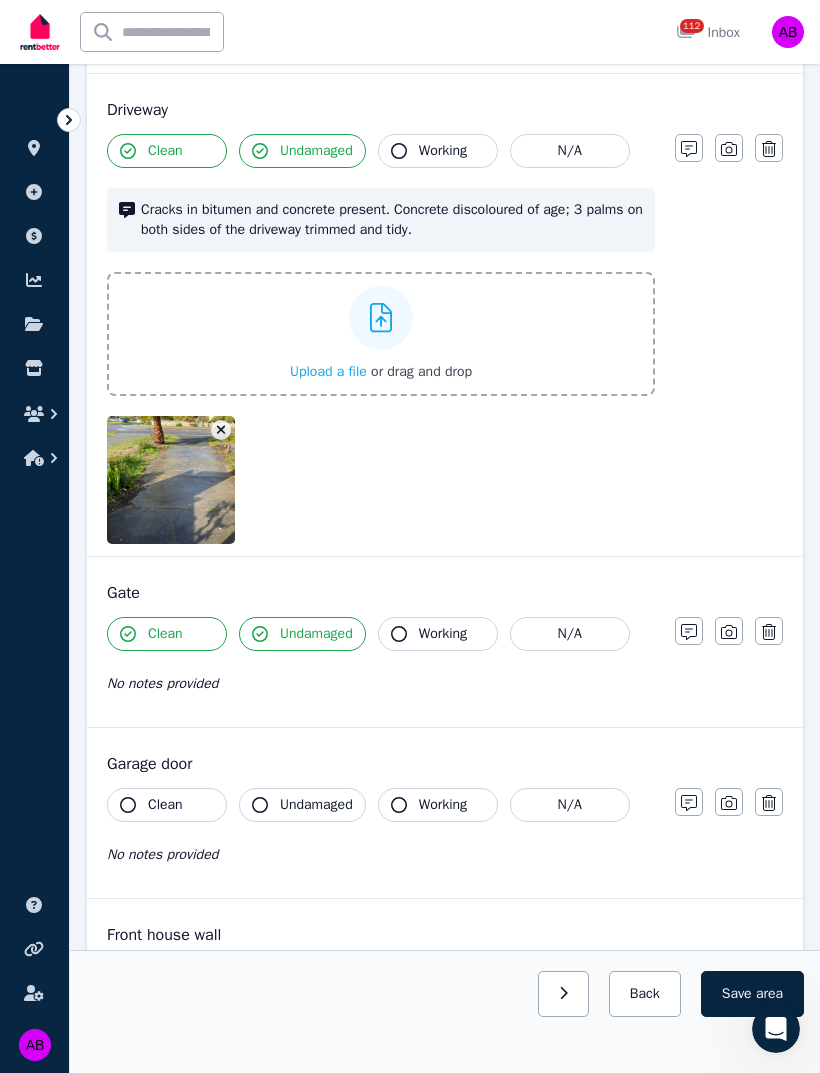click on "Working" at bounding box center (443, 634) 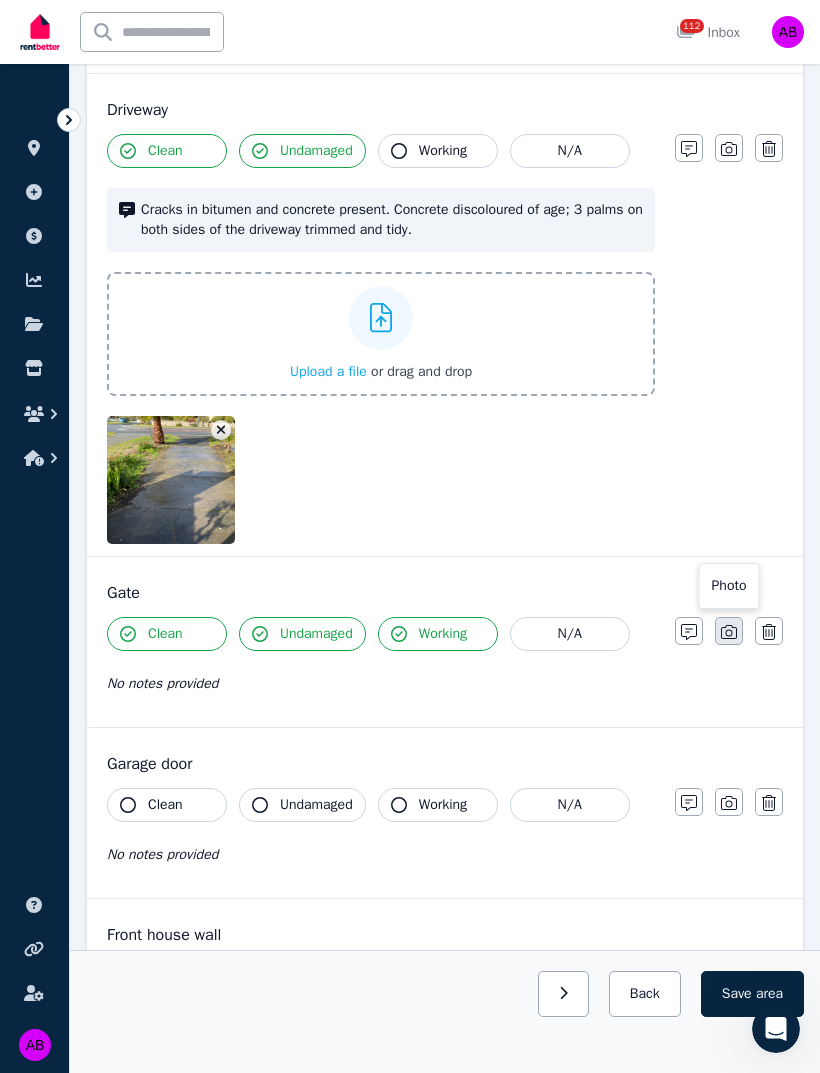 click at bounding box center [729, 631] 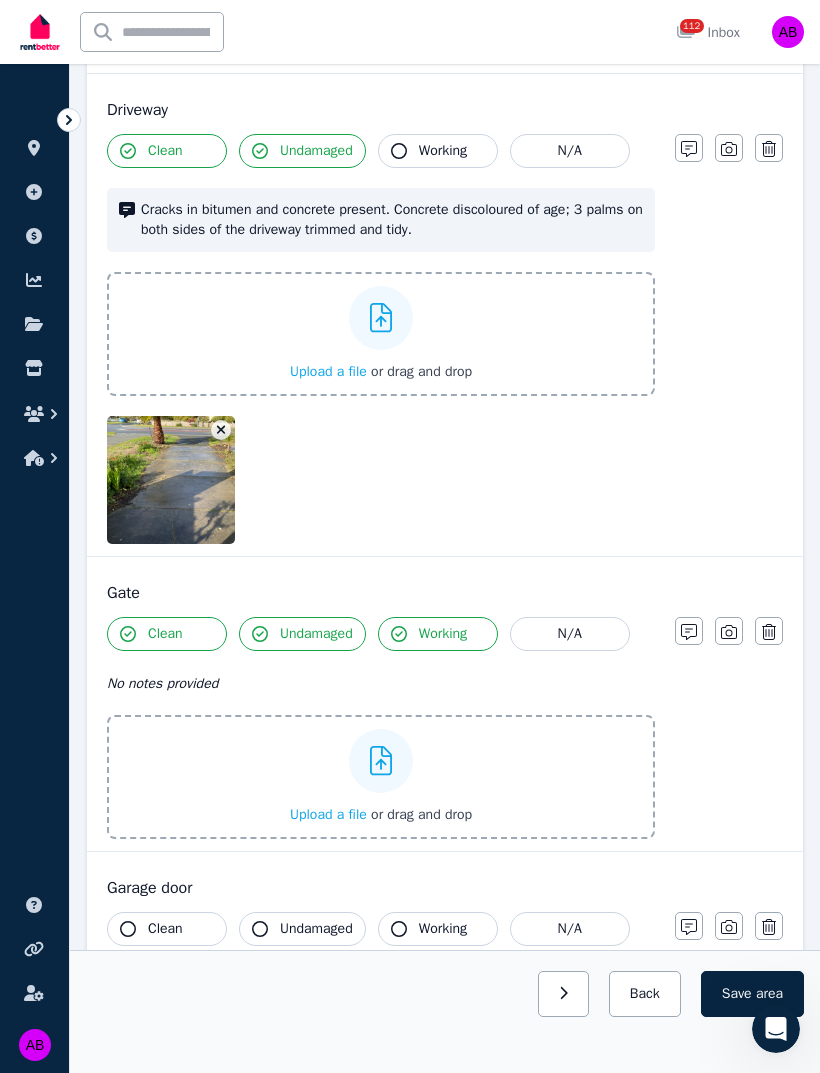 click on "Upload a file" at bounding box center (328, 814) 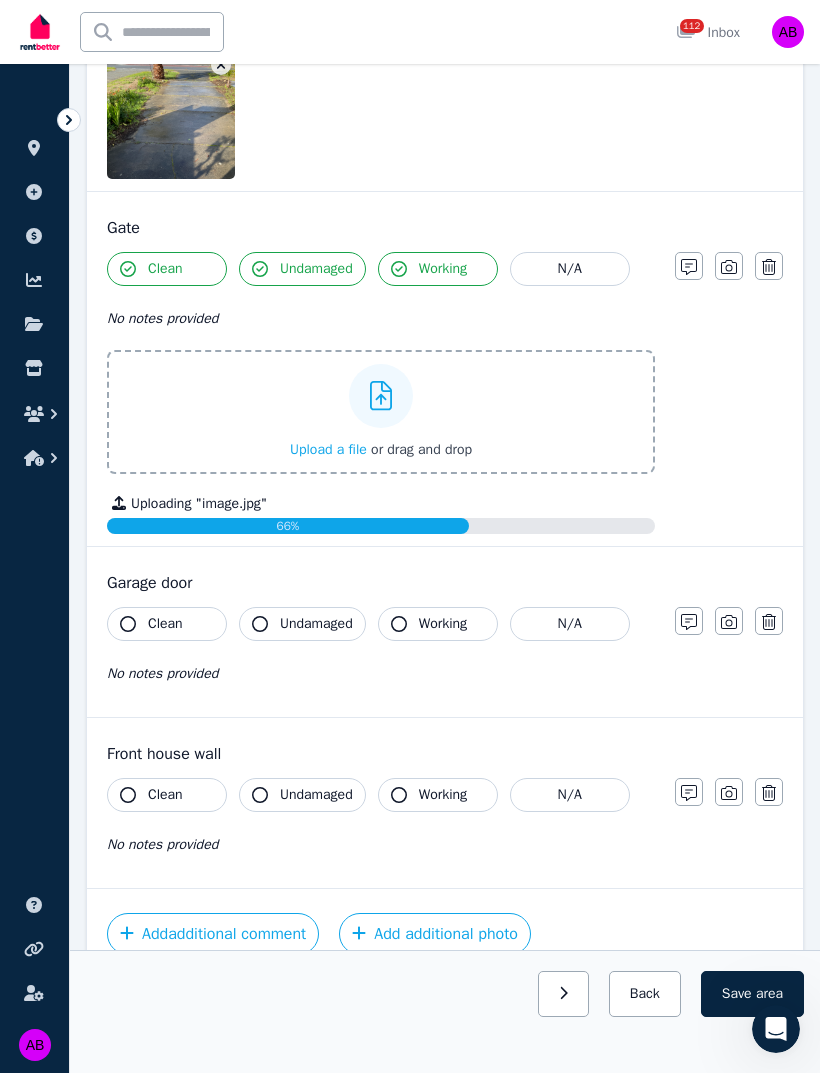 scroll, scrollTop: 1065, scrollLeft: 0, axis: vertical 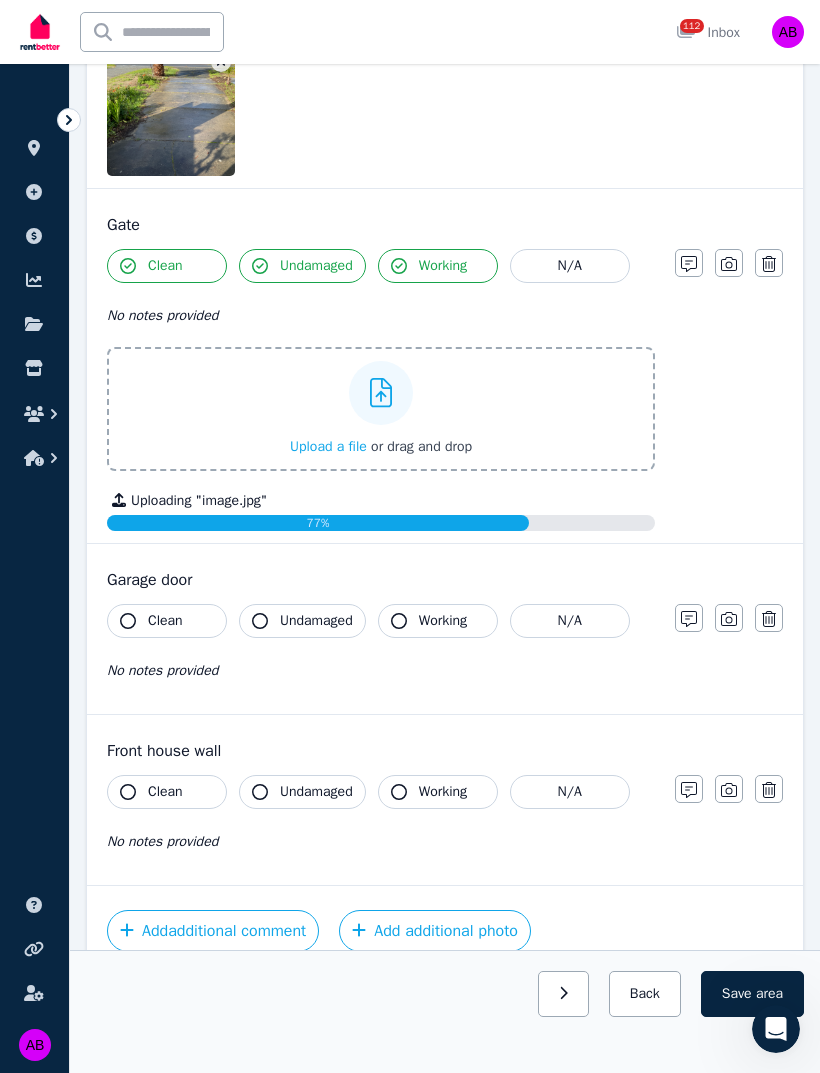 click on "Clean" at bounding box center [167, 792] 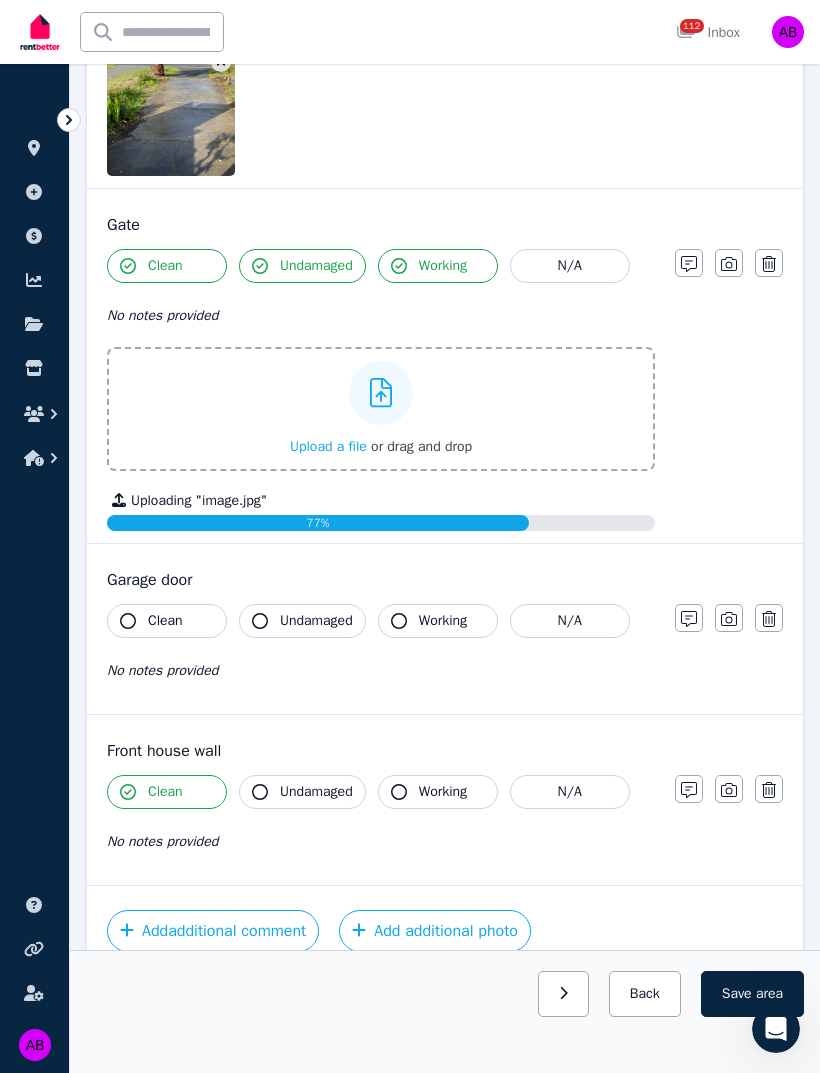 click on "Undamaged" at bounding box center [316, 792] 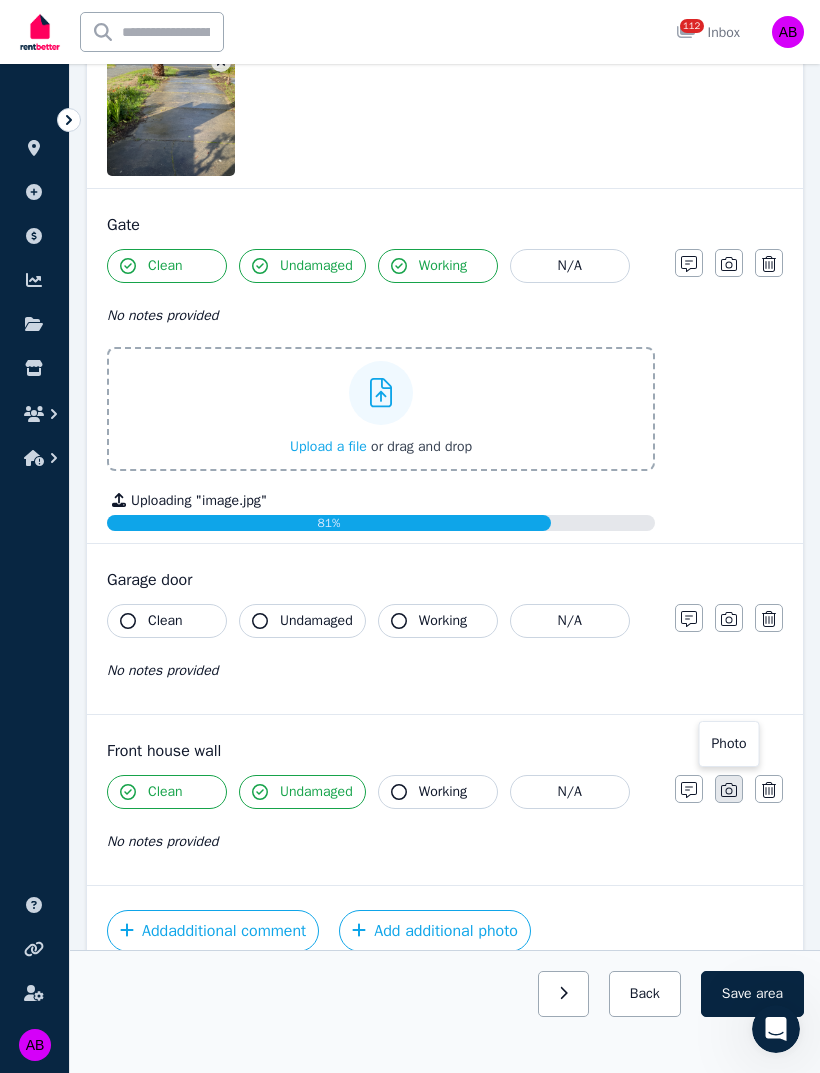 click 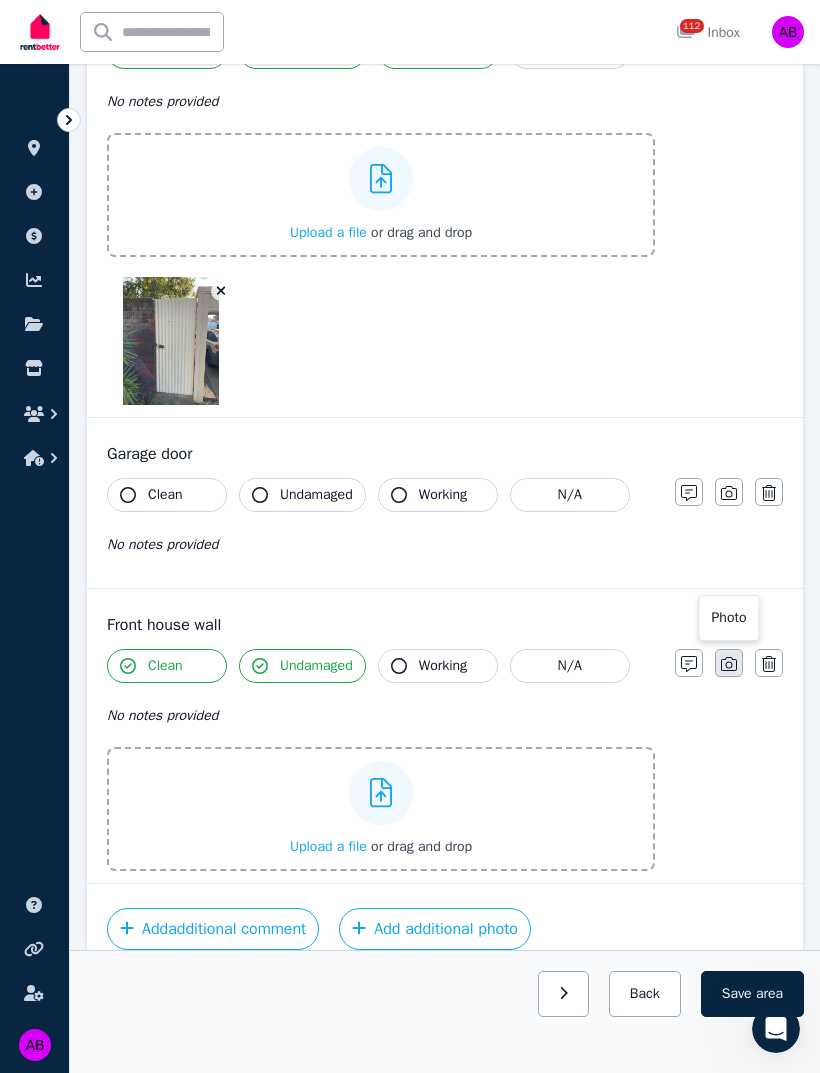 scroll, scrollTop: 1312, scrollLeft: 0, axis: vertical 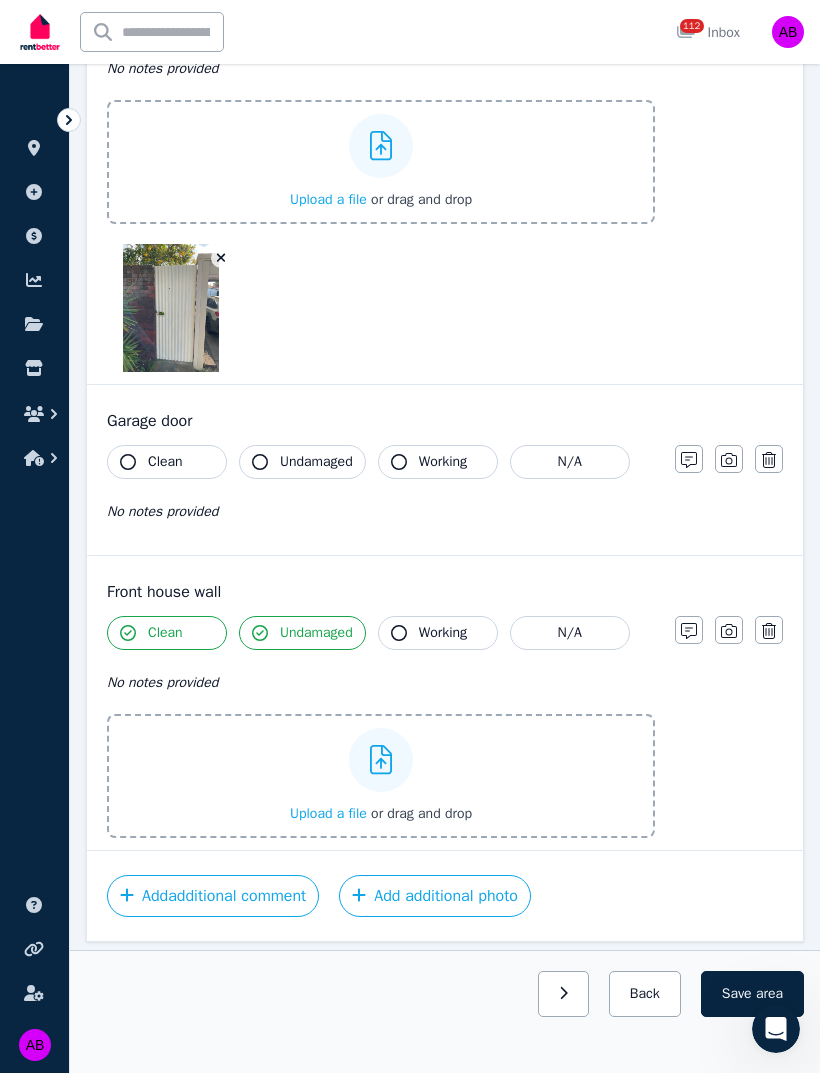click on "Upload a file" at bounding box center [328, 813] 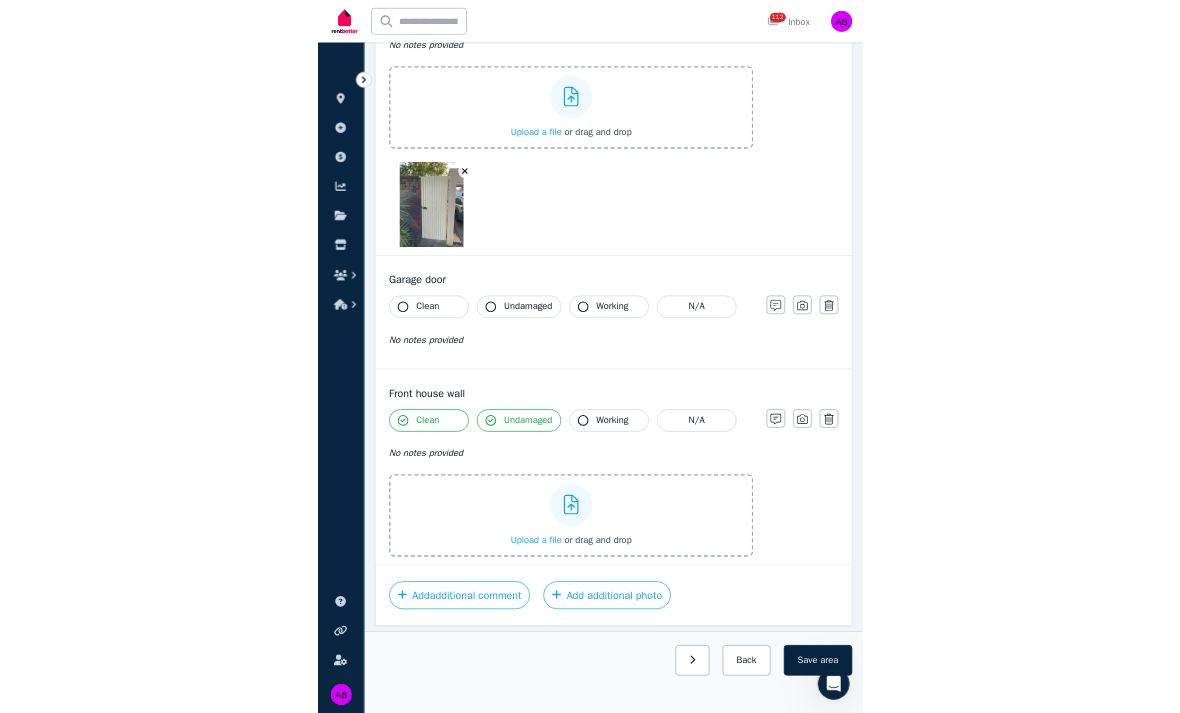 scroll, scrollTop: 1672, scrollLeft: 0, axis: vertical 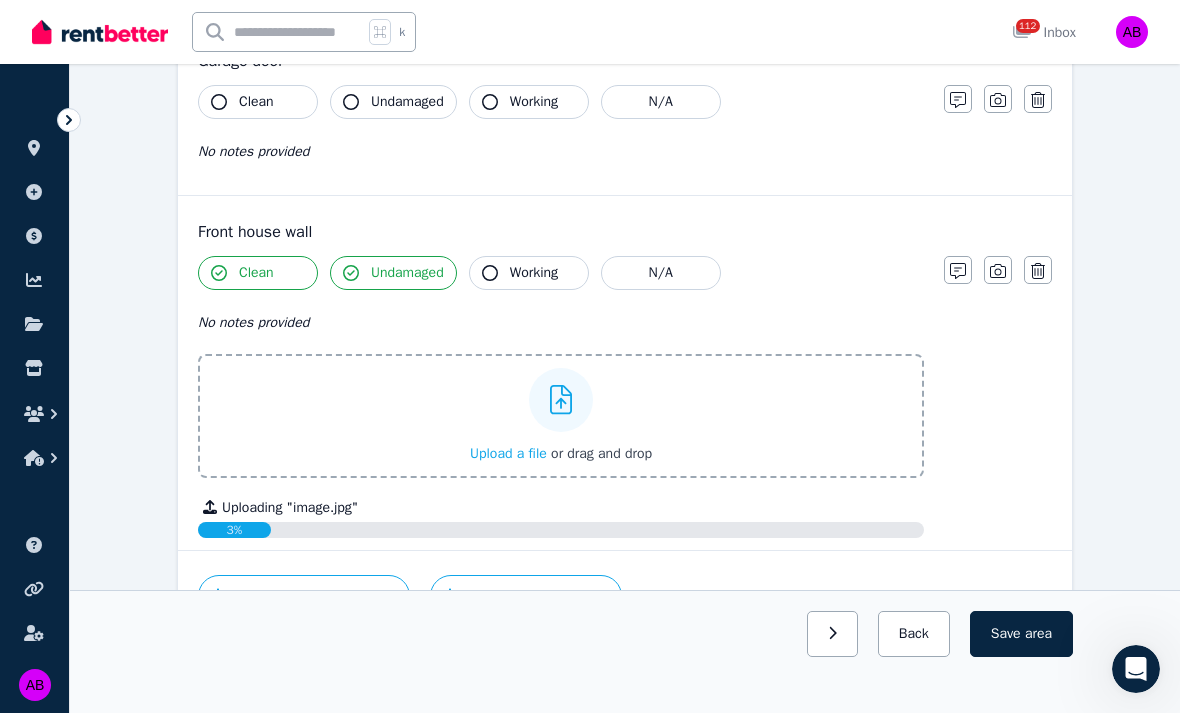 click on "Upload a file" at bounding box center (508, 453) 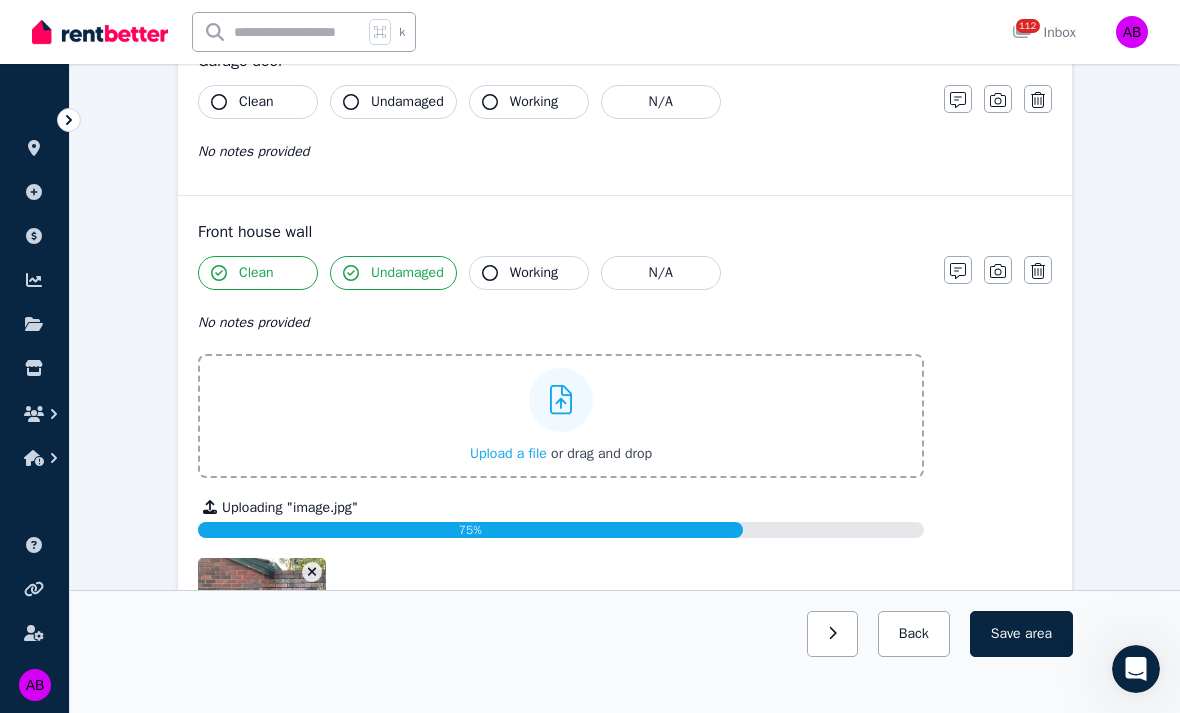 click on "Upload a file" at bounding box center [508, 453] 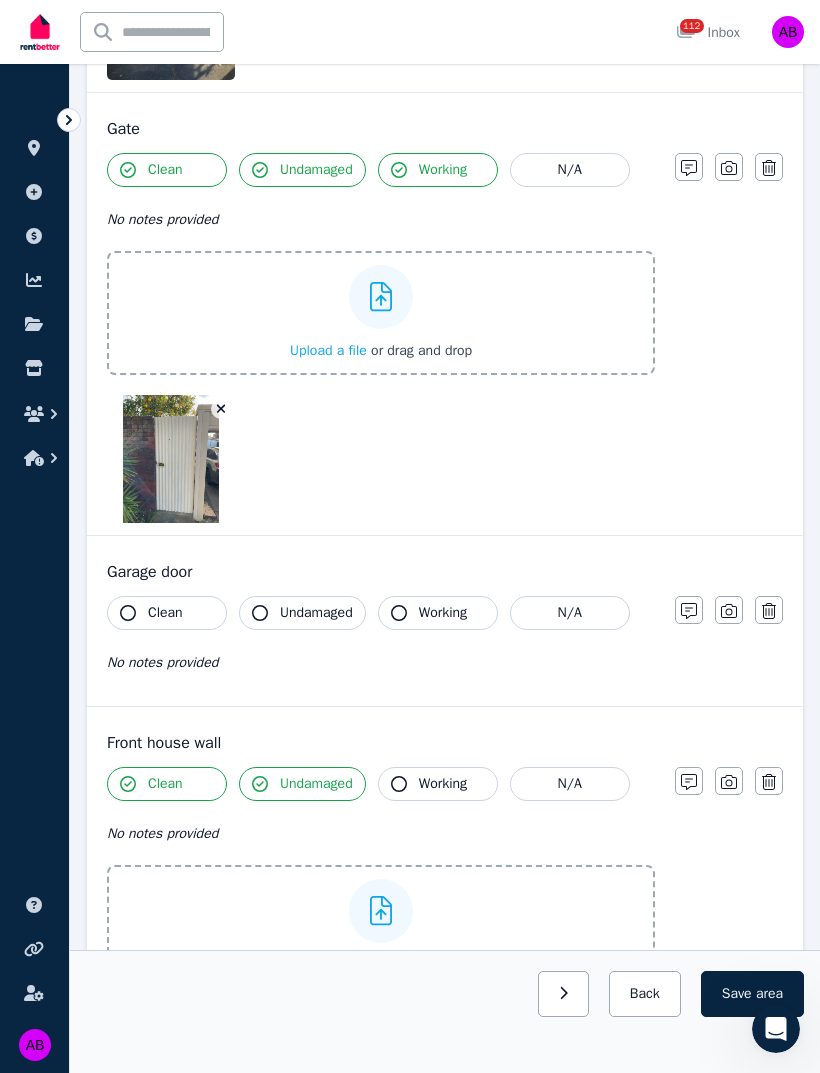 scroll, scrollTop: 1157, scrollLeft: 0, axis: vertical 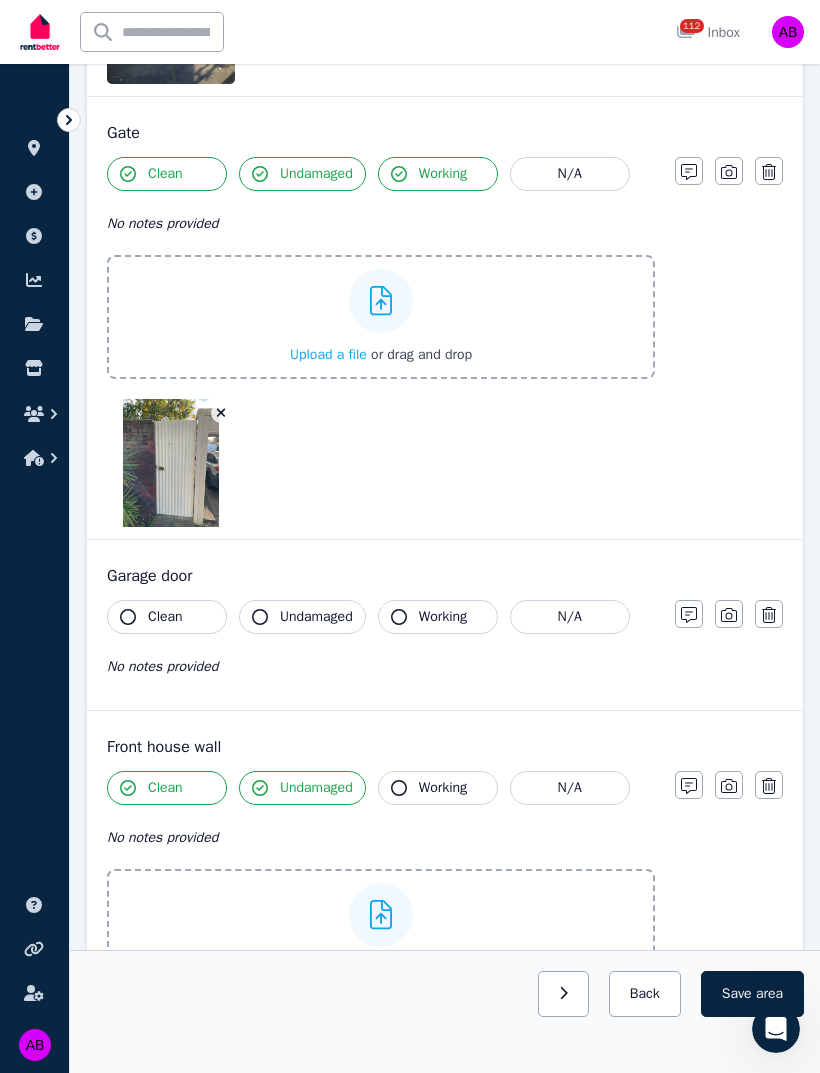 click on "Clean" at bounding box center [165, 617] 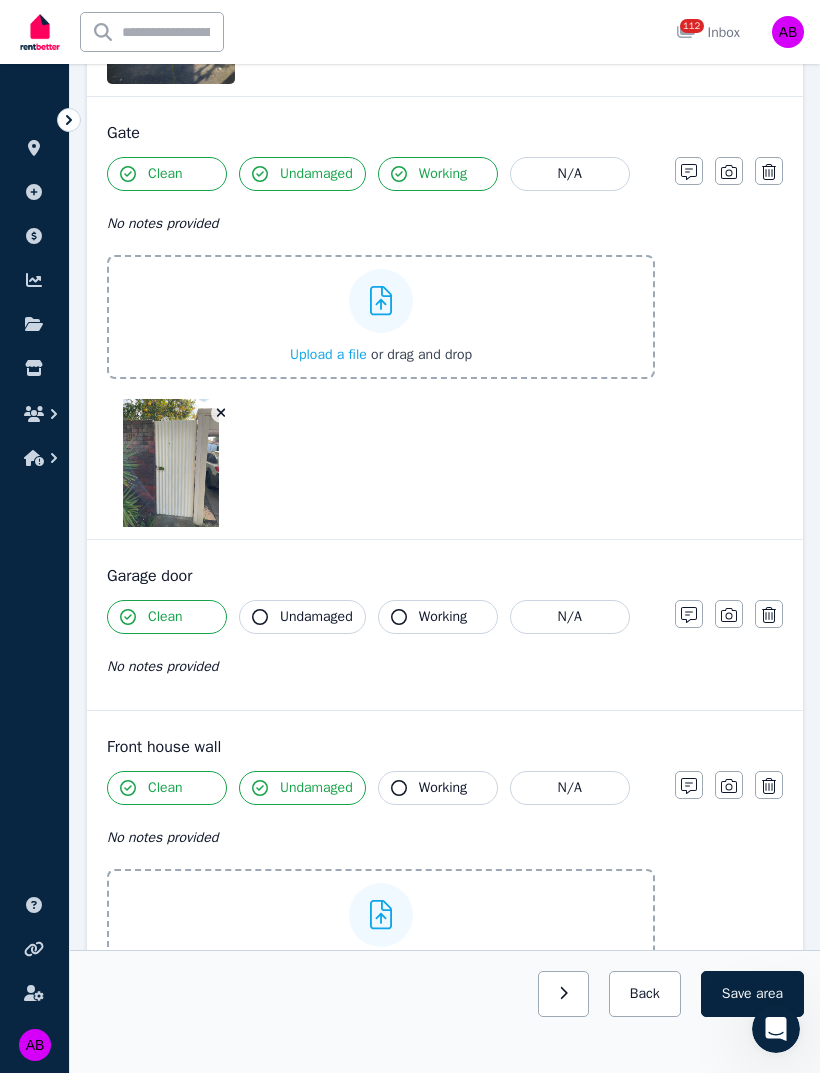 click on "Undamaged" at bounding box center [316, 617] 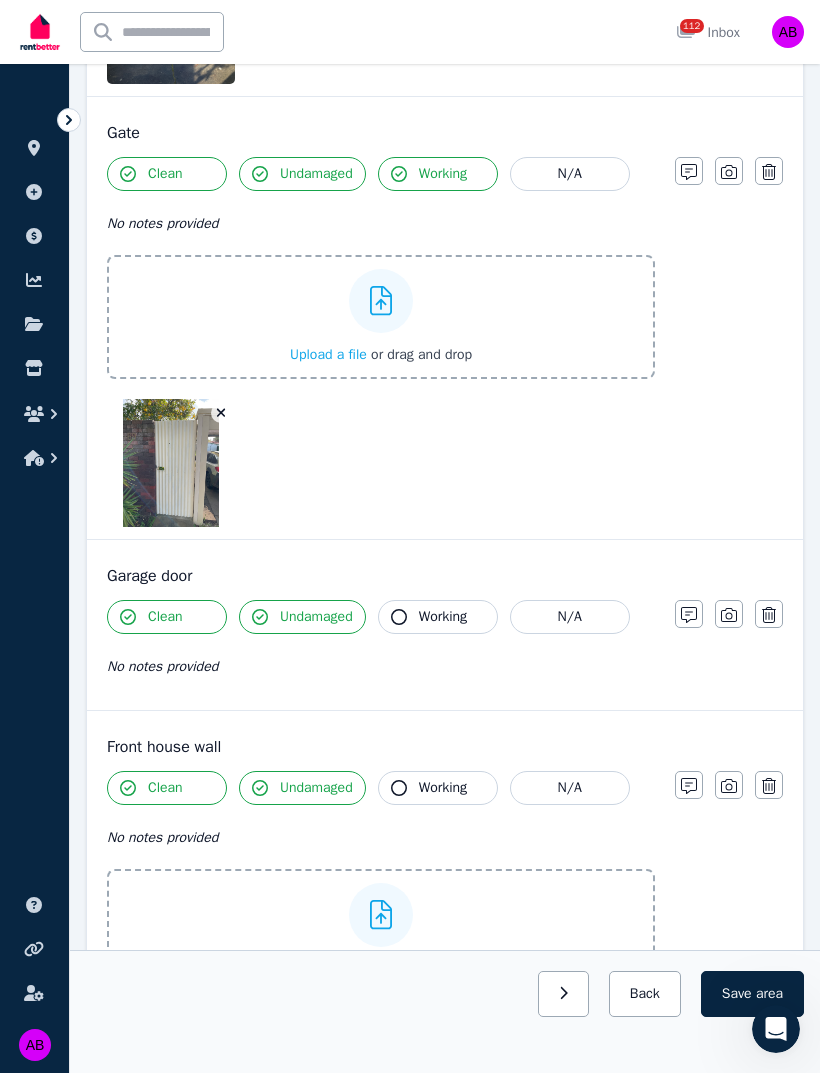 click on "Working" at bounding box center [443, 617] 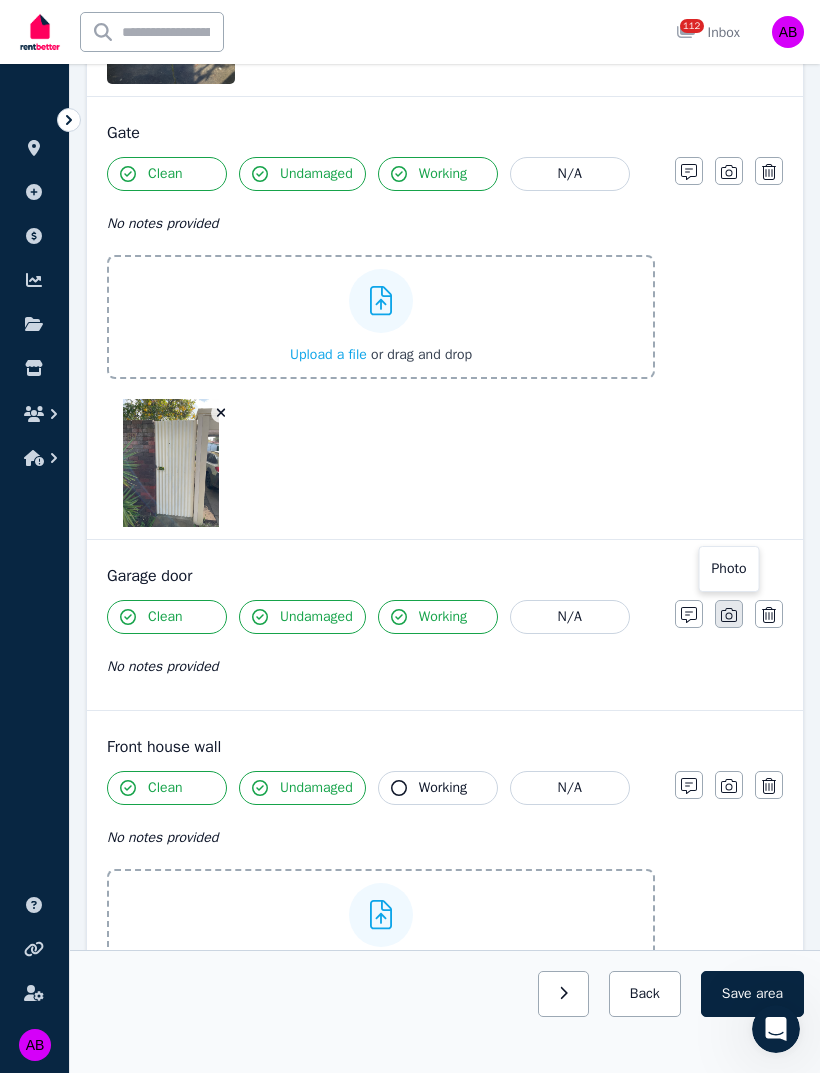 click 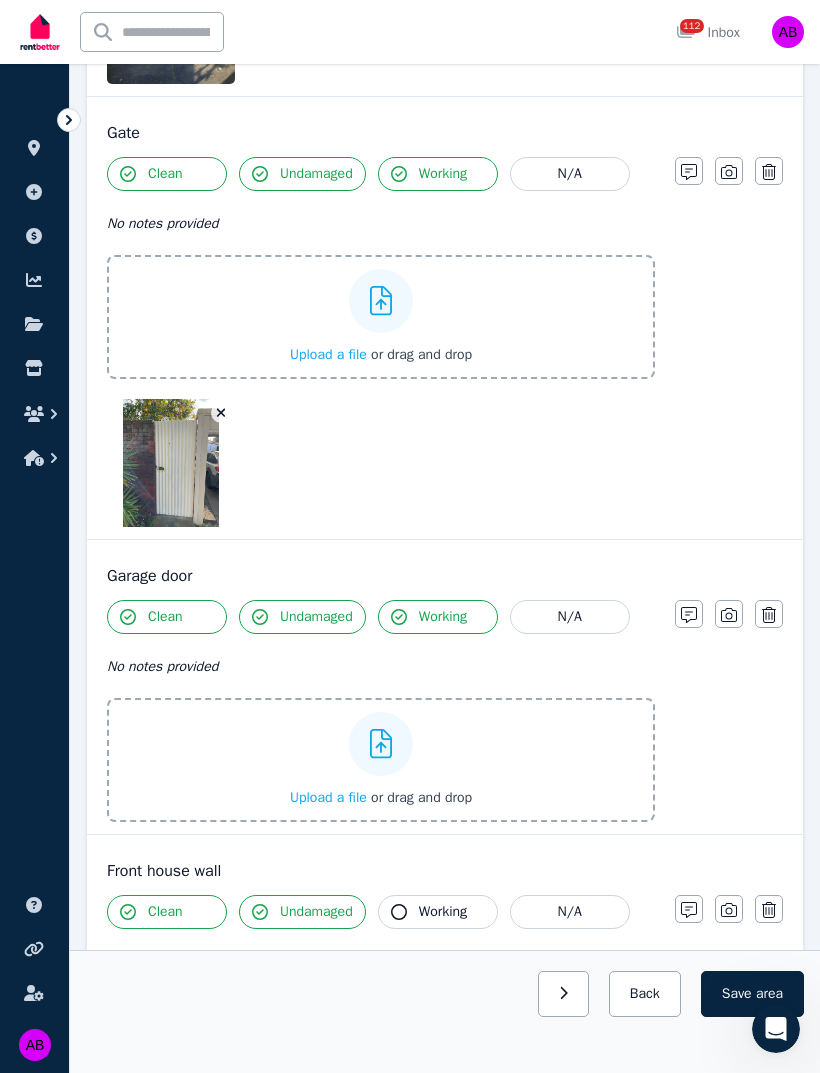 click on "Upload a file" at bounding box center [328, 797] 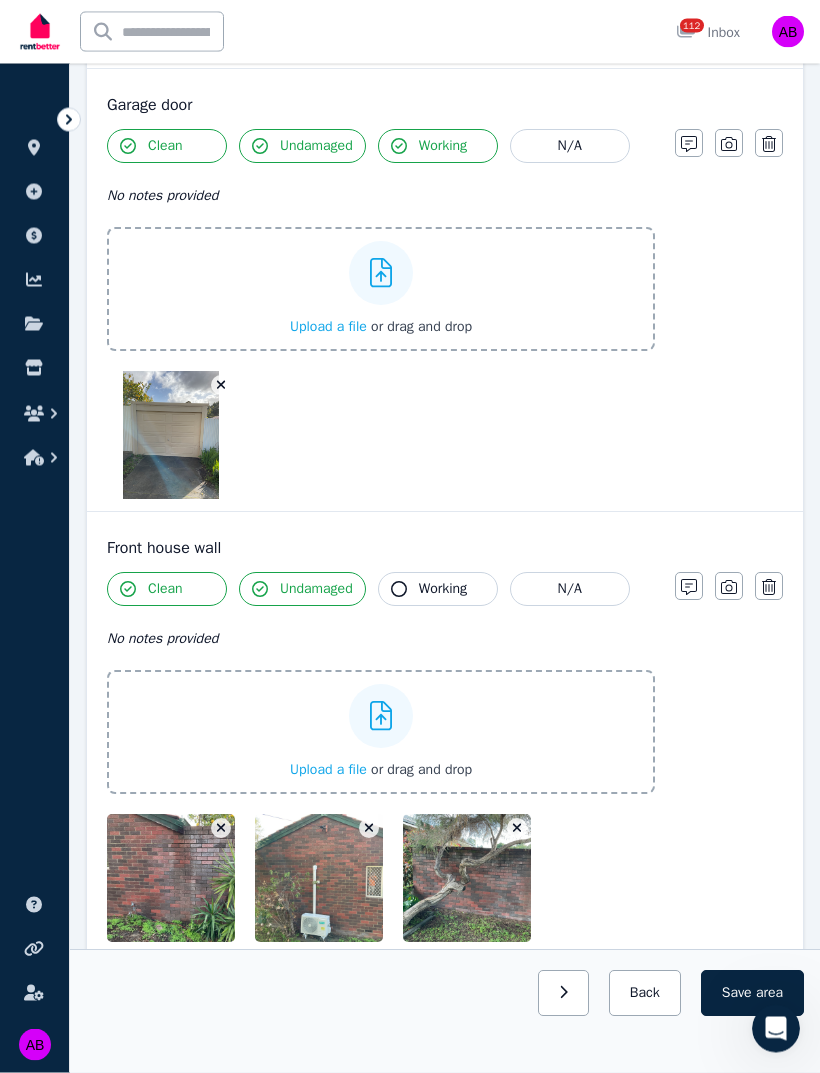 scroll, scrollTop: 1732, scrollLeft: 0, axis: vertical 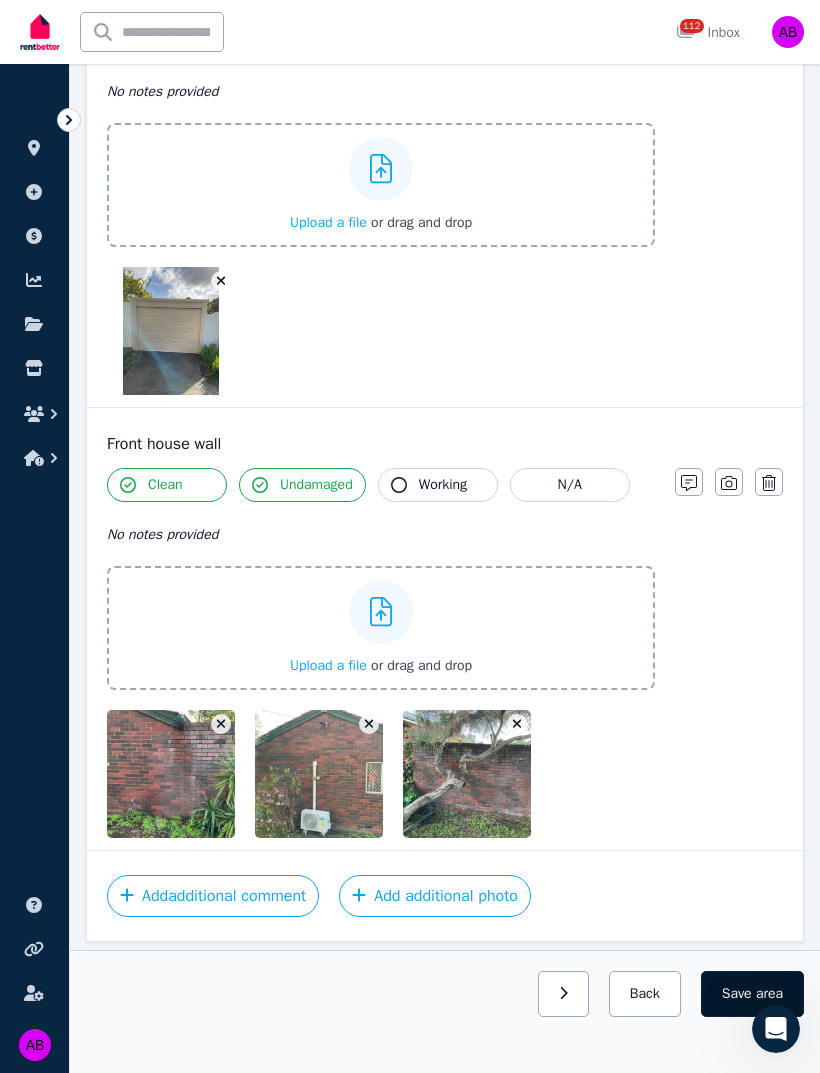 click on "Save   area" at bounding box center (752, 994) 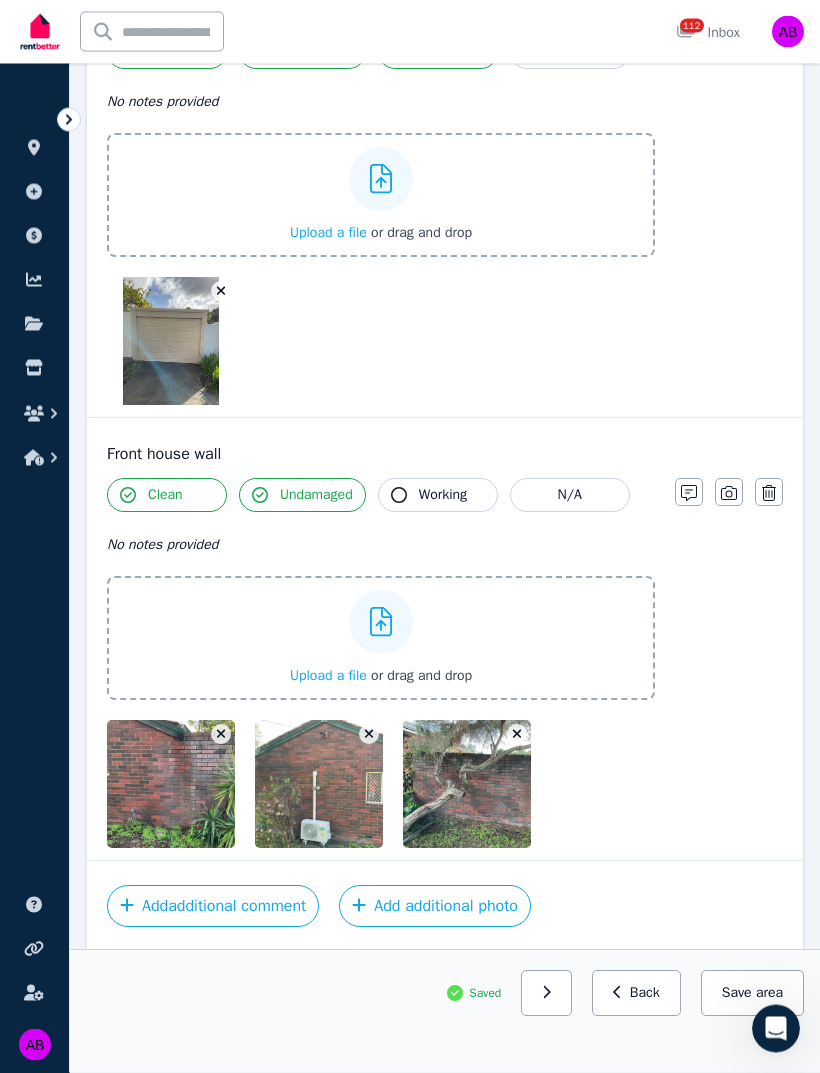 scroll, scrollTop: 1732, scrollLeft: 0, axis: vertical 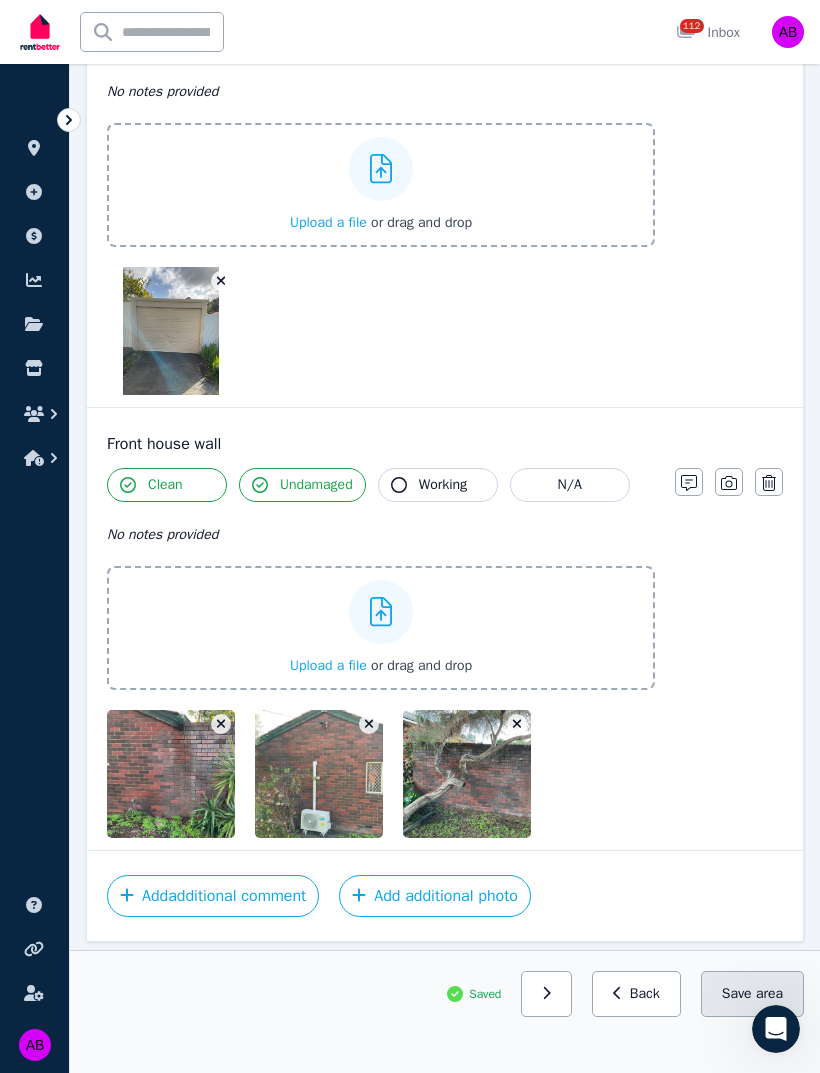 click on "Save   area" at bounding box center [752, 994] 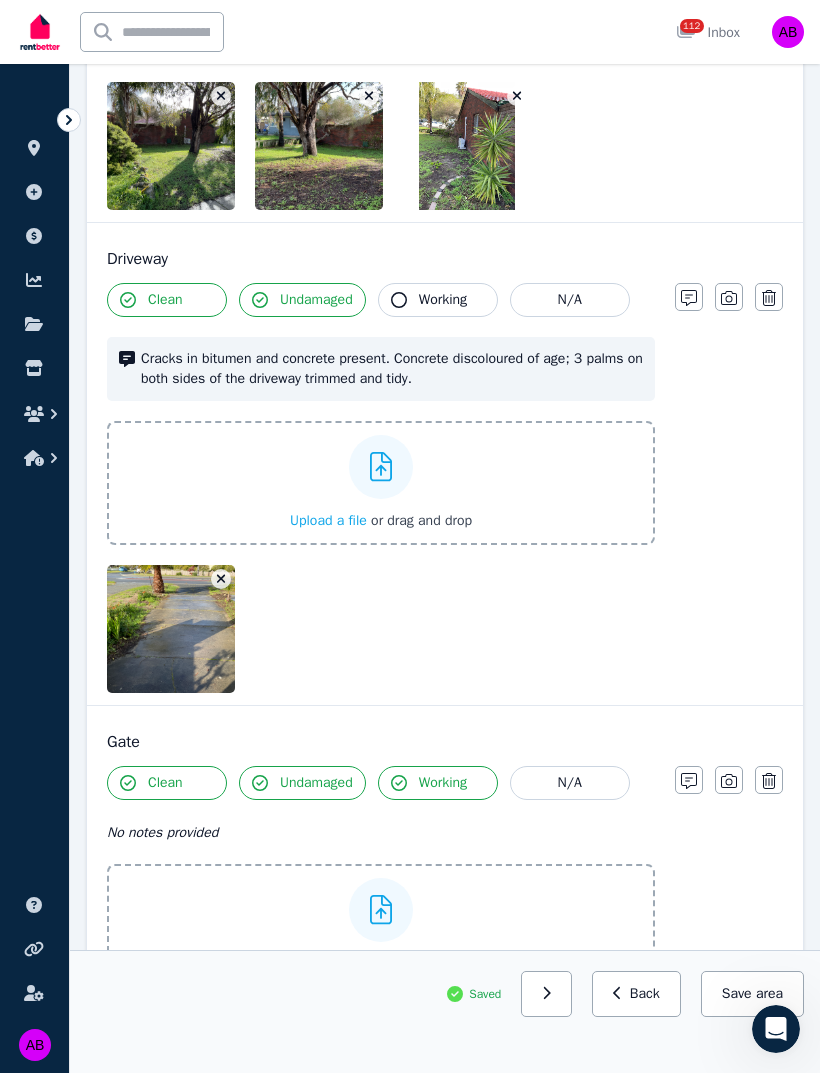 scroll, scrollTop: 0, scrollLeft: 0, axis: both 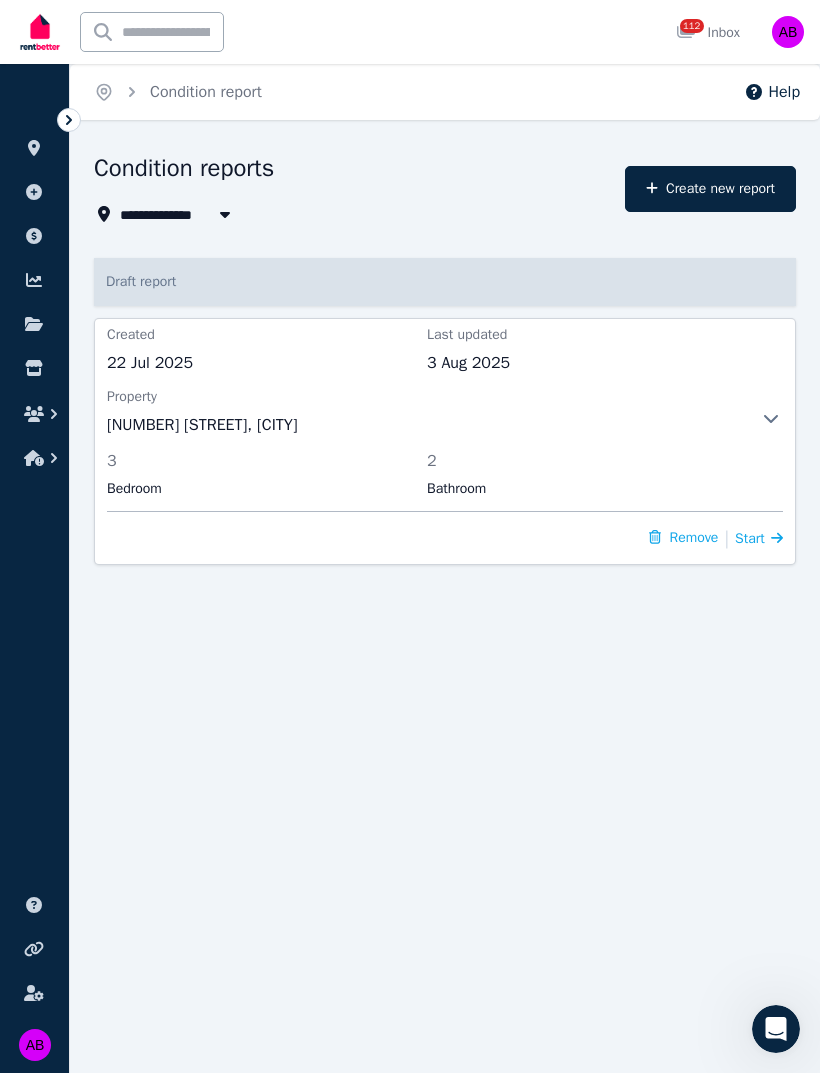 click 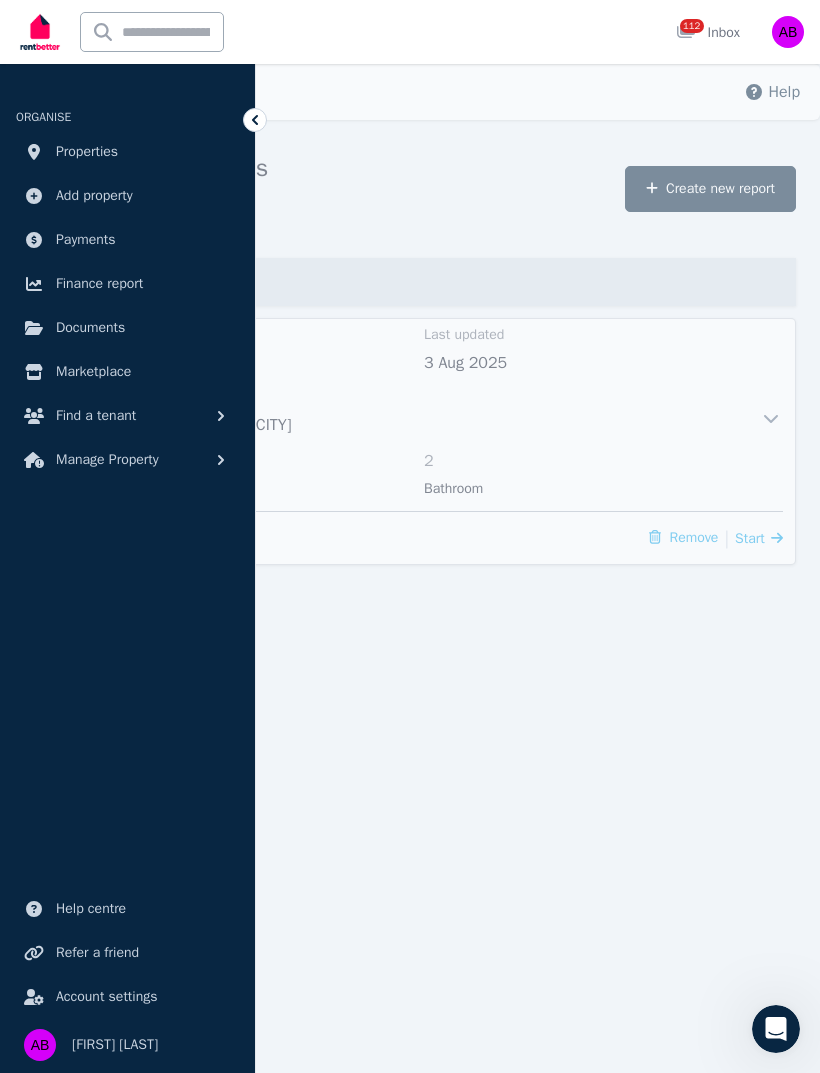 click 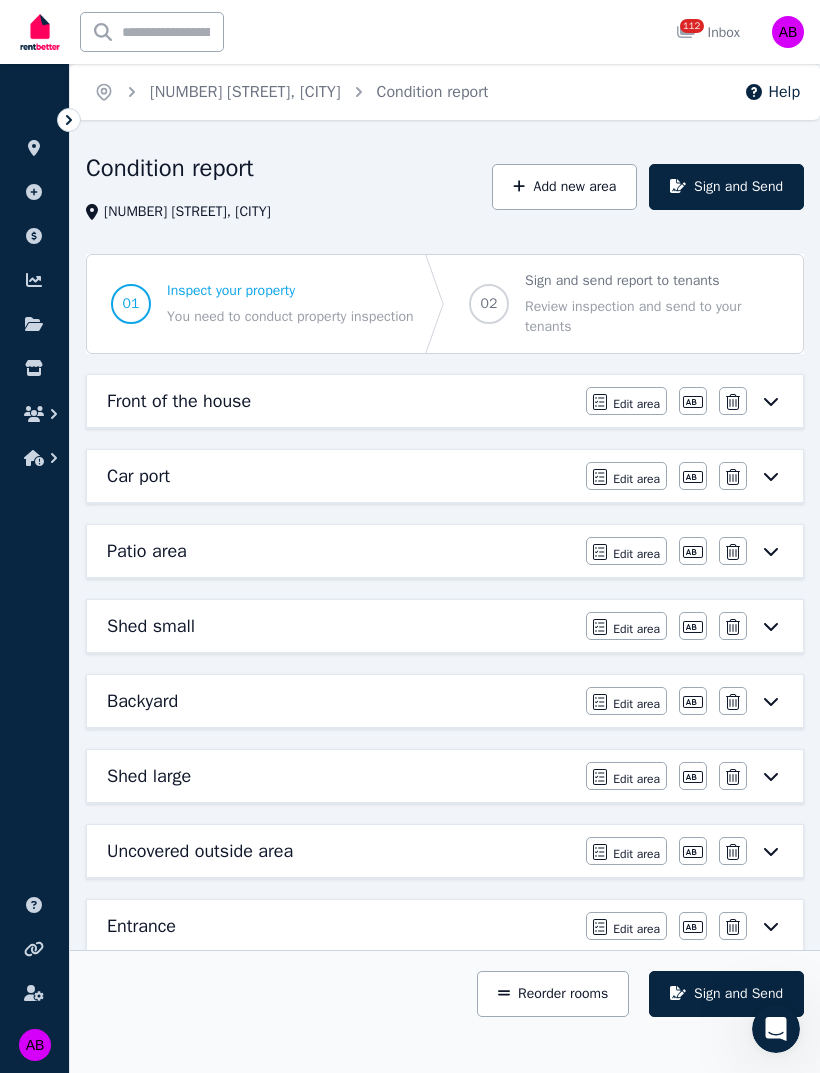 click on "Front of the house" at bounding box center (340, 401) 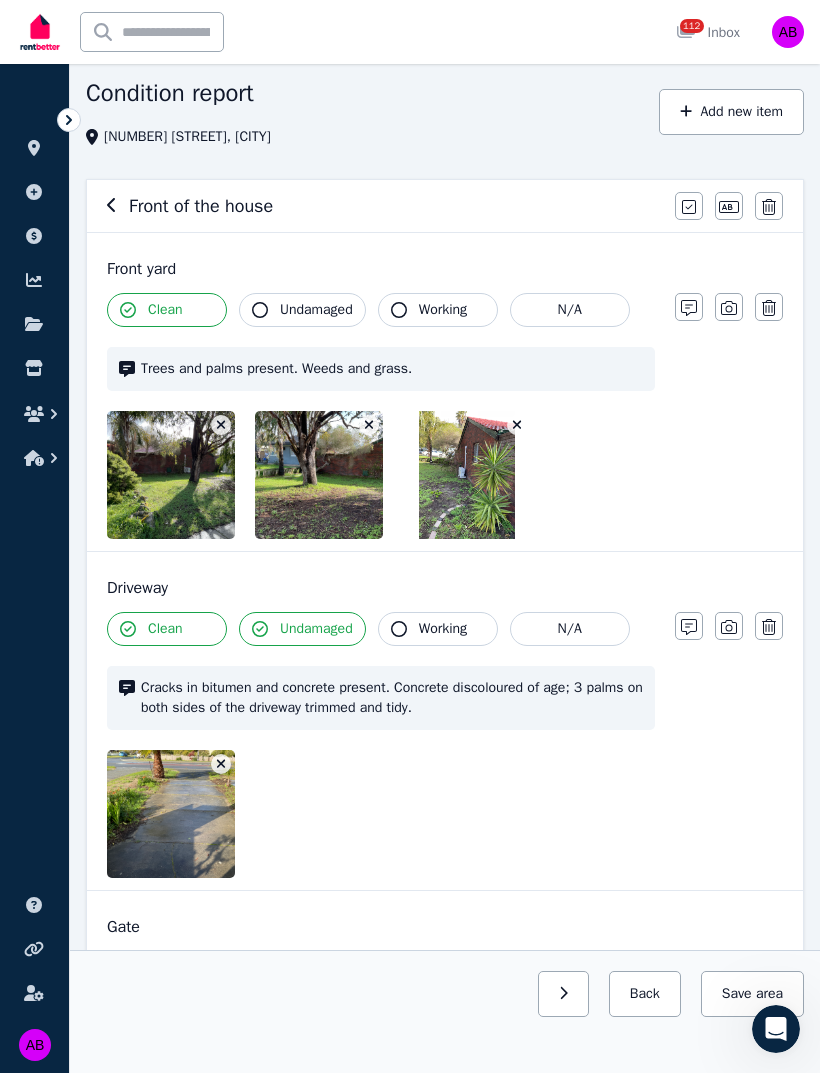 scroll, scrollTop: 0, scrollLeft: 0, axis: both 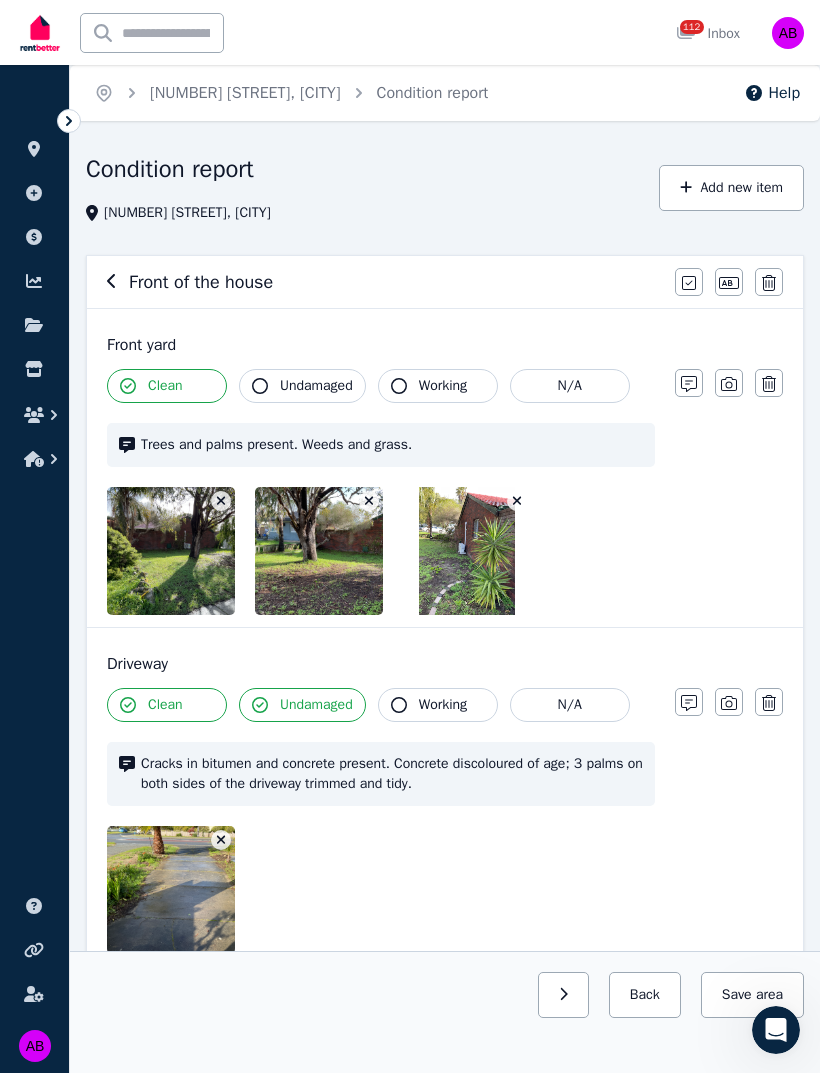 click 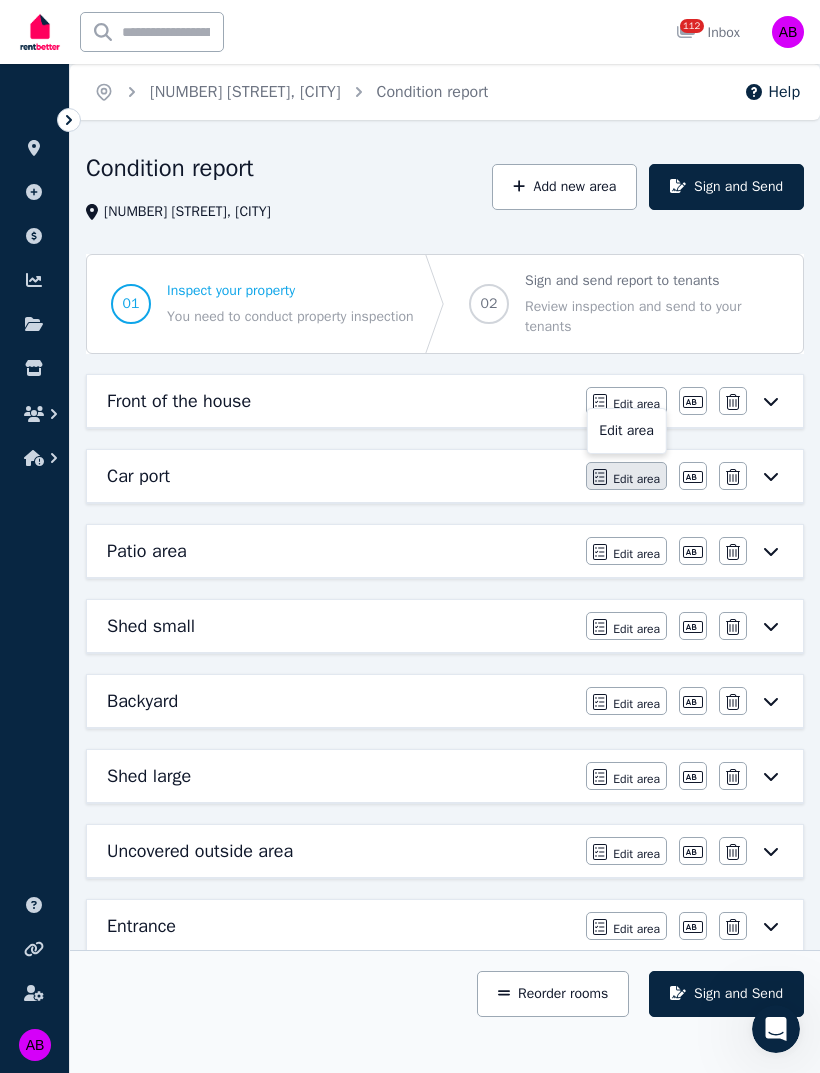 click on "Edit area" at bounding box center (636, 479) 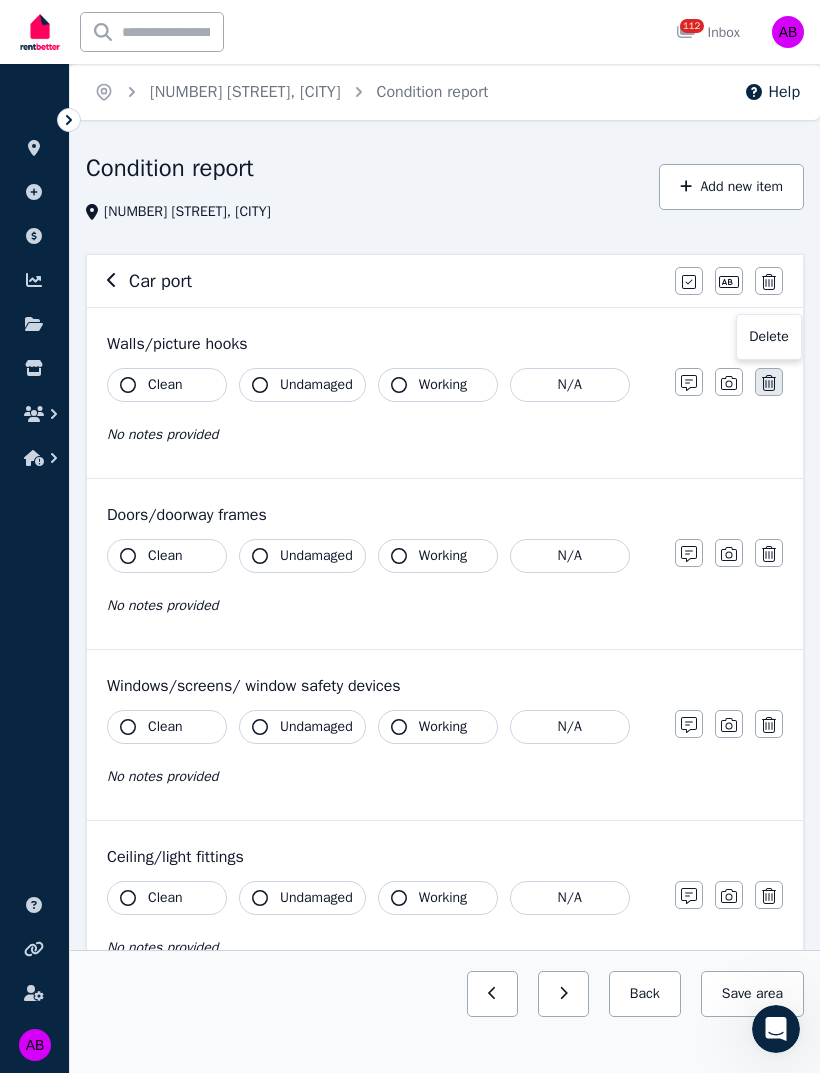 click at bounding box center (769, 382) 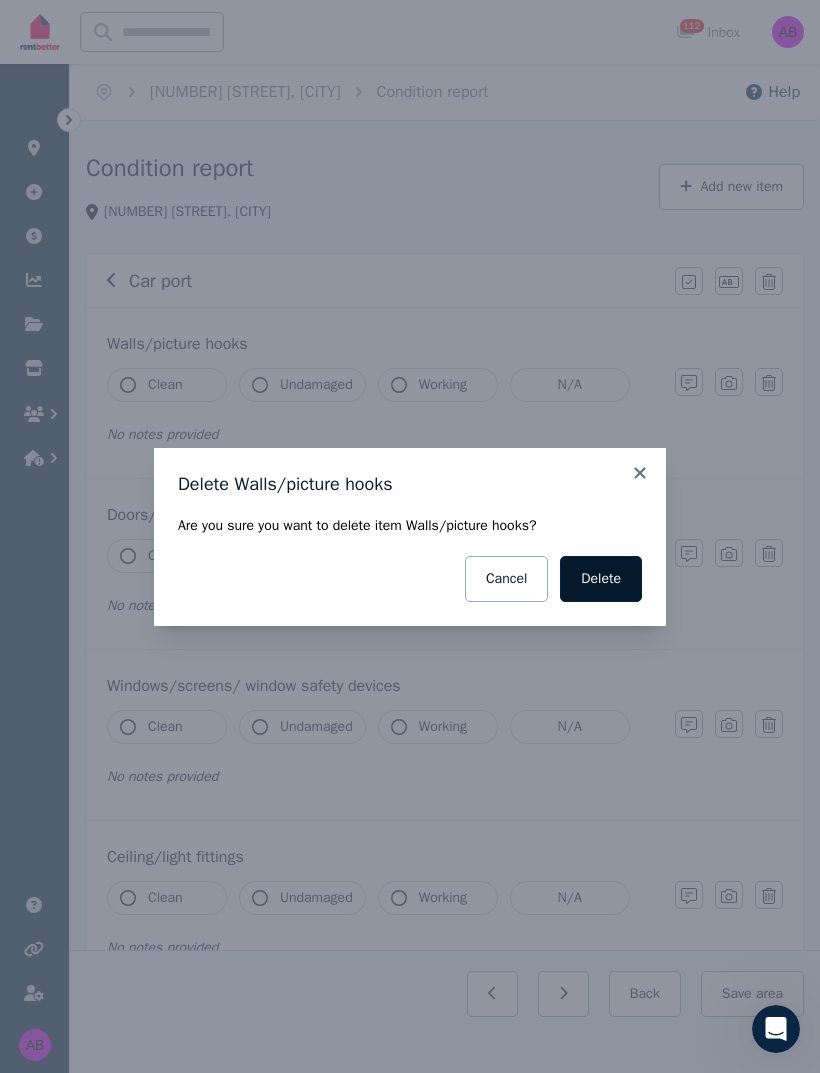 click on "Delete" at bounding box center [601, 579] 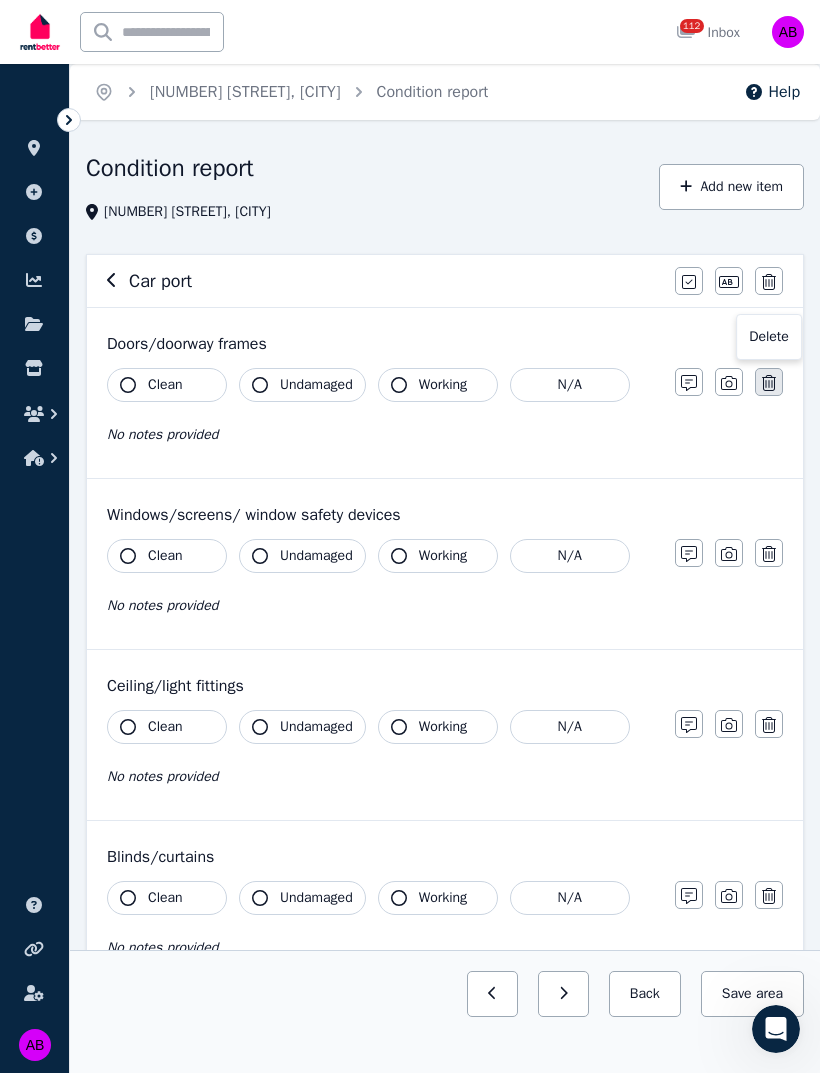 click 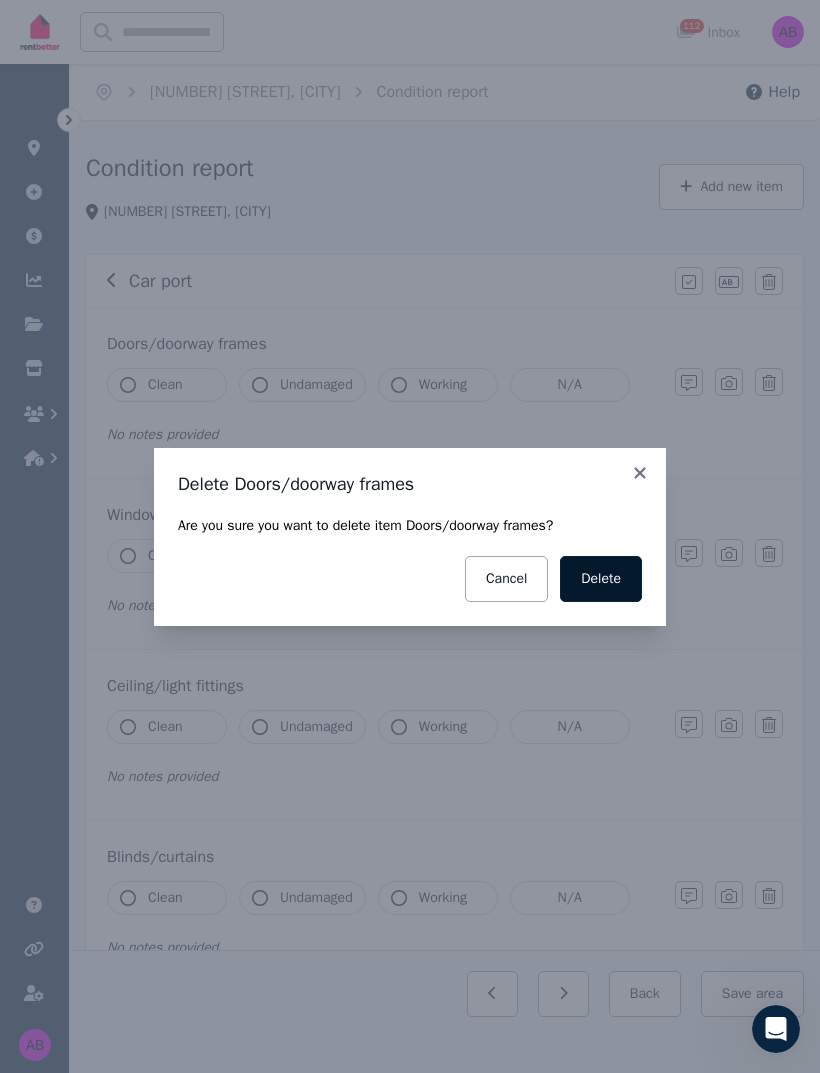 click on "Delete" at bounding box center (601, 579) 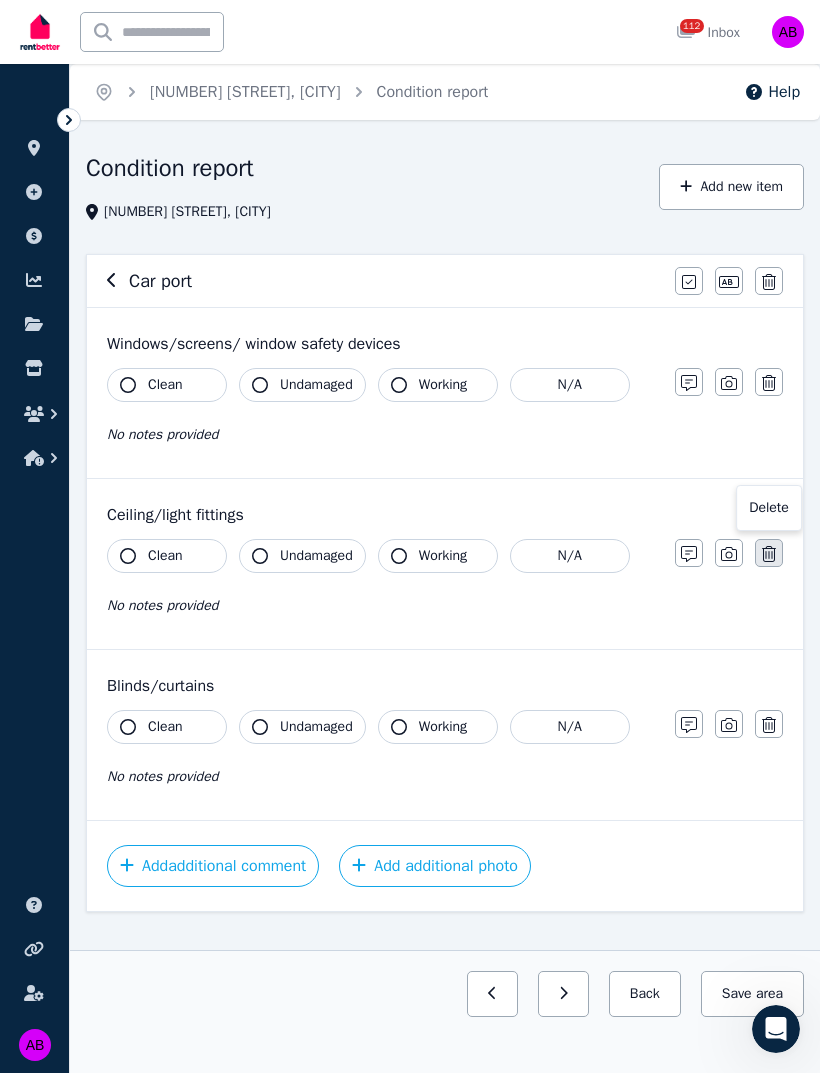 click at bounding box center (769, 553) 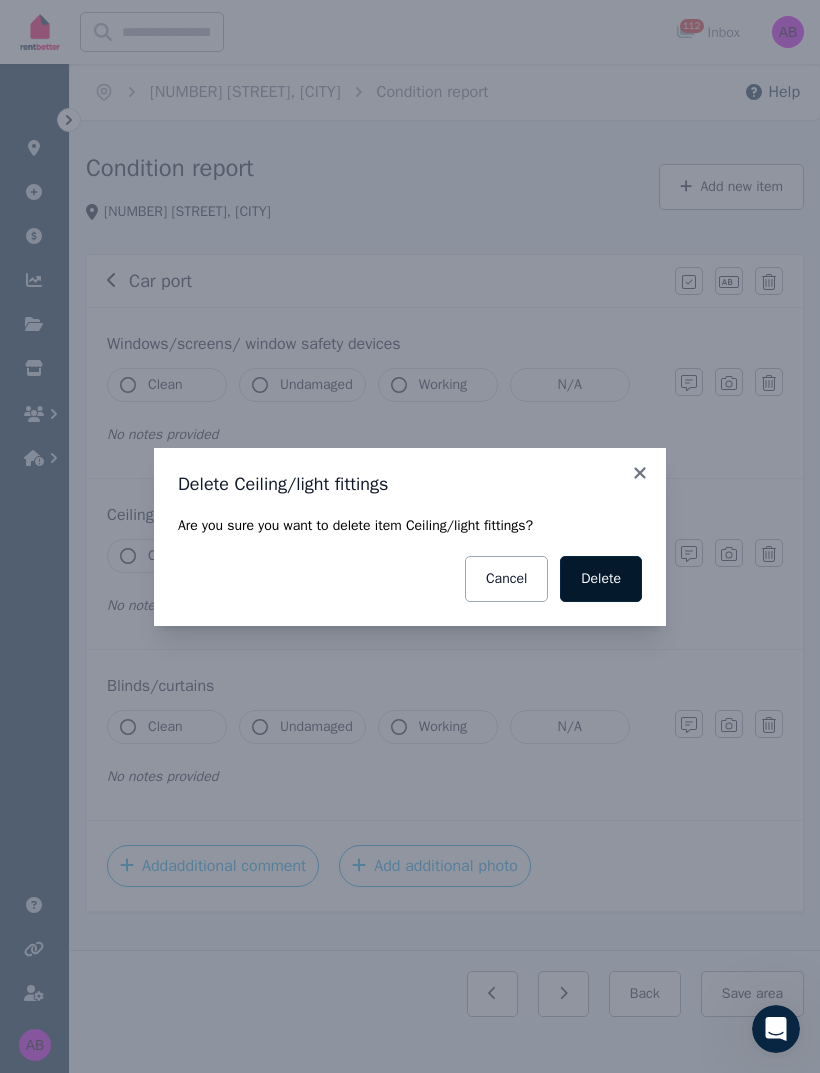 click on "Delete" at bounding box center (601, 579) 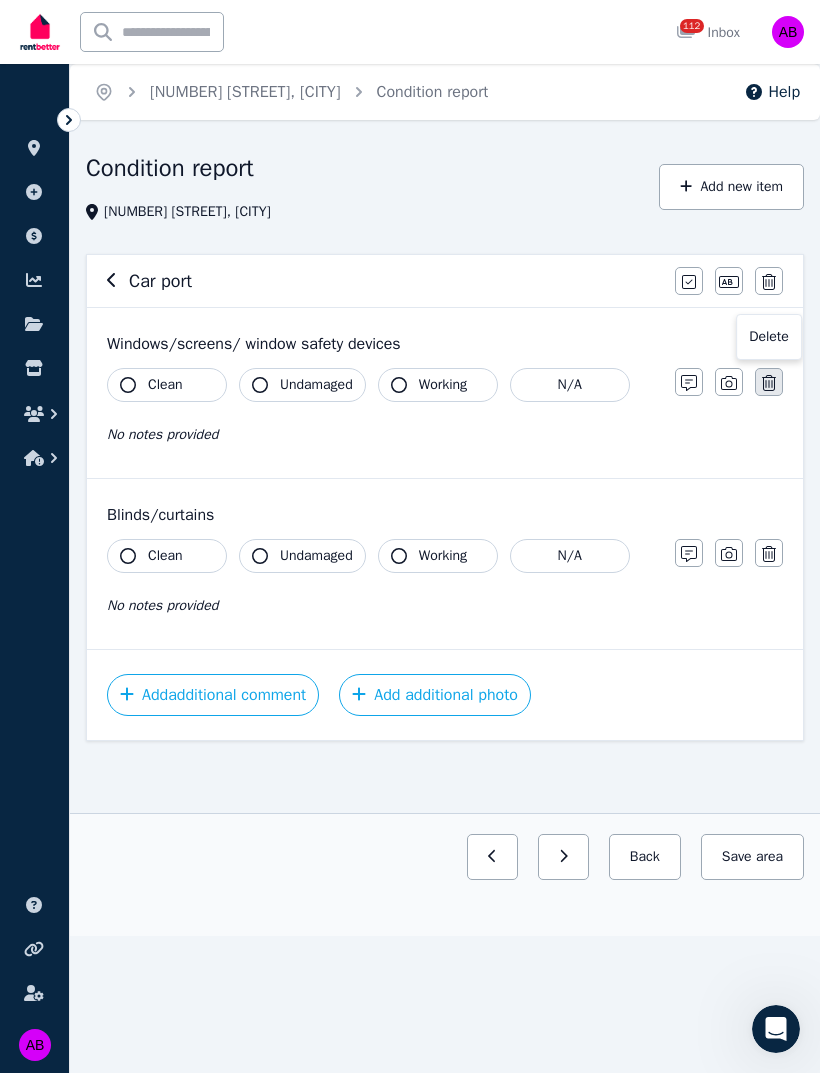 click 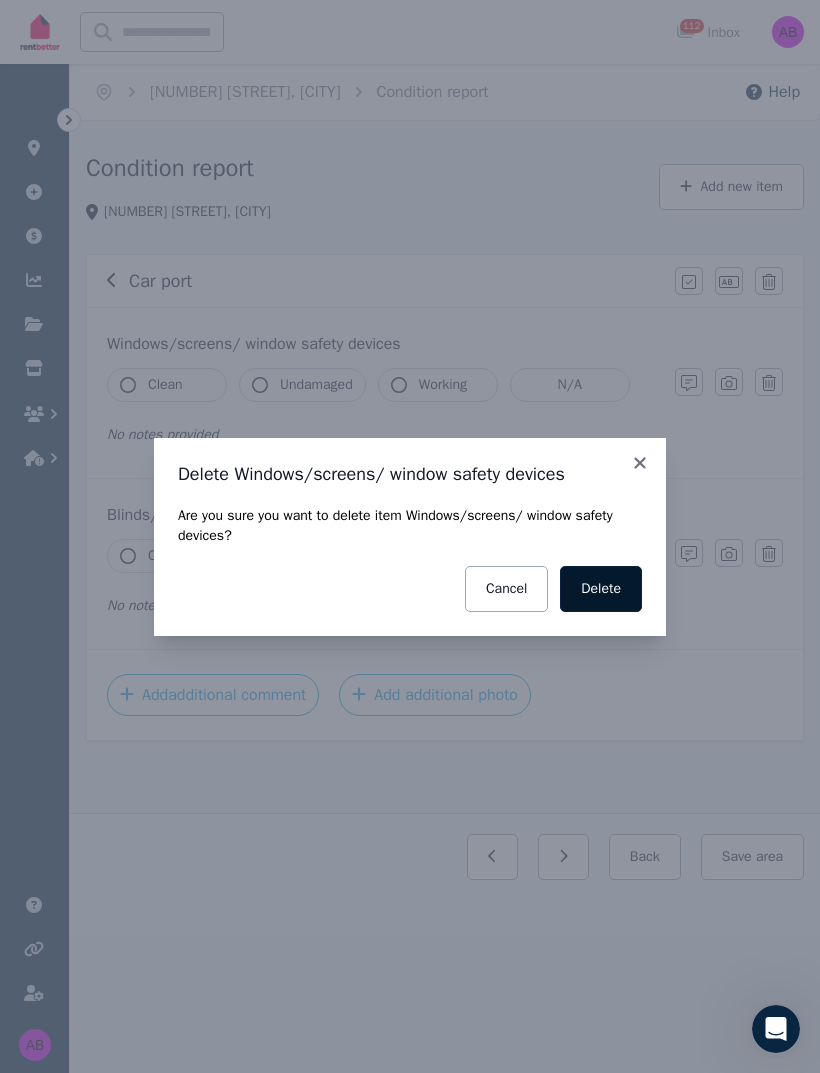 click on "Delete" at bounding box center (601, 589) 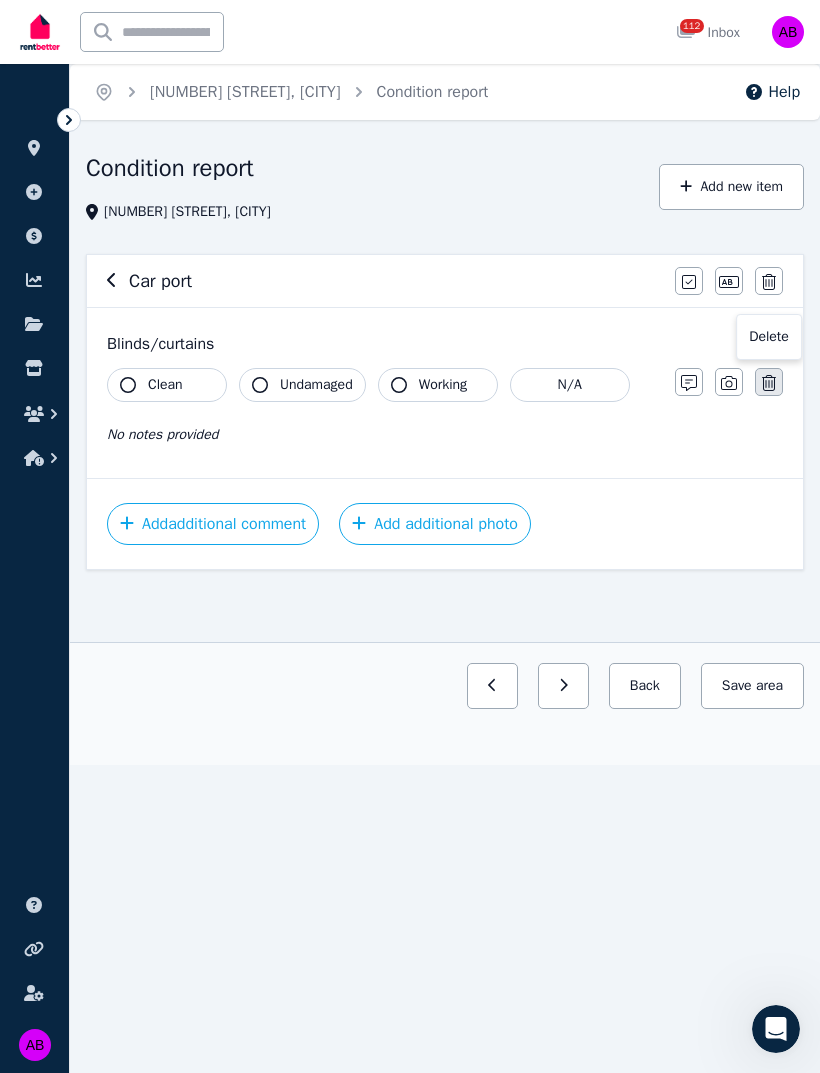 click 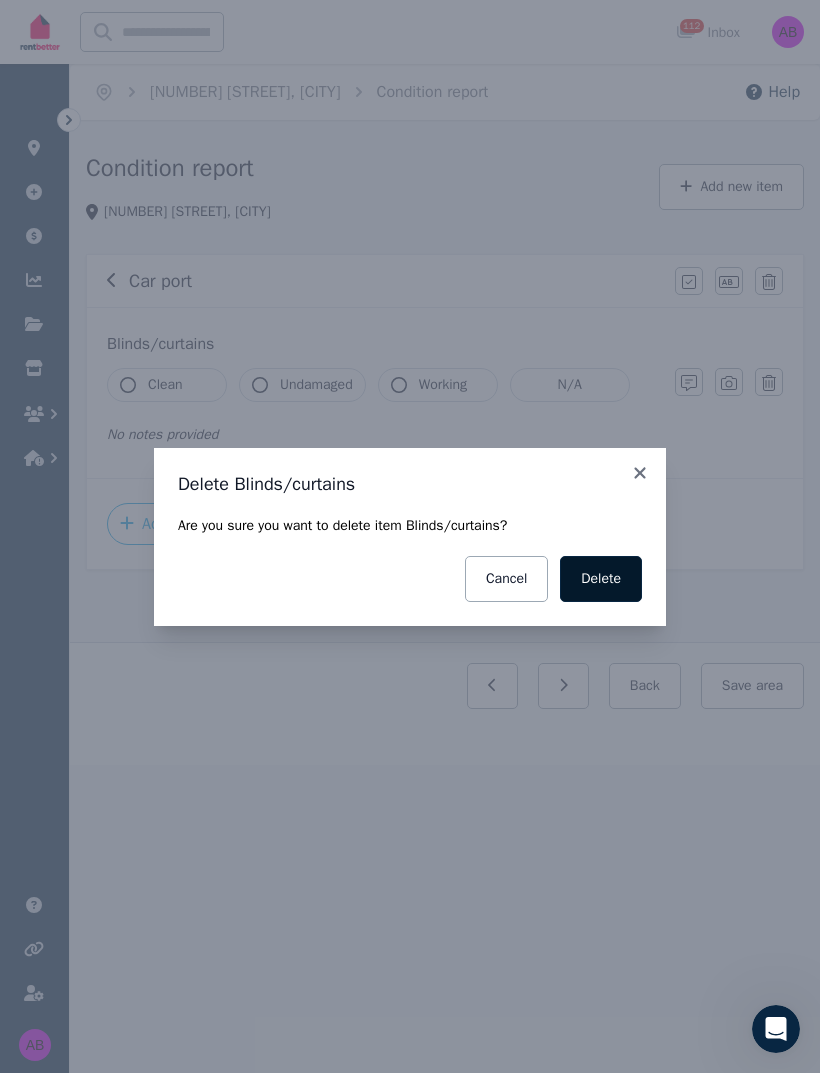 click on "Delete" at bounding box center (601, 579) 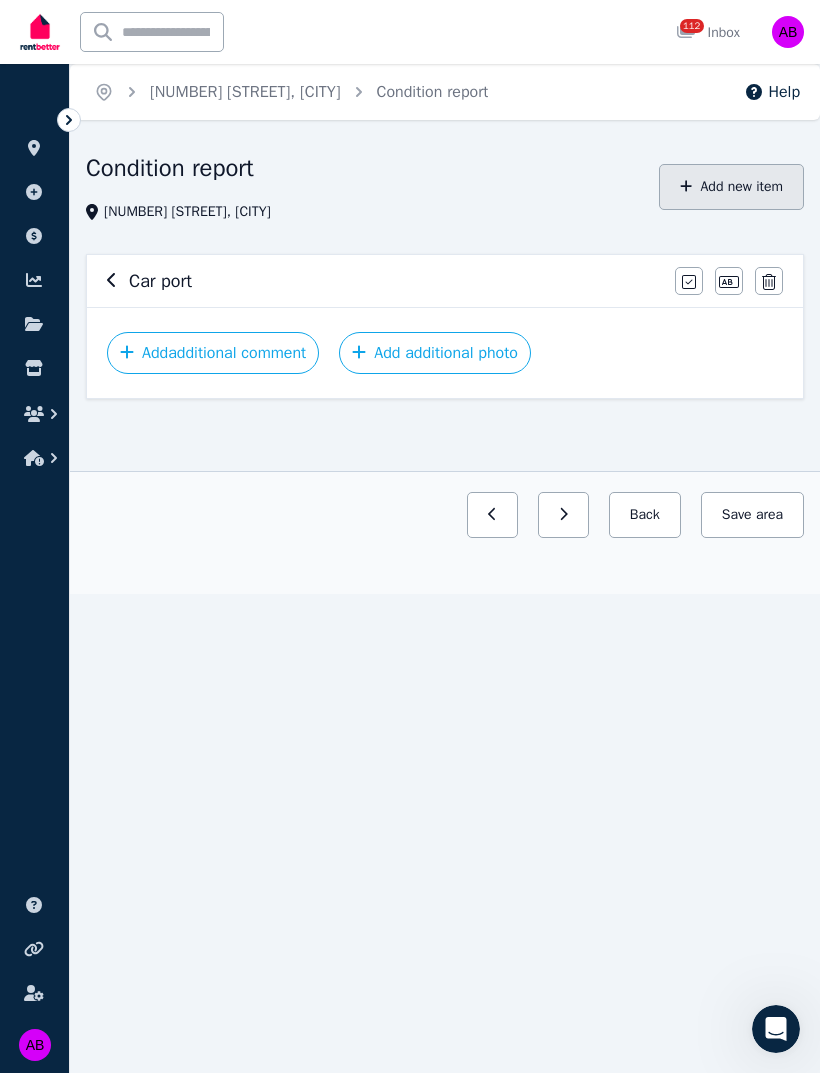 click on "Add new item" at bounding box center (731, 187) 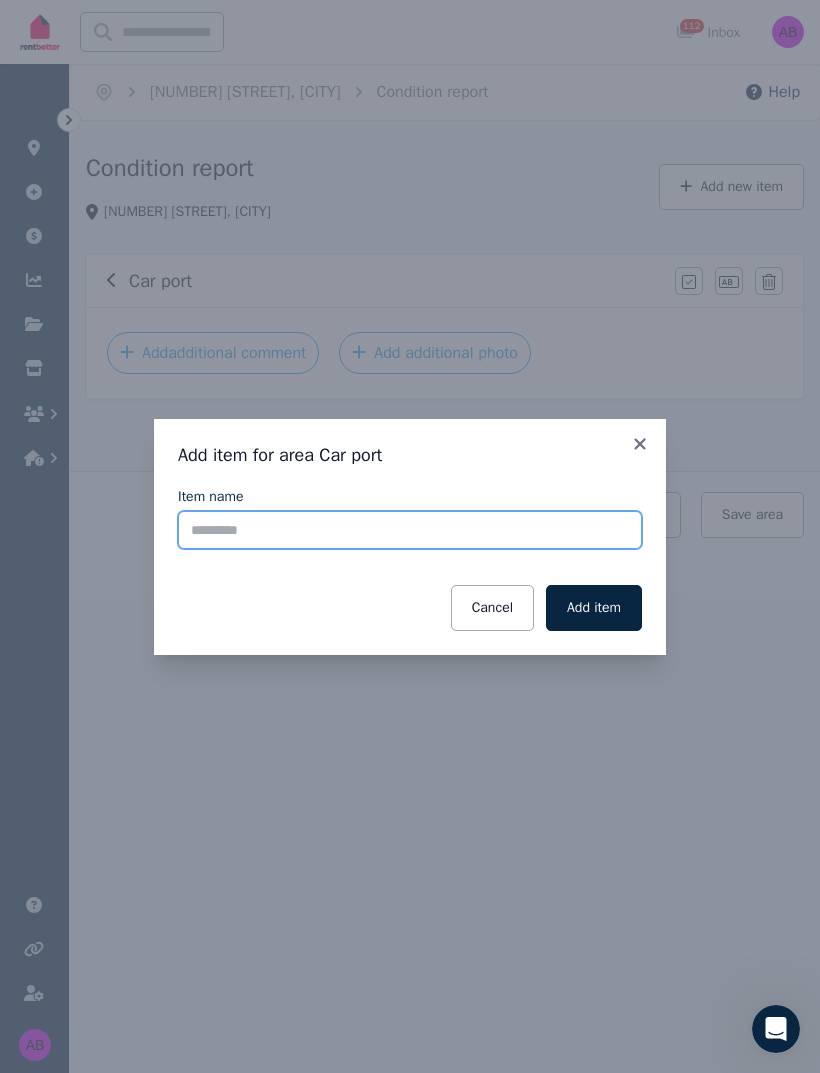 click on "Item name" at bounding box center [410, 530] 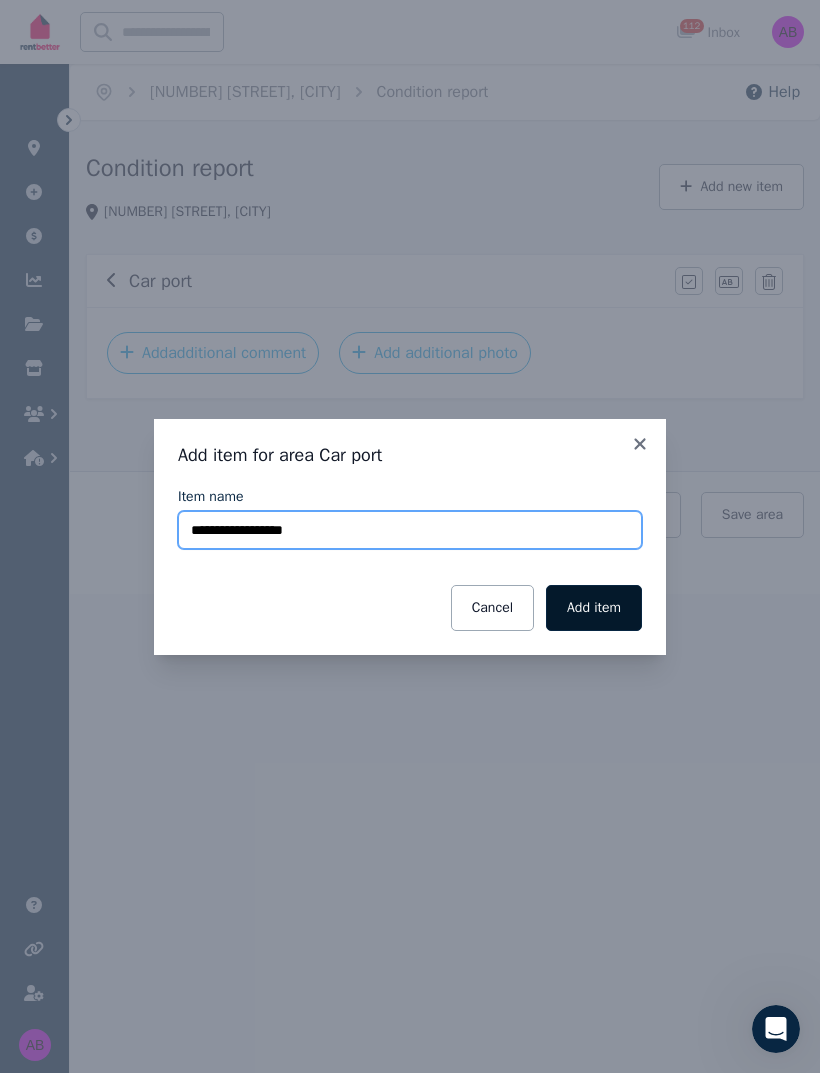 type on "**********" 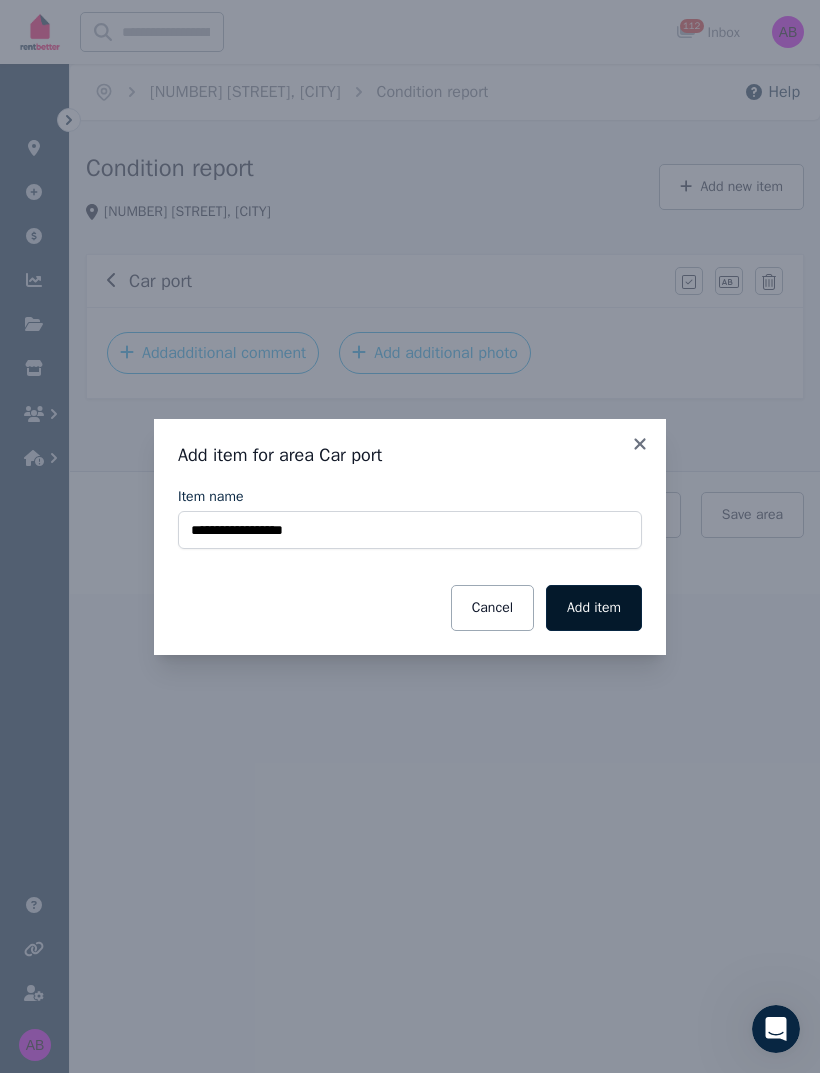 click on "Add item" at bounding box center [594, 608] 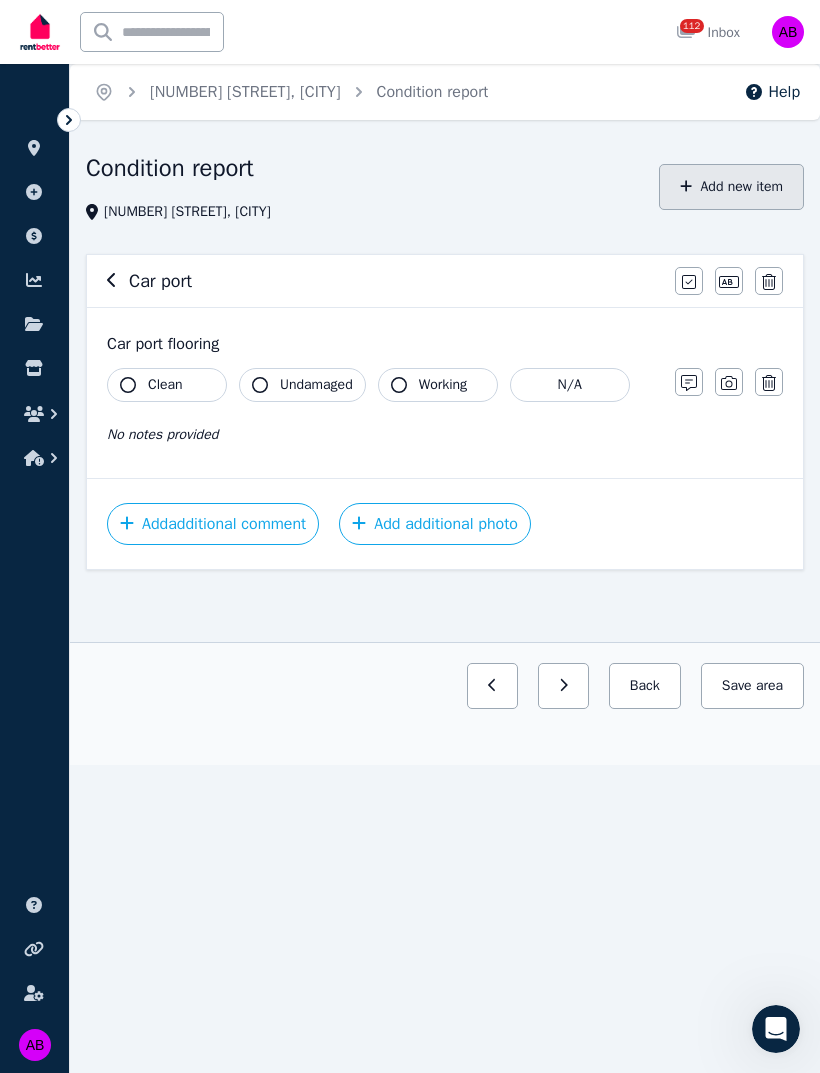 click on "Add new item" at bounding box center [731, 187] 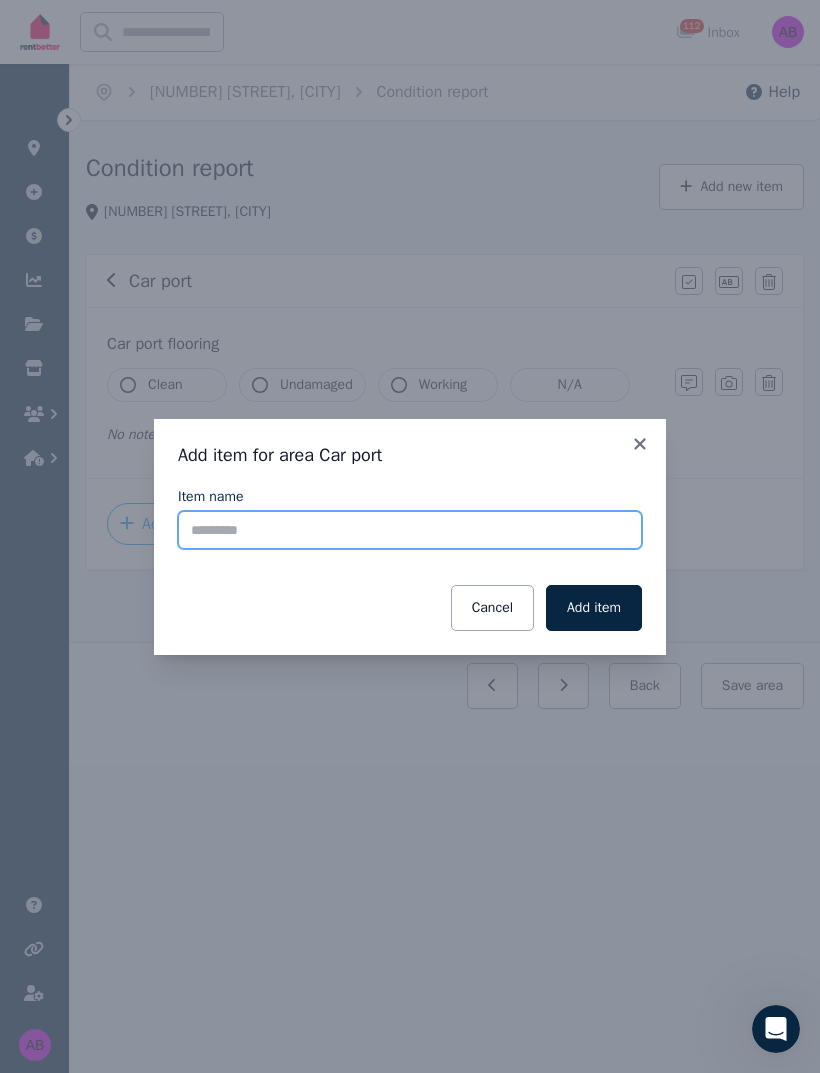 click on "Item name" at bounding box center (410, 530) 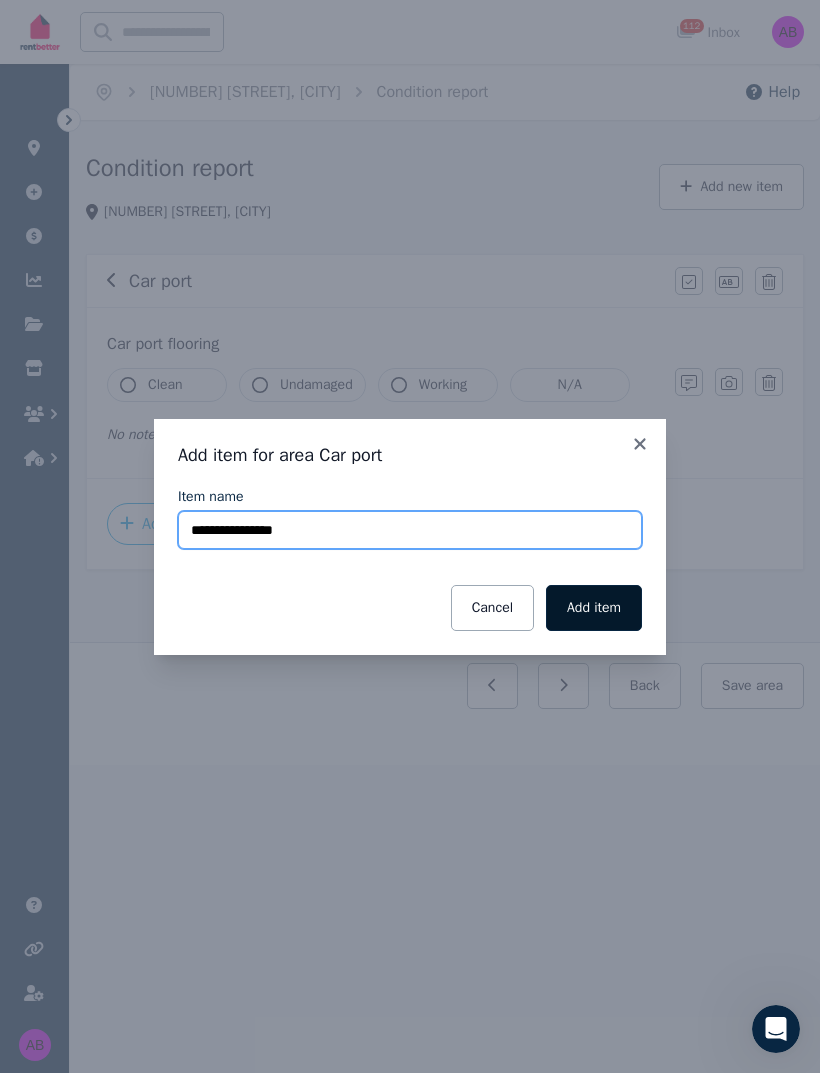 type on "**********" 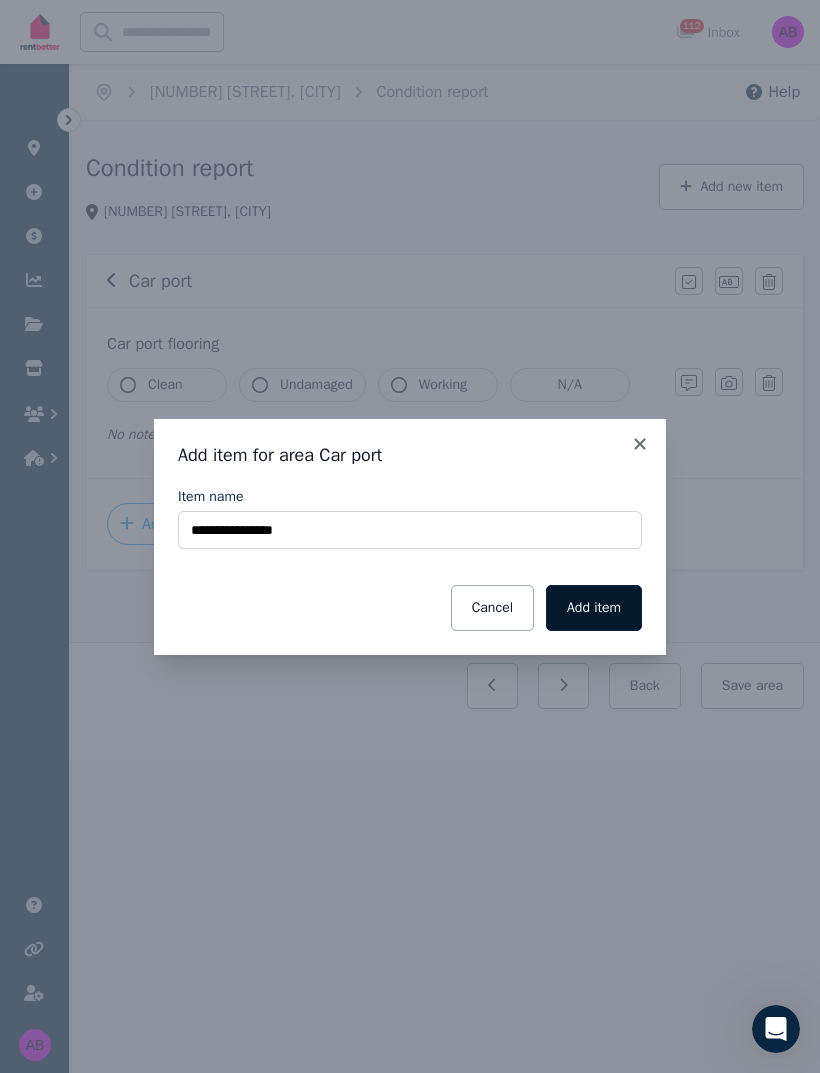 click on "Add item" at bounding box center (594, 608) 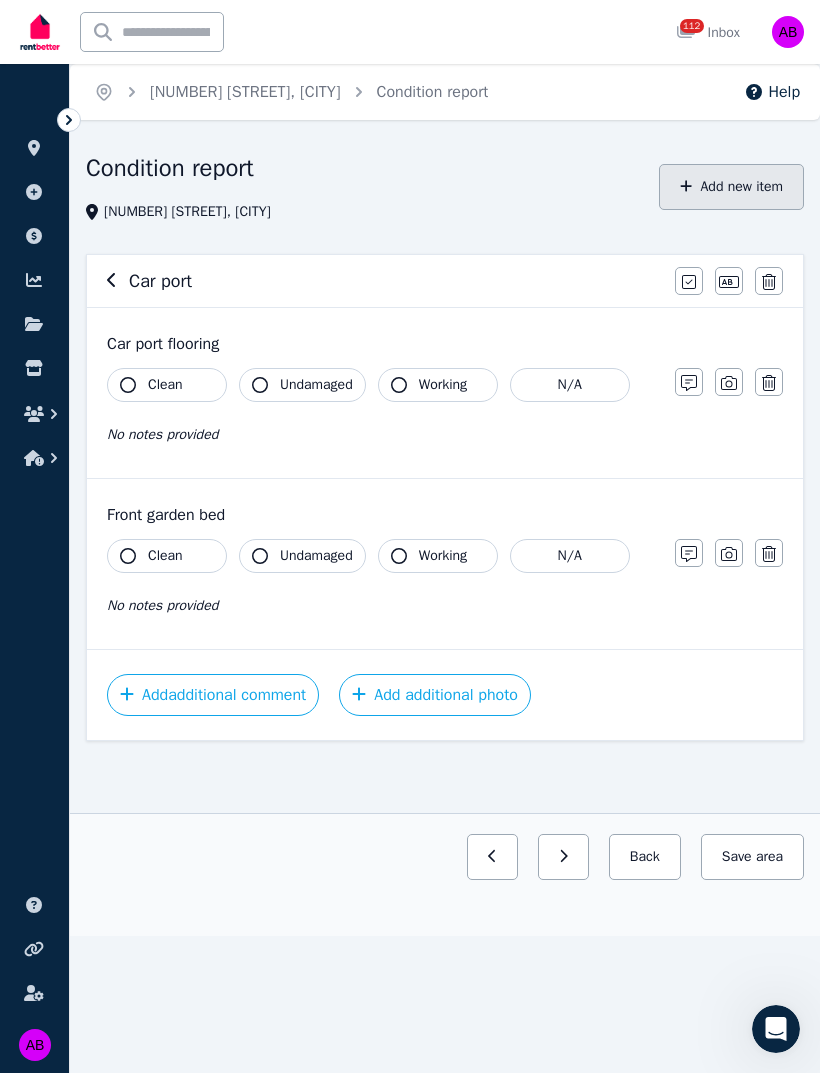 click on "Add new item" at bounding box center (731, 187) 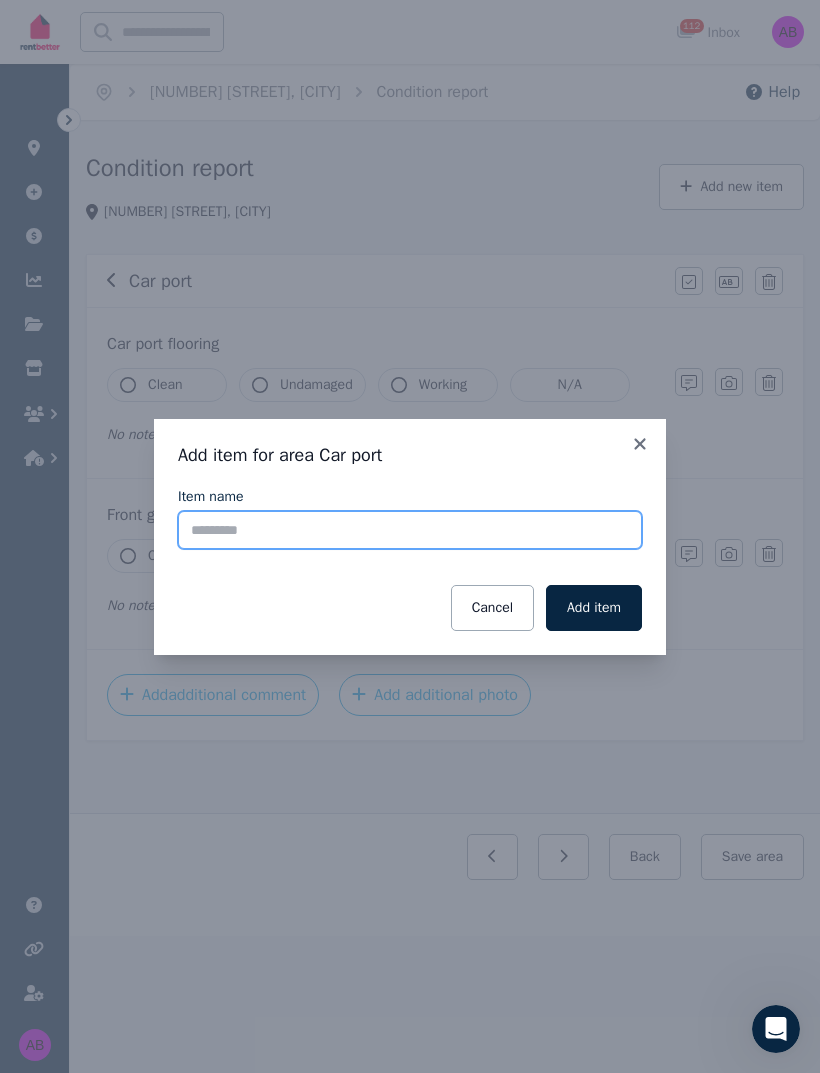 click on "Item name" at bounding box center [410, 530] 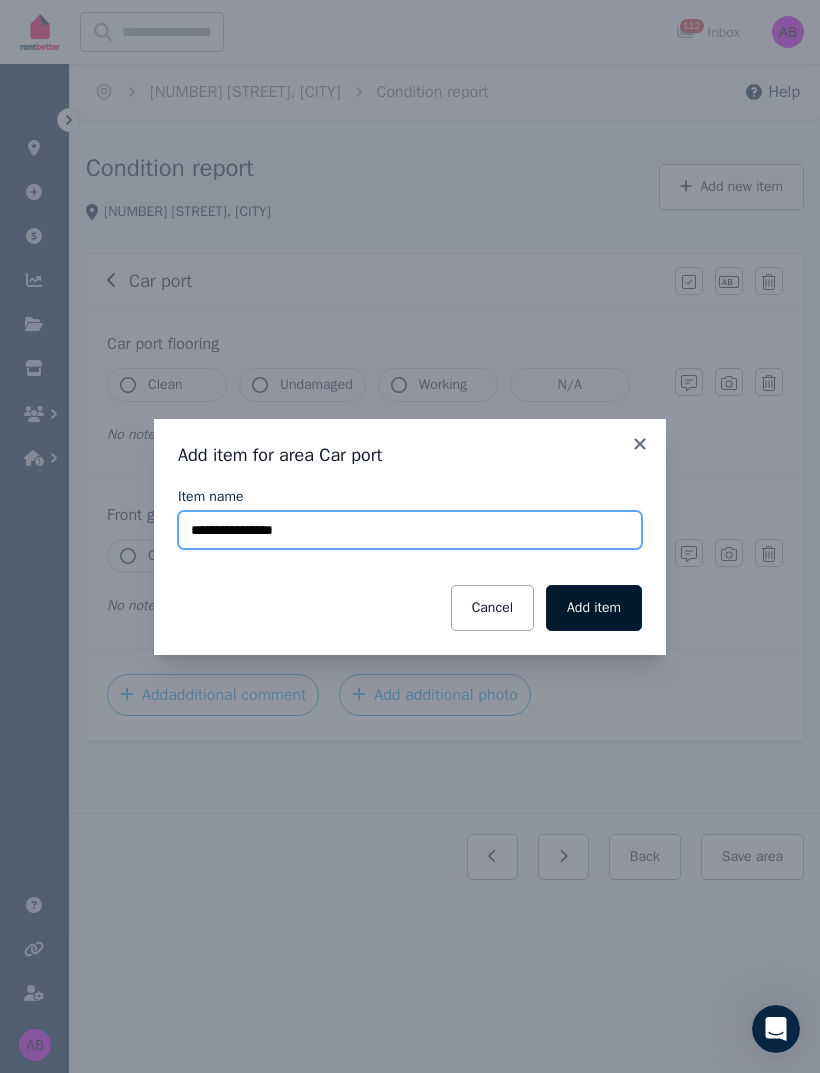 type on "**********" 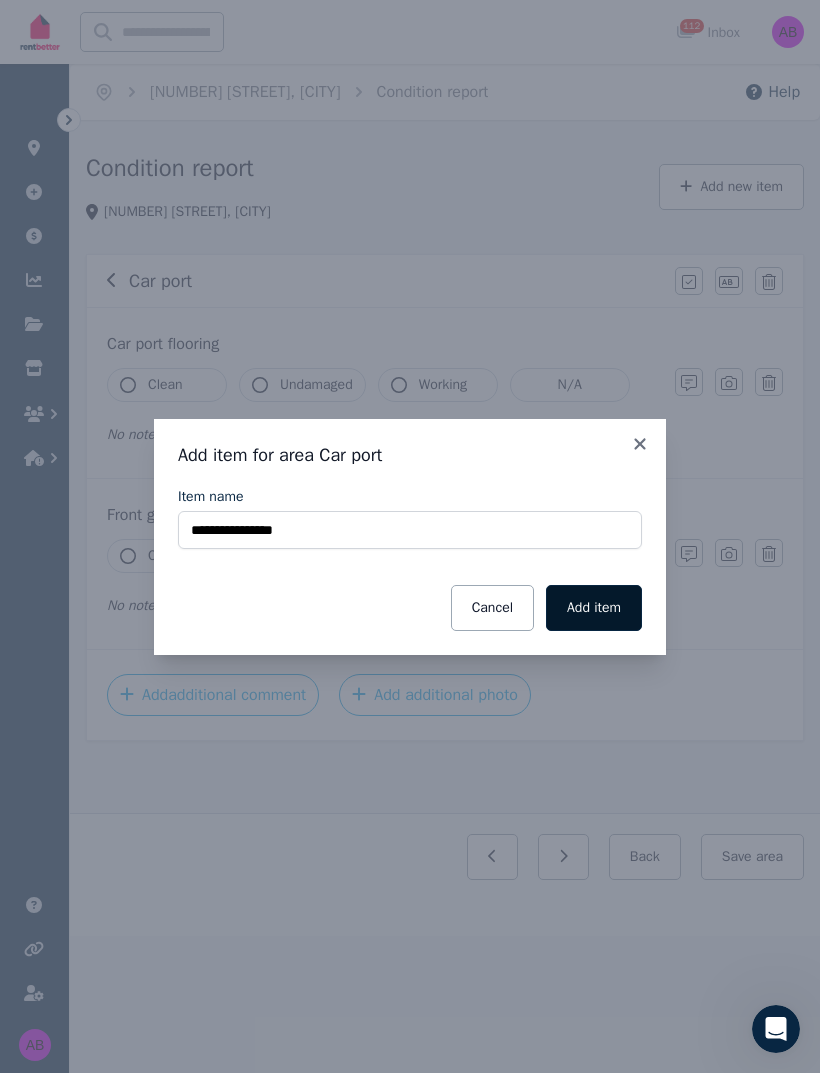 click on "Add item" at bounding box center (594, 608) 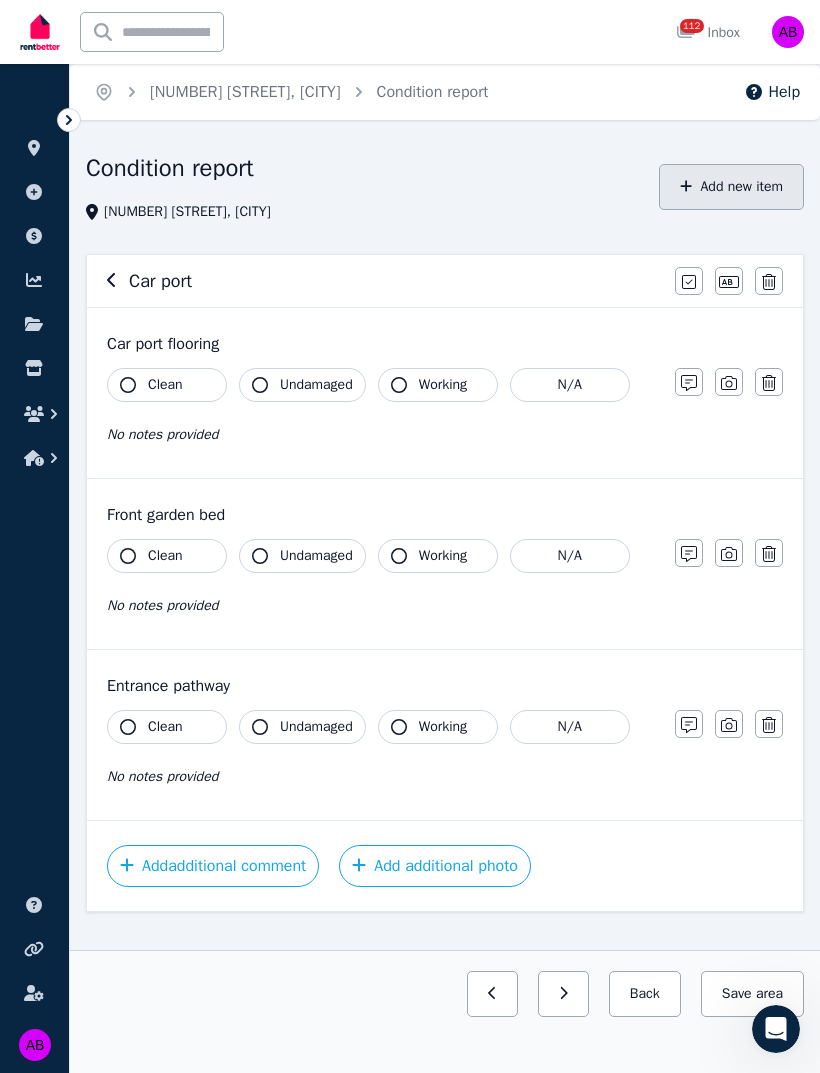 click on "Add new item" at bounding box center [731, 187] 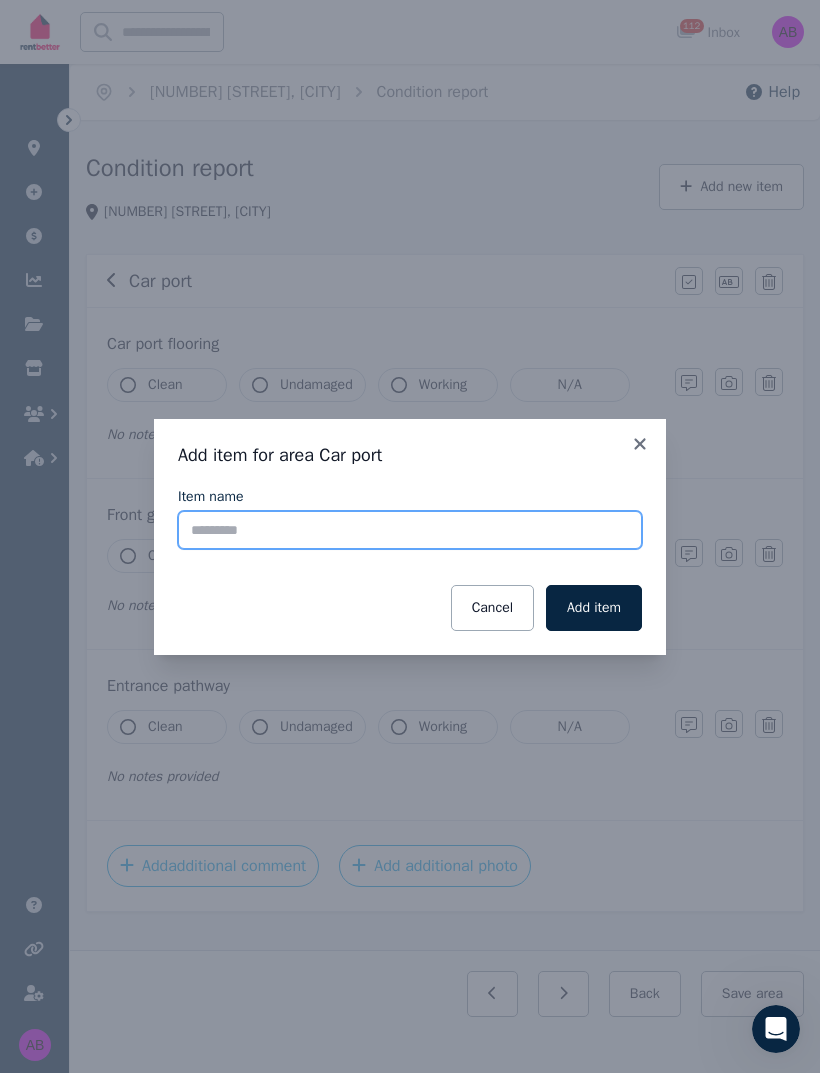 click on "Item name" at bounding box center (410, 530) 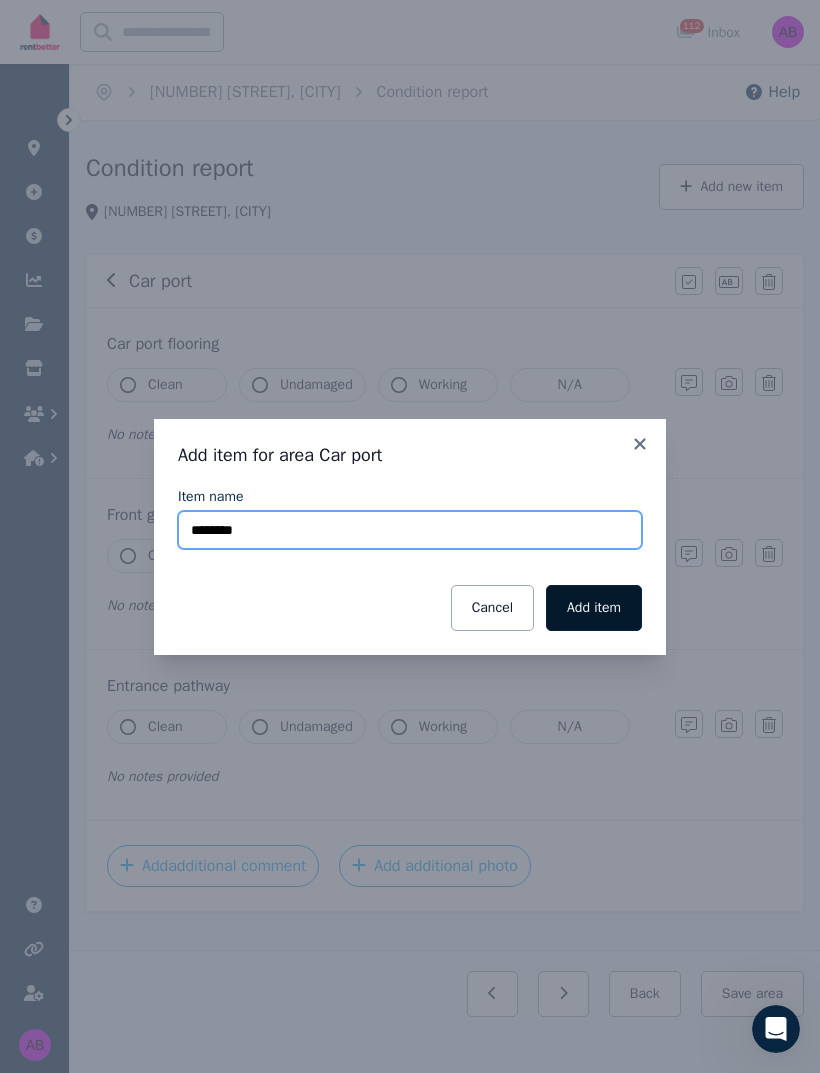 type on "********" 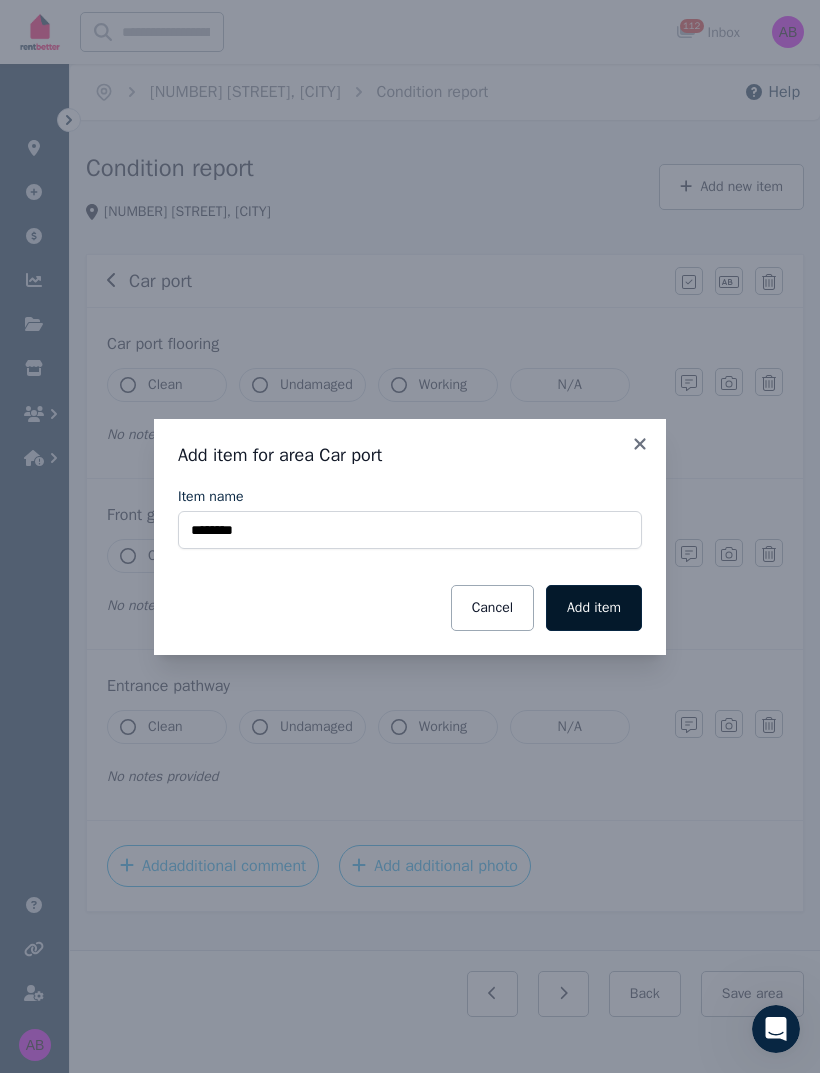 click on "Add item" at bounding box center (594, 608) 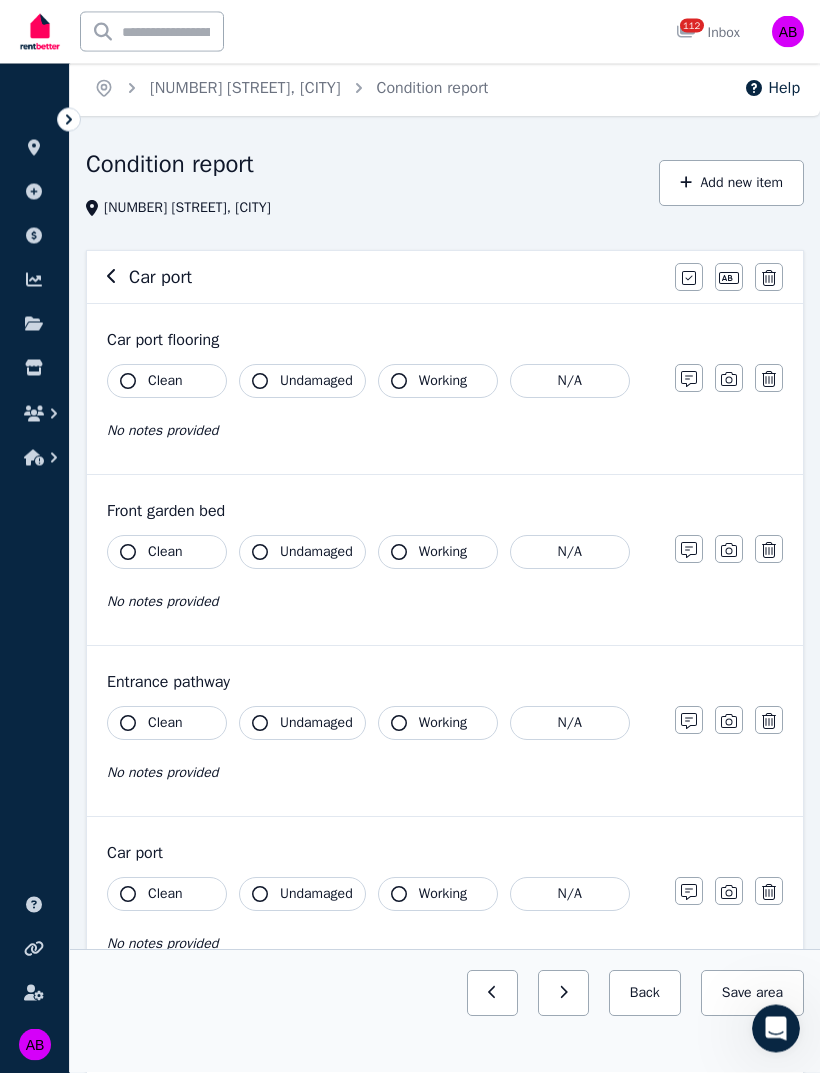scroll, scrollTop: 9, scrollLeft: 0, axis: vertical 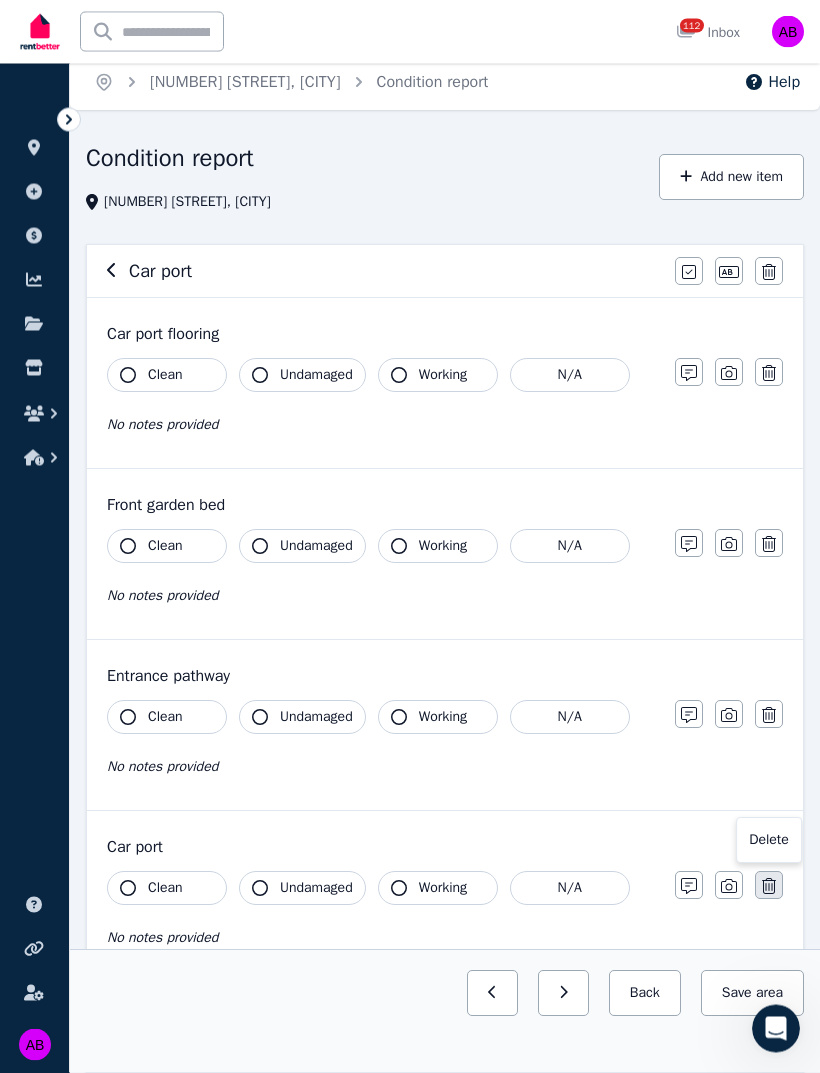 click 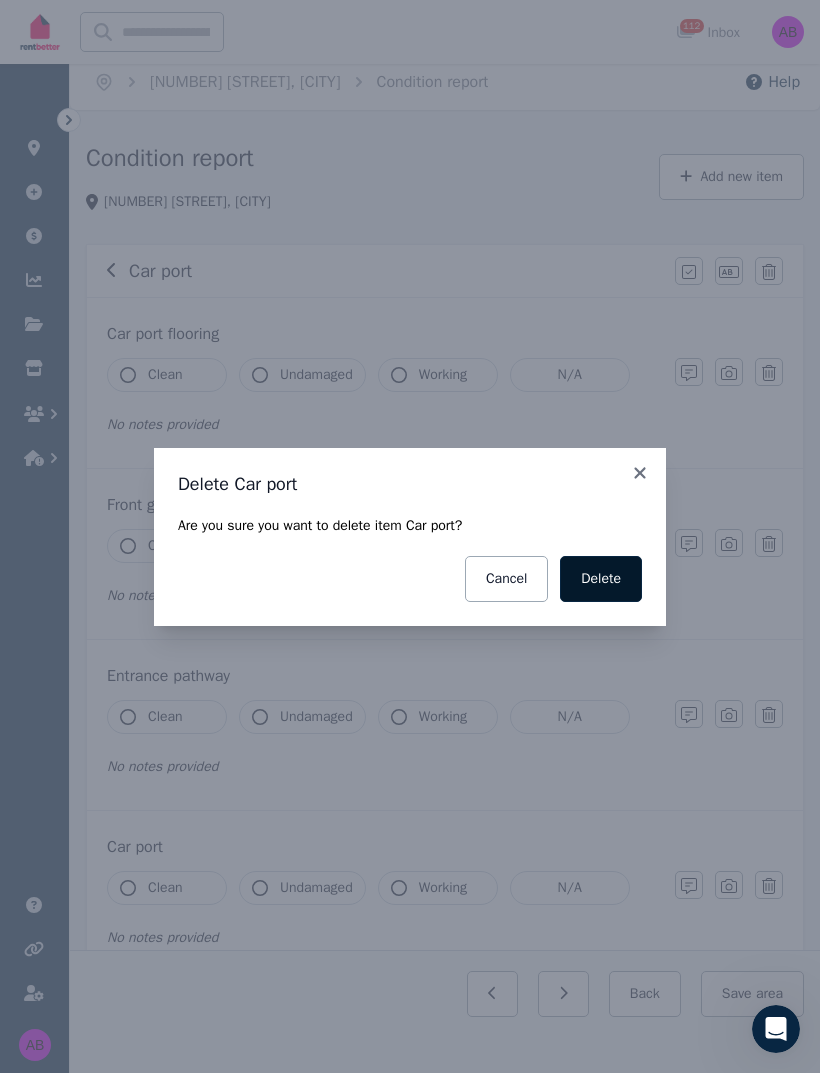 click on "Delete" at bounding box center (601, 579) 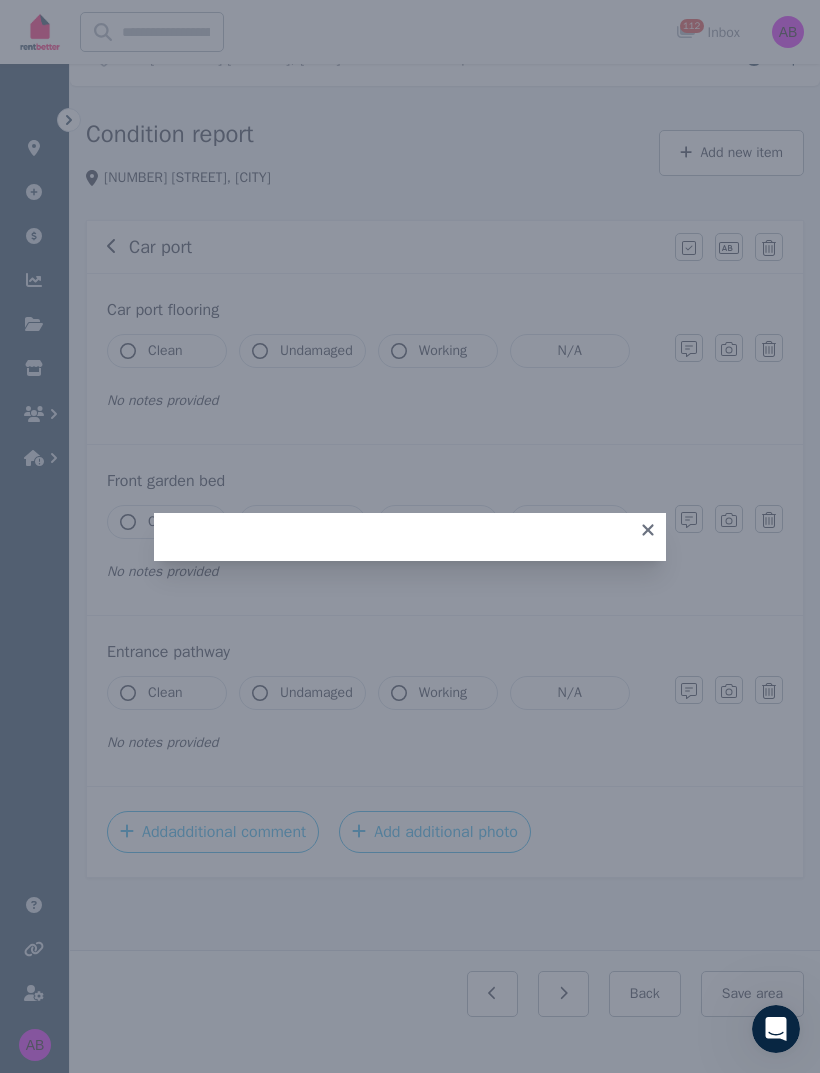 scroll, scrollTop: 10, scrollLeft: 0, axis: vertical 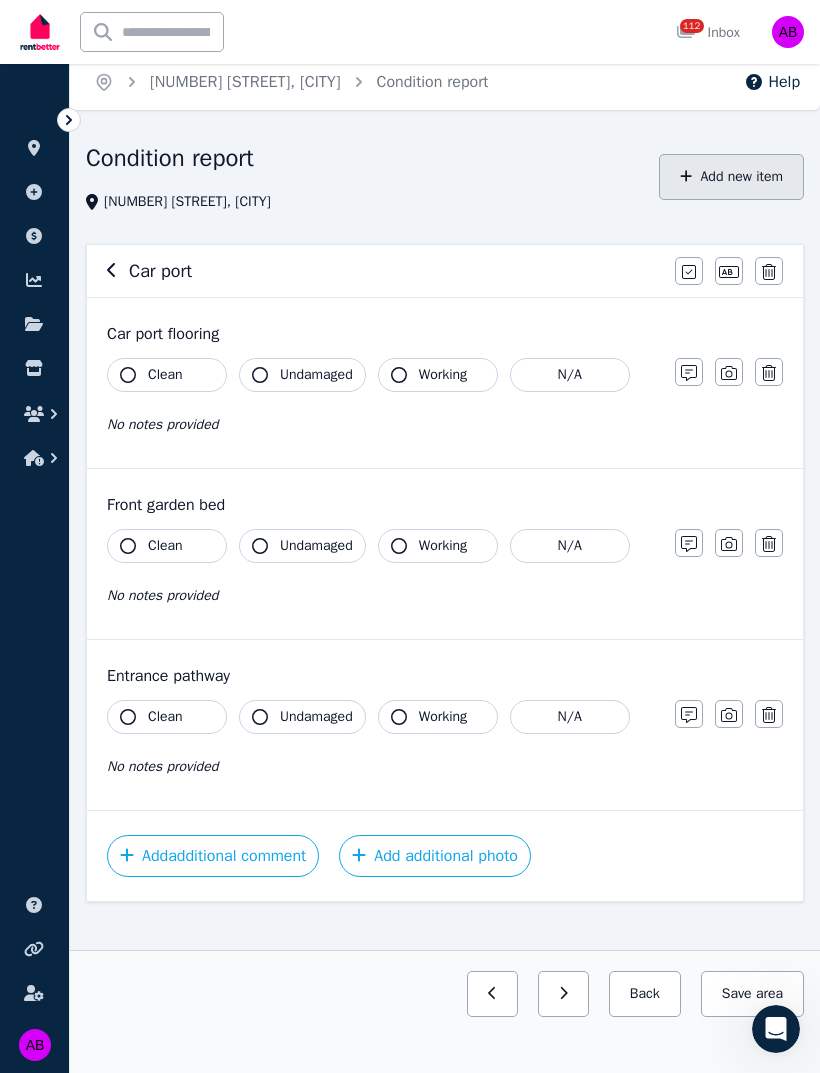 click on "Add new item" at bounding box center (731, 177) 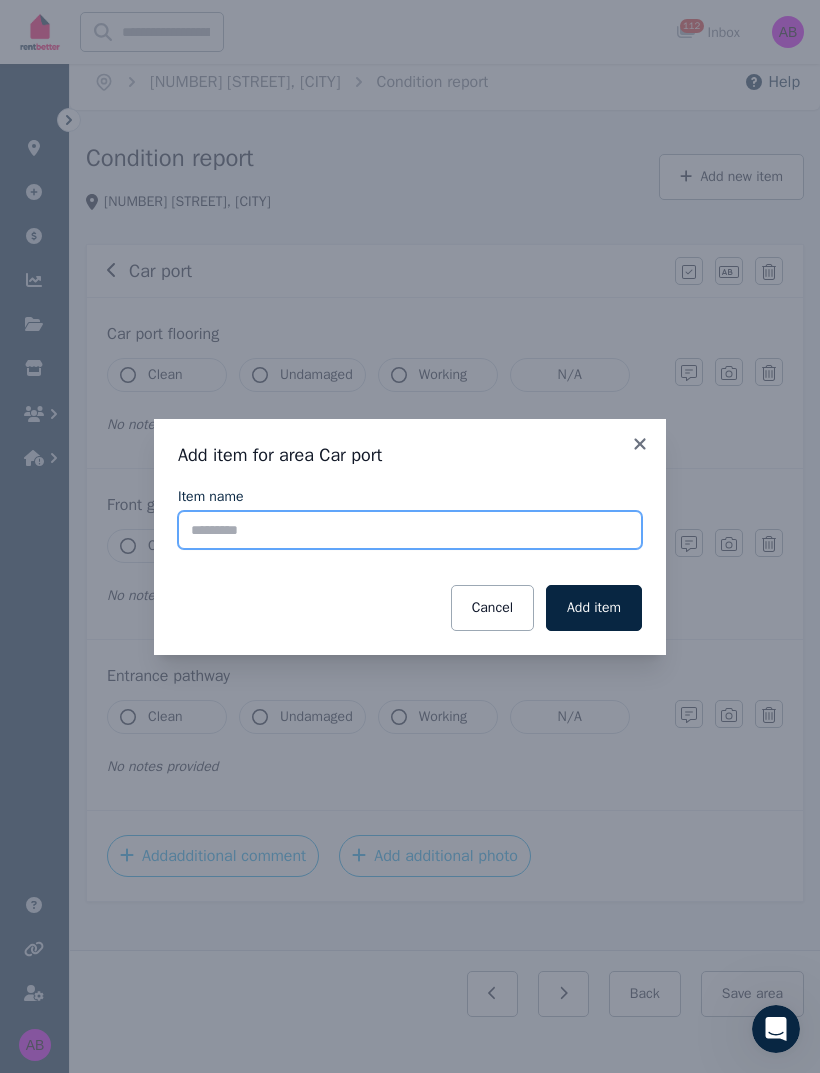click on "Item name" at bounding box center (410, 530) 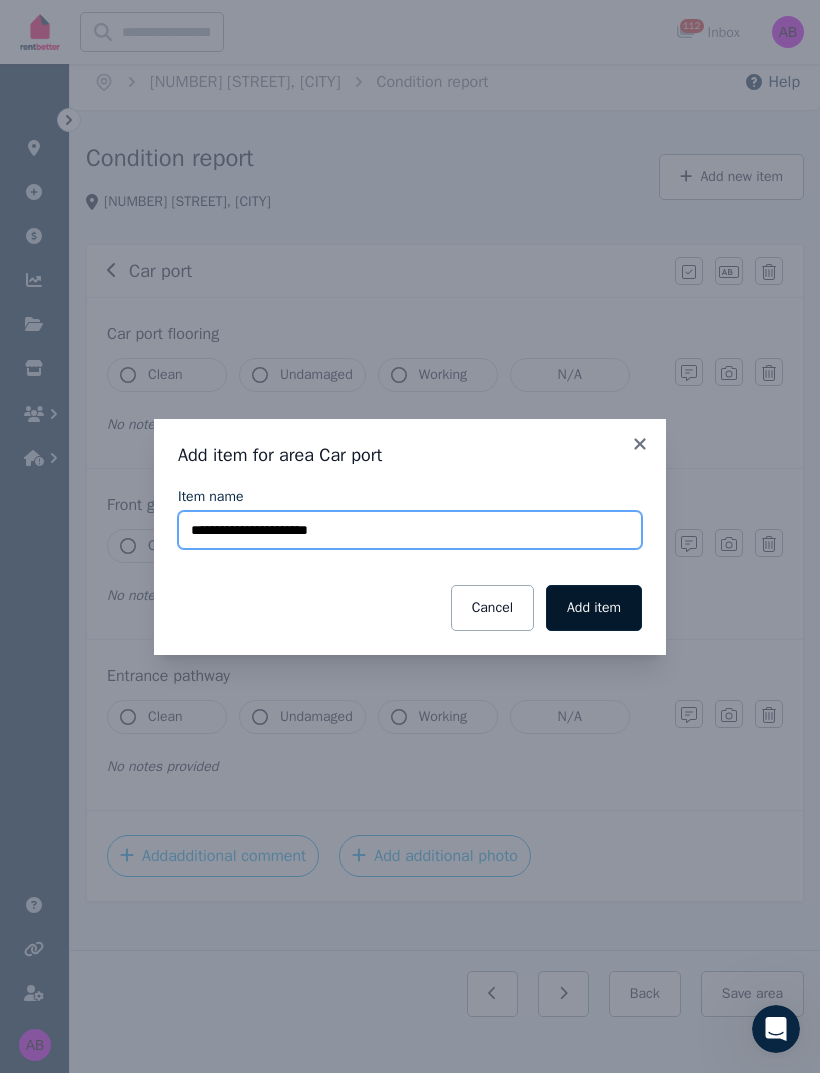 type on "**********" 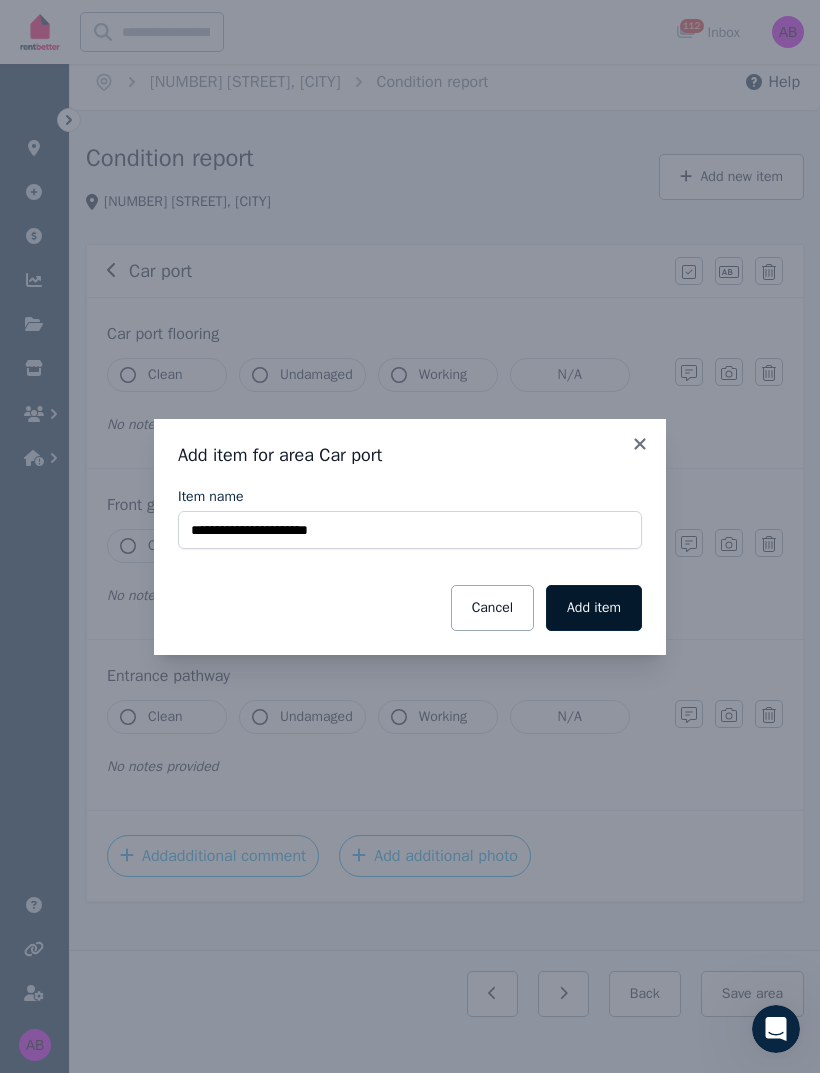 click on "Add item" at bounding box center (594, 608) 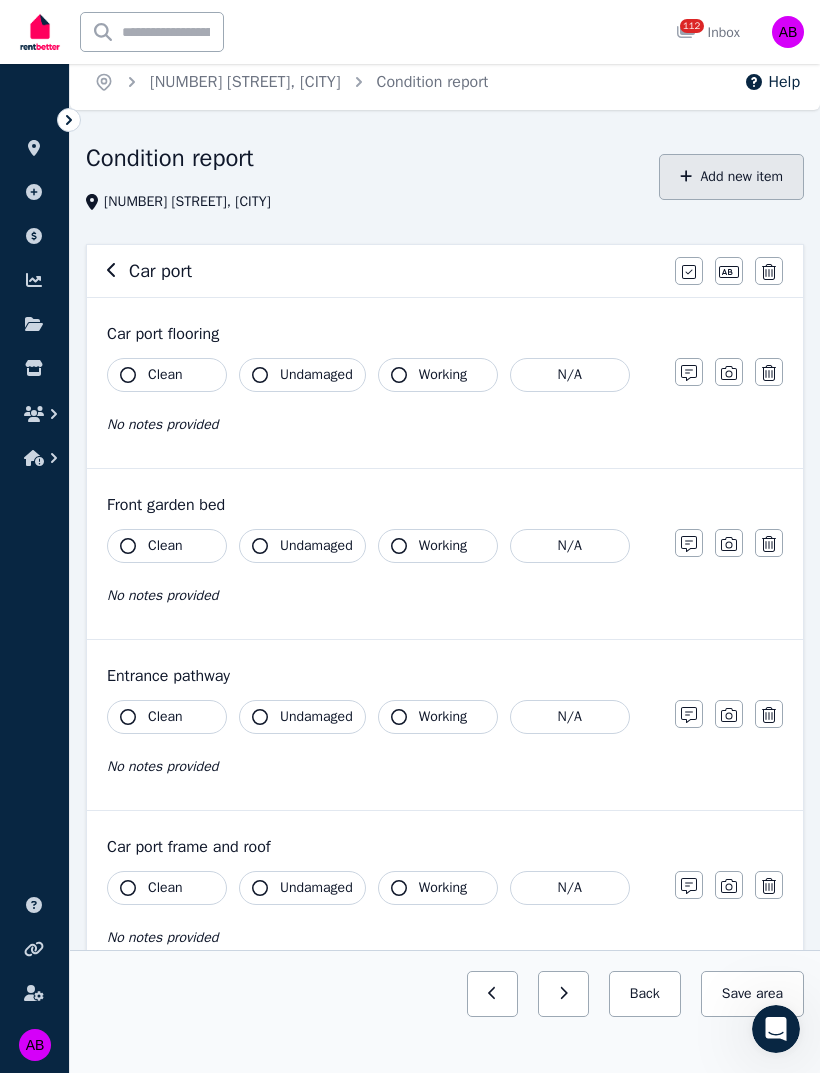 click on "Add new item" at bounding box center [731, 177] 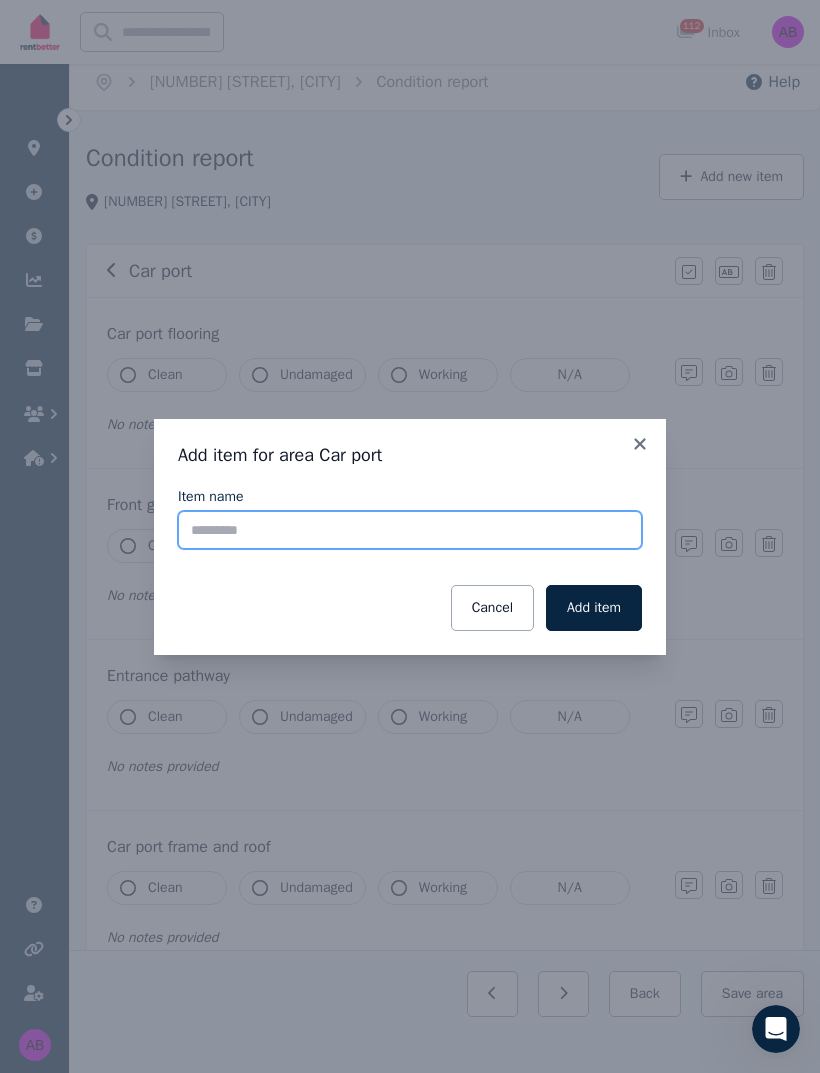 click on "Item name" at bounding box center (410, 530) 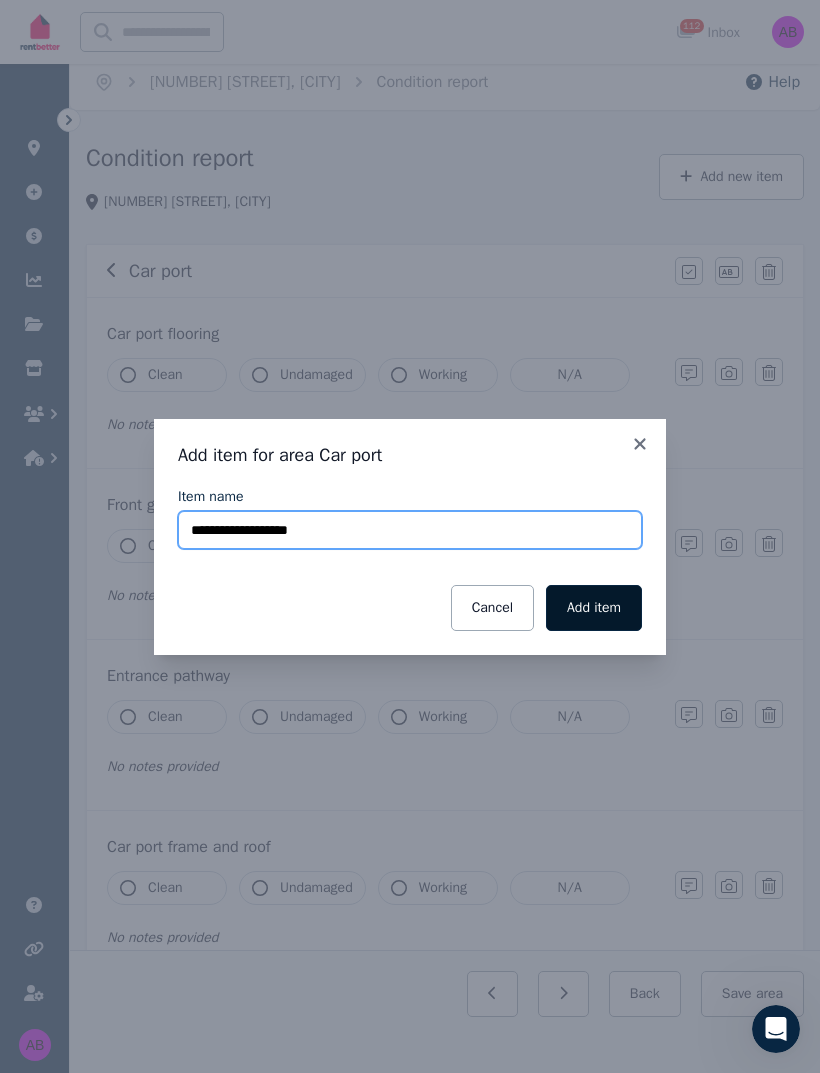 type on "**********" 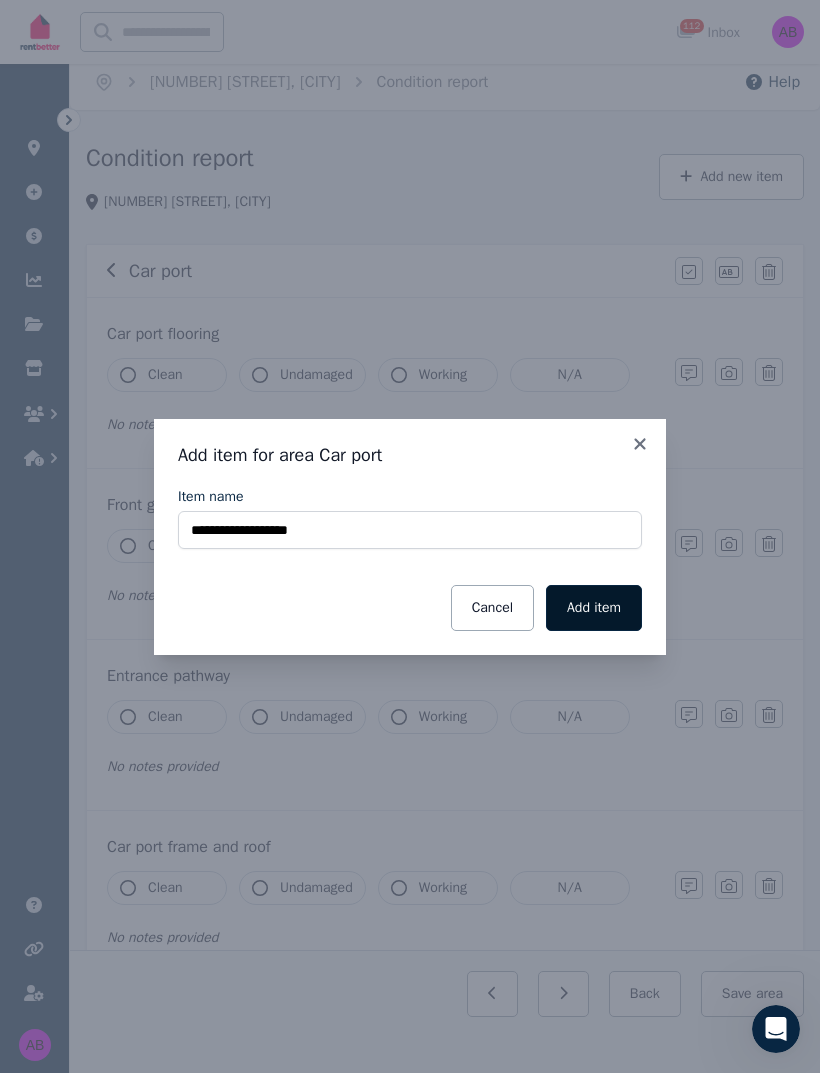 click on "Add item" at bounding box center [594, 608] 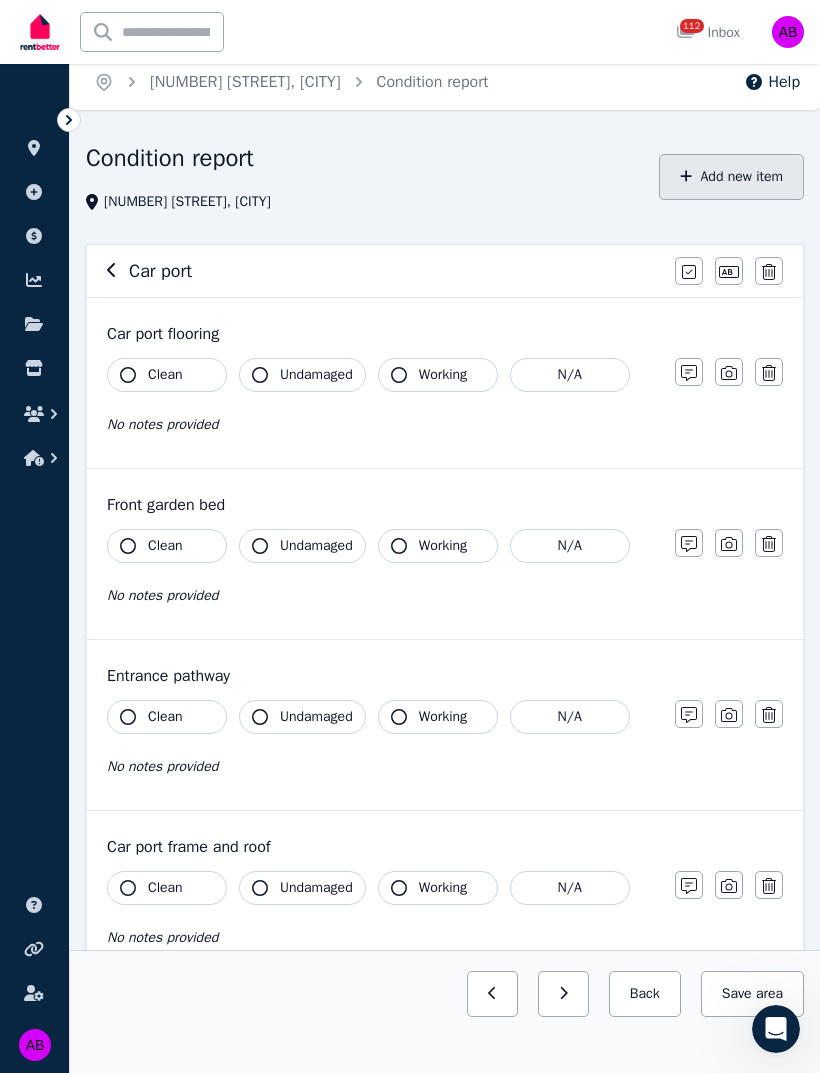 click on "Add new item" at bounding box center (731, 177) 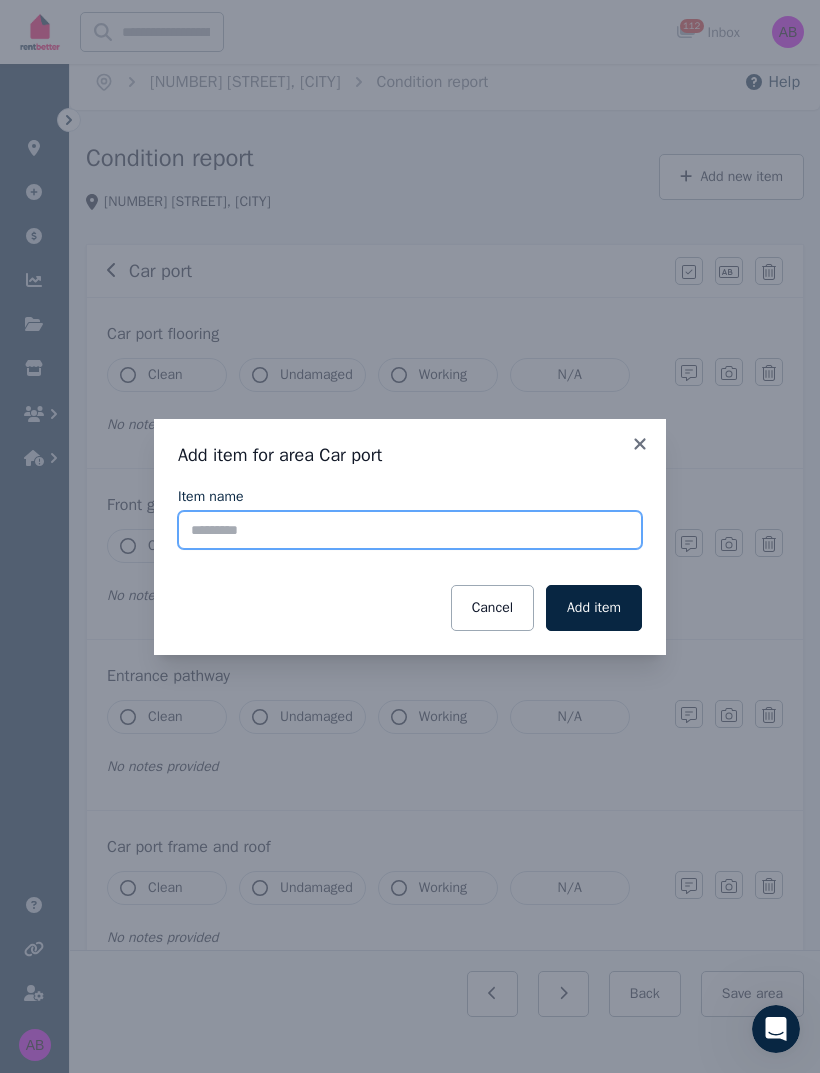 click on "Item name" at bounding box center (410, 530) 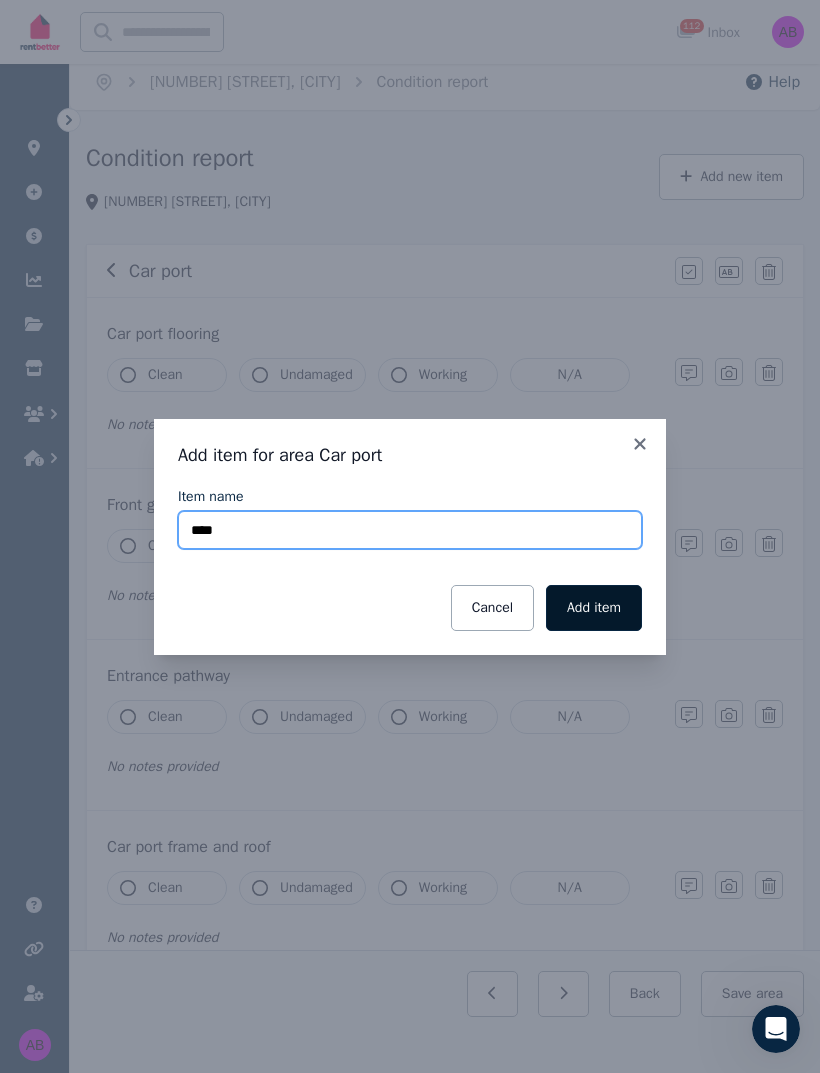 type on "****" 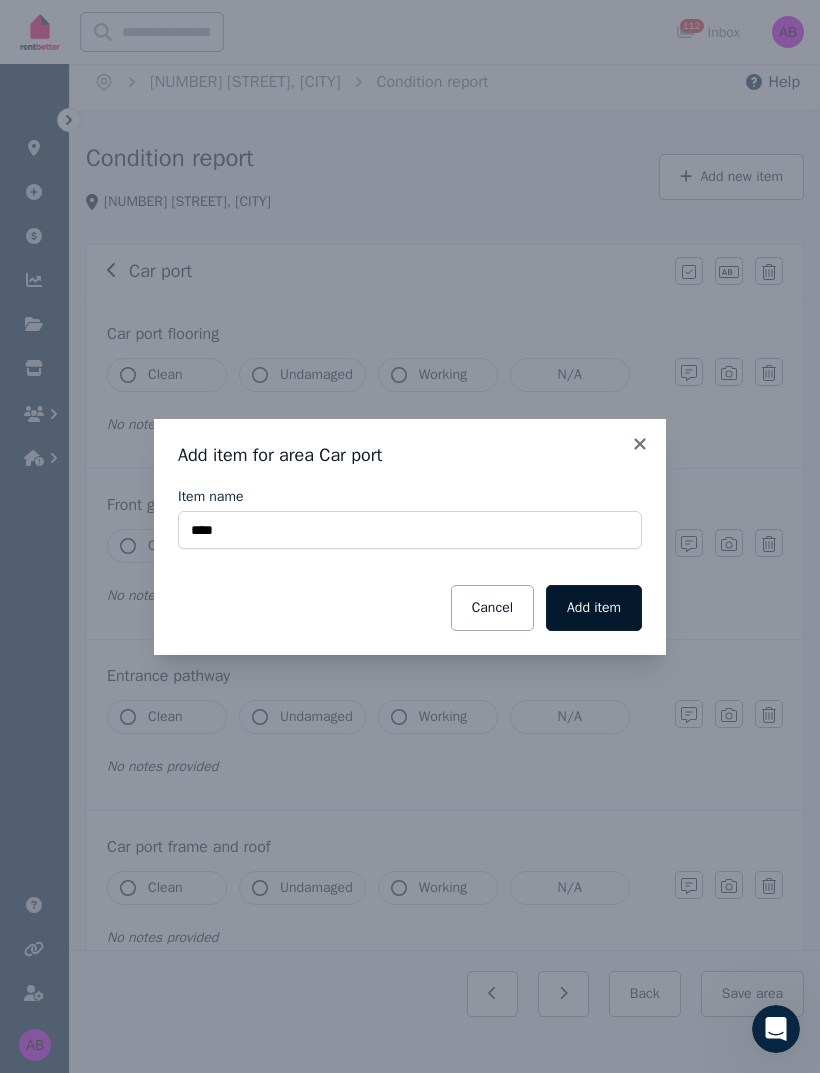 click on "Add item" at bounding box center (594, 608) 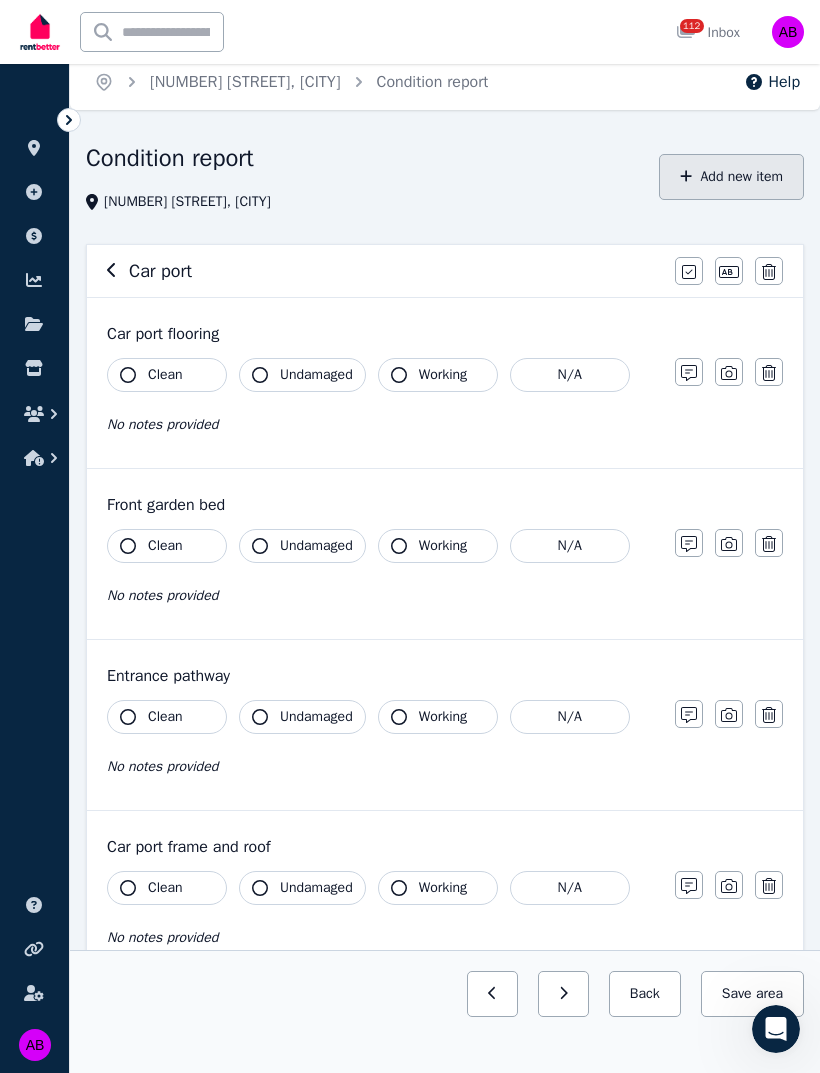 click on "Add new item" at bounding box center (731, 177) 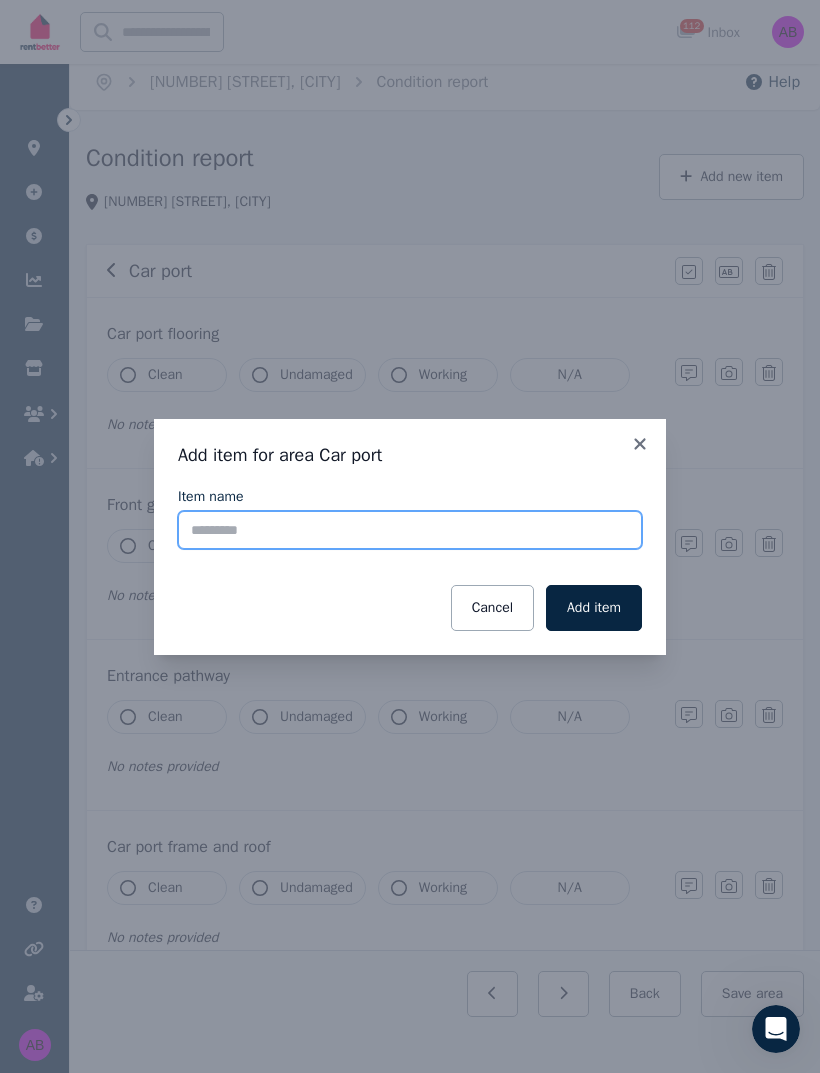 click on "Item name" at bounding box center [410, 530] 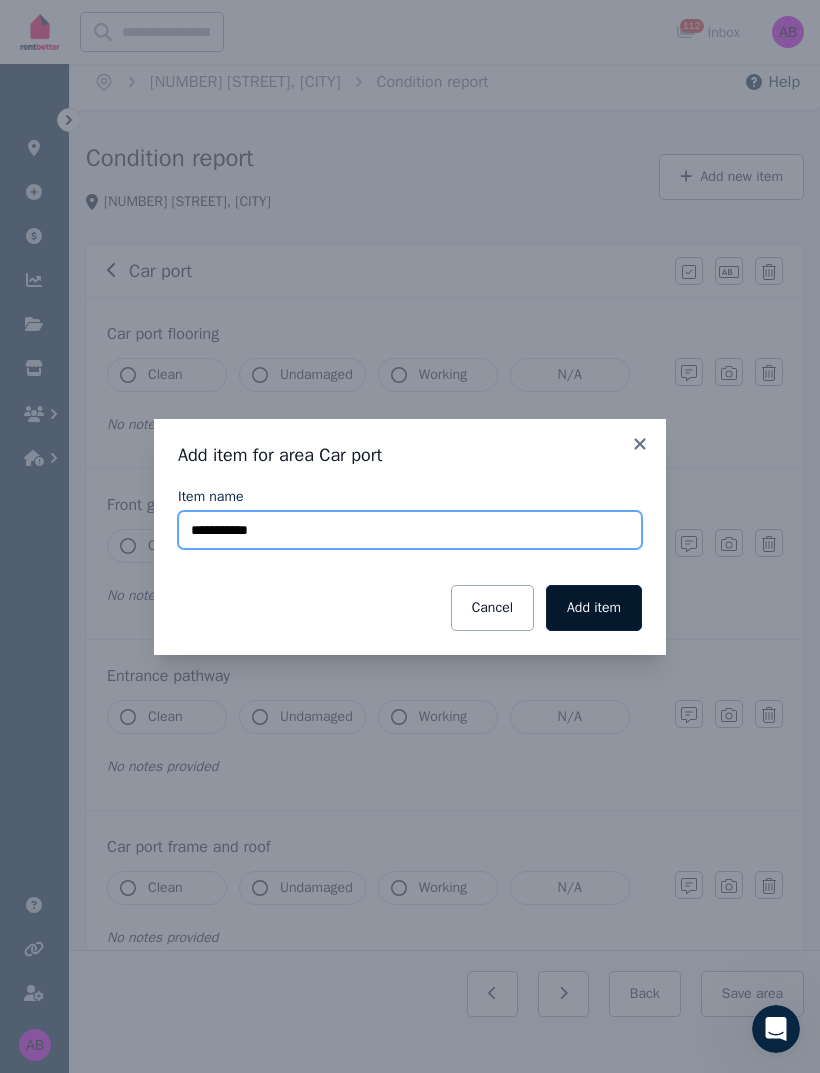 type on "**********" 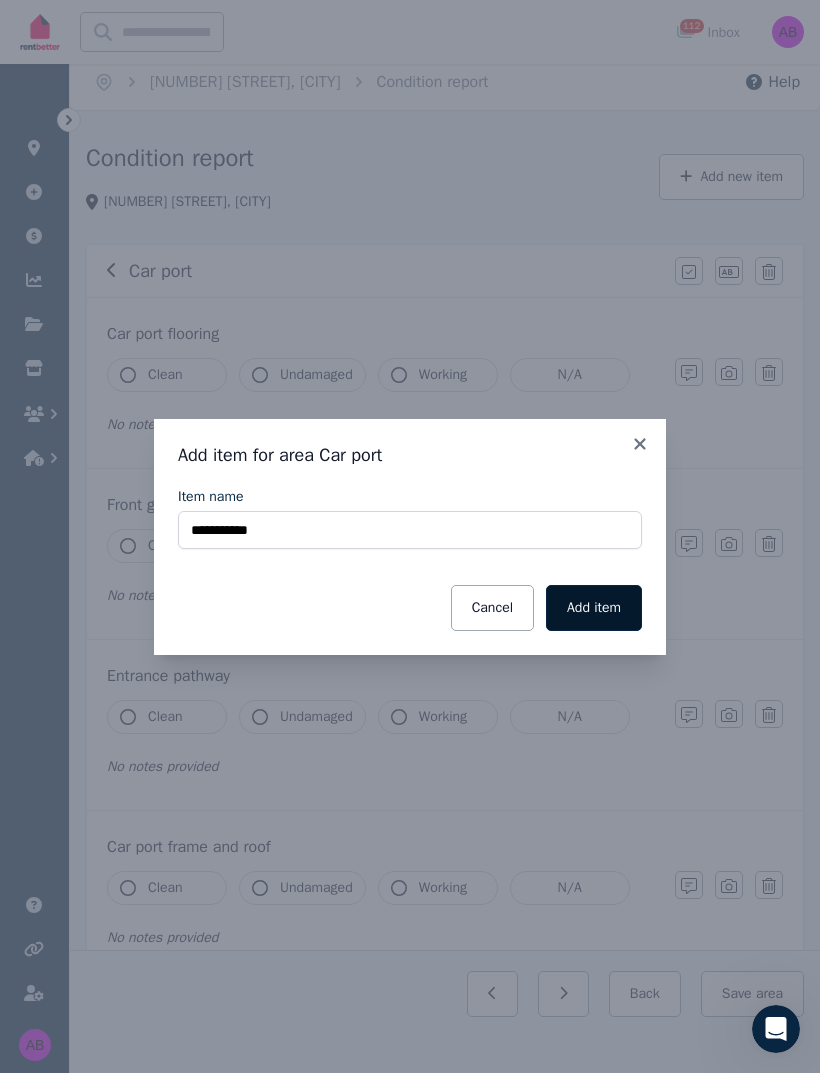 click on "Add item" at bounding box center [594, 608] 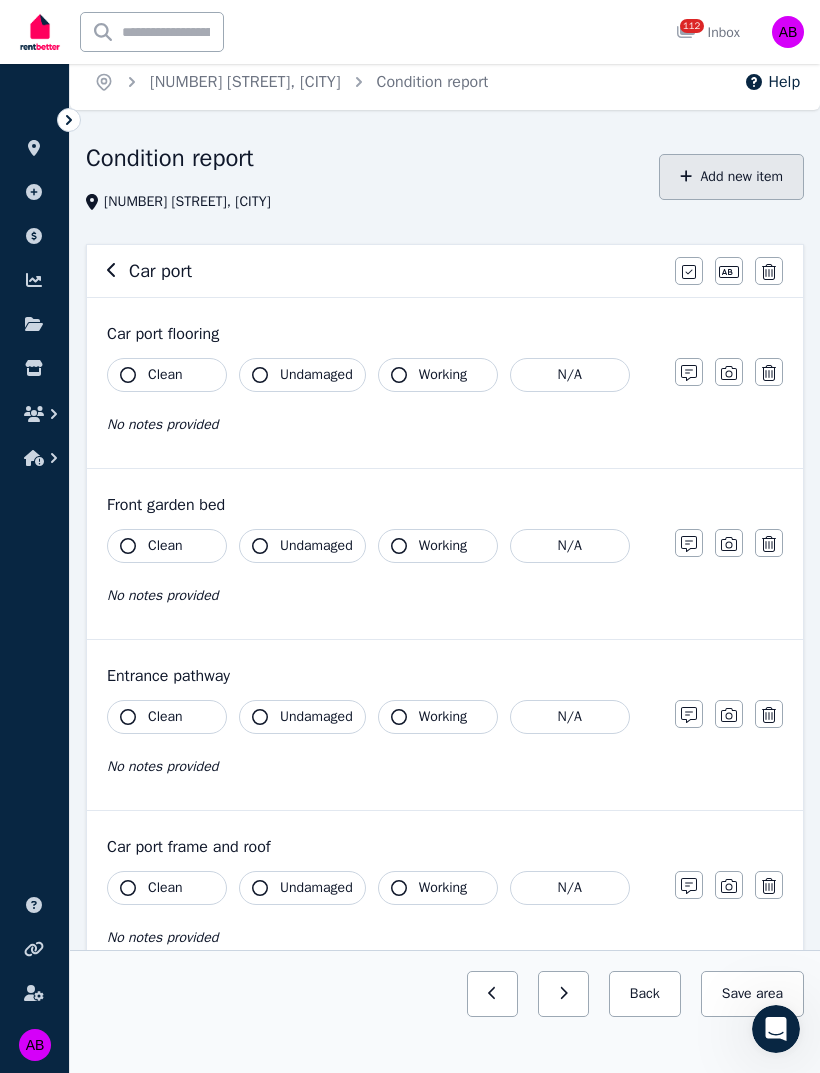 click on "Add new item" at bounding box center (731, 177) 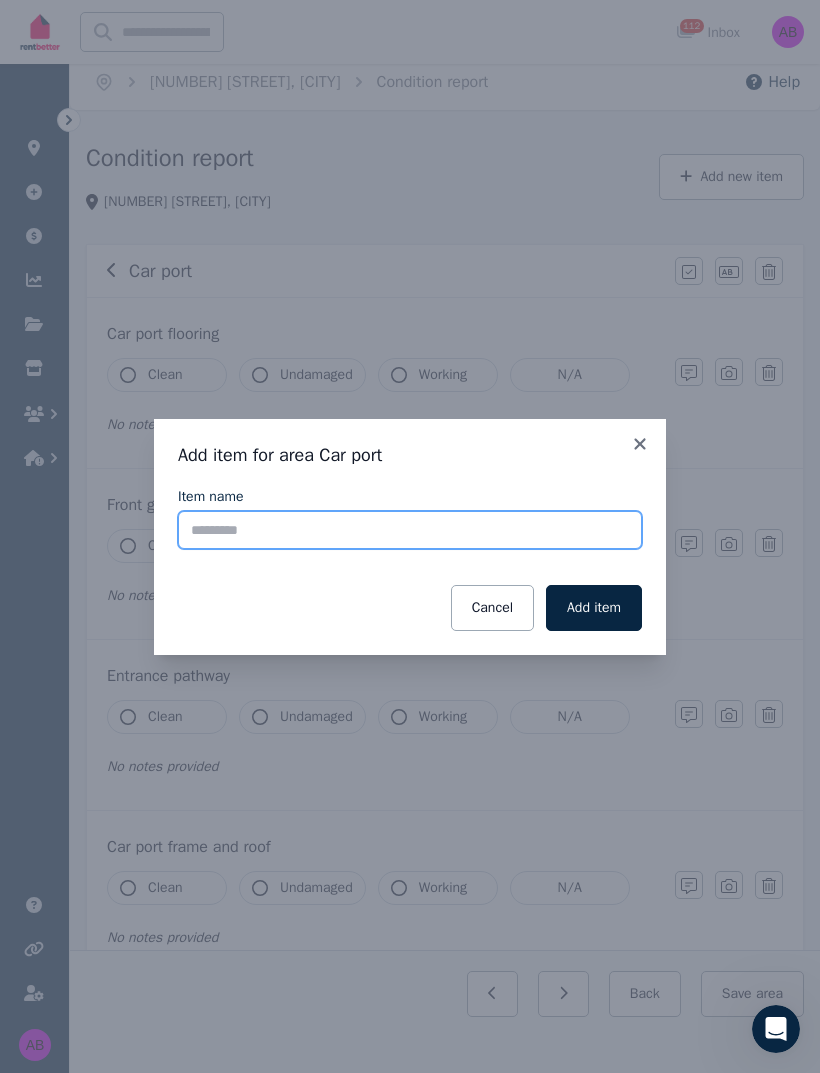 click on "Item name" at bounding box center [410, 530] 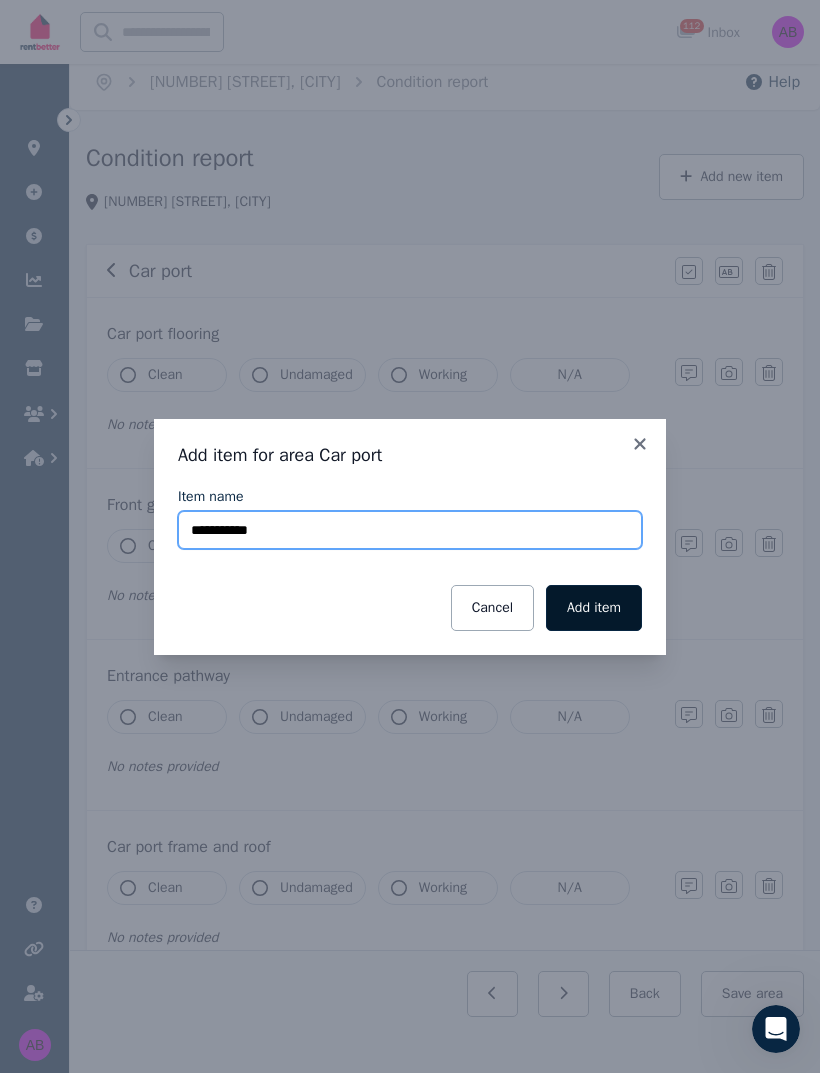 type on "**********" 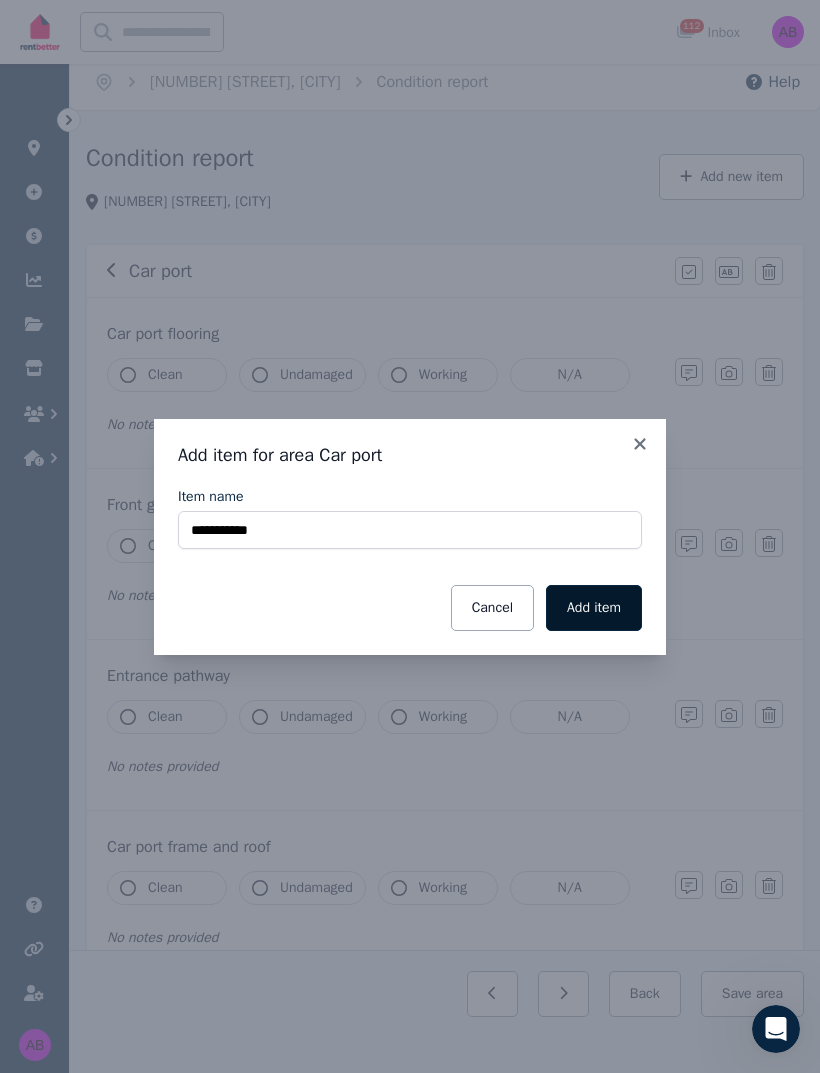 click on "Add item" at bounding box center [594, 608] 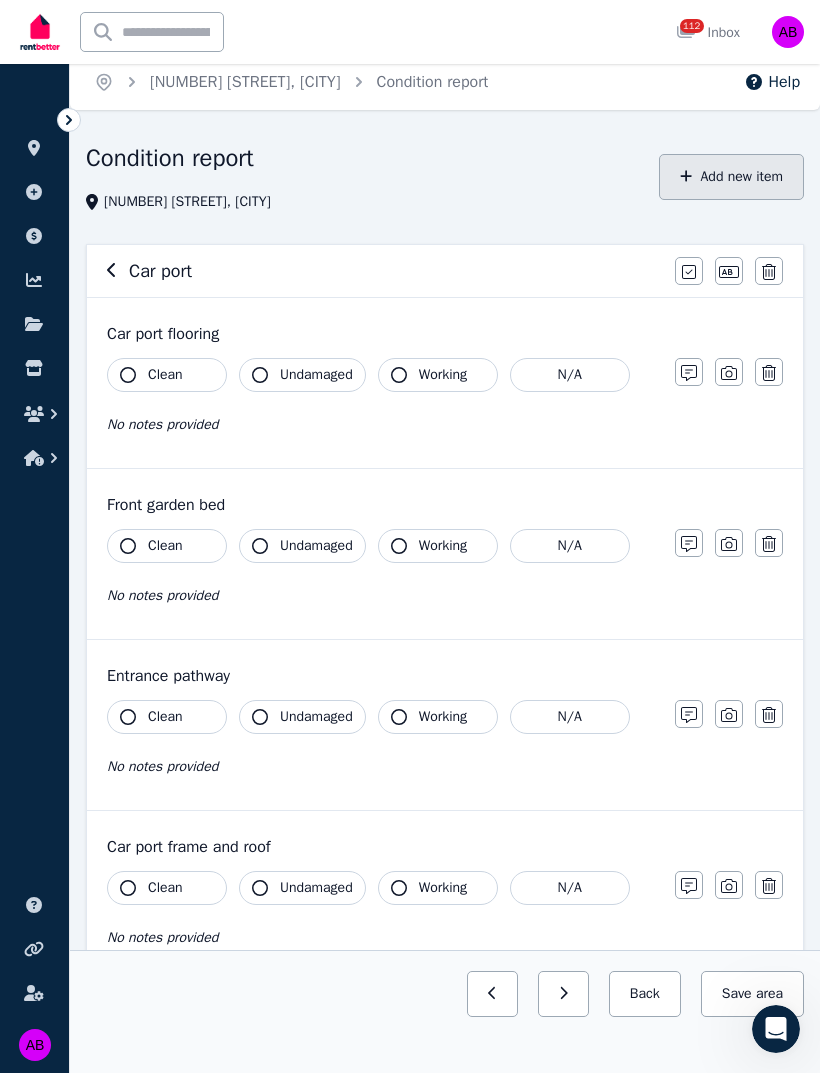 click on "Add new item" at bounding box center [731, 177] 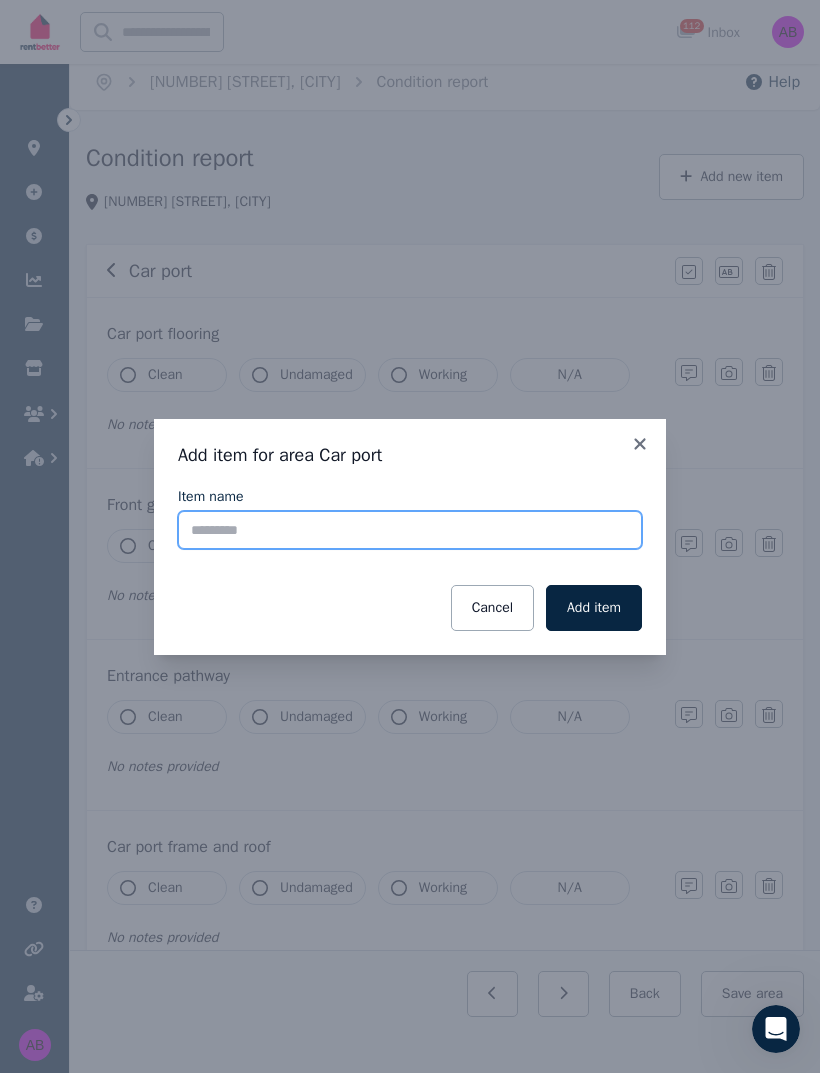 click on "Item name" at bounding box center [410, 530] 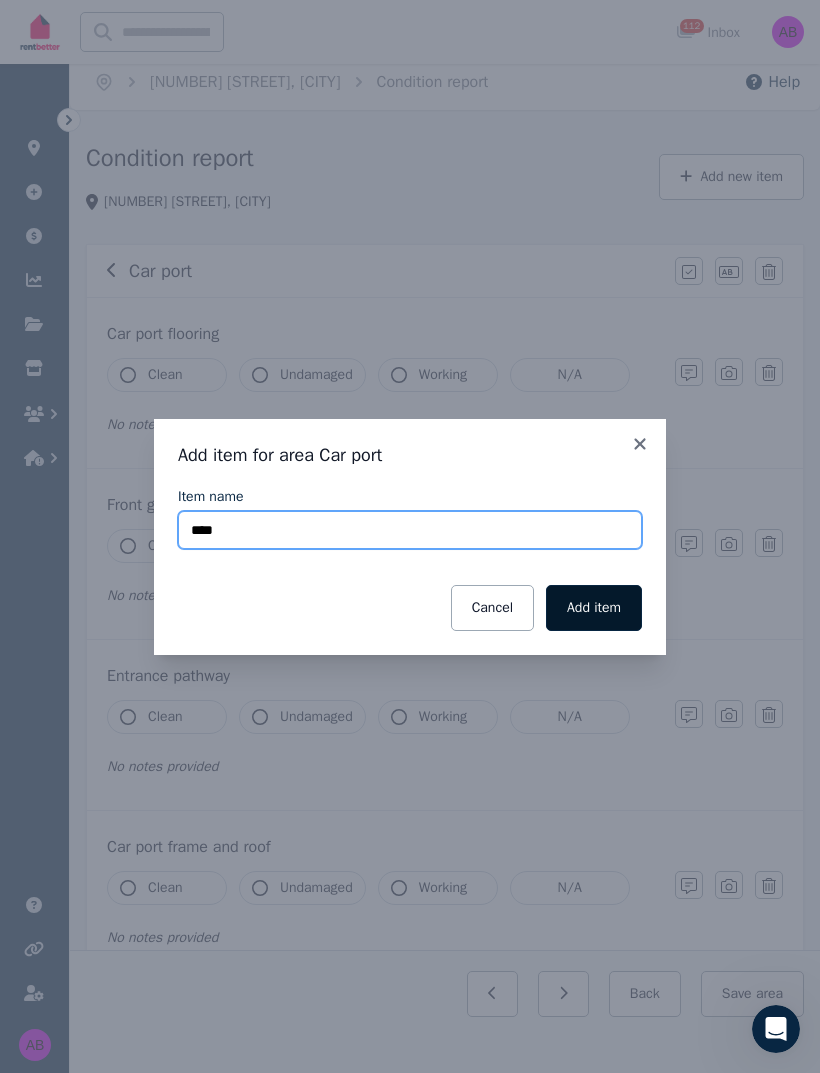 type on "****" 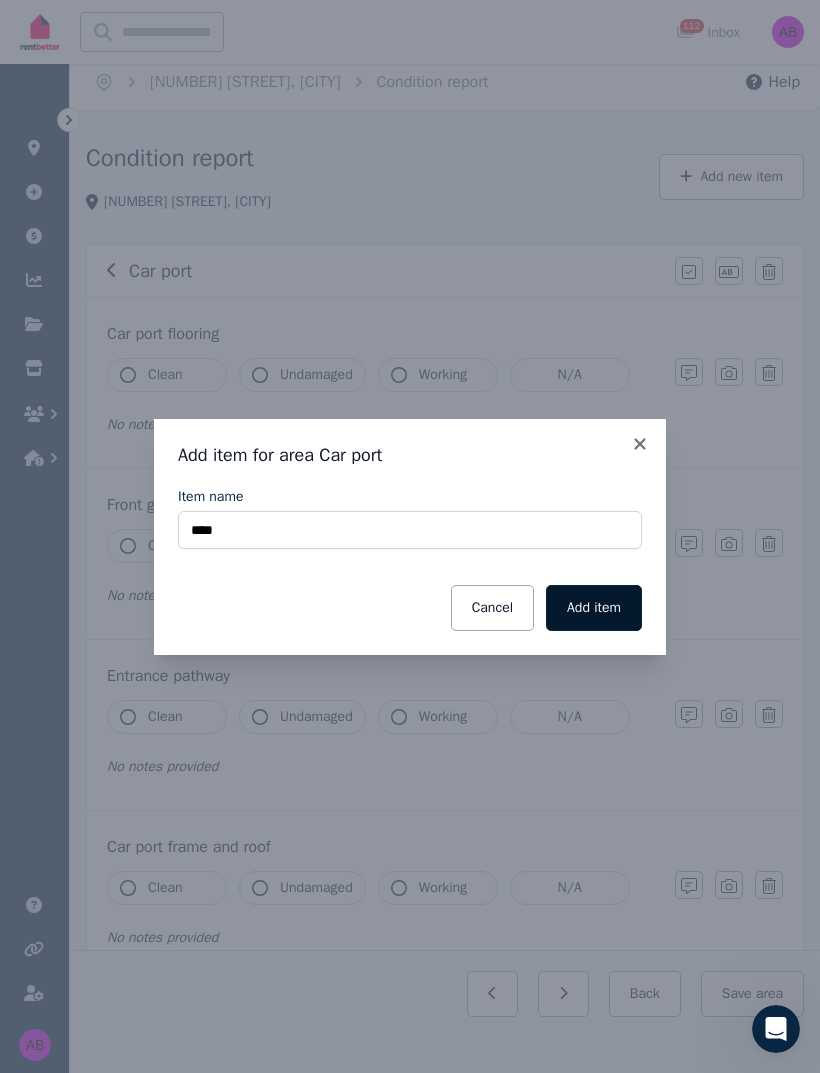 click on "Add item" at bounding box center [594, 608] 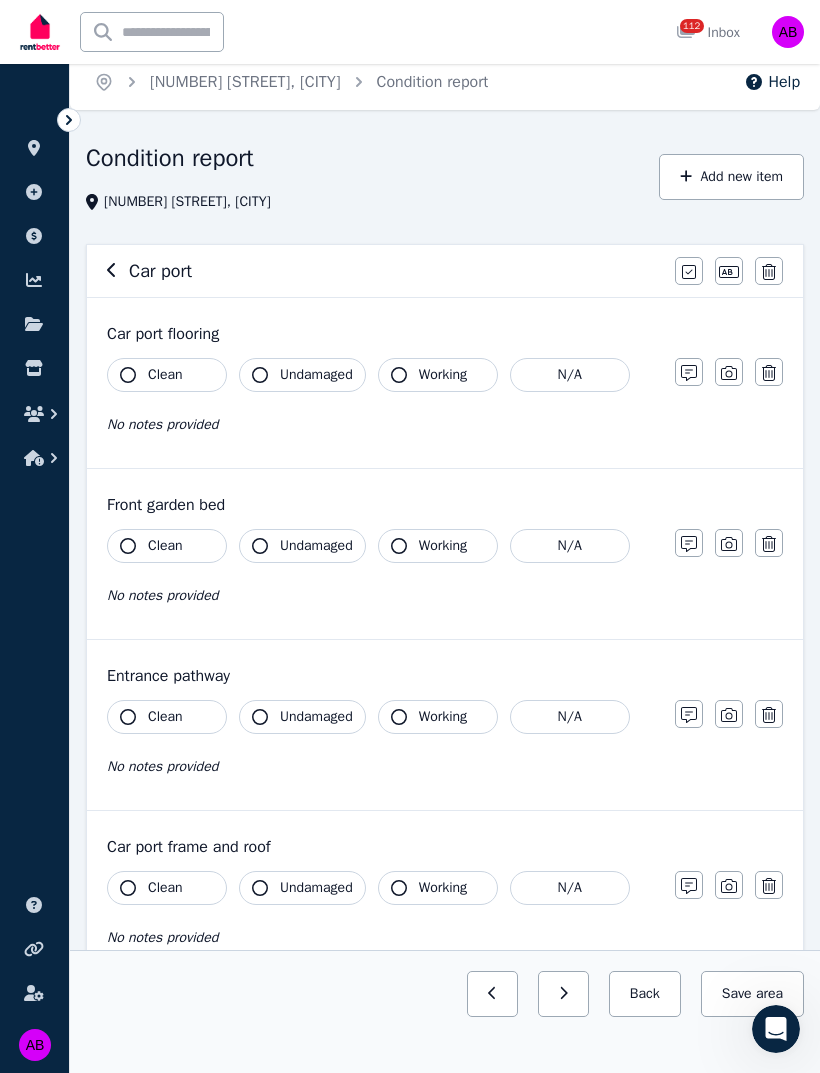click on "Clean" at bounding box center [167, 375] 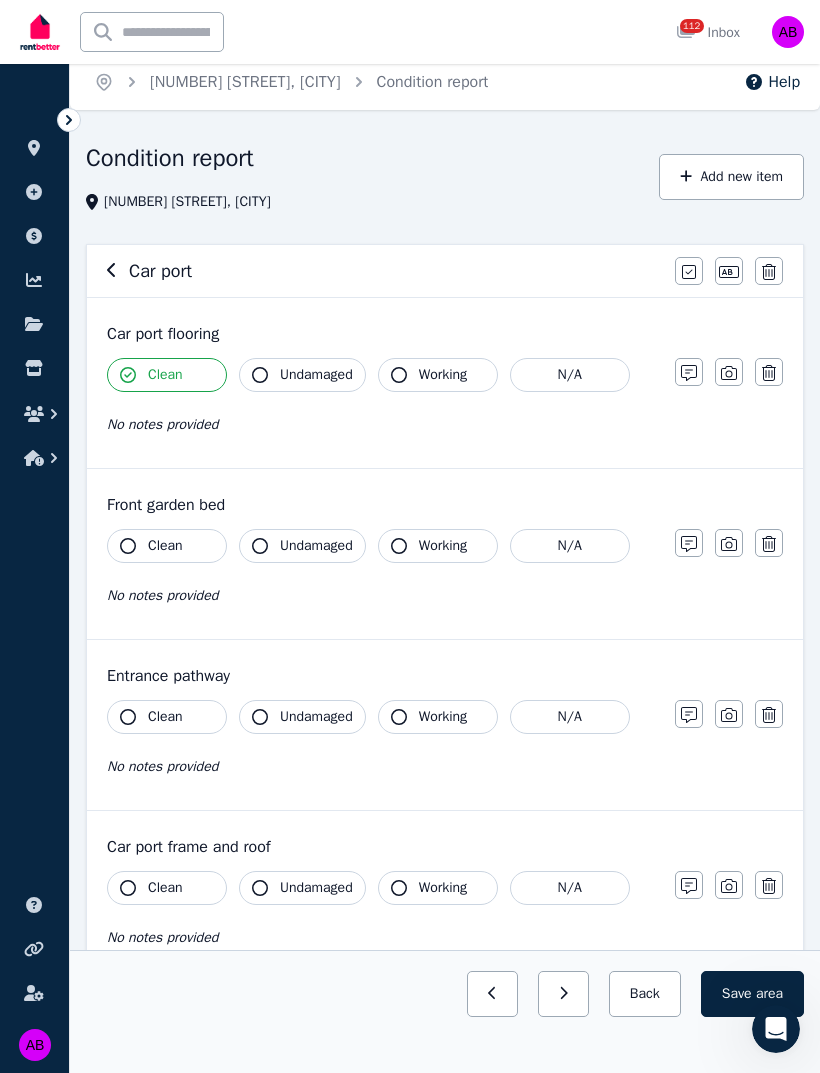 click on "Undamaged" at bounding box center [316, 375] 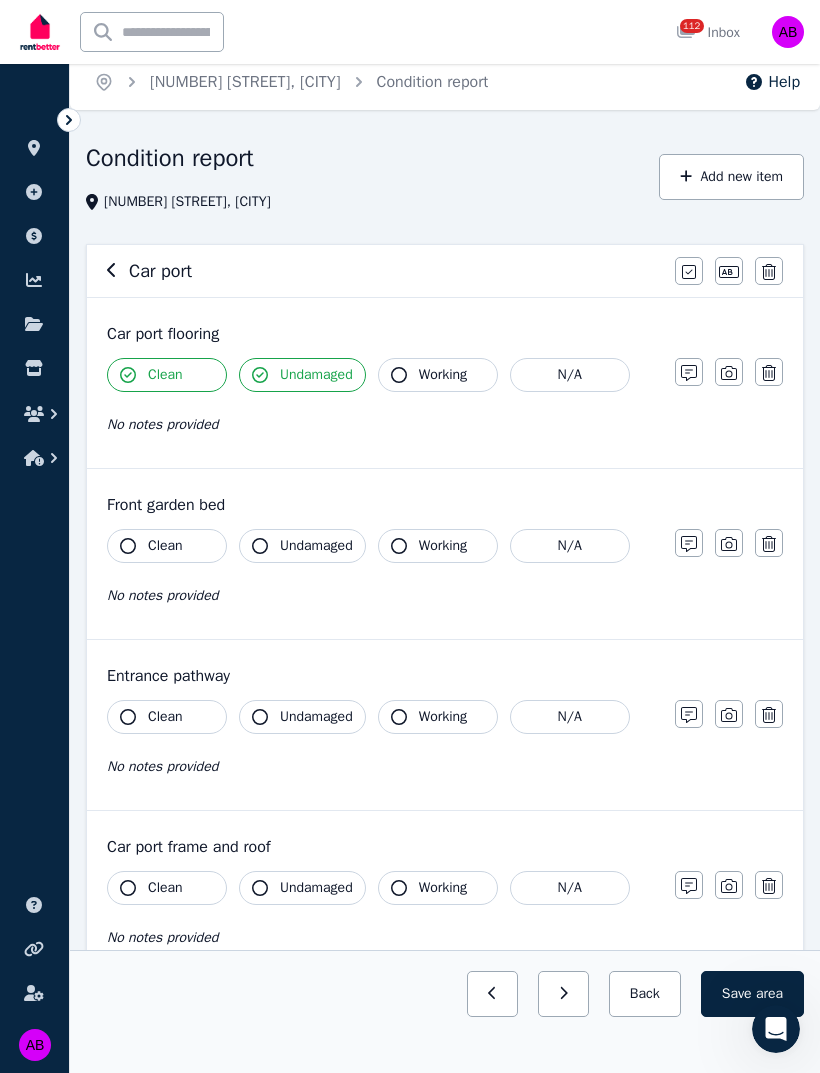 click on "Undamaged" at bounding box center [316, 375] 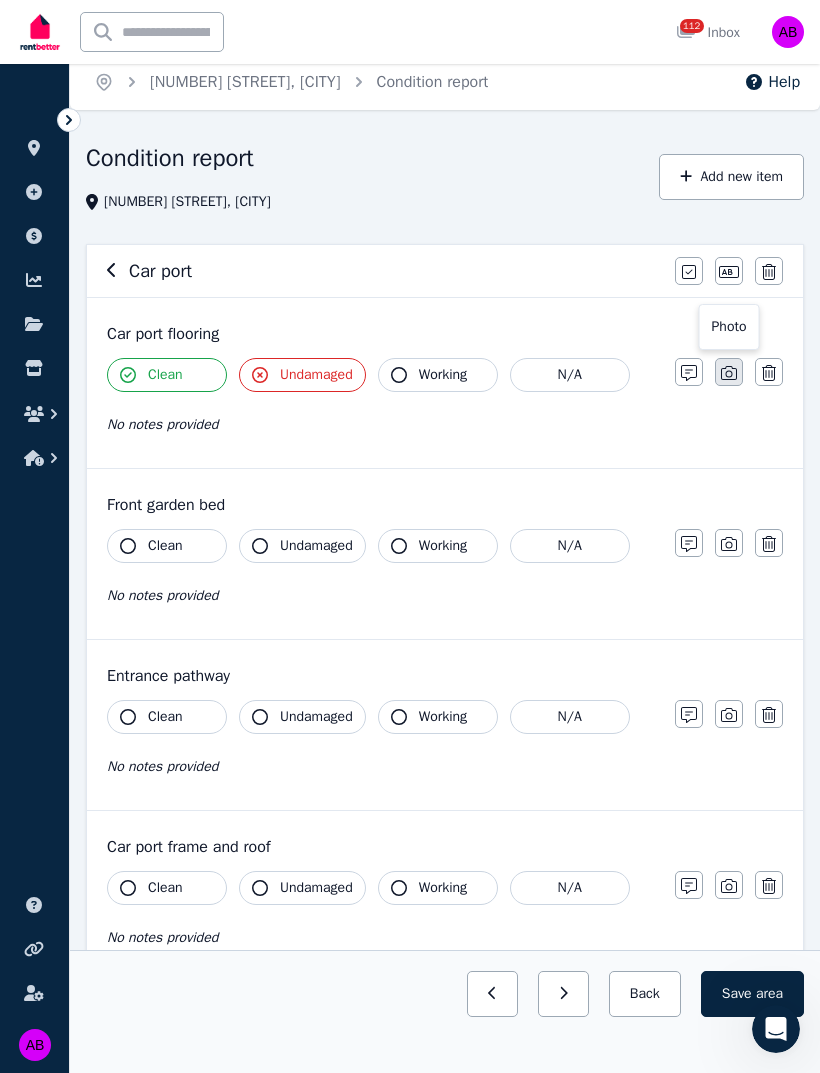 click 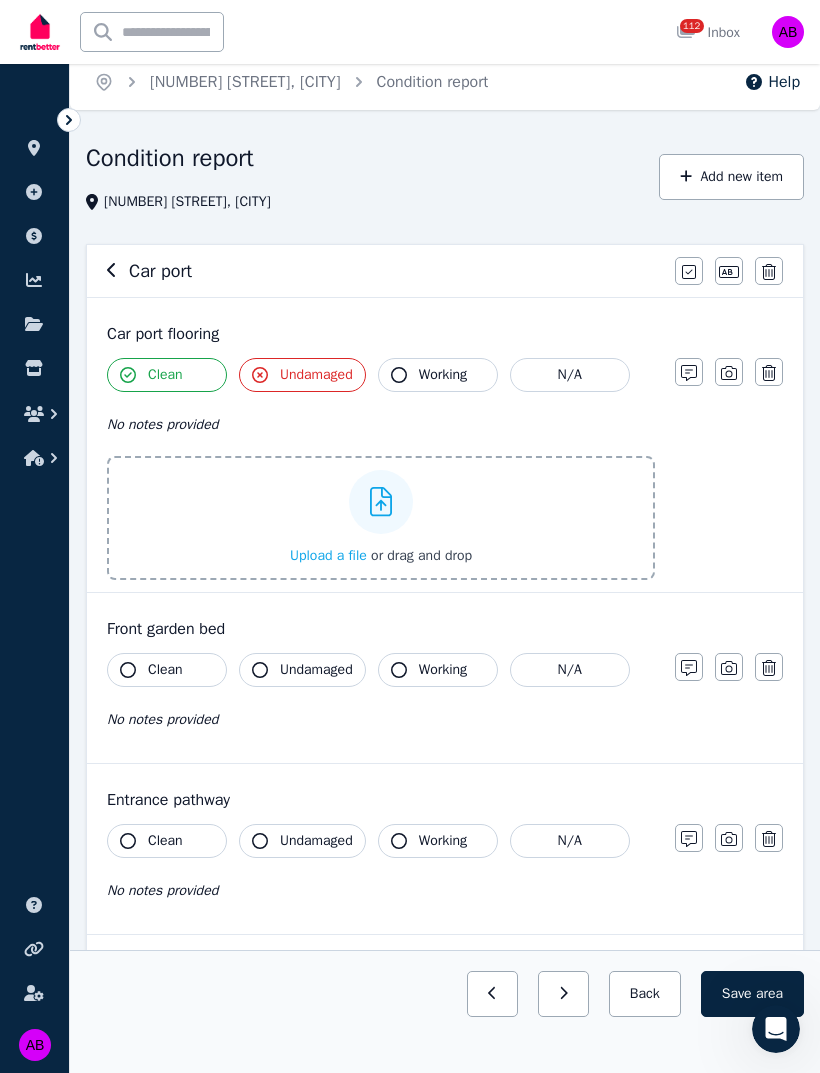 click on "Upload a file" at bounding box center (328, 555) 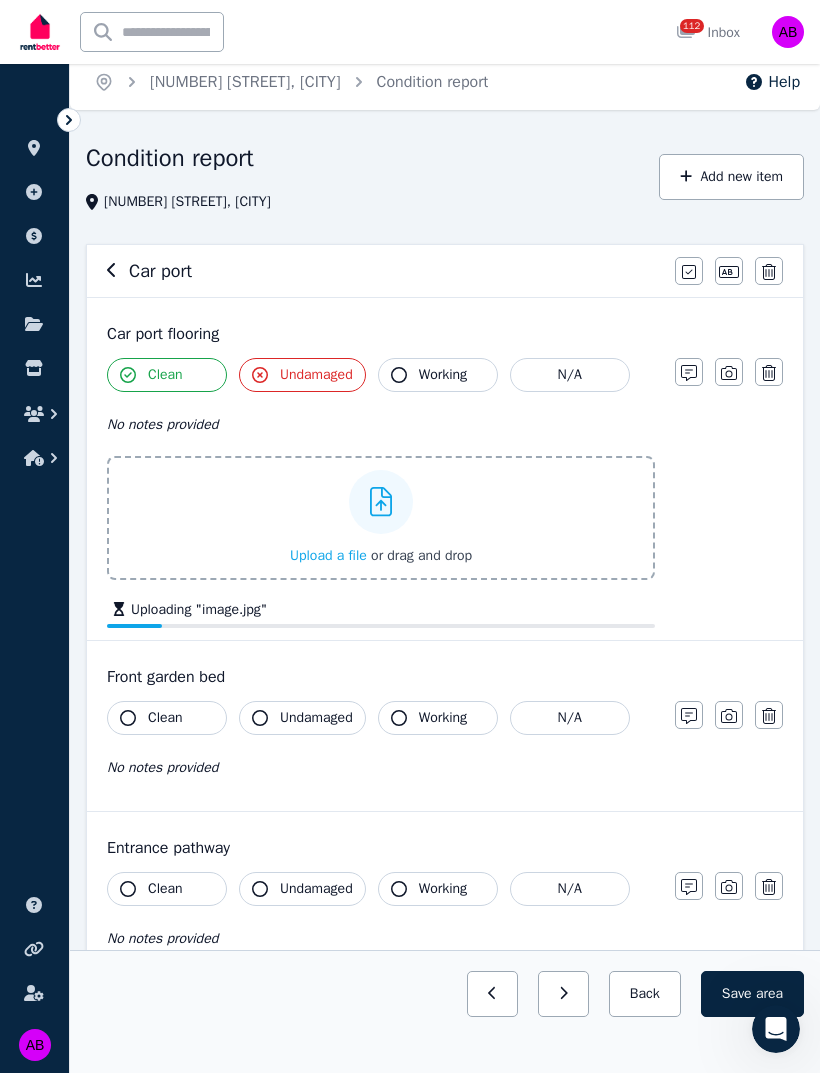 click on "Clean" at bounding box center [165, 375] 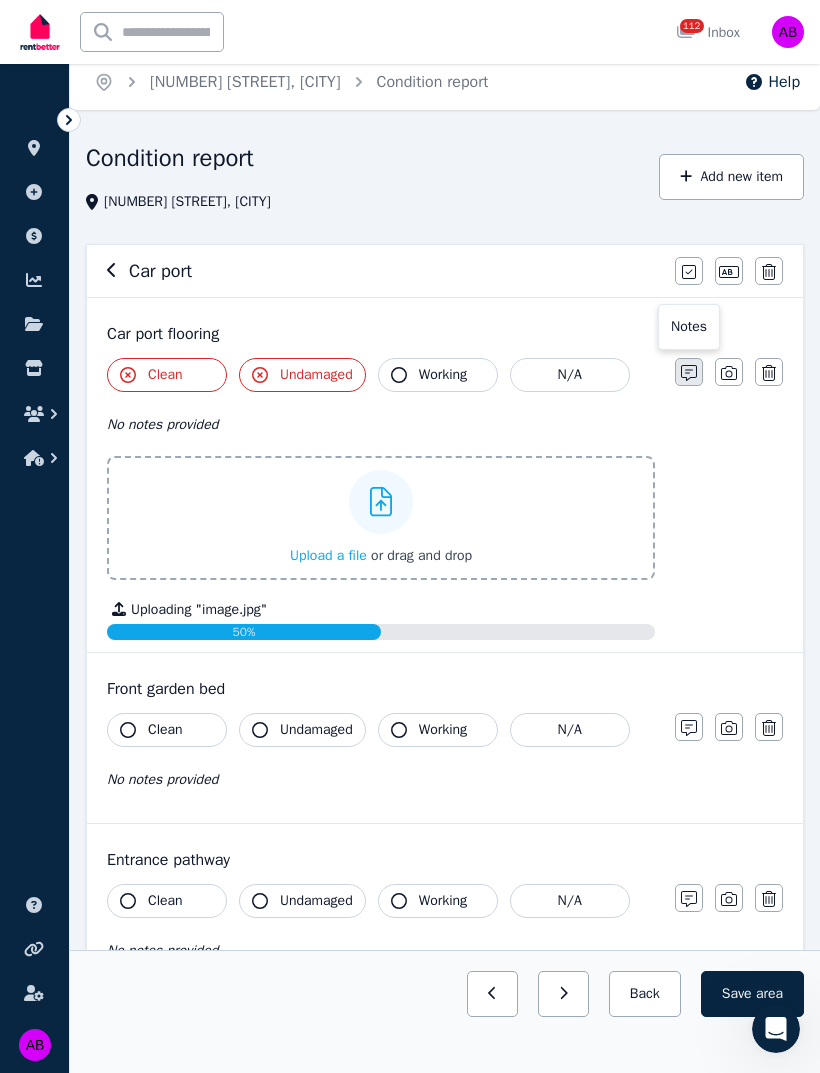 click at bounding box center (689, 372) 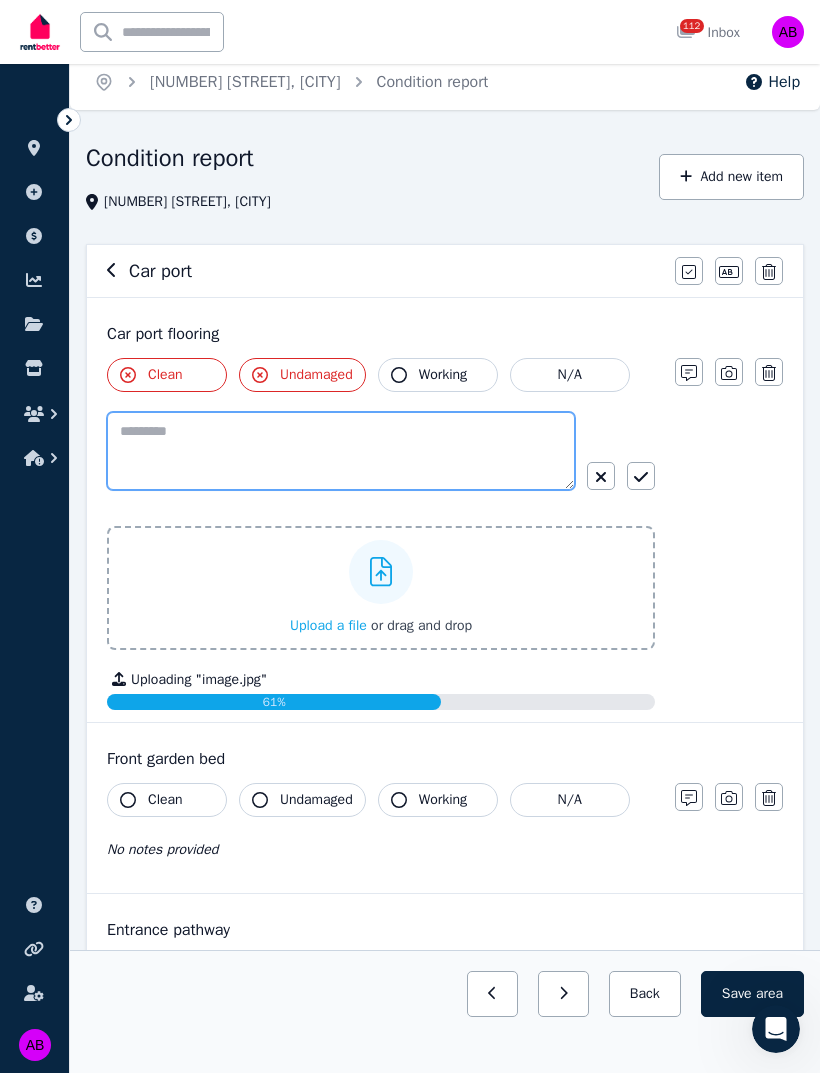 click at bounding box center (341, 451) 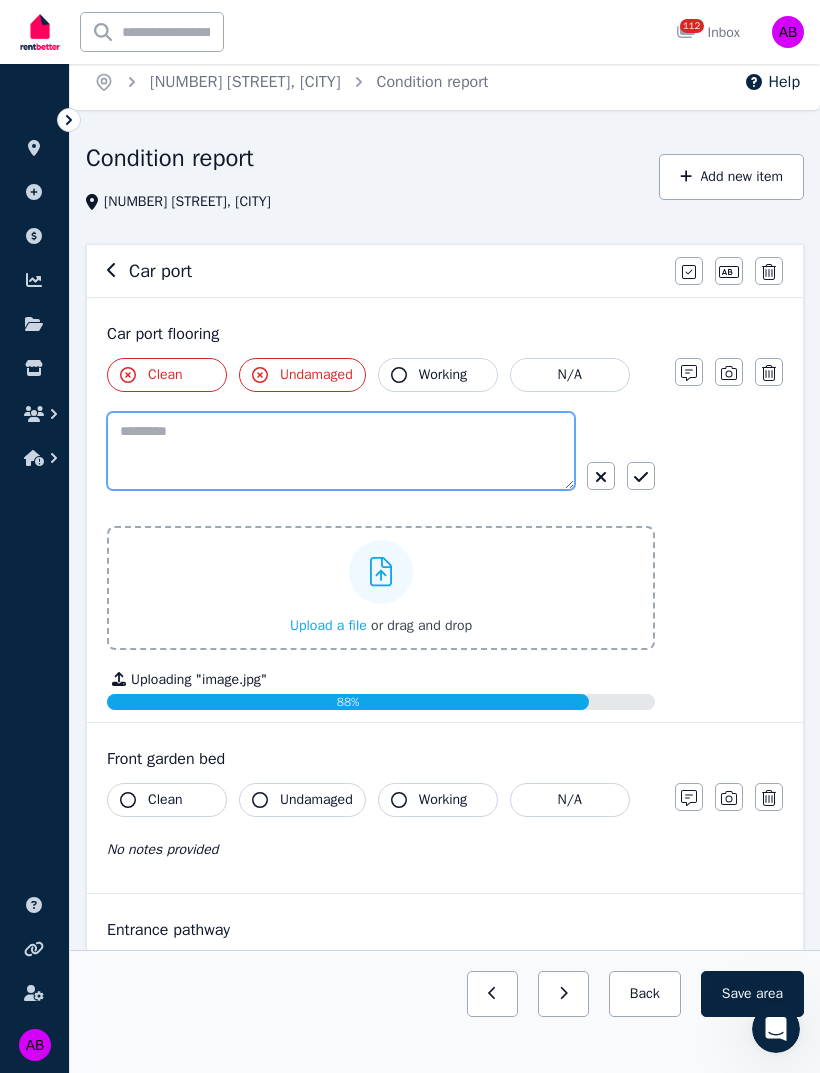 type on "*" 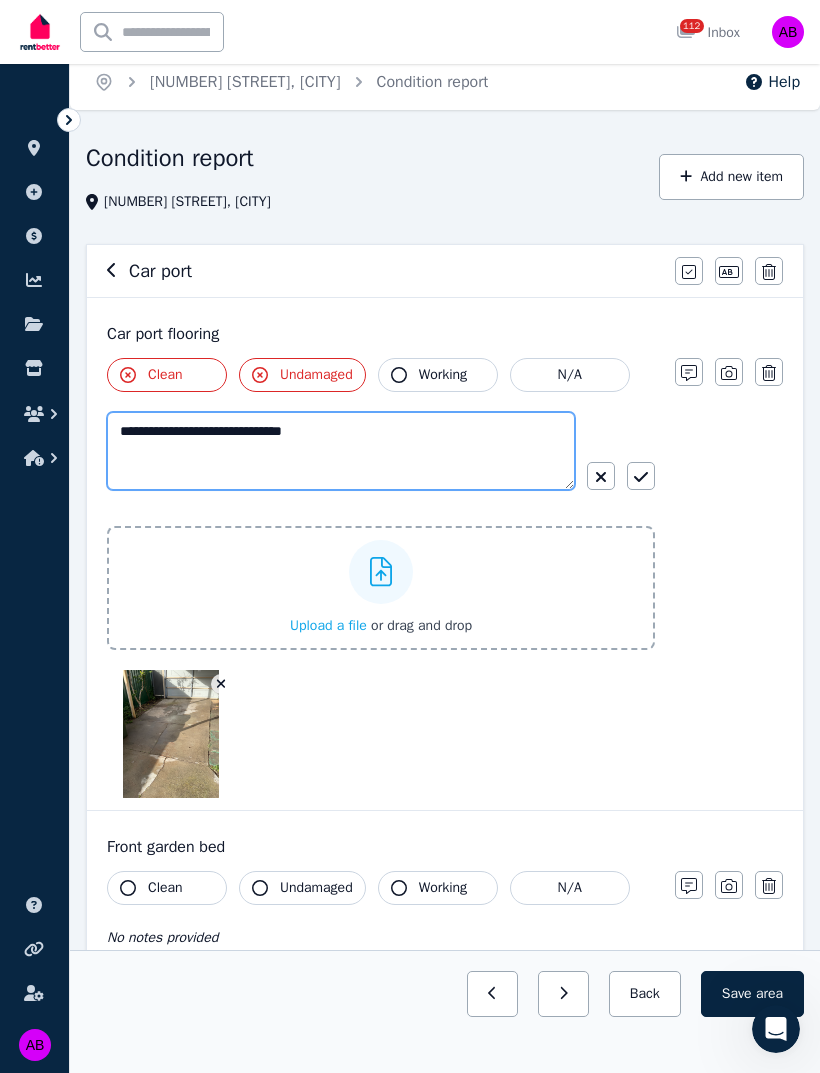 type on "**********" 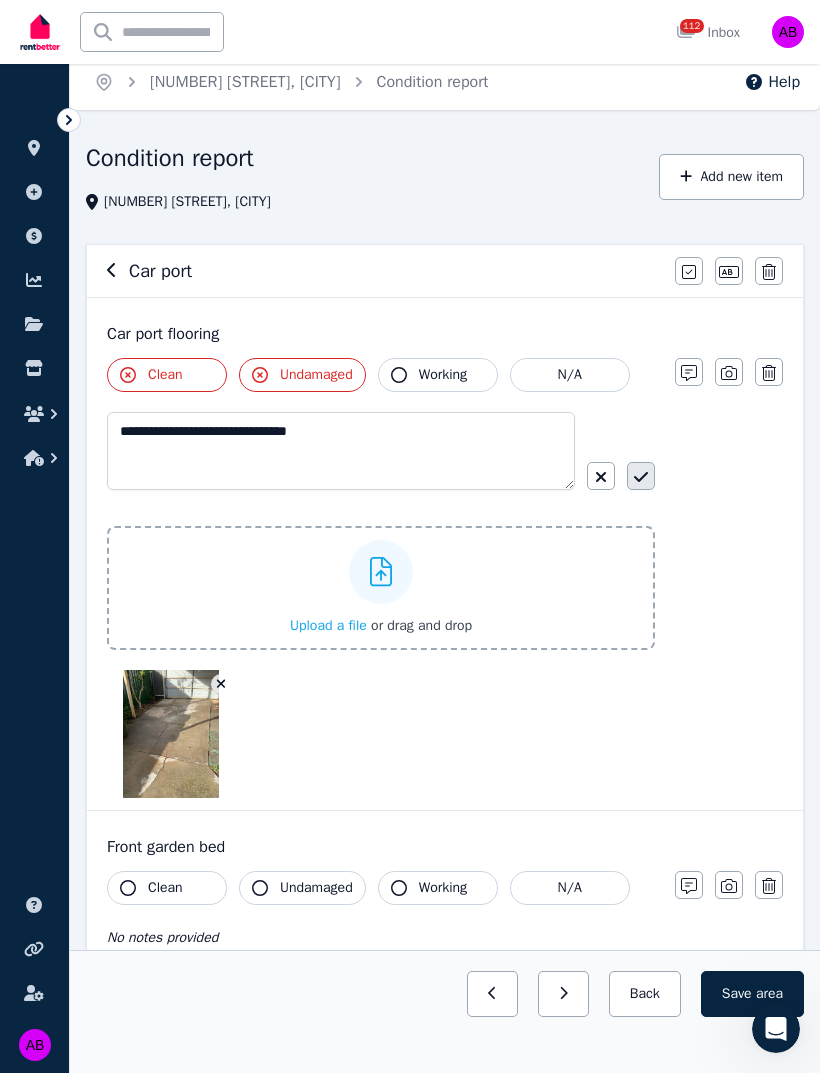 click 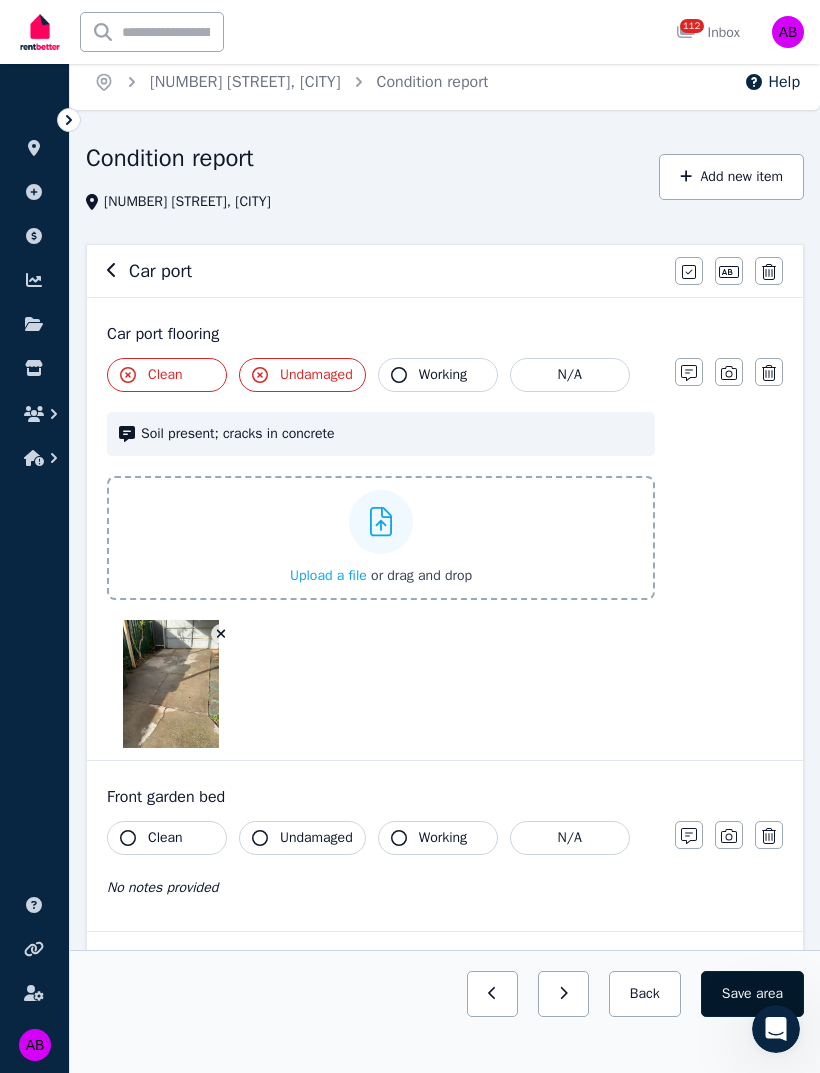 click on "Save   area" at bounding box center (752, 994) 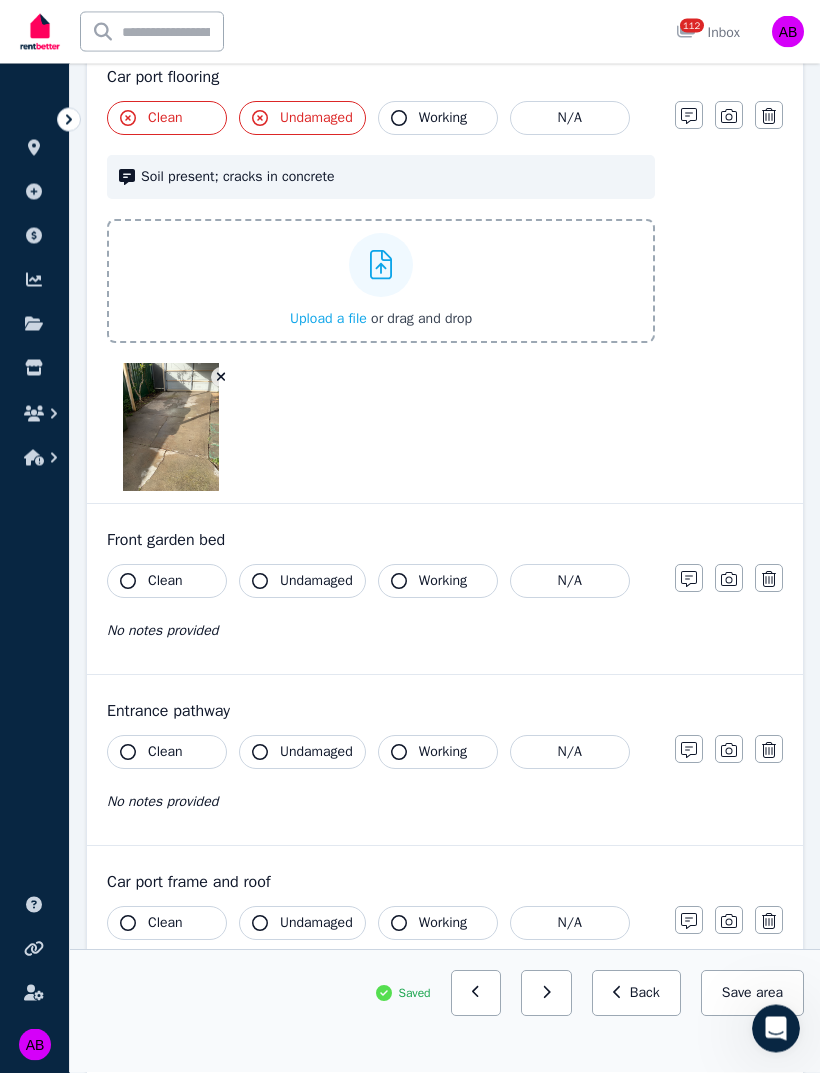 scroll, scrollTop: 267, scrollLeft: 0, axis: vertical 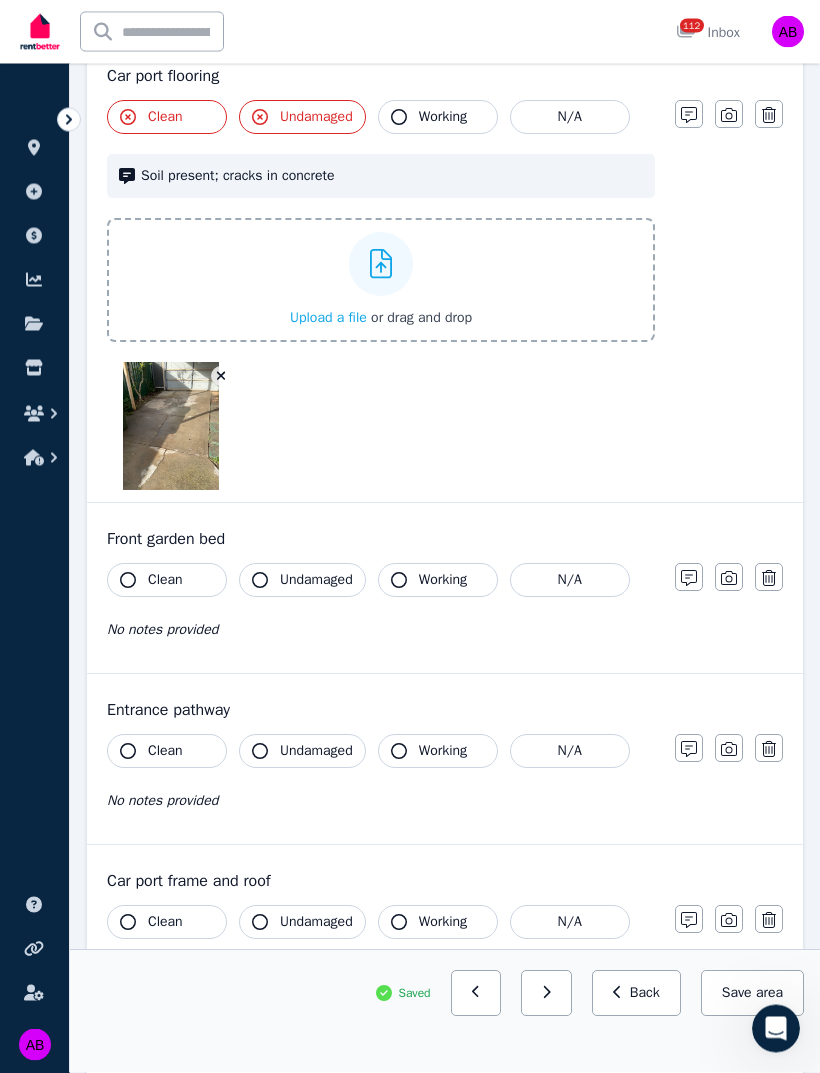 click on "Clean" at bounding box center [165, 581] 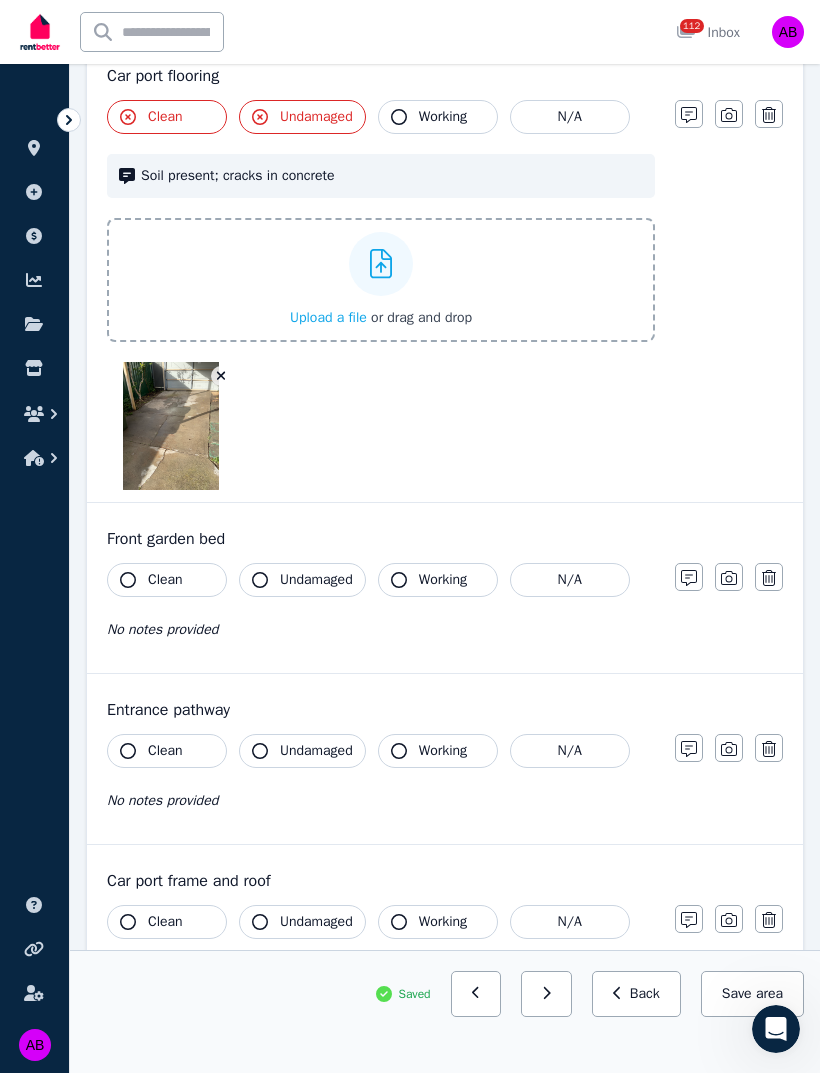 click on "Clean" at bounding box center [165, 580] 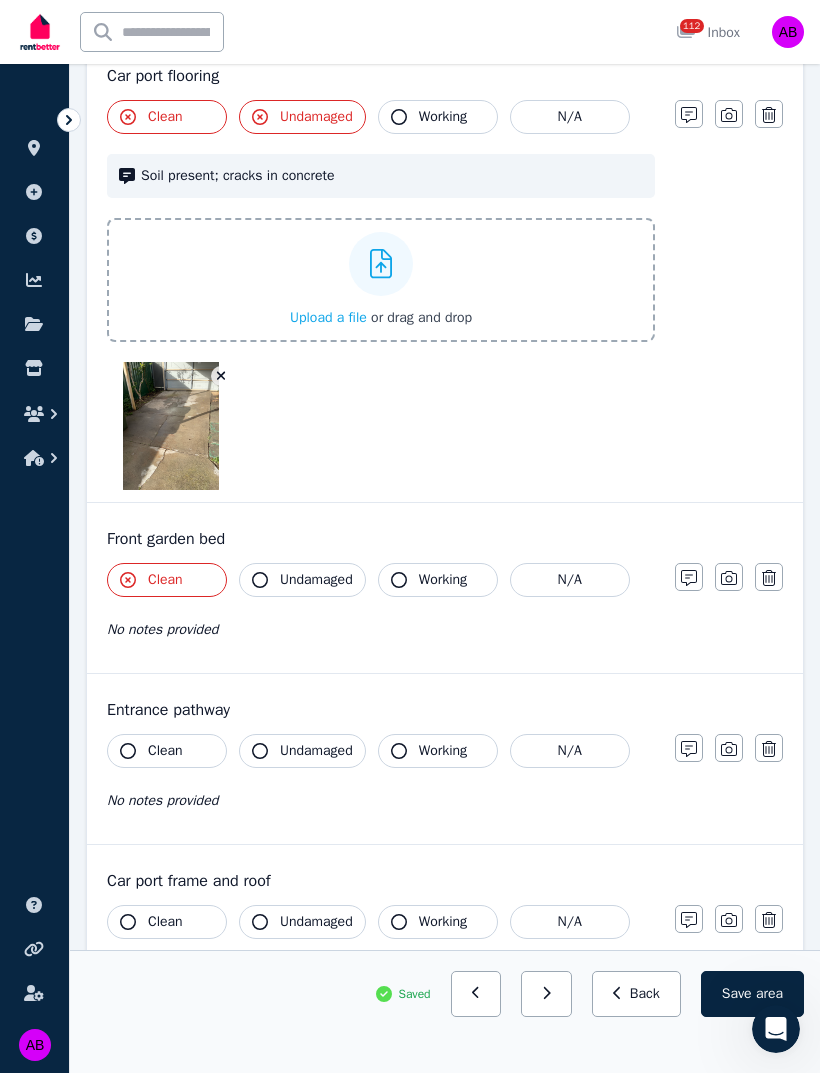 click on "Undamaged" at bounding box center (316, 580) 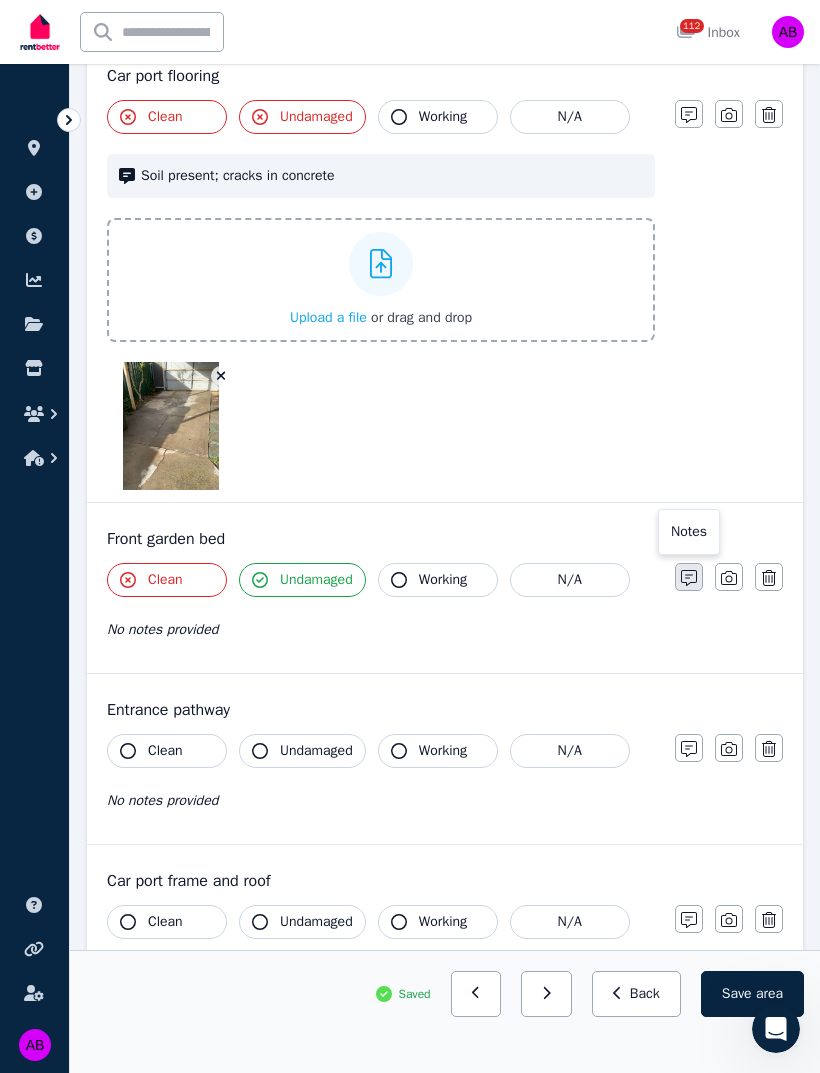 click 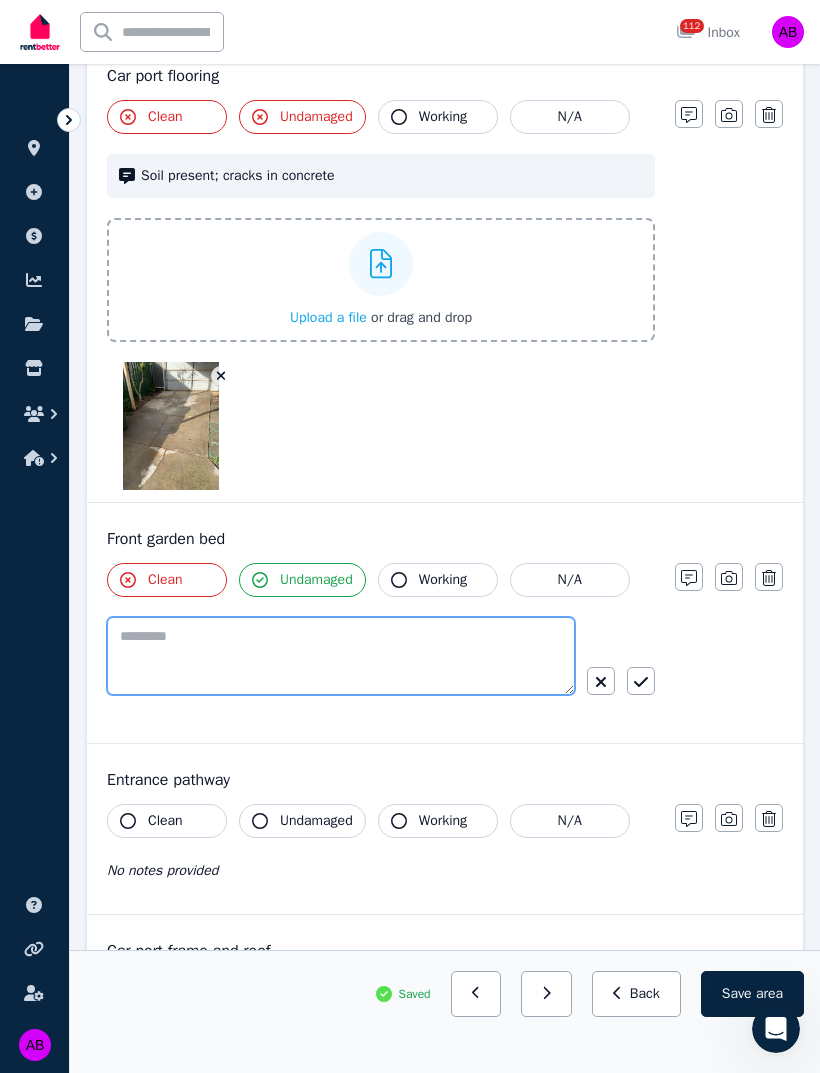 click at bounding box center (341, 656) 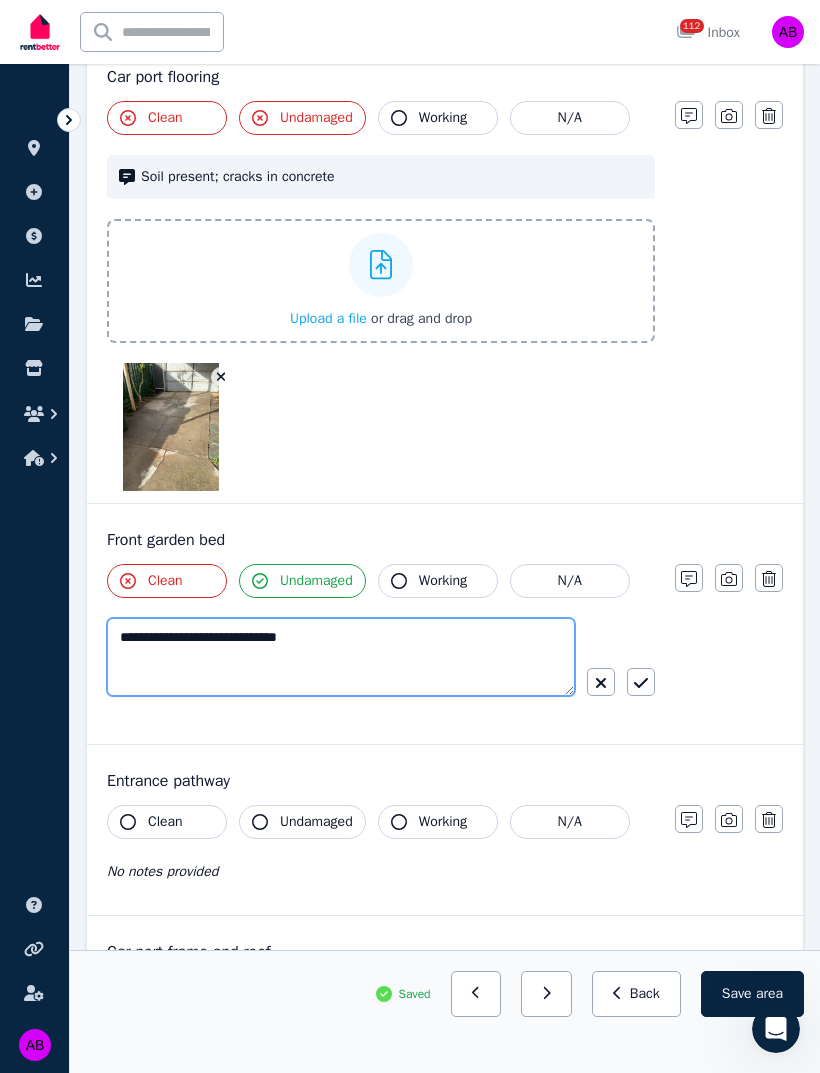 type on "**********" 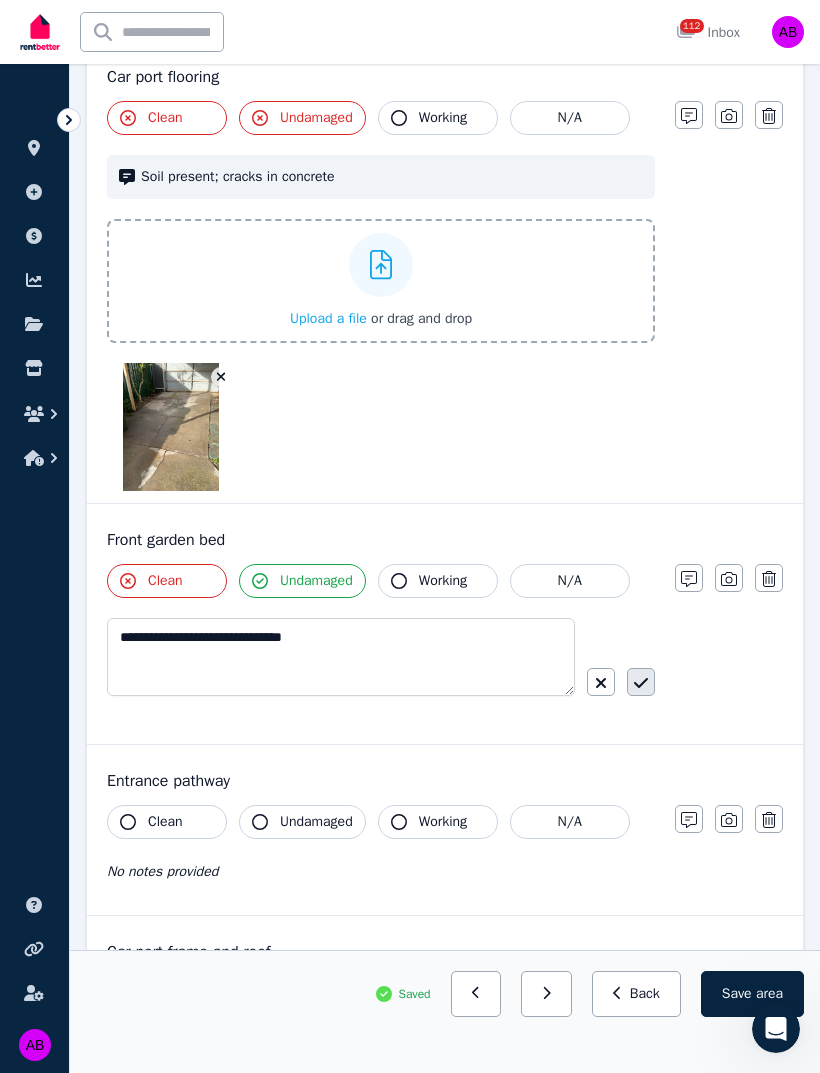click 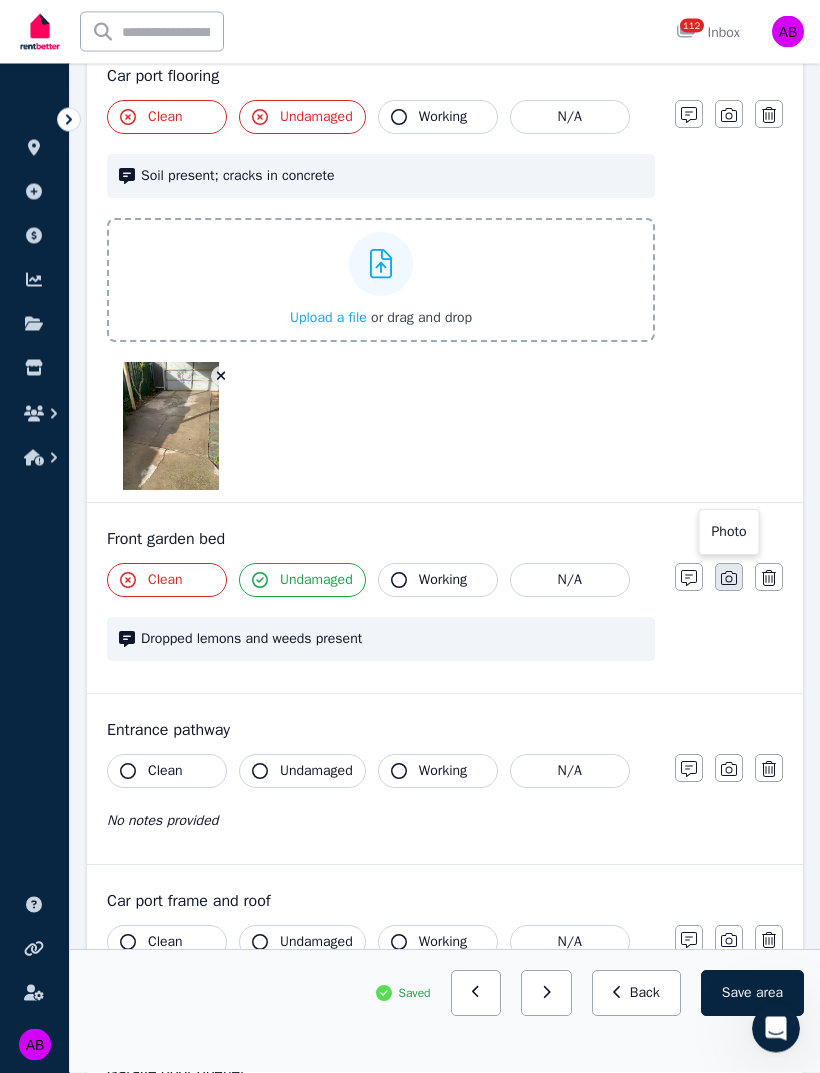 click 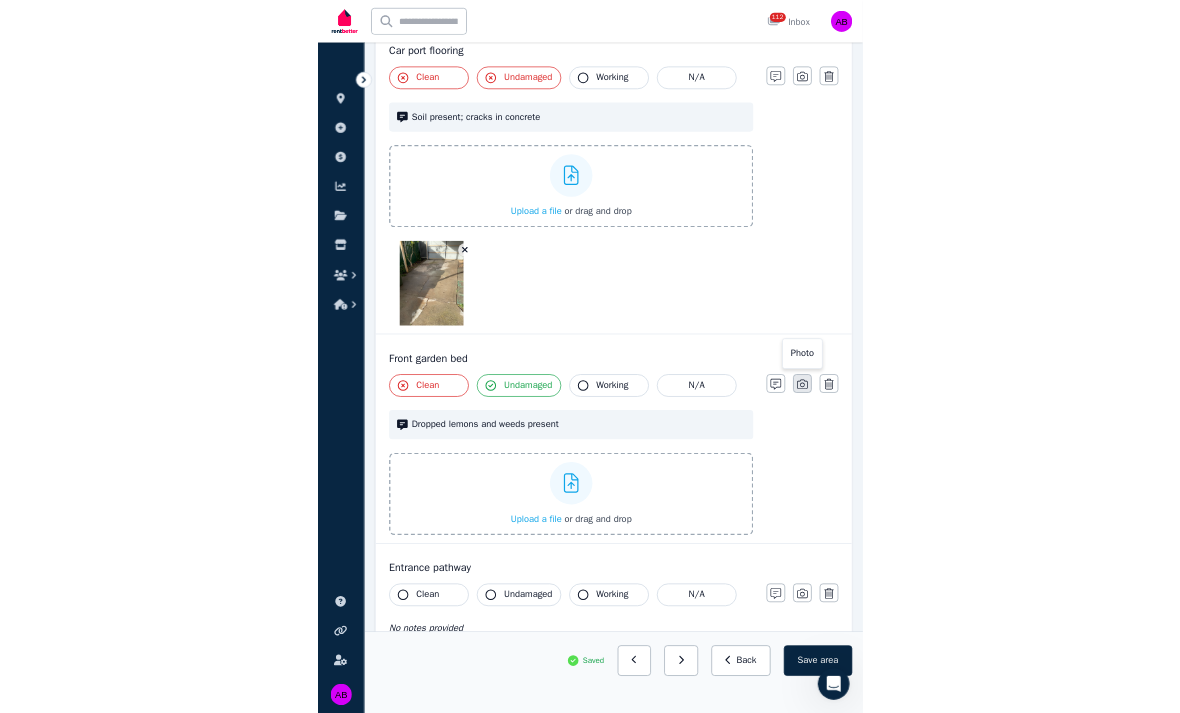 scroll, scrollTop: 448, scrollLeft: 0, axis: vertical 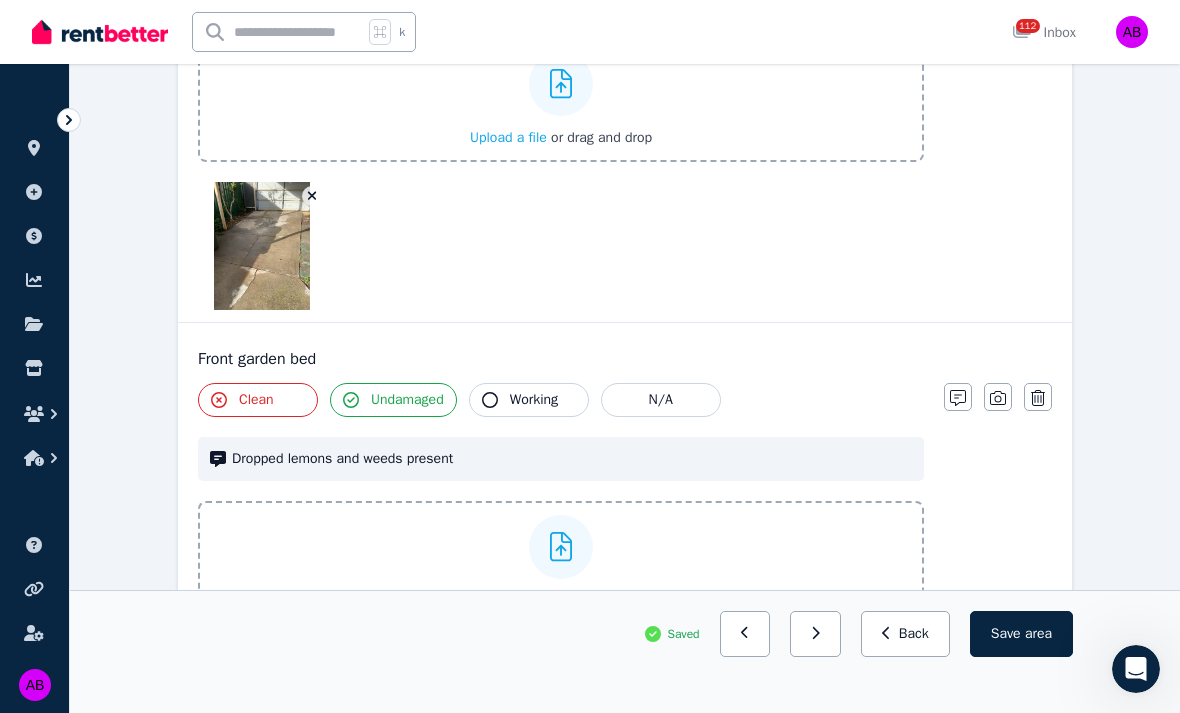 click on "Upload a file" at bounding box center [508, 600] 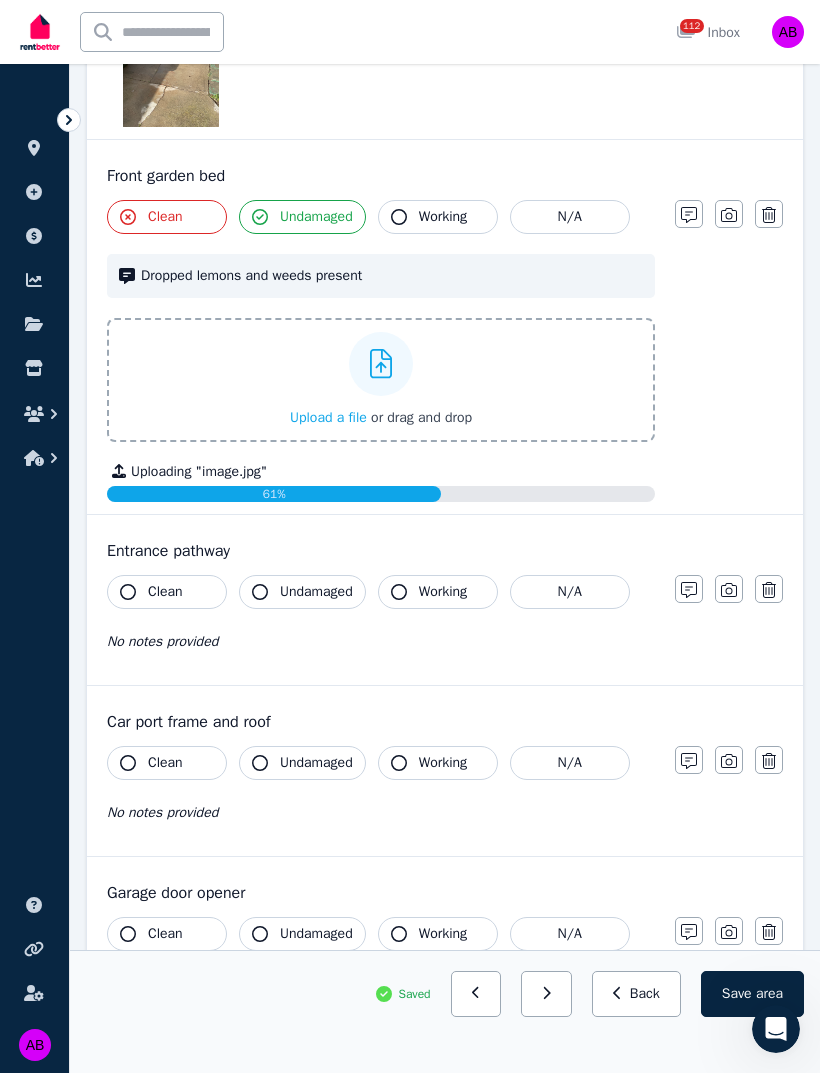 scroll, scrollTop: 633, scrollLeft: 0, axis: vertical 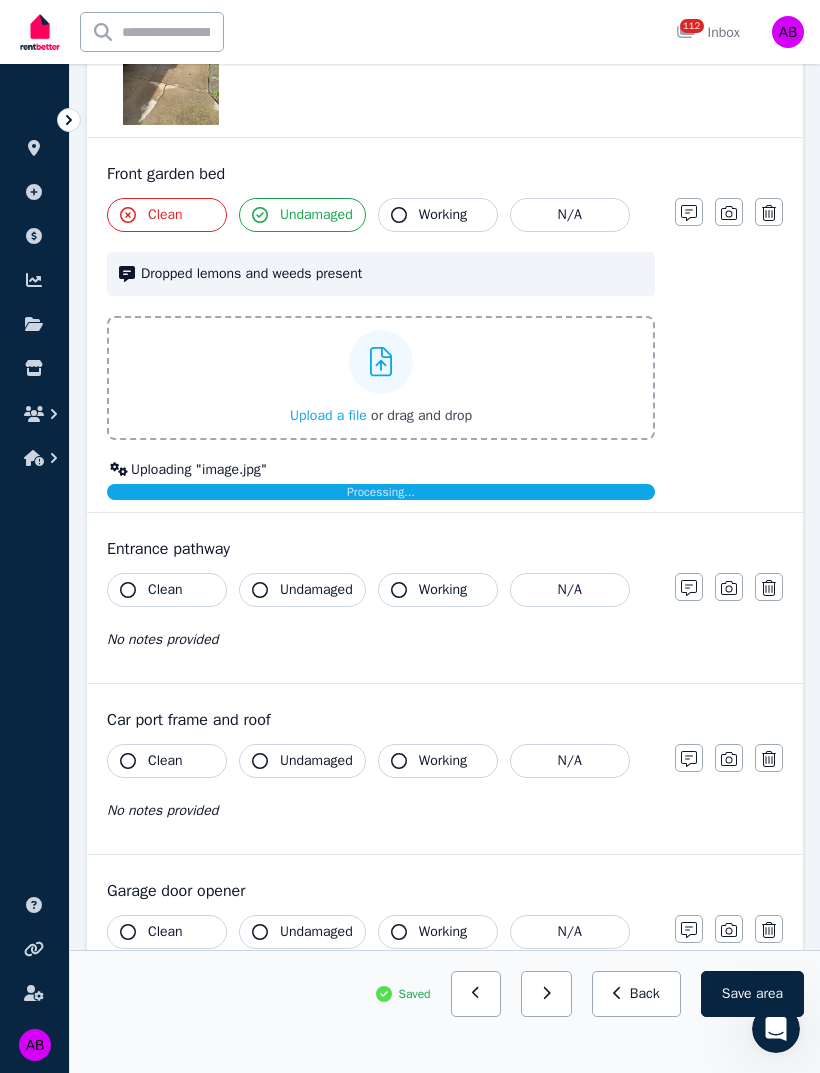 click on "Clean" at bounding box center [165, 590] 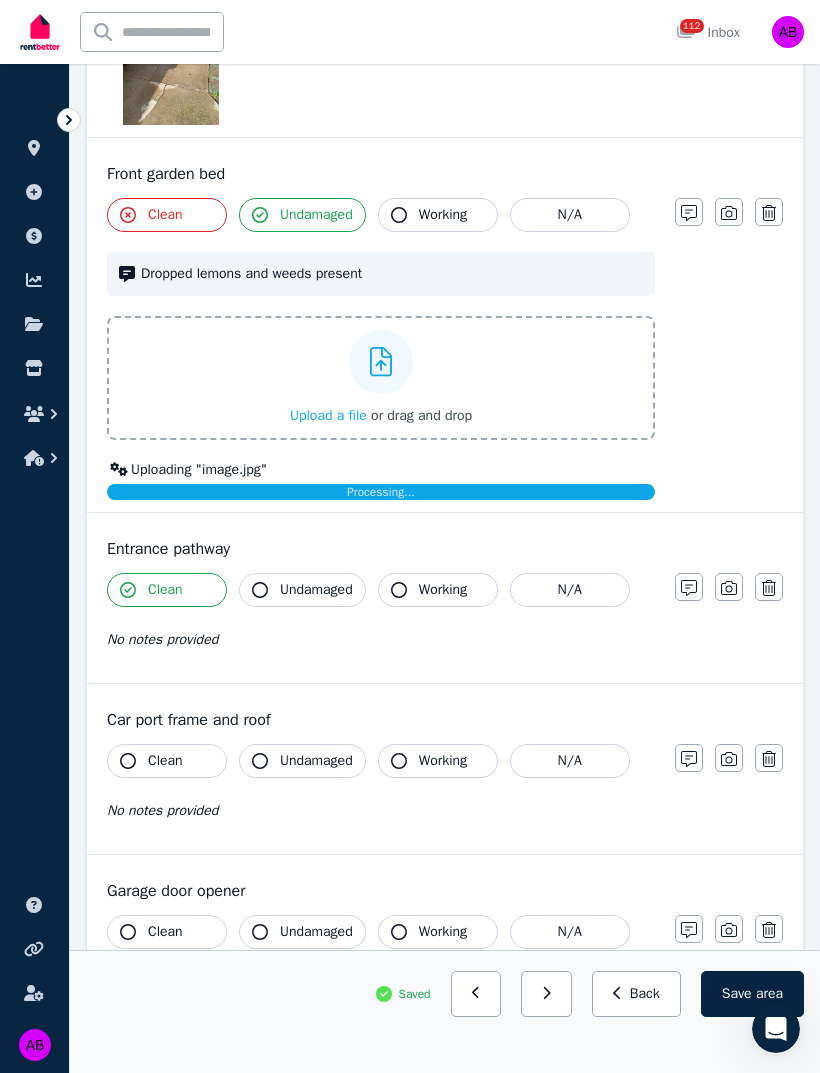 click on "Undamaged" at bounding box center [316, 590] 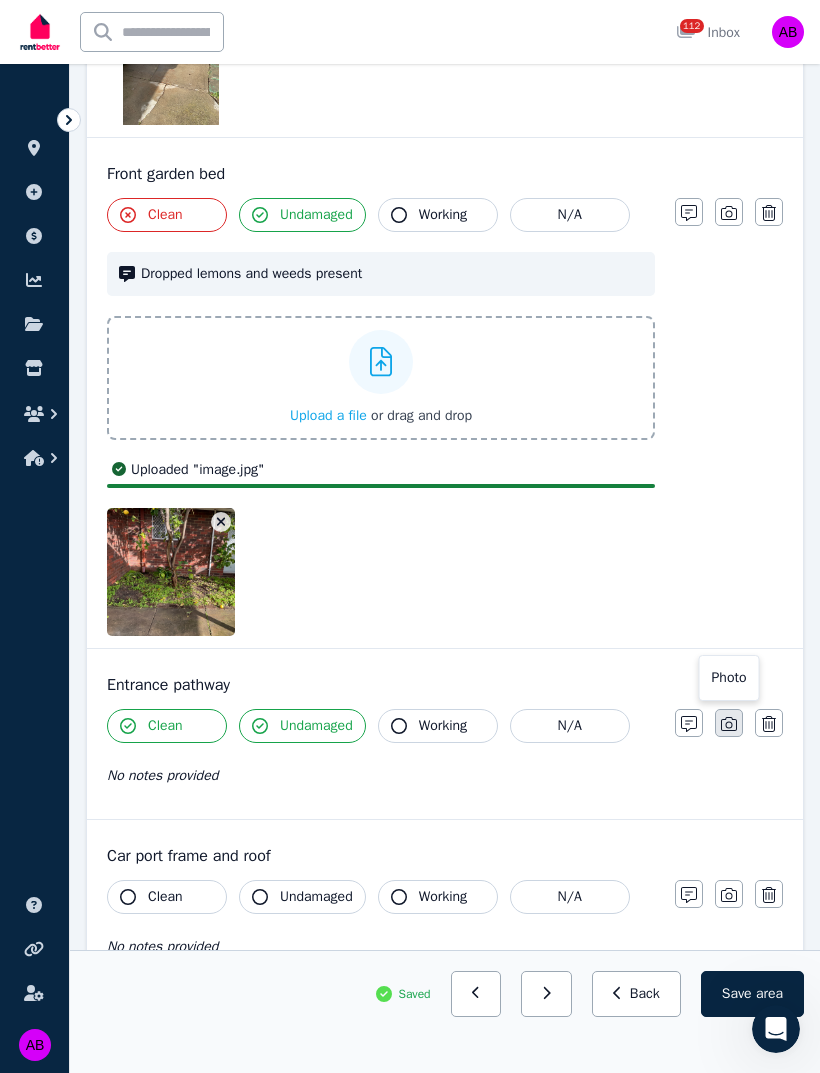 click 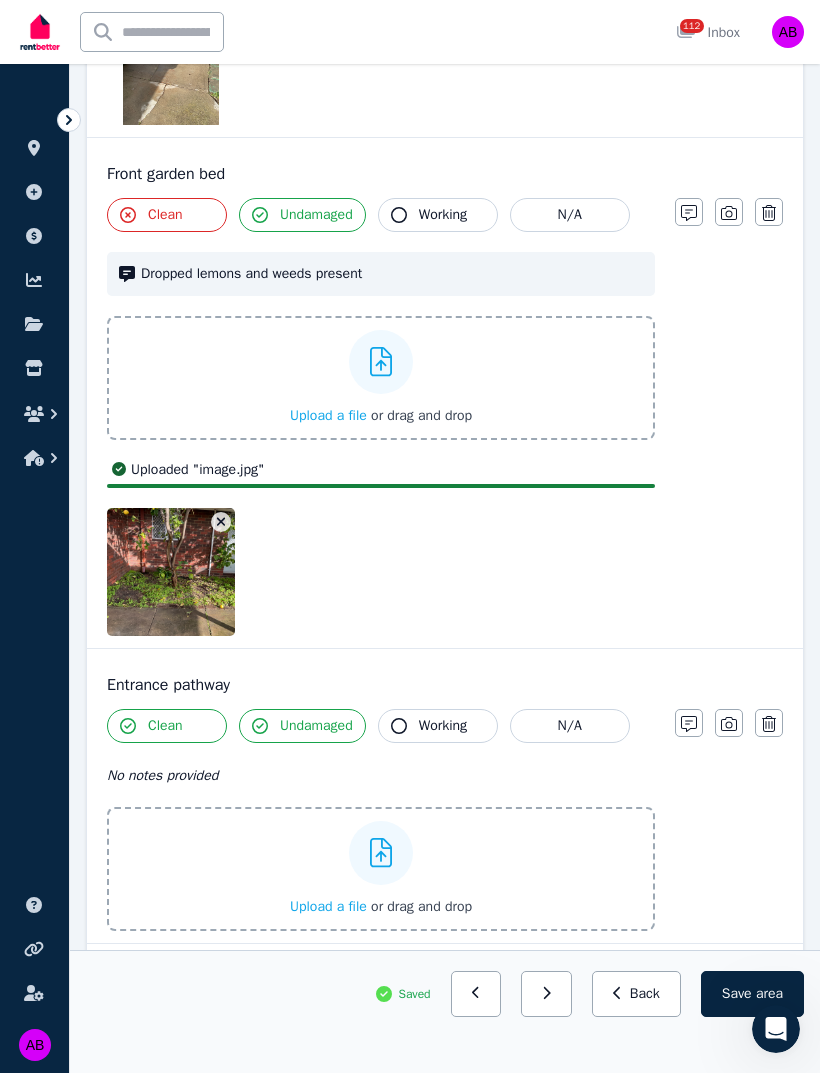 click on "Upload a file" at bounding box center (328, 906) 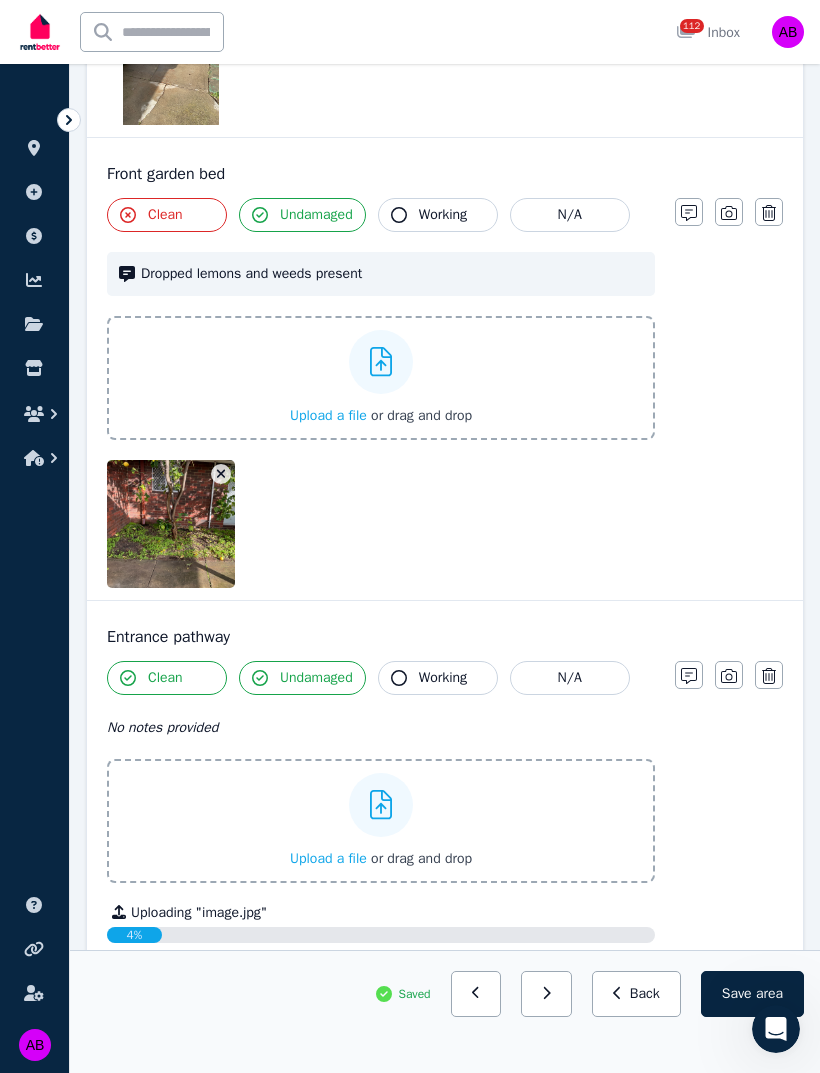 click on "Upload a file" at bounding box center [328, 858] 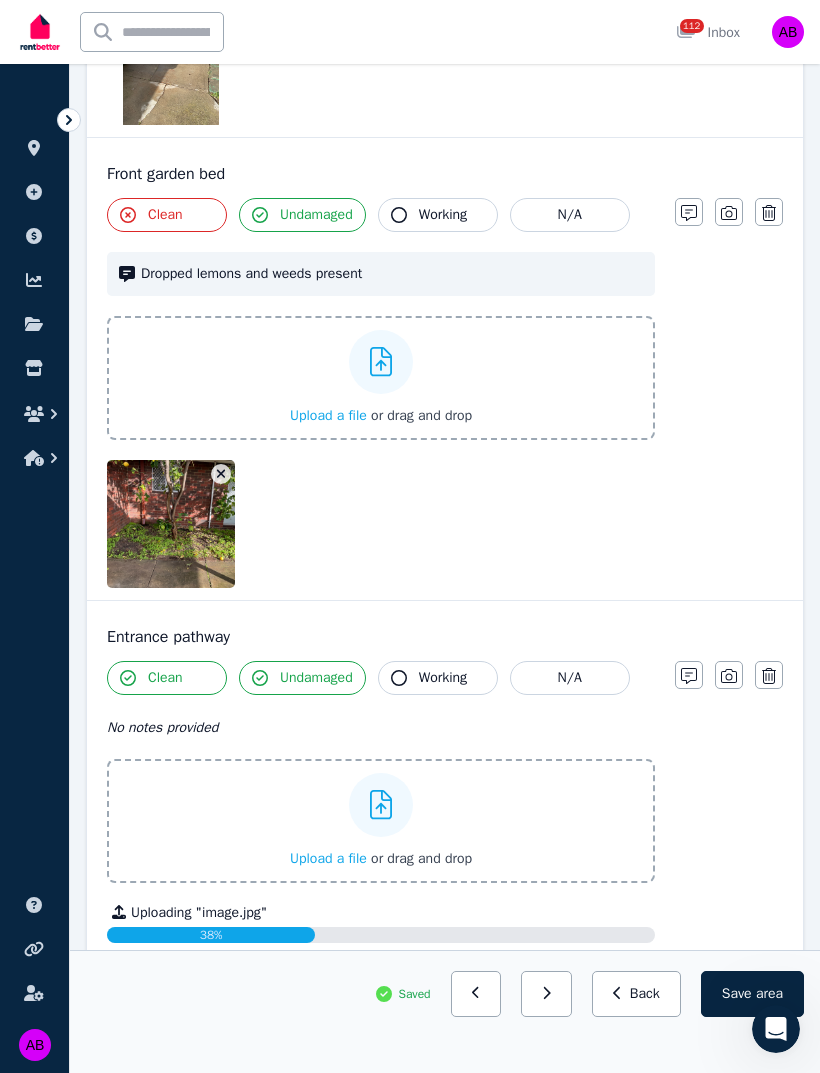 click on "Clean" at bounding box center [167, 678] 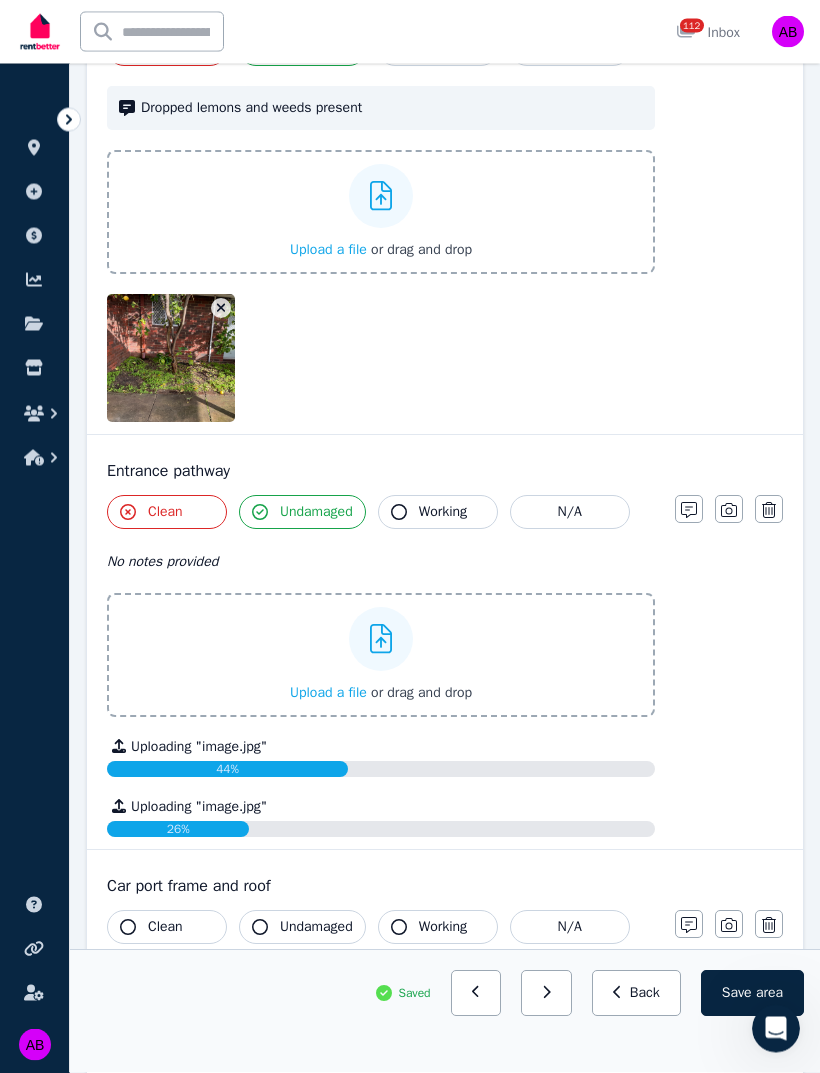 scroll, scrollTop: 799, scrollLeft: 0, axis: vertical 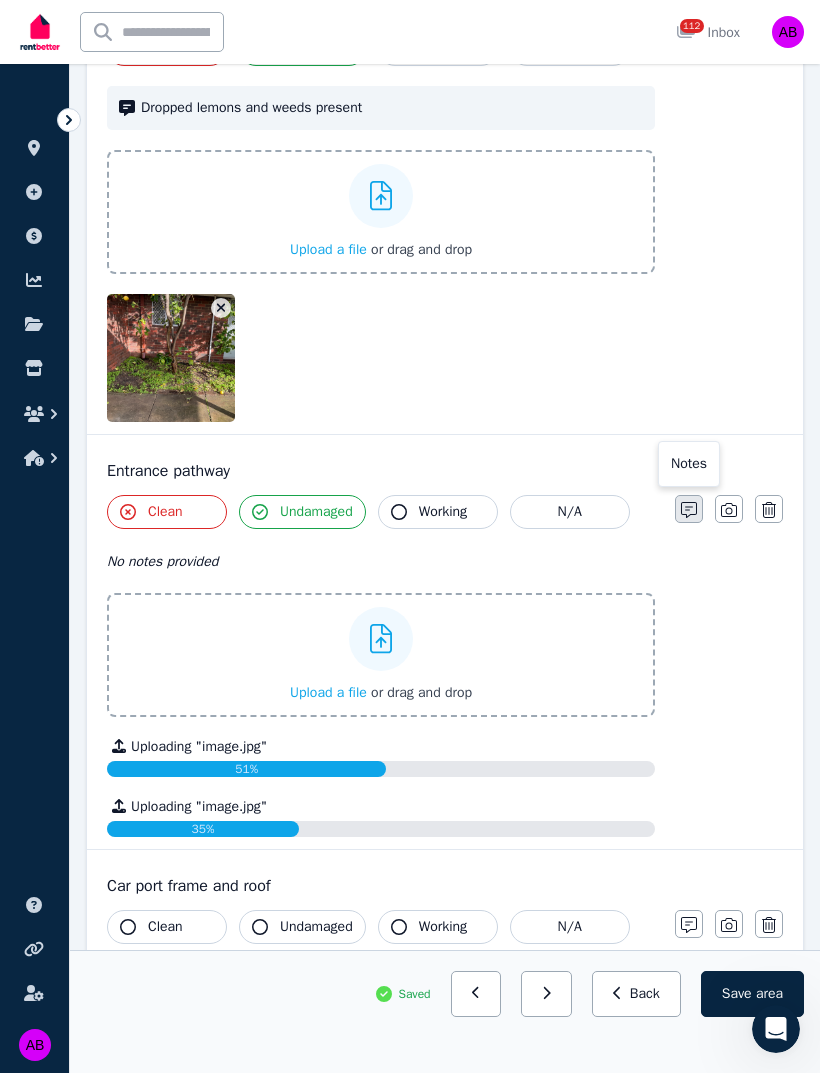 click 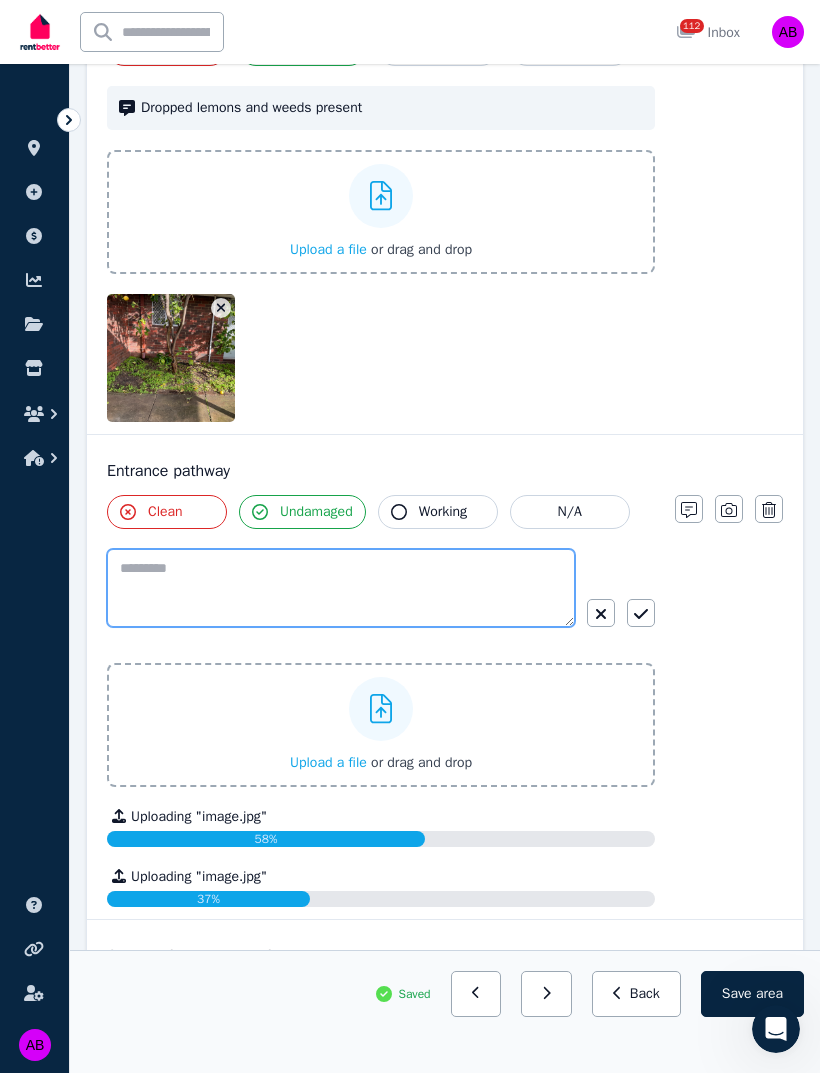 click at bounding box center (341, 588) 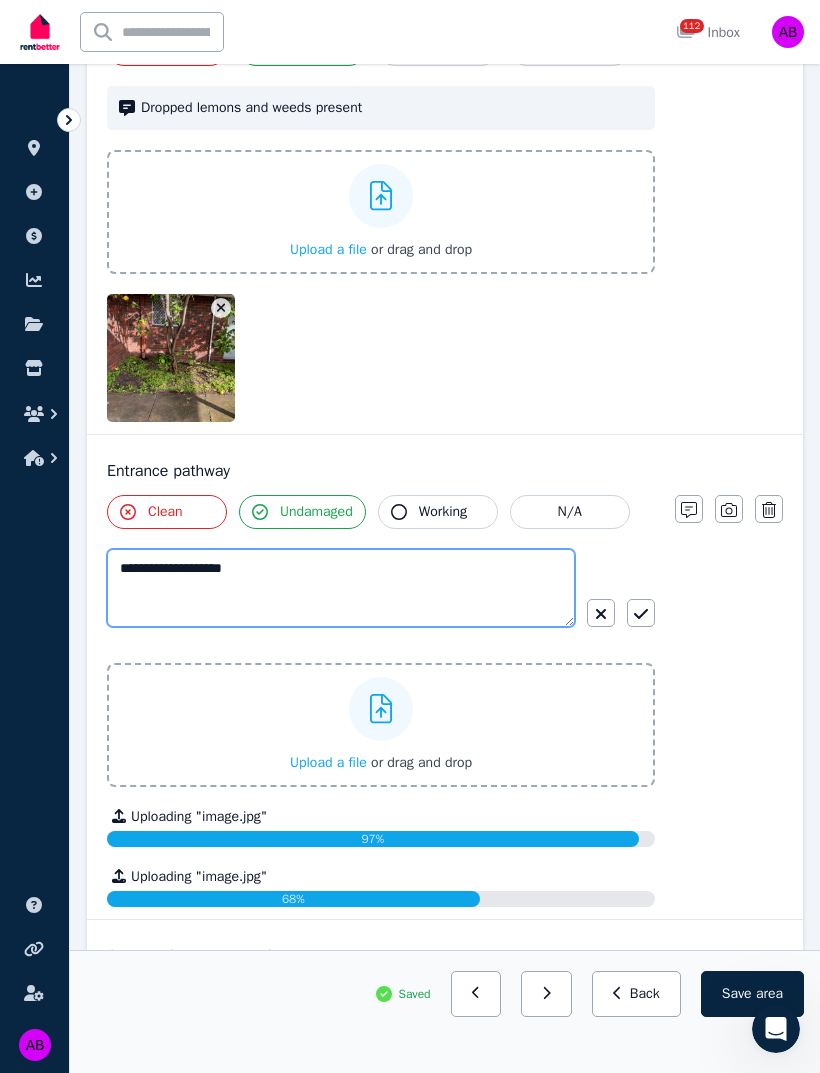 type on "**********" 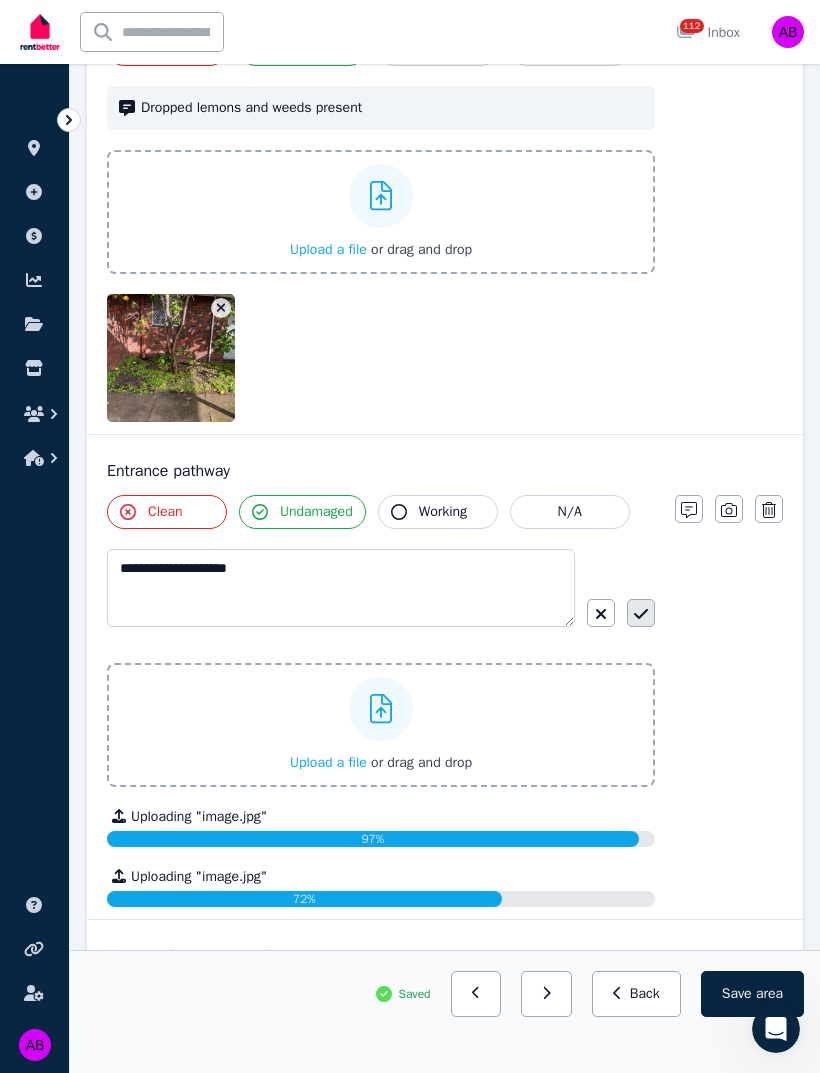 click 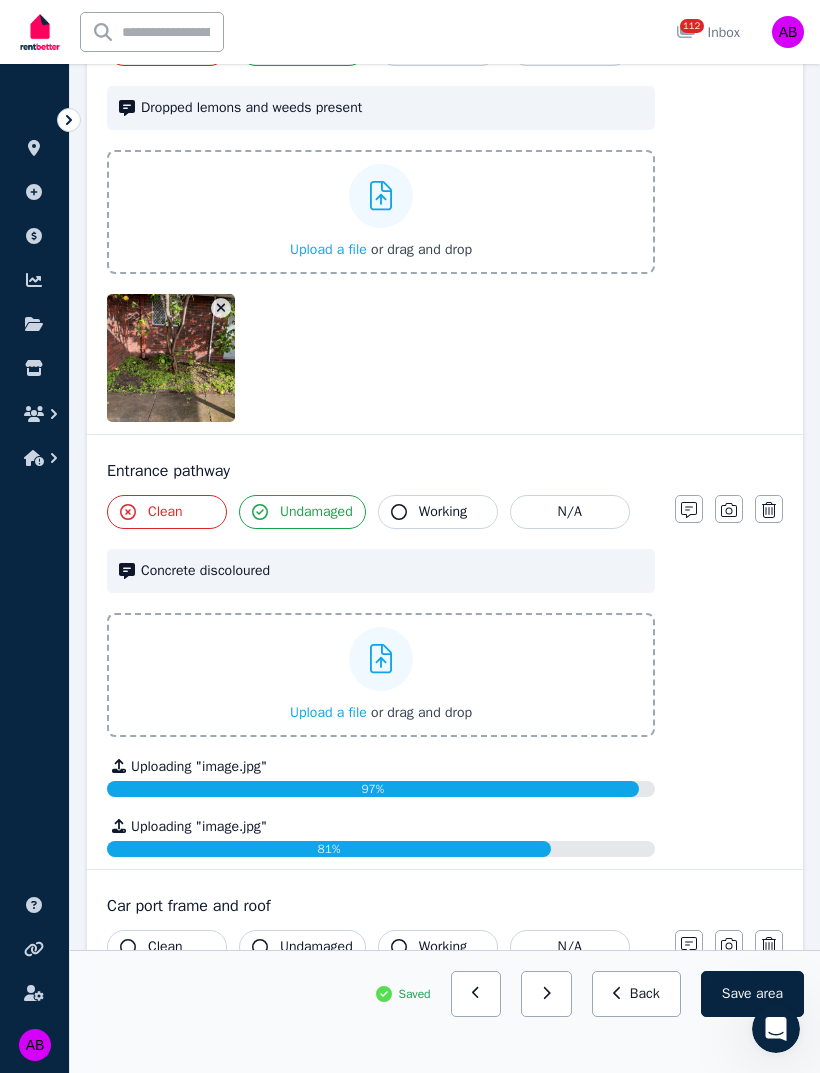 click on "Clean" at bounding box center [165, 512] 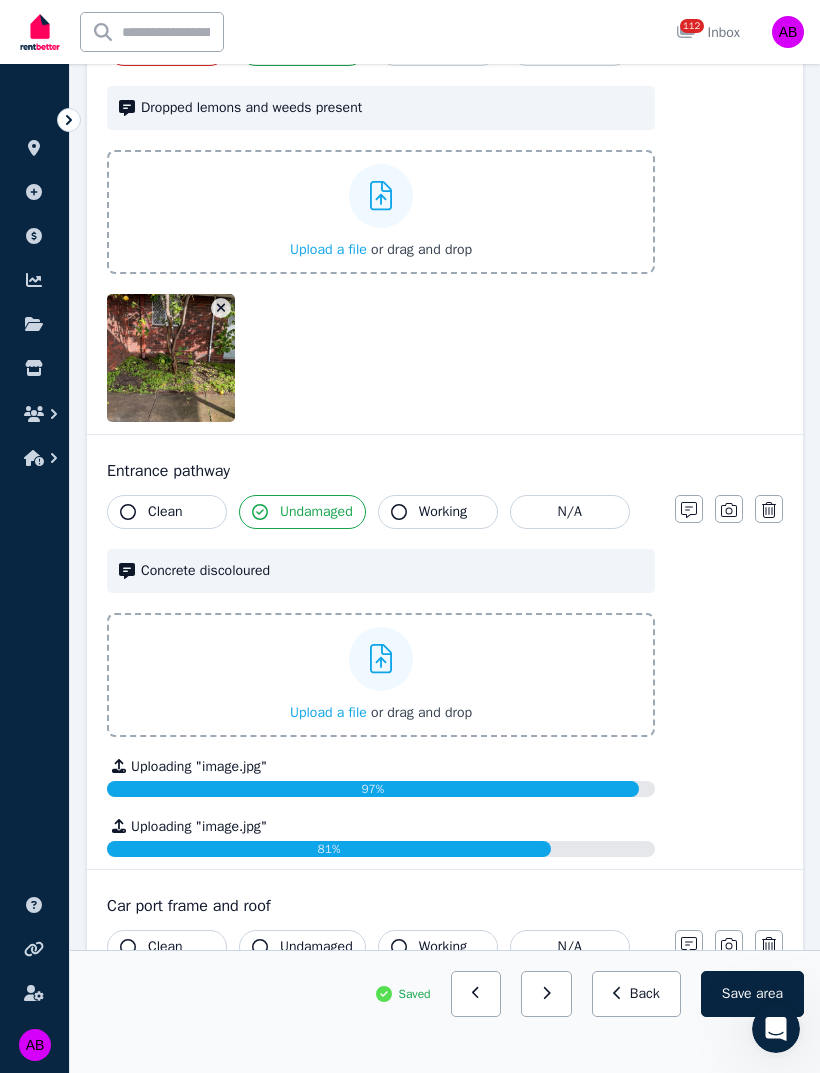 click on "Clean" at bounding box center [165, 512] 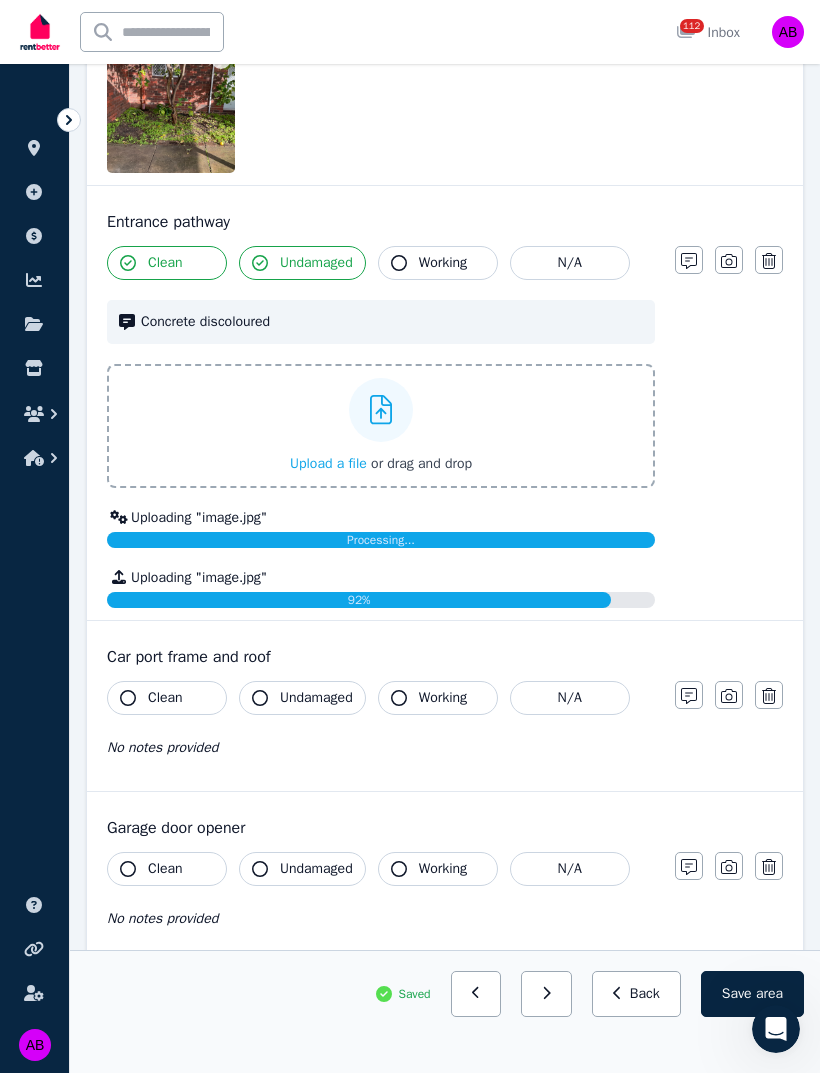 scroll, scrollTop: 1050, scrollLeft: 0, axis: vertical 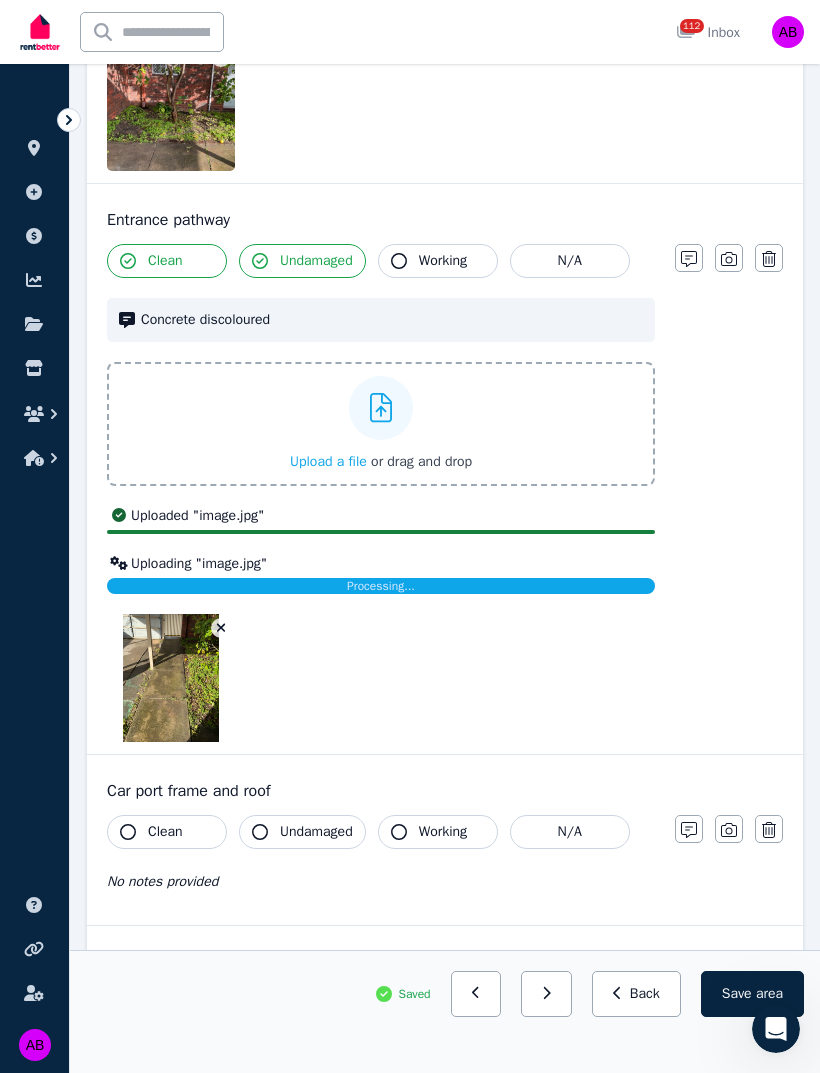 click on "Clean" at bounding box center [165, 832] 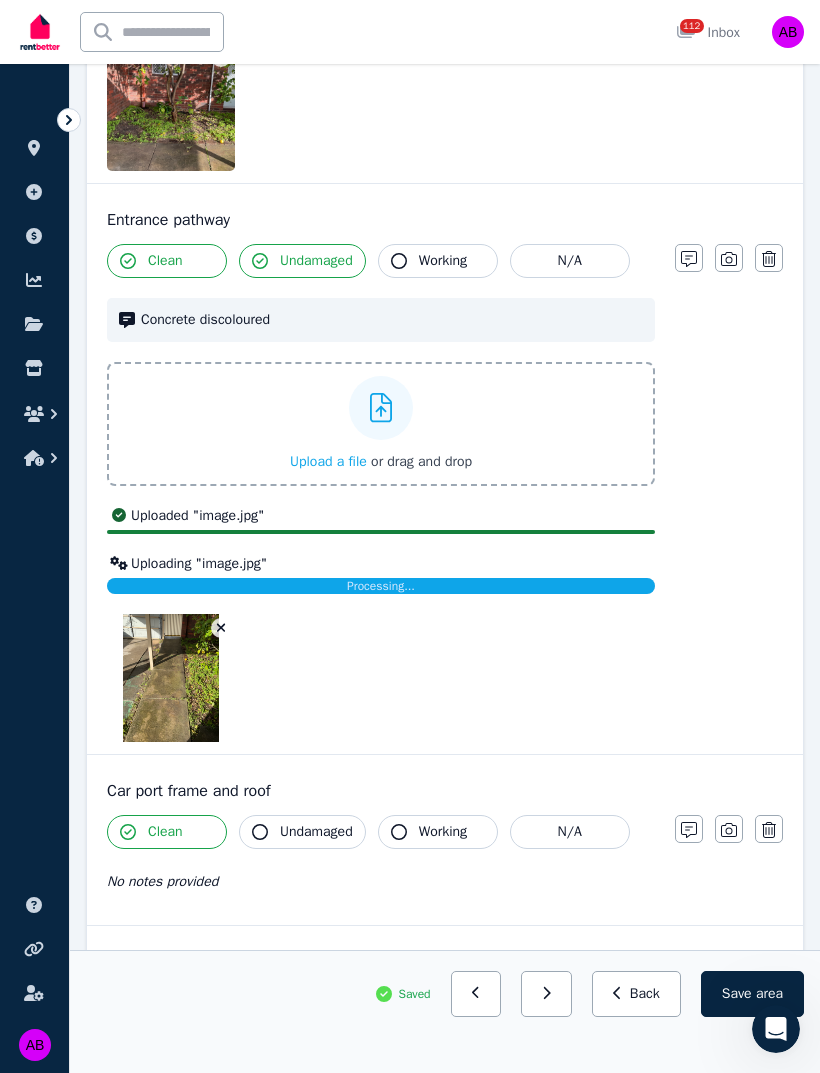click on "Undamaged" at bounding box center [316, 832] 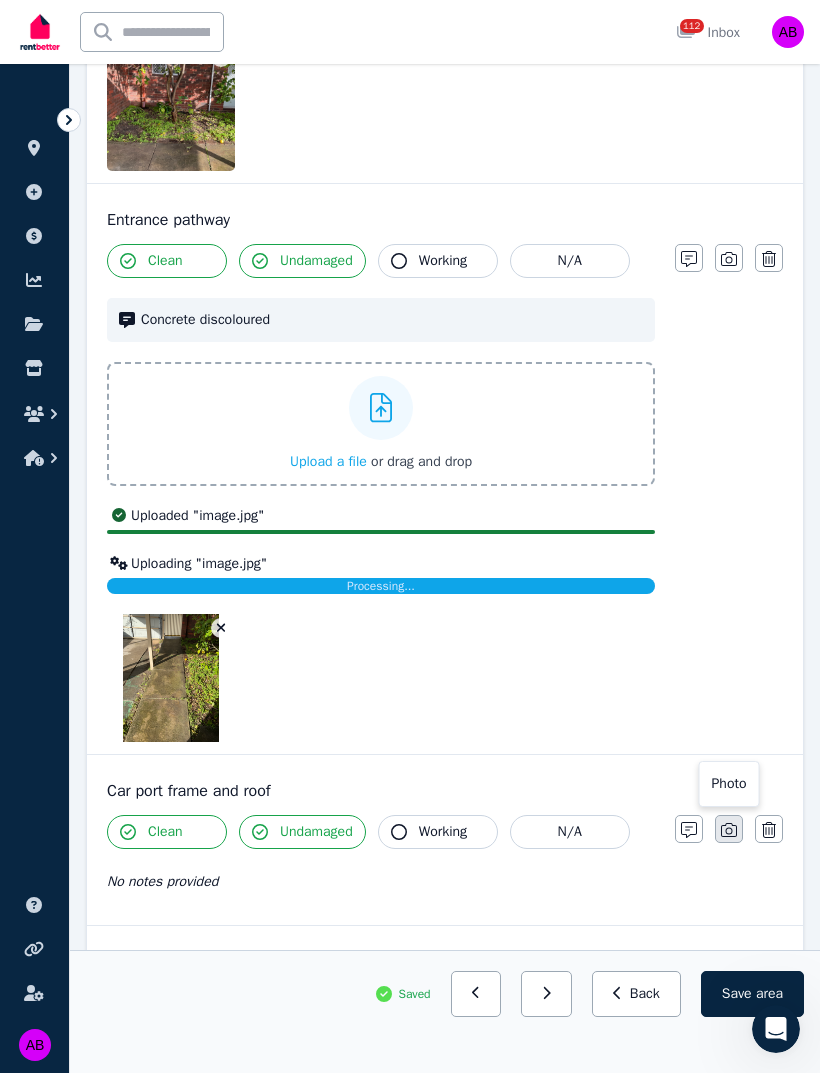 click 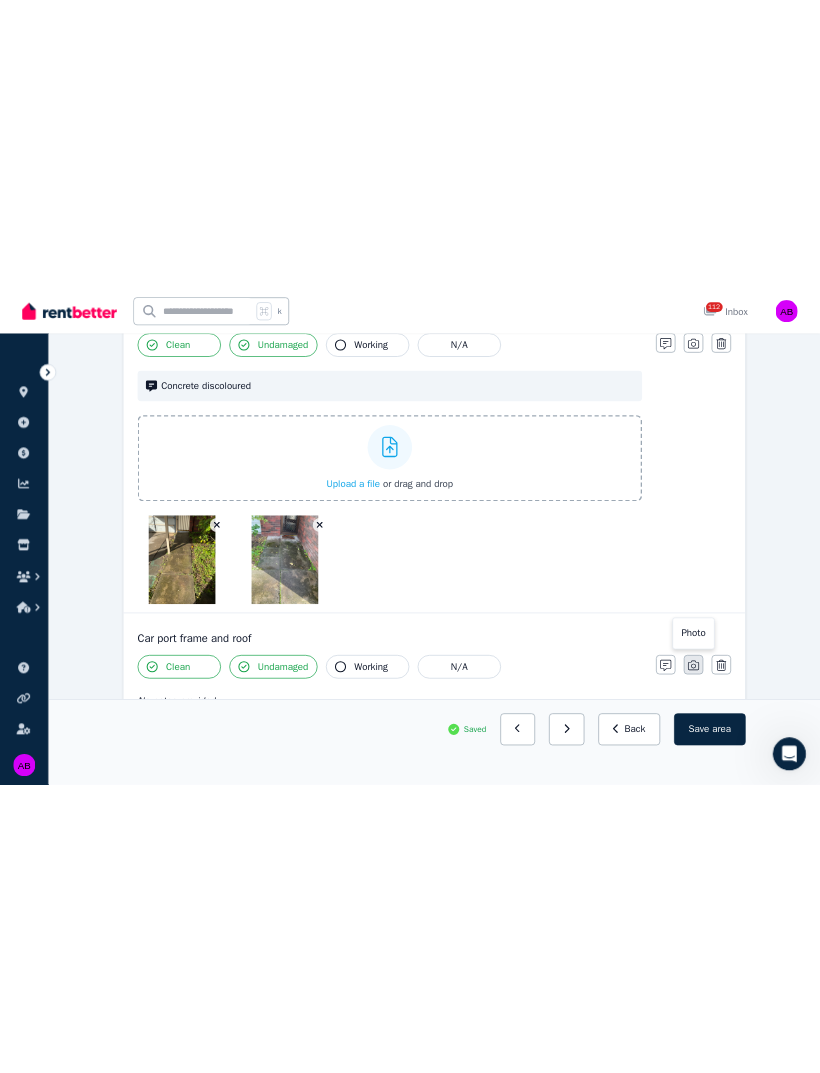 scroll, scrollTop: 1050, scrollLeft: 0, axis: vertical 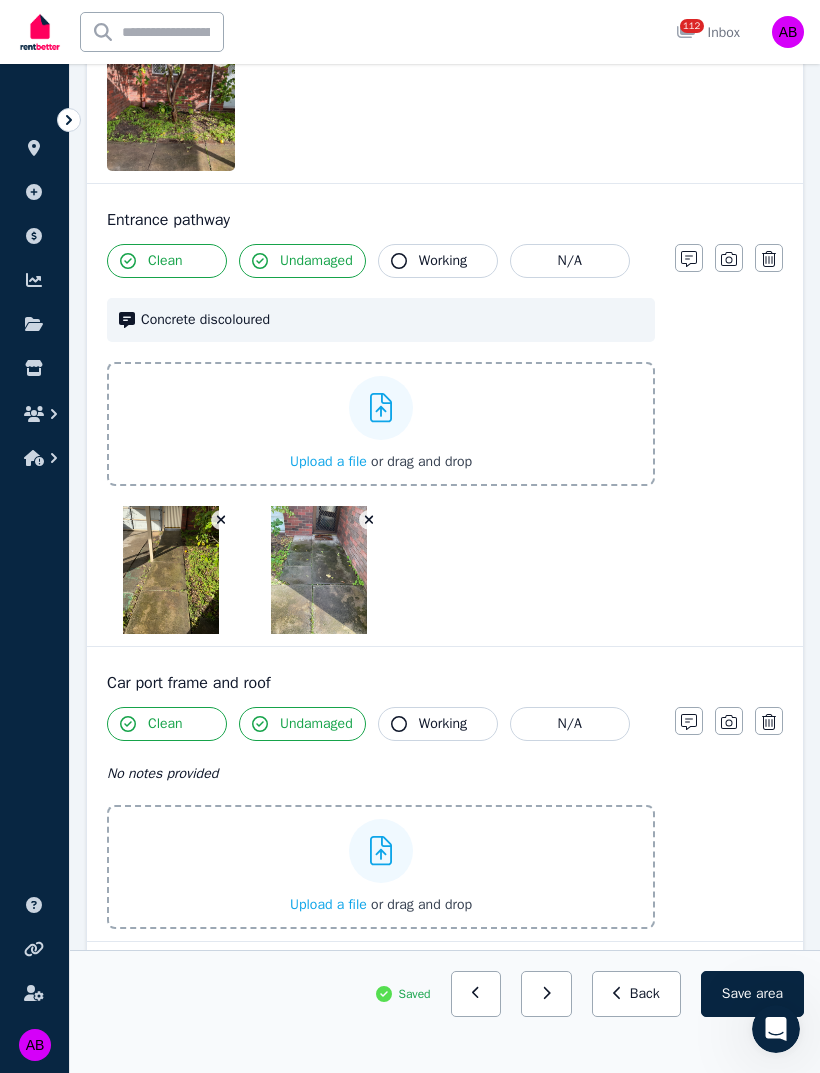 click on "Upload a file" at bounding box center [328, 461] 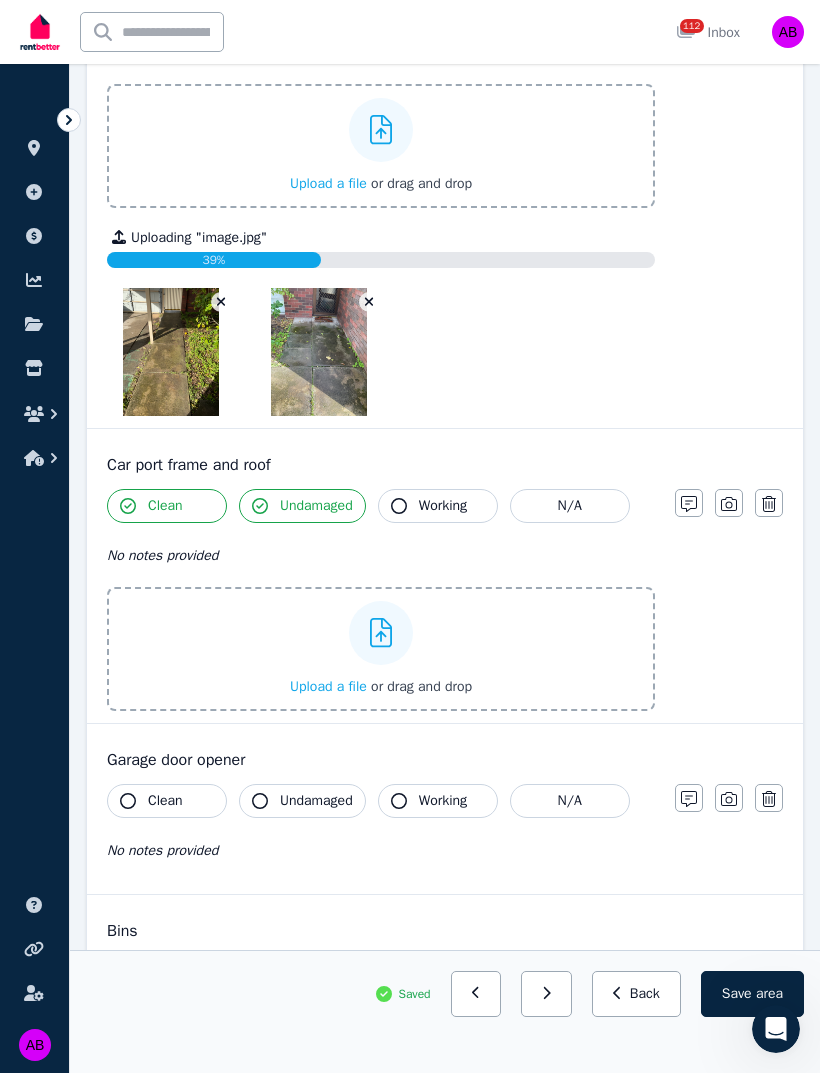 scroll, scrollTop: 1329, scrollLeft: 0, axis: vertical 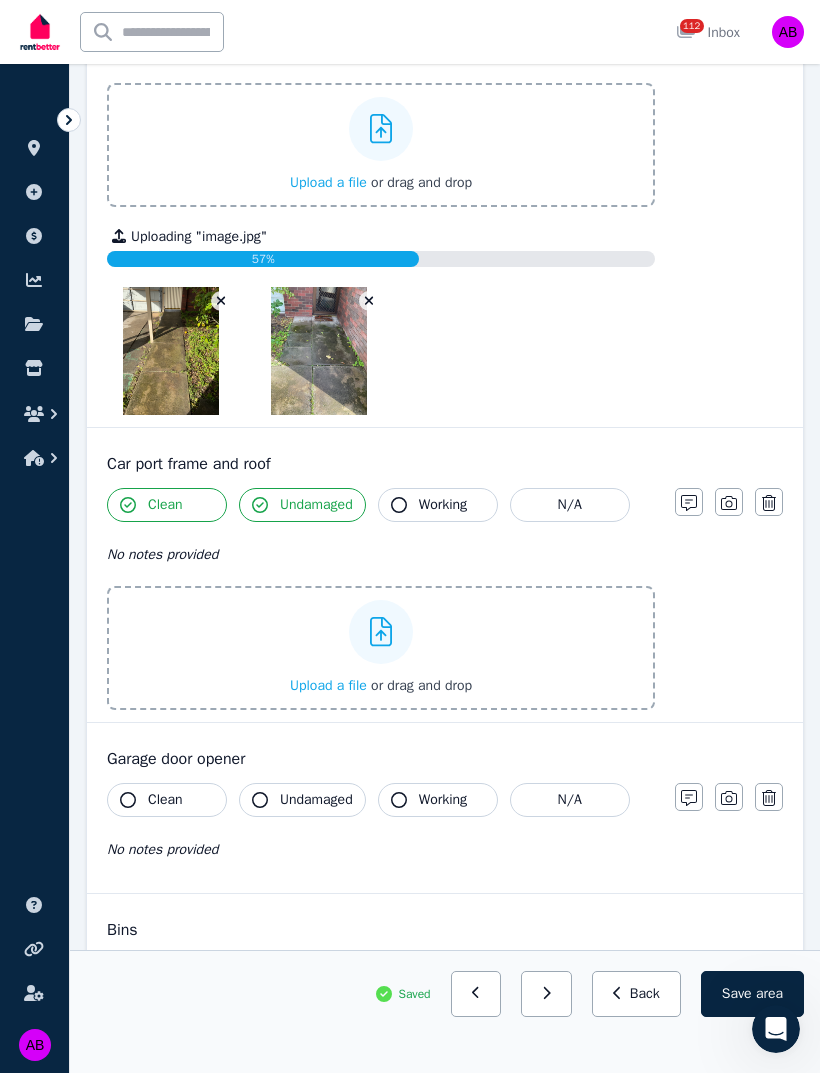 click on "Upload a file" at bounding box center [328, 685] 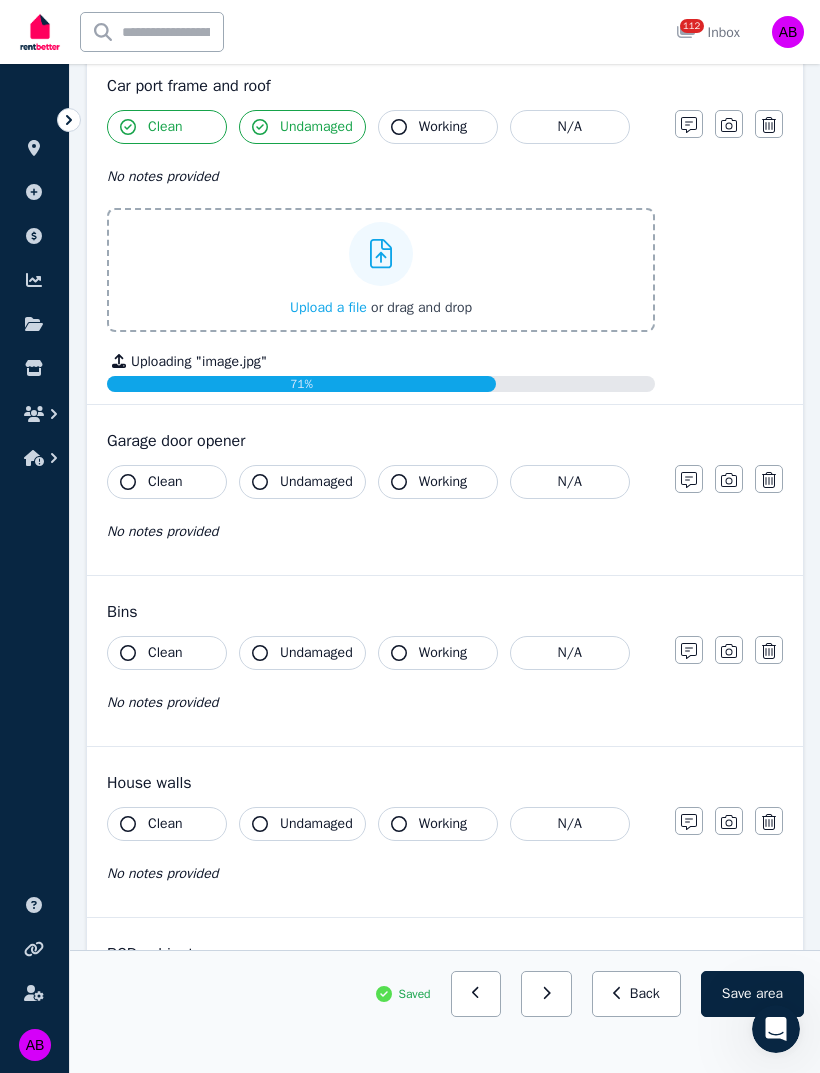 scroll, scrollTop: 1696, scrollLeft: 0, axis: vertical 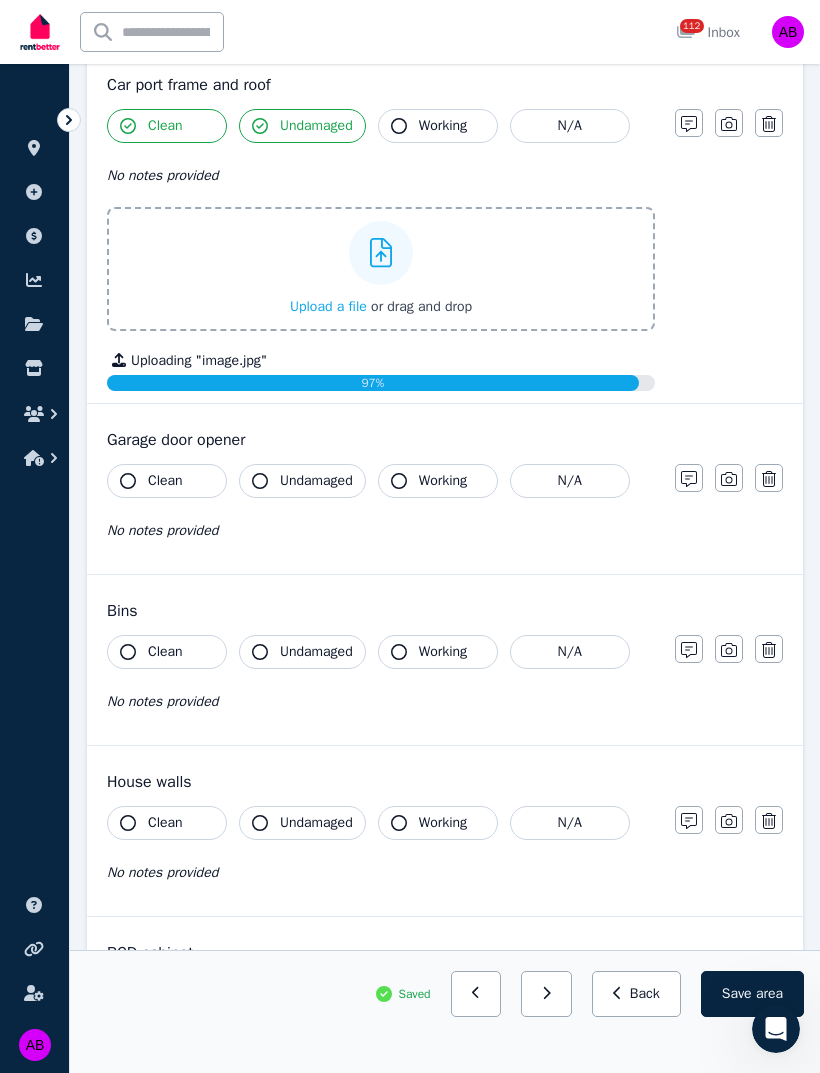 click on "Clean" at bounding box center (165, 652) 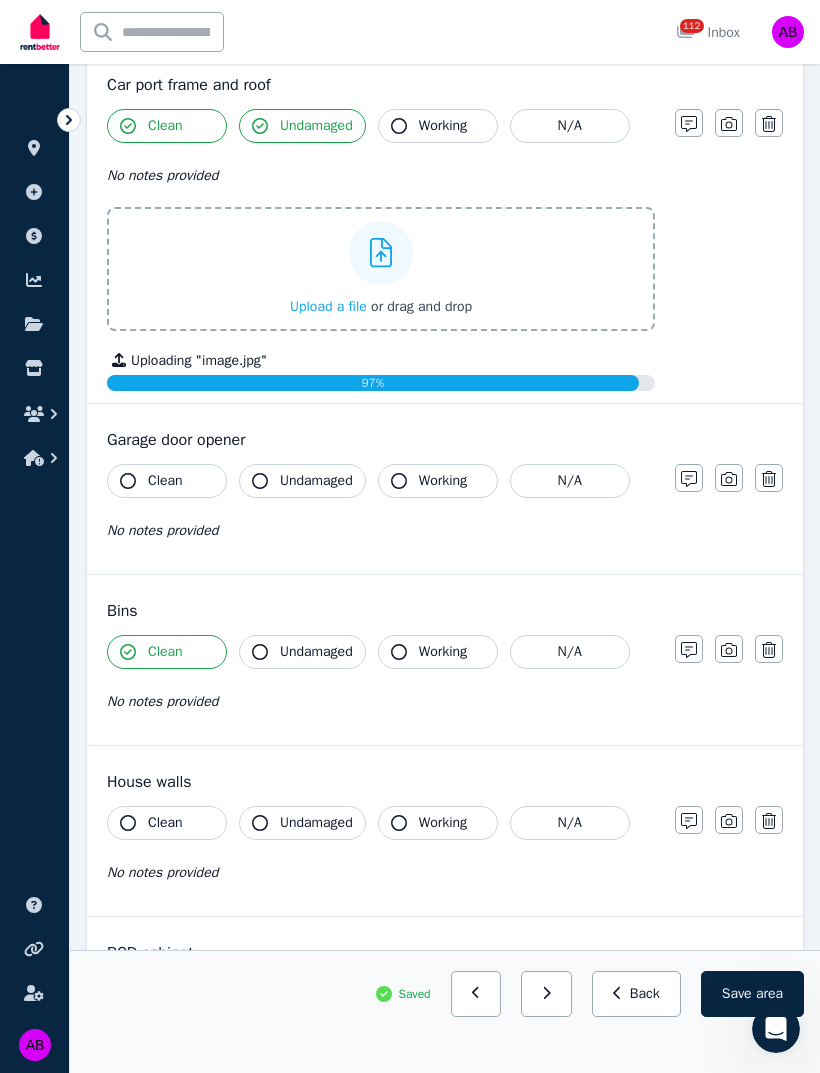 click on "Undamaged" at bounding box center [316, 652] 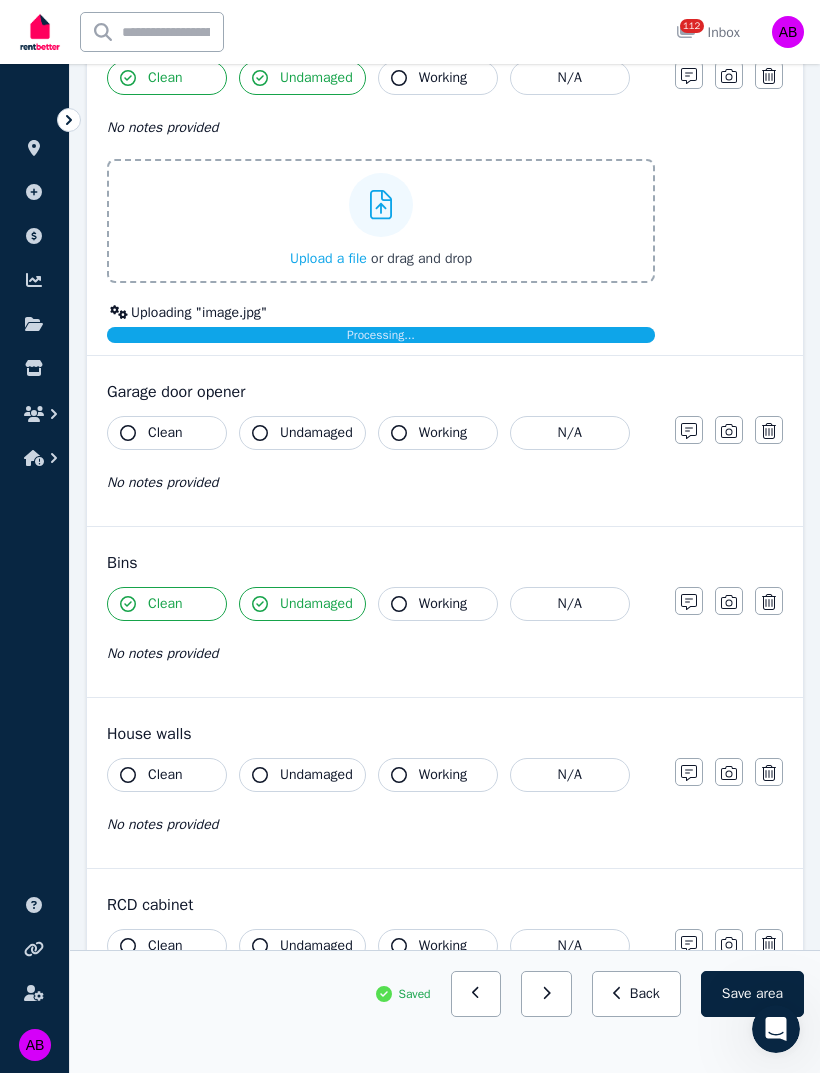 click on "Clean Undamaged Working N/A No notes provided Notes Photo Delete" at bounding box center [445, 636] 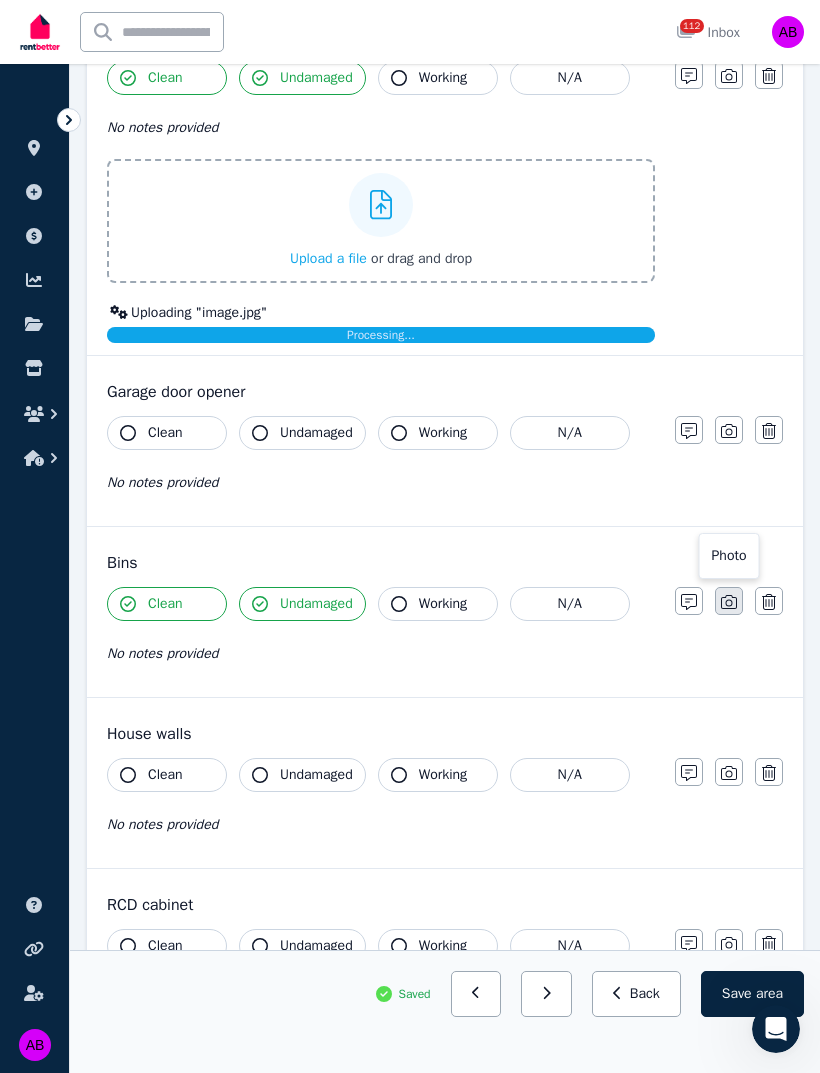 click 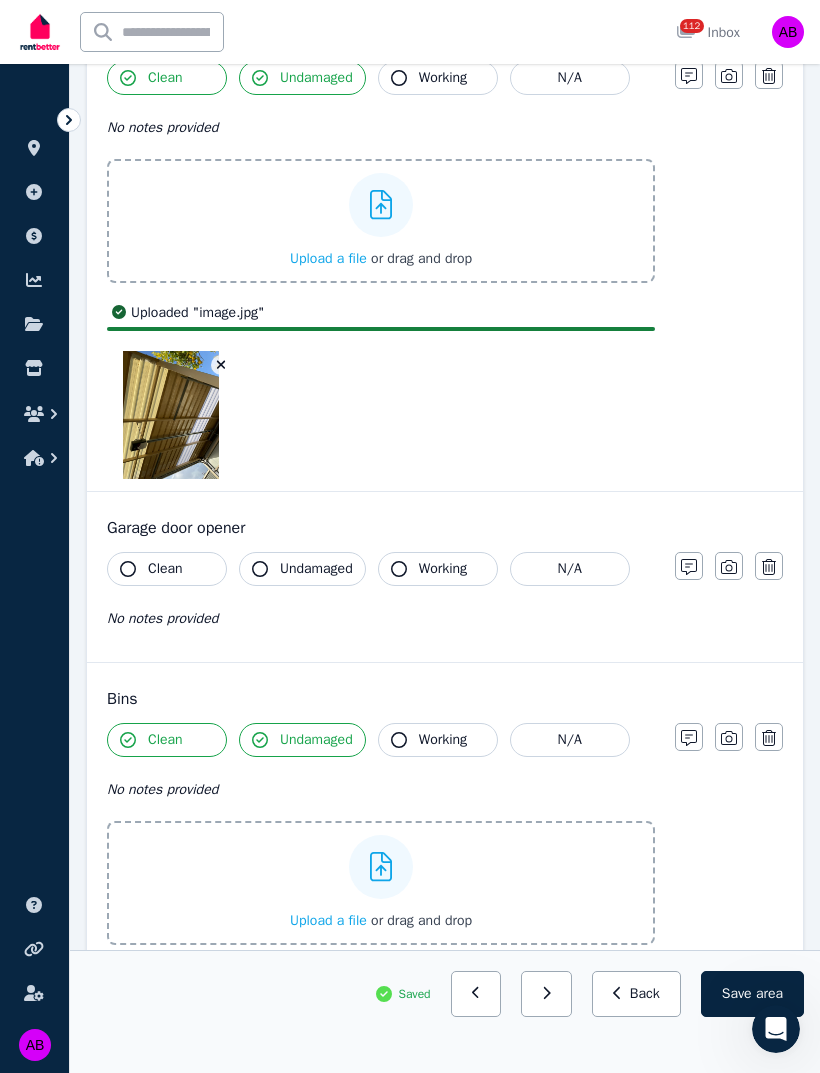 click on "No notes provided" at bounding box center (381, 789) 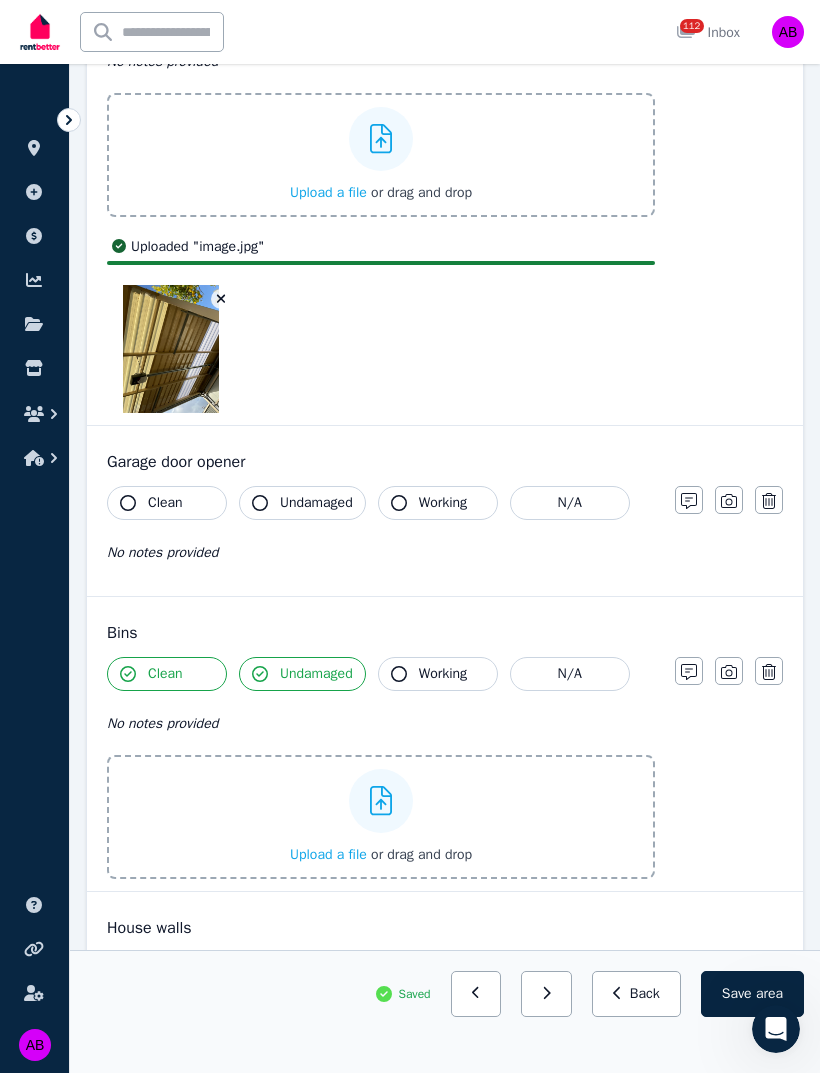 scroll, scrollTop: 1773, scrollLeft: 0, axis: vertical 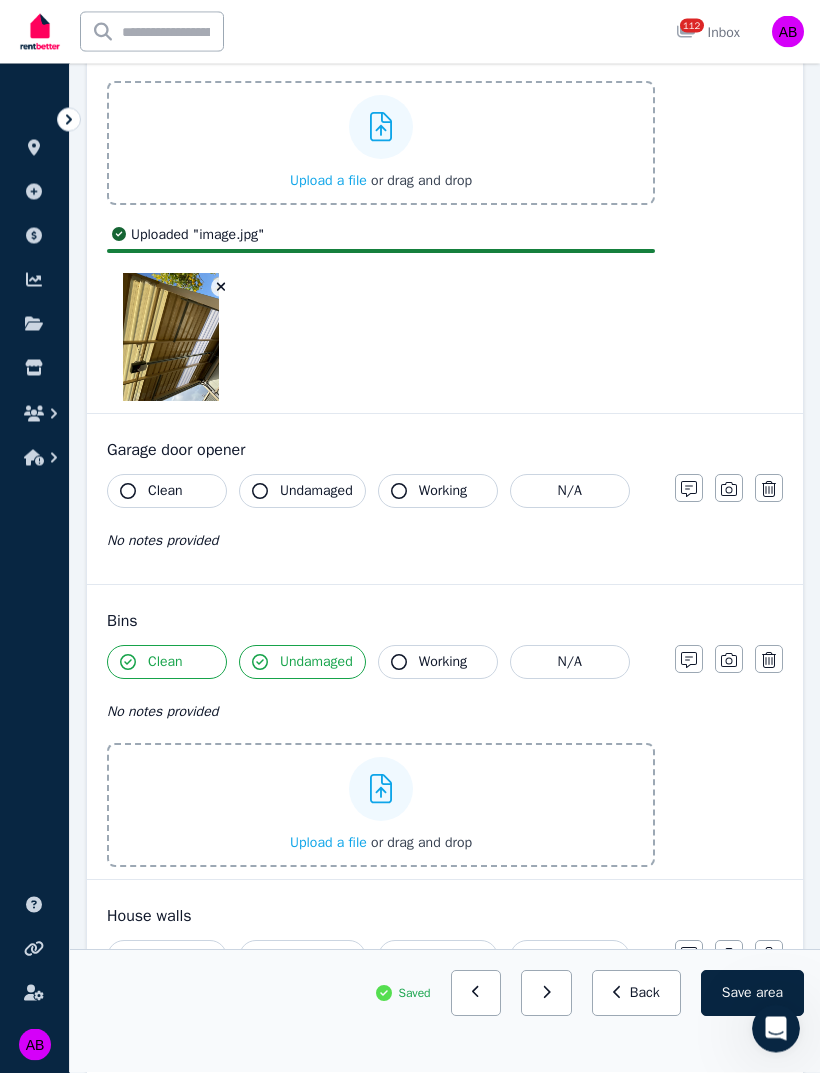 click on "Upload a file" at bounding box center [328, 843] 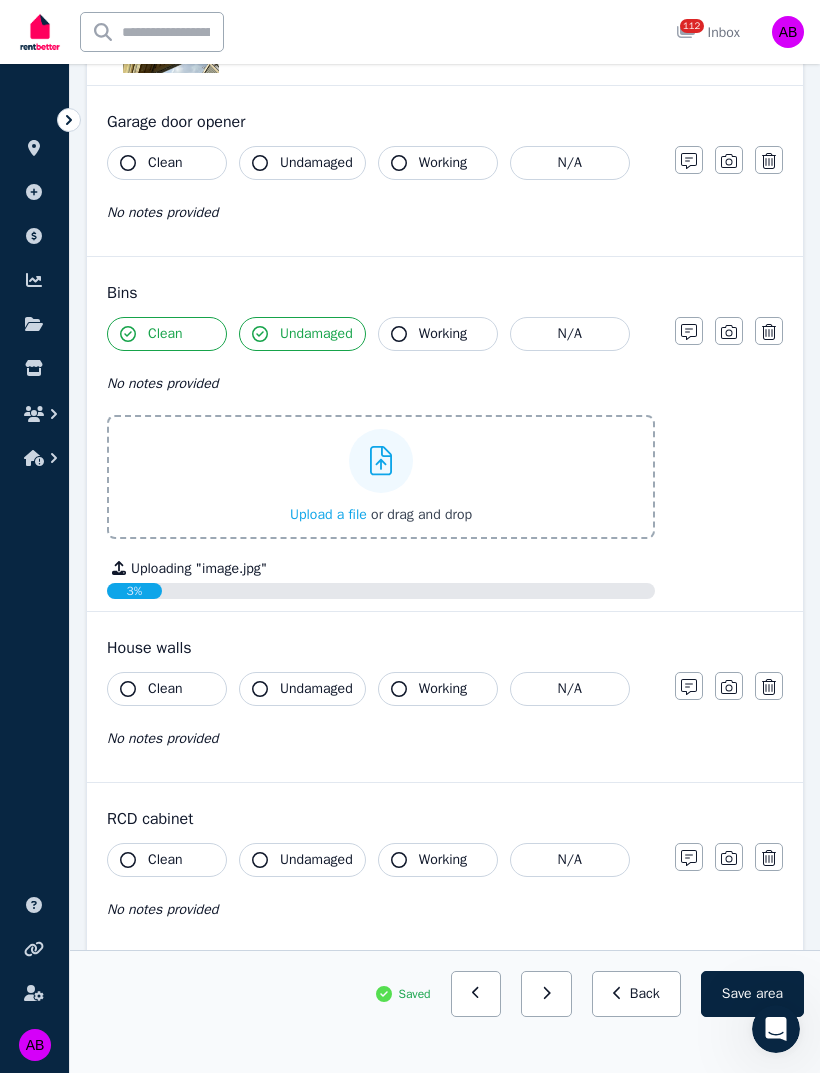 scroll, scrollTop: 2059, scrollLeft: 0, axis: vertical 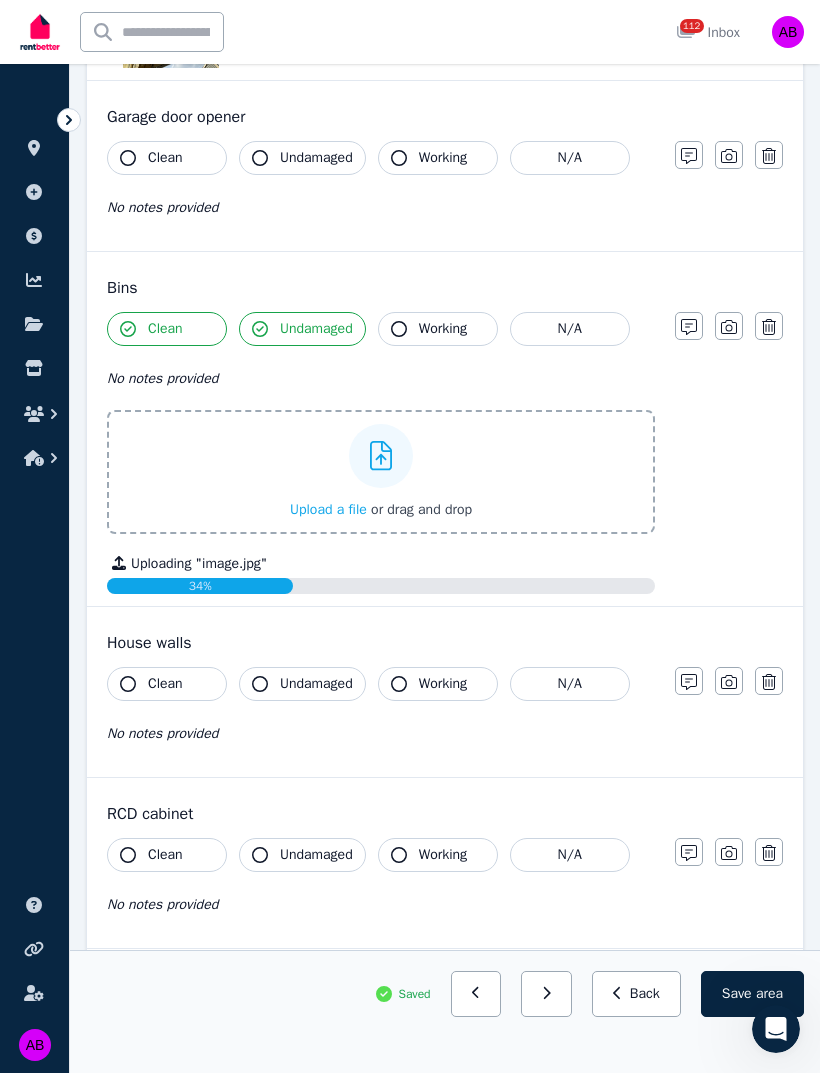 click on "Clean" at bounding box center [167, 684] 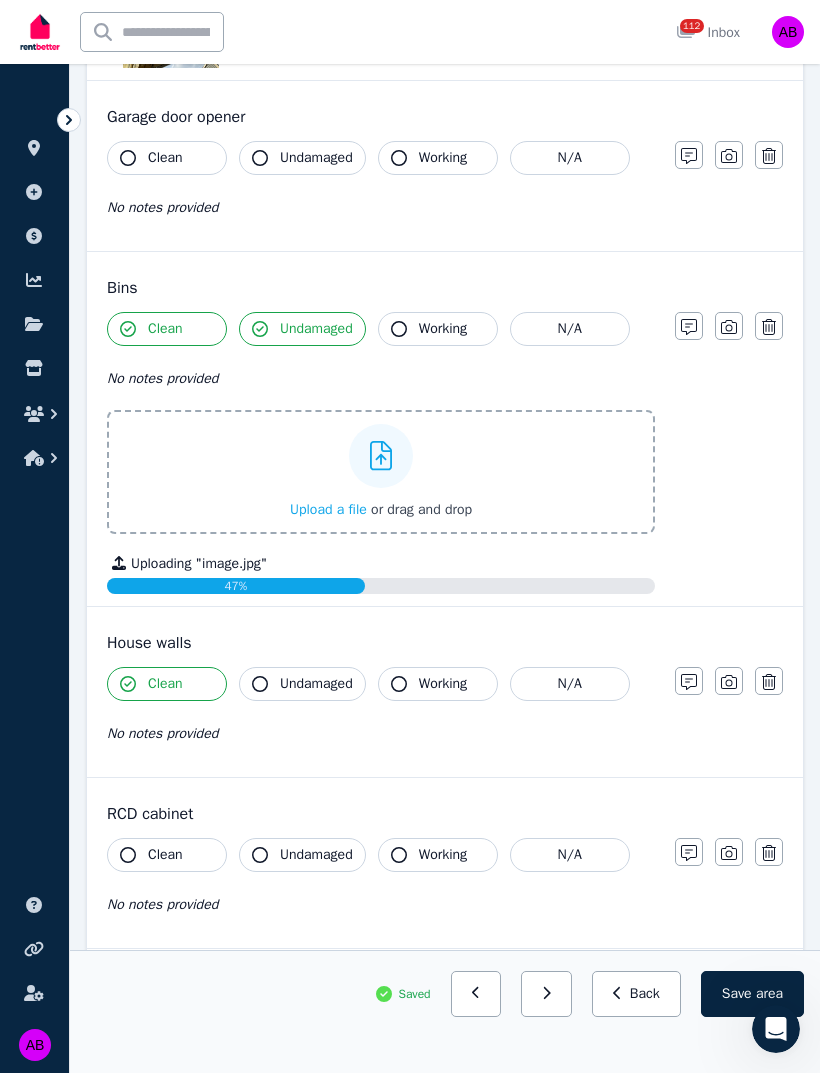 click on "Undamaged" at bounding box center [316, 684] 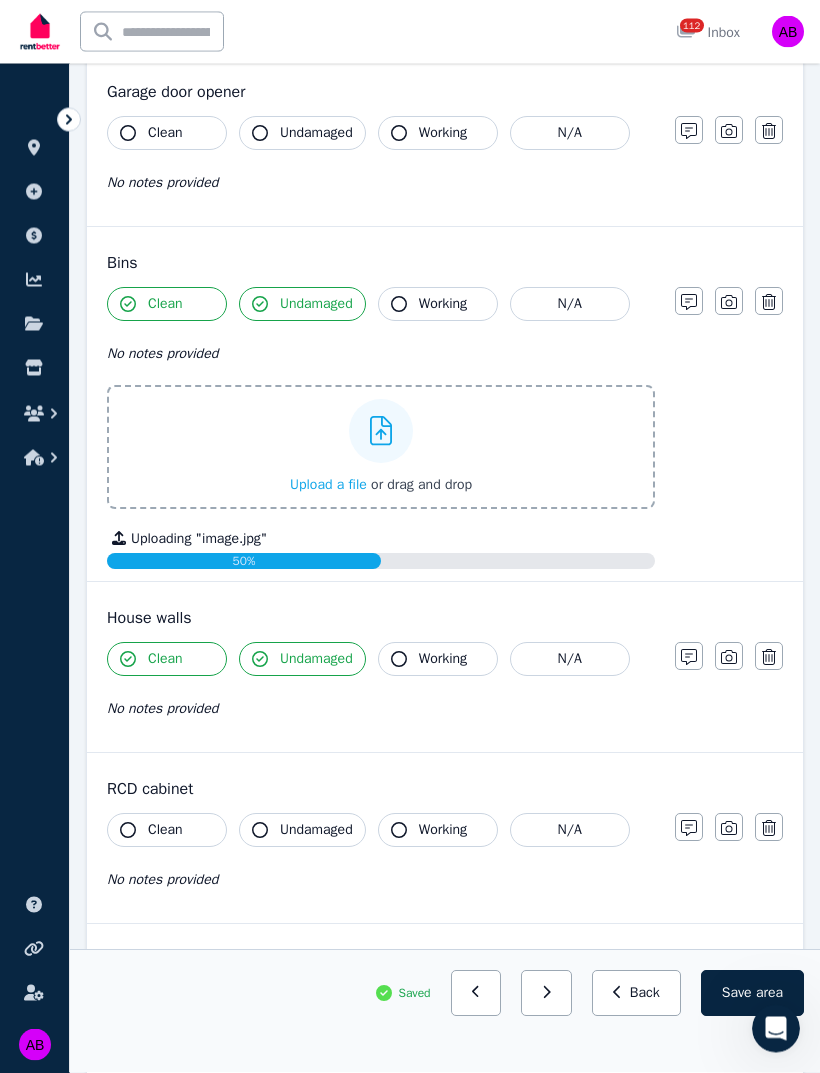 scroll, scrollTop: 2096, scrollLeft: 0, axis: vertical 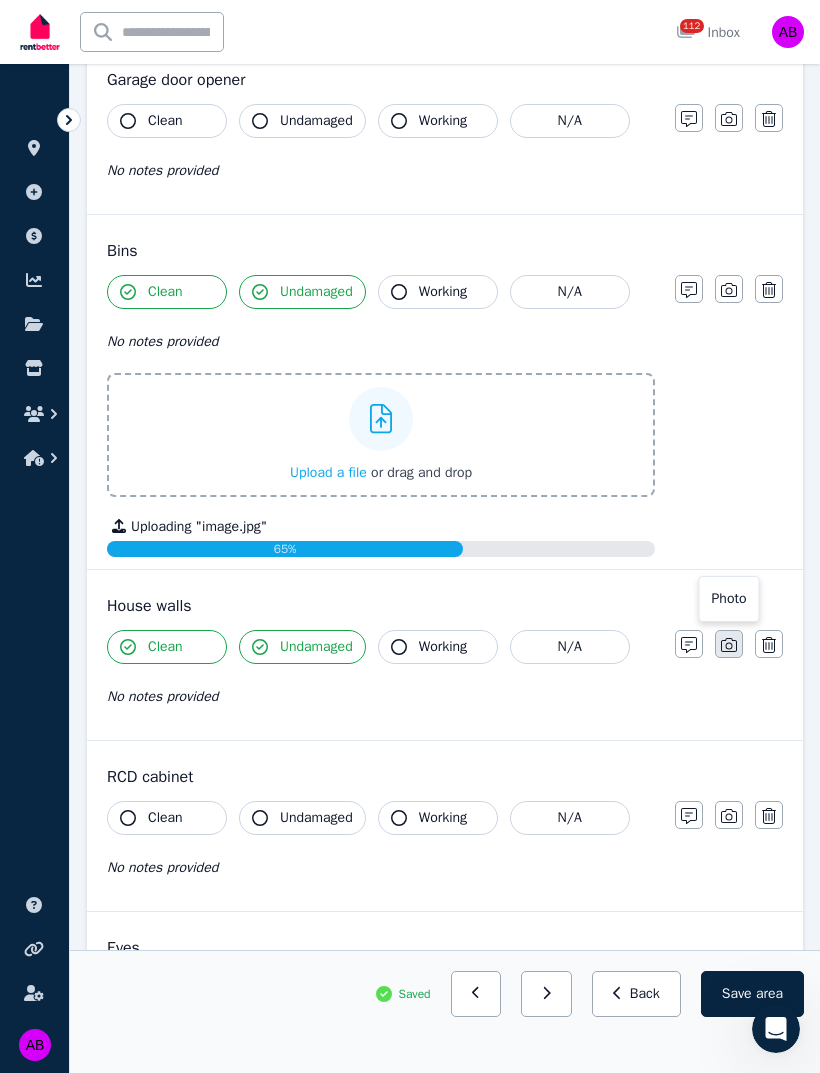 click 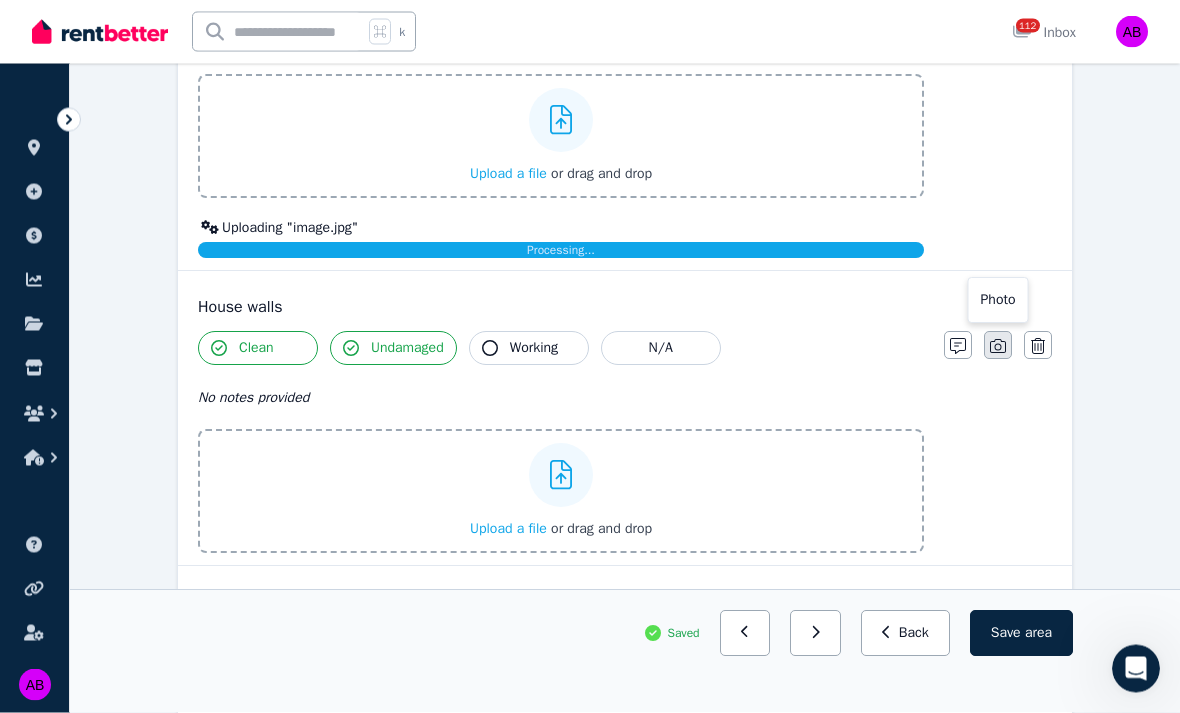 scroll, scrollTop: 2395, scrollLeft: 0, axis: vertical 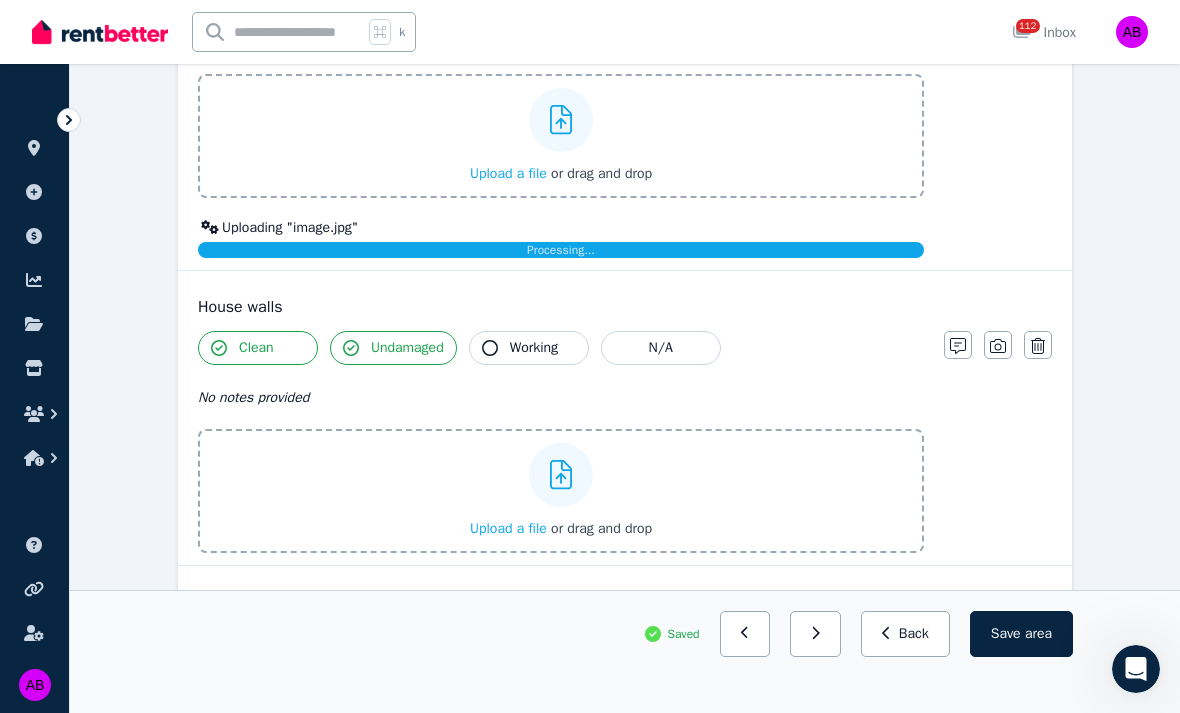 click on "Upload a file" at bounding box center [508, 528] 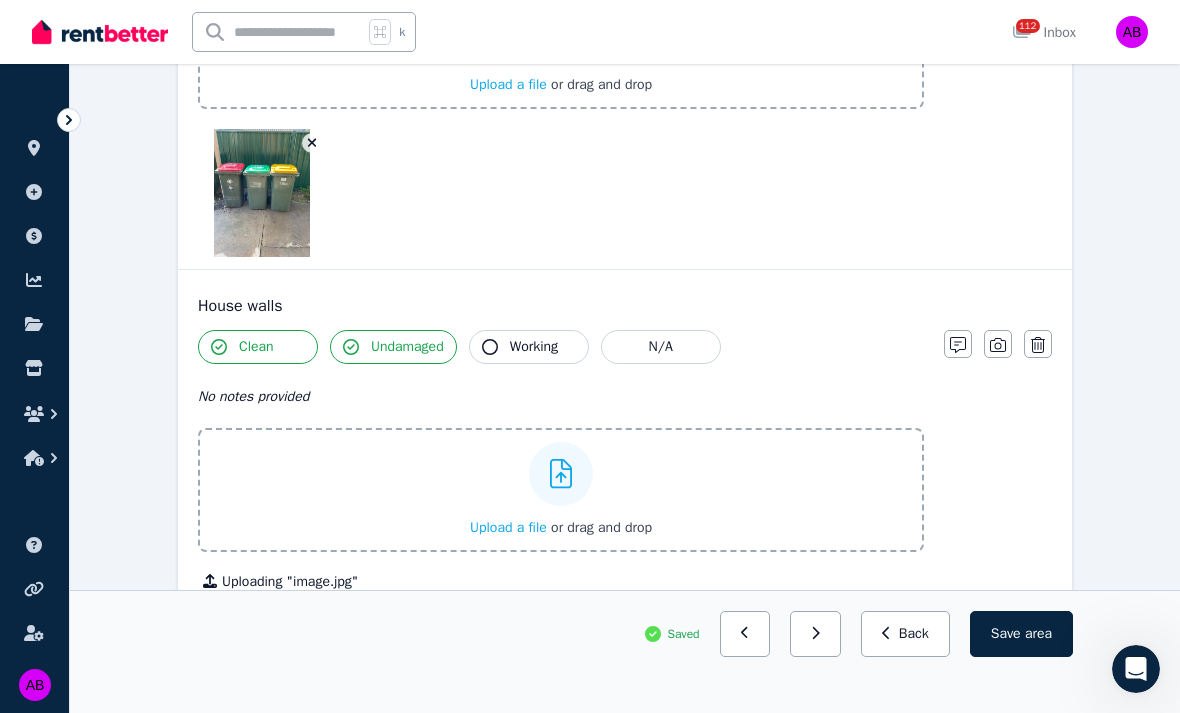 scroll, scrollTop: 2486, scrollLeft: 0, axis: vertical 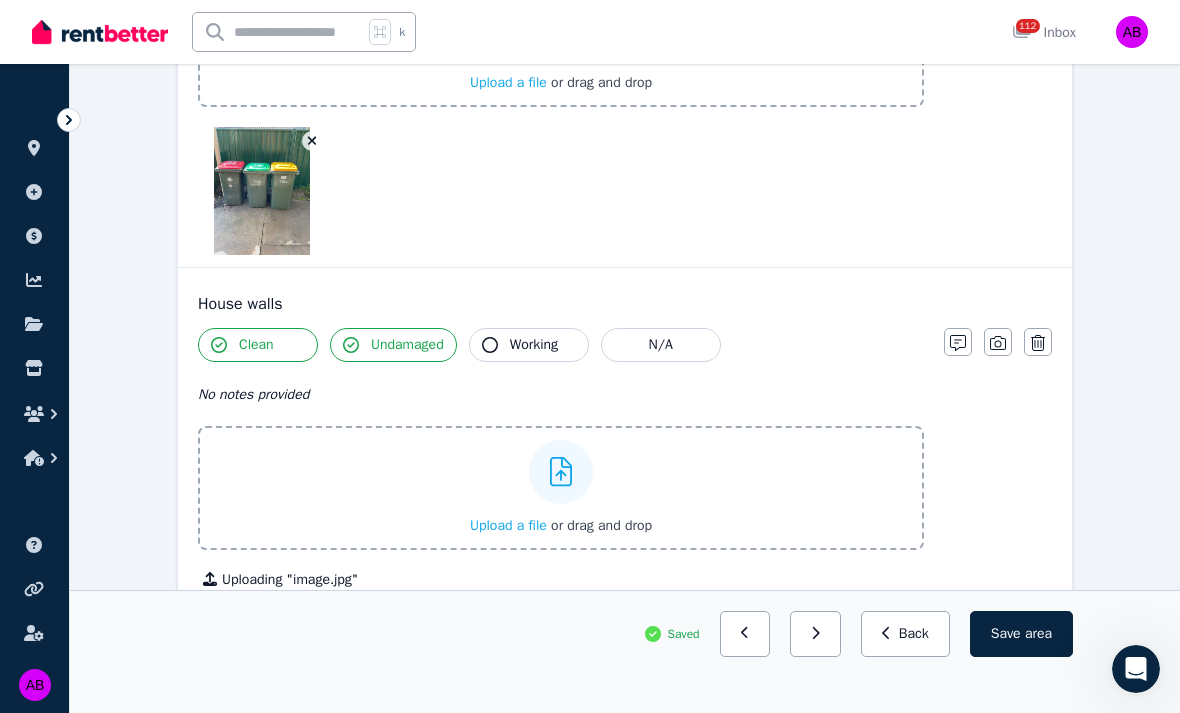 click on "Upload a file" at bounding box center [508, 525] 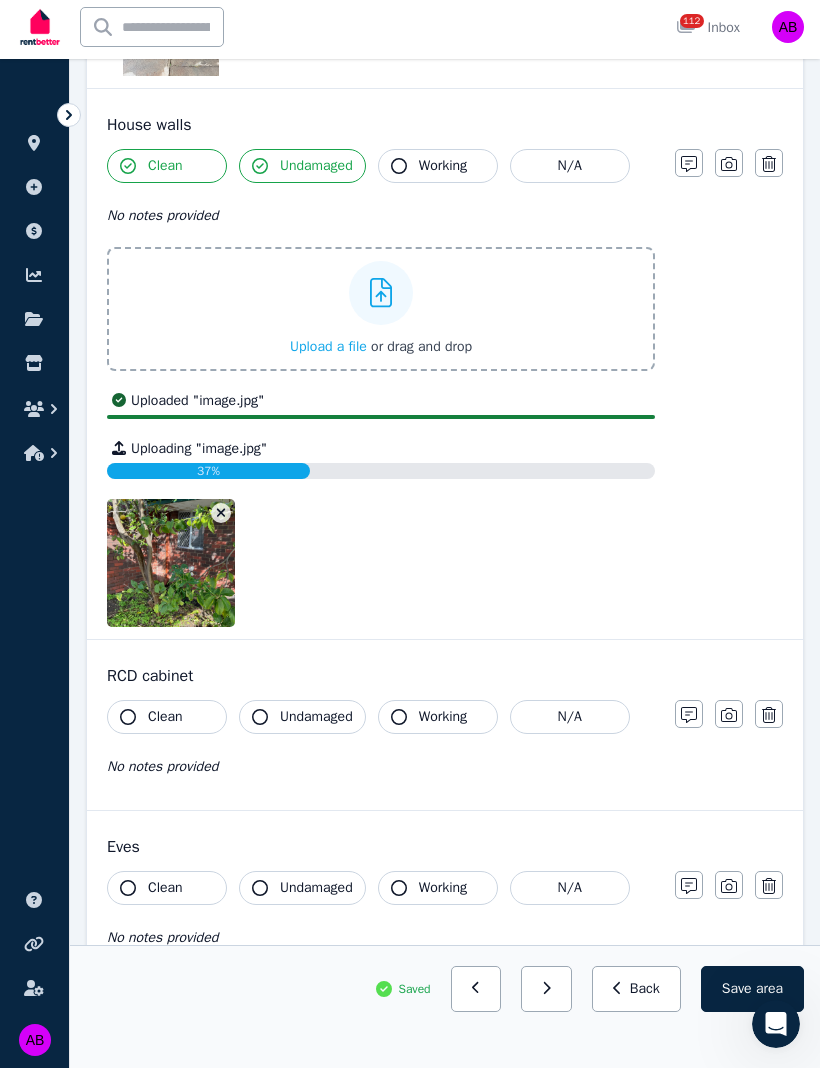 scroll, scrollTop: 2663, scrollLeft: 0, axis: vertical 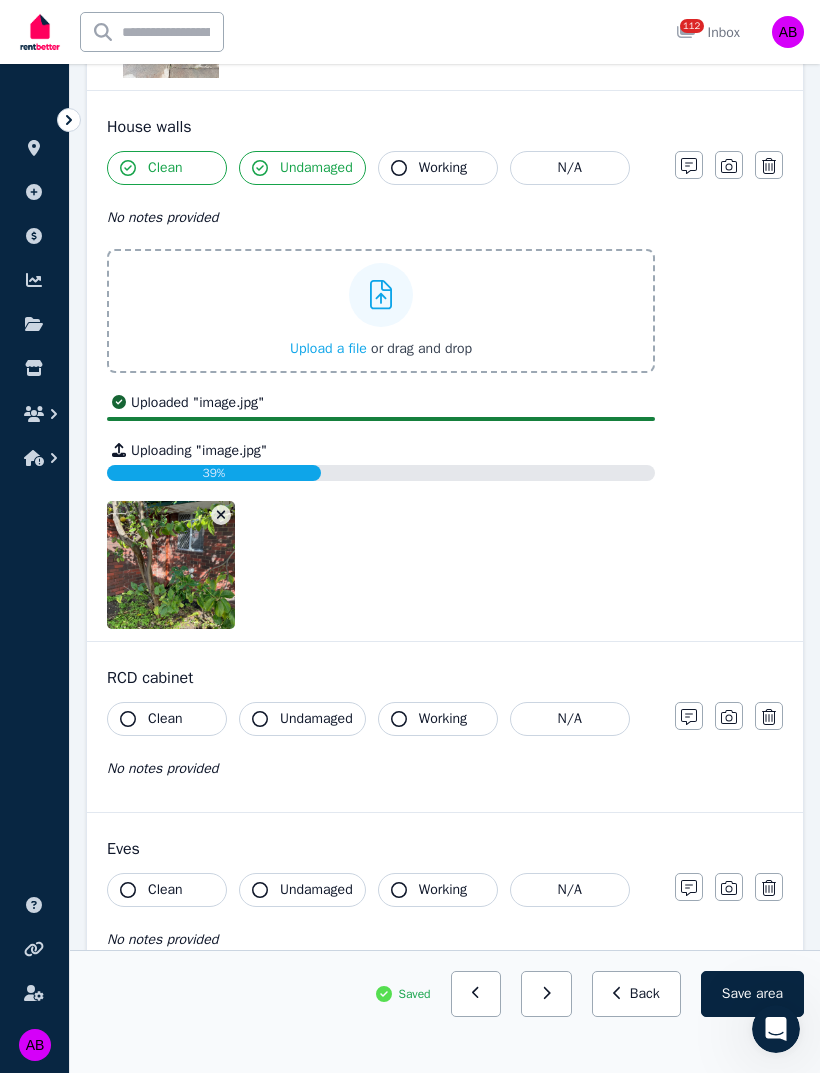 click on "Clean" at bounding box center (167, 719) 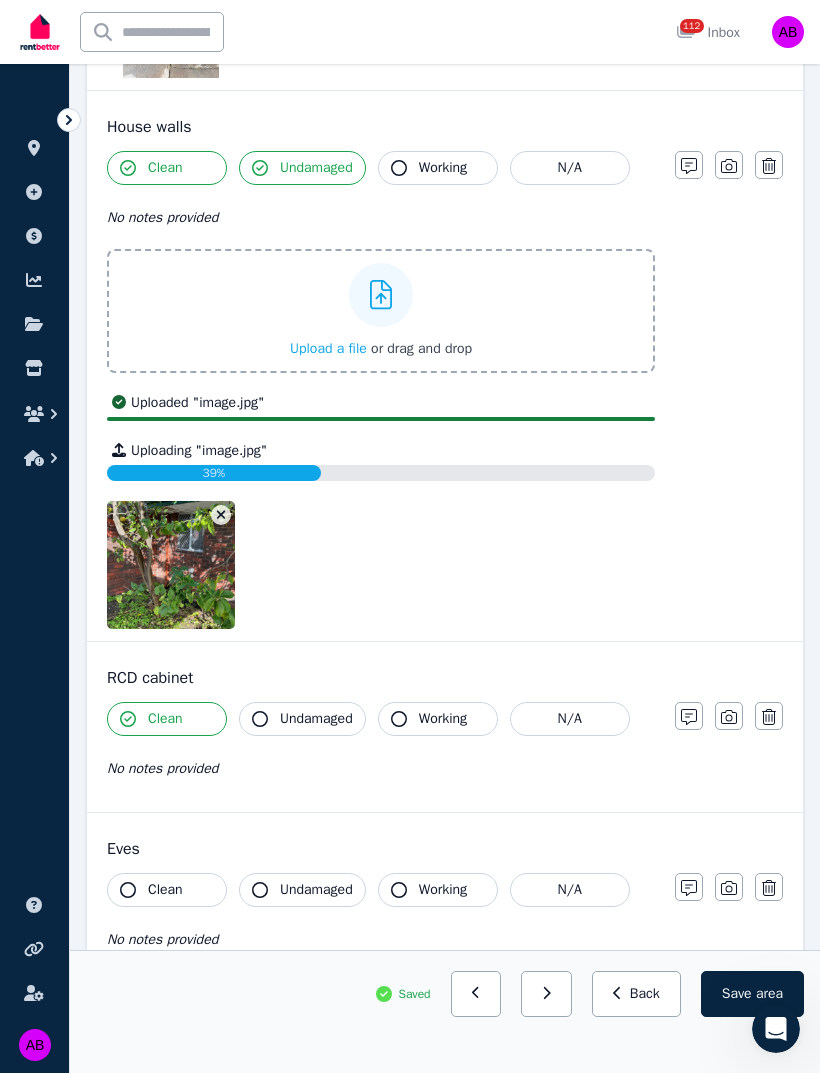click on "Undamaged" at bounding box center (316, 719) 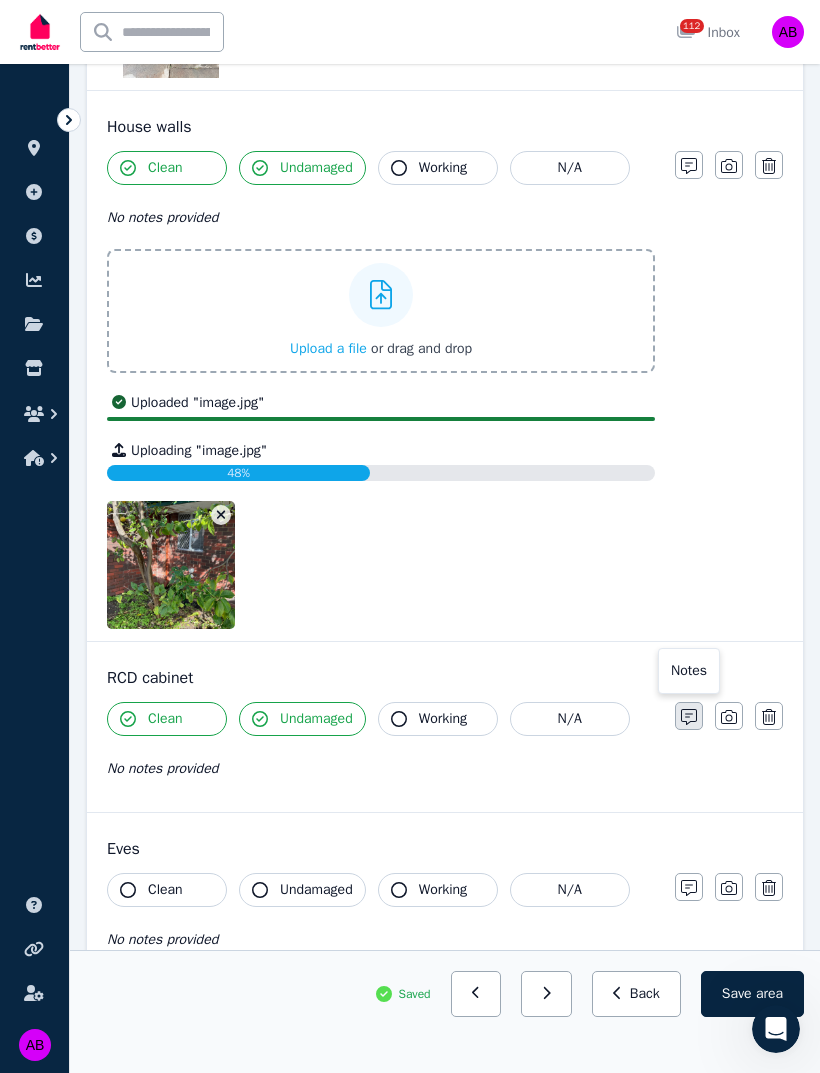 click 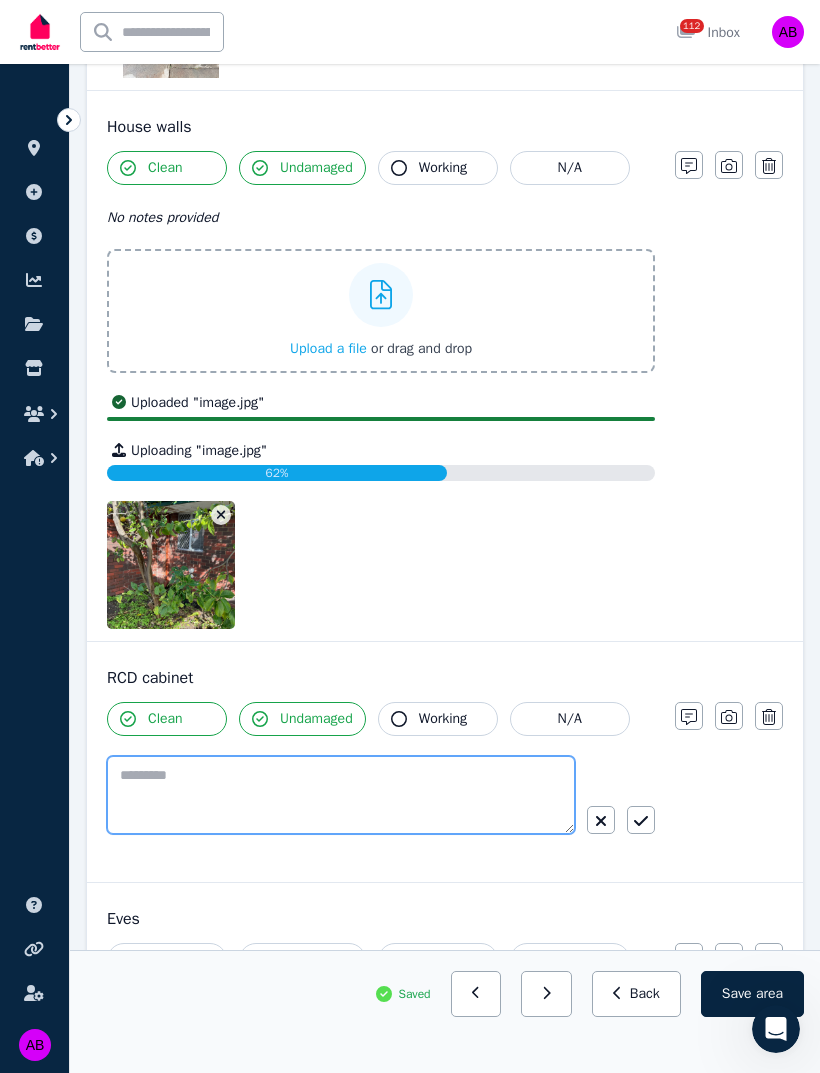 click at bounding box center (341, 795) 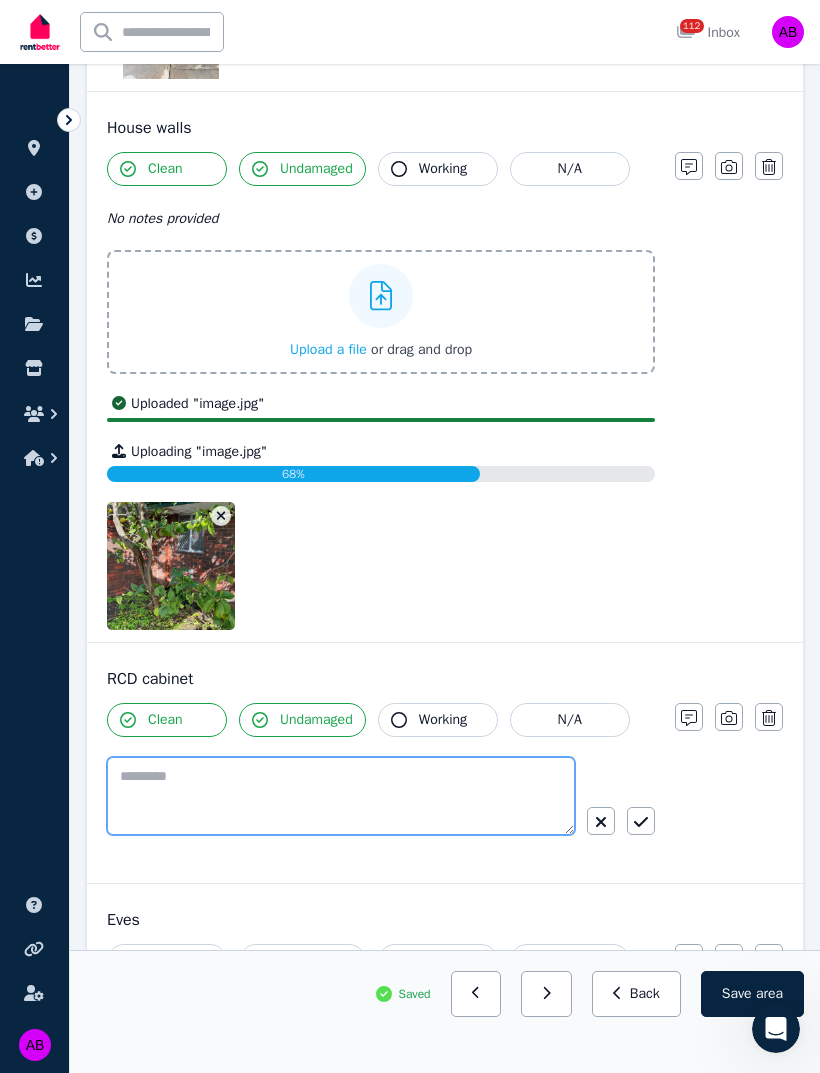scroll, scrollTop: 2785, scrollLeft: 0, axis: vertical 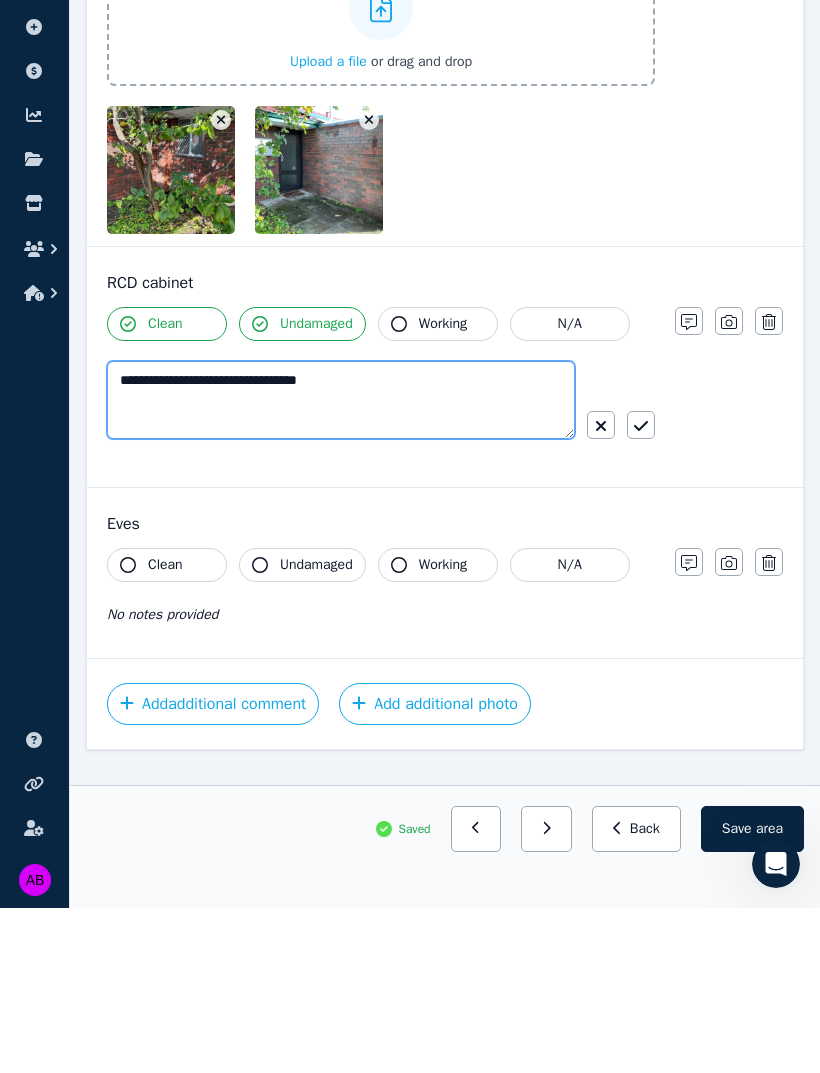 type on "**********" 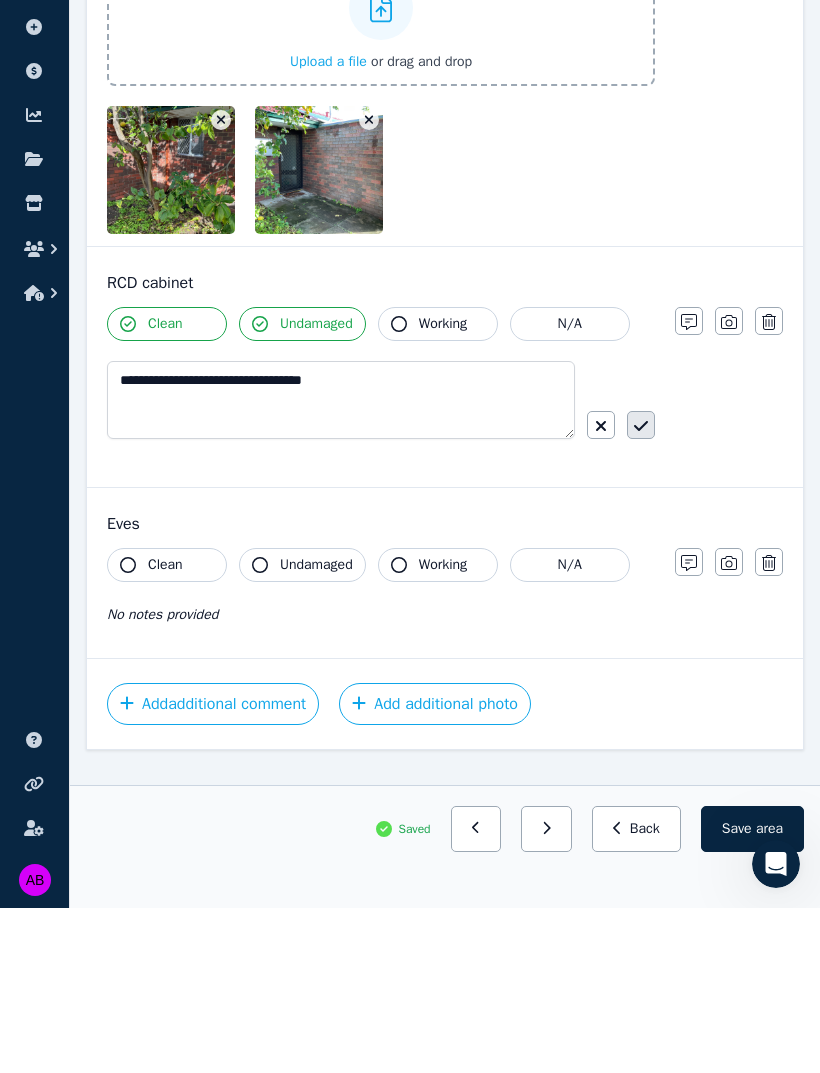 click 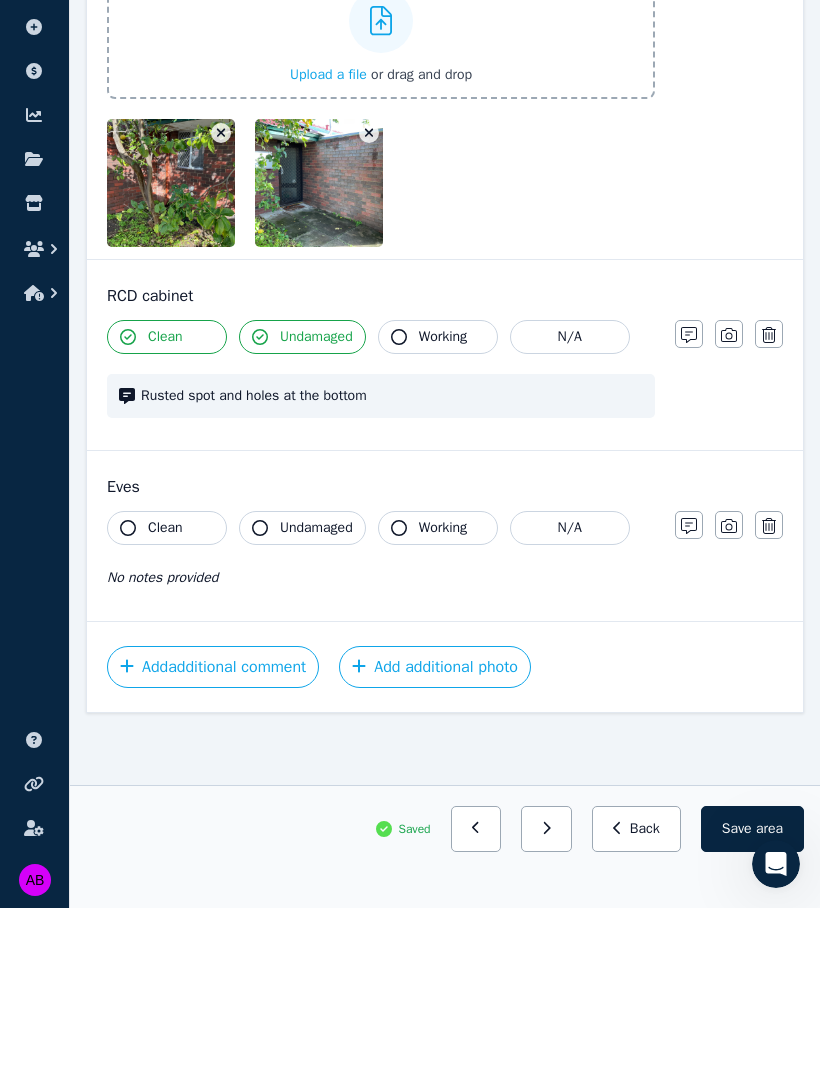 scroll, scrollTop: 2708, scrollLeft: 0, axis: vertical 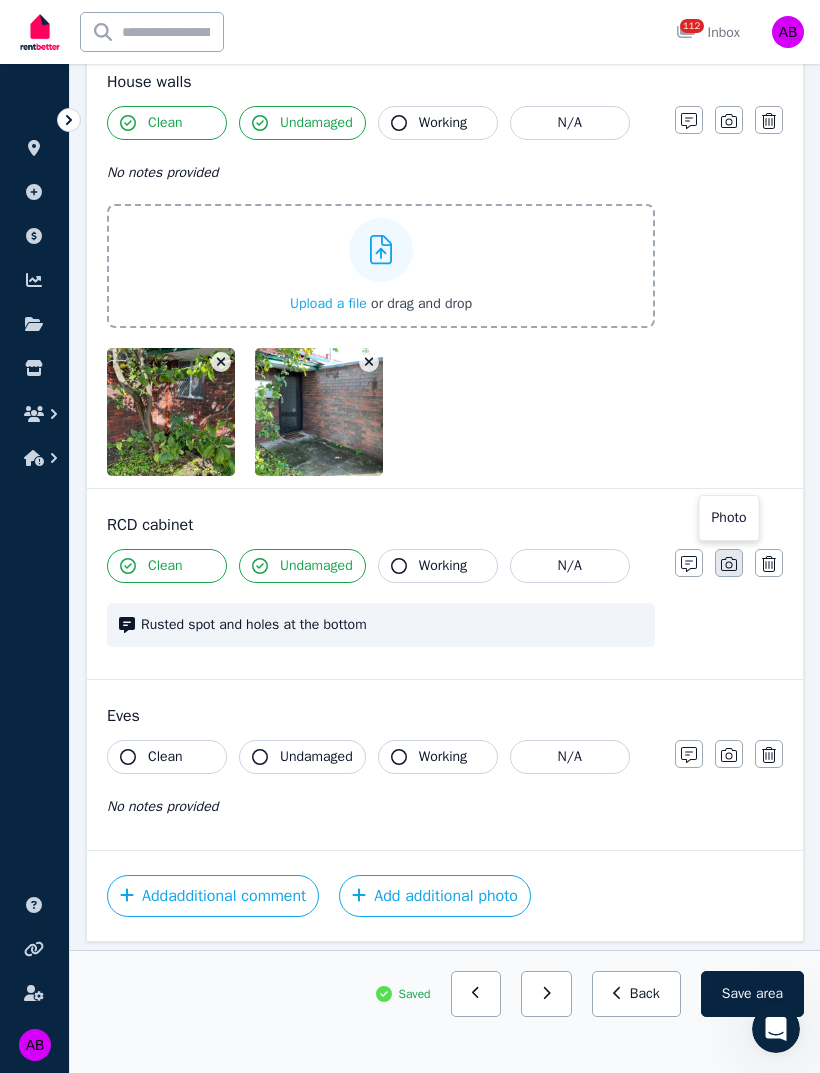 click 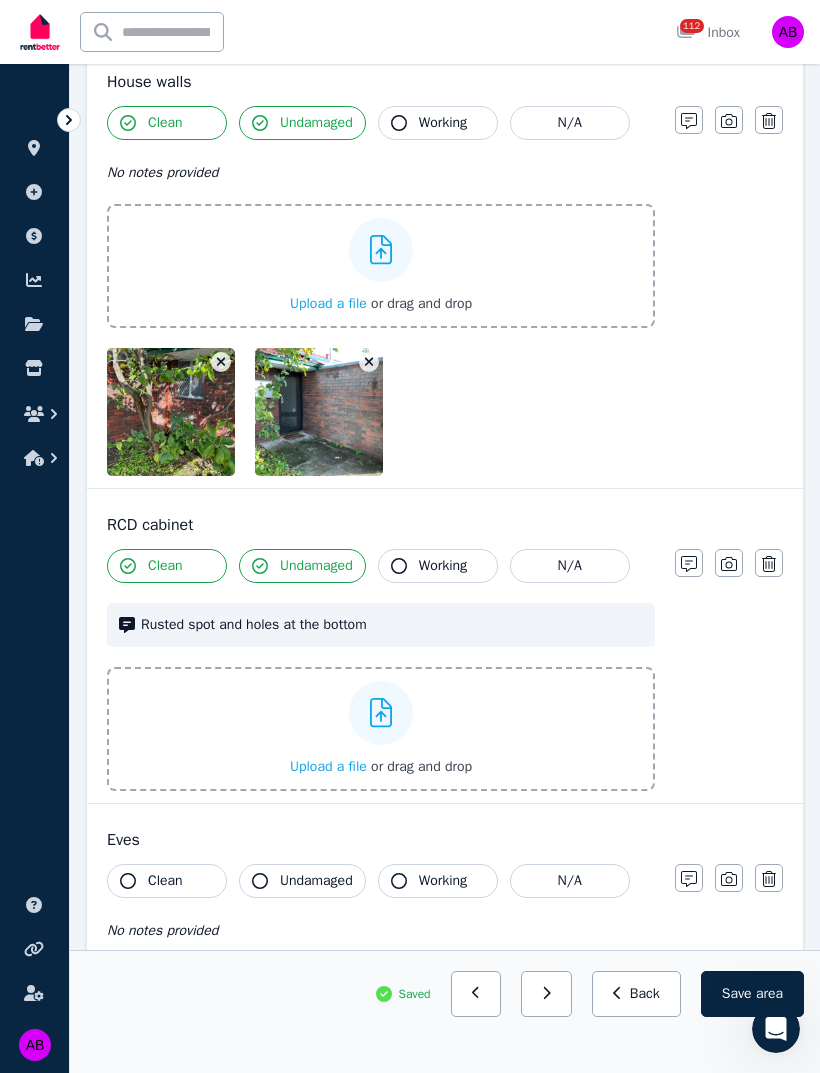 click on "Upload a file" at bounding box center [328, 766] 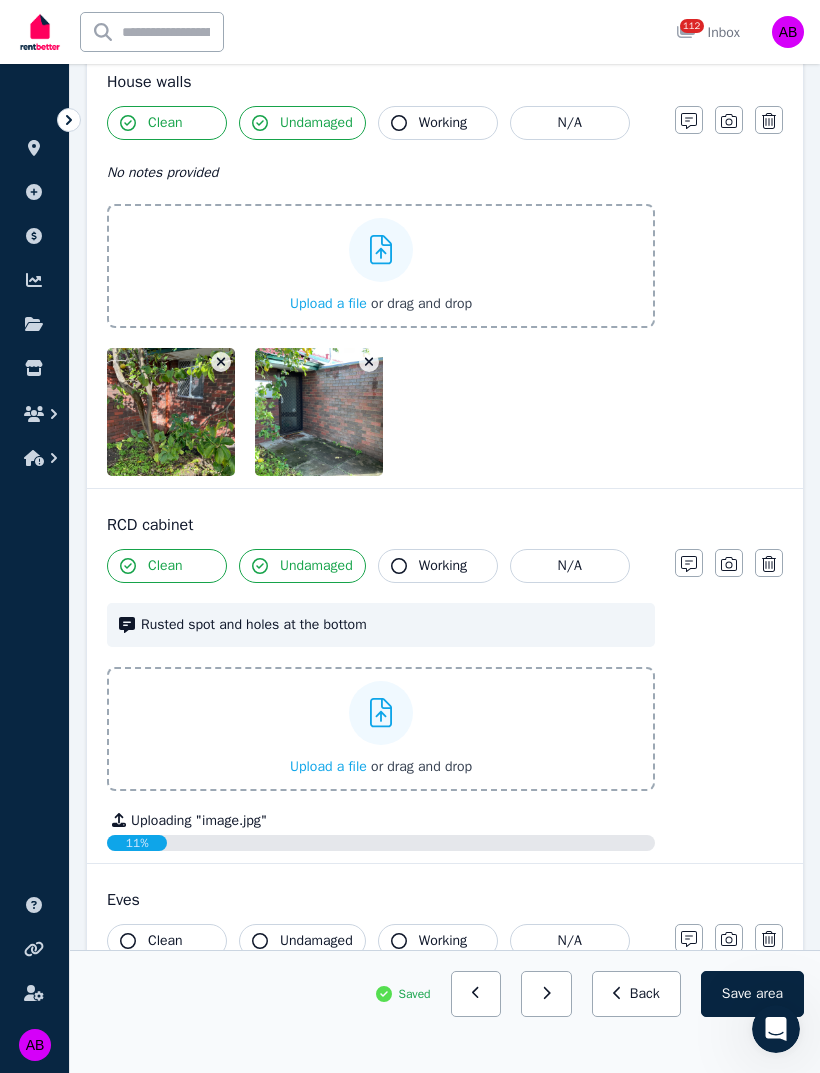 click on "Clean Undamaged Working N/A No notes provided Upload a file   or drag and drop Uploaded   " image.jpg " Uploaded   " image.jpg " Notes Photo Delete" at bounding box center [445, 291] 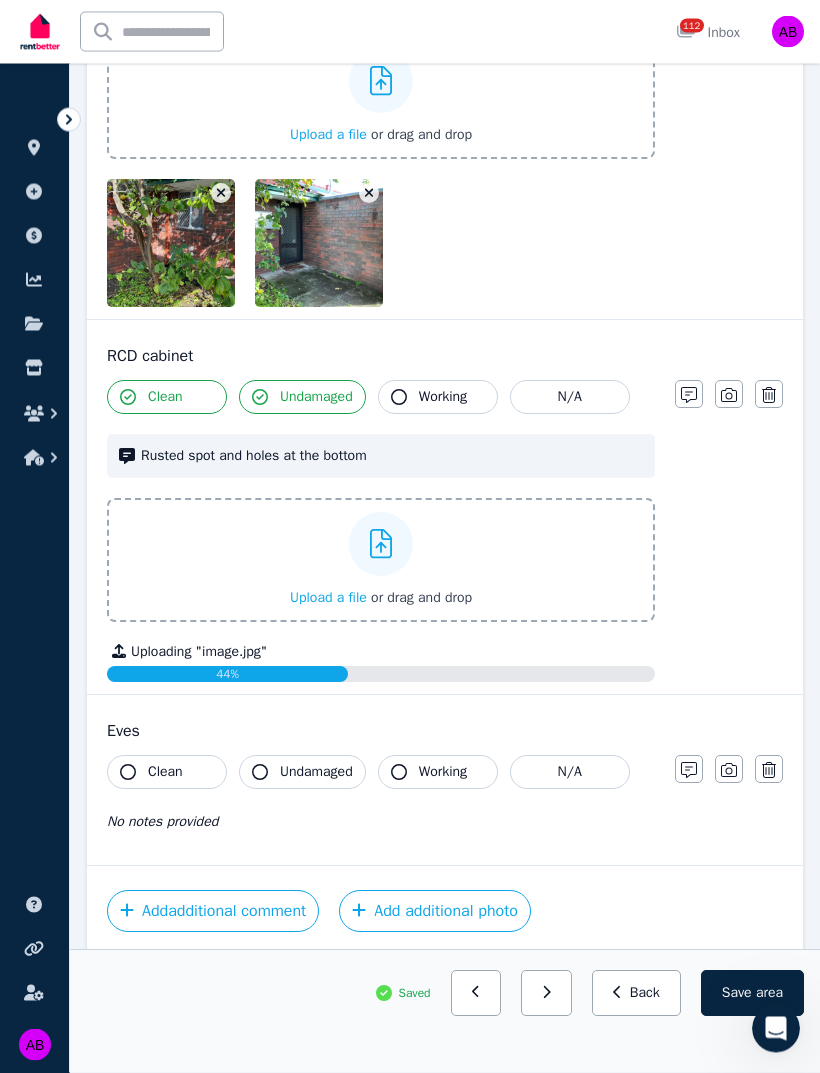 scroll, scrollTop: 2892, scrollLeft: 0, axis: vertical 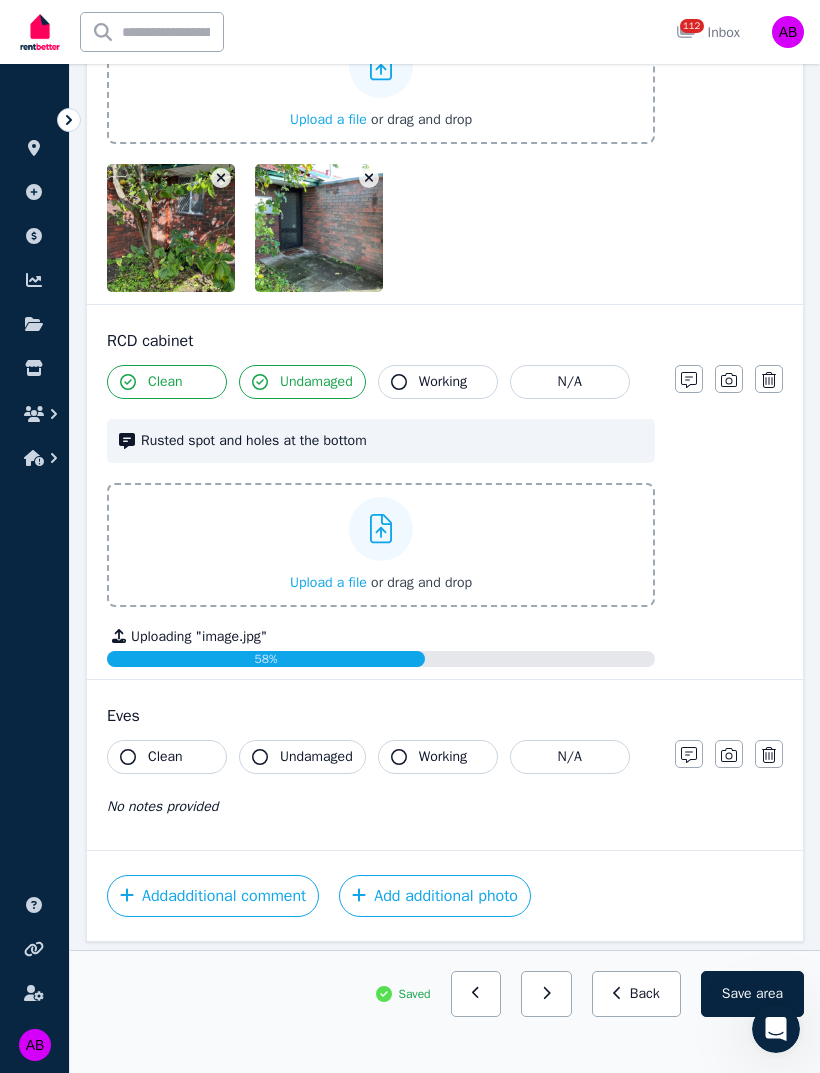 click on "Clean" at bounding box center (167, 757) 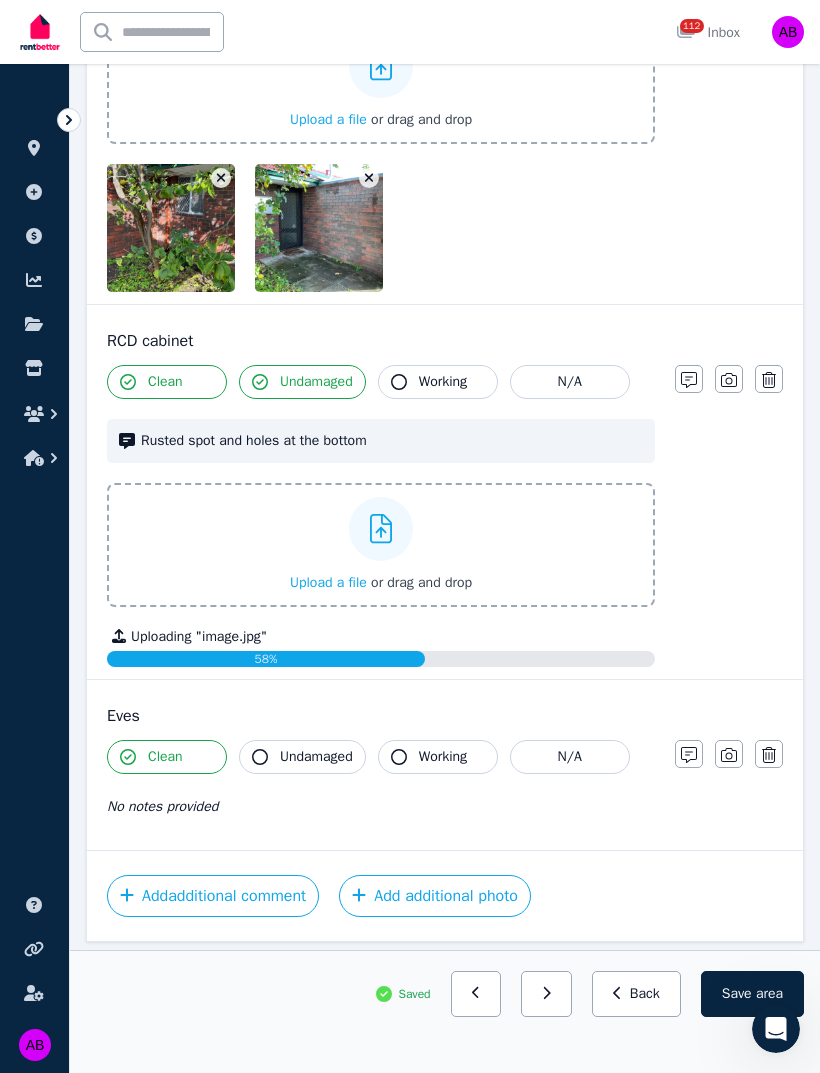 click on "Clean" at bounding box center [165, 757] 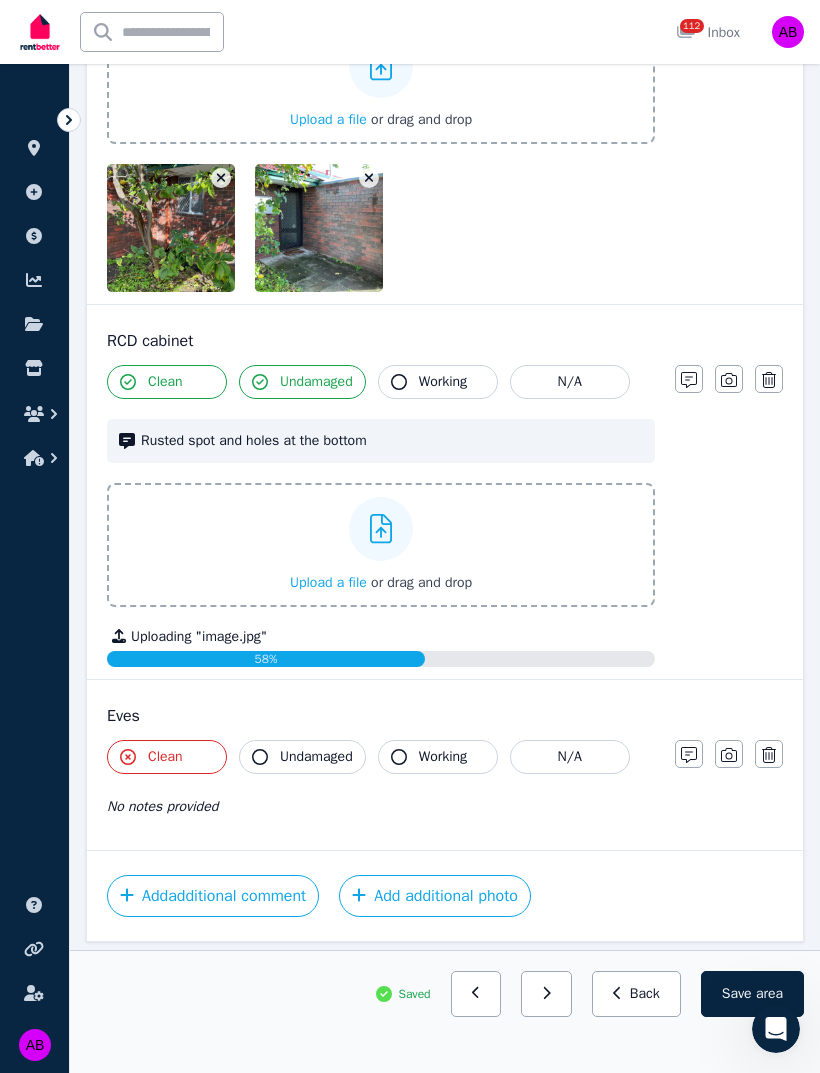 click on "Undamaged" at bounding box center (302, 757) 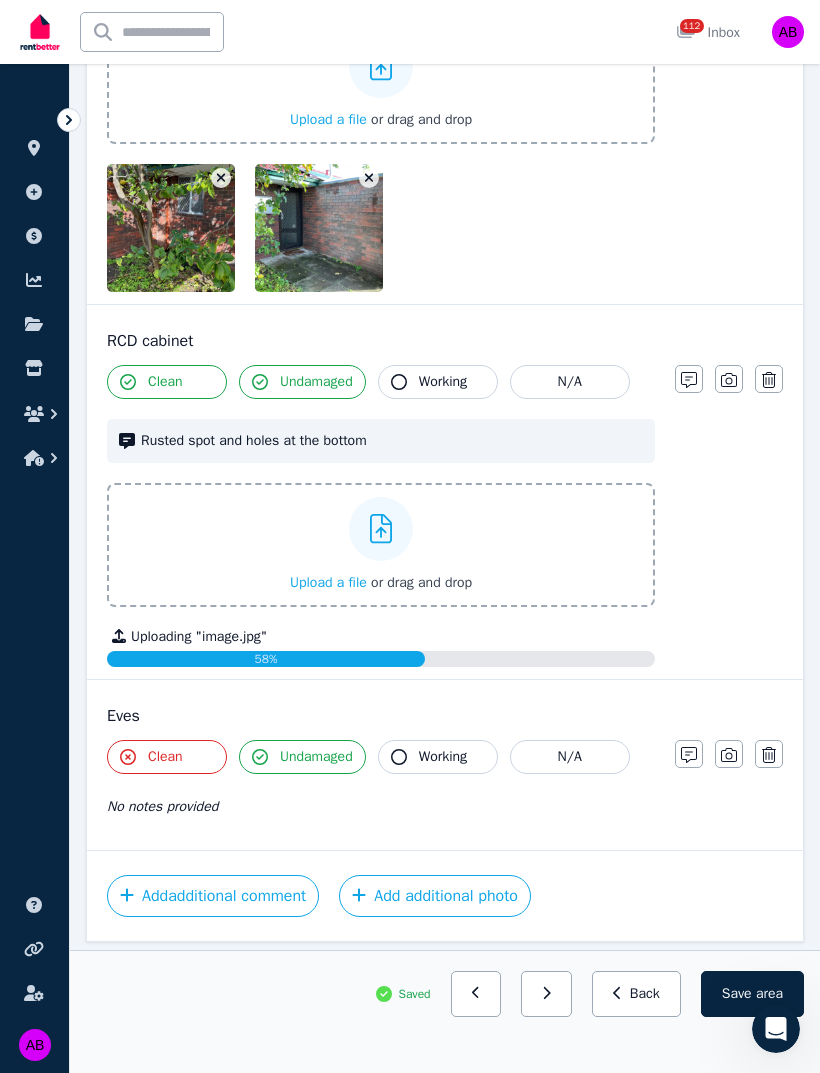 click on "Undamaged" at bounding box center [302, 757] 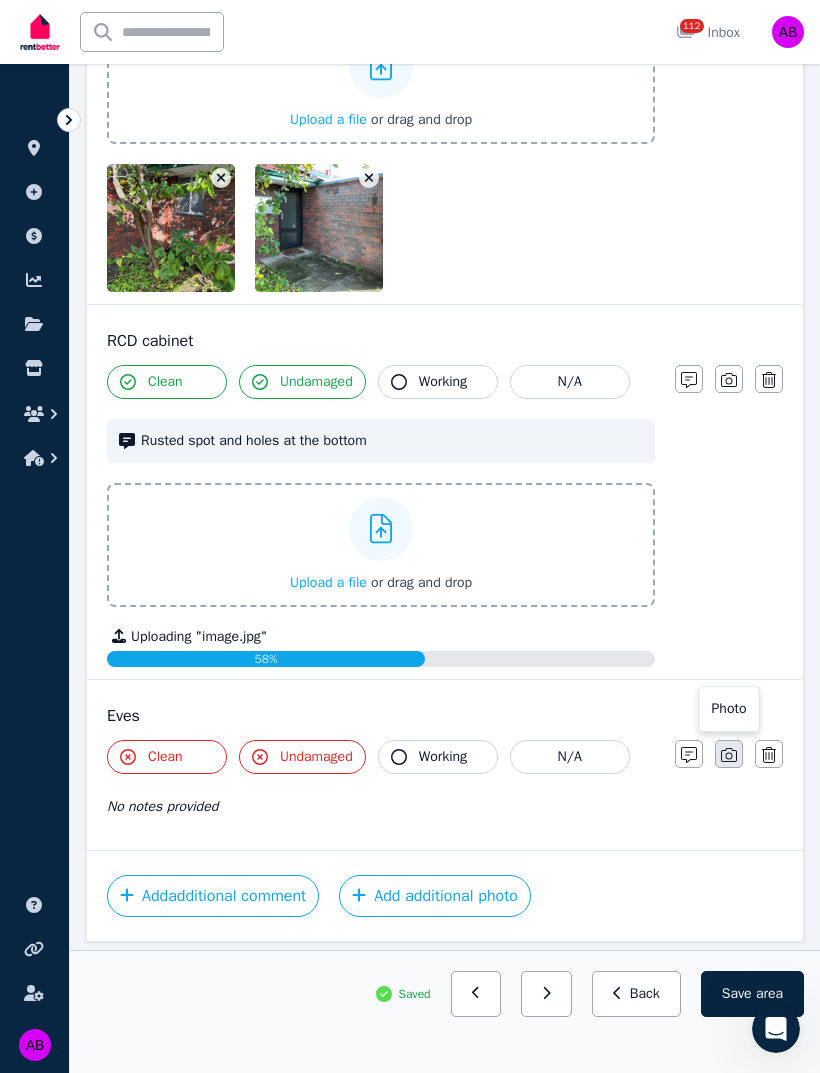 click 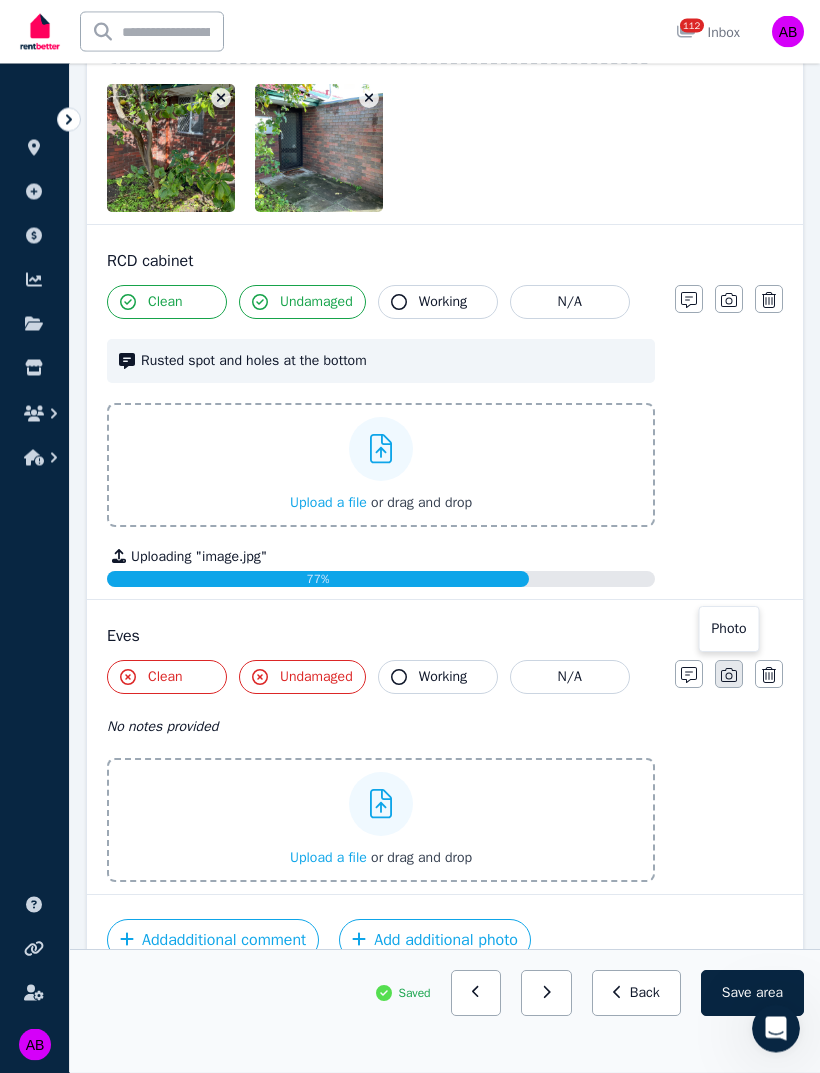 scroll, scrollTop: 2978, scrollLeft: 0, axis: vertical 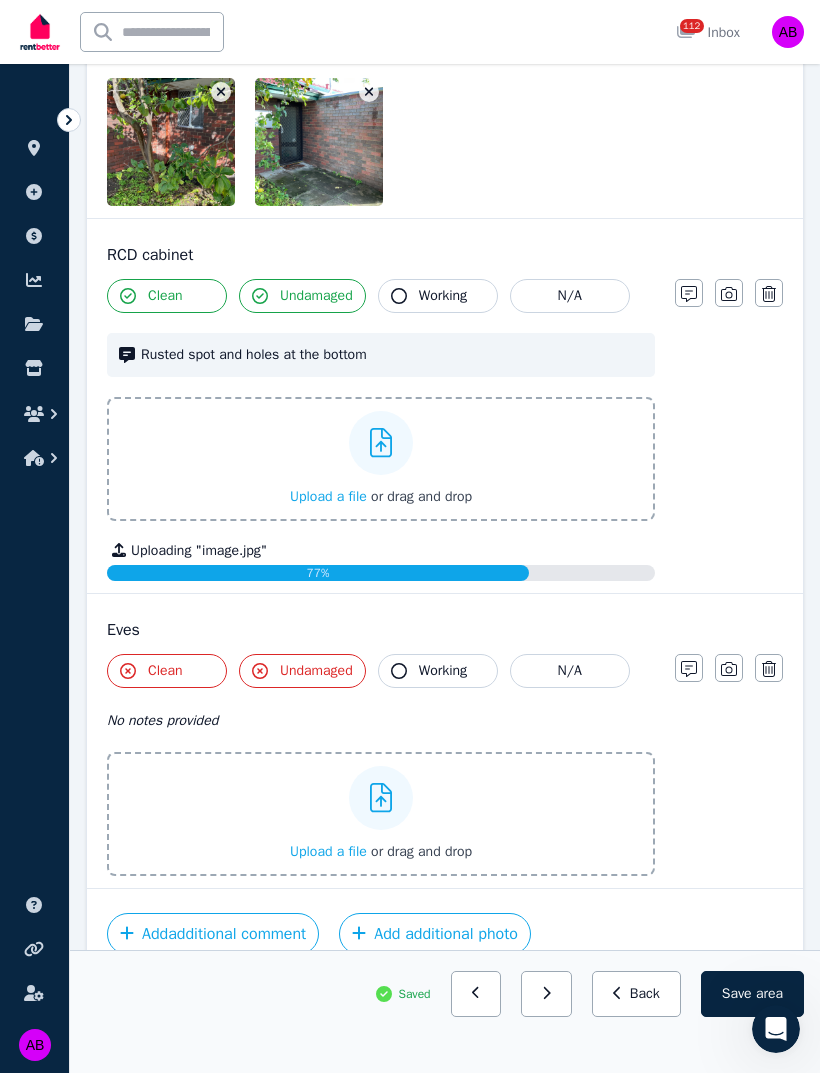 click on "Upload a file" at bounding box center (328, 851) 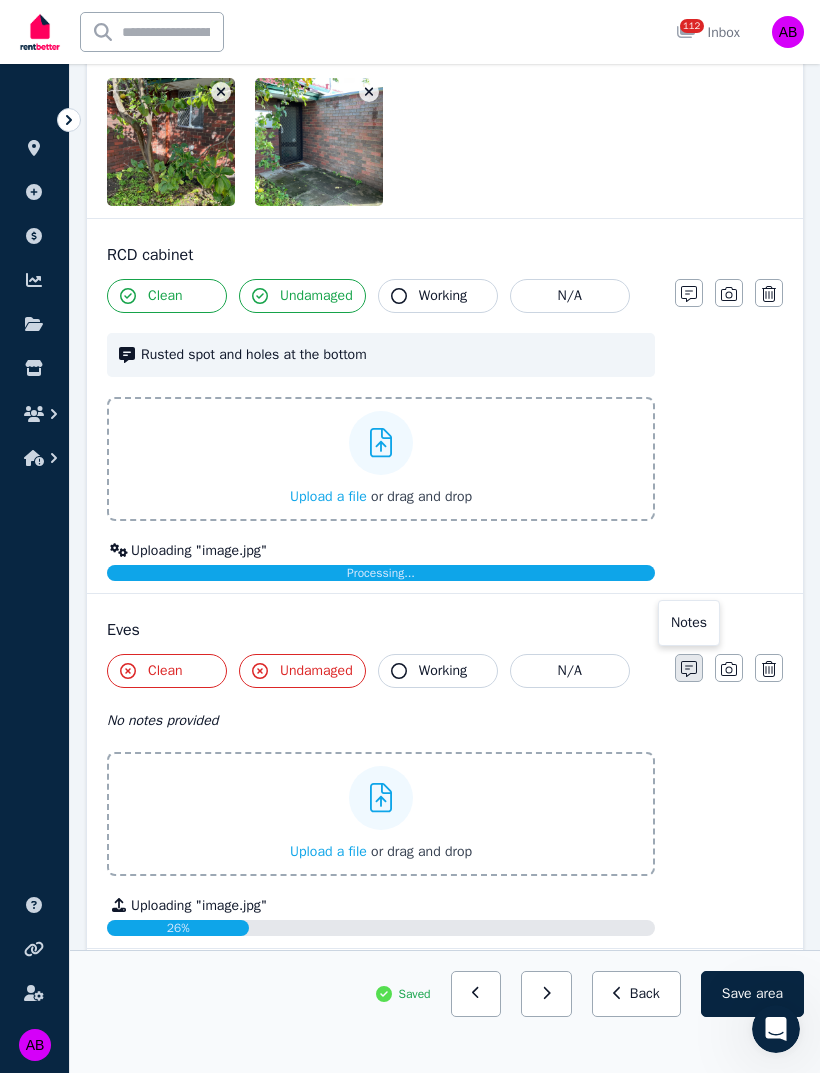 click 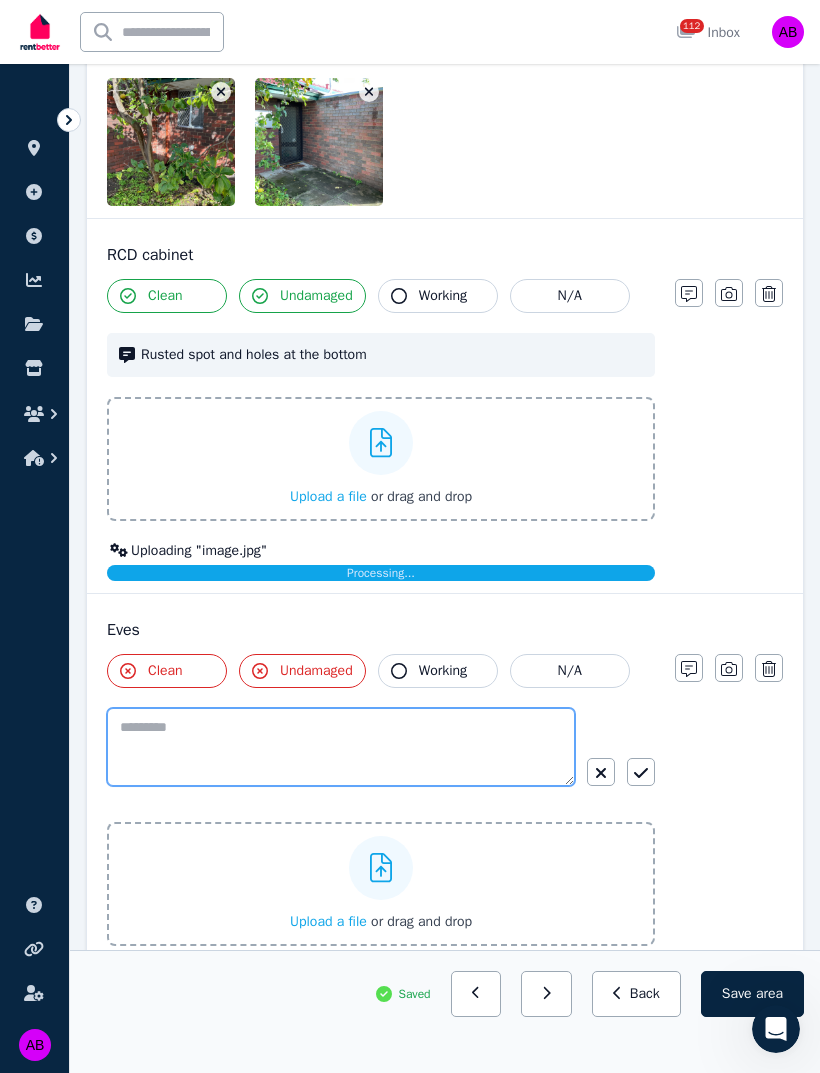 click at bounding box center (341, 747) 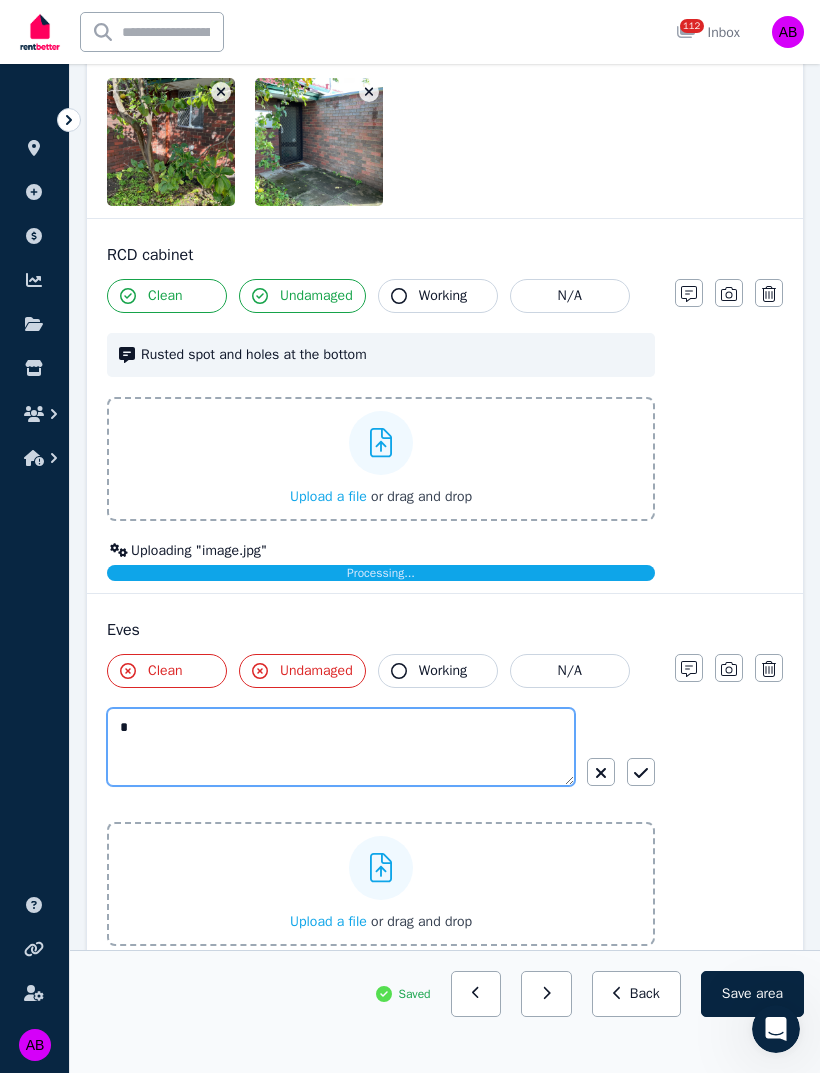 scroll, scrollTop: 3168, scrollLeft: 0, axis: vertical 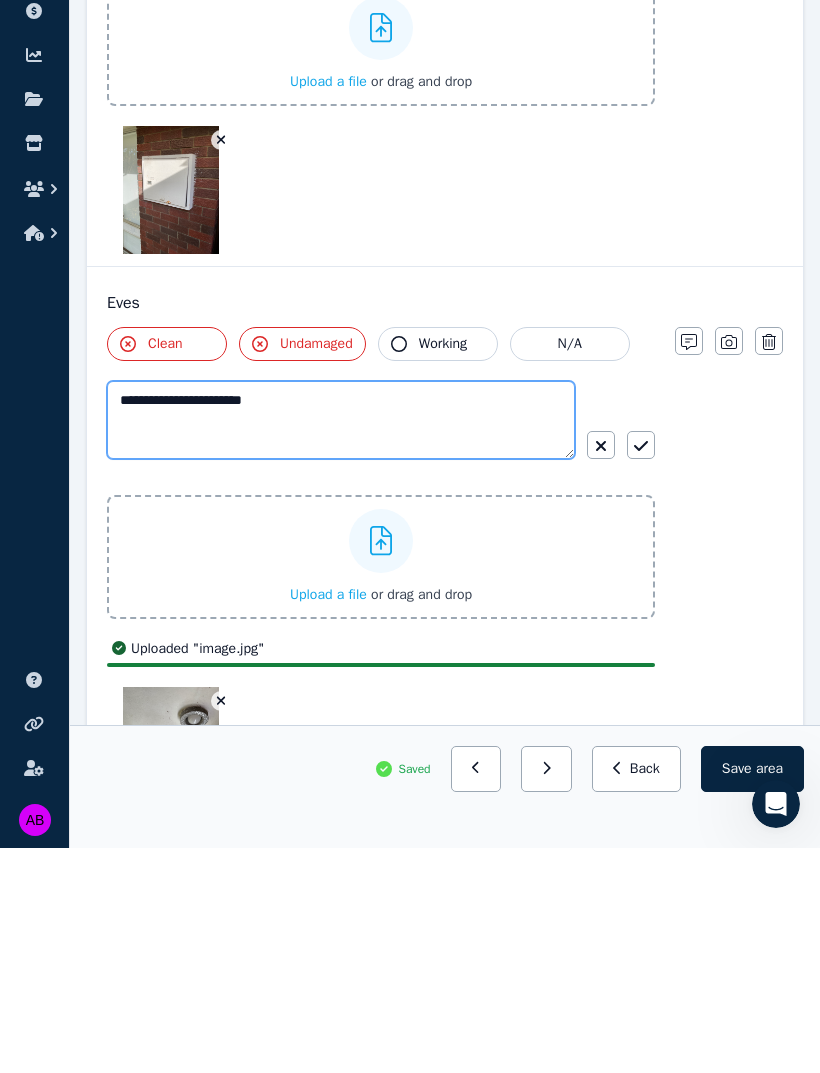 type on "**********" 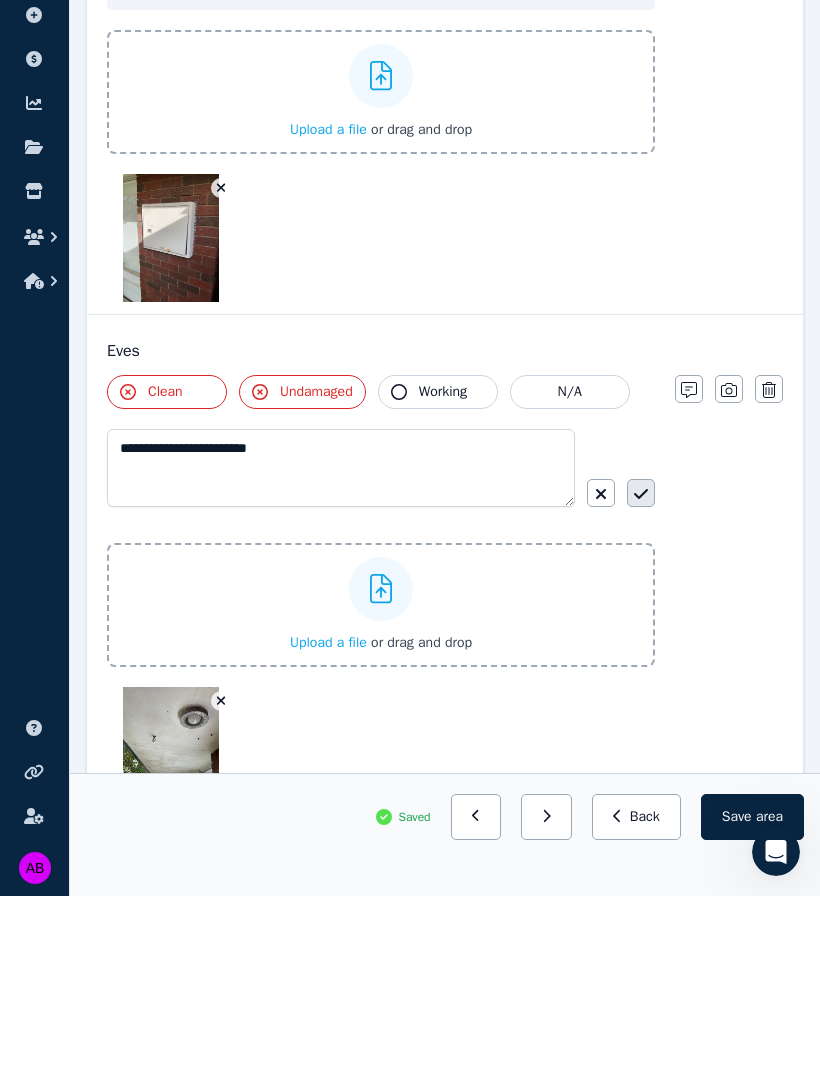 click 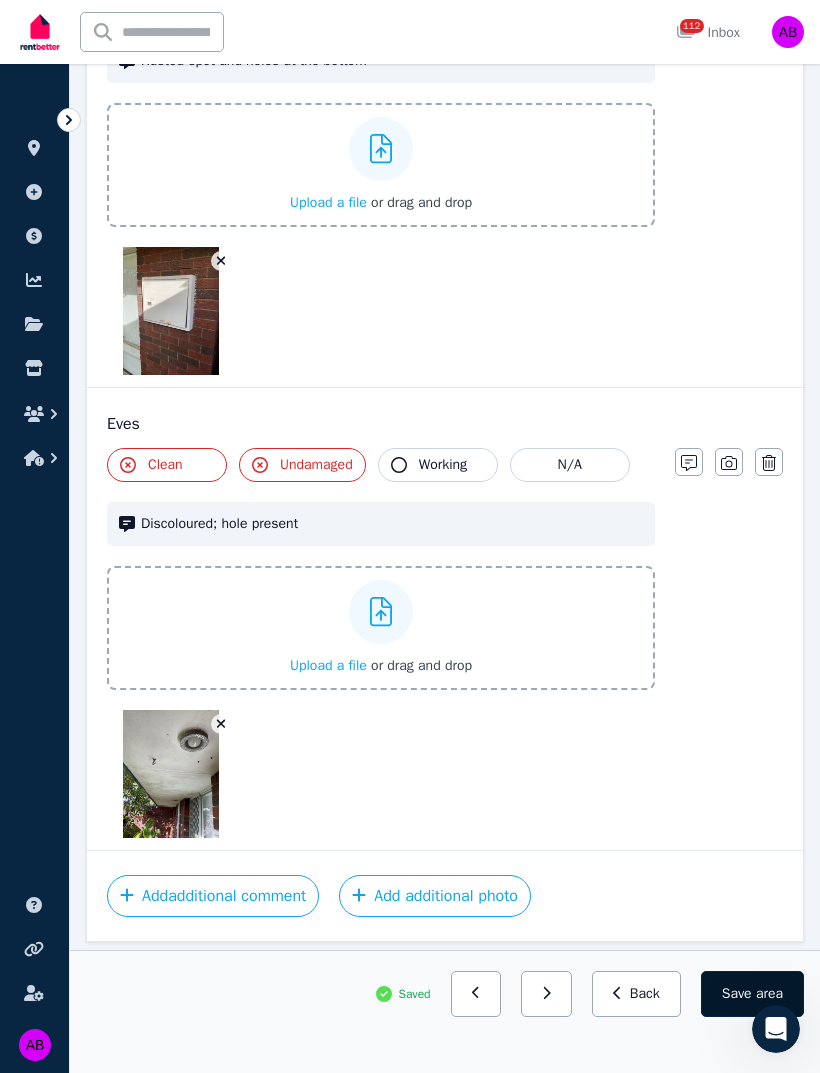 click on "Save   area" at bounding box center [752, 994] 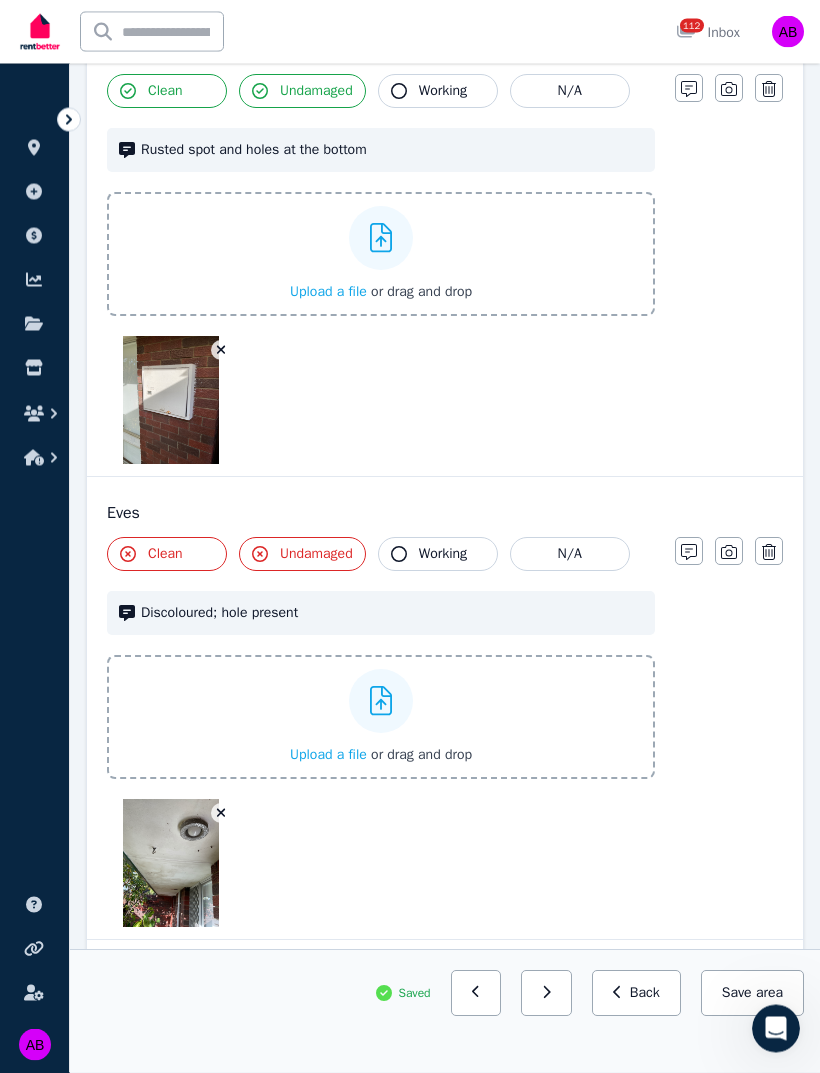 scroll, scrollTop: 3272, scrollLeft: 0, axis: vertical 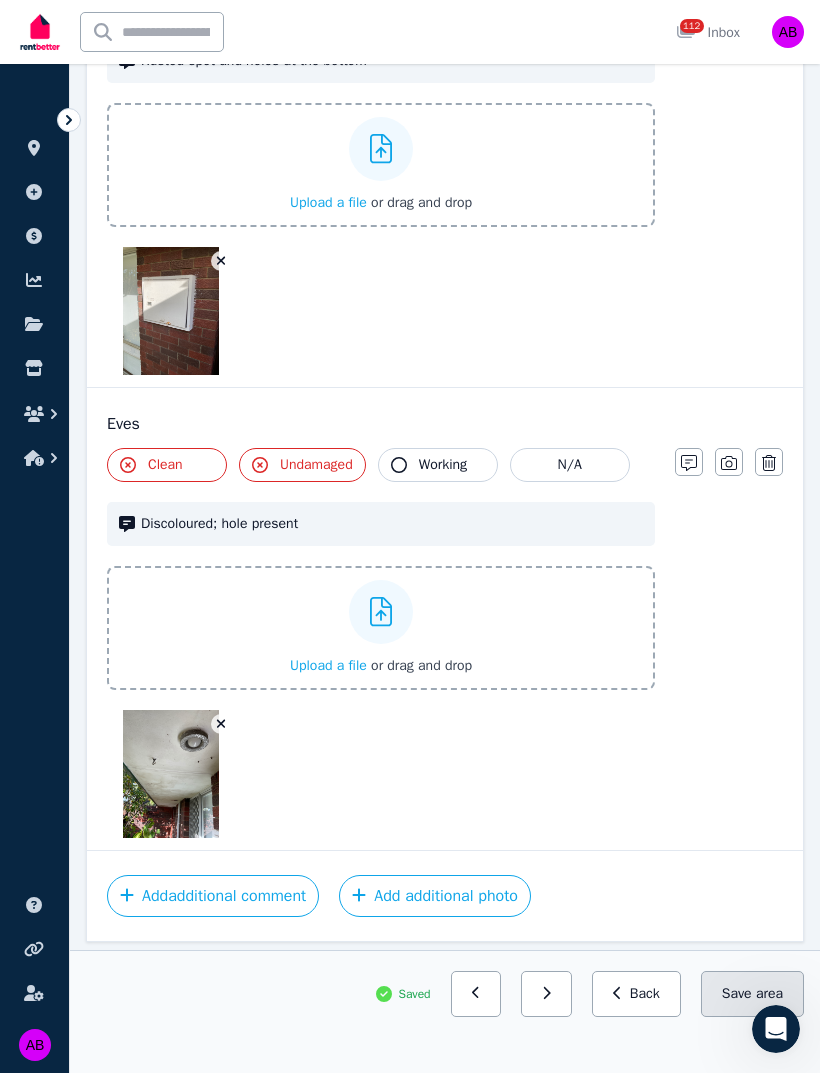 click on "Save   area" at bounding box center [752, 994] 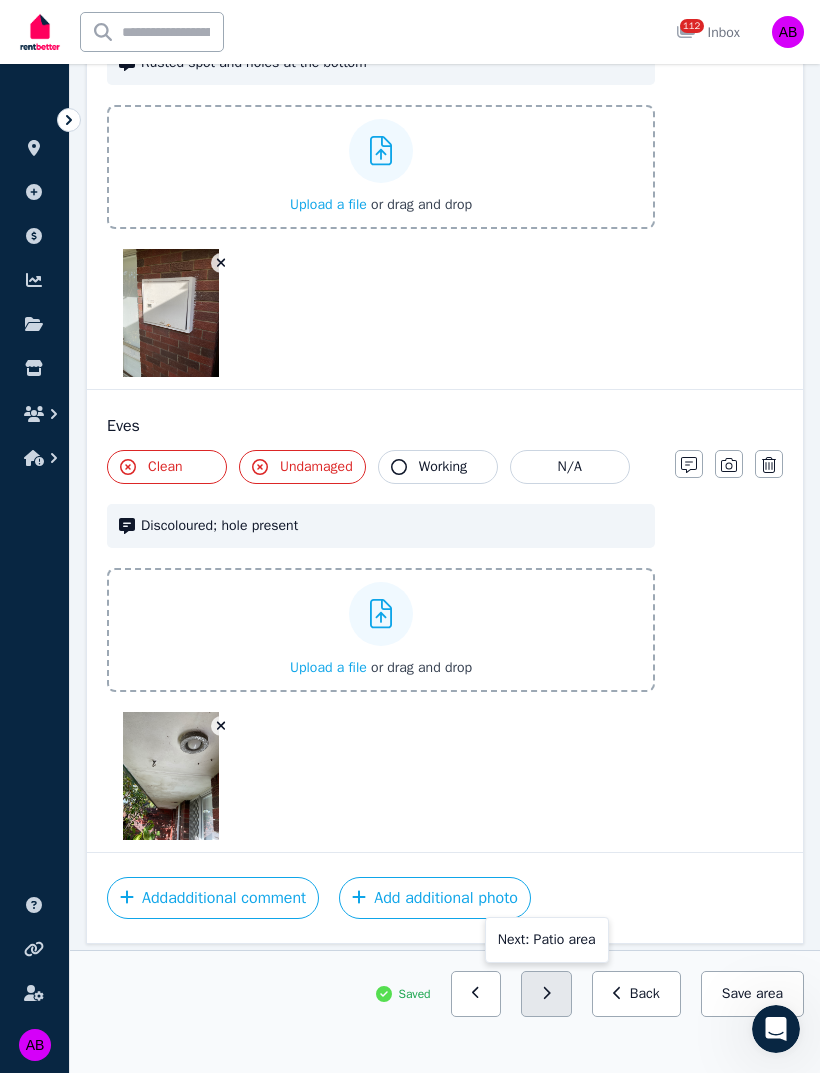 click 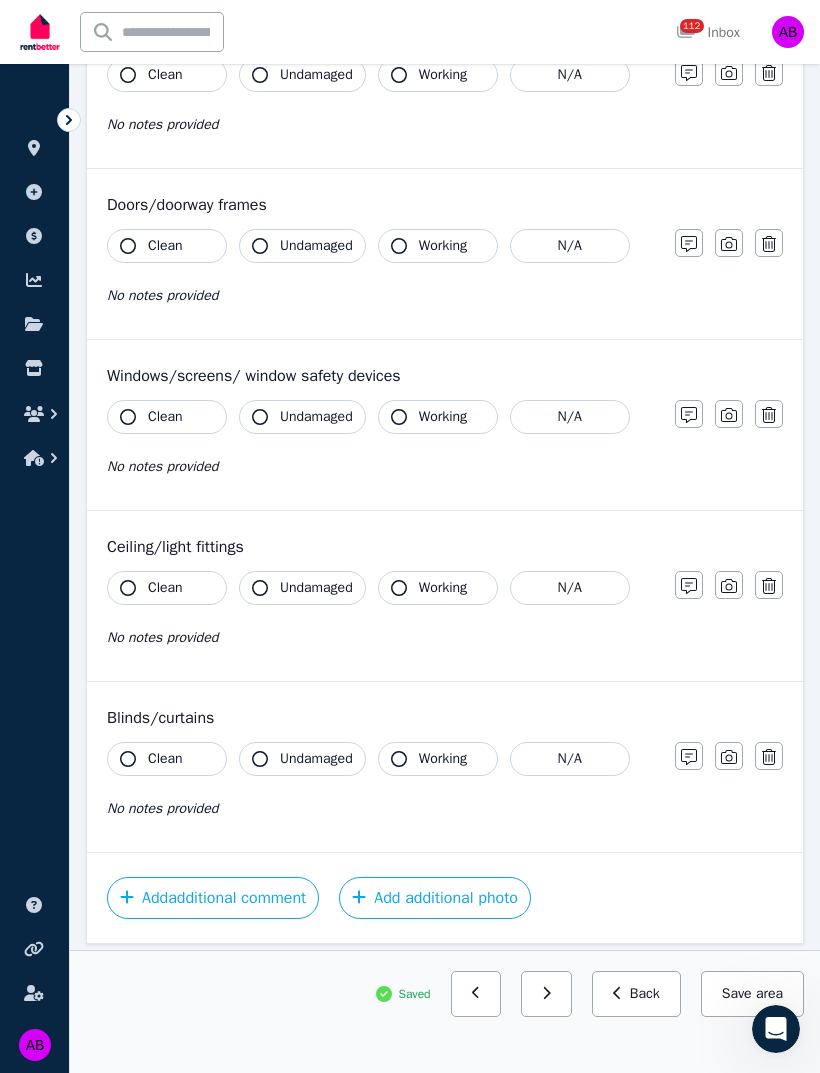 scroll, scrollTop: 312, scrollLeft: 0, axis: vertical 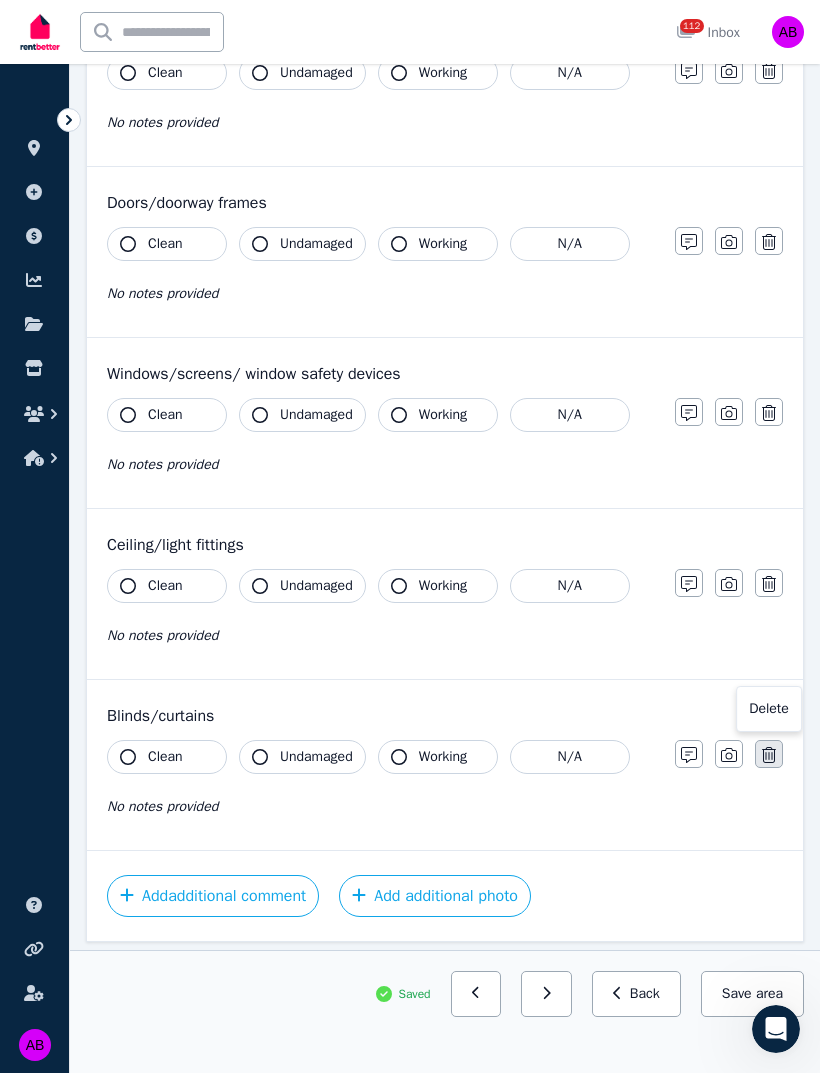 click 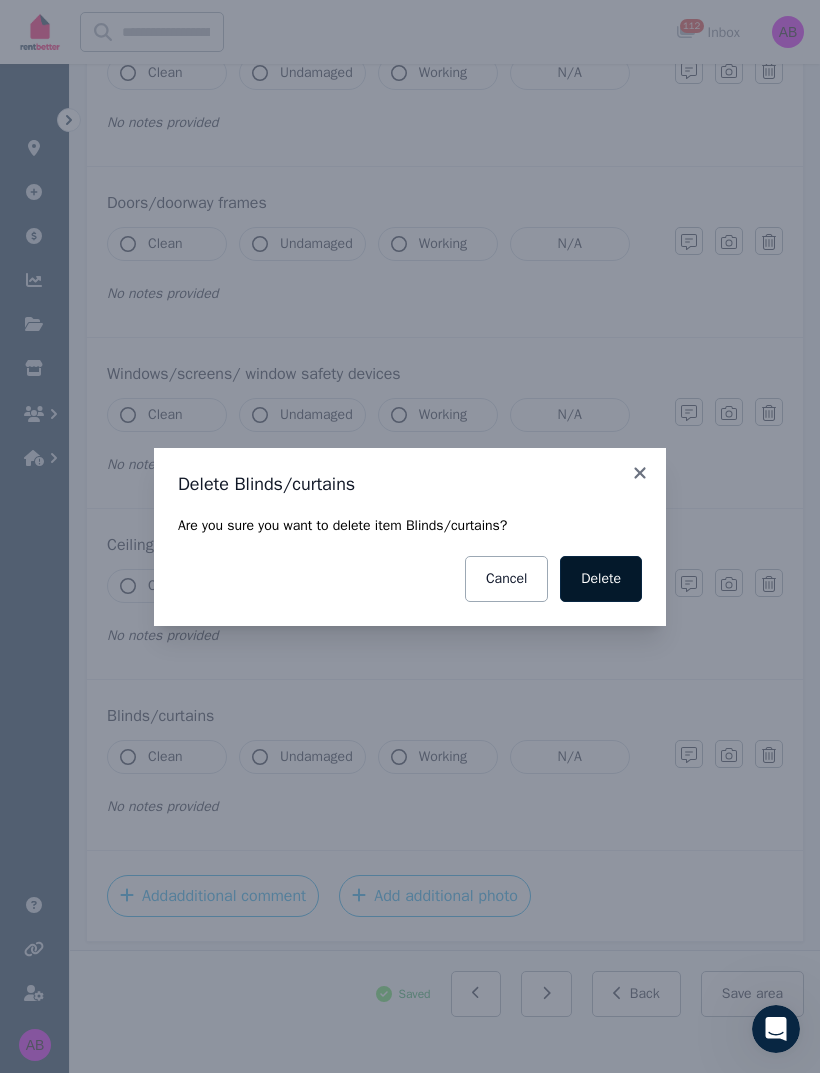 click on "Delete" at bounding box center (601, 579) 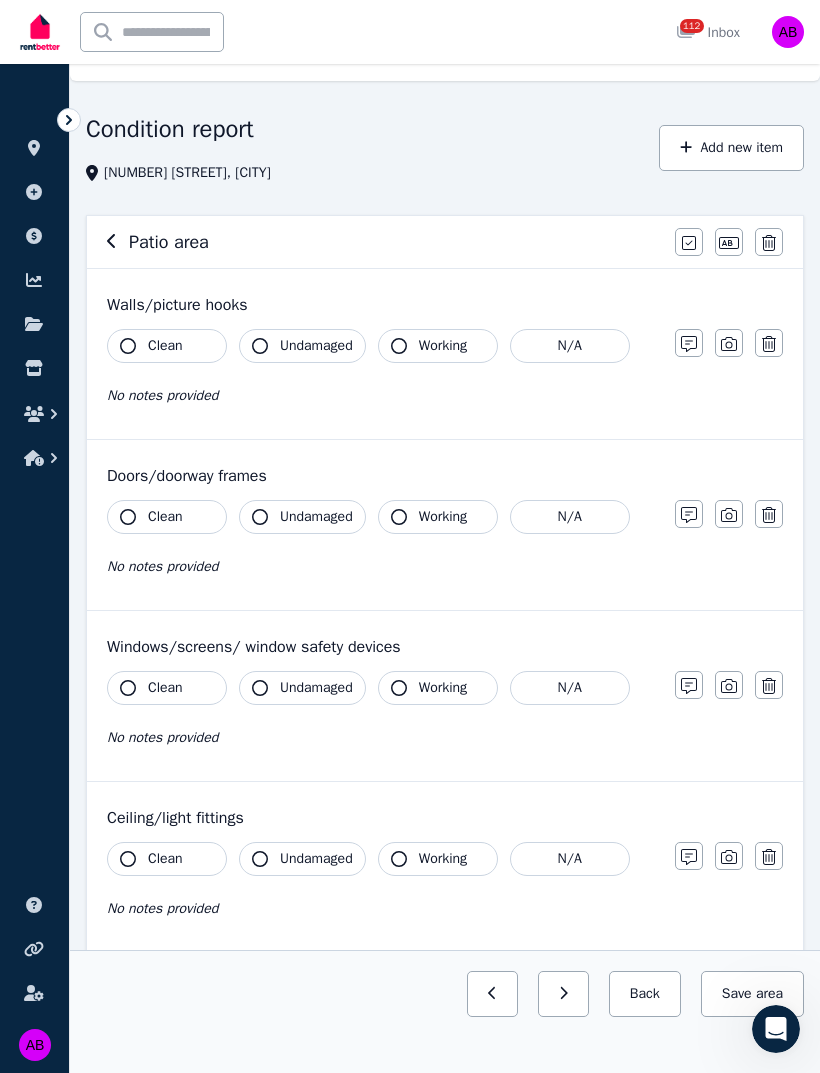 scroll, scrollTop: 0, scrollLeft: 0, axis: both 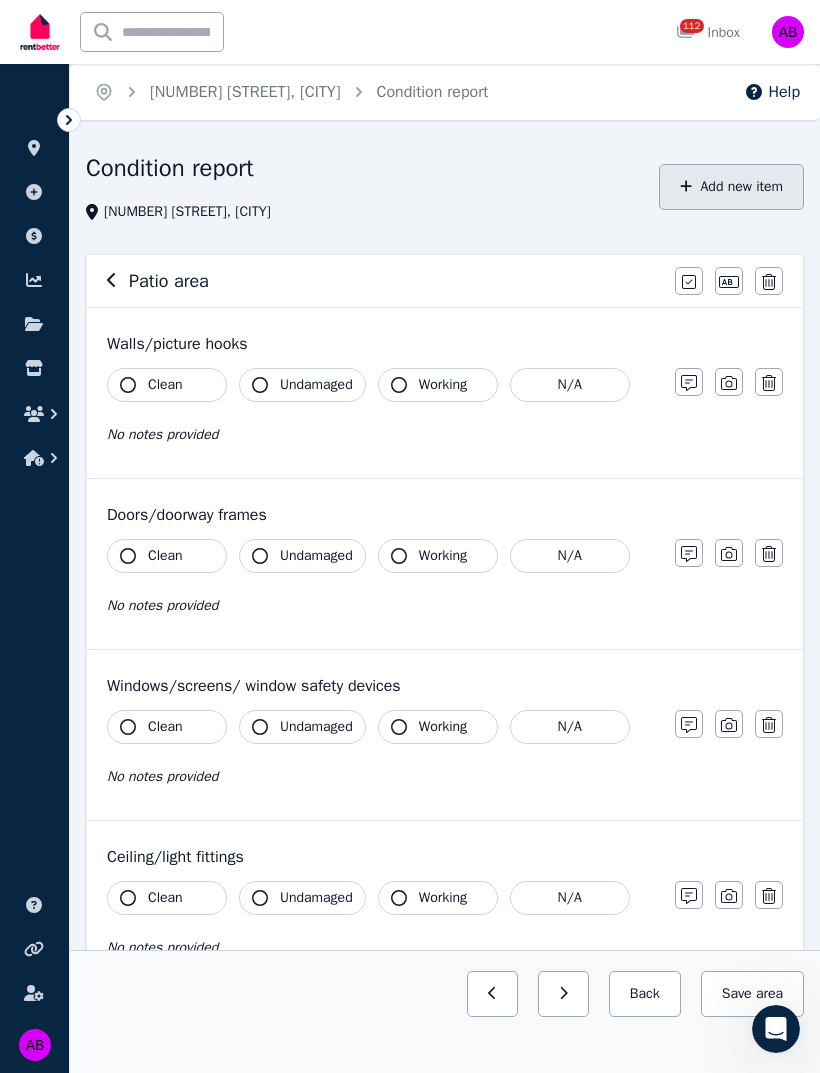 click on "Add new item" at bounding box center (731, 187) 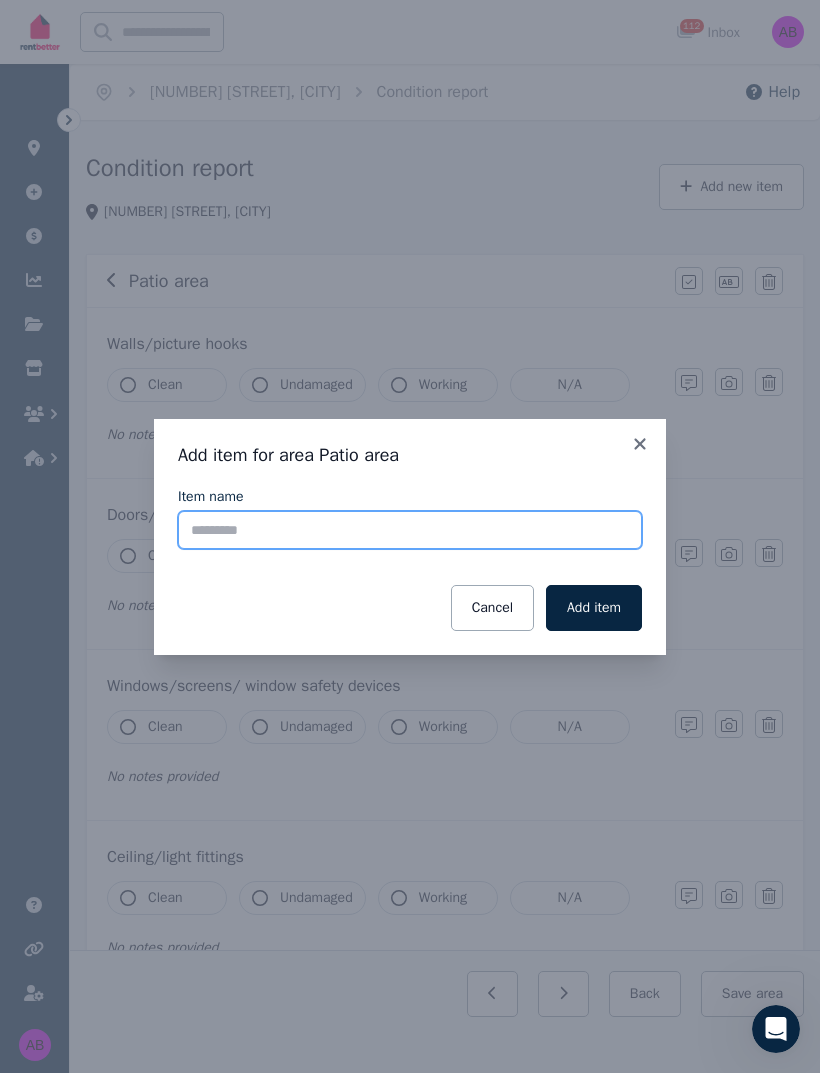 click on "Item name" at bounding box center (410, 530) 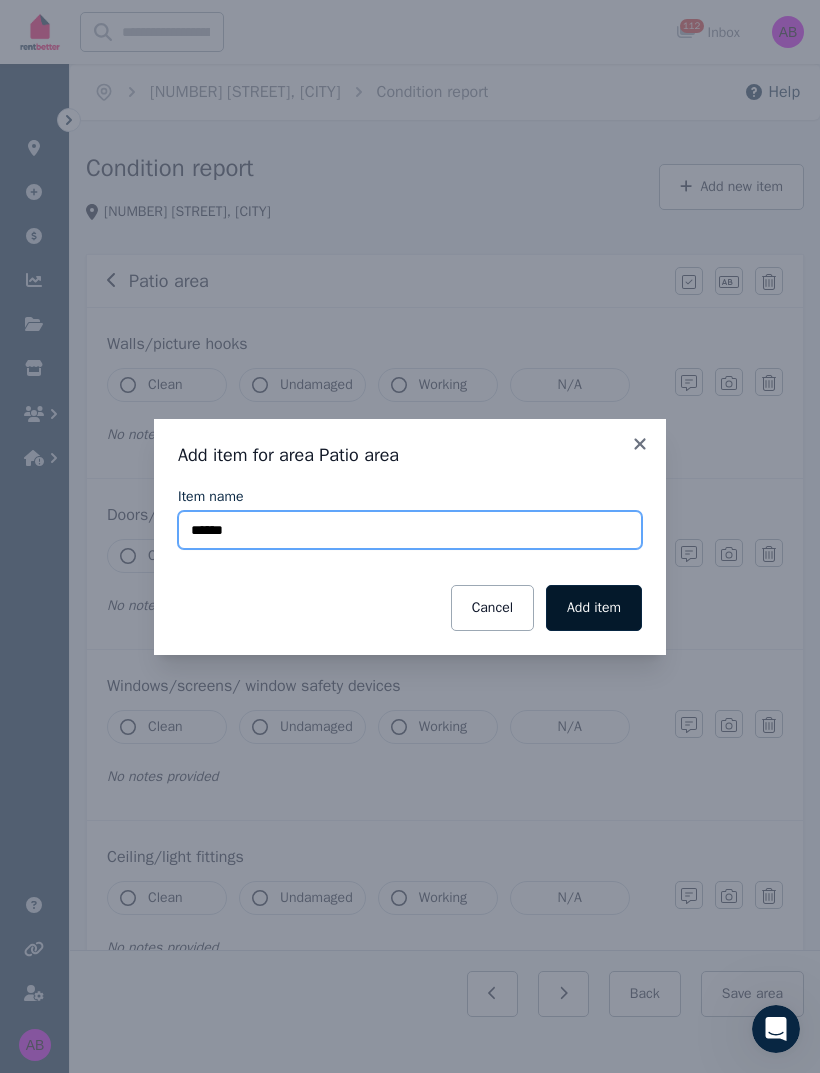 type on "******" 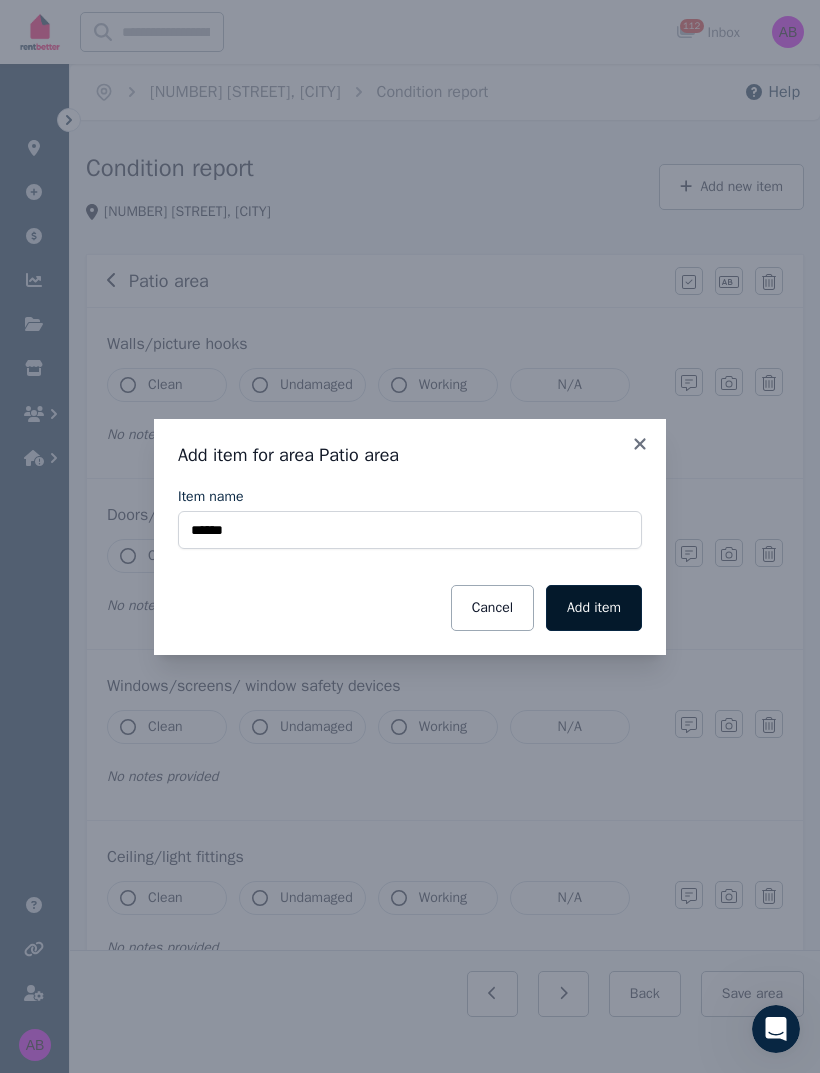 click on "Add item" at bounding box center [594, 608] 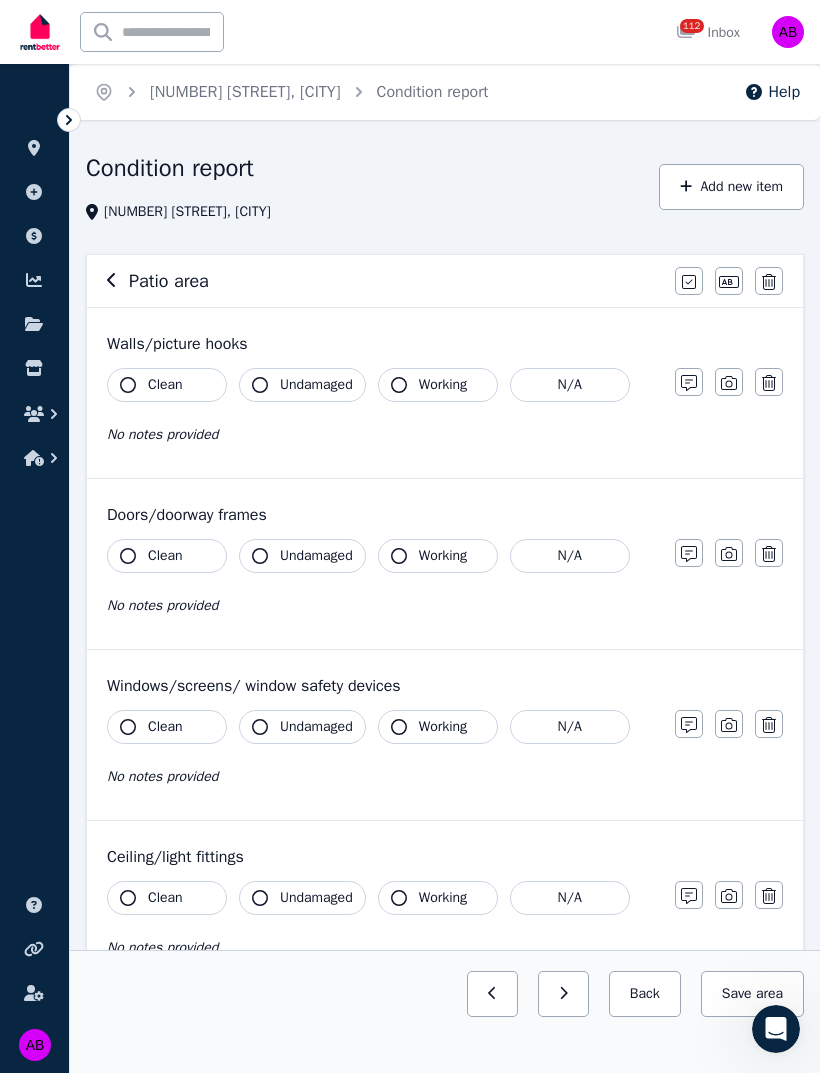 click on "Clean" at bounding box center [165, 385] 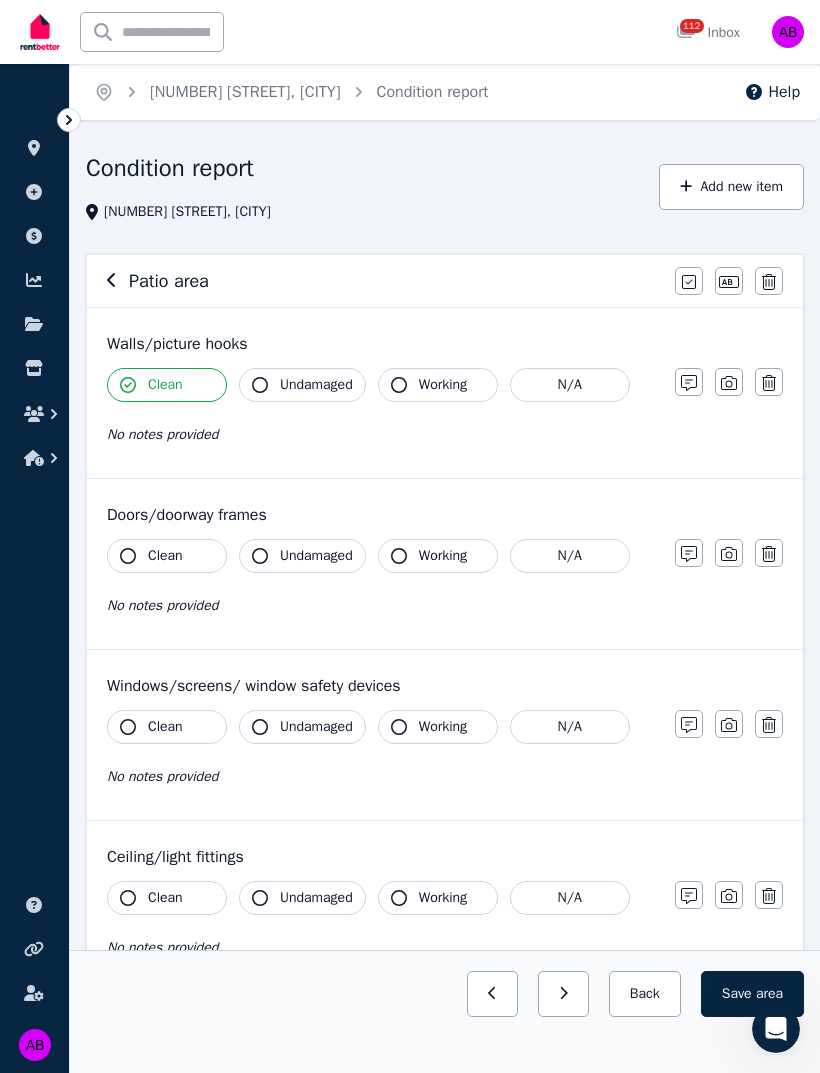 click on "Undamaged" at bounding box center (316, 385) 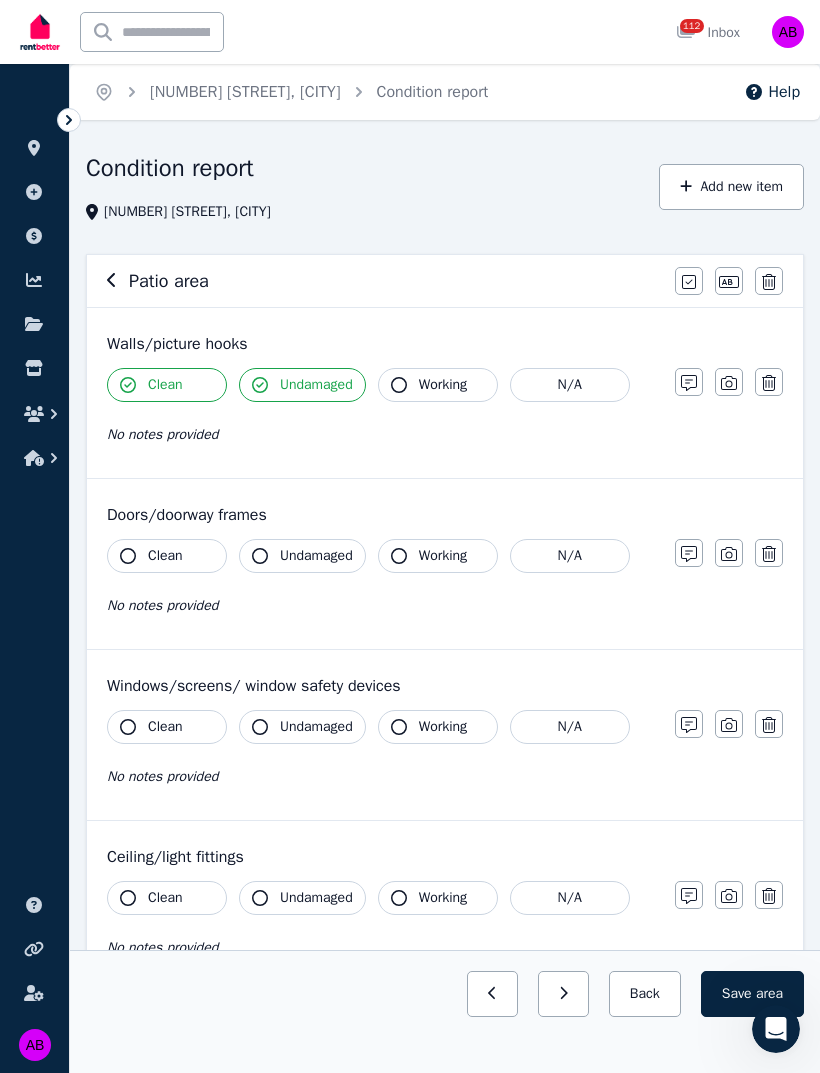 click on "Working" at bounding box center (438, 385) 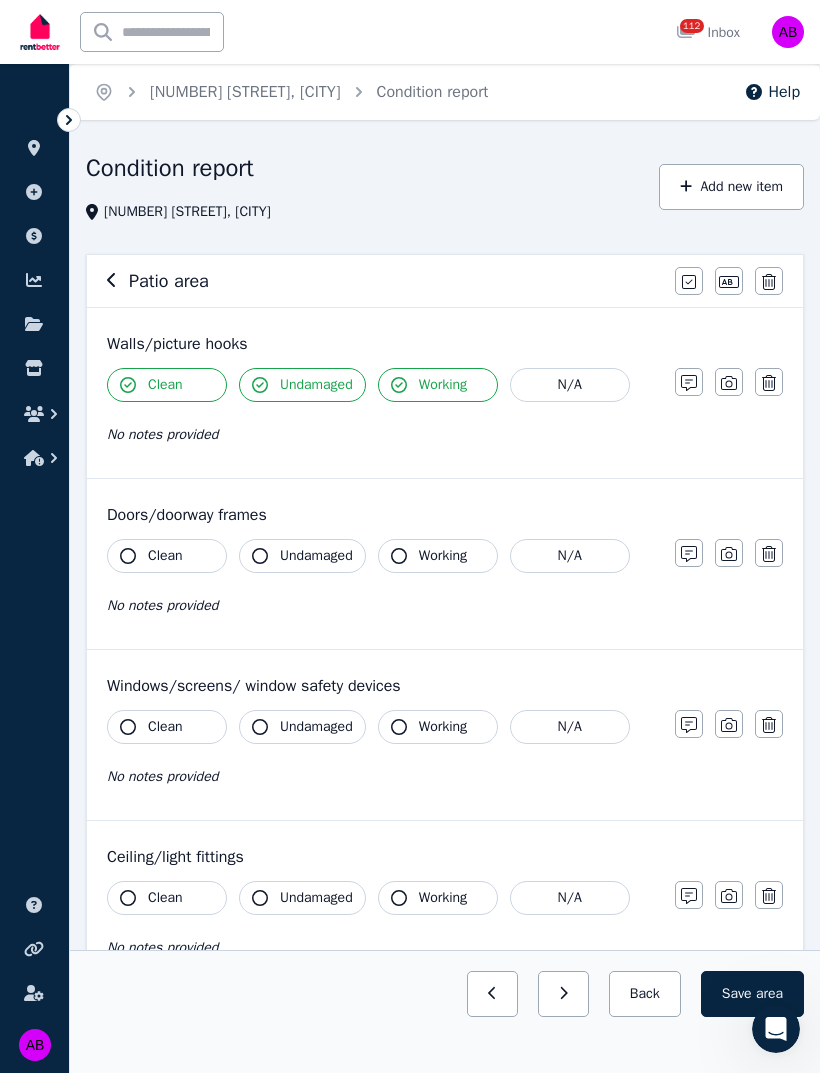 click on "Working" at bounding box center (443, 385) 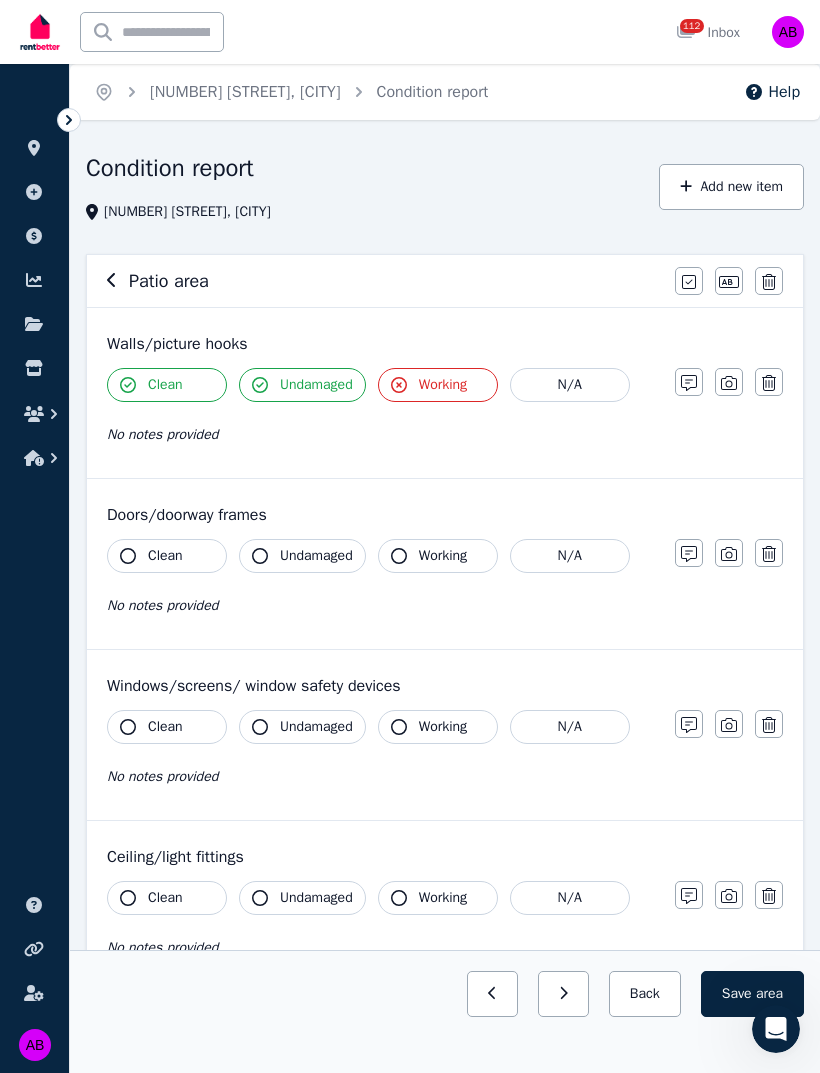 click on "Working" at bounding box center (438, 385) 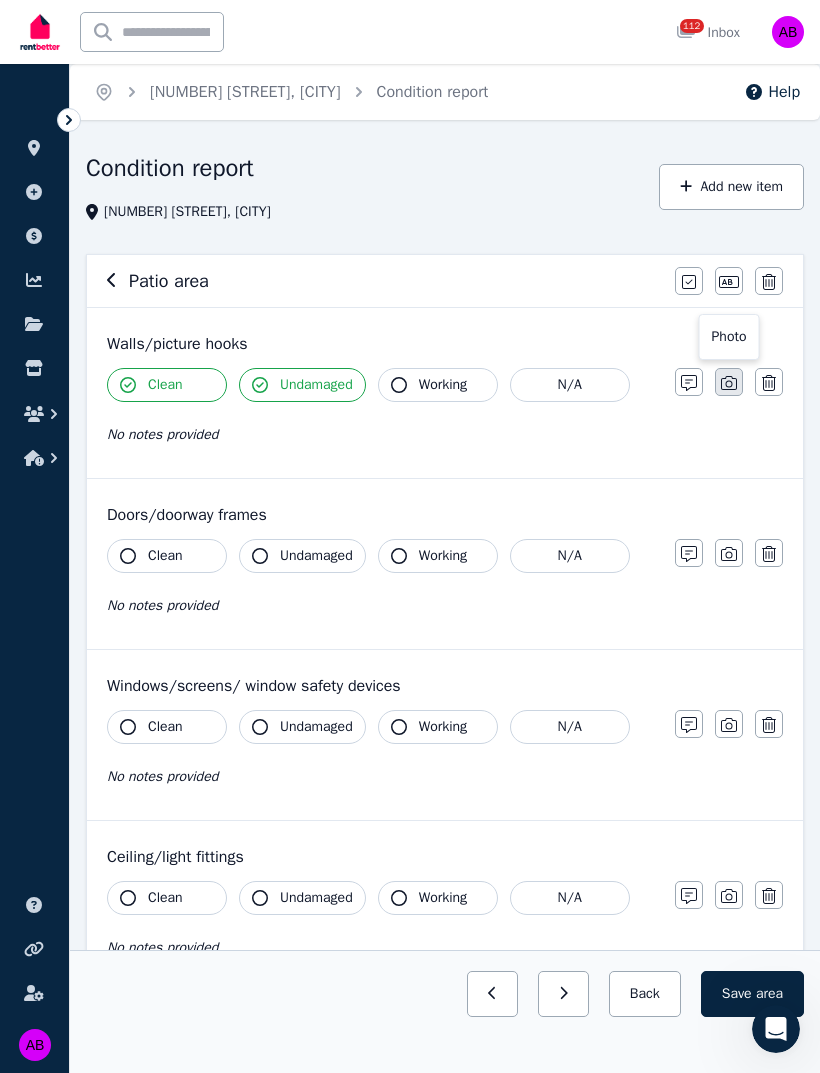 click 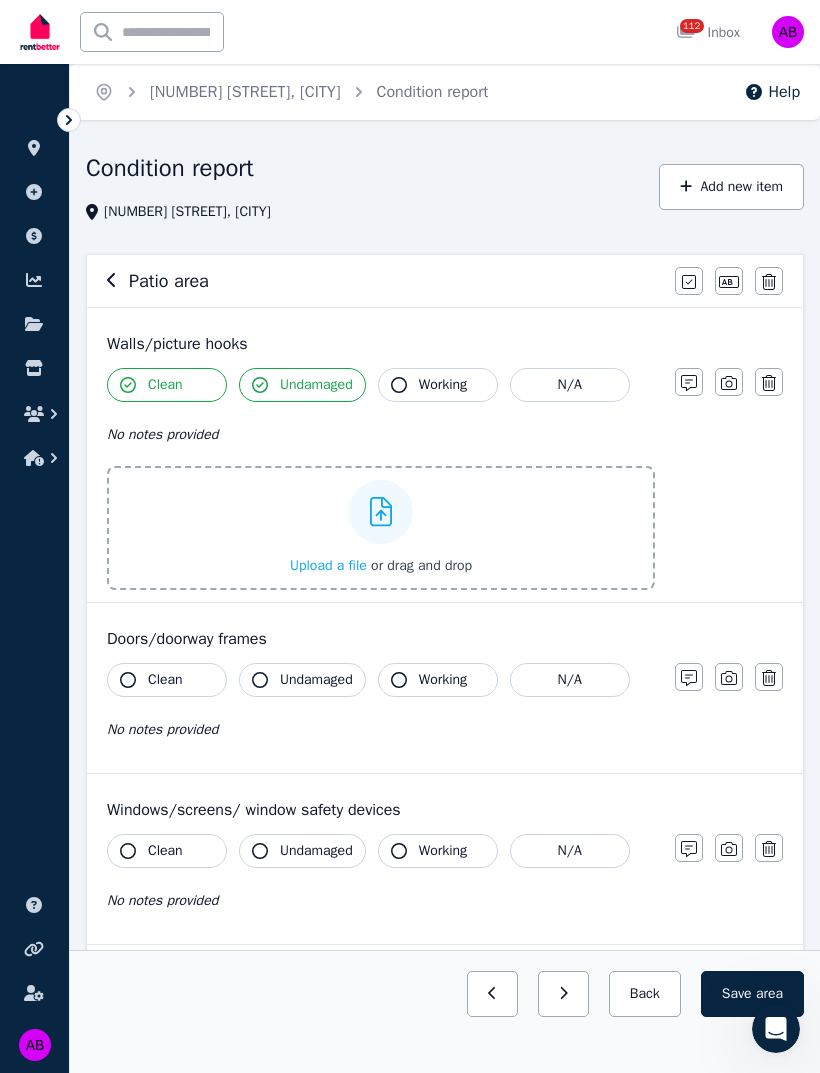 click on "Upload a file" at bounding box center (328, 565) 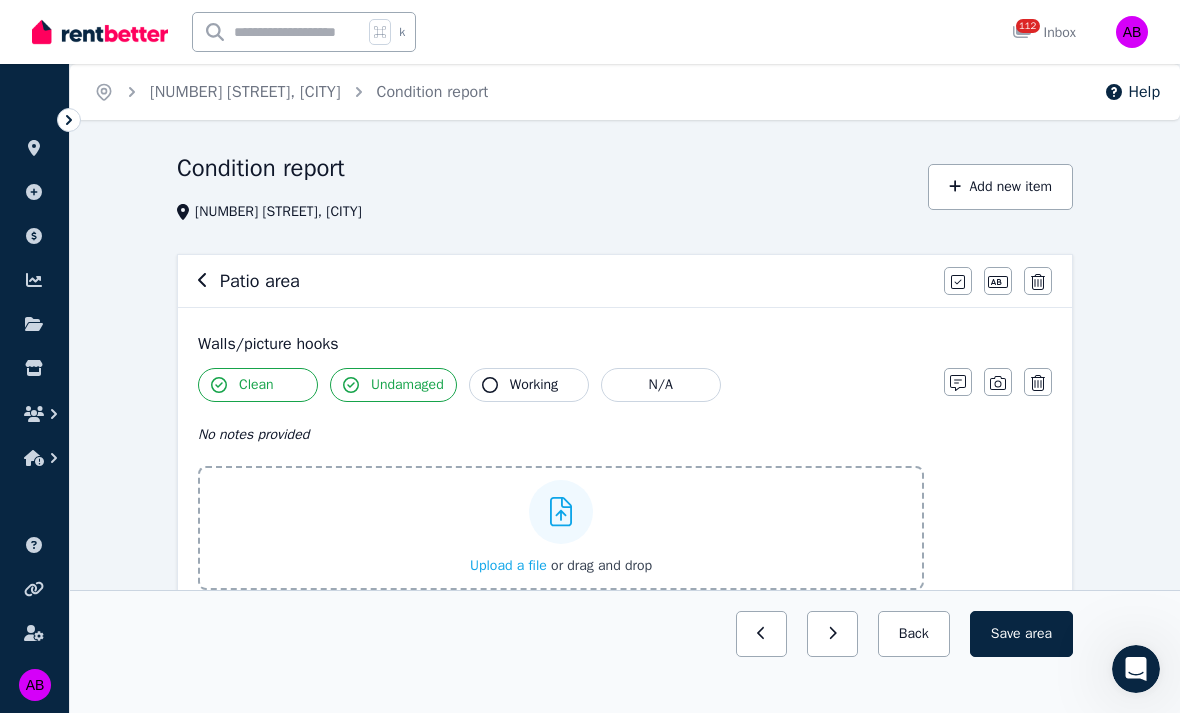click on "Upload a file   or drag and drop" at bounding box center (561, 566) 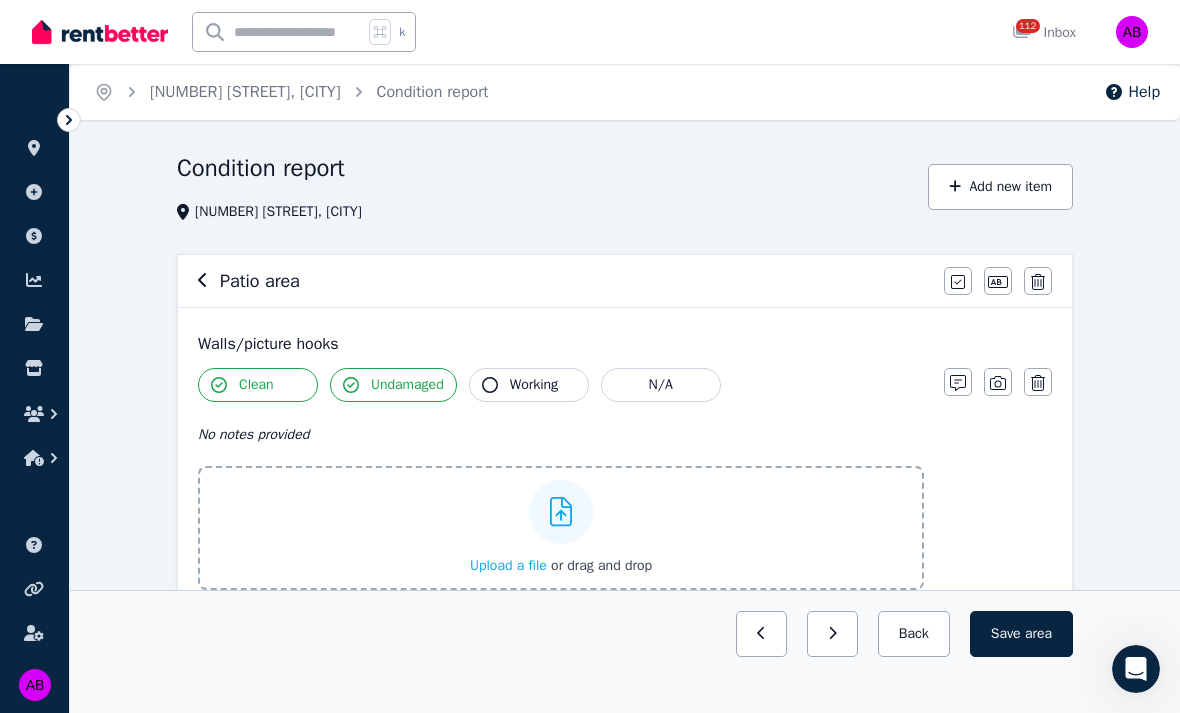 click on "Upload a file" at bounding box center (508, 565) 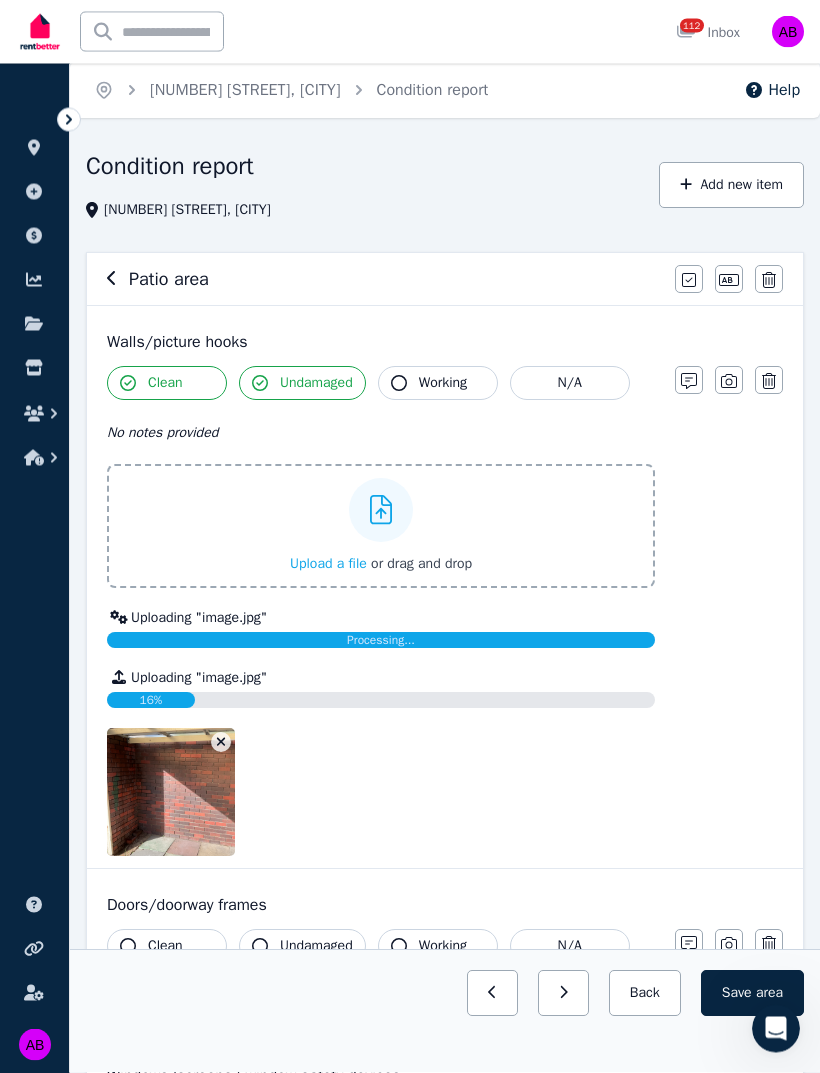 scroll, scrollTop: 0, scrollLeft: 0, axis: both 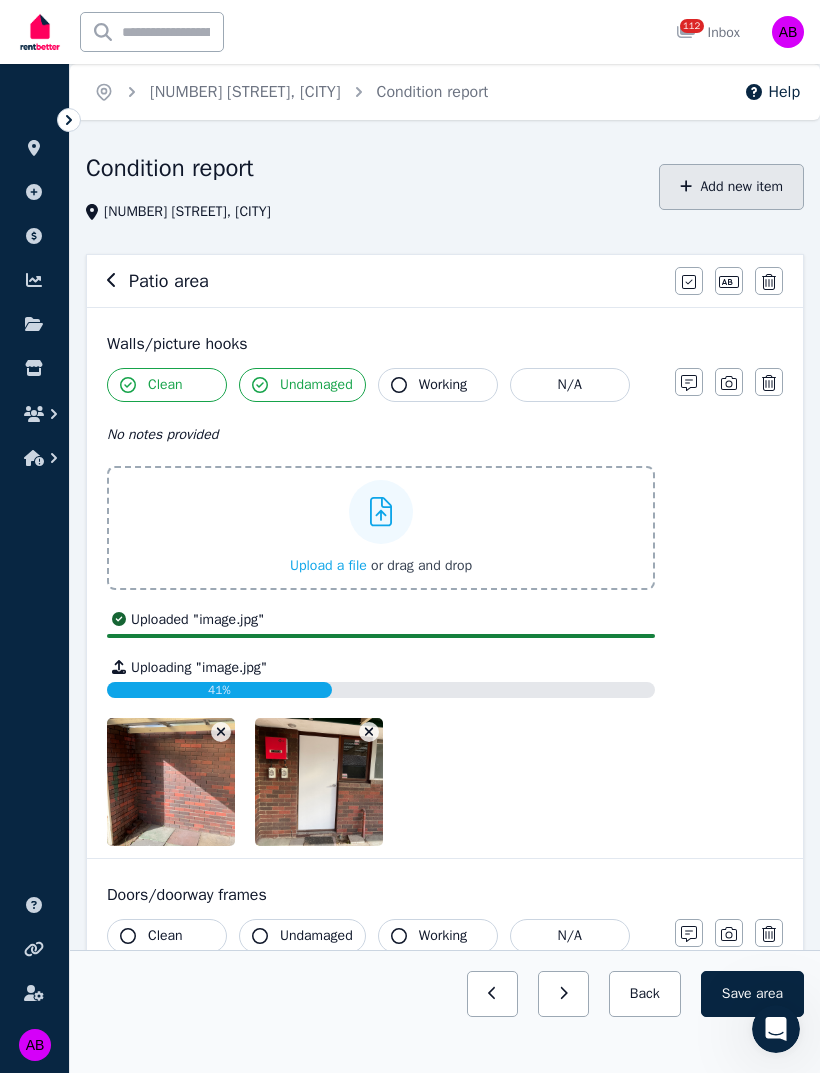 click on "Add new item" at bounding box center [731, 187] 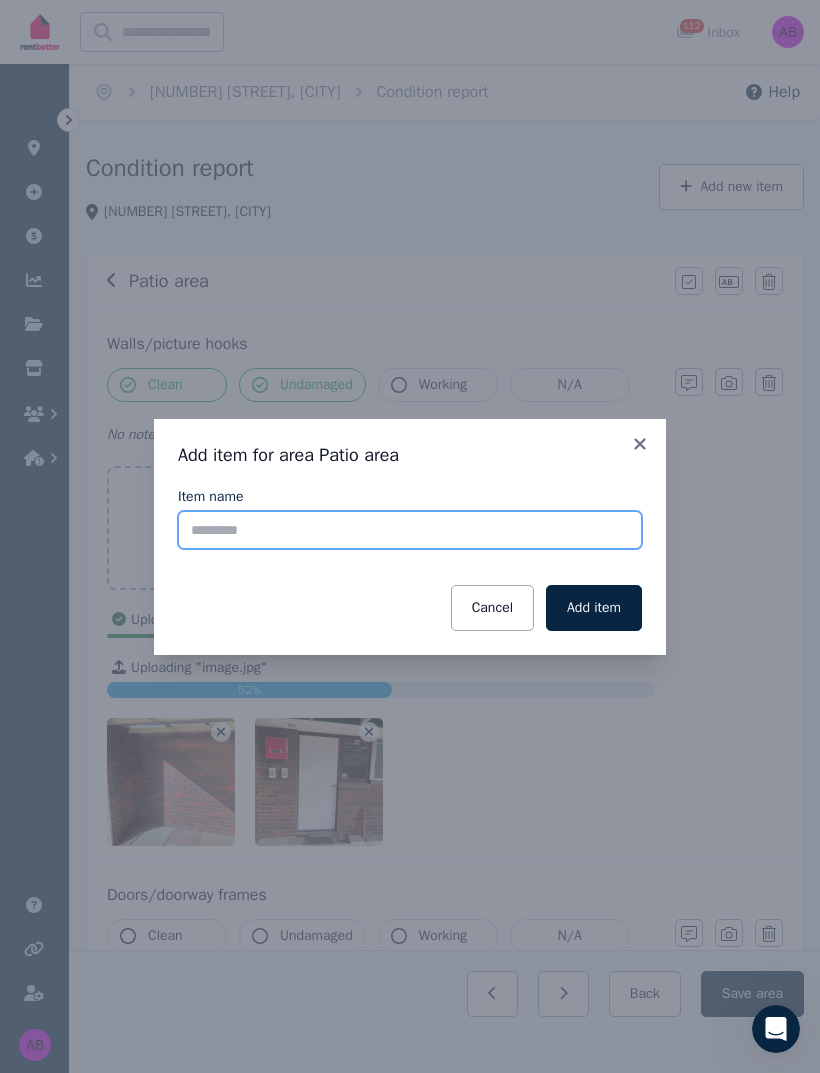 click on "Item name" at bounding box center (410, 530) 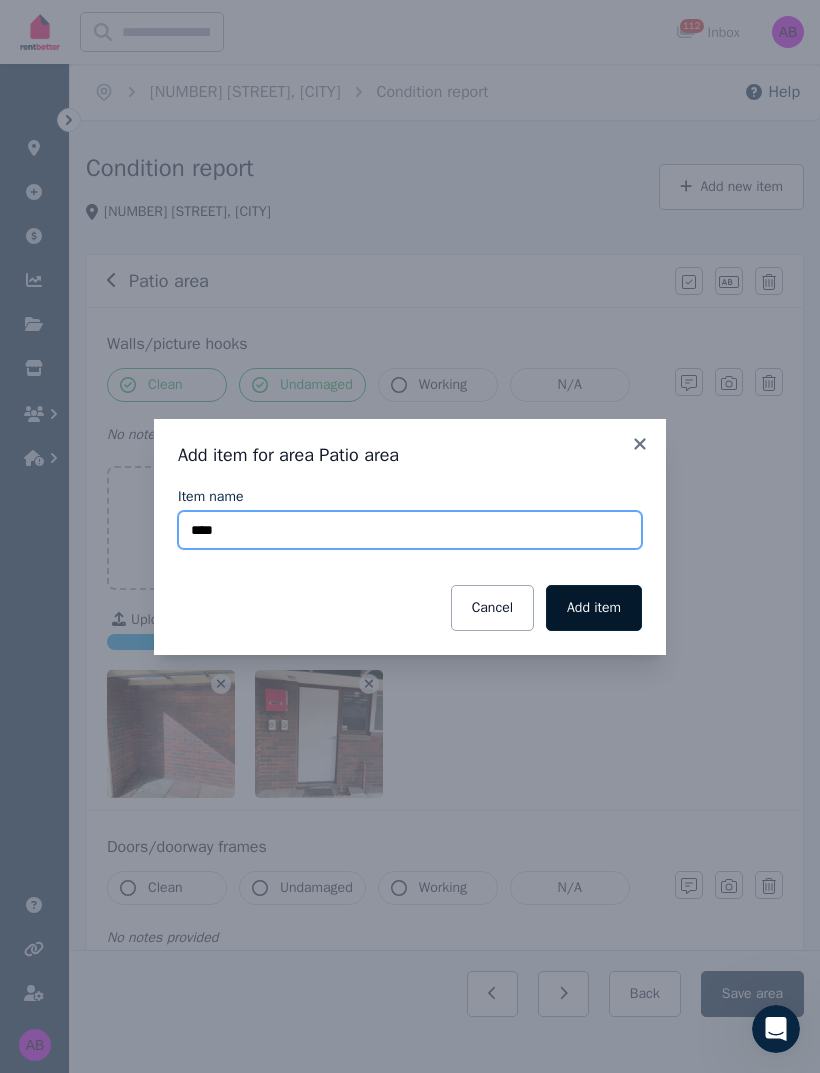 type on "****" 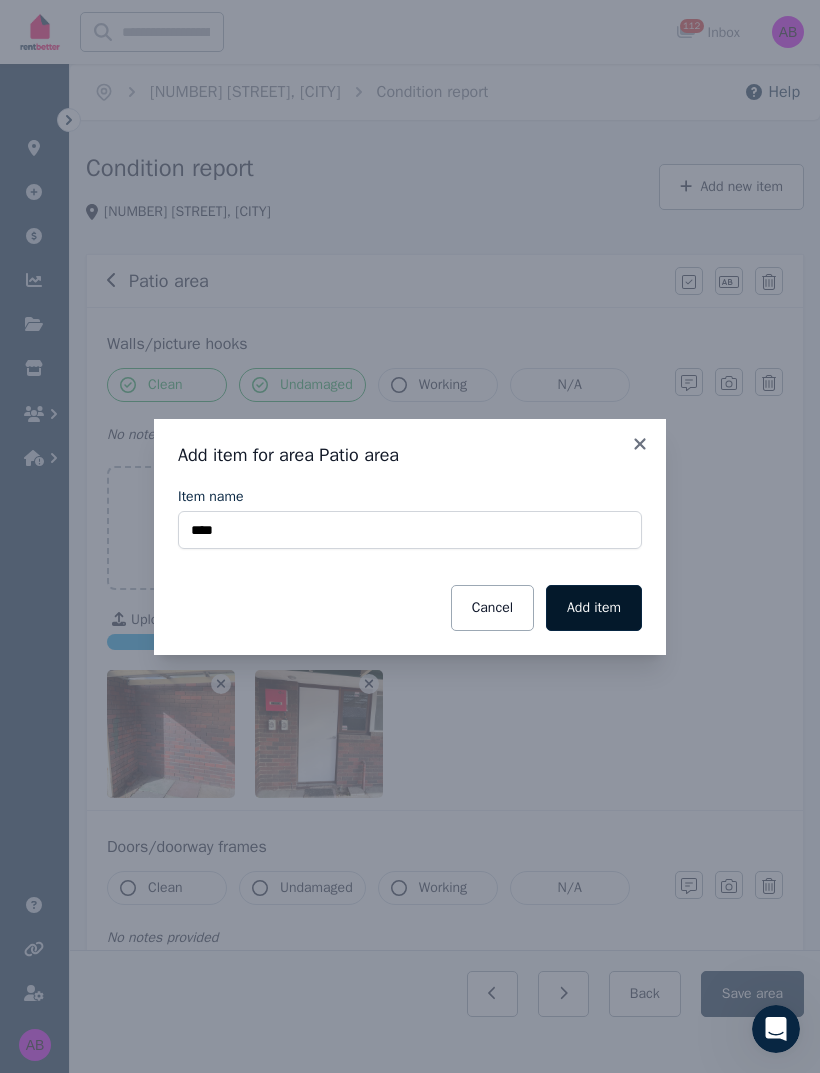 click on "Add item" at bounding box center [594, 608] 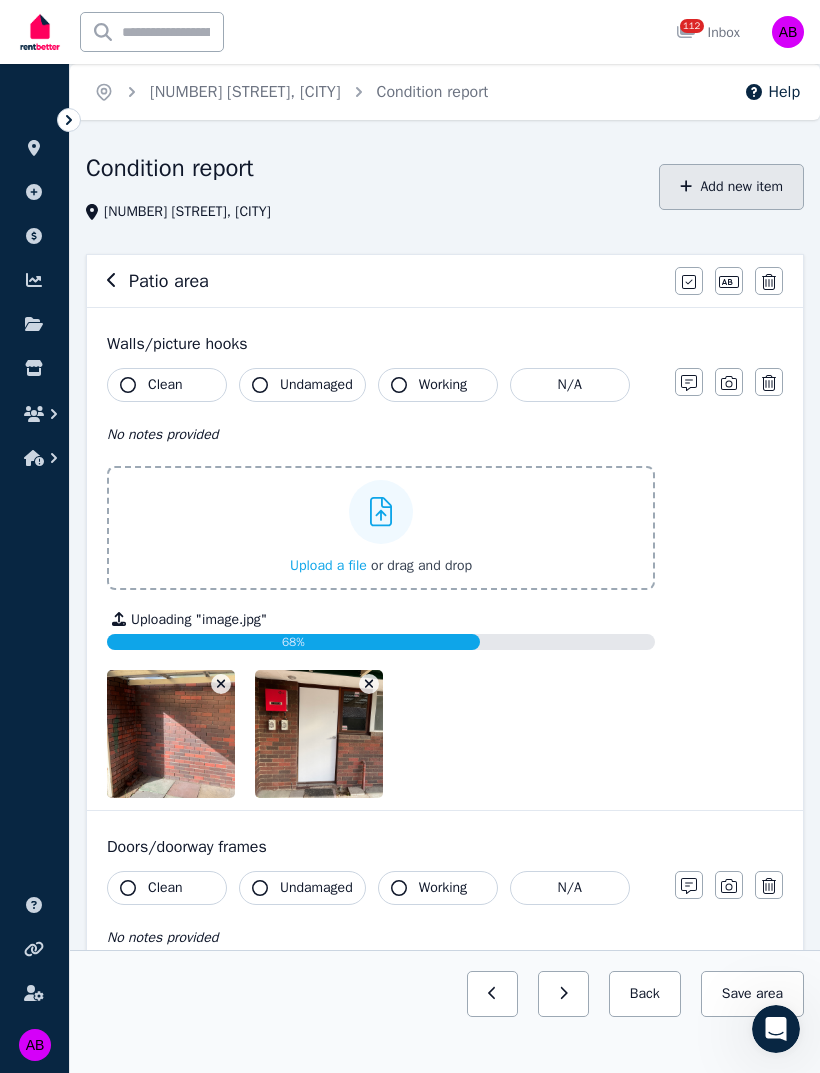 click on "Add new item" at bounding box center (731, 187) 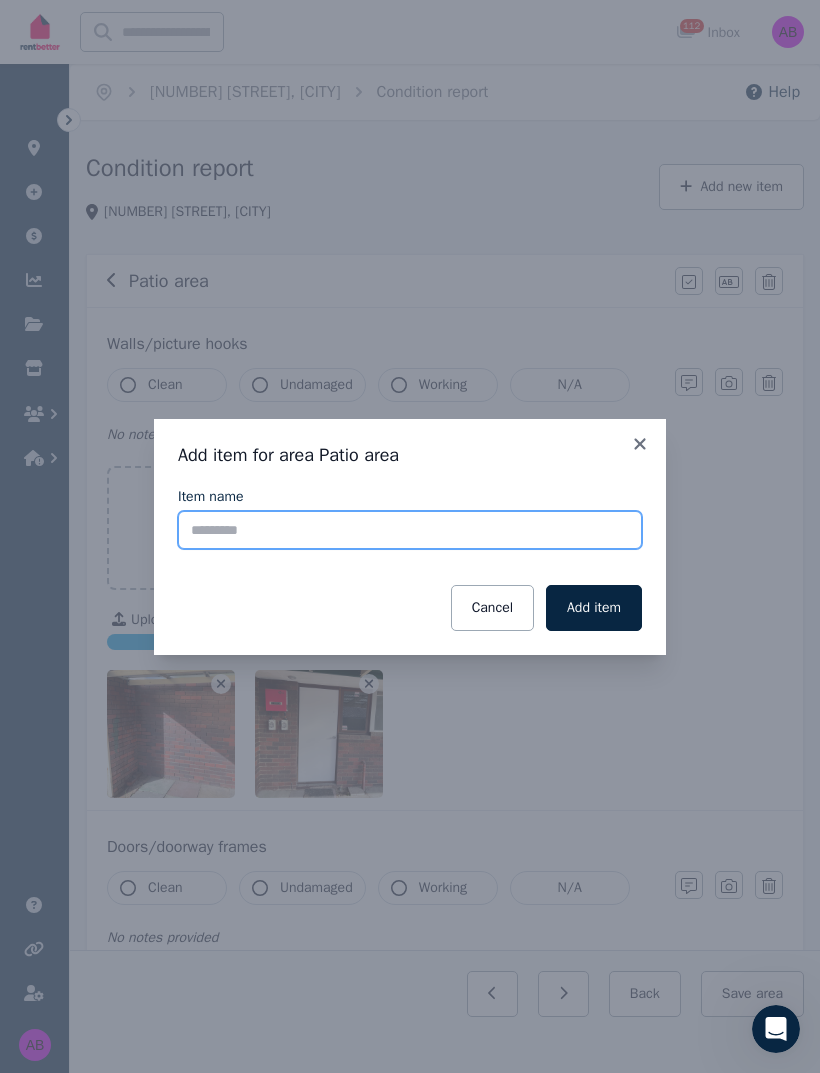 click on "Item name" at bounding box center (410, 530) 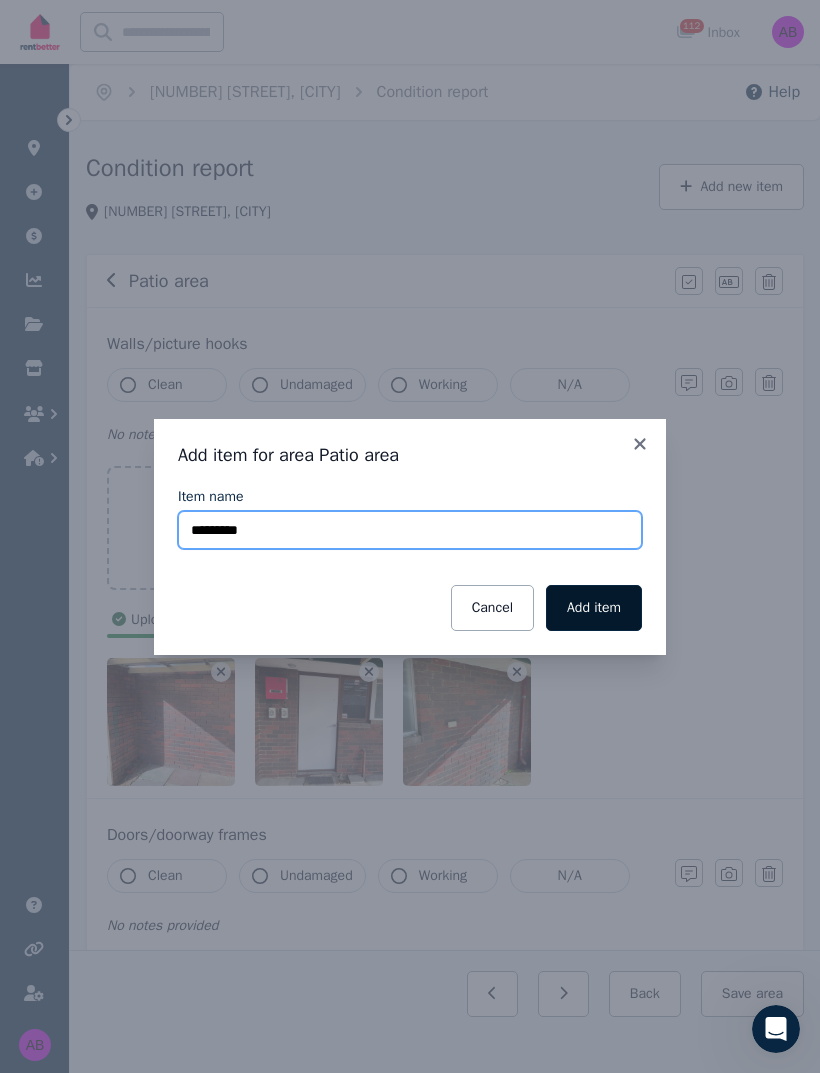type on "*********" 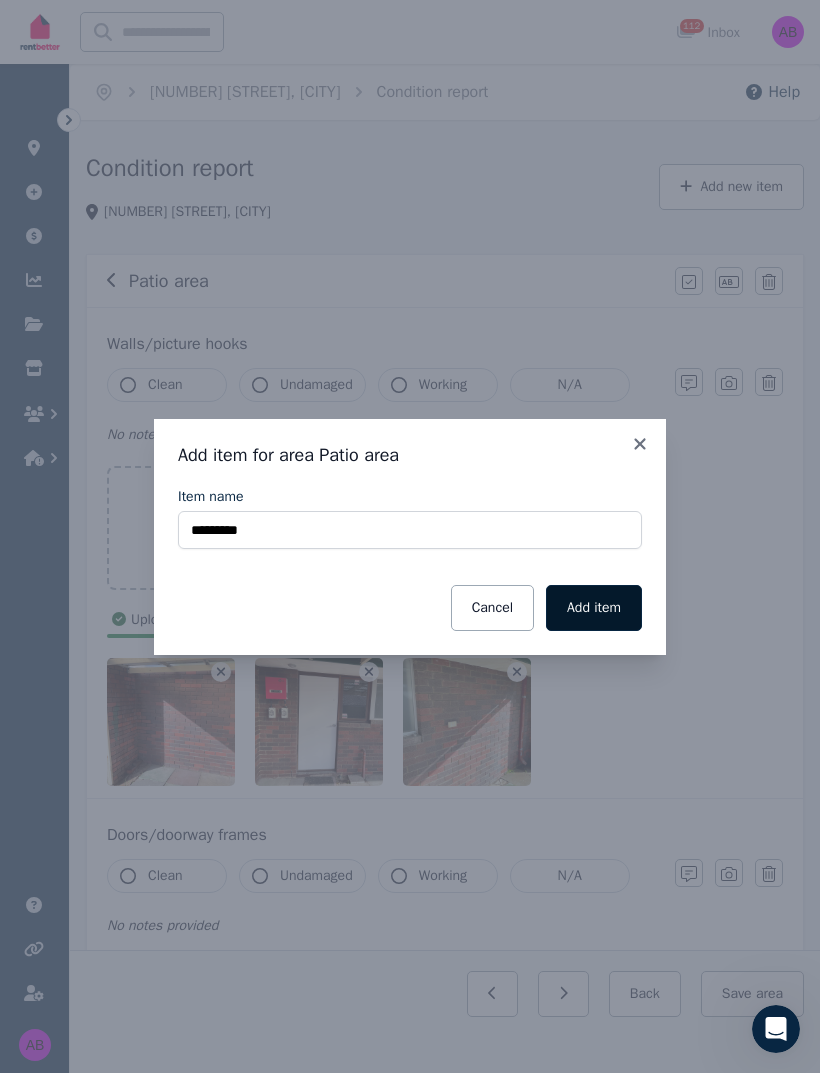 click on "Add item" at bounding box center (594, 608) 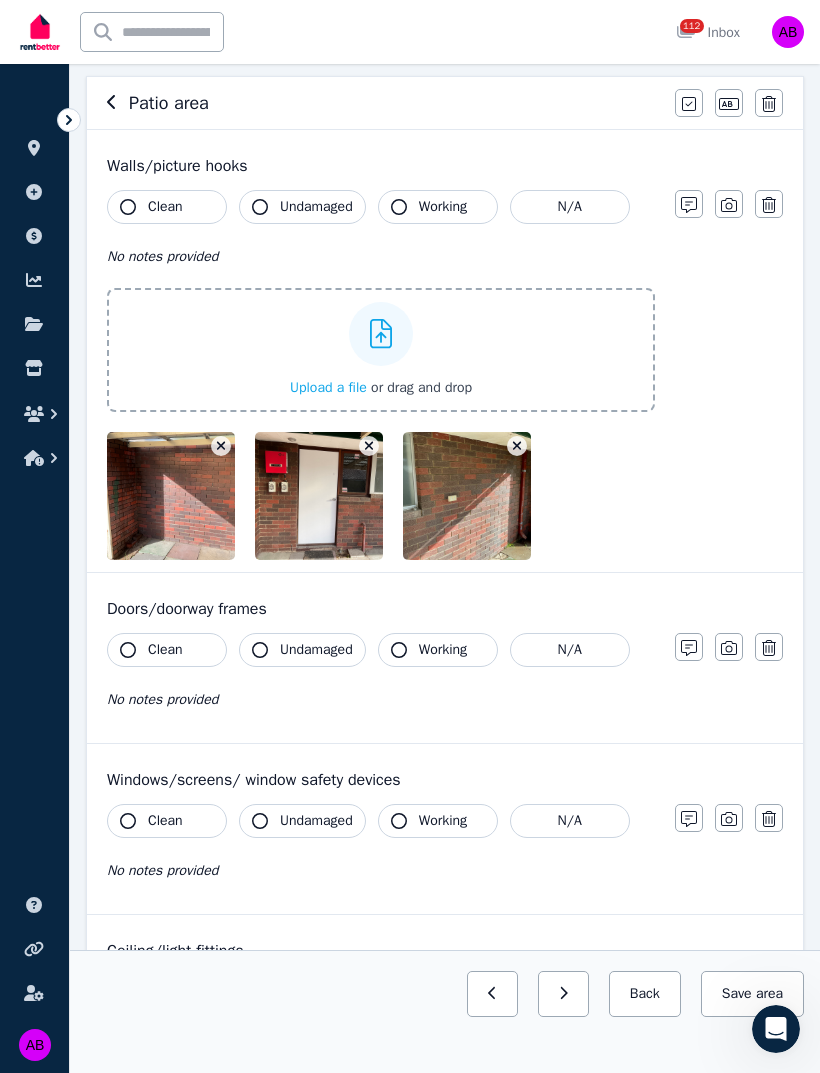scroll, scrollTop: 183, scrollLeft: 0, axis: vertical 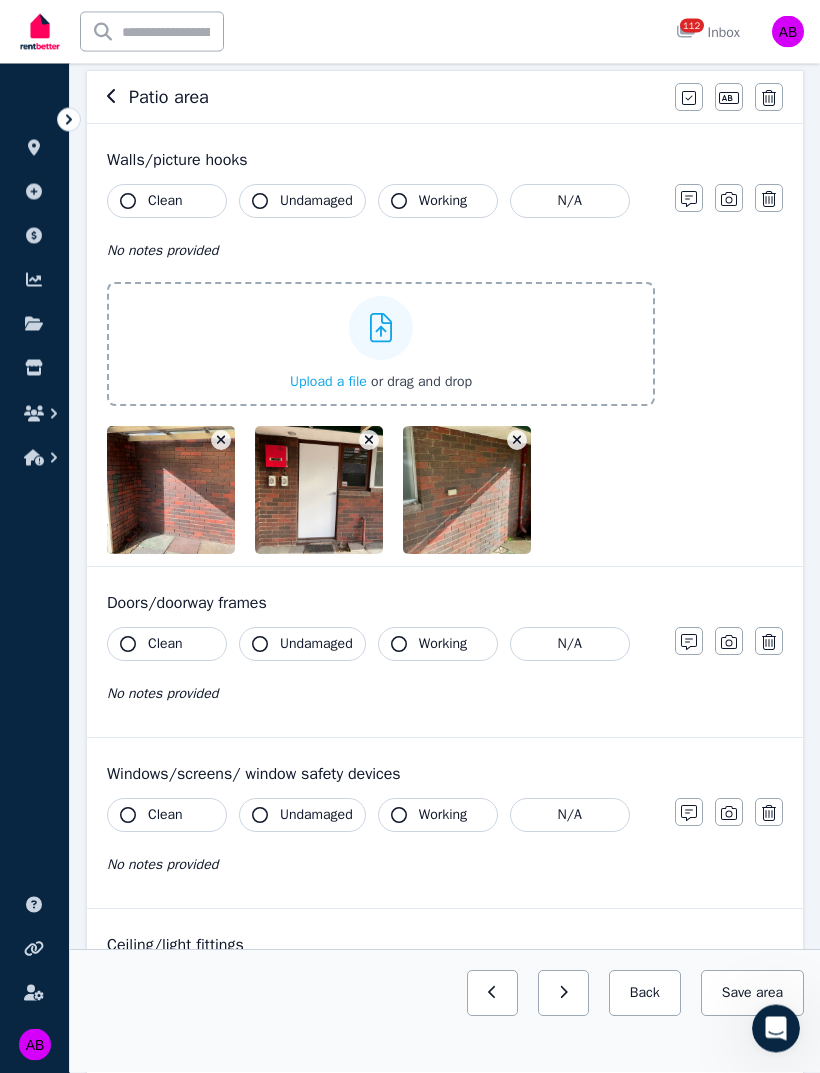 click on "Clean" at bounding box center (167, 645) 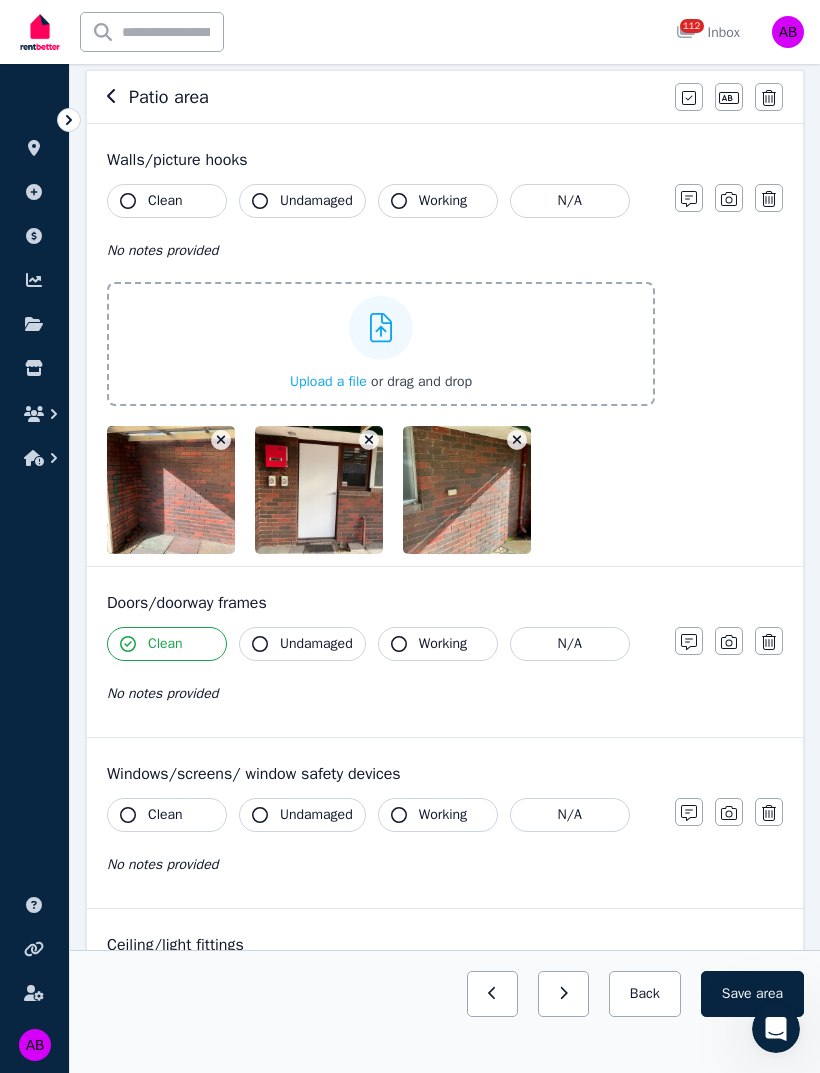 click on "Undamaged" at bounding box center (316, 644) 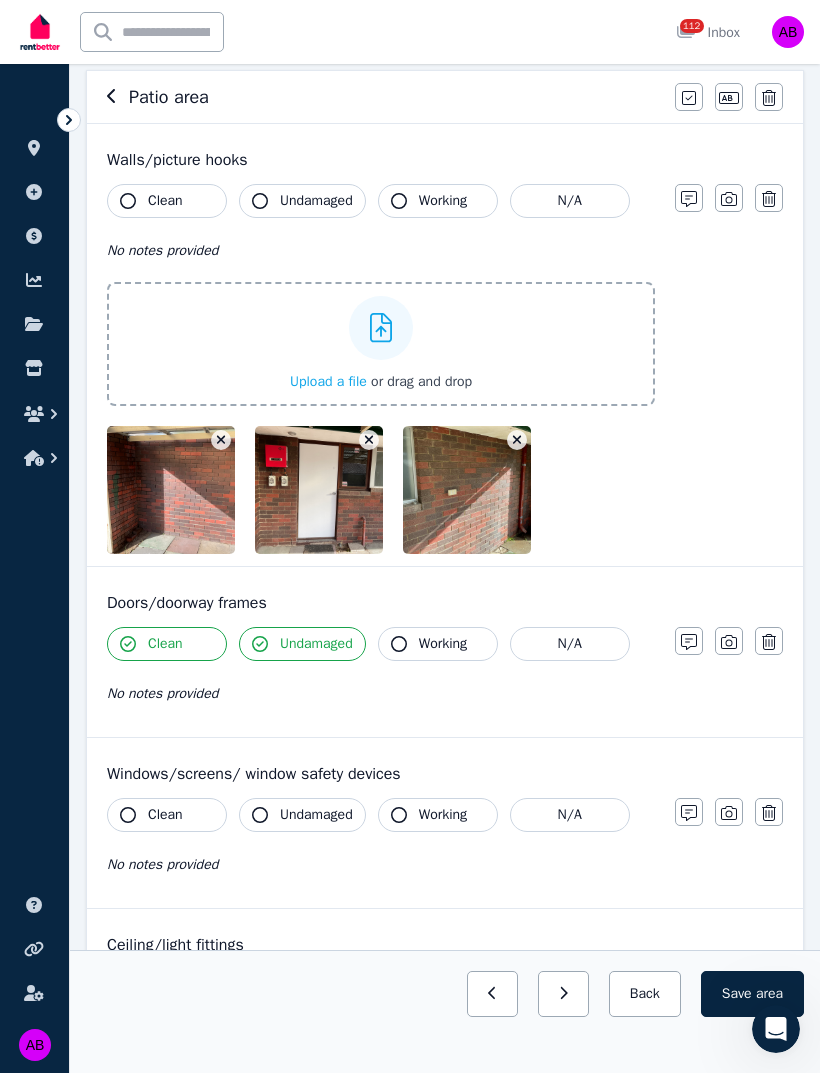 click on "Working" at bounding box center [443, 644] 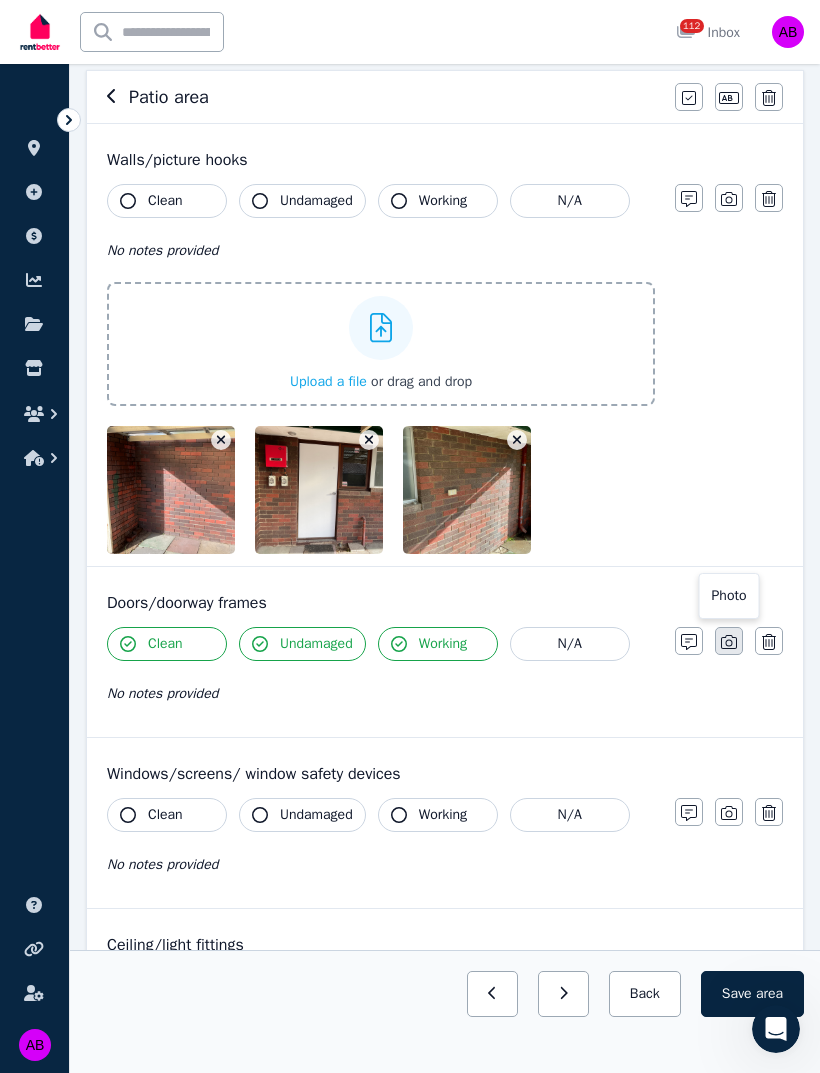 click 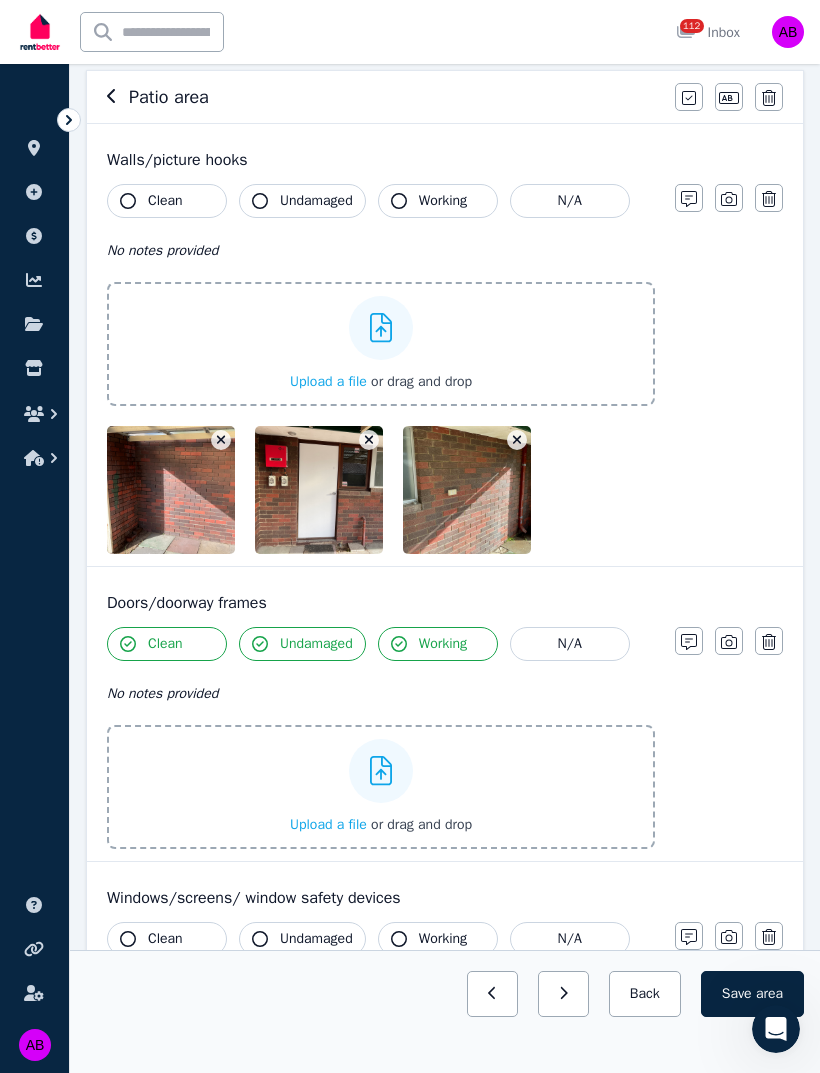 click on "Upload a file" at bounding box center [328, 824] 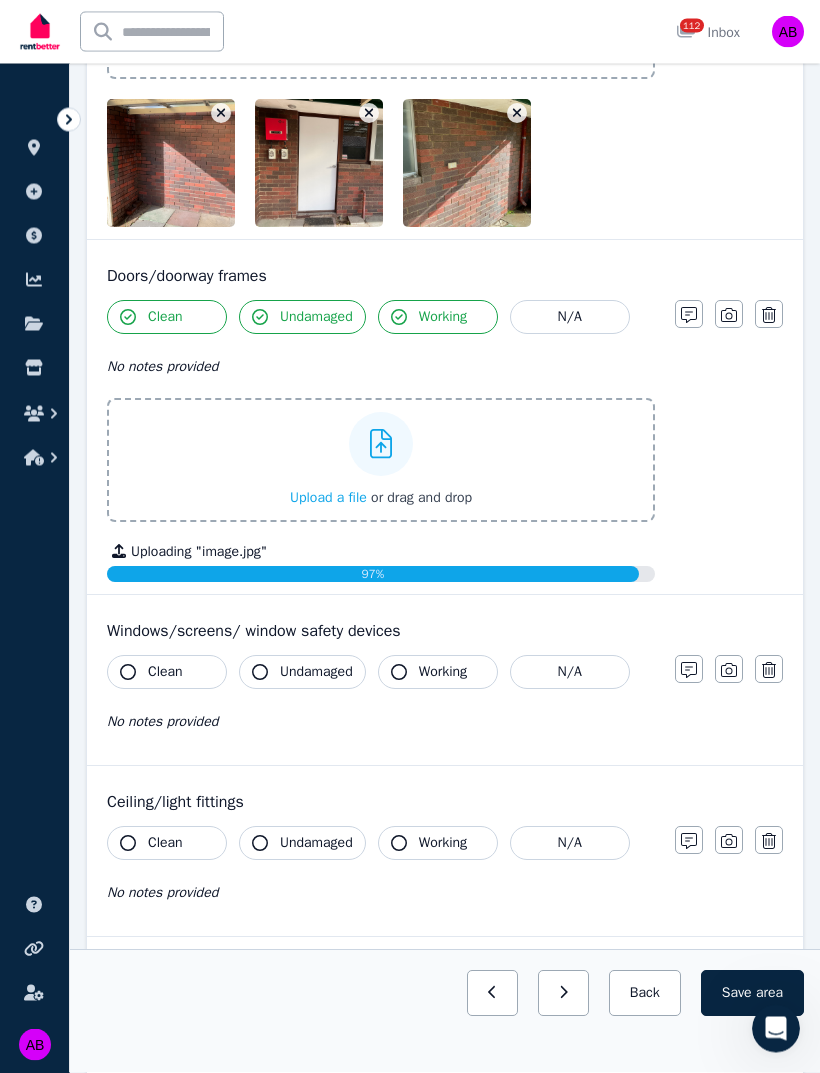 scroll, scrollTop: 513, scrollLeft: 0, axis: vertical 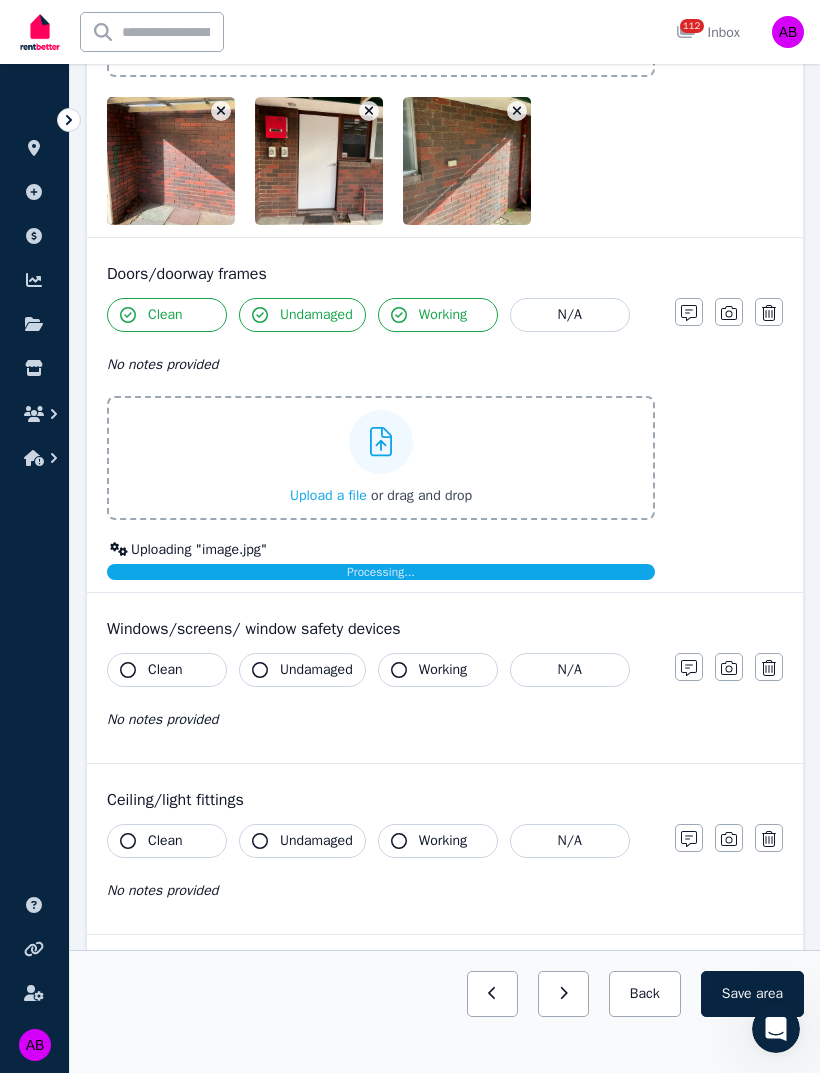 click on "Clean" at bounding box center [165, 670] 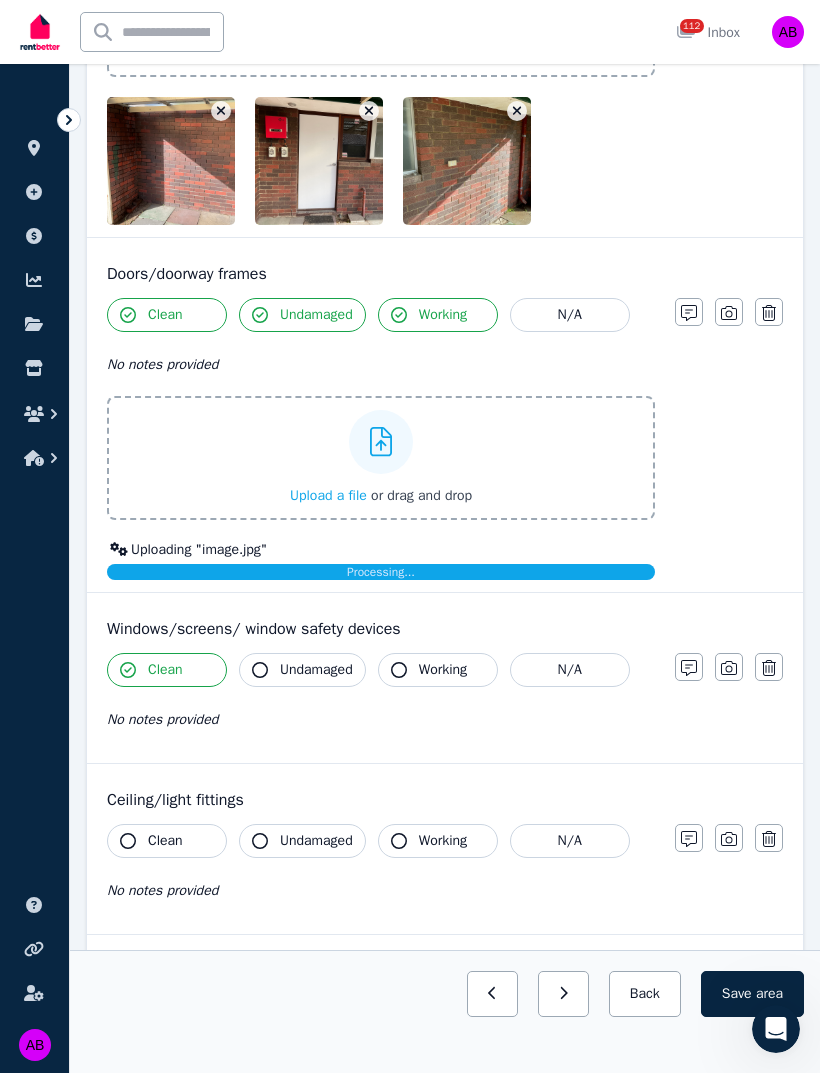 click on "Undamaged" at bounding box center (316, 670) 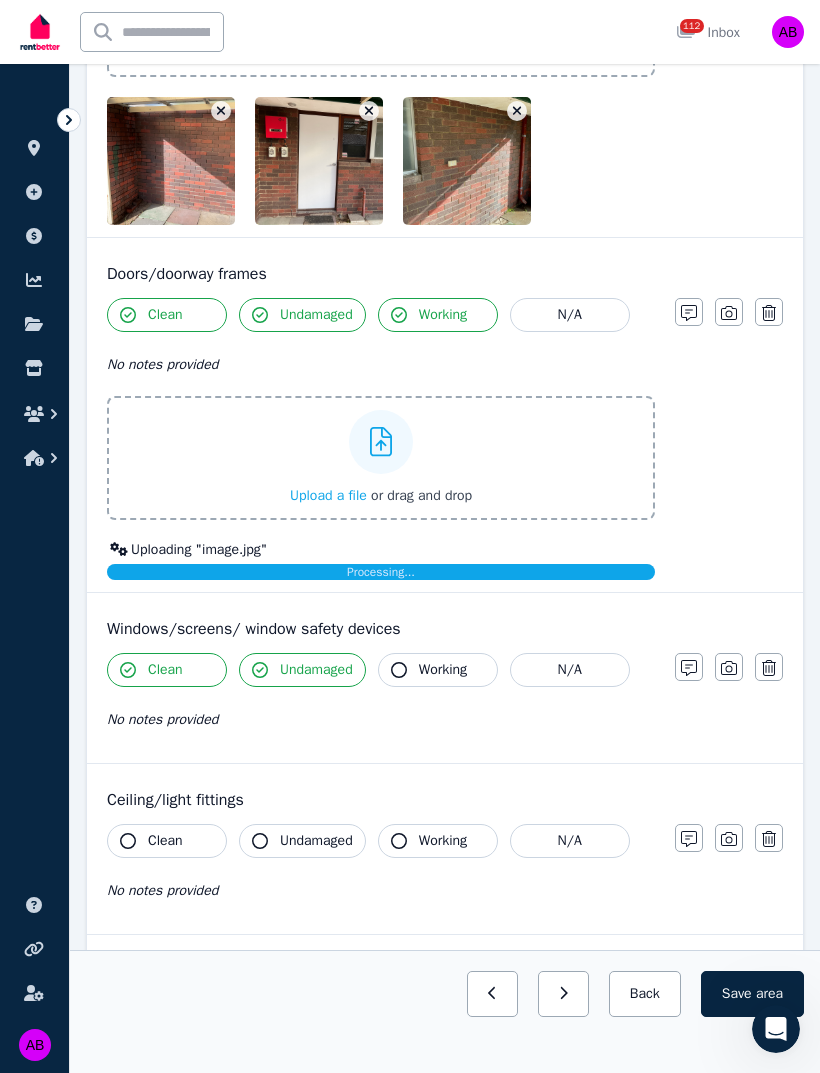 click on "Working" at bounding box center (443, 670) 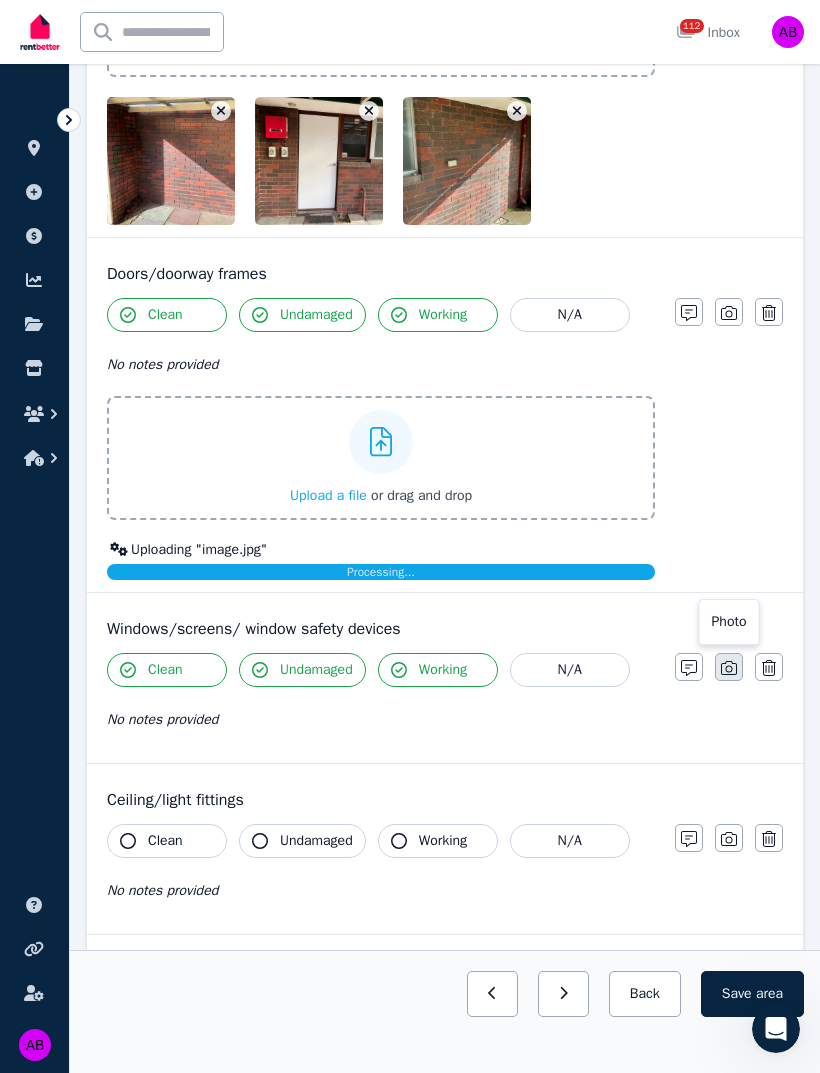 click at bounding box center (729, 667) 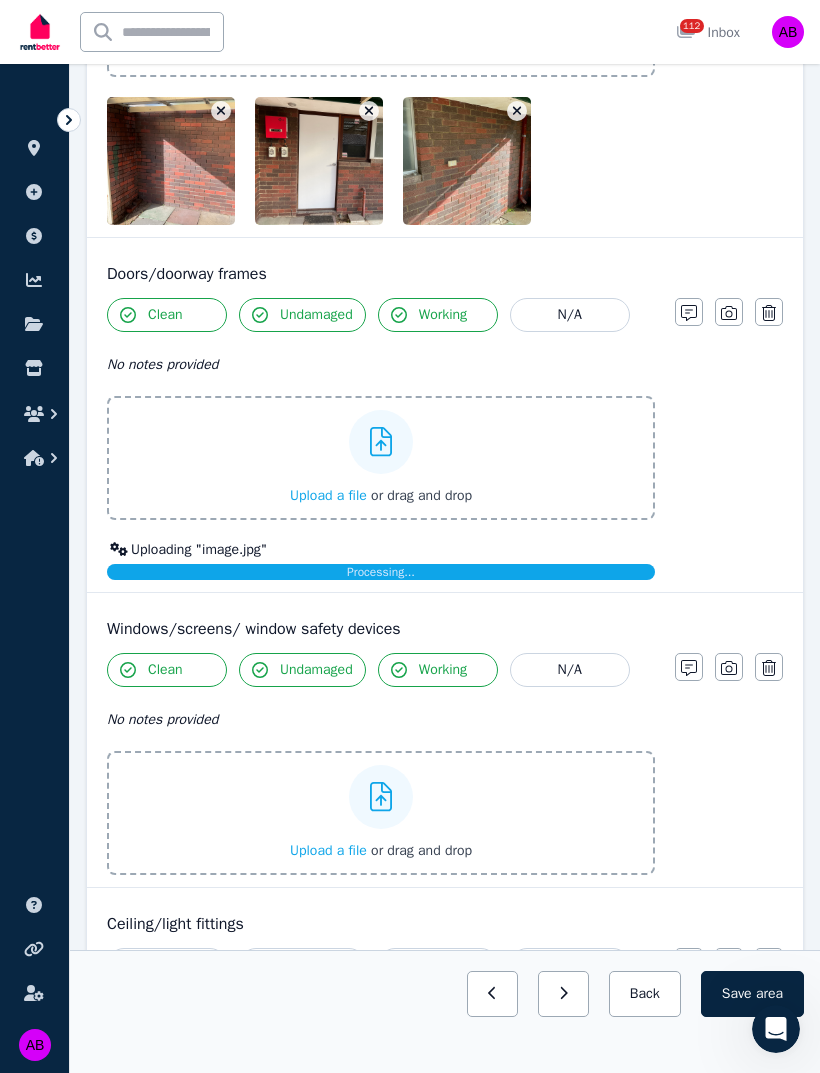 click on "Upload a file" at bounding box center (328, 850) 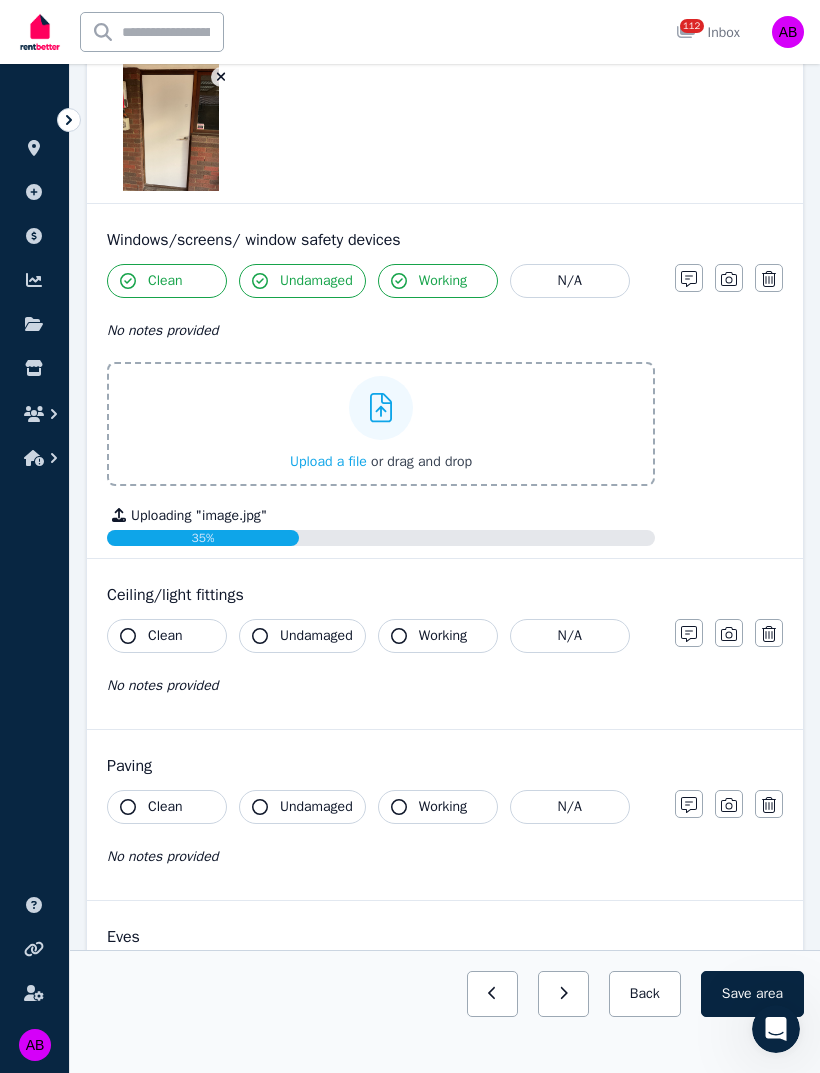 scroll, scrollTop: 993, scrollLeft: 0, axis: vertical 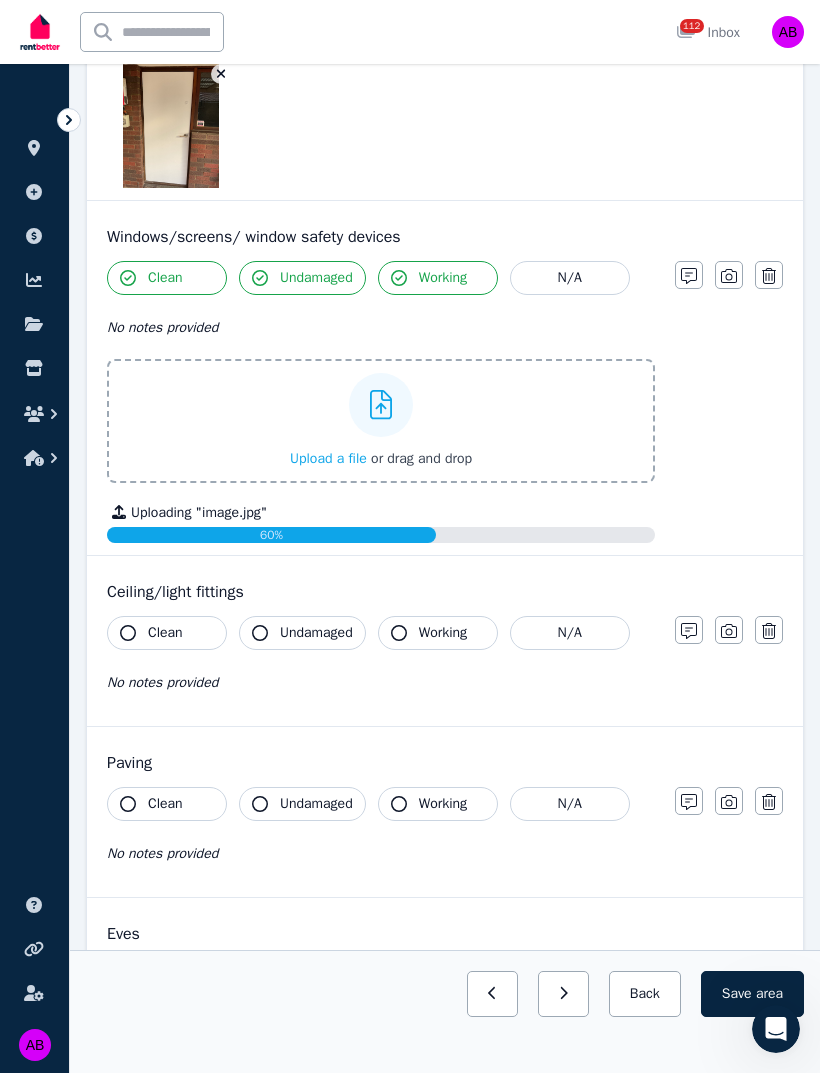 click on "Clean" at bounding box center [165, 633] 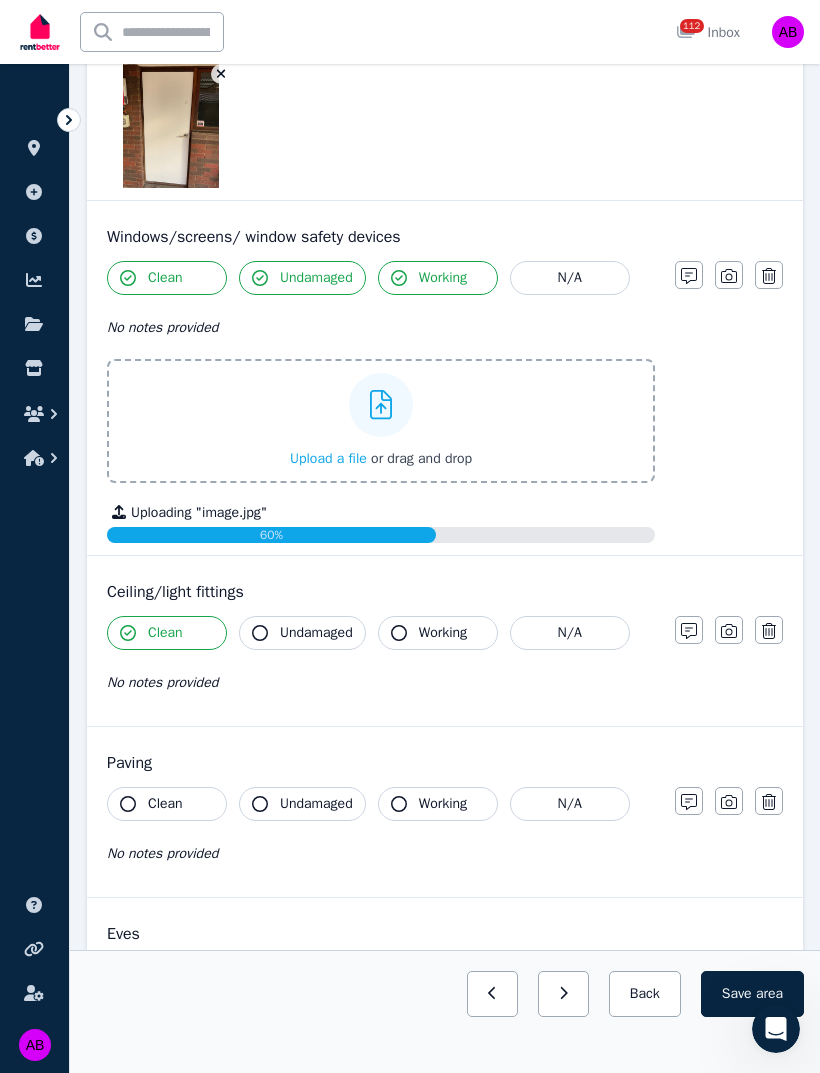 click on "Undamaged" at bounding box center [316, 633] 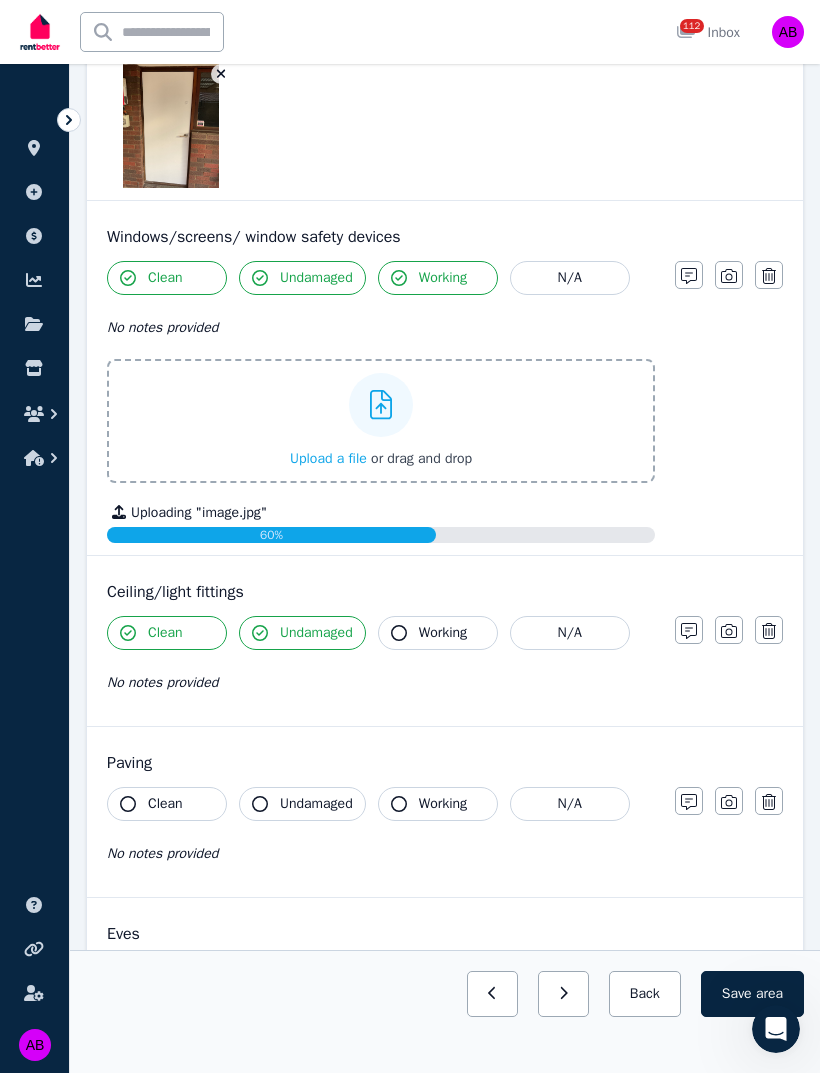 click on "Working" at bounding box center (443, 633) 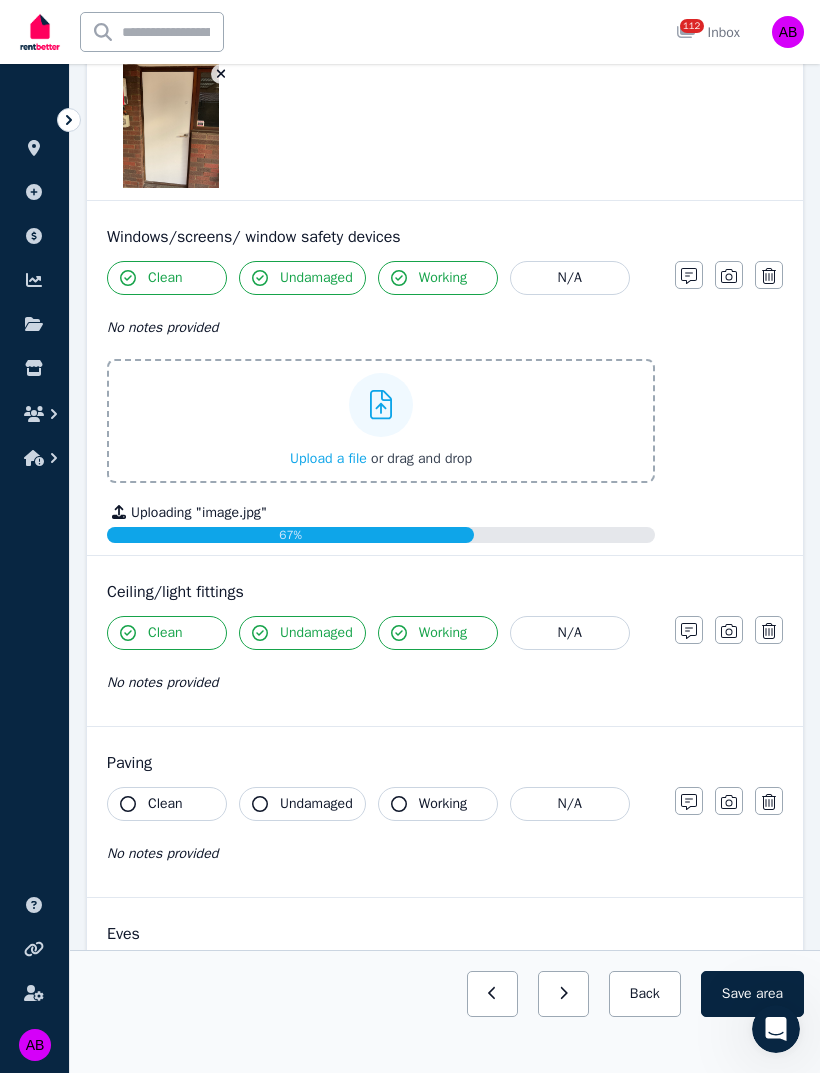 click on "Clean" at bounding box center [165, 633] 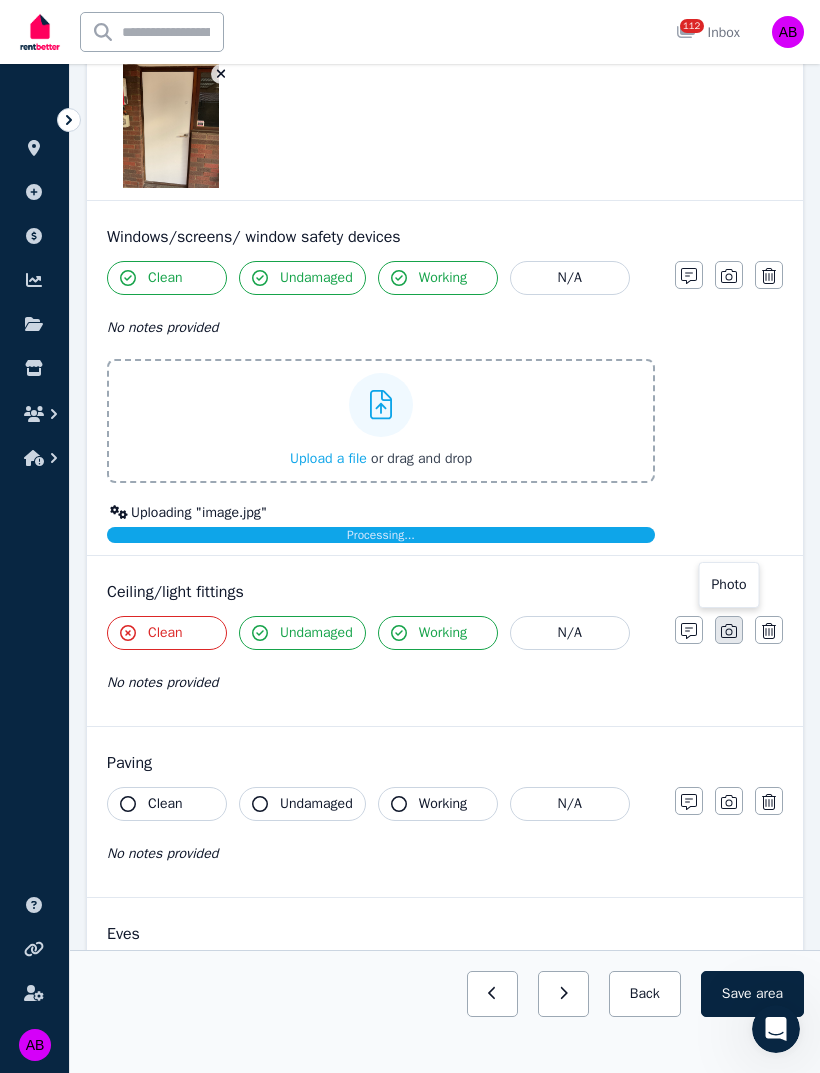 click 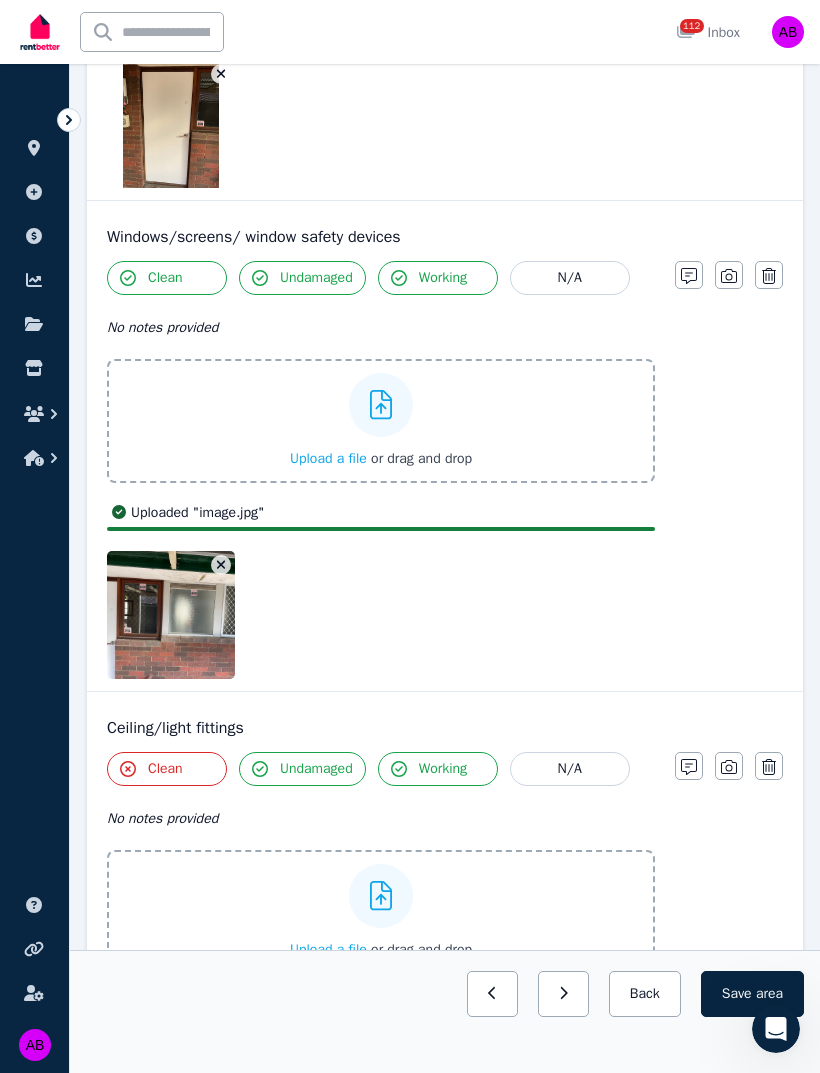 click on "Upload a file" at bounding box center [328, 949] 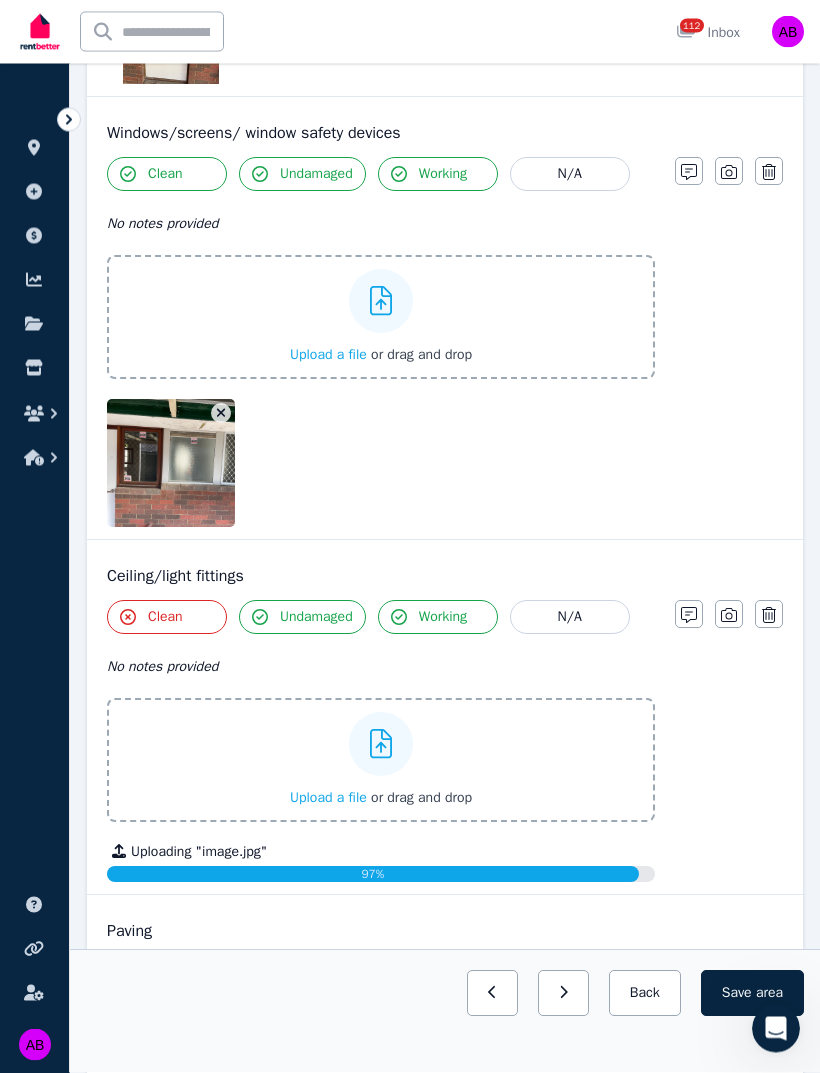 scroll, scrollTop: 1097, scrollLeft: 0, axis: vertical 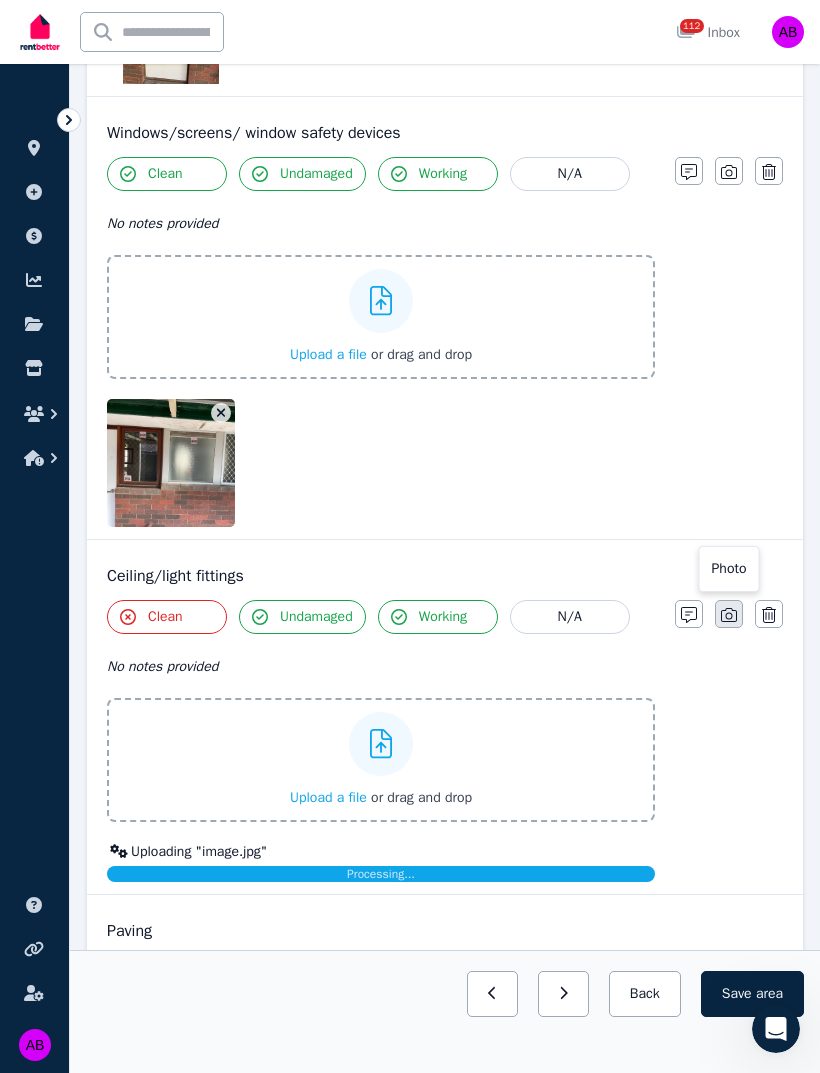 click 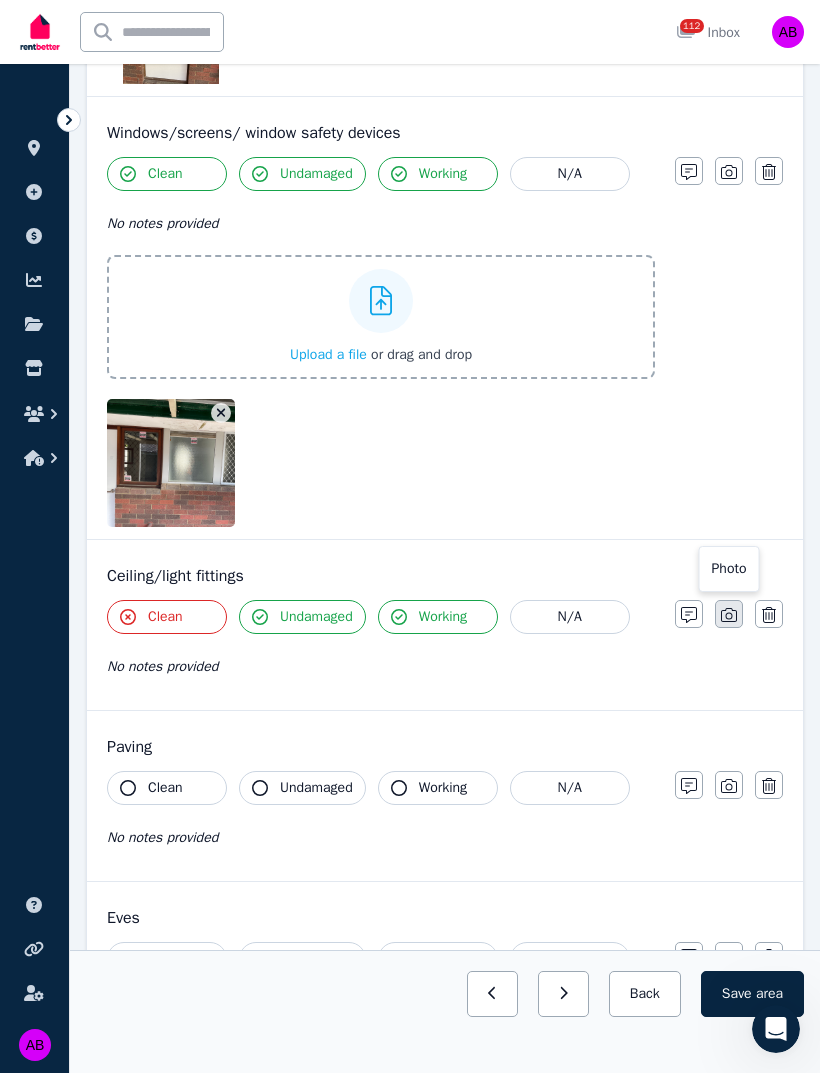 click 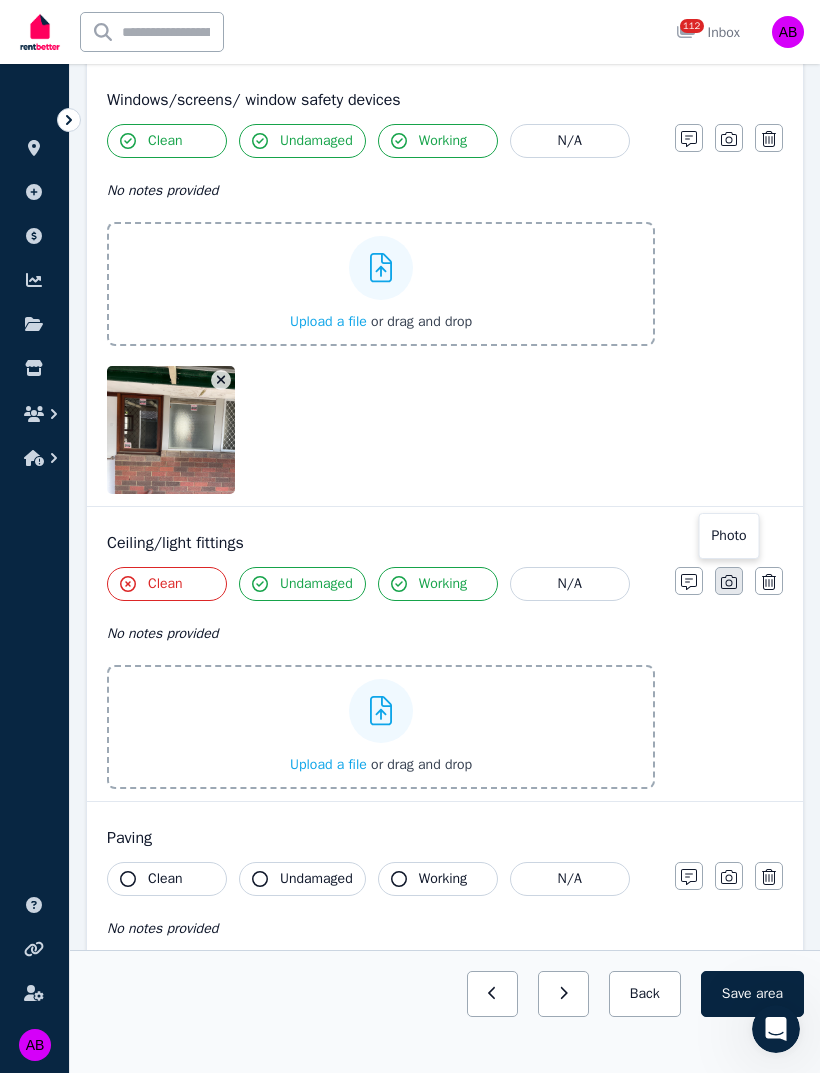 scroll, scrollTop: 1147, scrollLeft: 0, axis: vertical 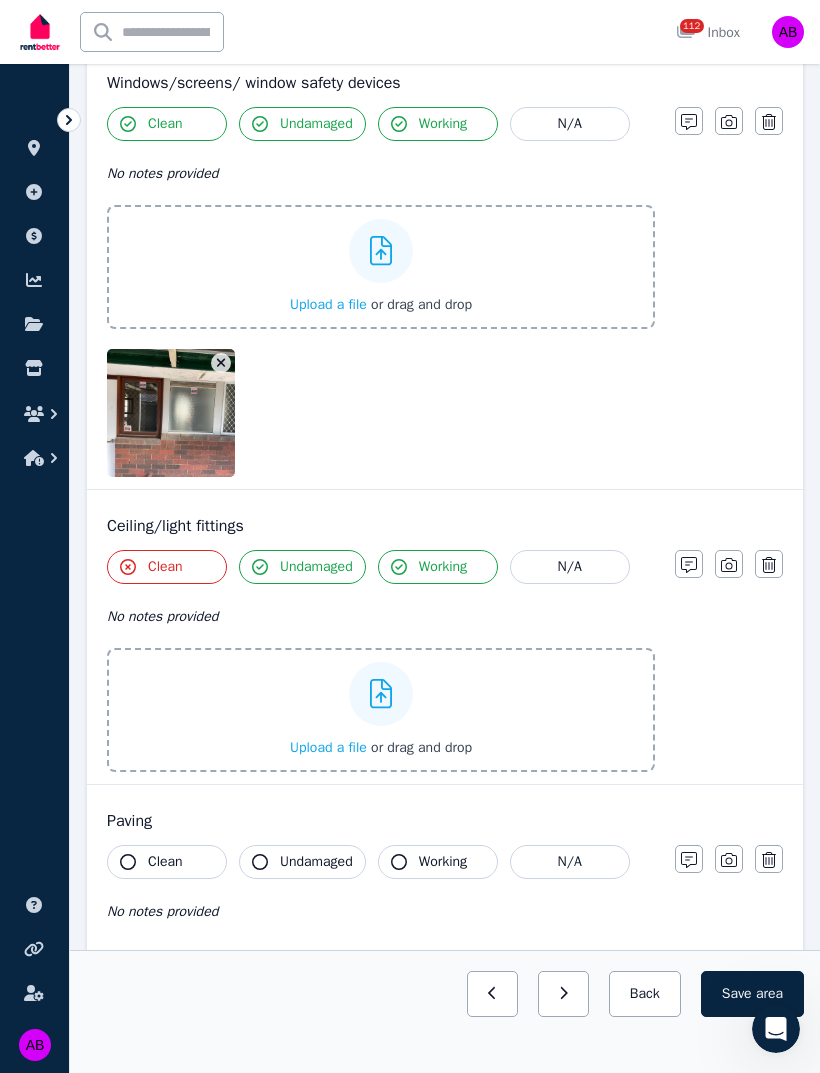 click on "Upload a file" at bounding box center (328, 747) 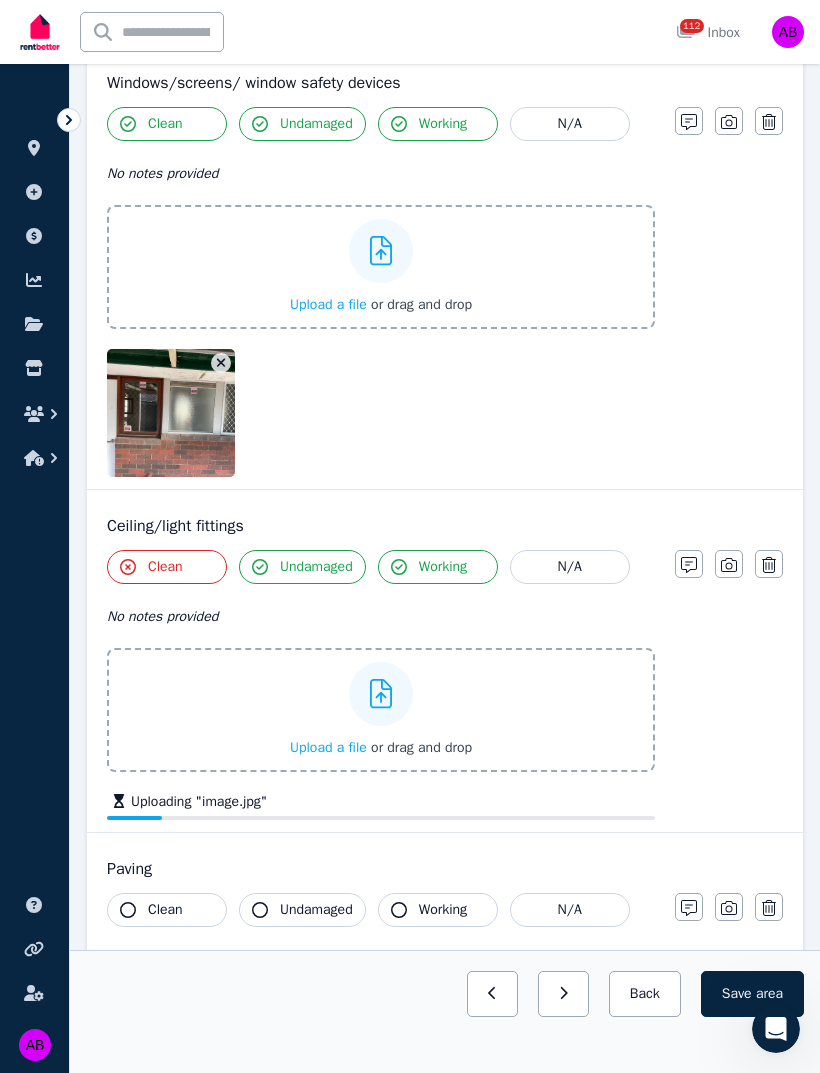 click on "Upload a file" at bounding box center (328, 747) 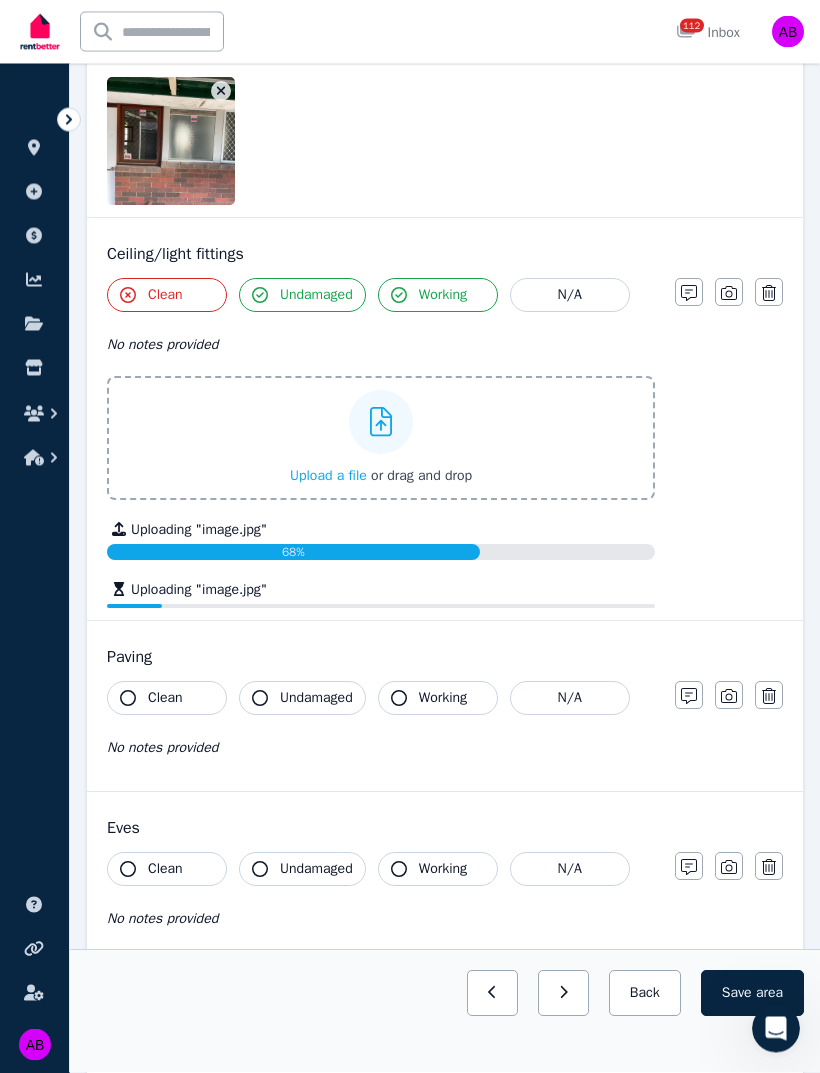 scroll, scrollTop: 1419, scrollLeft: 0, axis: vertical 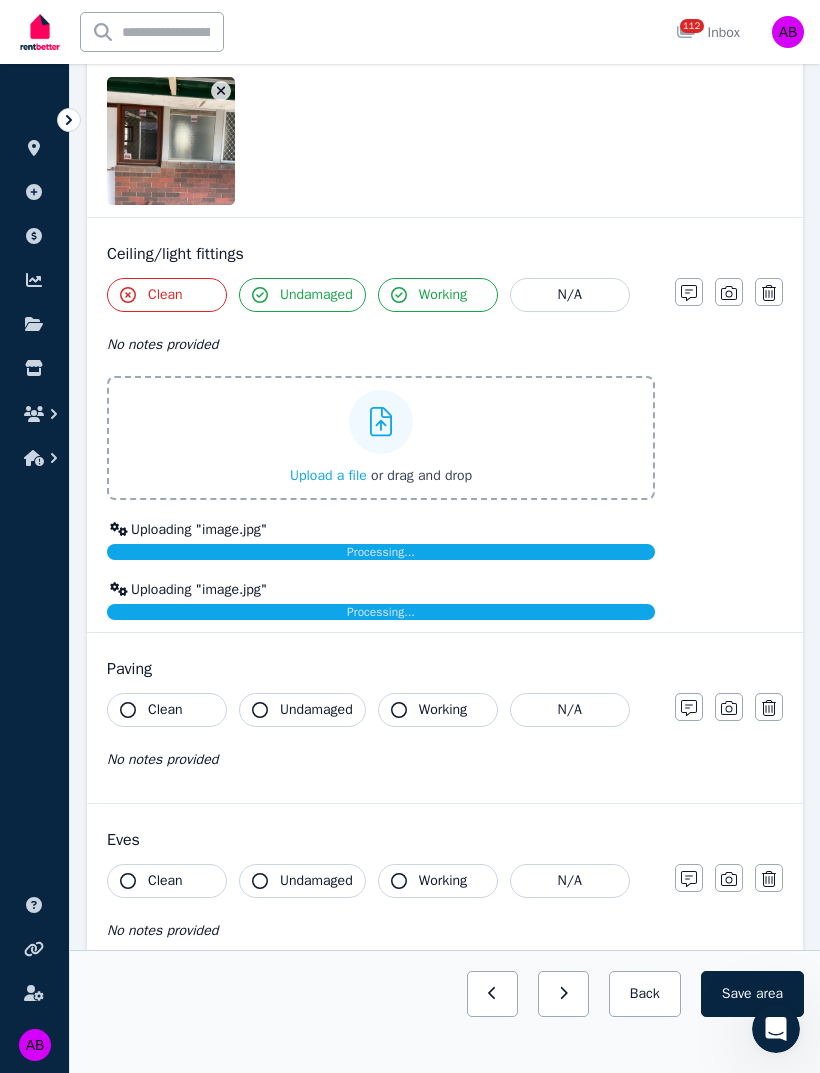 click on "Clean" at bounding box center [165, 710] 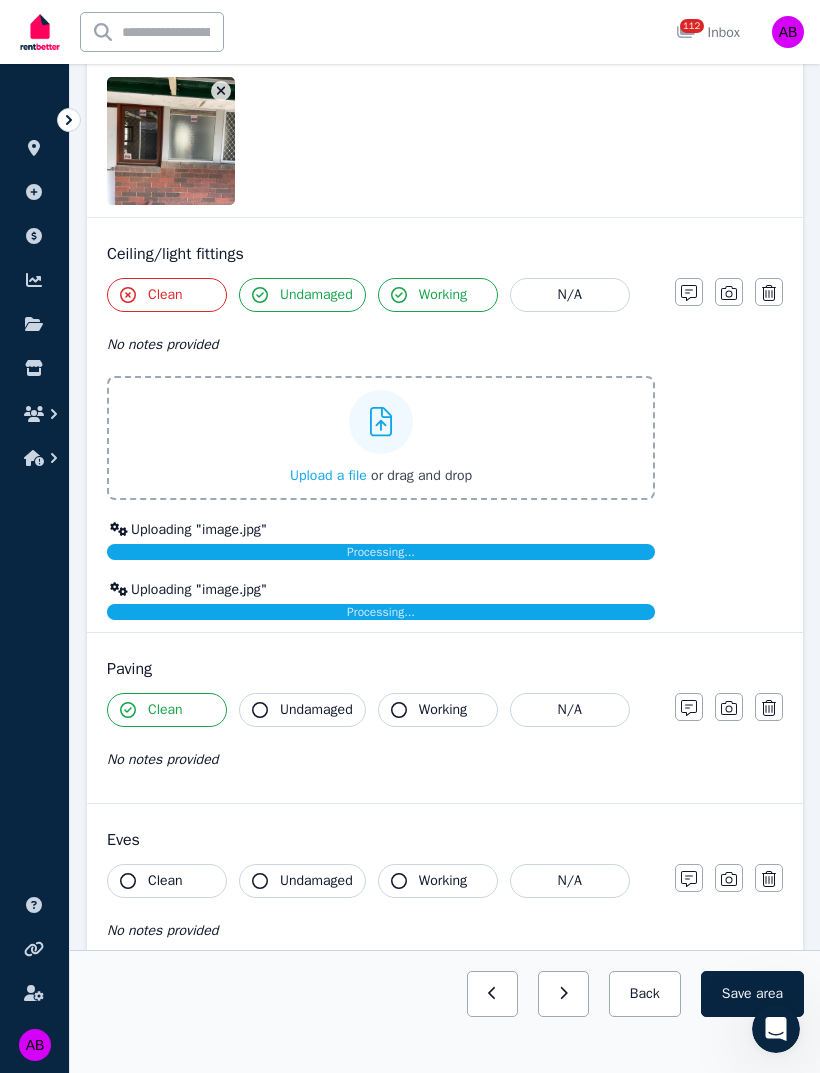 click on "Undamaged" at bounding box center (316, 710) 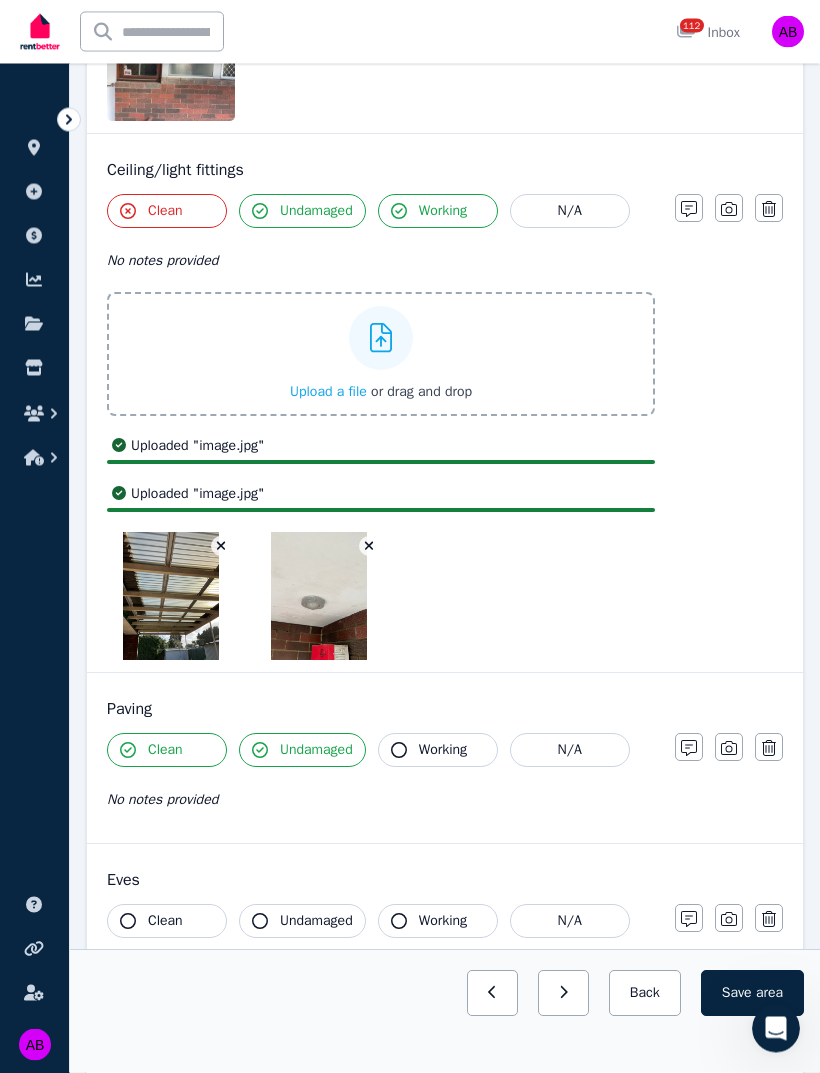 scroll, scrollTop: 1539, scrollLeft: 0, axis: vertical 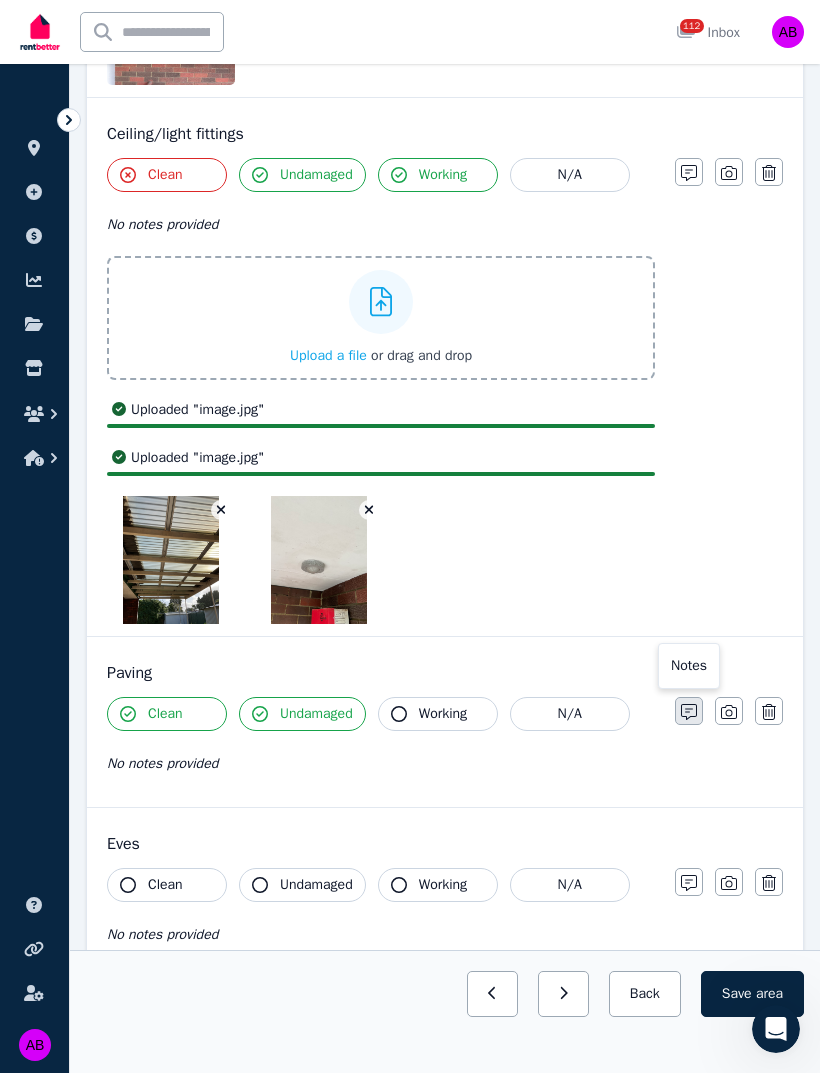 click 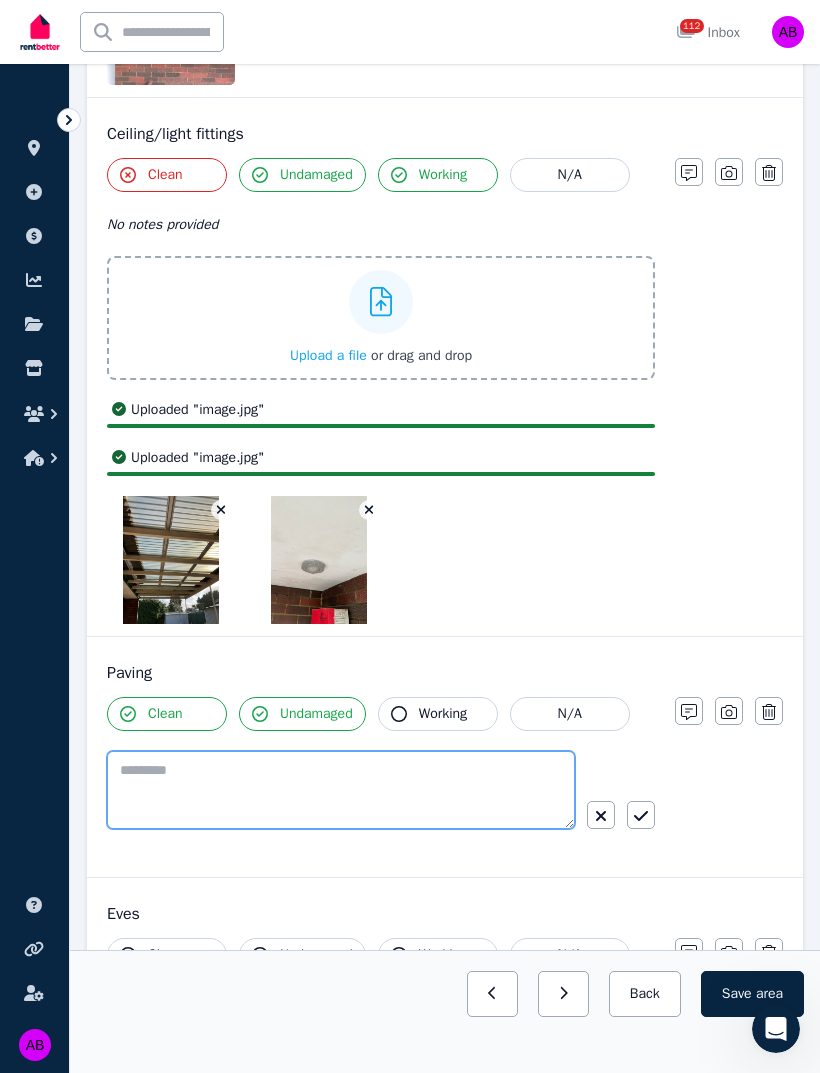 click at bounding box center (341, 790) 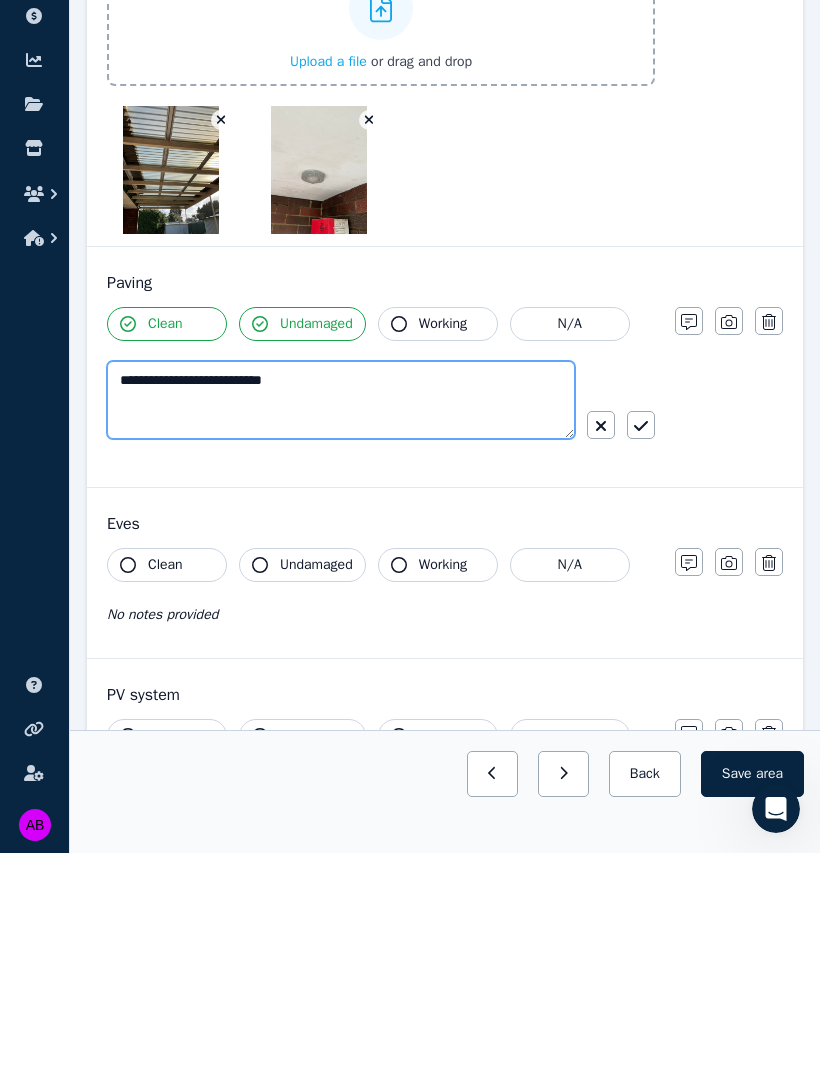 type on "**********" 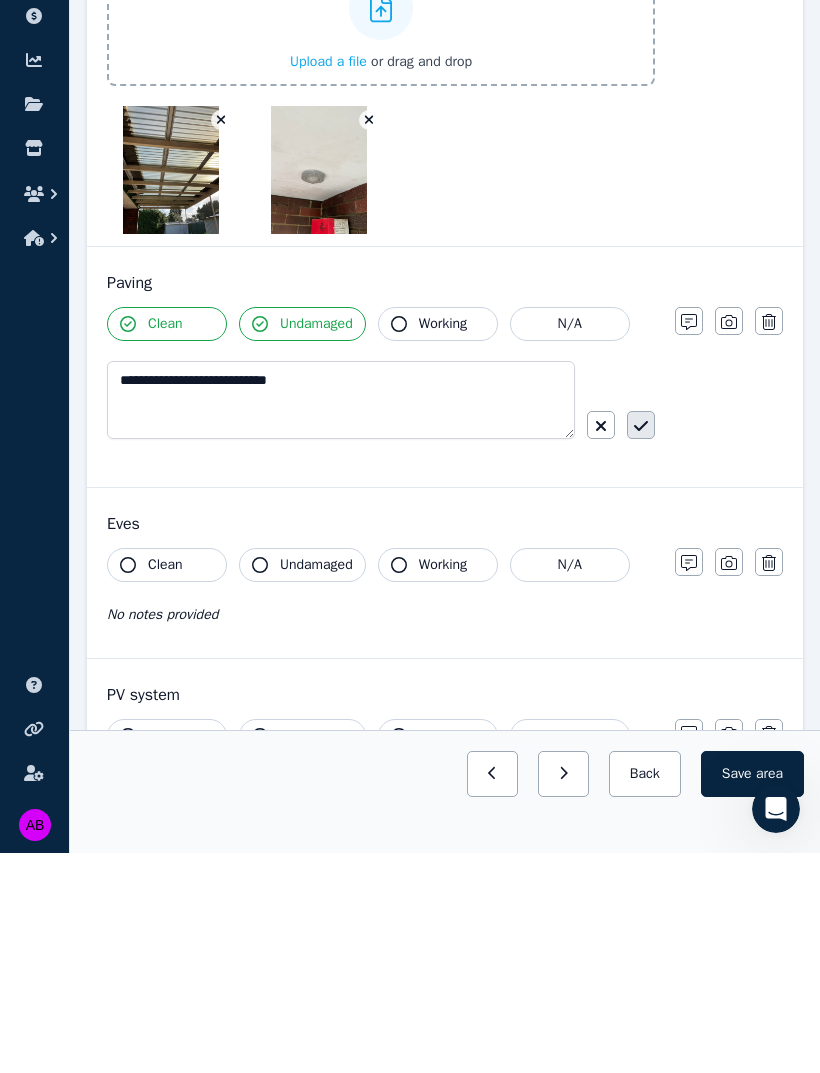 click 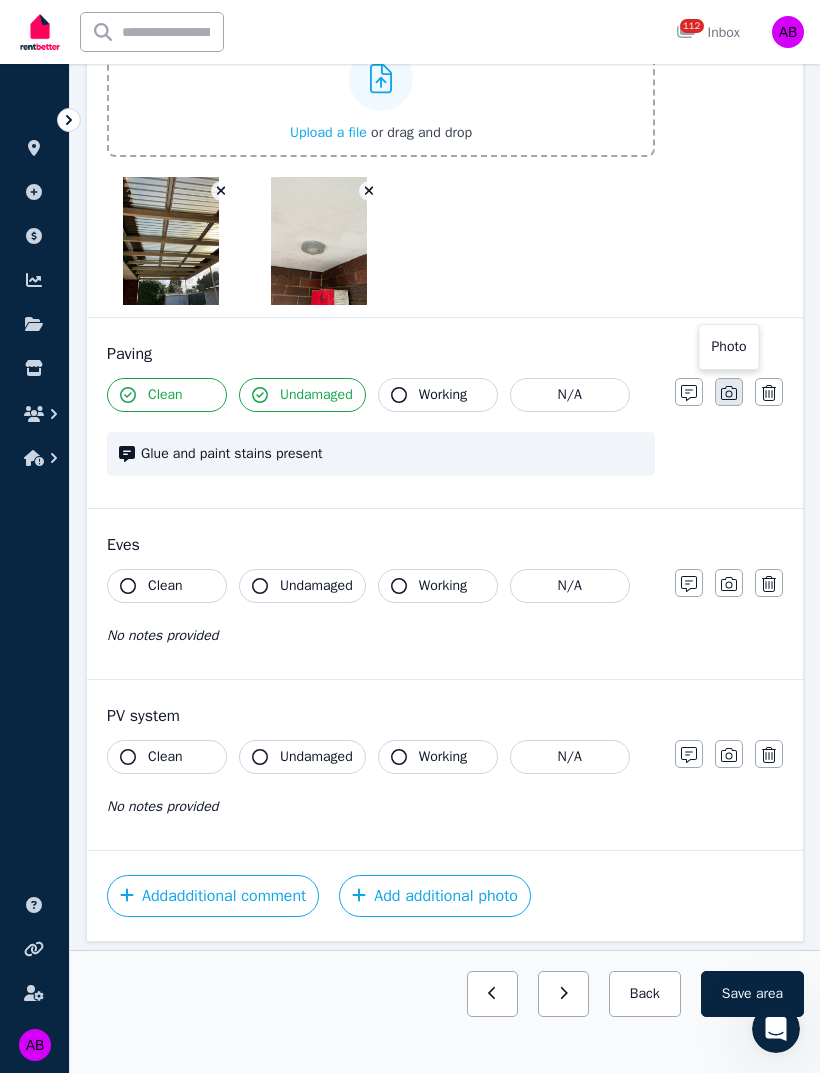 click 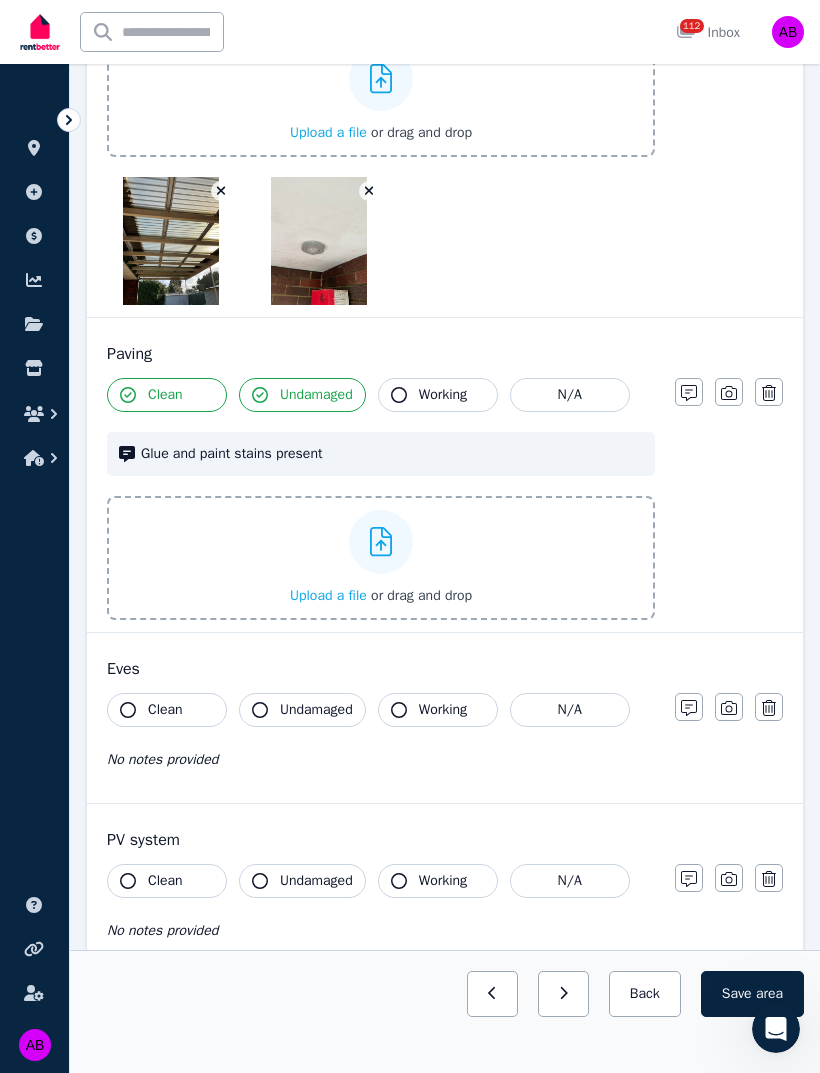 click on "Upload a file" at bounding box center [328, 595] 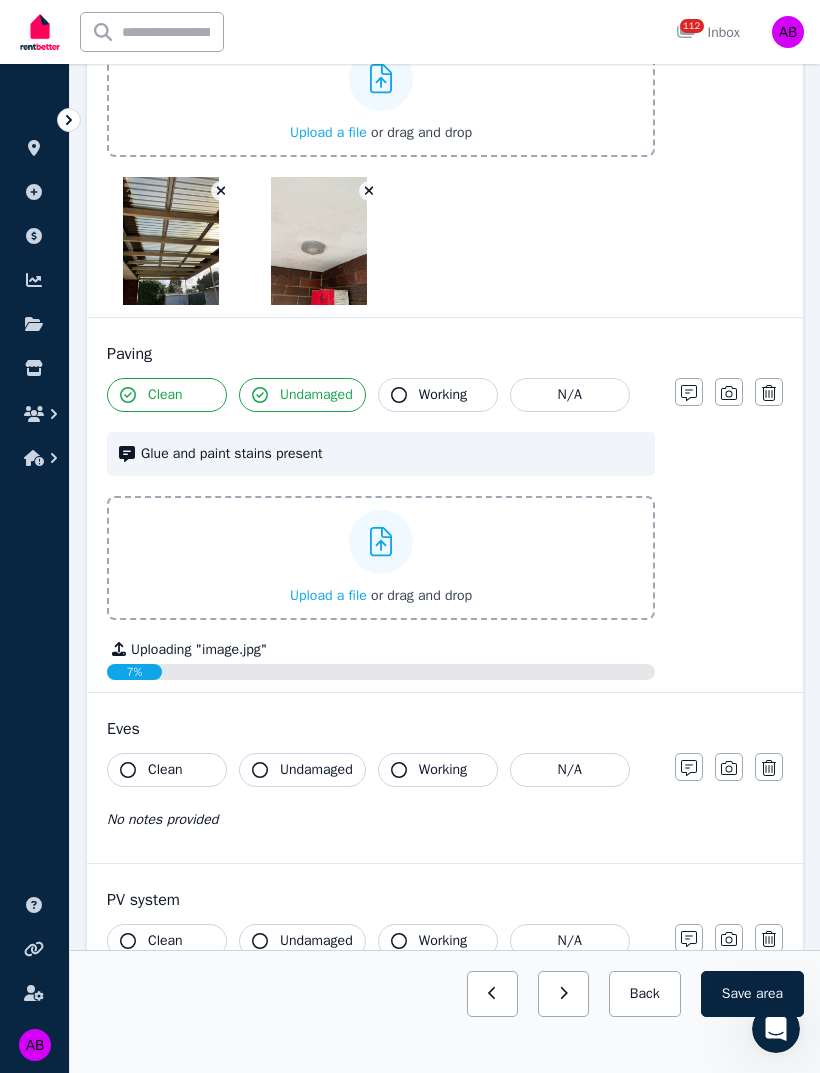 click on "Upload a file" at bounding box center [328, 595] 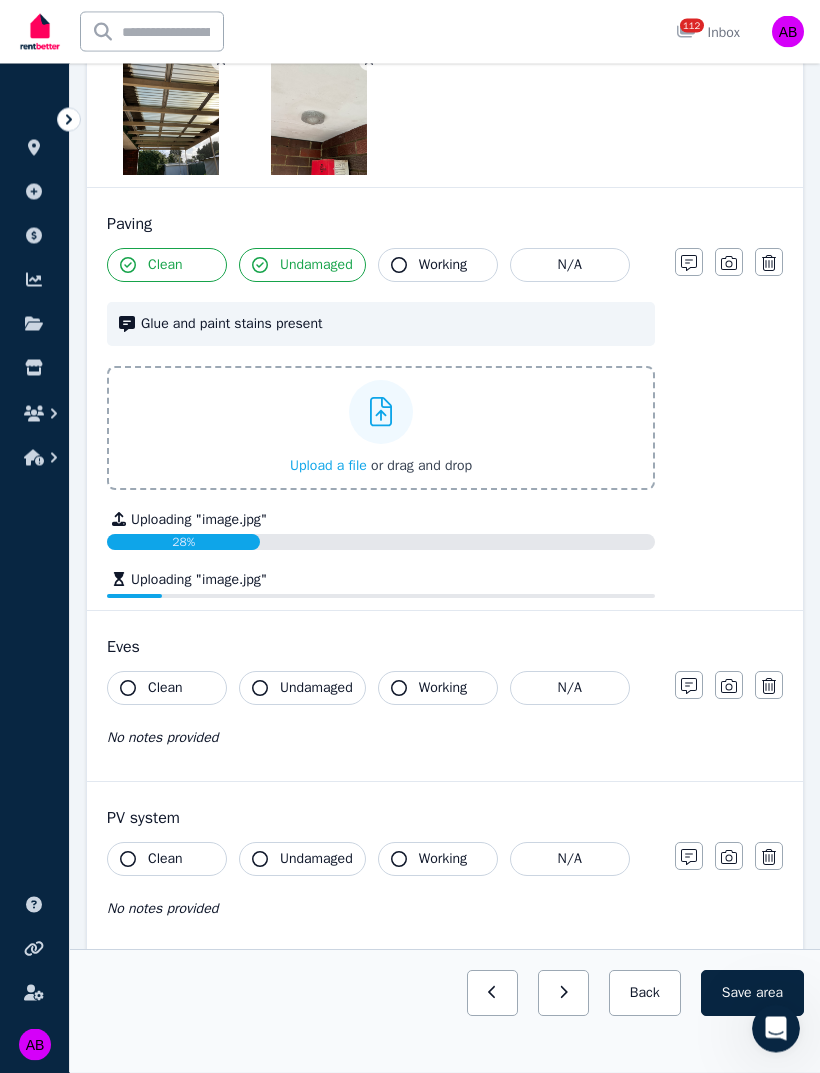 scroll, scrollTop: 1896, scrollLeft: 0, axis: vertical 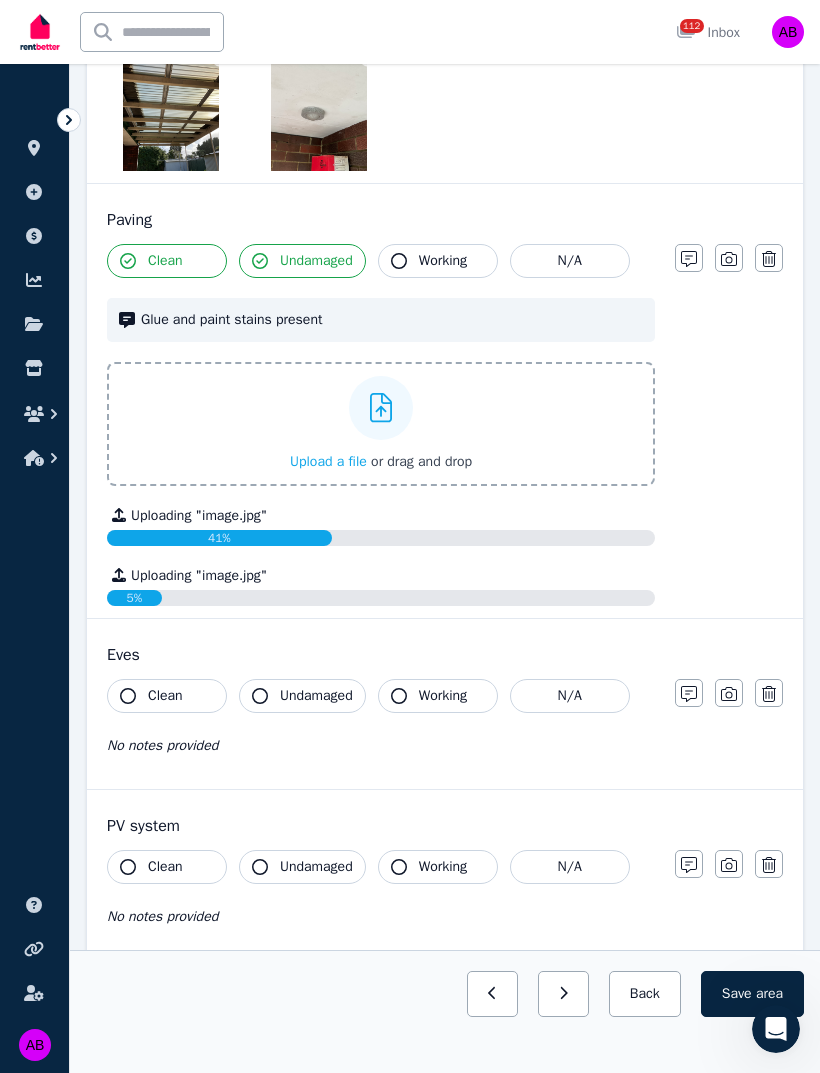 click on "Undamaged" at bounding box center (316, 696) 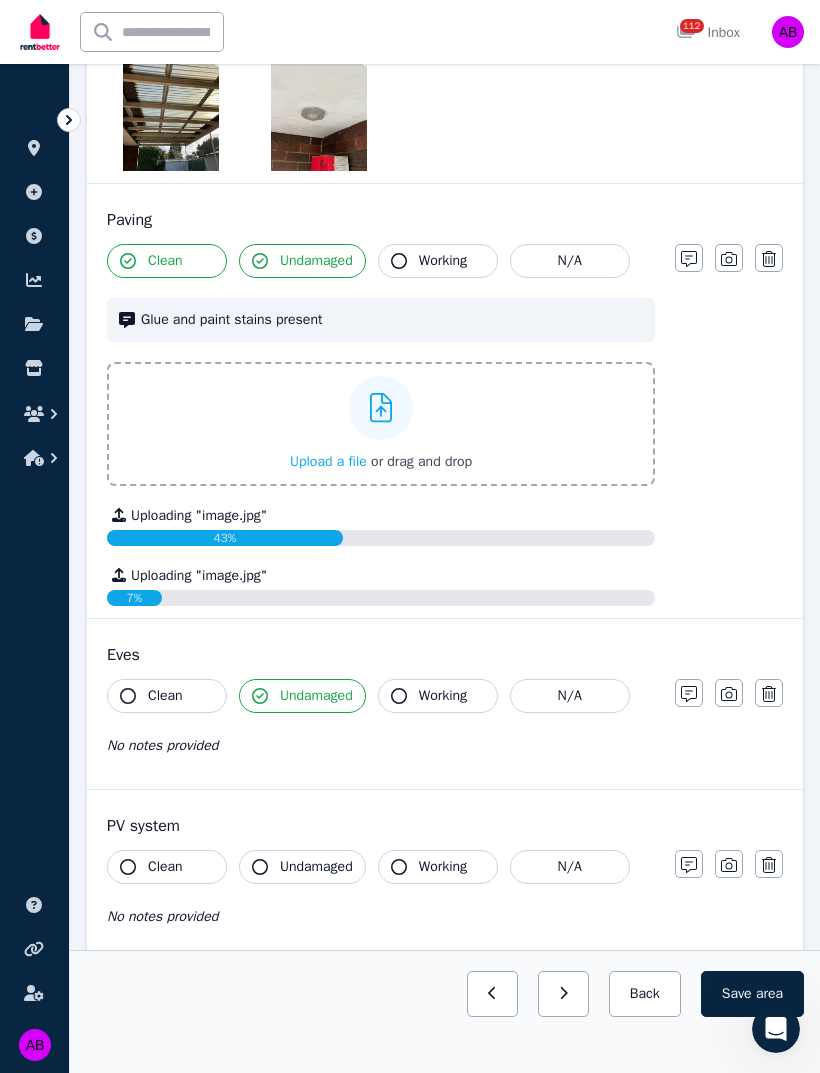 click on "Clean" at bounding box center (167, 696) 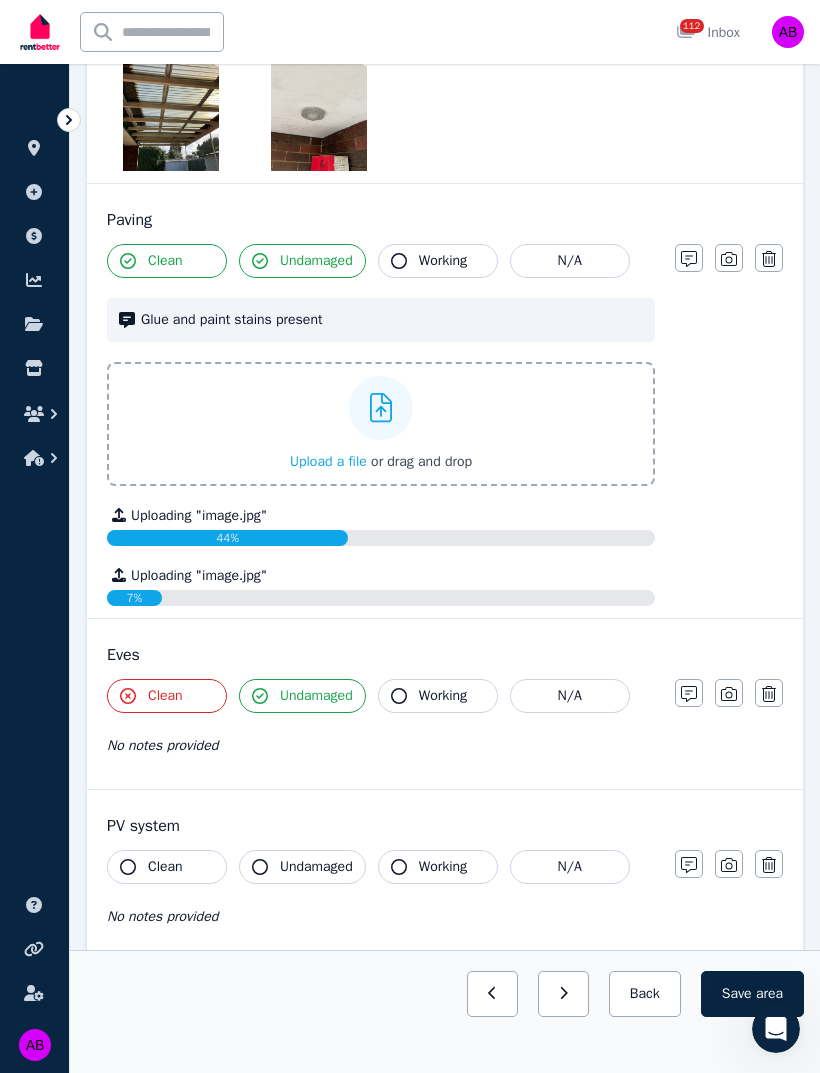 click on "Clean" at bounding box center [165, 696] 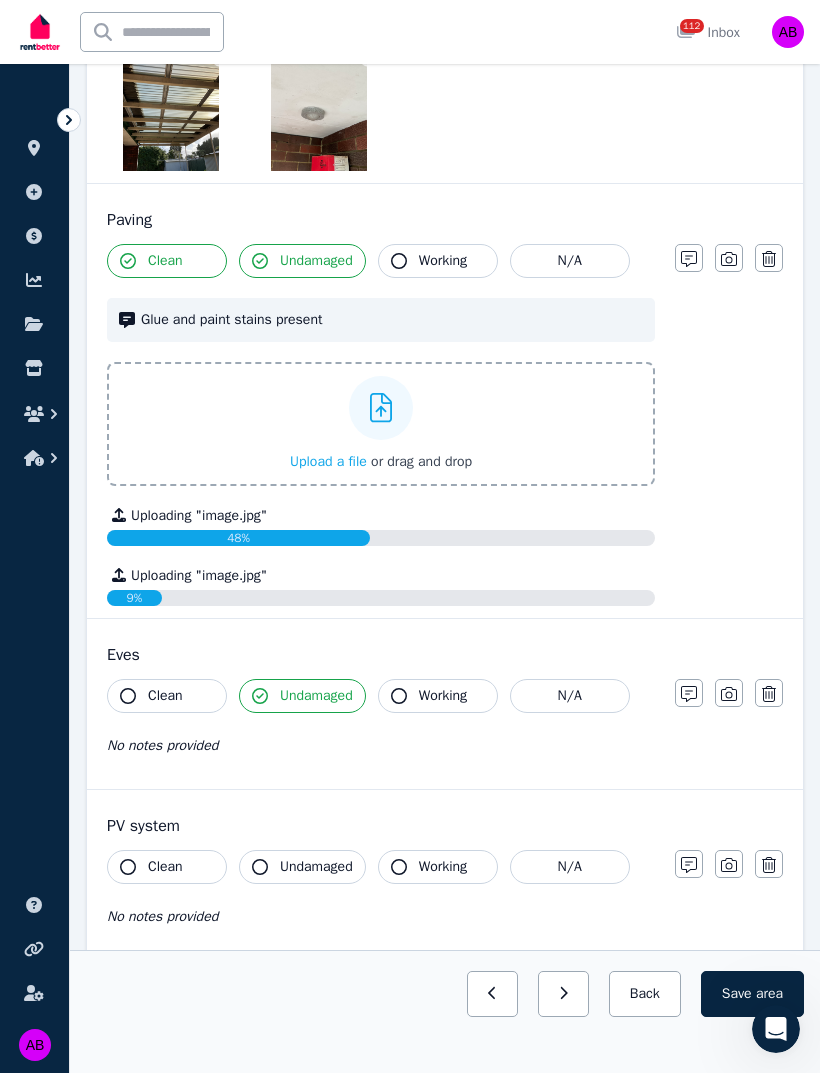 click on "Clean" at bounding box center [165, 696] 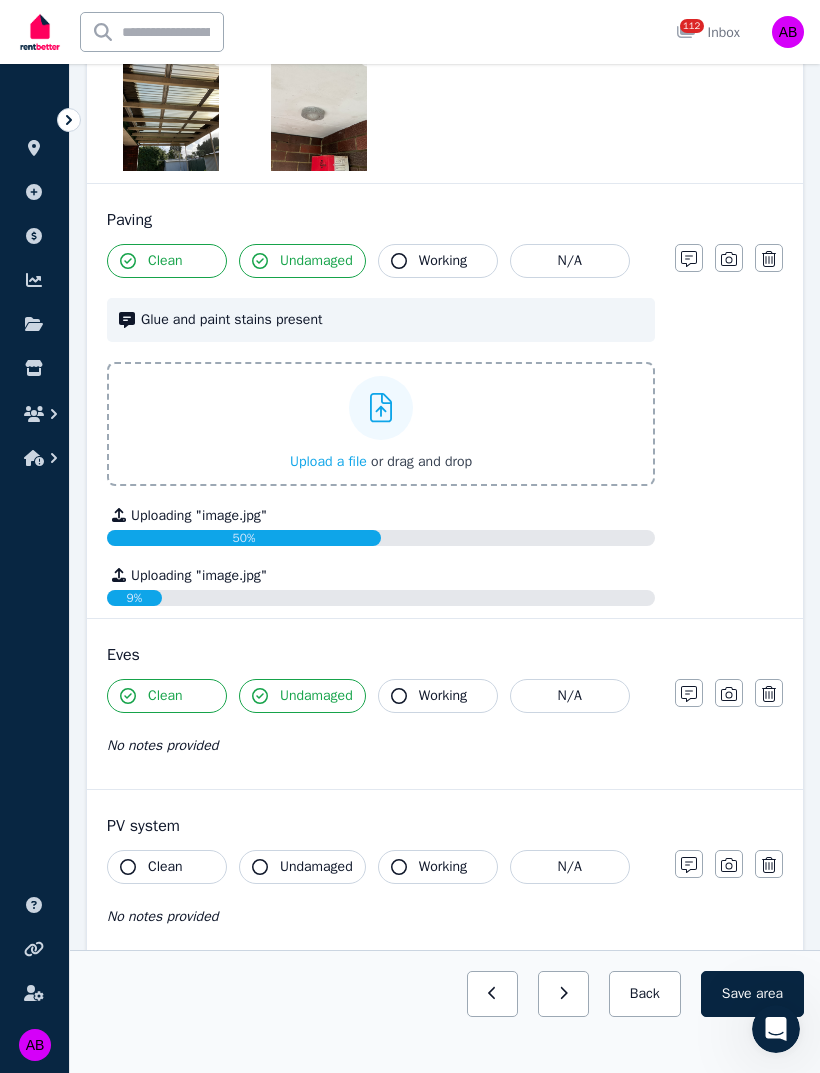 click on "Clean" at bounding box center (165, 696) 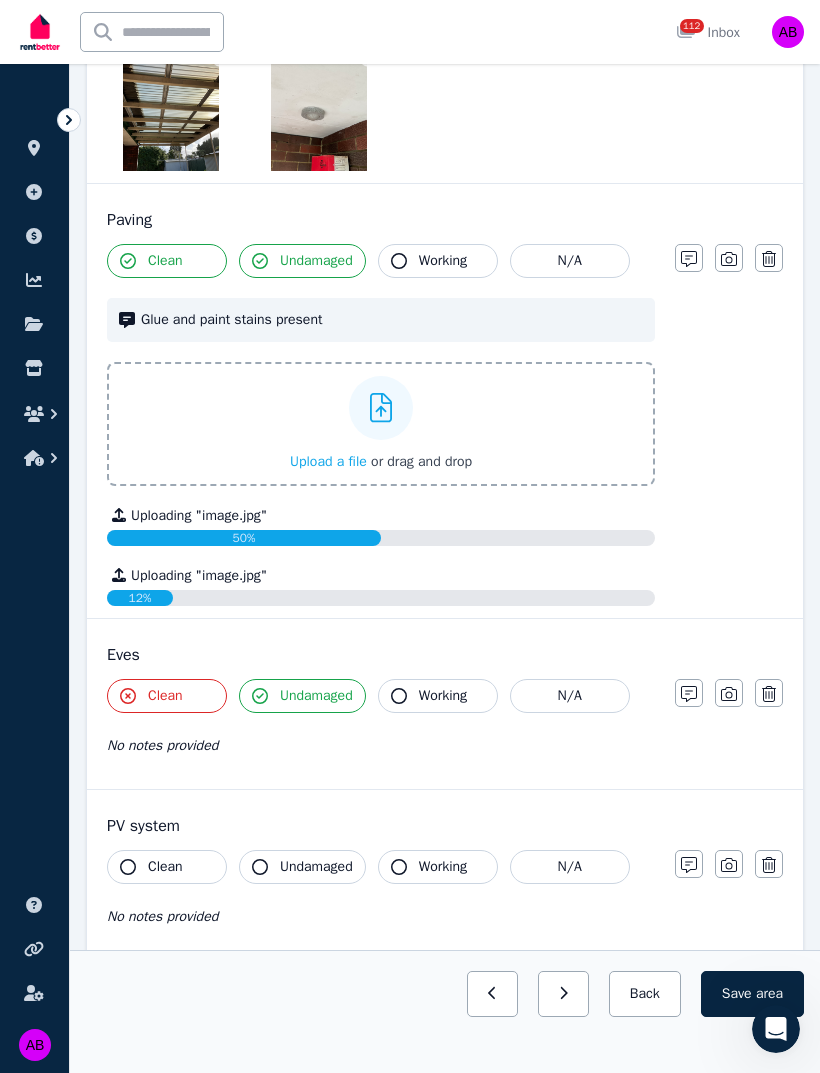 click on "Clean" at bounding box center [167, 696] 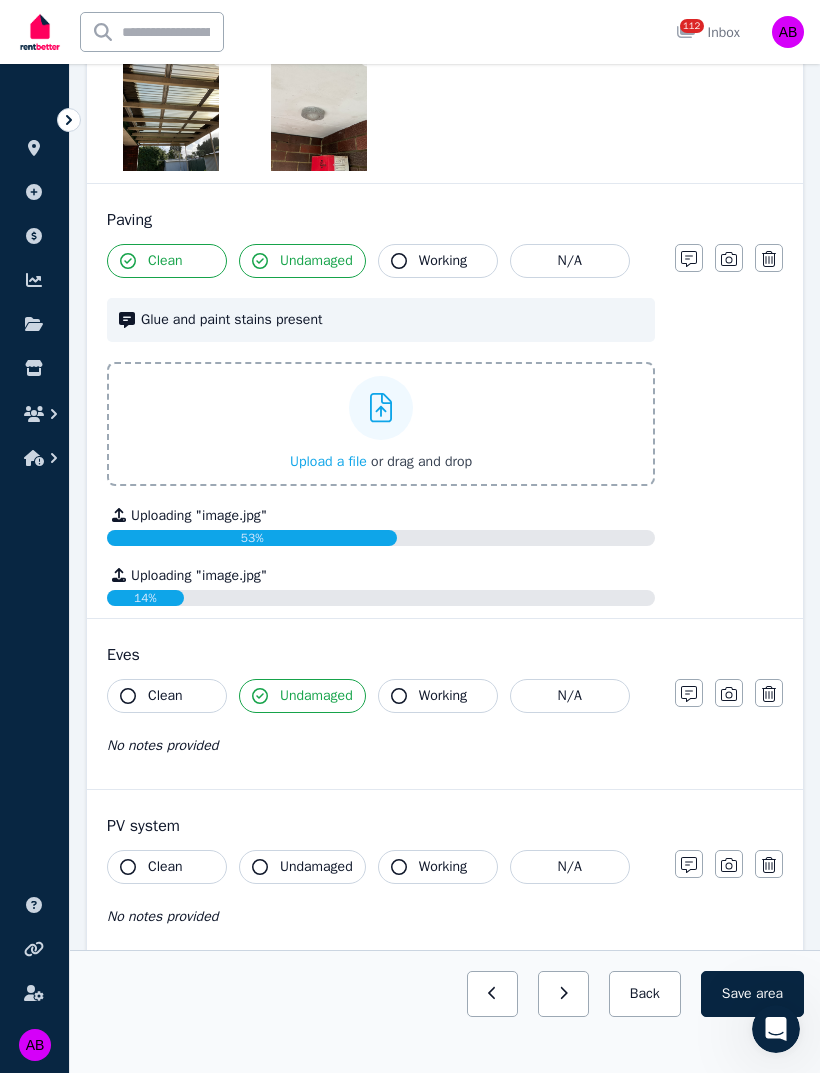click on "Clean" at bounding box center (167, 696) 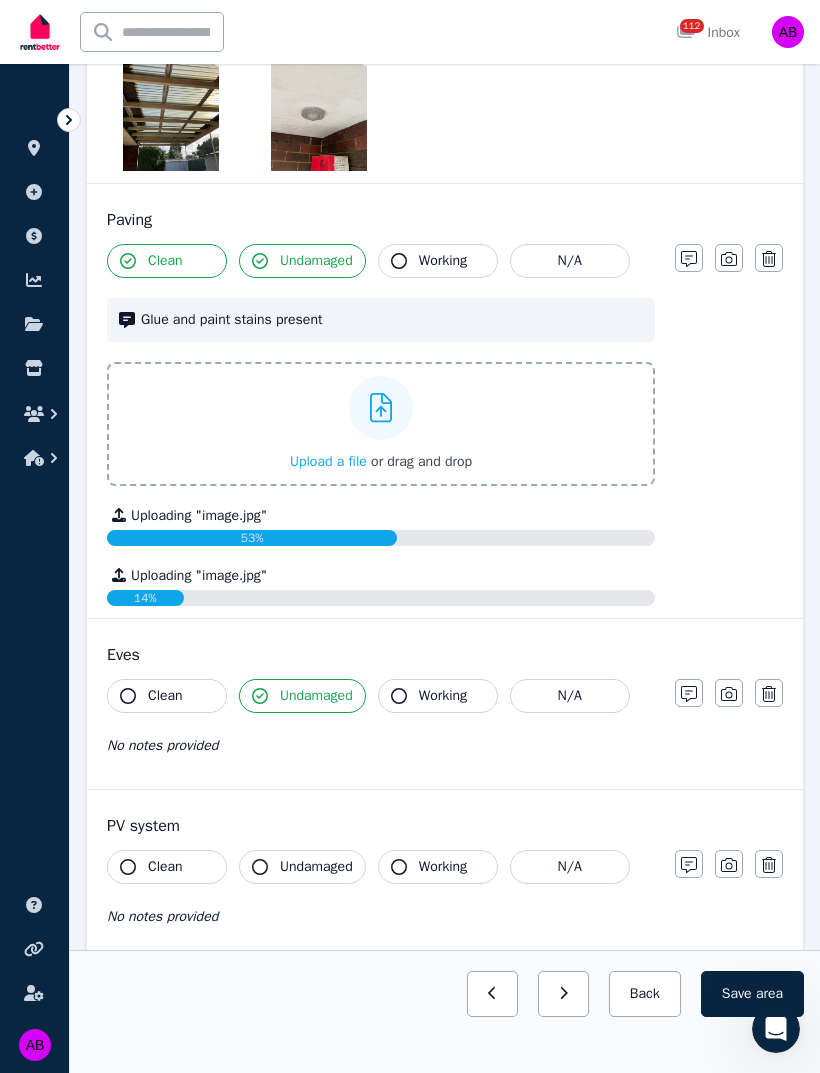 click on "Clean" at bounding box center (165, 696) 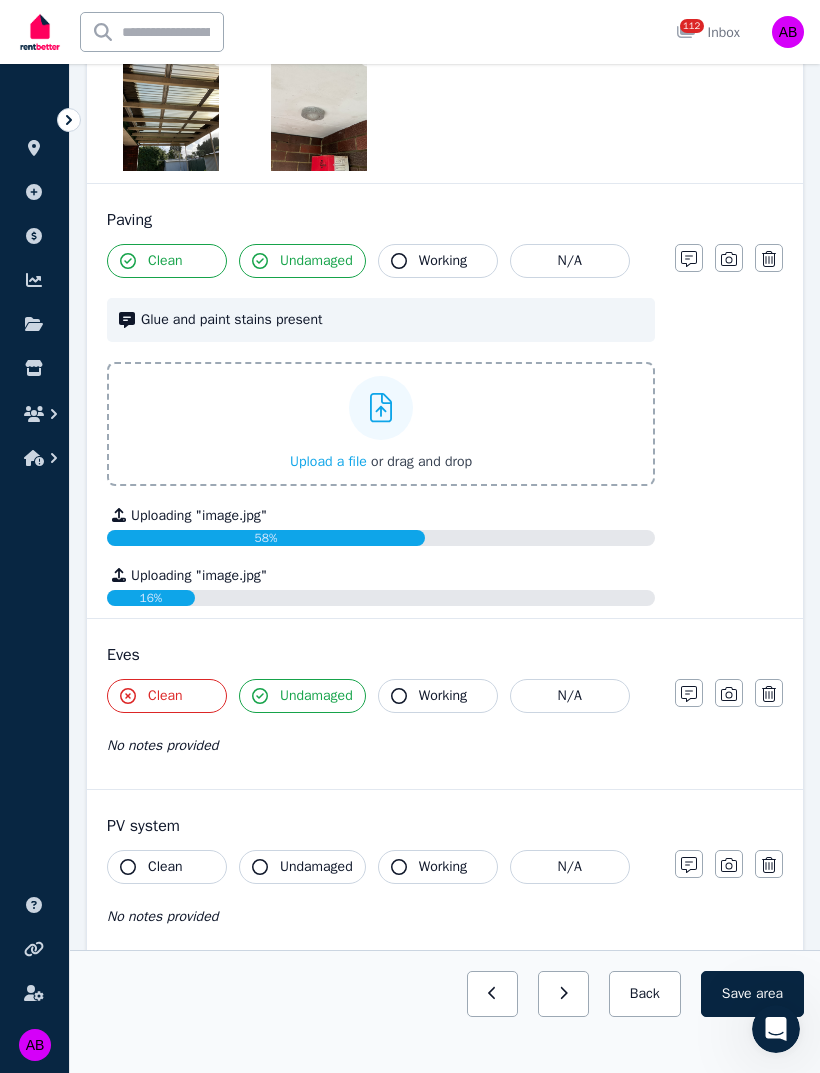 click on "Undamaged" at bounding box center (316, 696) 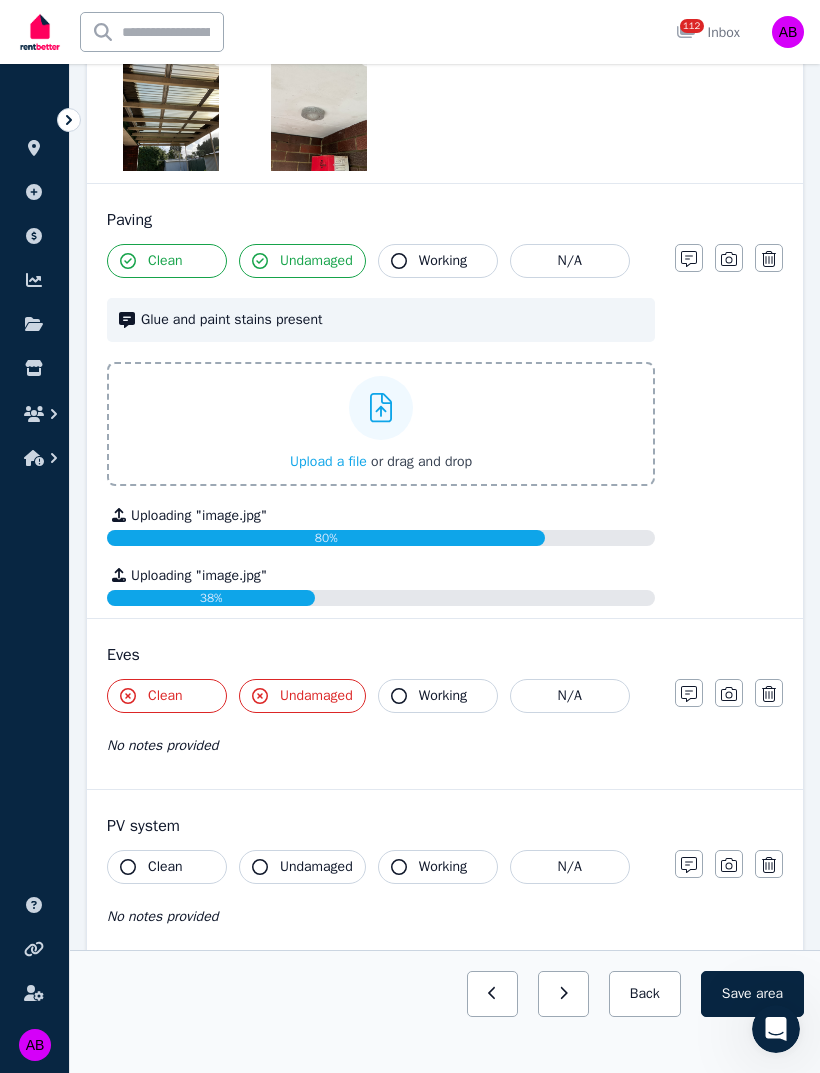 click on "Clean" at bounding box center (165, 696) 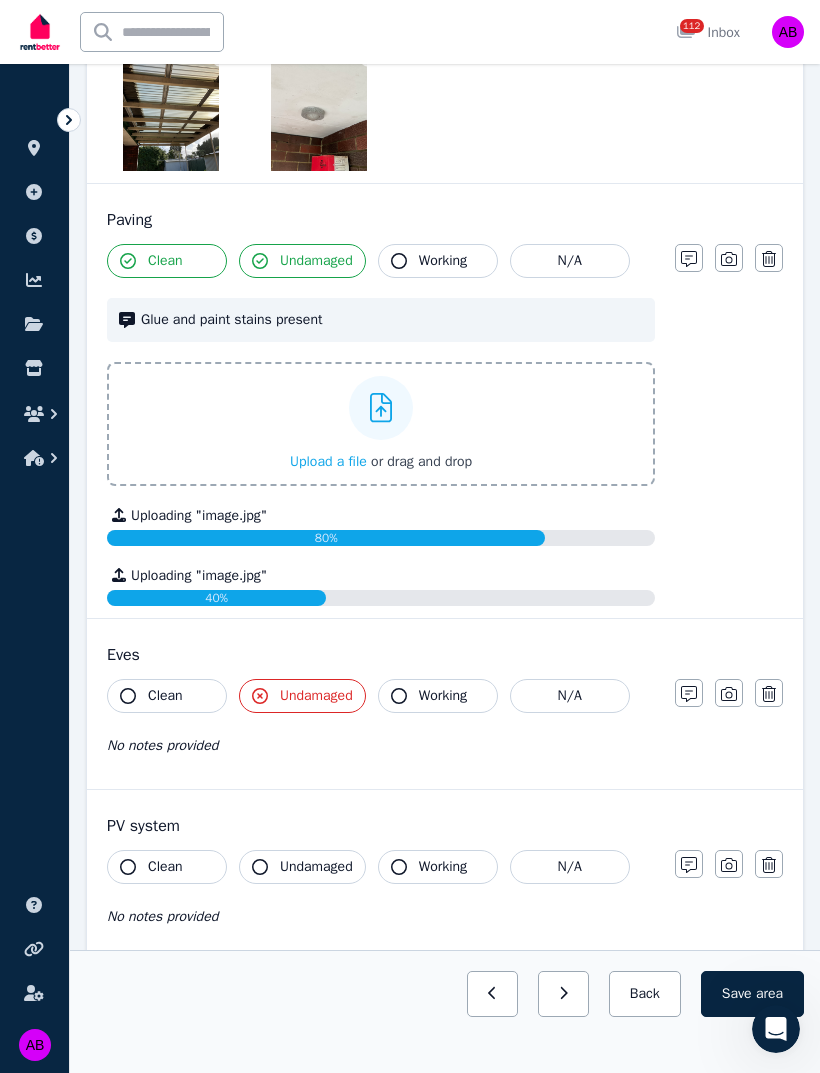 click on "Clean" at bounding box center (165, 696) 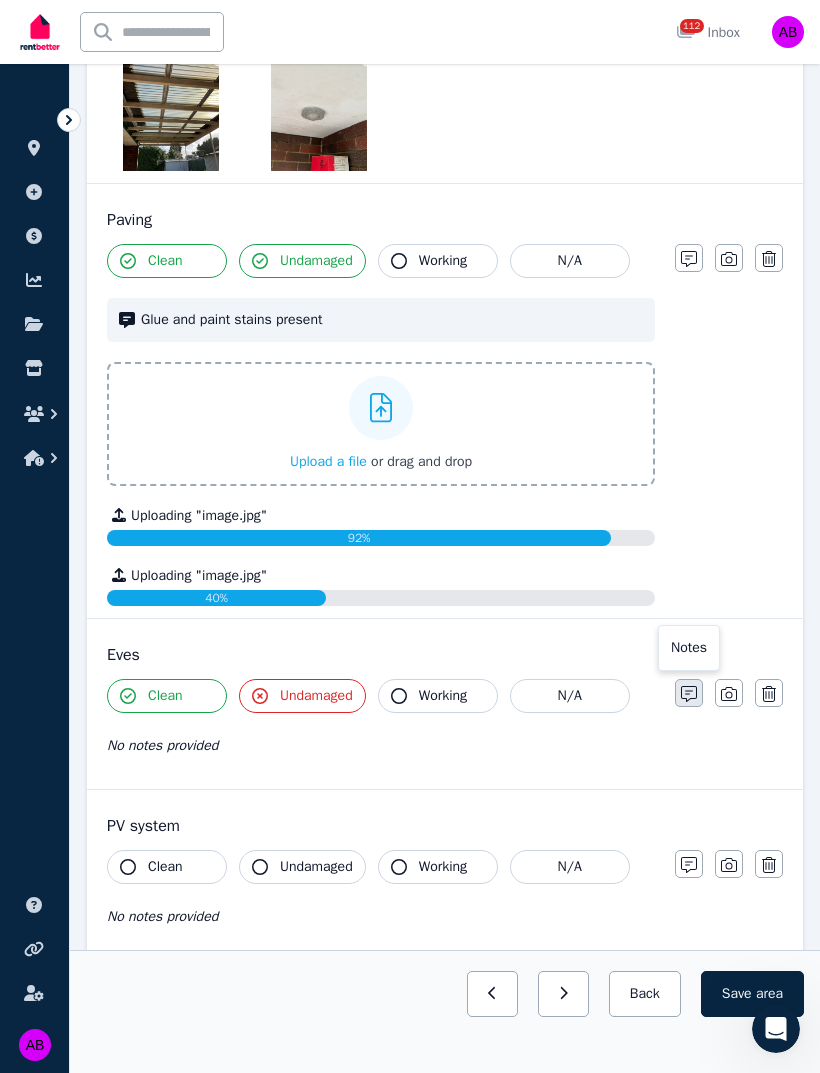 click 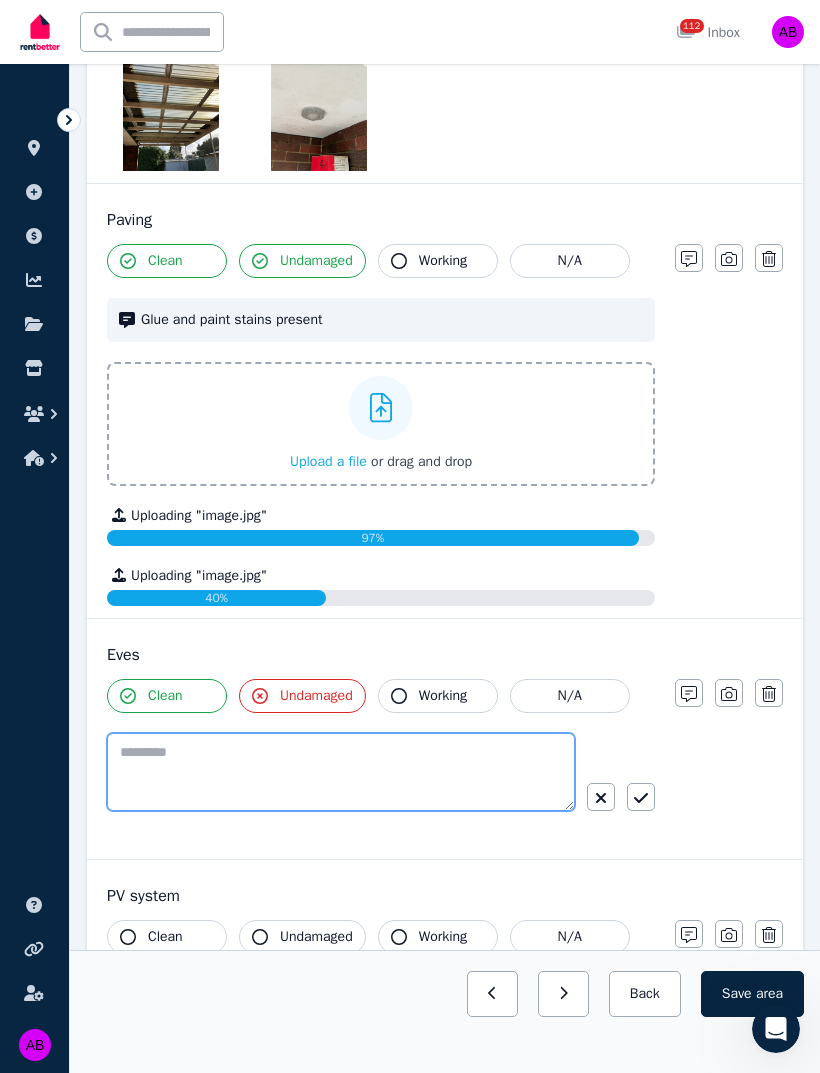 click at bounding box center [341, 772] 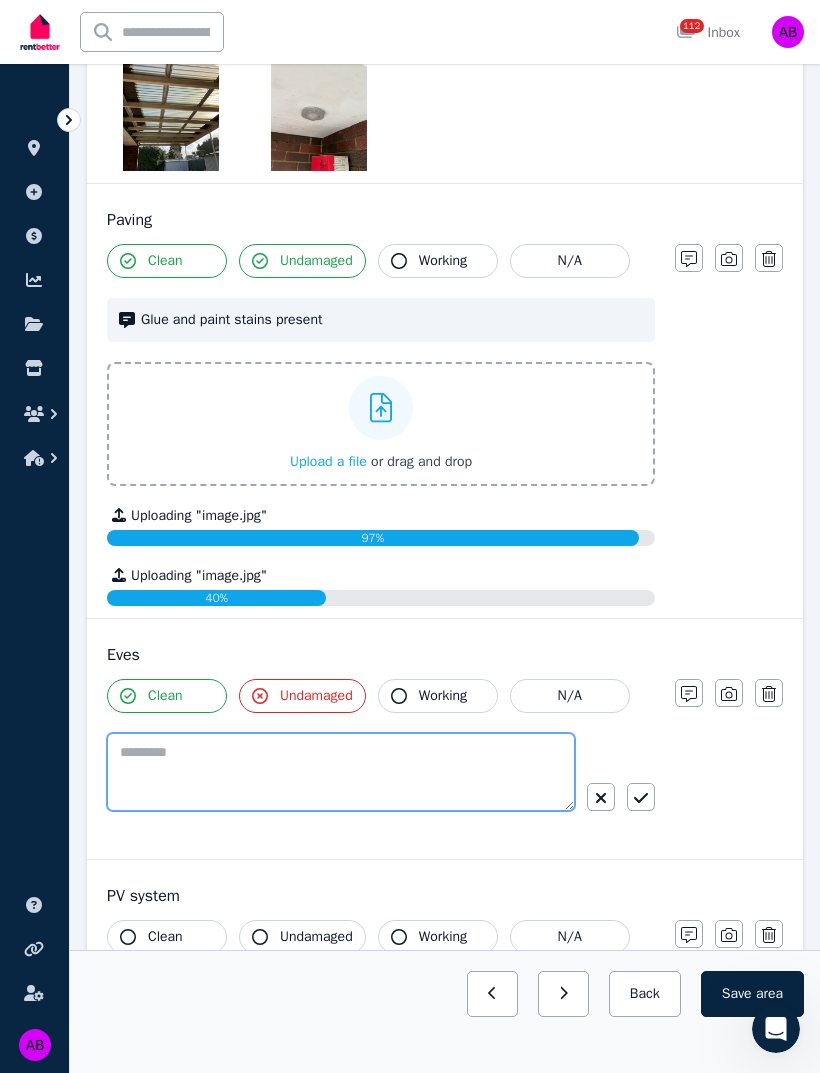 scroll, scrollTop: 1995, scrollLeft: 0, axis: vertical 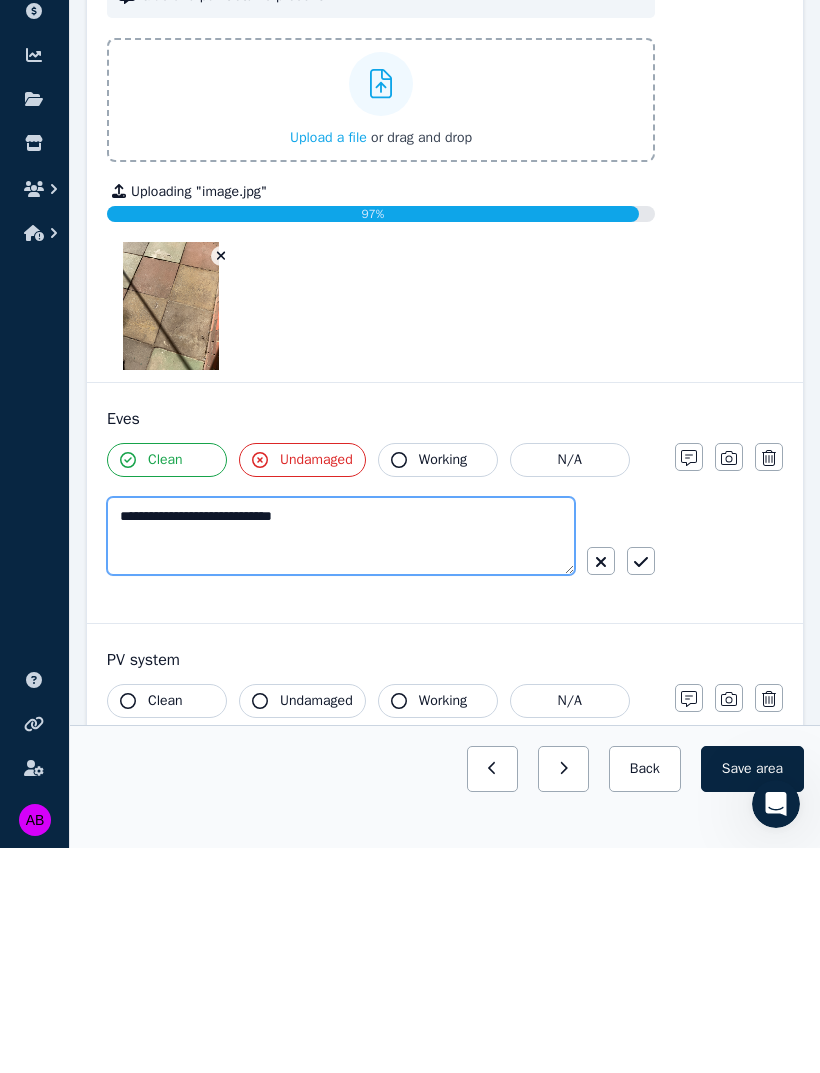 type on "**********" 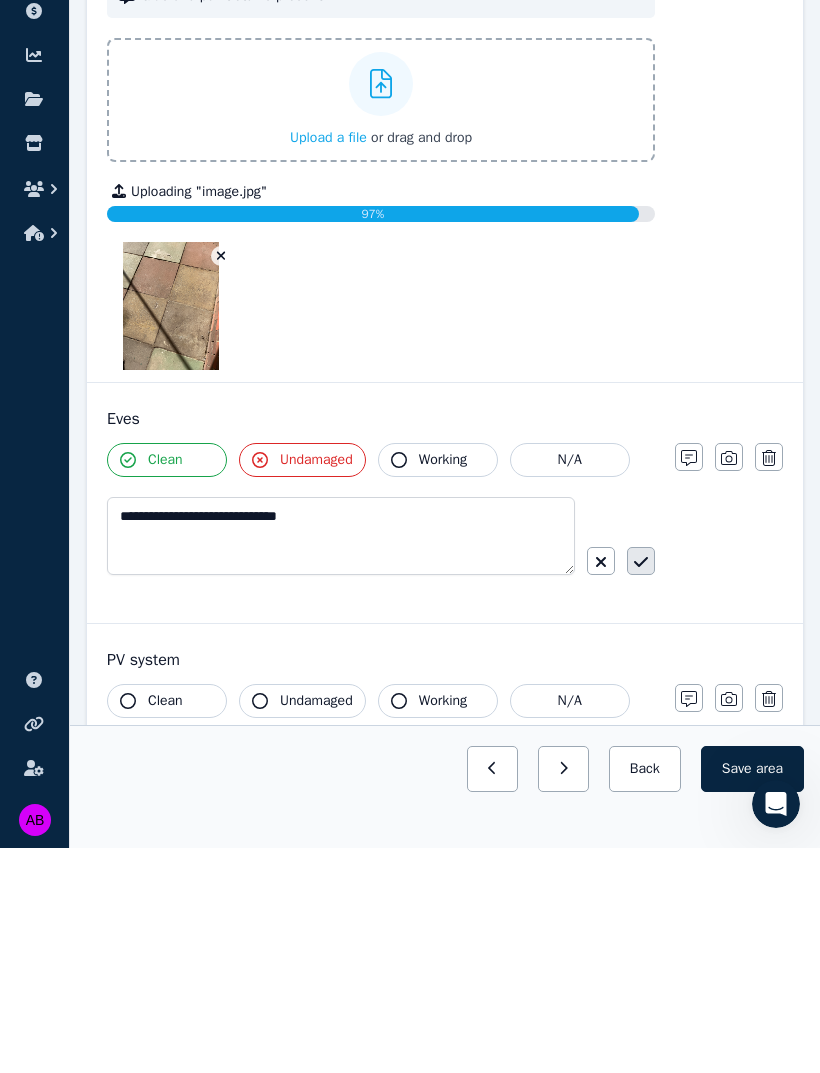 click 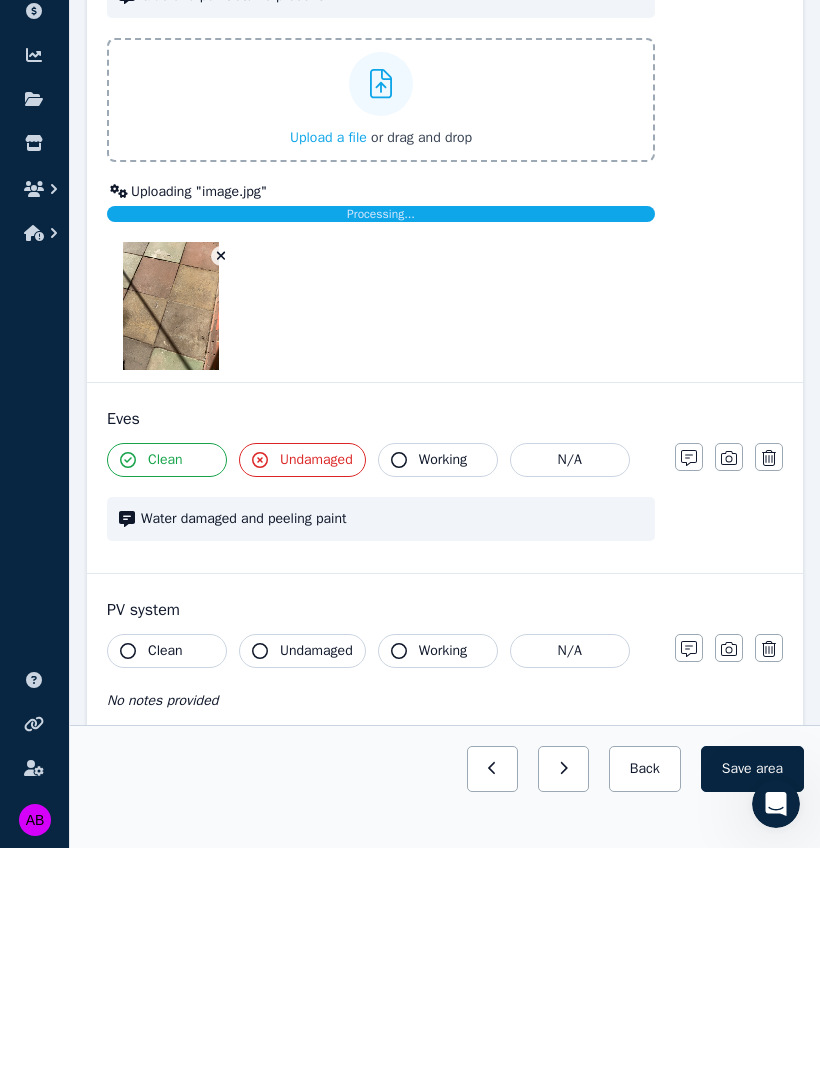 scroll, scrollTop: 2114, scrollLeft: 0, axis: vertical 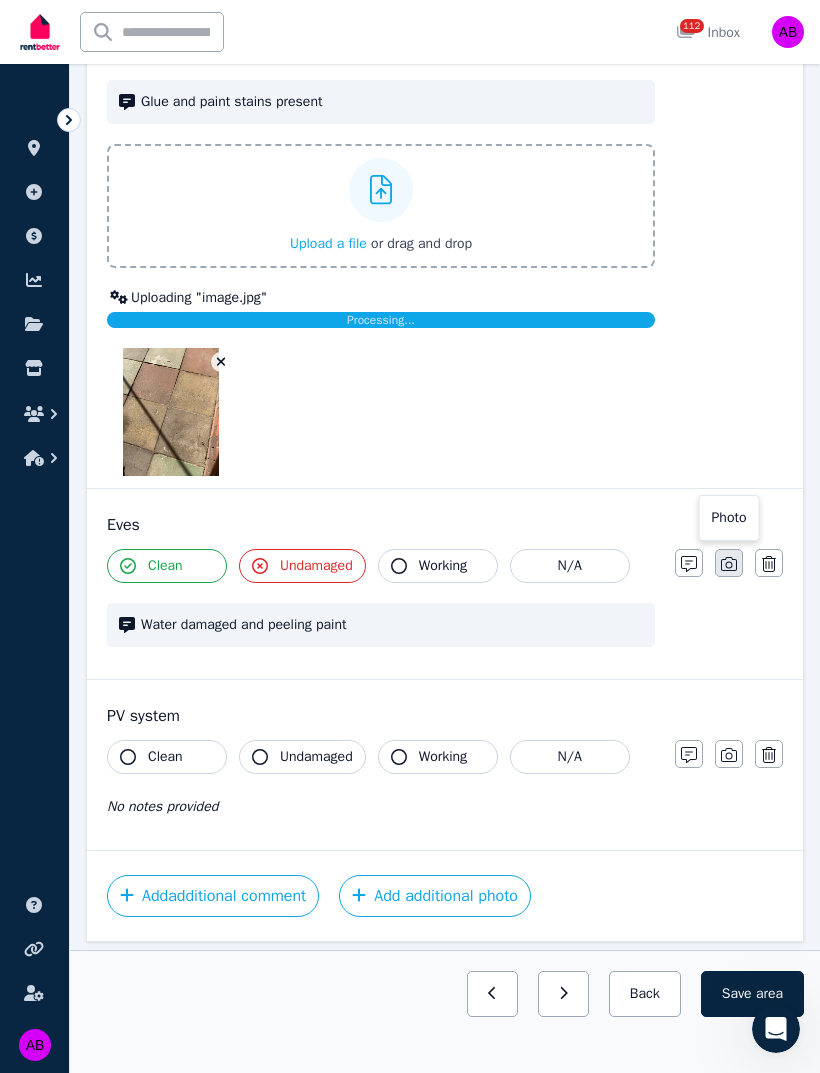 click at bounding box center (729, 563) 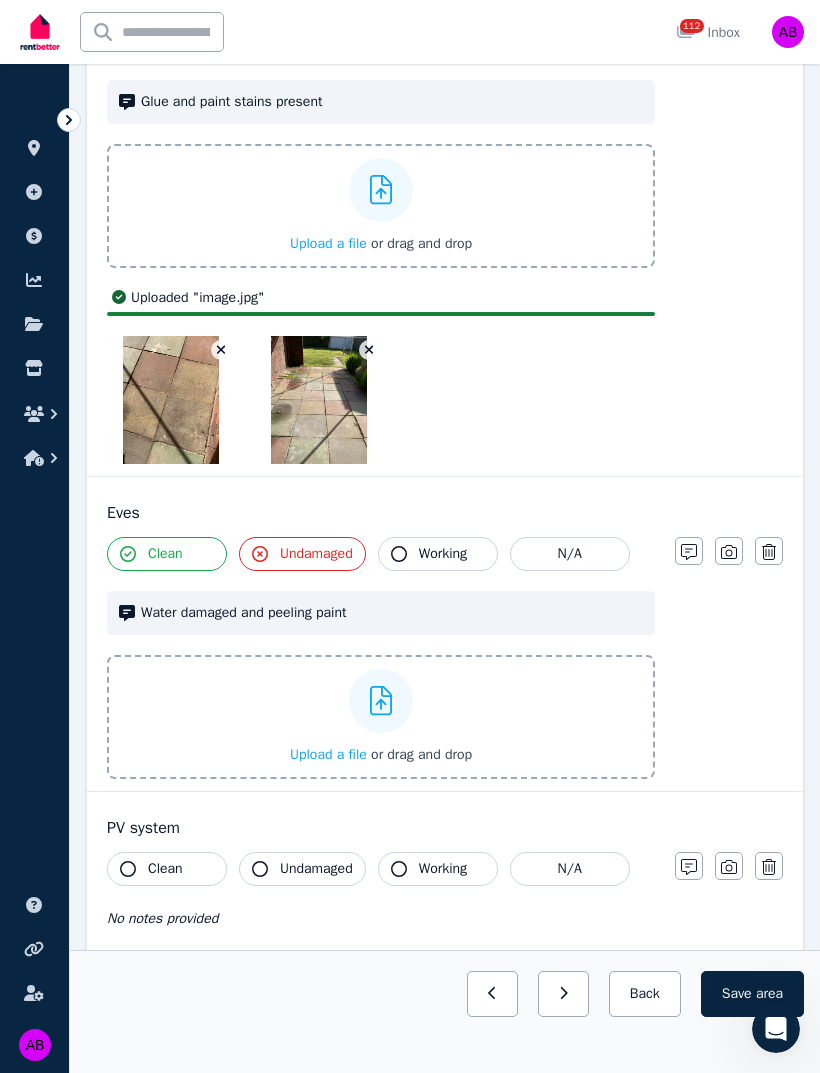 click on "Upload a file" at bounding box center (328, 754) 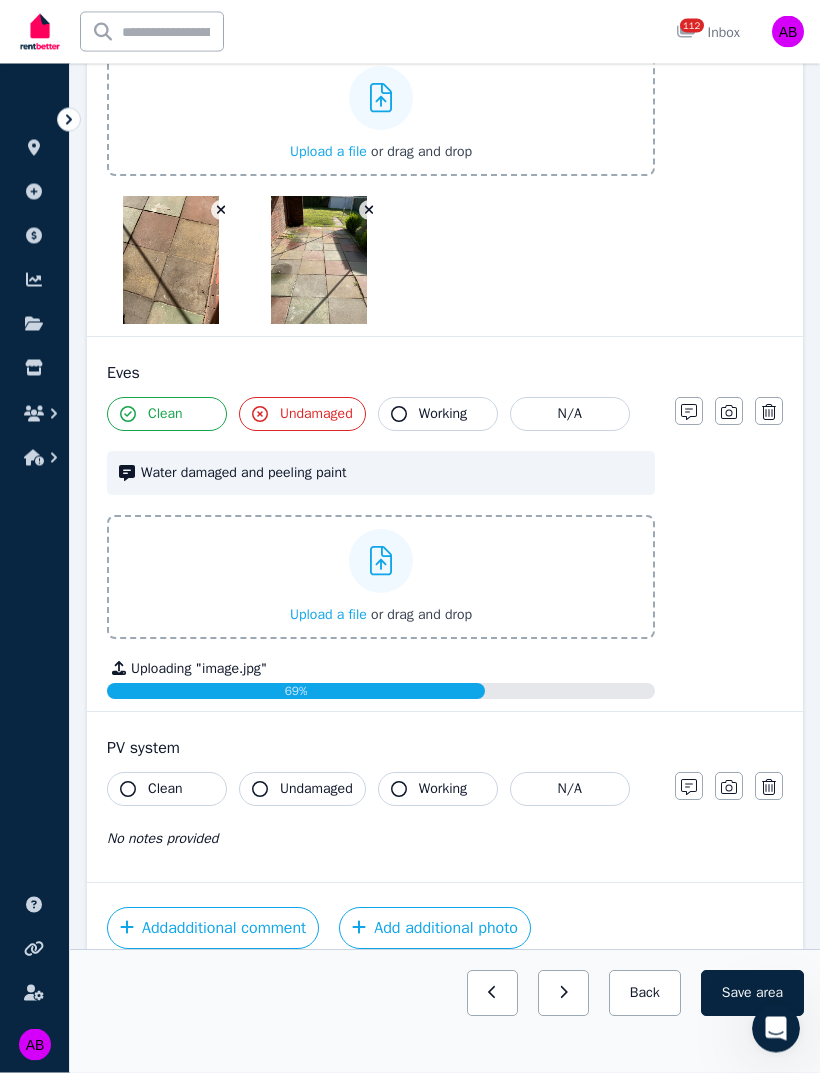 scroll, scrollTop: 2238, scrollLeft: 0, axis: vertical 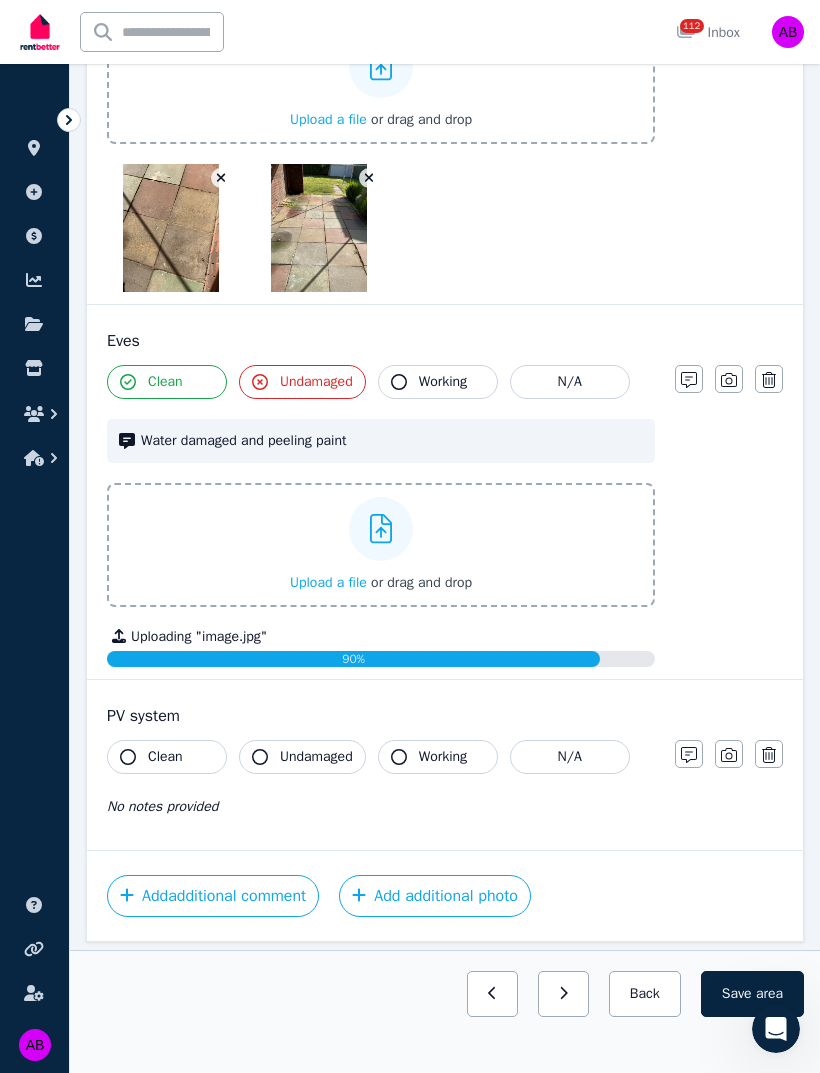 click on "Clean" at bounding box center (165, 757) 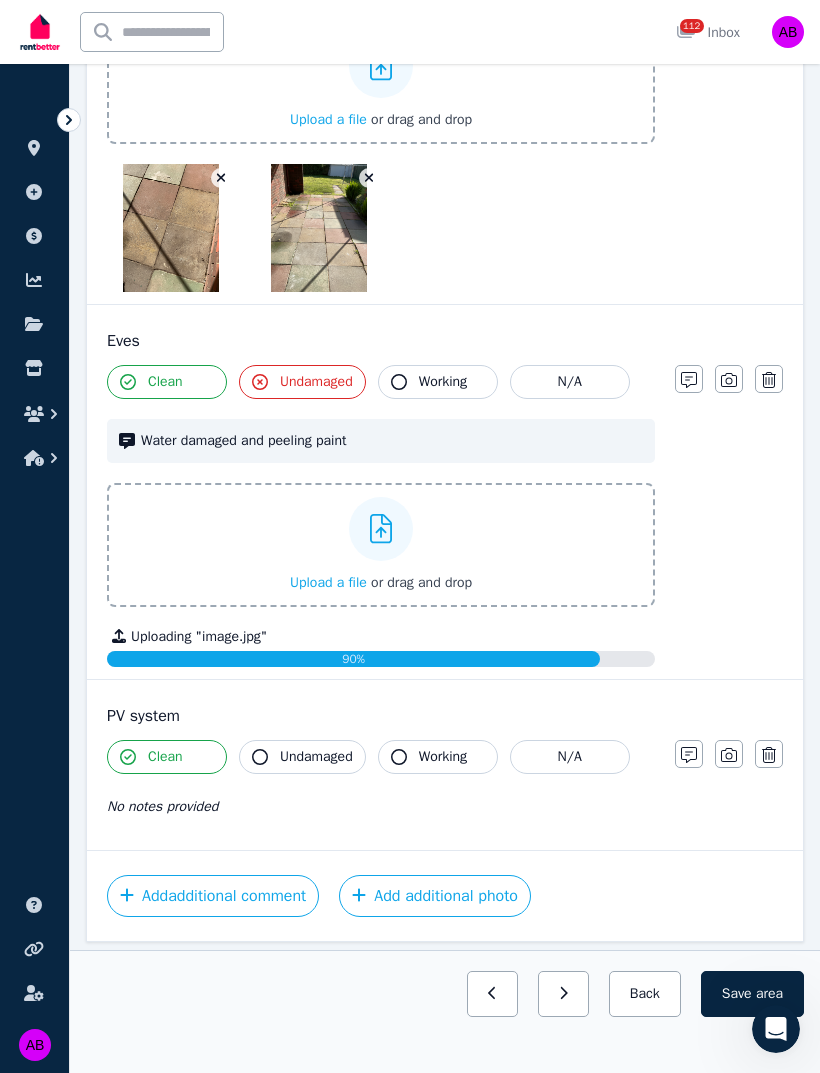 click on "Undamaged" at bounding box center [316, 757] 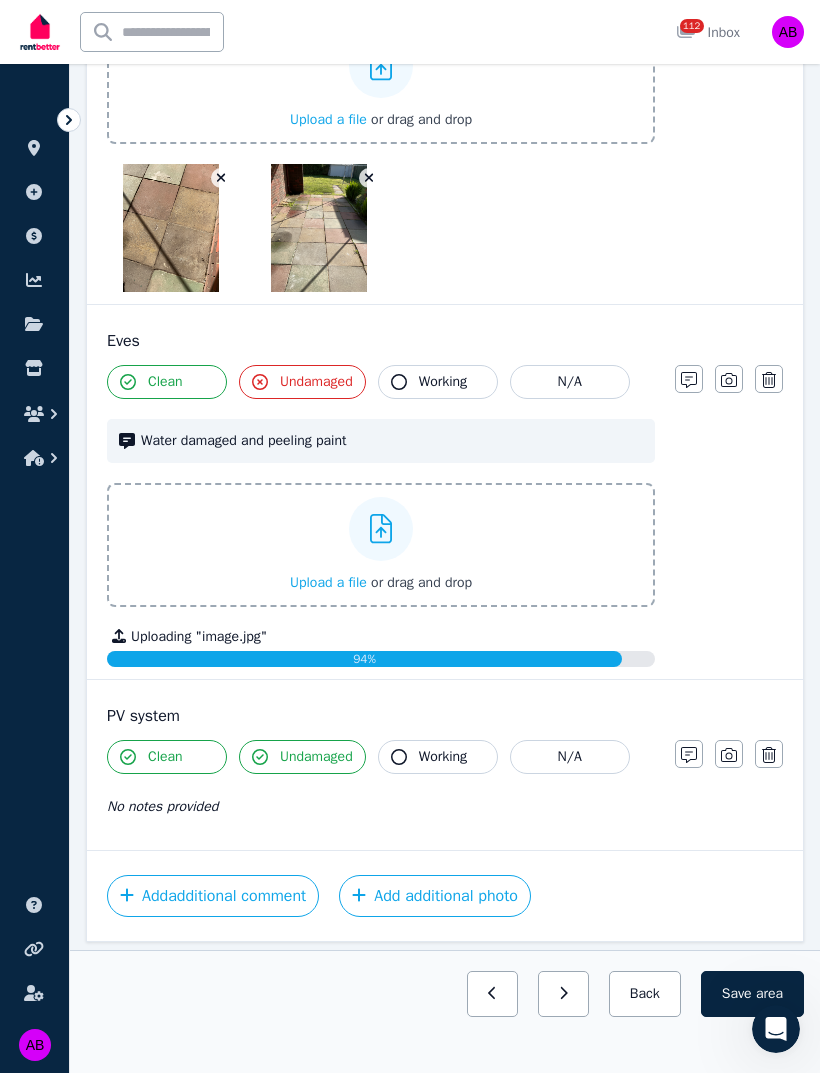 click on "Working" at bounding box center (443, 757) 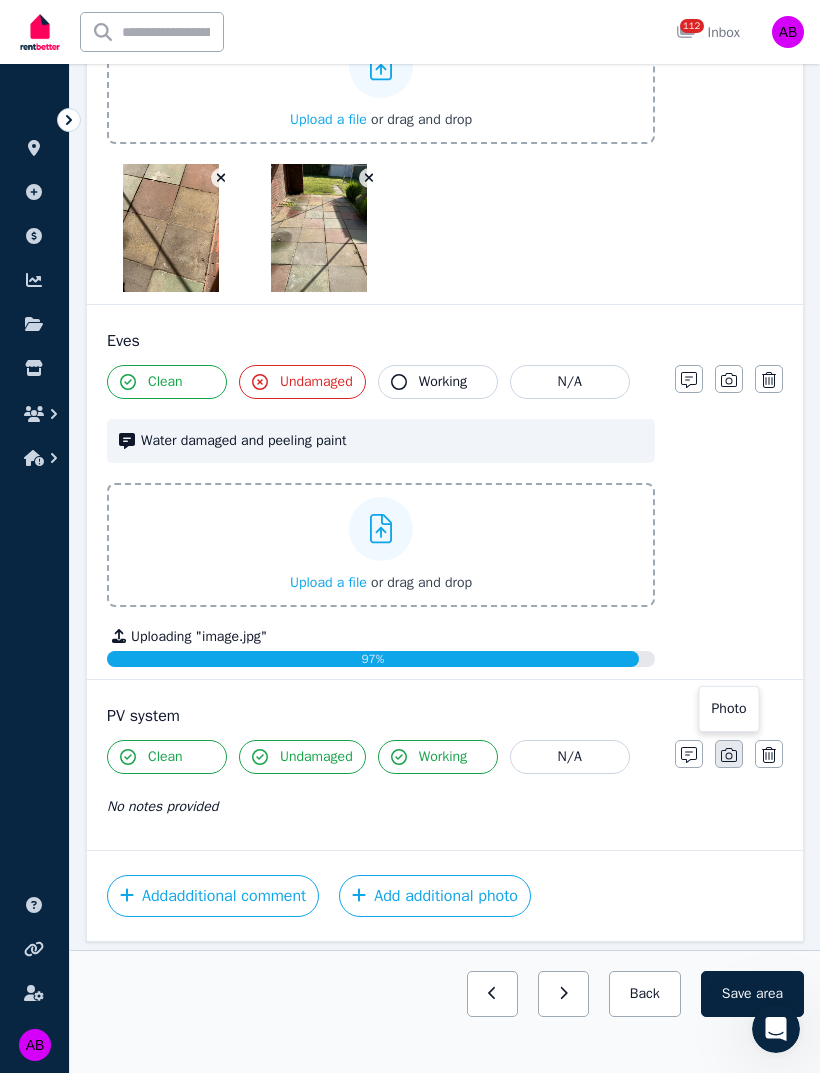 click 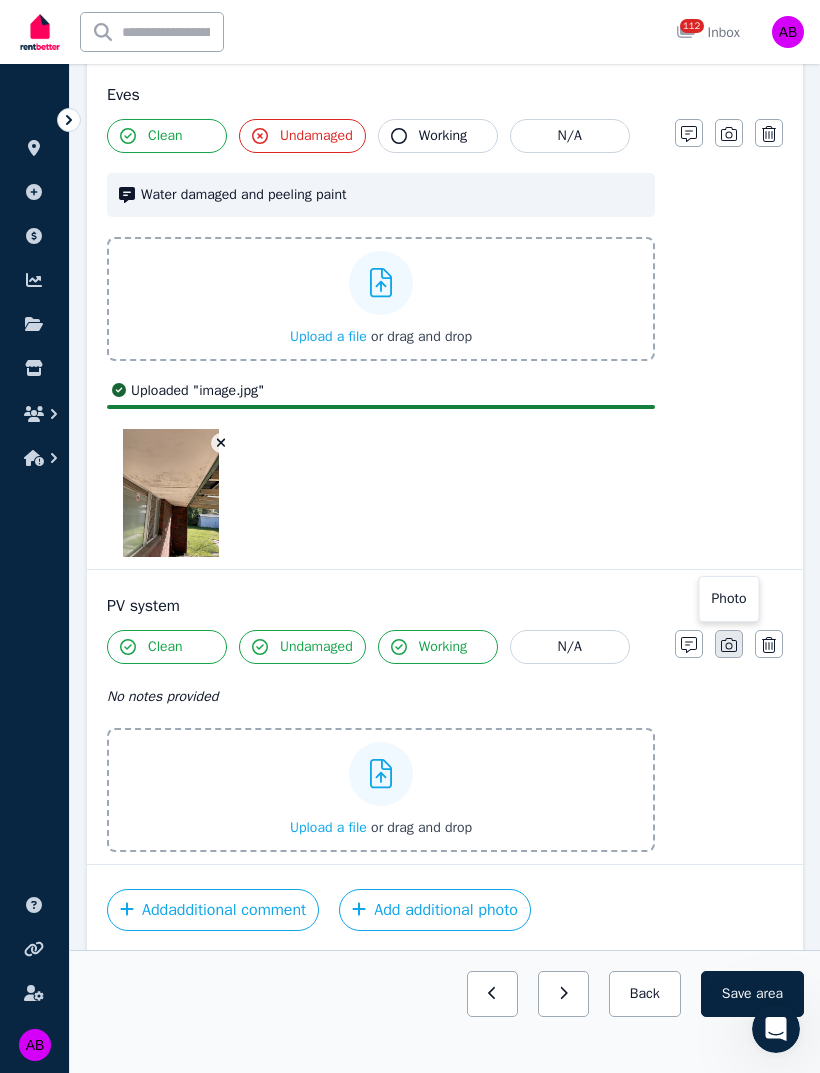 scroll, scrollTop: 2498, scrollLeft: 0, axis: vertical 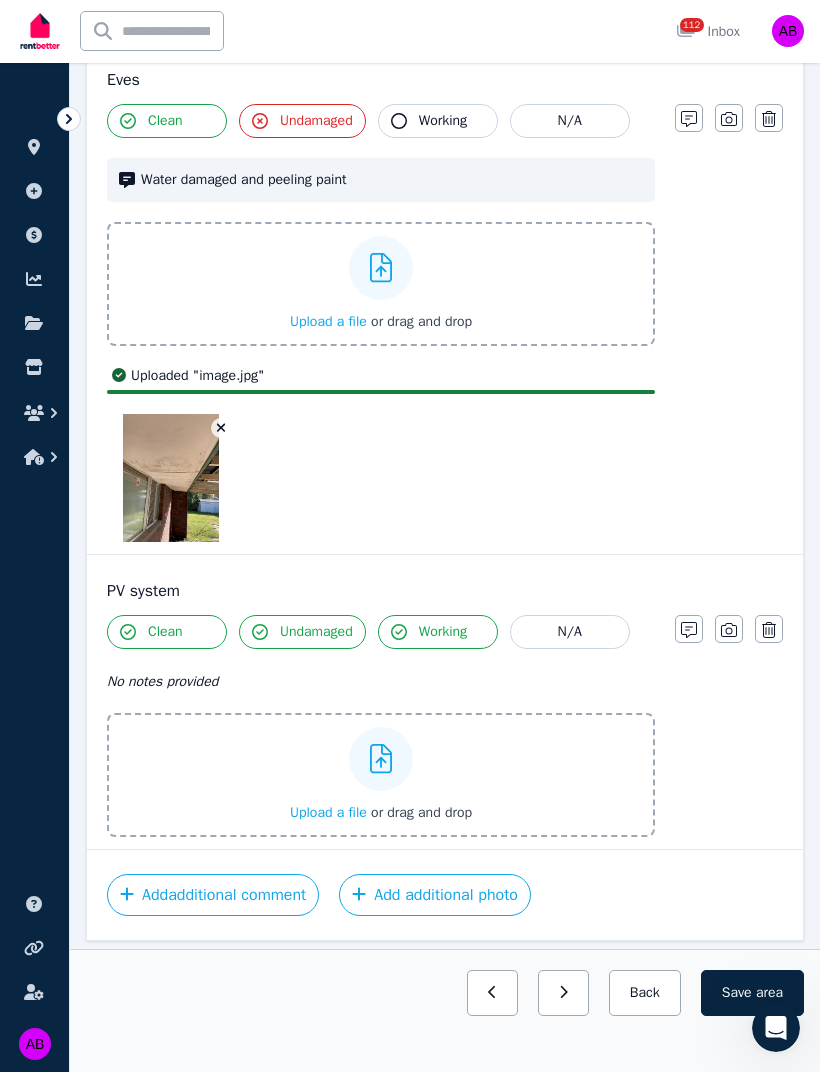 click on "Upload a file" at bounding box center [328, 813] 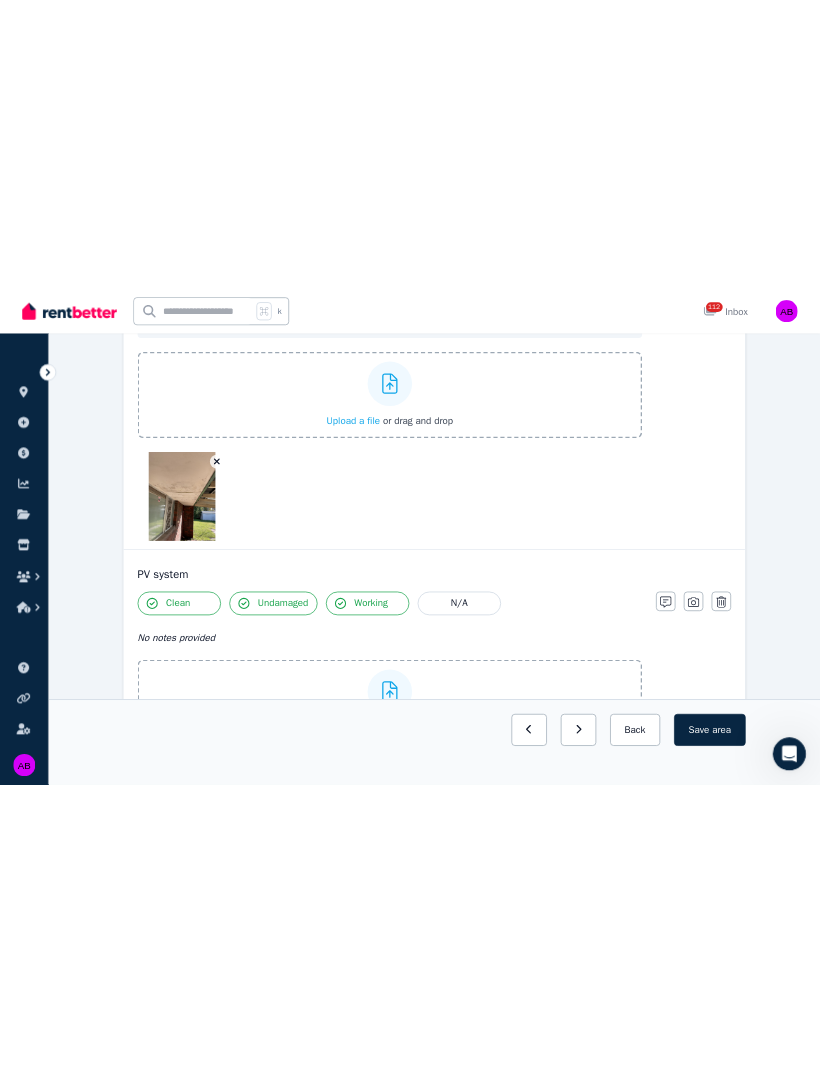 scroll, scrollTop: 2510, scrollLeft: 0, axis: vertical 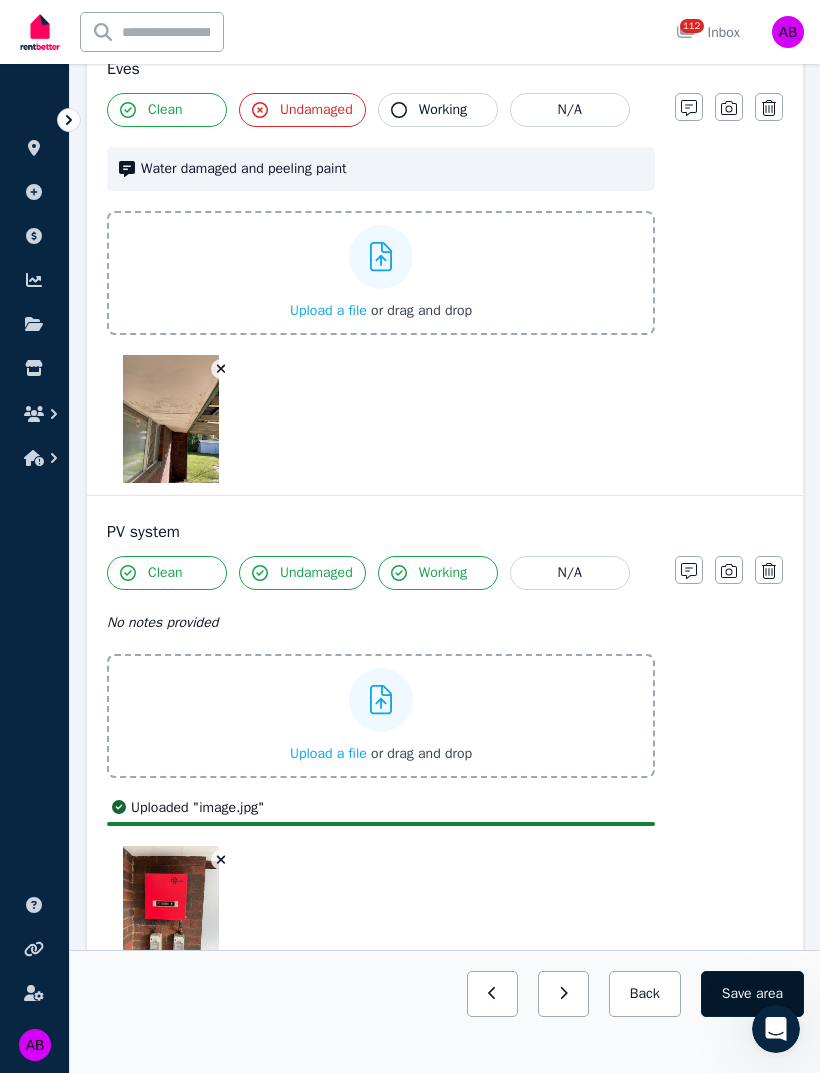 click on "Save   area" at bounding box center [752, 994] 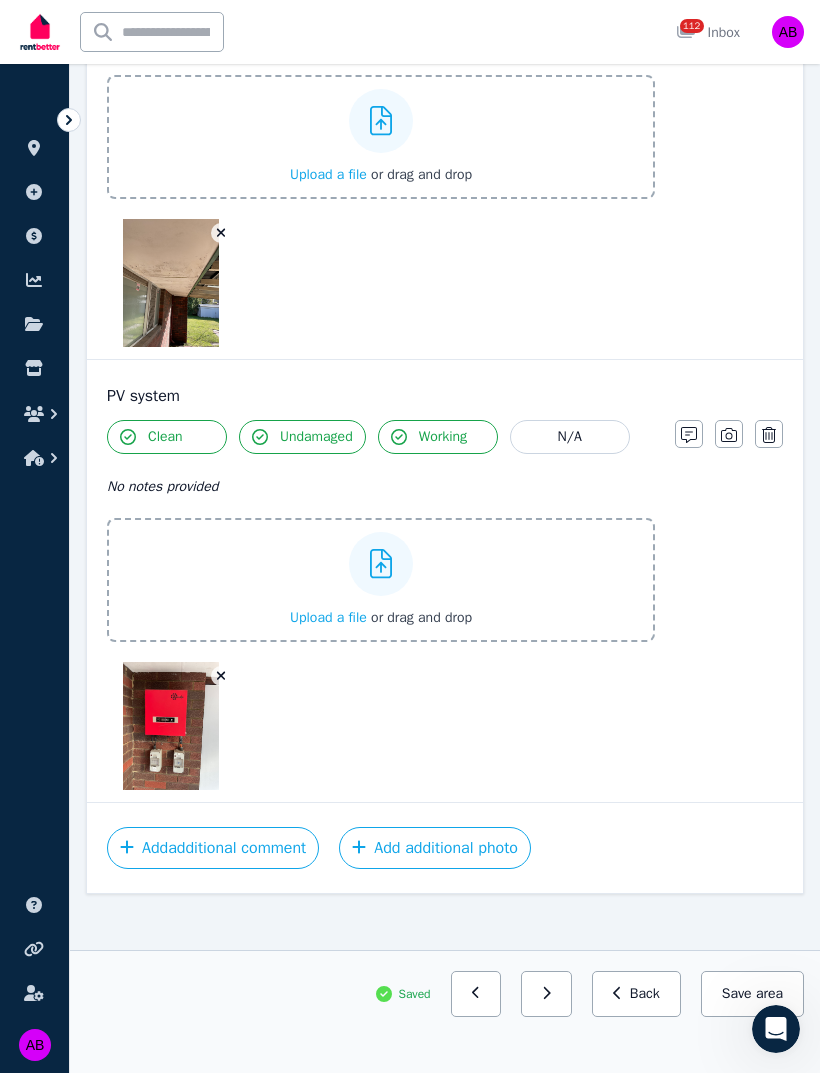 scroll, scrollTop: 2598, scrollLeft: 0, axis: vertical 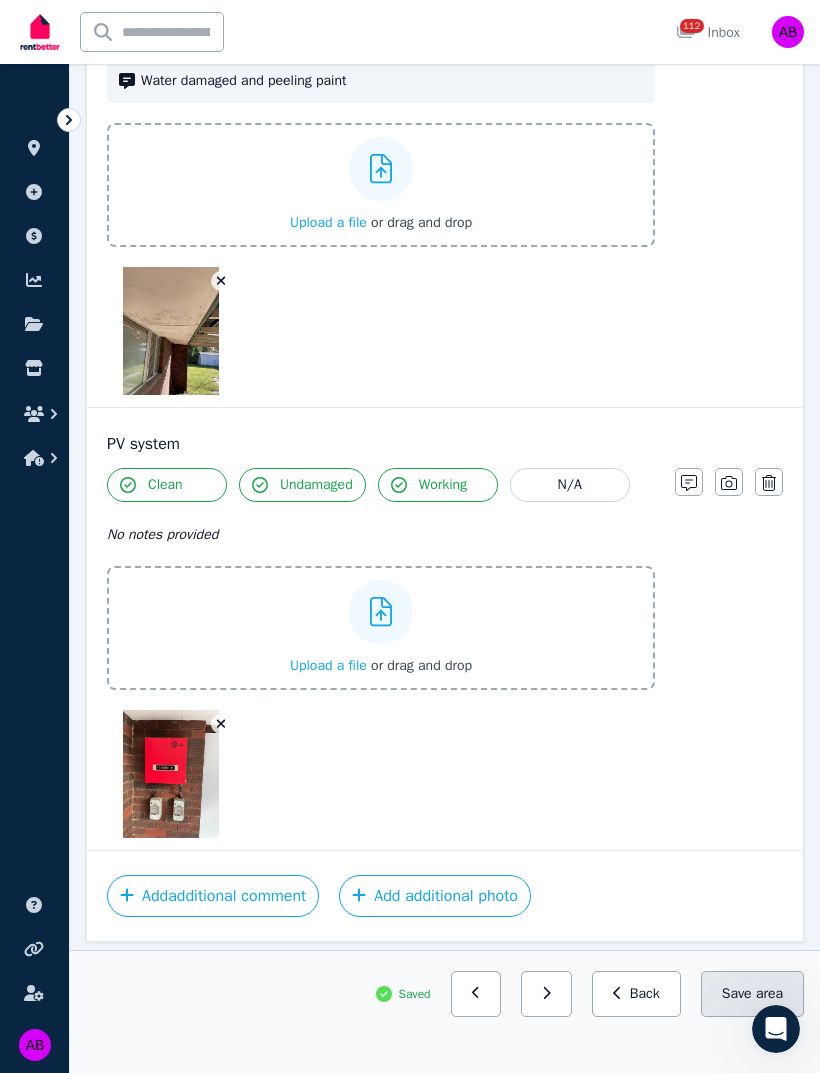 click on "Save   area" at bounding box center (752, 994) 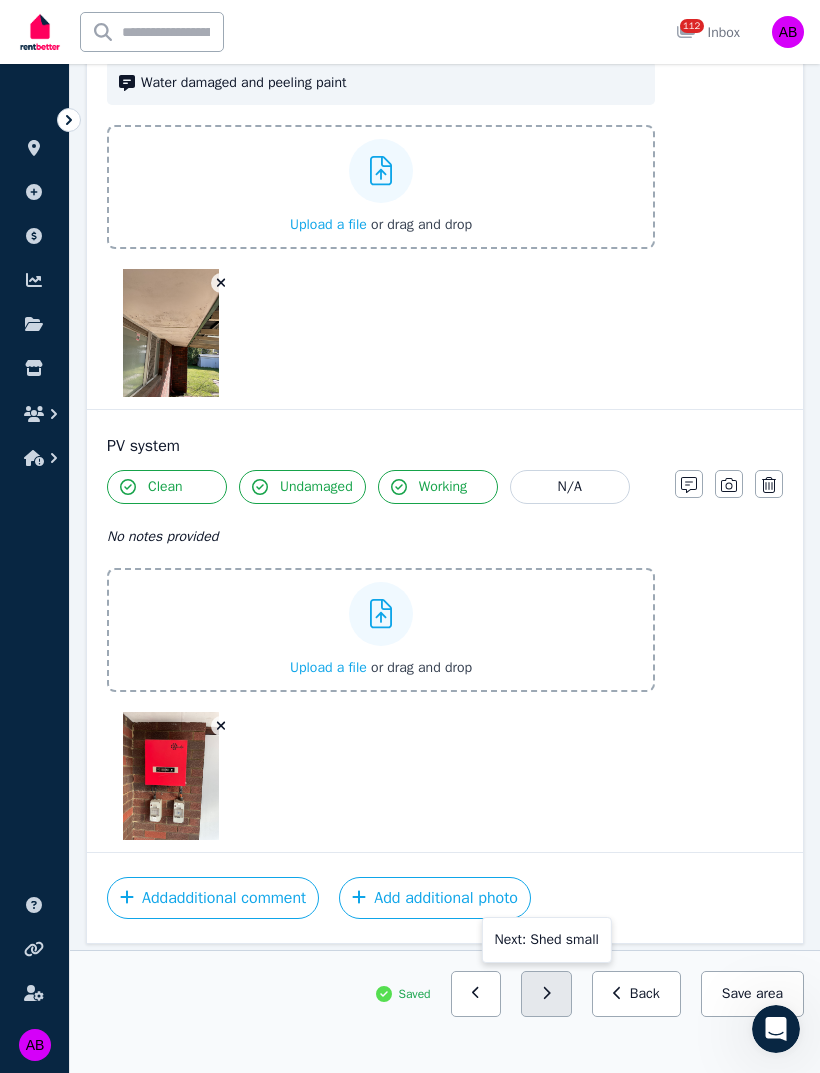 click 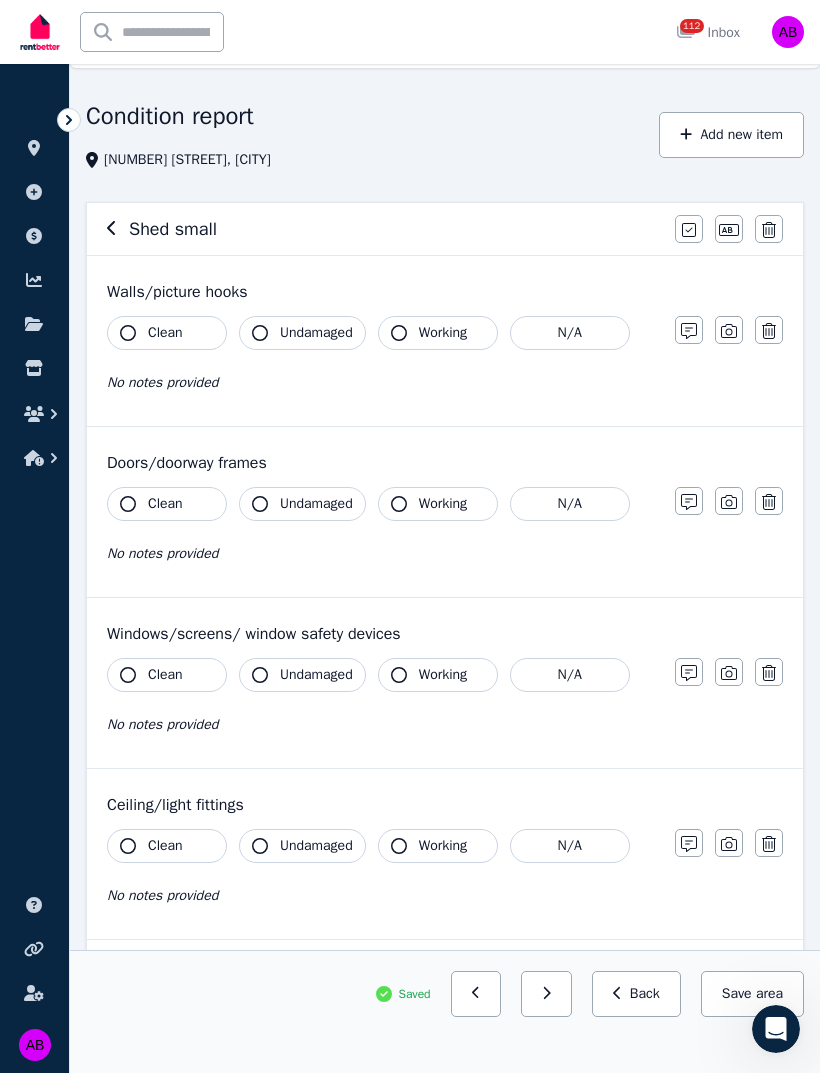 scroll, scrollTop: 57, scrollLeft: 0, axis: vertical 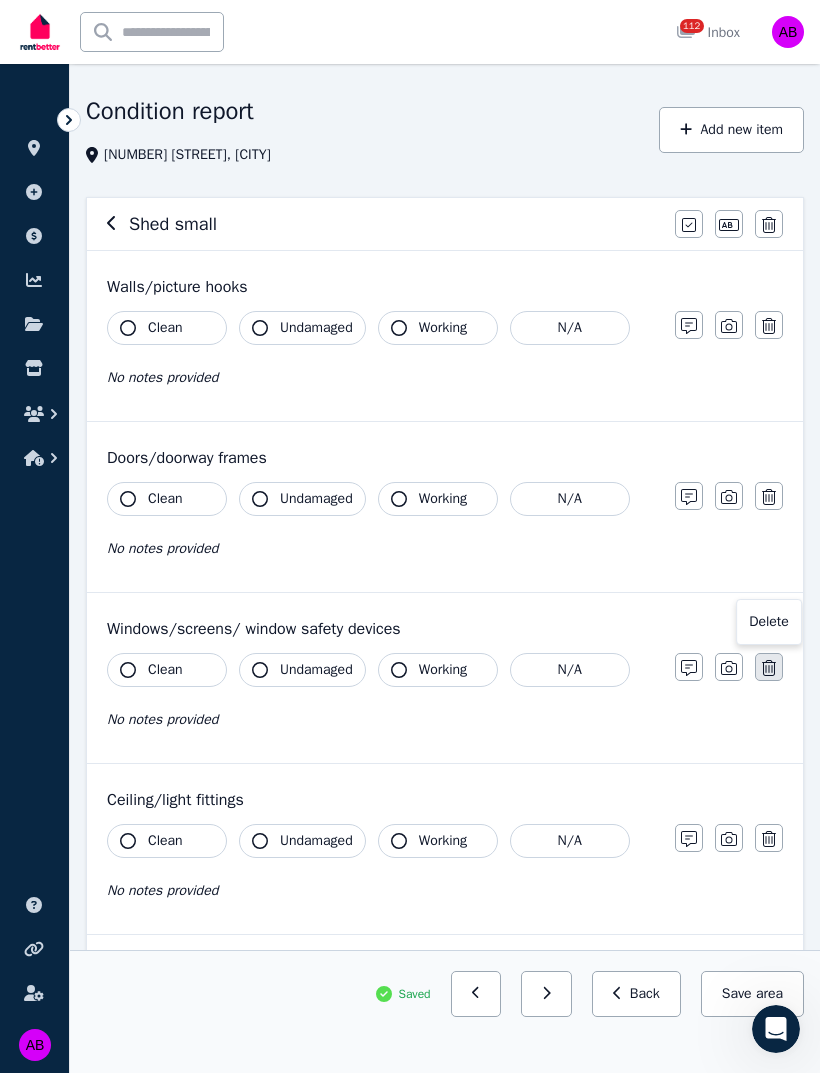 click 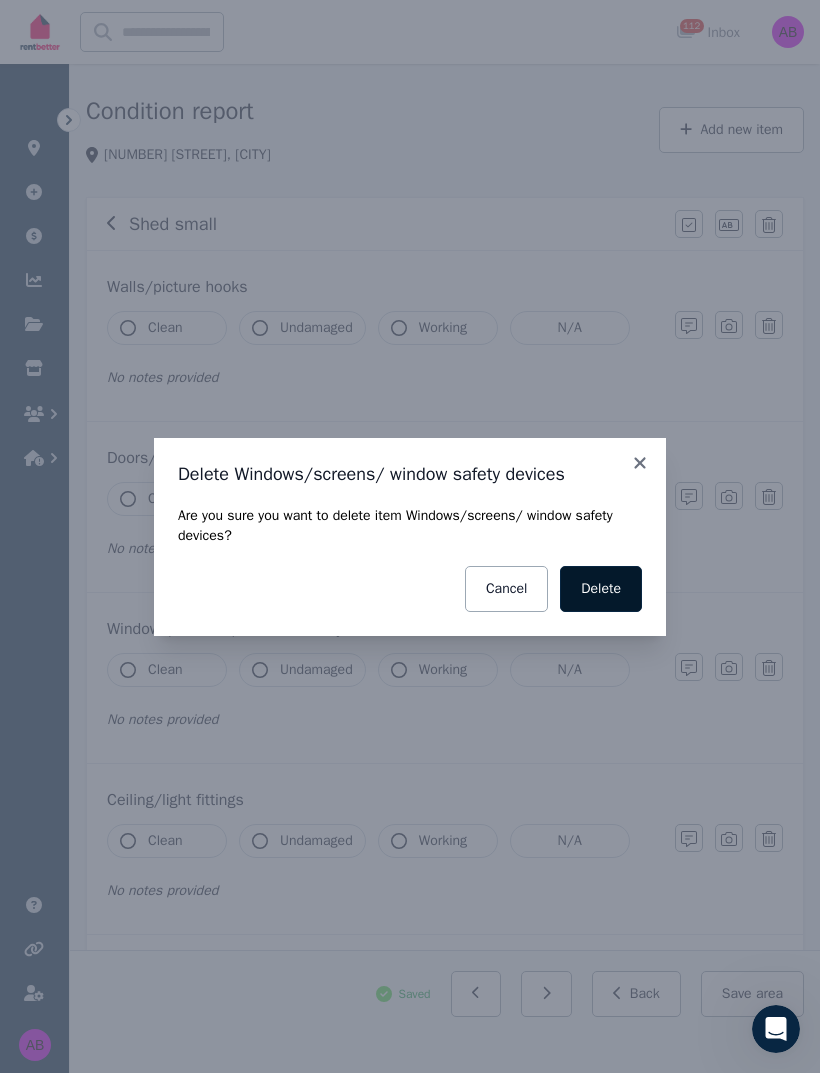 click on "Delete" at bounding box center (601, 589) 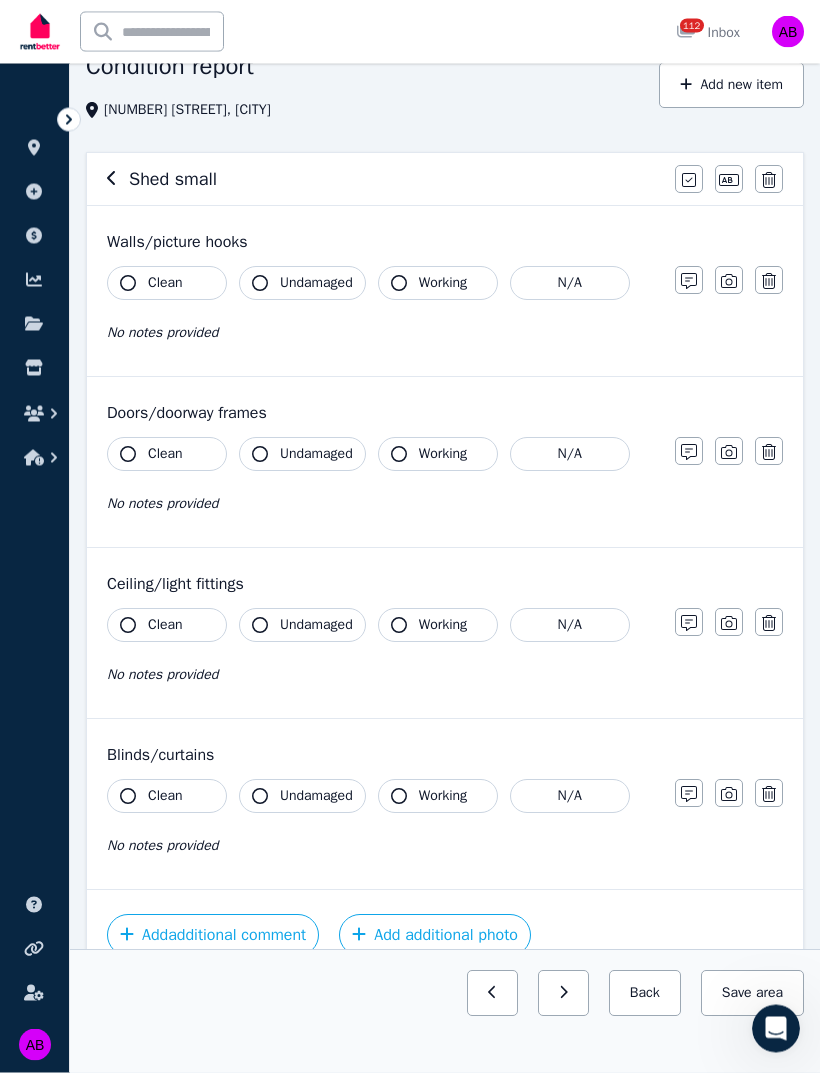 scroll, scrollTop: 141, scrollLeft: 0, axis: vertical 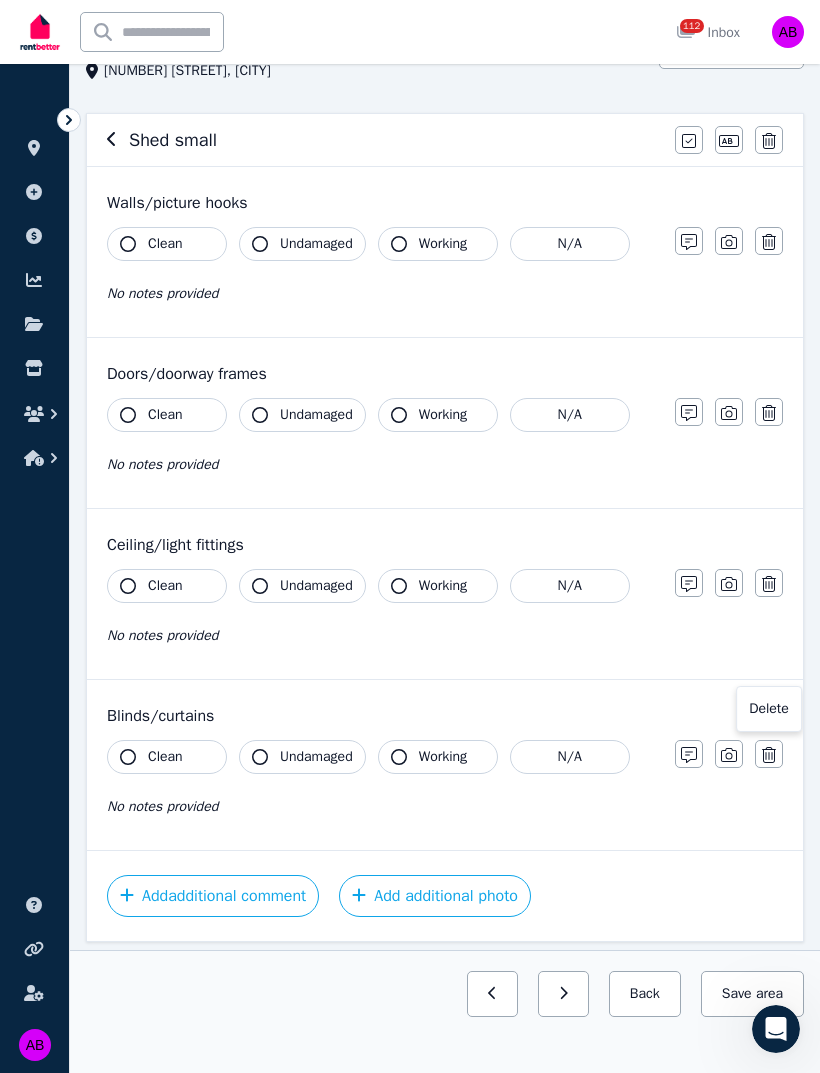 click on "Delete" at bounding box center [769, 709] 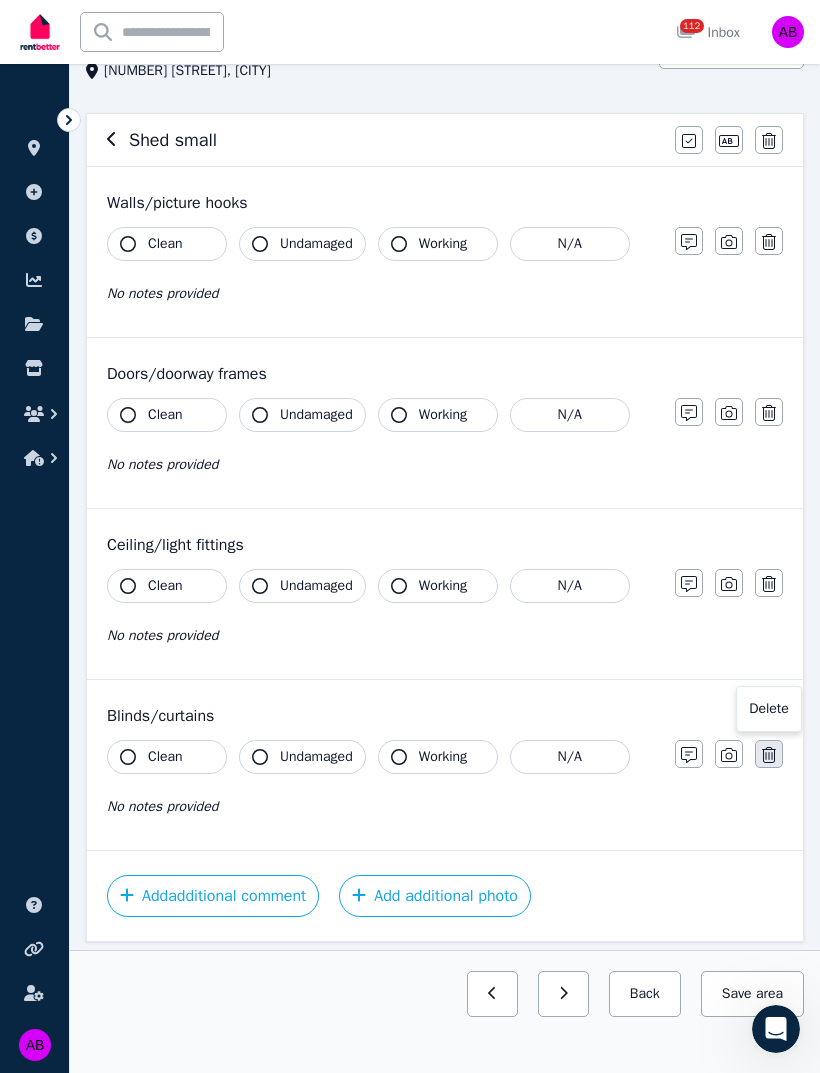 click 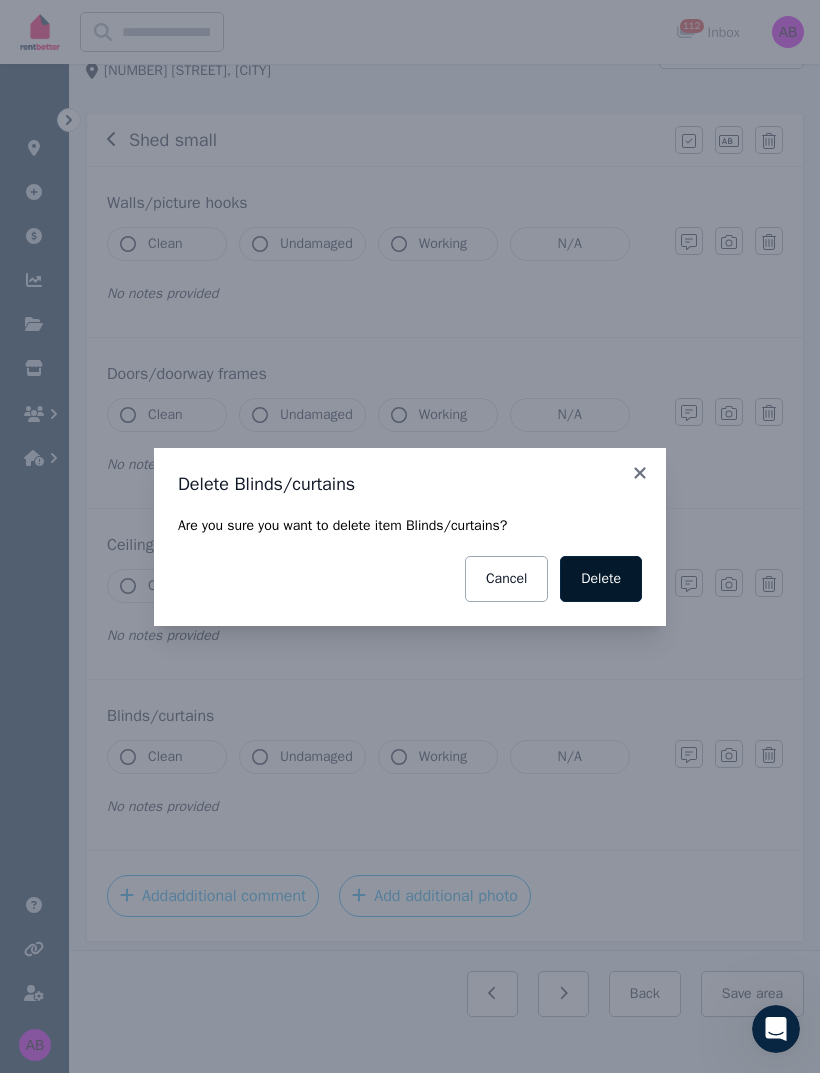click on "Delete" at bounding box center [601, 579] 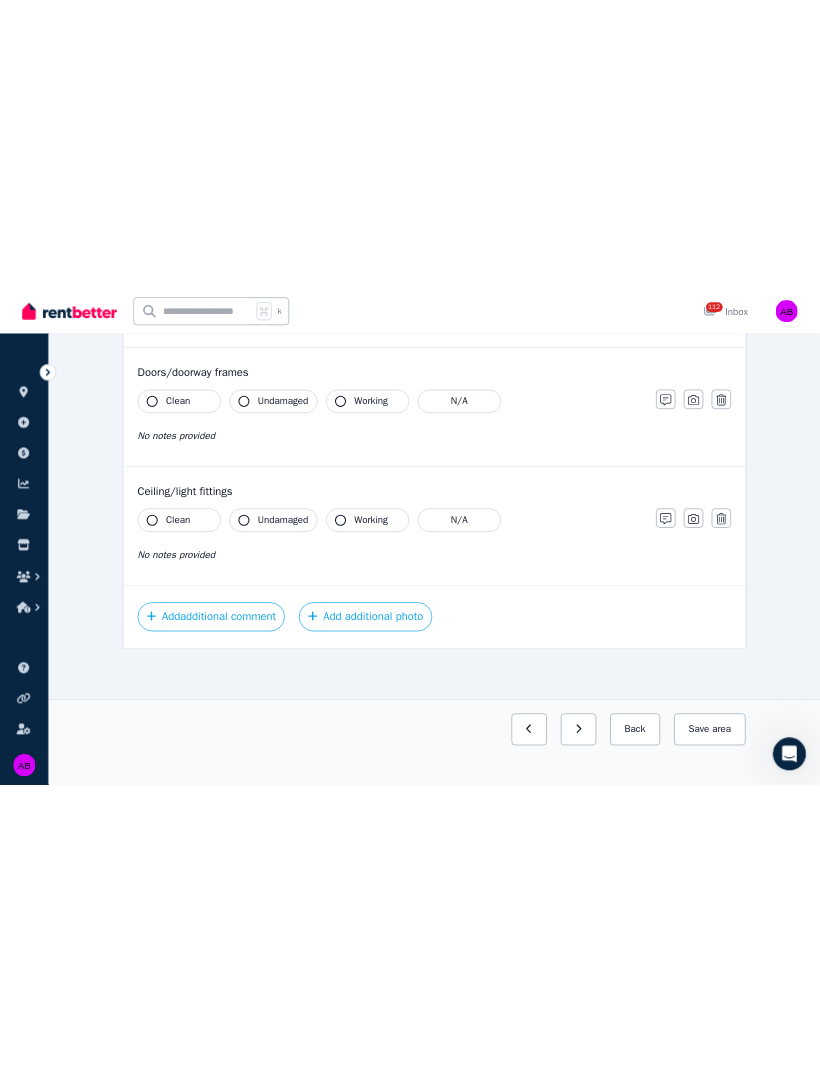 scroll, scrollTop: 0, scrollLeft: 0, axis: both 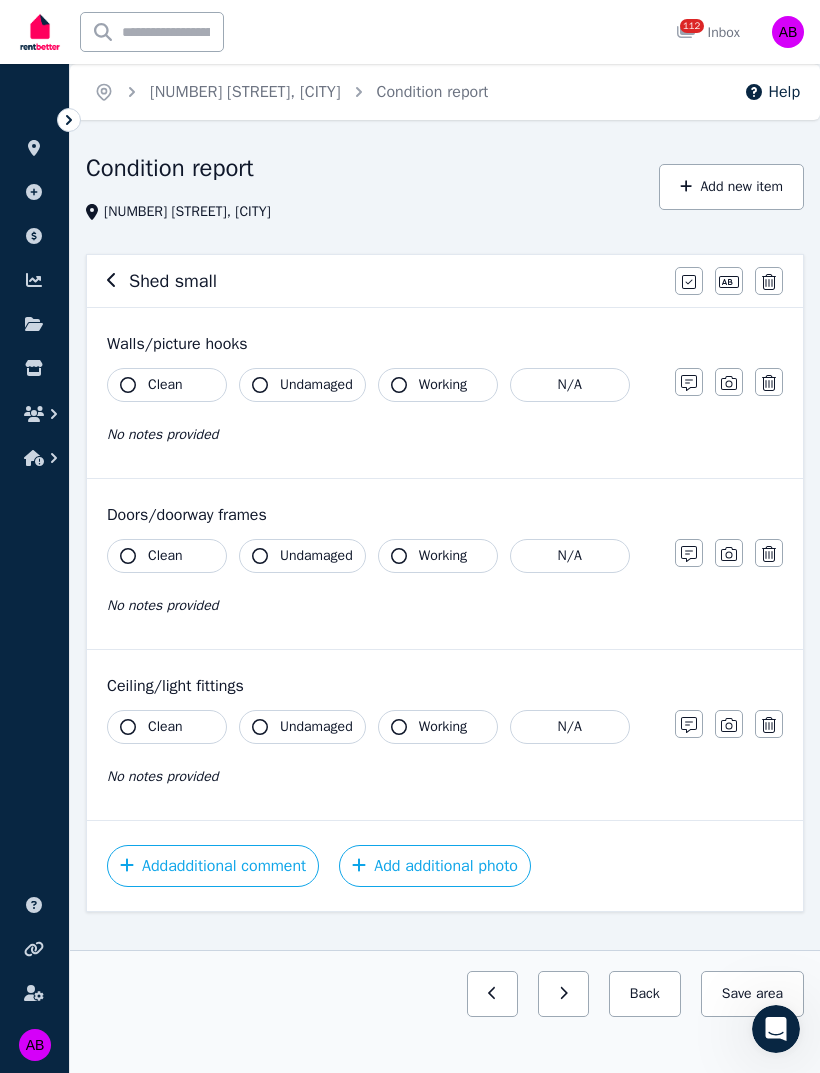 click on "Undamaged" at bounding box center [316, 385] 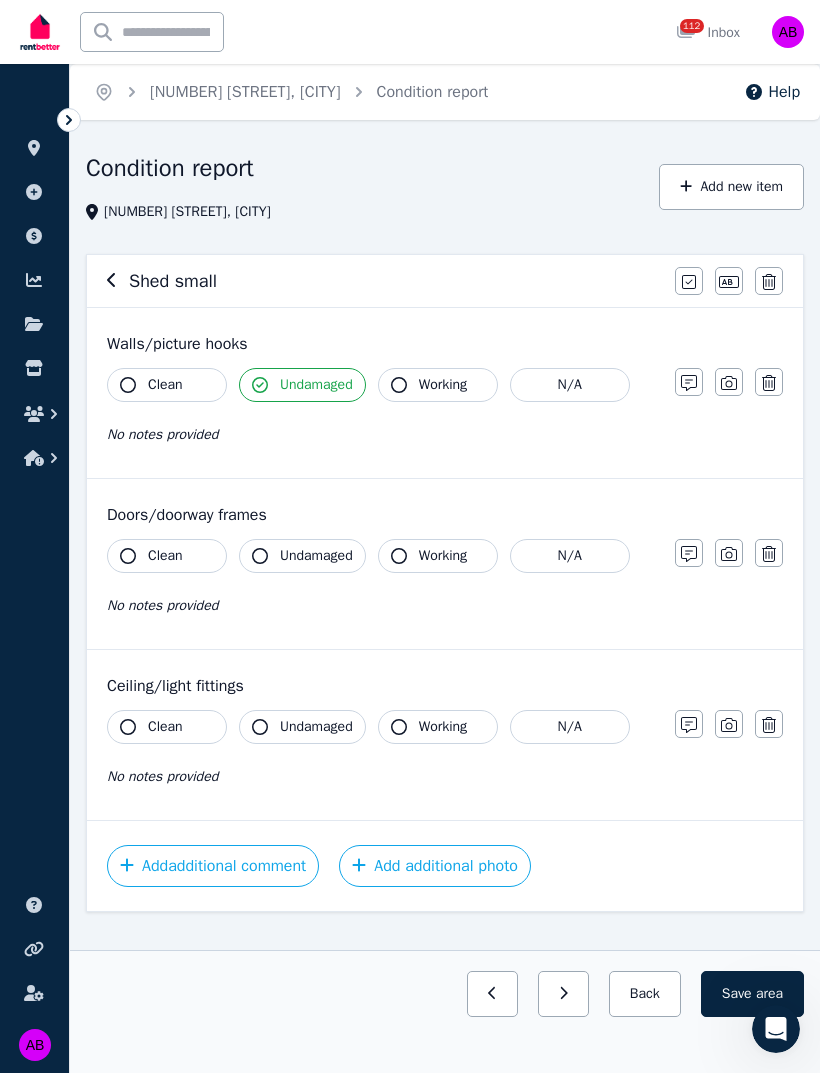 click on "Undamaged" at bounding box center (316, 385) 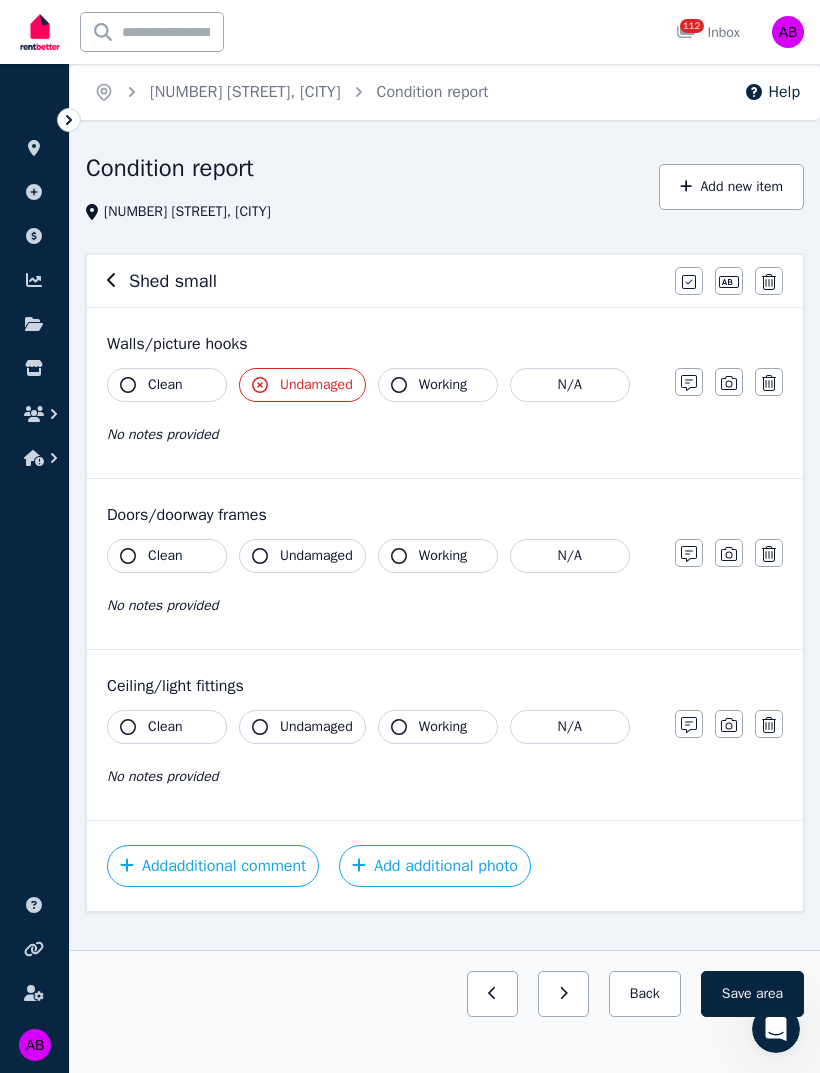 click on "Clean" at bounding box center [165, 385] 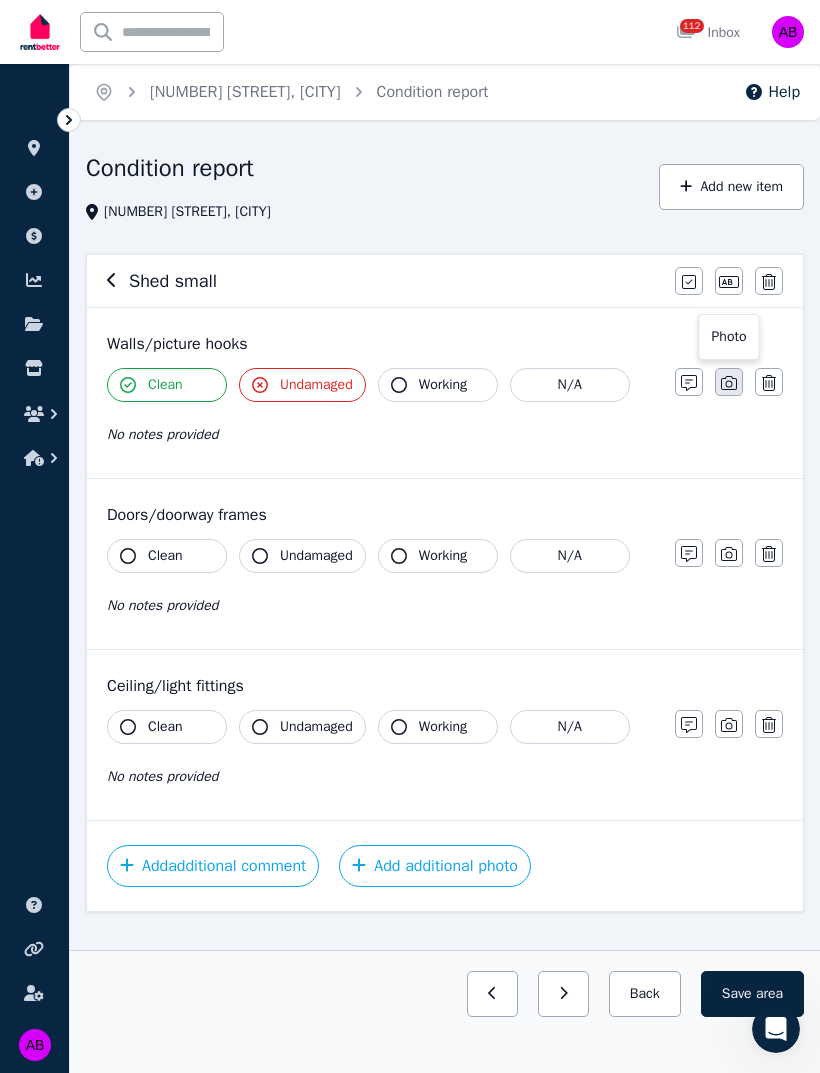 click at bounding box center [729, 382] 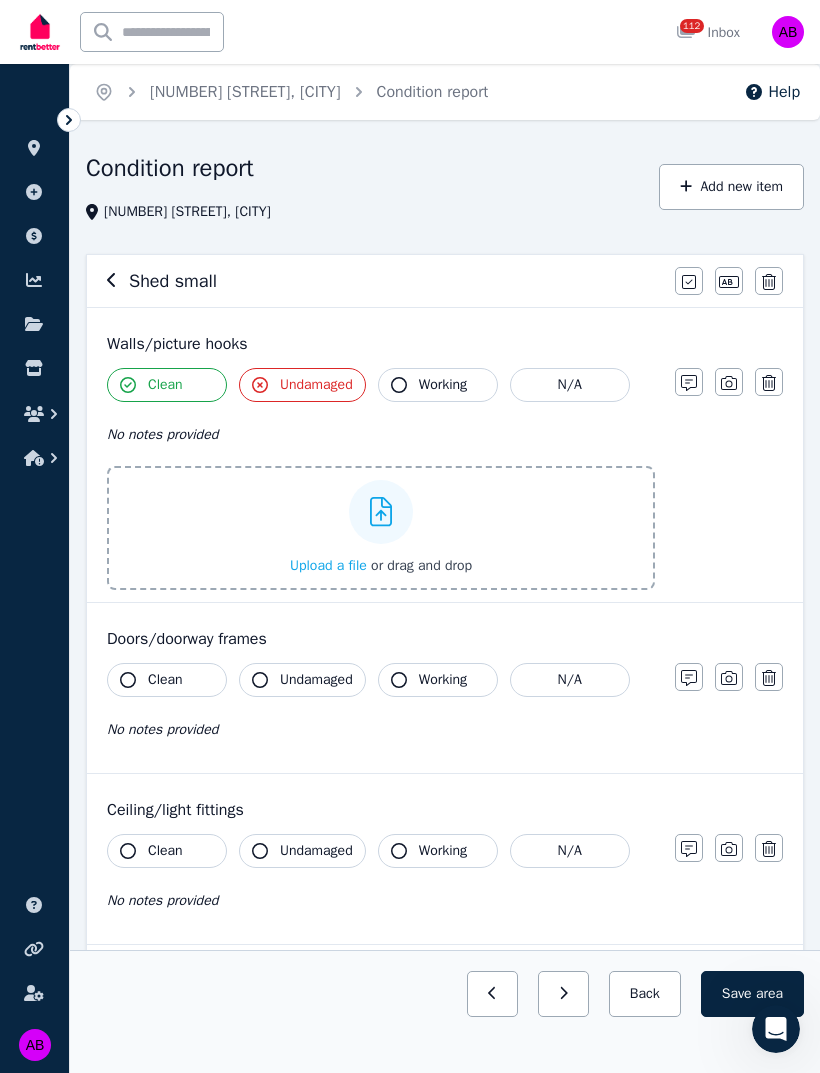 click on "Upload a file" at bounding box center [328, 565] 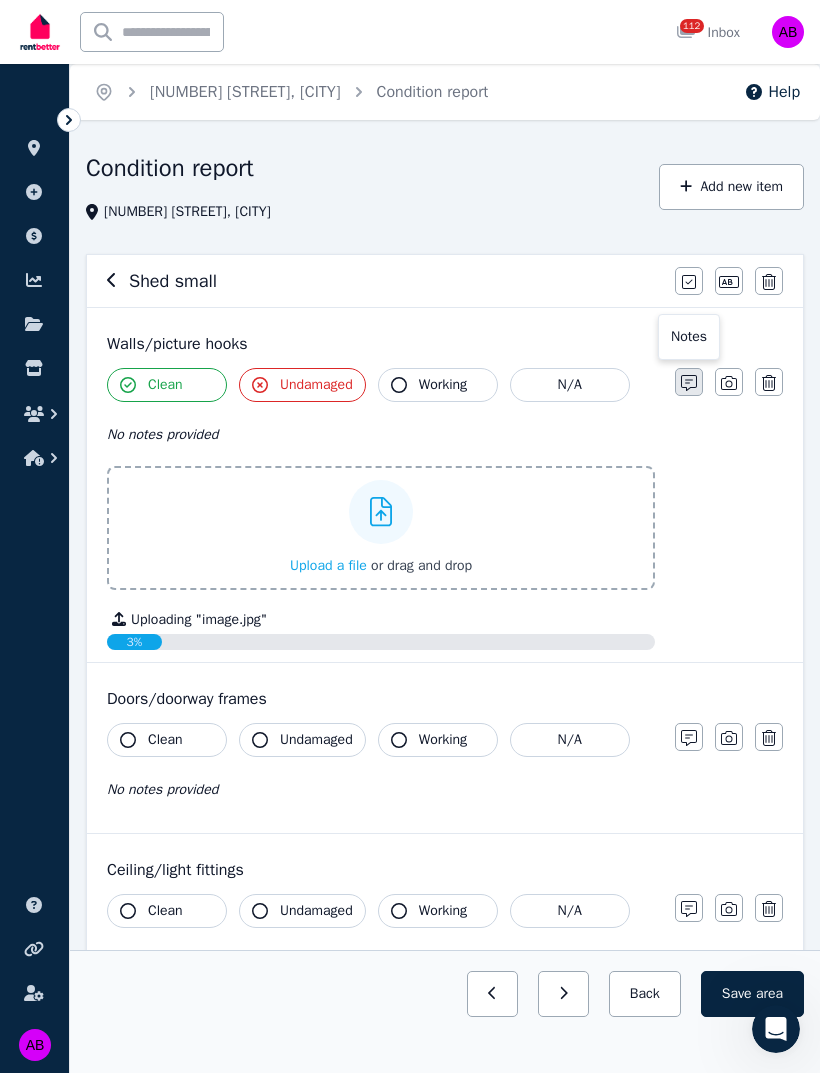 click 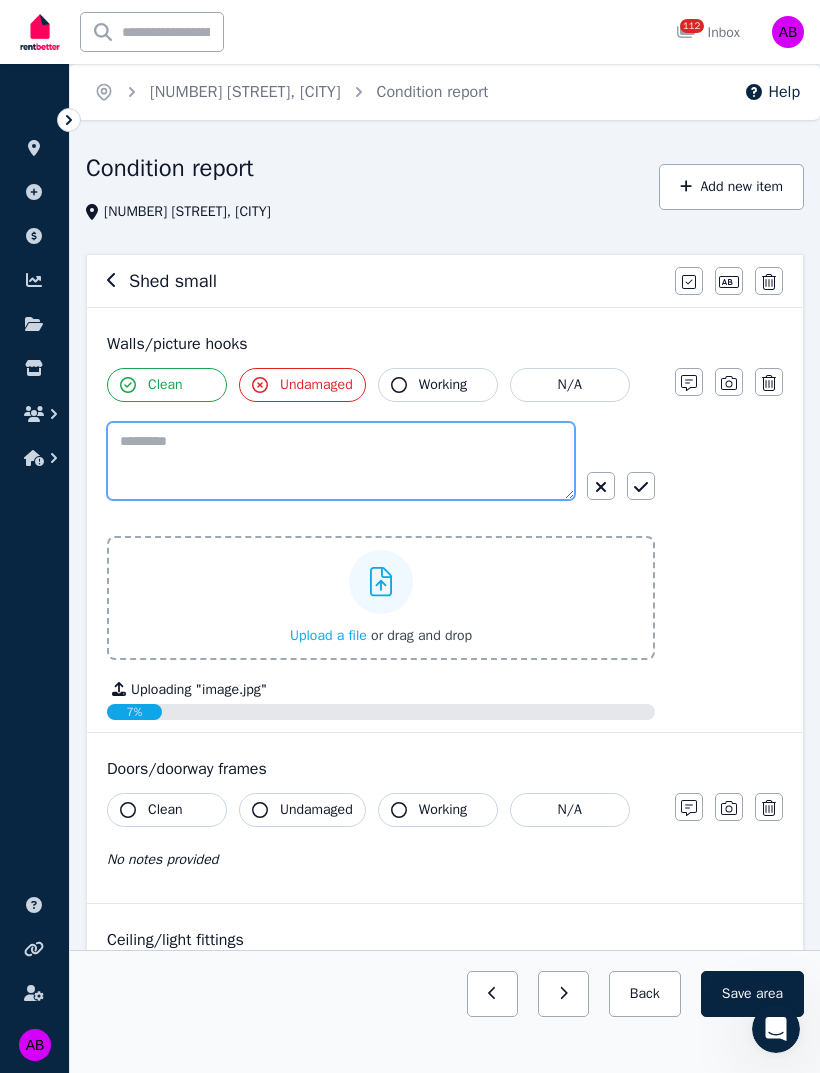 click at bounding box center [341, 461] 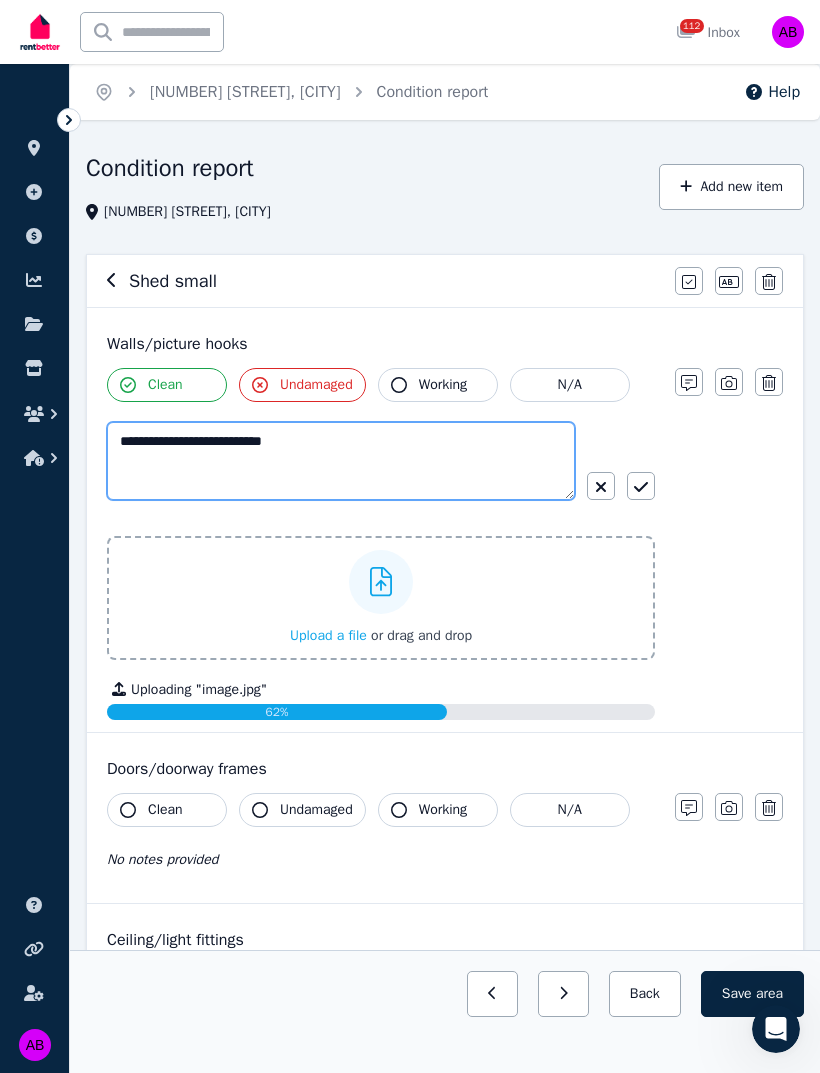 type on "**********" 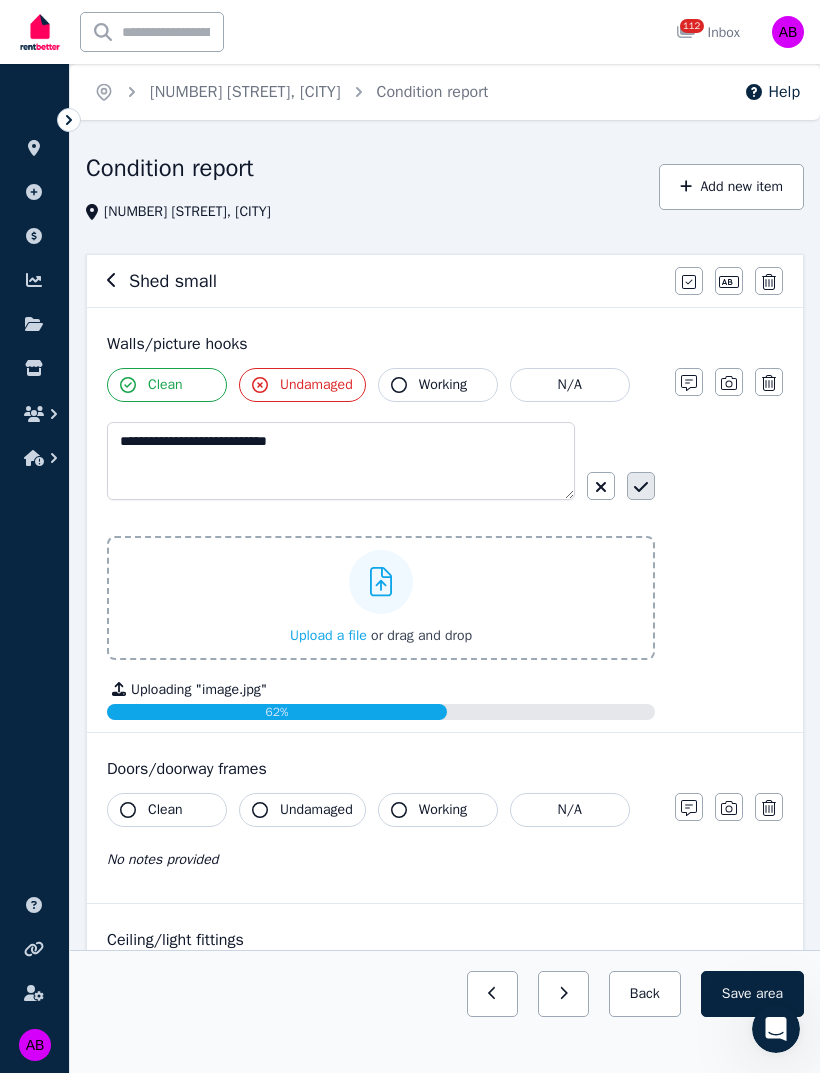 click 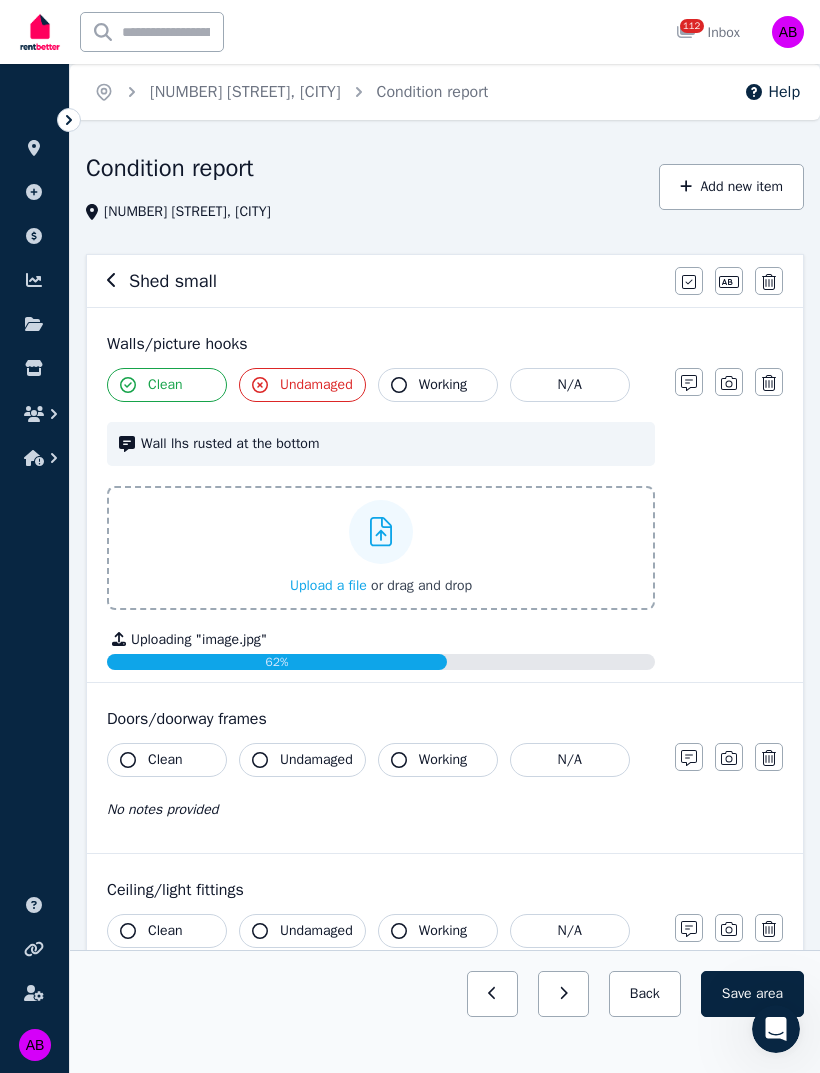 click on "Clean" at bounding box center [167, 385] 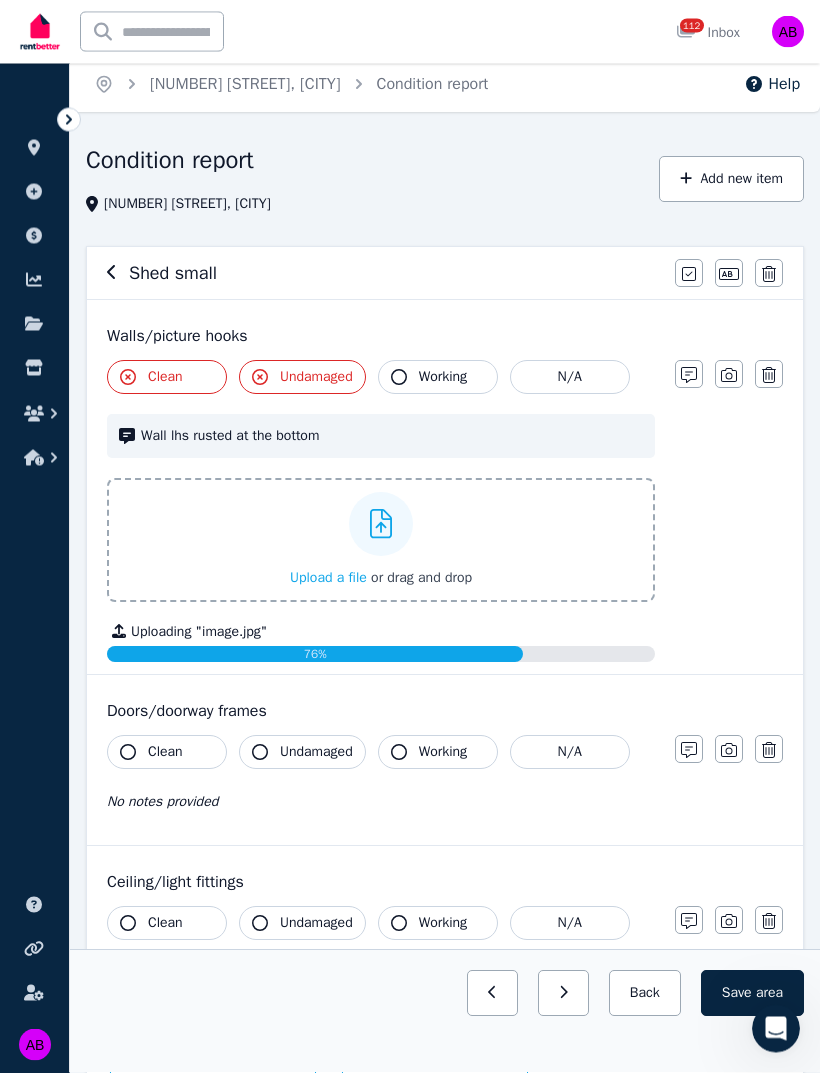 scroll, scrollTop: 11, scrollLeft: 0, axis: vertical 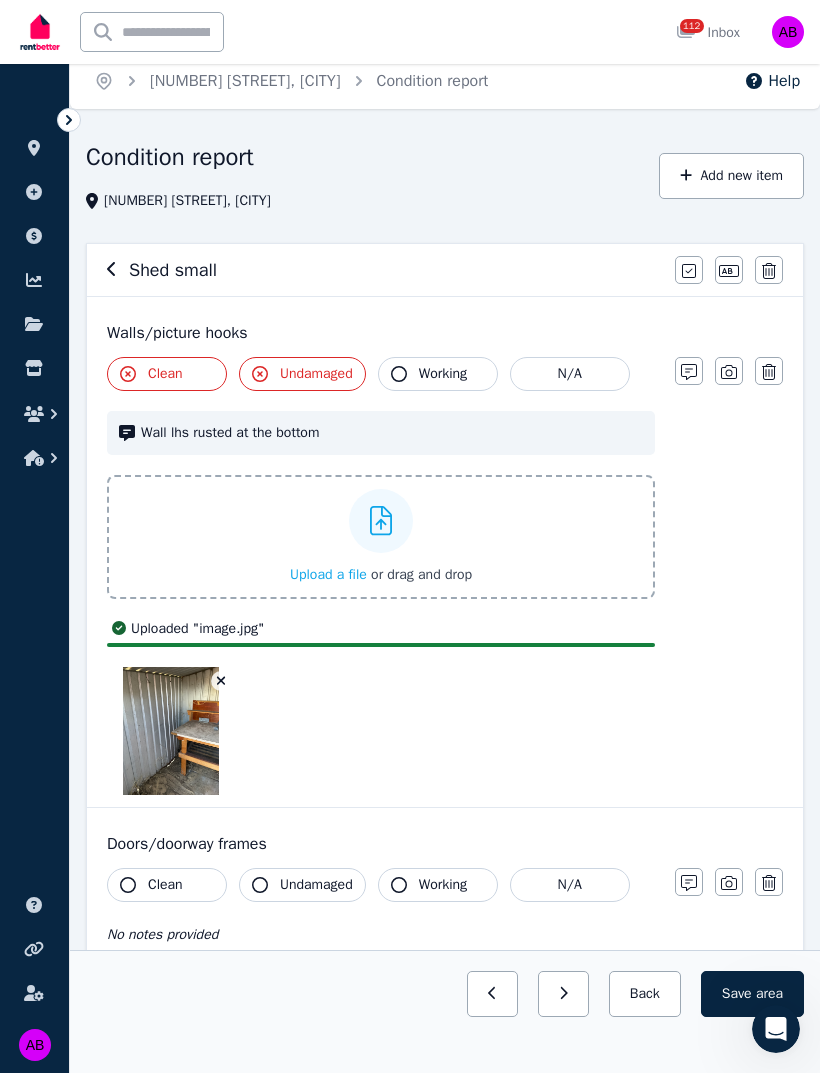 click on "Undamaged" at bounding box center (316, 885) 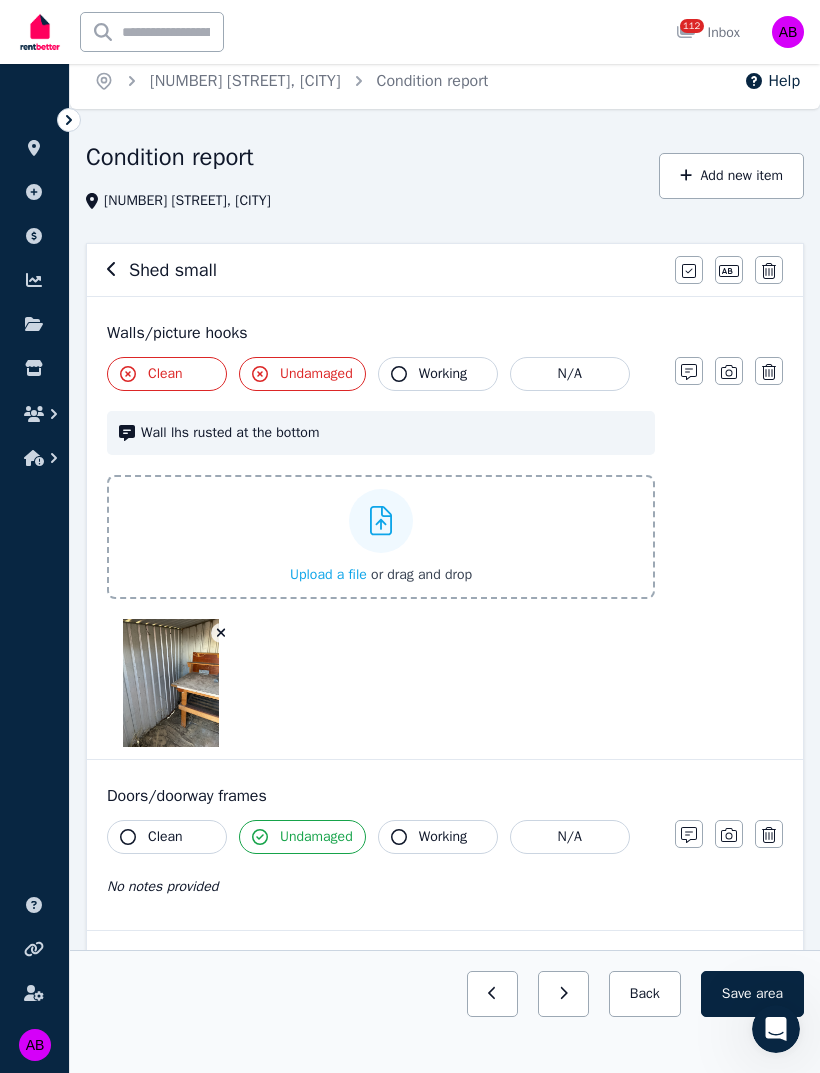 click on "Clean" at bounding box center (165, 837) 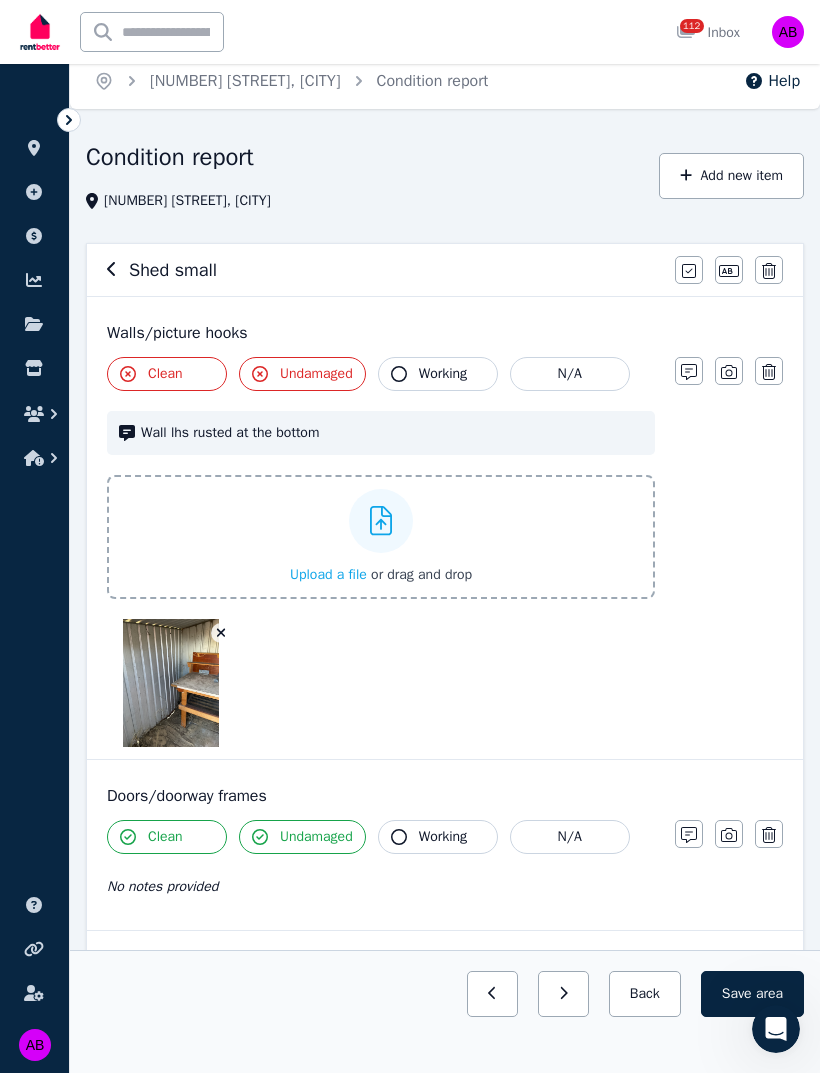 click on "Clean" at bounding box center (165, 837) 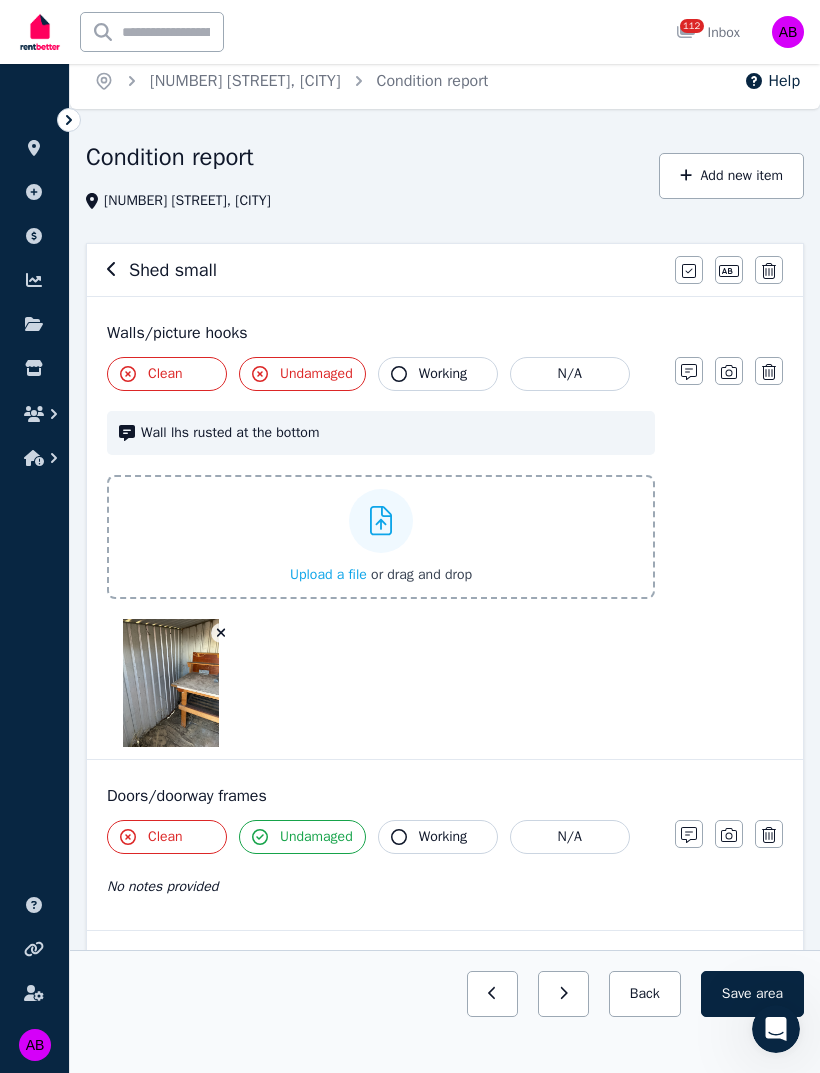 click on "Working" at bounding box center [443, 837] 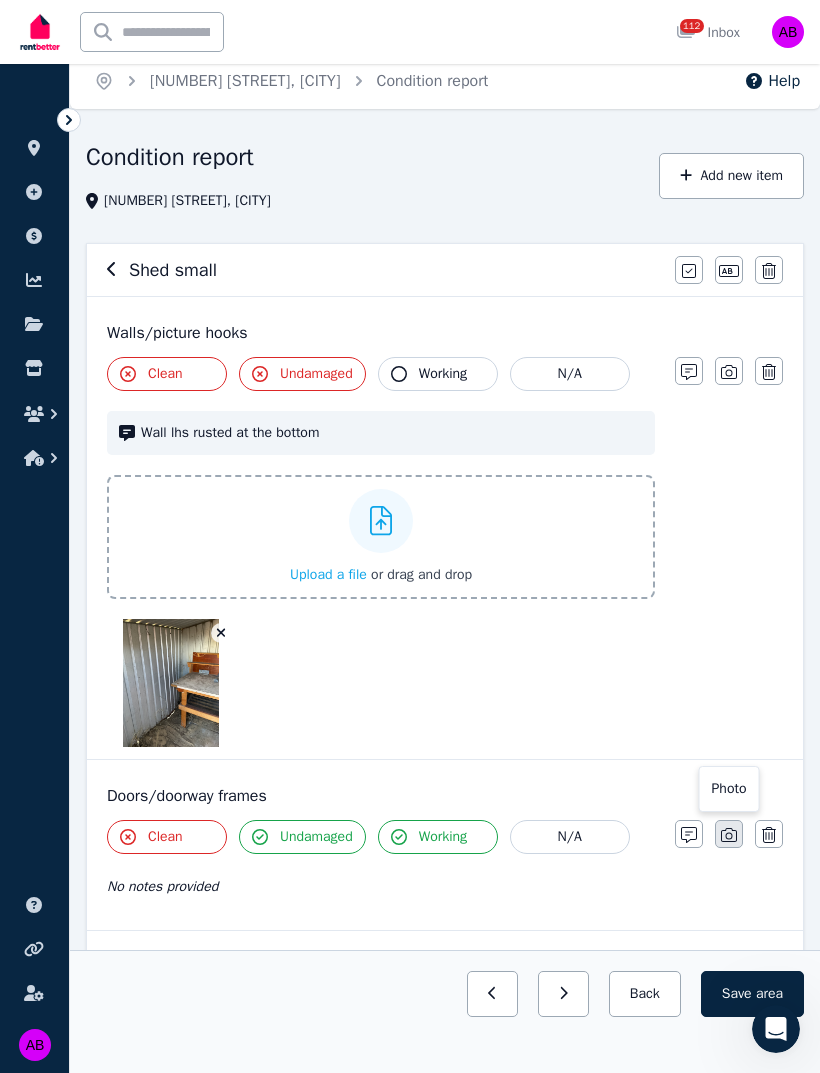 click 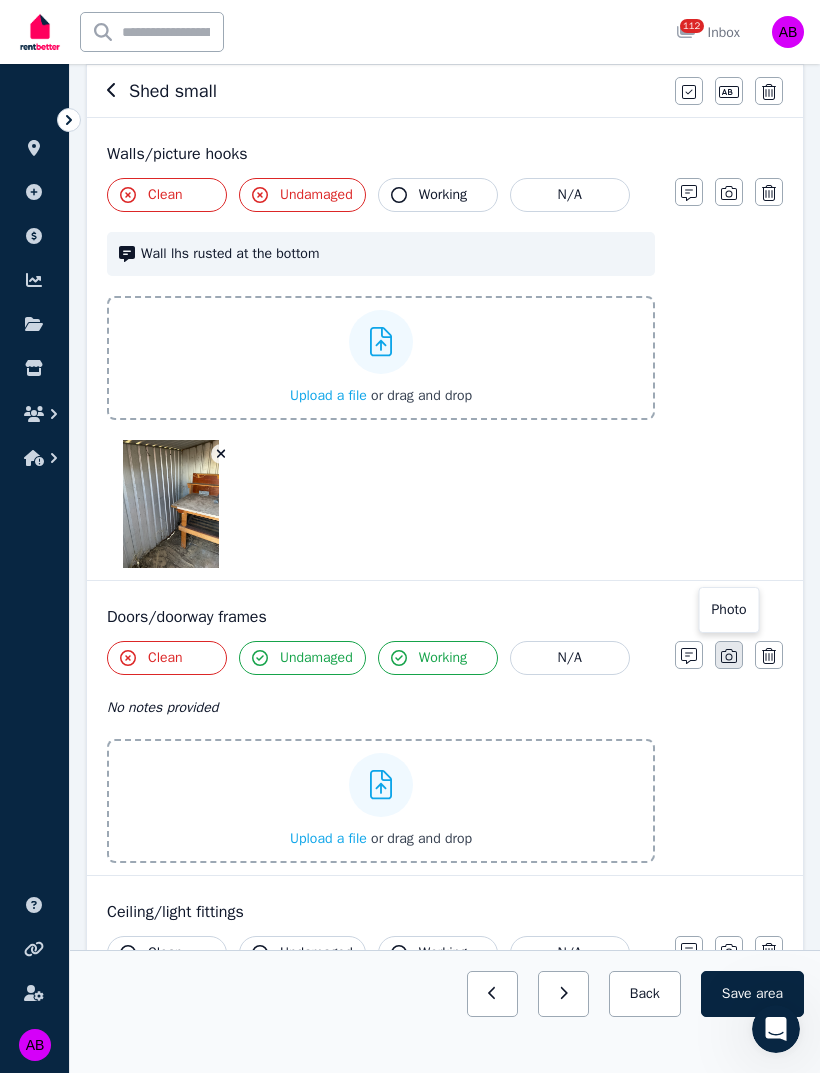 scroll, scrollTop: 194, scrollLeft: 0, axis: vertical 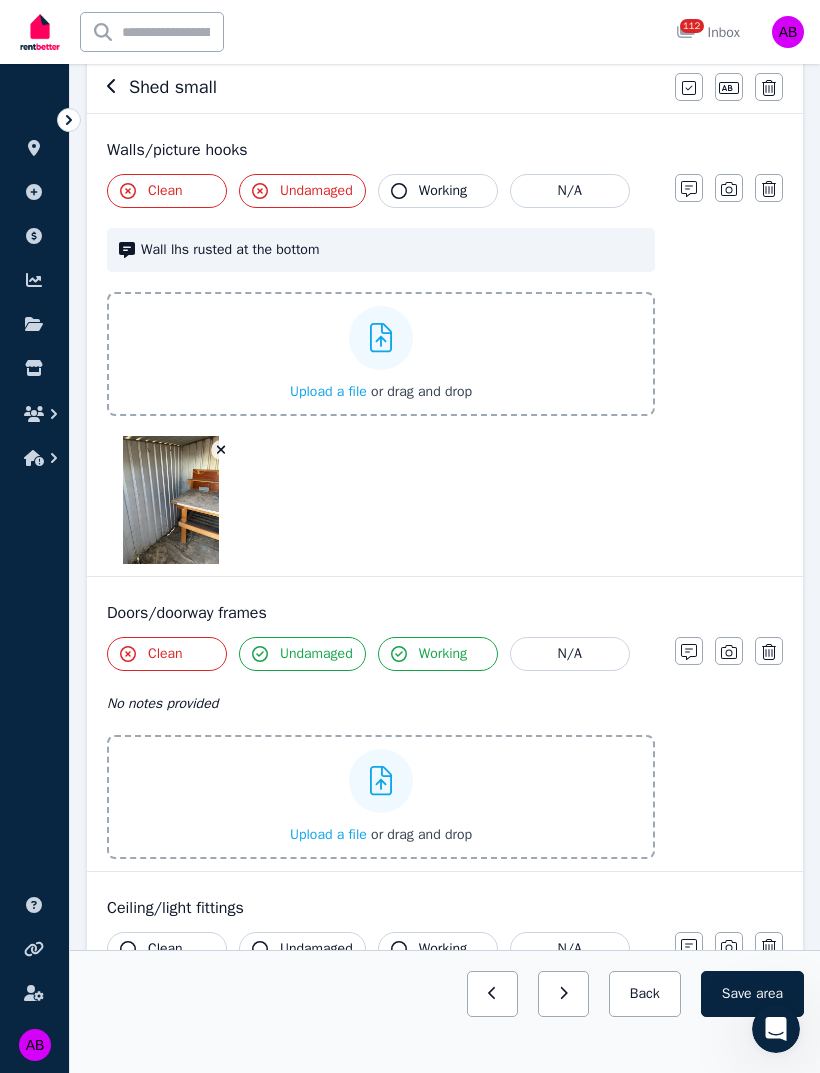 click on "Upload a file" at bounding box center (328, 834) 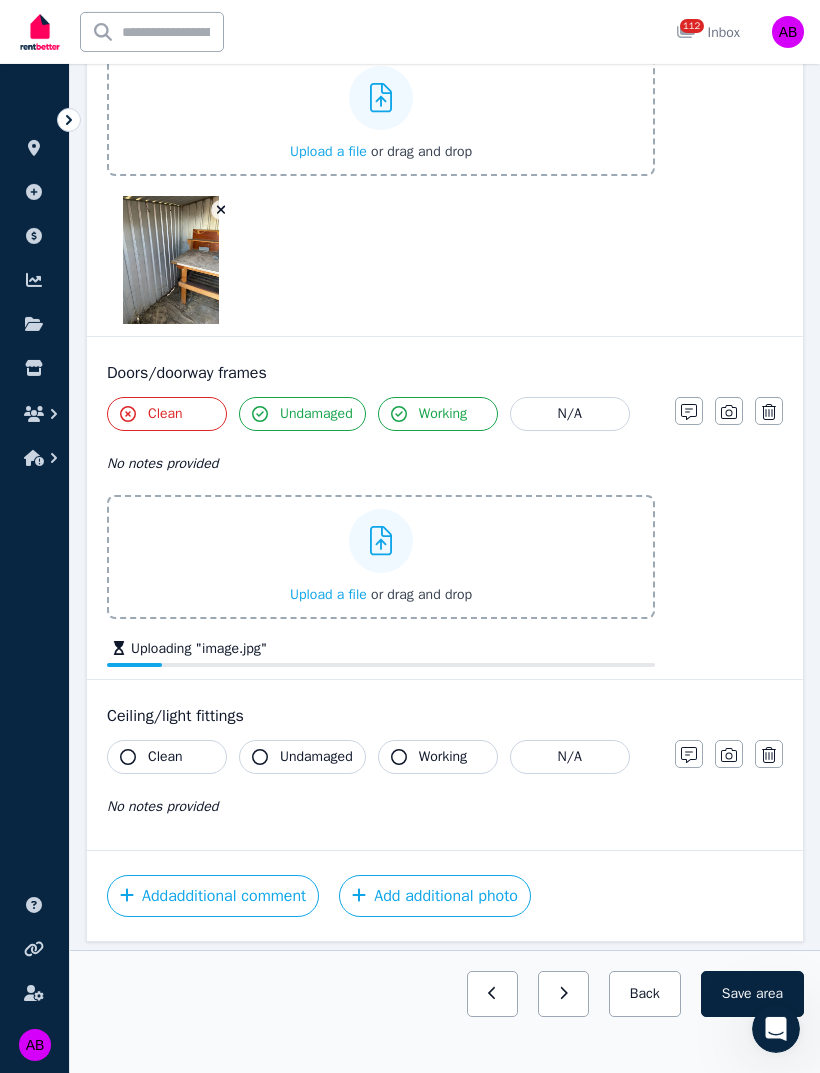 scroll, scrollTop: 437, scrollLeft: 0, axis: vertical 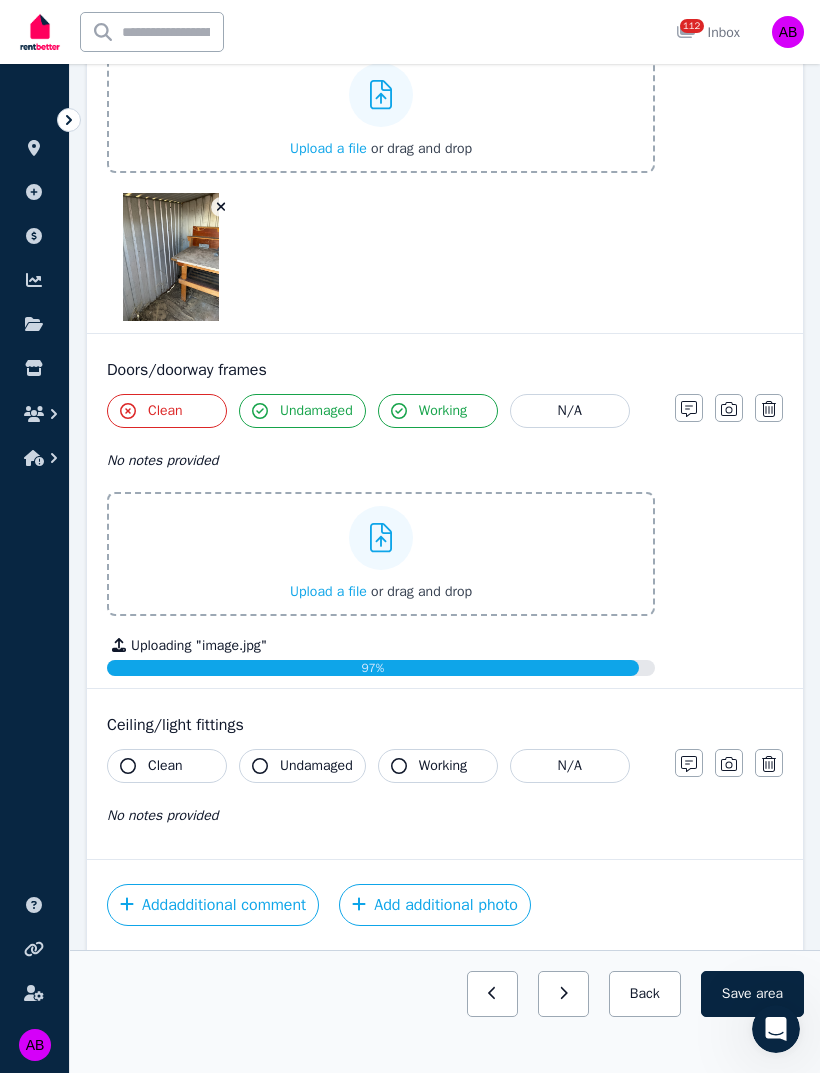 click on "Clean" at bounding box center (167, 766) 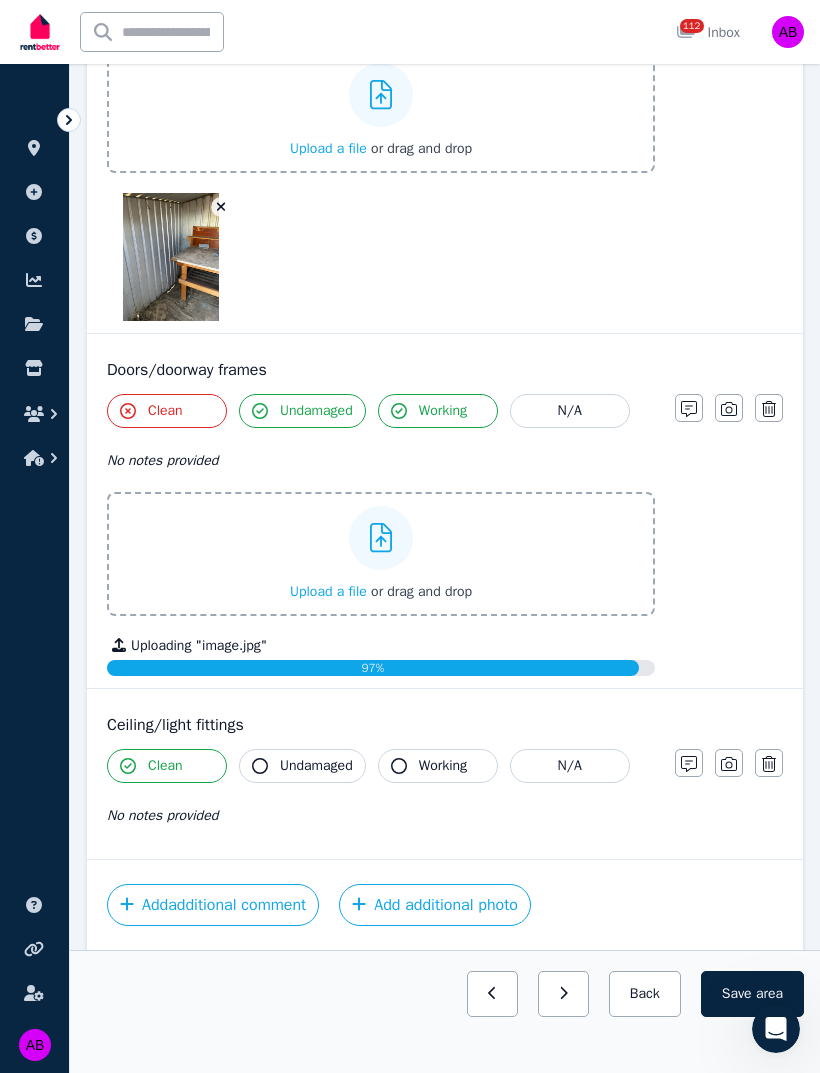click on "Undamaged" at bounding box center (316, 766) 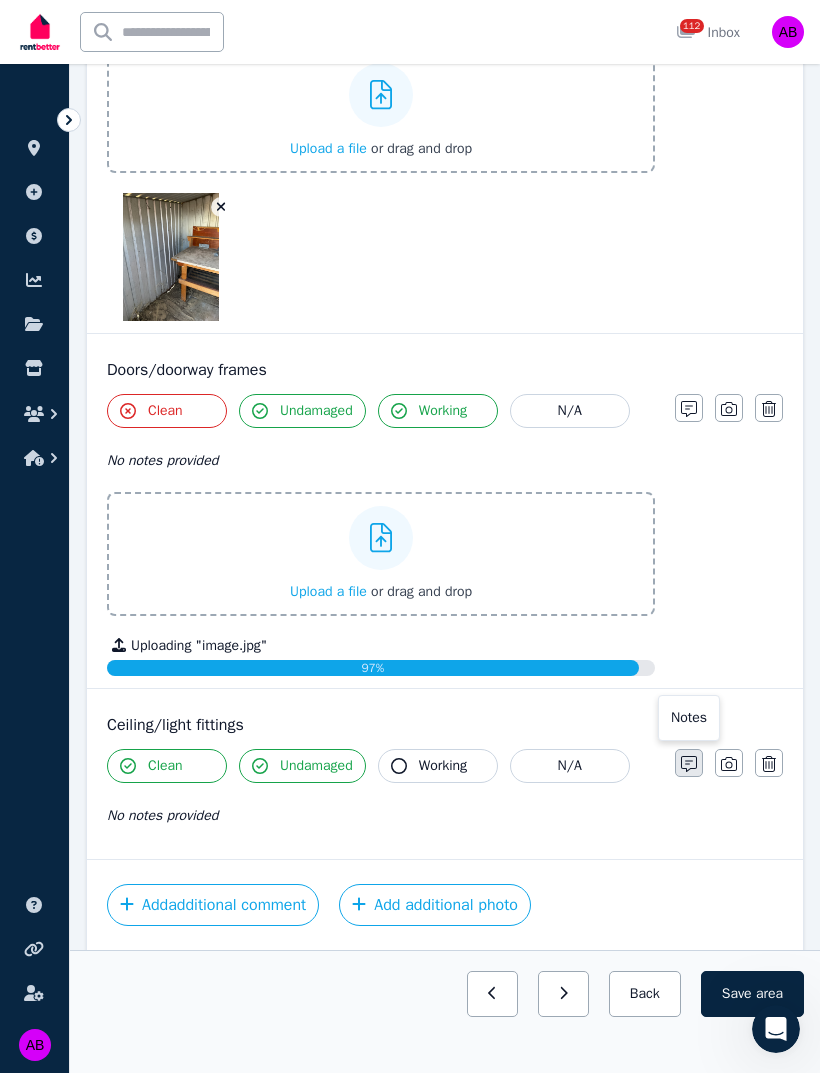 click 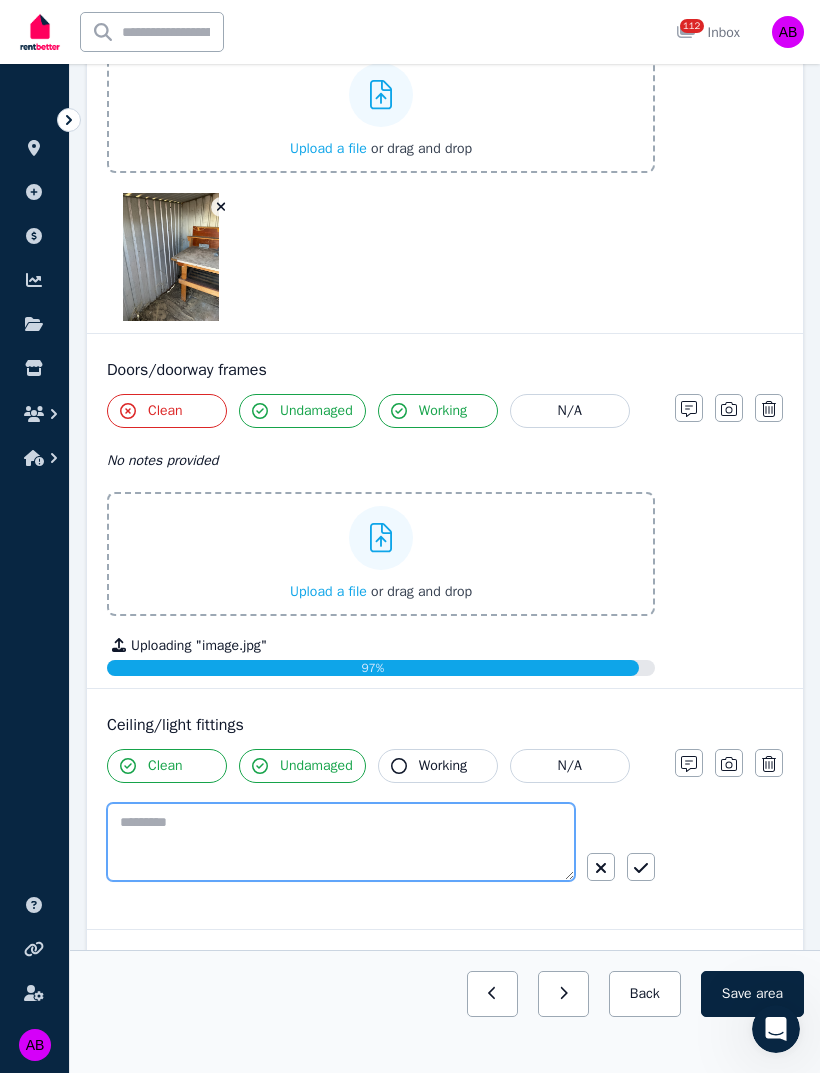 click at bounding box center [341, 842] 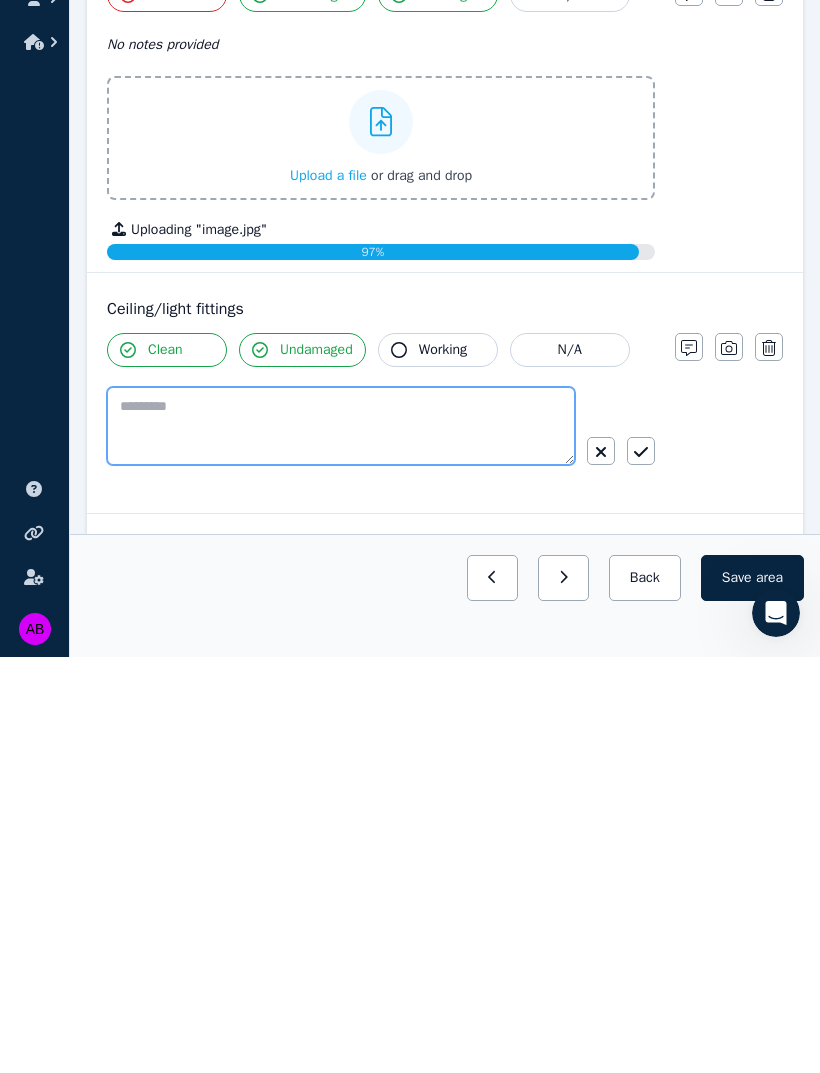 scroll, scrollTop: 580, scrollLeft: 0, axis: vertical 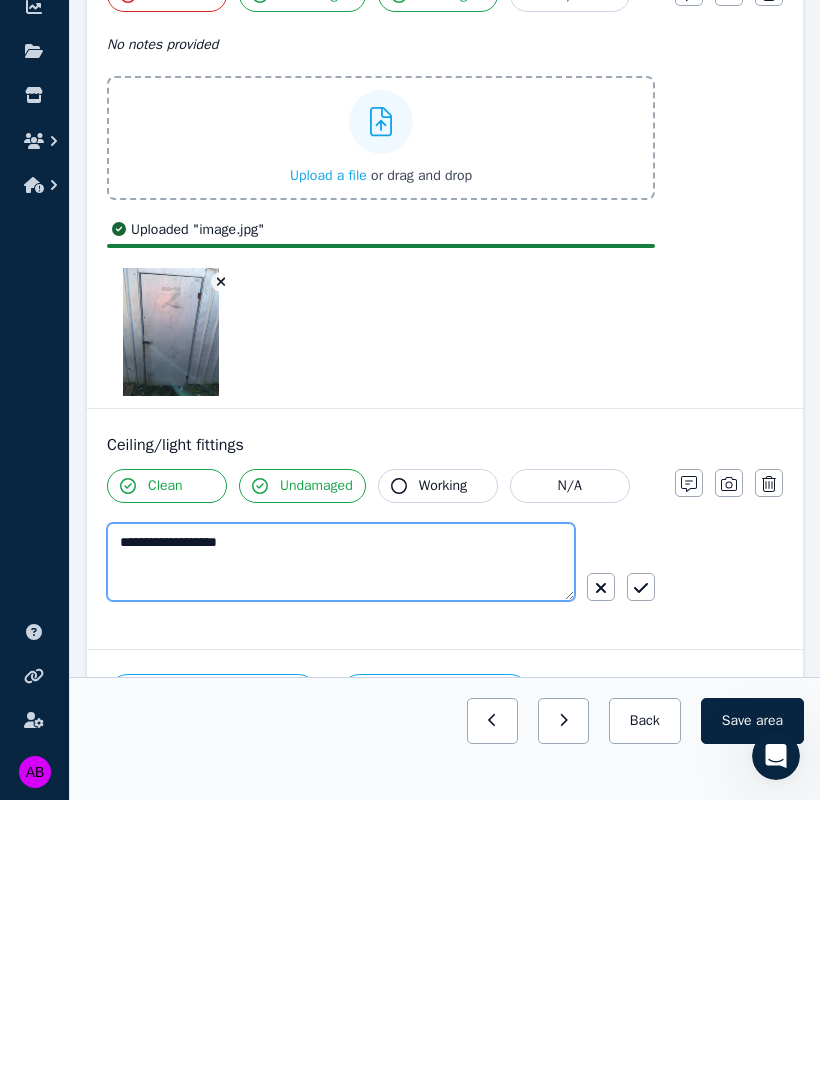 type on "**********" 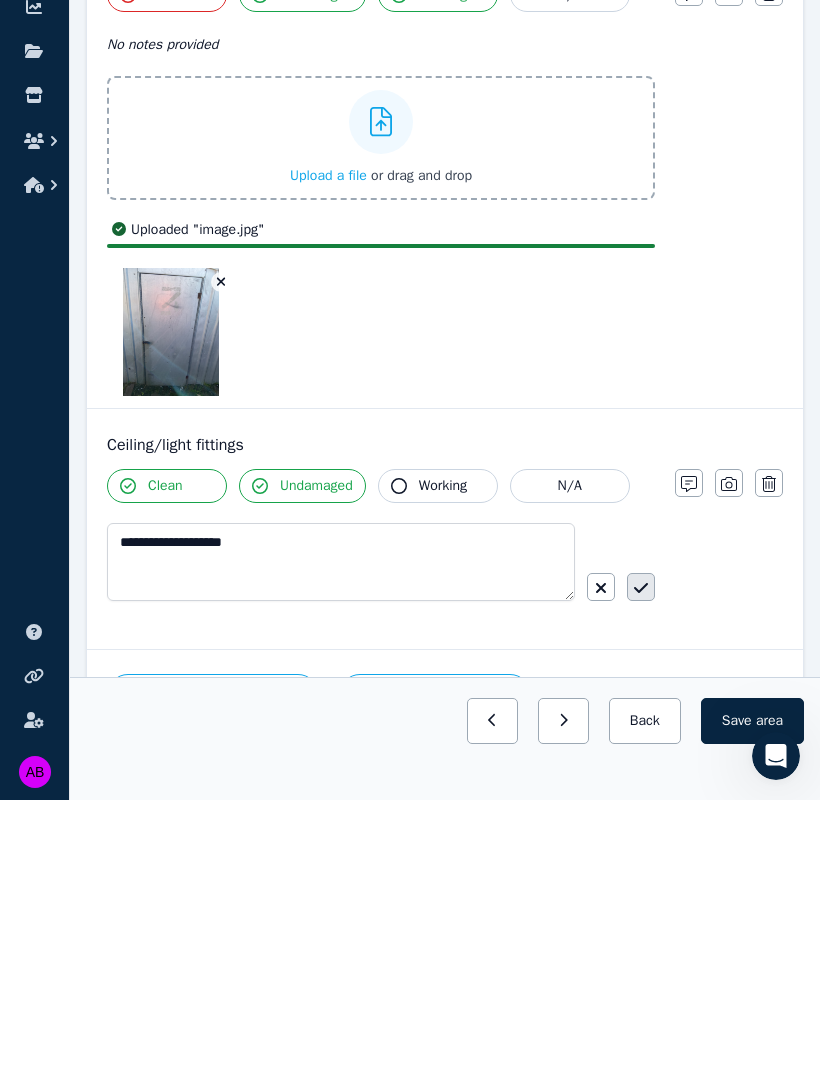 click 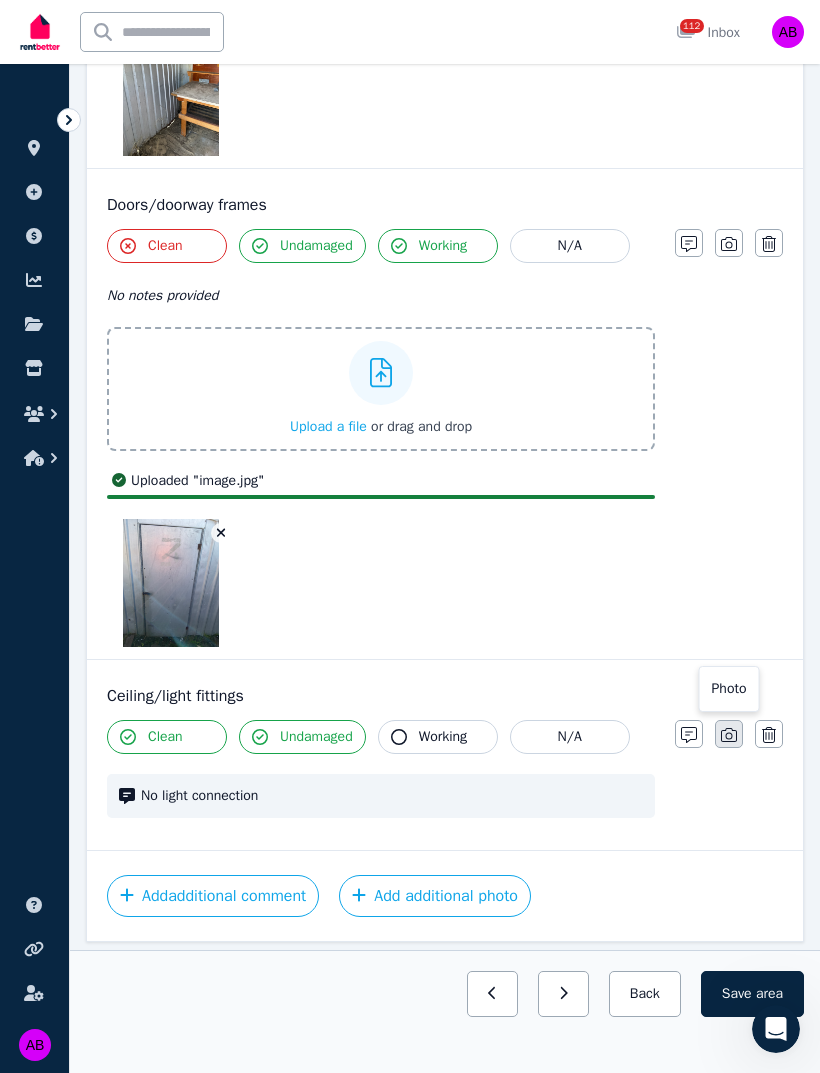 click 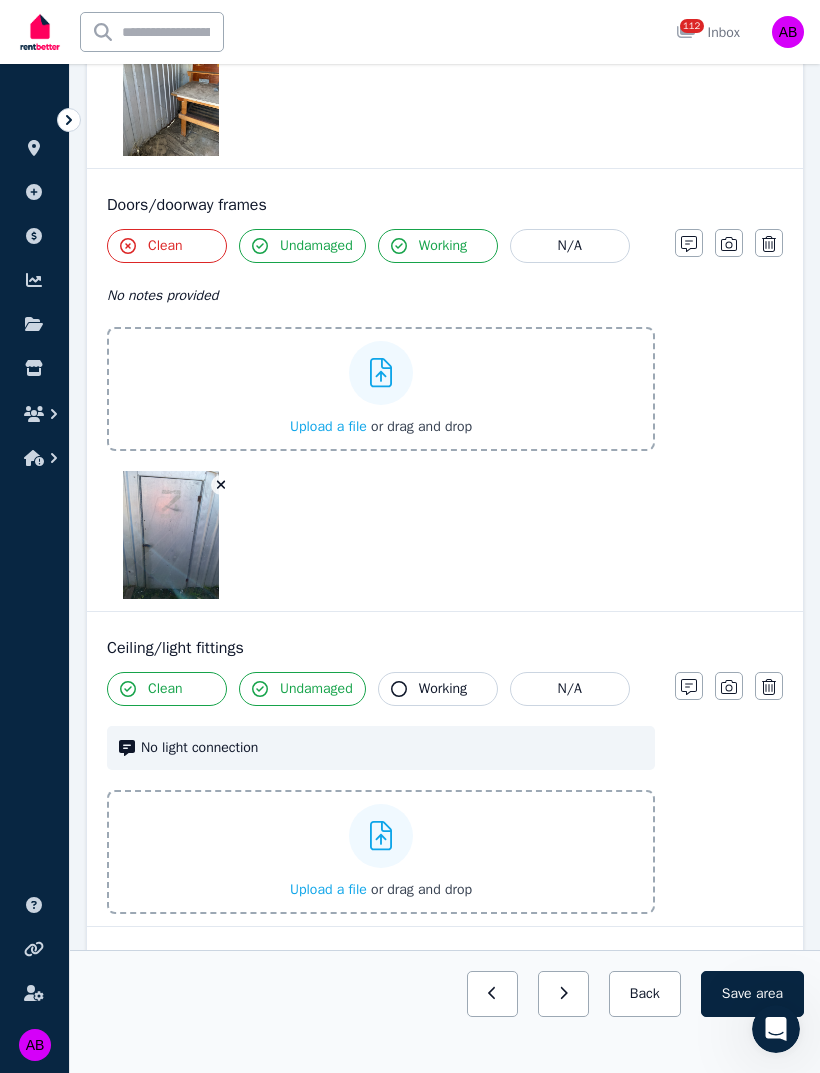 click on "Upload a file   or drag and drop" at bounding box center [381, 890] 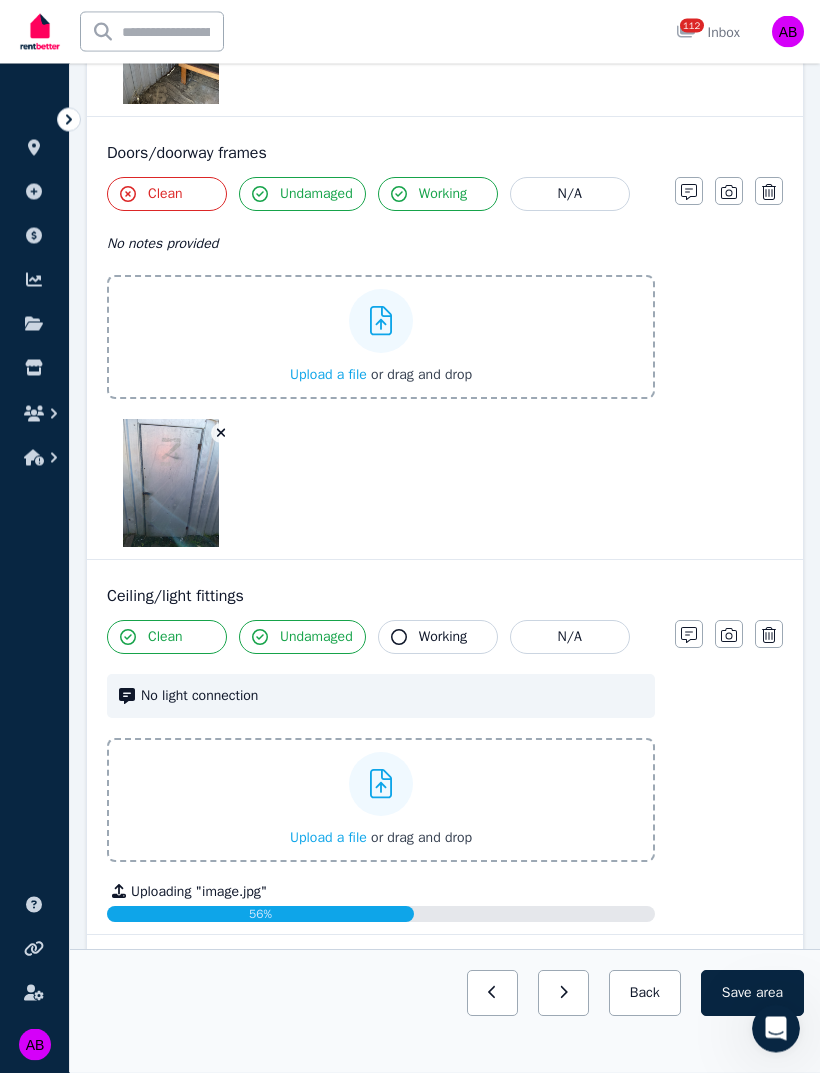 scroll, scrollTop: 738, scrollLeft: 0, axis: vertical 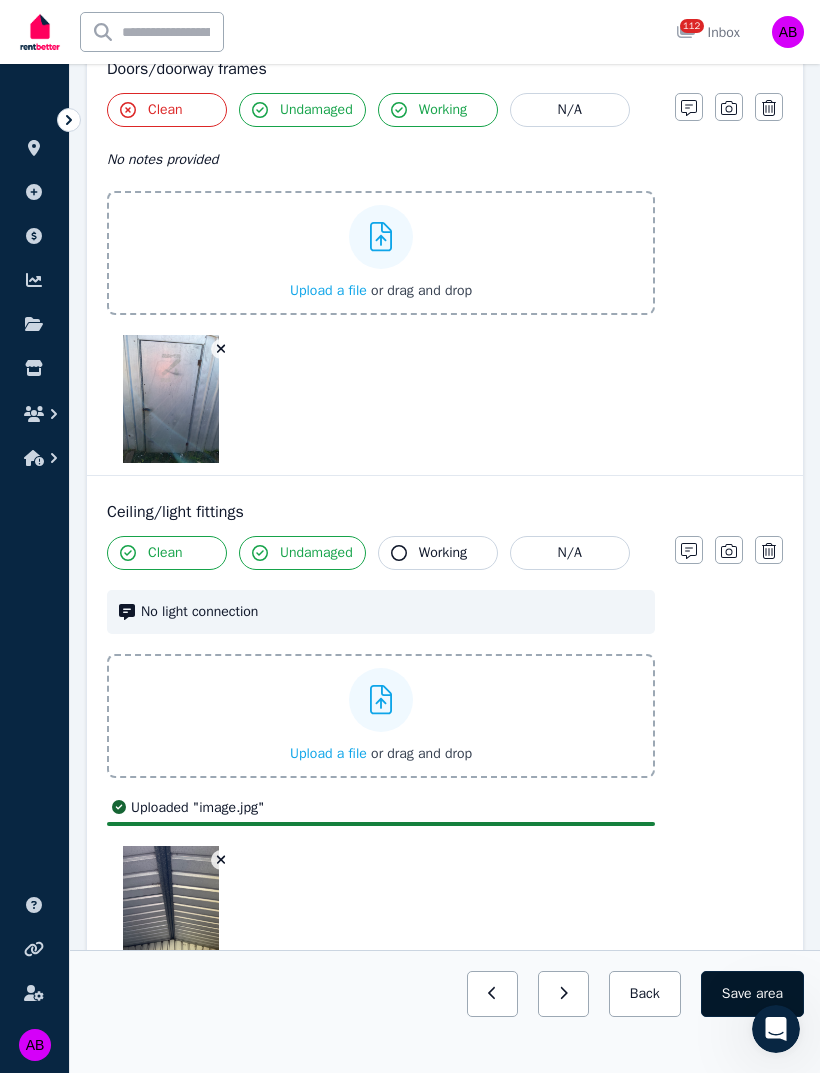click on "Save   area" at bounding box center [752, 994] 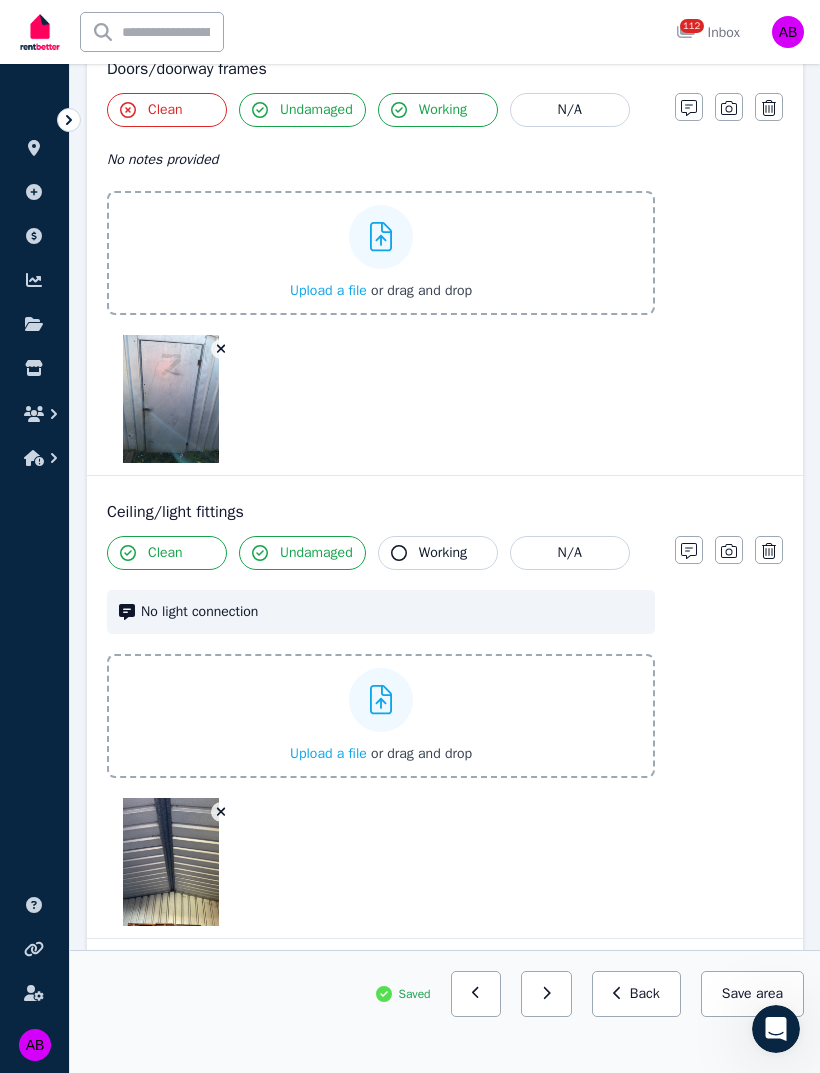 scroll, scrollTop: 826, scrollLeft: 0, axis: vertical 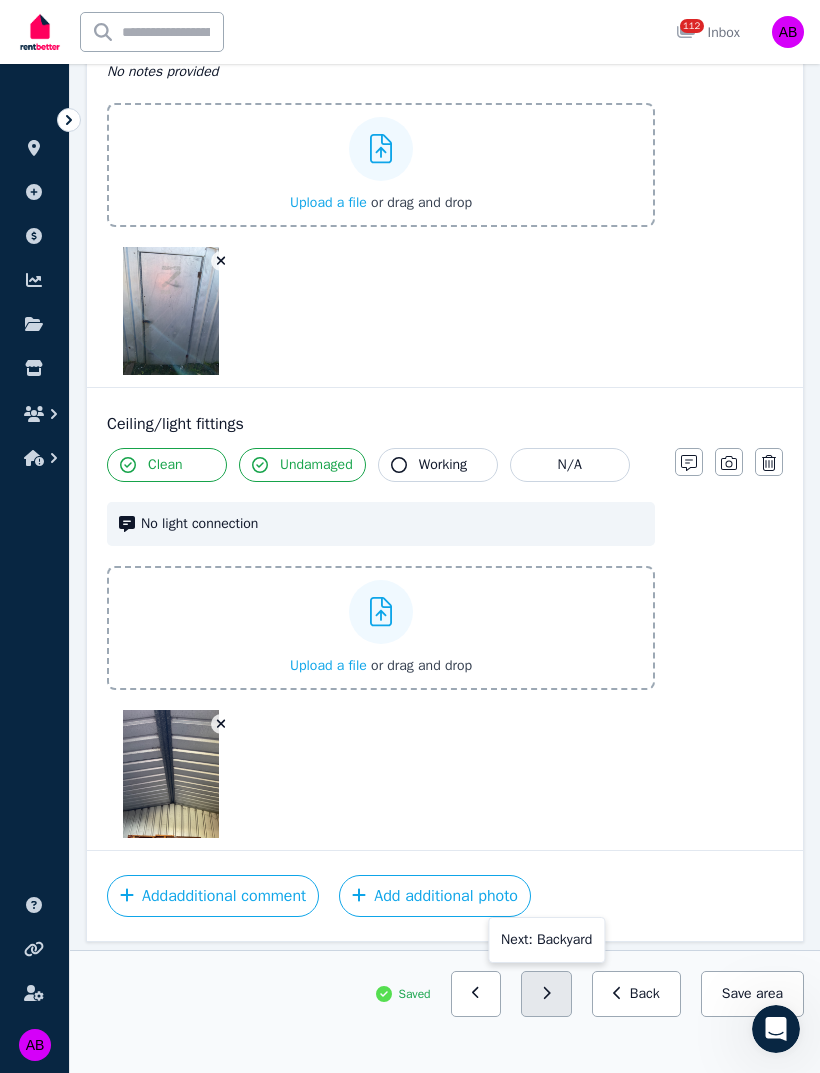click at bounding box center [546, 994] 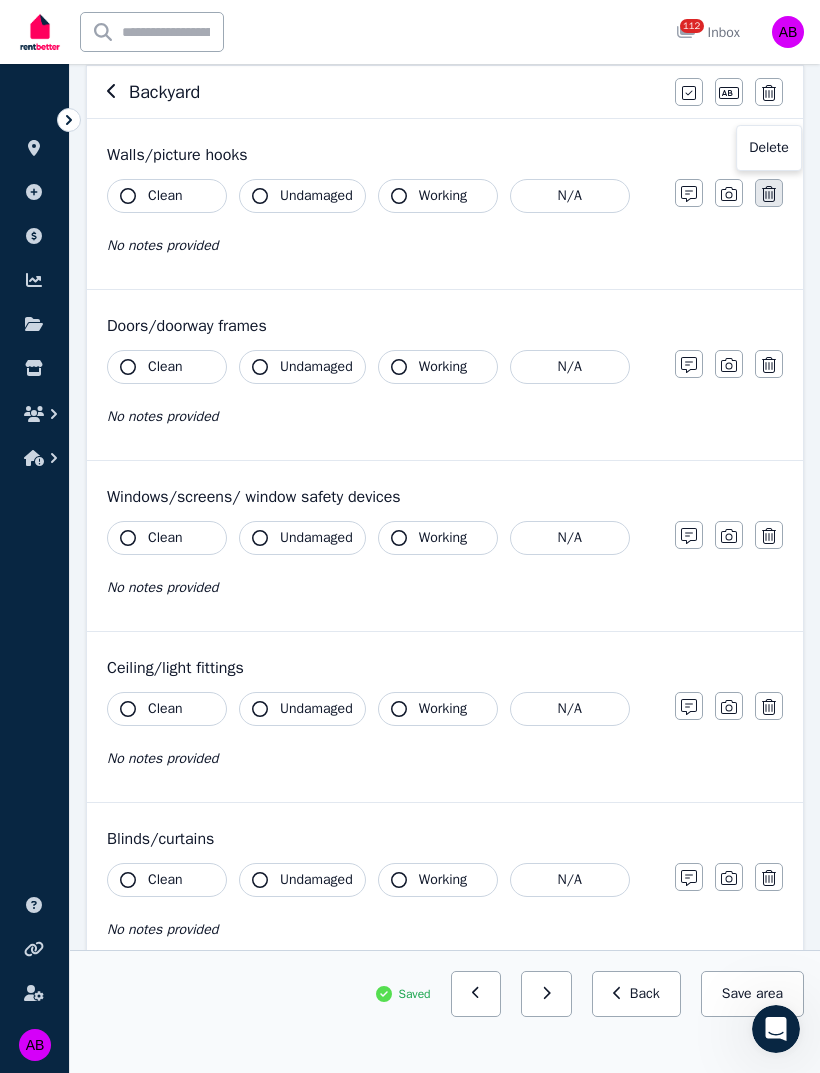 click 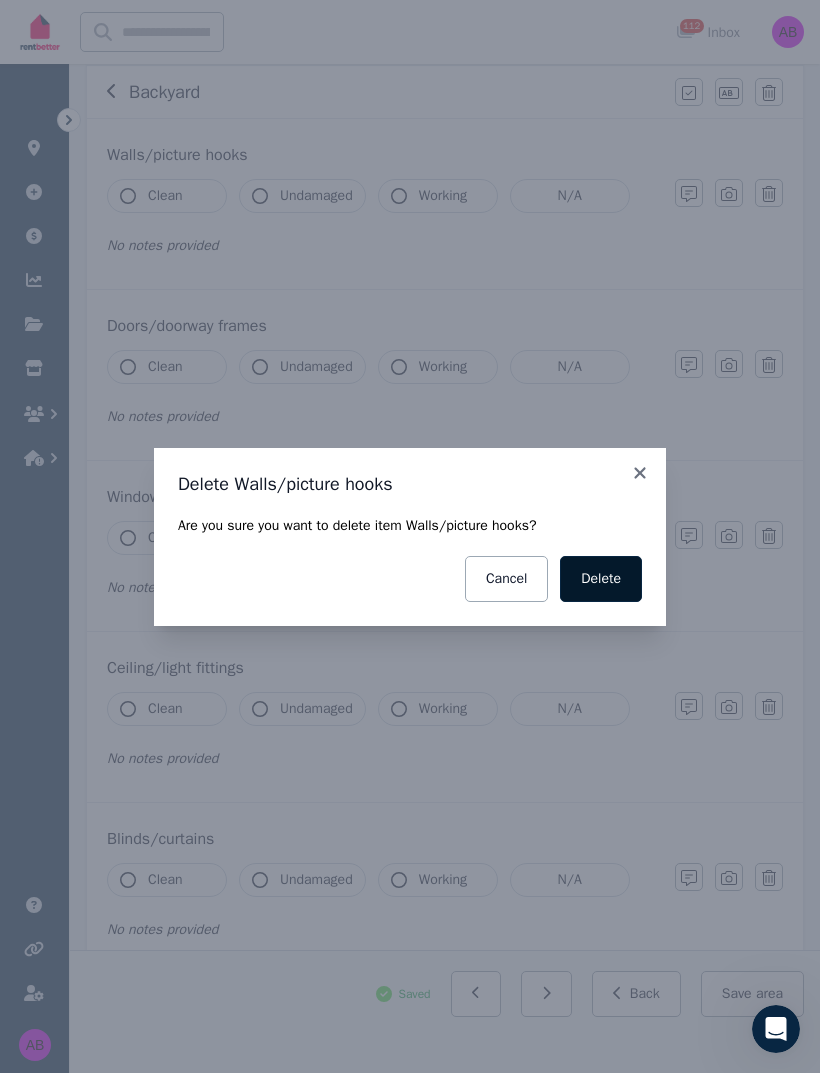 click on "Delete" at bounding box center [601, 579] 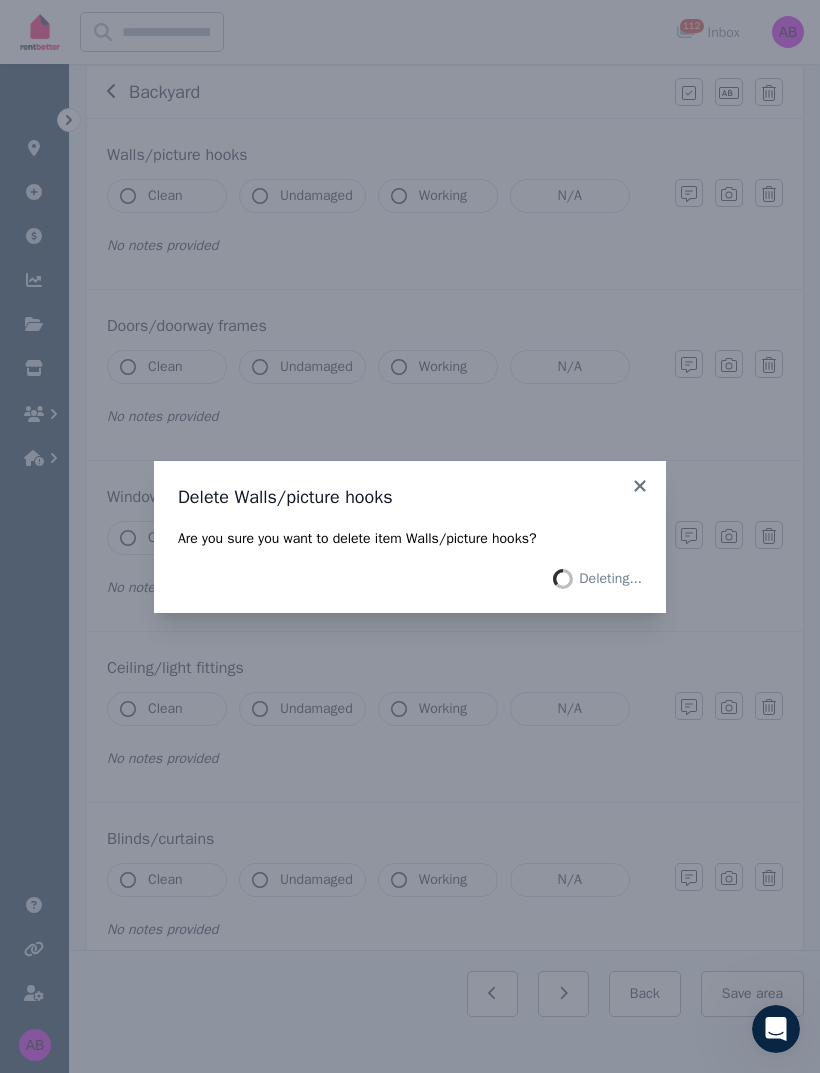 scroll, scrollTop: 141, scrollLeft: 0, axis: vertical 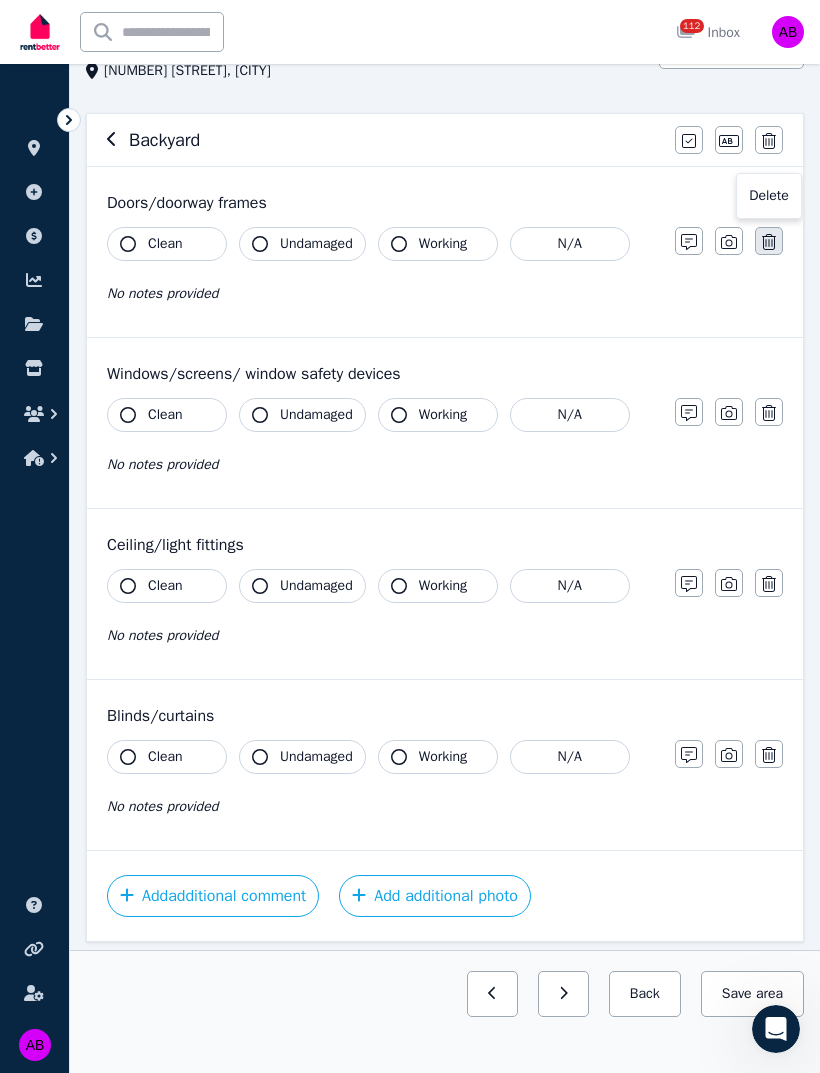 click 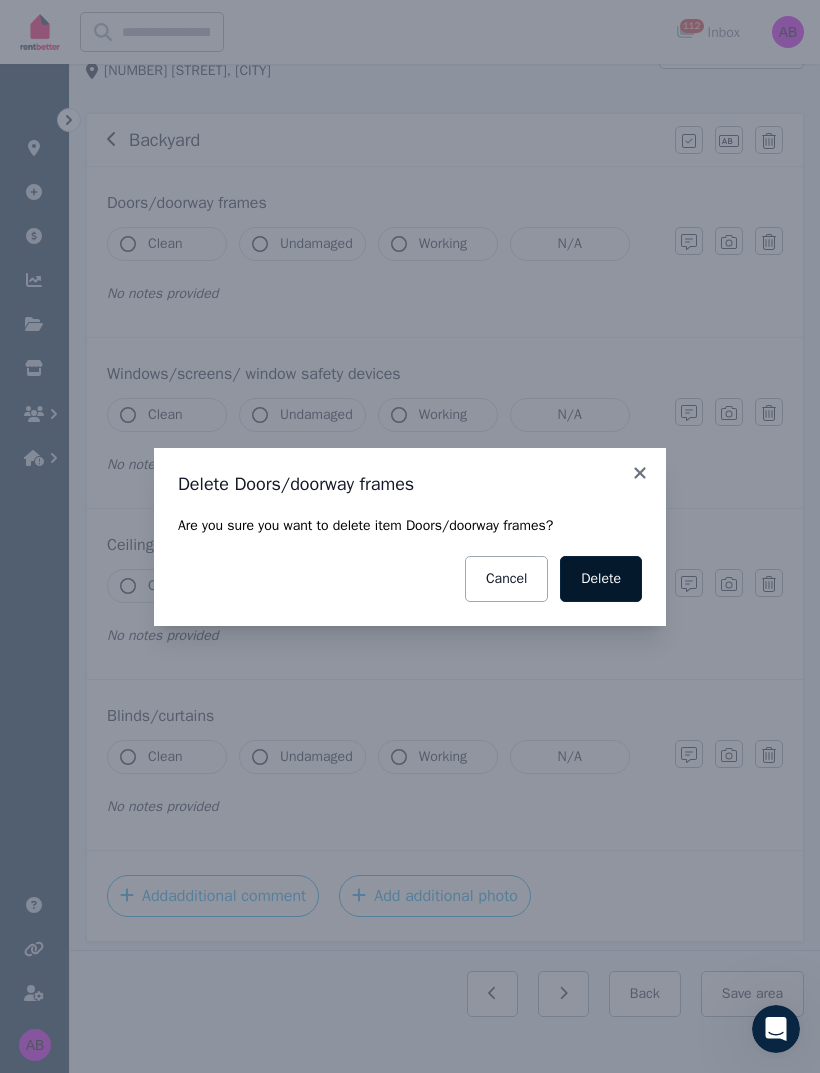 click on "Delete" at bounding box center (601, 579) 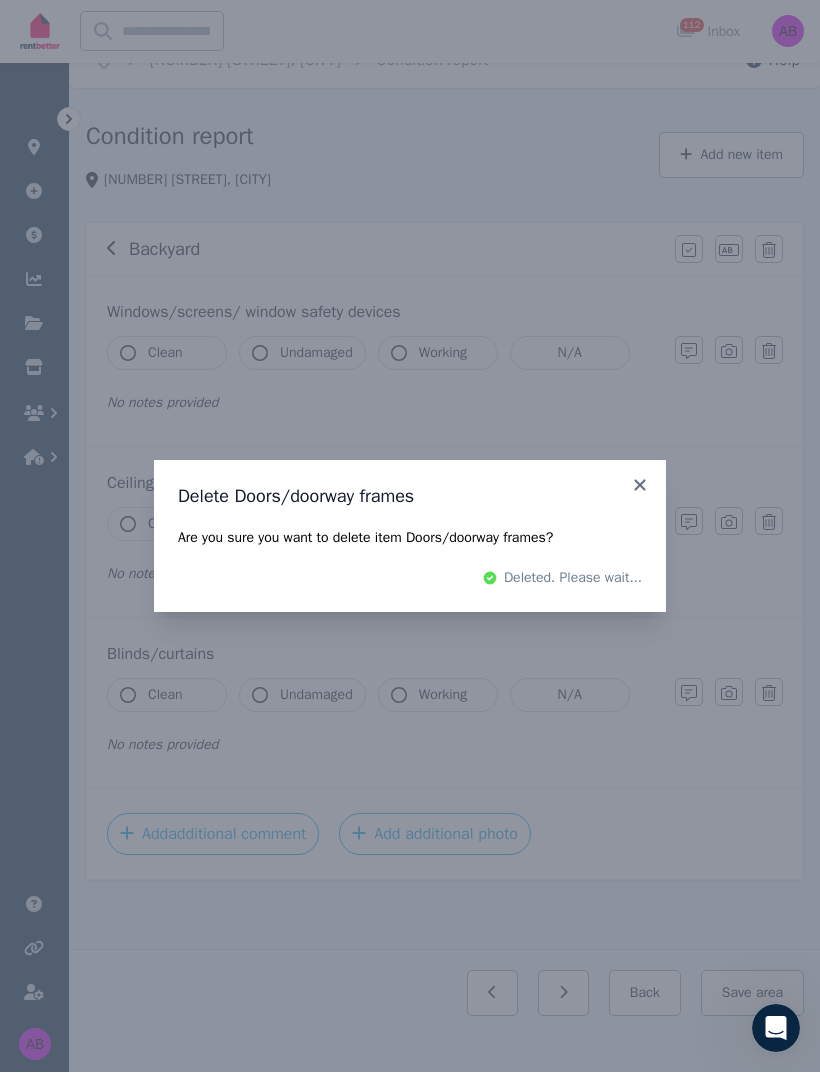 scroll, scrollTop: 34, scrollLeft: 0, axis: vertical 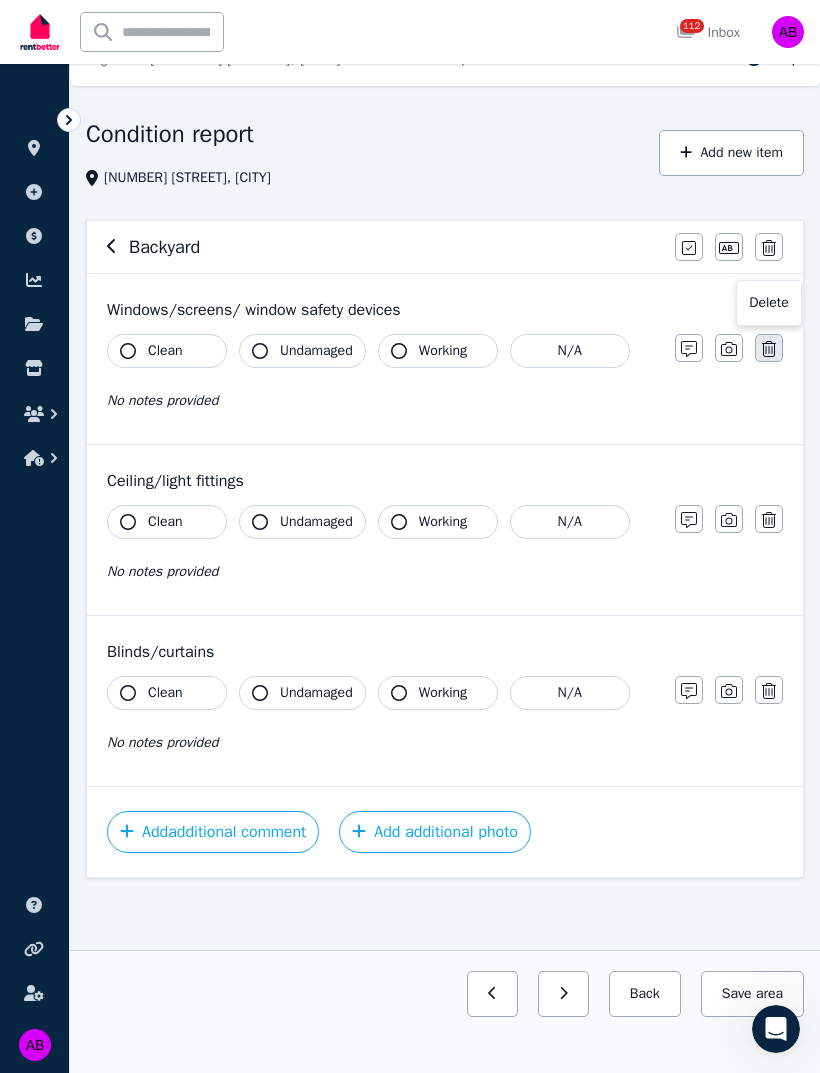 click 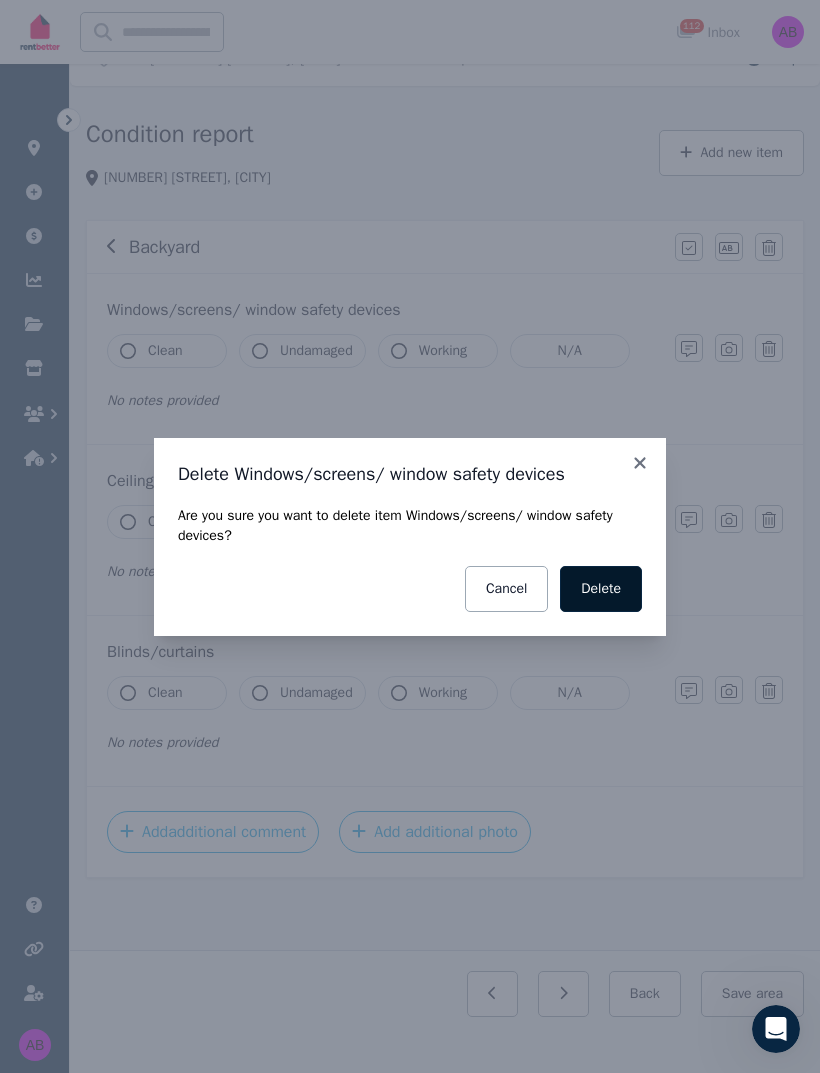 click on "Delete" at bounding box center [601, 589] 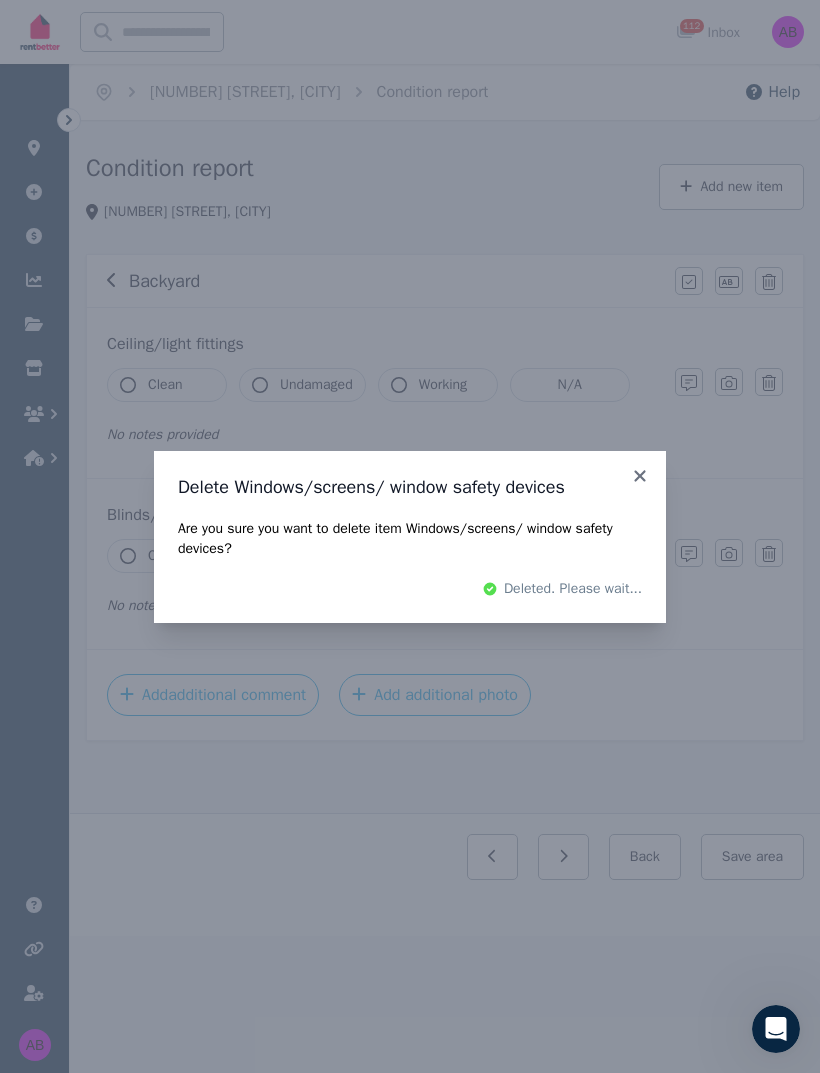 scroll, scrollTop: 0, scrollLeft: 0, axis: both 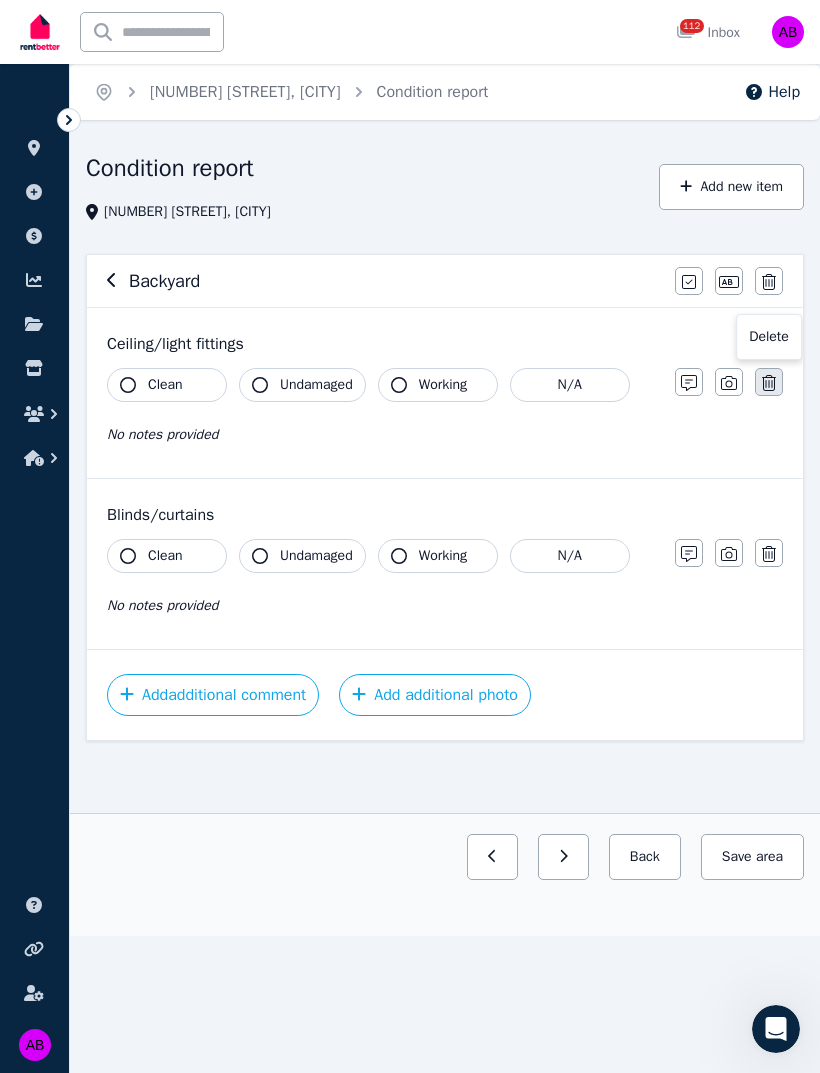 click 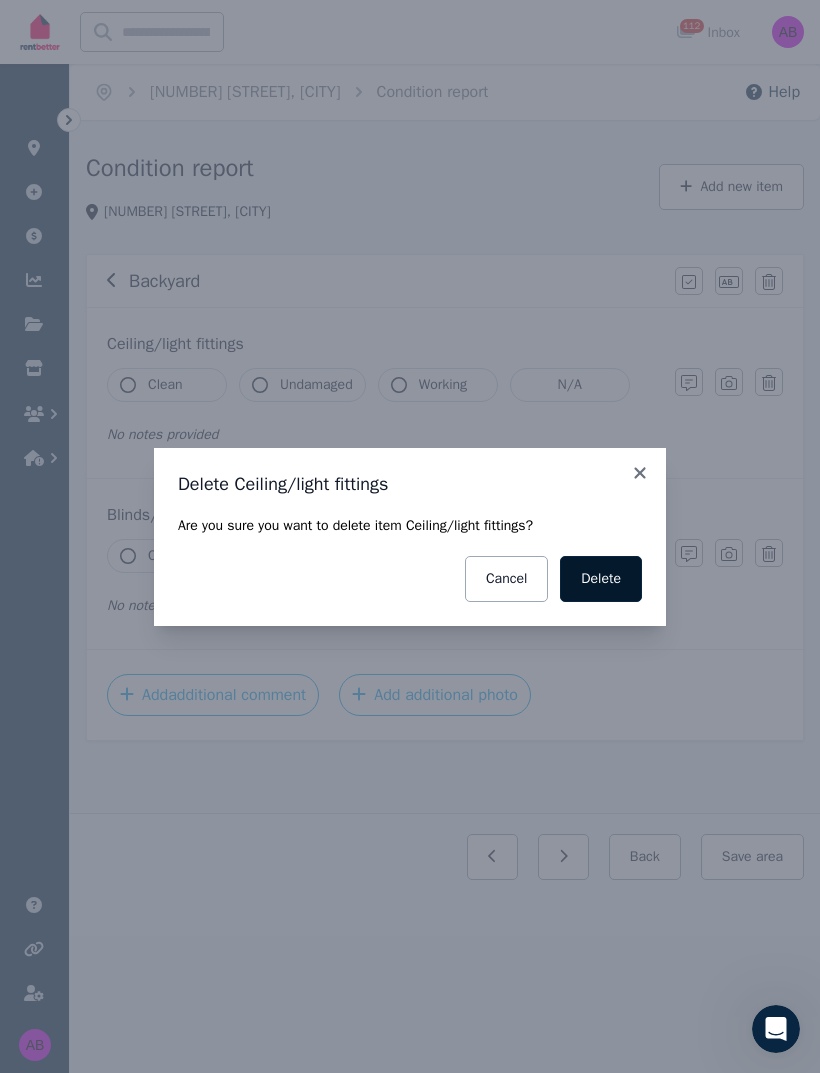 click on "Delete" at bounding box center [601, 579] 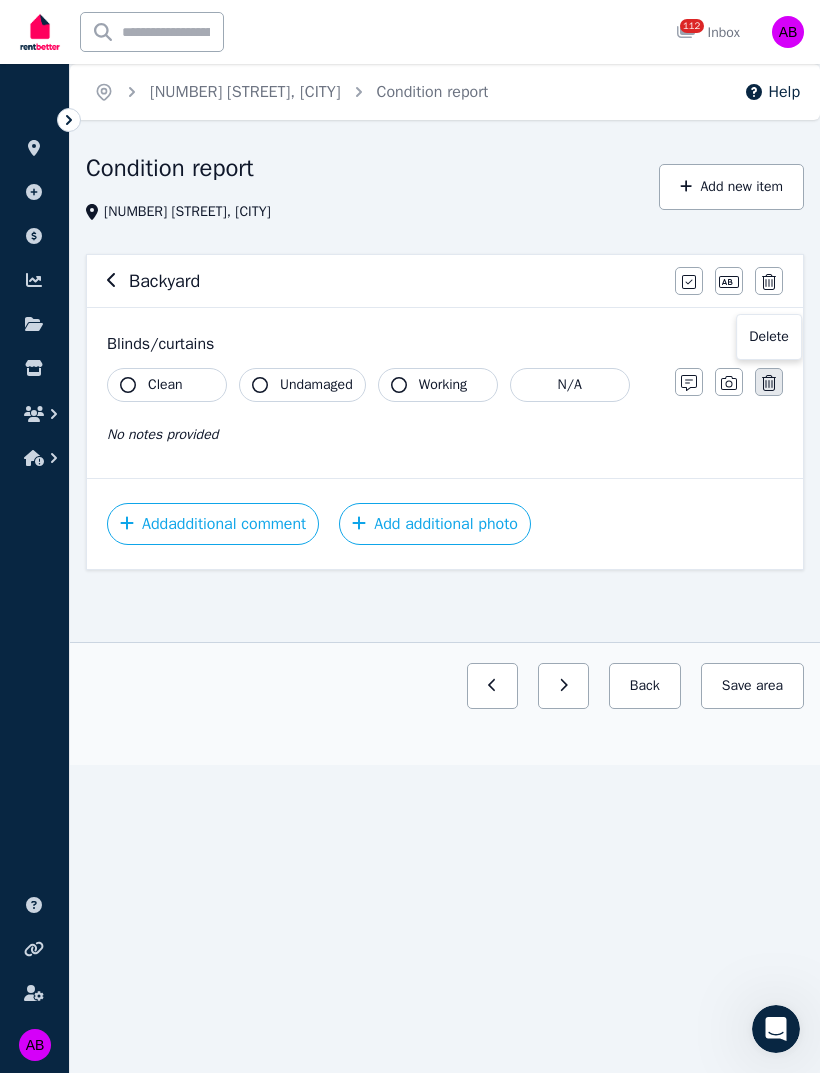 click 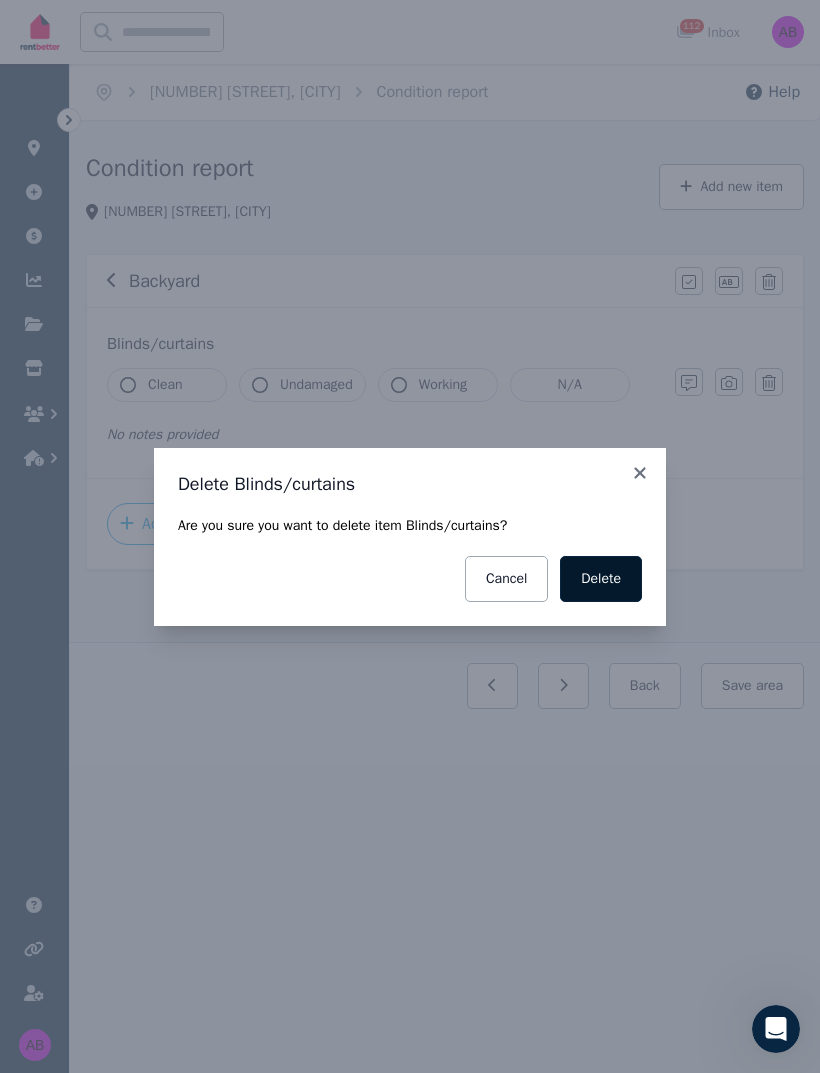 click on "Delete" at bounding box center (601, 579) 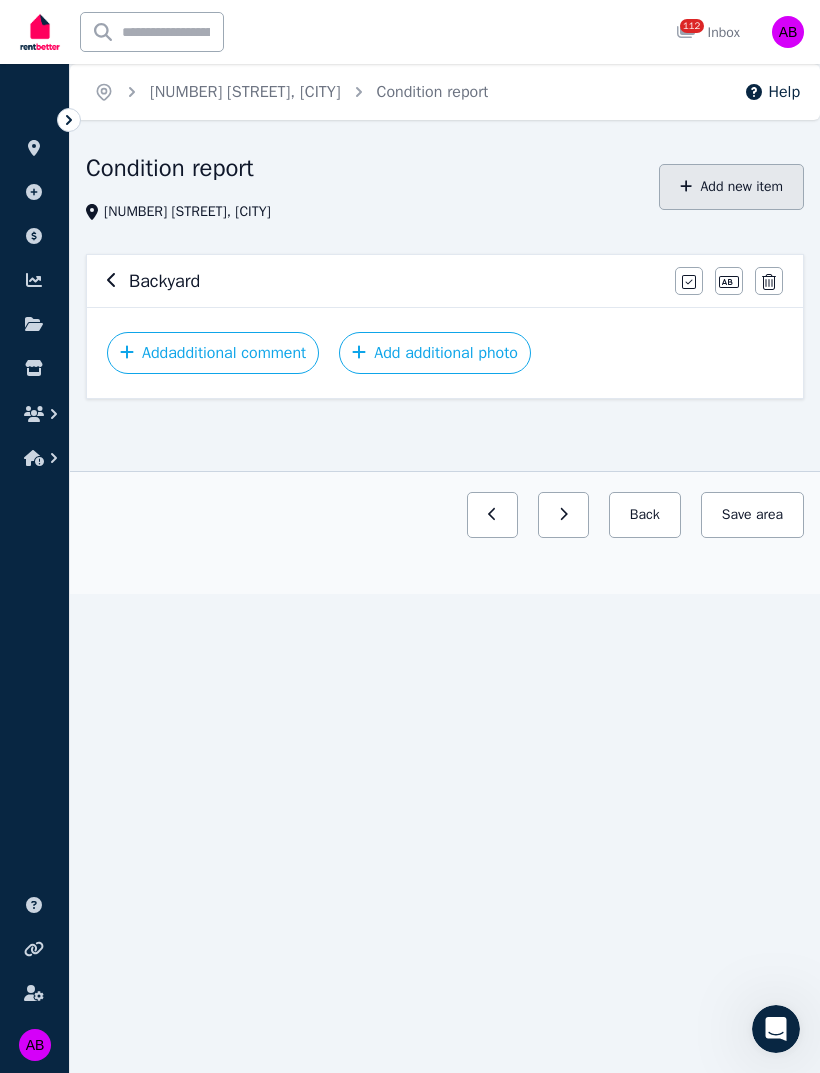 click on "Add new item" at bounding box center (731, 187) 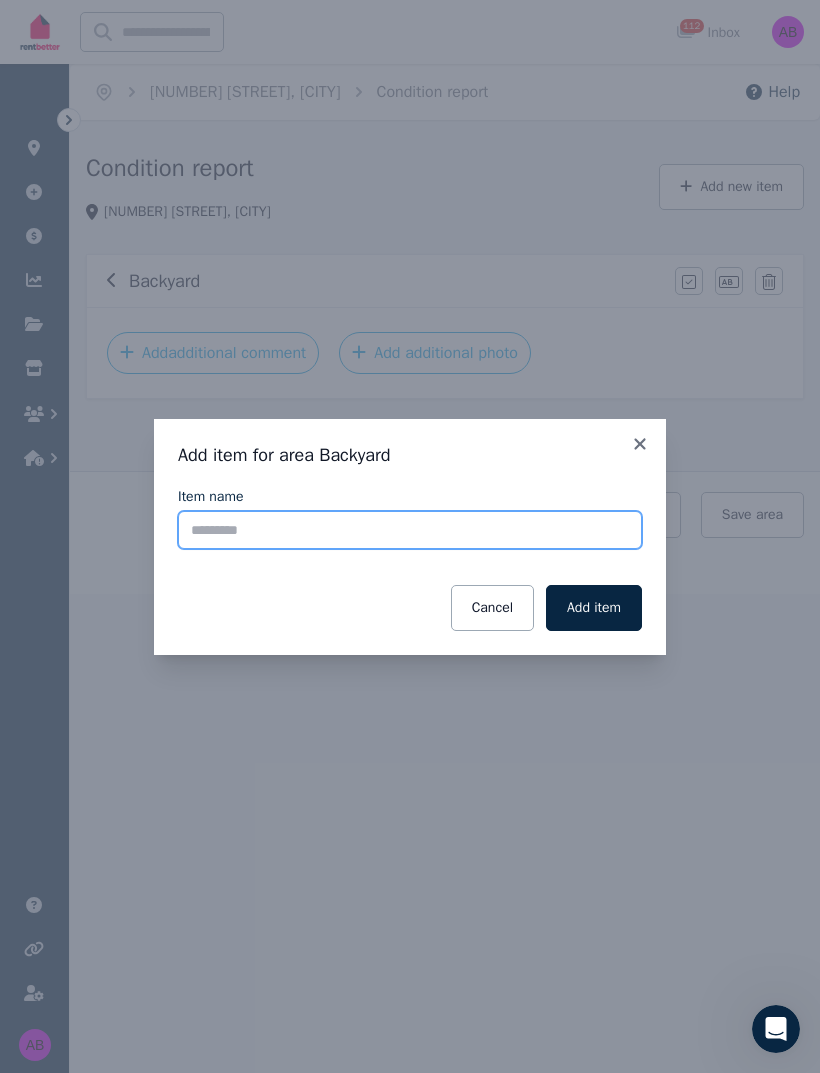 click on "Item name" at bounding box center (410, 530) 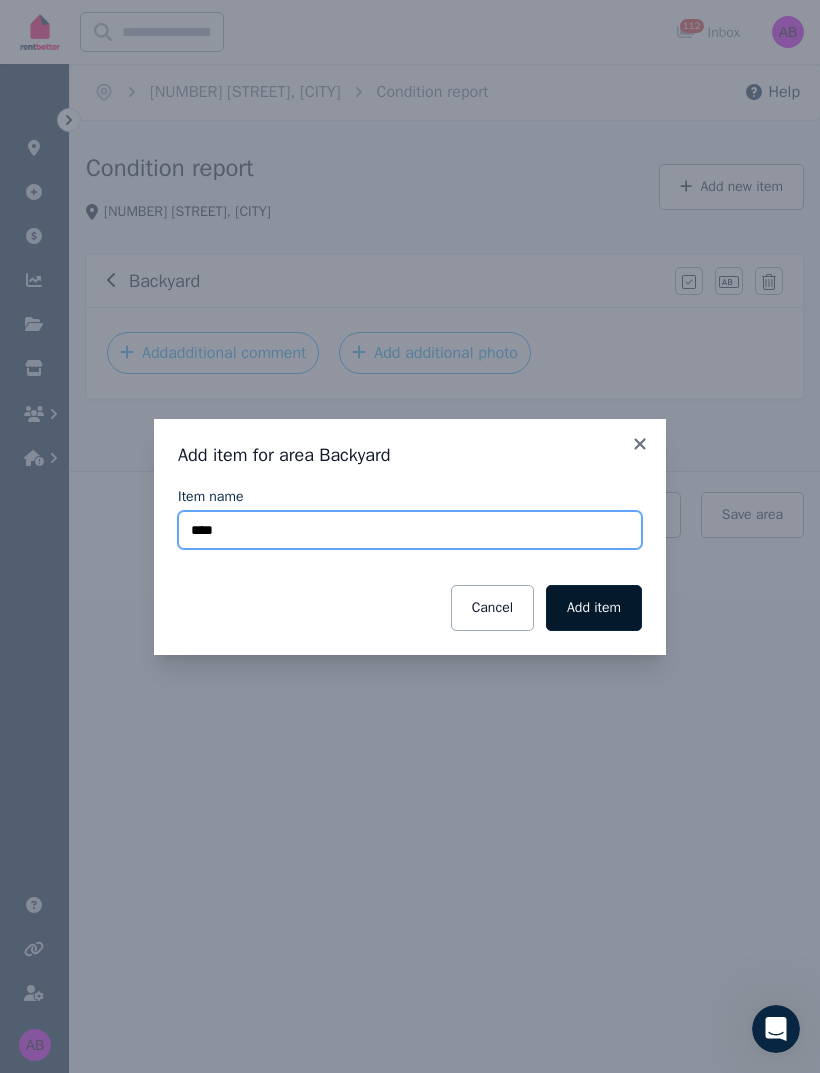 type on "****" 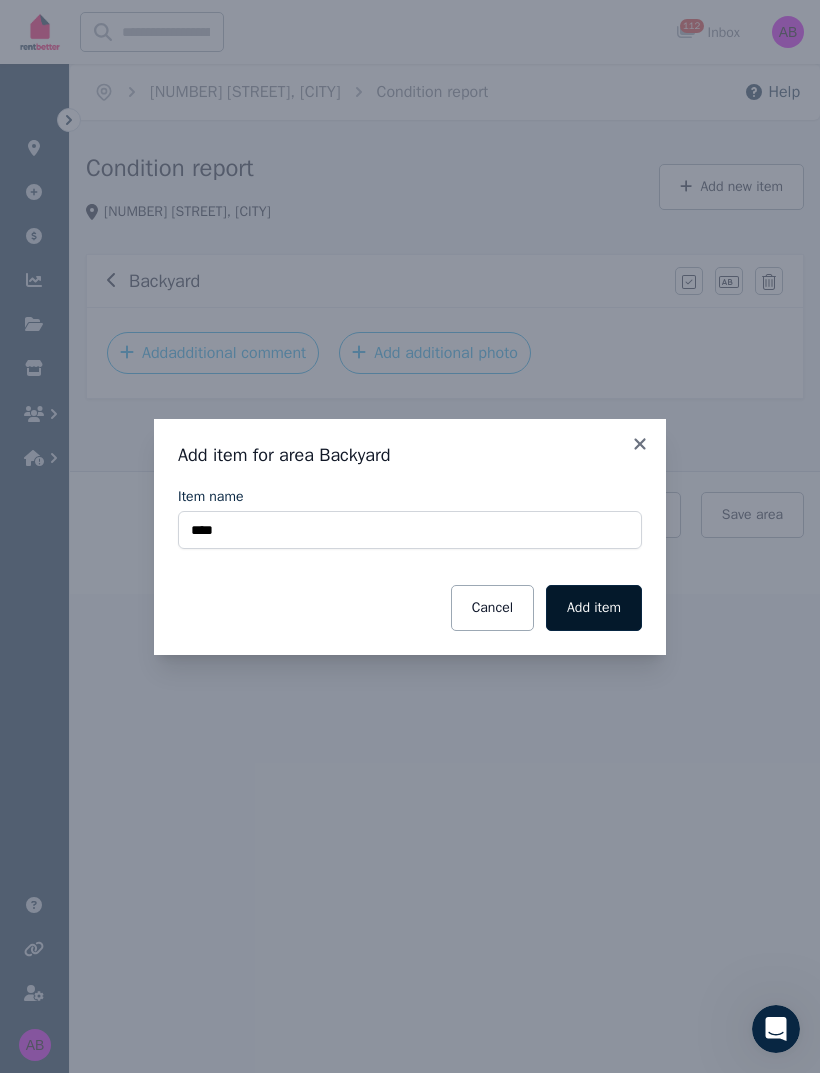 click on "Add item" at bounding box center (594, 608) 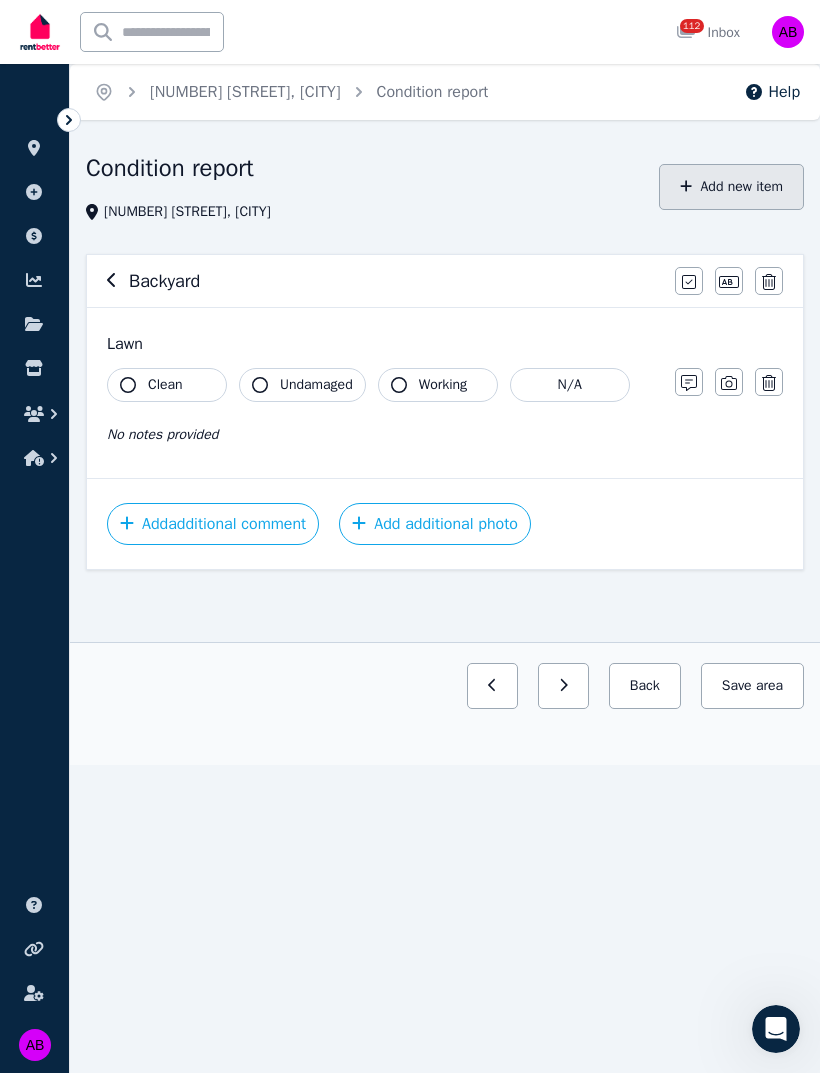 click on "Add new item" at bounding box center [731, 187] 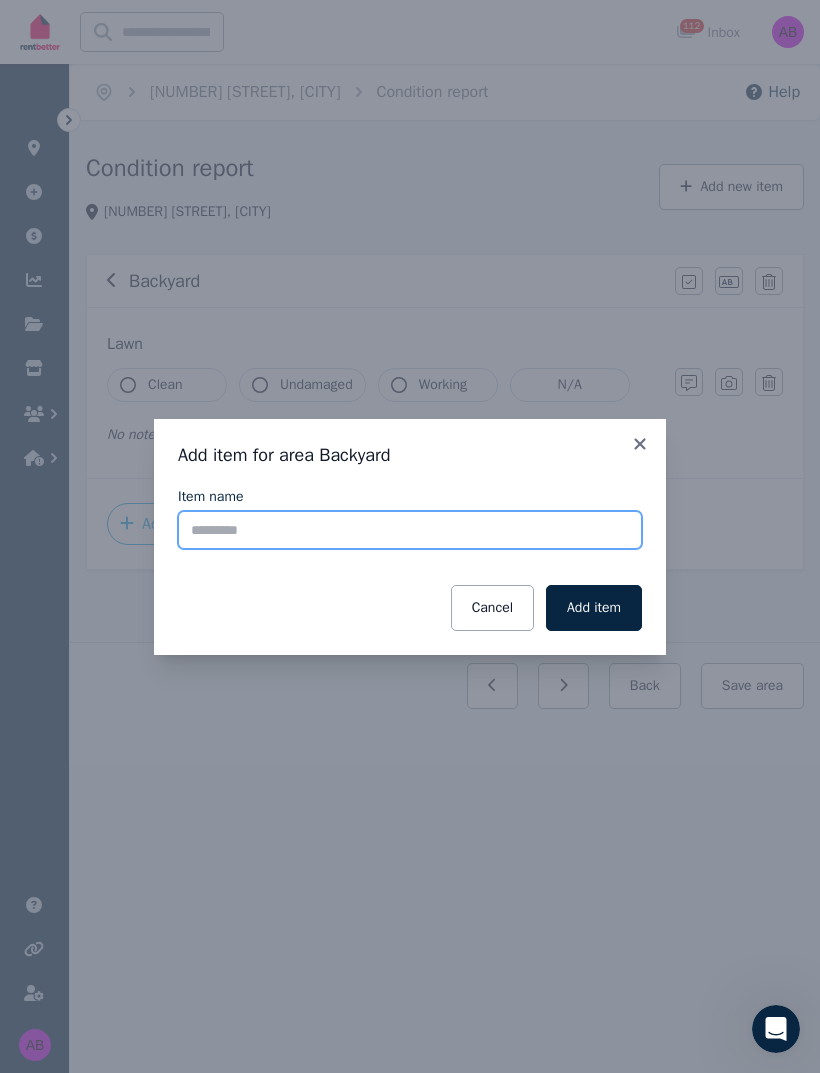 click on "Item name" at bounding box center [410, 530] 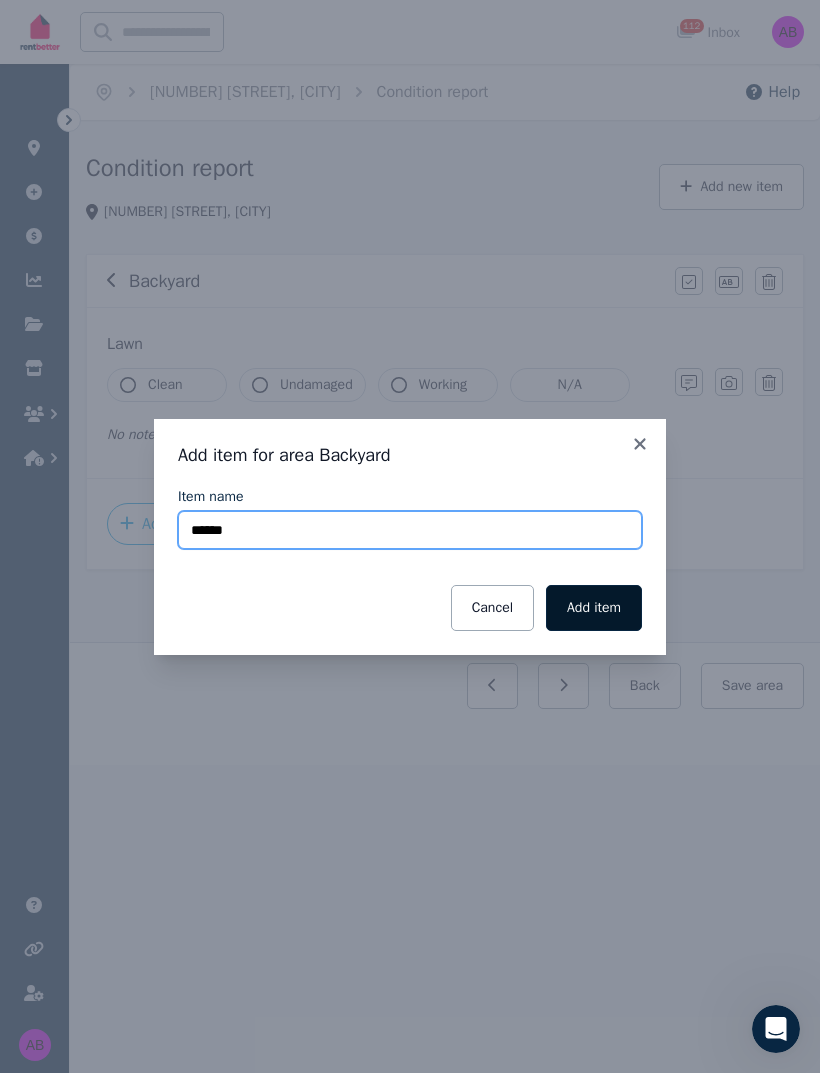 type on "******" 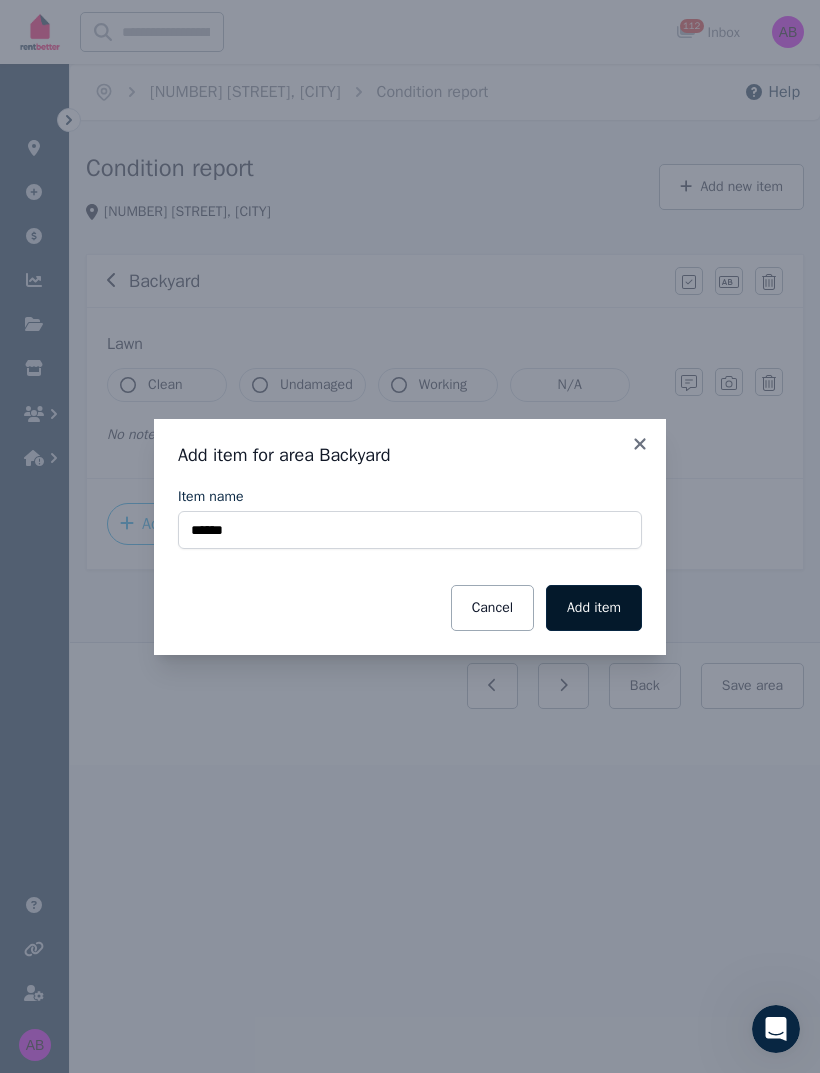 click on "Add item" at bounding box center (594, 608) 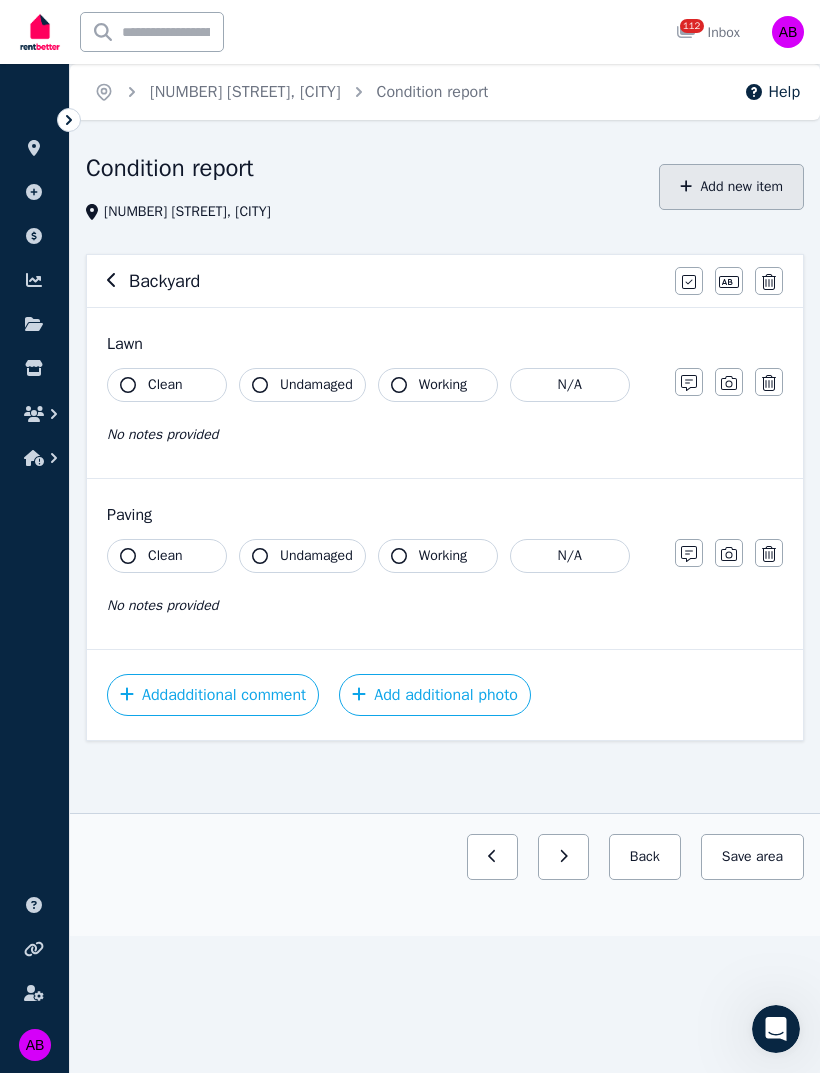 click on "Add new item" at bounding box center [731, 187] 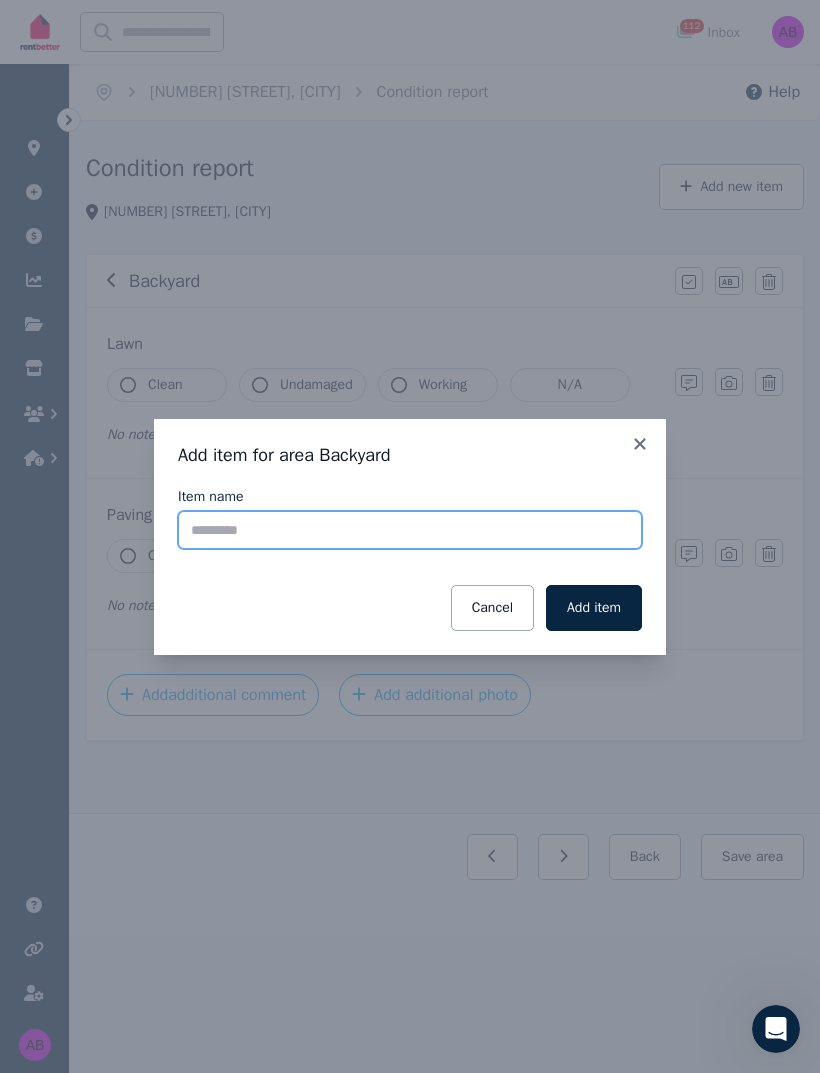 click on "Item name" at bounding box center (410, 530) 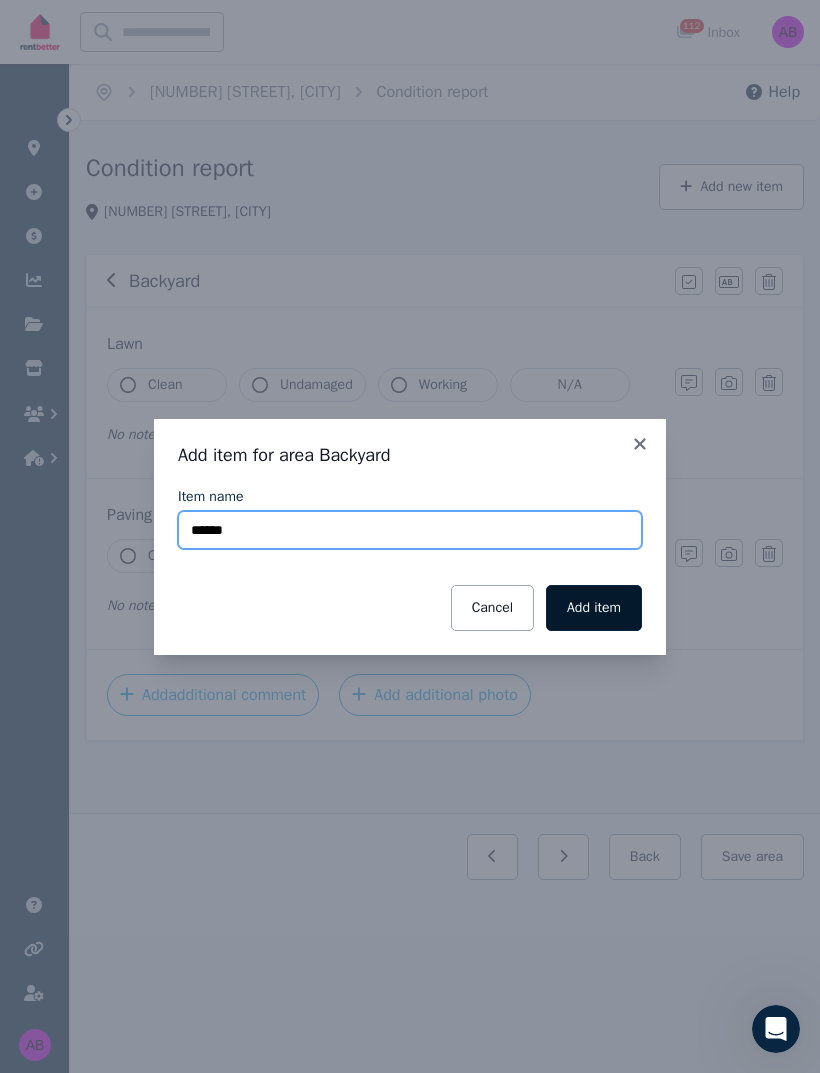 type on "******" 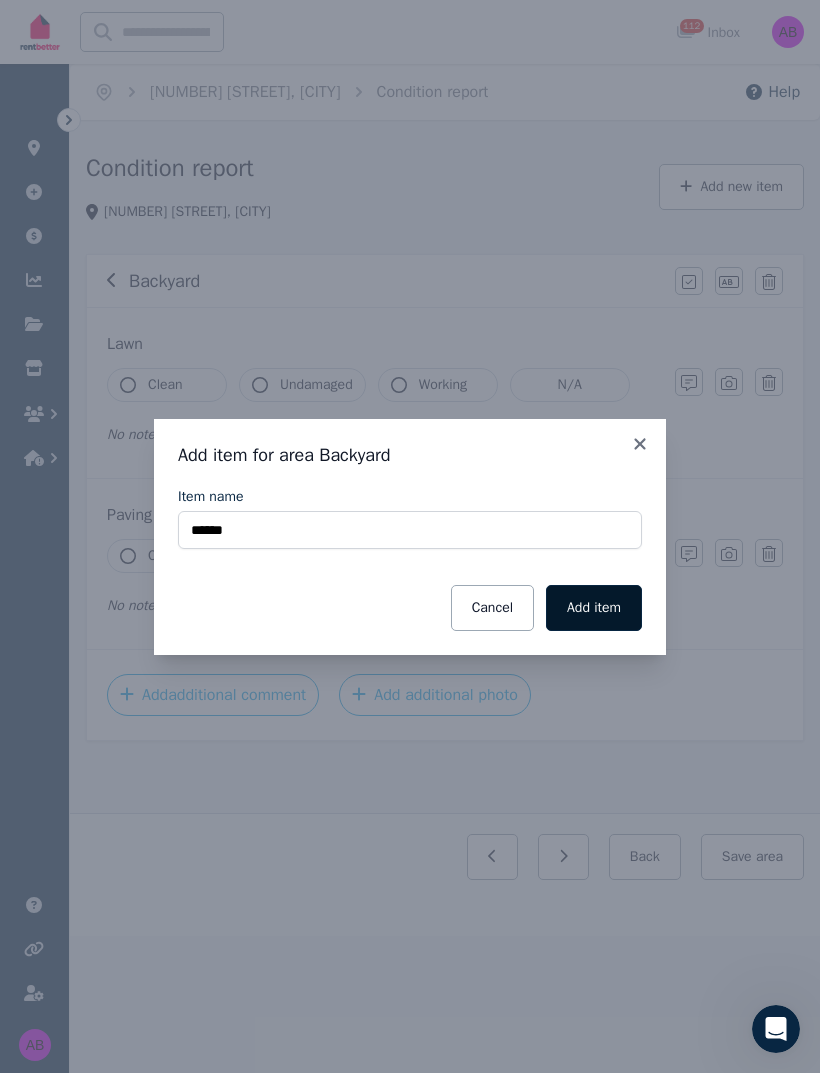click on "Add item" at bounding box center [594, 608] 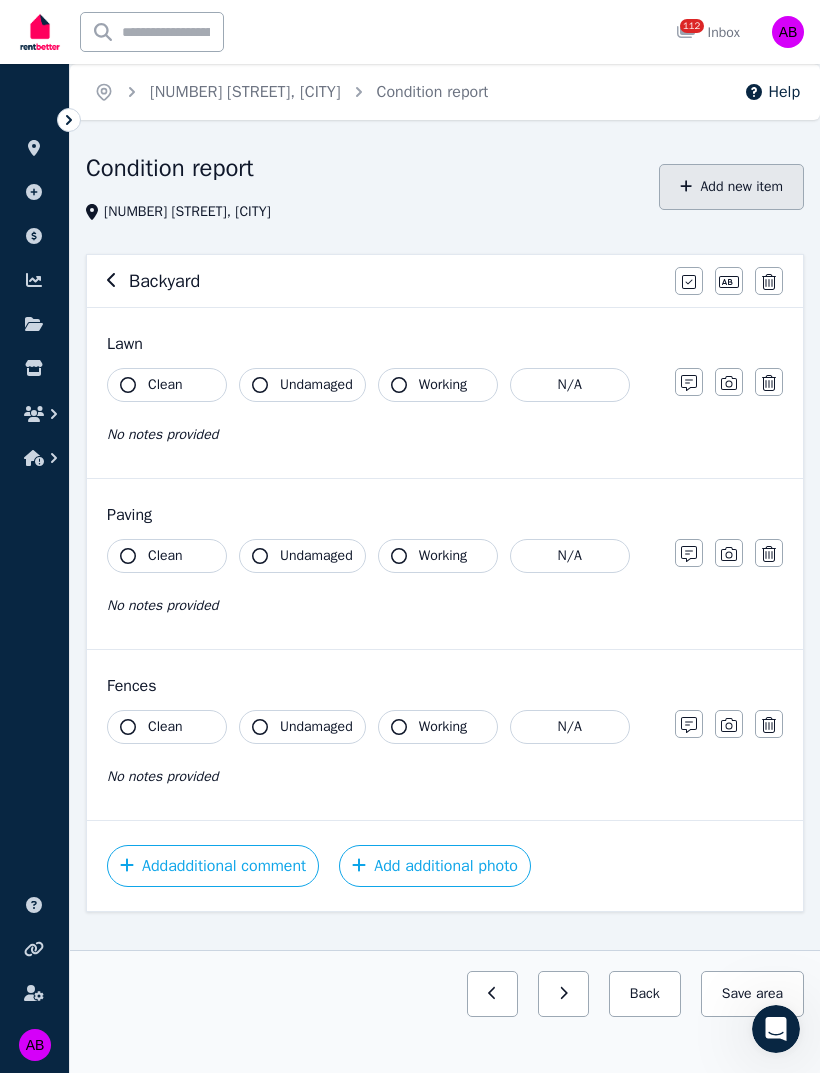 click on "Add new item" at bounding box center (731, 187) 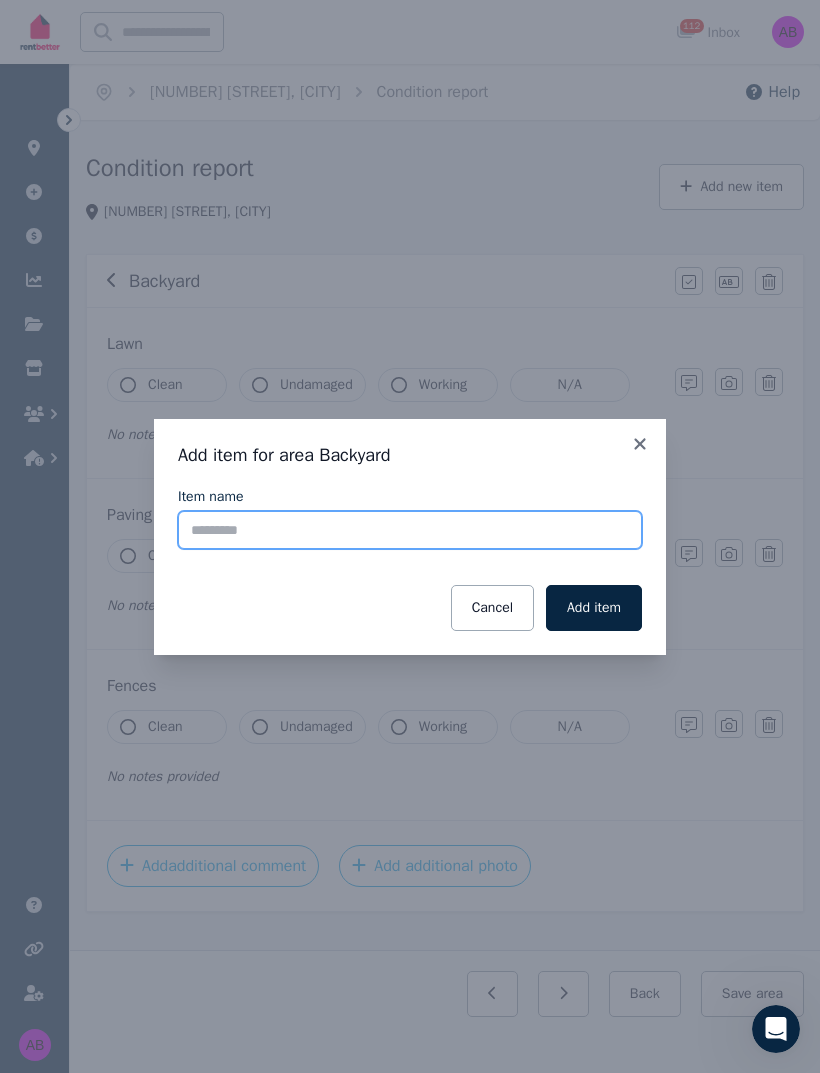 click on "Item name" at bounding box center (410, 530) 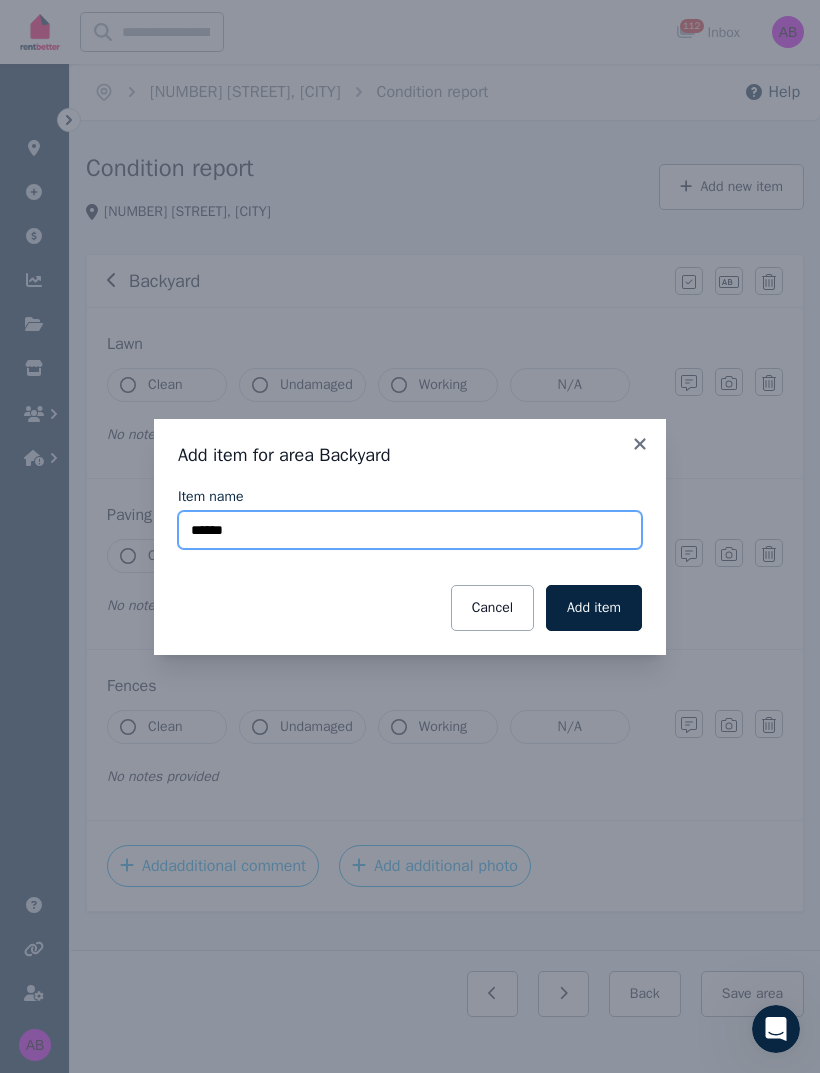 type on "******" 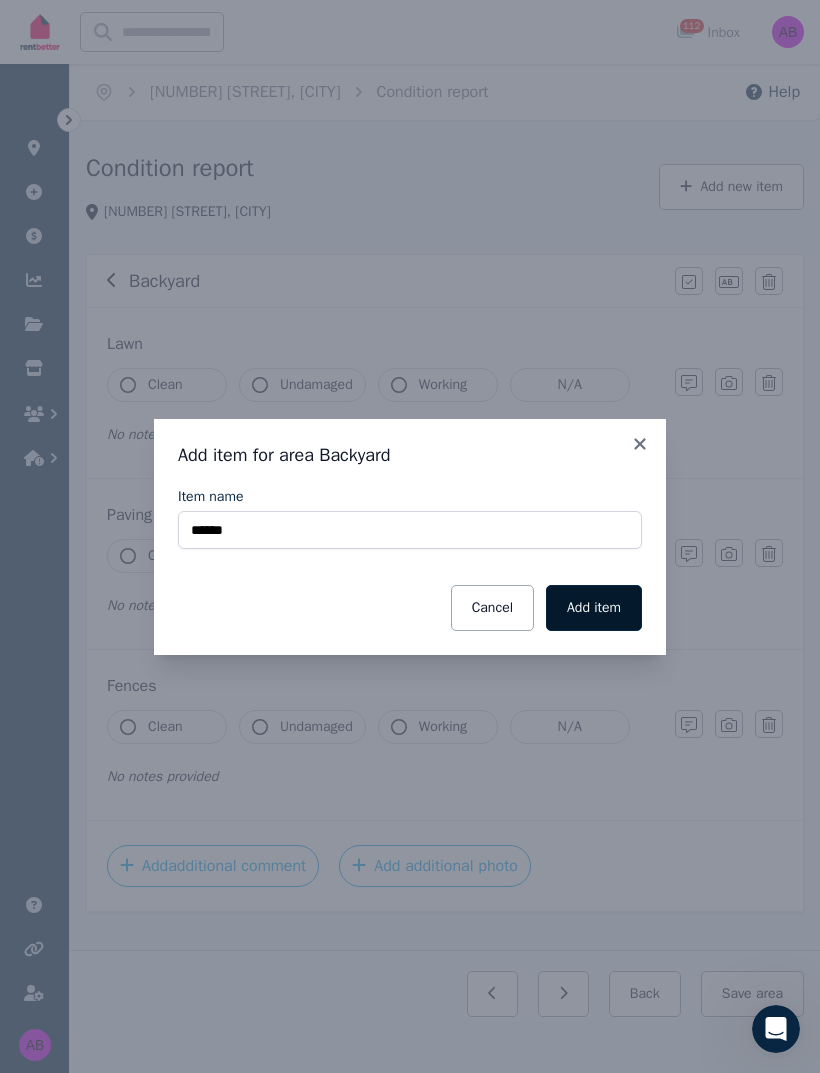 click on "Add item" at bounding box center (594, 608) 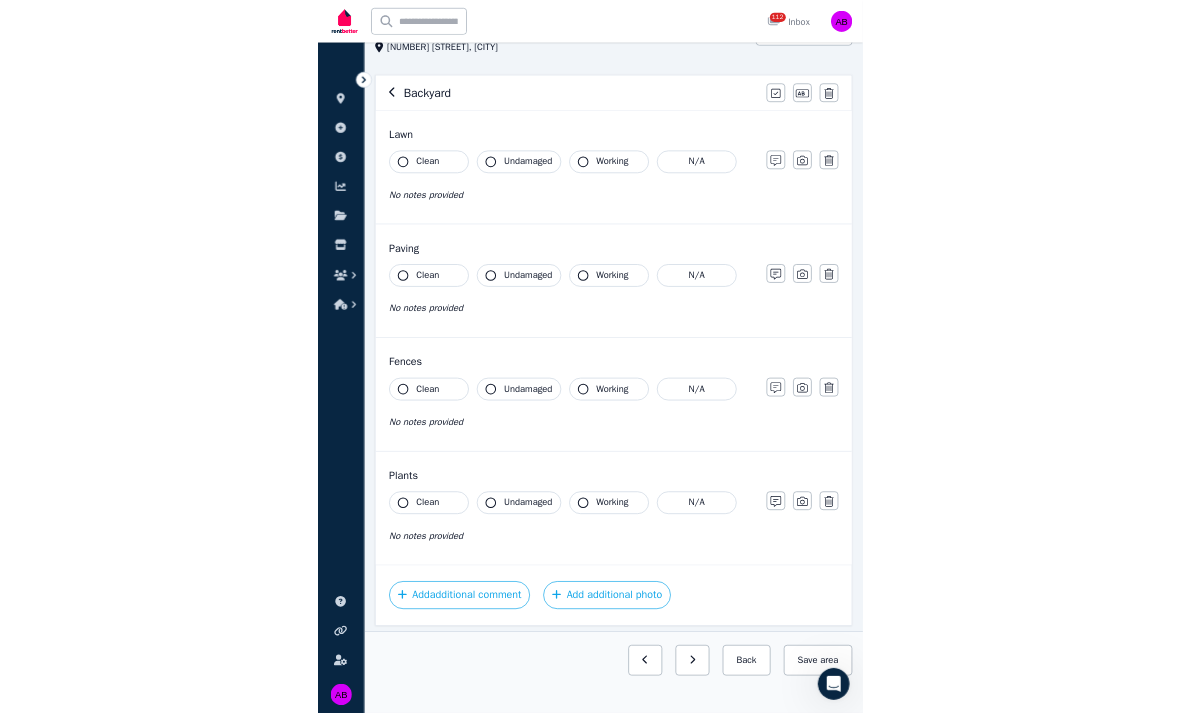 scroll, scrollTop: 0, scrollLeft: 0, axis: both 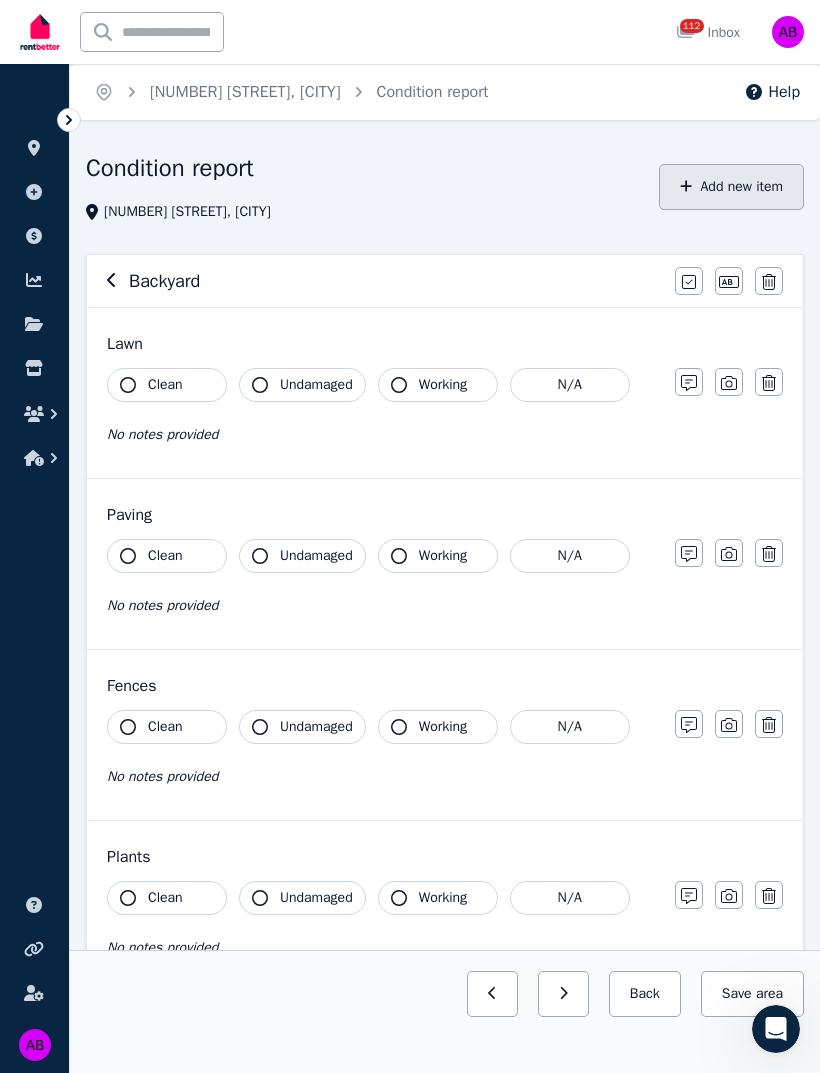 click on "Add new item" at bounding box center (731, 187) 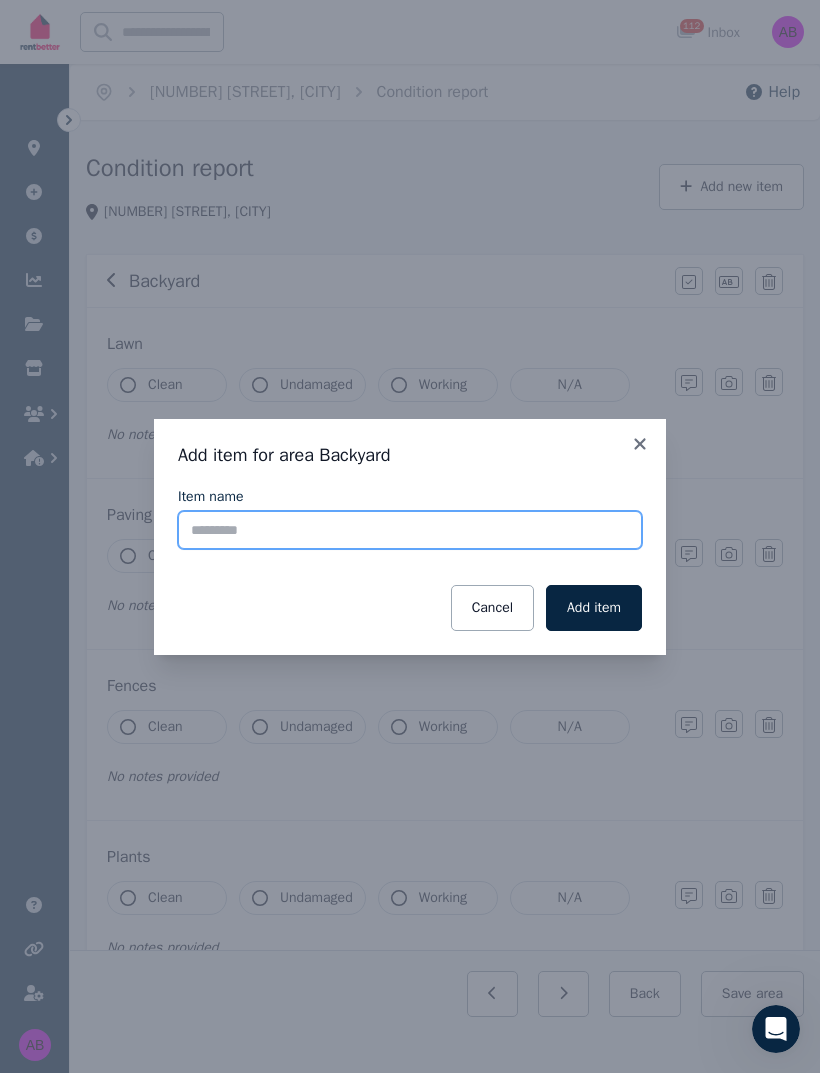 click on "Item name" at bounding box center [410, 530] 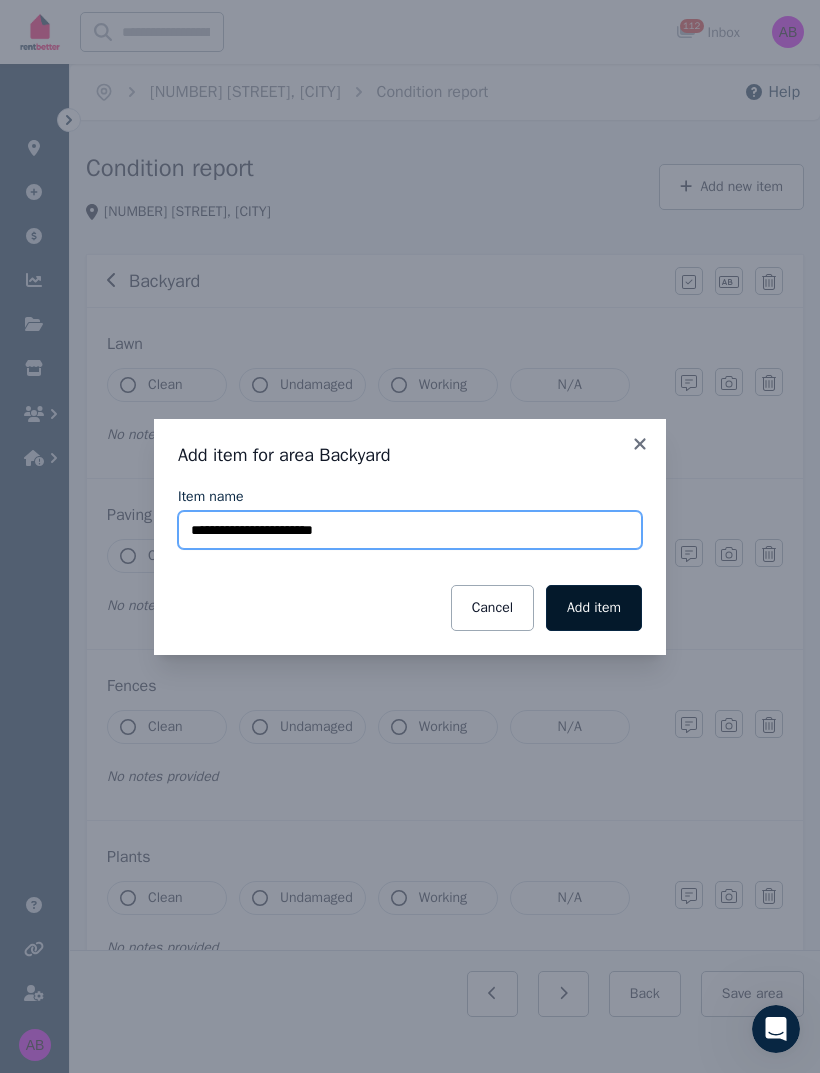type on "**********" 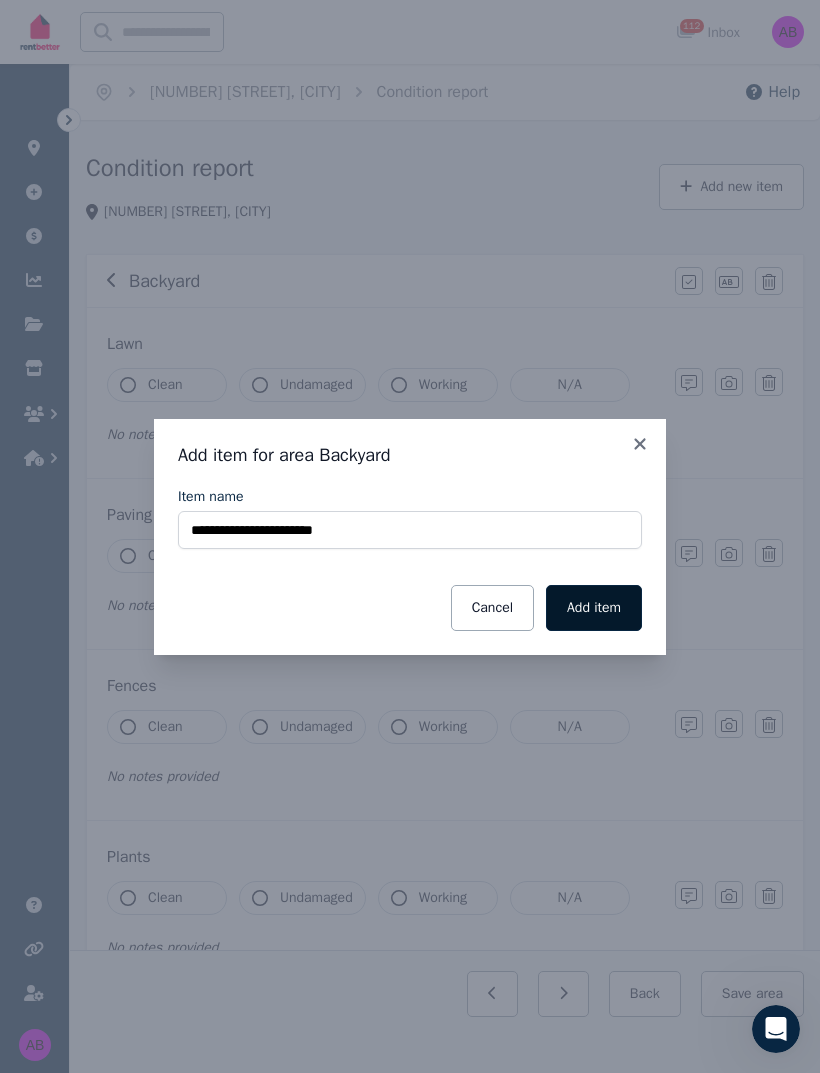 click on "Add item" at bounding box center (594, 608) 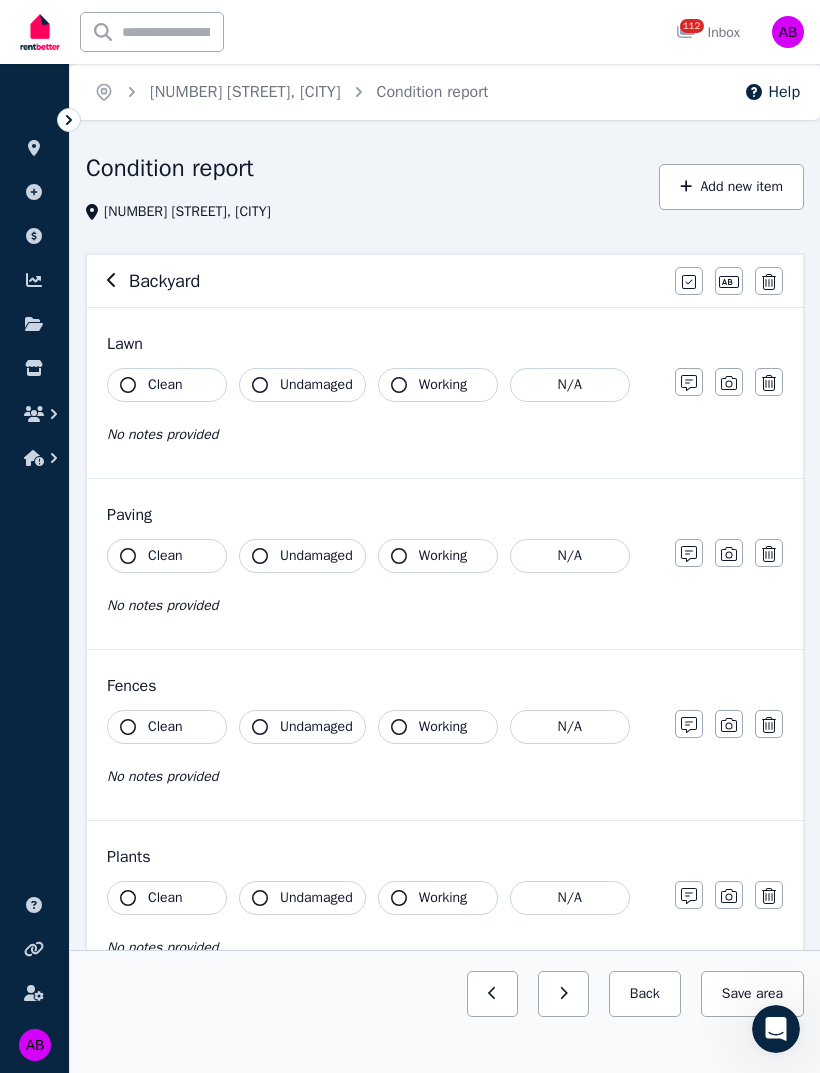 click on "Clean" at bounding box center (165, 385) 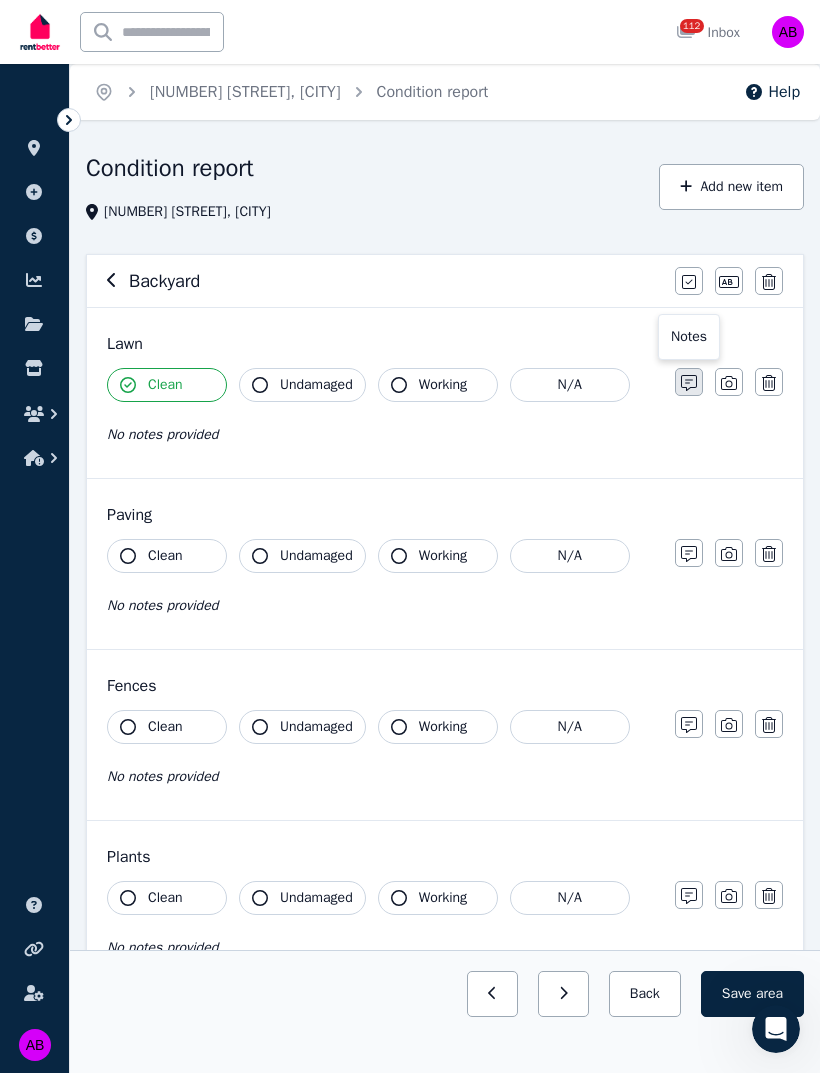 click at bounding box center (689, 382) 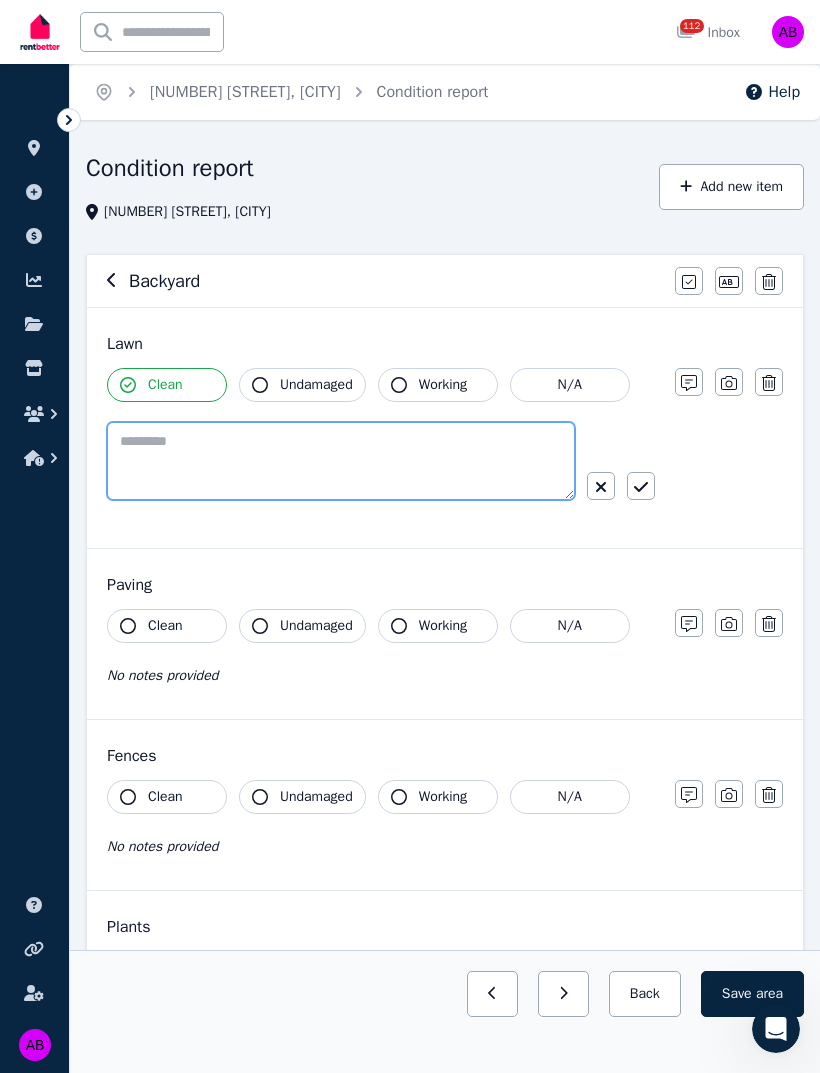 click at bounding box center (341, 461) 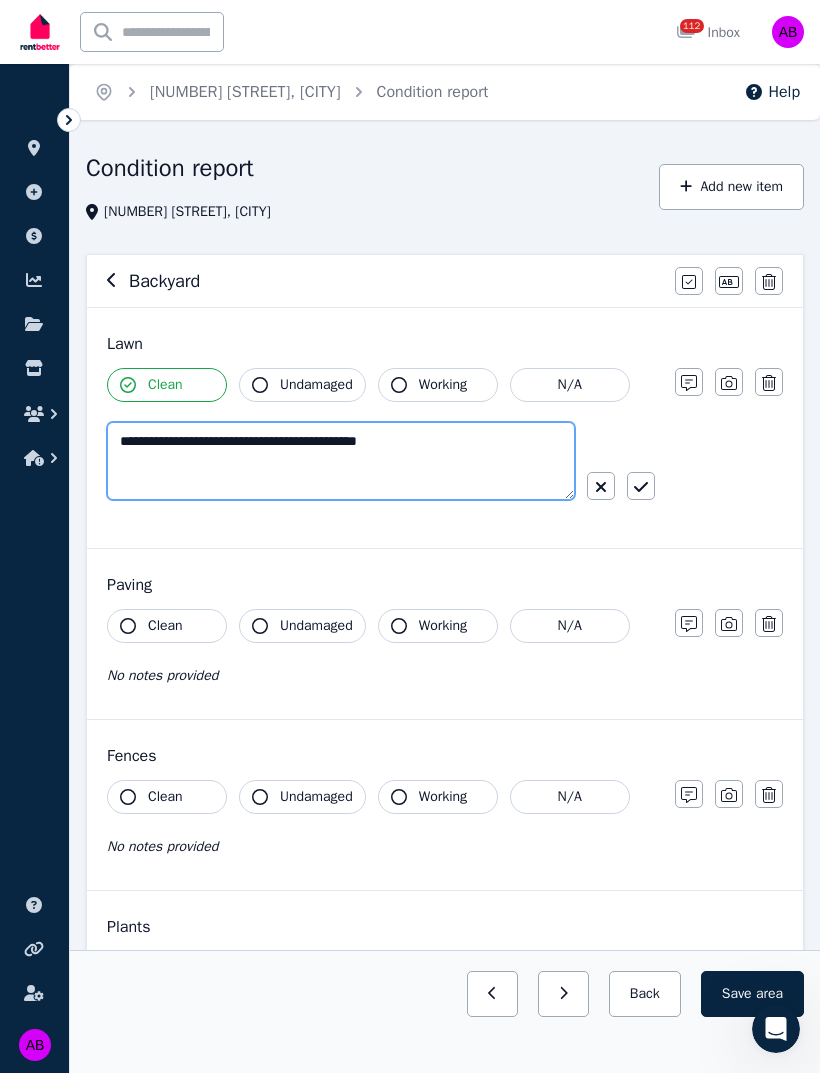 type on "**********" 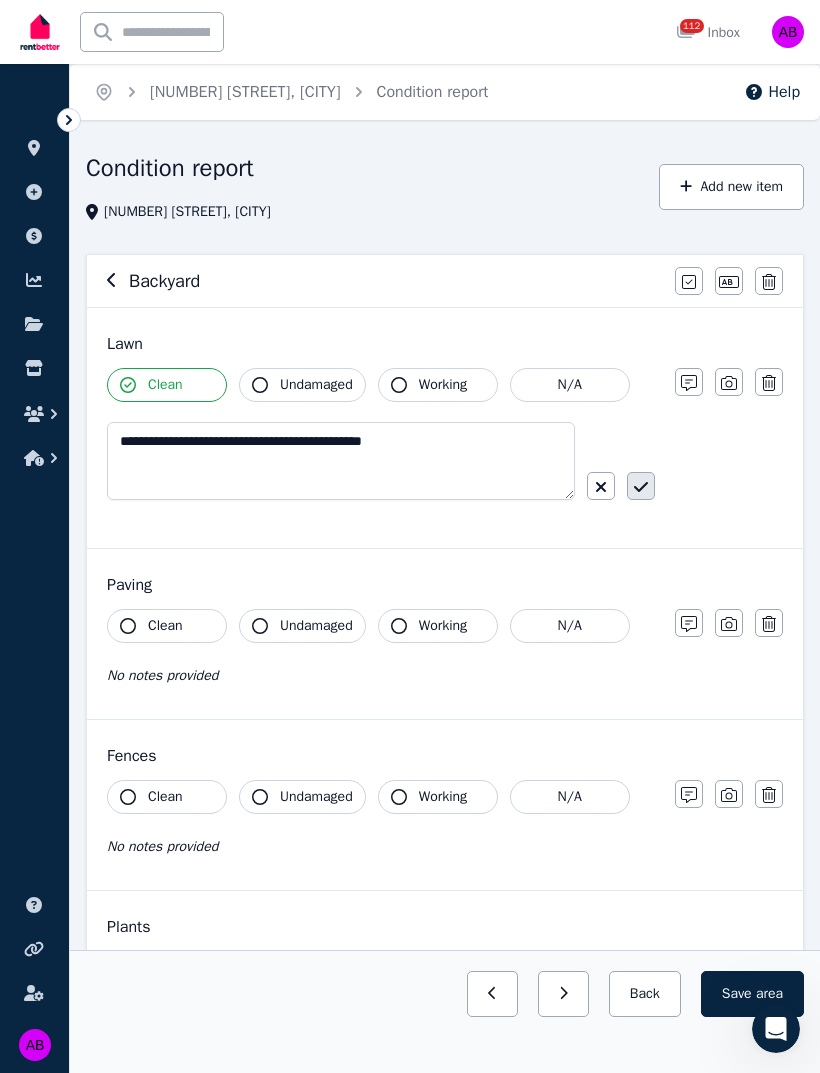 click 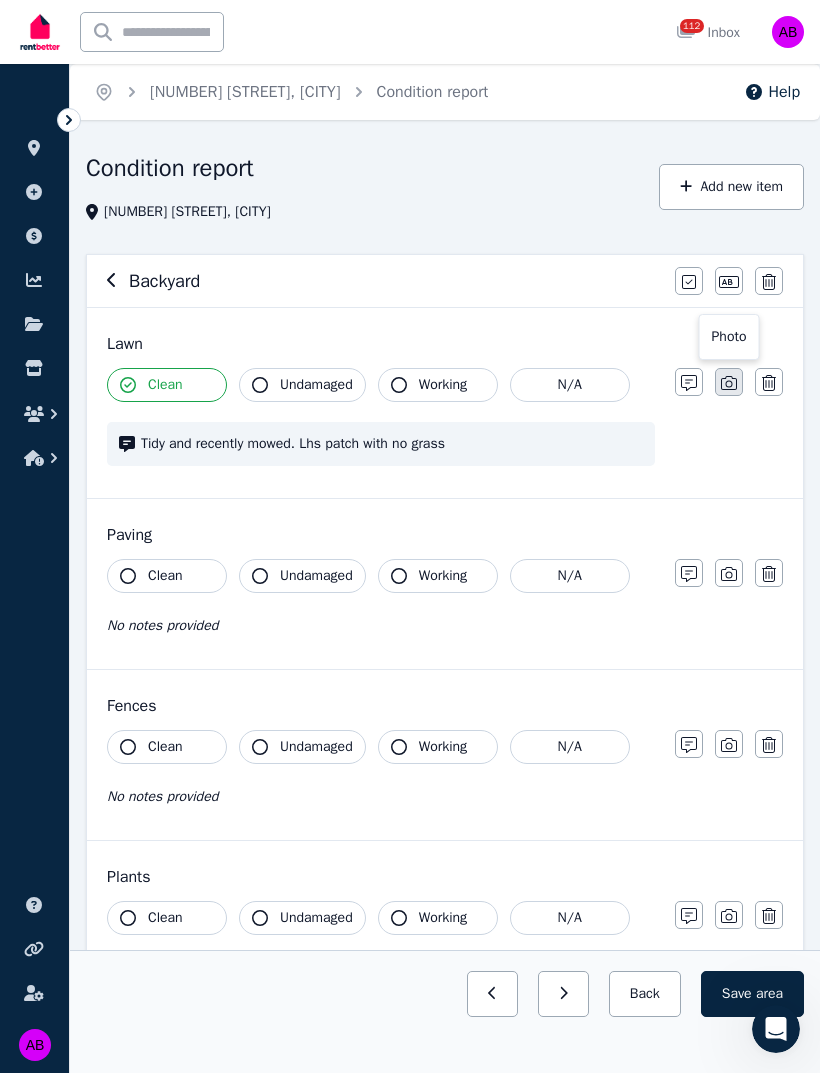 click 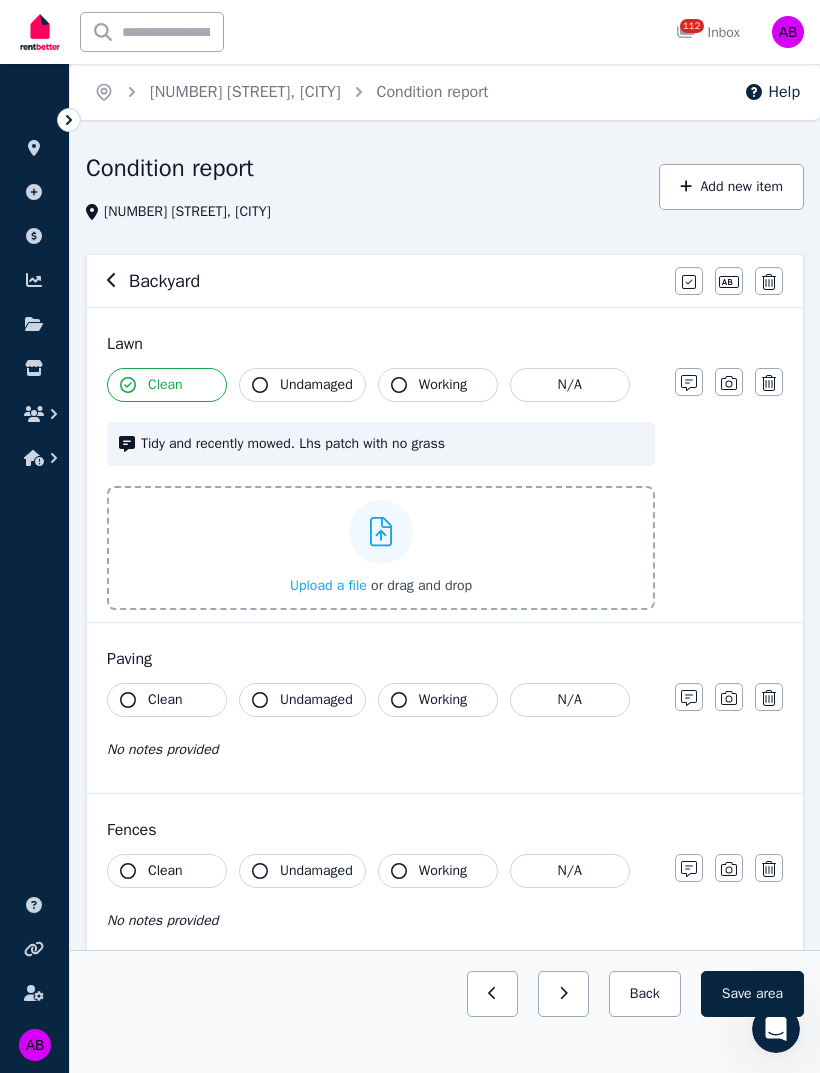 click on "Upload a file   or drag and drop" at bounding box center [381, 548] 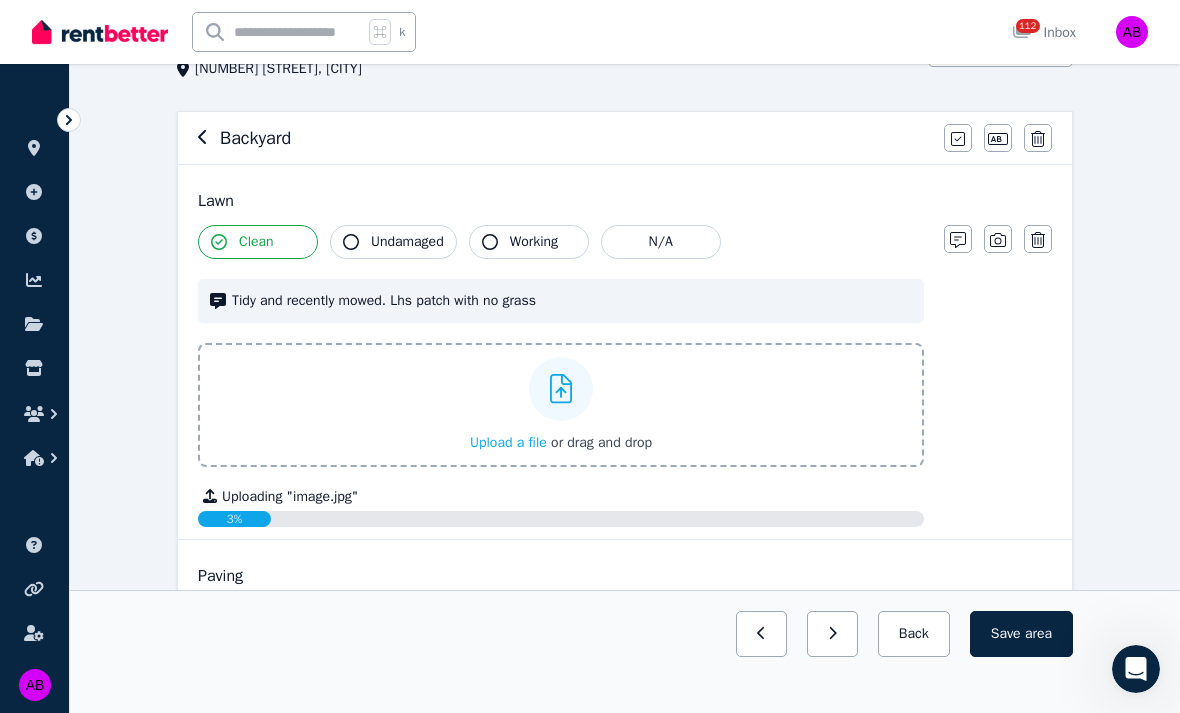 scroll, scrollTop: 144, scrollLeft: 0, axis: vertical 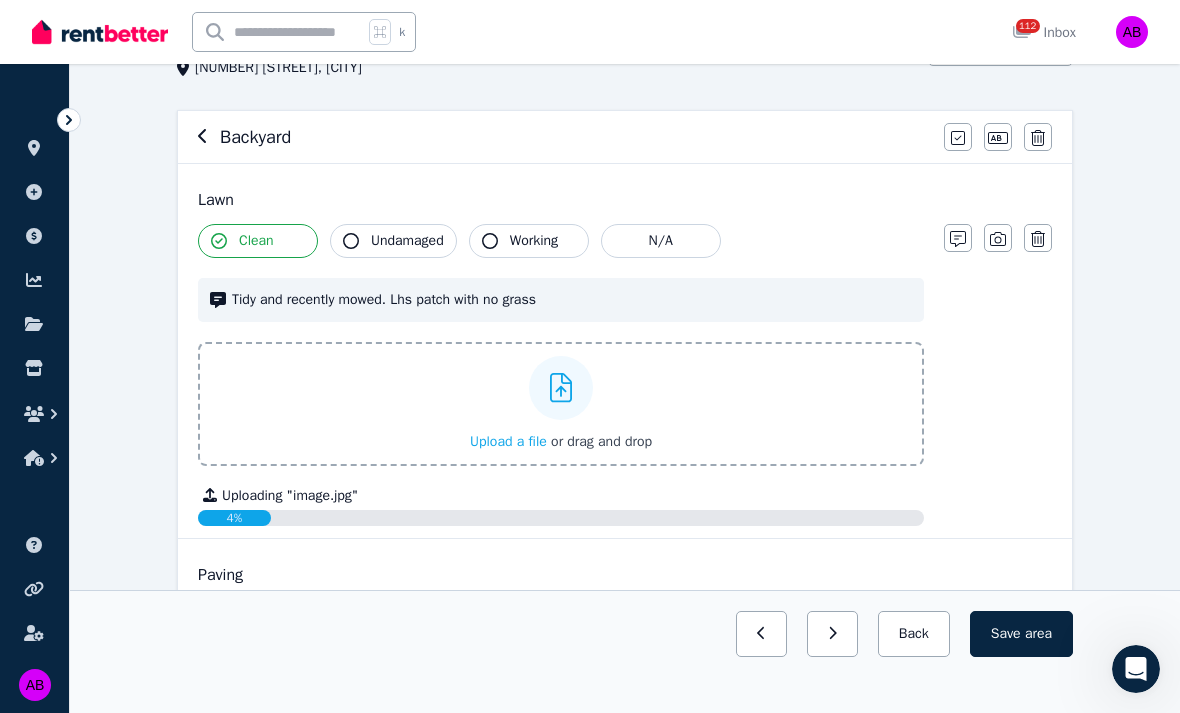 click on "Upload a file" at bounding box center (508, 441) 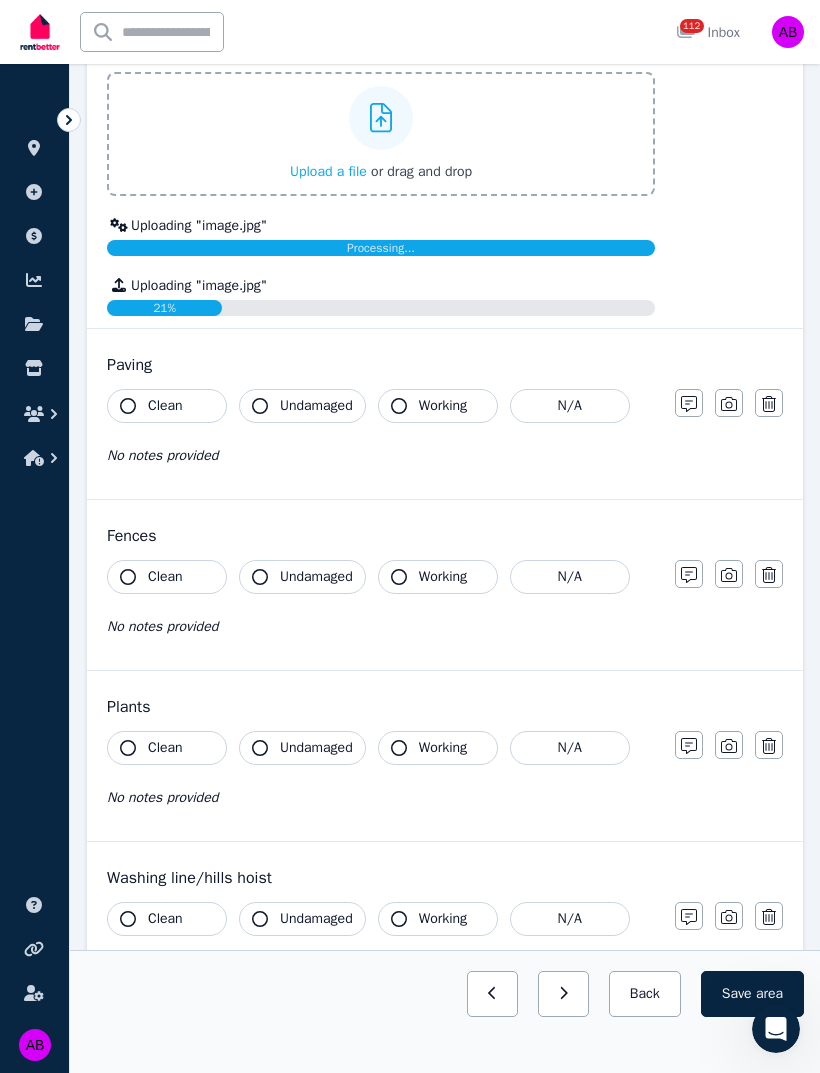 scroll, scrollTop: 424, scrollLeft: 0, axis: vertical 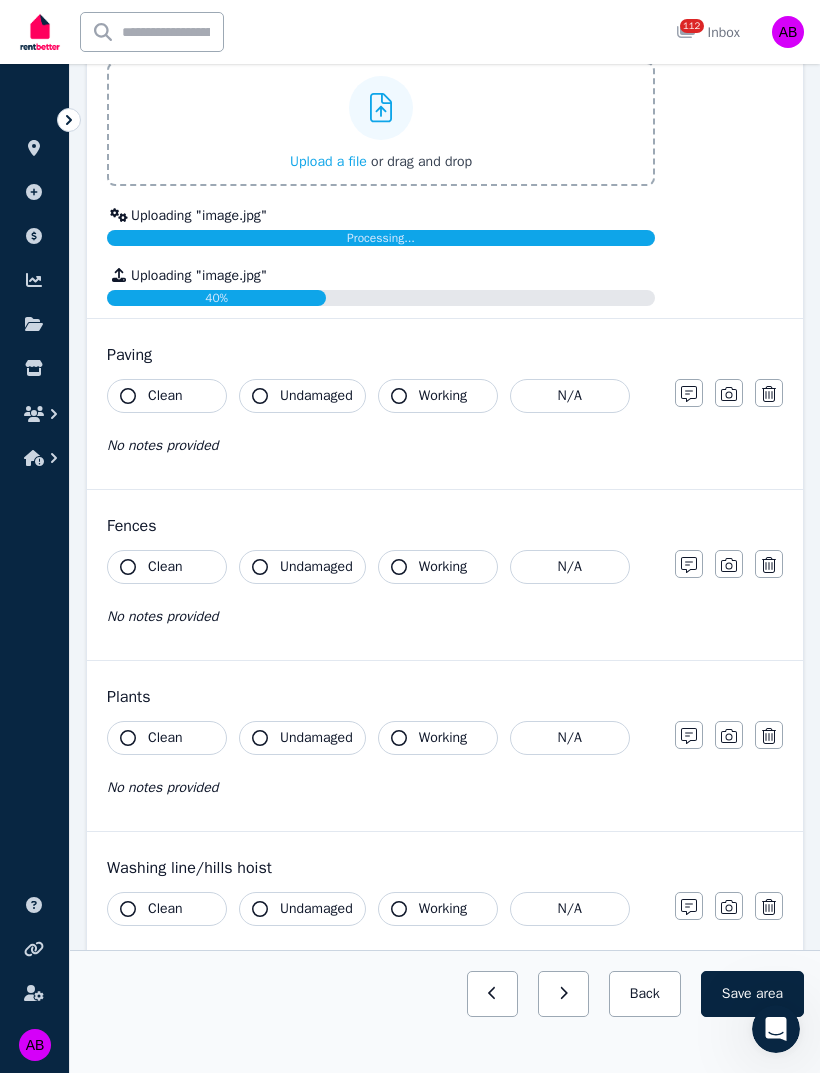 click on "Clean" at bounding box center [167, 396] 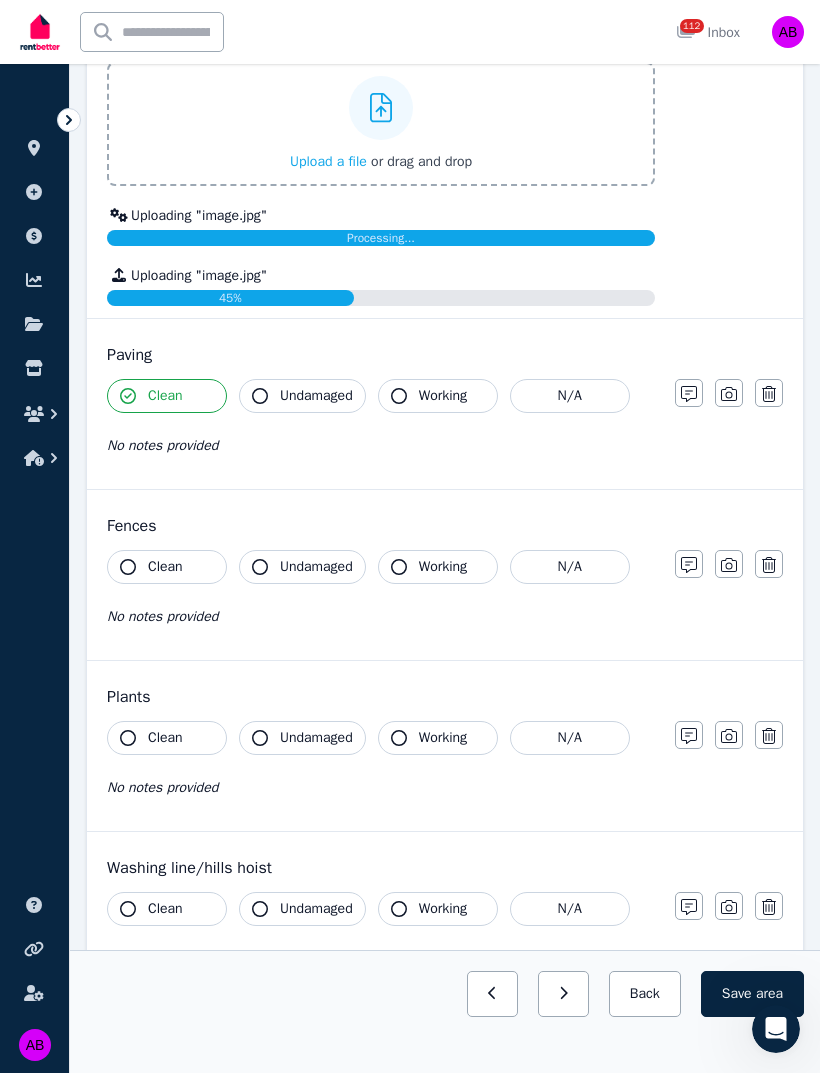 click on "Undamaged" at bounding box center (316, 396) 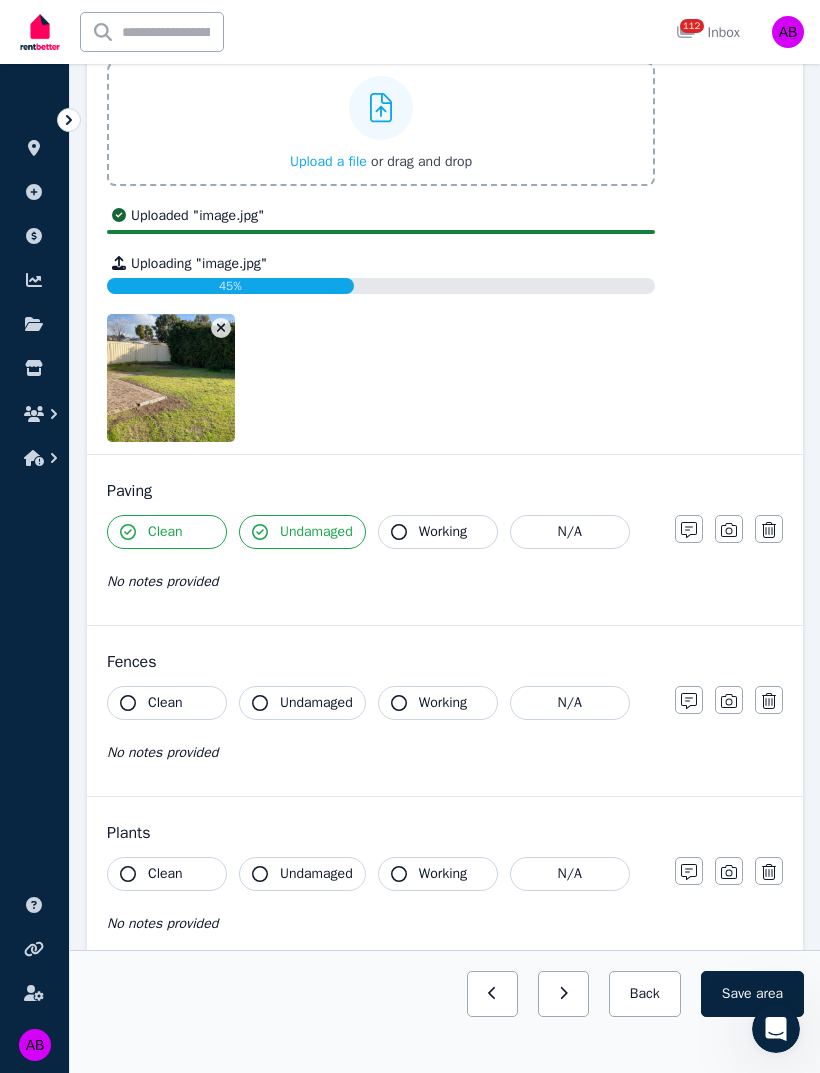 click on "Clean Undamaged Working N/A No notes provided Notes Photo Delete" at bounding box center [445, 564] 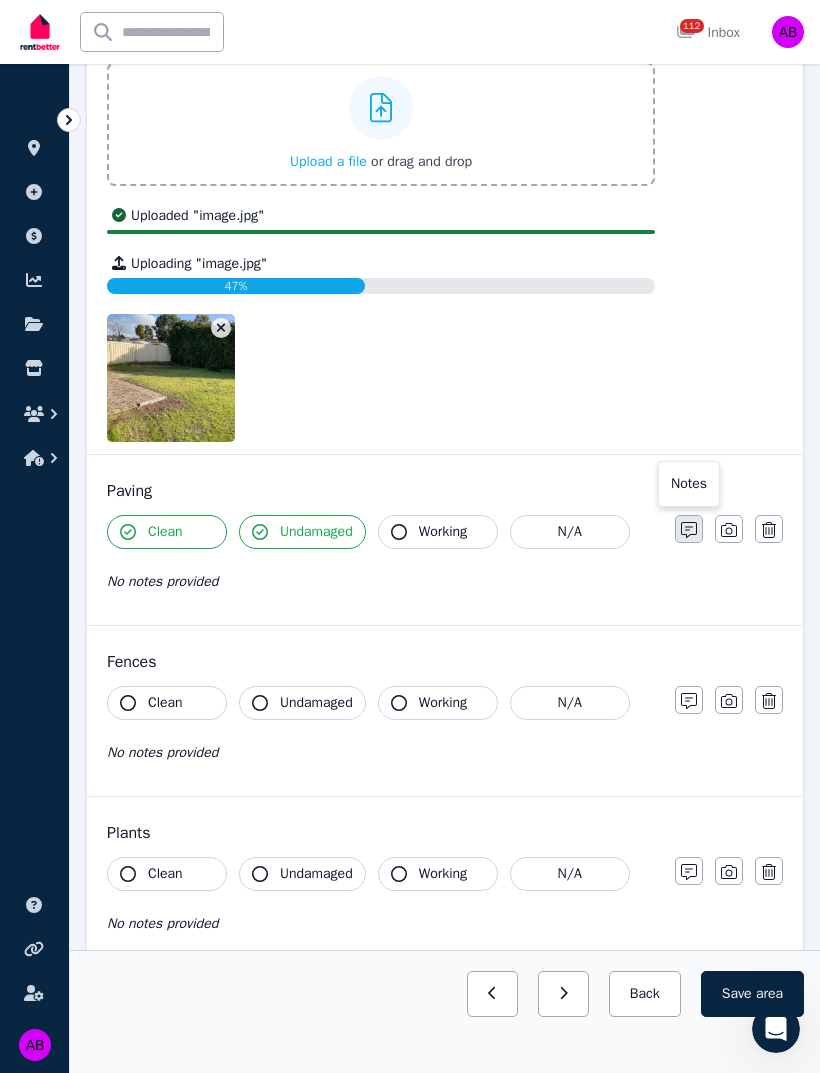 click at bounding box center [689, 529] 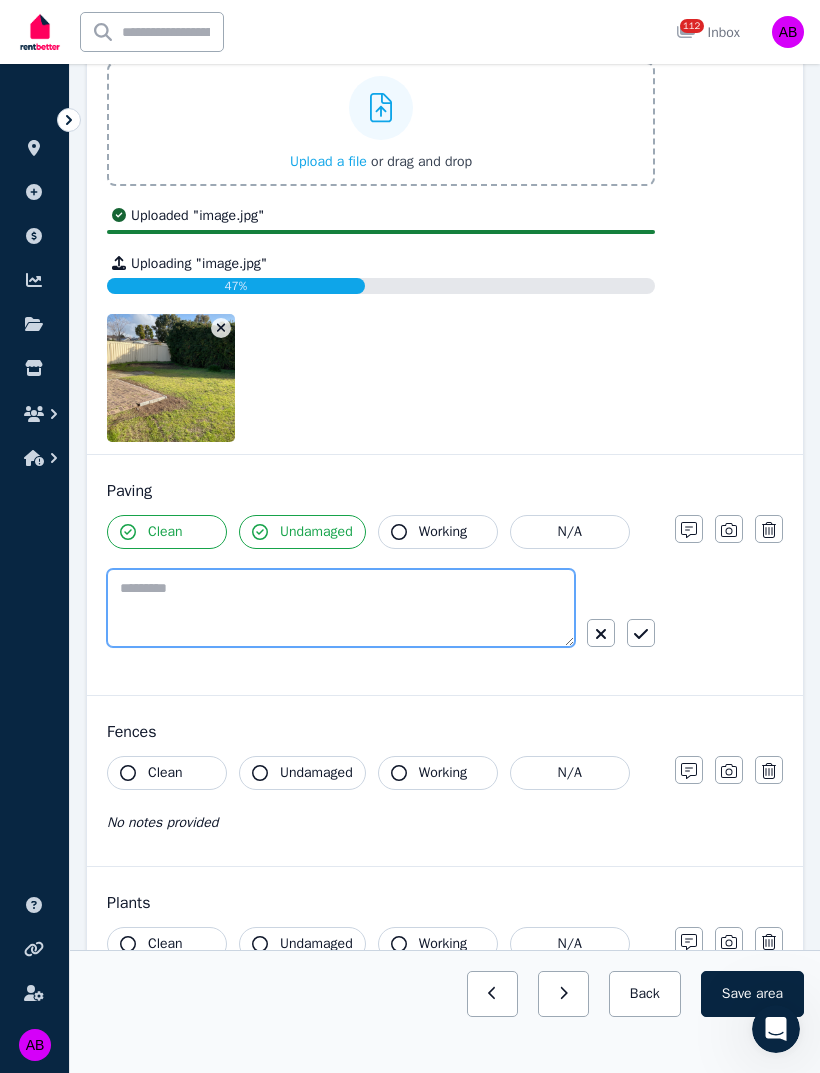click at bounding box center [341, 608] 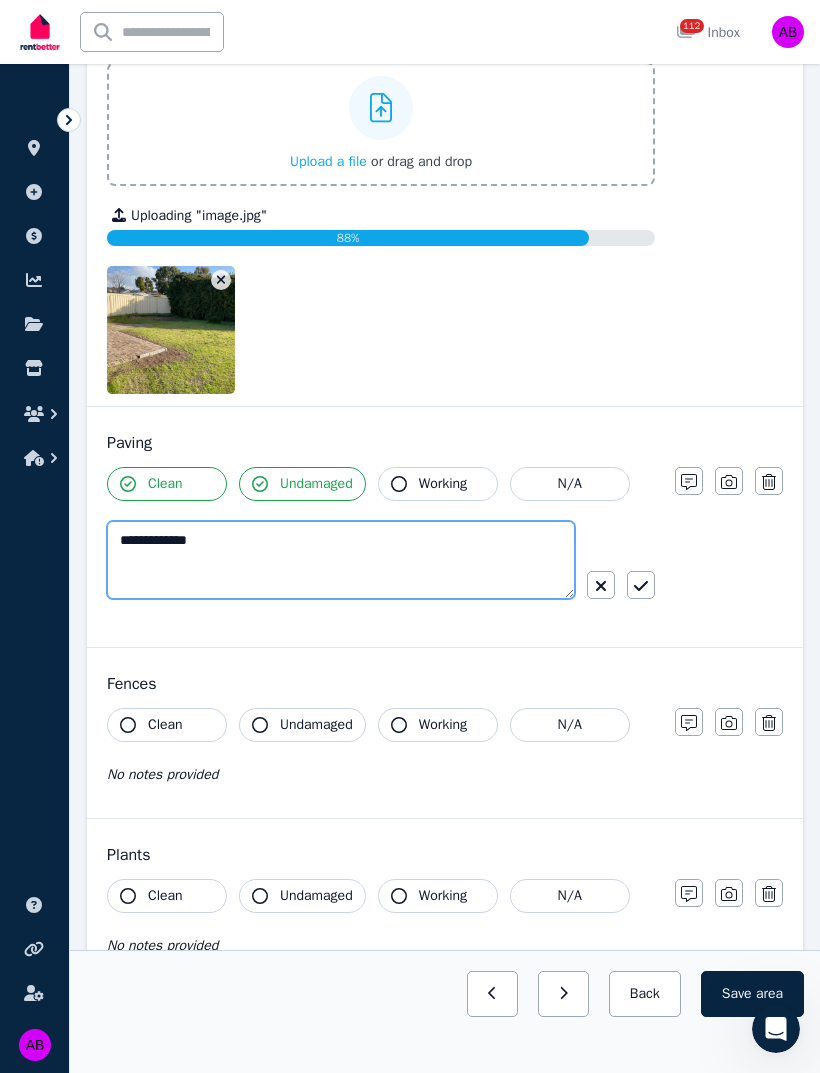 type on "**********" 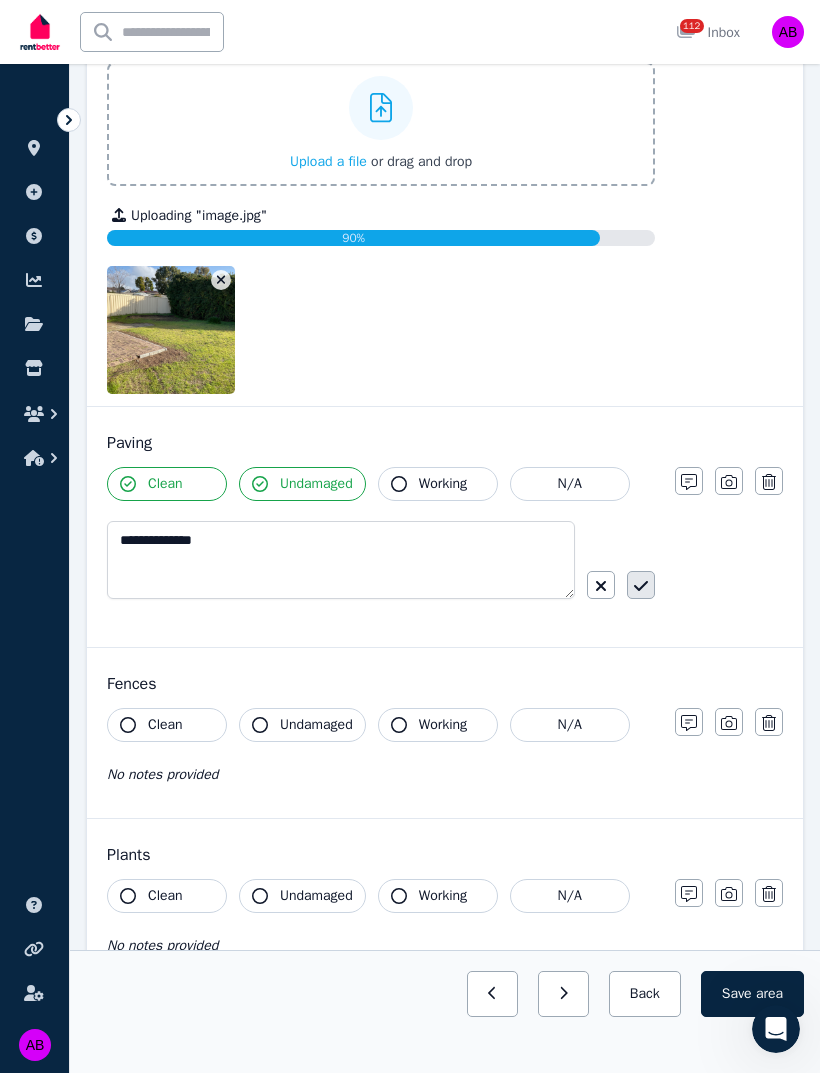 click 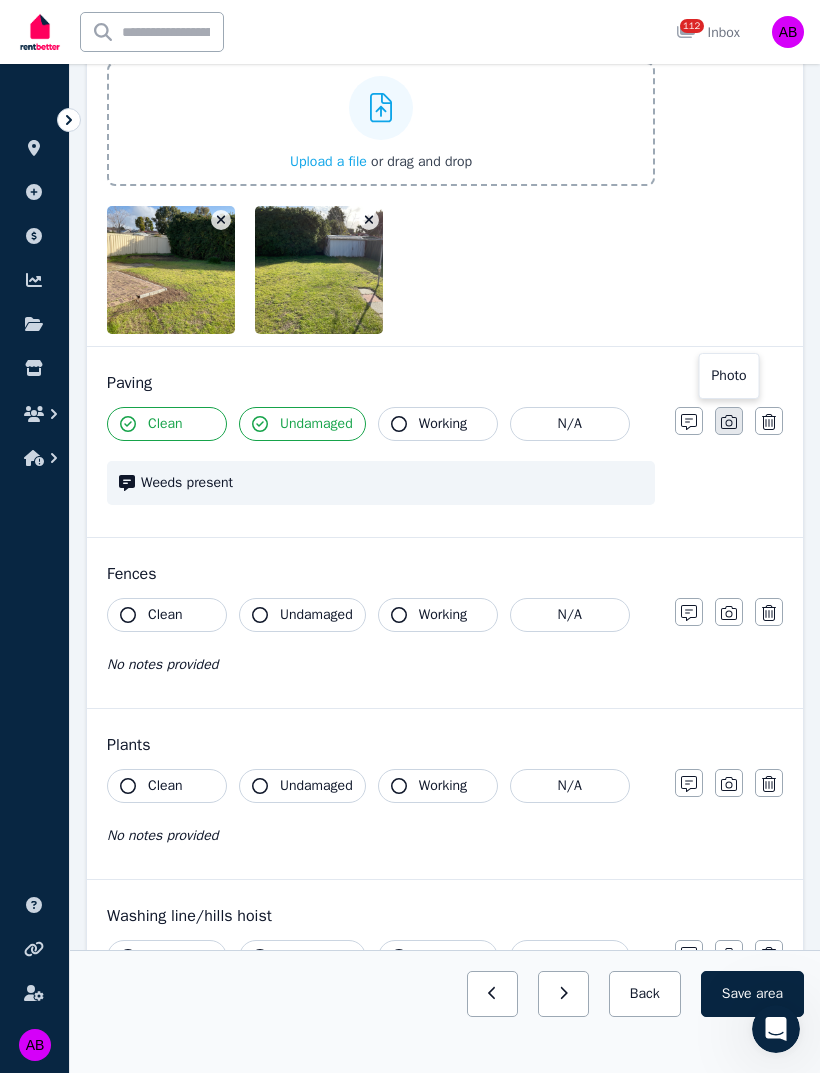 click at bounding box center (729, 421) 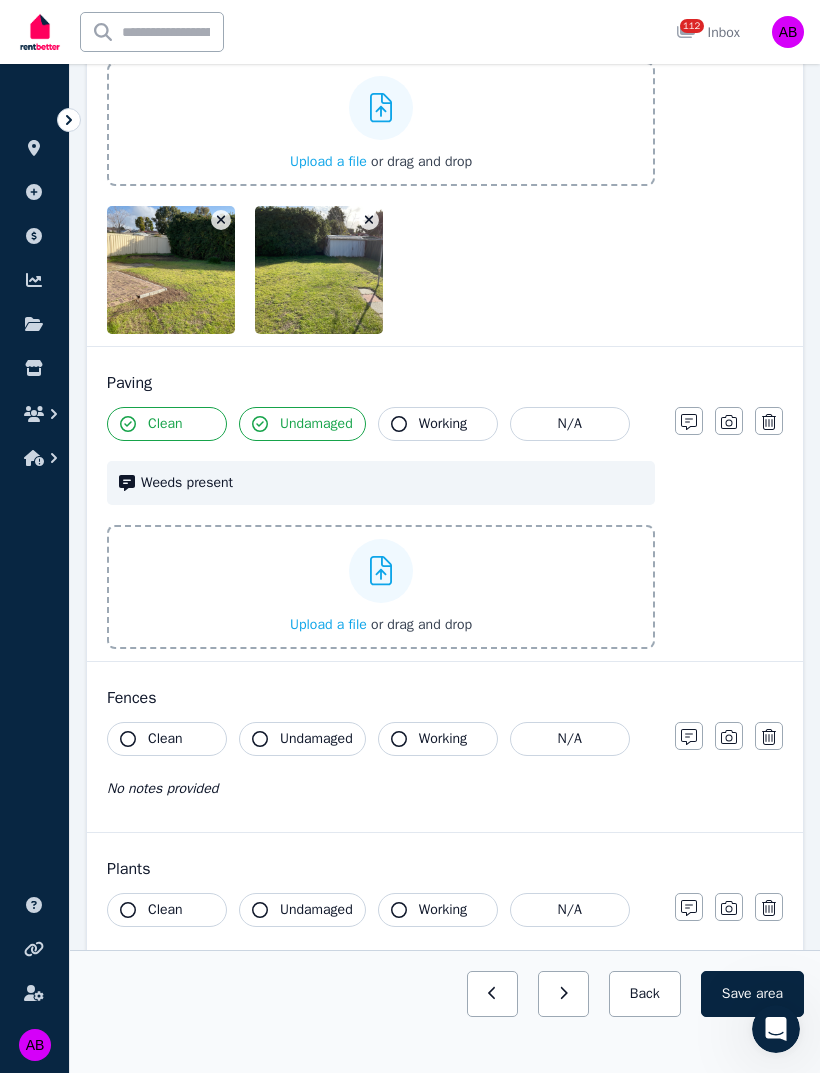 click on "Upload a file" at bounding box center [328, 624] 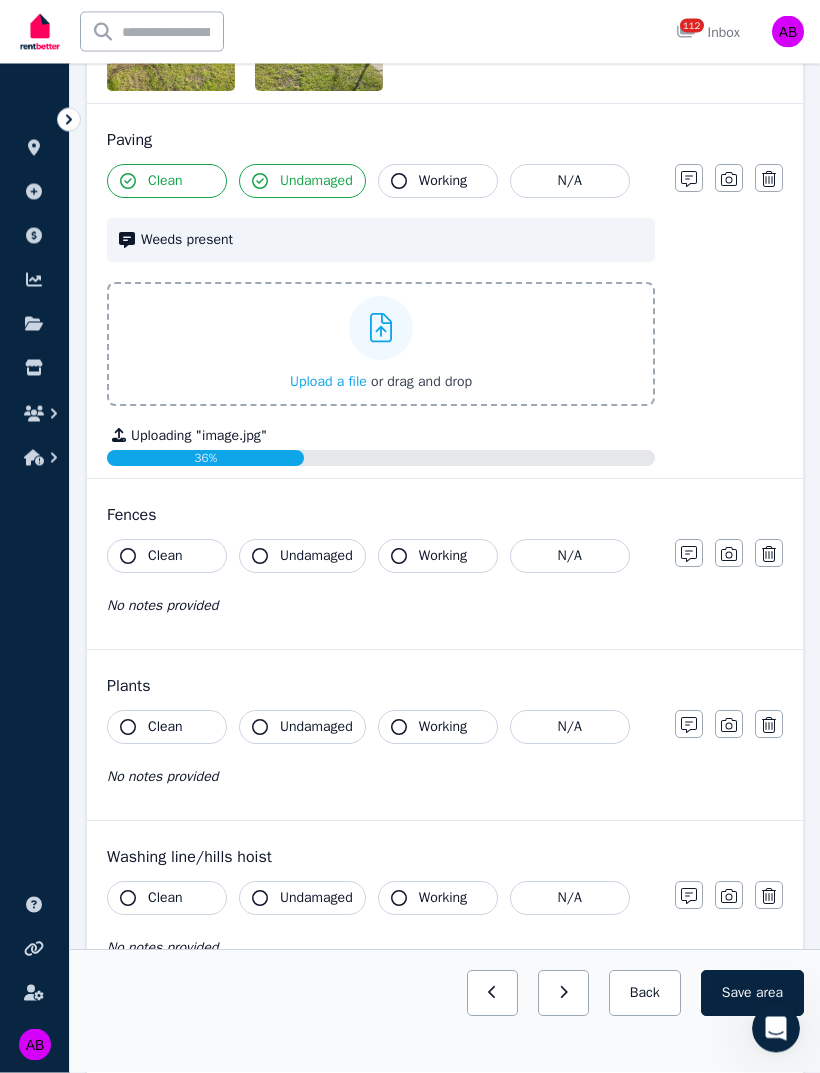 click on "Clean" at bounding box center [165, 557] 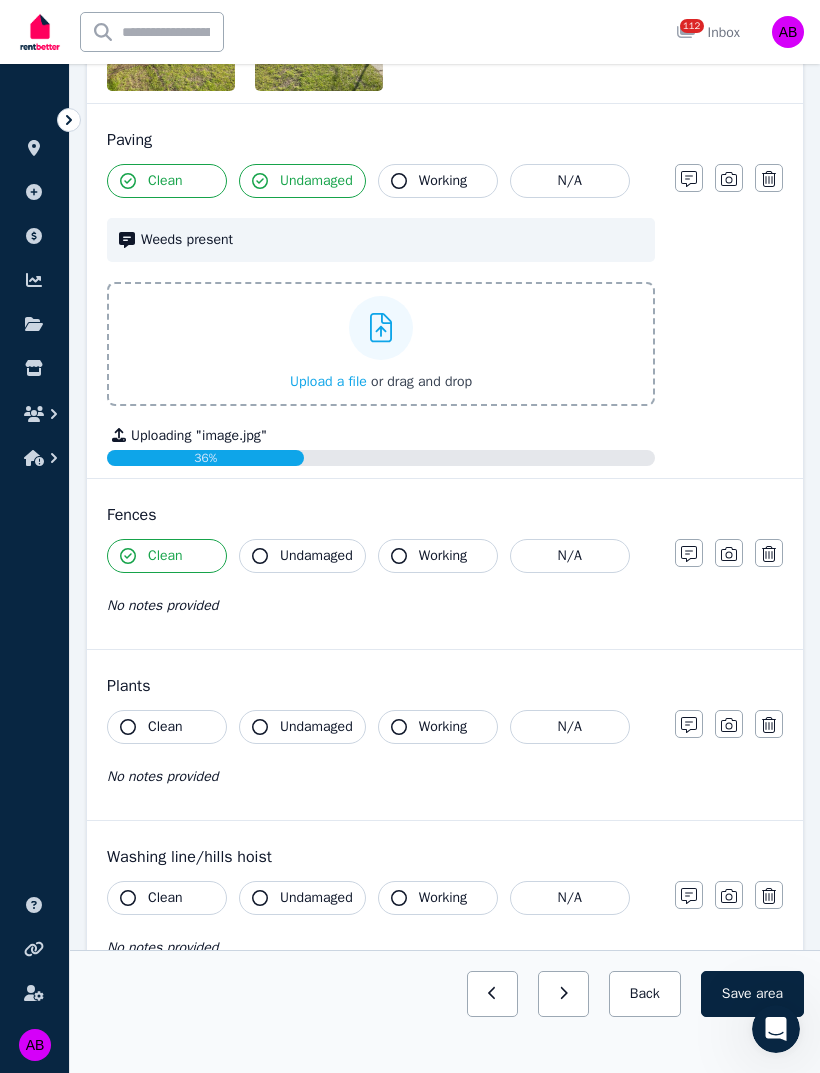 click on "Undamaged" at bounding box center (302, 556) 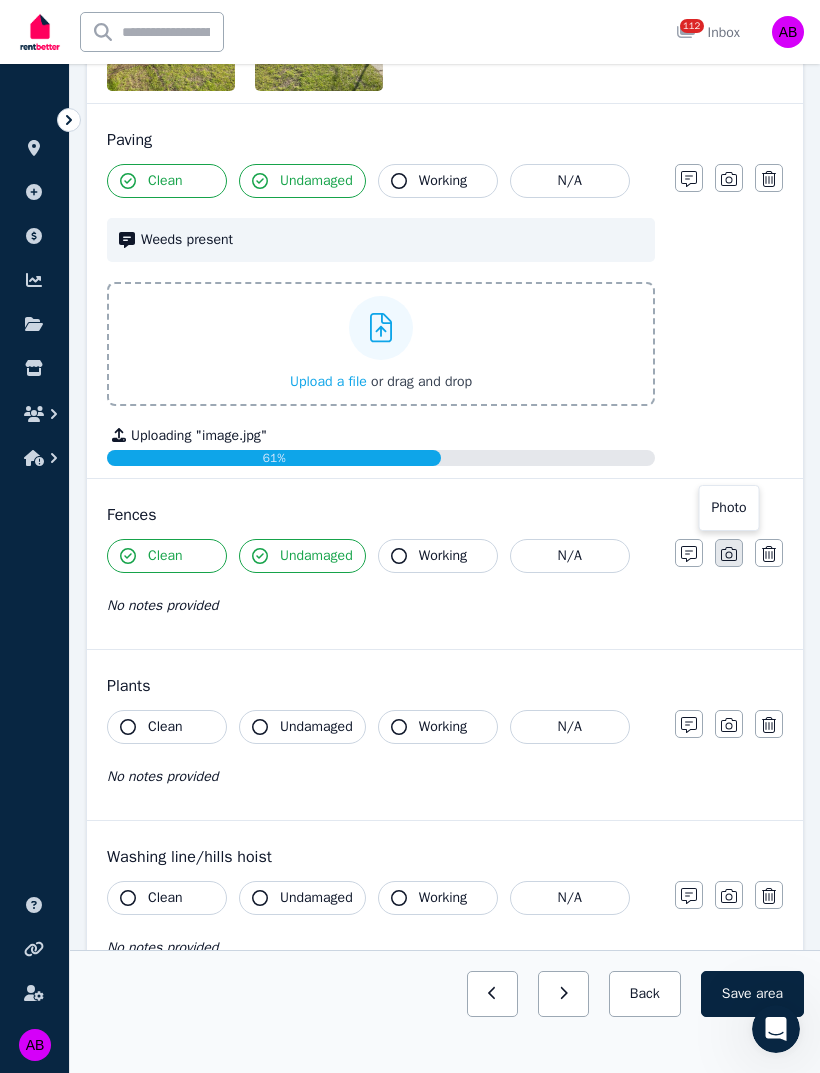 click at bounding box center [729, 553] 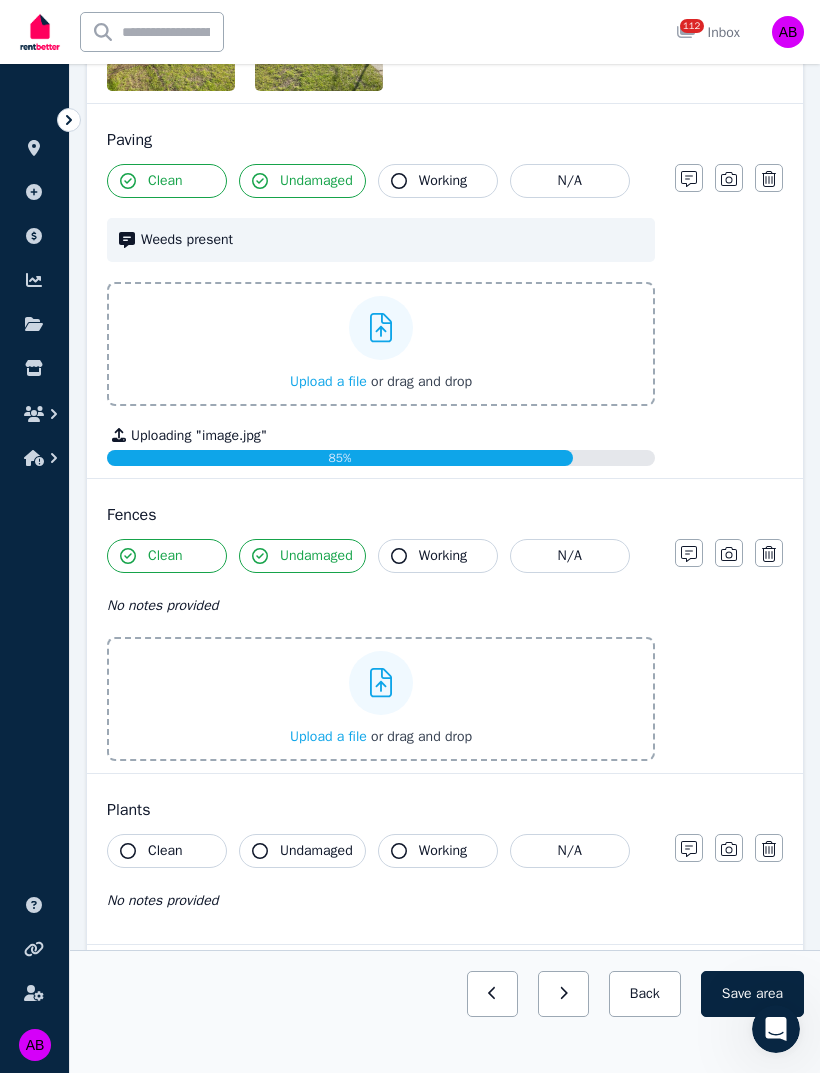 click on "Upload a file" at bounding box center [328, 736] 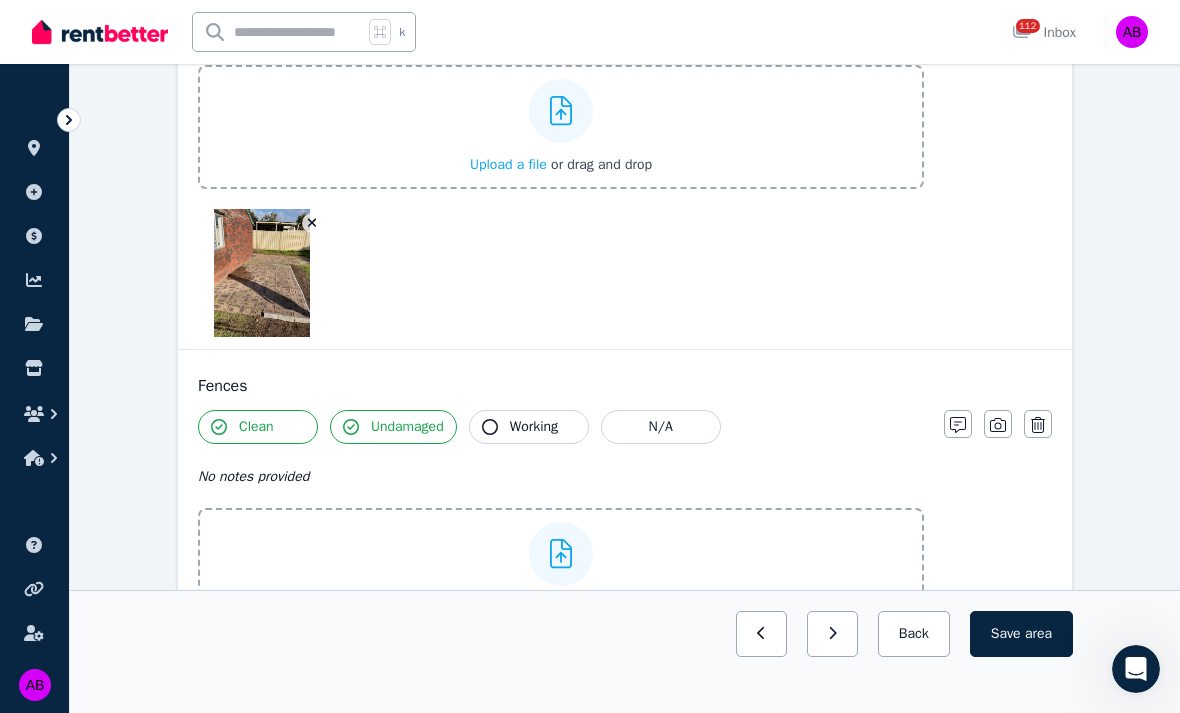 scroll, scrollTop: 910, scrollLeft: 0, axis: vertical 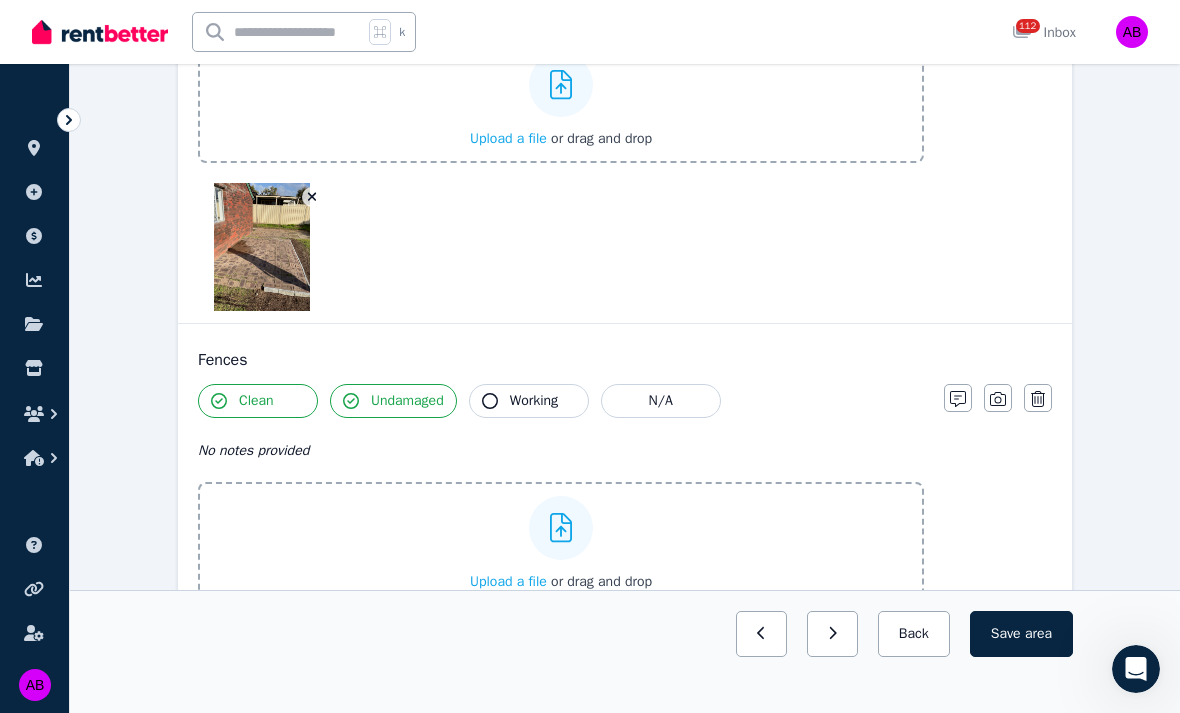 click on "Upload a file" at bounding box center [508, 581] 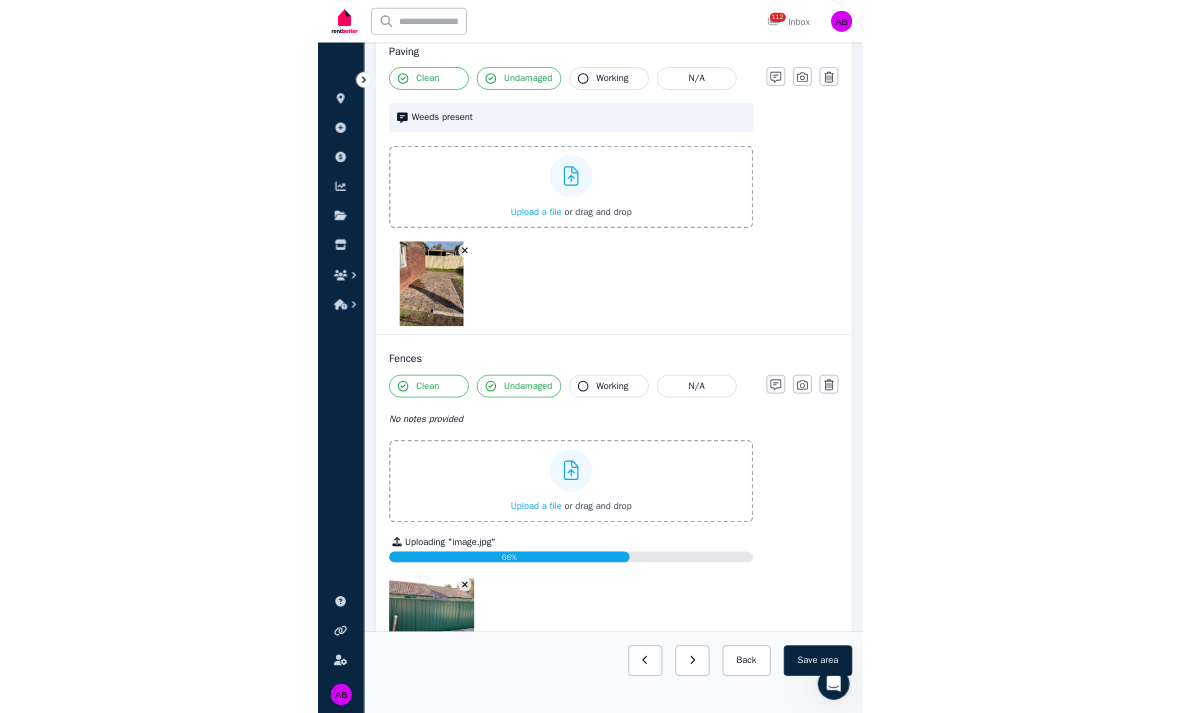 scroll, scrollTop: 910, scrollLeft: 0, axis: vertical 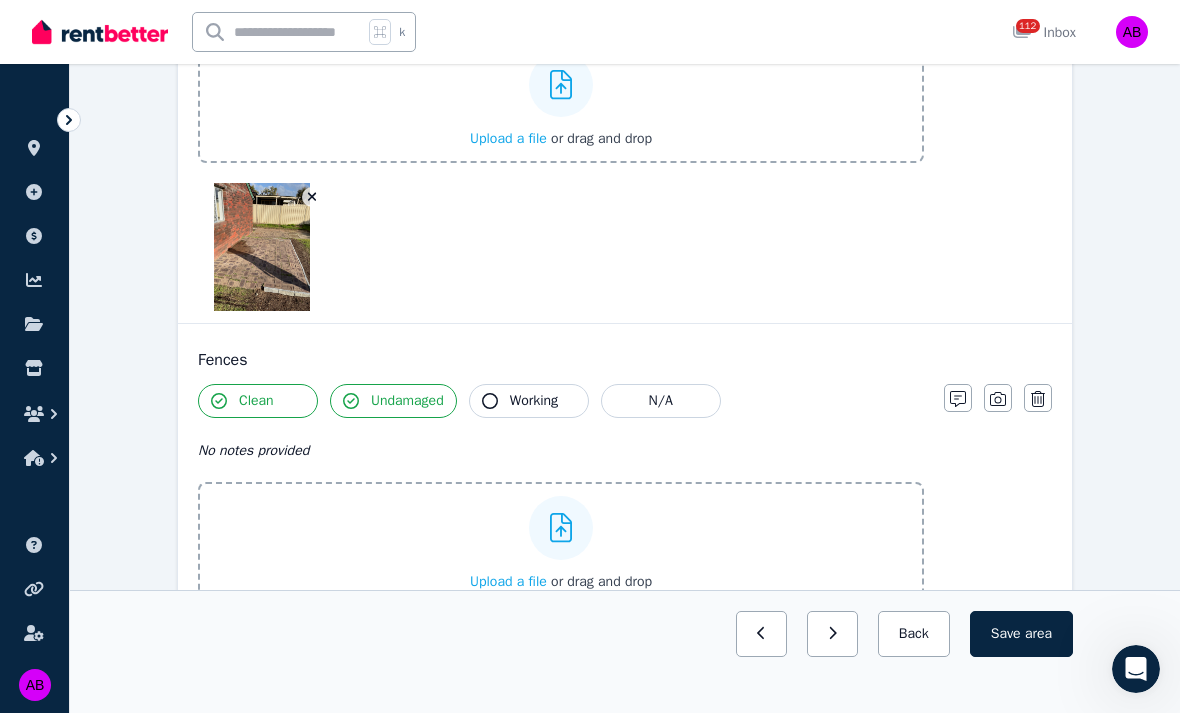 click on "Upload a file" at bounding box center (508, 581) 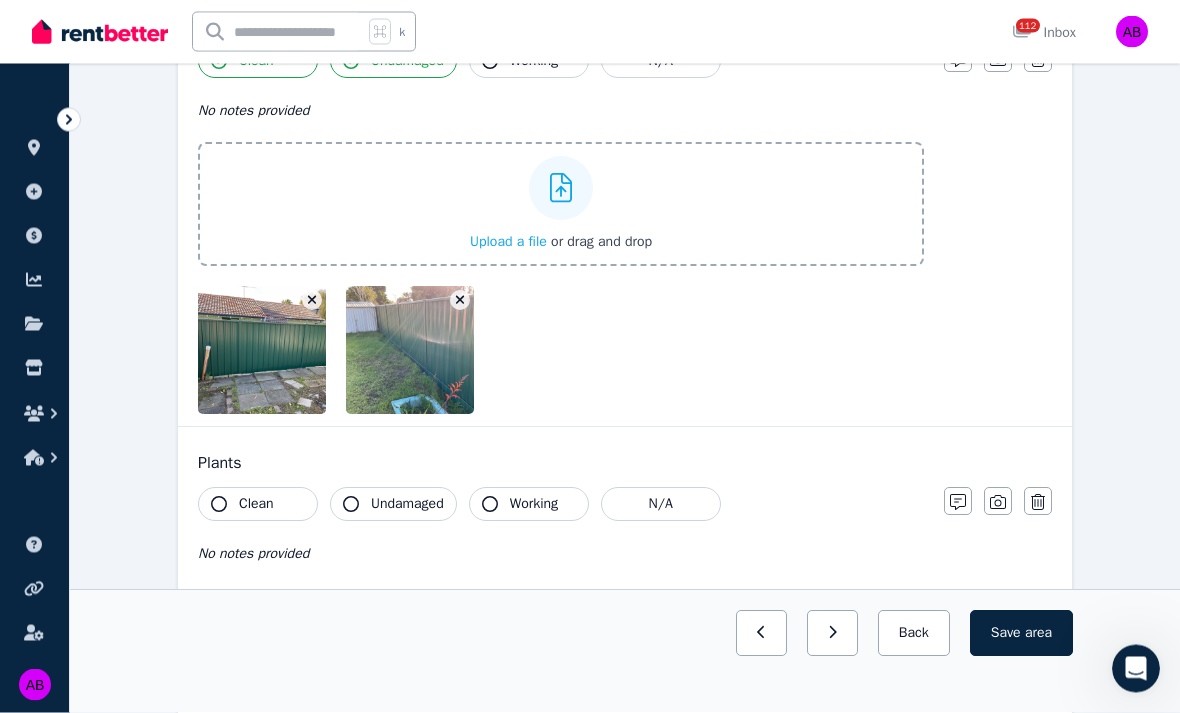 scroll, scrollTop: 1248, scrollLeft: 0, axis: vertical 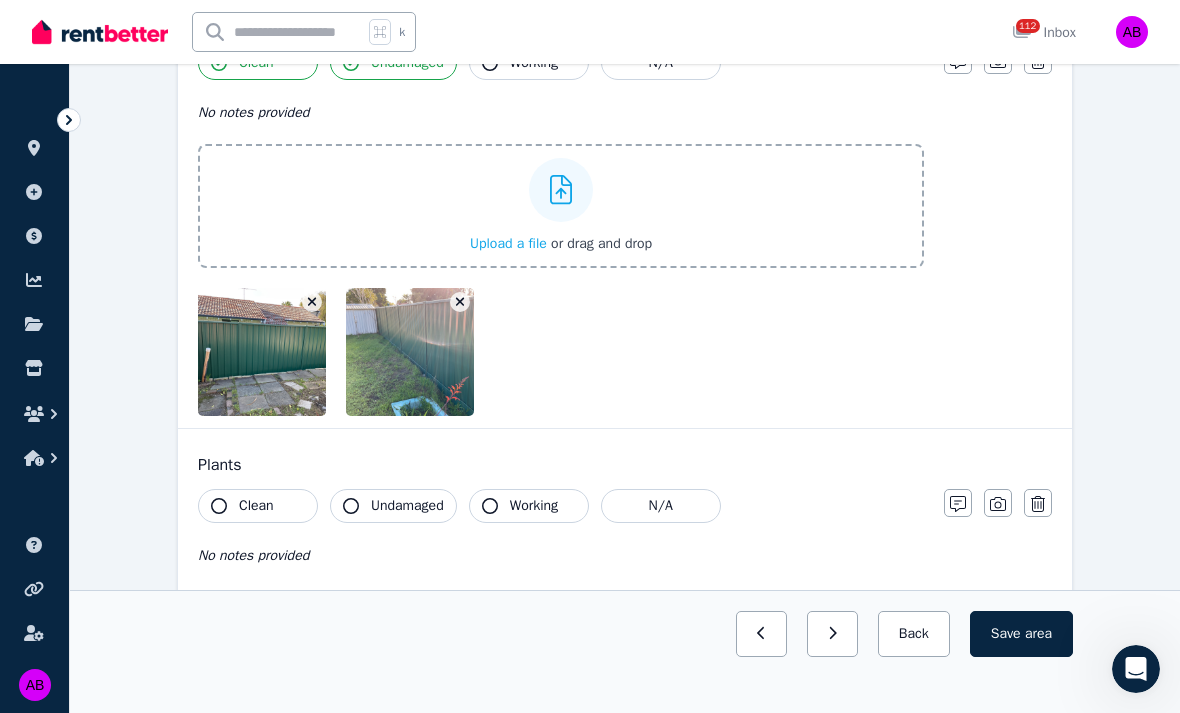 click on "Upload a file" at bounding box center [508, 243] 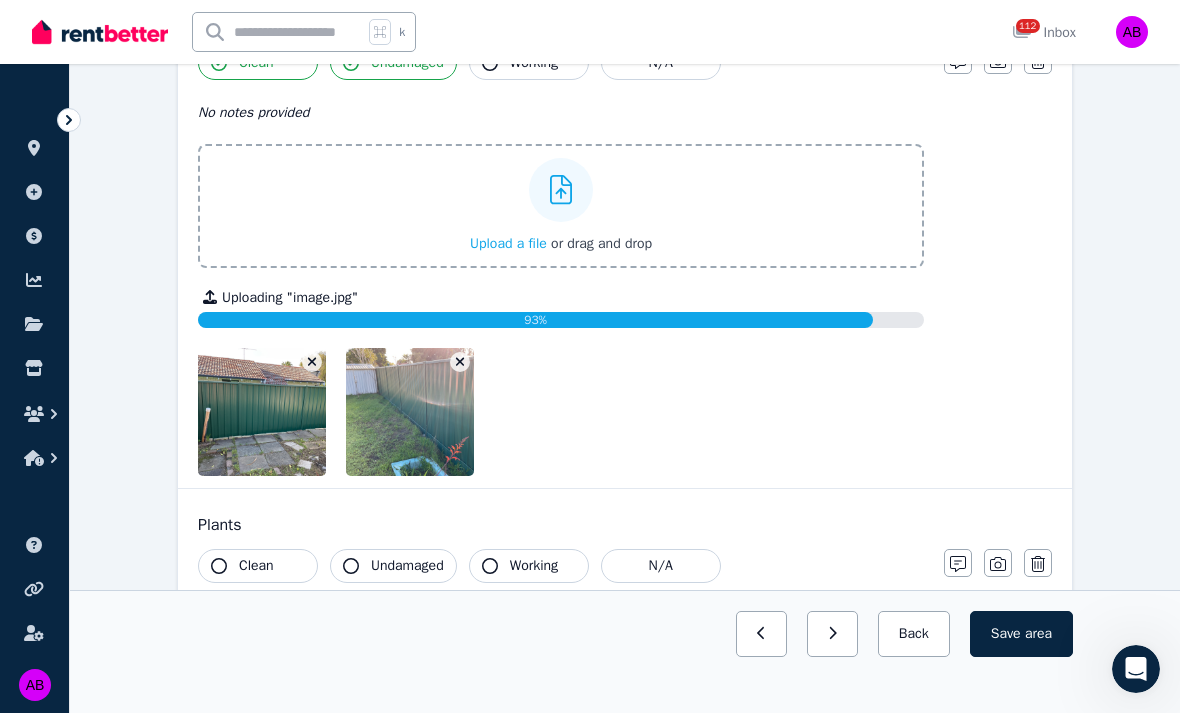 click on "Upload a file" at bounding box center (508, 243) 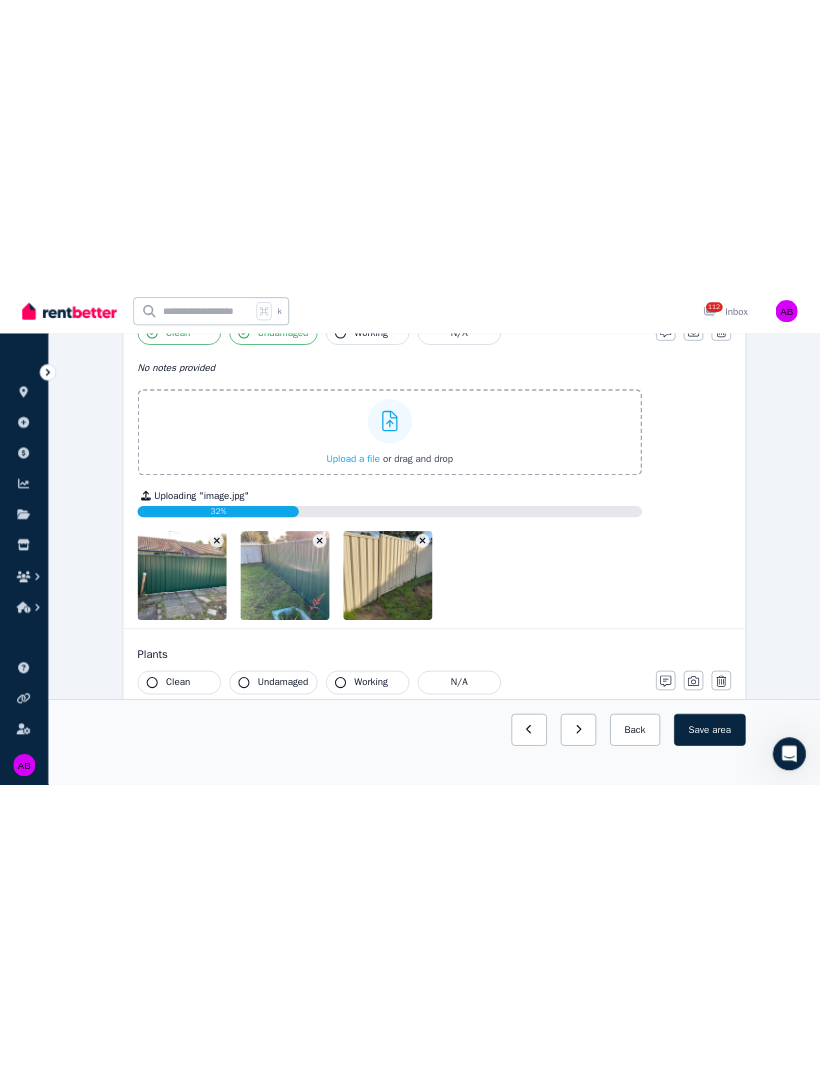 scroll, scrollTop: 1228, scrollLeft: 0, axis: vertical 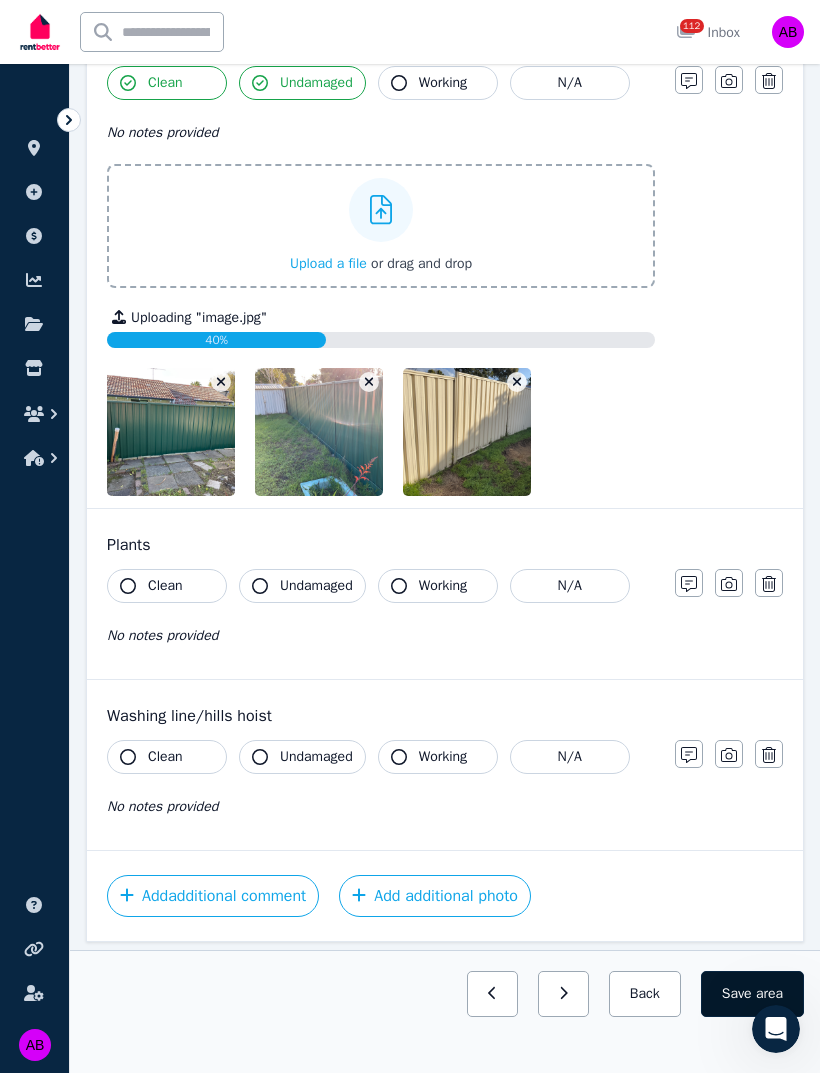 click on "Save   area" at bounding box center (752, 994) 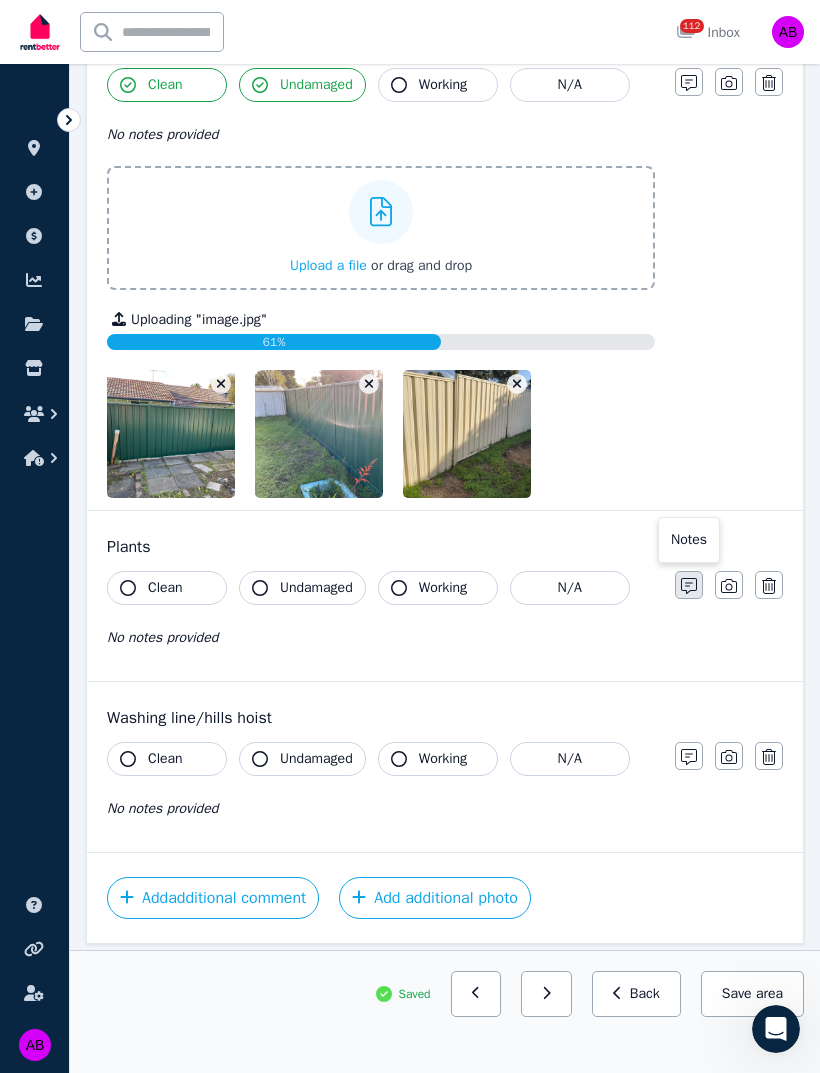 click 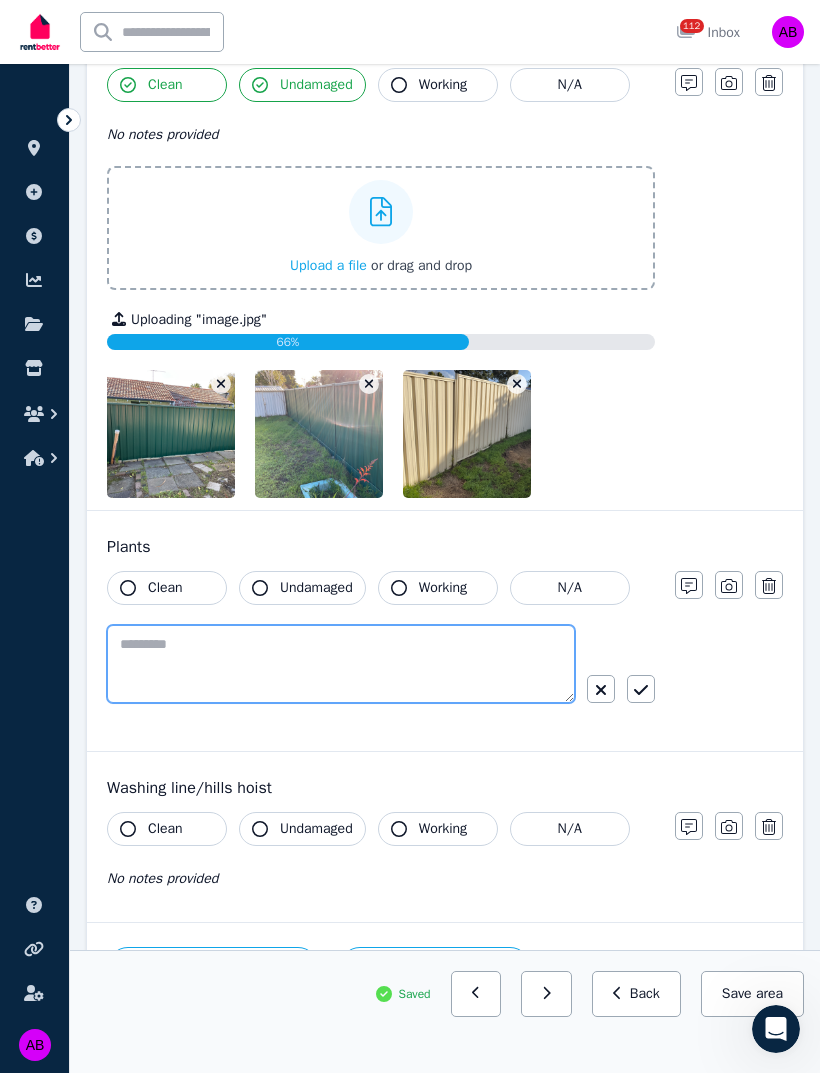 click at bounding box center [341, 664] 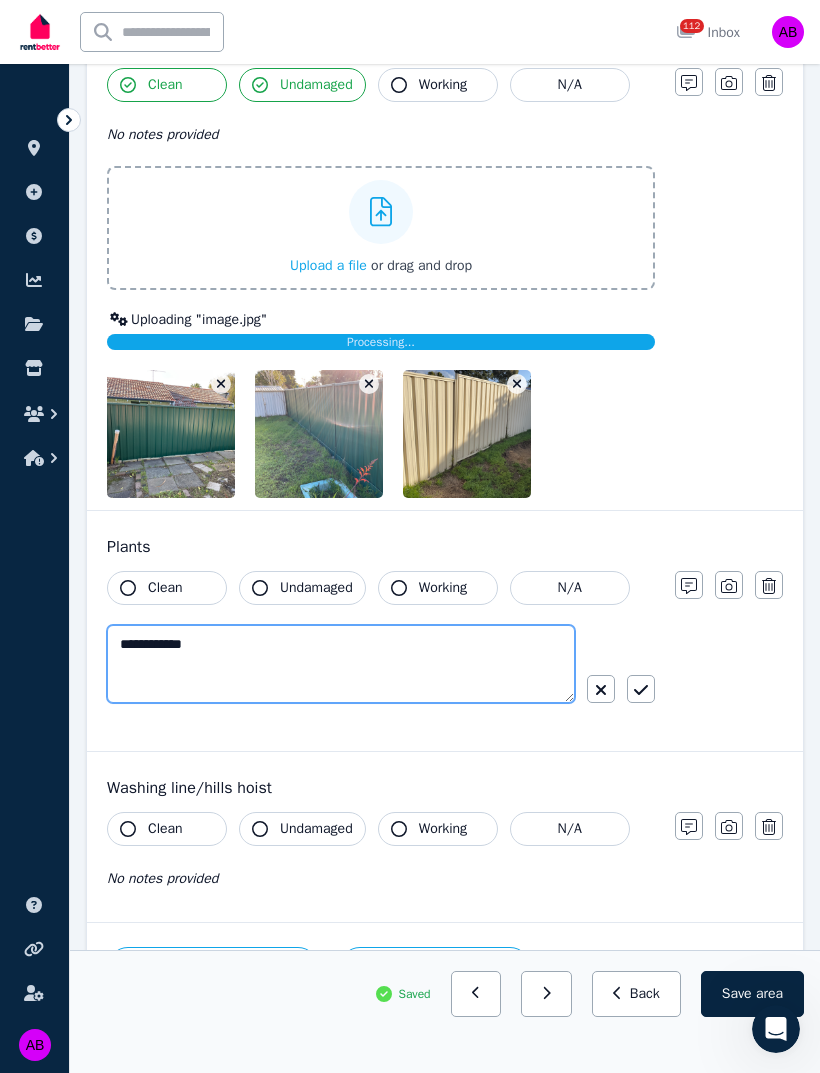 type on "**********" 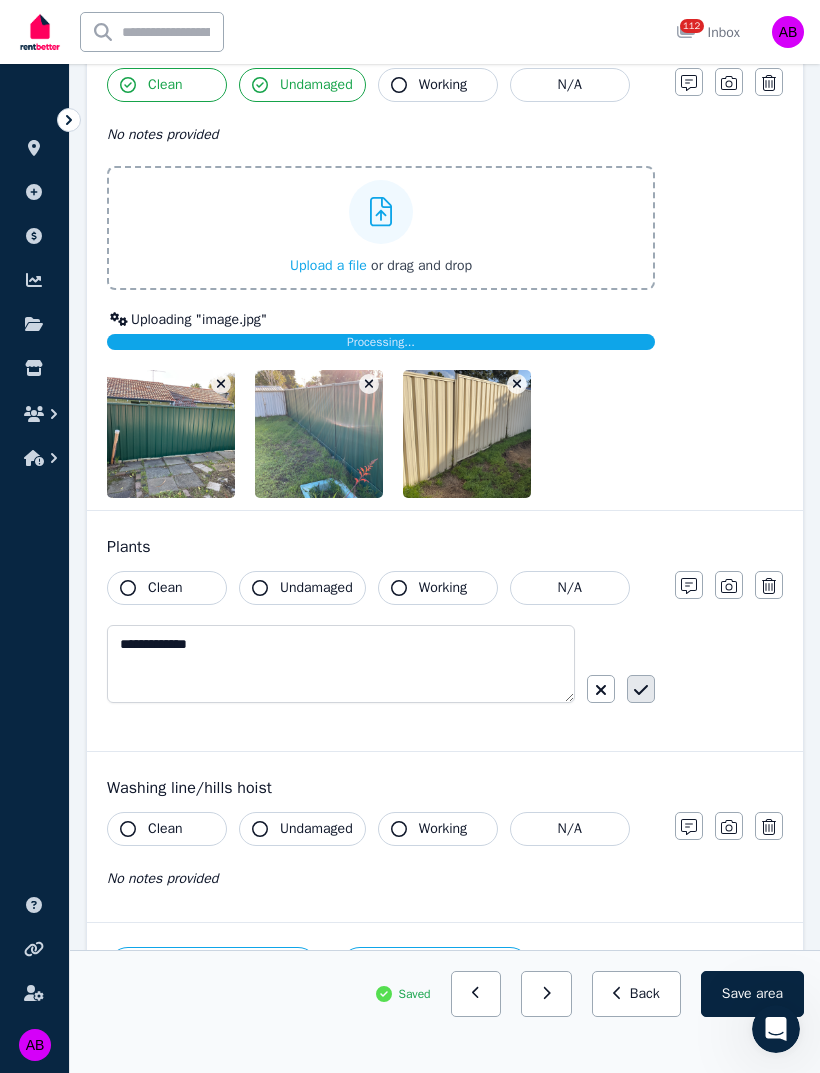 click 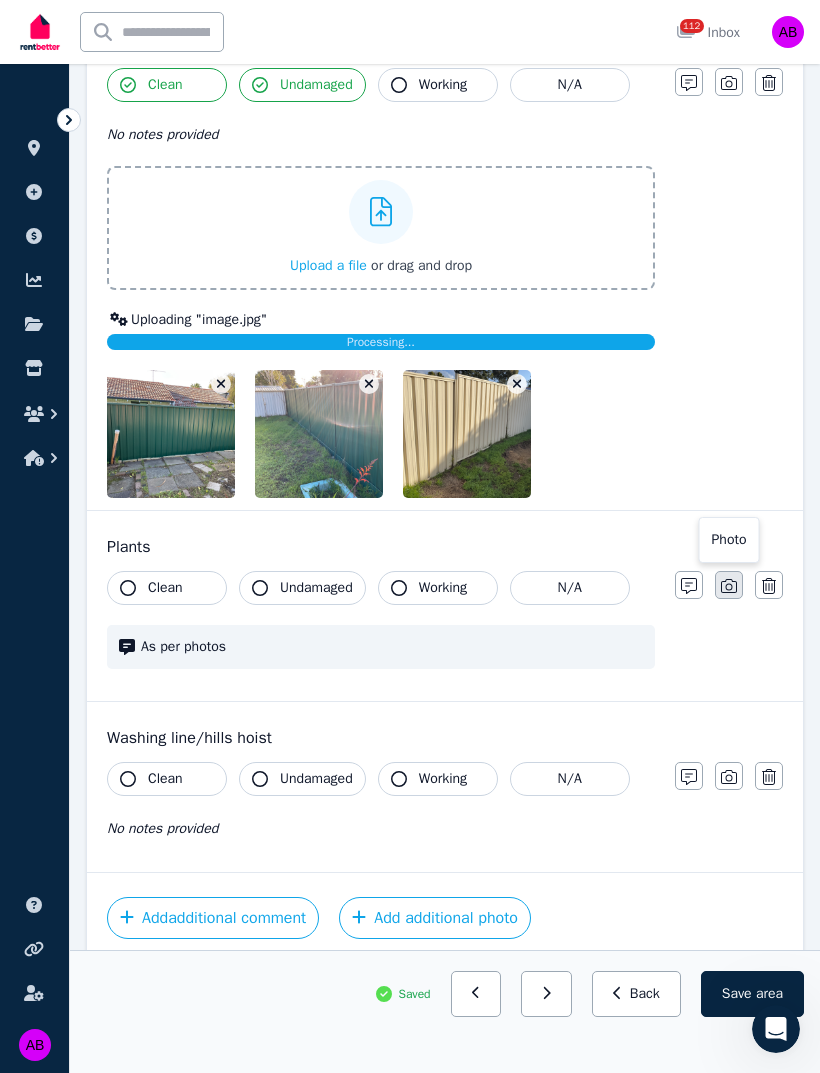 click 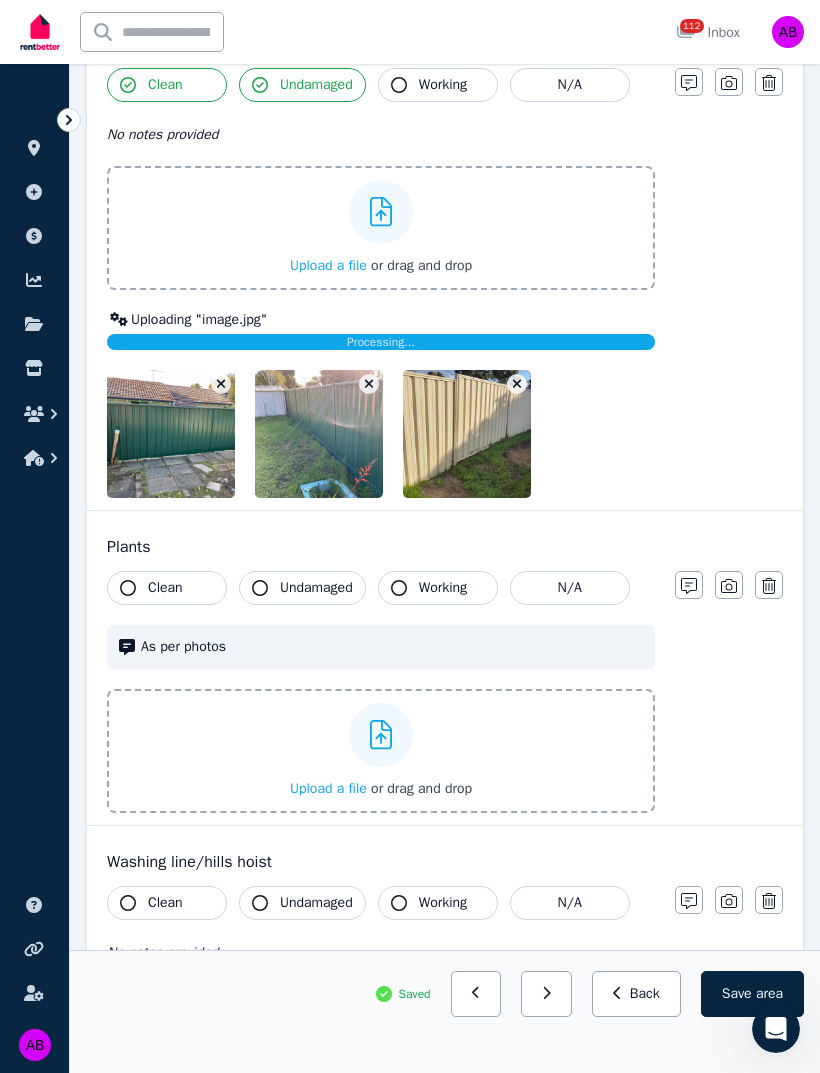 click on "Upload a file" at bounding box center (328, 788) 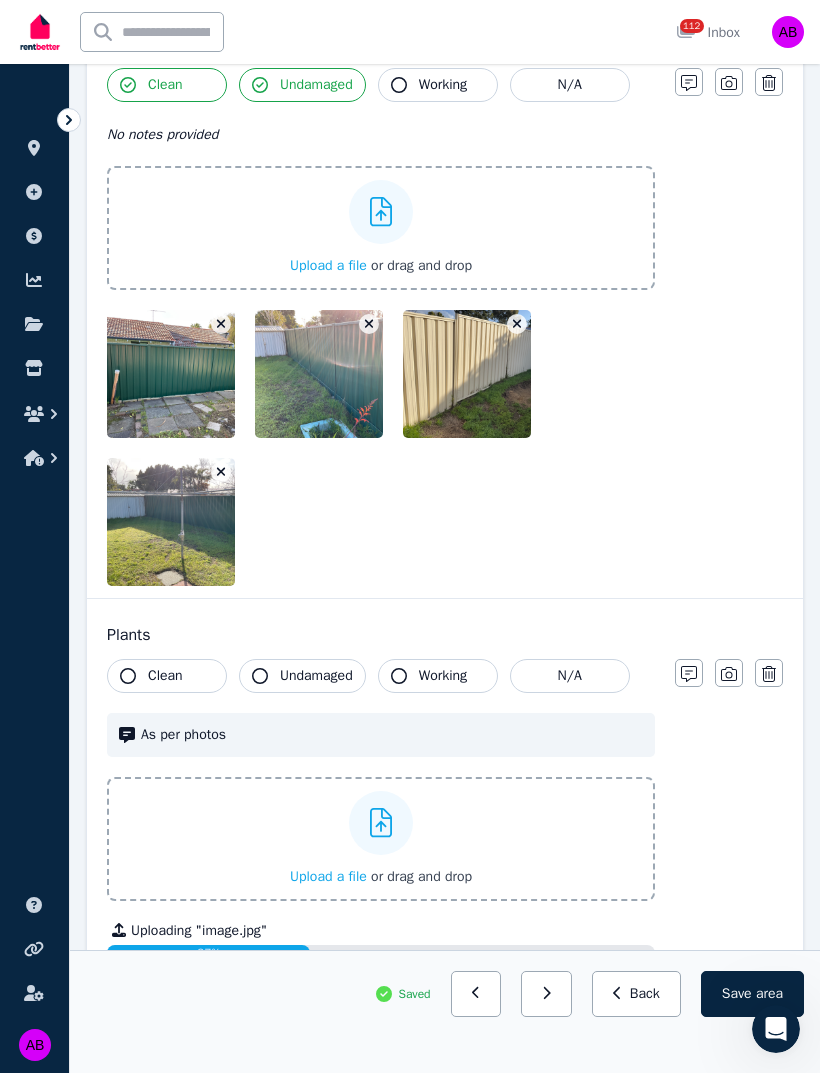 click on "Upload a file" at bounding box center (328, 876) 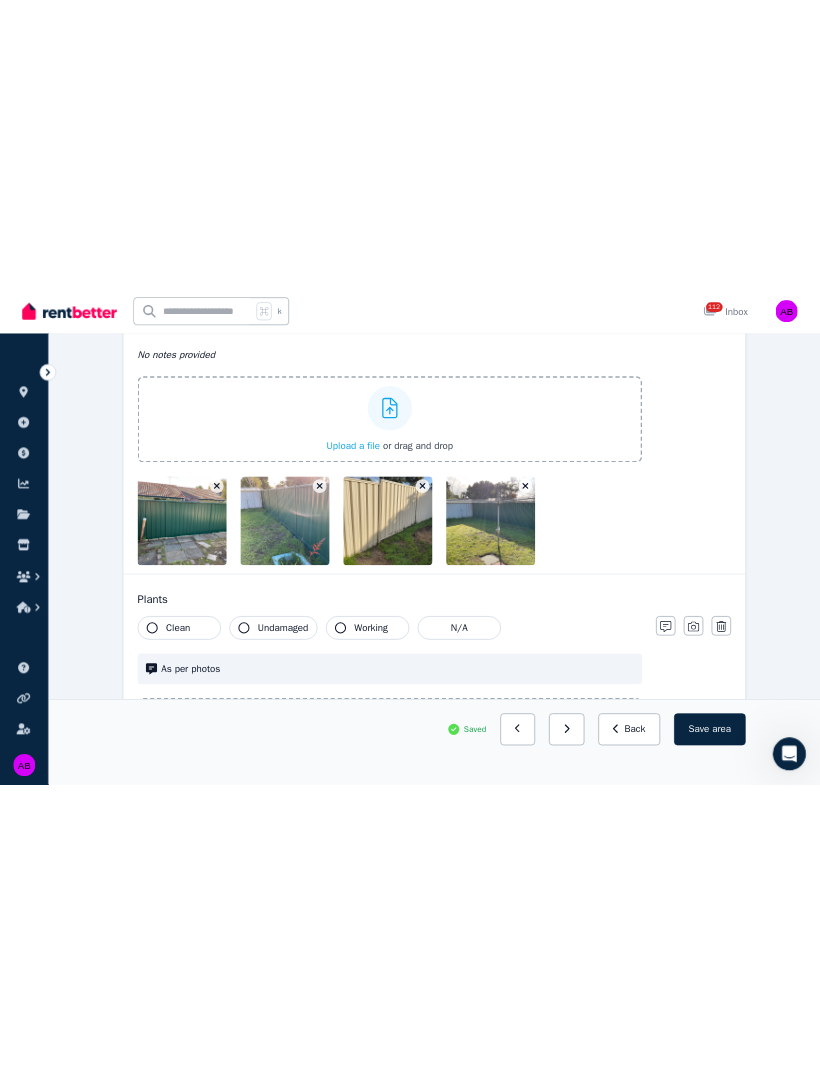 scroll, scrollTop: 1087, scrollLeft: 0, axis: vertical 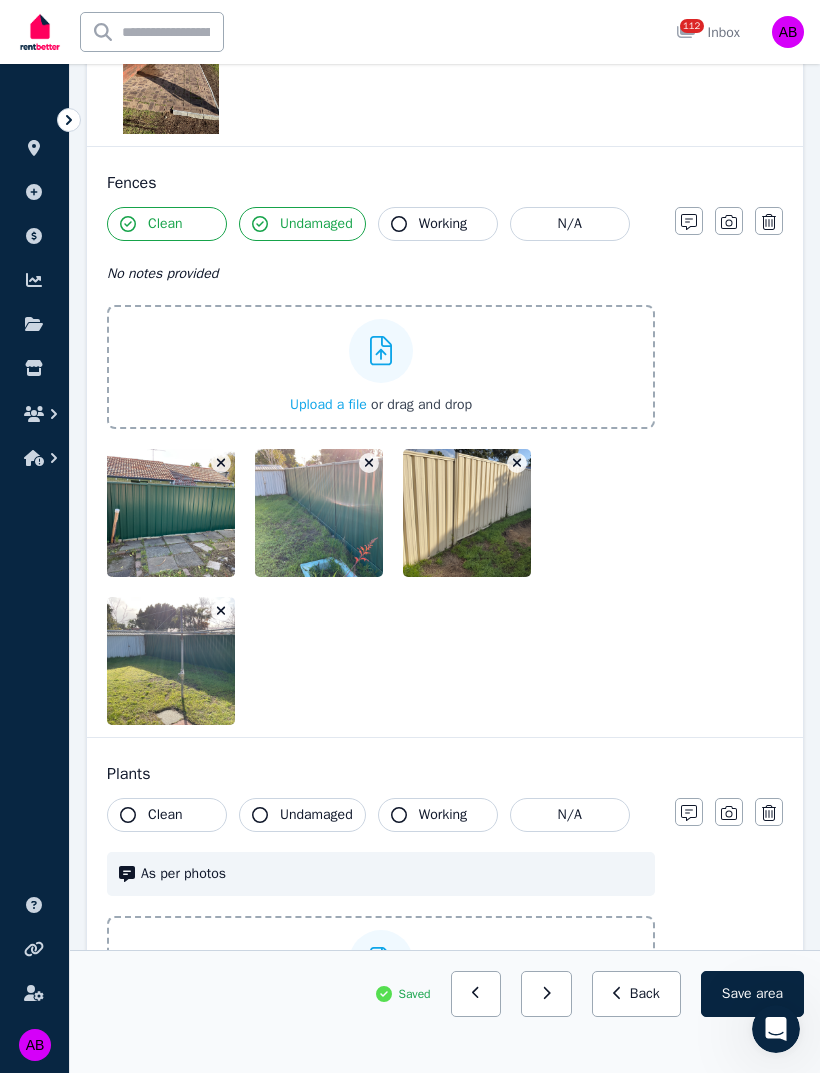 click on "Clean Undamaged Working N/A As per photos Upload a file   or drag and drop Uploading   " image.jpg " 94% Uploading   " image.jpg " 2% Notes Photo Delete" at bounding box center (445, 979) 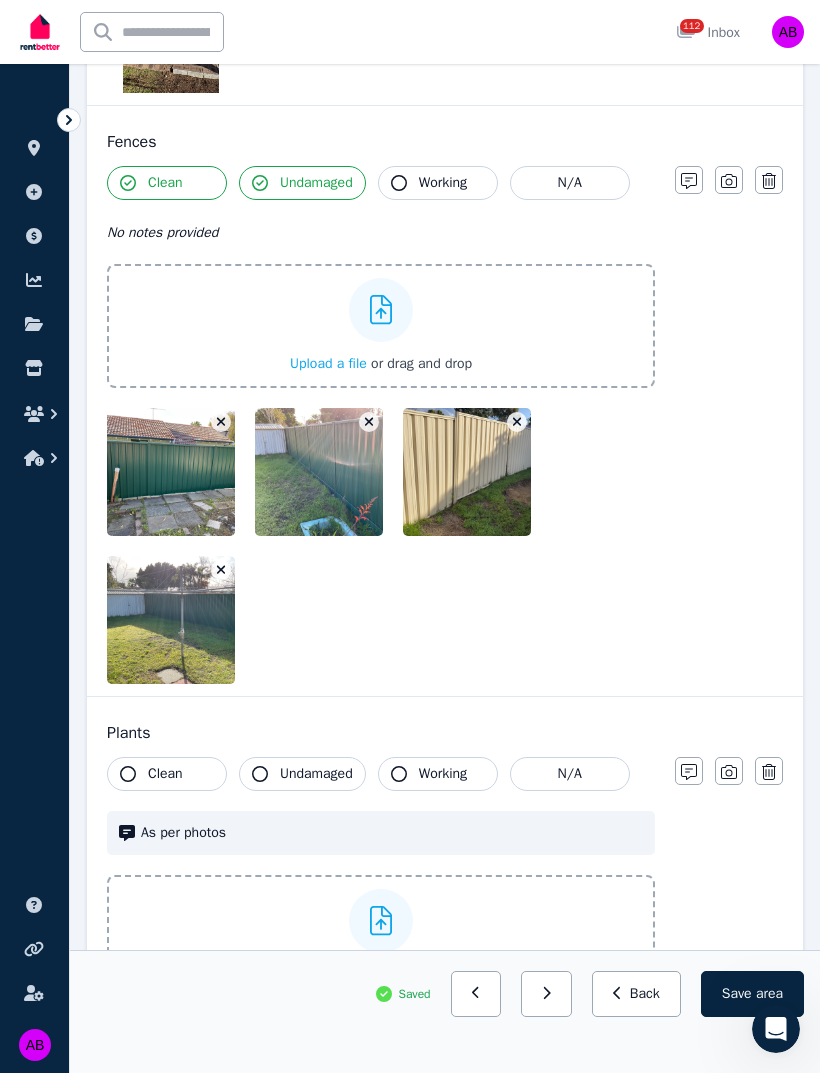 scroll, scrollTop: 1127, scrollLeft: 0, axis: vertical 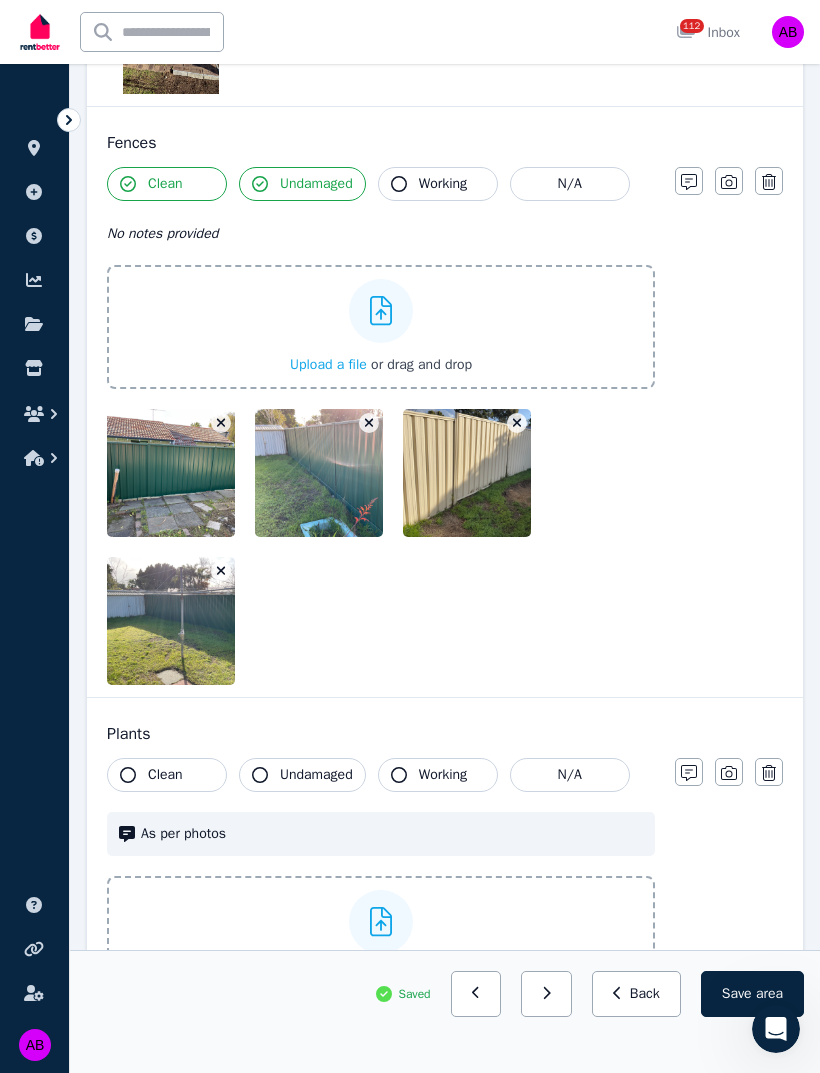click on "Upload a file" at bounding box center (328, 364) 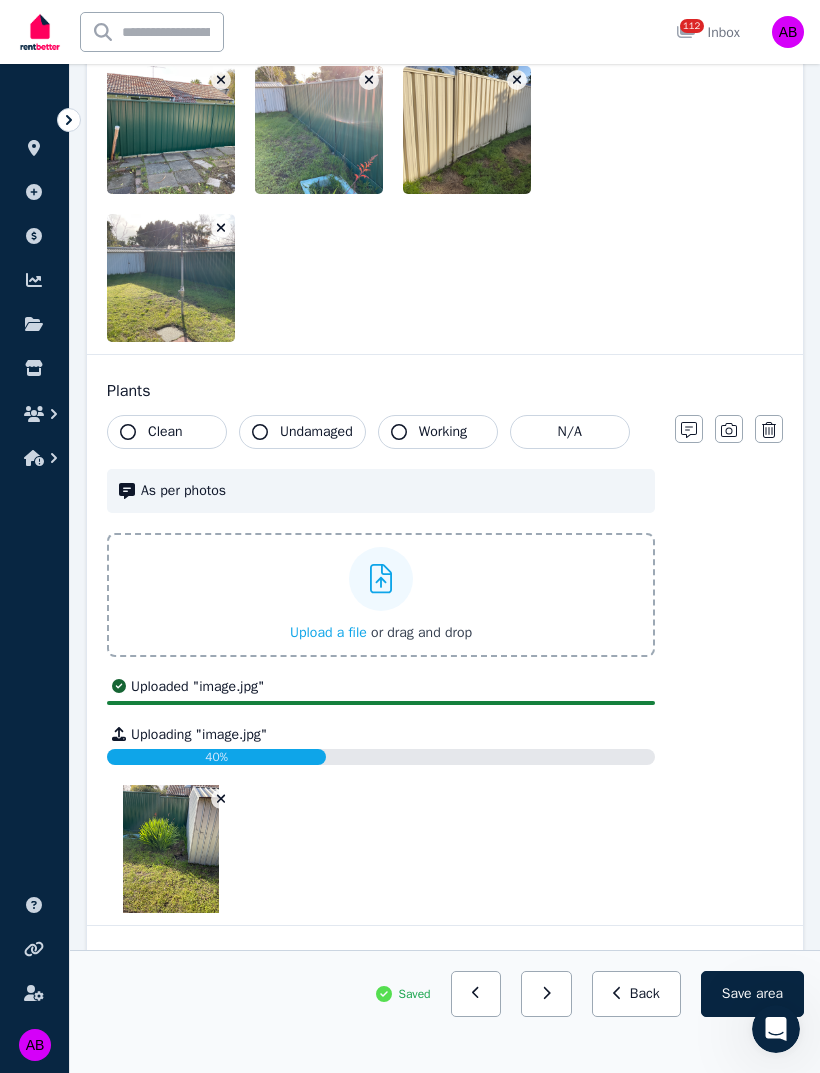 scroll, scrollTop: 1487, scrollLeft: 0, axis: vertical 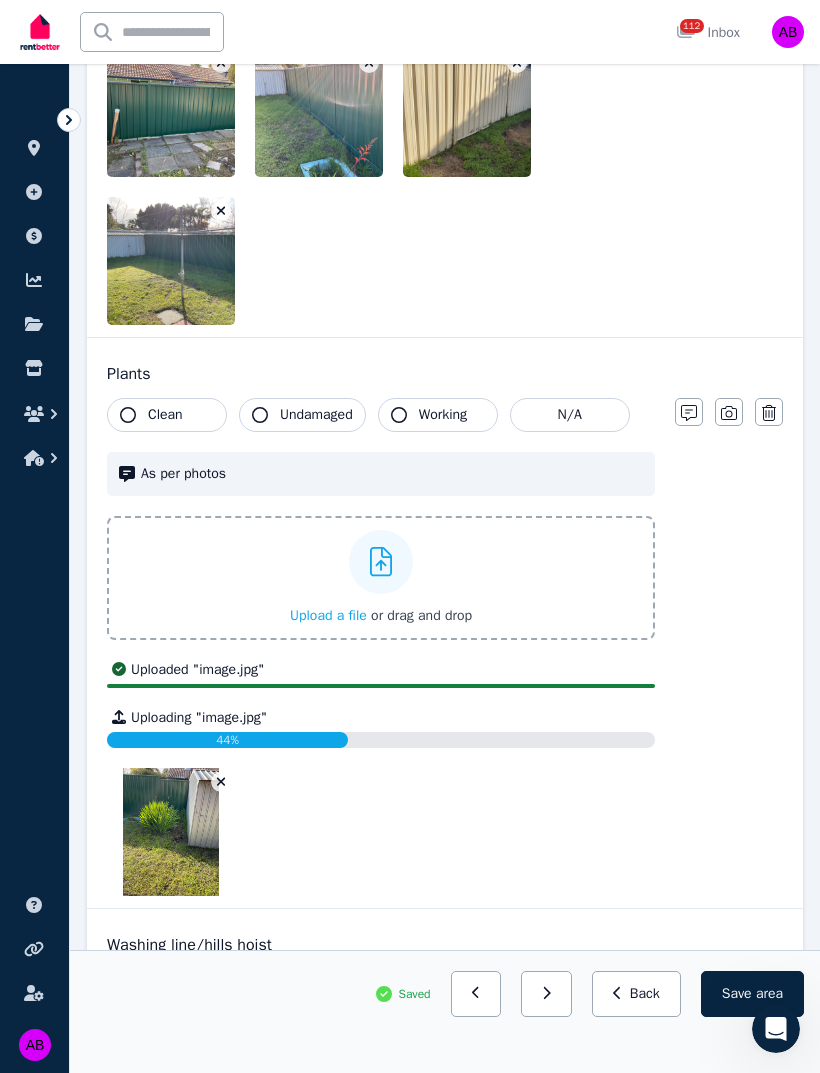 click on "Upload a file" at bounding box center (328, 615) 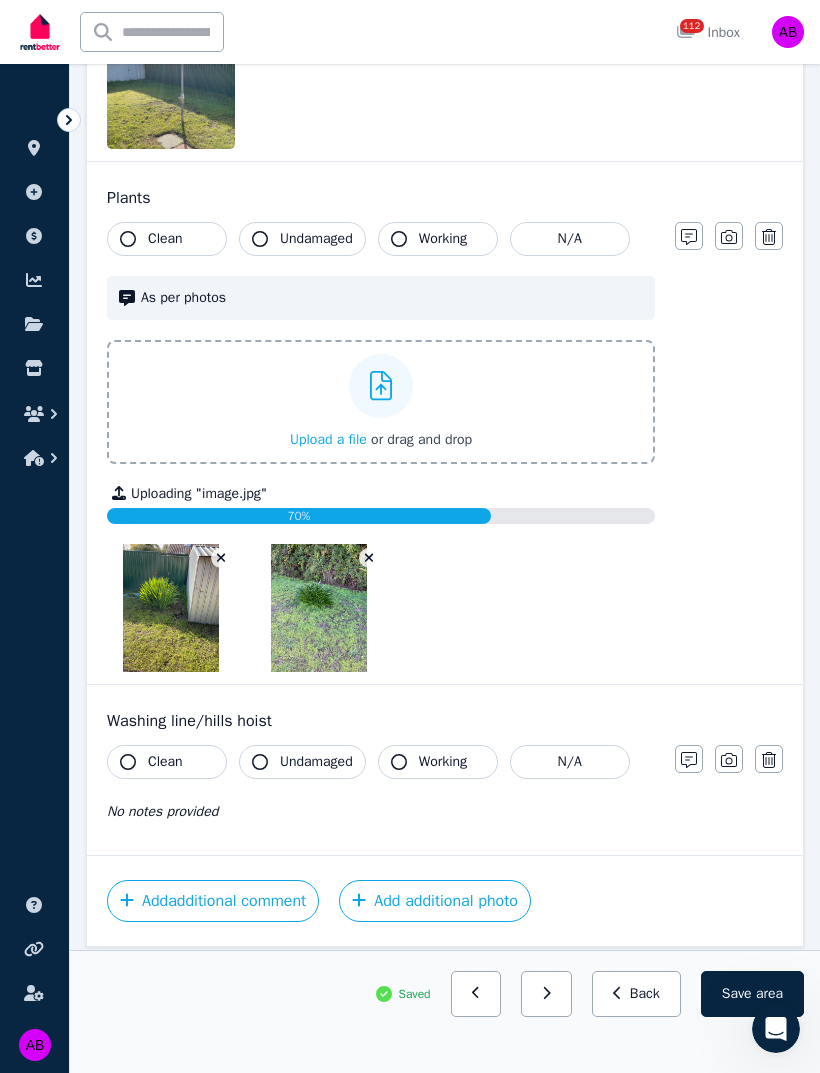 scroll, scrollTop: 1668, scrollLeft: 0, axis: vertical 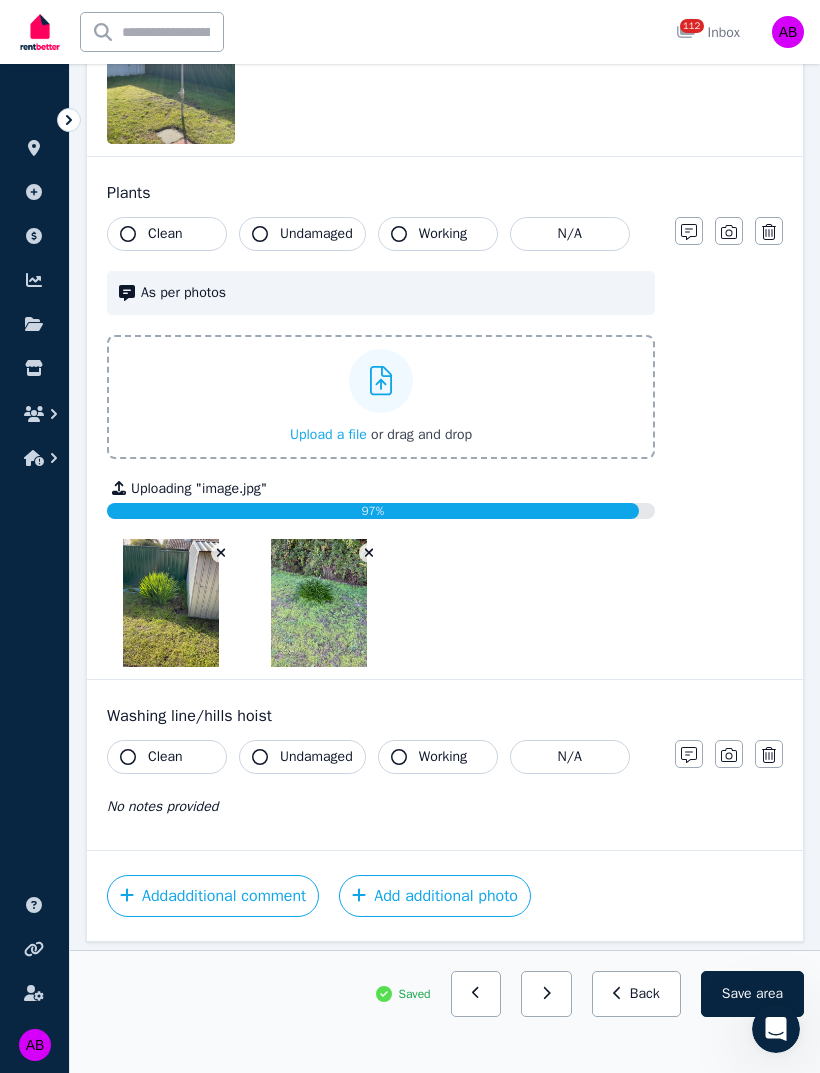 click on "Clean" at bounding box center (167, 757) 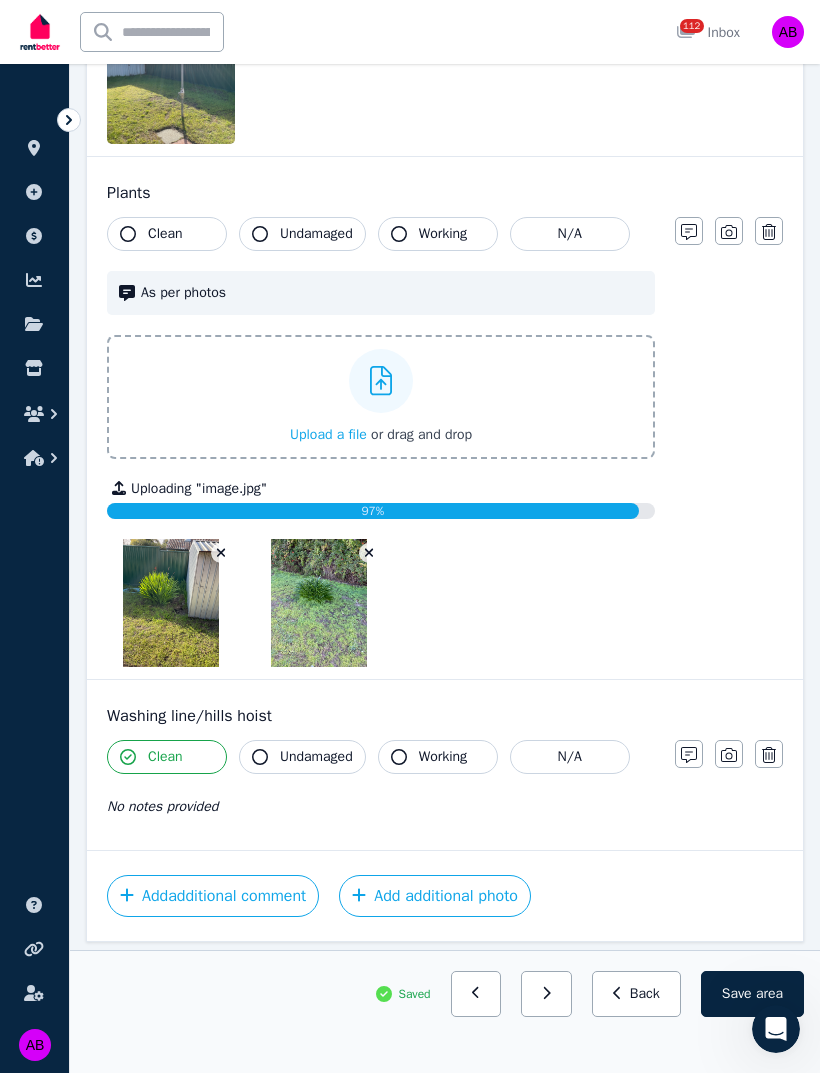 click on "Working" at bounding box center [443, 757] 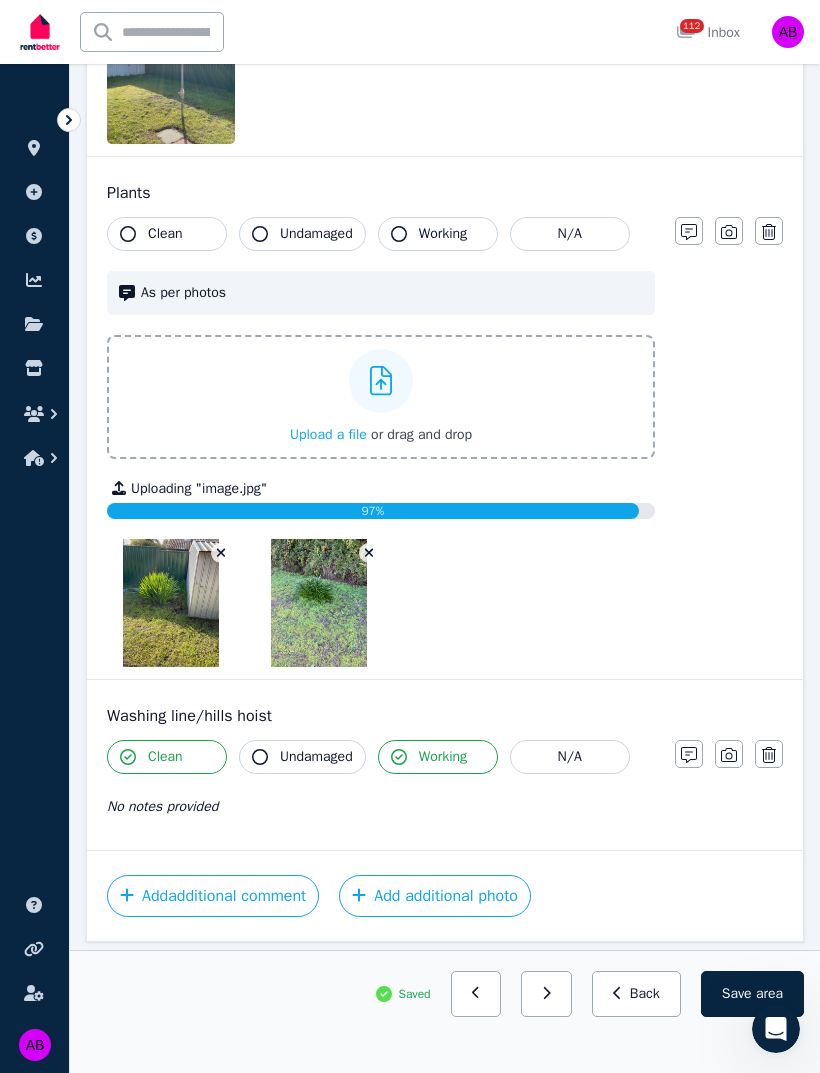click on "Undamaged" at bounding box center [302, 757] 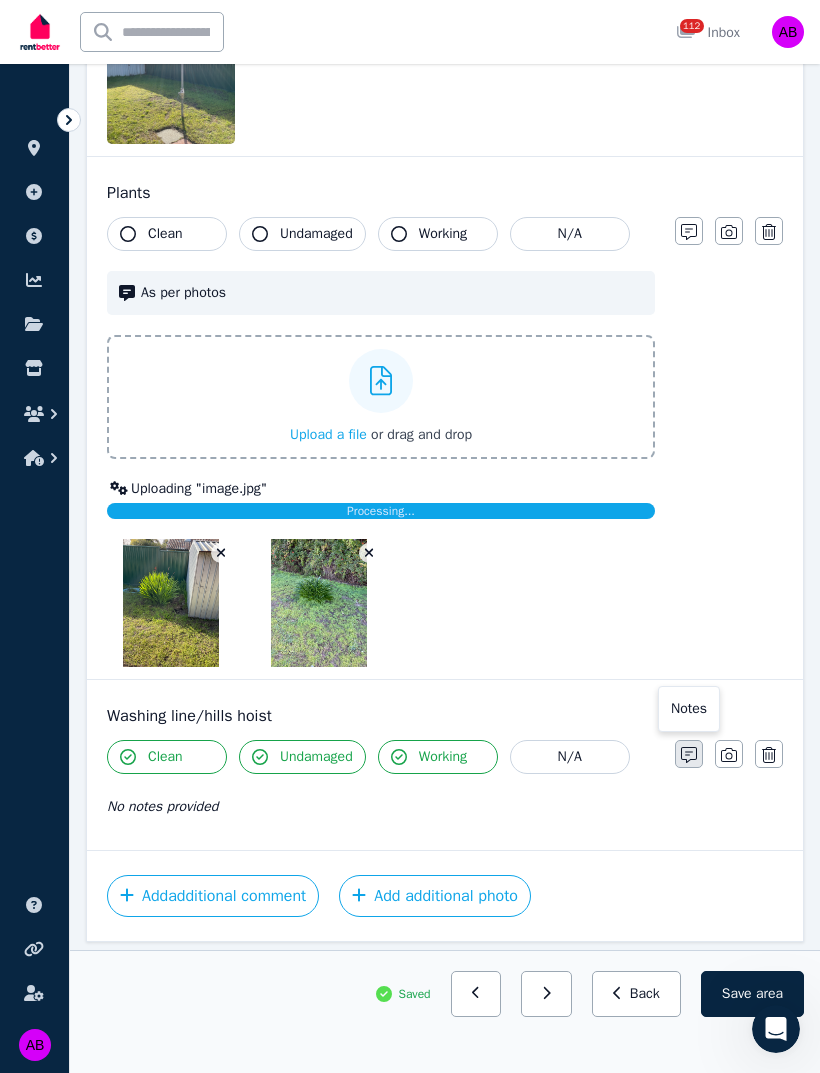 click 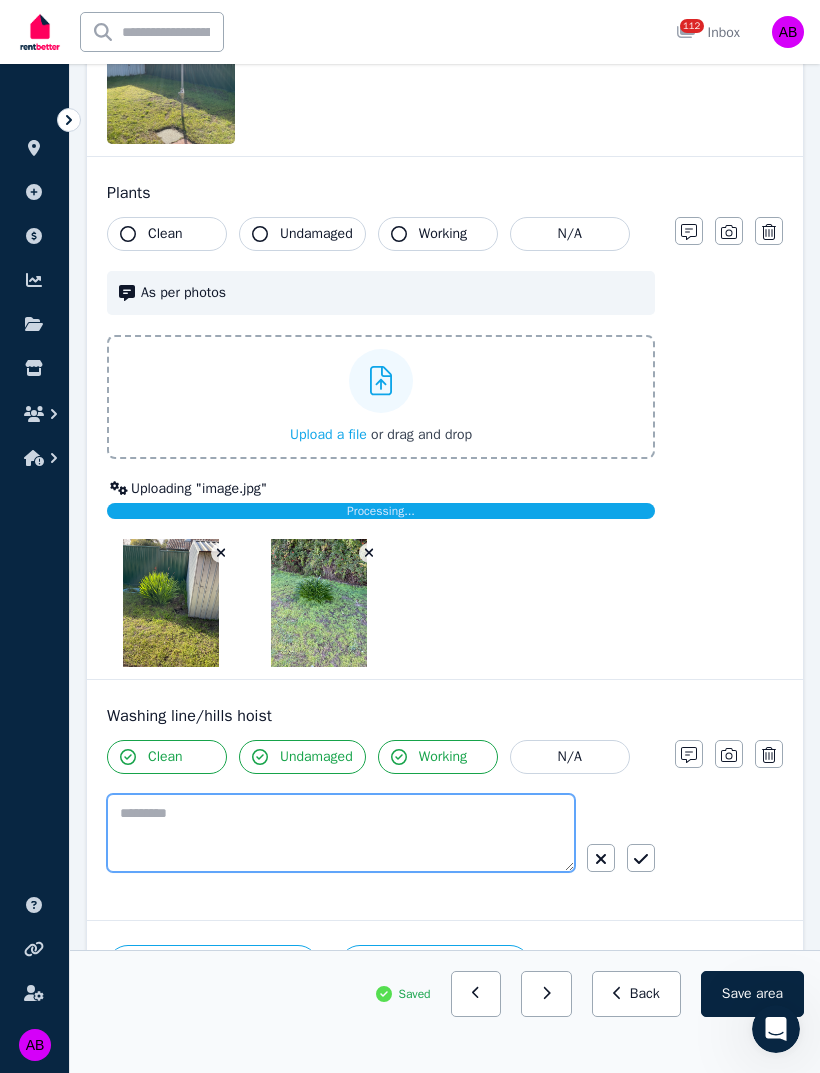 click at bounding box center (341, 833) 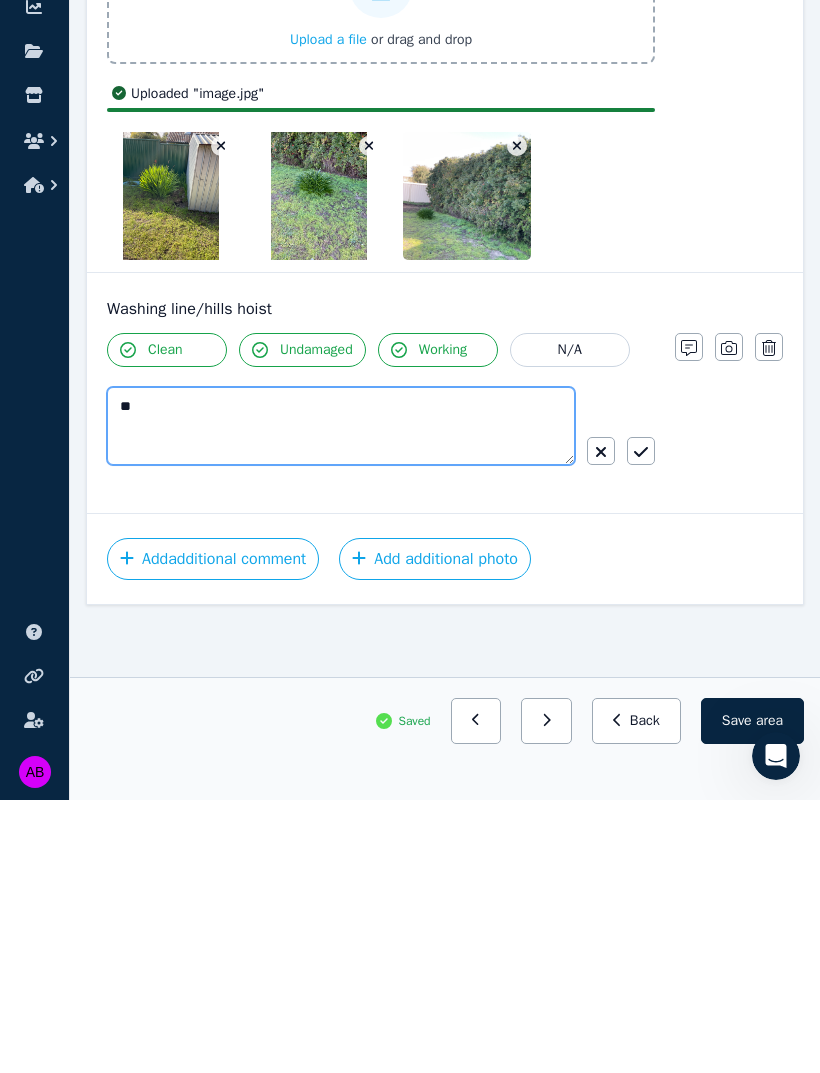 scroll, scrollTop: 1790, scrollLeft: 0, axis: vertical 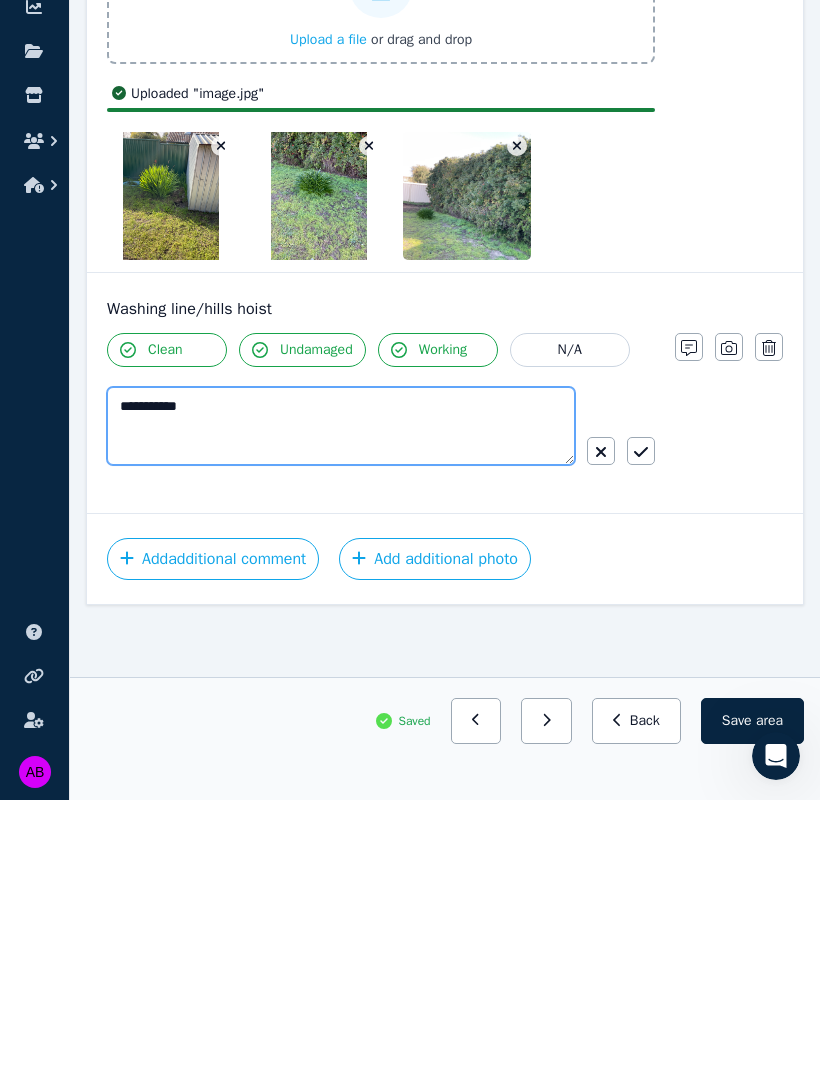 type on "**********" 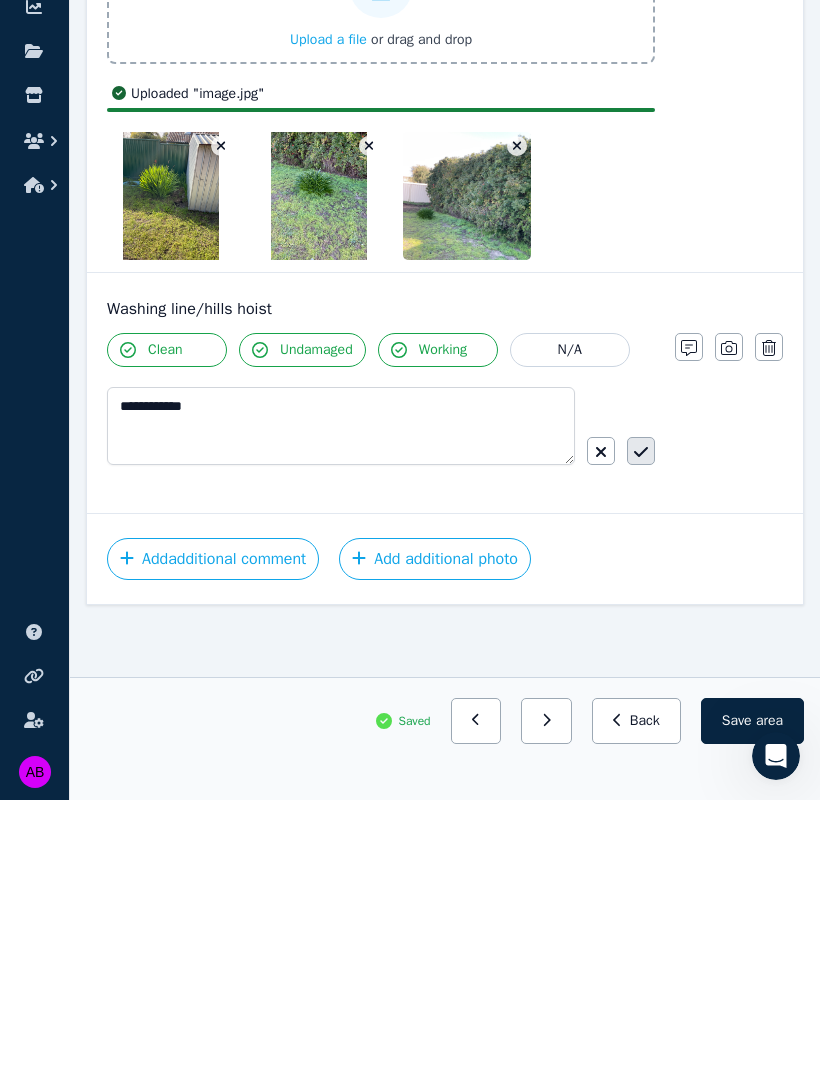 click 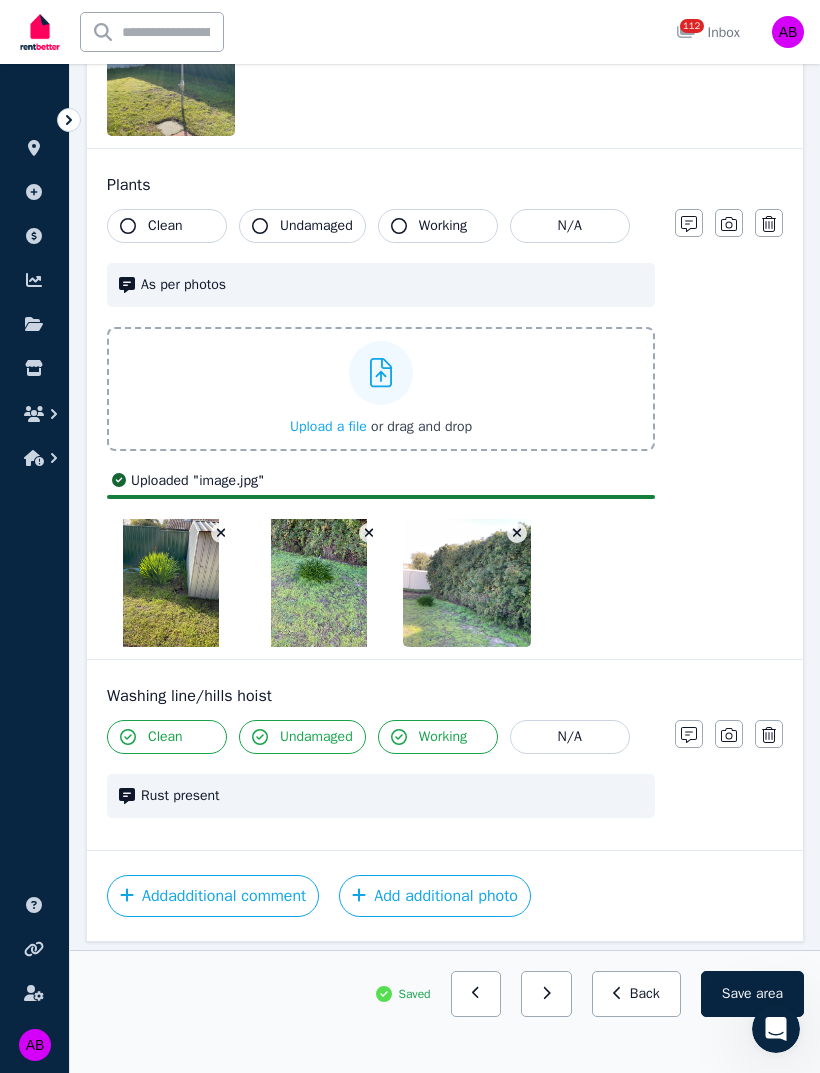 scroll, scrollTop: 1628, scrollLeft: 0, axis: vertical 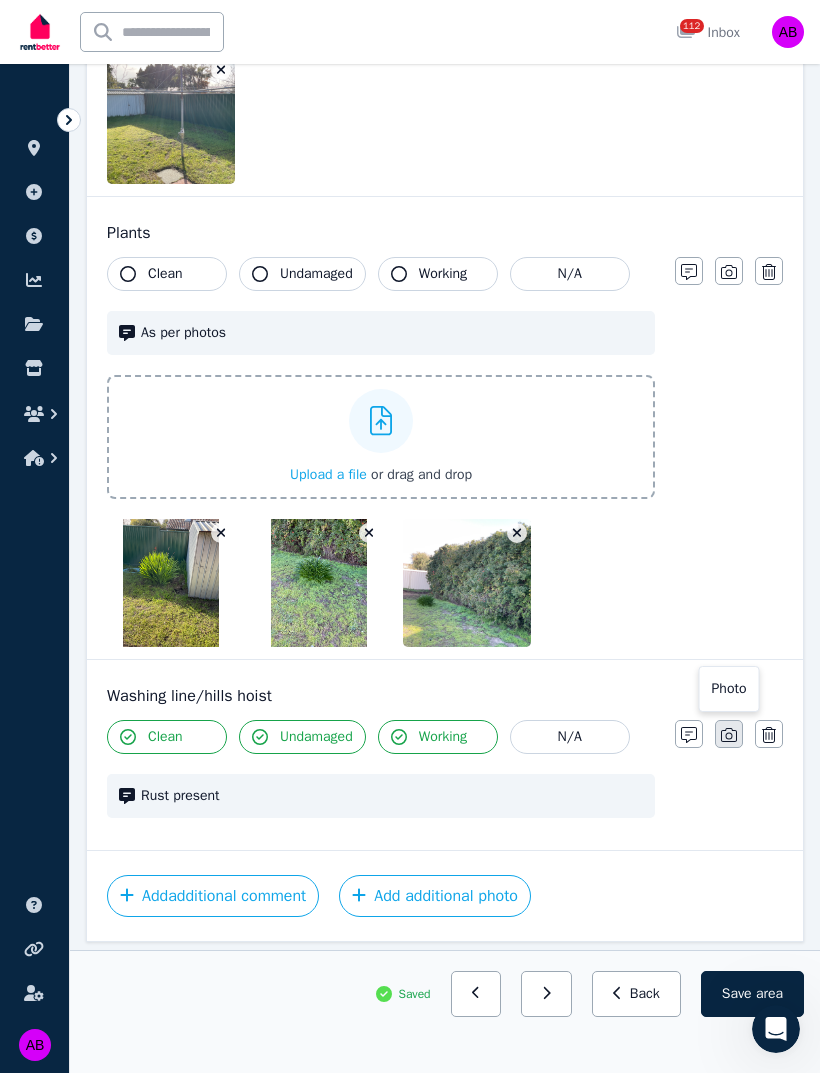 click at bounding box center [729, 734] 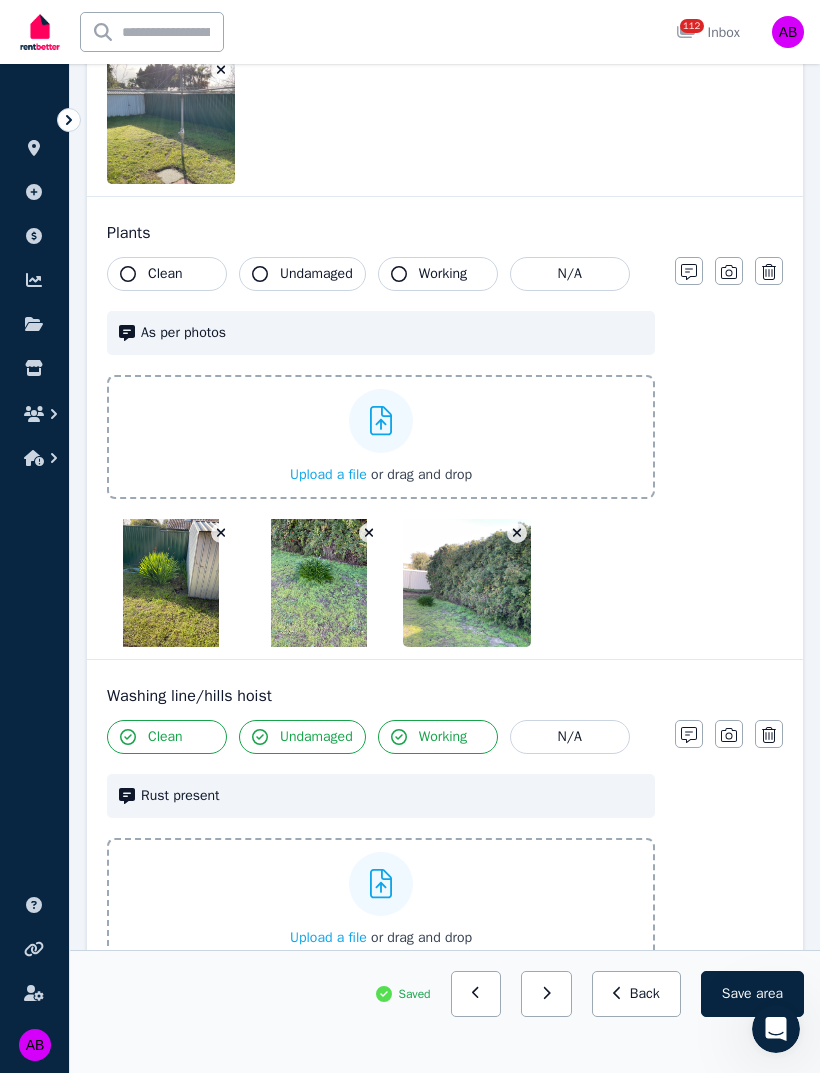 click on "Upload a file" at bounding box center [328, 937] 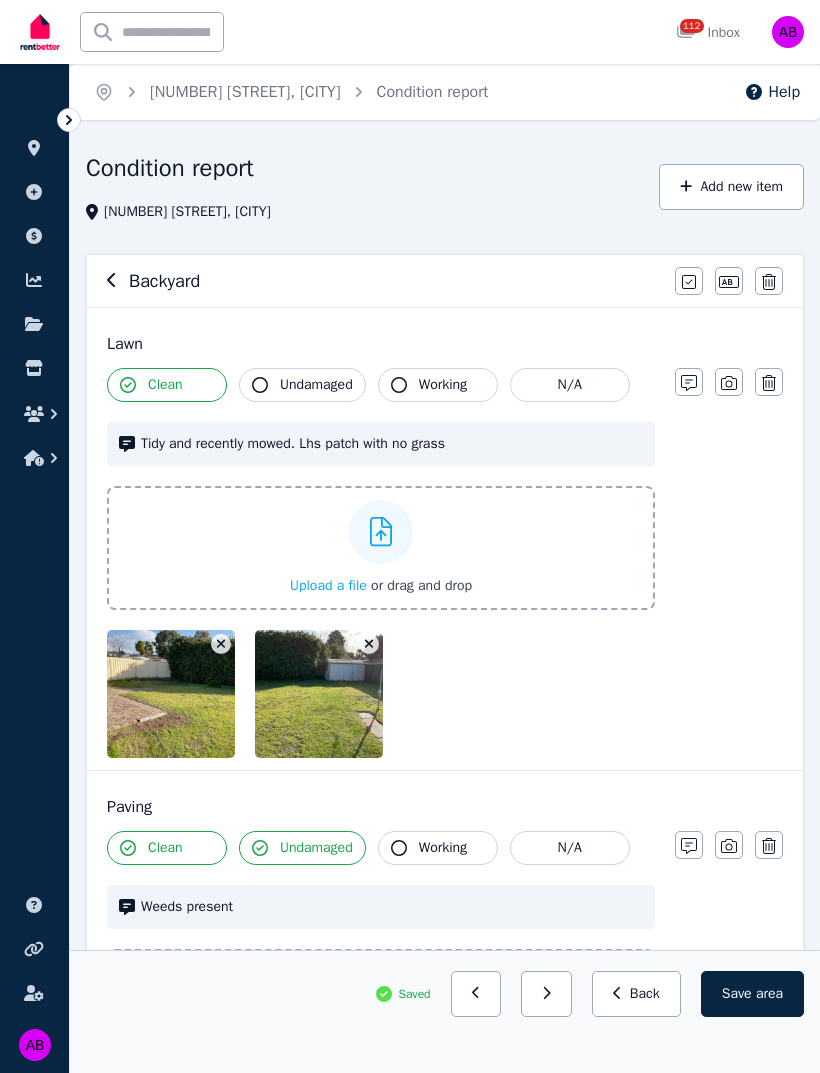 scroll, scrollTop: 1628, scrollLeft: 0, axis: vertical 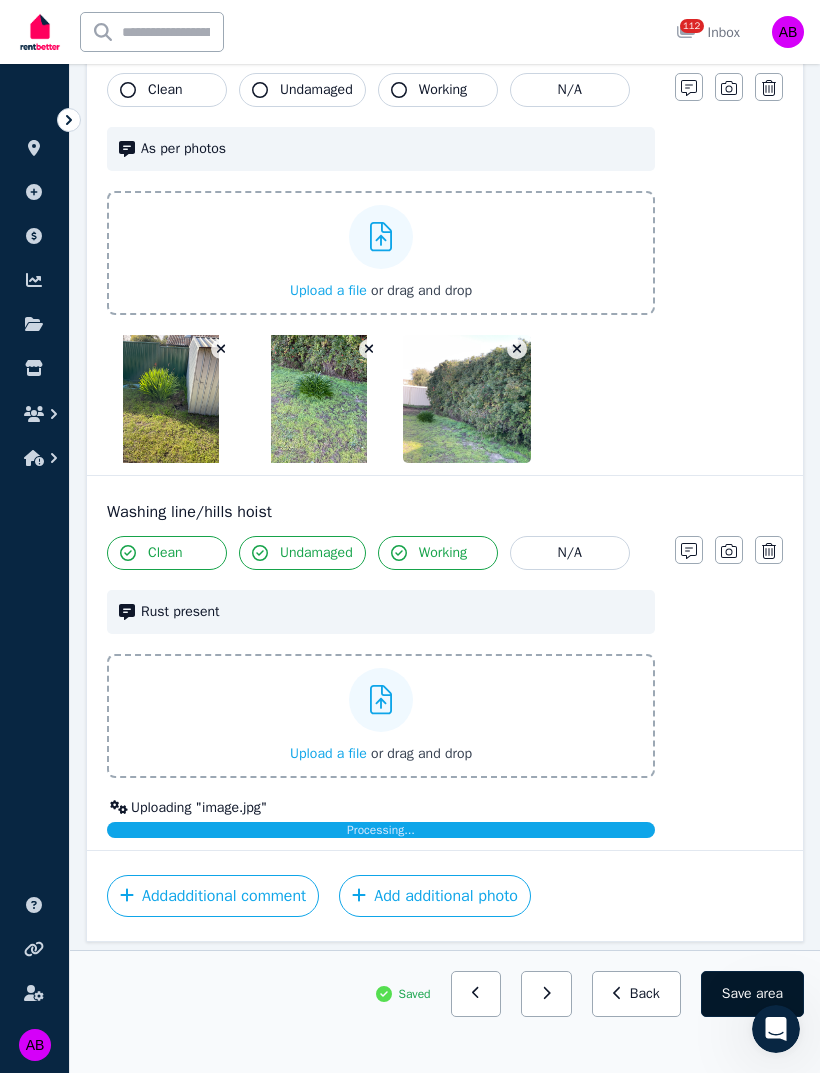 click on "Save   area" at bounding box center [752, 994] 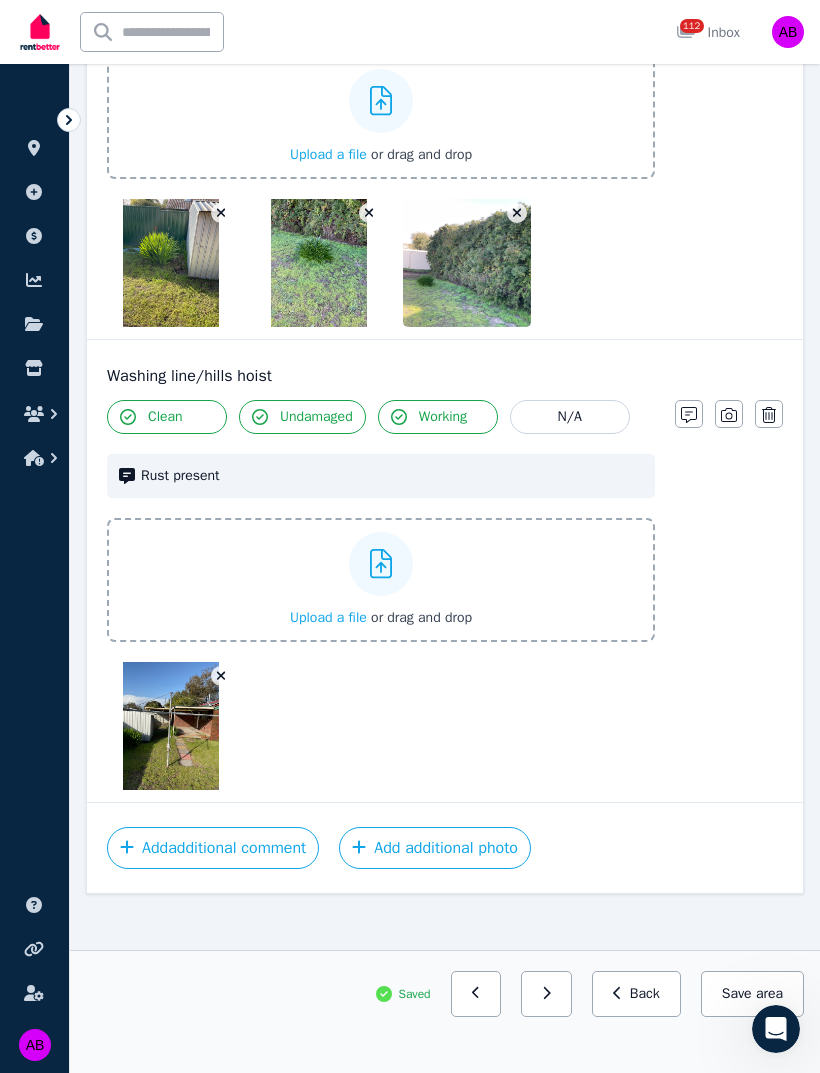 scroll, scrollTop: 1900, scrollLeft: 0, axis: vertical 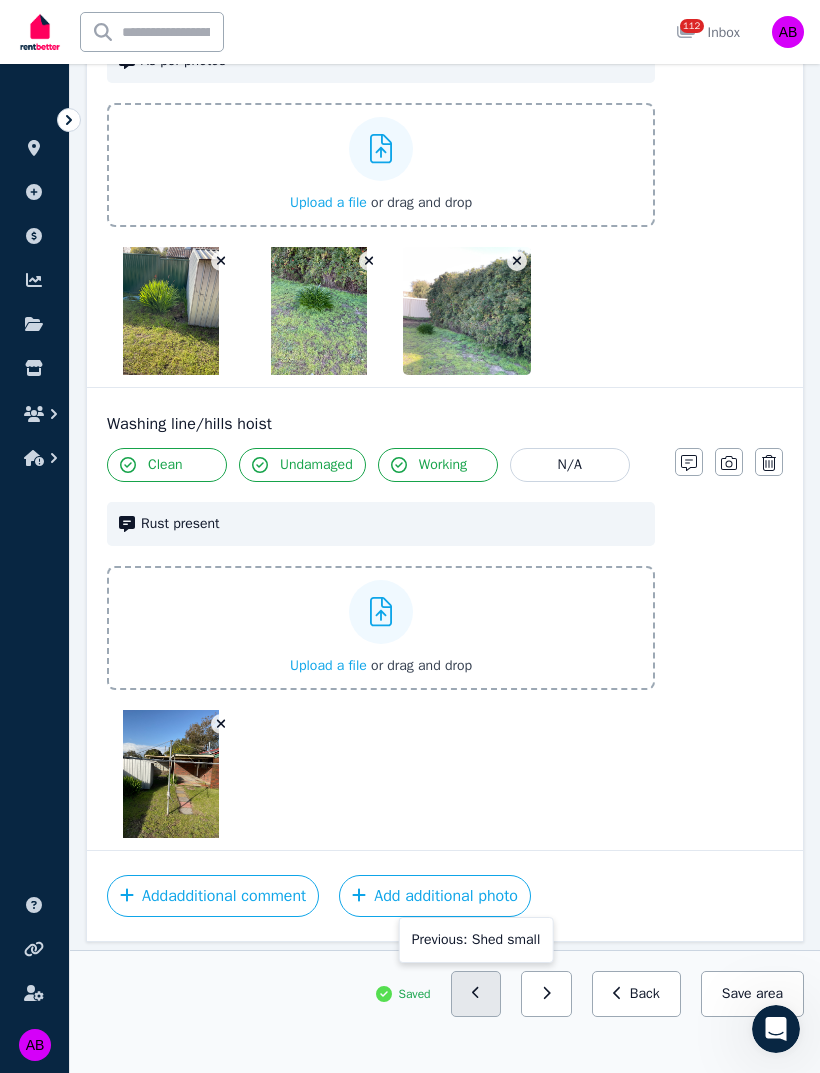click at bounding box center [476, 994] 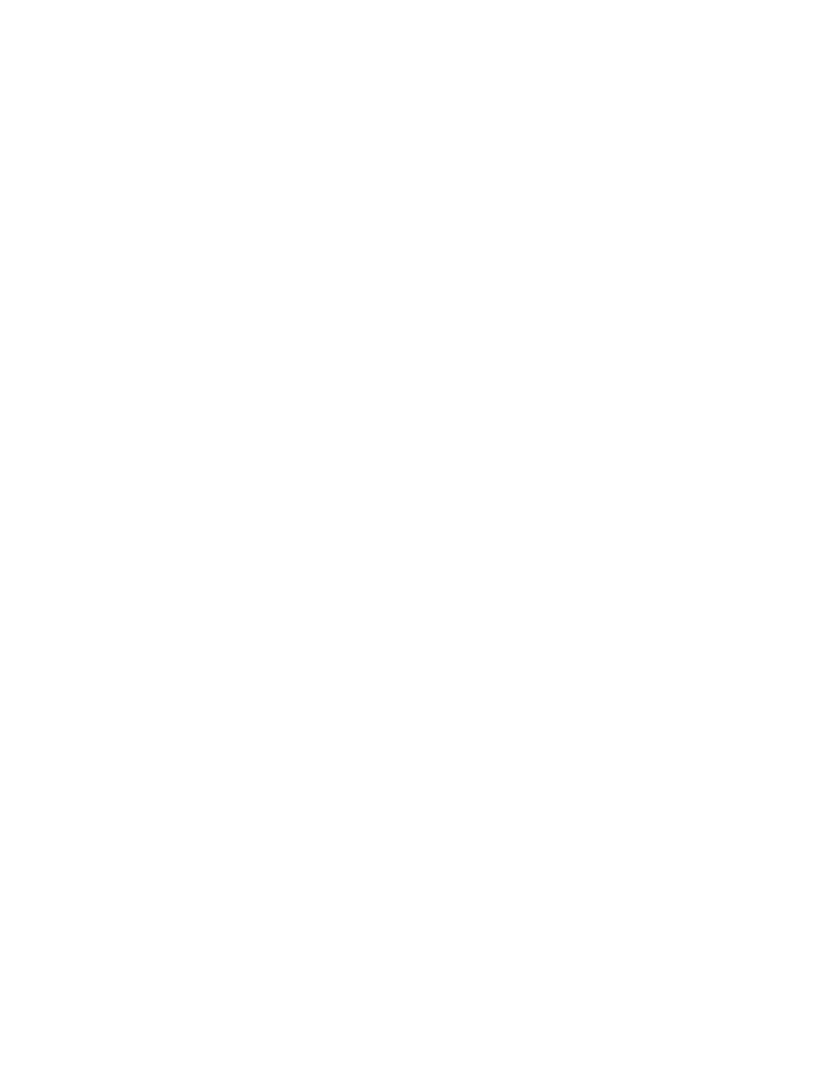 scroll, scrollTop: 231, scrollLeft: 0, axis: vertical 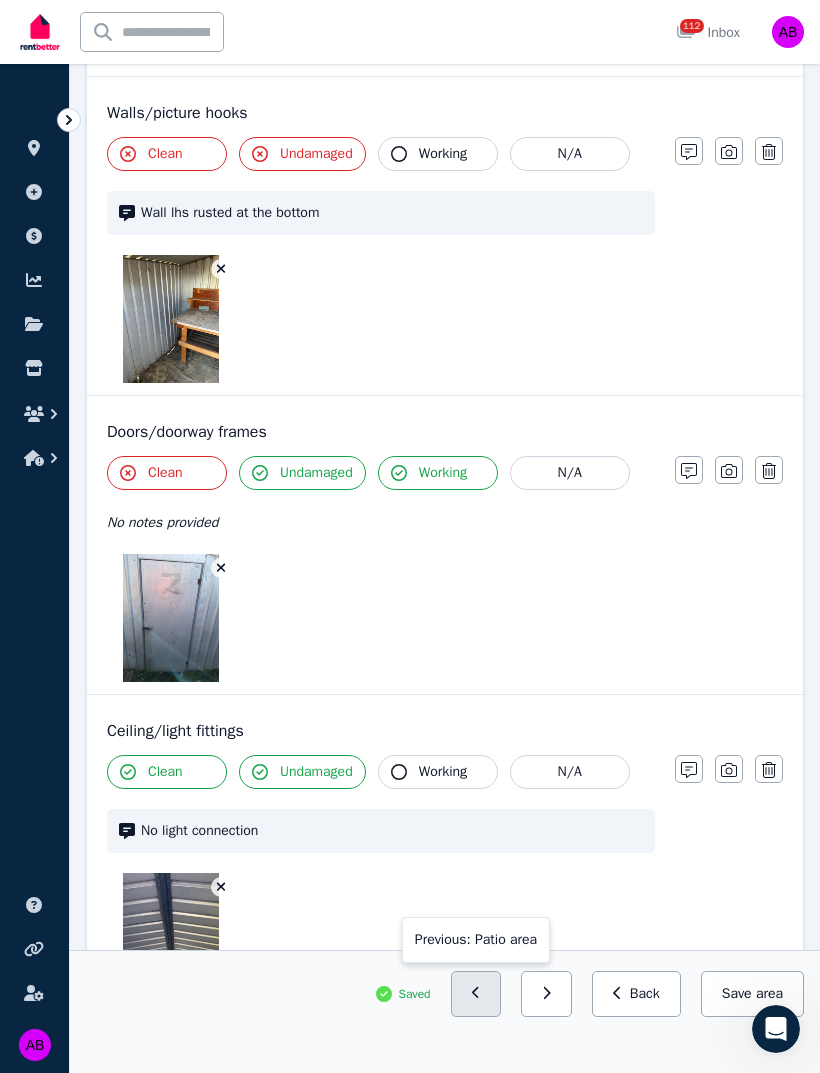 click 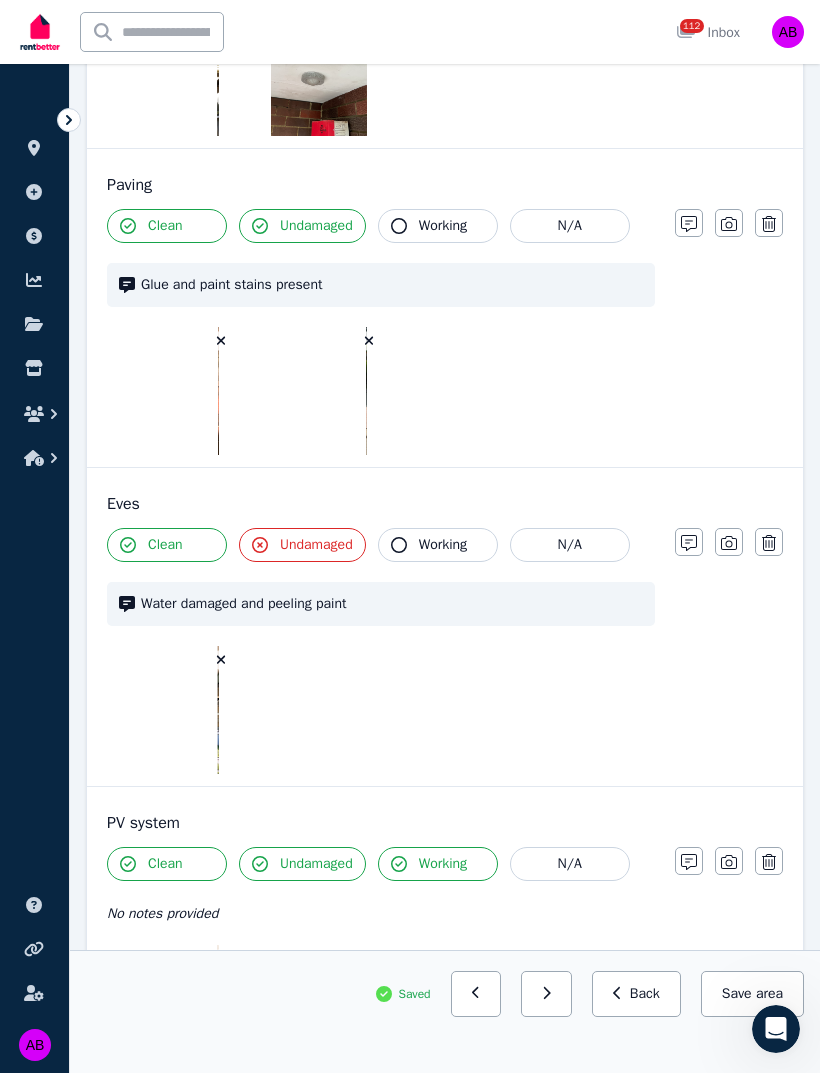 scroll, scrollTop: 1590, scrollLeft: 0, axis: vertical 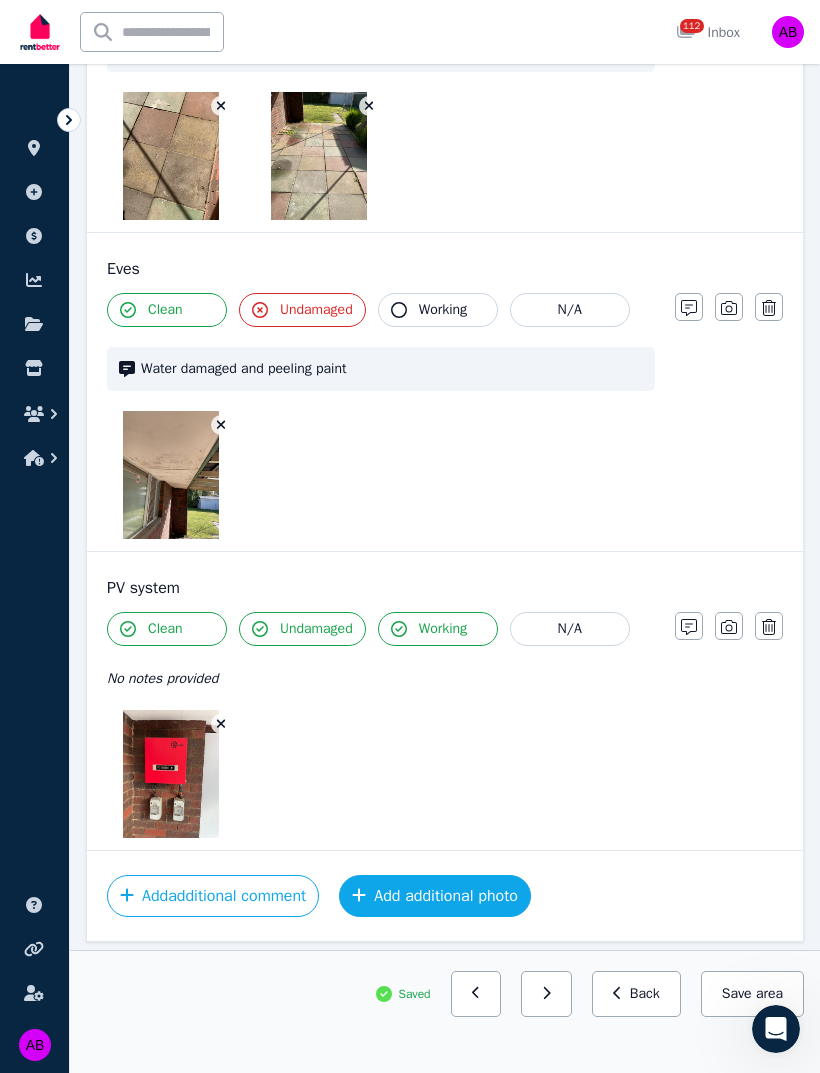 click on "Add additional photo" at bounding box center (435, 896) 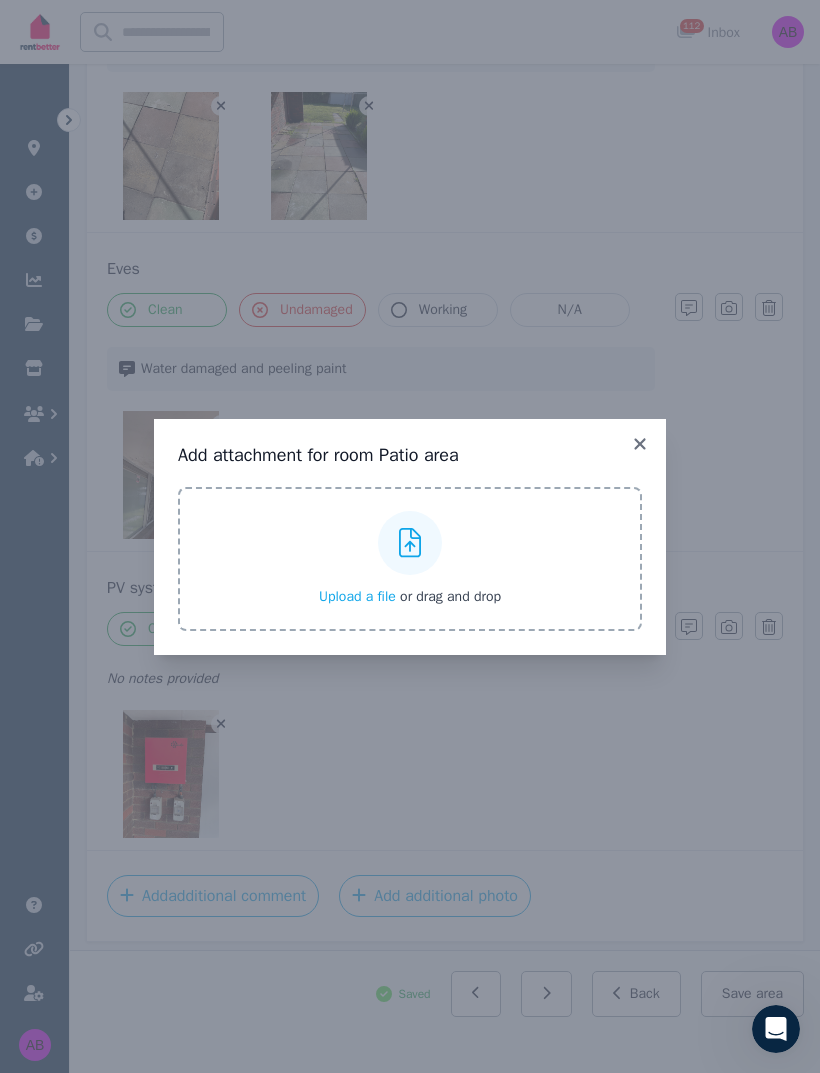 click on "Upload a file" at bounding box center [357, 596] 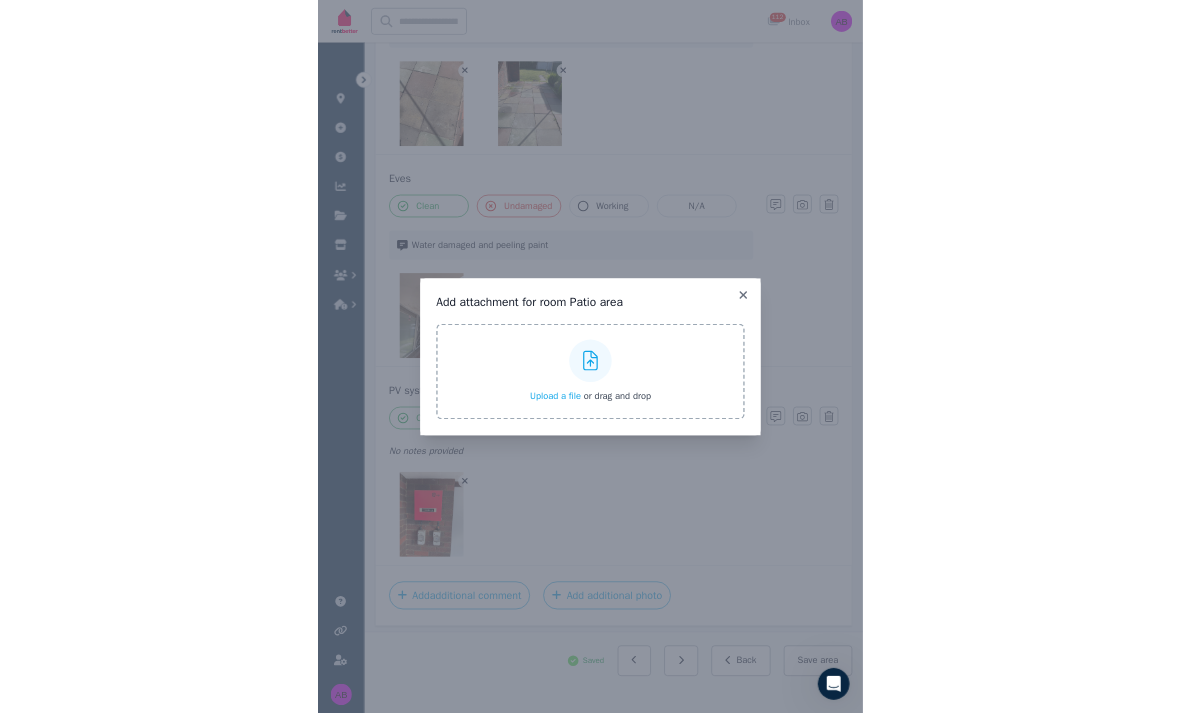 scroll, scrollTop: 1950, scrollLeft: 0, axis: vertical 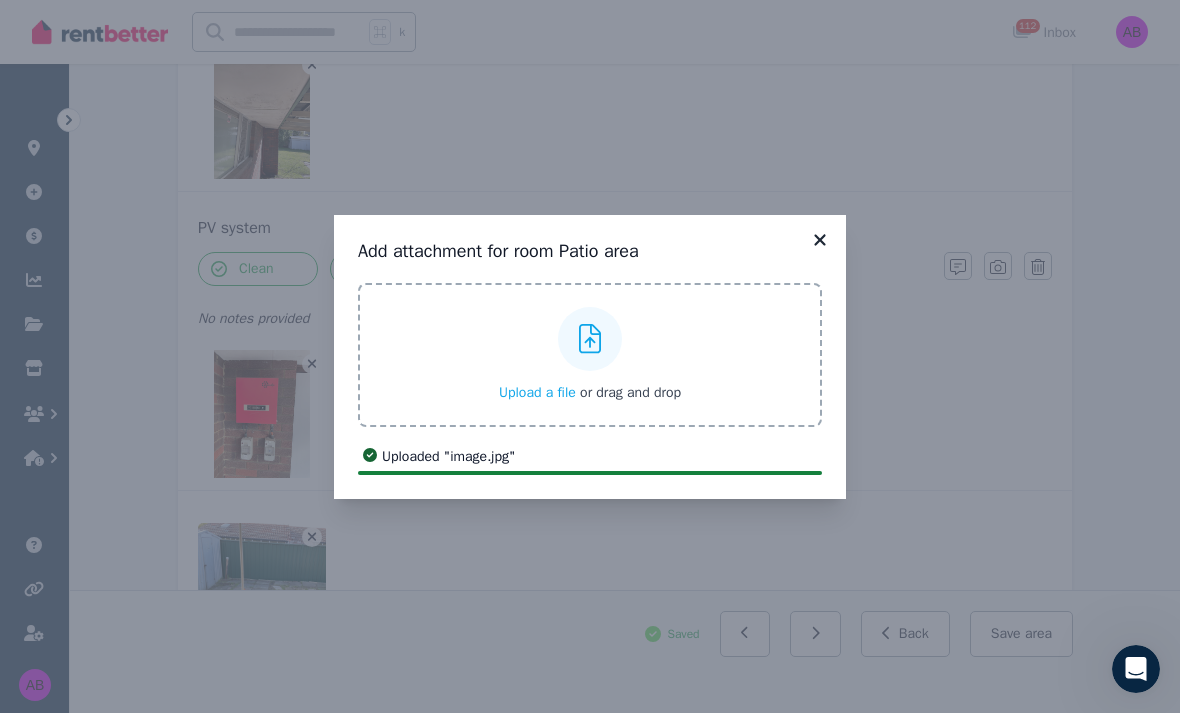 click 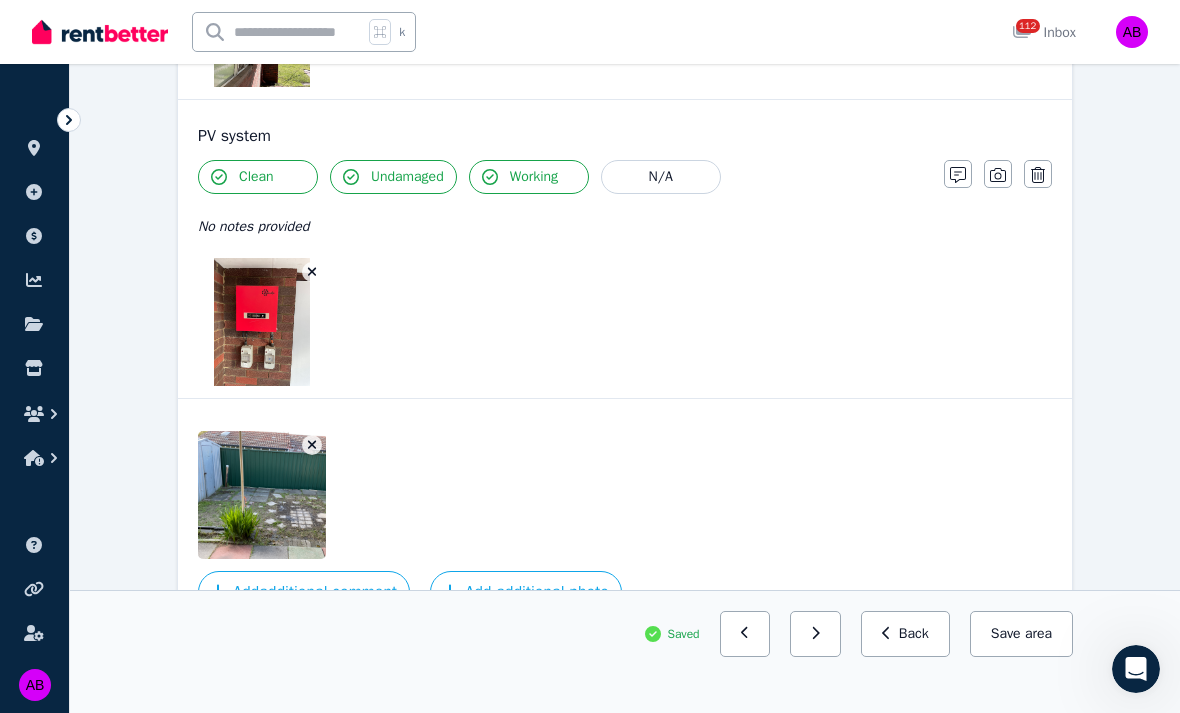 scroll, scrollTop: 2098, scrollLeft: 0, axis: vertical 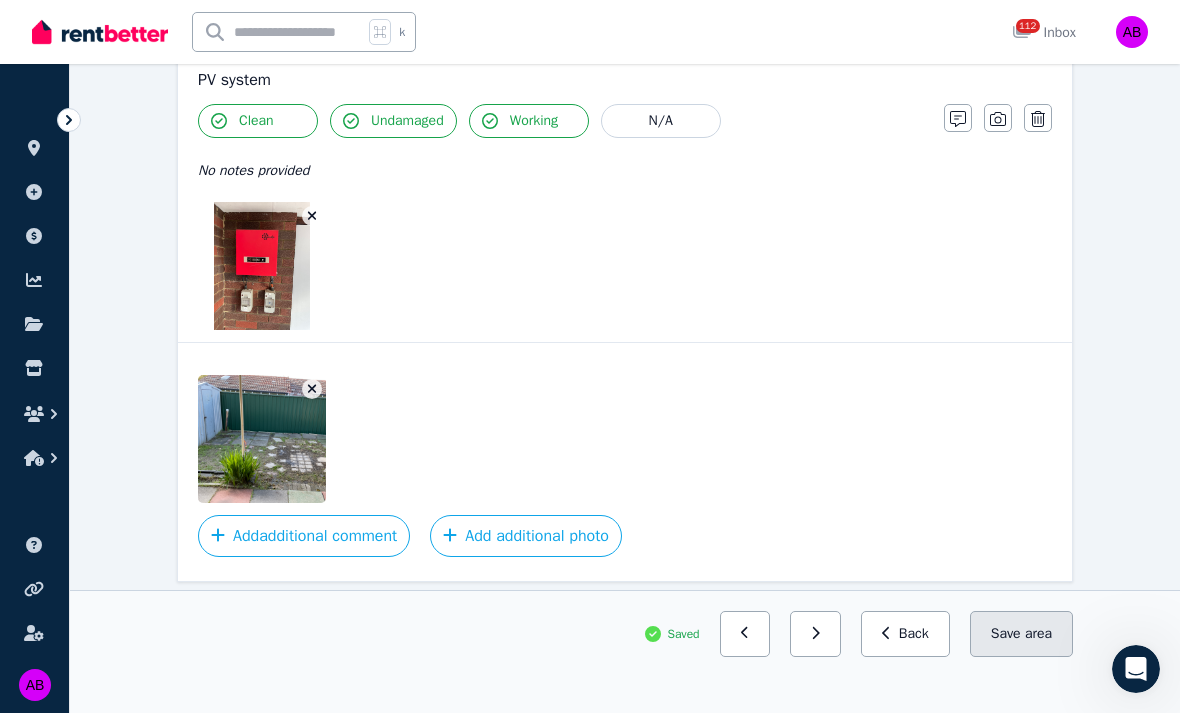 click on "area" at bounding box center [1038, 634] 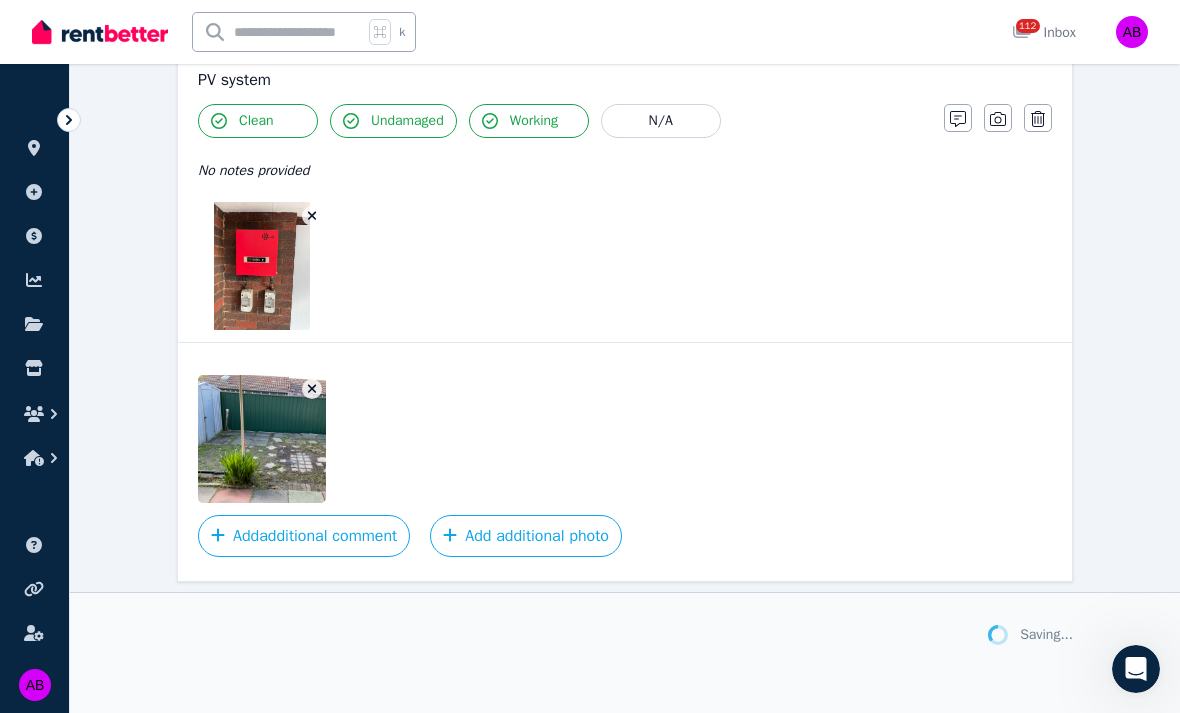 scroll, scrollTop: 2096, scrollLeft: 0, axis: vertical 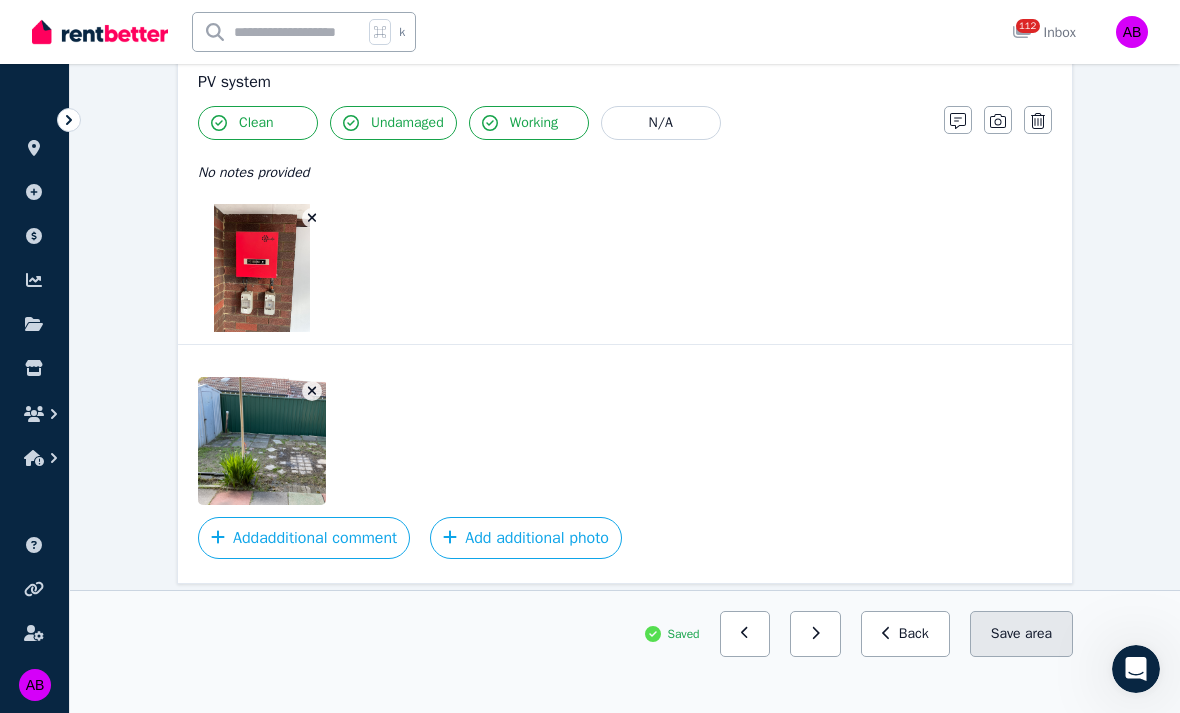 click on "Save   area" at bounding box center [1021, 634] 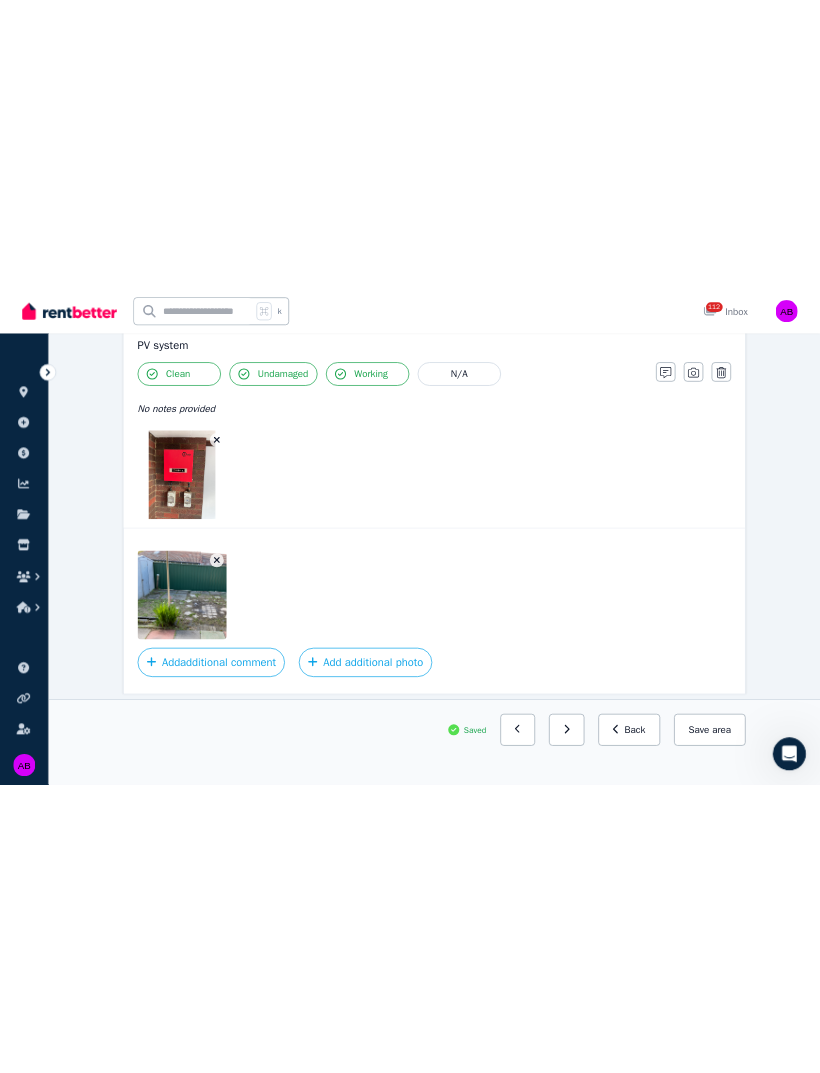 scroll, scrollTop: 1738, scrollLeft: 0, axis: vertical 